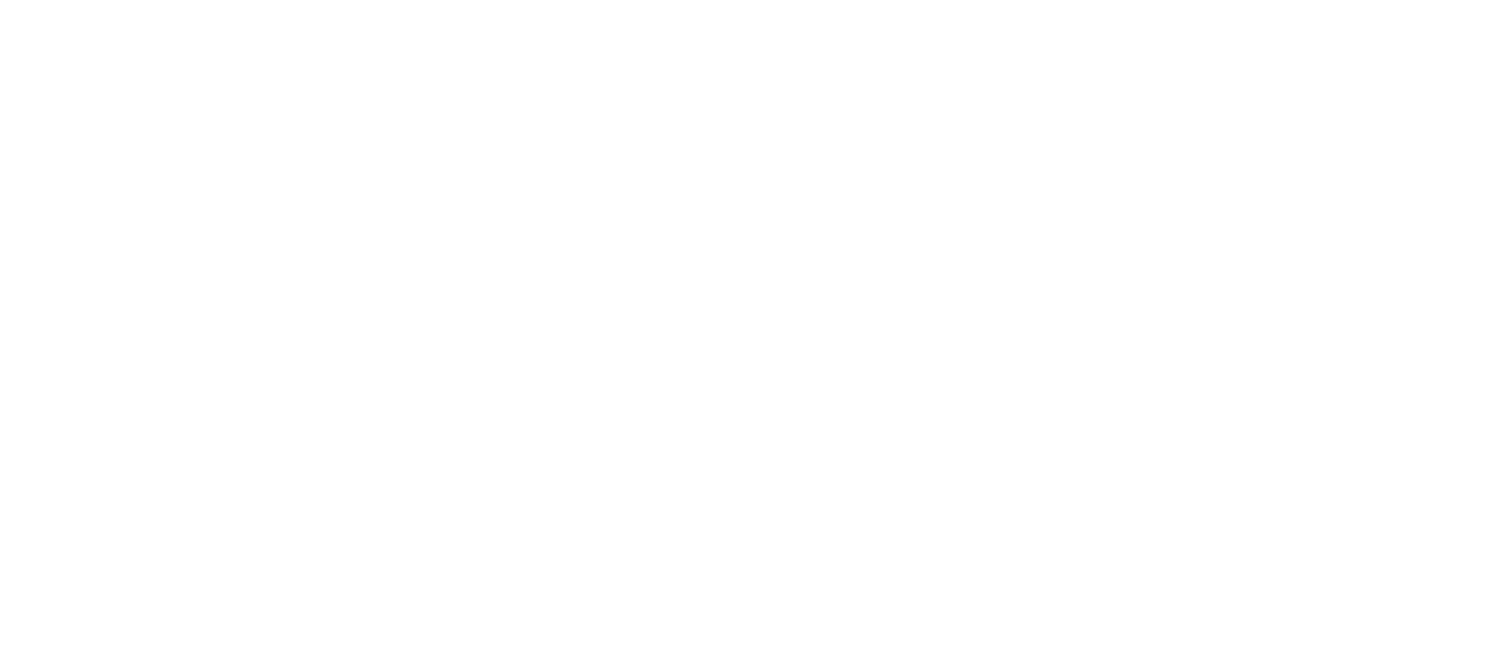 scroll, scrollTop: 0, scrollLeft: 0, axis: both 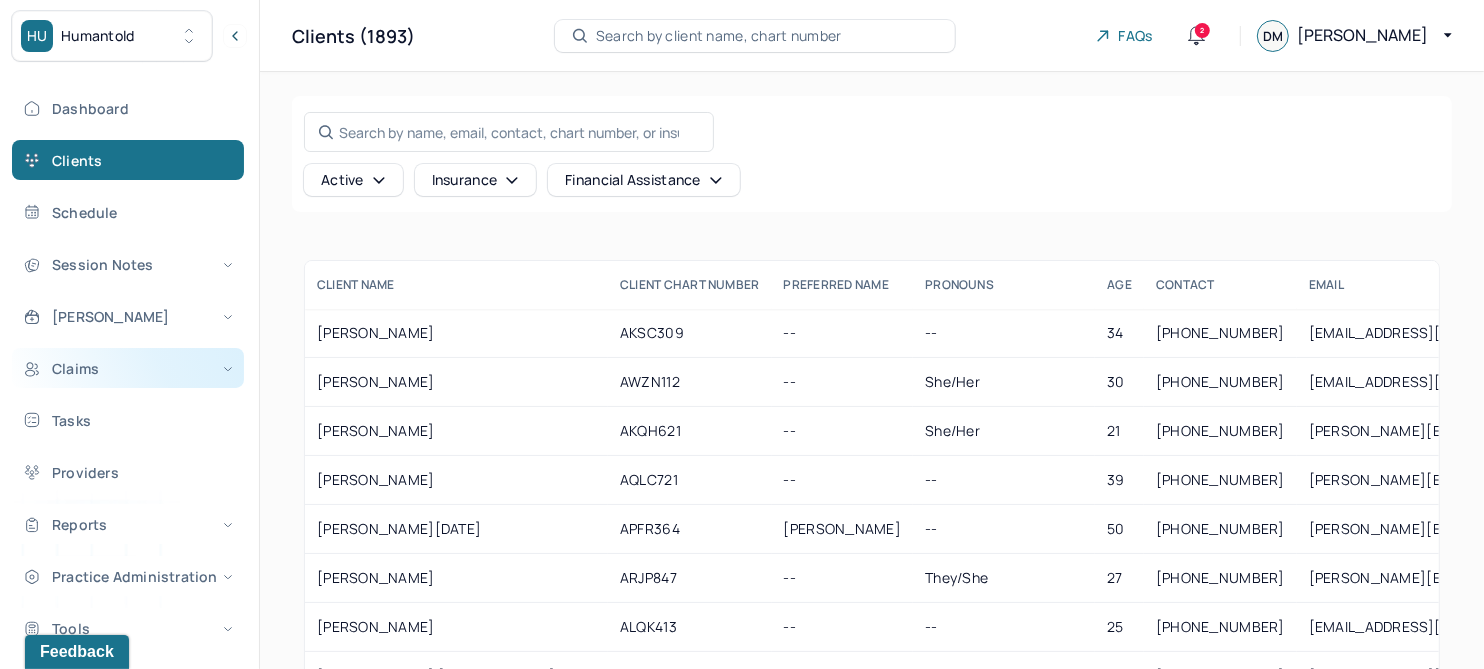 click on "Claims" at bounding box center (128, 368) 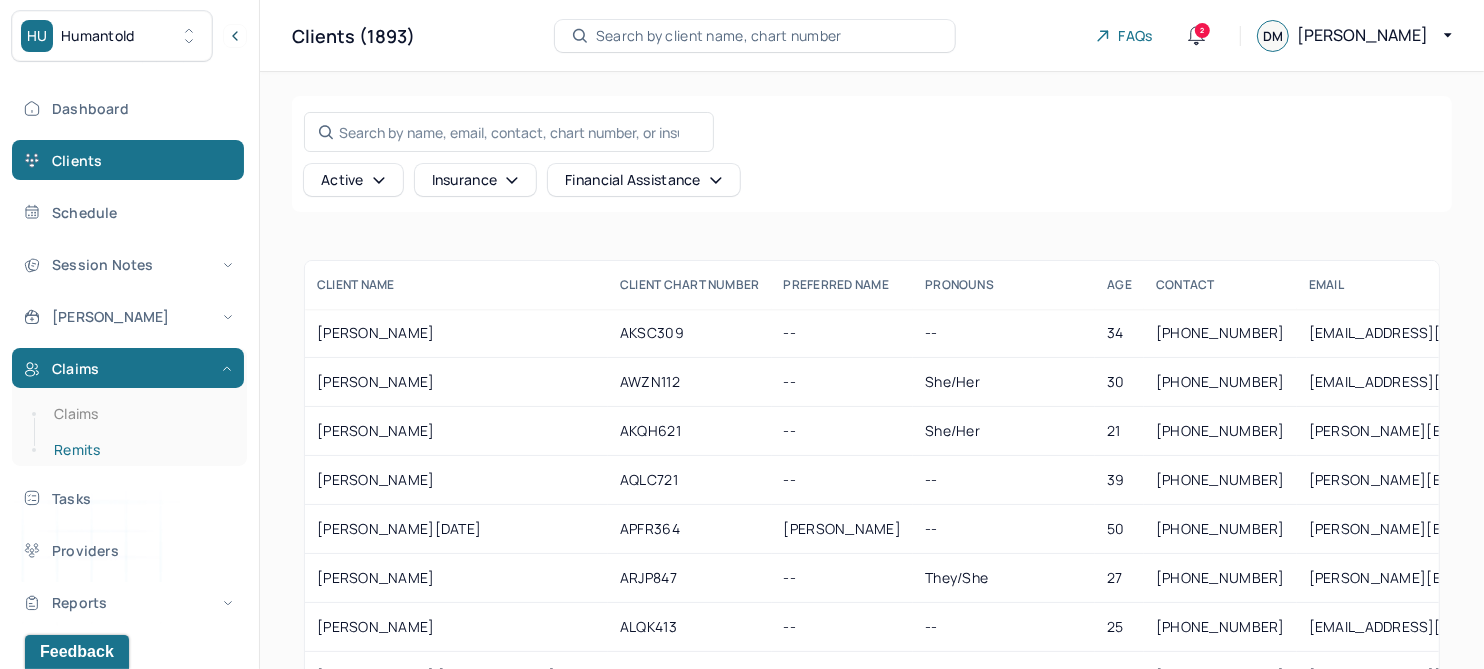 click on "Remits" at bounding box center [139, 450] 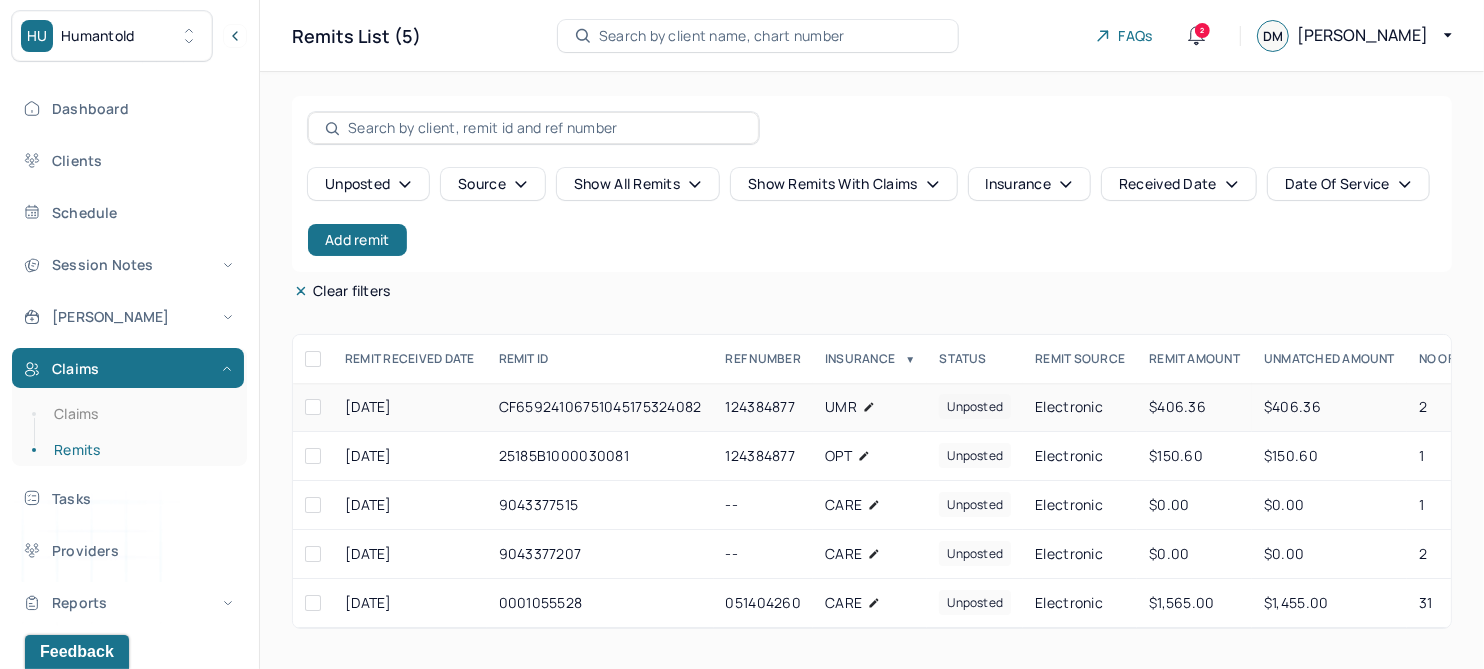 click on "CF65924106751045175324082" at bounding box center (600, 407) 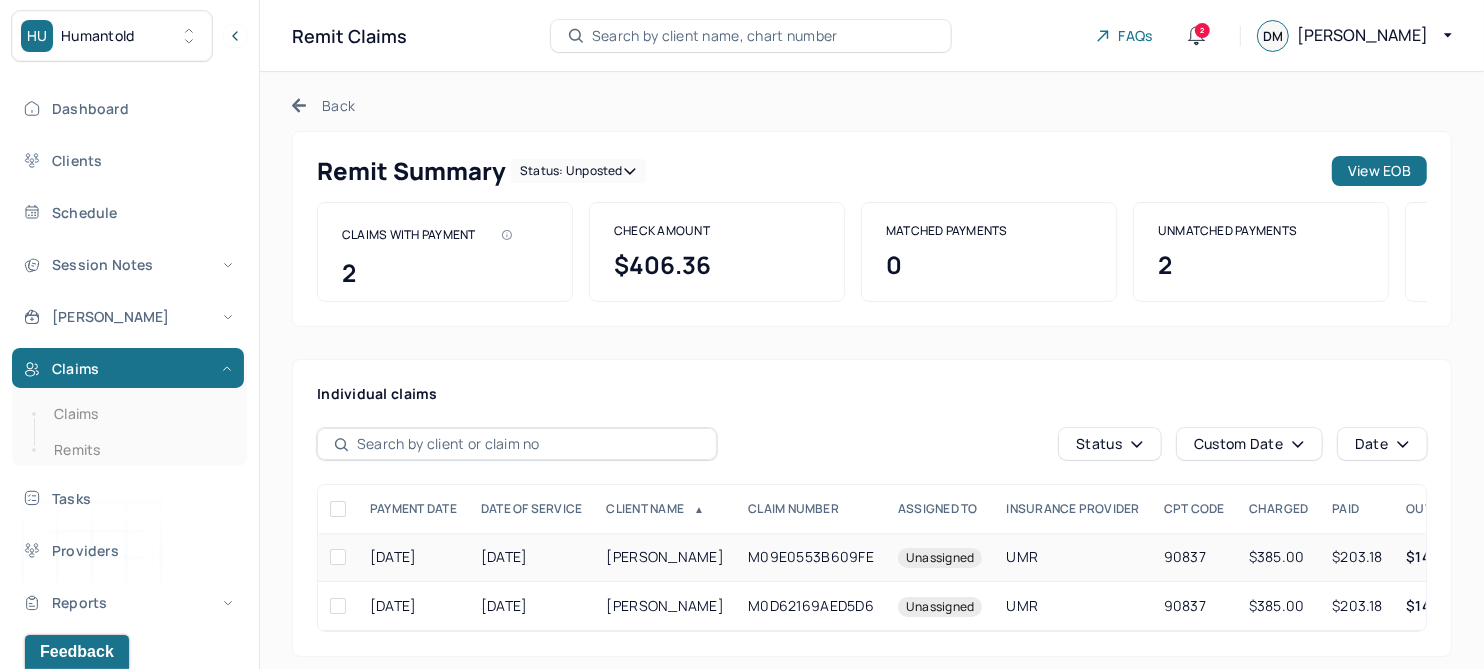 click on "BRUNSON, BRYSON" at bounding box center (666, 557) 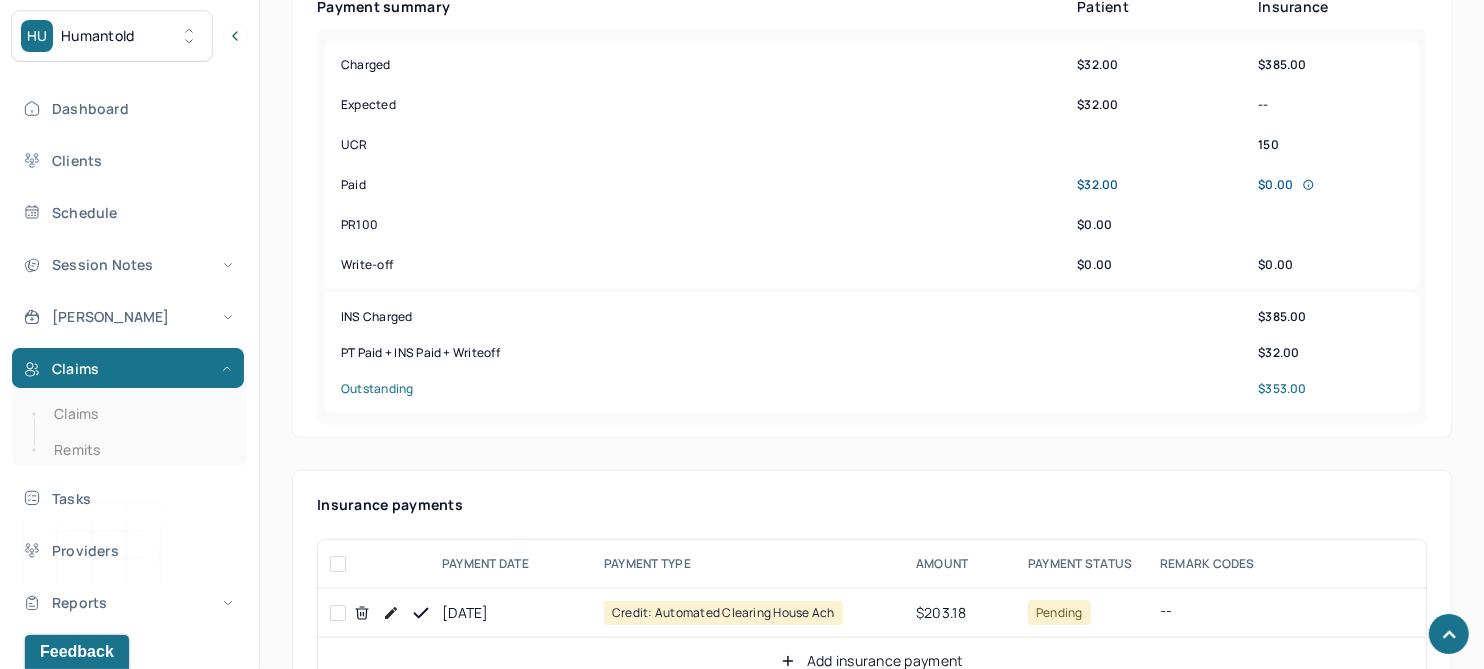 scroll, scrollTop: 1000, scrollLeft: 0, axis: vertical 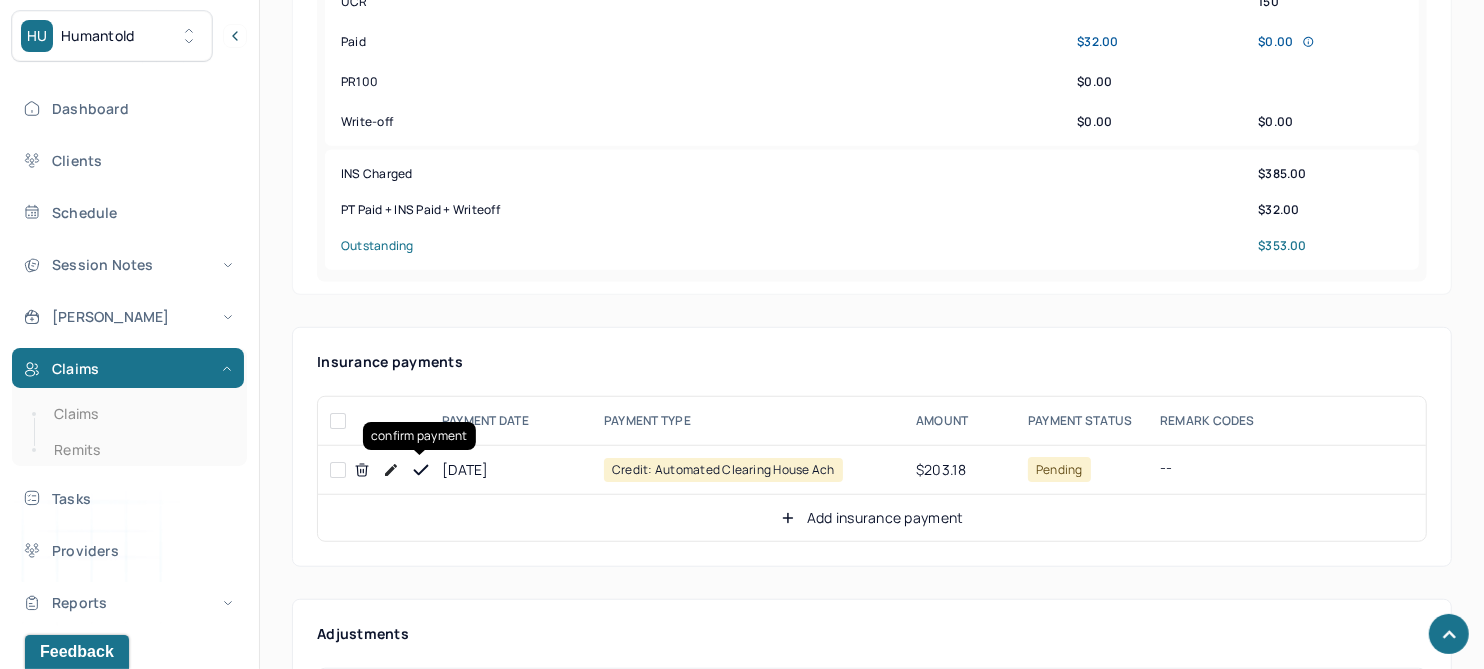 click 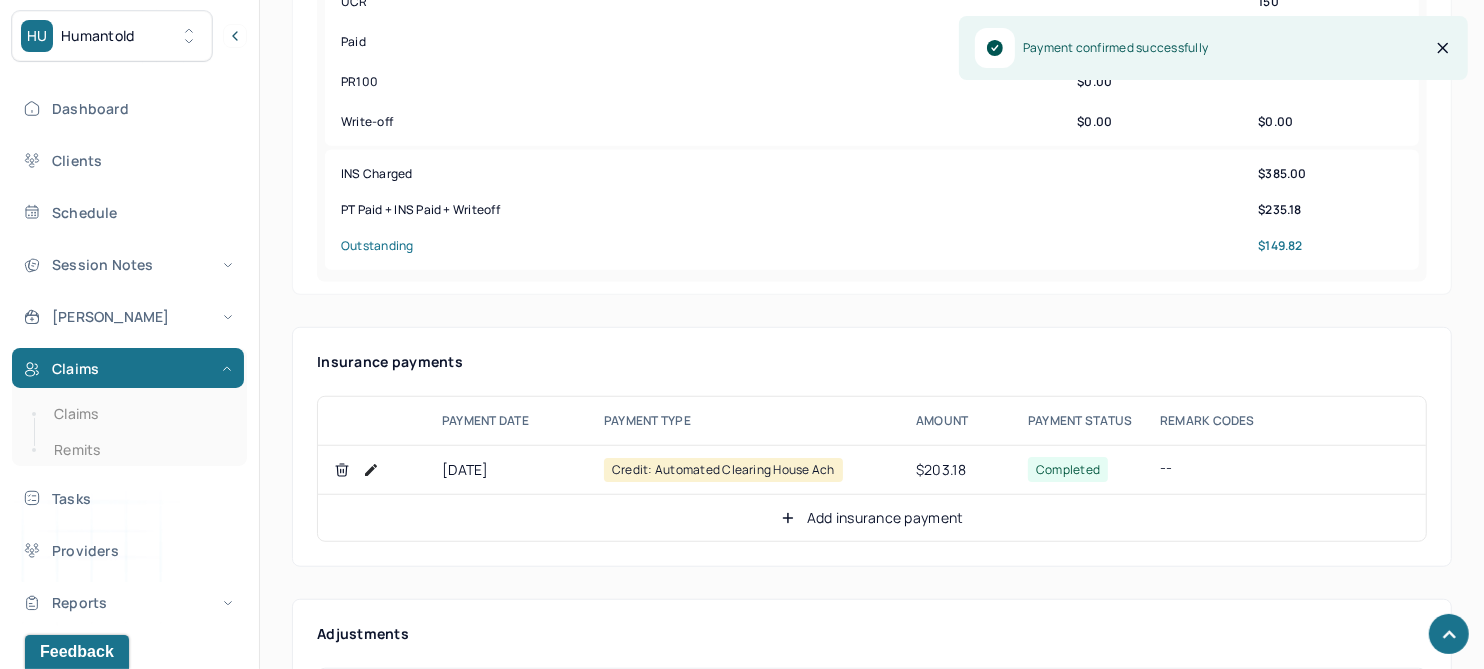 click on "Add insurance payment" at bounding box center [872, 518] 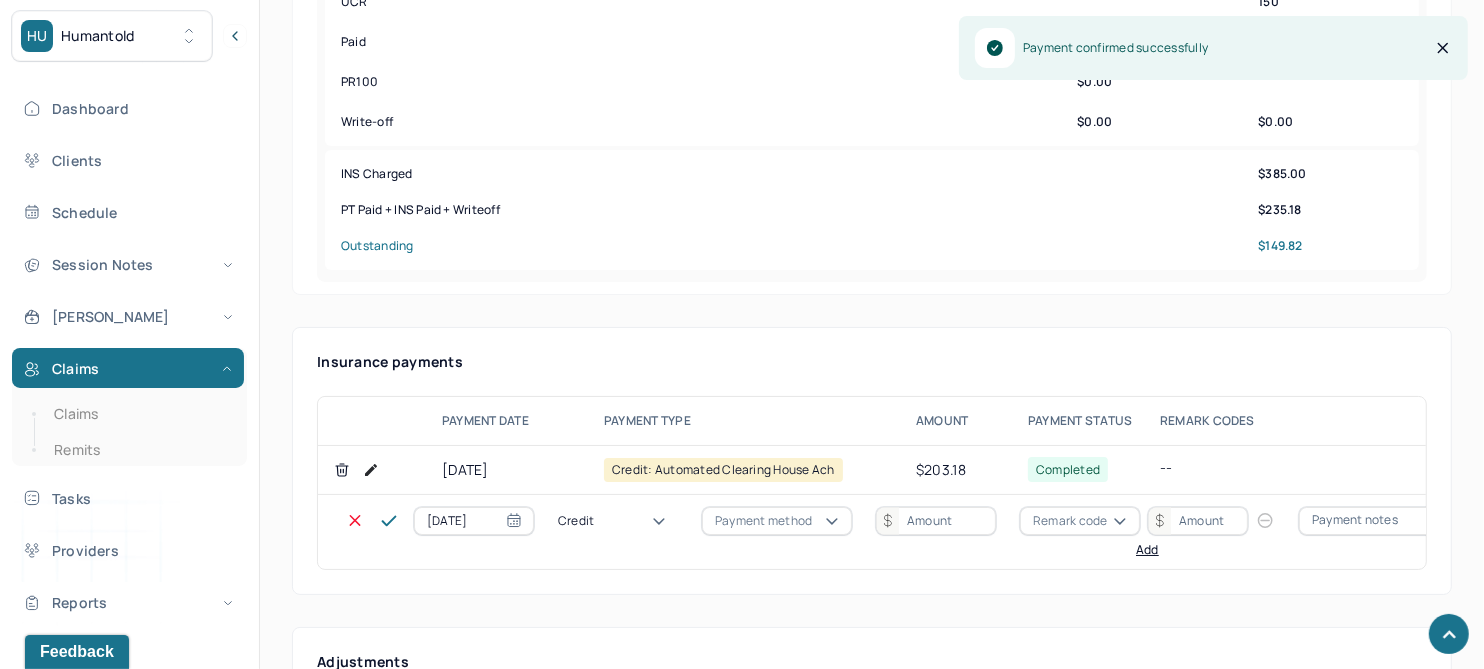 click 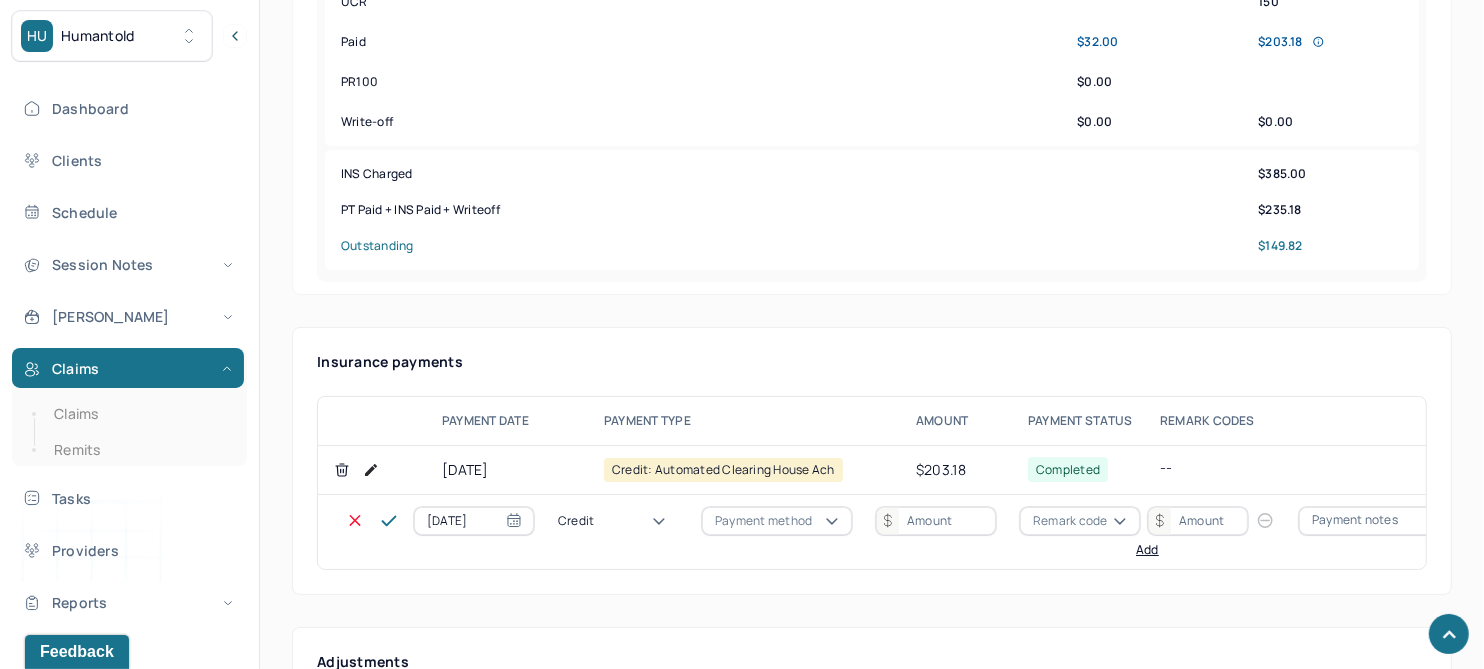 click on "Write off" at bounding box center [60, 3047] 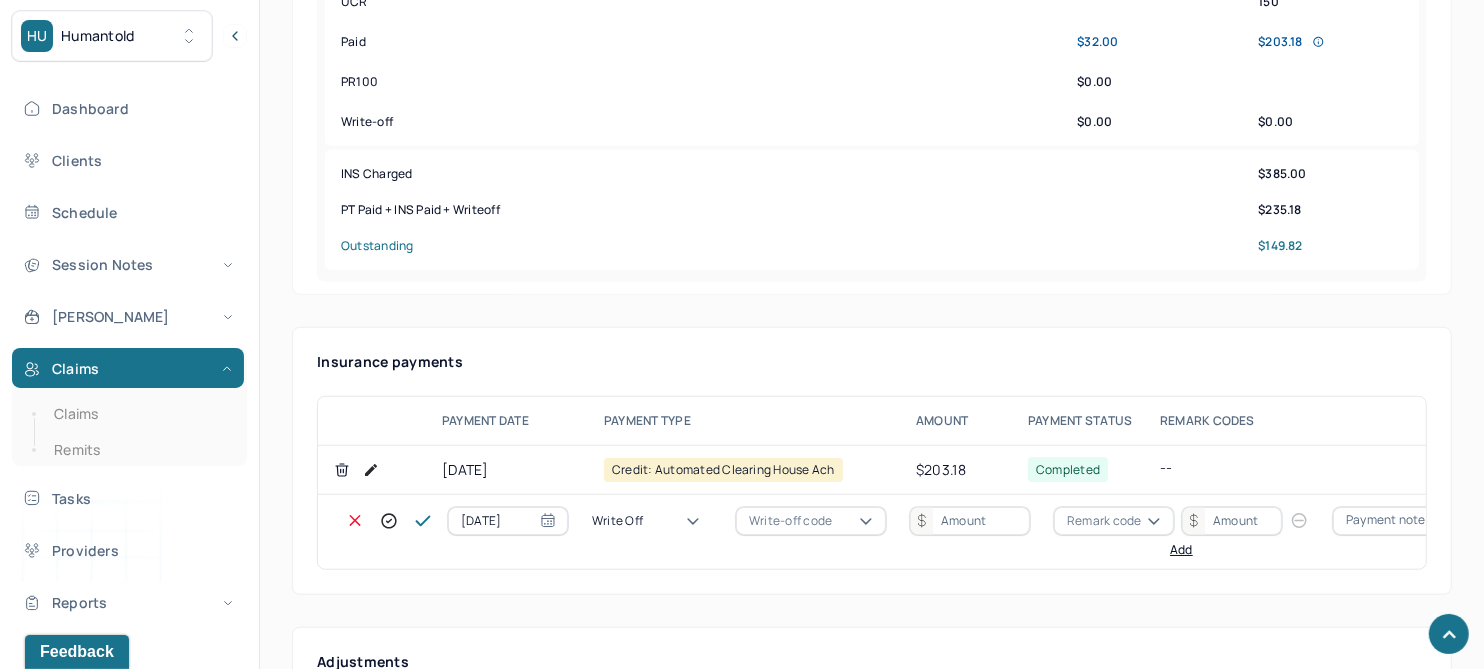 click on "Write-off code" at bounding box center [790, 521] 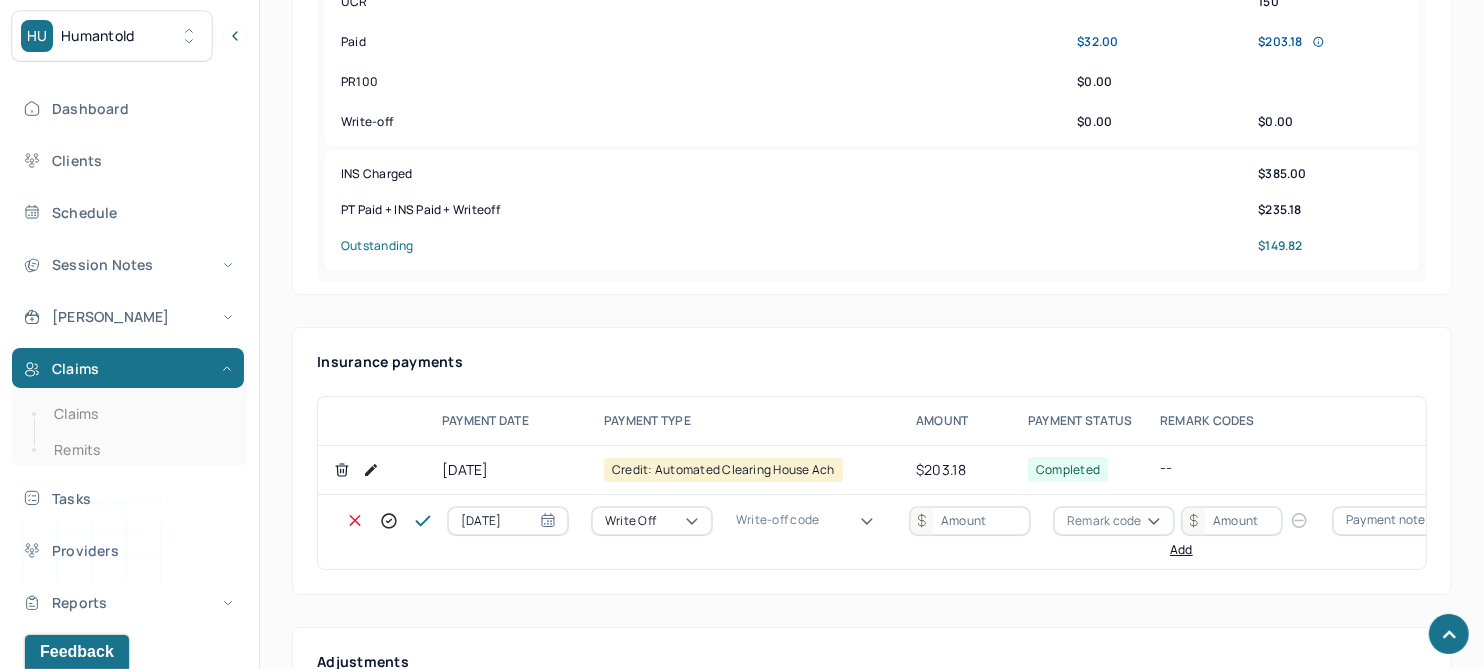 click on "WOBAL: WRITE OFF - BALANCE (INSADJ)" at bounding box center (100, 3067) 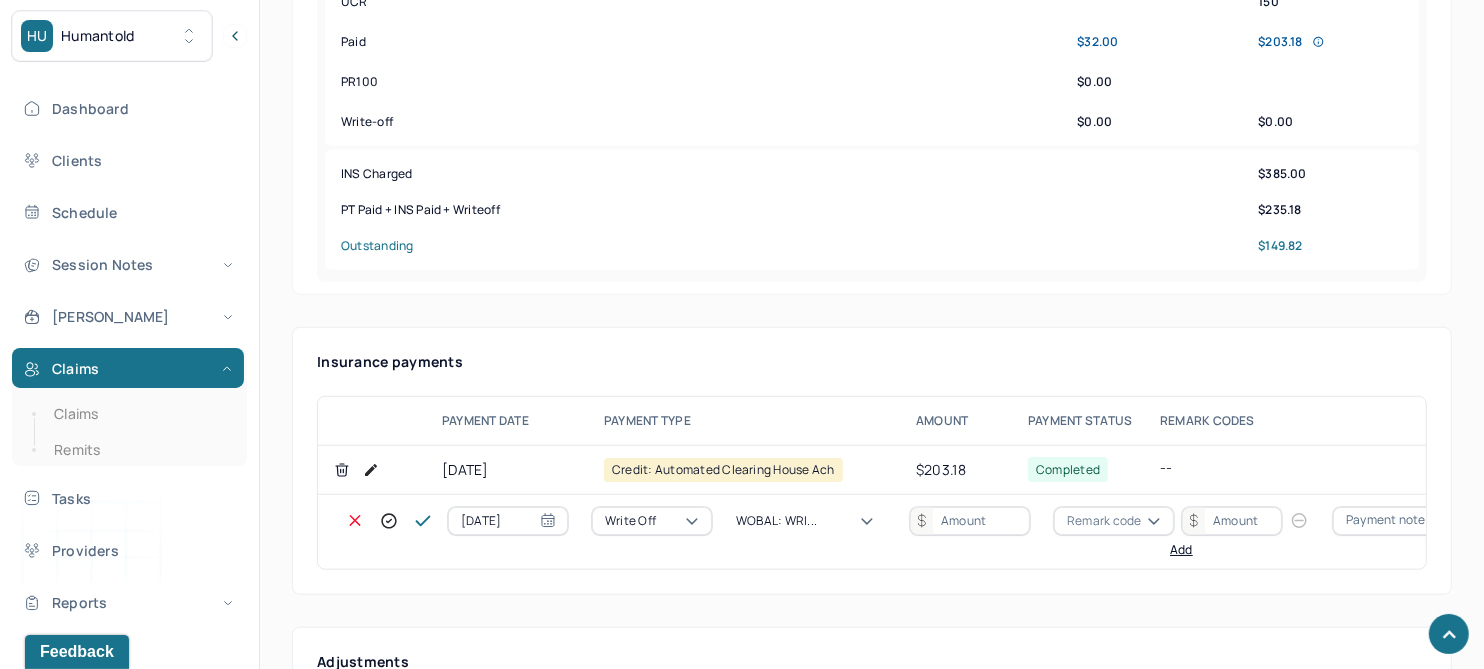 click at bounding box center [970, 521] 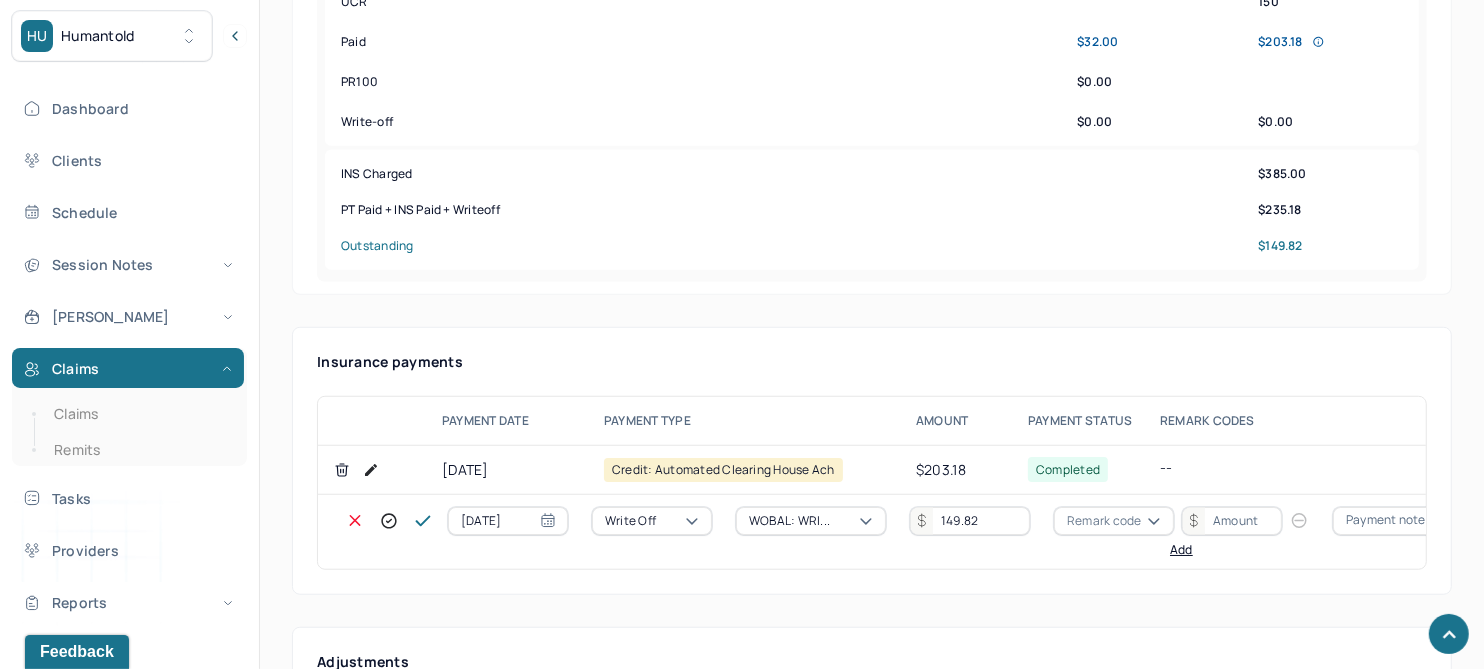 type on "149.82" 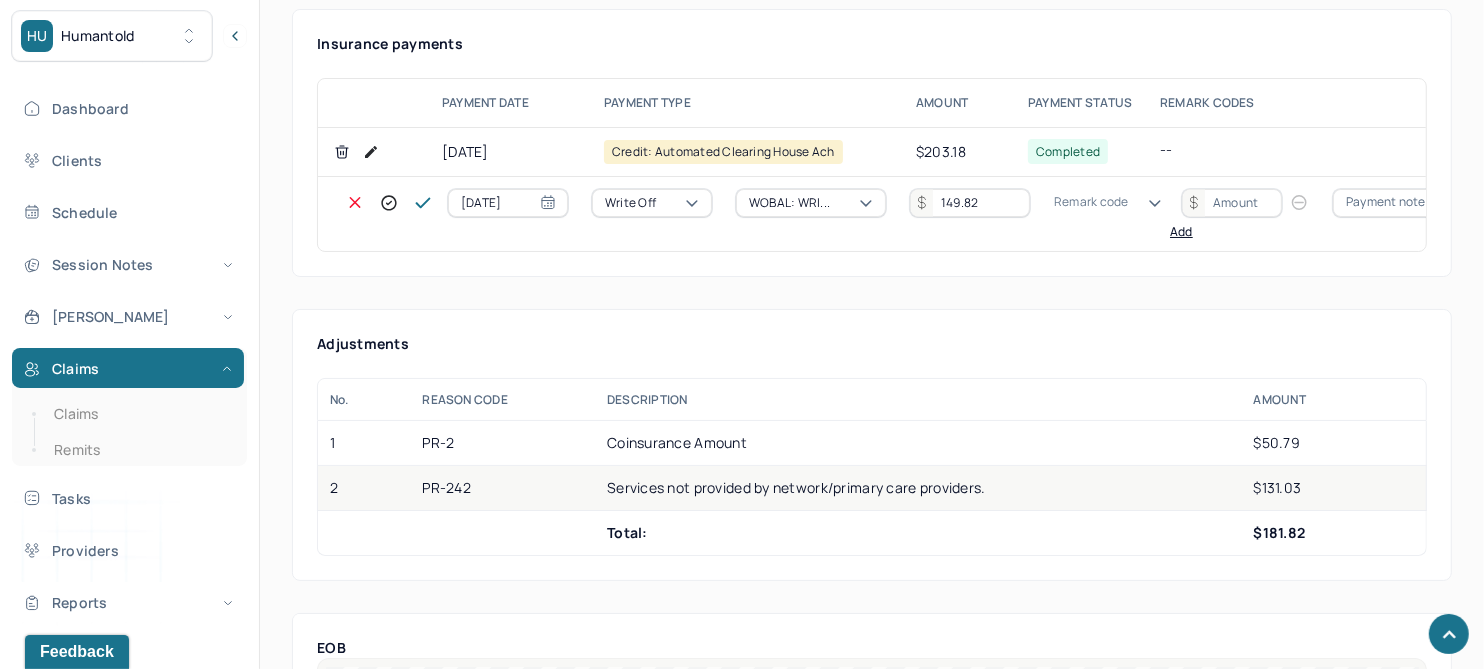scroll, scrollTop: 1374, scrollLeft: 0, axis: vertical 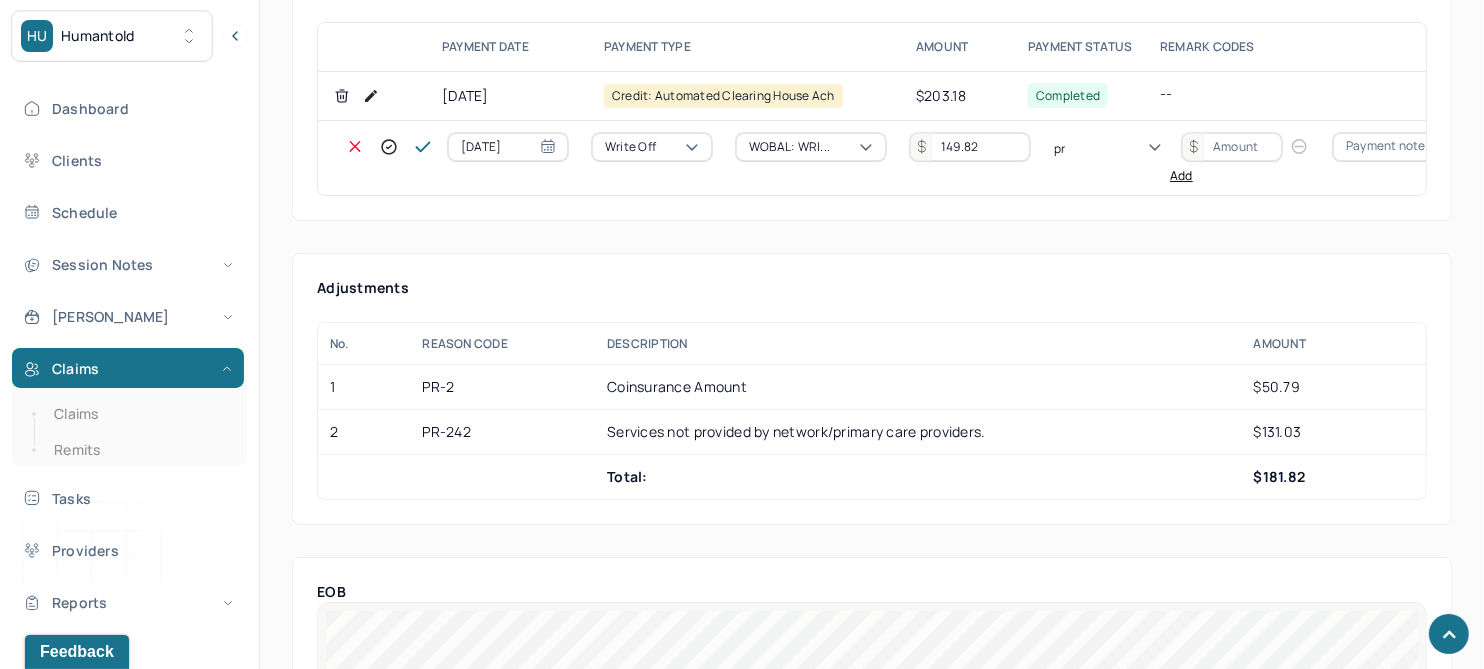 type on "pr2" 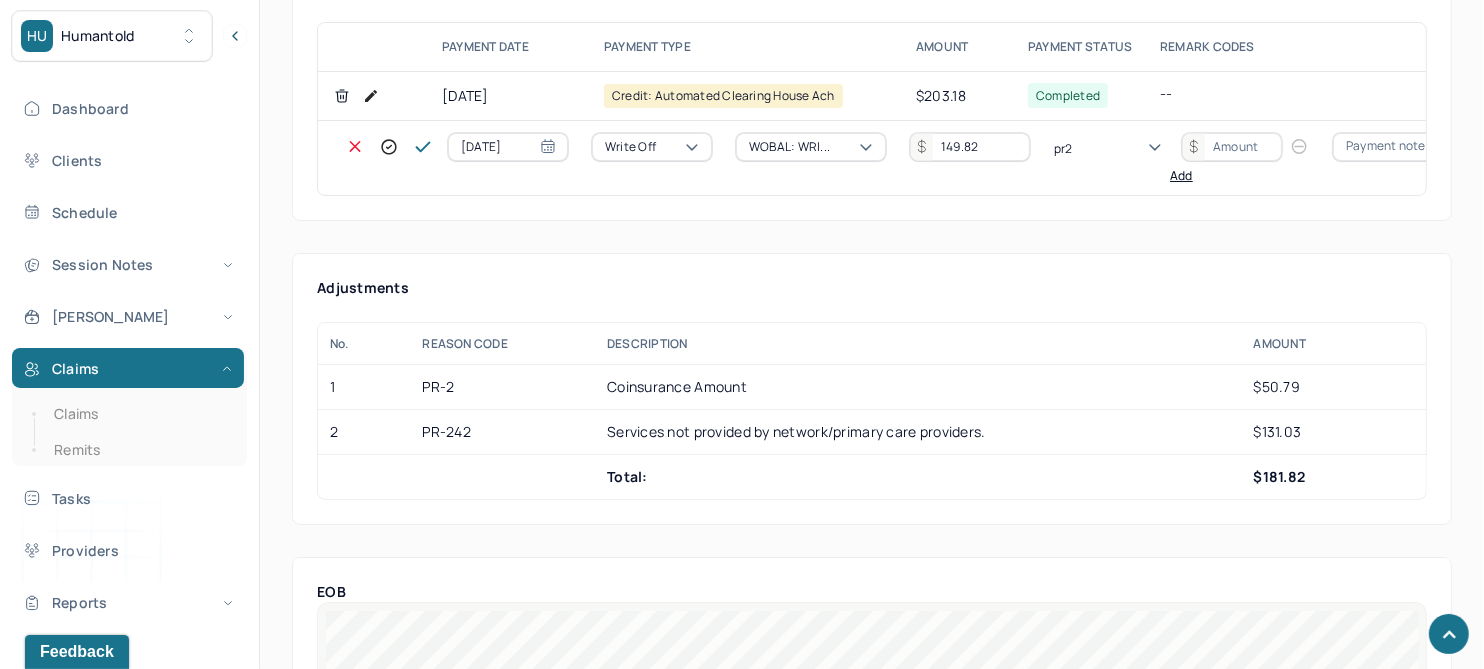 type 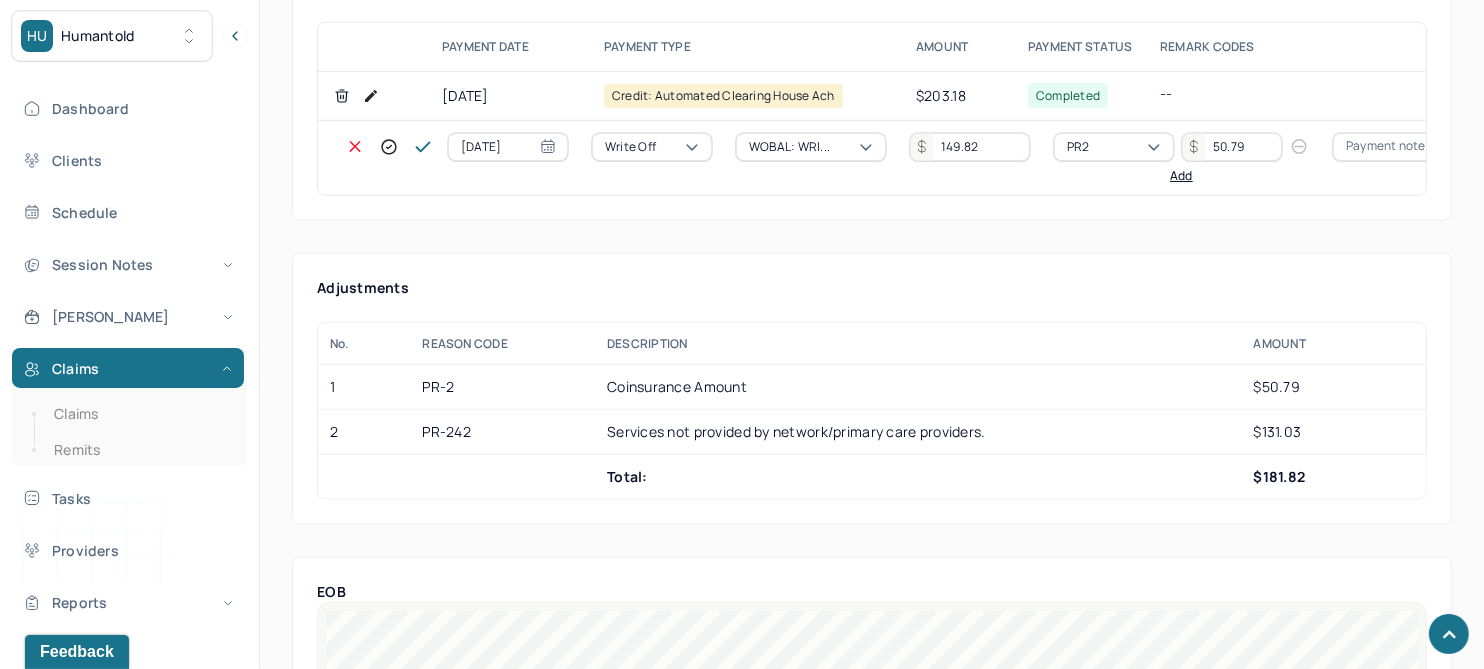 type on "50.79" 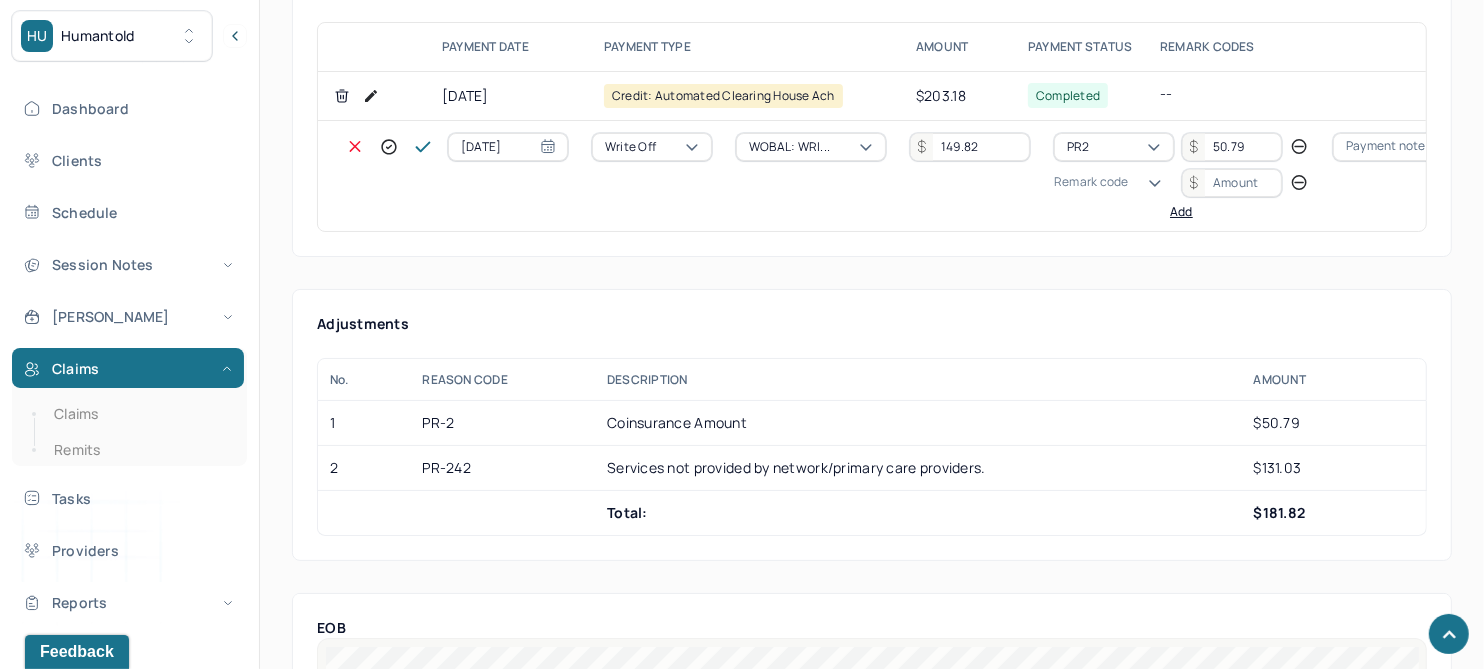 click on "Remark code" at bounding box center [1091, 182] 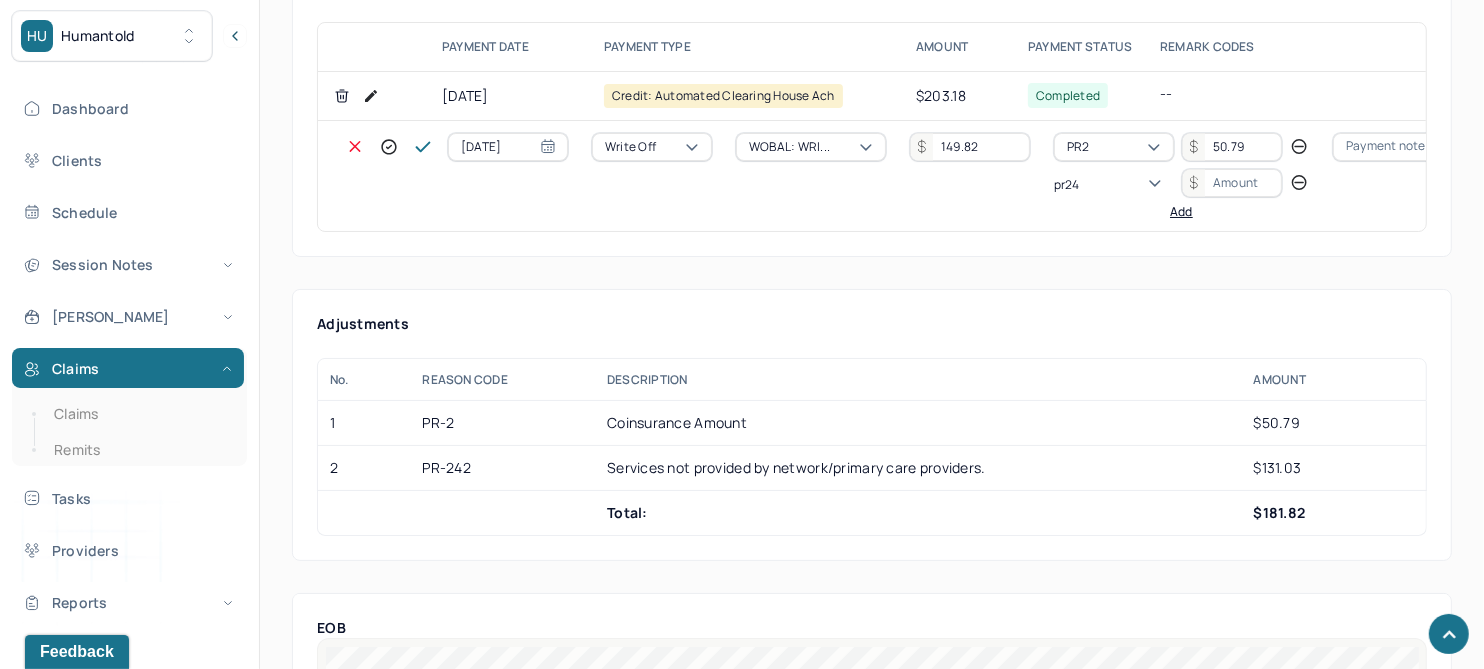 scroll, scrollTop: 0, scrollLeft: 0, axis: both 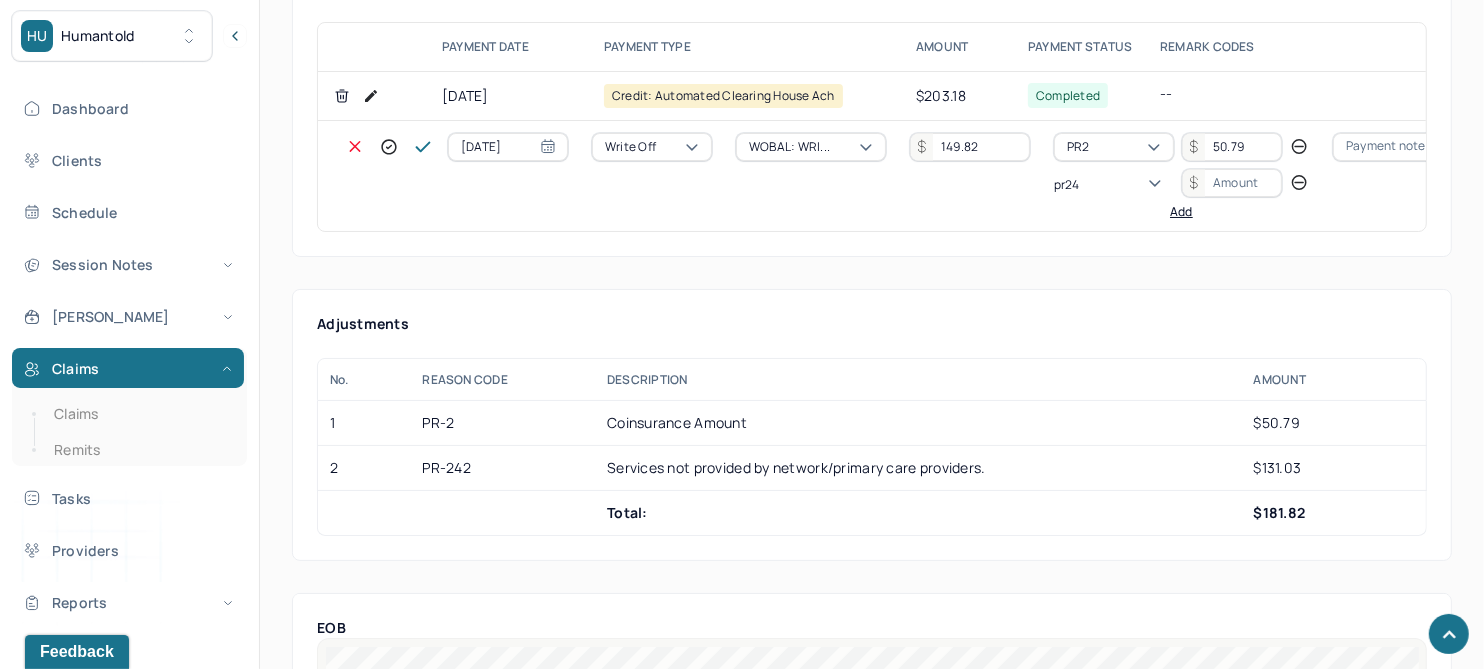 type on "pr242" 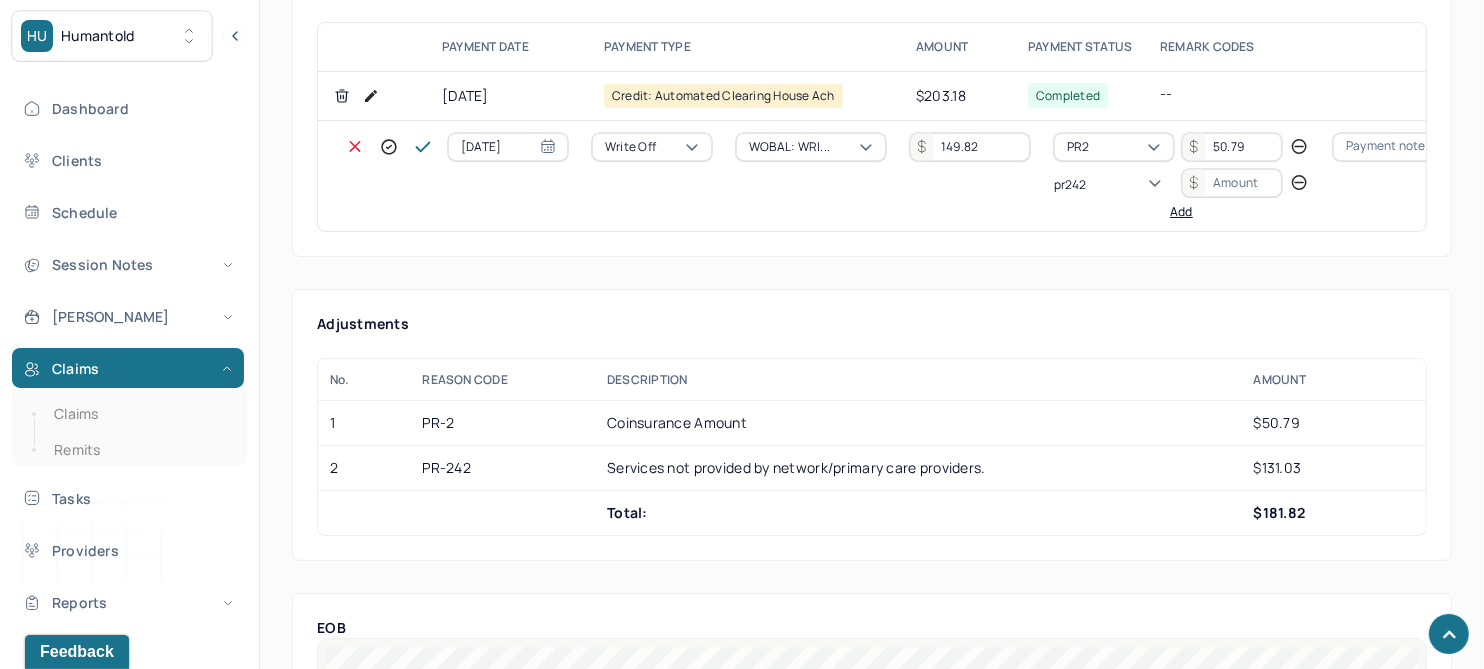 type 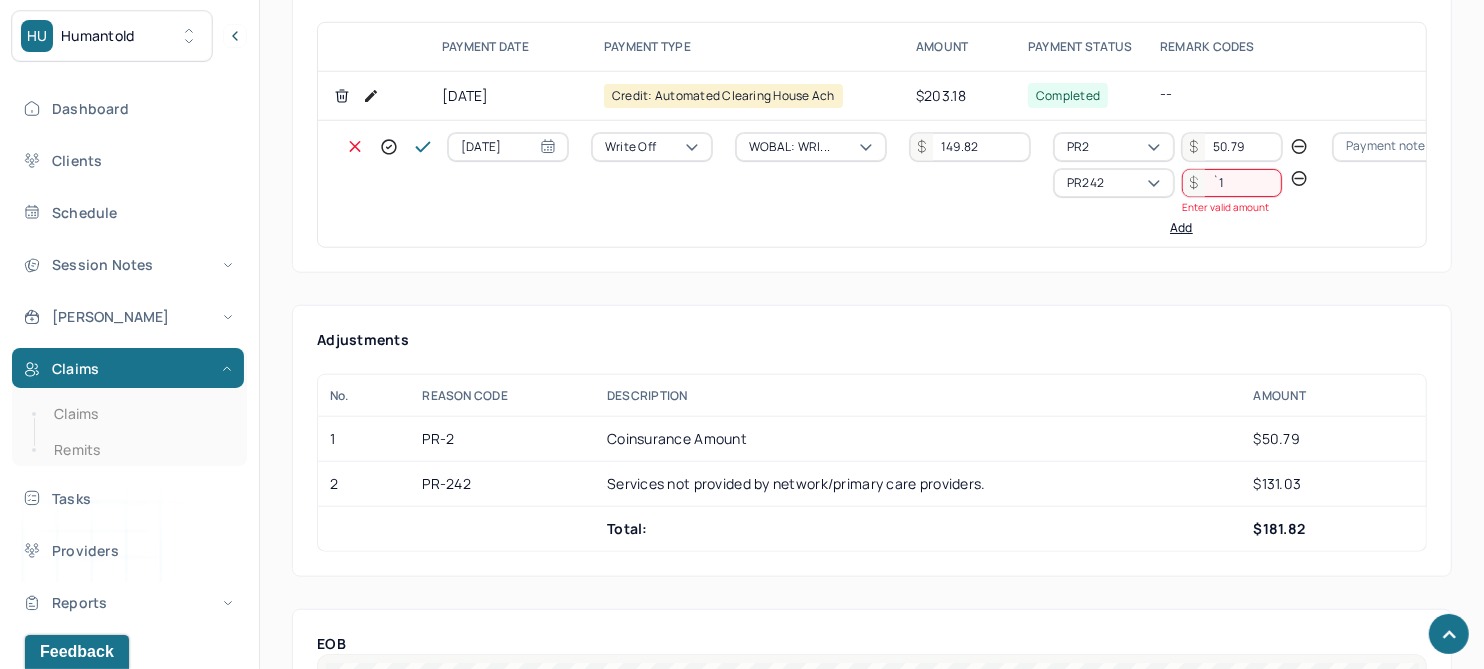 type on "`" 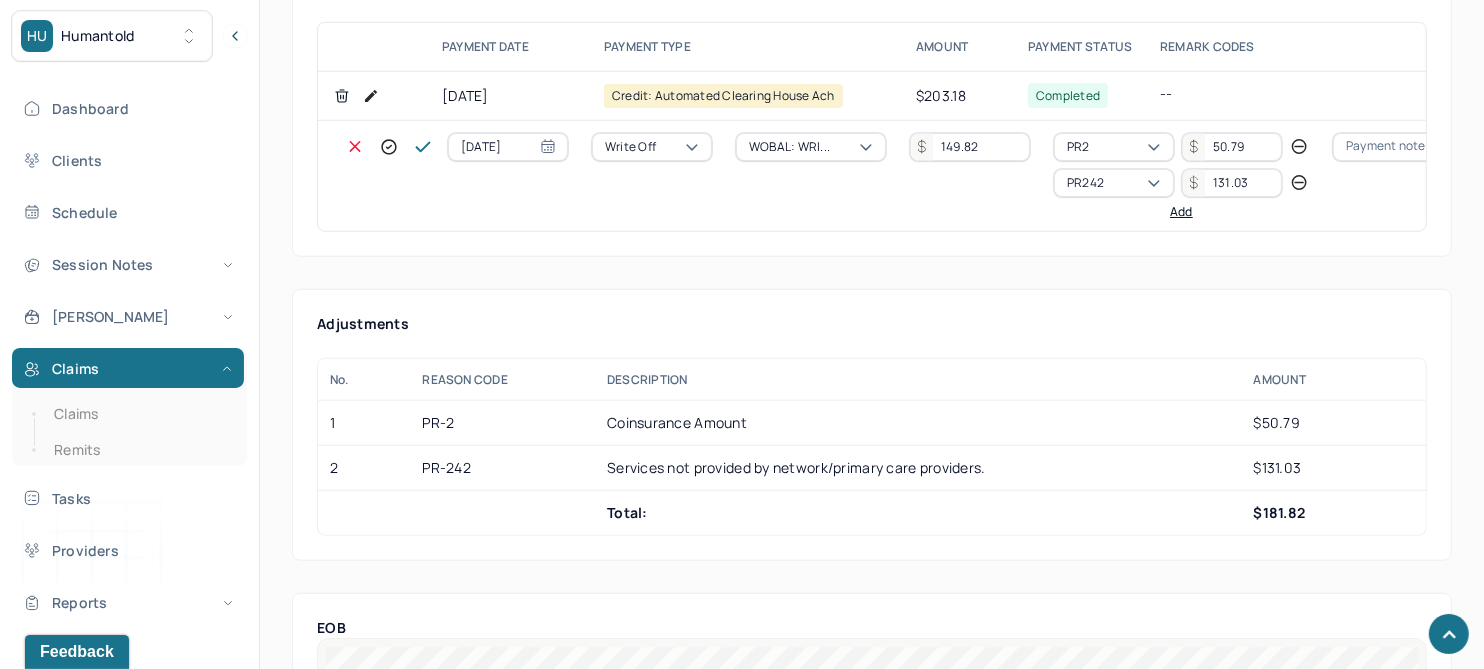 type on "131.03" 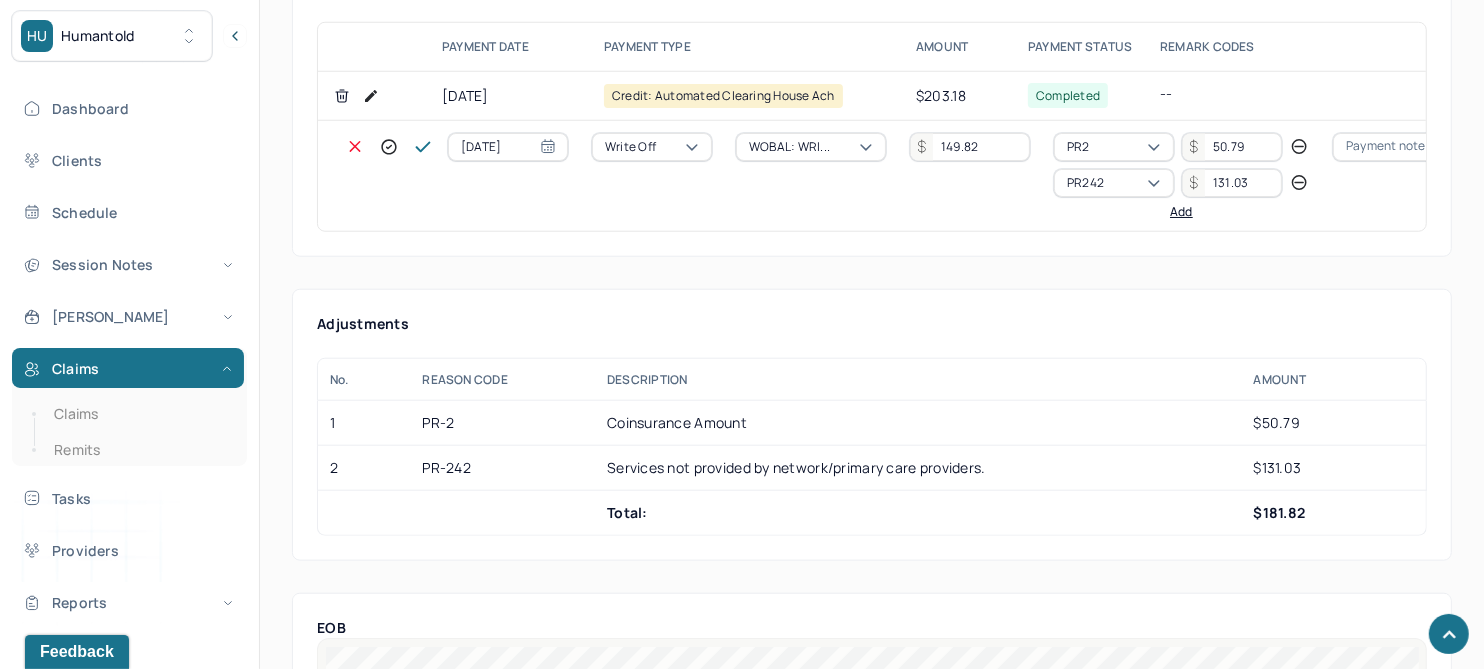 type 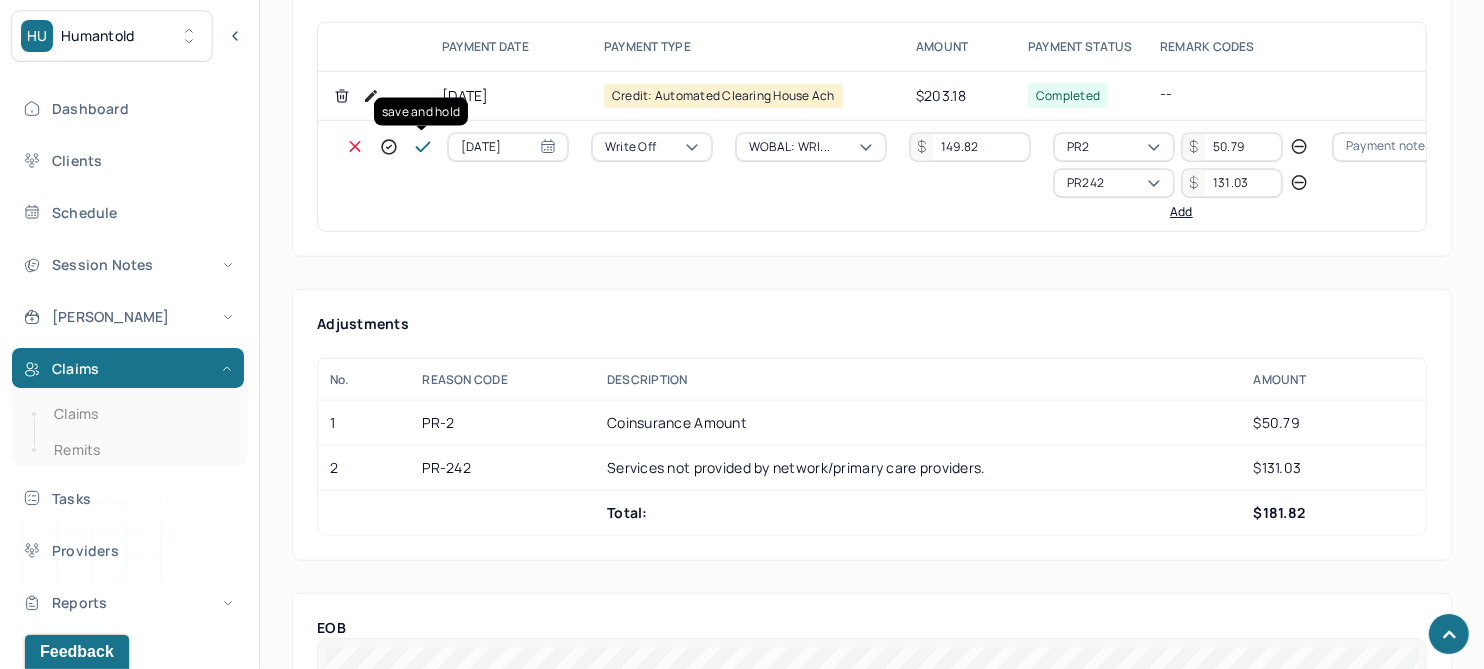 click 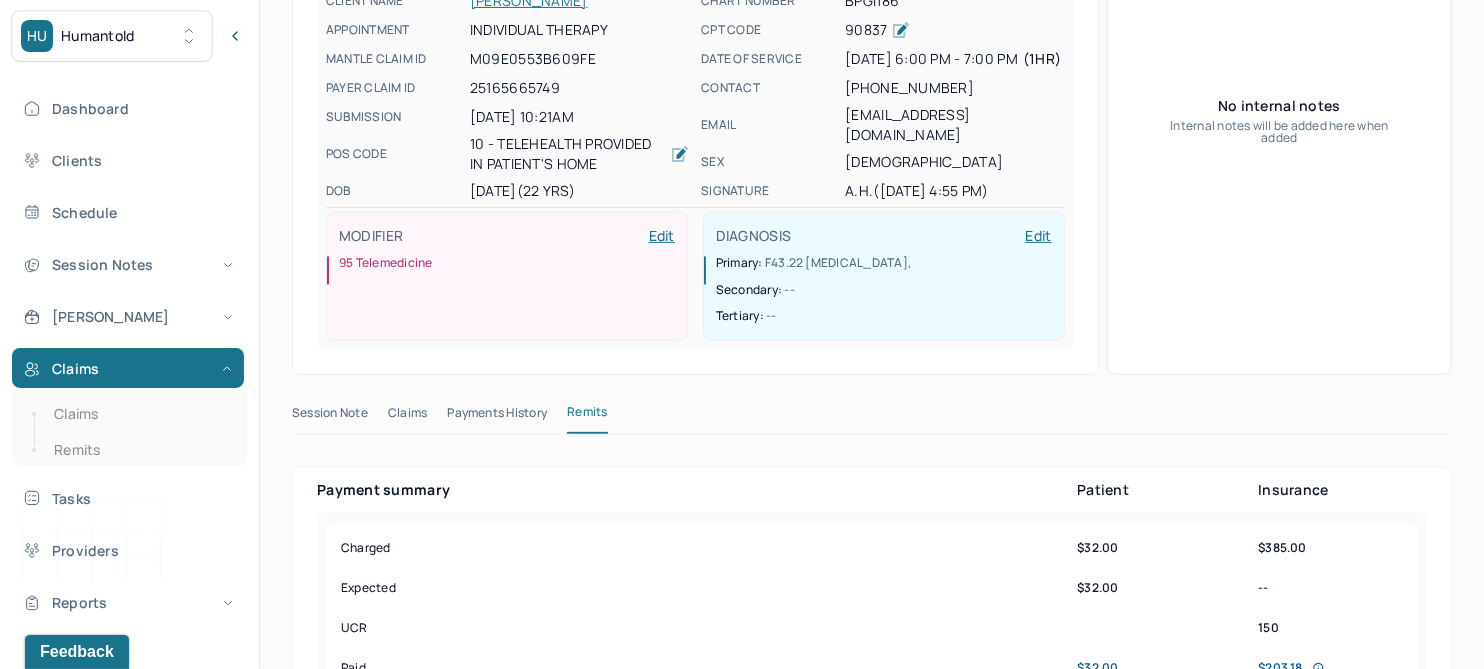 scroll, scrollTop: 0, scrollLeft: 0, axis: both 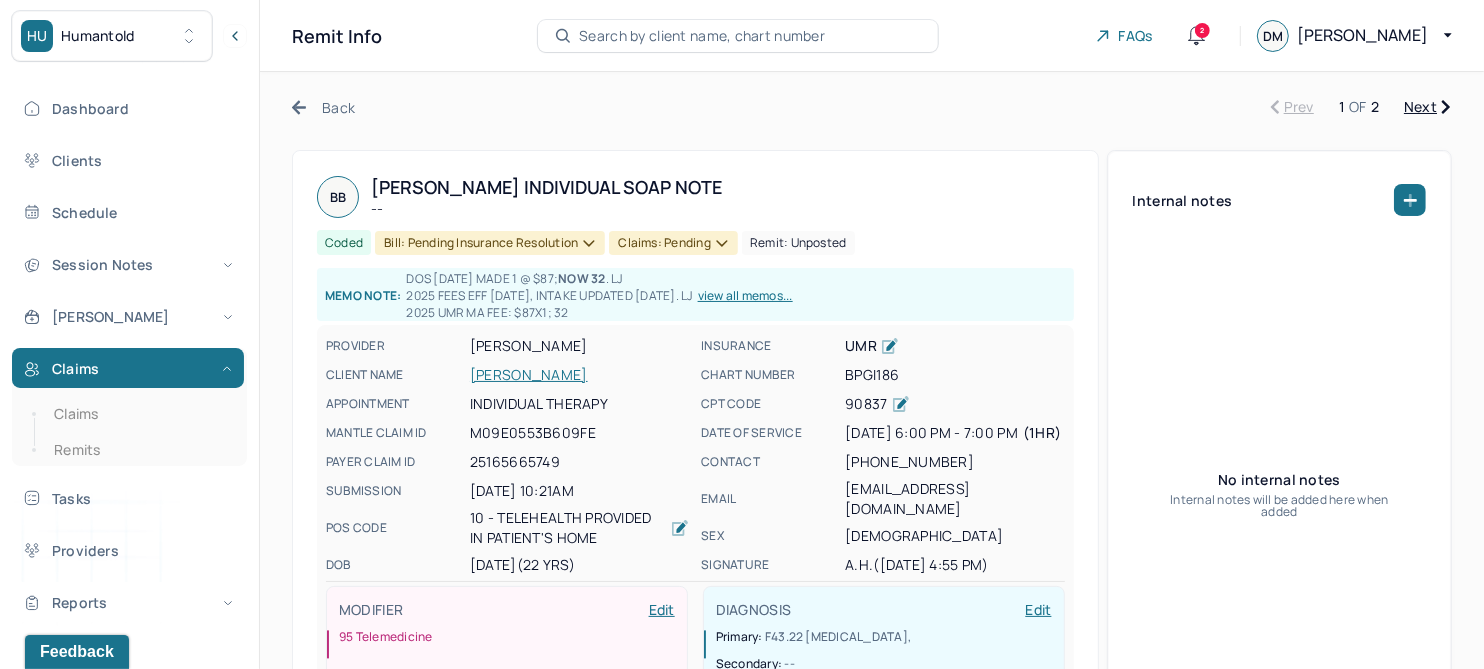 click on "Bill: Pending Insurance Resolution" at bounding box center [490, 243] 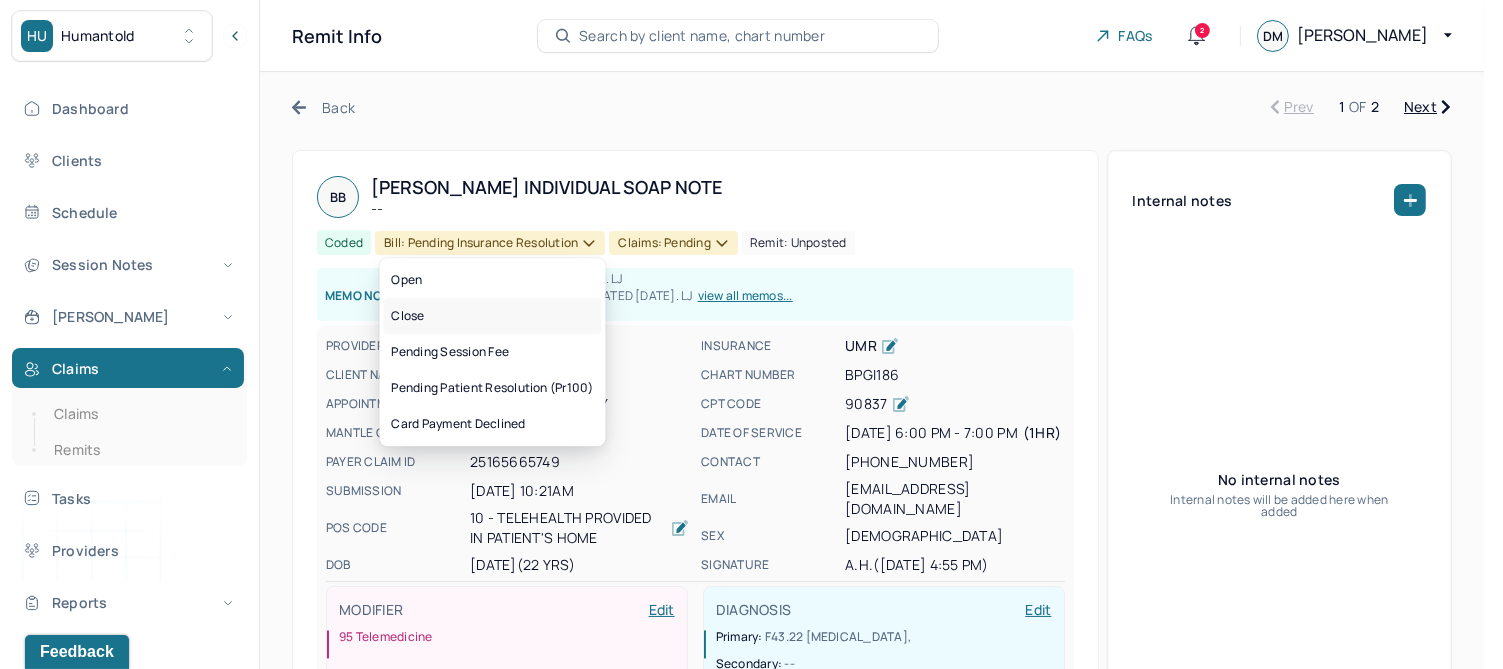 click on "Close" at bounding box center (493, 316) 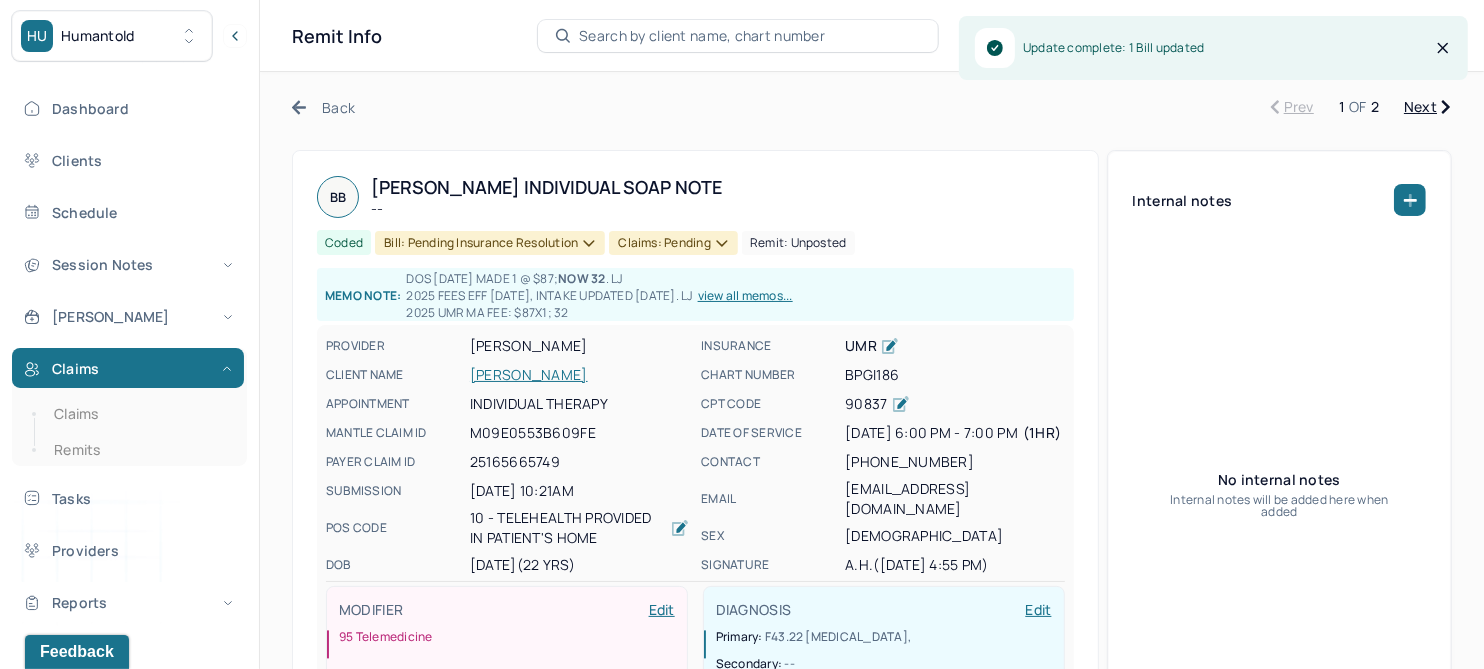 click on "Remit: unposted" at bounding box center (798, 243) 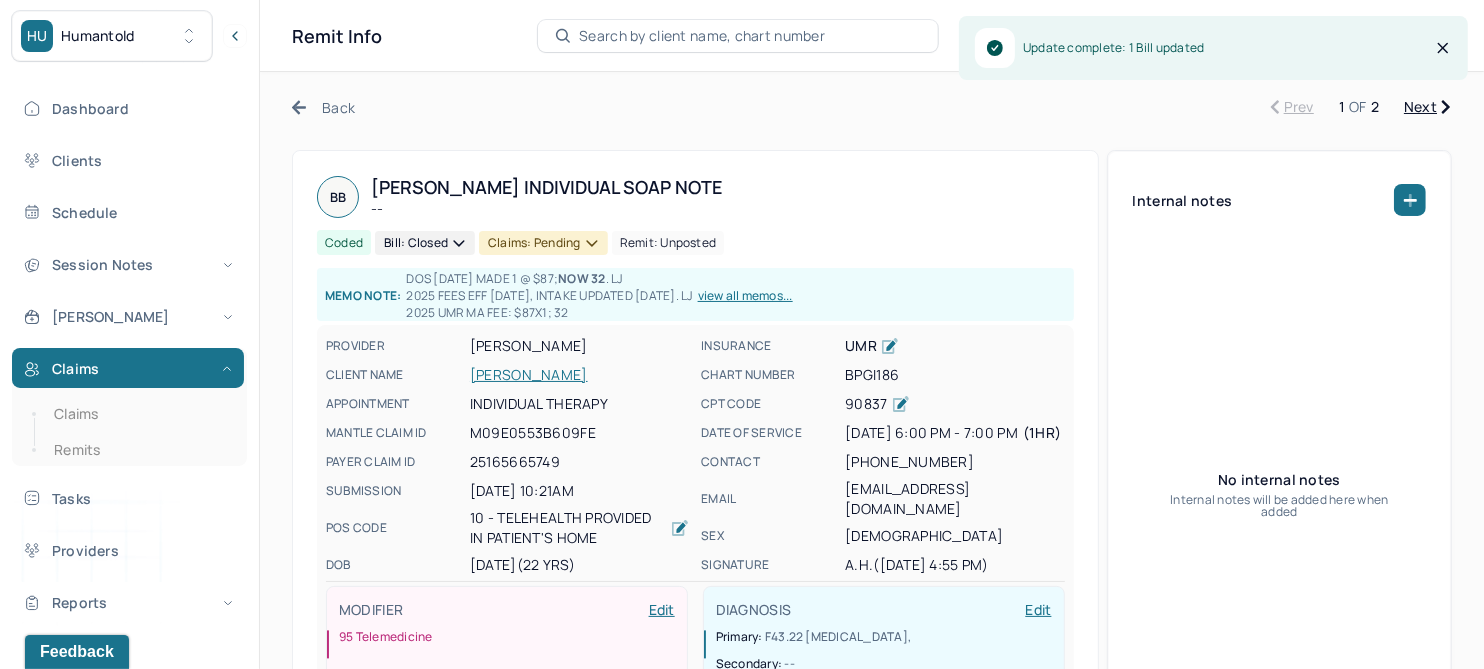 click on "Claims: pending" at bounding box center (543, 243) 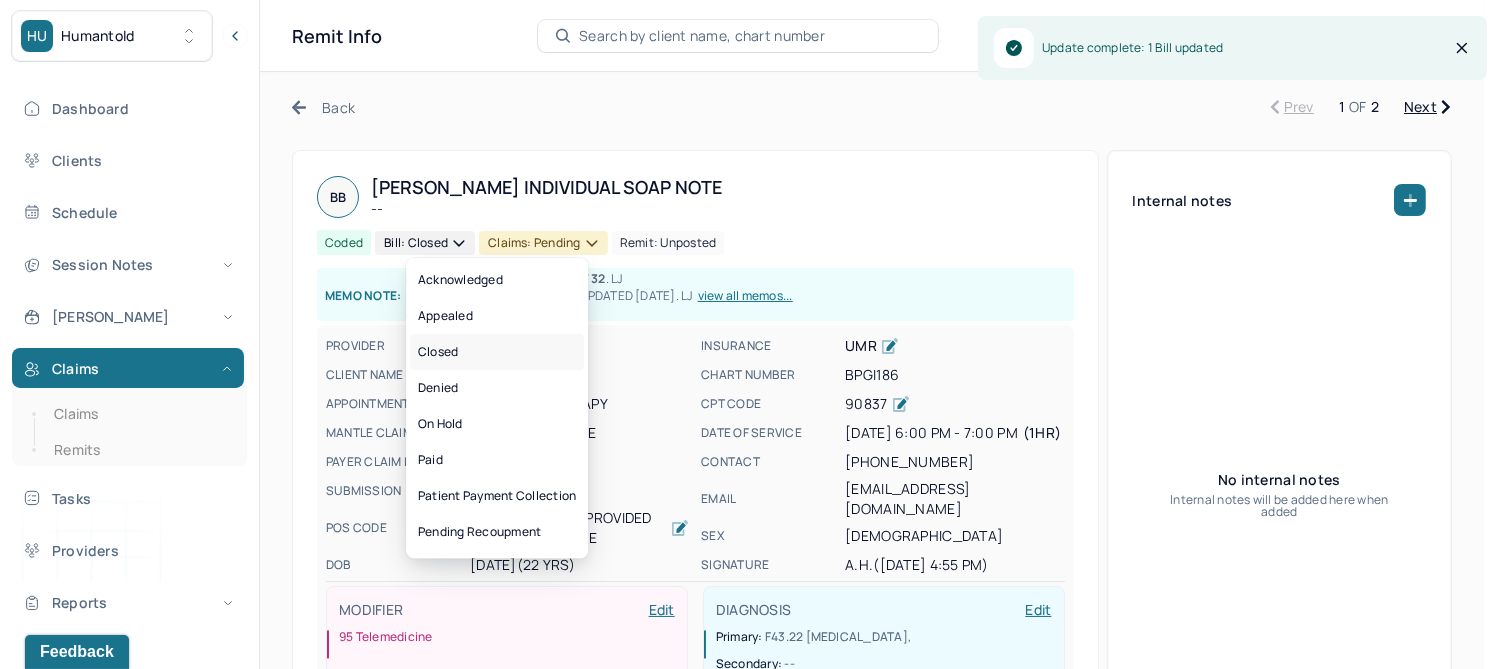 click on "Closed" at bounding box center [497, 352] 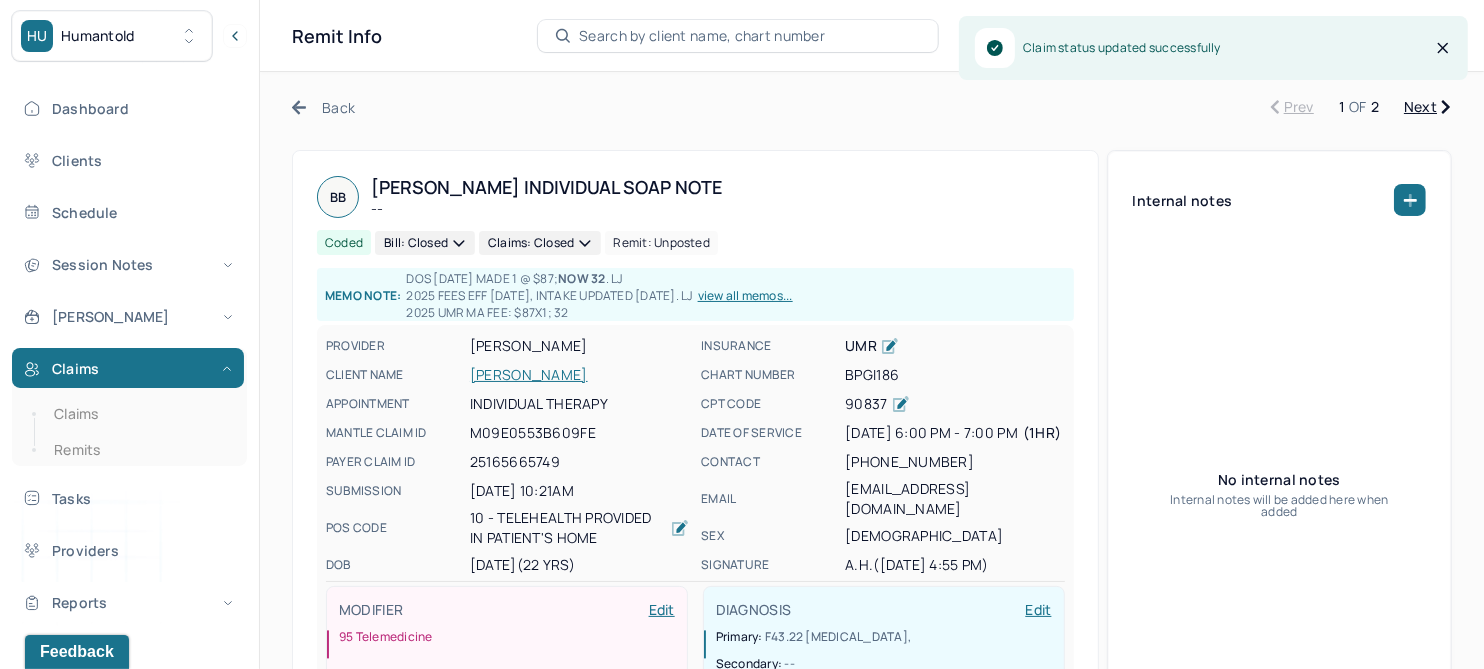 click on "Next" at bounding box center (1427, 107) 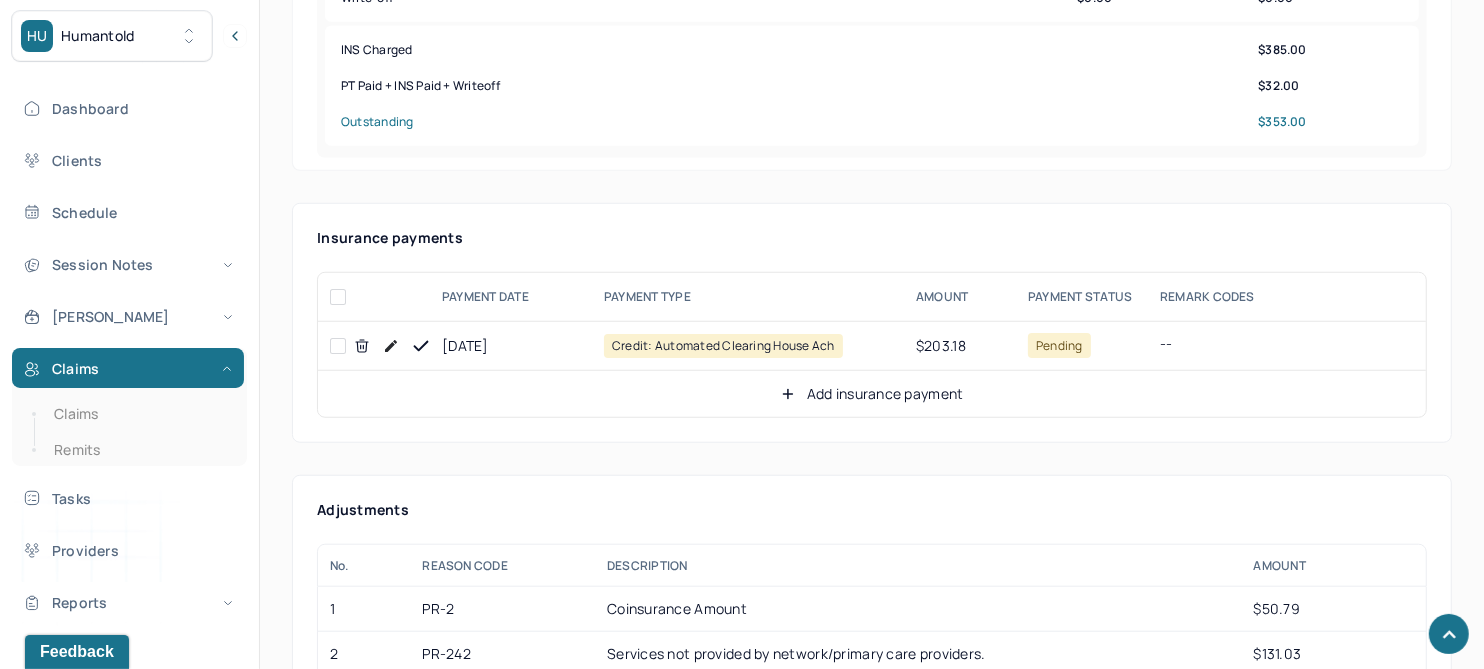 scroll, scrollTop: 1125, scrollLeft: 0, axis: vertical 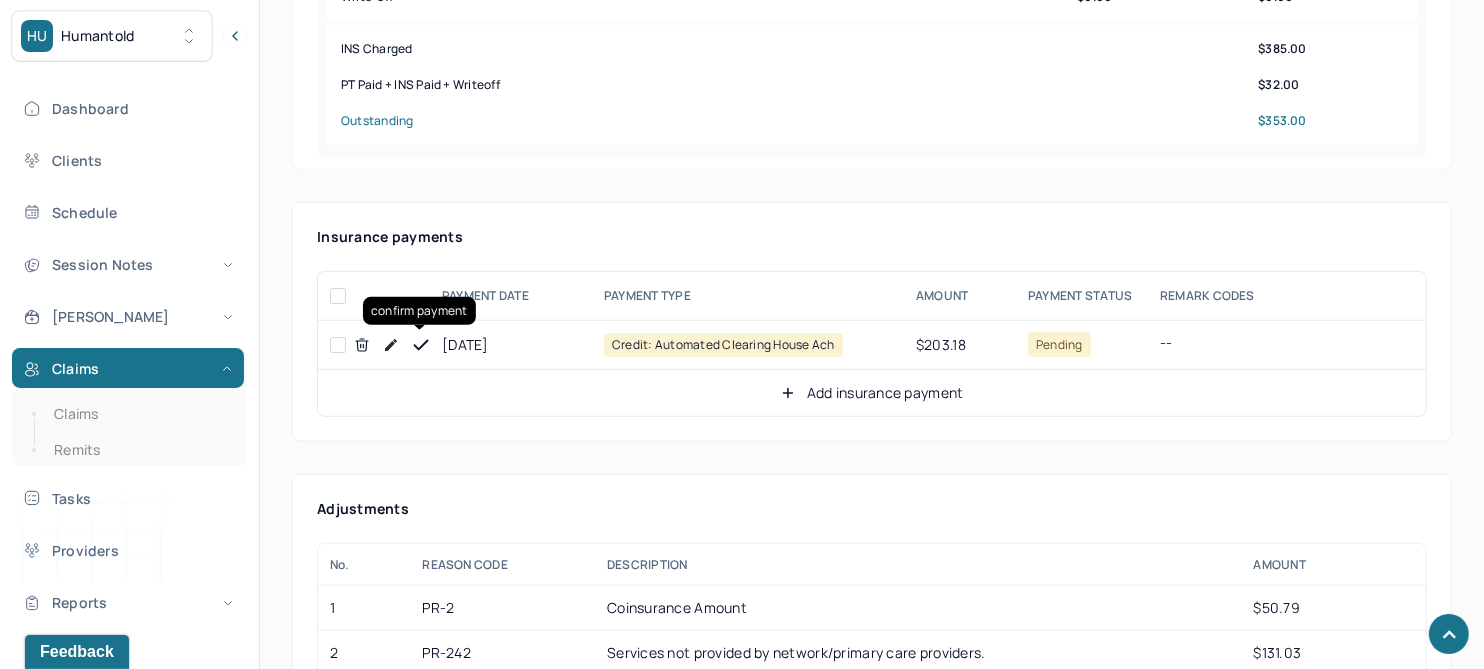 click 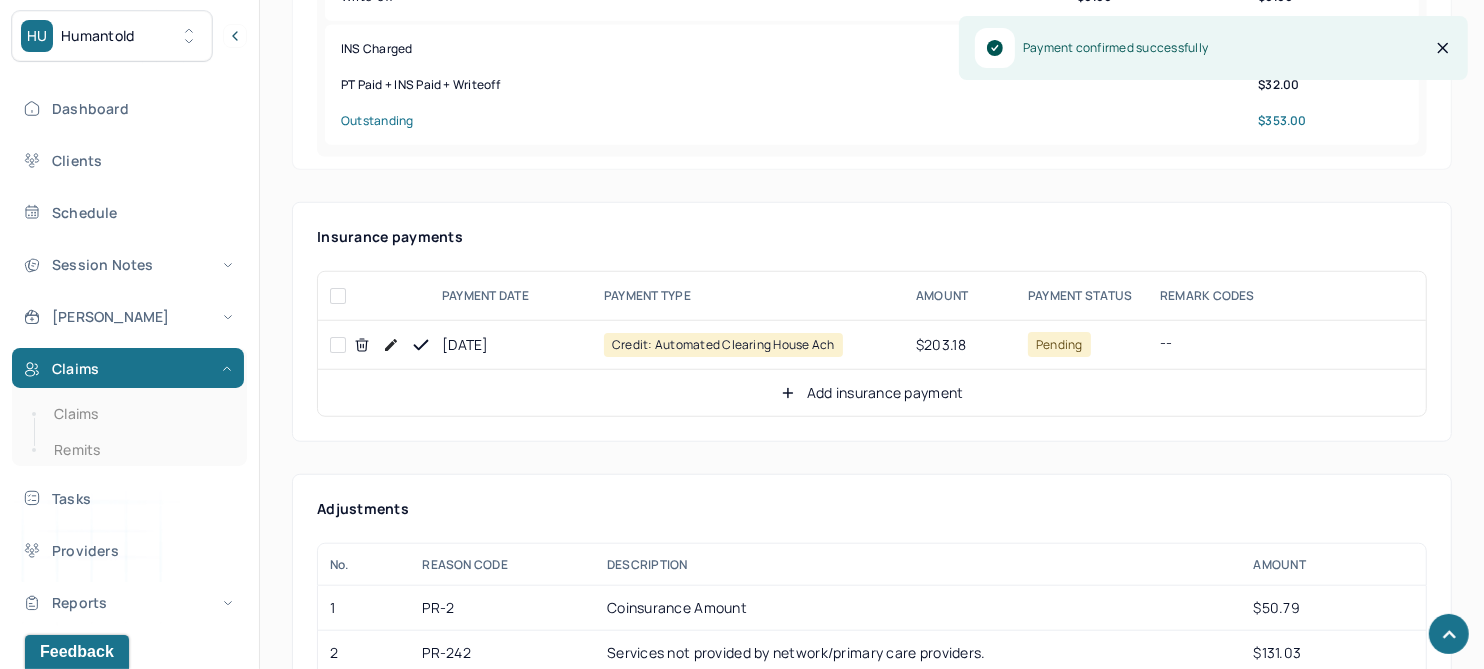 click on "Add insurance payment" at bounding box center (872, 393) 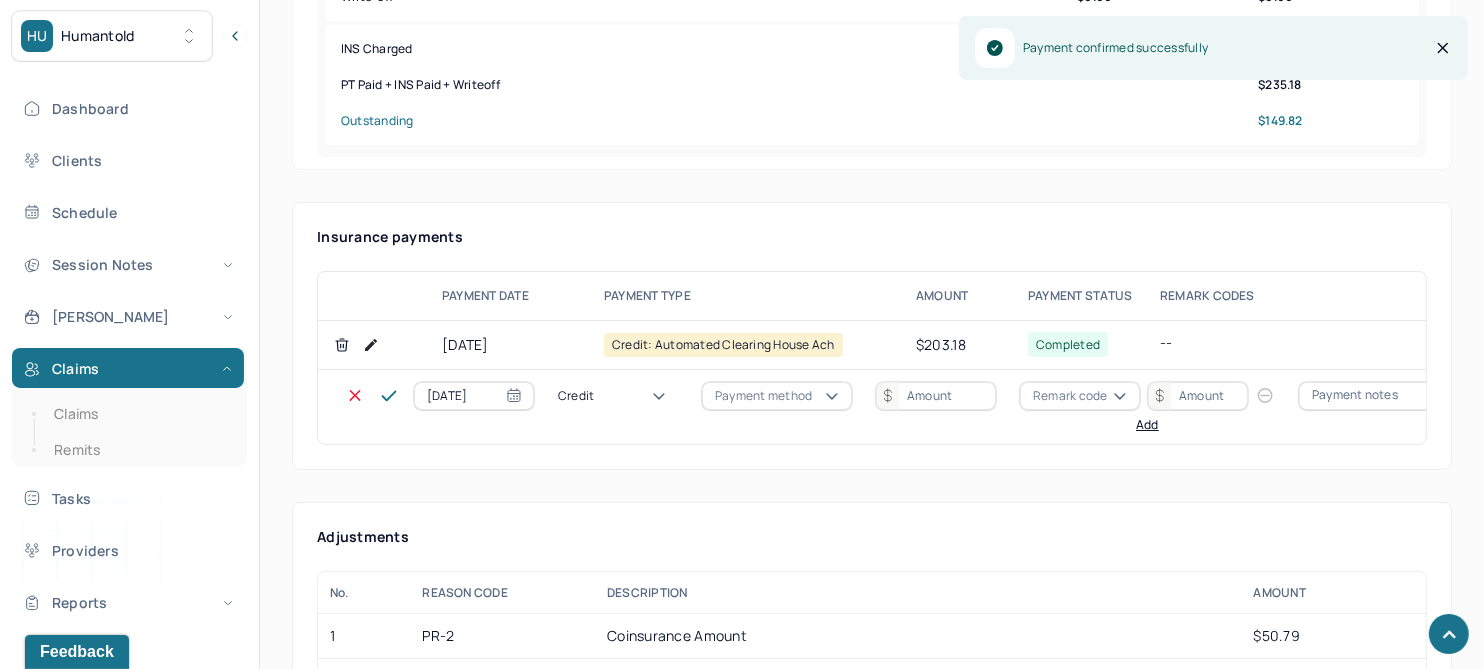 click on "Credit" at bounding box center (618, 396) 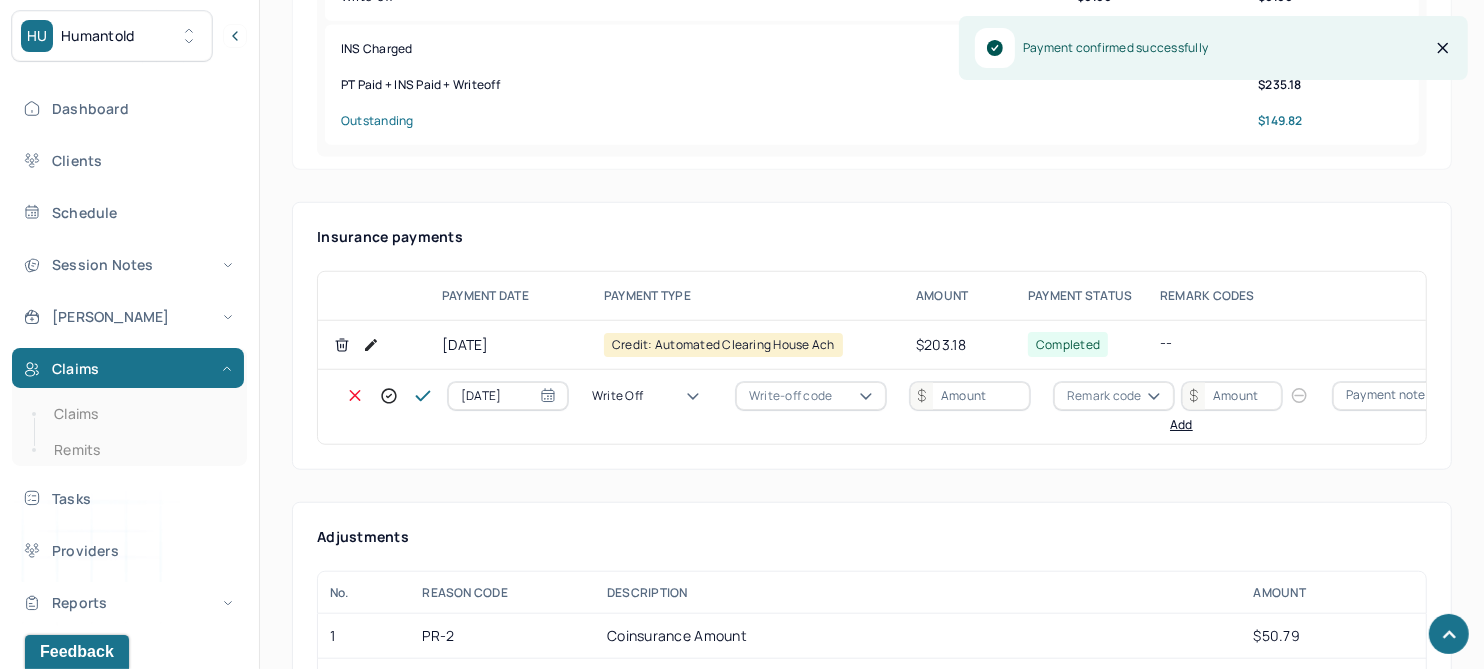 click on "Write-off code" at bounding box center (790, 396) 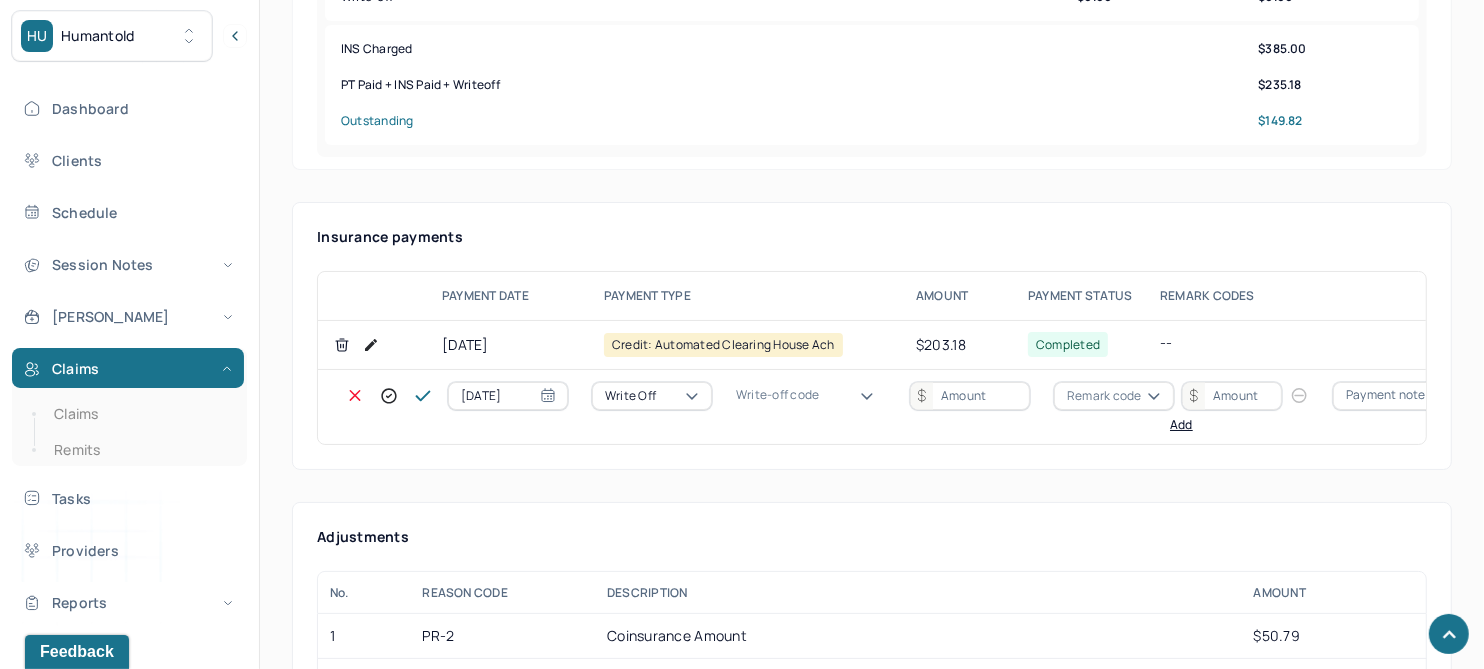 drag, startPoint x: 780, startPoint y: 529, endPoint x: 904, endPoint y: 452, distance: 145.96233 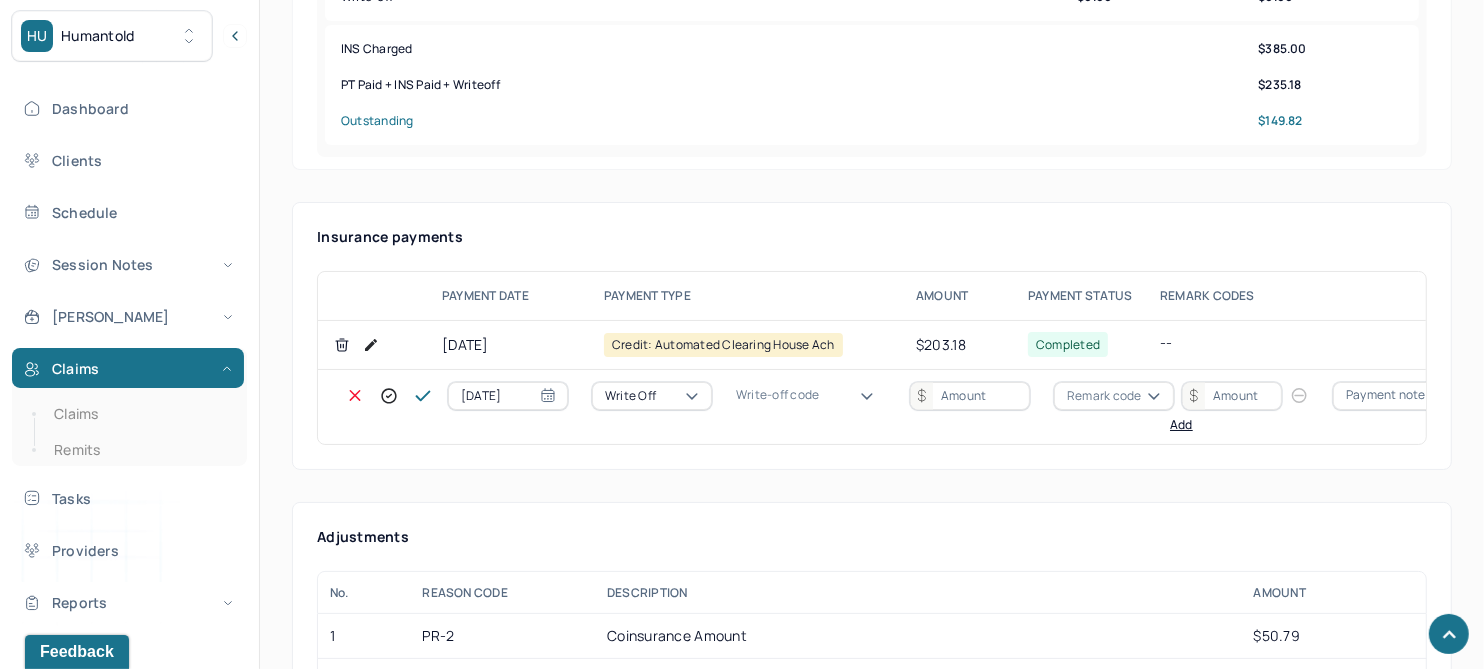 click on "WOBAL: WRITE OFF - BALANCE (INSADJ)" at bounding box center (100, 2942) 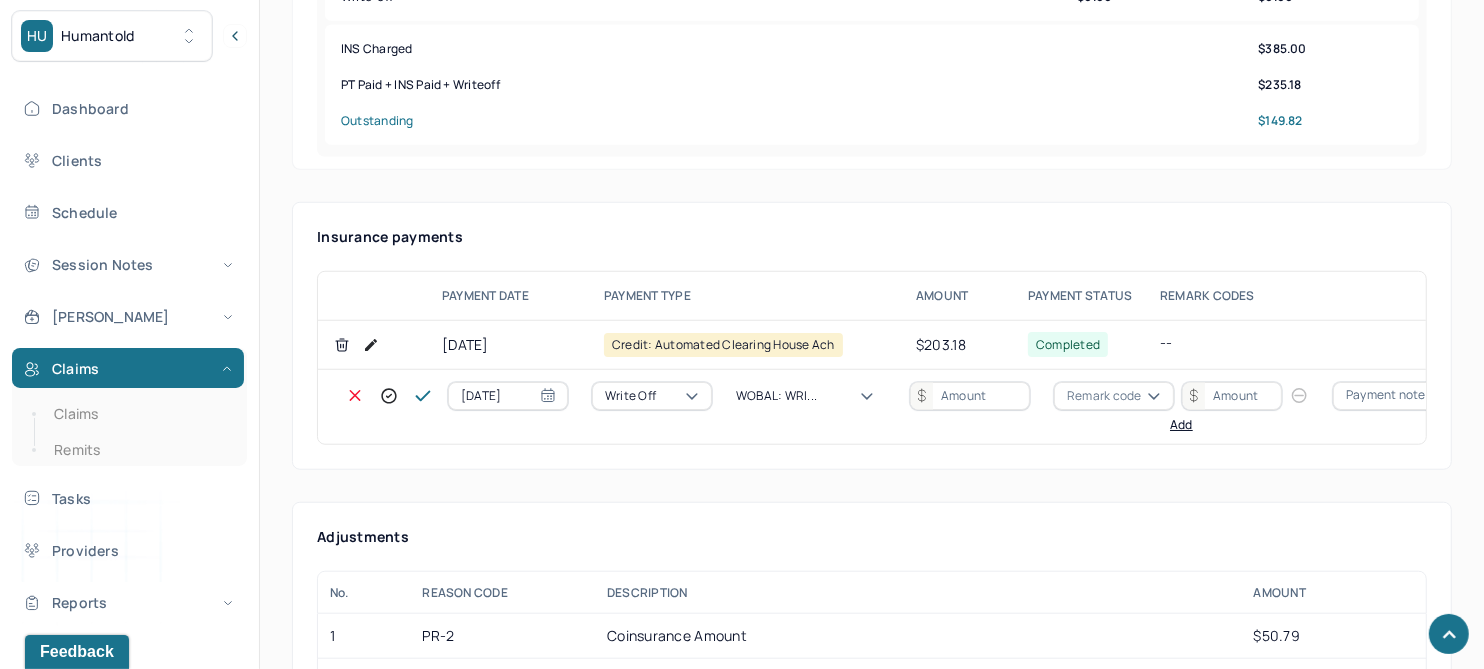 click at bounding box center [970, 396] 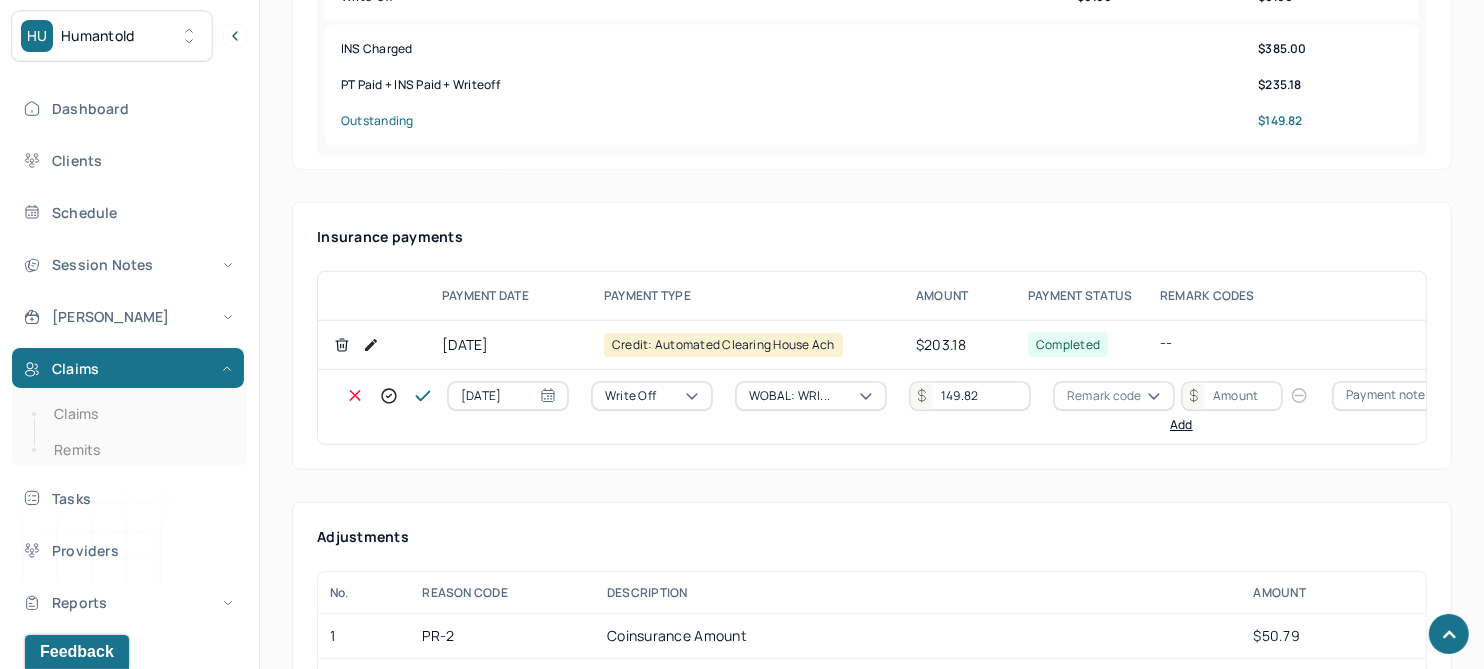 type on "149.82" 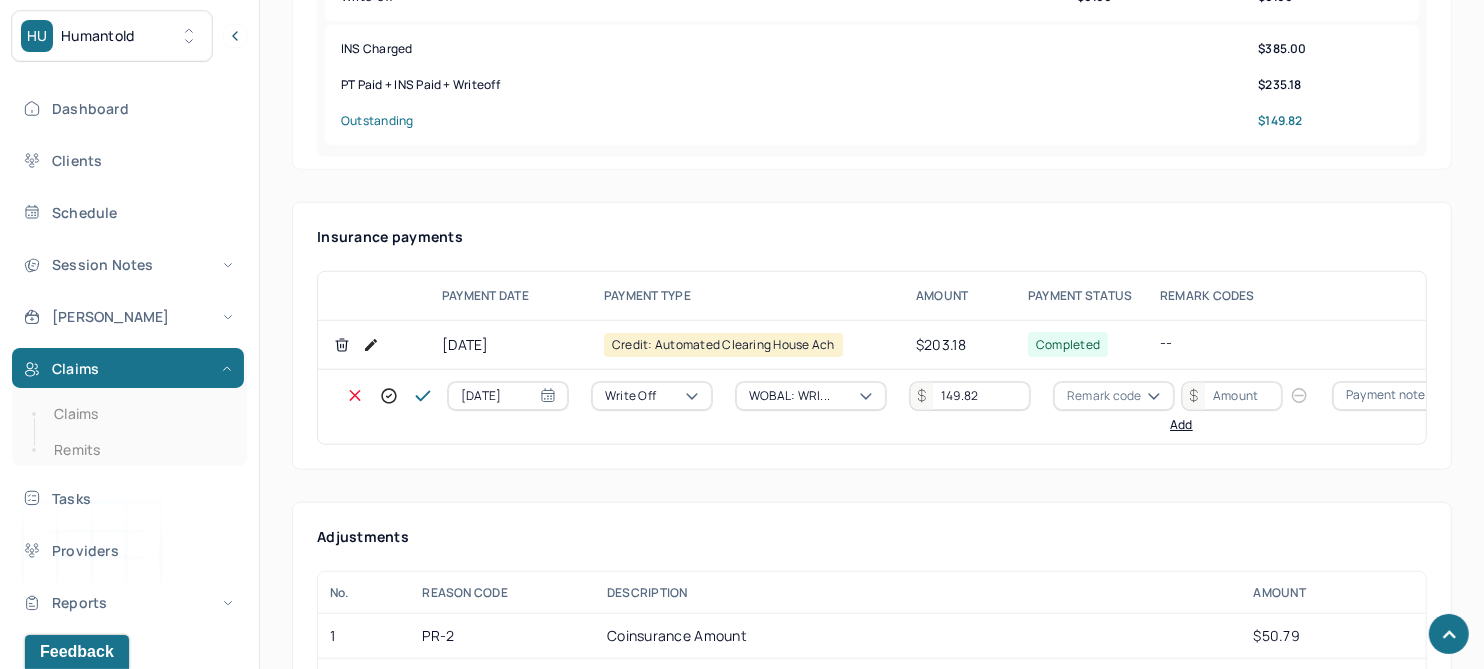 click on "Remark code" at bounding box center [1104, 396] 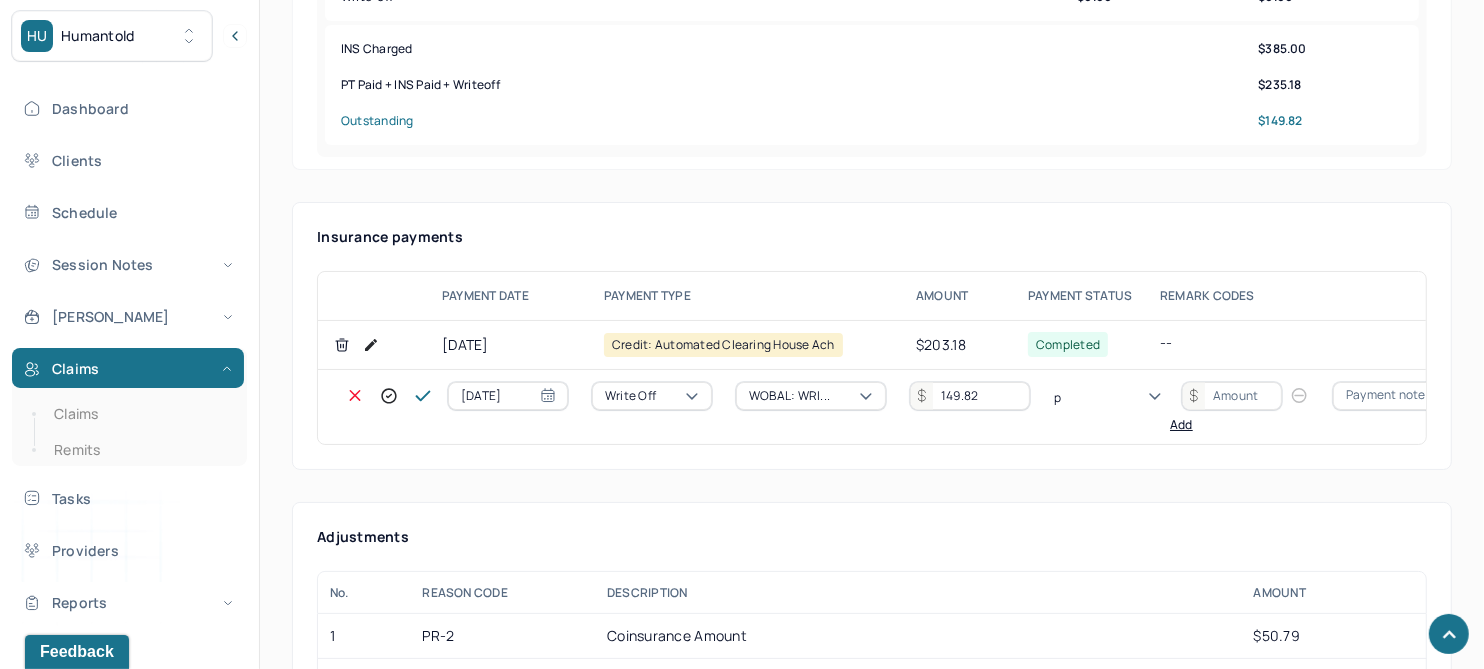 scroll, scrollTop: 123, scrollLeft: 0, axis: vertical 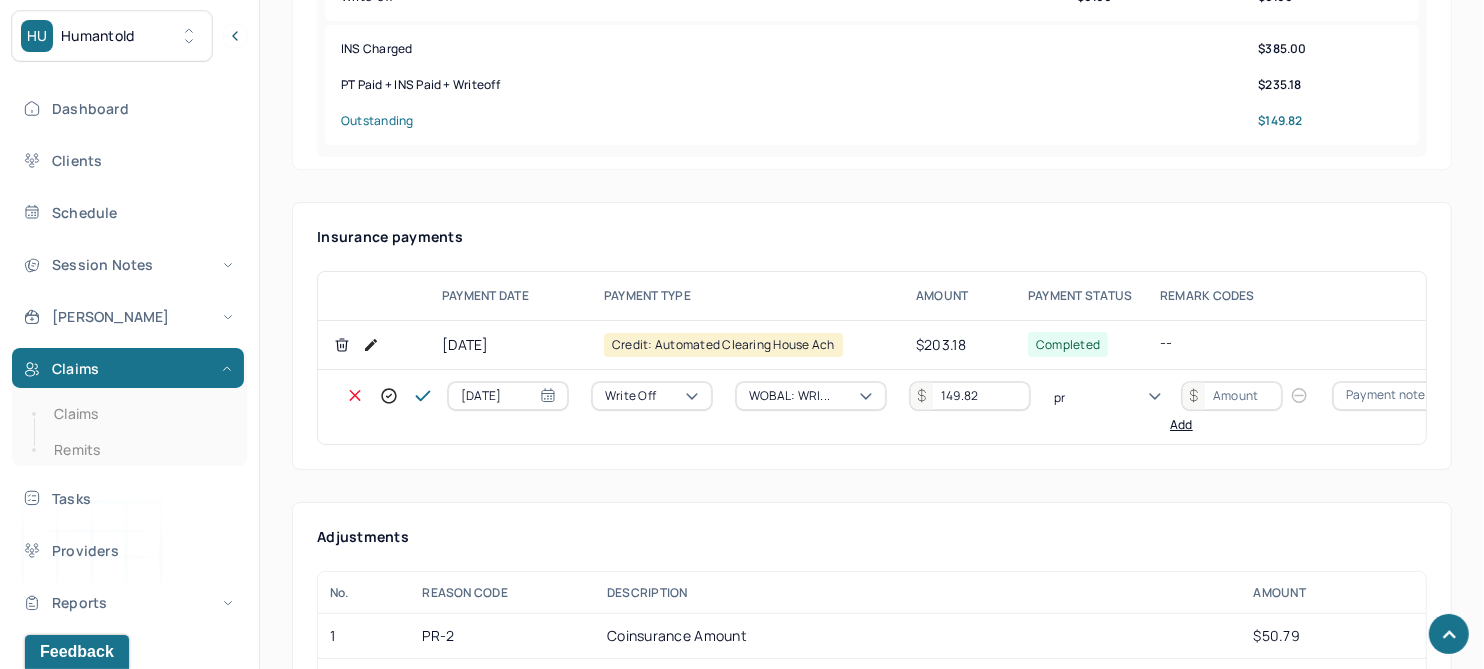 type on "pr2" 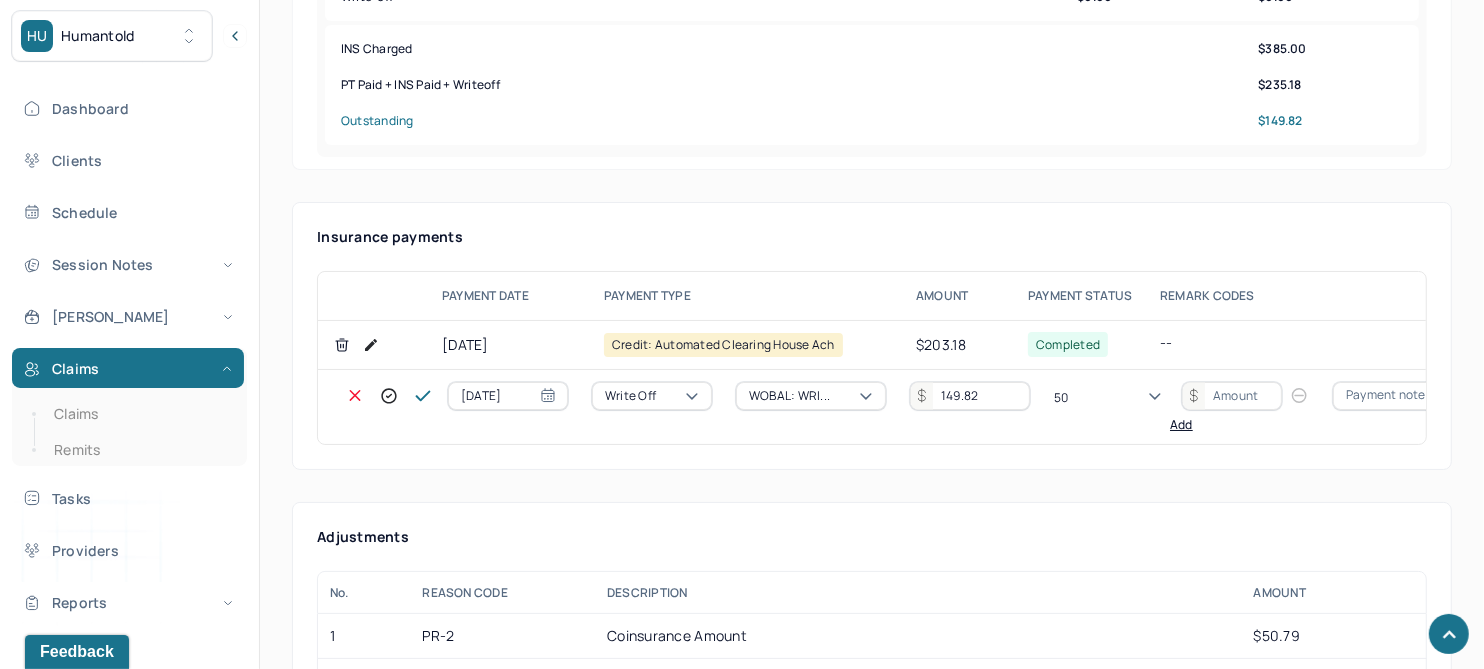 type on "5" 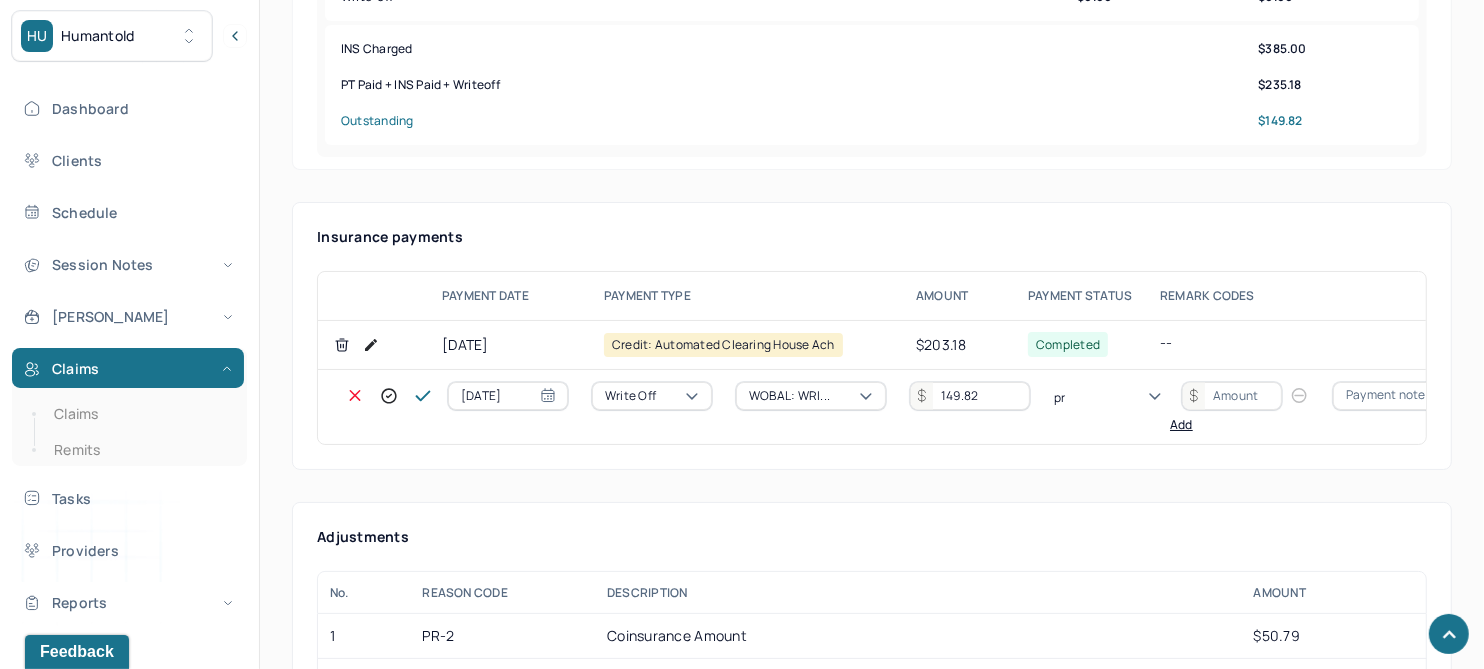 type on "pr2" 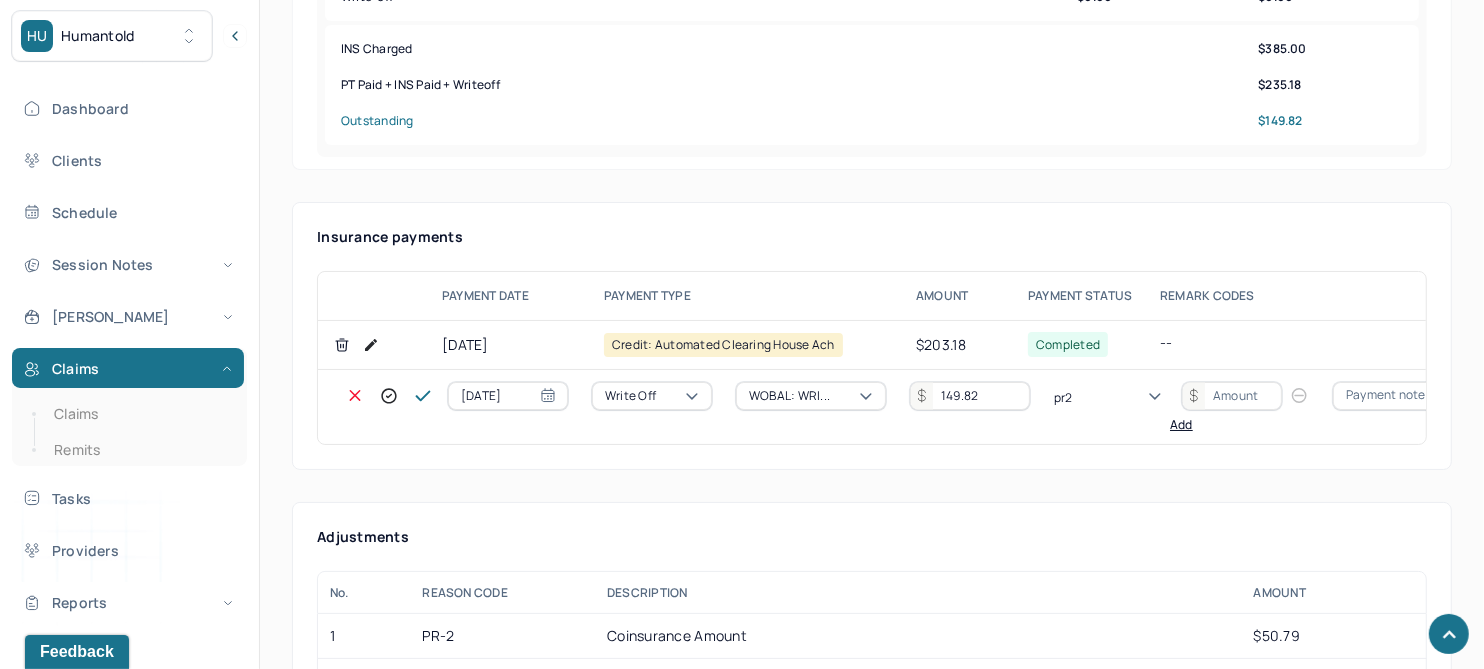 type 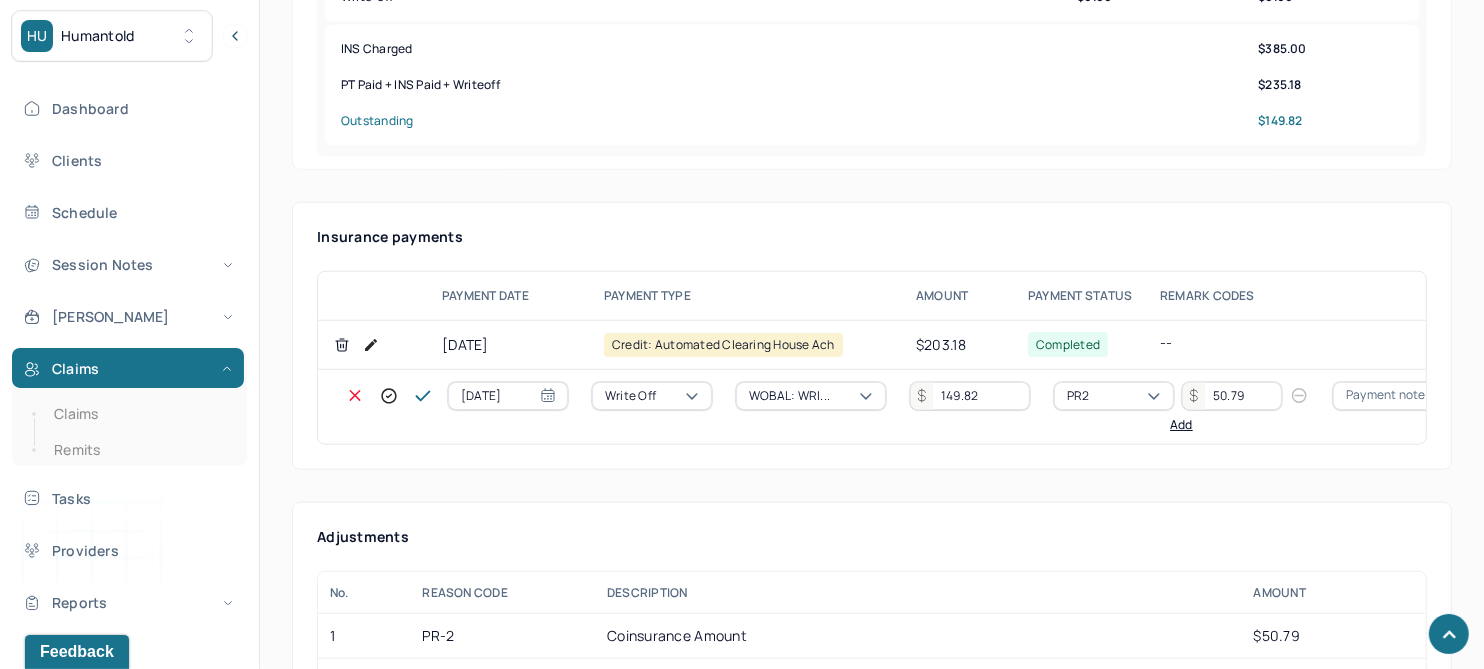 type on "50.79" 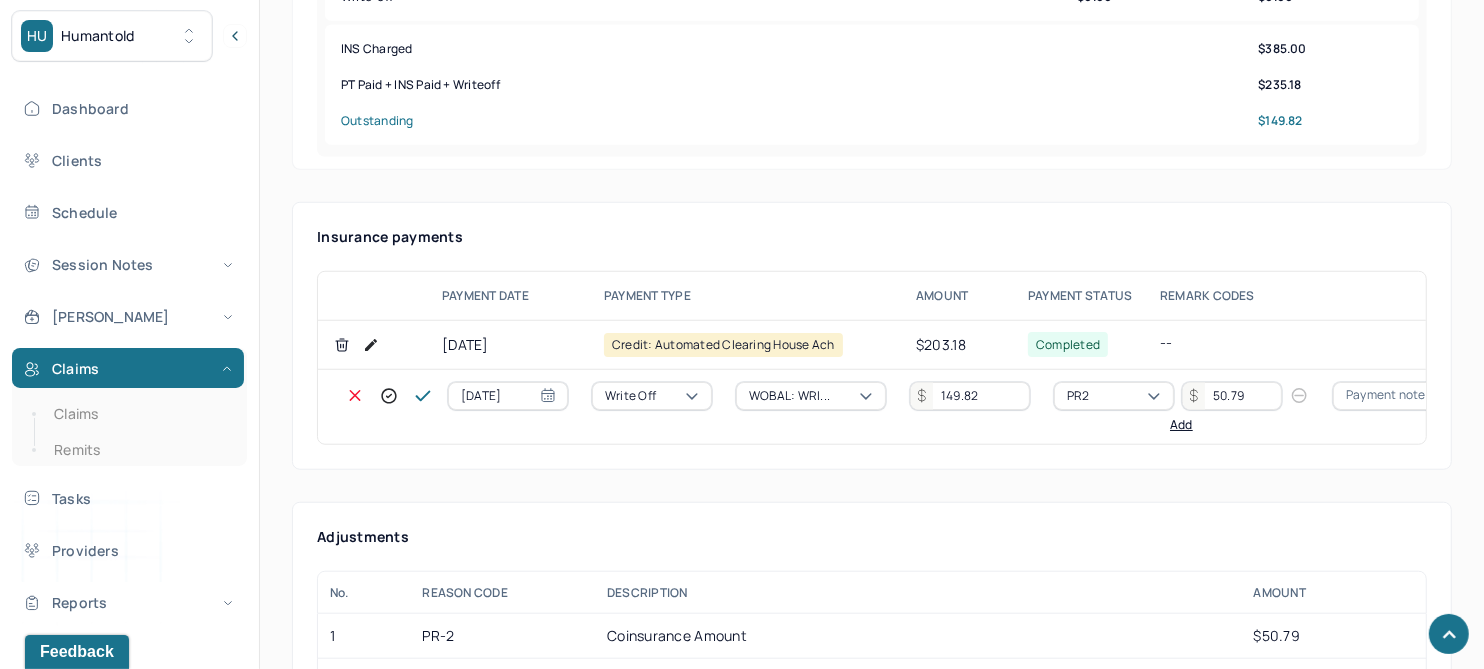 type 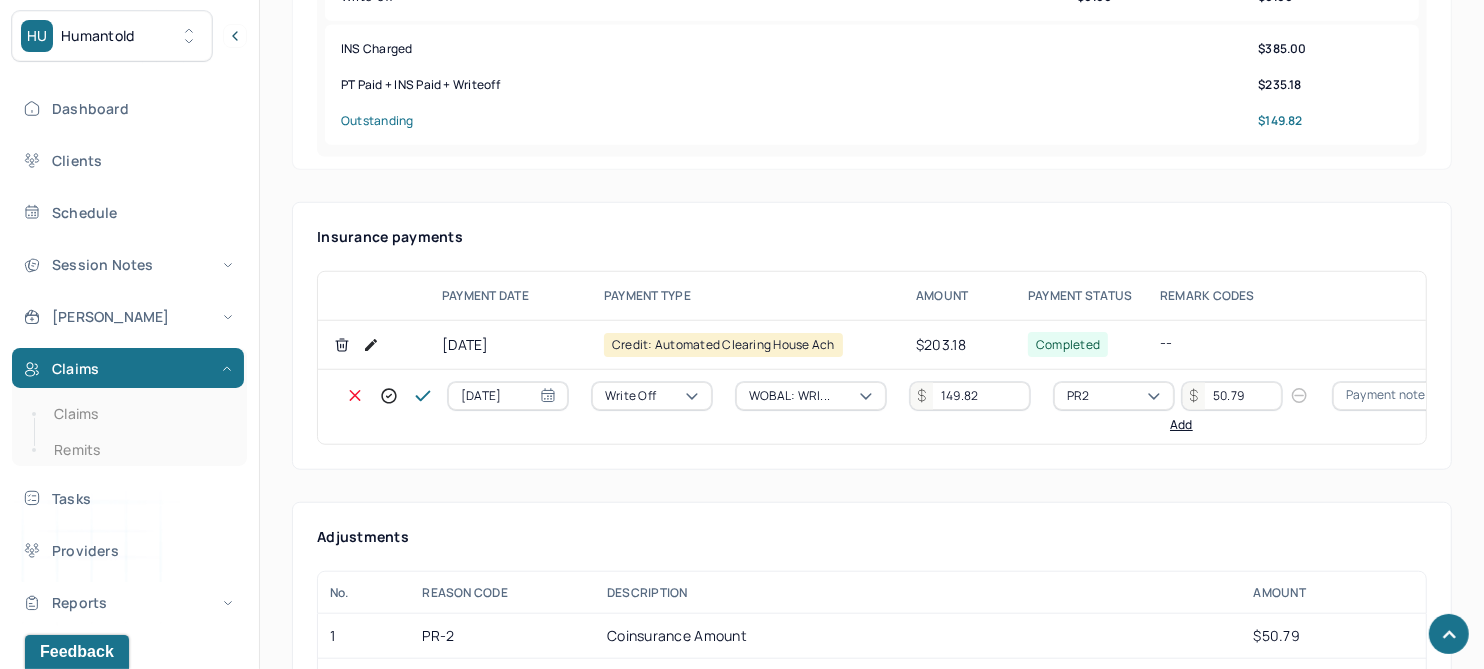 click on "Add" at bounding box center [1181, 425] 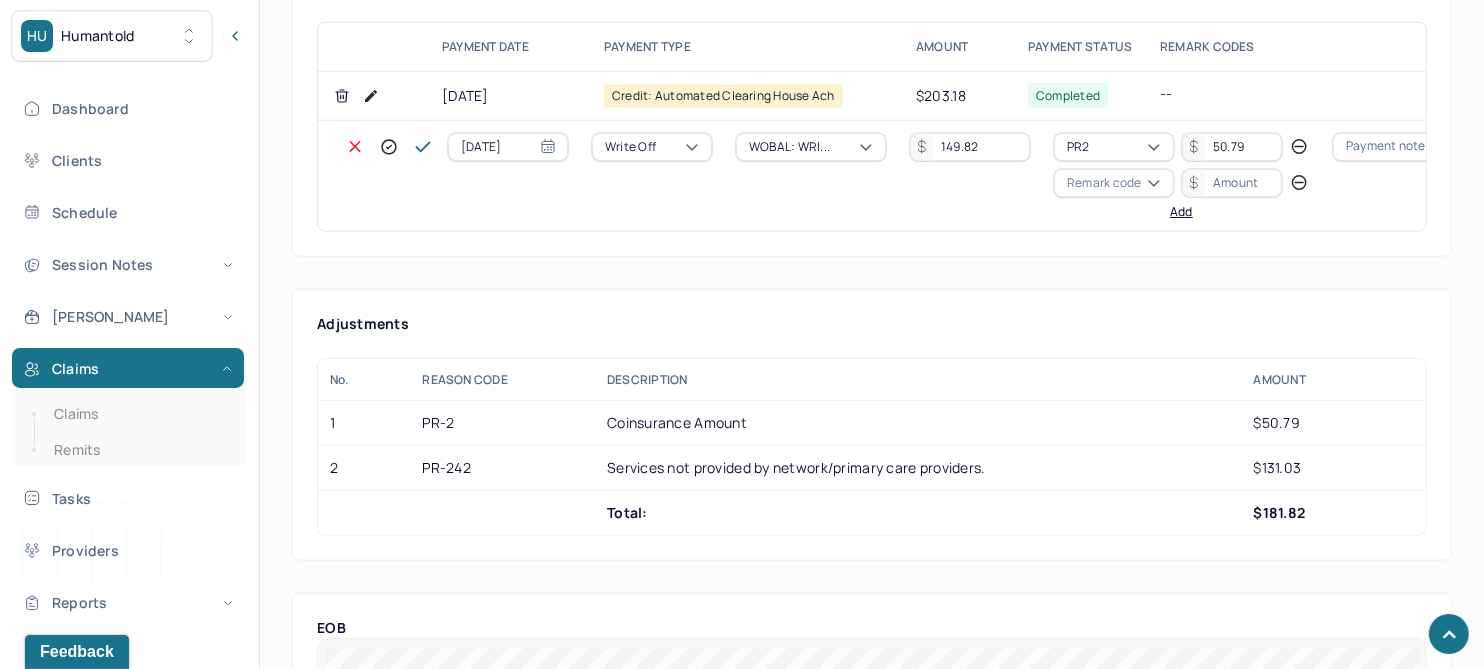 scroll, scrollTop: 1374, scrollLeft: 0, axis: vertical 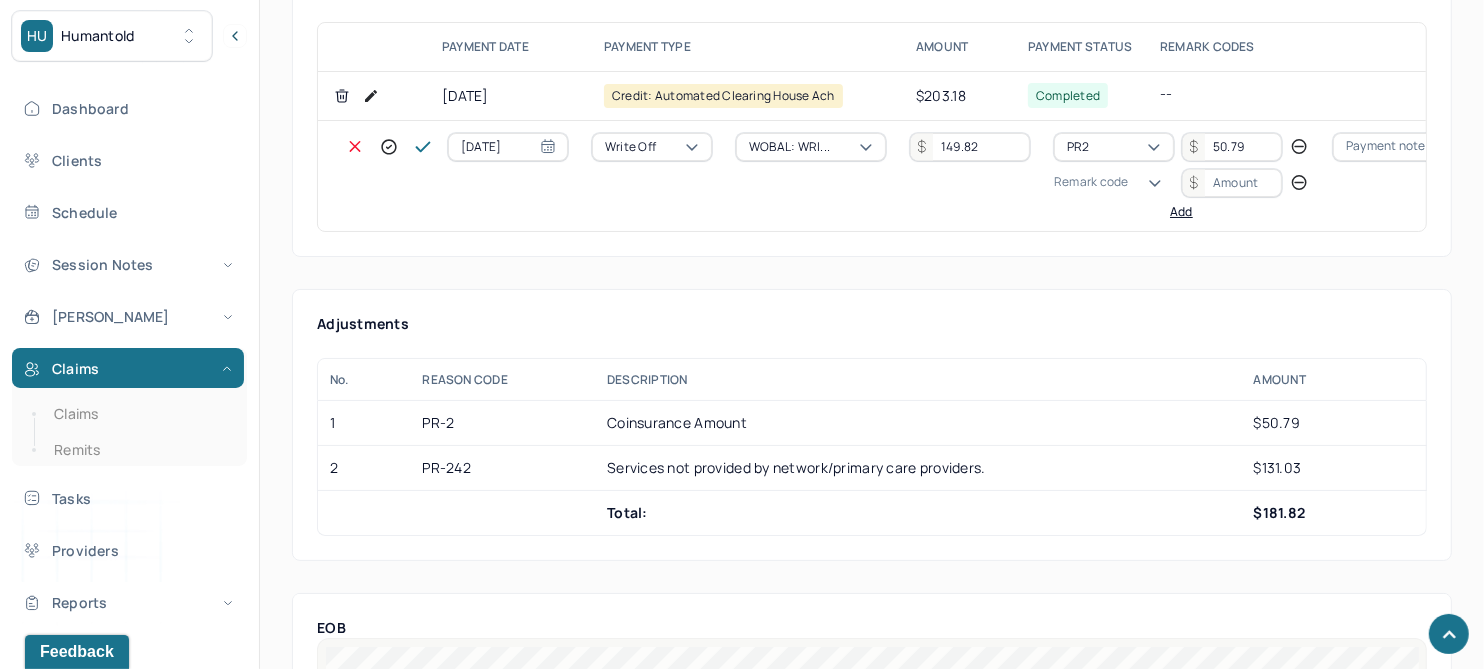 click on "Remark code" at bounding box center (1091, 182) 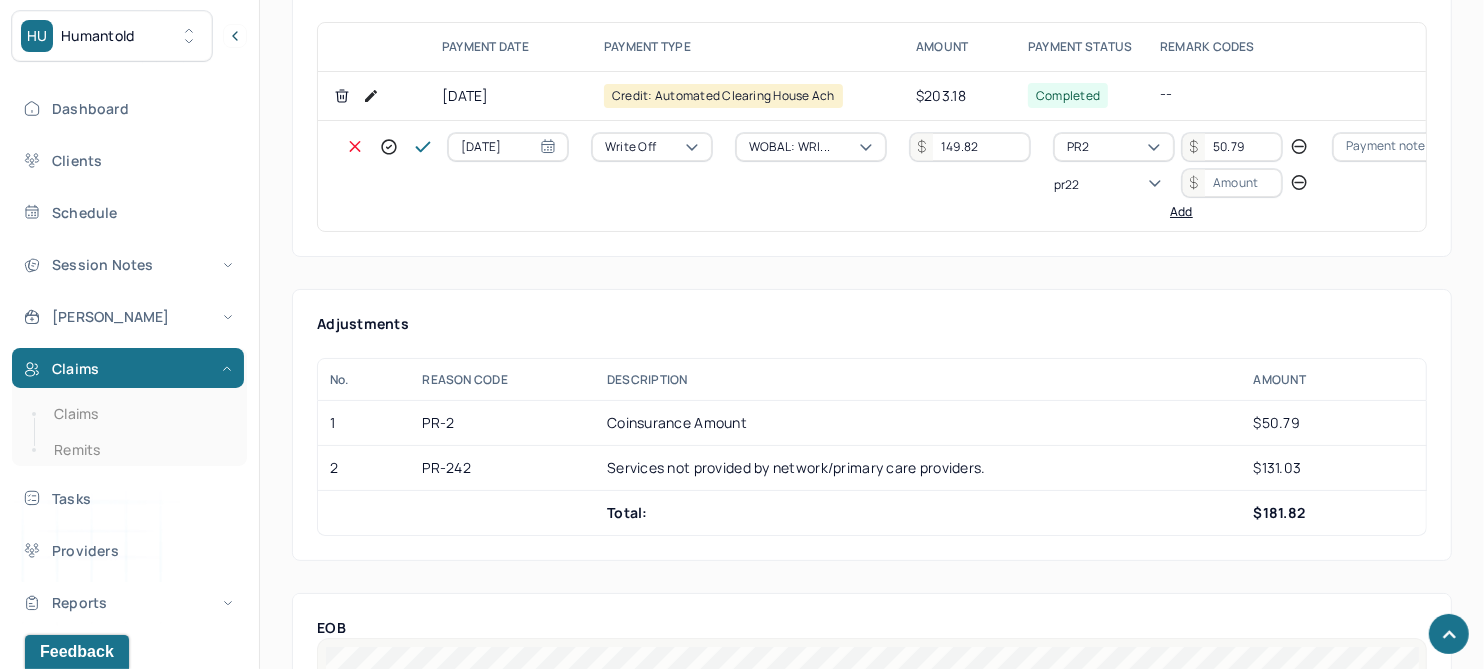 scroll, scrollTop: 0, scrollLeft: 0, axis: both 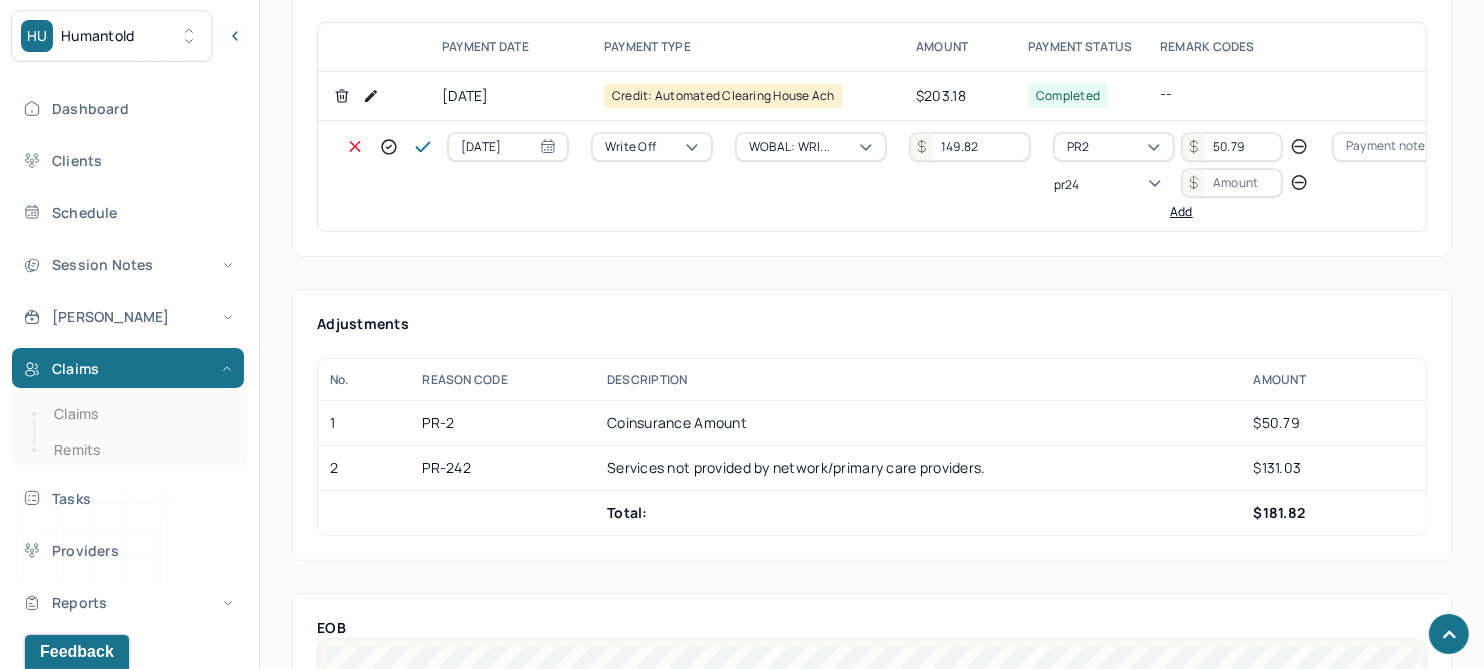 type on "pr242" 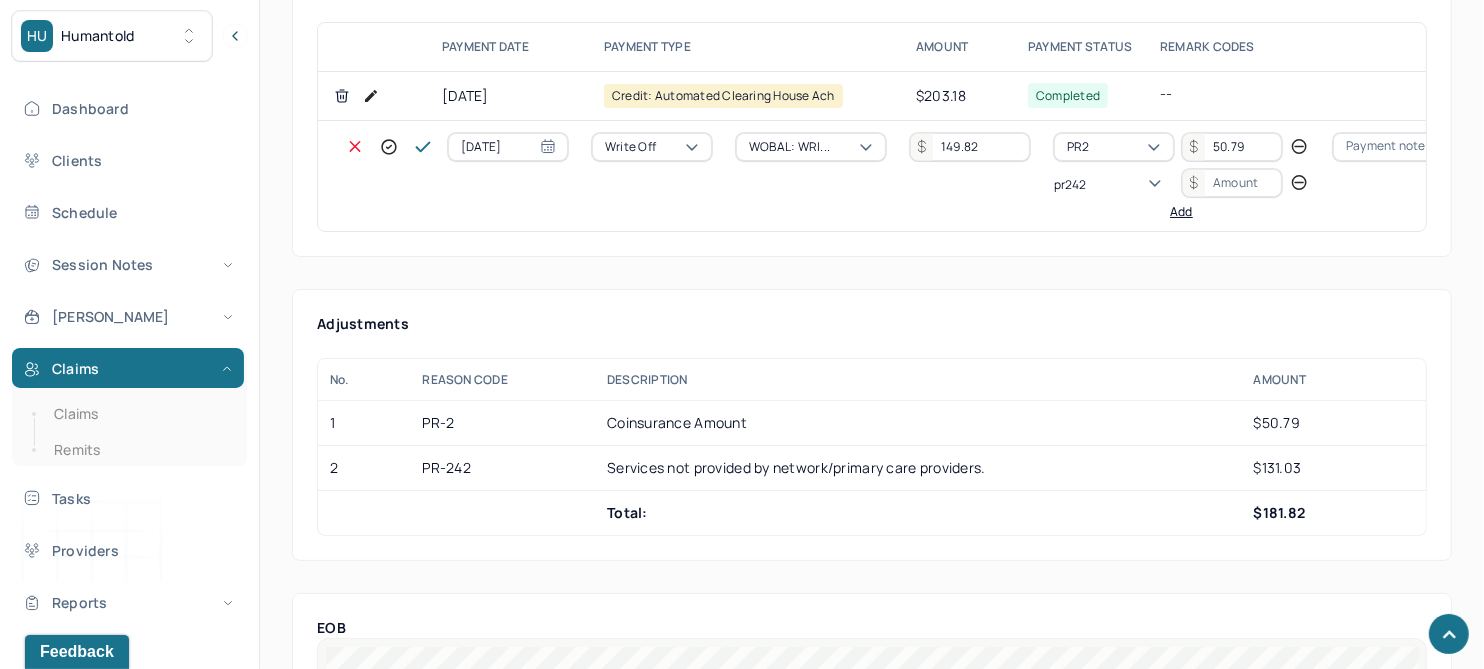 type 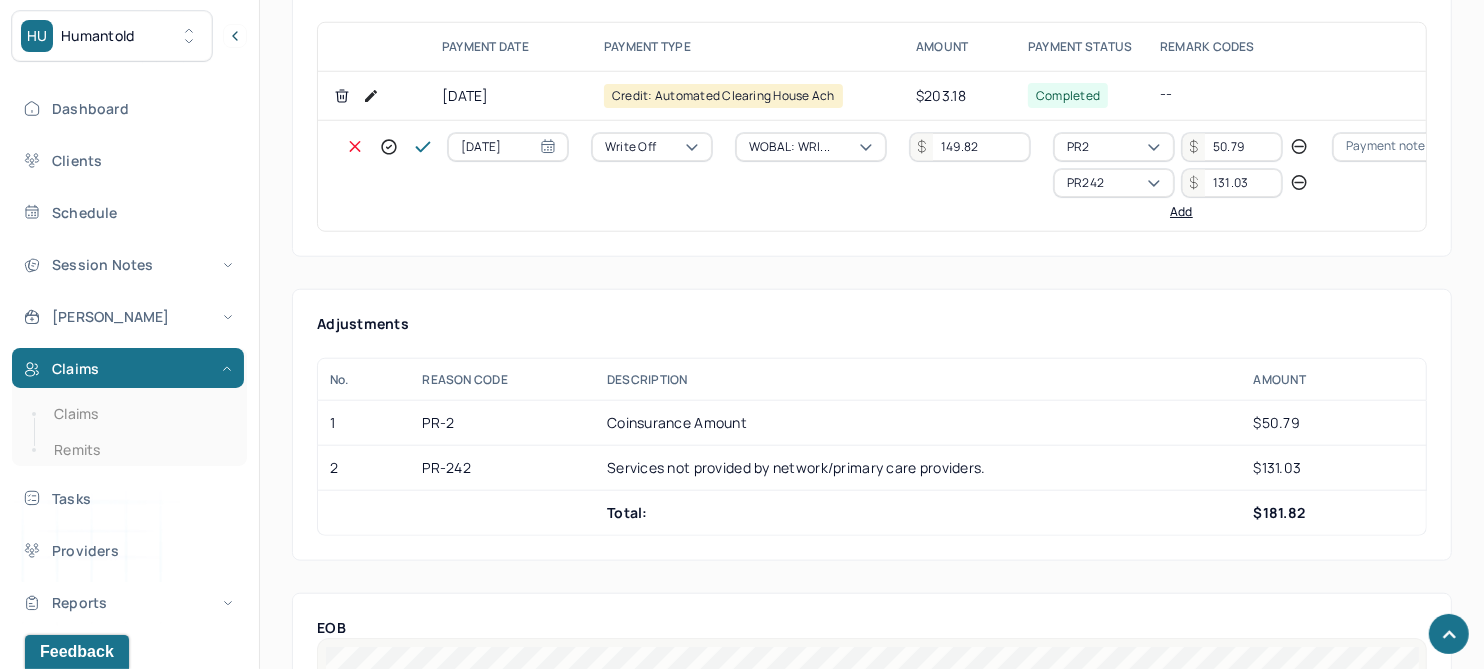 type on "131.03" 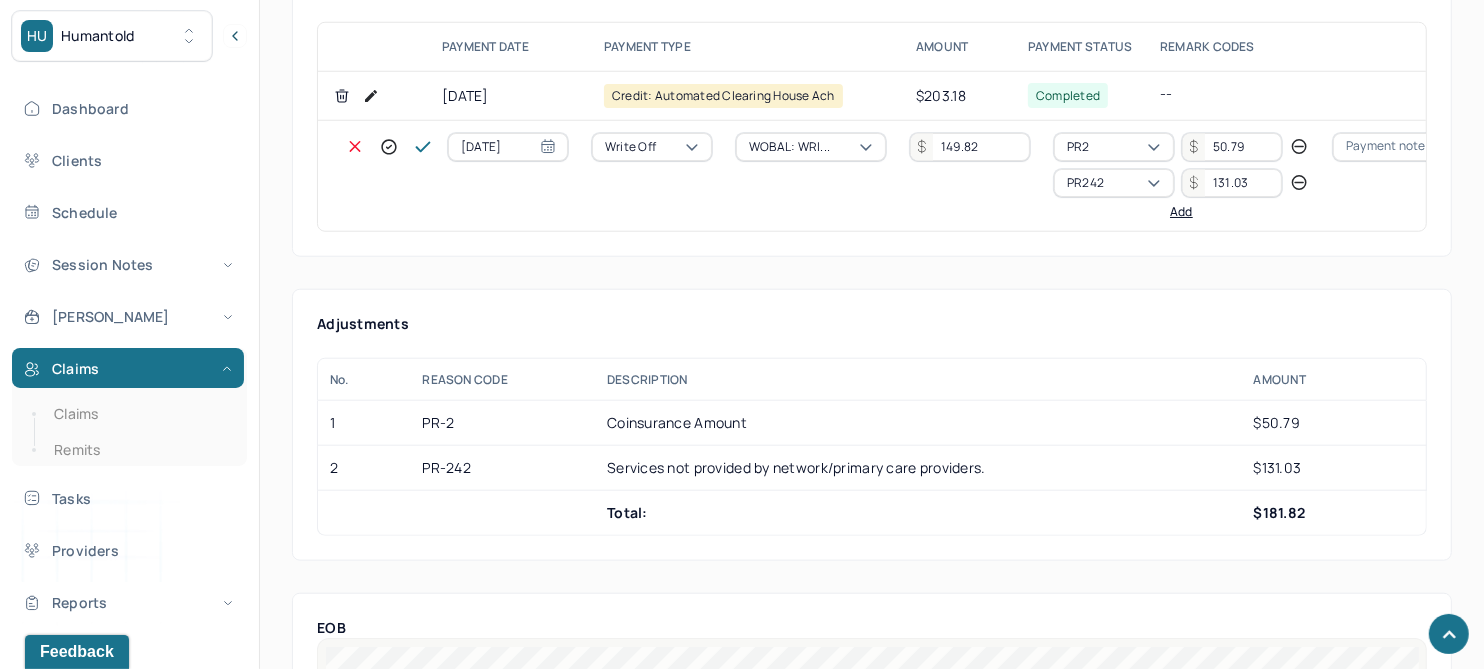 type 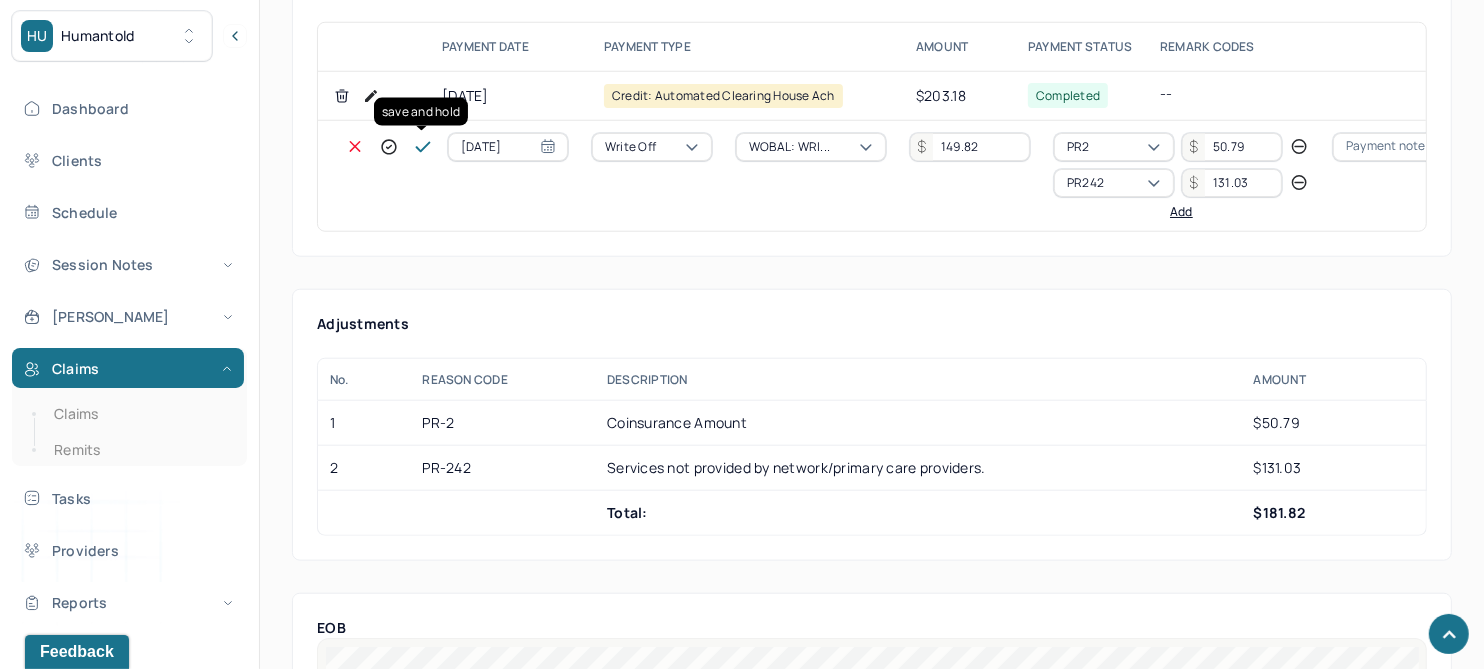 click 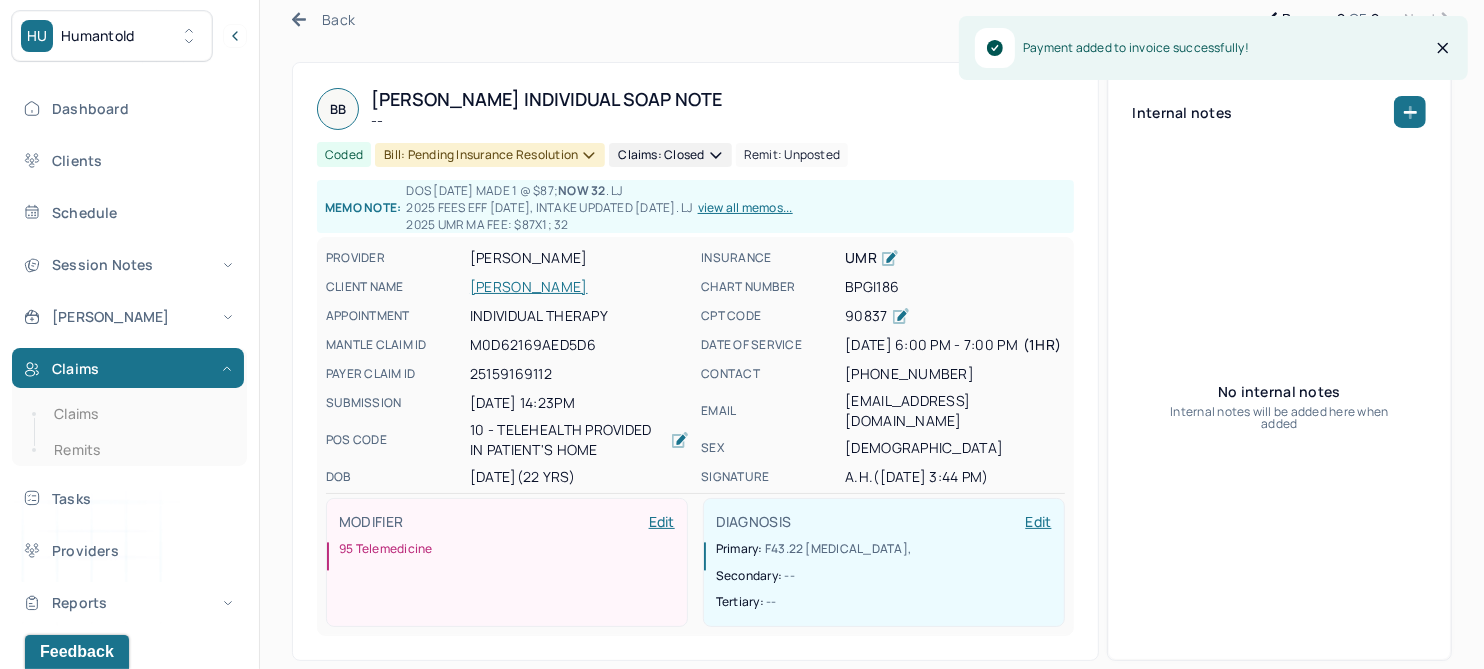 scroll, scrollTop: 0, scrollLeft: 0, axis: both 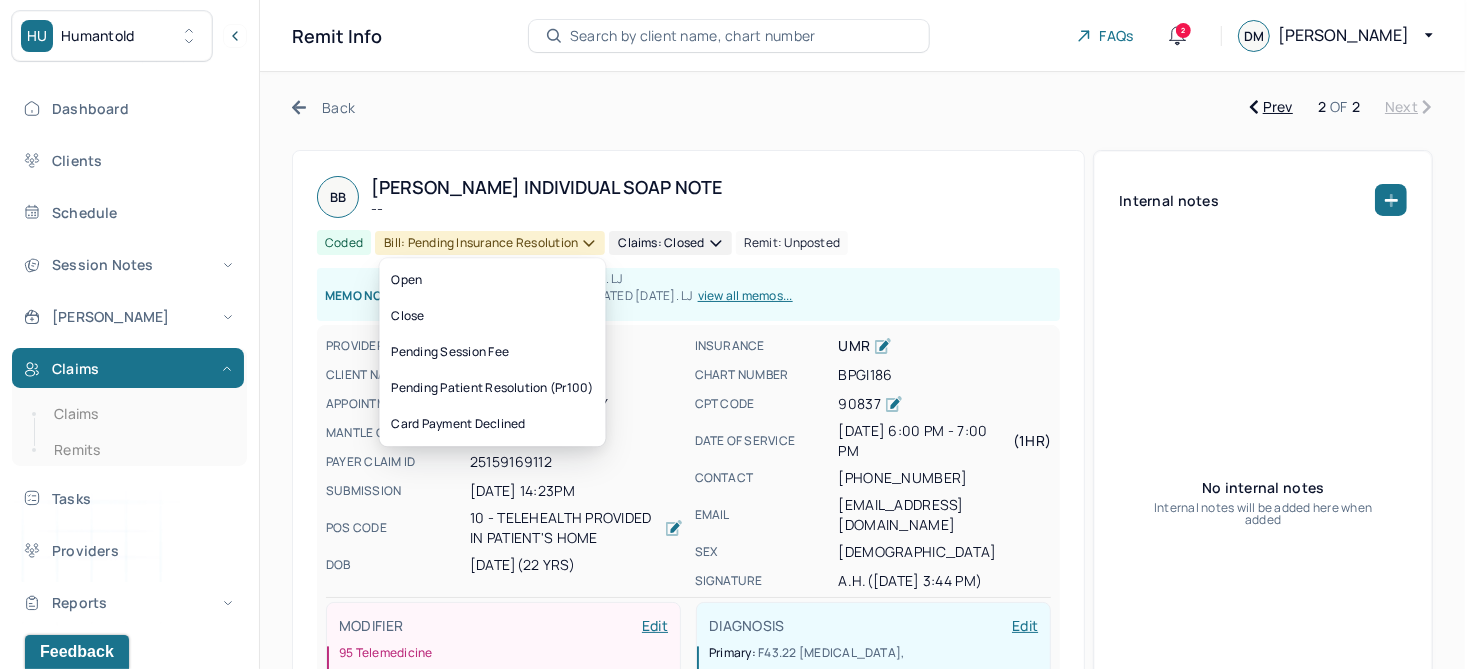 click on "Bill: Pending Insurance Resolution" at bounding box center [490, 243] 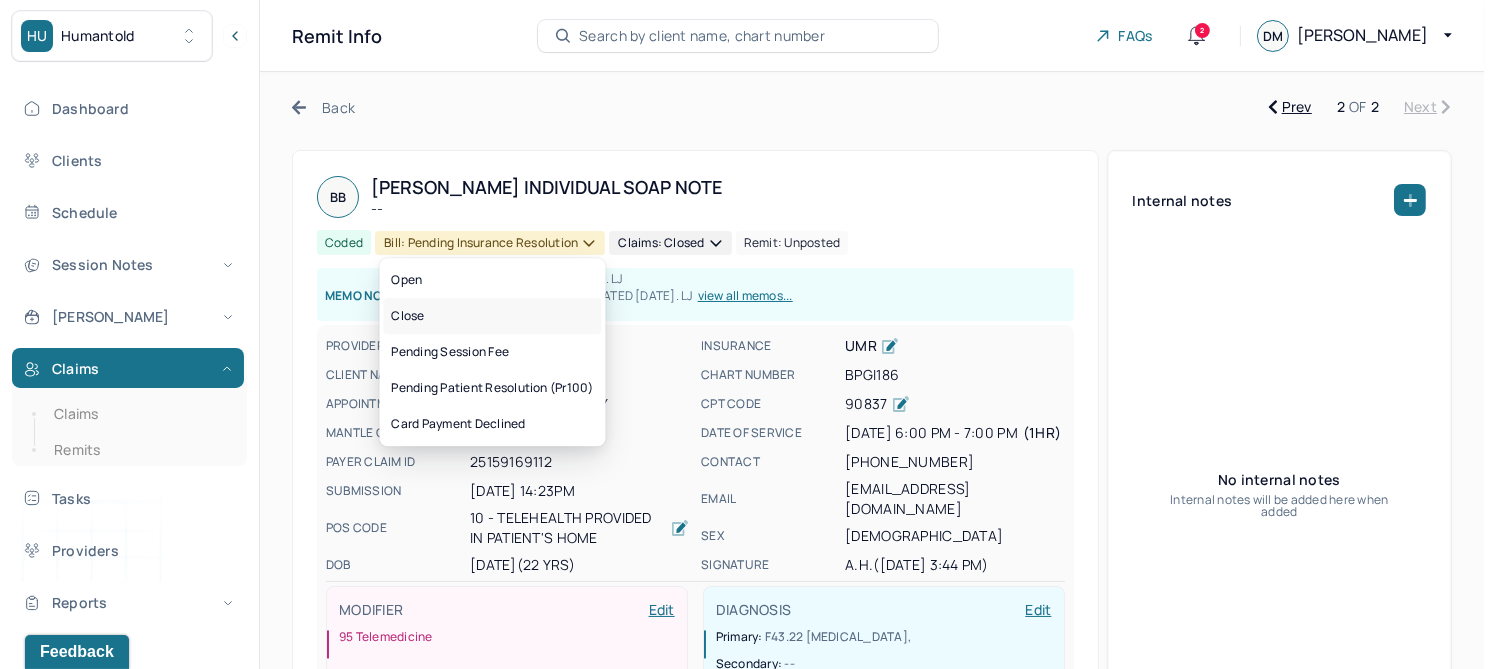 click on "Close" at bounding box center (493, 316) 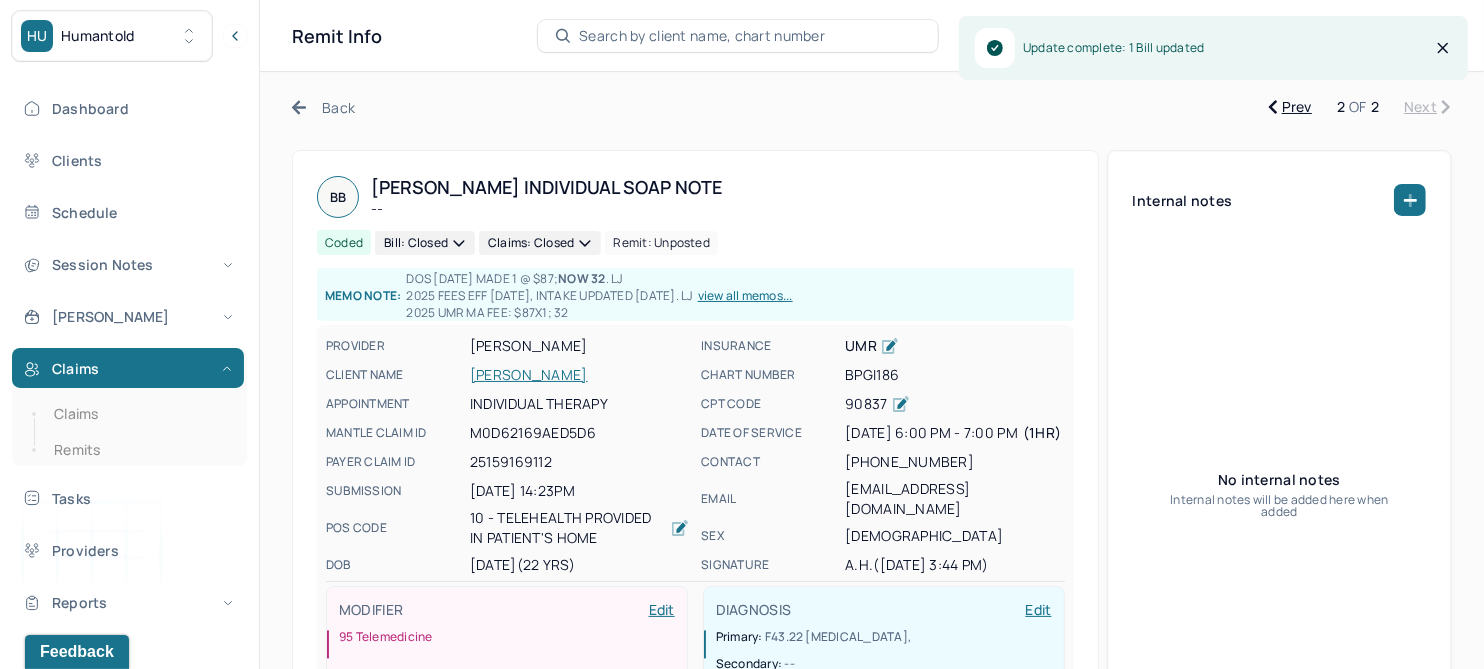 click on "DOS 1/20/2025 made 1 @ $87;  now 32 . LJ" at bounding box center [549, 278] 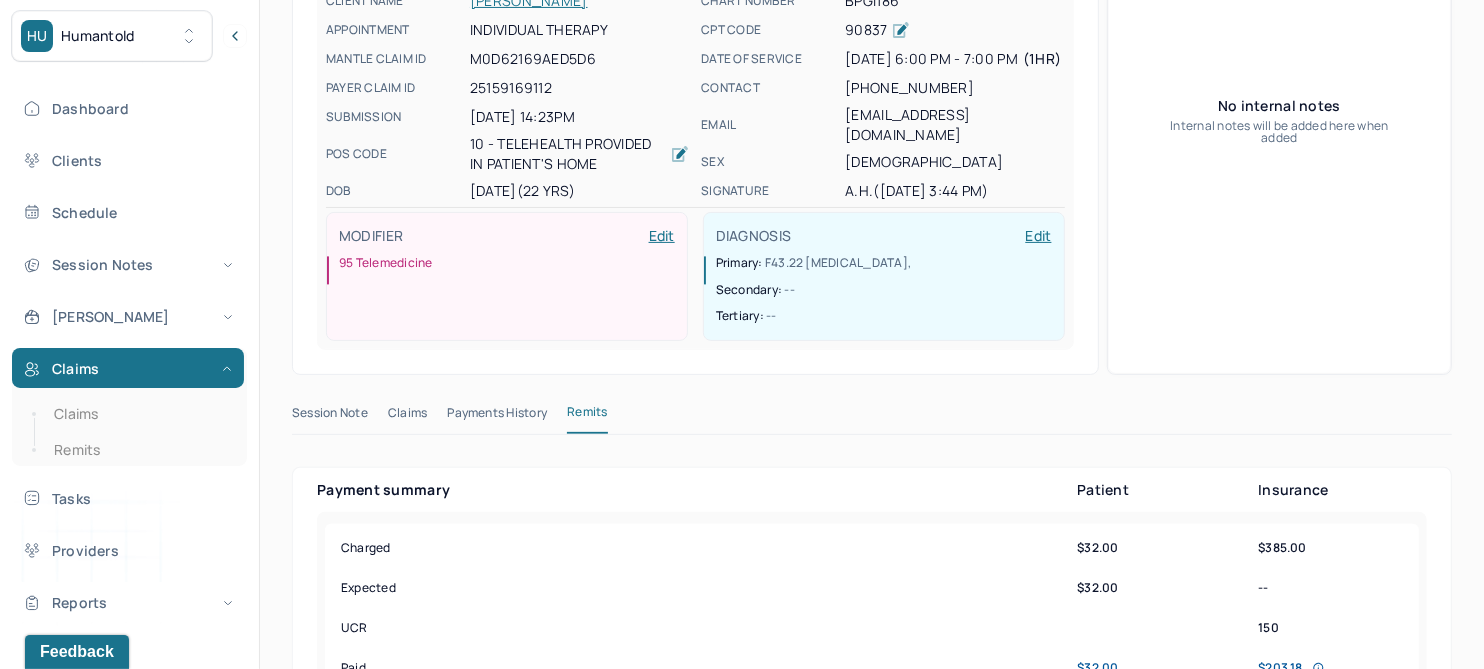 scroll, scrollTop: 0, scrollLeft: 0, axis: both 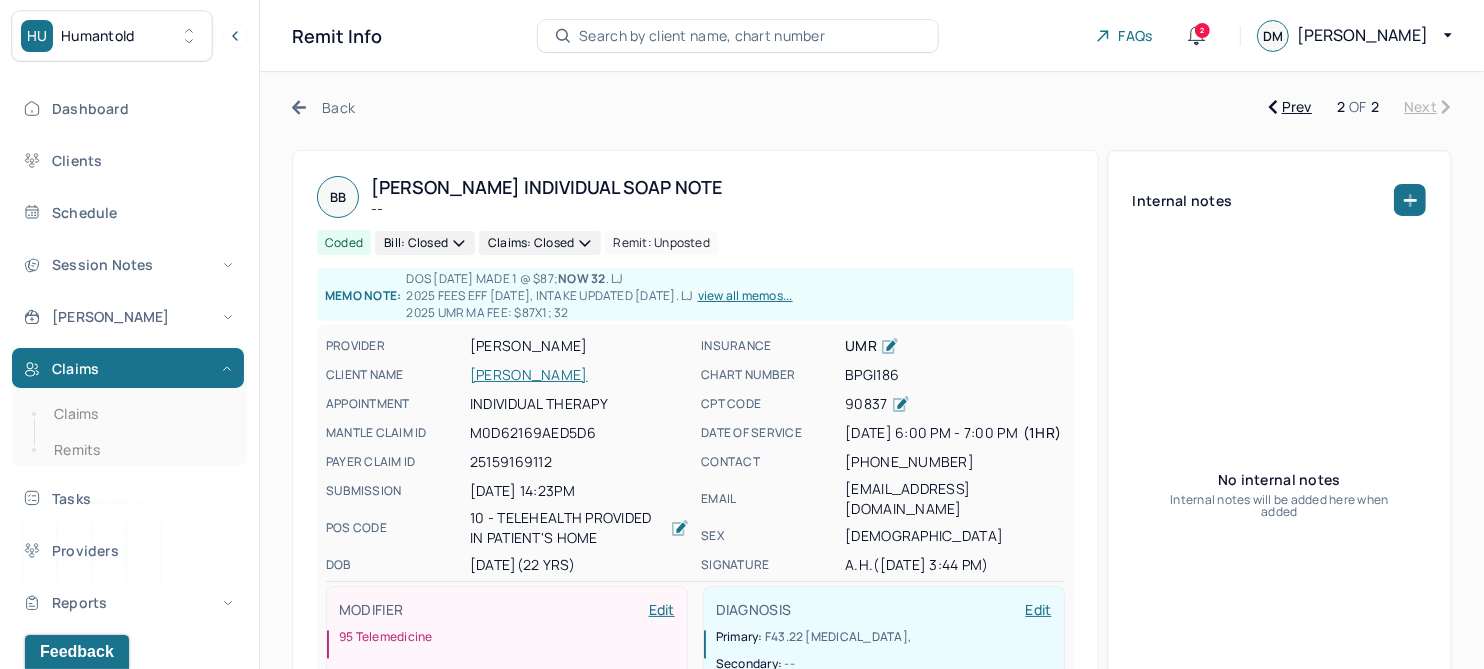 click on "Back" at bounding box center (323, 107) 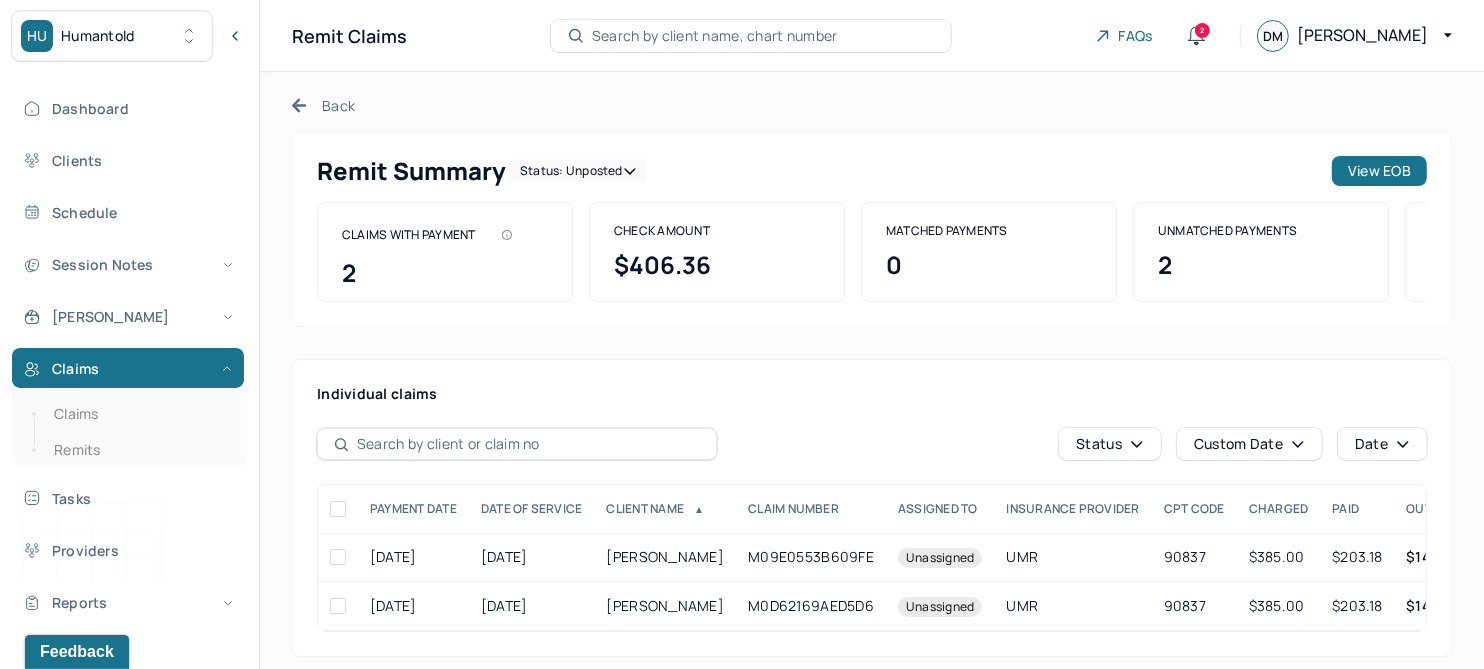 click on "Status: unposted" at bounding box center (578, 171) 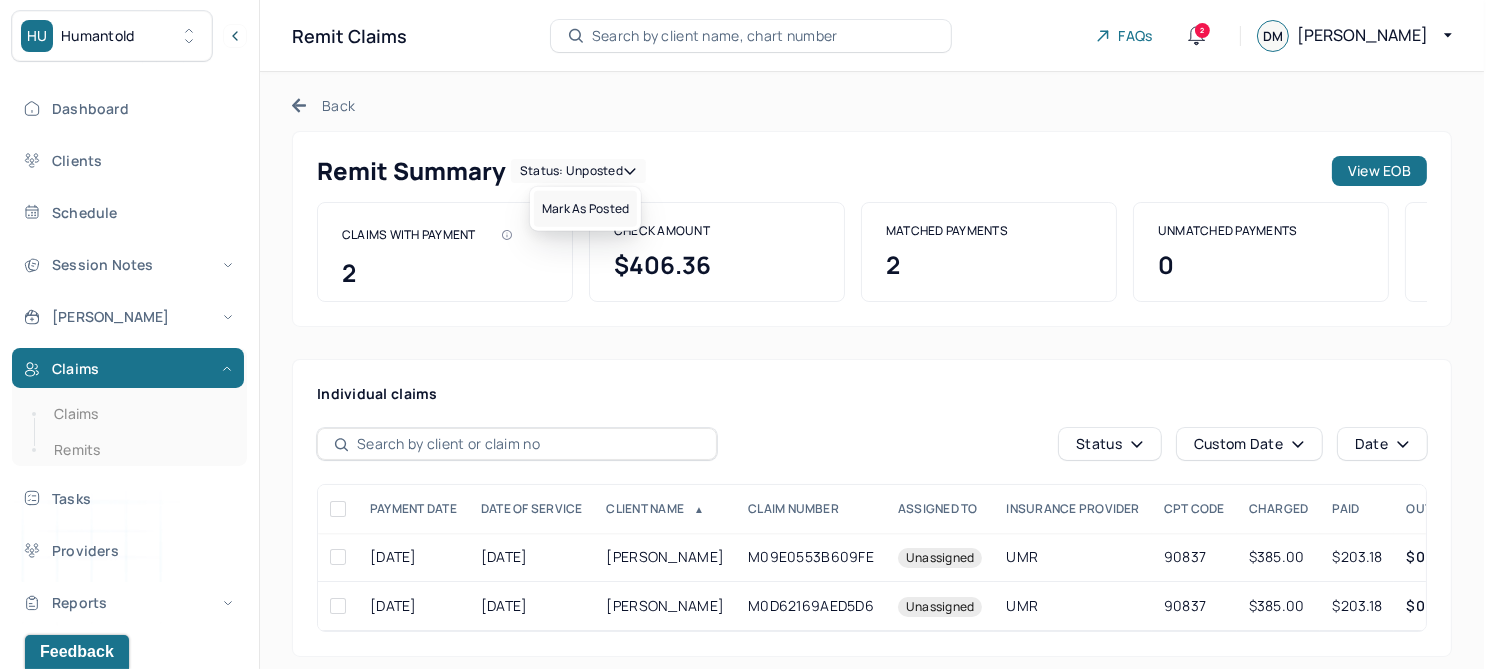 click on "Mark as Posted" at bounding box center [585, 209] 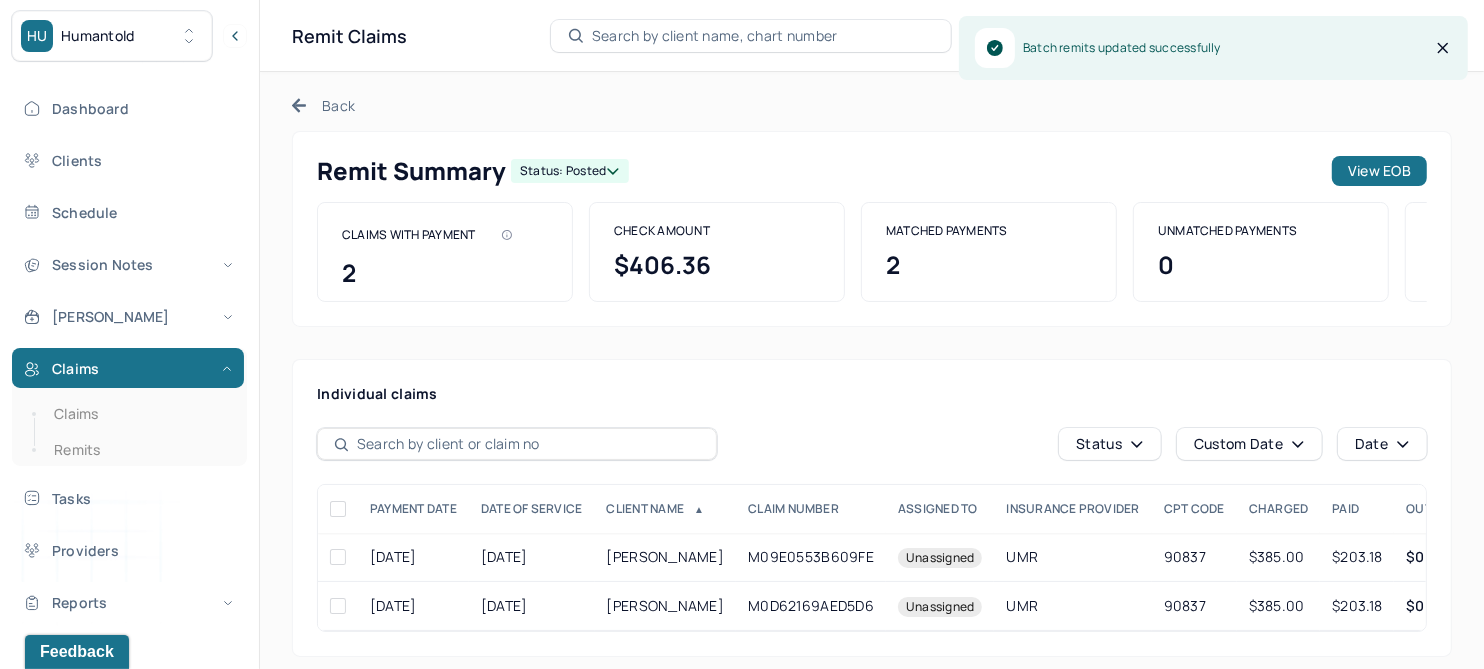 click on "Back" at bounding box center (323, 105) 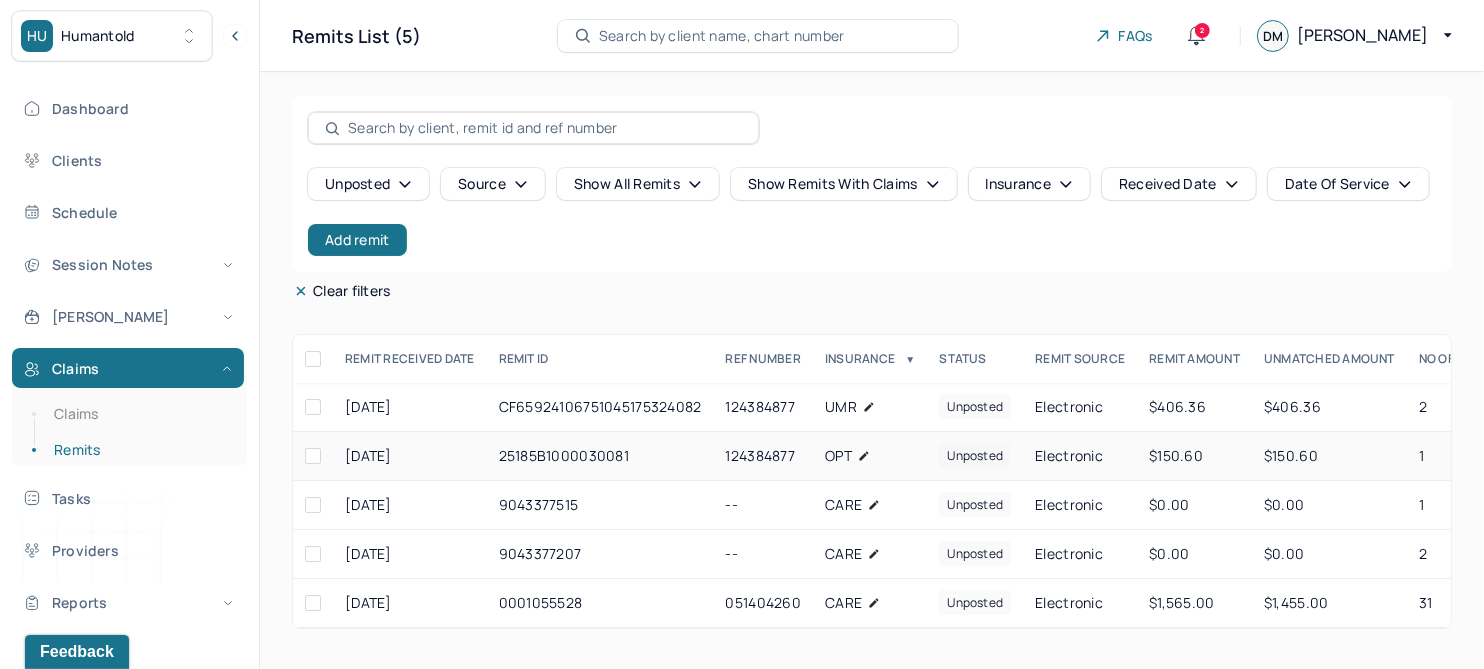click on "25185B1000030081" at bounding box center (600, 456) 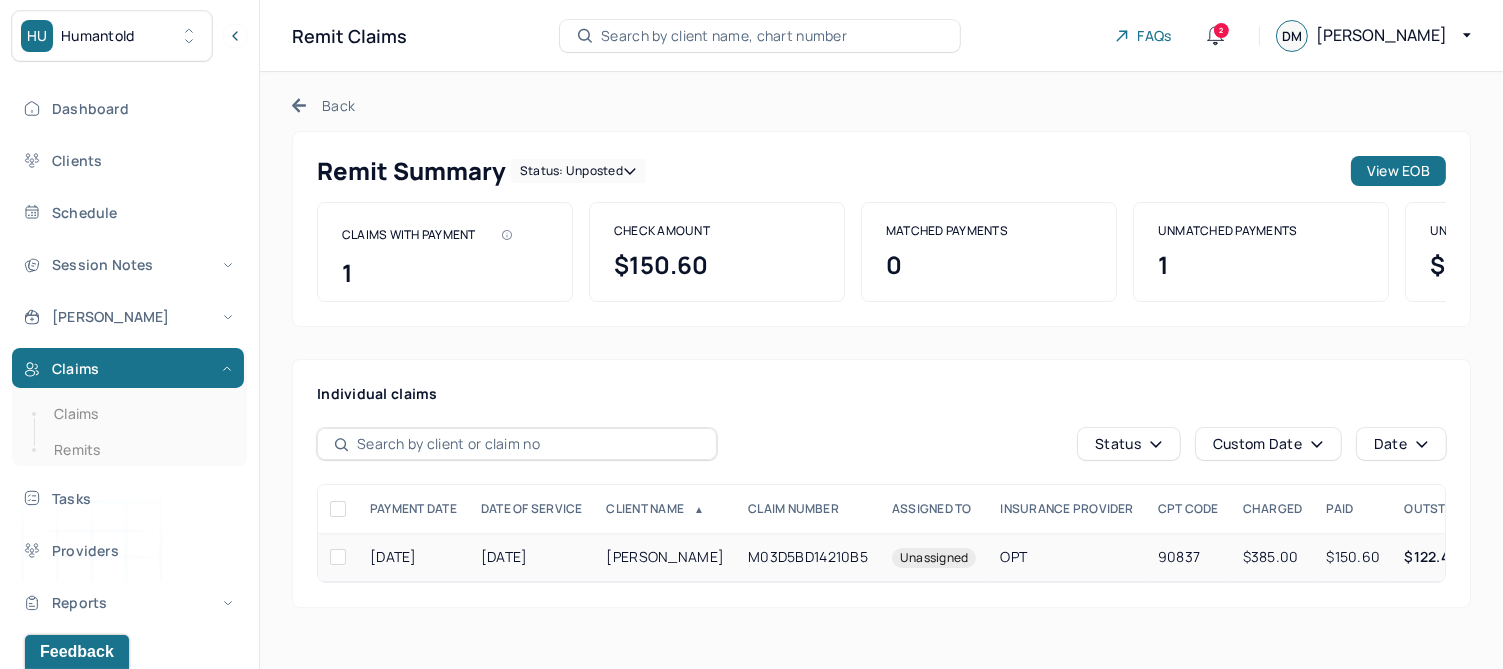 click on "ROSS, DAVID" at bounding box center (666, 557) 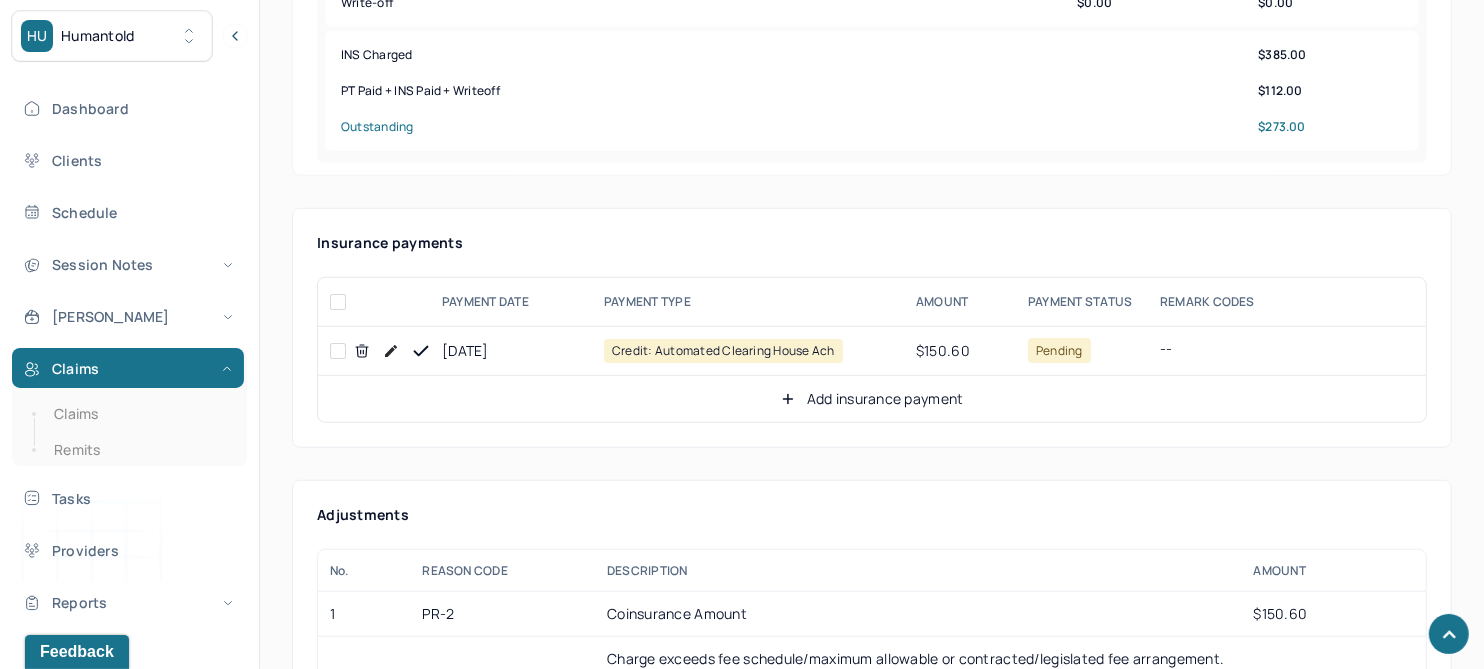 scroll, scrollTop: 1161, scrollLeft: 0, axis: vertical 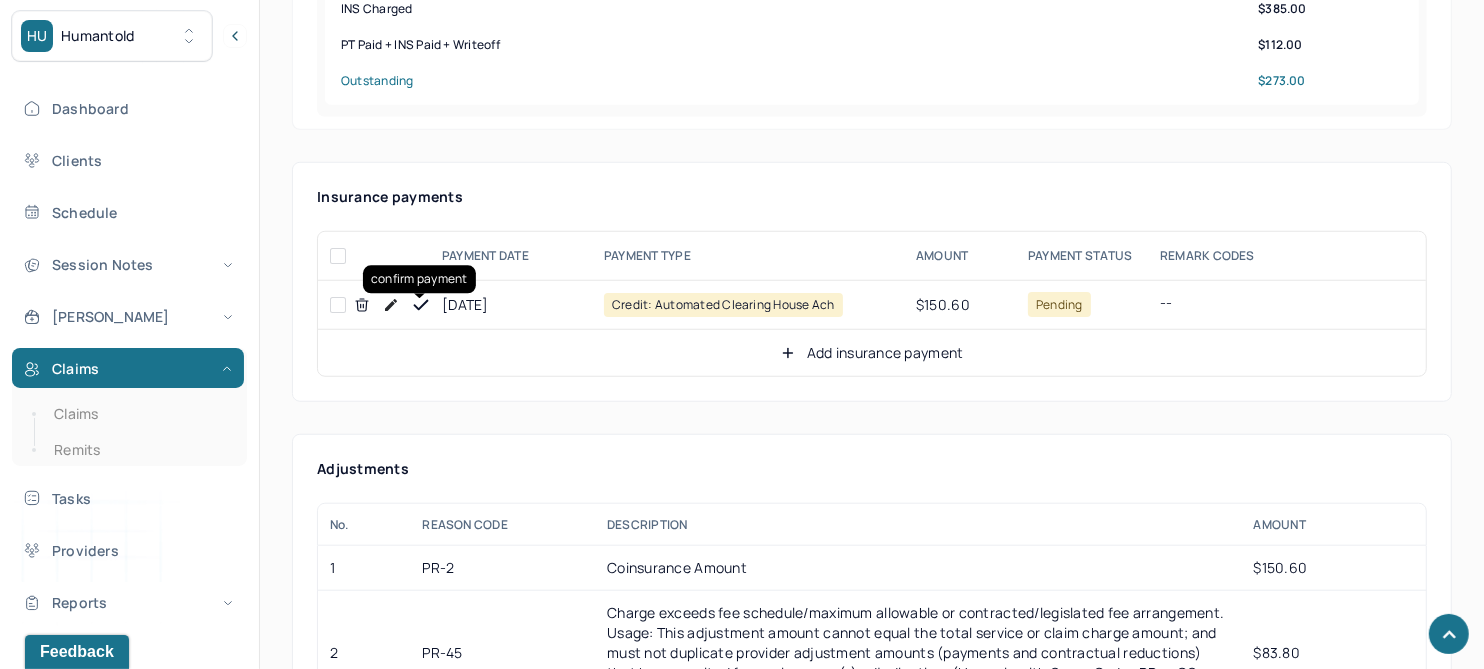 click 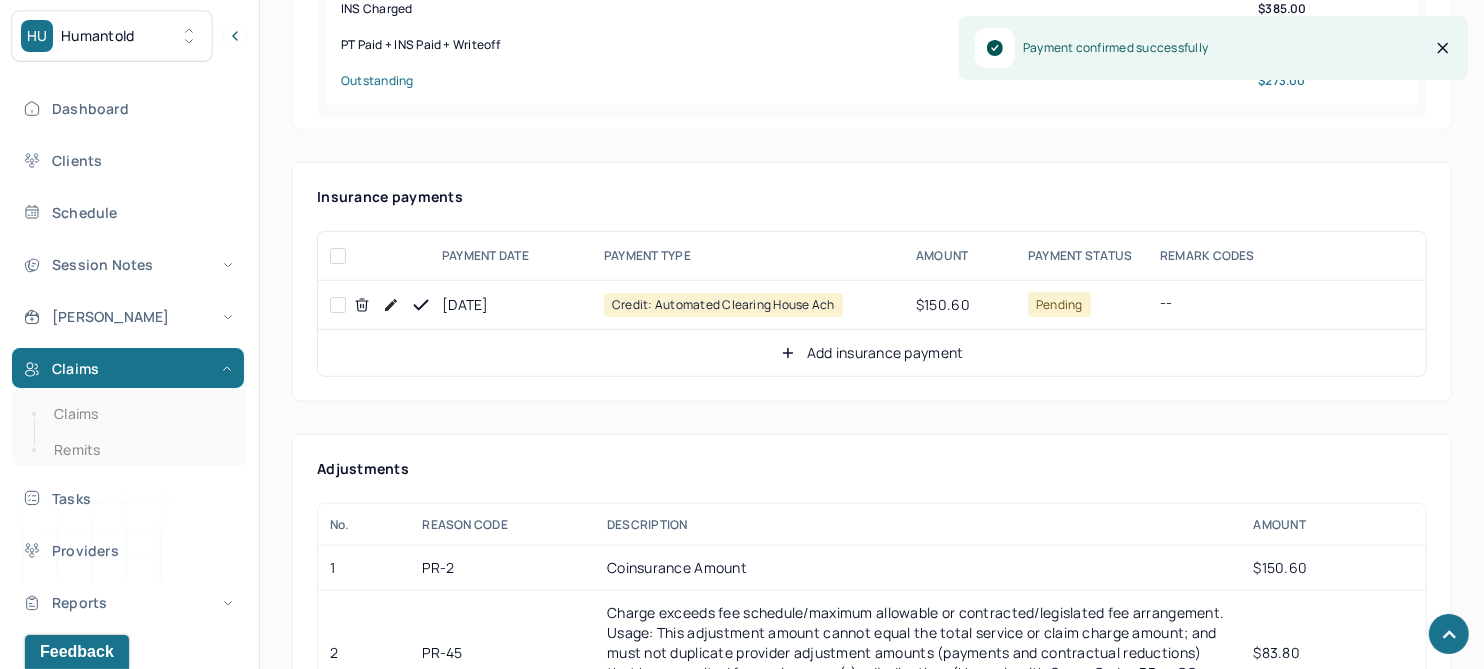 click on "Add insurance payment" at bounding box center [872, 353] 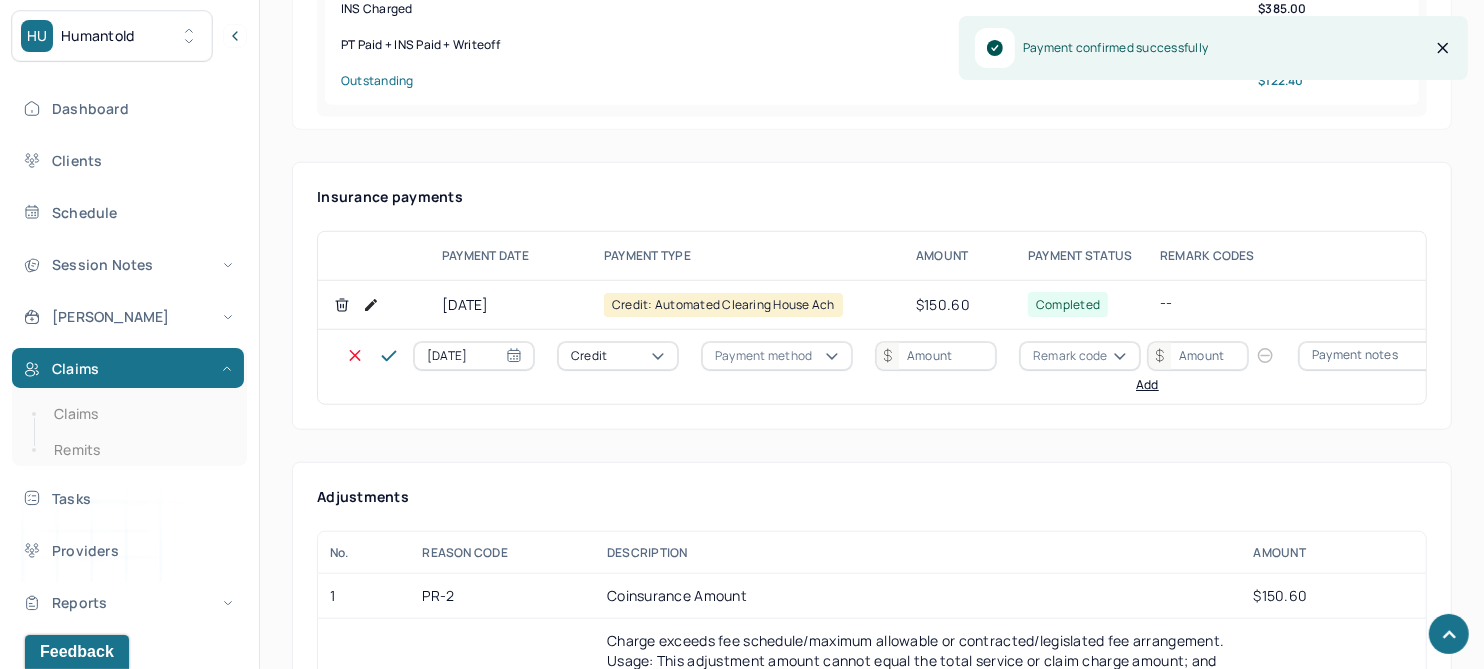 click on "Credit" at bounding box center (589, 356) 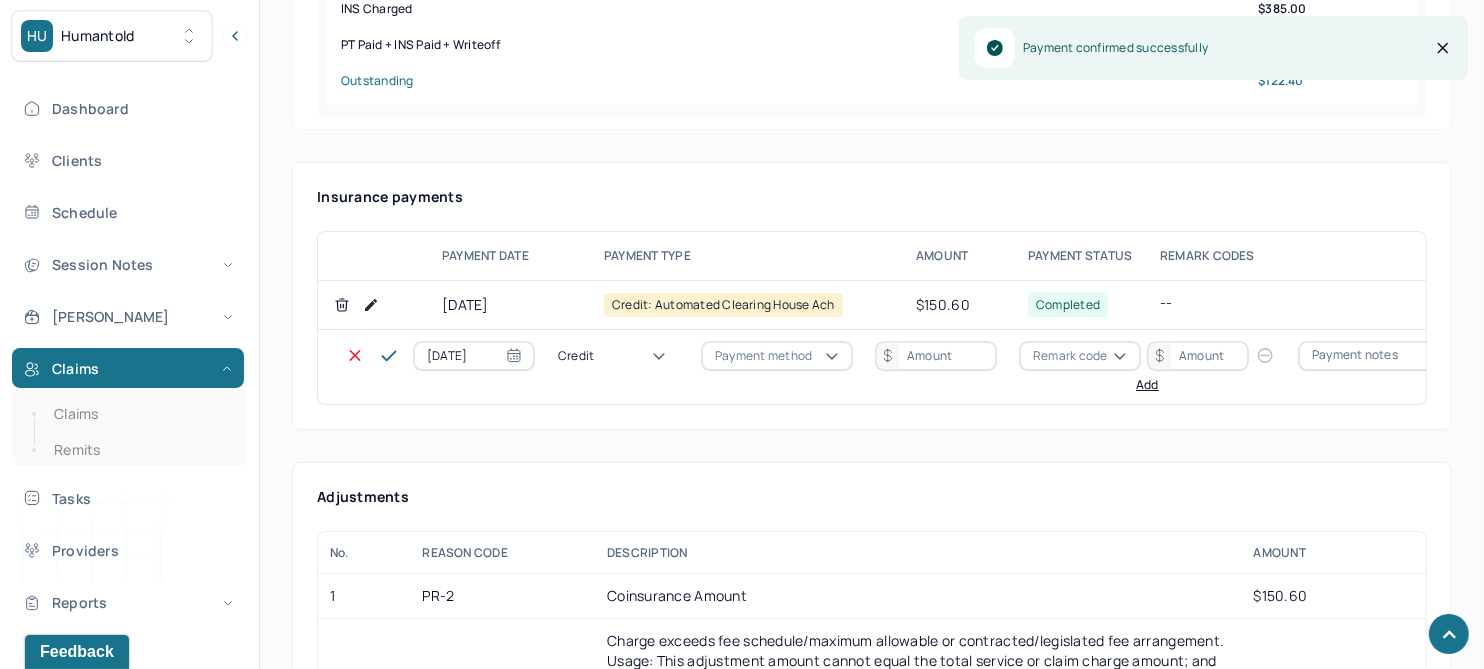 click on "Write off" at bounding box center [60, 2962] 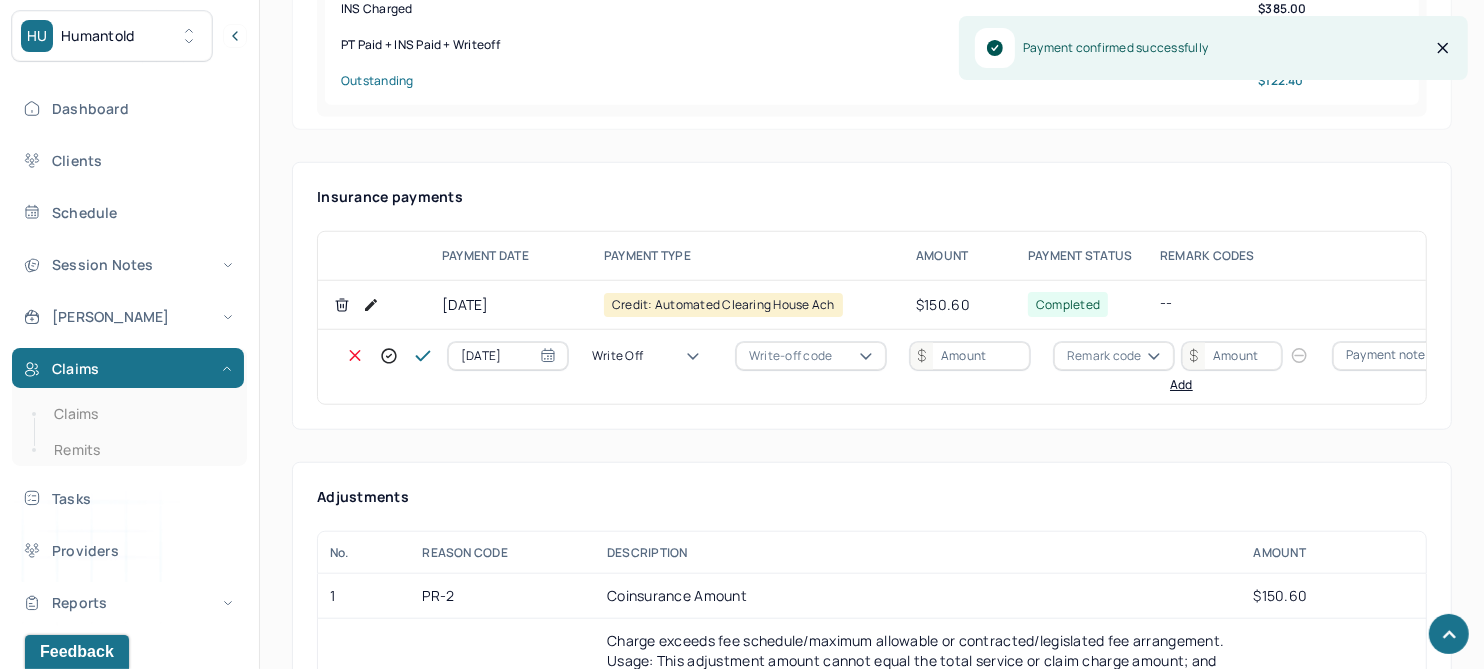 click on "Write-off code" at bounding box center [790, 356] 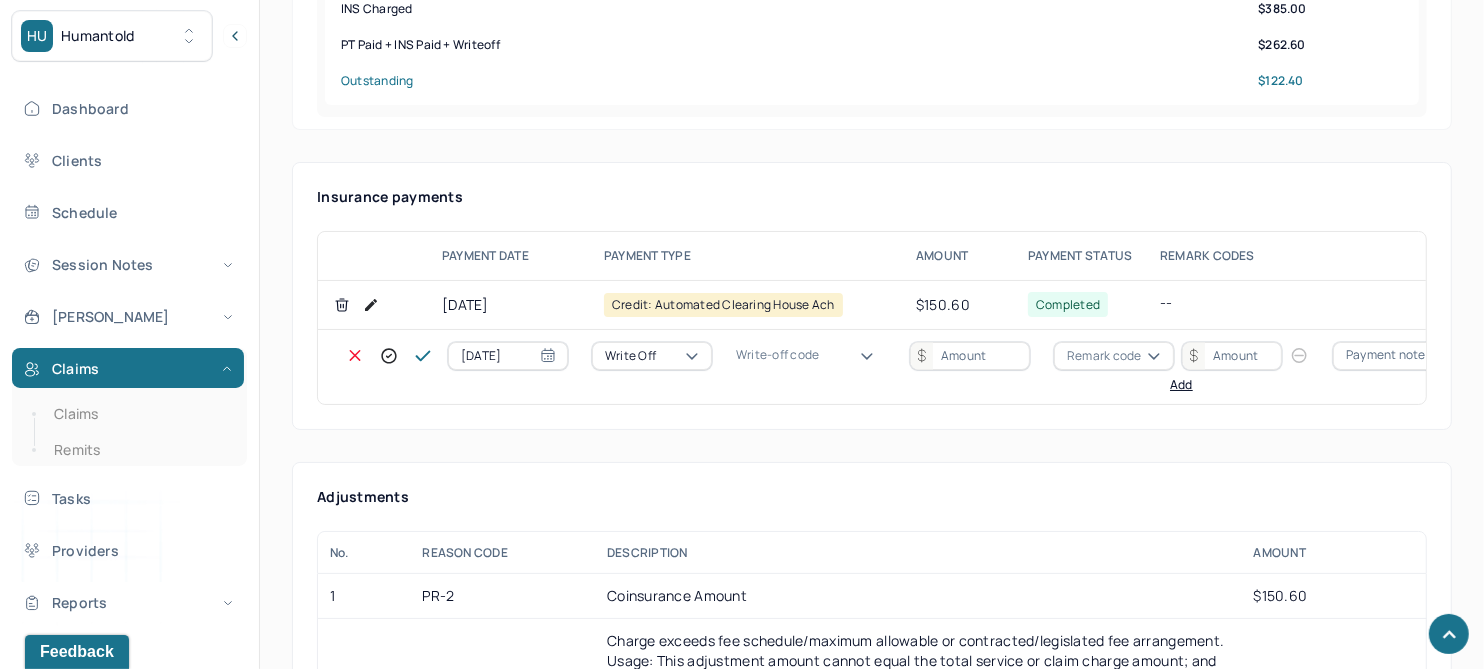 drag, startPoint x: 788, startPoint y: 492, endPoint x: 856, endPoint y: 436, distance: 88.09086 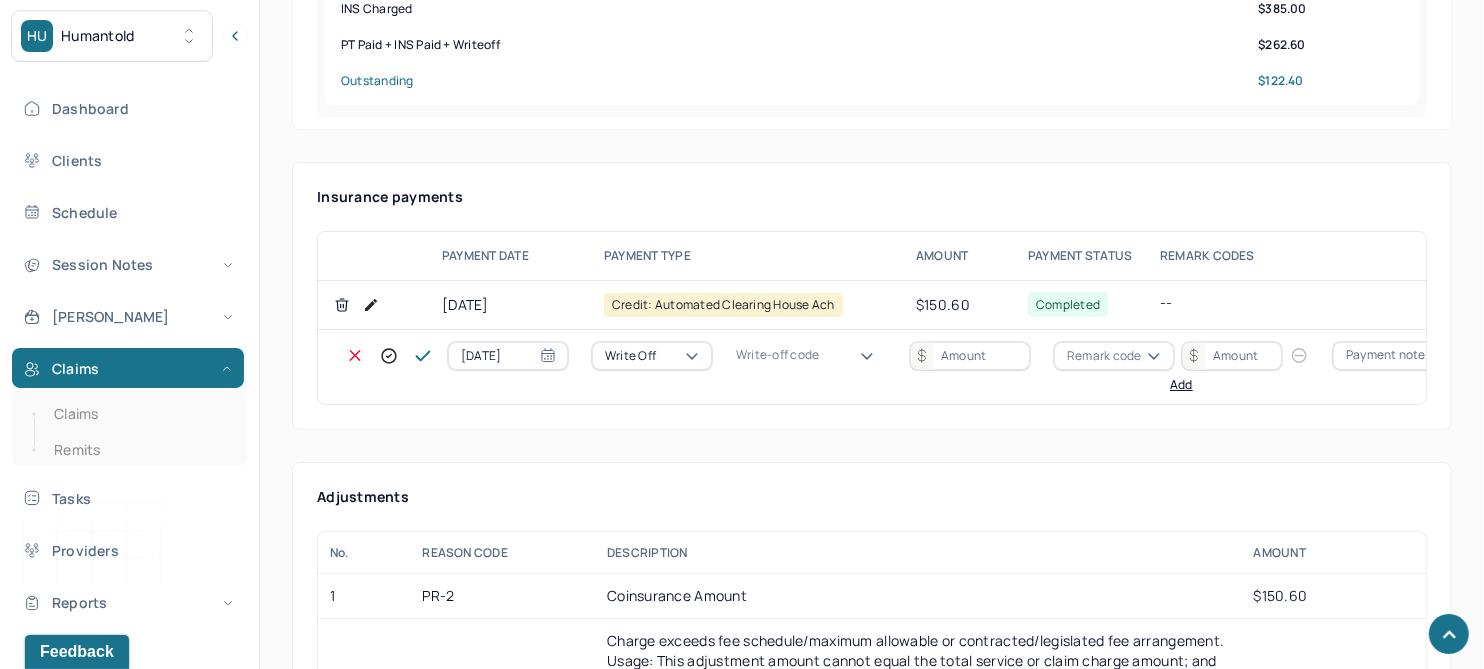 click on "WOBAL: WRITE OFF - BALANCE (INSADJ)" at bounding box center [100, 2982] 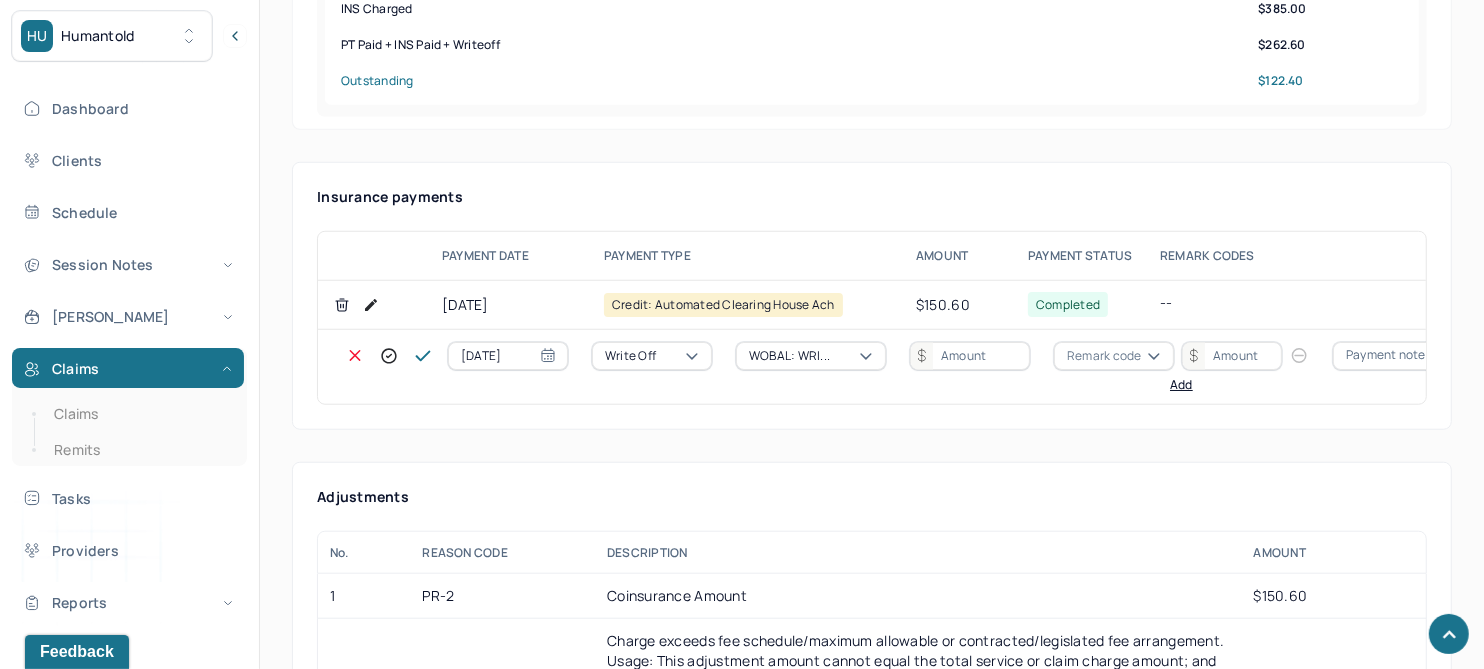 click at bounding box center [970, 356] 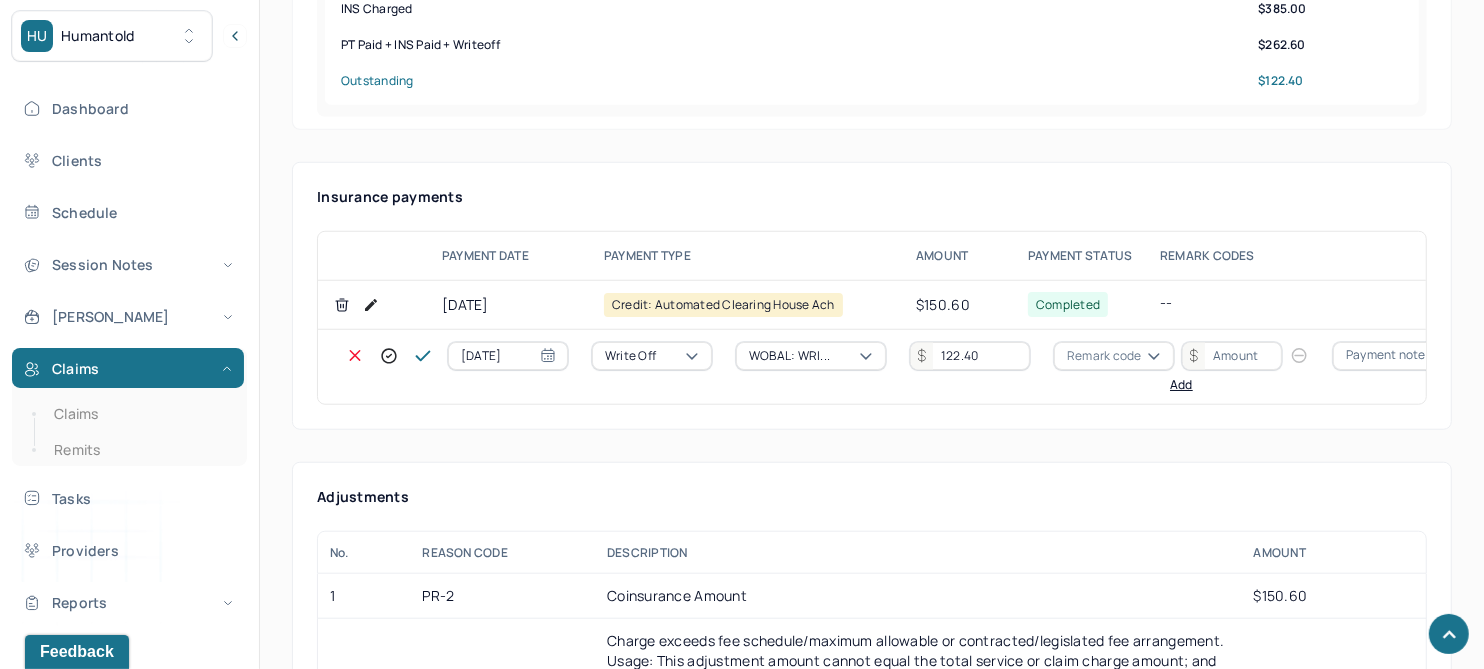 type on "122.40" 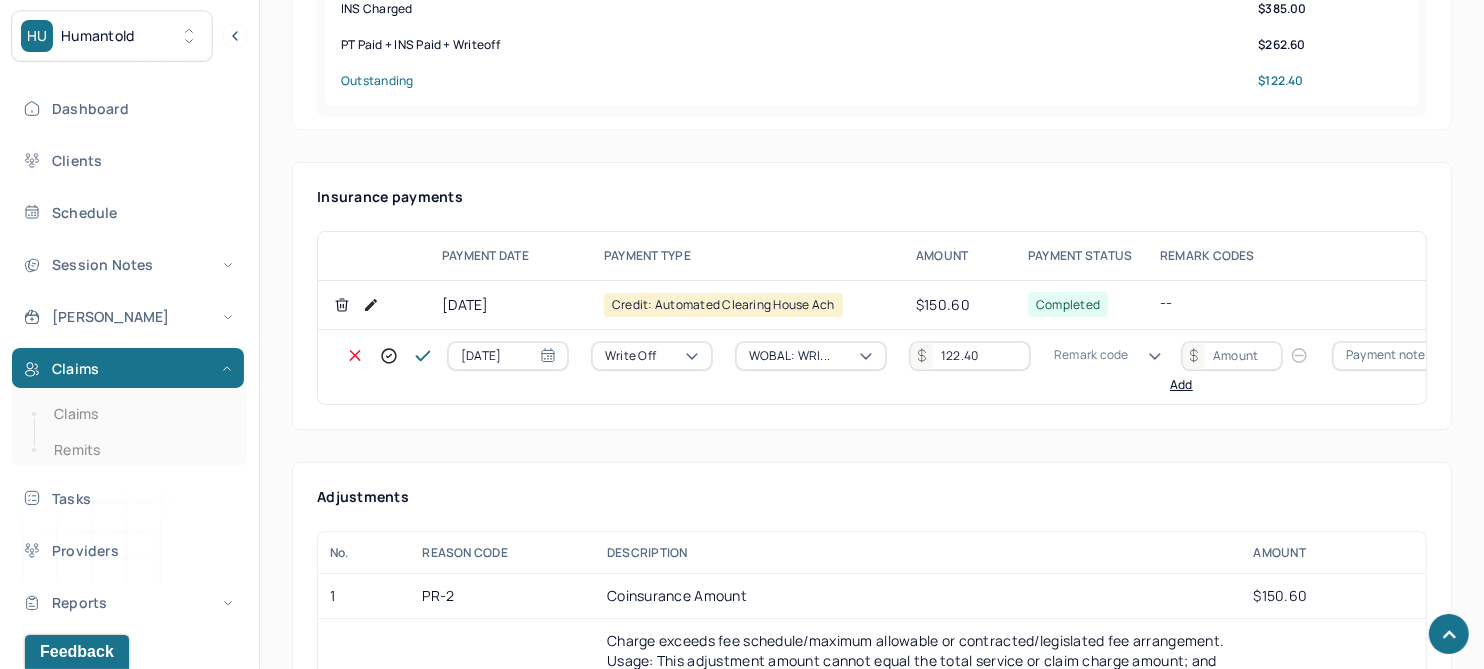 click on "Remark code" at bounding box center [1091, 355] 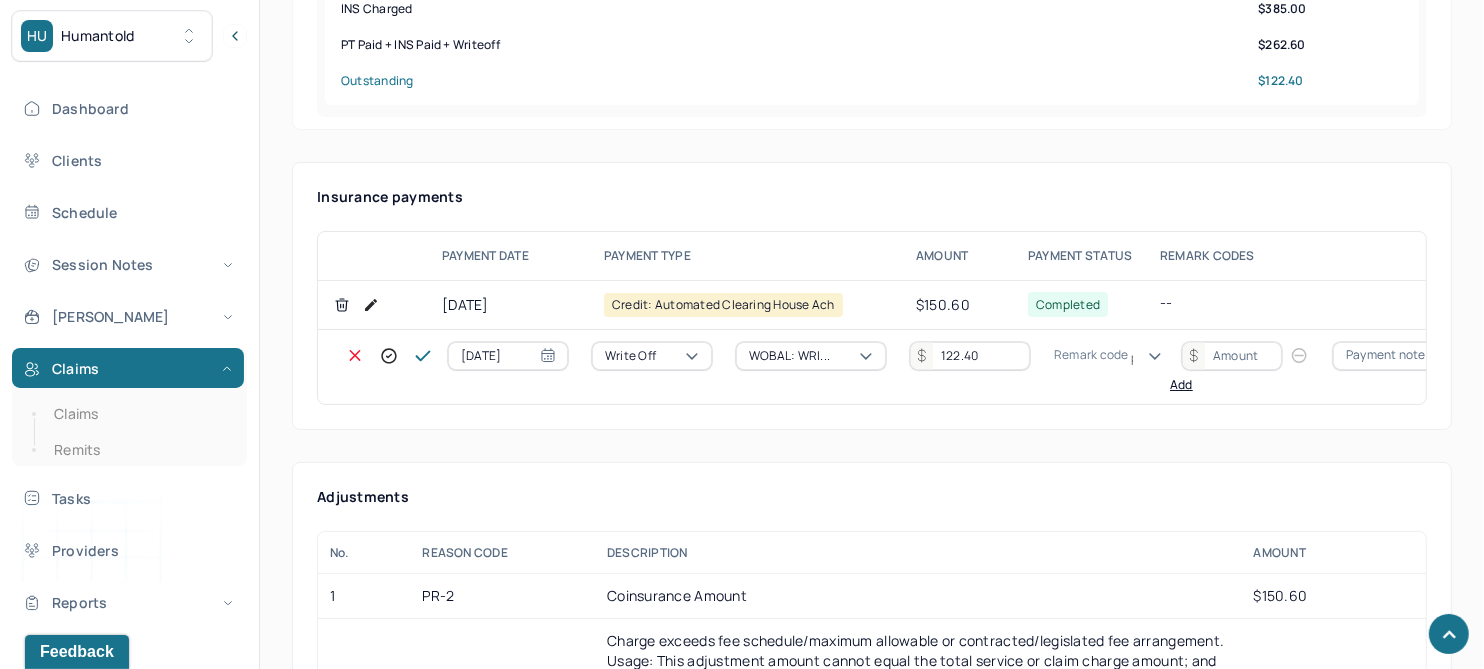 scroll, scrollTop: 123, scrollLeft: 0, axis: vertical 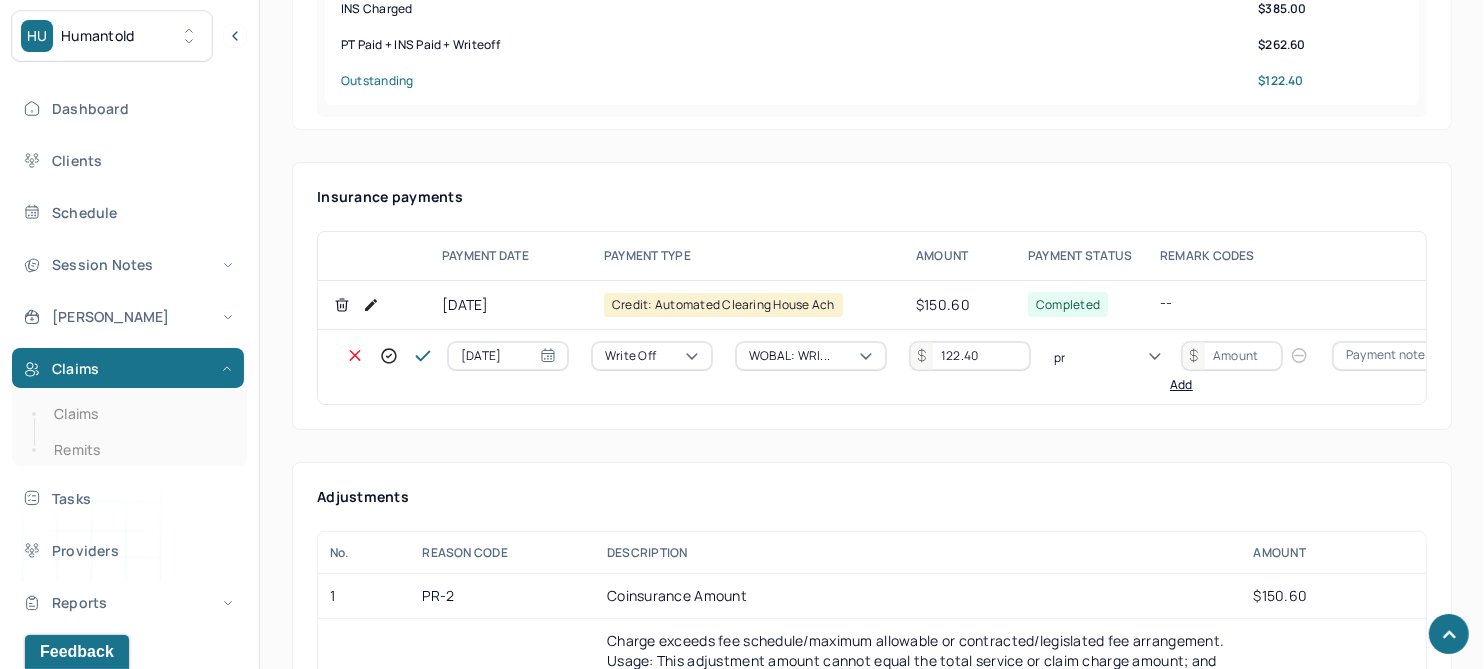 type on "pr2" 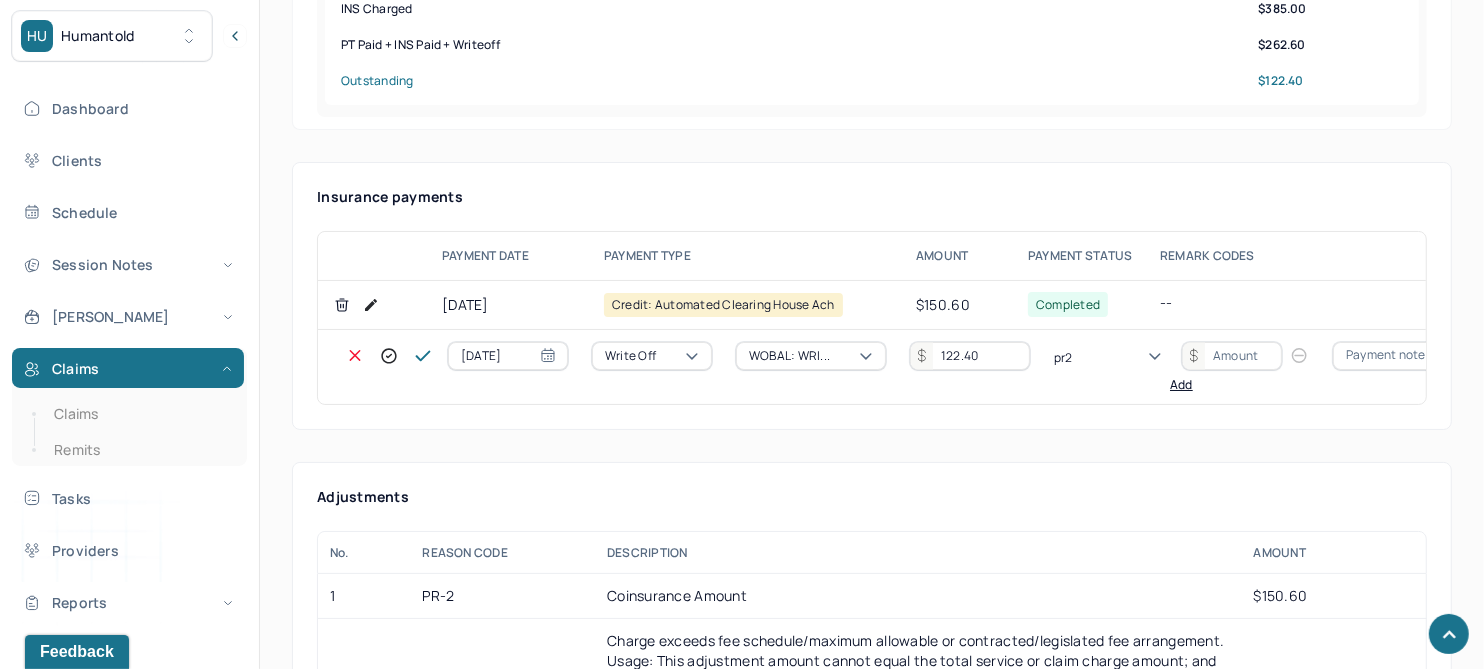 type 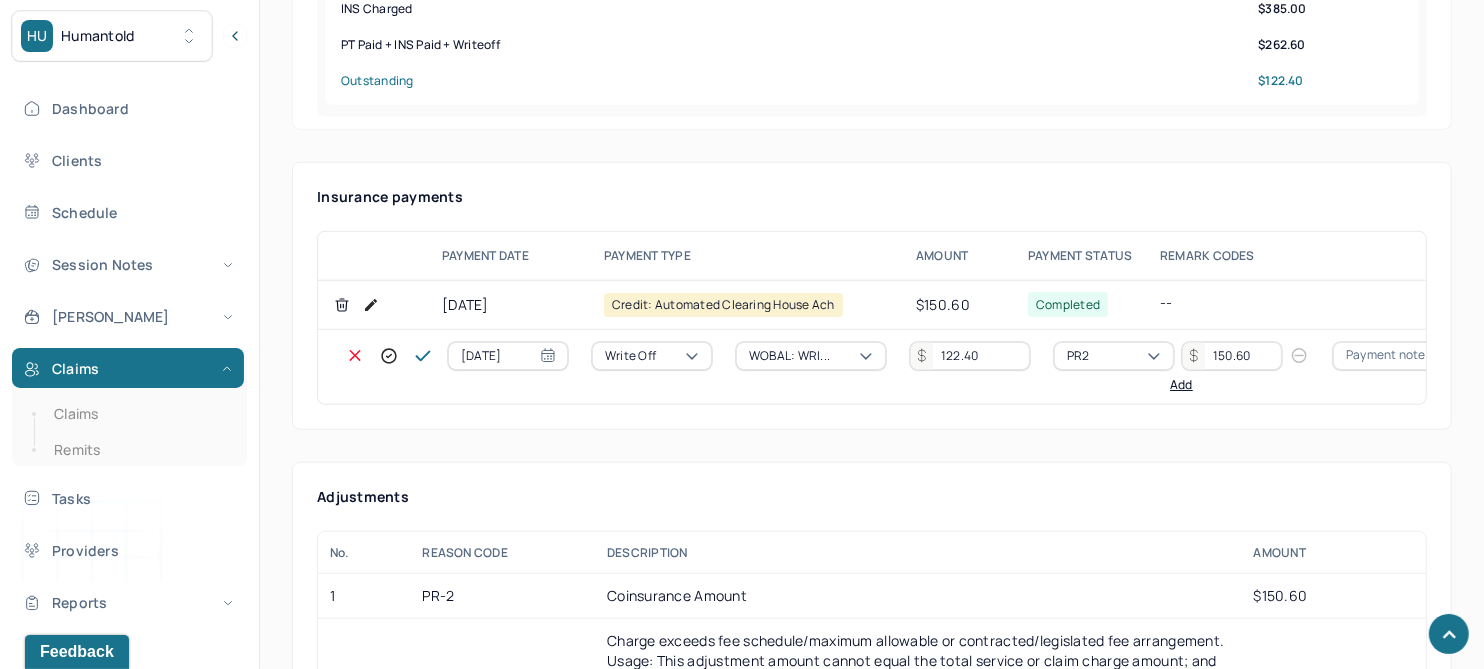 type on "150.60" 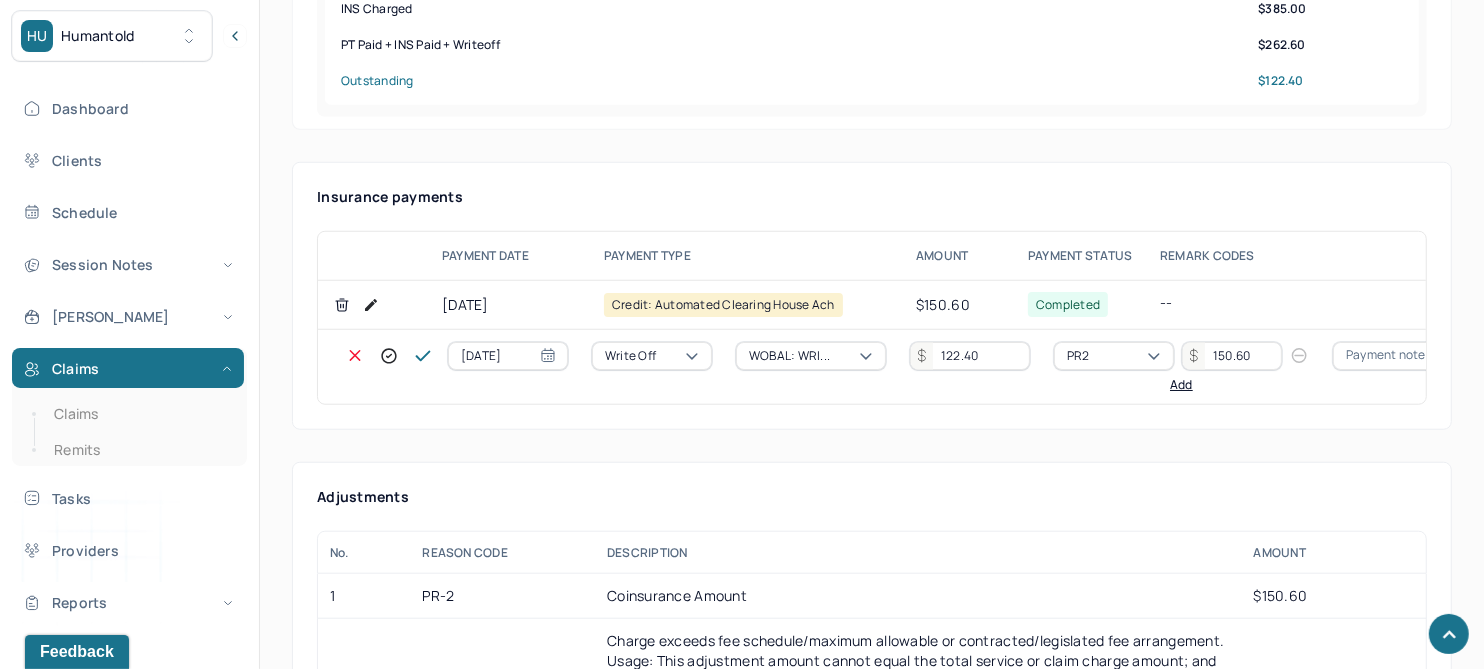 type 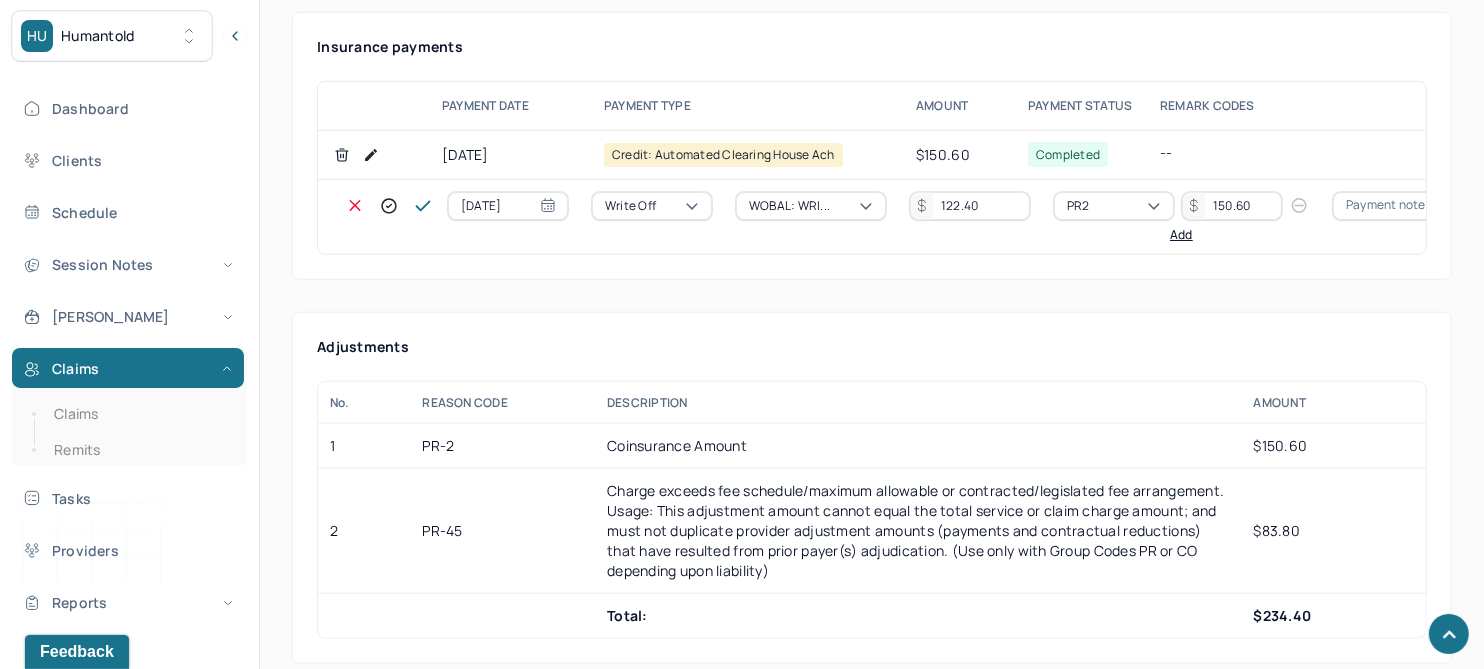 scroll, scrollTop: 1411, scrollLeft: 0, axis: vertical 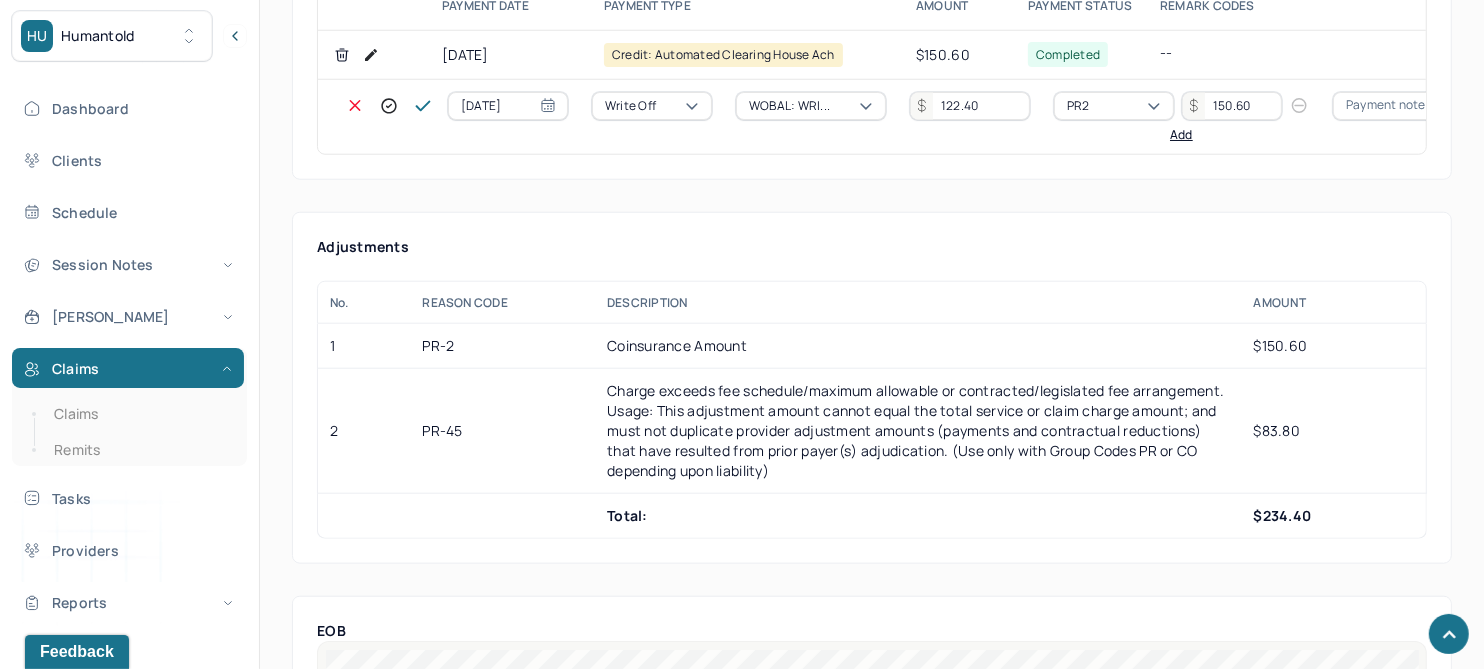 click on "Add" at bounding box center [1181, 135] 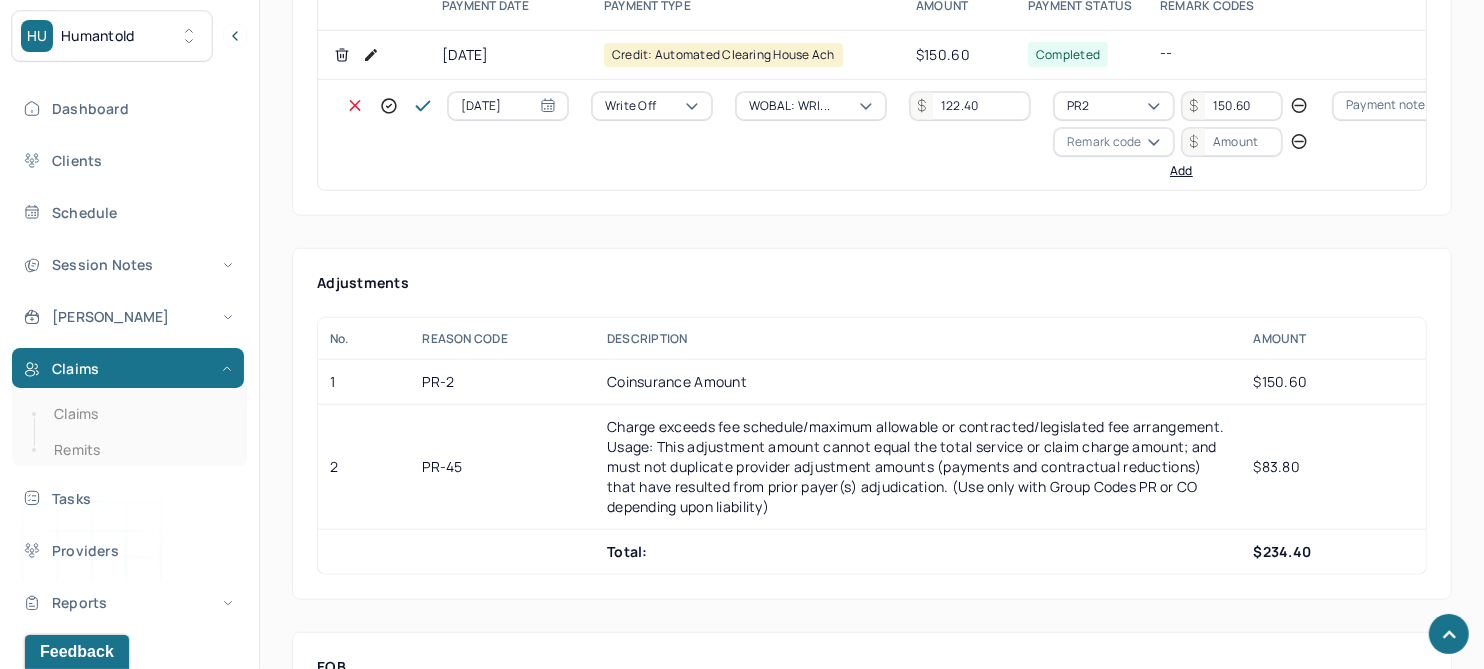 click on "Remark code" at bounding box center (1104, 142) 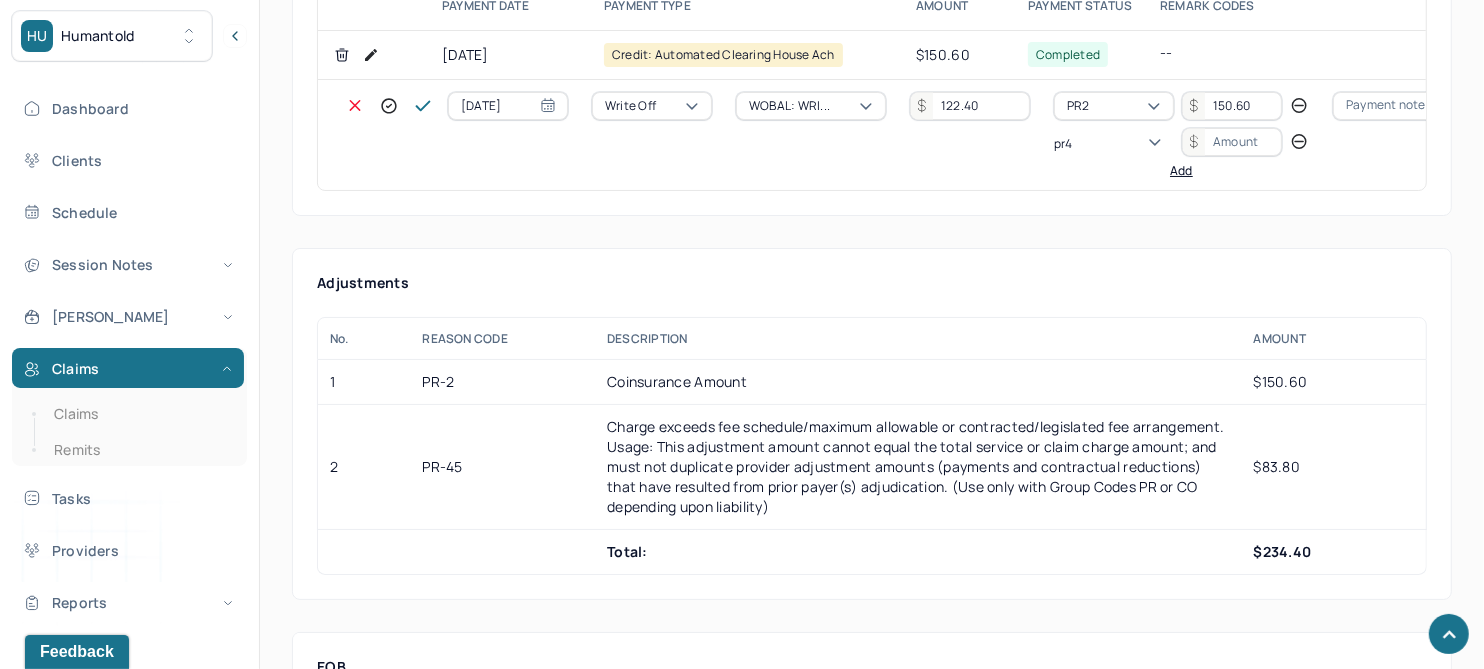 scroll, scrollTop: 0, scrollLeft: 0, axis: both 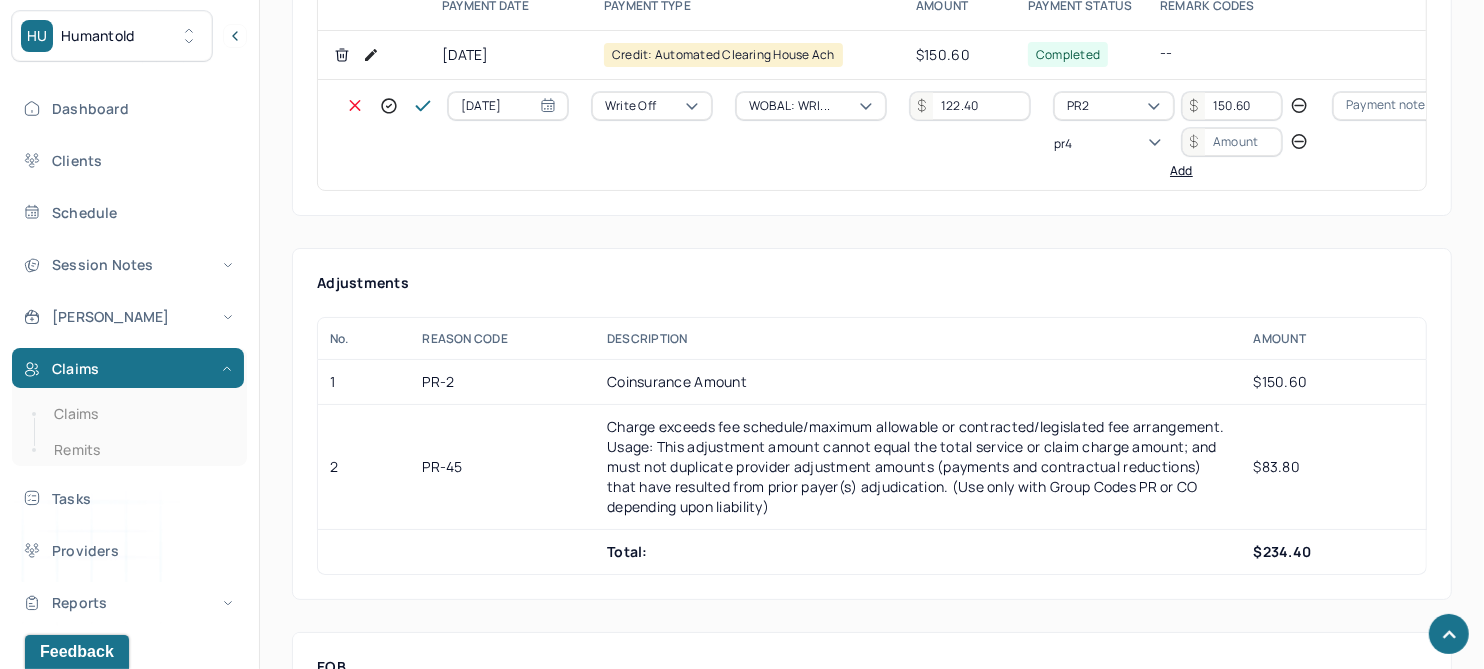 type on "pr45" 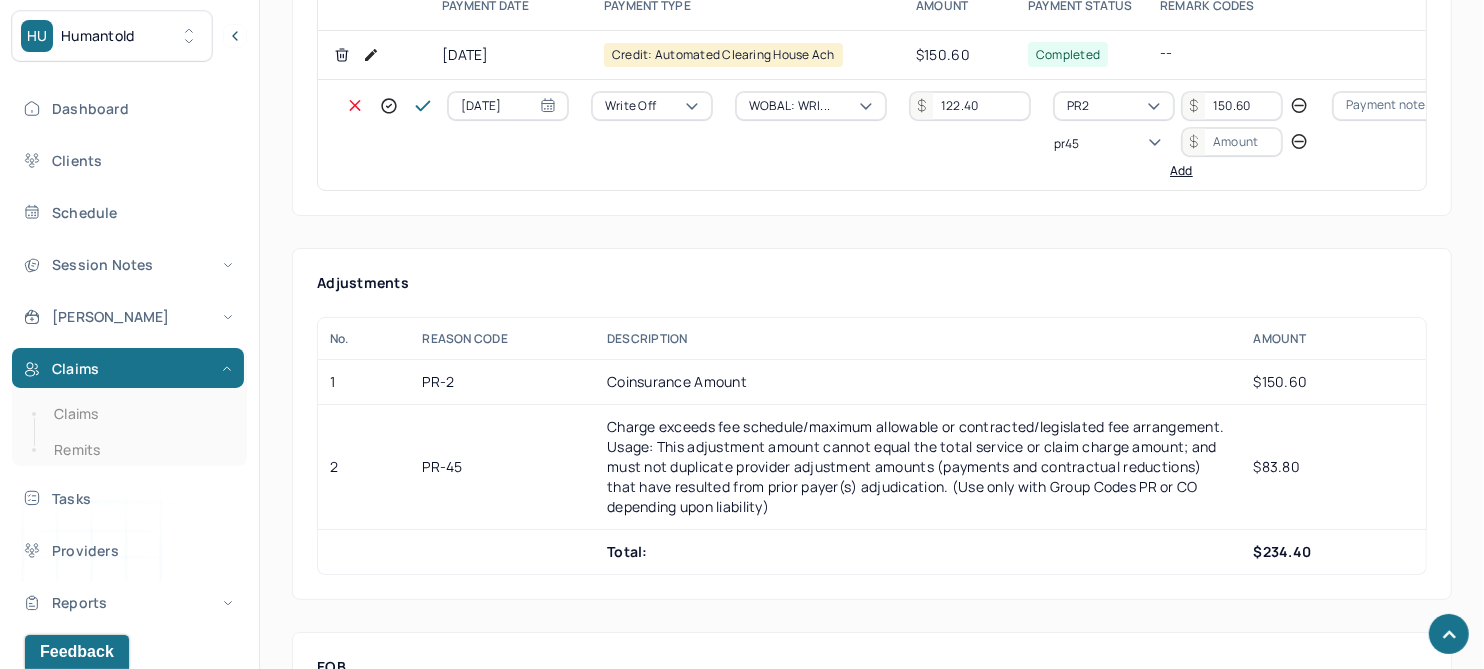 type 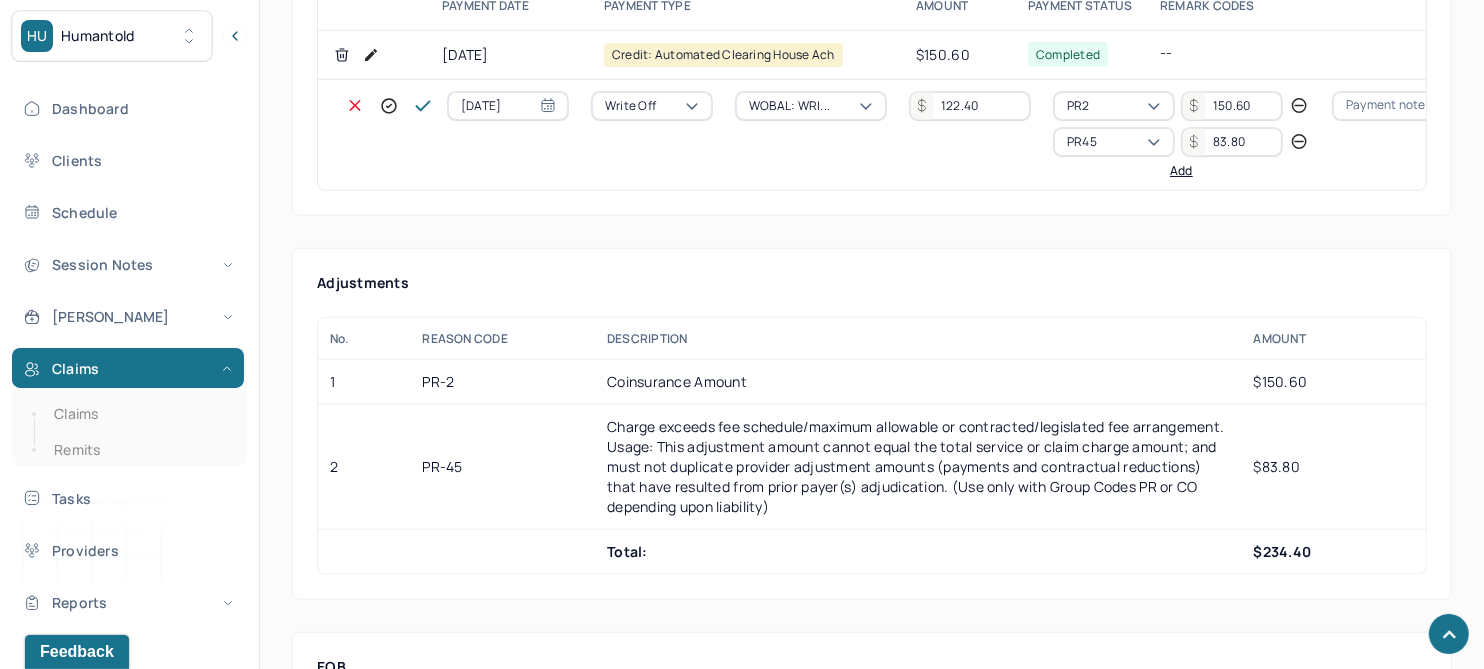 type on "83.80" 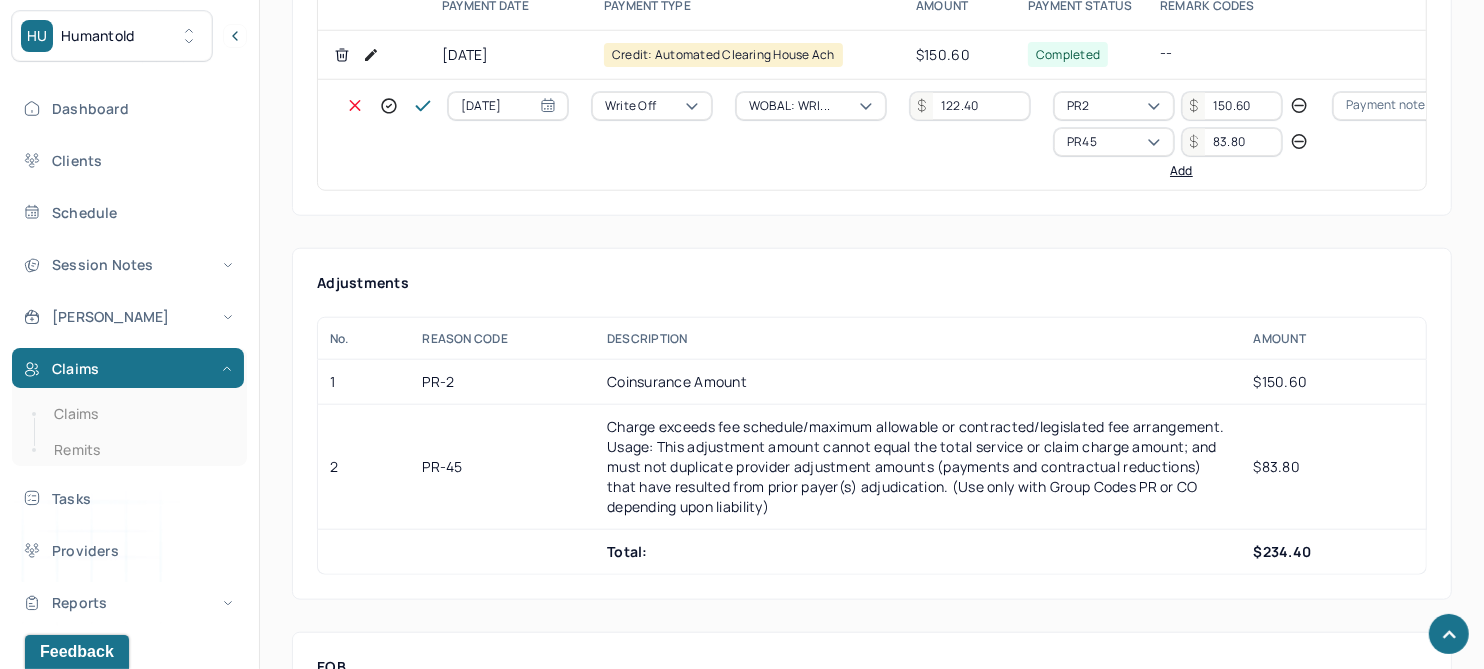 type 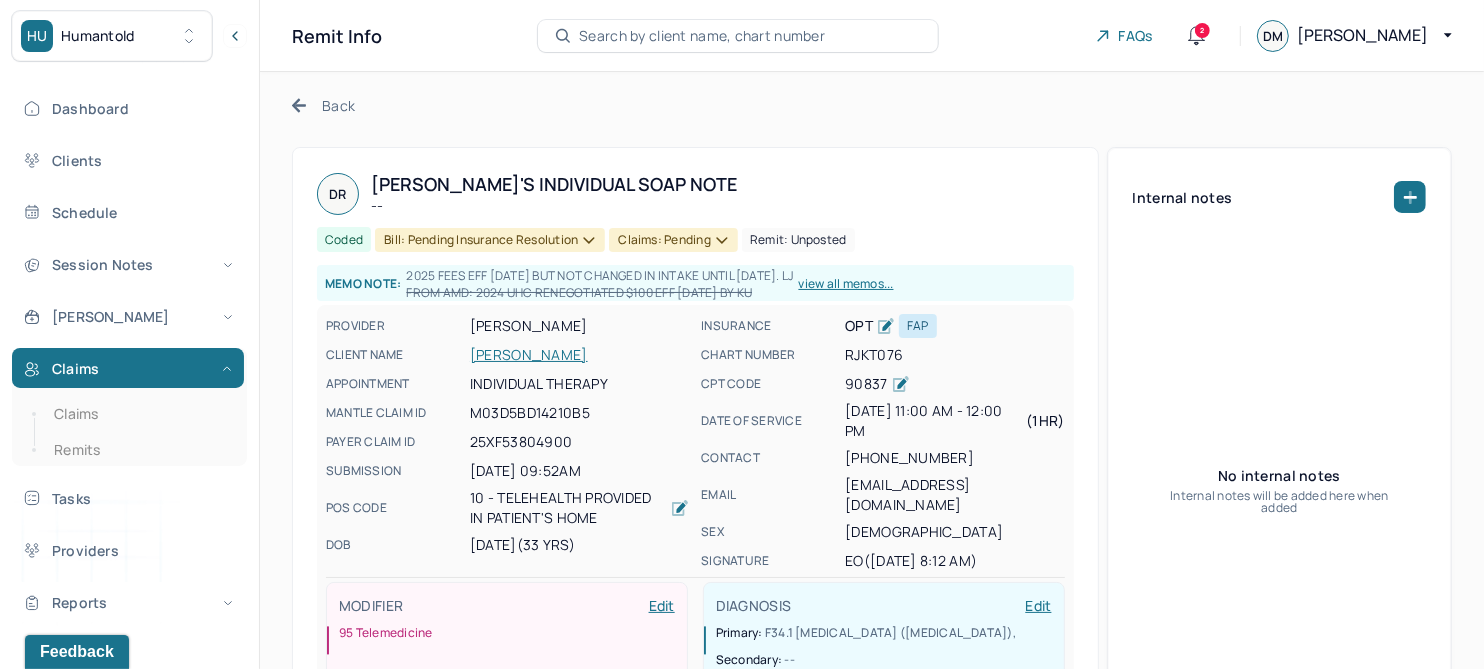scroll, scrollTop: 0, scrollLeft: 0, axis: both 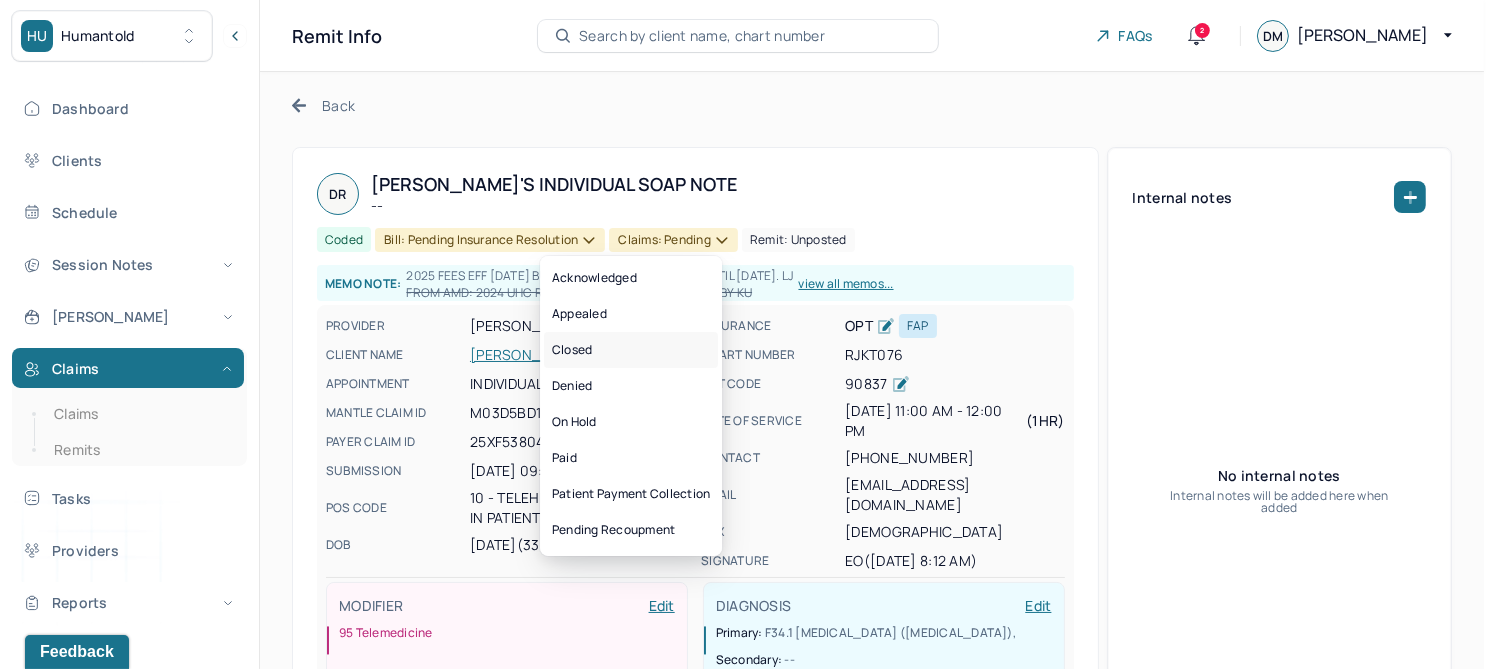 click on "Closed" at bounding box center [631, 350] 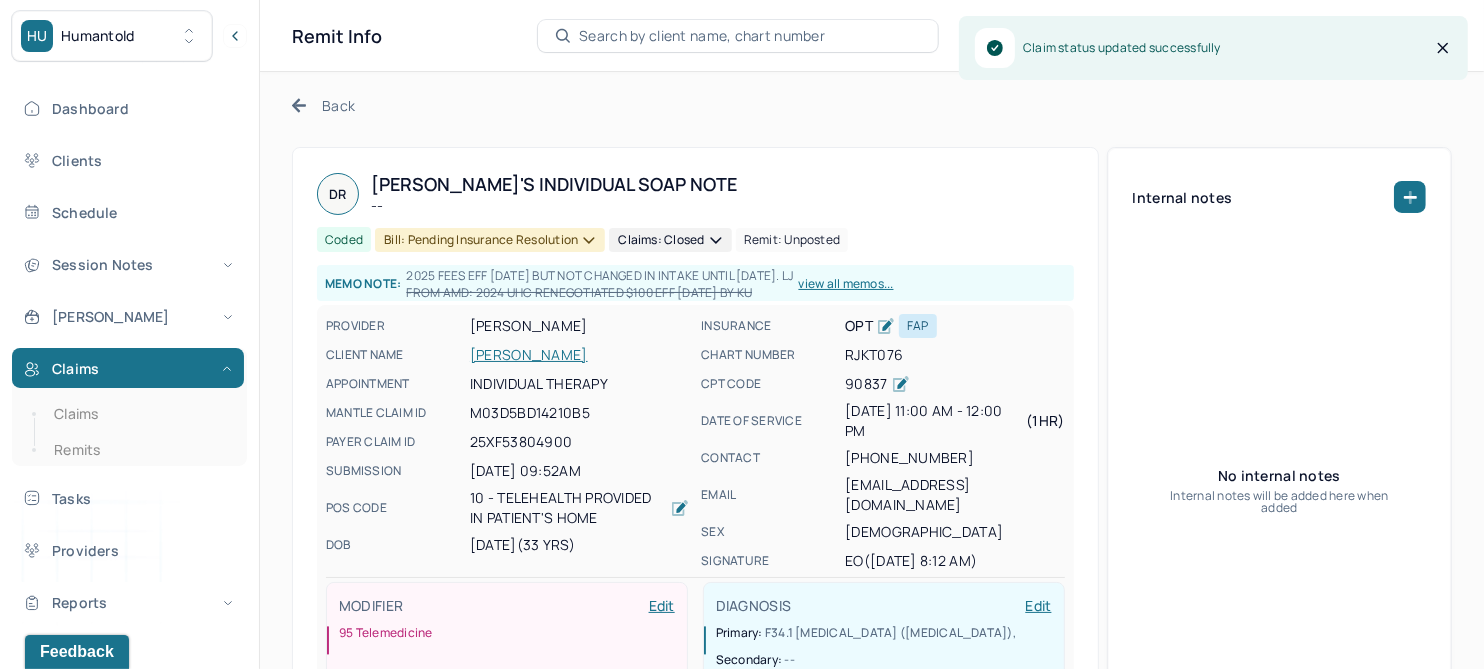 click on "Bill: Pending Insurance Resolution" at bounding box center (490, 240) 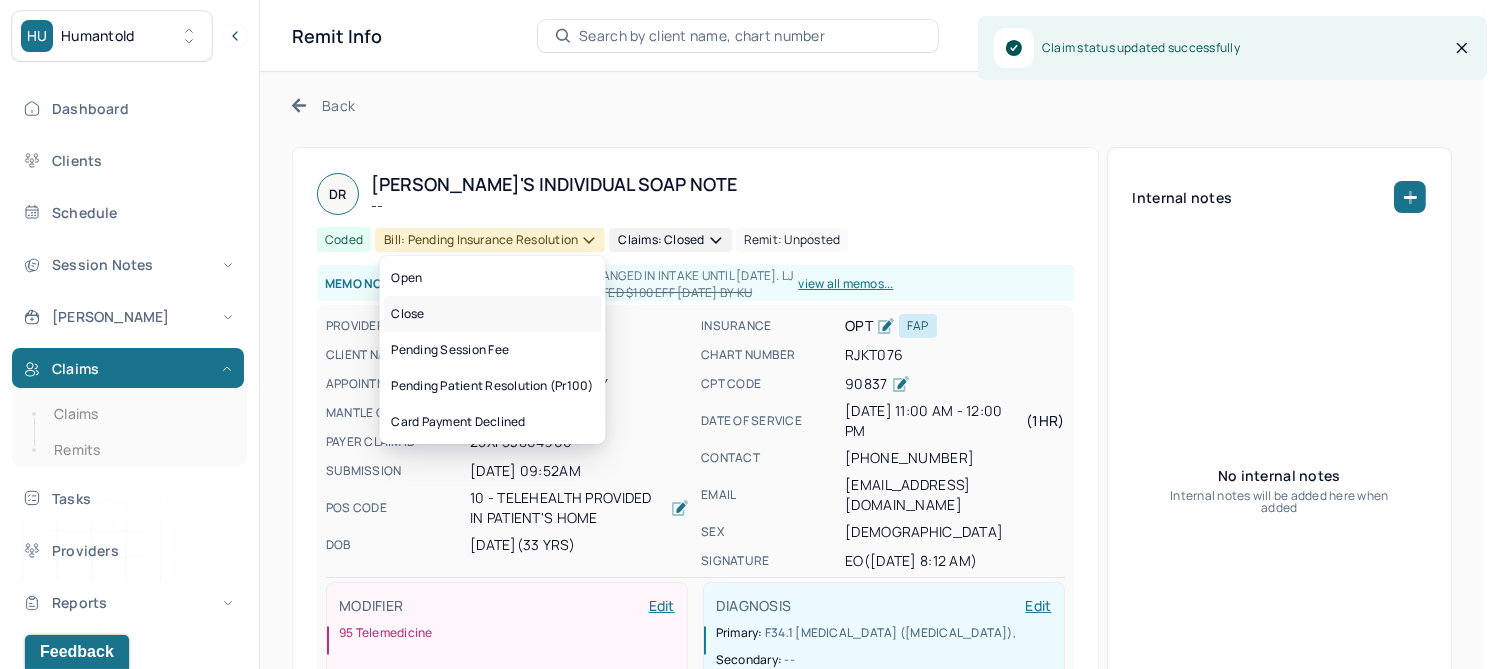 click on "Close" at bounding box center [493, 314] 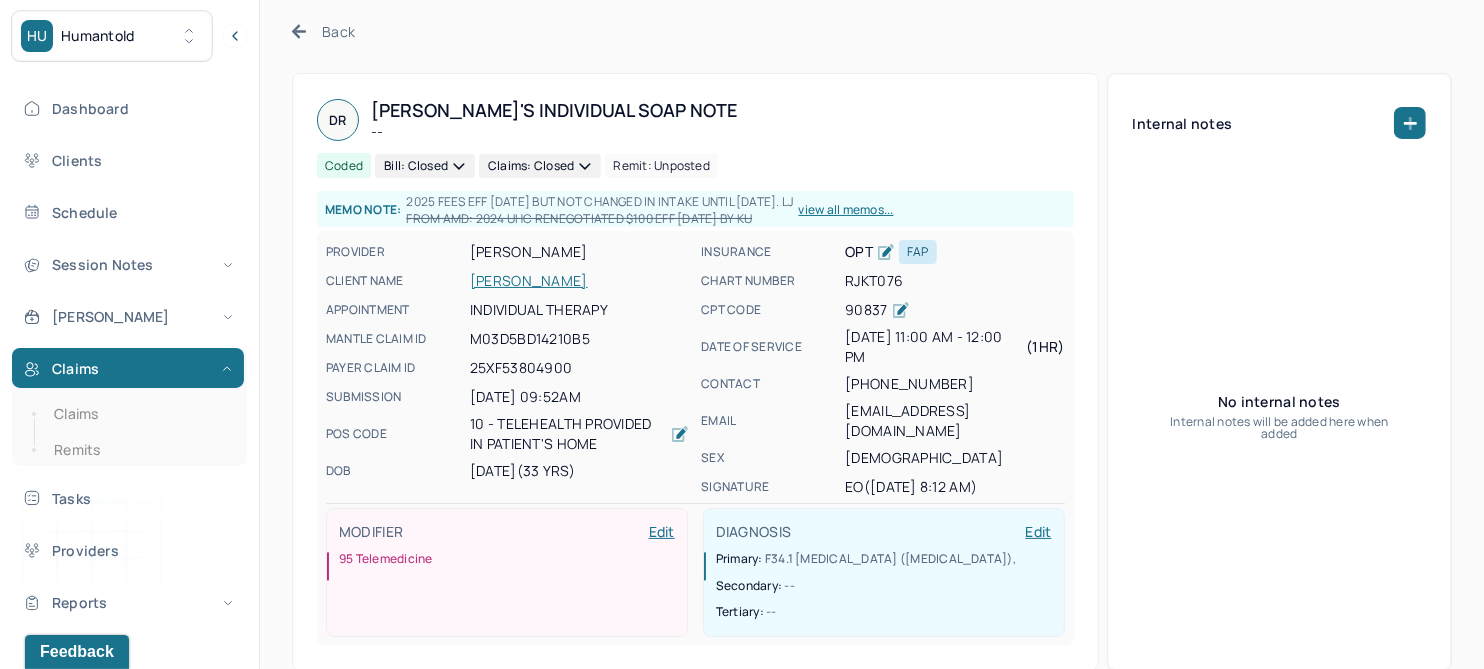 scroll, scrollTop: 0, scrollLeft: 0, axis: both 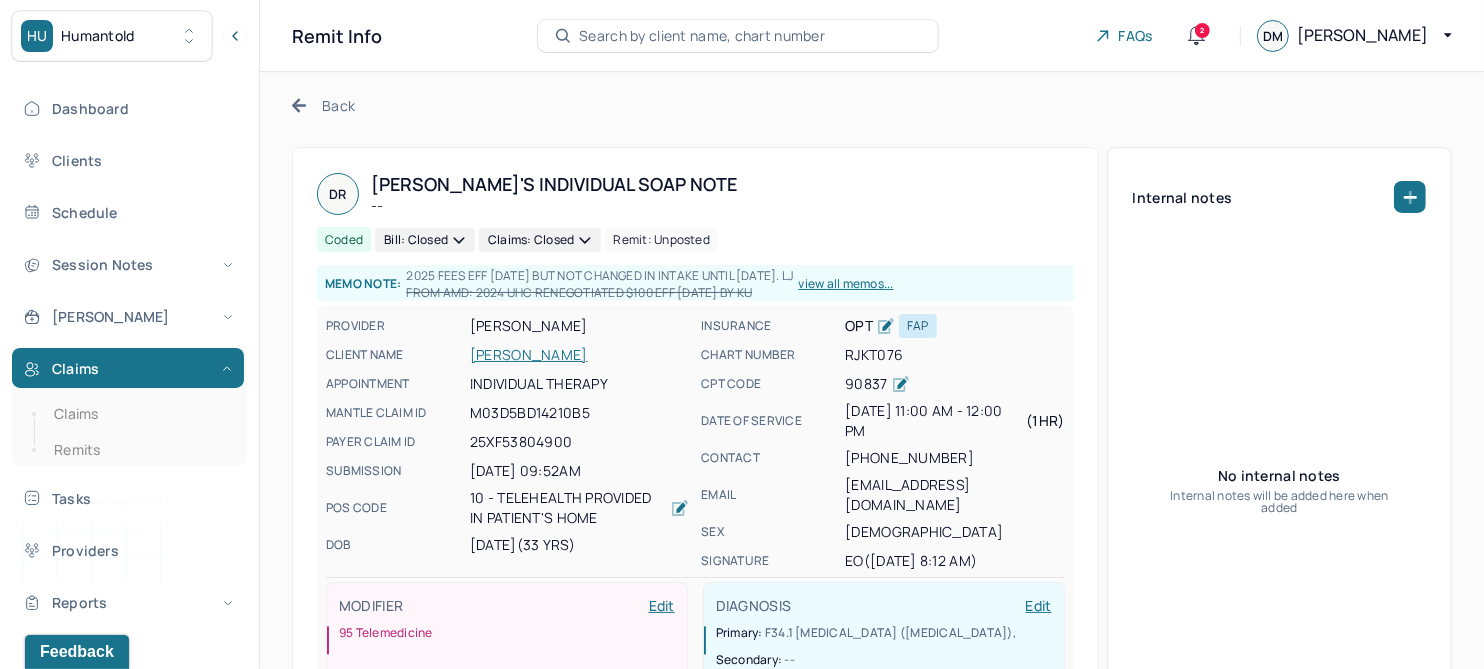click on "Back" at bounding box center [323, 105] 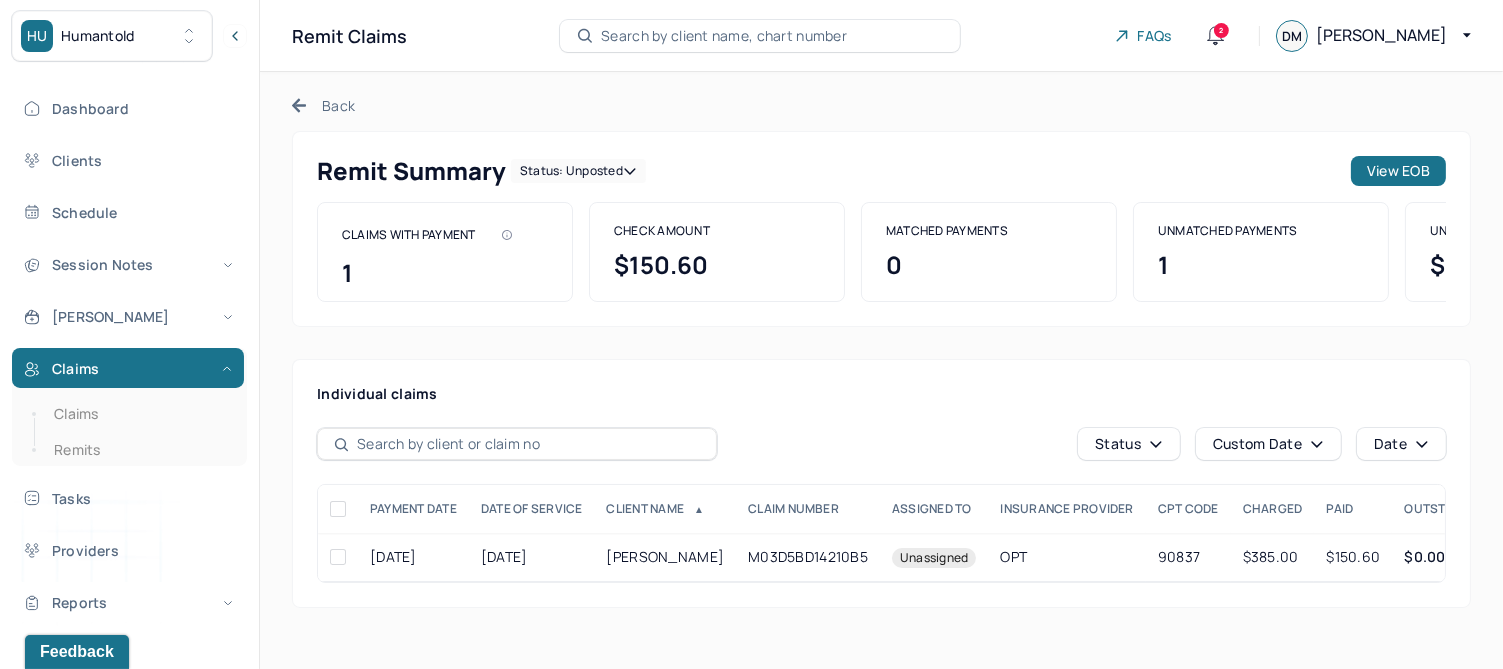 click 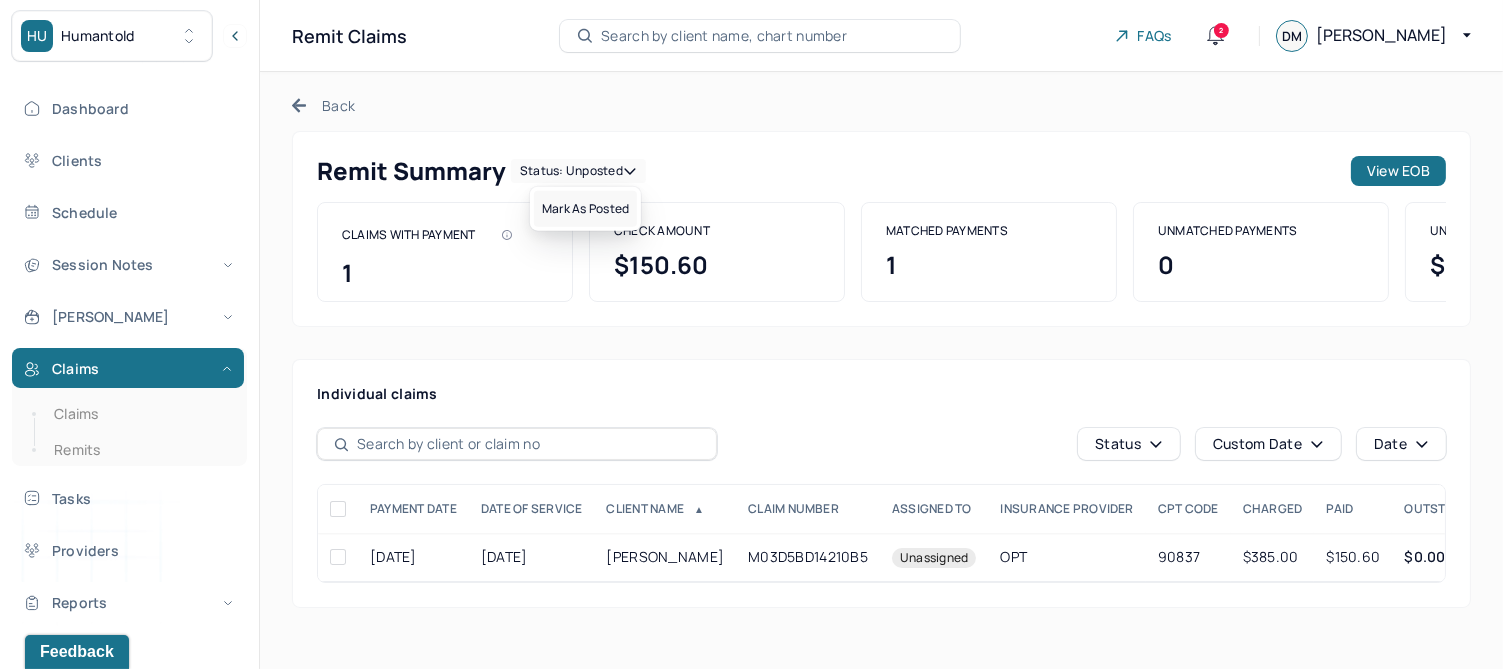 click on "Mark as Posted" at bounding box center [585, 209] 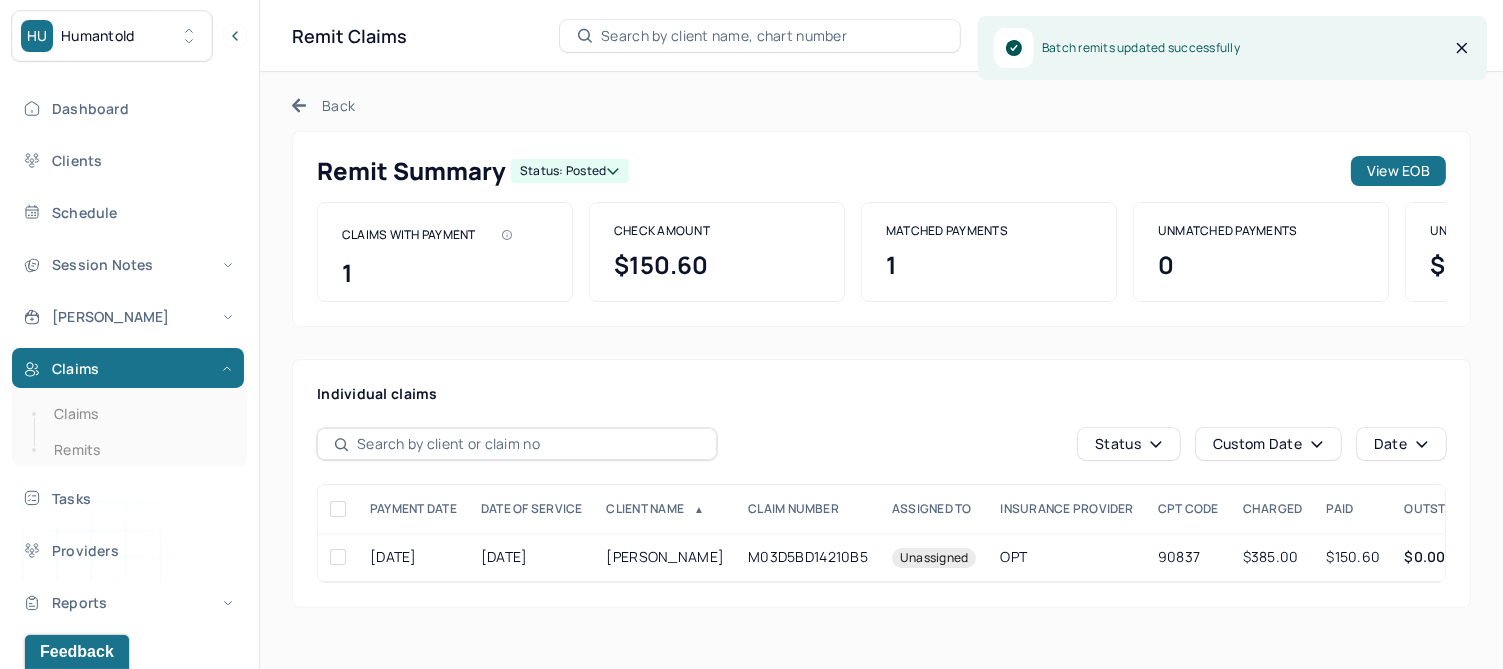 click on "Back" at bounding box center (323, 105) 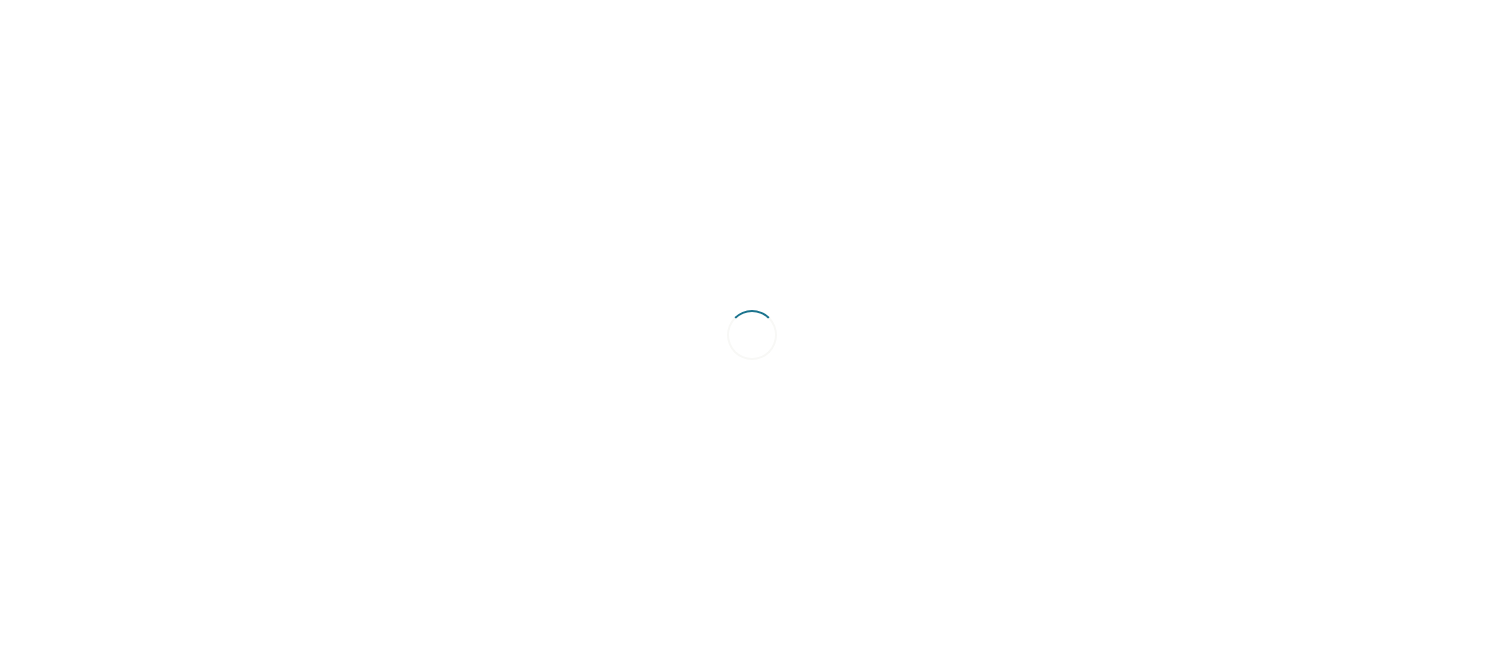 scroll, scrollTop: 0, scrollLeft: 0, axis: both 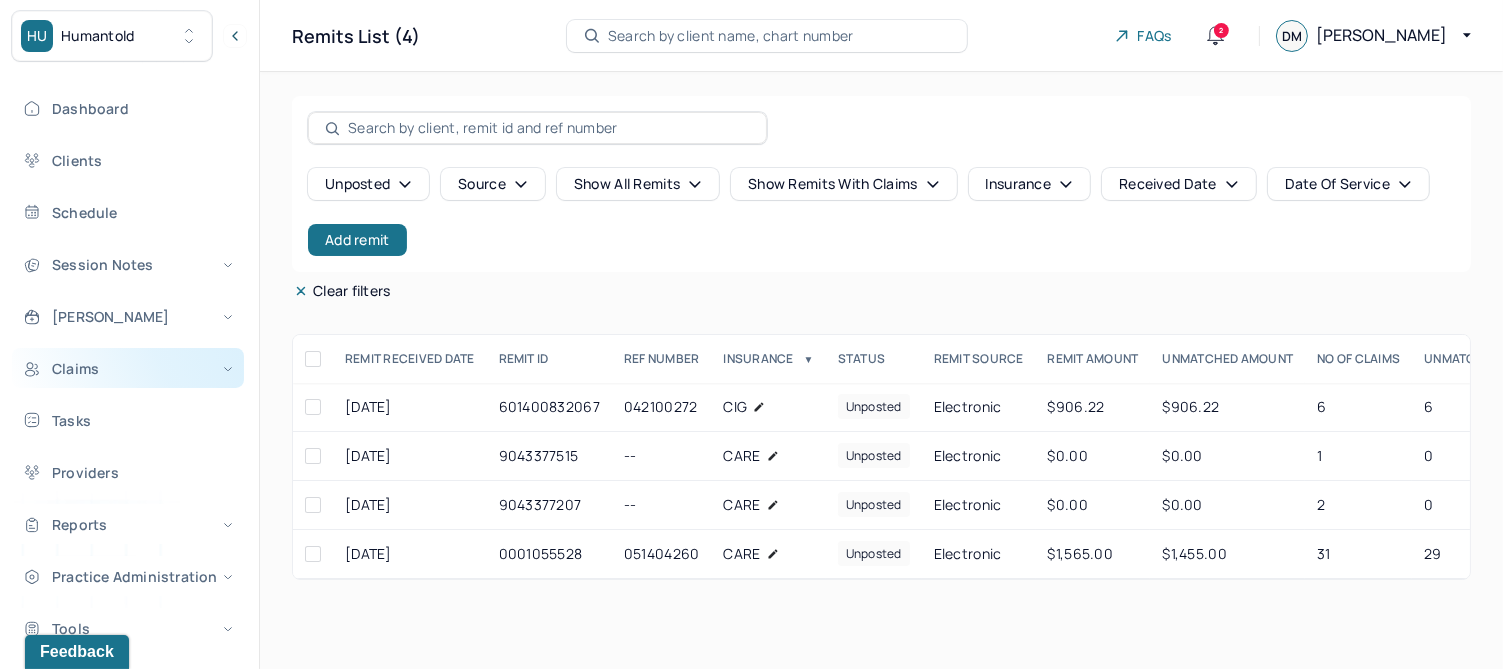 click on "Claims" at bounding box center [128, 368] 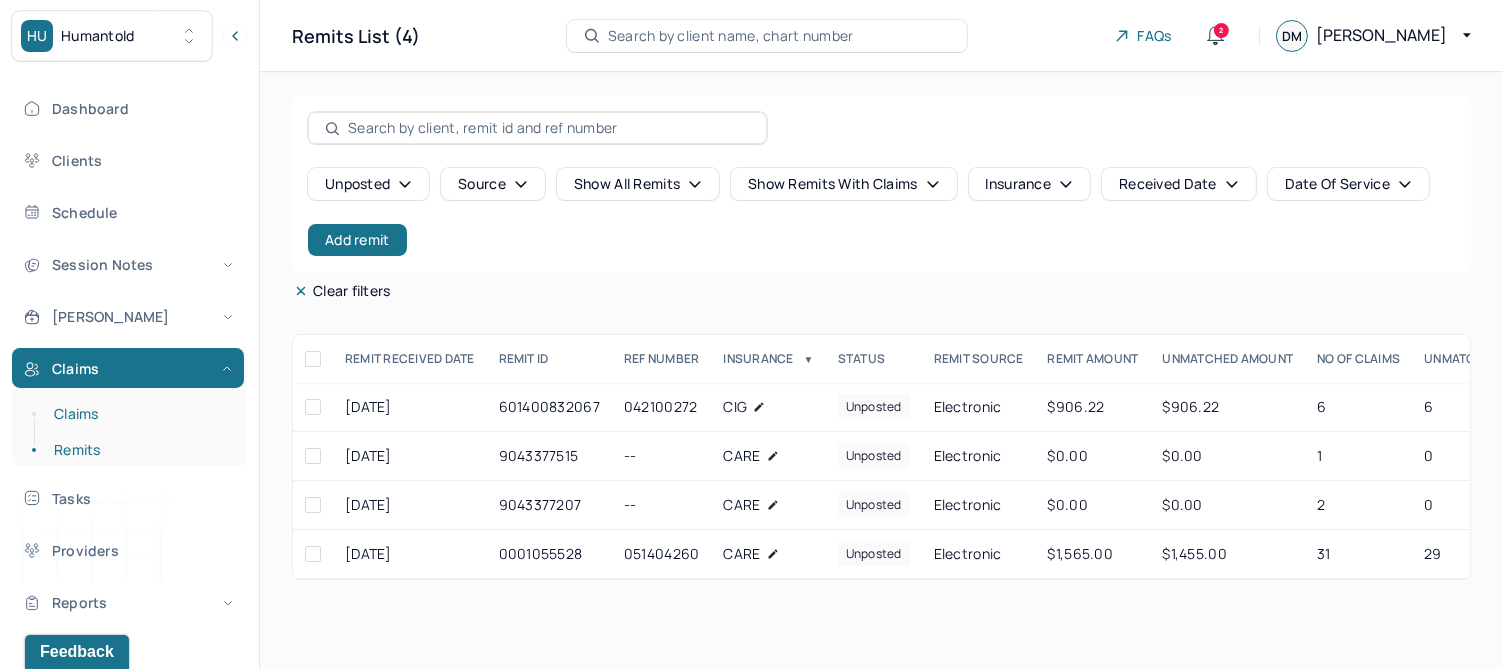 click on "Claims" at bounding box center [139, 414] 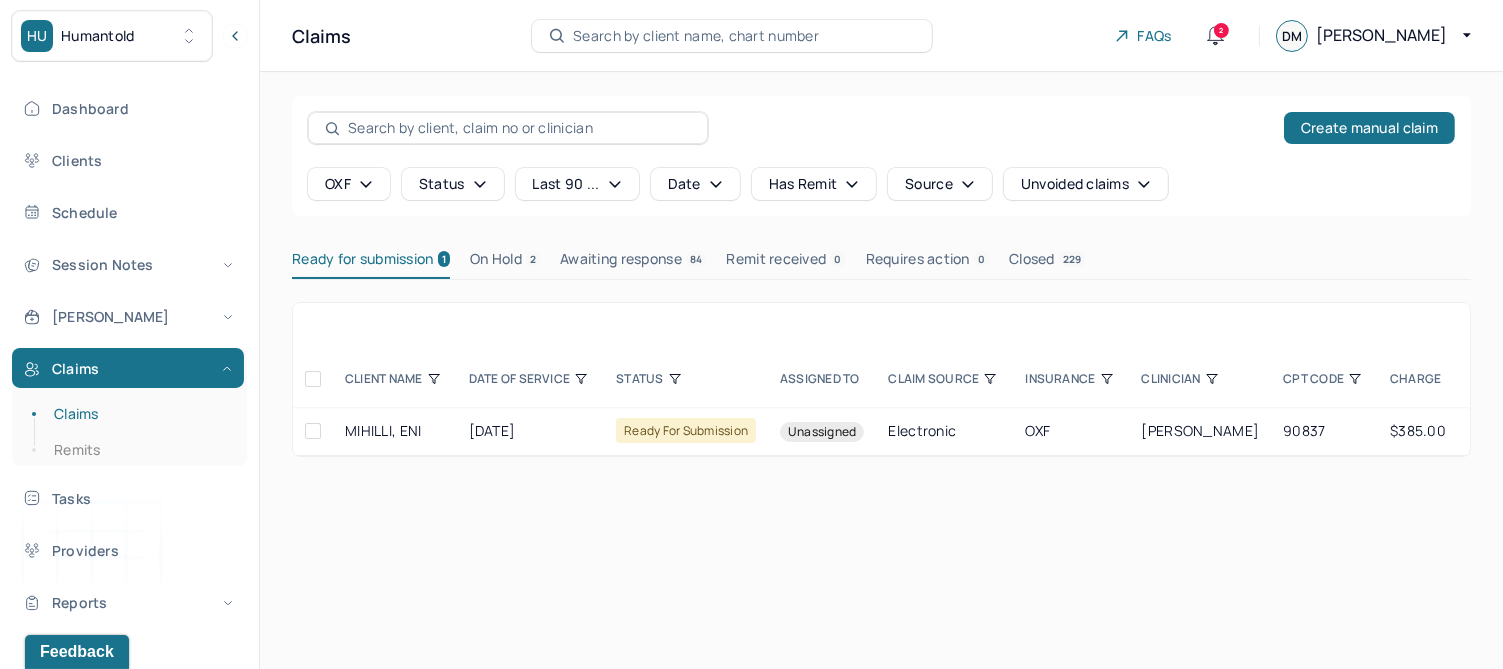 scroll, scrollTop: 0, scrollLeft: 581, axis: horizontal 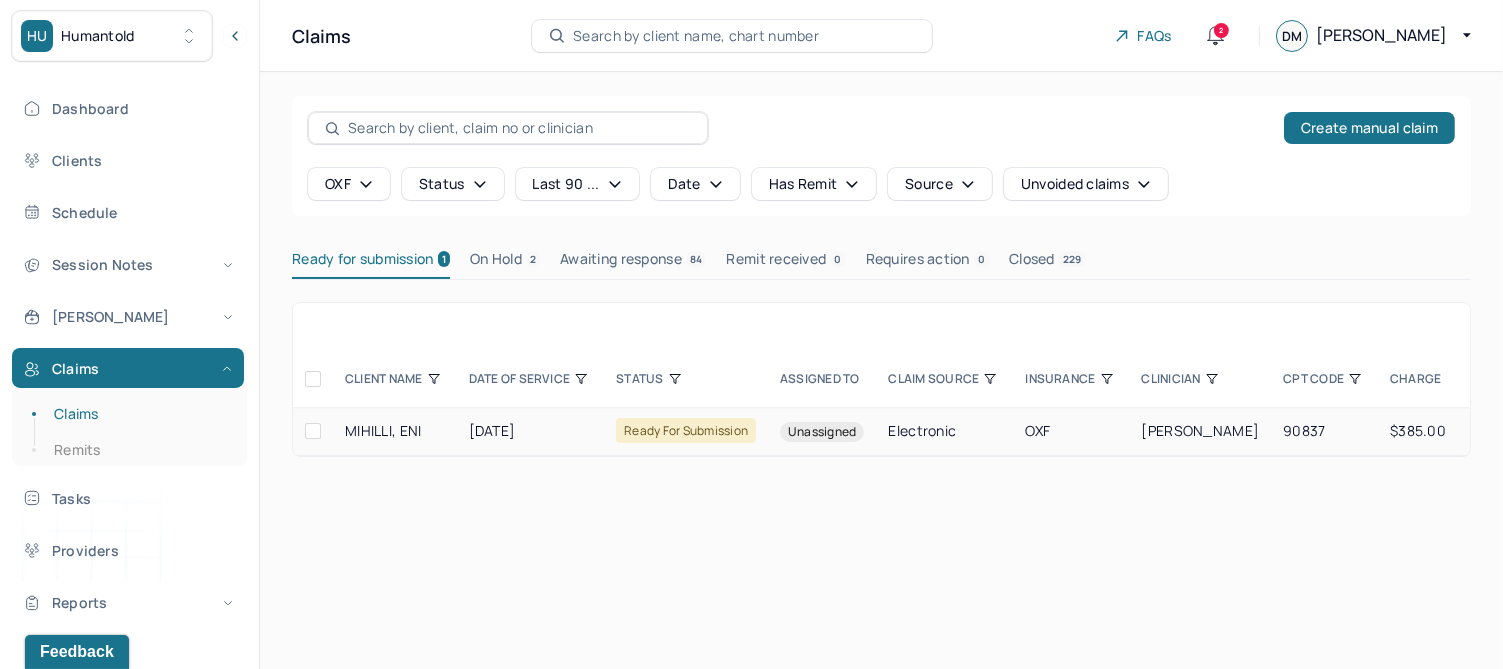 click at bounding box center [313, 431] 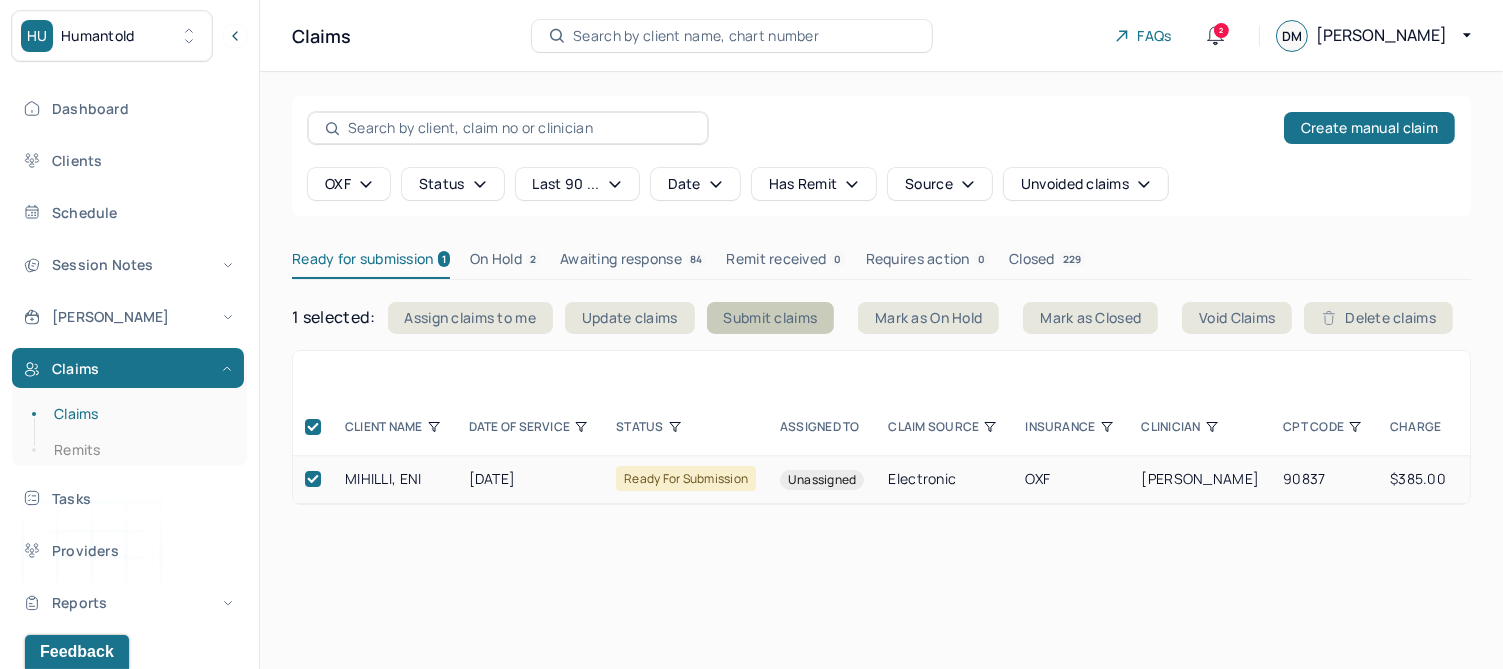 drag, startPoint x: 756, startPoint y: 311, endPoint x: 768, endPoint y: 324, distance: 17.691807 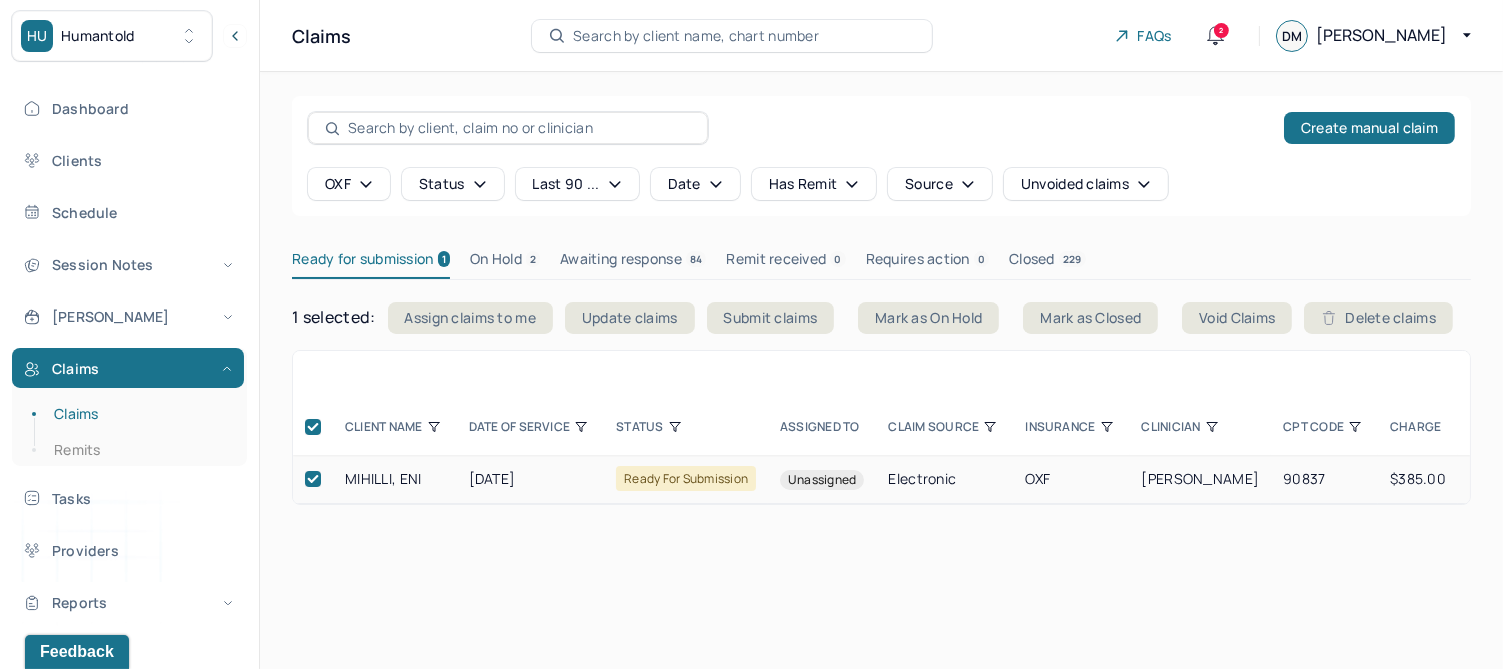 click on "On Hold 2" at bounding box center [505, 263] 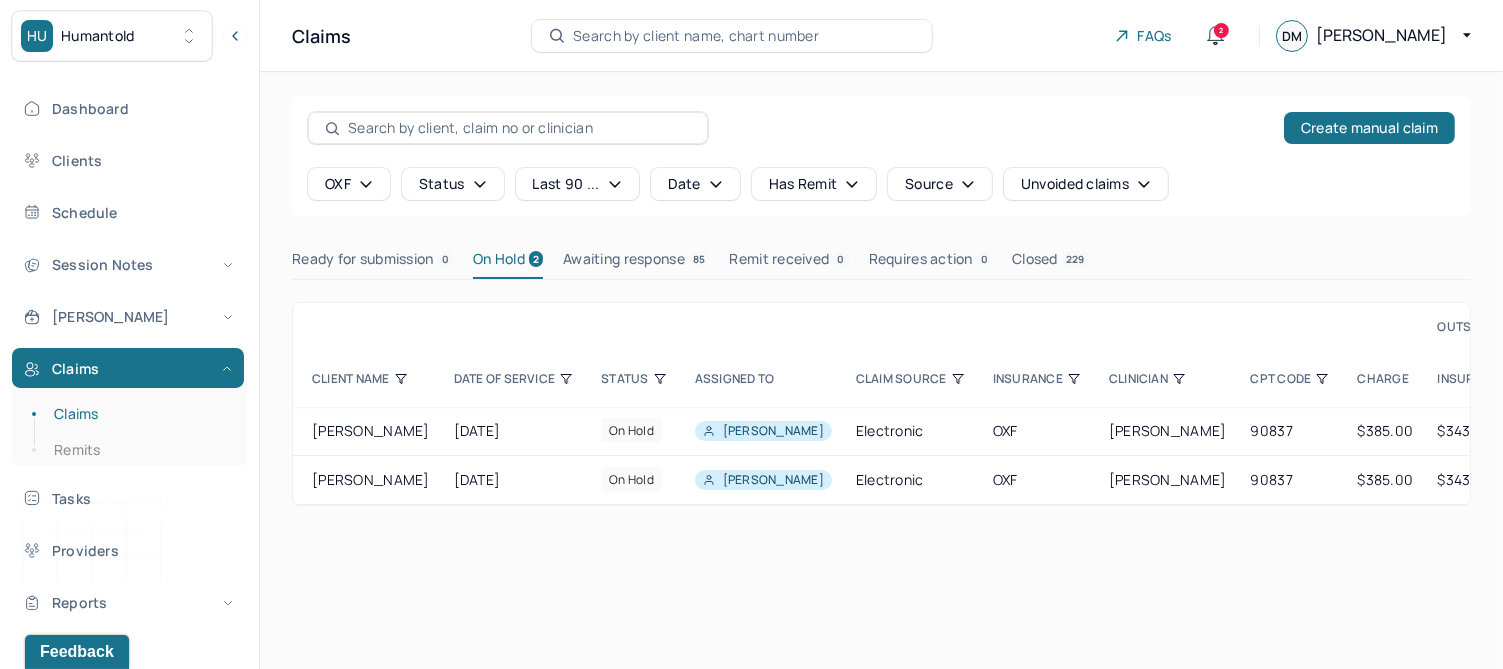 scroll, scrollTop: 0, scrollLeft: 0, axis: both 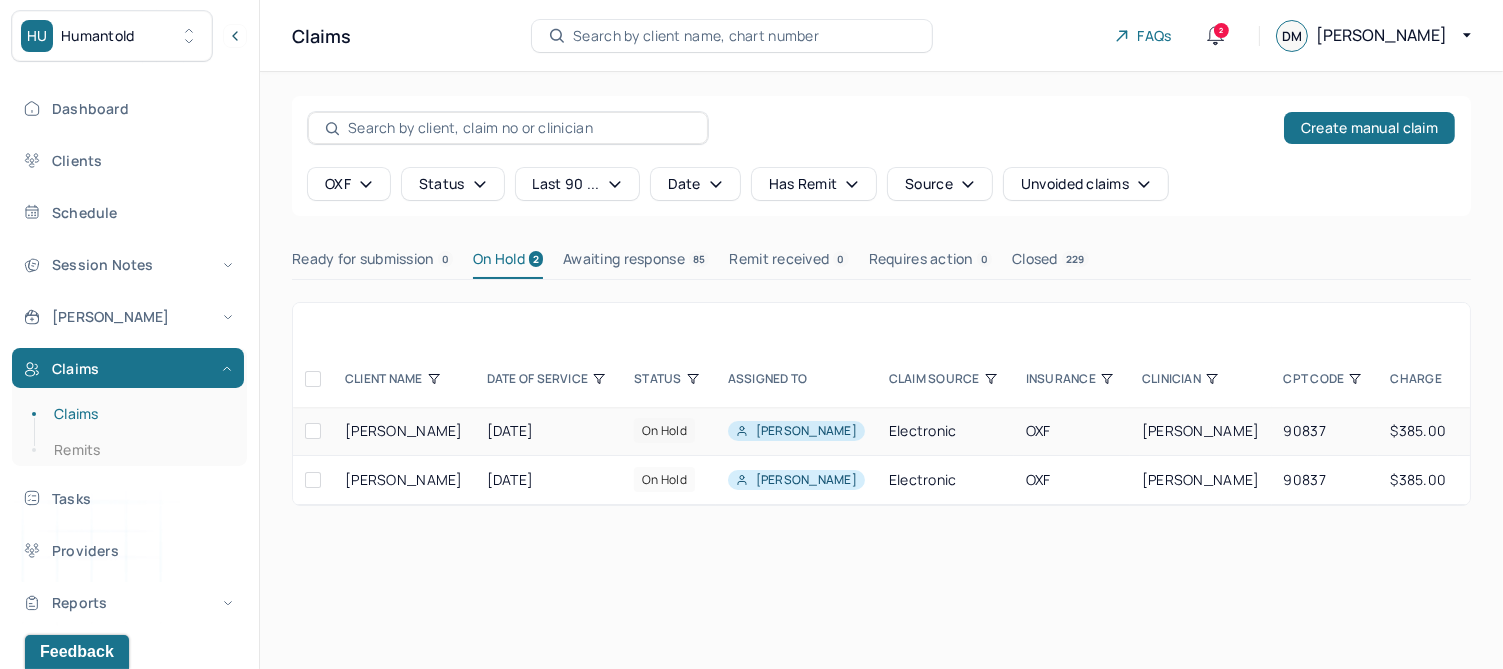 click on "[DATE]" at bounding box center [549, 431] 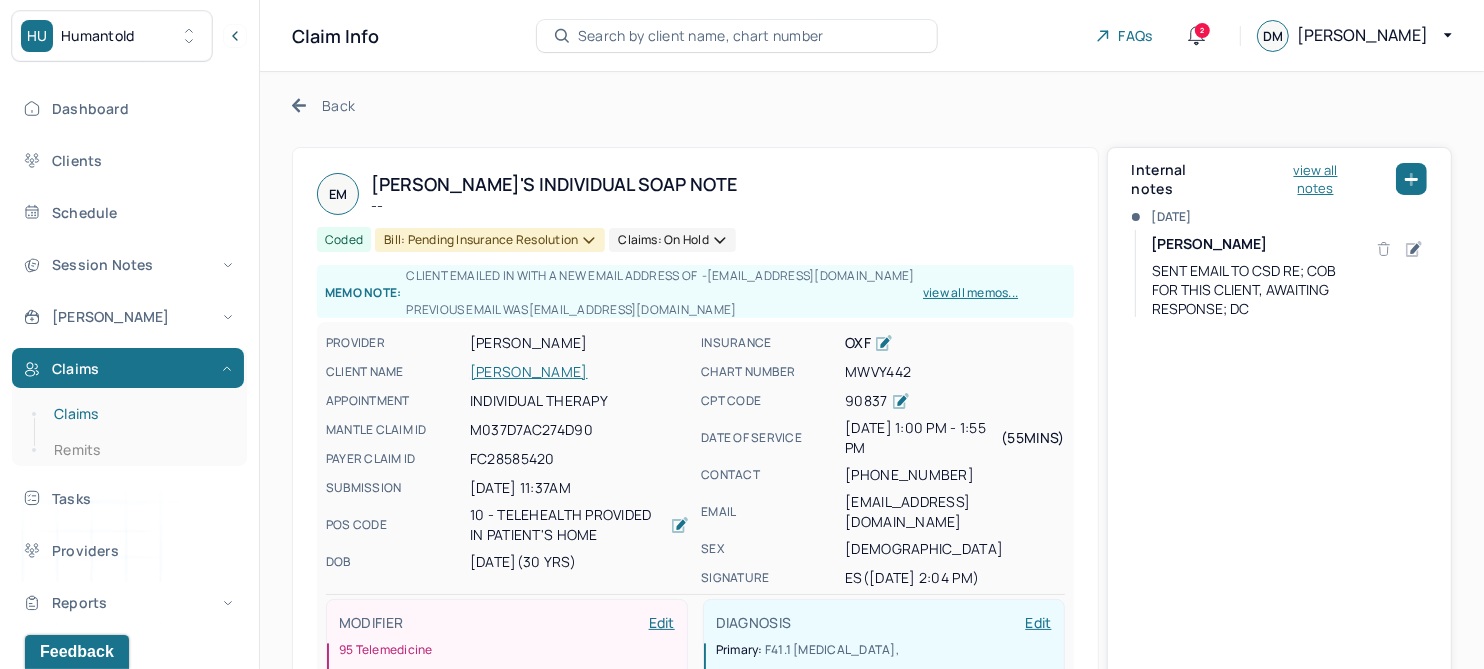 click on "Claims" at bounding box center [139, 414] 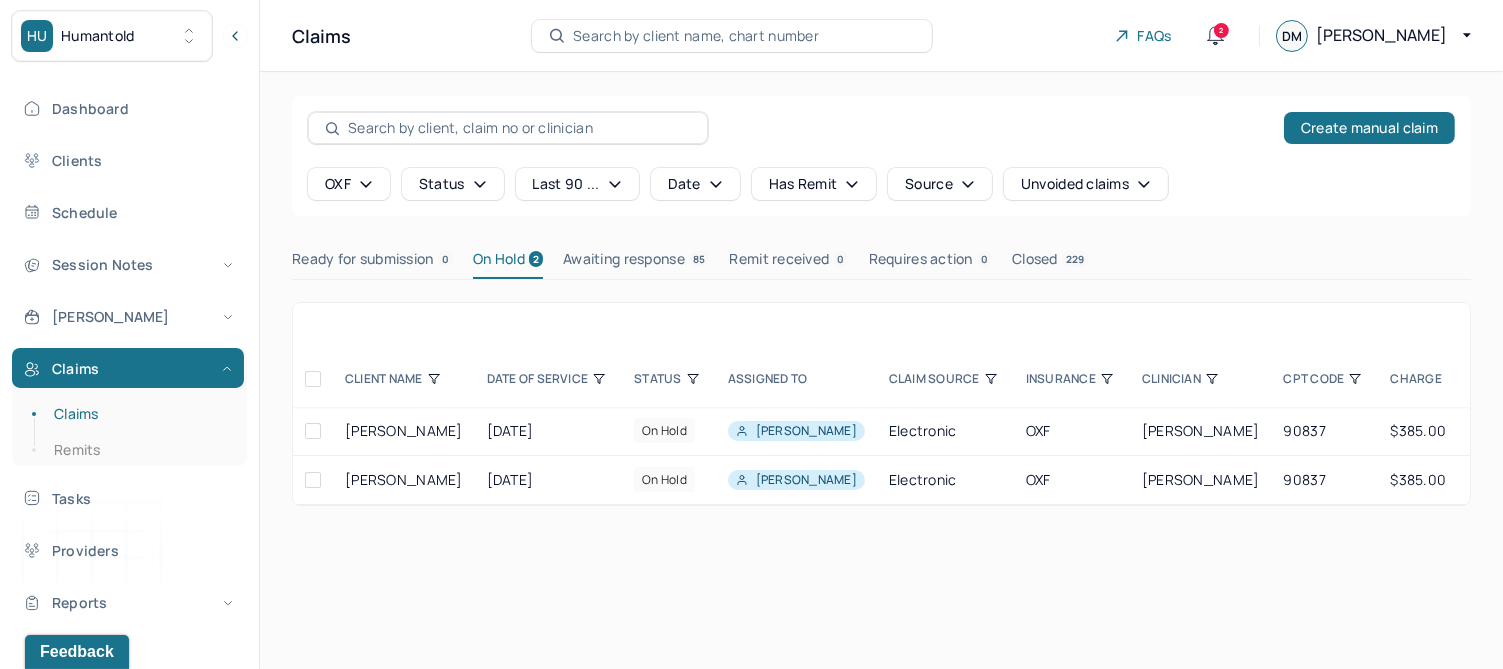 click on "OXF" at bounding box center (349, 184) 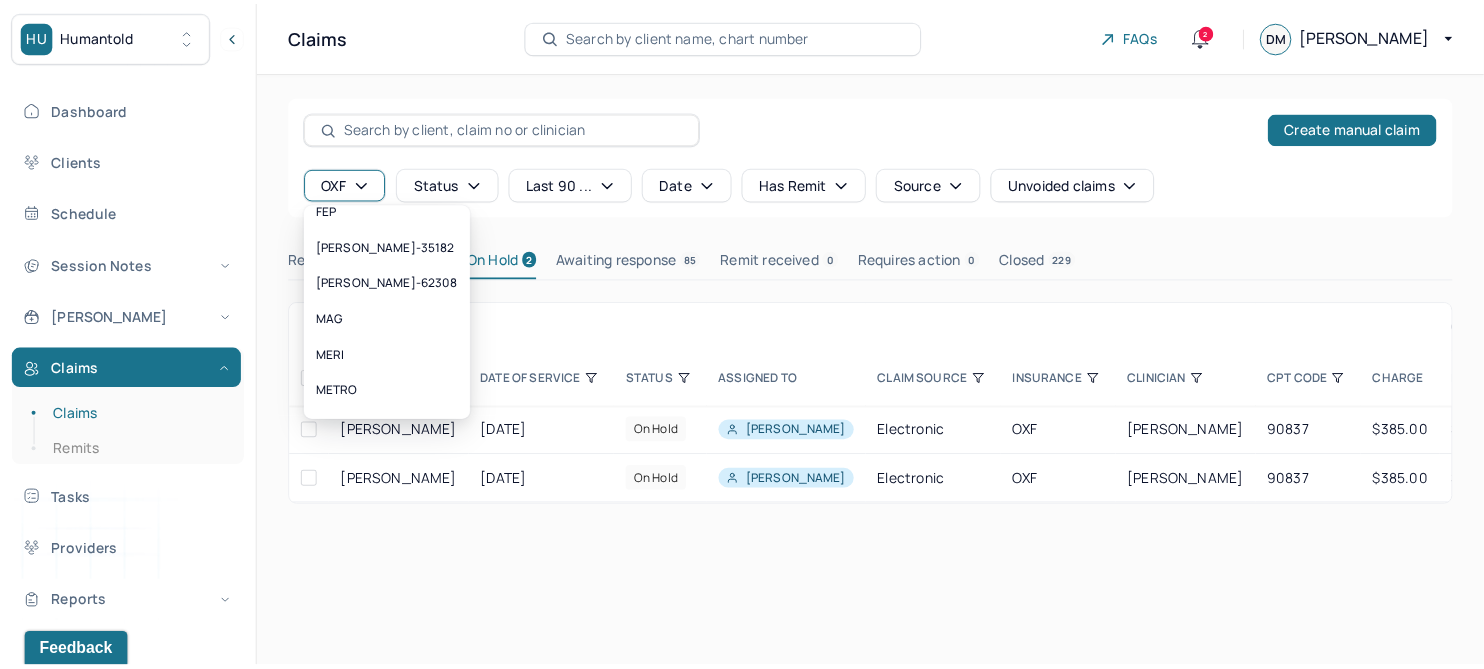 scroll, scrollTop: 250, scrollLeft: 0, axis: vertical 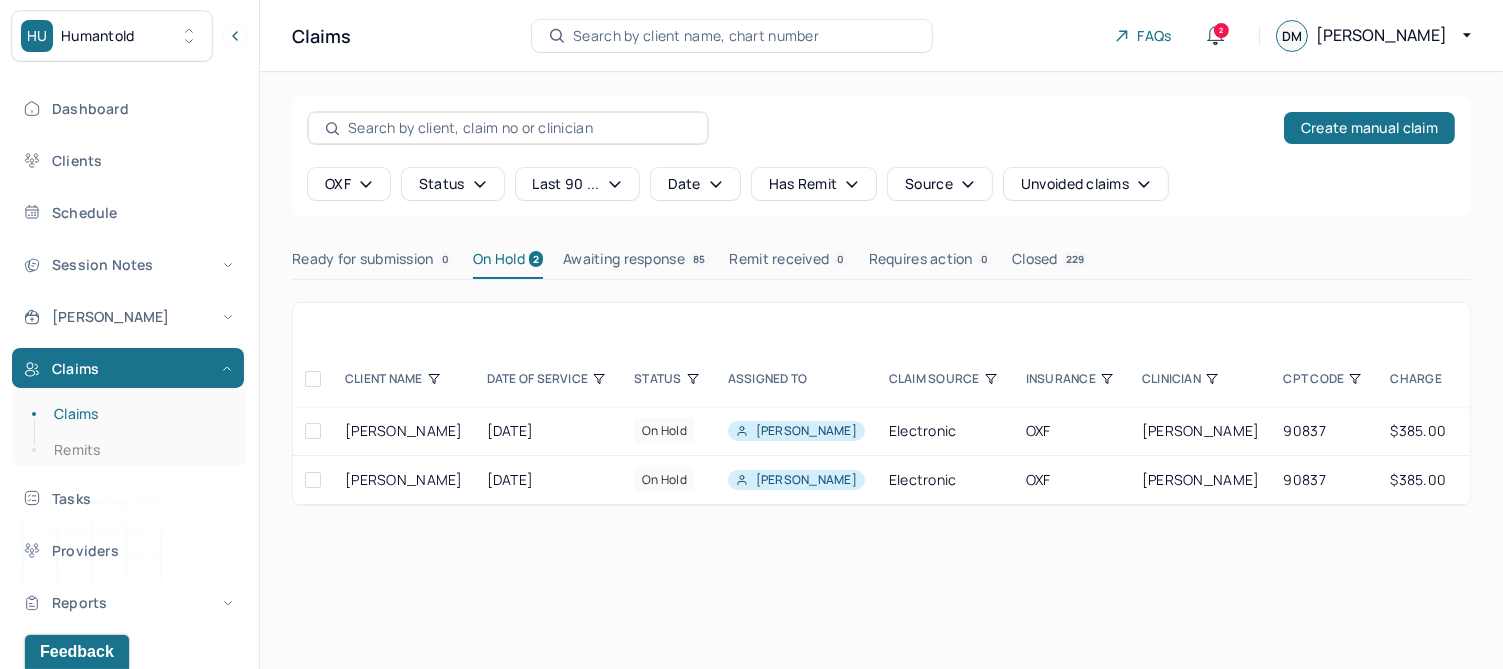 click on "Claims   Search by client name, chart number     FAQs   2   DM Diana   Create manual claim     OXF     Status     last 90 ...     Date     Has Remit     Source     Unvoided claims     Ready for submission 0     On Hold 2     Awaiting response 85     Remit received 0     Requires action 0     Closed 229                   OUTSTANDING CLIENT NAME     DATE OF SERVICE     STATUS     Assigned to CLAIM SOURCE     INSURANCE     CLINICIAN     CPT CODE     CHARGE INSURANCE CO-INSURANCE ACCEPTS ASSIGNMENT     Attached doc     MORGAN, ELIZABETH 04/23/2025 on hold CLINESMITH, DARLENE Electronic OXF SAVETTIERE, ELIZABETH 90837 $385.00 $343.00 $0.00 Yes No     MORGAN, ELIZABETH 04/28/2025 on hold CLINESMITH, DARLENE Electronic OXF SAVETTIERE, ELIZABETH 90837 $385.00 $343.00 $0.00 Yes No" at bounding box center (881, 334) 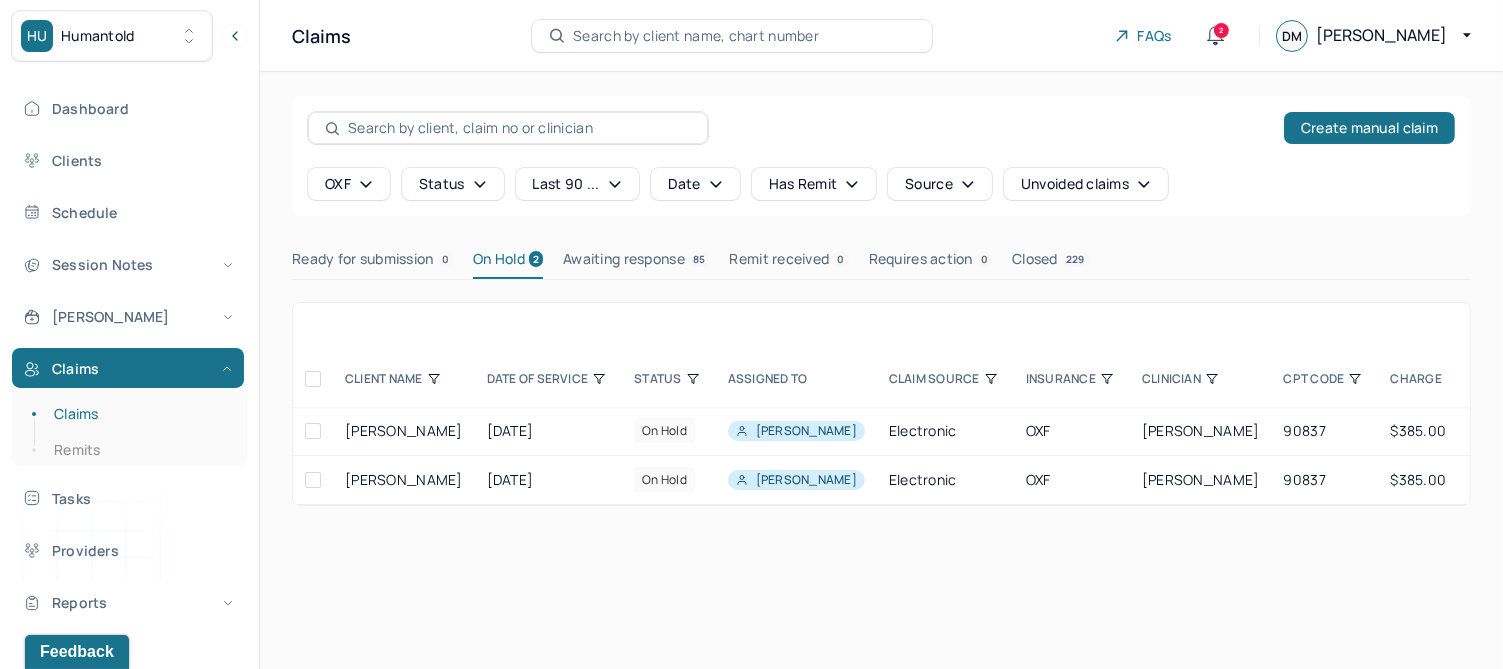 click on "Ready for submission 0" at bounding box center (372, 263) 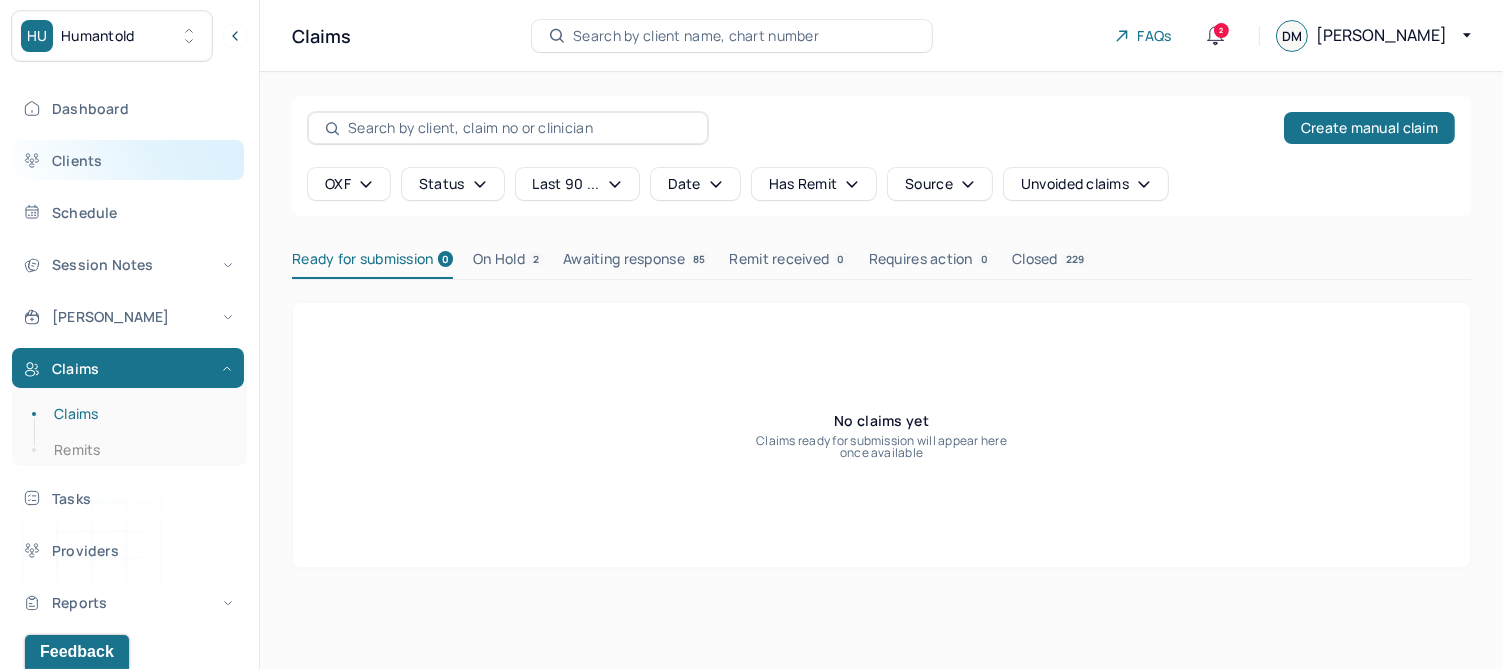 click on "Clients" at bounding box center (128, 160) 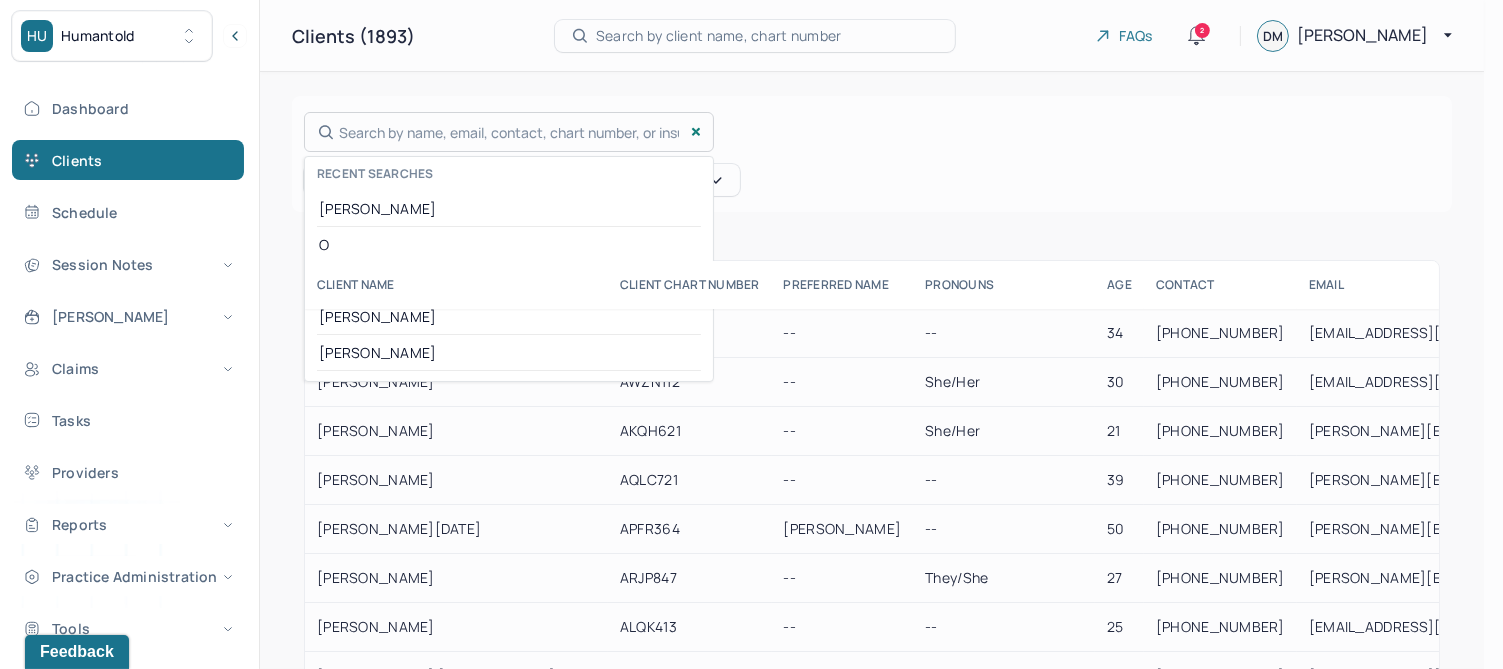 click on "Search by name, email, contact, chart number, or insurance id... Recent searches O'LOUGHLIN O mihilli levin LEVIN" at bounding box center [509, 132] 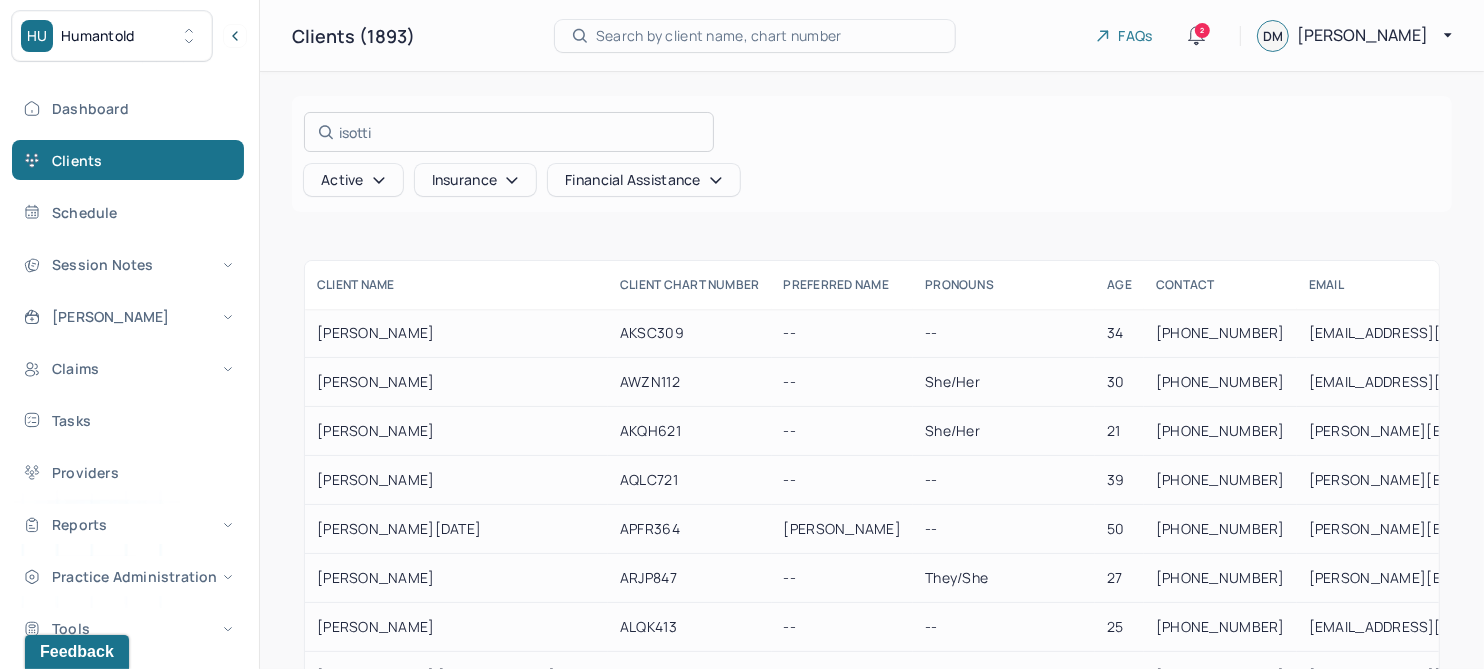 type on "isotti" 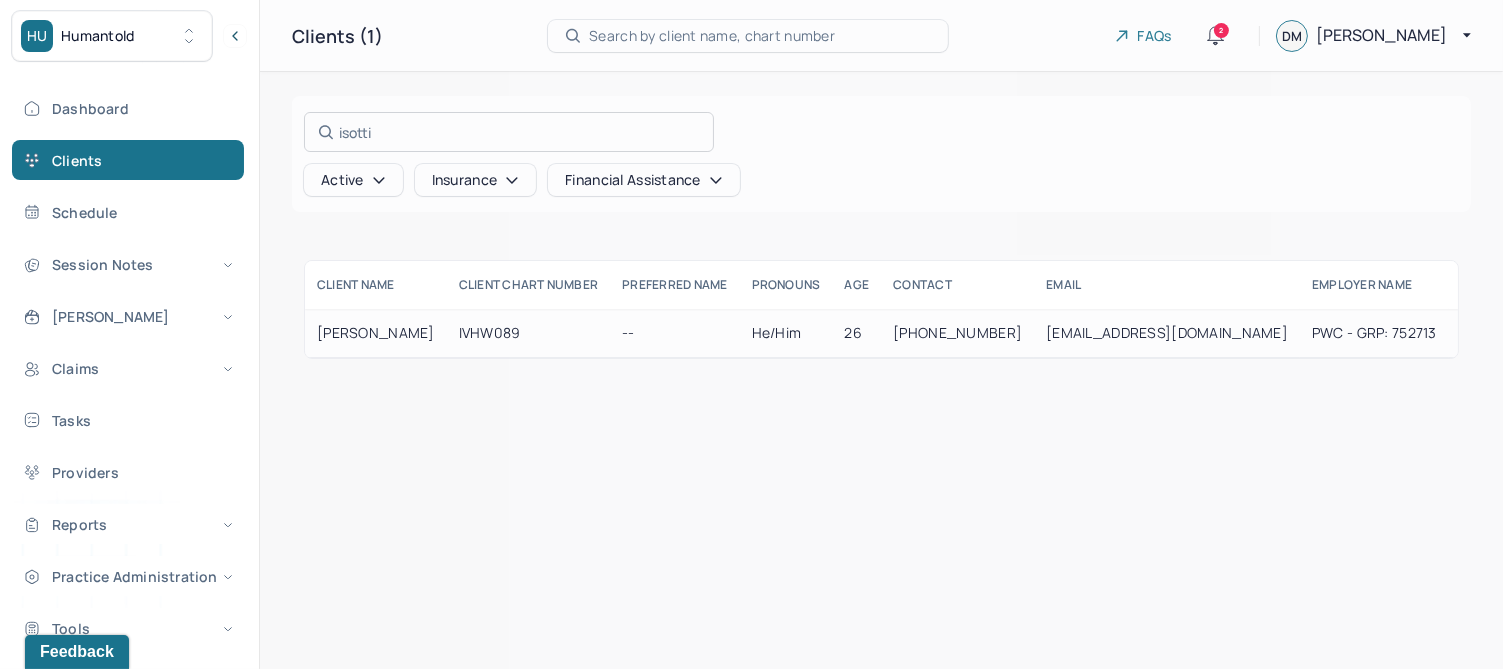 click at bounding box center (751, 334) 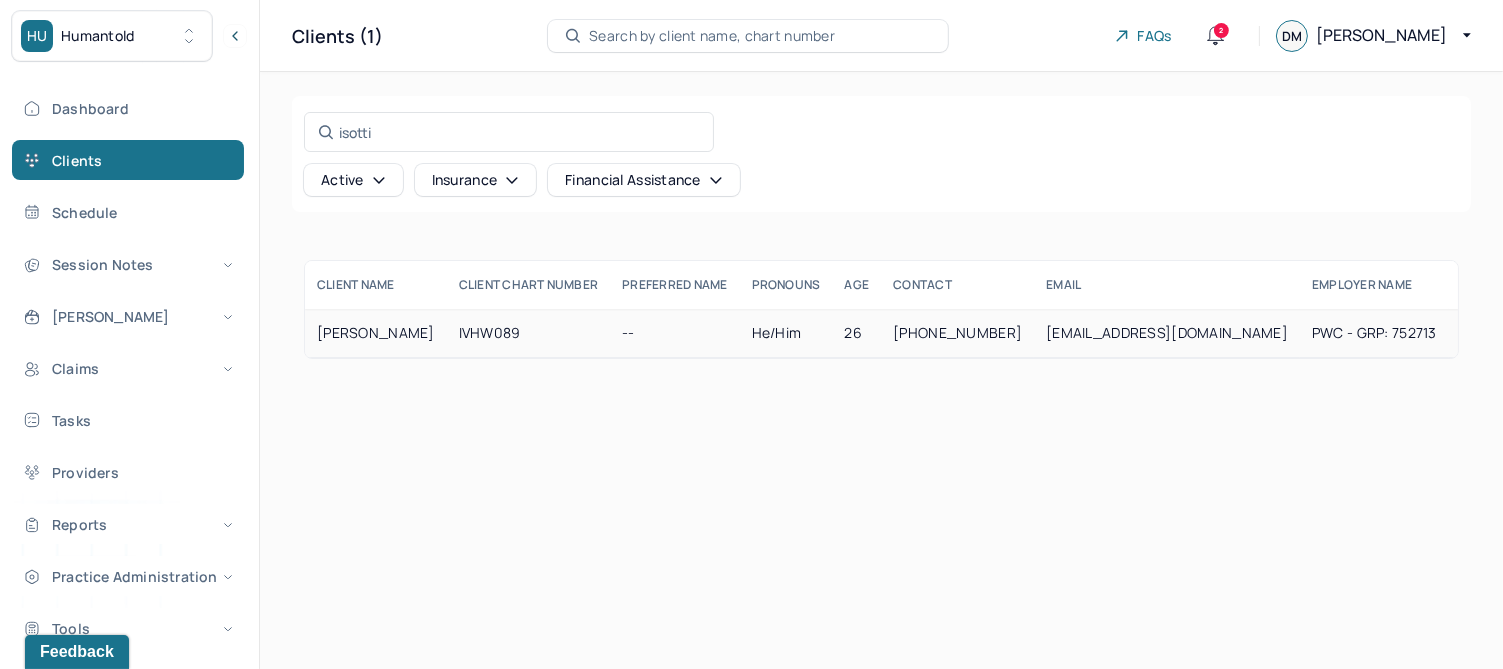 click on "IVHW089" at bounding box center [529, 333] 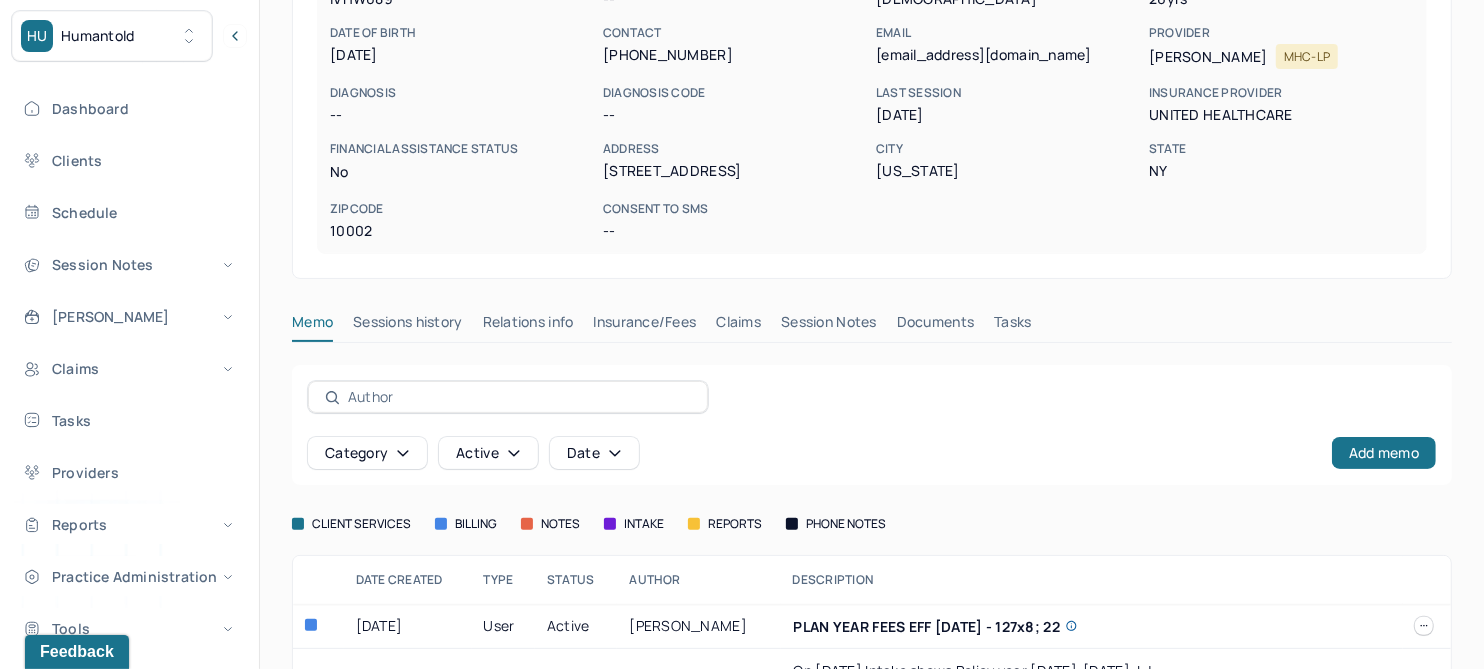 scroll, scrollTop: 314, scrollLeft: 0, axis: vertical 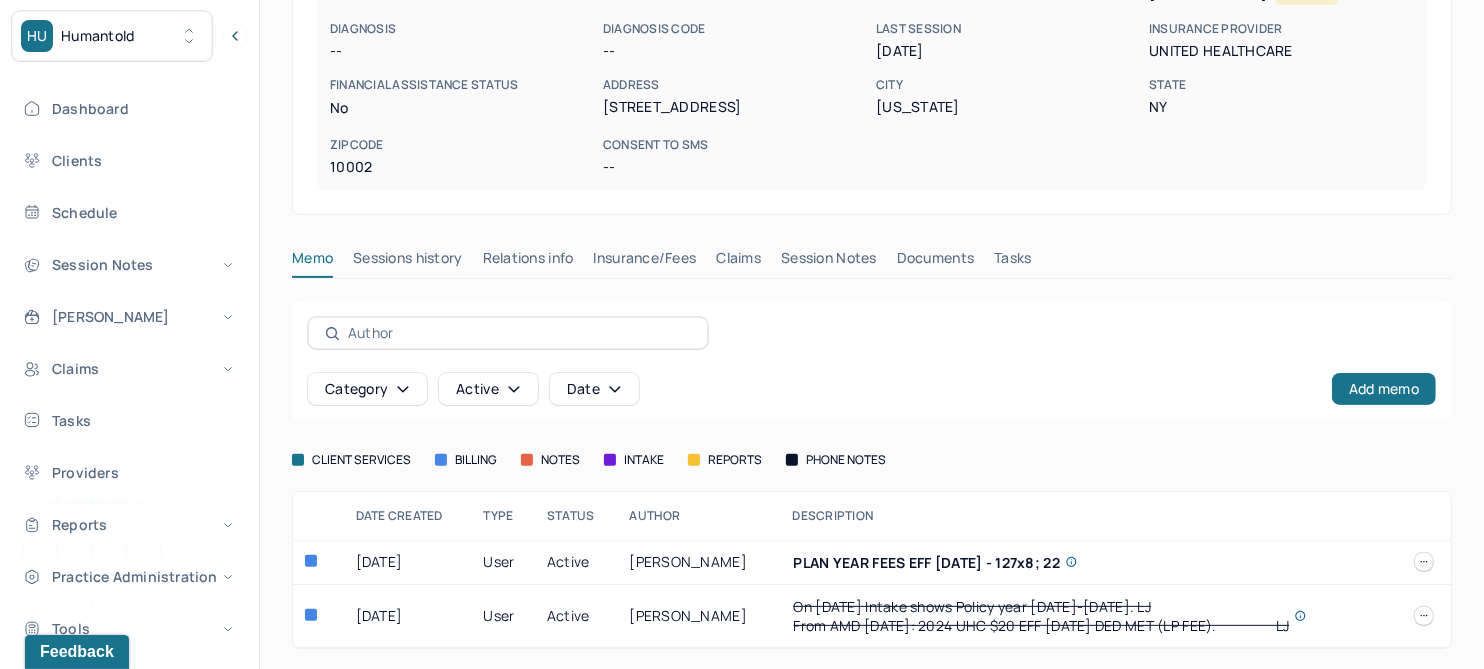 click on "Insurance/Fees" at bounding box center (645, 262) 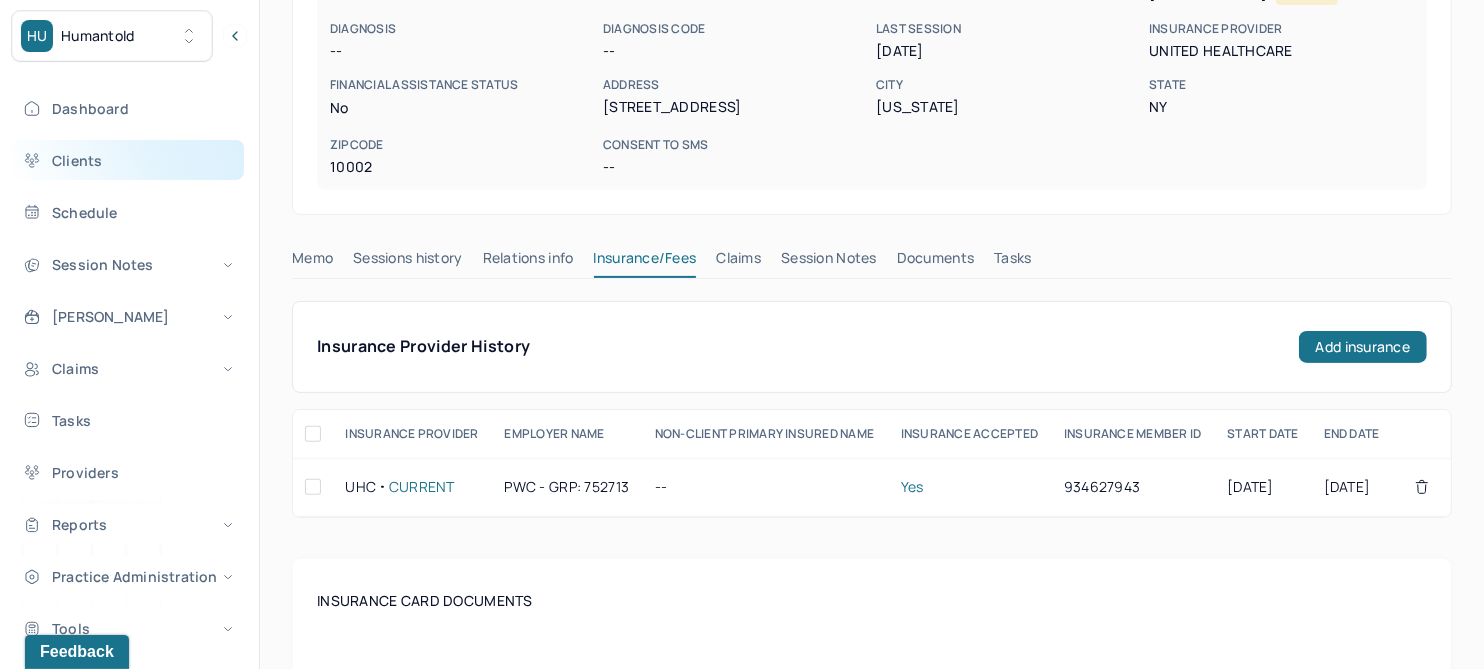 click on "Clients" at bounding box center (128, 160) 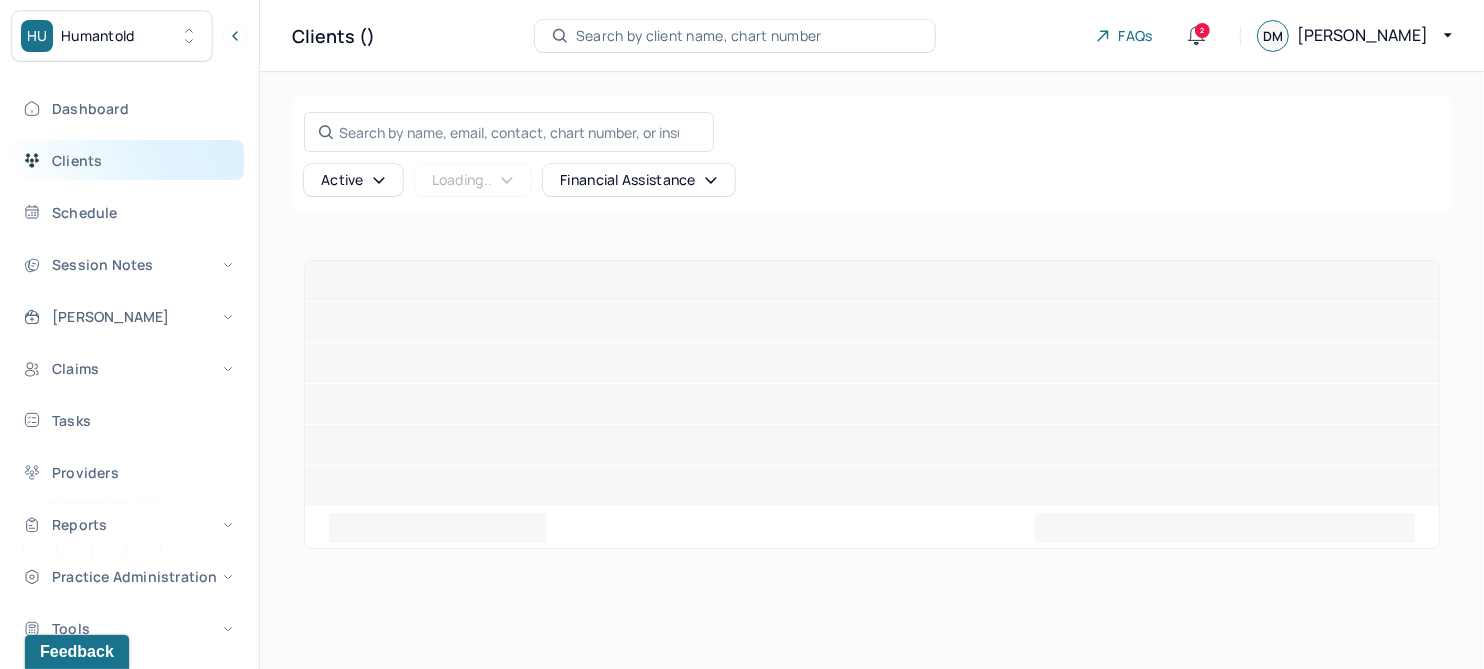 scroll, scrollTop: 0, scrollLeft: 0, axis: both 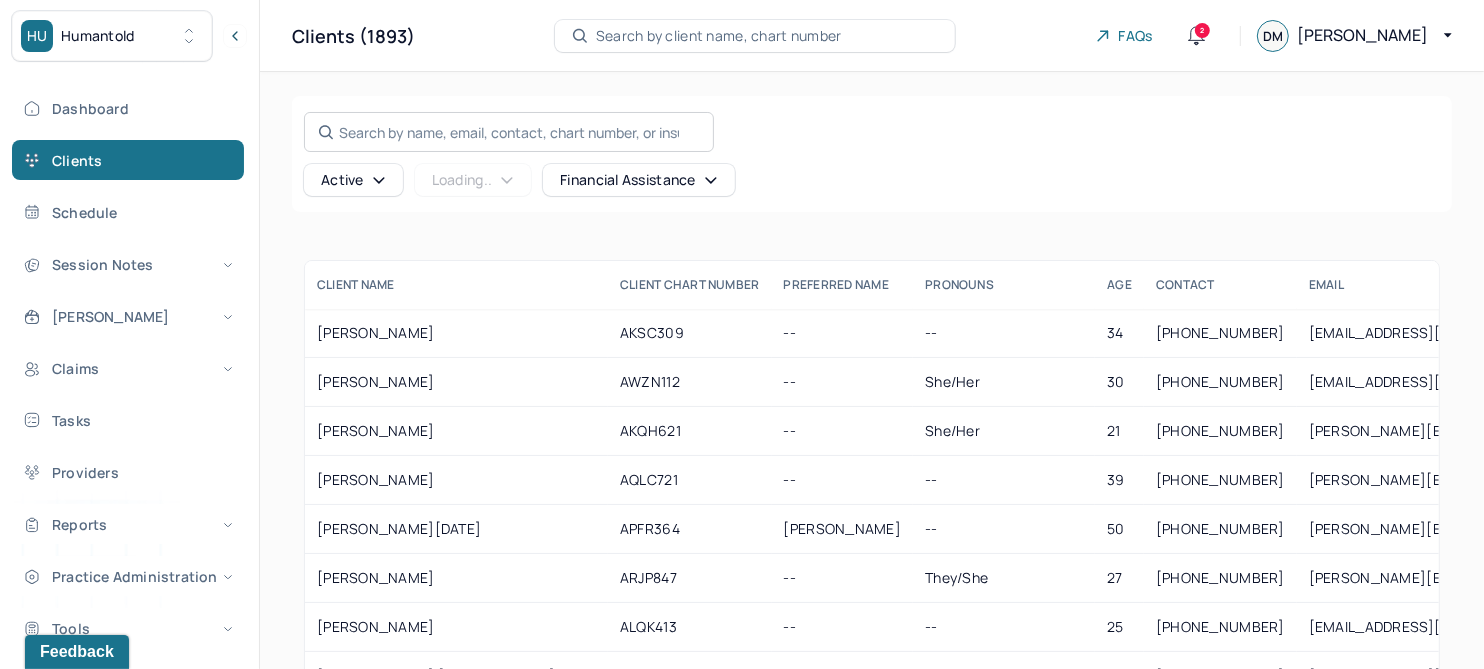 click on "Search by name, email, contact, chart number, or insurance id..." at bounding box center [509, 132] 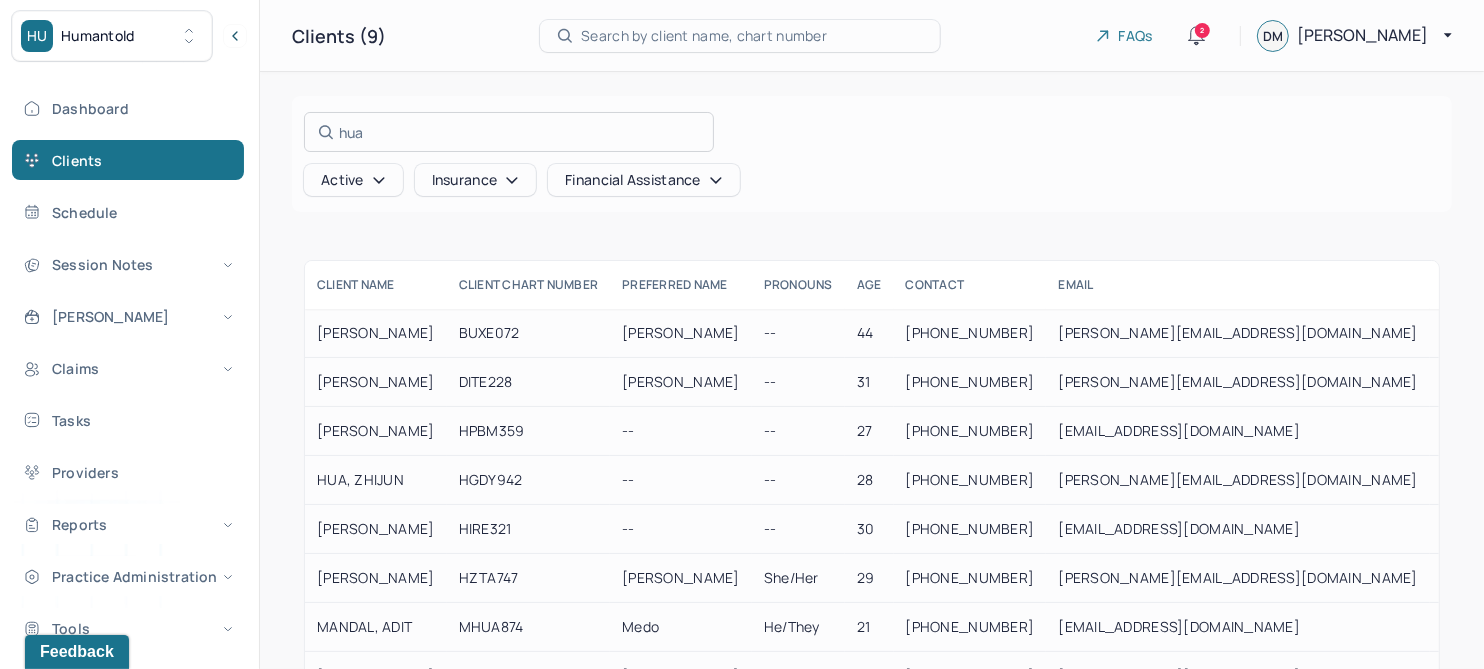 type on "hua" 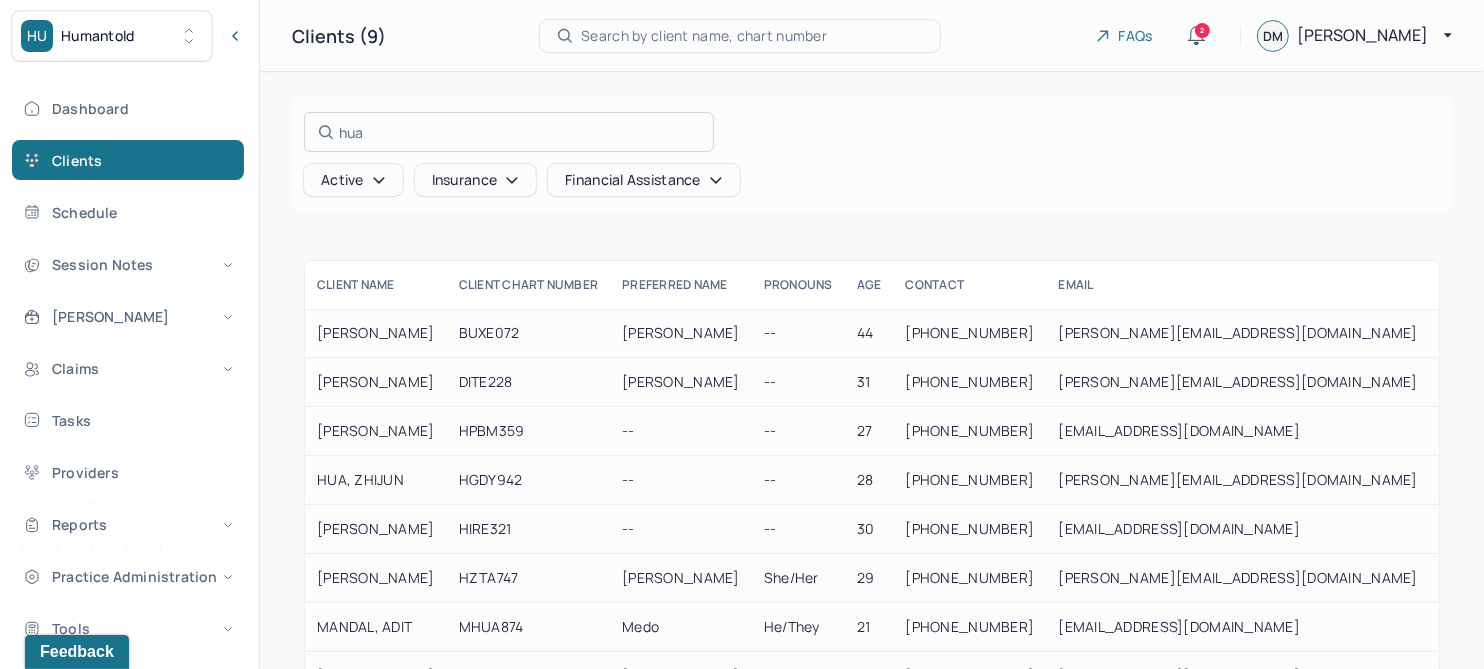 click at bounding box center [742, 334] 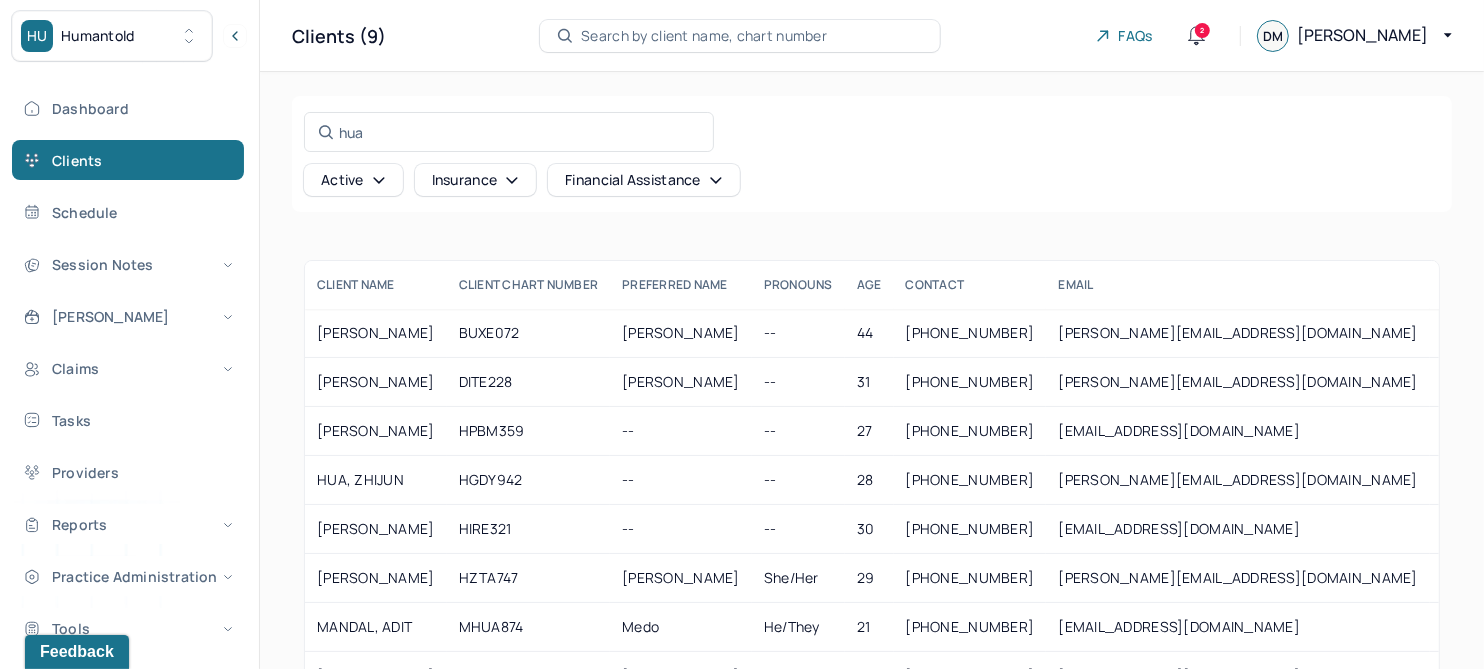 click on "HUA, ZHIJUN" at bounding box center (376, 480) 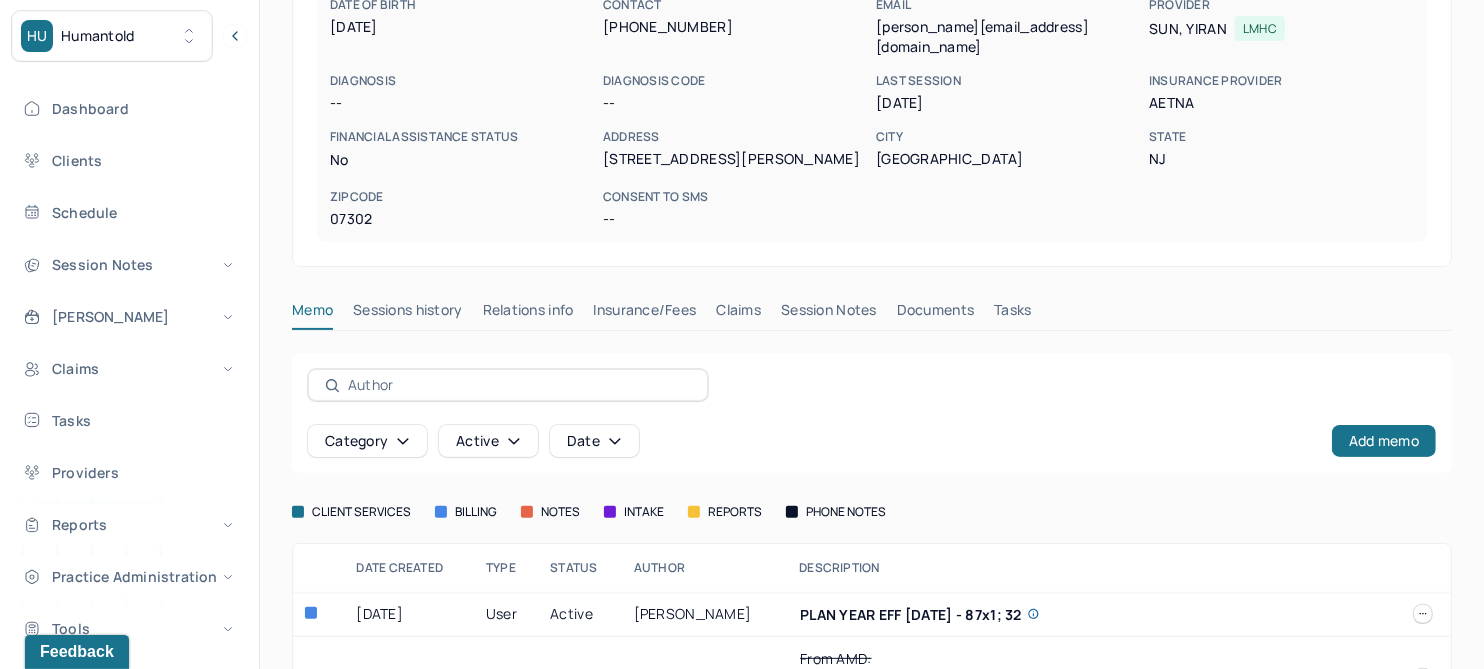scroll, scrollTop: 333, scrollLeft: 0, axis: vertical 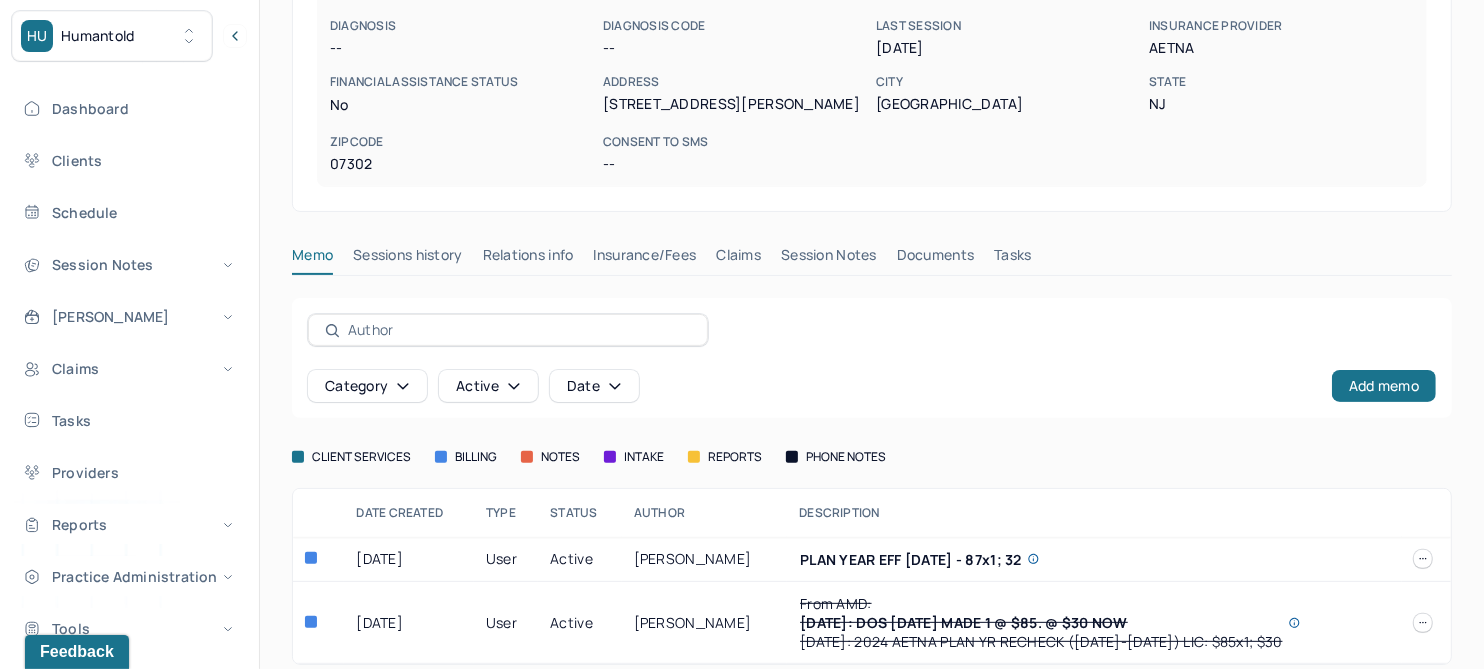 click on "Insurance/Fees" at bounding box center [645, 259] 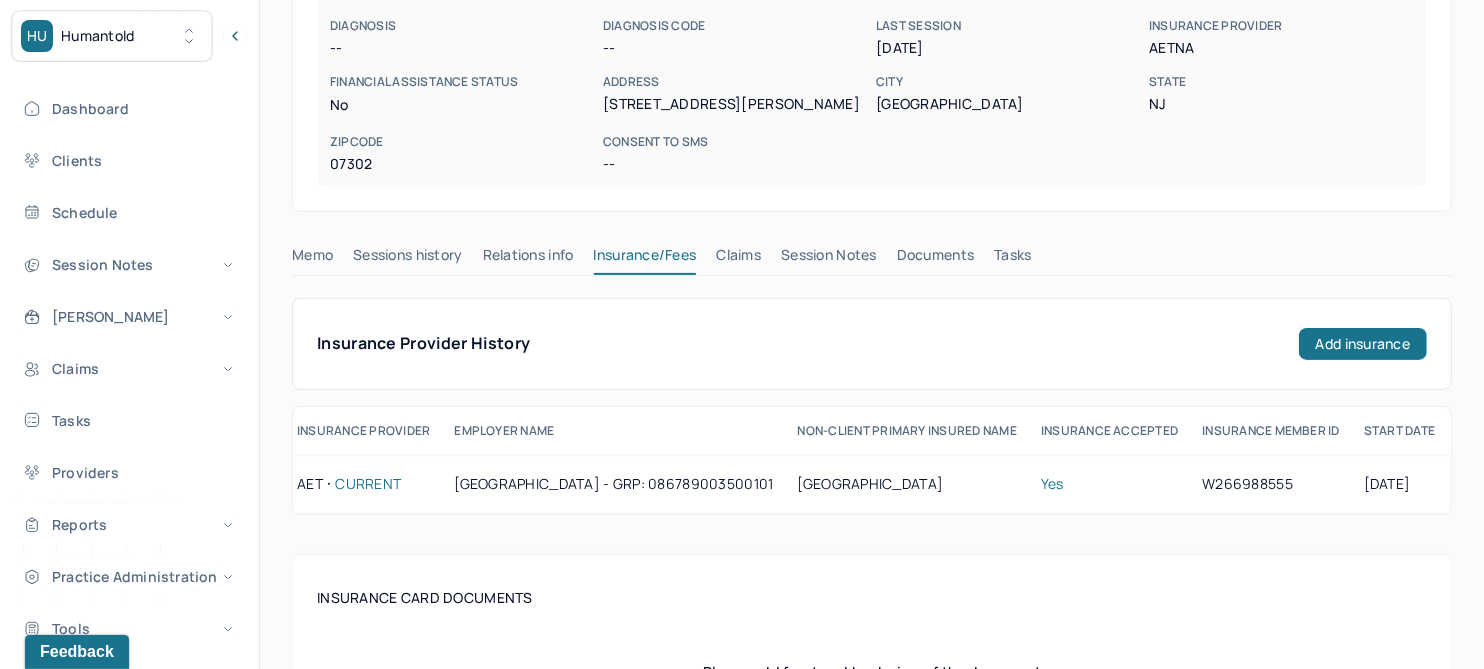 scroll, scrollTop: 0, scrollLeft: 0, axis: both 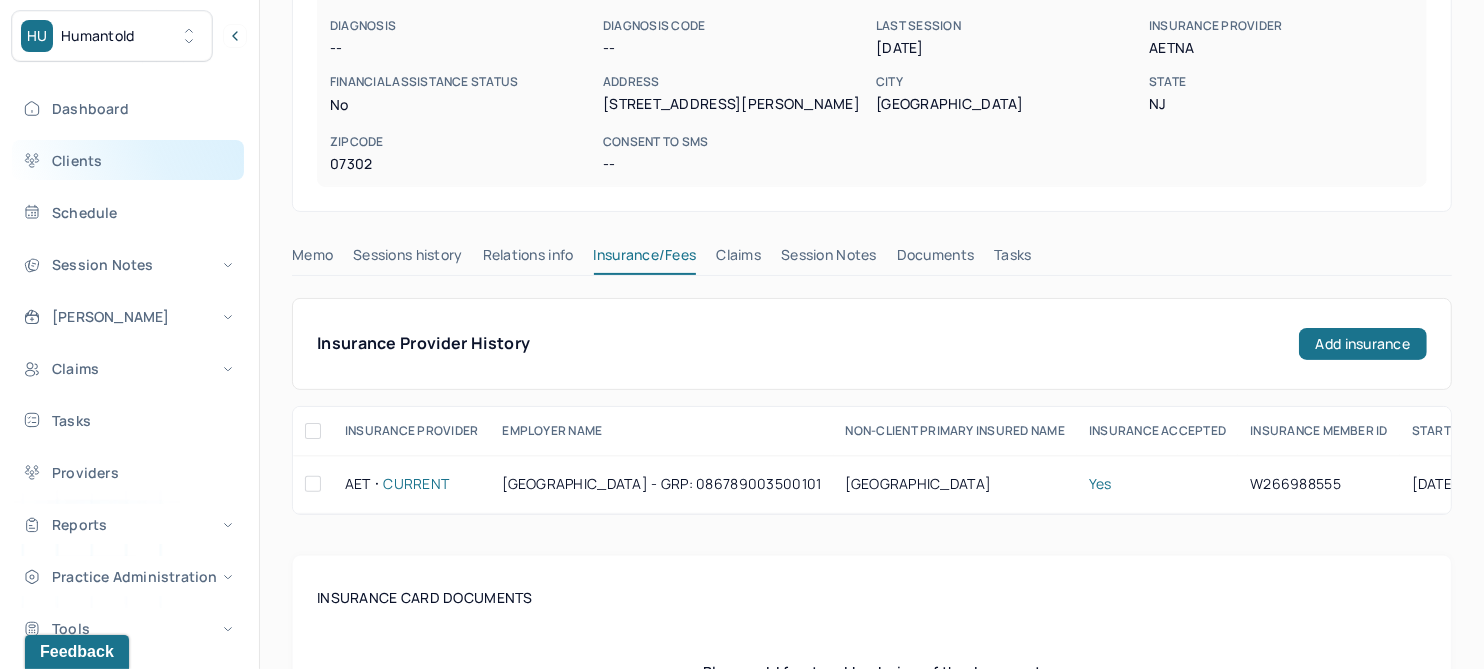 click on "Clients" at bounding box center [128, 160] 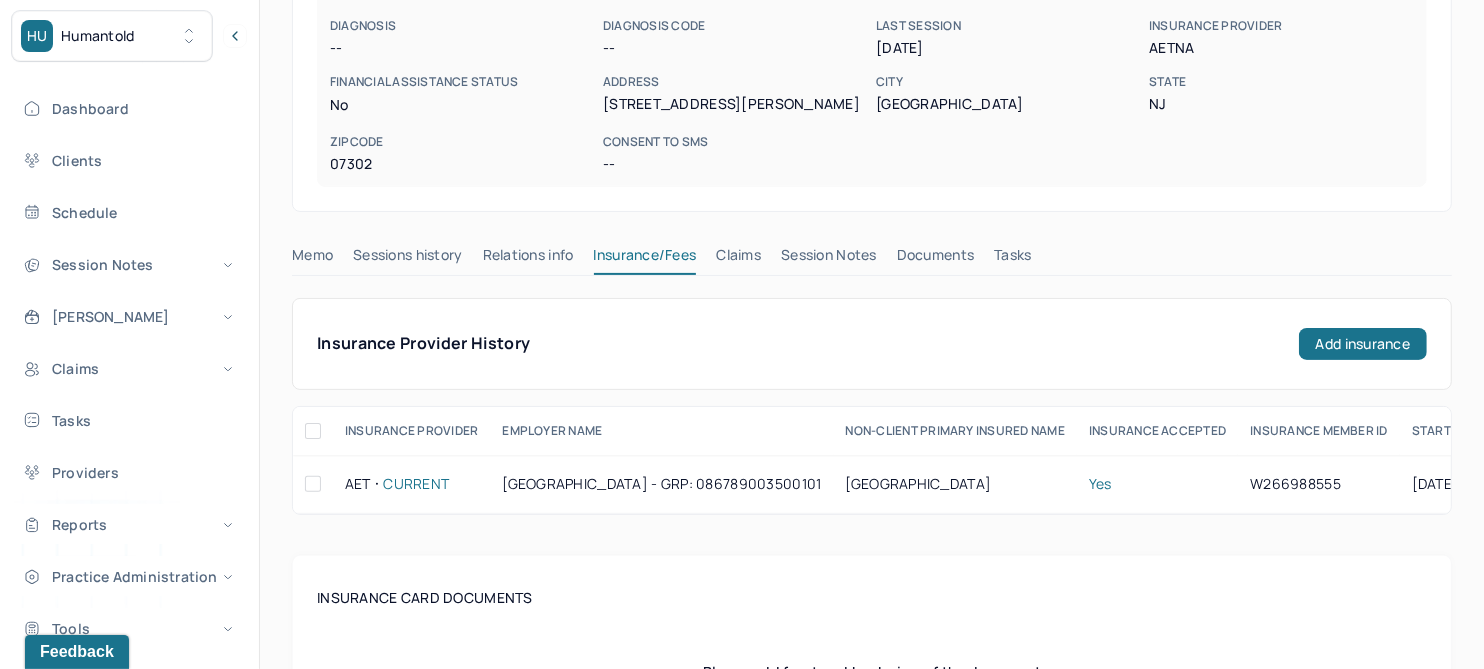 scroll, scrollTop: 0, scrollLeft: 0, axis: both 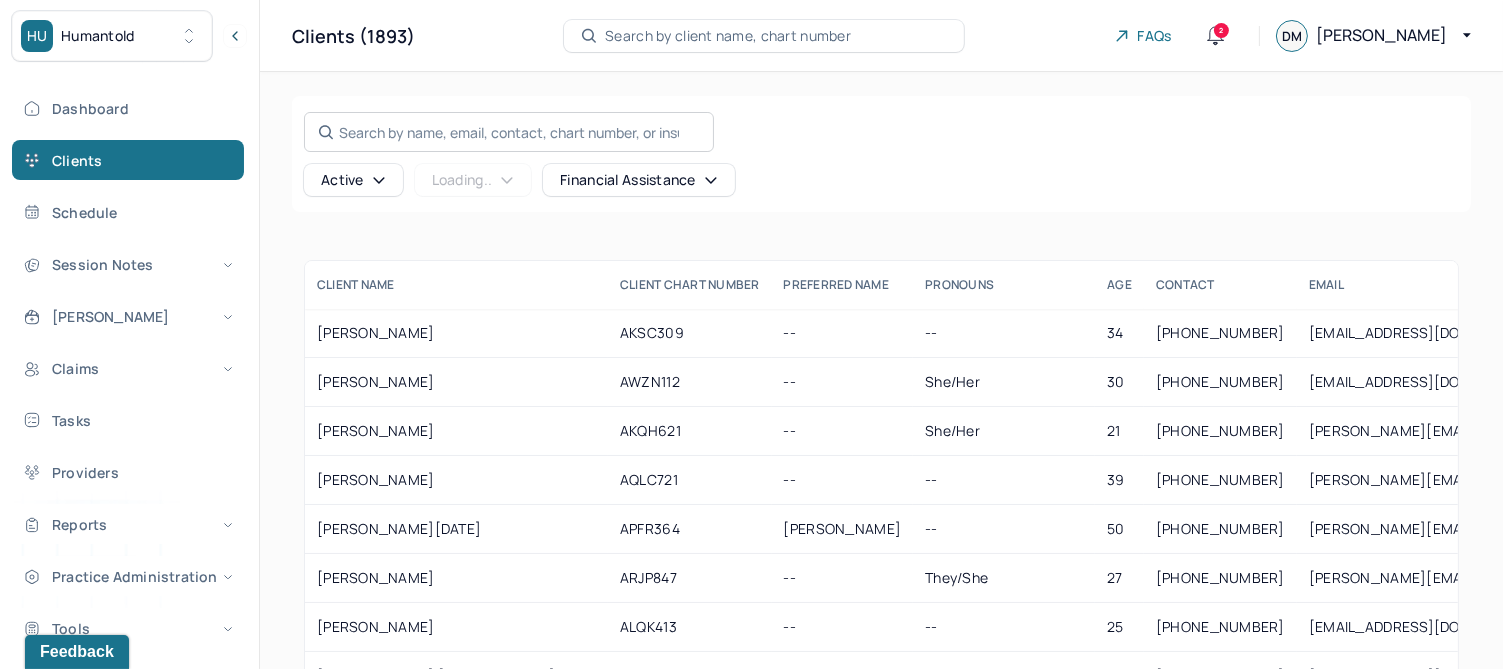 click on "Search by name, email, contact, chart number, or insurance id..." at bounding box center [509, 132] 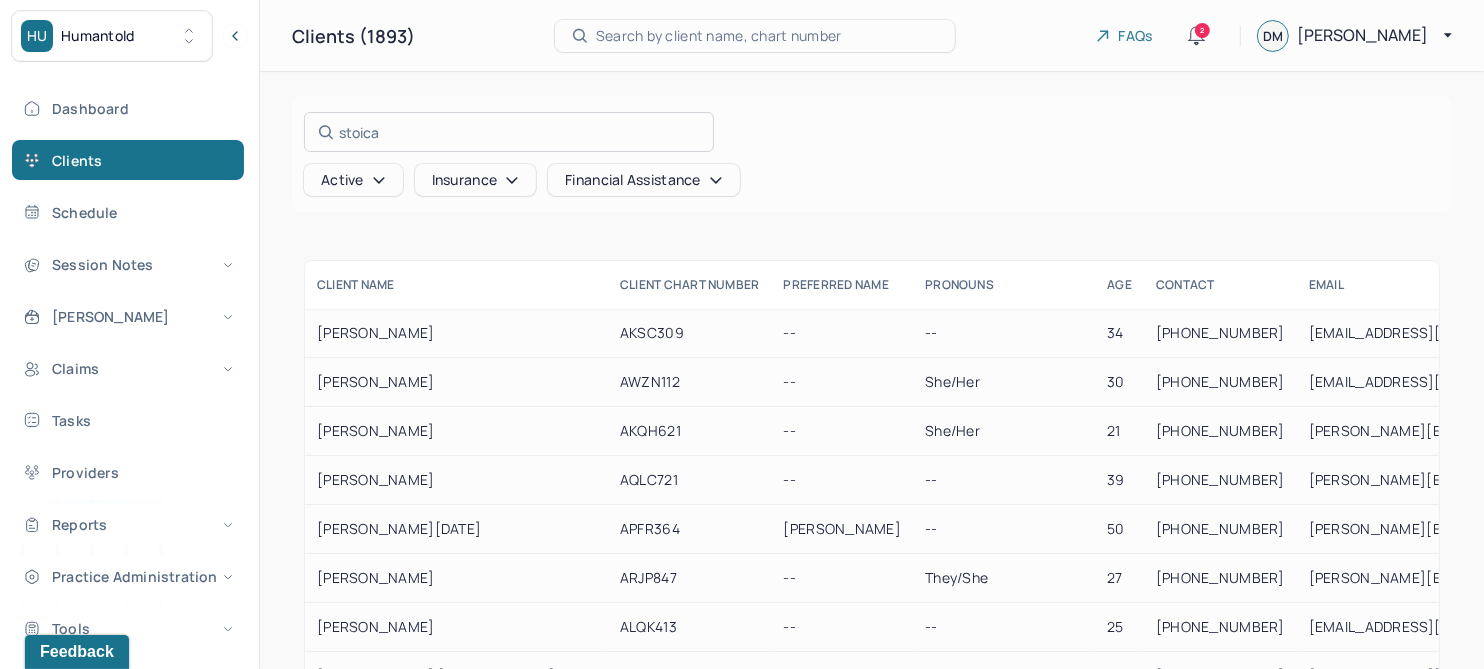 type on "stoica" 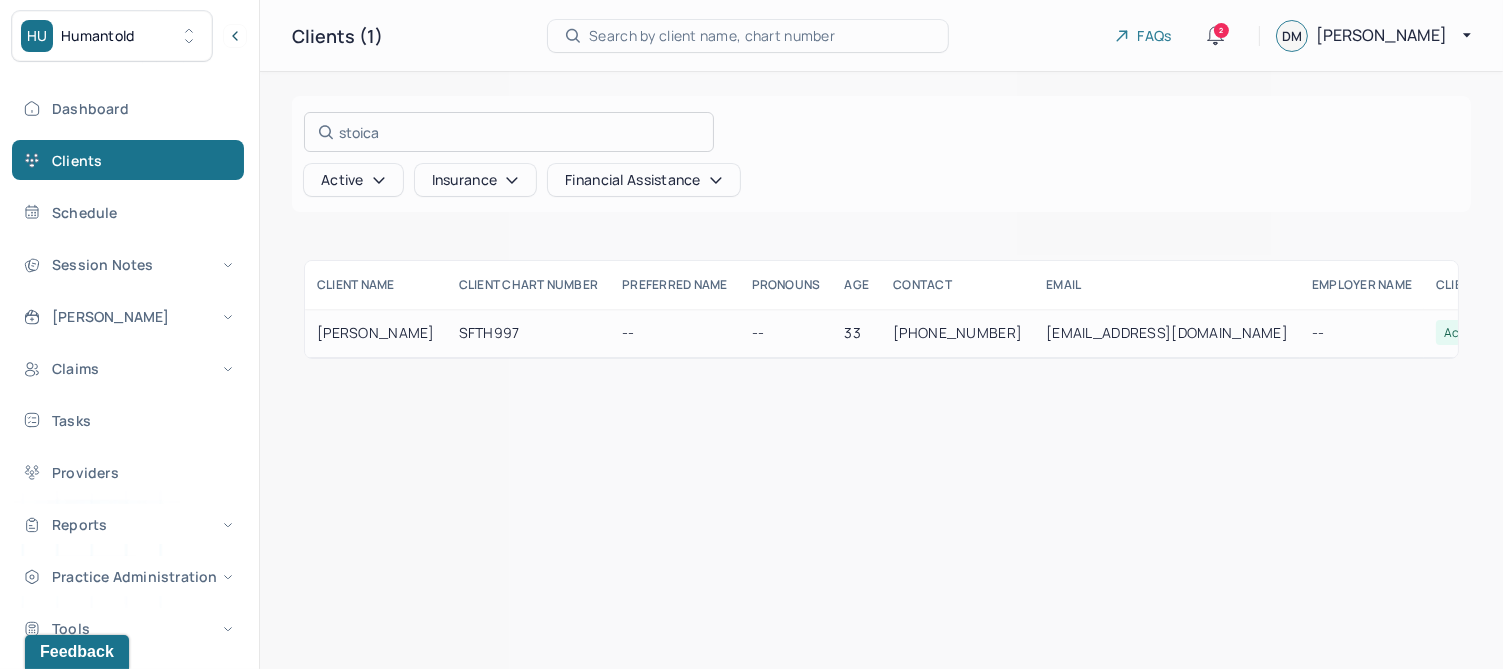 click at bounding box center [751, 334] 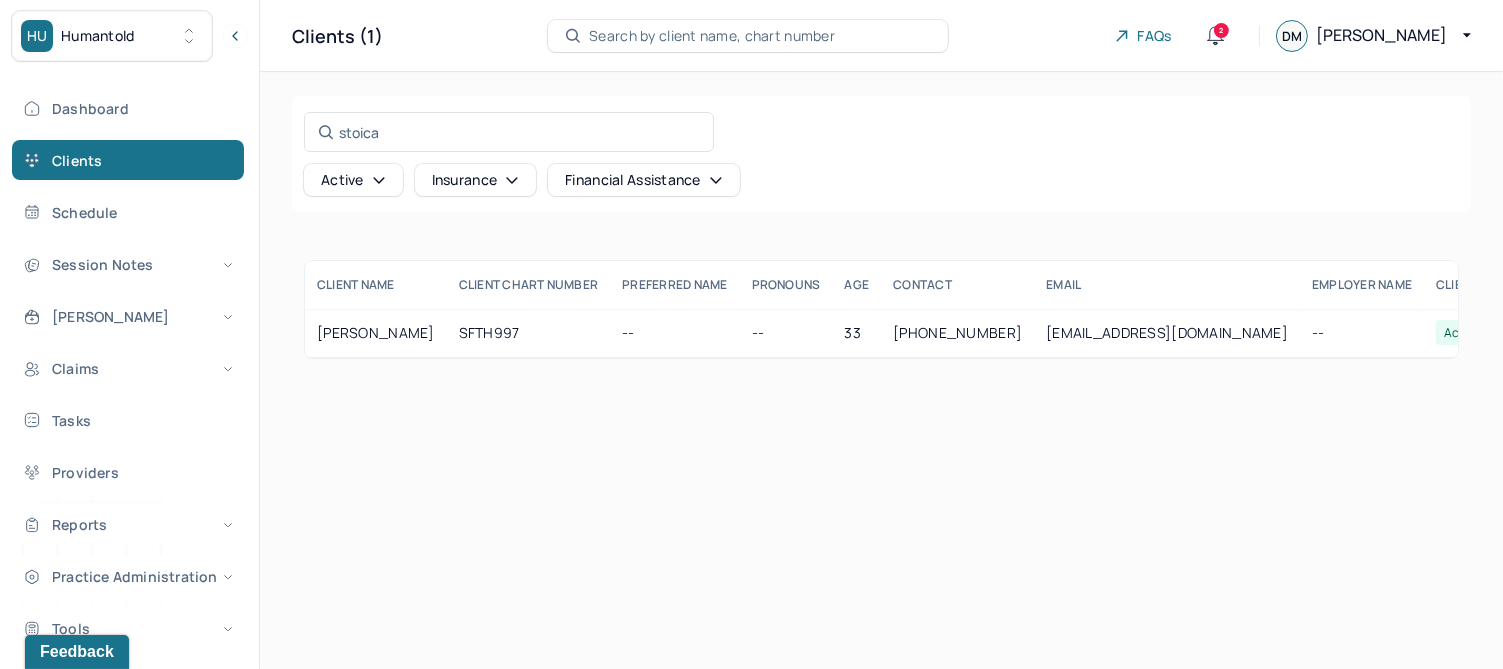 click on "STOICA, PATRICK" at bounding box center [376, 333] 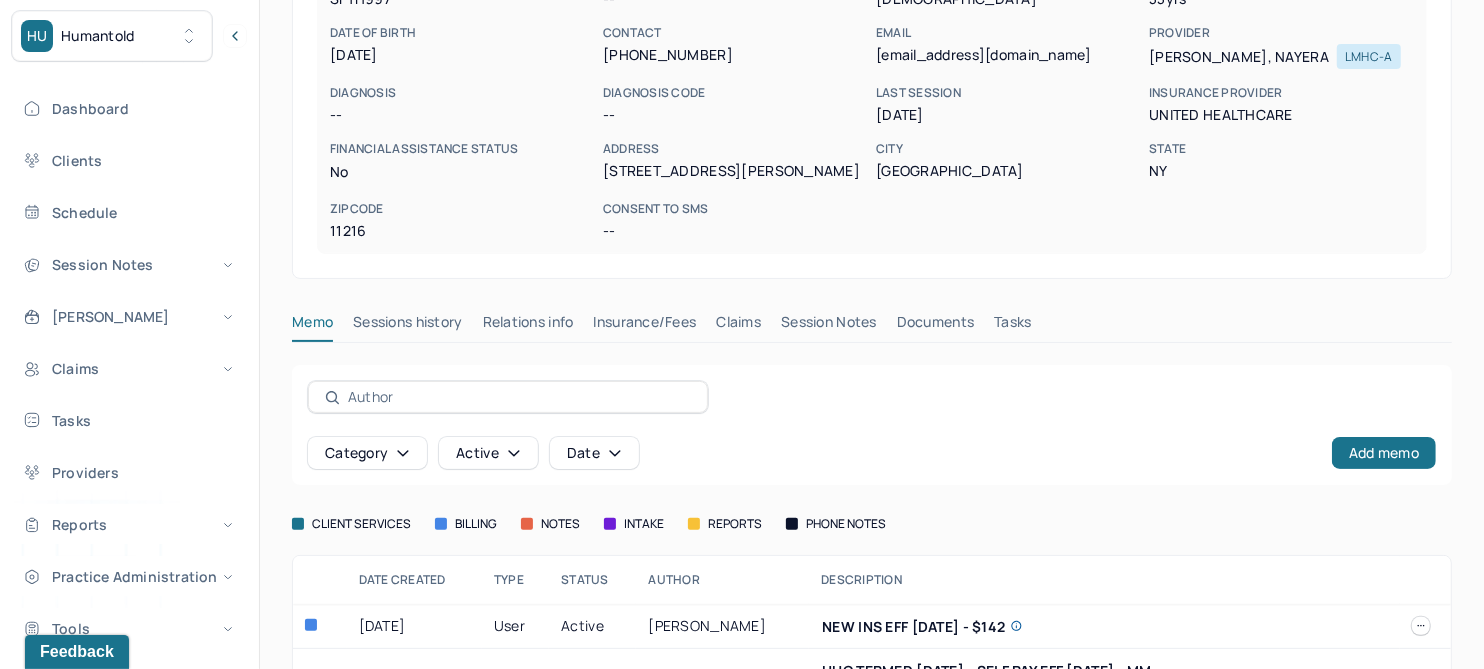 scroll, scrollTop: 333, scrollLeft: 0, axis: vertical 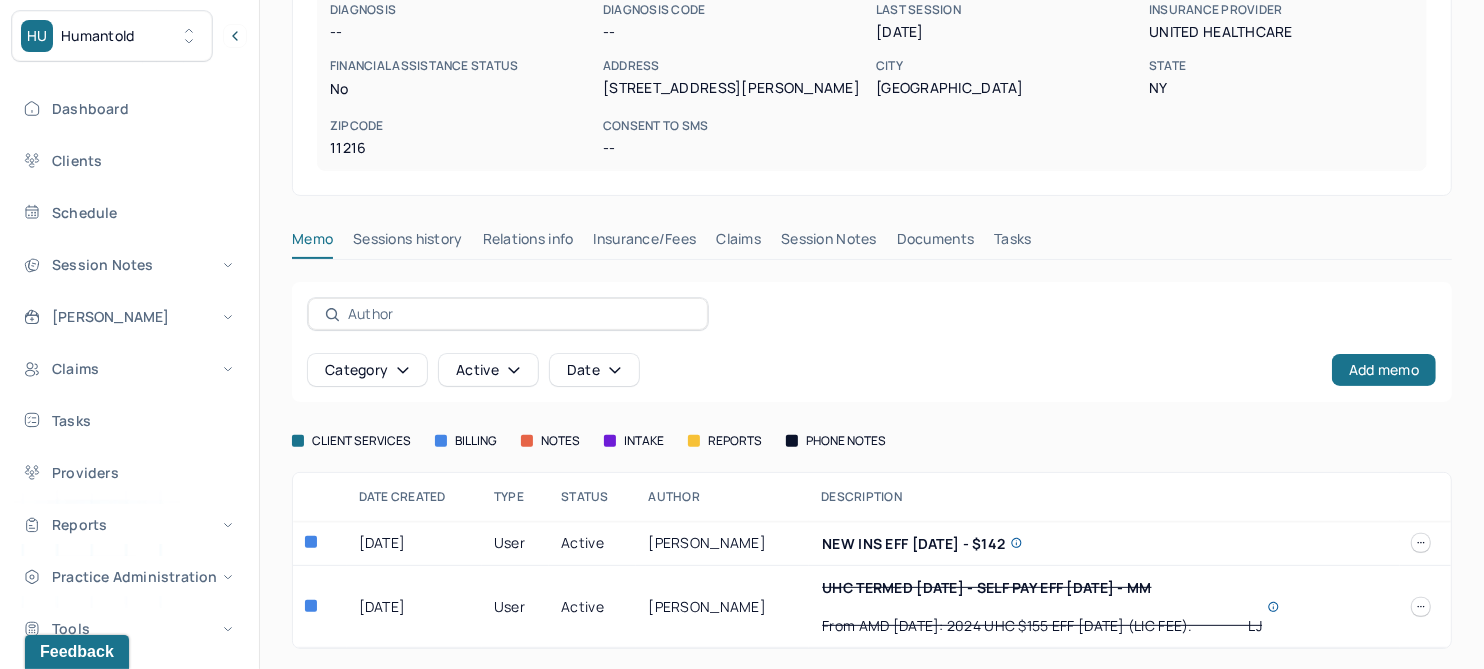click on "Insurance/Fees" at bounding box center (645, 243) 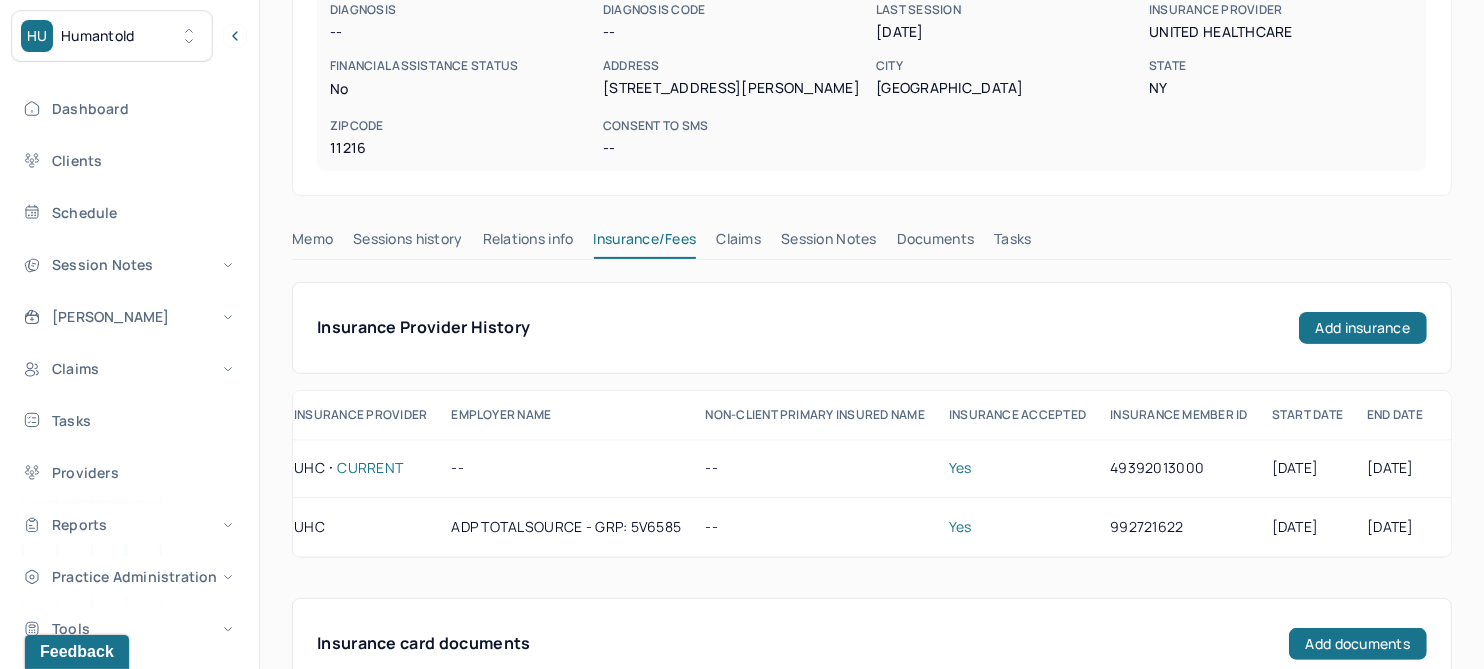 scroll, scrollTop: 0, scrollLeft: 0, axis: both 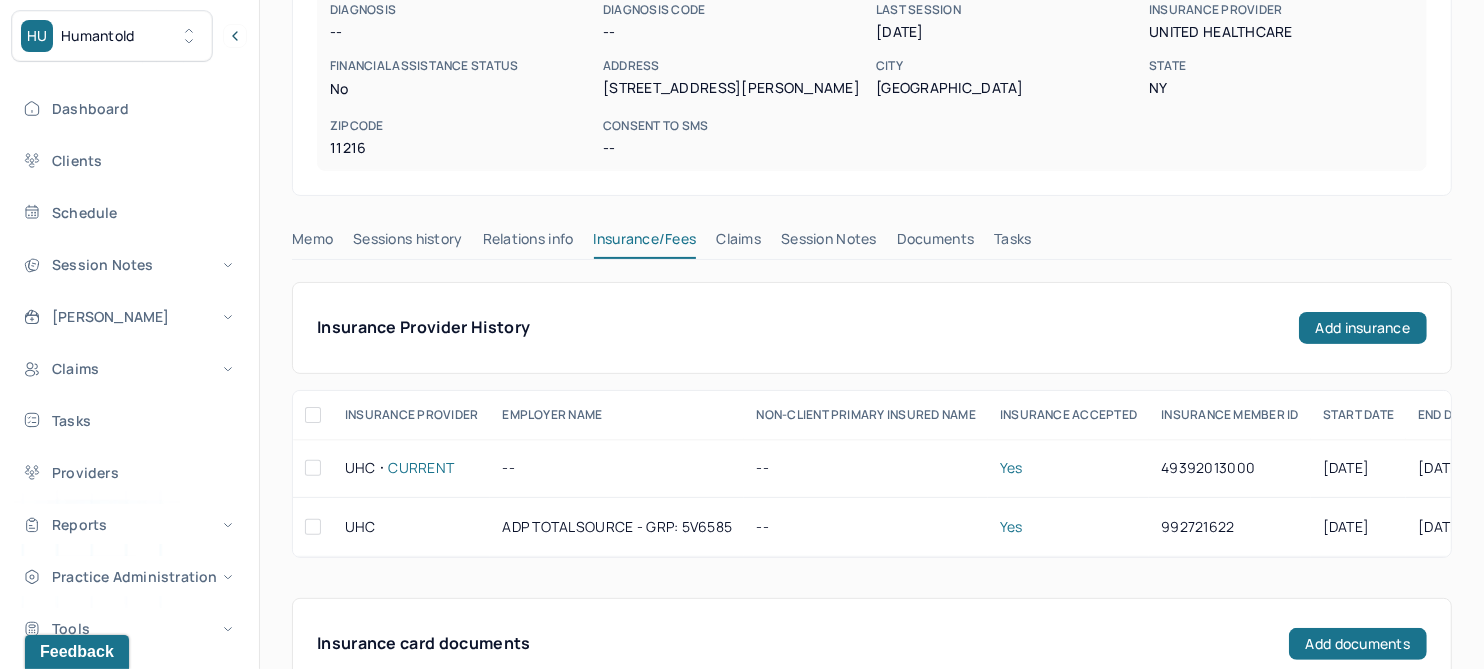 click on "Memo" at bounding box center (312, 243) 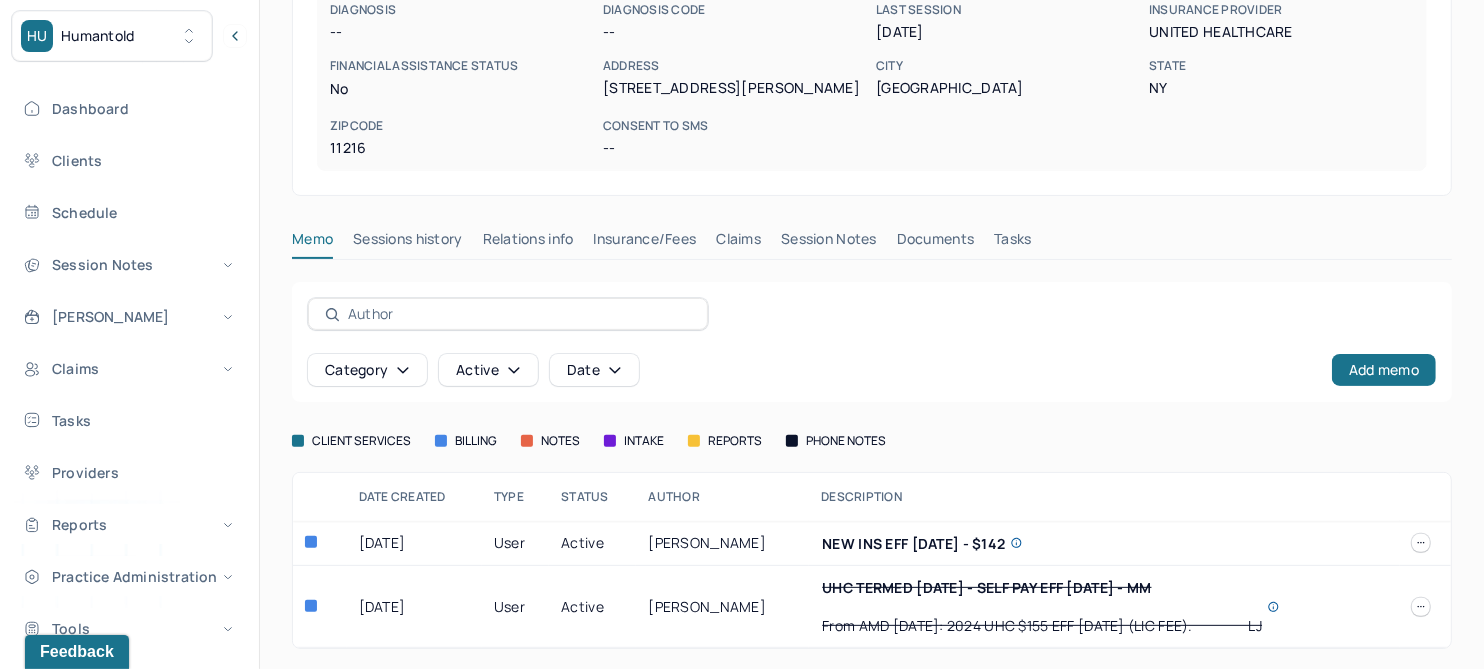 scroll, scrollTop: 333, scrollLeft: 0, axis: vertical 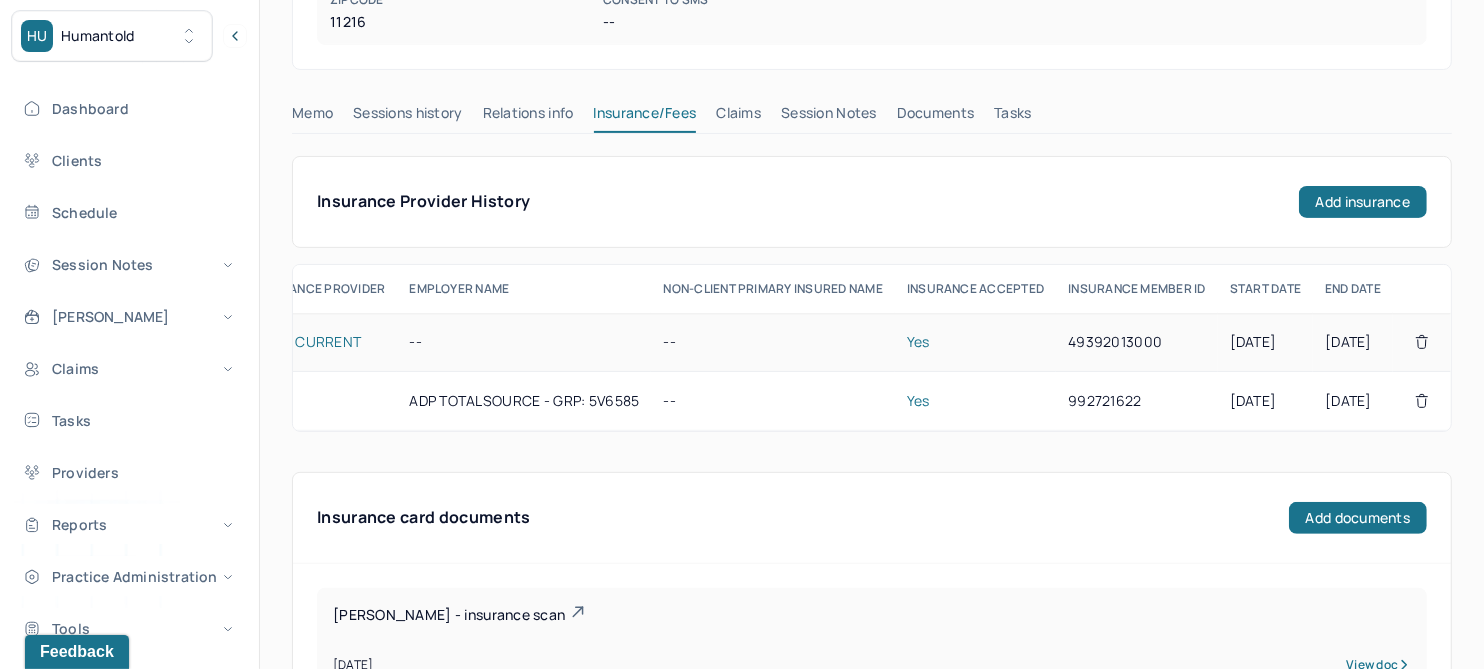 click on "Current" at bounding box center (328, 342) 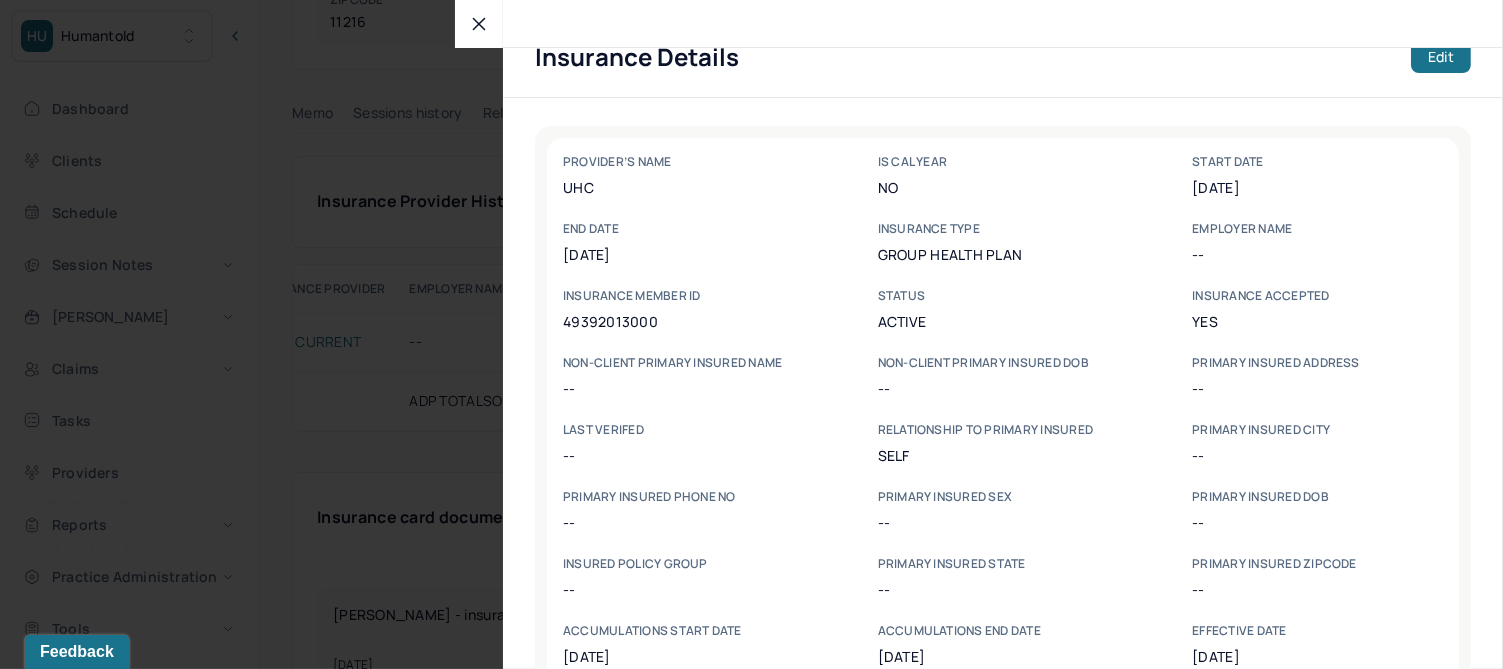 scroll, scrollTop: 0, scrollLeft: 0, axis: both 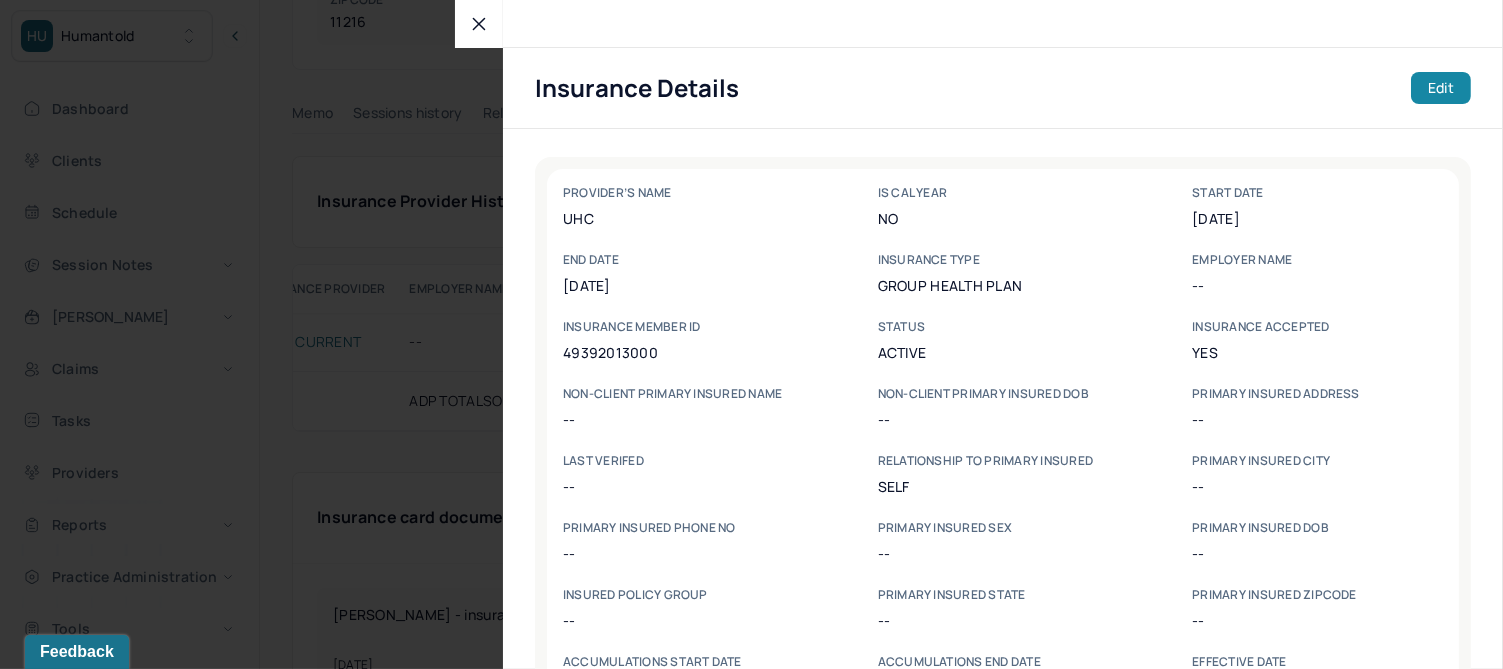 click on "Edit" at bounding box center [1441, 88] 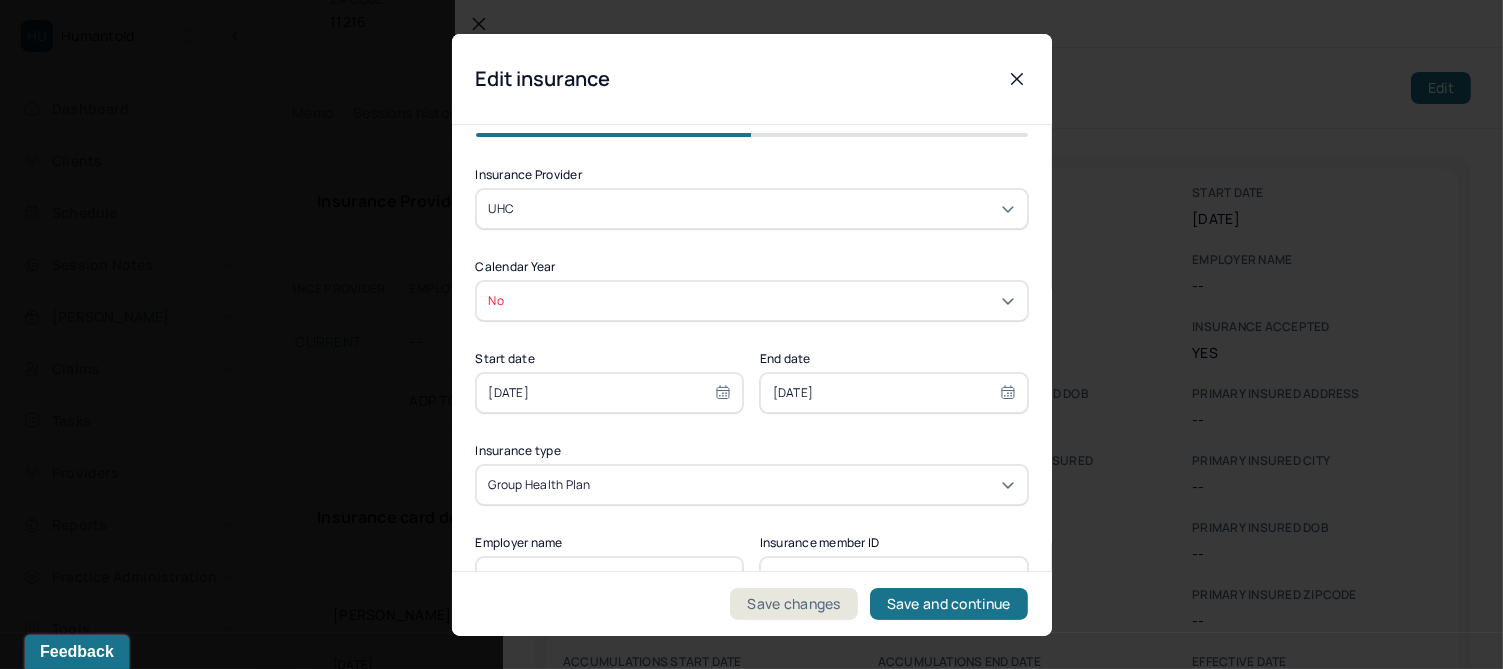 select on "2025" 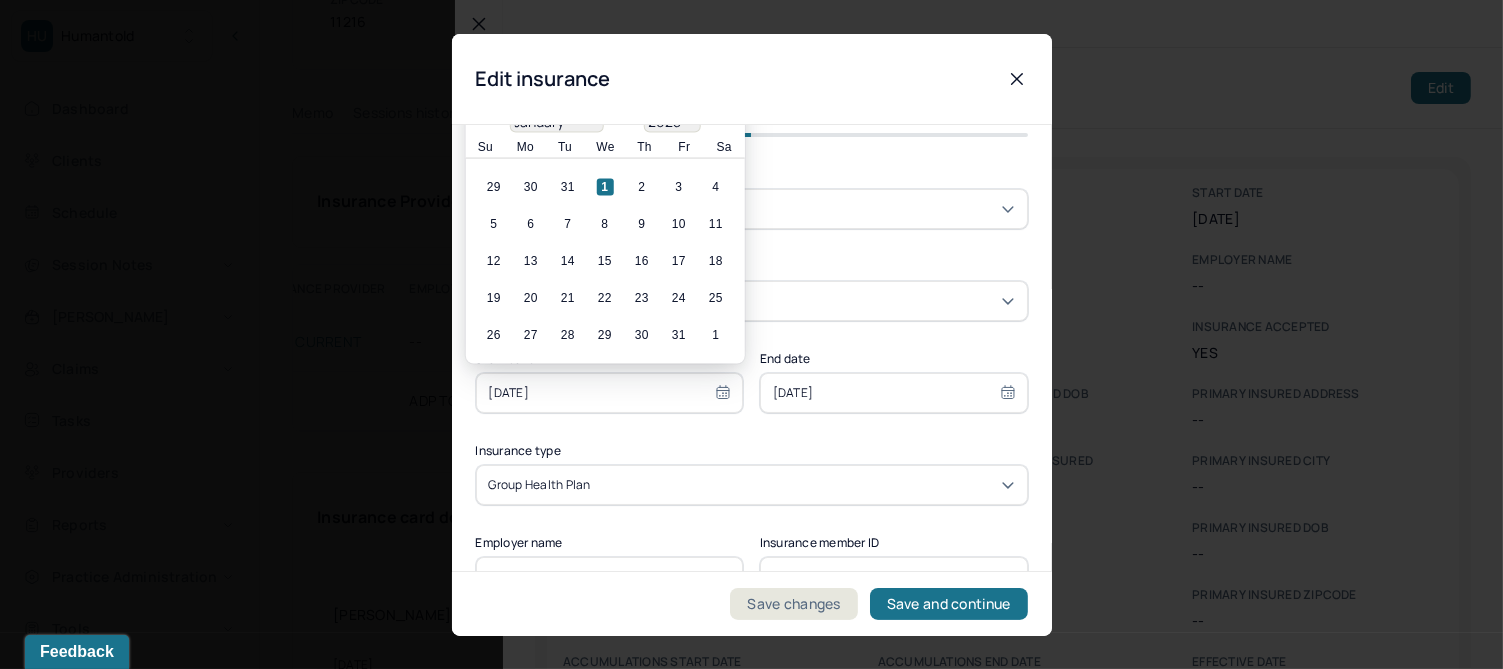 drag, startPoint x: 580, startPoint y: 395, endPoint x: 398, endPoint y: 407, distance: 182.39517 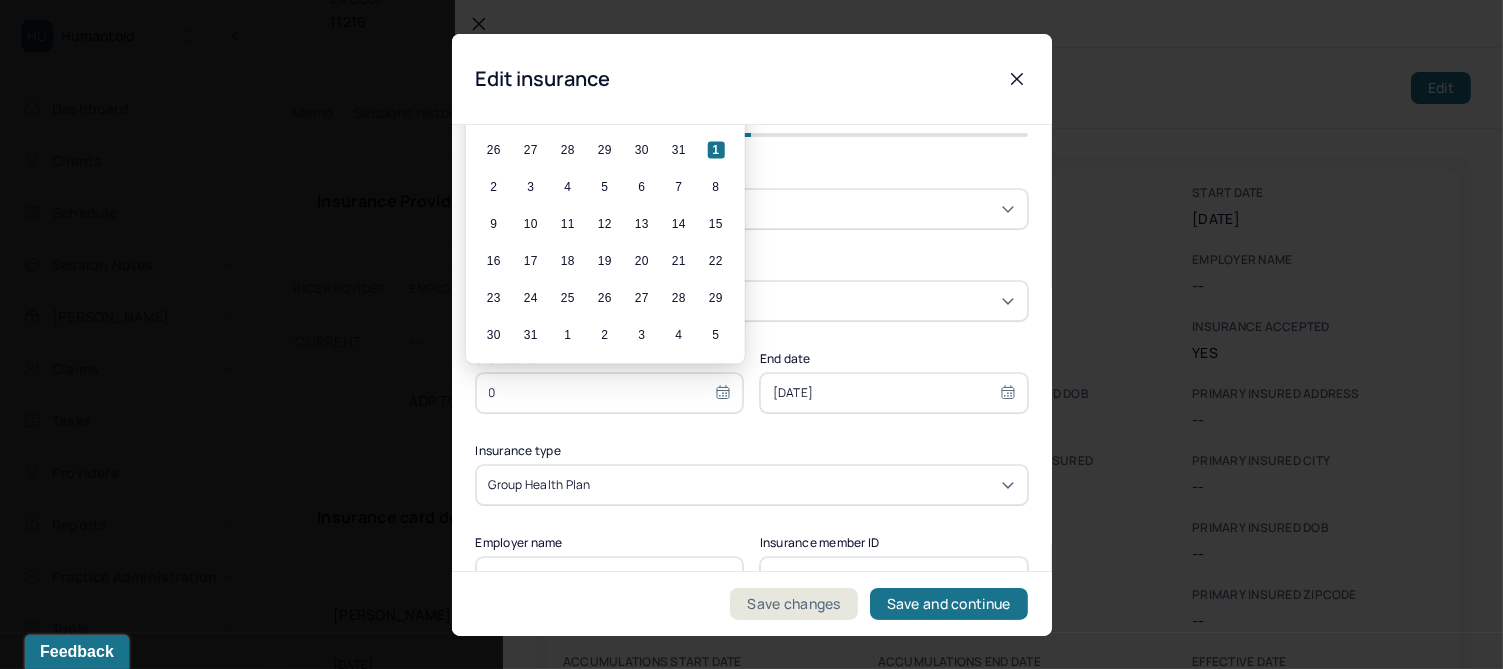 type on "06" 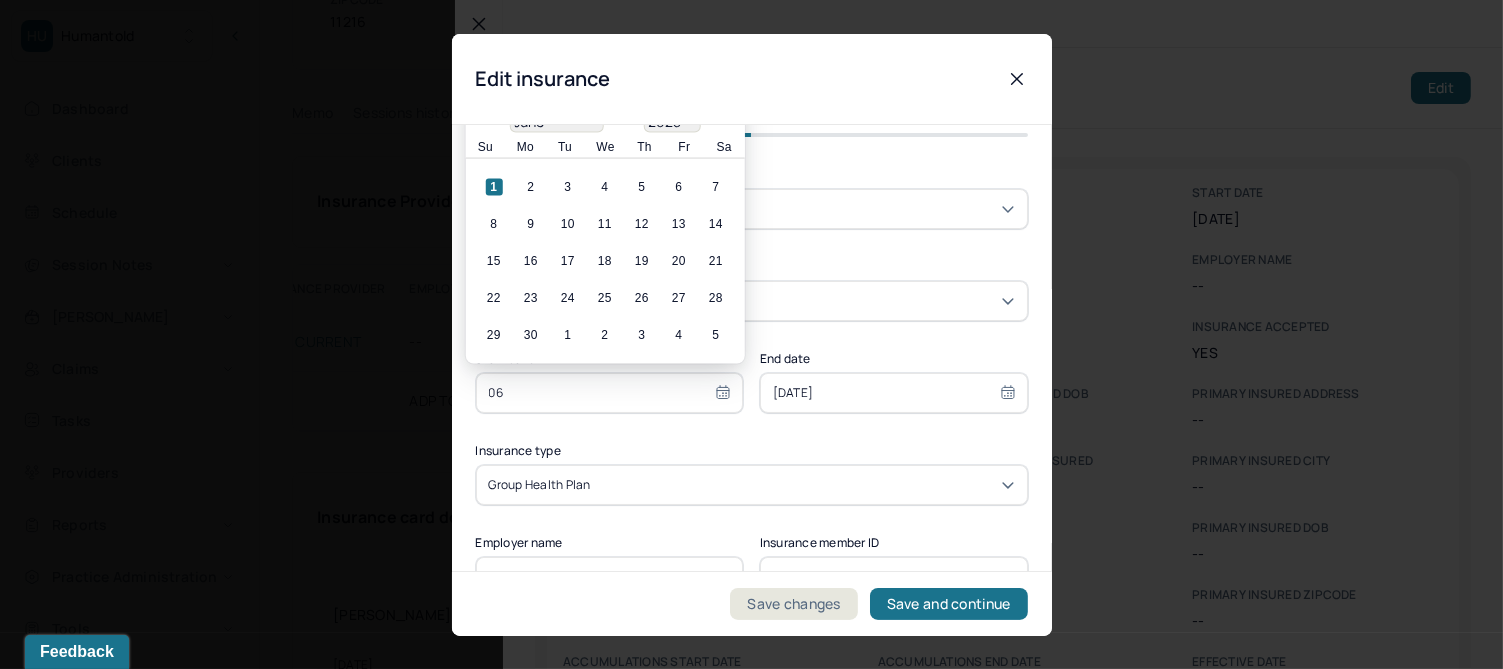 type on "060" 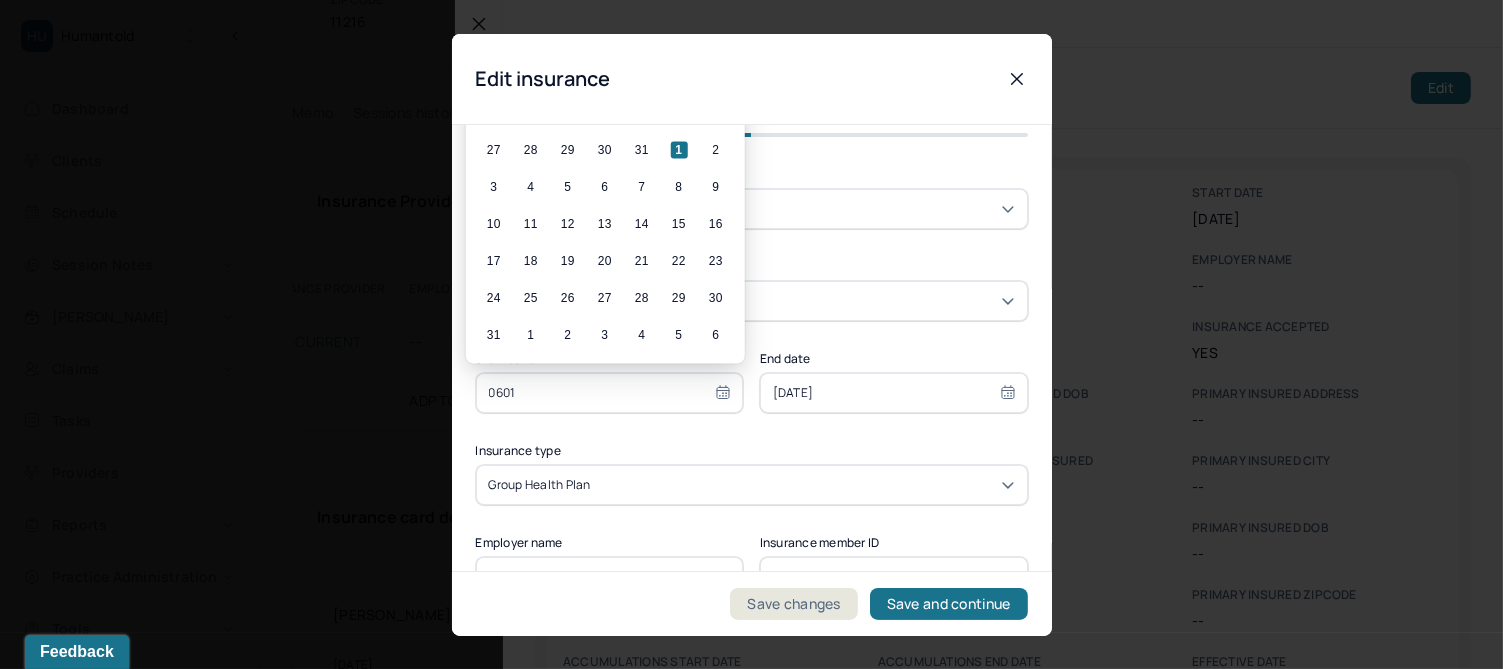type on "06012" 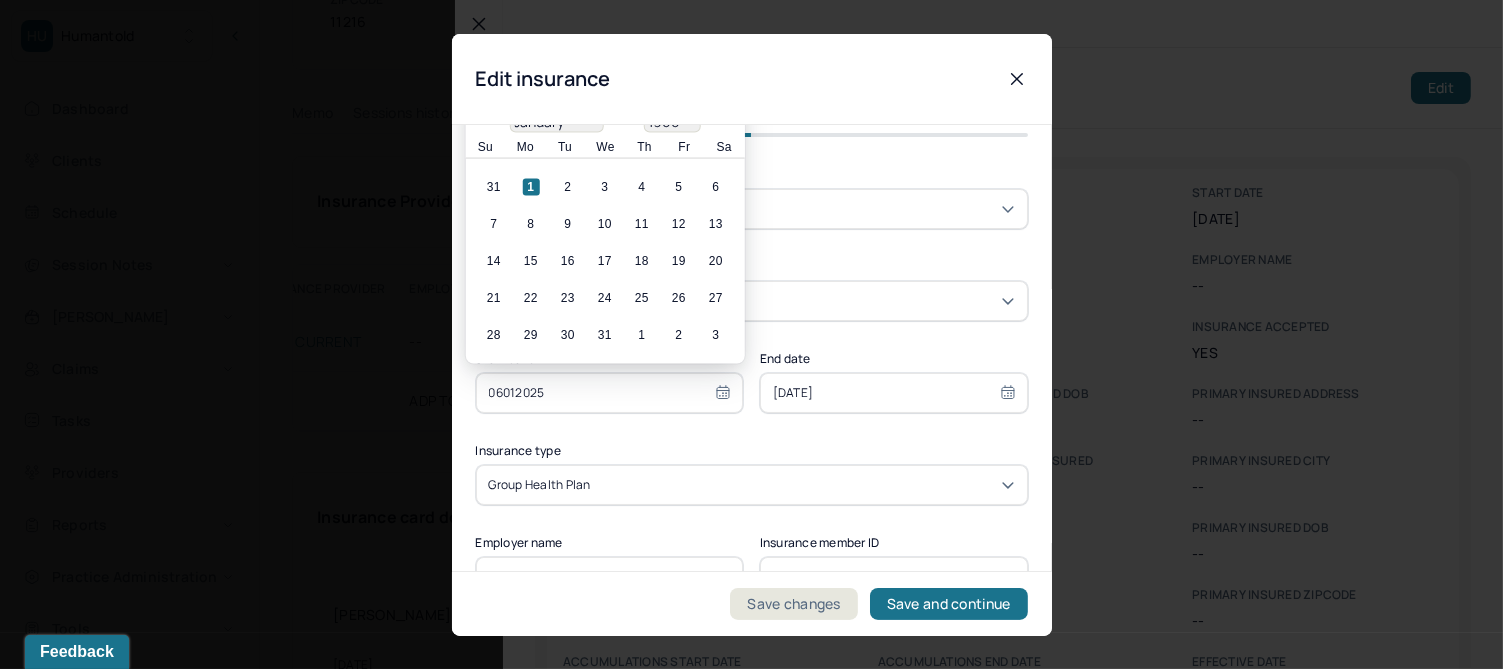 type on "01/01/60120" 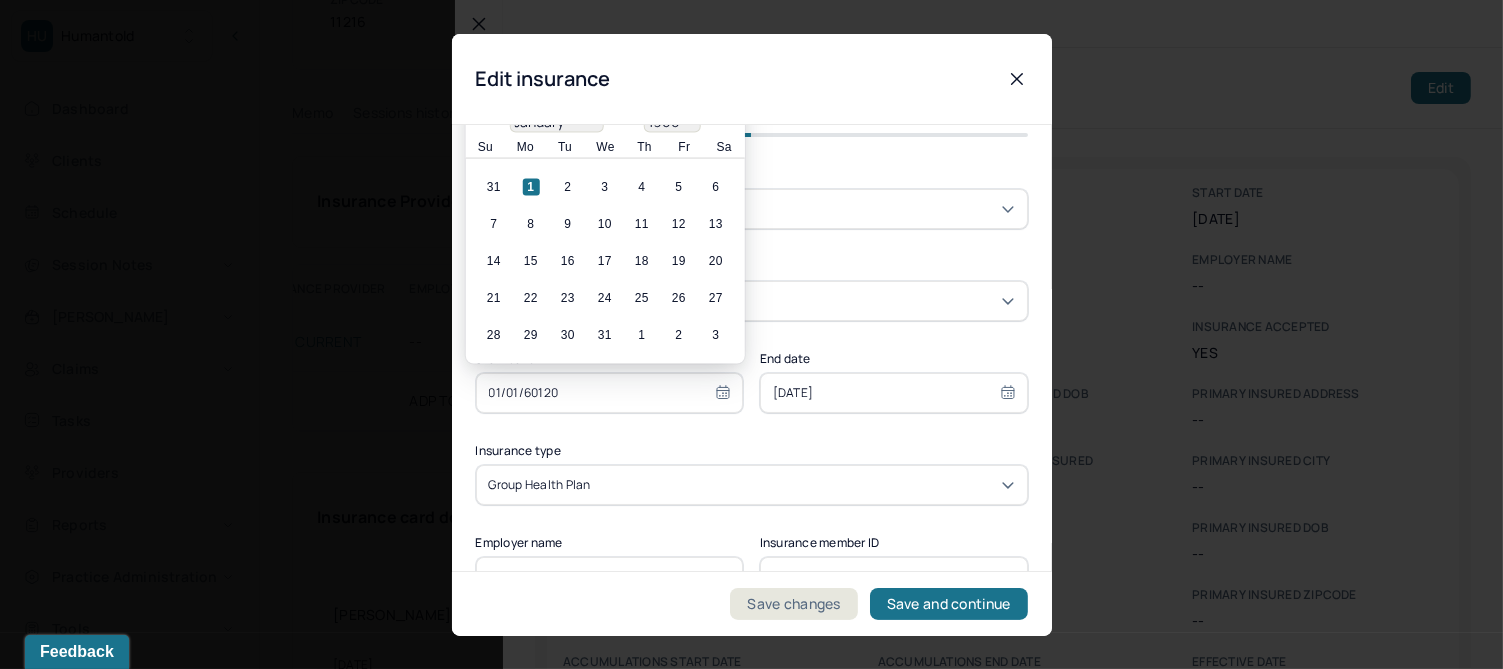 type 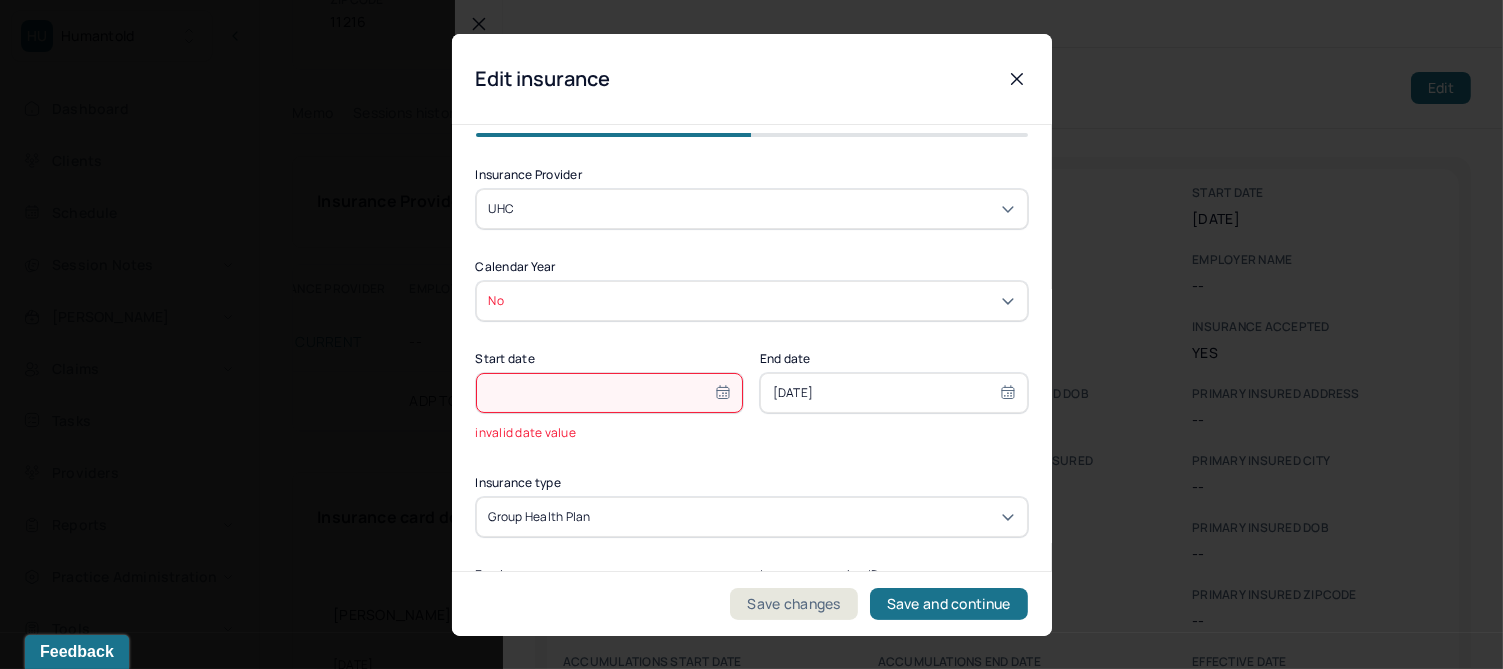 type 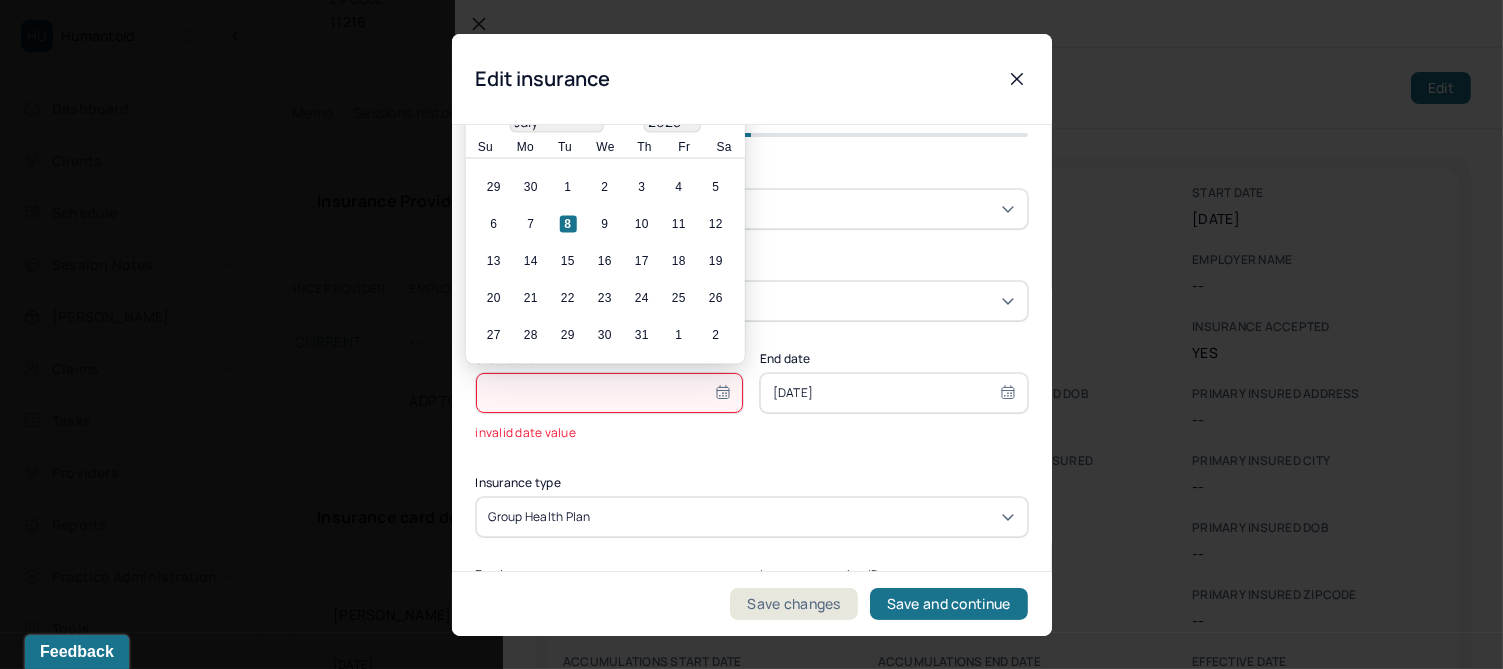 click at bounding box center [610, 392] 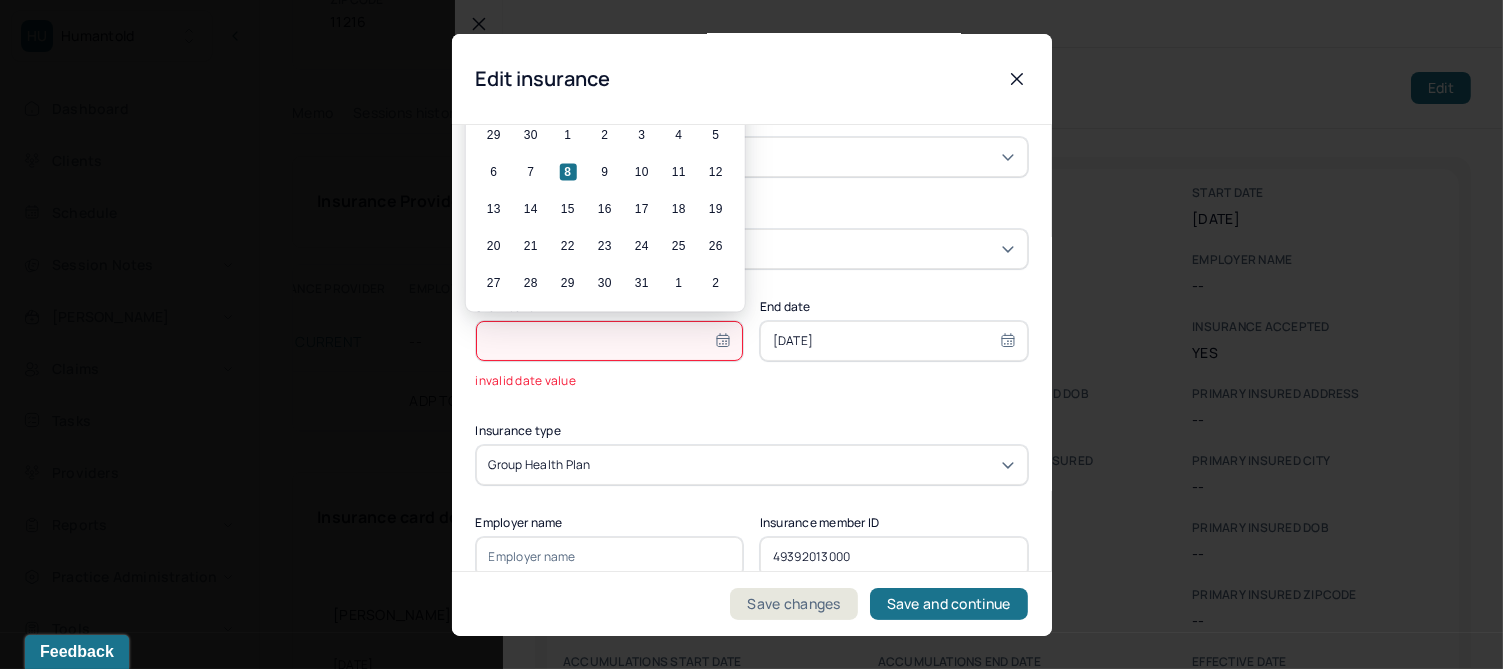scroll, scrollTop: 0, scrollLeft: 0, axis: both 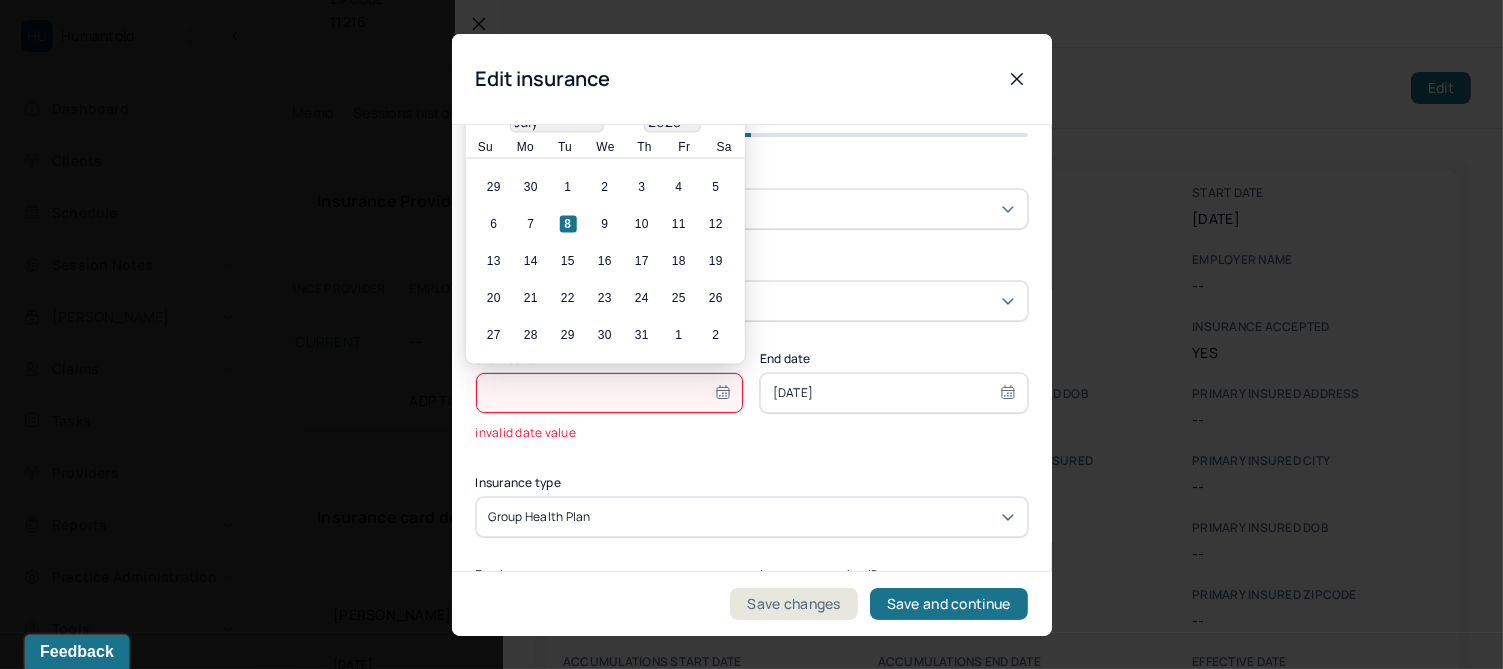type on "0" 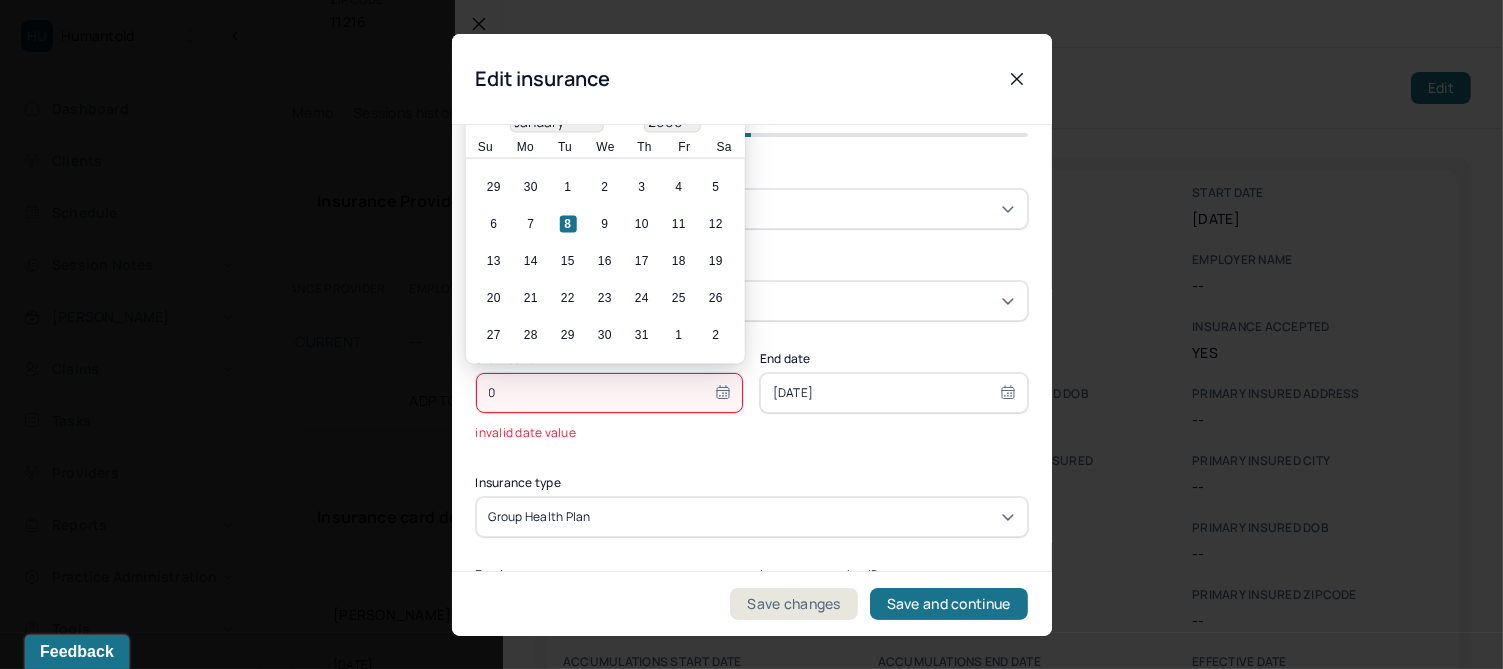 type on "06" 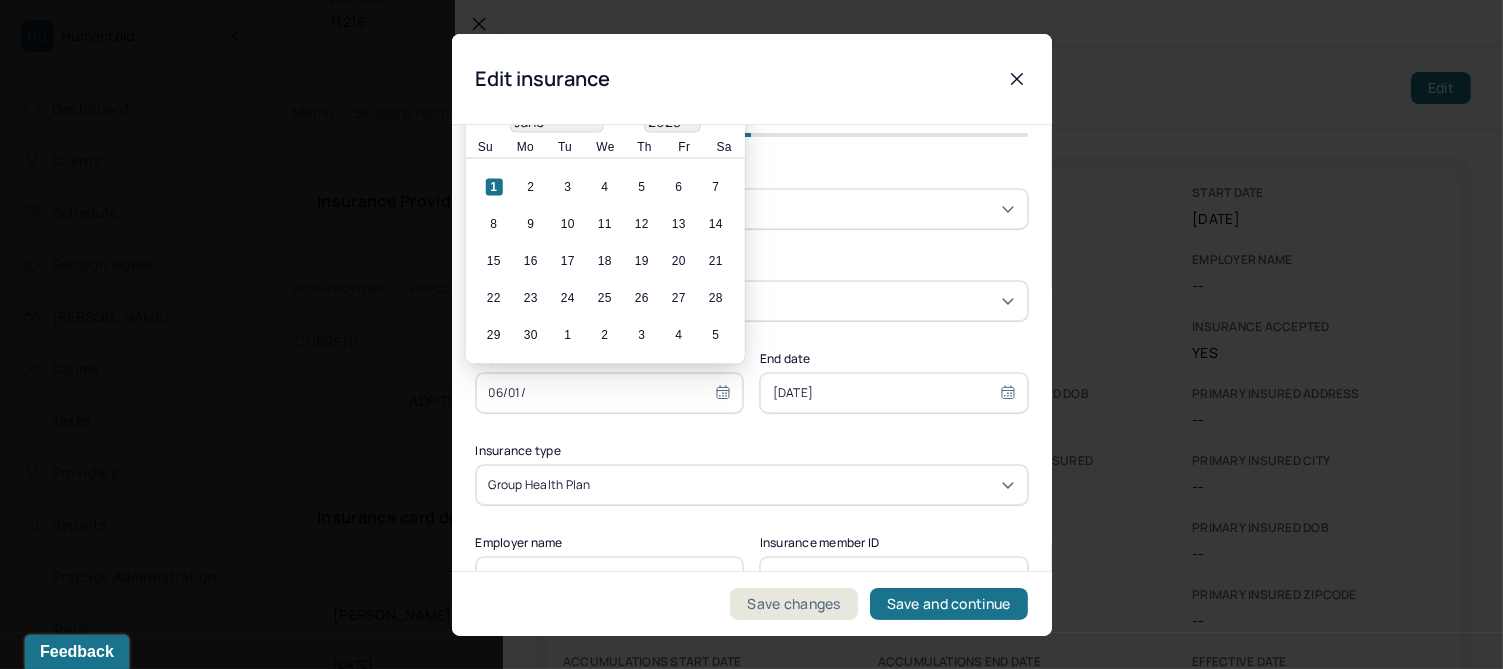 type on "06/01/2" 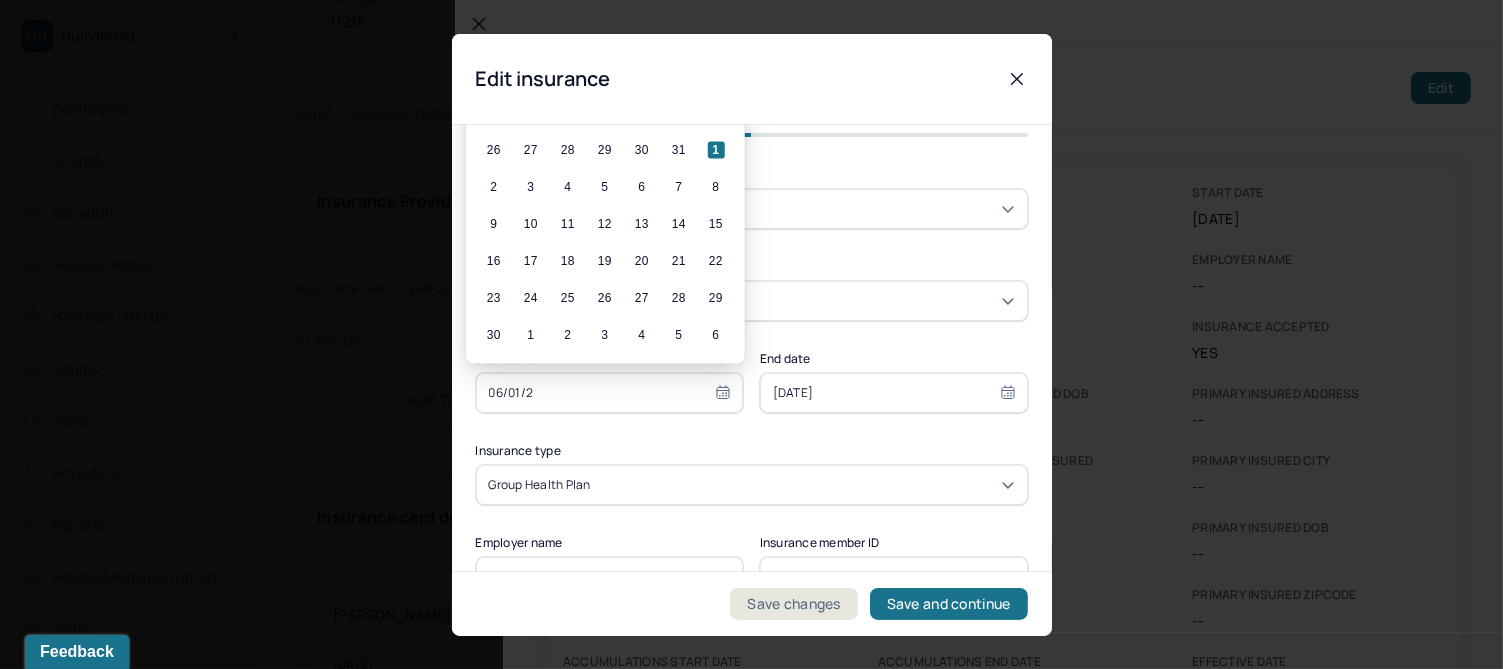 type on "06/01/20" 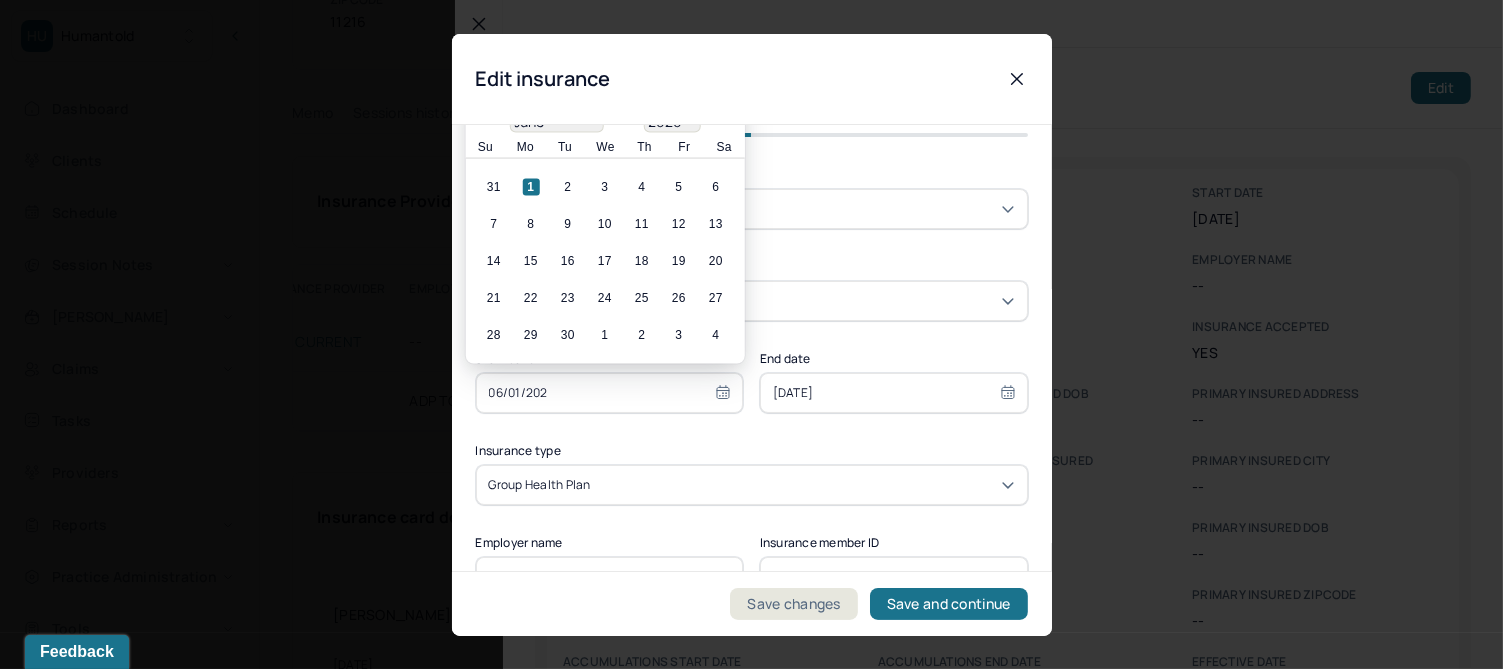 type on "[DATE]" 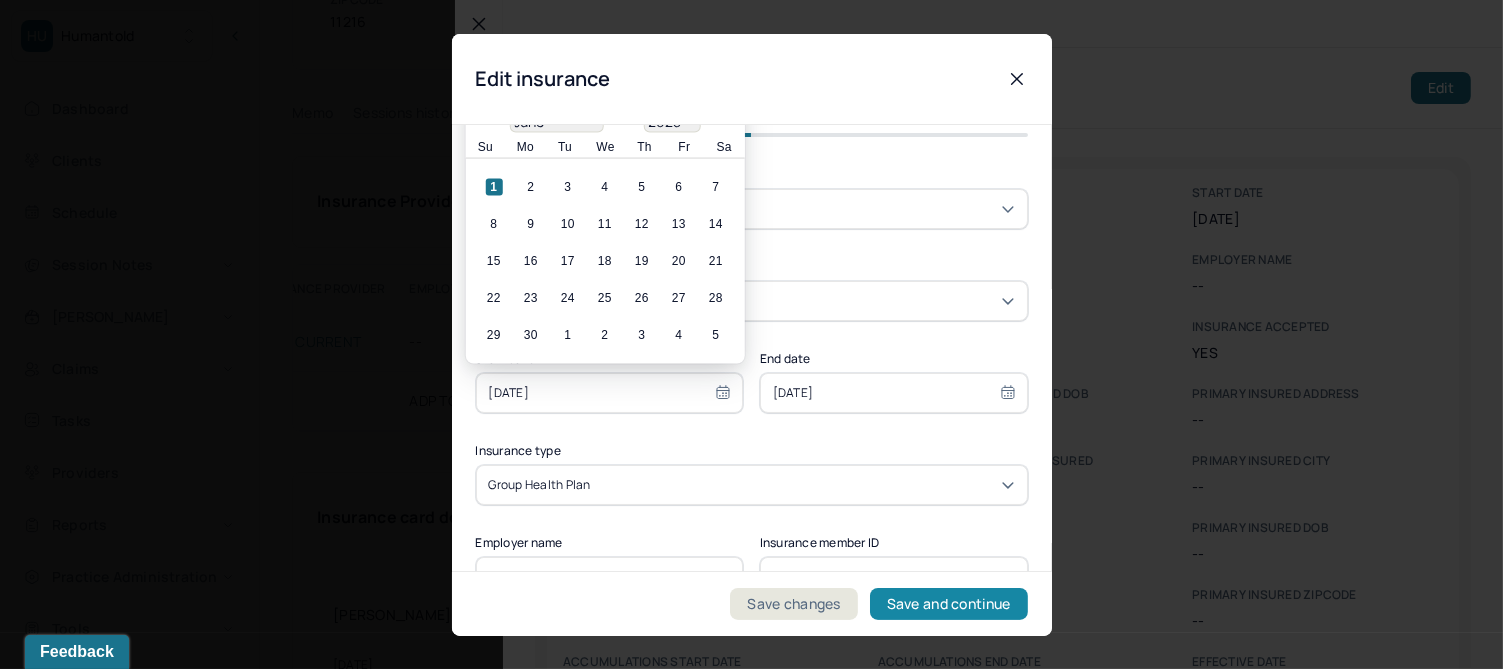 type on "[DATE]" 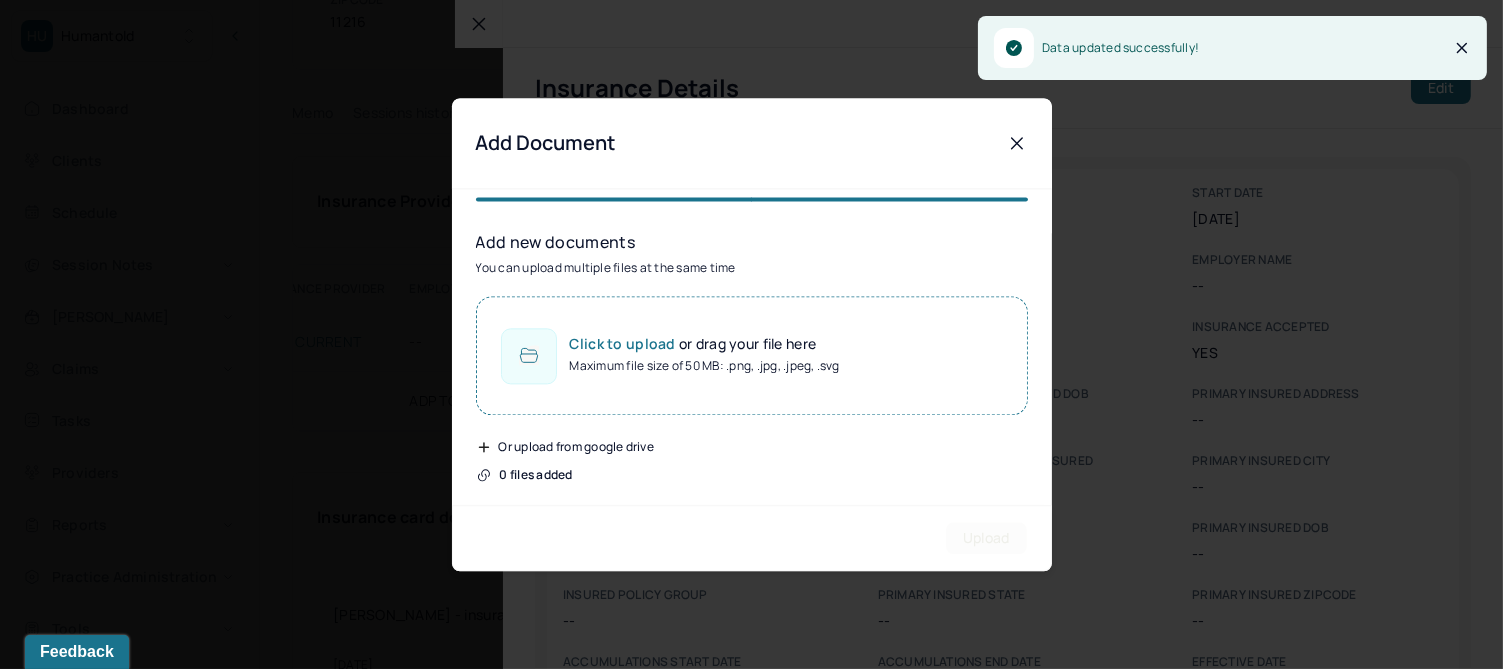 click 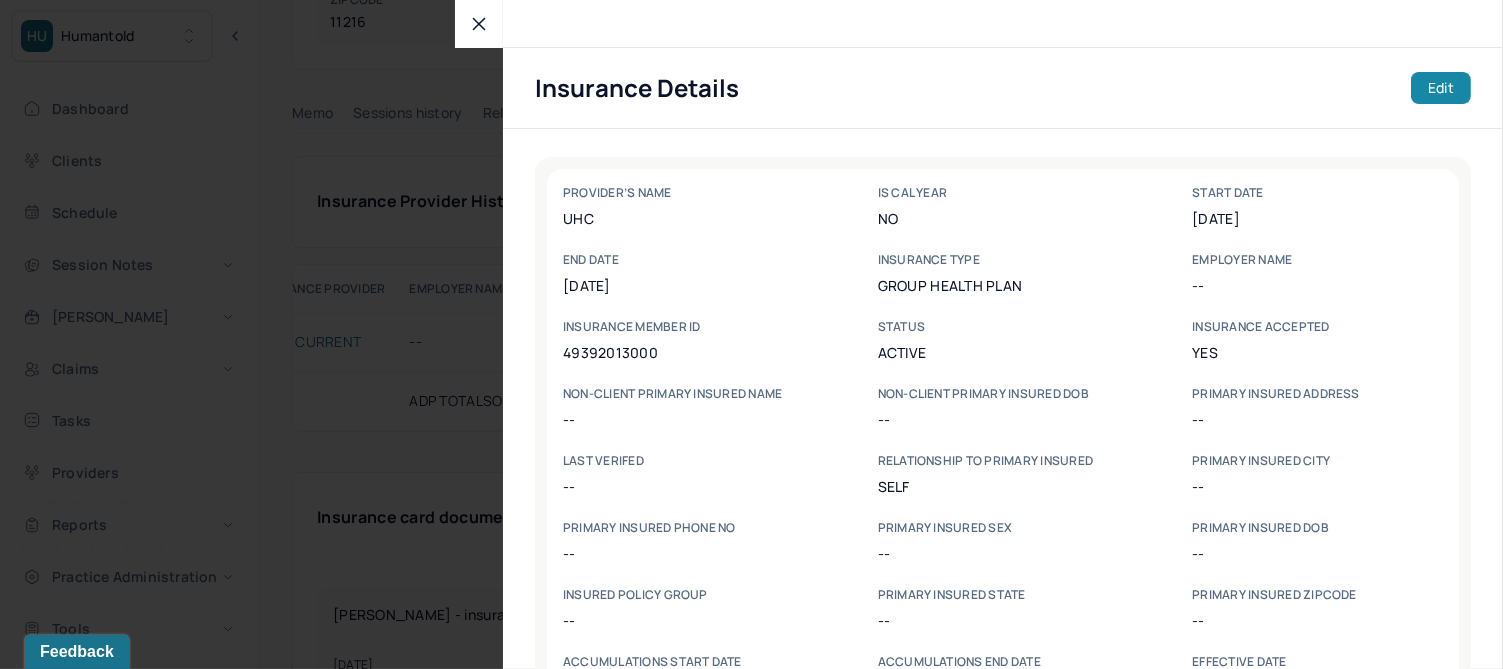 click on "Edit" at bounding box center [1441, 88] 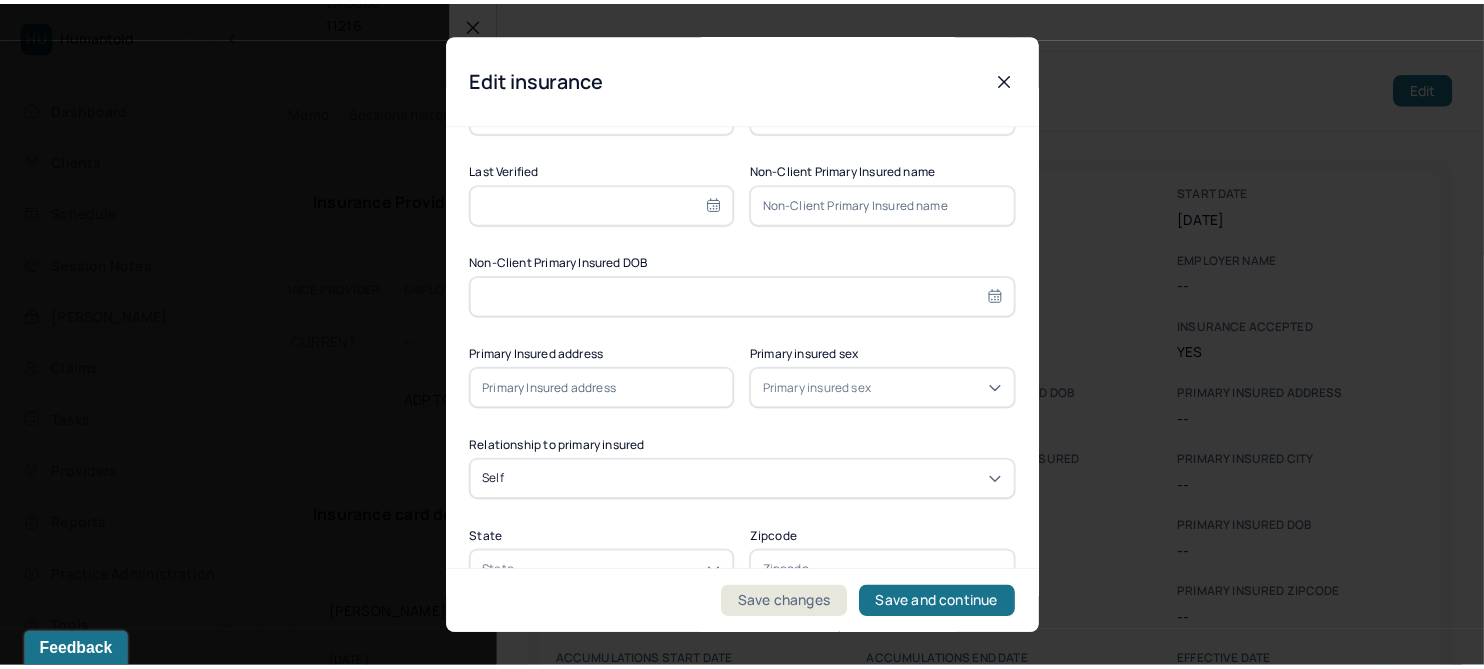 scroll, scrollTop: 625, scrollLeft: 0, axis: vertical 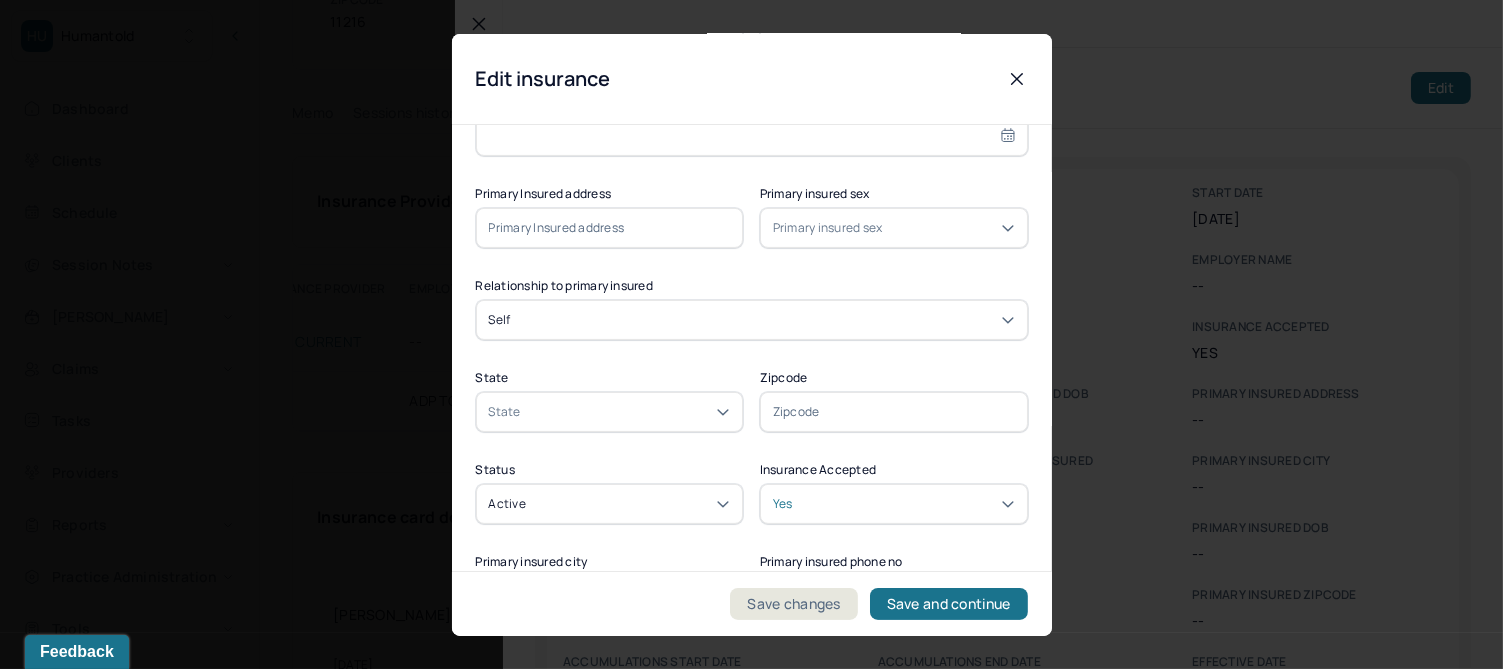 click 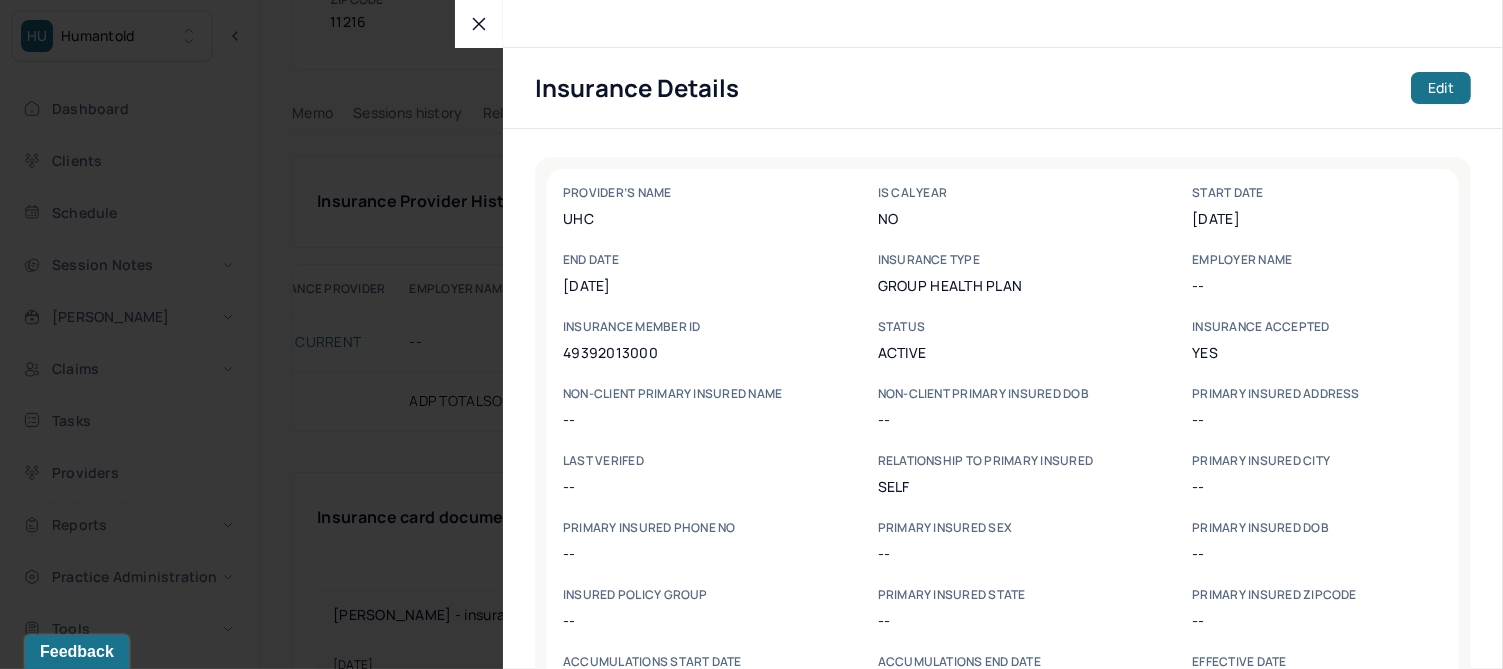 click 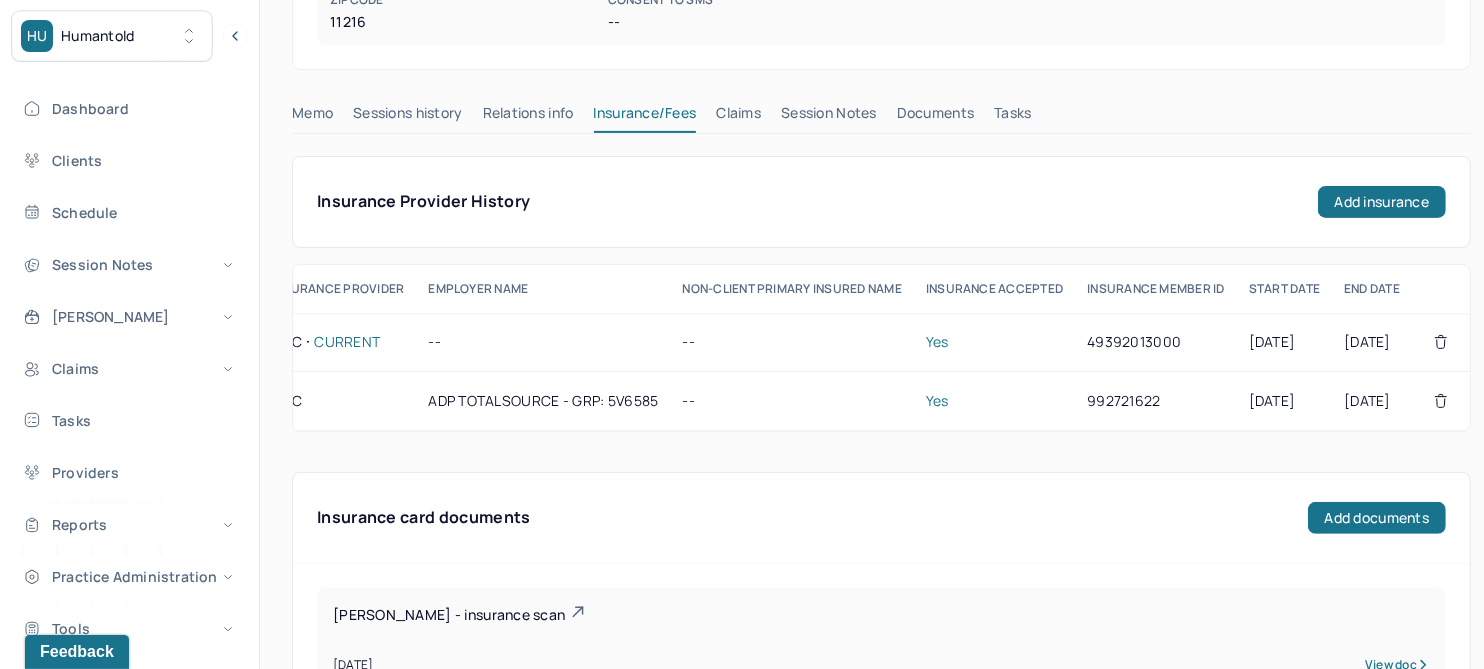 scroll, scrollTop: 0, scrollLeft: 100, axis: horizontal 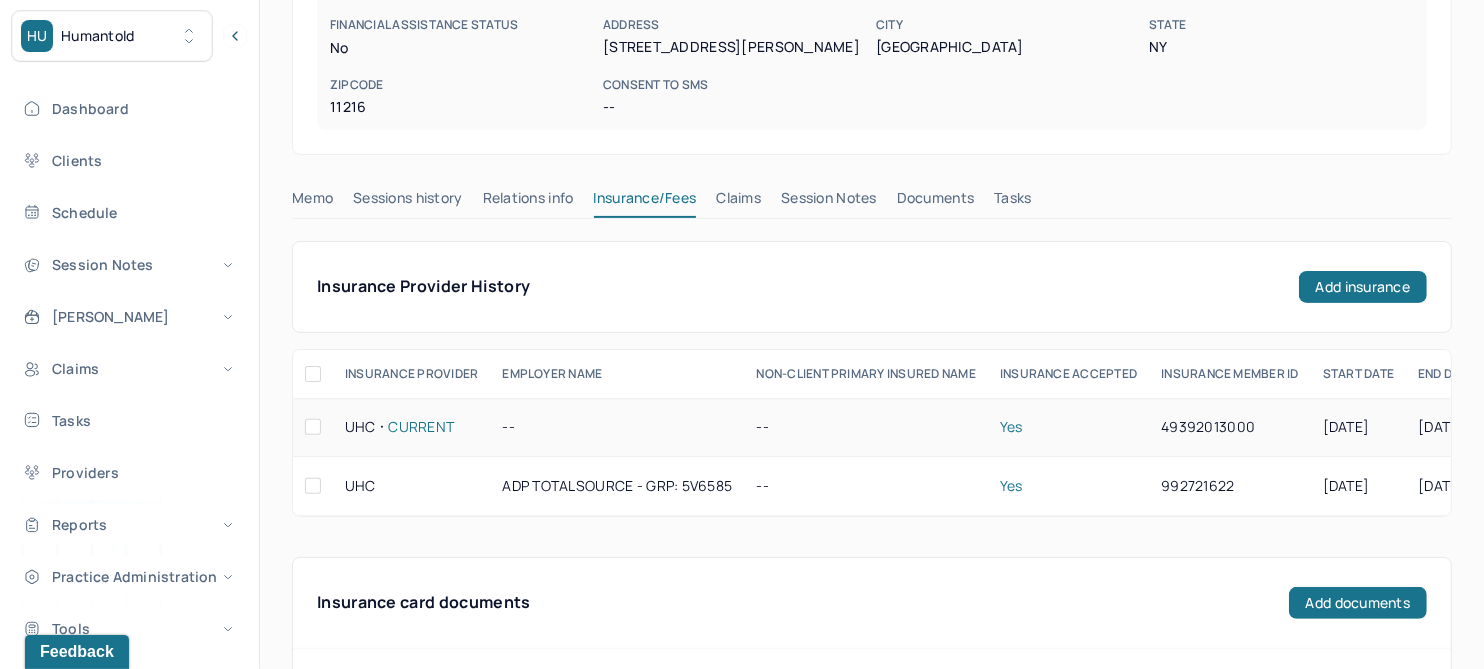 click on "--" at bounding box center [617, 427] 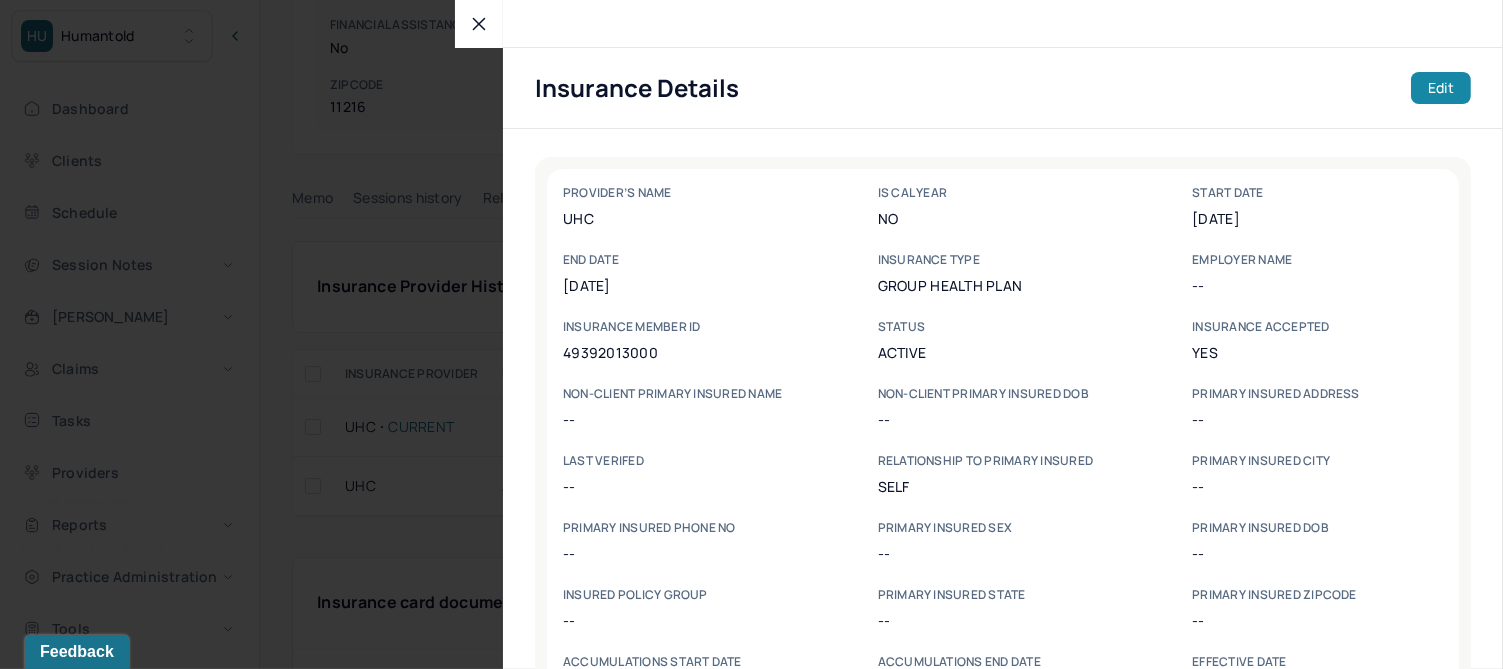 click on "Edit" at bounding box center [1441, 88] 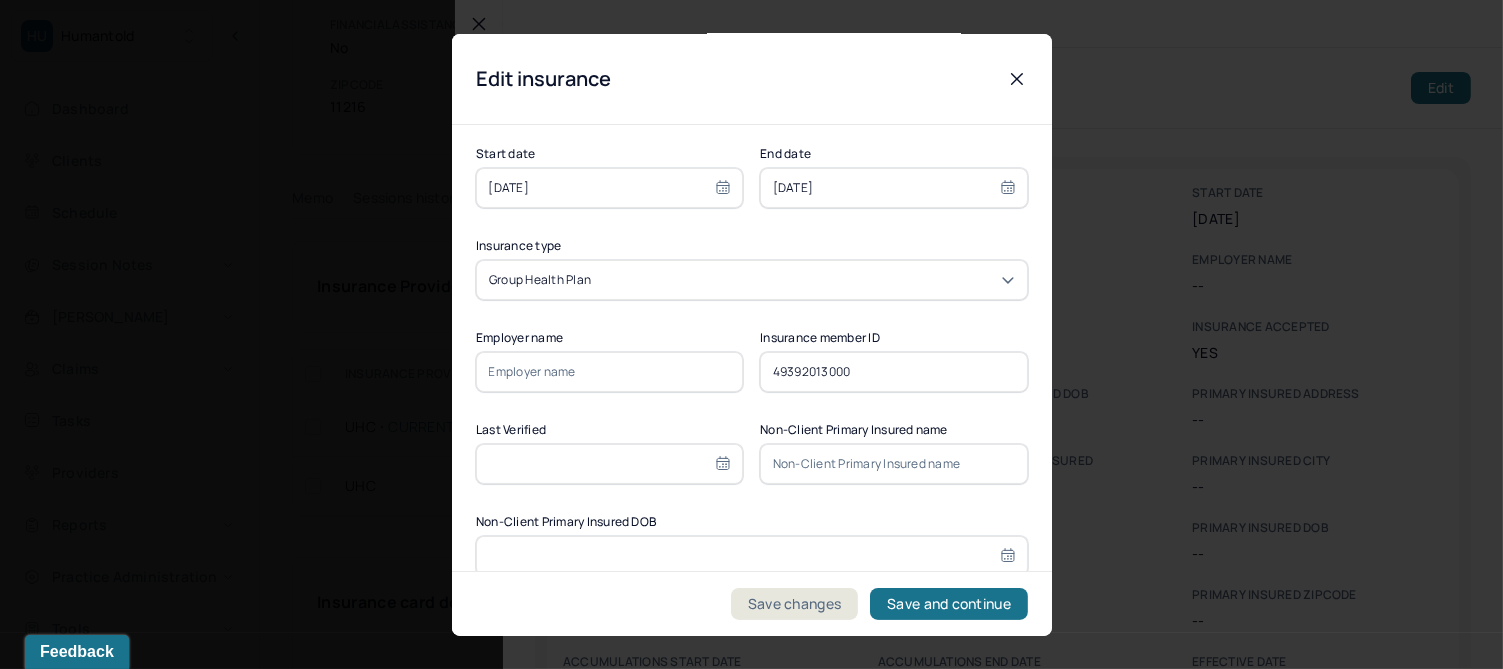 scroll, scrollTop: 250, scrollLeft: 0, axis: vertical 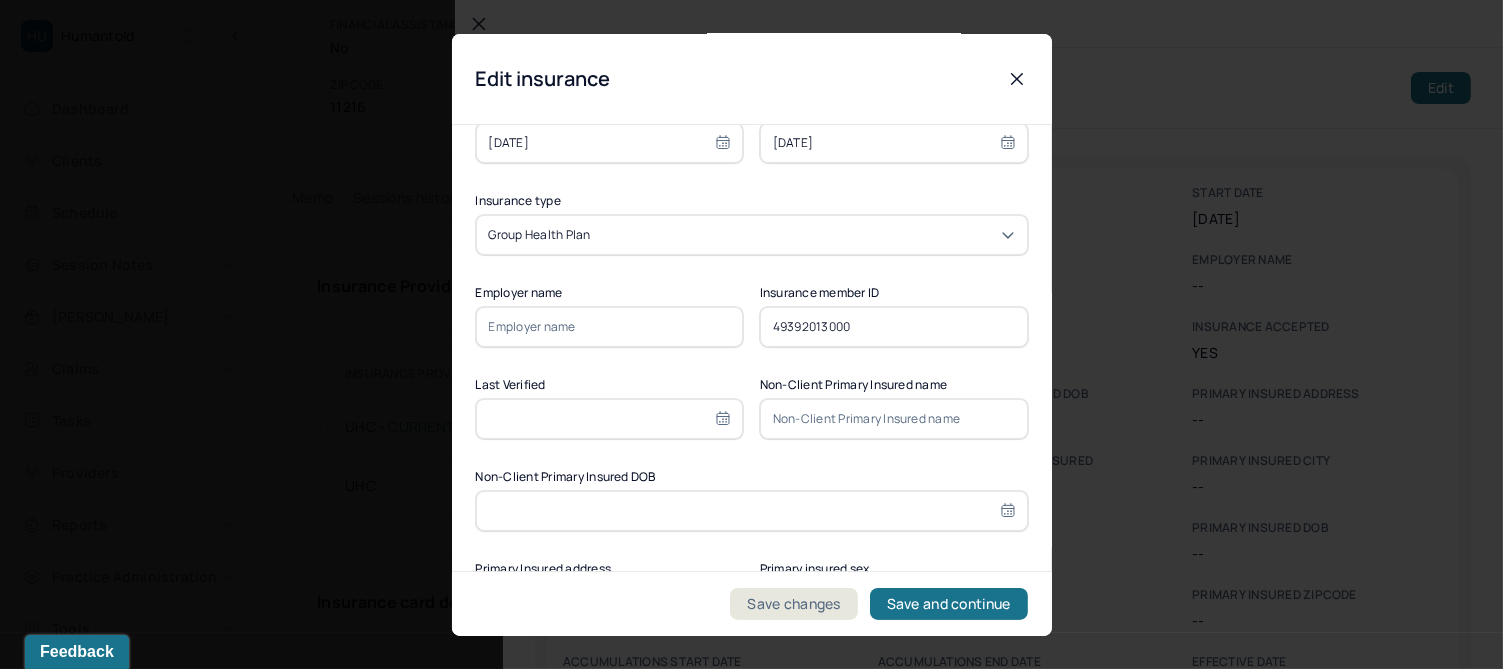 click at bounding box center [610, 326] 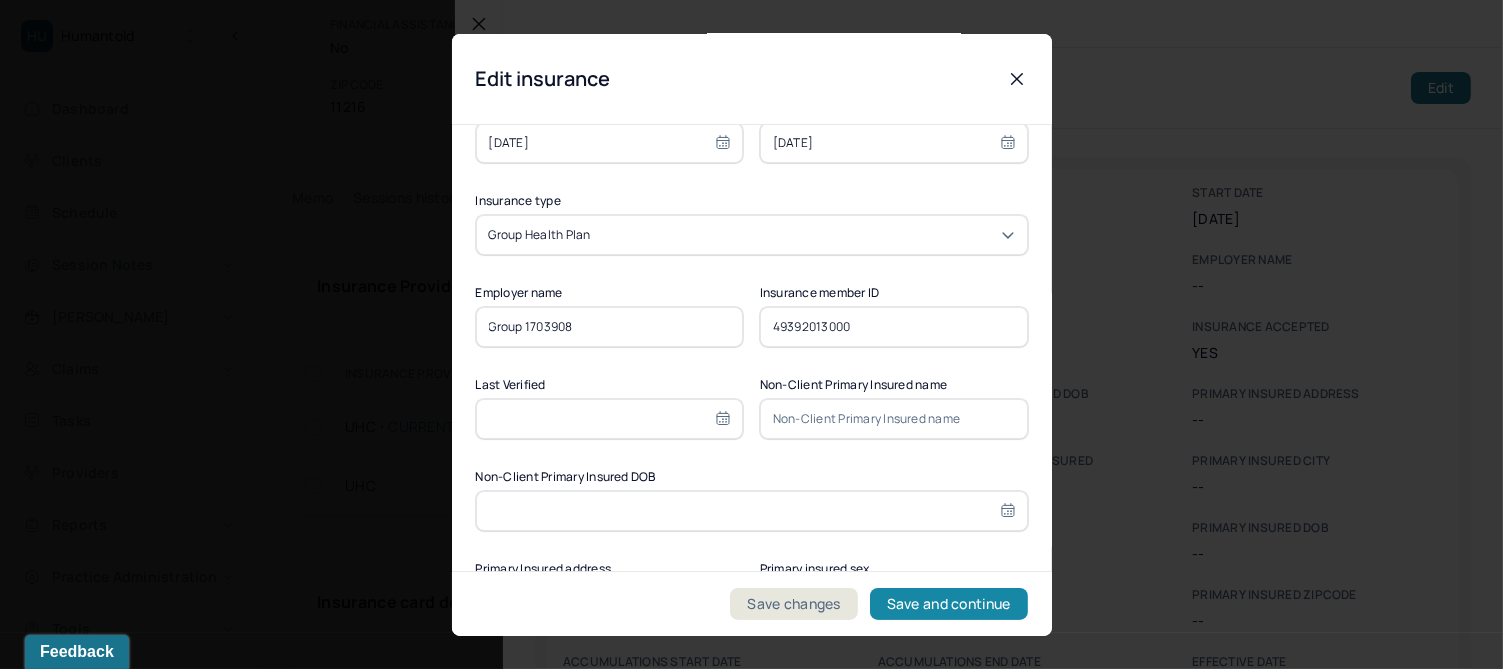 type on "Group 1703908" 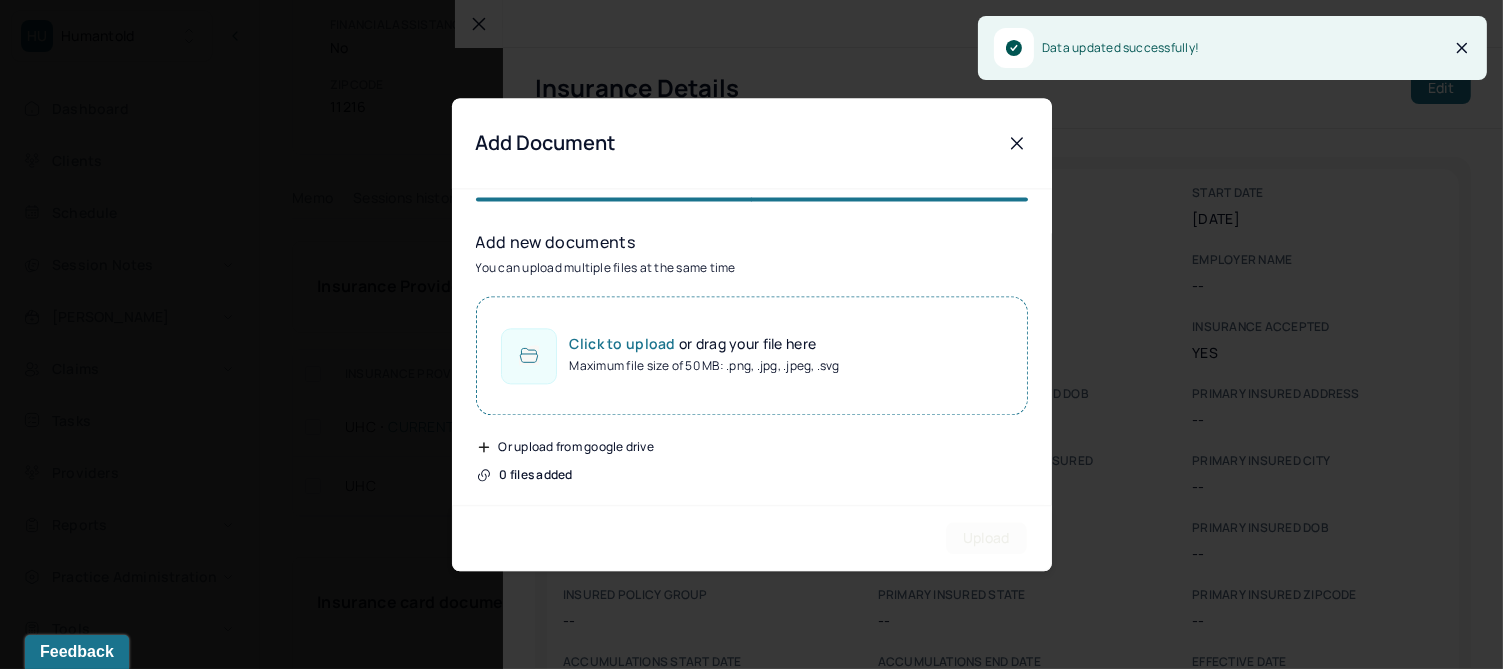 scroll, scrollTop: 0, scrollLeft: 0, axis: both 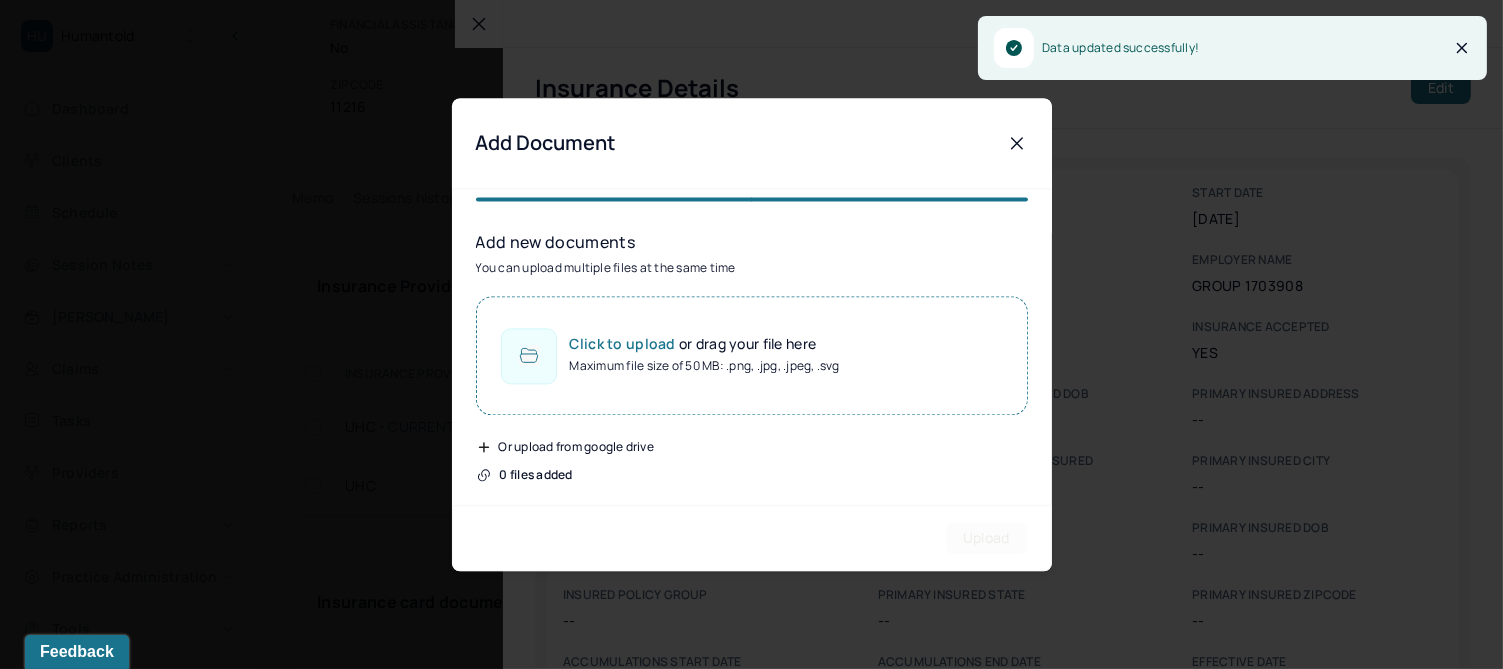 click 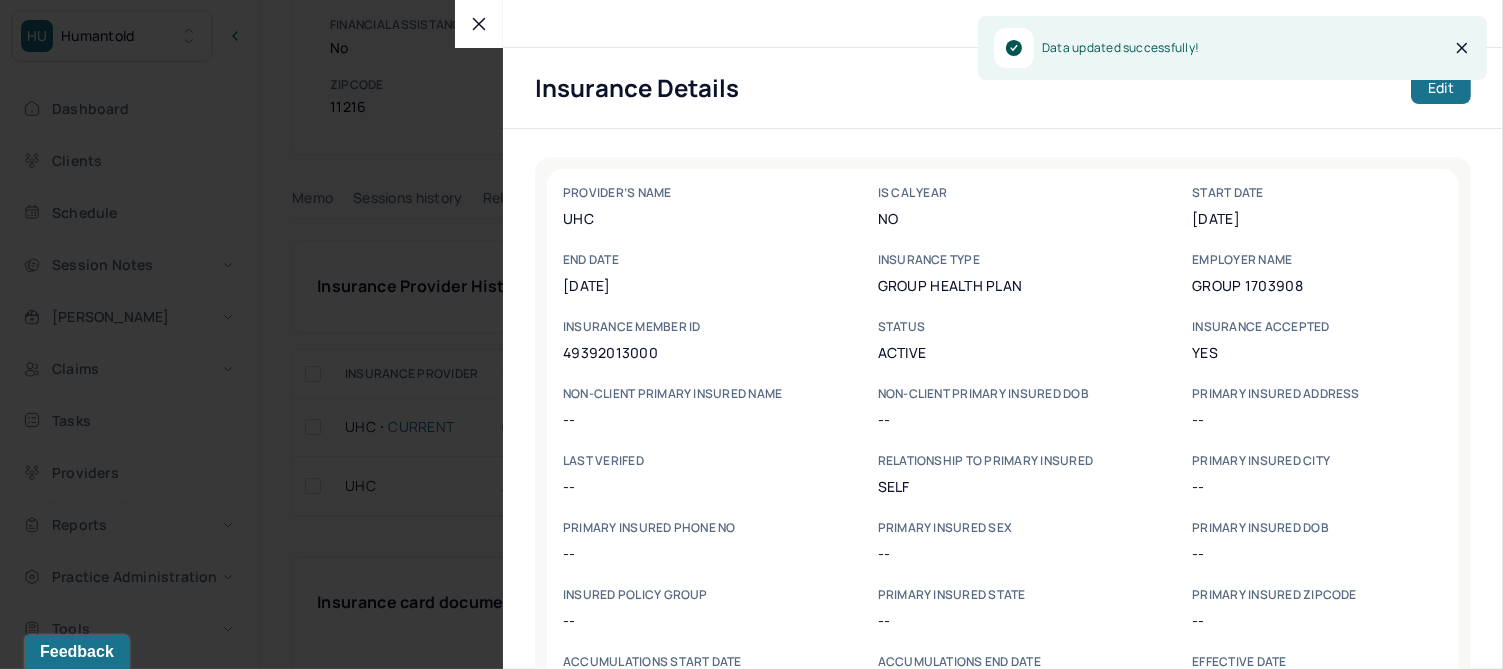 drag, startPoint x: 483, startPoint y: 21, endPoint x: 486, endPoint y: 61, distance: 40.112343 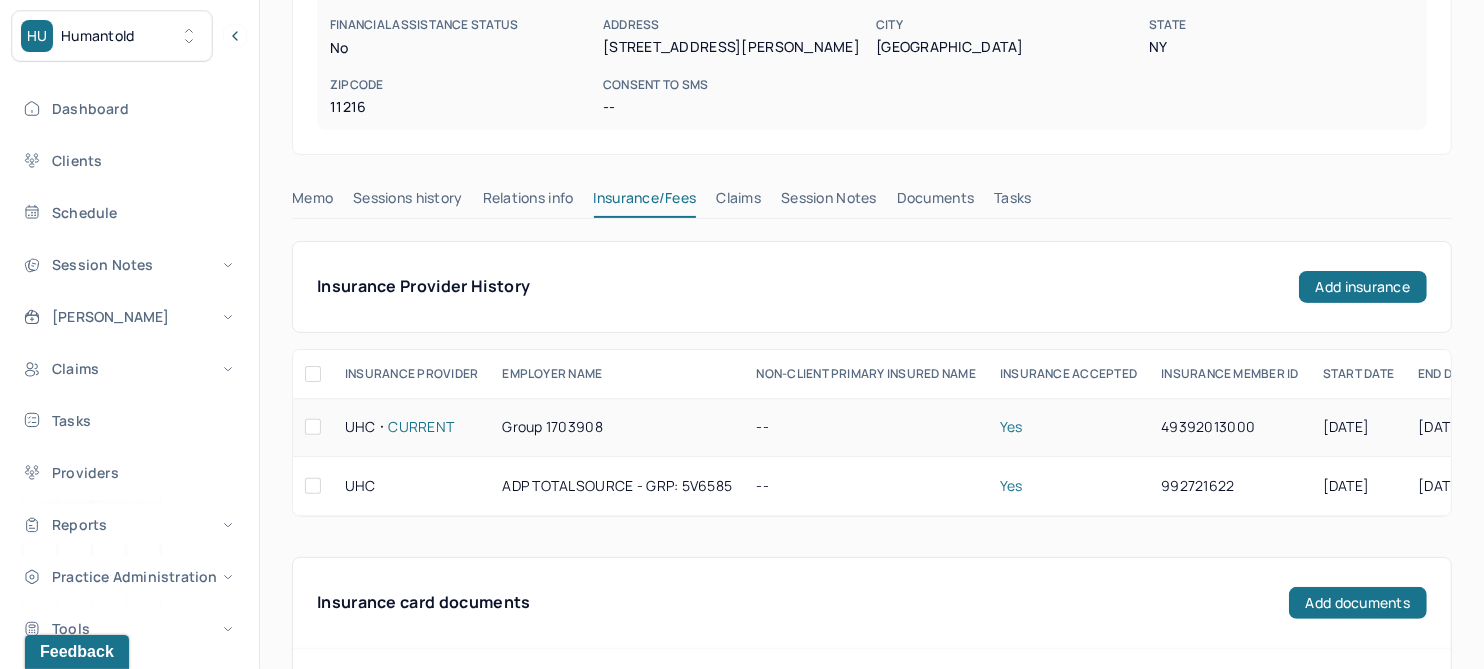 click on "Group 1703908" at bounding box center [617, 427] 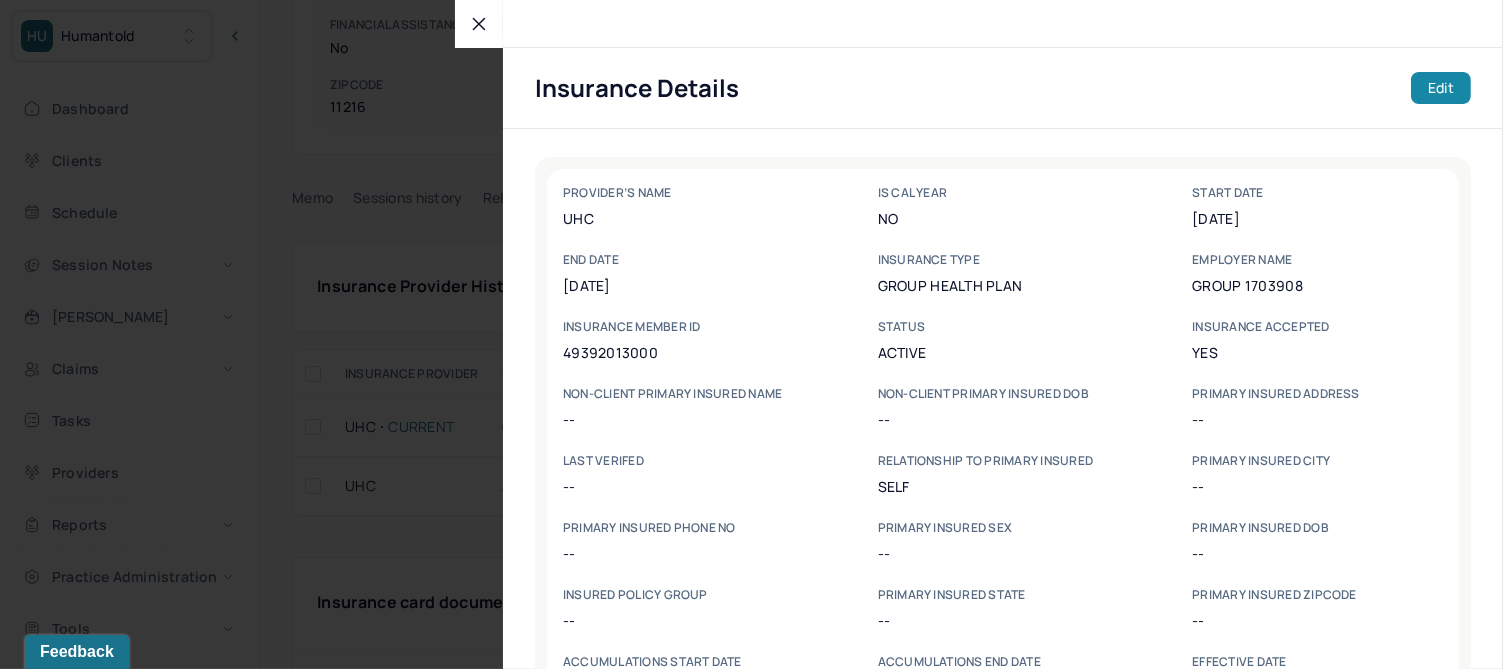 click on "Edit" at bounding box center [1441, 88] 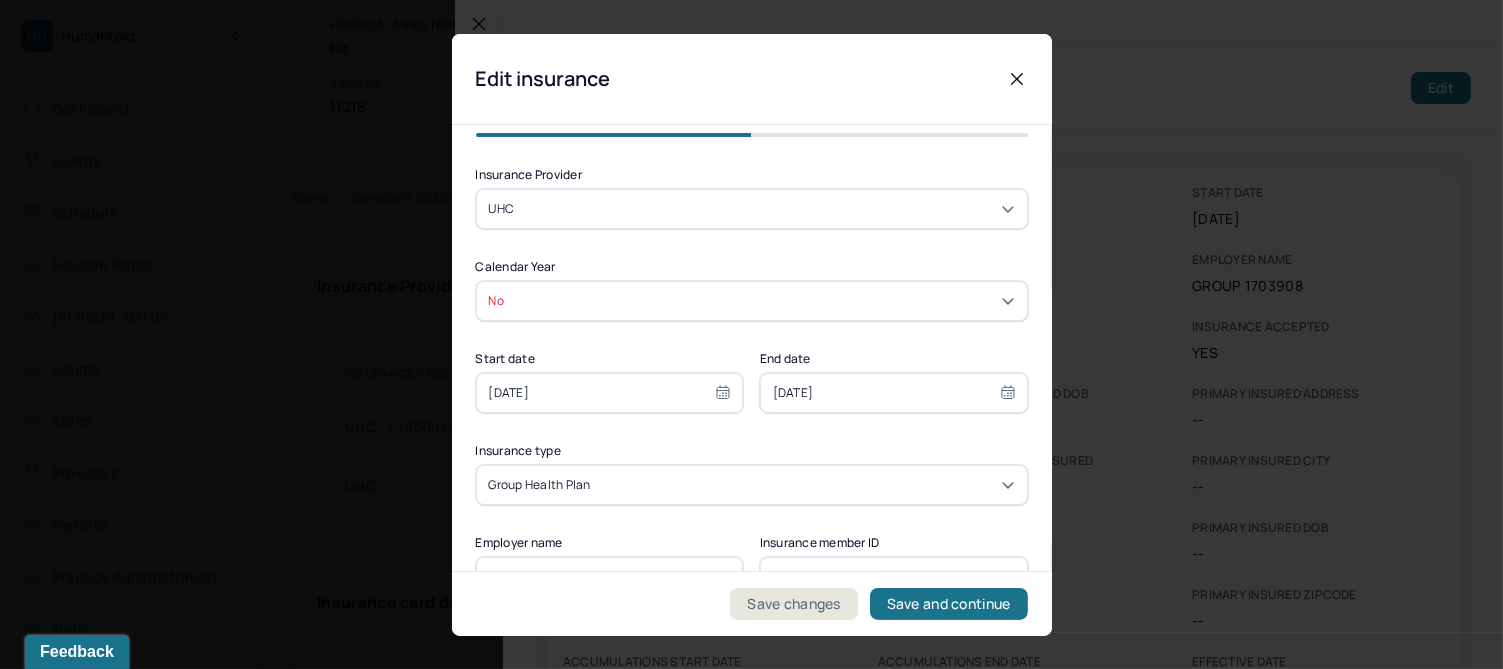 scroll, scrollTop: 250, scrollLeft: 0, axis: vertical 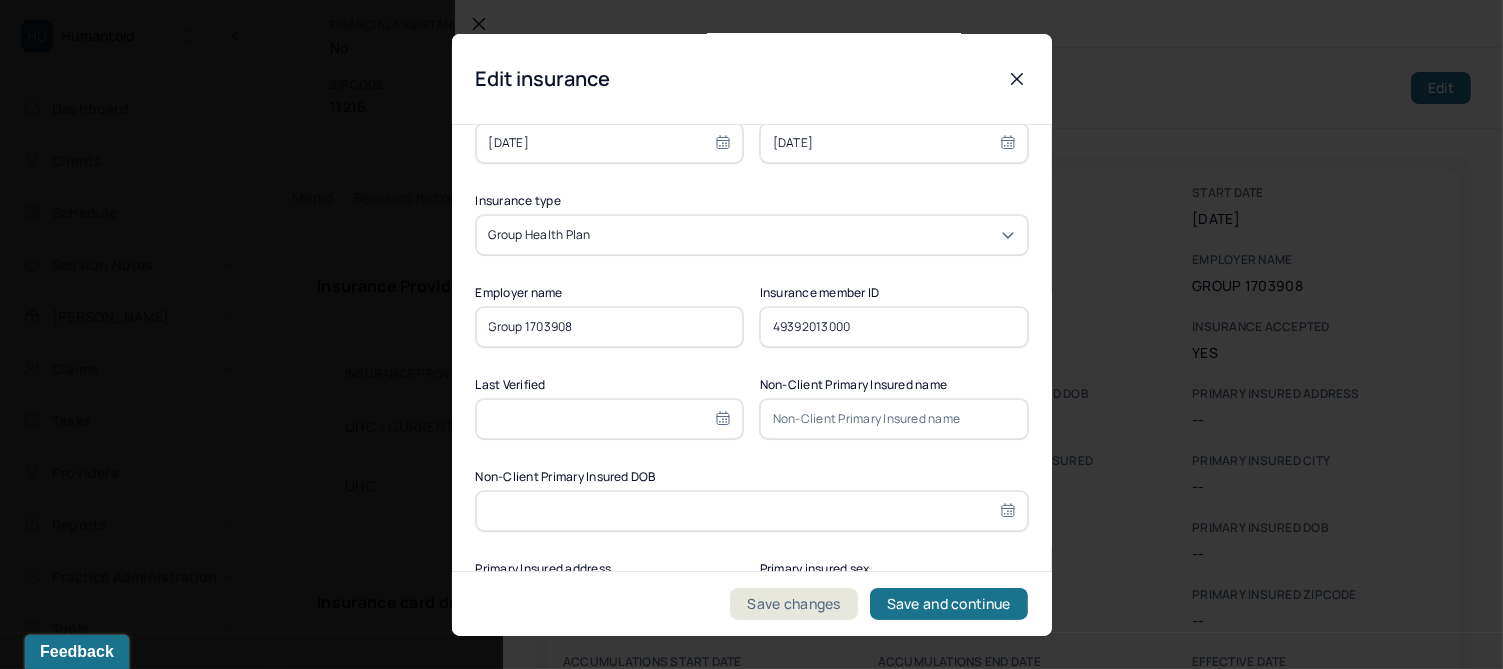 click on "Group 1703908" at bounding box center (610, 326) 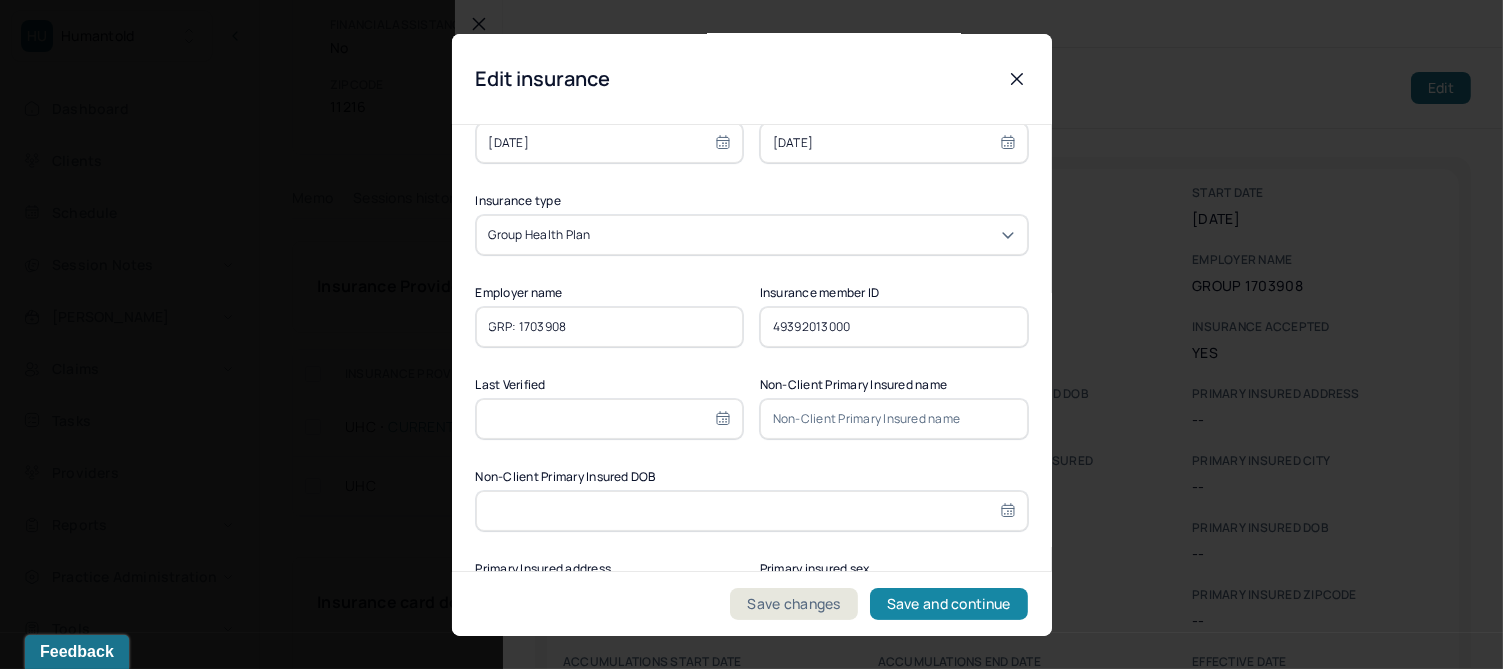 type on "GRP: 1703908" 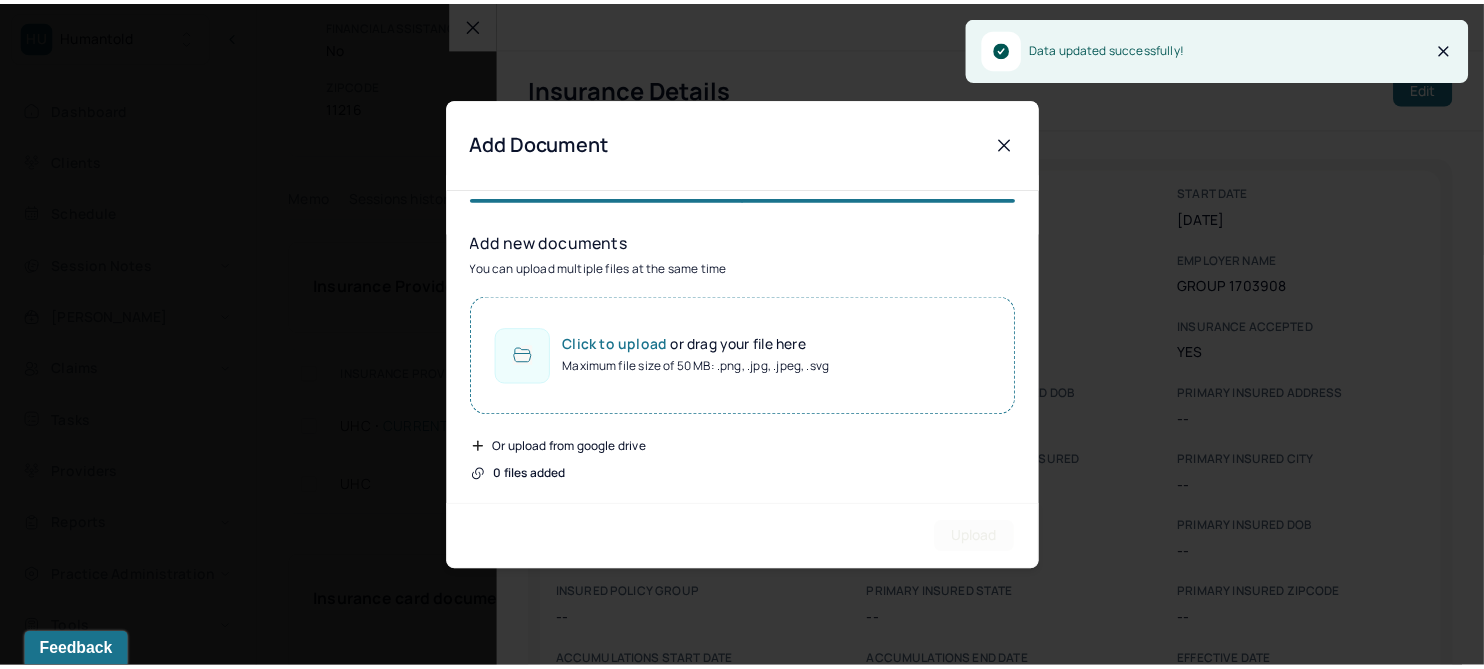 scroll, scrollTop: 0, scrollLeft: 0, axis: both 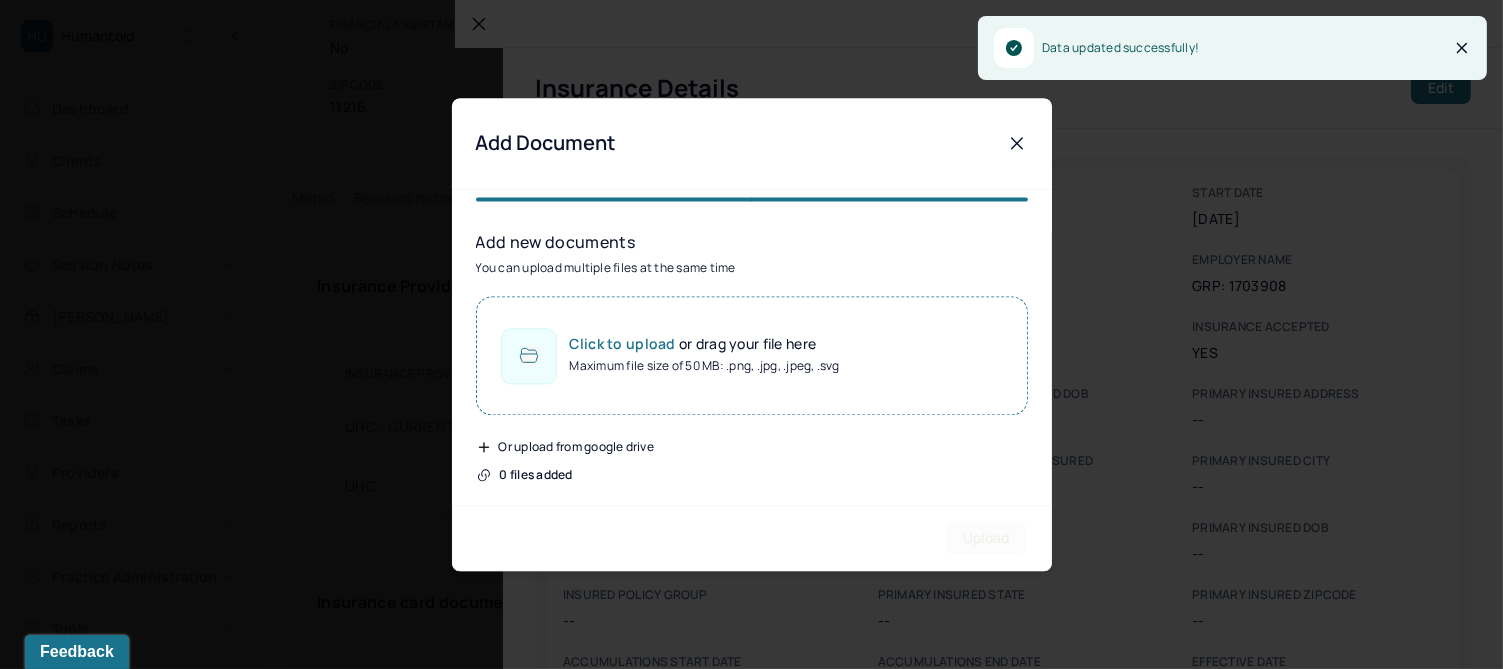 click 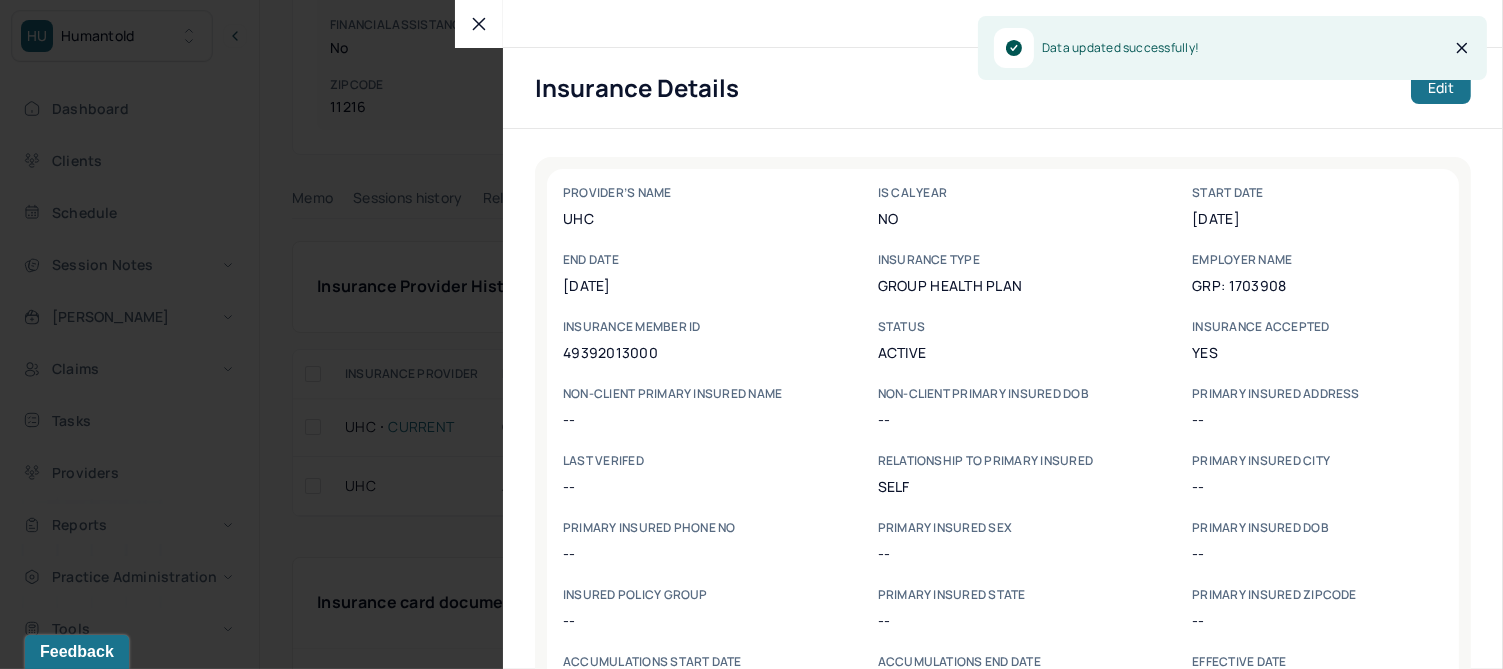 click 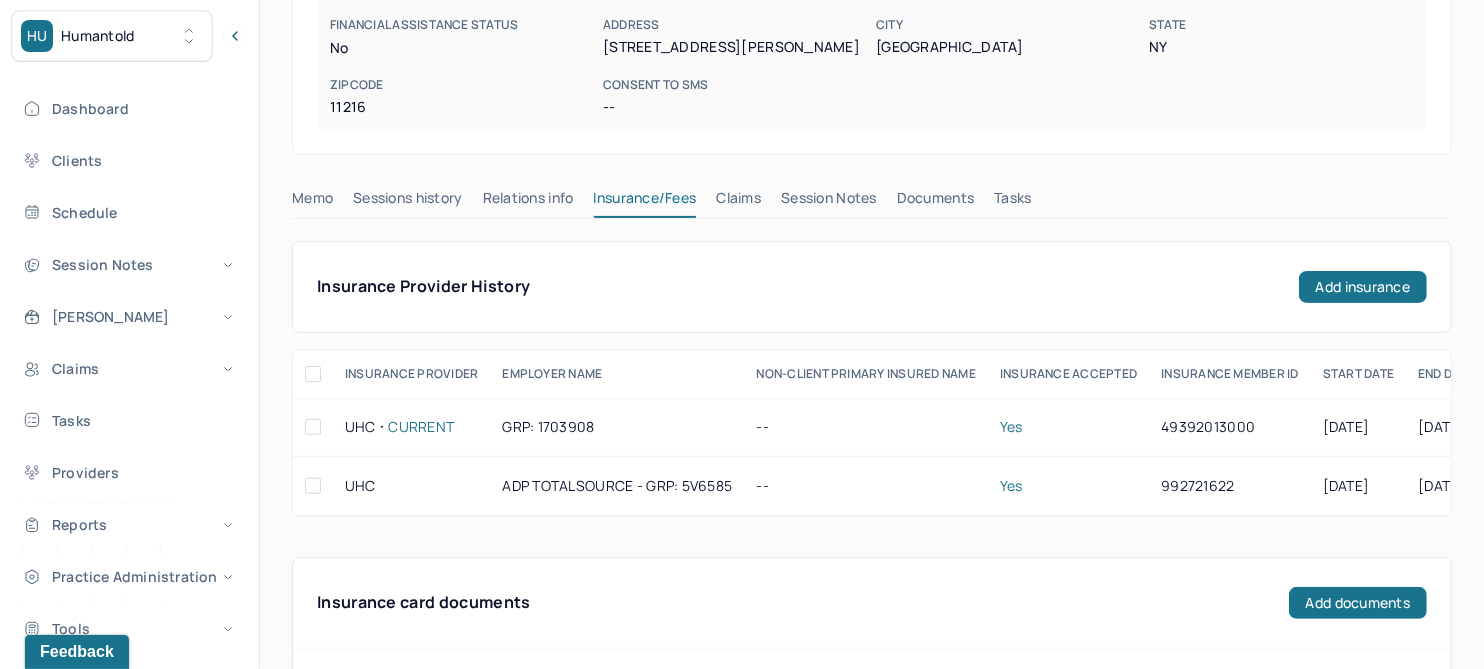 scroll, scrollTop: 0, scrollLeft: 118, axis: horizontal 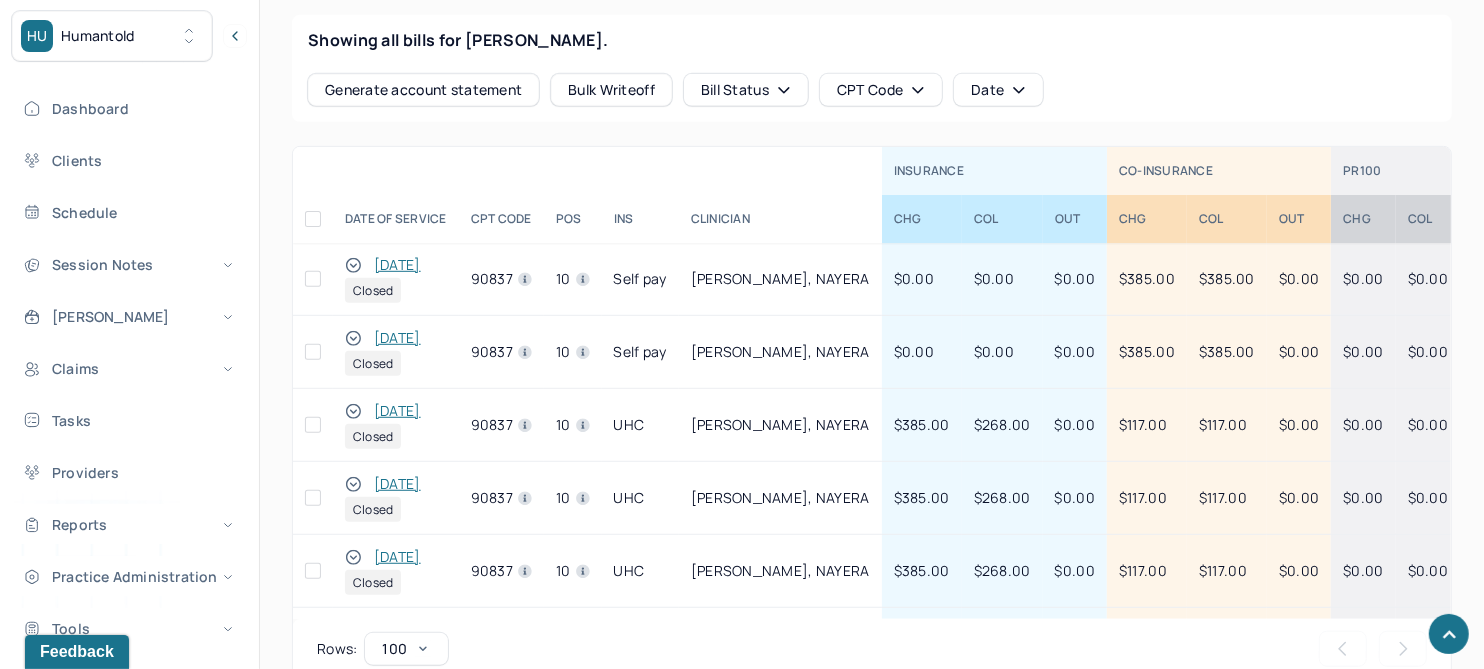 click 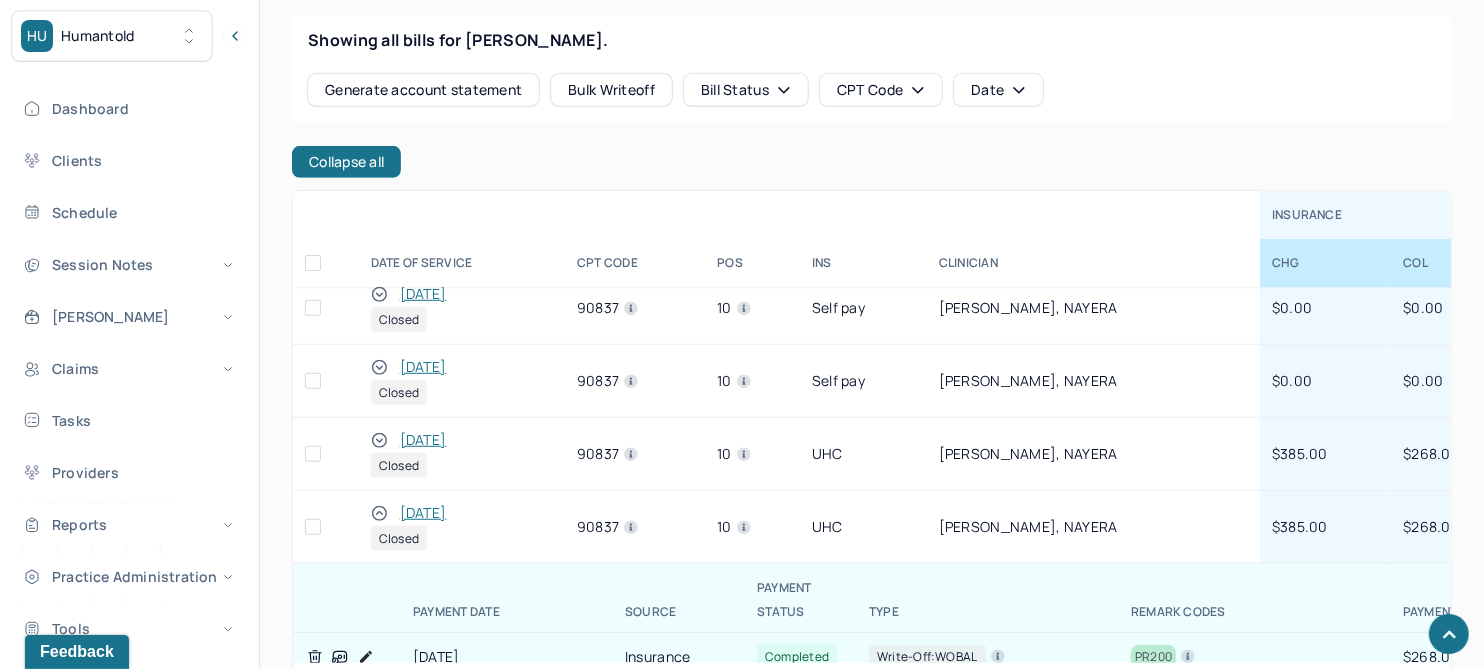 scroll, scrollTop: 0, scrollLeft: 0, axis: both 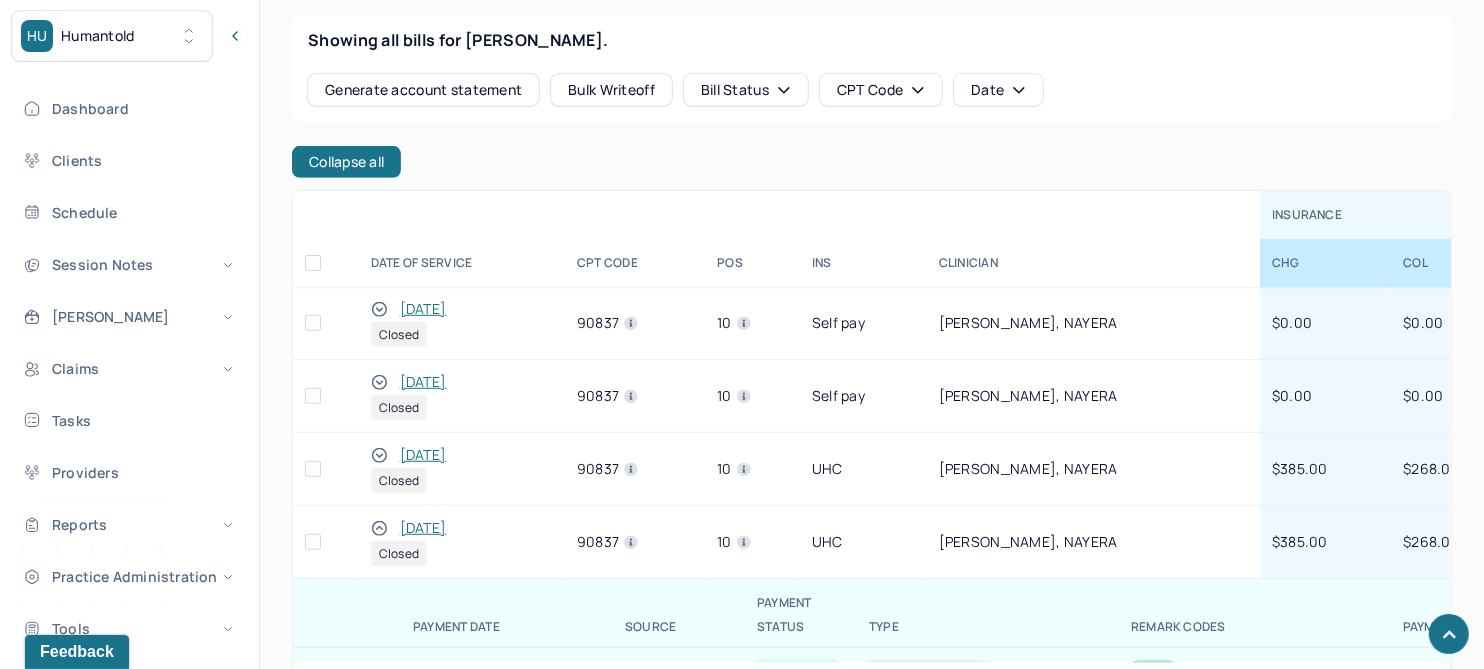 click on "[DATE]" at bounding box center [423, 528] 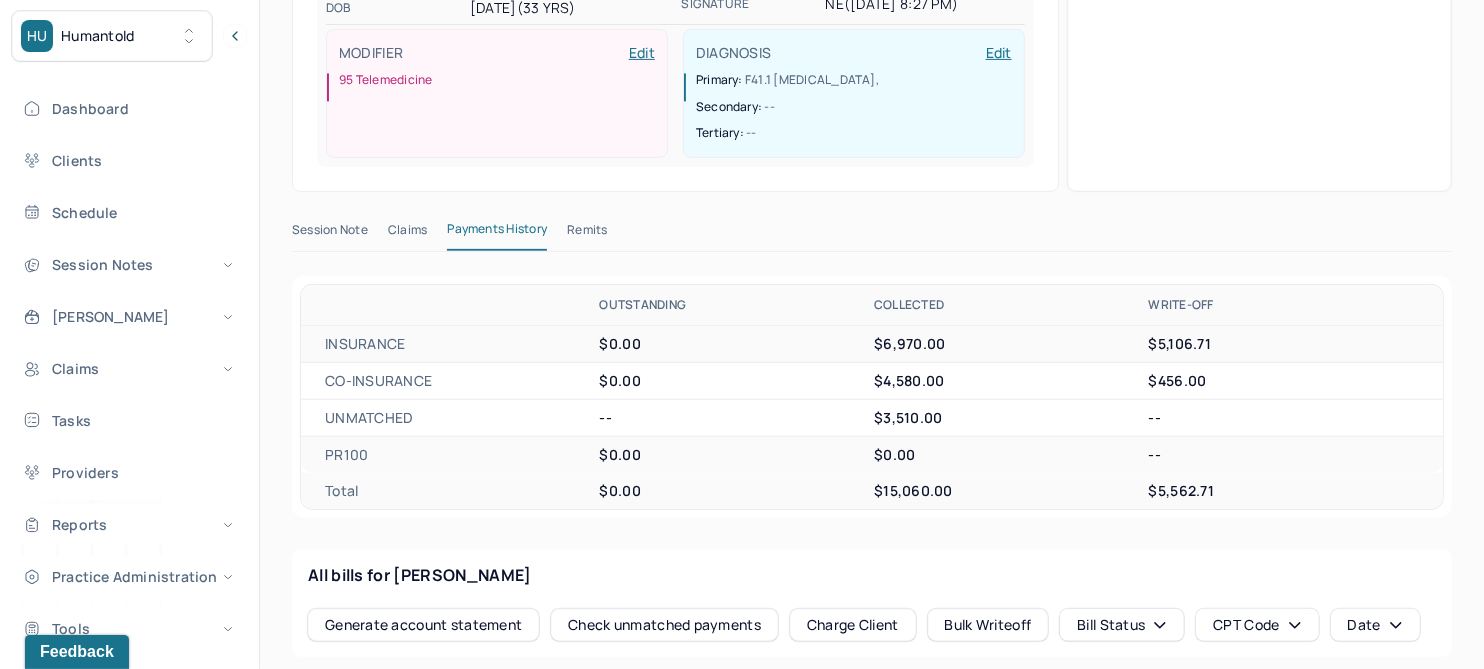 scroll, scrollTop: 574, scrollLeft: 0, axis: vertical 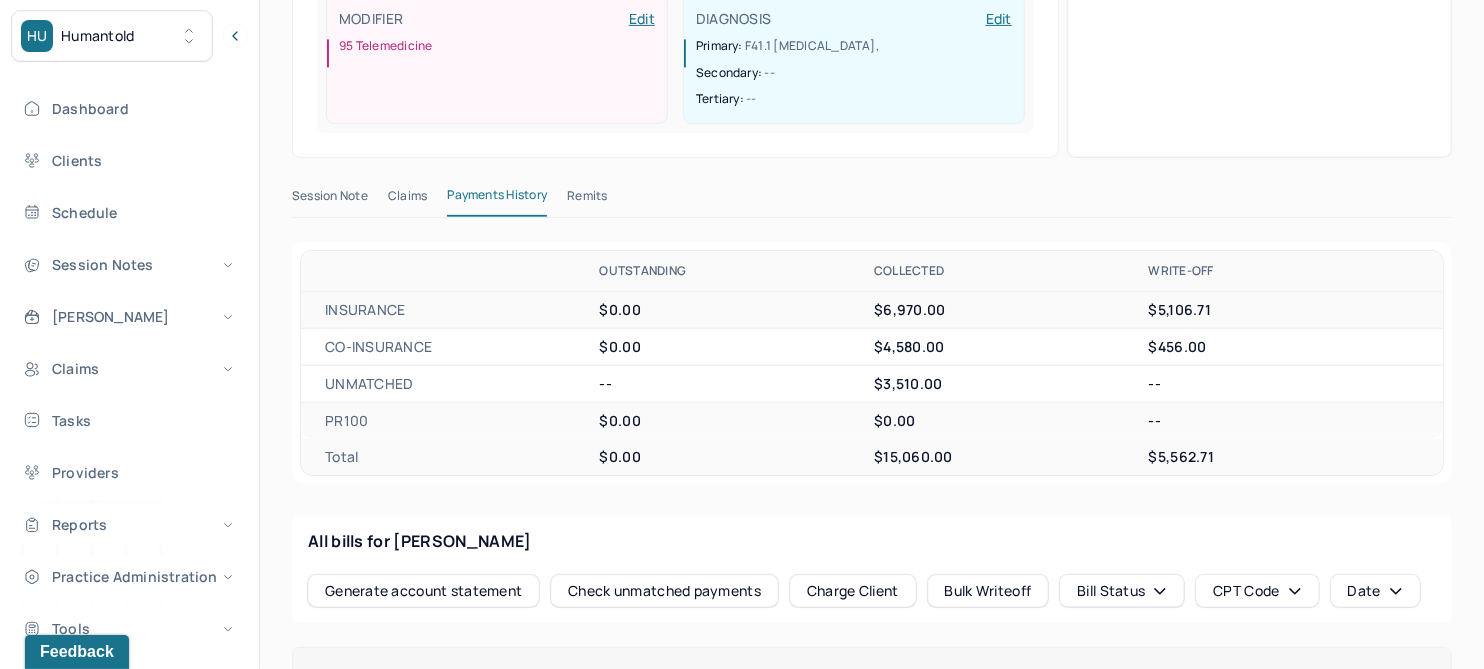 click on "Remits" at bounding box center [587, 200] 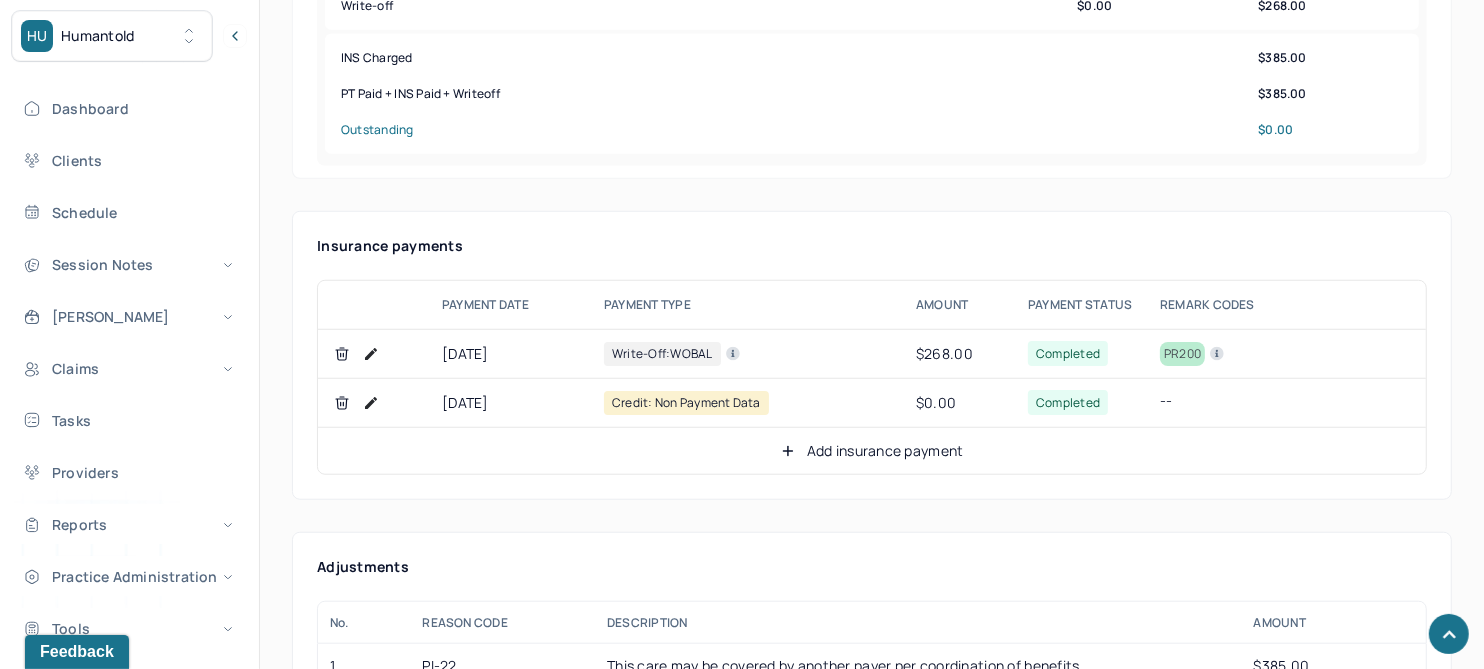 scroll, scrollTop: 1125, scrollLeft: 0, axis: vertical 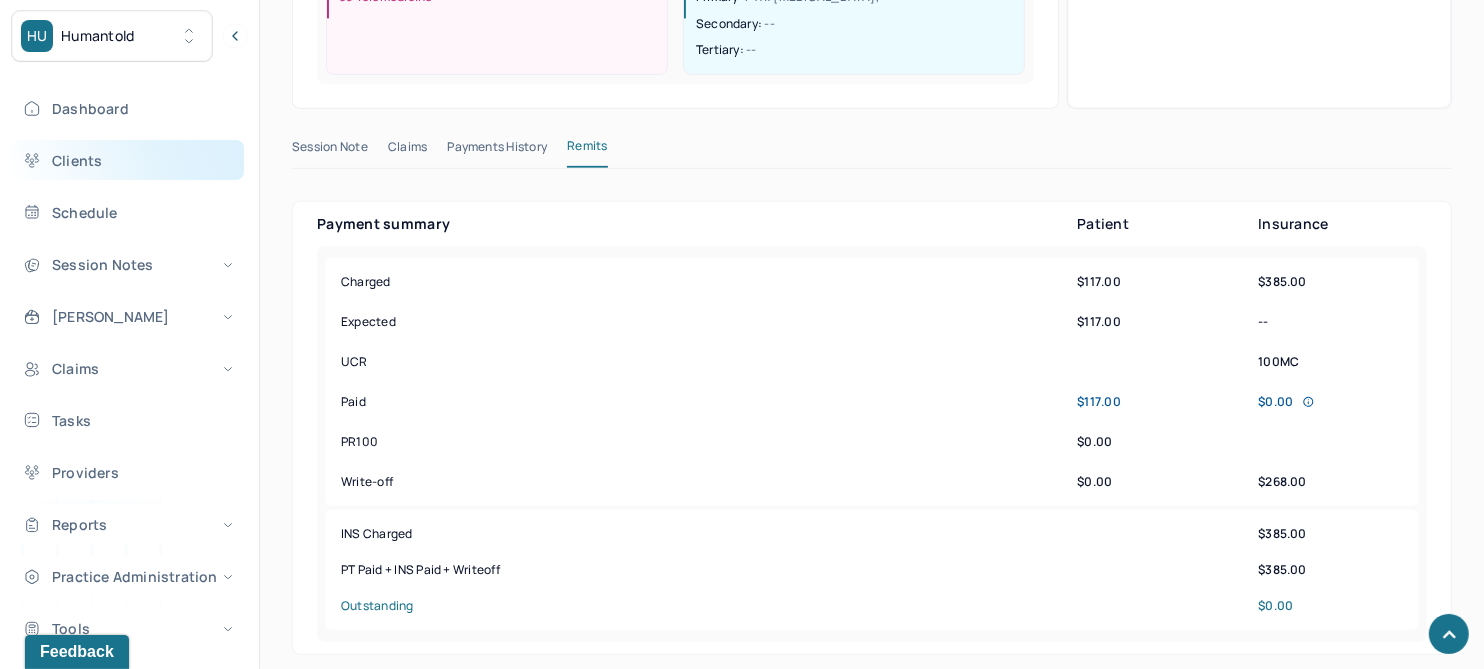 click on "Clients" at bounding box center [128, 160] 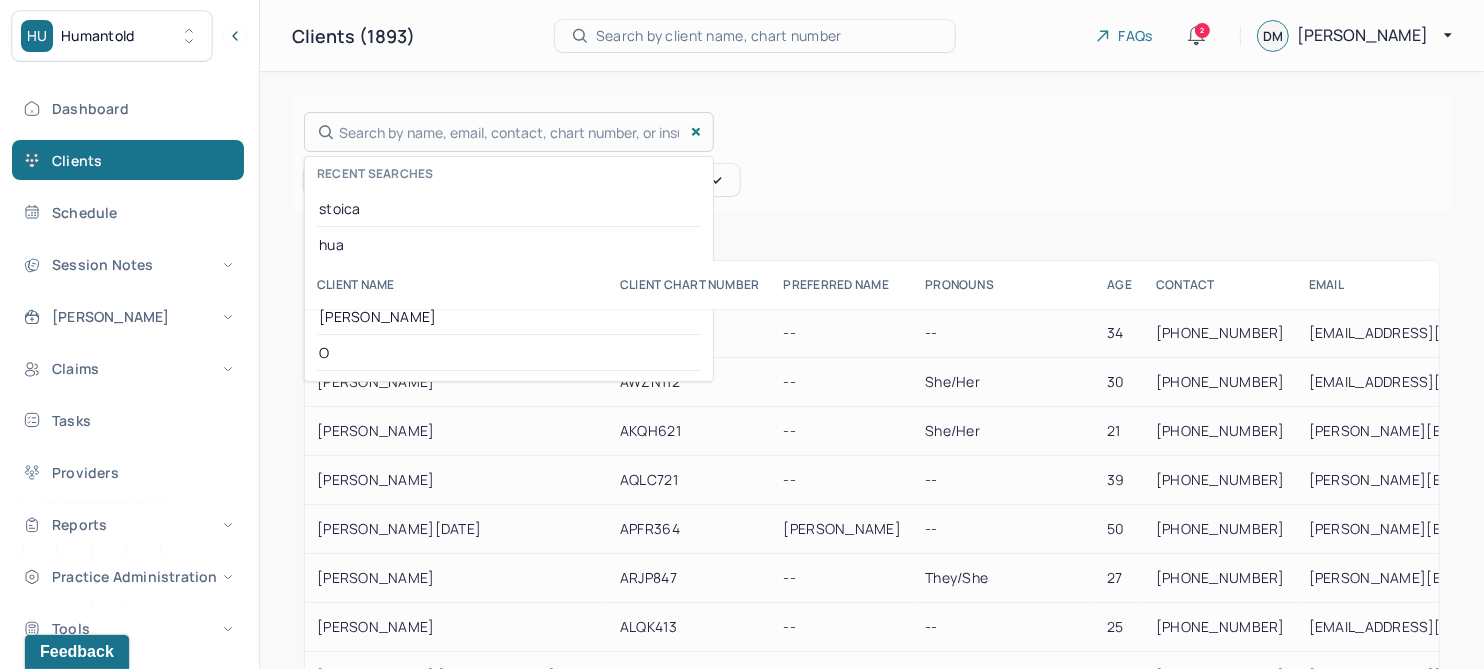 click on "Search by name, email, contact, chart number, or insurance id... Recent searches stoica hua isotti O'LOUGHLIN O" at bounding box center (509, 132) 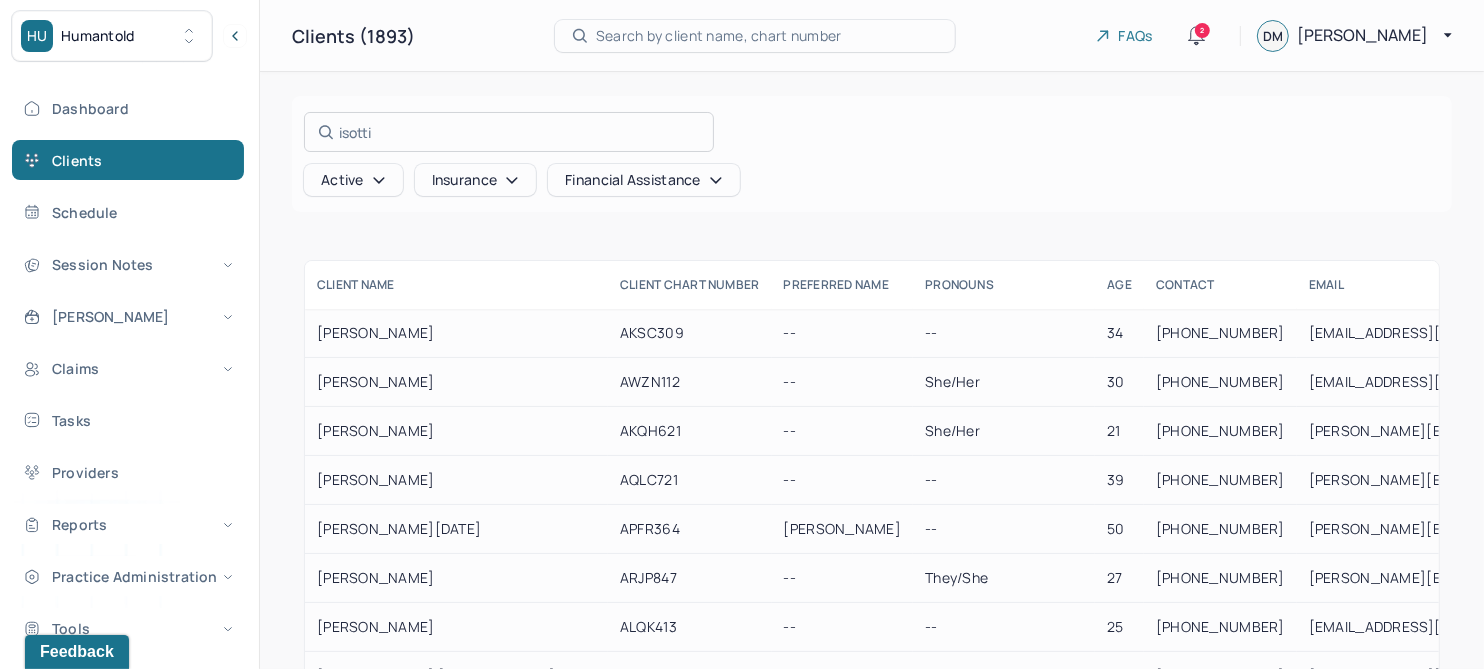 type on "isotti" 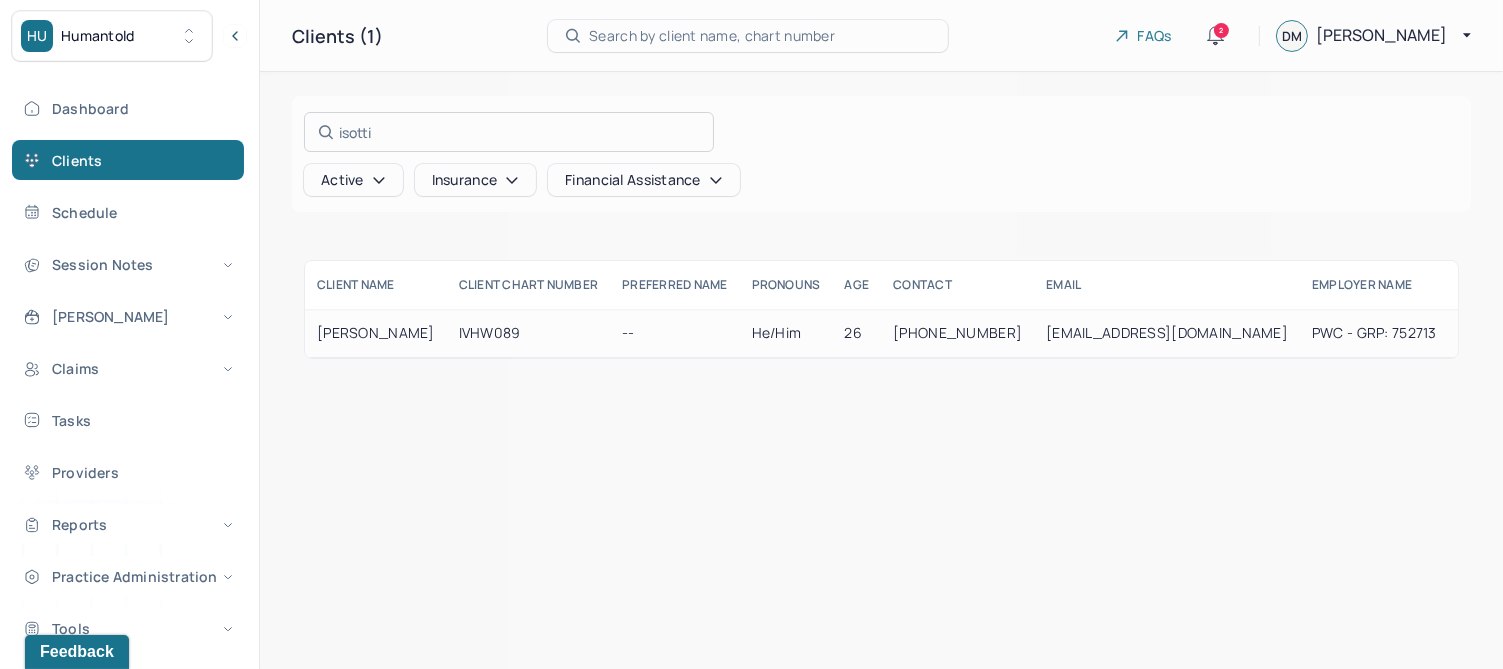 click at bounding box center (751, 334) 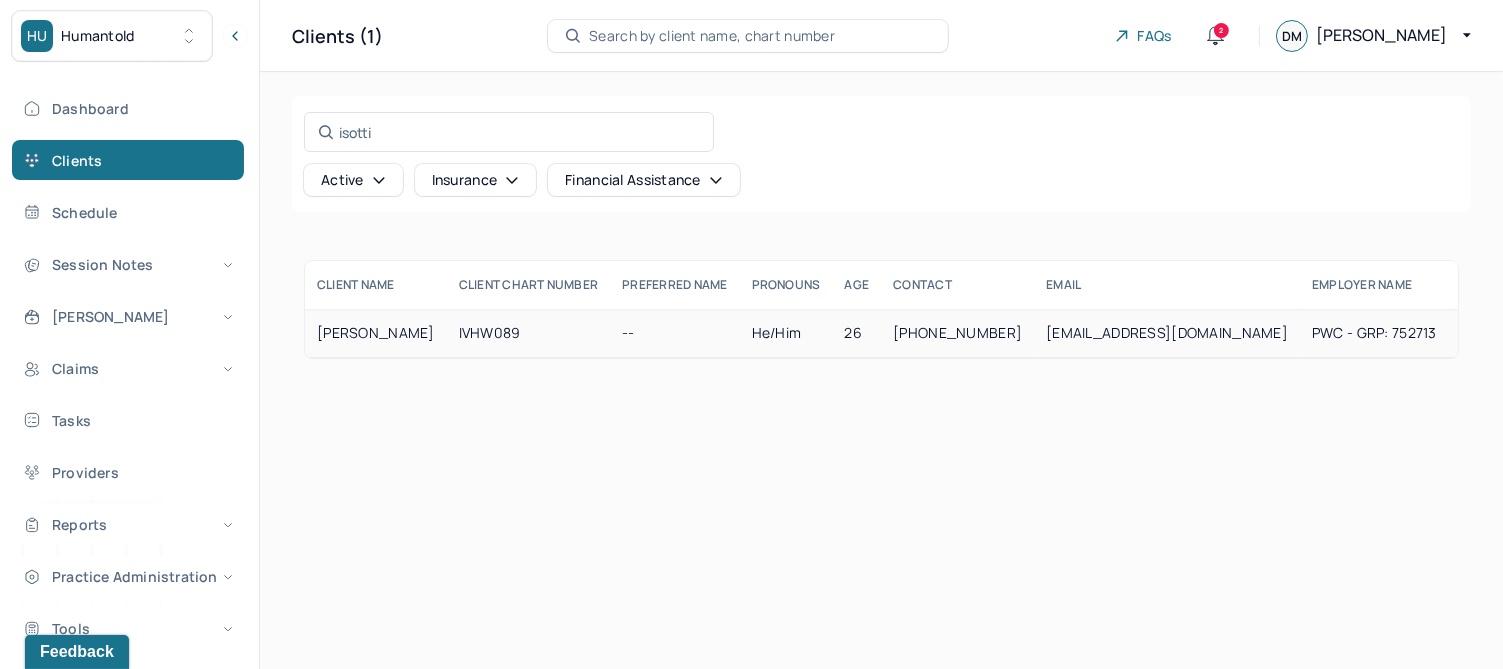 click on "ISOTTI, GIANCARLO" at bounding box center [376, 333] 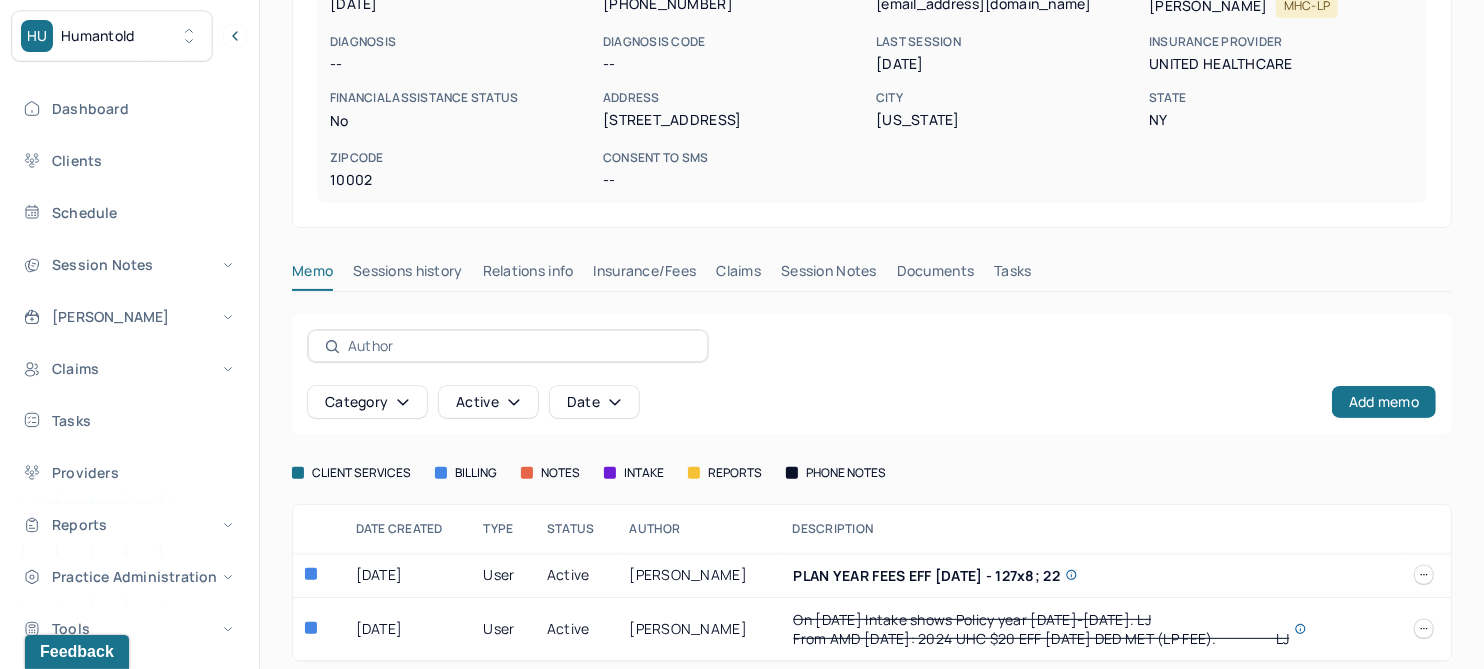 scroll, scrollTop: 314, scrollLeft: 0, axis: vertical 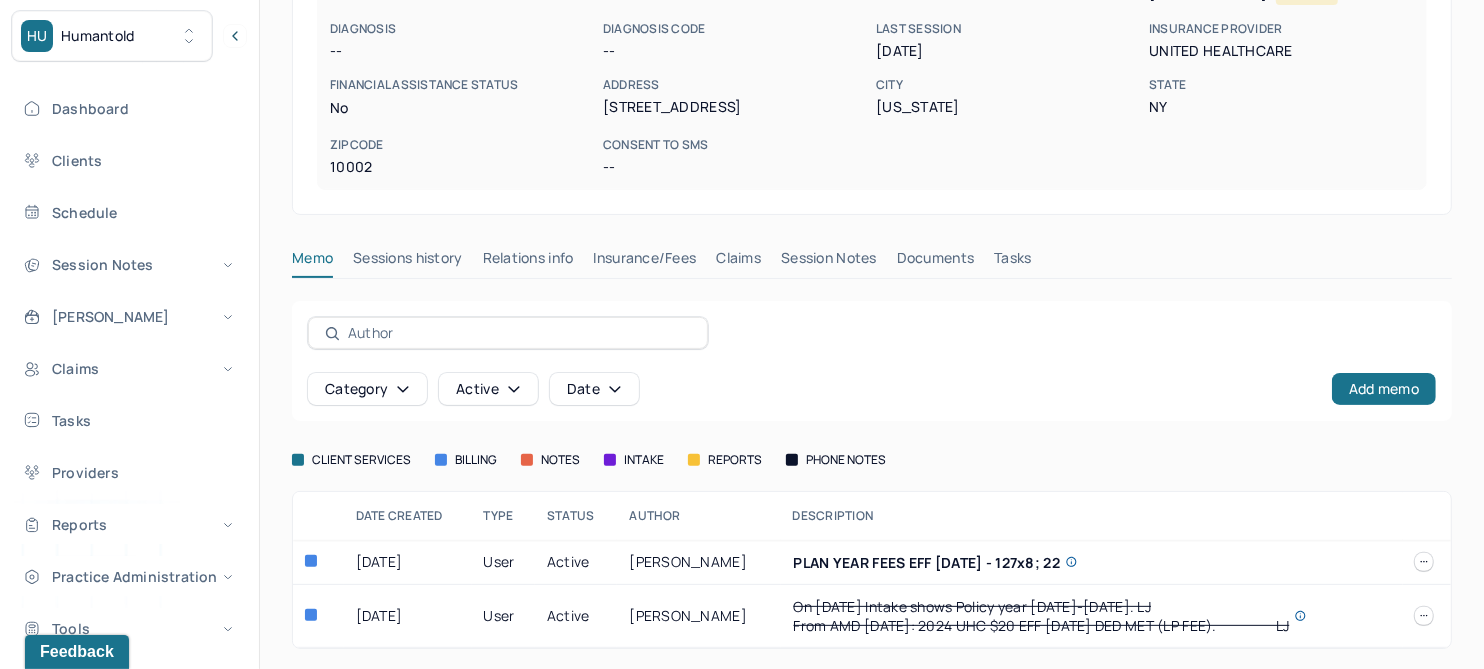 click on "Insurance/Fees" at bounding box center [645, 262] 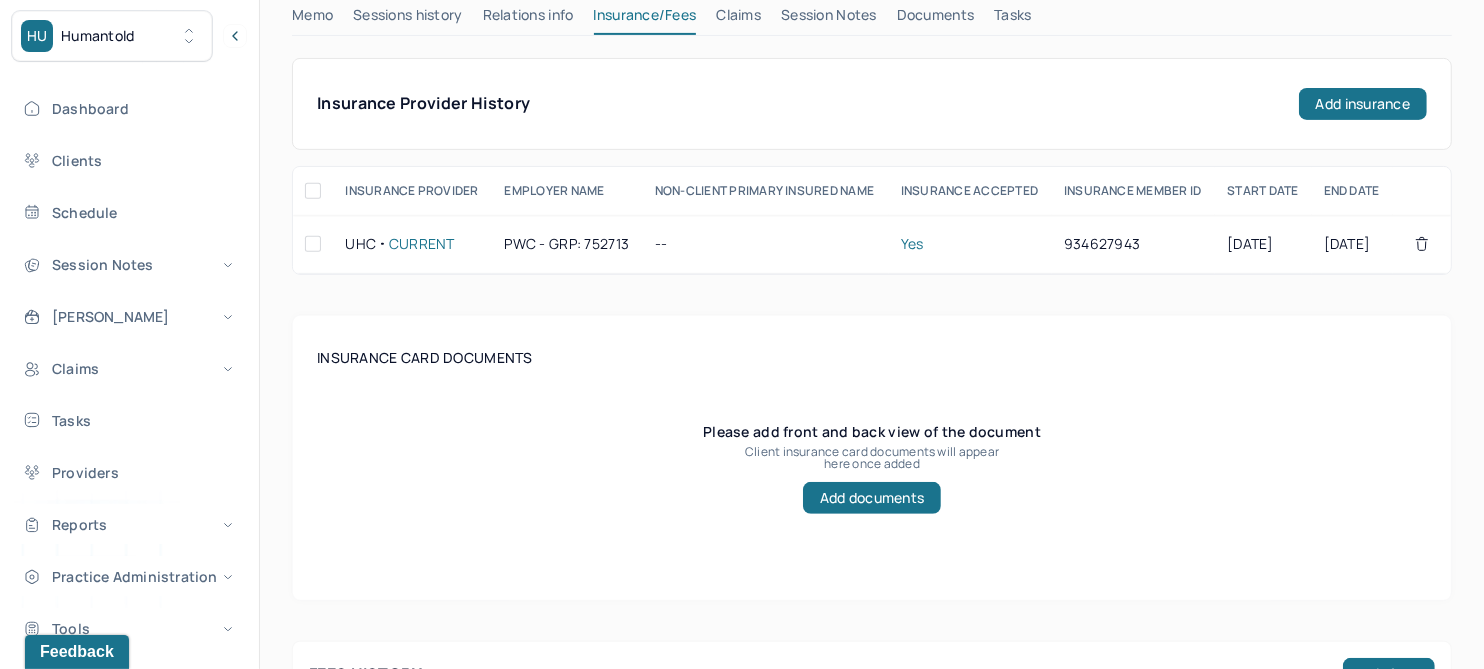 scroll, scrollTop: 440, scrollLeft: 0, axis: vertical 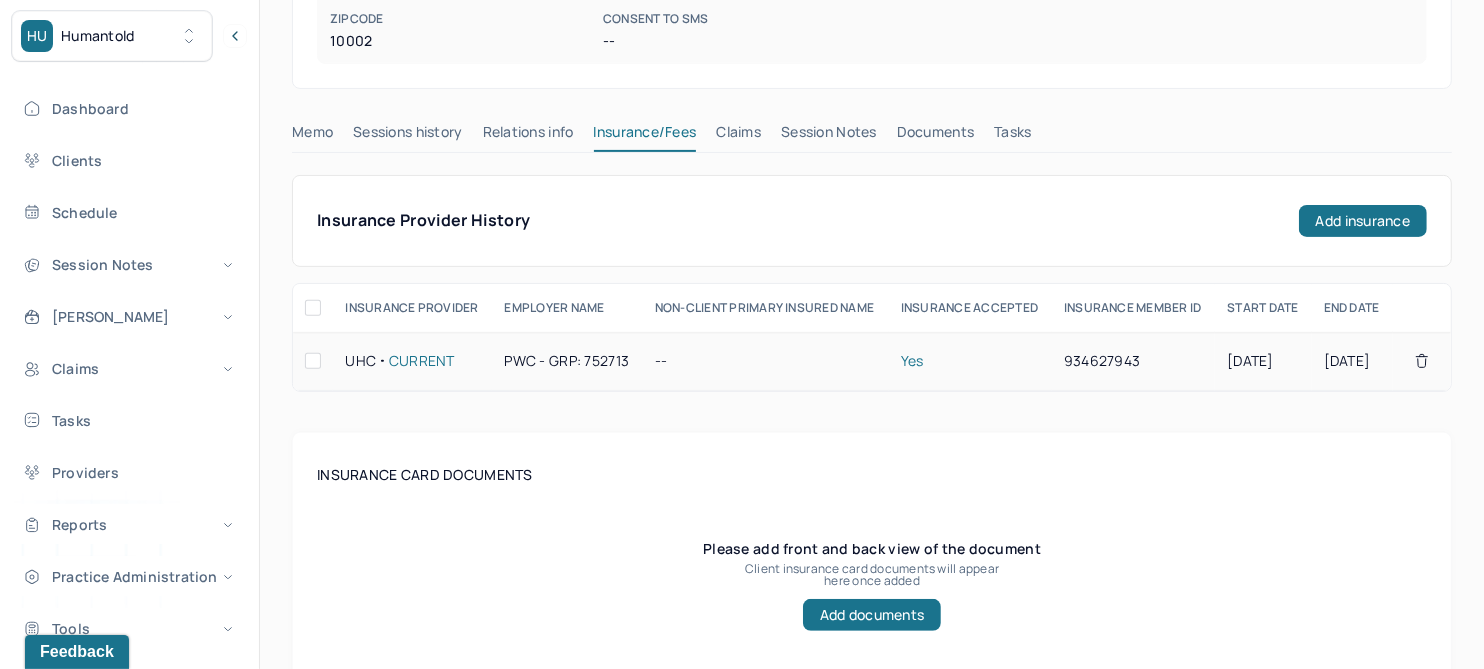click on "PWC - GRP: 752713" at bounding box center (567, 361) 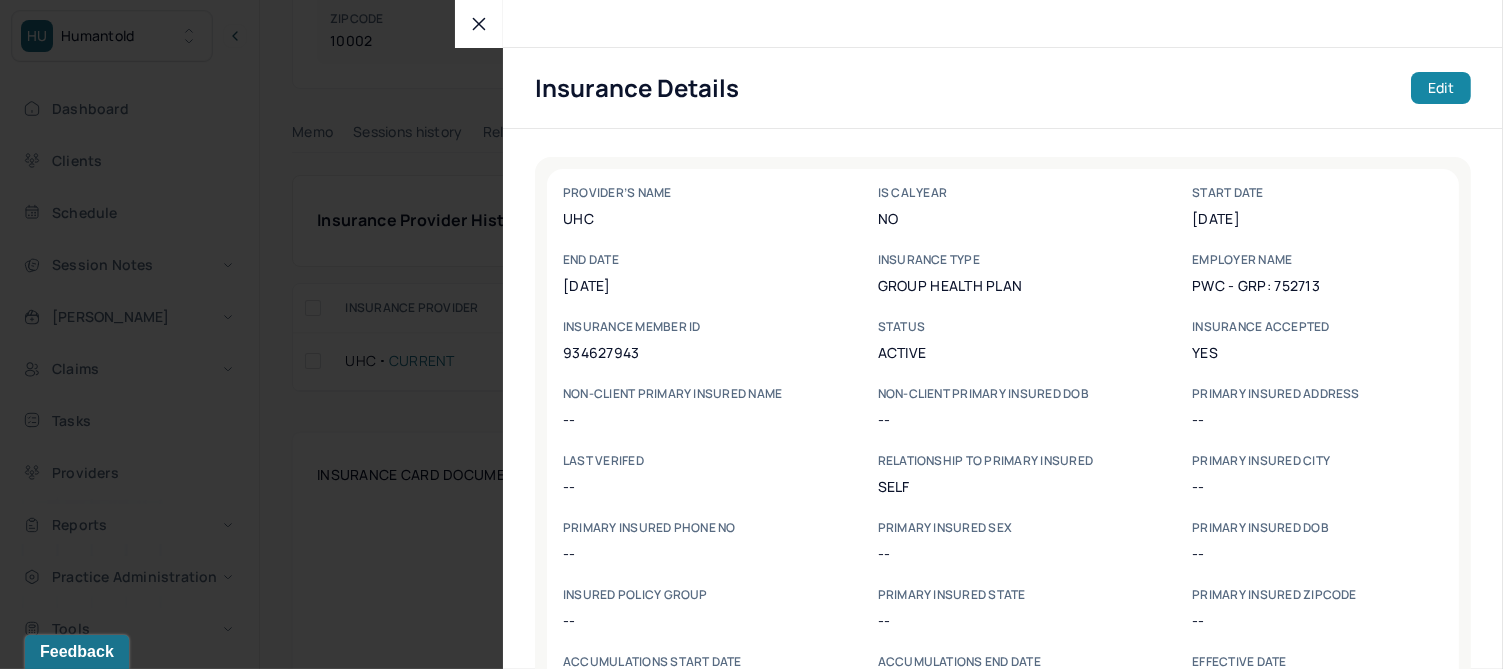 click on "Edit" at bounding box center (1441, 88) 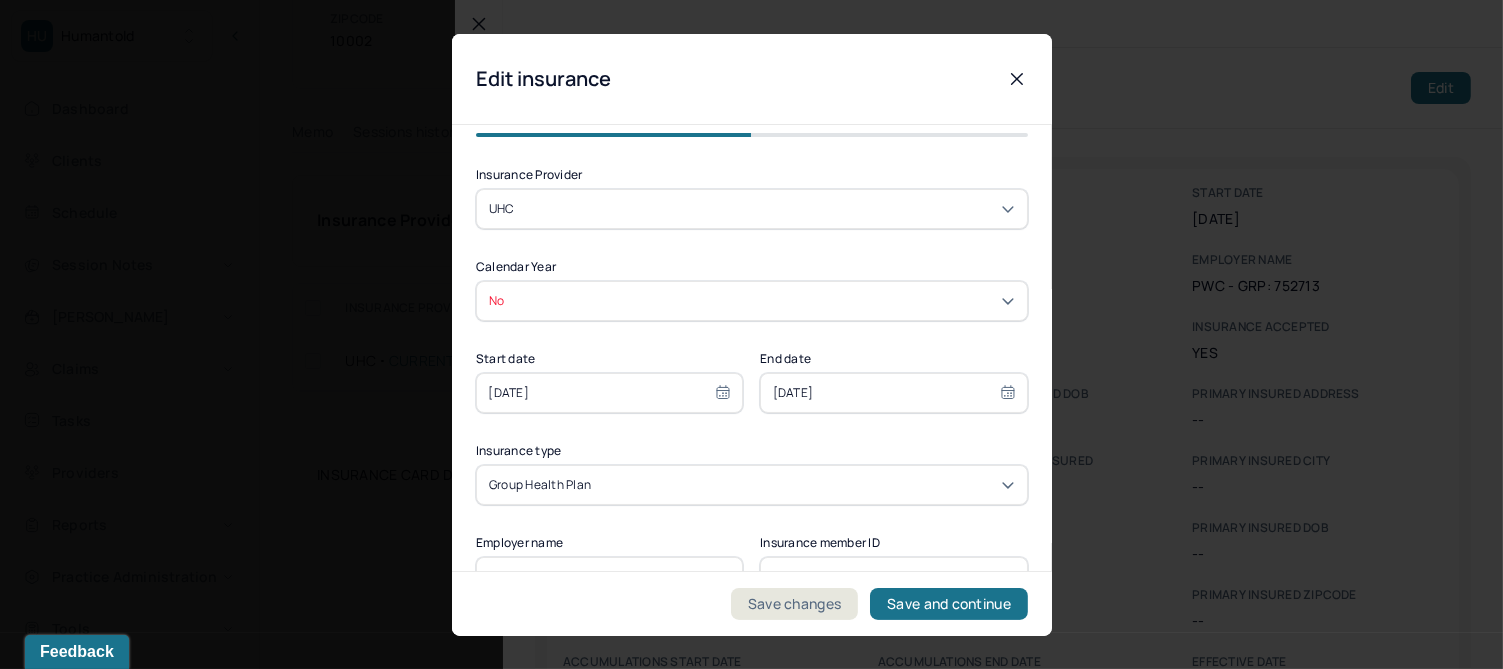 select on "6" 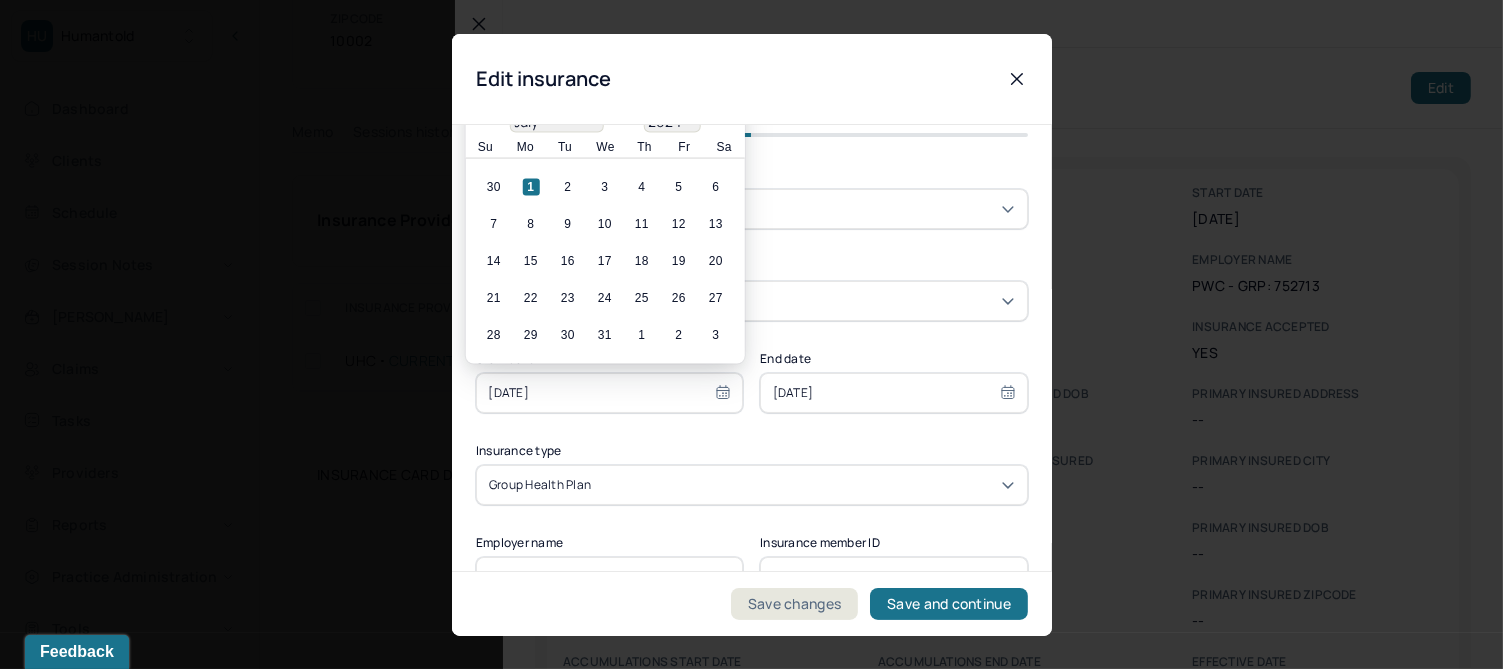 drag, startPoint x: 586, startPoint y: 398, endPoint x: 398, endPoint y: 397, distance: 188.00266 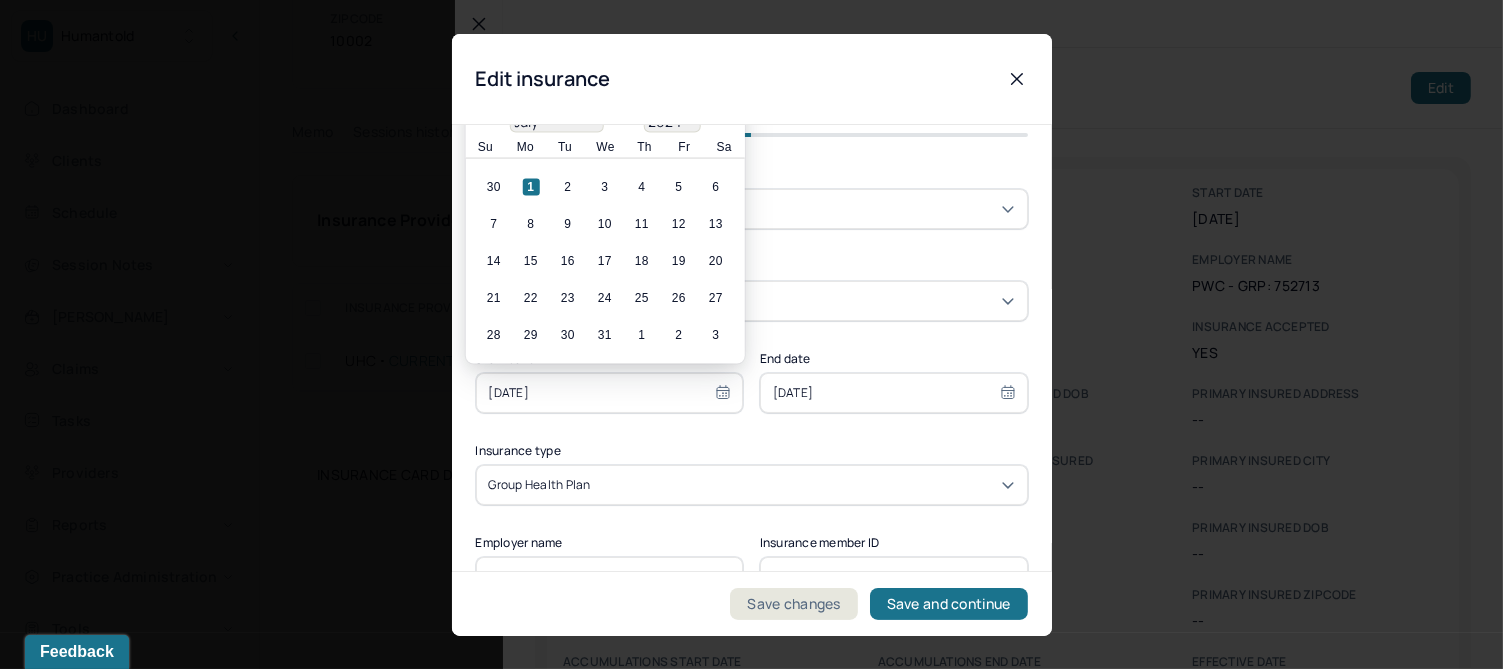 click on "1" at bounding box center [530, 186] 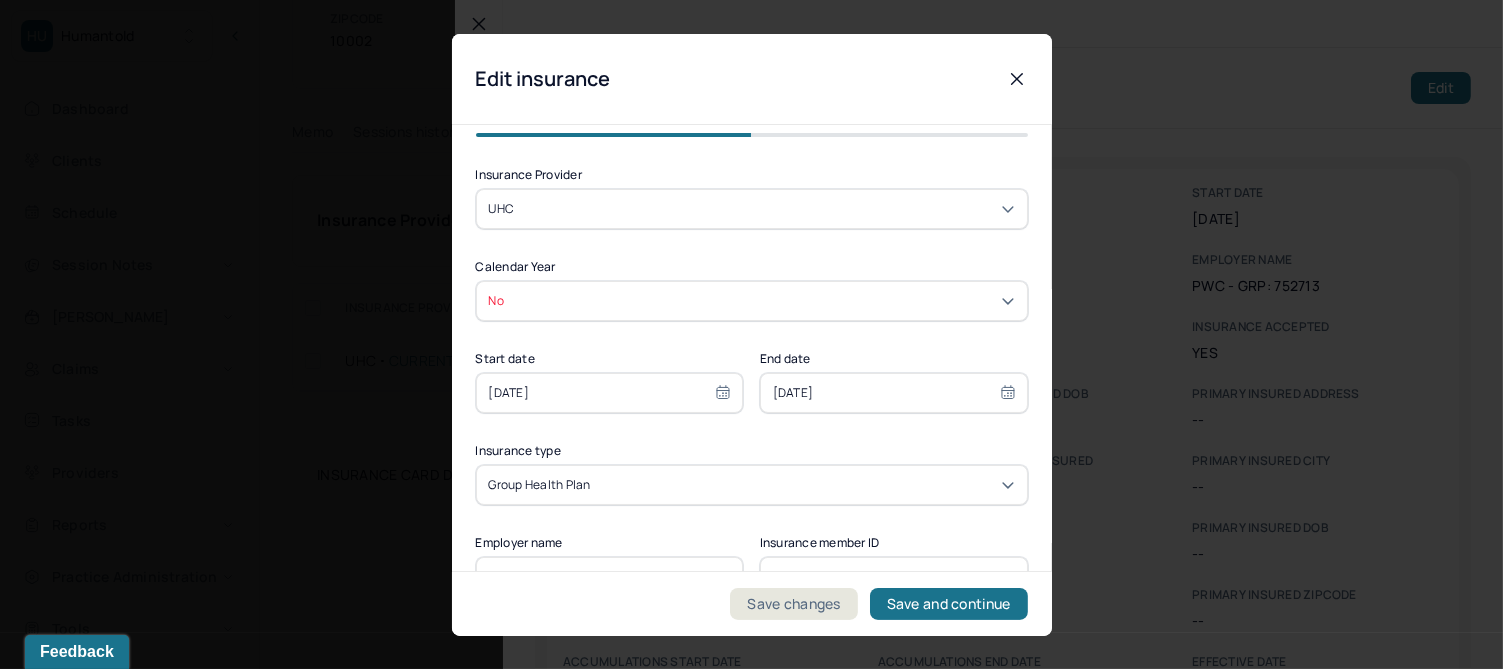 click on "07/01/2024" at bounding box center [610, 392] 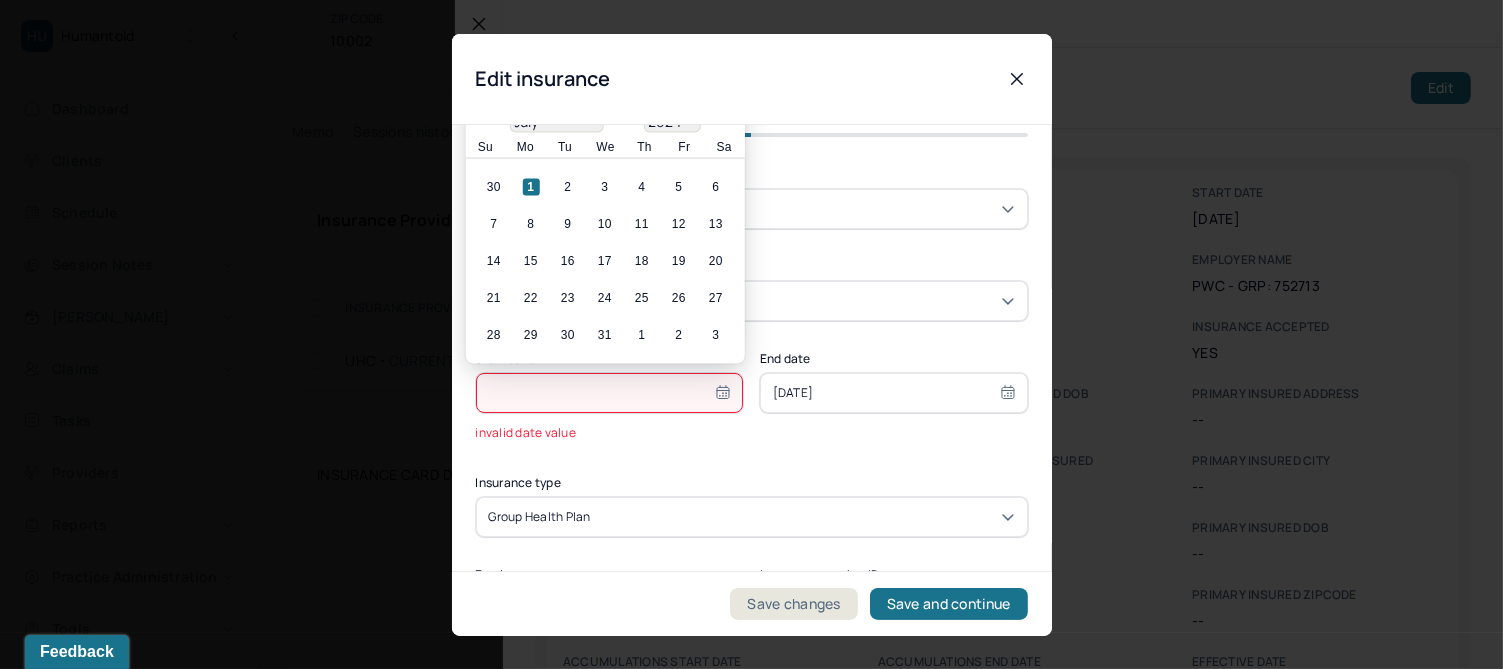 type on "0" 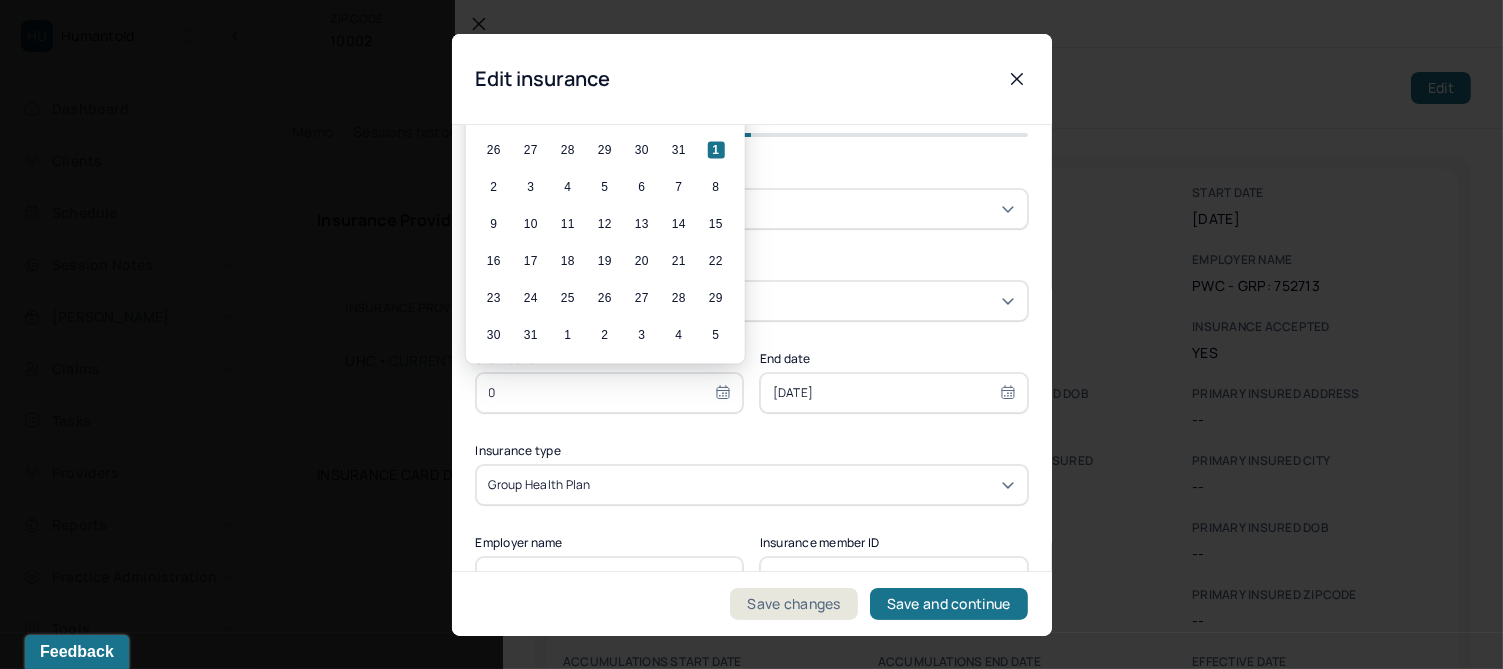 type on "07" 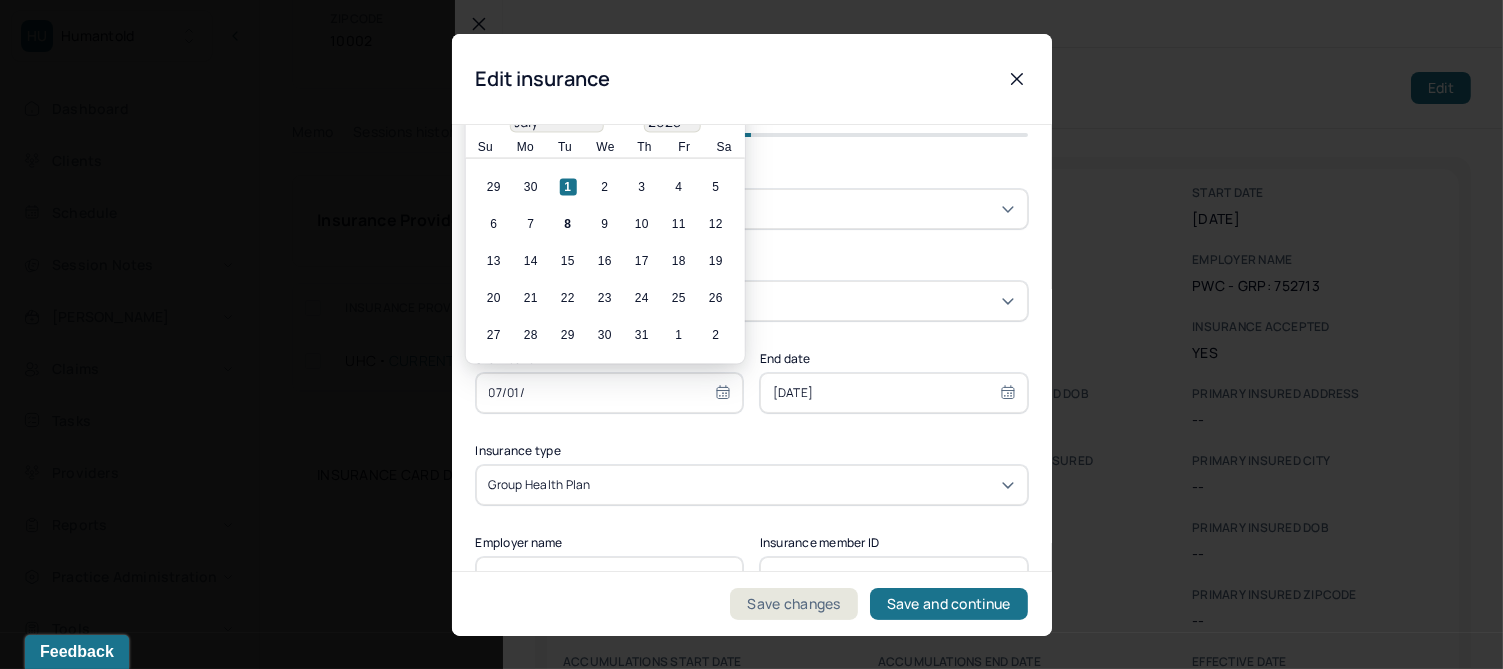 type on "07/01/2" 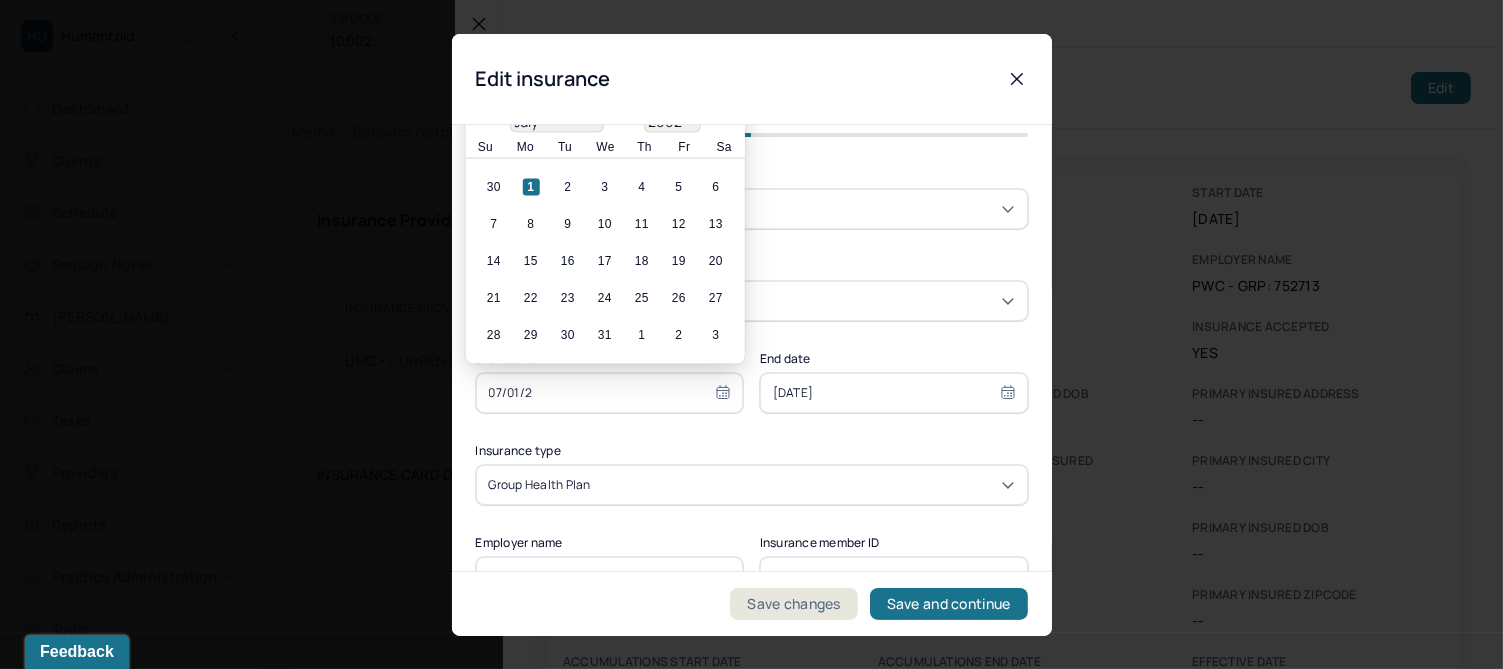 type on "07/01/20" 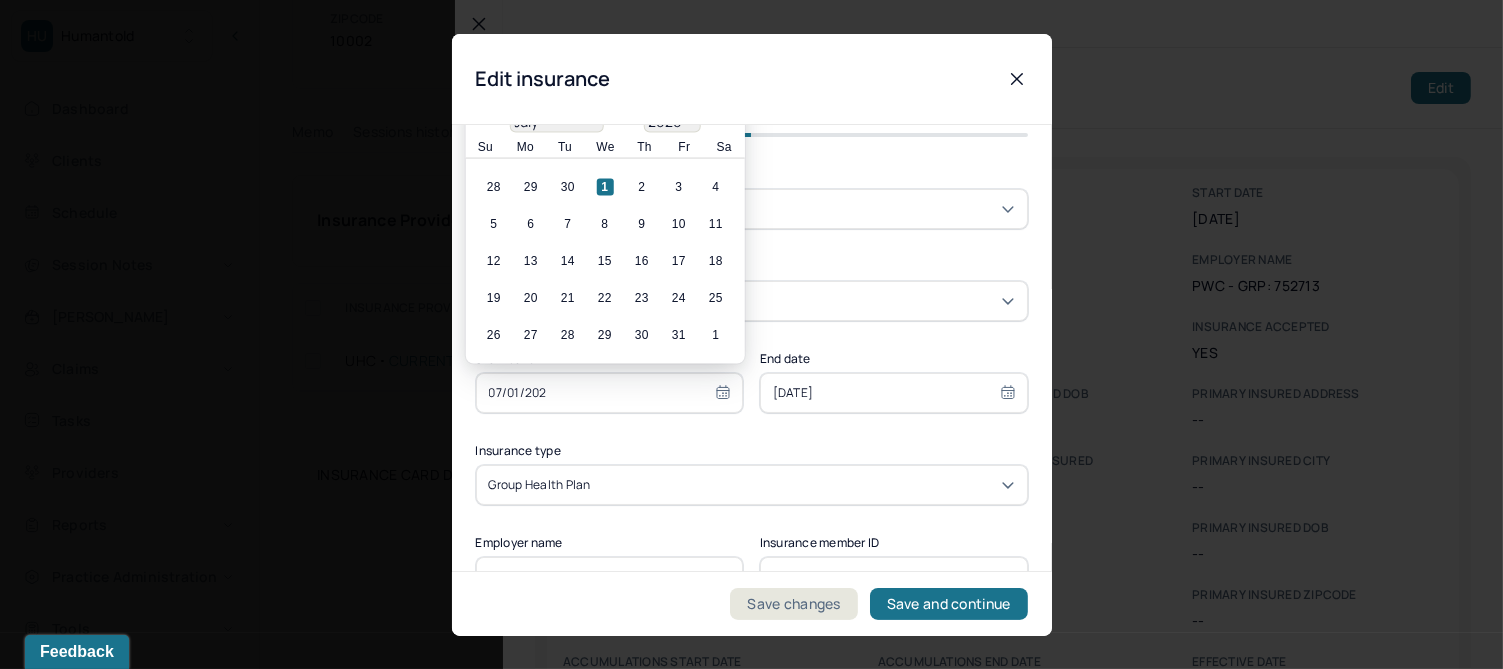 type on "07/01/2025" 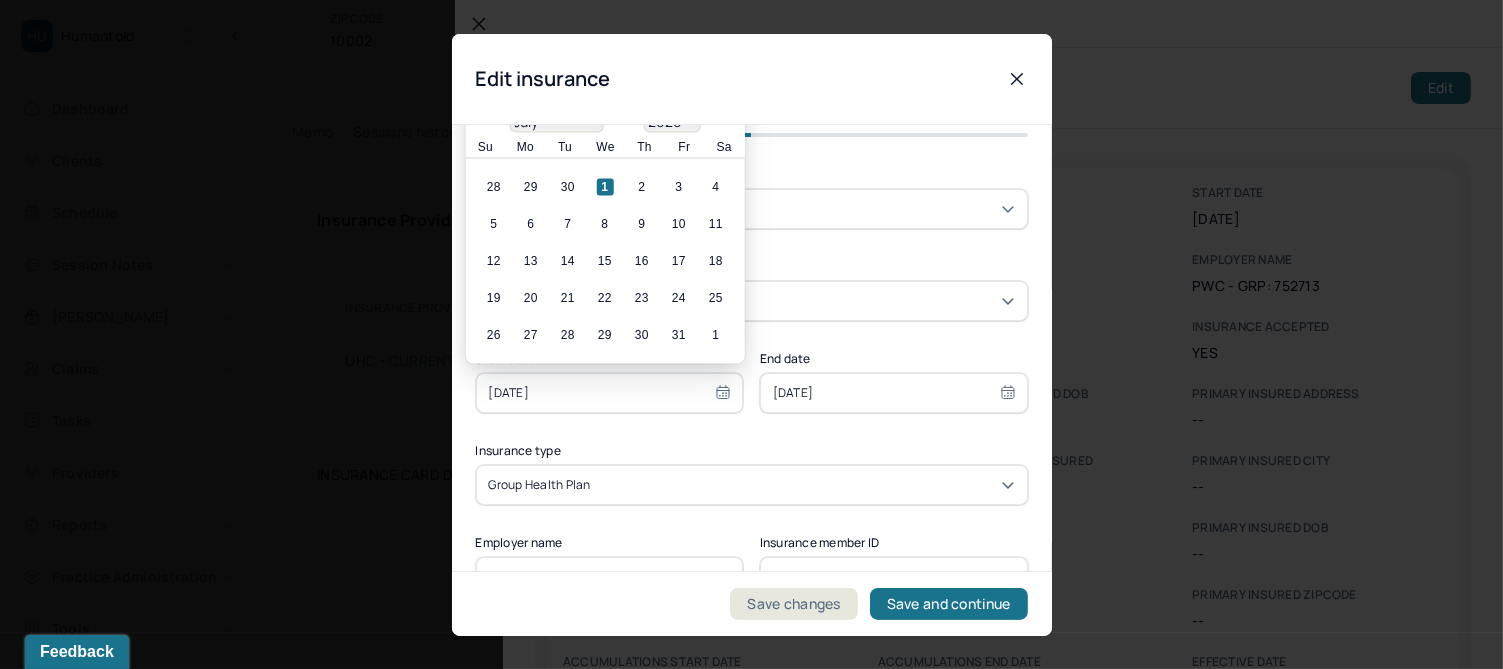 select on "2025" 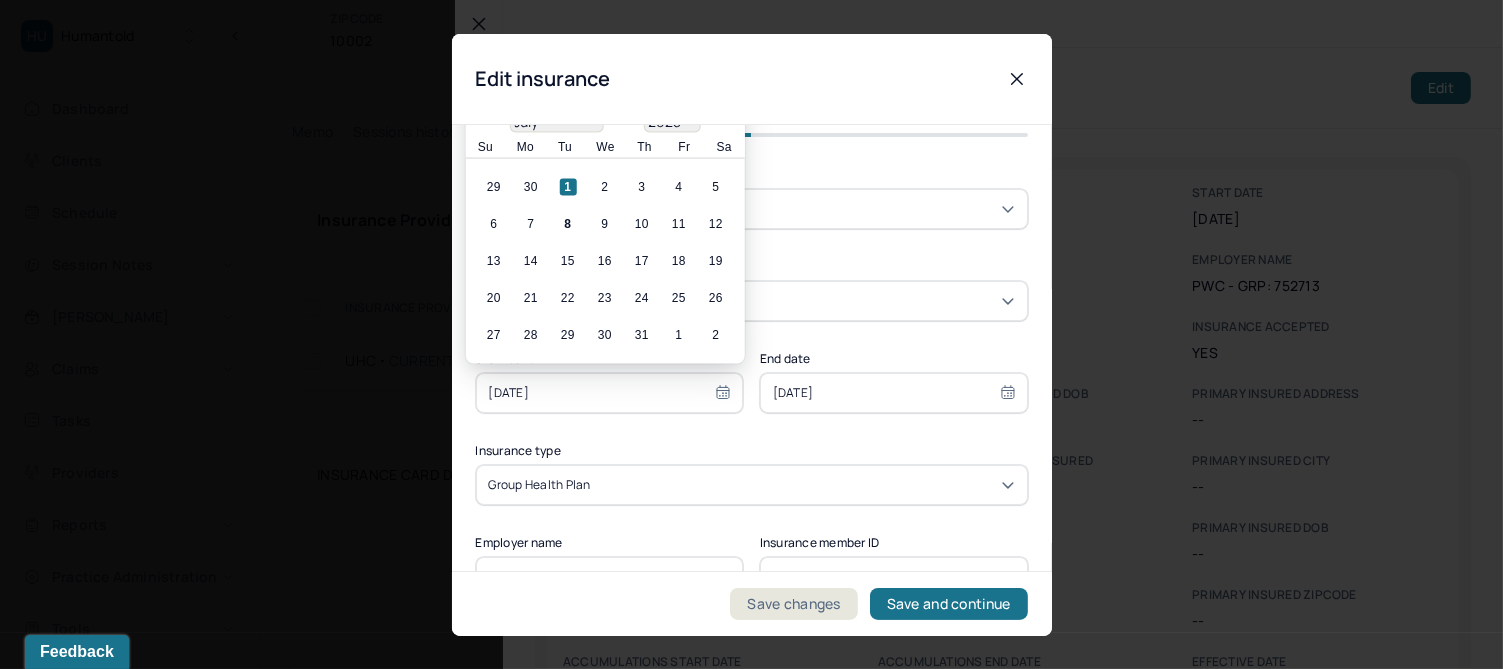 type on "07/01/2025" 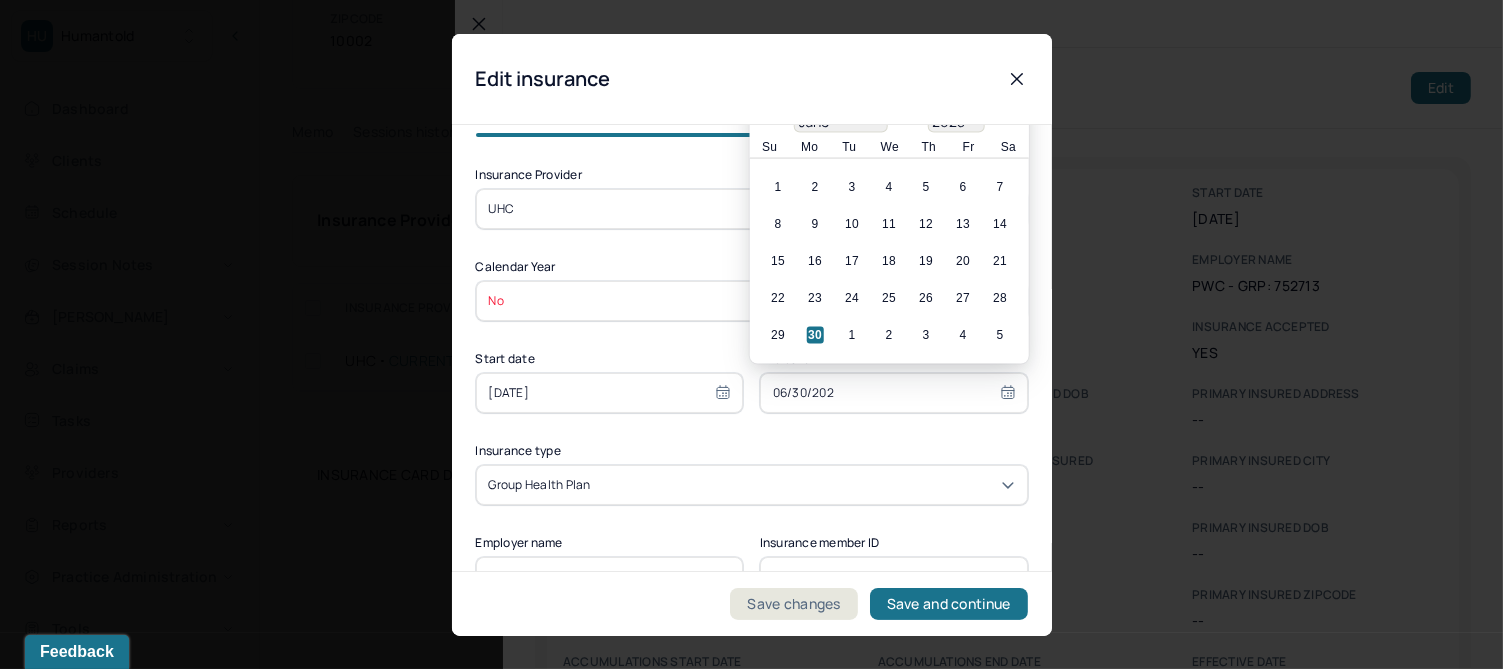 type on "06/30/2026" 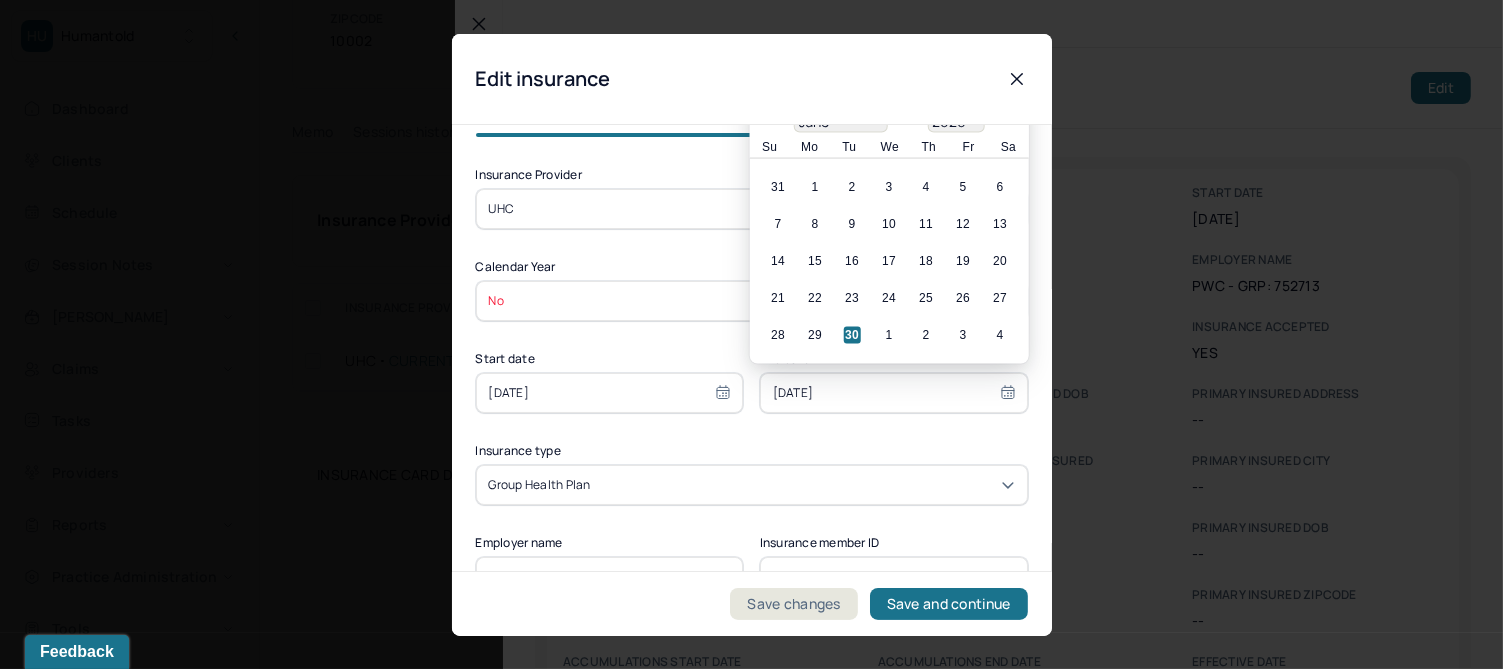 type on "06/30/2026" 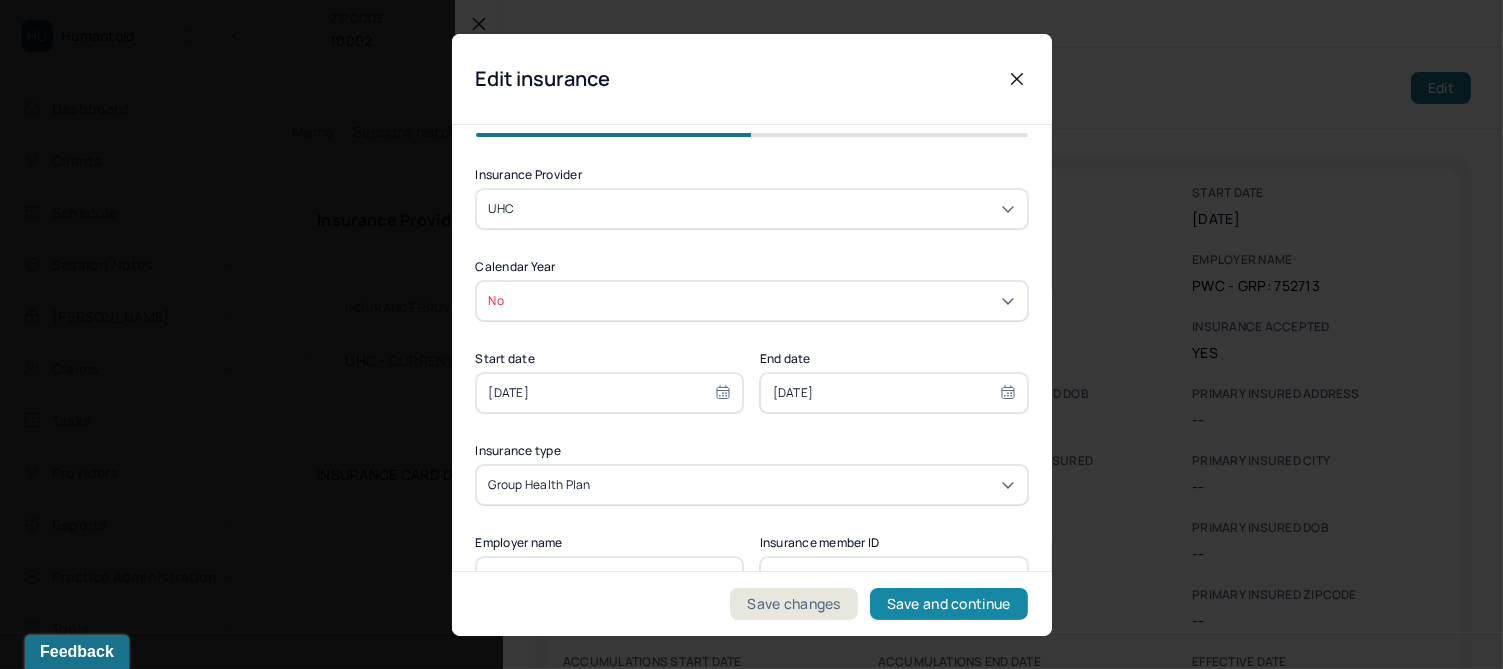 click on "Save and continue" at bounding box center (949, 604) 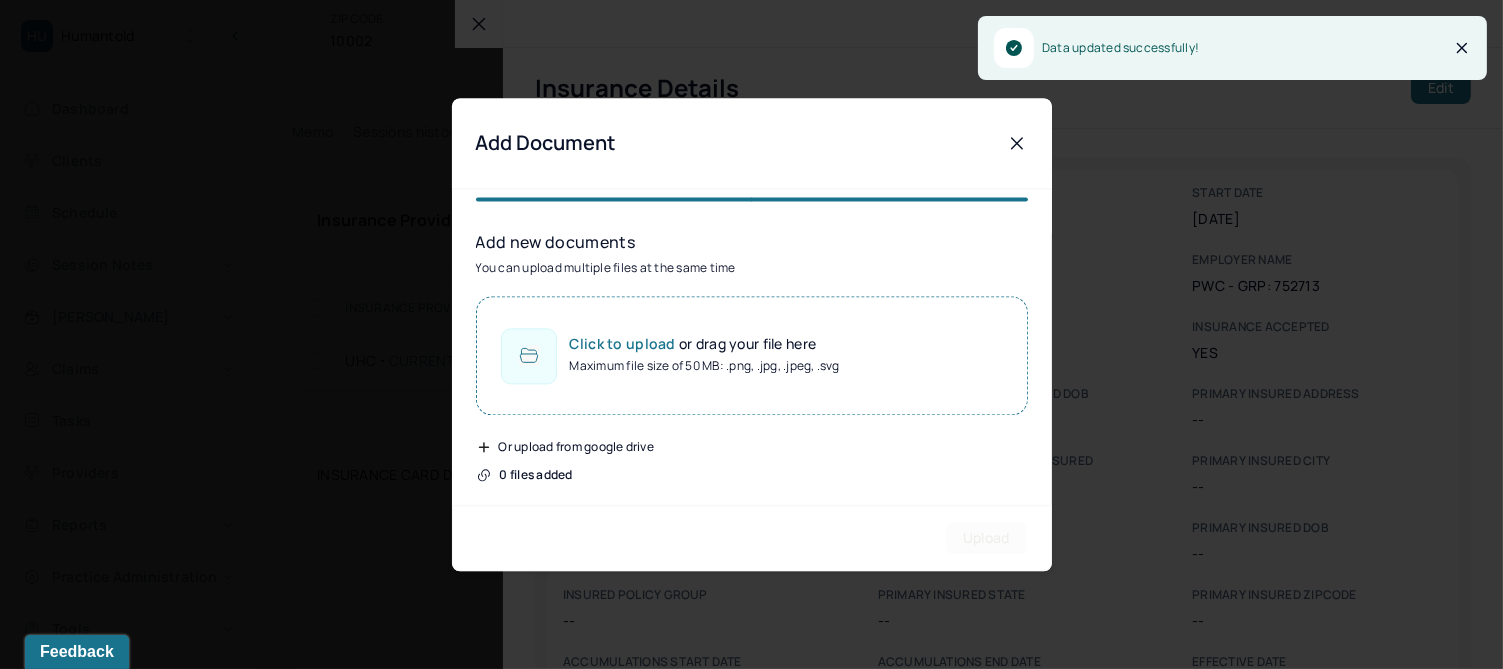 click 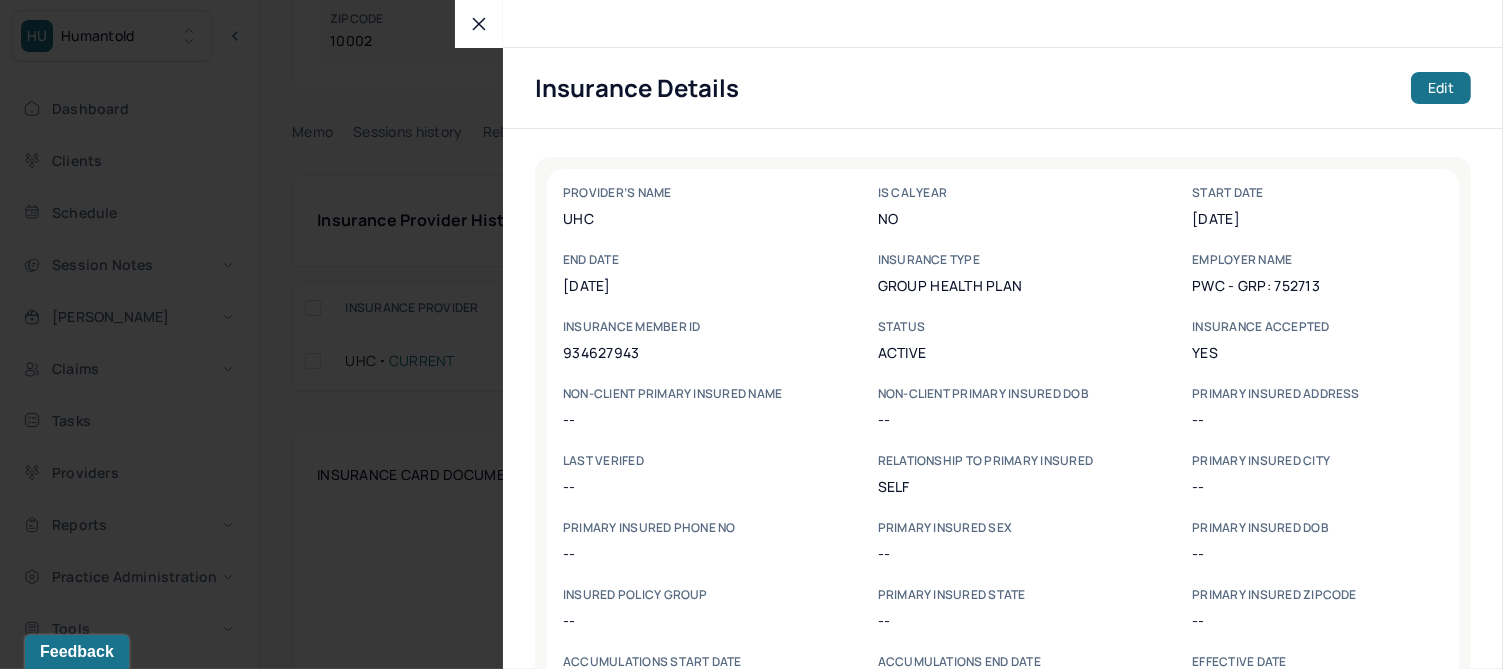 click 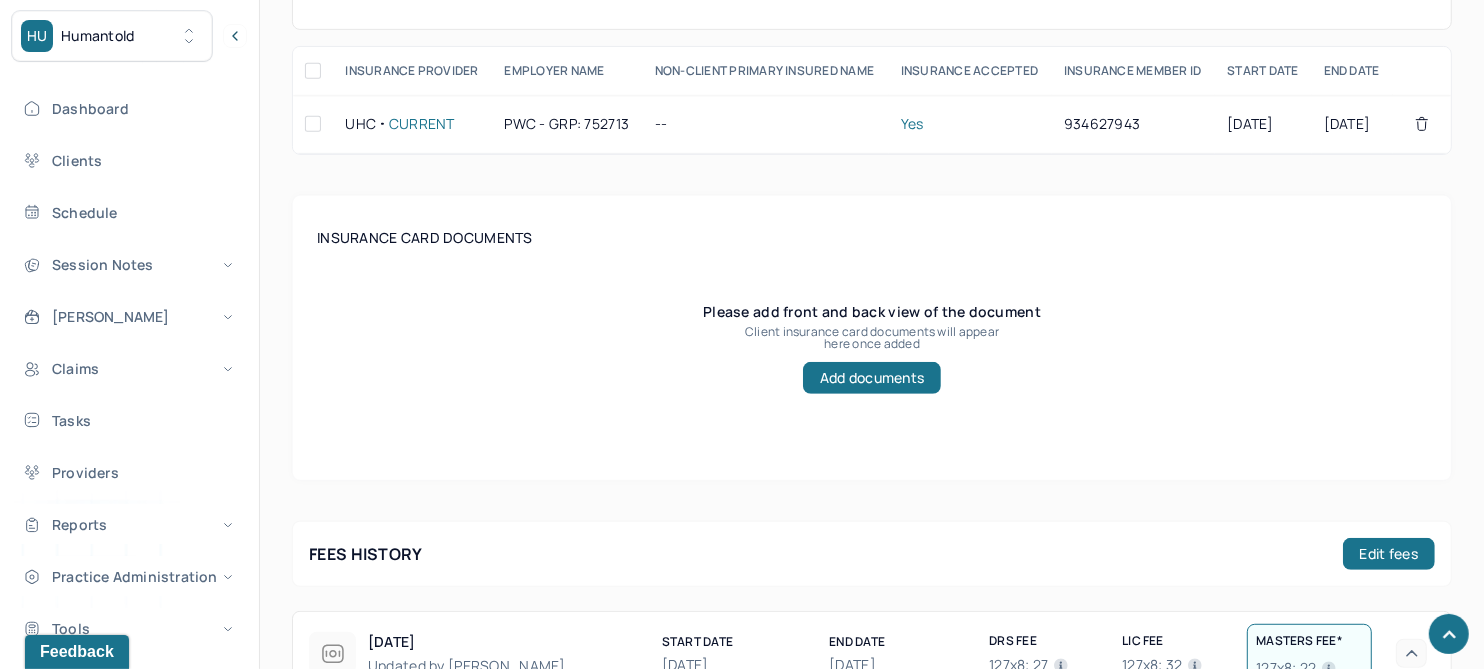 scroll, scrollTop: 565, scrollLeft: 0, axis: vertical 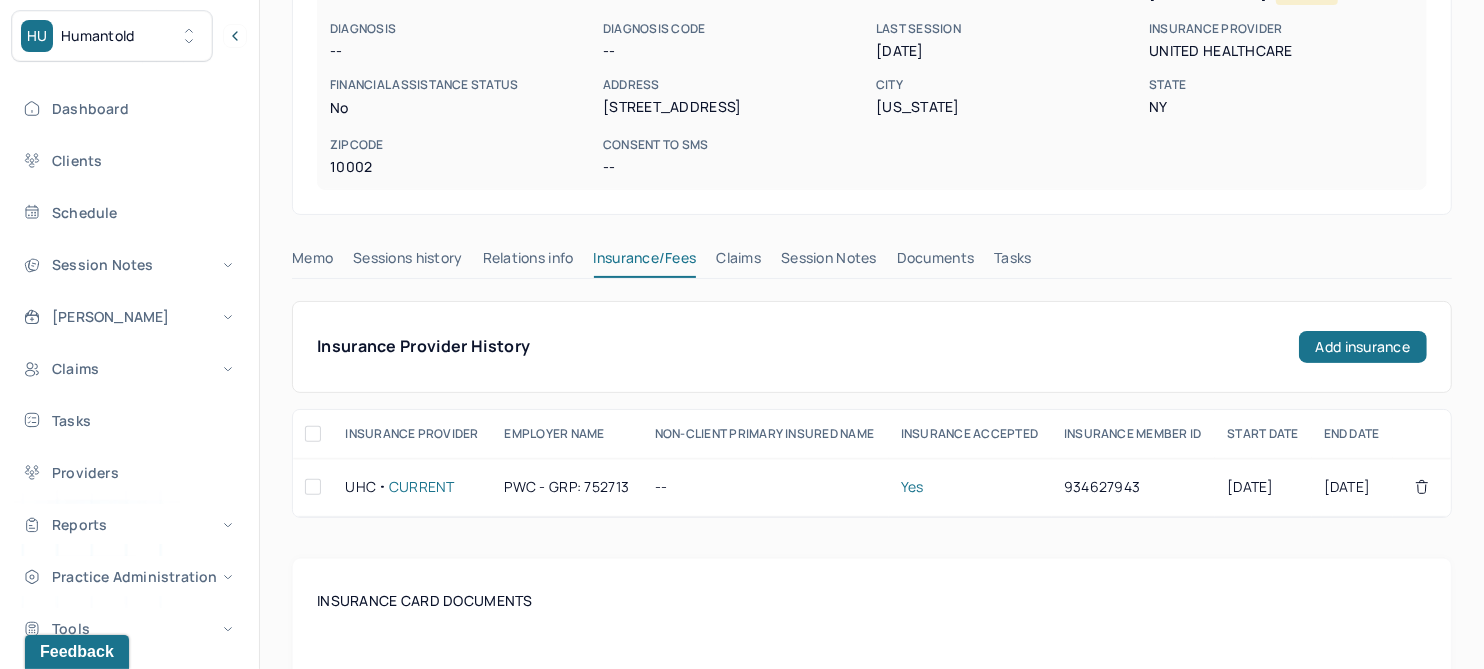 click on "Memo" at bounding box center [312, 262] 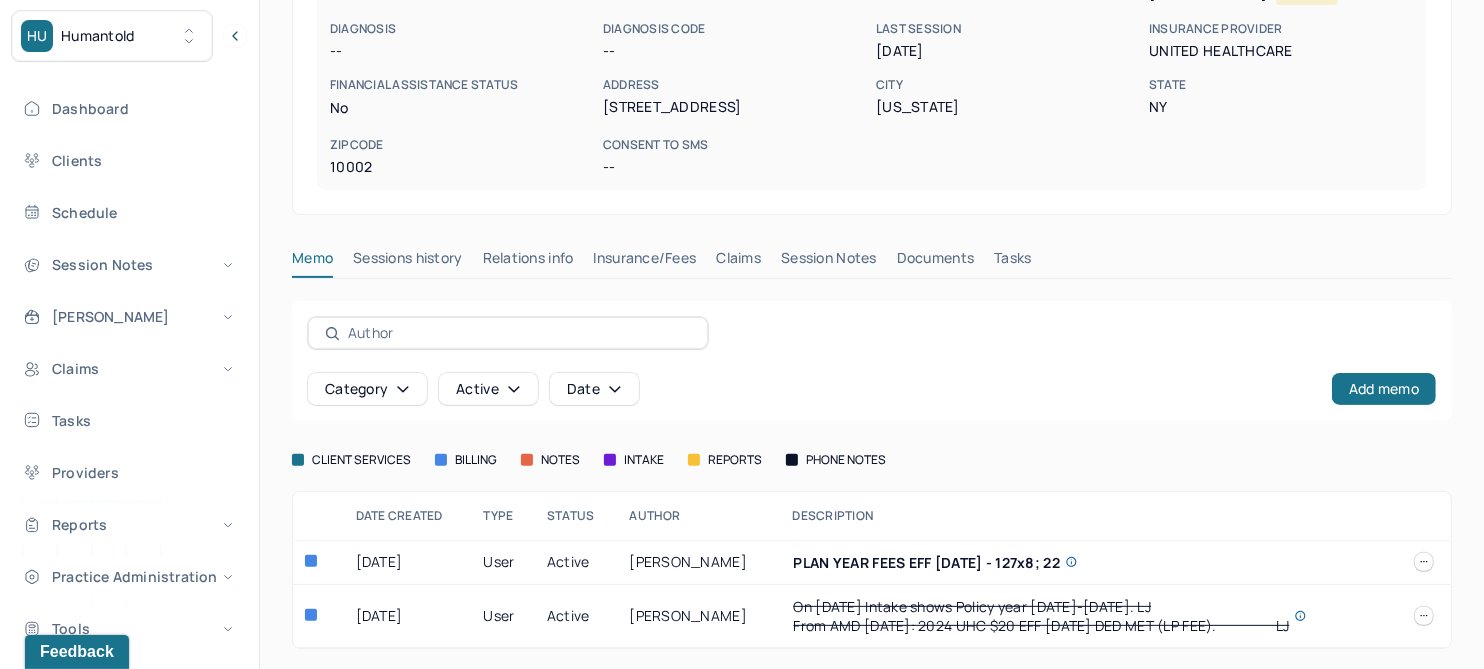 scroll, scrollTop: 314, scrollLeft: 0, axis: vertical 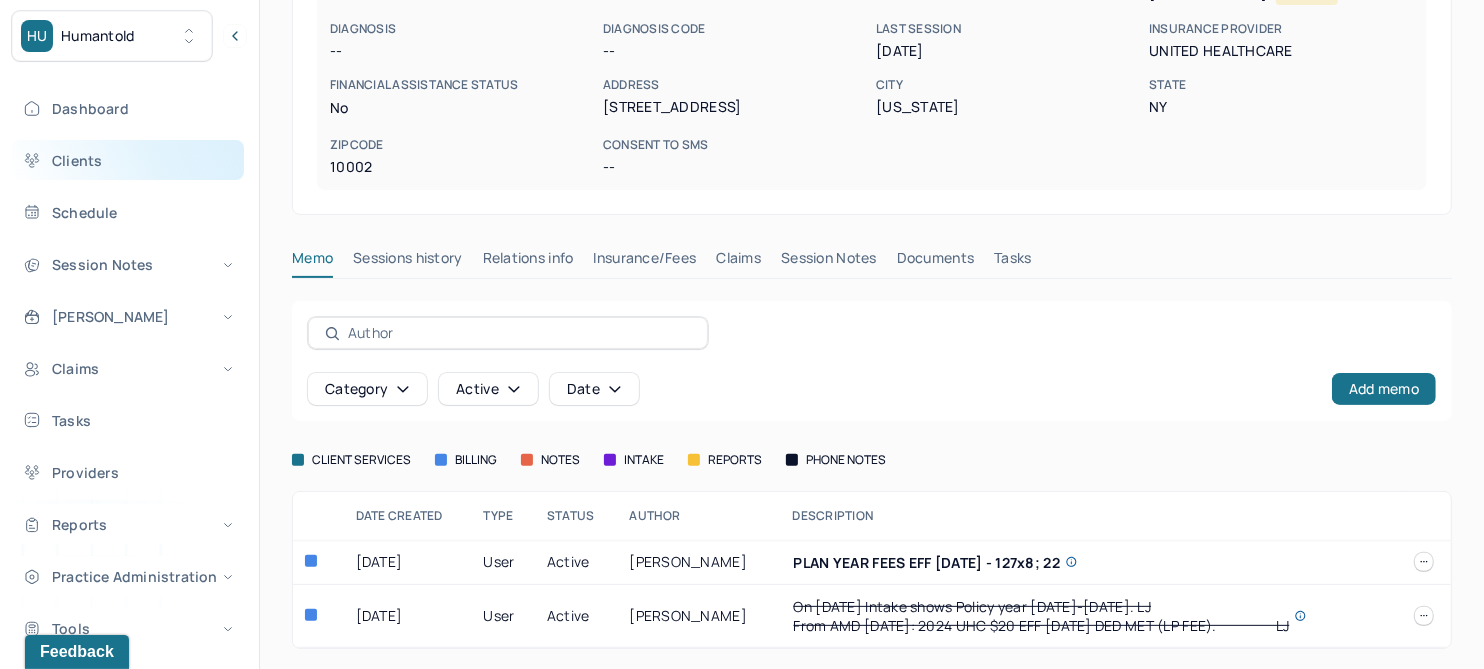 click on "Clients" at bounding box center [128, 160] 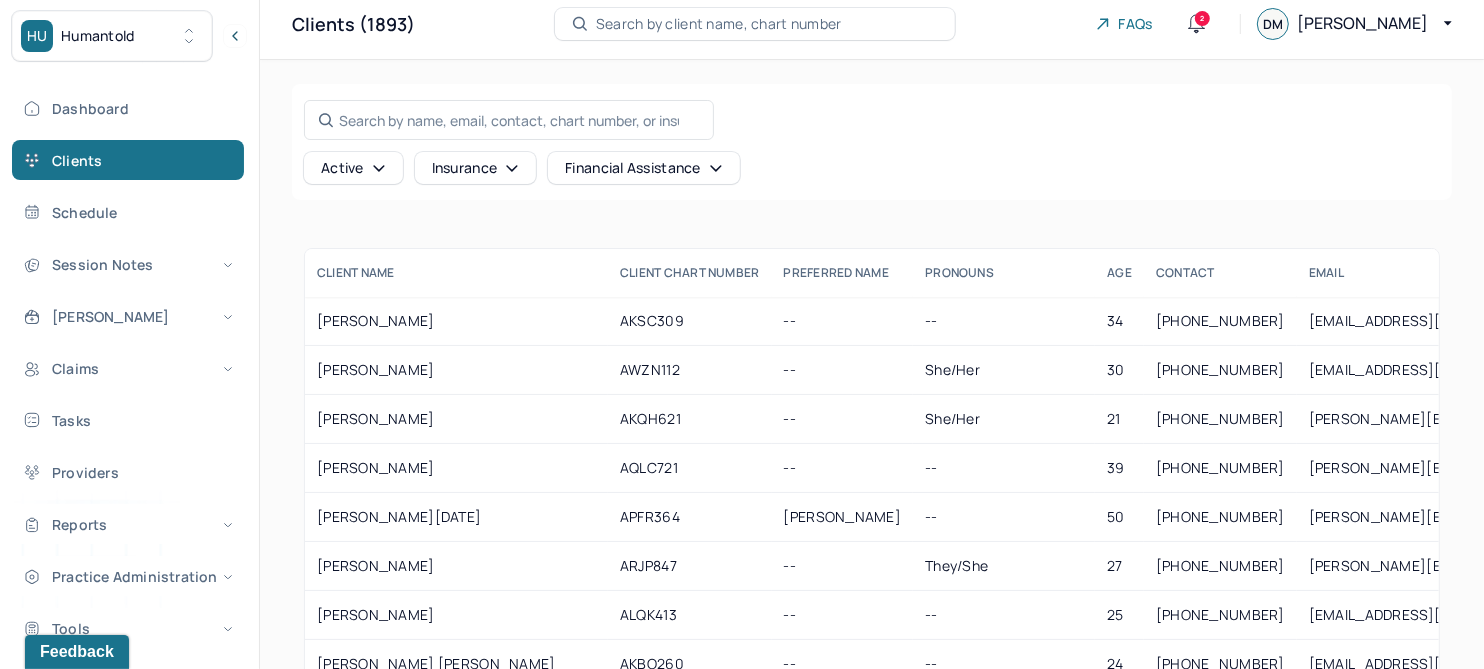scroll, scrollTop: 0, scrollLeft: 0, axis: both 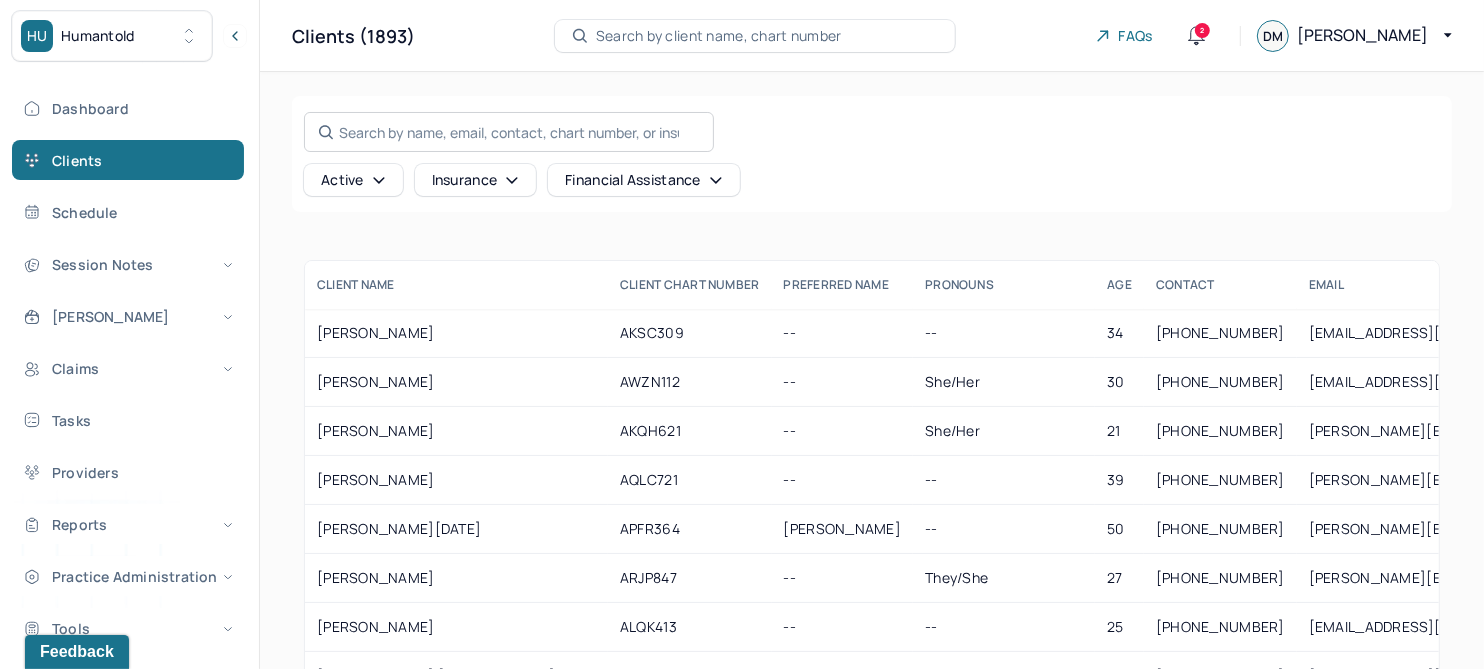 click on "Search by name, email, contact, chart number, or insurance id..." at bounding box center [509, 132] 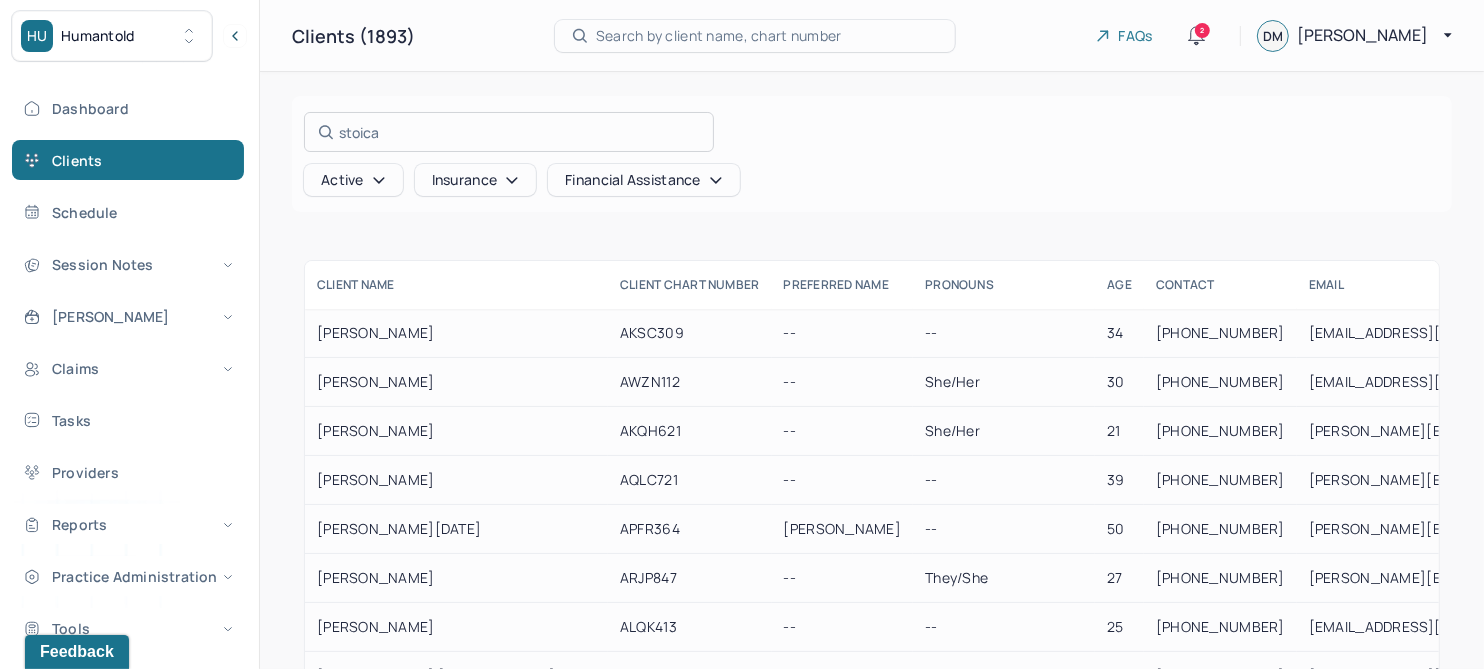 type on "stoica" 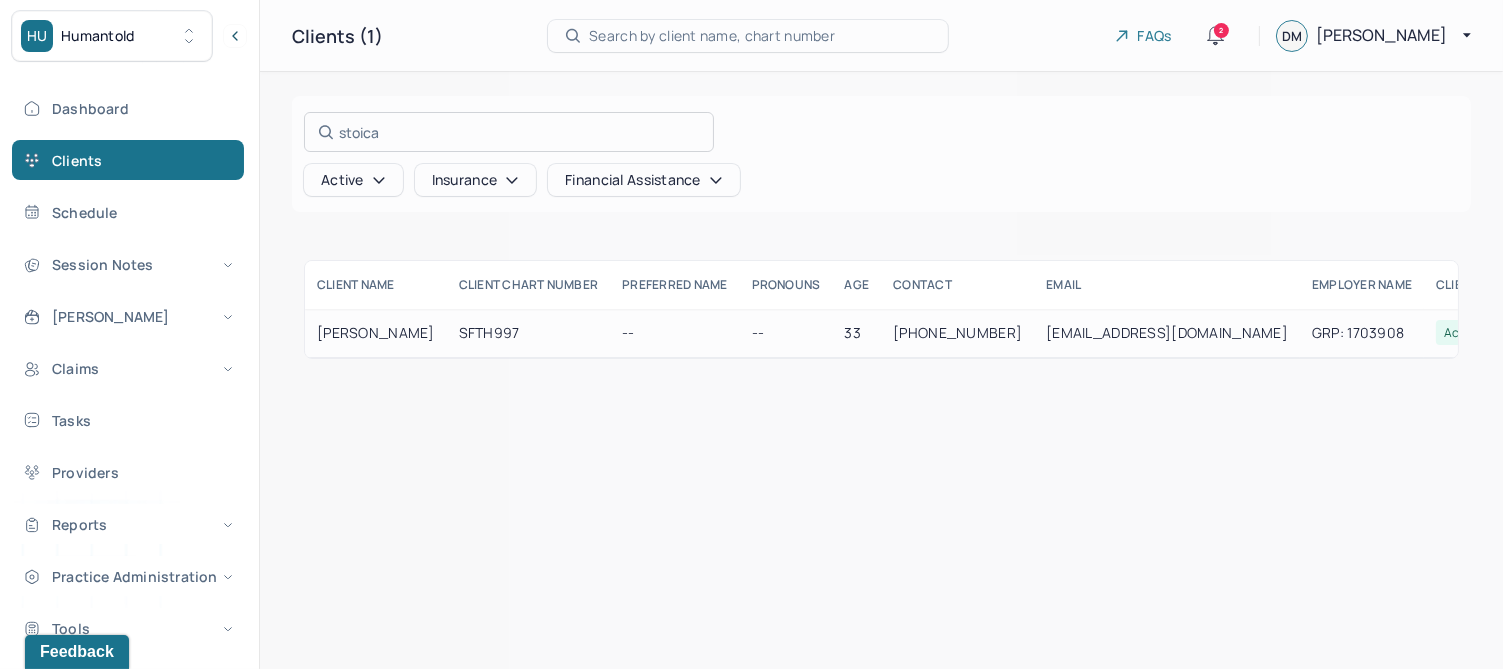 click at bounding box center [751, 334] 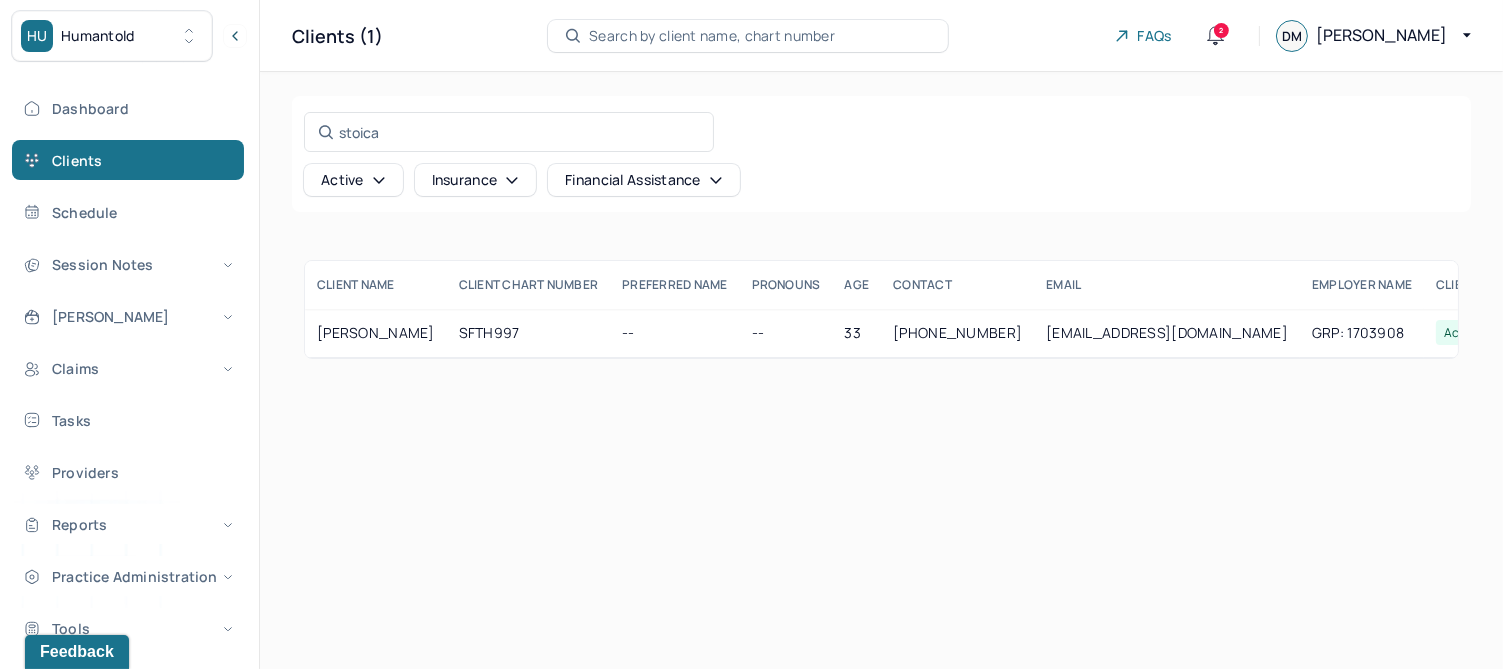 click on "[PERSON_NAME]" at bounding box center [376, 333] 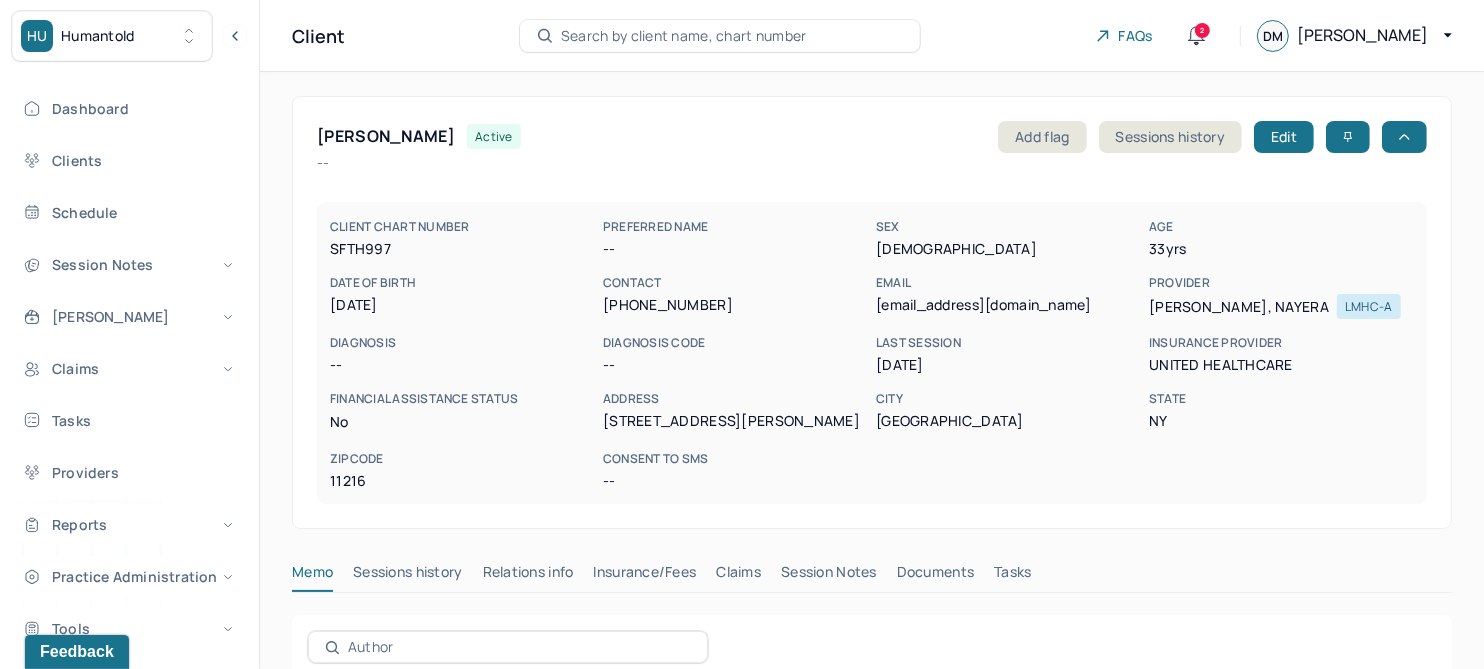scroll, scrollTop: 250, scrollLeft: 0, axis: vertical 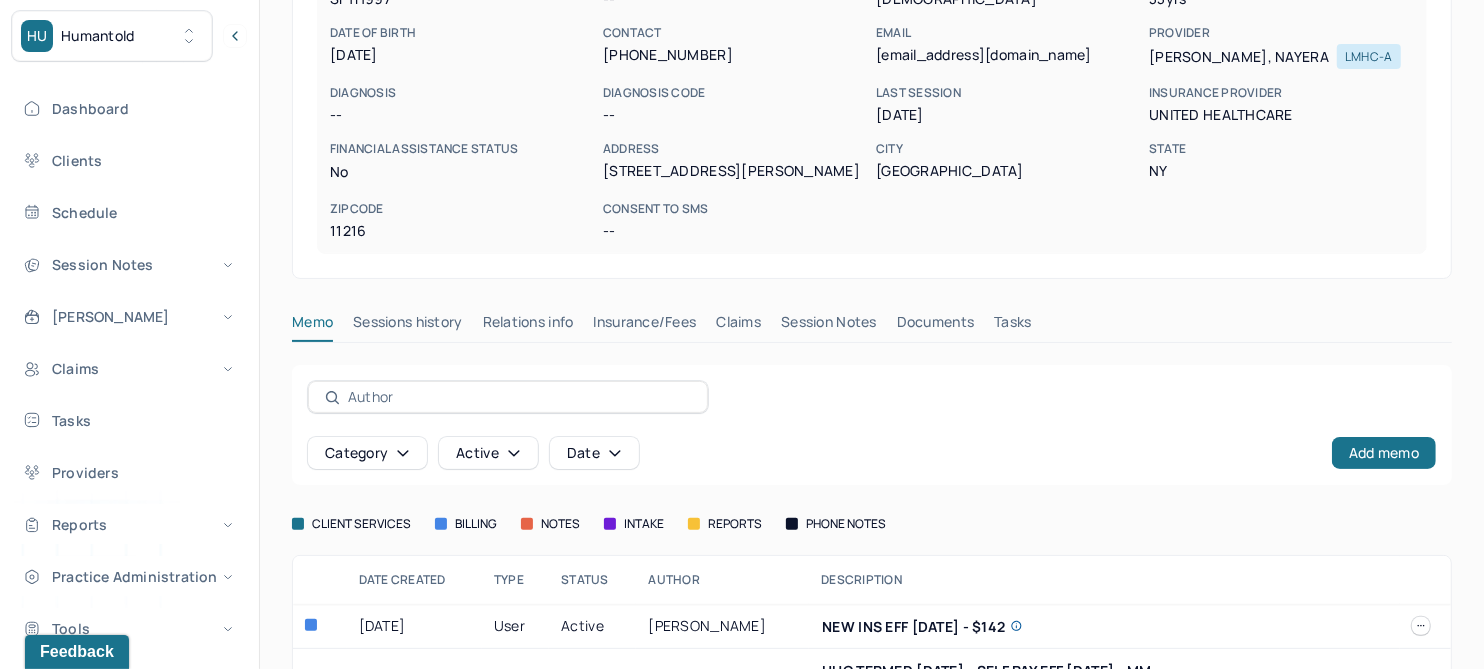 click on "Insurance/Fees" at bounding box center (645, 326) 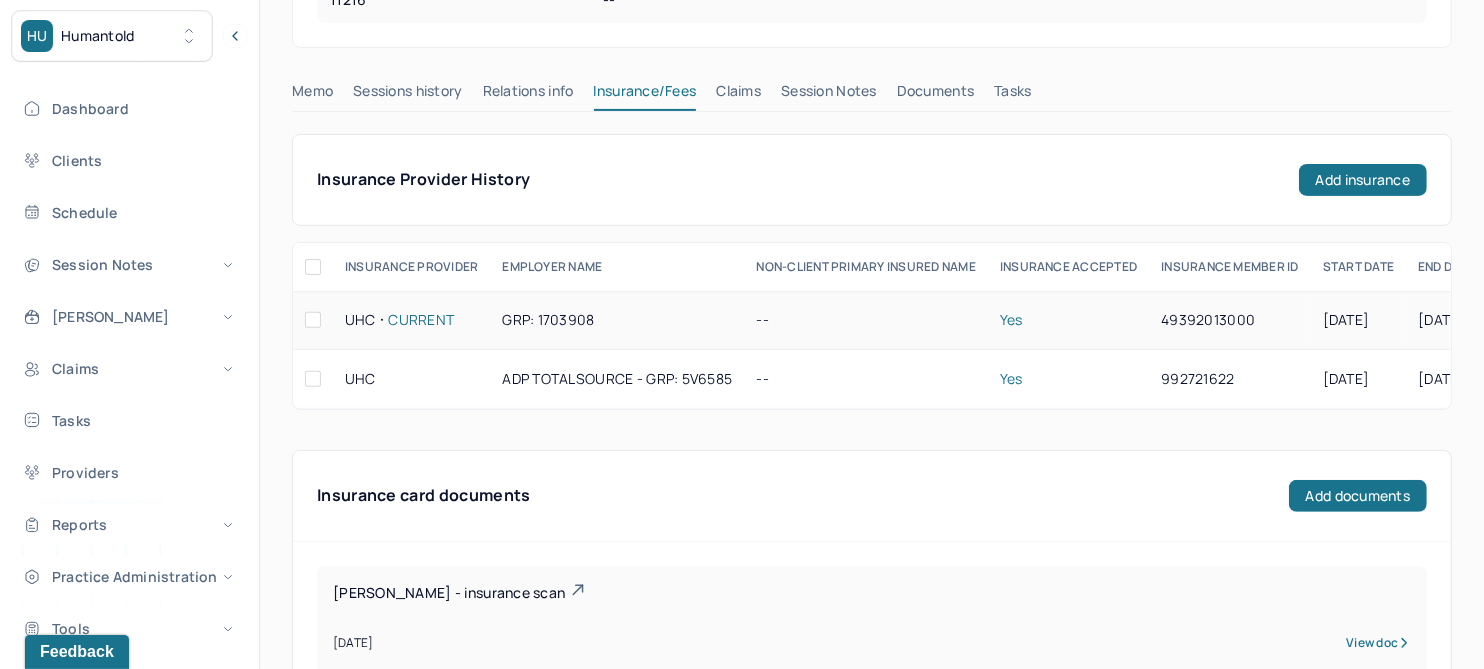scroll, scrollTop: 500, scrollLeft: 0, axis: vertical 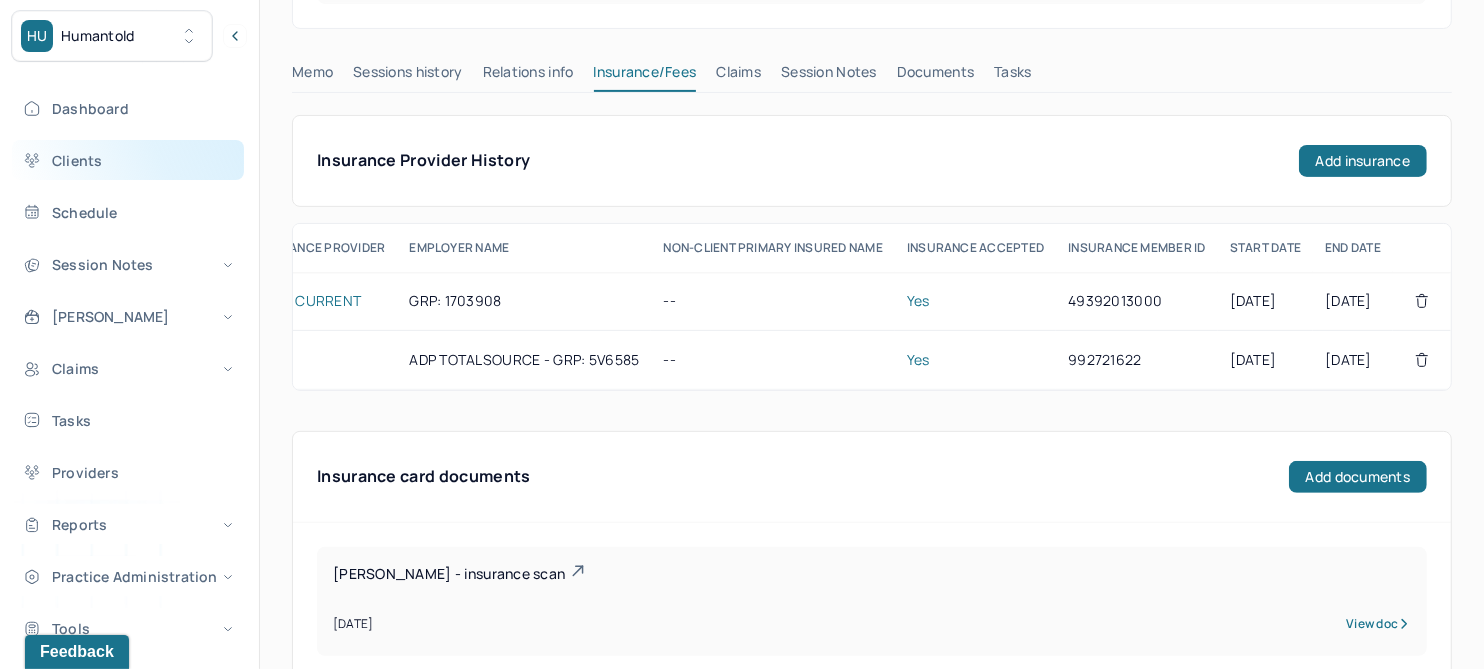 click on "Clients" at bounding box center [128, 160] 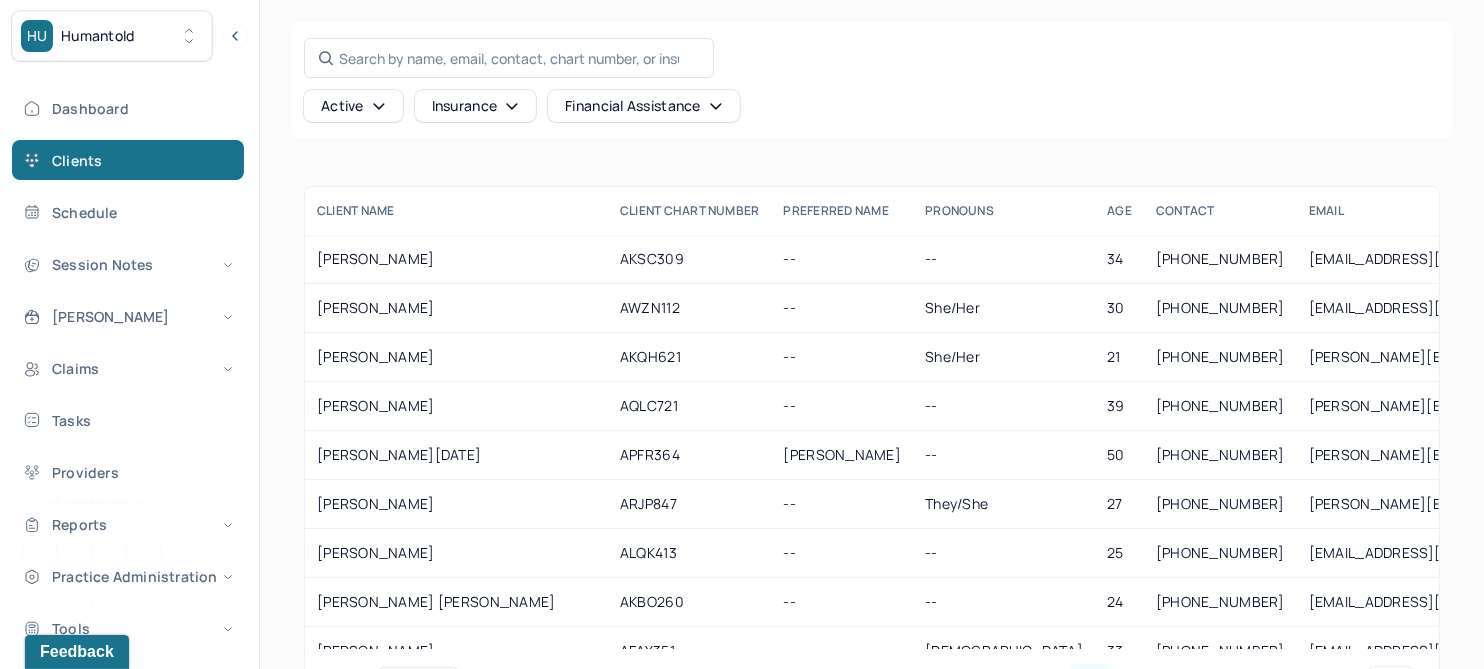 scroll, scrollTop: 0, scrollLeft: 0, axis: both 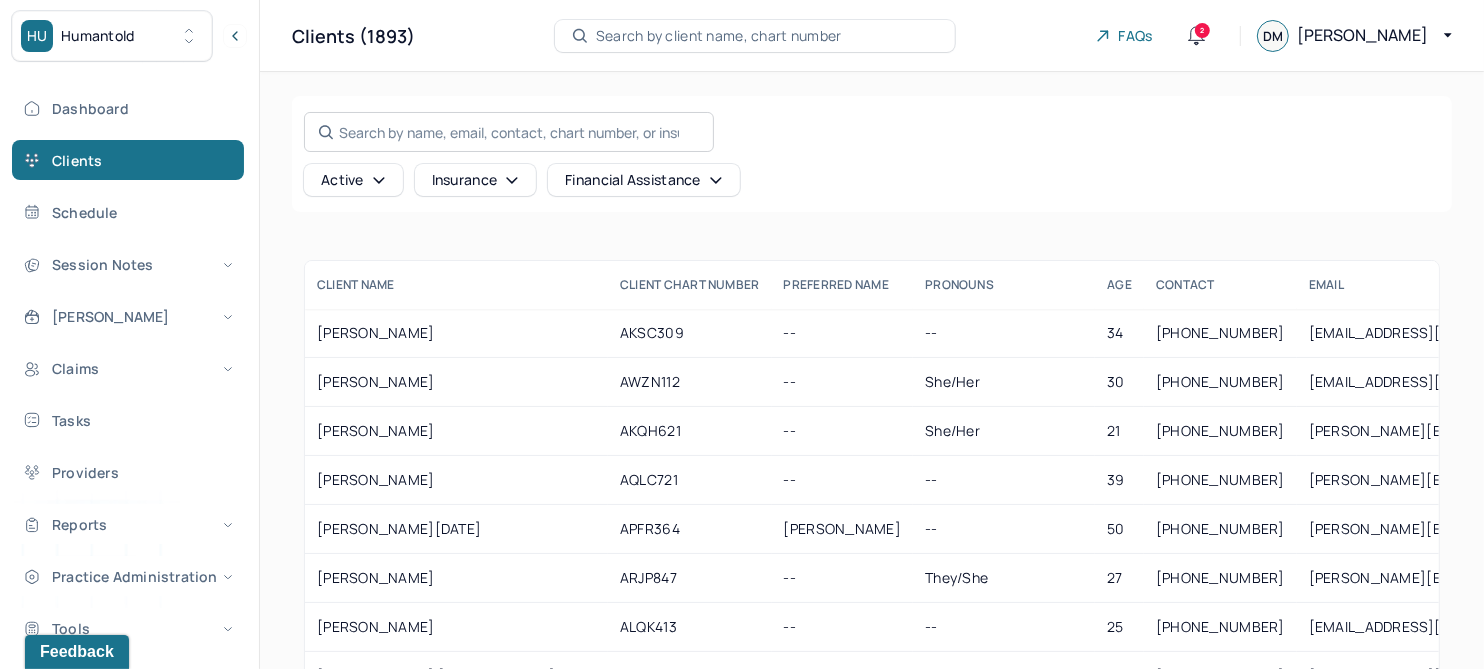 click on "Search by name, email, contact, chart number, or insurance id..." at bounding box center (509, 132) 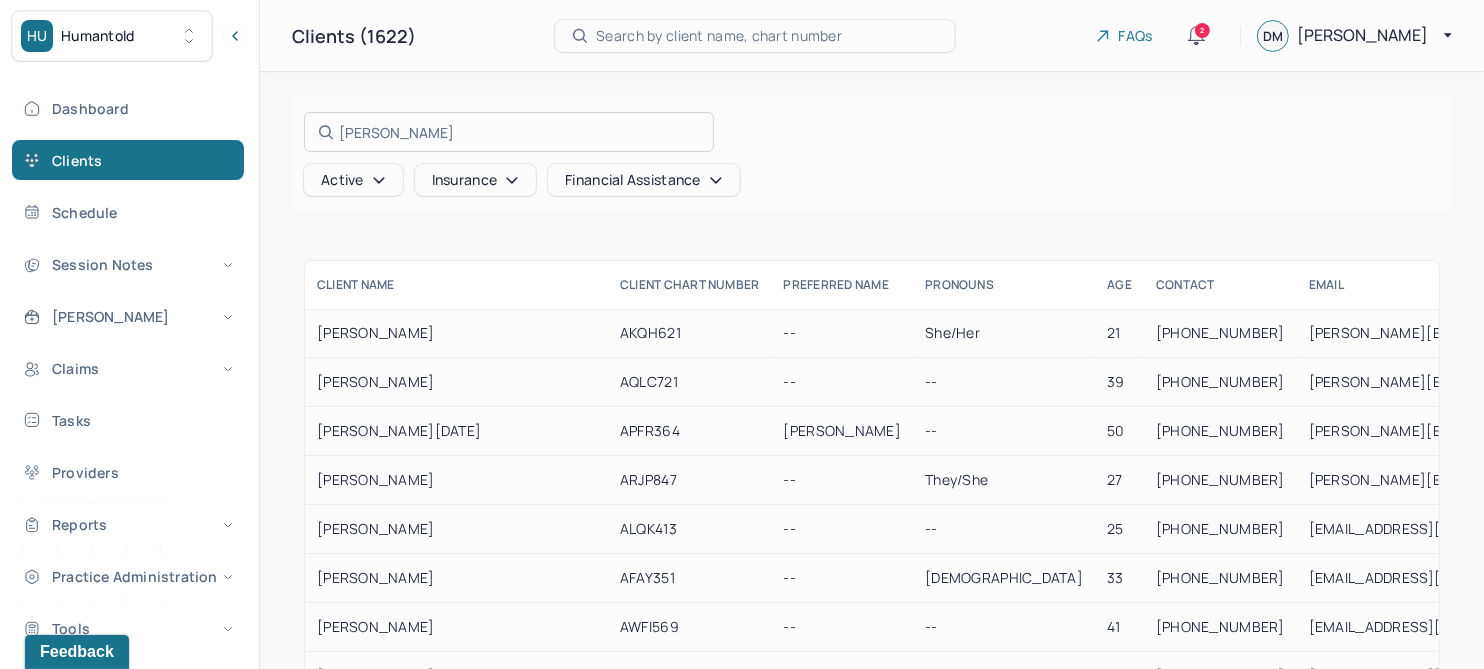 type on "mannino" 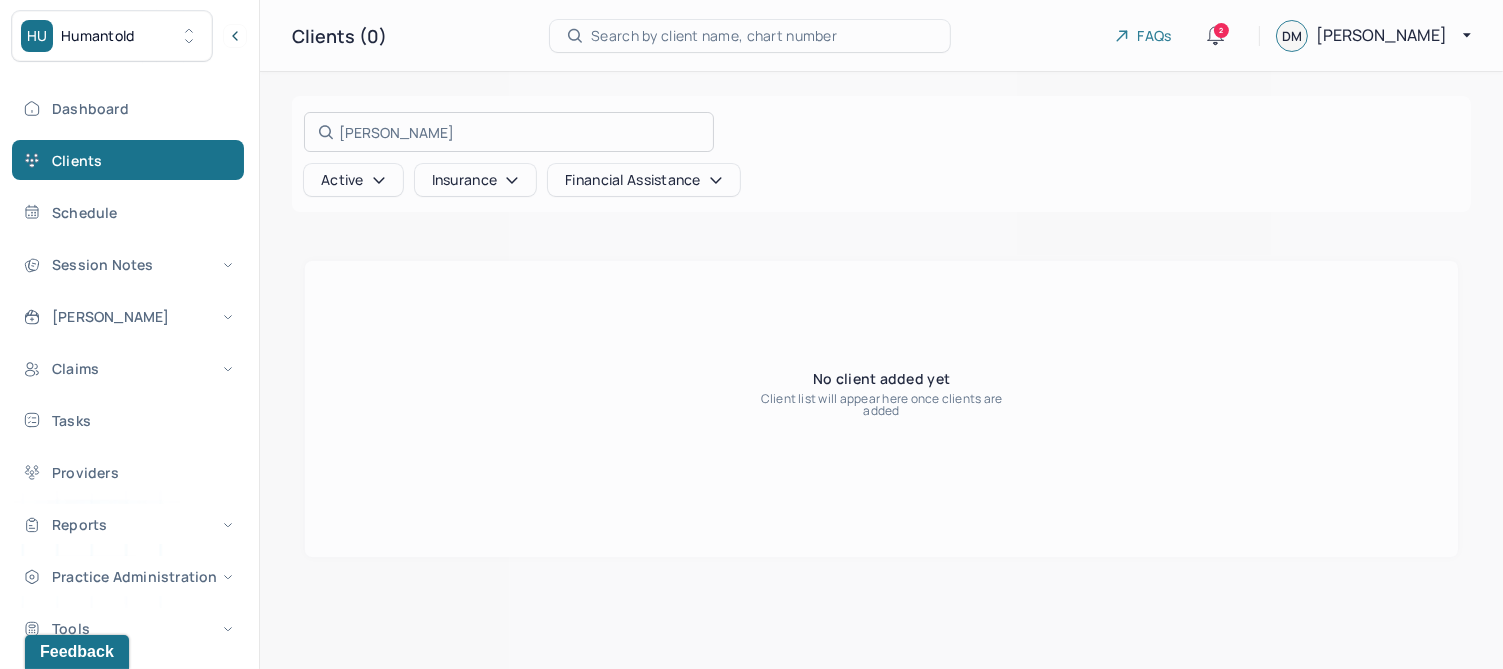 click at bounding box center (751, 334) 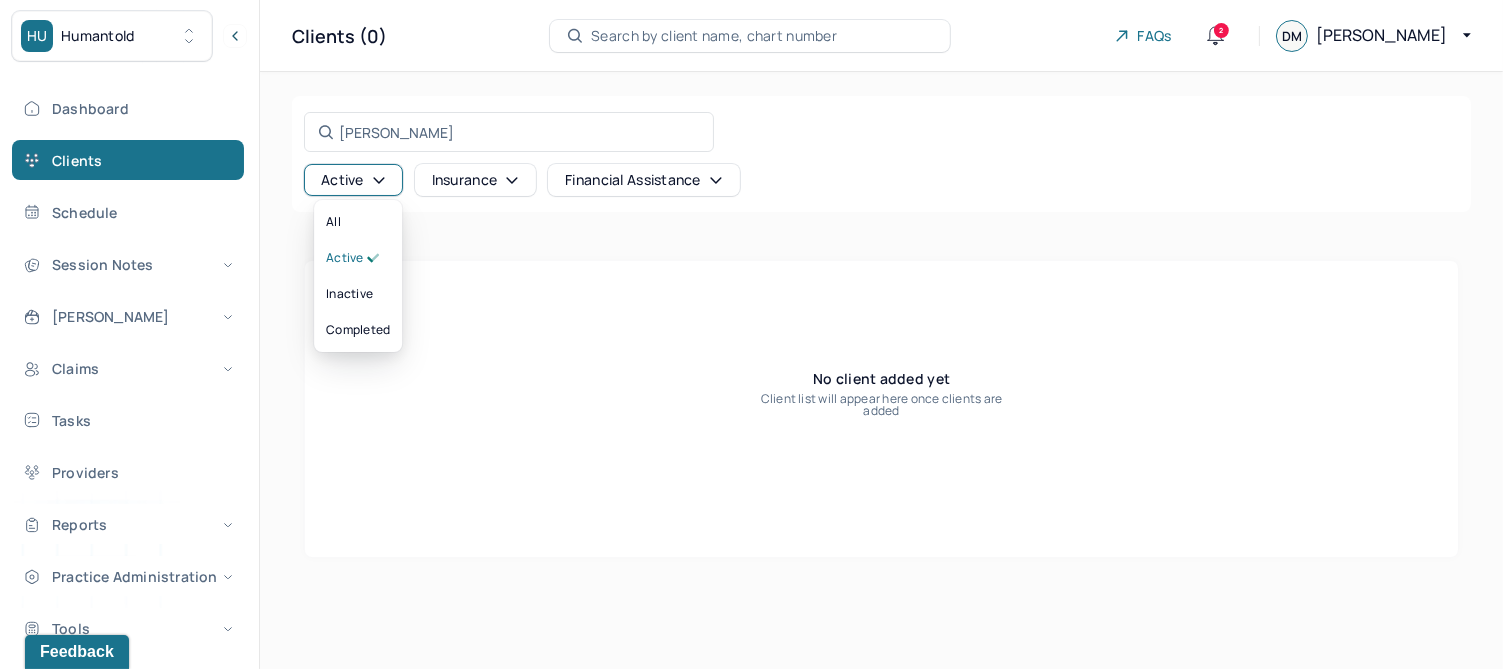 click on "Active" at bounding box center [353, 180] 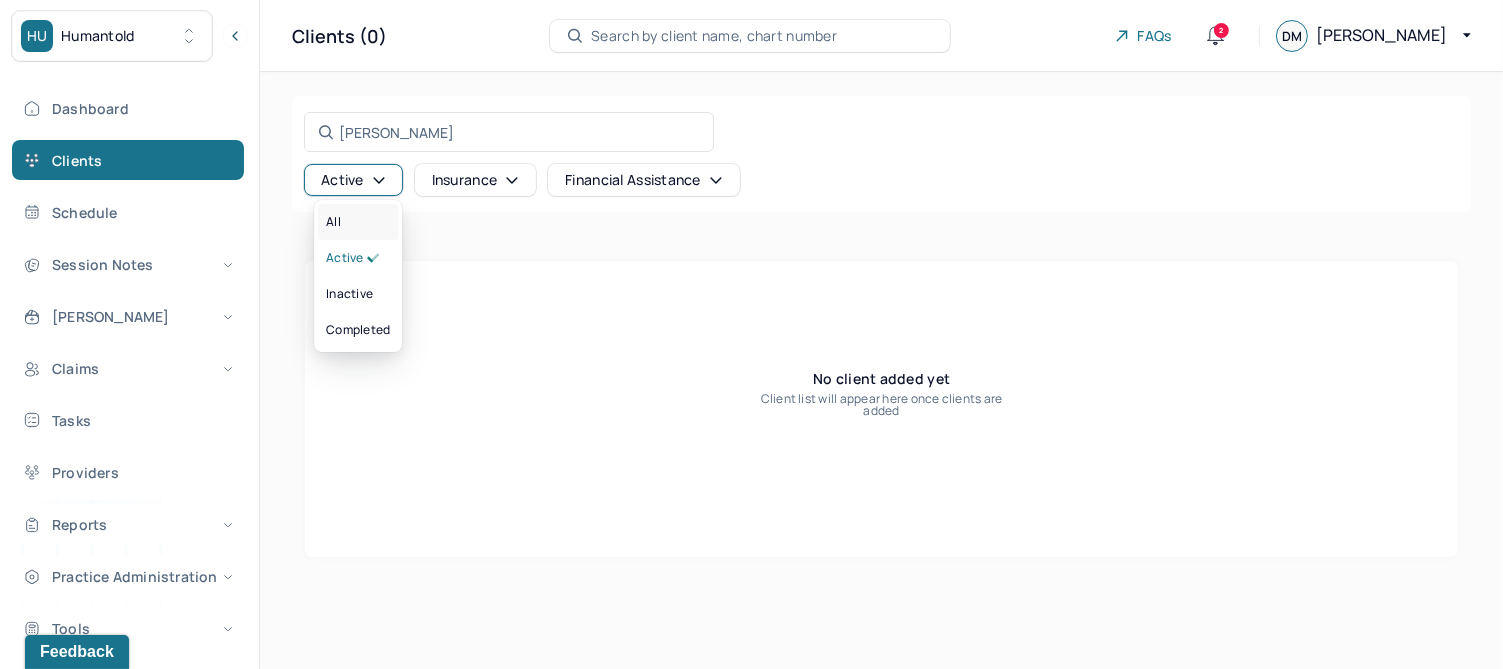 click on "All" at bounding box center [358, 222] 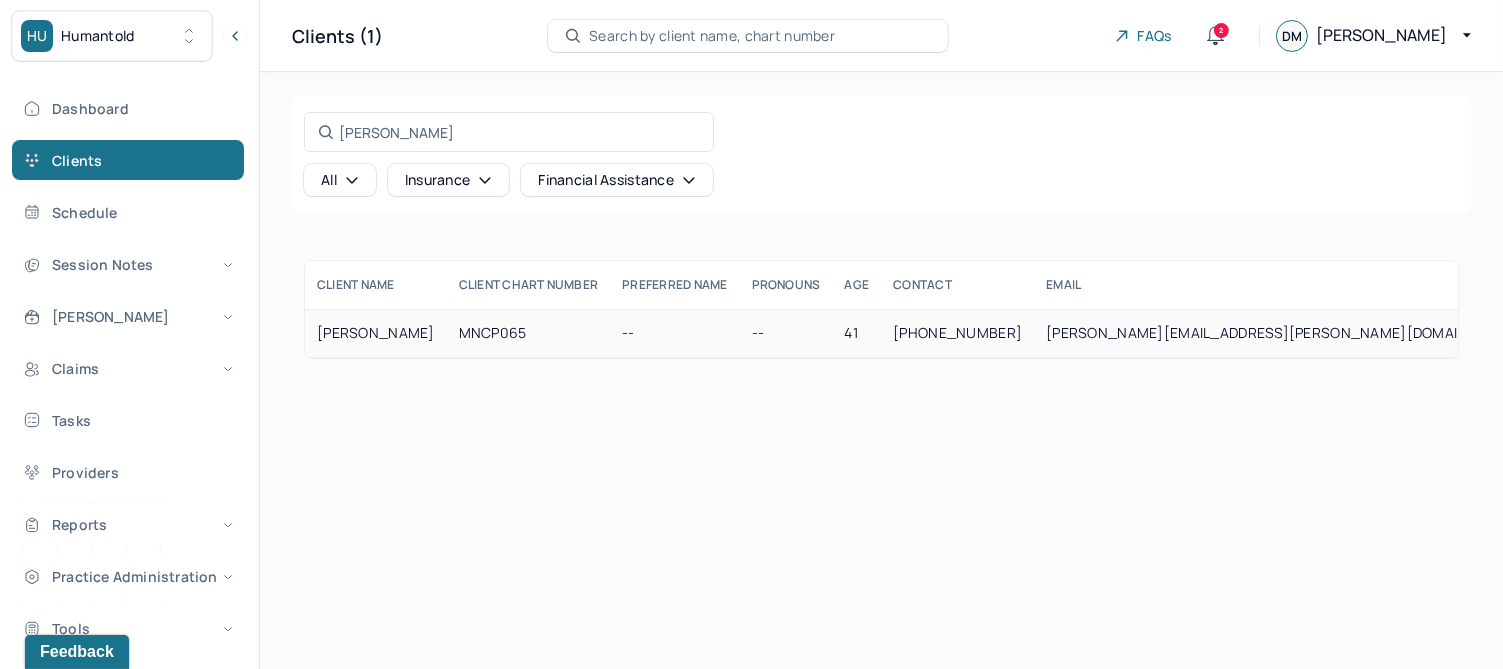 click on "MANNINO, ROSA" at bounding box center (376, 333) 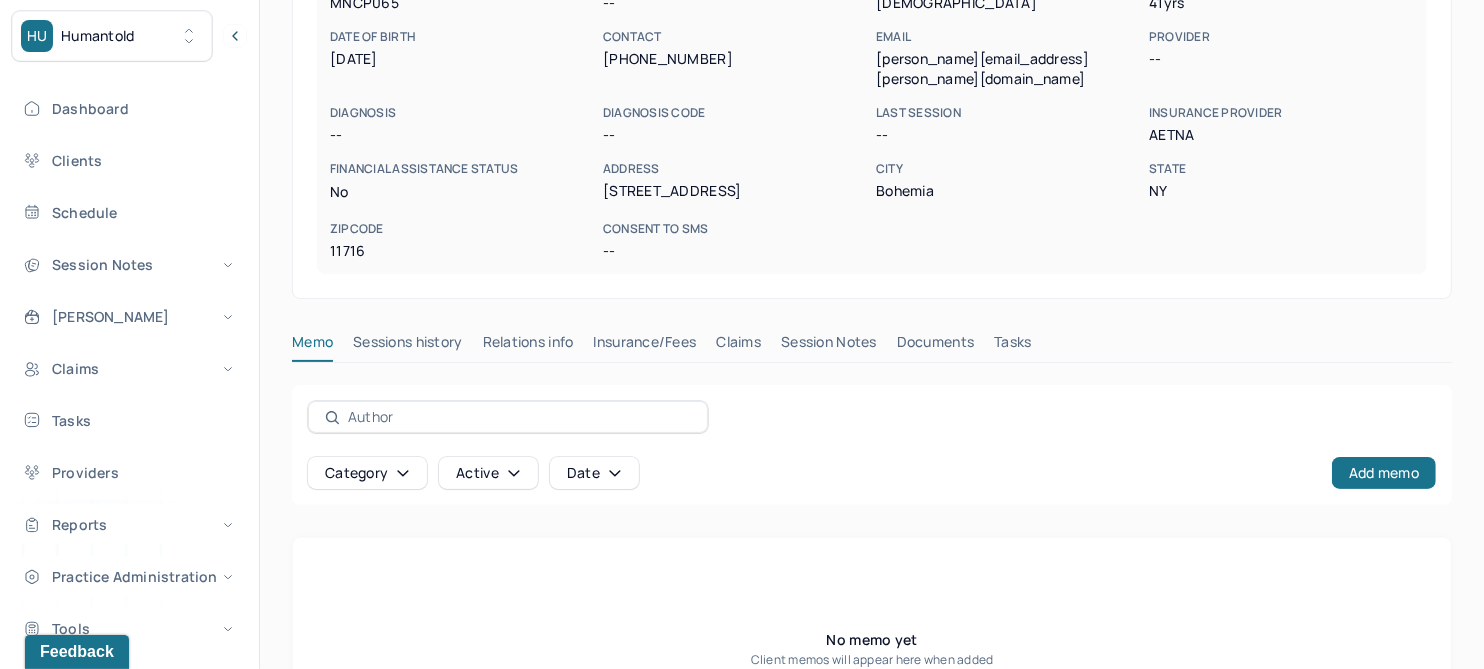 scroll, scrollTop: 250, scrollLeft: 0, axis: vertical 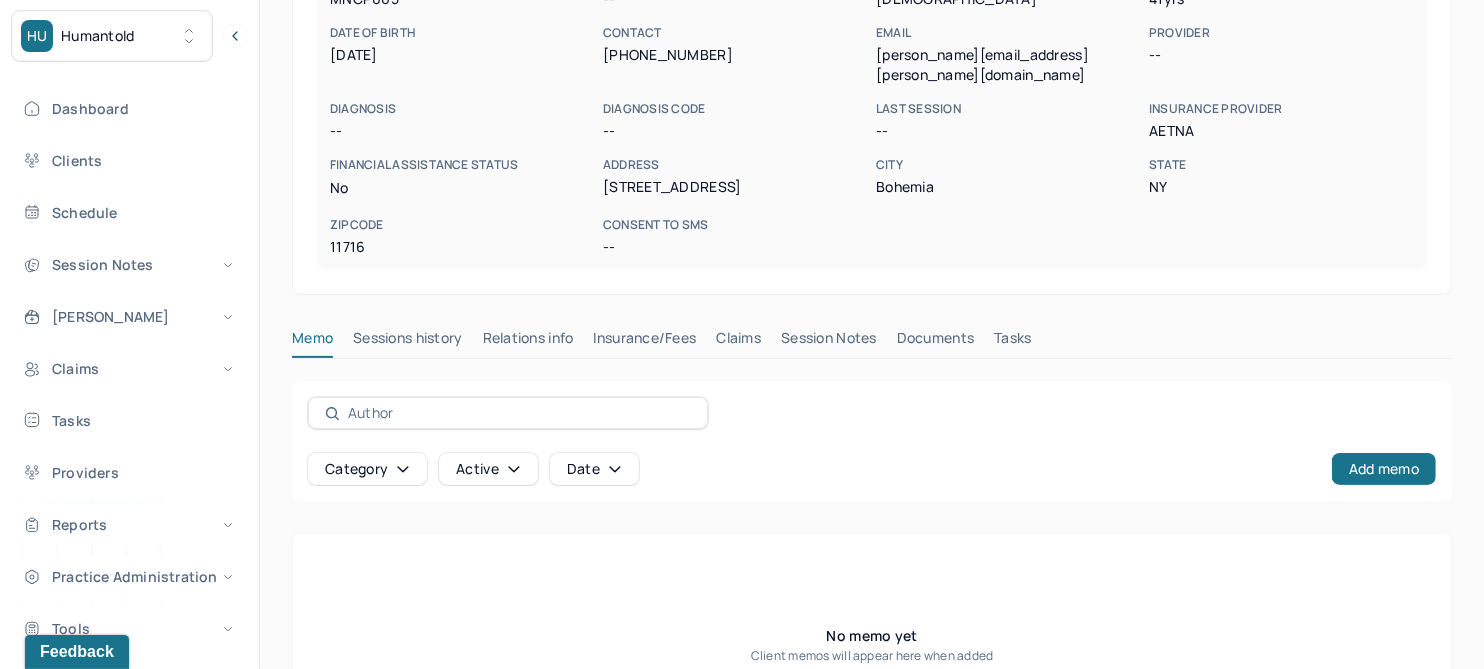 click on "Insurance/Fees" at bounding box center (645, 342) 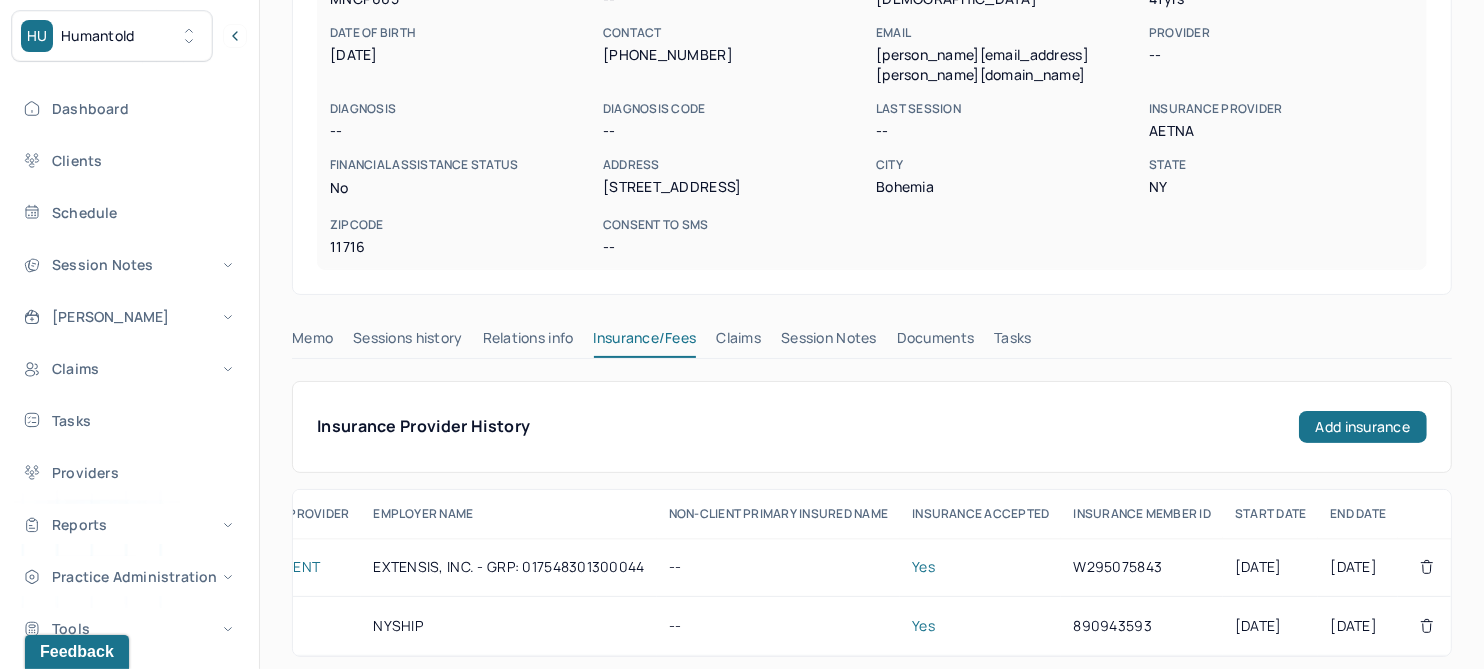 scroll, scrollTop: 0, scrollLeft: 150, axis: horizontal 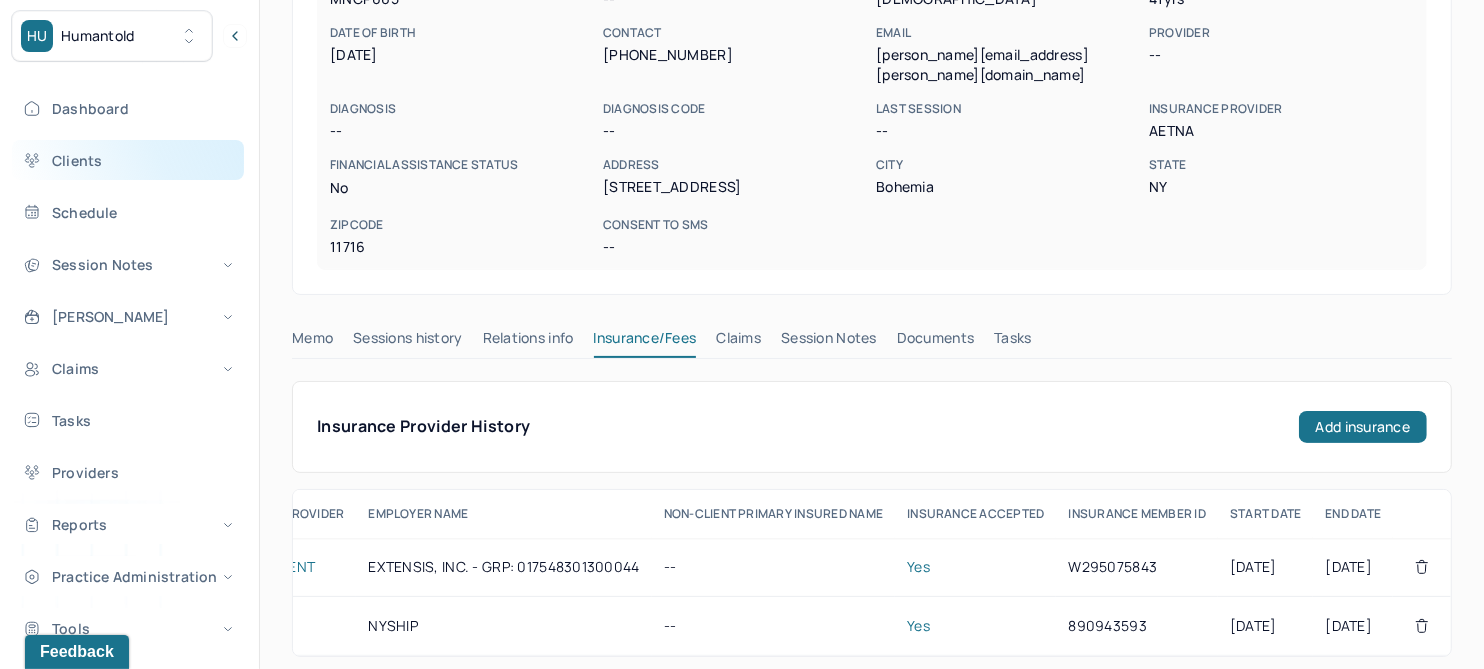 click on "Clients" at bounding box center (128, 160) 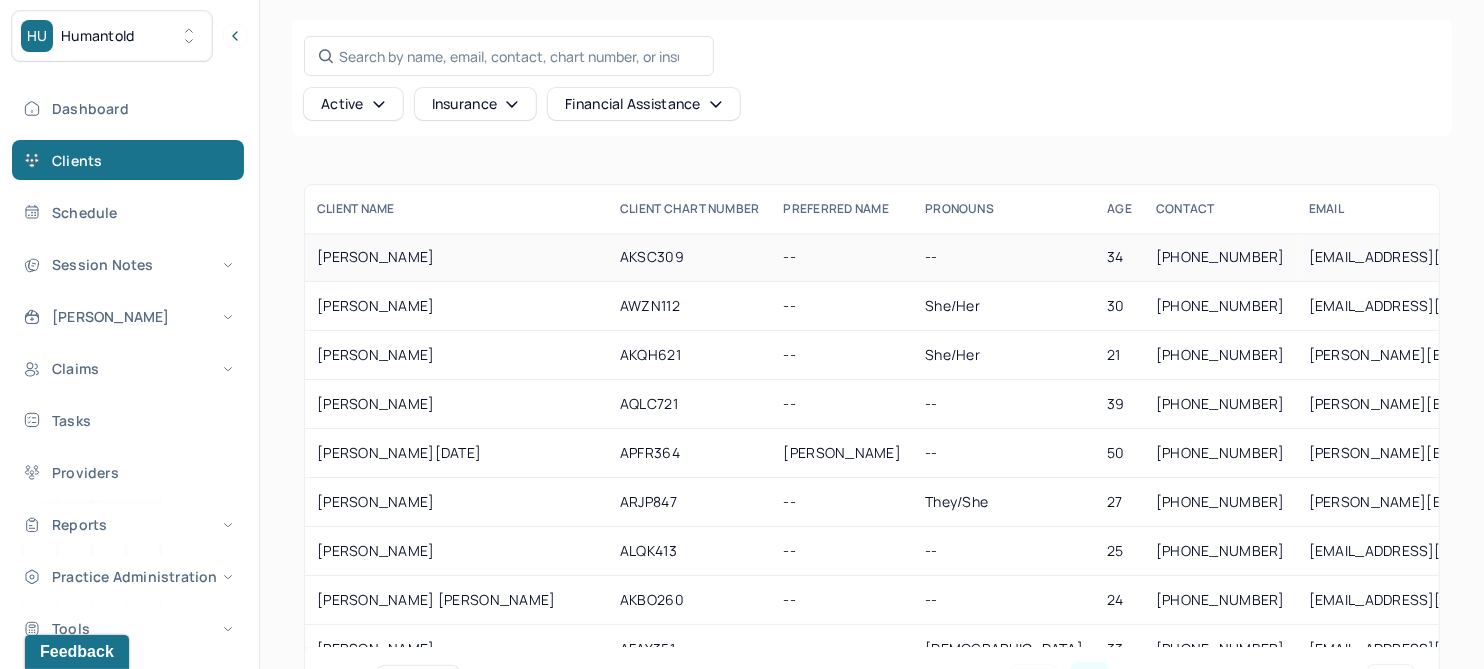 scroll, scrollTop: 0, scrollLeft: 0, axis: both 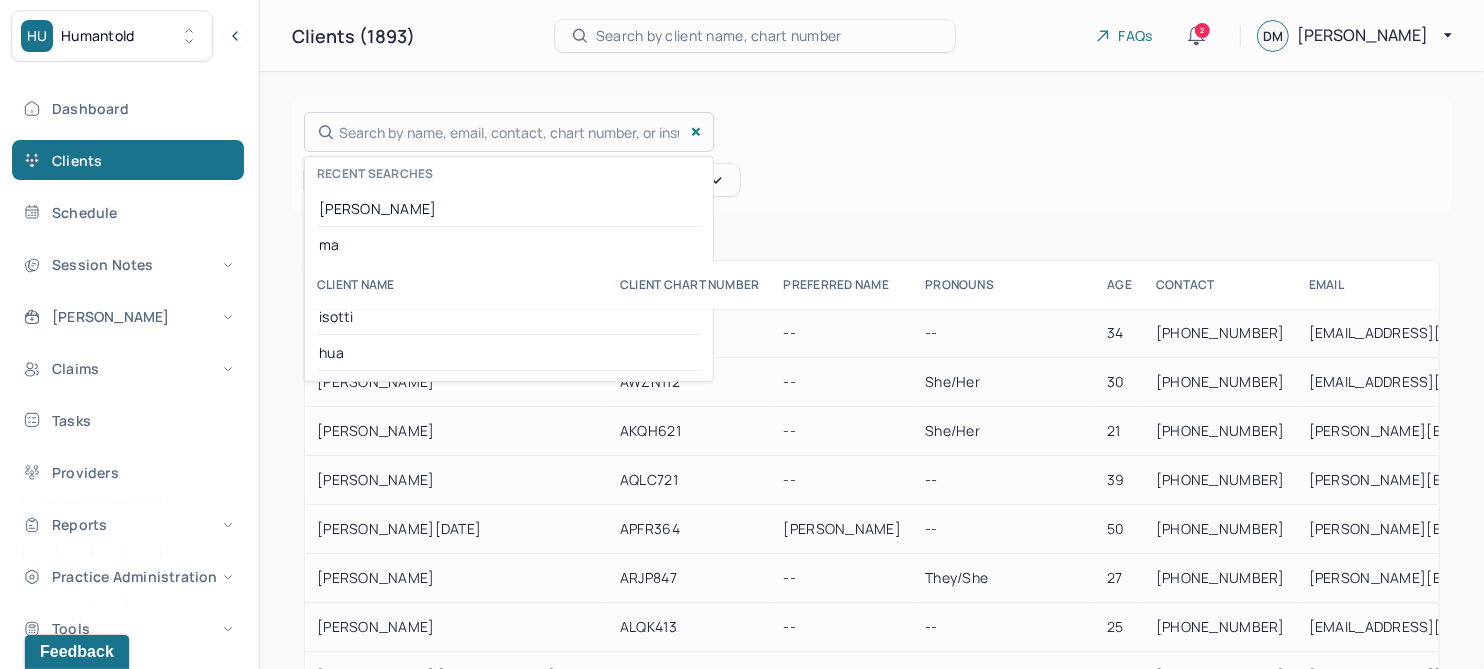 click on "Search by name, email, contact, chart number, or insurance id... Recent searches mannino ma stoica isotti hua" at bounding box center [509, 132] 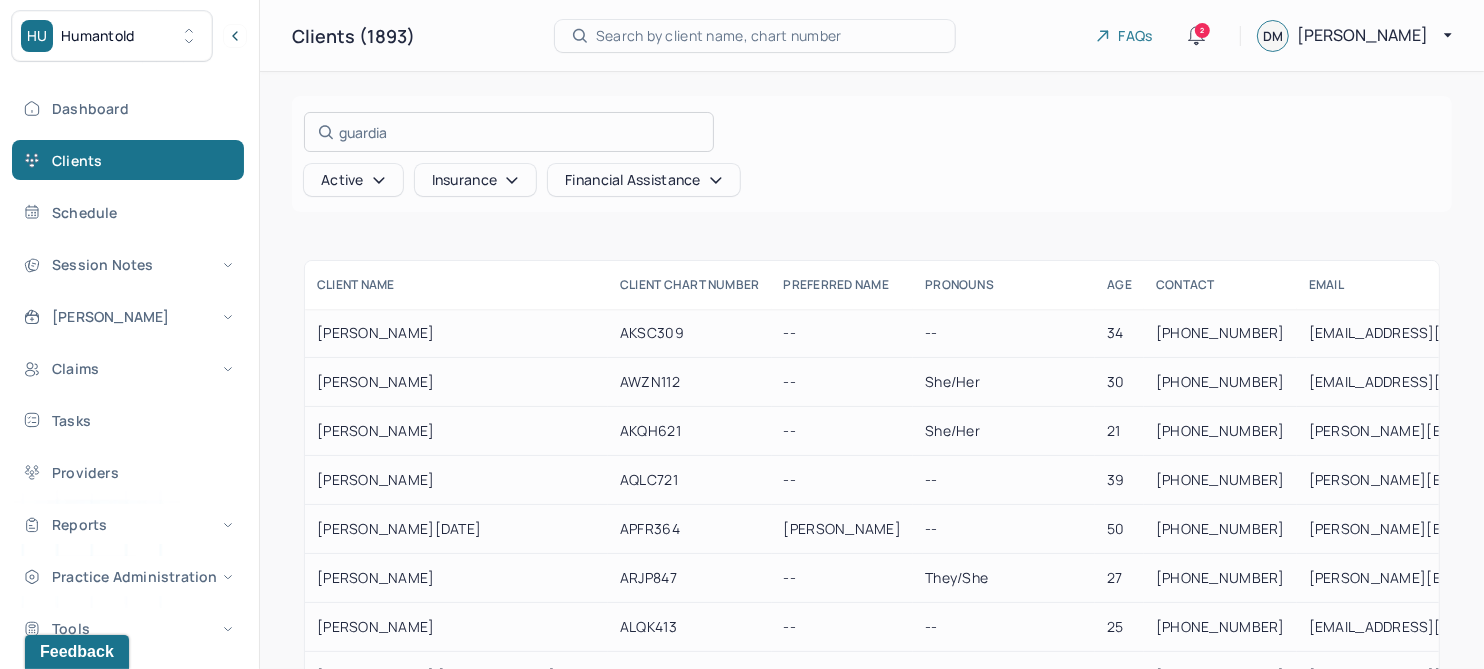 type on "guardia" 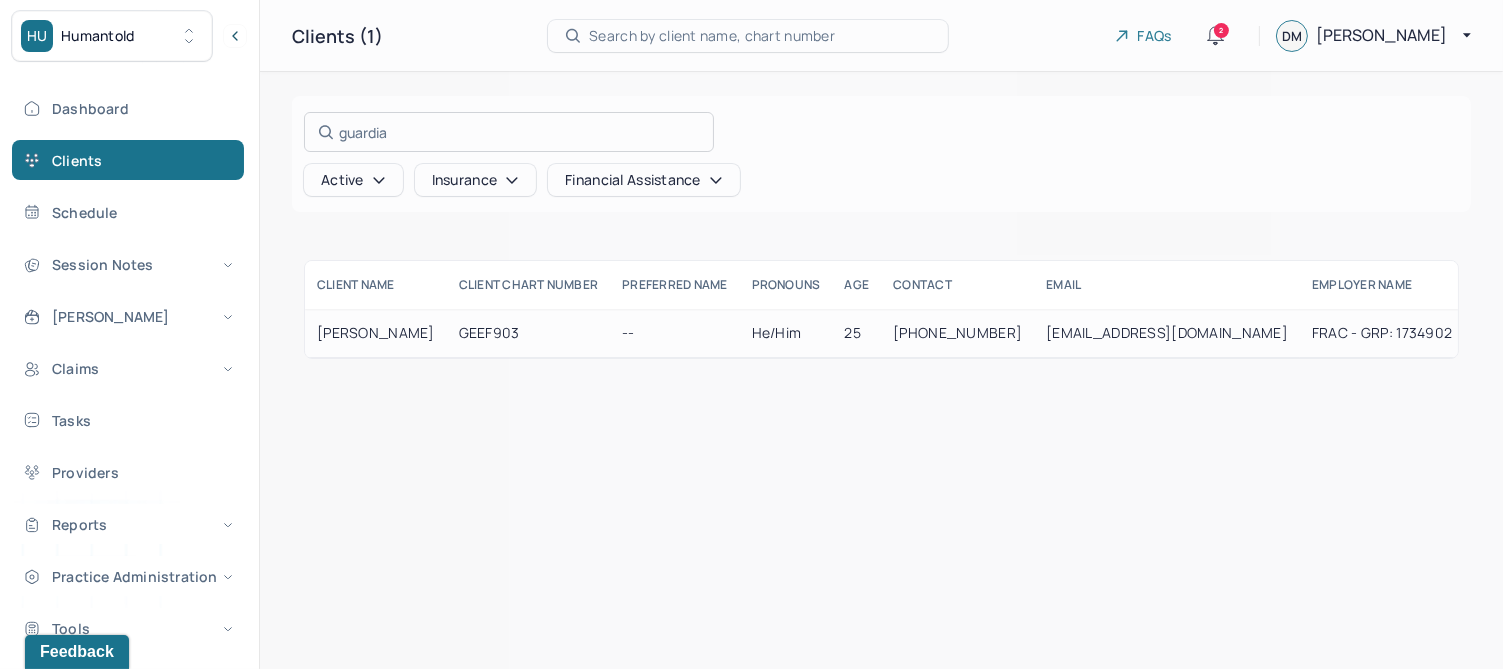 click at bounding box center (751, 334) 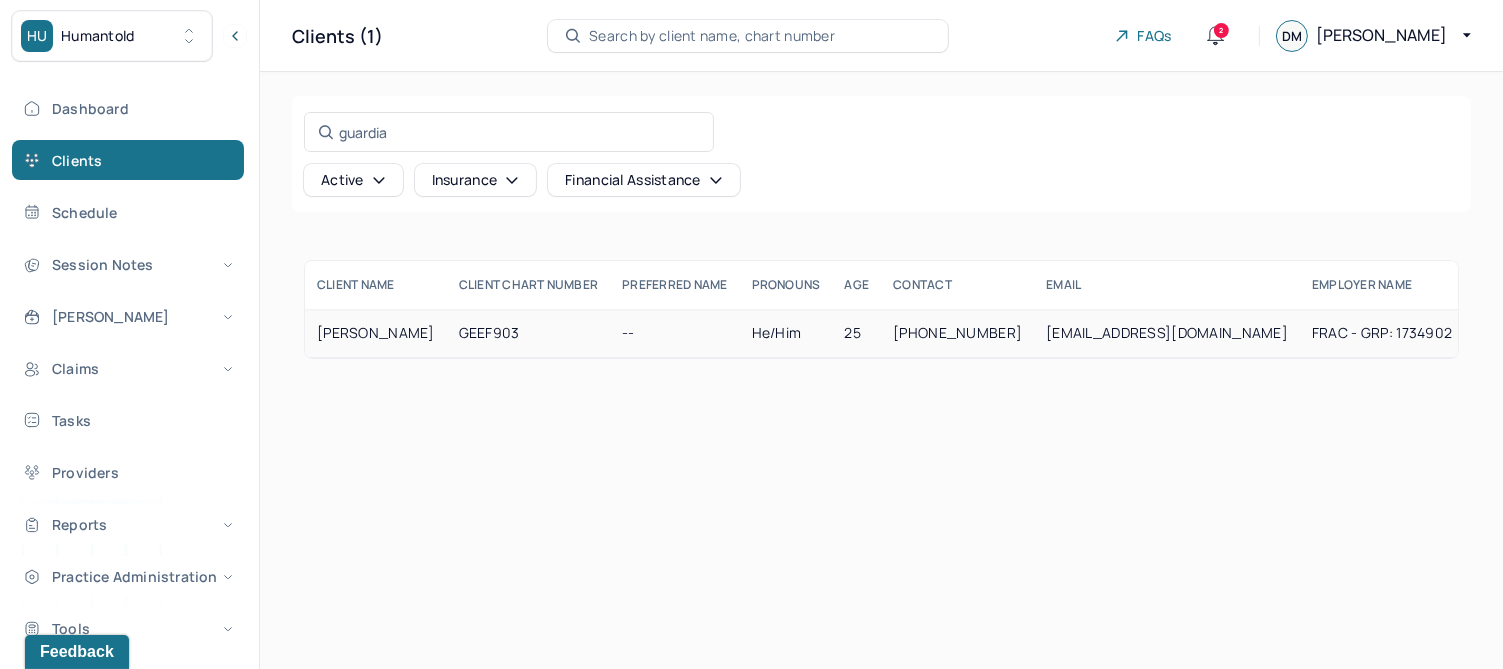 click on "GUARDIA, TOMÁS" at bounding box center [376, 333] 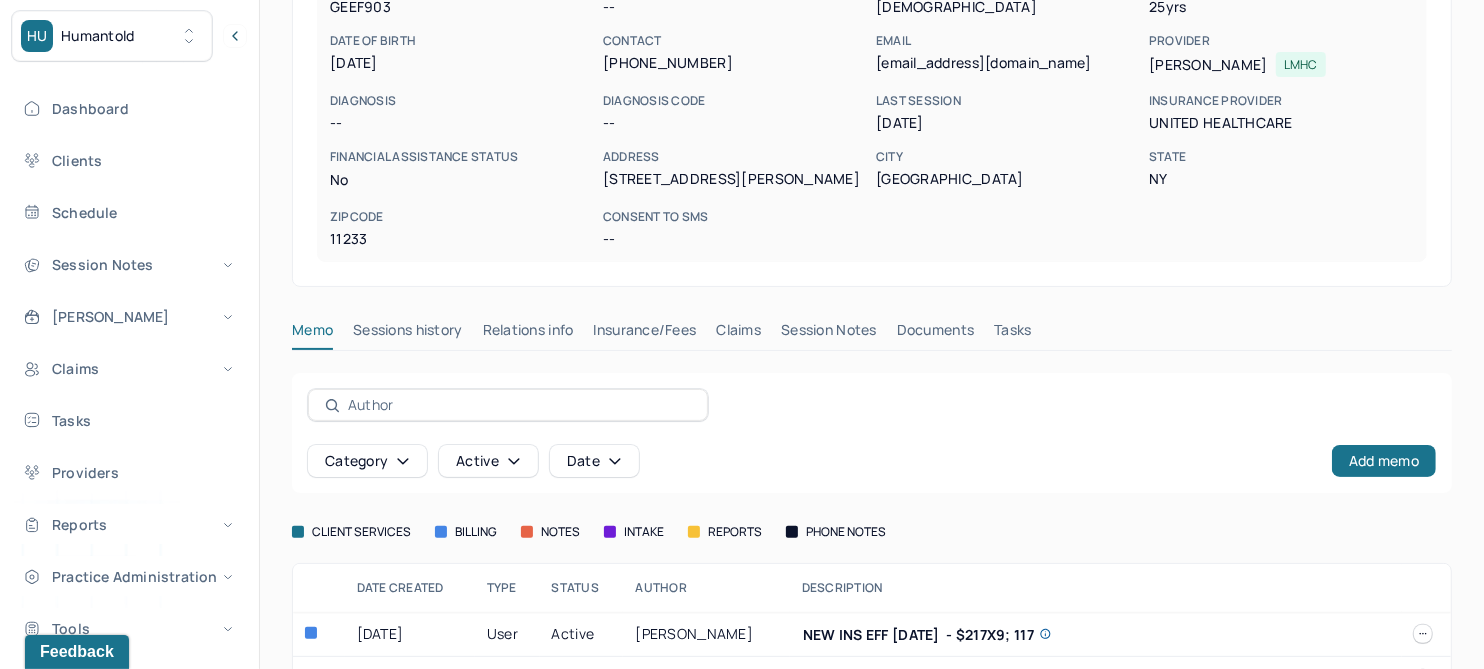 scroll, scrollTop: 250, scrollLeft: 0, axis: vertical 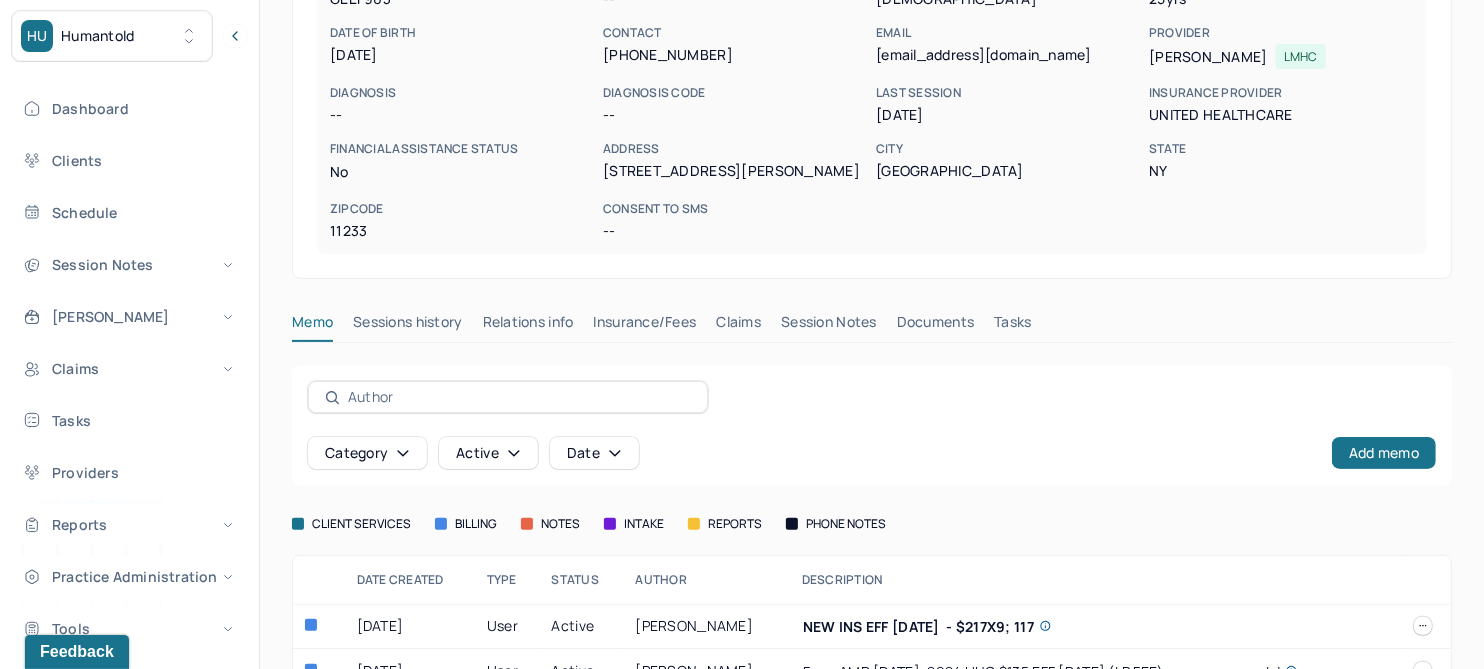 click on "Insurance/Fees" at bounding box center [645, 326] 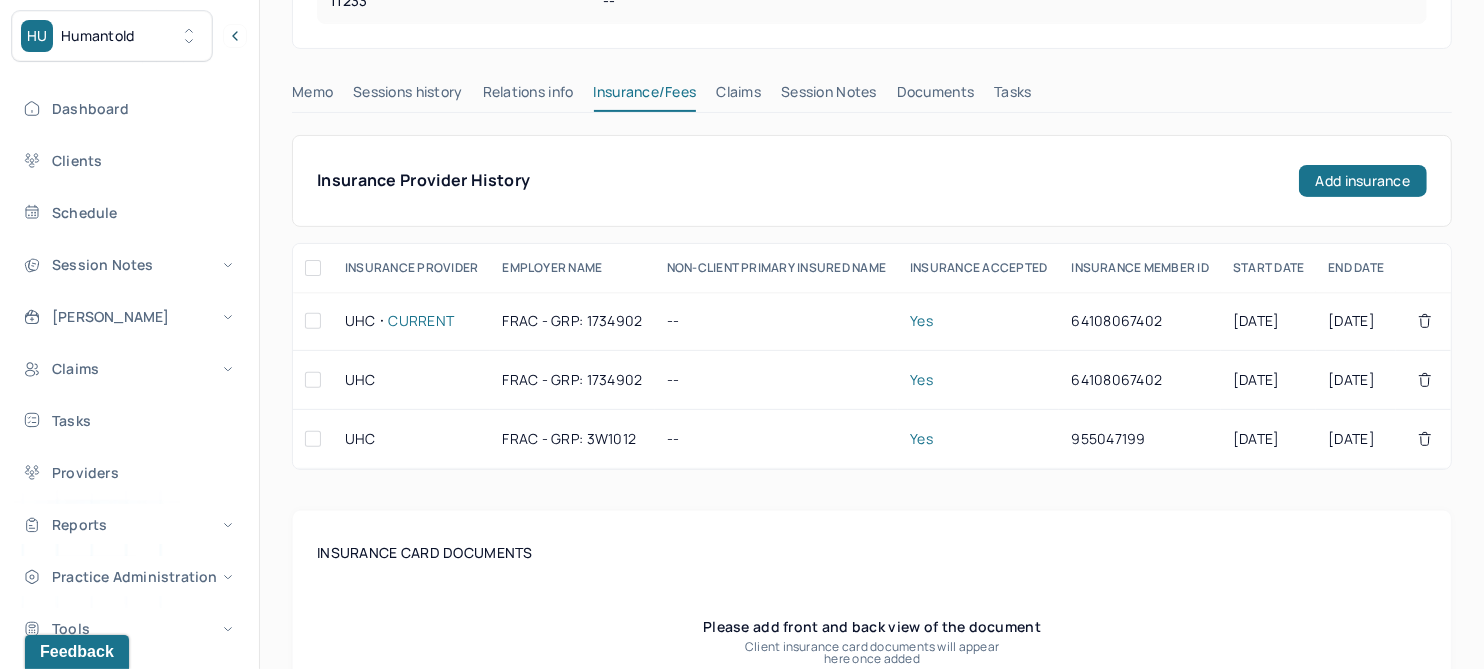 scroll, scrollTop: 500, scrollLeft: 0, axis: vertical 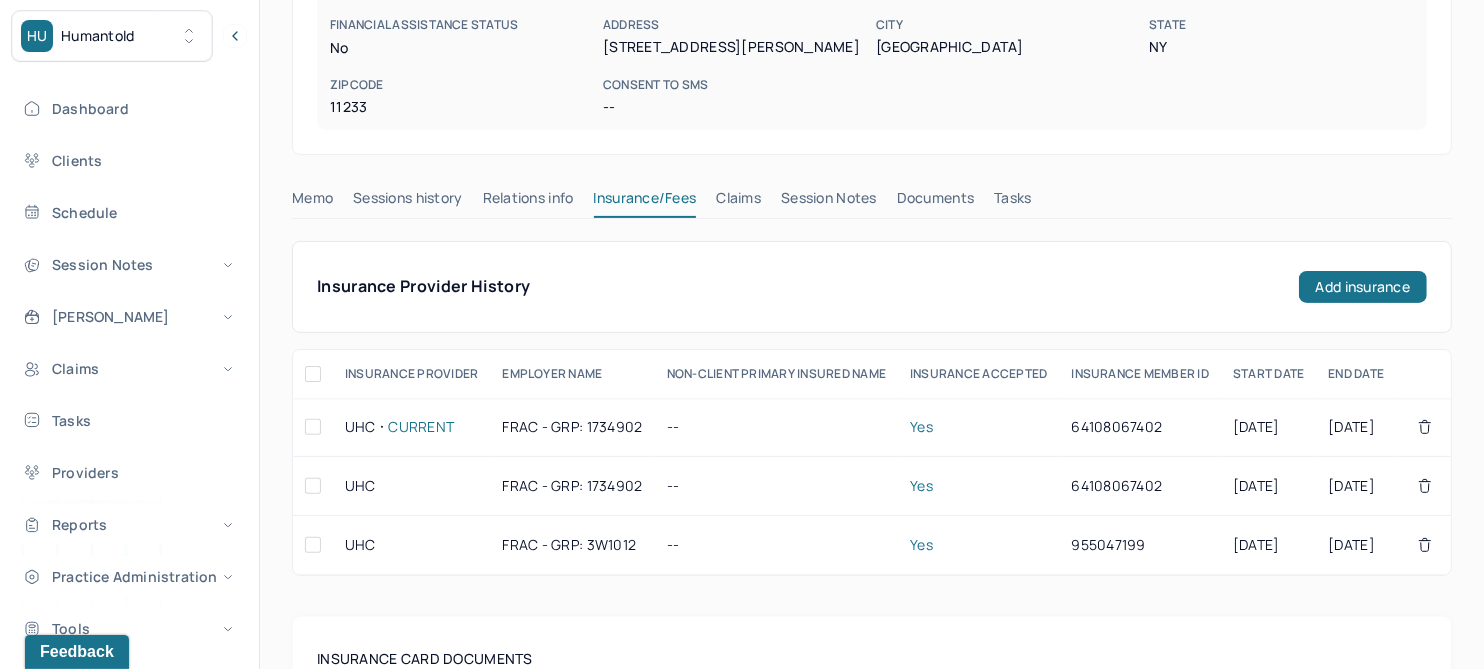 click on "Claims" at bounding box center [738, 202] 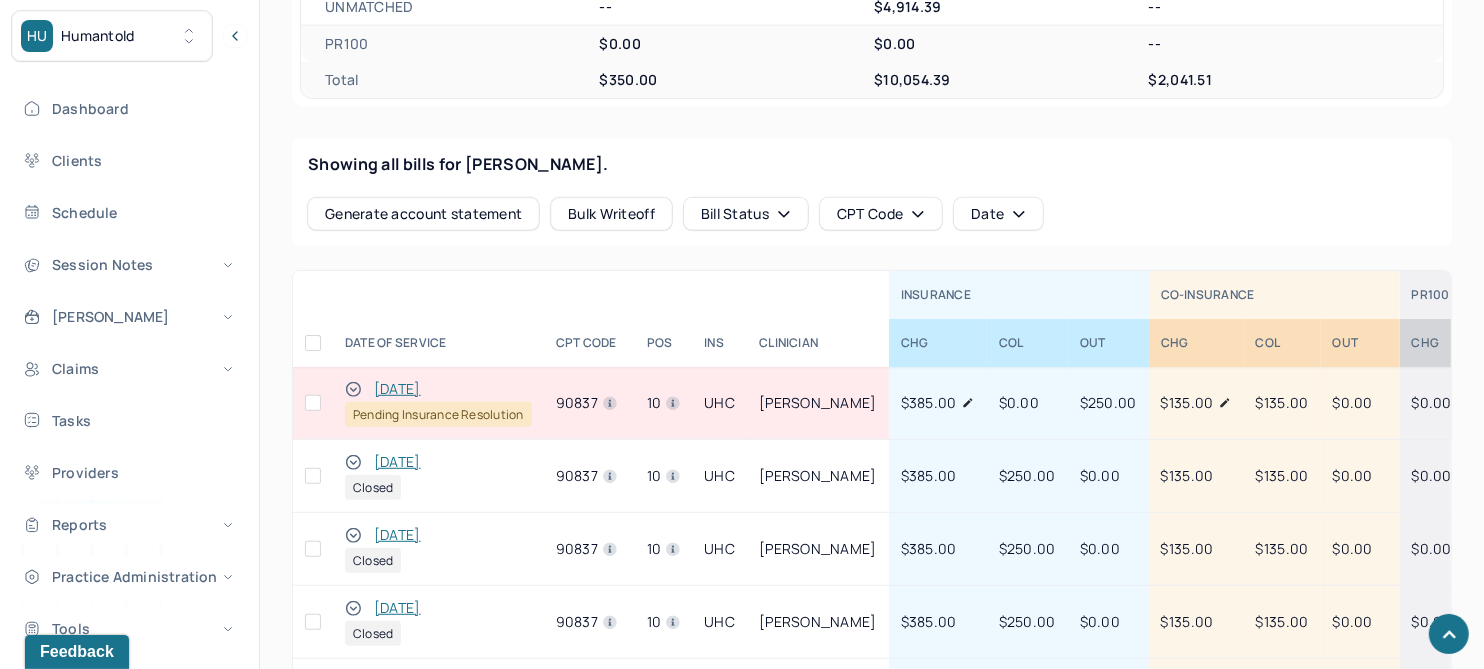 scroll, scrollTop: 791, scrollLeft: 0, axis: vertical 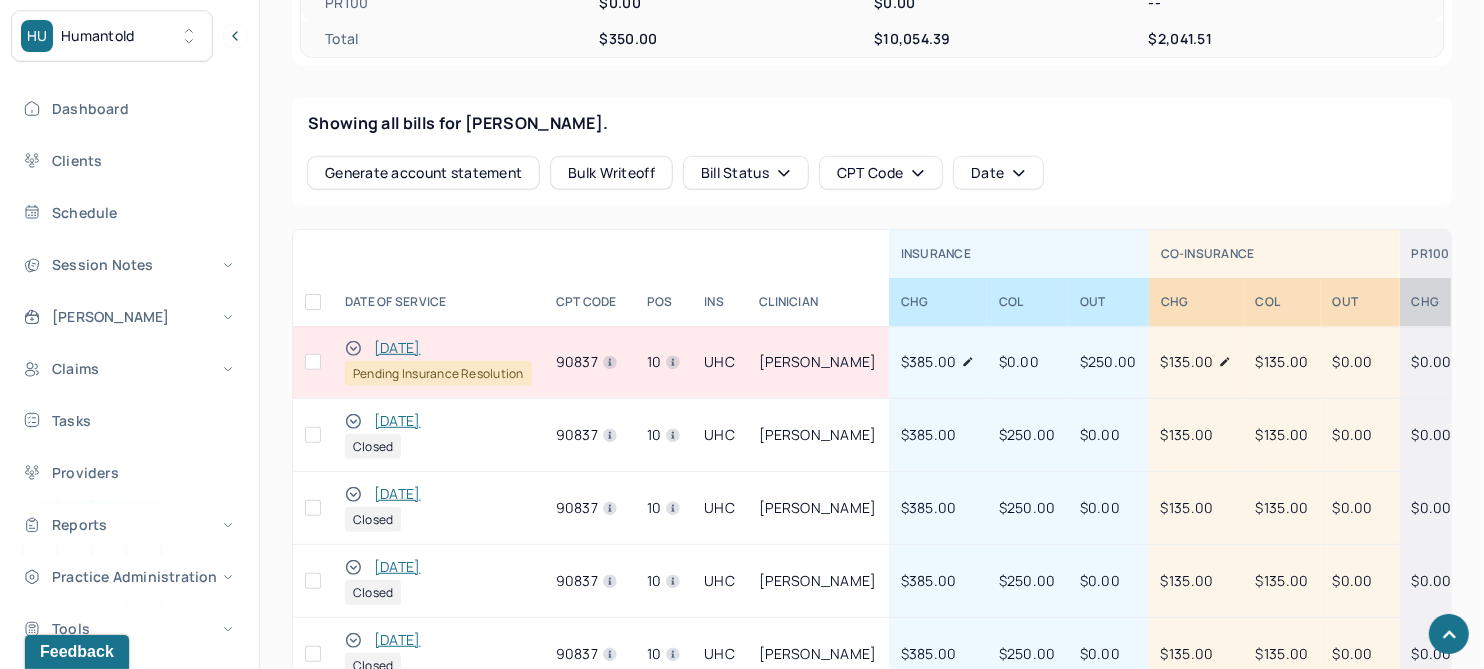 click 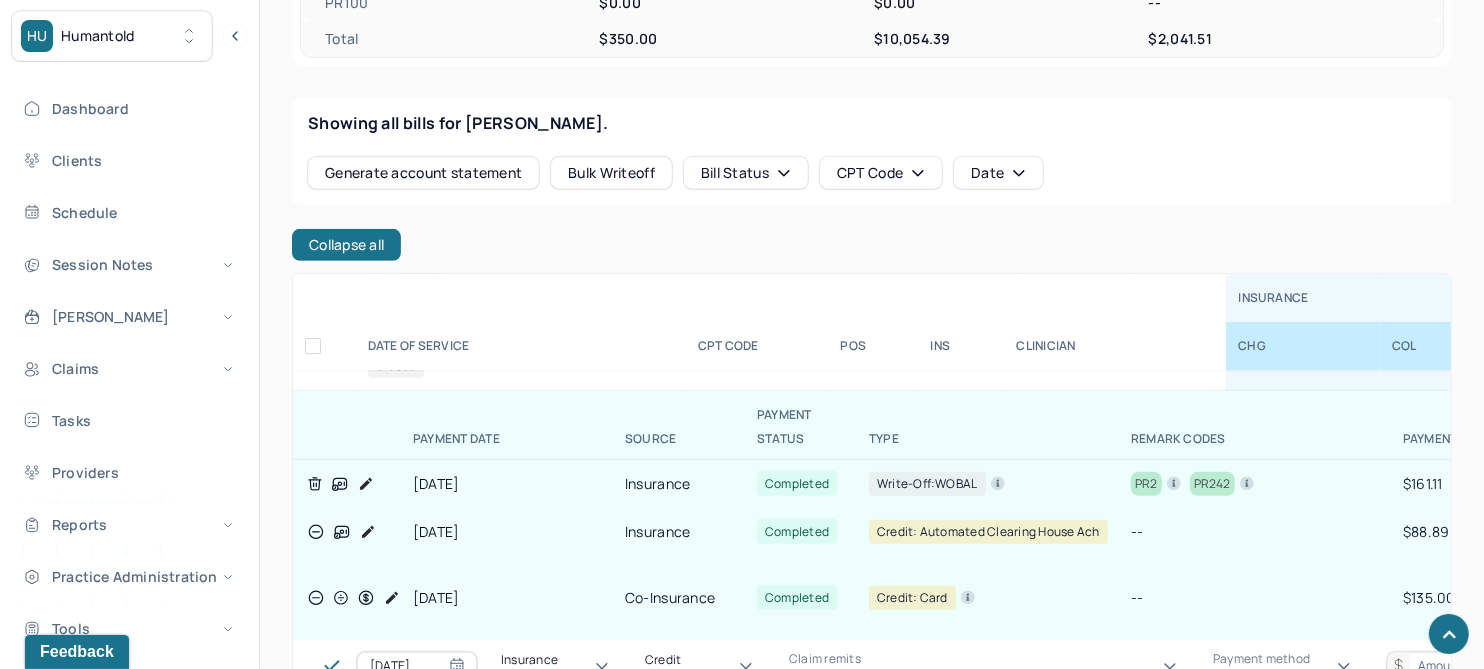 scroll, scrollTop: 0, scrollLeft: 0, axis: both 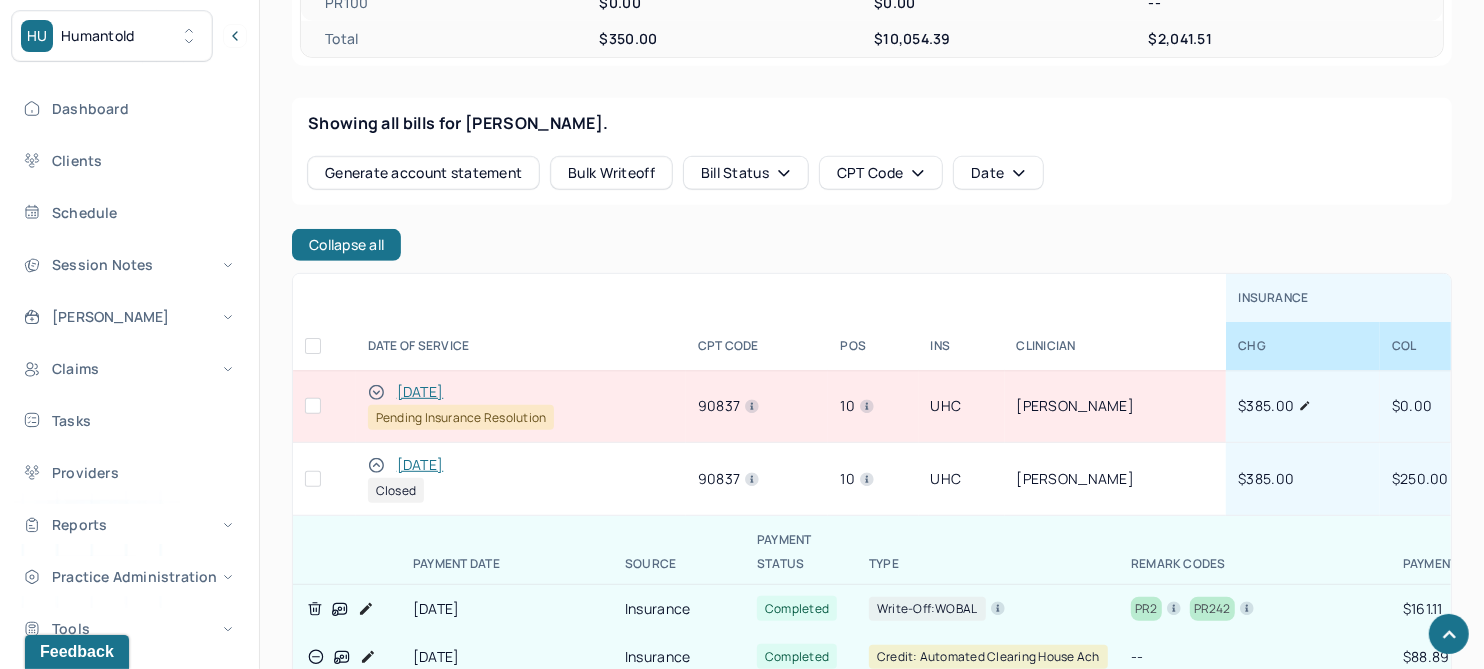 click 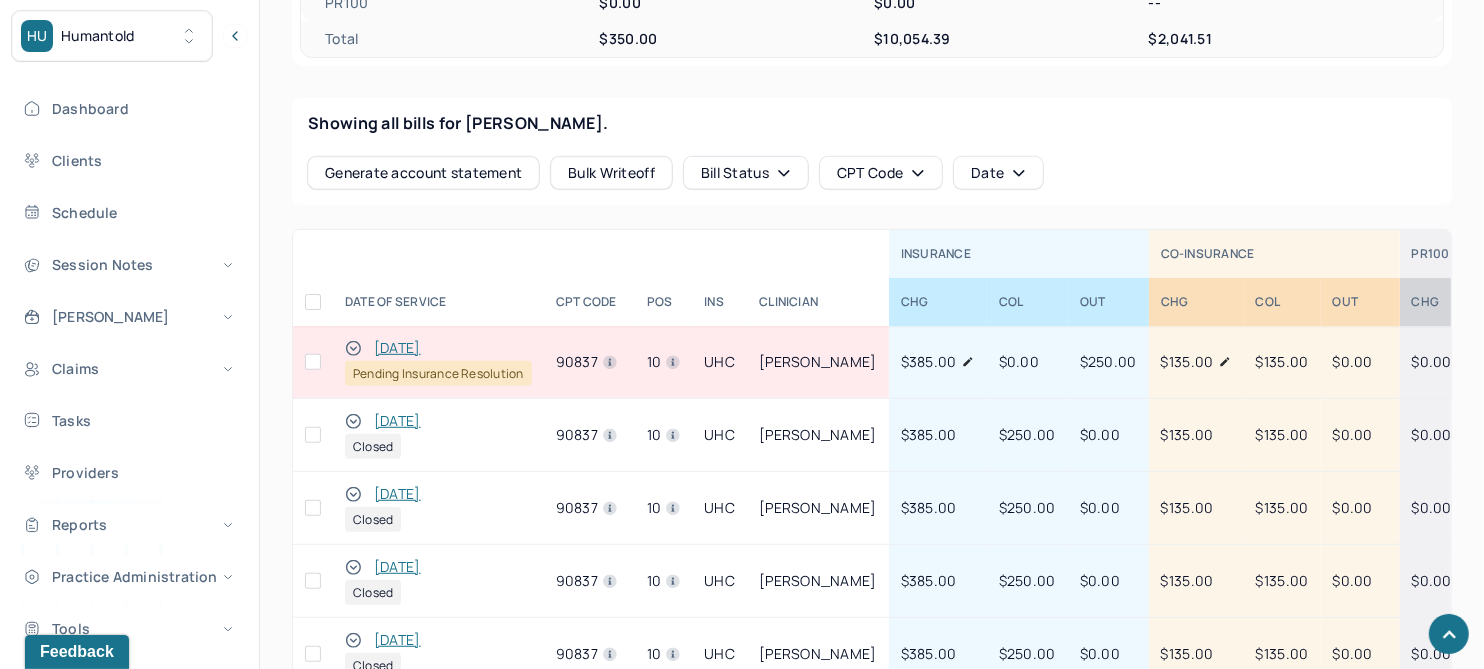 click on "[DATE]" at bounding box center [397, 348] 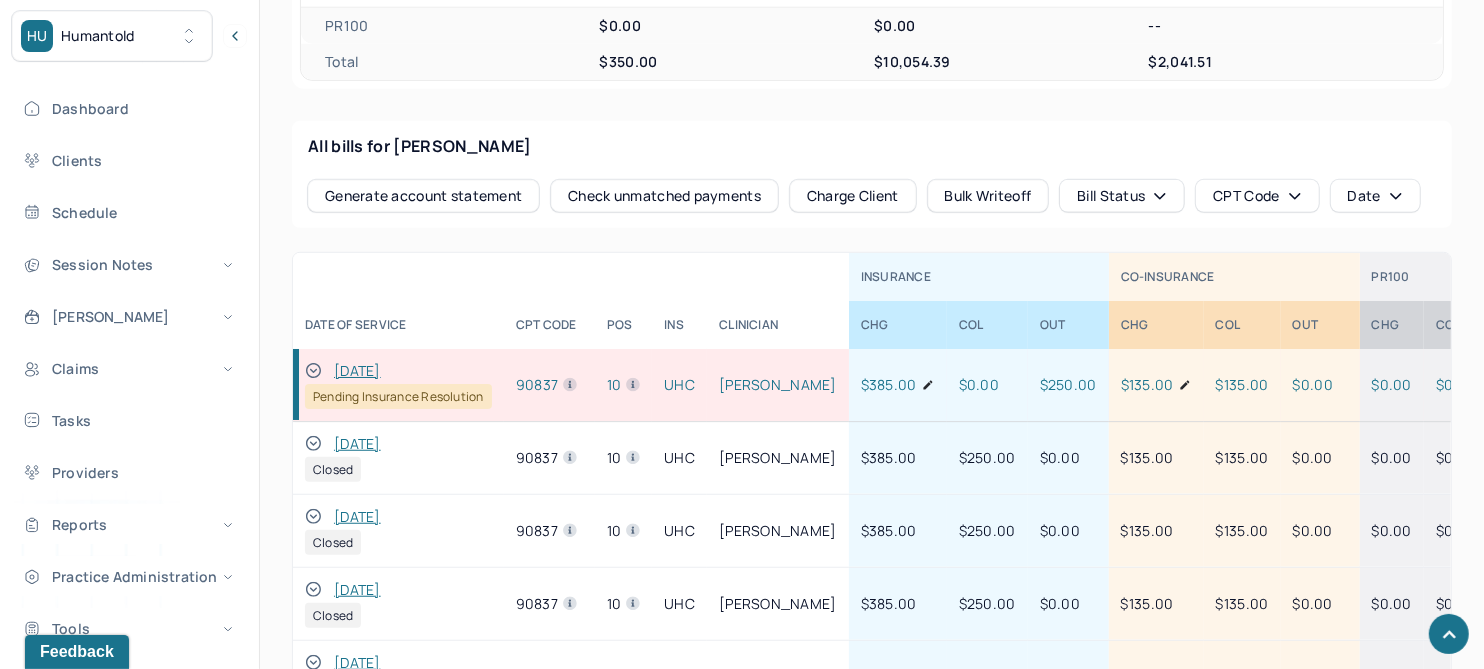 scroll, scrollTop: 971, scrollLeft: 0, axis: vertical 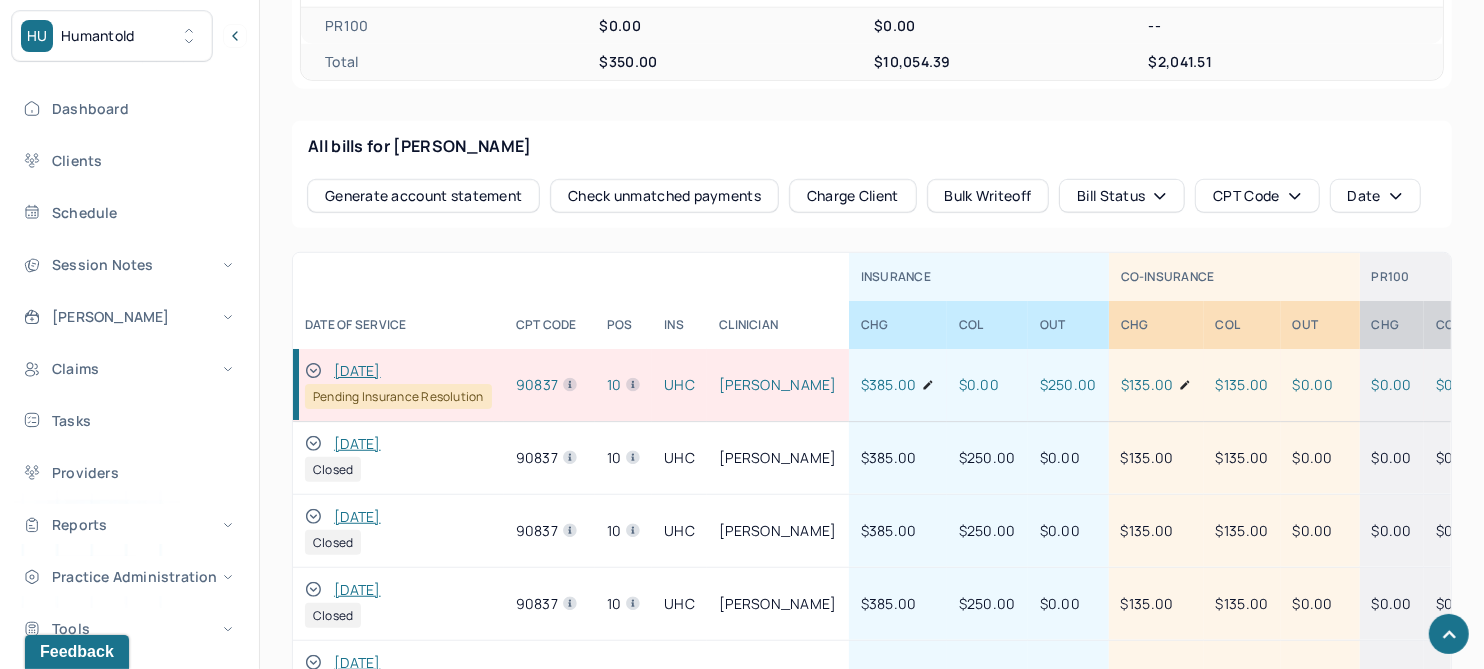 click 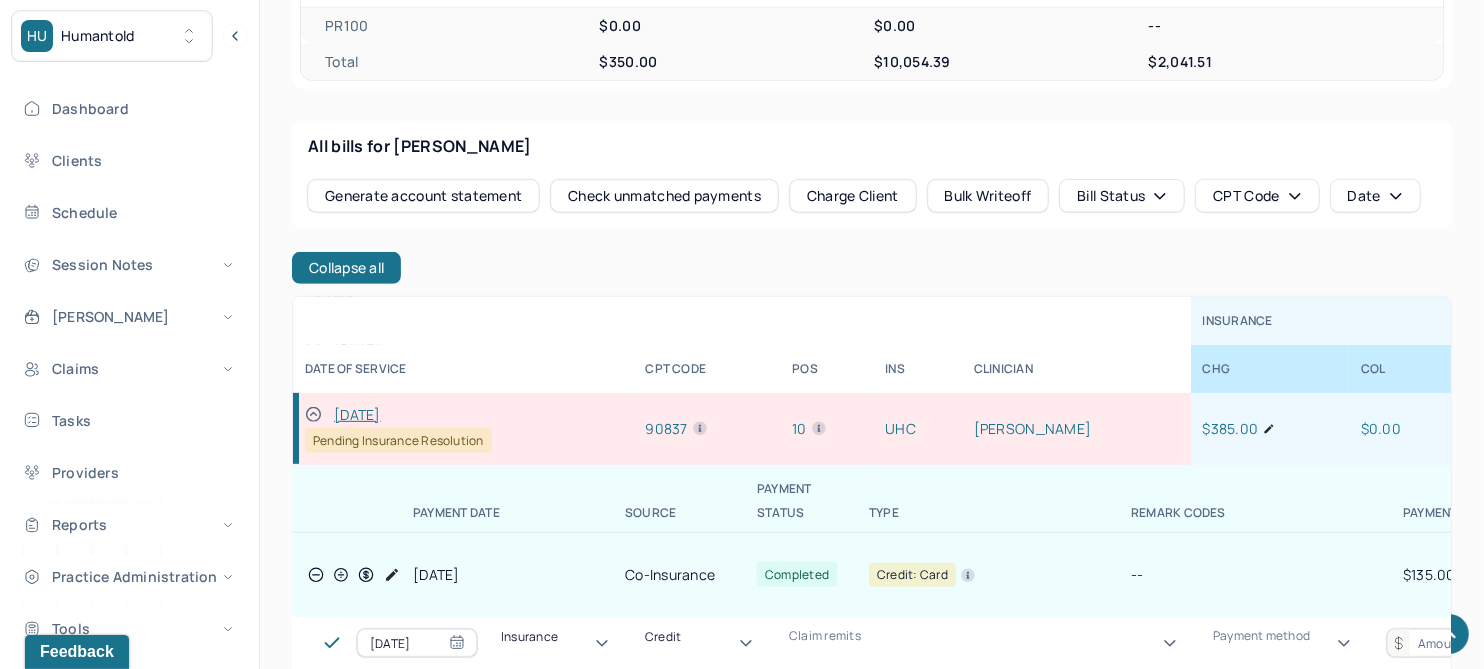scroll, scrollTop: 874, scrollLeft: 0, axis: vertical 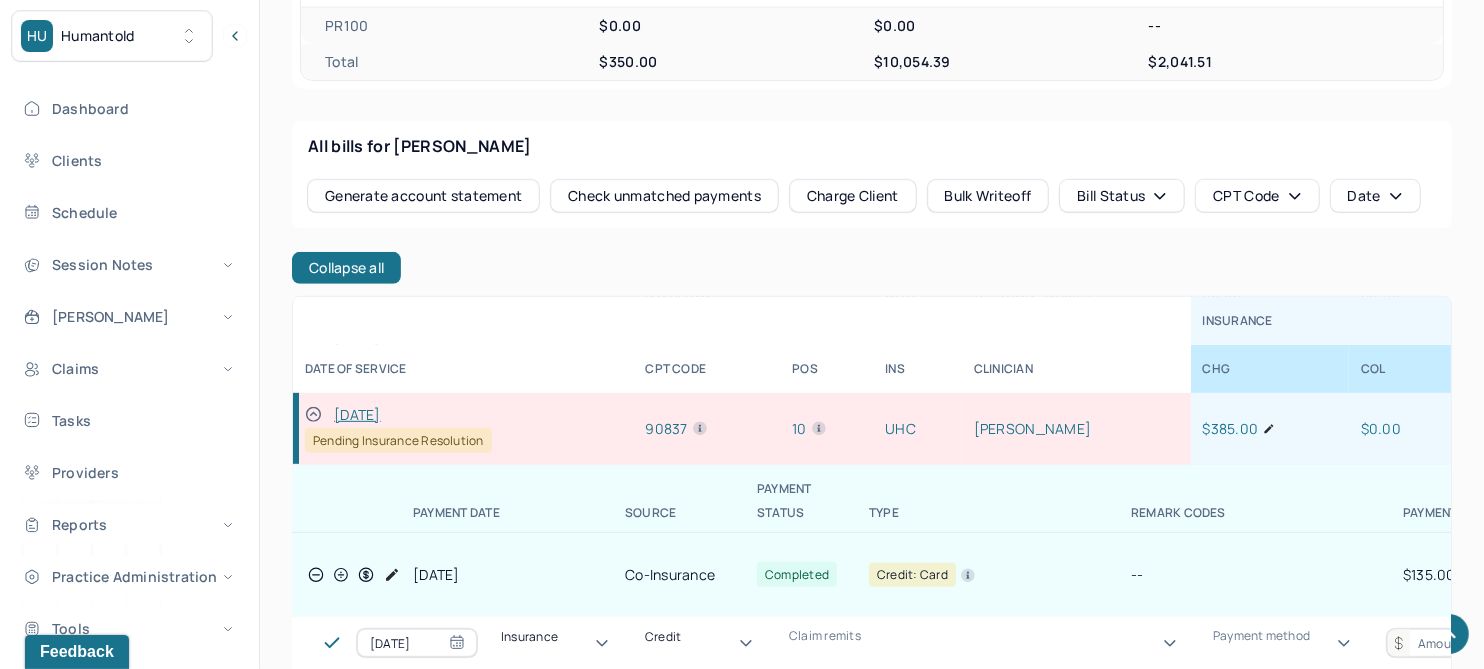 click 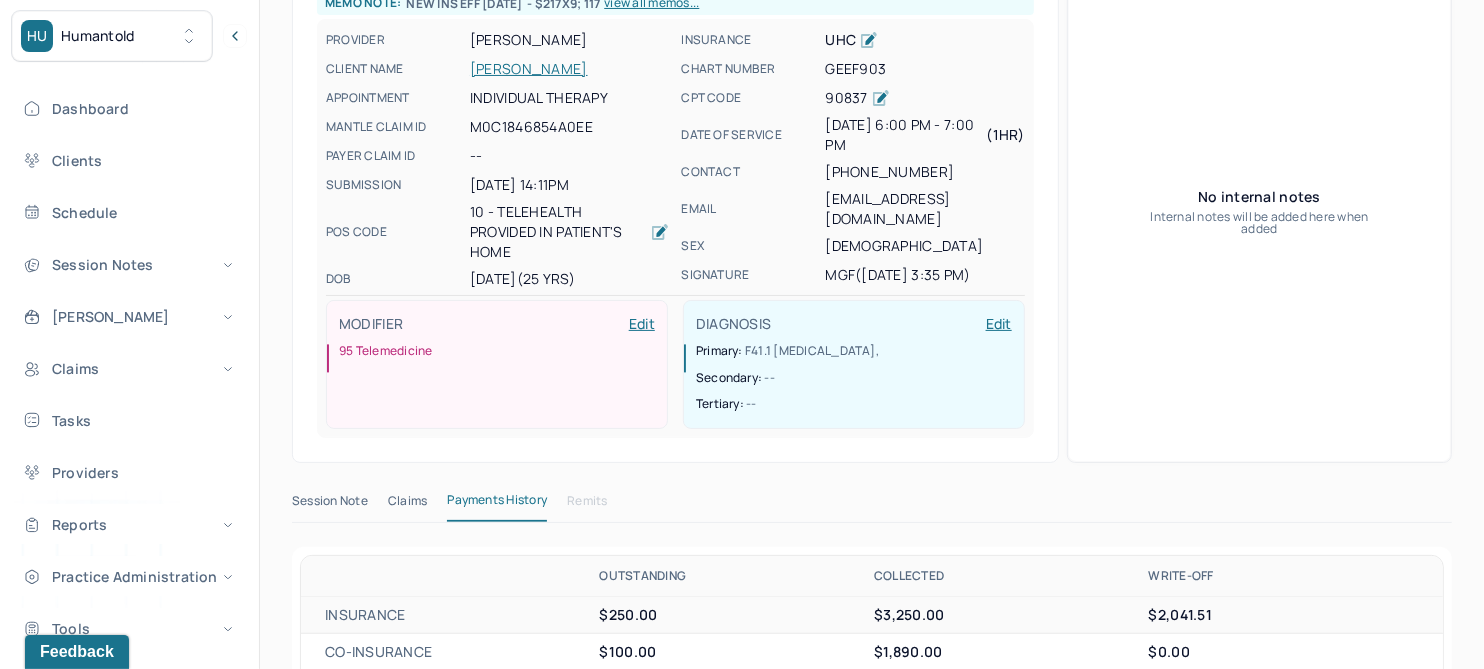 scroll, scrollTop: 222, scrollLeft: 0, axis: vertical 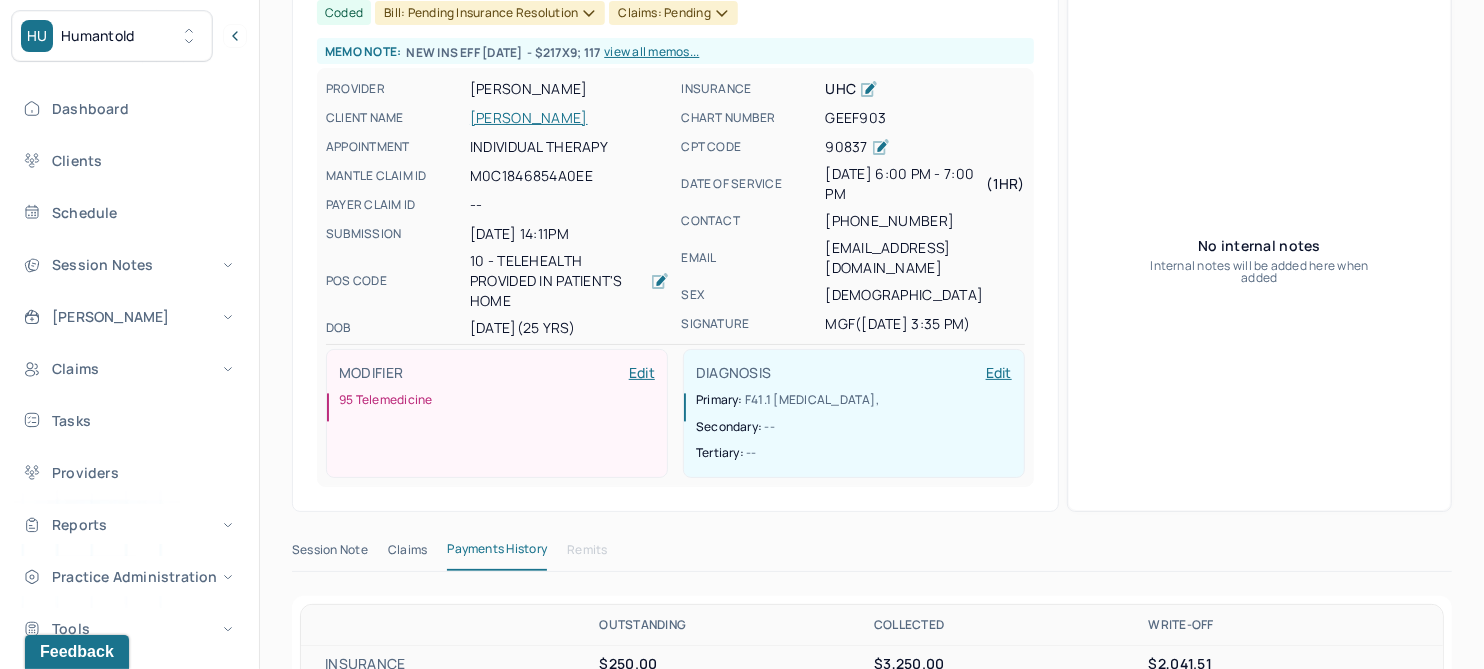 click on "GUARDIA, TOMÁS" at bounding box center (569, 118) 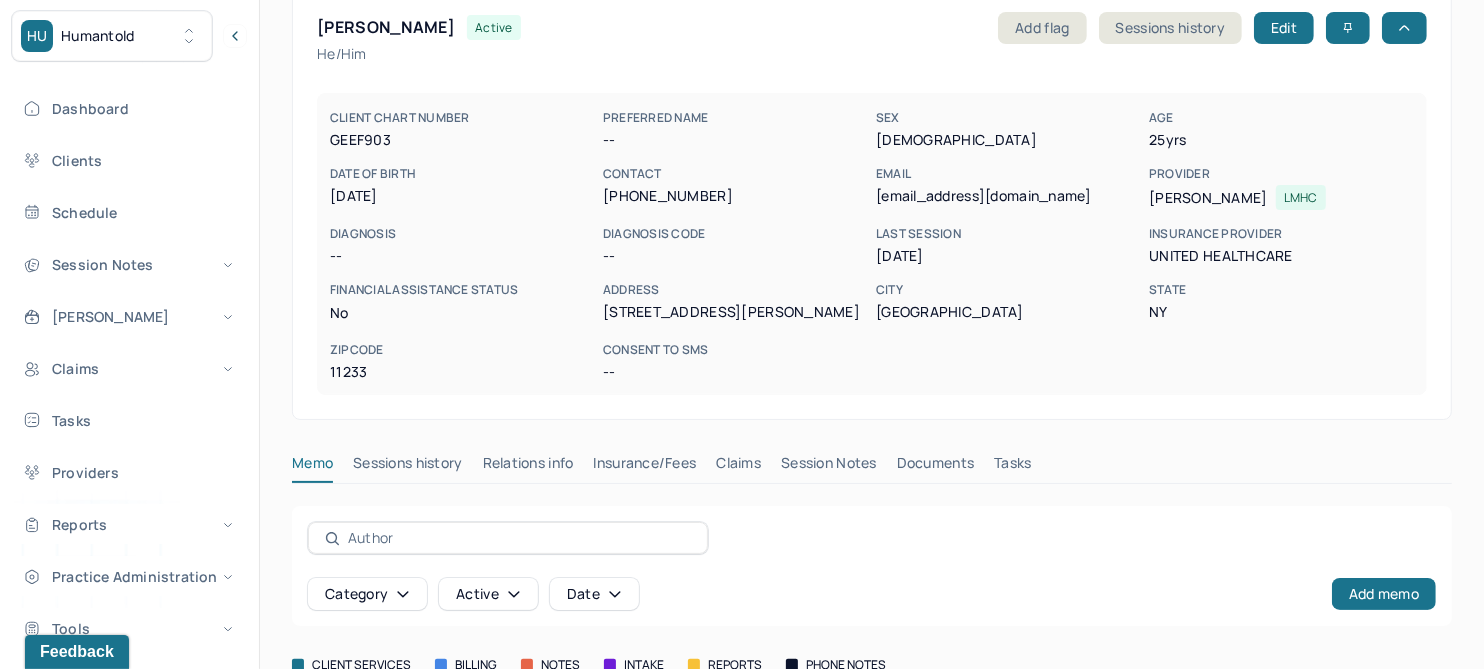 scroll, scrollTop: 250, scrollLeft: 0, axis: vertical 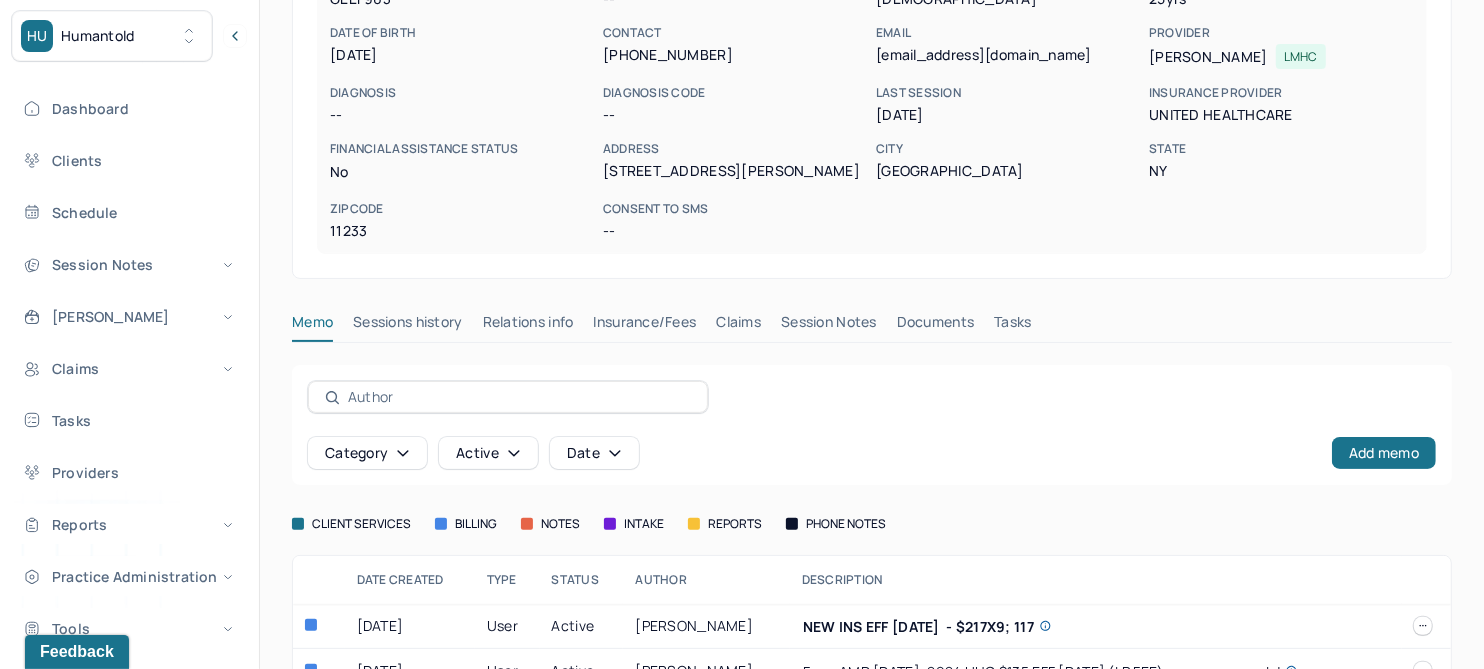click on "Insurance/Fees" at bounding box center (645, 326) 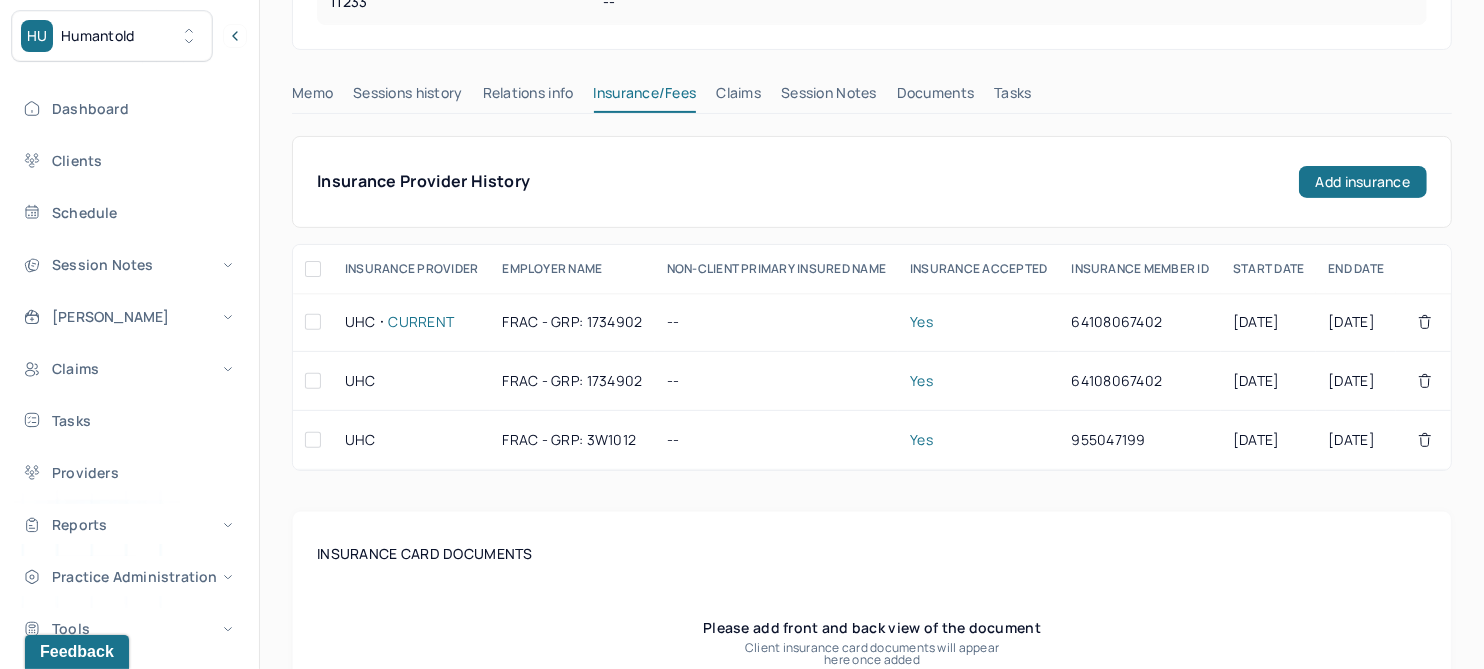 scroll, scrollTop: 500, scrollLeft: 0, axis: vertical 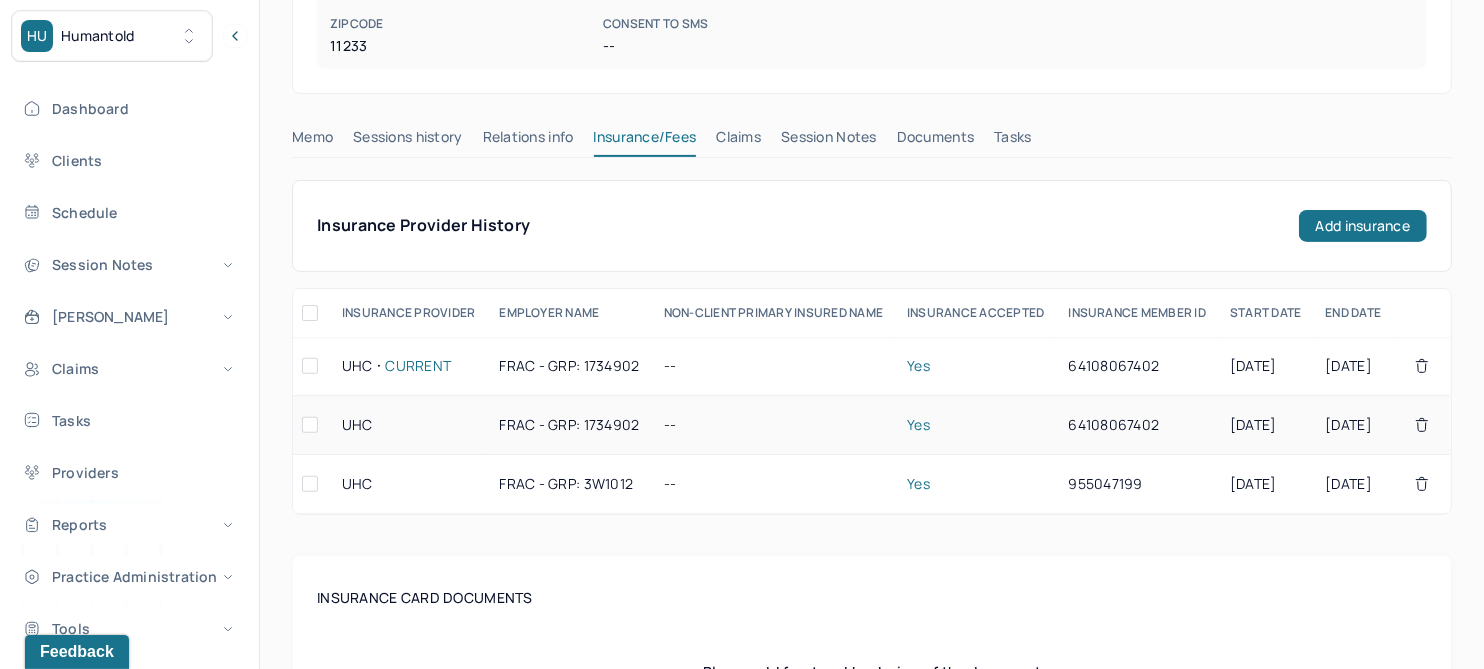 click on "FRAC - GRP: 1734902" at bounding box center [569, 425] 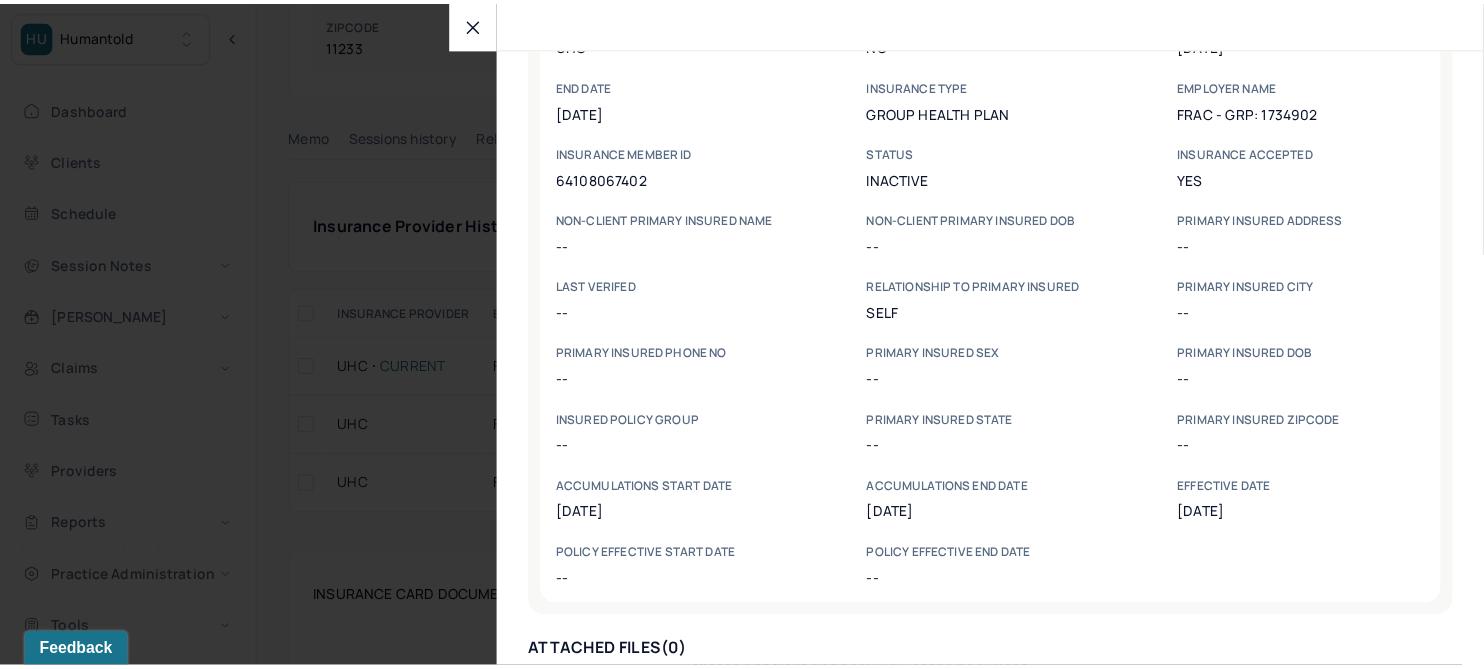 scroll, scrollTop: 177, scrollLeft: 0, axis: vertical 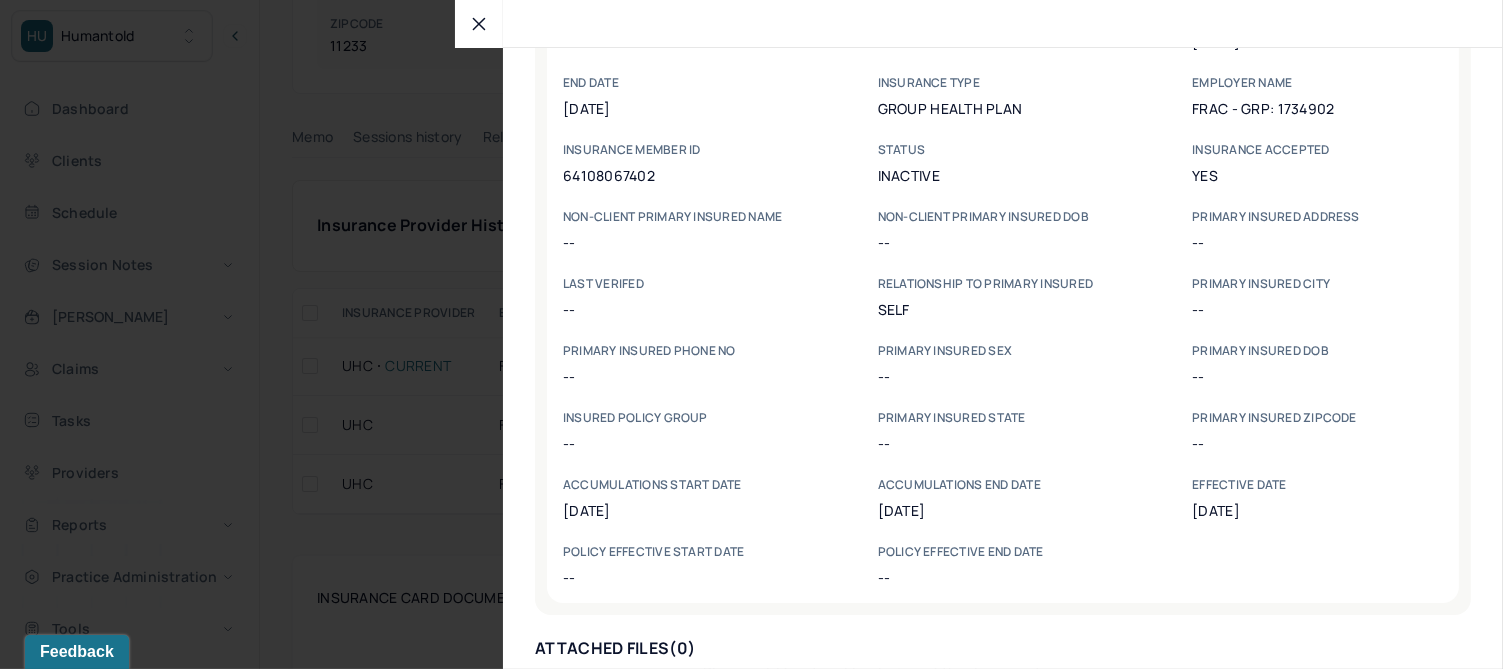 click 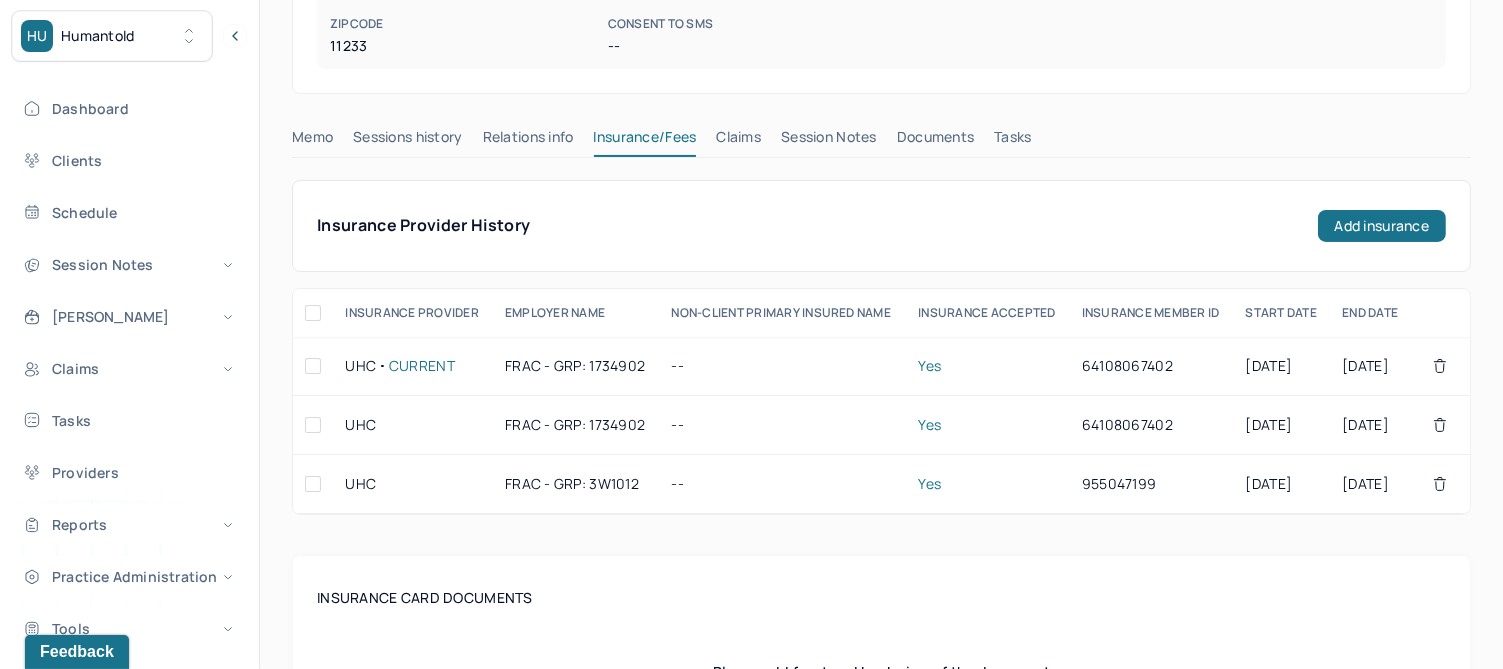 scroll, scrollTop: 0, scrollLeft: 11, axis: horizontal 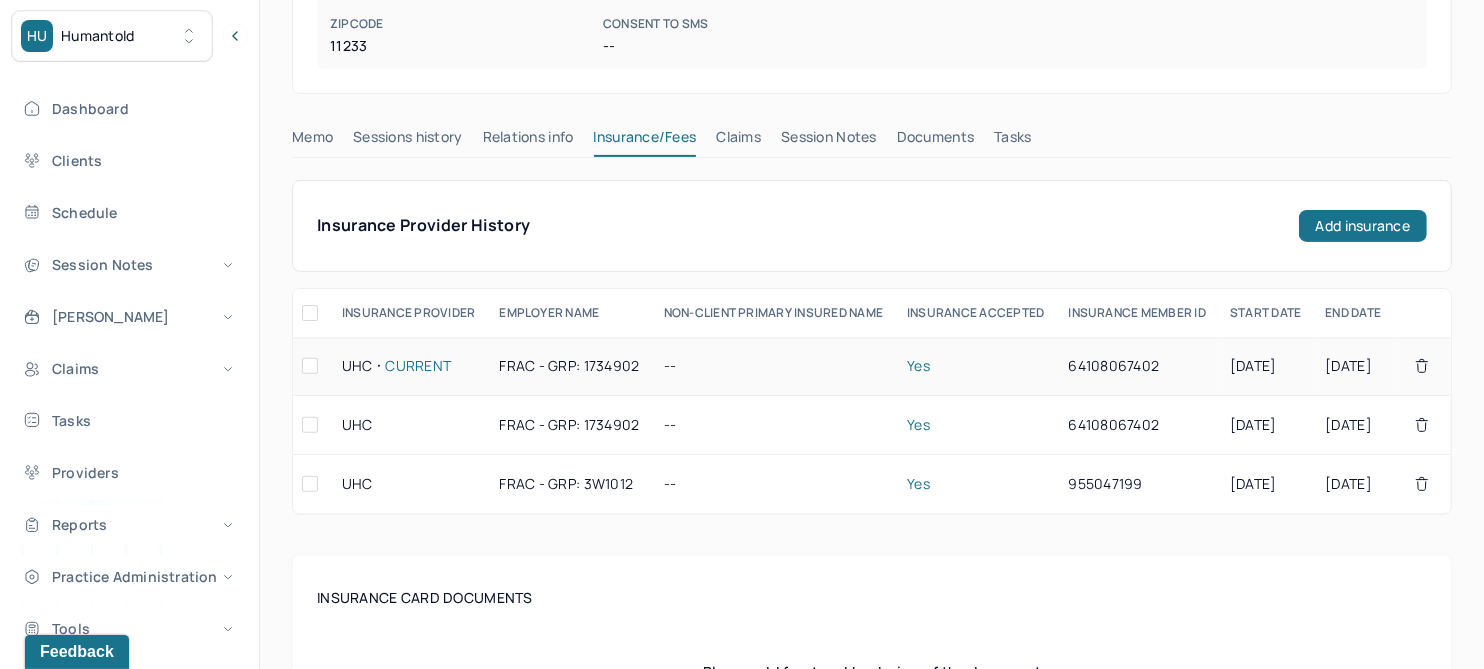 click on "FRAC - GRP: 1734902" at bounding box center [569, 366] 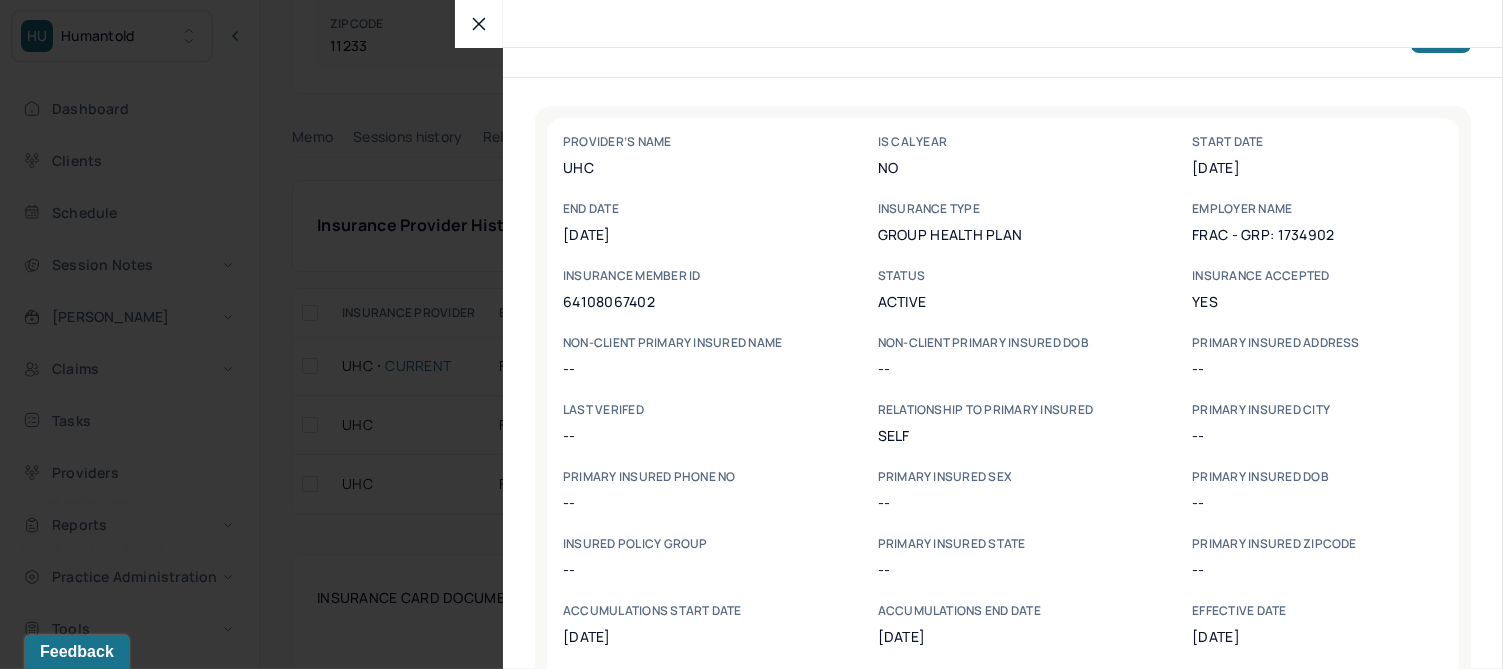 scroll, scrollTop: 0, scrollLeft: 0, axis: both 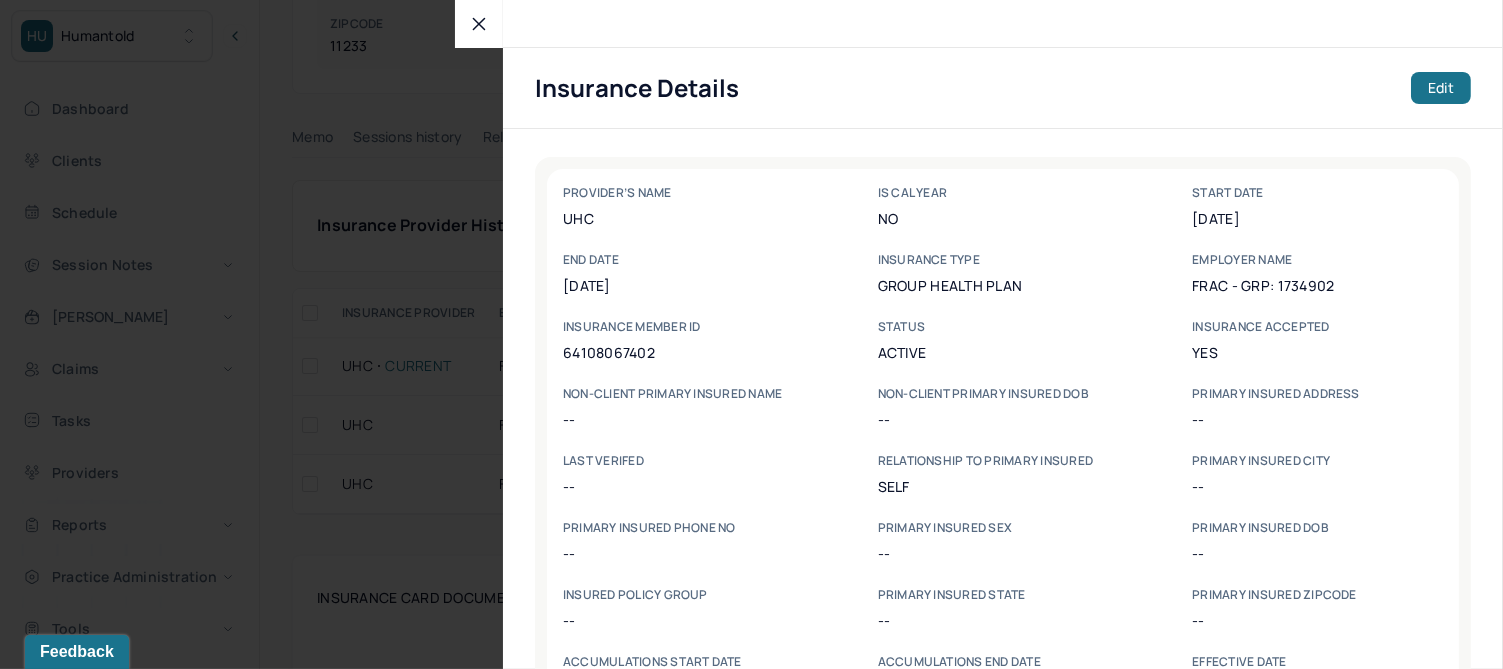 click 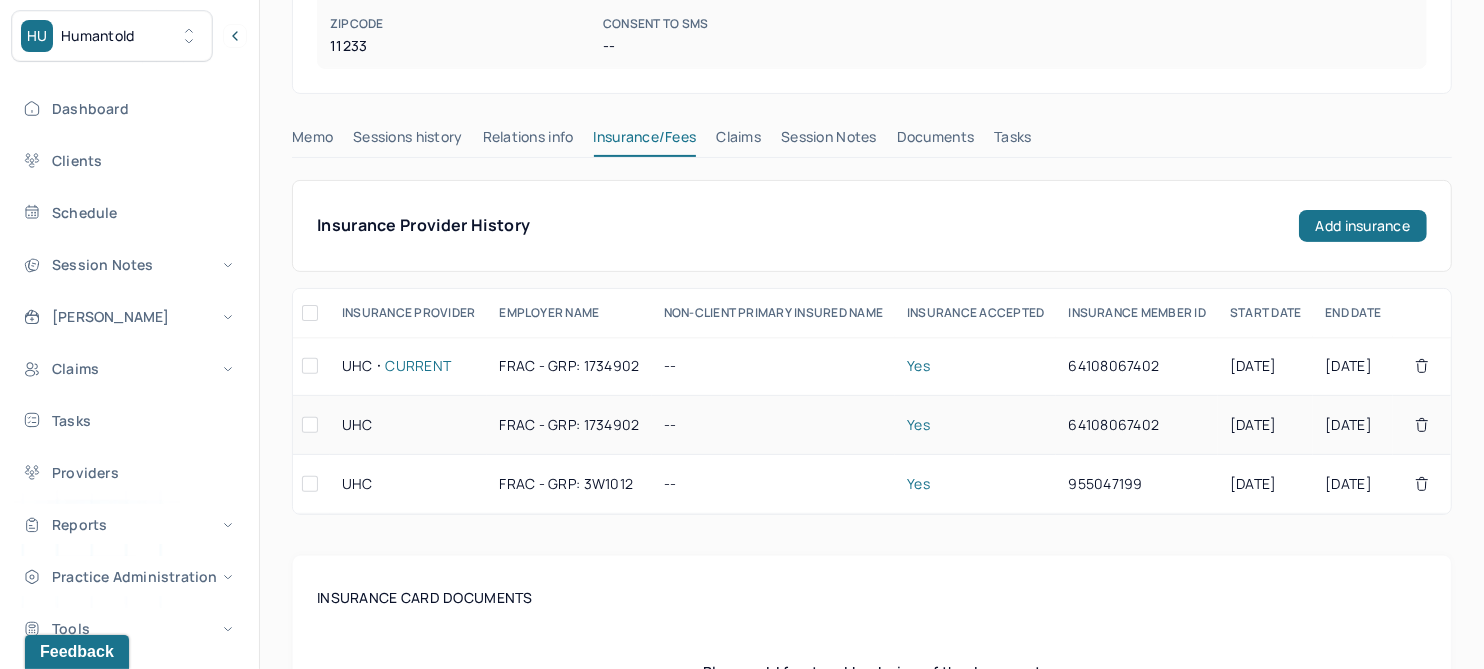 click on "FRAC - GRP: 1734902" at bounding box center (569, 425) 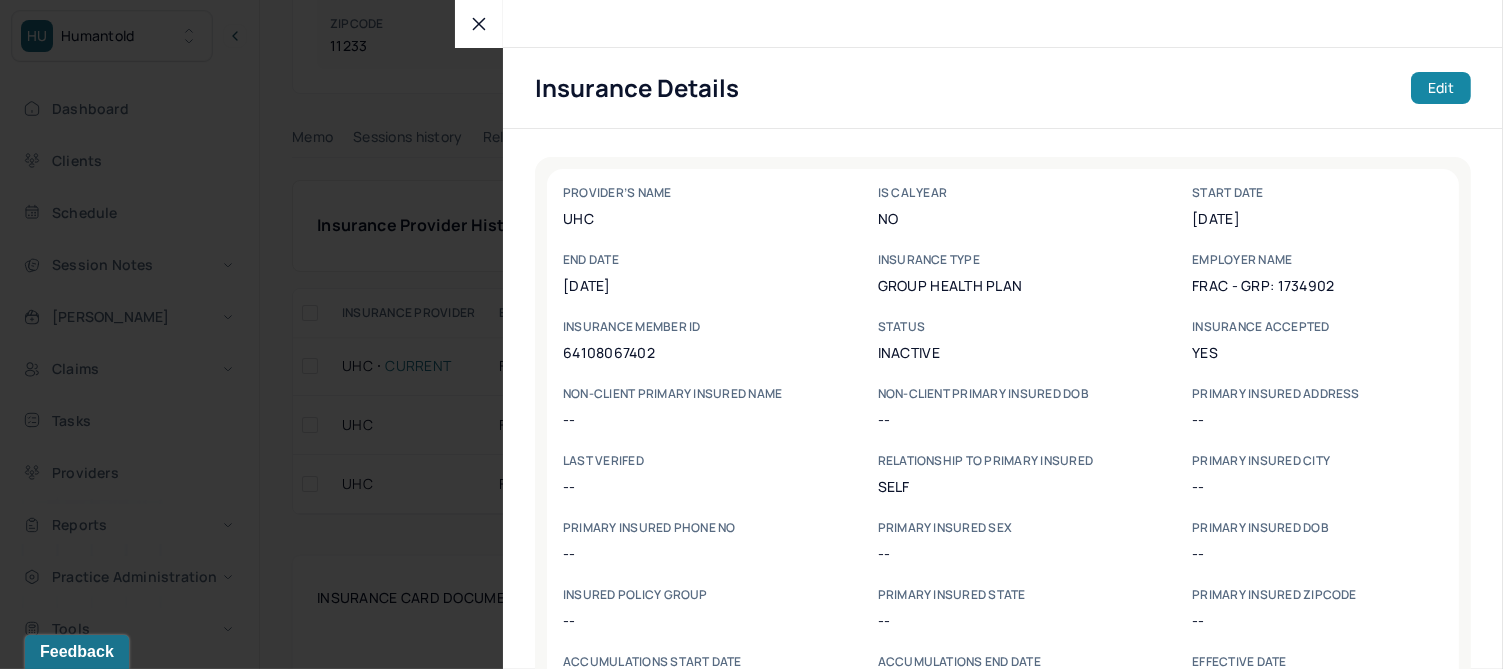 click on "Edit" at bounding box center (1441, 88) 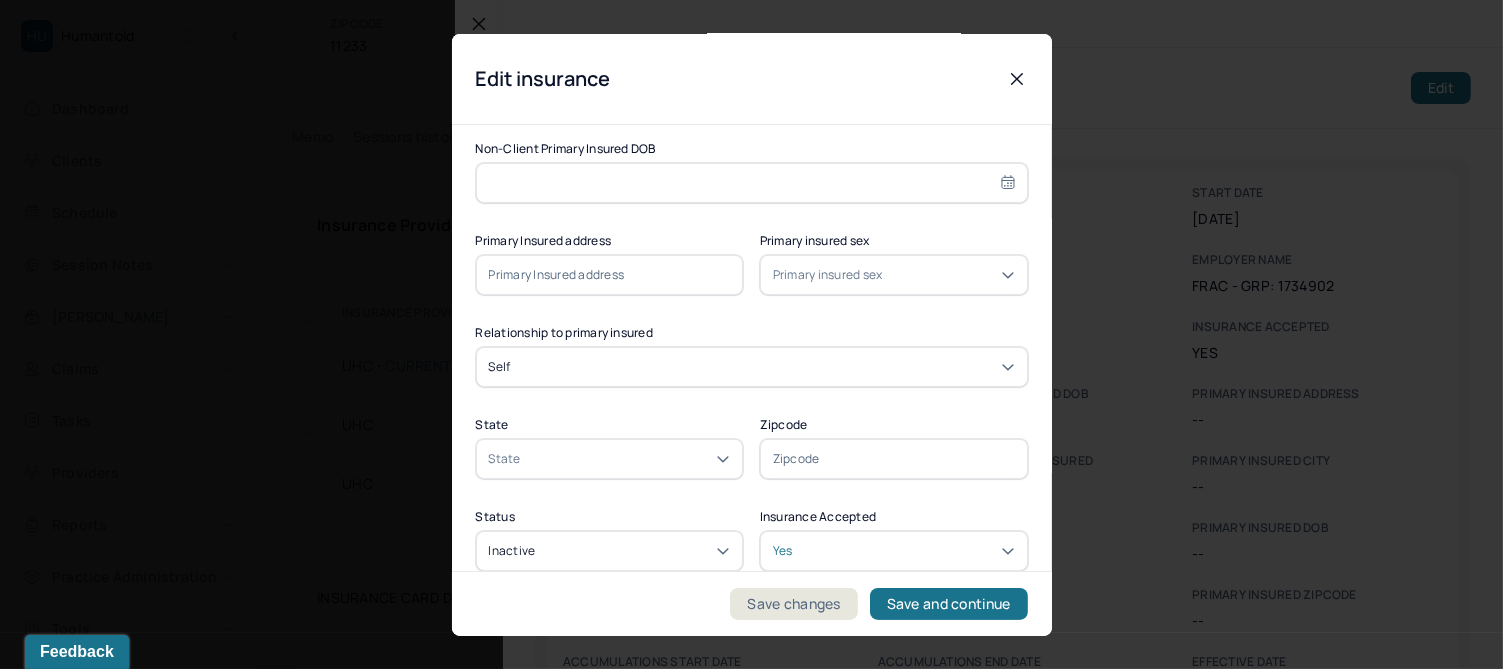 scroll, scrollTop: 625, scrollLeft: 0, axis: vertical 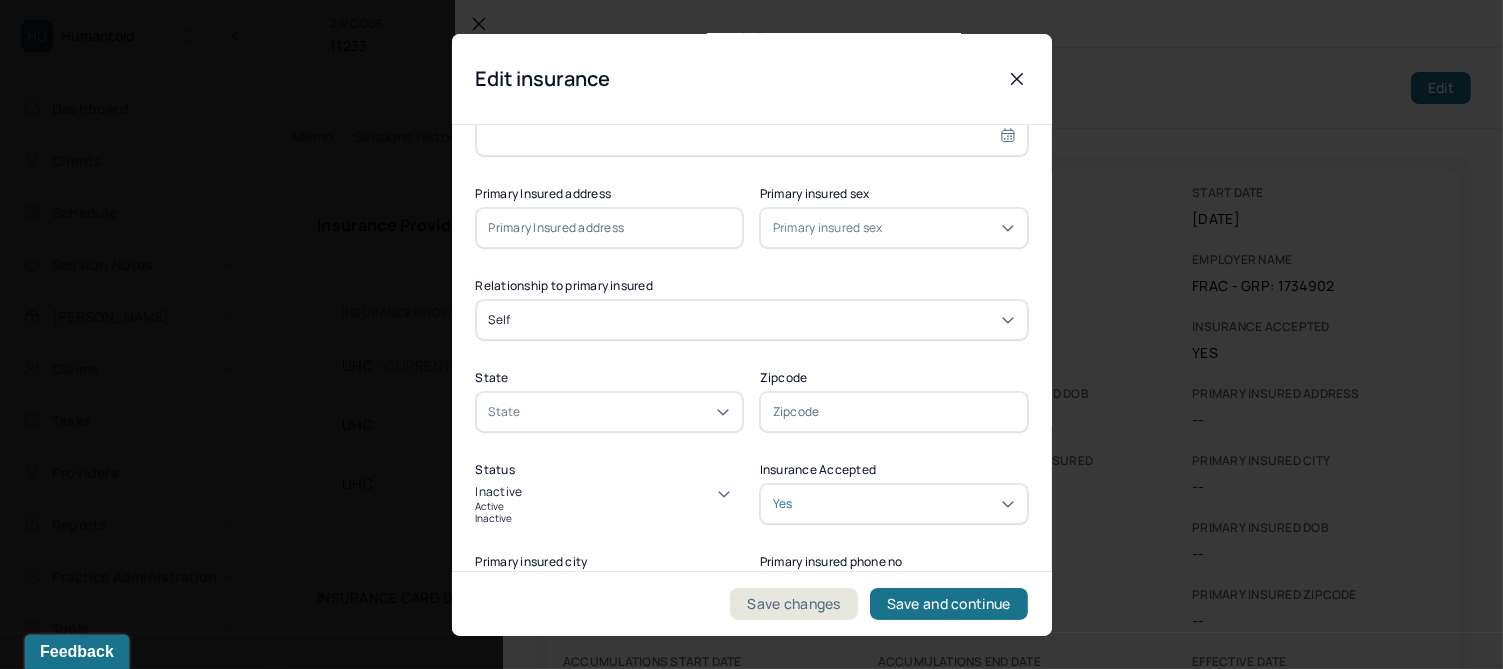 click 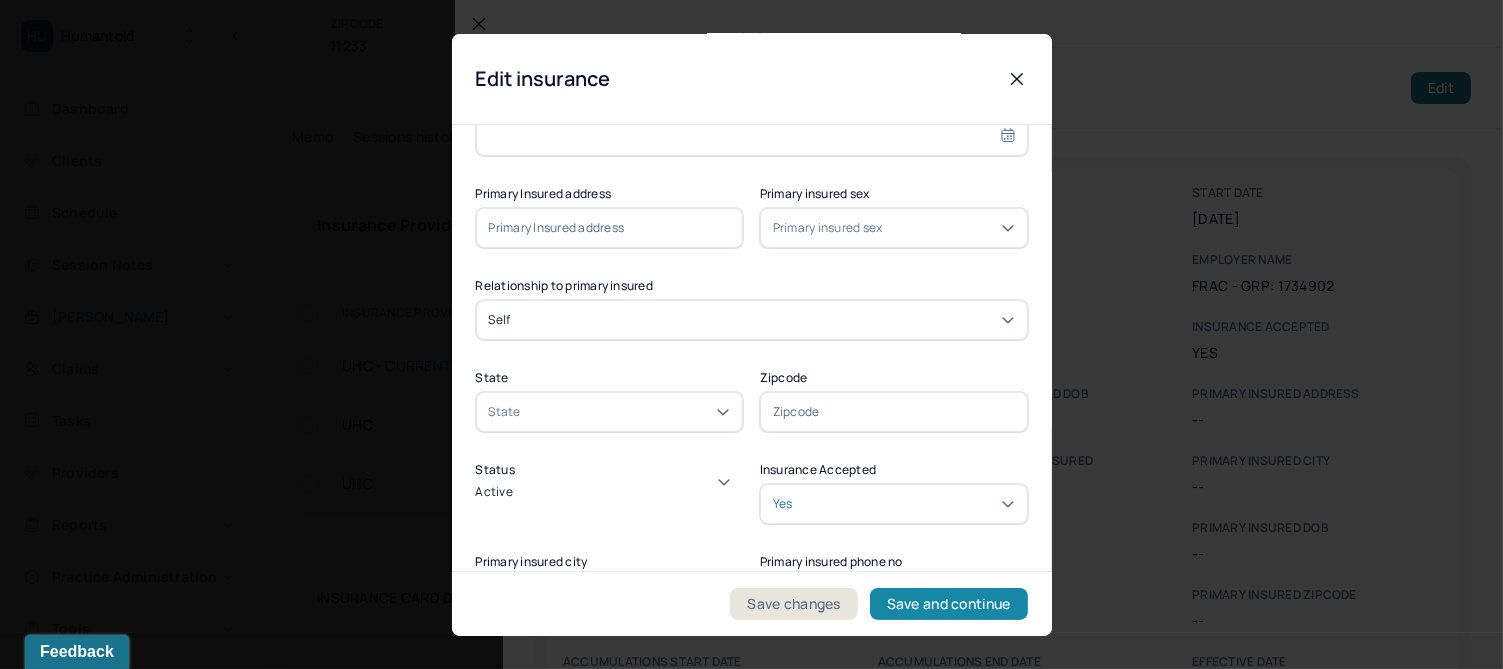 click on "Save and continue" at bounding box center (949, 604) 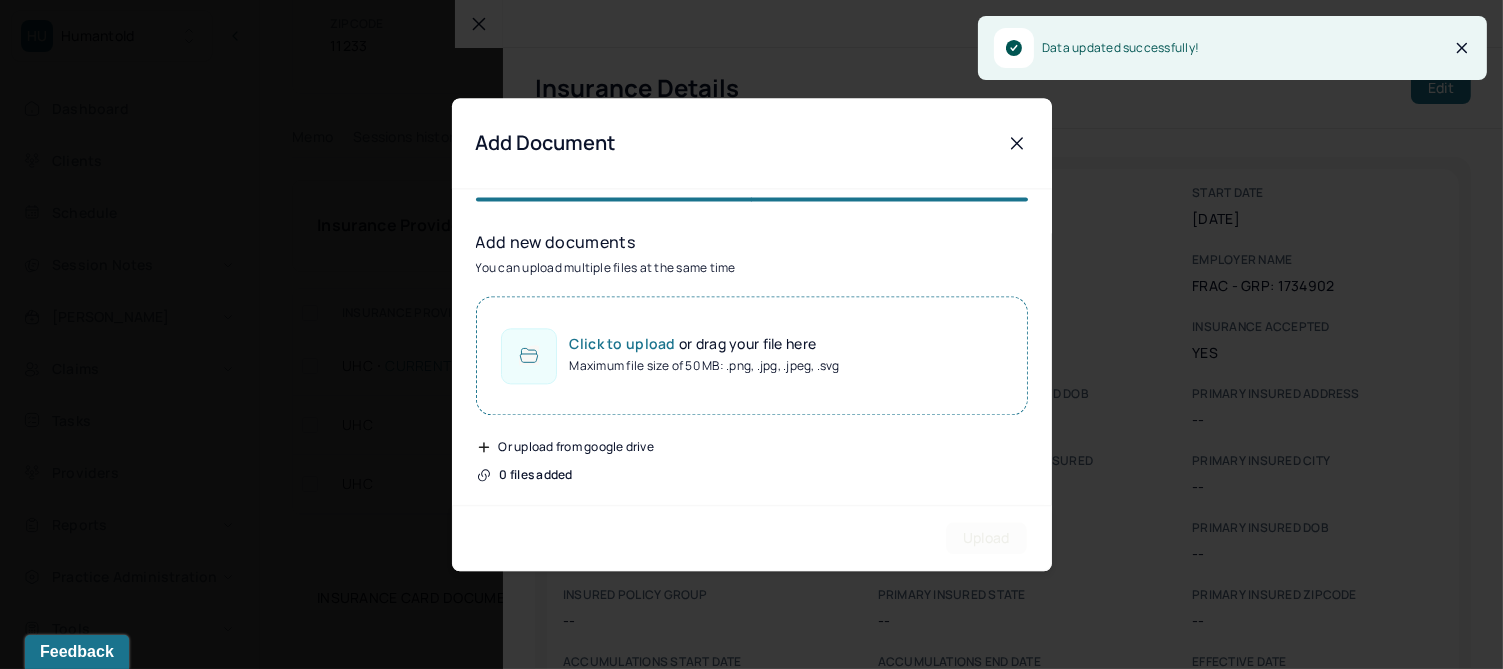 scroll, scrollTop: 0, scrollLeft: 0, axis: both 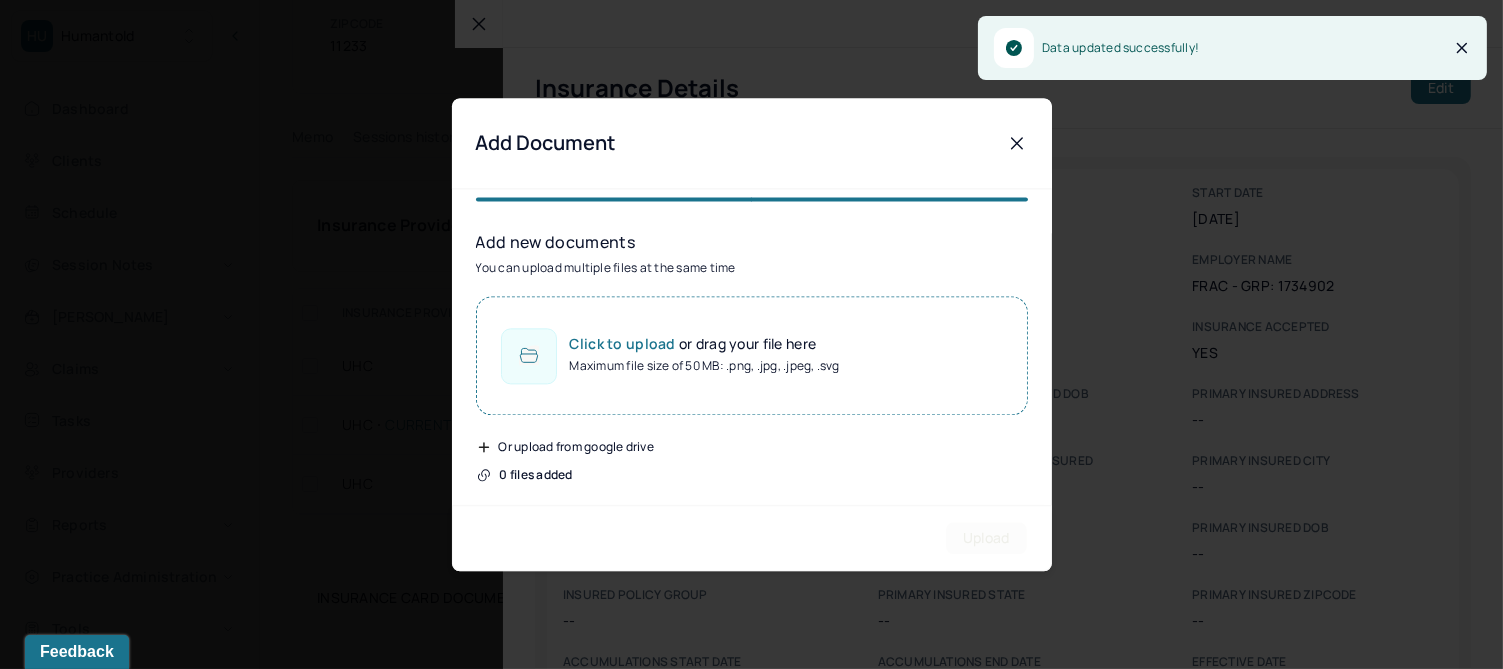 click 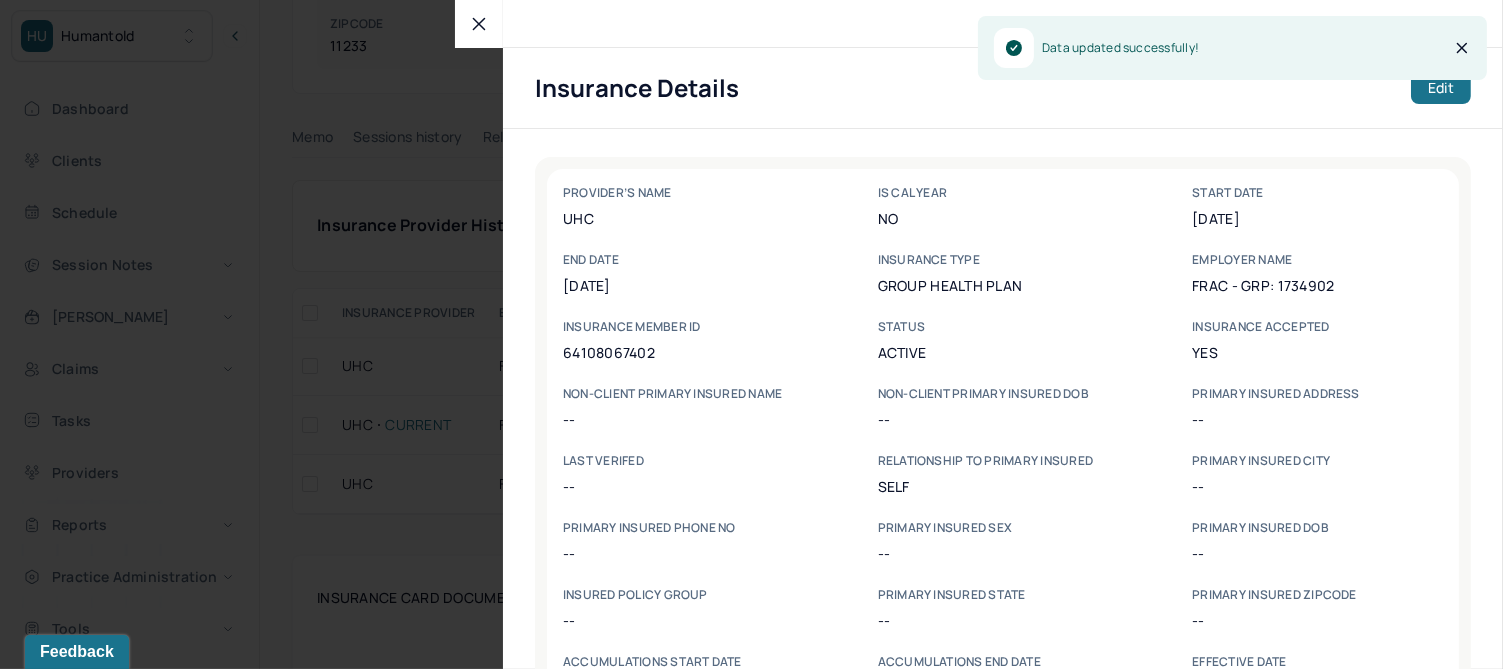 click 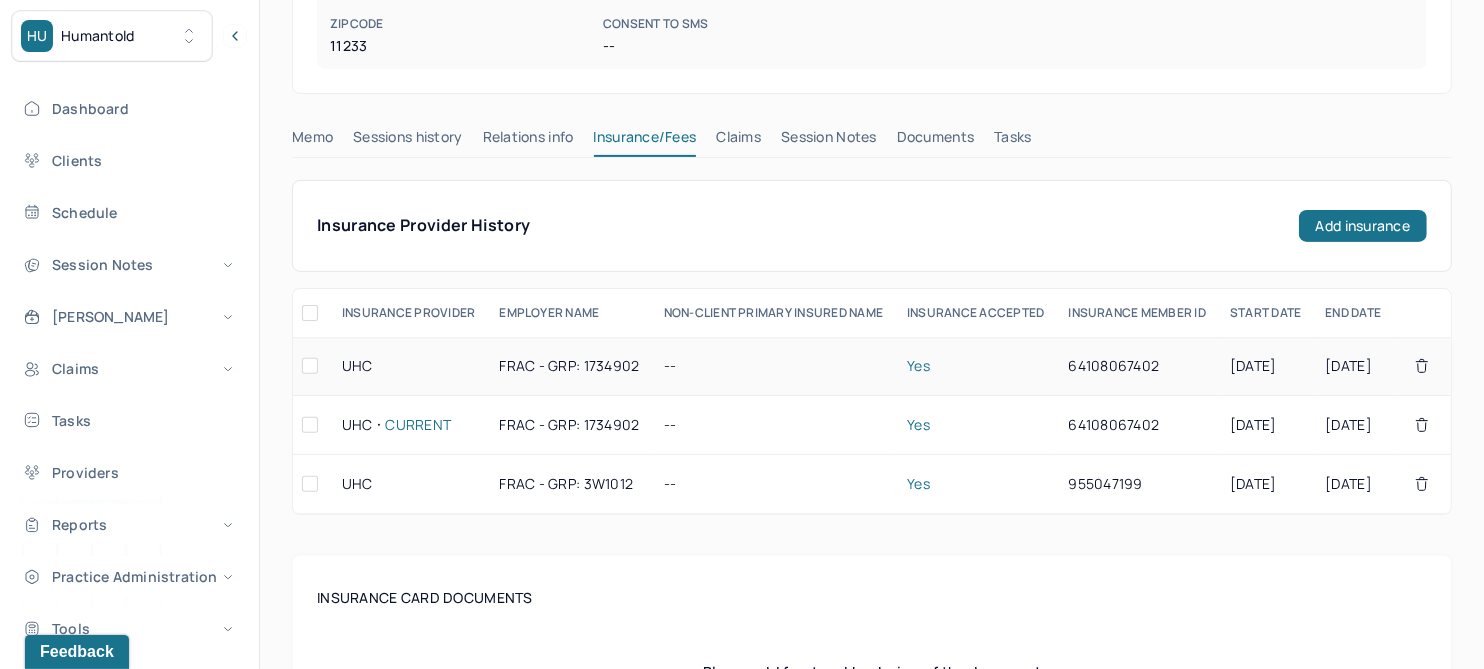 click on "FRAC - GRP: 1734902" at bounding box center (569, 366) 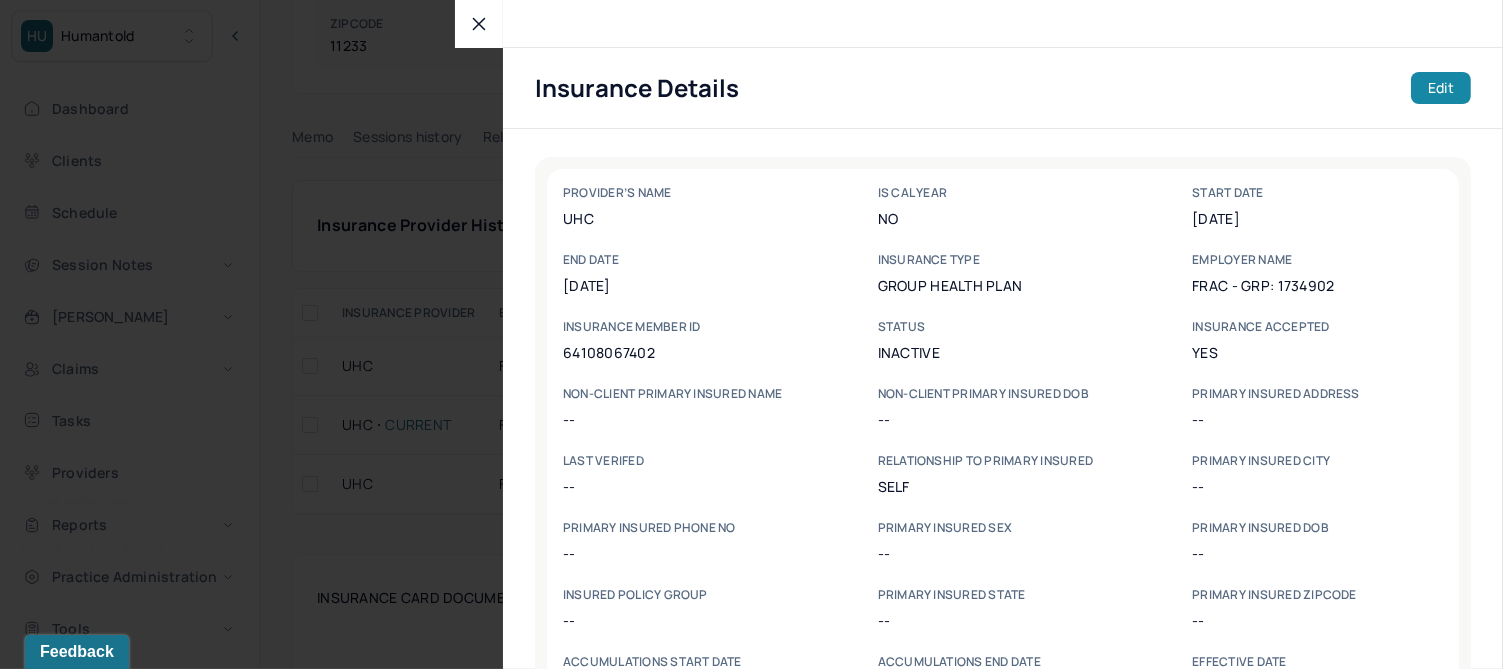 click on "Edit" at bounding box center [1441, 88] 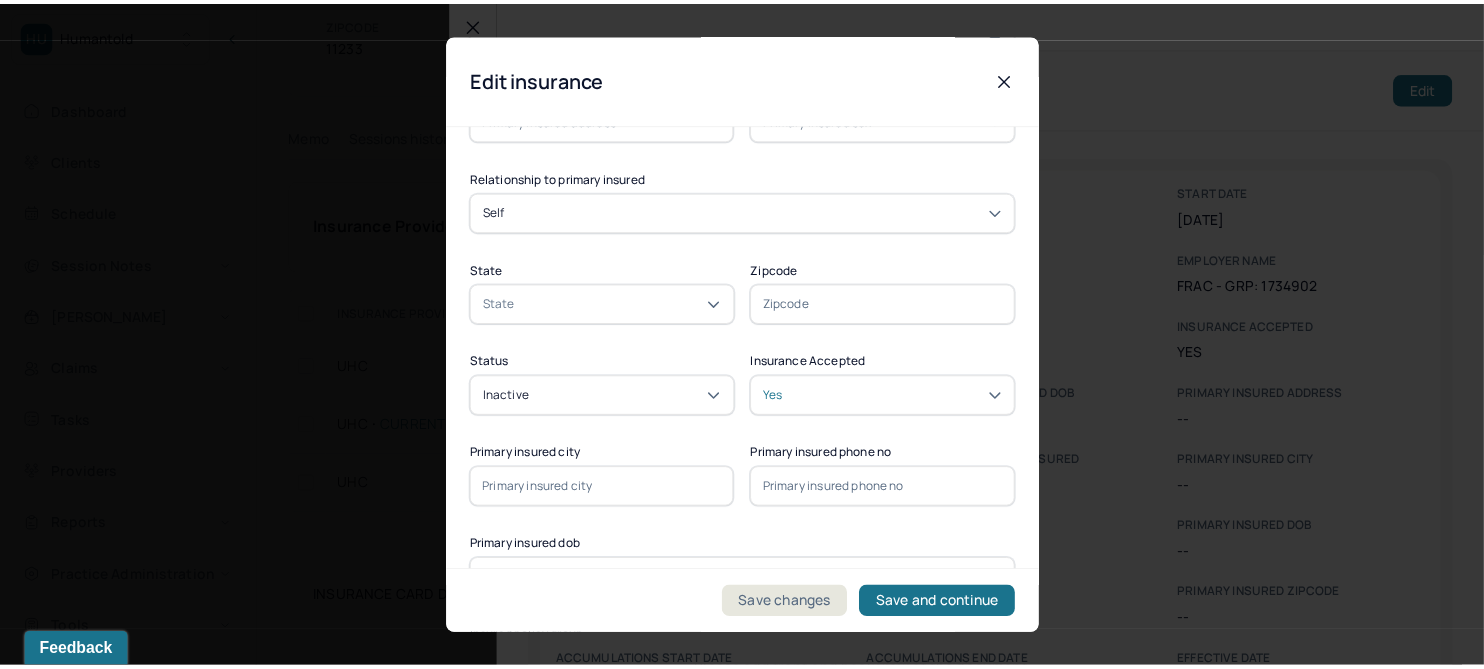 scroll, scrollTop: 750, scrollLeft: 0, axis: vertical 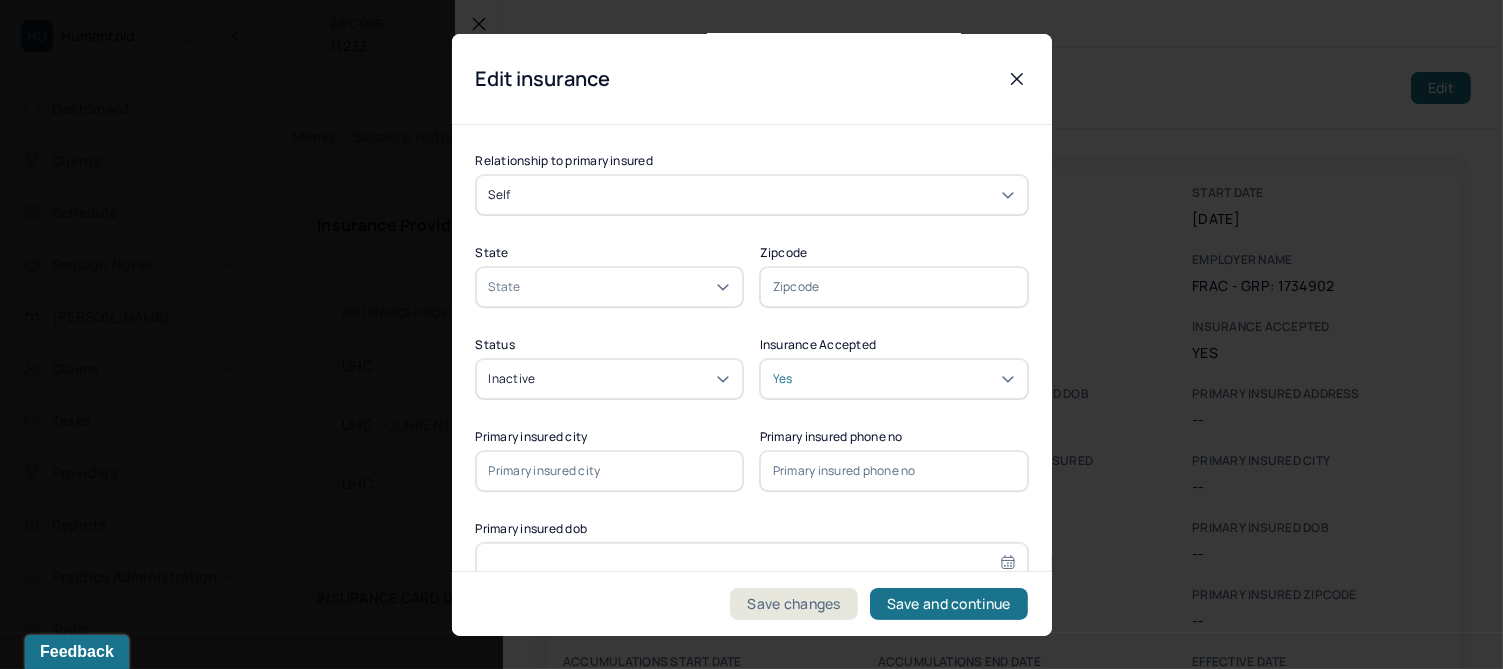 click 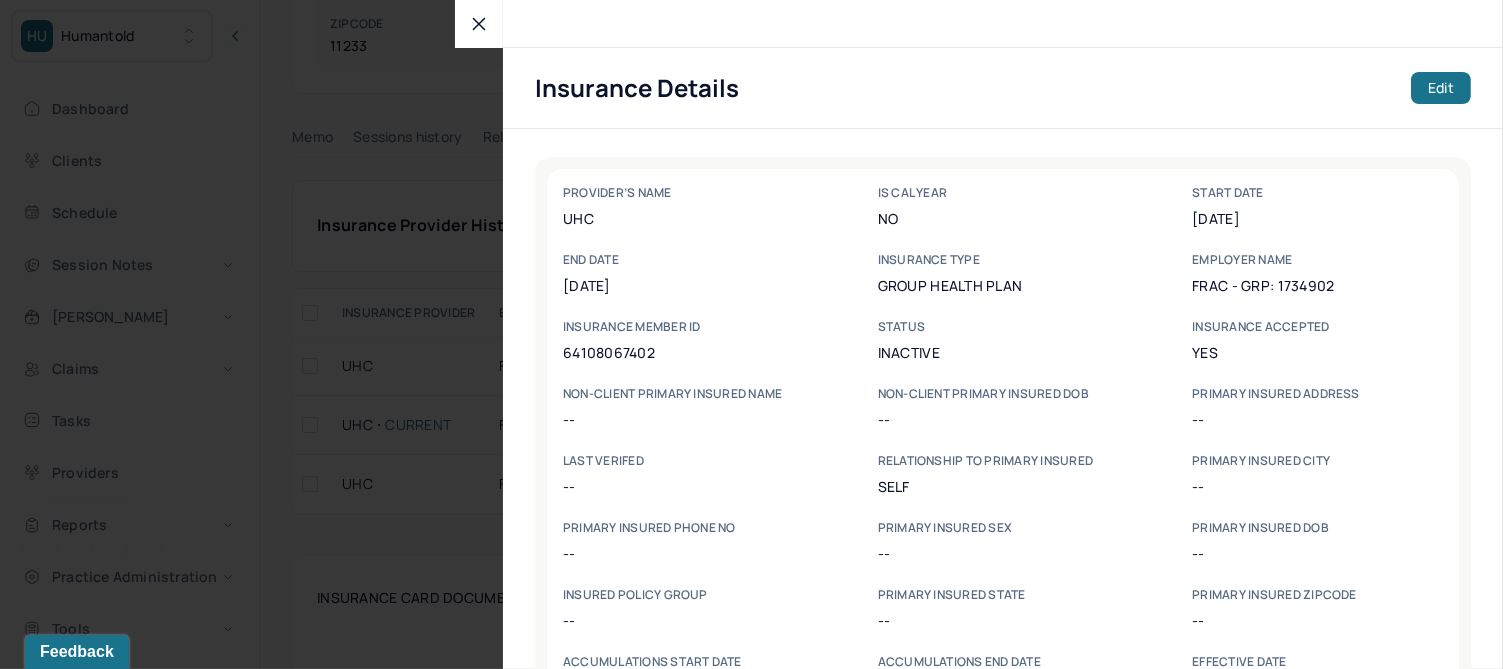 click 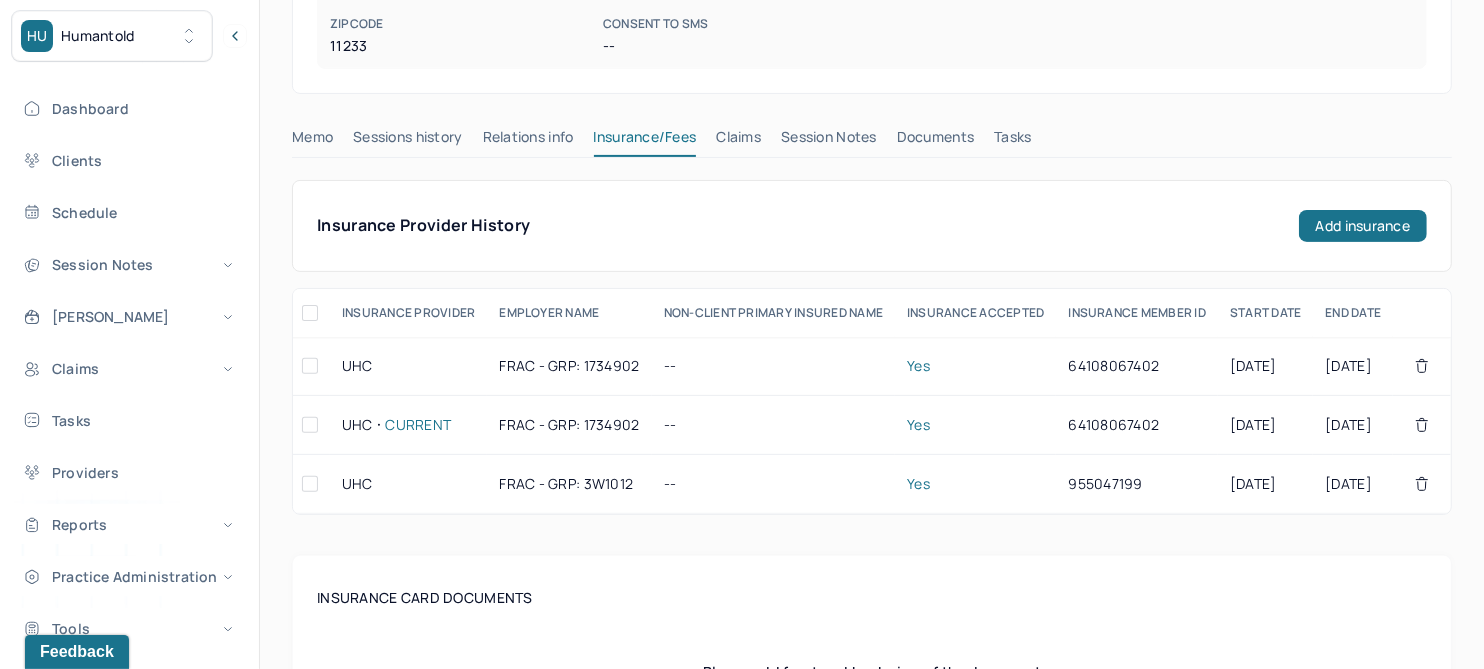 scroll, scrollTop: 0, scrollLeft: 0, axis: both 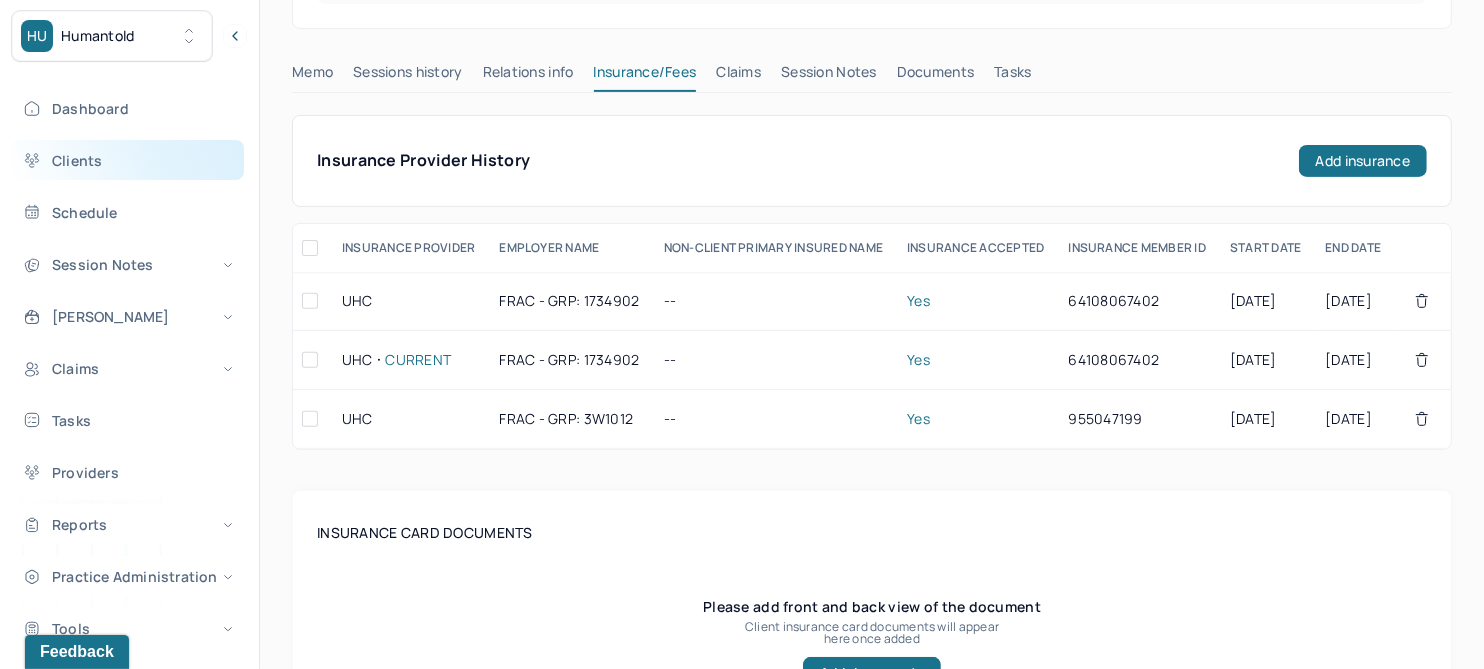 click on "Clients" at bounding box center [128, 160] 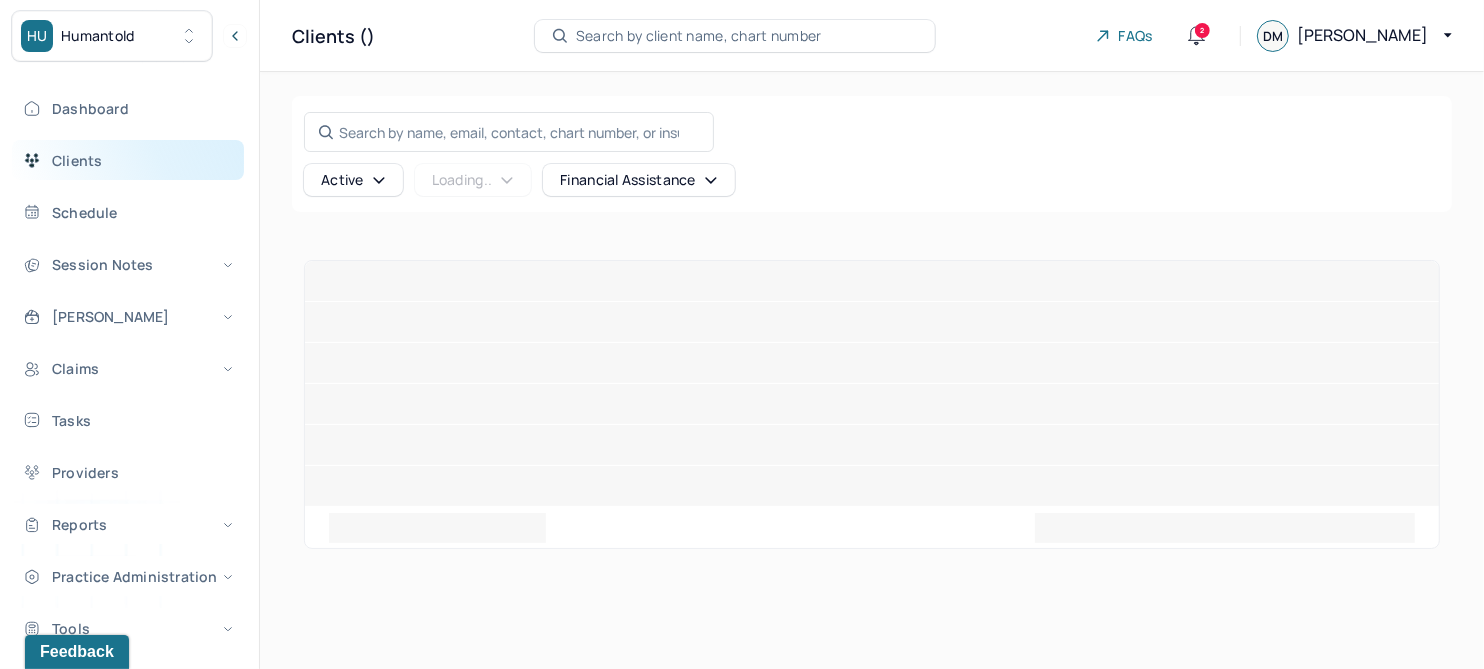 scroll, scrollTop: 0, scrollLeft: 0, axis: both 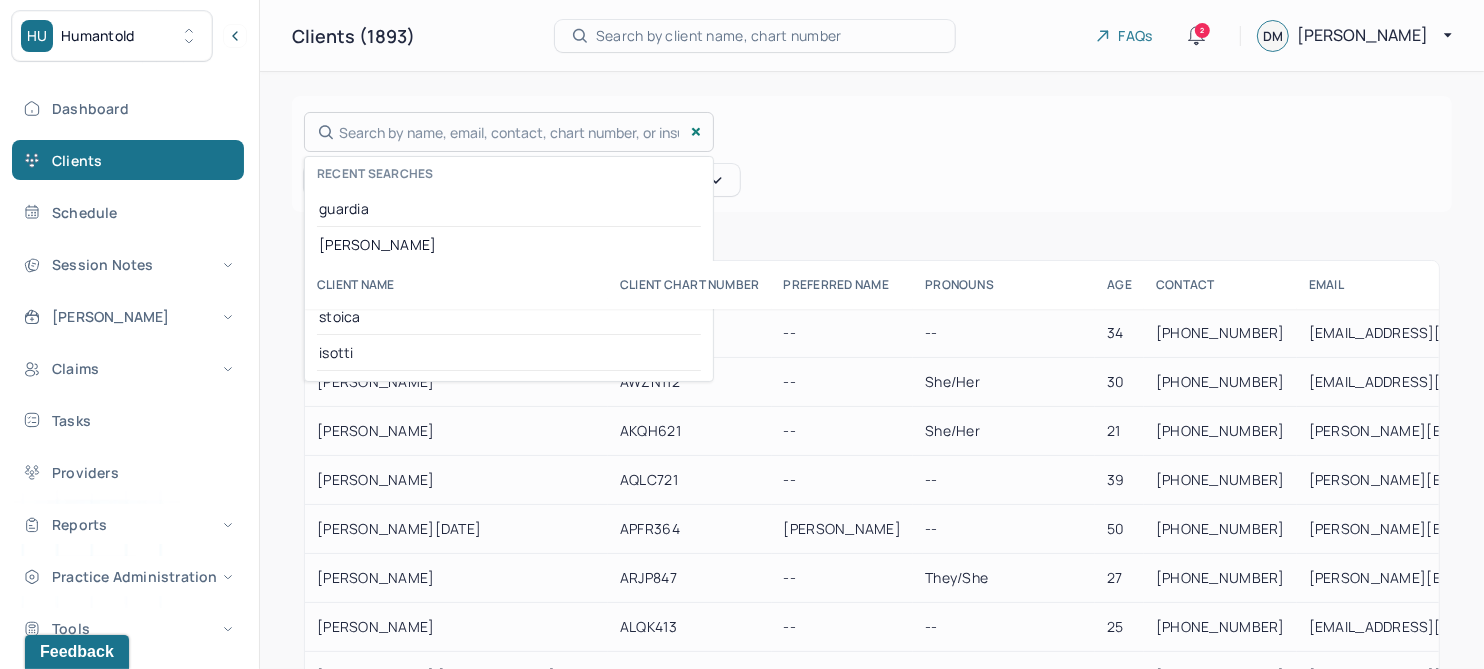 click on "Search by name, email, contact, chart number, or insurance id... Recent searches guardia mannino ma stoica isotti" at bounding box center (509, 132) 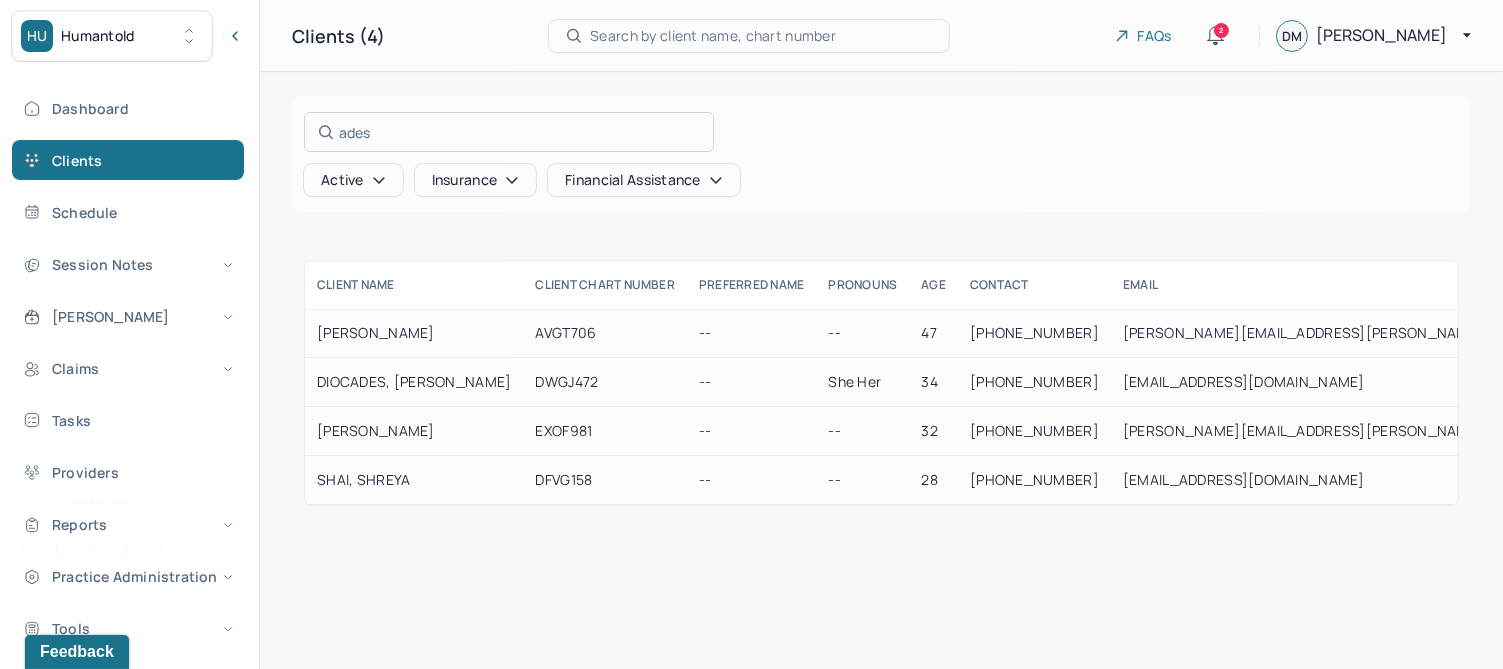 type on "ades" 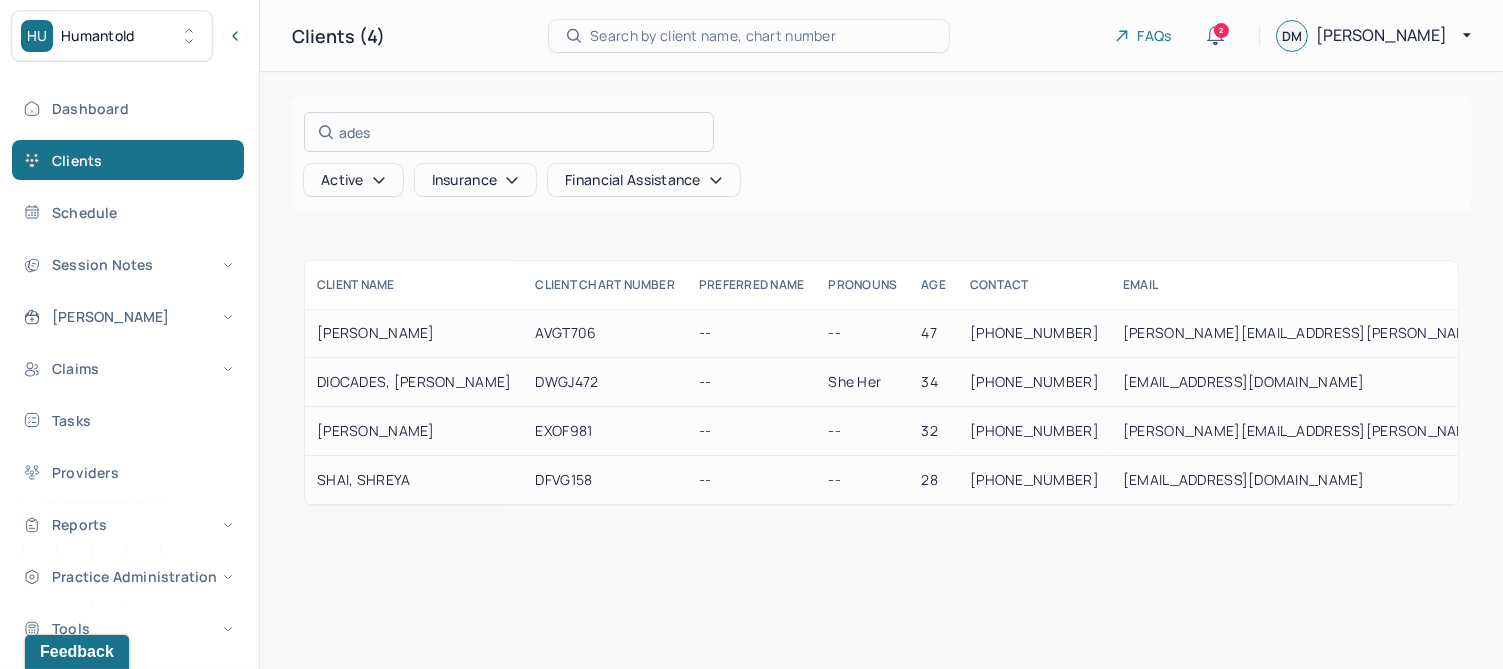 click at bounding box center (751, 334) 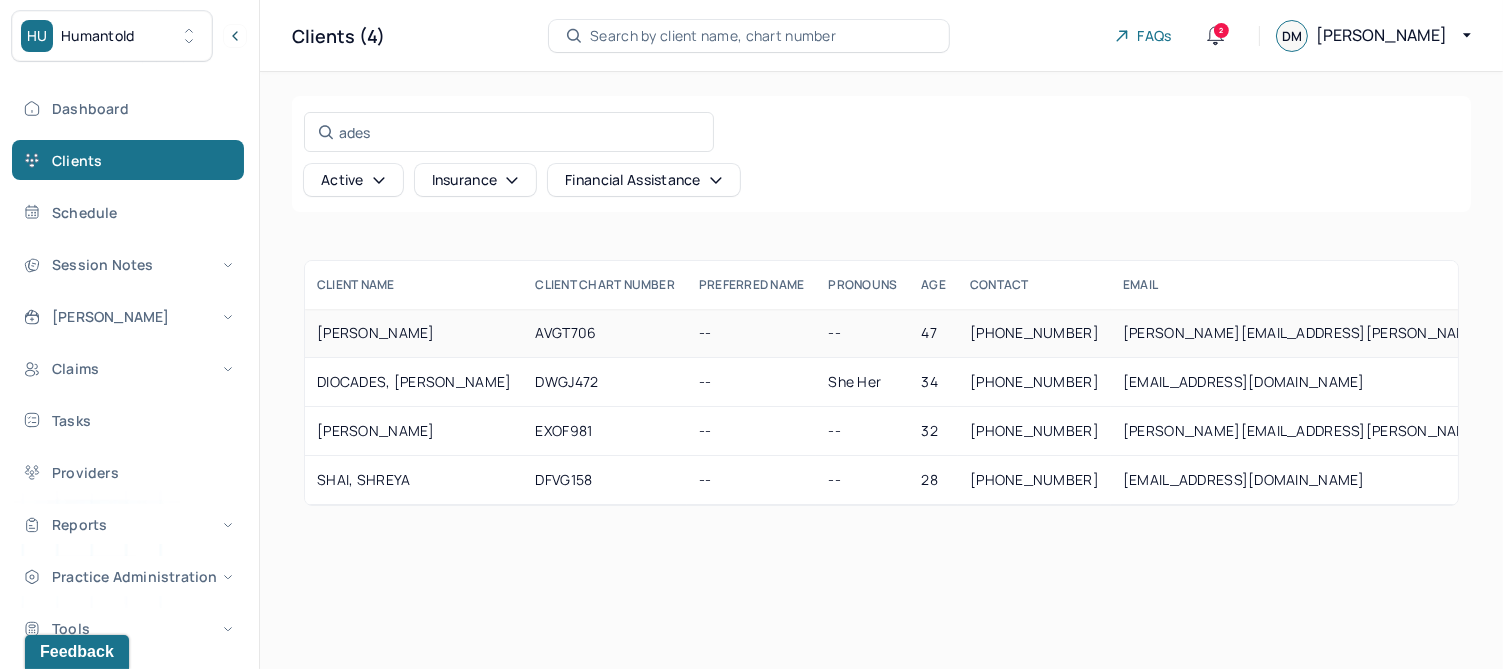 click on "ADES, VERONICA" at bounding box center [414, 333] 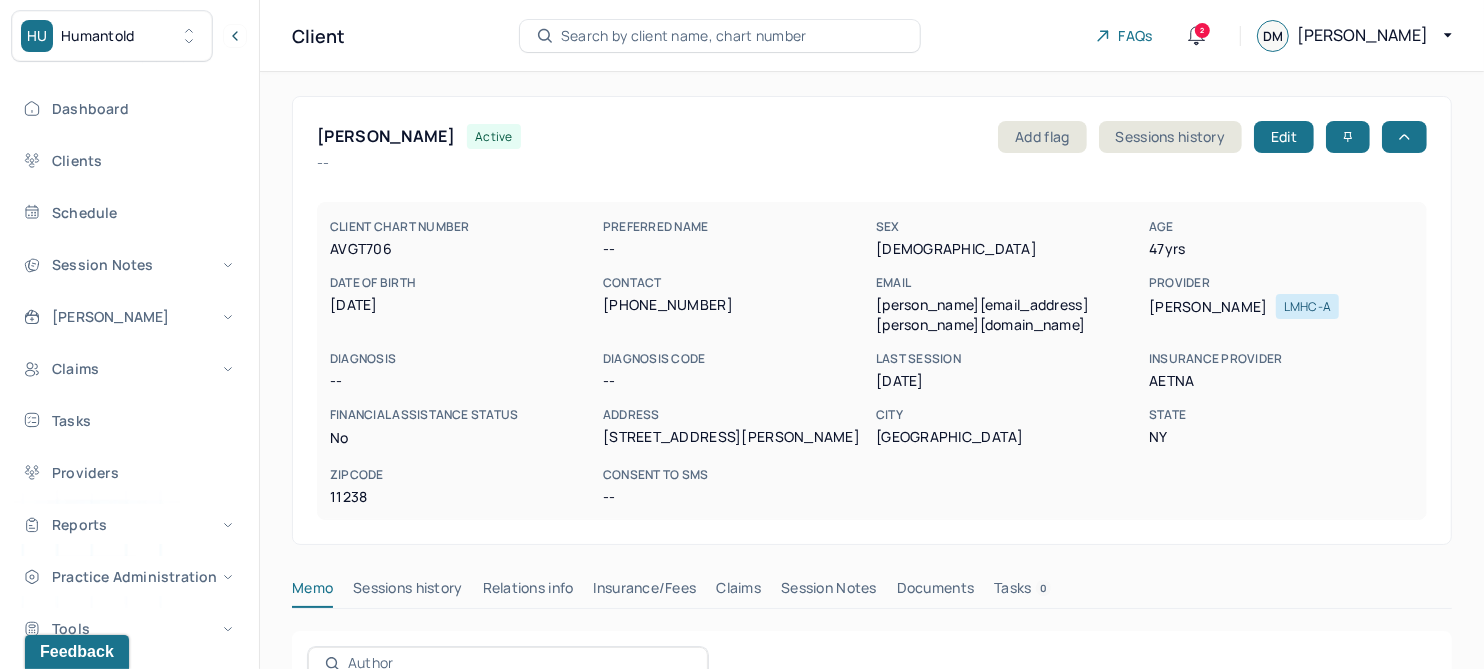 scroll, scrollTop: 333, scrollLeft: 0, axis: vertical 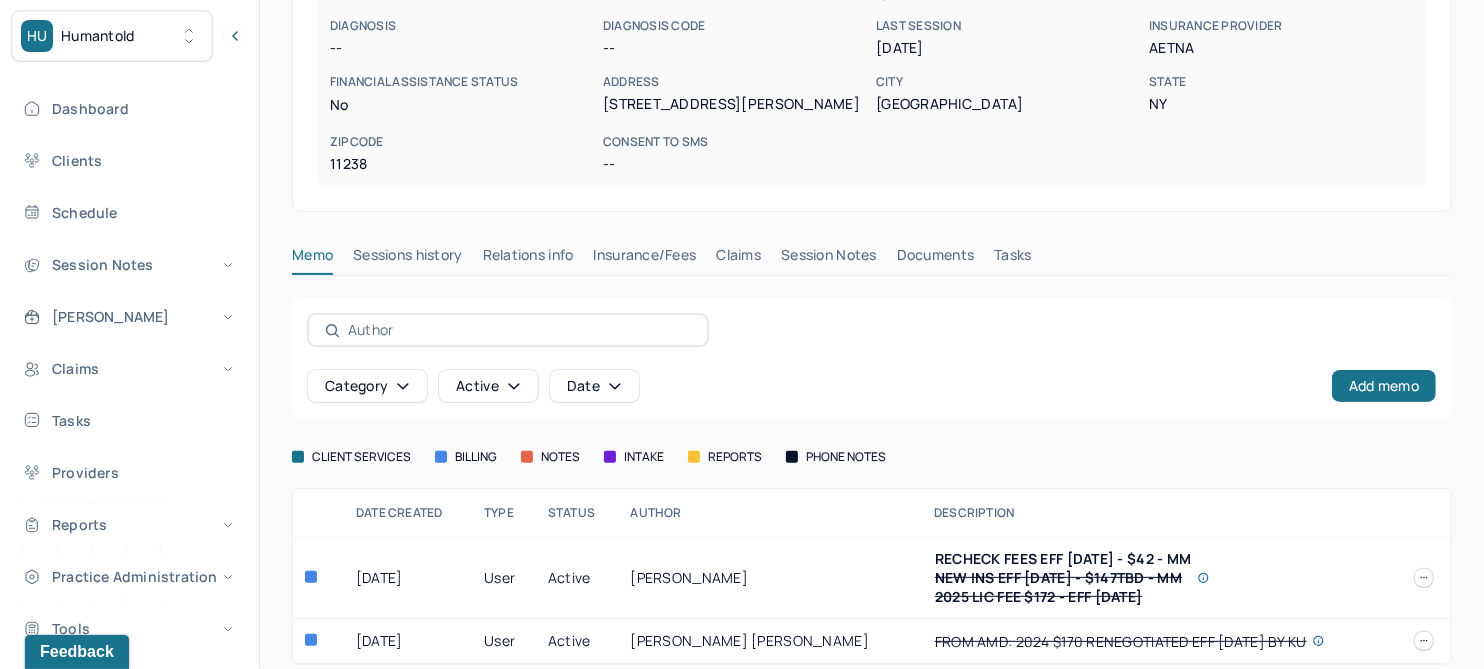 click on "Insurance/Fees" at bounding box center [645, 259] 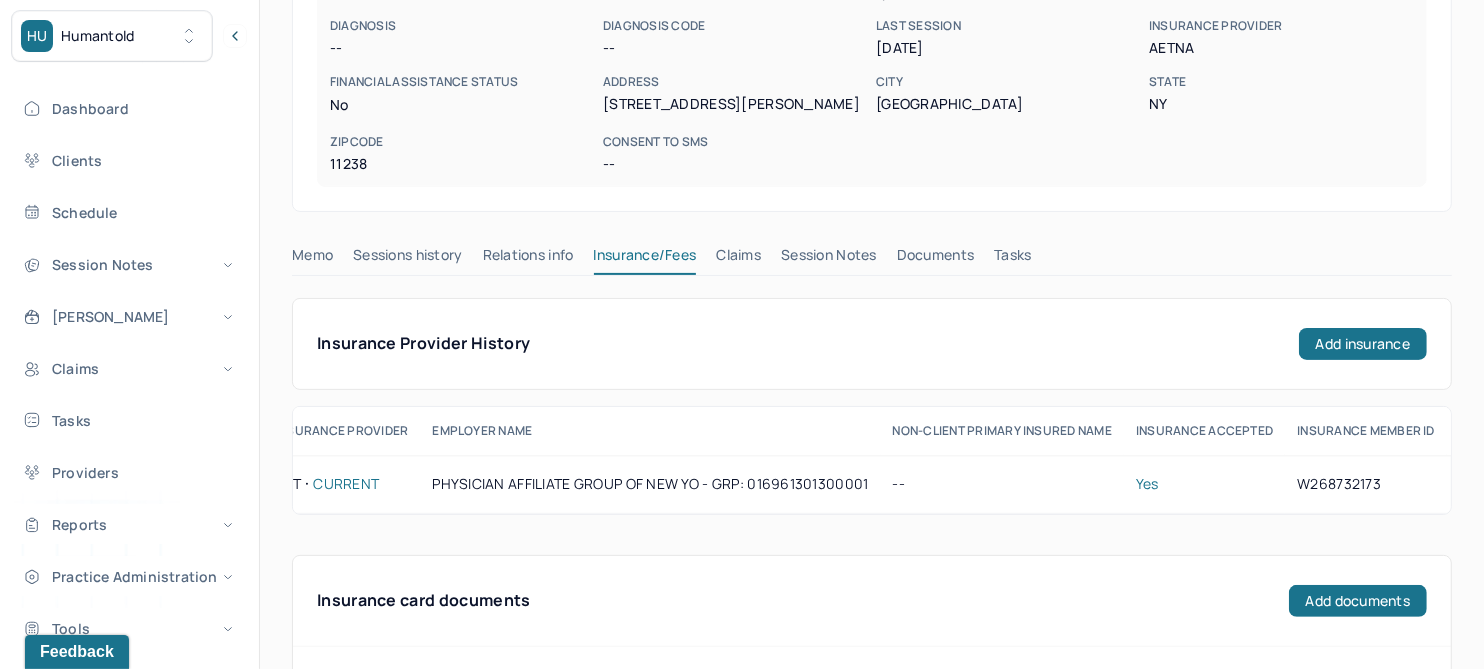 scroll, scrollTop: 0, scrollLeft: 0, axis: both 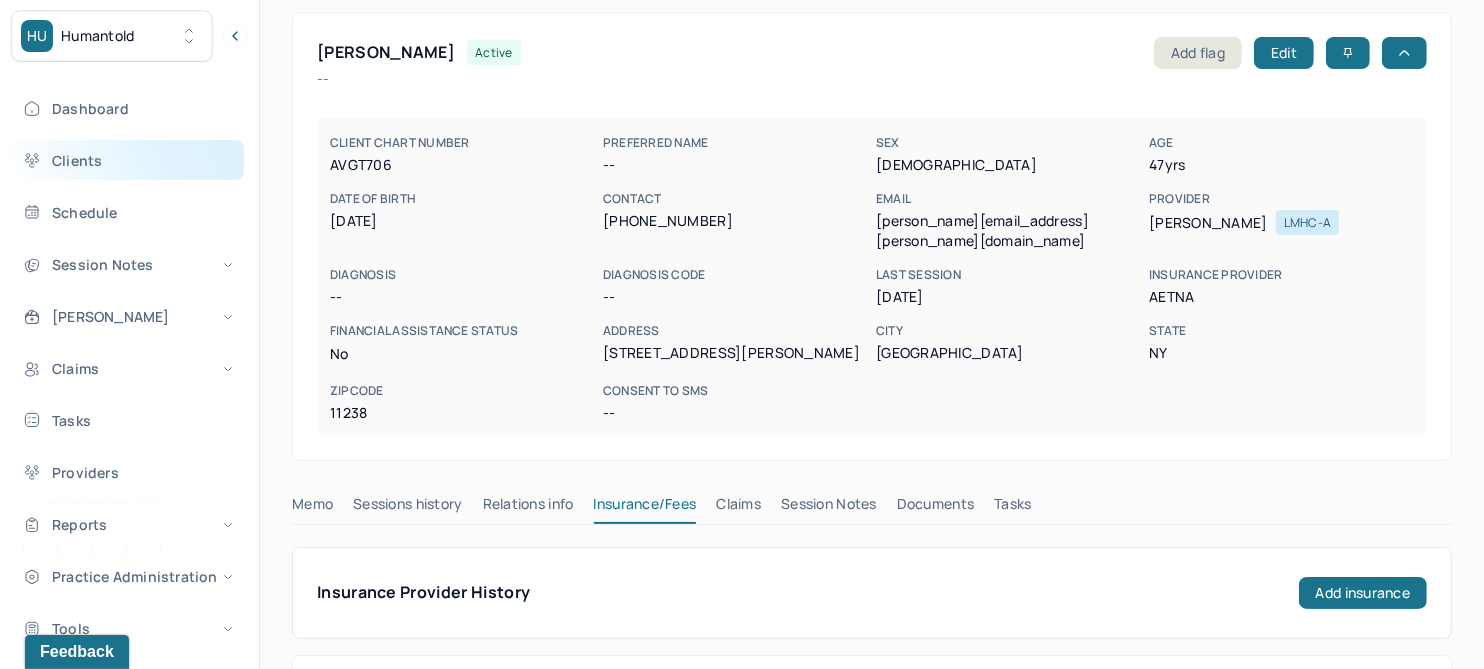 click on "Clients" at bounding box center [128, 160] 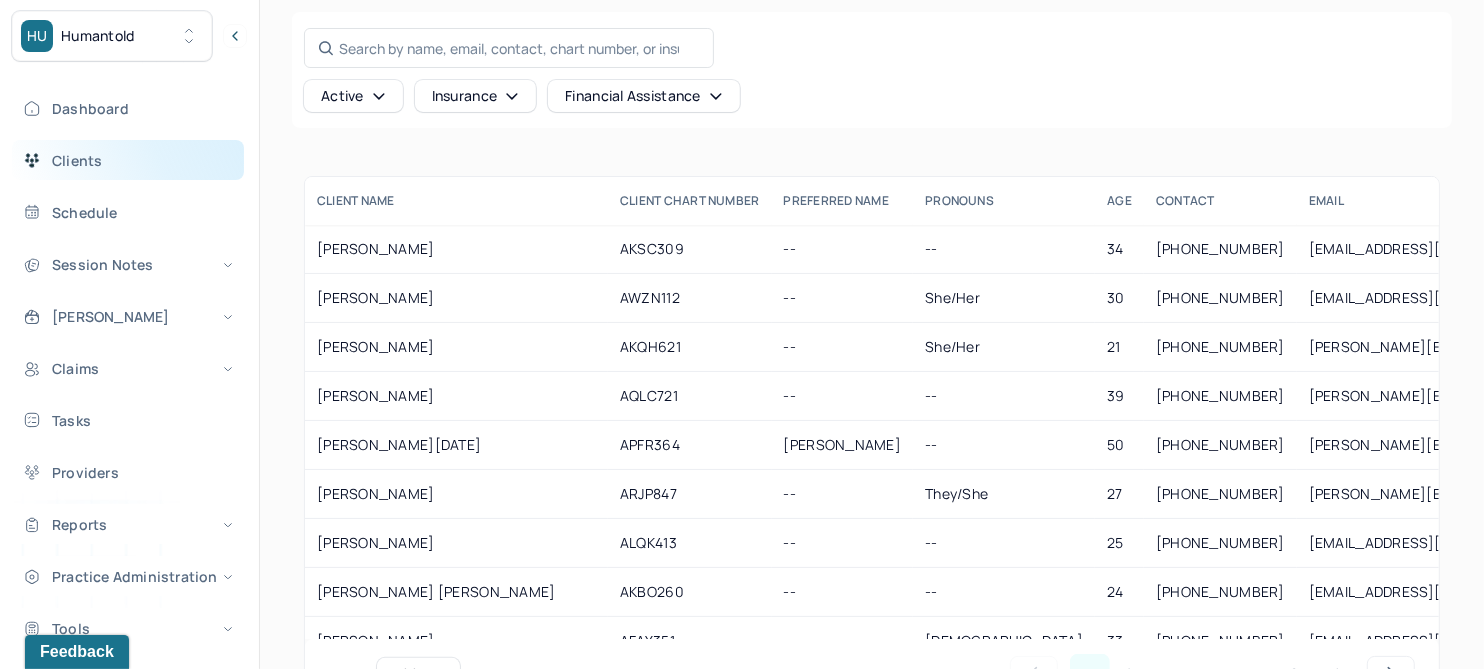 click on "Clients" at bounding box center [128, 160] 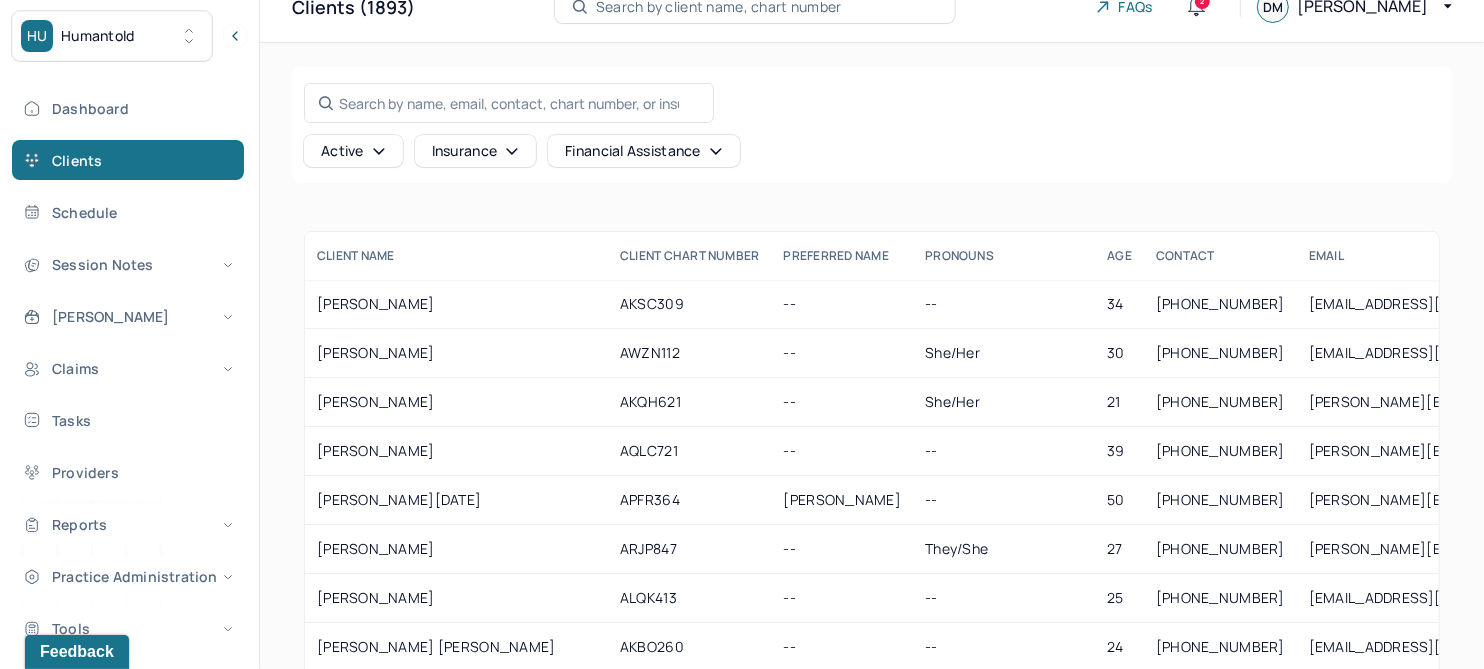scroll, scrollTop: 0, scrollLeft: 0, axis: both 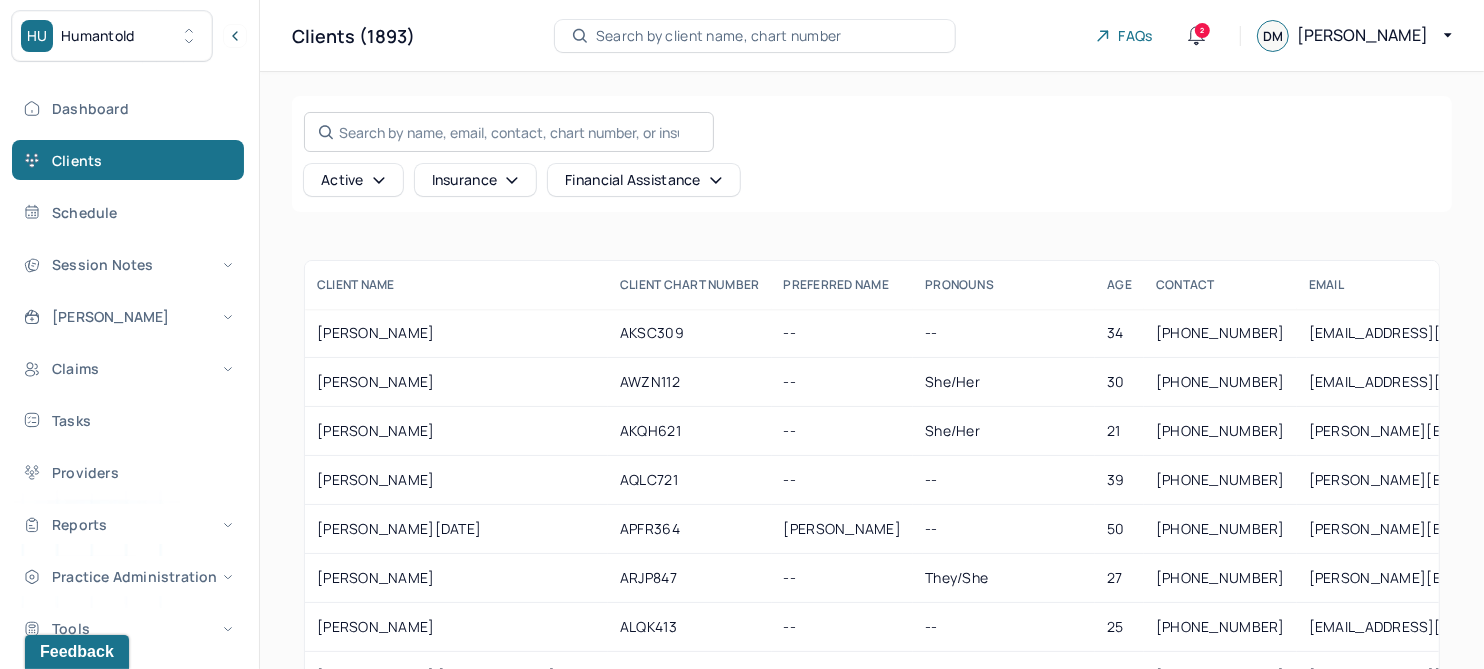 click on "Search by name, email, contact, chart number, or insurance id..." at bounding box center (509, 132) 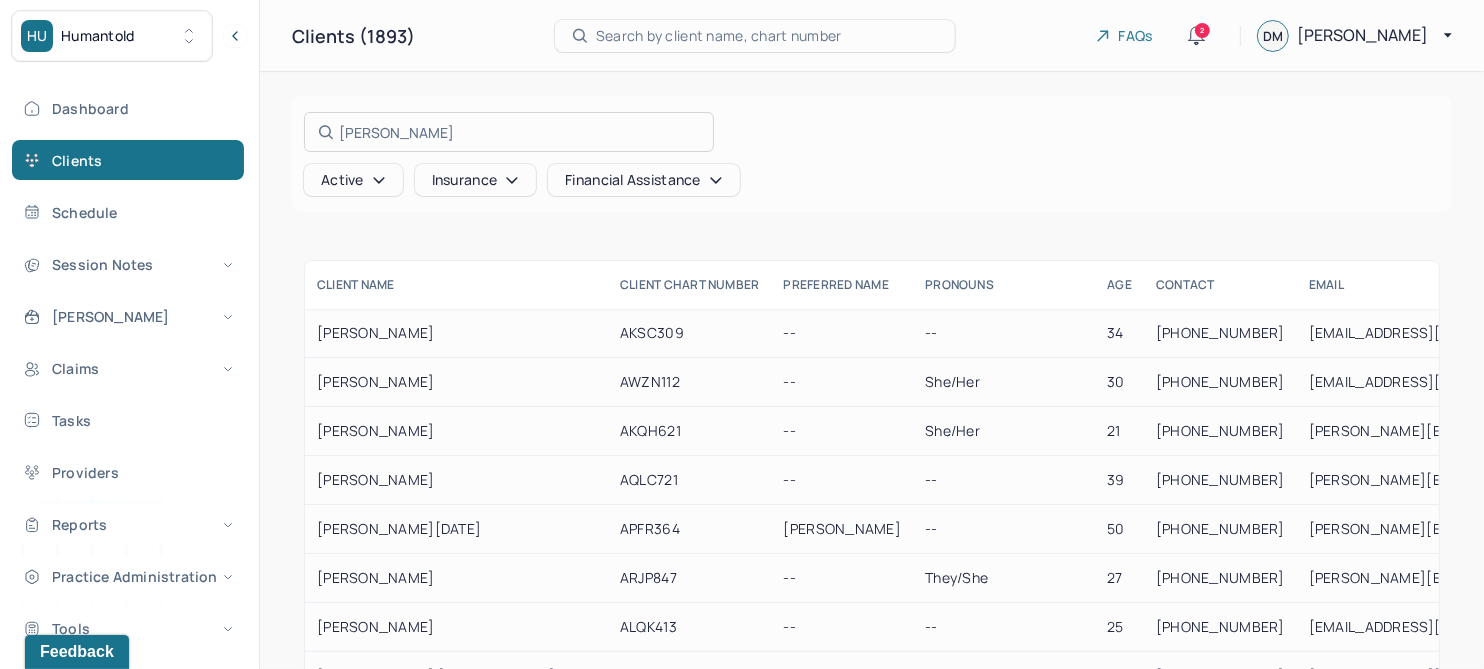 type on "jean ye" 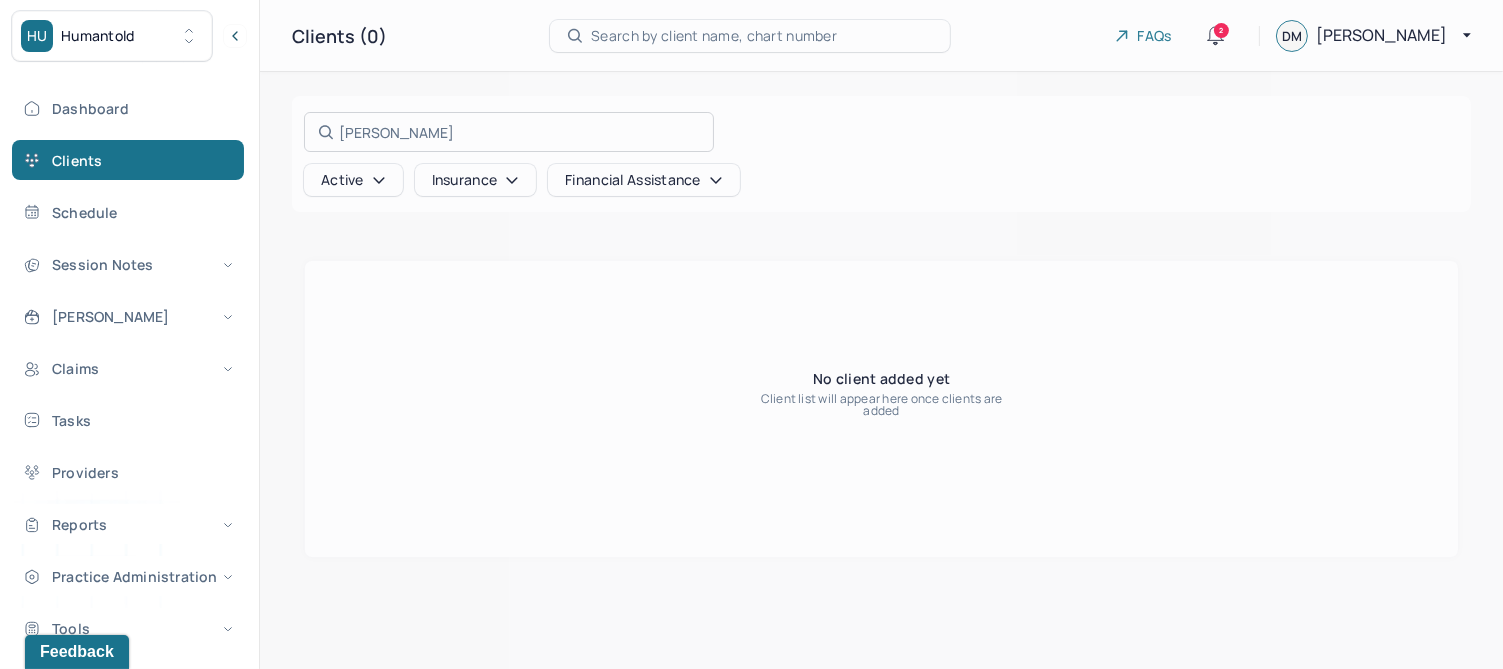 click at bounding box center [751, 334] 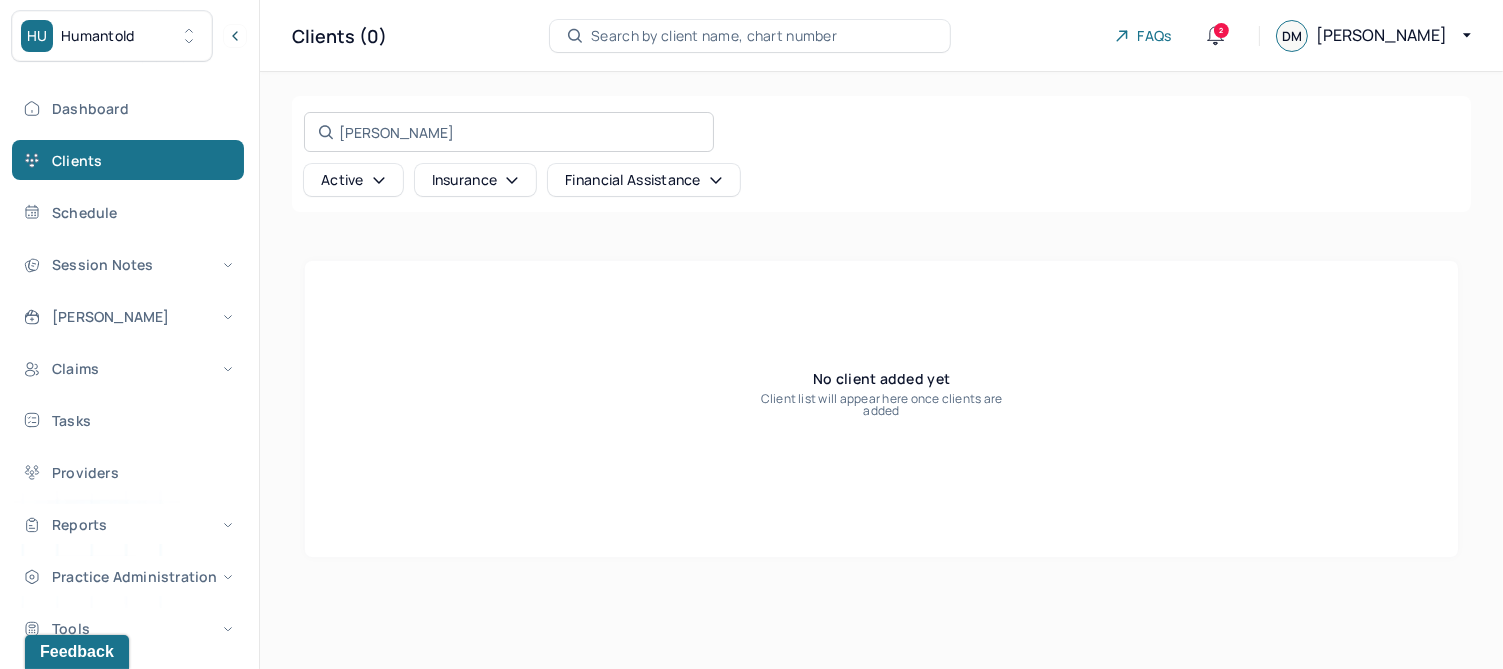 click on "jean ye Search by name, email, contact, chart number, or insurance id..." at bounding box center (509, 132) 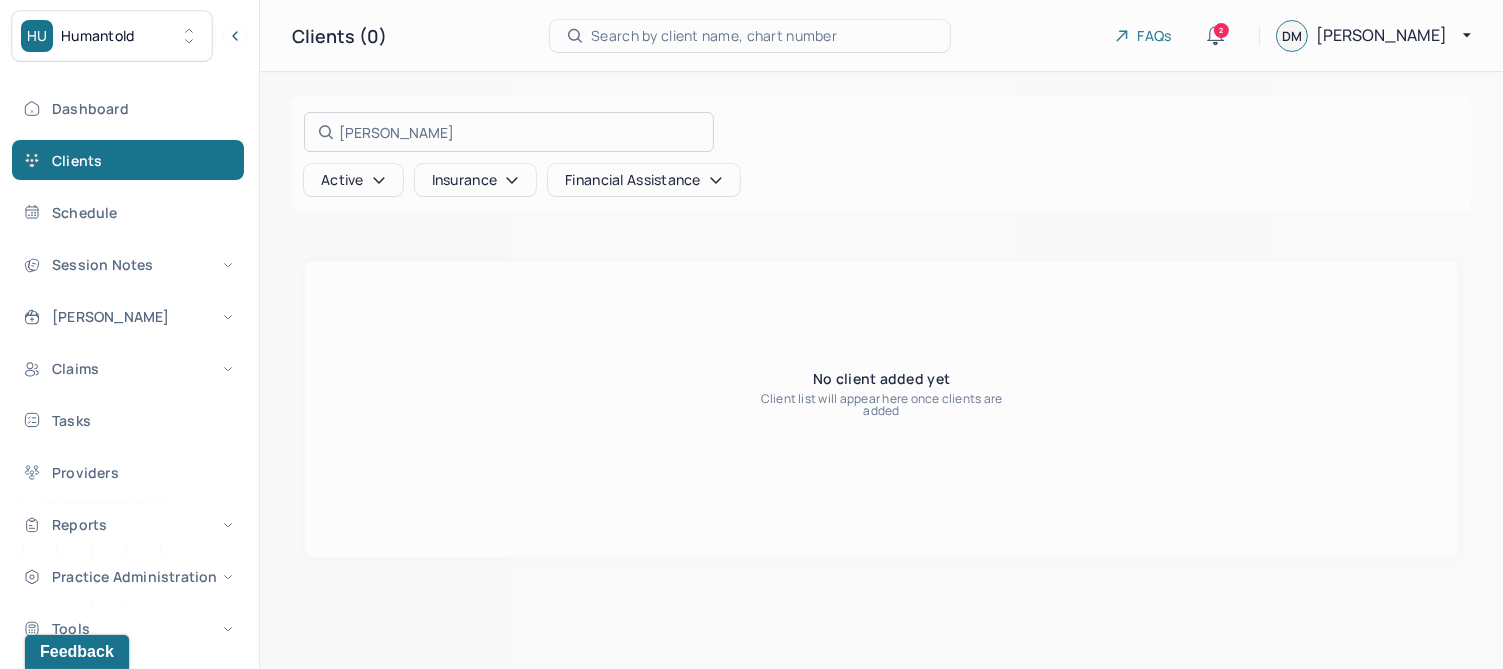 drag, startPoint x: 418, startPoint y: 136, endPoint x: 301, endPoint y: 136, distance: 117 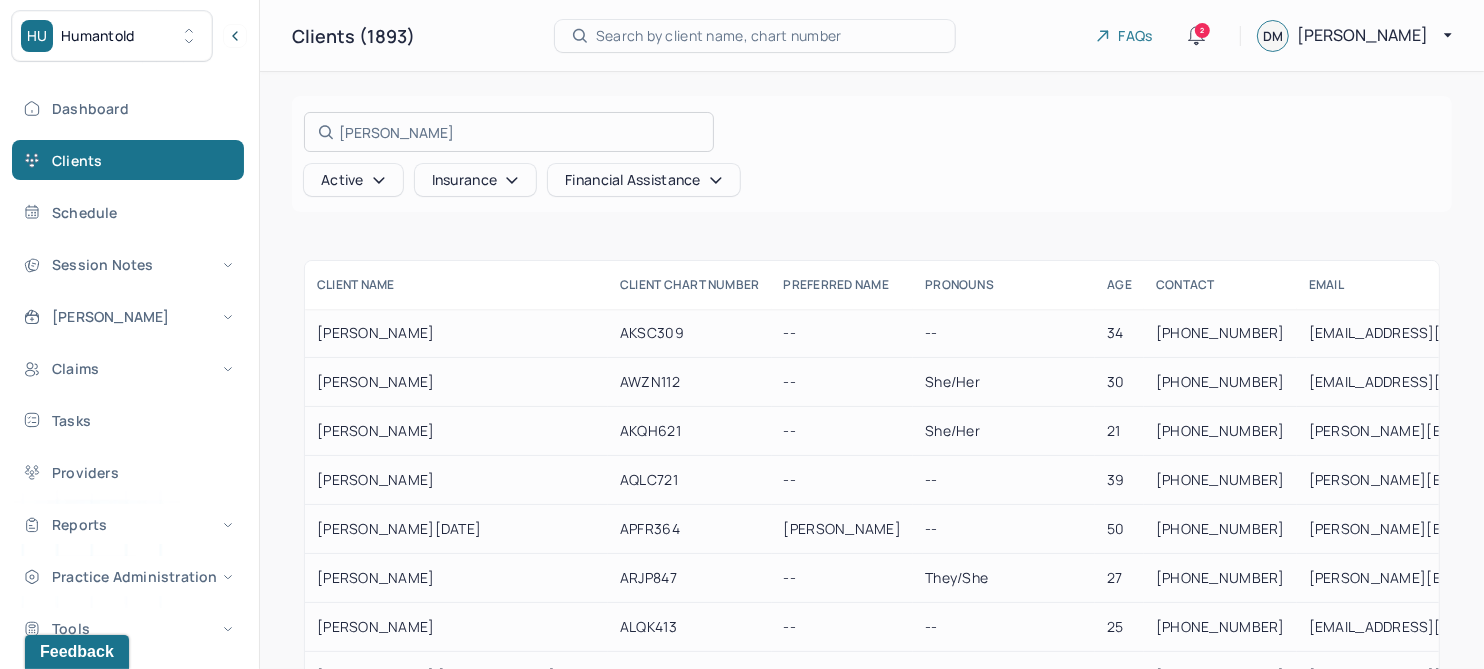 type on "goldberg" 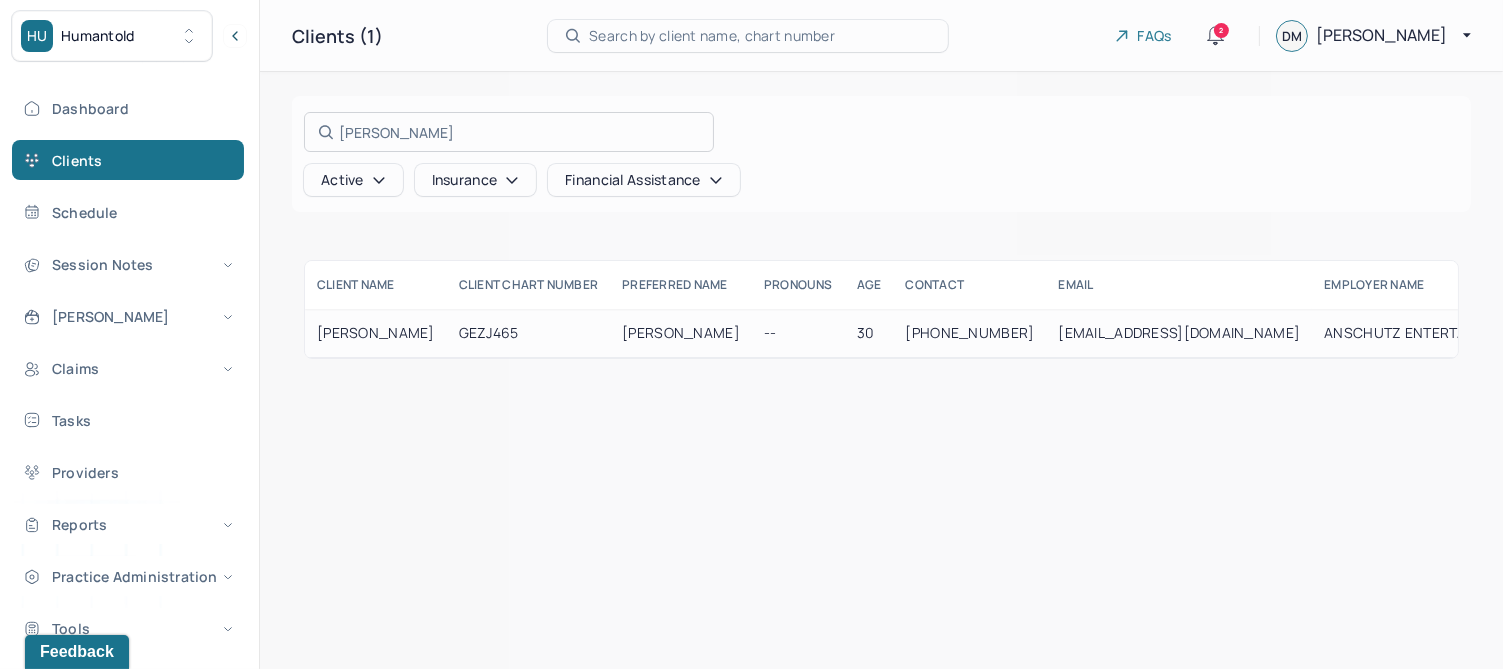click at bounding box center (751, 334) 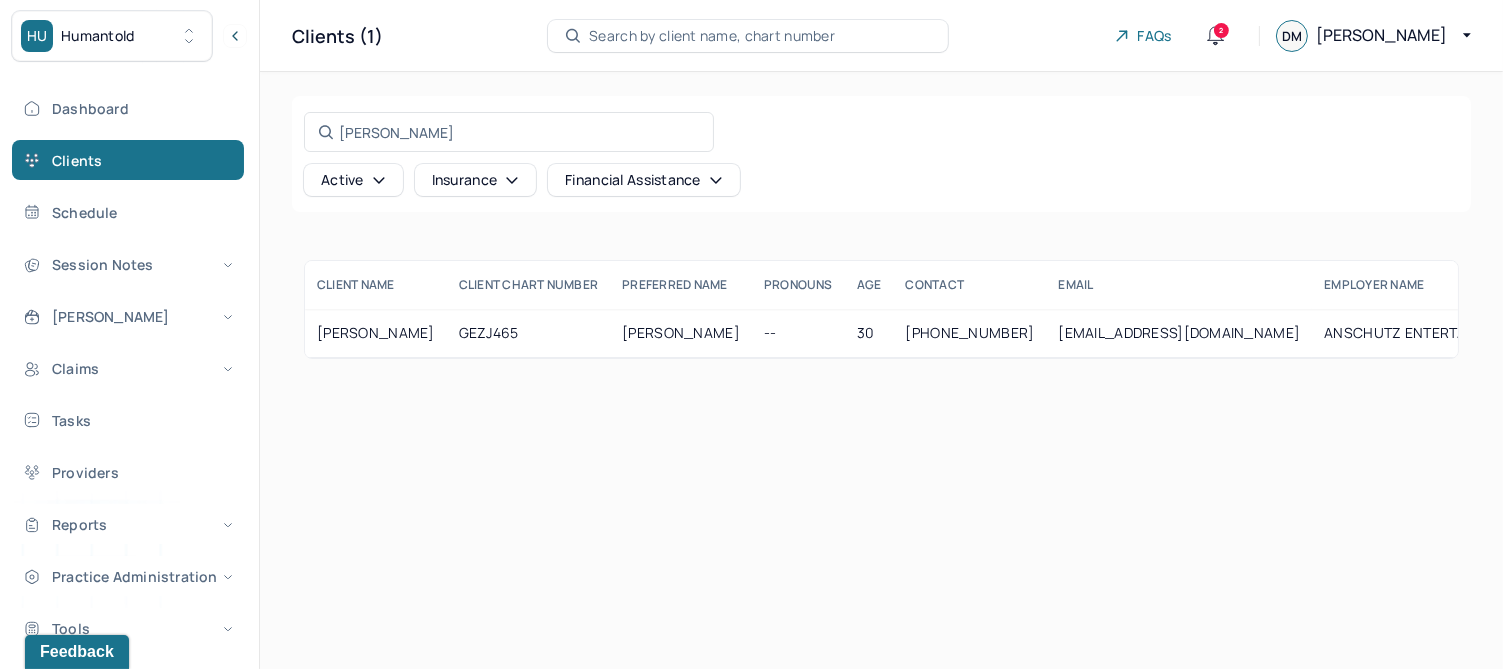 click on "GOLDBERG, KATHERINE" at bounding box center (376, 333) 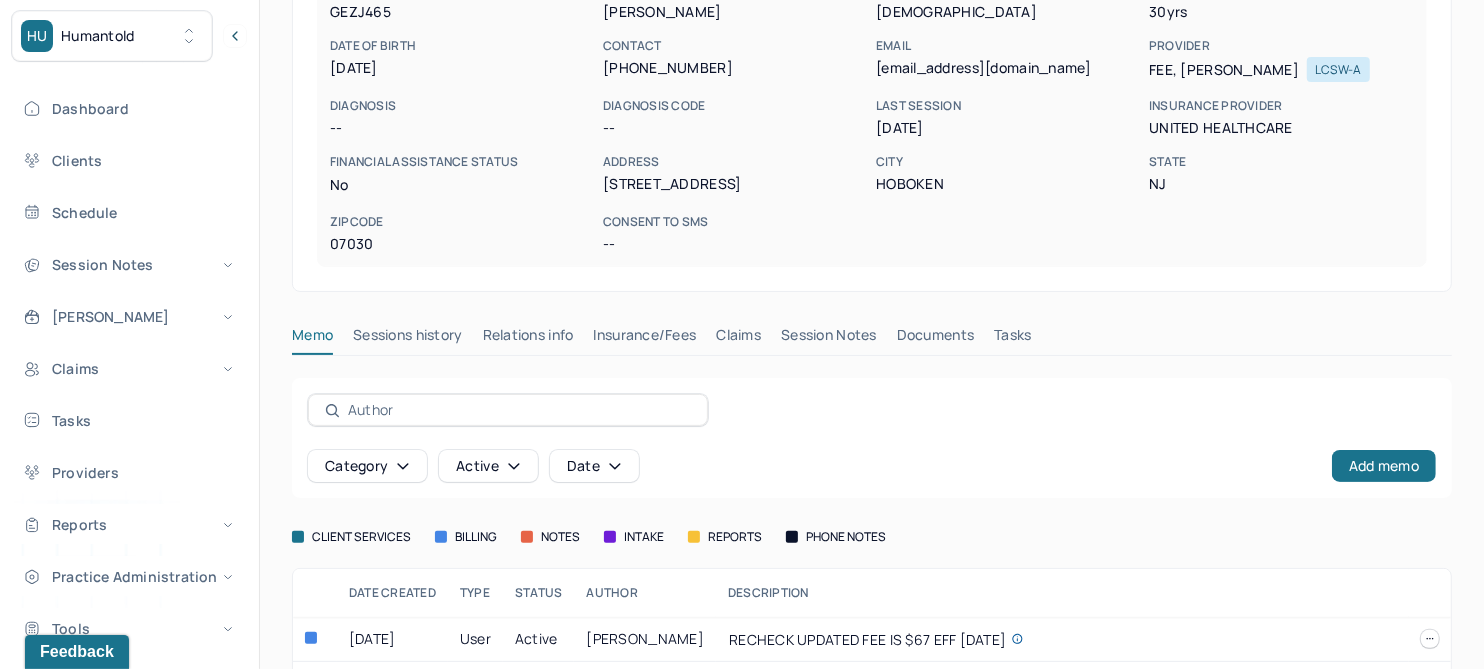 scroll, scrollTop: 250, scrollLeft: 0, axis: vertical 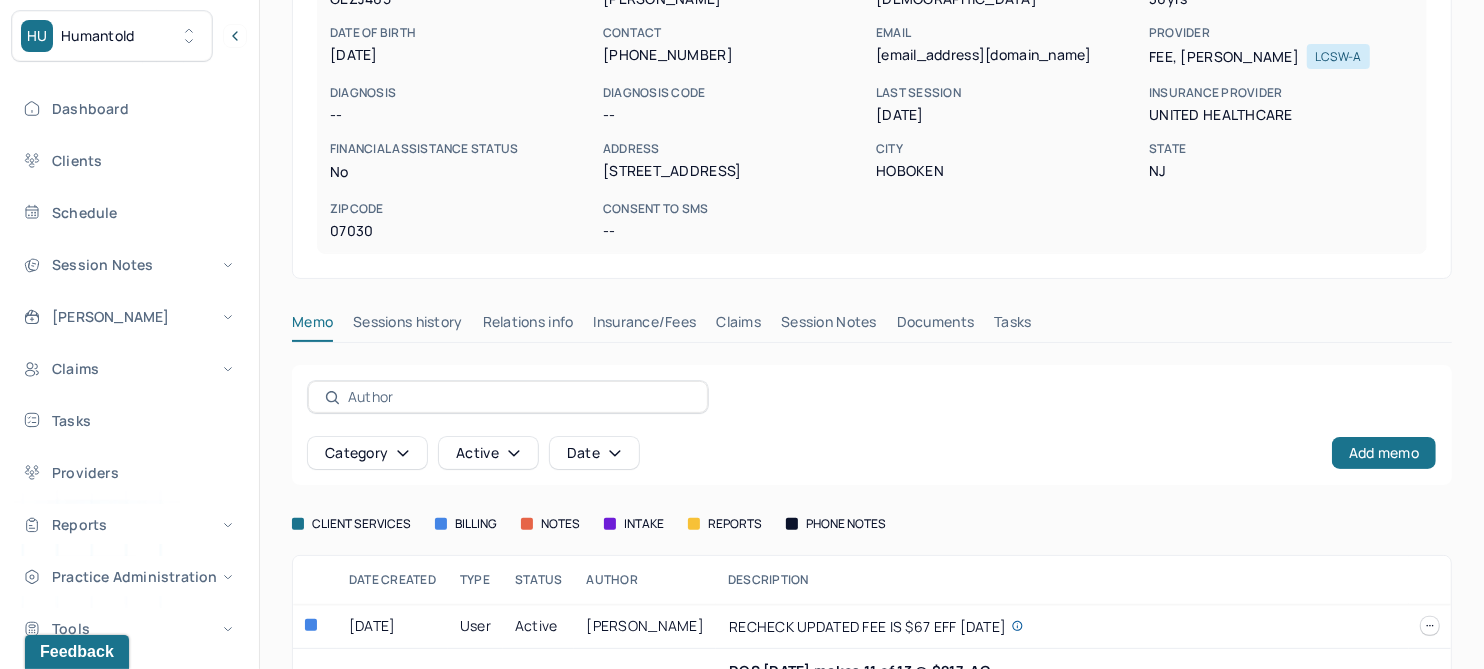 click on "Insurance/Fees" at bounding box center (645, 326) 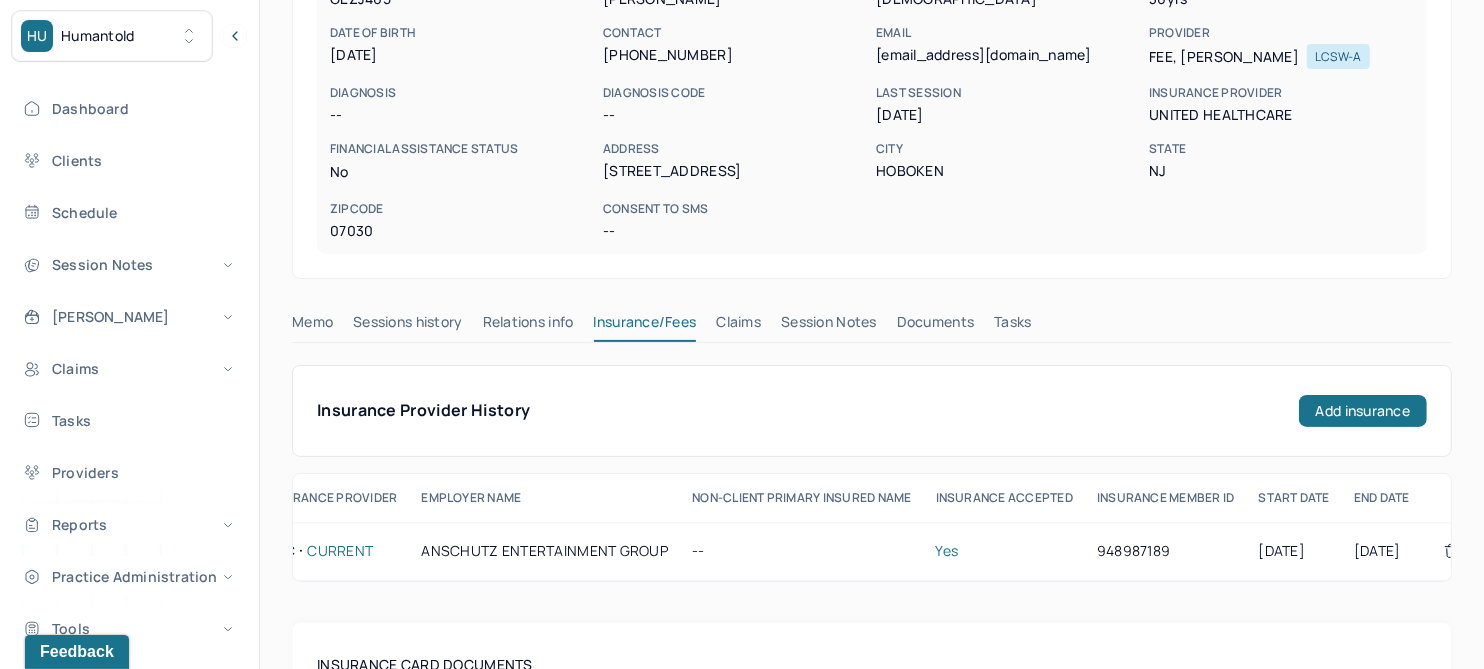scroll, scrollTop: 0, scrollLeft: 125, axis: horizontal 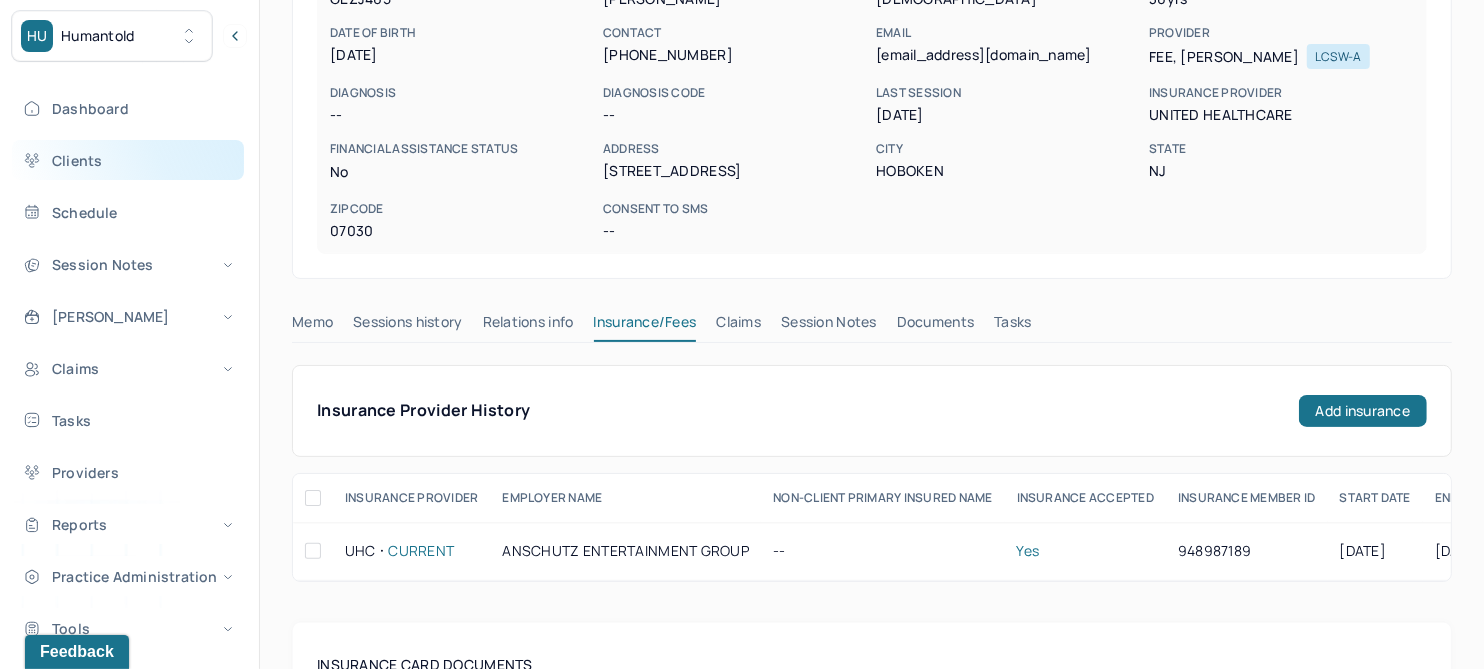 click on "Clients" at bounding box center [128, 160] 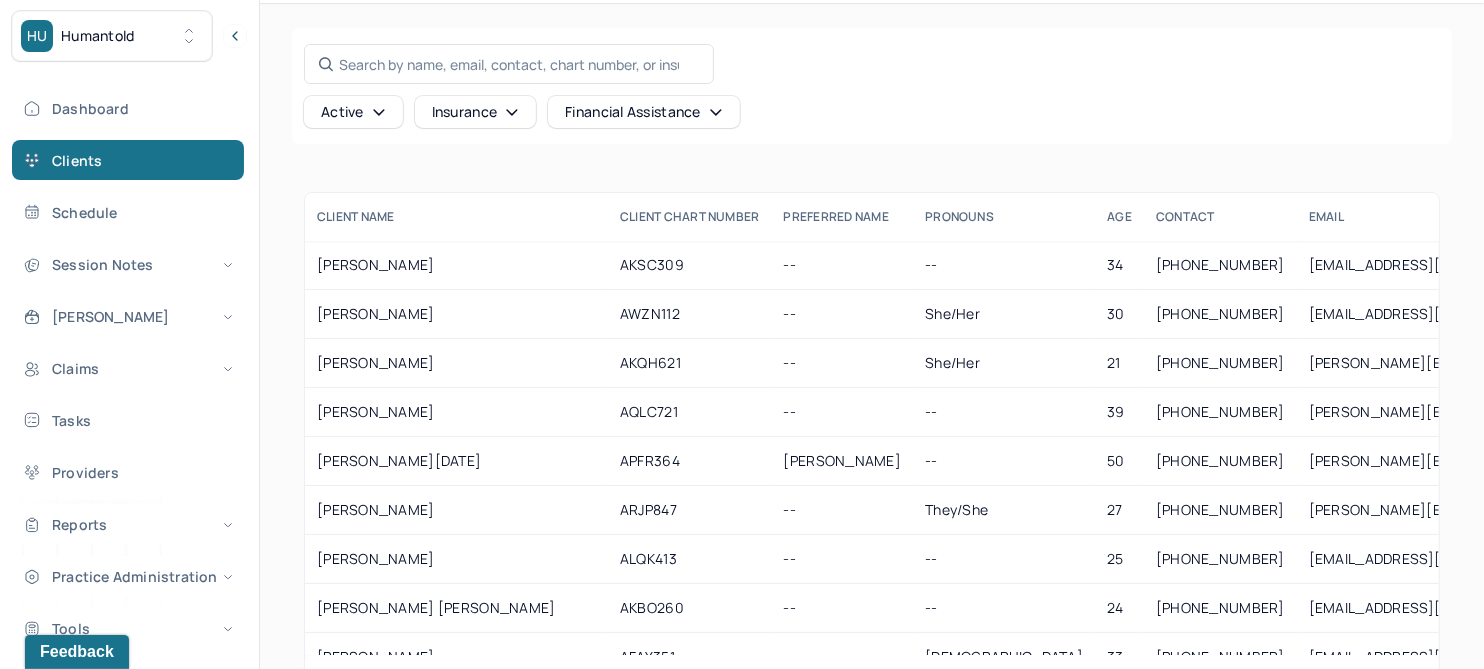 scroll, scrollTop: 0, scrollLeft: 0, axis: both 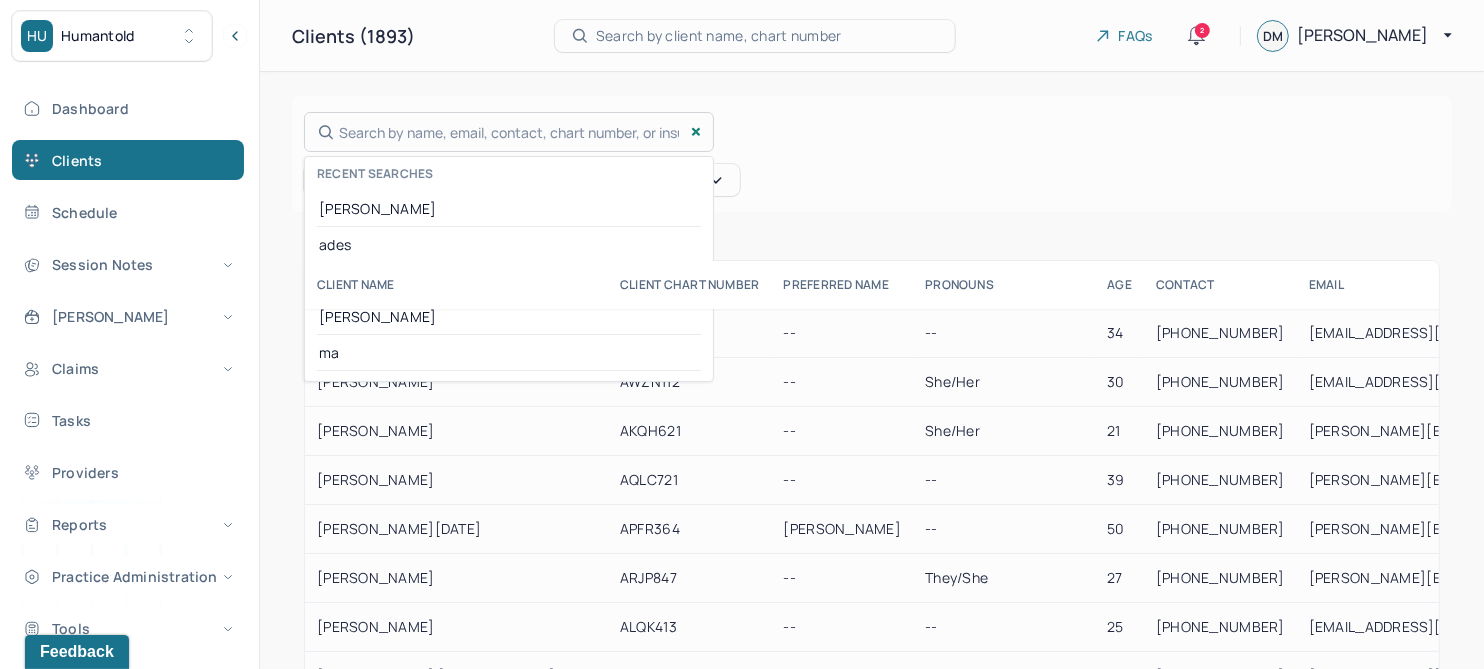 click on "Search by name, email, contact, chart number, or insurance id... Recent searches goldberg ades guardia mannino ma" at bounding box center (509, 132) 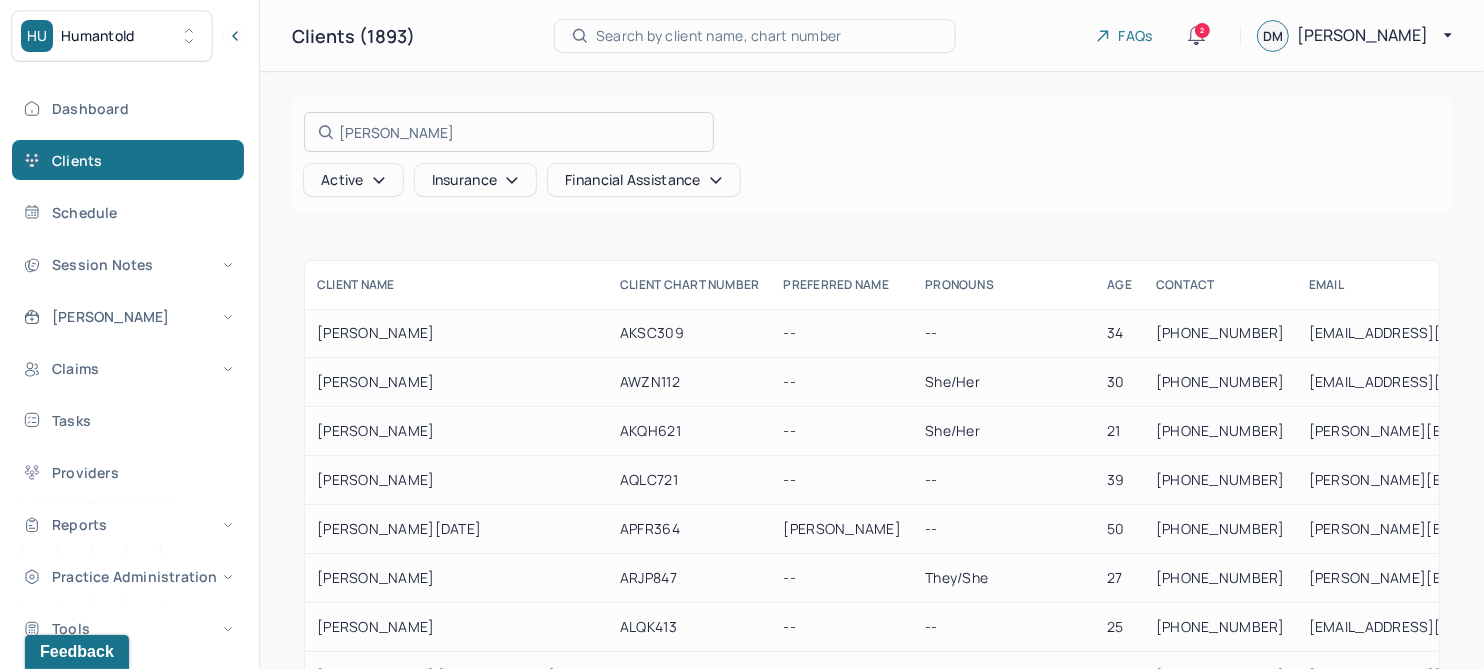 type on "lynch" 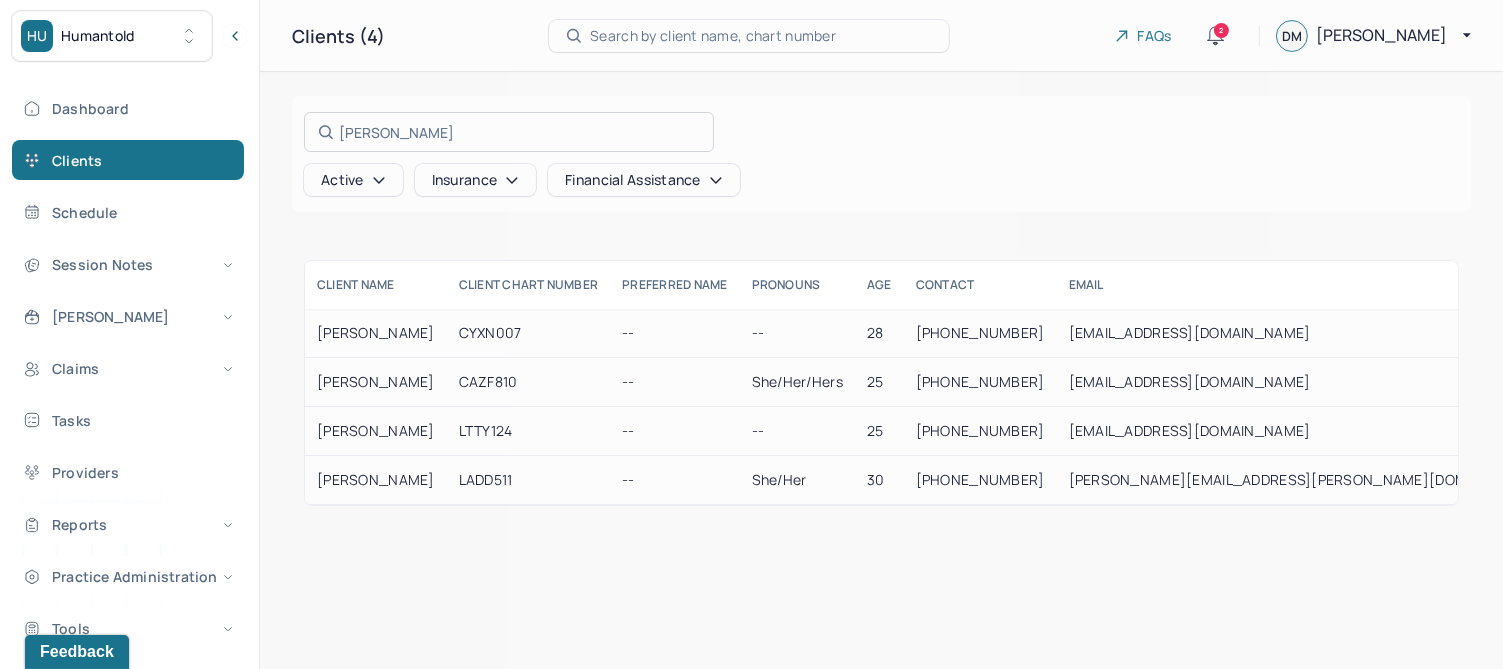 click at bounding box center (751, 334) 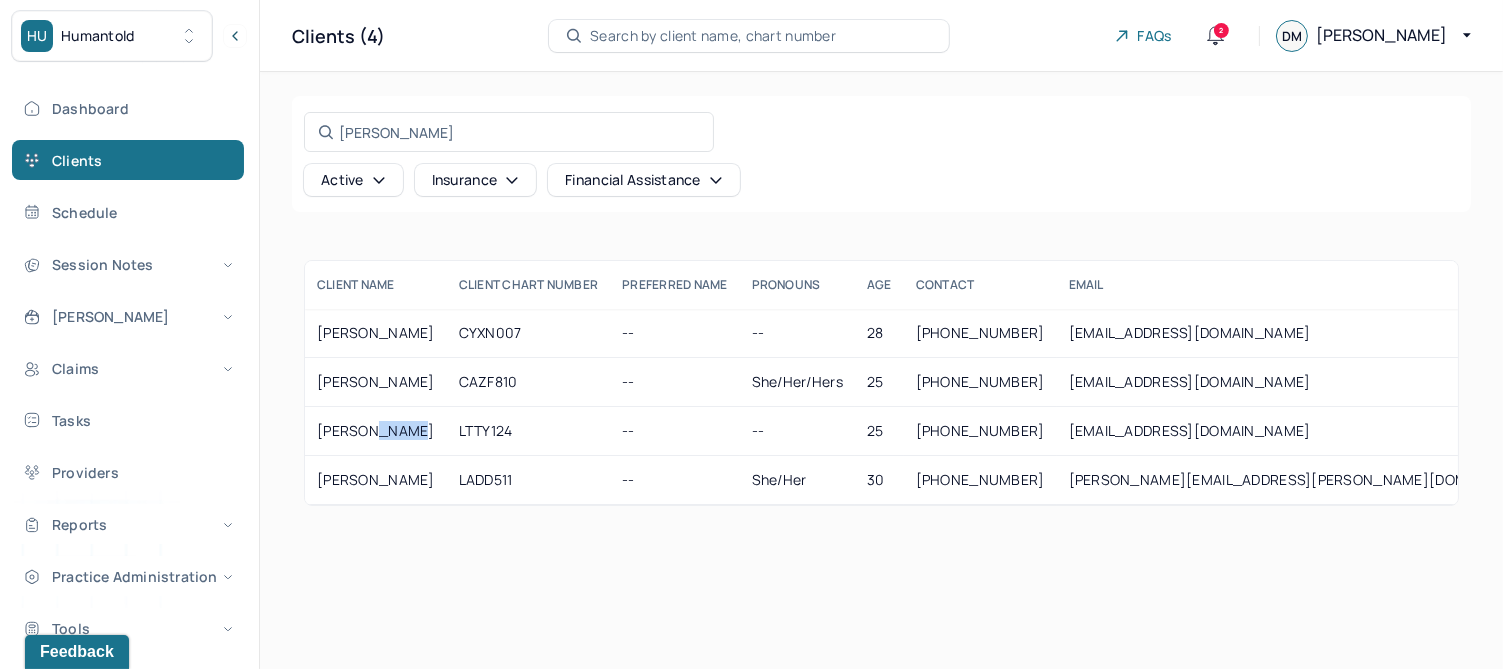 click on "LYNCH, KYLIE" at bounding box center (376, 431) 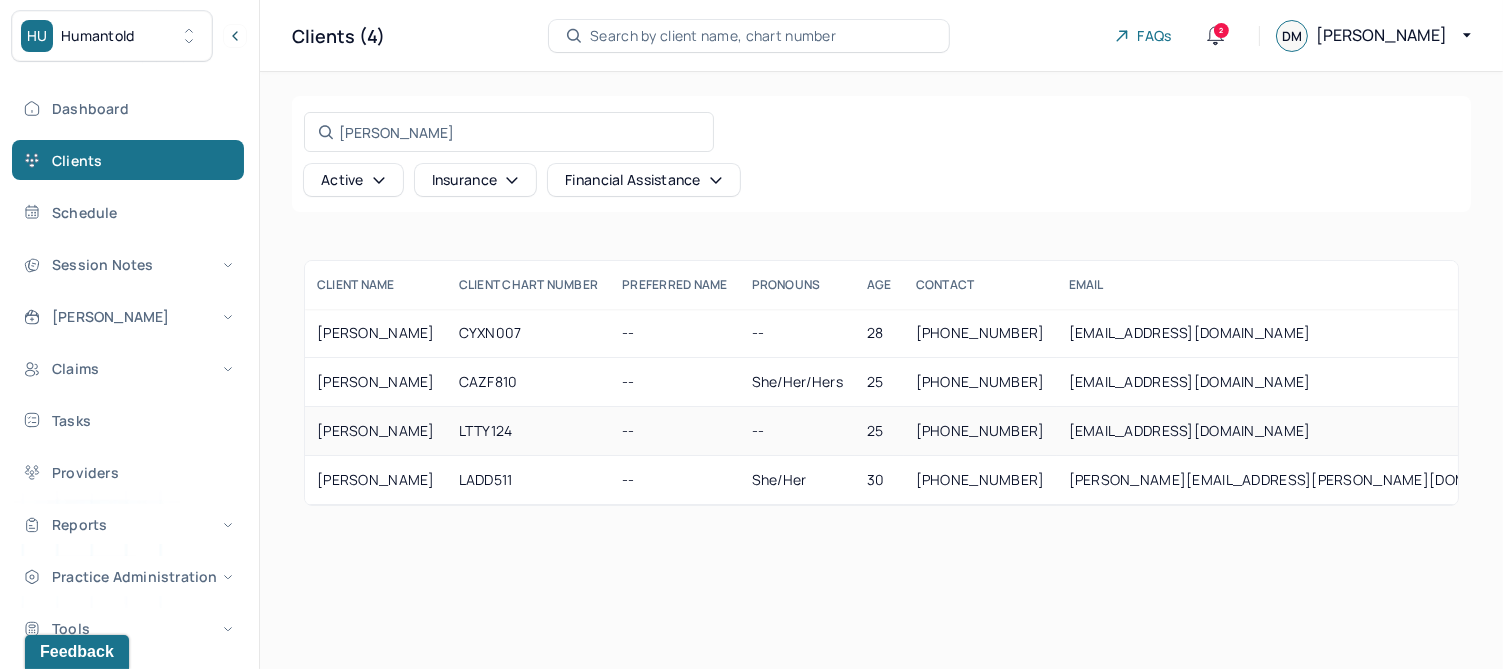 drag, startPoint x: 372, startPoint y: 432, endPoint x: 332, endPoint y: 432, distance: 40 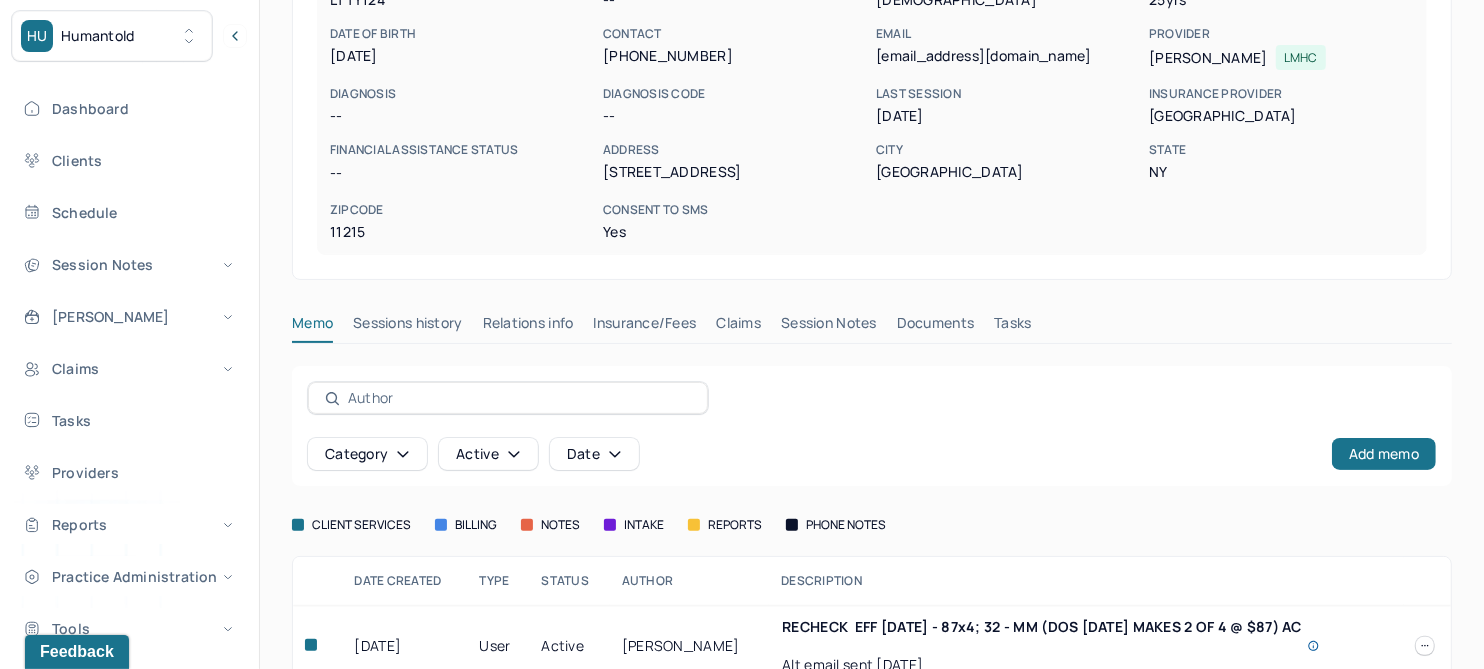 scroll, scrollTop: 250, scrollLeft: 0, axis: vertical 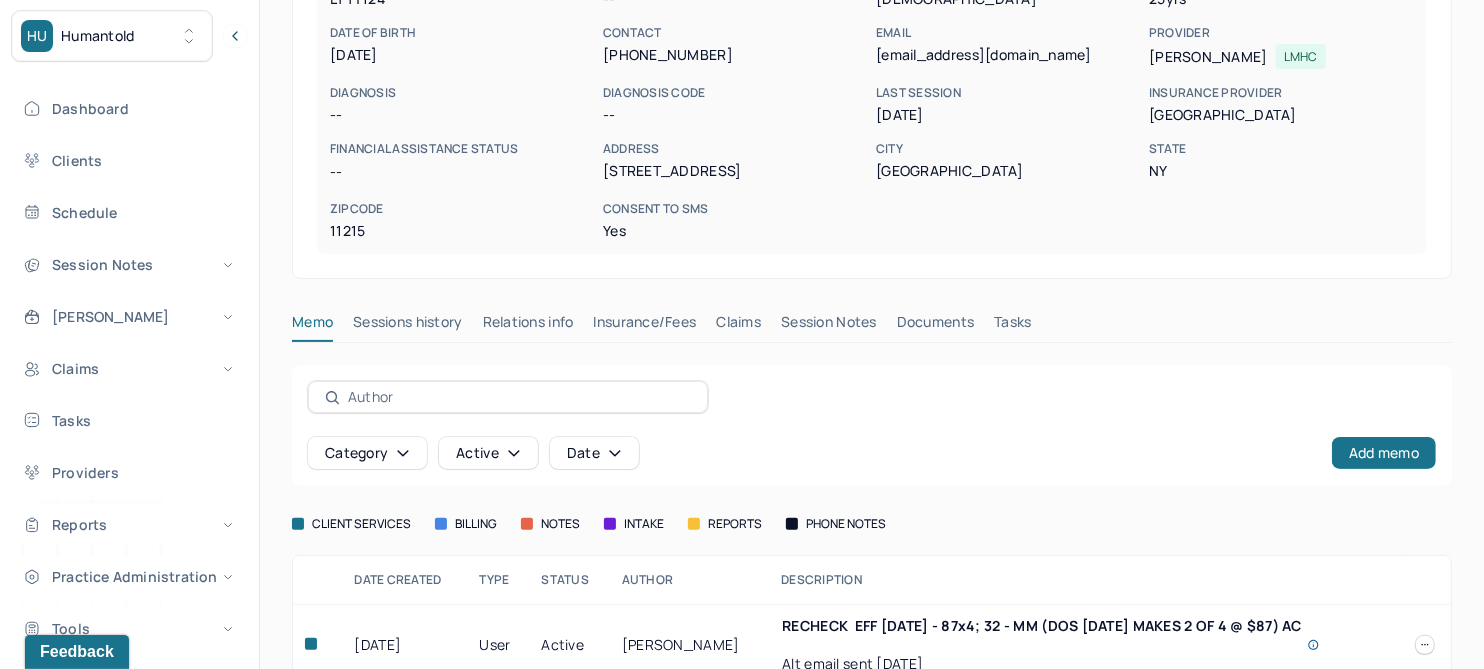 click on "Insurance/Fees" at bounding box center (645, 326) 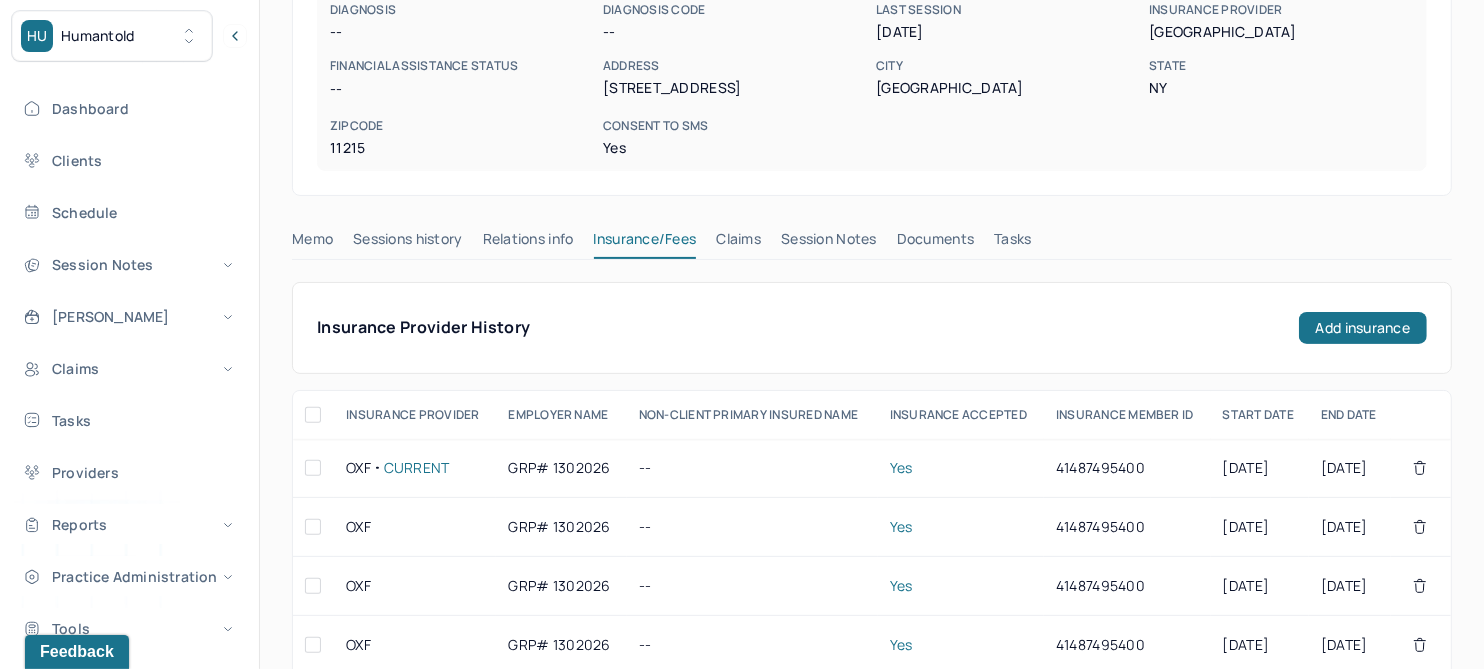 scroll, scrollTop: 500, scrollLeft: 0, axis: vertical 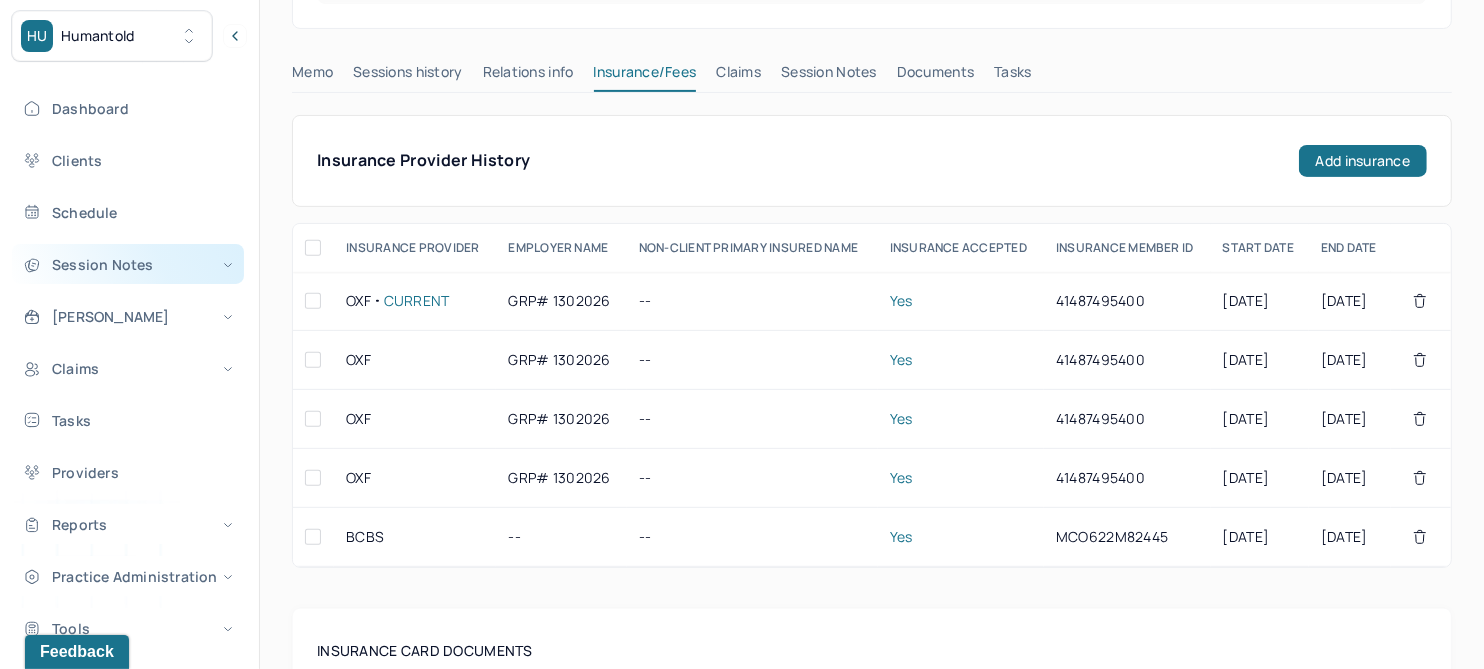 click on "Session Notes" at bounding box center (128, 264) 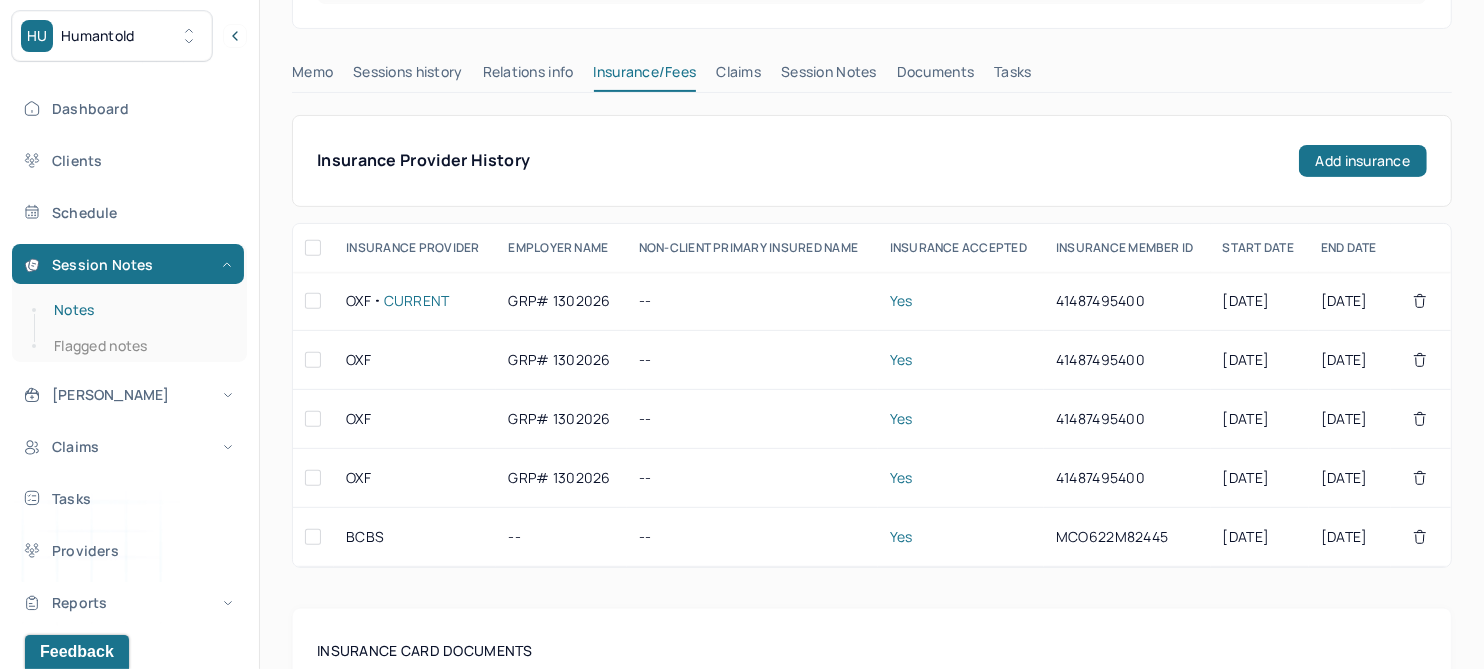 click on "Notes" at bounding box center [139, 310] 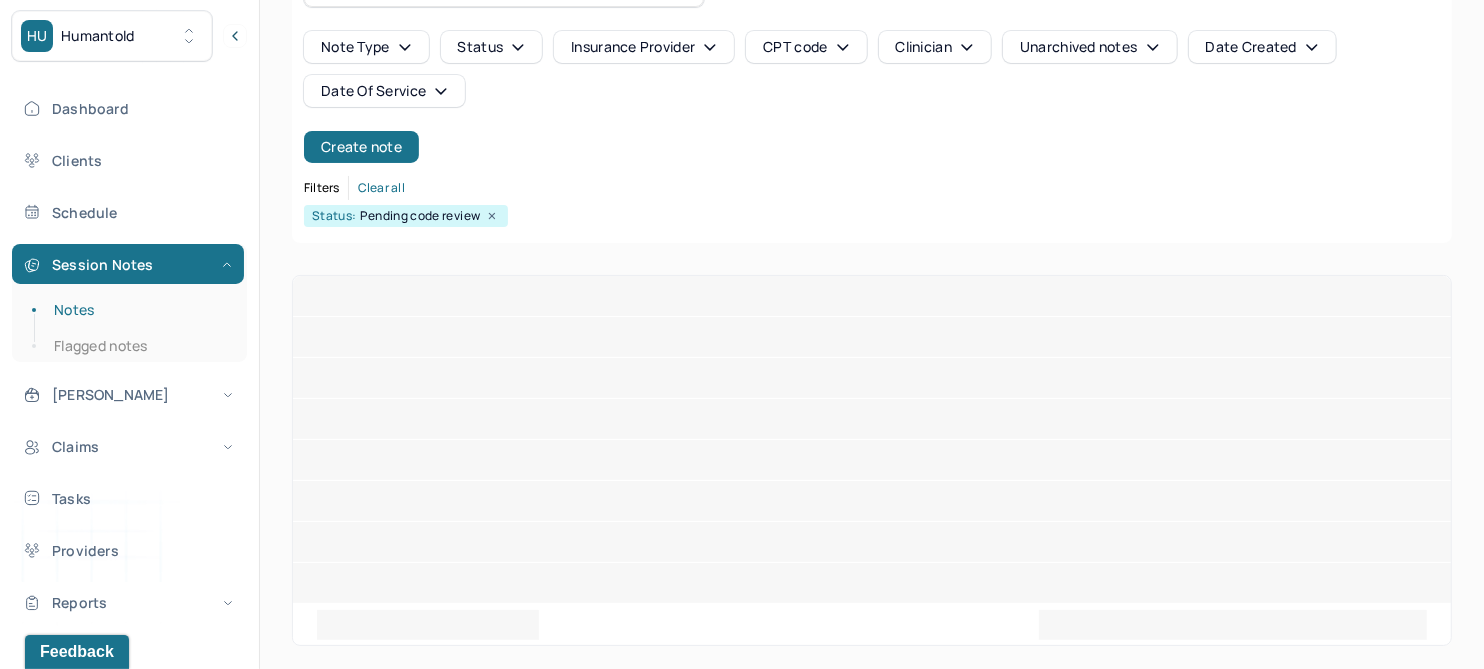 scroll, scrollTop: 301, scrollLeft: 0, axis: vertical 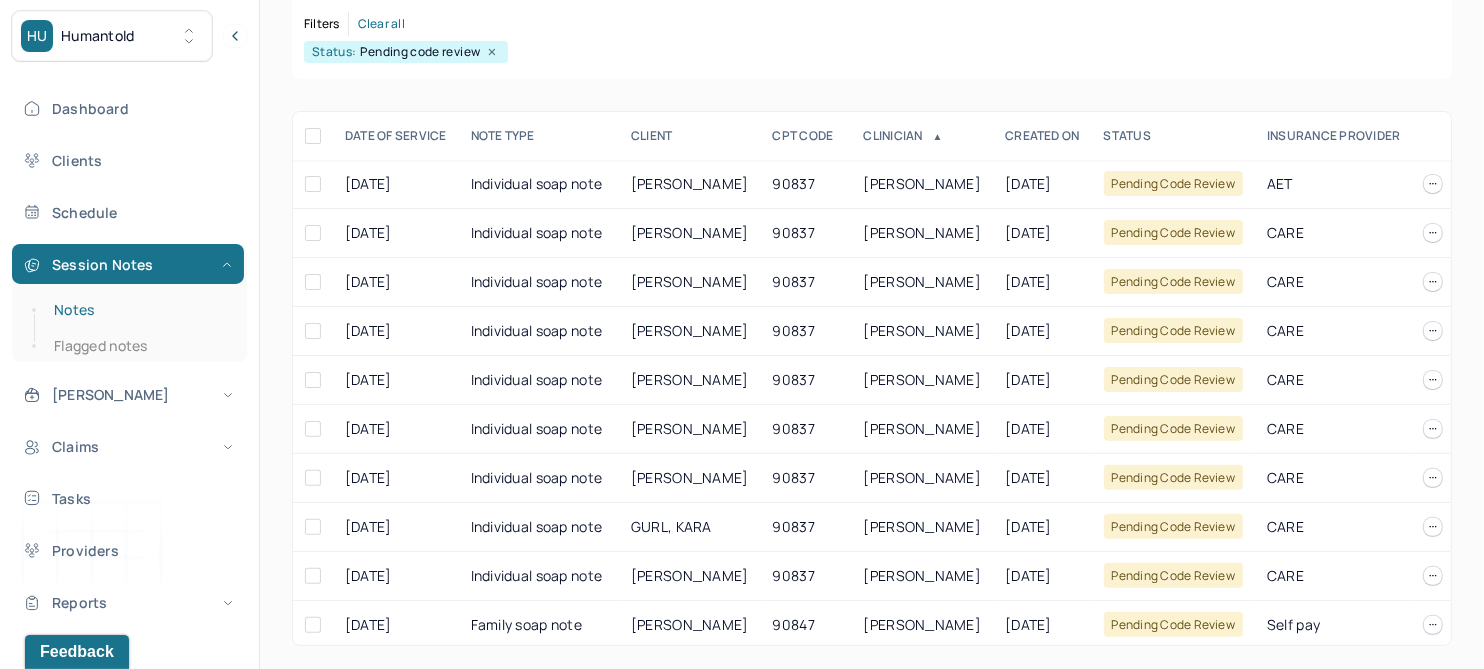 click on "Notes" at bounding box center [139, 310] 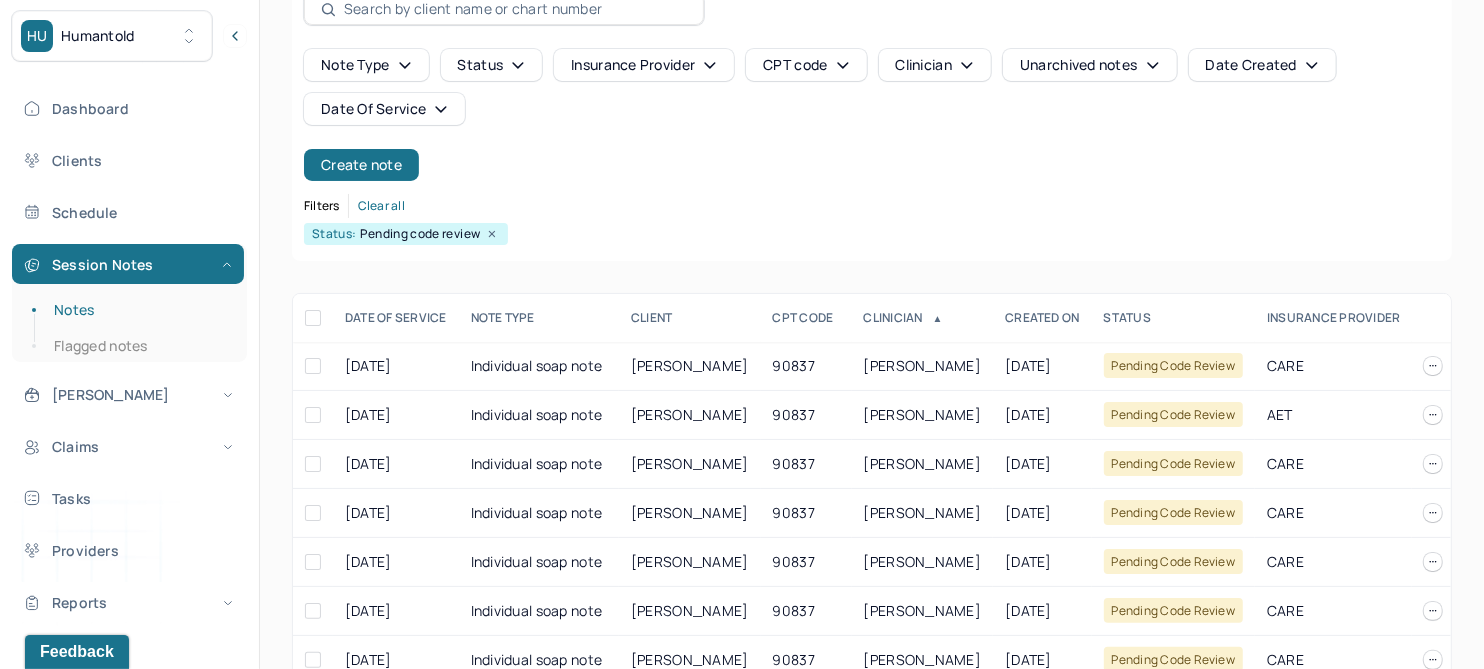 scroll, scrollTop: 0, scrollLeft: 0, axis: both 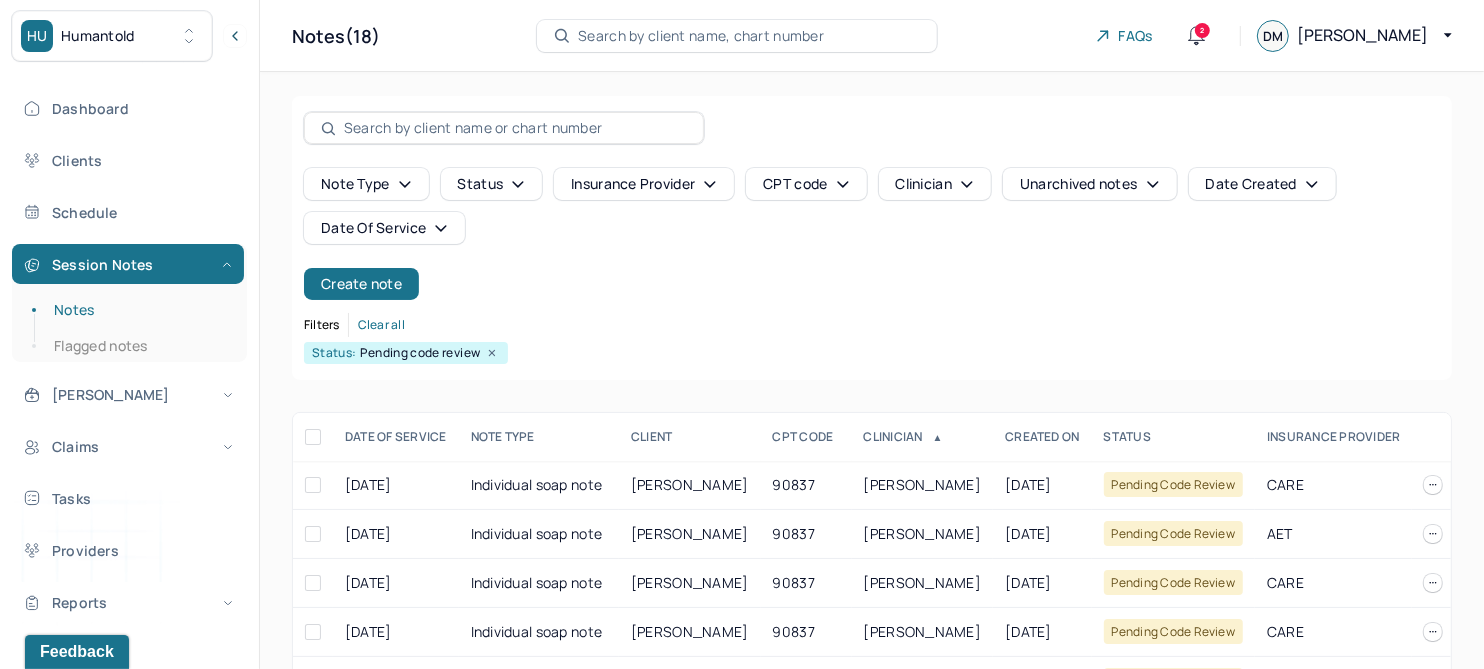 click 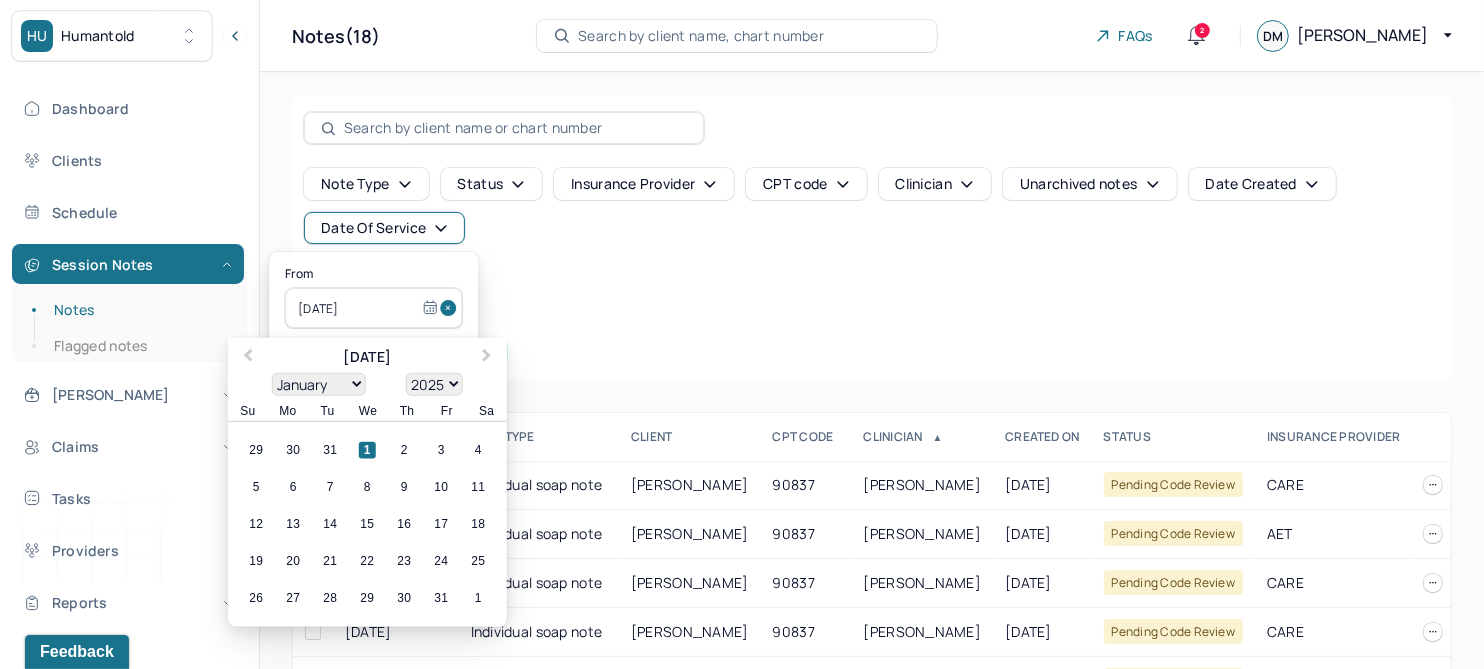click on "Note type     Status     Insurance provider     CPT code     Clinician     Unarchived notes     Date Created     Date Of Service     Create note" at bounding box center [872, 234] 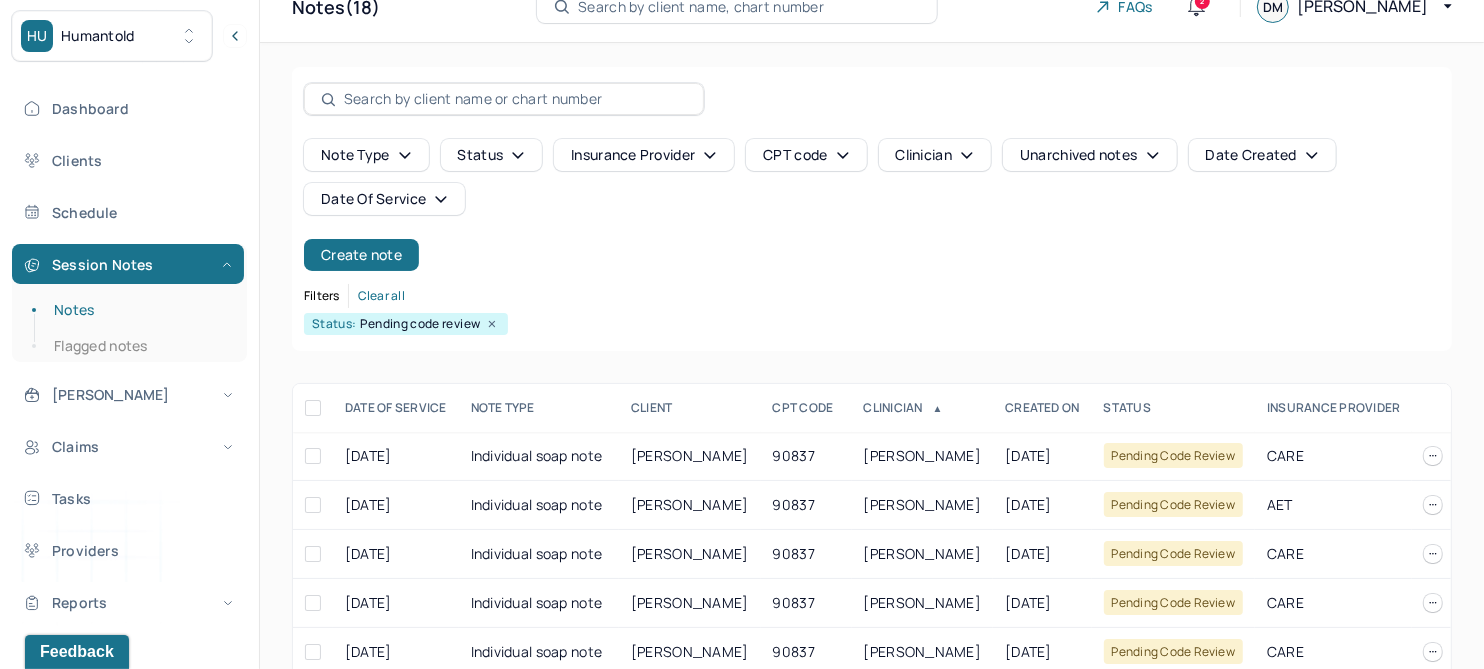 scroll, scrollTop: 0, scrollLeft: 0, axis: both 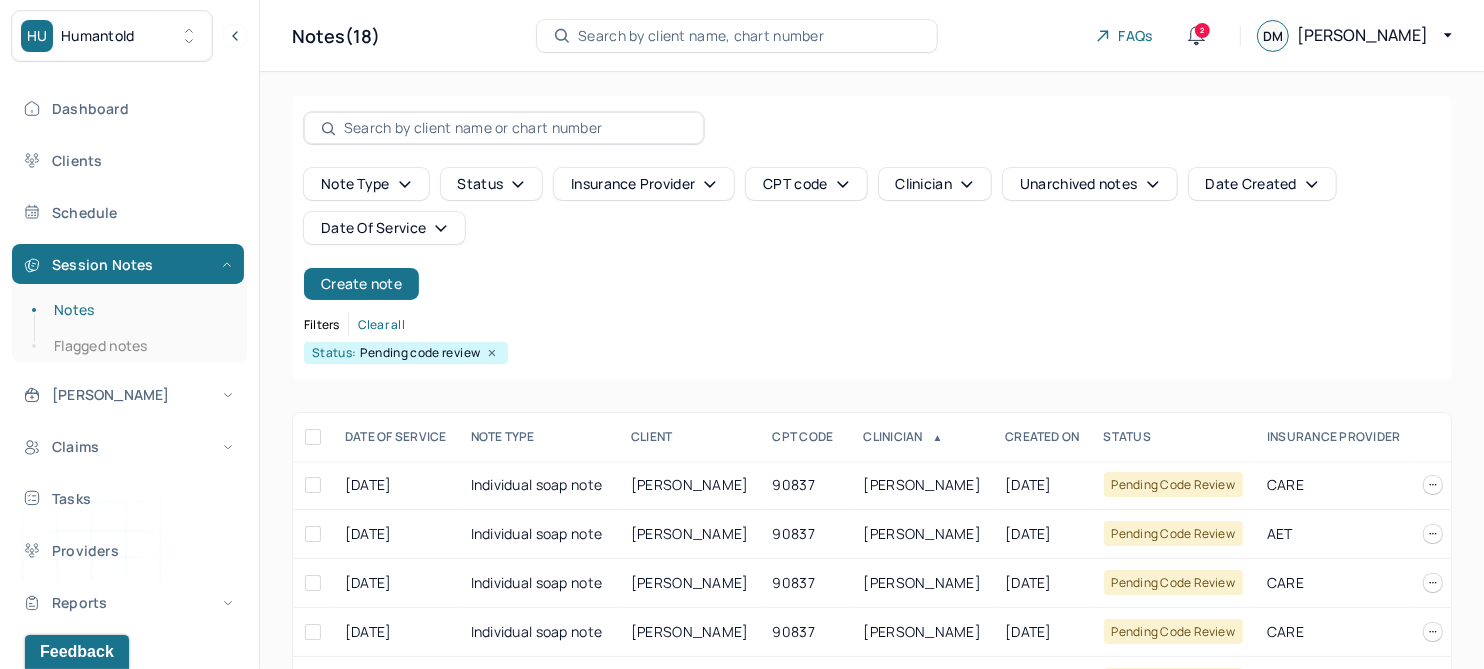click on "DATE OF SERVICE" at bounding box center [396, 437] 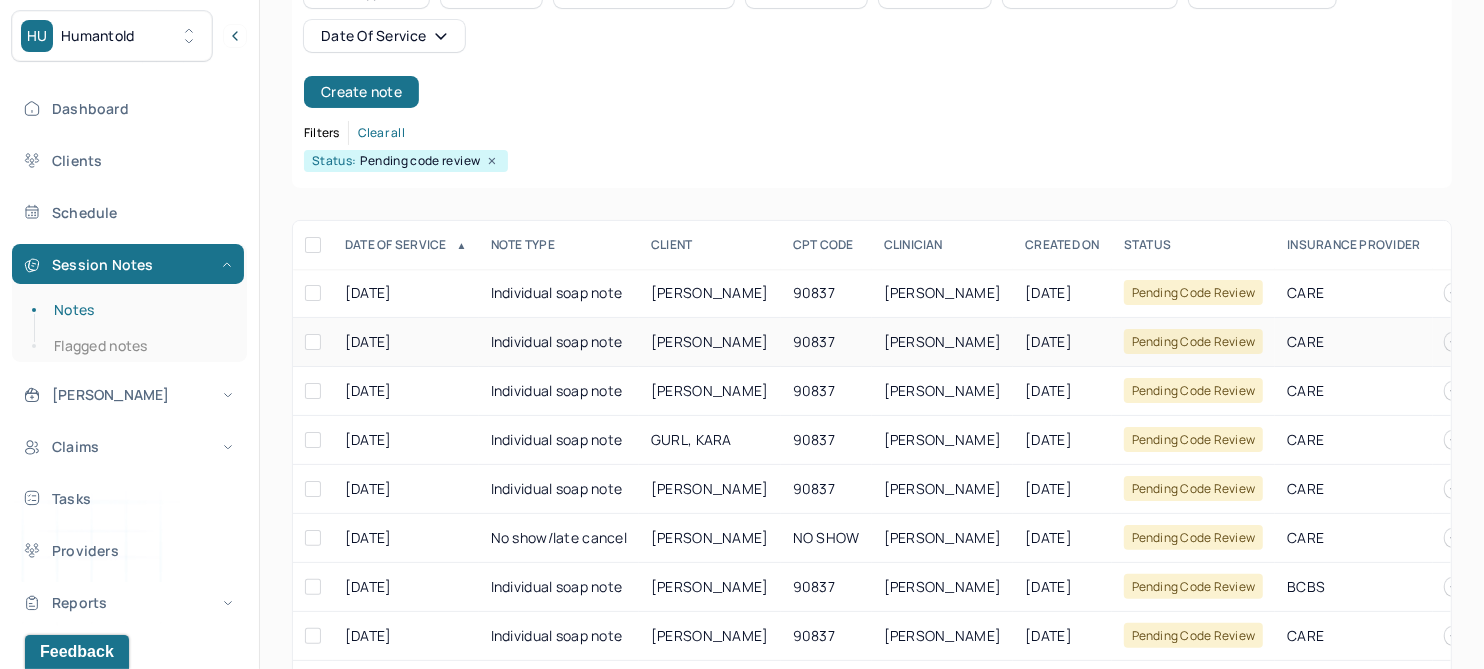 scroll, scrollTop: 250, scrollLeft: 0, axis: vertical 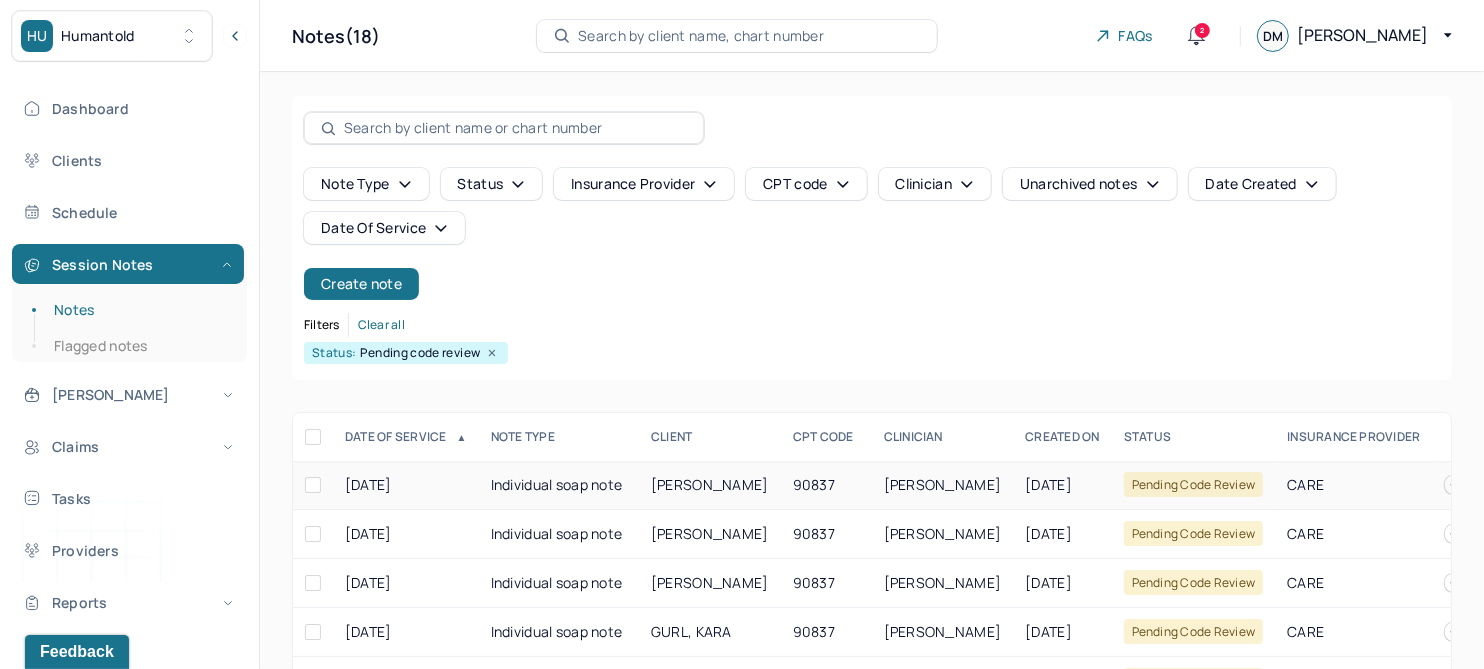 click on "[PERSON_NAME]" at bounding box center [710, 484] 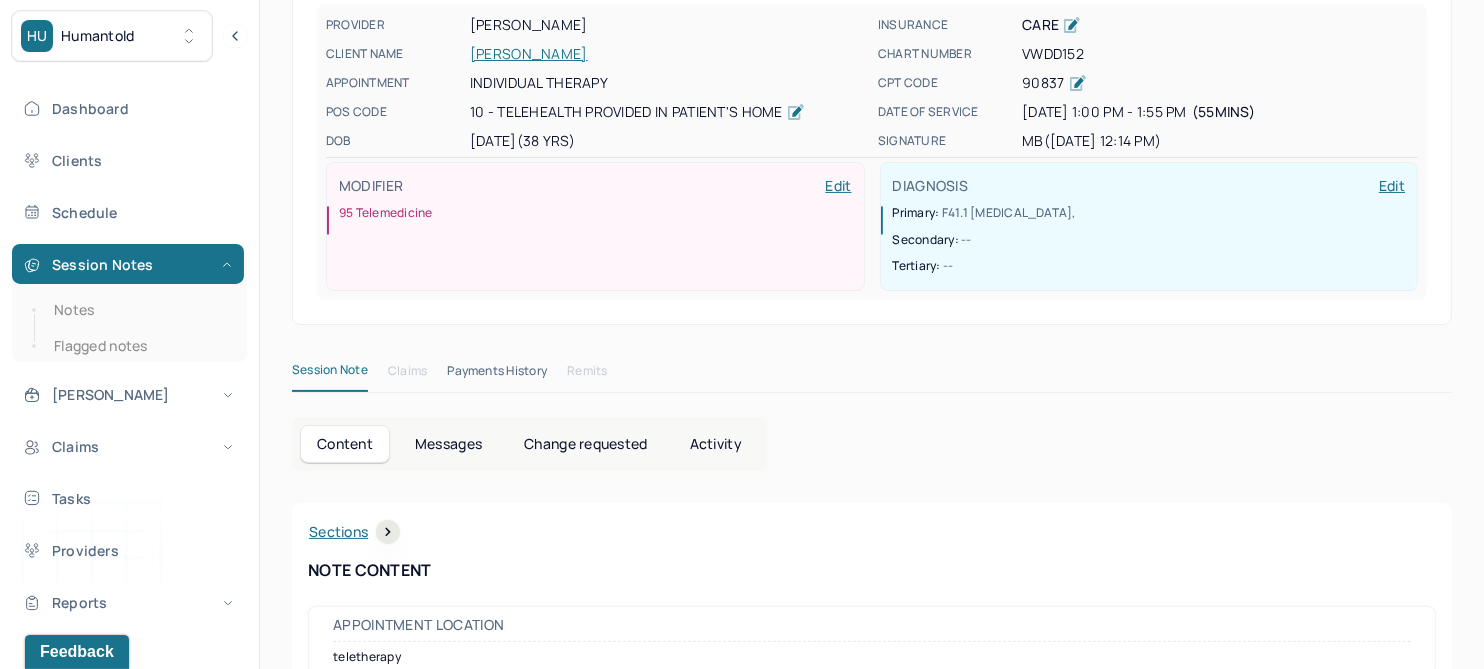 scroll, scrollTop: 250, scrollLeft: 0, axis: vertical 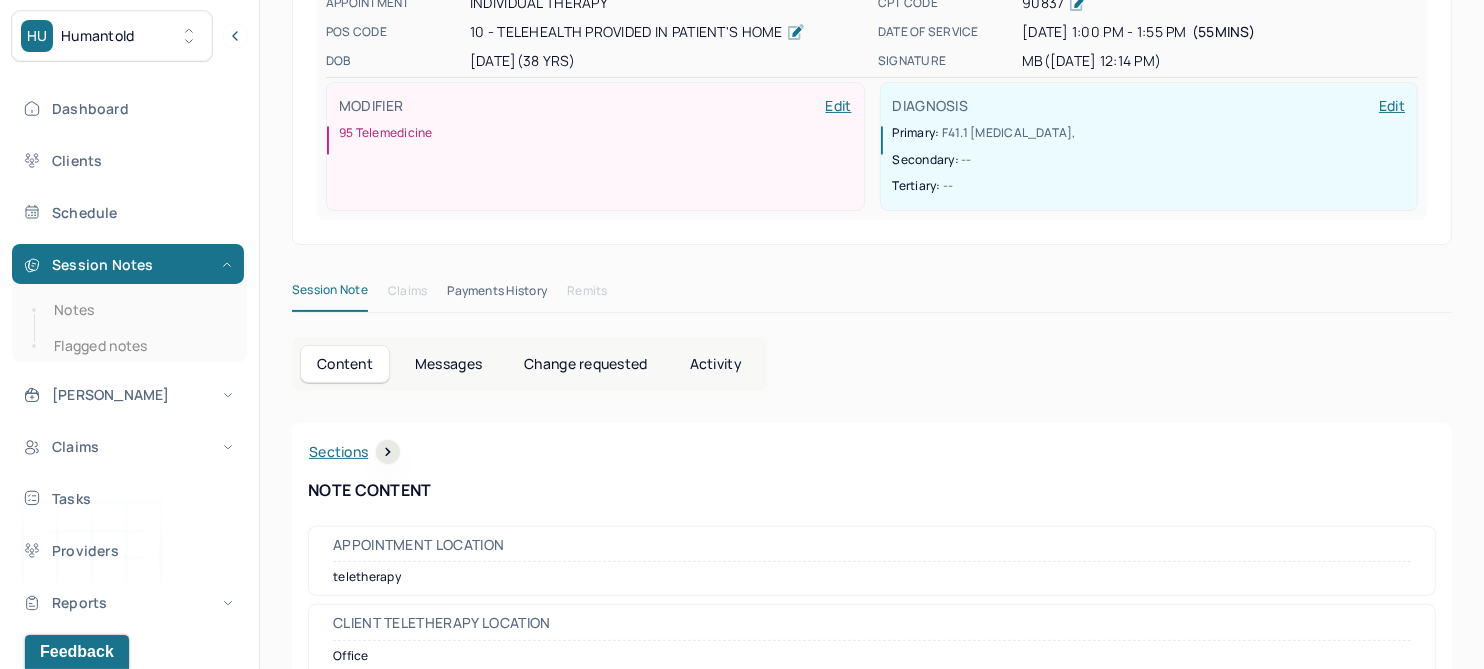 click on "Change requested" at bounding box center (585, 364) 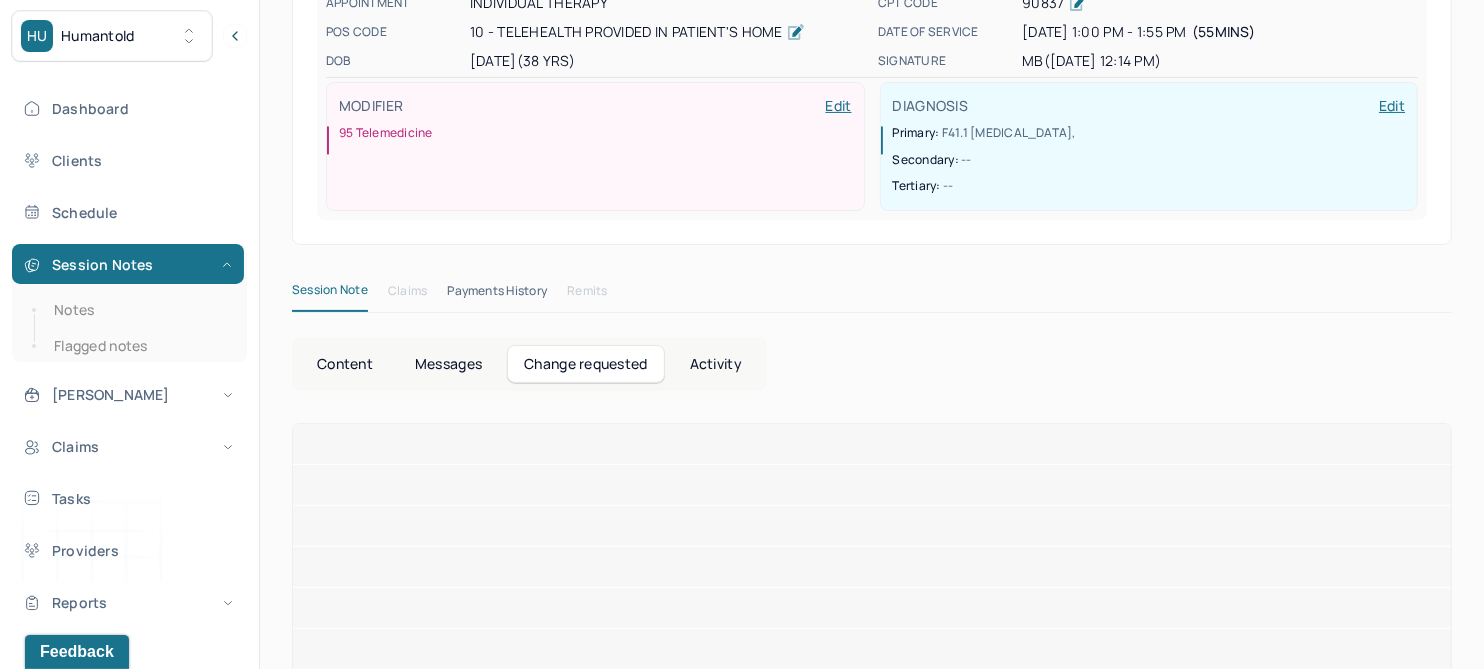 scroll, scrollTop: 155, scrollLeft: 0, axis: vertical 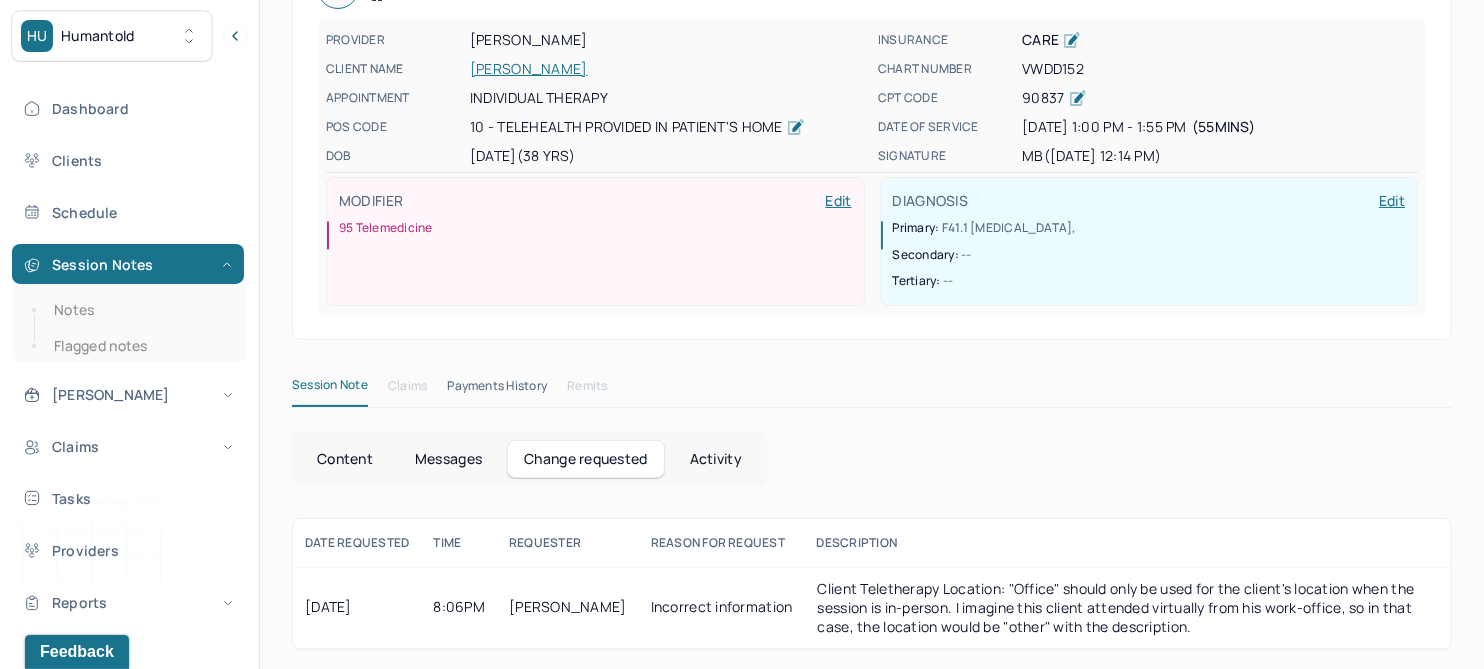 click on "Session Note" at bounding box center (330, 389) 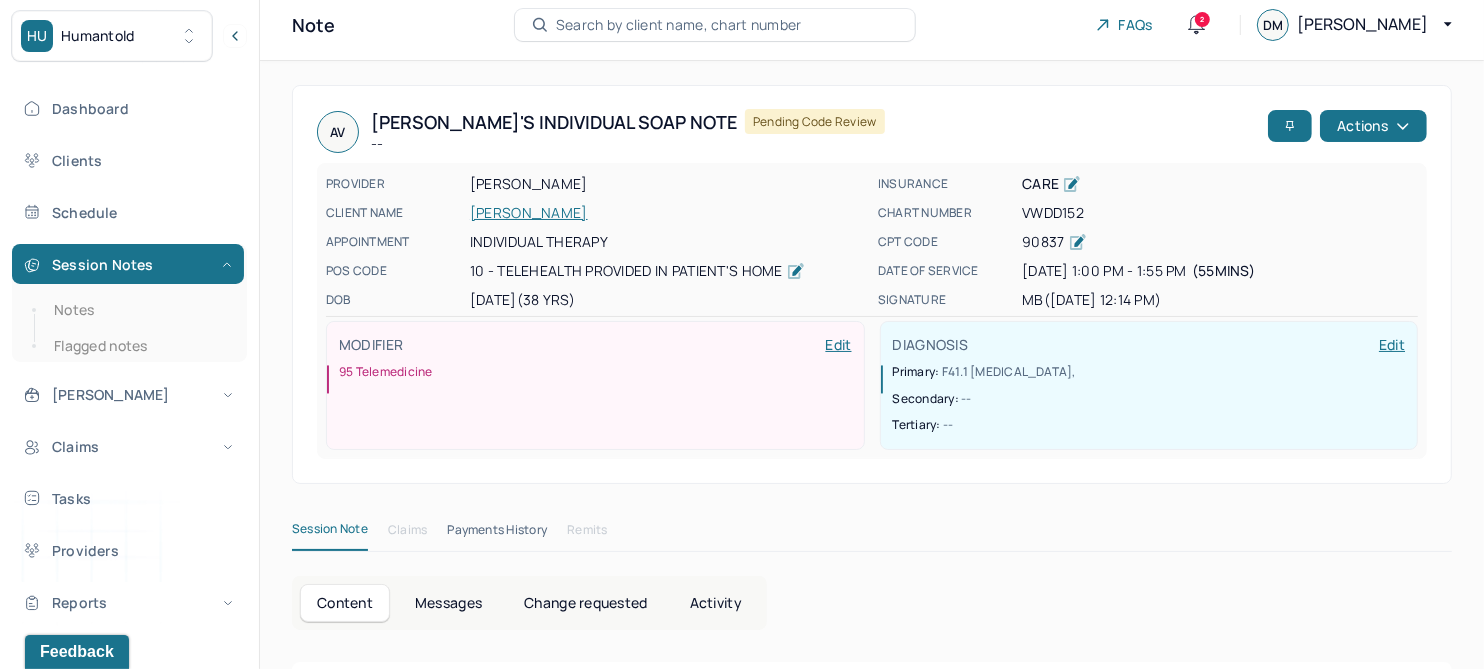 scroll, scrollTop: 0, scrollLeft: 0, axis: both 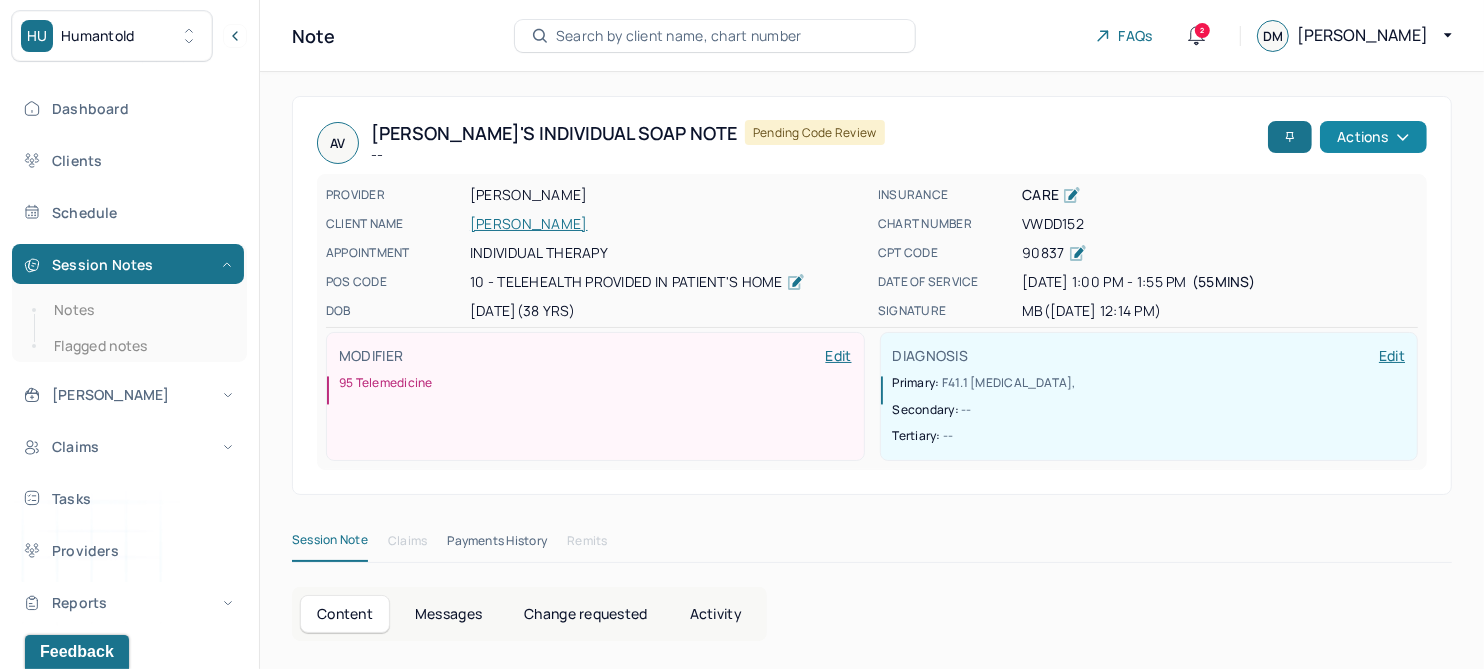 click on "Actions" at bounding box center (1373, 137) 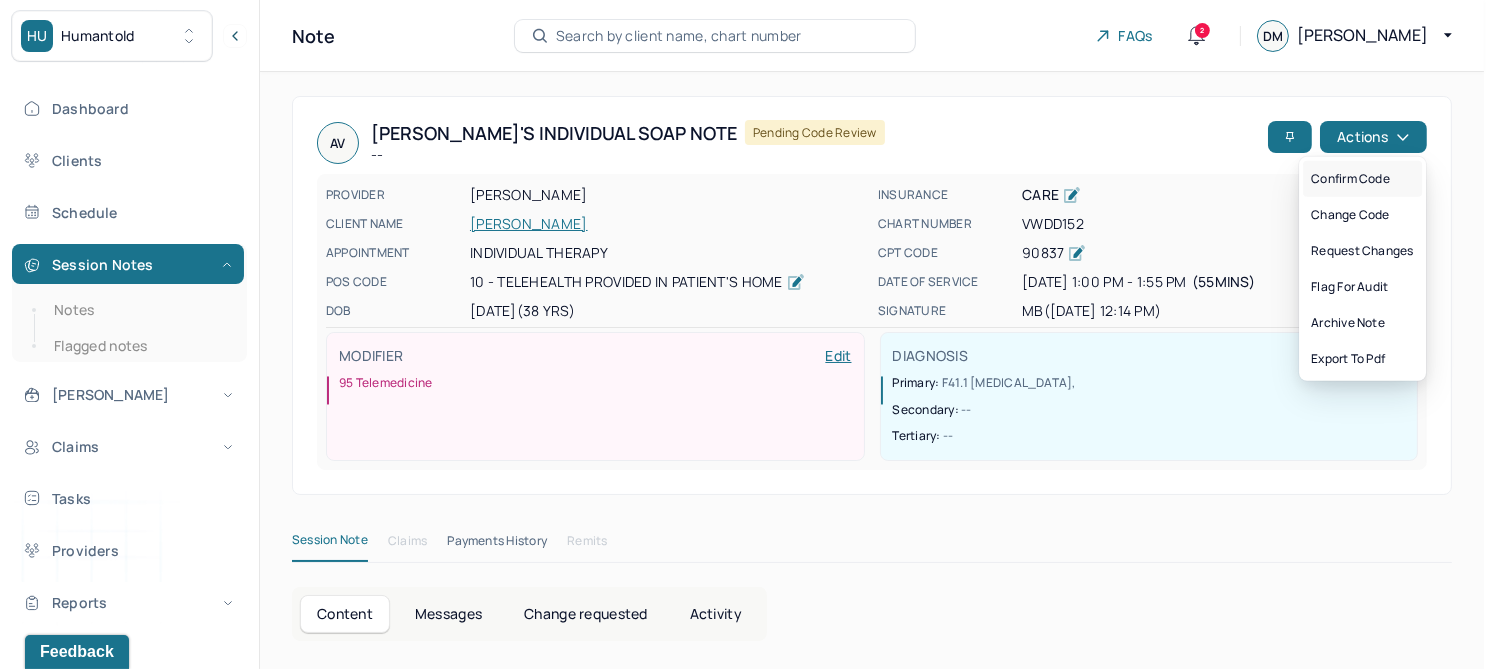 click on "Confirm code" at bounding box center [1362, 179] 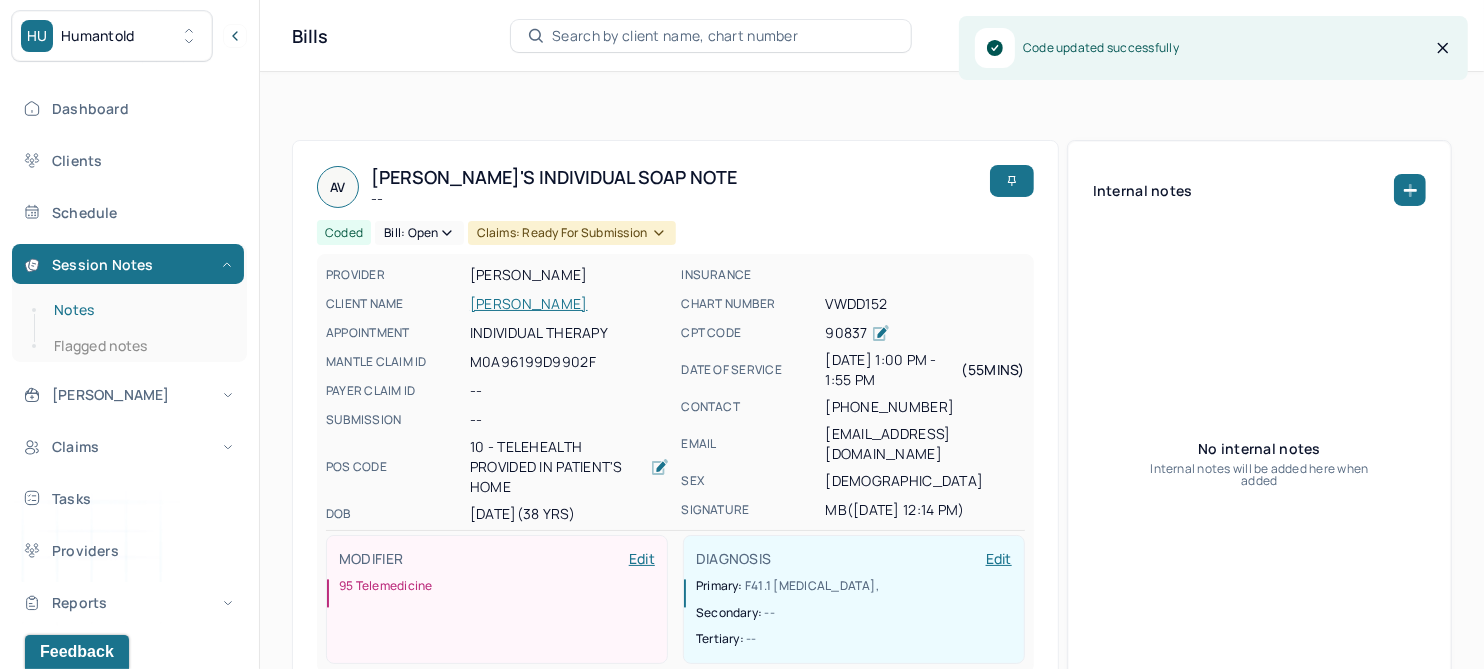 click on "Notes" at bounding box center [139, 310] 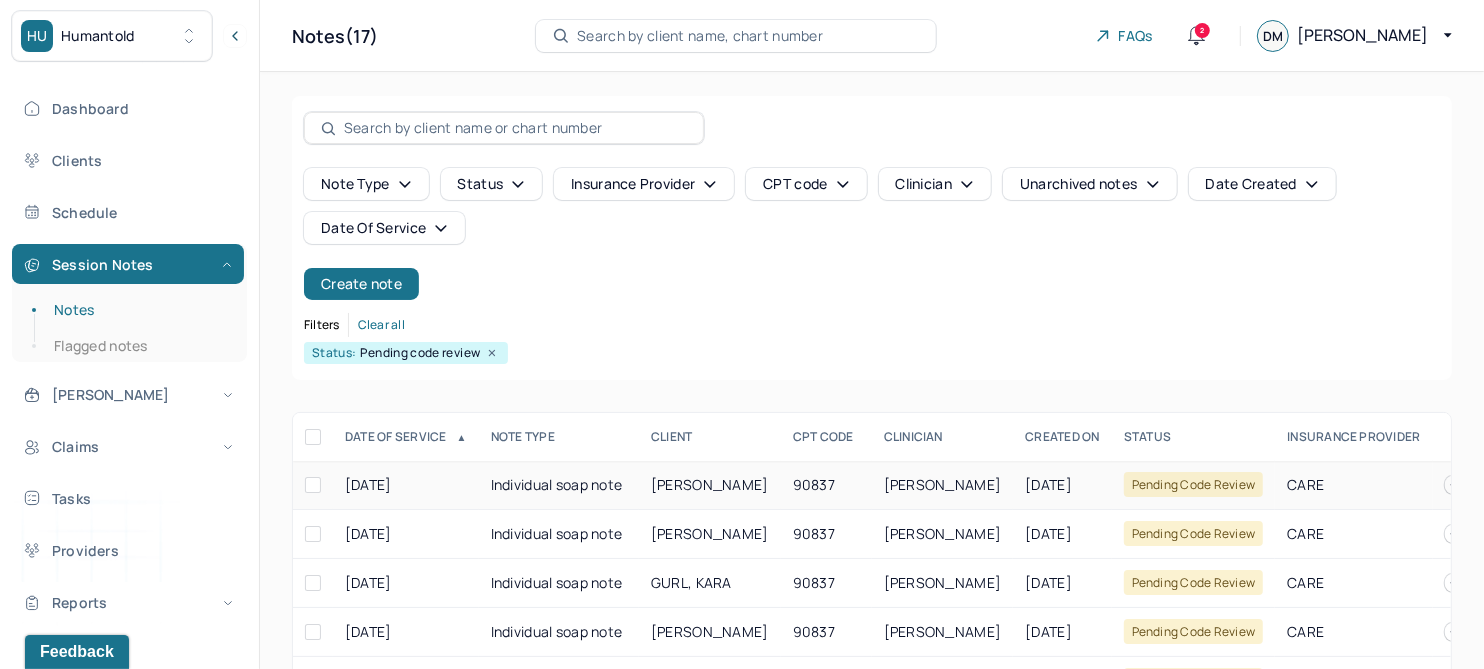click on "ROBERTS, LEAH" at bounding box center [710, 485] 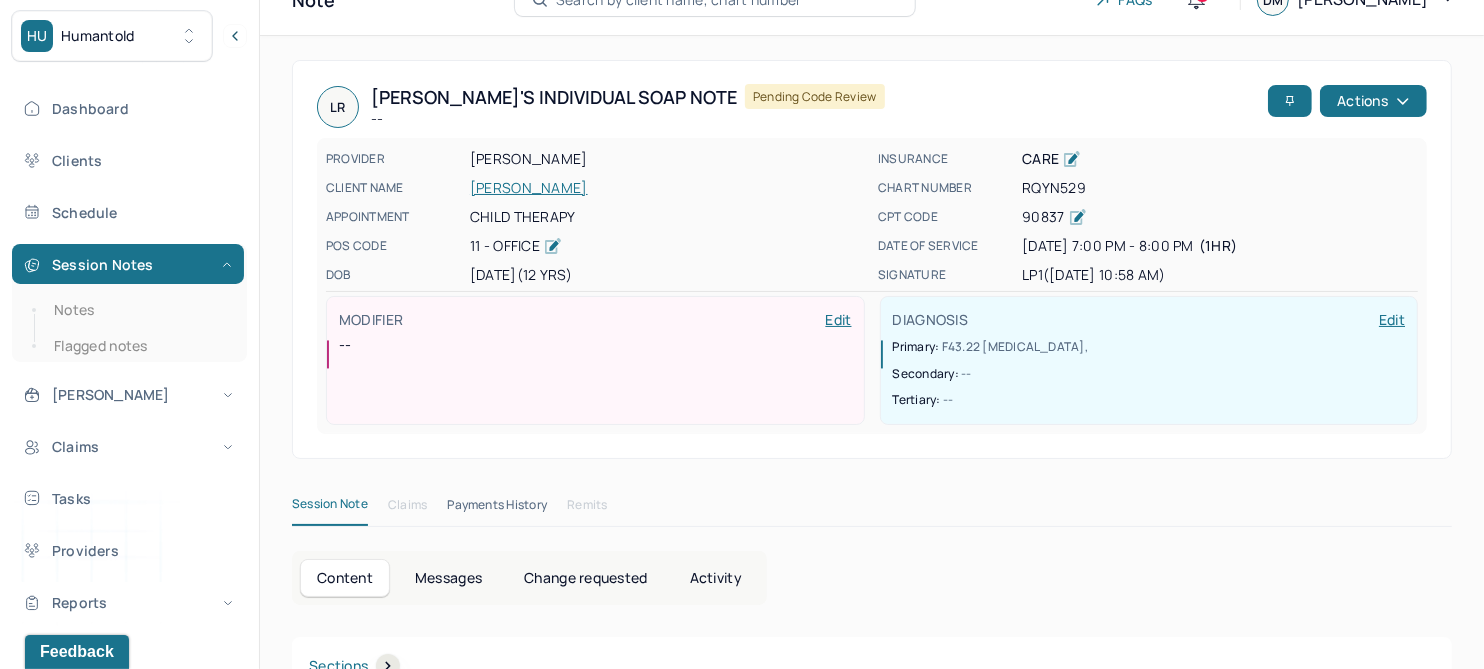 scroll, scrollTop: 0, scrollLeft: 0, axis: both 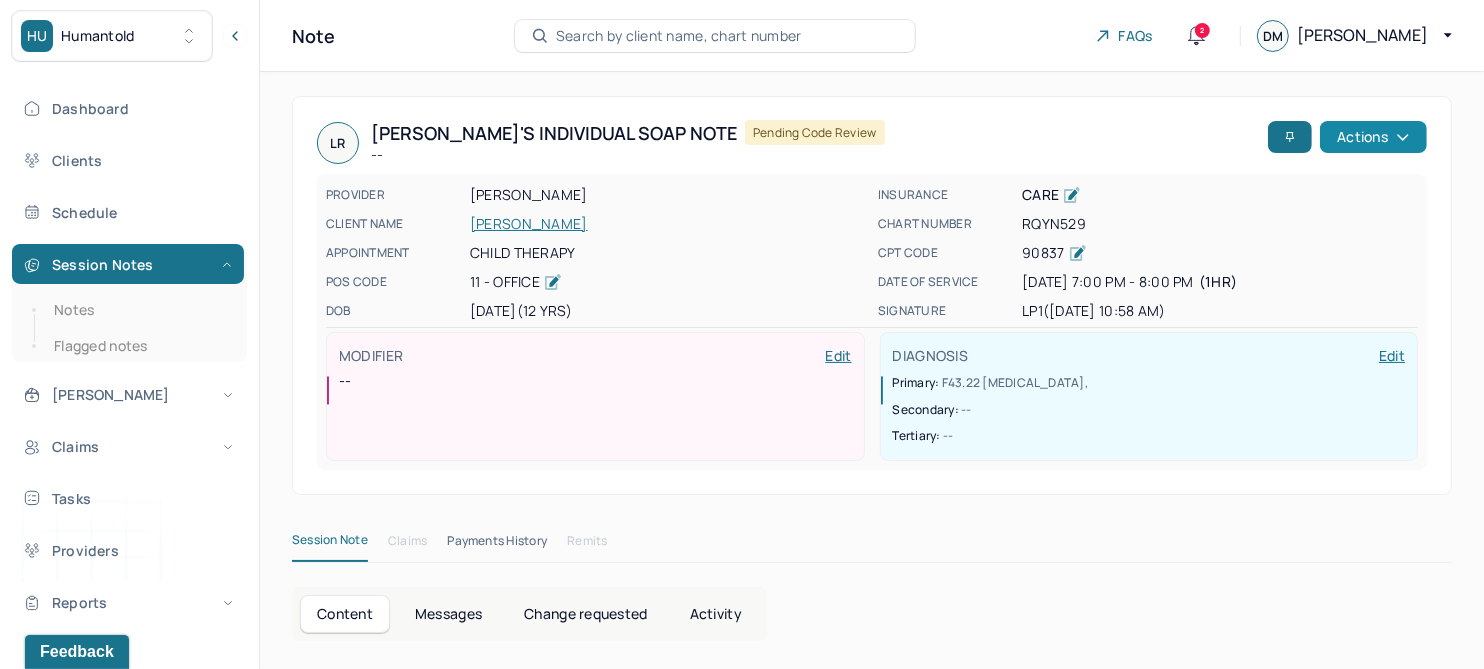 click on "Actions" at bounding box center (1373, 137) 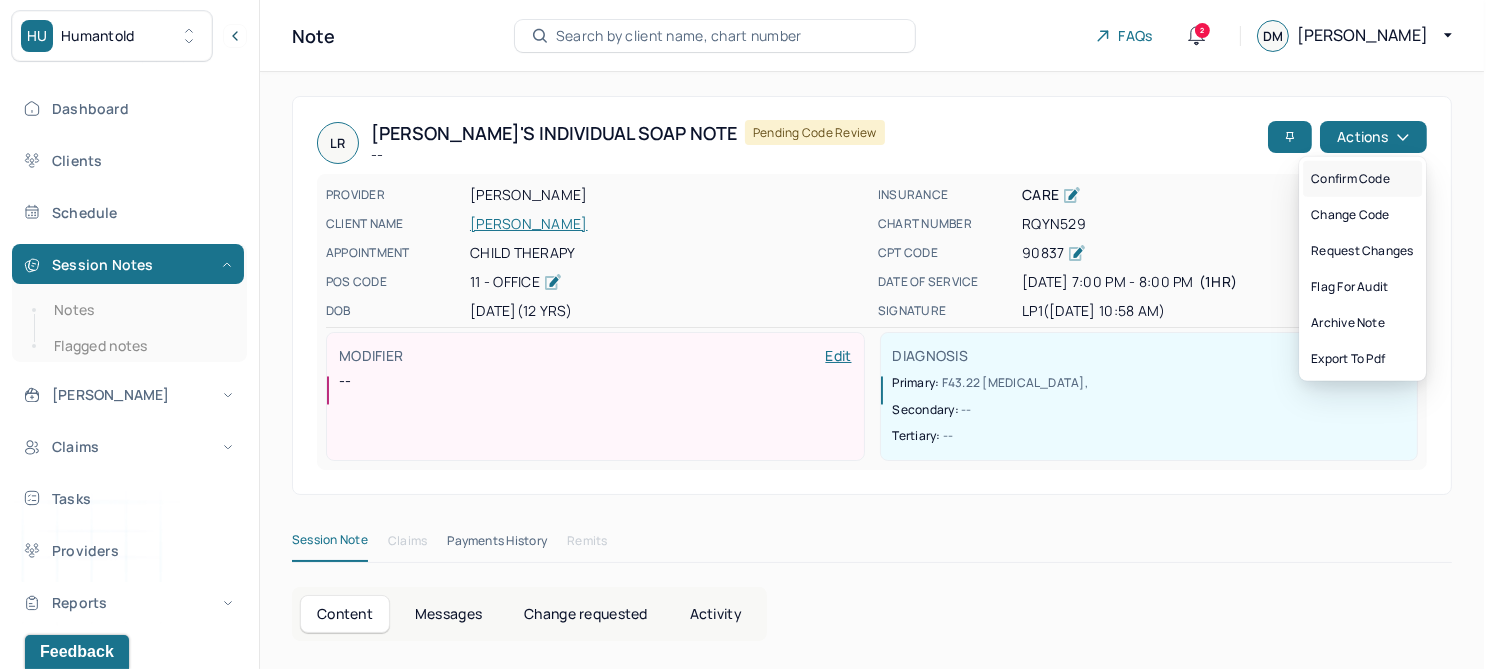click on "Confirm code" at bounding box center [1362, 179] 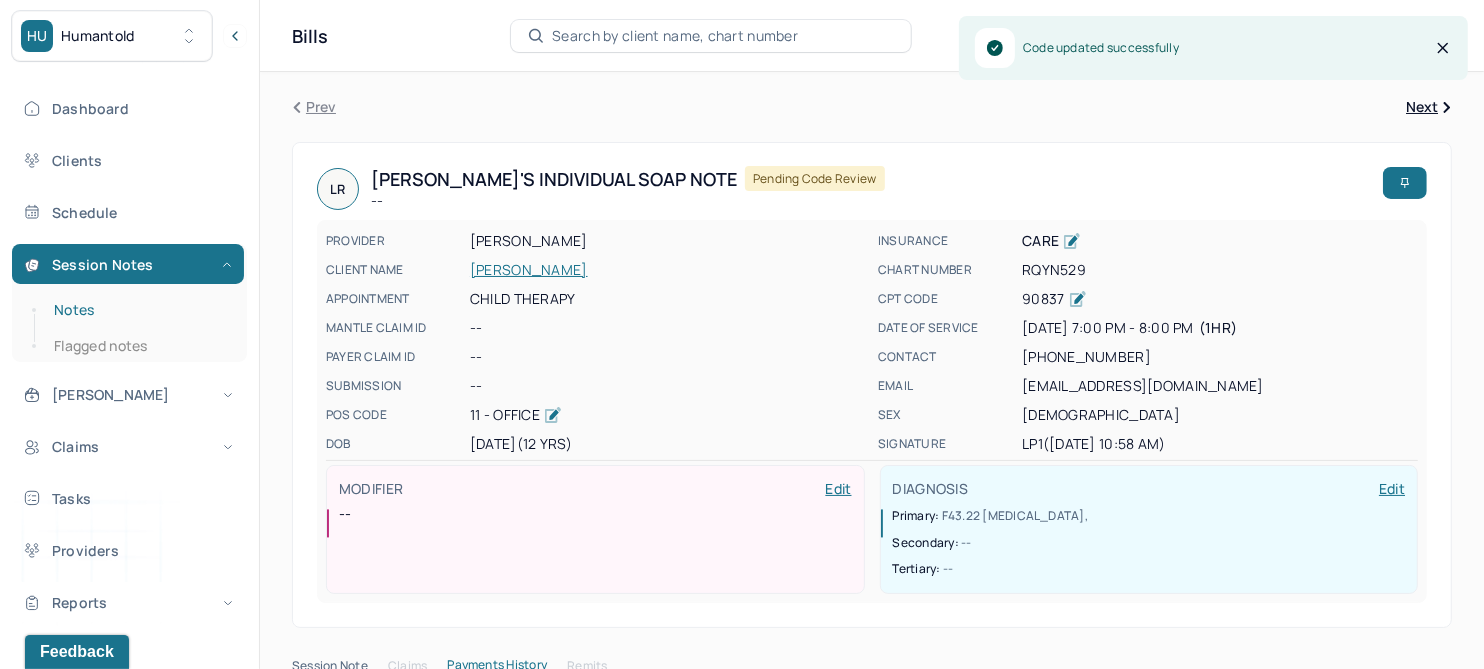 click on "Notes" at bounding box center (139, 310) 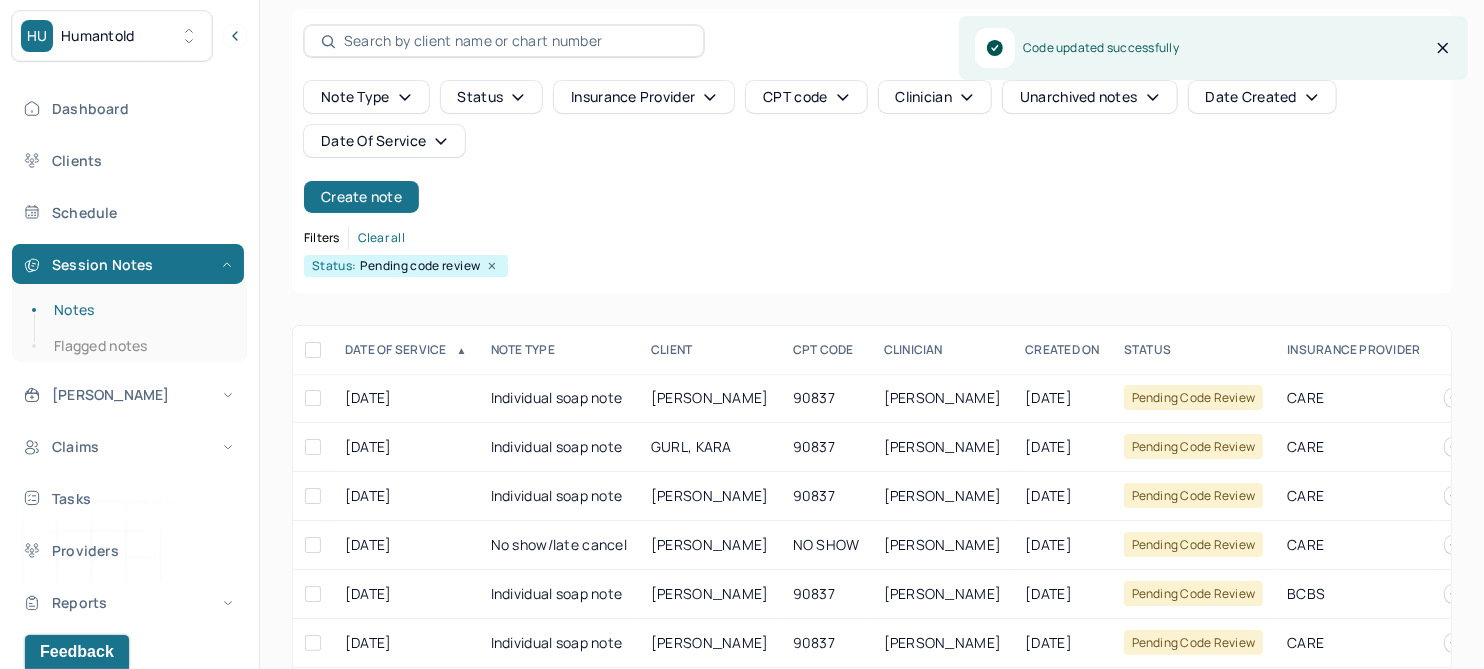 scroll, scrollTop: 125, scrollLeft: 0, axis: vertical 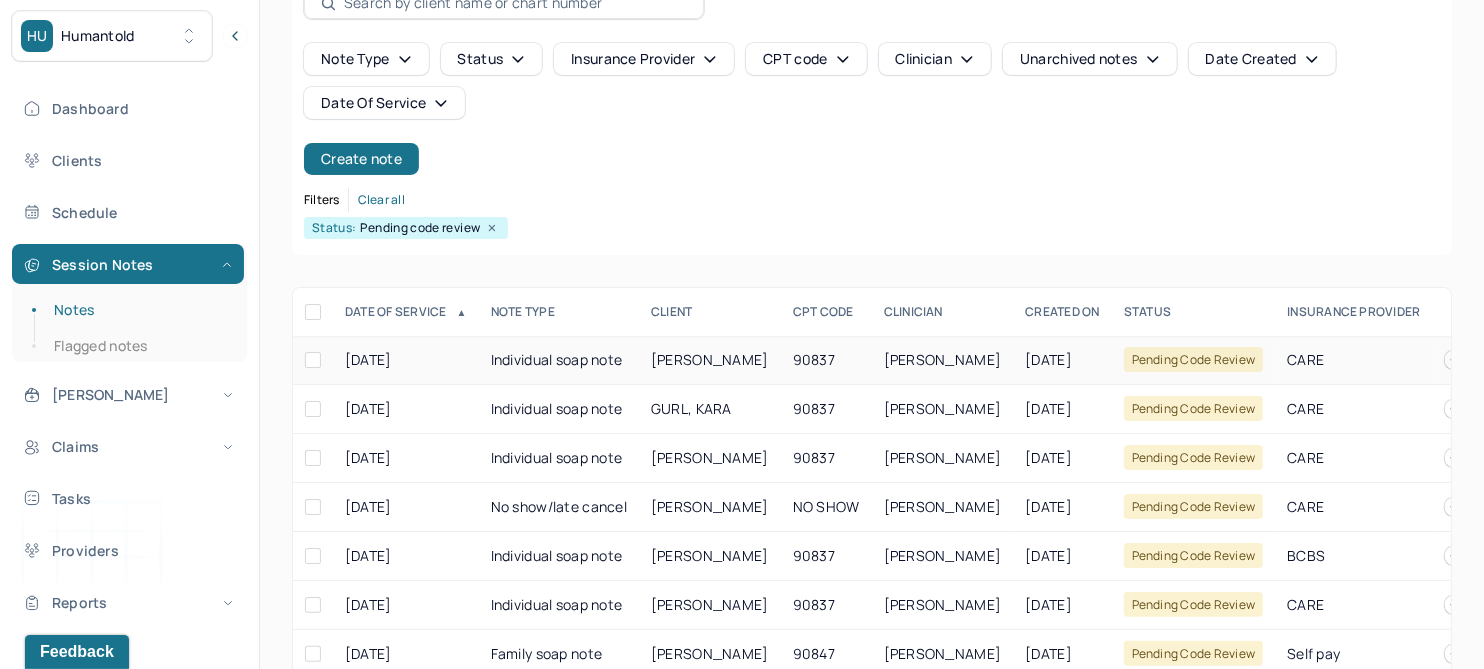 click on "WEINSTOCK, HENRY" at bounding box center (710, 359) 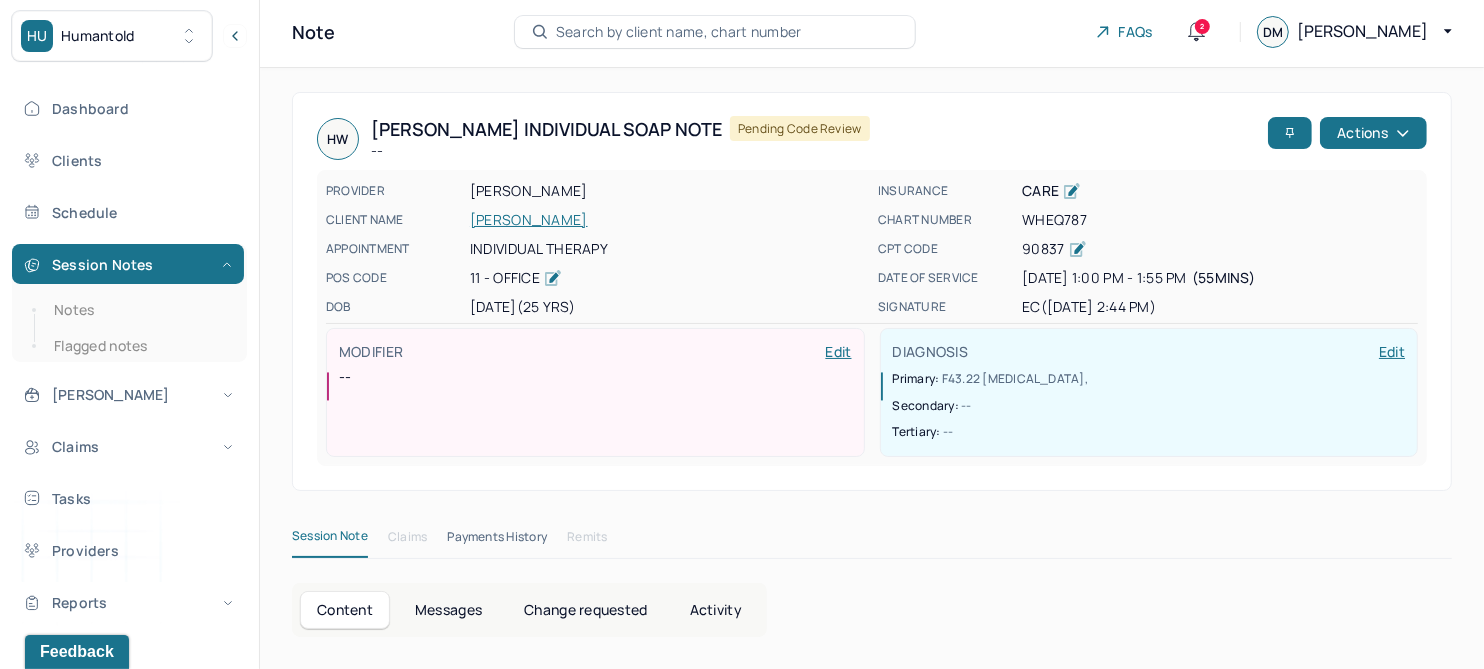 scroll, scrollTop: 0, scrollLeft: 0, axis: both 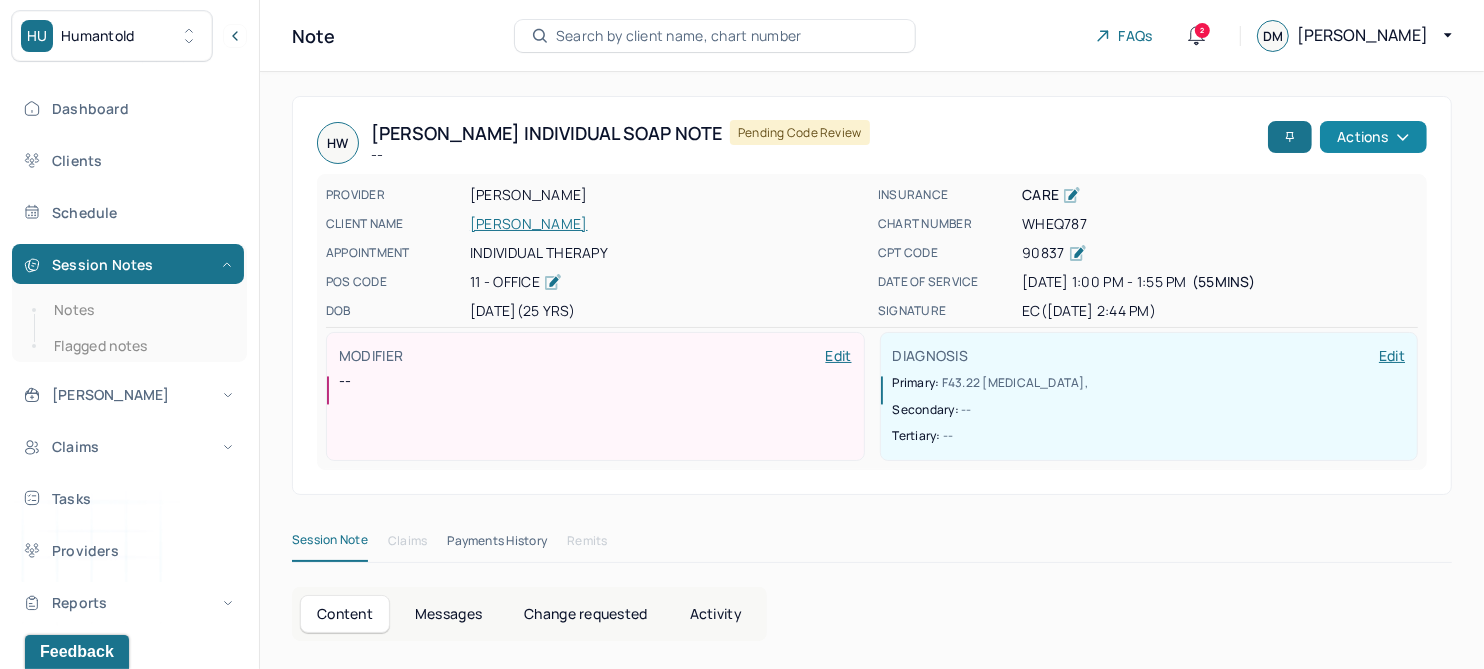 click on "Actions" at bounding box center [1373, 137] 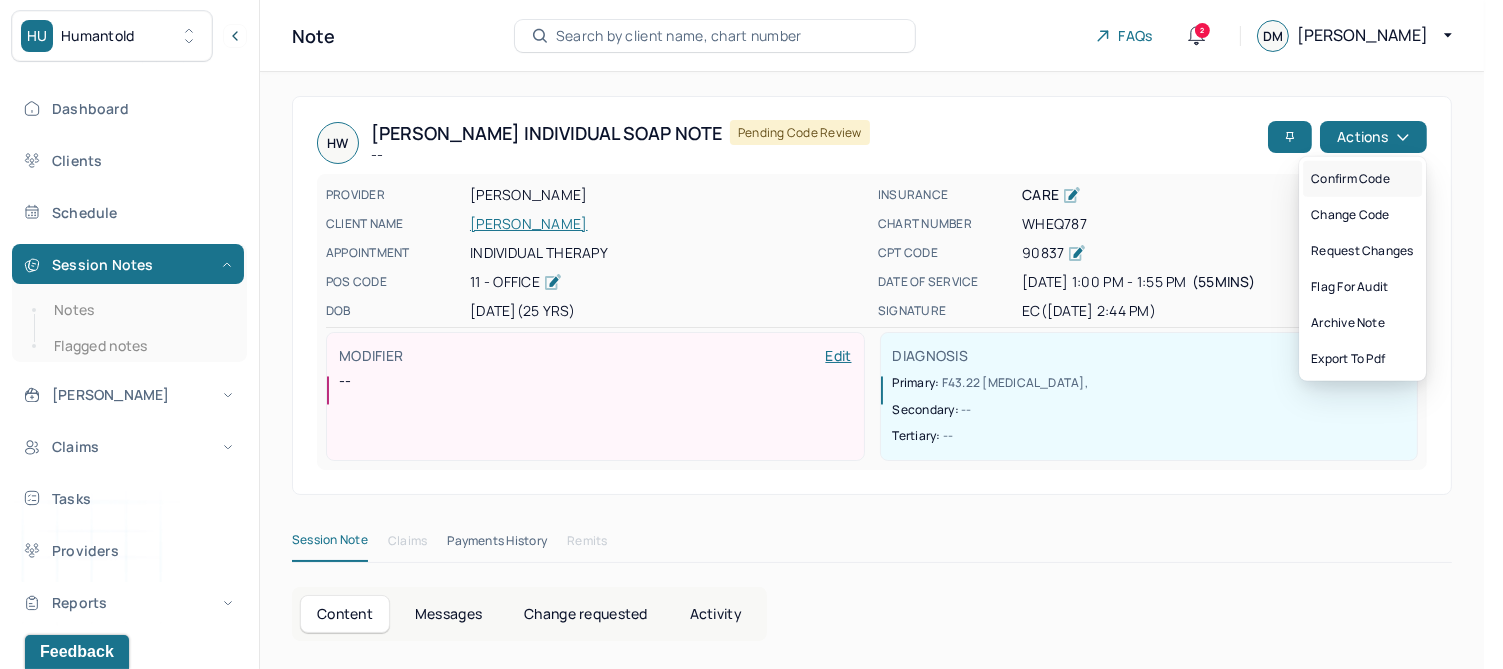 click on "Confirm code" at bounding box center (1362, 179) 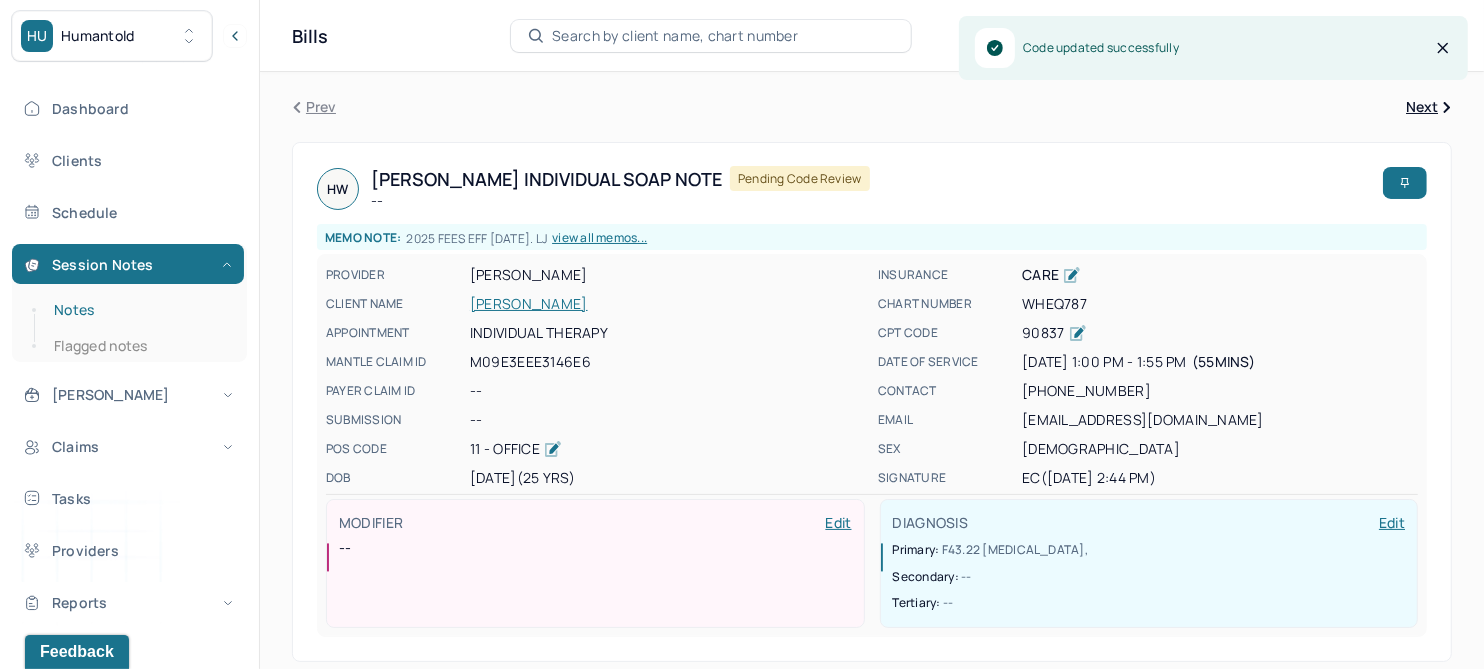 click on "Notes" at bounding box center (139, 310) 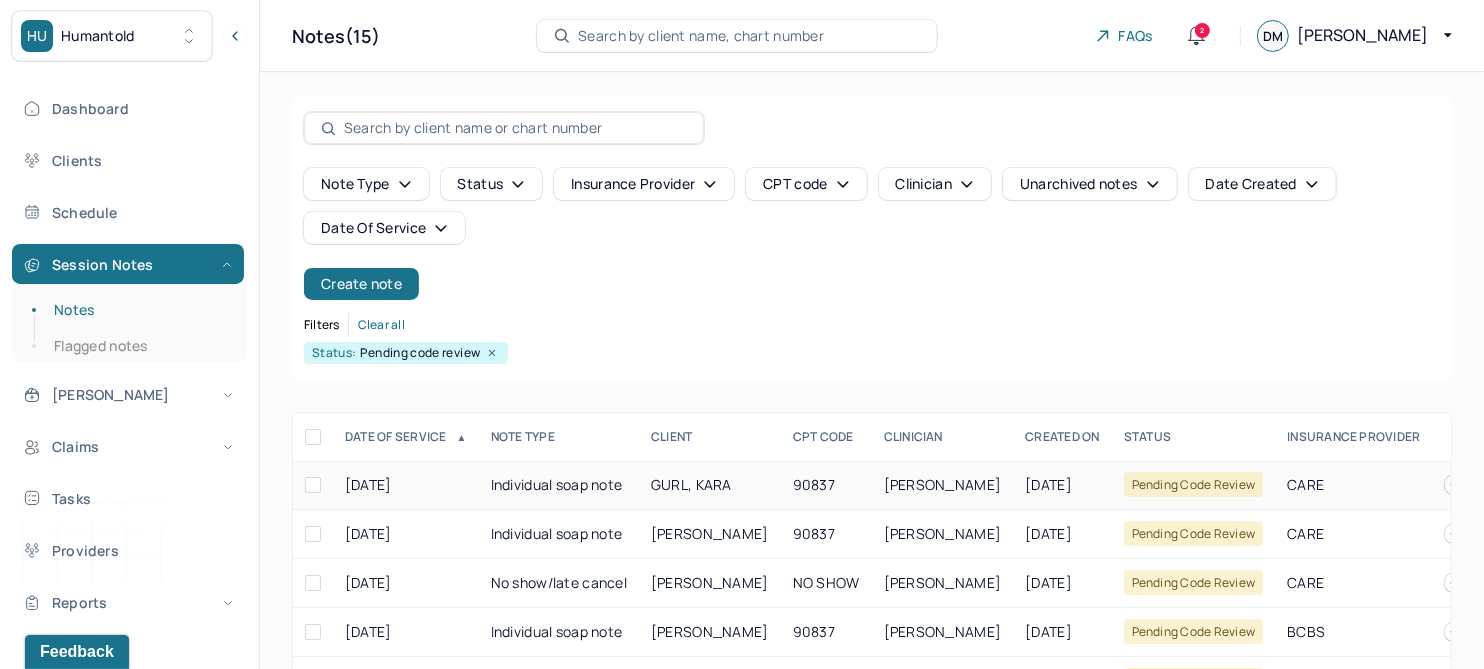 click on "GURL, KARA" at bounding box center (691, 484) 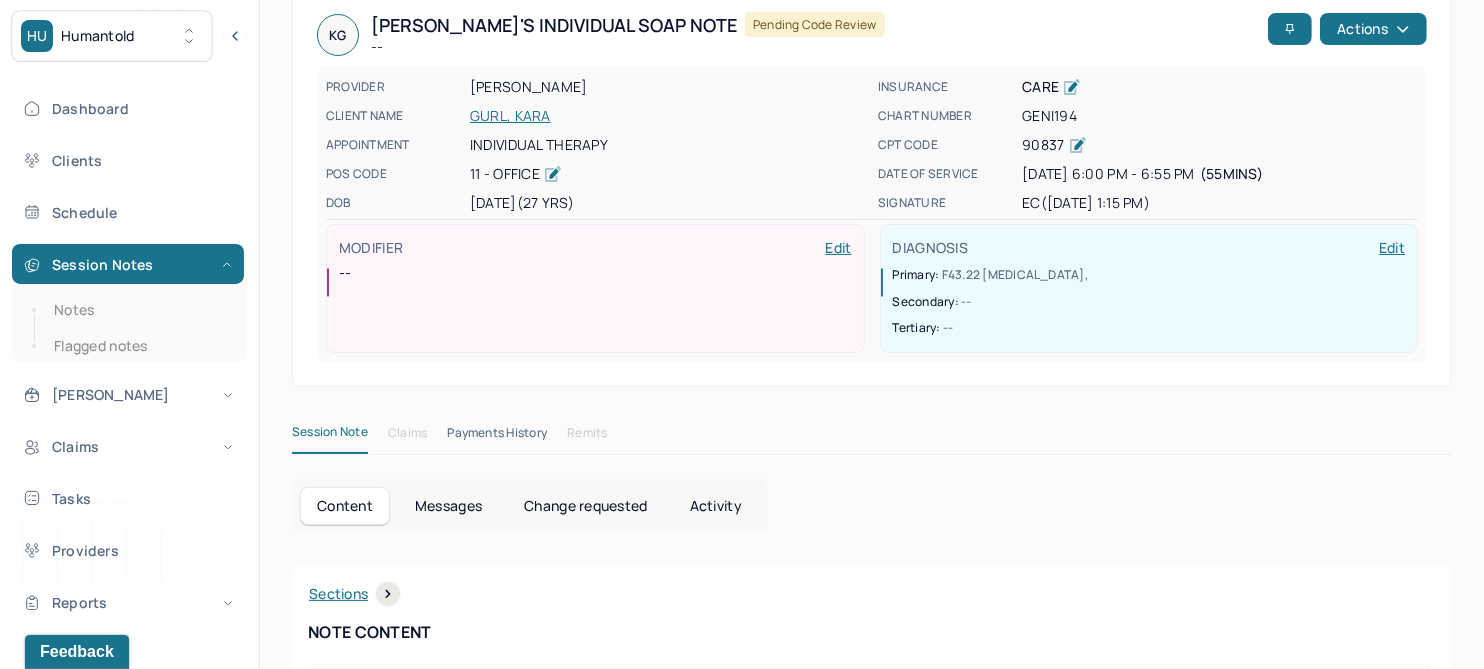 scroll, scrollTop: 0, scrollLeft: 0, axis: both 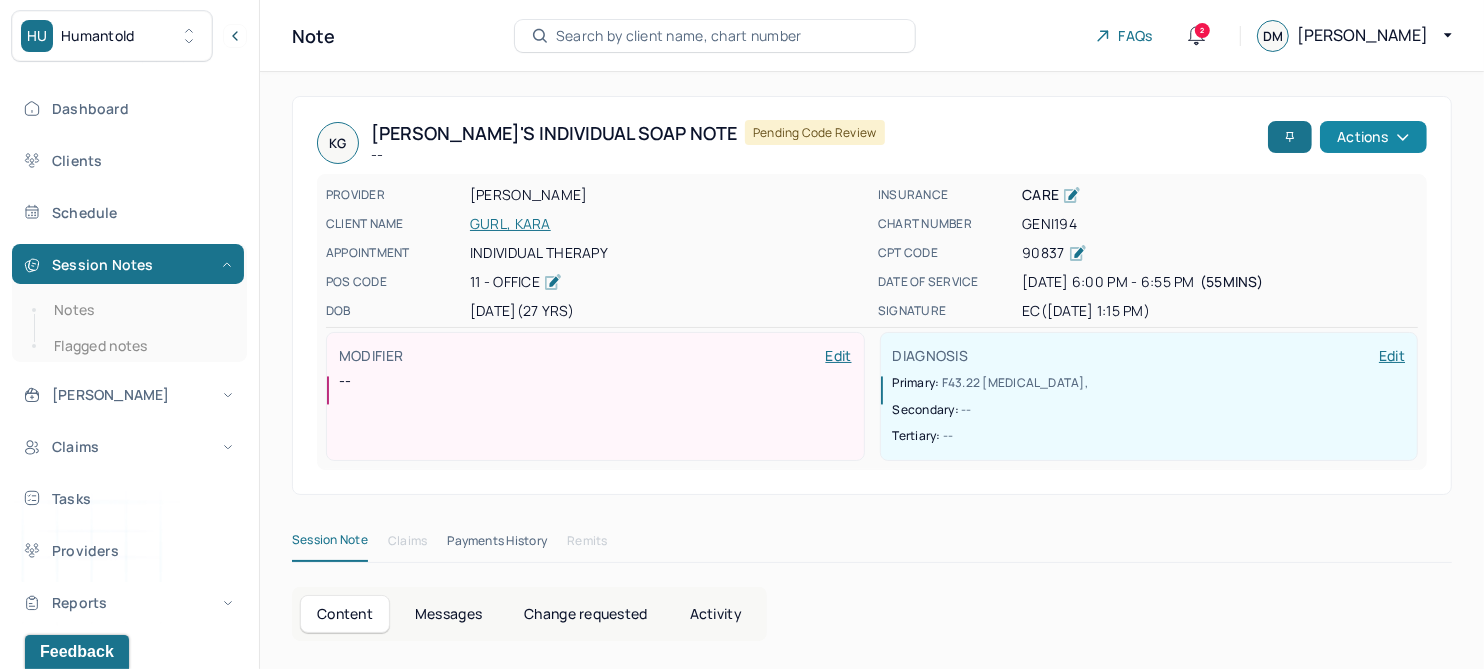 click on "Actions" at bounding box center [1373, 137] 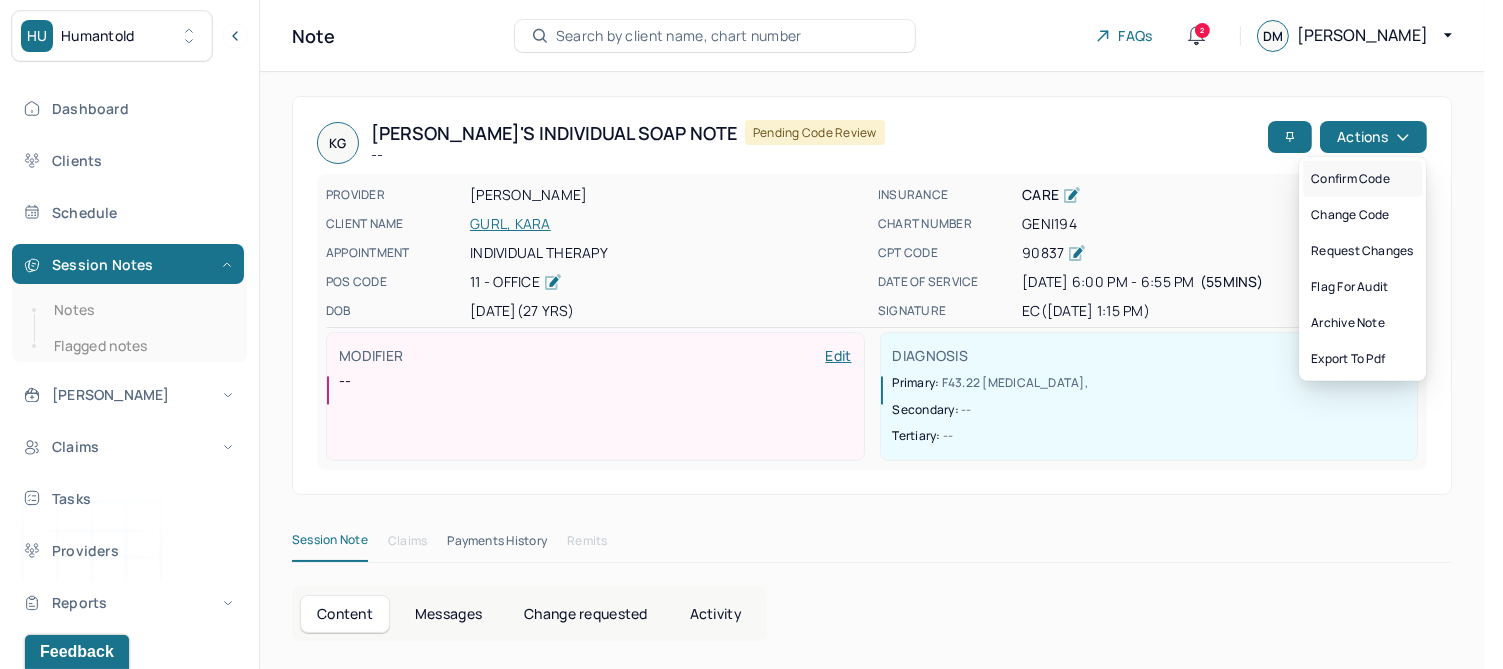 click on "Confirm code" at bounding box center [1362, 179] 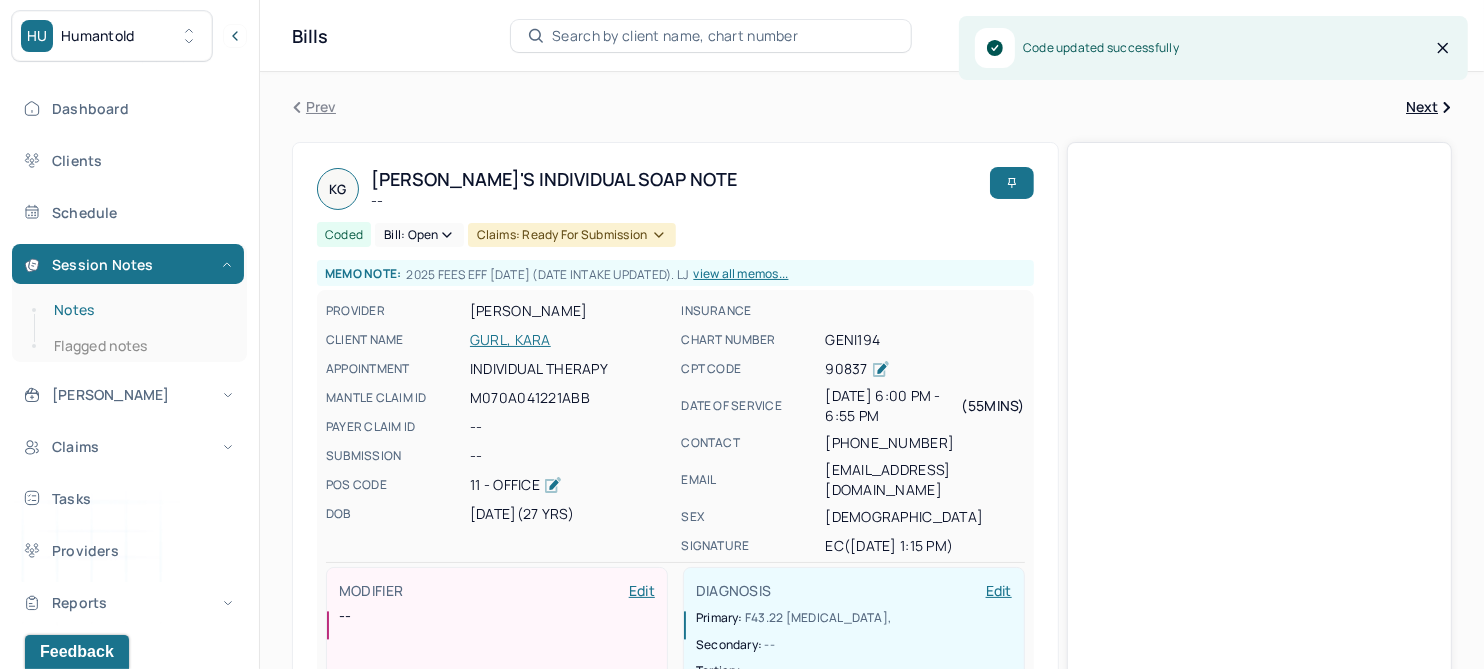 click on "Notes" at bounding box center [139, 310] 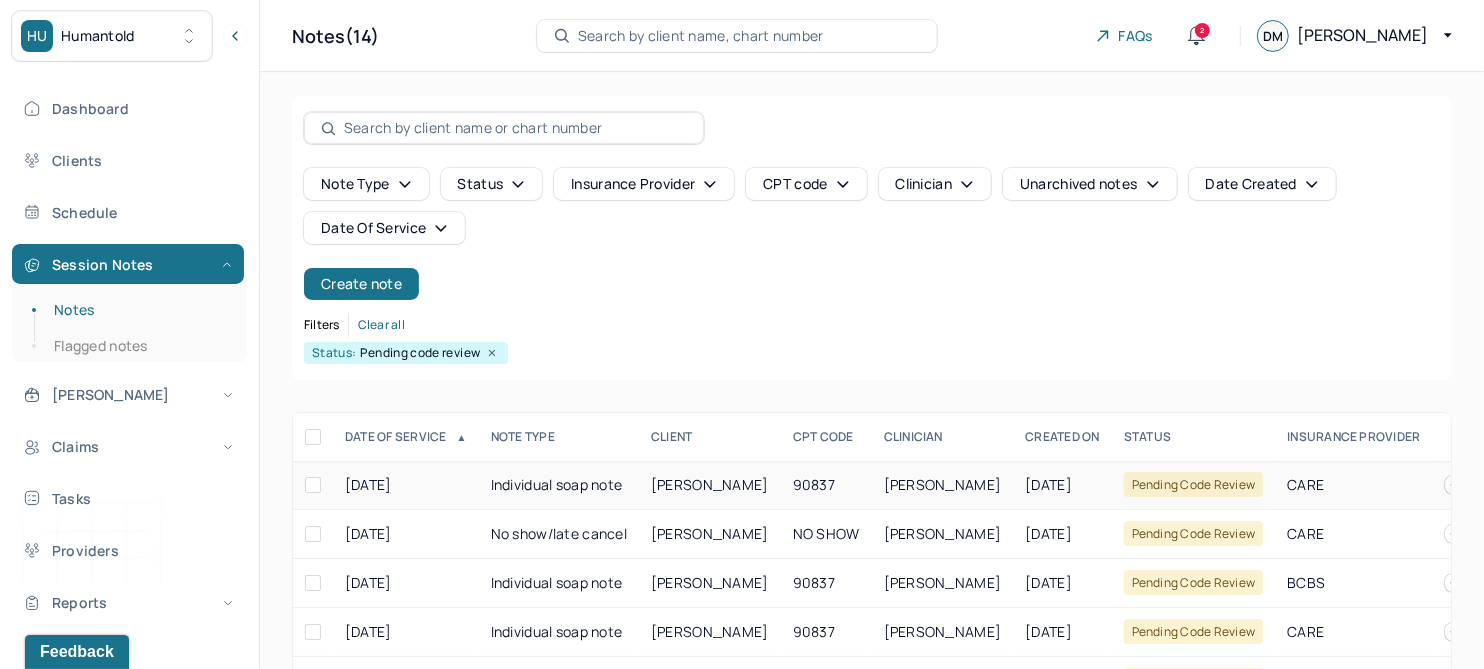 click on "ACOSTA, DANIEL" at bounding box center [710, 484] 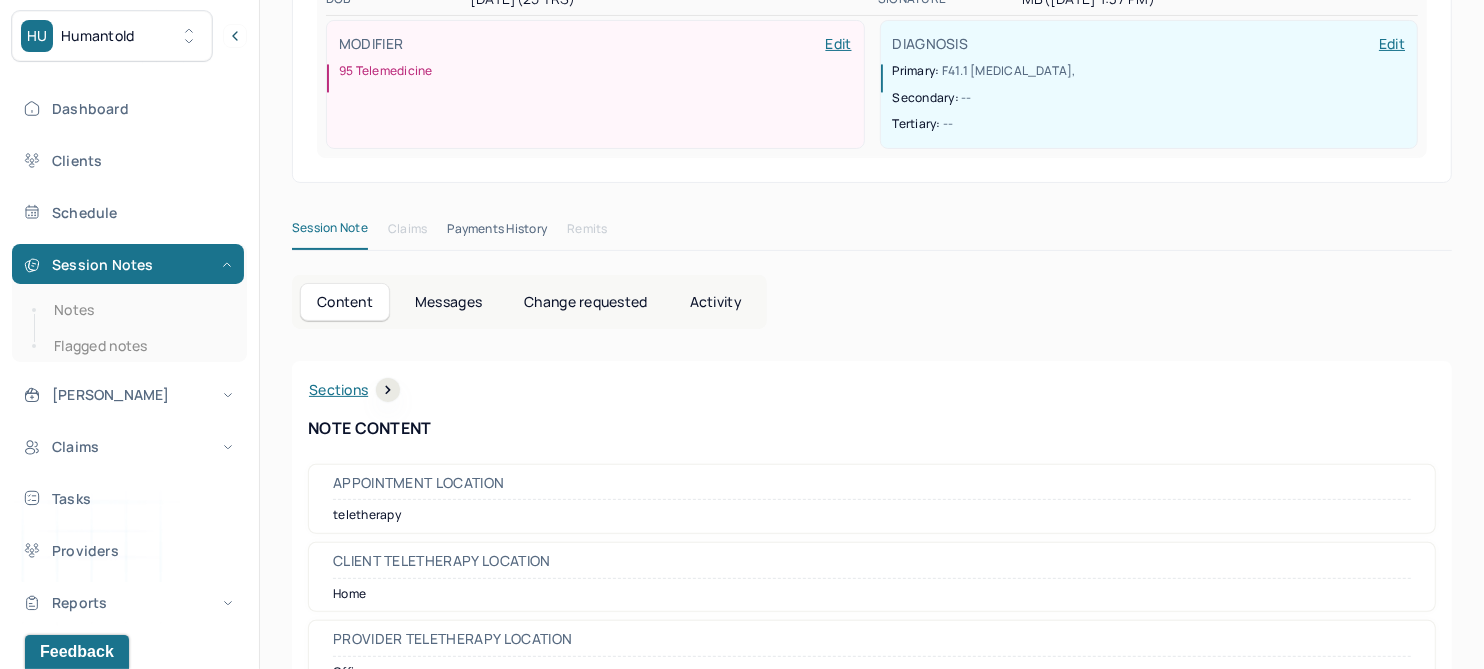 scroll, scrollTop: 0, scrollLeft: 0, axis: both 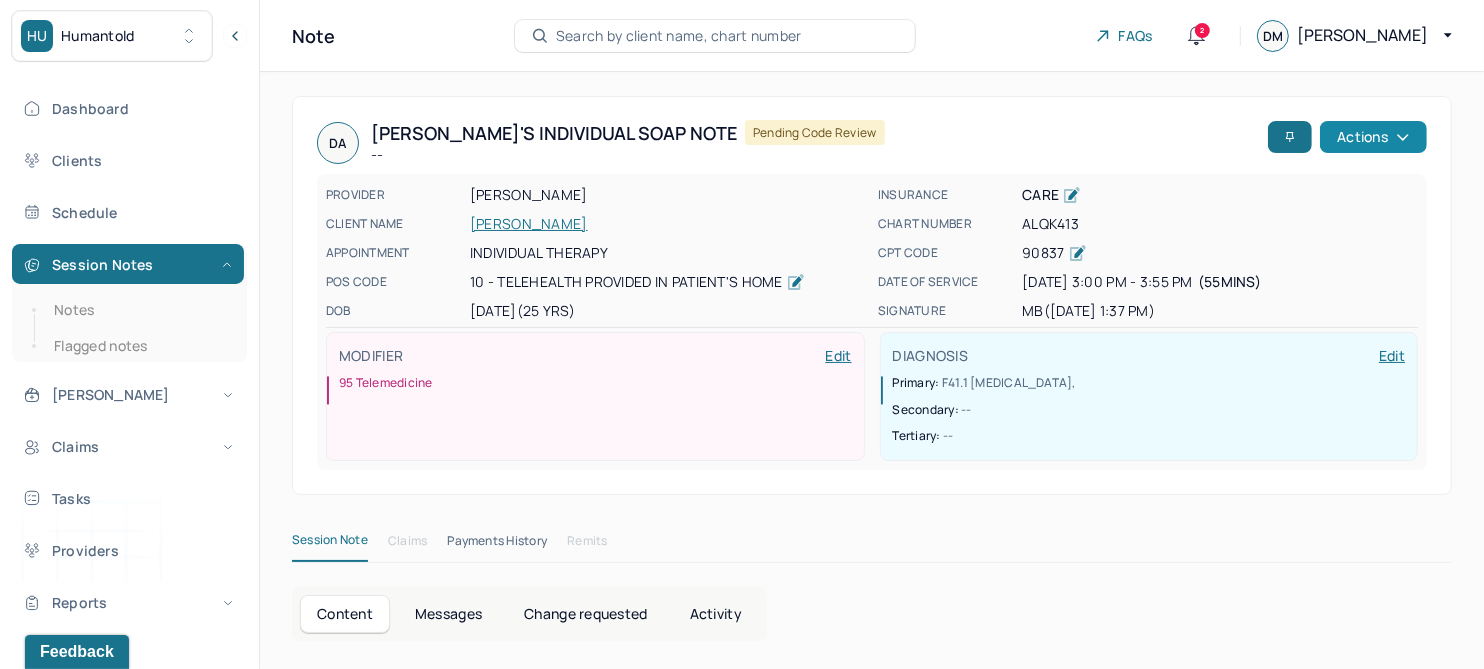 click 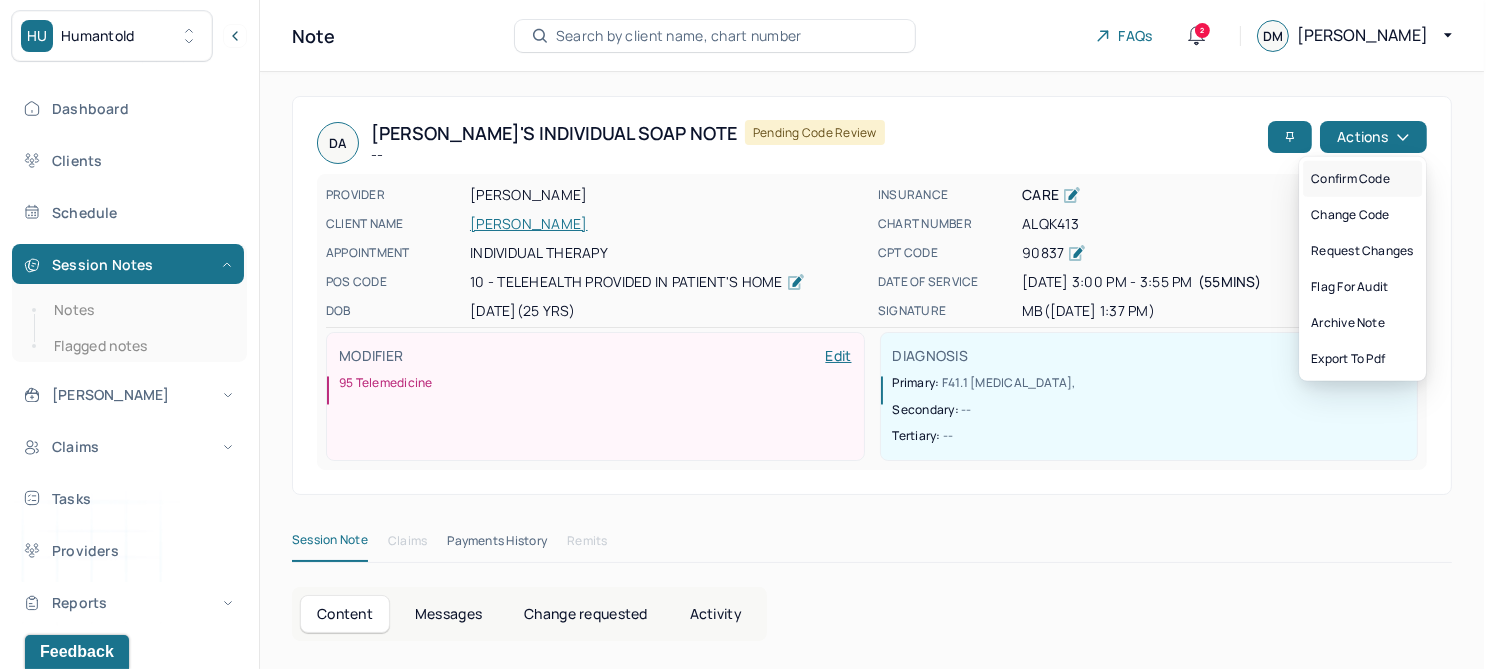 click on "Confirm code" at bounding box center [1362, 179] 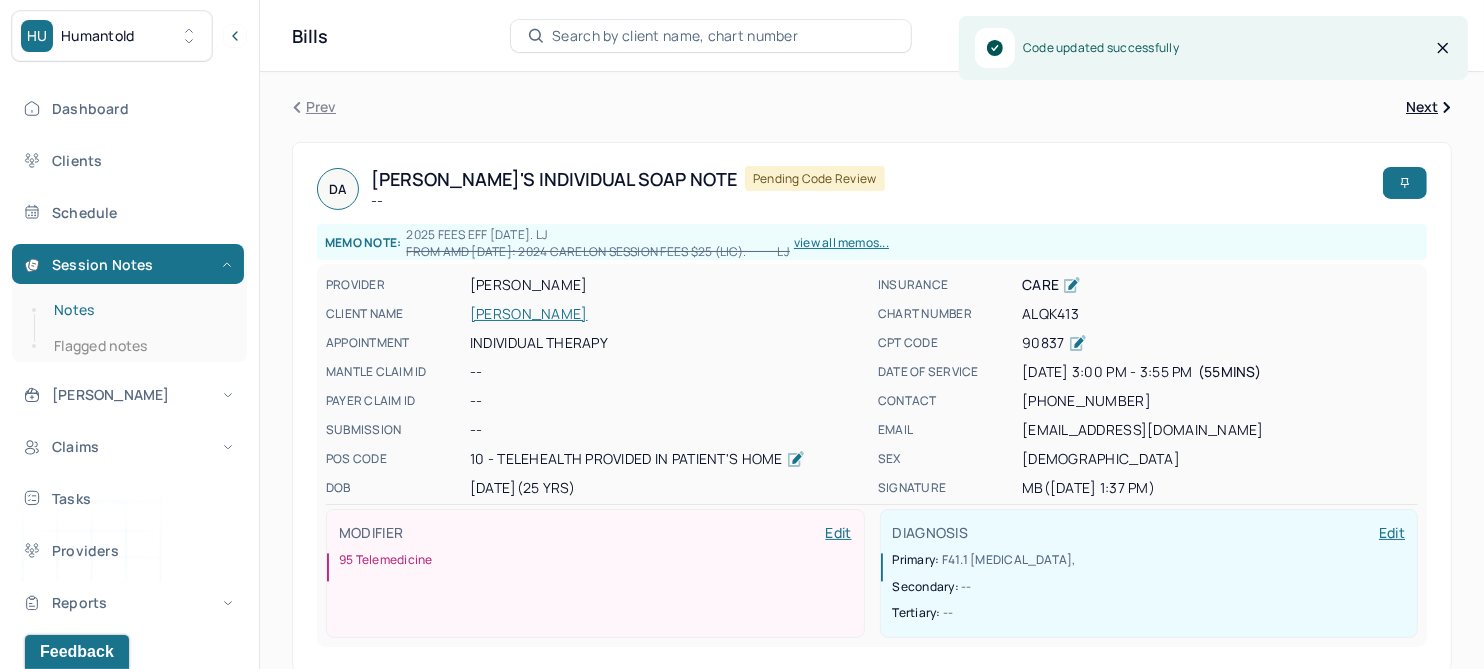 click on "Notes" at bounding box center (139, 310) 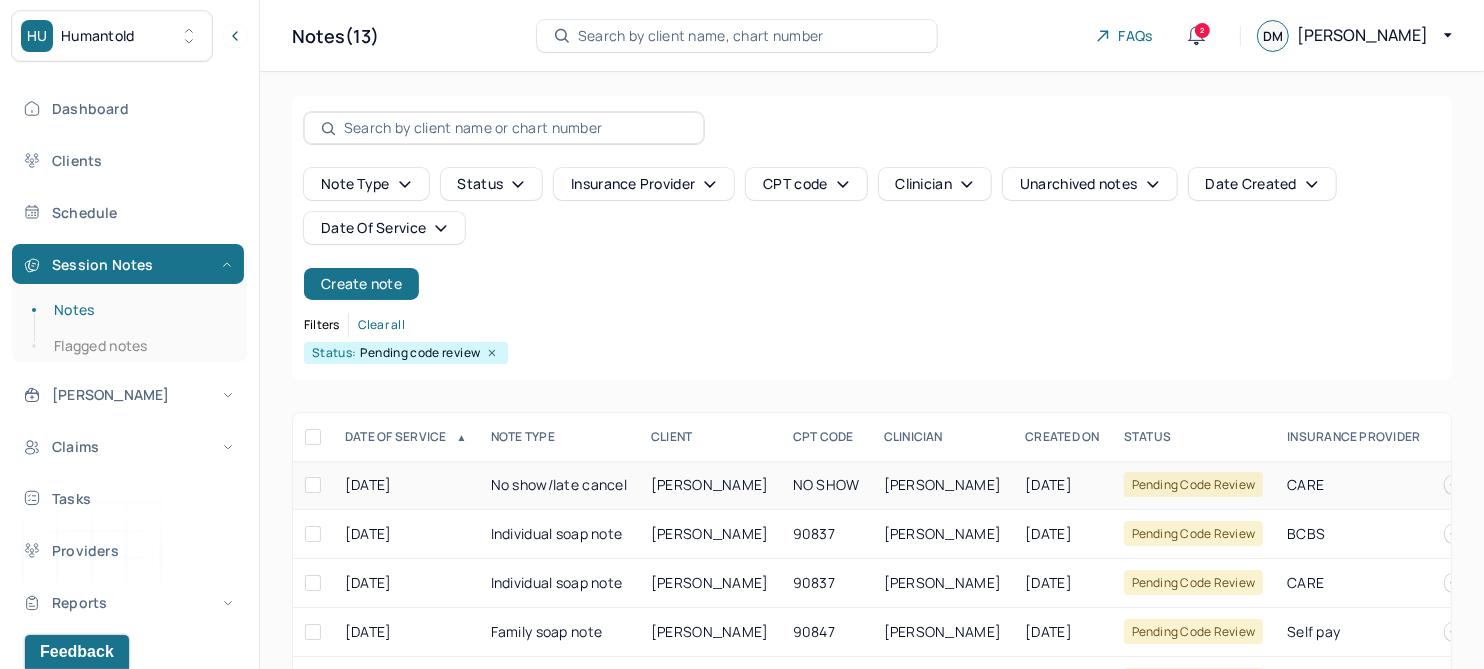 click on "MEDRANO, MEAGAN" at bounding box center (710, 485) 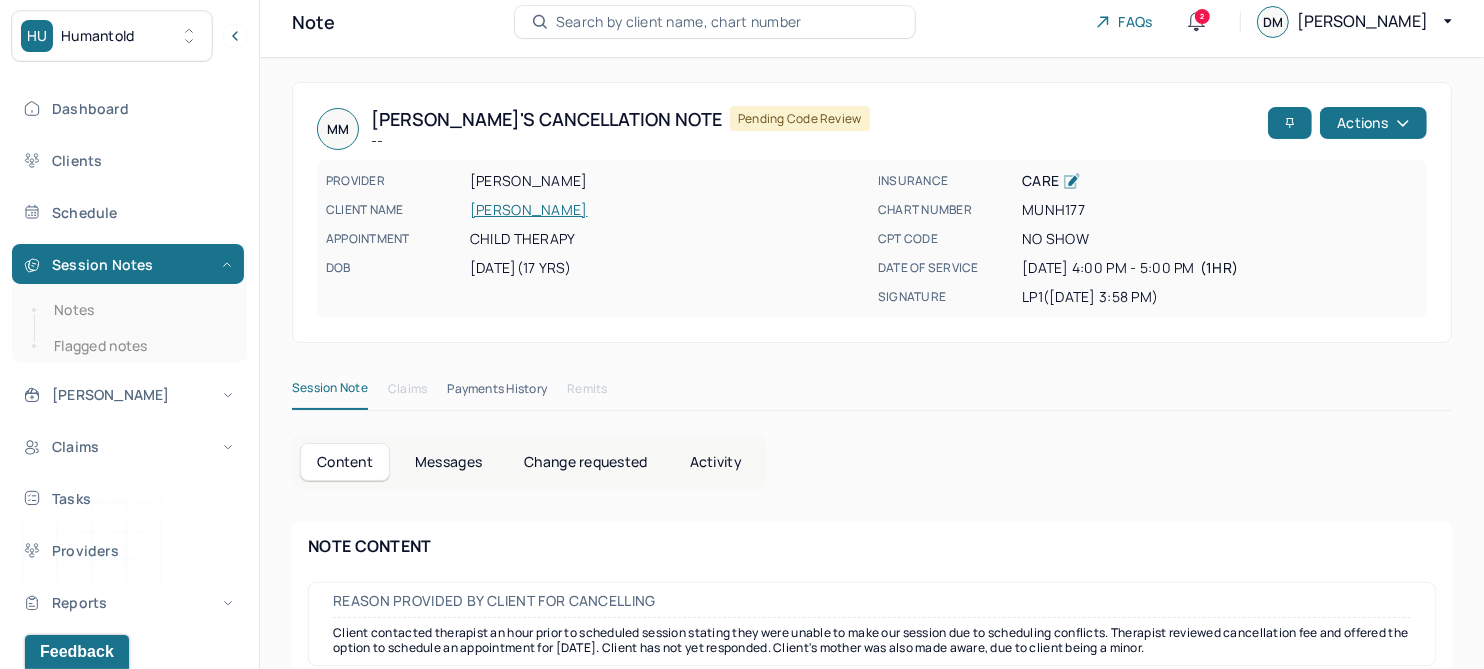 scroll, scrollTop: 0, scrollLeft: 0, axis: both 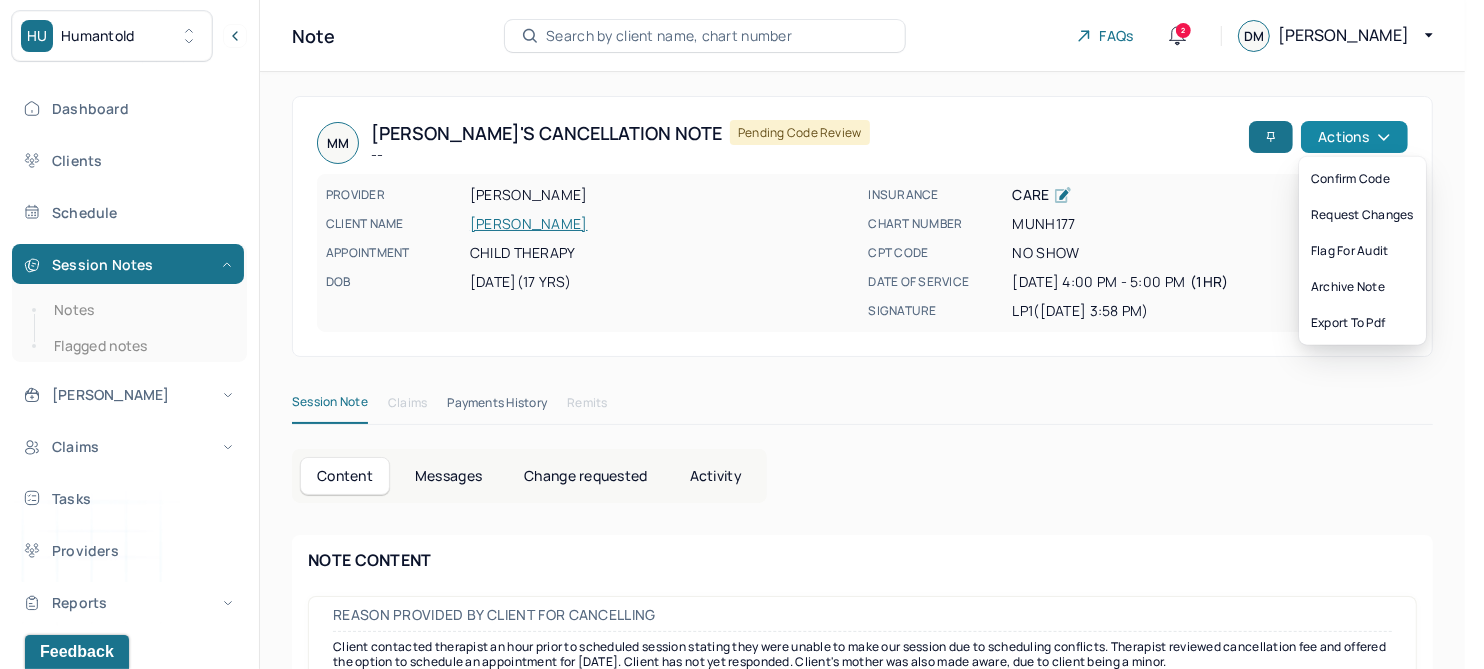 click 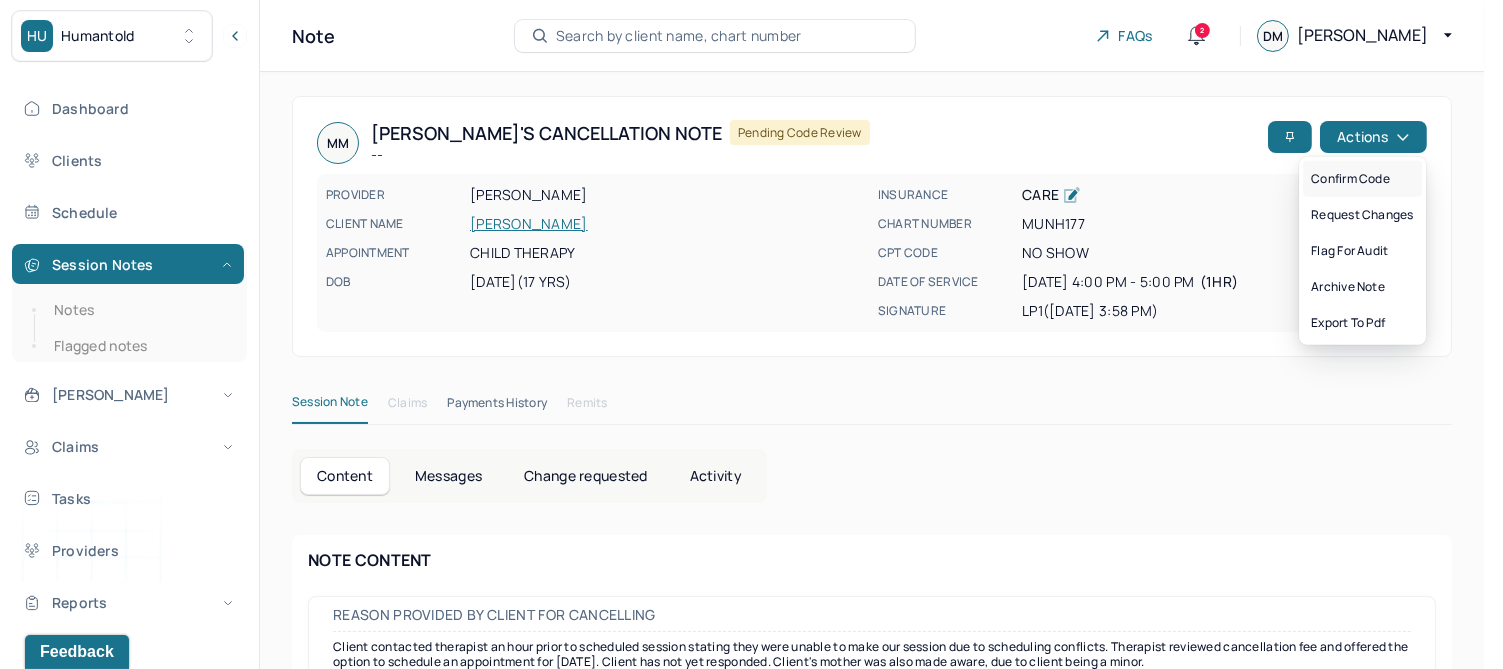 click on "Confirm code" at bounding box center [1362, 179] 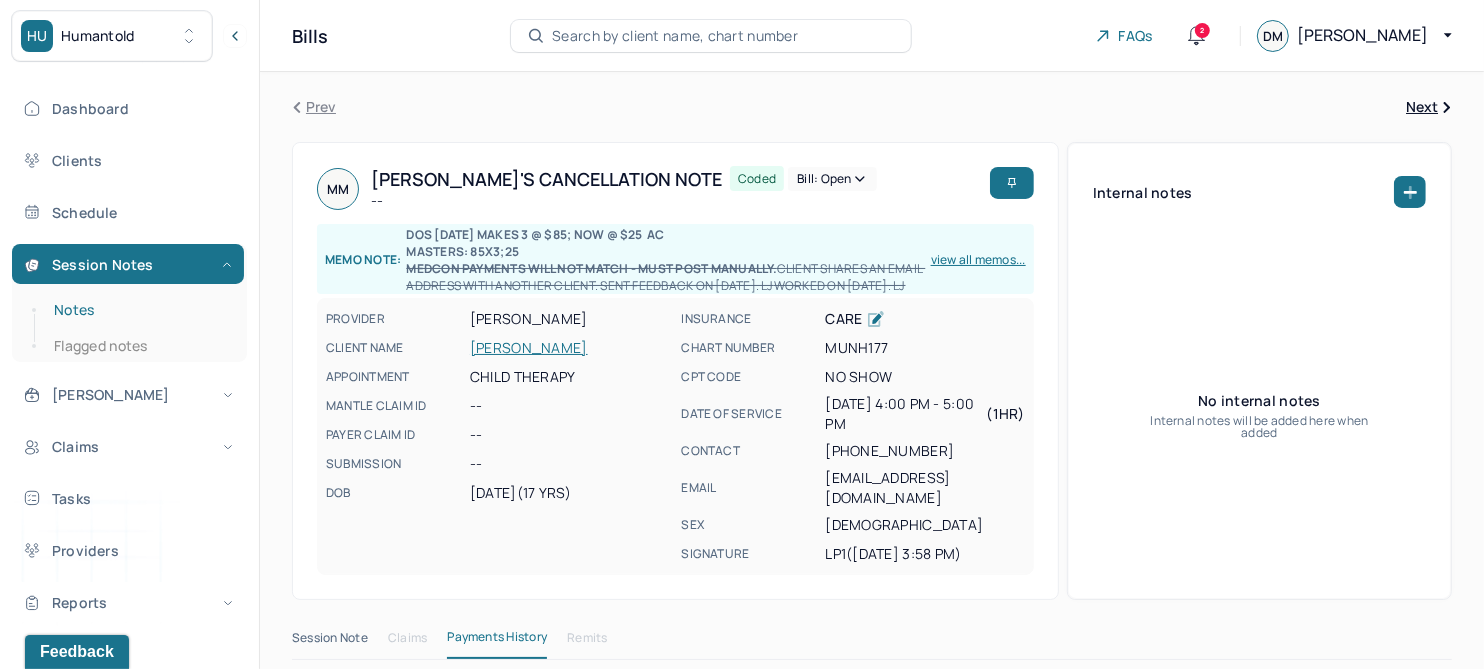 click on "Notes" at bounding box center (139, 310) 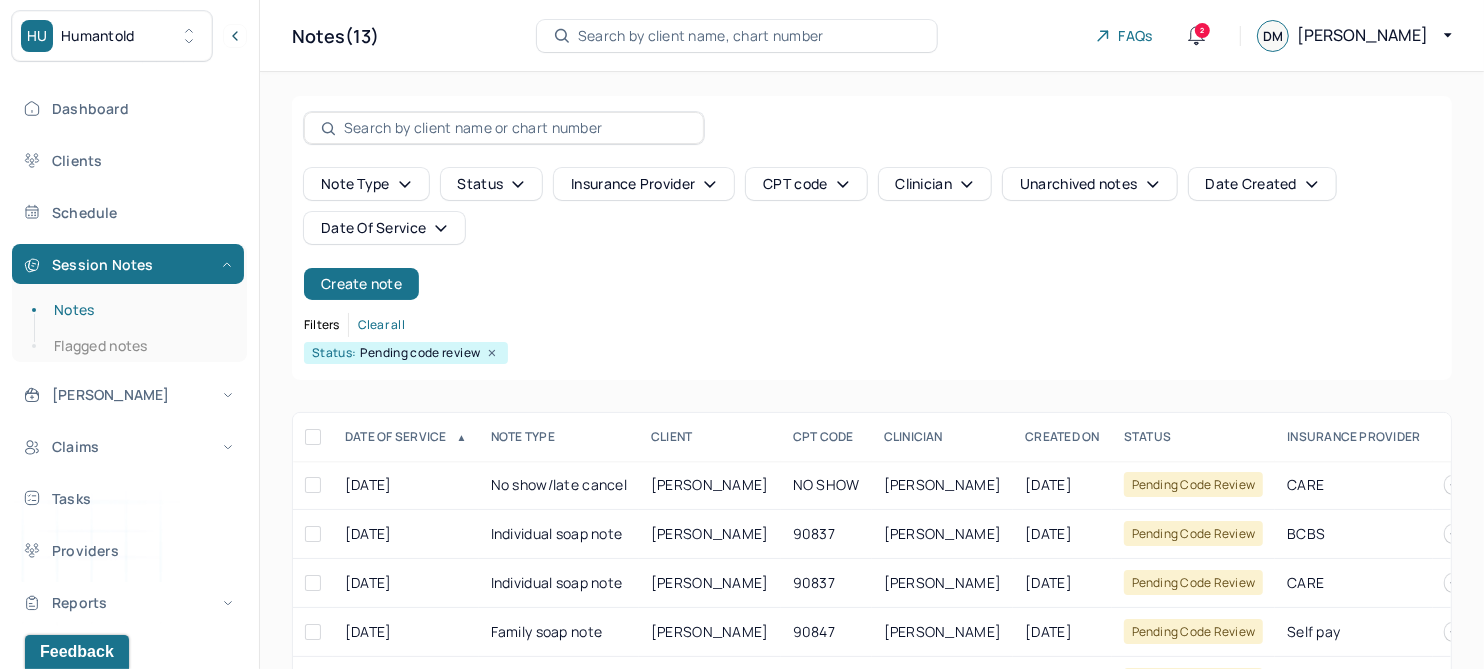 scroll, scrollTop: 125, scrollLeft: 0, axis: vertical 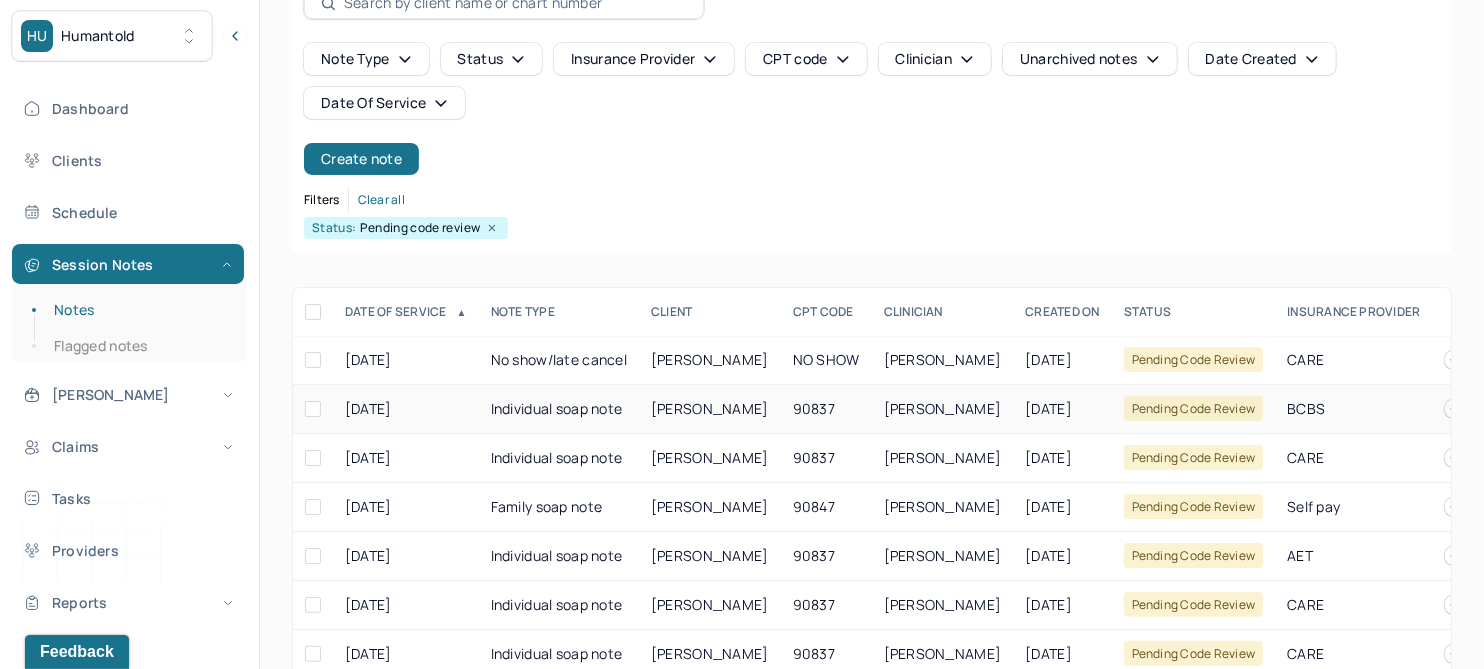 click on "TAMBURELLI, RACHEL" at bounding box center (710, 408) 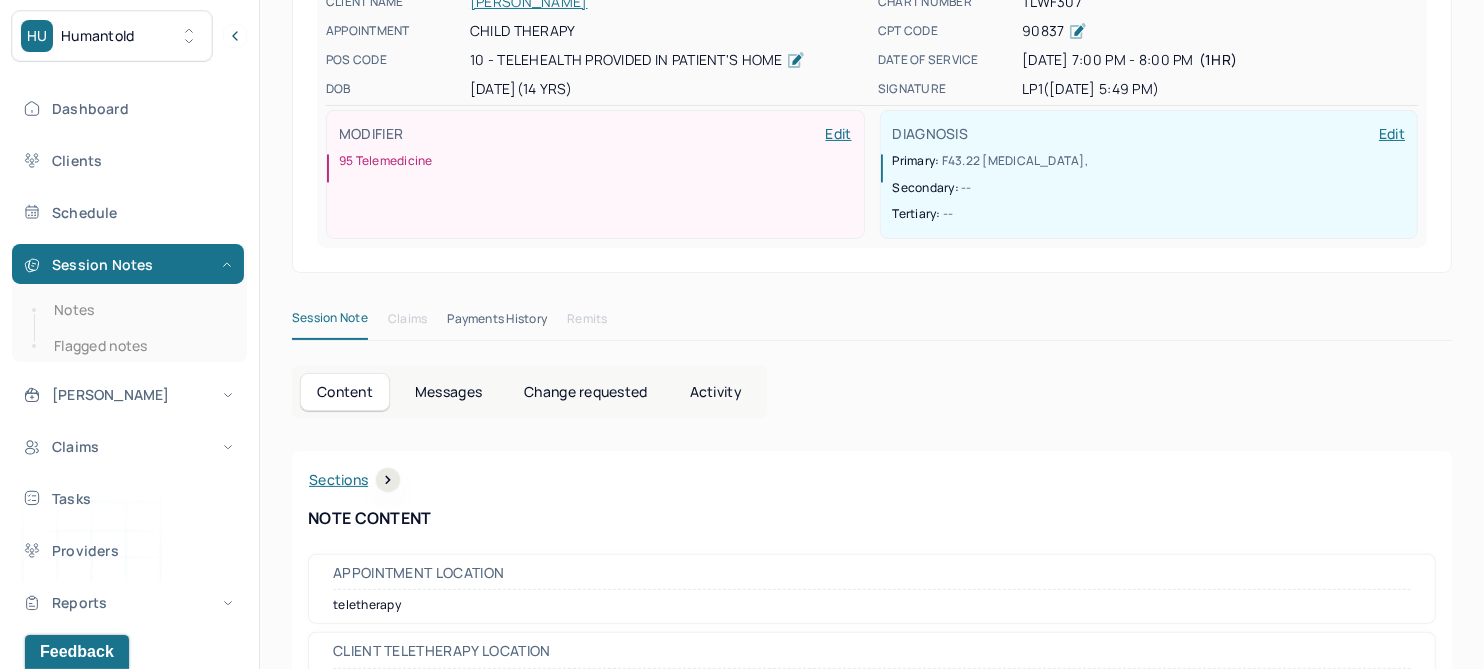 scroll, scrollTop: 0, scrollLeft: 0, axis: both 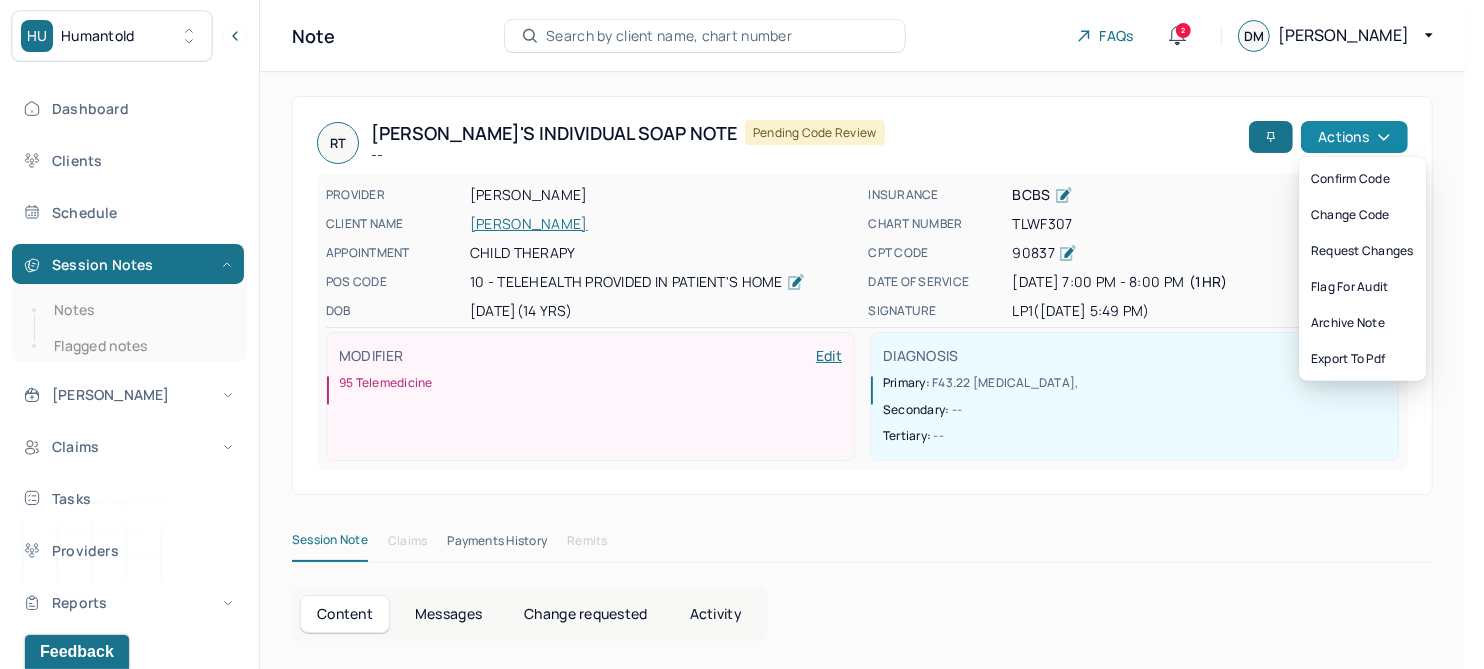 click on "Actions" at bounding box center (1354, 137) 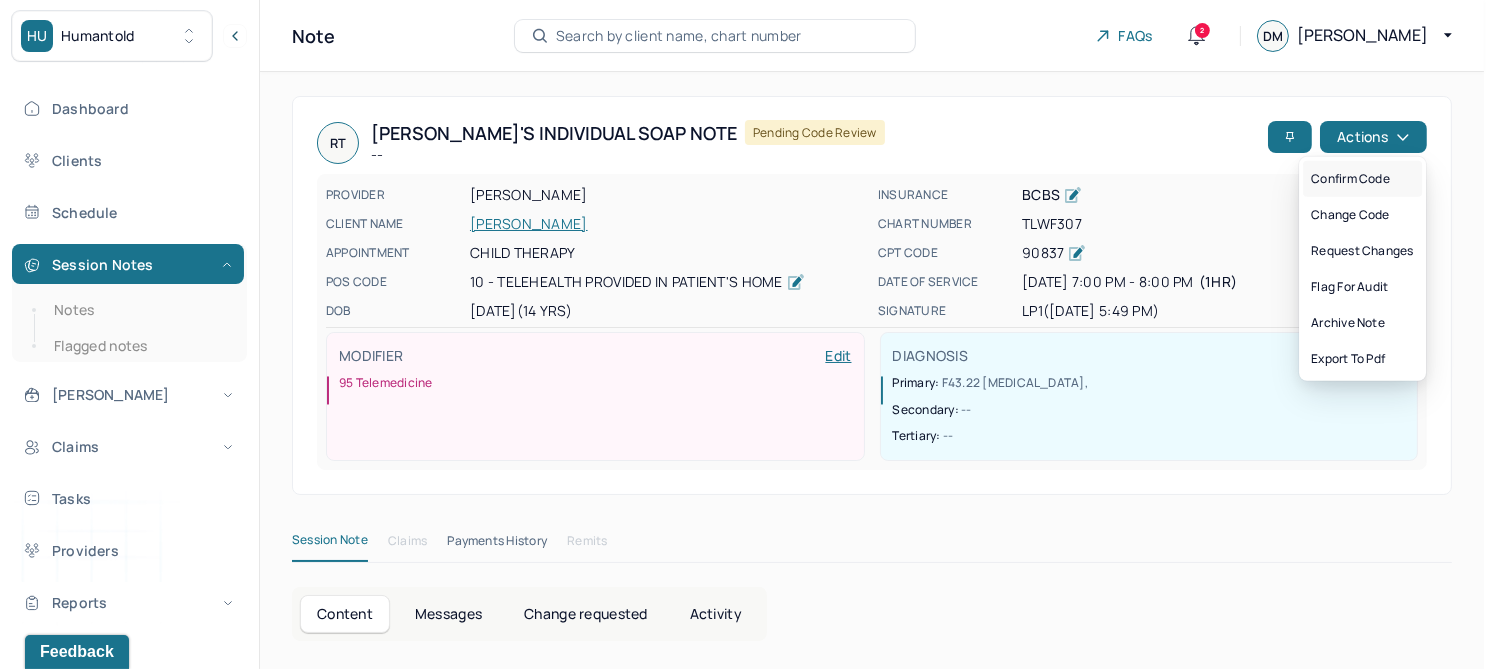 click on "Confirm code" at bounding box center (1362, 179) 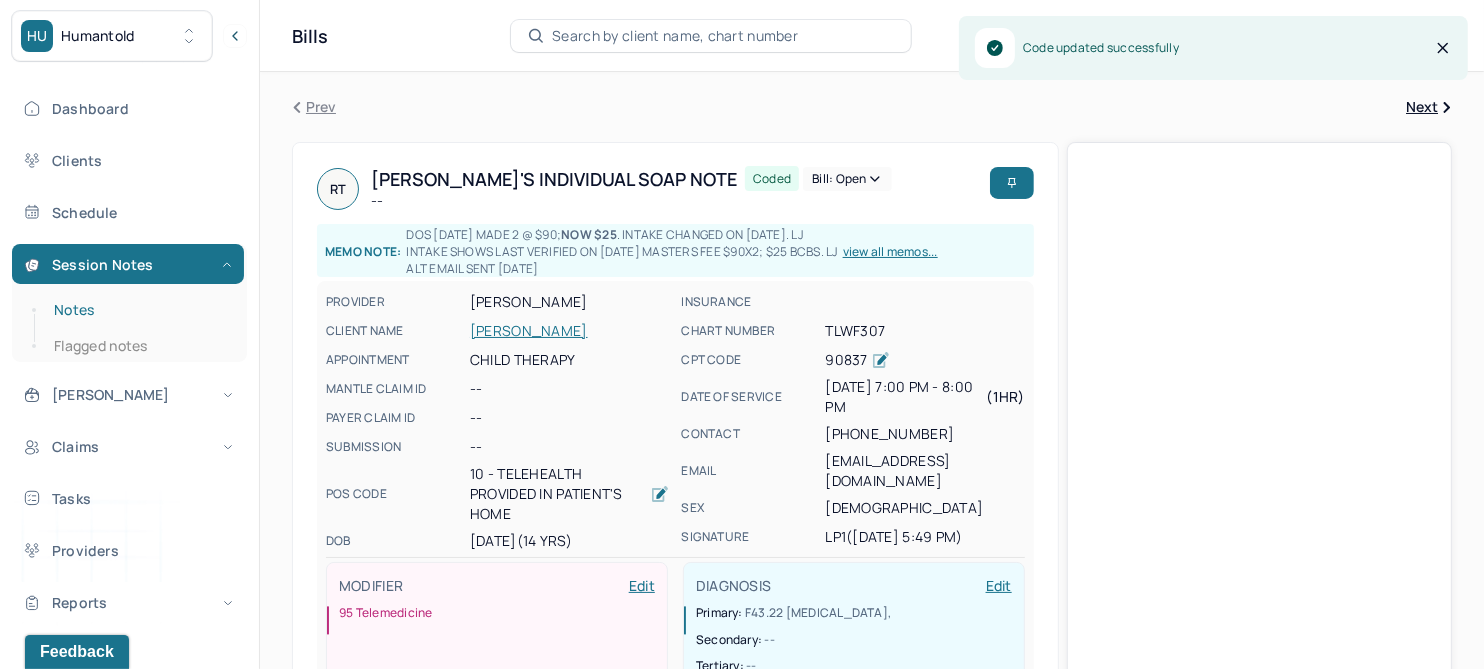 click on "Notes" at bounding box center (139, 310) 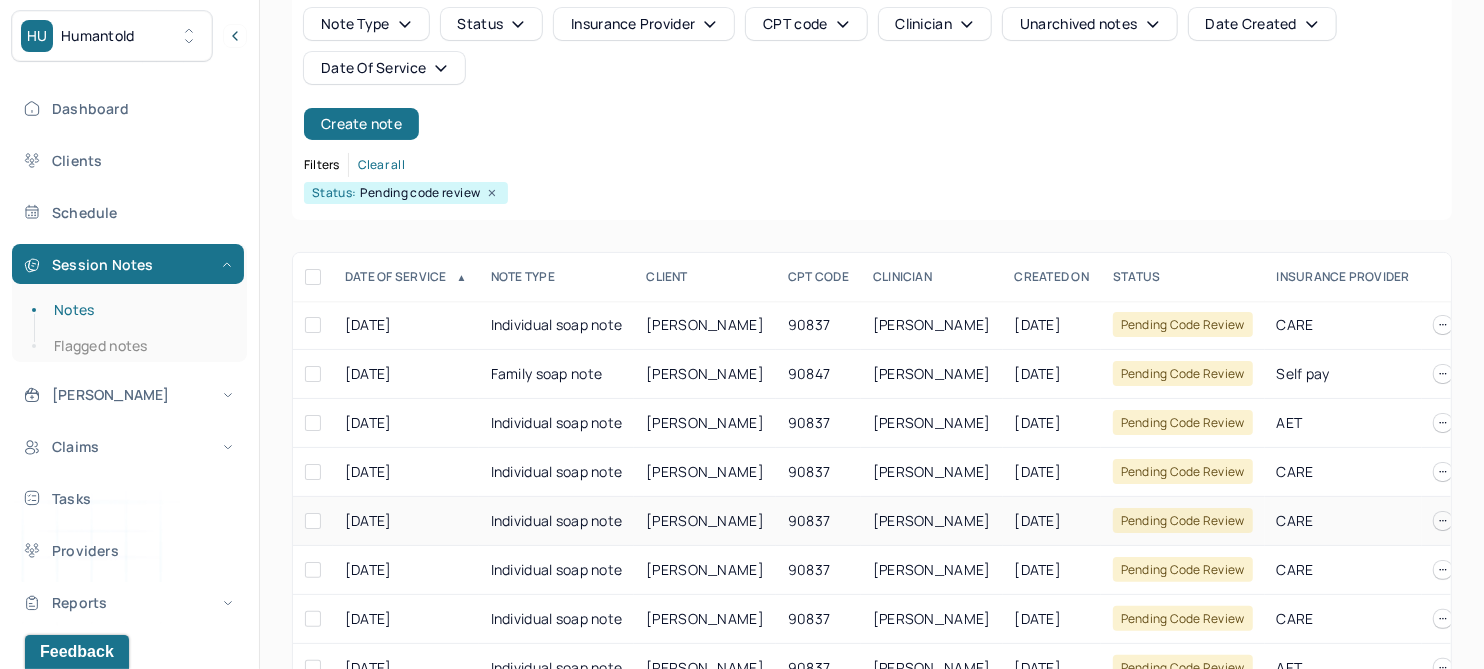 scroll, scrollTop: 125, scrollLeft: 0, axis: vertical 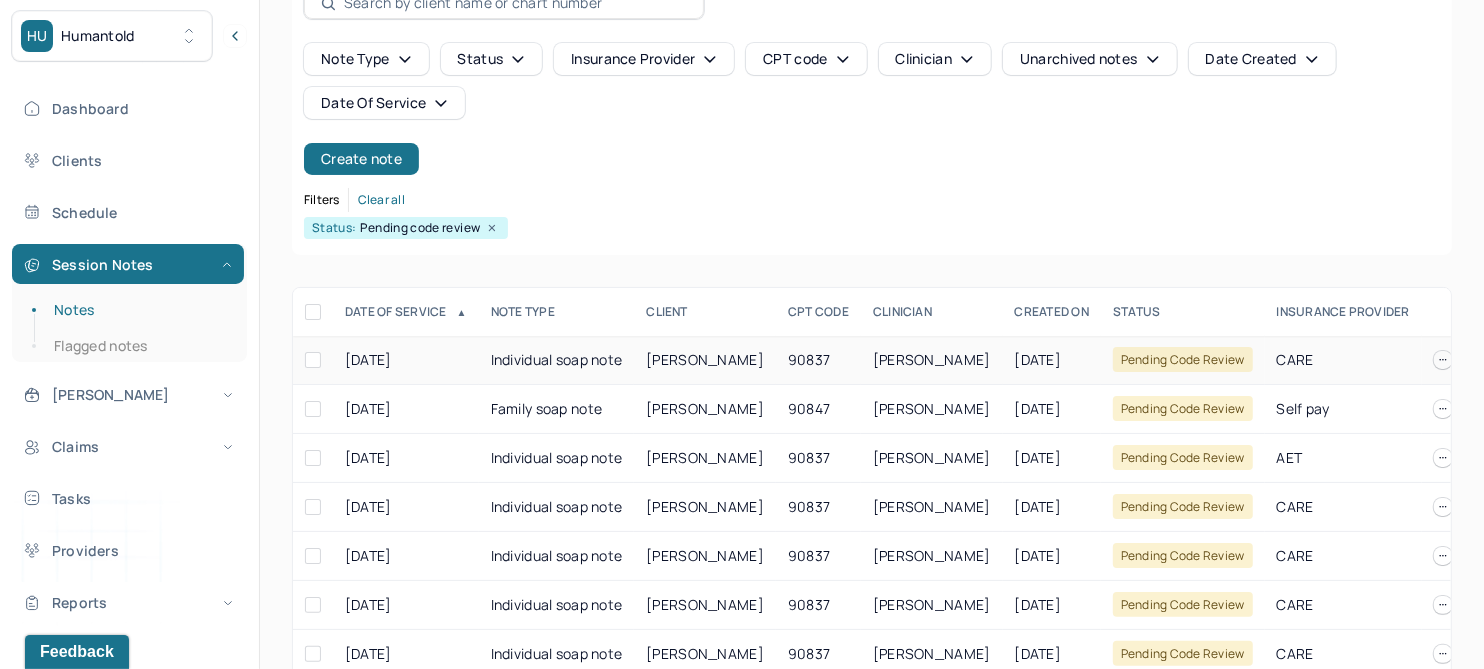 click on "KING, CHARLOTTE" at bounding box center [705, 359] 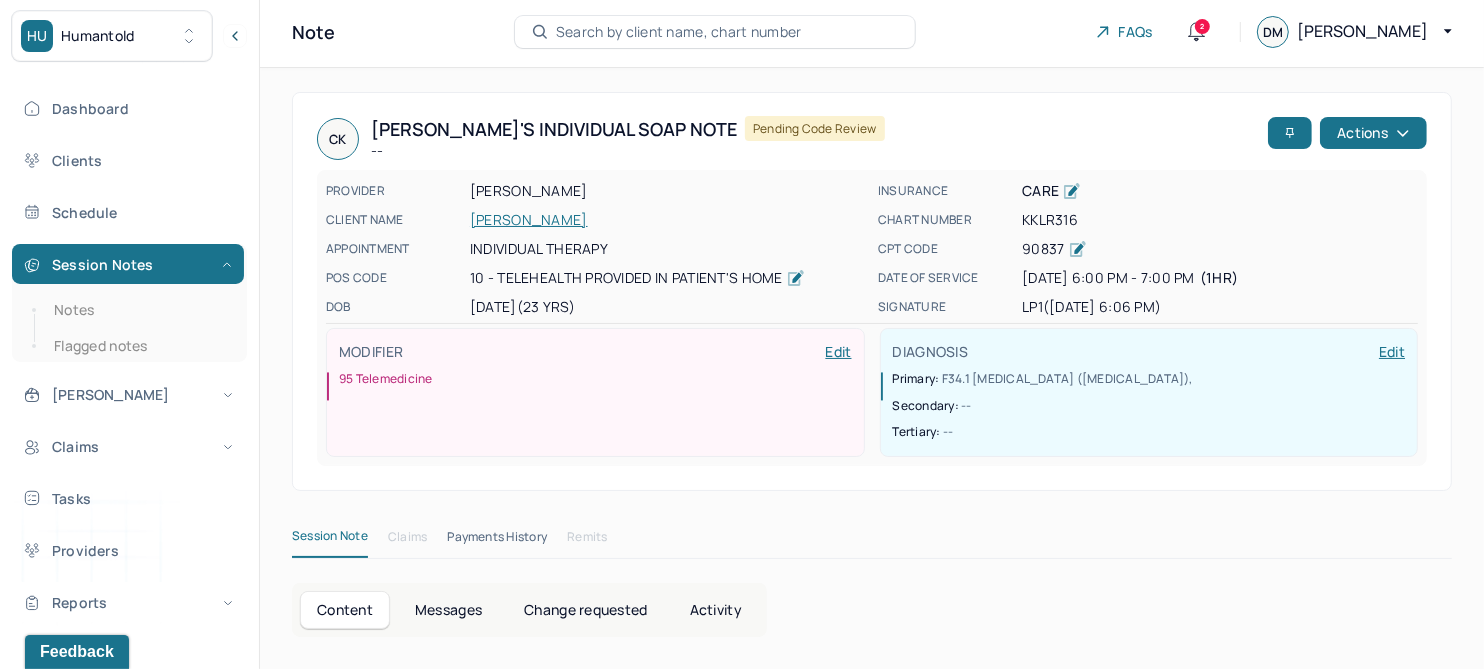 scroll, scrollTop: 0, scrollLeft: 0, axis: both 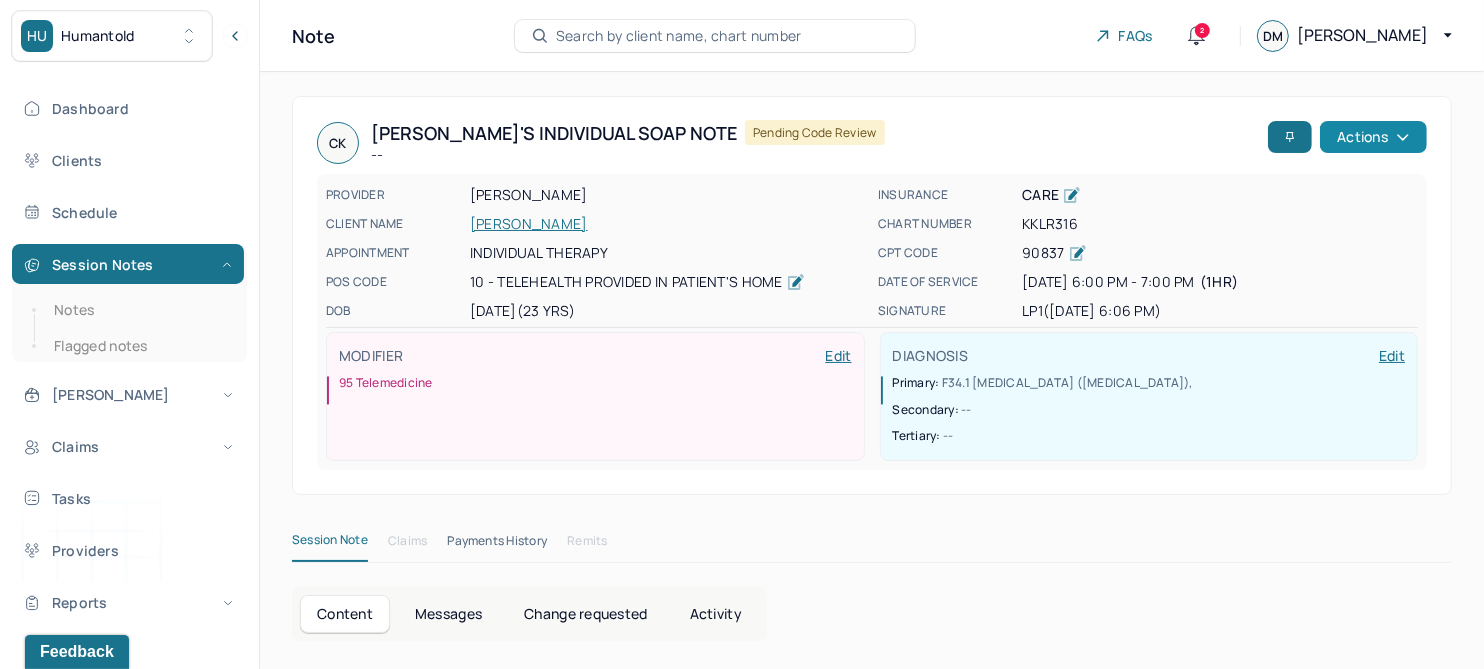click on "Actions" at bounding box center (1373, 137) 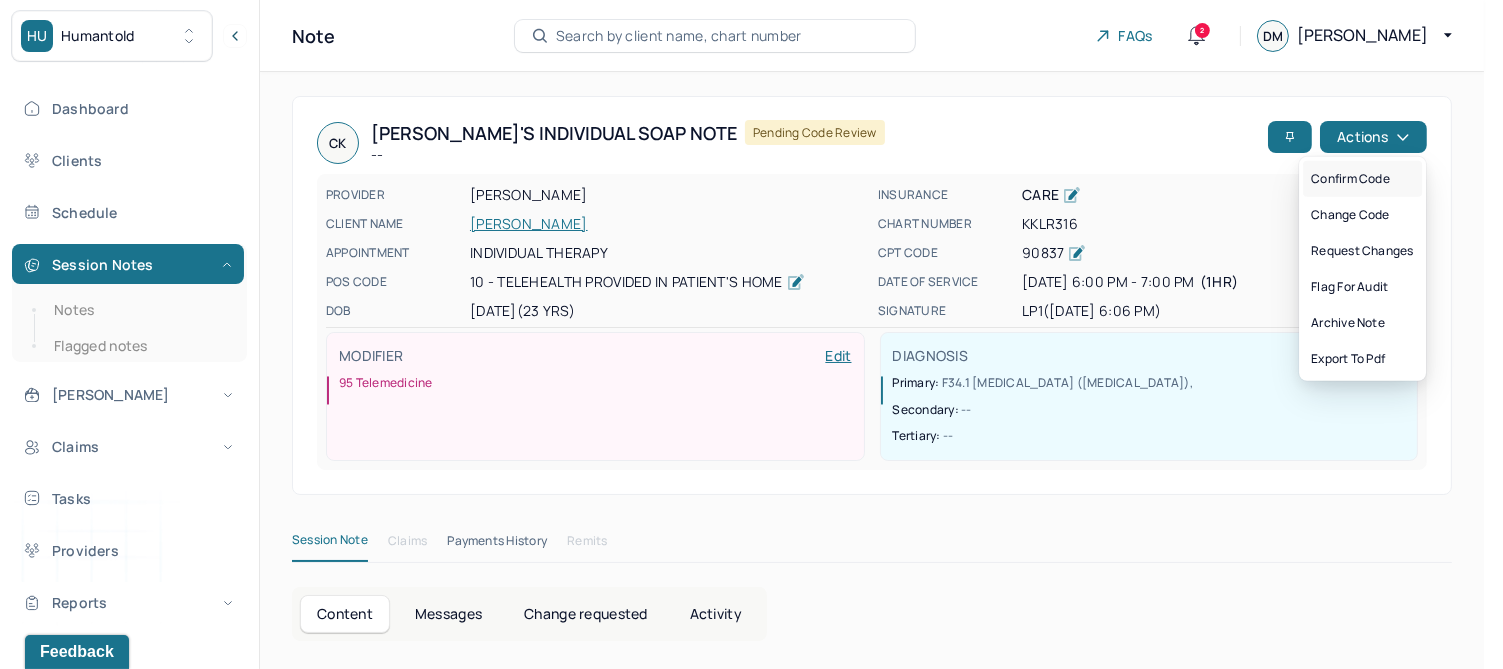 click on "Confirm code" at bounding box center [1362, 179] 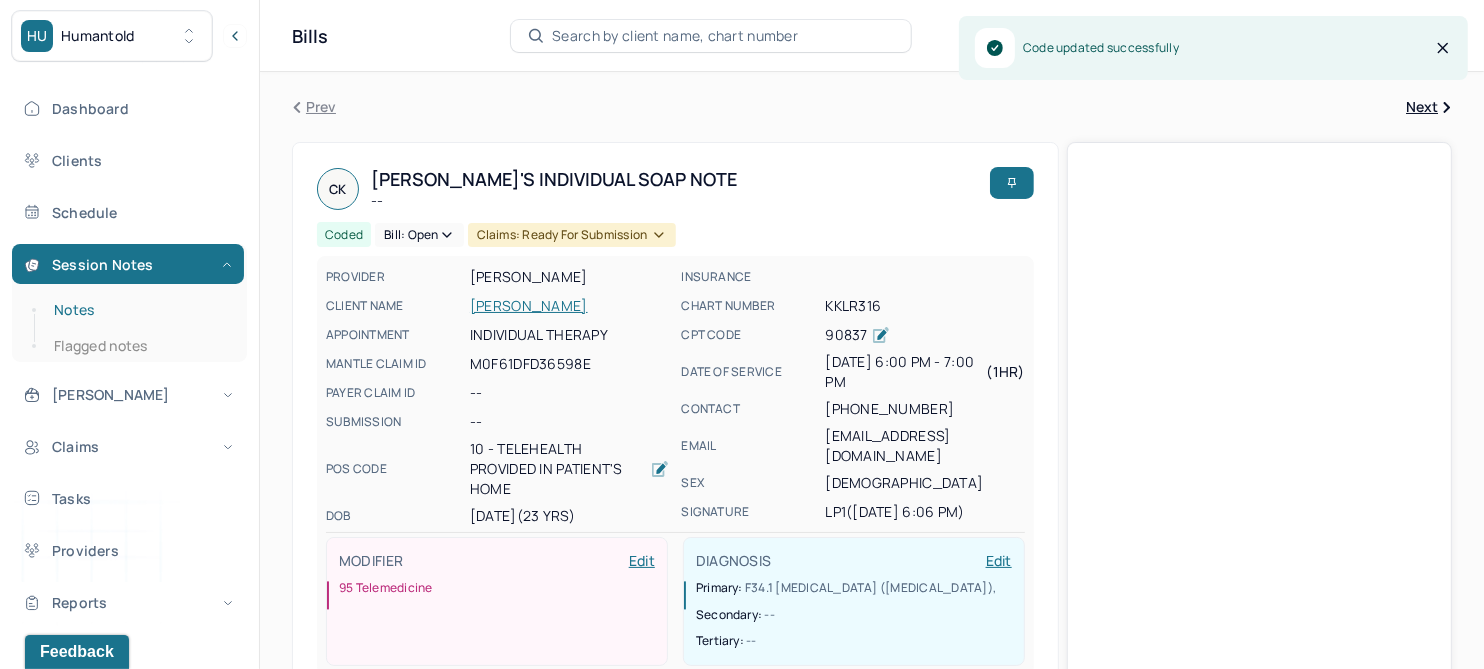 click on "Notes" at bounding box center [139, 310] 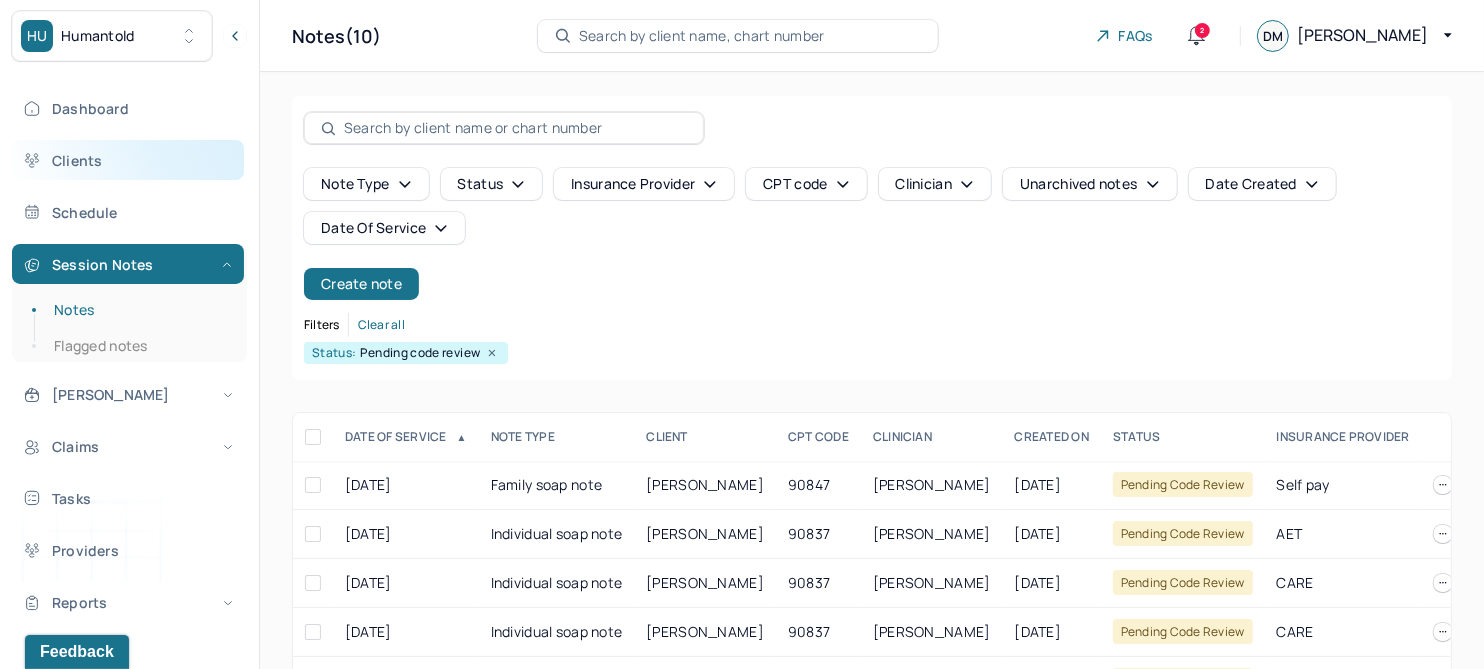 drag, startPoint x: 77, startPoint y: 167, endPoint x: 198, endPoint y: 168, distance: 121.004135 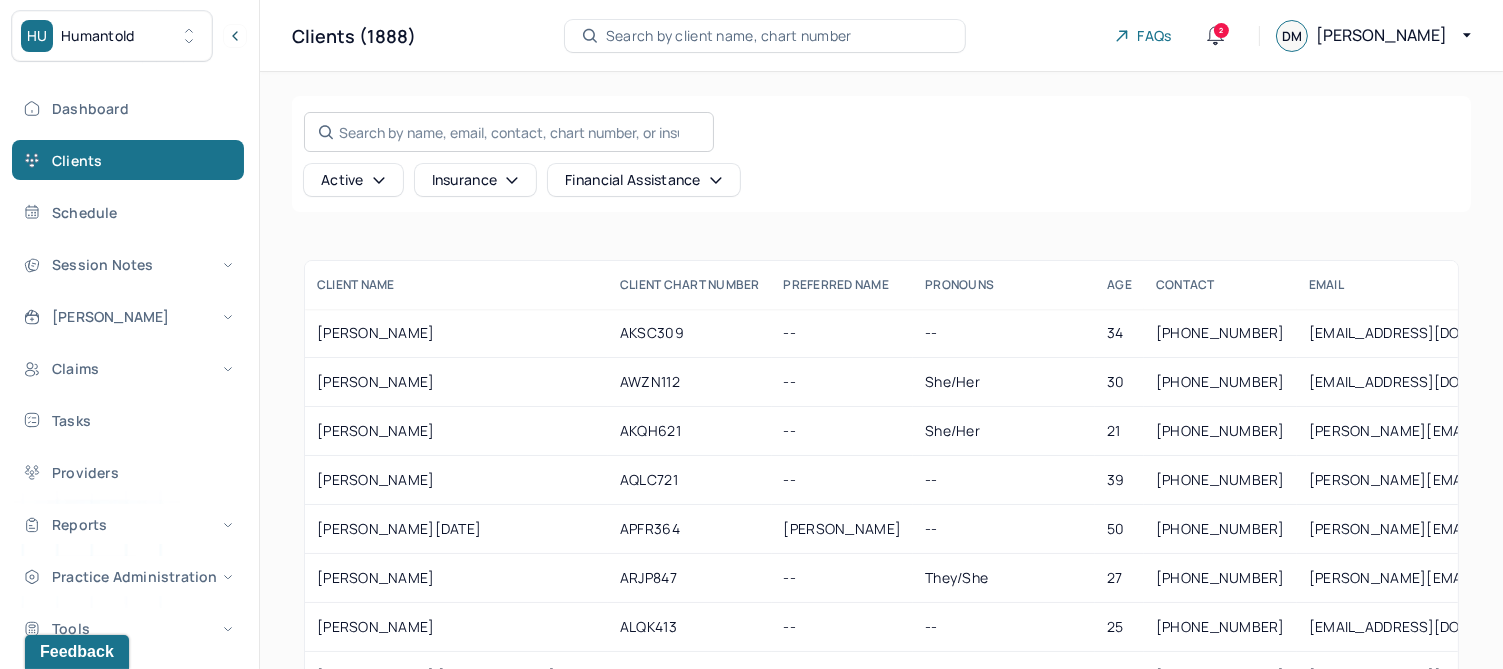 click on "Search by name, email, contact, chart number, or insurance id..." at bounding box center (509, 132) 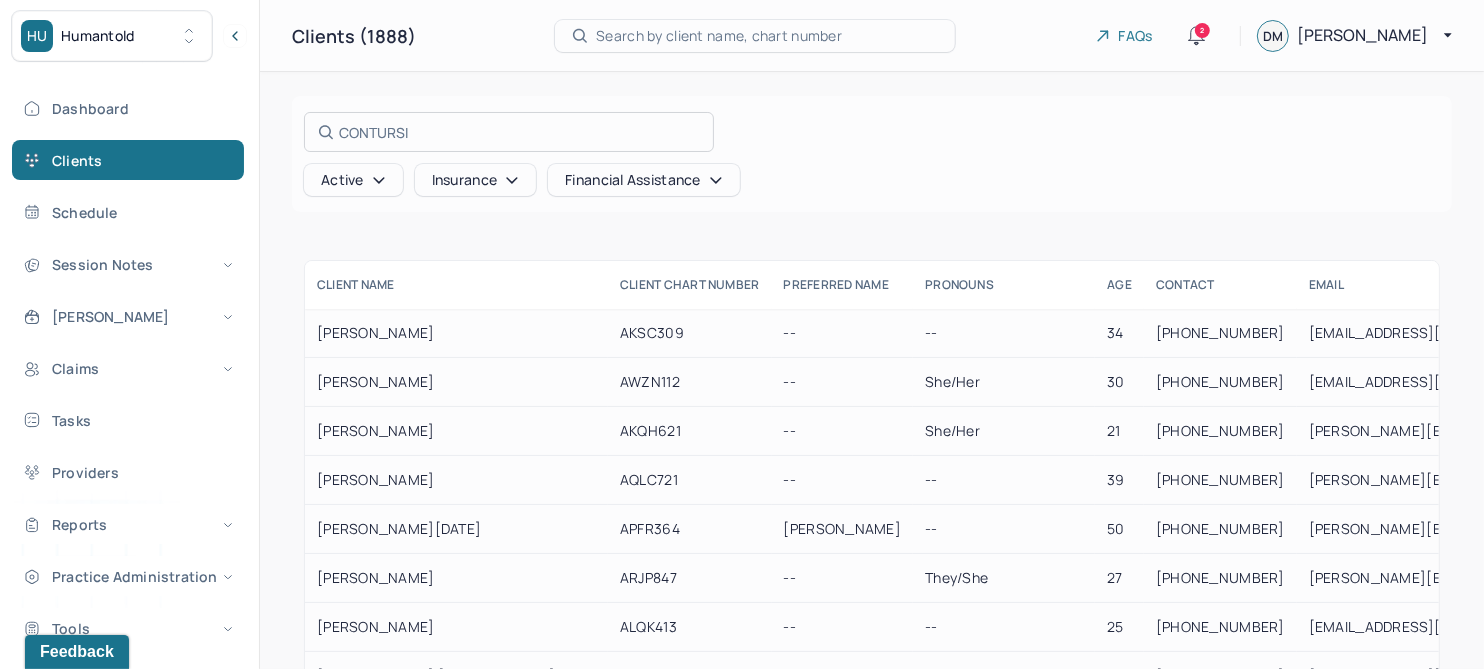 type on "CONTURSI" 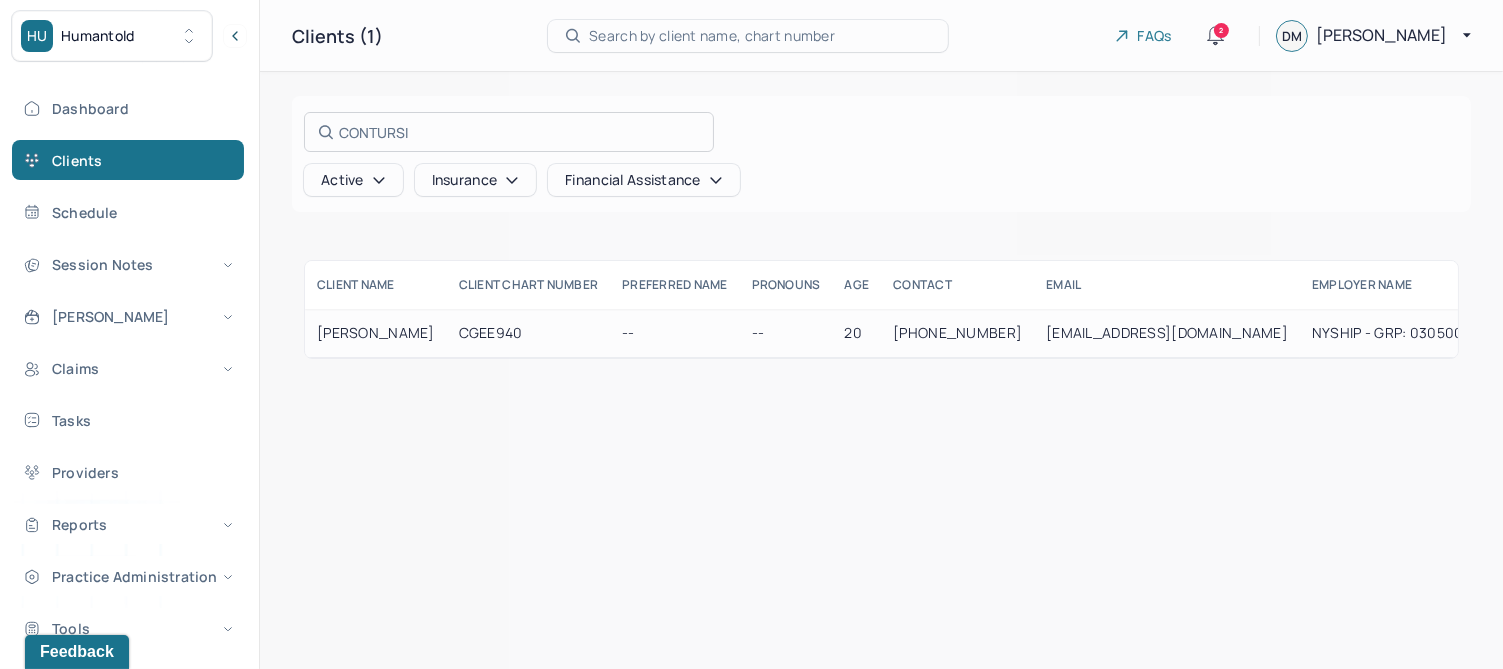 click at bounding box center [751, 334] 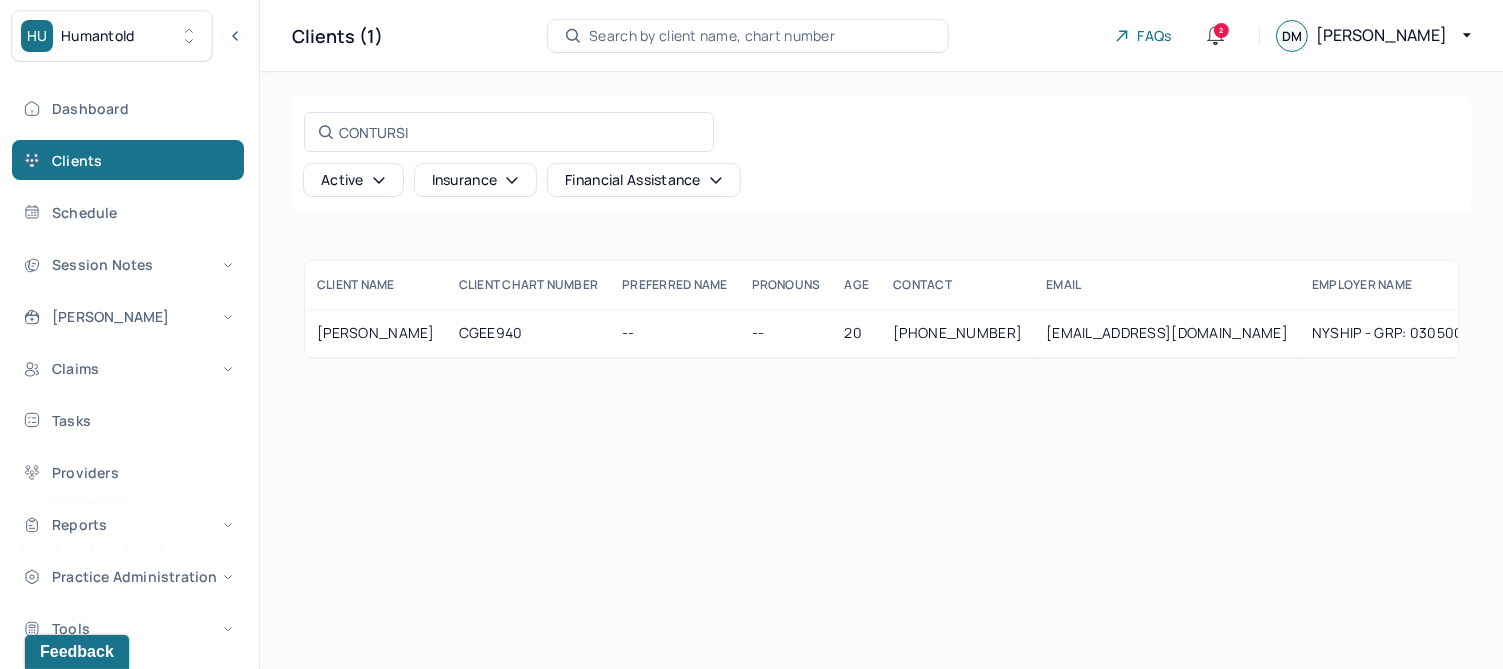 click on "CONTURSI, ALLISON" at bounding box center (376, 333) 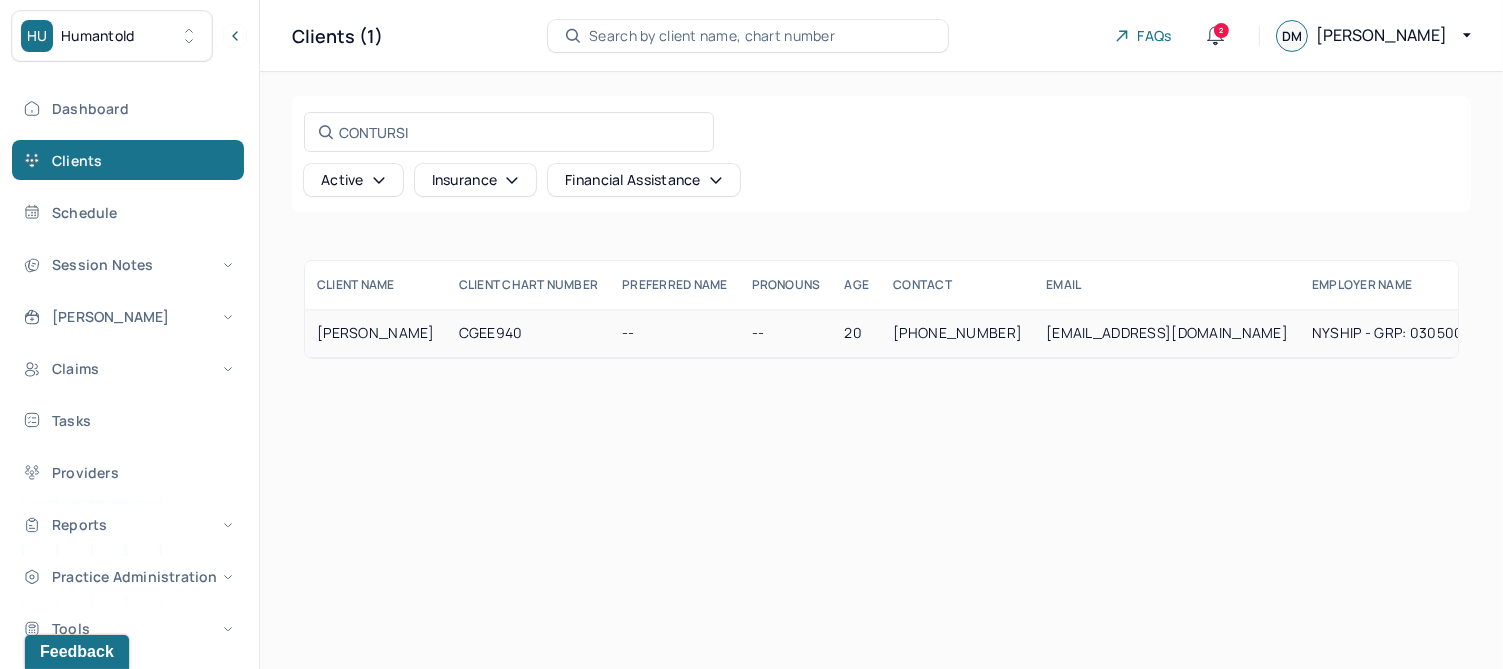drag, startPoint x: 413, startPoint y: 334, endPoint x: 383, endPoint y: 334, distance: 30 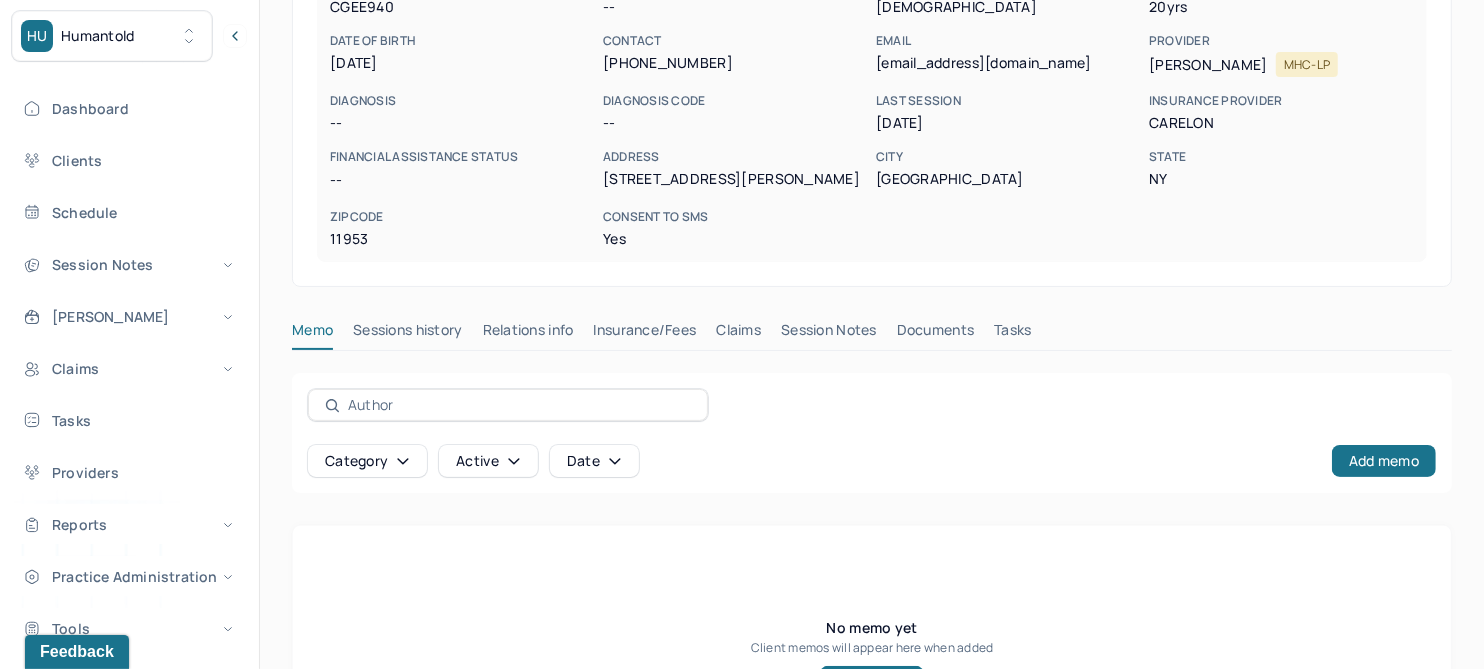 scroll, scrollTop: 250, scrollLeft: 0, axis: vertical 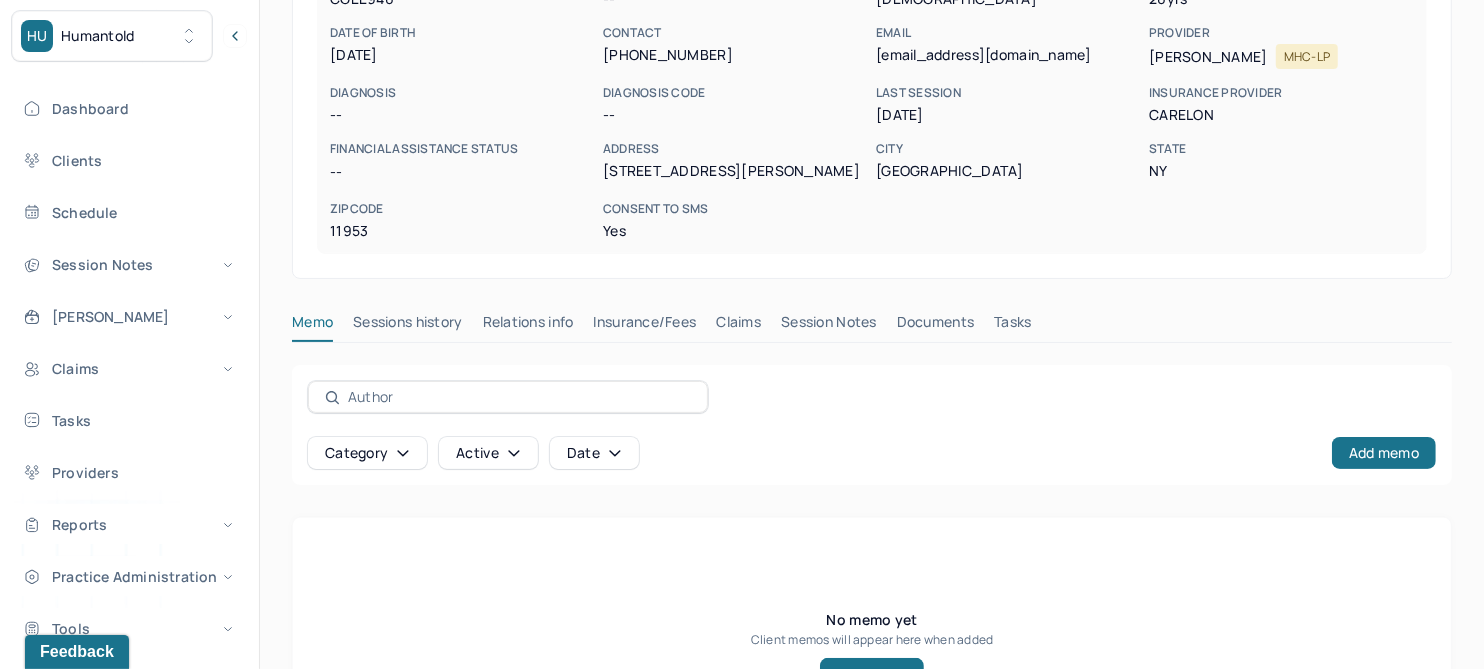 click on "Session Notes" at bounding box center [829, 326] 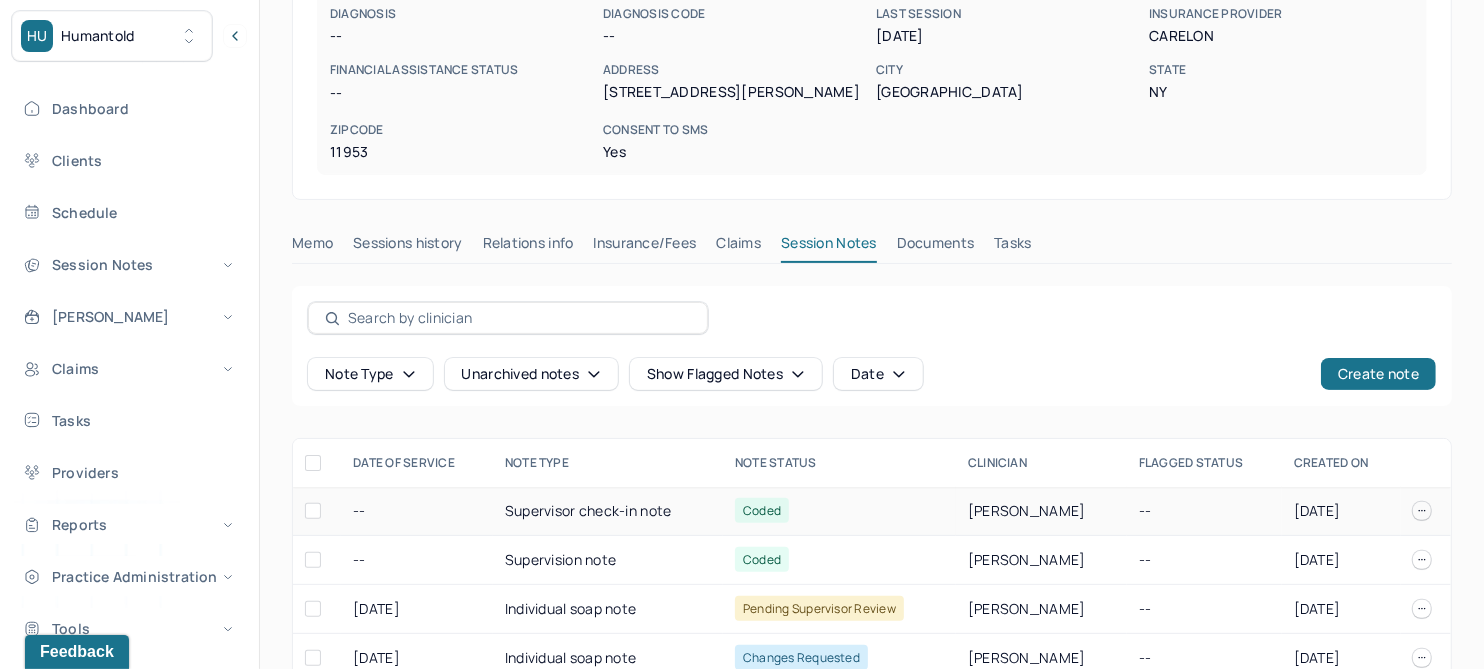 scroll, scrollTop: 500, scrollLeft: 0, axis: vertical 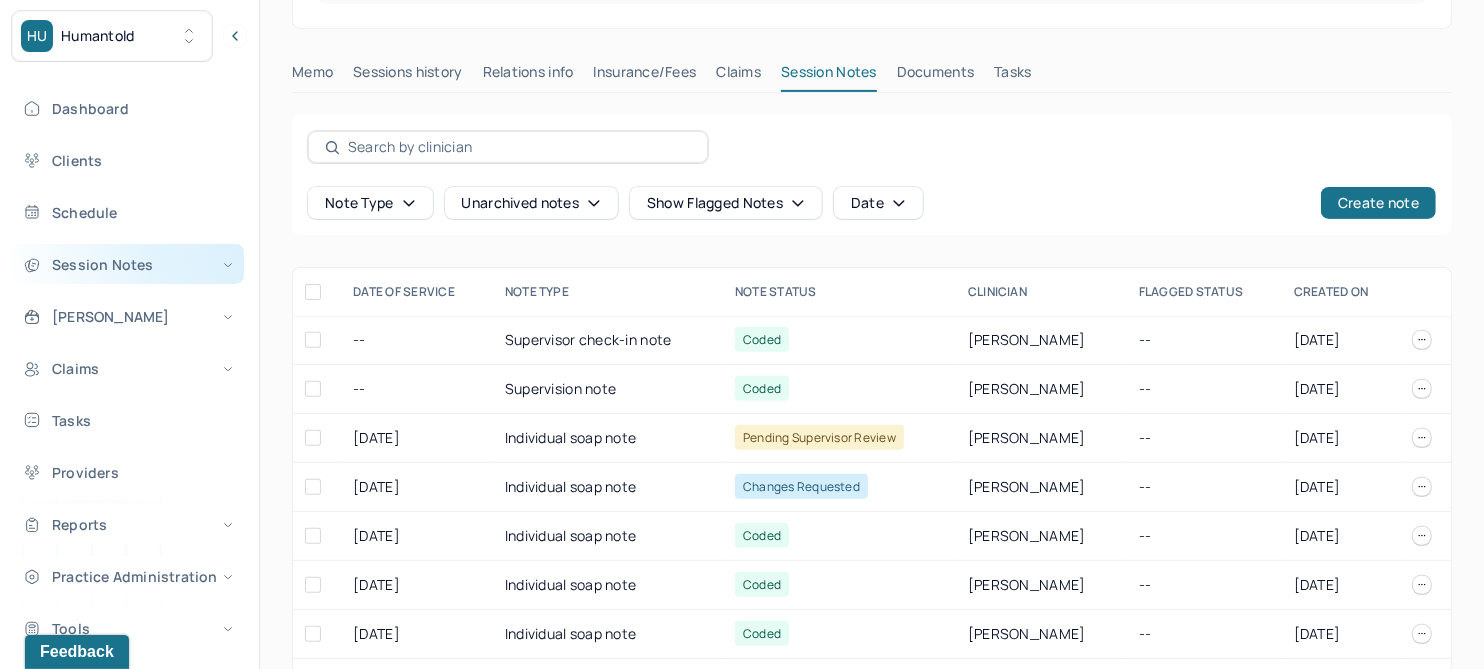 click on "Session Notes" at bounding box center (128, 264) 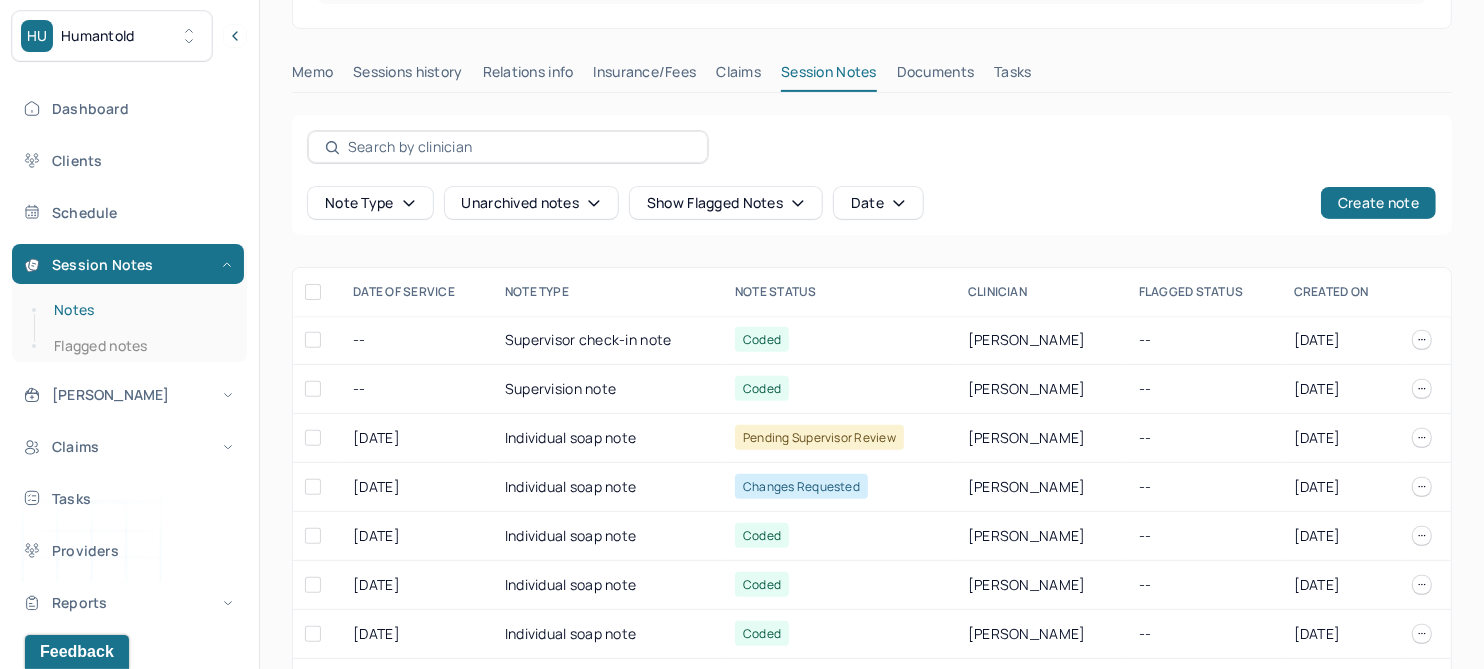 click on "Notes" at bounding box center (139, 310) 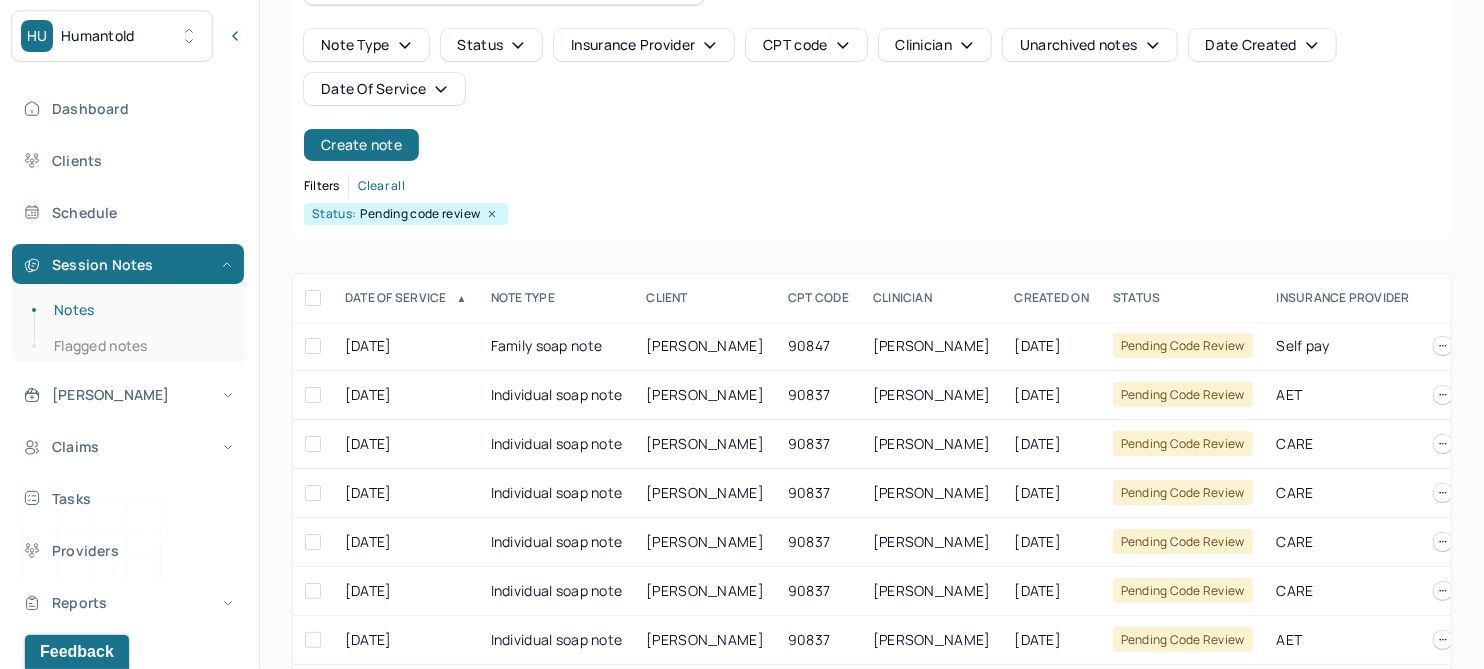 scroll, scrollTop: 176, scrollLeft: 0, axis: vertical 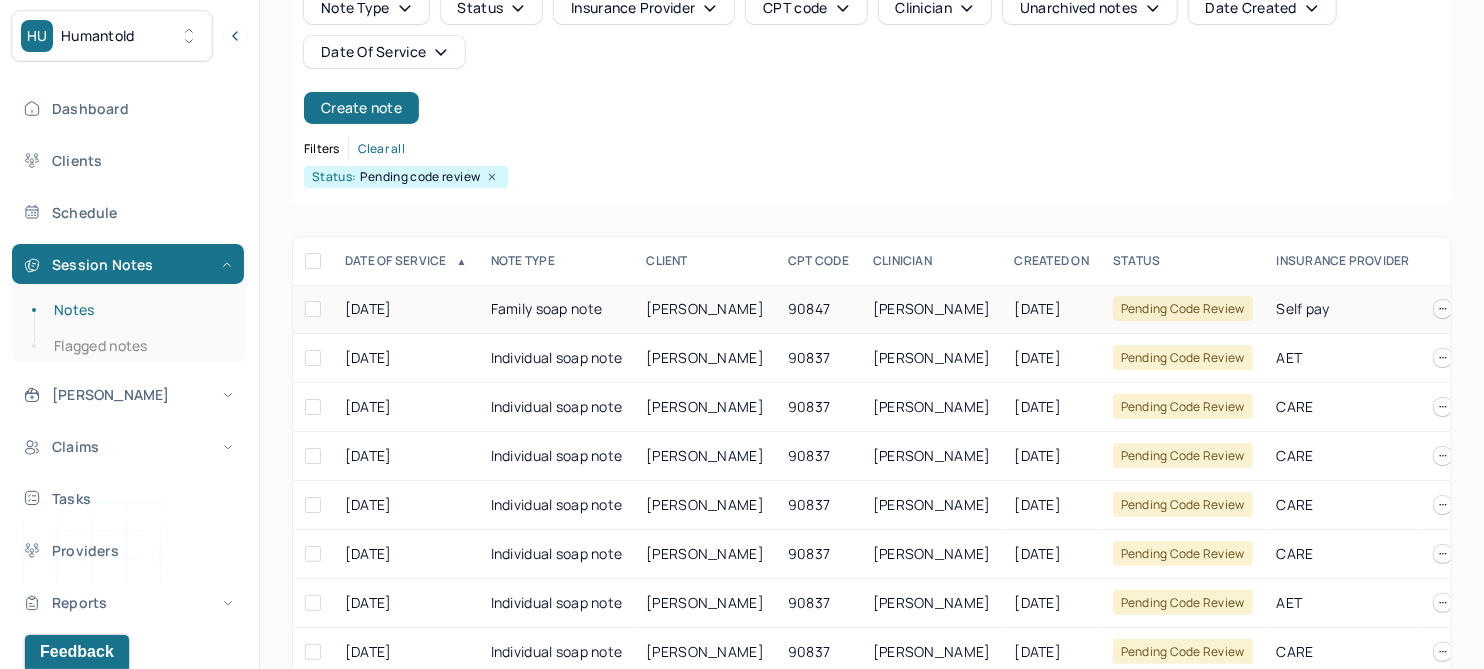 click on "PORUBANOVA, MICHAELA" at bounding box center (705, 308) 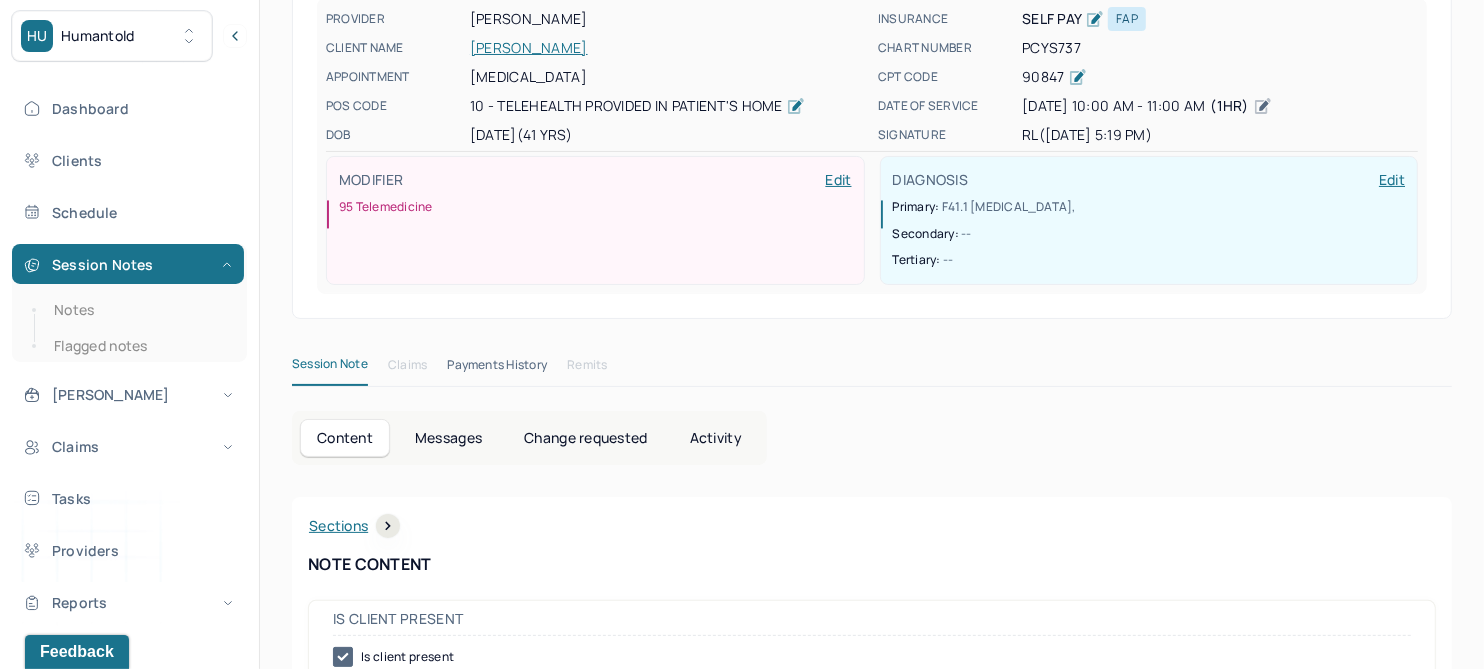 click on "Change requested" at bounding box center [585, 438] 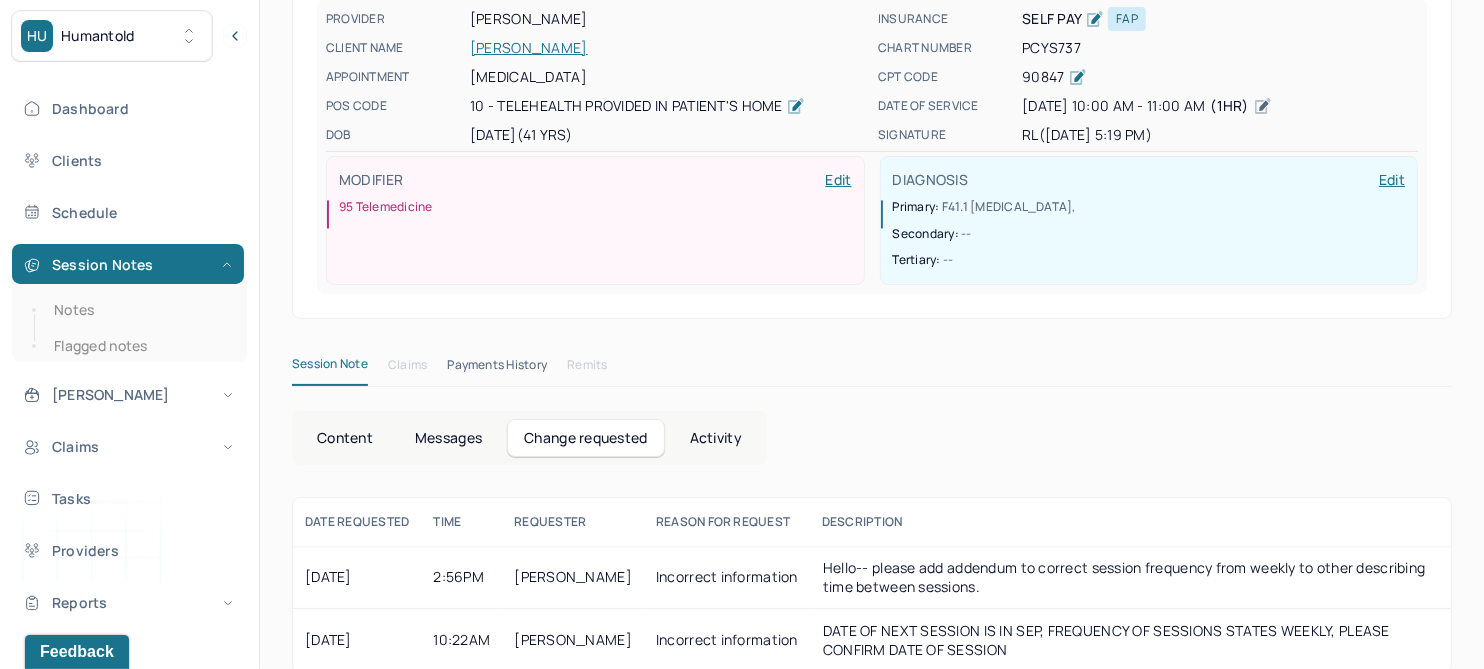 scroll, scrollTop: 198, scrollLeft: 0, axis: vertical 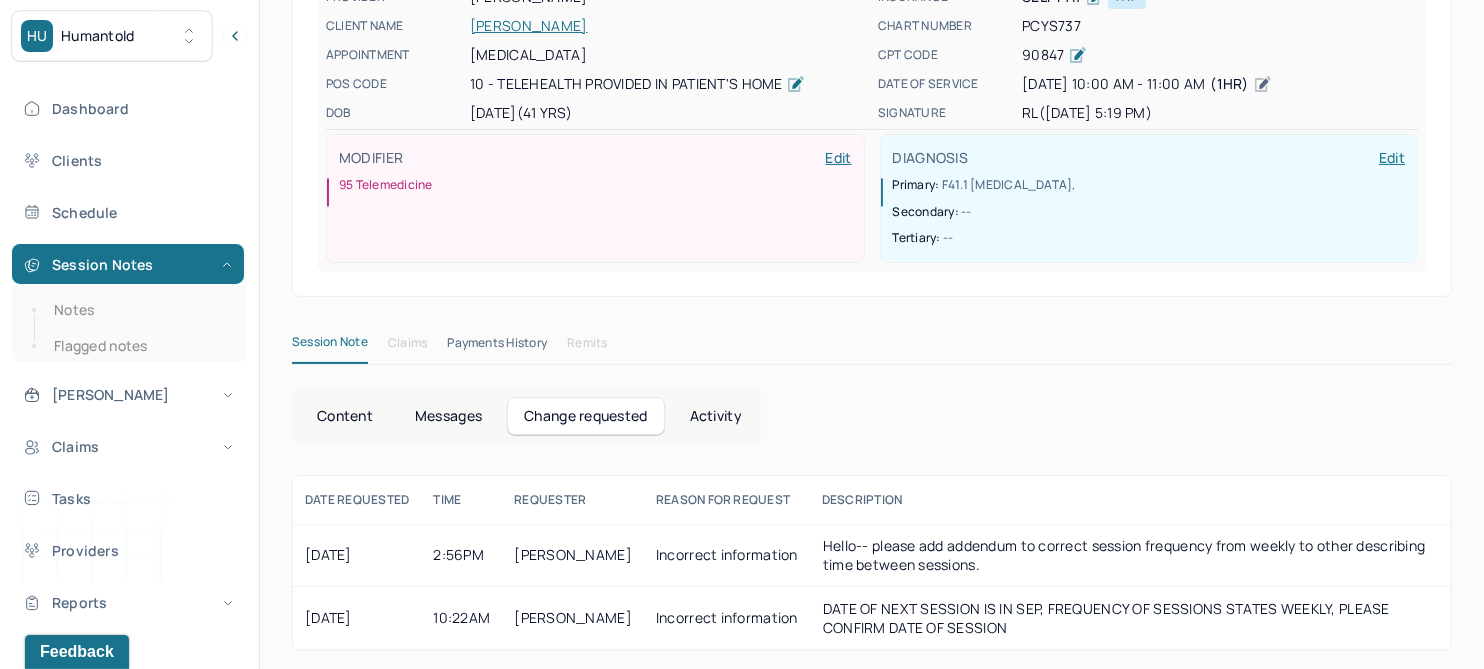 click on "Content" at bounding box center [345, 416] 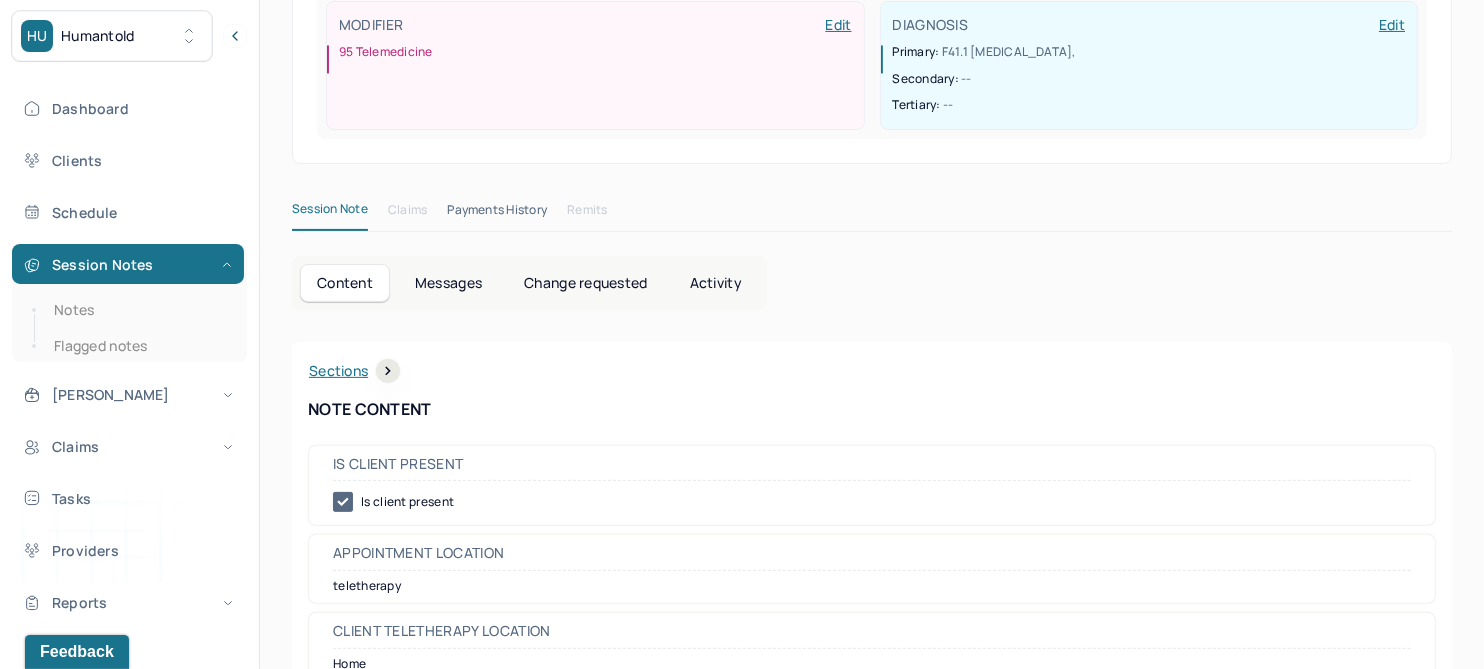 scroll, scrollTop: 374, scrollLeft: 0, axis: vertical 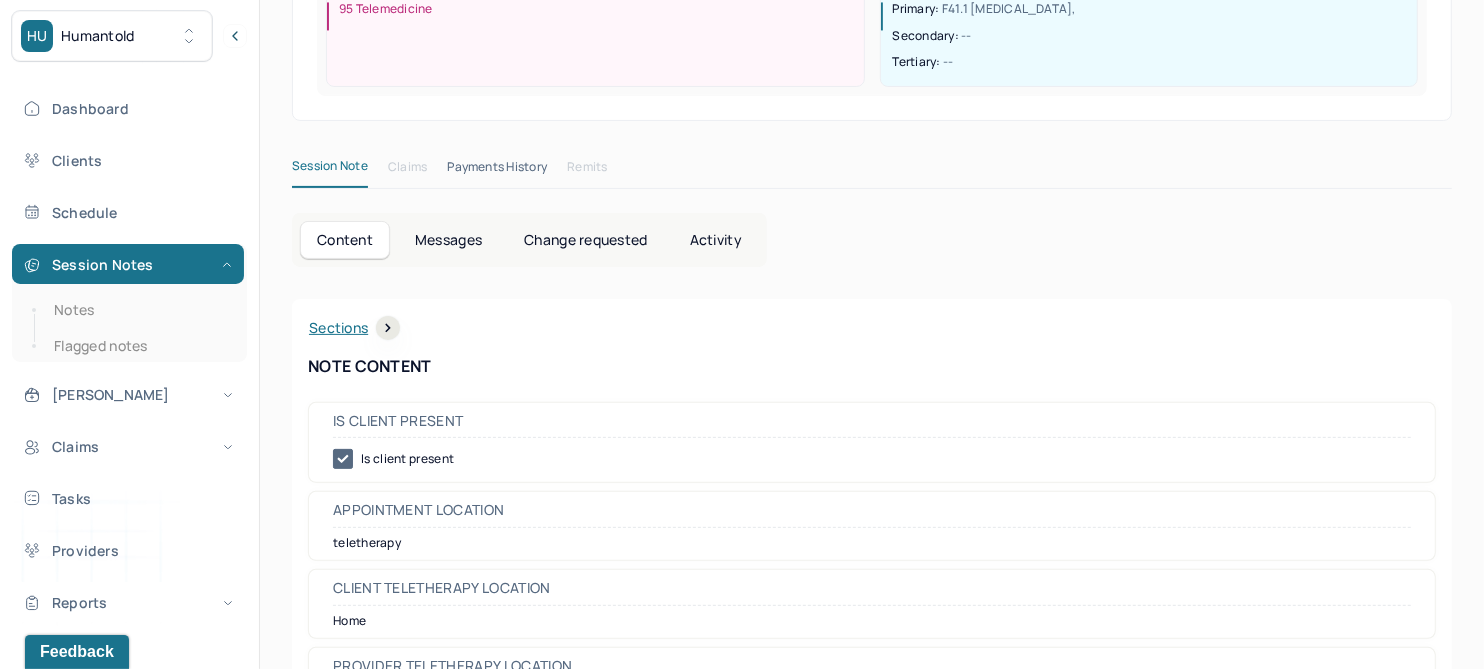 click on "Change requested" at bounding box center (585, 240) 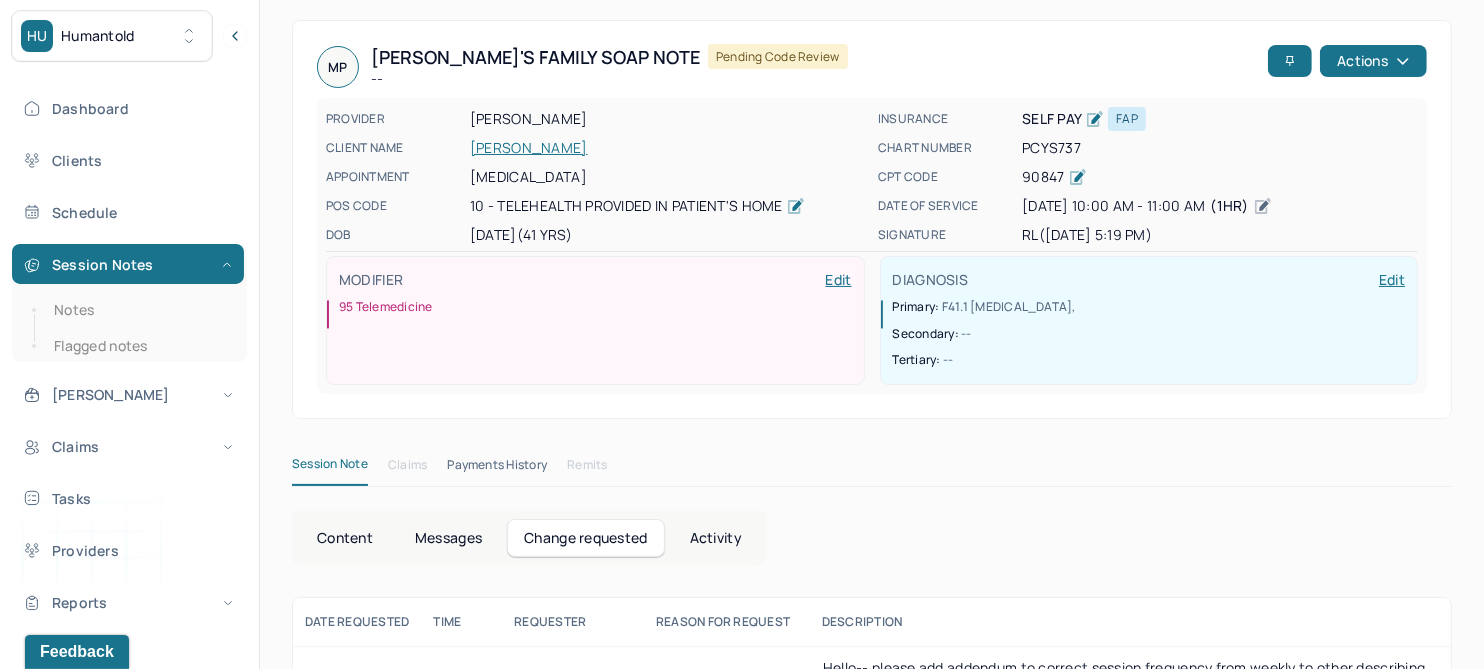 scroll, scrollTop: 0, scrollLeft: 0, axis: both 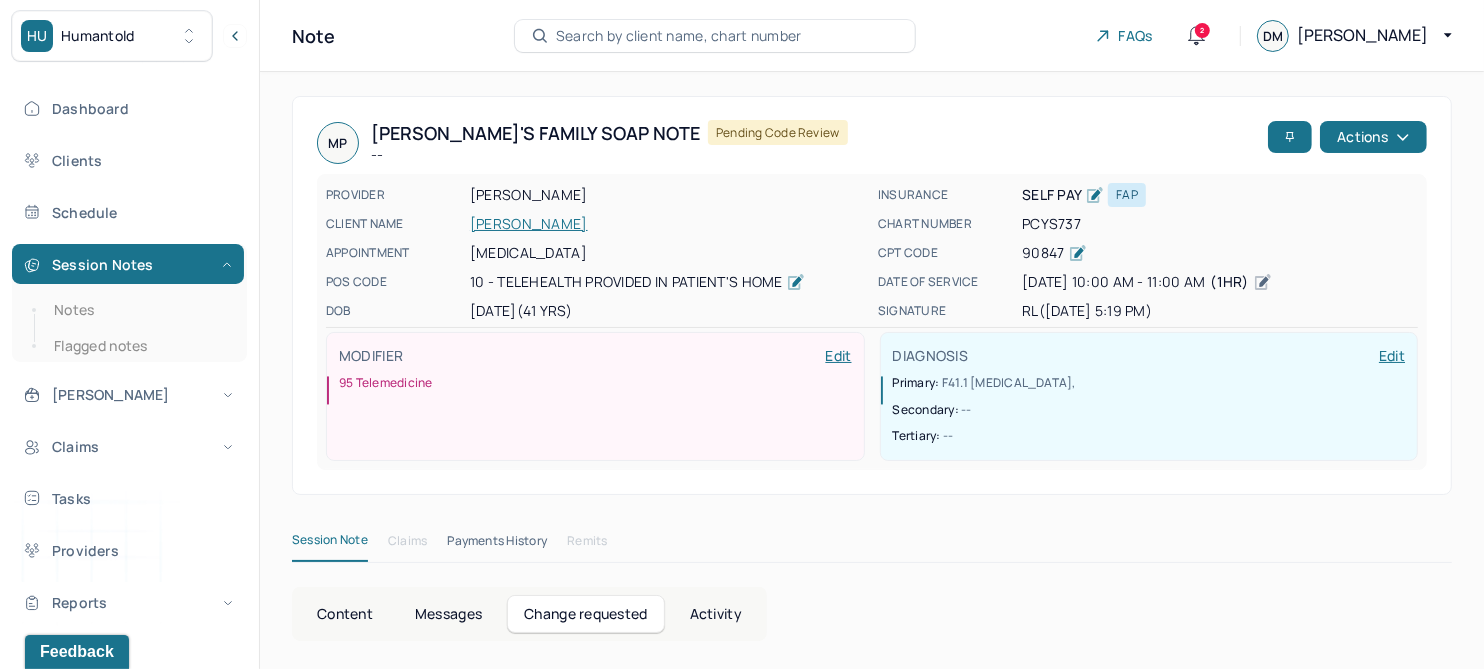 click on "PORUBANOVA, MICHAELA" at bounding box center [668, 224] 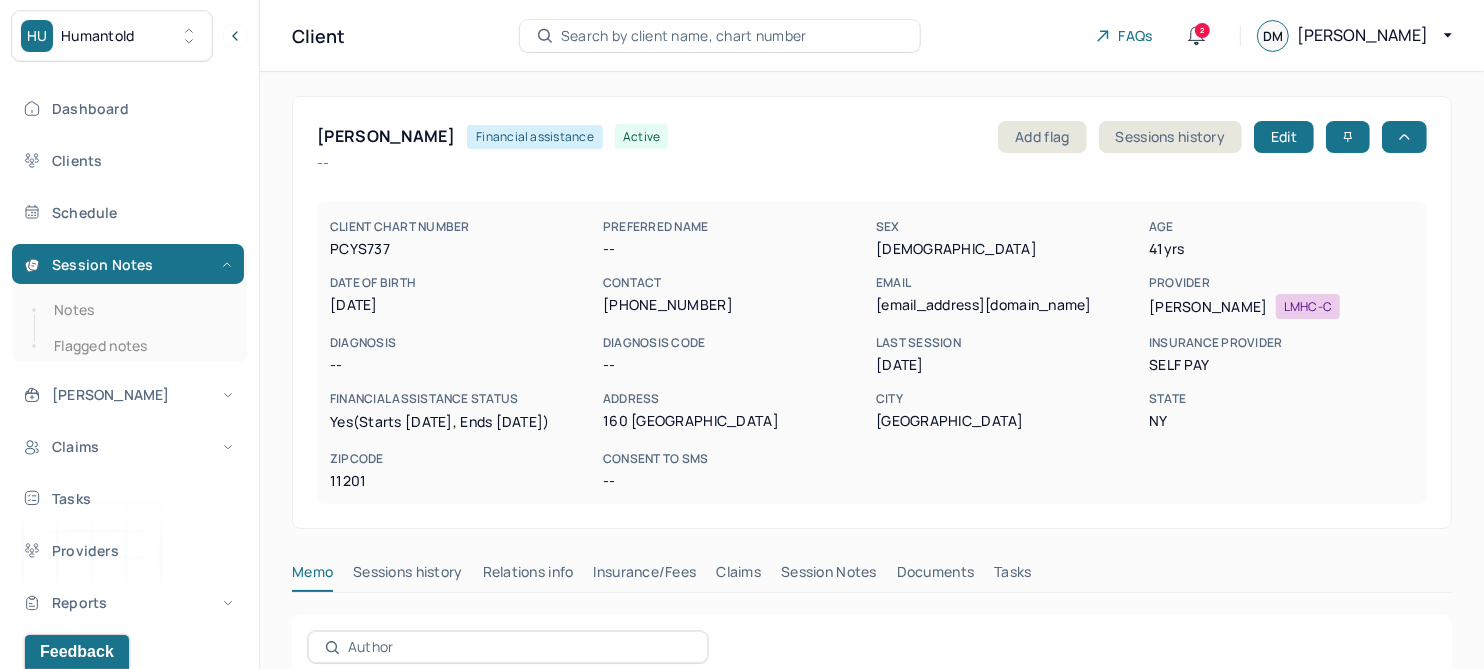click on "Claims" at bounding box center [738, 576] 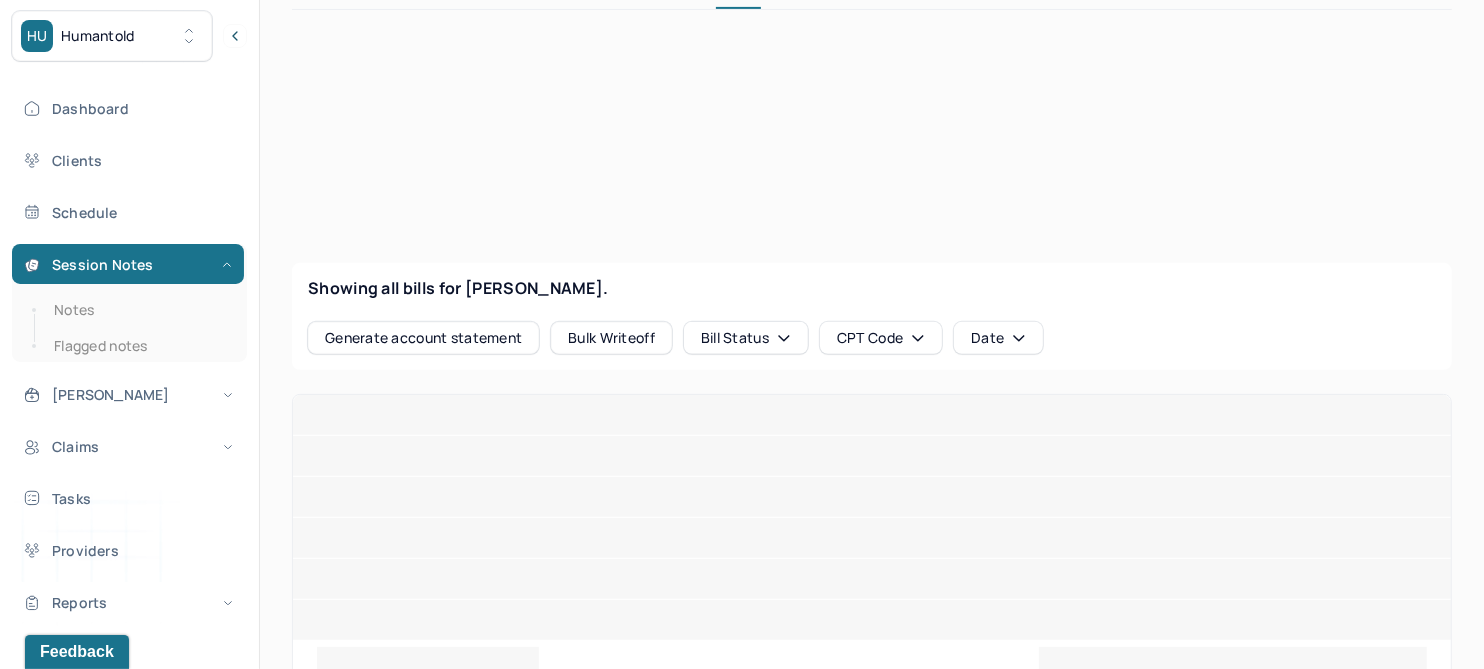 scroll, scrollTop: 625, scrollLeft: 0, axis: vertical 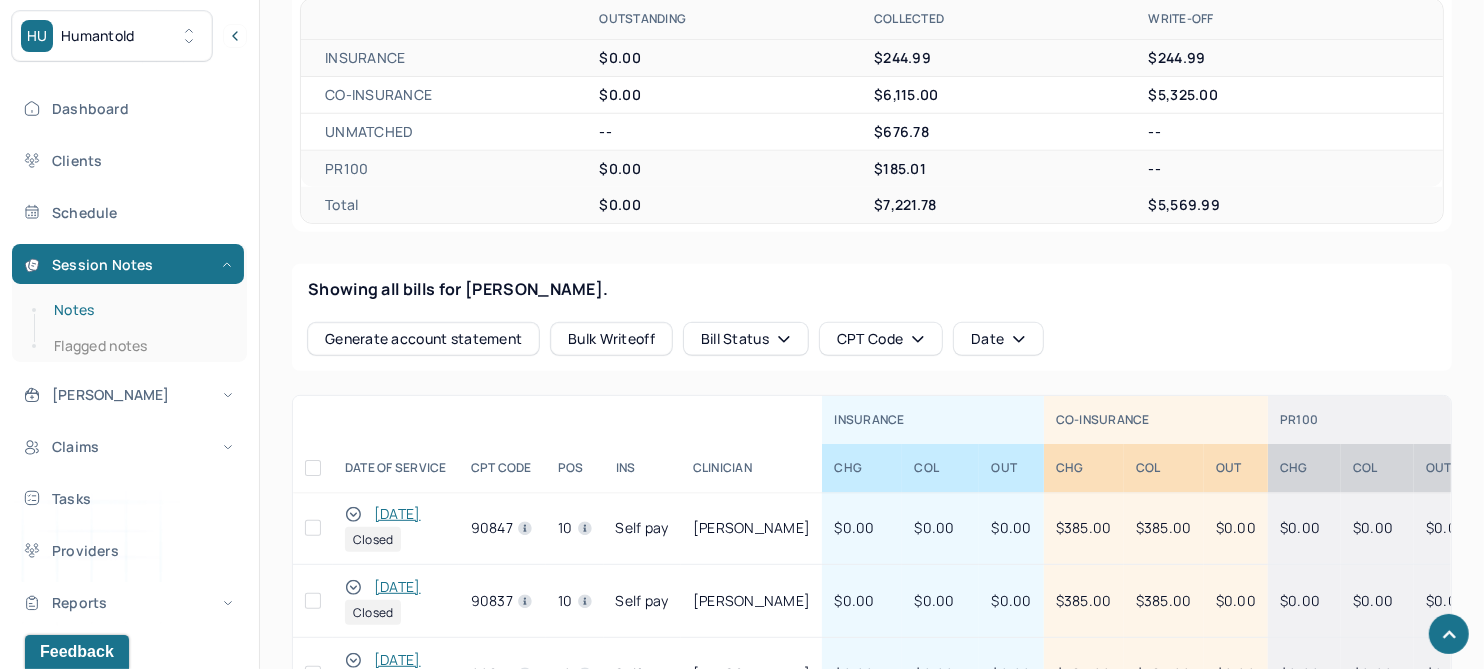 click on "Notes" at bounding box center [139, 310] 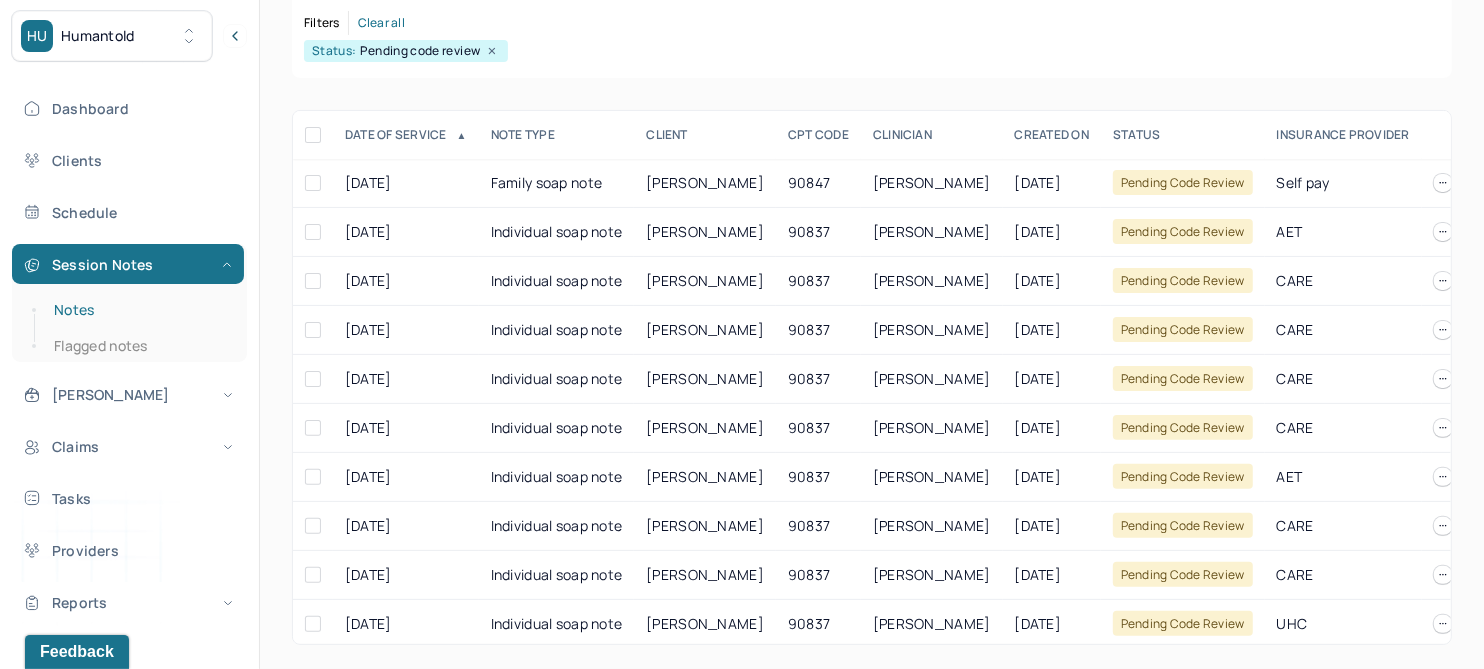 scroll, scrollTop: 301, scrollLeft: 0, axis: vertical 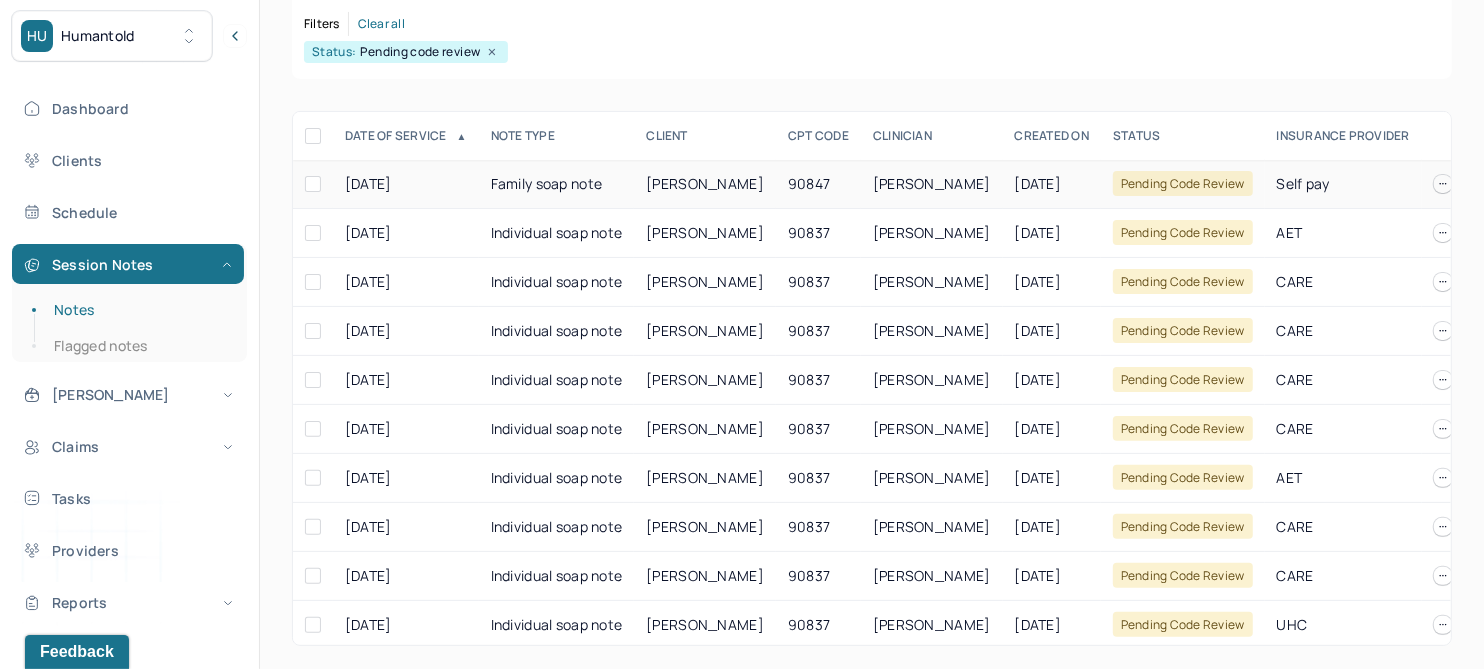 click on "PORUBANOVA, MICHAELA" at bounding box center [705, 183] 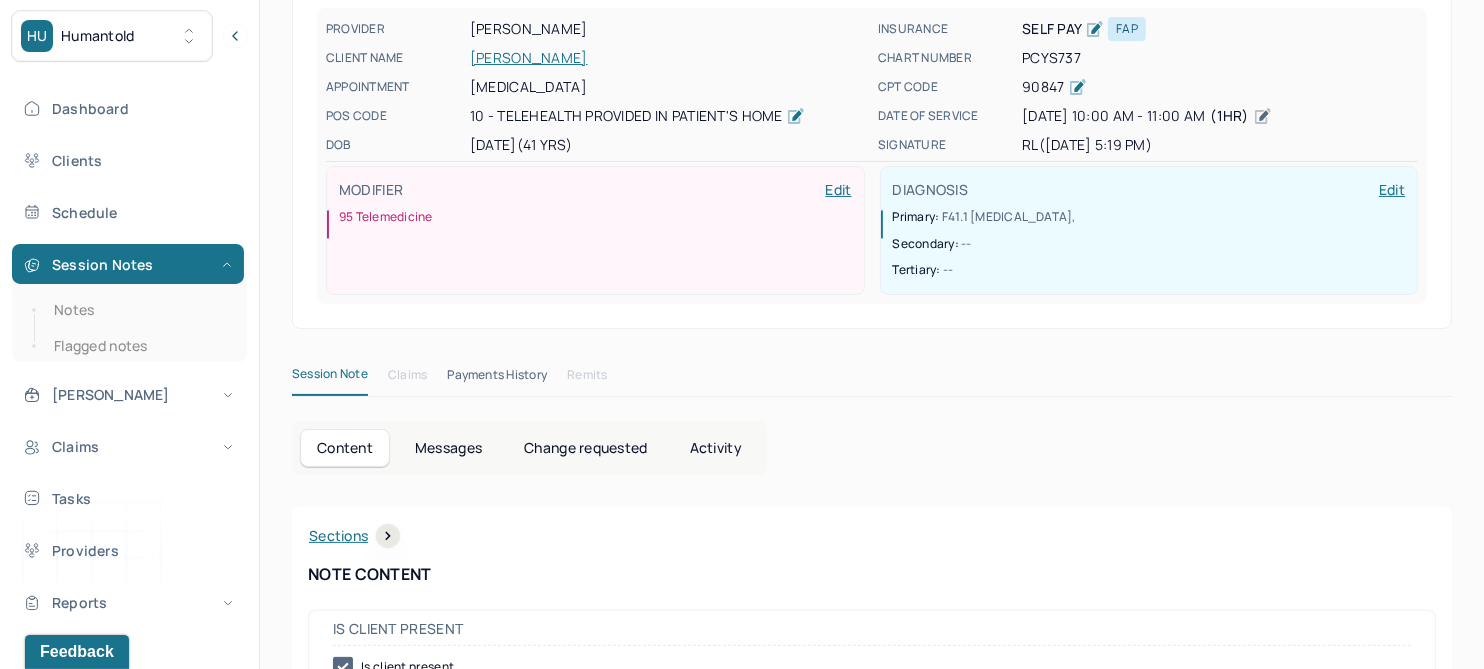 scroll, scrollTop: 0, scrollLeft: 0, axis: both 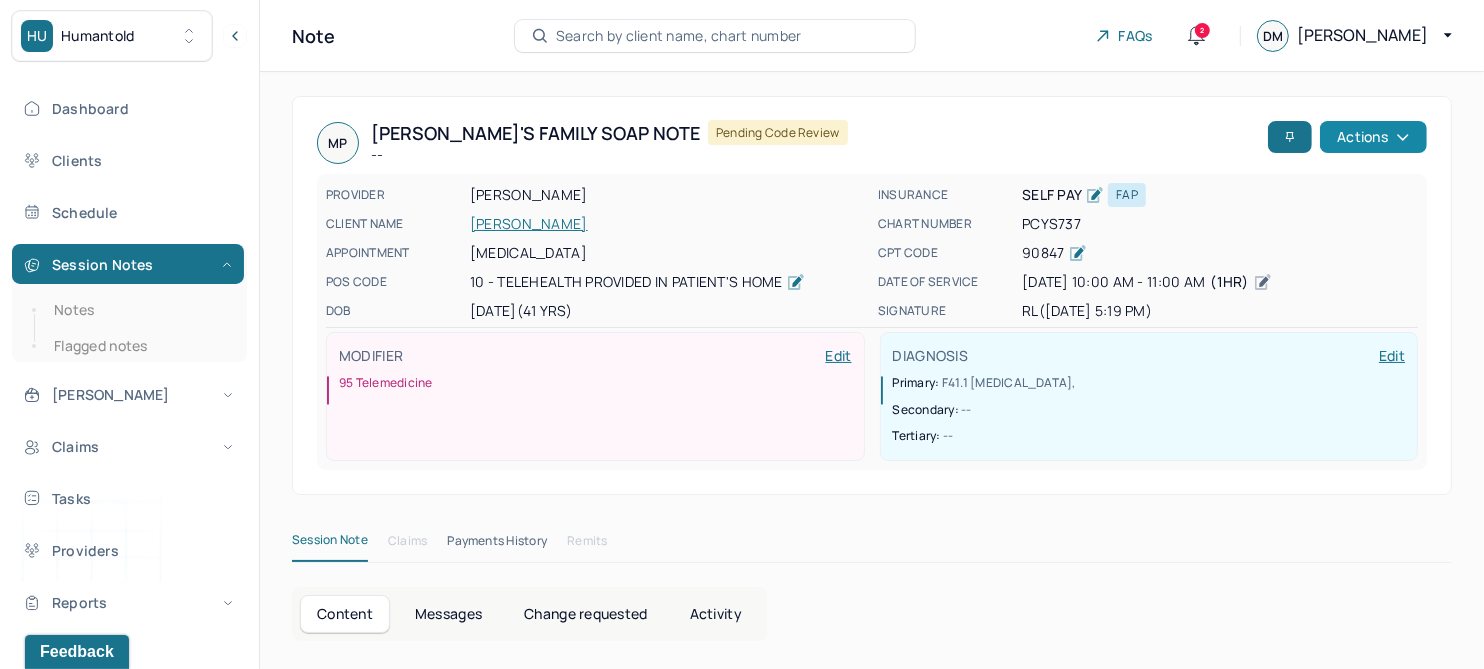click 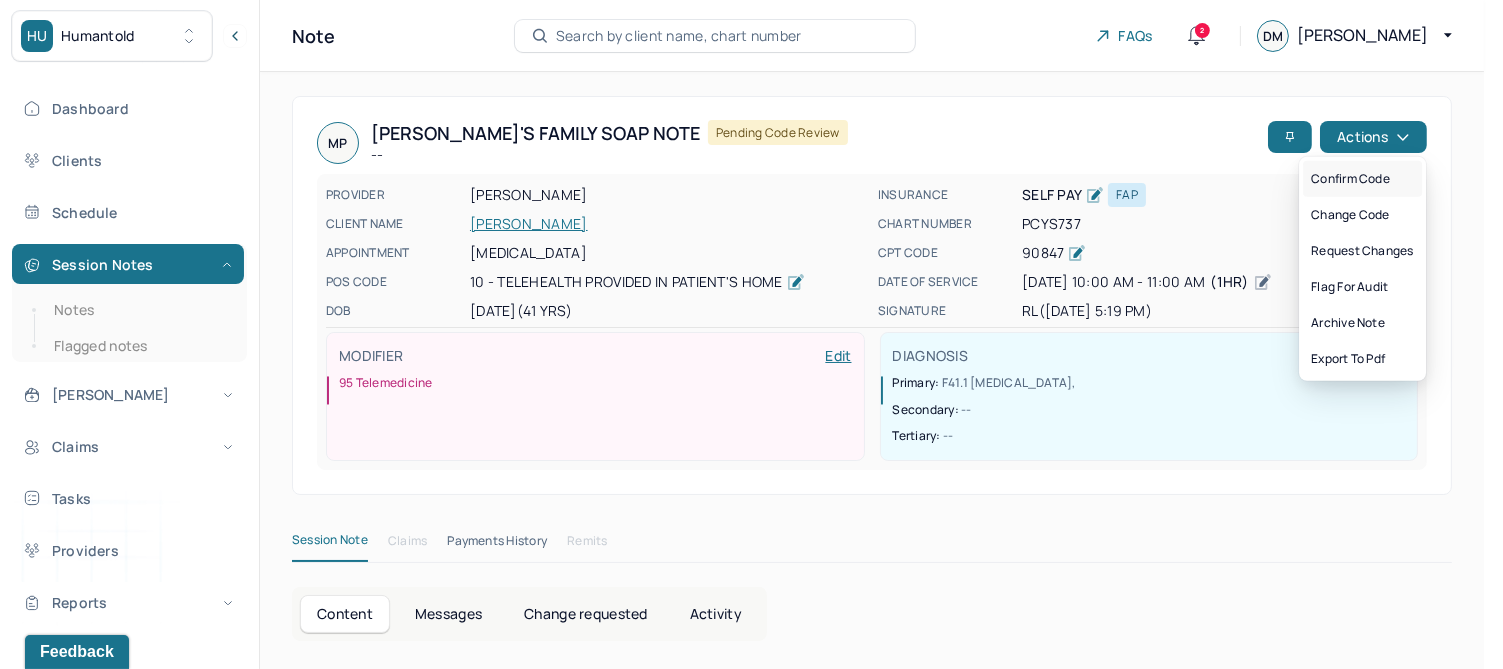 click on "Confirm code" at bounding box center [1362, 179] 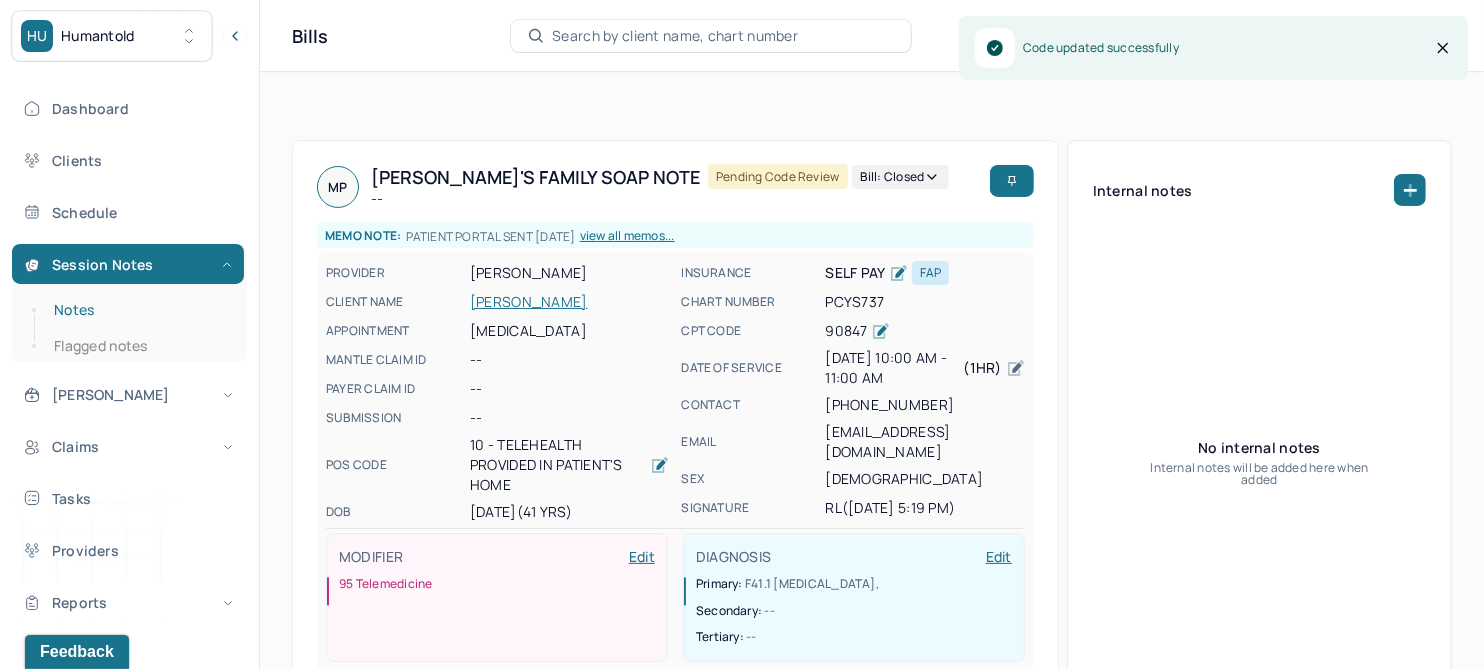 click on "Notes" at bounding box center (139, 310) 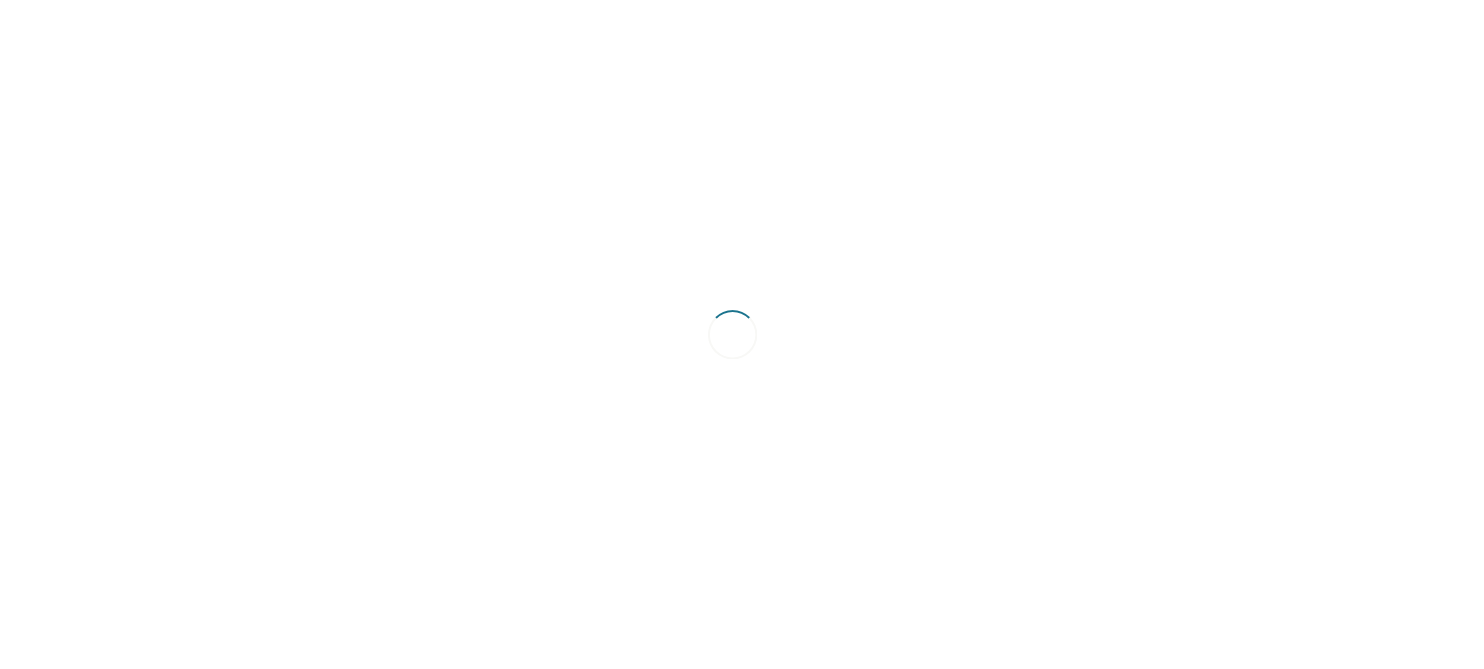 scroll, scrollTop: 0, scrollLeft: 0, axis: both 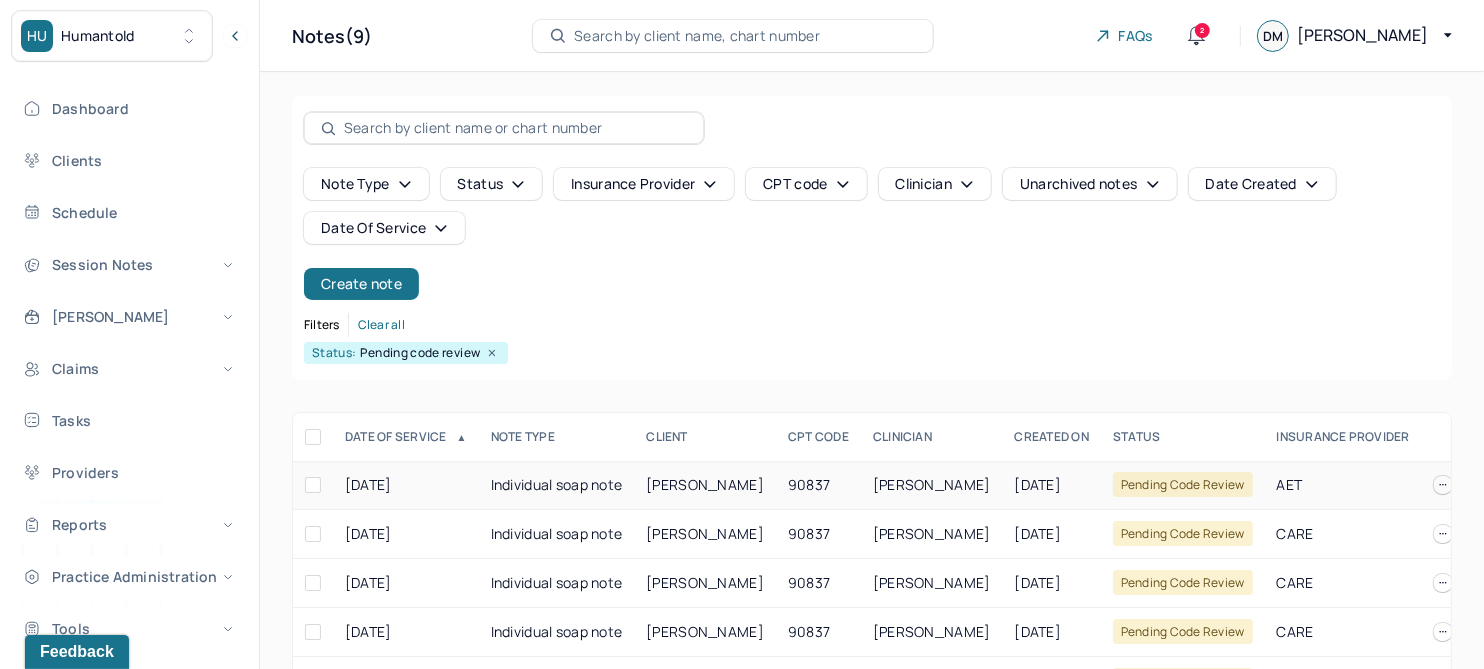 click on "[PERSON_NAME]" at bounding box center [705, 485] 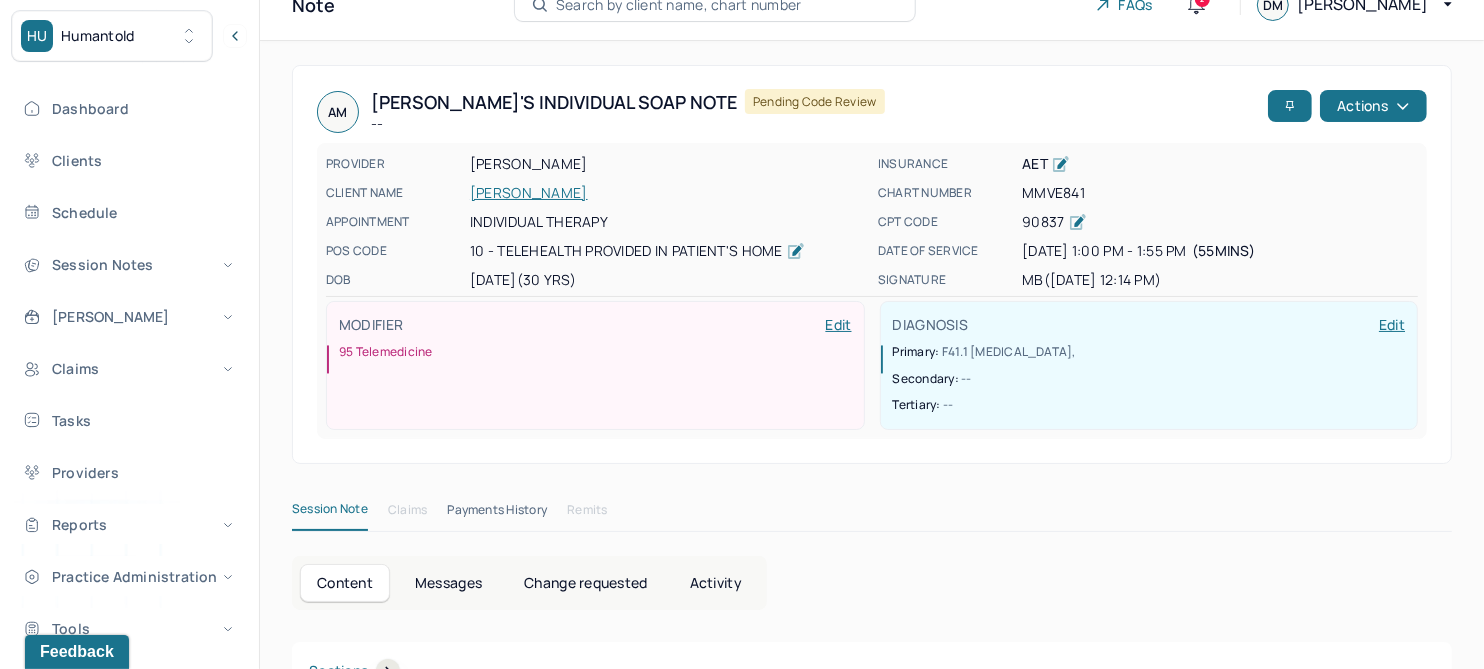 scroll, scrollTop: 0, scrollLeft: 0, axis: both 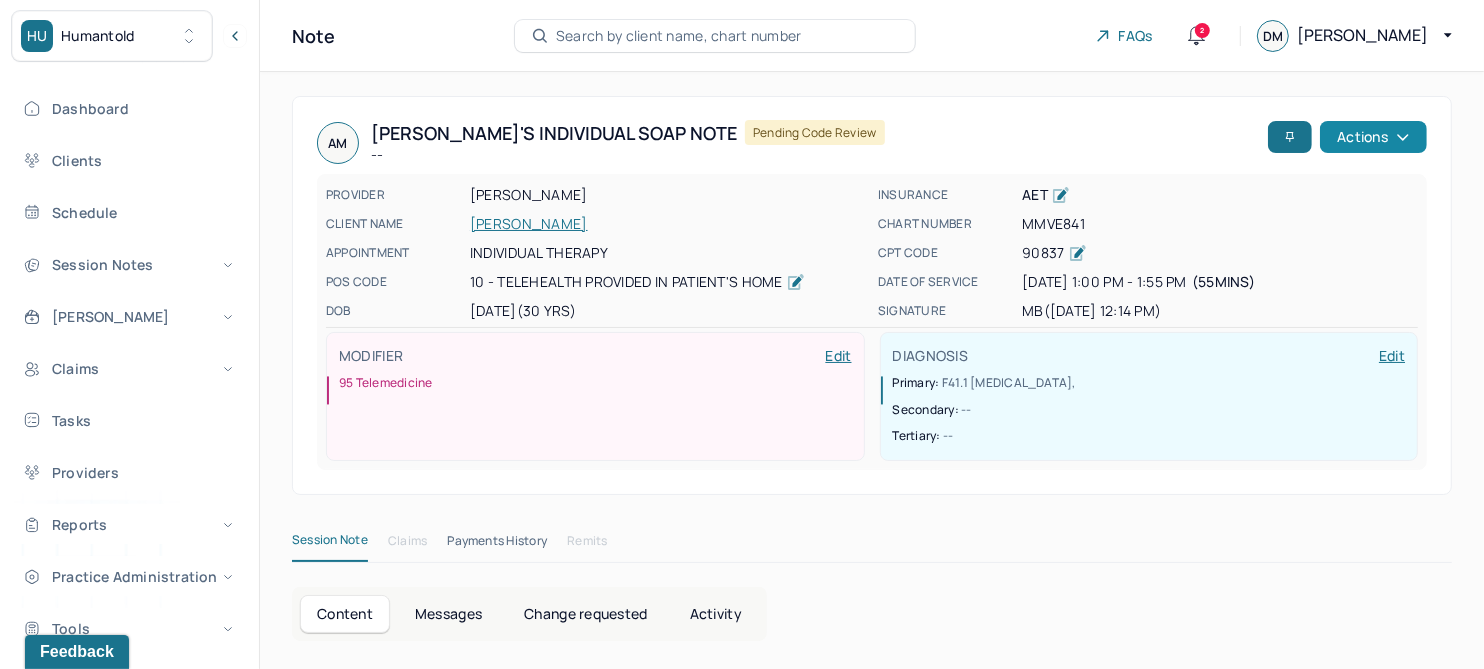 click on "Actions" at bounding box center (1373, 137) 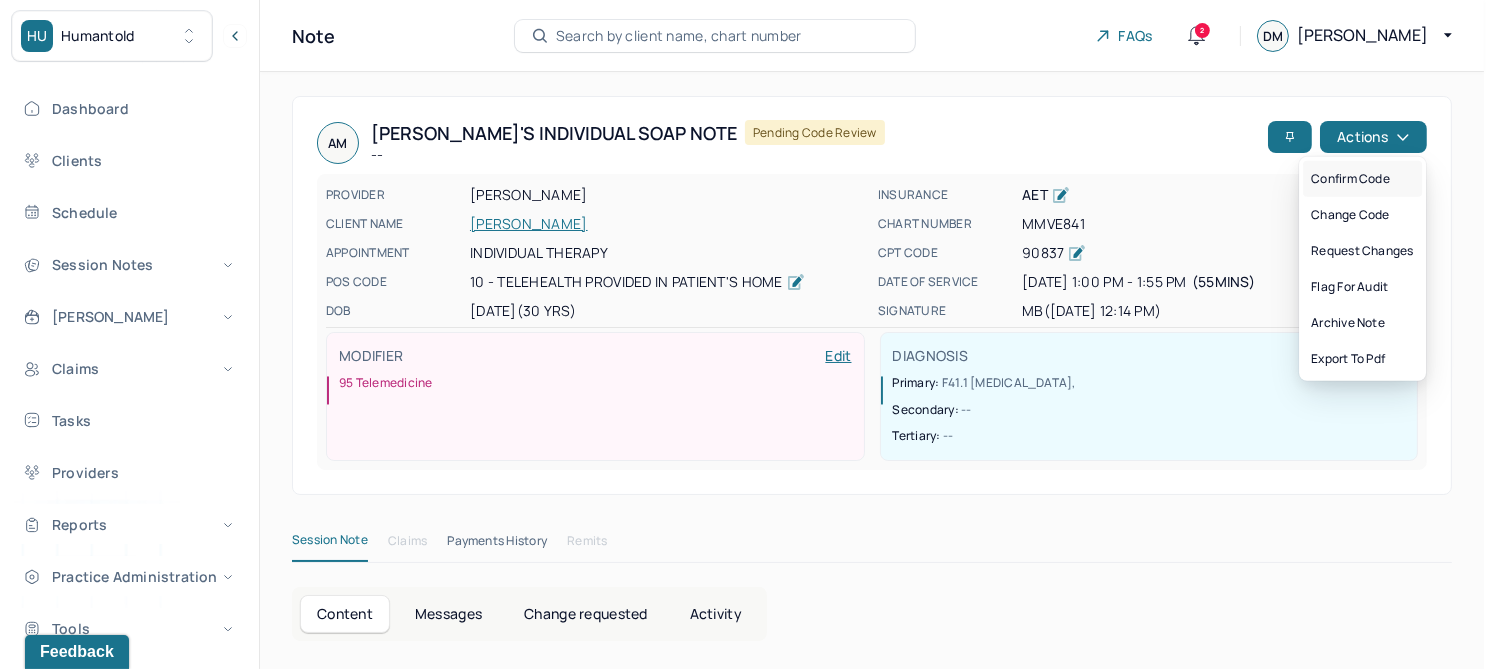 click on "Confirm code" at bounding box center [1362, 179] 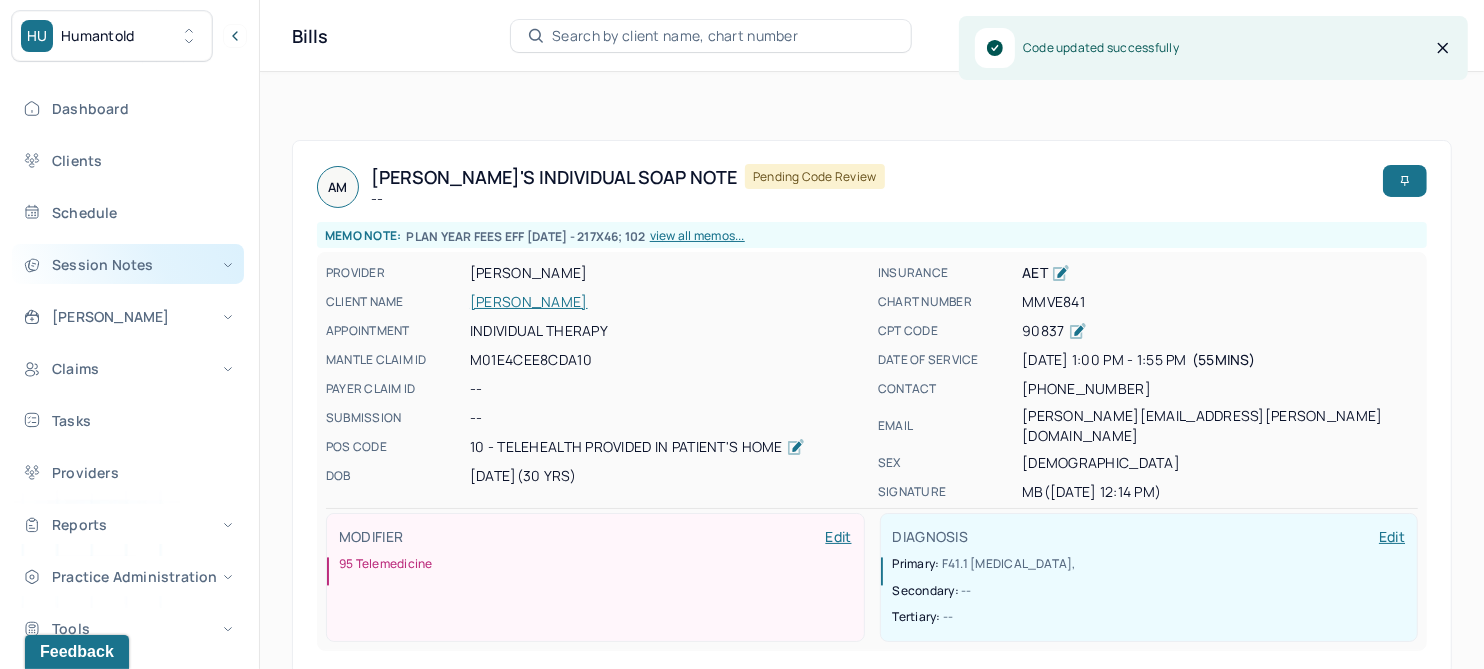 click on "Session Notes" at bounding box center (128, 264) 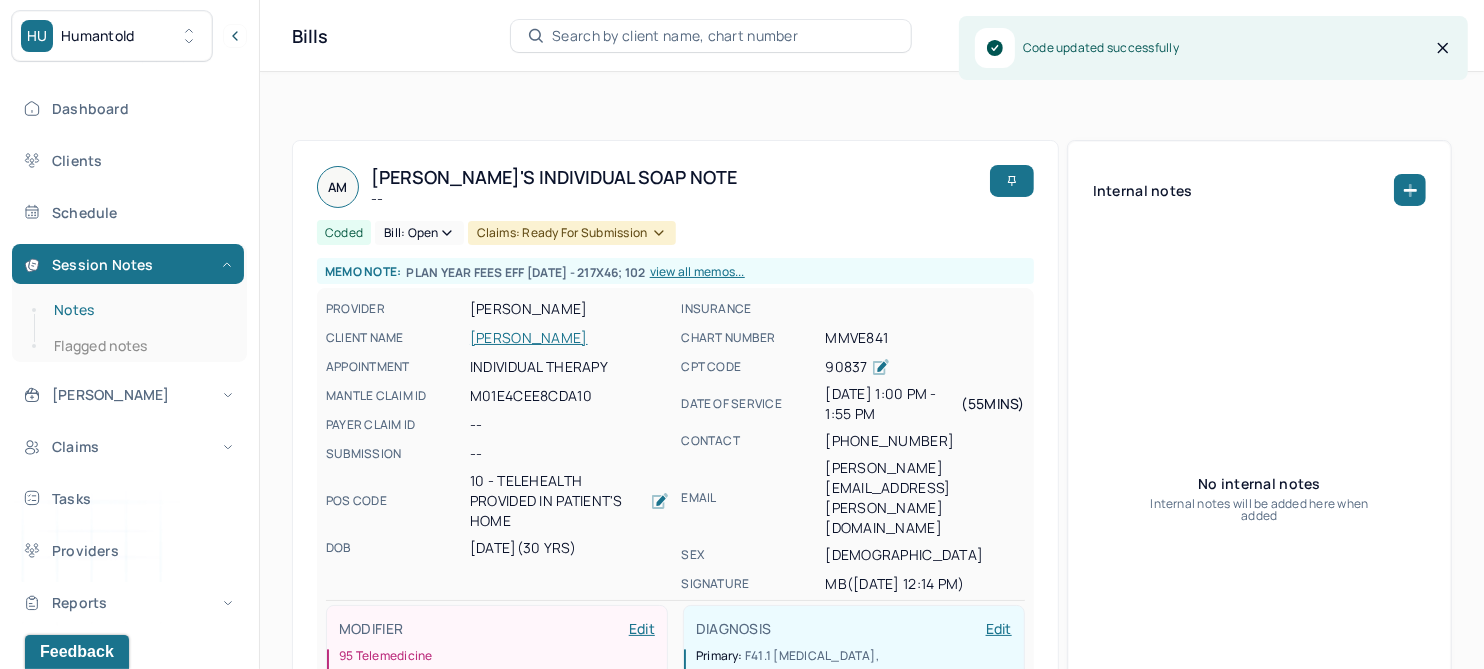 click on "Notes" at bounding box center (139, 310) 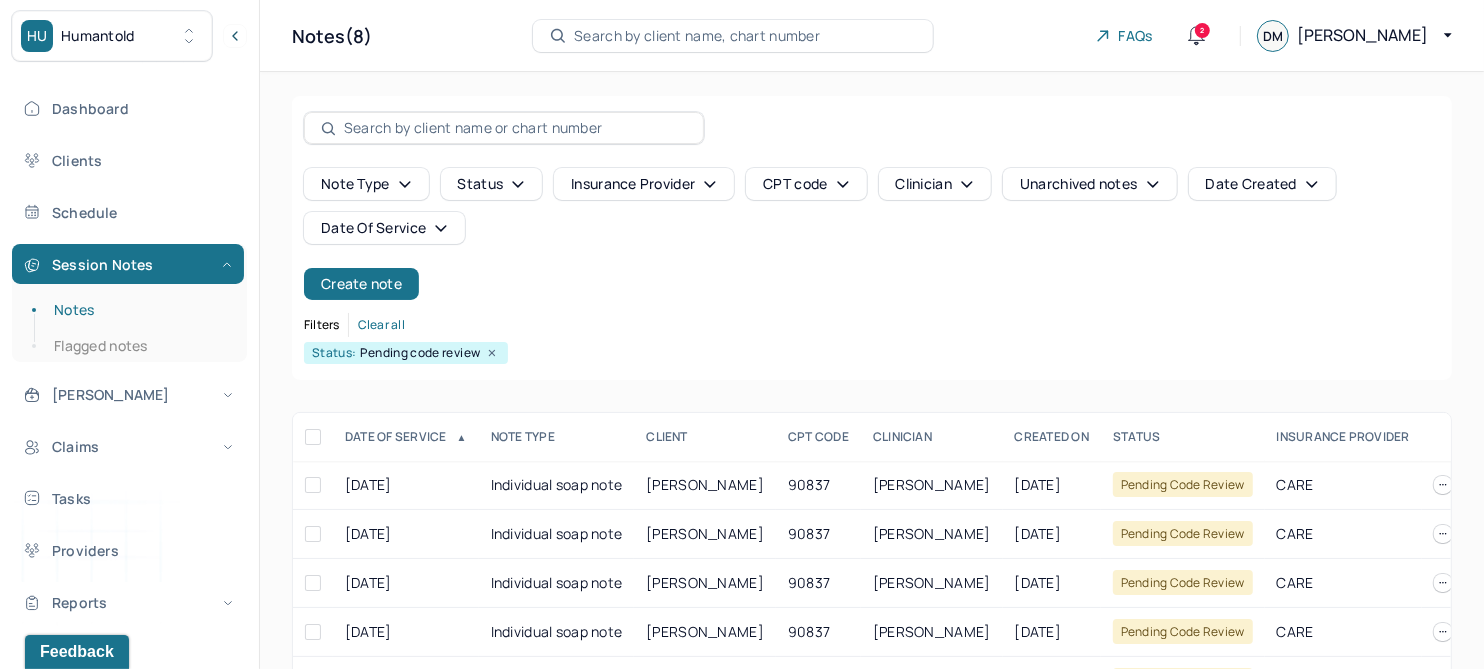 click on "CLINICIAN" at bounding box center (932, 437) 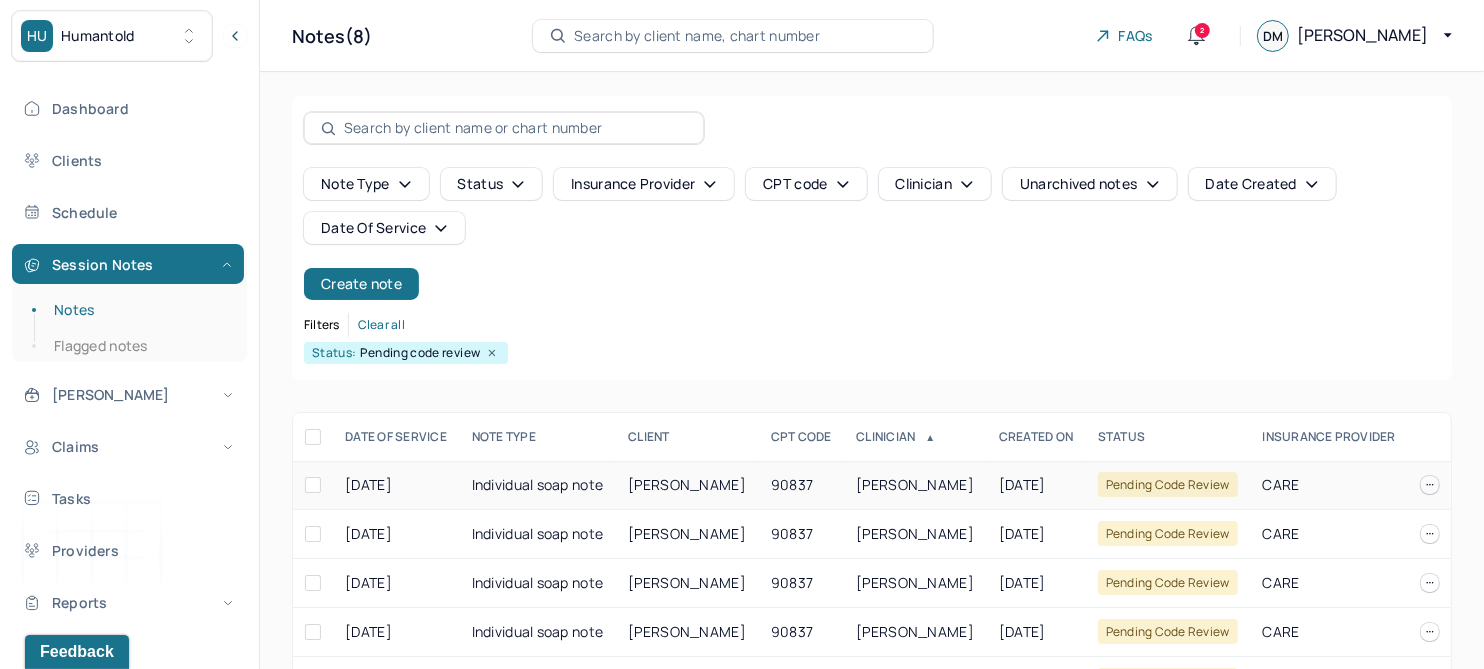 click on "[PERSON_NAME]" at bounding box center [687, 484] 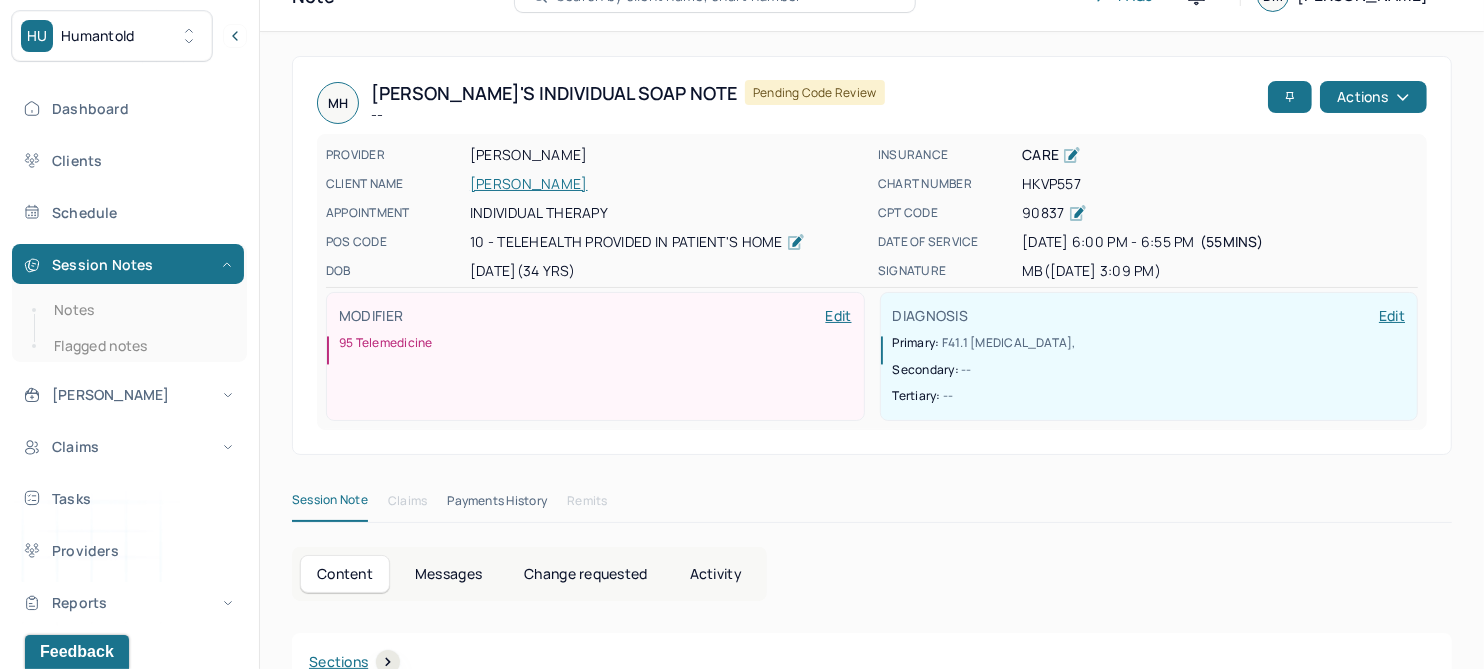 scroll, scrollTop: 0, scrollLeft: 0, axis: both 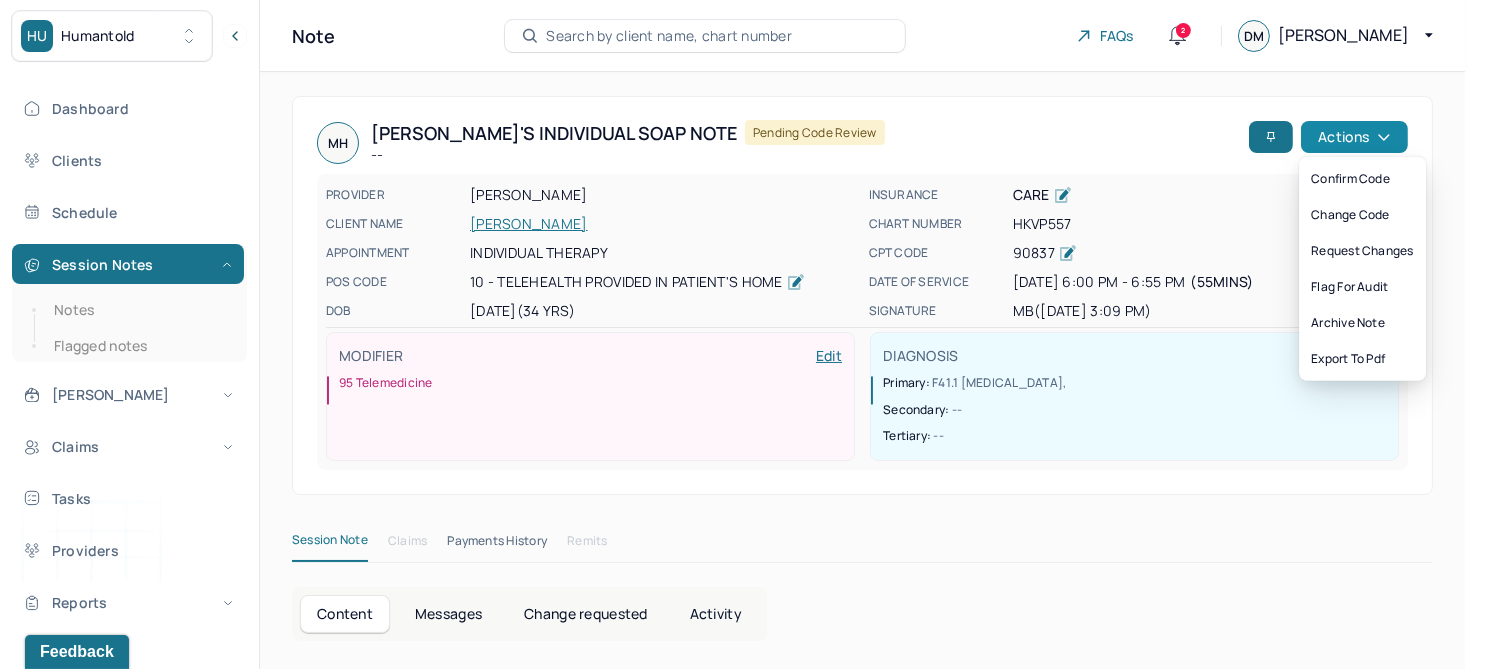 click on "Actions" at bounding box center (1354, 137) 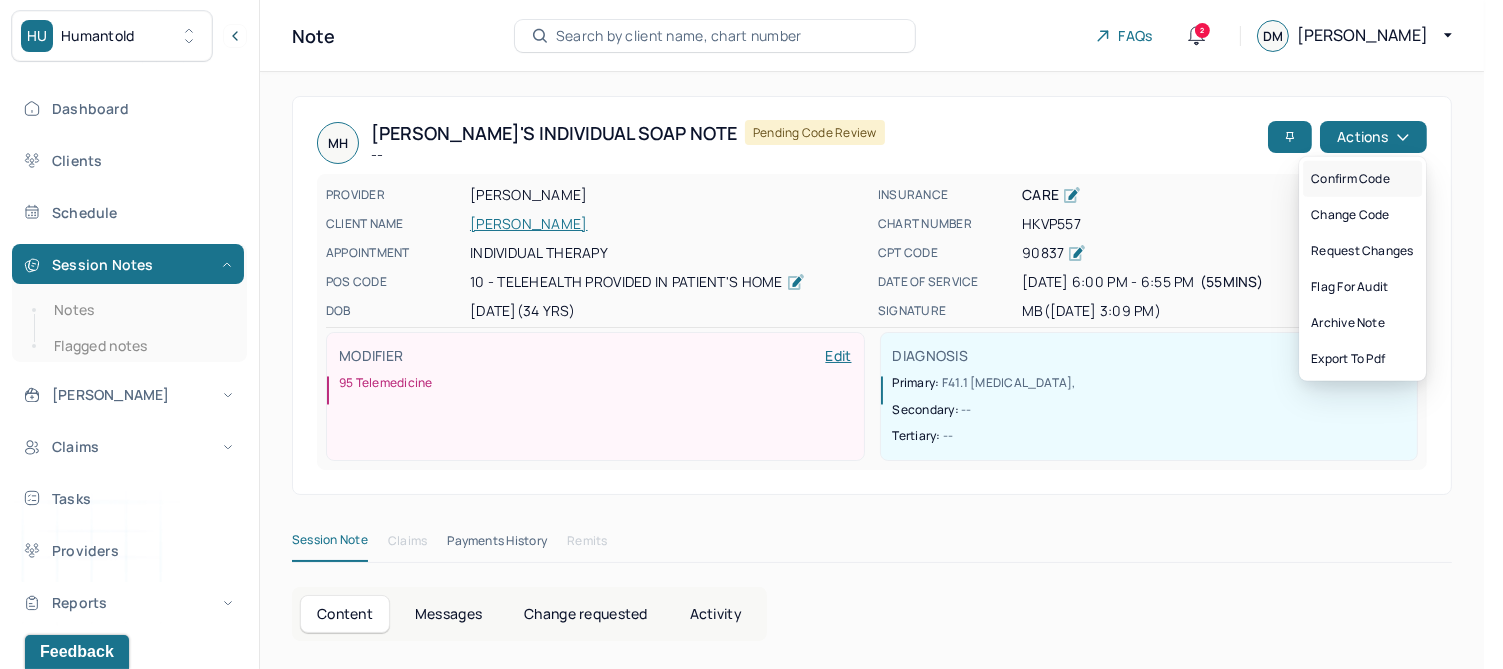 click on "Confirm code" at bounding box center [1362, 179] 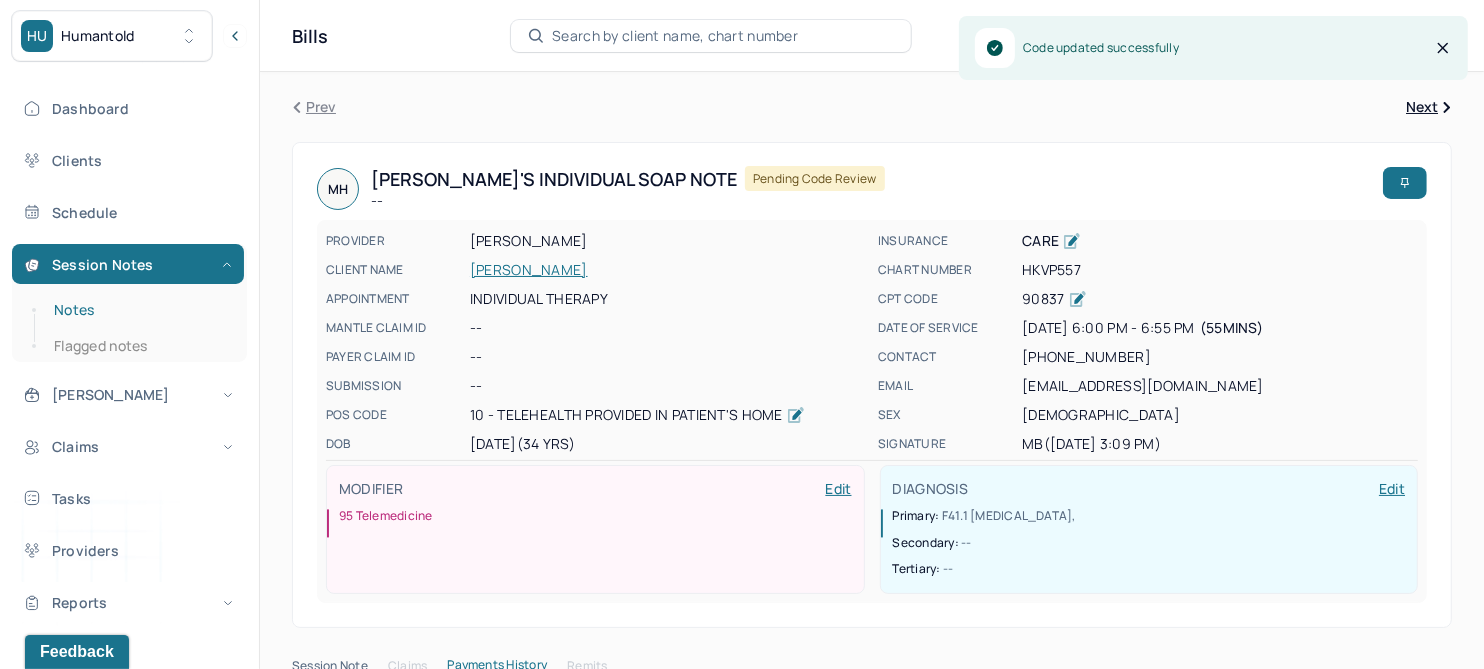 click on "Notes" at bounding box center [139, 310] 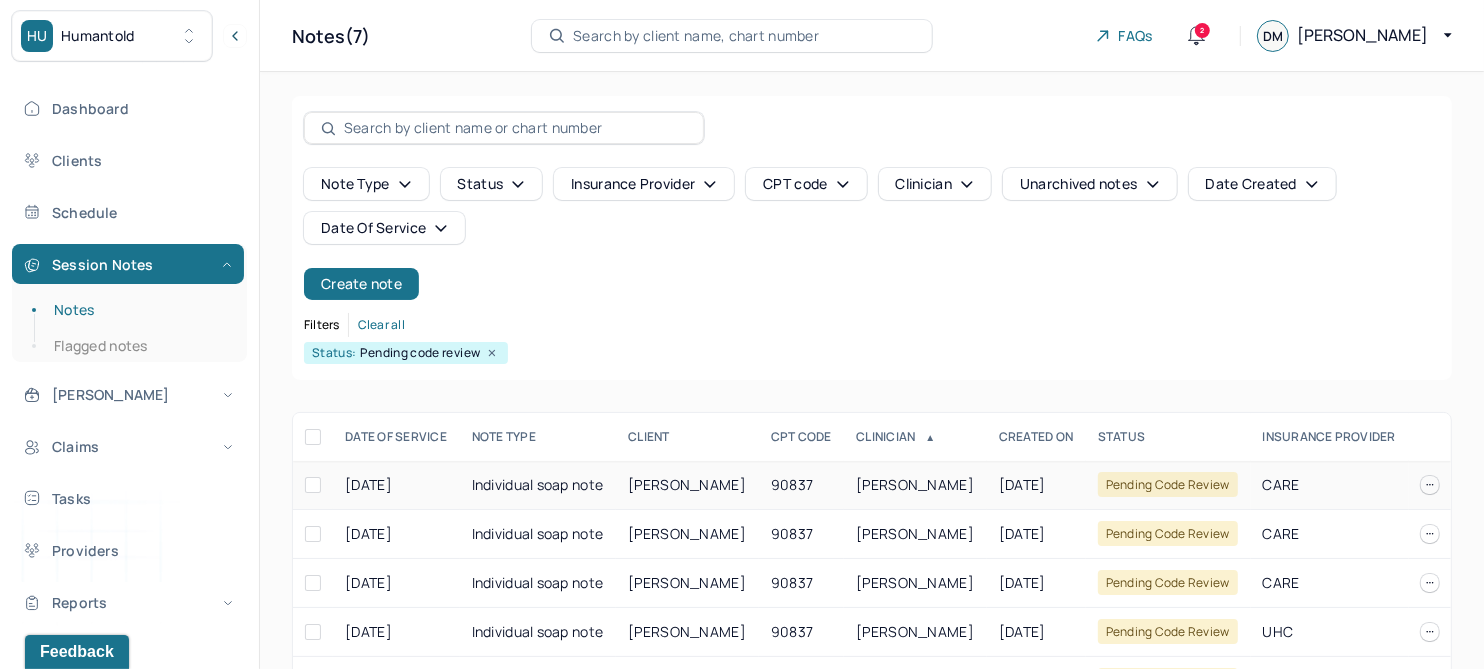 click on "[PERSON_NAME]" at bounding box center [687, 484] 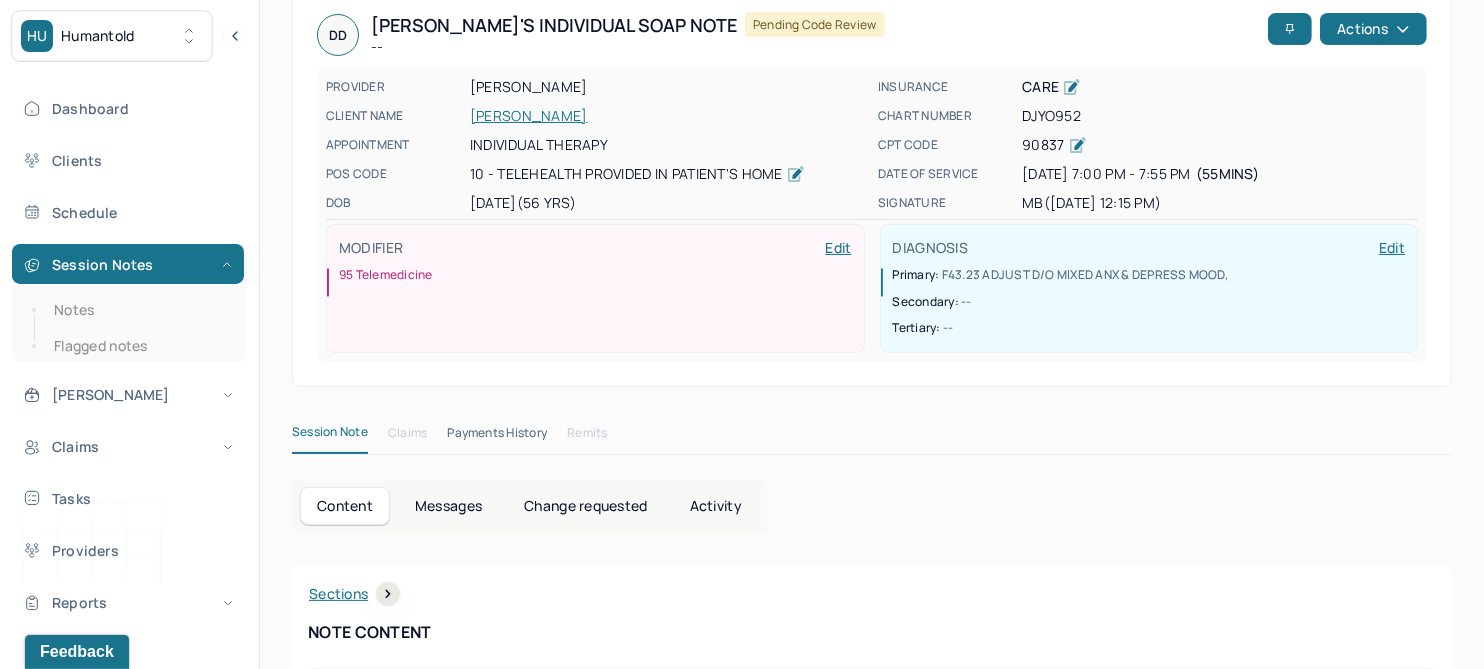 scroll, scrollTop: 0, scrollLeft: 0, axis: both 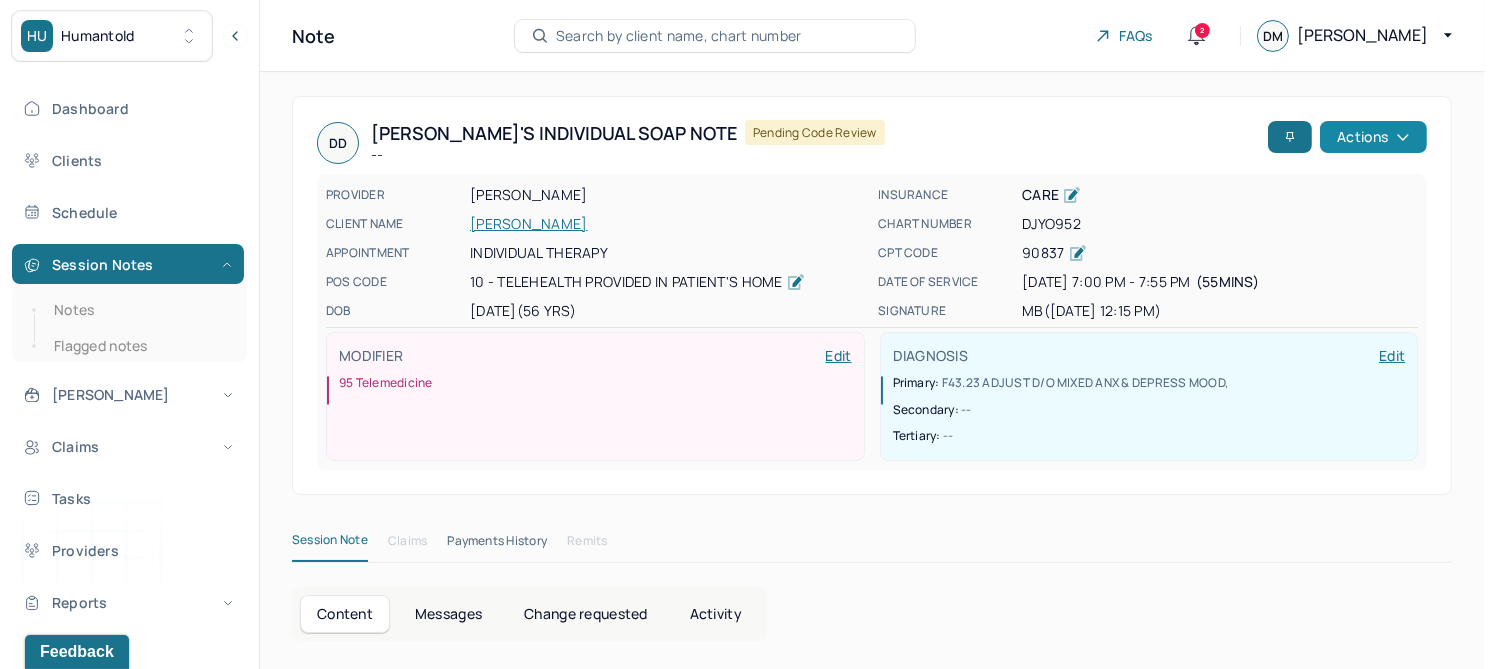 click 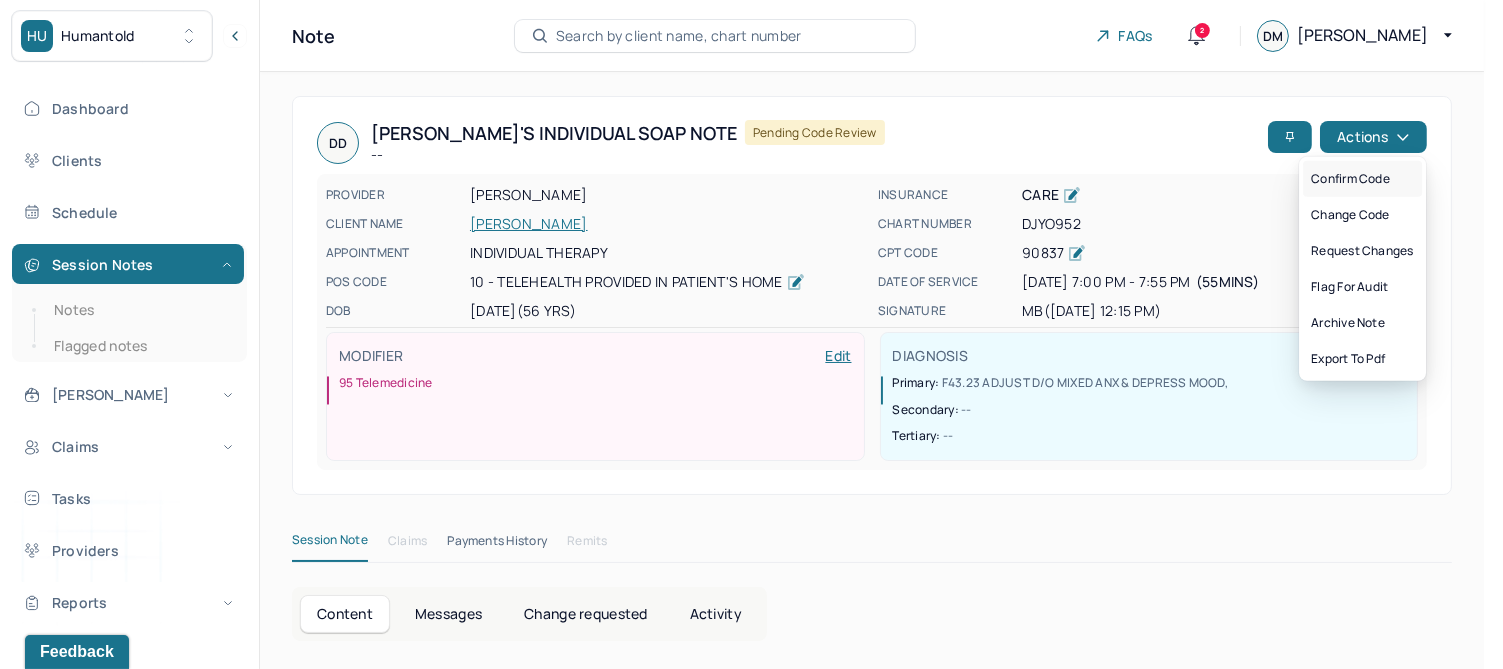 click on "Confirm code" at bounding box center (1362, 179) 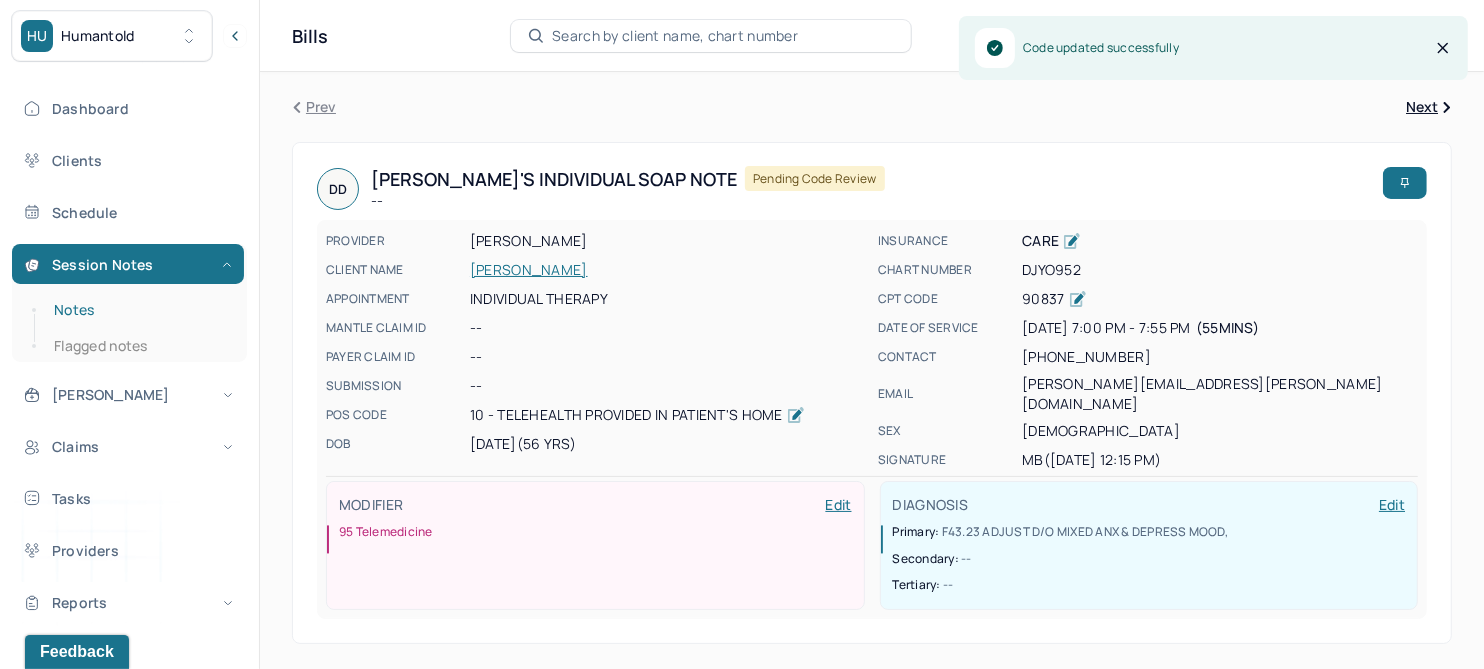 click on "Notes" at bounding box center [139, 310] 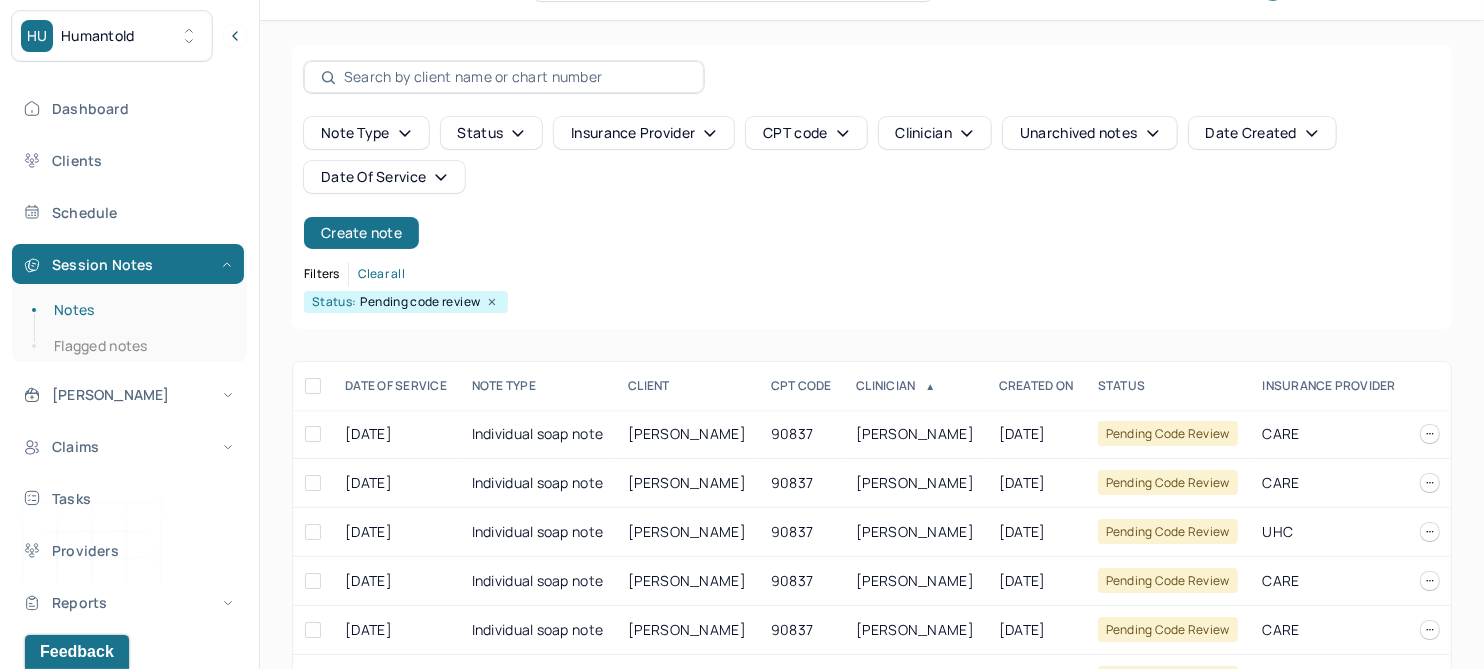 scroll, scrollTop: 2, scrollLeft: 0, axis: vertical 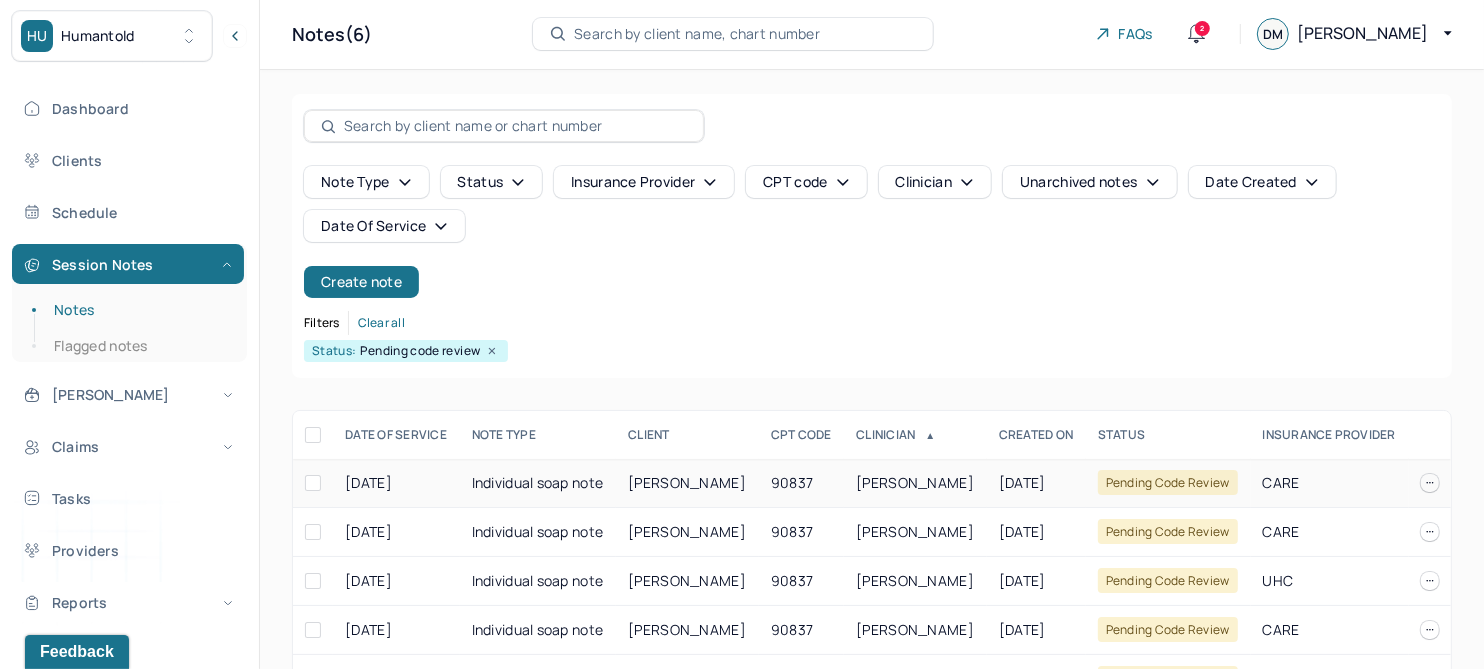 click on "[PERSON_NAME]" at bounding box center [915, 482] 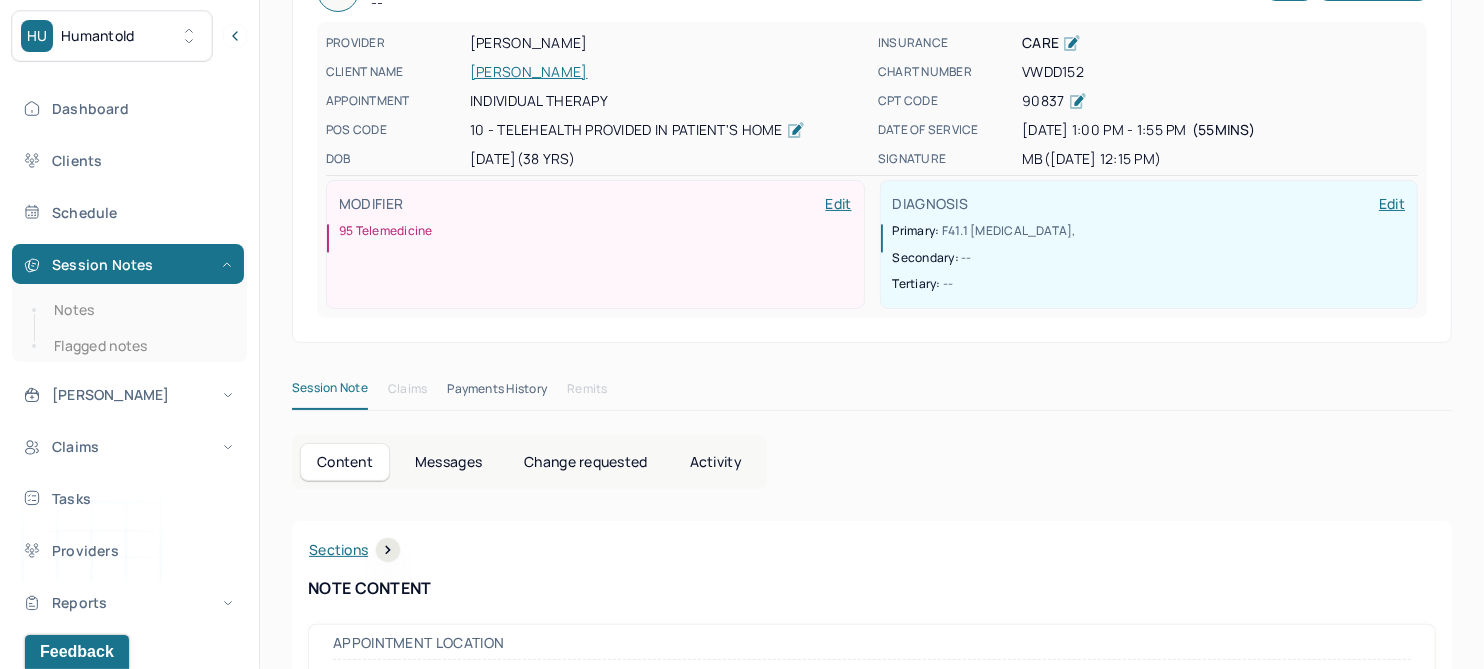scroll, scrollTop: 0, scrollLeft: 0, axis: both 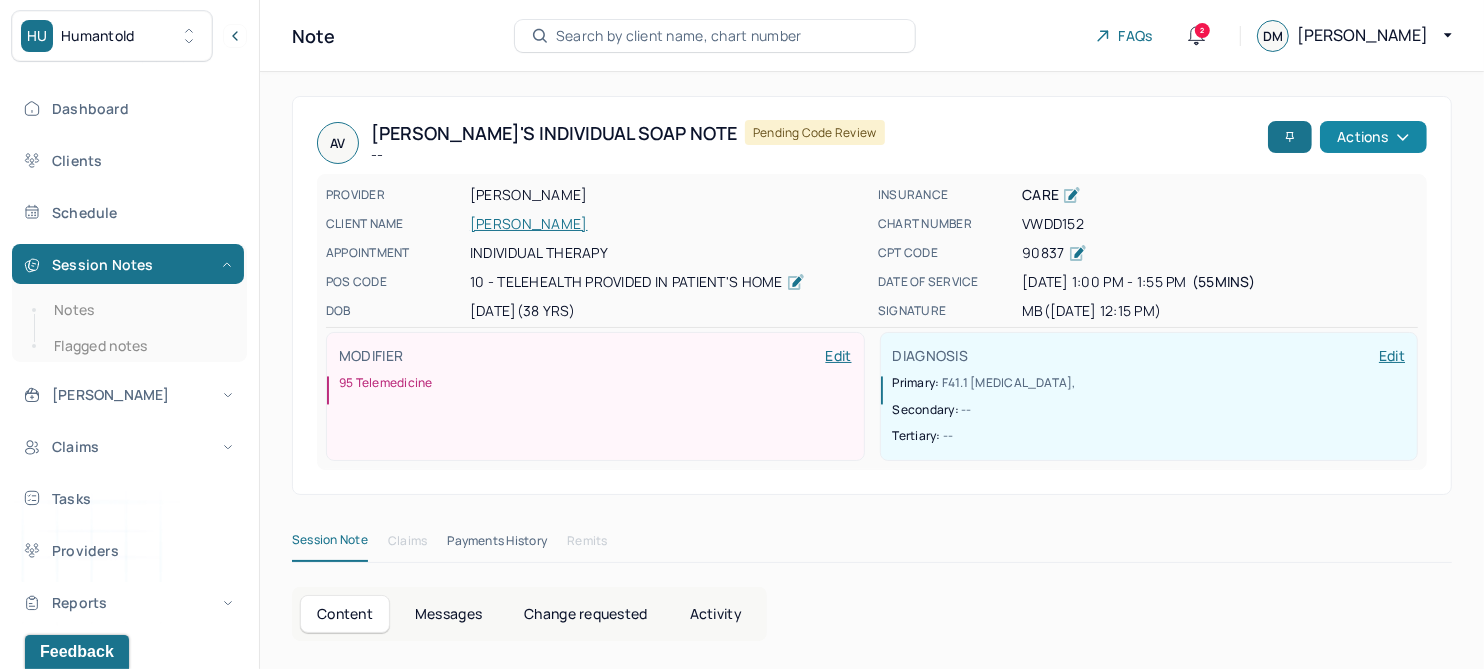 click on "Actions" at bounding box center [1373, 137] 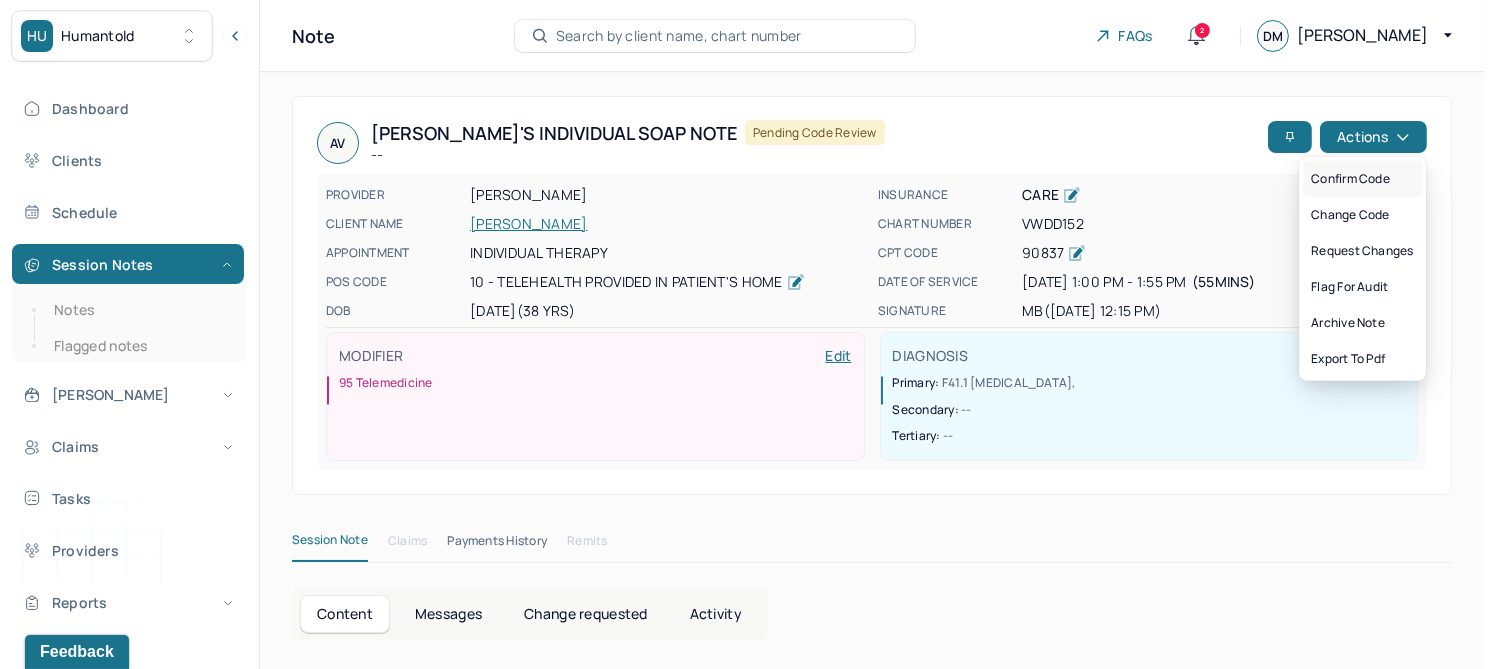 click on "Confirm code" at bounding box center [1362, 179] 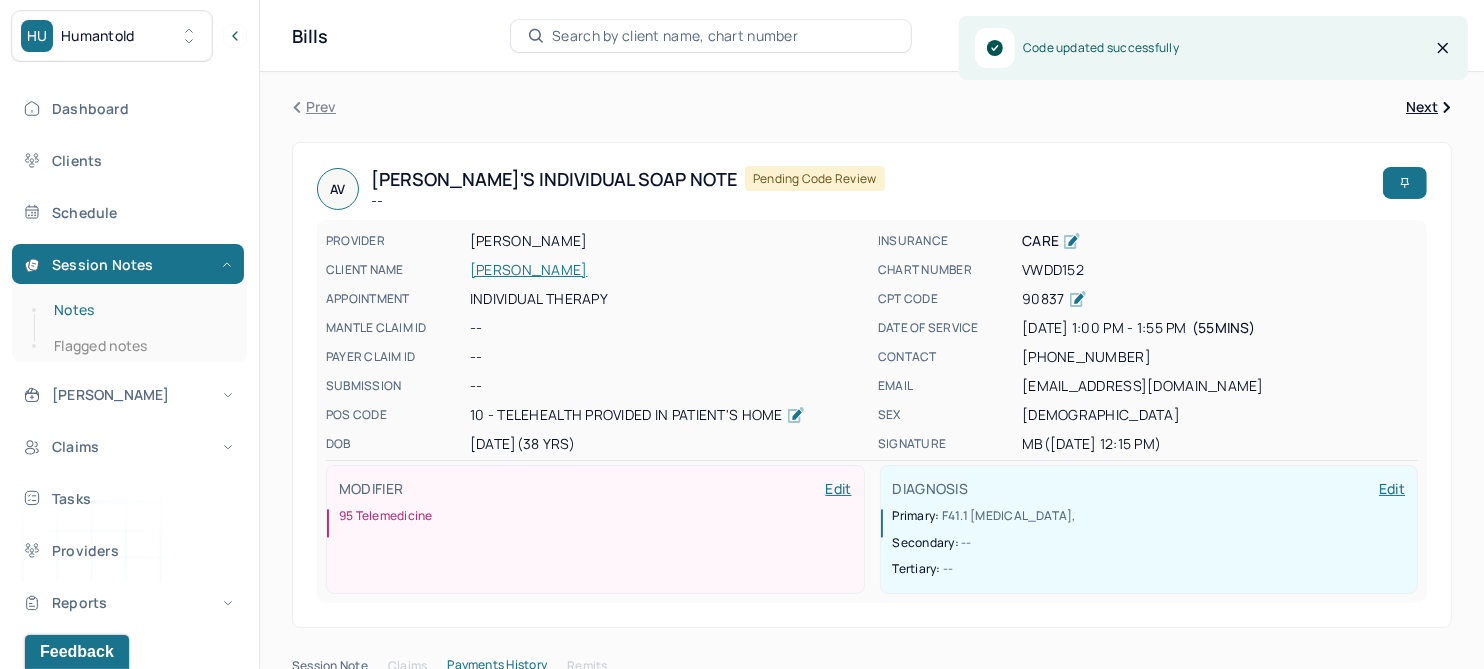 click on "Notes" at bounding box center (139, 310) 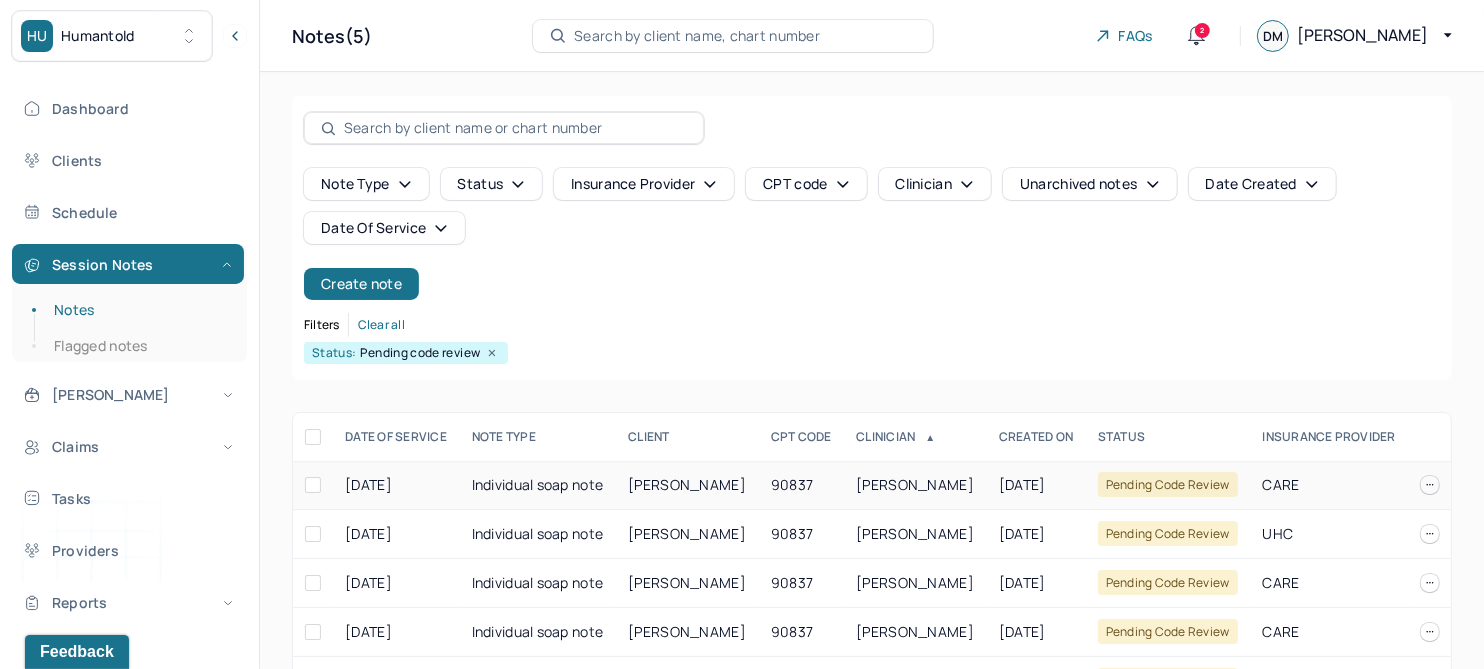 click on "CRISAN, MICHAEL" at bounding box center [687, 484] 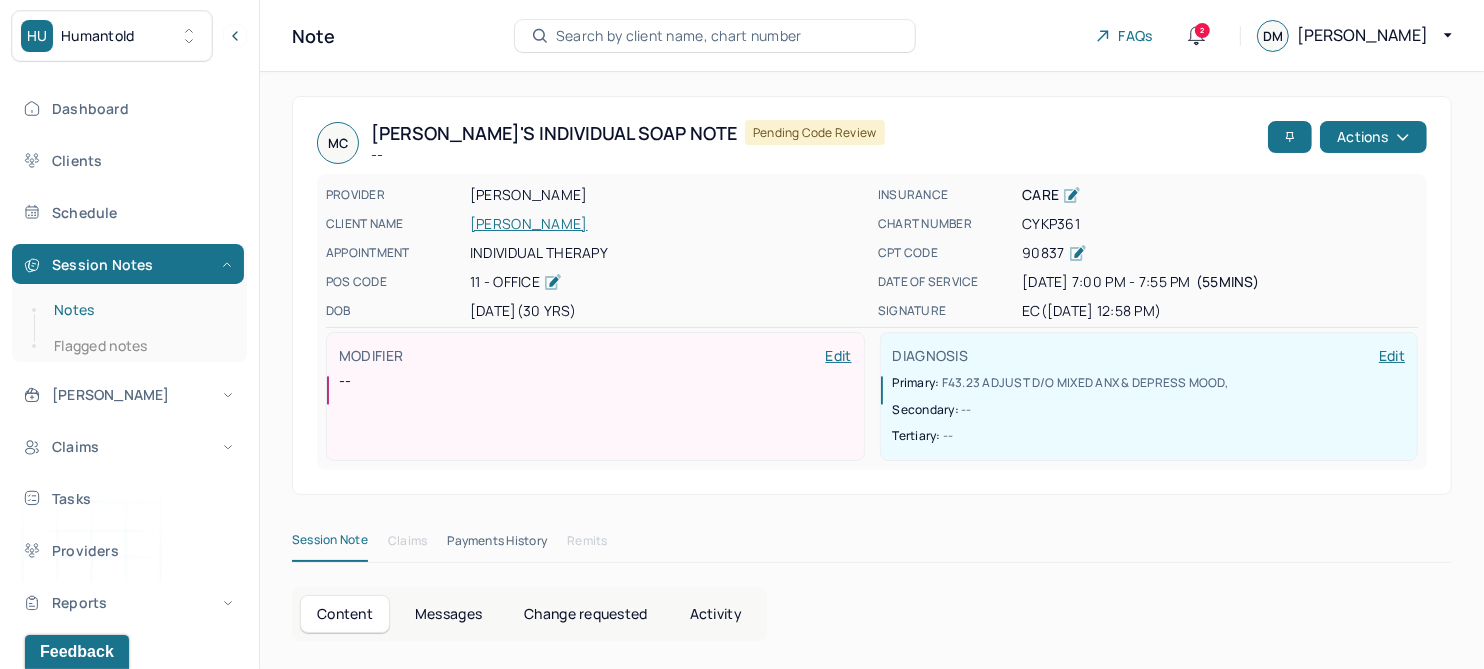 click on "Notes" at bounding box center (139, 310) 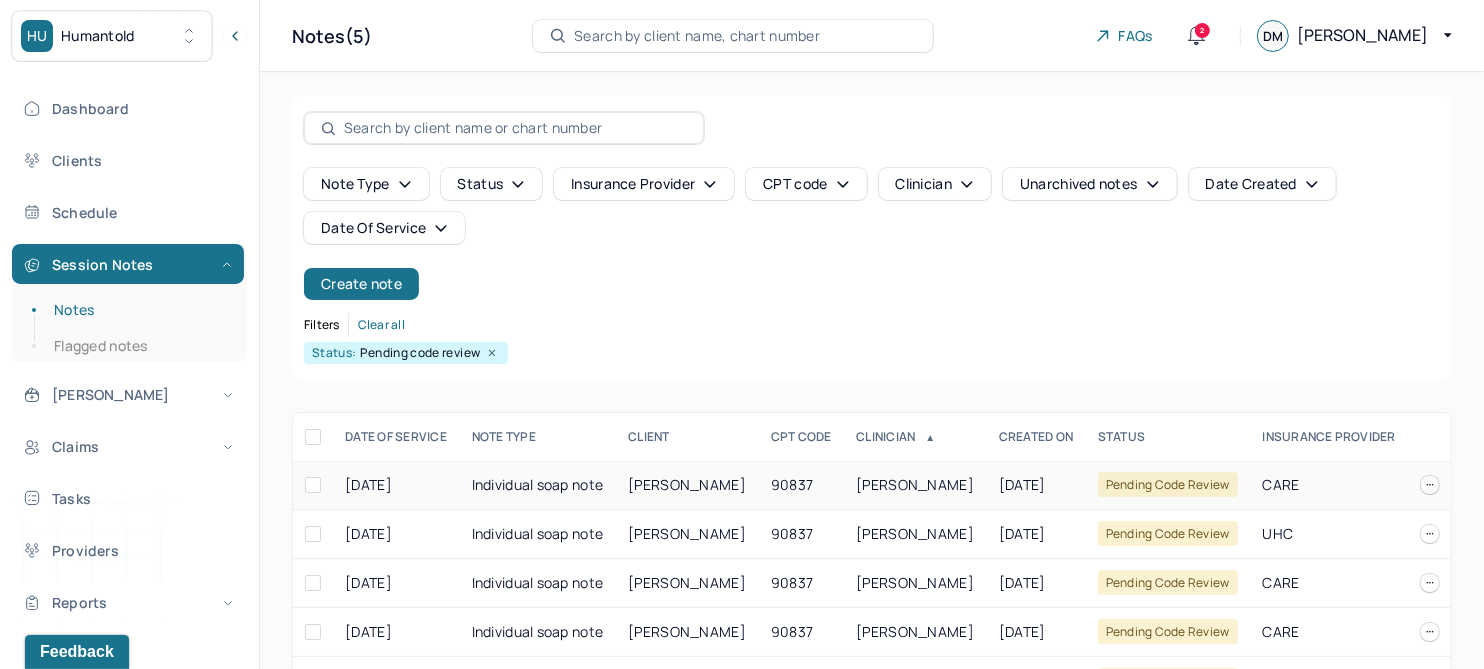 click on "CRISAN, MICHAEL" at bounding box center [687, 484] 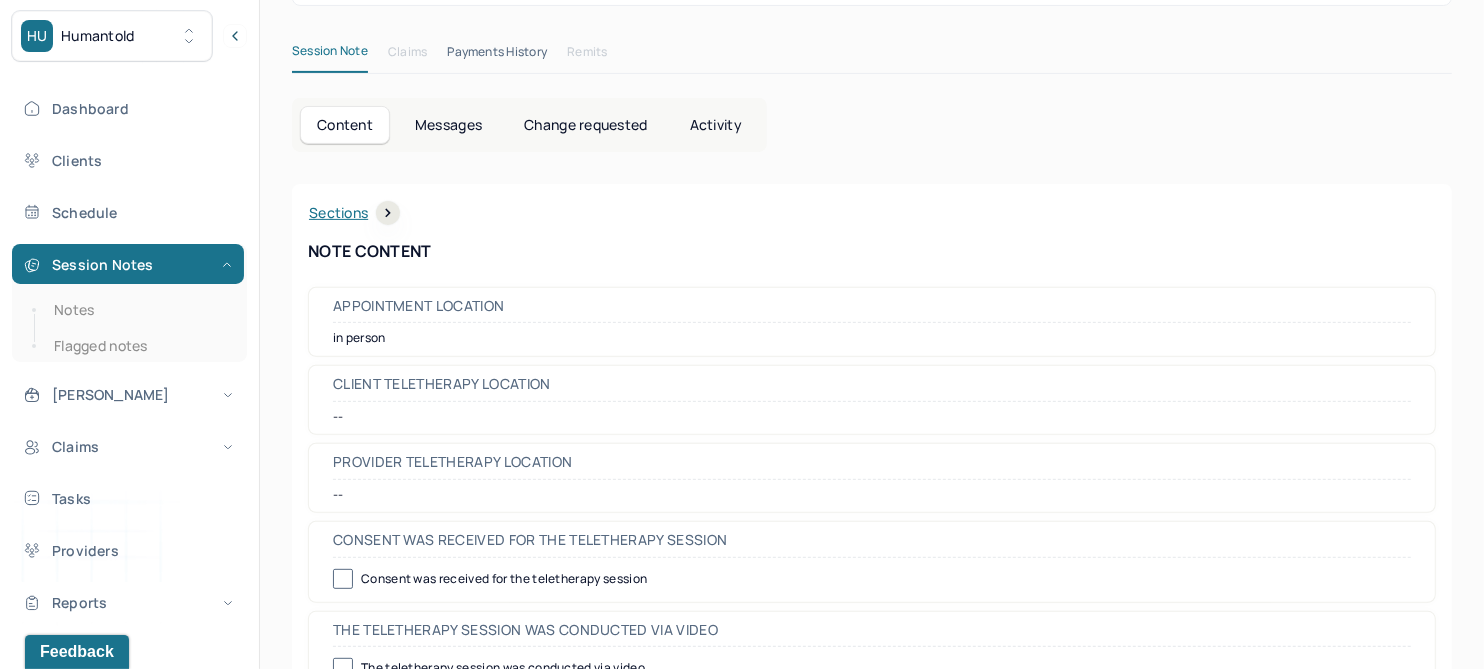 scroll, scrollTop: 0, scrollLeft: 0, axis: both 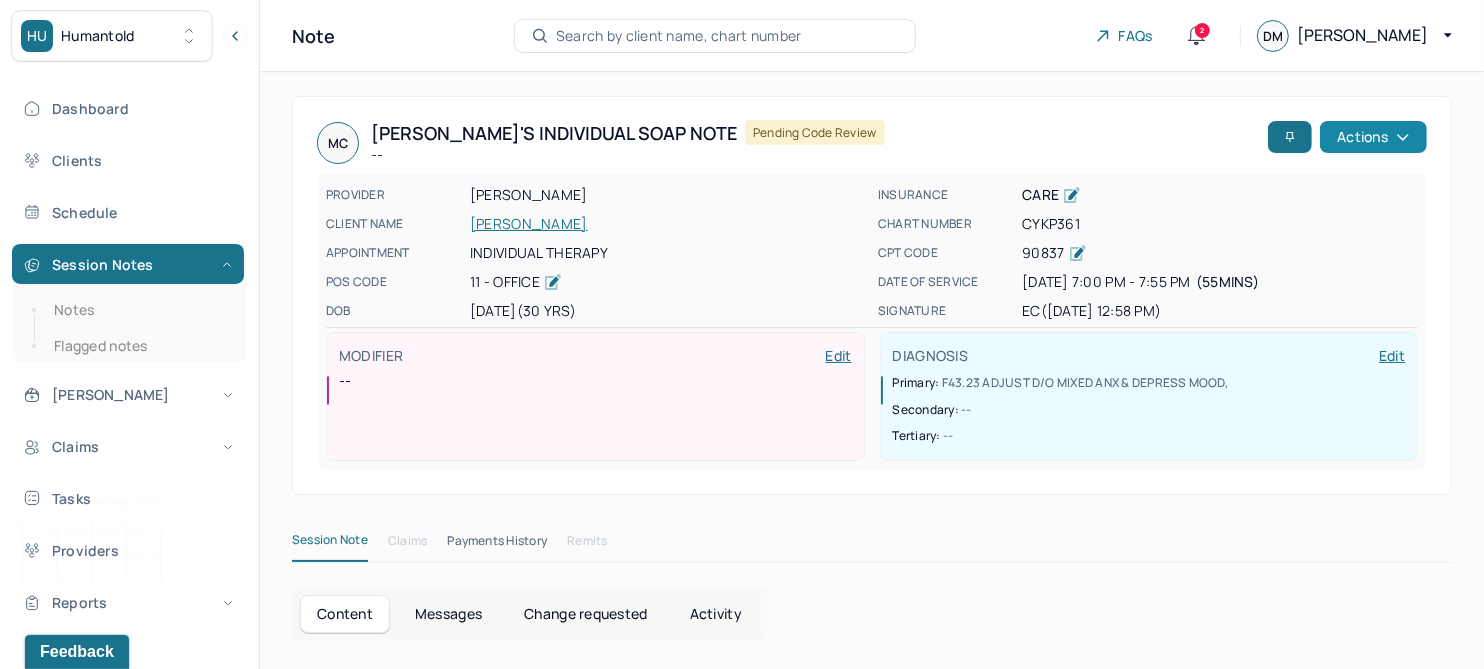 click 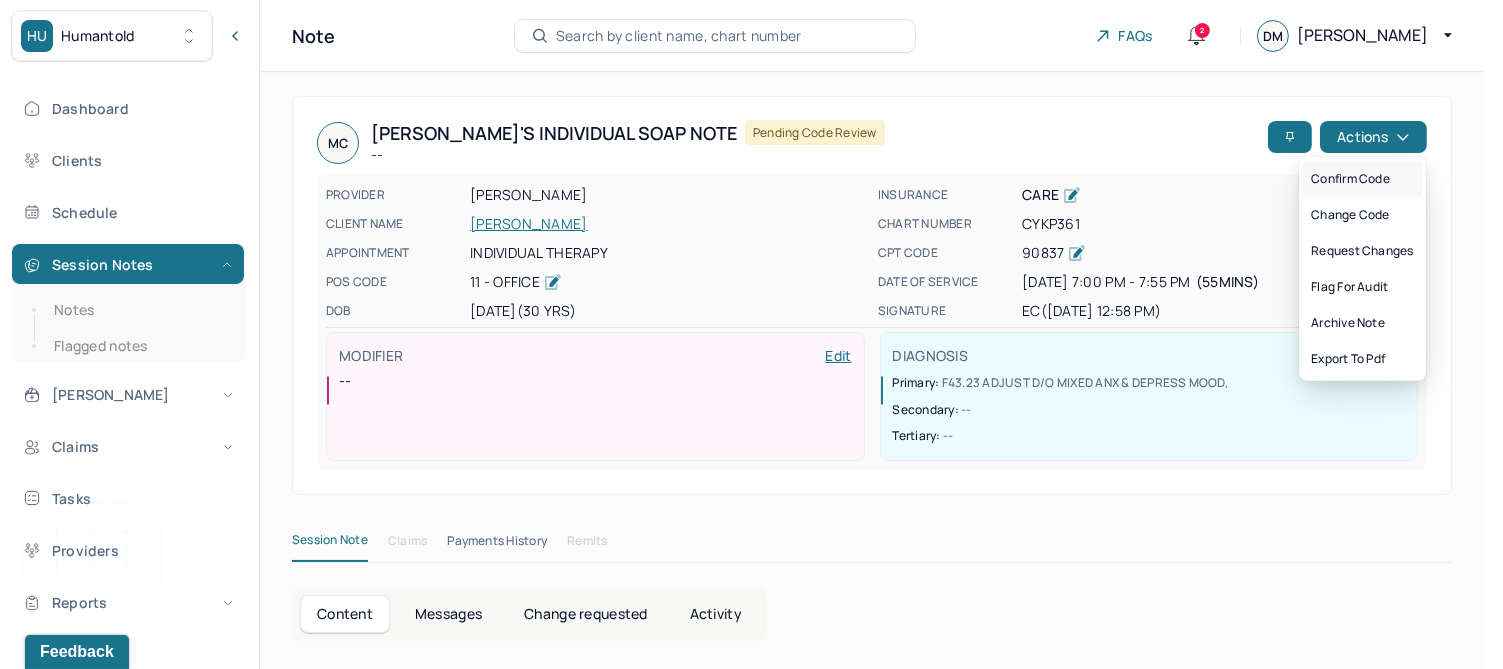 click on "Confirm code" at bounding box center (1362, 179) 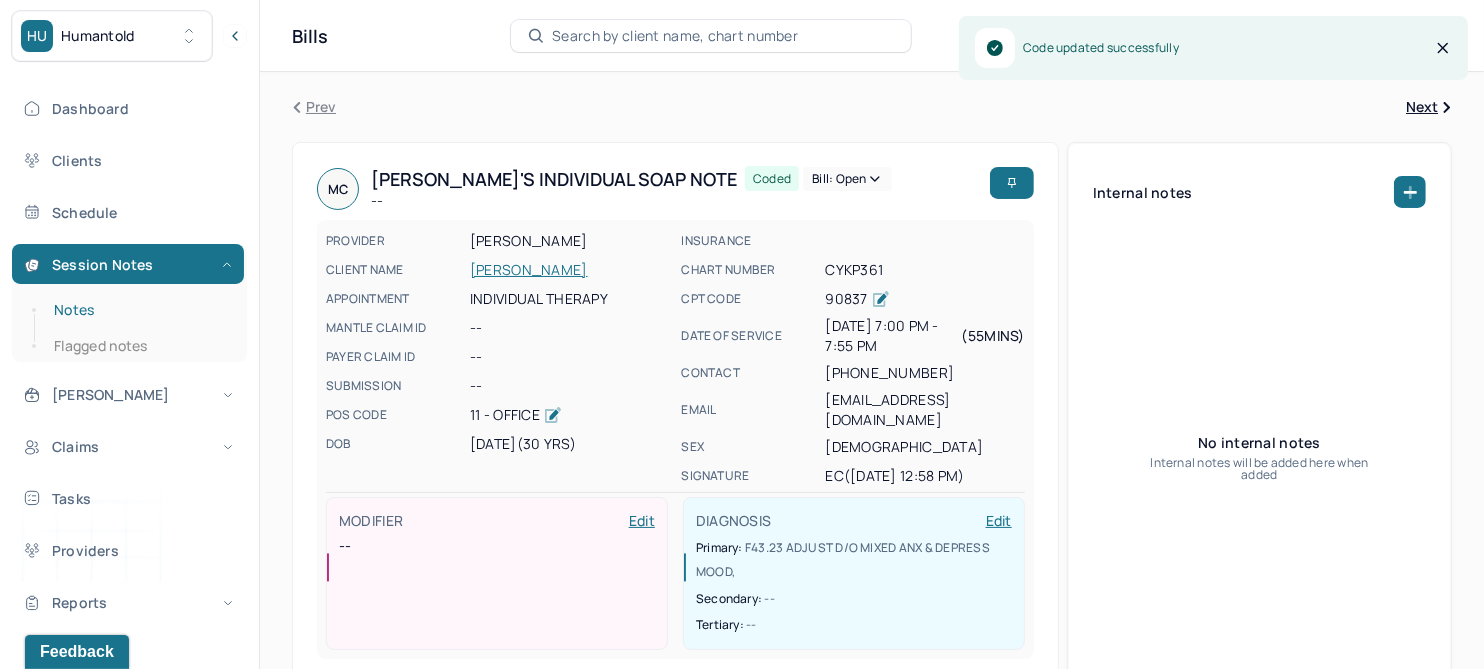 click on "Notes" at bounding box center [139, 310] 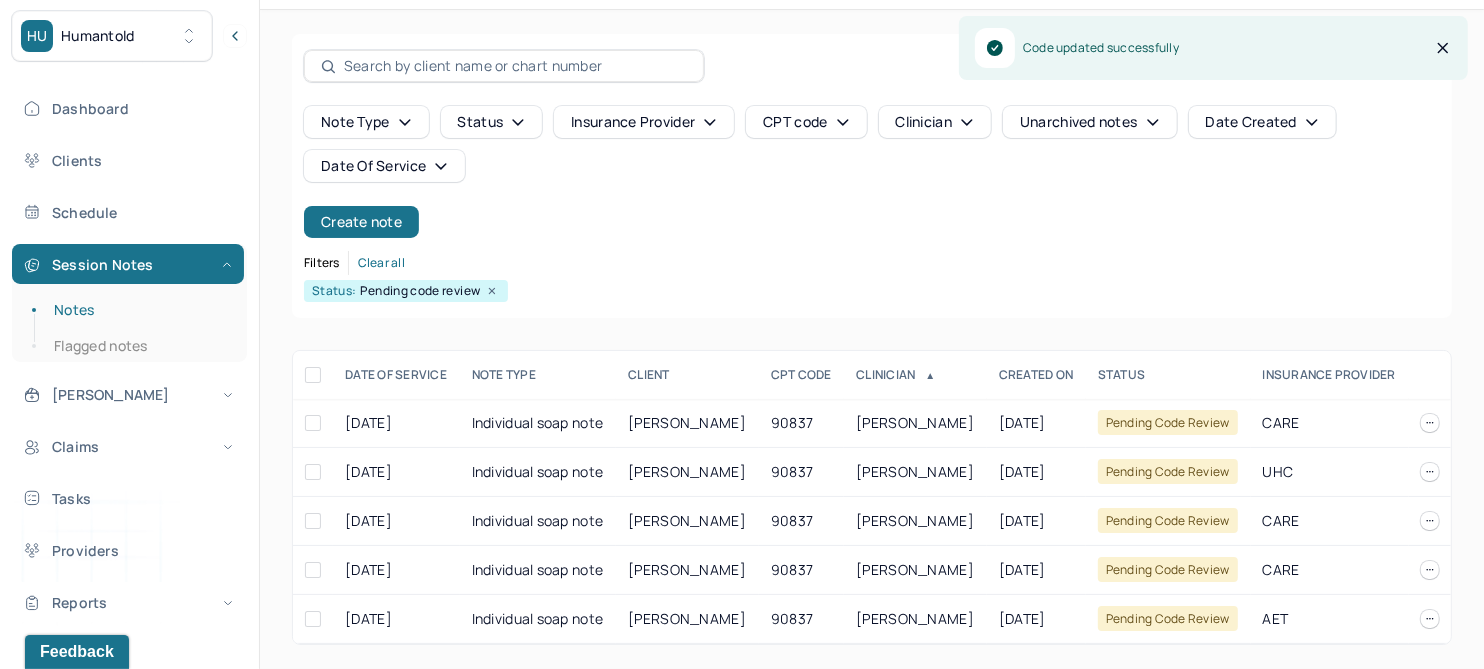 scroll, scrollTop: 29, scrollLeft: 0, axis: vertical 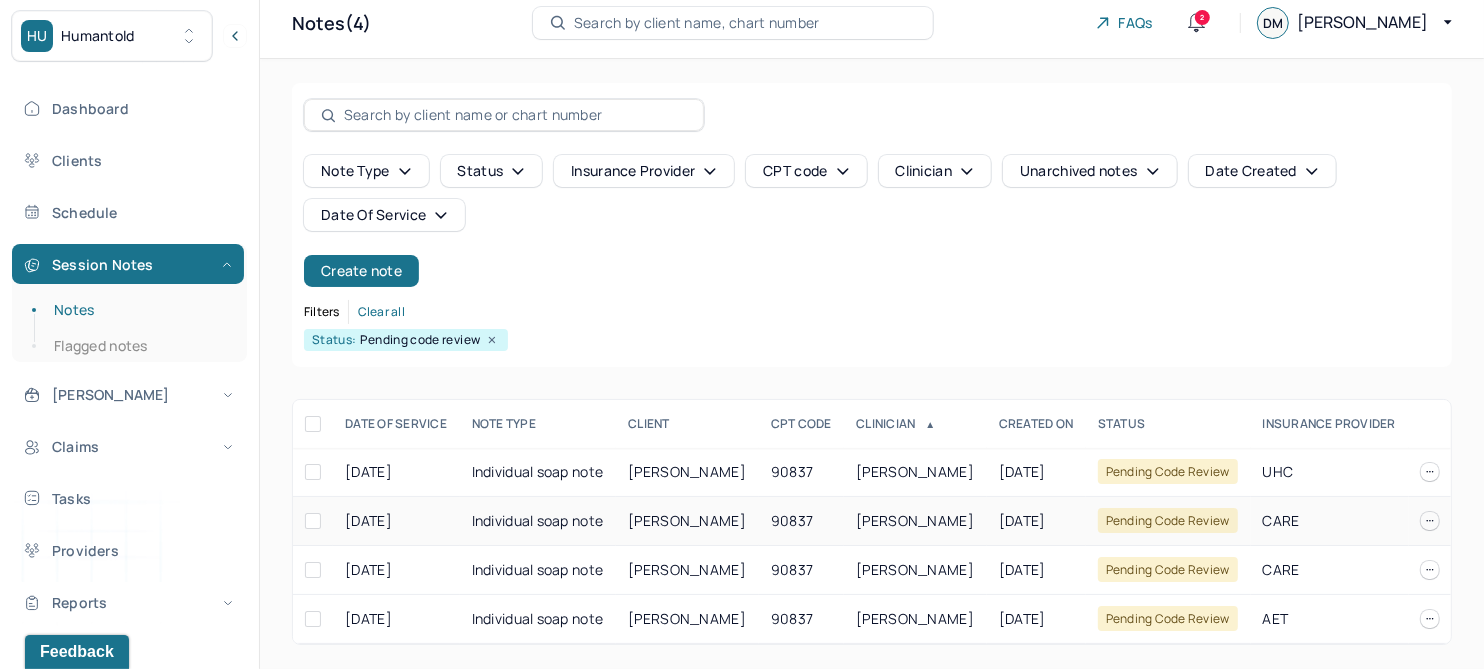 click on "VAZQUEZ, JOHN" at bounding box center (687, 520) 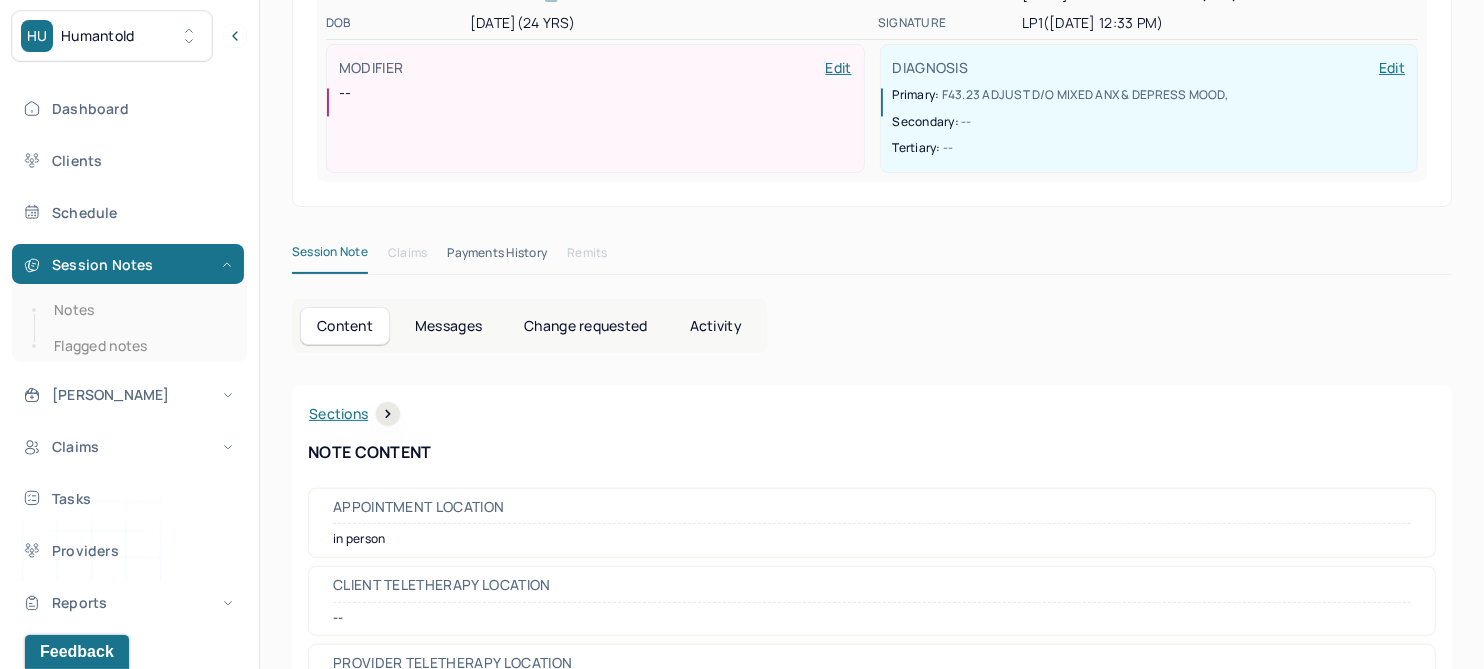 scroll, scrollTop: 0, scrollLeft: 0, axis: both 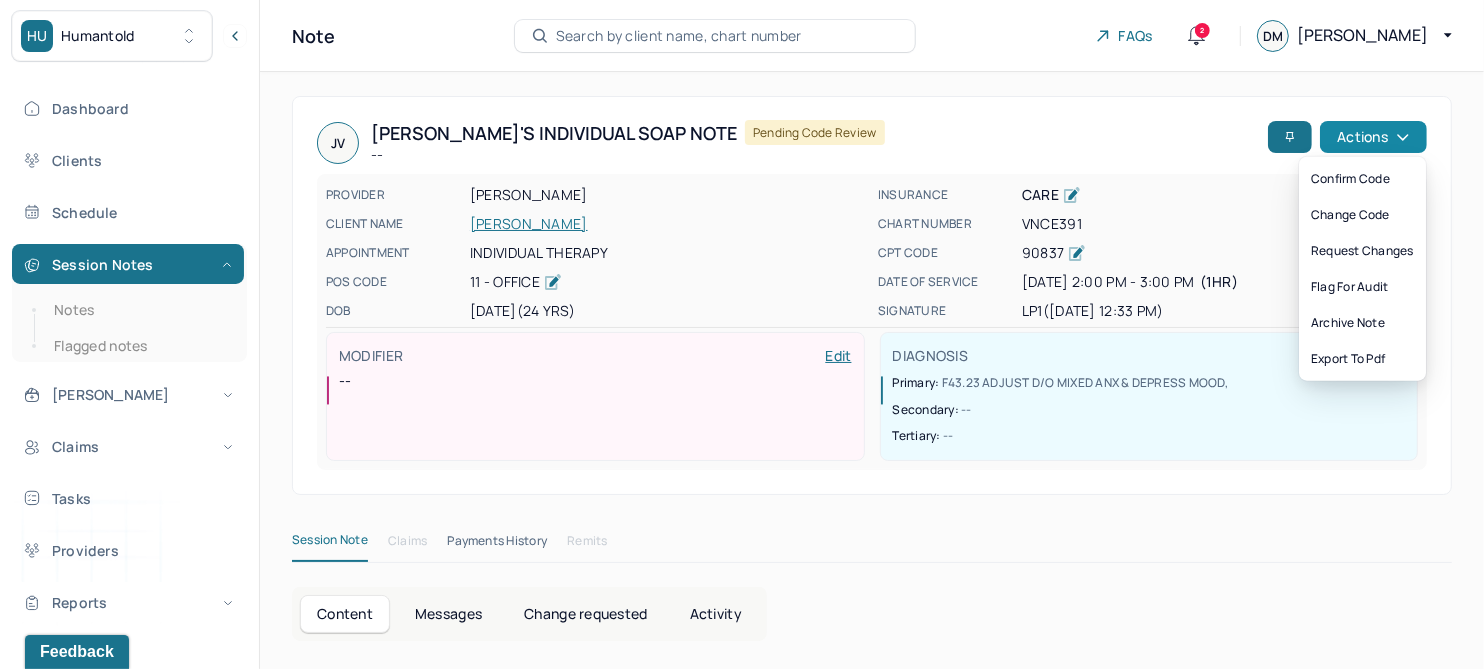 click 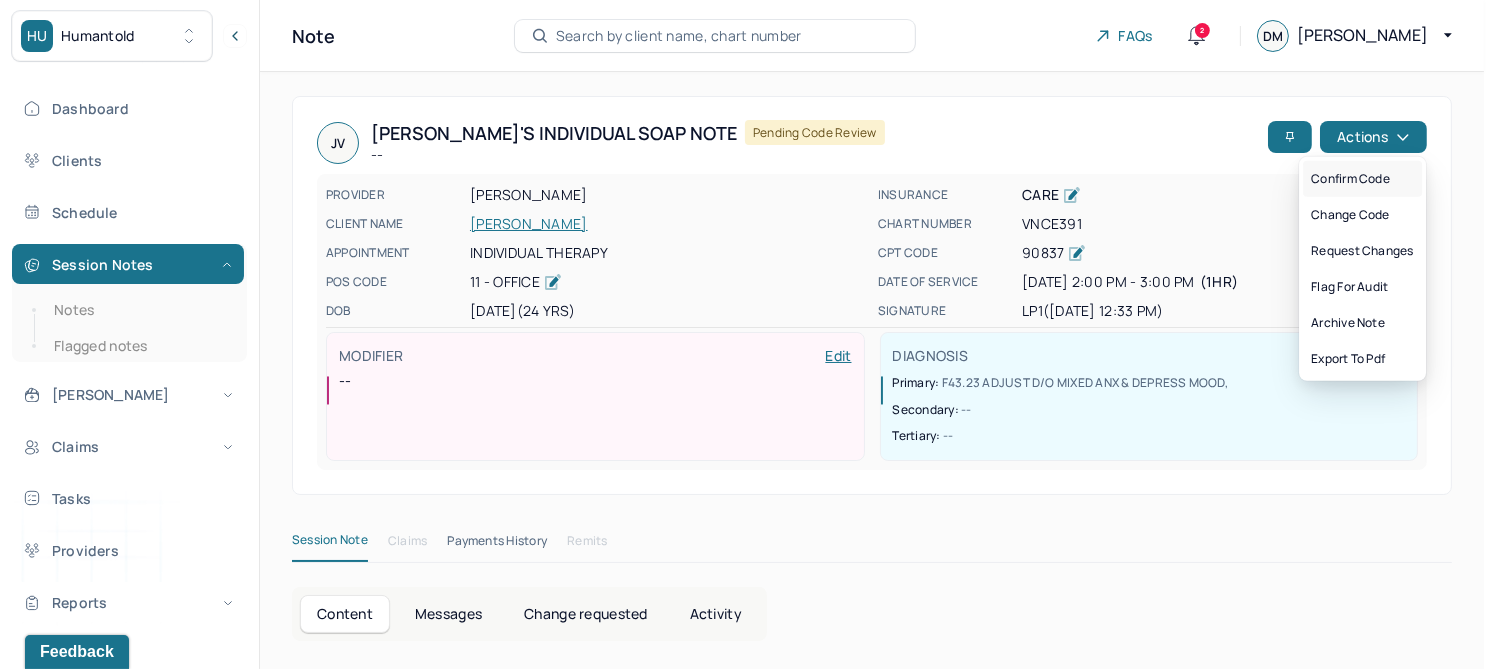 click on "Confirm code" at bounding box center [1362, 179] 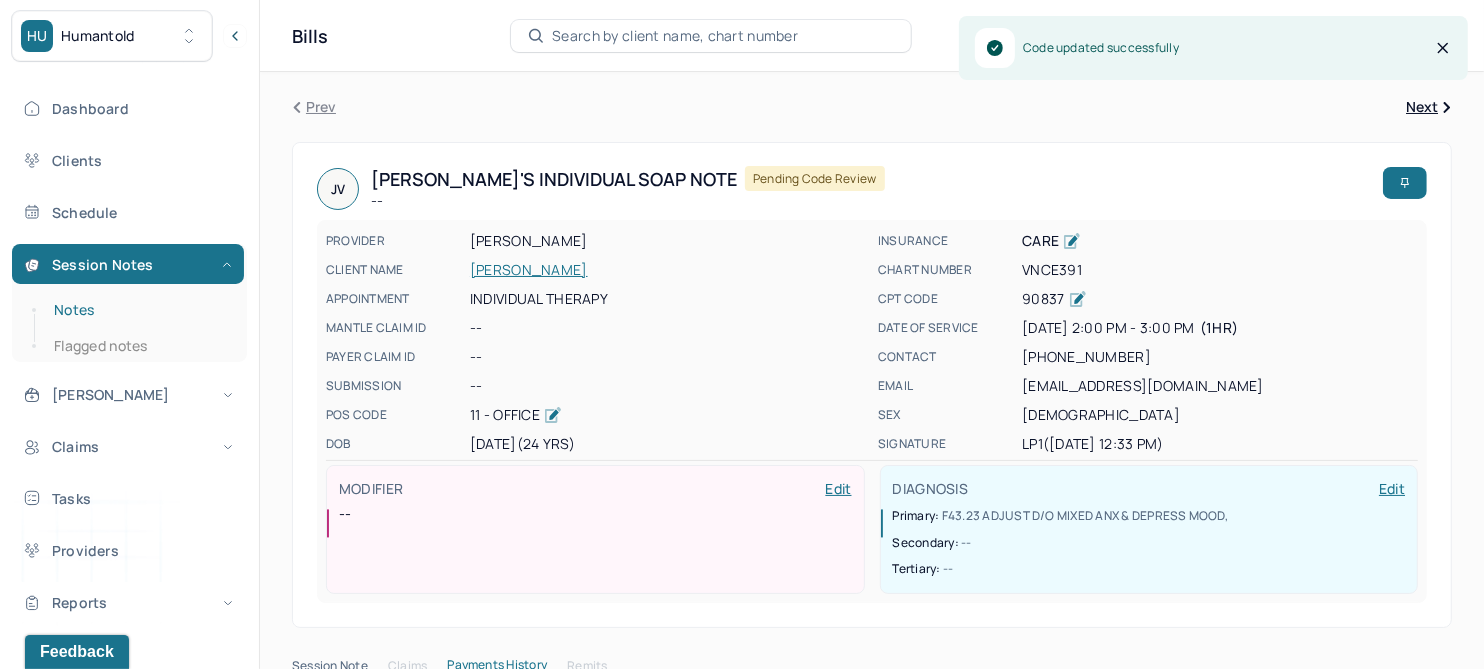 click on "Notes" at bounding box center (139, 310) 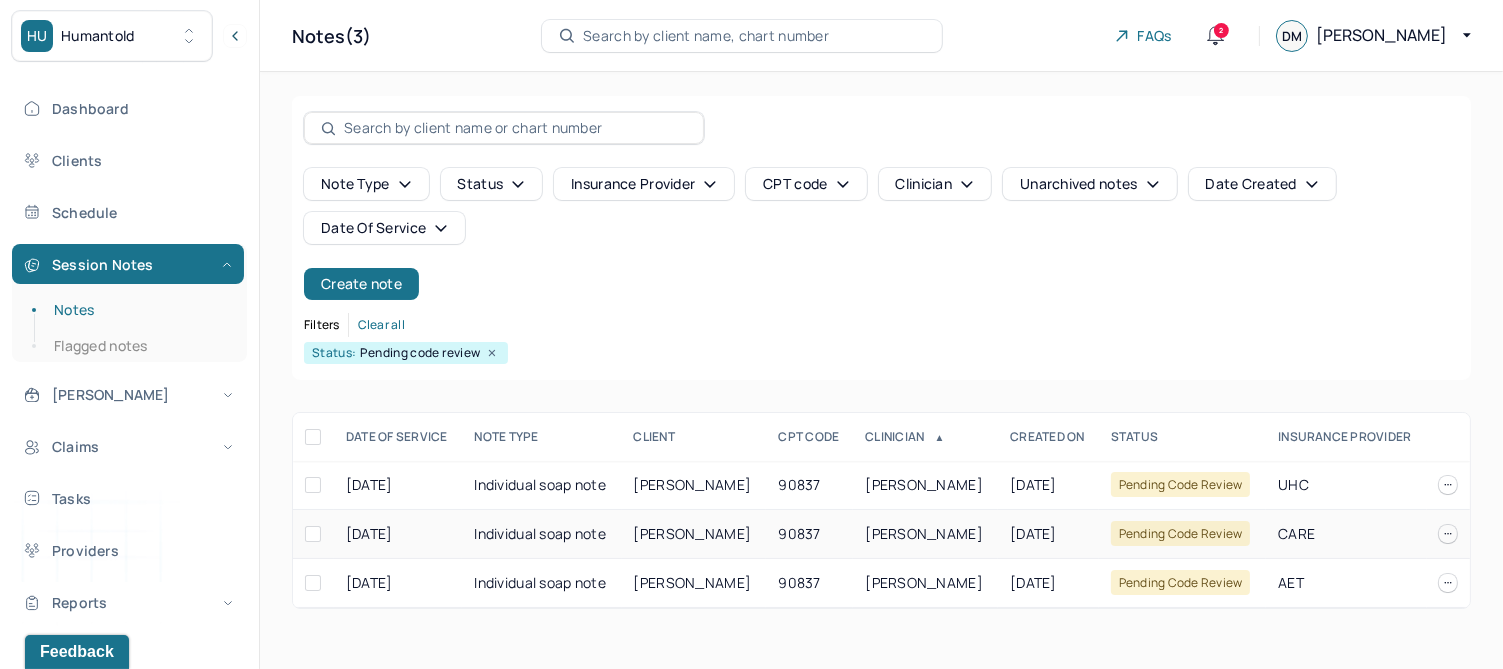 click on "CARCATERRA, KRISTA" at bounding box center (693, 533) 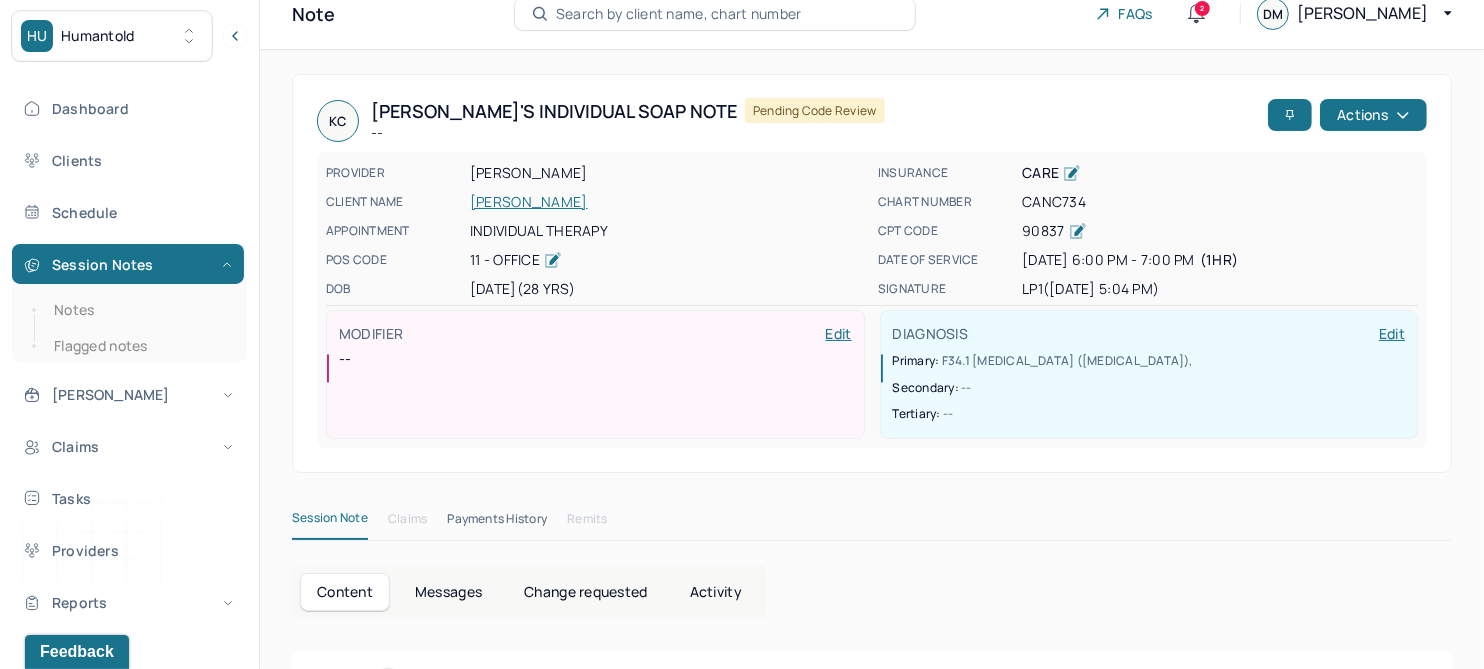 scroll, scrollTop: 0, scrollLeft: 0, axis: both 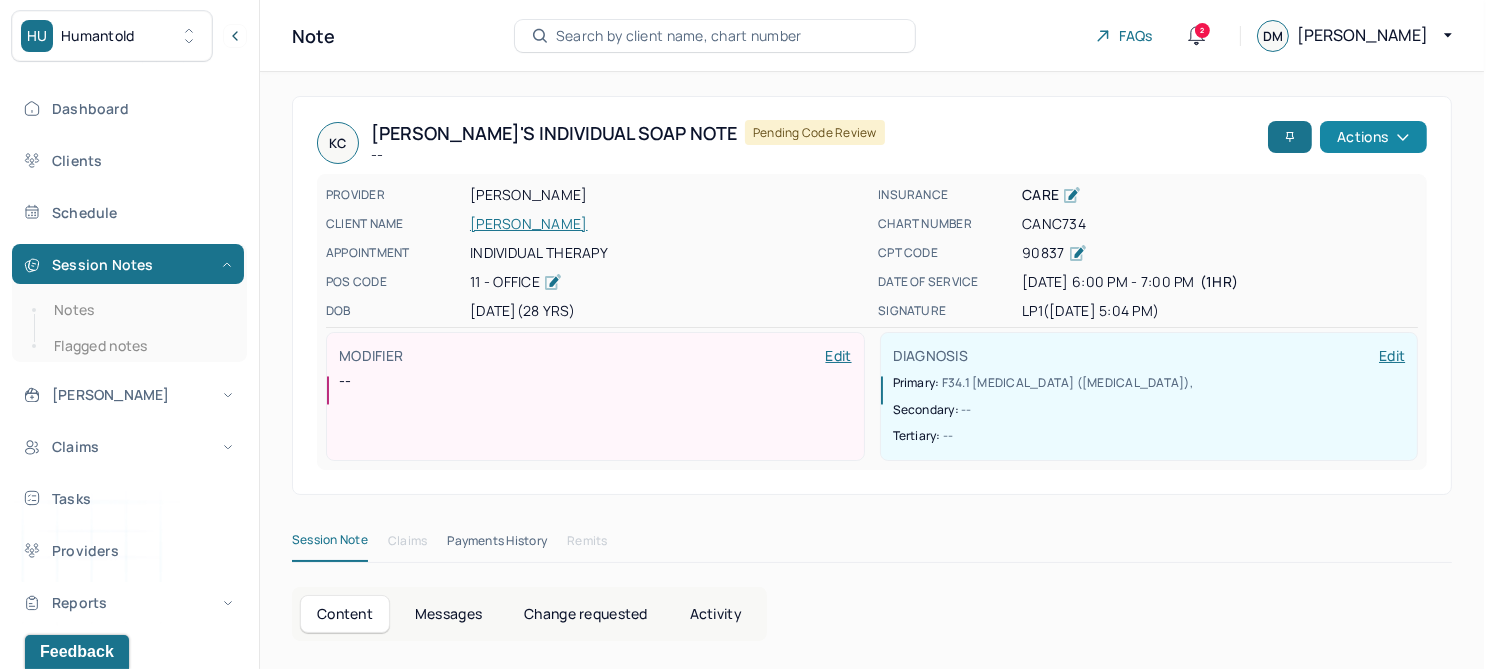 click on "Actions" at bounding box center [1373, 137] 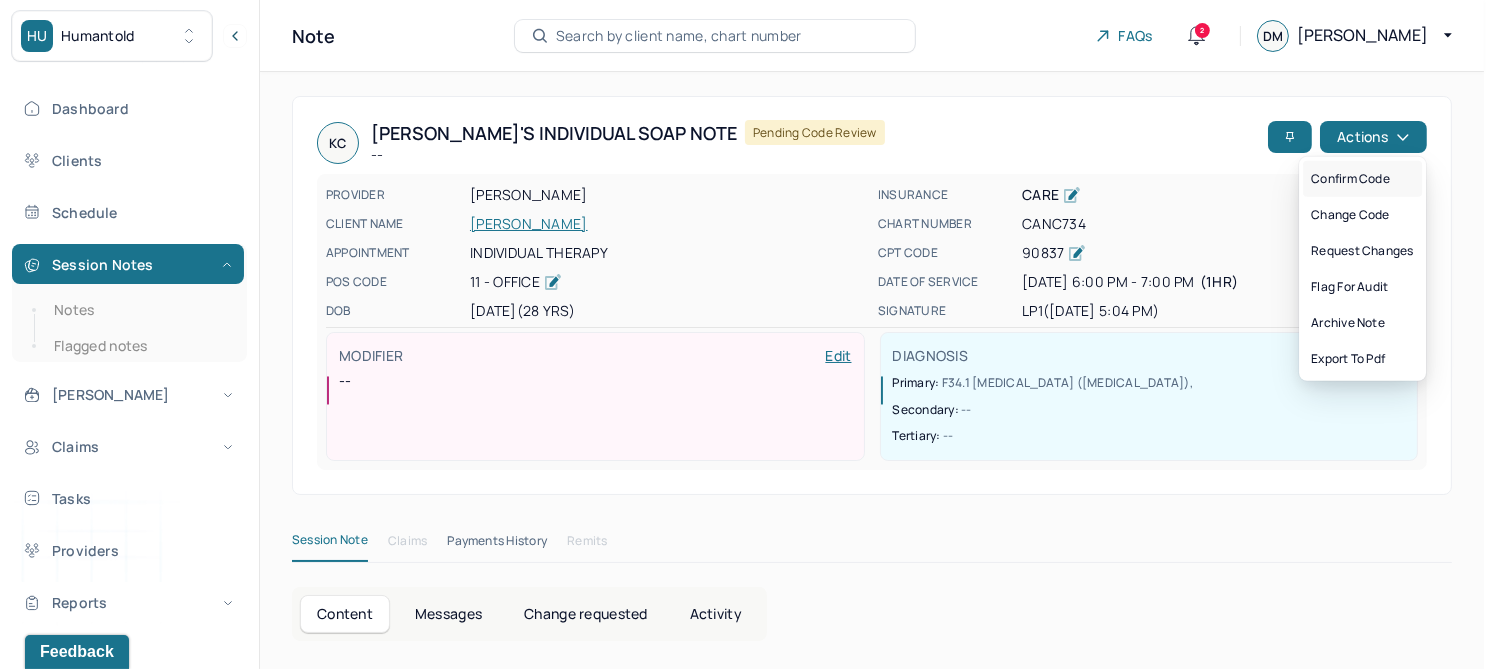click on "Confirm code" at bounding box center (1362, 179) 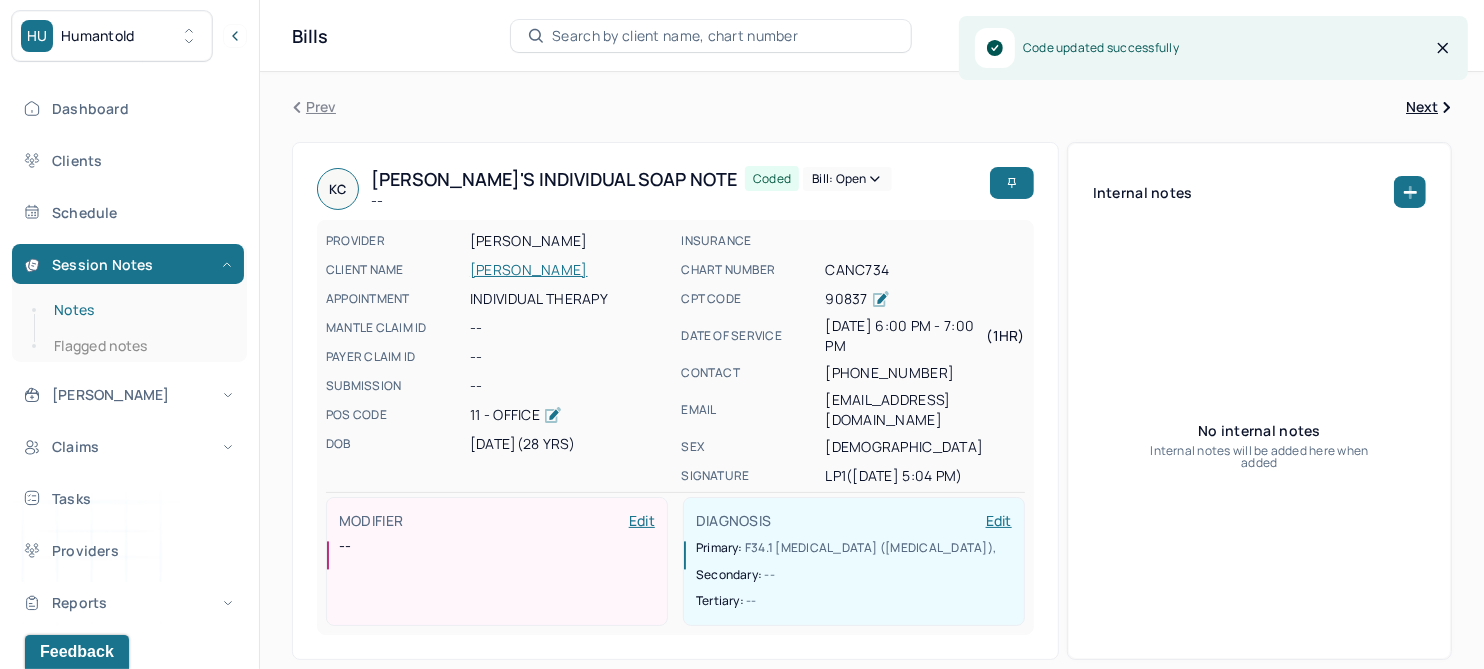 click on "Notes" at bounding box center [139, 310] 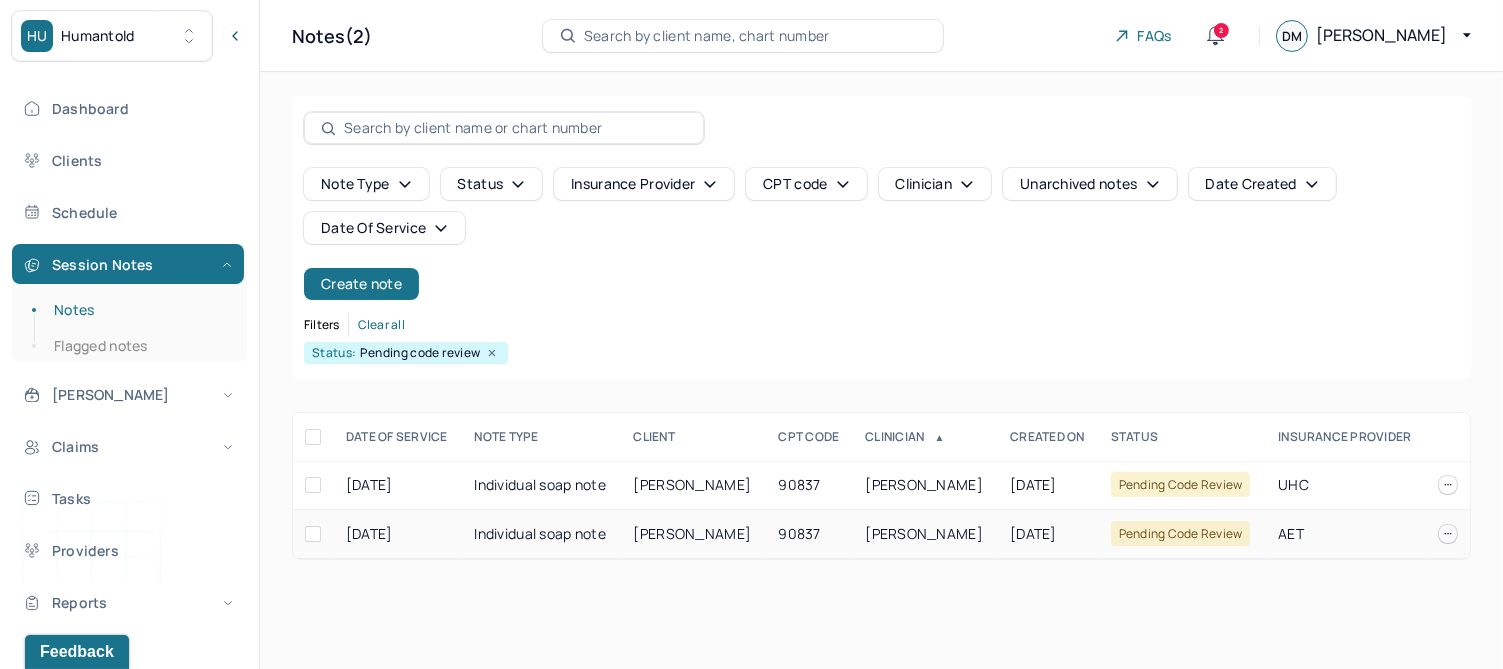 click on "90837" at bounding box center (809, 534) 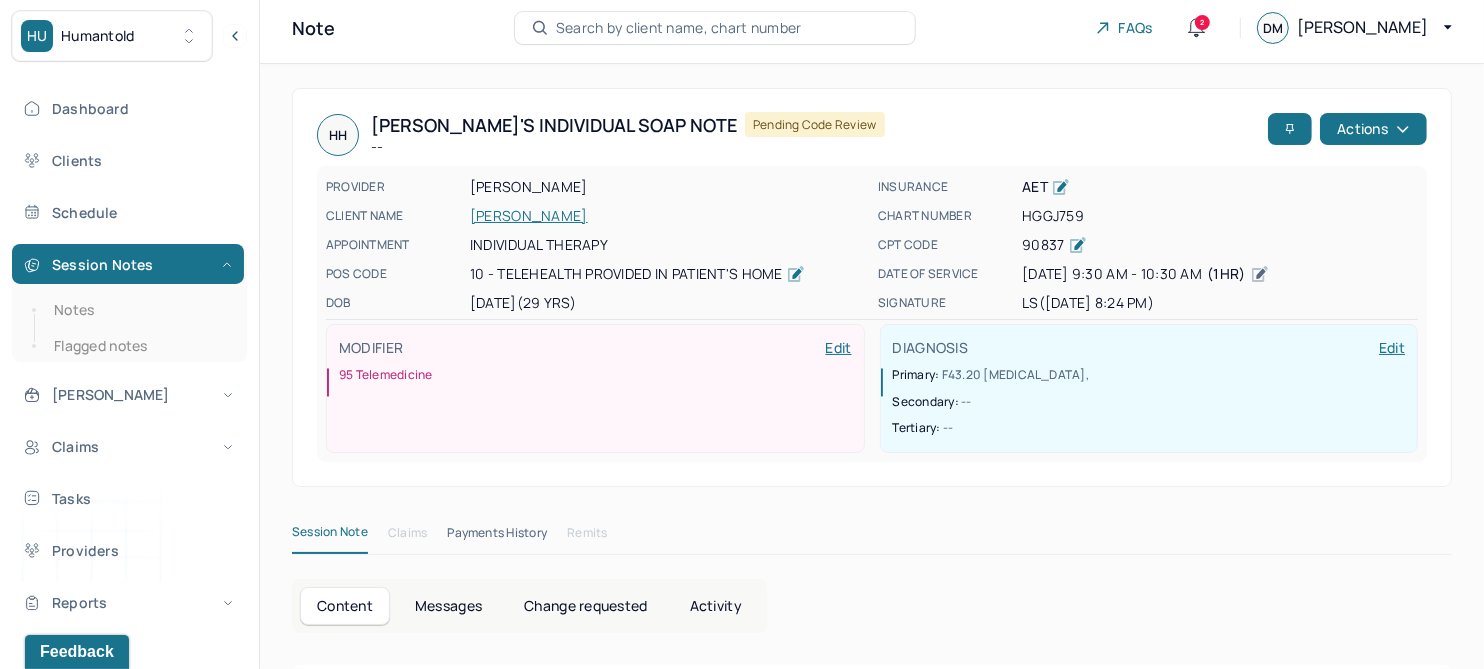 scroll, scrollTop: 0, scrollLeft: 0, axis: both 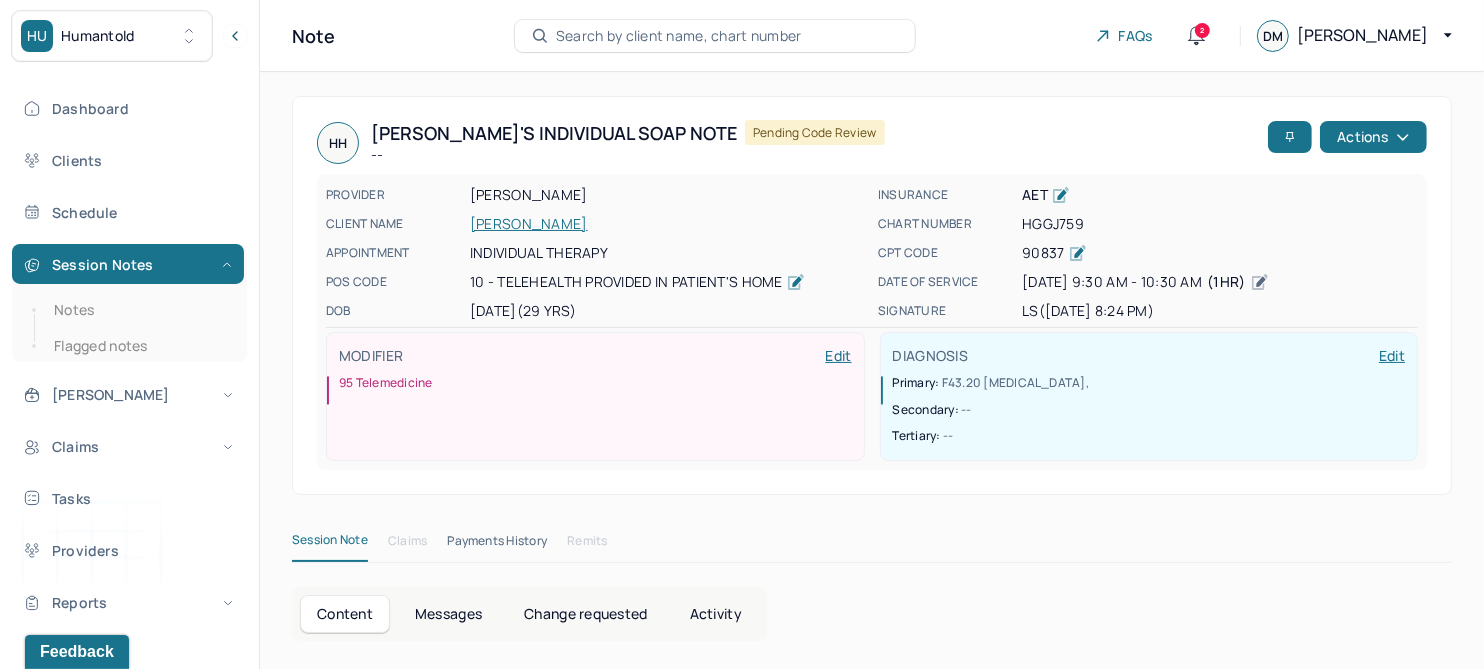 click on "[PERSON_NAME]" at bounding box center (668, 224) 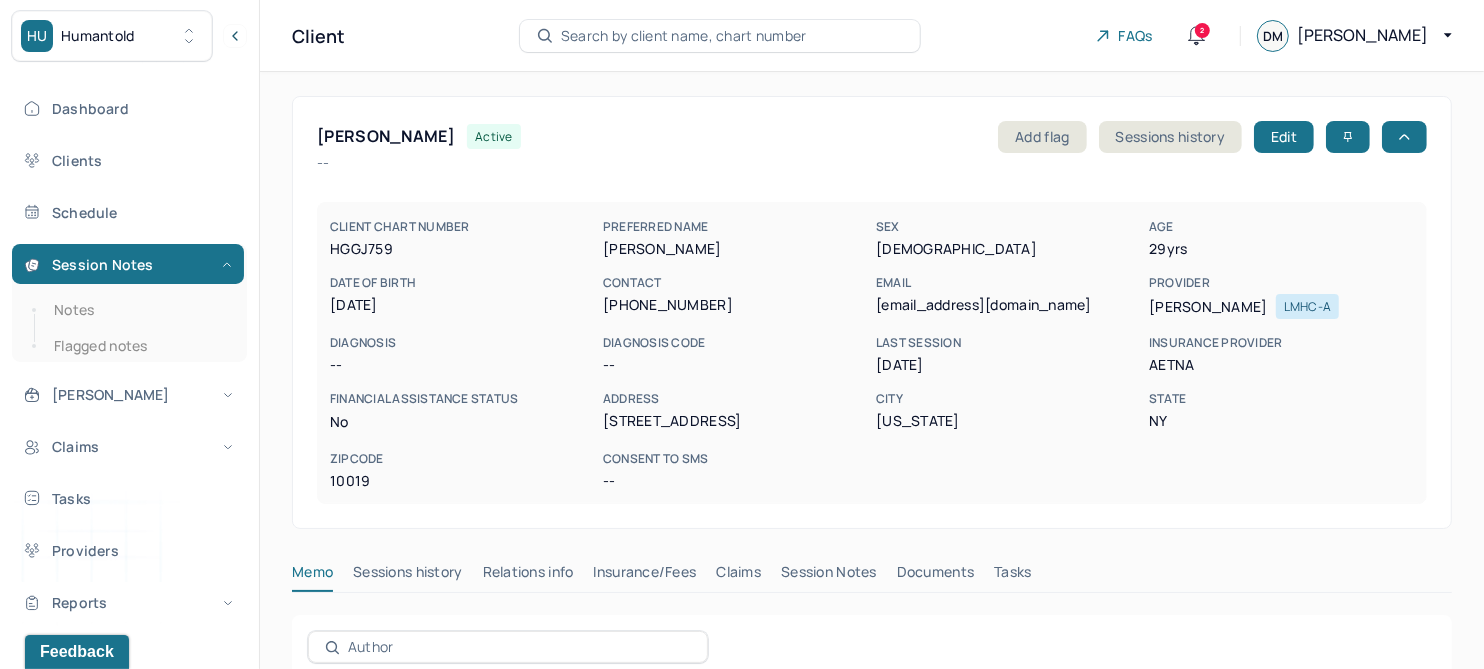 click on "Session Notes" at bounding box center [829, 576] 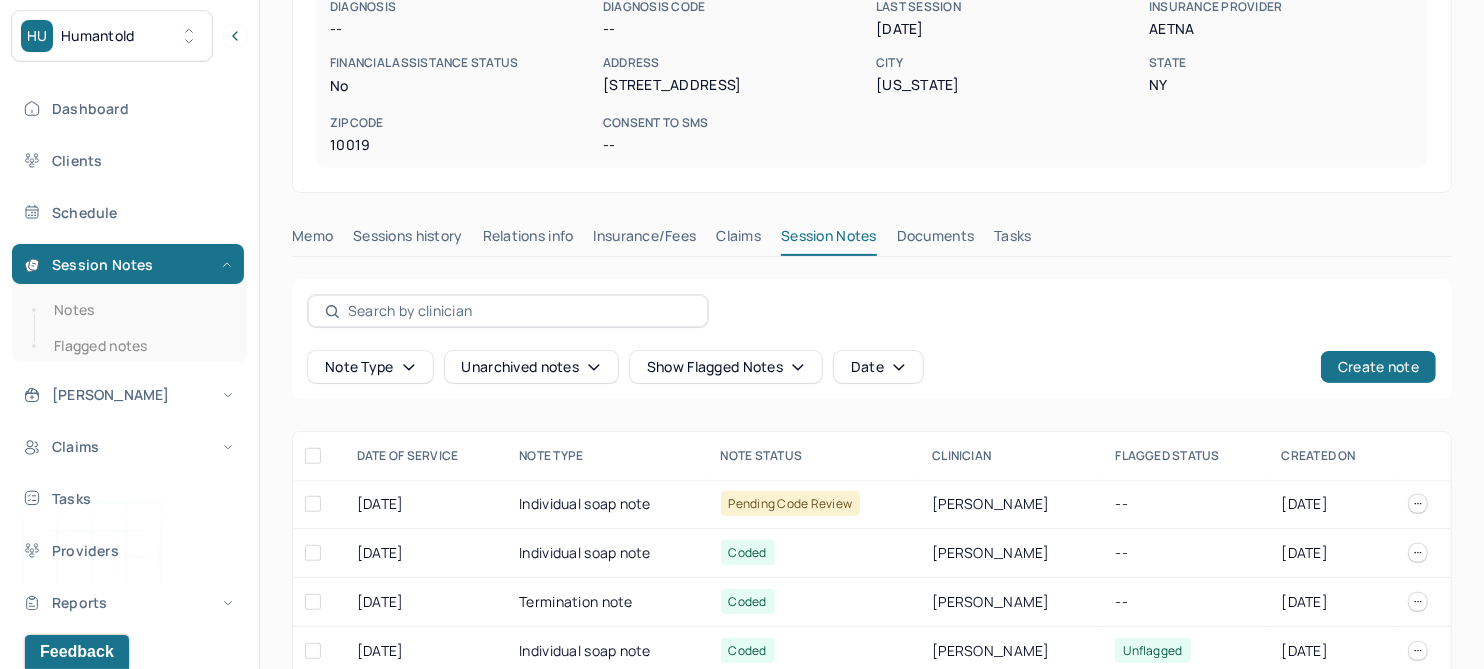 scroll, scrollTop: 374, scrollLeft: 0, axis: vertical 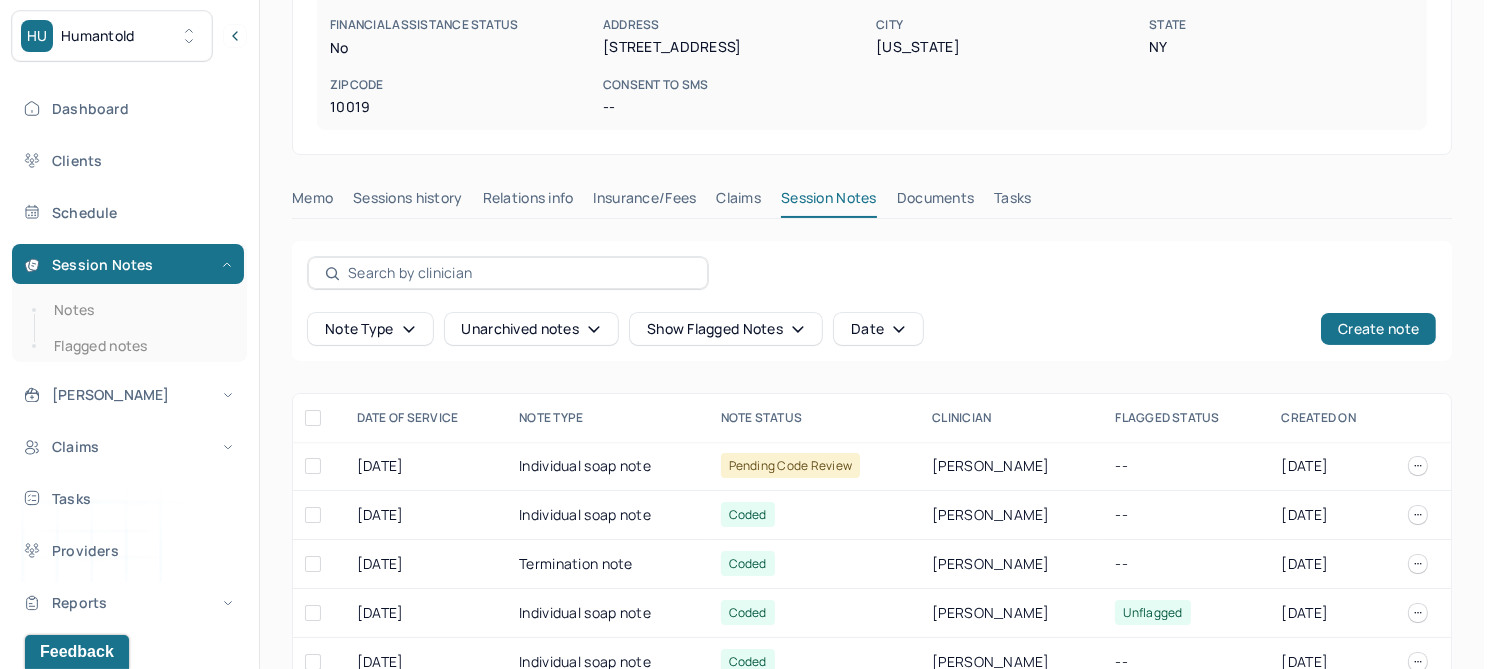 click 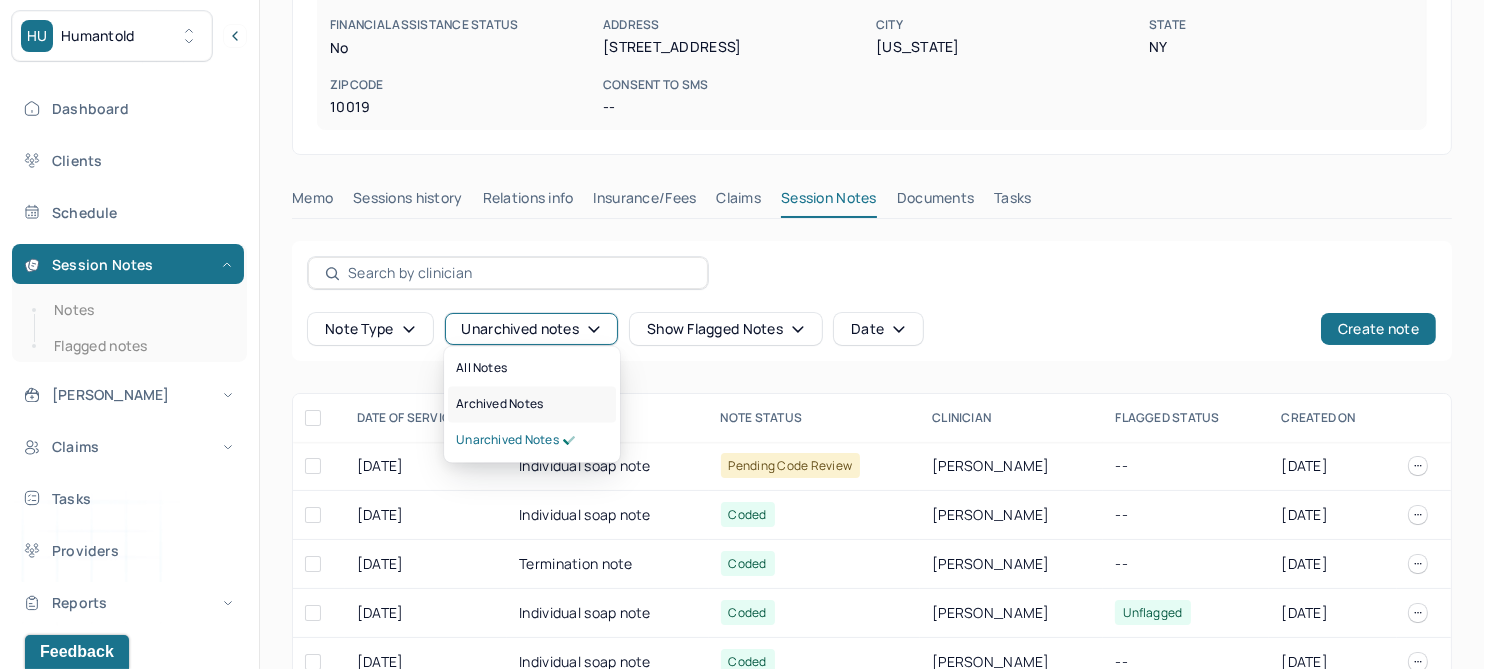 click on "Archived notes" at bounding box center [499, 405] 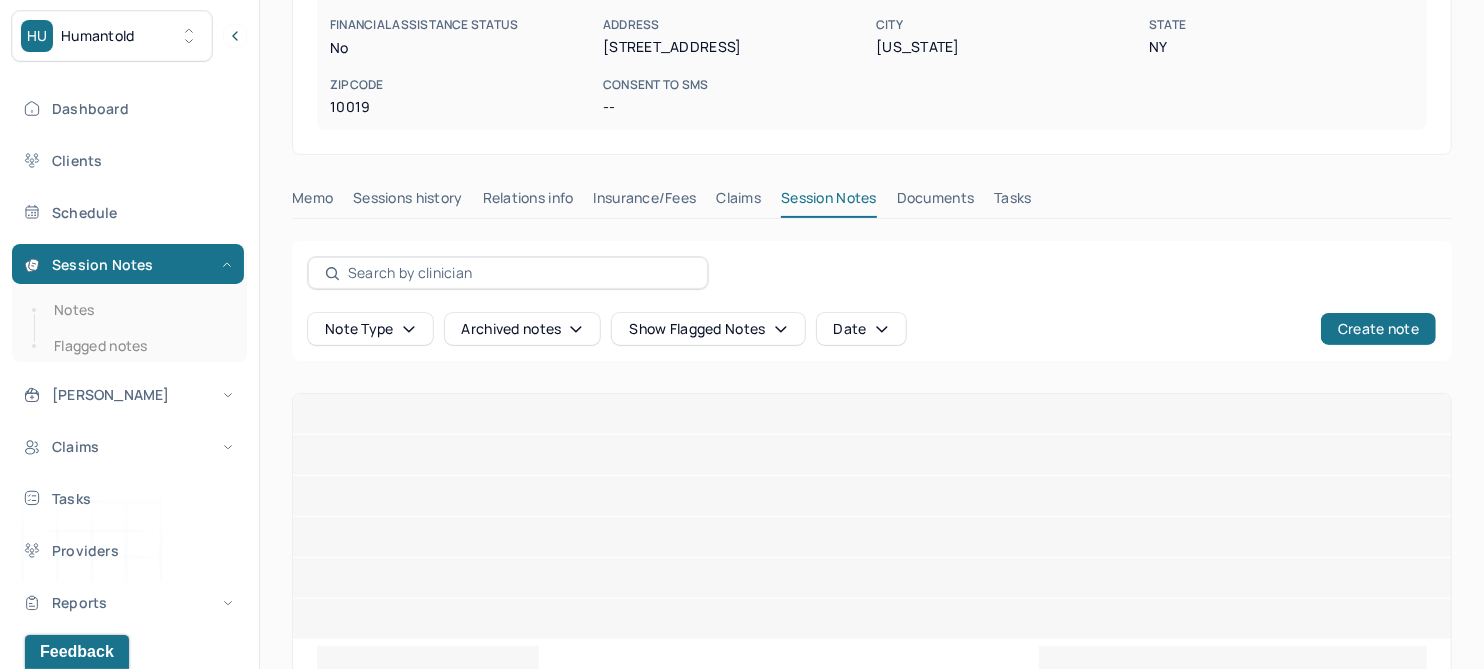 scroll, scrollTop: 218, scrollLeft: 0, axis: vertical 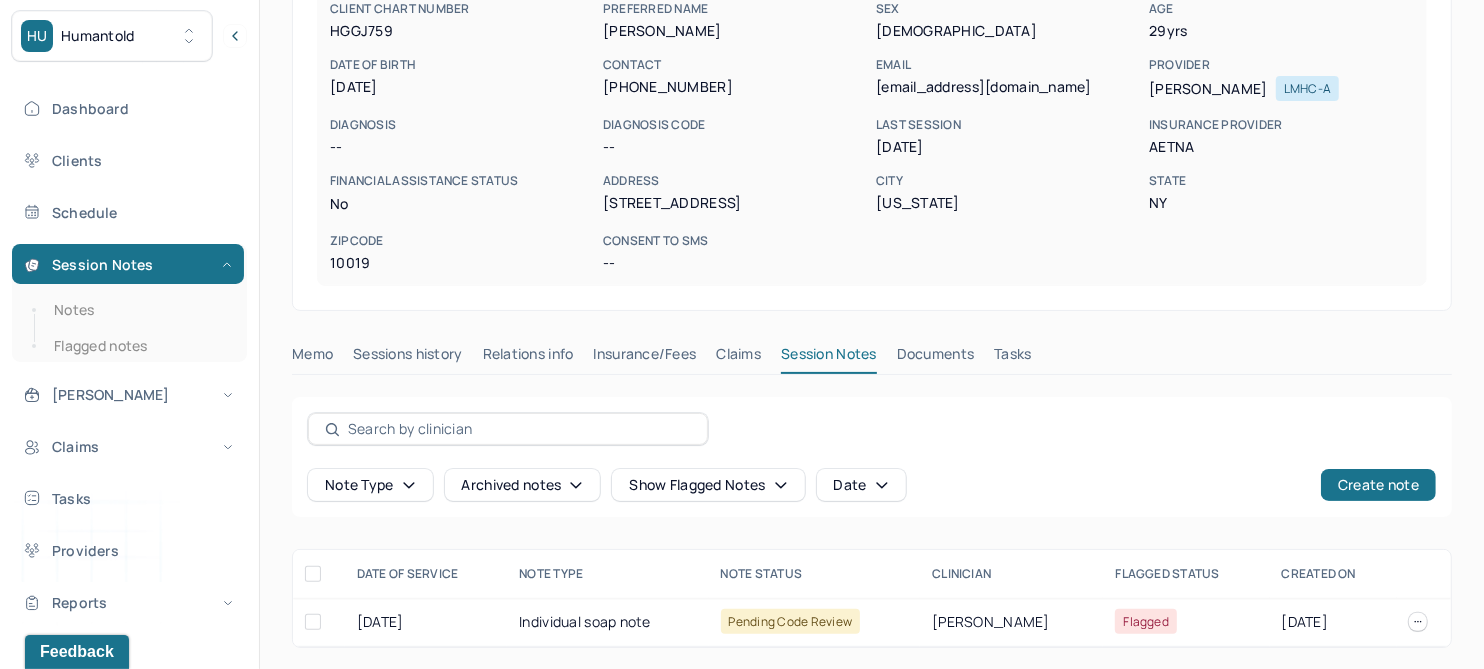 click on "Claims" at bounding box center (738, 358) 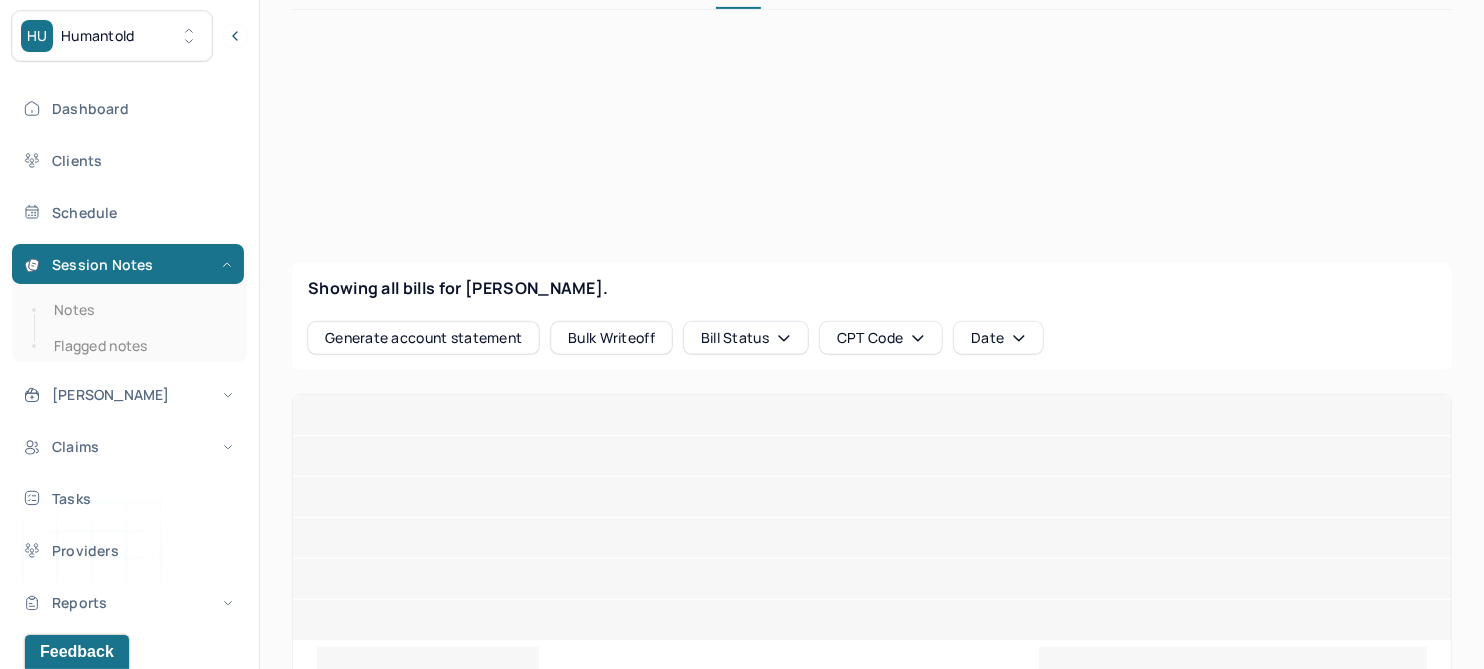 scroll, scrollTop: 592, scrollLeft: 0, axis: vertical 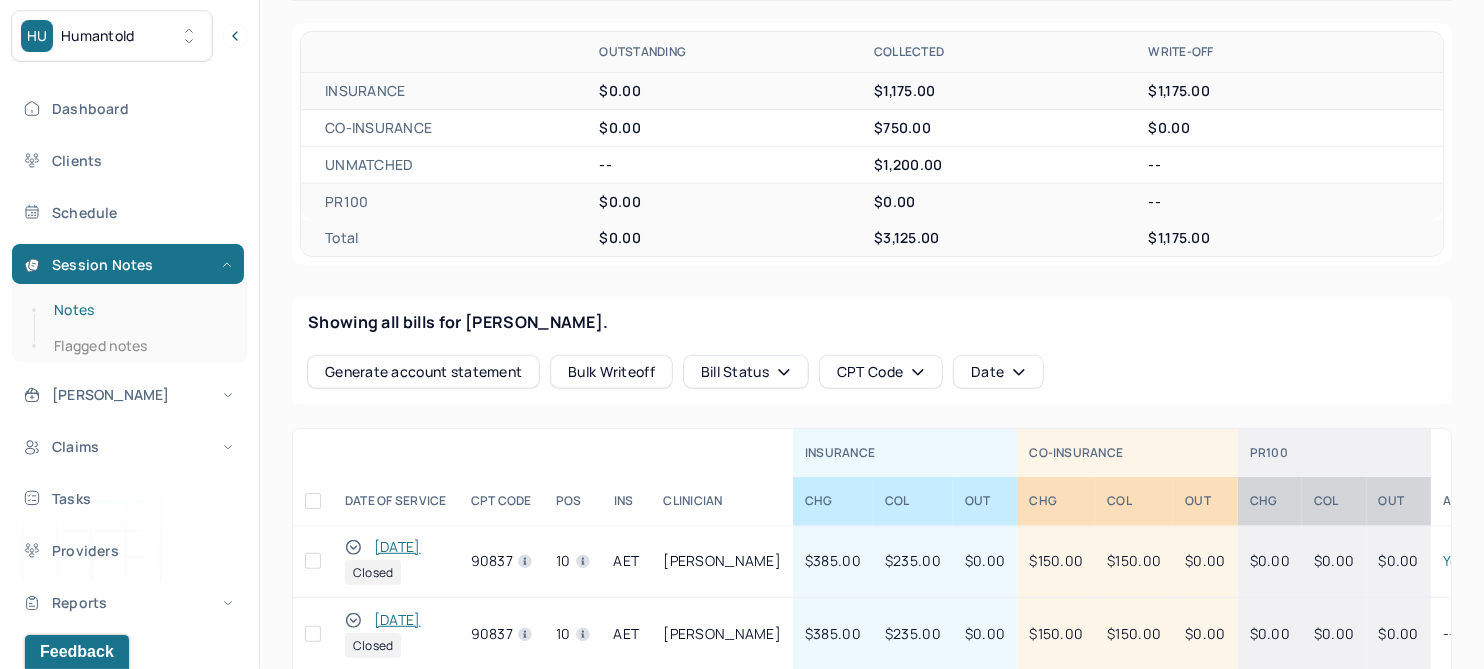 click on "Notes" at bounding box center [139, 310] 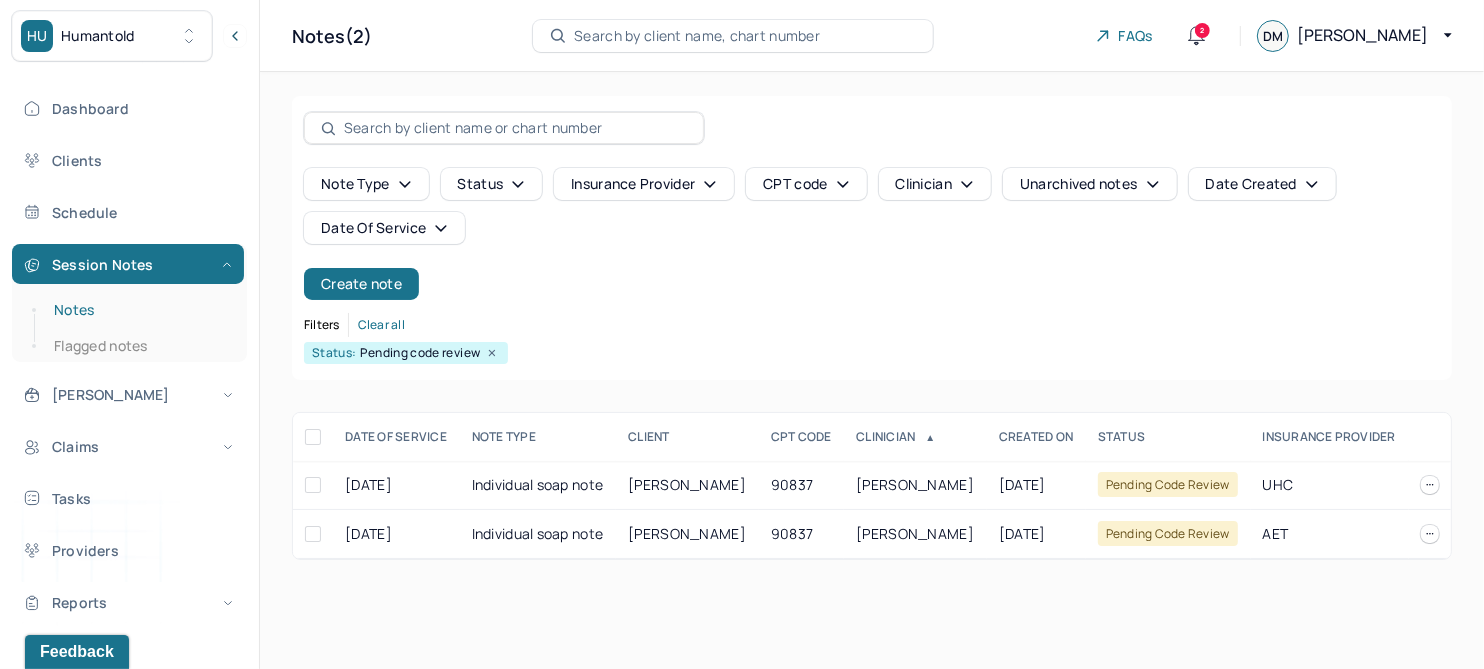 scroll, scrollTop: 0, scrollLeft: 0, axis: both 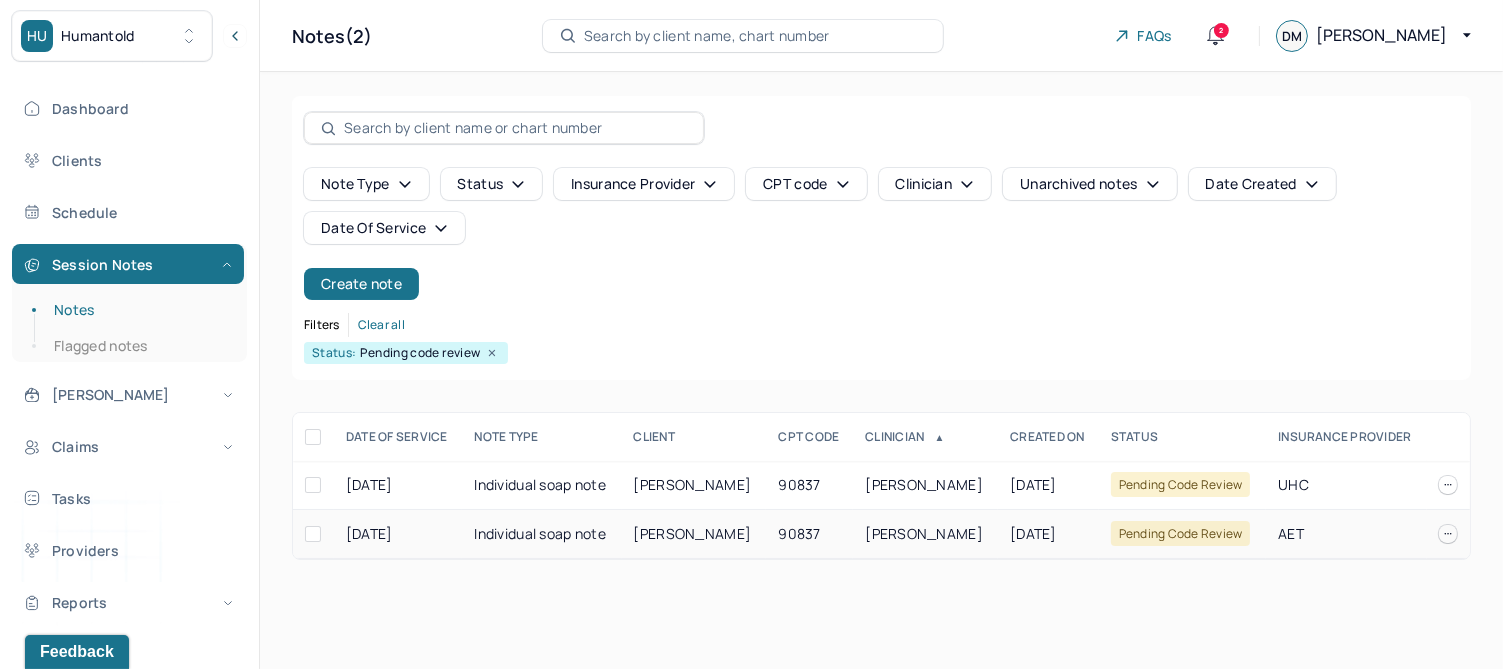 click on "[PERSON_NAME]" at bounding box center [693, 533] 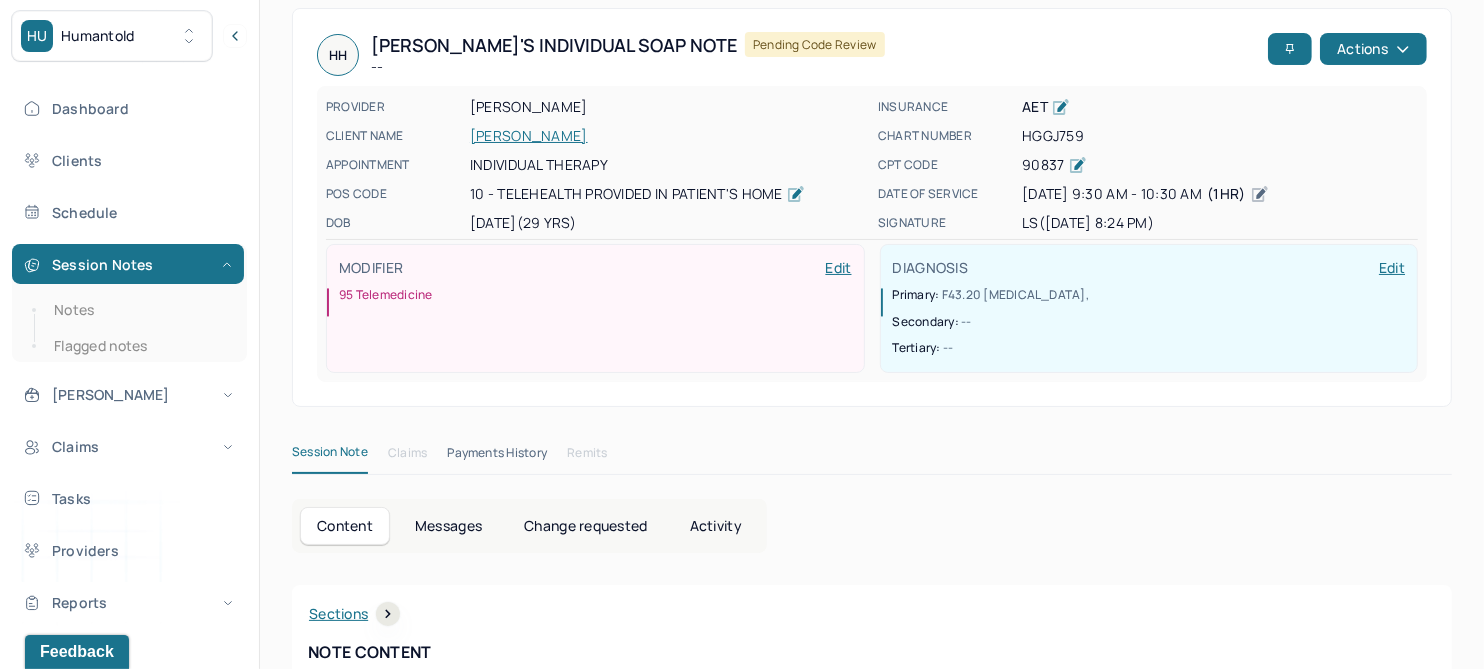 scroll, scrollTop: 0, scrollLeft: 0, axis: both 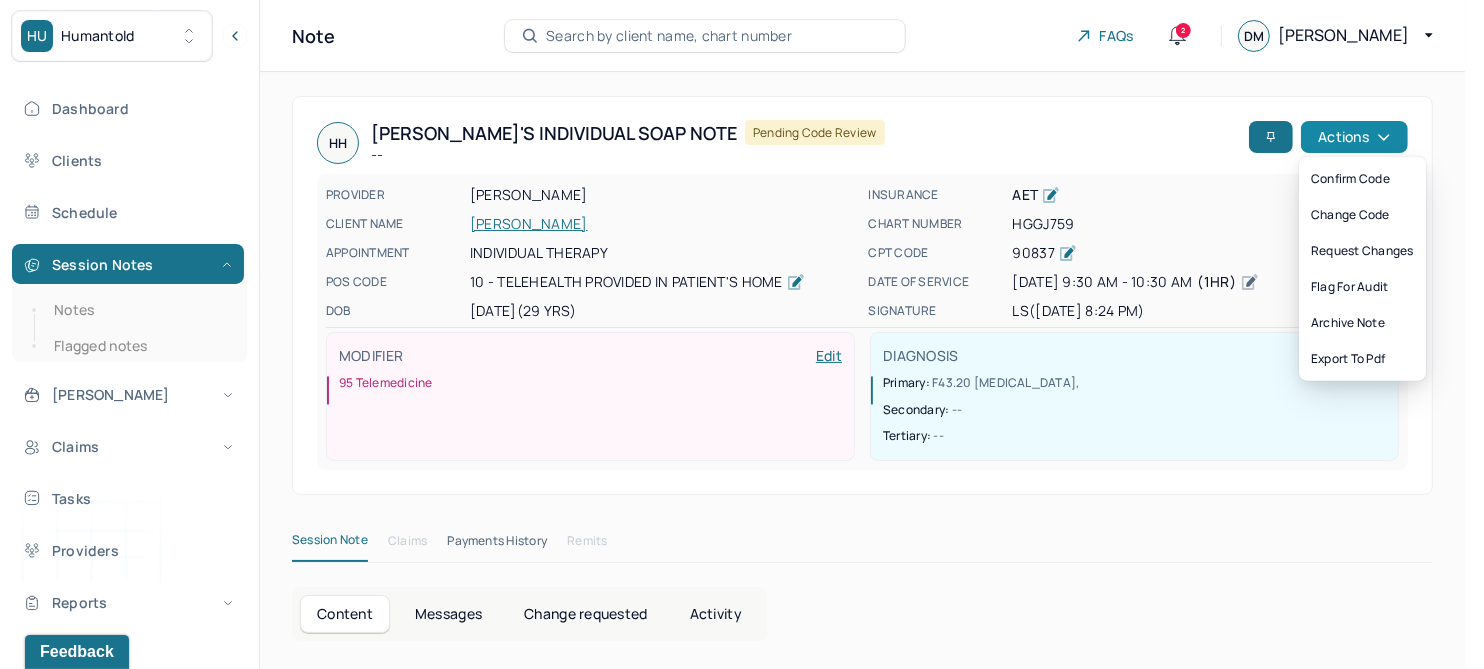 click on "Actions" at bounding box center [1354, 137] 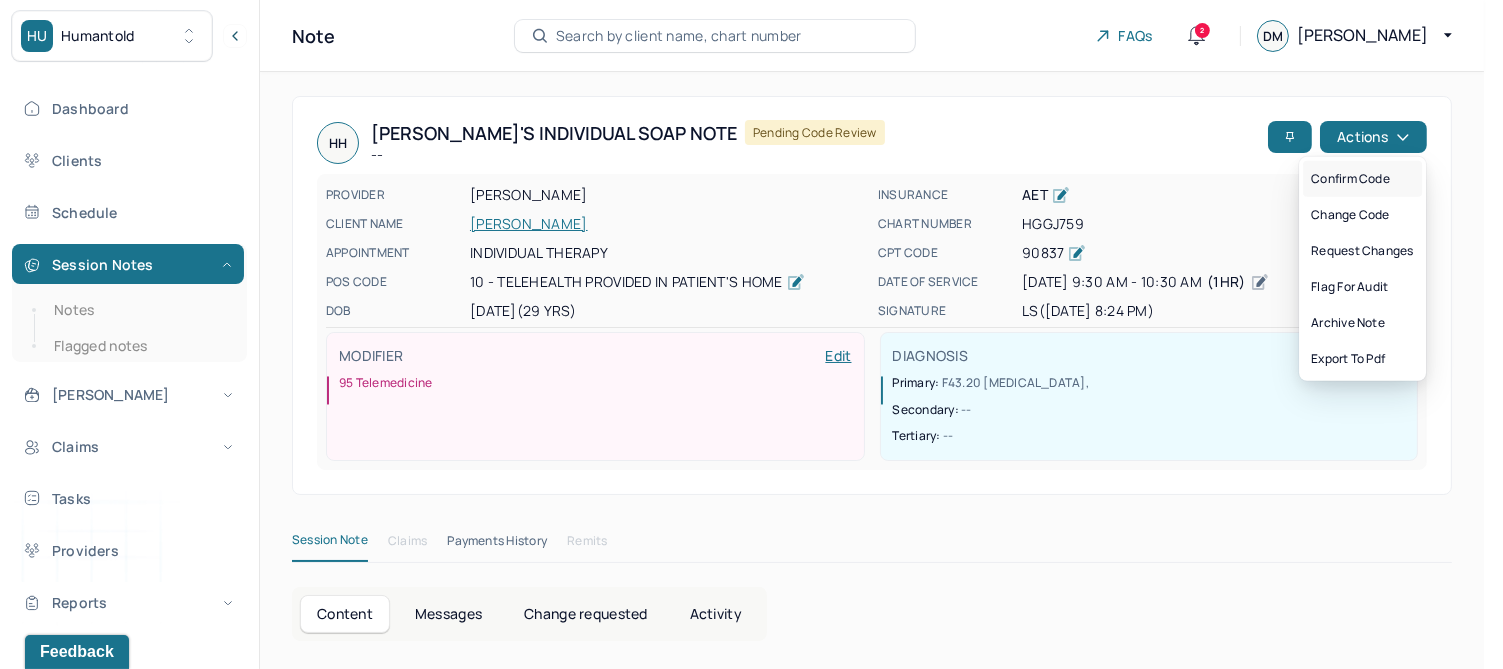 click on "Confirm code" at bounding box center [1362, 179] 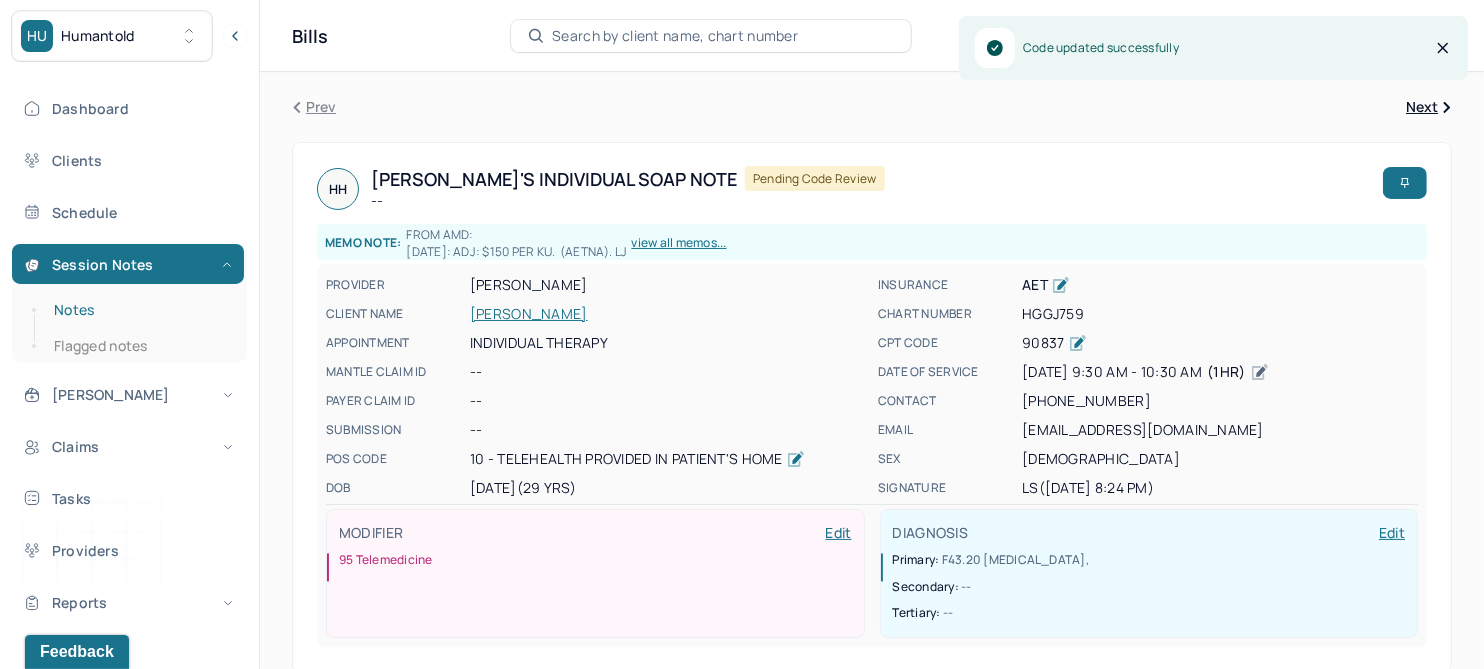click on "Notes" at bounding box center (139, 310) 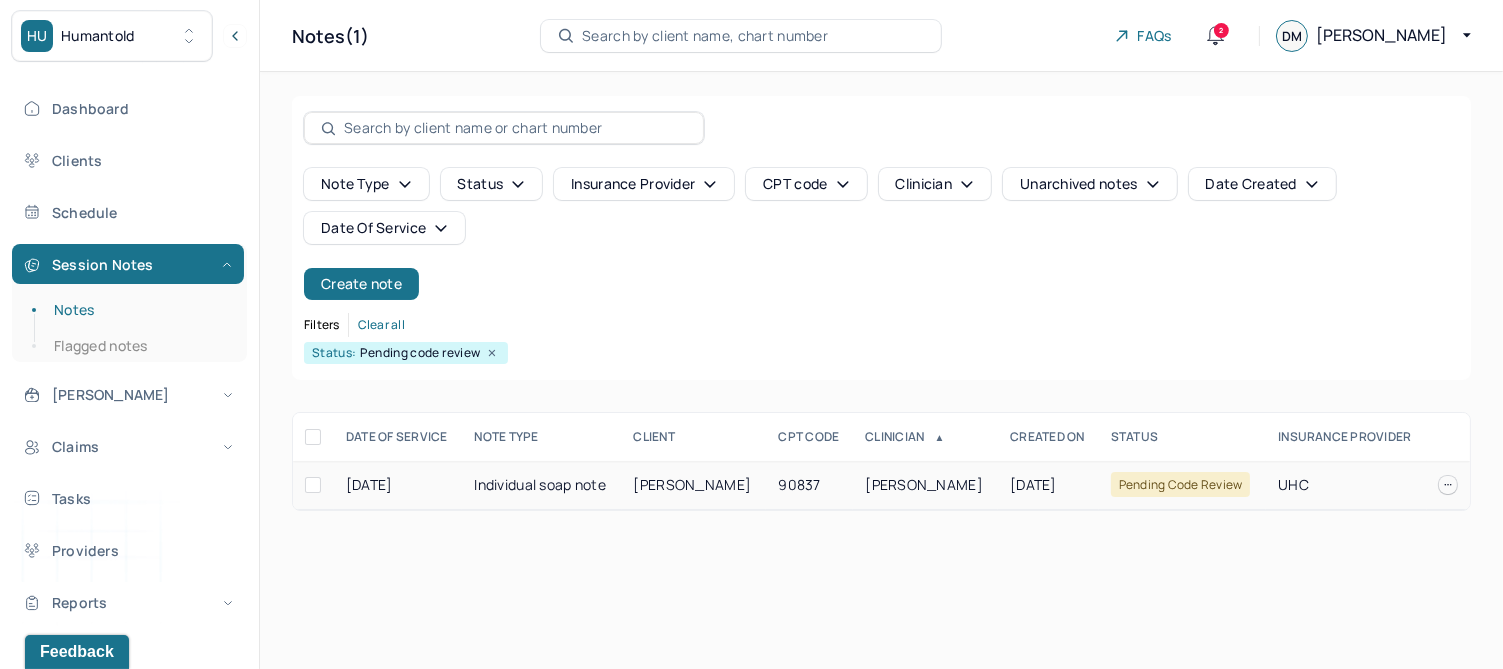 click on "[PERSON_NAME]" at bounding box center [693, 484] 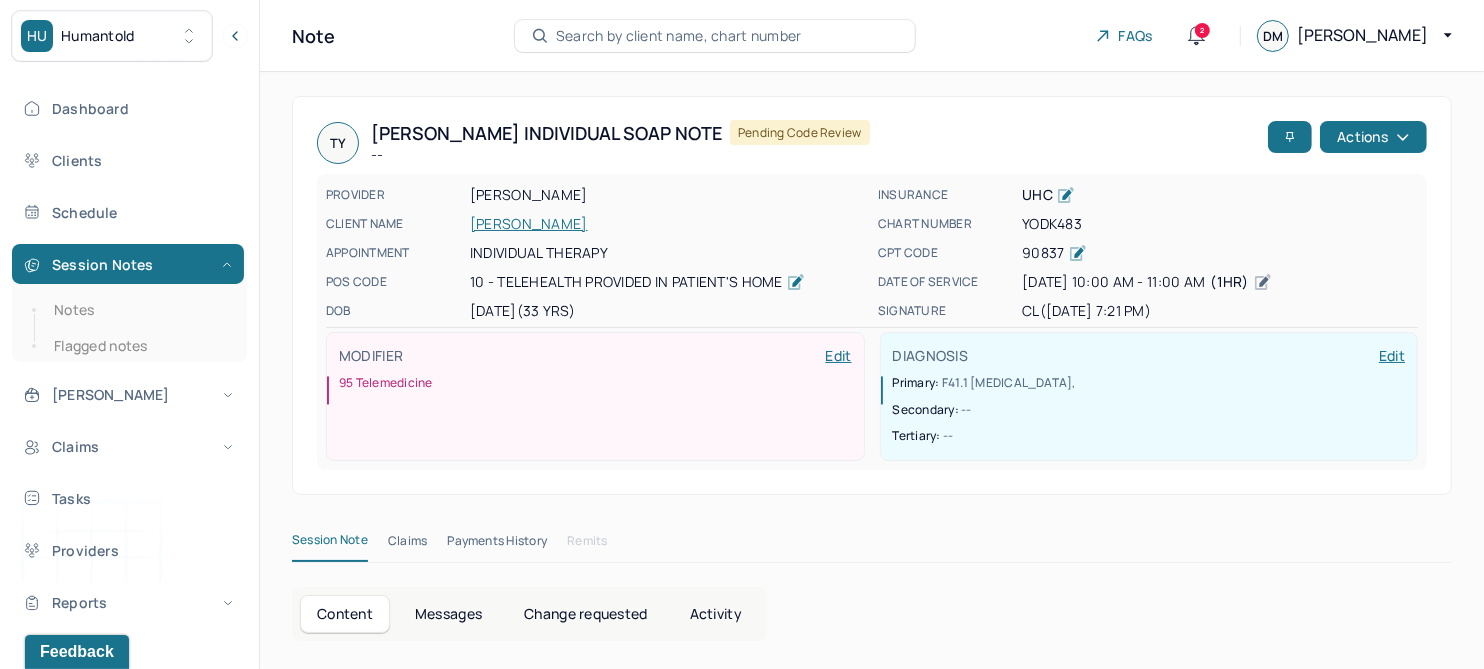 click on "Change requested" at bounding box center (585, 614) 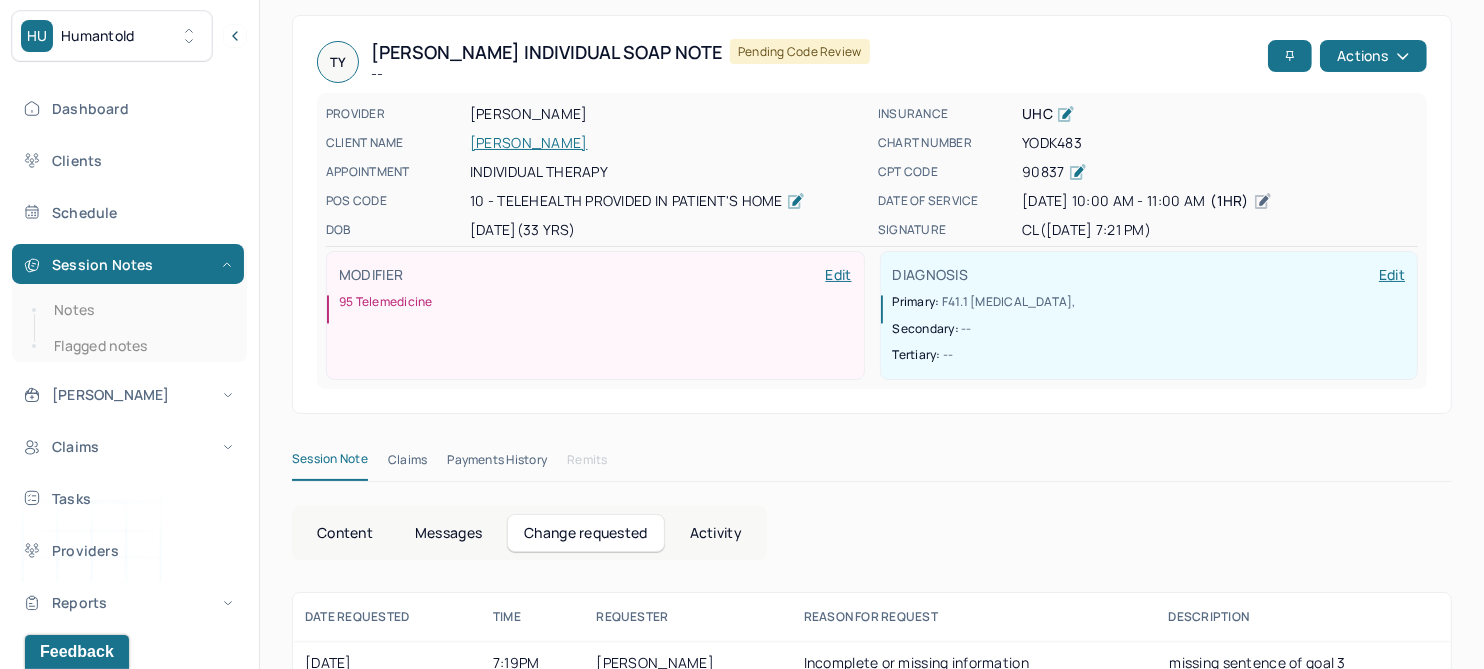 scroll, scrollTop: 118, scrollLeft: 0, axis: vertical 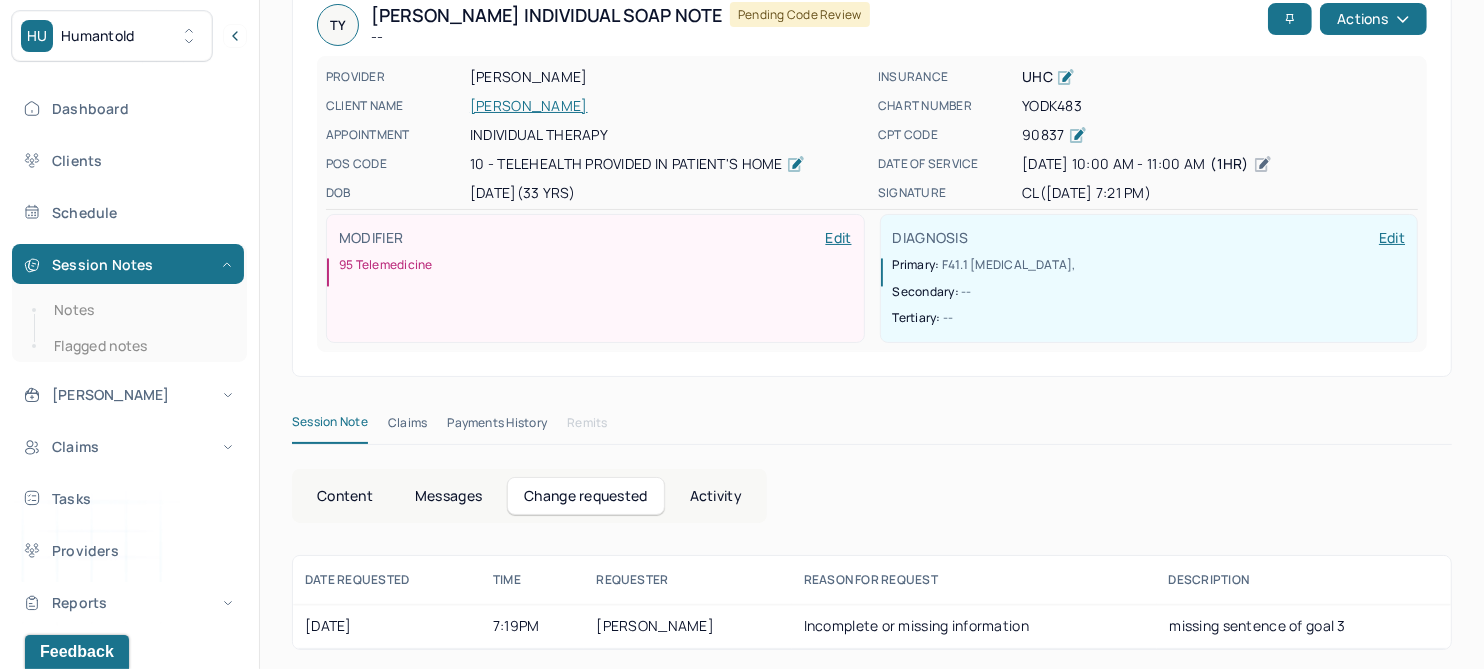 click on "Content" at bounding box center (345, 496) 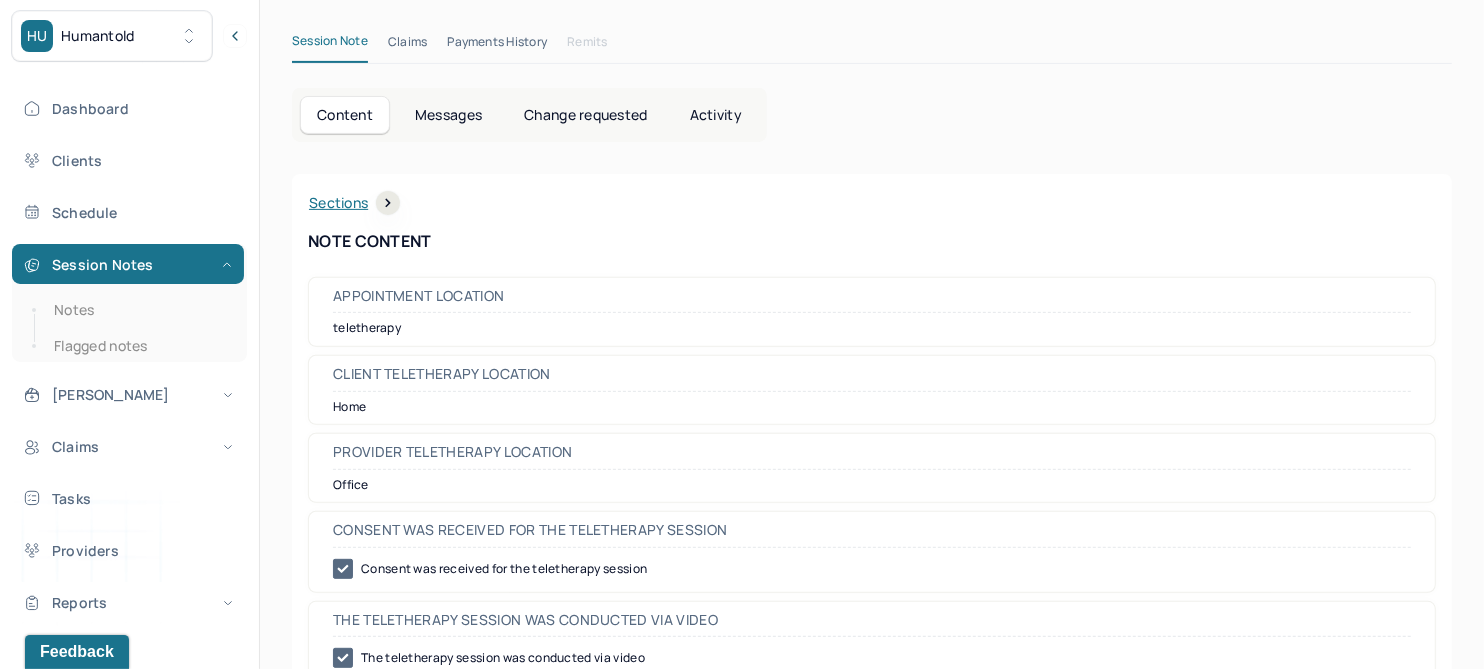 scroll, scrollTop: 0, scrollLeft: 0, axis: both 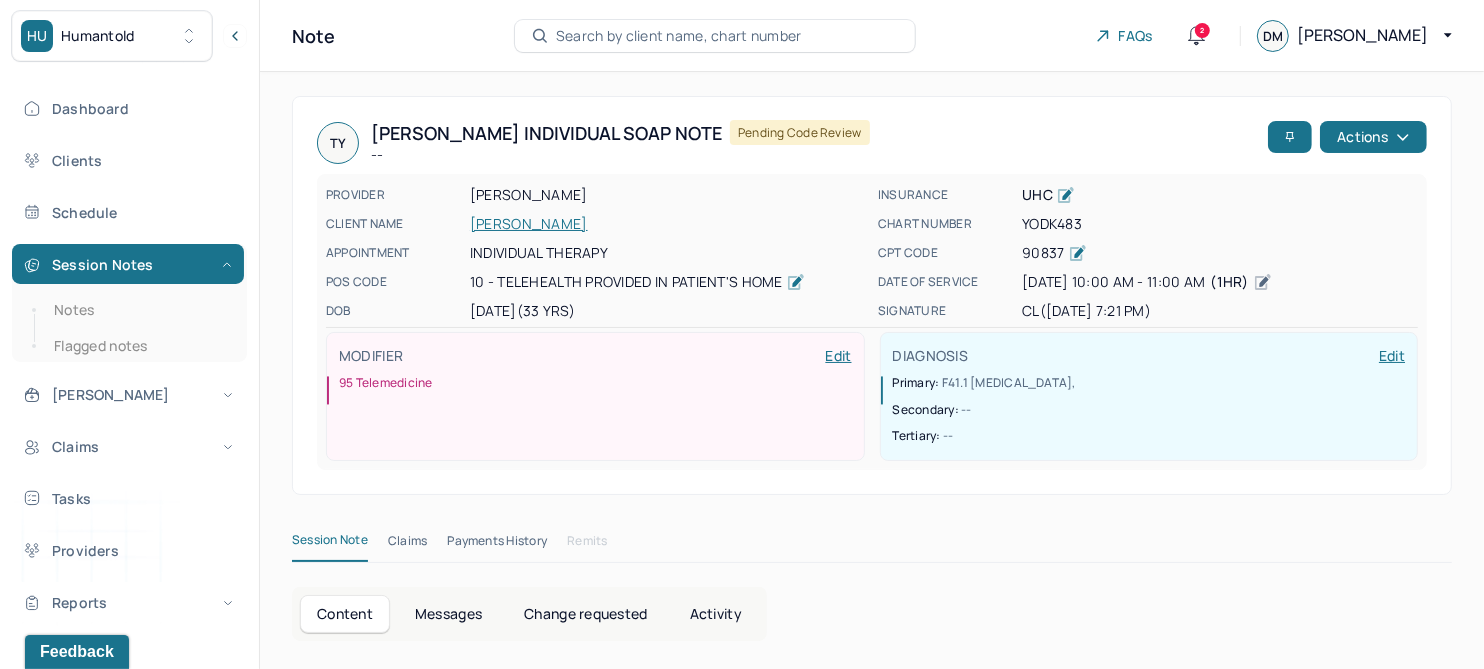 click on "[PERSON_NAME]" at bounding box center (668, 224) 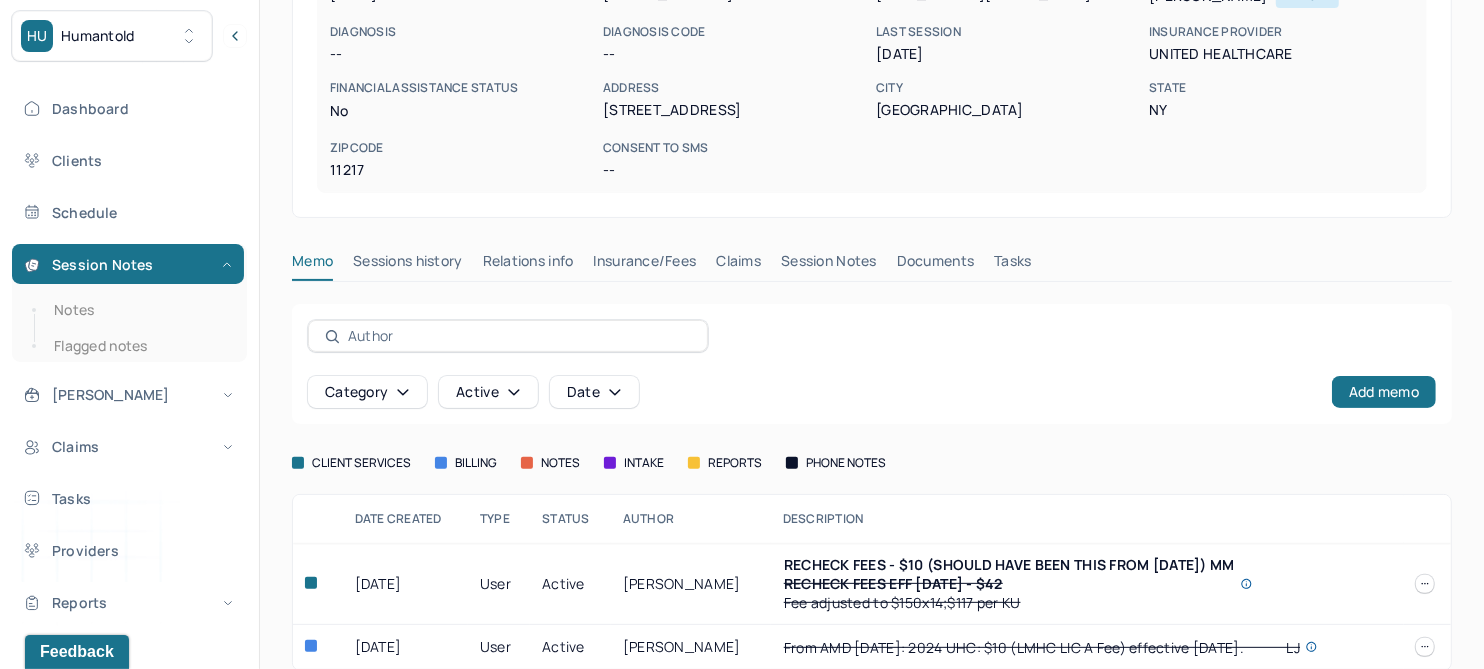 scroll, scrollTop: 333, scrollLeft: 0, axis: vertical 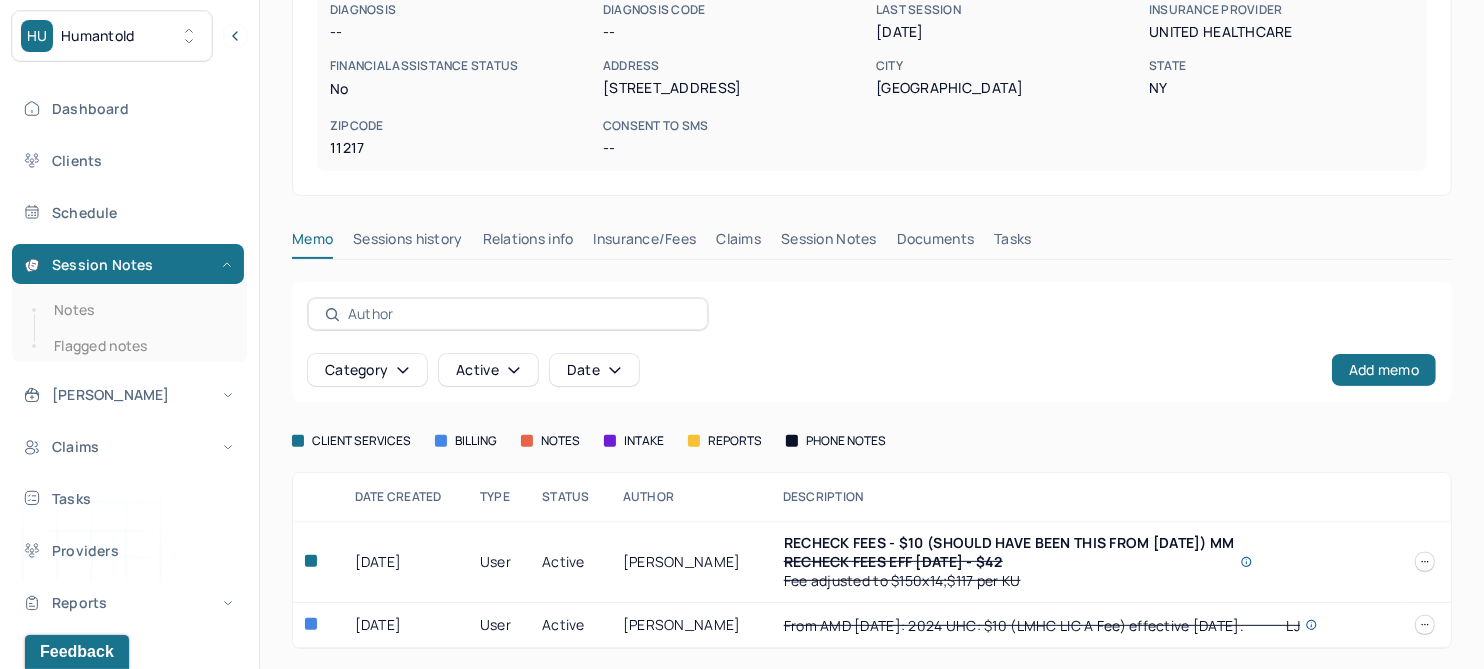 click on "Session Notes" at bounding box center (829, 243) 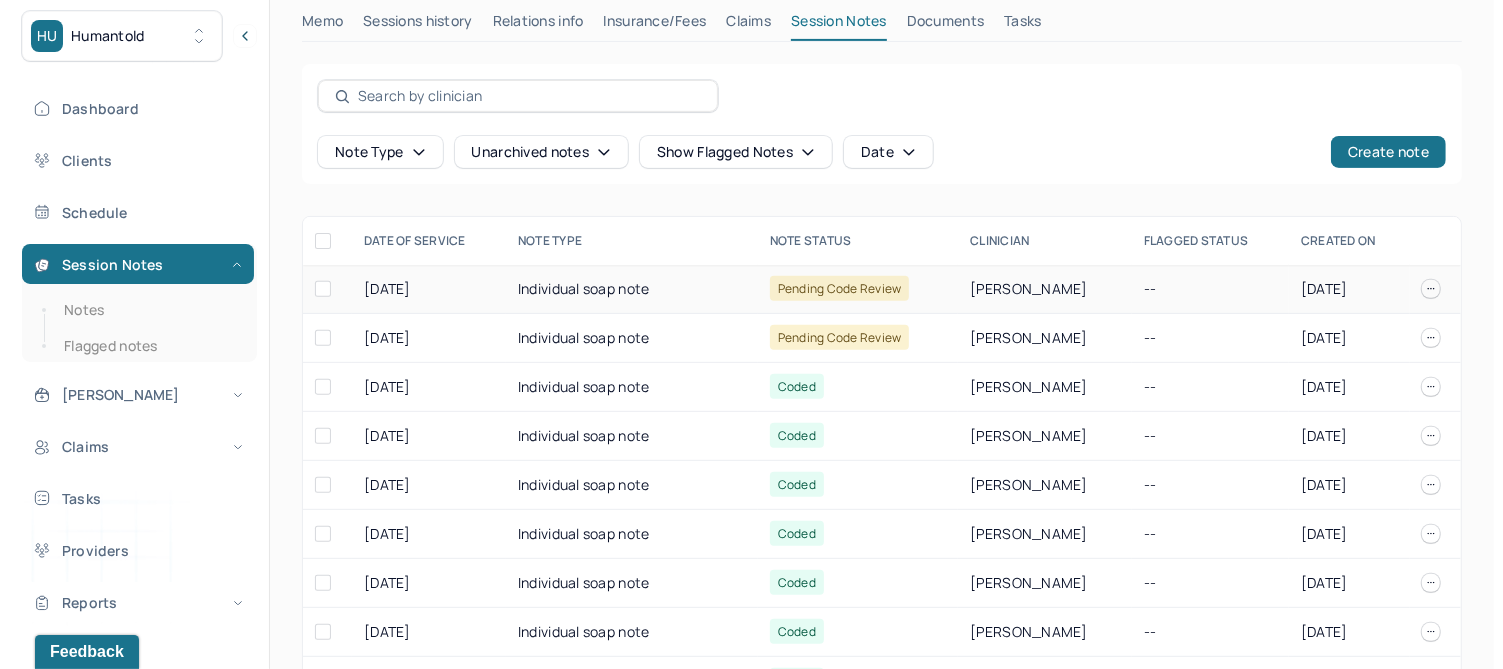 scroll, scrollTop: 584, scrollLeft: 0, axis: vertical 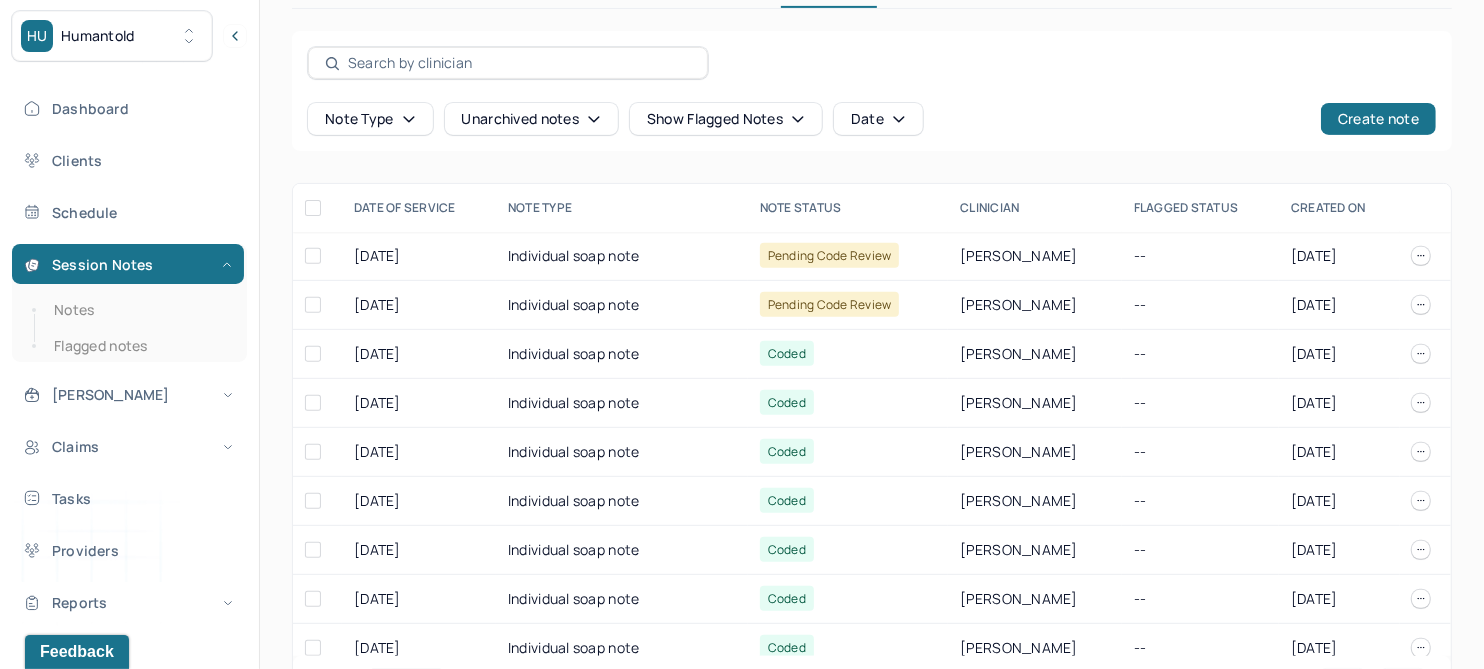 click 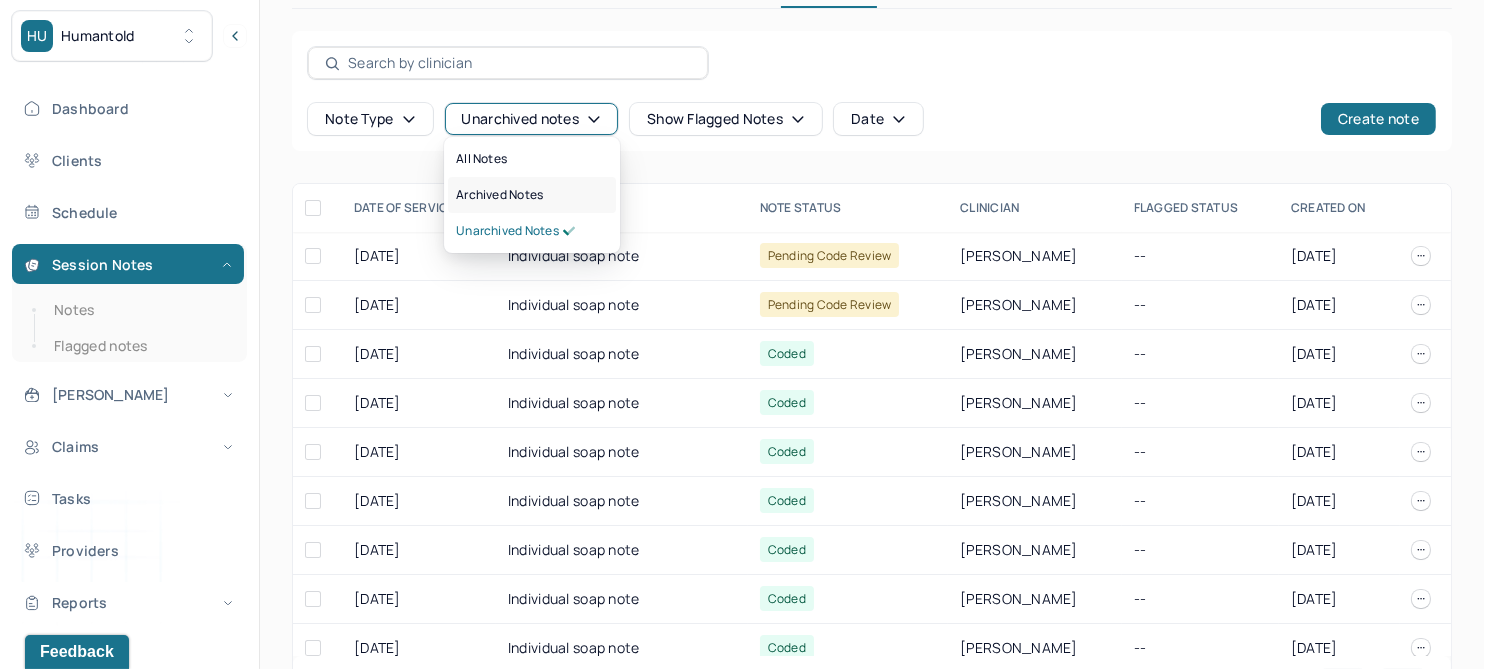 click on "Archived notes" at bounding box center [499, 195] 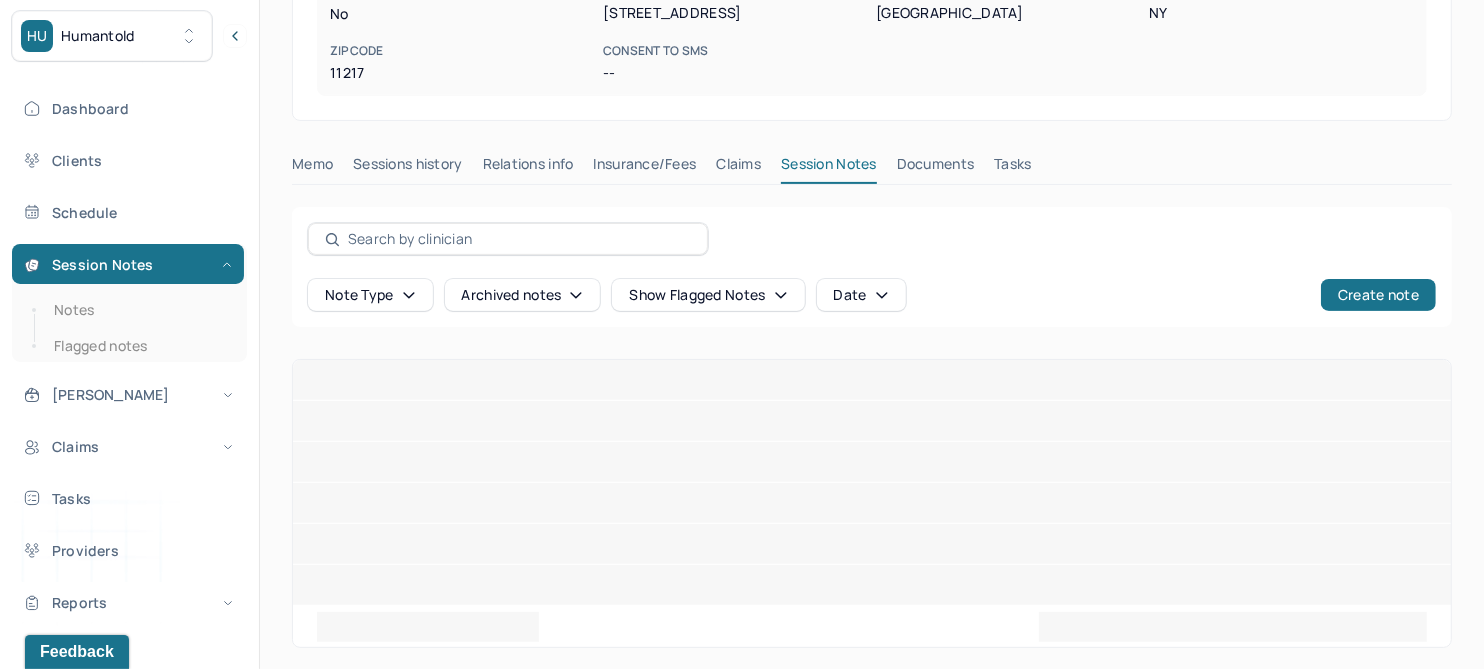 scroll, scrollTop: 385, scrollLeft: 0, axis: vertical 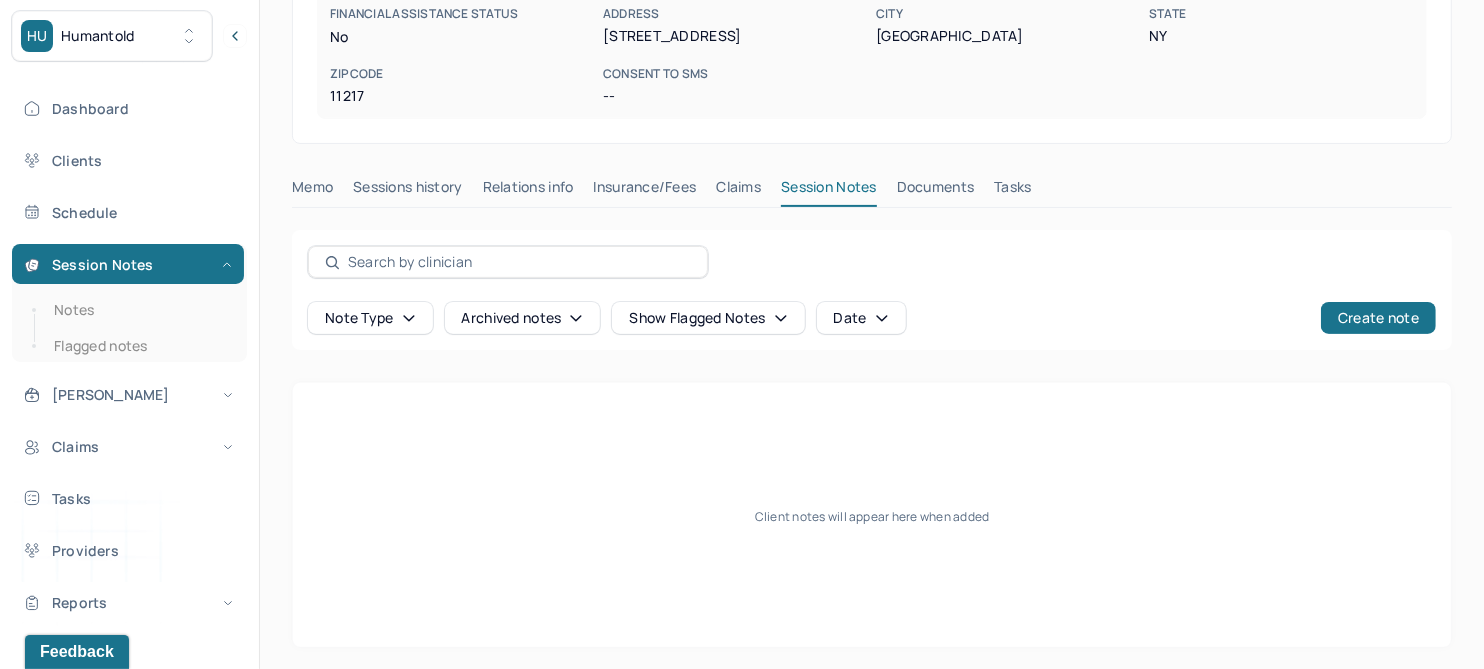 drag, startPoint x: 754, startPoint y: 186, endPoint x: 719, endPoint y: 211, distance: 43.011627 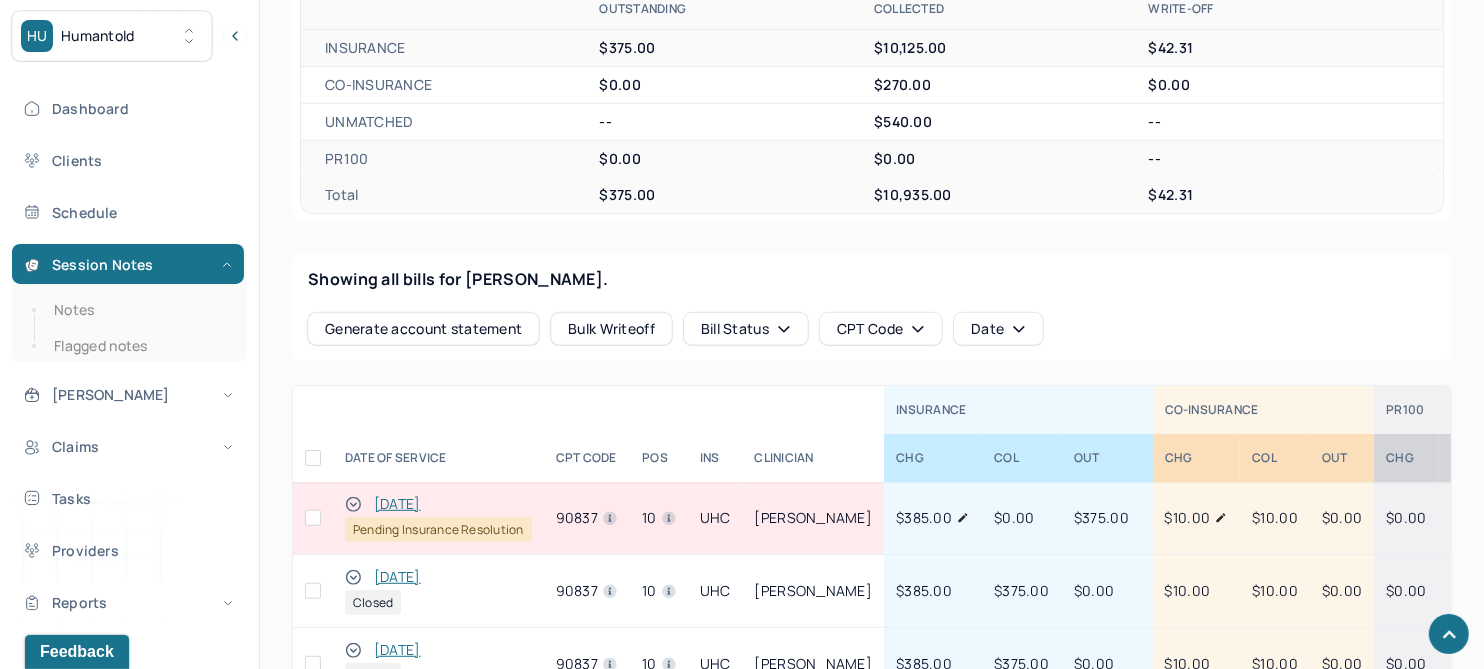 scroll, scrollTop: 676, scrollLeft: 0, axis: vertical 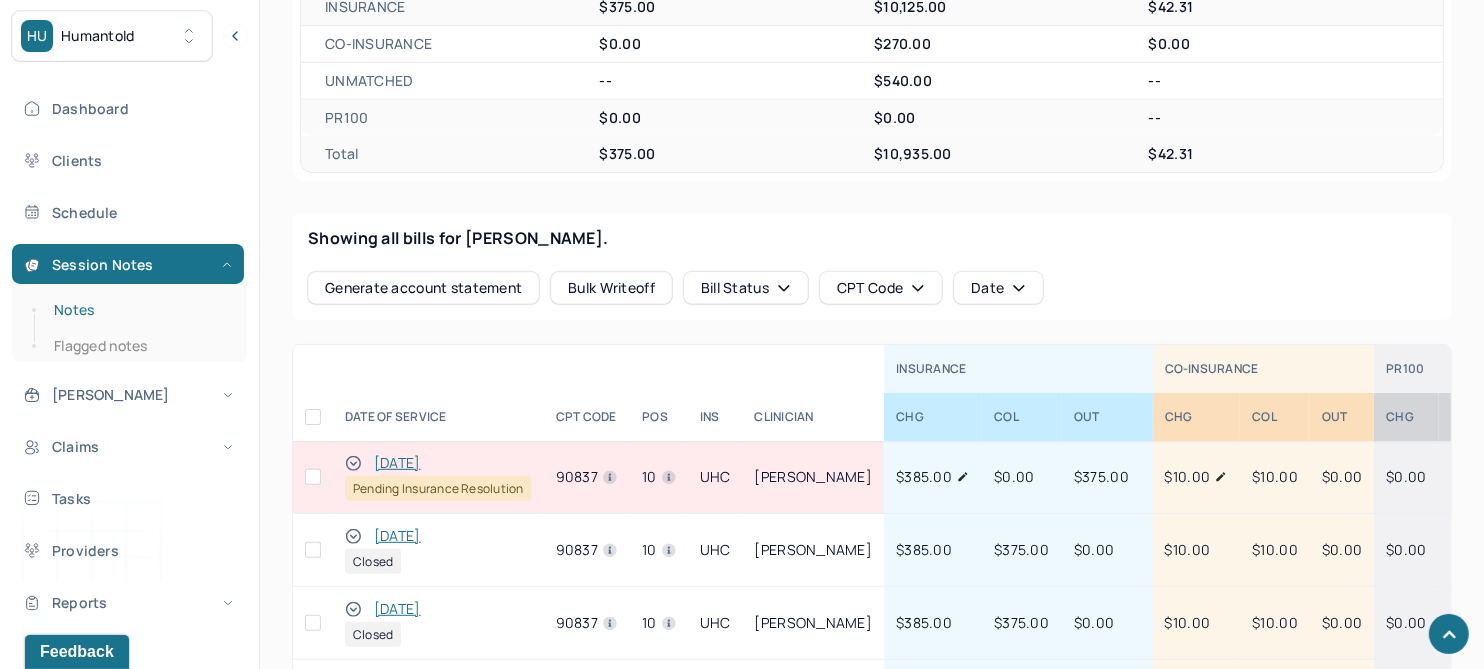 click on "Notes" at bounding box center [139, 310] 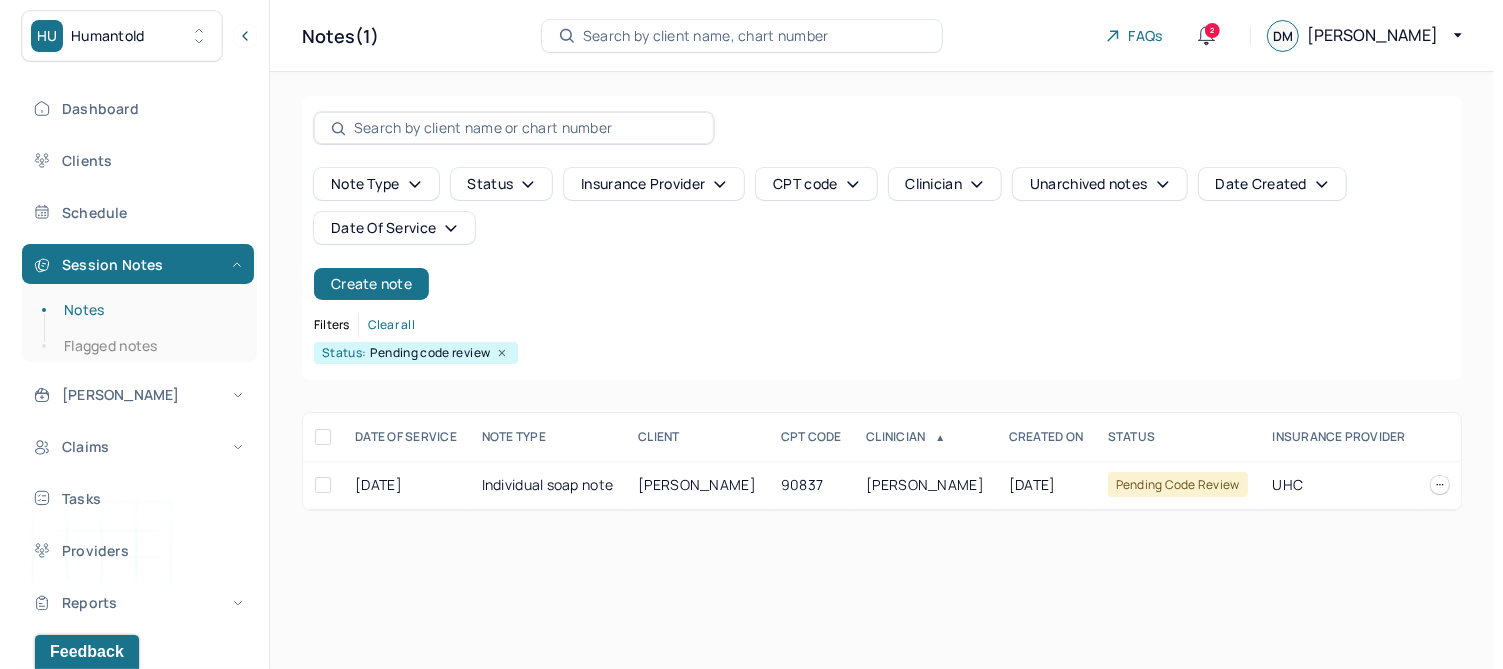 scroll, scrollTop: 0, scrollLeft: 0, axis: both 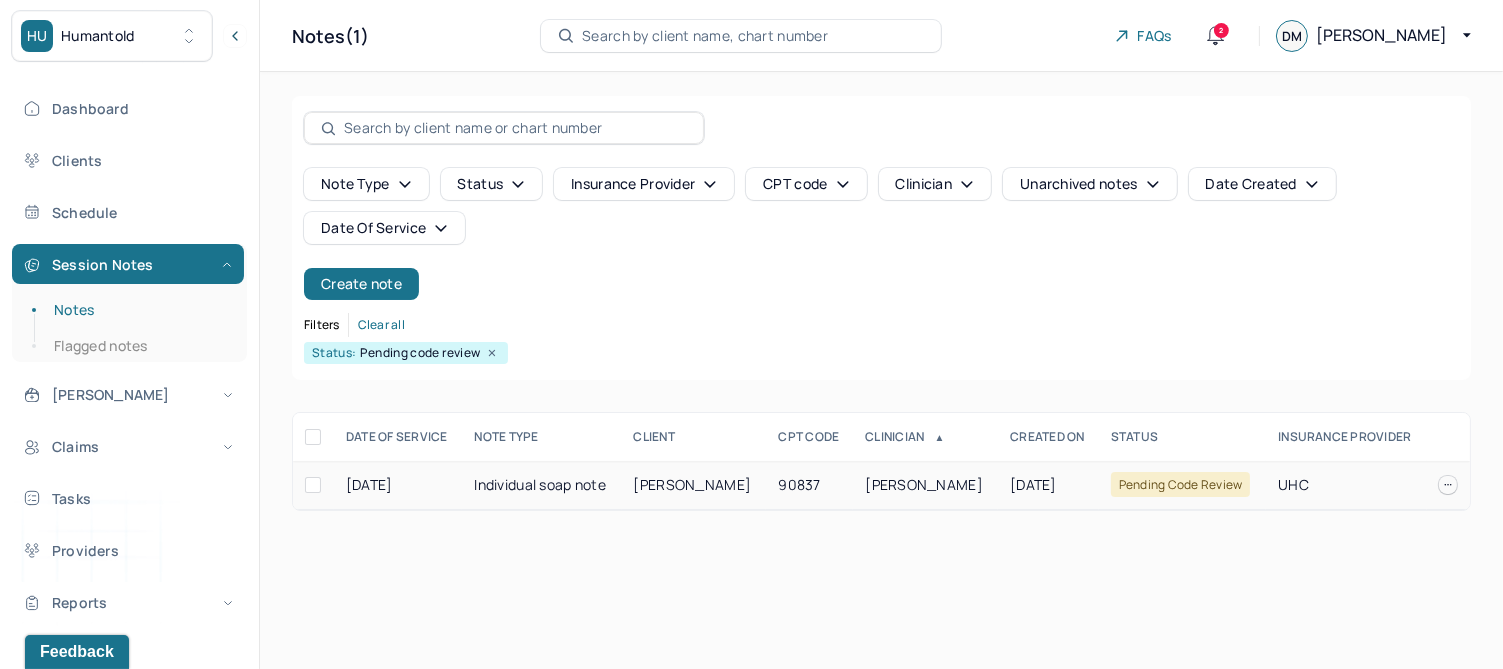 click on "[PERSON_NAME]" at bounding box center (925, 485) 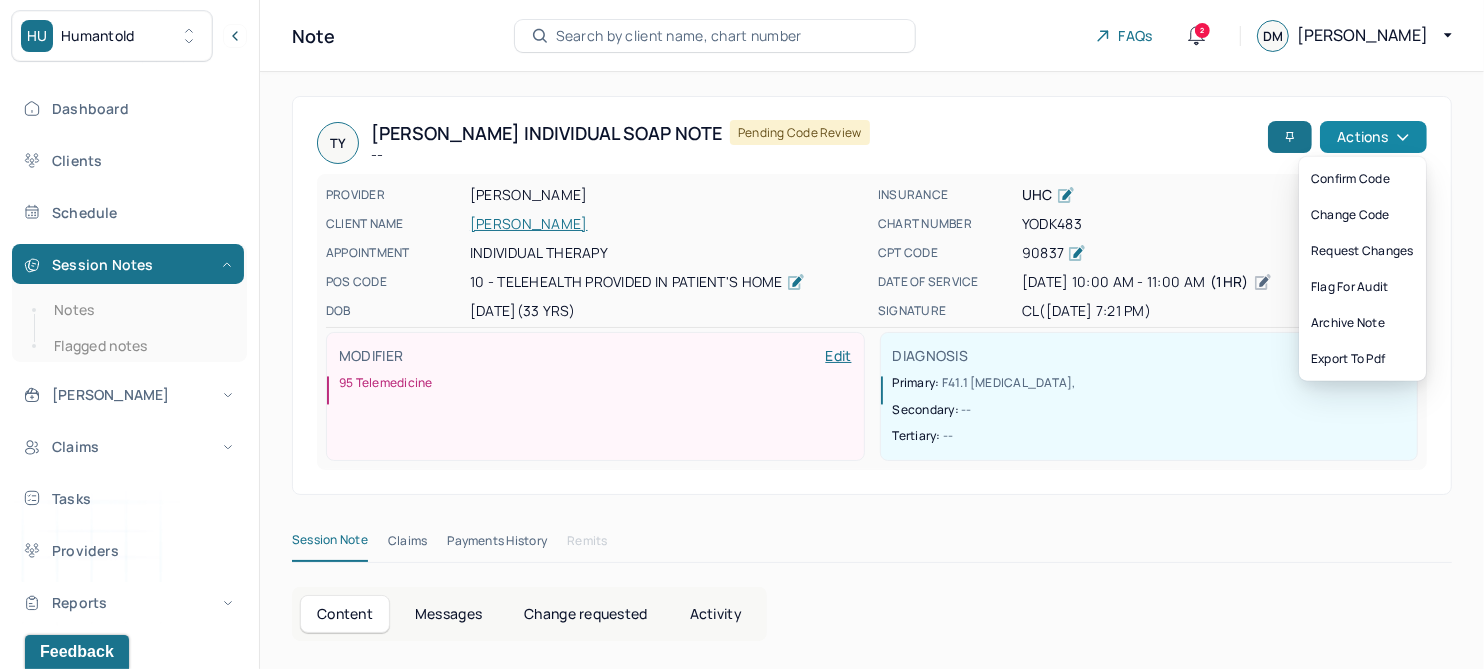 click 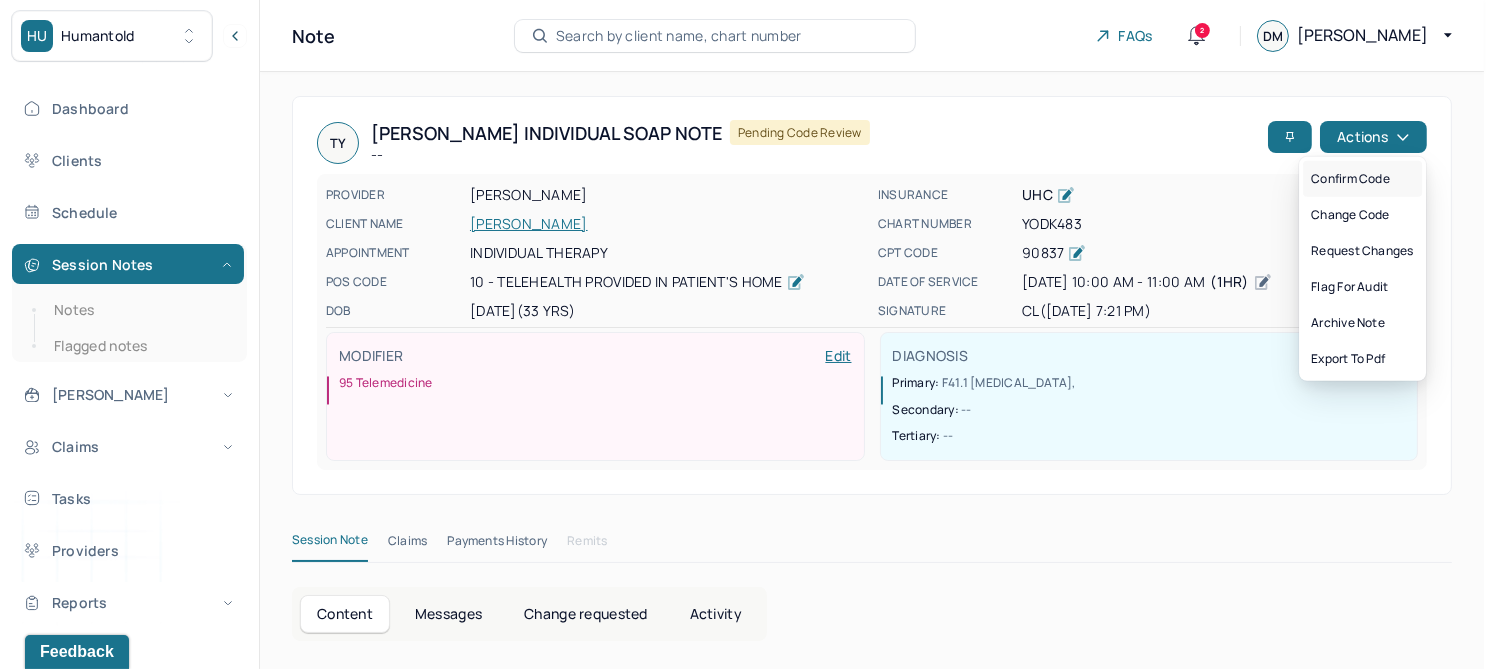 click on "Confirm code" at bounding box center (1362, 179) 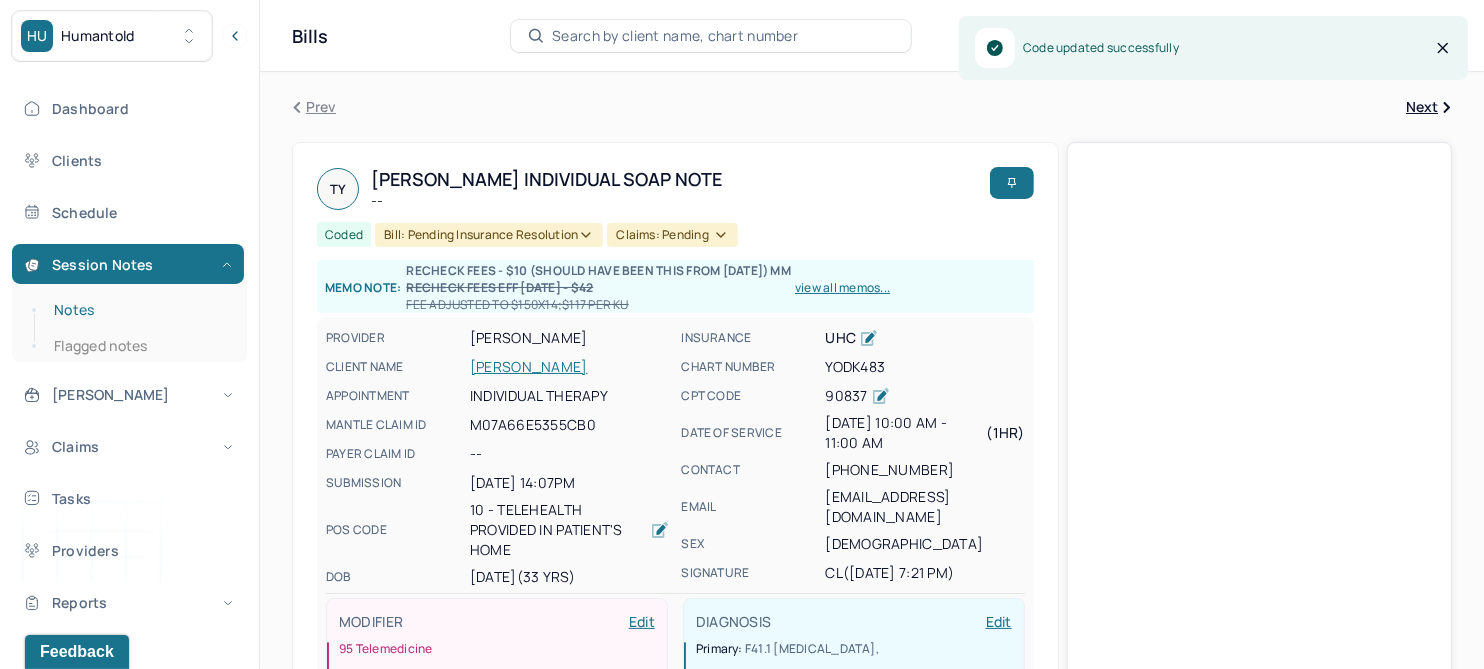 click on "Notes" at bounding box center (139, 310) 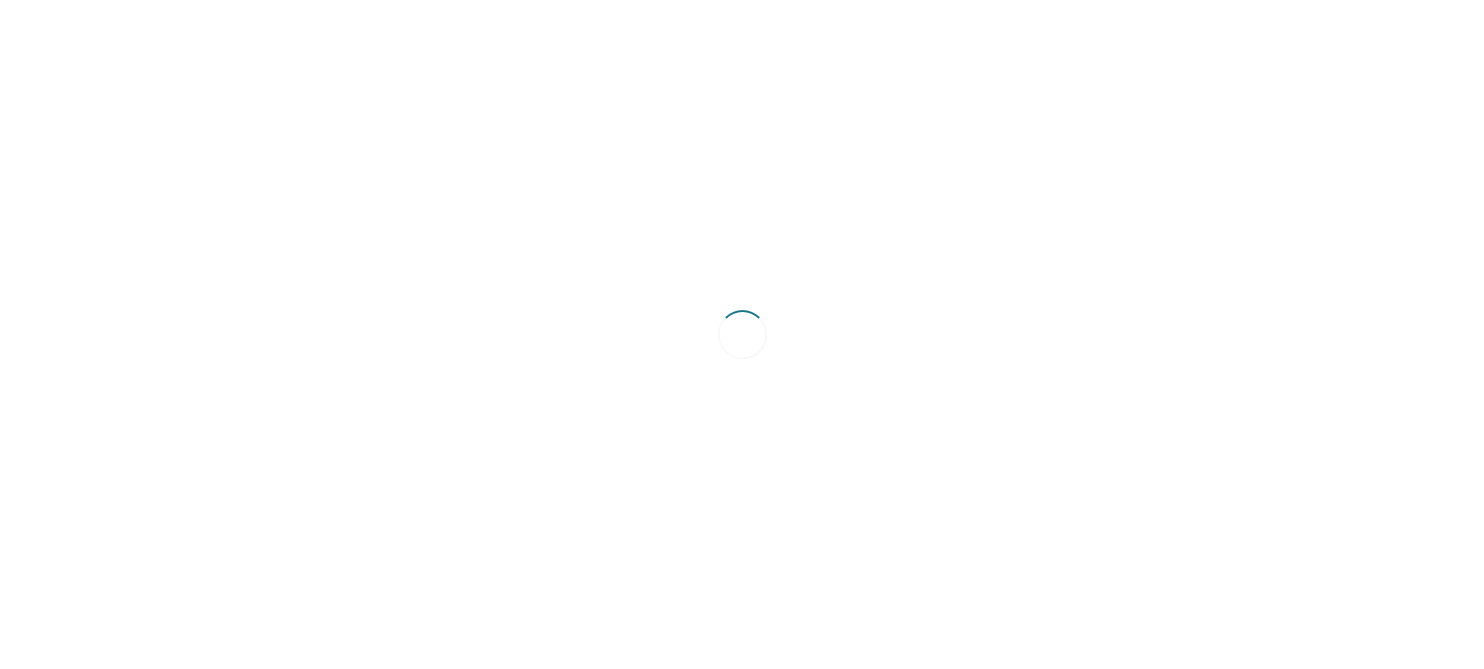scroll, scrollTop: 0, scrollLeft: 0, axis: both 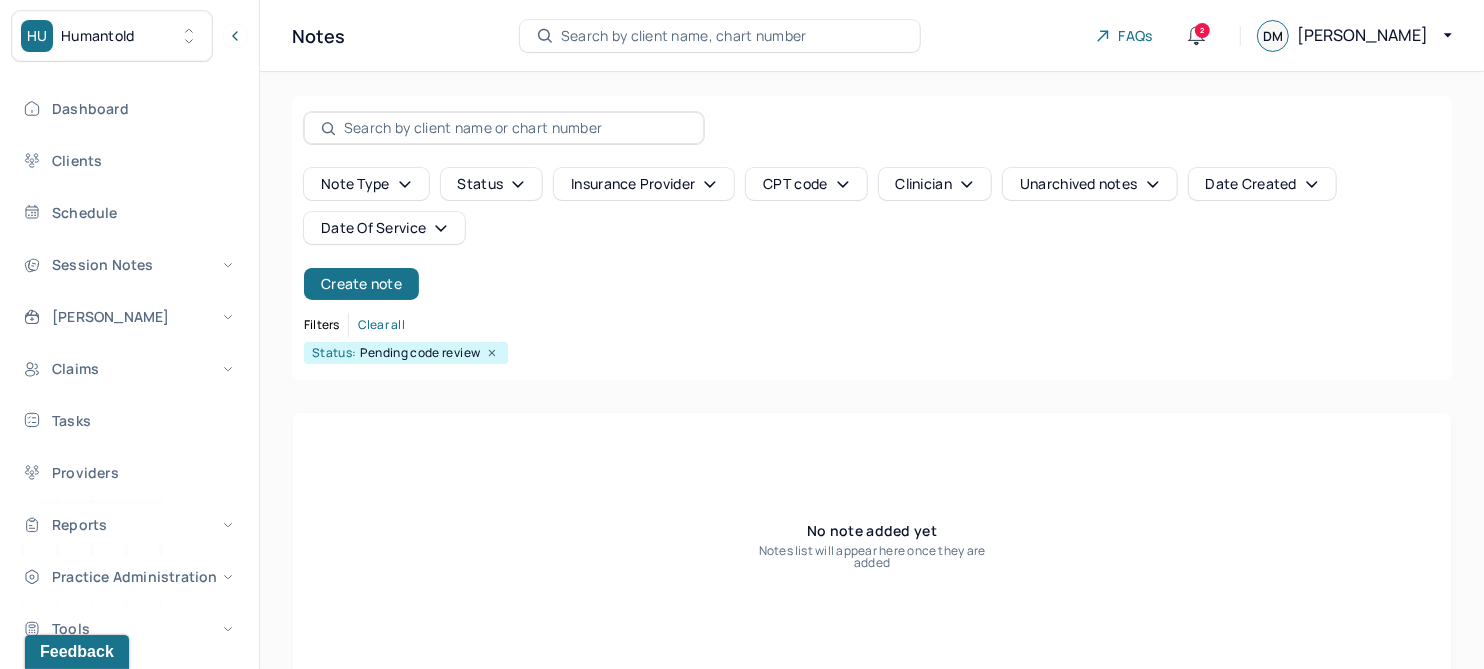 click on "Date Of Service" at bounding box center (384, 228) 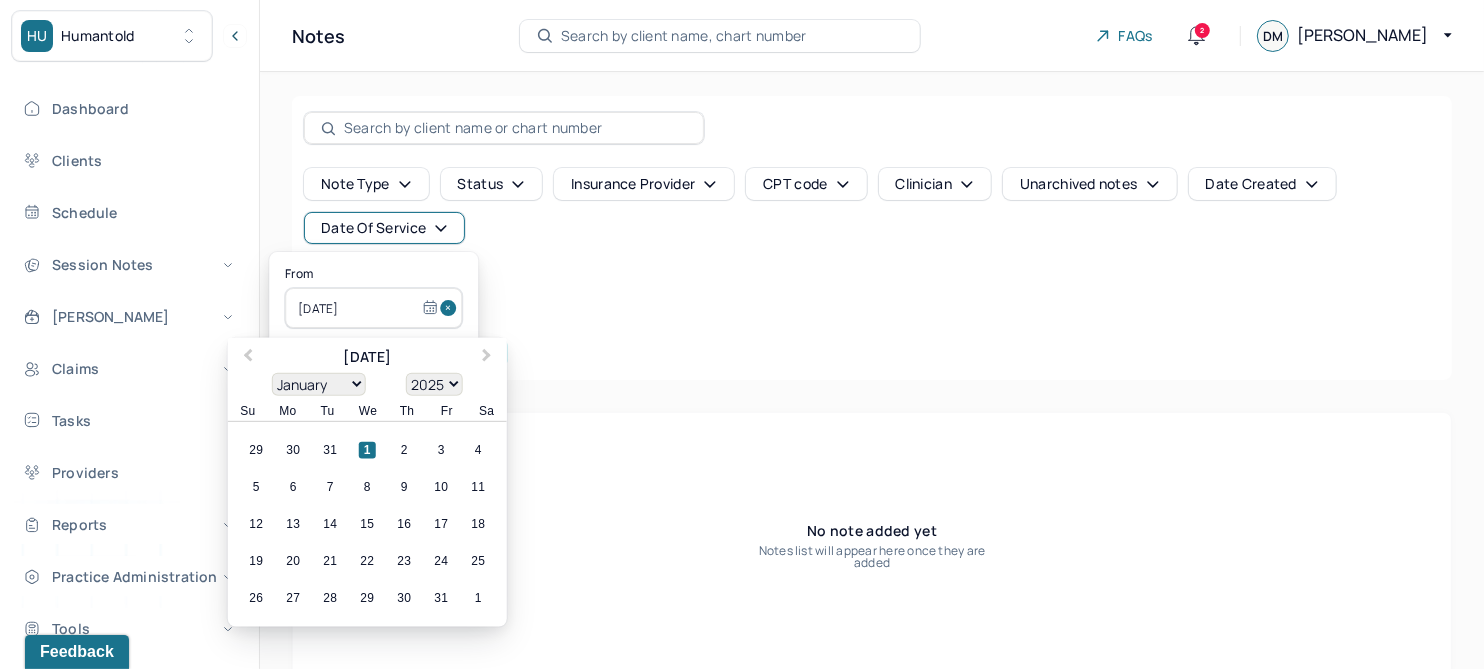 click at bounding box center (451, 308) 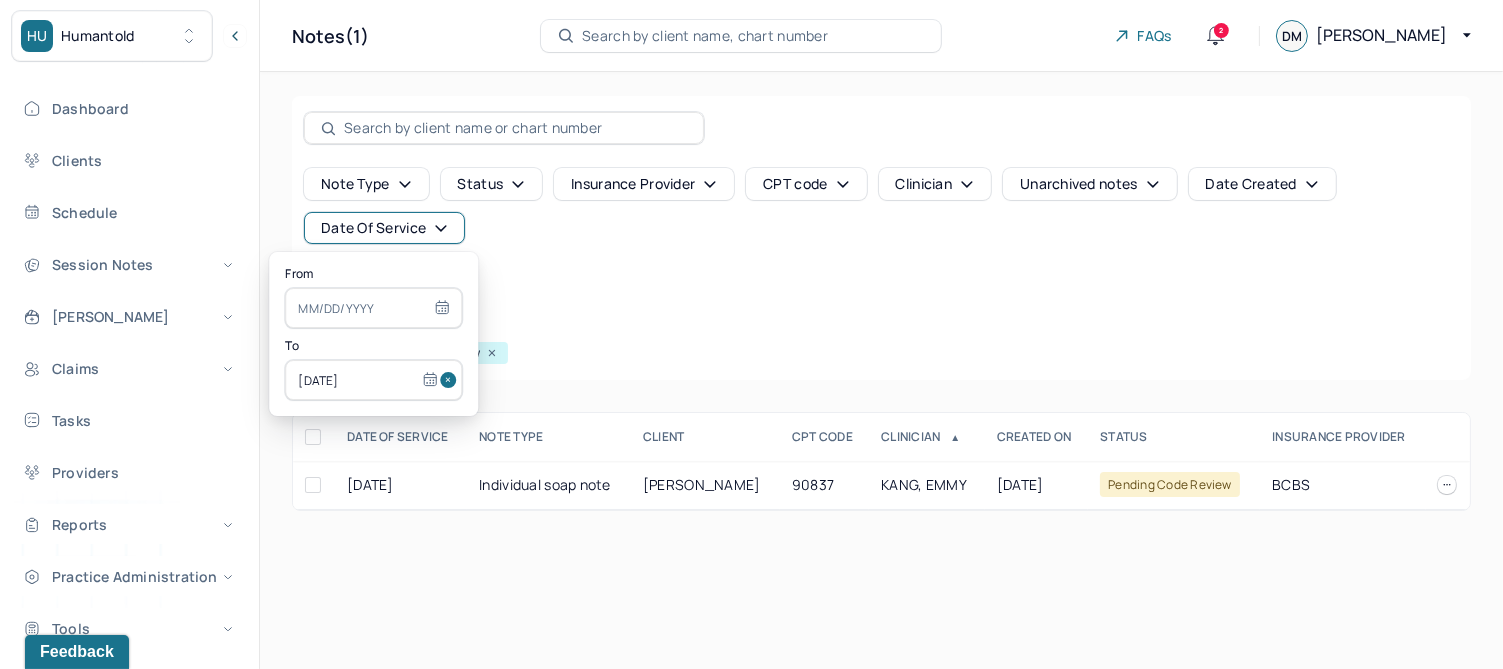 click at bounding box center (451, 380) 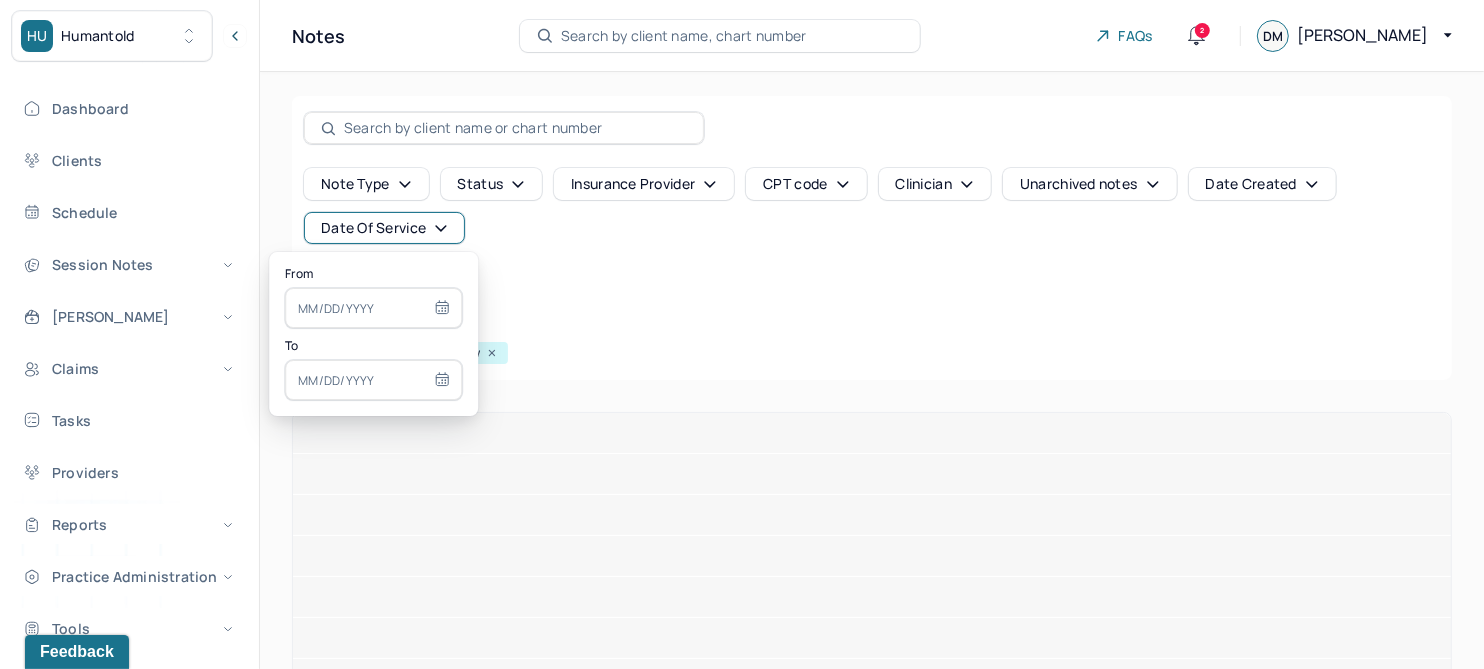 select on "6" 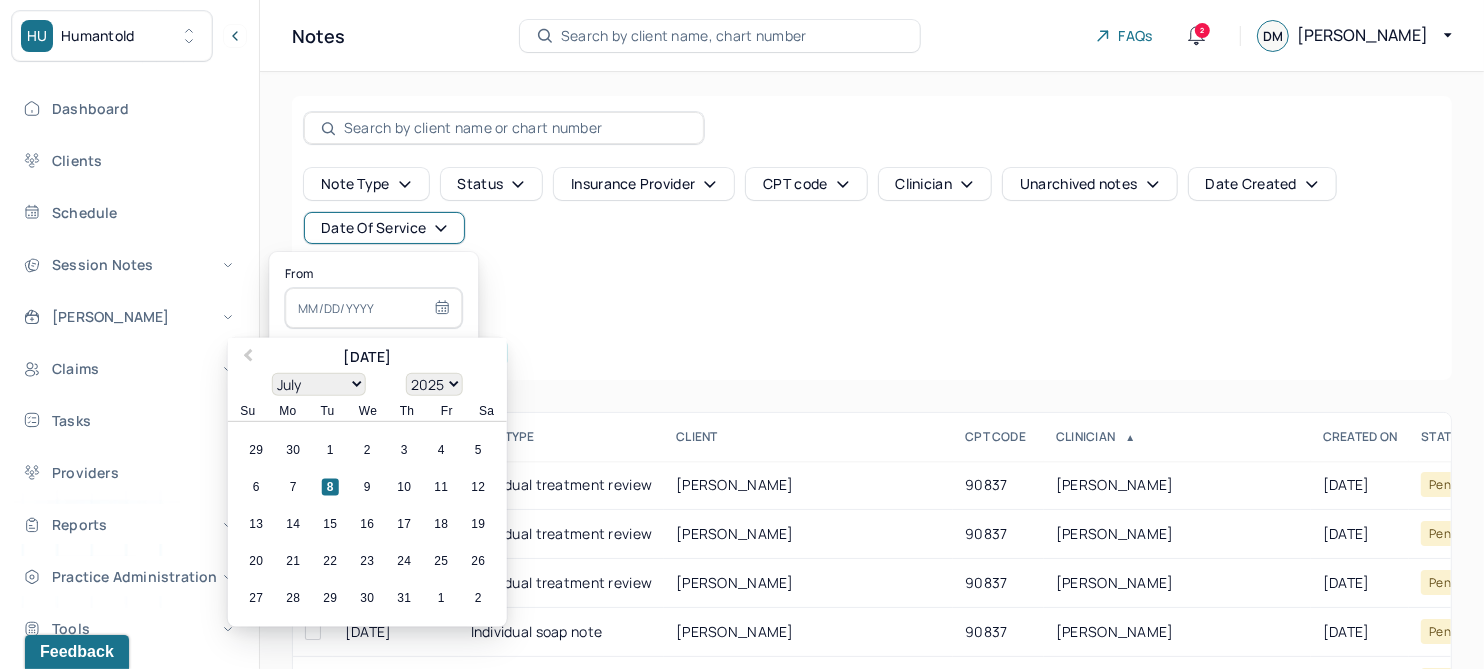 click at bounding box center (373, 308) 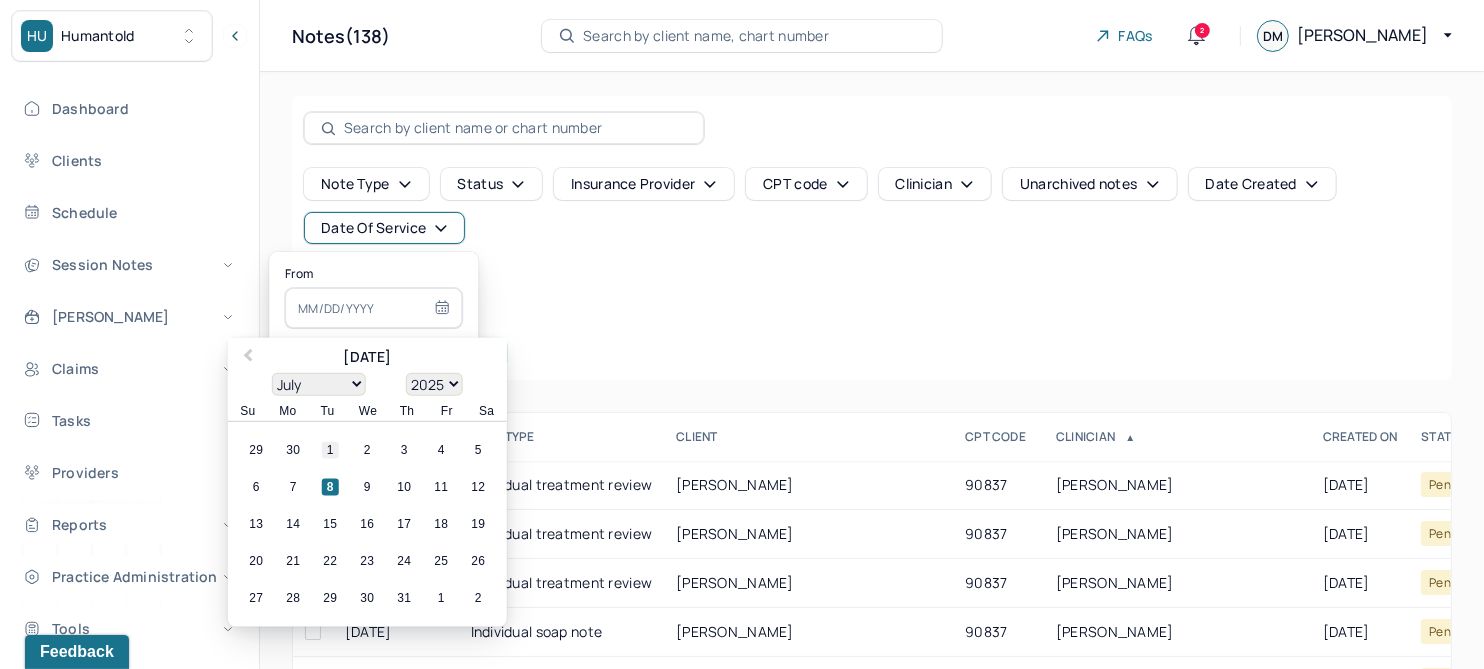 click on "1" at bounding box center (330, 450) 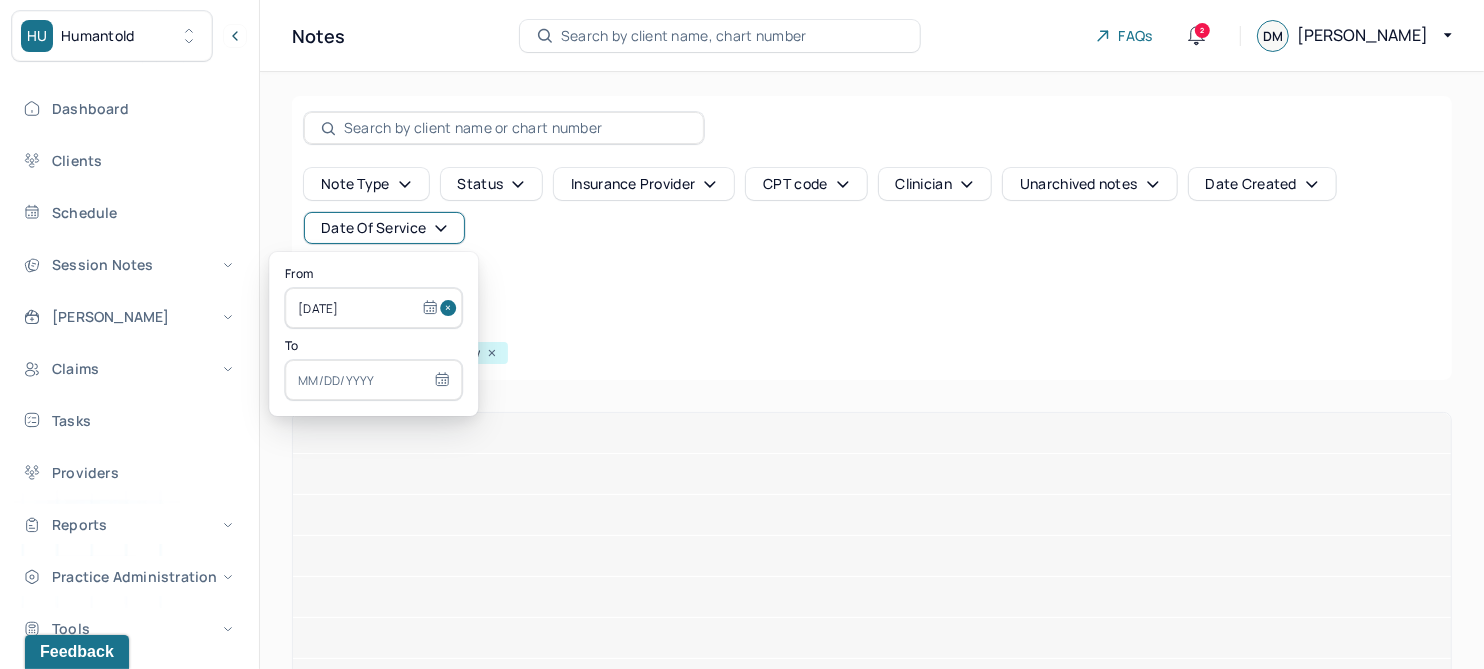 click at bounding box center [373, 380] 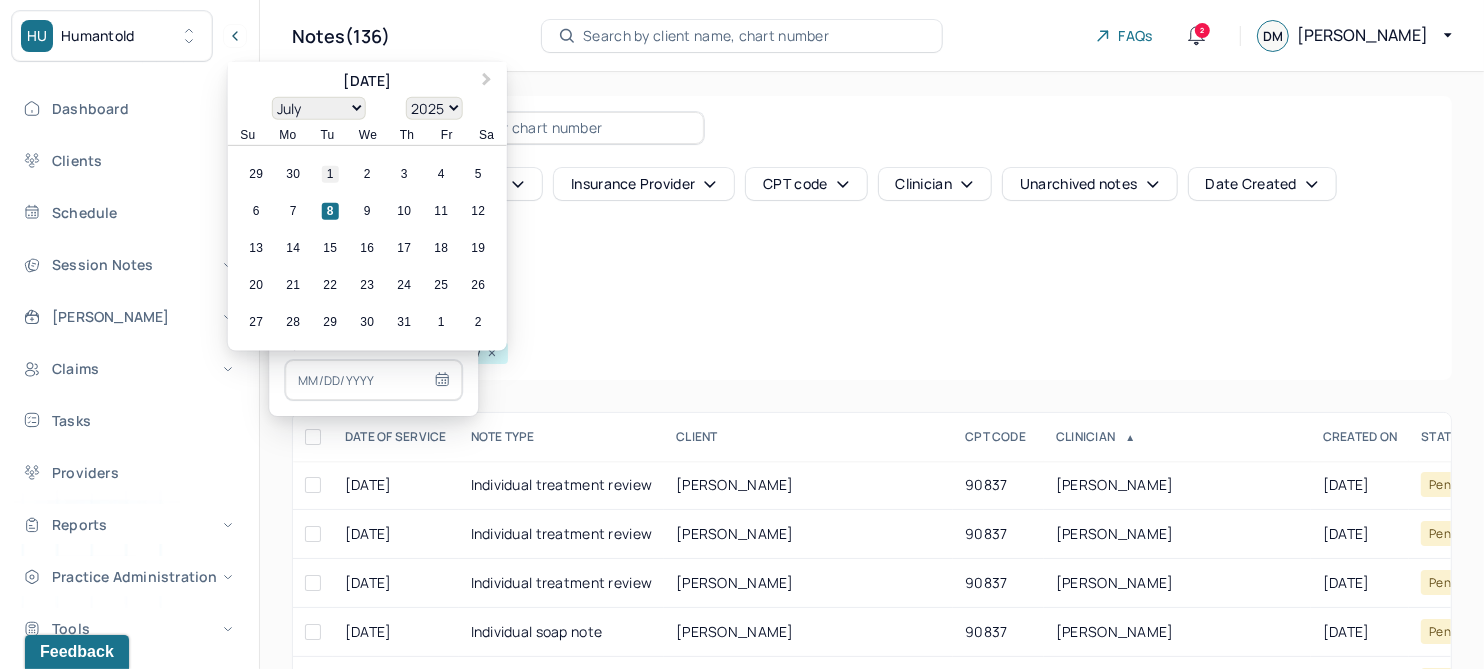 click on "1" at bounding box center [330, 174] 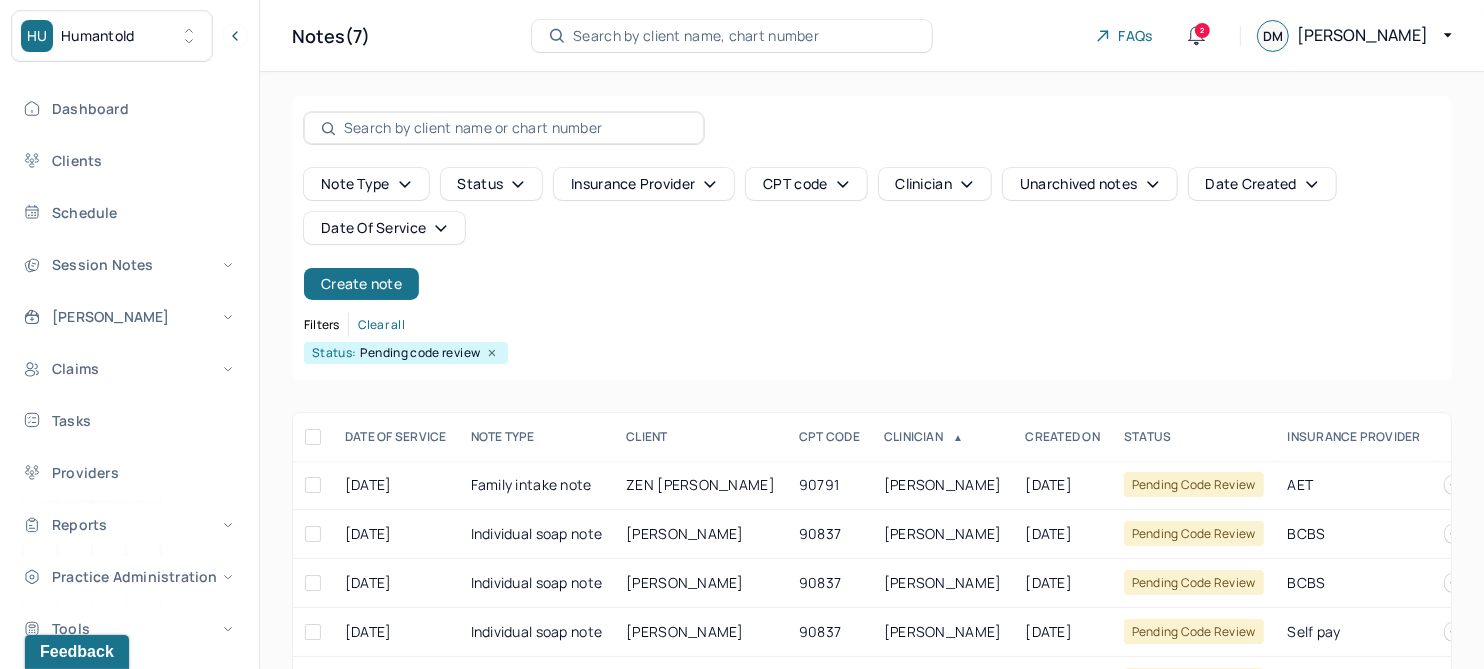 click on "Note type     Status     Insurance provider     CPT code     Clinician     Unarchived notes     Date Created     Date Of Service     Create note" at bounding box center [872, 234] 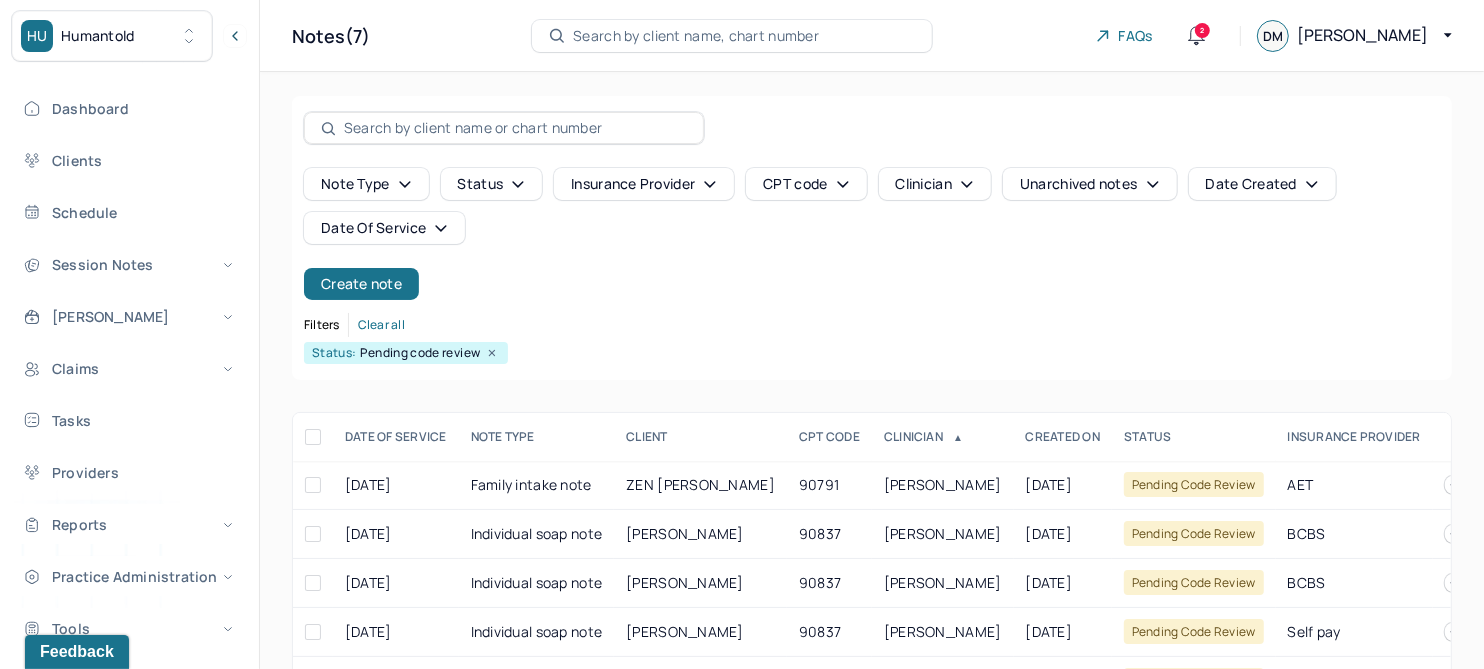 click on "CLINICIAN ▲" at bounding box center [943, 437] 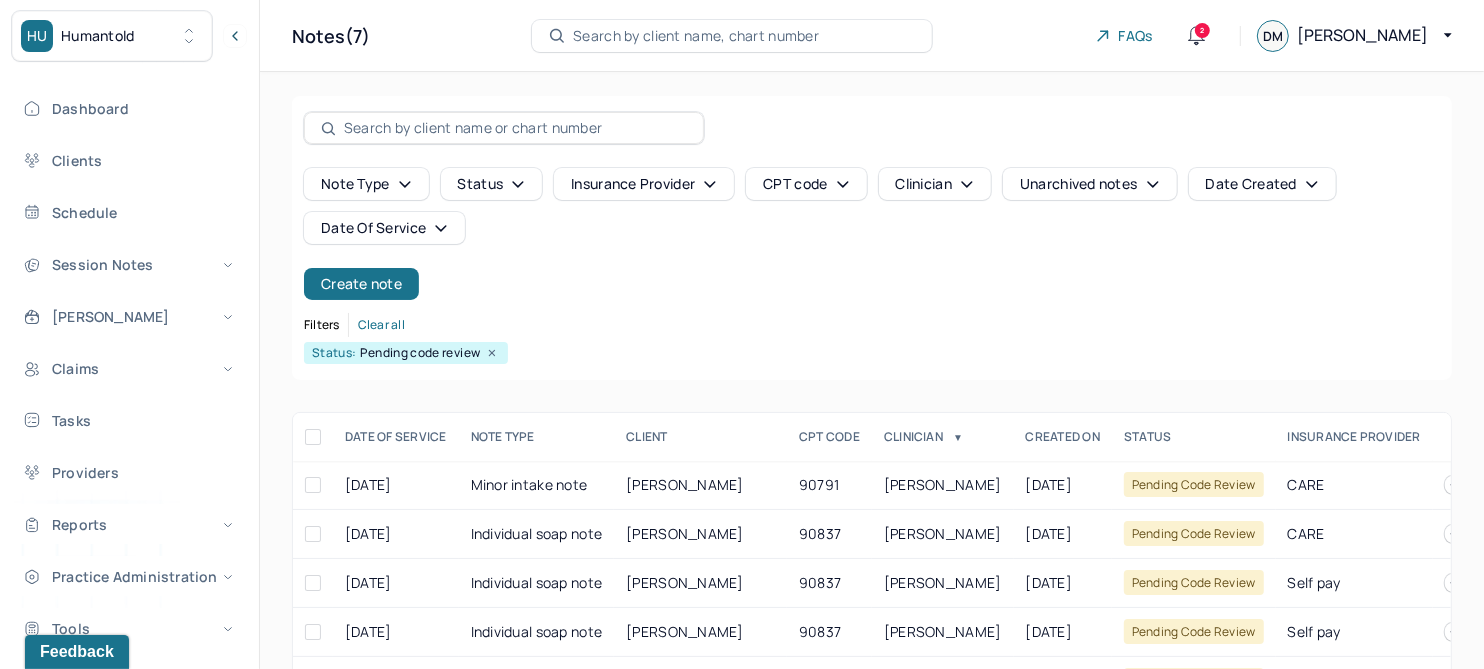 click on "CLINICIAN ▼" at bounding box center (943, 437) 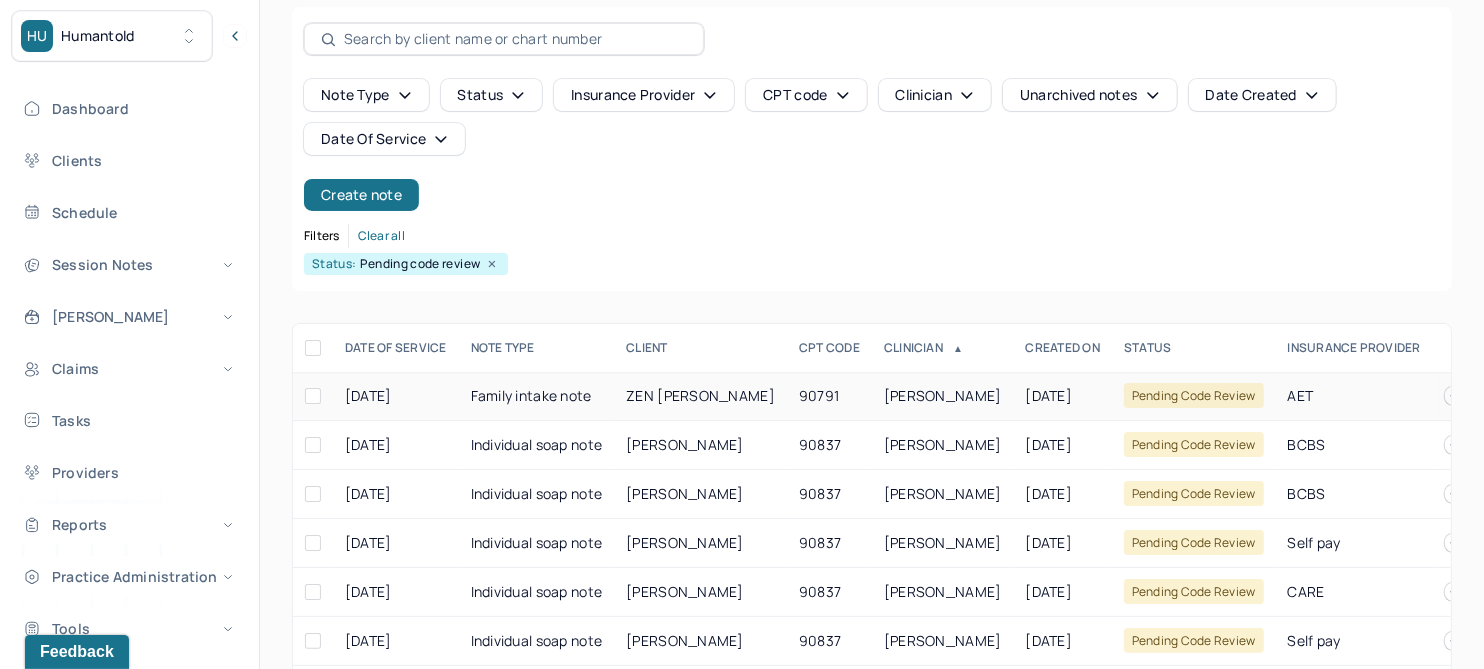 scroll, scrollTop: 176, scrollLeft: 0, axis: vertical 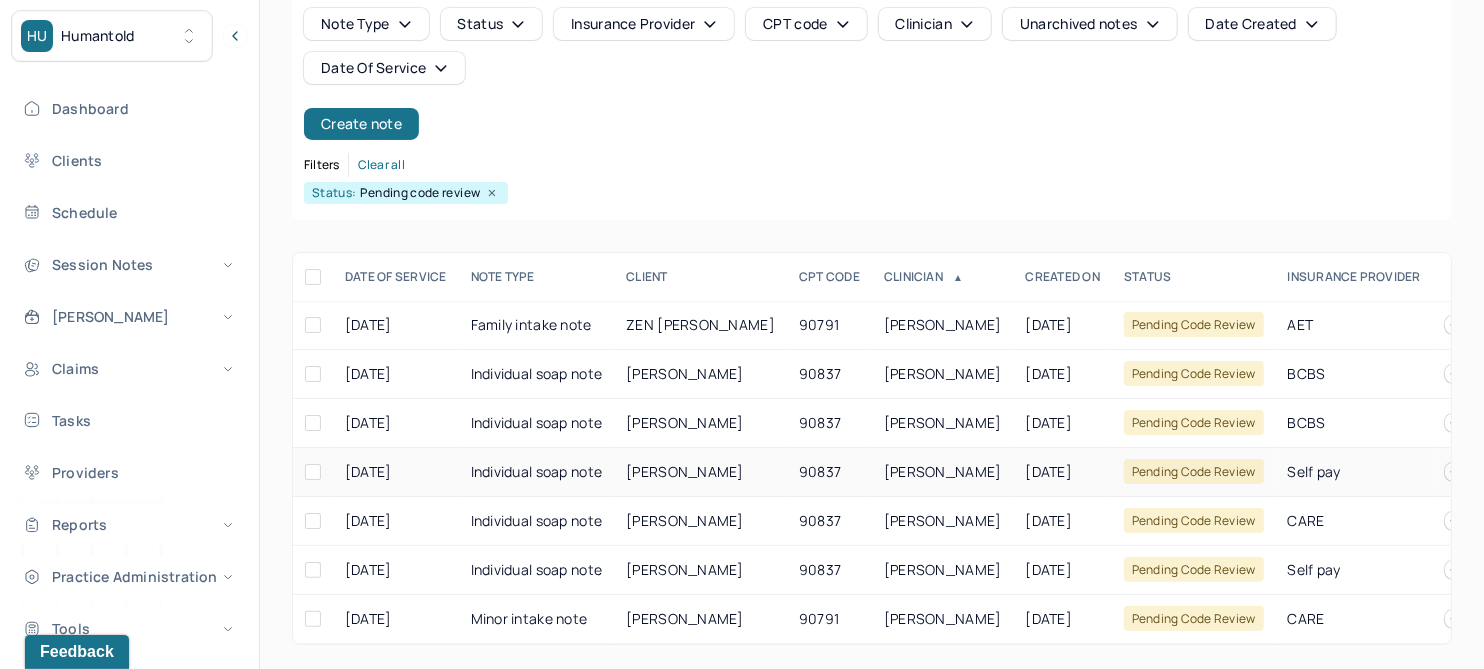 click on "[PERSON_NAME]" at bounding box center [685, 471] 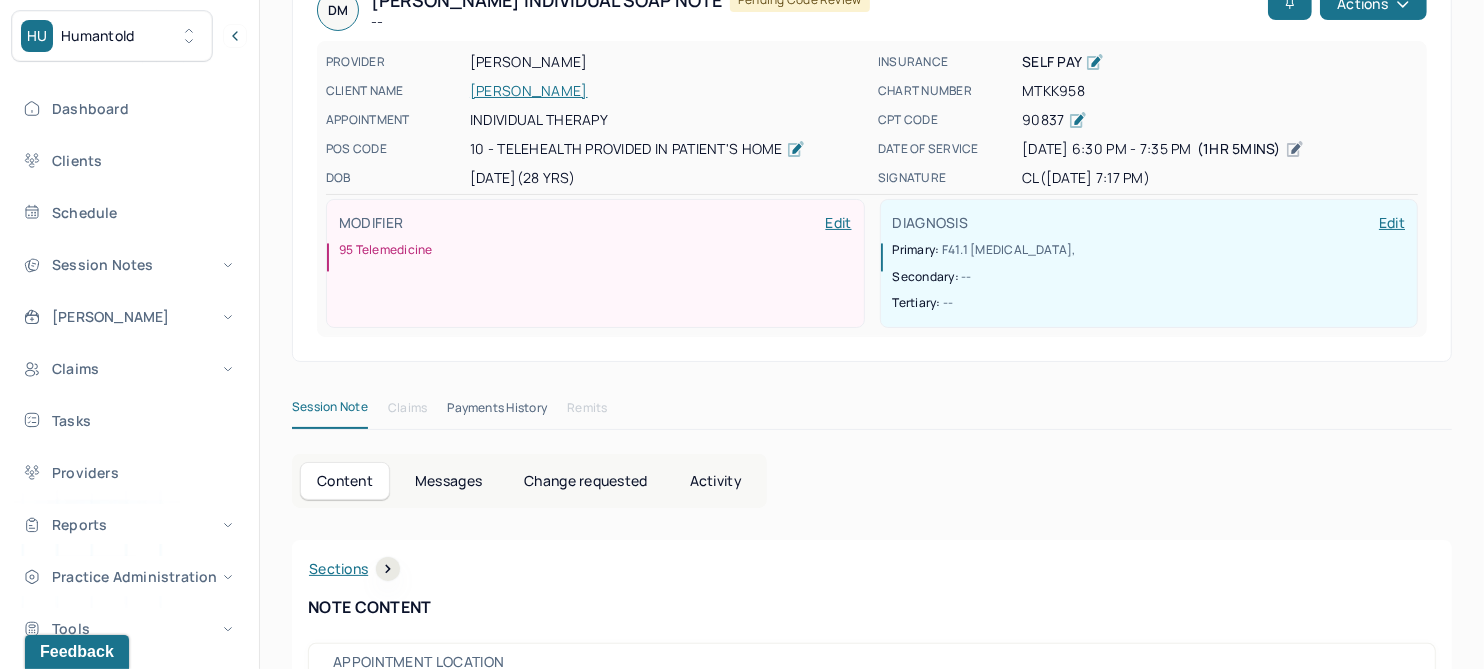 scroll, scrollTop: 0, scrollLeft: 0, axis: both 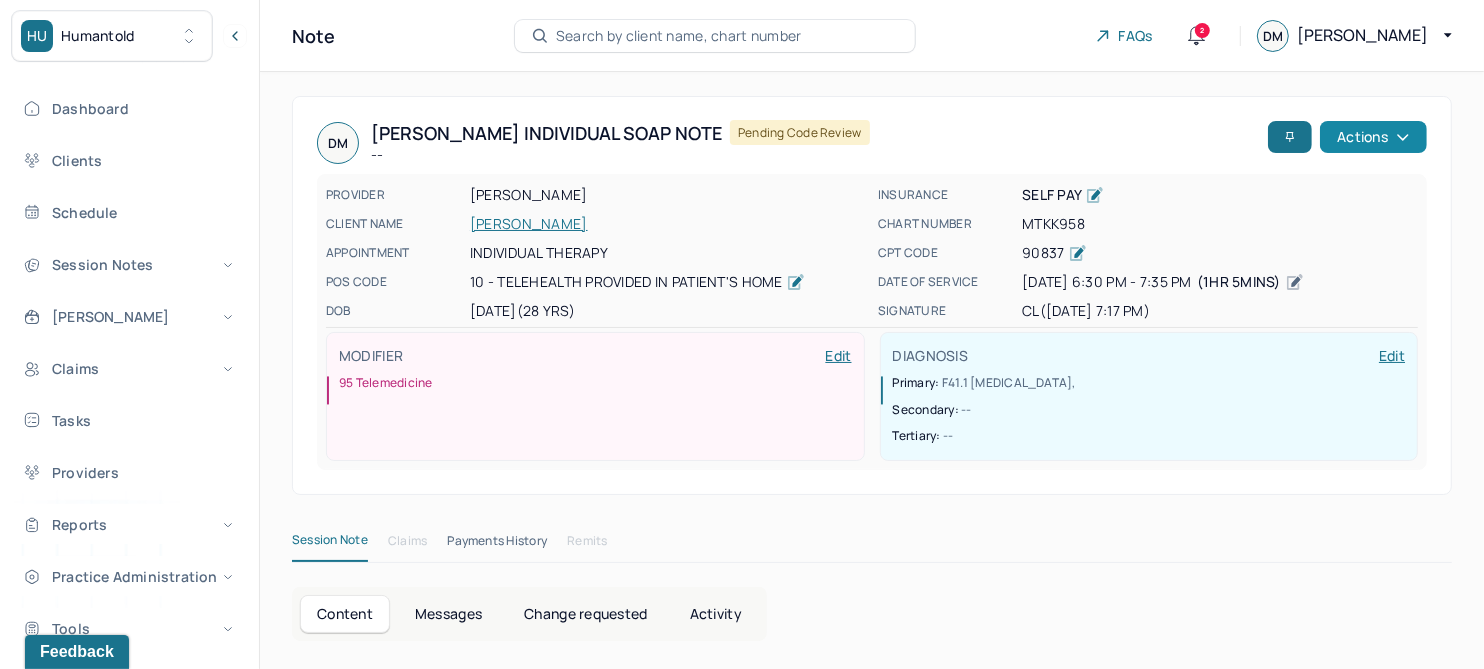 click on "Actions" at bounding box center (1373, 137) 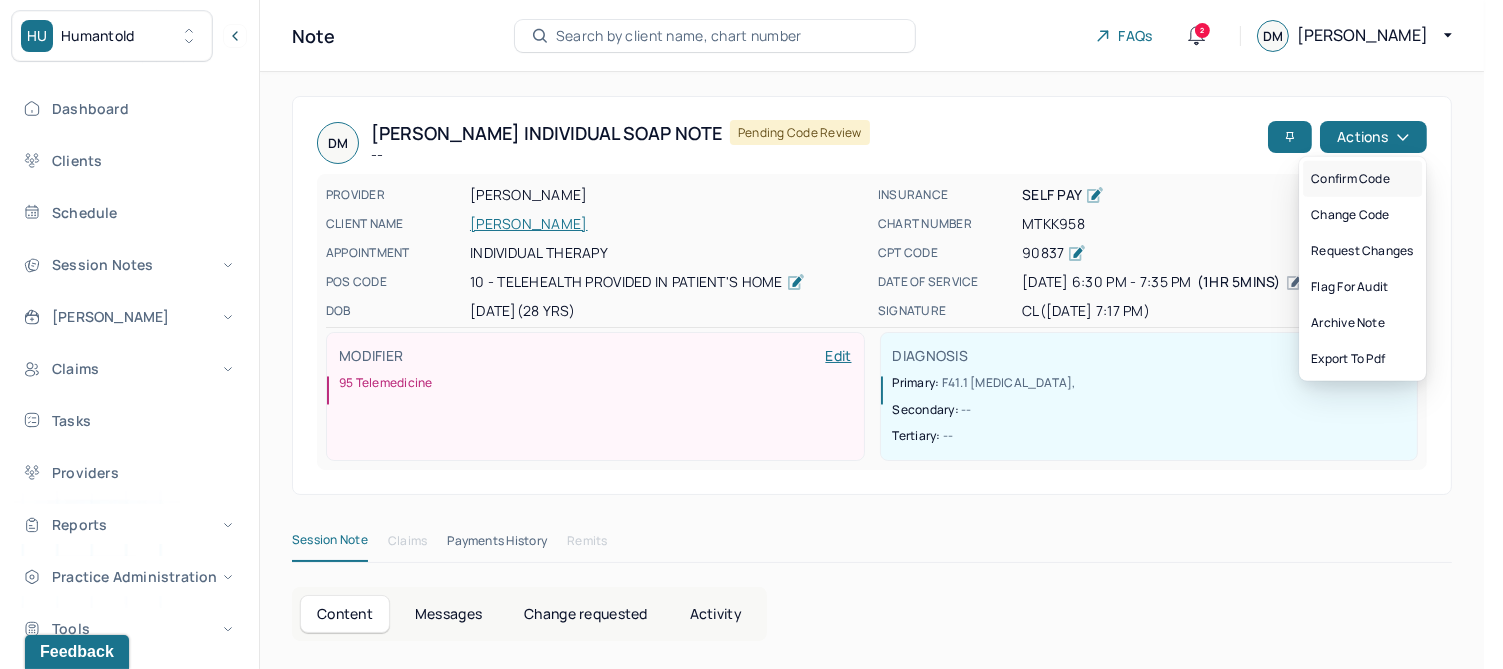 click on "Confirm code" at bounding box center [1362, 179] 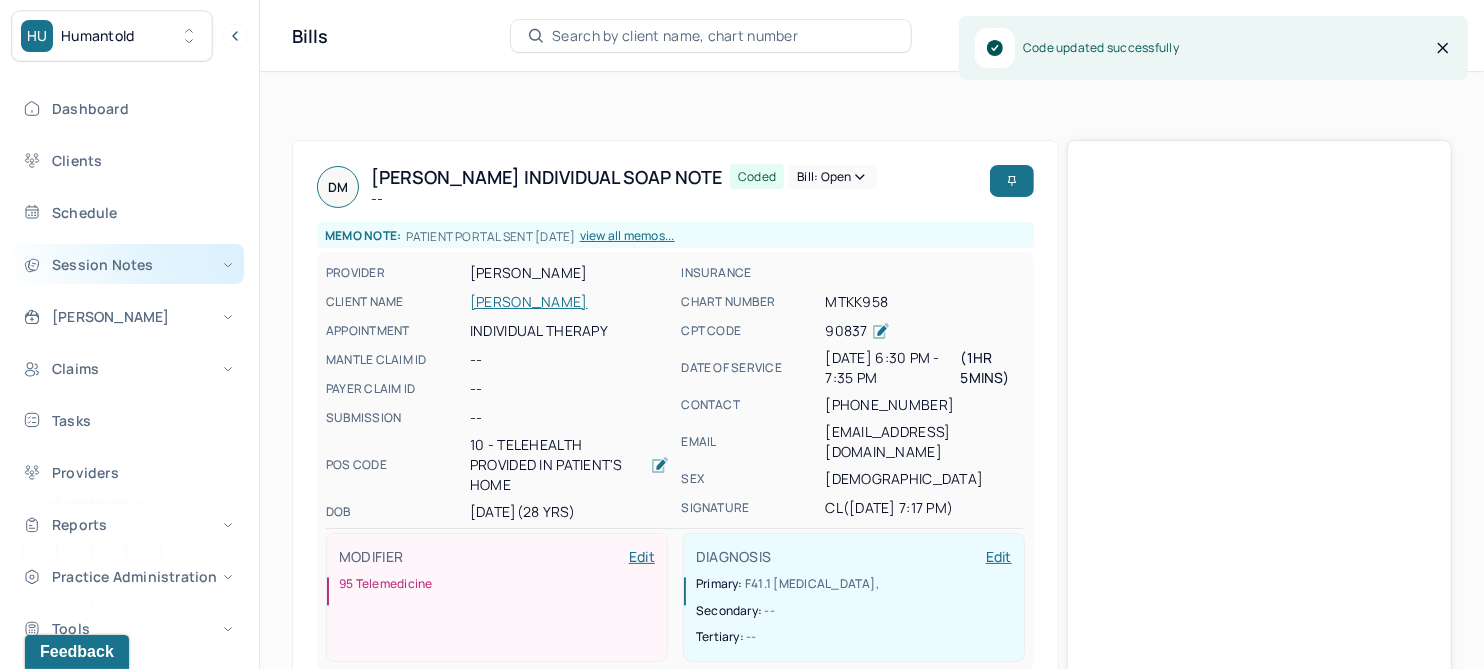 click on "Session Notes" at bounding box center (128, 264) 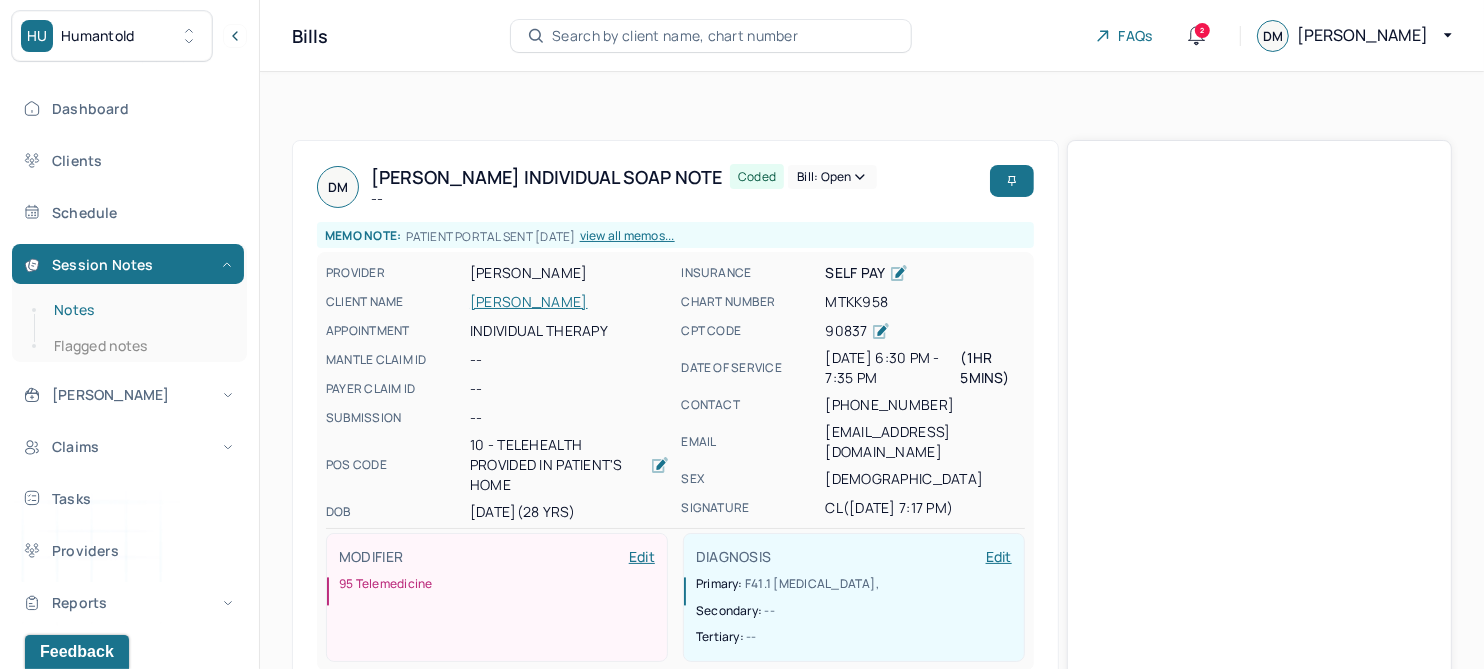 click on "Notes" at bounding box center [139, 310] 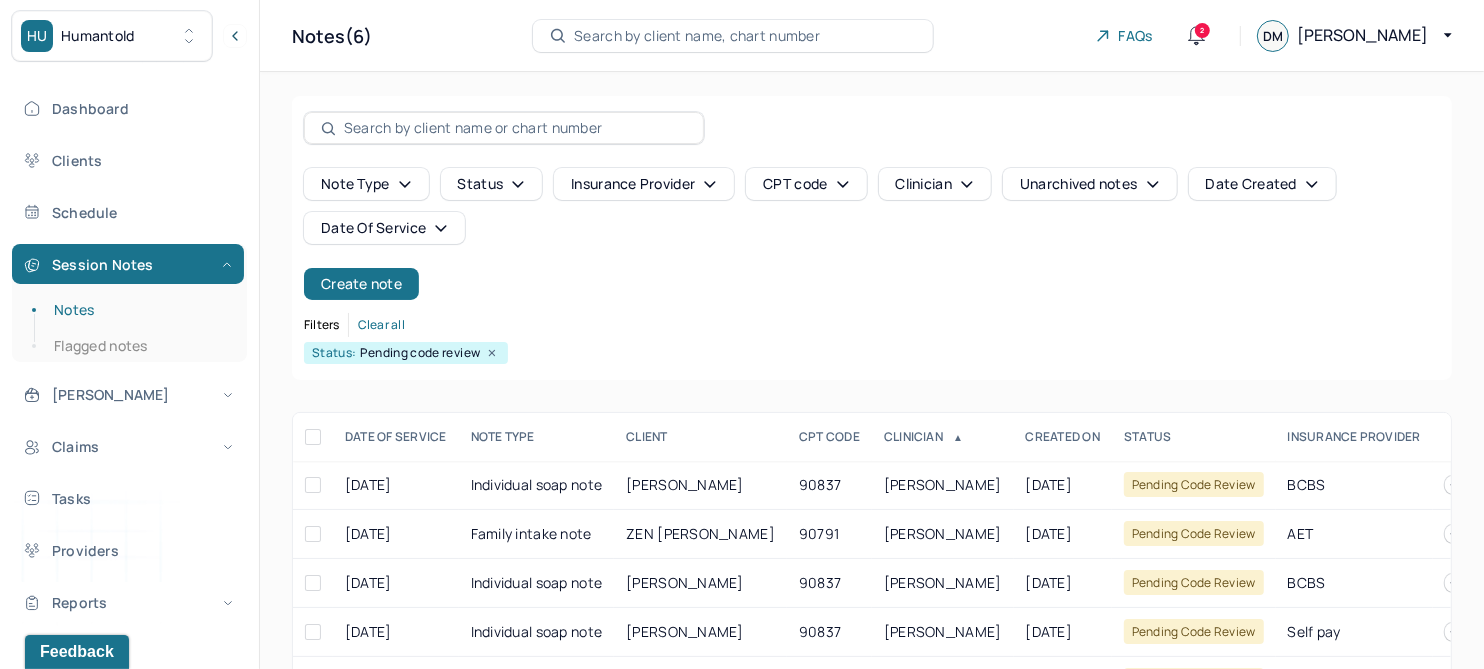 scroll, scrollTop: 127, scrollLeft: 0, axis: vertical 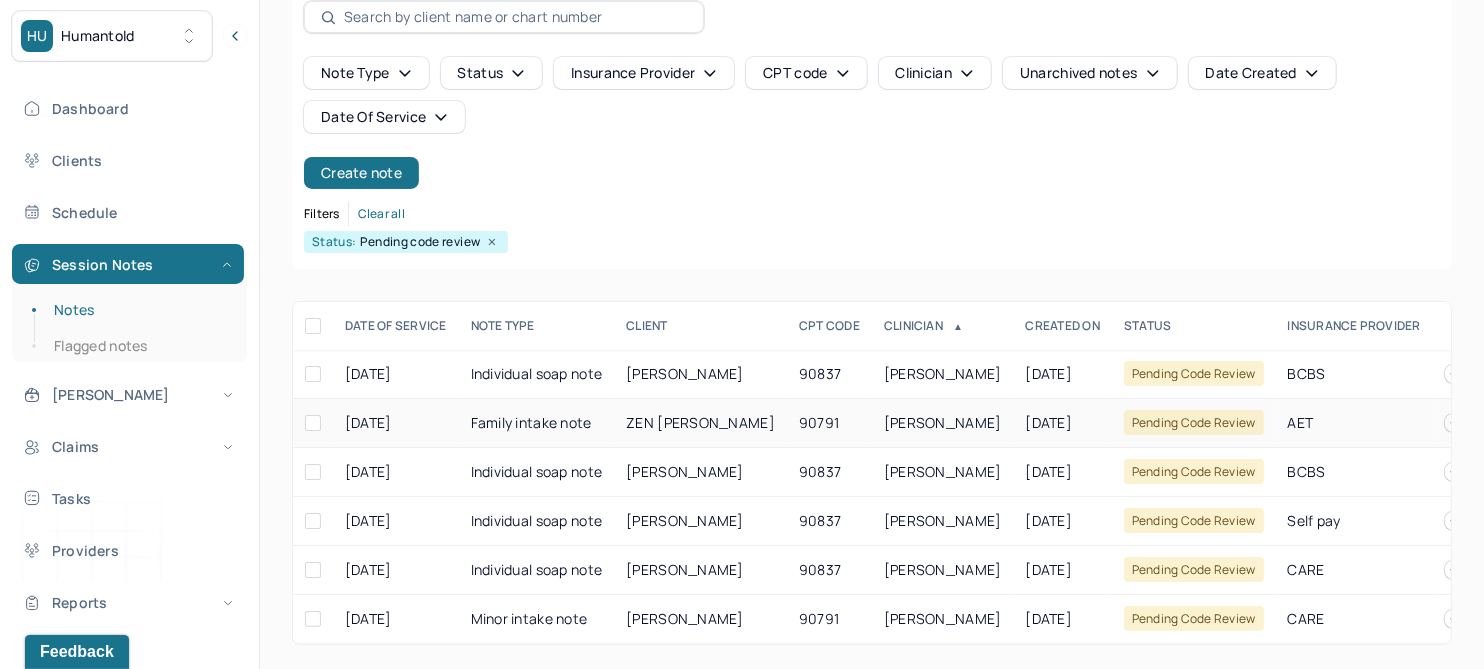 click on "ZEN [PERSON_NAME]" at bounding box center [700, 422] 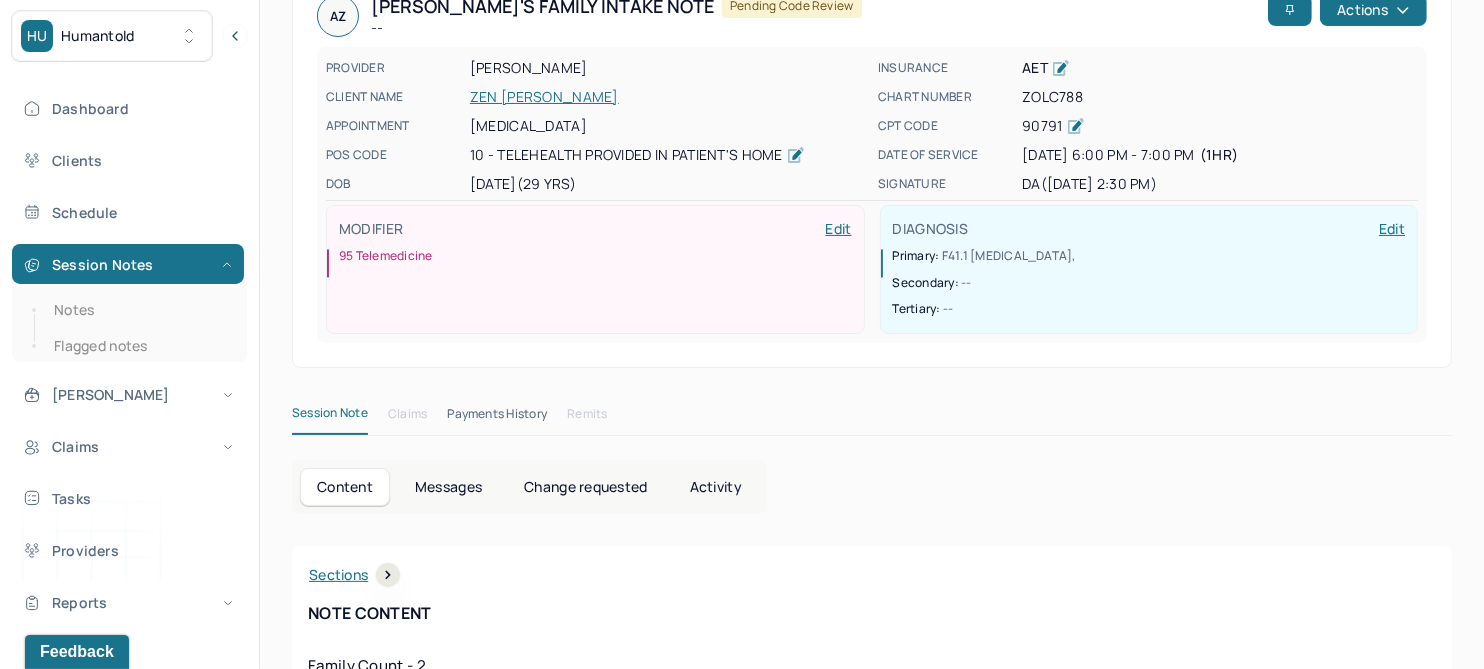 click on "Change requested" at bounding box center [585, 487] 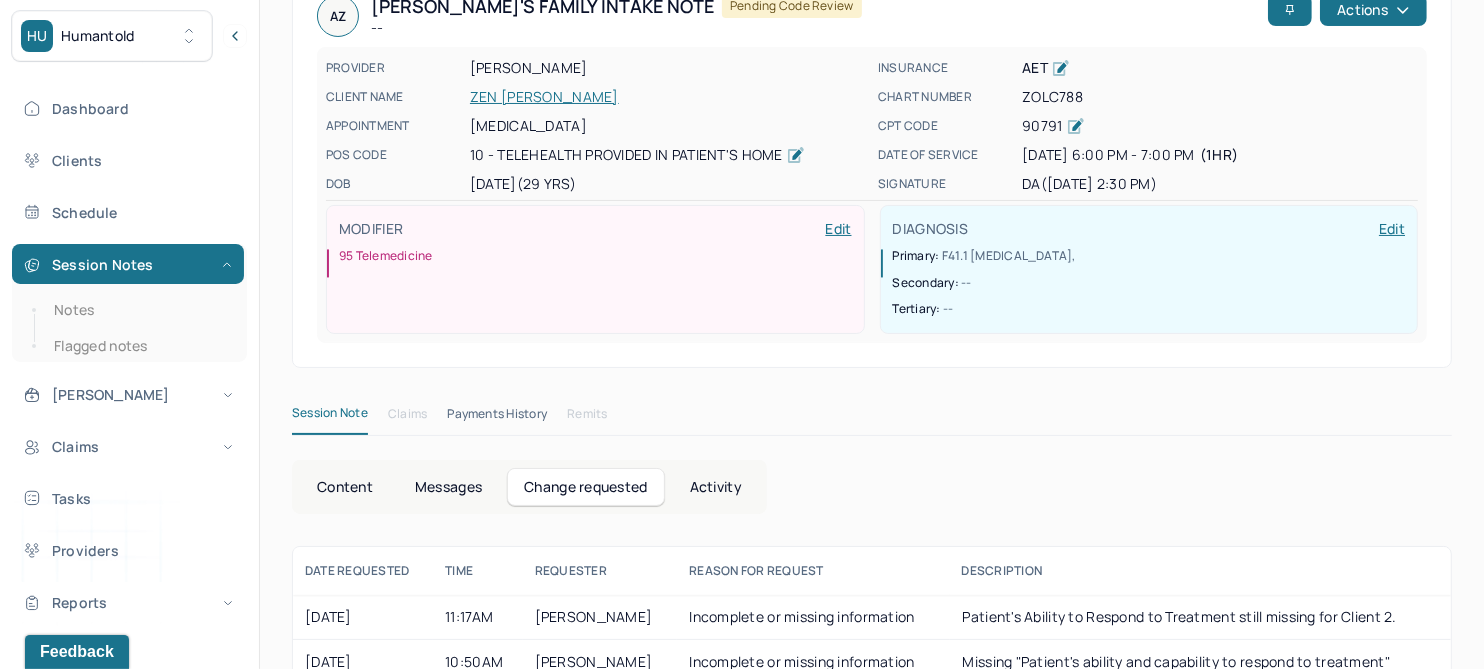 scroll, scrollTop: 162, scrollLeft: 0, axis: vertical 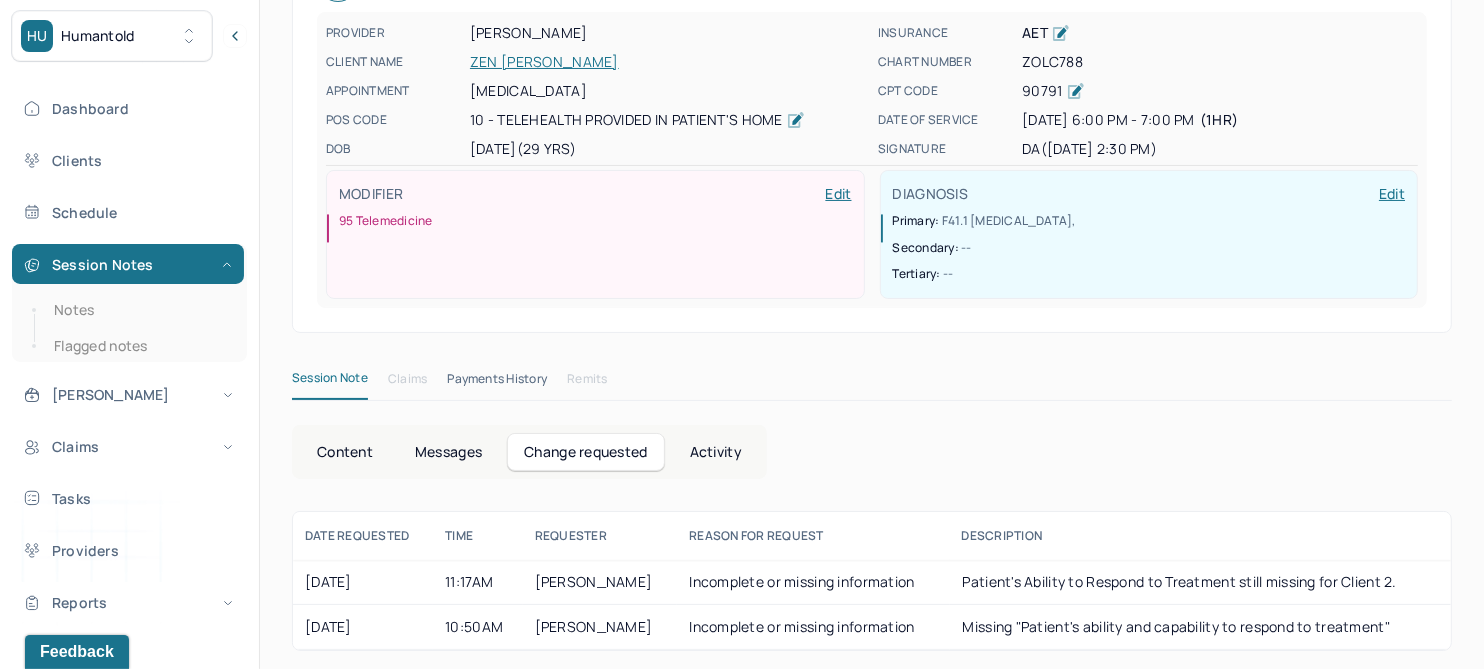 click on "Content" at bounding box center [345, 452] 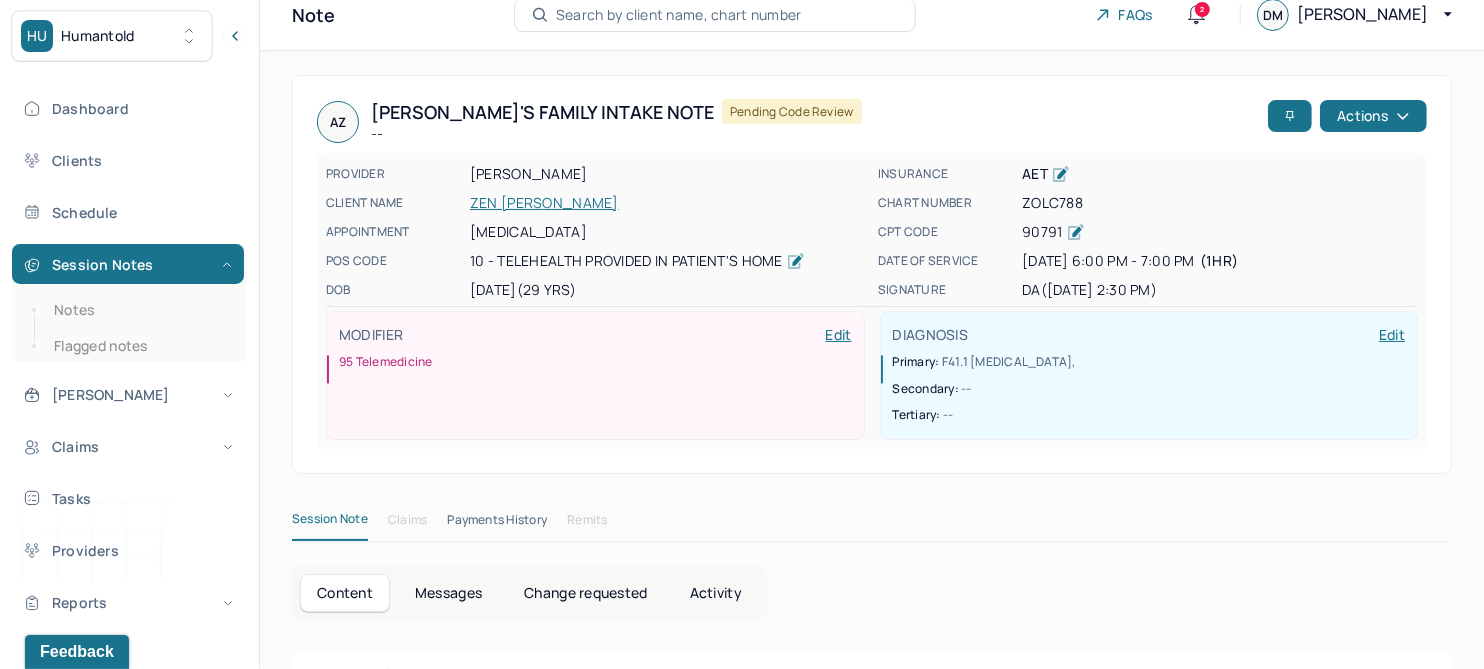 scroll, scrollTop: 0, scrollLeft: 0, axis: both 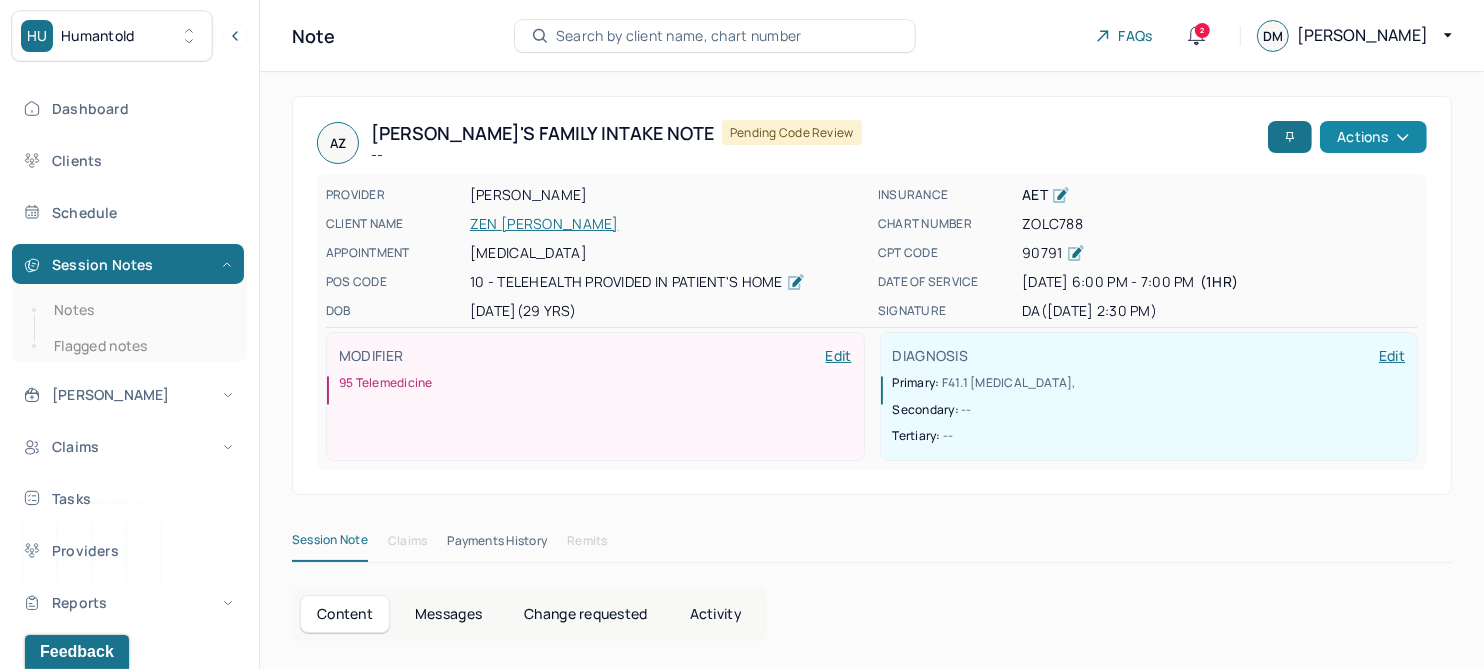 click on "Actions" at bounding box center (1373, 137) 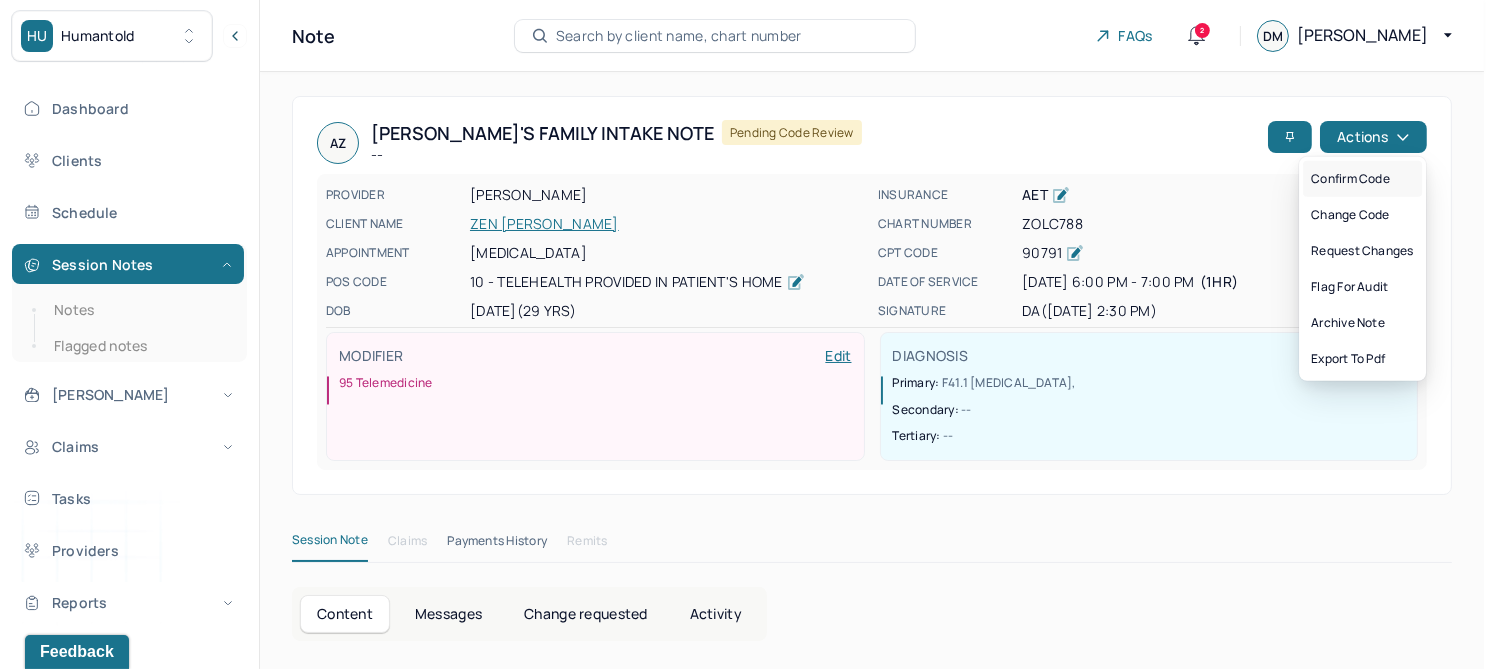 click on "Confirm code" at bounding box center (1362, 179) 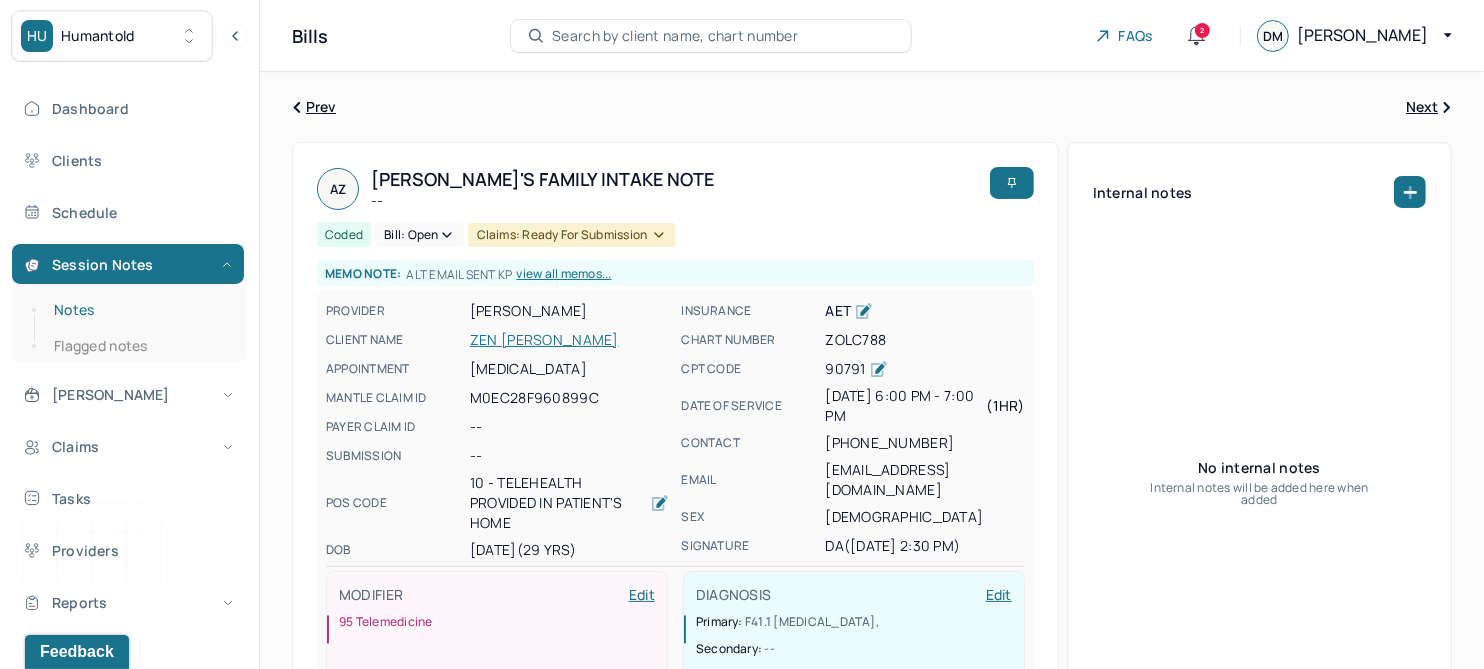 click on "Notes" at bounding box center (139, 310) 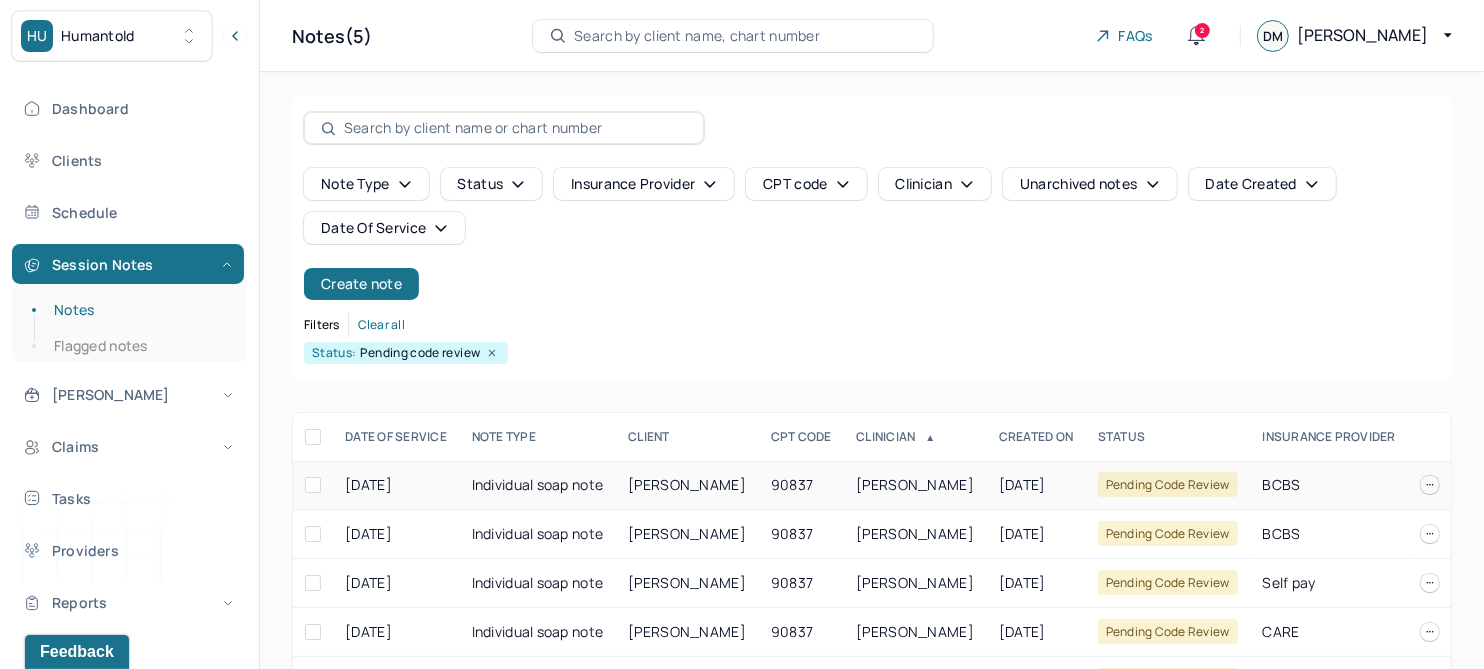 click on "CHENG, ANNA" at bounding box center [687, 484] 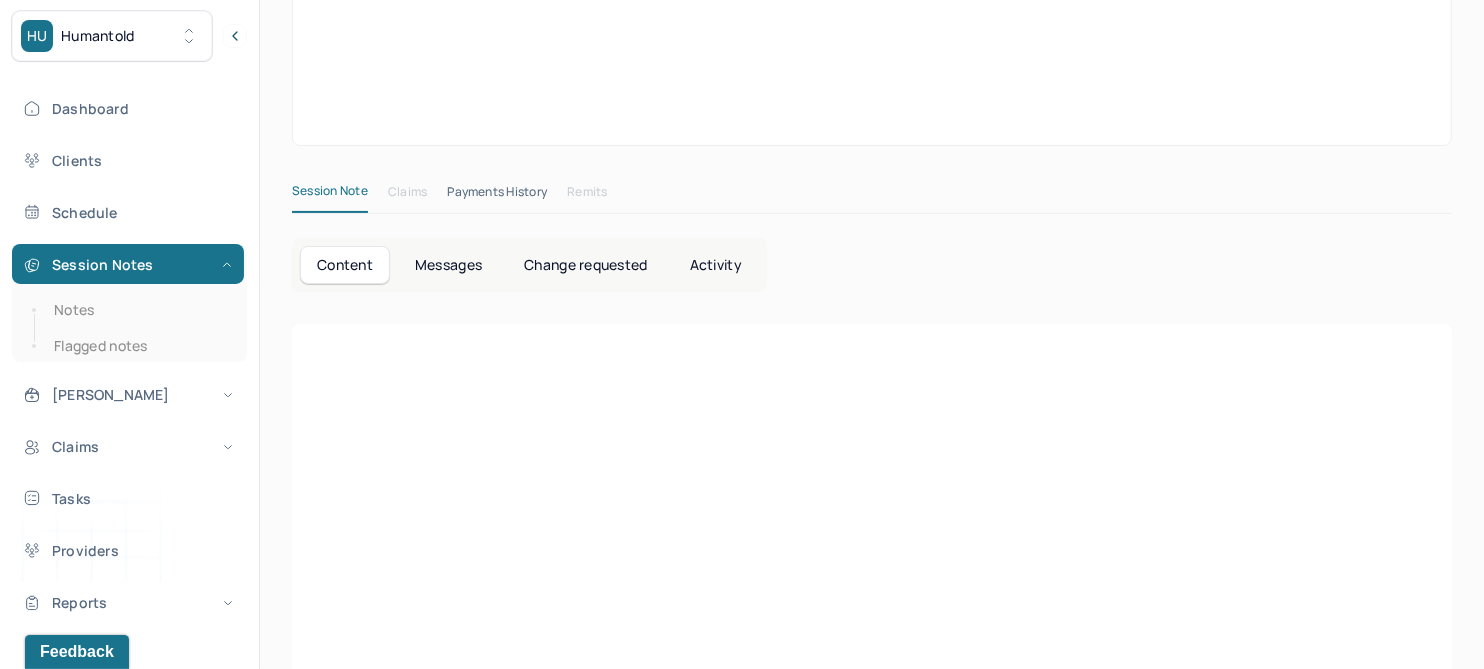 click on "Change requested" at bounding box center [585, 265] 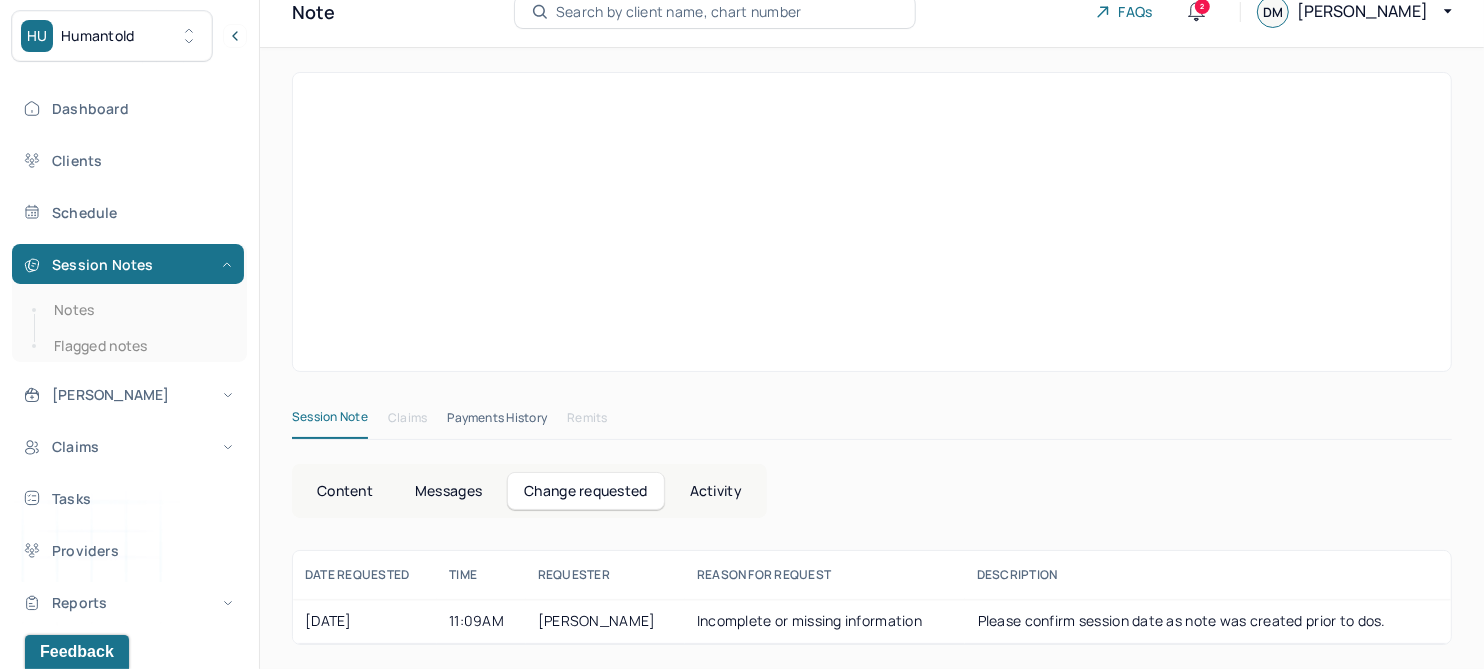scroll, scrollTop: 21, scrollLeft: 0, axis: vertical 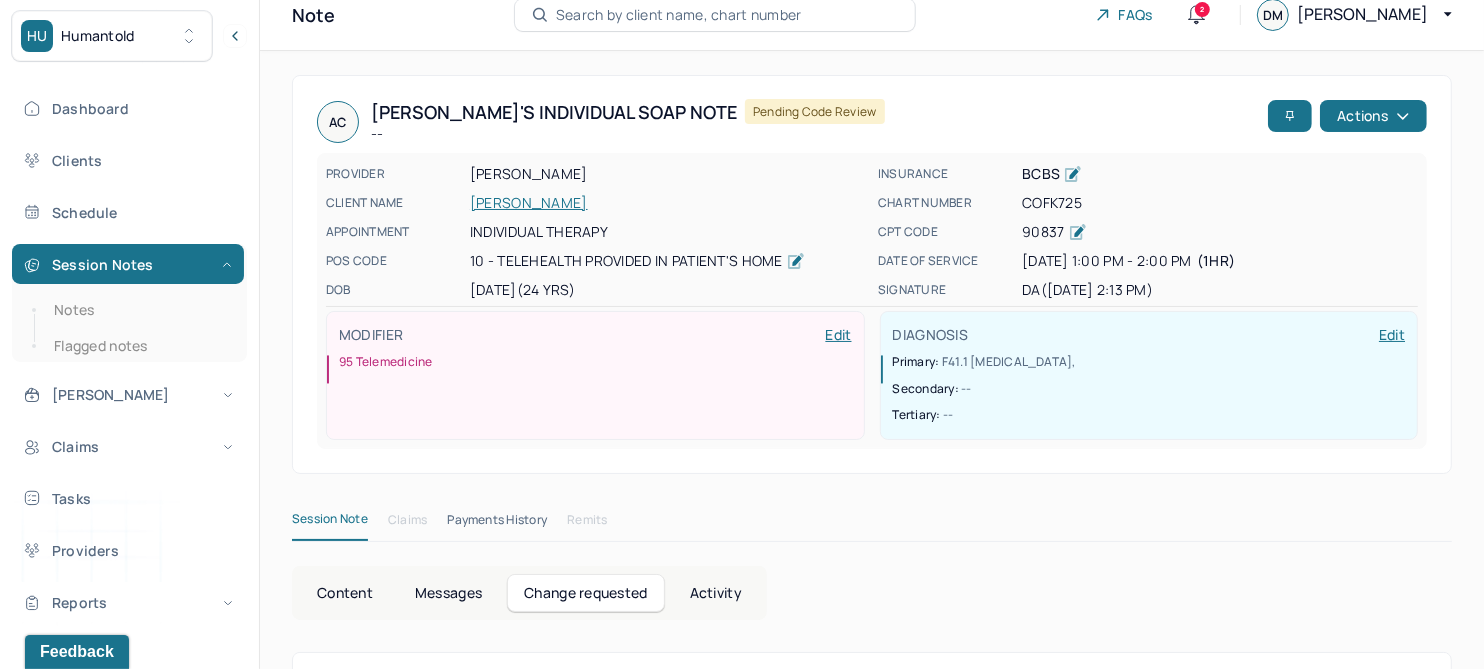 click on "Activity" at bounding box center [716, 593] 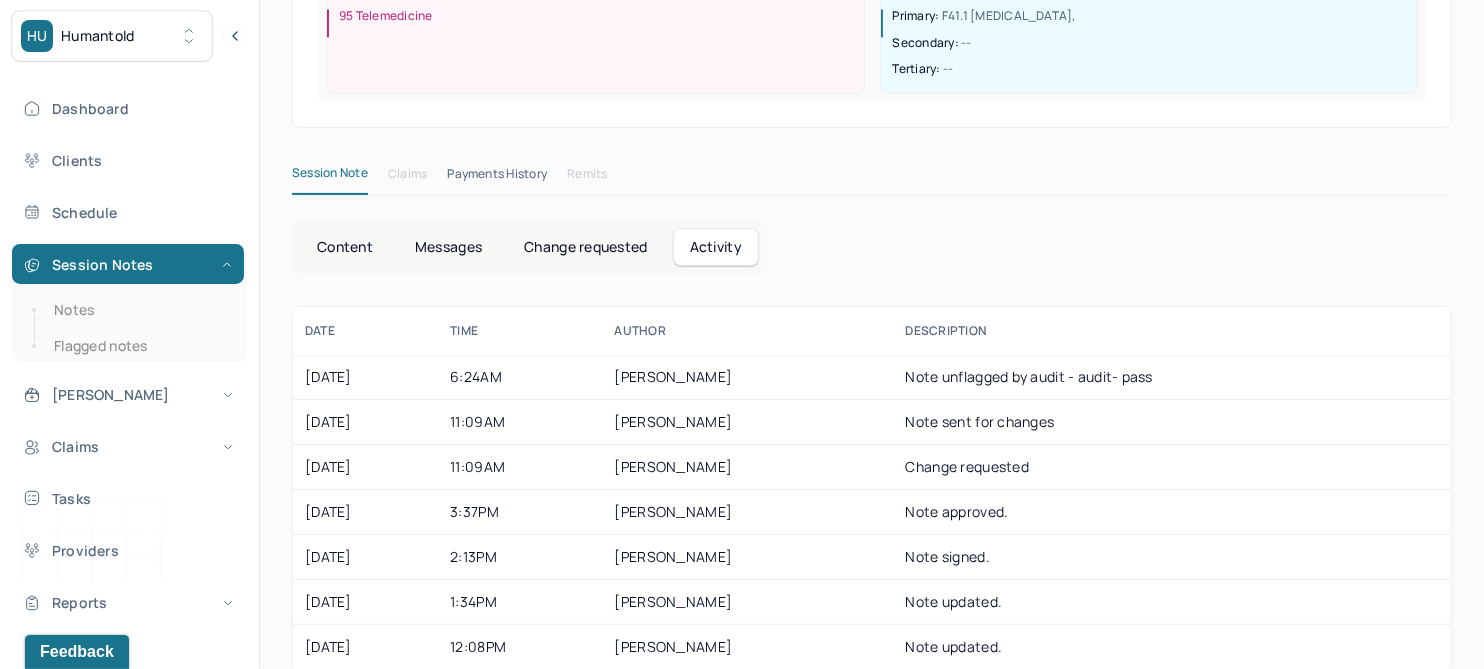 scroll, scrollTop: 396, scrollLeft: 0, axis: vertical 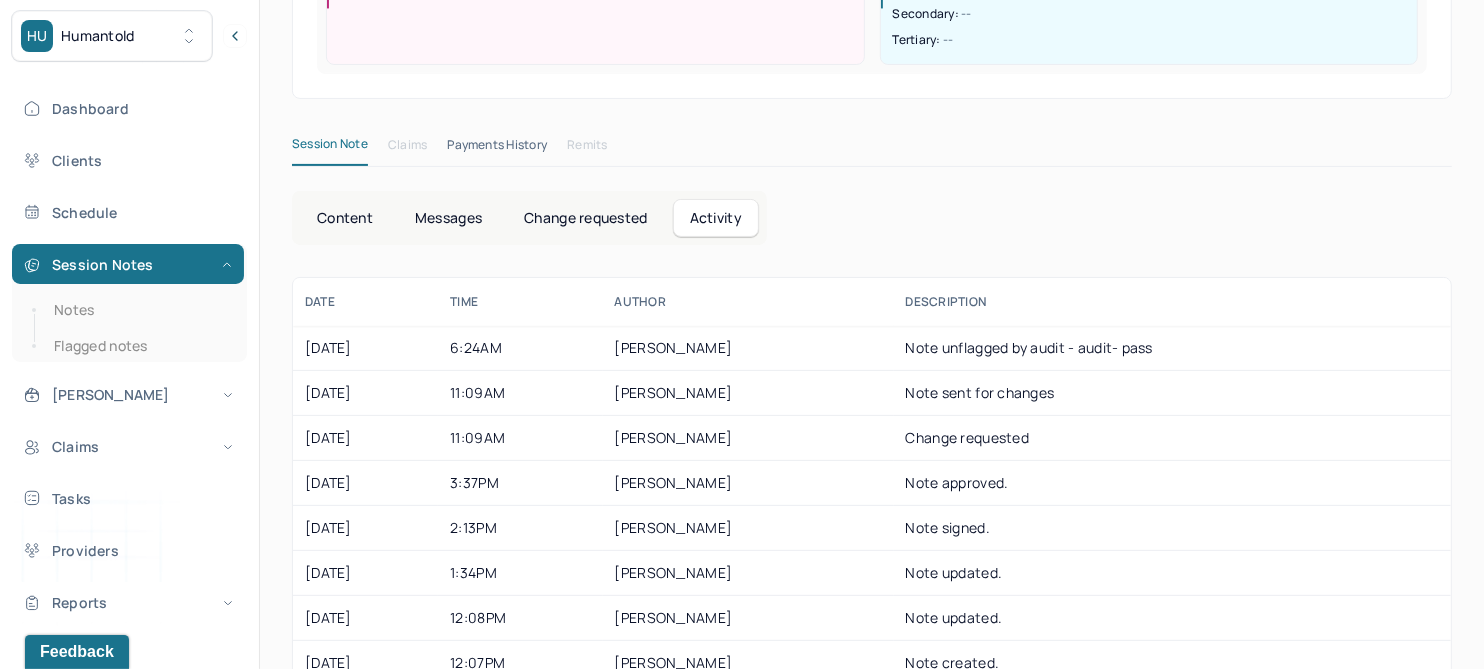 click on "Content" at bounding box center (345, 218) 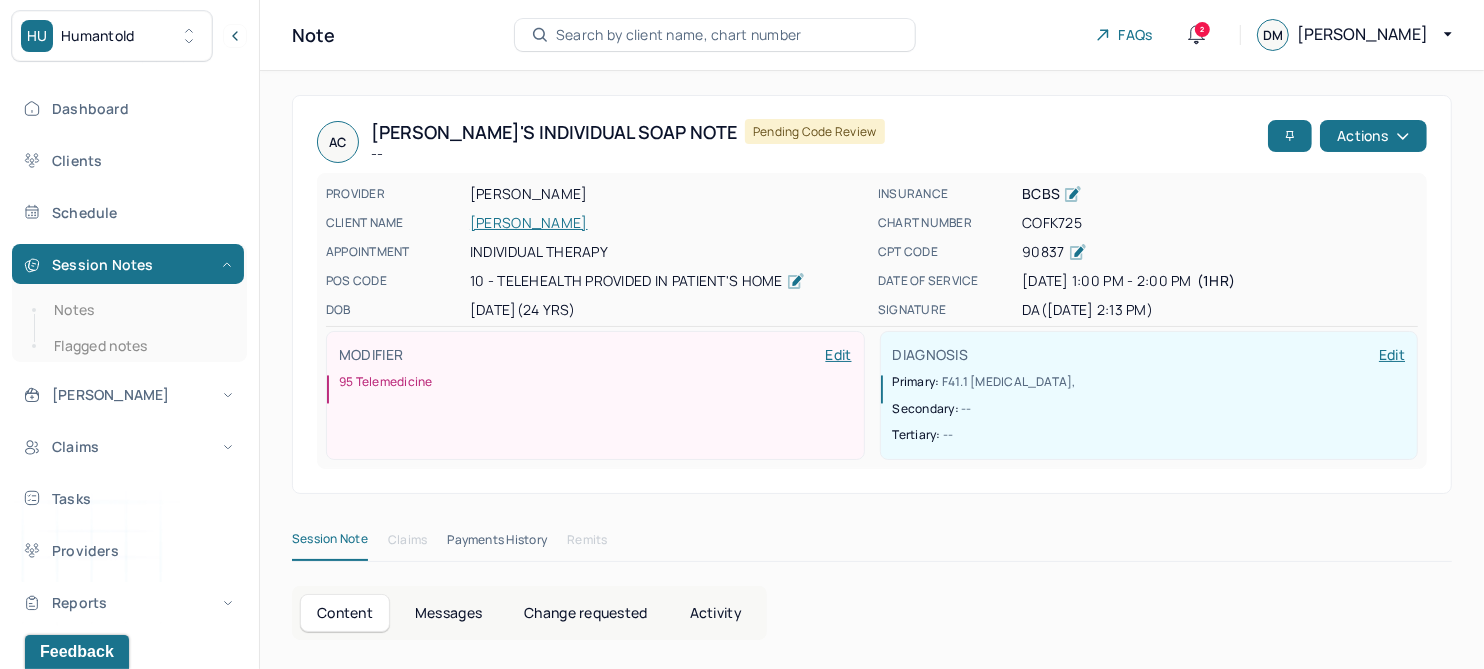 scroll, scrollTop: 0, scrollLeft: 0, axis: both 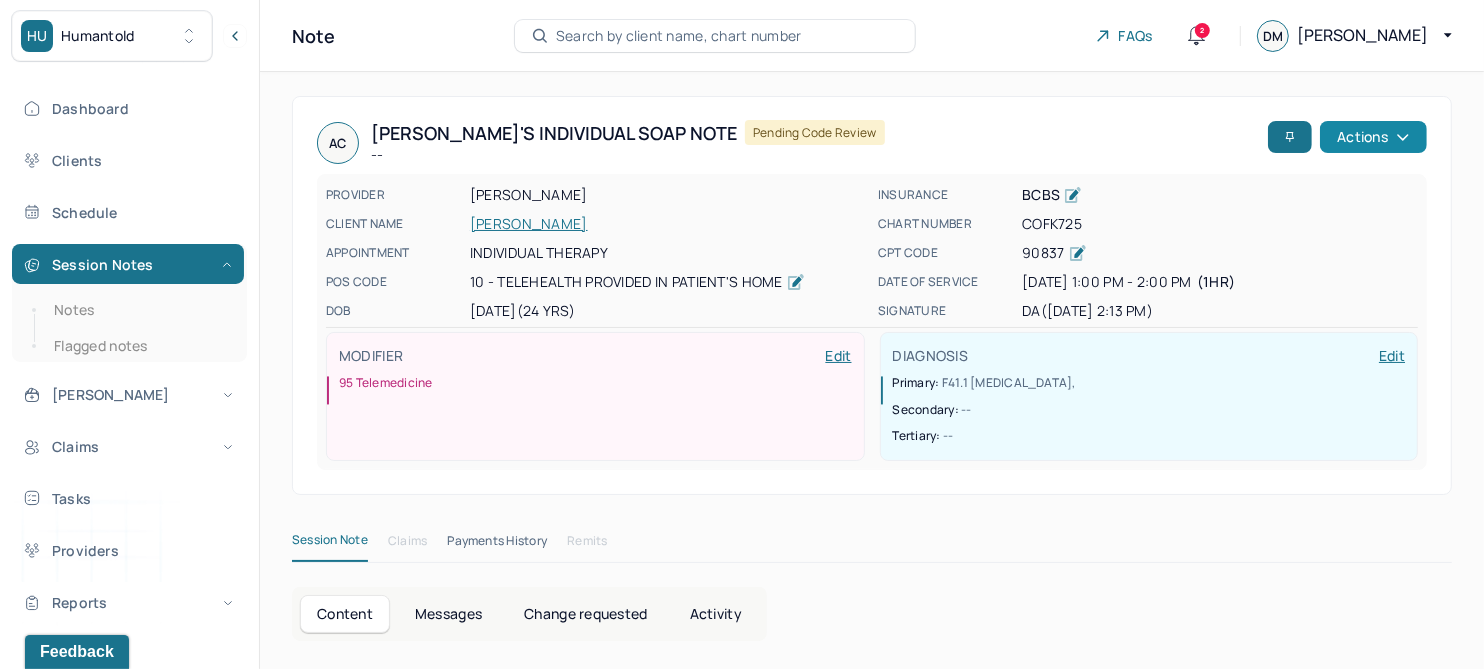 click 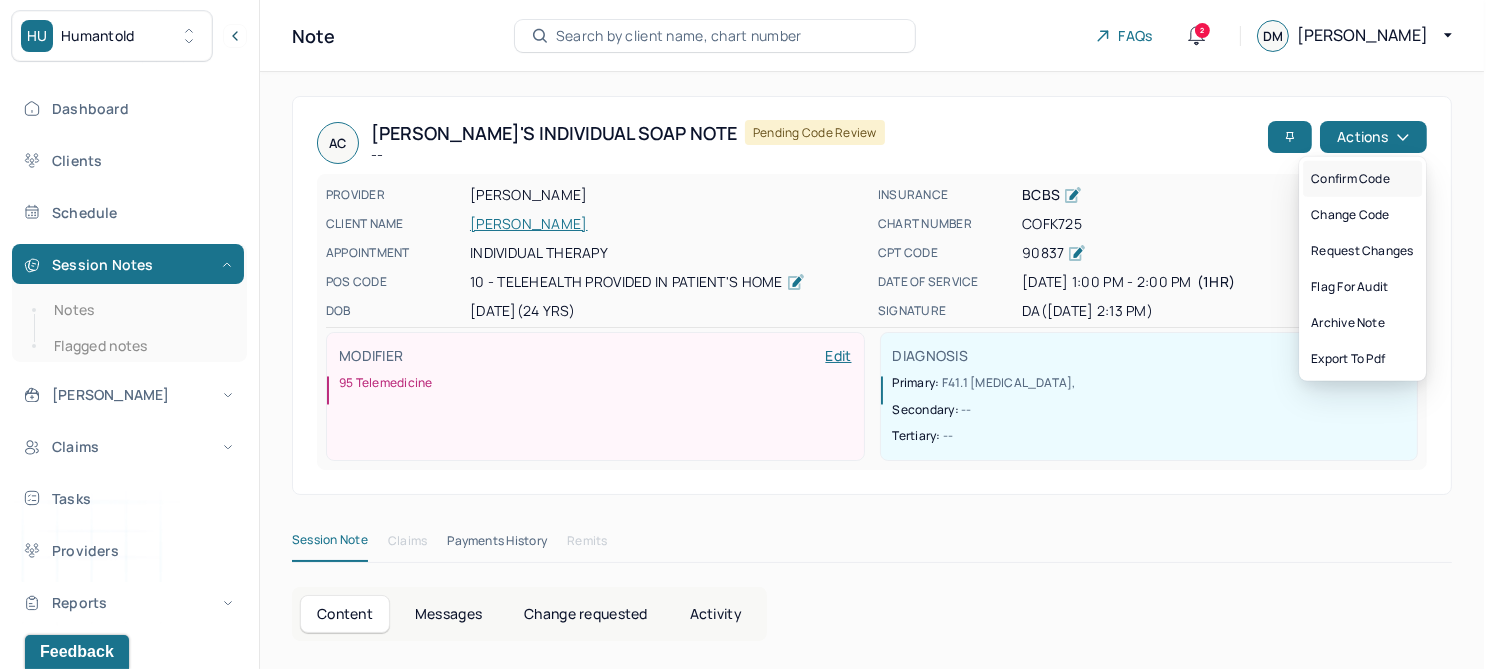 click on "Confirm code" at bounding box center (1362, 179) 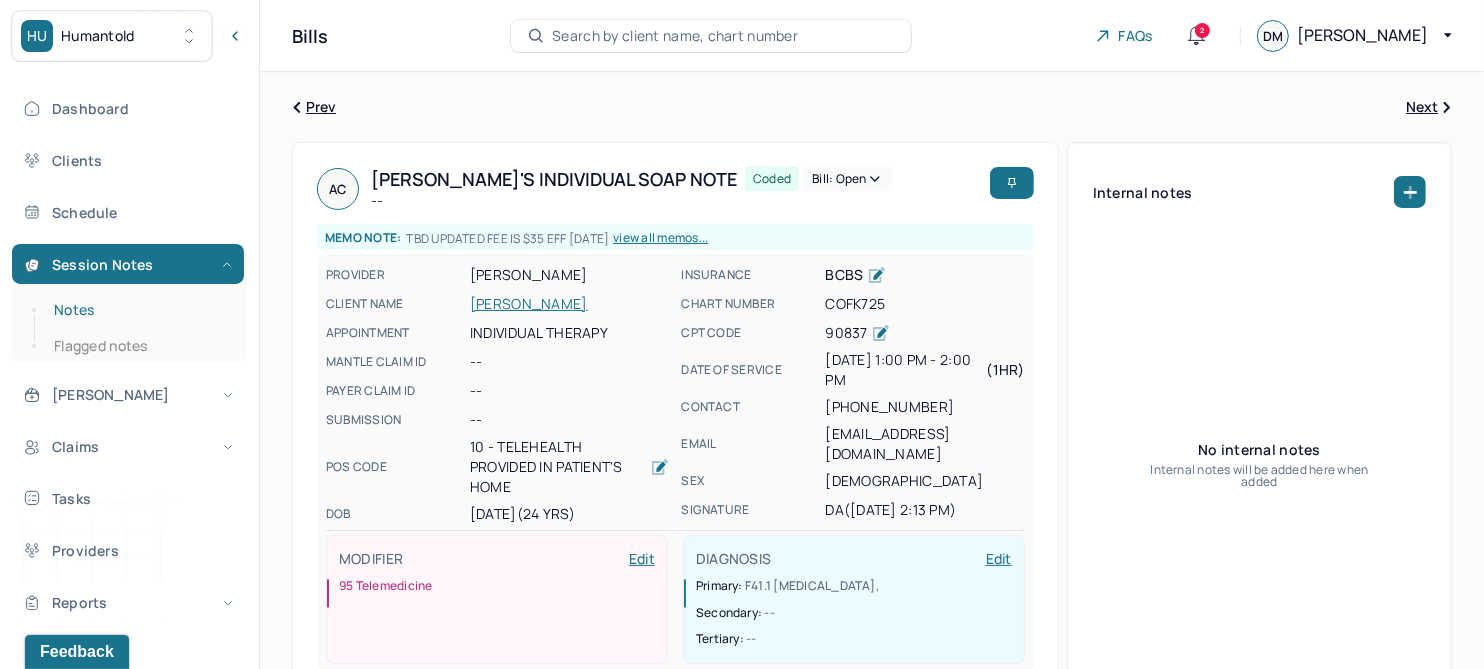 click on "Notes" at bounding box center (139, 310) 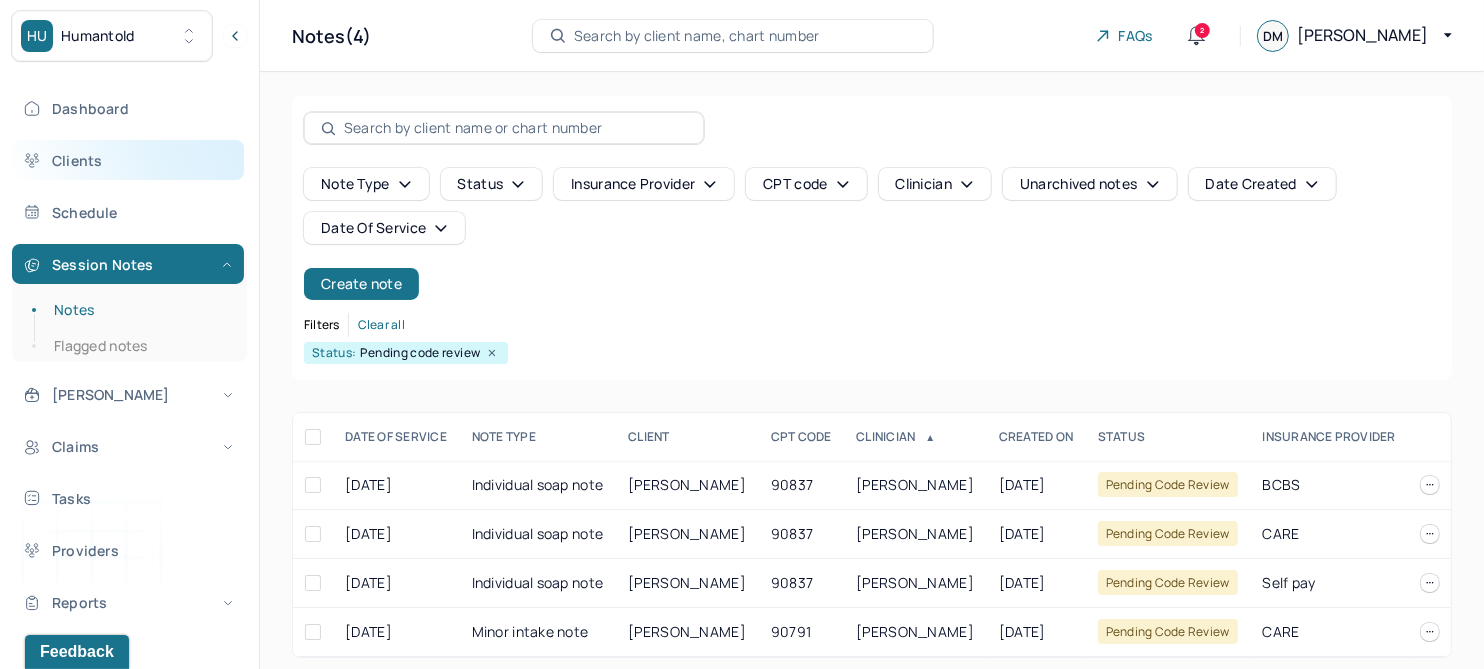 click on "Clients" at bounding box center (128, 160) 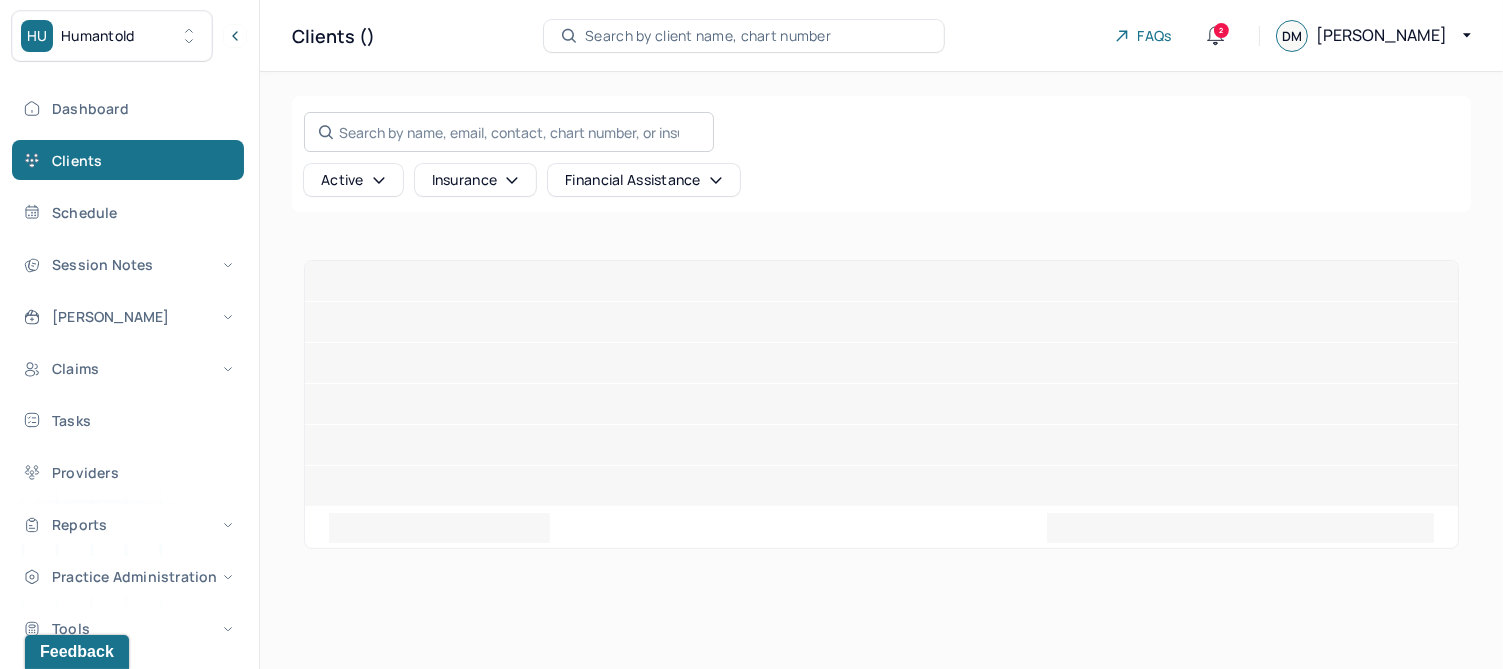 click on "Search by name, email, contact, chart number, or insurance id..." at bounding box center (509, 132) 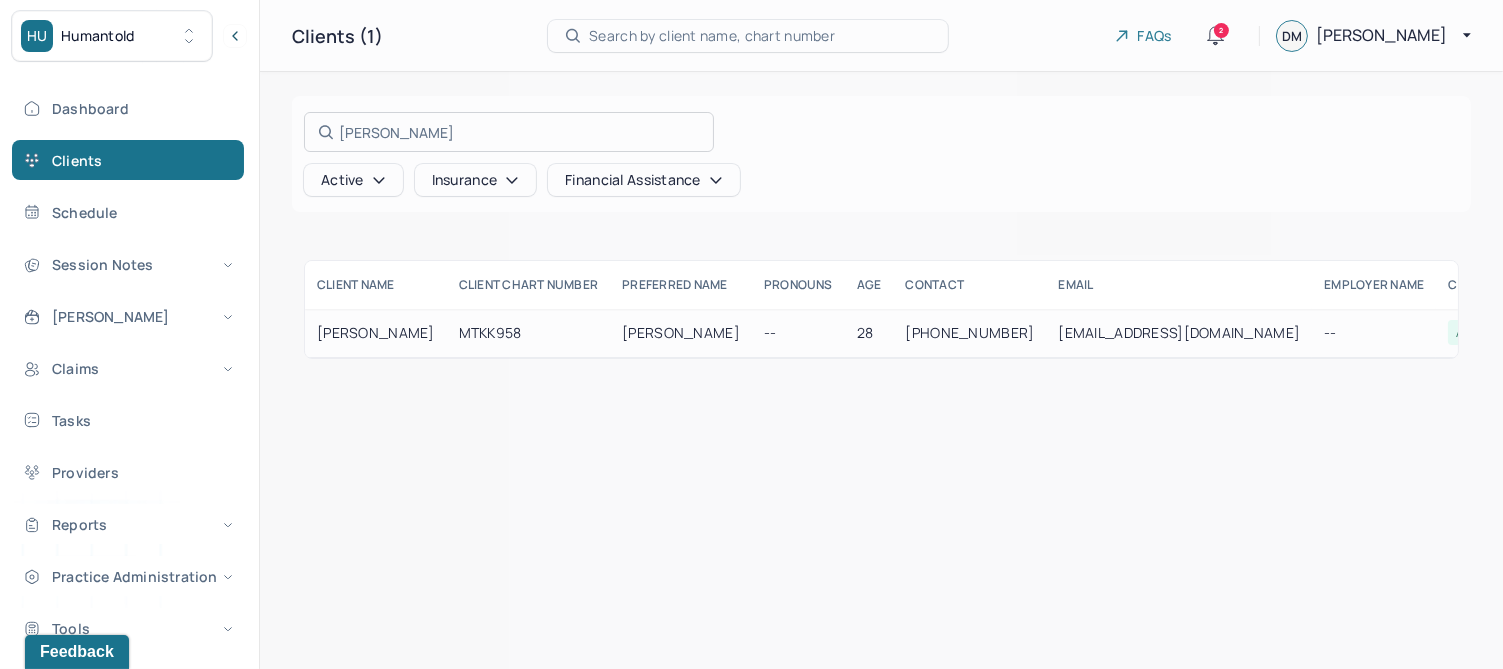 type on "[PERSON_NAME]" 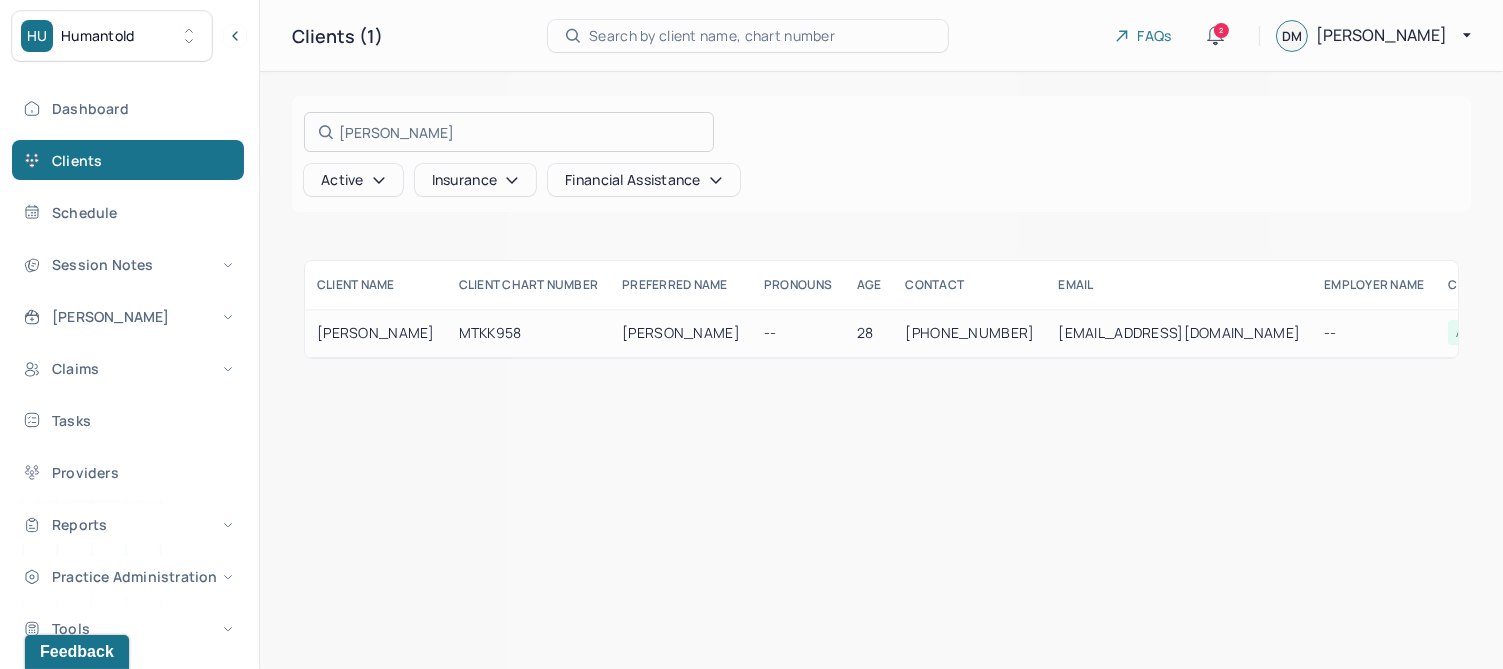 click at bounding box center [751, 334] 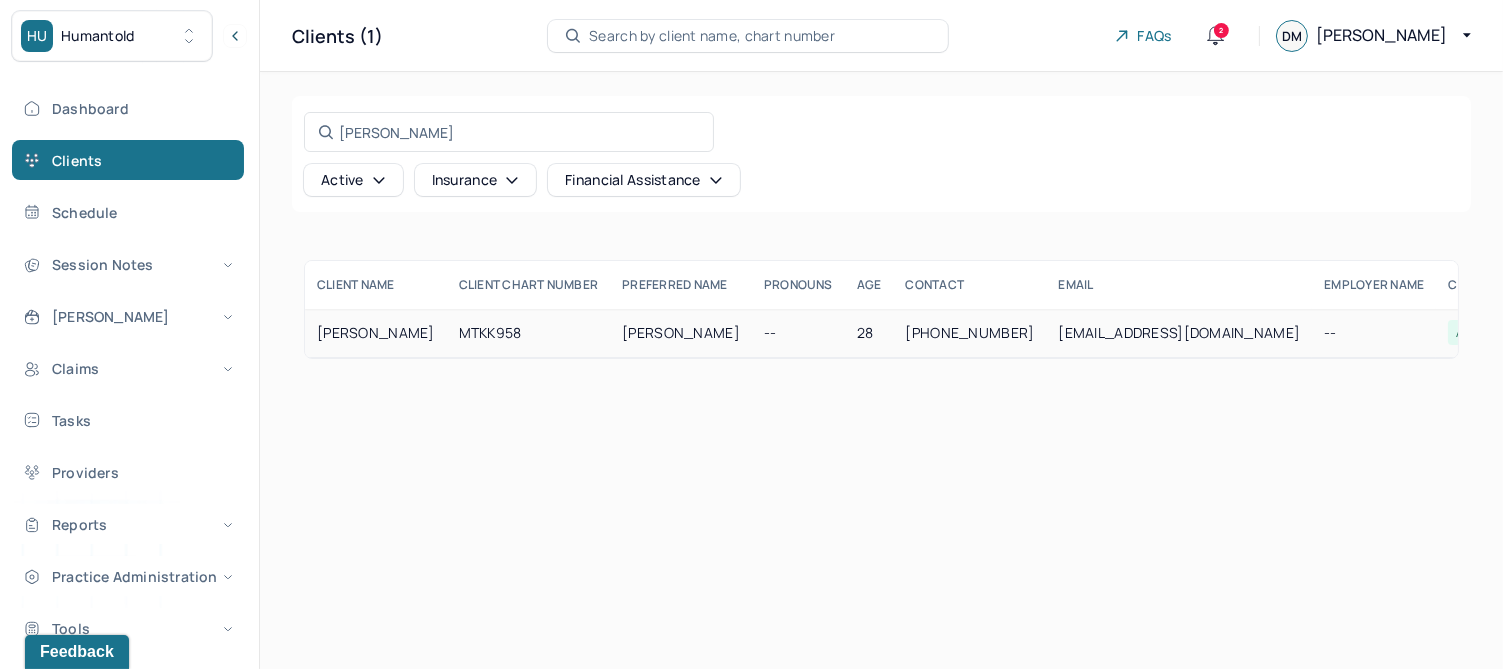 click on "MEDINA, DEREK BRANDON" at bounding box center [376, 333] 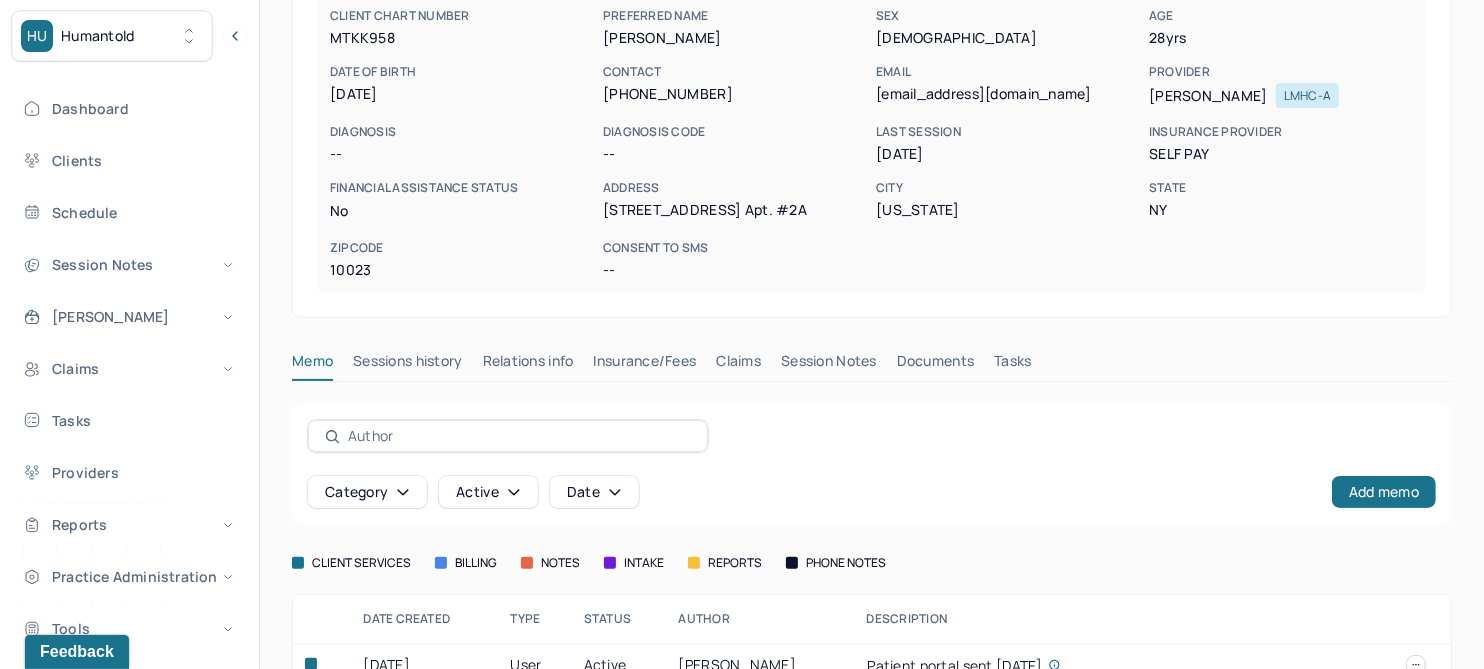 scroll, scrollTop: 250, scrollLeft: 0, axis: vertical 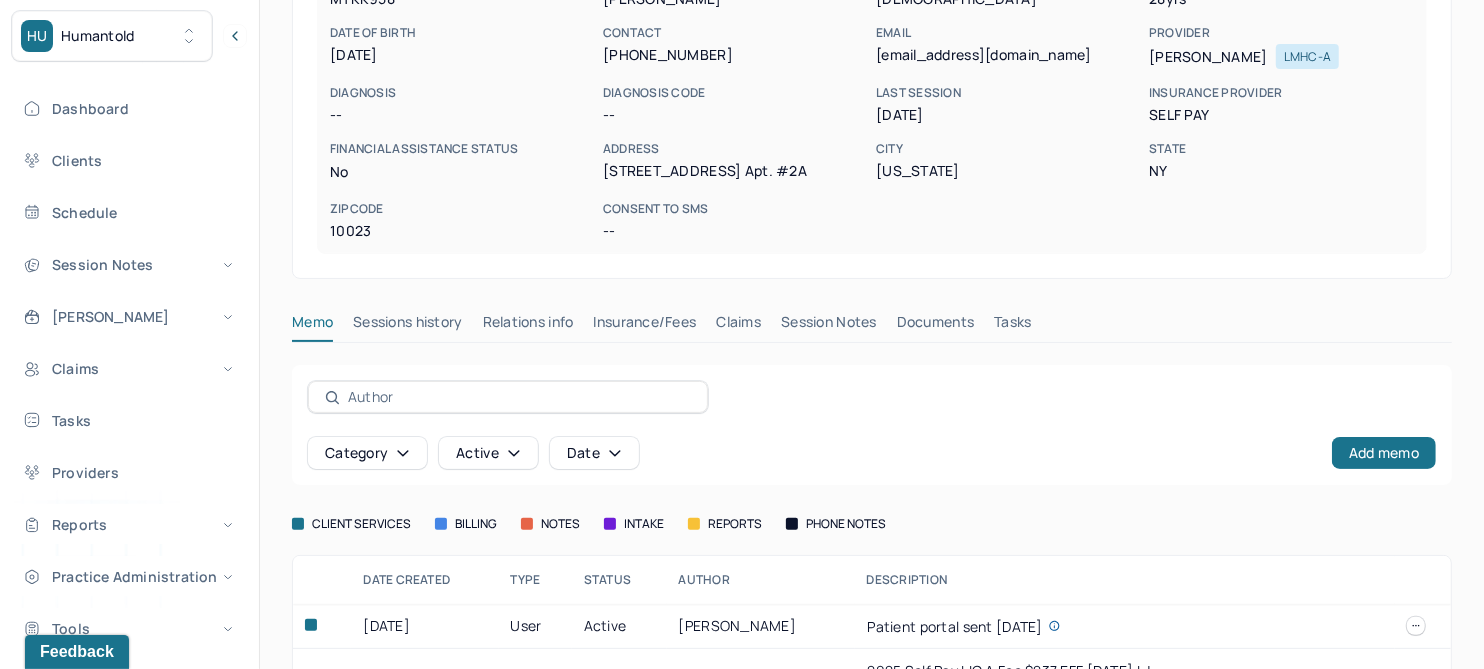 click on "Claims" at bounding box center [738, 326] 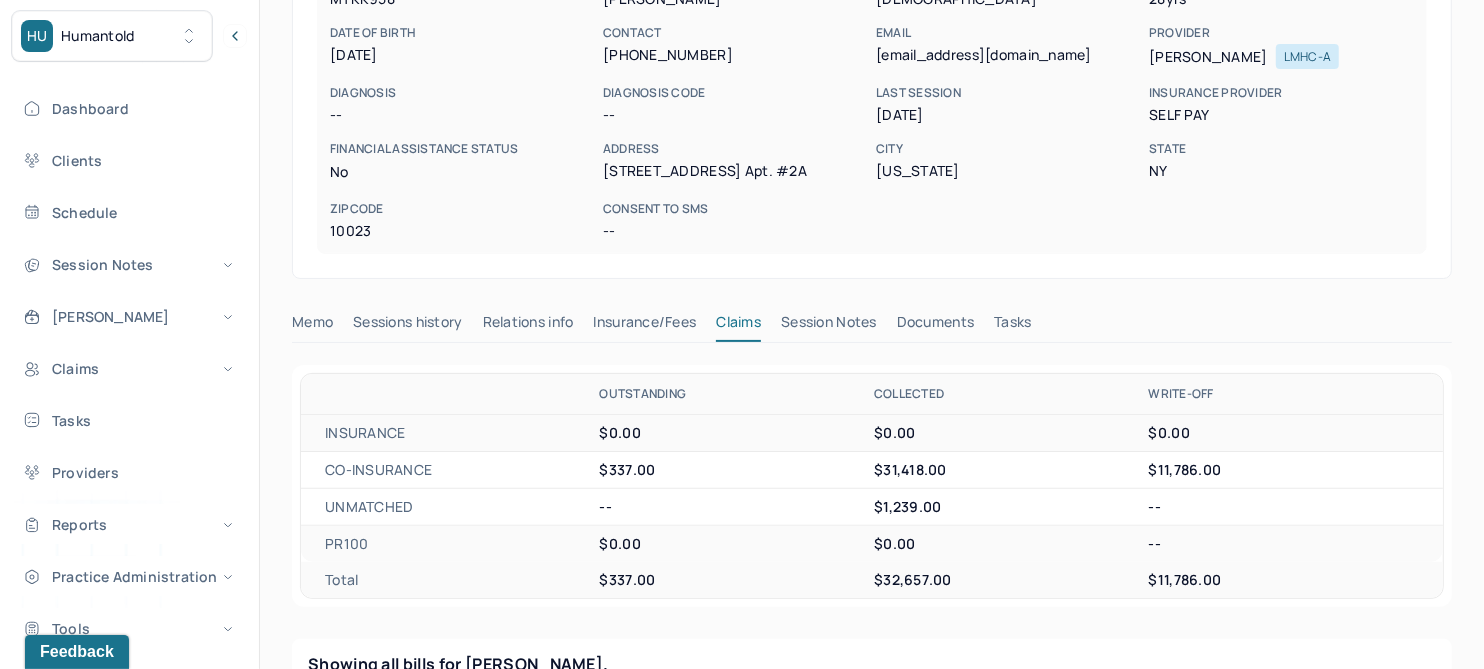 scroll, scrollTop: 374, scrollLeft: 0, axis: vertical 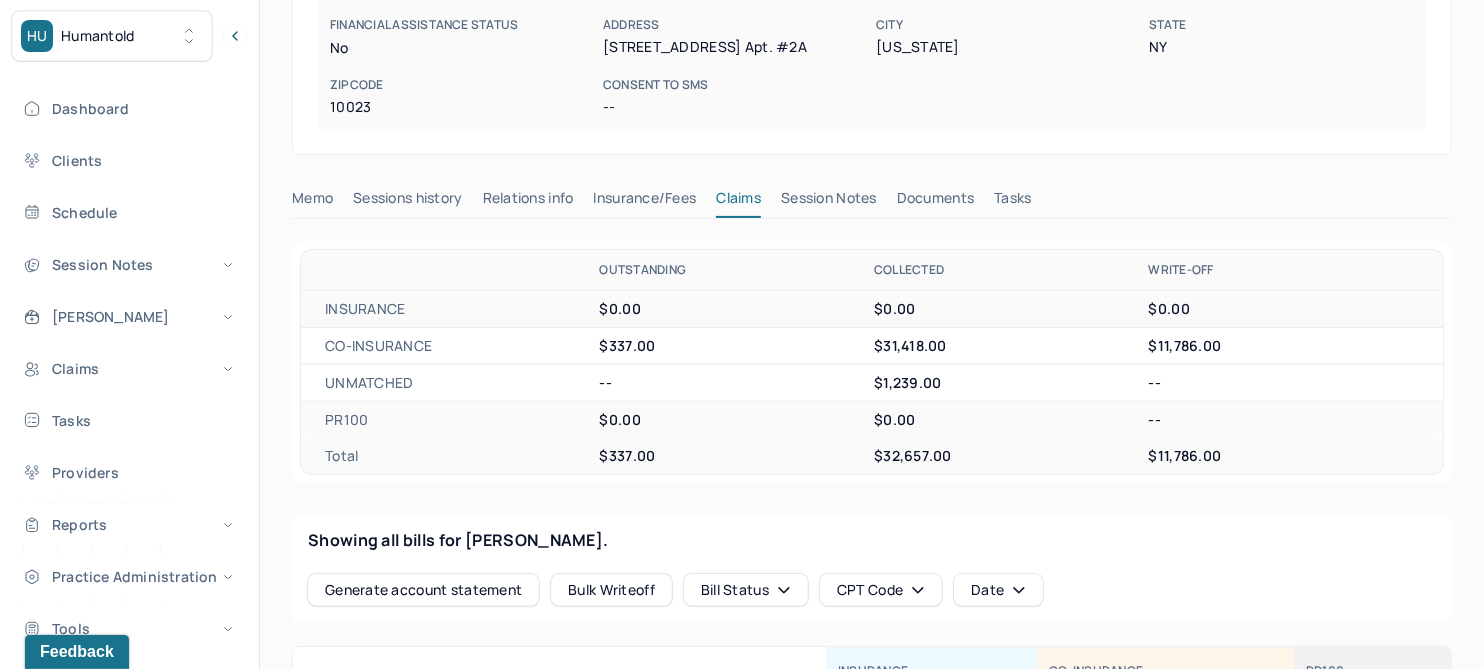 click on "Session Notes" at bounding box center (829, 202) 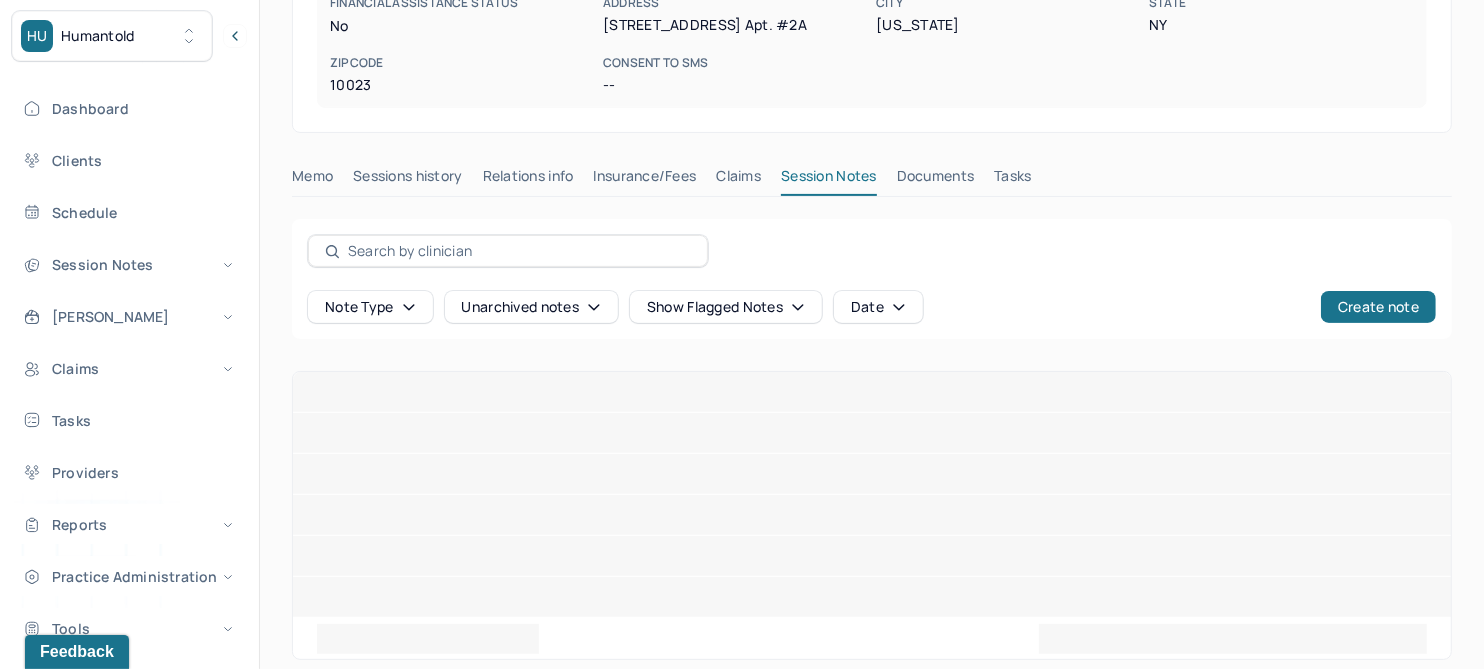 scroll, scrollTop: 408, scrollLeft: 0, axis: vertical 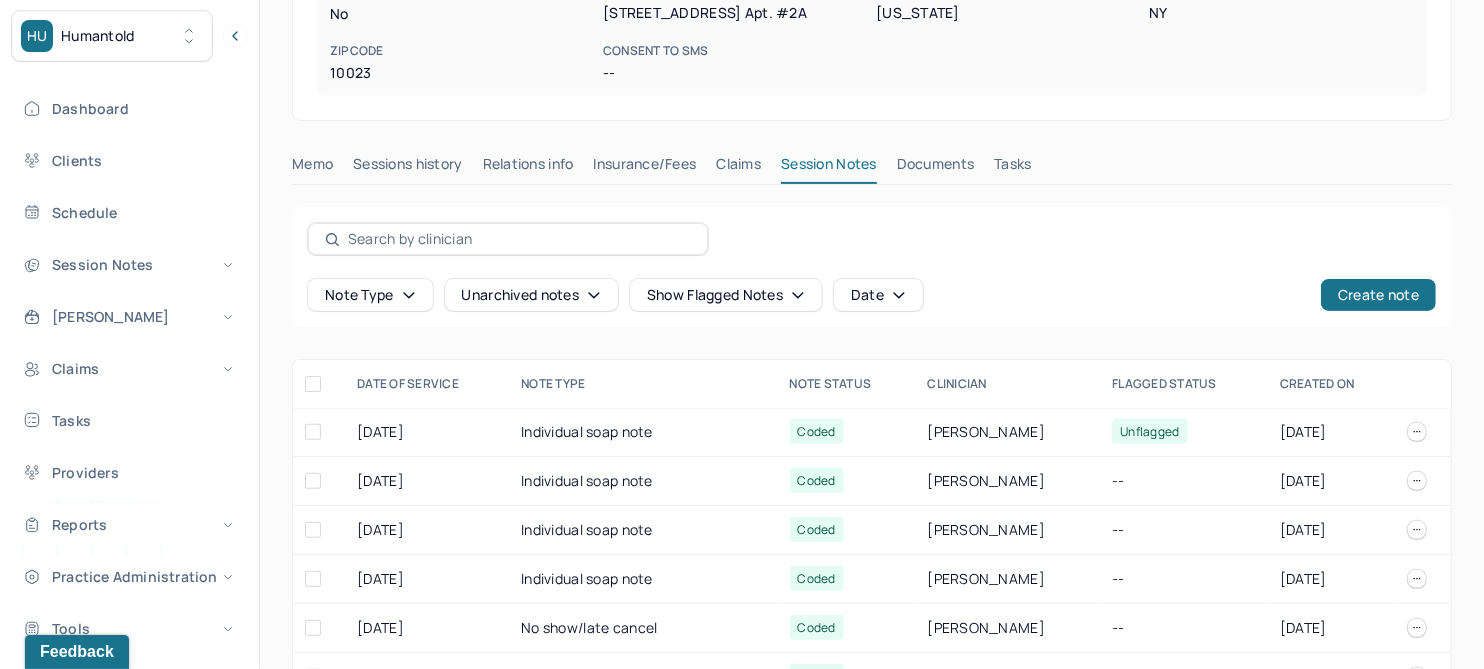 click 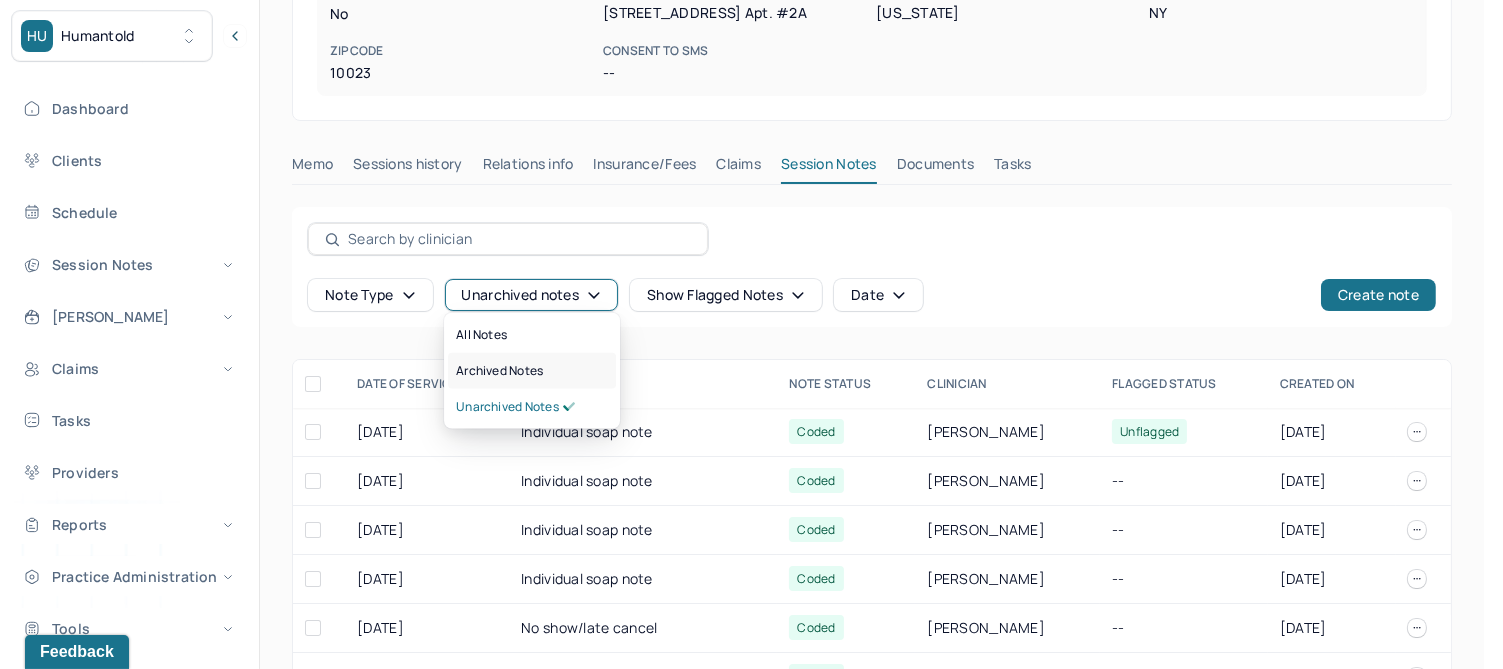 click on "Archived notes" at bounding box center [499, 371] 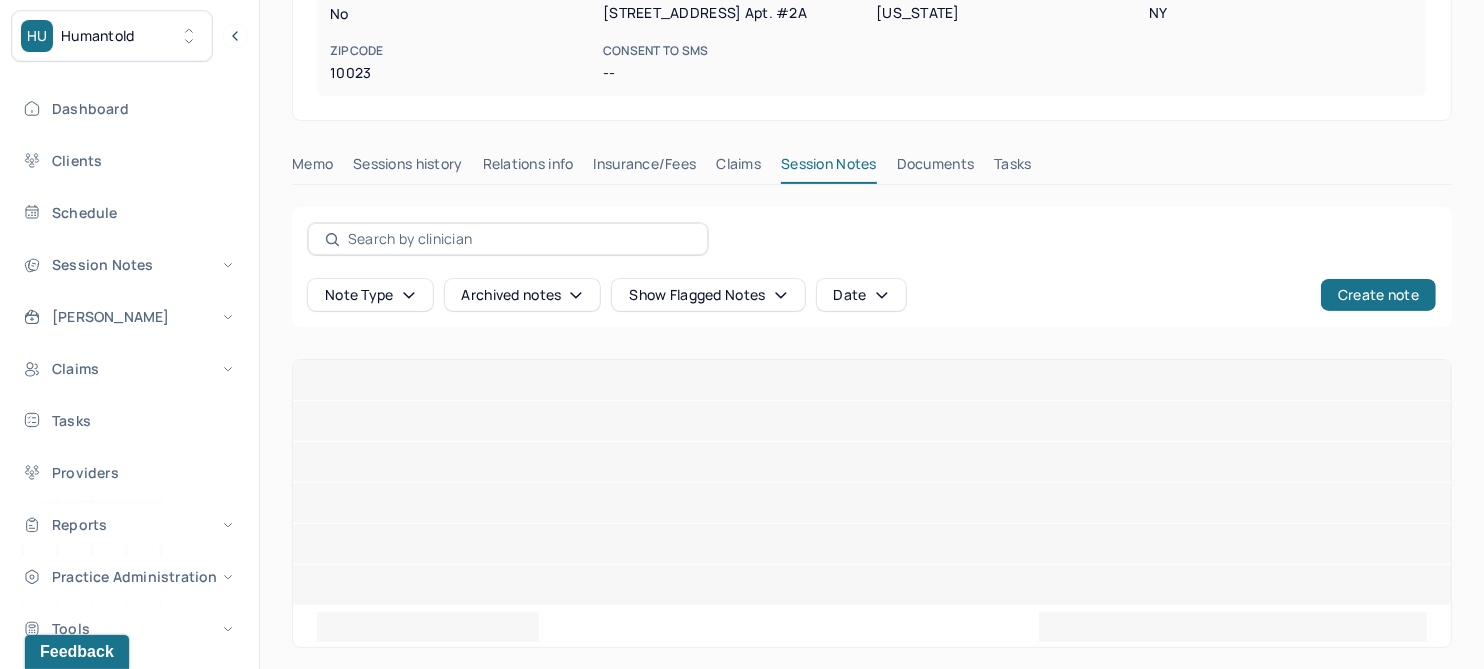 scroll, scrollTop: 385, scrollLeft: 0, axis: vertical 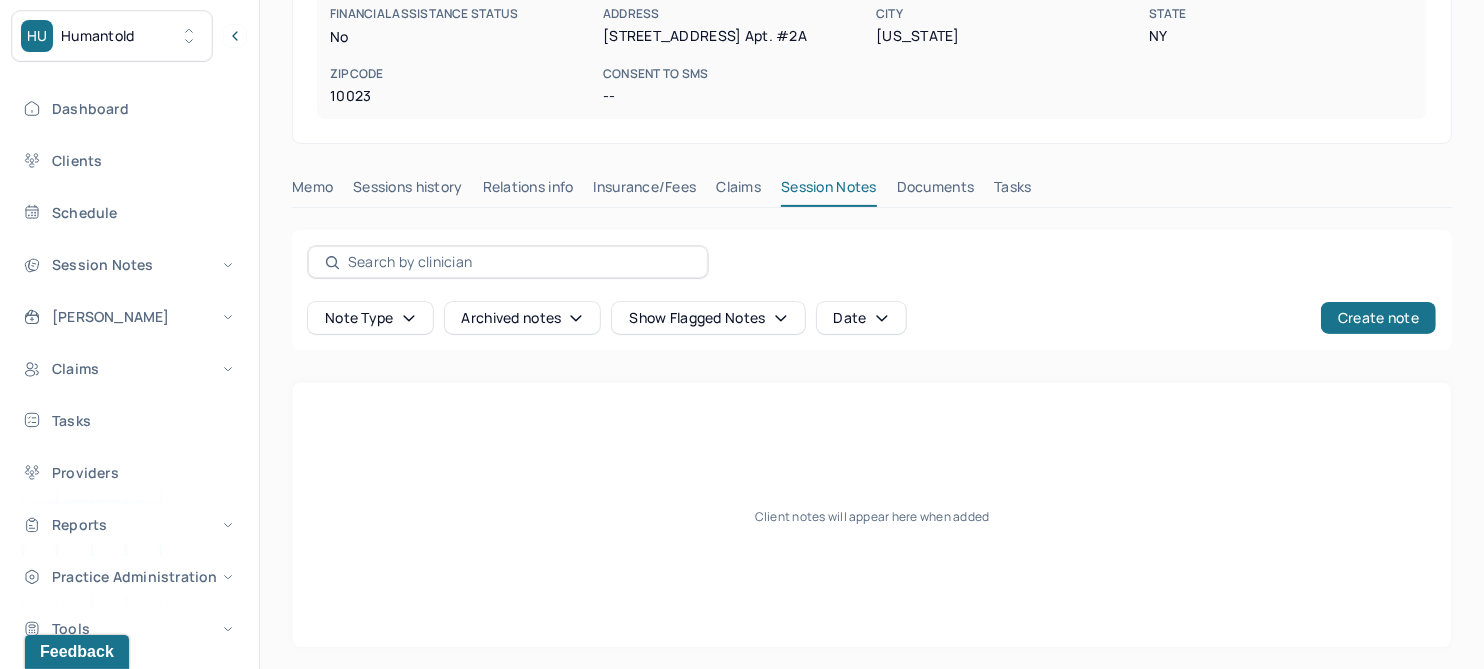 click on "Claims" at bounding box center (738, 191) 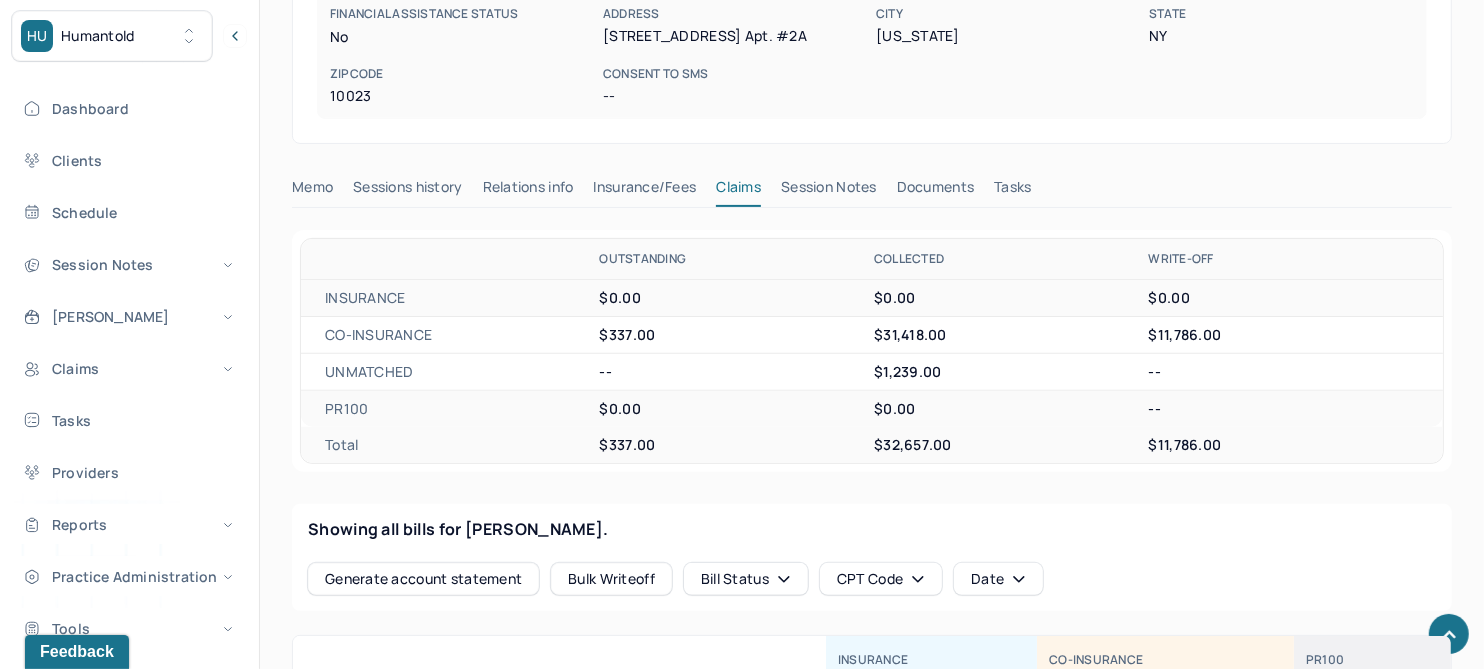 scroll, scrollTop: 1011, scrollLeft: 0, axis: vertical 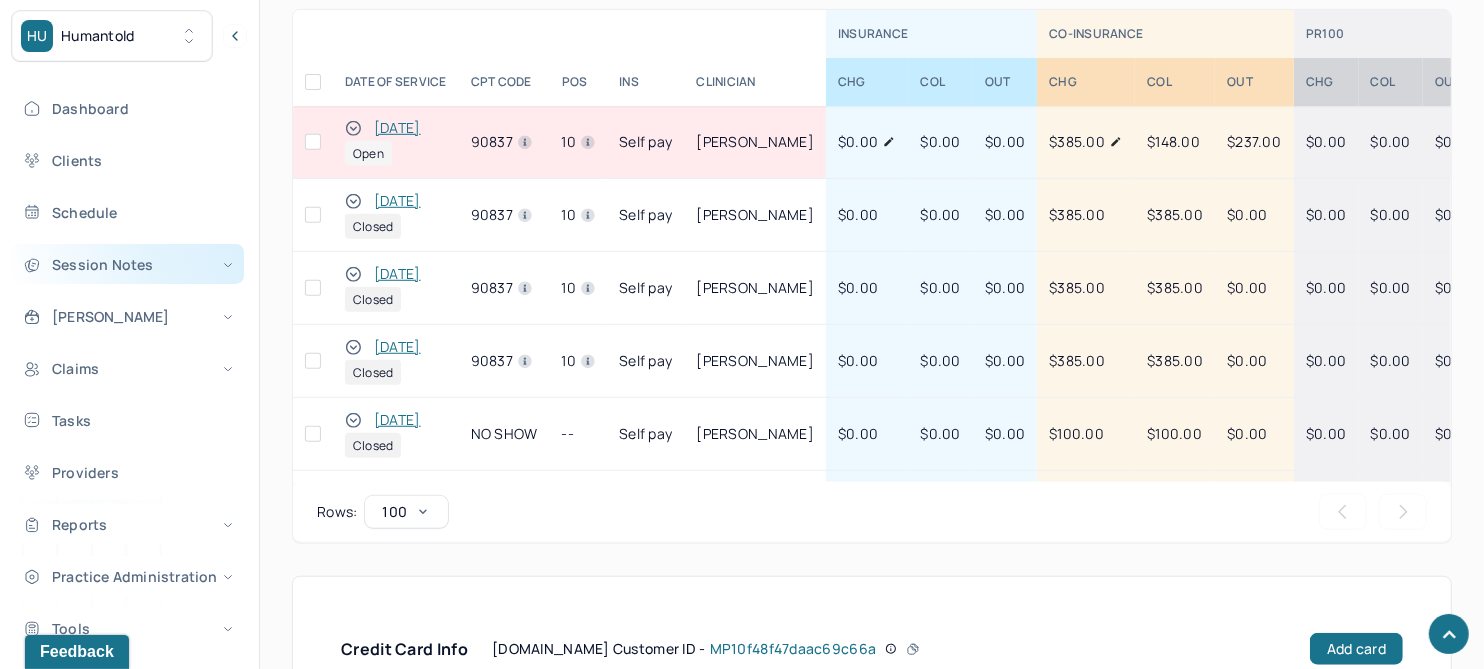 click on "Session Notes" at bounding box center [128, 264] 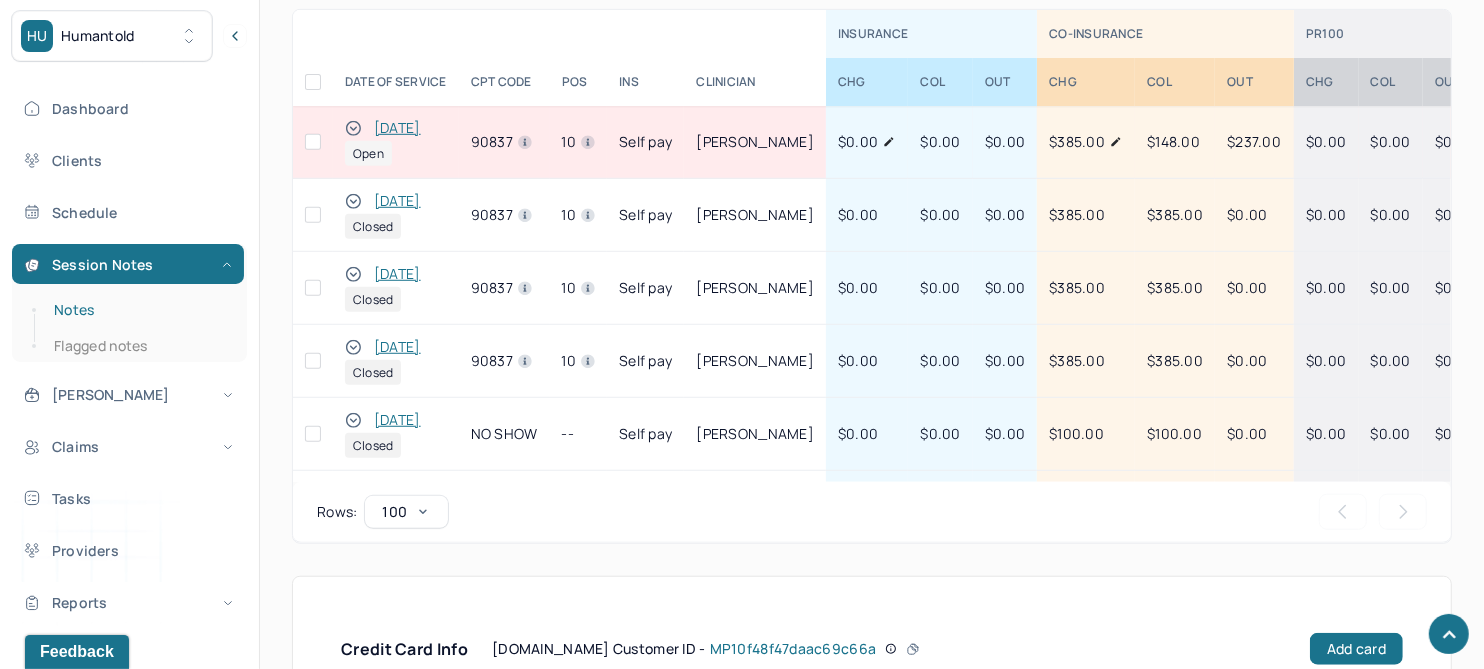 click on "Notes" at bounding box center (139, 310) 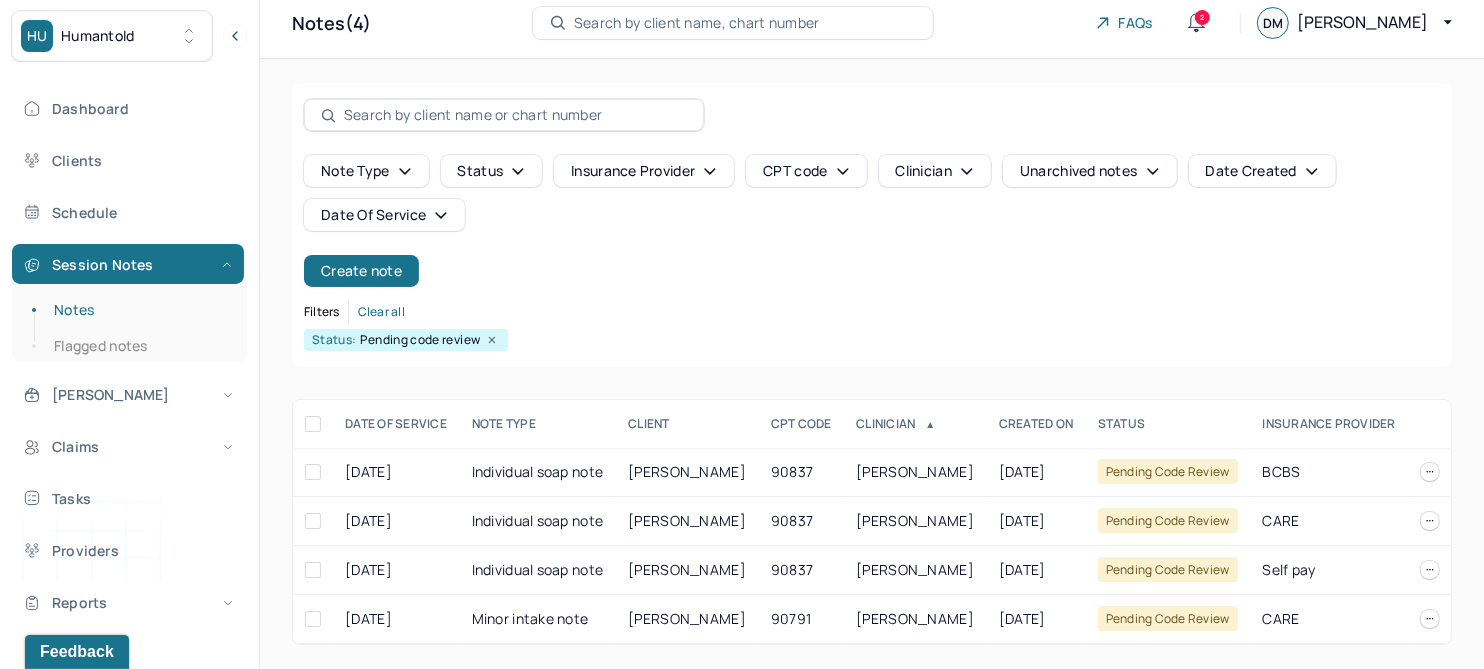 scroll, scrollTop: 29, scrollLeft: 0, axis: vertical 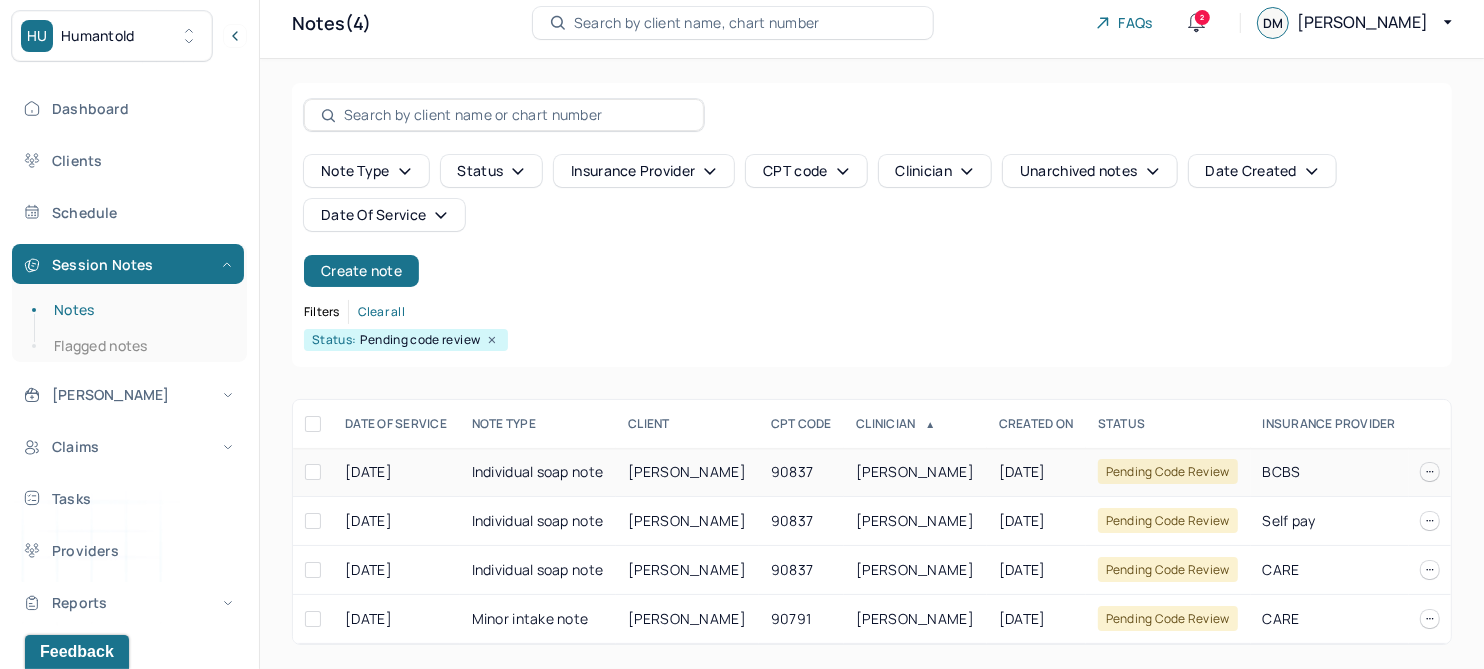 click on "SUNDERRAM, SANJIV" at bounding box center (687, 471) 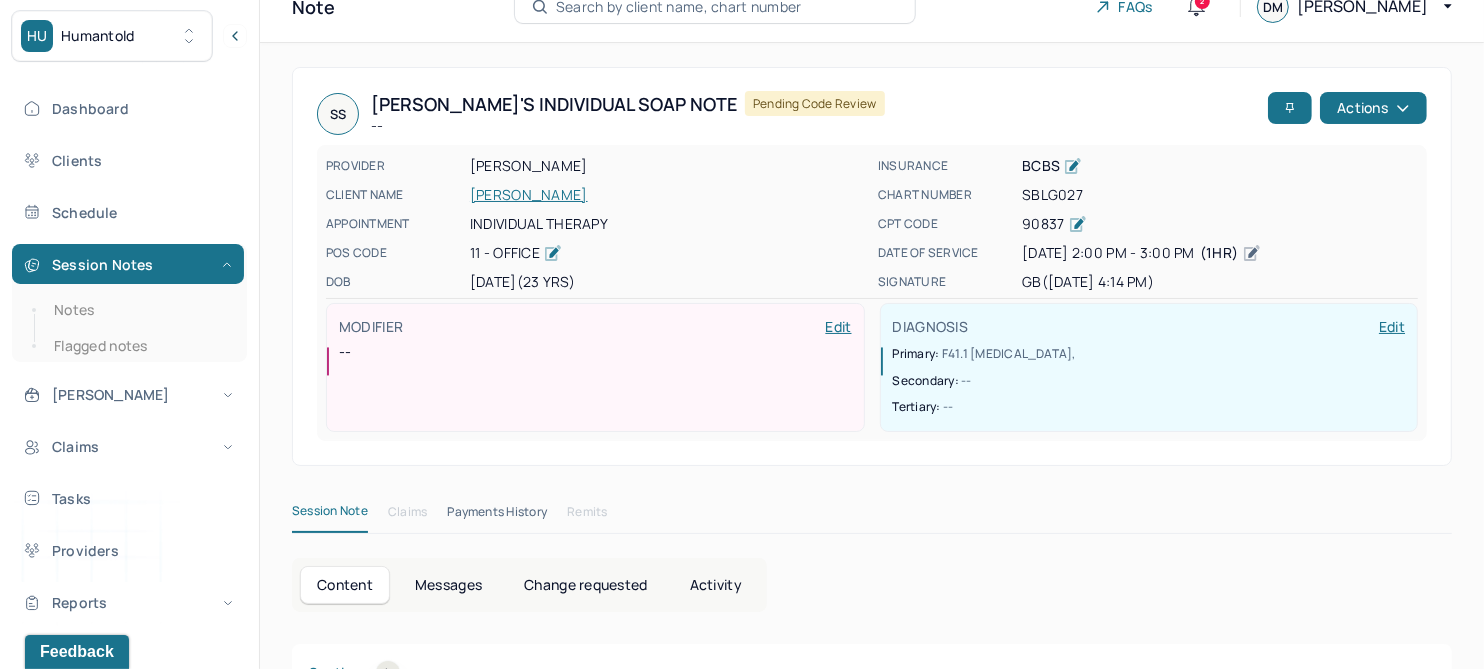 click on "Change requested" at bounding box center [585, 585] 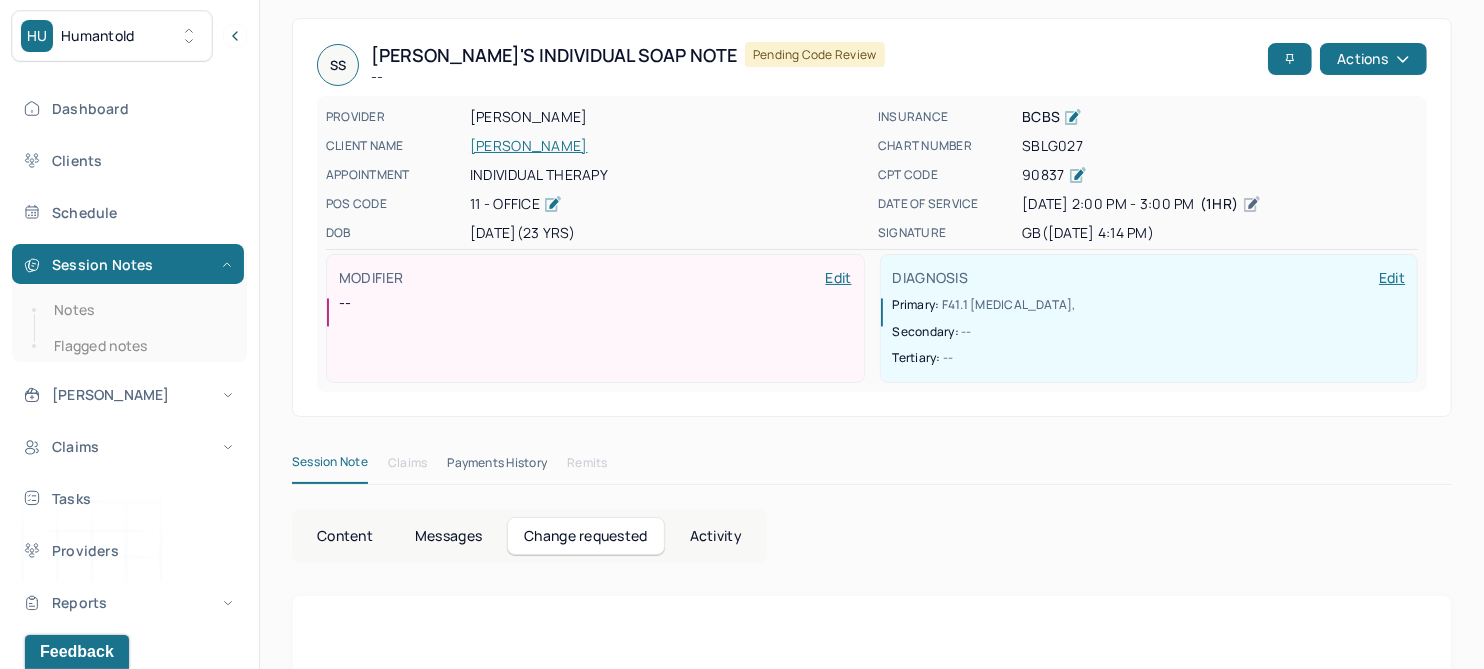 scroll, scrollTop: 0, scrollLeft: 0, axis: both 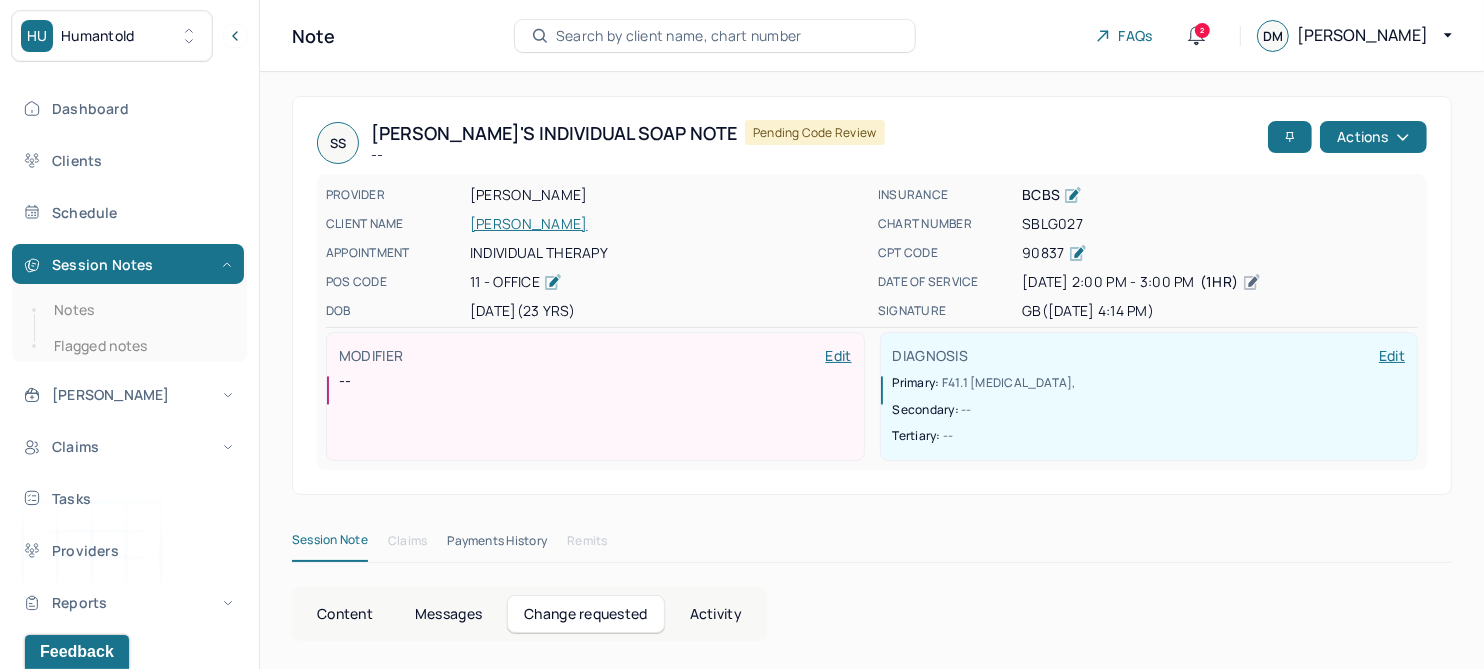 click on "SUNDERRAM, SANJIV" at bounding box center (668, 224) 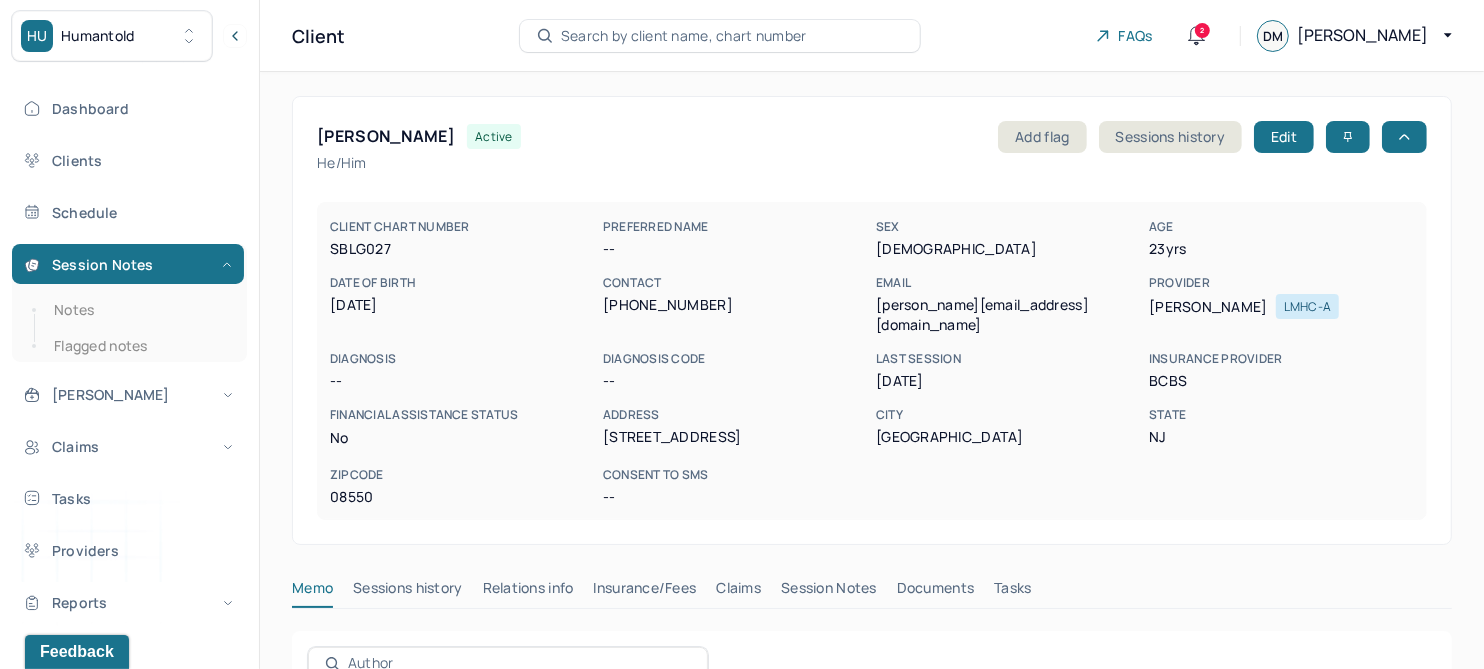 click on "Session Notes" at bounding box center (829, 592) 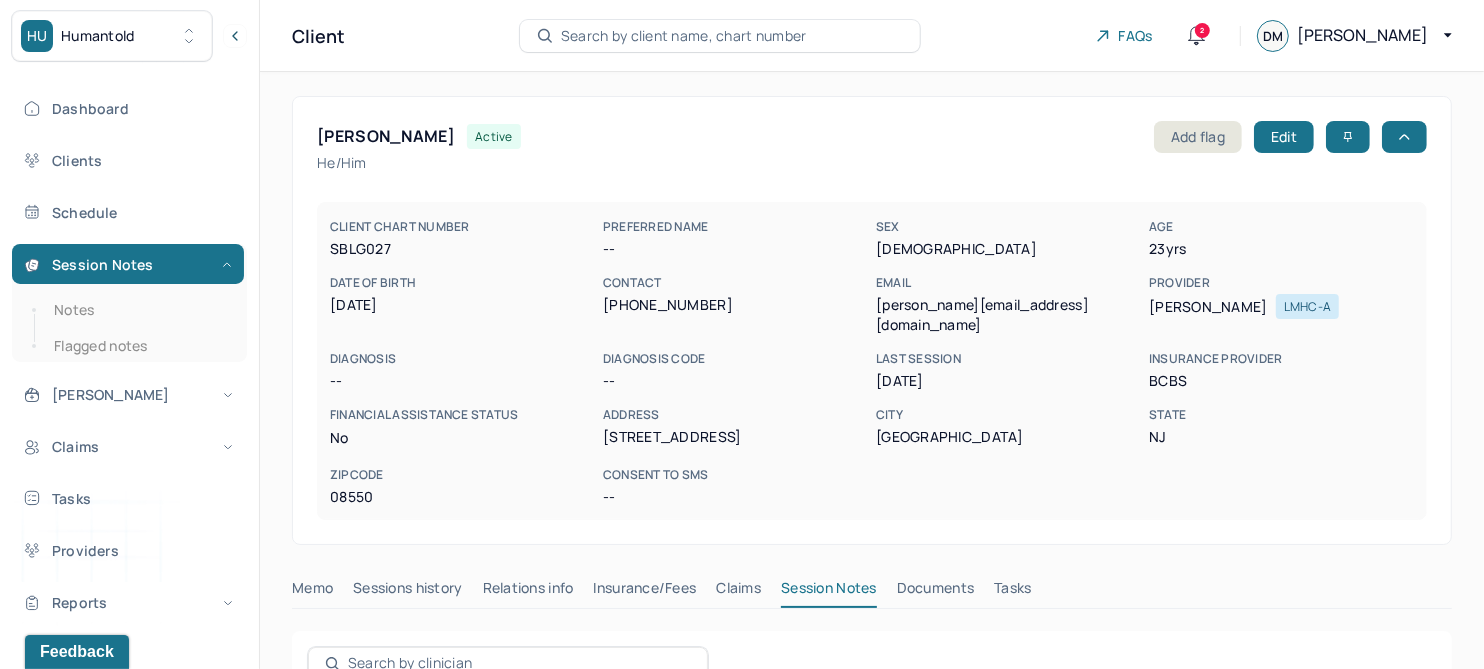 scroll, scrollTop: 250, scrollLeft: 0, axis: vertical 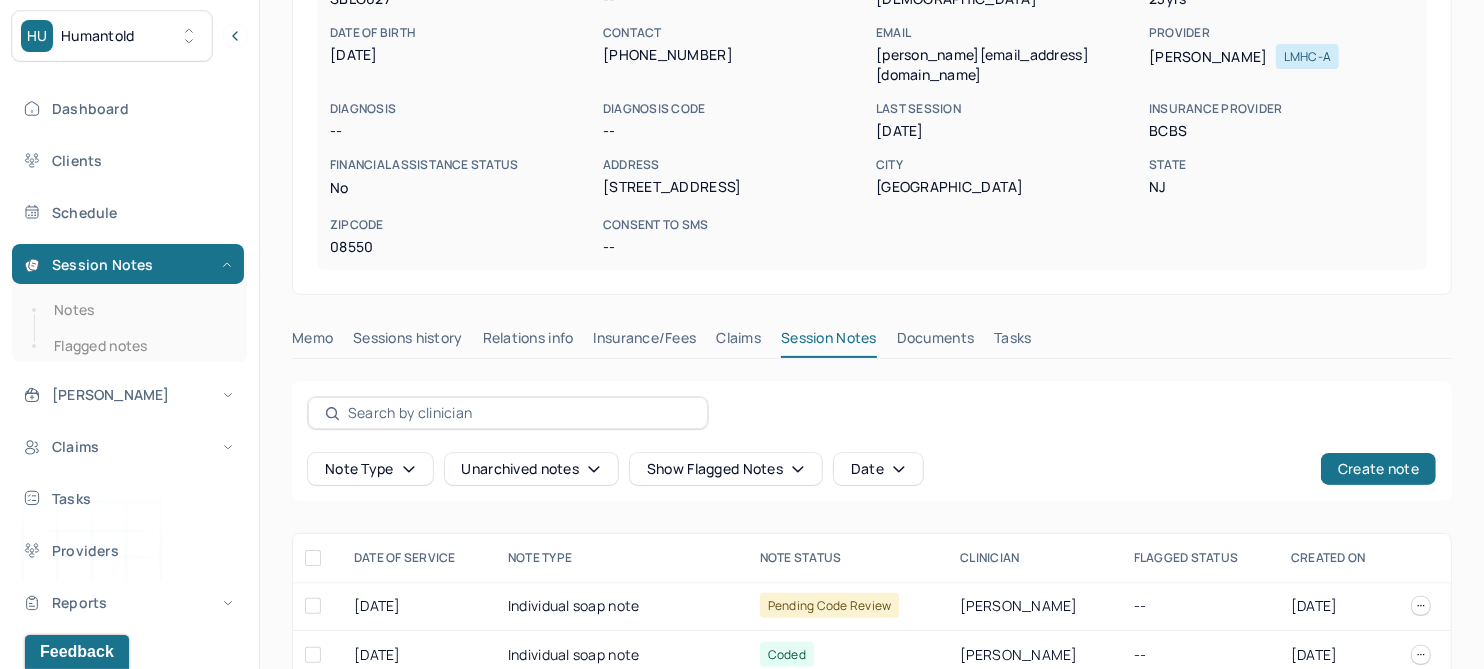 click 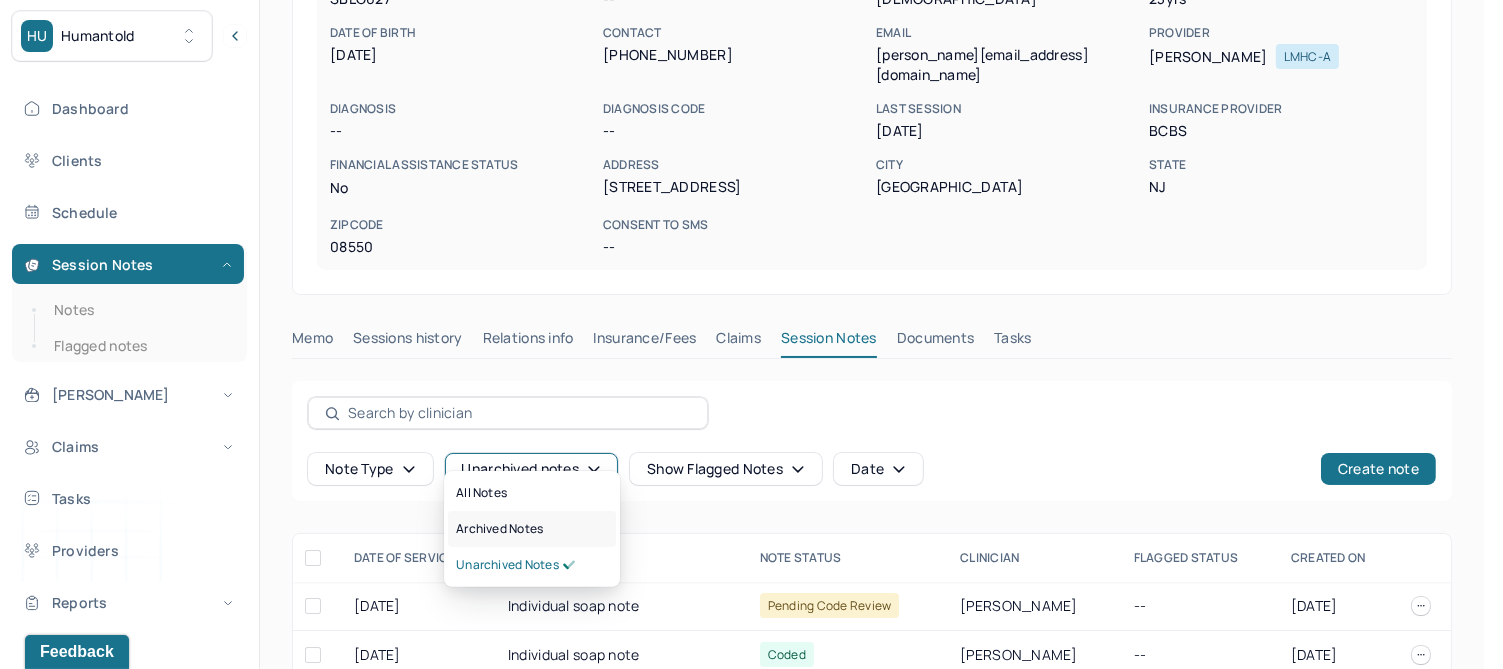 click on "Archived notes" at bounding box center [499, 529] 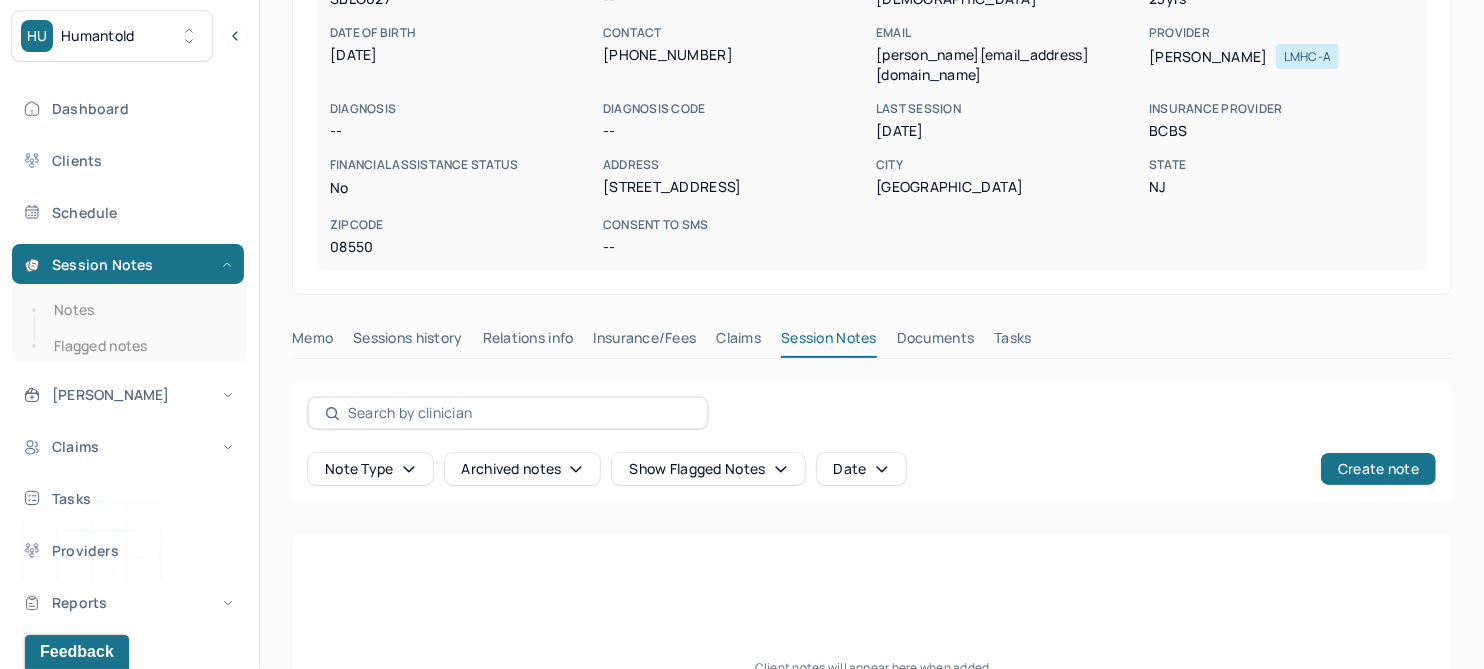 click on "Claims" at bounding box center (738, 342) 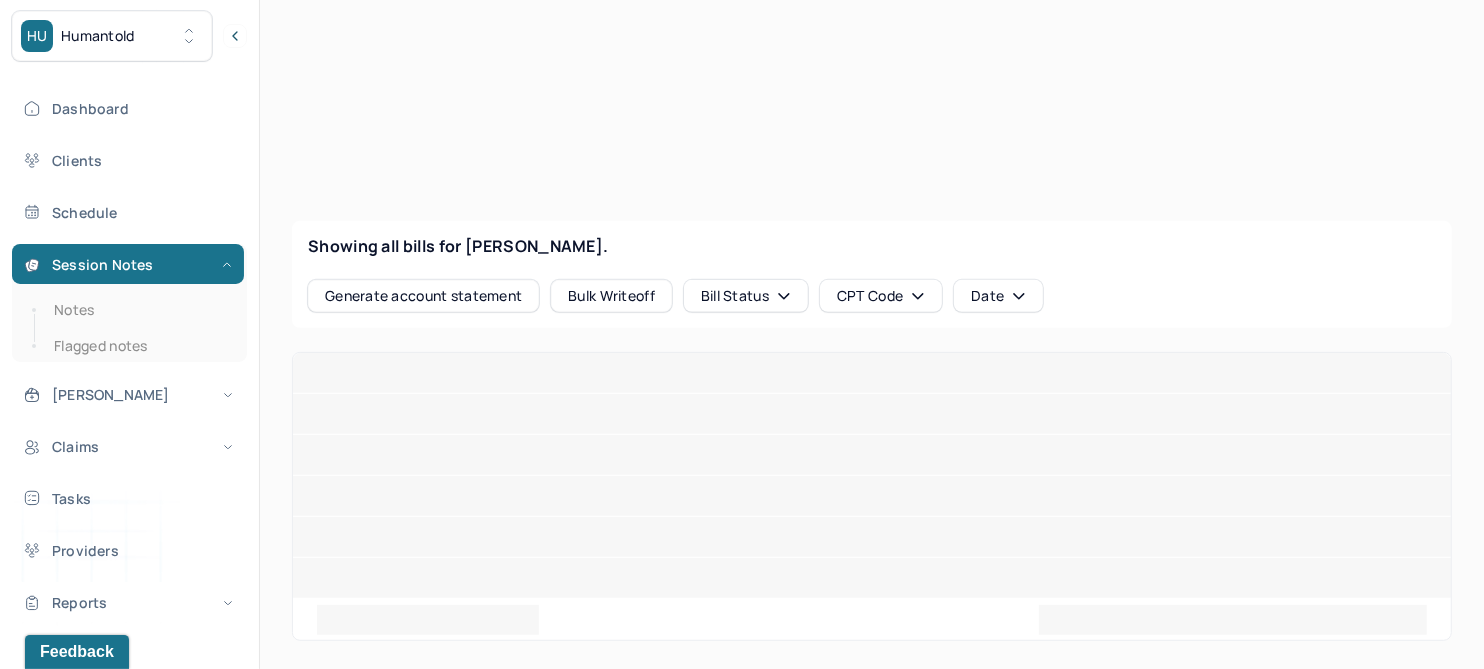 scroll, scrollTop: 750, scrollLeft: 0, axis: vertical 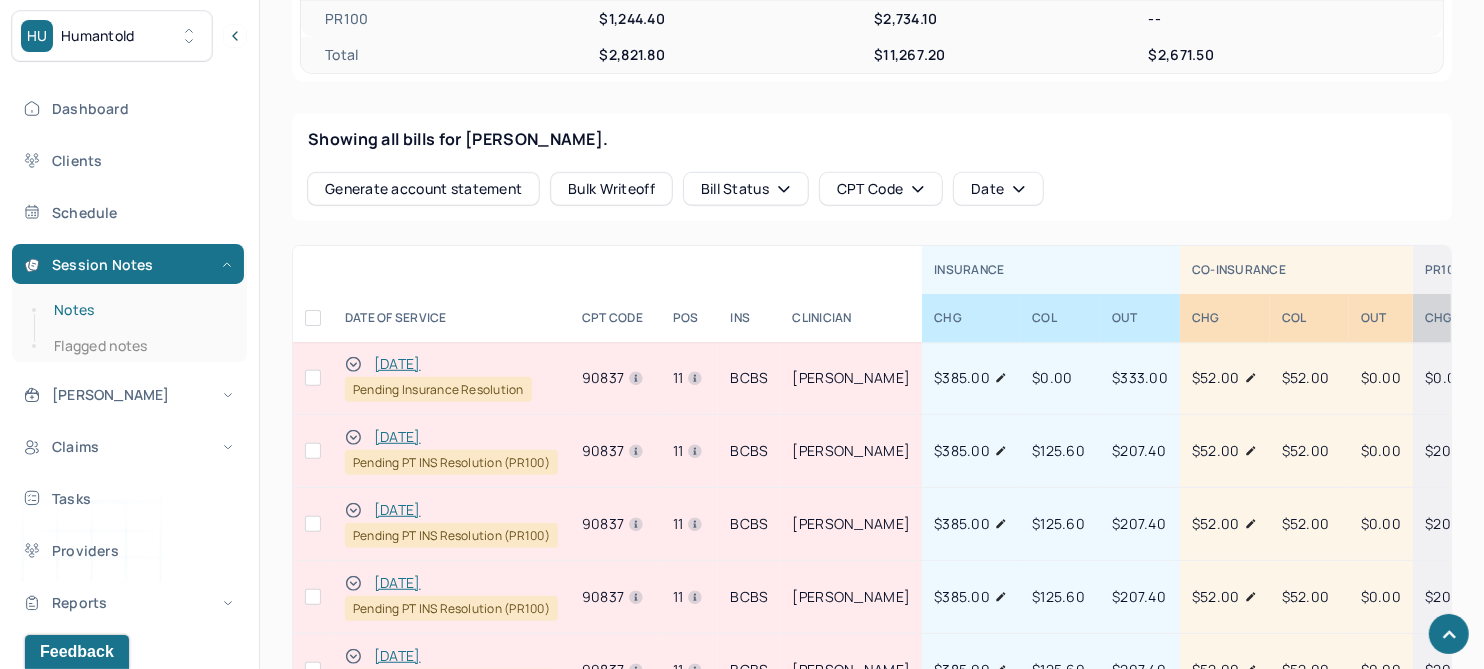 click on "Notes" at bounding box center [139, 310] 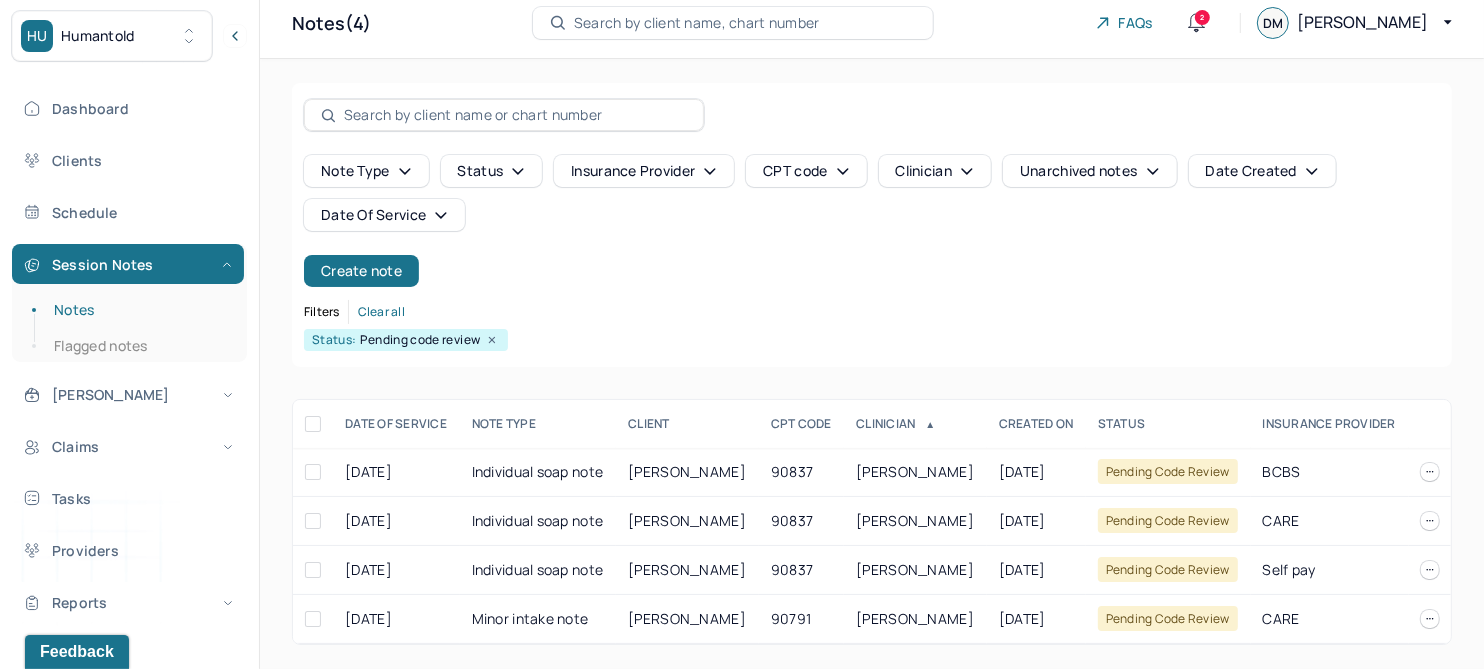 scroll, scrollTop: 29, scrollLeft: 0, axis: vertical 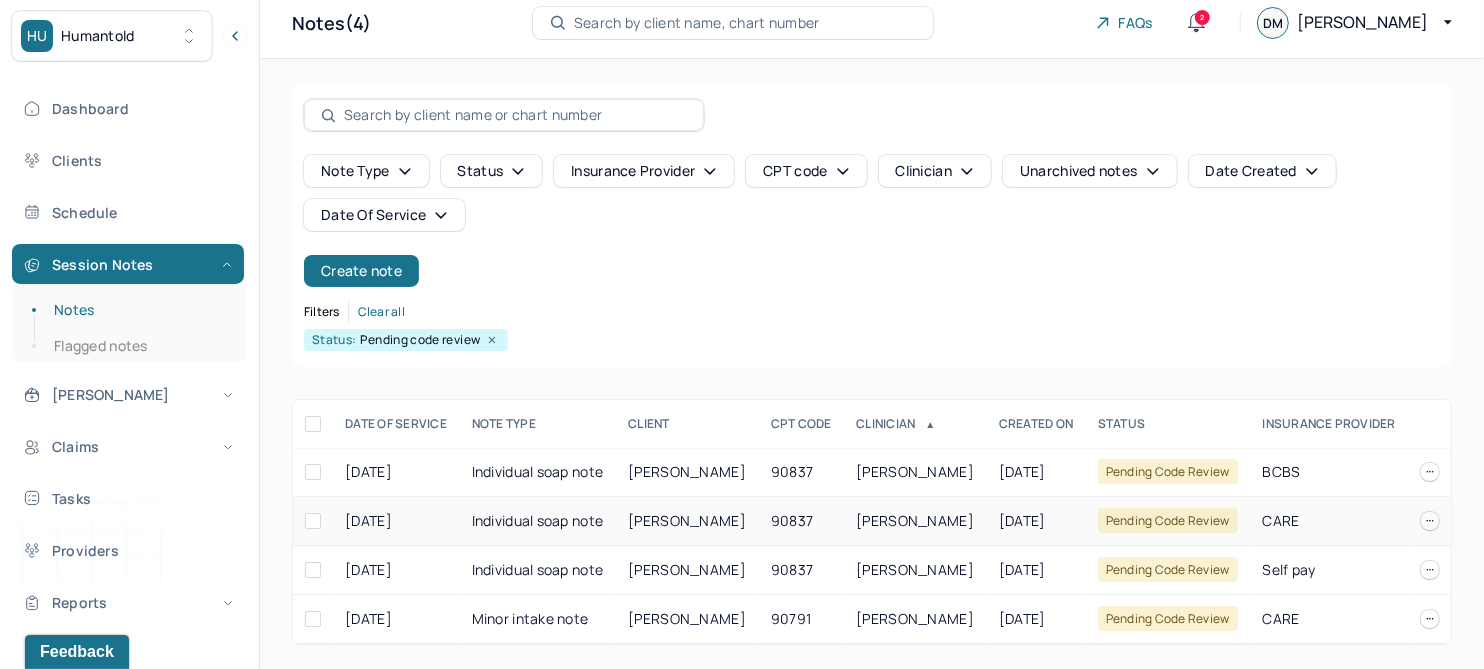 click on "MCGRADE, EMMA" at bounding box center (687, 520) 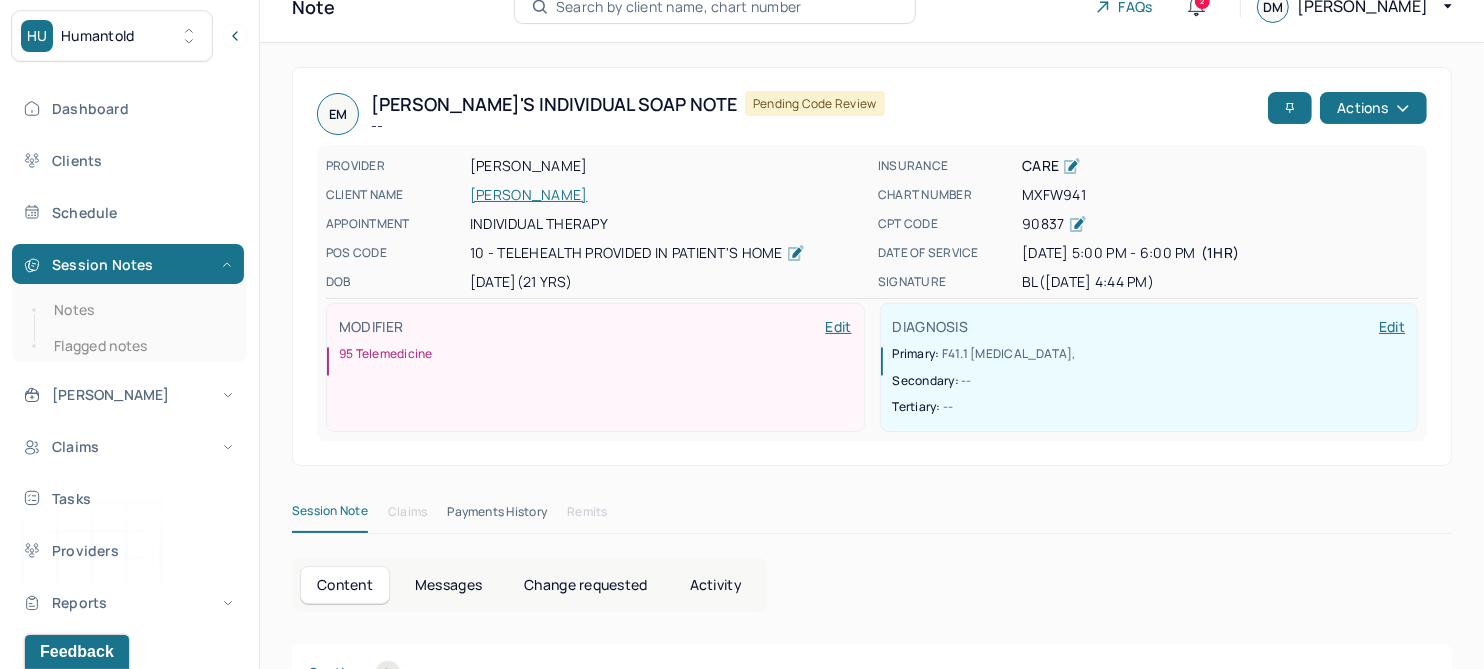 click on "Change requested" at bounding box center [585, 585] 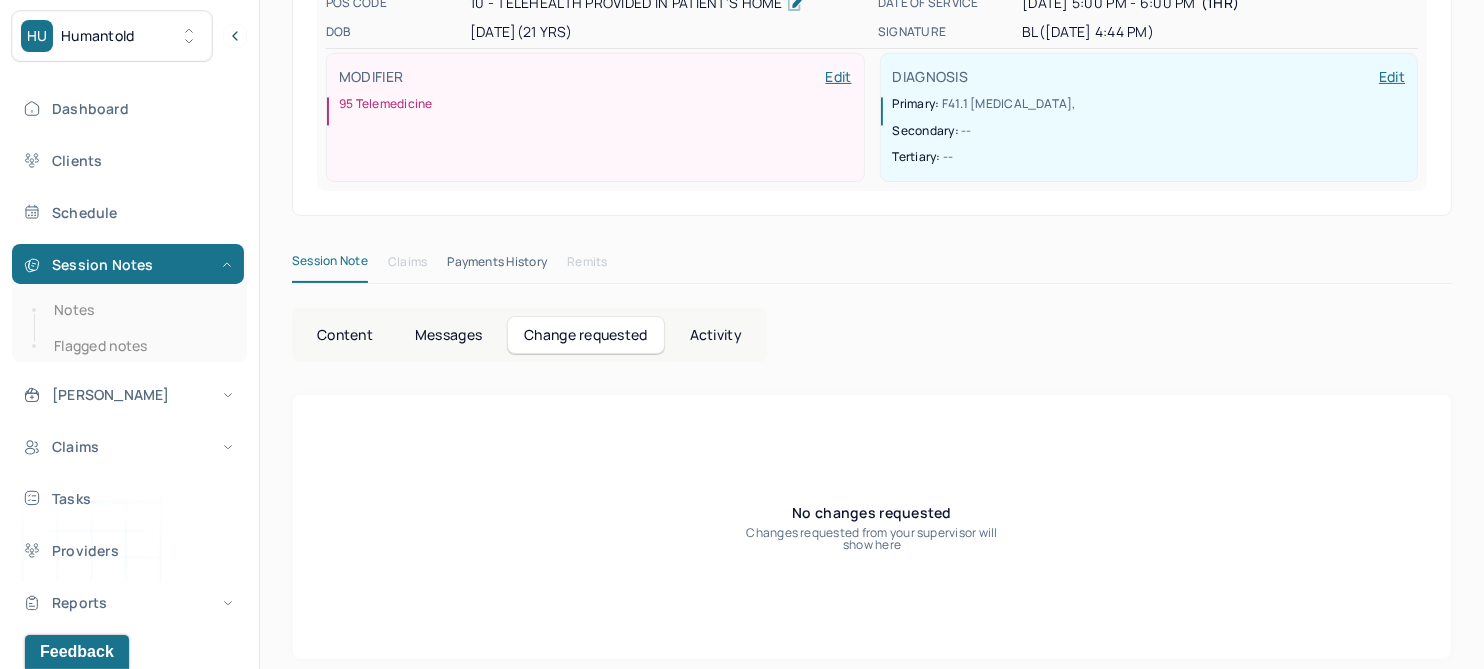 scroll, scrollTop: 29, scrollLeft: 0, axis: vertical 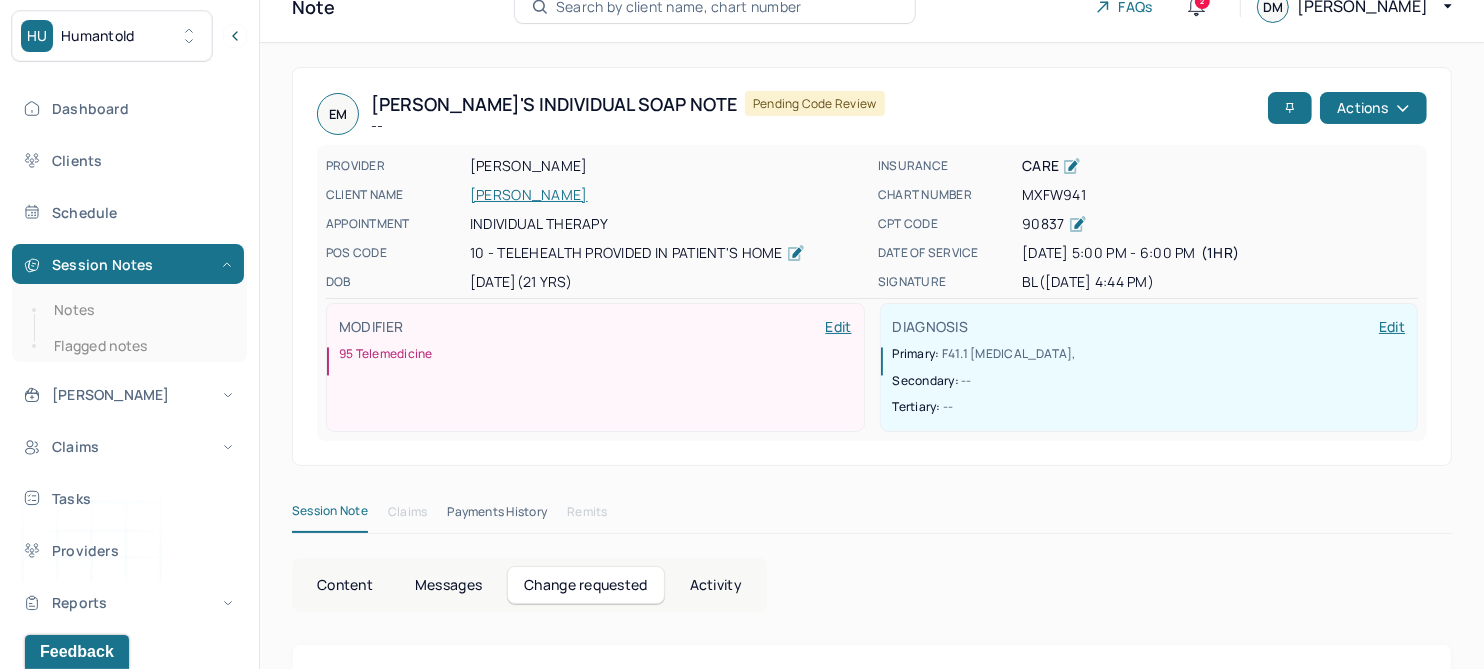 click on "MCGRADE, EMMA" at bounding box center (668, 195) 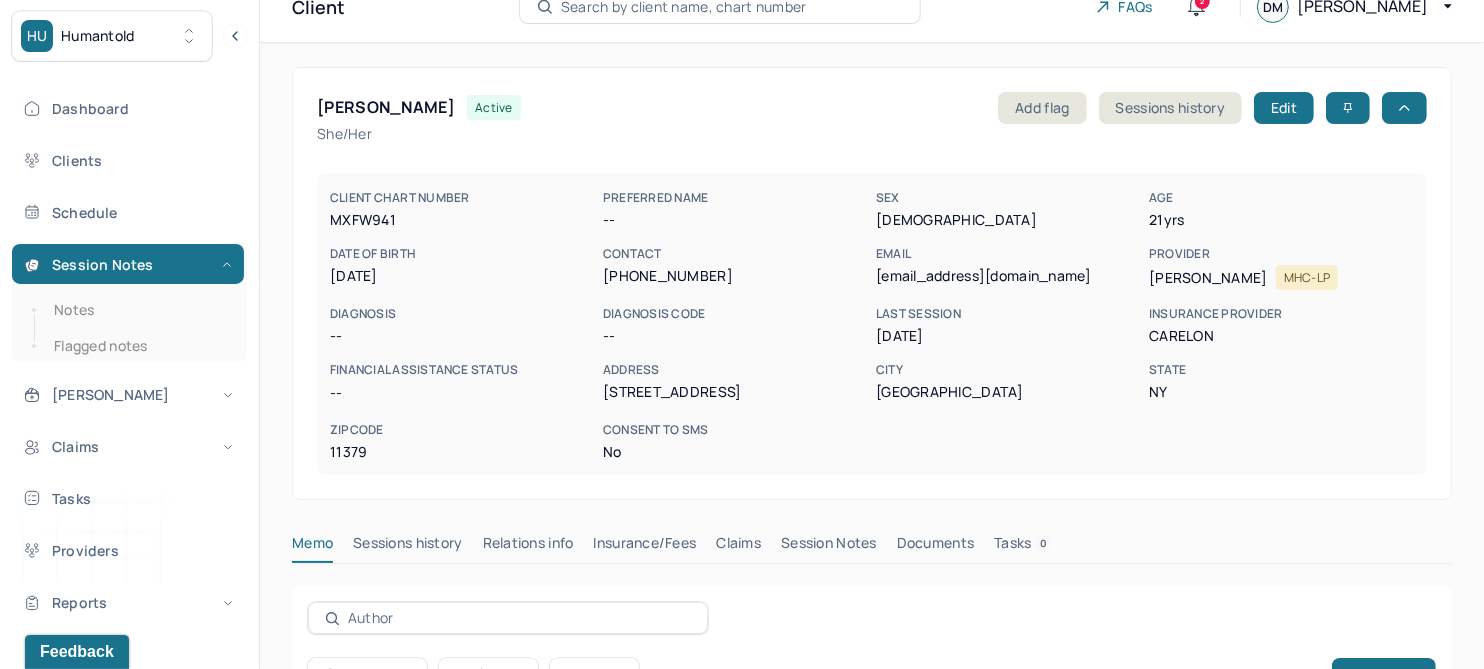 scroll, scrollTop: 0, scrollLeft: 0, axis: both 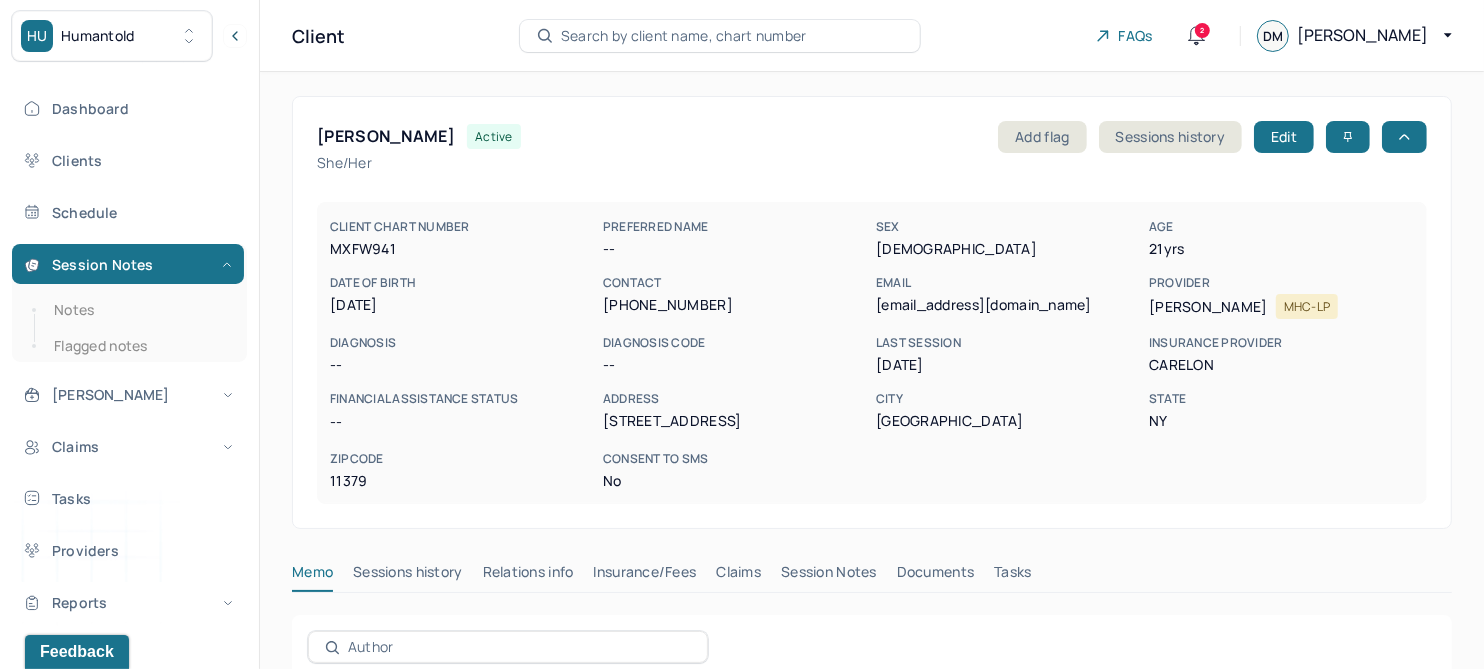 click on "Session Notes" at bounding box center [829, 576] 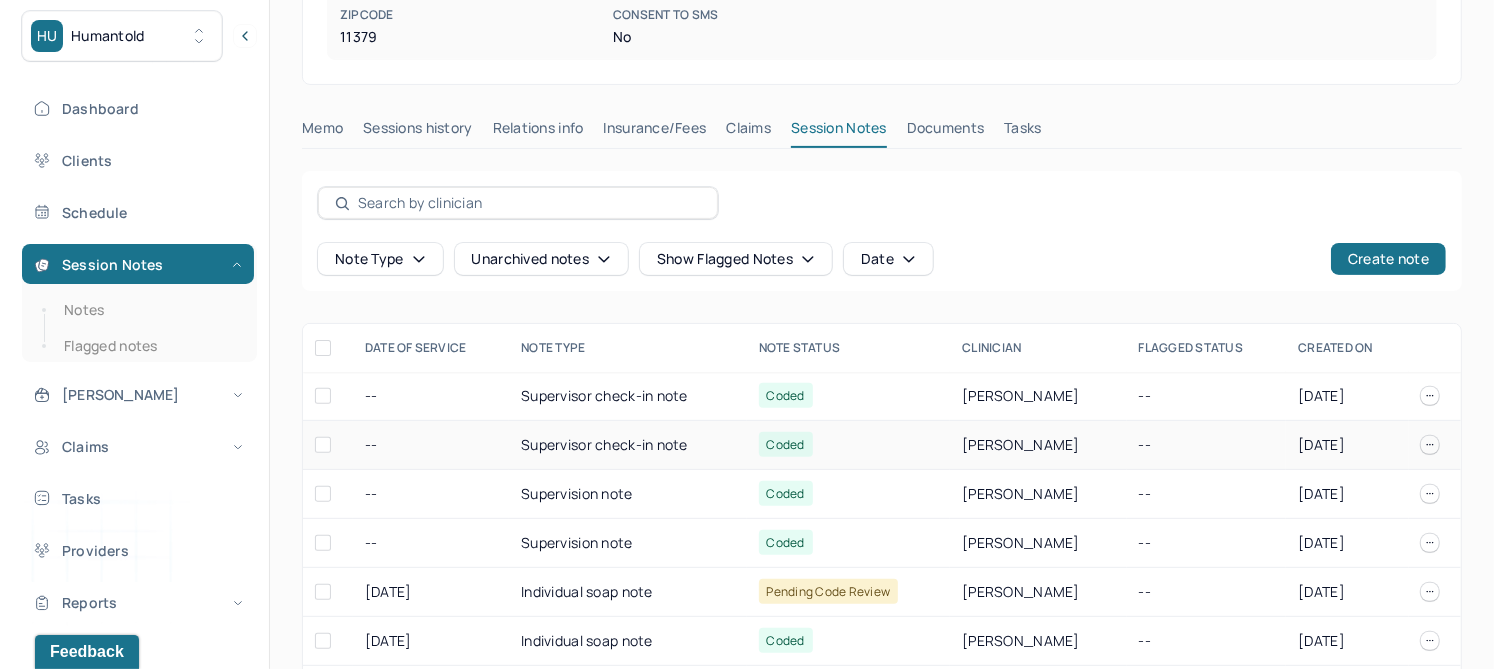 scroll, scrollTop: 500, scrollLeft: 0, axis: vertical 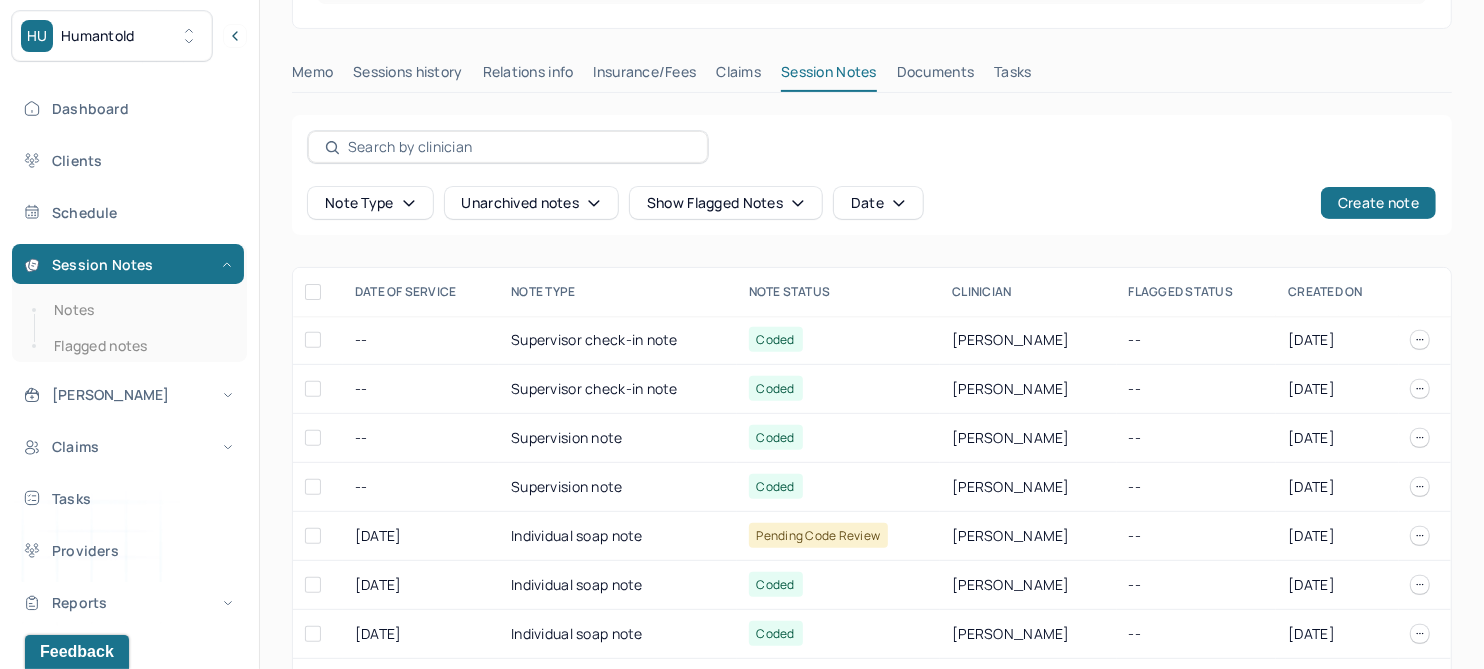 click 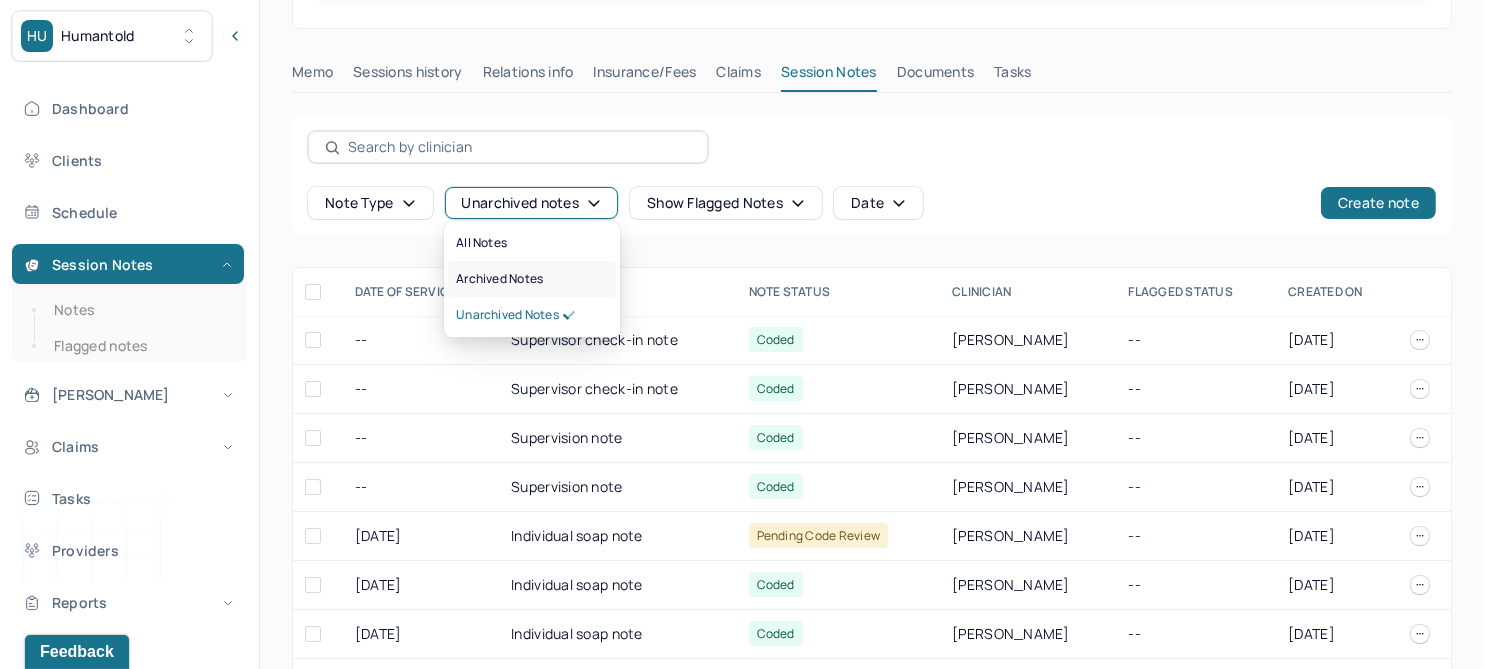 click on "Archived notes" at bounding box center [499, 279] 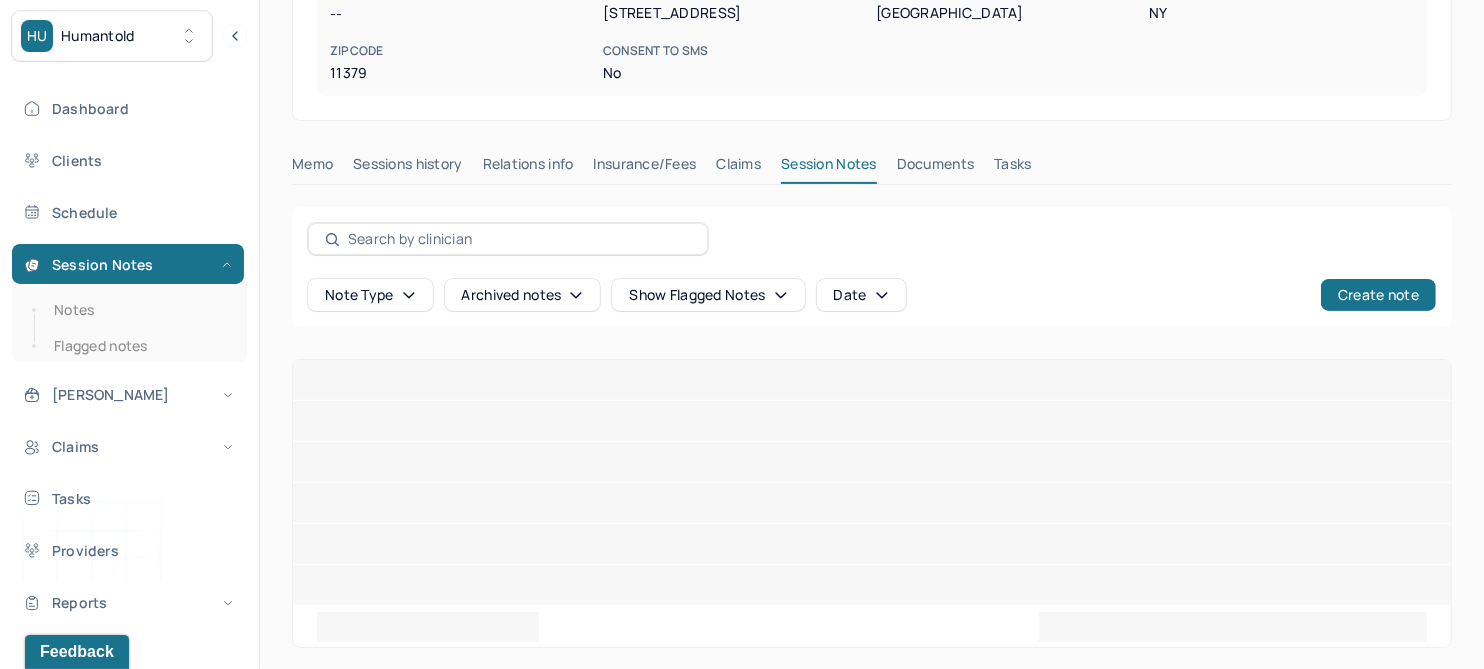 scroll, scrollTop: 385, scrollLeft: 0, axis: vertical 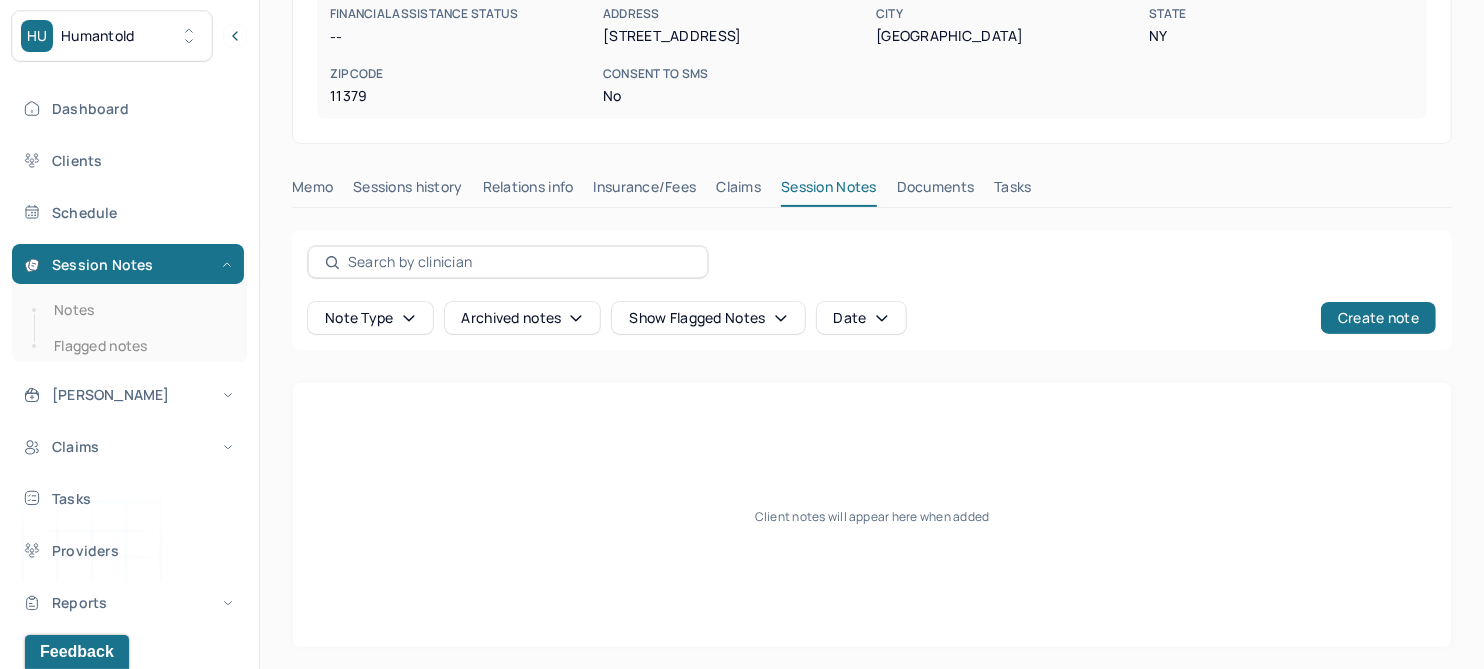 click on "Claims" at bounding box center [738, 191] 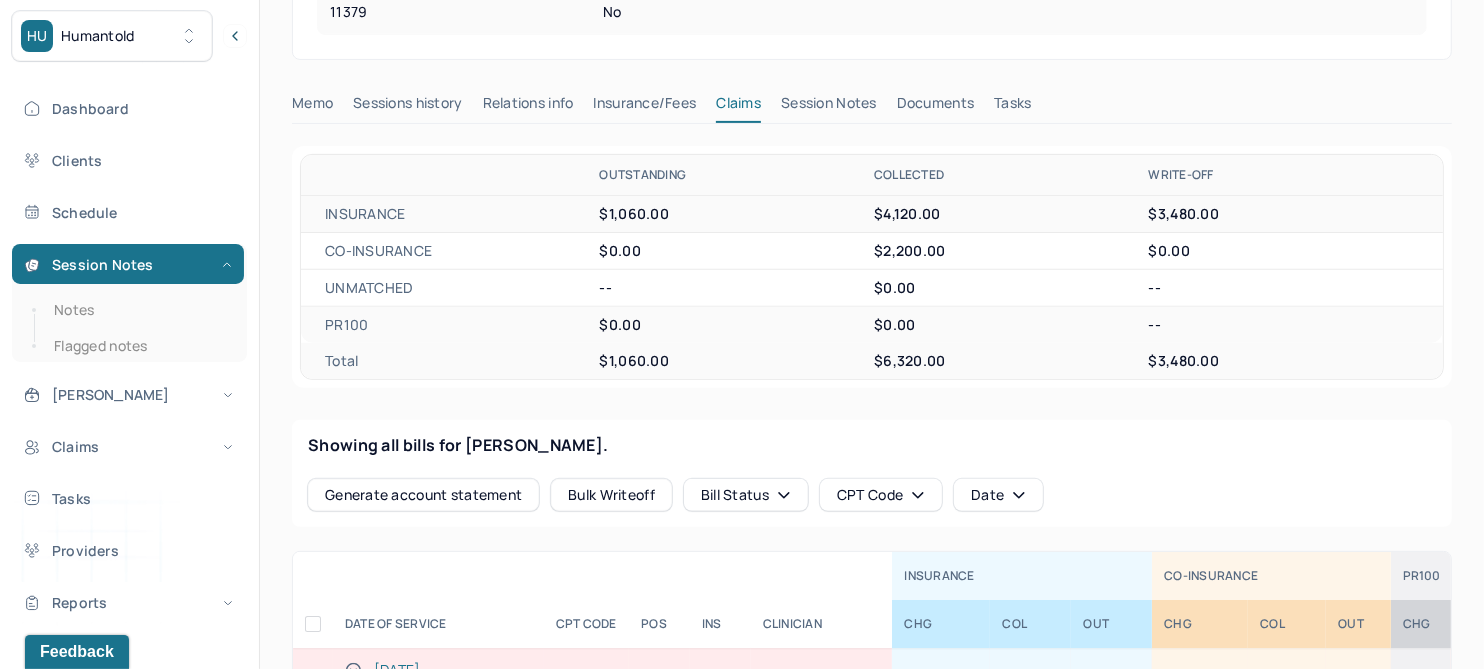 scroll, scrollTop: 636, scrollLeft: 0, axis: vertical 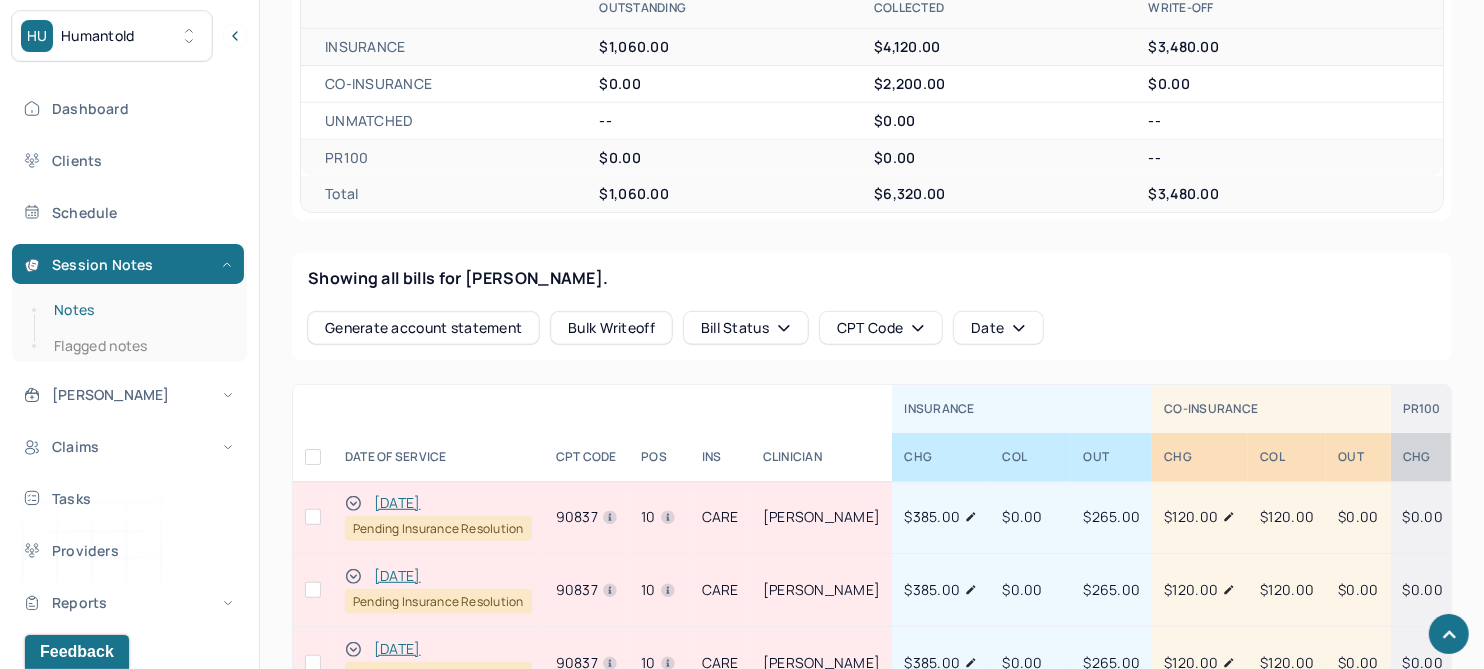 click on "Notes" at bounding box center (139, 310) 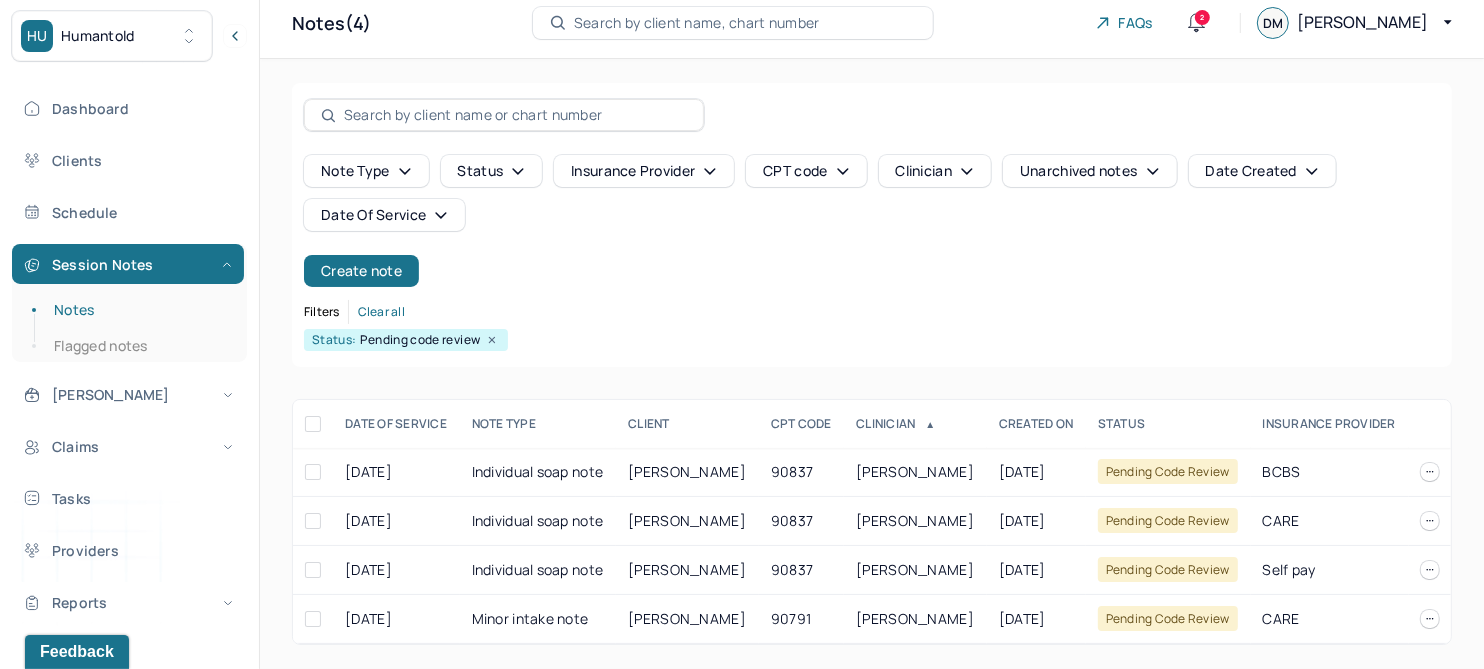 scroll, scrollTop: 29, scrollLeft: 0, axis: vertical 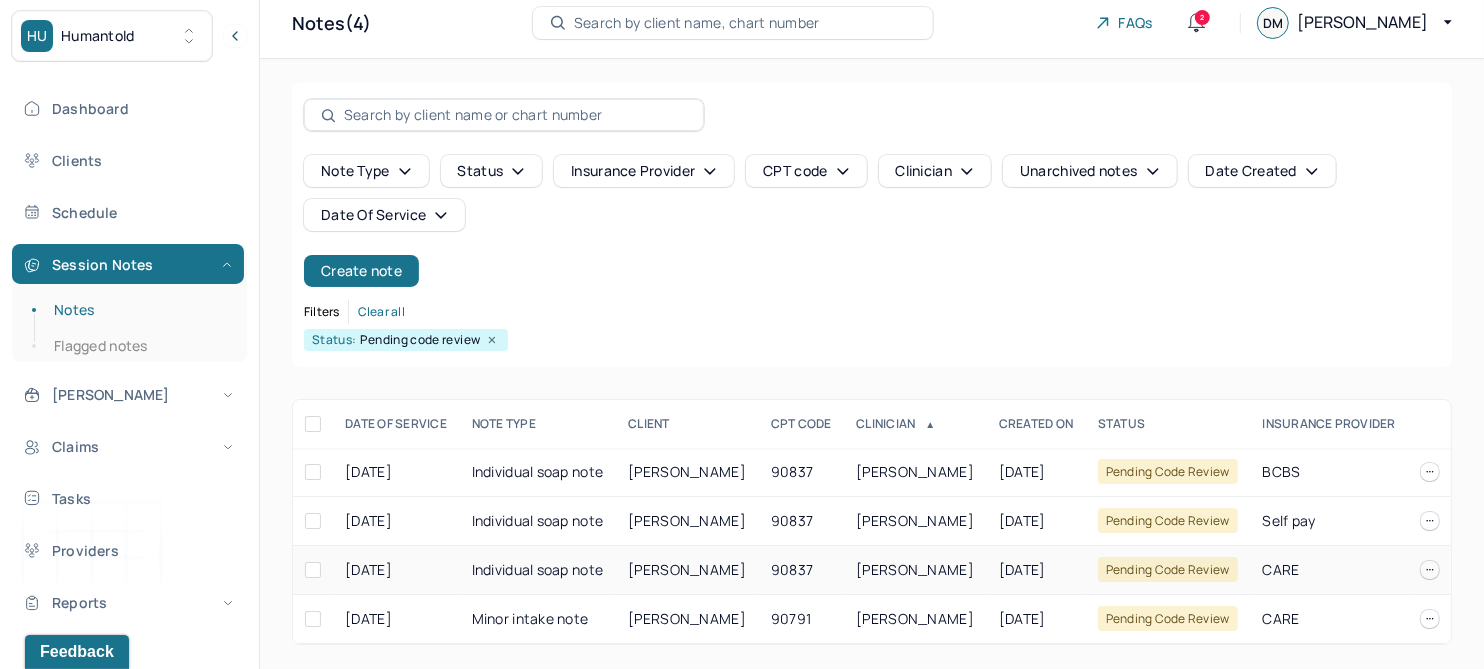 click on "MCGRADE, EMMA" at bounding box center [687, 569] 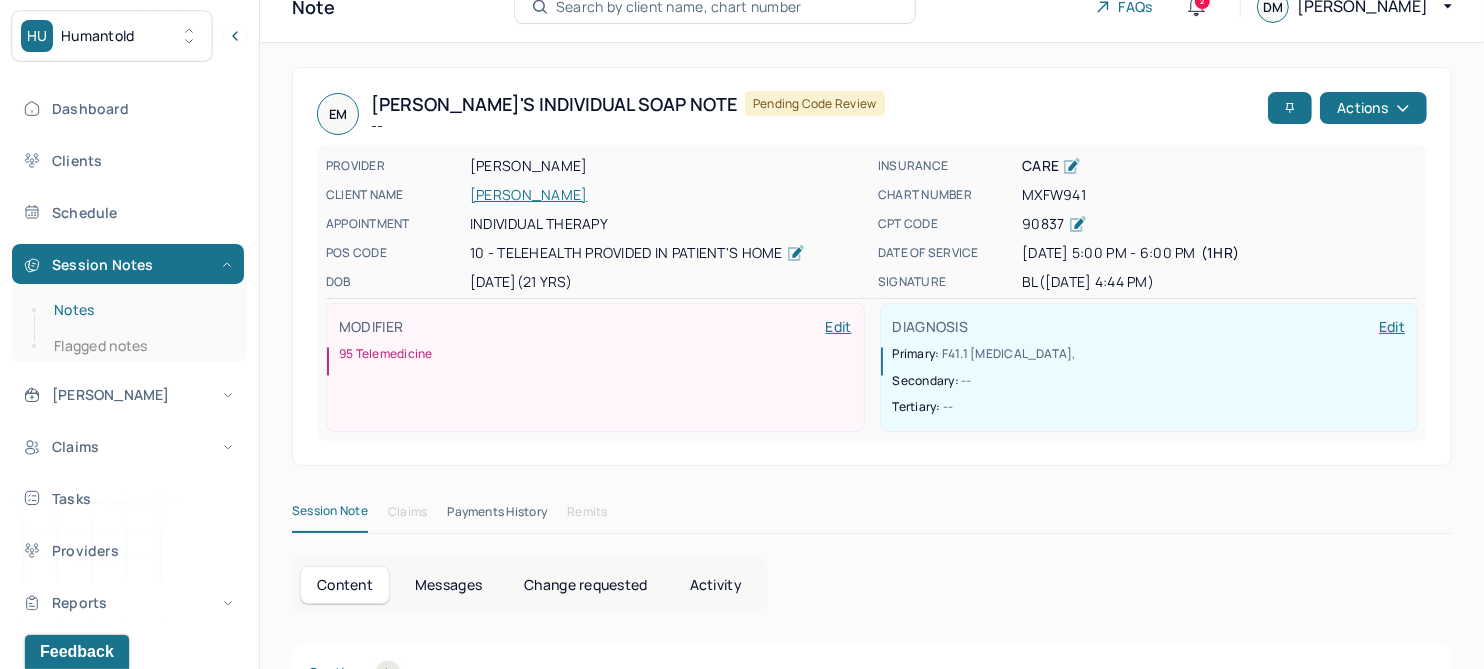 click on "Notes" at bounding box center [139, 310] 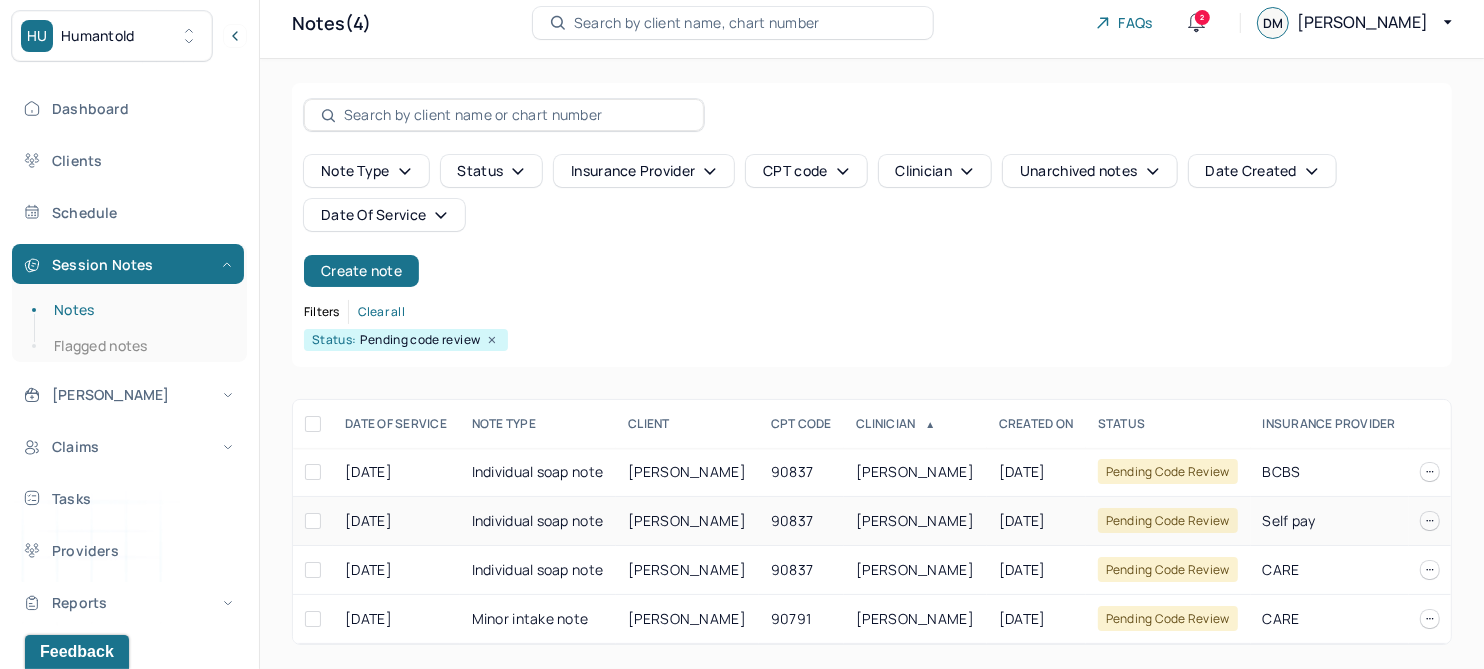 click on "[PERSON_NAME]" at bounding box center (687, 520) 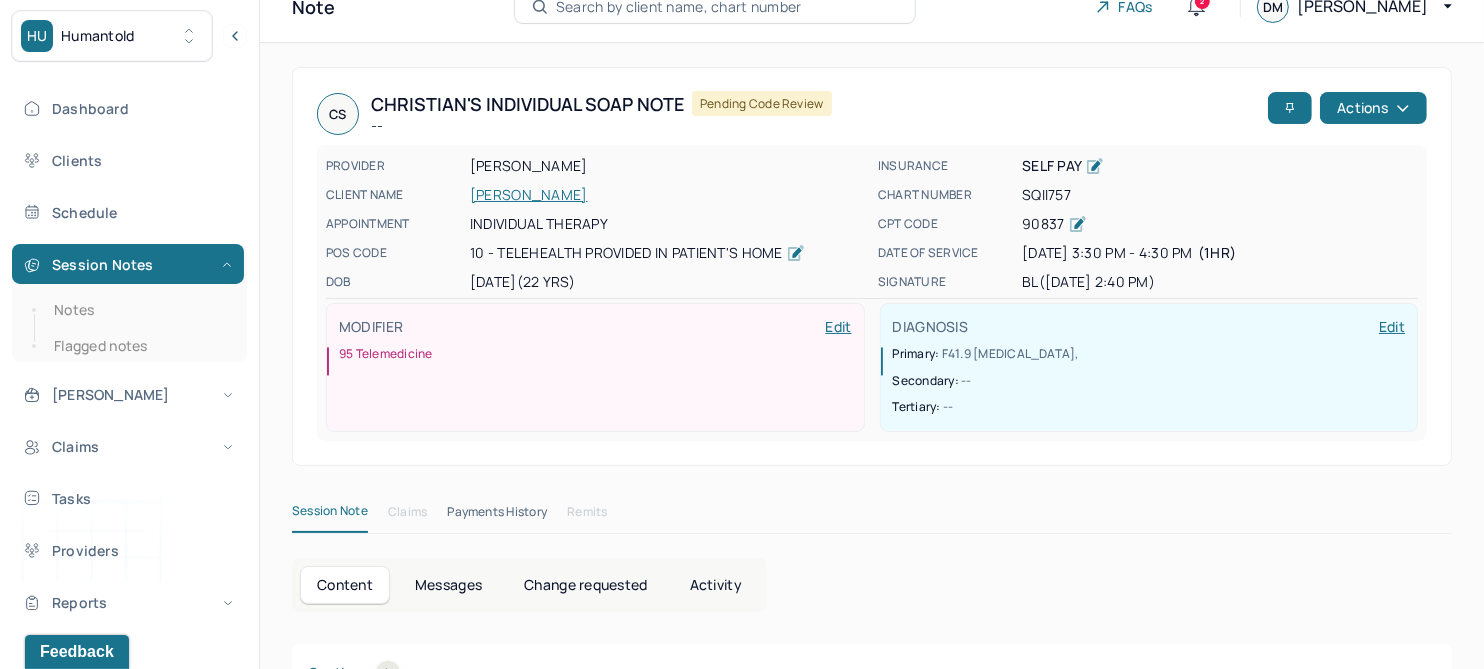 click on "Change requested" at bounding box center (585, 585) 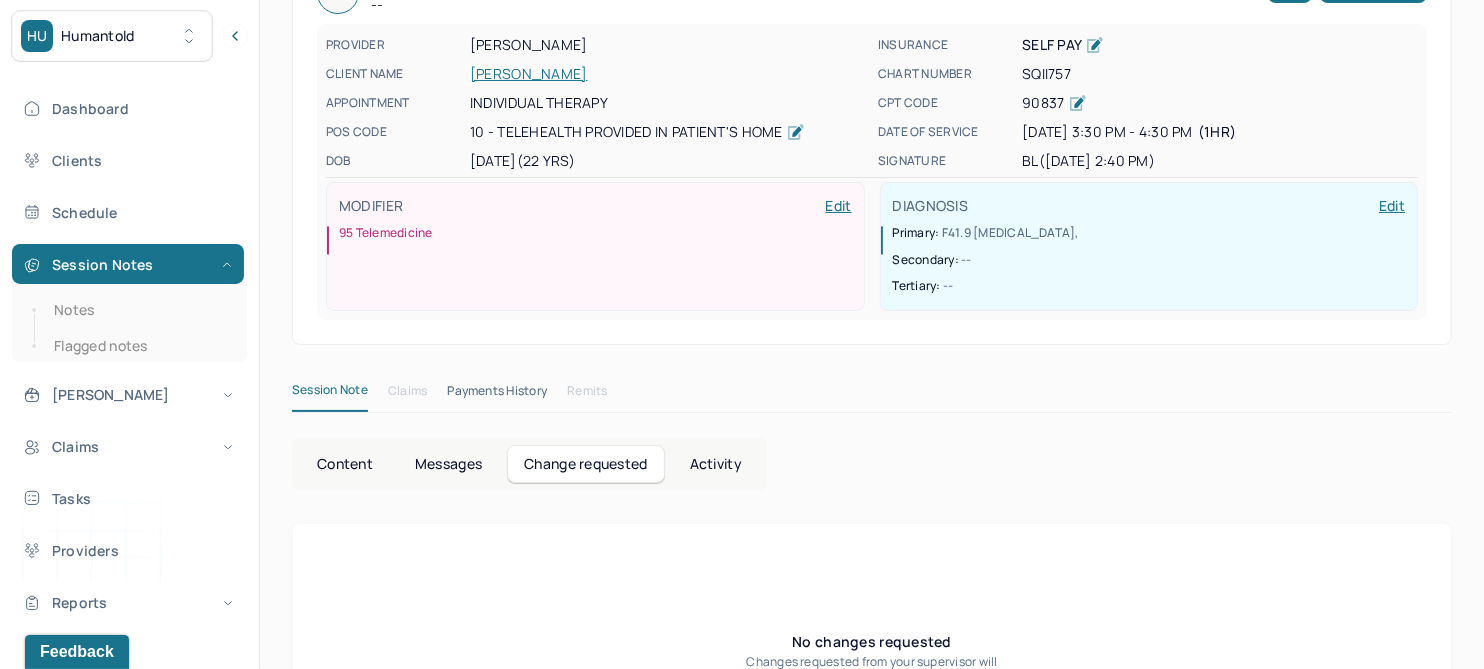 scroll, scrollTop: 0, scrollLeft: 0, axis: both 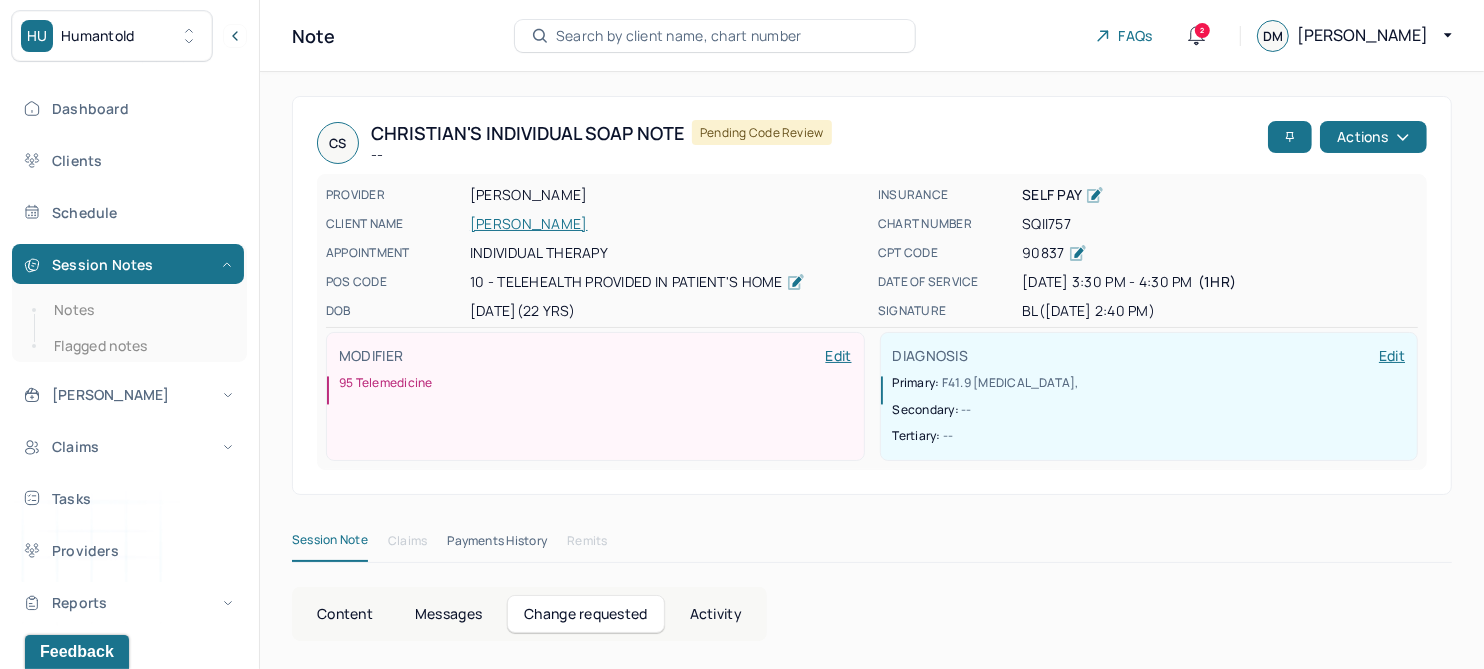 click on "[PERSON_NAME]" at bounding box center [668, 224] 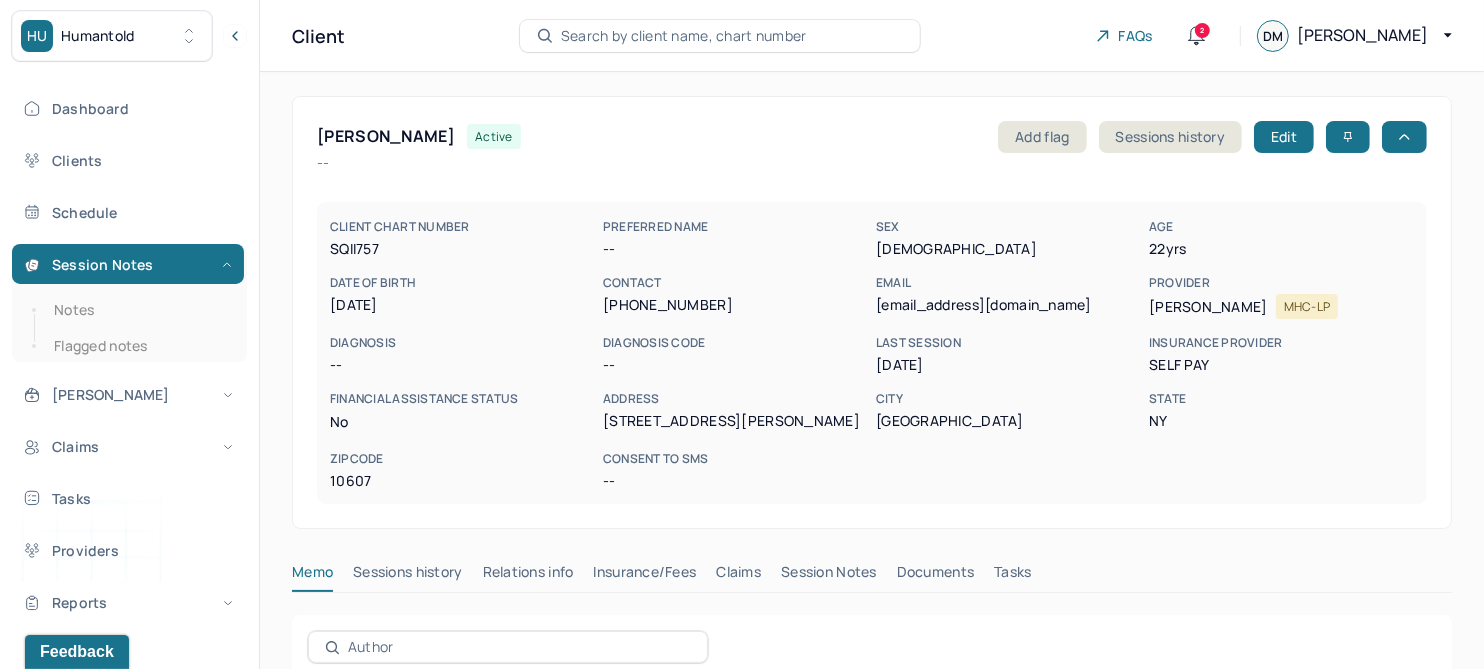 click on "Session Notes" at bounding box center [829, 576] 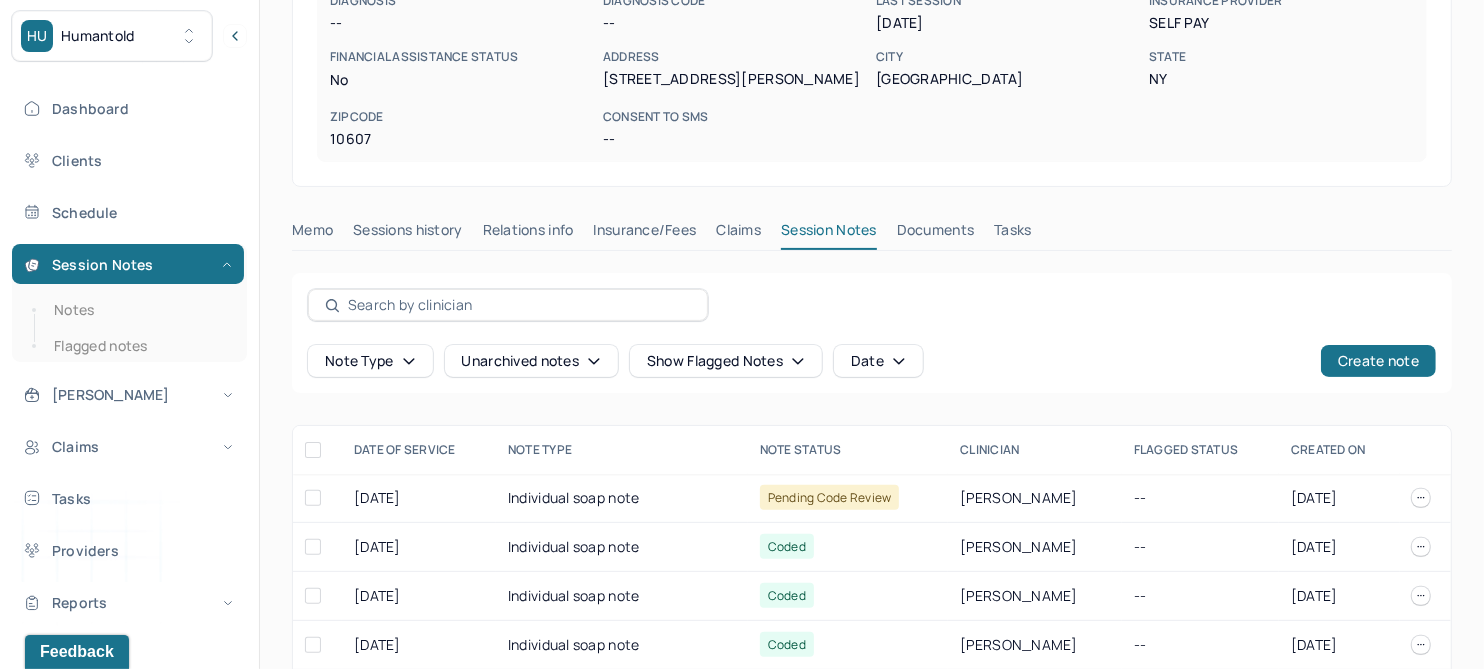 scroll, scrollTop: 374, scrollLeft: 0, axis: vertical 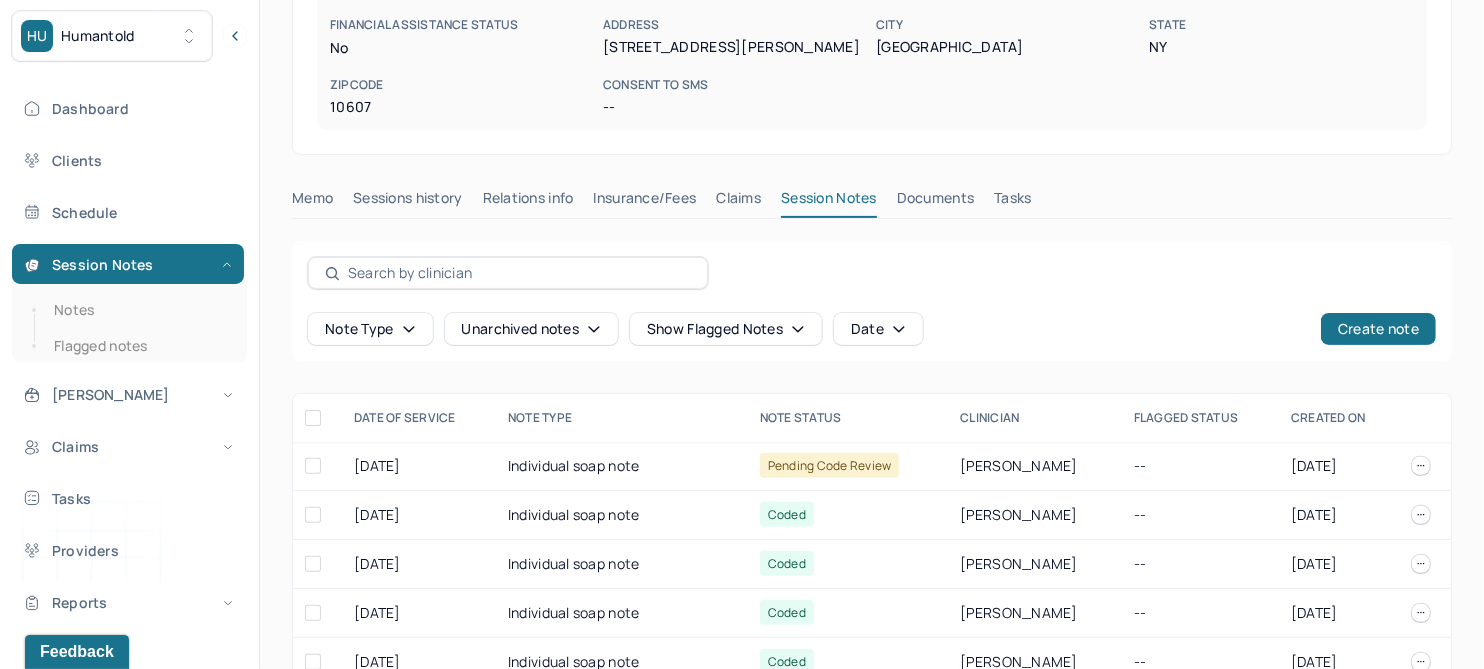 click 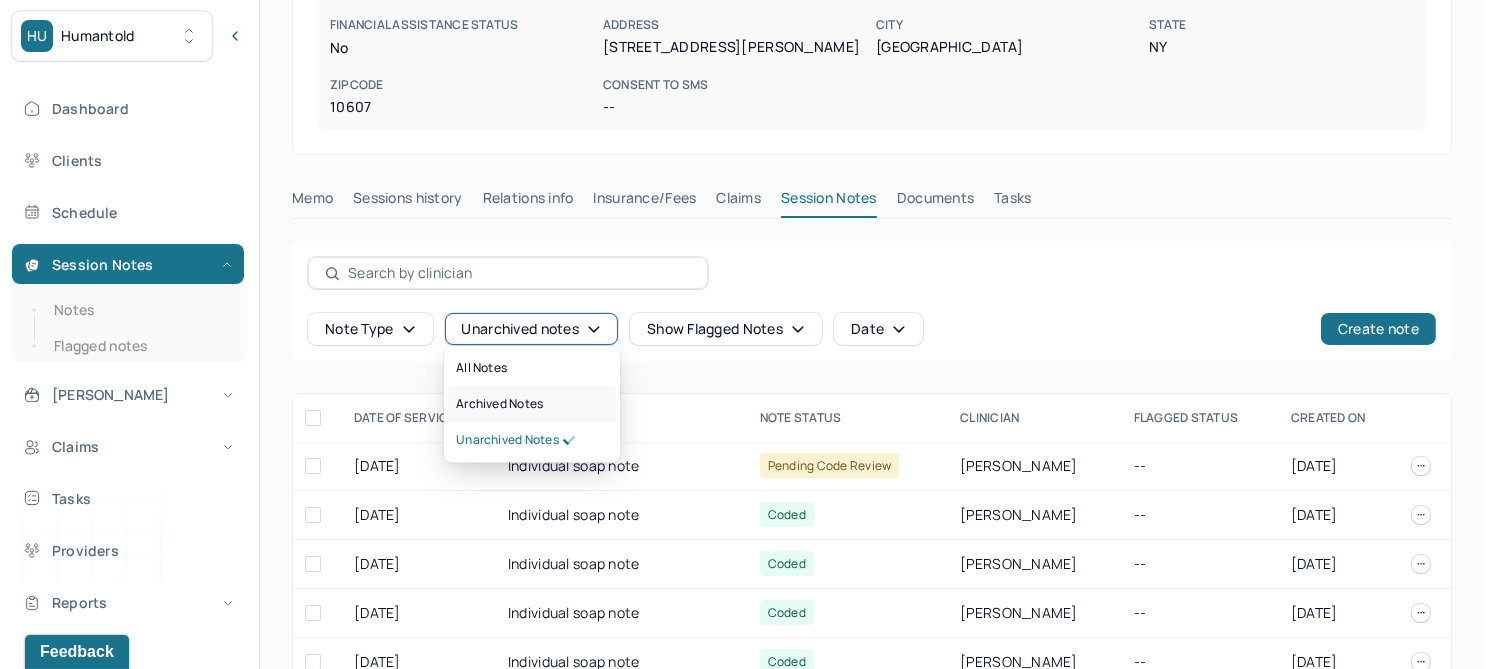 click on "Archived notes" at bounding box center [499, 405] 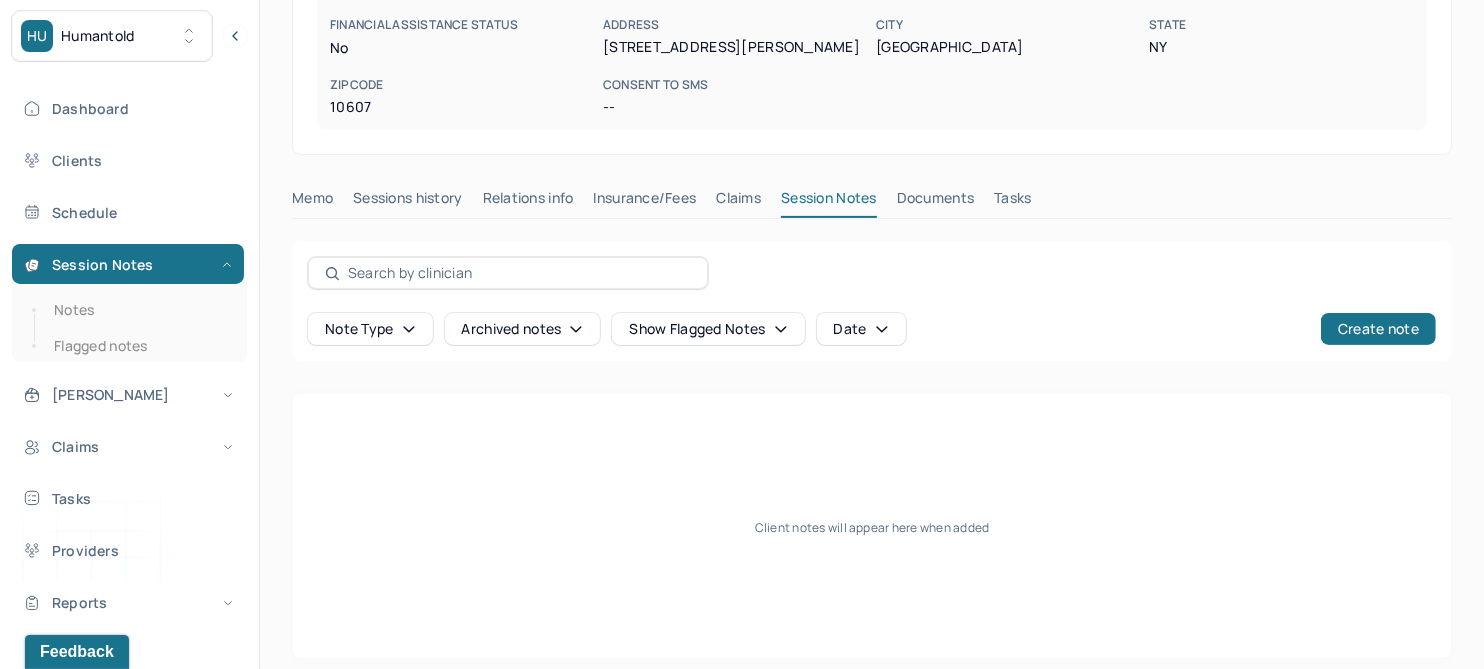 click on "Claims" at bounding box center [738, 202] 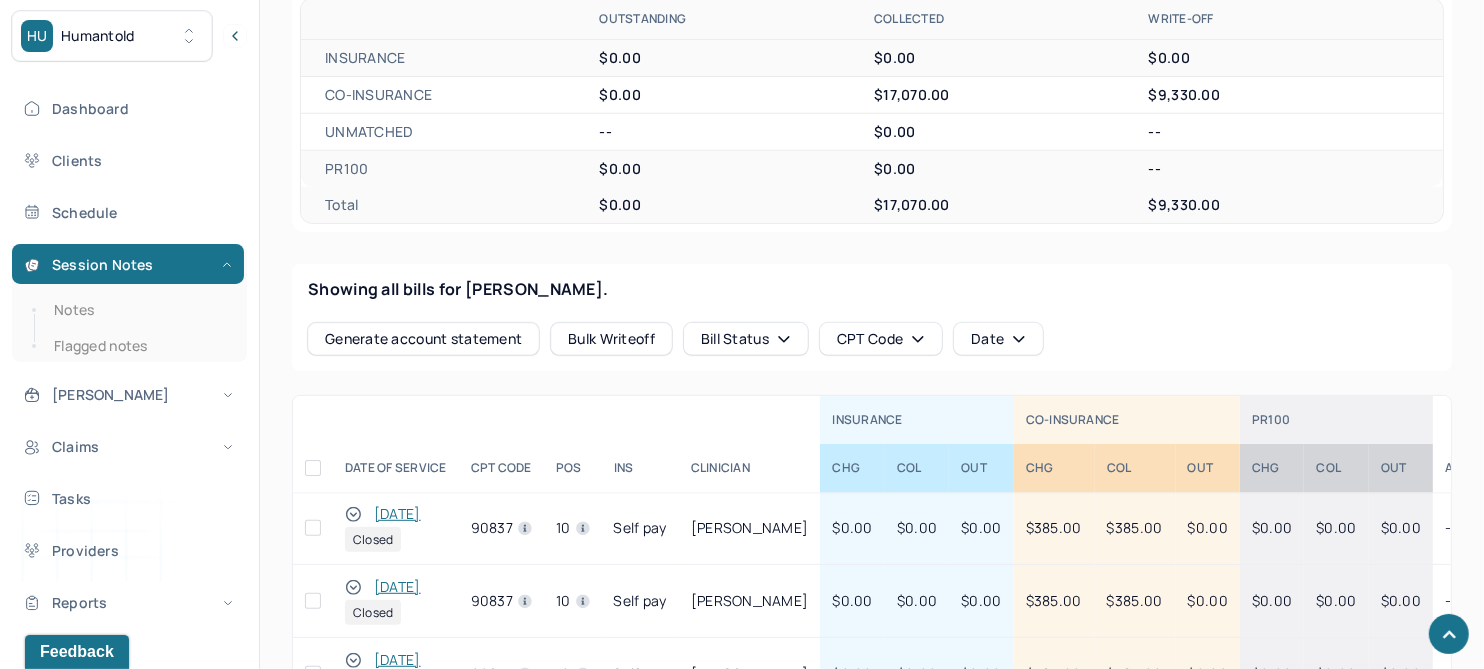 scroll, scrollTop: 666, scrollLeft: 0, axis: vertical 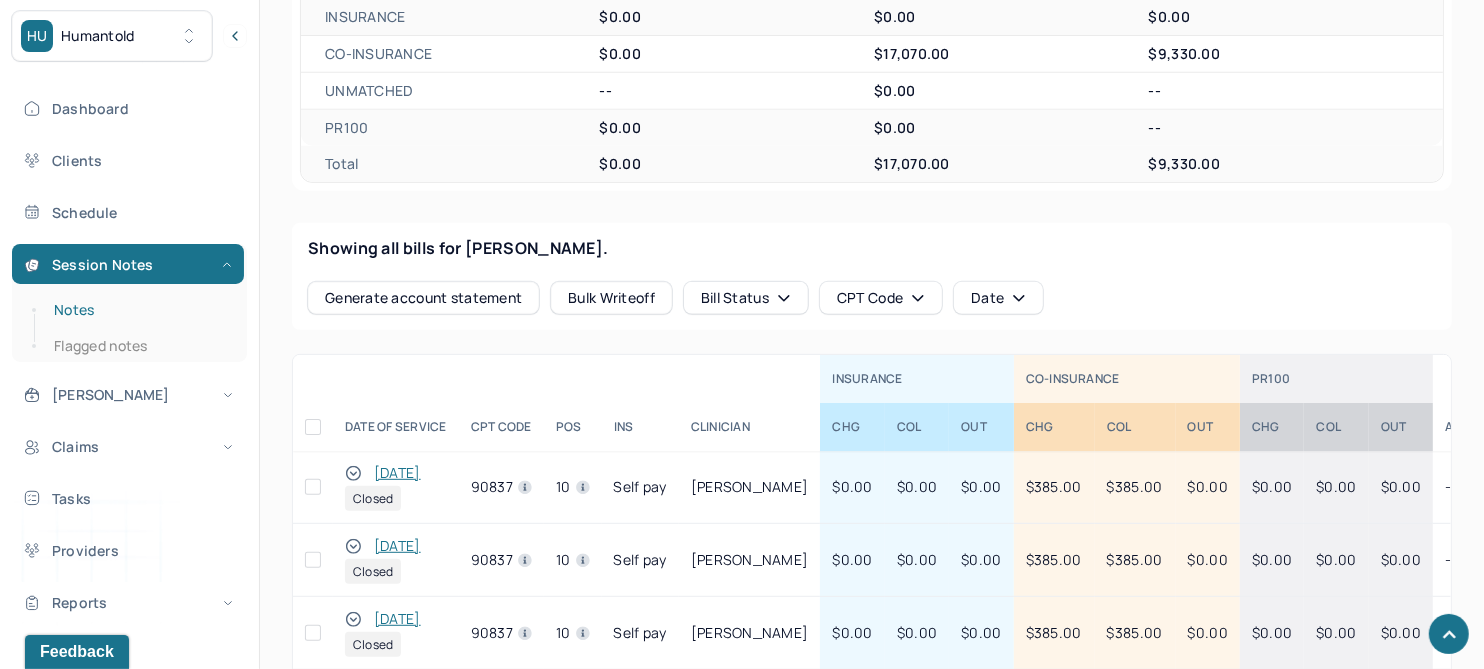 click on "Notes" at bounding box center (139, 310) 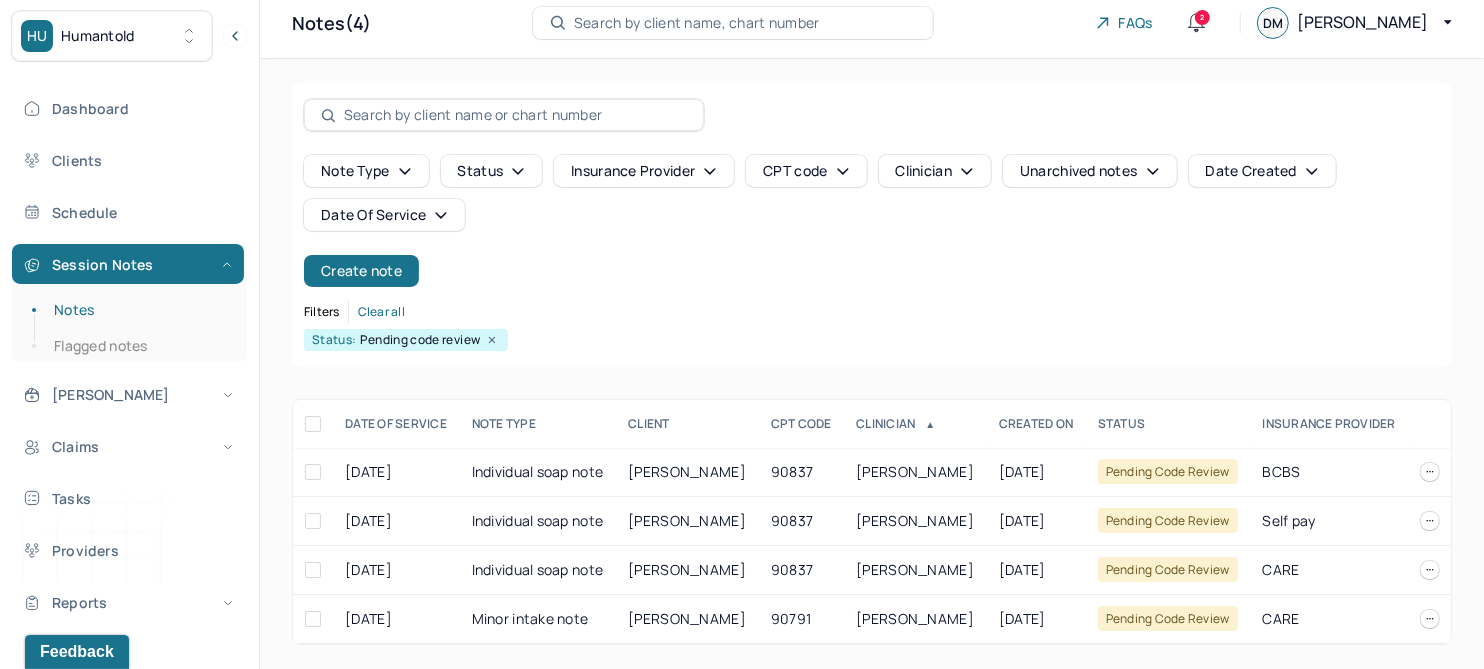 scroll, scrollTop: 29, scrollLeft: 0, axis: vertical 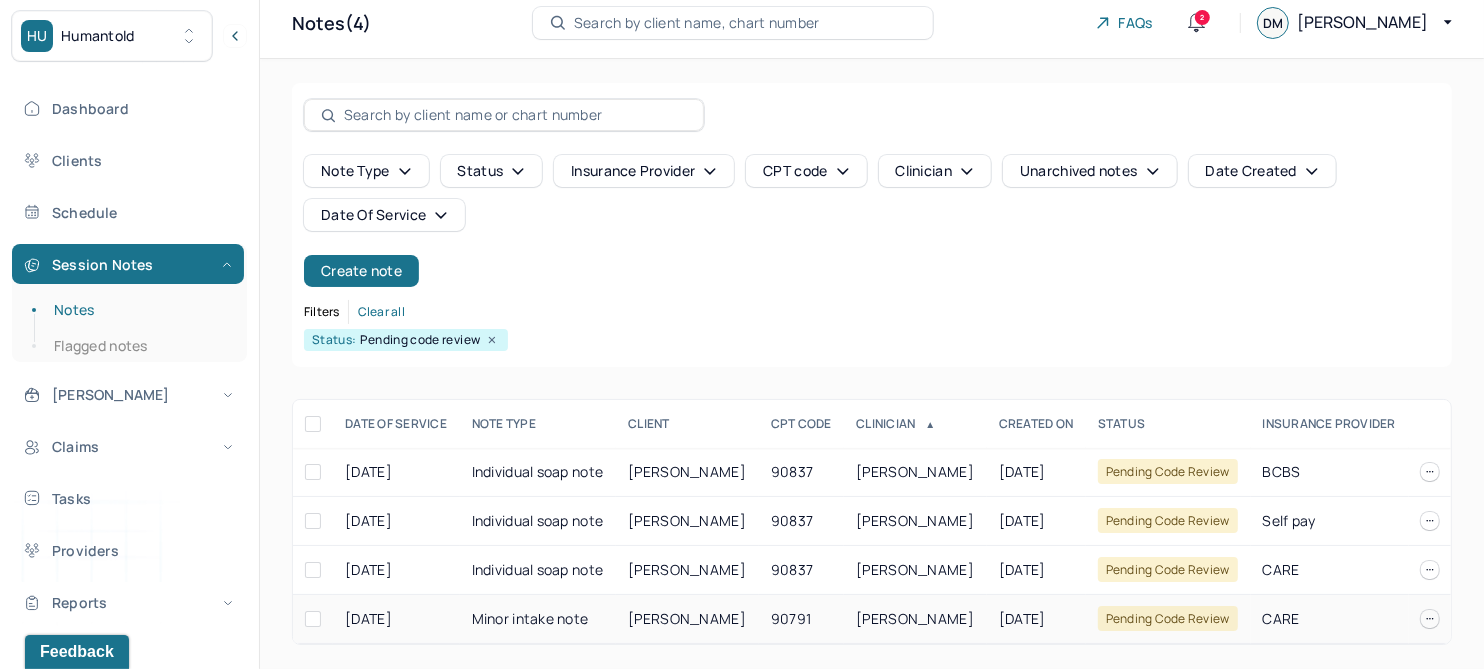click on "RODRIGUEZ, AVIANA" at bounding box center [687, 618] 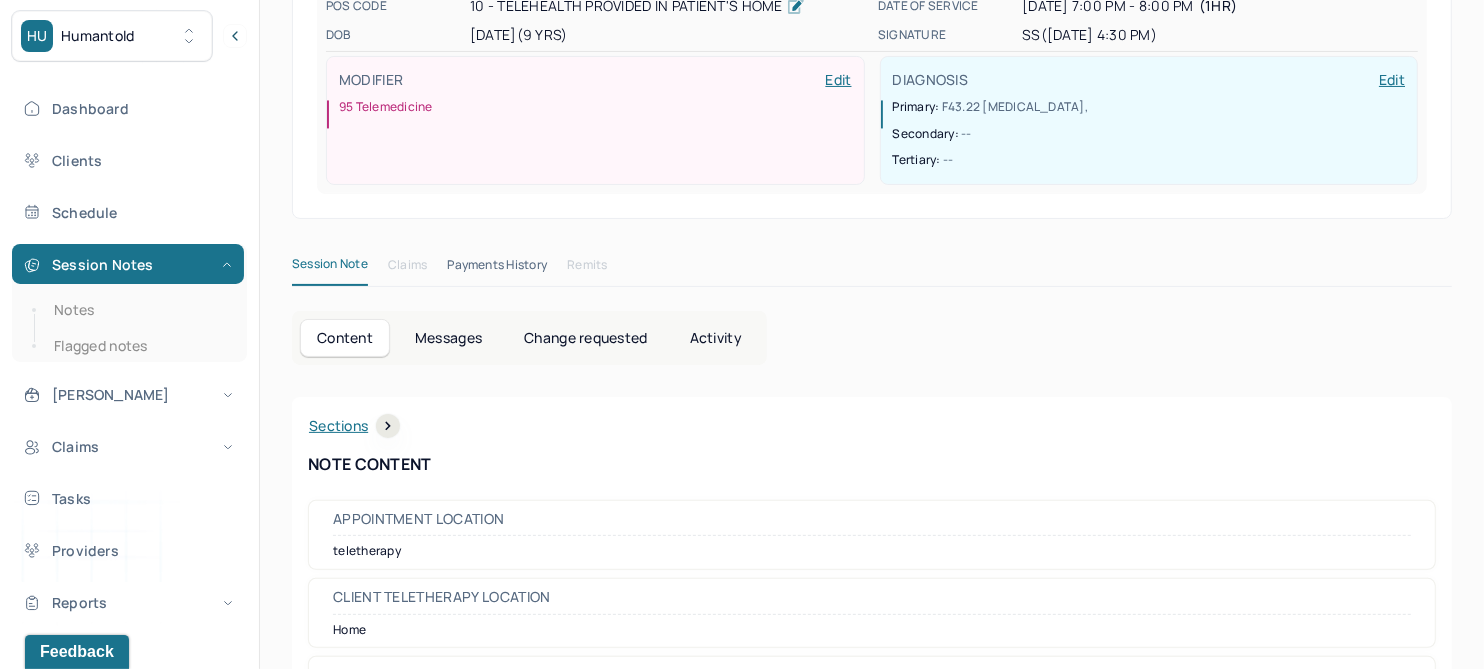 scroll, scrollTop: 279, scrollLeft: 0, axis: vertical 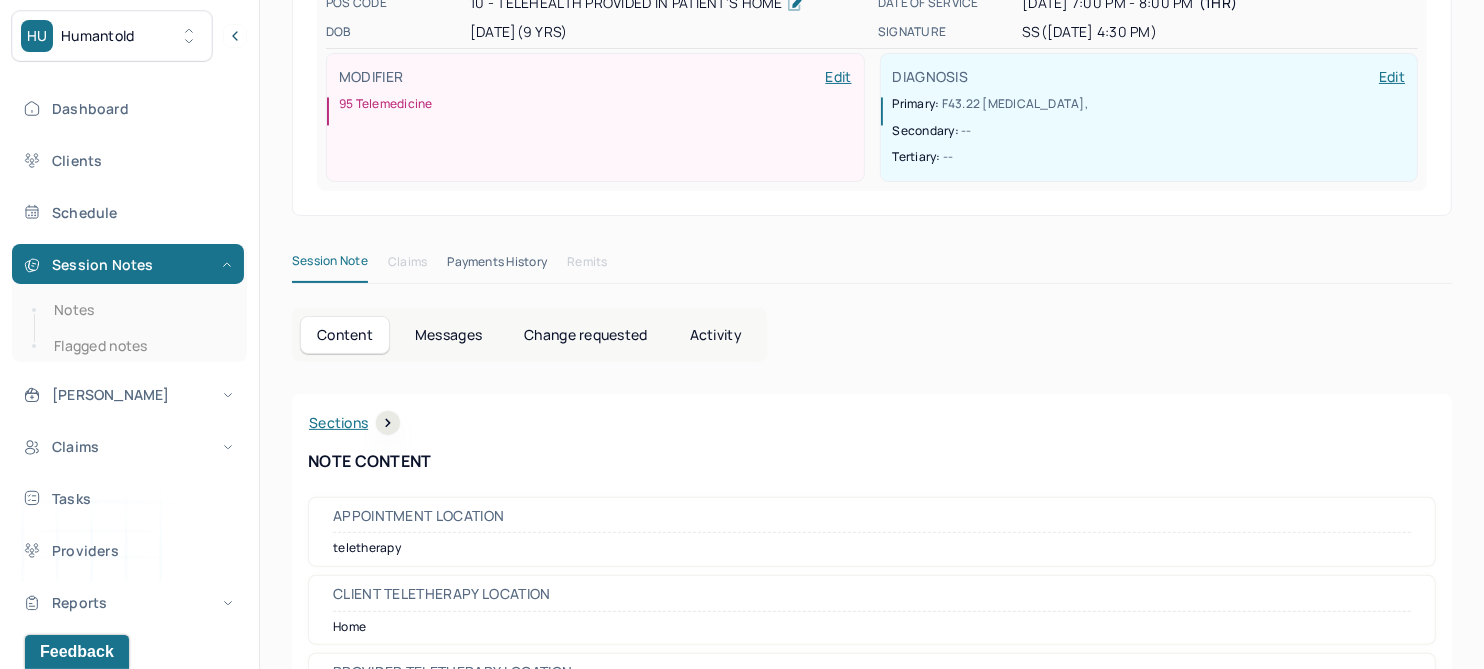 click on "Change requested" at bounding box center (585, 335) 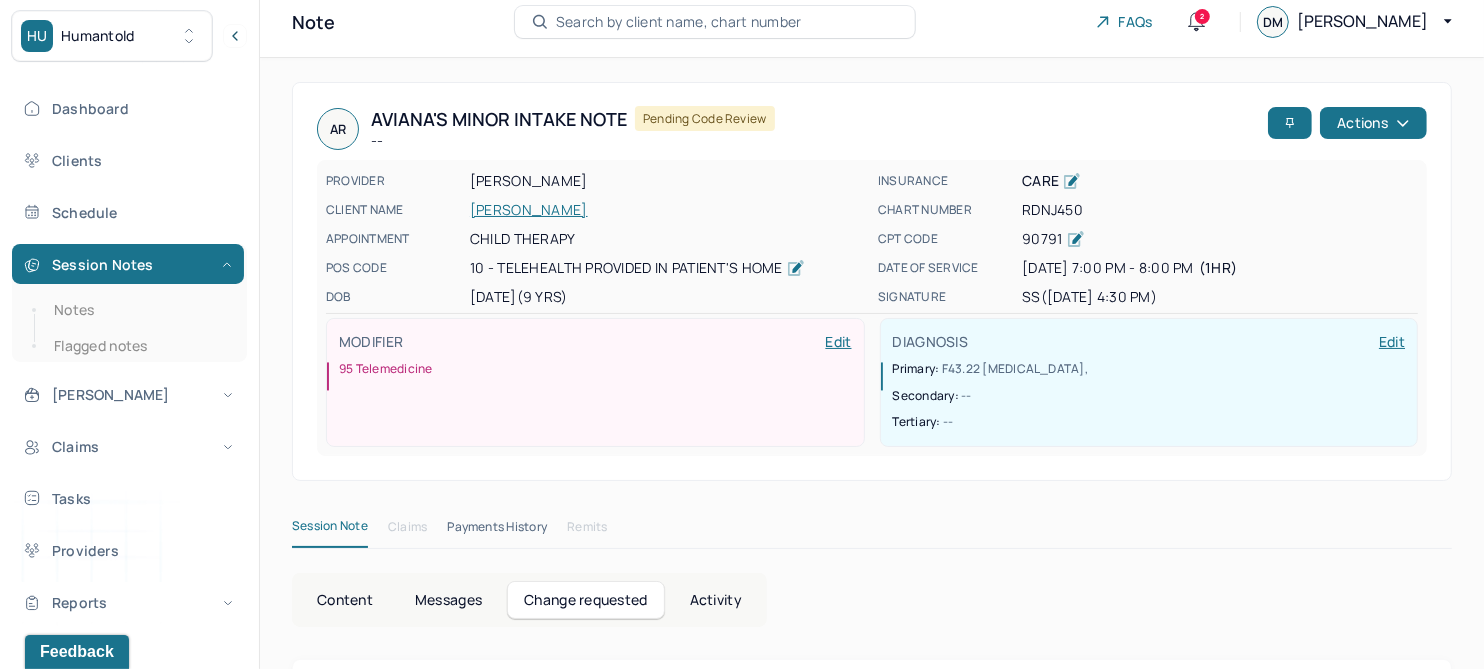 scroll, scrollTop: 0, scrollLeft: 0, axis: both 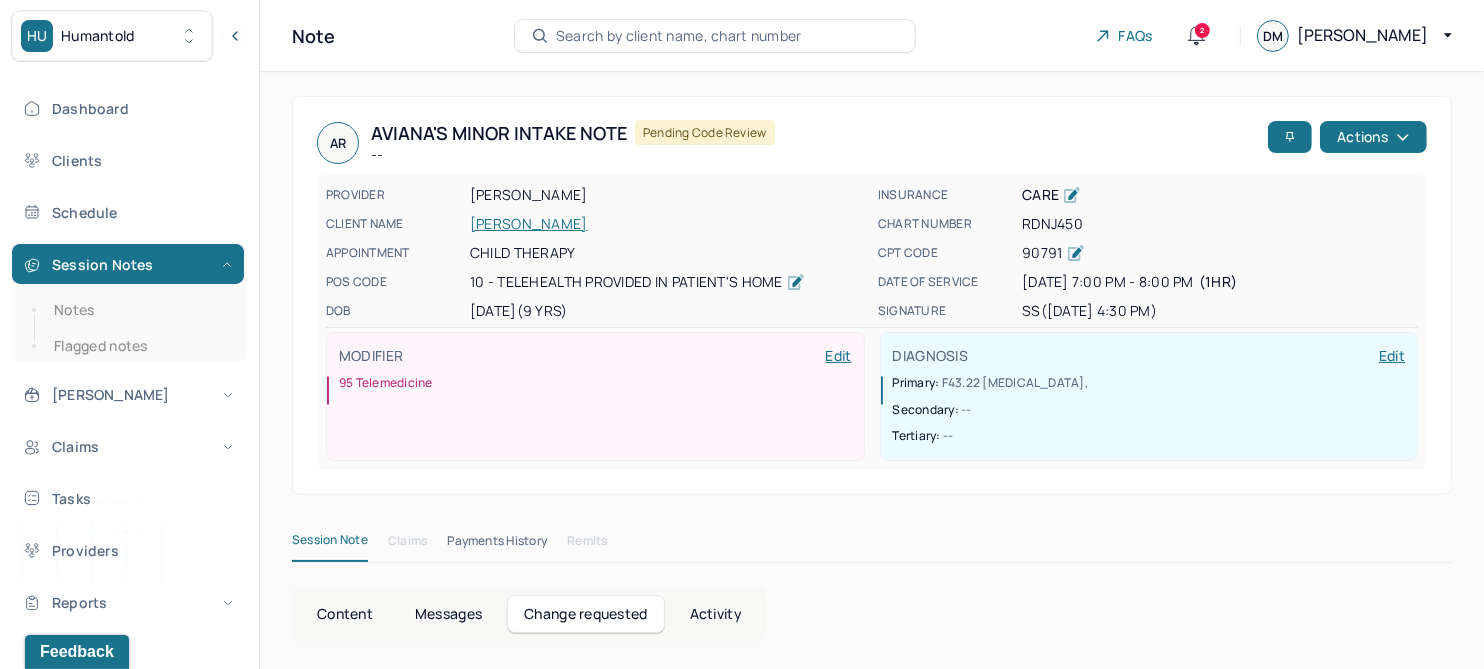 click on "RODRIGUEZ, AVIANA" at bounding box center (668, 224) 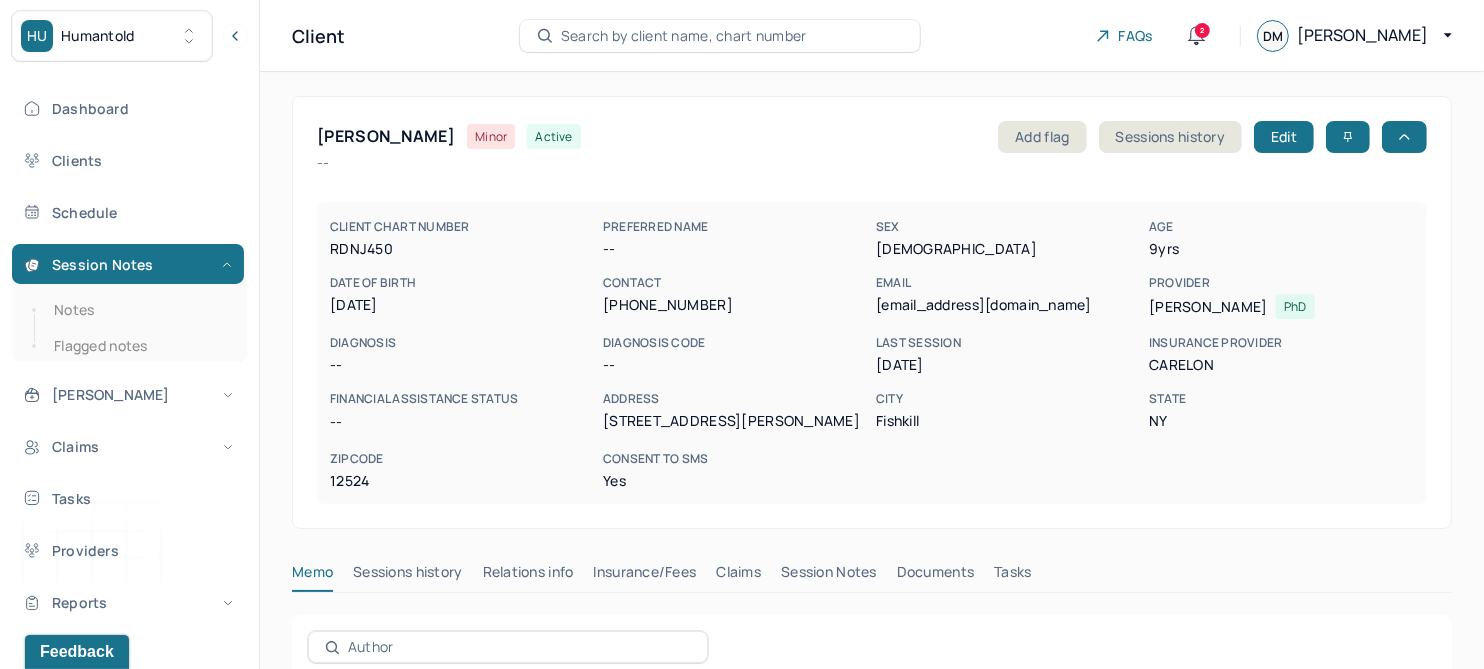 click on "Session Notes" at bounding box center (829, 576) 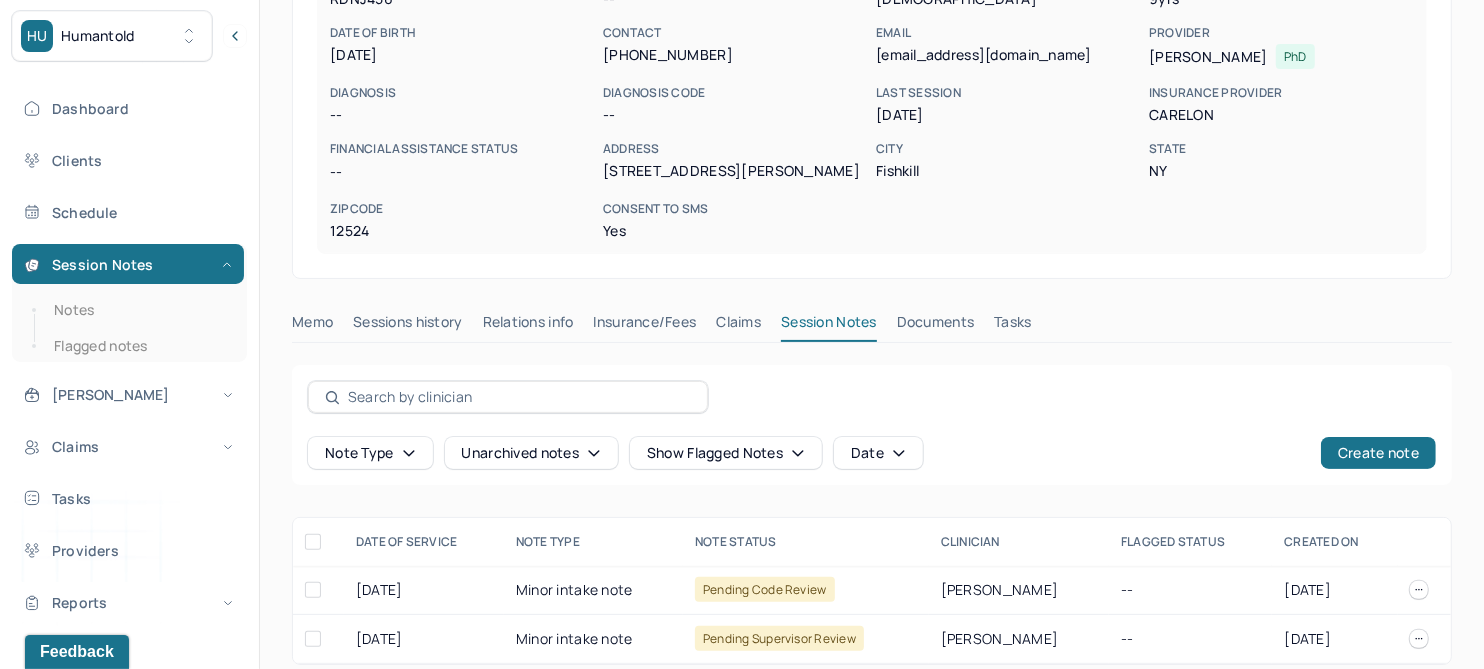 scroll, scrollTop: 266, scrollLeft: 0, axis: vertical 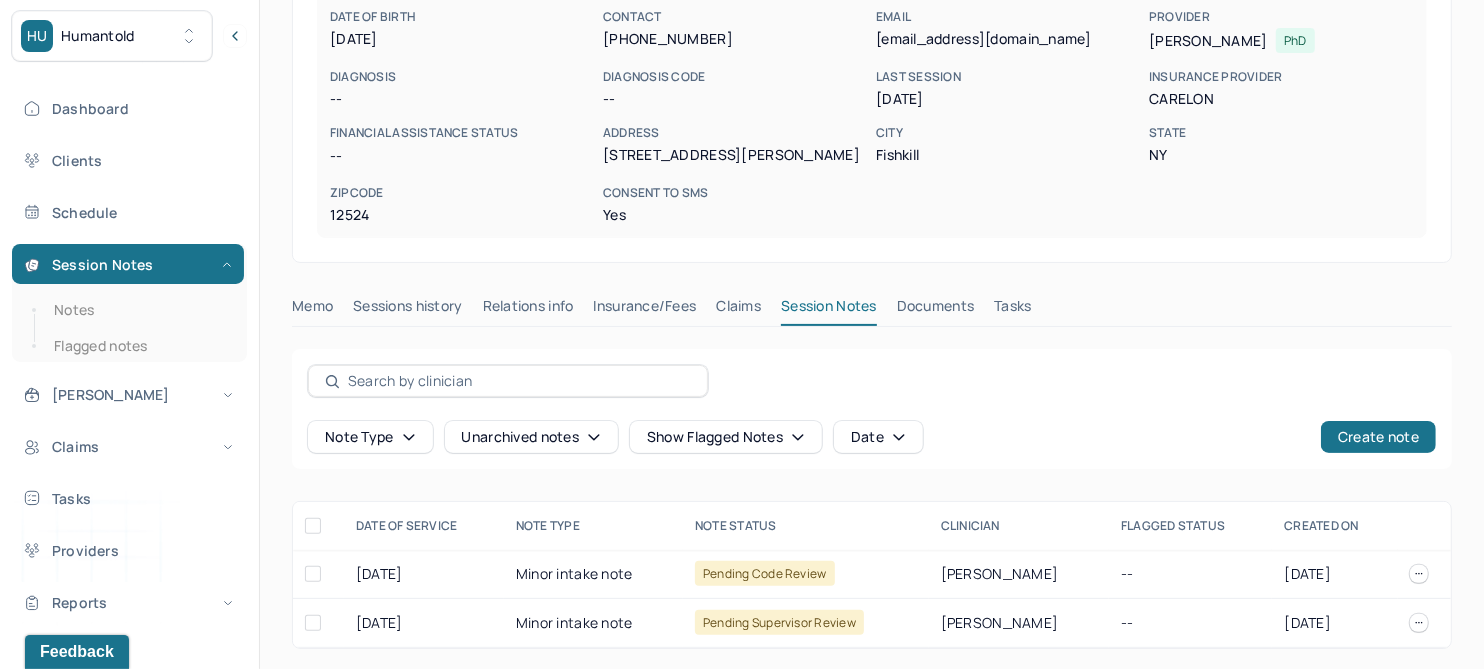 click on "Claims" at bounding box center [738, 310] 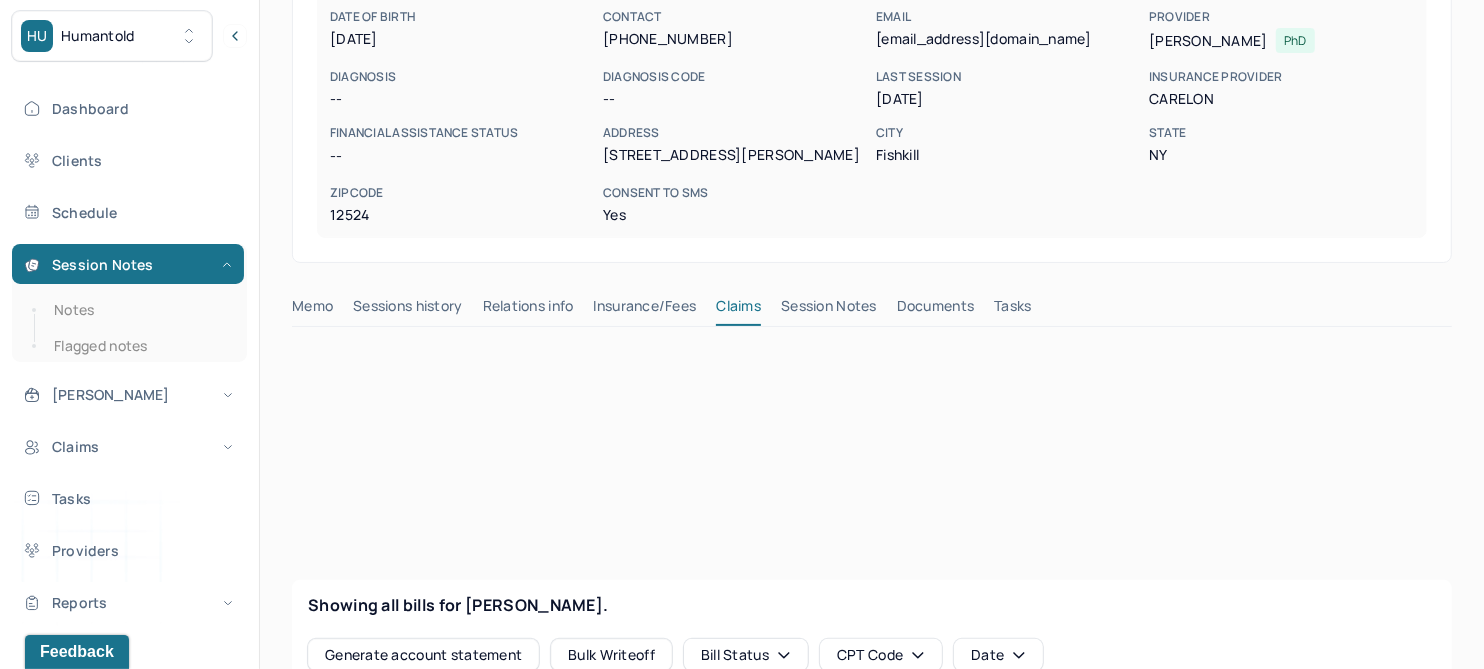 click on "Session Notes" at bounding box center (829, 310) 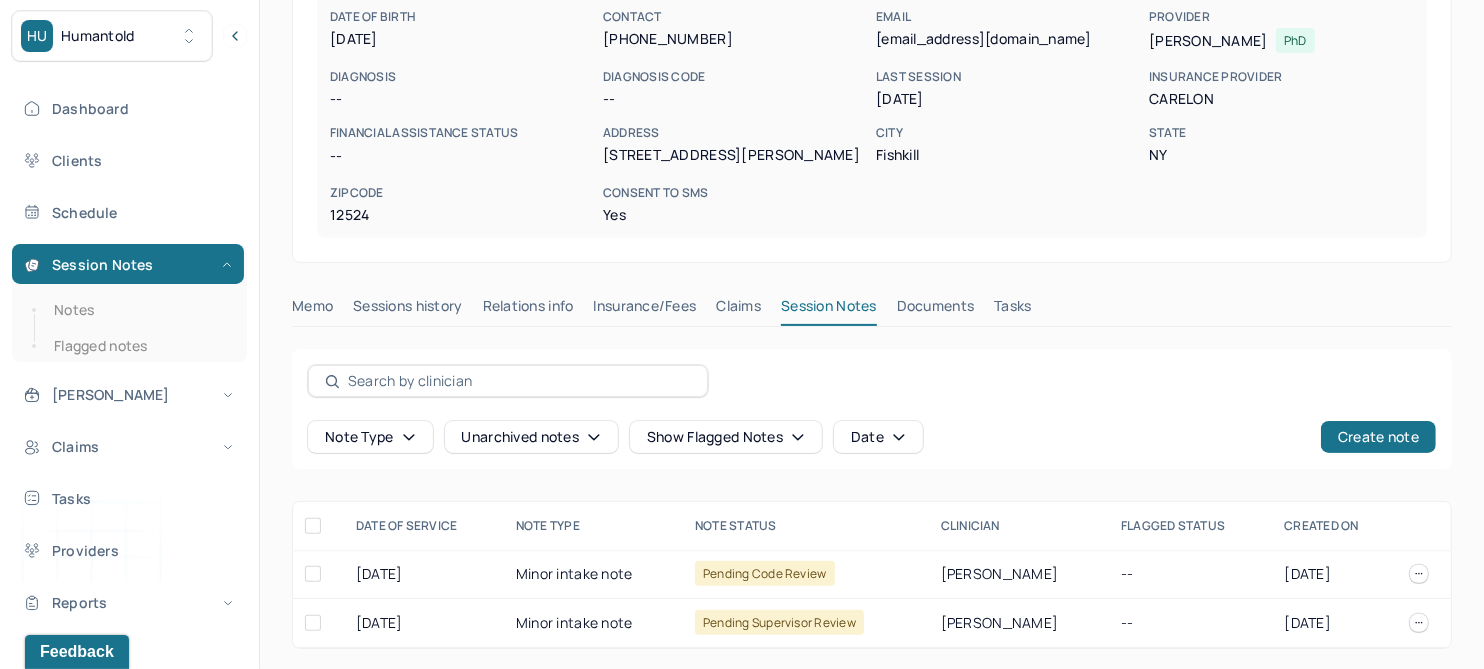 scroll, scrollTop: 266, scrollLeft: 0, axis: vertical 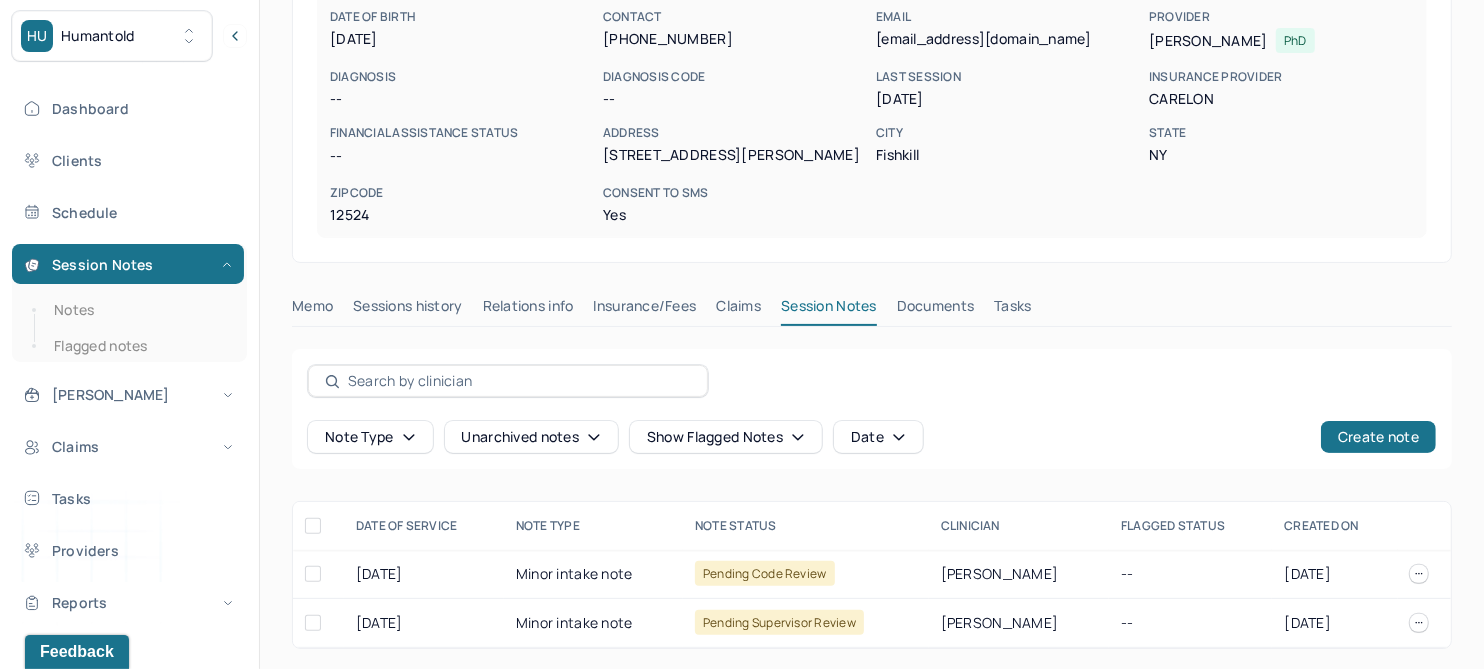 click 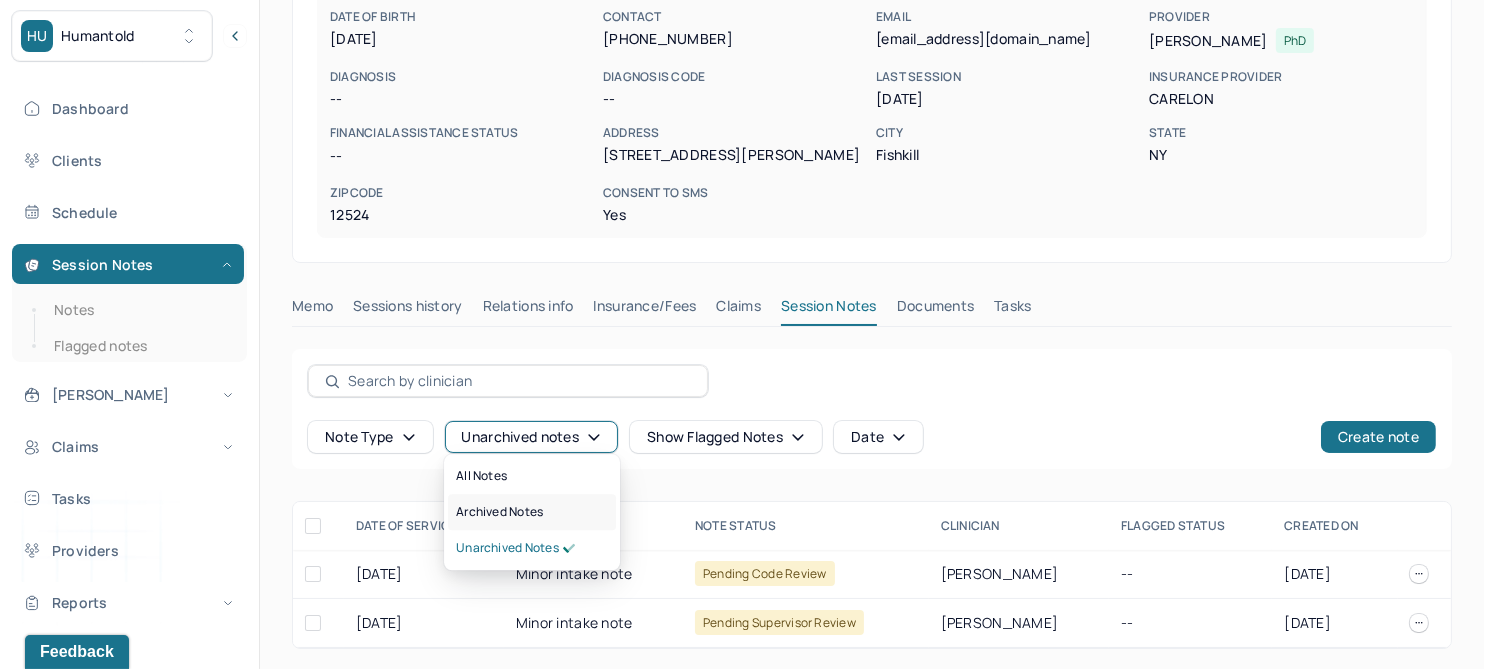 click on "Archived notes" at bounding box center [499, 512] 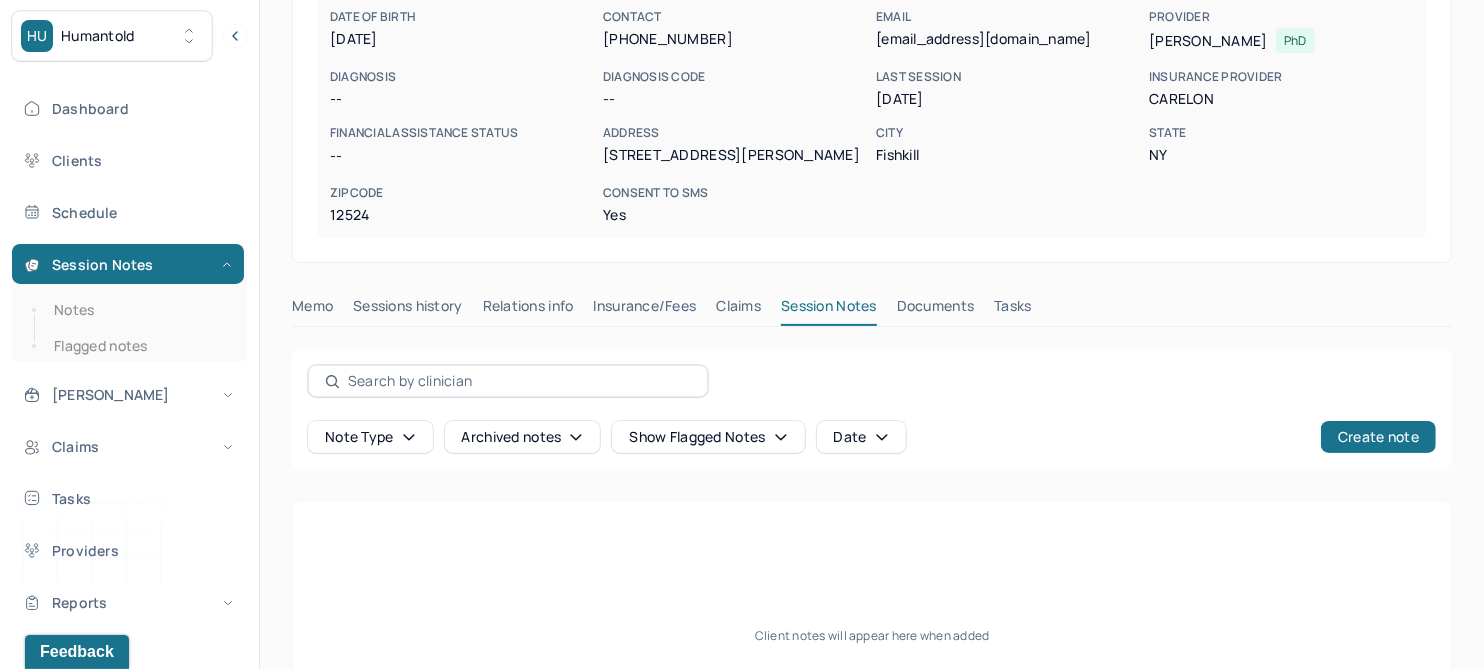 click on "Claims" at bounding box center [738, 310] 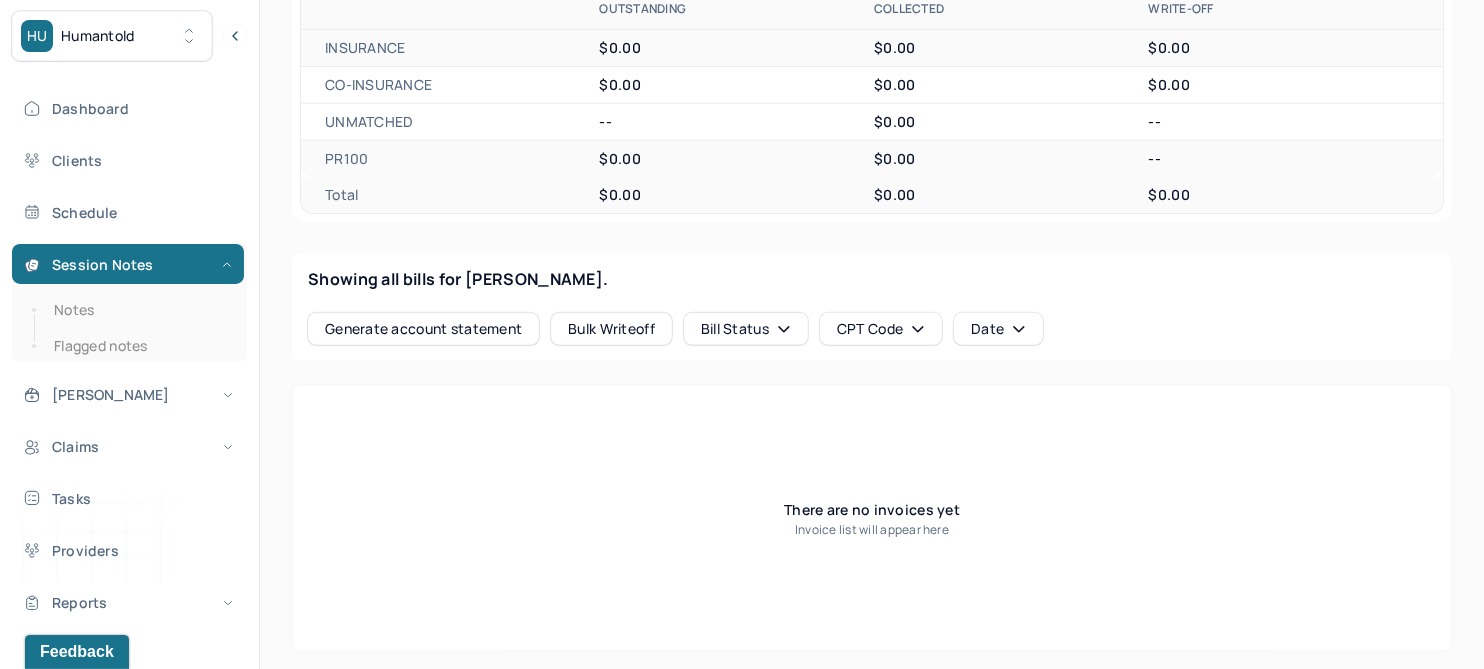 scroll, scrollTop: 641, scrollLeft: 0, axis: vertical 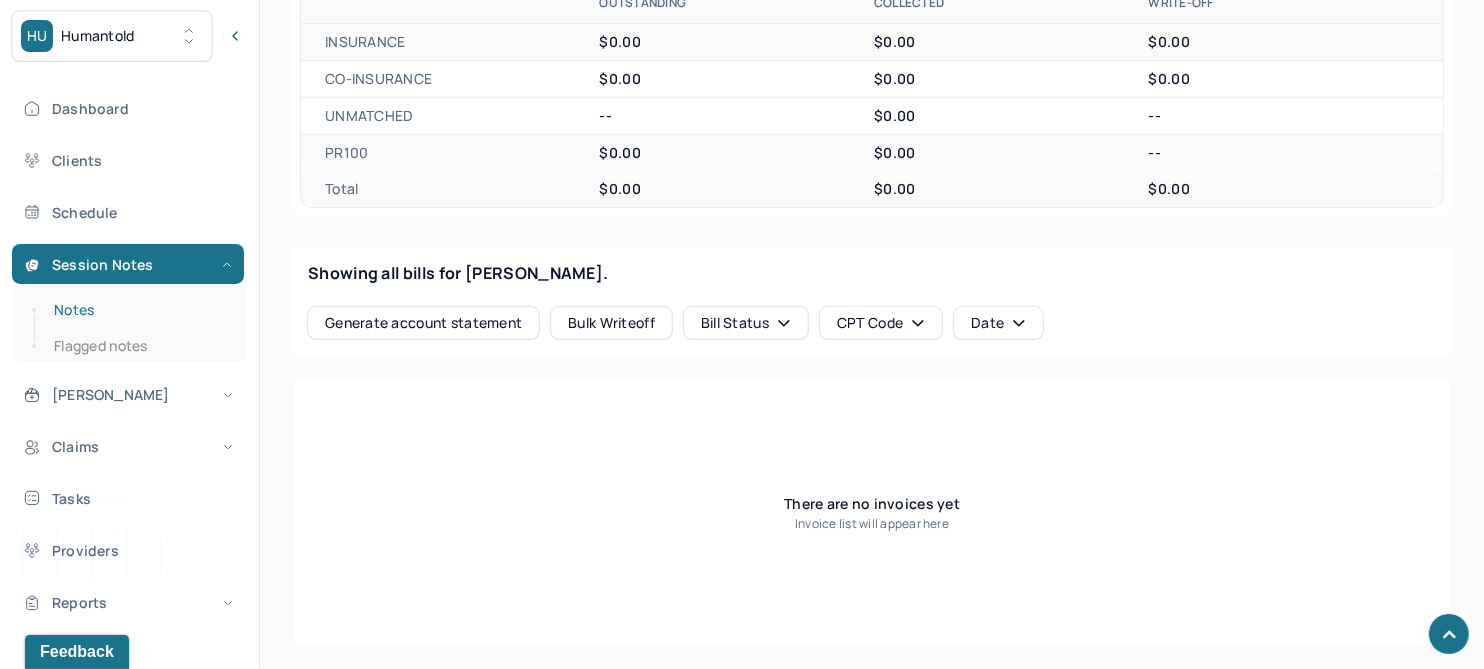 click on "Notes" at bounding box center (139, 310) 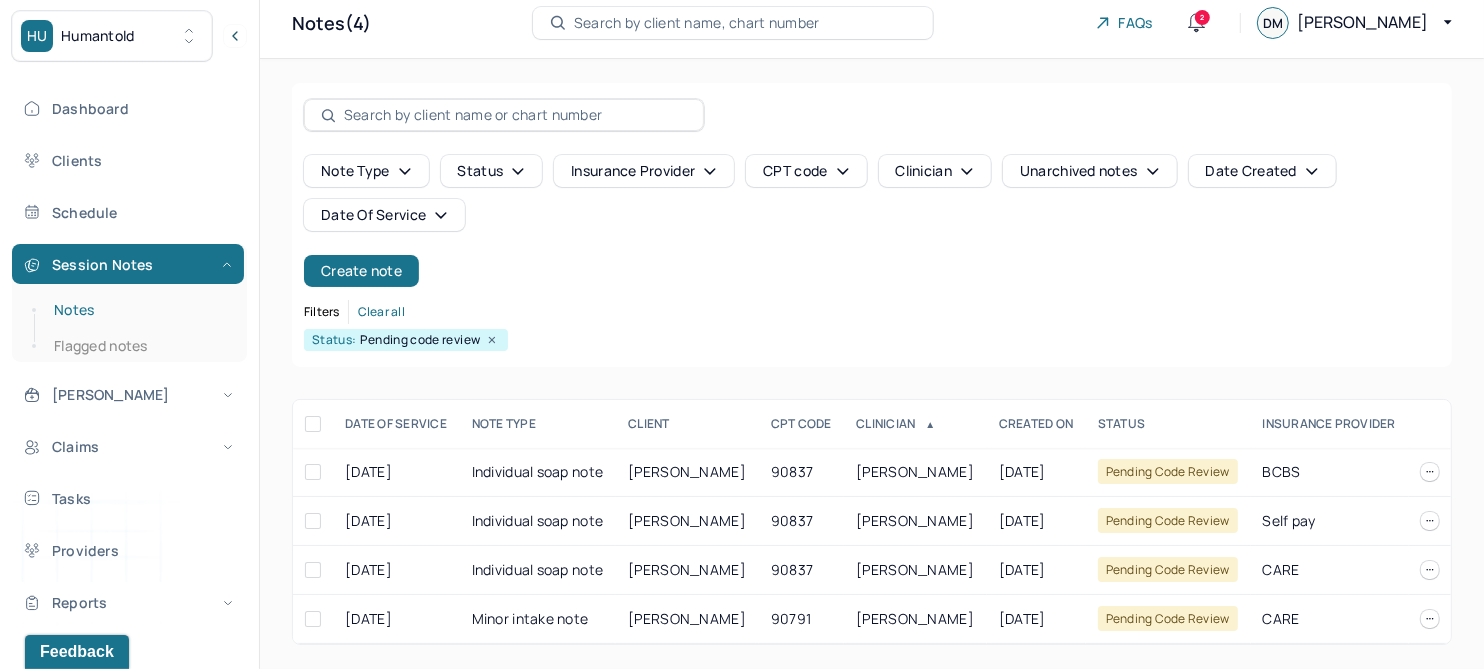 scroll, scrollTop: 29, scrollLeft: 0, axis: vertical 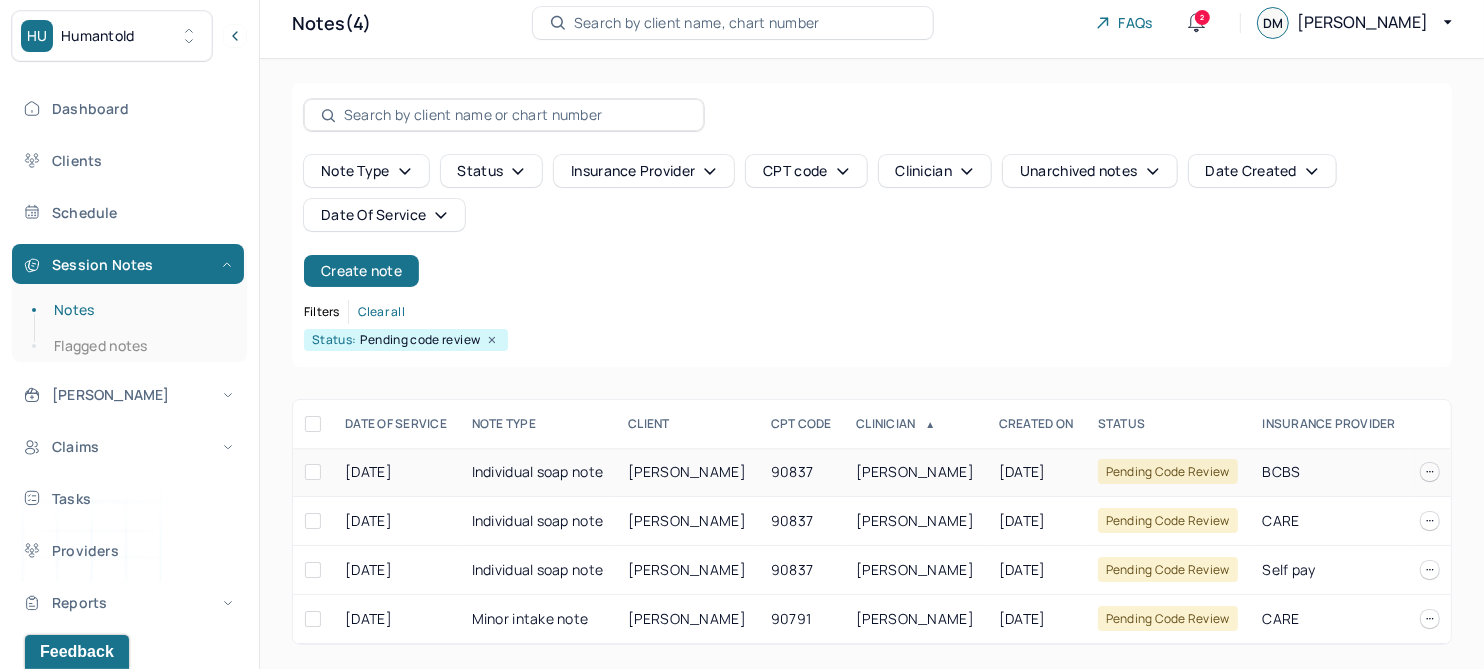 click on "SUNDERRAM, SANJIV" at bounding box center (687, 471) 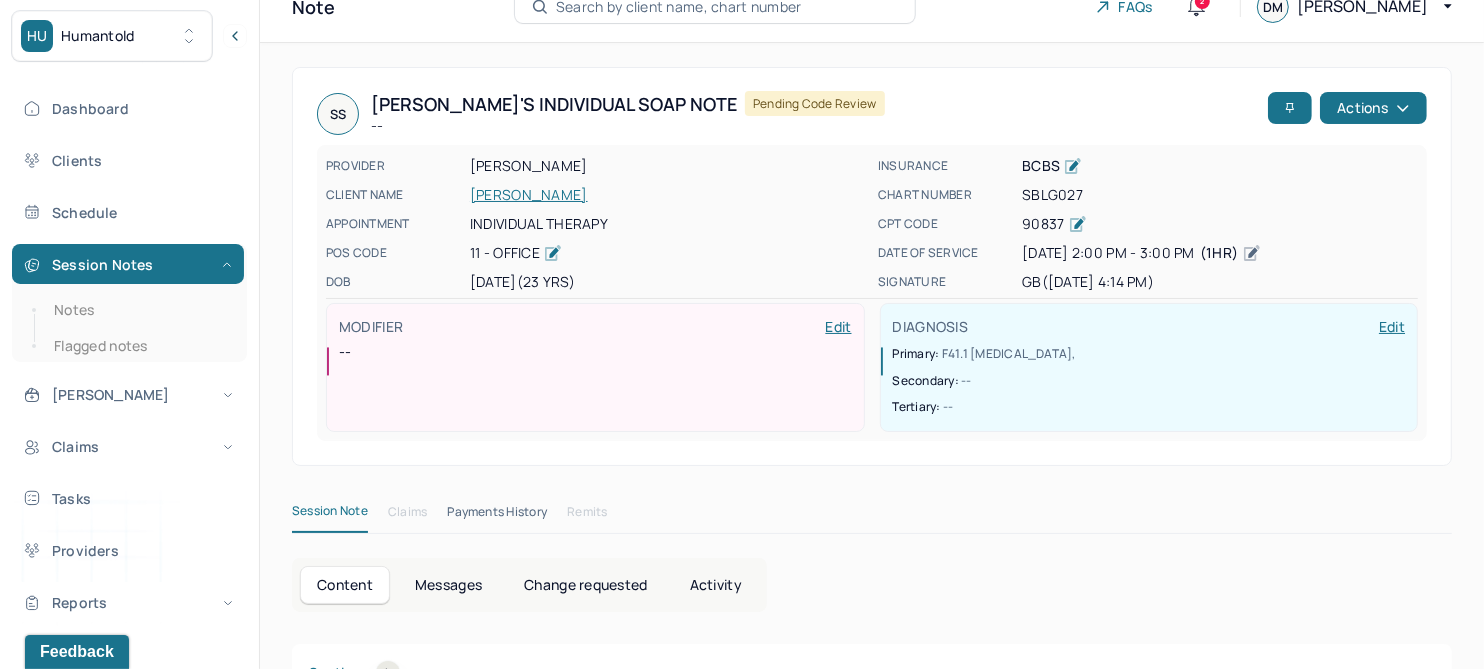 click on "SBLG027" at bounding box center (1220, 195) 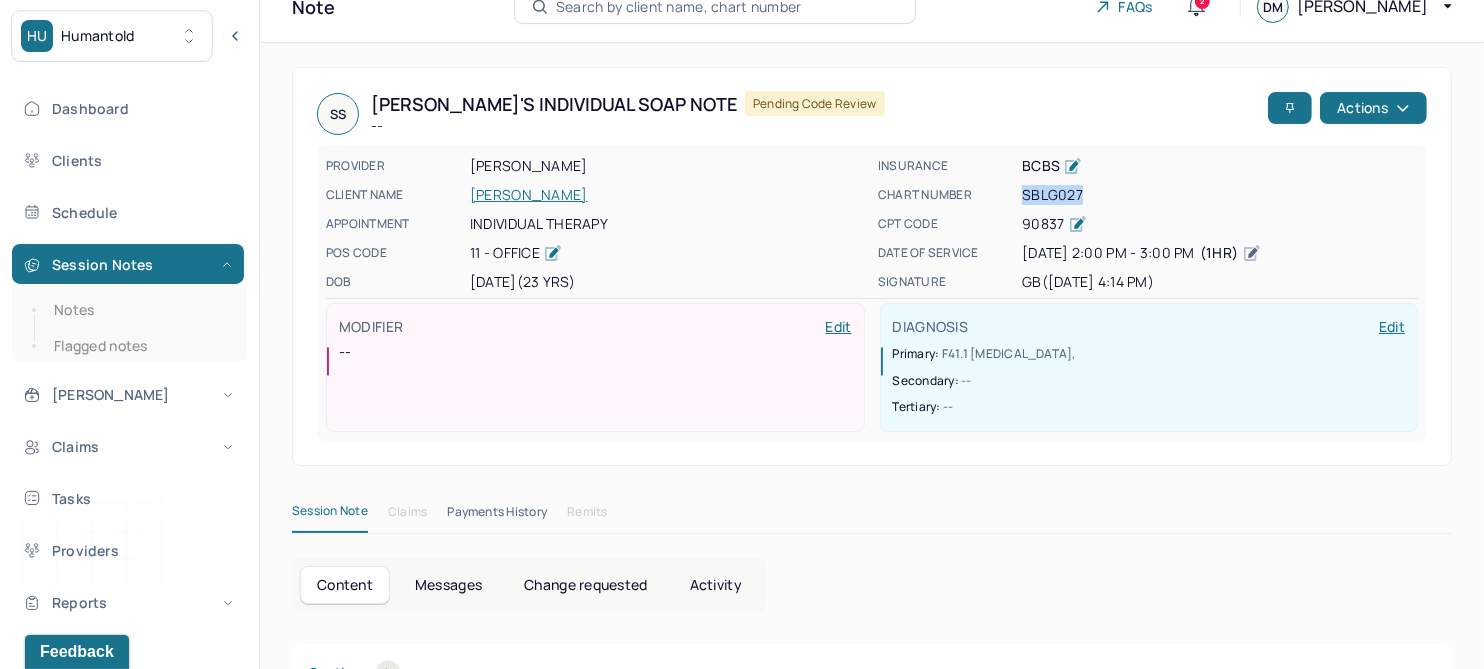 click on "SBLG027" at bounding box center (1220, 195) 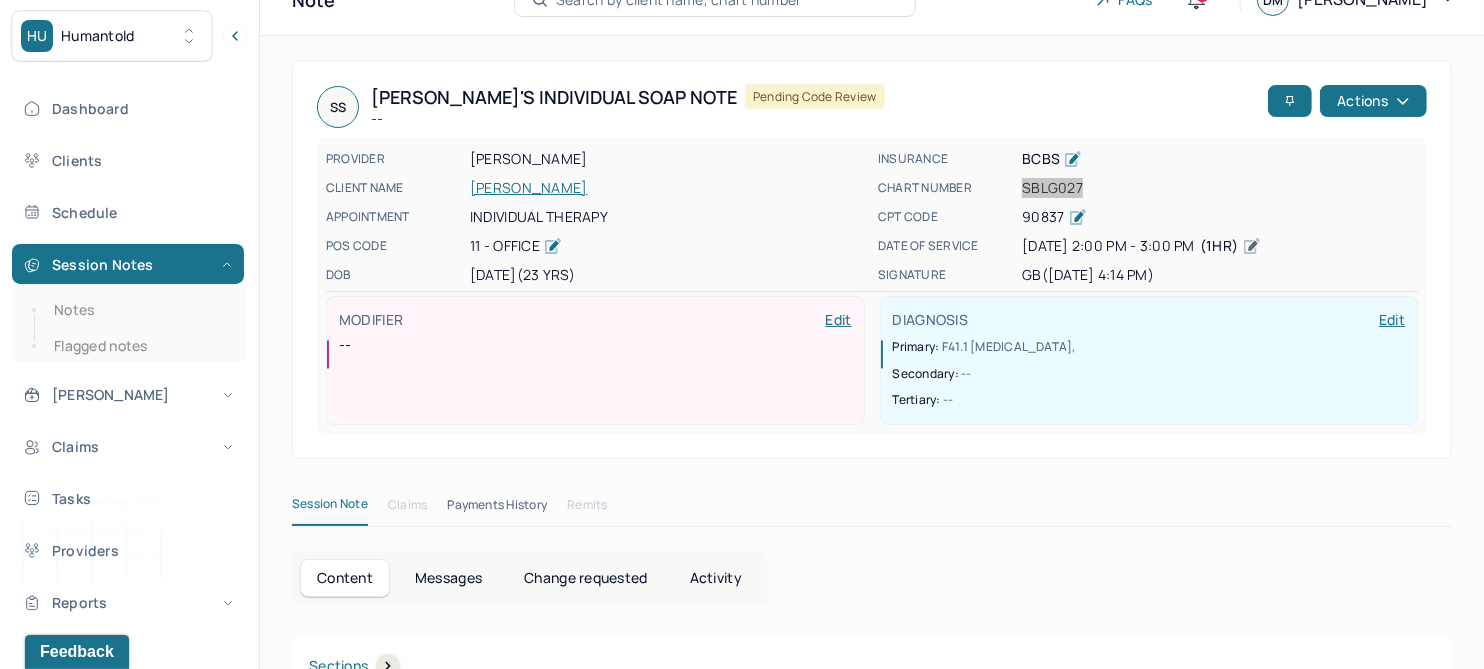 scroll, scrollTop: 0, scrollLeft: 0, axis: both 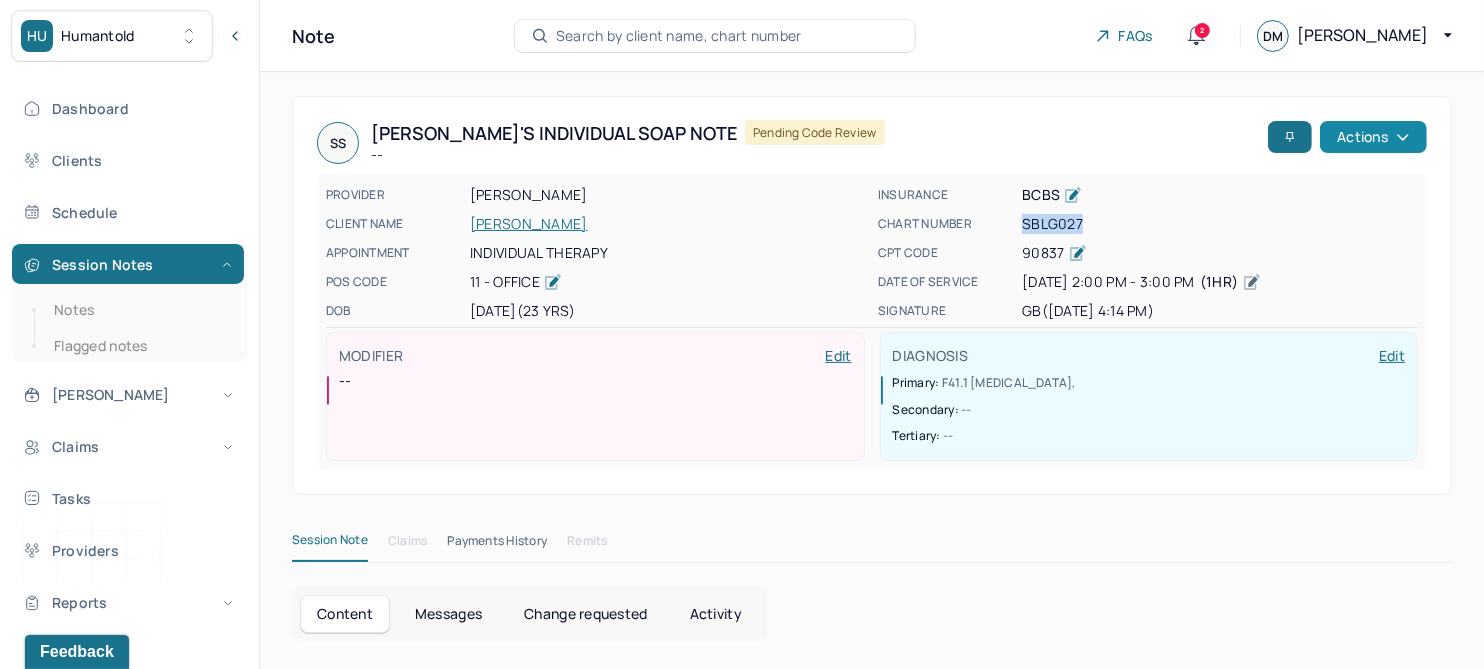 click on "Actions" at bounding box center [1373, 137] 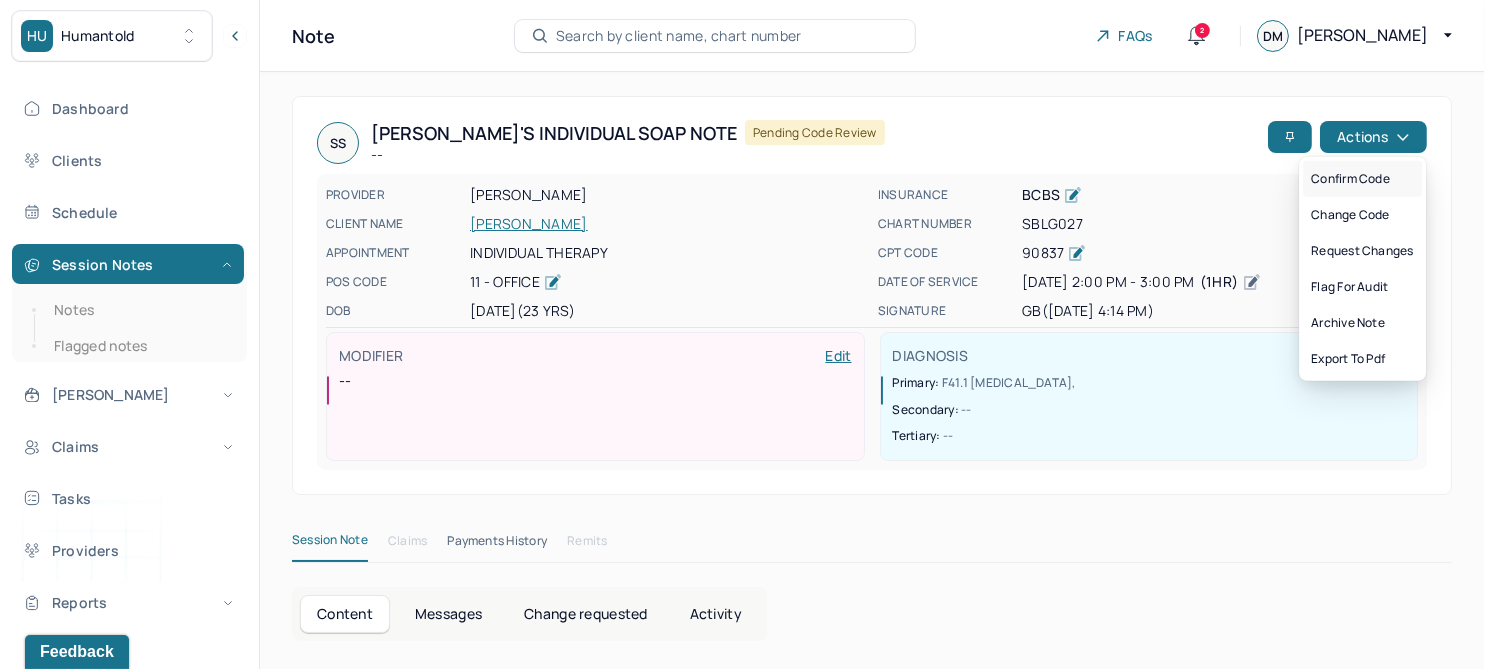 click on "Confirm code" at bounding box center [1362, 179] 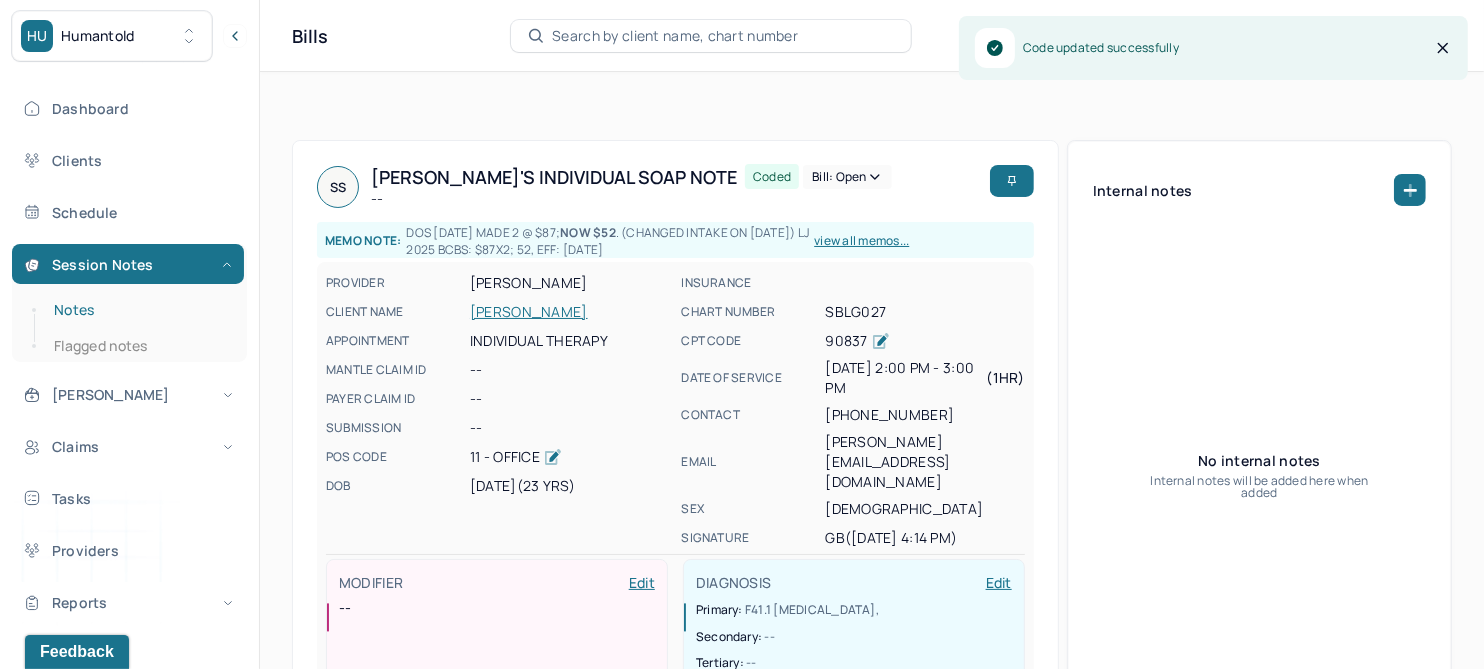 click on "Notes" at bounding box center [139, 310] 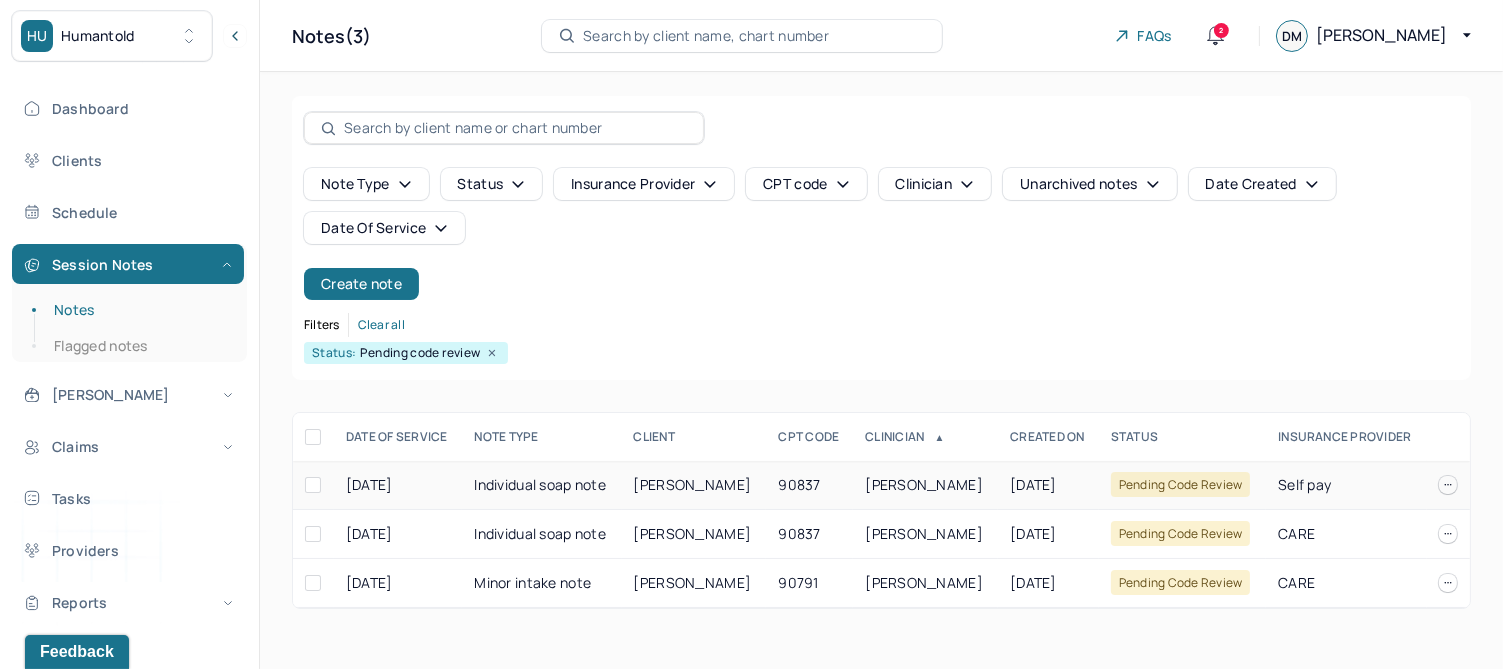 click on "[PERSON_NAME]" at bounding box center [693, 484] 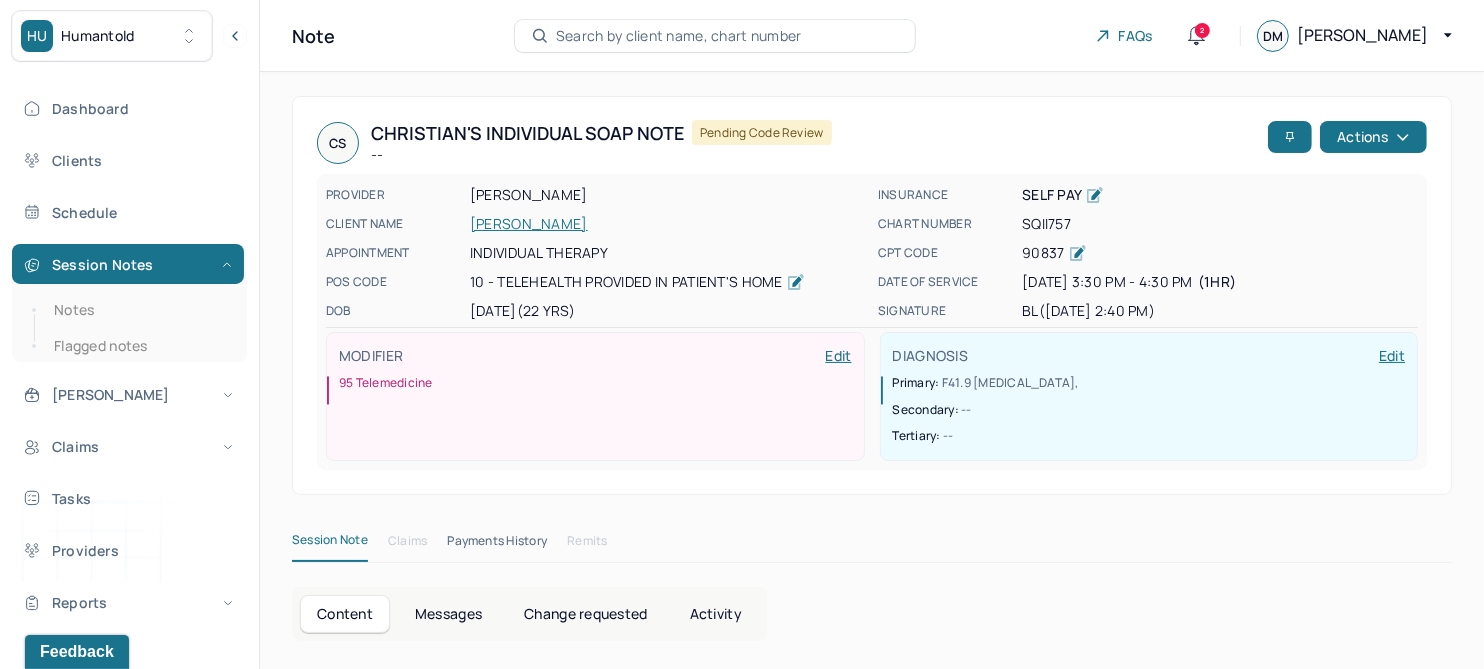 click on "SQII757" at bounding box center [1220, 224] 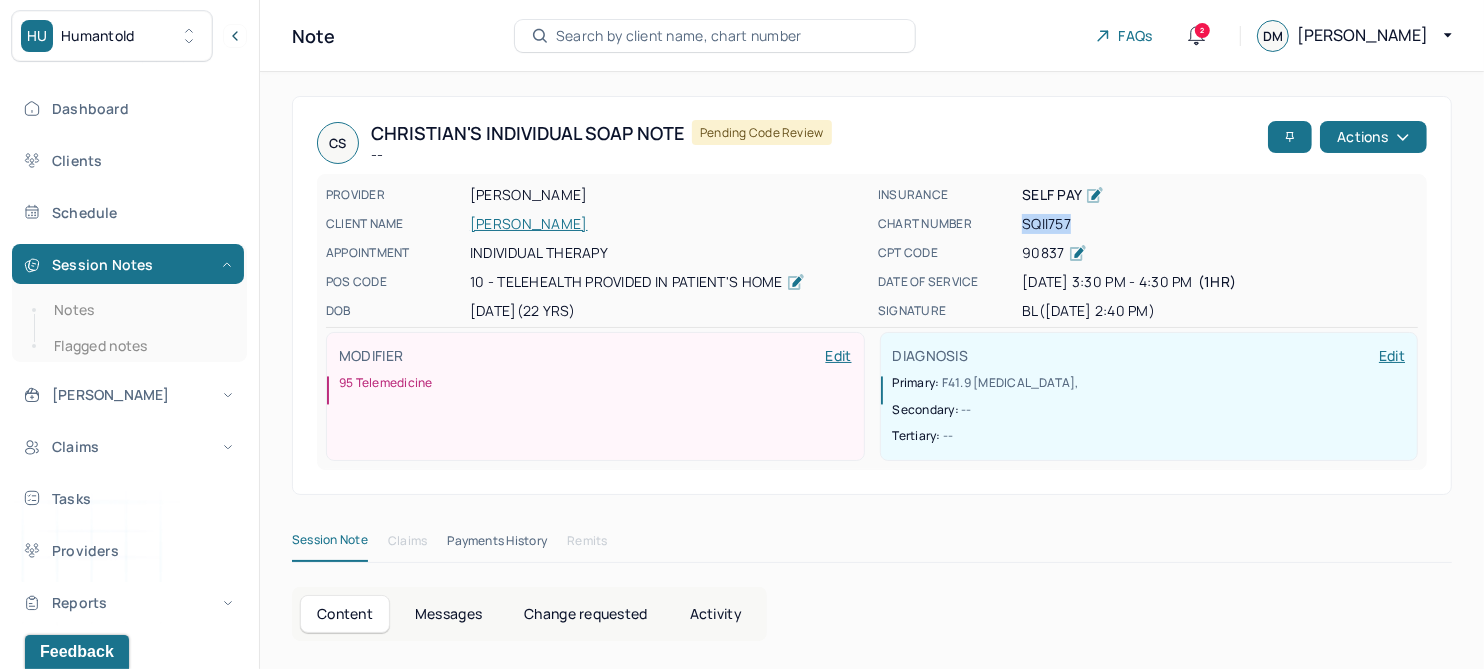 click on "SQII757" at bounding box center (1220, 224) 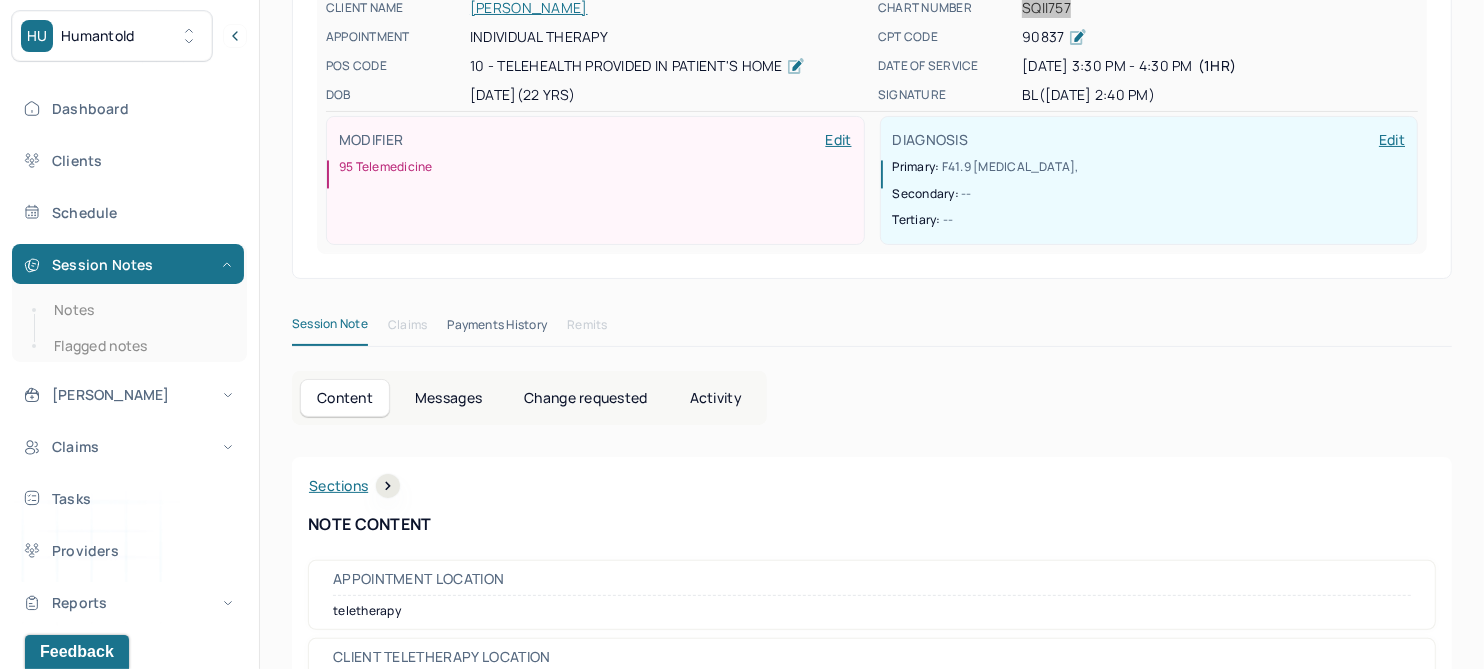 scroll, scrollTop: 0, scrollLeft: 0, axis: both 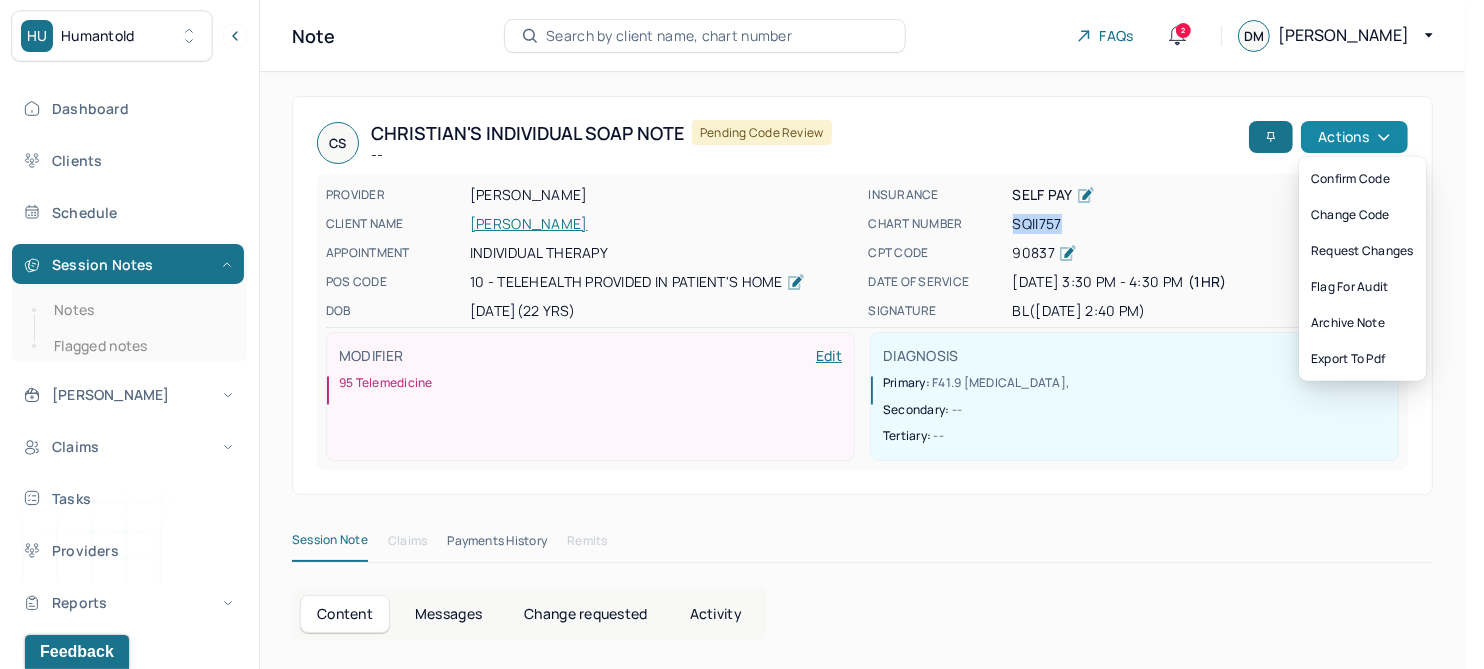 click on "Actions" at bounding box center [1354, 137] 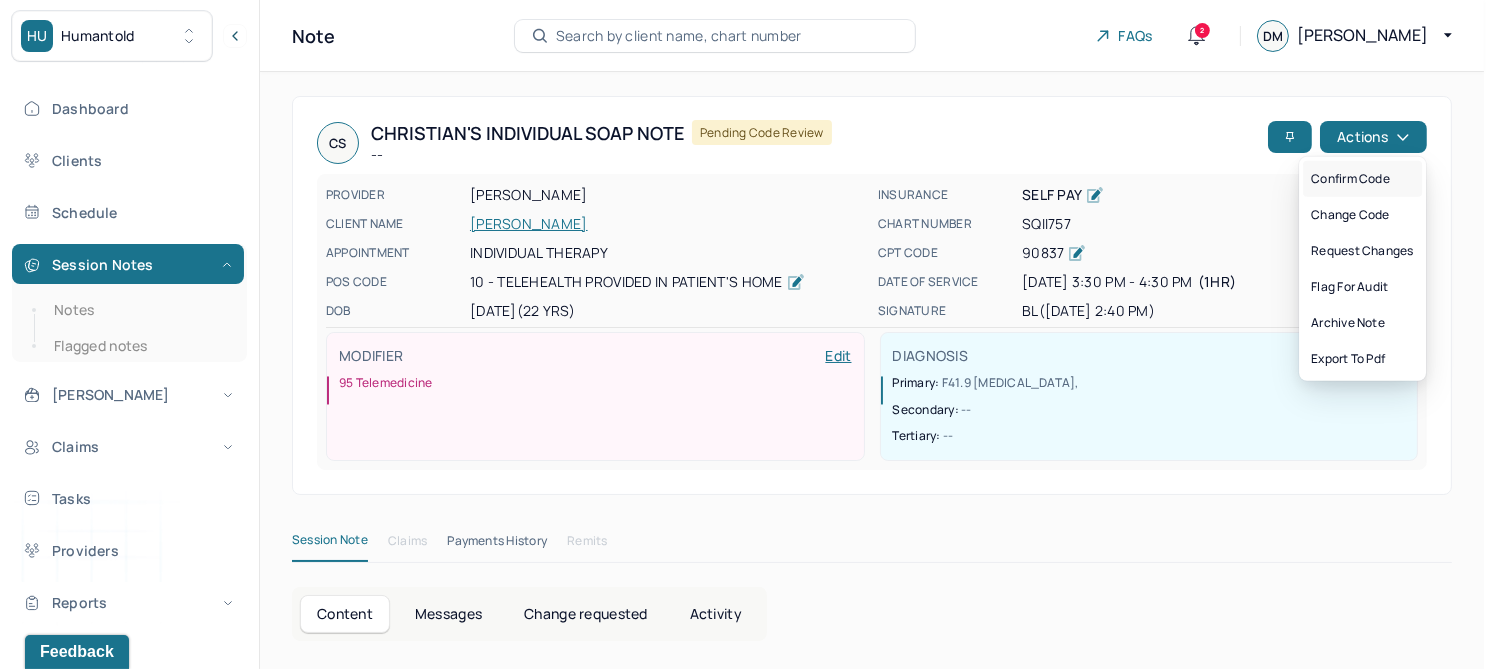 click on "Confirm code" at bounding box center [1362, 179] 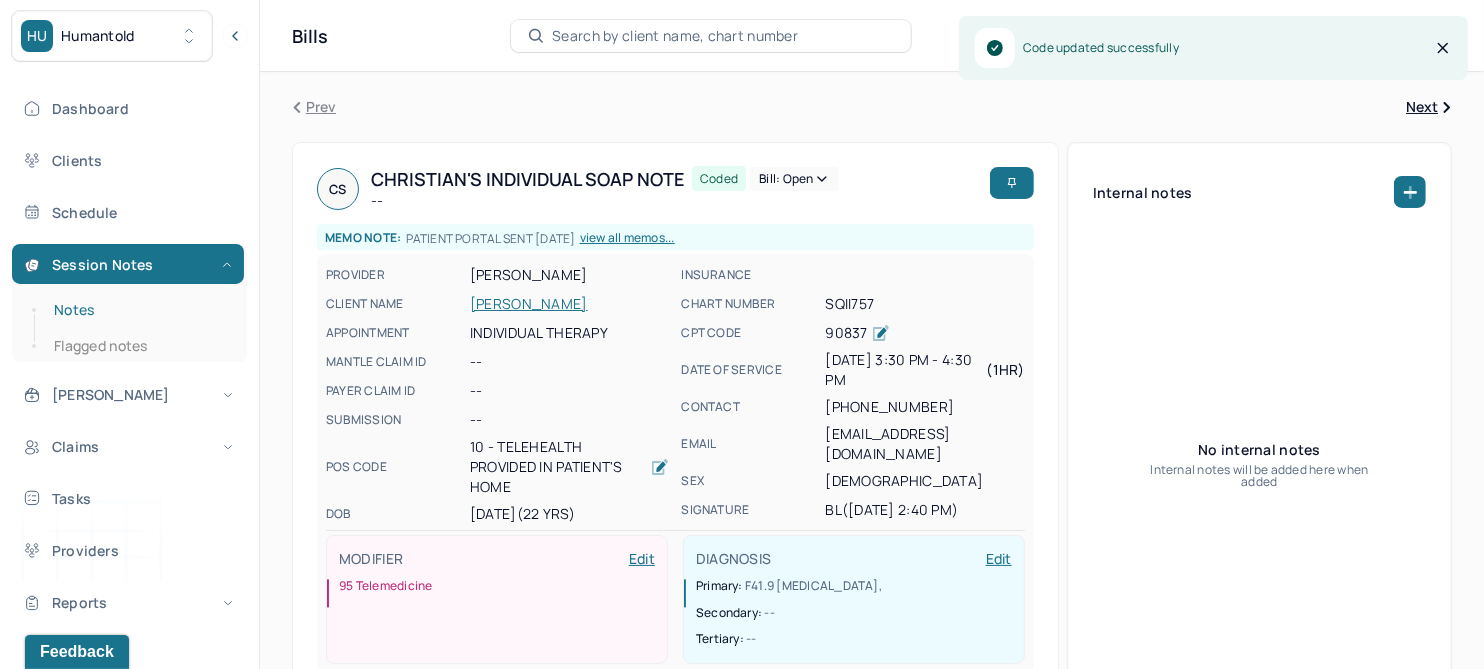 click on "Notes" at bounding box center (139, 310) 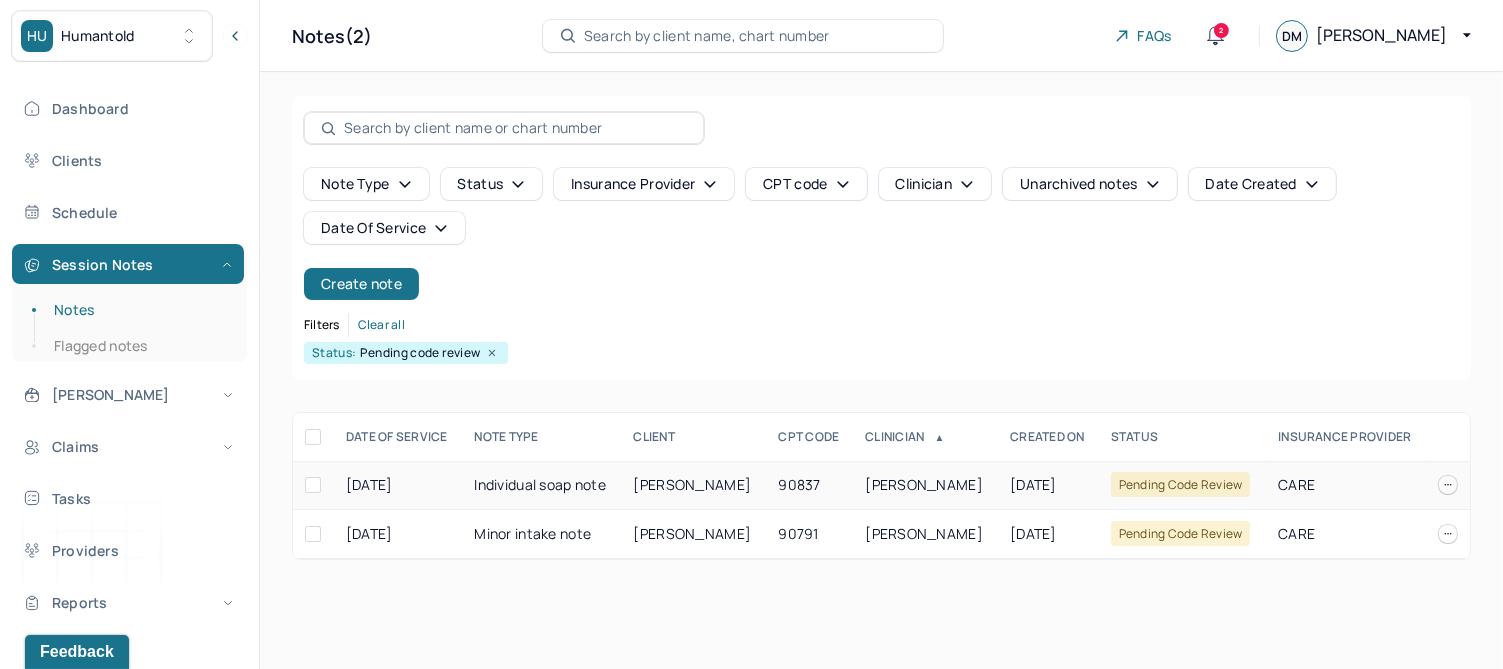 click on "MCGRADE, EMMA" at bounding box center [693, 484] 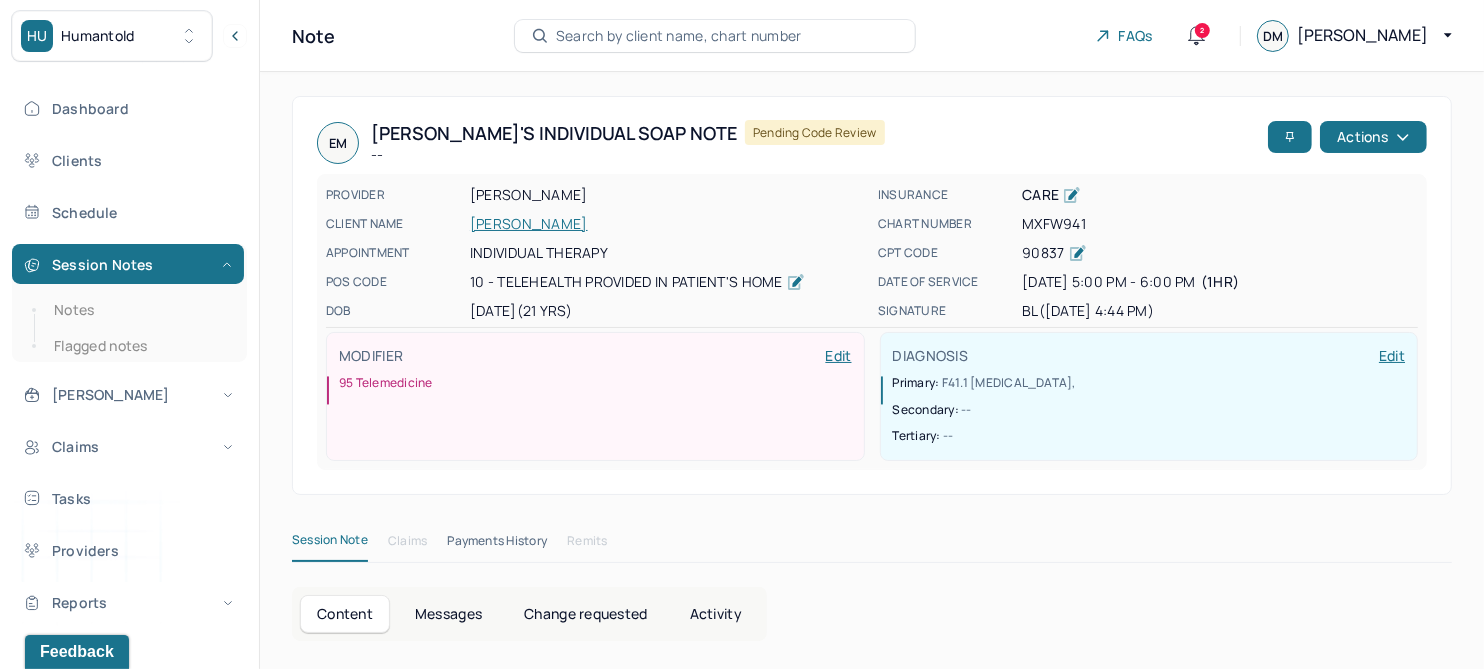 click on "MXFW941" at bounding box center (1220, 224) 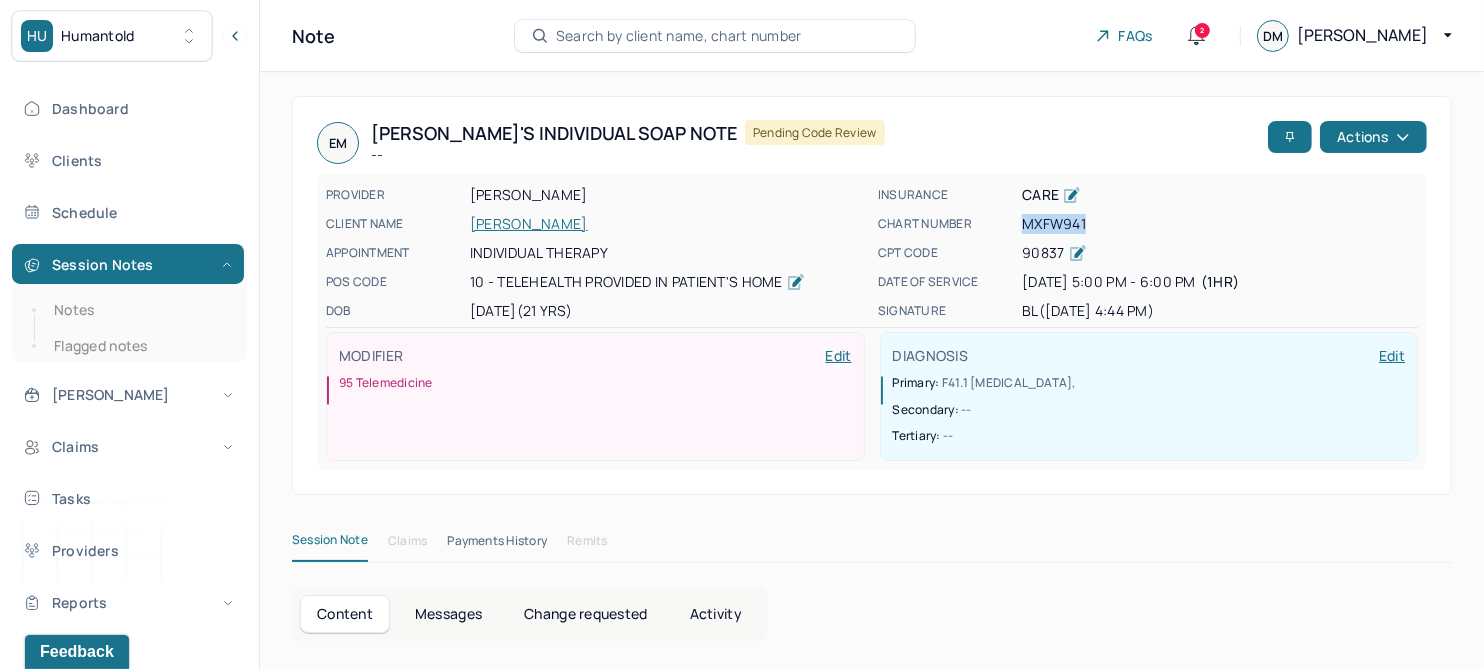 click on "MXFW941" at bounding box center (1220, 224) 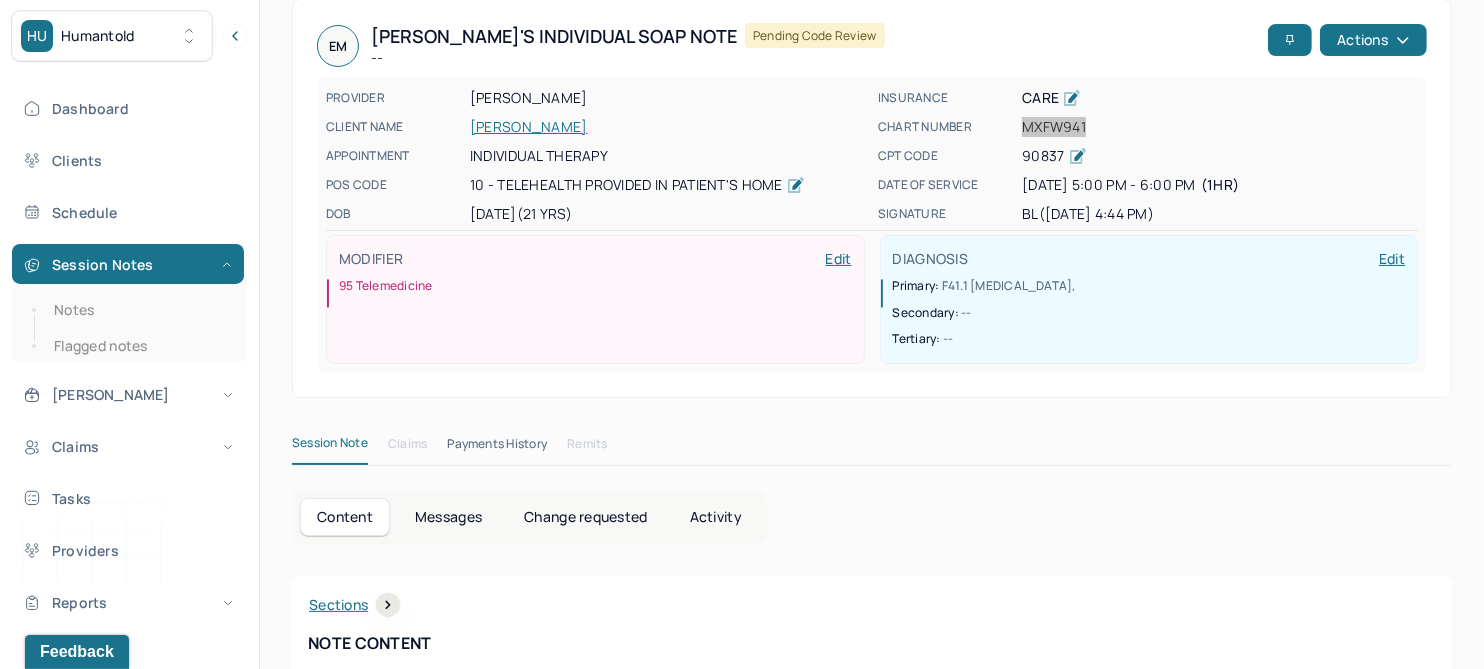 scroll, scrollTop: 0, scrollLeft: 0, axis: both 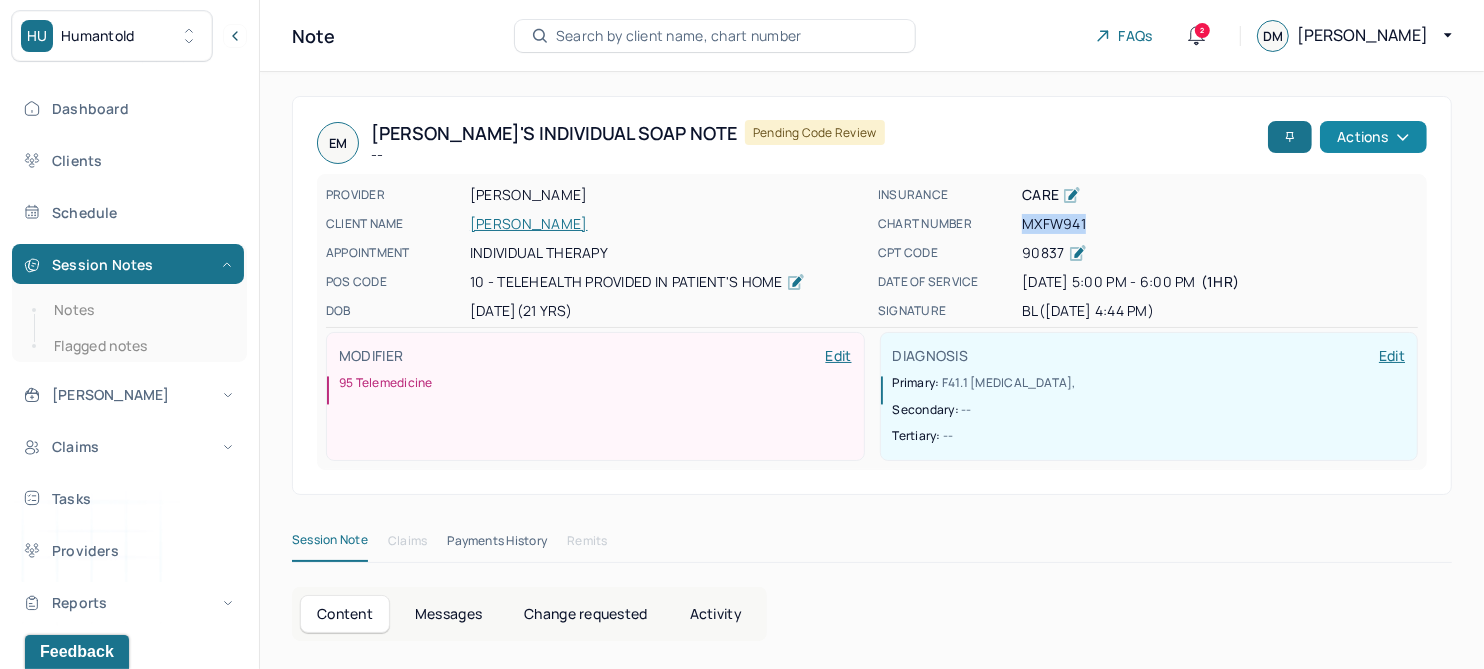 click 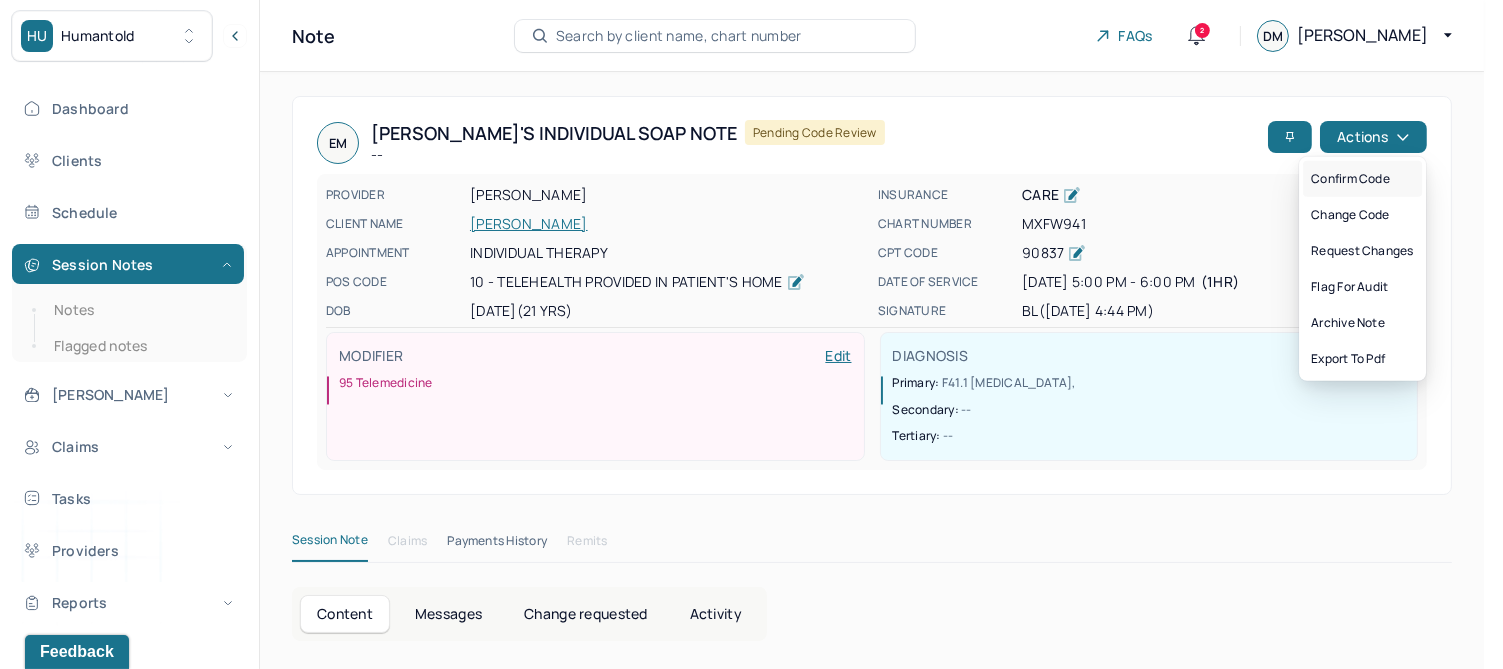 click on "Confirm code" at bounding box center [1362, 179] 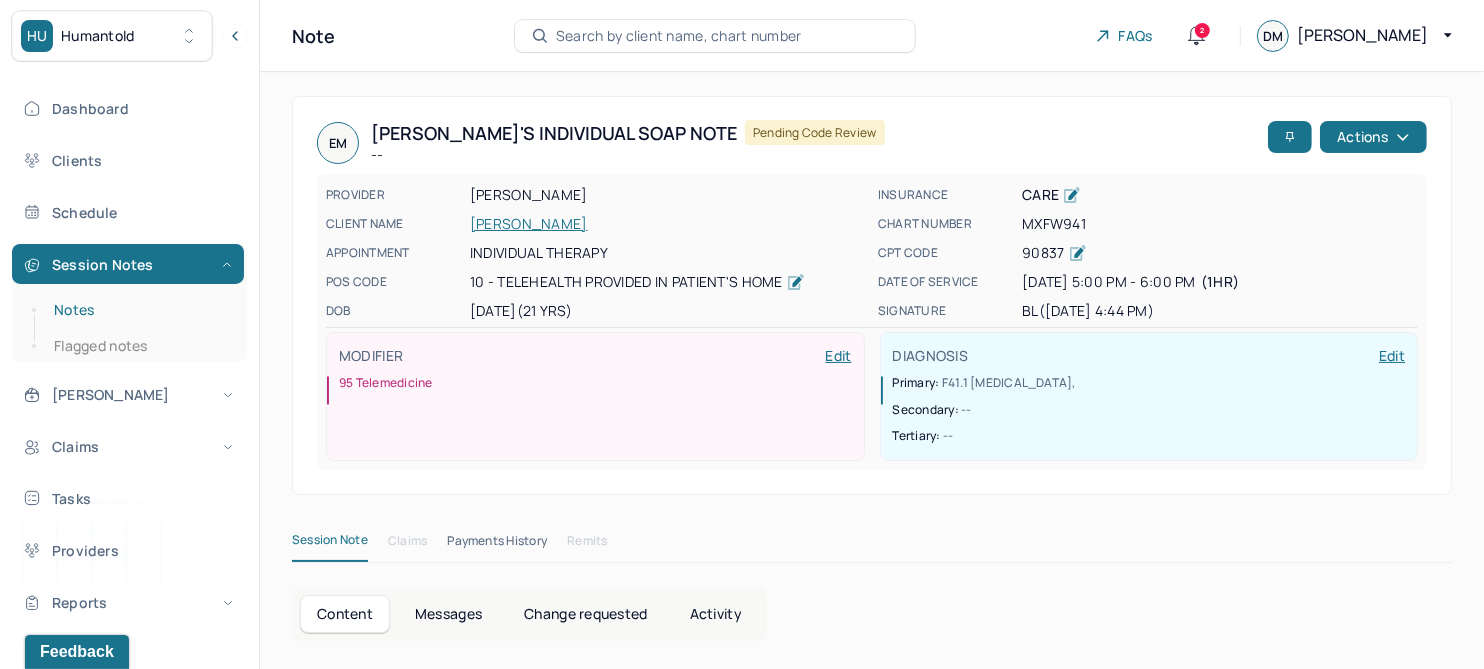 click on "Notes" at bounding box center (139, 310) 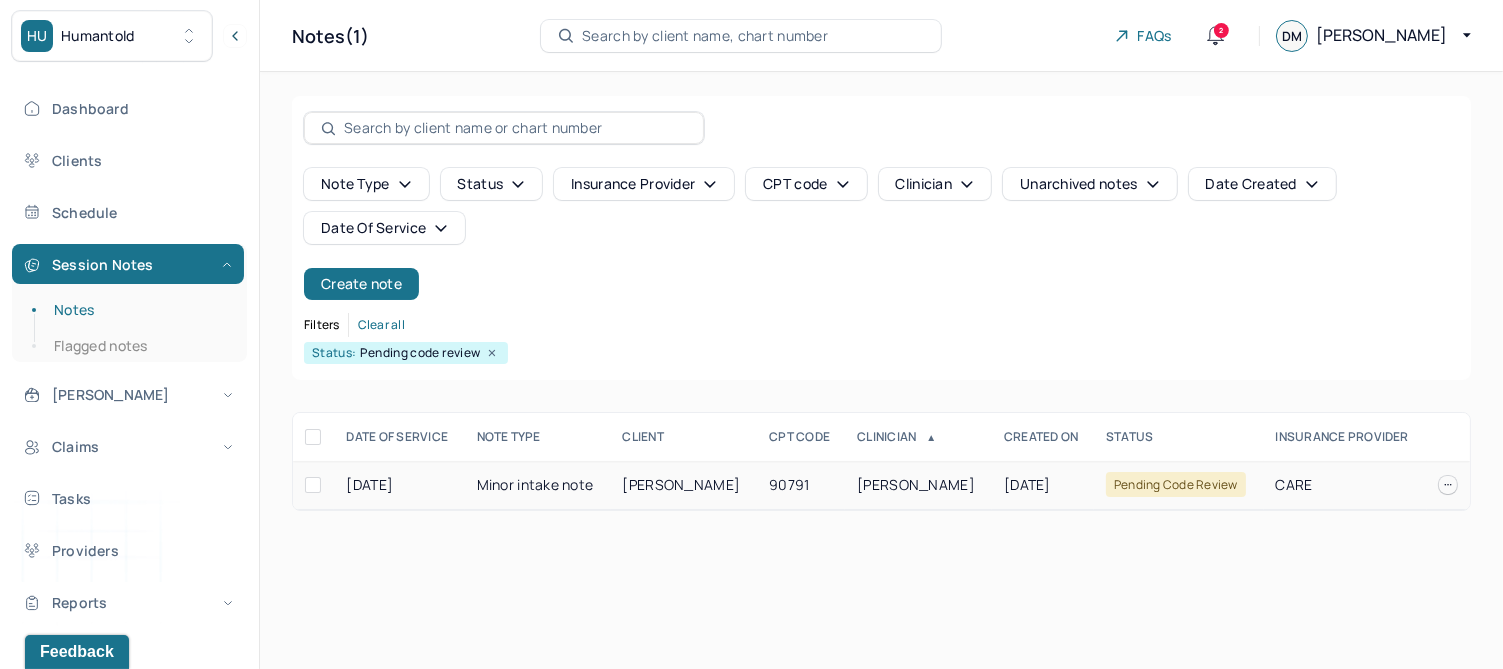 click on "RODRIGUEZ, AVIANA" at bounding box center [682, 484] 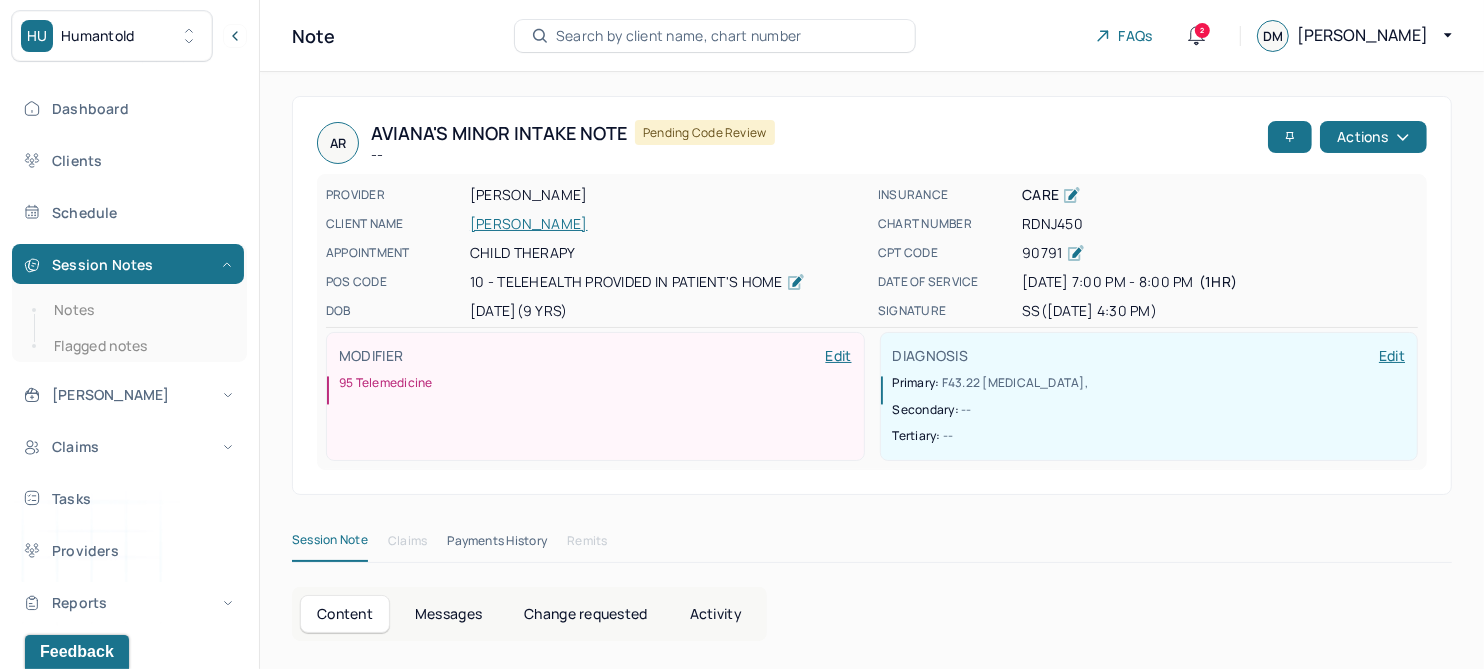 click on "RDNJ450" at bounding box center (1220, 224) 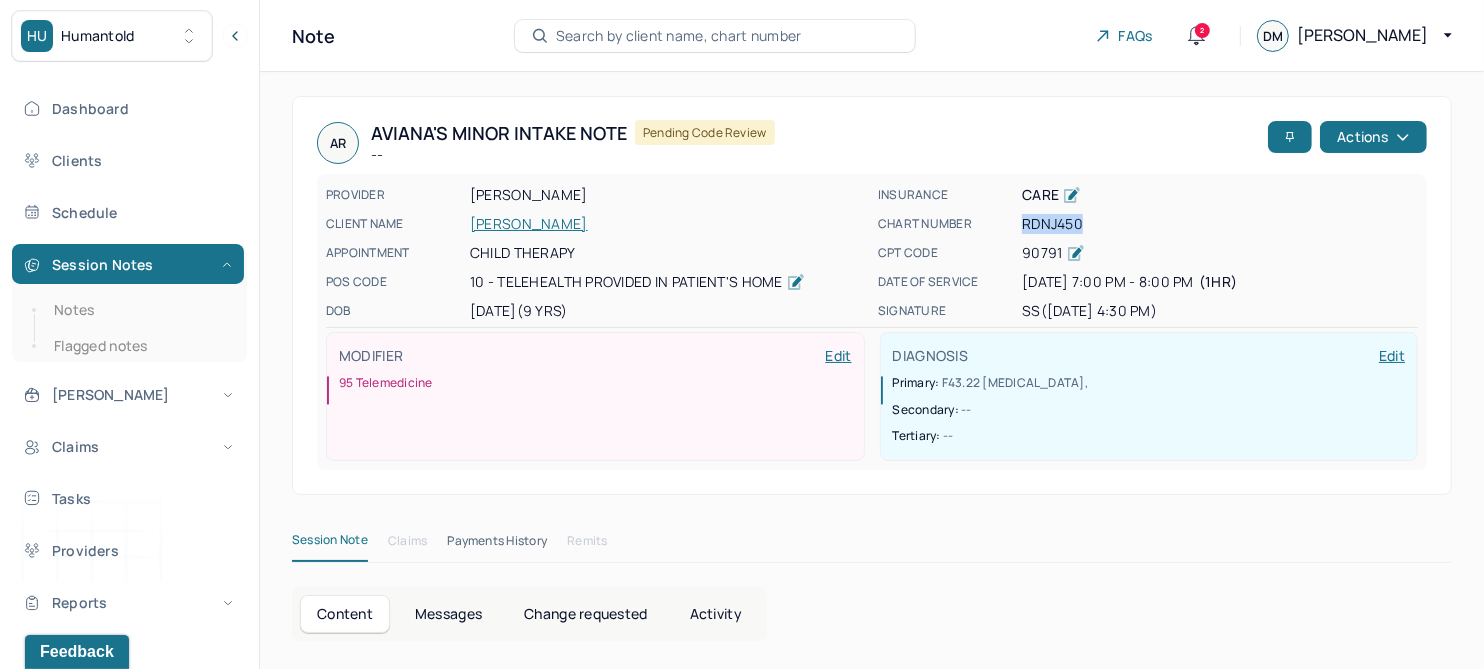 click on "RDNJ450" at bounding box center (1220, 224) 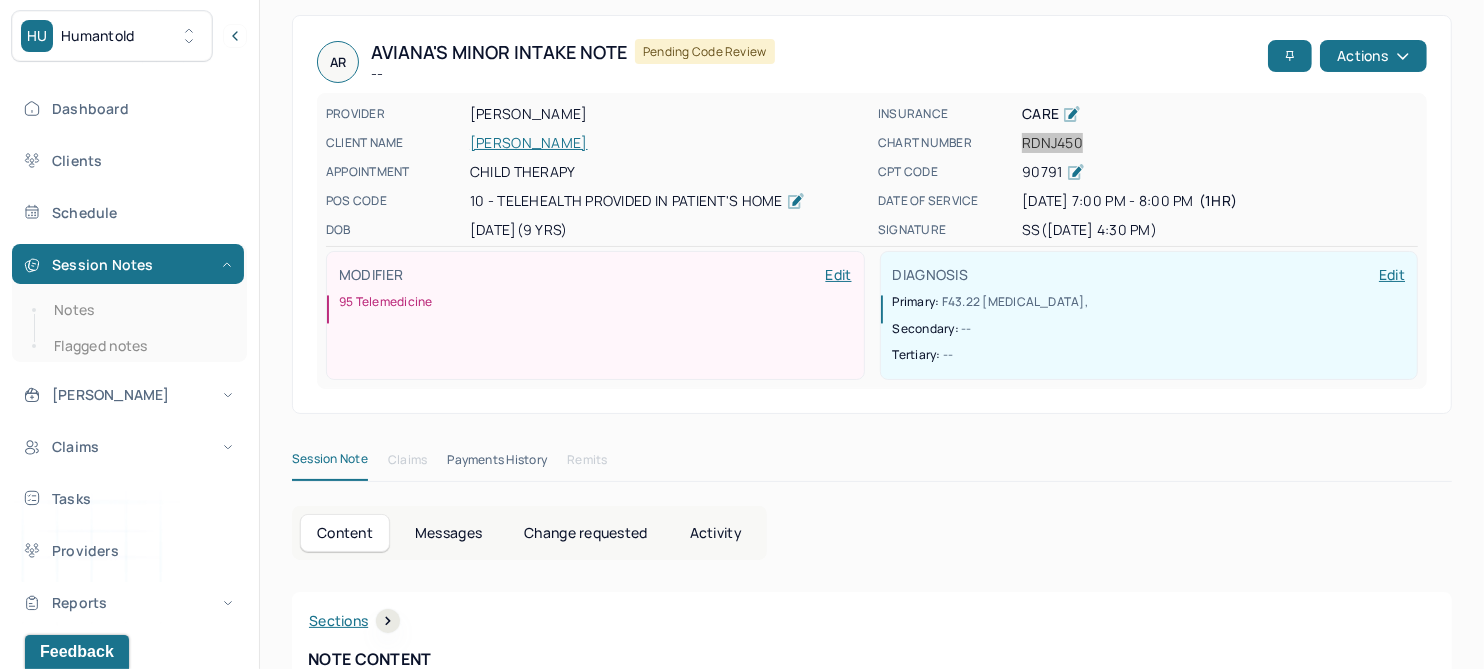scroll, scrollTop: 0, scrollLeft: 0, axis: both 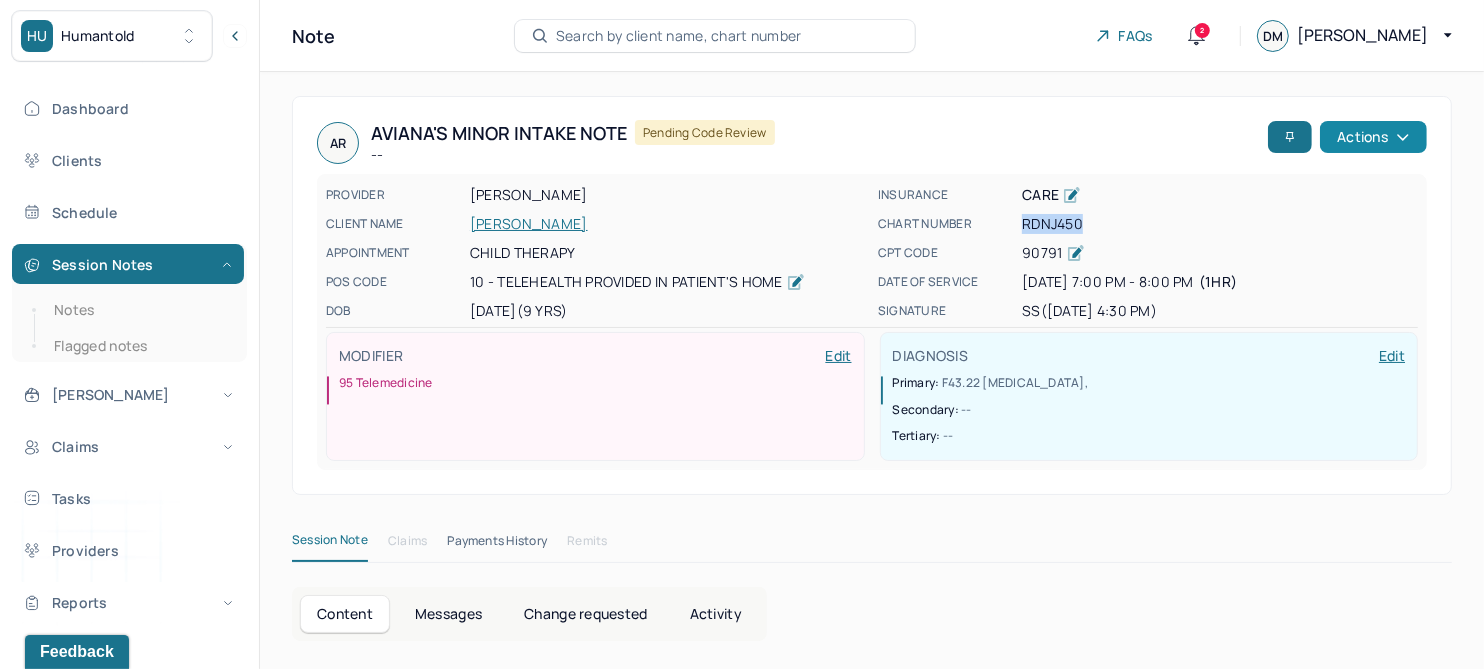 click on "Actions" at bounding box center [1373, 137] 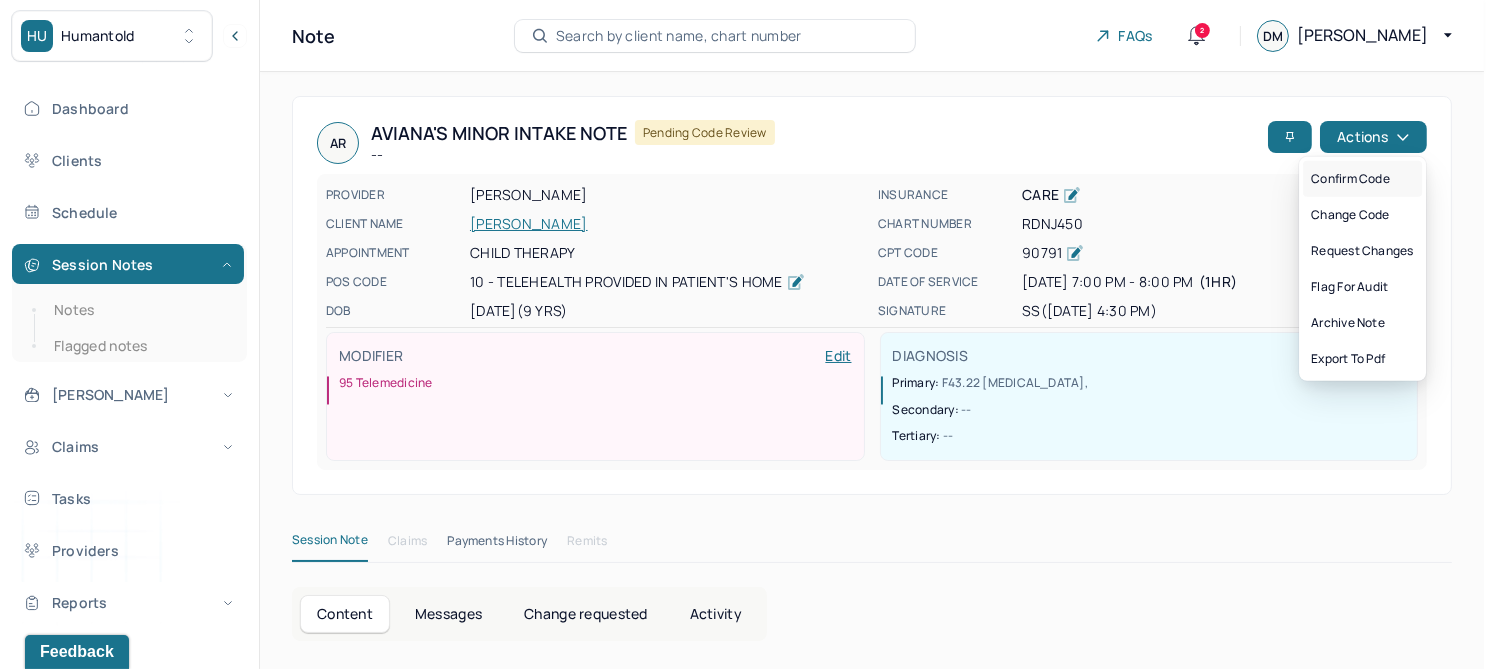 click on "Confirm code" at bounding box center [1362, 179] 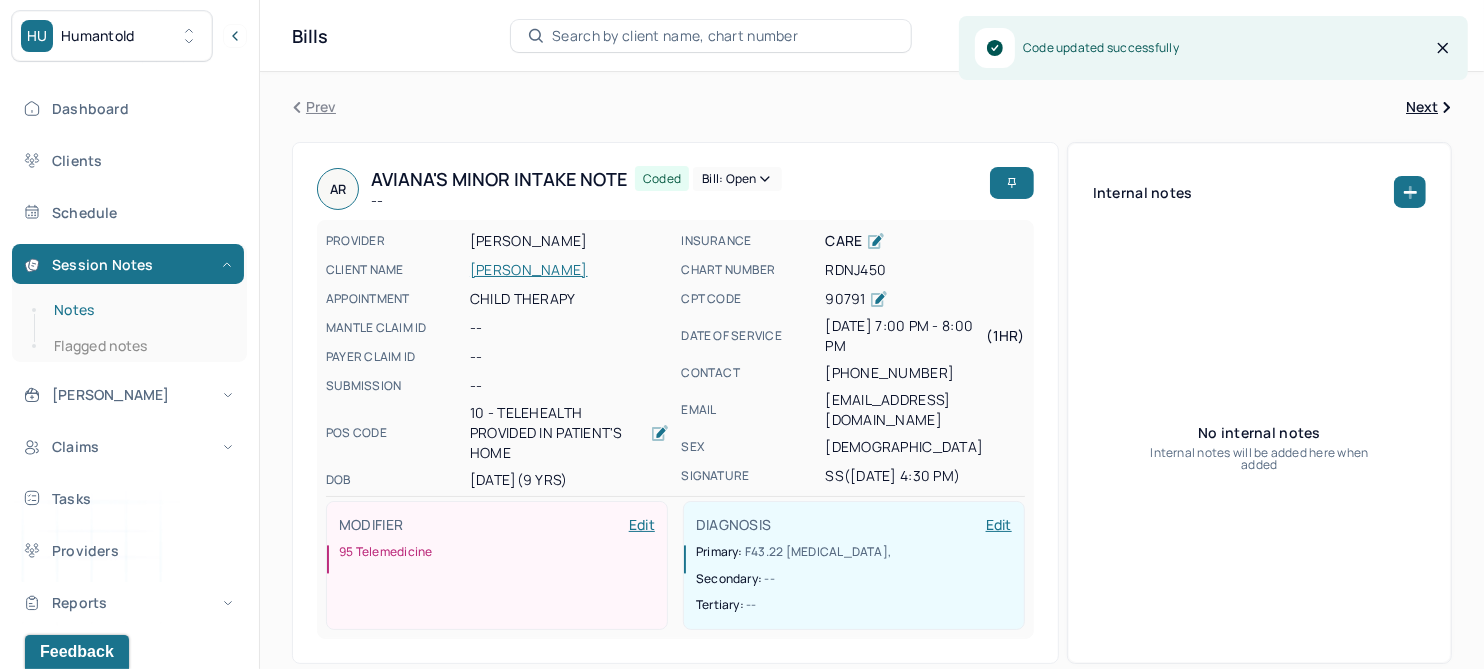 click on "Notes" at bounding box center [139, 310] 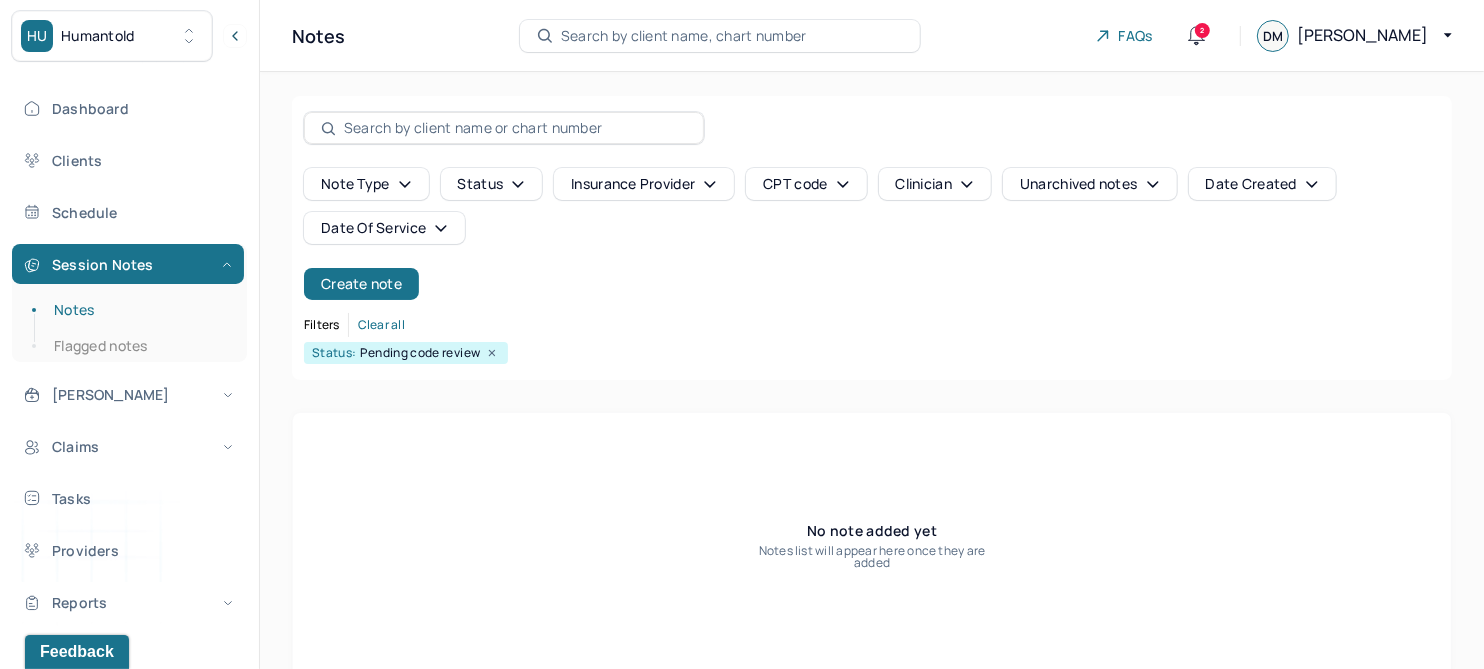 click on "Date Of Service" at bounding box center (384, 228) 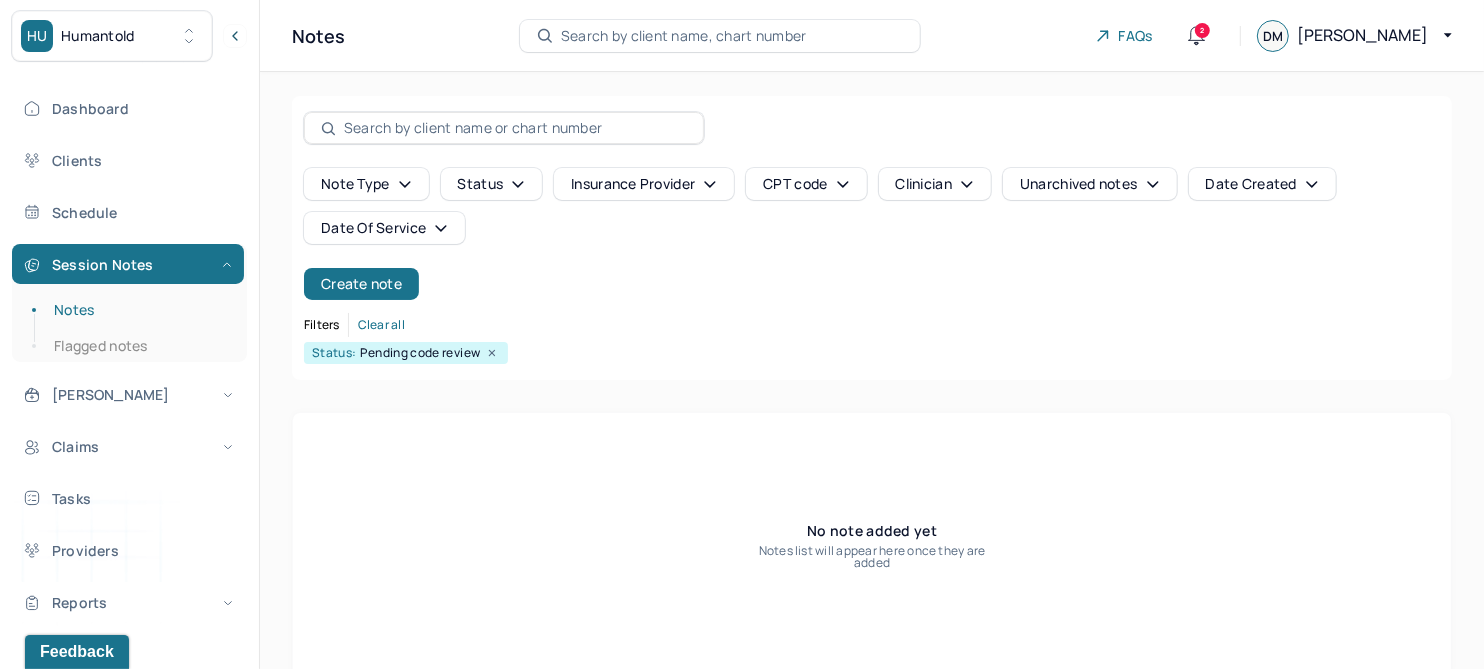select on "6" 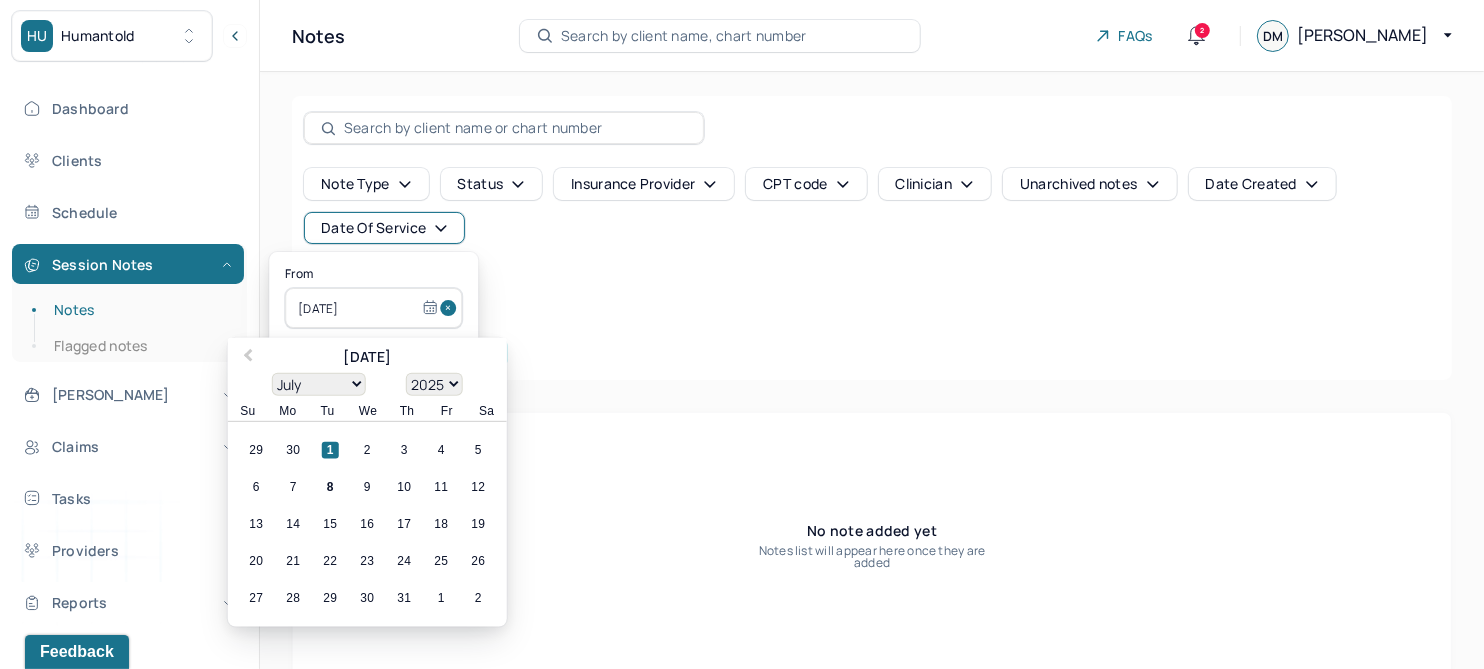 click at bounding box center (451, 308) 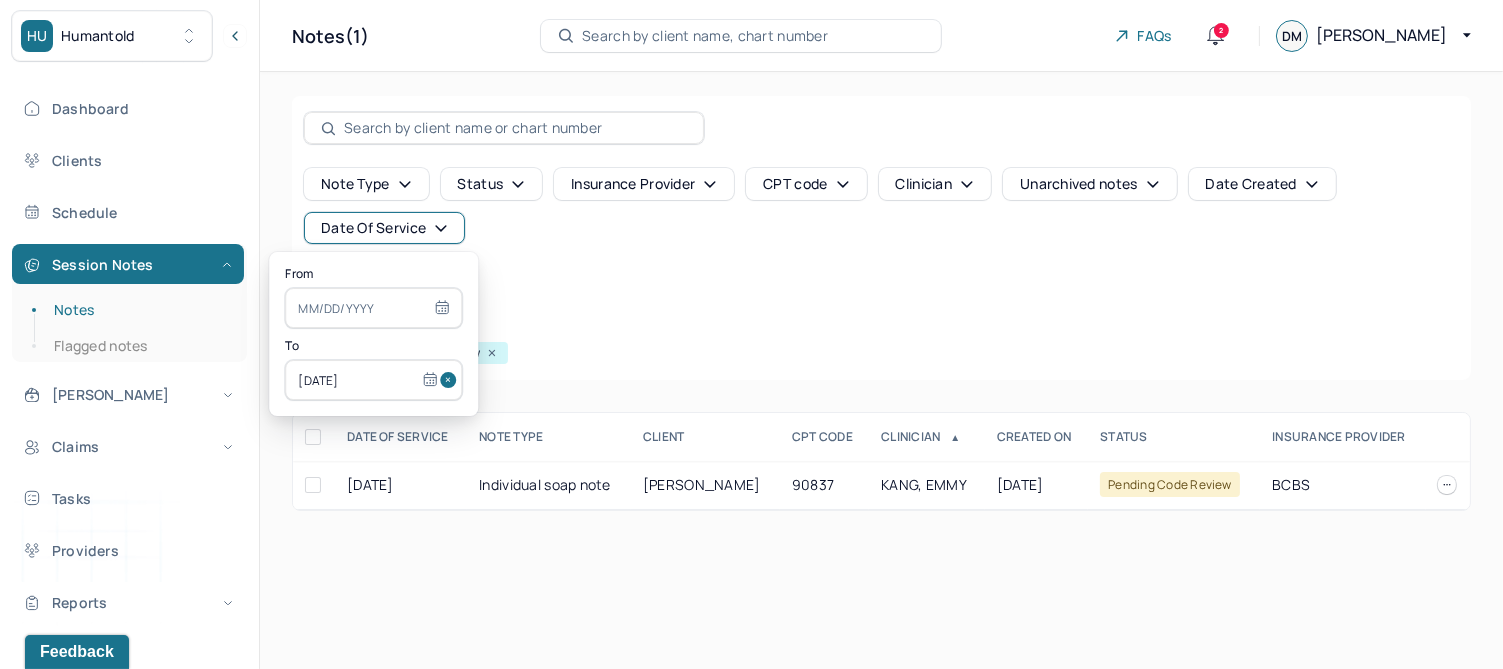click at bounding box center (451, 380) 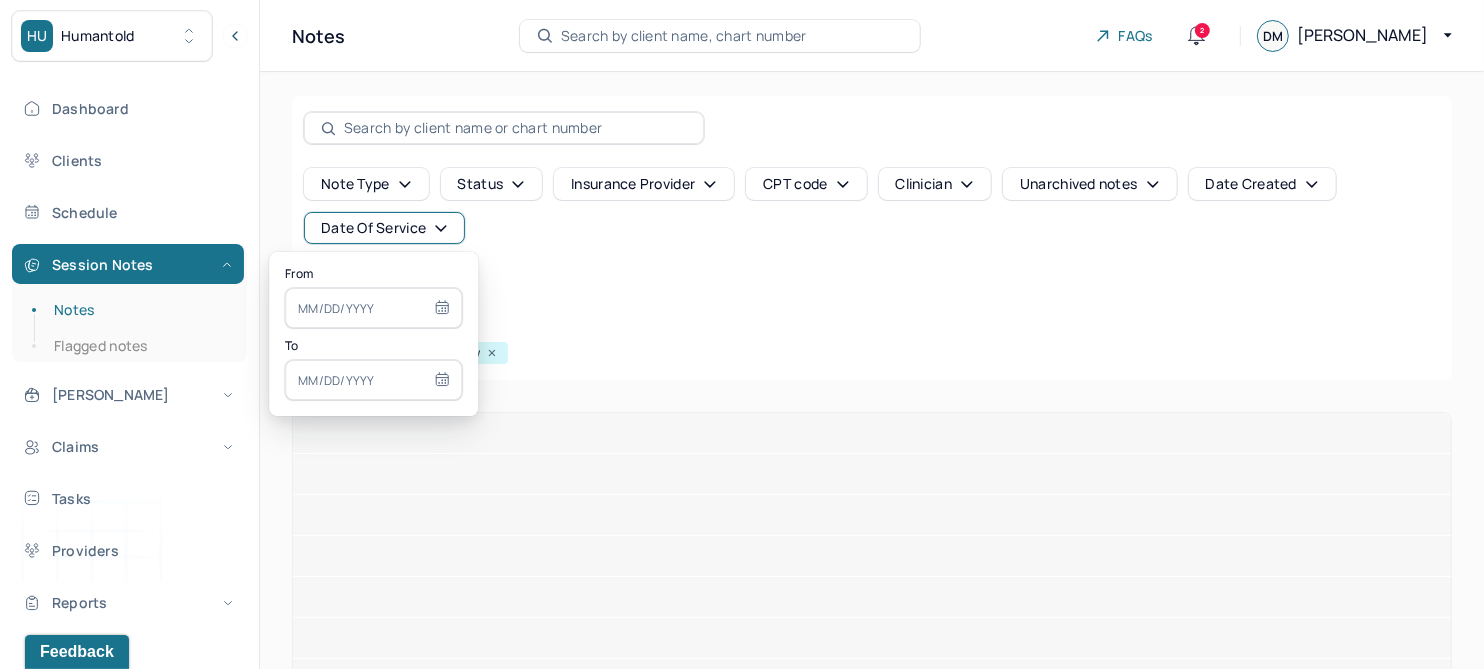 click at bounding box center [373, 308] 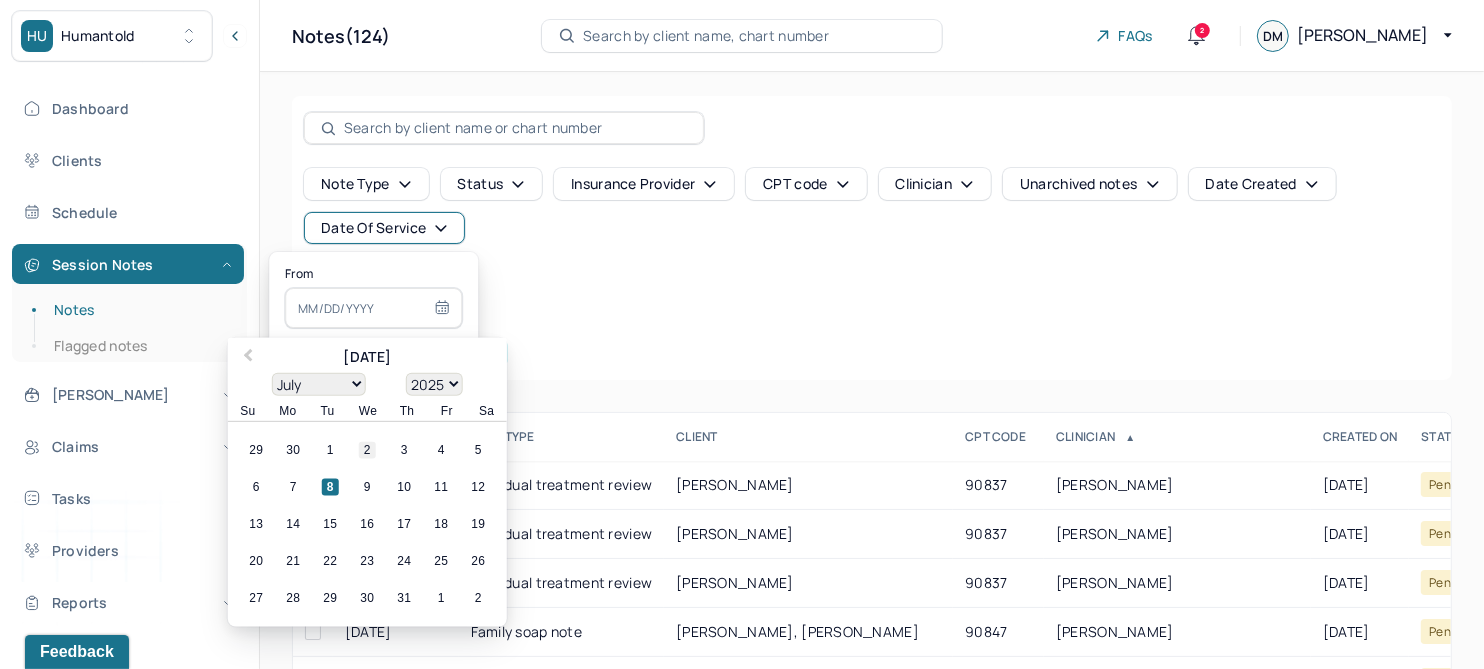 click on "2" at bounding box center (367, 450) 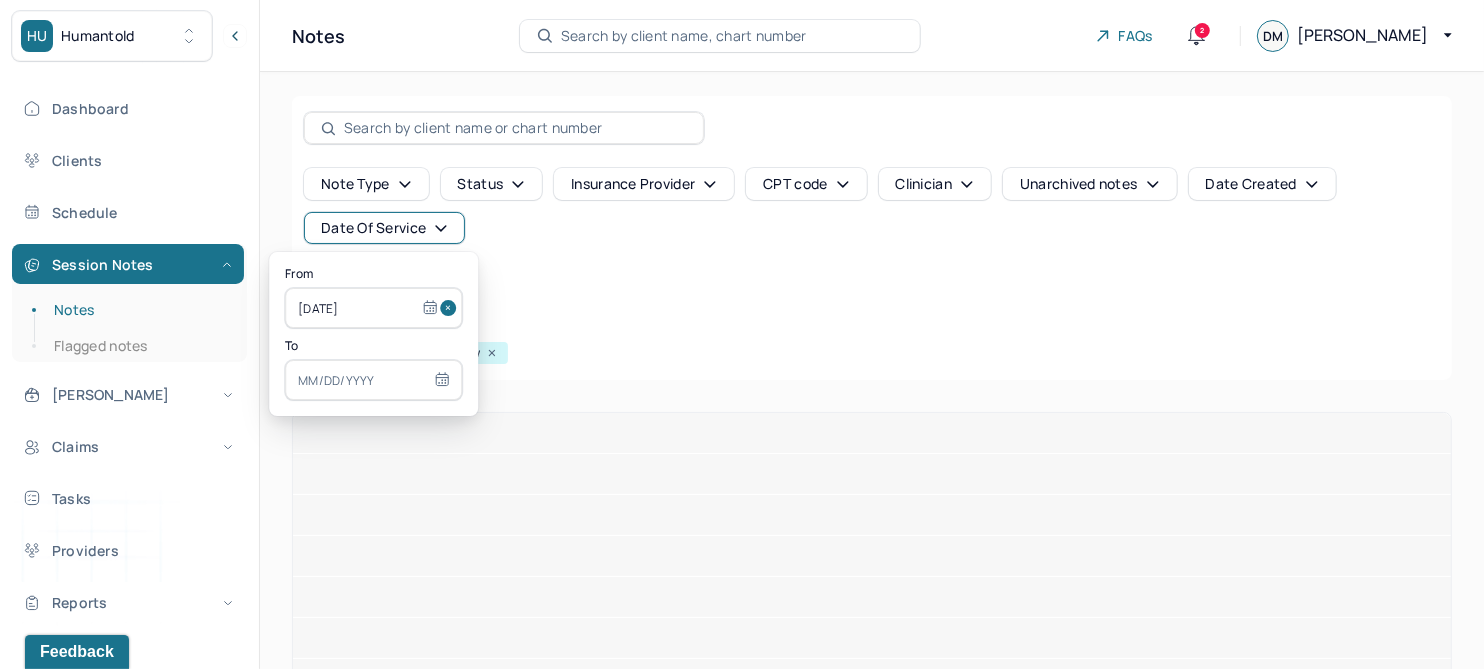 click at bounding box center (373, 380) 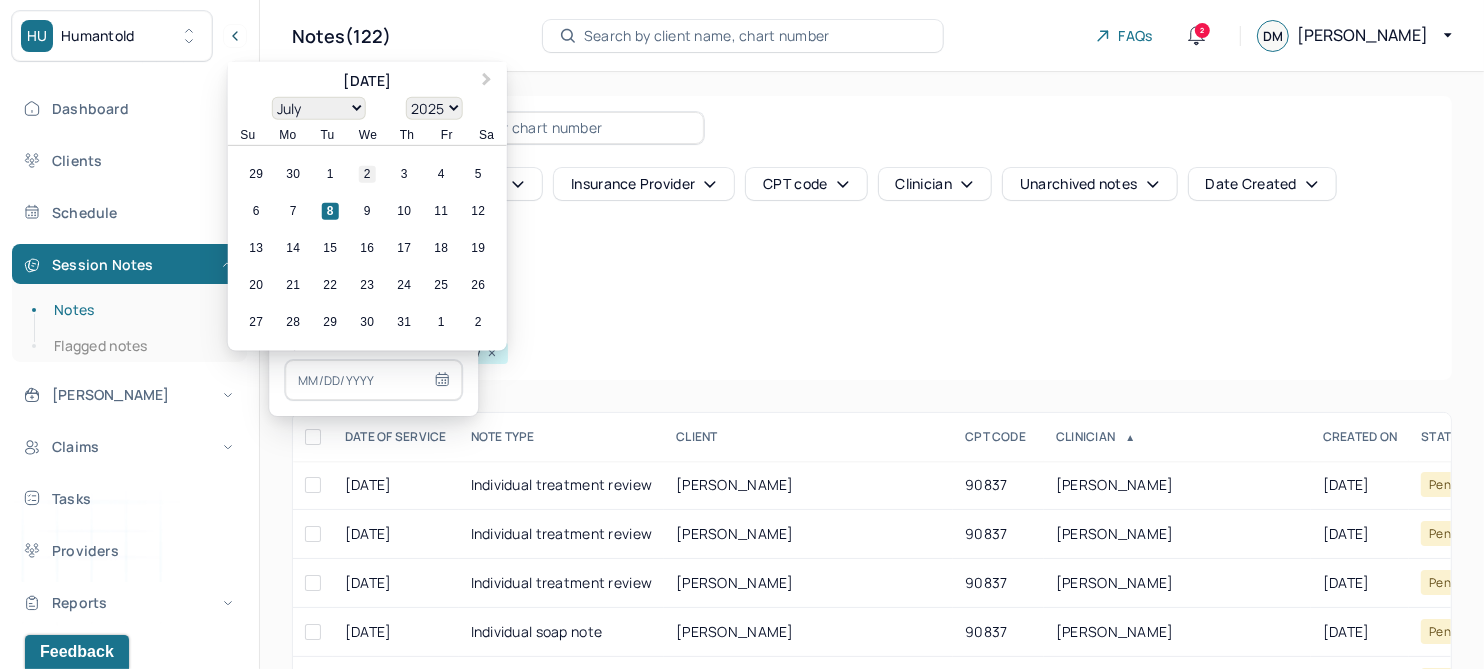 click on "2" at bounding box center (367, 174) 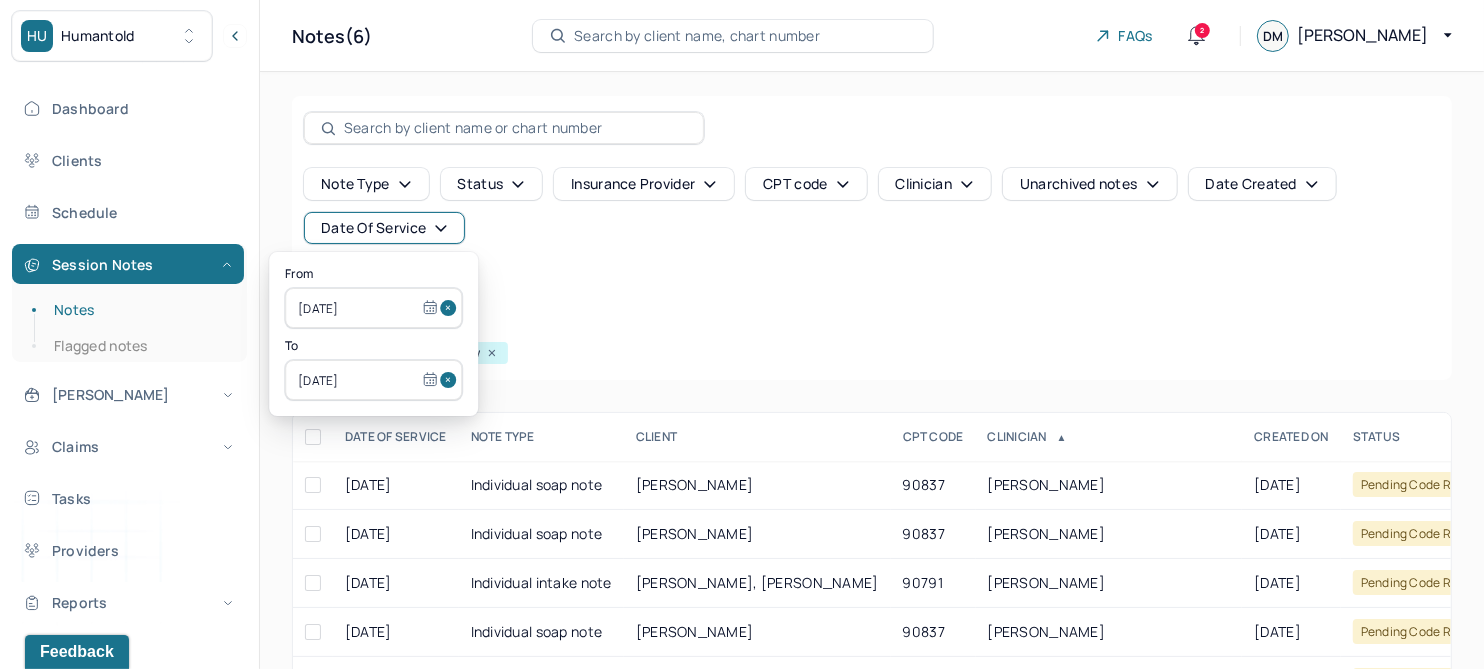 click on "Note type     Status     Insurance provider     CPT code     Clinician     Unarchived notes     Date Created     Date Of Service     Create note" at bounding box center (872, 234) 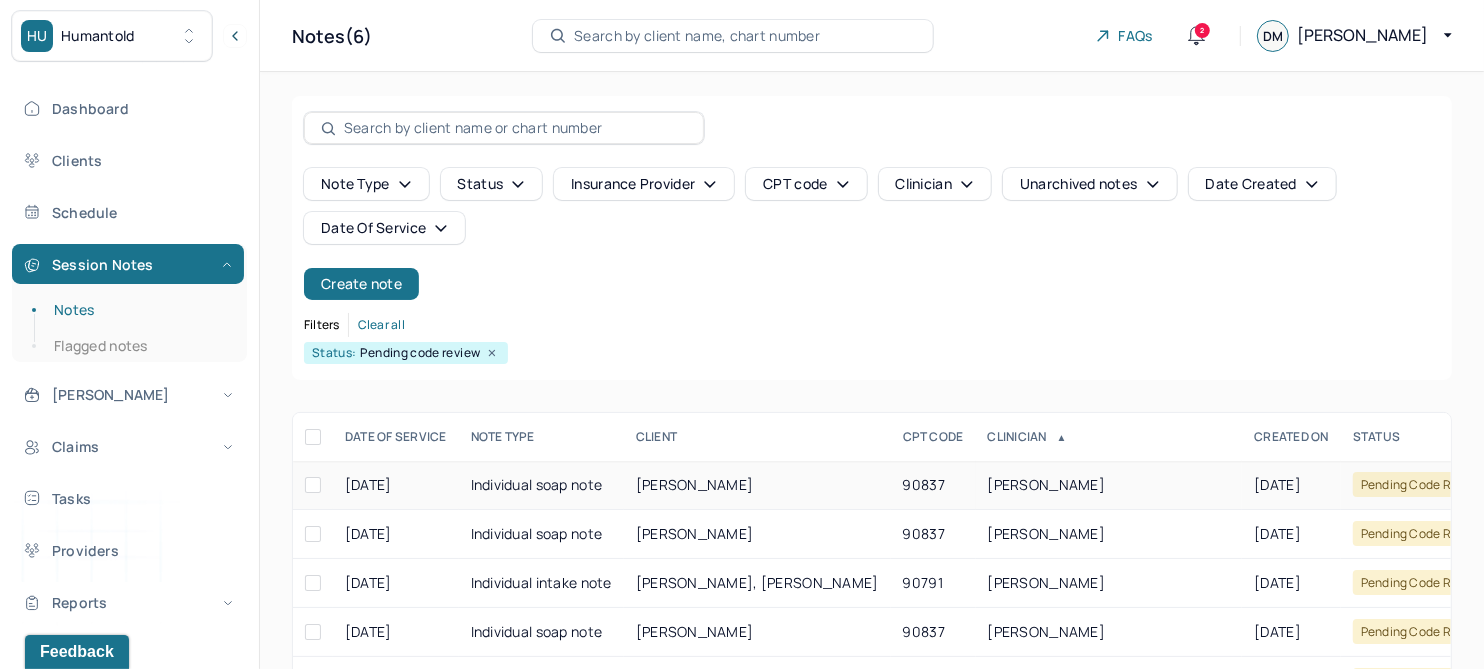 click on "OLIVIERI, REBECCA" at bounding box center [695, 484] 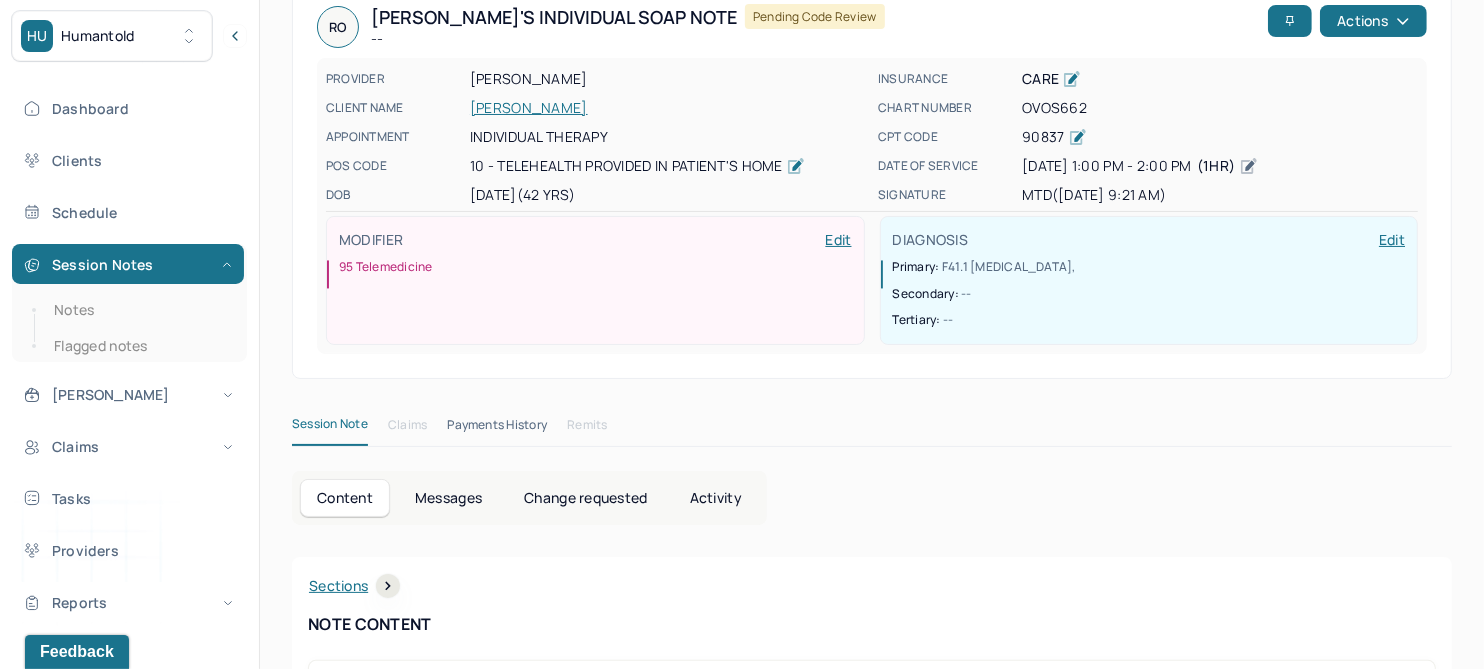 scroll, scrollTop: 0, scrollLeft: 0, axis: both 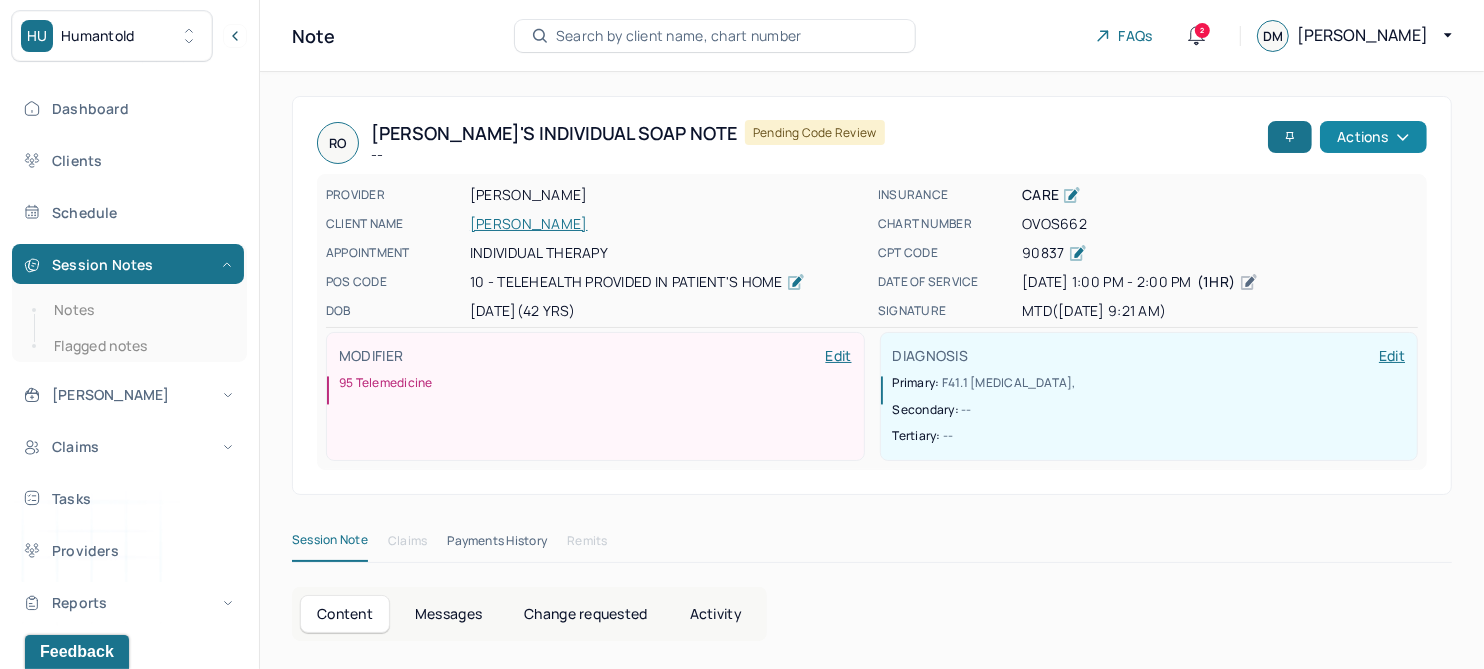click on "Actions" at bounding box center (1373, 137) 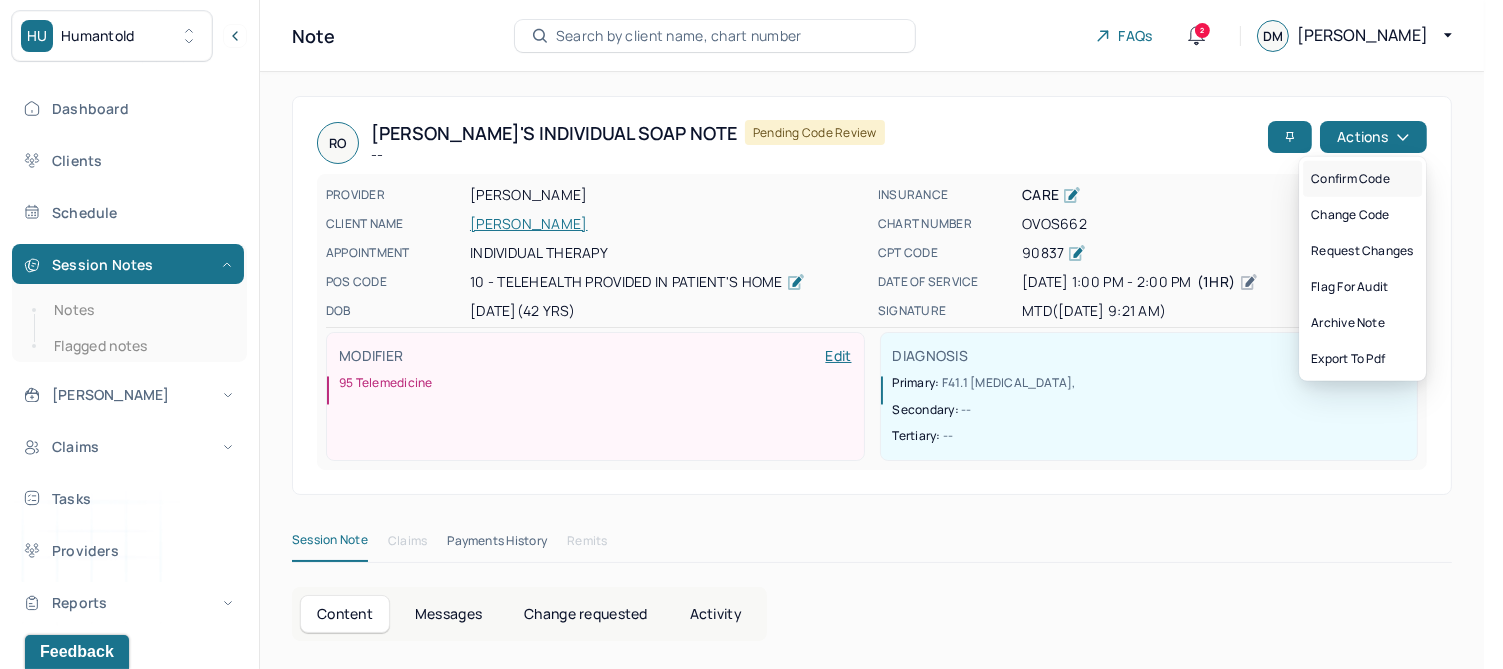 click on "Confirm code" at bounding box center (1362, 179) 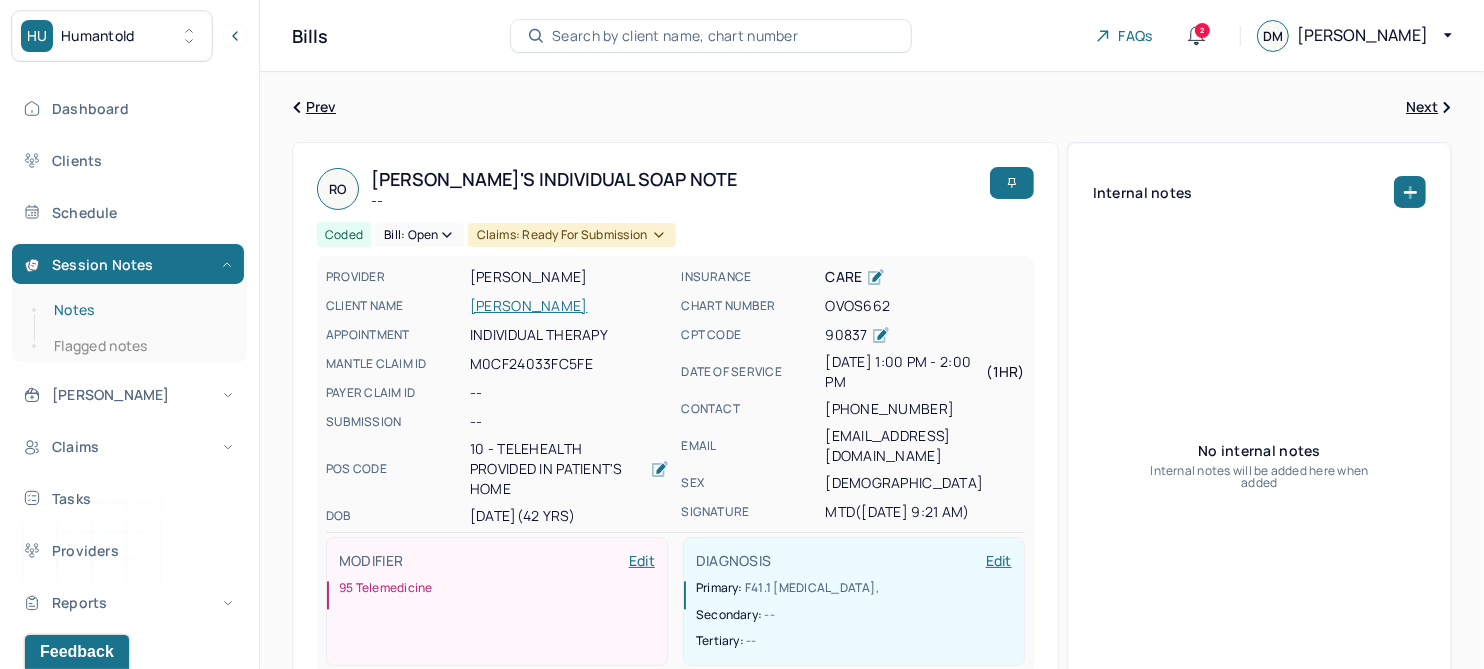 click on "Notes" at bounding box center [139, 310] 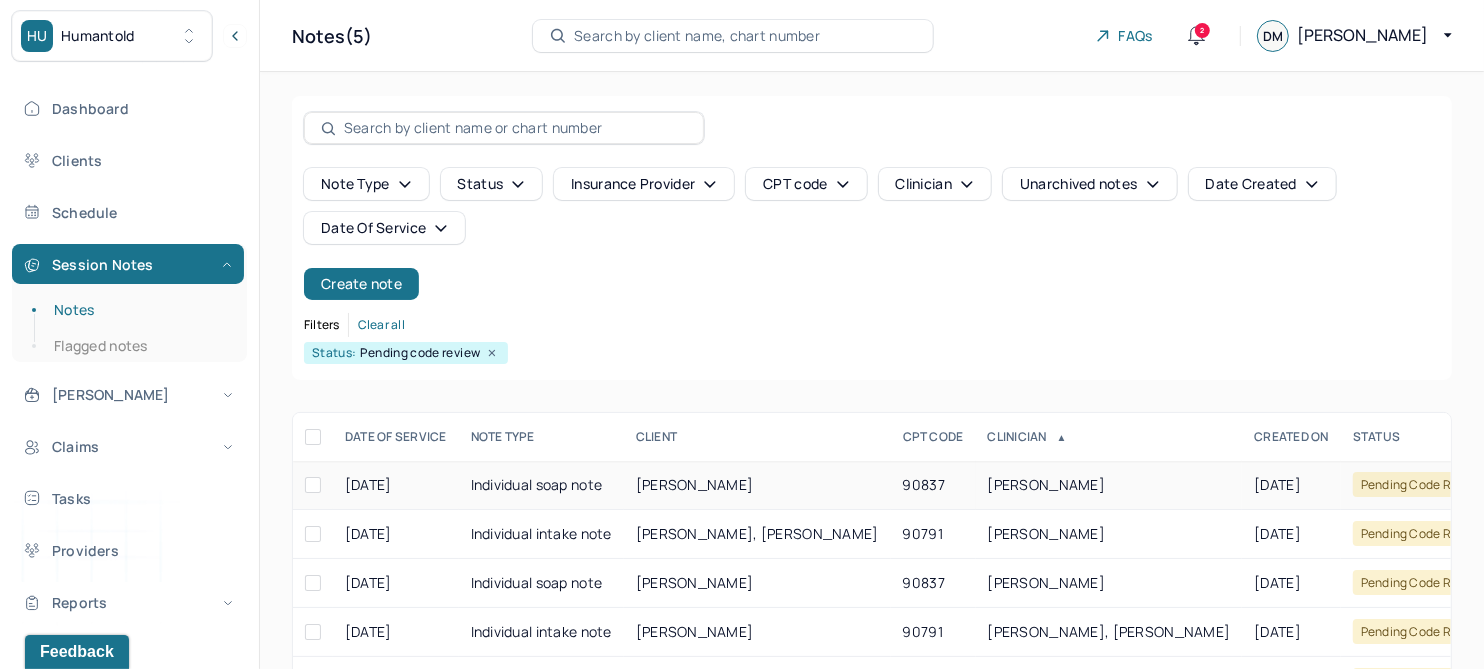 click on "HASIB, SIMRAN" at bounding box center [695, 484] 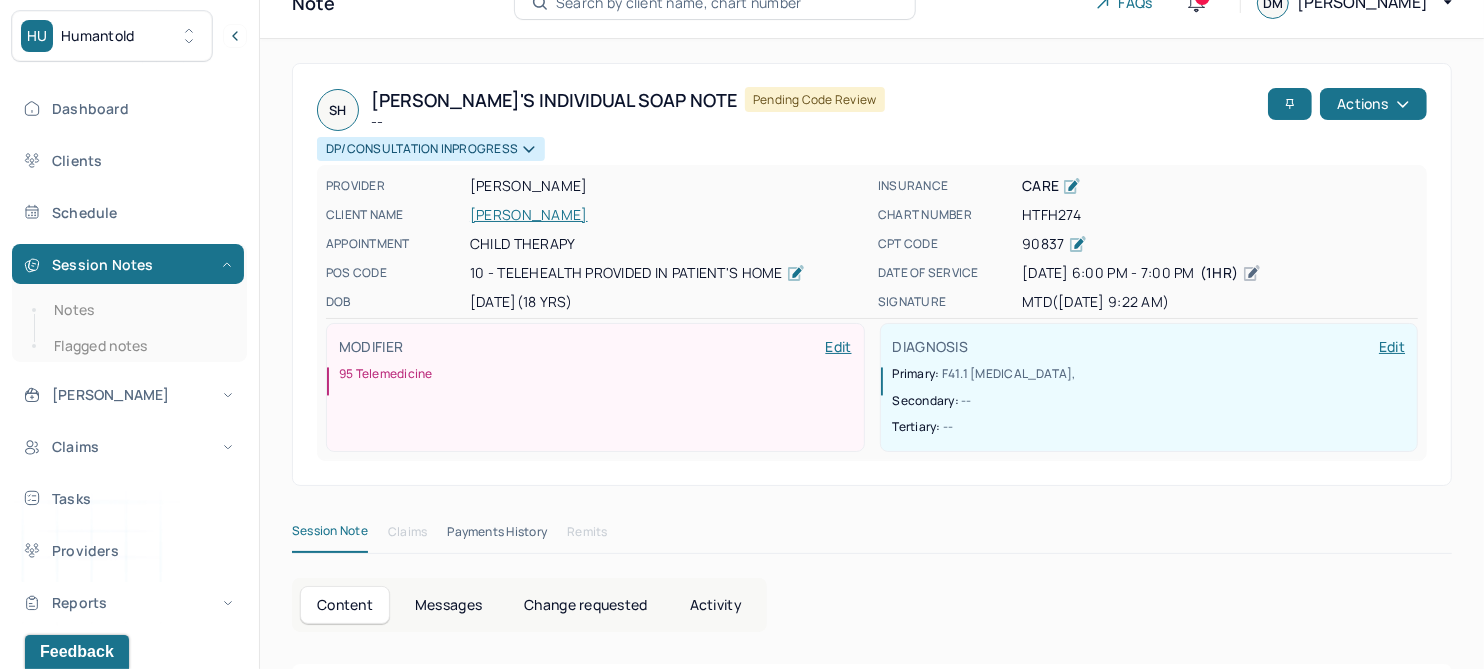scroll, scrollTop: 0, scrollLeft: 0, axis: both 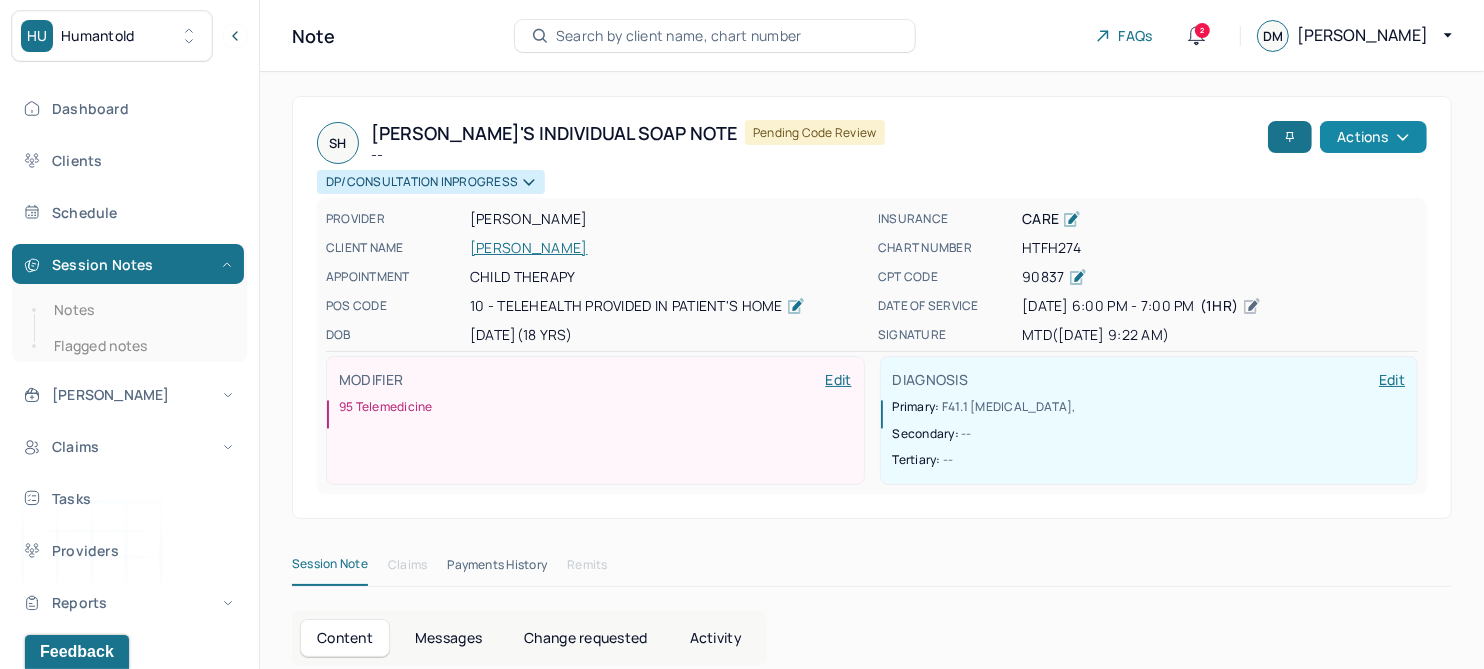 click 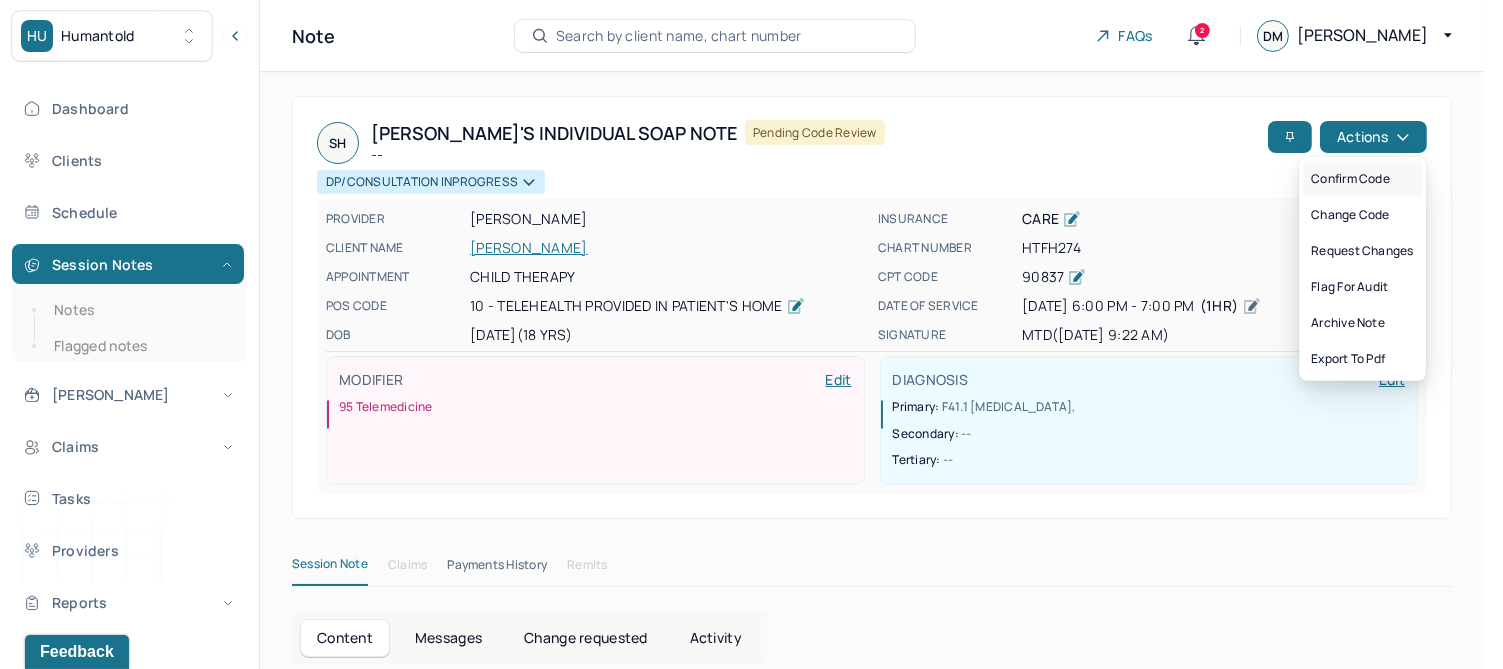 click on "Confirm code" at bounding box center [1362, 179] 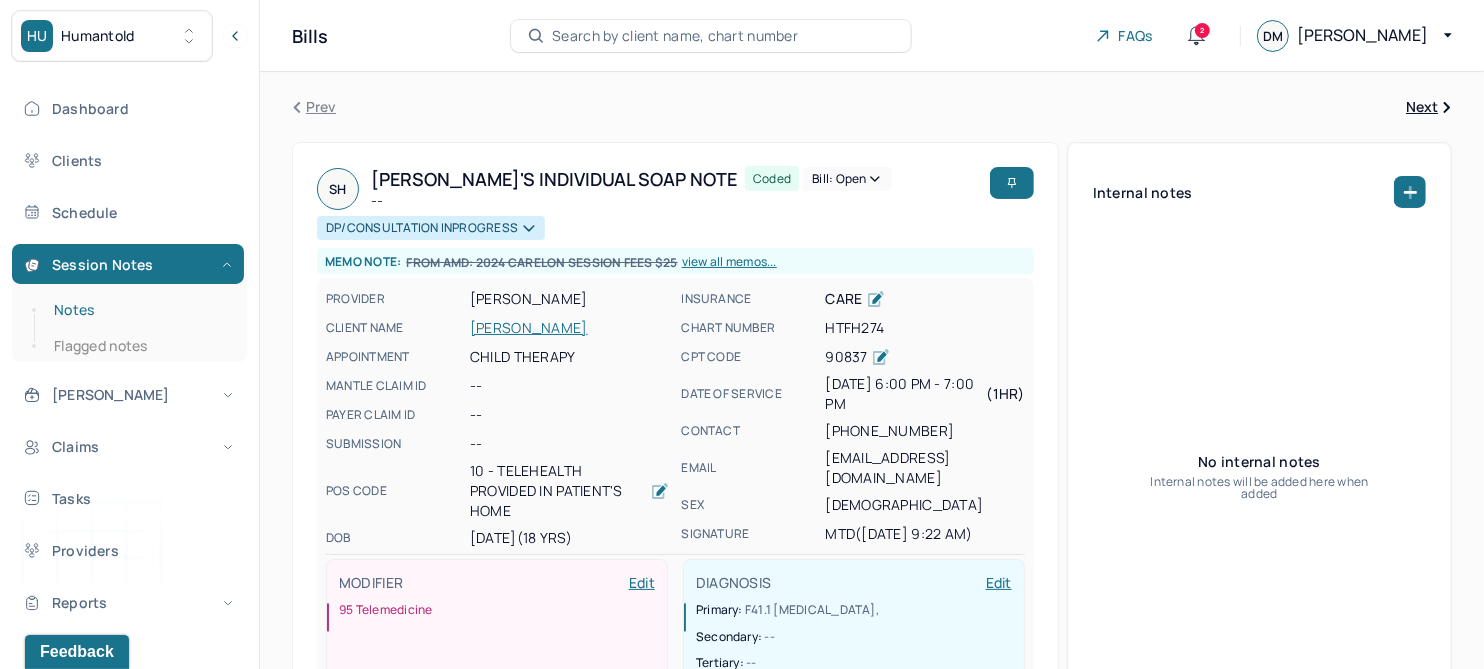 click on "Notes" at bounding box center [139, 310] 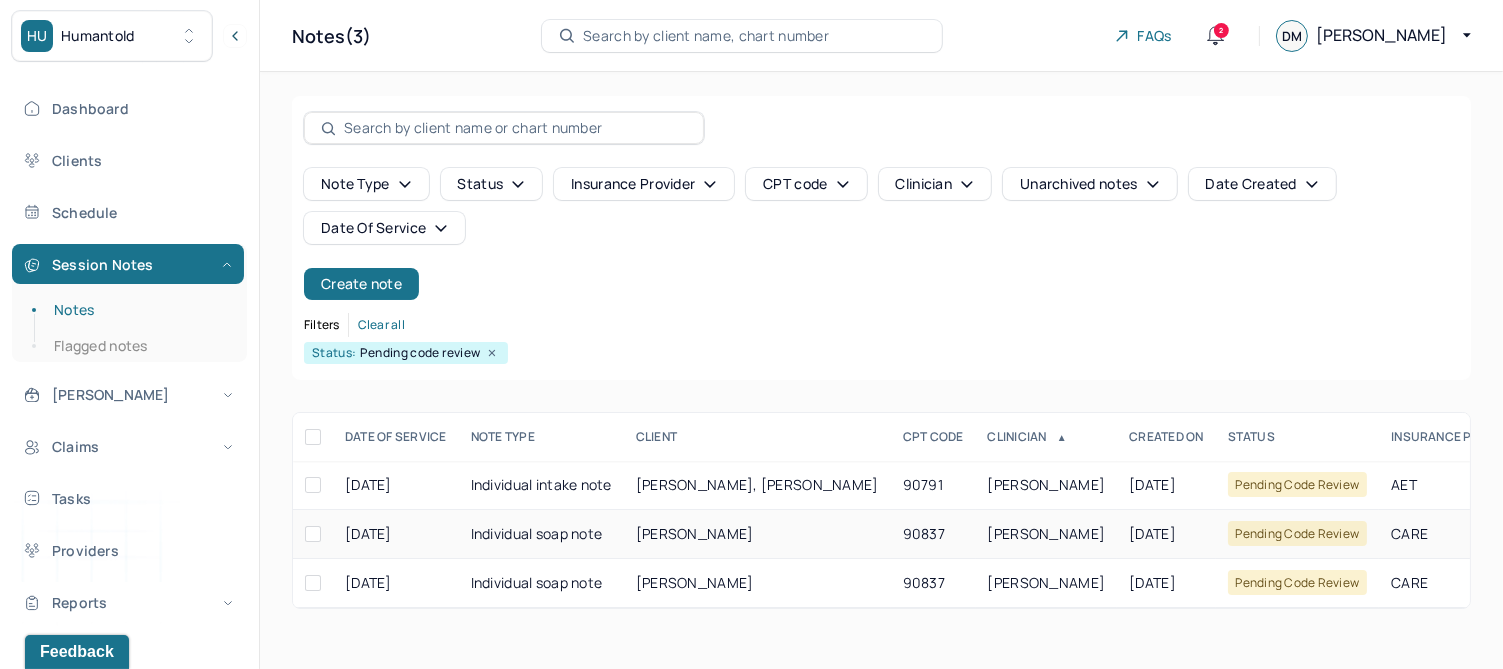 click on "GRAMLING, KYLE" at bounding box center (695, 533) 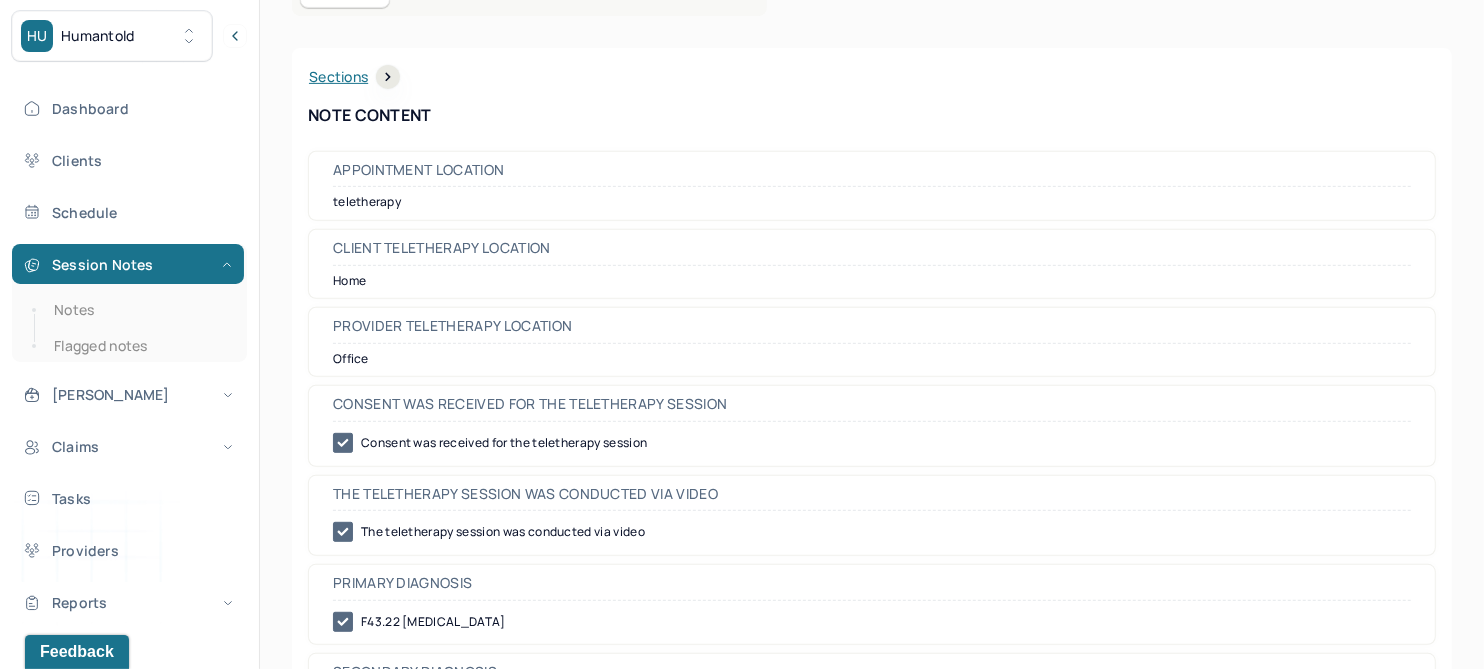 scroll, scrollTop: 0, scrollLeft: 0, axis: both 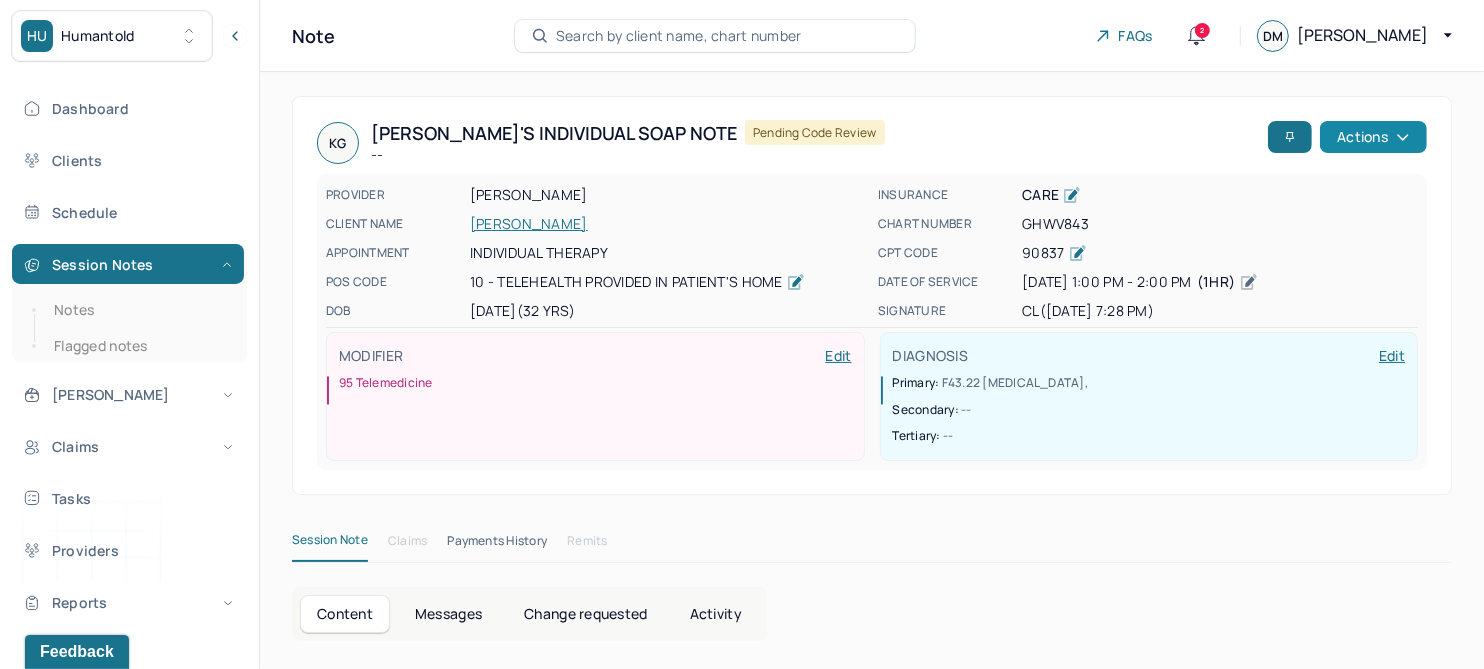 click on "Actions" at bounding box center [1373, 137] 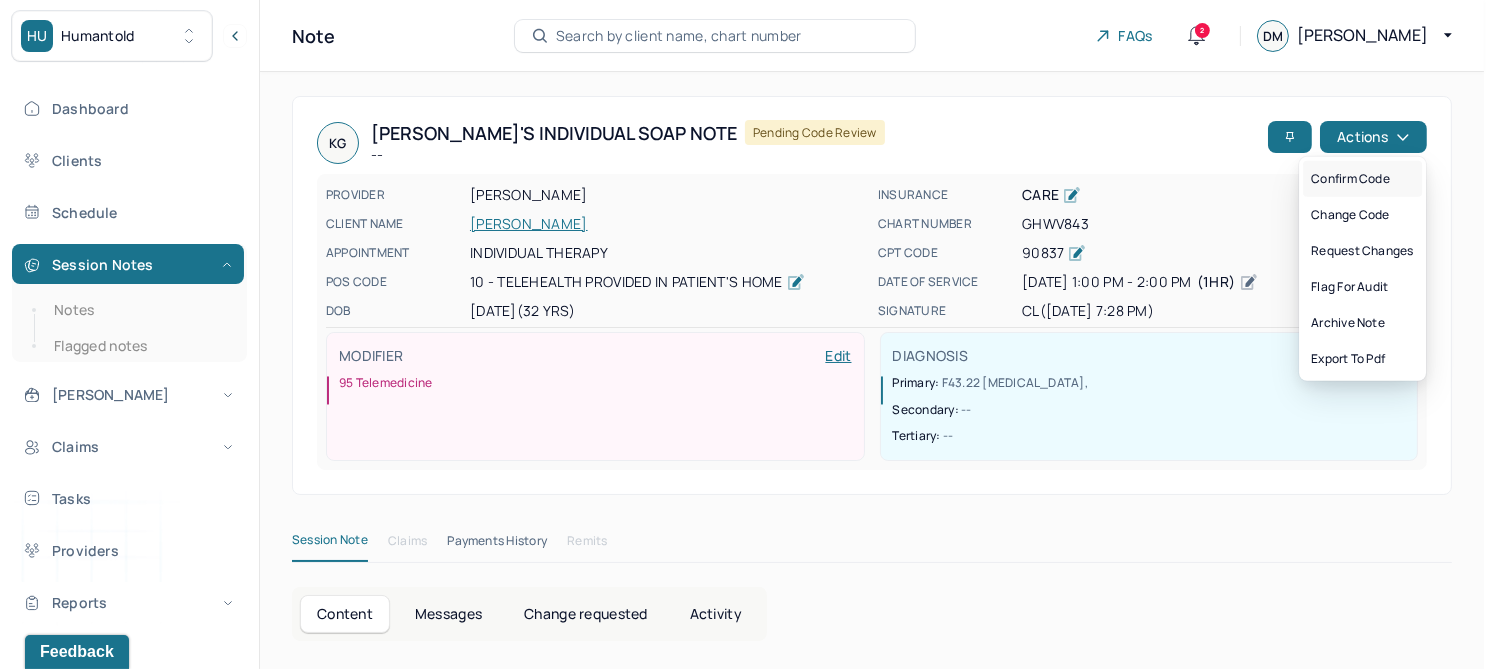 click on "Confirm code" at bounding box center [1362, 179] 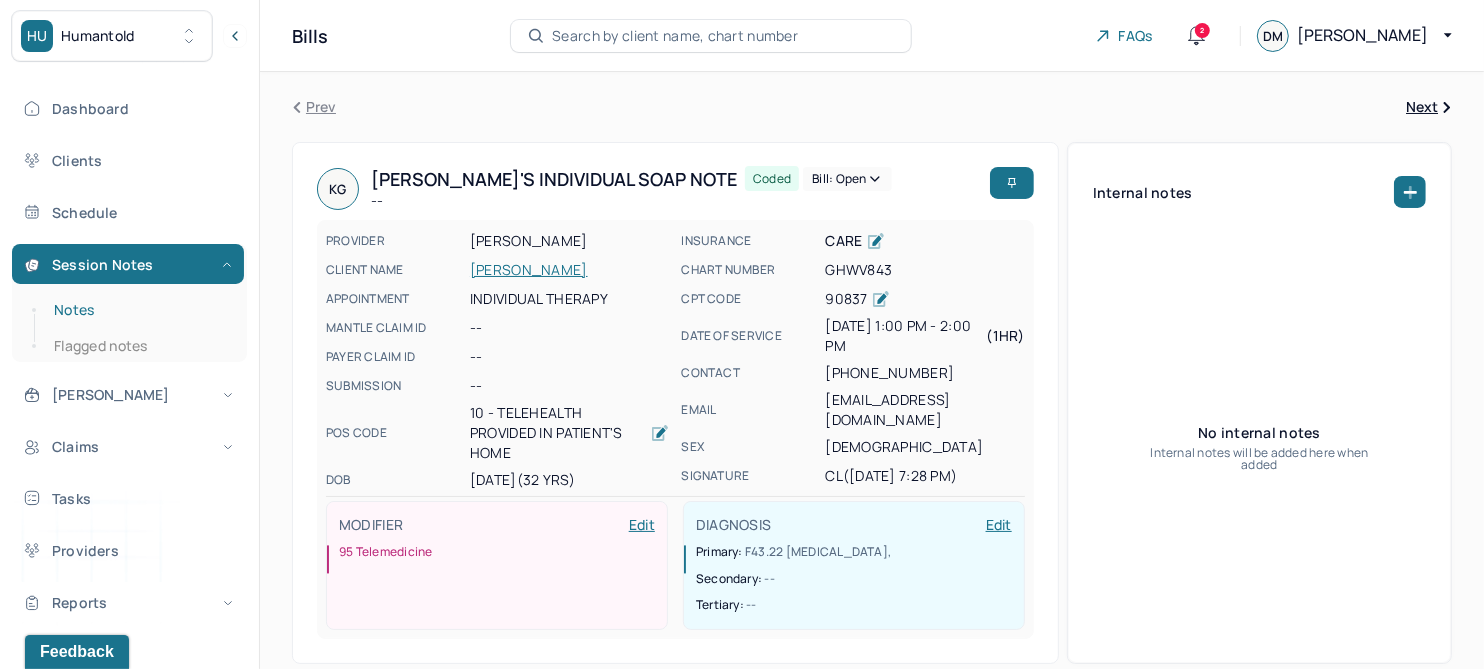 click on "Notes" at bounding box center (139, 310) 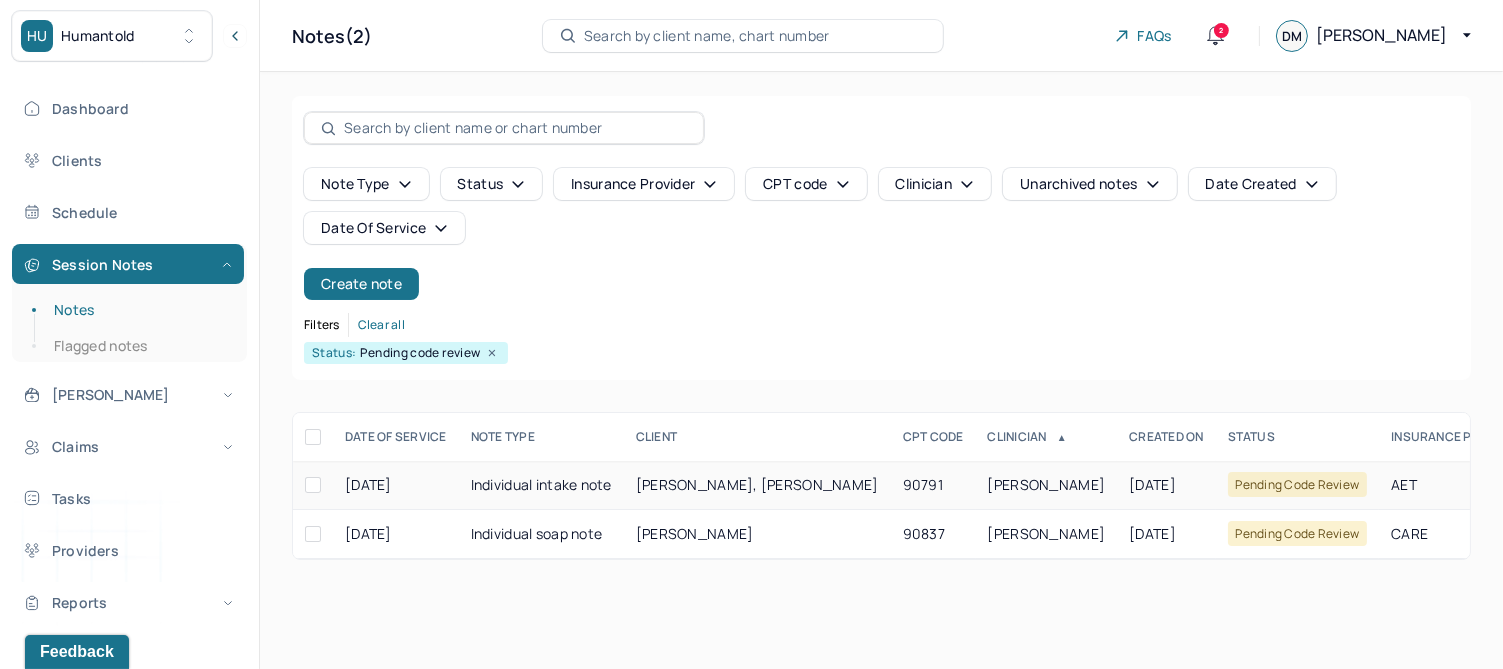 click on "DAVE, YESHA" at bounding box center (757, 484) 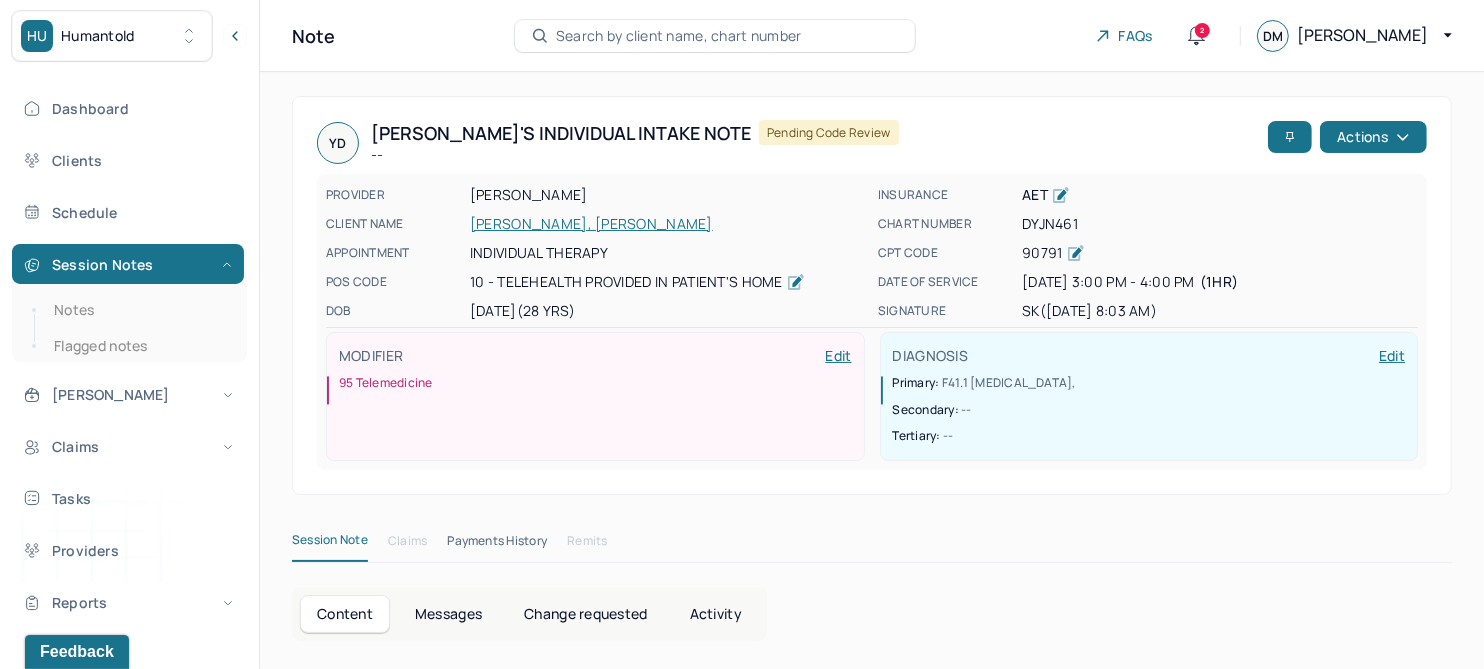 click on "DAVE, YESHA" at bounding box center [668, 224] 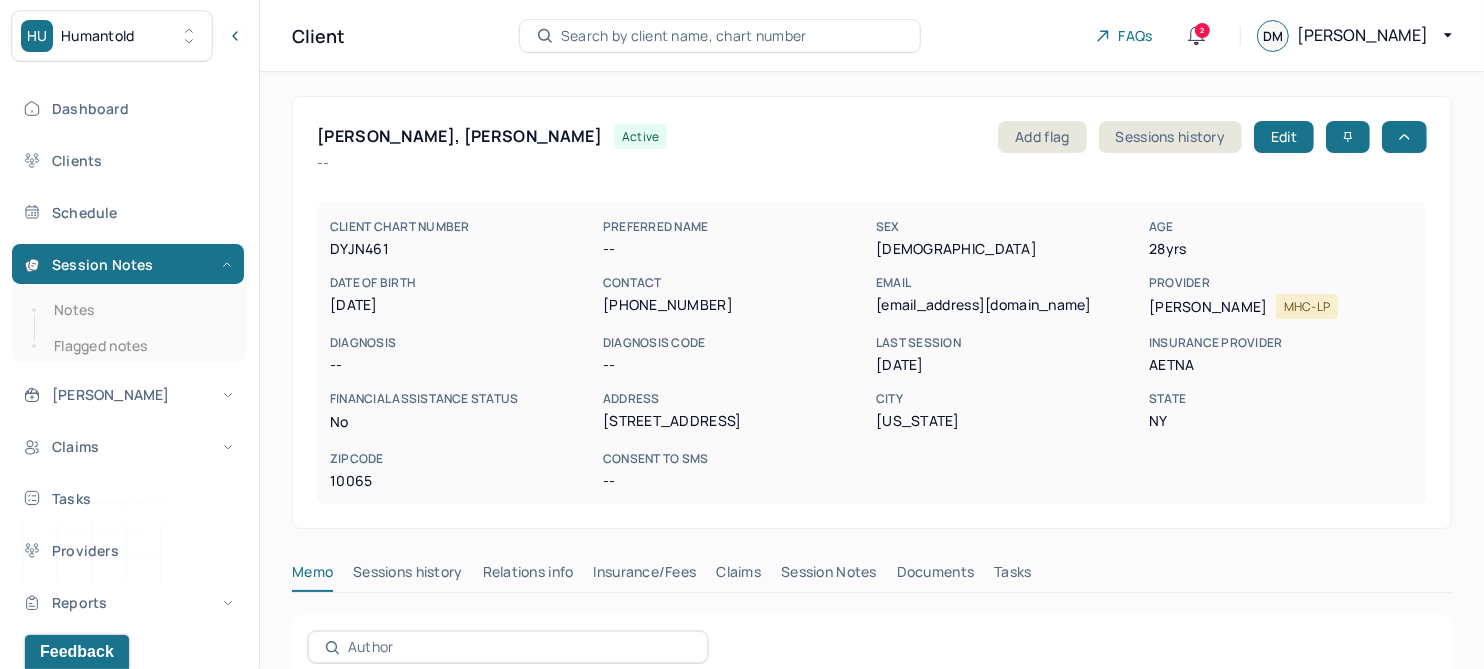 click on "Session Notes" at bounding box center [829, 576] 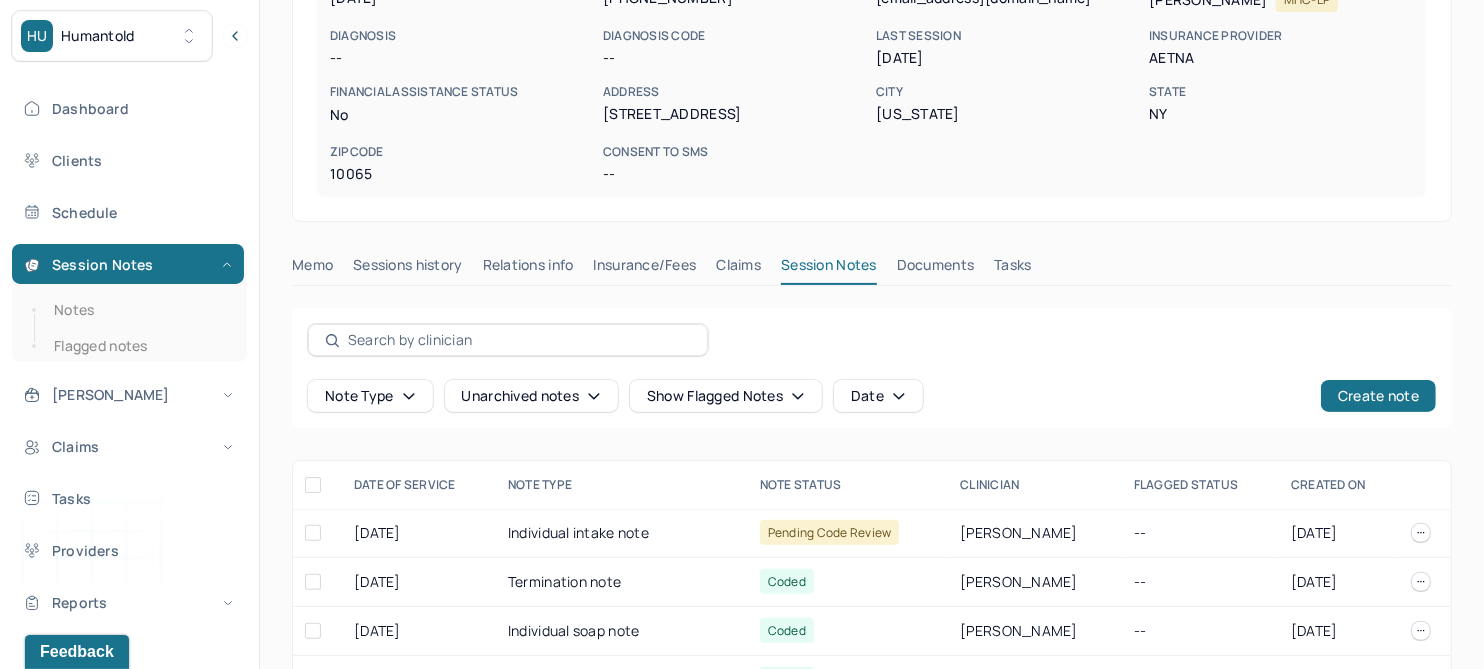 scroll, scrollTop: 374, scrollLeft: 0, axis: vertical 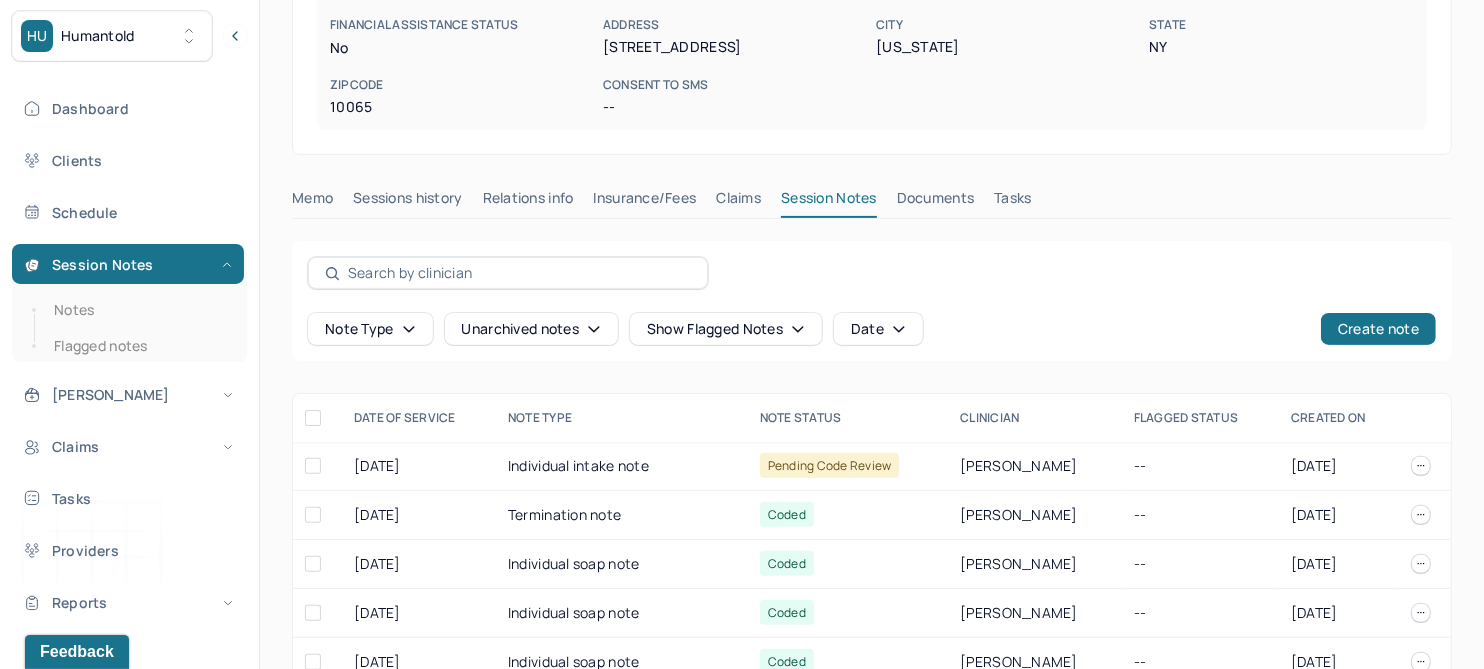click 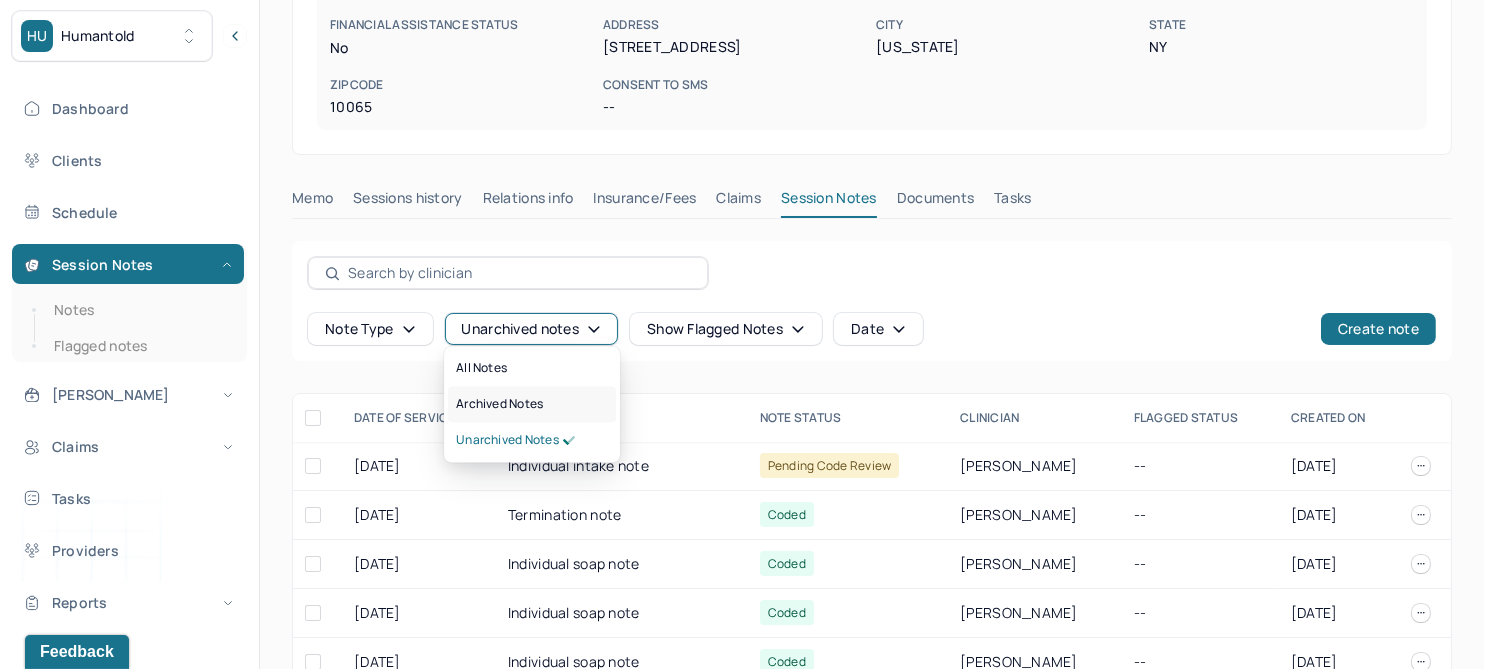 click on "Archived notes" at bounding box center (499, 405) 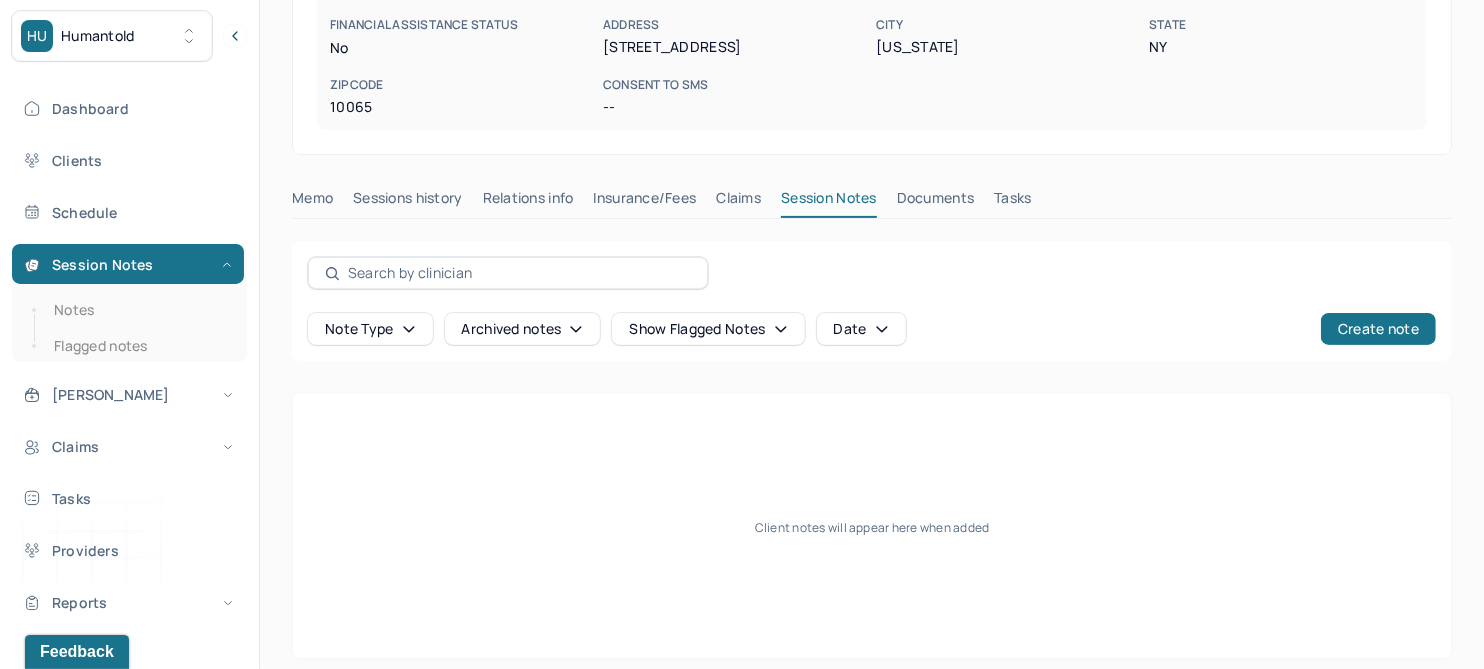 click on "Claims" at bounding box center (738, 202) 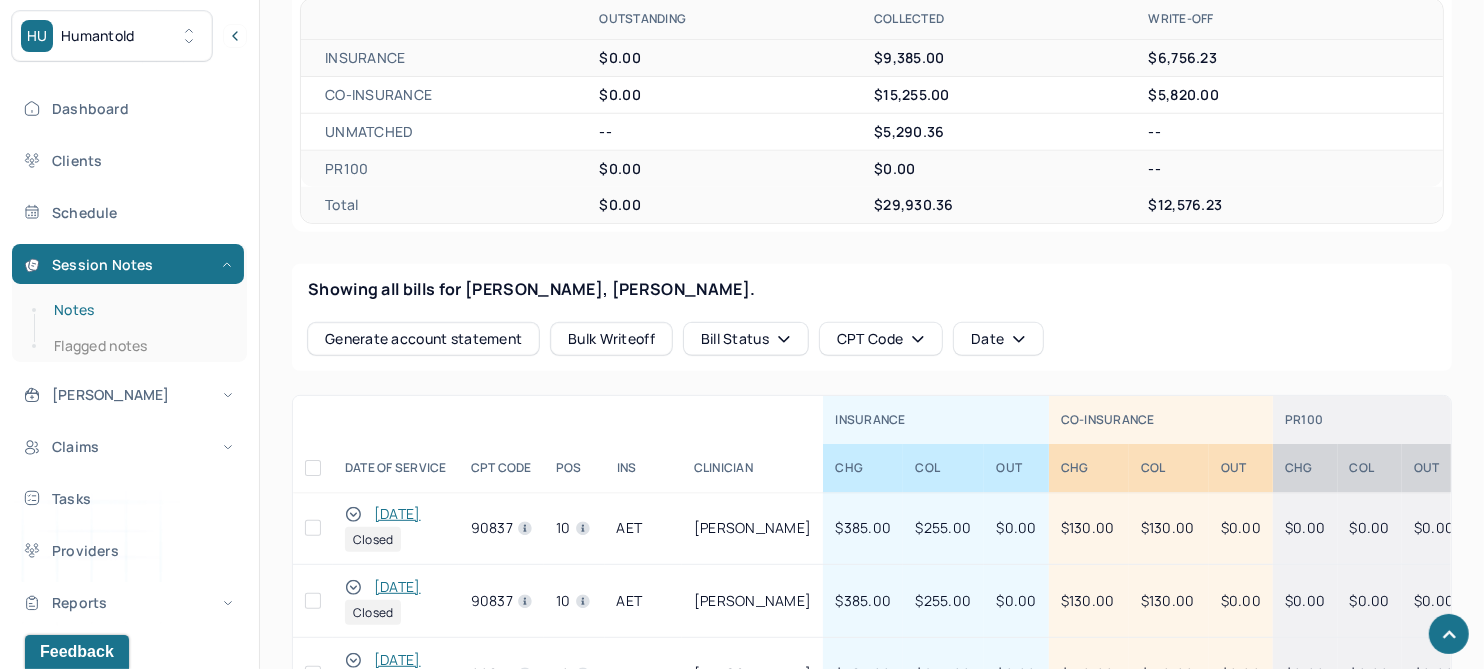 scroll, scrollTop: 666, scrollLeft: 0, axis: vertical 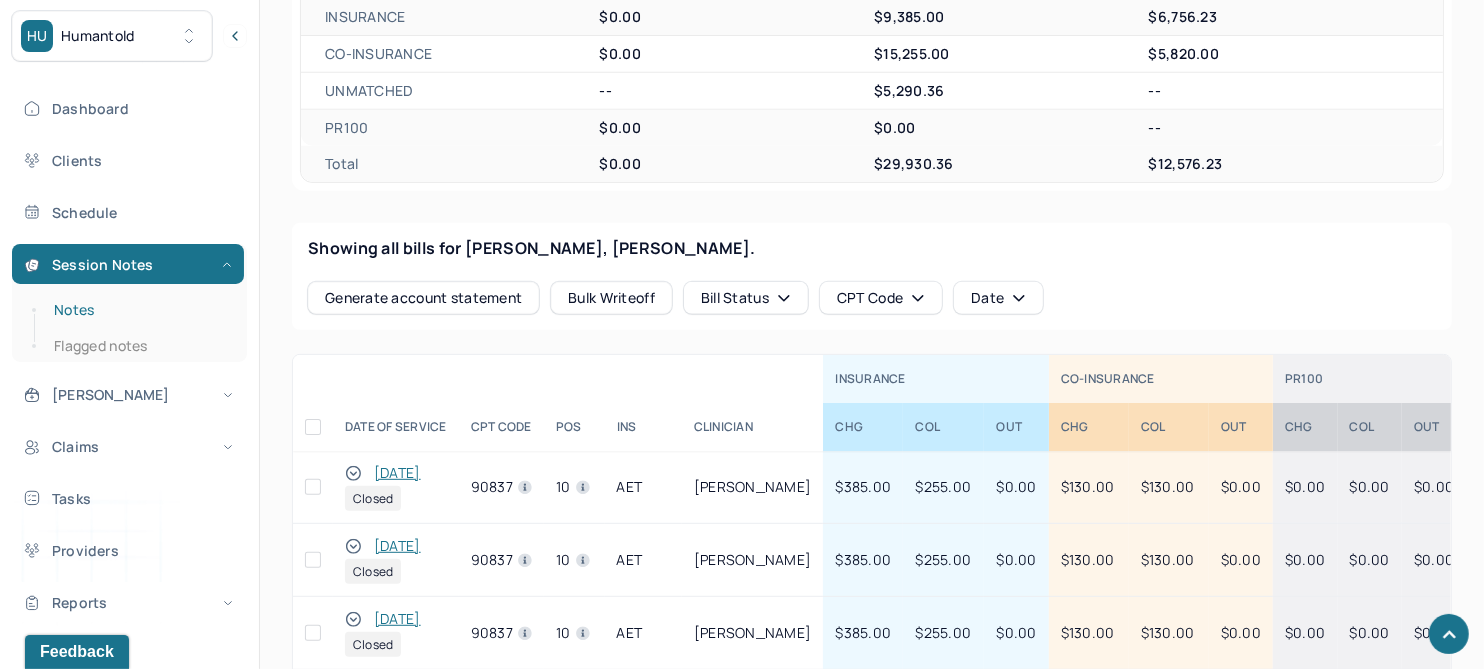 drag, startPoint x: 69, startPoint y: 307, endPoint x: 125, endPoint y: 311, distance: 56.142673 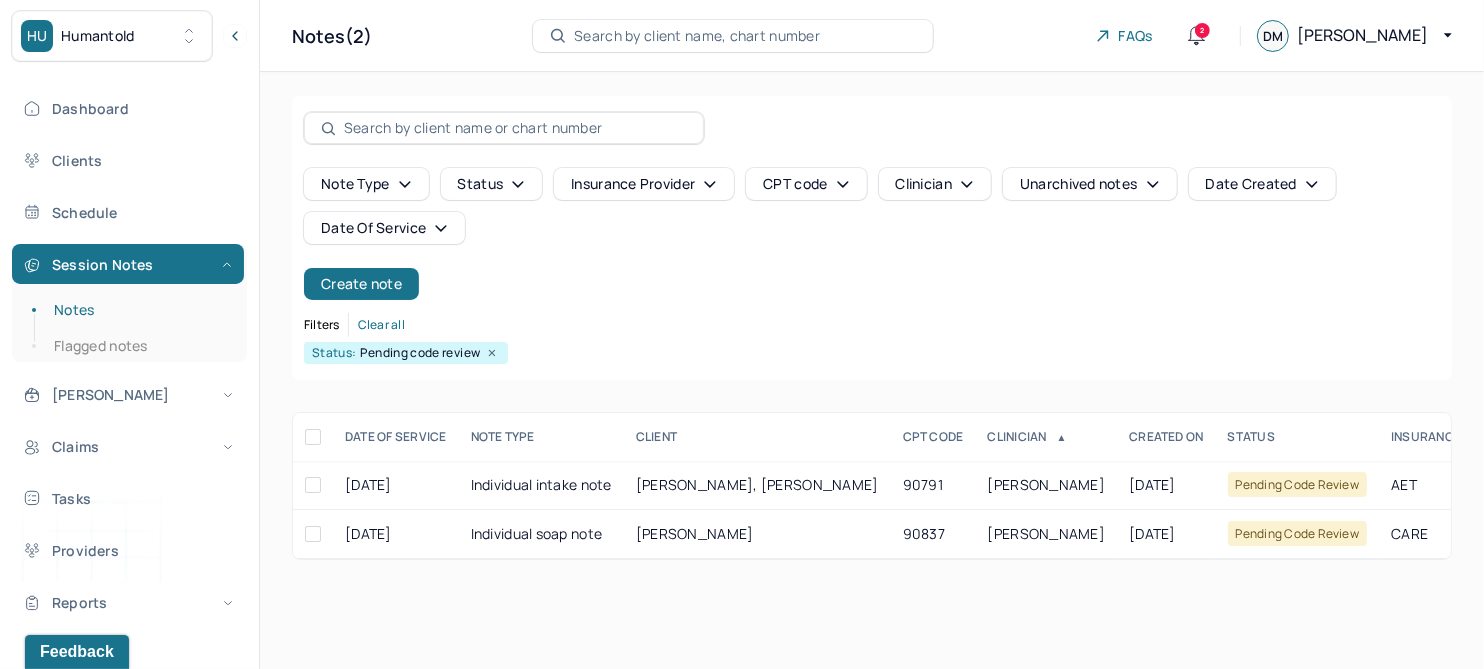 scroll, scrollTop: 0, scrollLeft: 0, axis: both 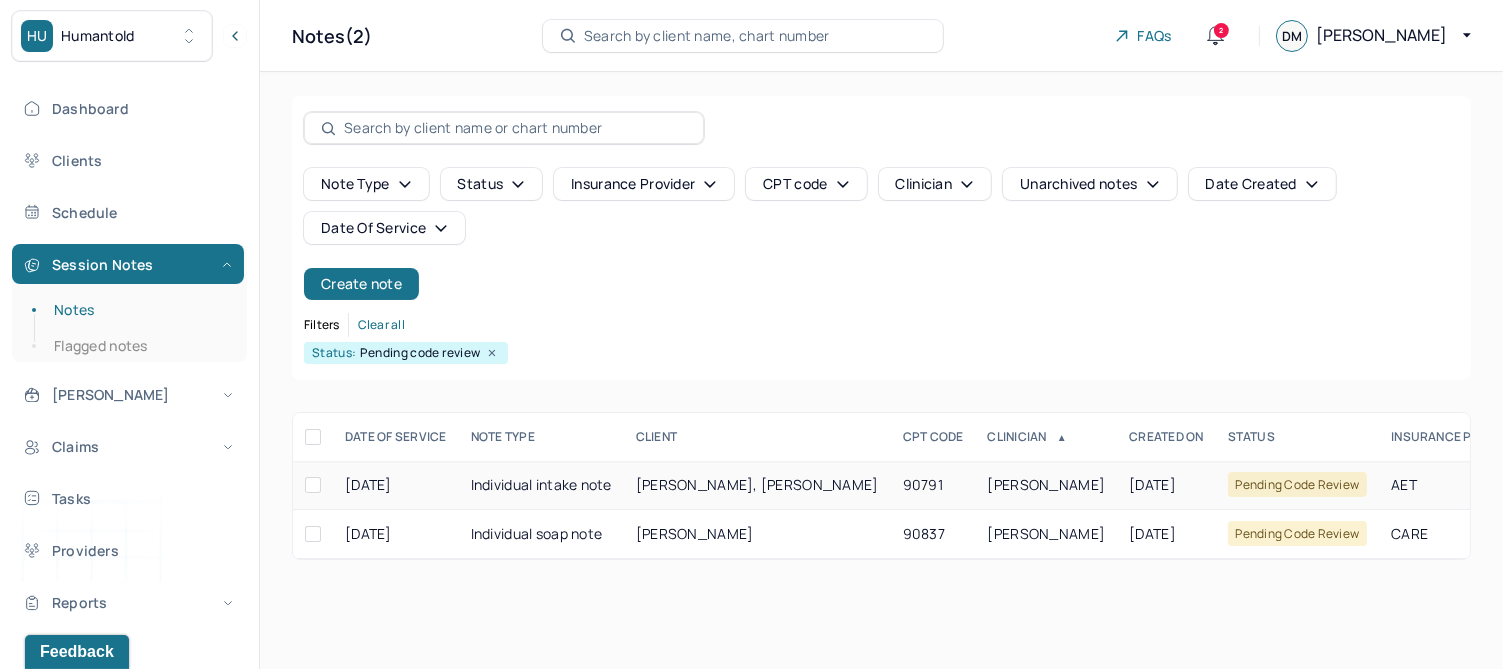 click on "DAVE, YESHA" at bounding box center [757, 484] 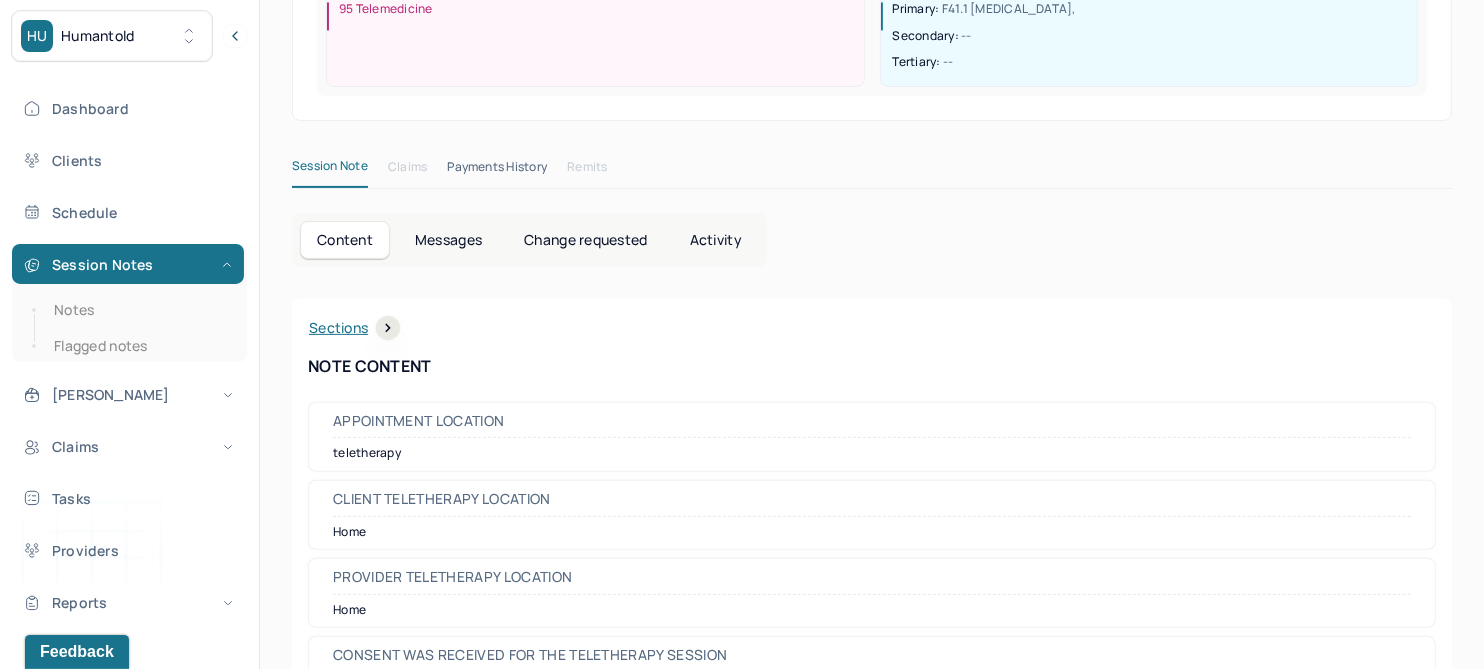 scroll, scrollTop: 0, scrollLeft: 0, axis: both 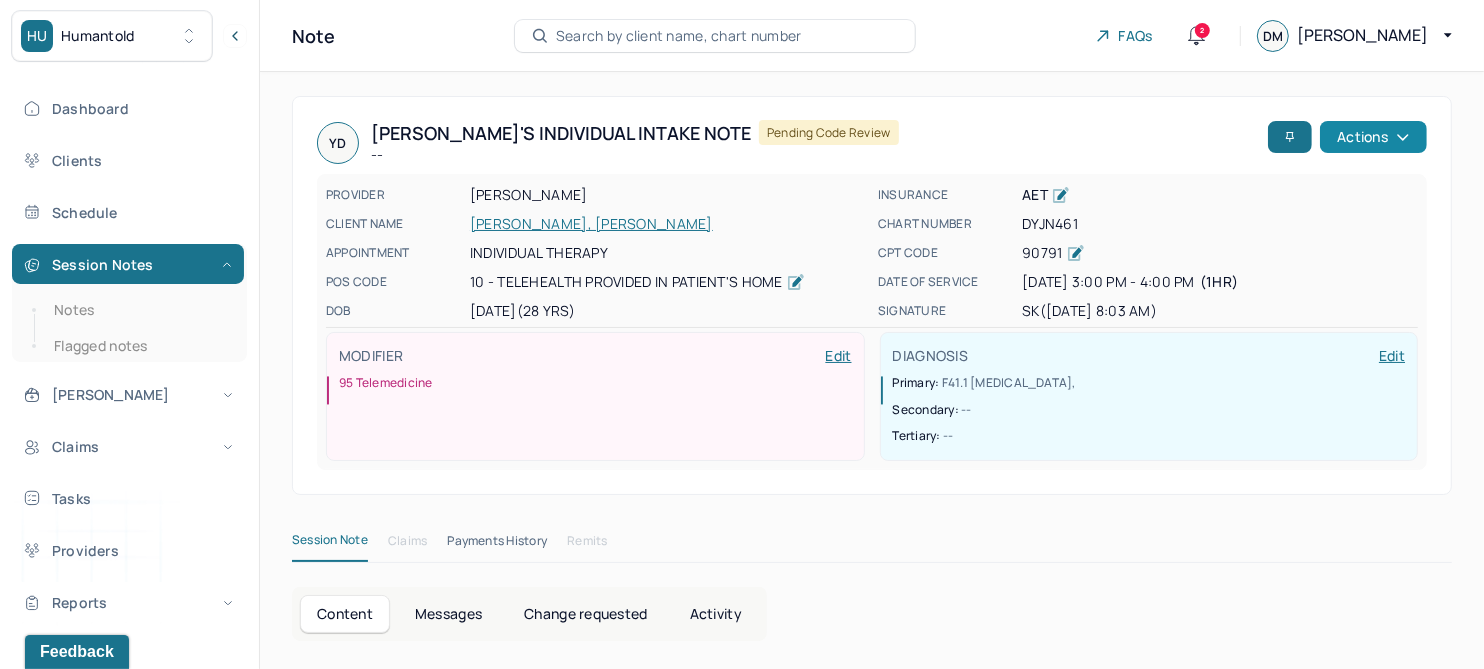 click 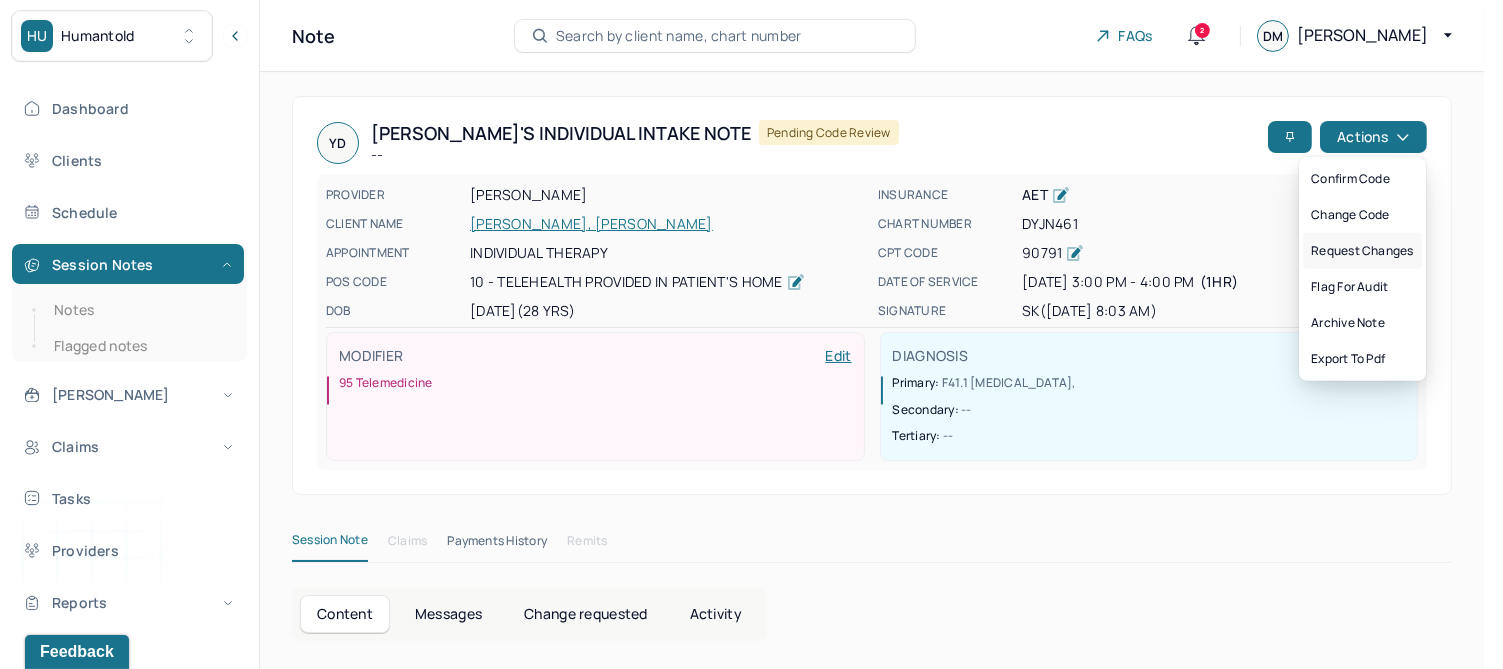 click on "Request changes" at bounding box center [1362, 251] 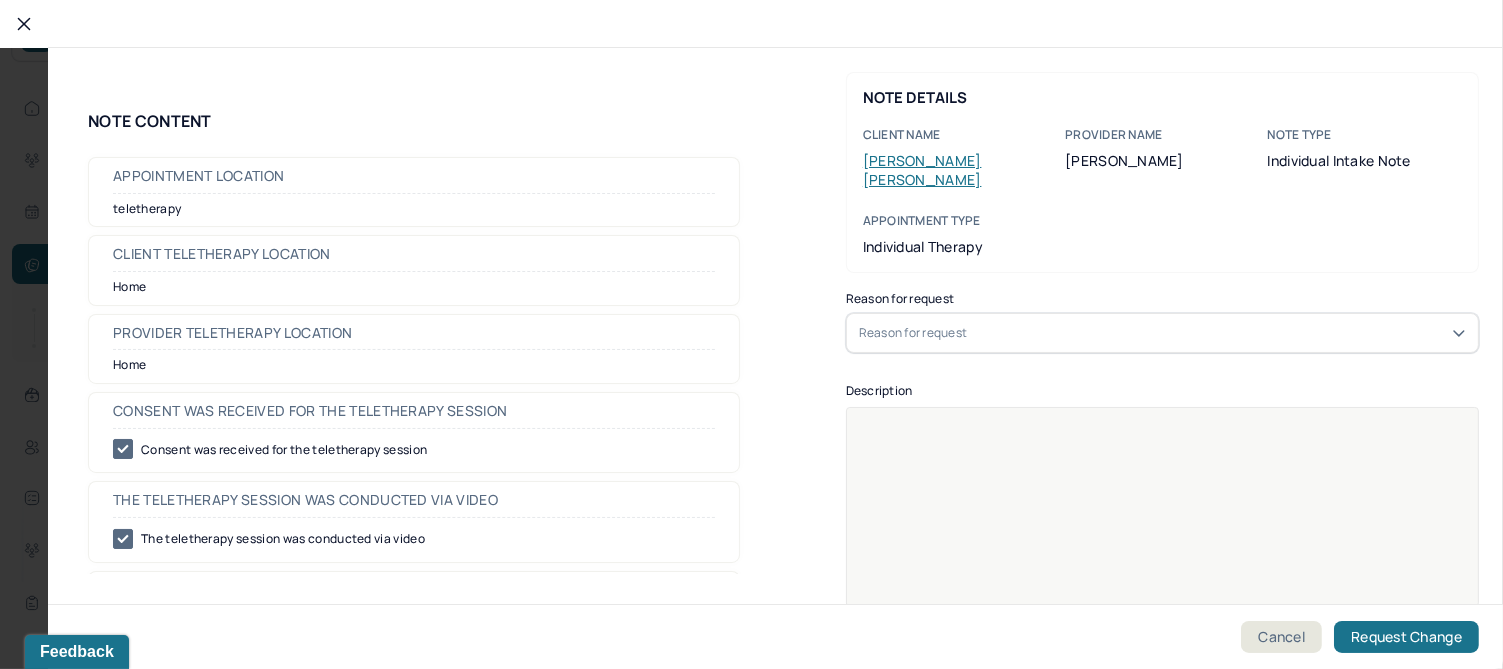 click on "Reason for request" at bounding box center (1162, 333) 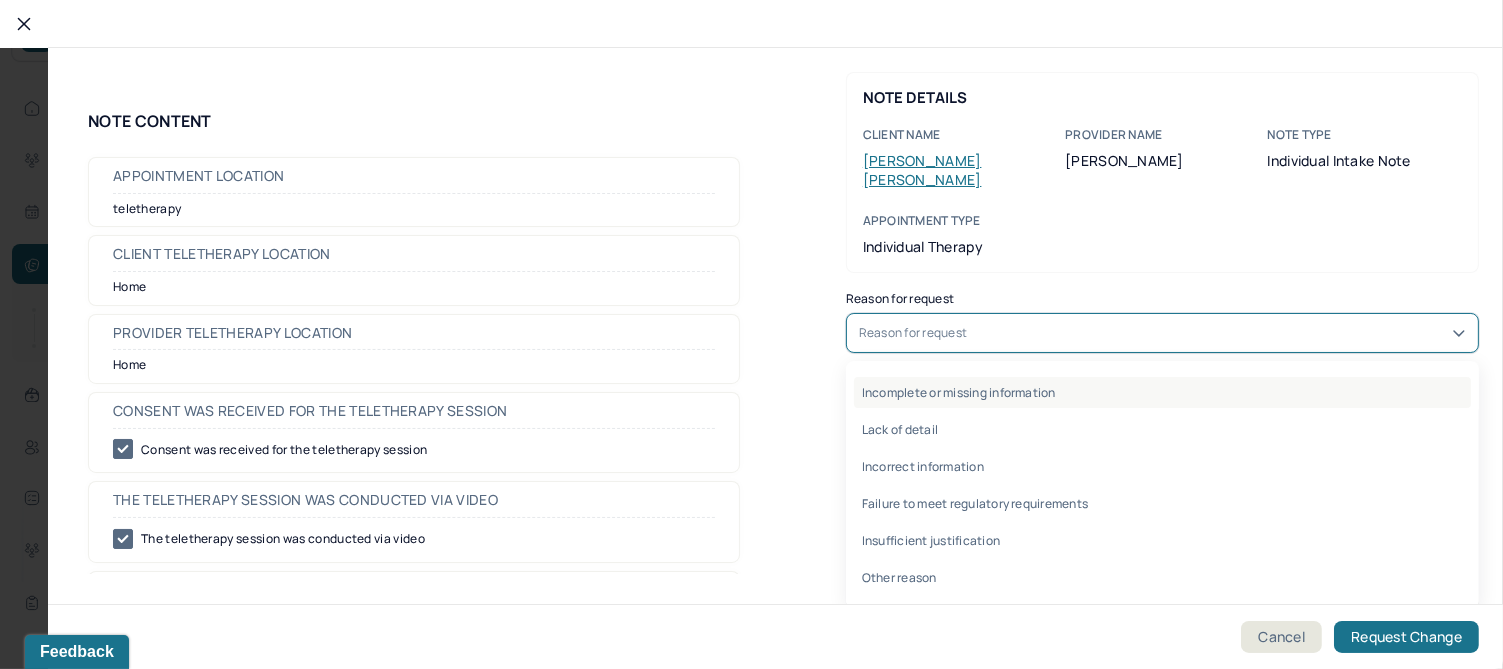 click on "Incomplete or missing information" at bounding box center [1162, 392] 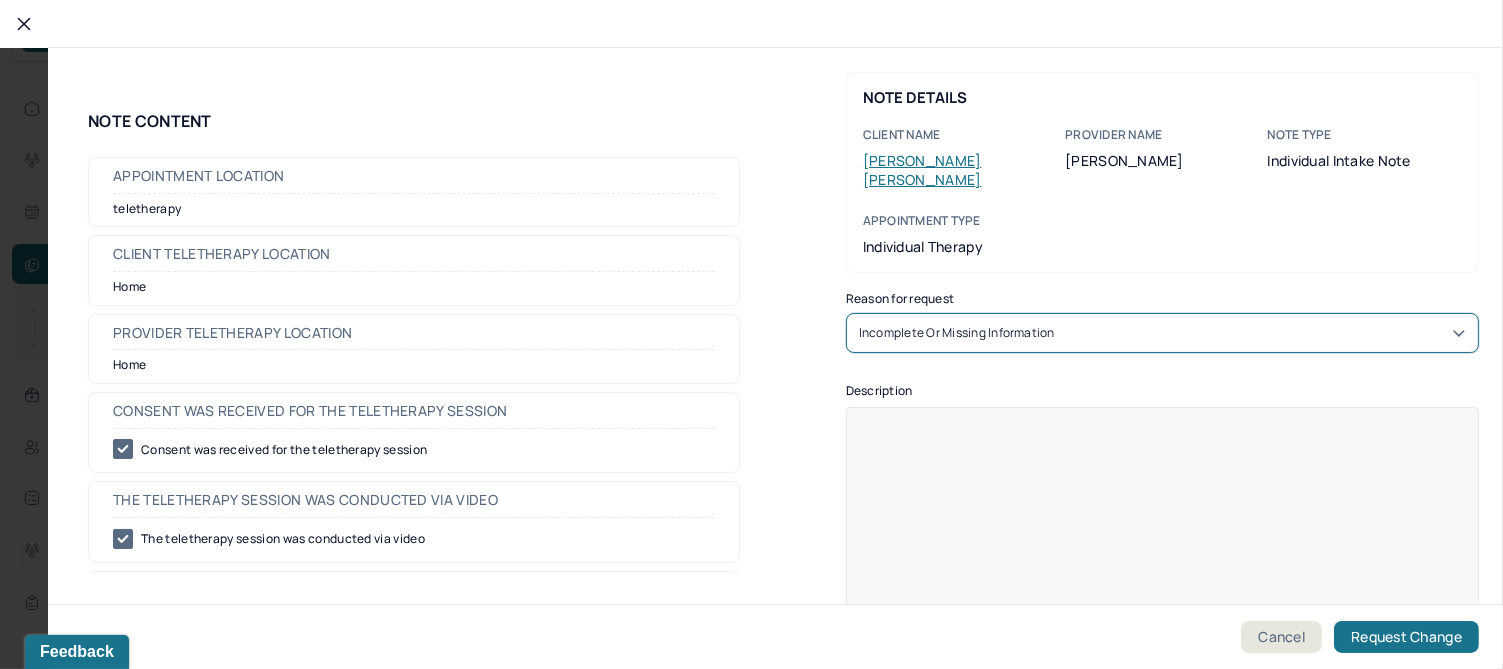 click at bounding box center [1163, 520] 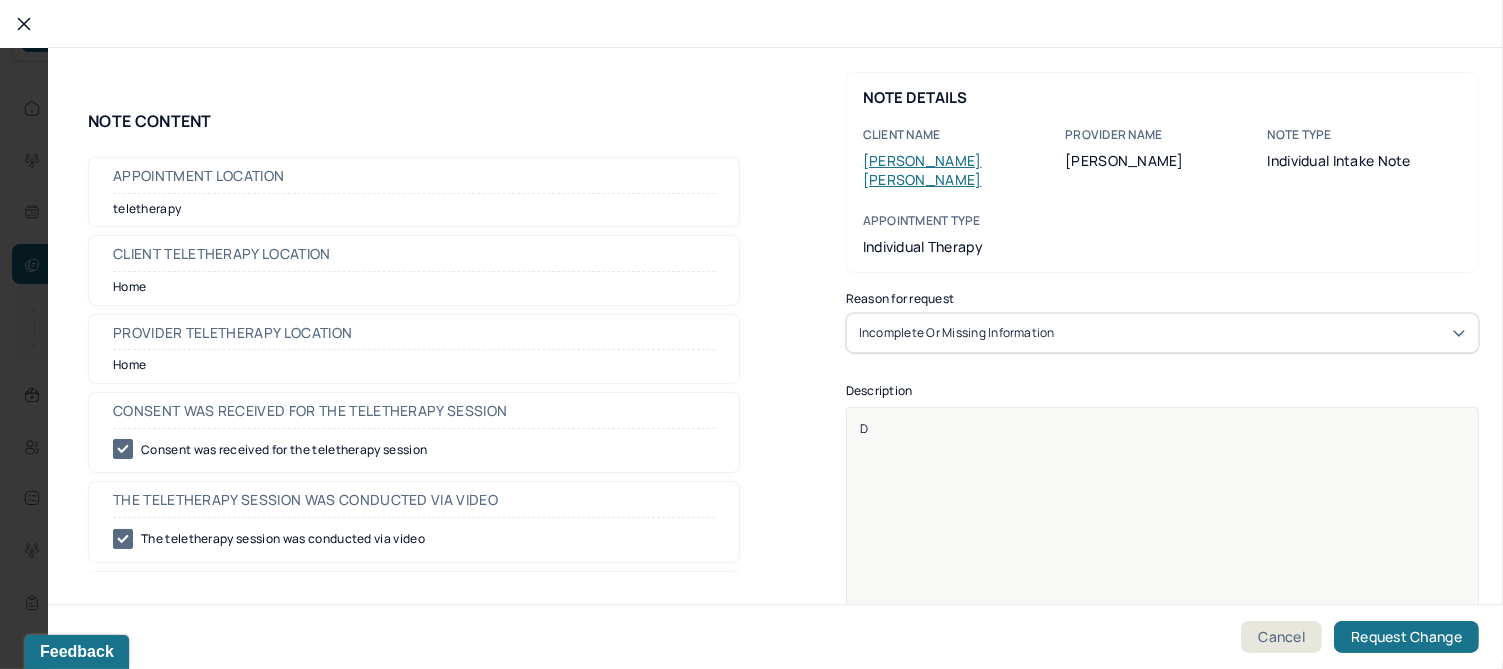 type 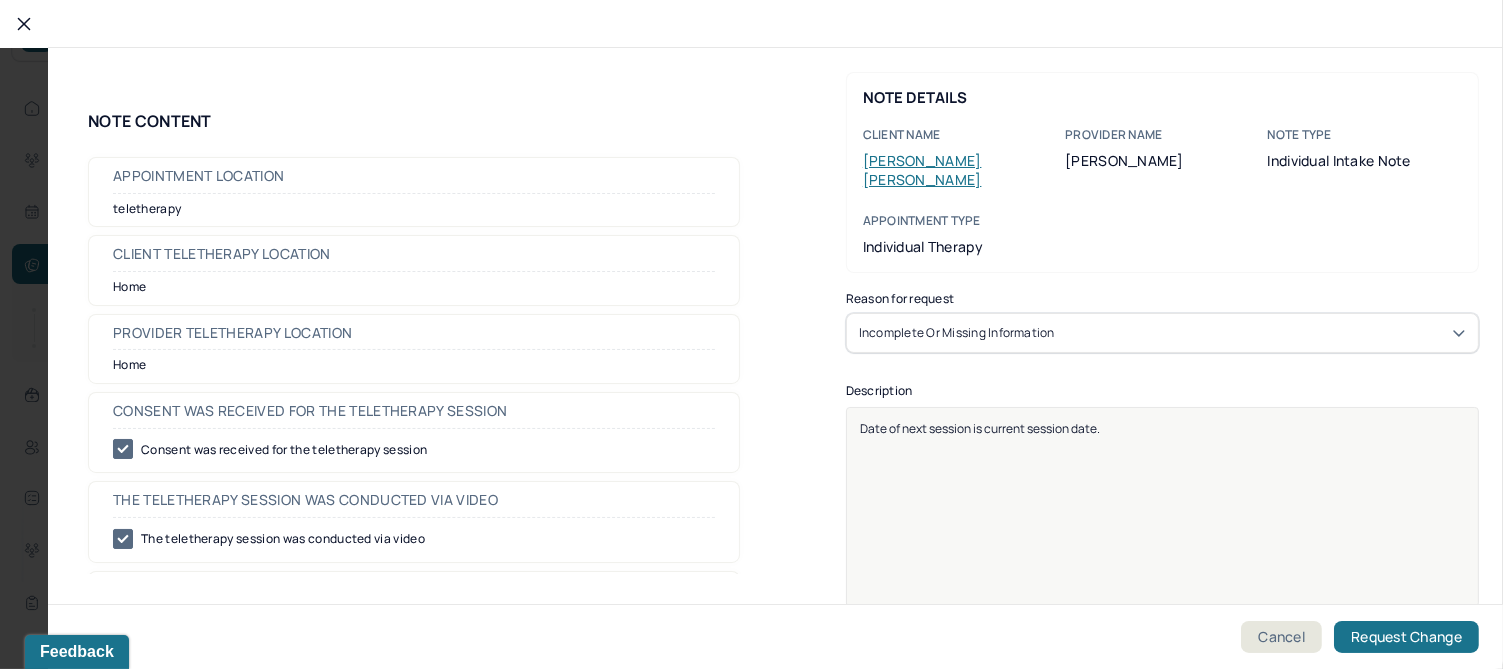 click on "Date of next session is current session date." at bounding box center (980, 428) 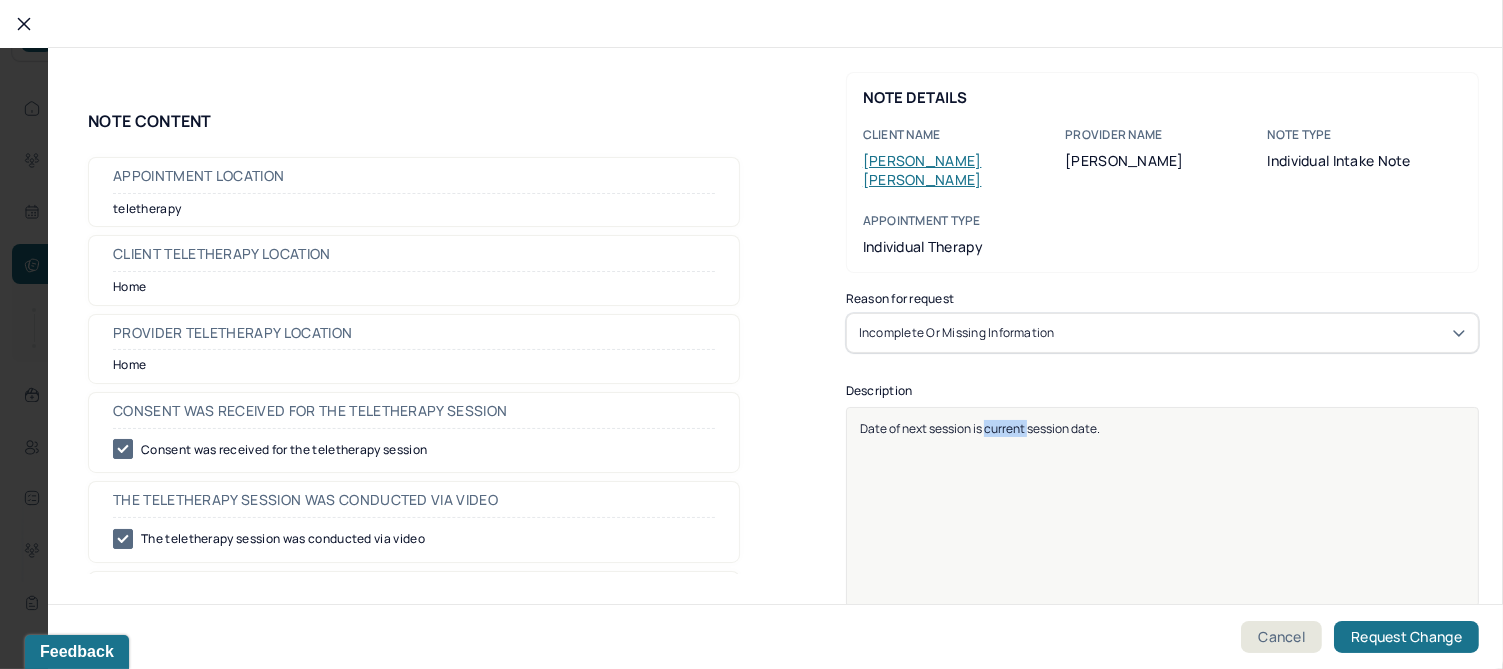 click on "Date of next session is current session date." at bounding box center [980, 428] 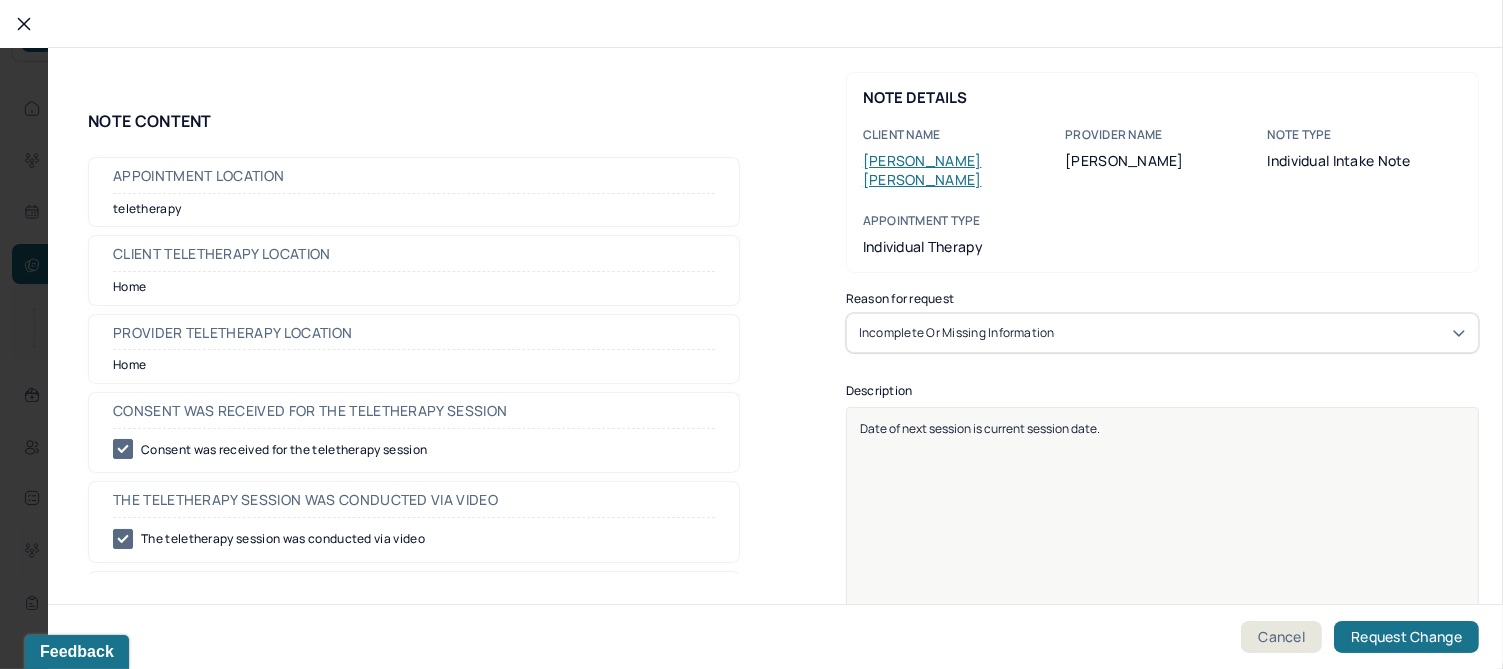 drag, startPoint x: 982, startPoint y: 407, endPoint x: 928, endPoint y: 409, distance: 54.037025 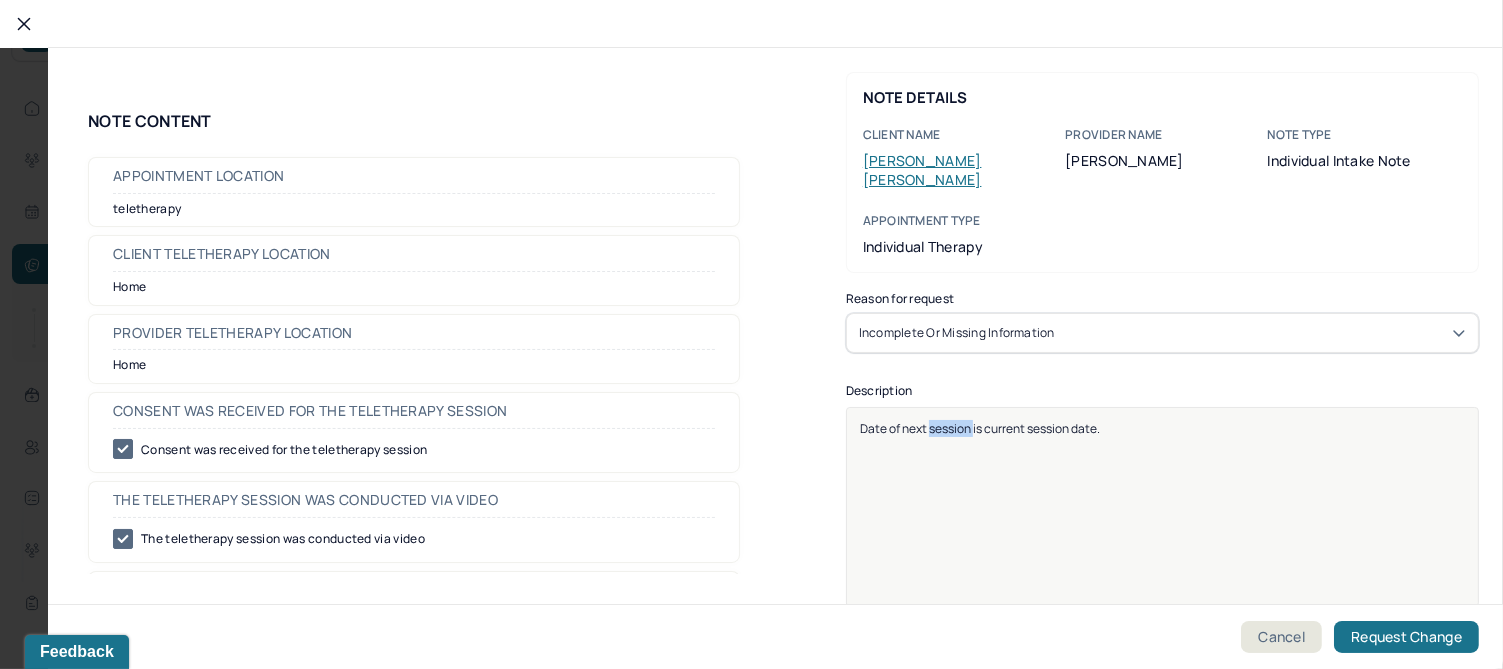 click on "Date of next session is current session date." at bounding box center (980, 428) 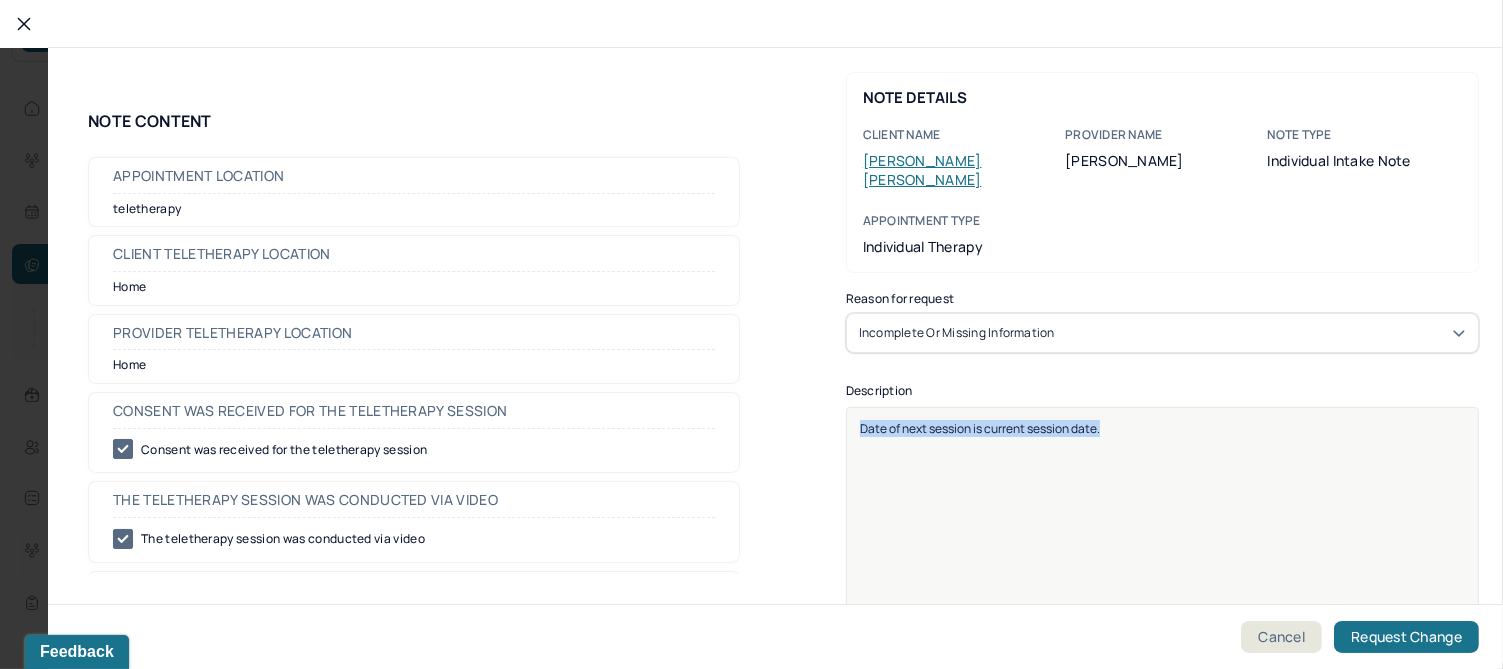 click on "Date of next session is current session date." at bounding box center [980, 428] 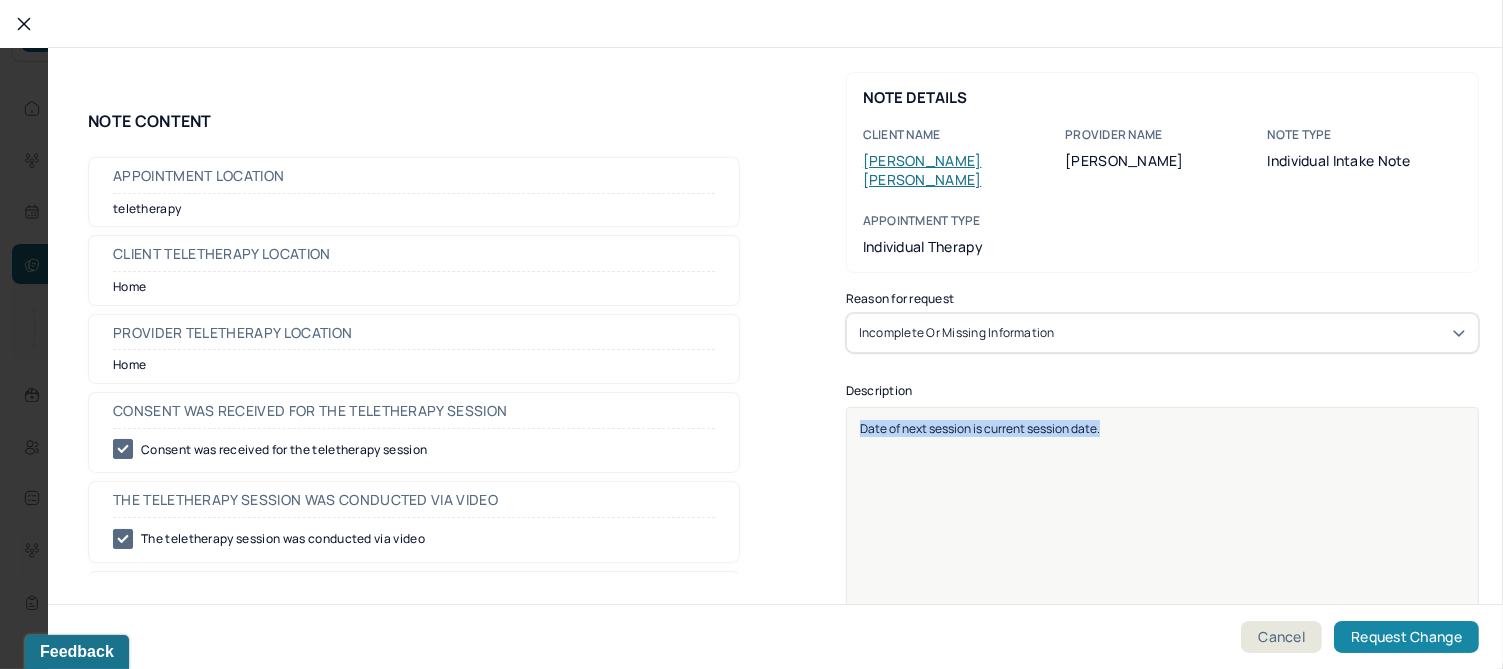 drag, startPoint x: 1376, startPoint y: 640, endPoint x: 1402, endPoint y: 621, distance: 32.202484 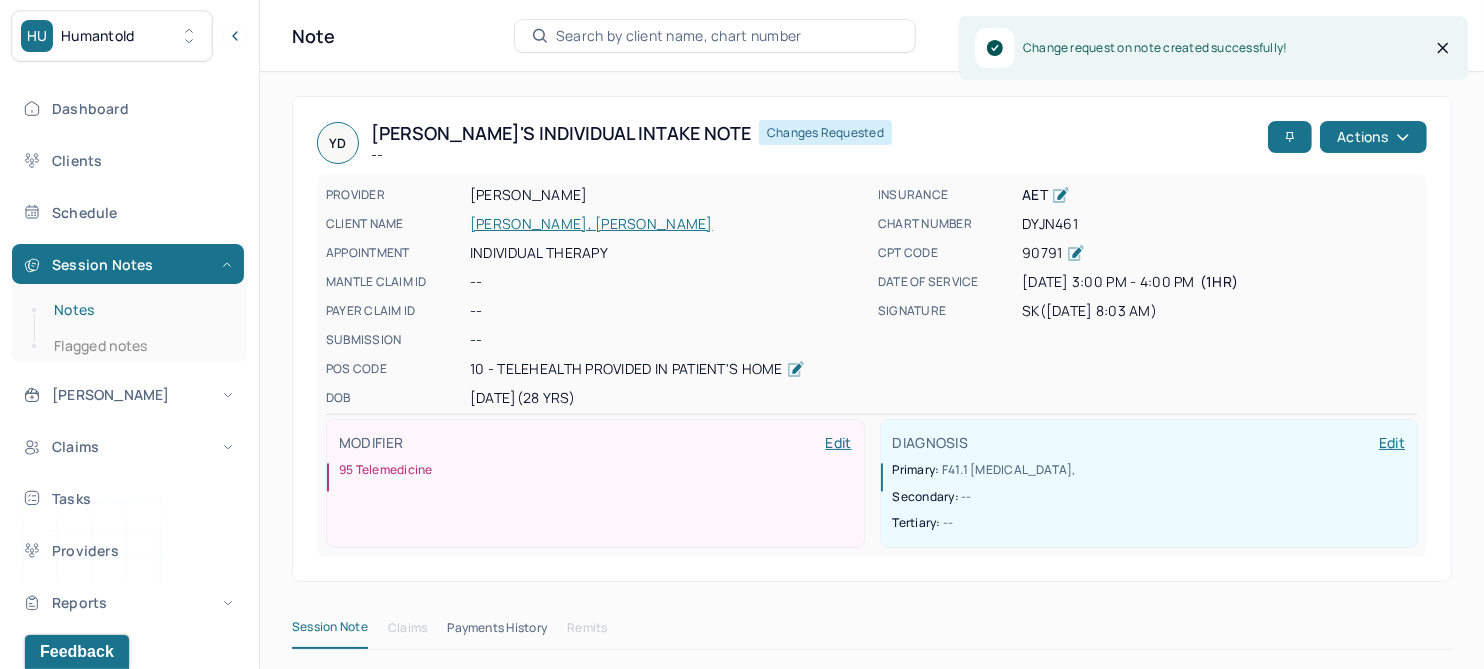 click on "Notes" at bounding box center [139, 310] 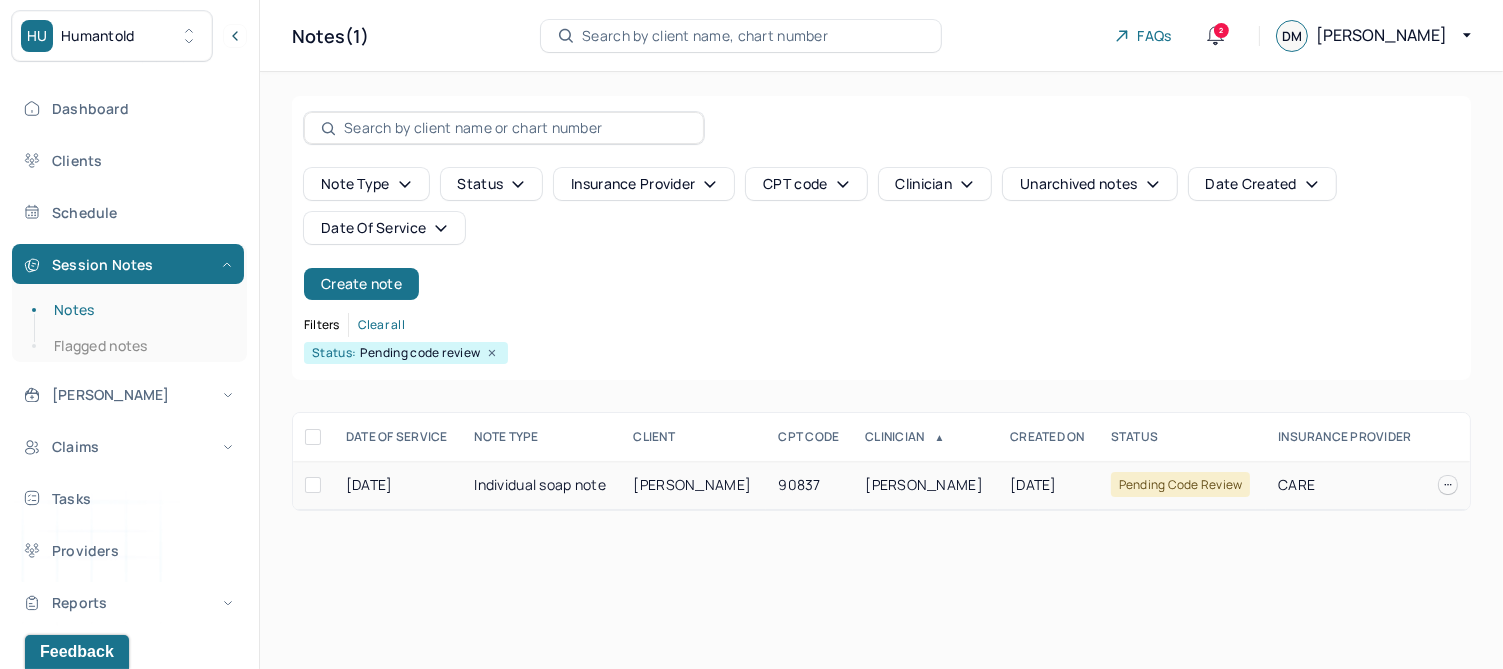 click on "BROWN, SHELDON" at bounding box center (694, 485) 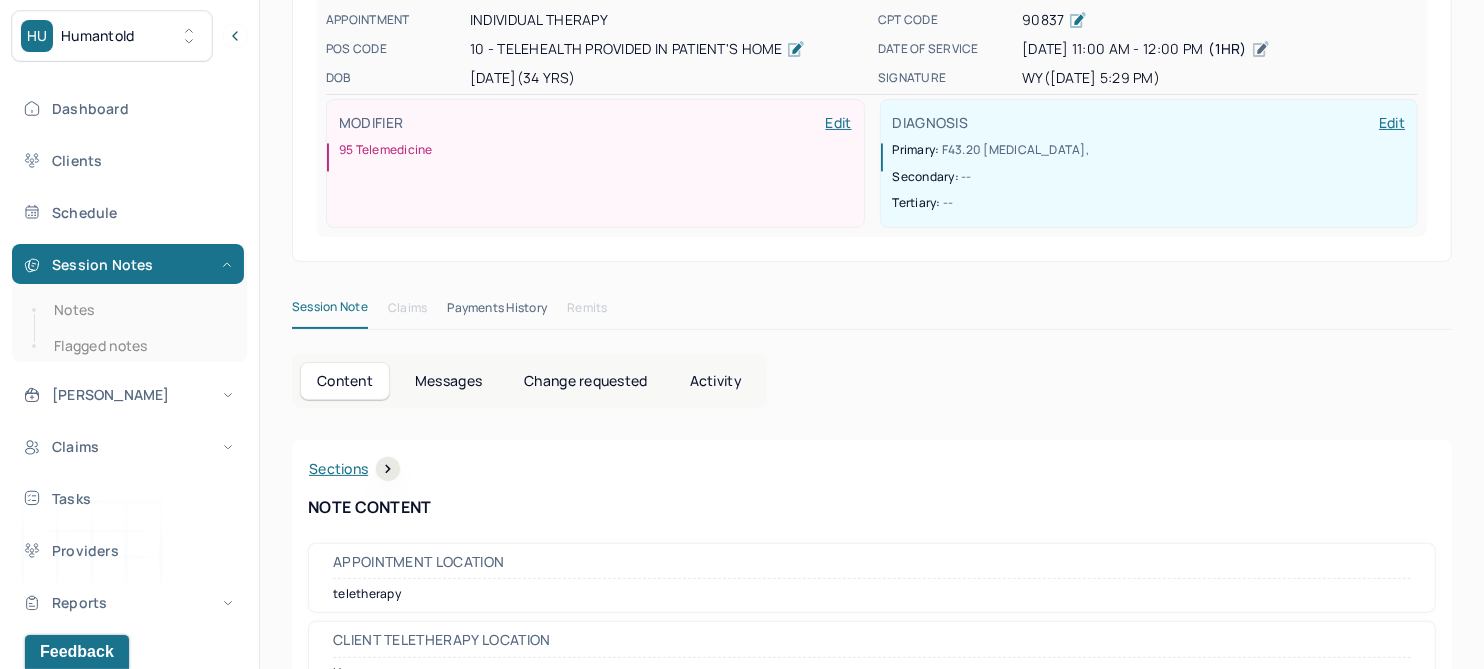 scroll, scrollTop: 250, scrollLeft: 0, axis: vertical 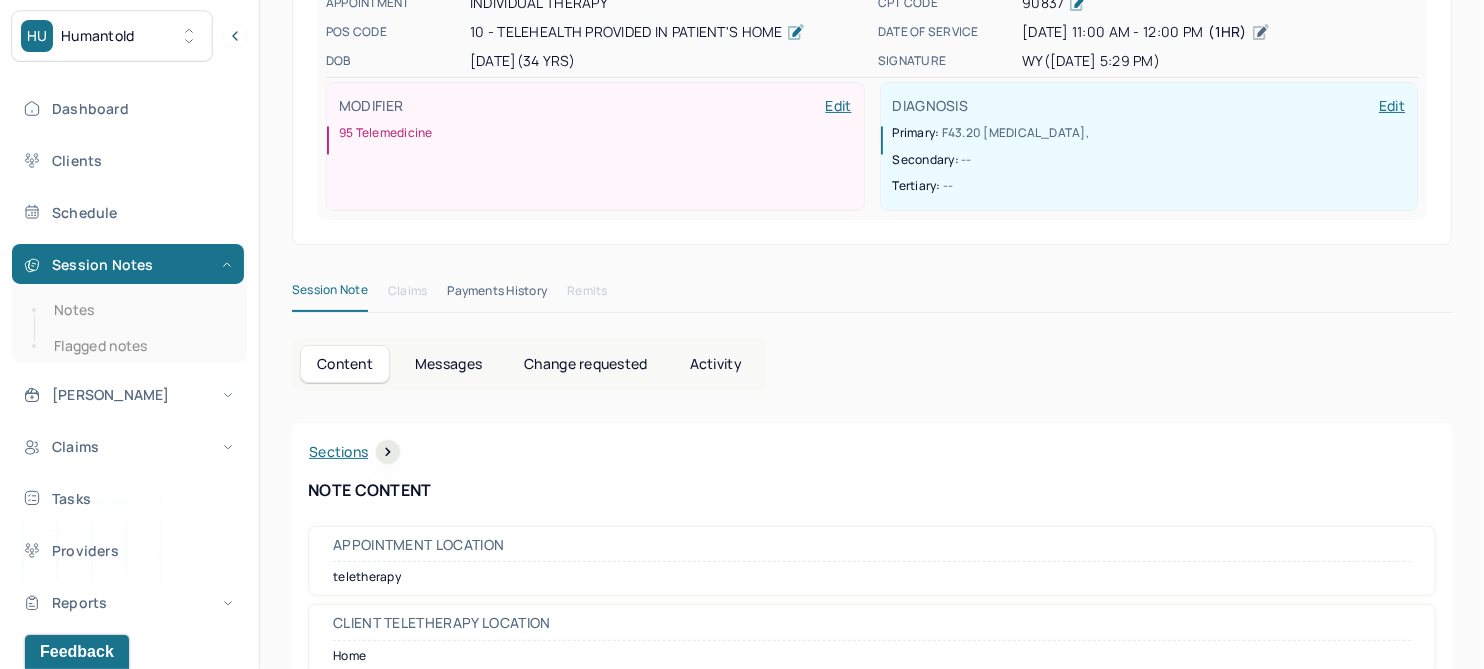 click on "Change requested" at bounding box center [585, 364] 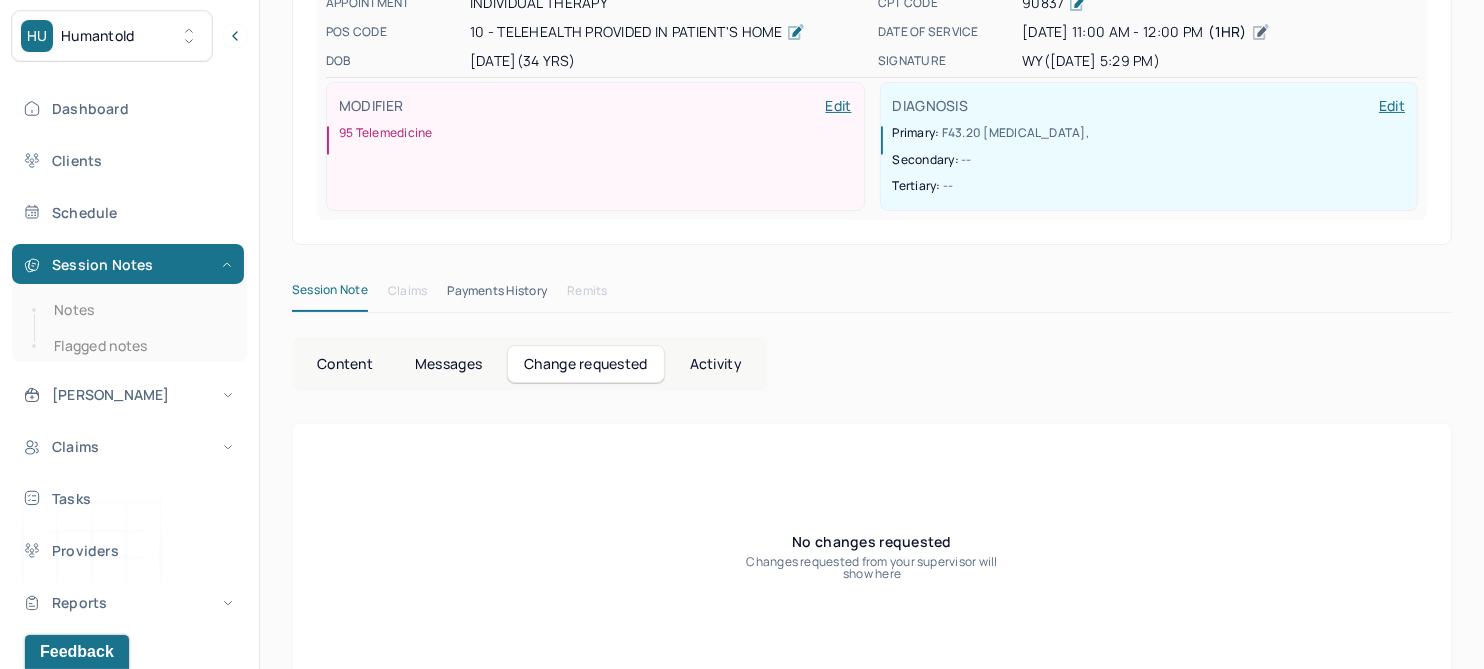 click on "Activity" at bounding box center [716, 364] 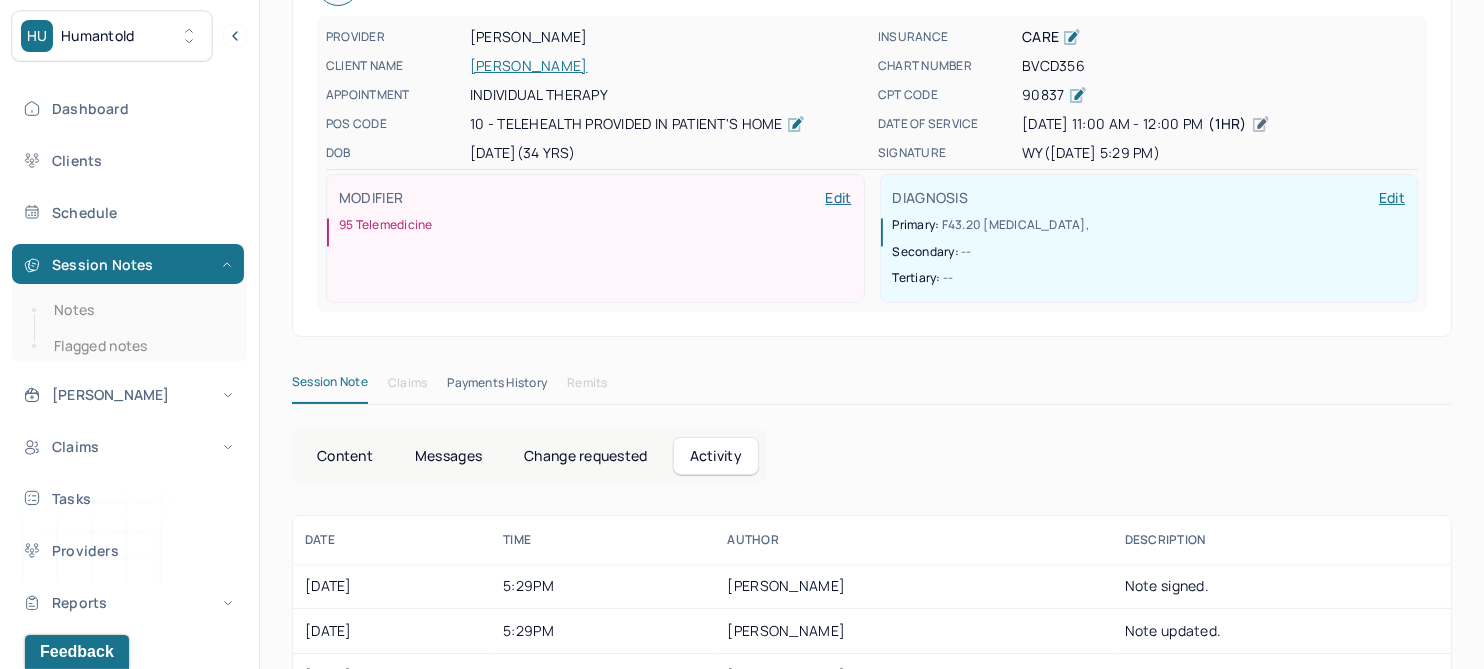 scroll, scrollTop: 0, scrollLeft: 0, axis: both 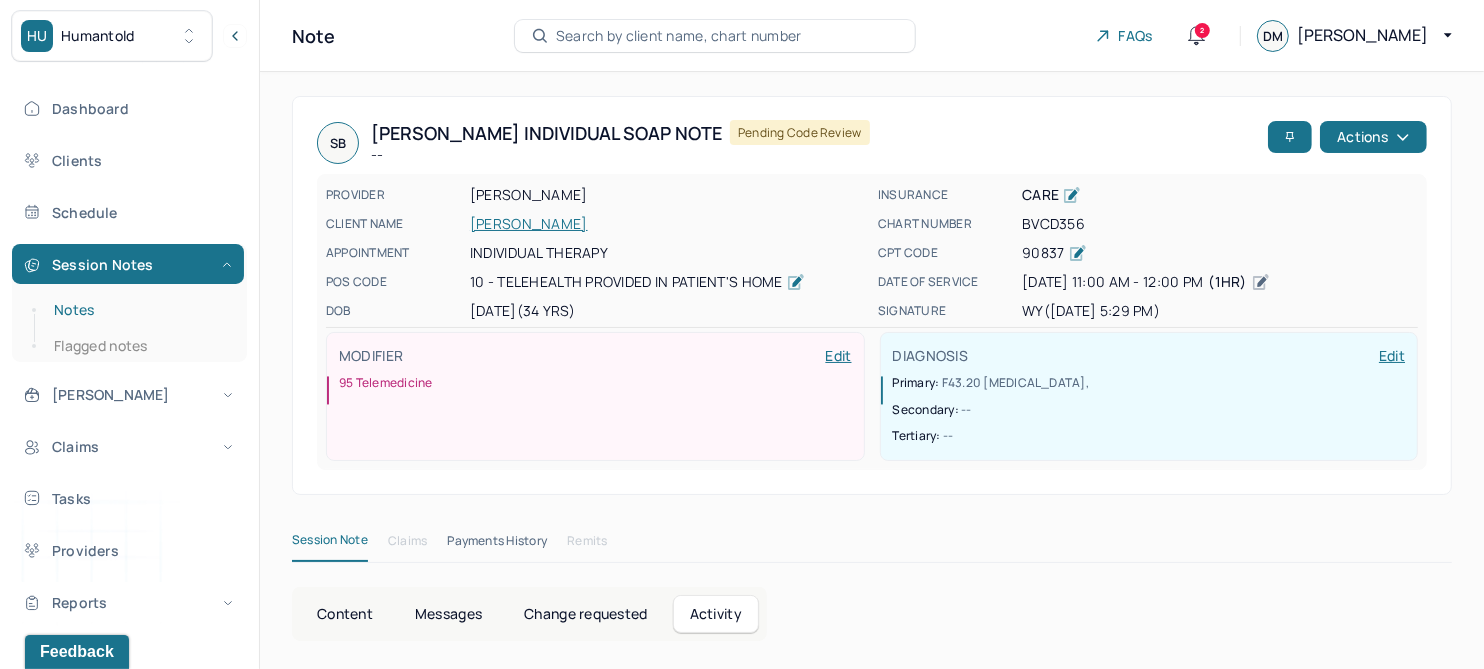 click on "Notes" at bounding box center [139, 310] 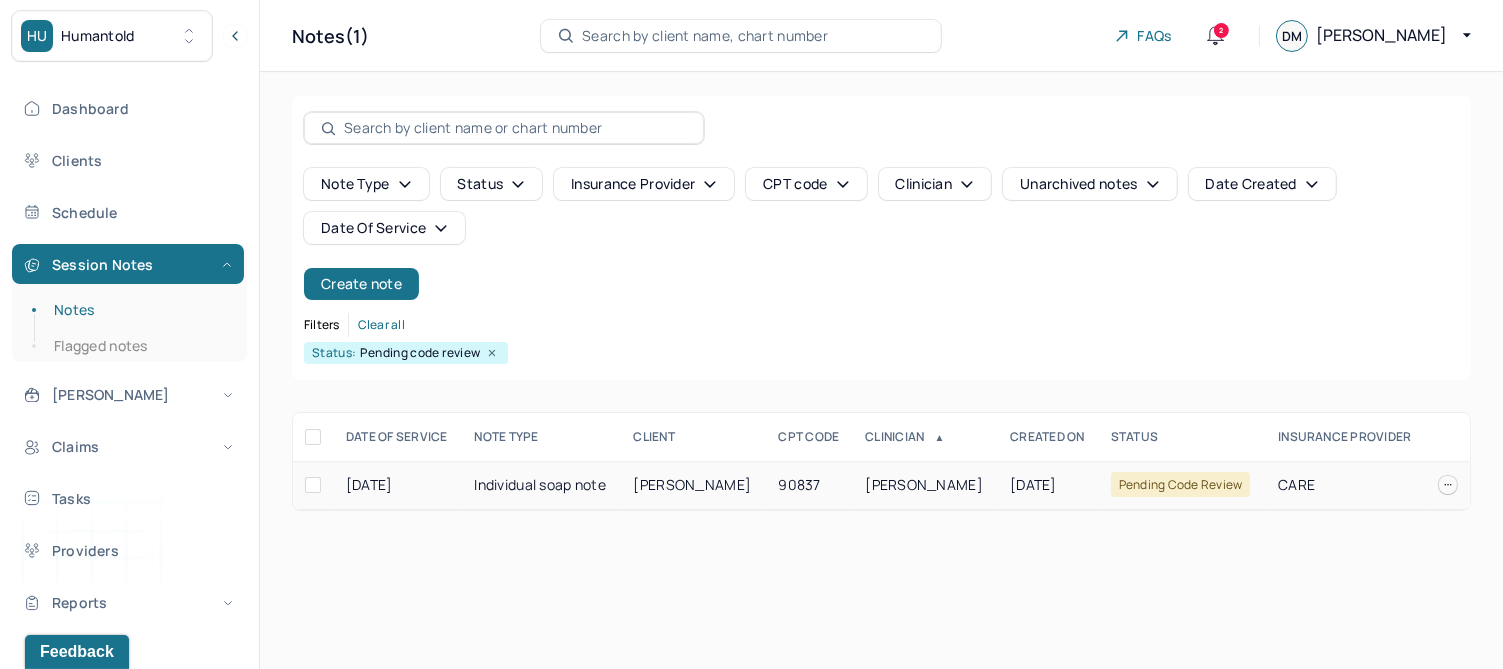click on "90837" at bounding box center (809, 485) 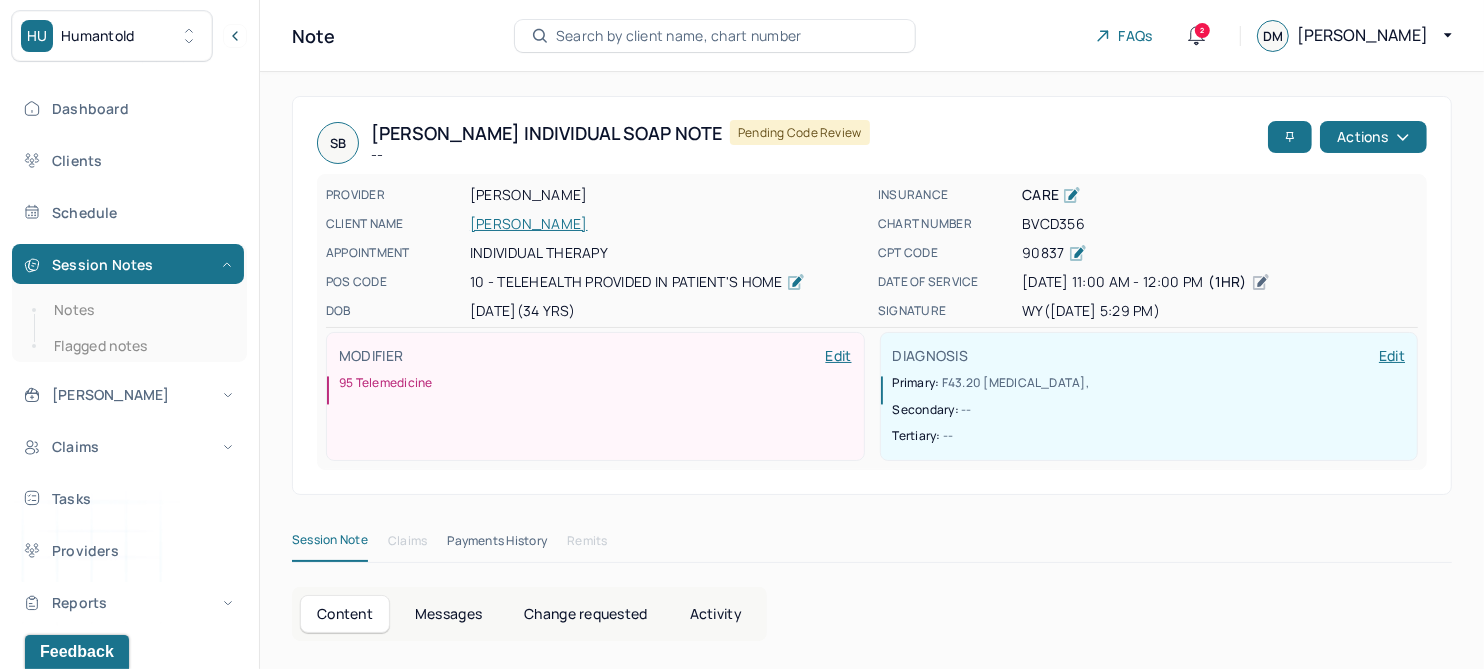 click on "BVCD356" at bounding box center [1220, 224] 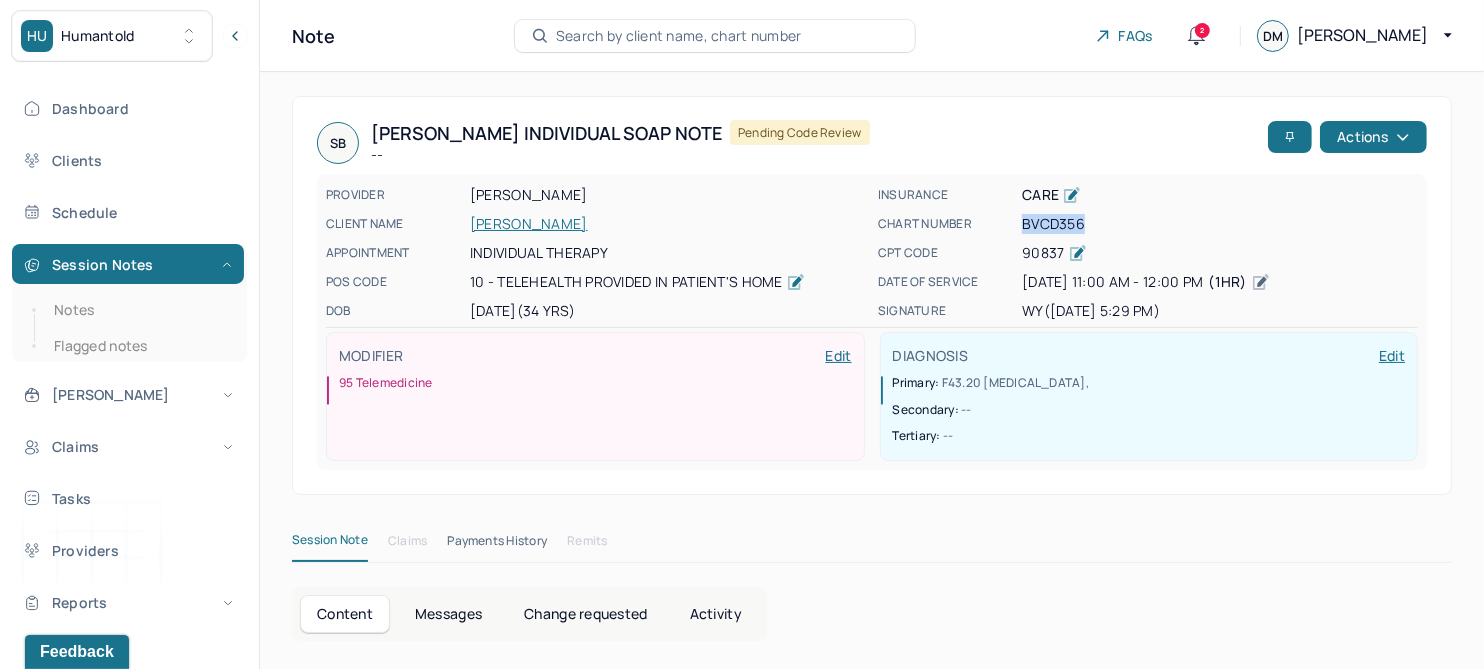 click on "BVCD356" at bounding box center (1220, 224) 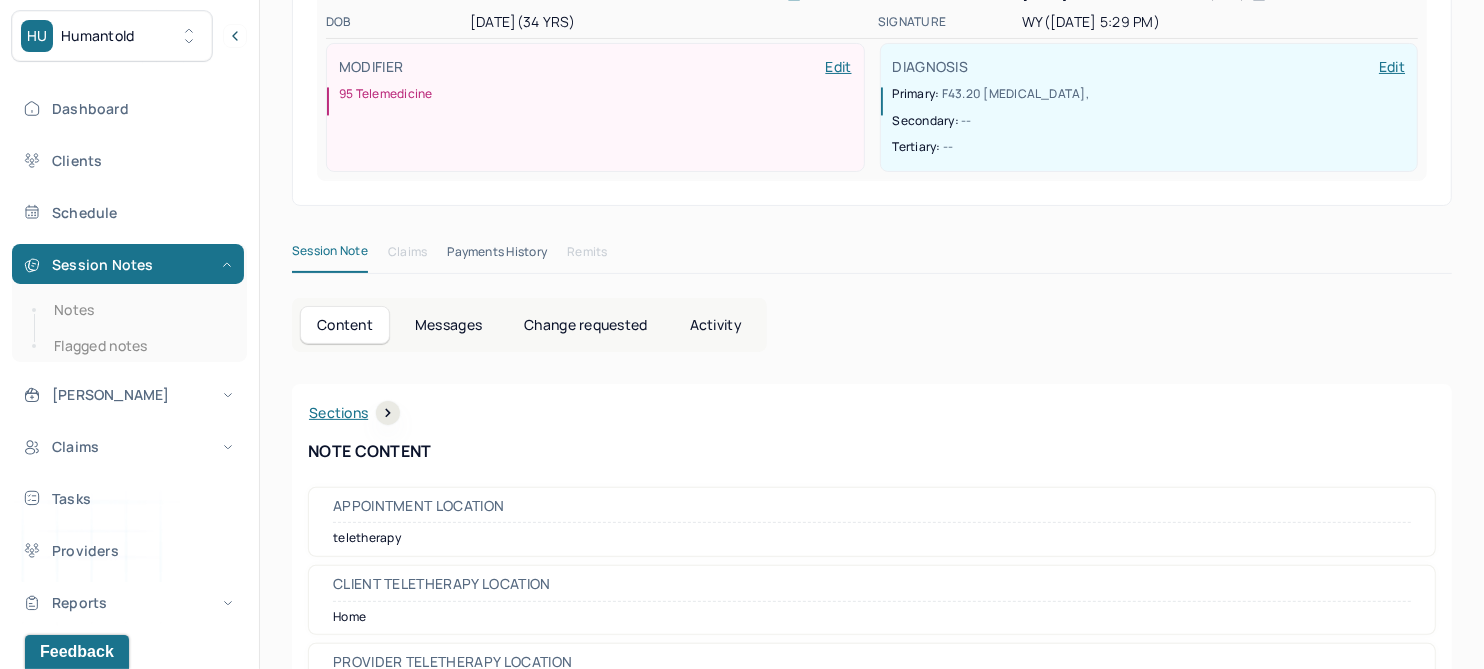scroll, scrollTop: 55, scrollLeft: 0, axis: vertical 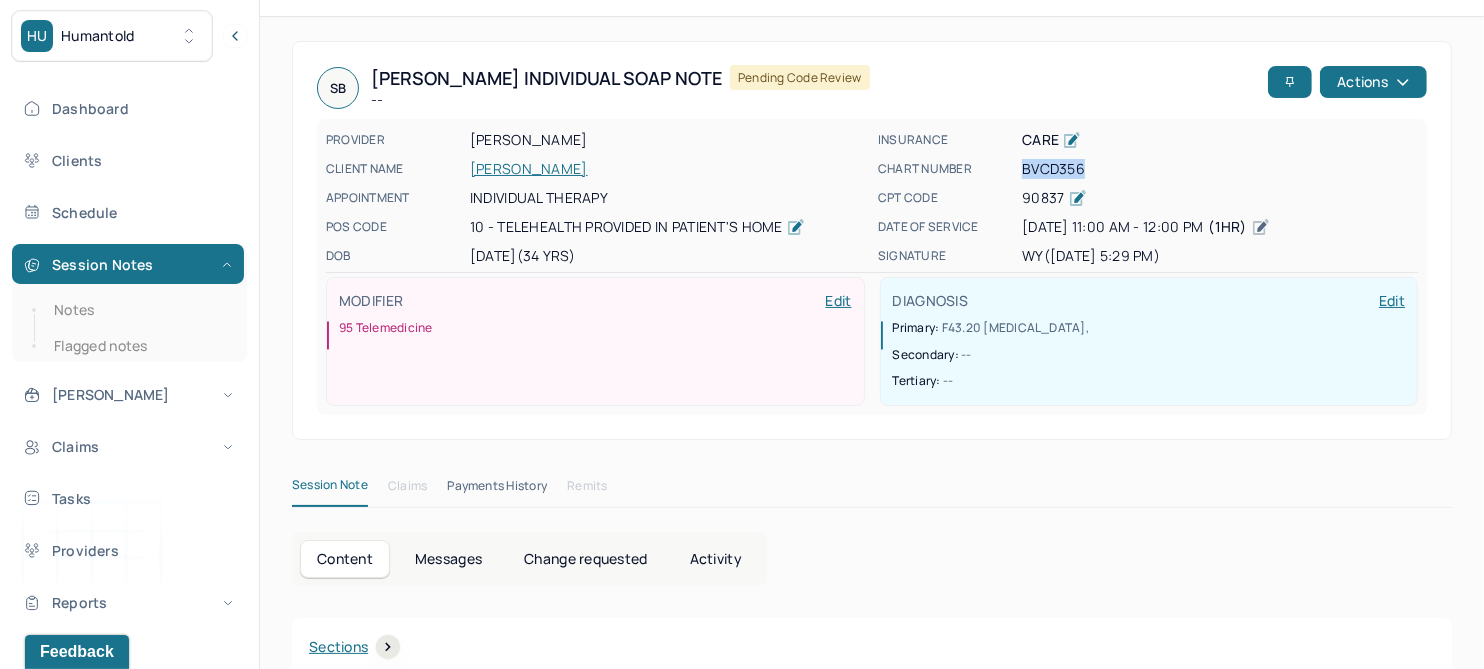 click on "Activity" at bounding box center [716, 559] 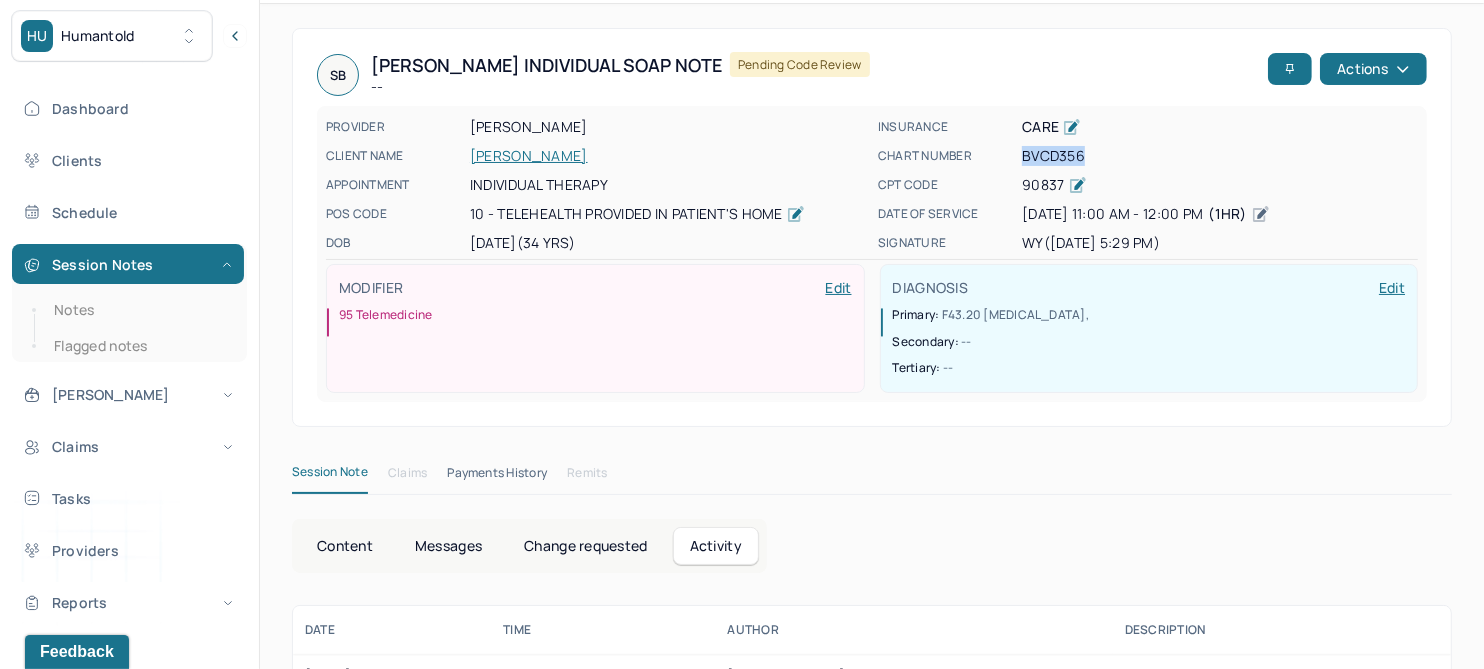 scroll, scrollTop: 48, scrollLeft: 0, axis: vertical 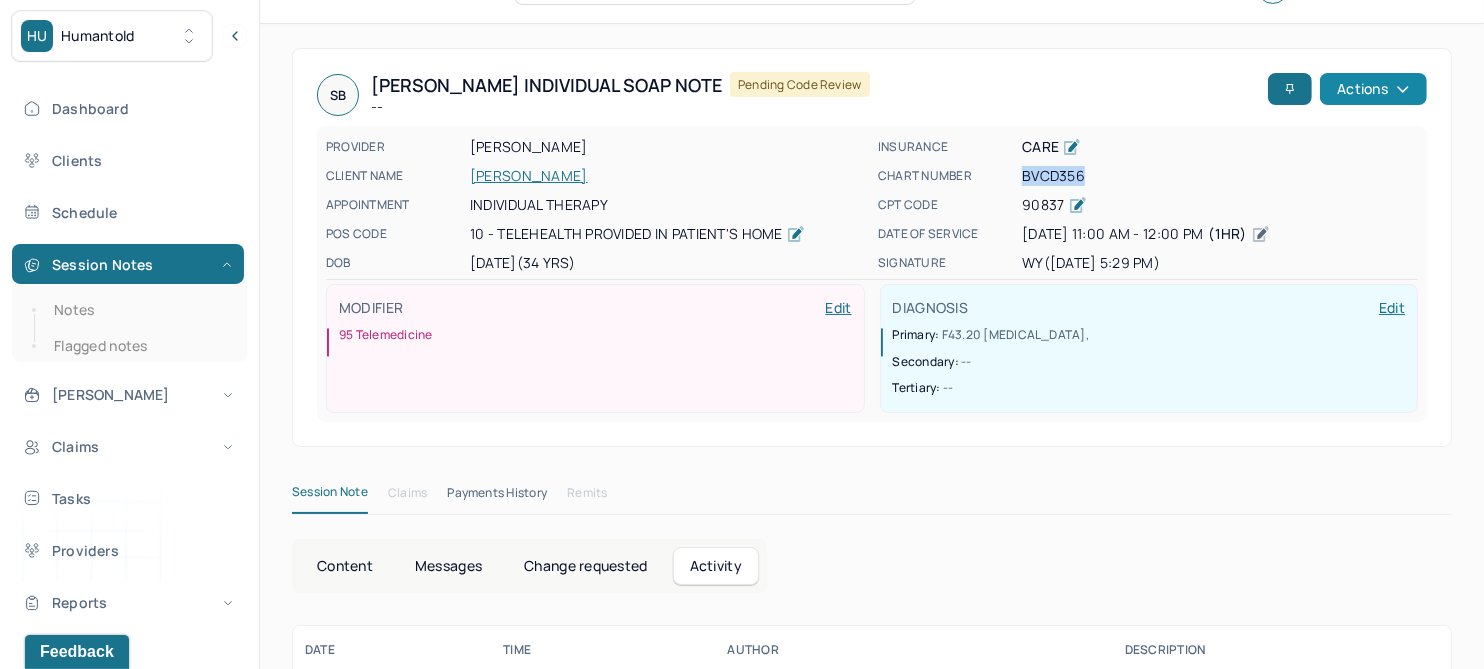click 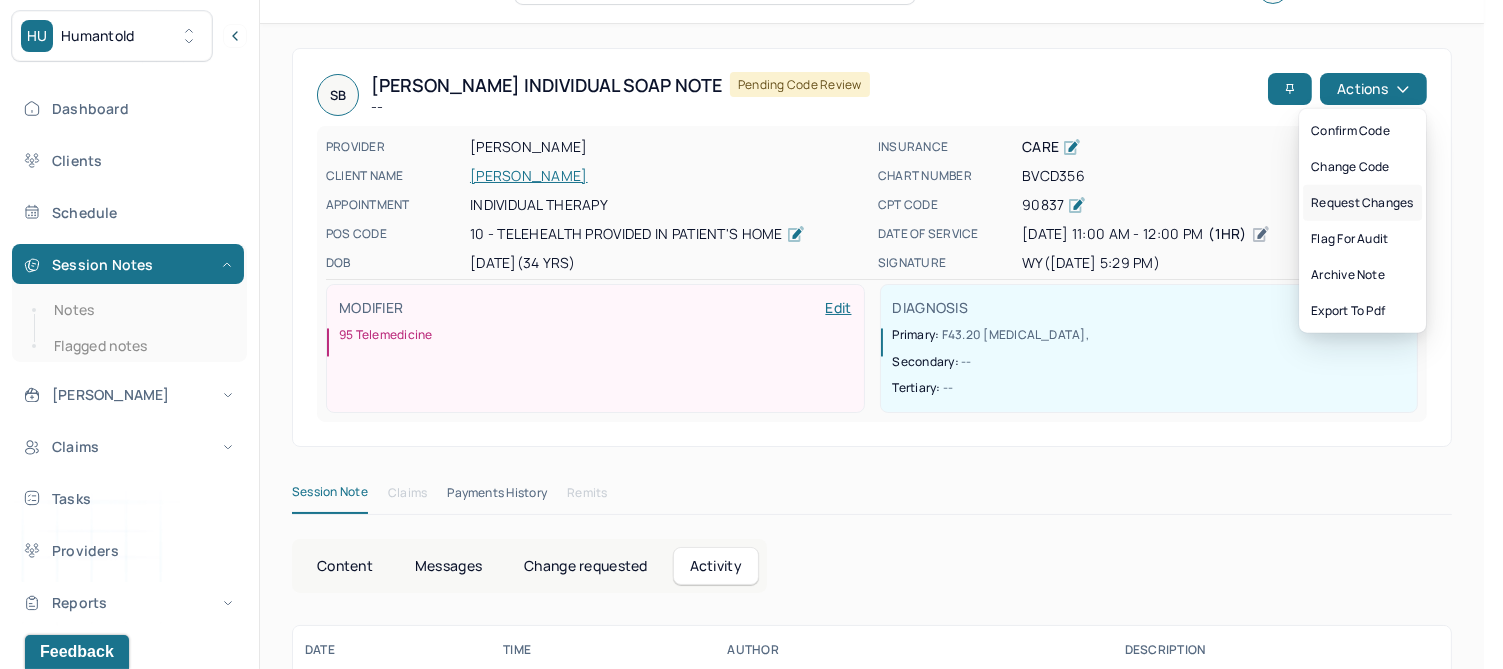 click on "Request changes" at bounding box center (1362, 203) 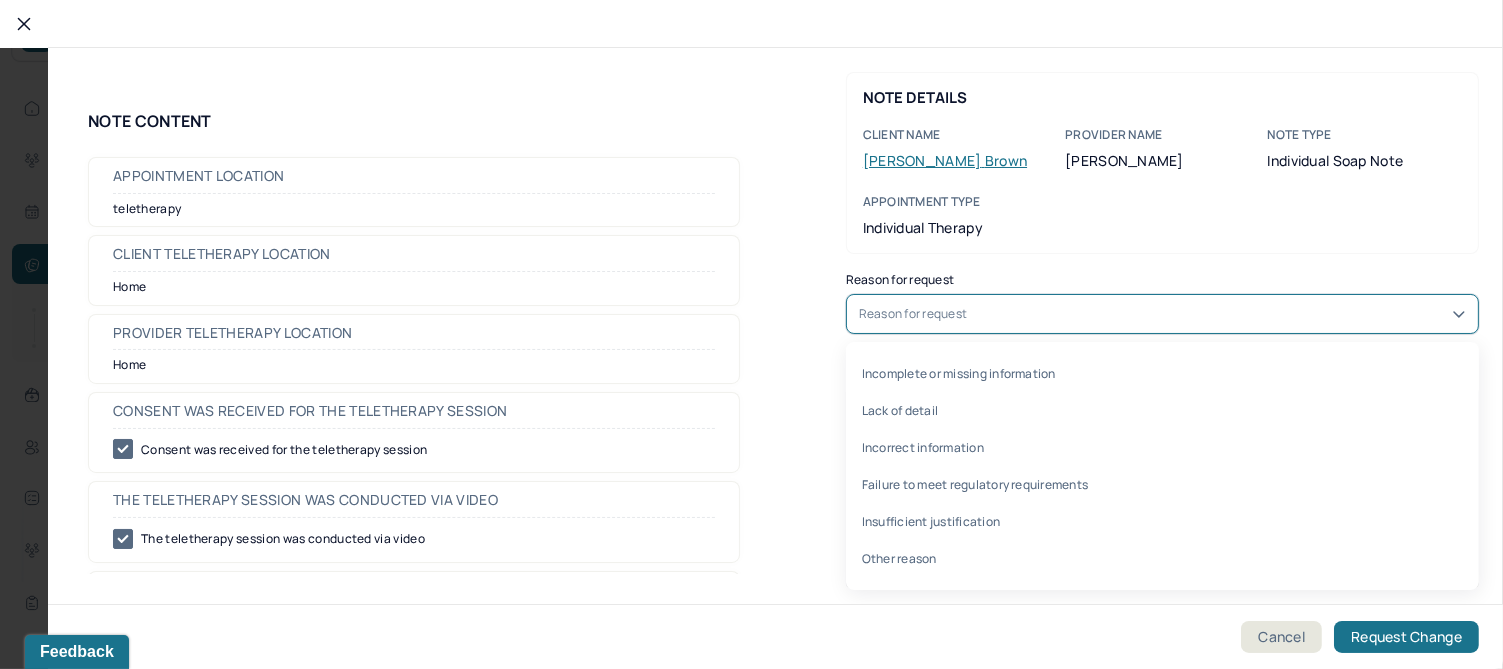 click on "Reason for request" at bounding box center (1162, 314) 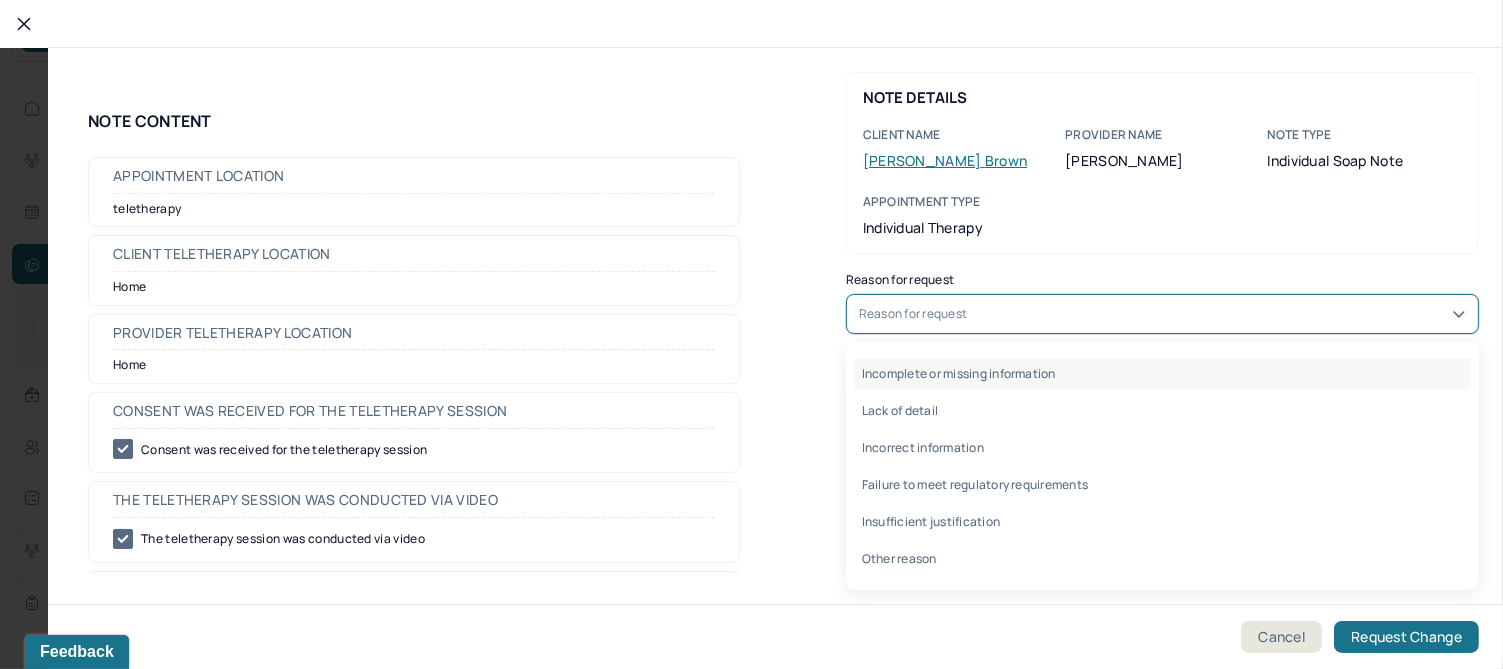 click on "Incomplete or missing information" at bounding box center [1162, 373] 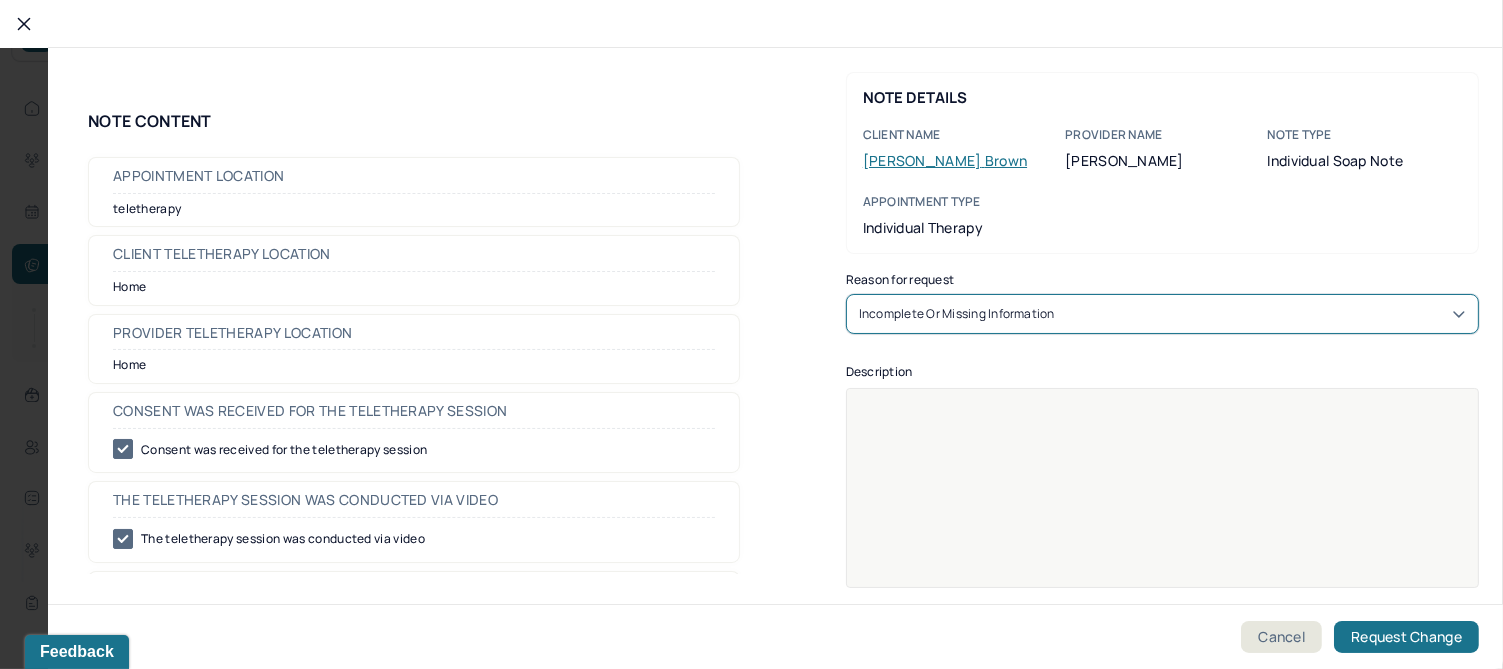 click at bounding box center (1163, 501) 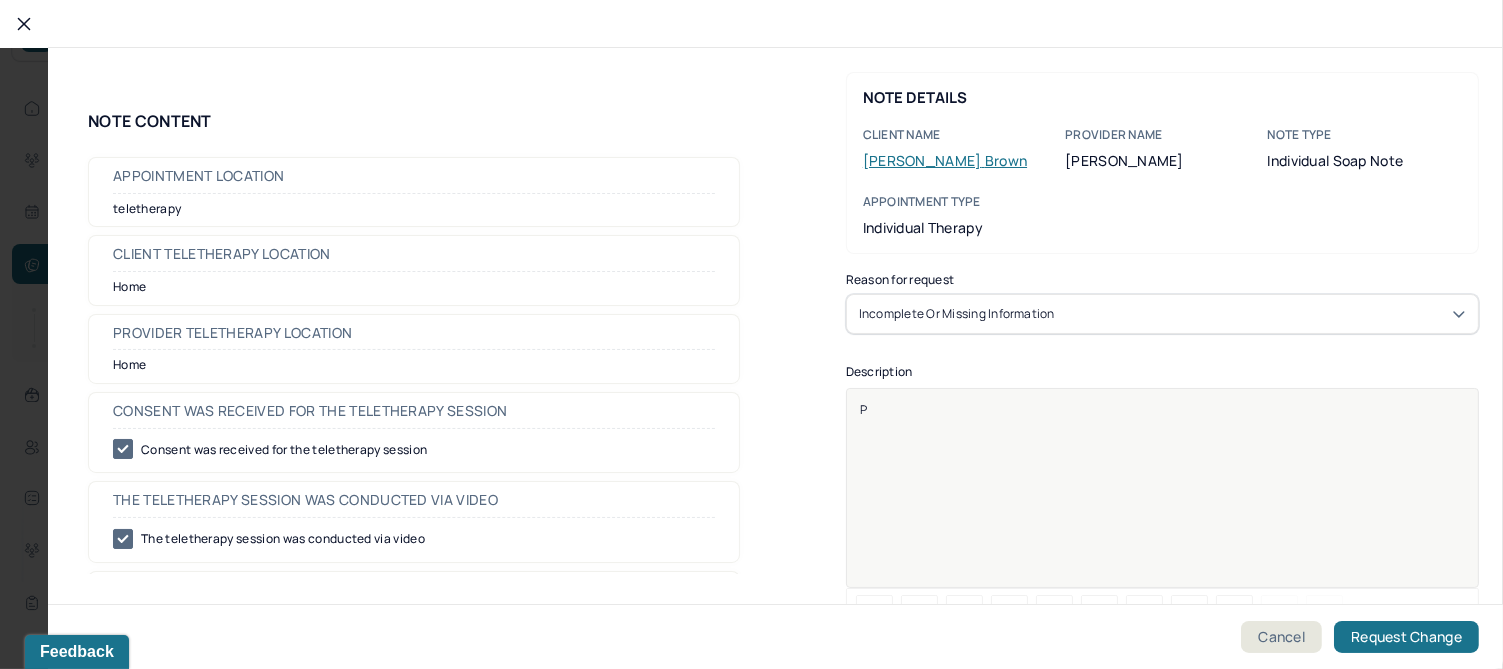 type 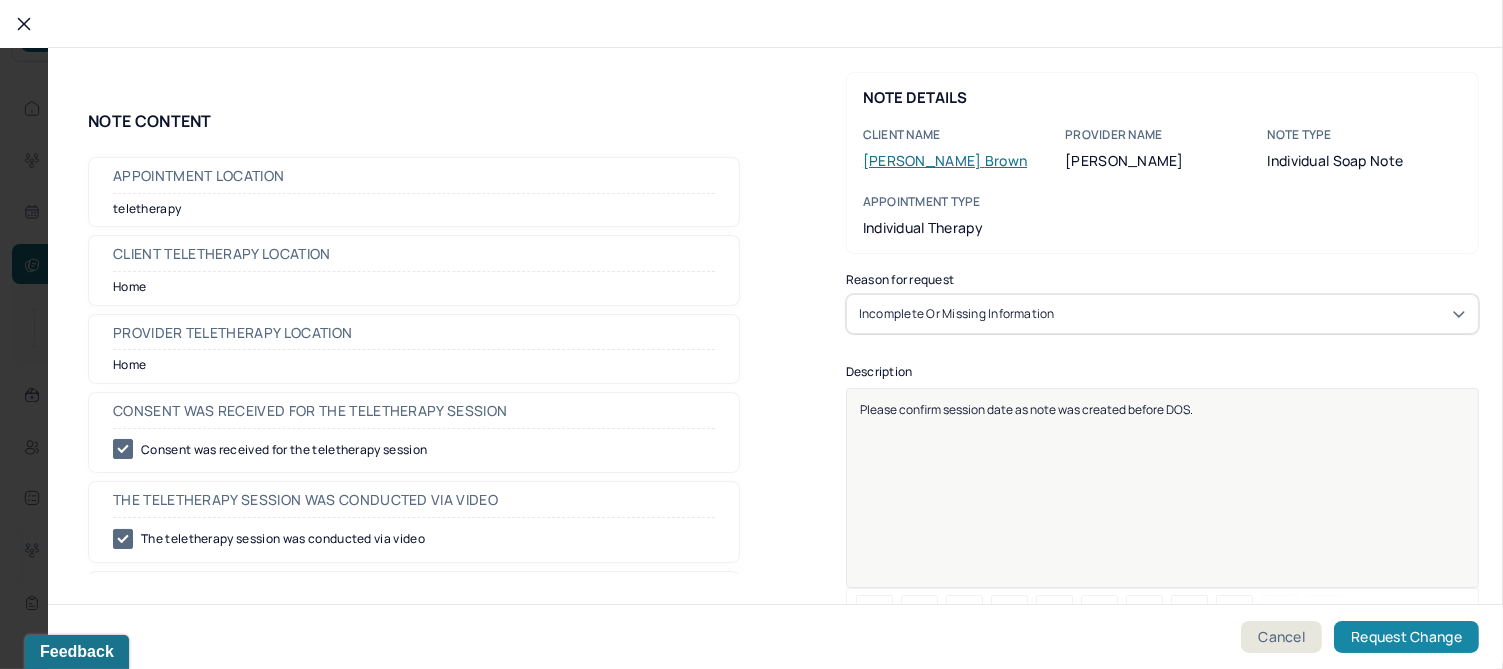 click on "Request Change" at bounding box center [1406, 637] 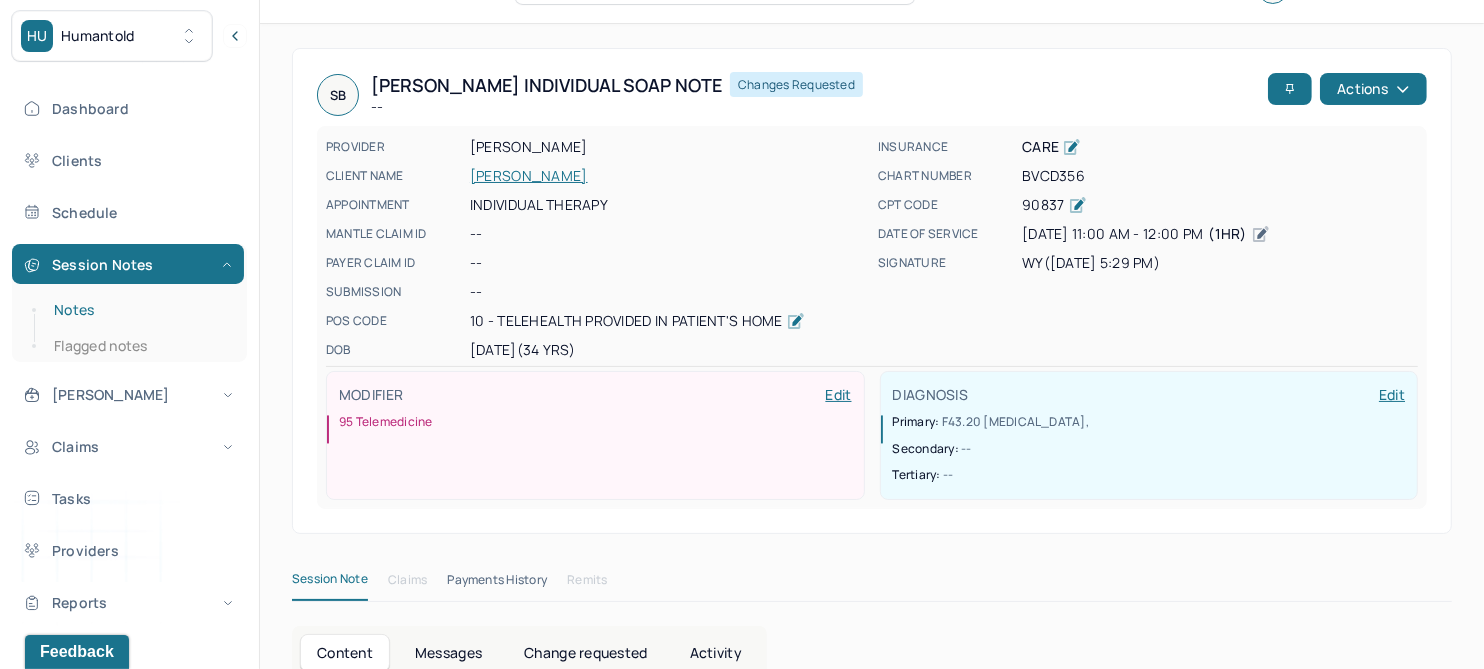 click on "Notes" at bounding box center [139, 310] 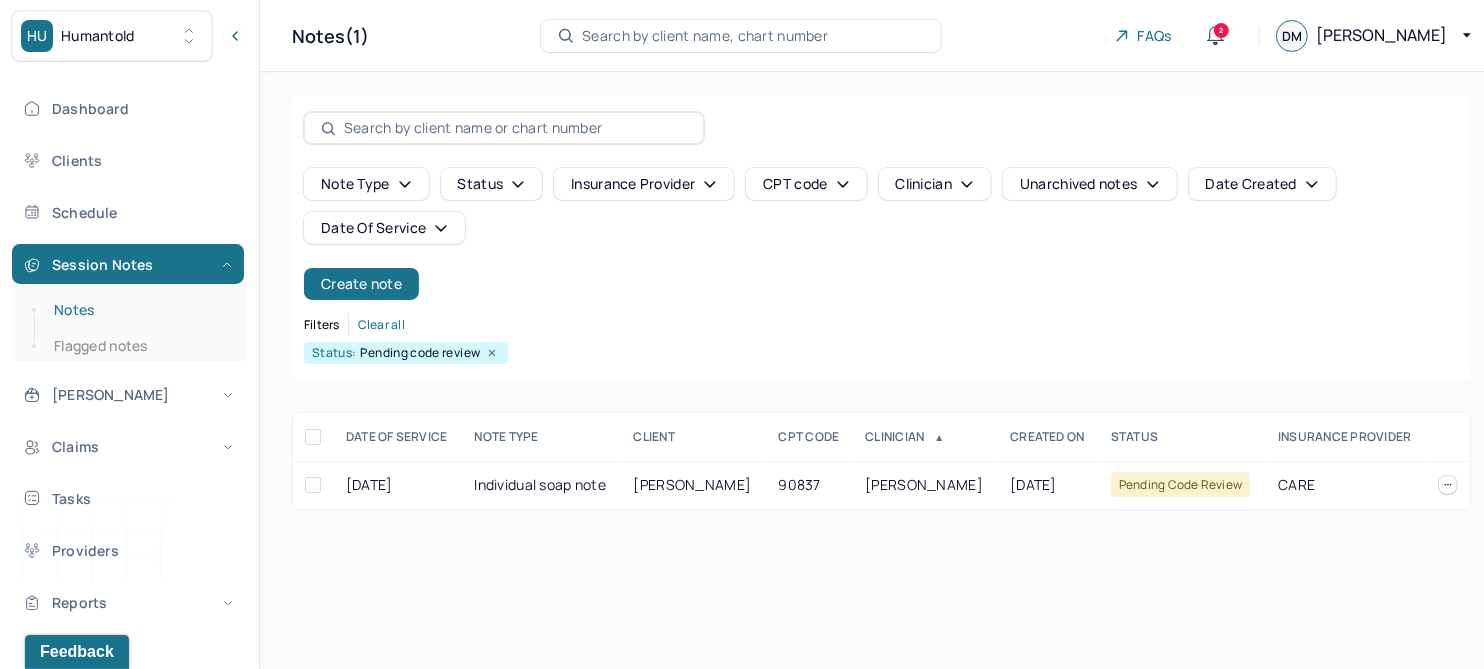 scroll, scrollTop: 0, scrollLeft: 0, axis: both 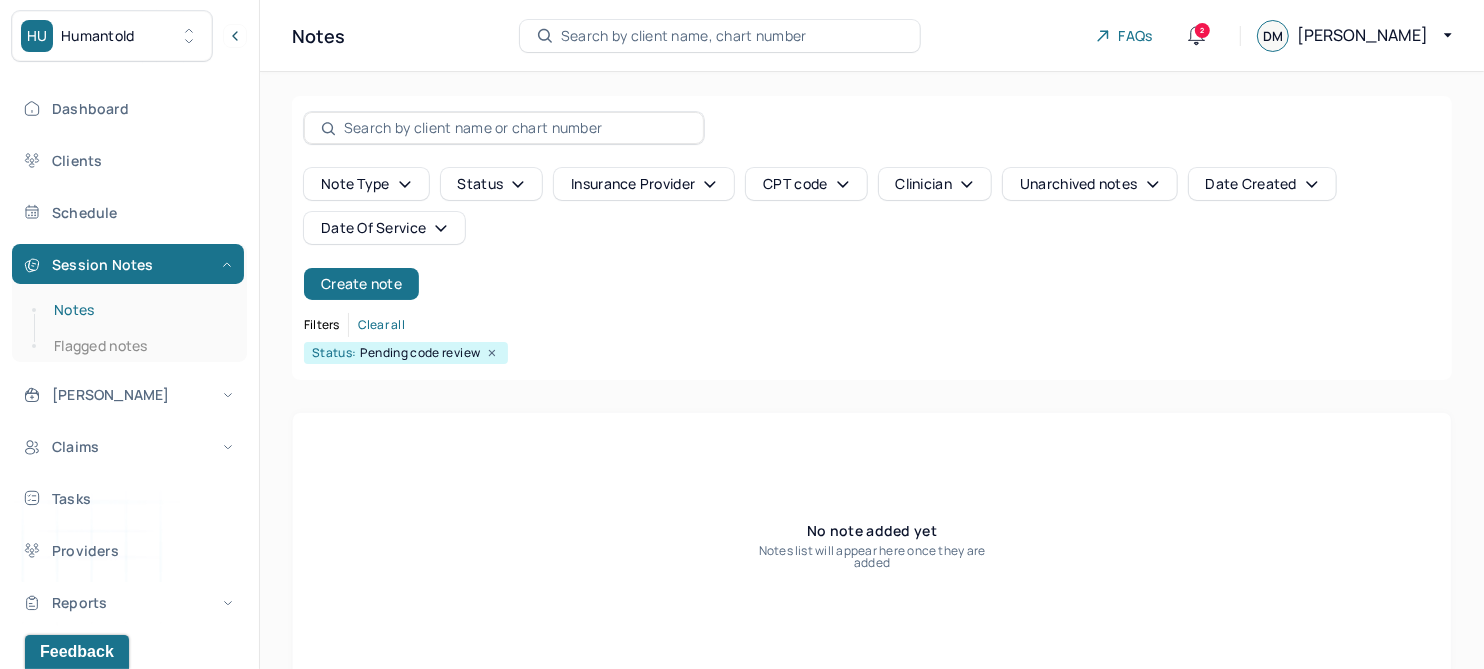 click on "Notes" at bounding box center [139, 310] 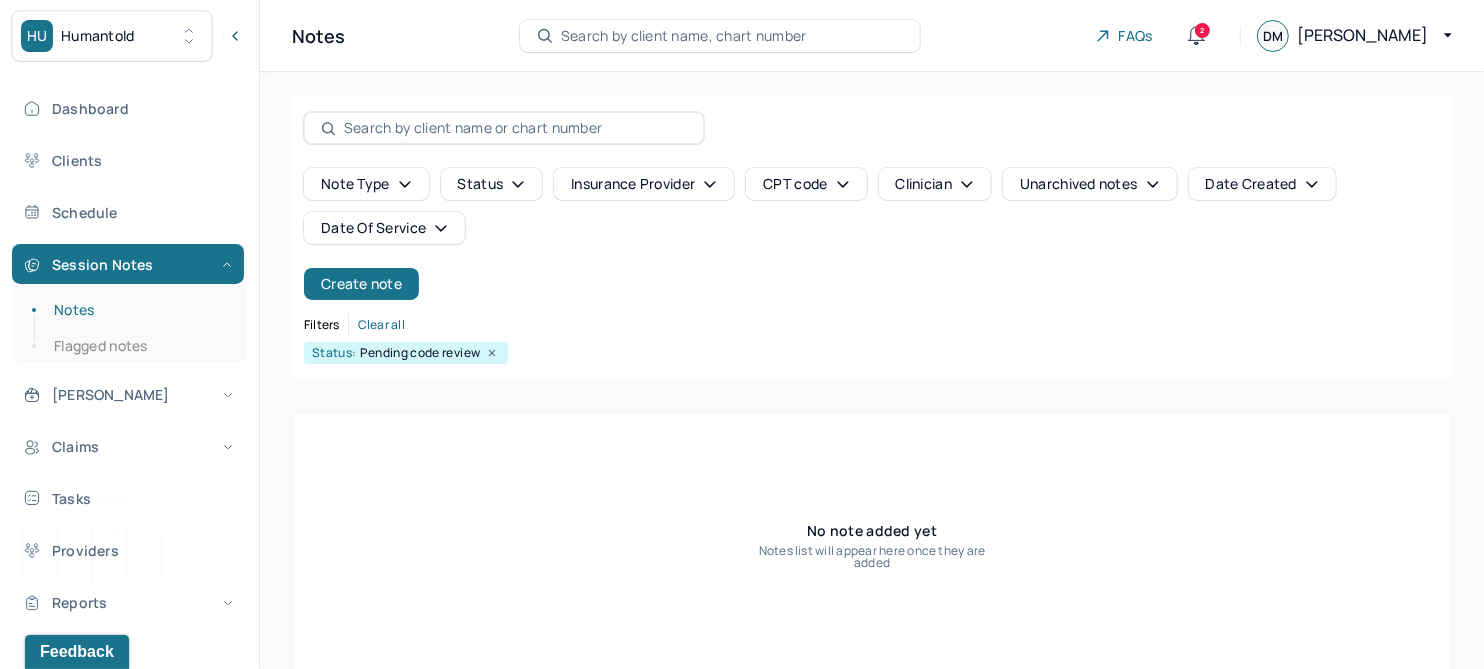 click 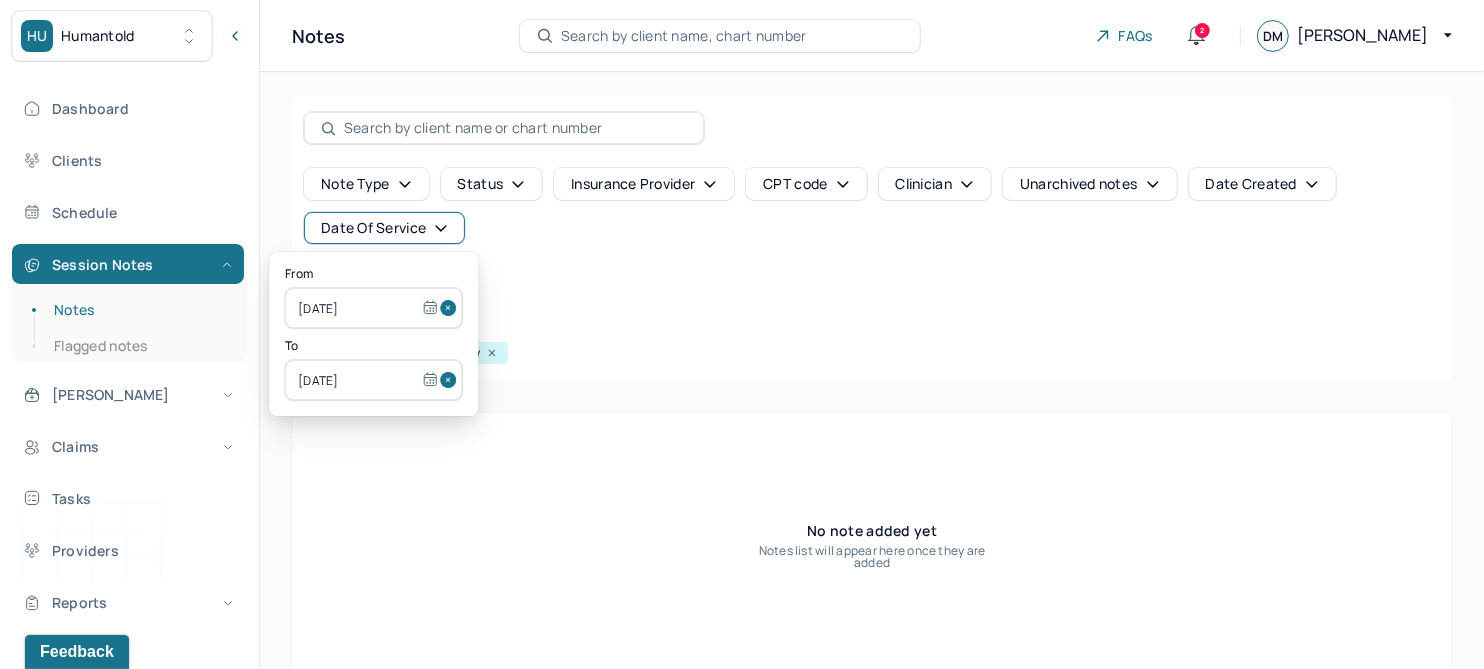 click at bounding box center [451, 308] 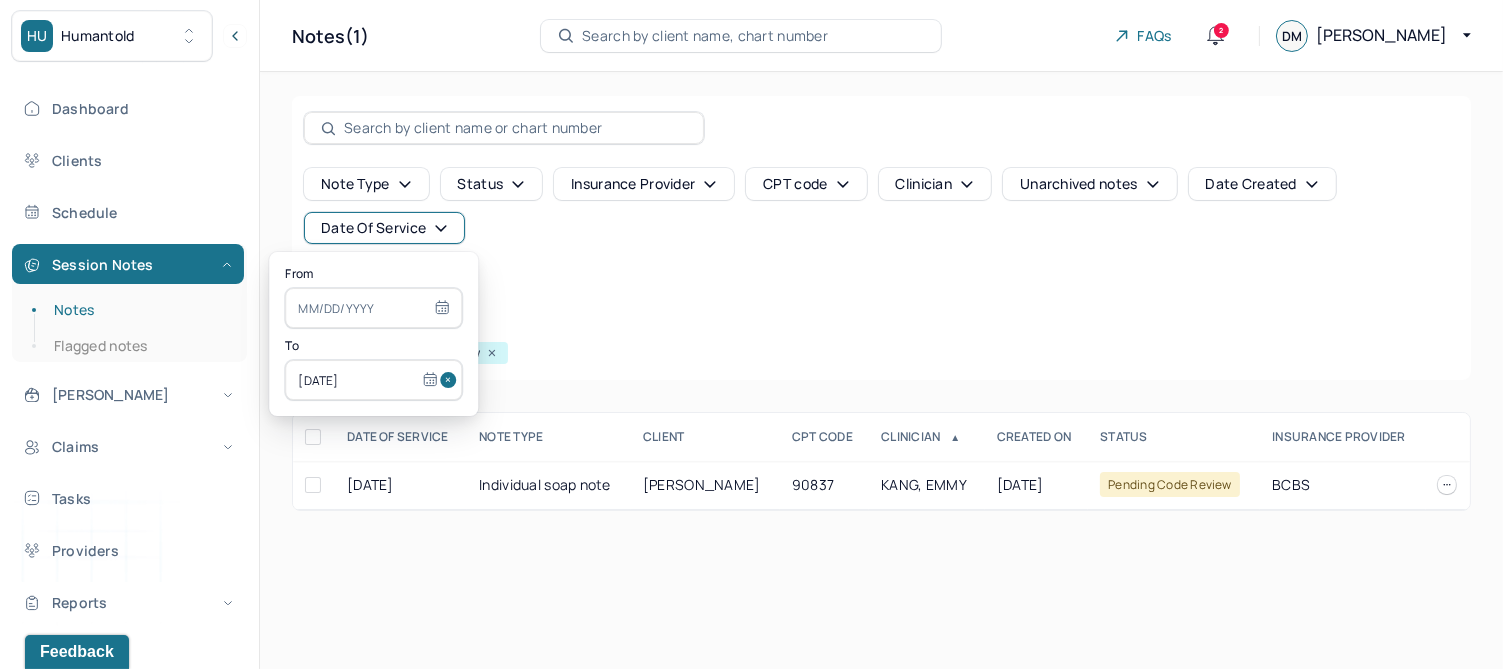 click at bounding box center (451, 380) 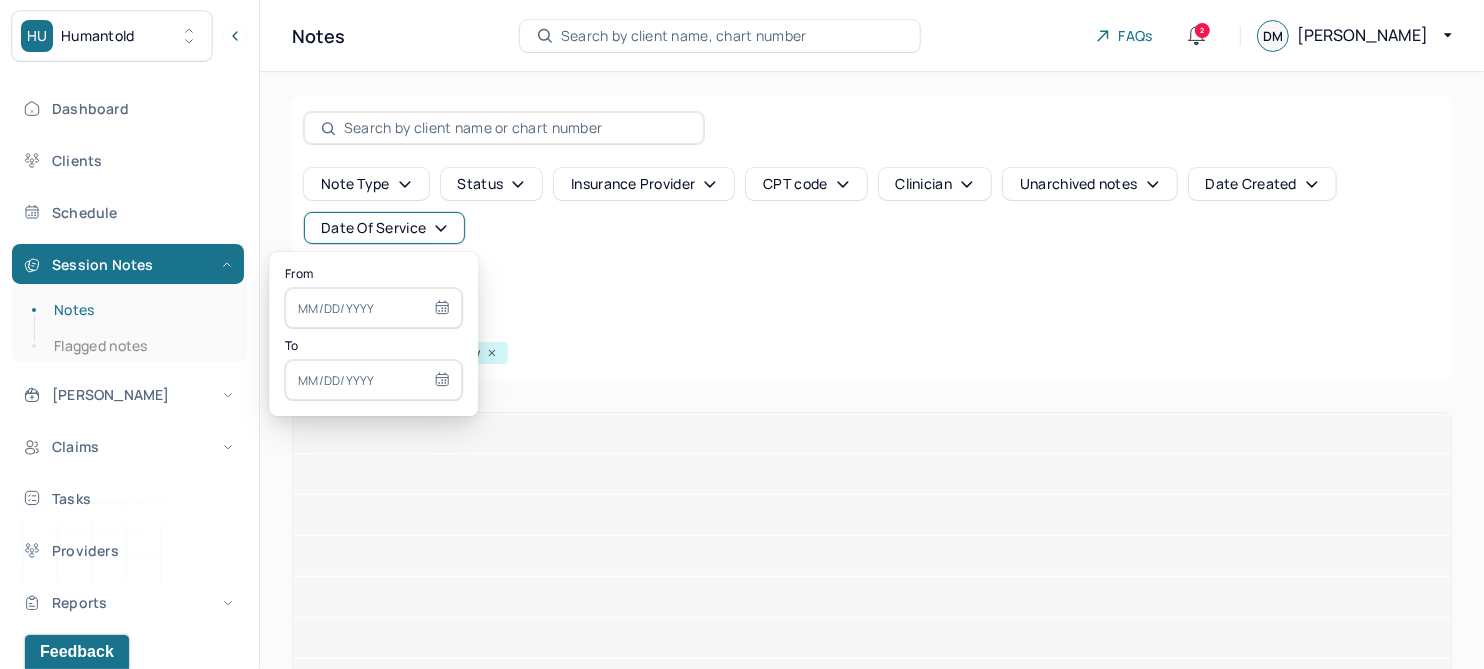click at bounding box center (373, 308) 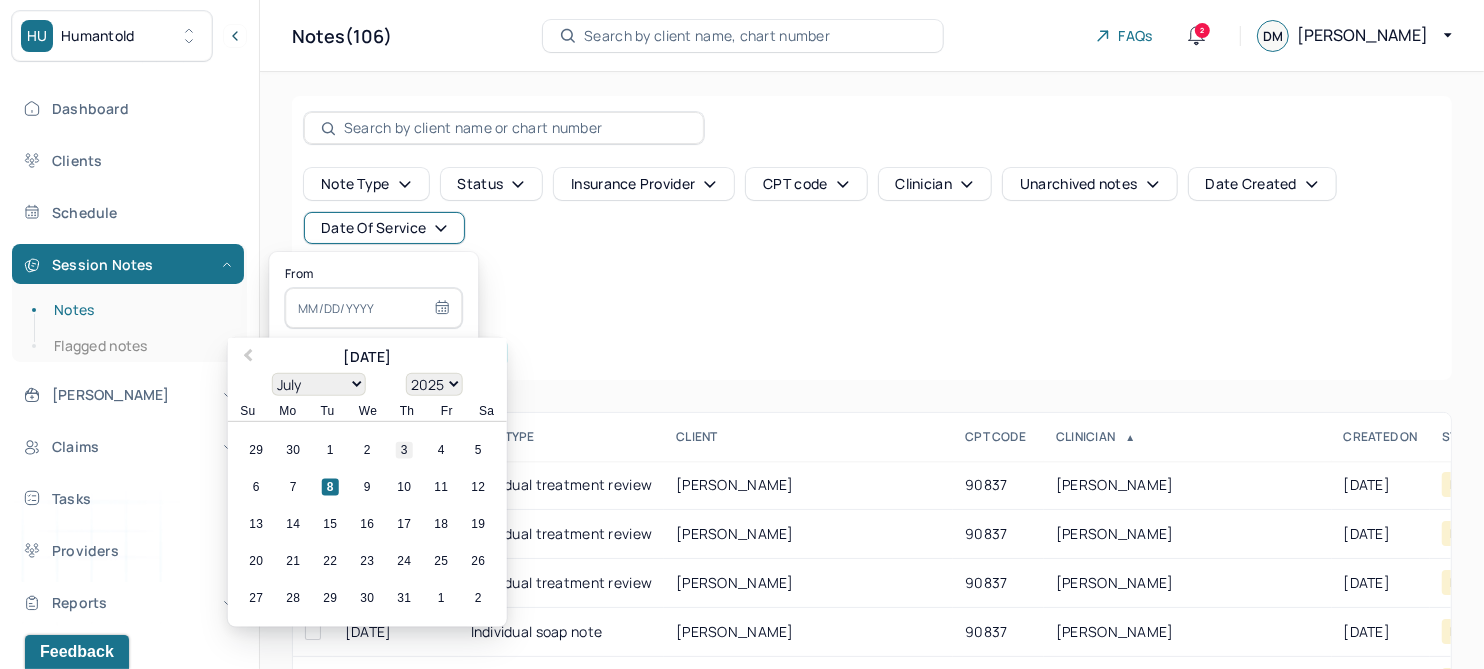 click on "3" at bounding box center [404, 450] 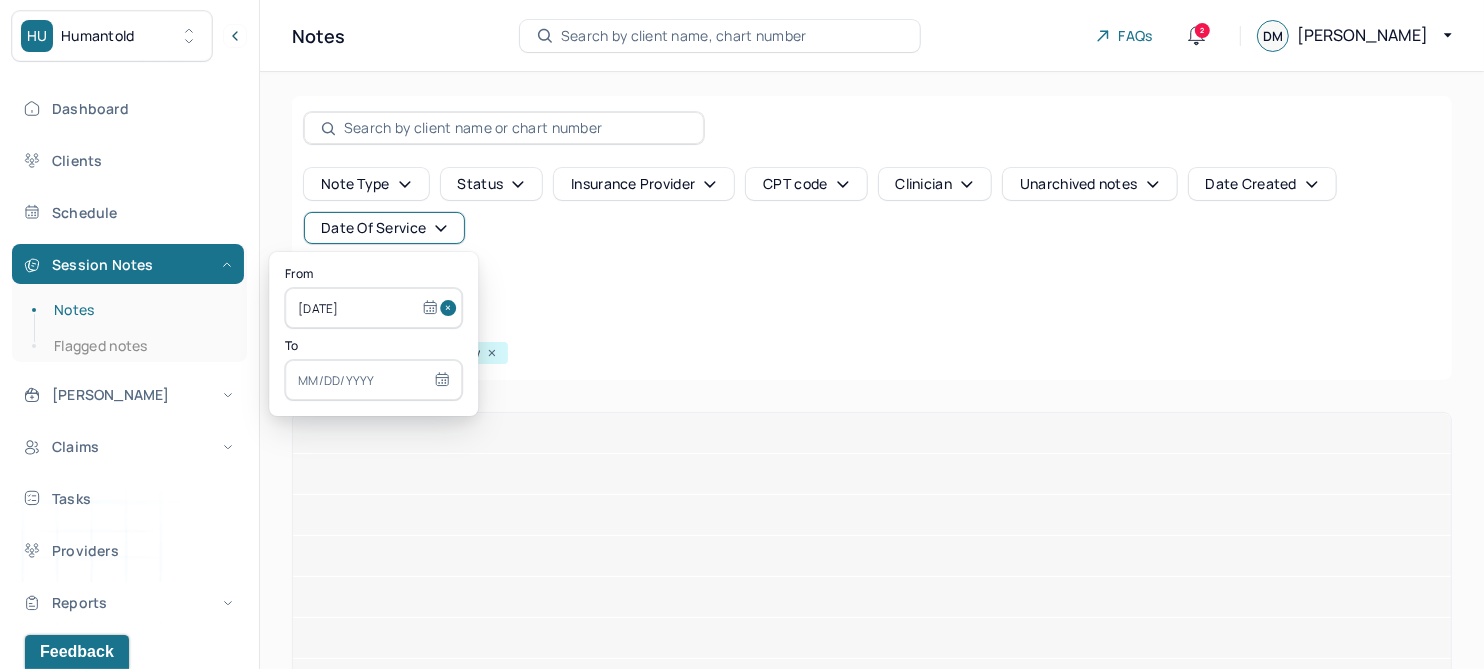 click at bounding box center (373, 380) 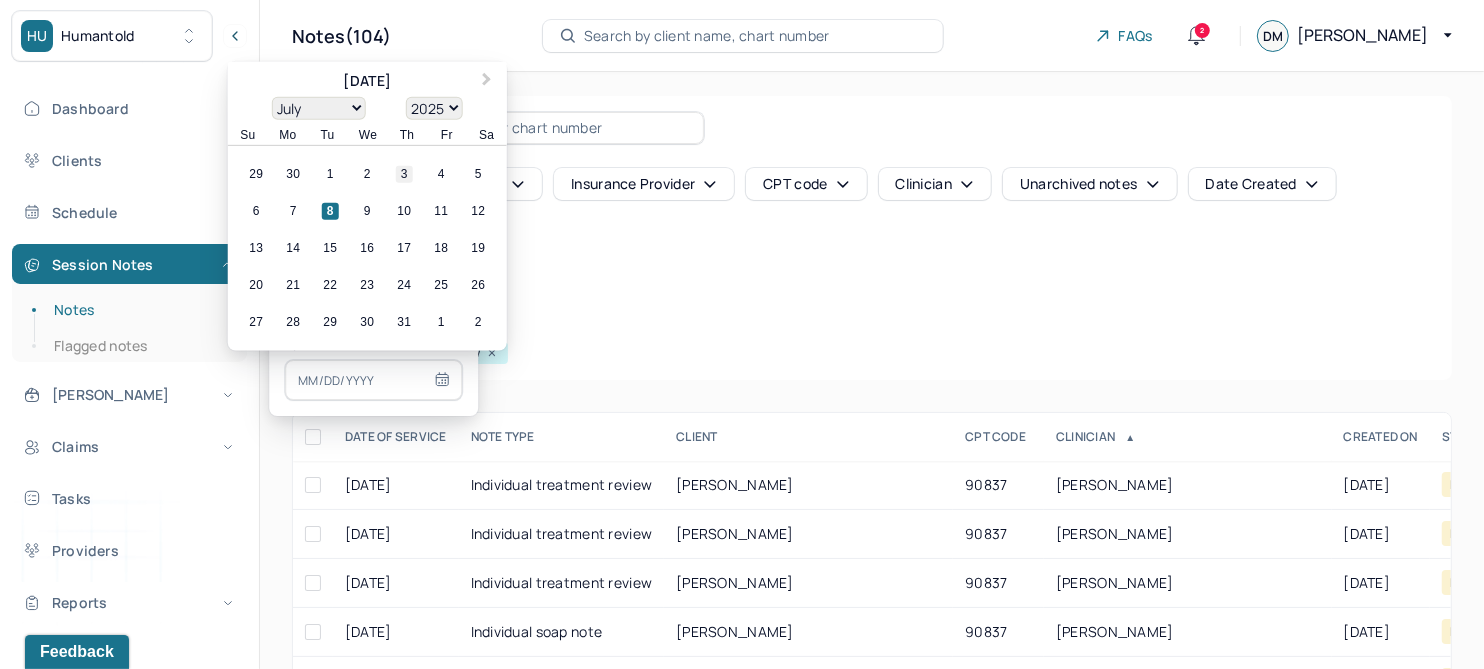 click on "3" at bounding box center (404, 174) 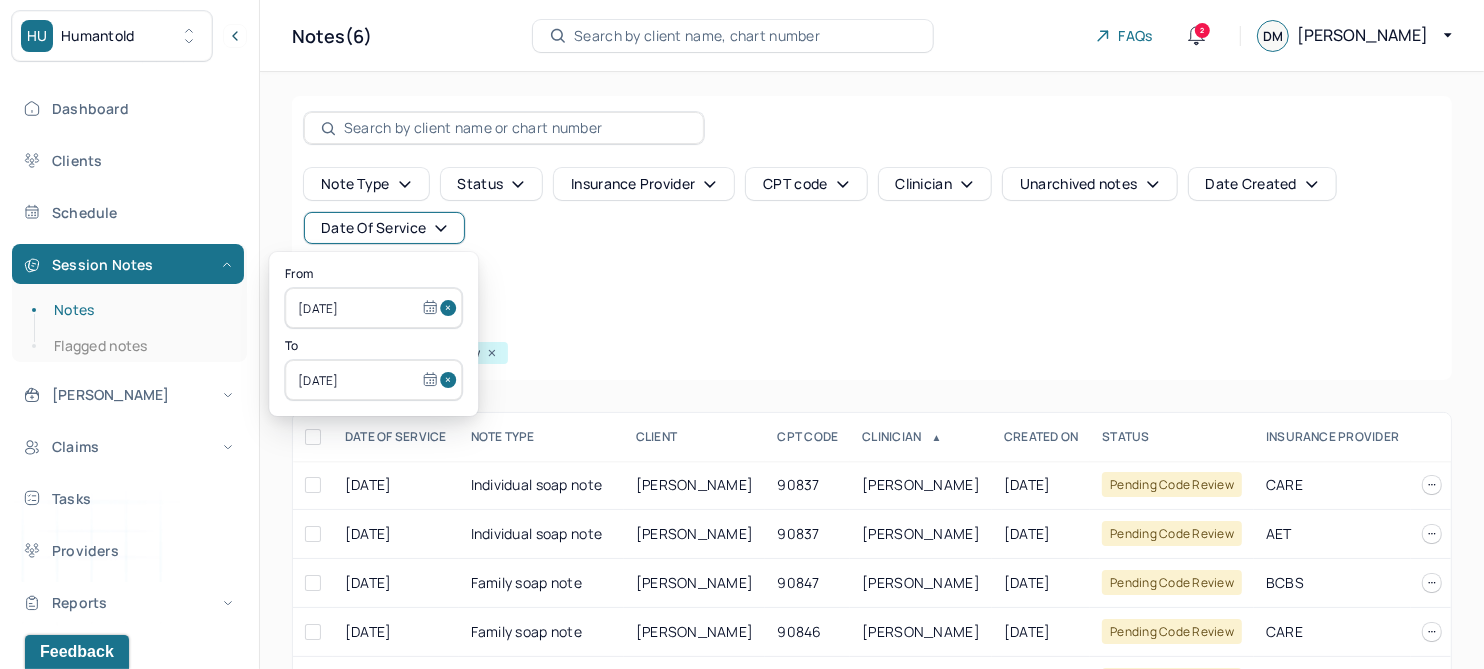 click on "Note type     Status     Insurance provider     CPT code     Clinician     Unarchived notes     Date Created     Date Of Service     Create note   Filters   Clear all   Status: Pending code review" at bounding box center [872, 238] 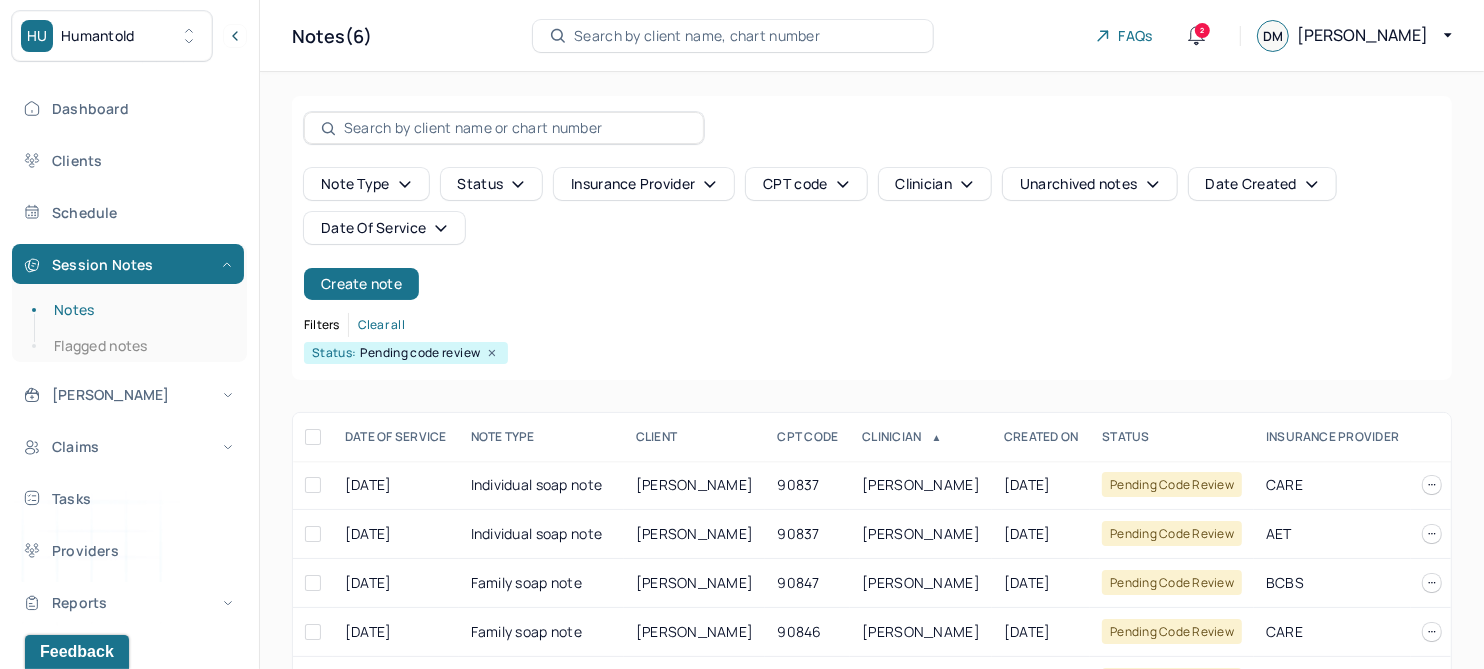 scroll, scrollTop: 127, scrollLeft: 0, axis: vertical 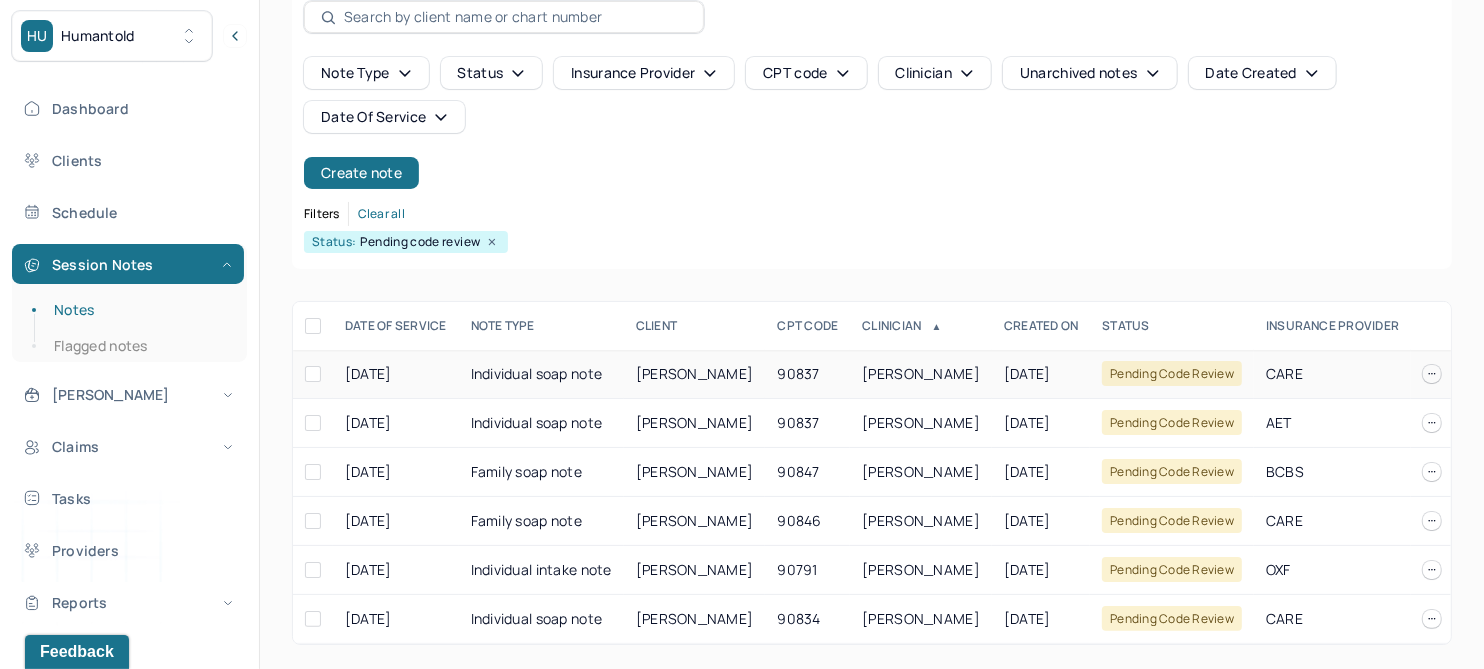click on "RITTER, ASHLEY" at bounding box center [695, 373] 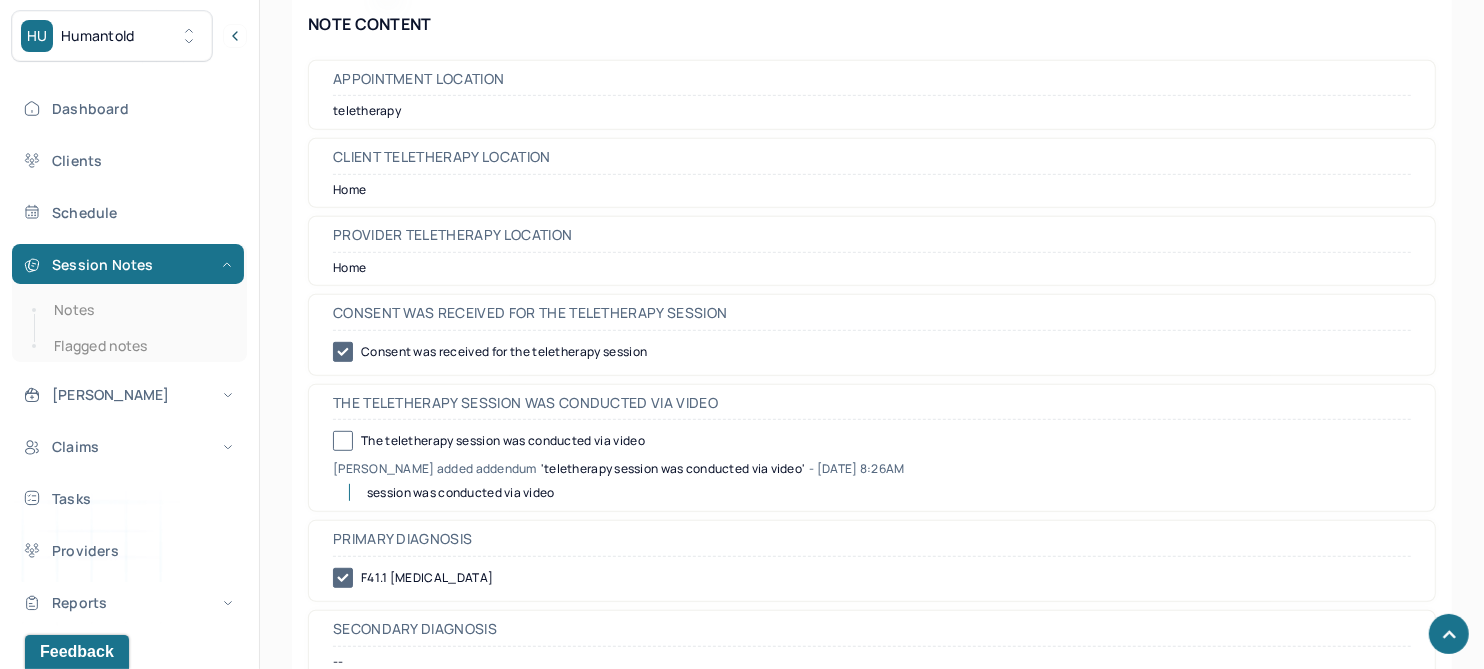 scroll, scrollTop: 752, scrollLeft: 0, axis: vertical 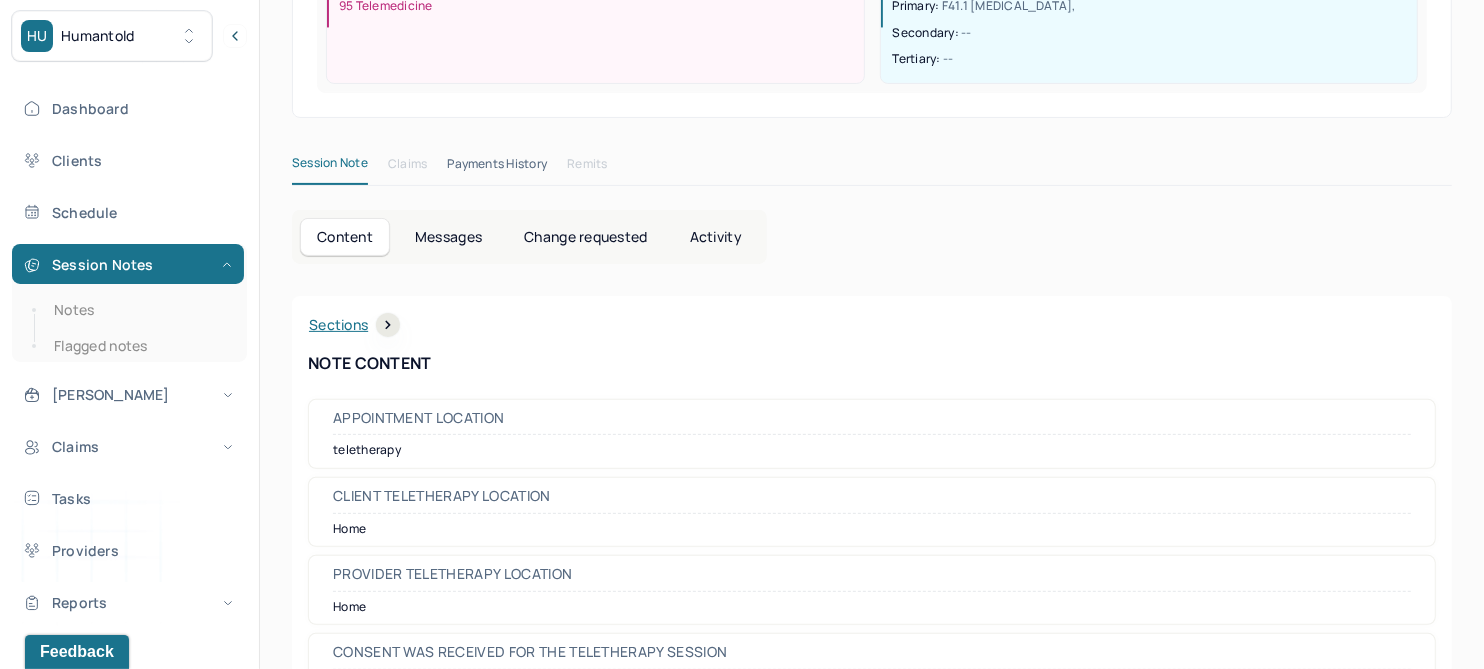click on "Change requested" at bounding box center [585, 237] 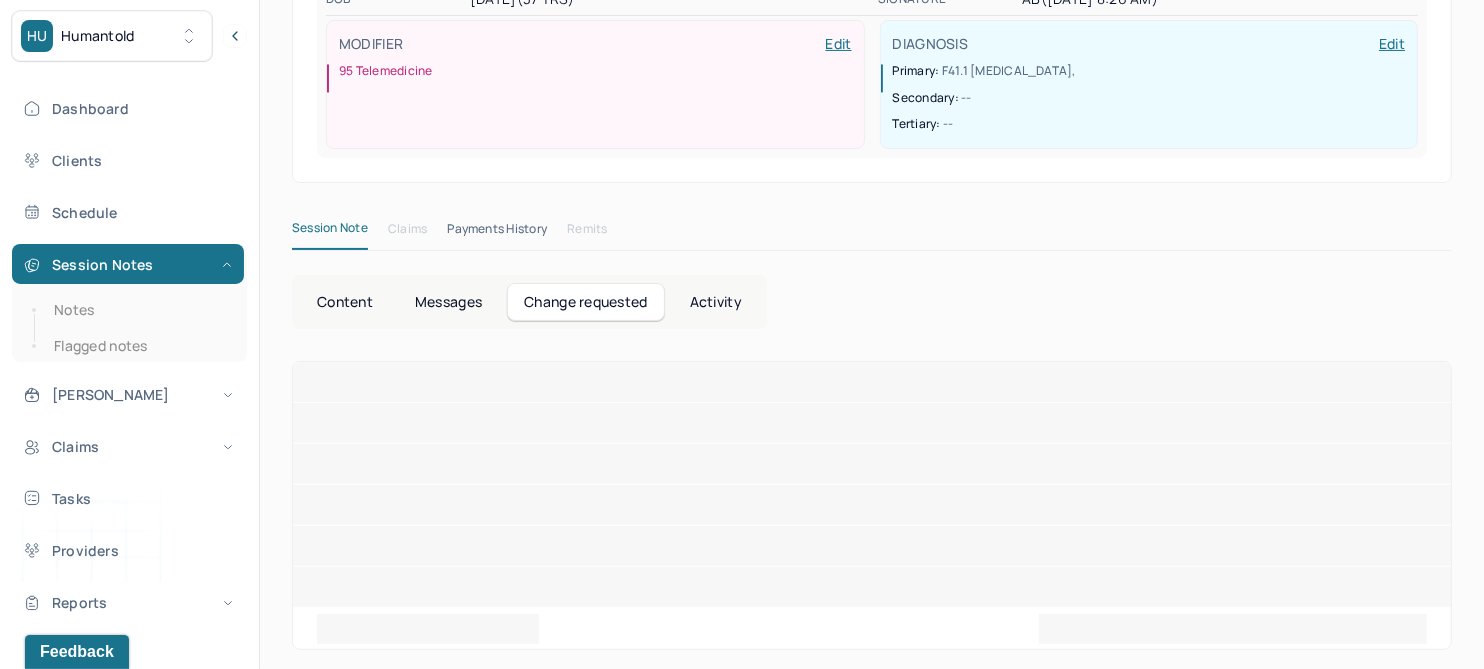 scroll, scrollTop: 118, scrollLeft: 0, axis: vertical 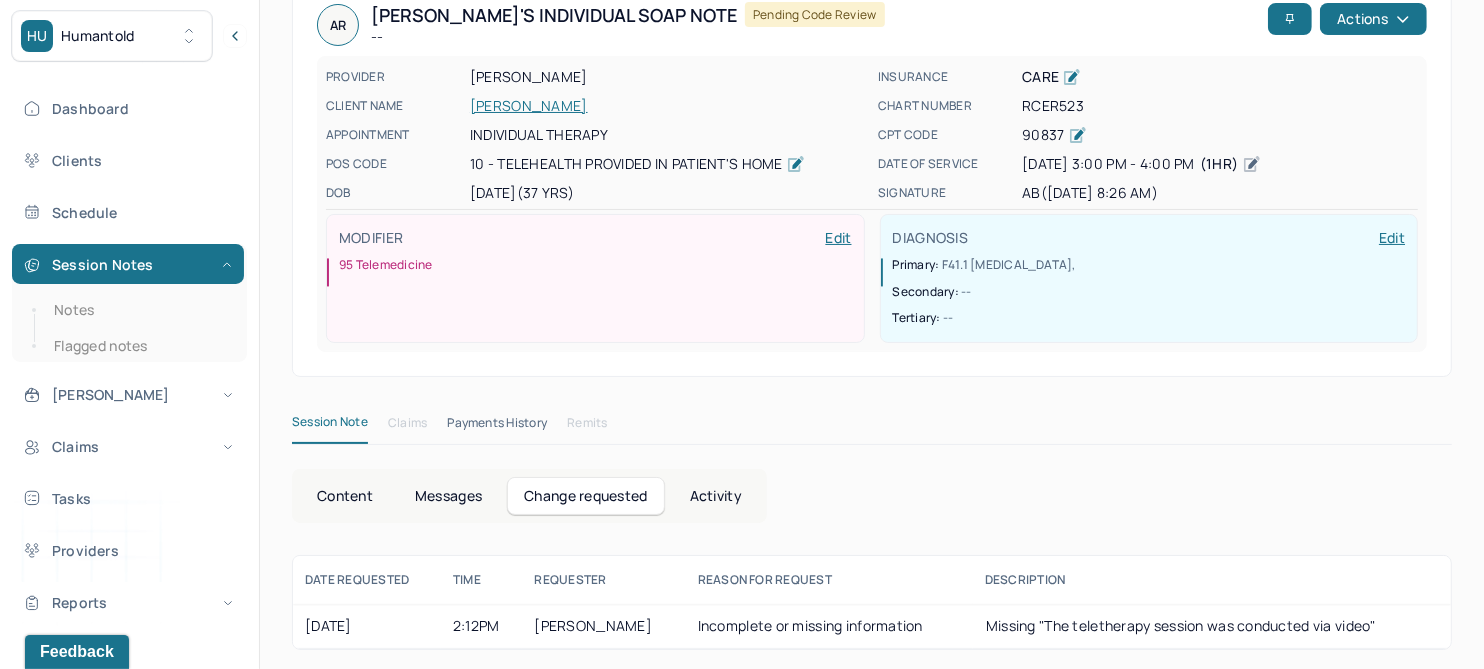 click on "Content" at bounding box center (345, 496) 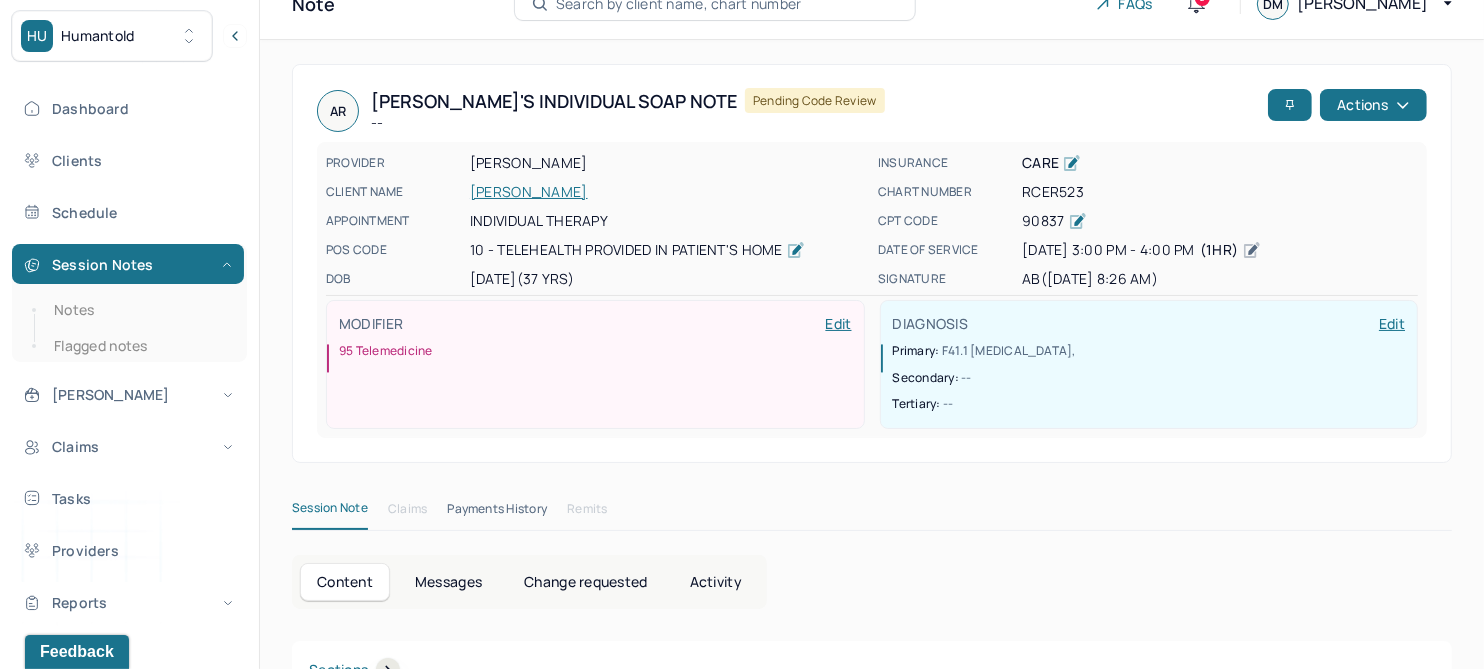 scroll, scrollTop: 0, scrollLeft: 0, axis: both 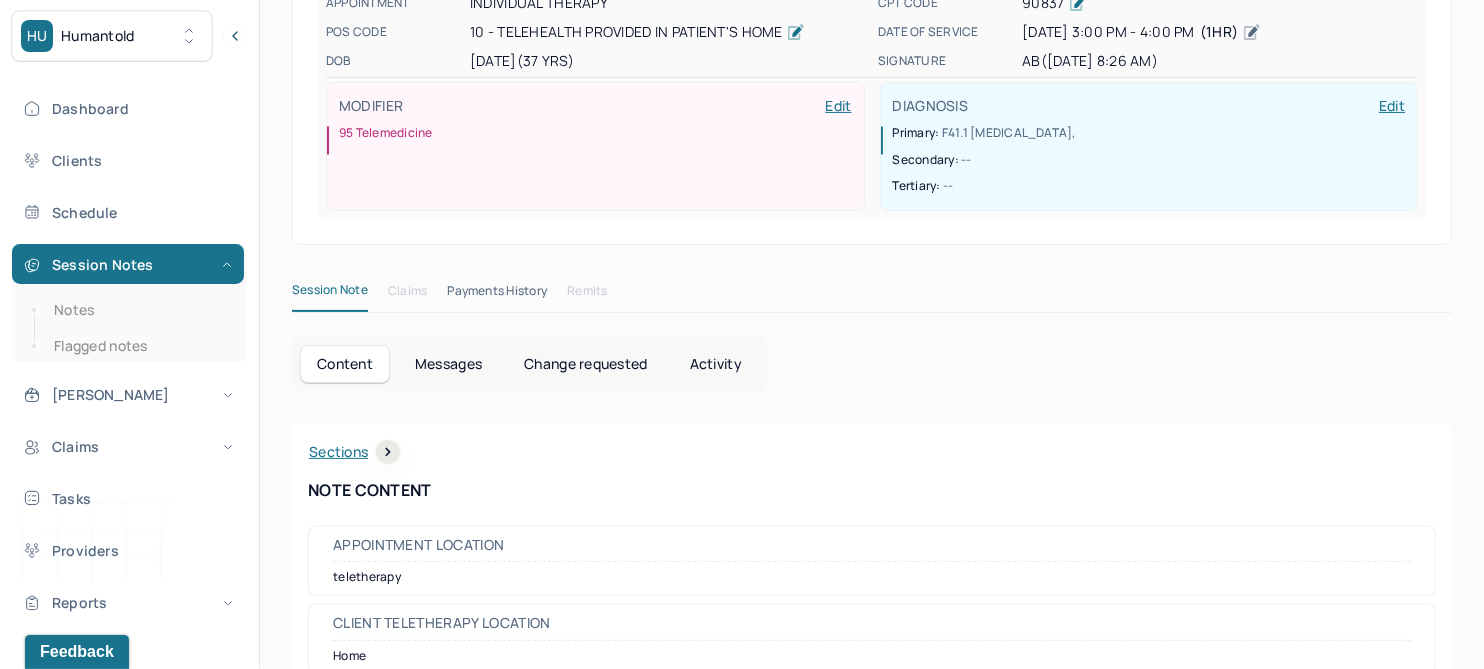 click on "Change requested" at bounding box center [585, 364] 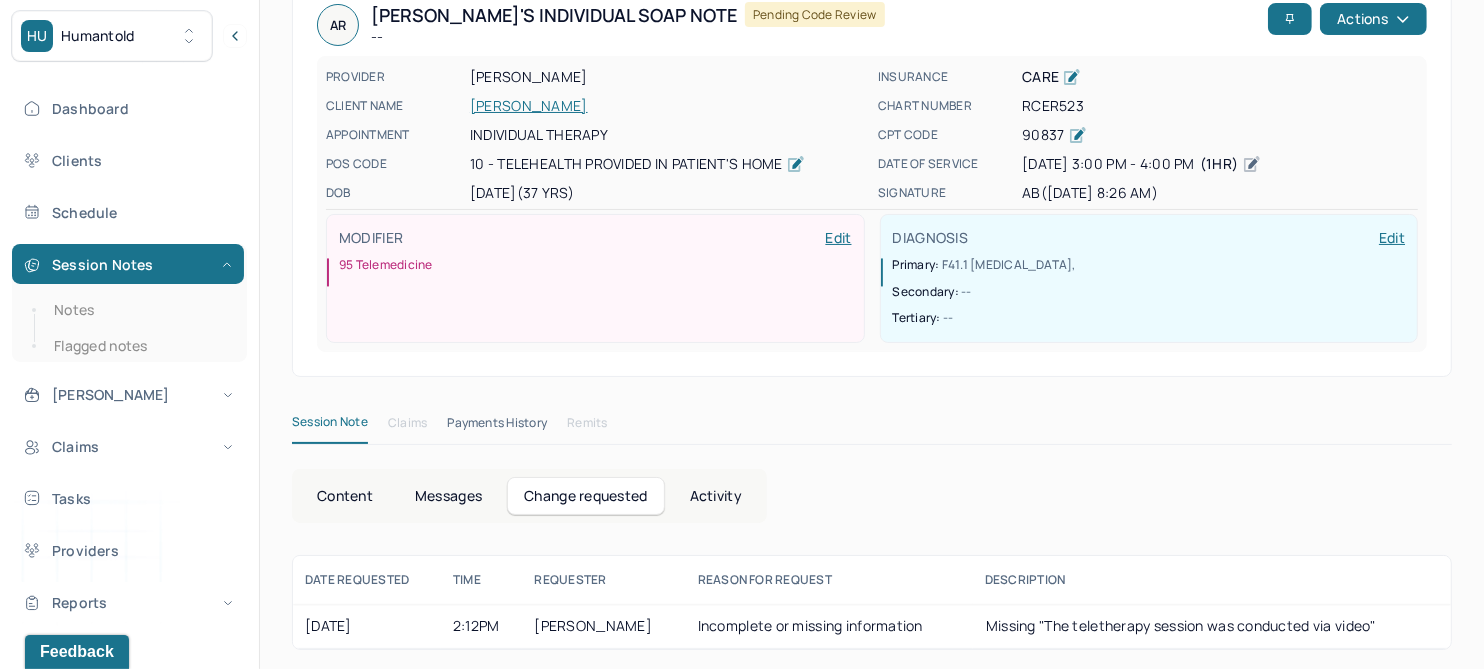 click on "Content" at bounding box center (345, 496) 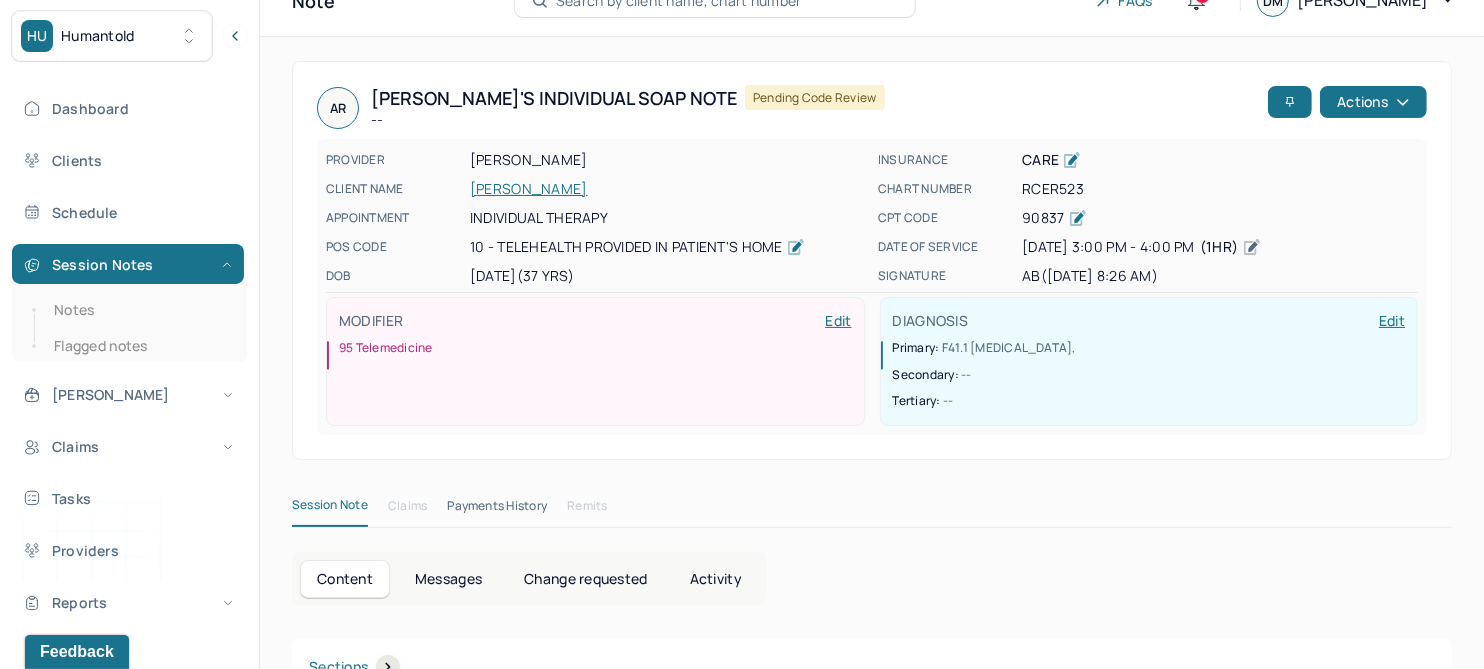 scroll, scrollTop: 0, scrollLeft: 0, axis: both 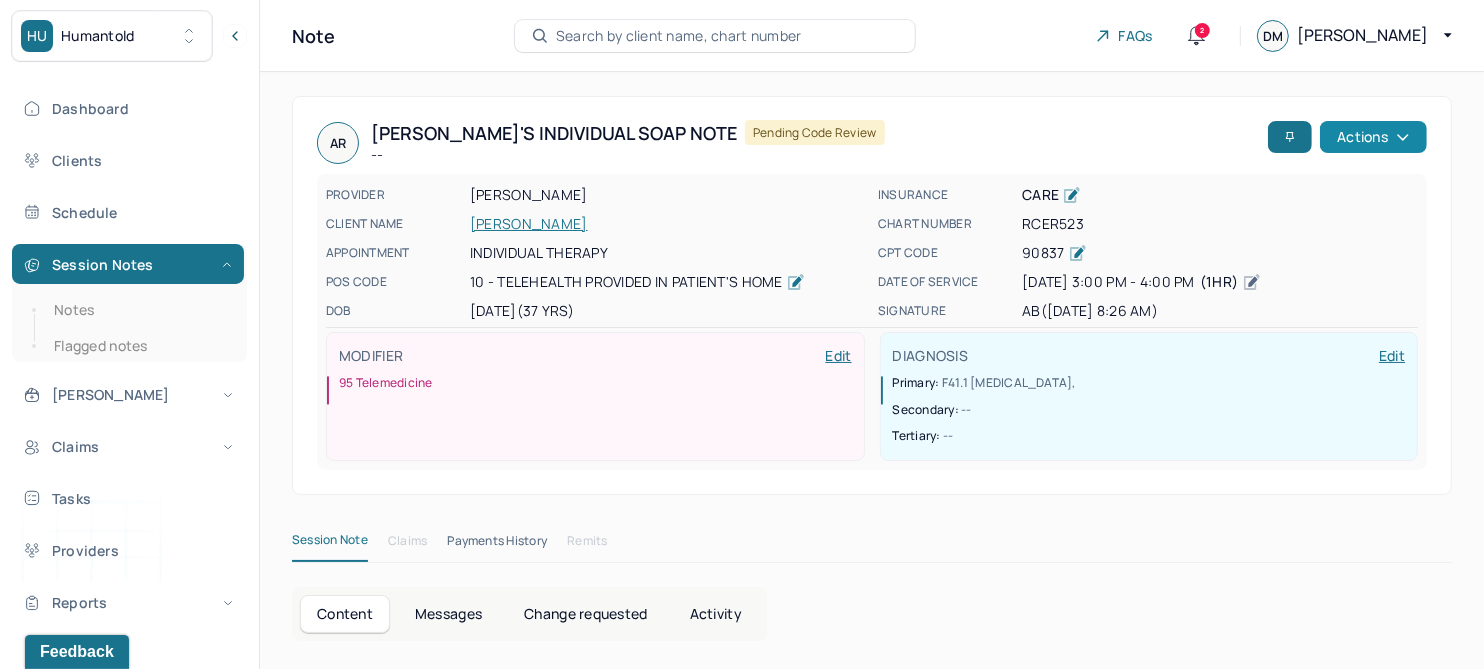 click on "Actions" at bounding box center (1373, 137) 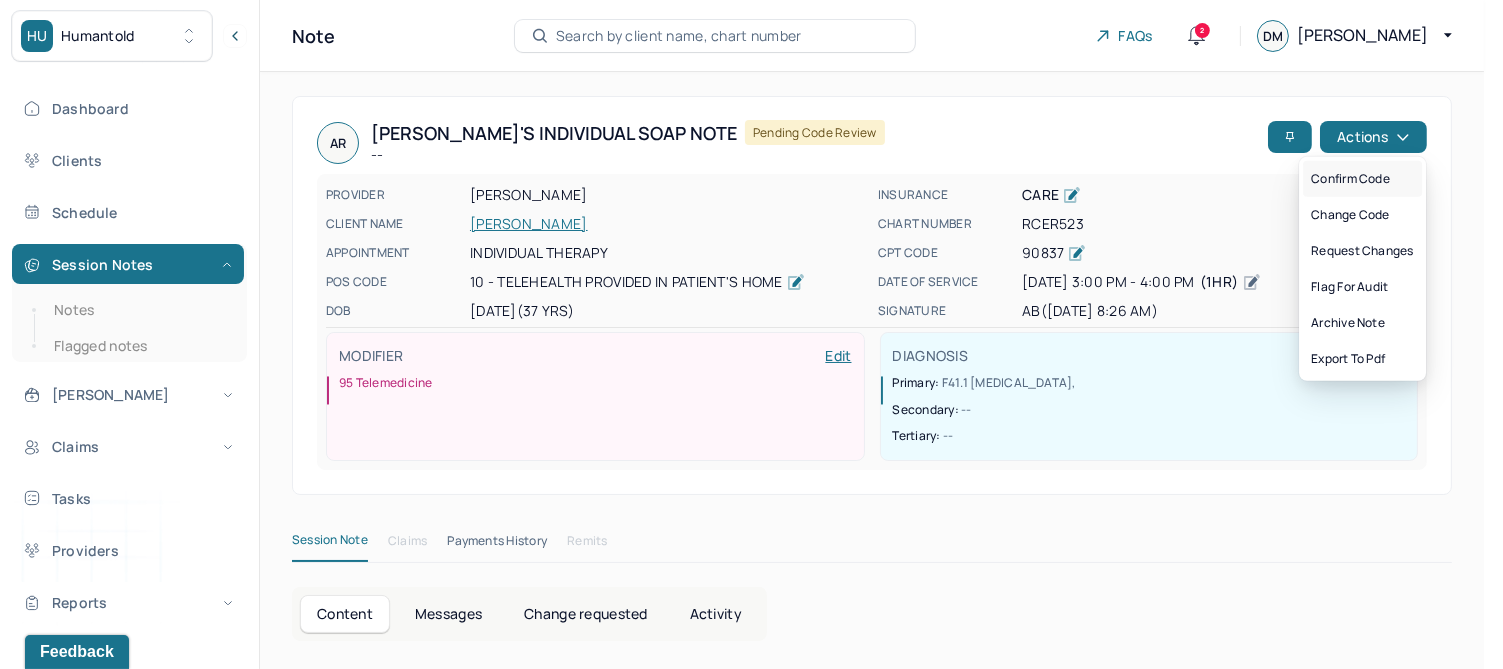 click on "Confirm code" at bounding box center [1362, 179] 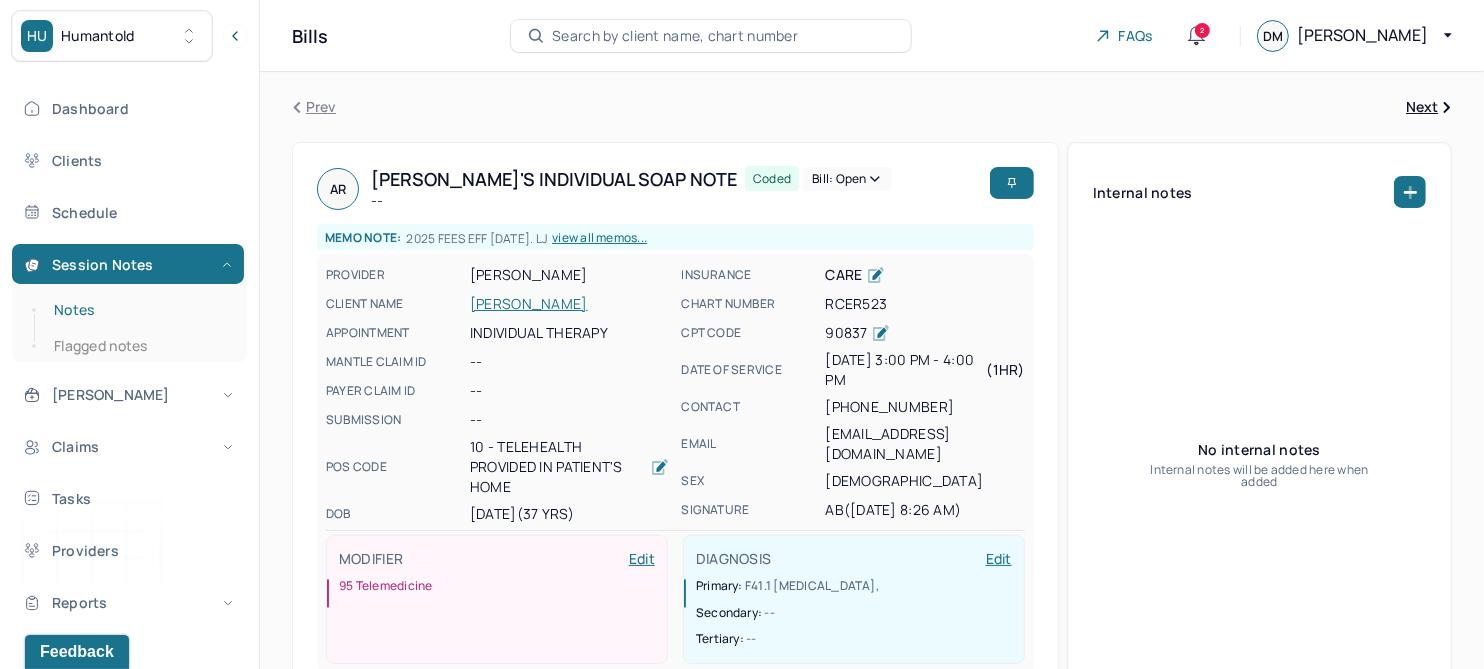 click on "Notes" at bounding box center [139, 310] 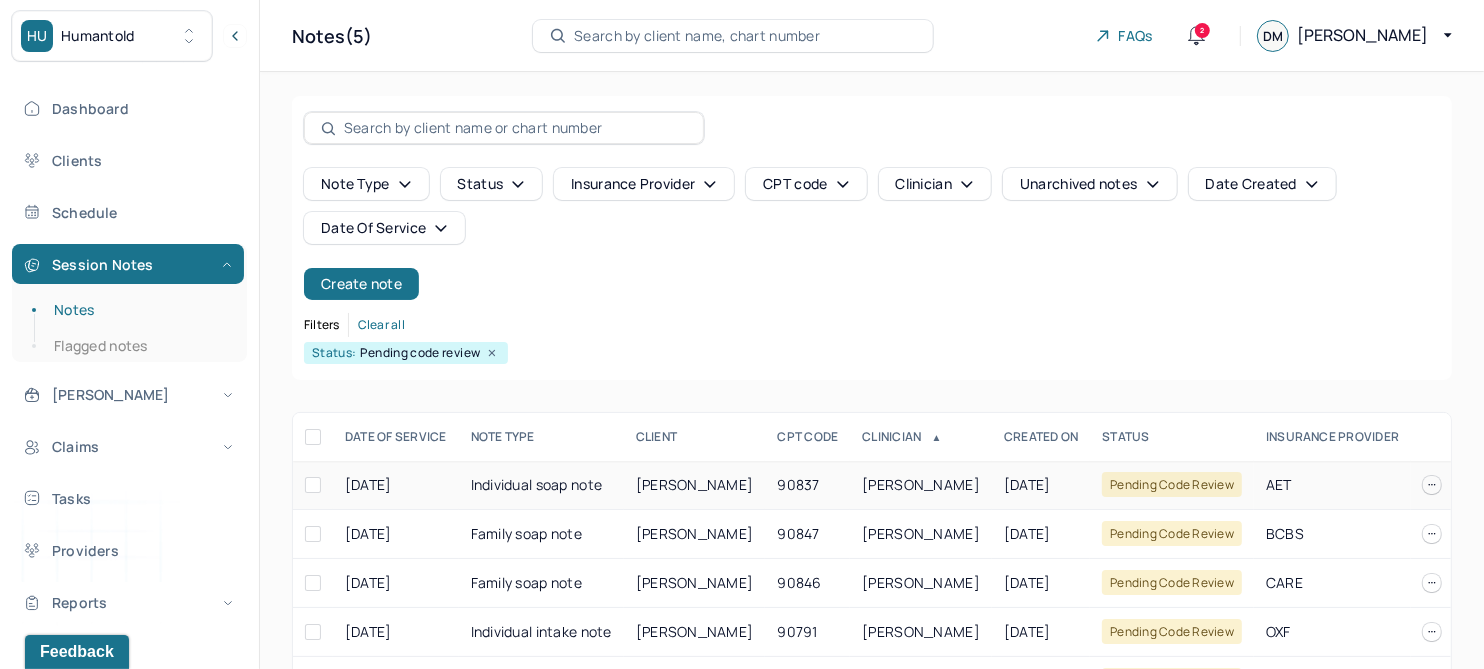 click on "BROWN, RAVEN" at bounding box center (695, 484) 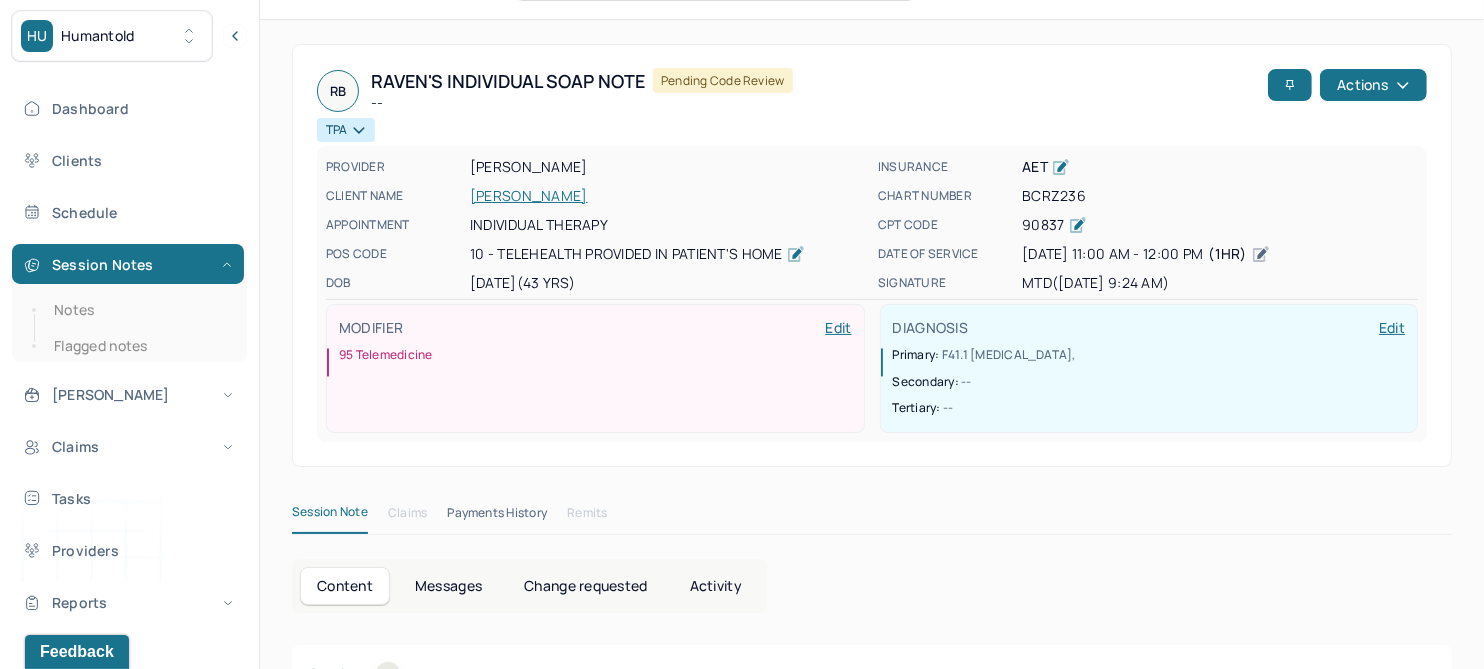 scroll, scrollTop: 0, scrollLeft: 0, axis: both 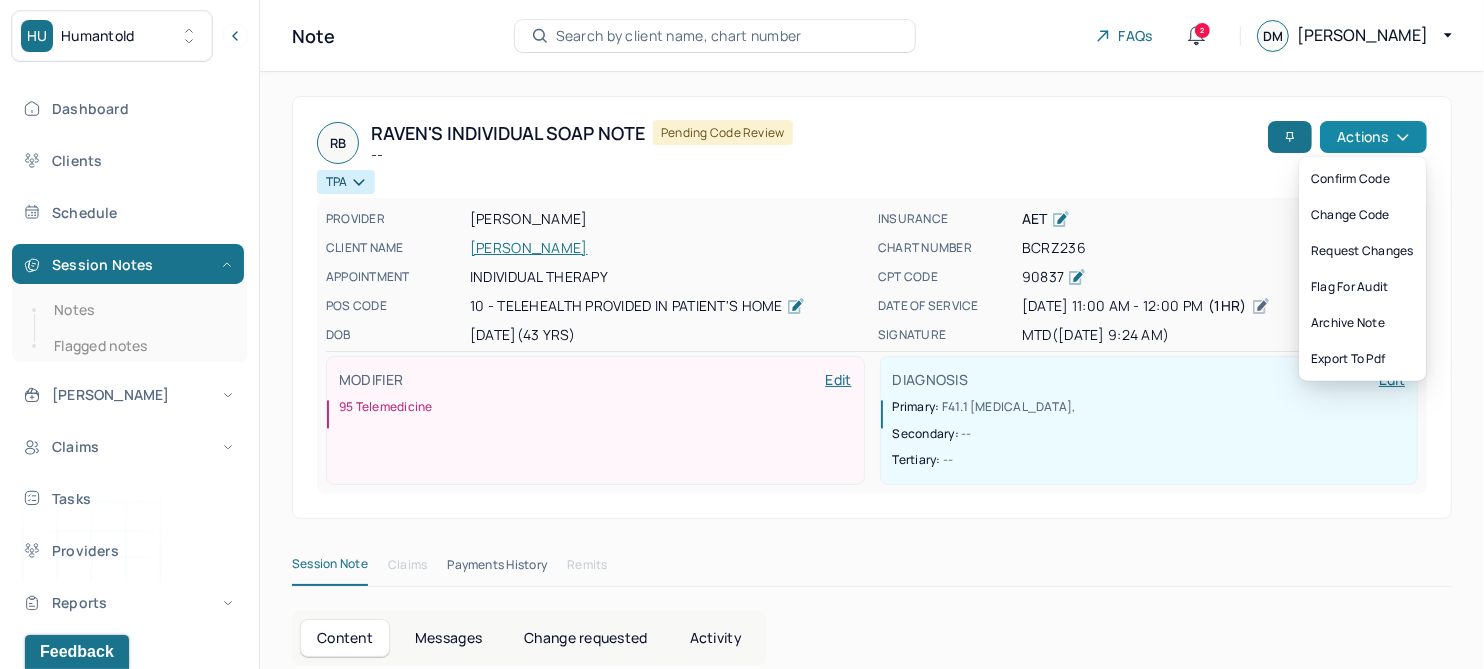 click on "Actions" at bounding box center (1373, 137) 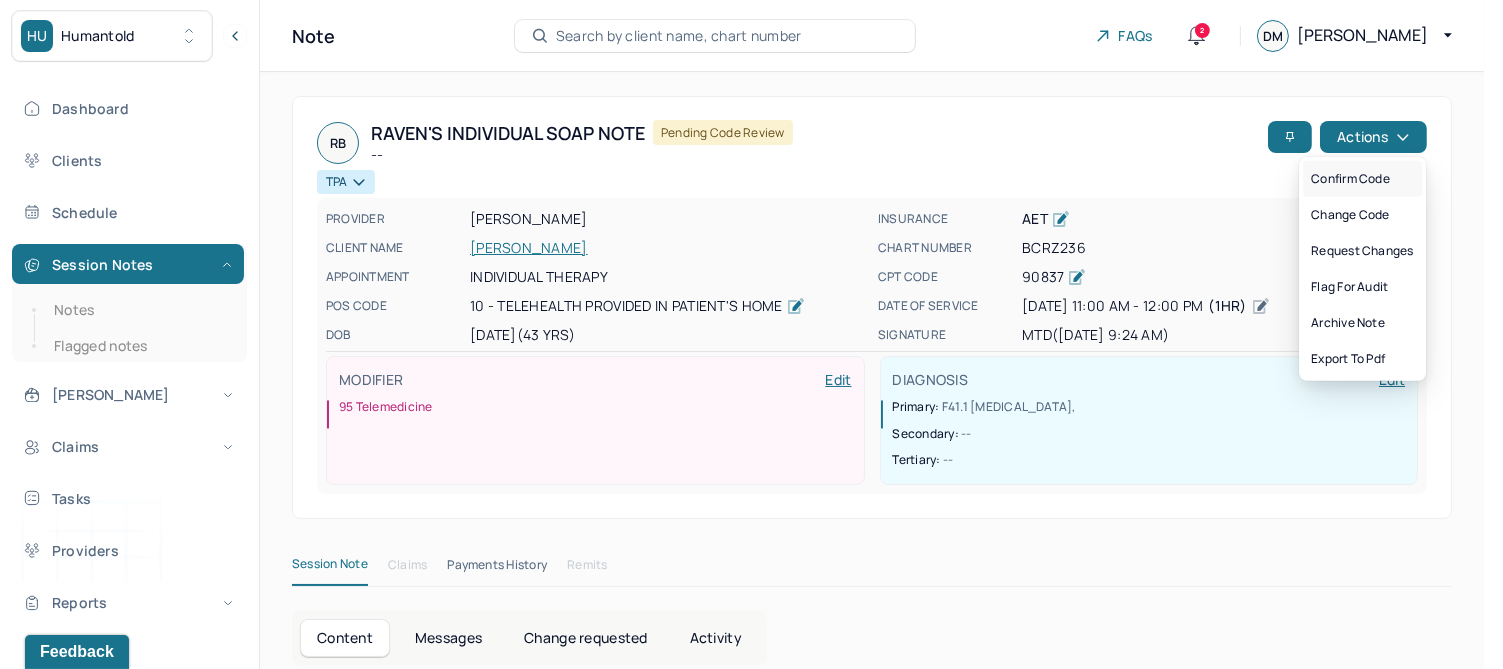 click on "Confirm code" at bounding box center (1362, 179) 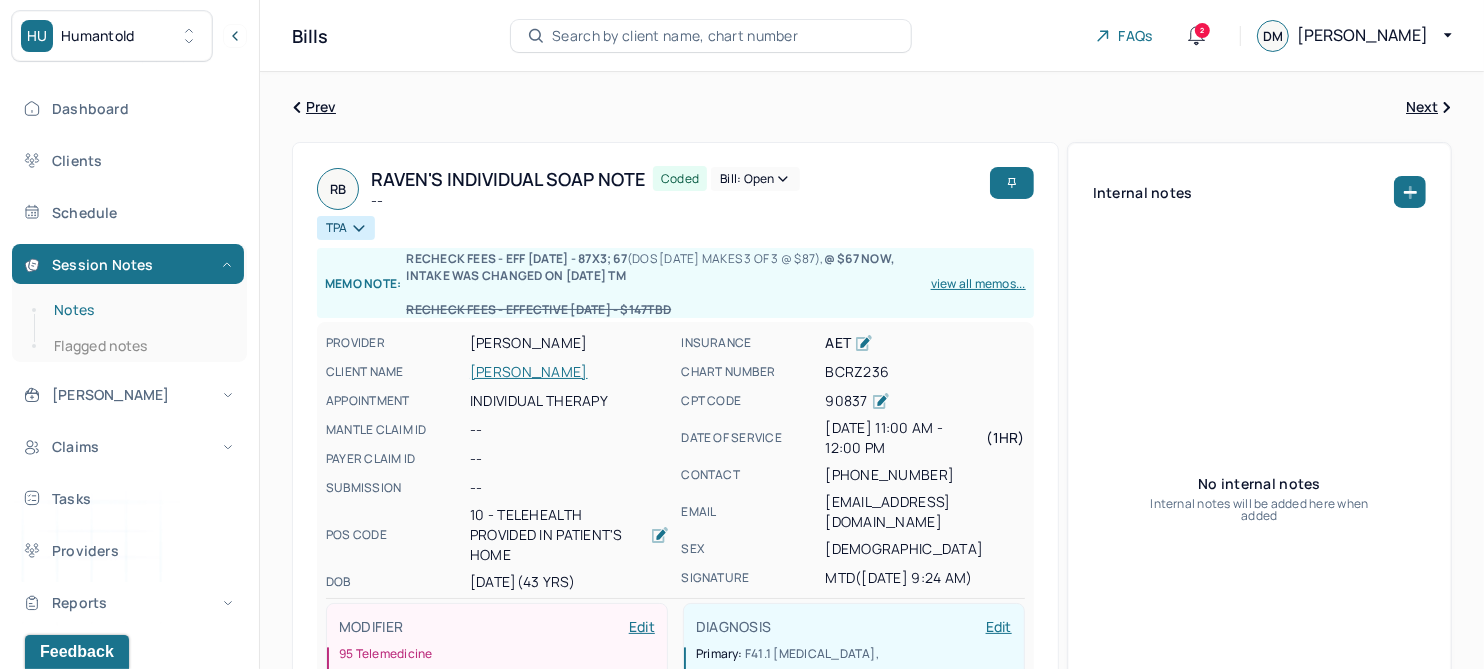 click on "Notes" at bounding box center (139, 310) 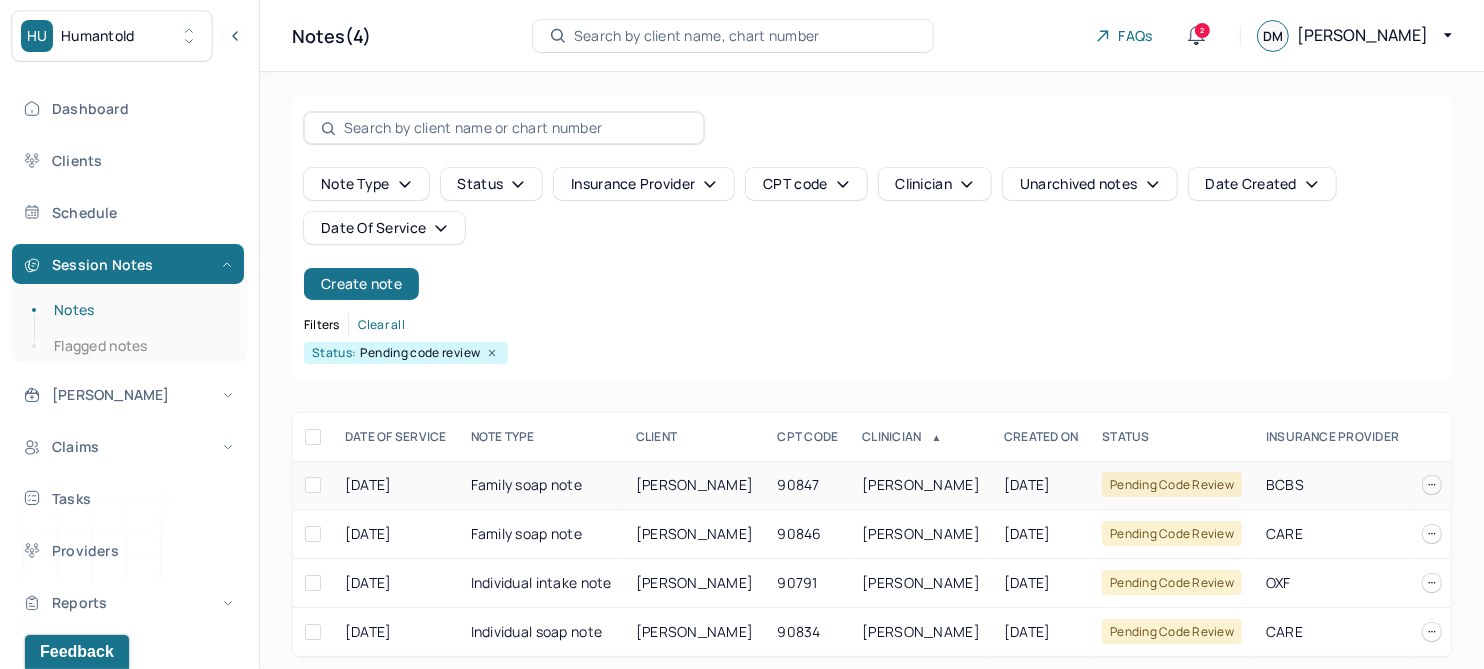 click on "MORROW, RAY" at bounding box center (695, 484) 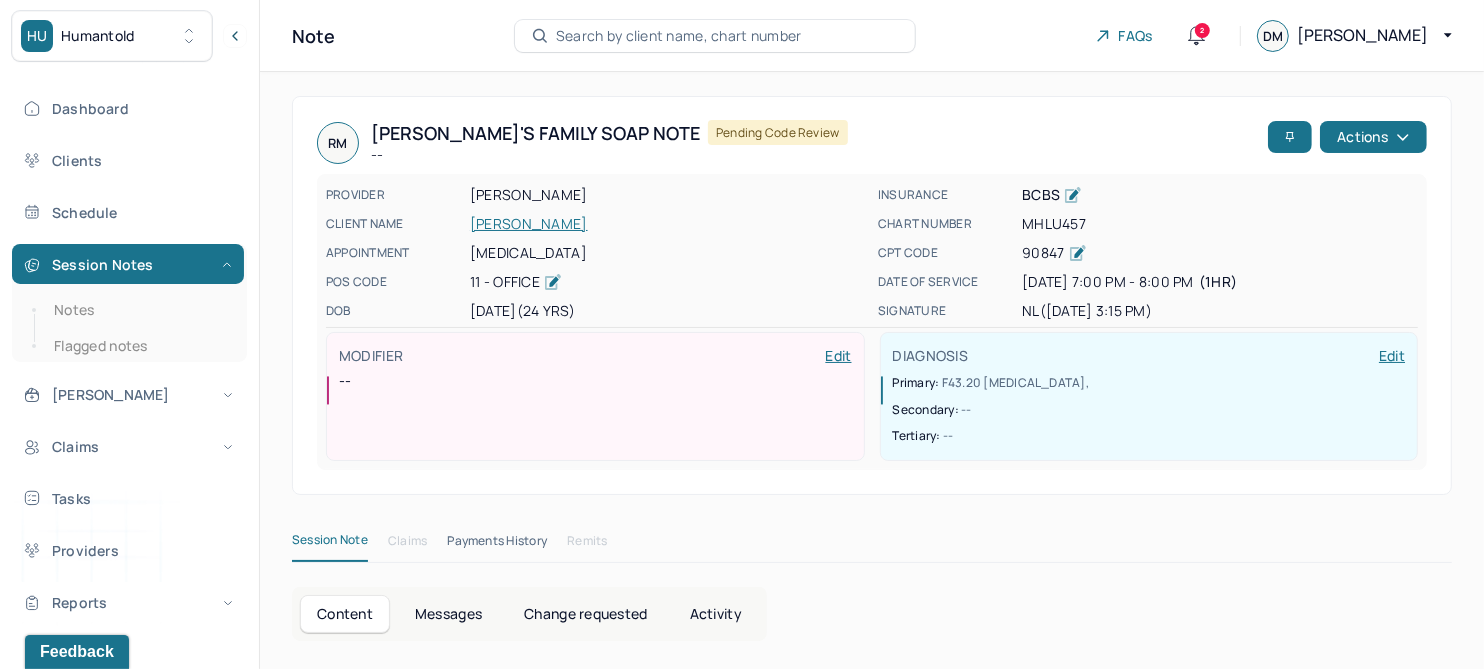 click on "Change requested" at bounding box center (585, 614) 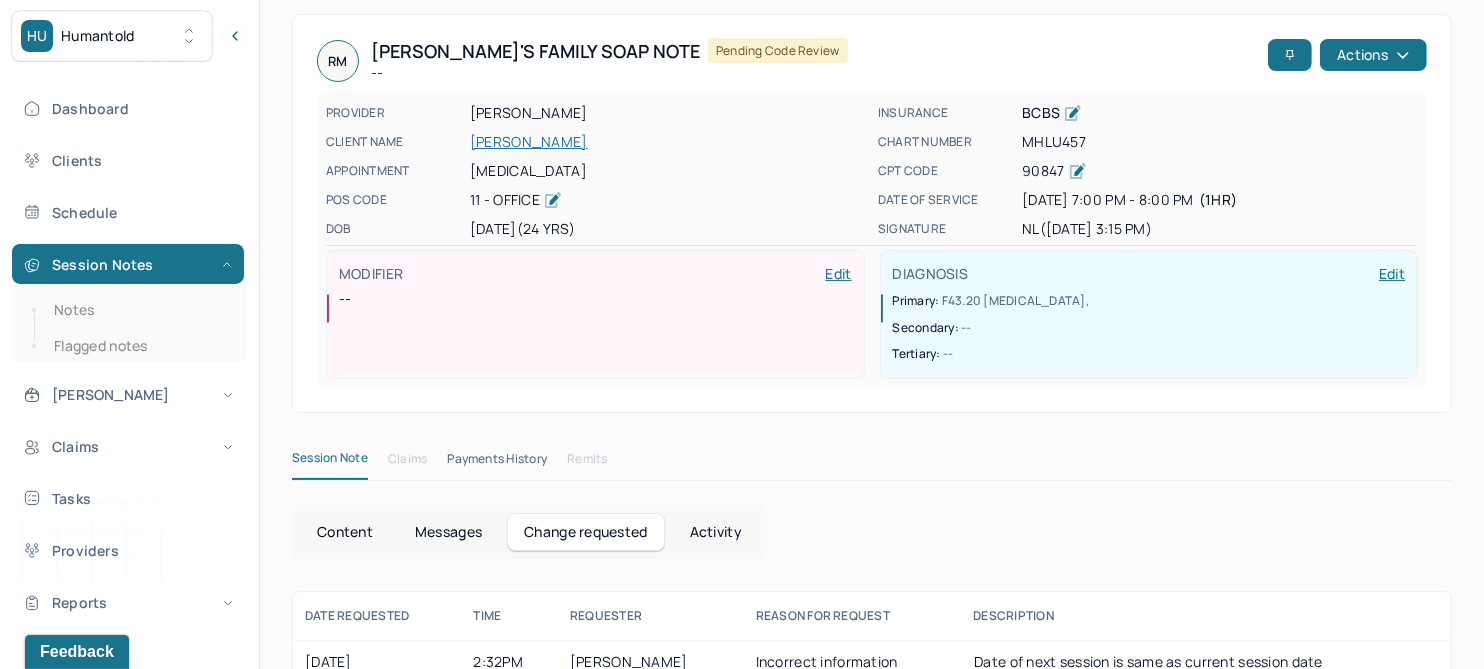 scroll, scrollTop: 118, scrollLeft: 0, axis: vertical 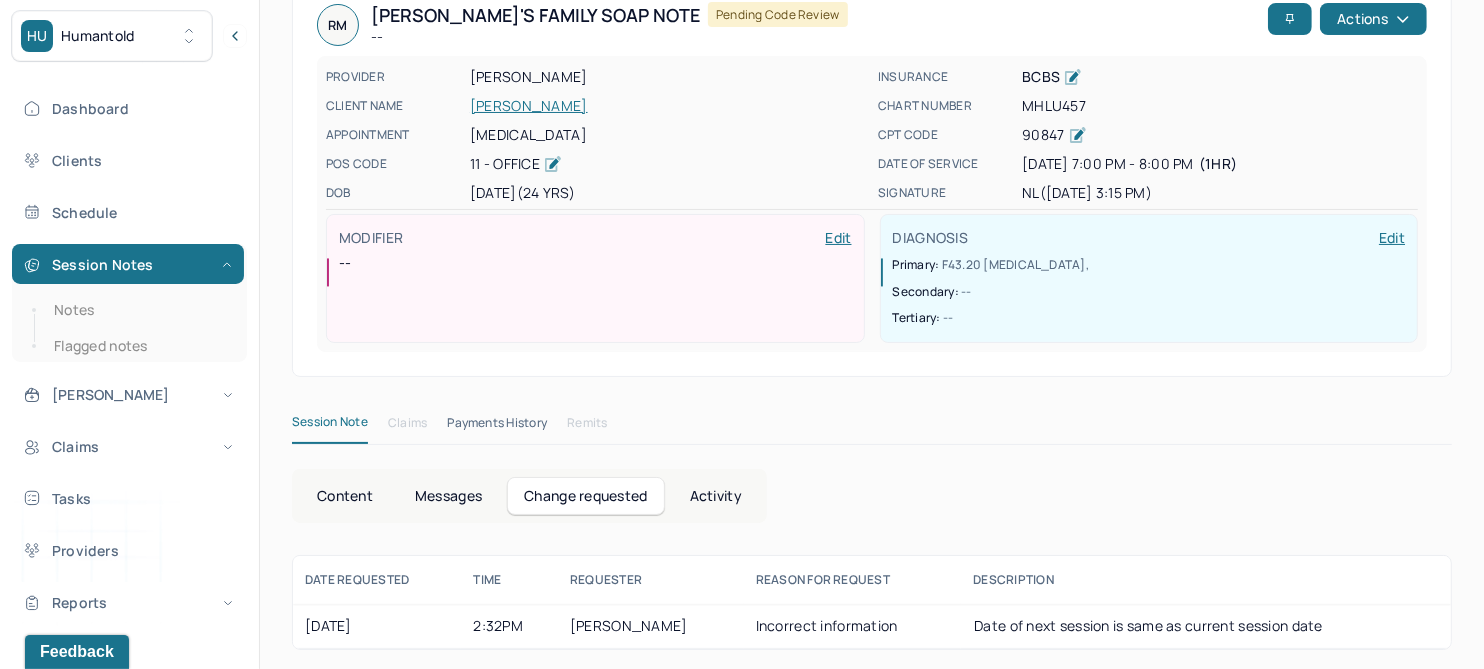 click on "Content" at bounding box center (345, 496) 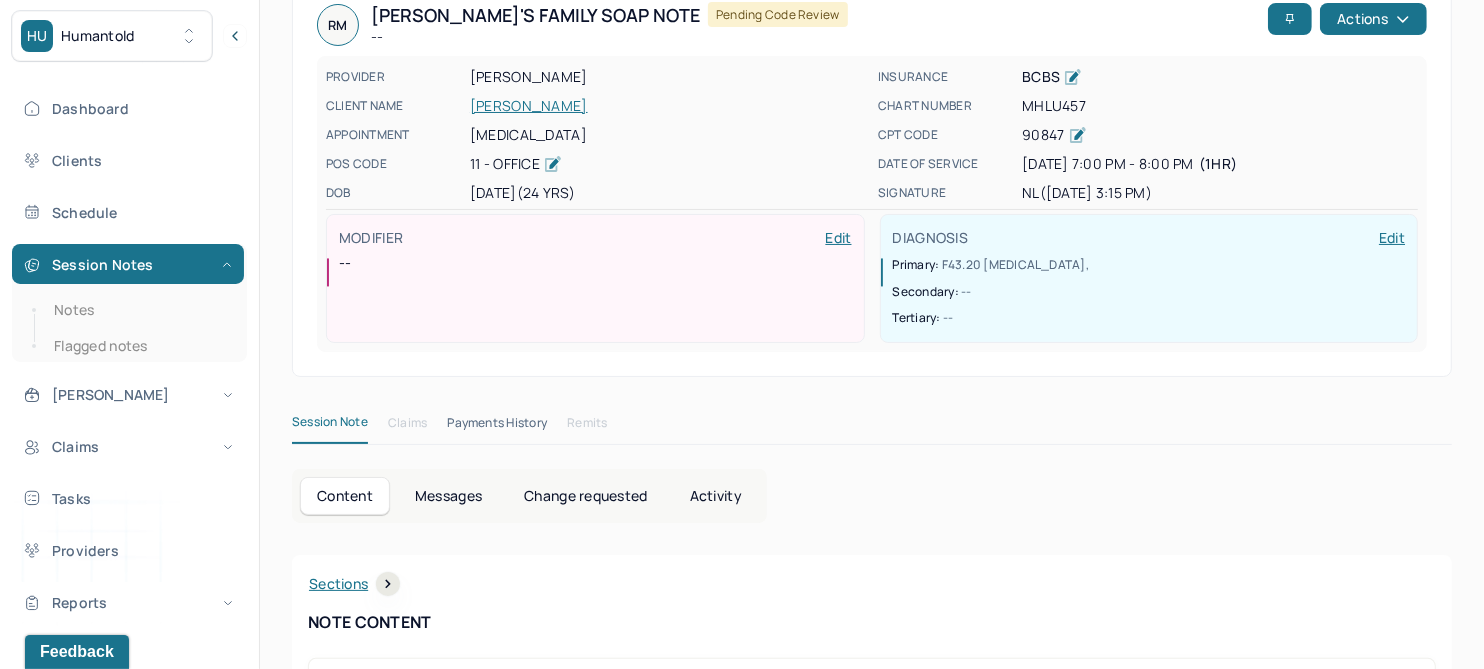 scroll, scrollTop: 0, scrollLeft: 0, axis: both 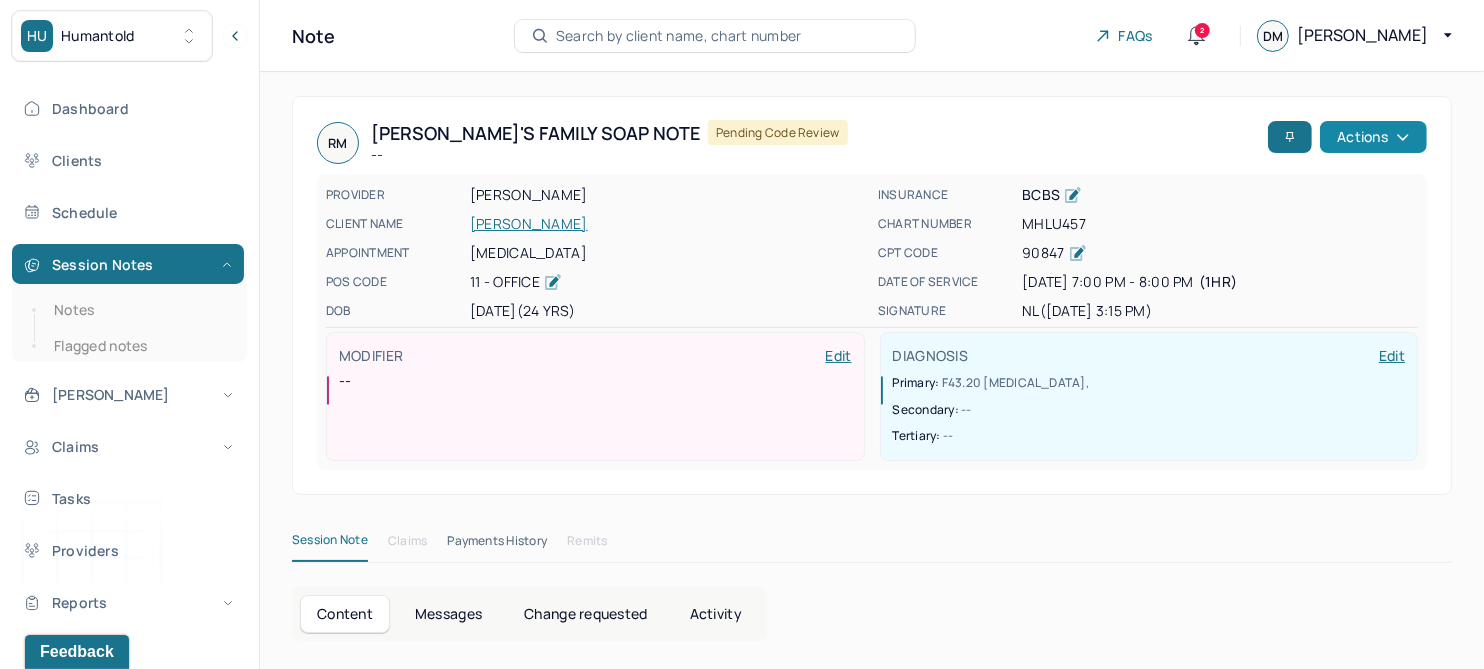 click on "Actions" at bounding box center [1373, 137] 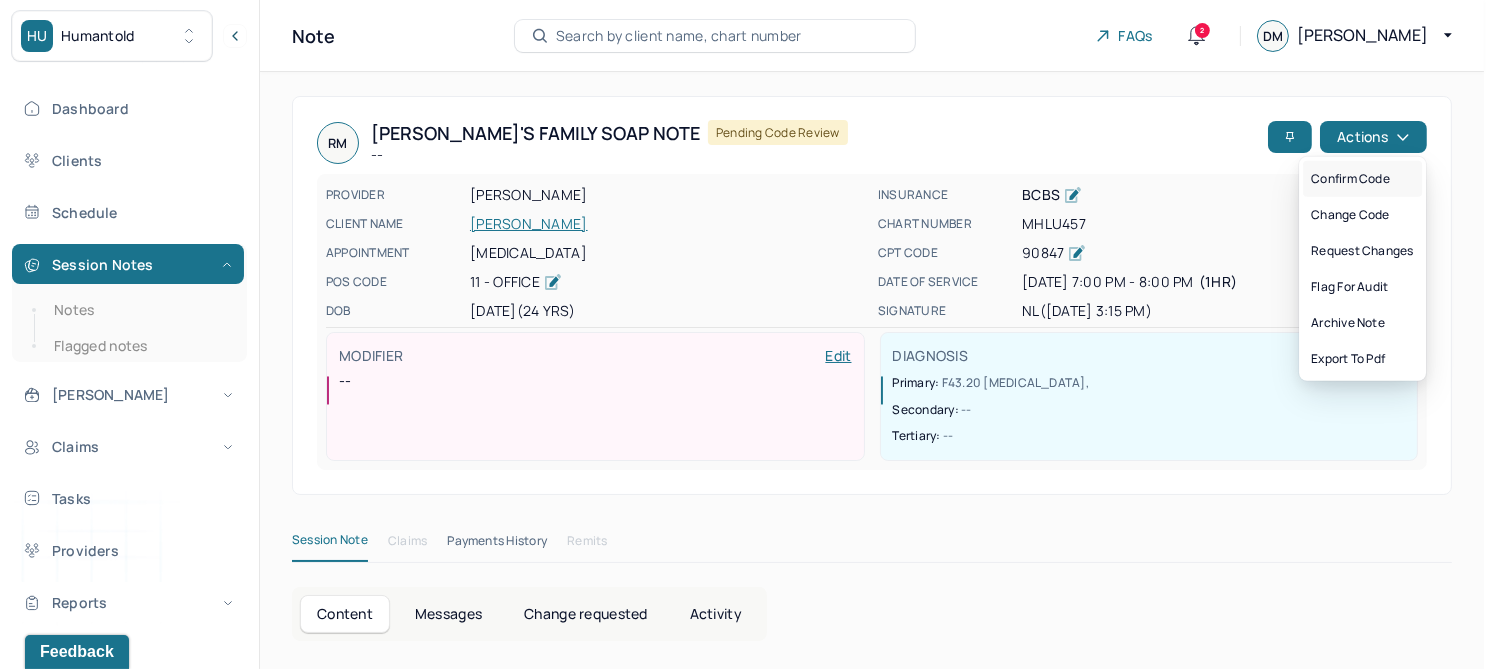 click on "Confirm code" at bounding box center (1362, 179) 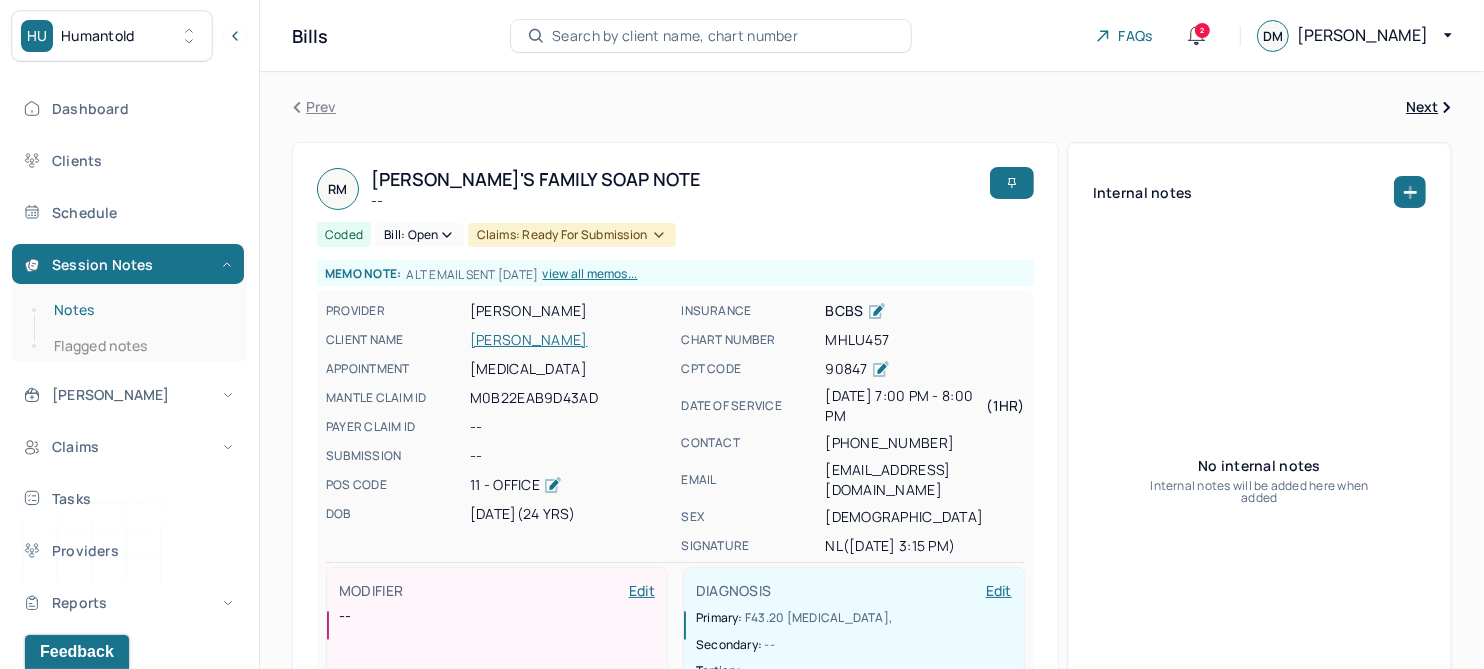 click on "Notes" at bounding box center [139, 310] 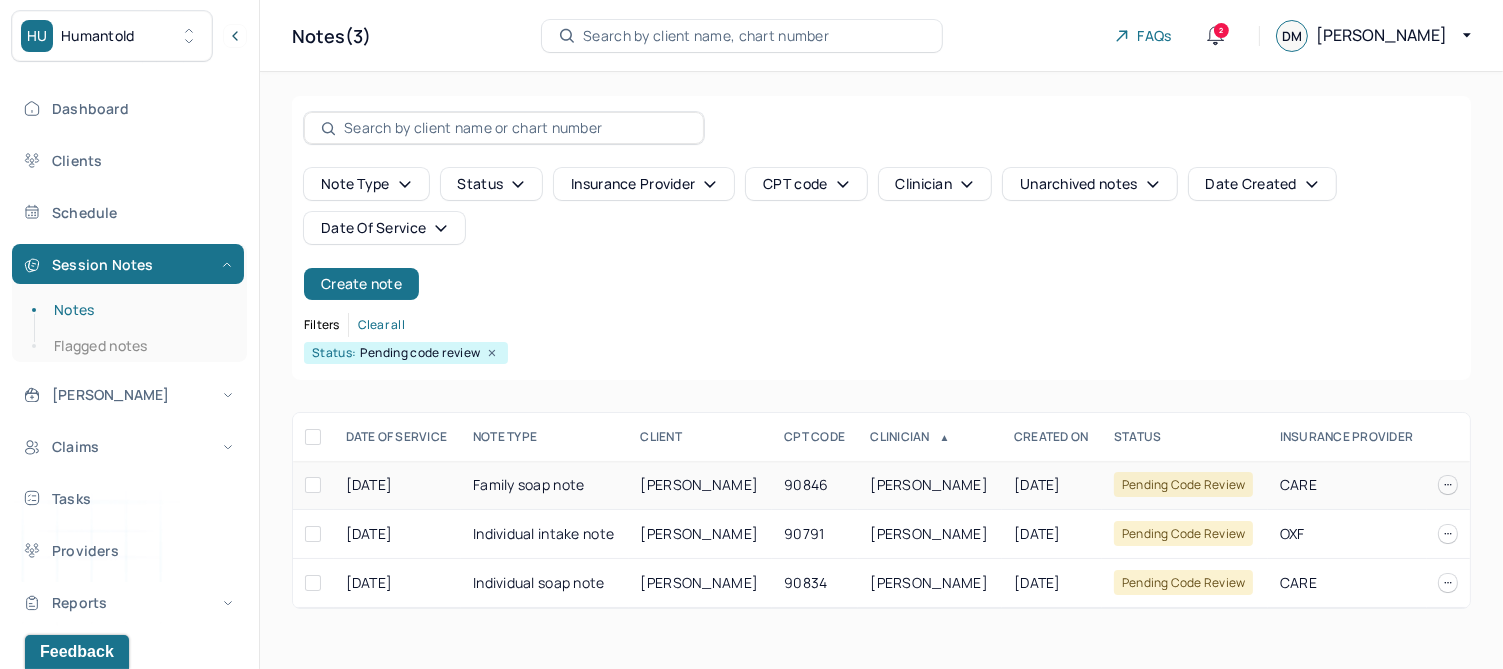 click on "PARISI, LAURA" at bounding box center [700, 484] 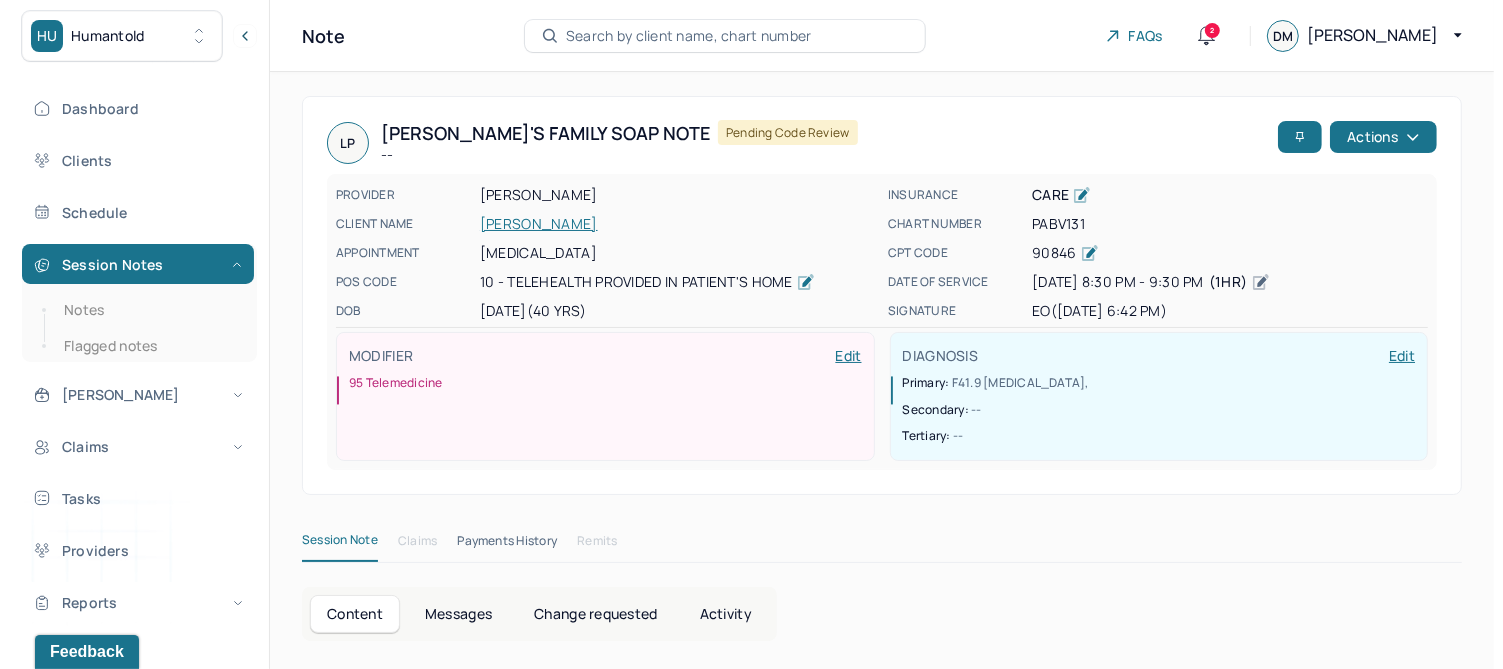 scroll, scrollTop: 0, scrollLeft: 0, axis: both 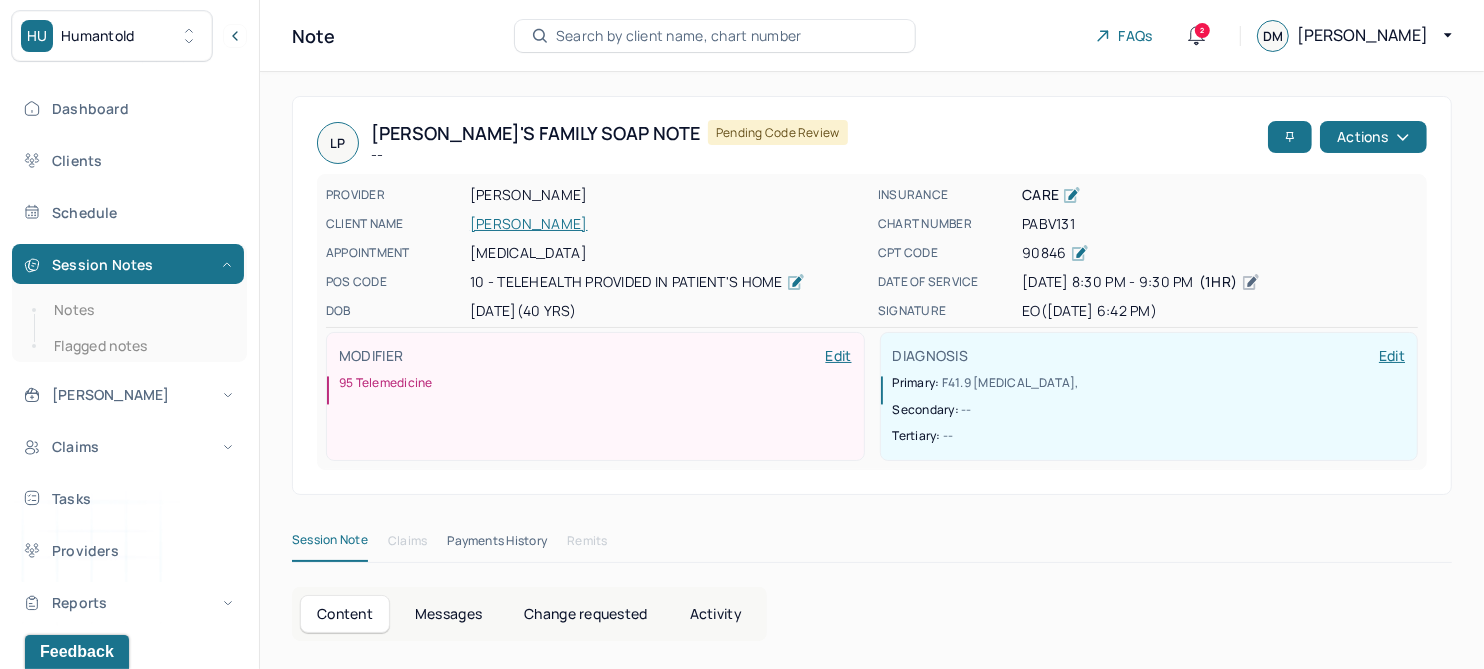 click 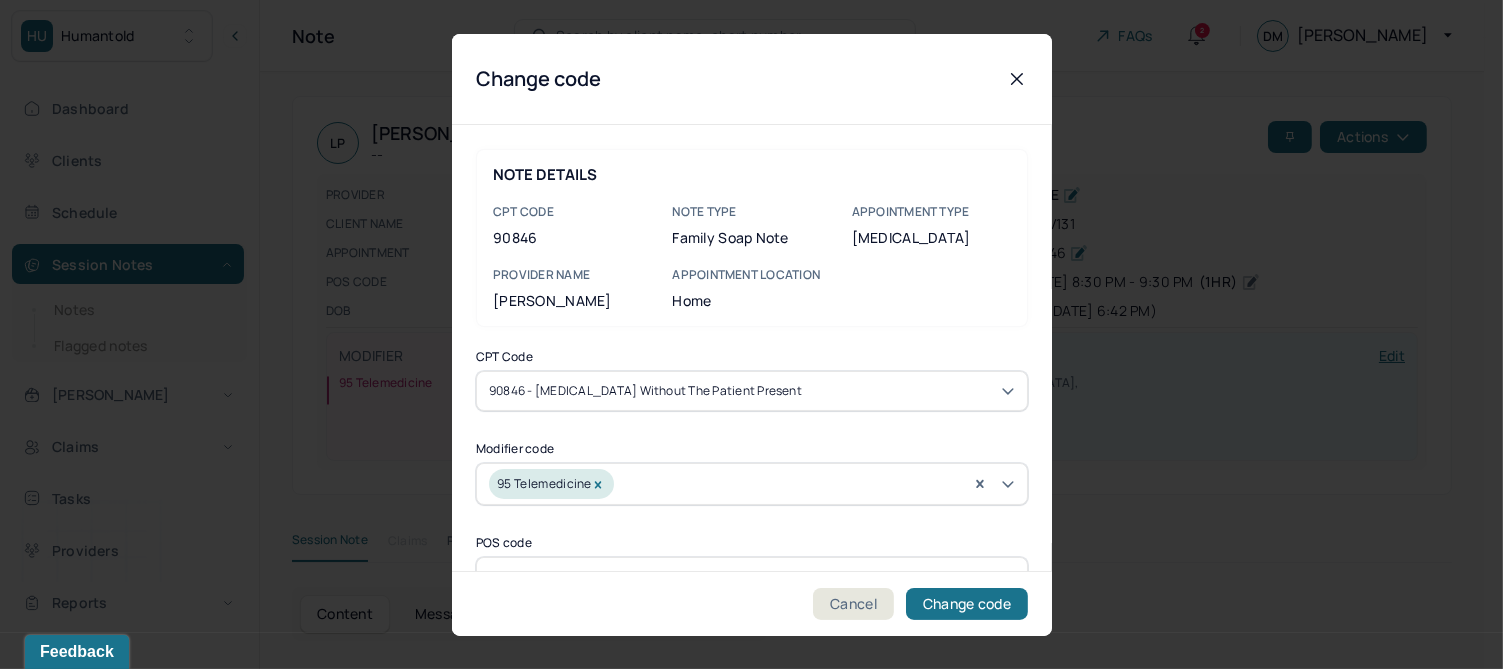click 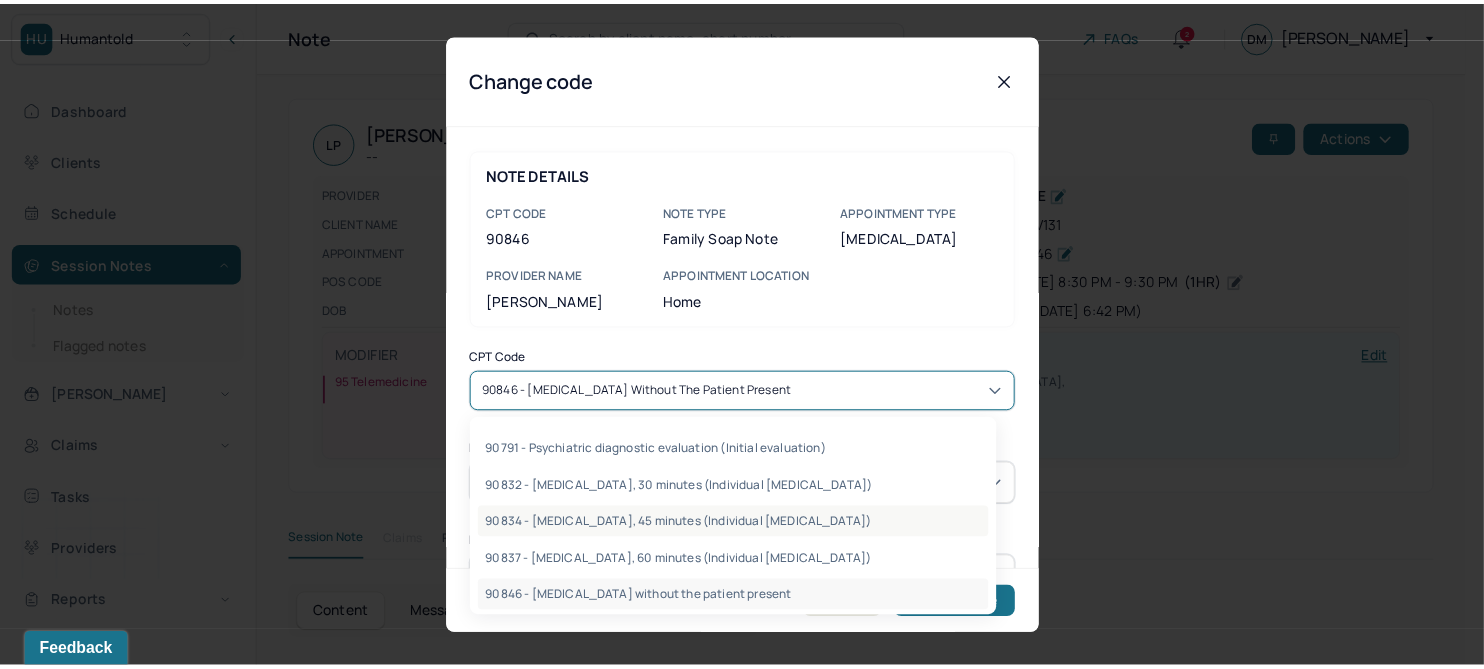 scroll, scrollTop: 125, scrollLeft: 0, axis: vertical 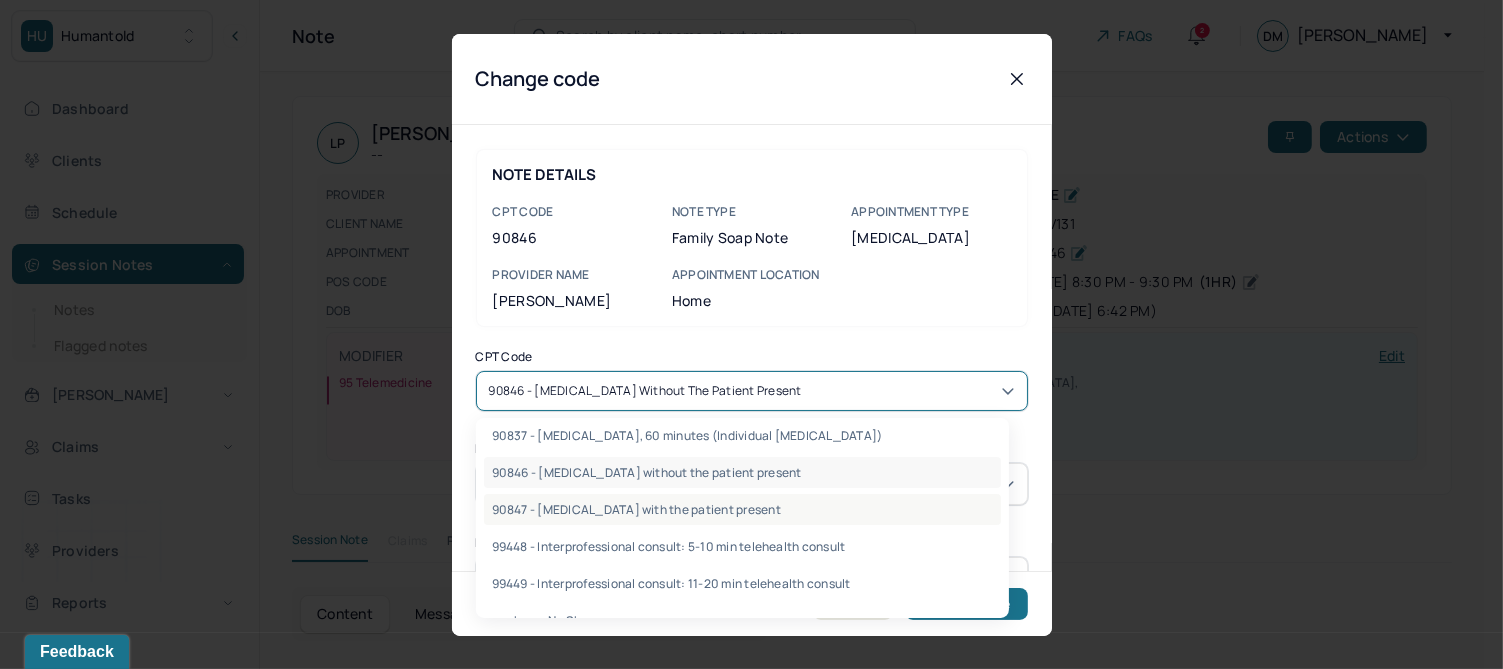 click on "90847 - Family psychotherapy with the patient present" at bounding box center [742, 509] 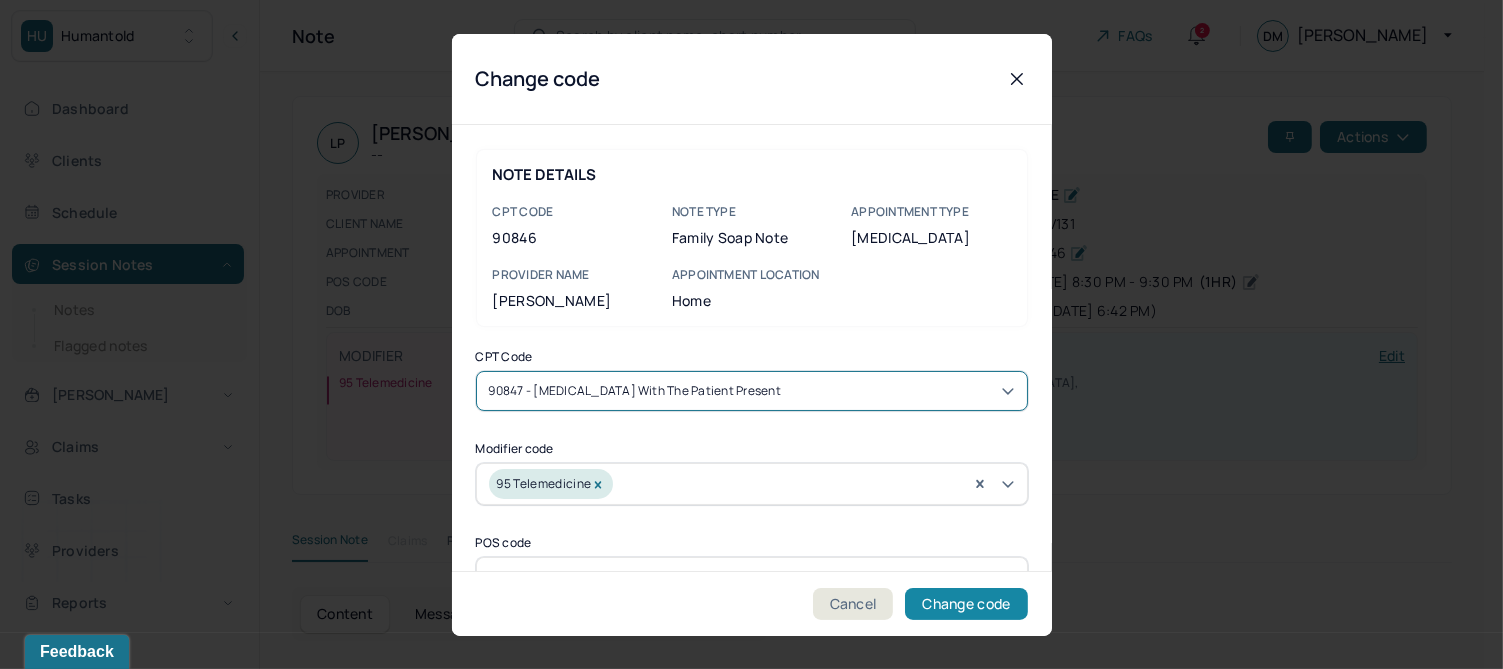click on "Change code" at bounding box center [966, 604] 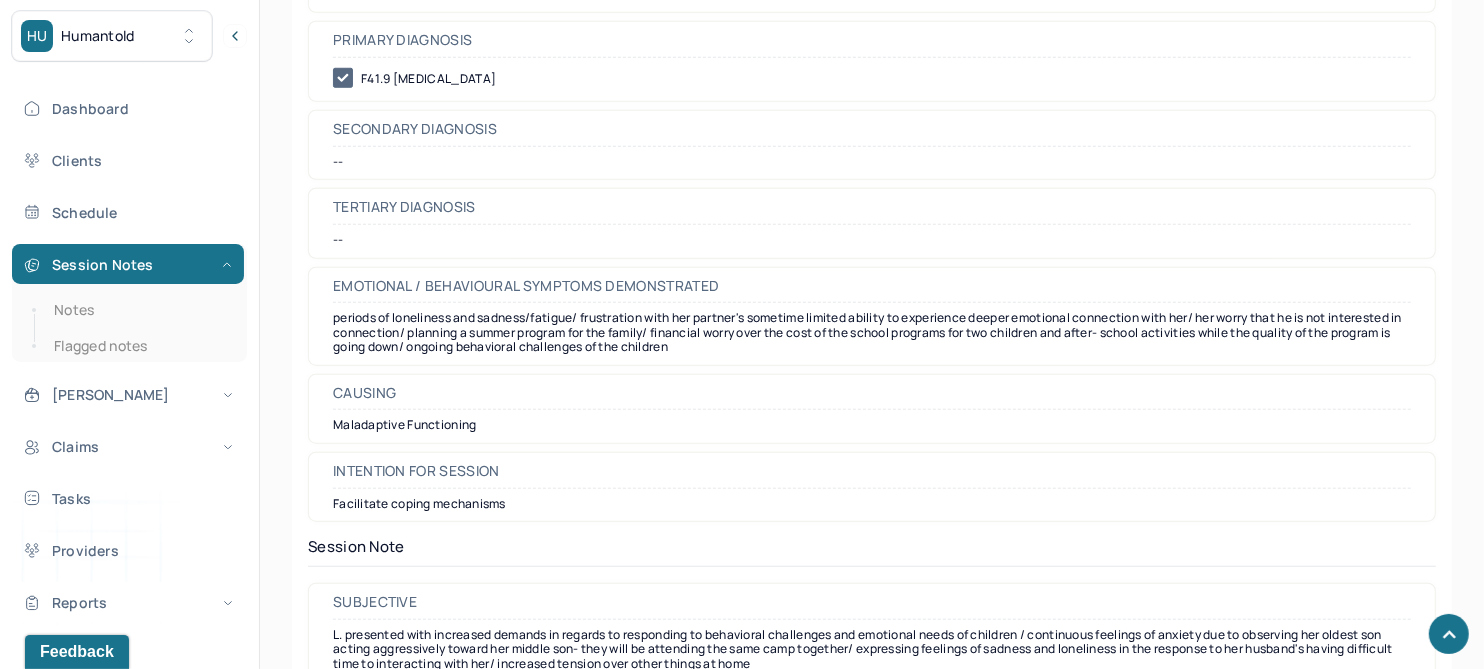 scroll, scrollTop: 1374, scrollLeft: 0, axis: vertical 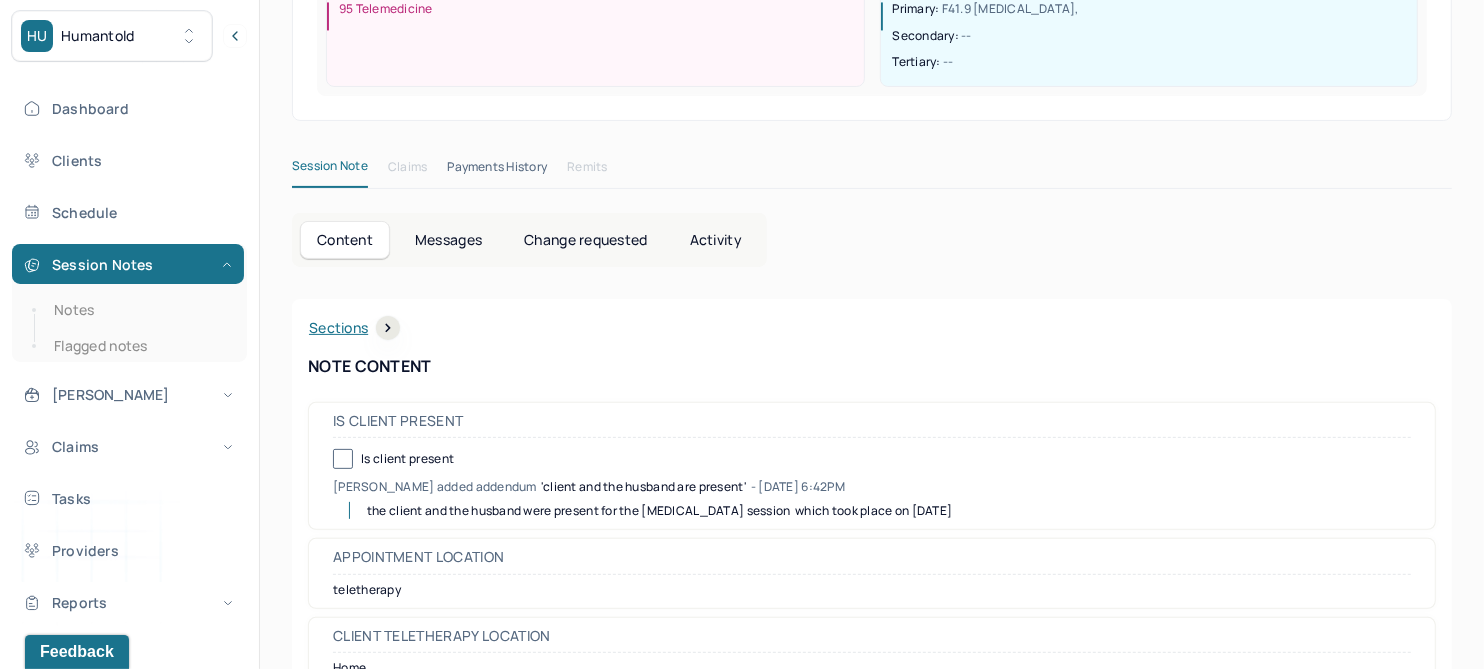 click on "Change requested" at bounding box center [585, 240] 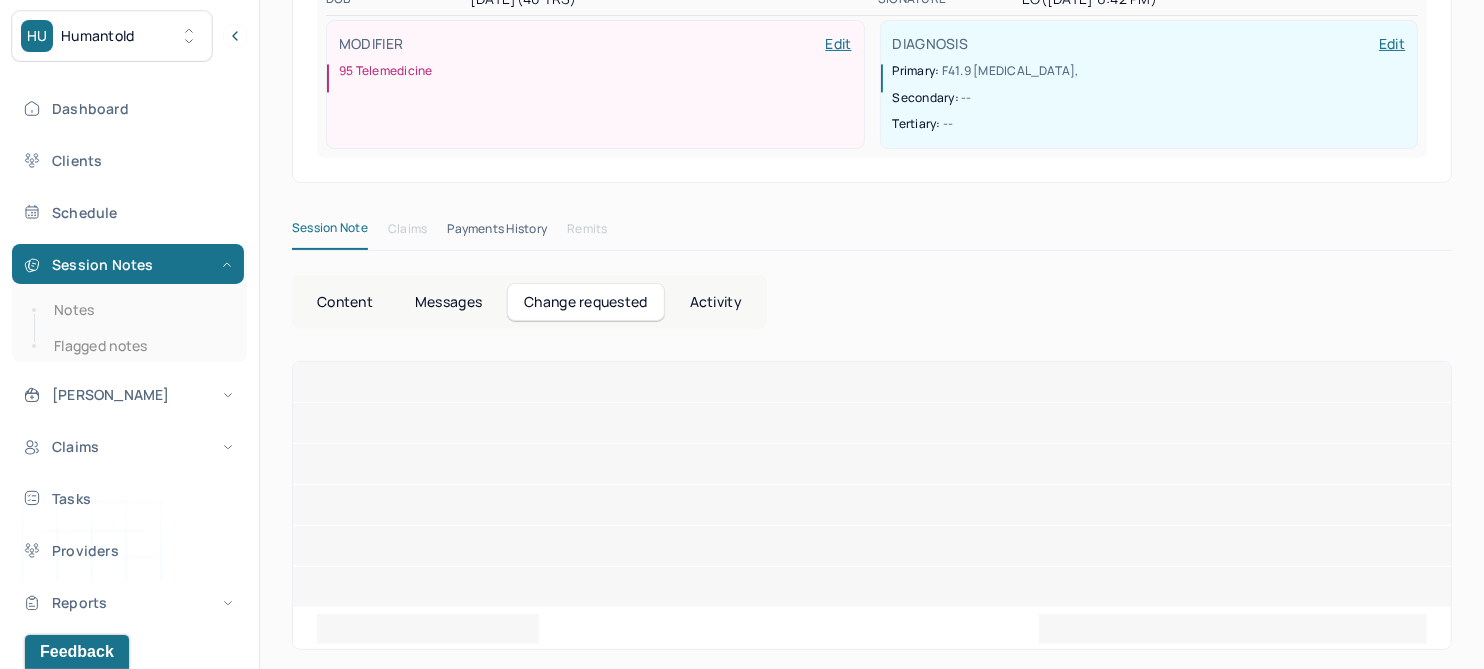scroll, scrollTop: 136, scrollLeft: 0, axis: vertical 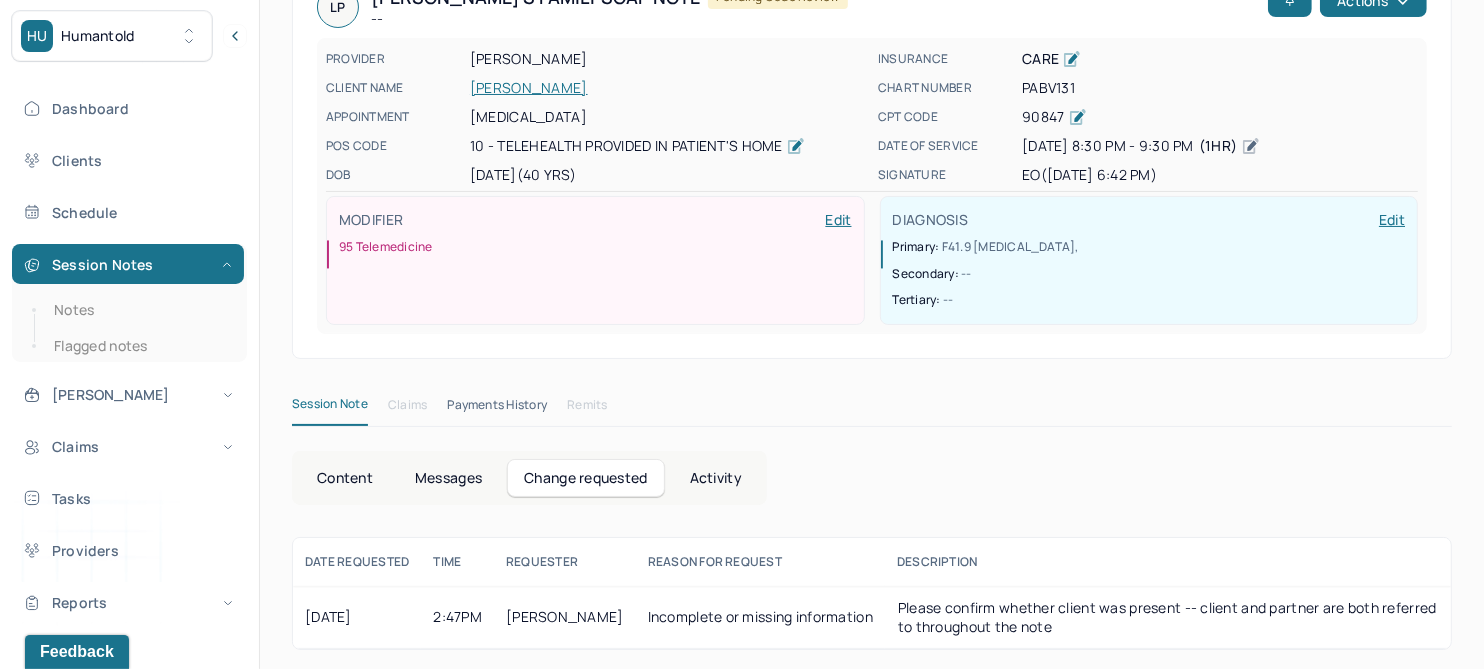 click on "Content" at bounding box center (345, 478) 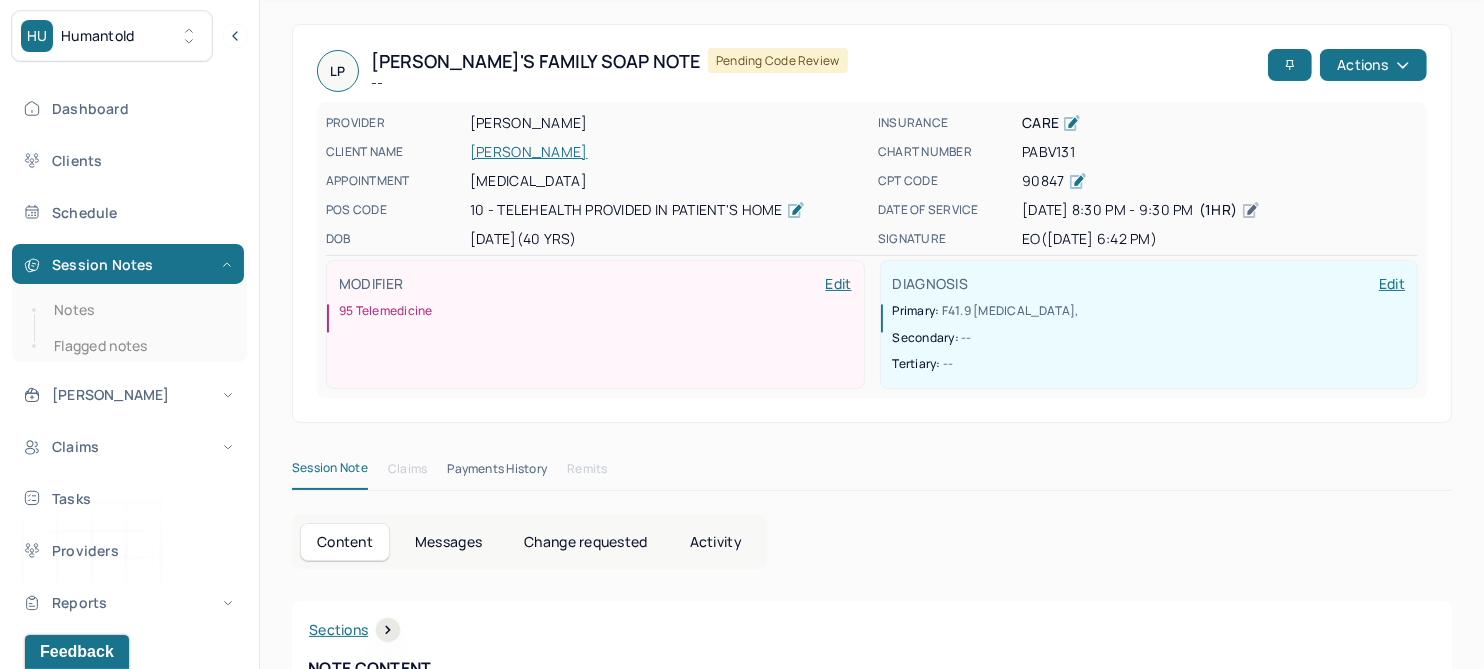 scroll, scrollTop: 0, scrollLeft: 0, axis: both 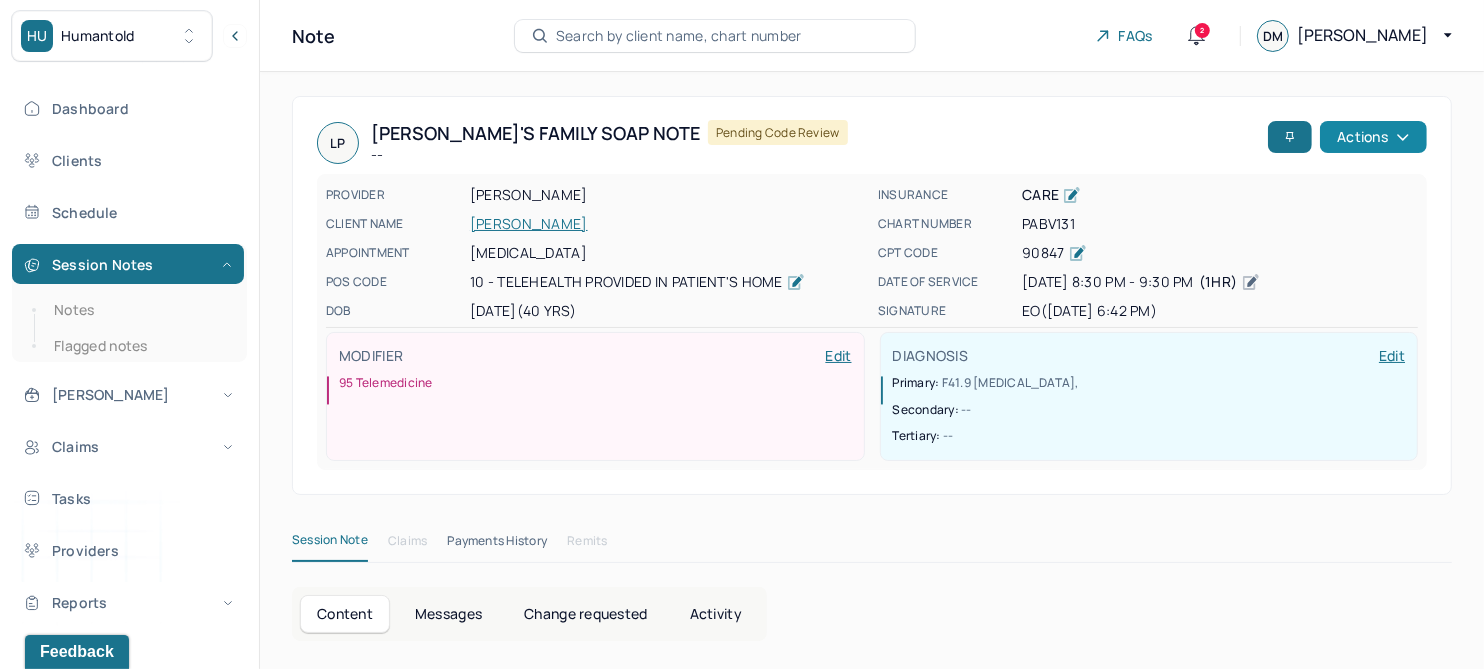 click on "Actions" at bounding box center [1373, 137] 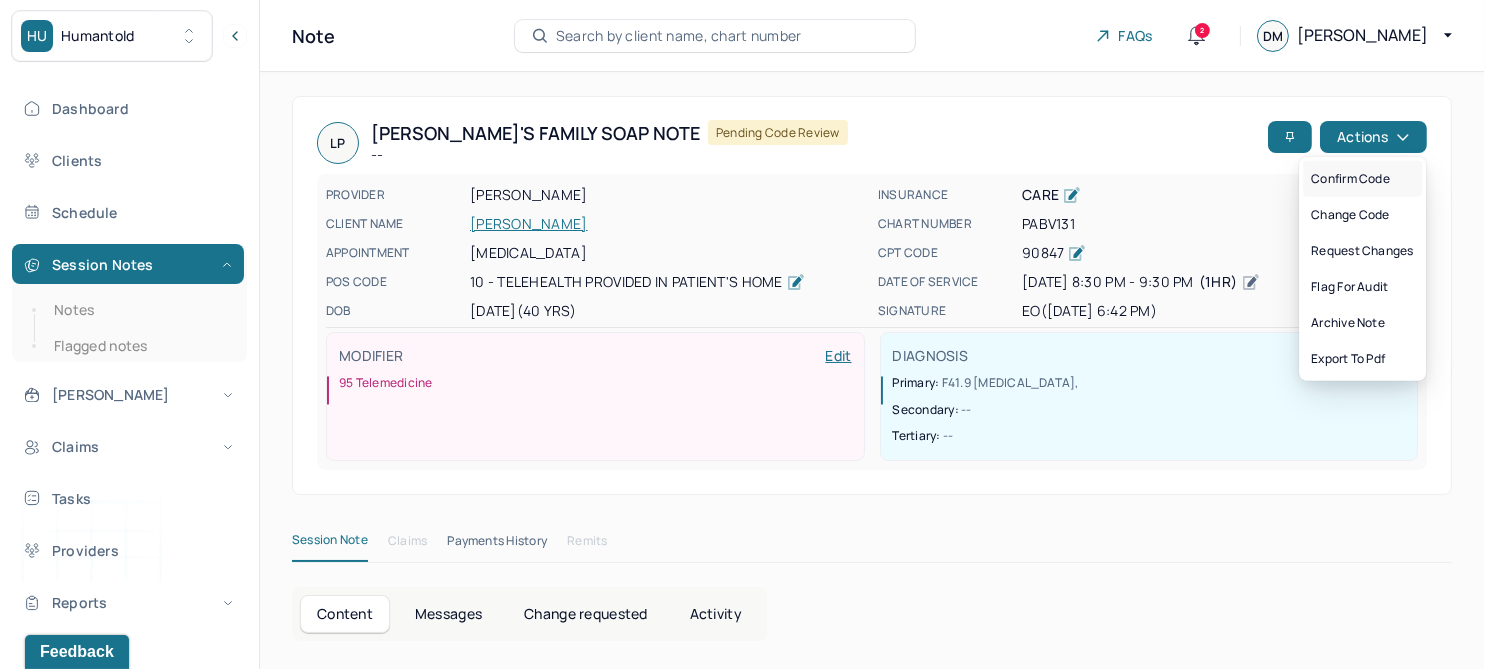 click on "Confirm code" at bounding box center [1362, 179] 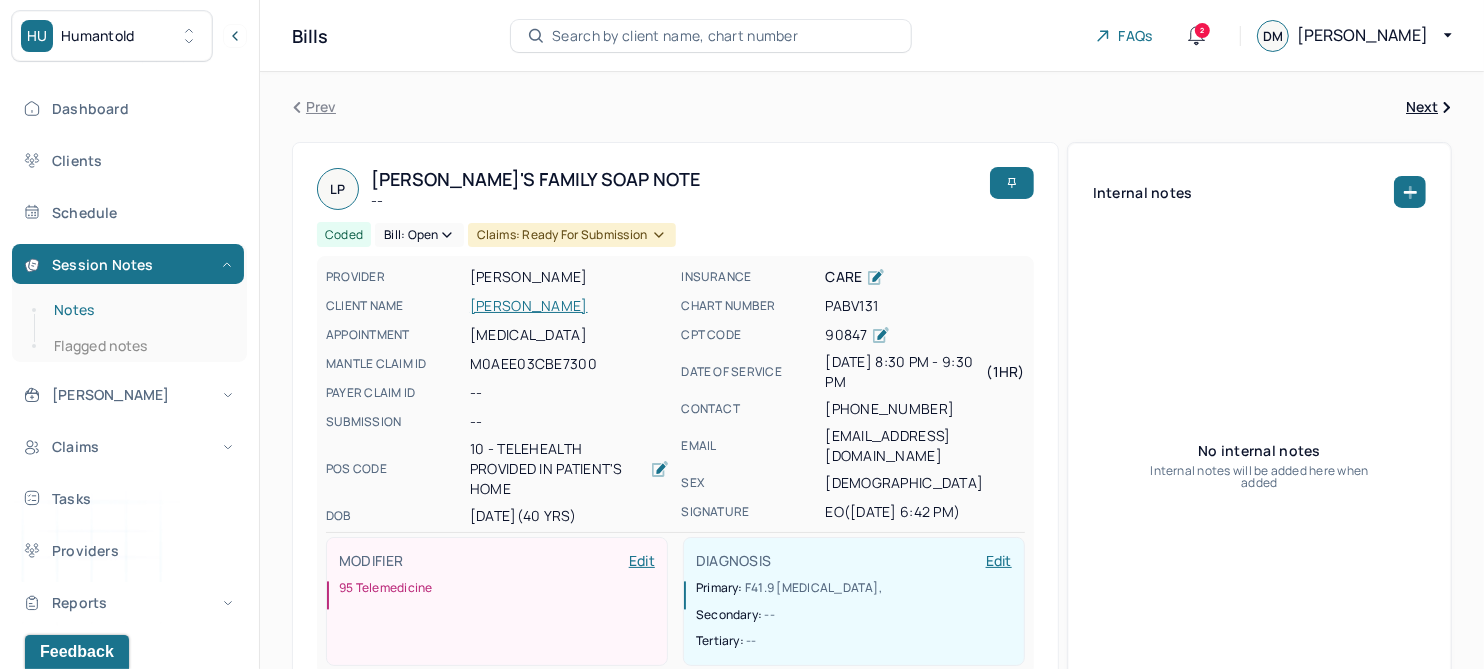 click on "Notes" at bounding box center (139, 310) 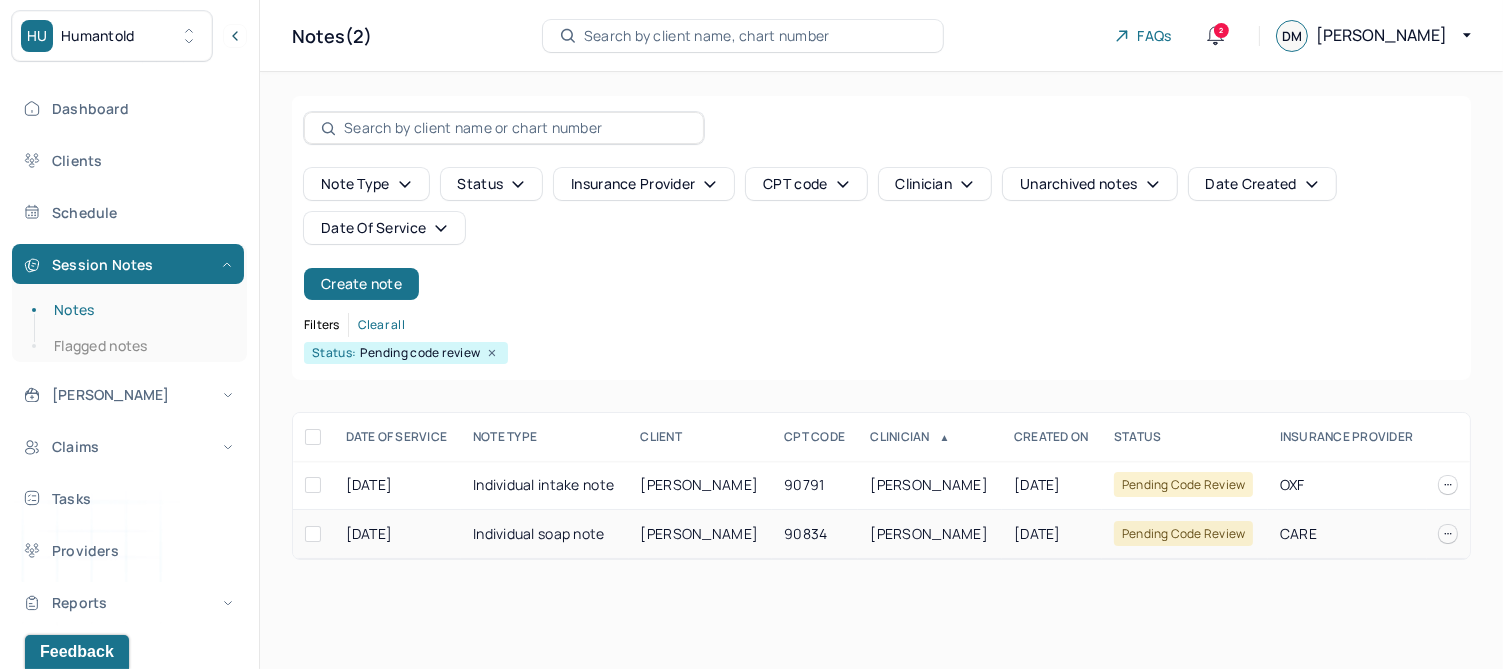 click on "90834" at bounding box center [815, 534] 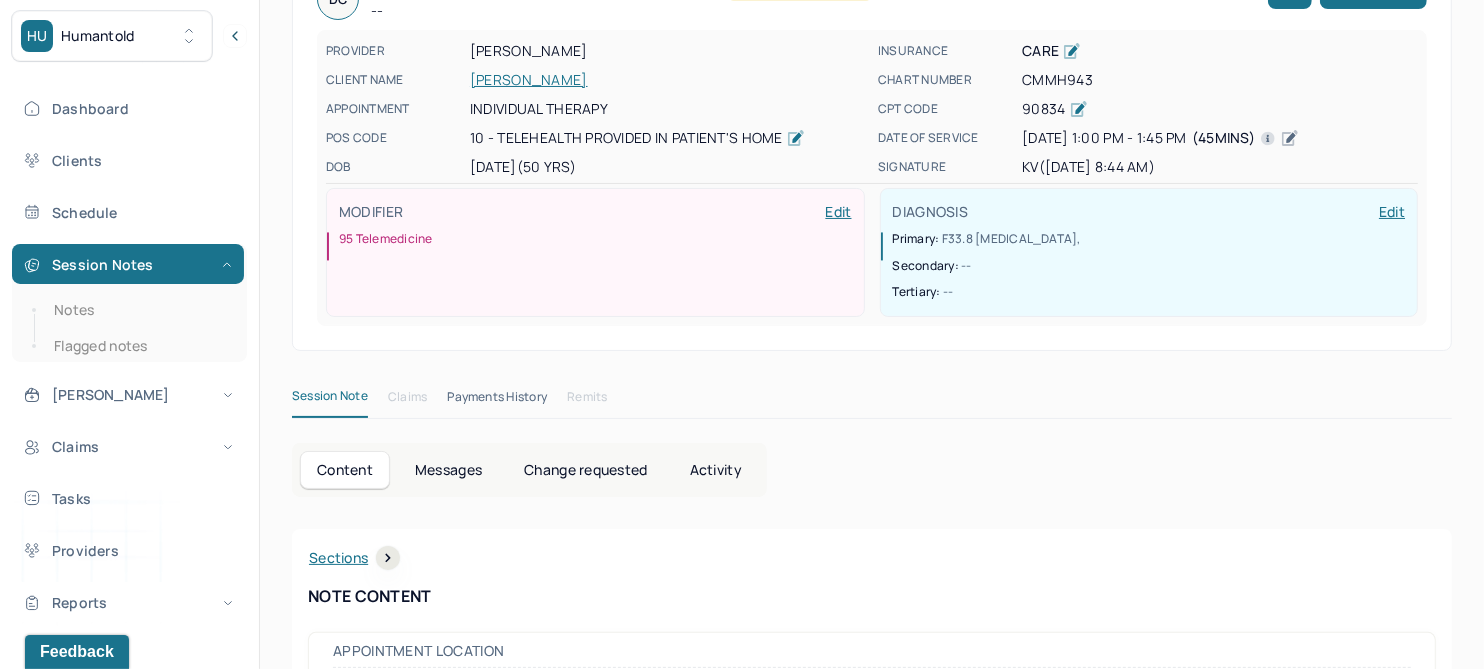 scroll, scrollTop: 0, scrollLeft: 0, axis: both 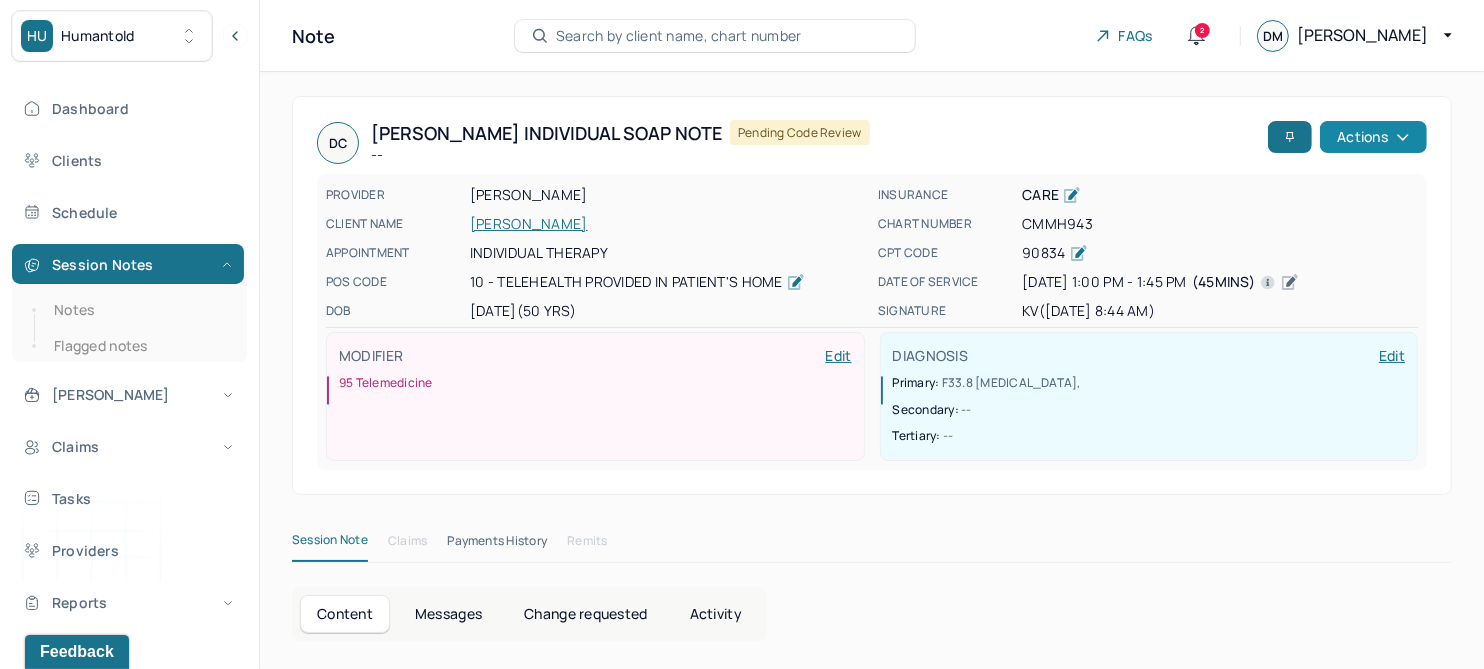 click 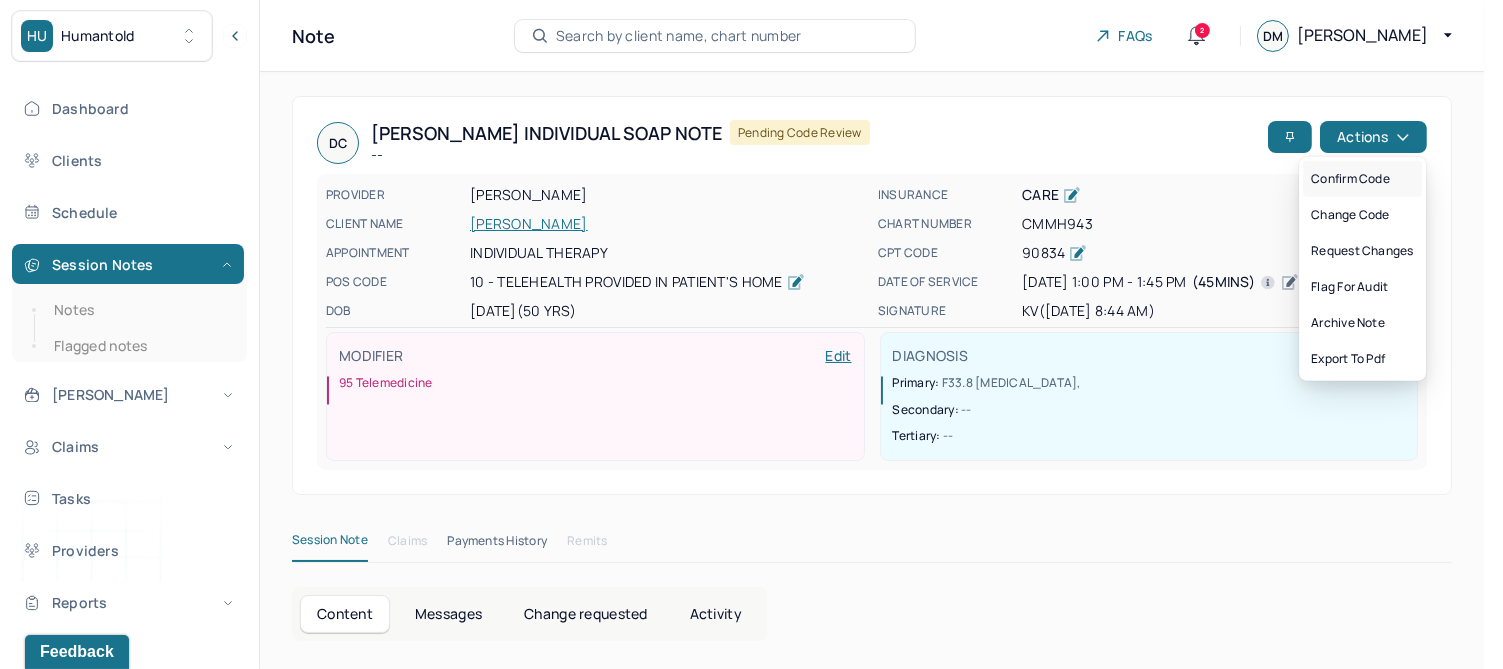 click on "Confirm code" at bounding box center (1362, 179) 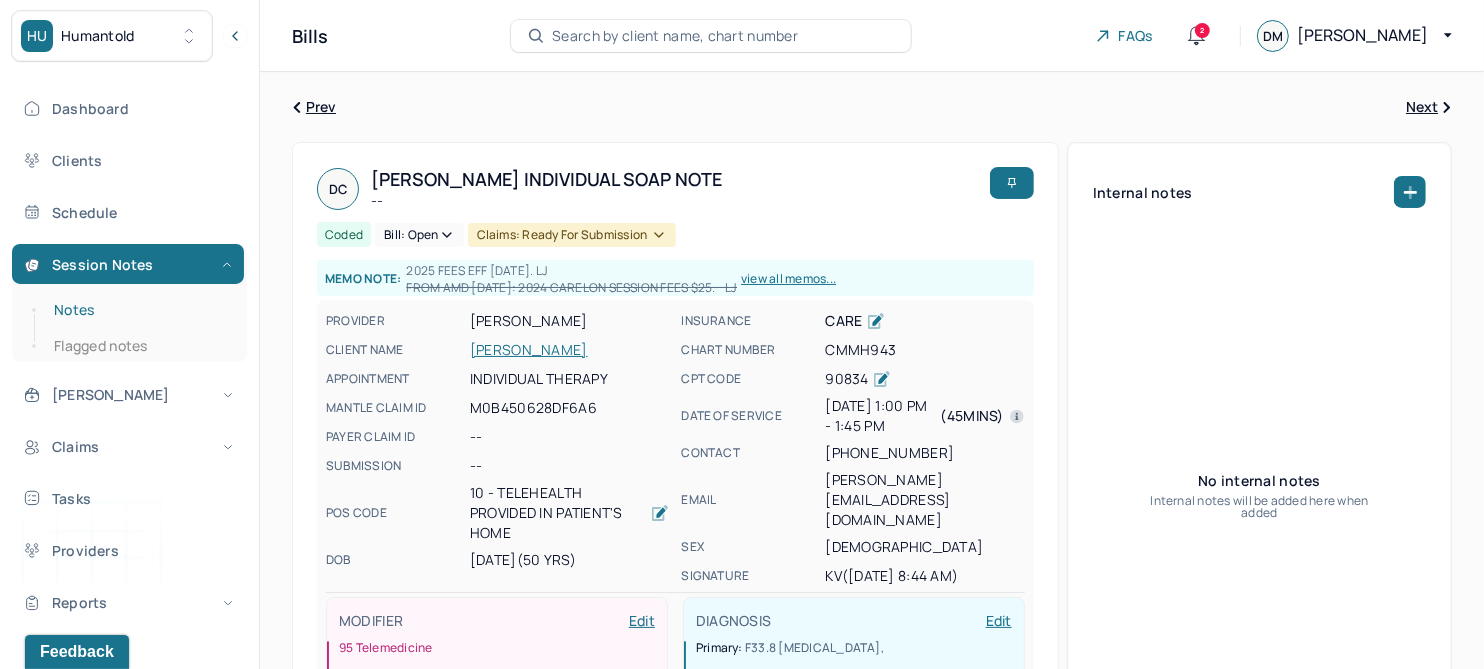 click on "Notes" at bounding box center [139, 310] 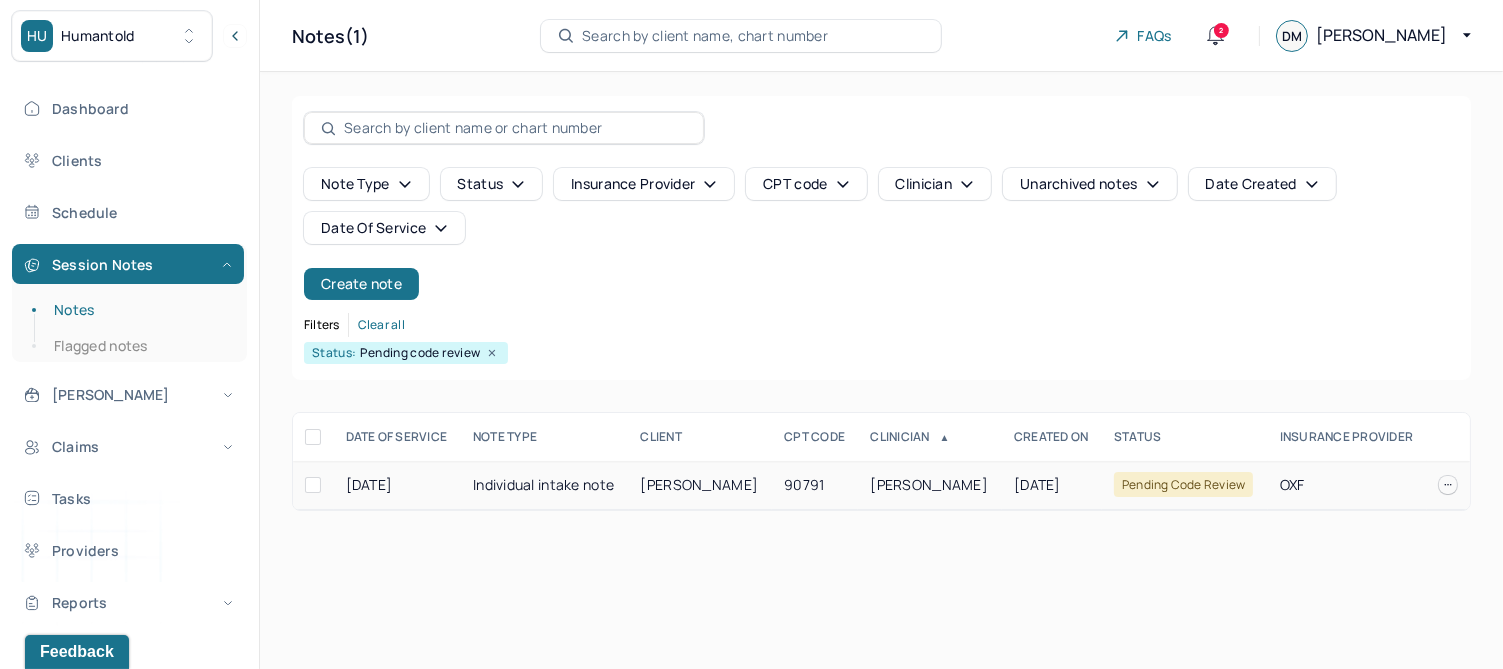 click on "SILVA, ANGELA" at bounding box center [700, 484] 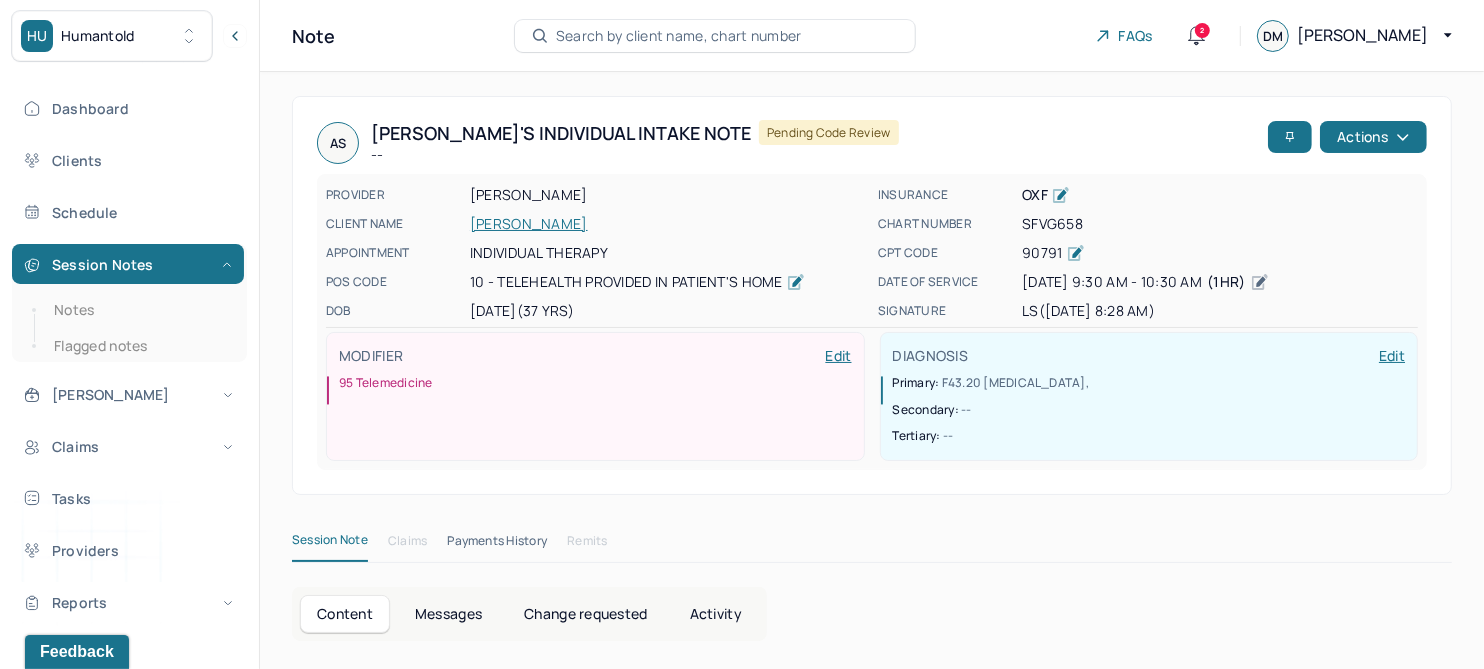 click on "Change requested" at bounding box center (585, 614) 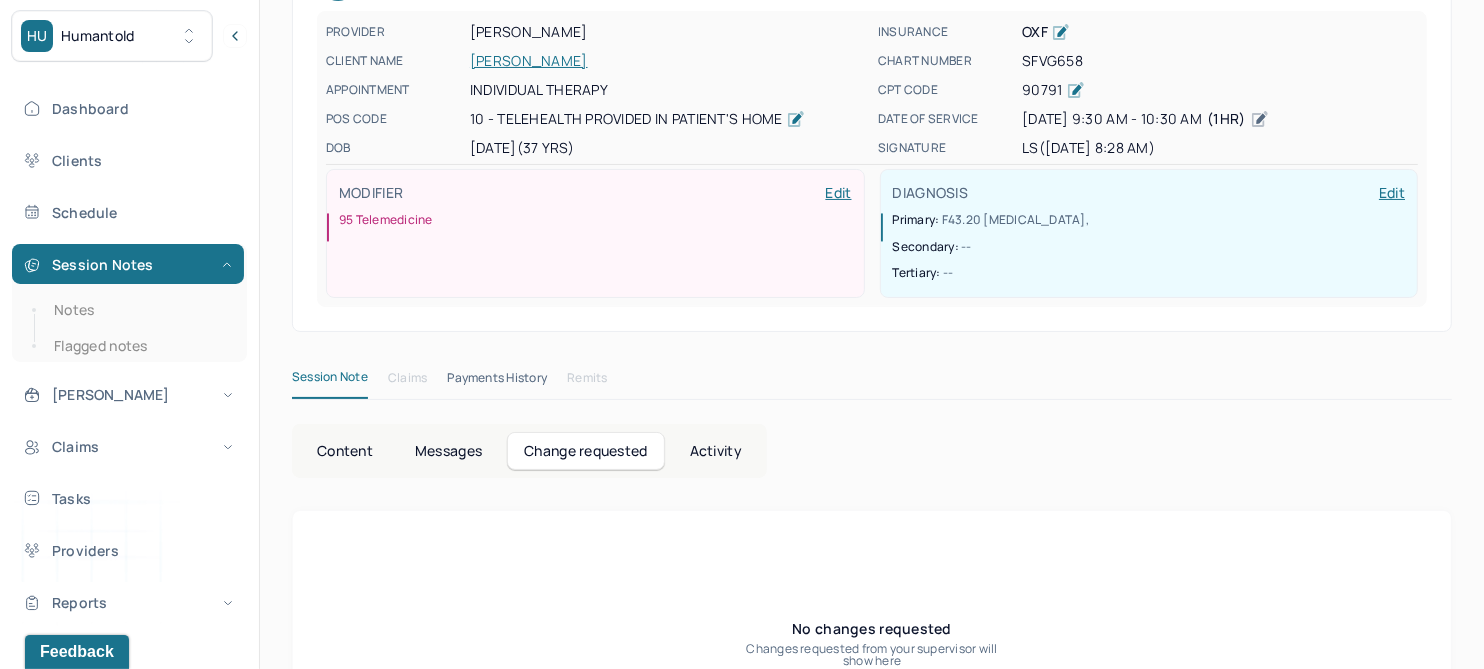 scroll, scrollTop: 40, scrollLeft: 0, axis: vertical 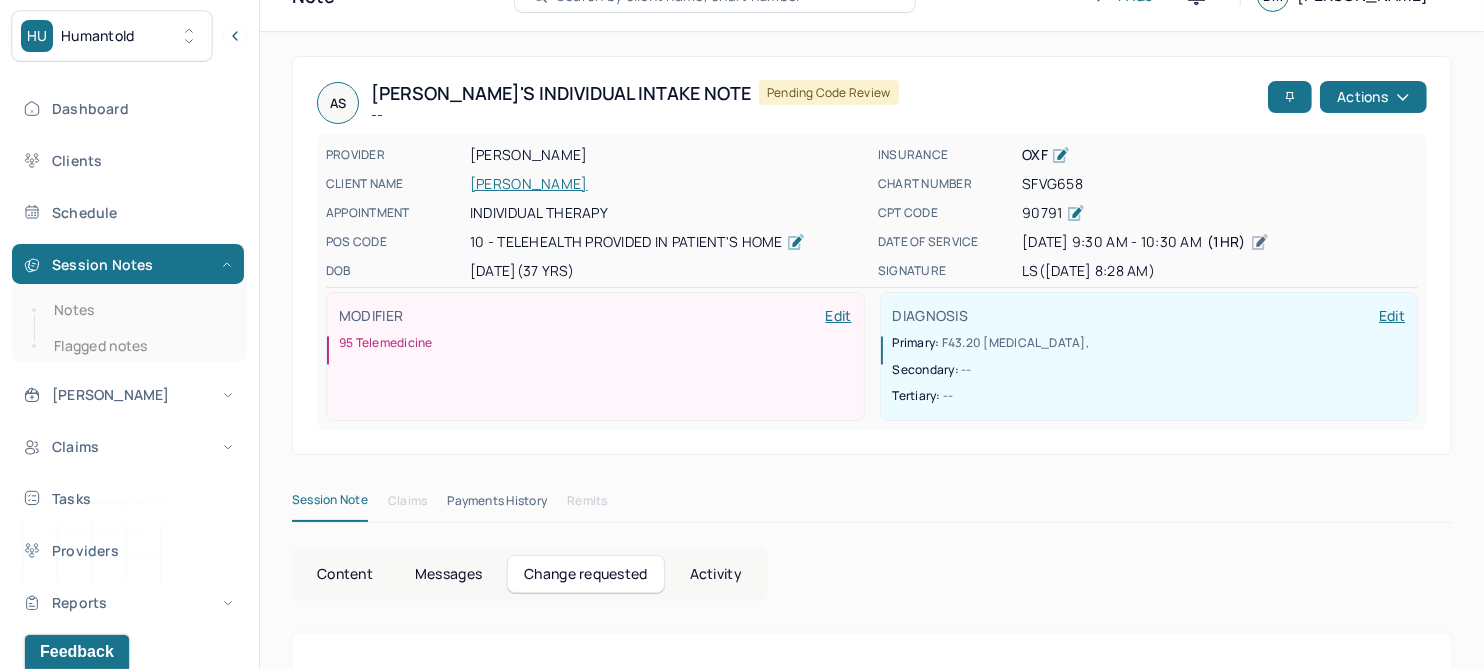 click on "SILVA, ANGELA" at bounding box center (668, 184) 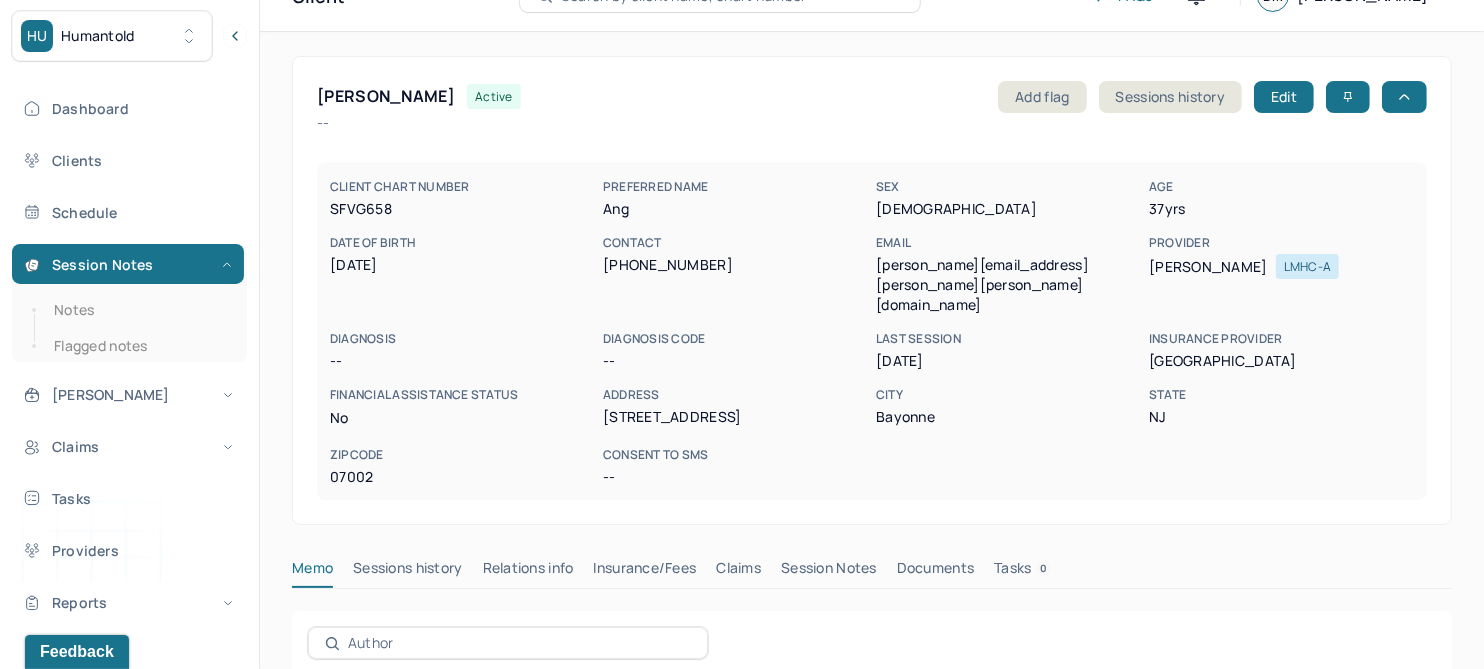 scroll, scrollTop: 0, scrollLeft: 0, axis: both 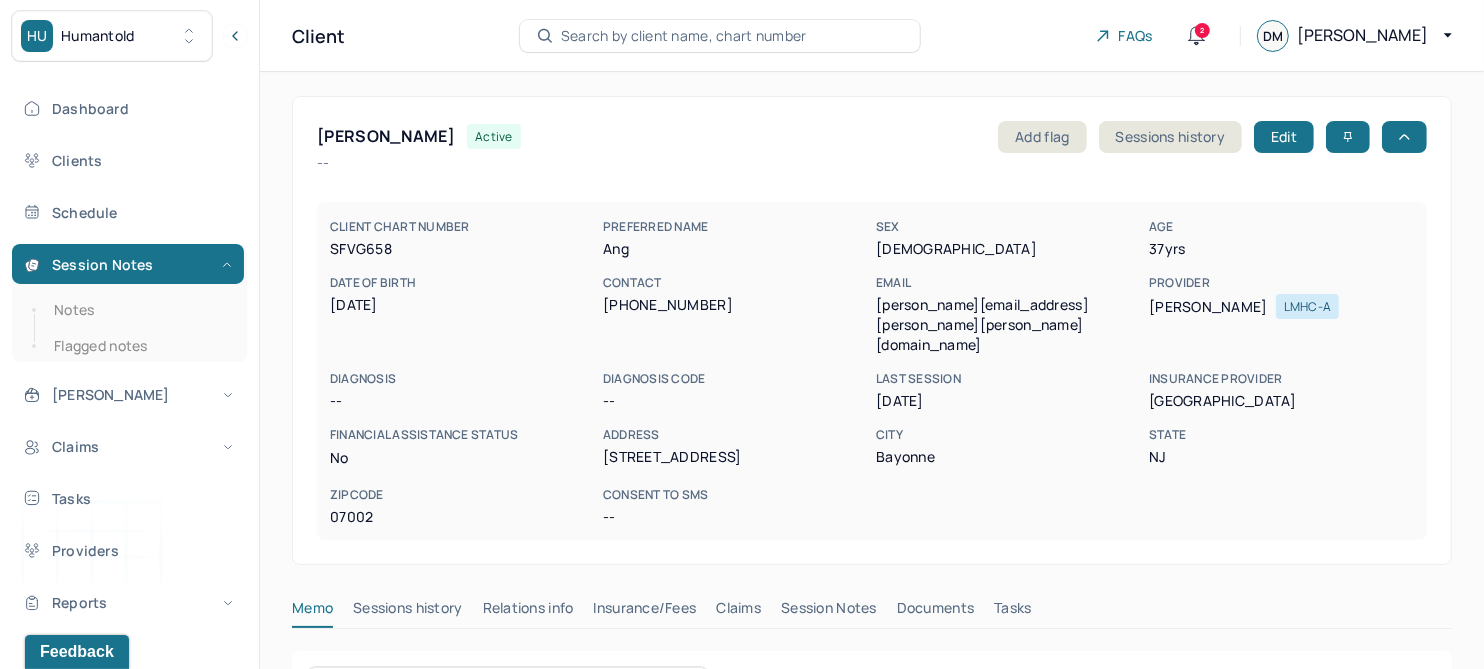 click on "Session Notes" at bounding box center (829, 612) 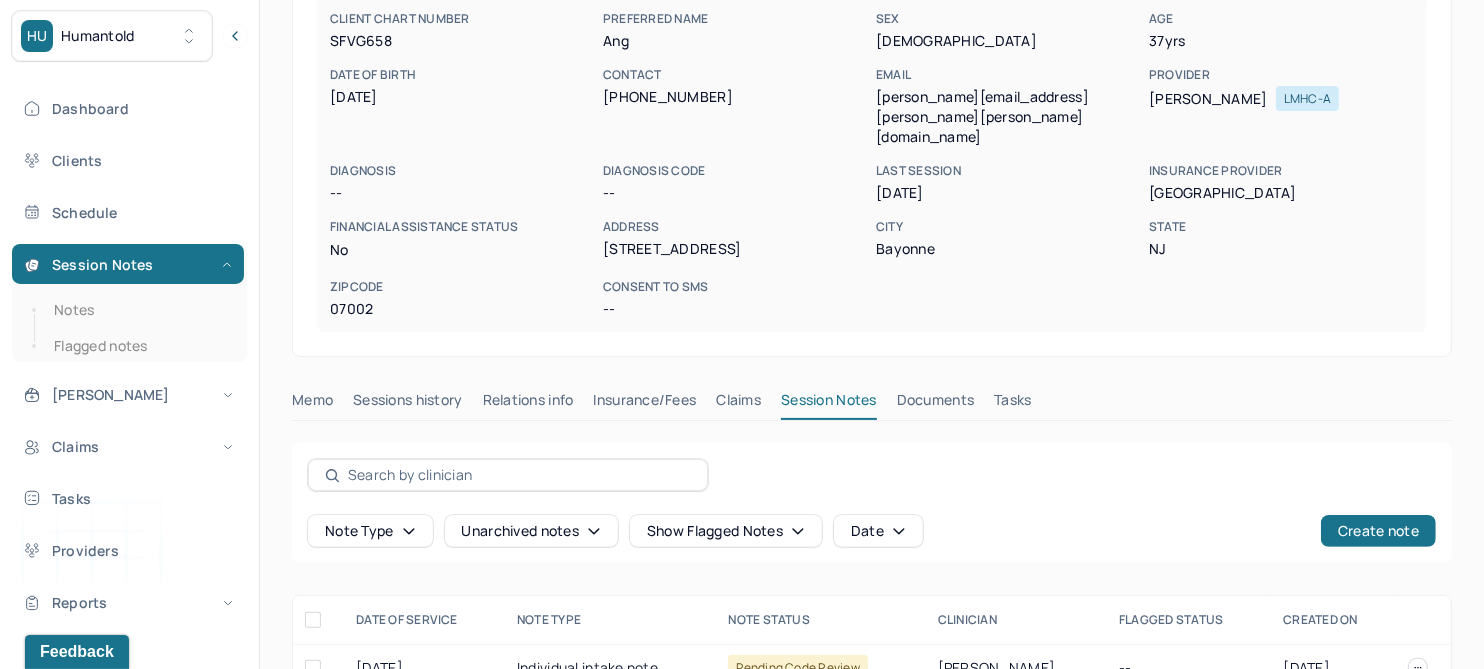 scroll, scrollTop: 218, scrollLeft: 0, axis: vertical 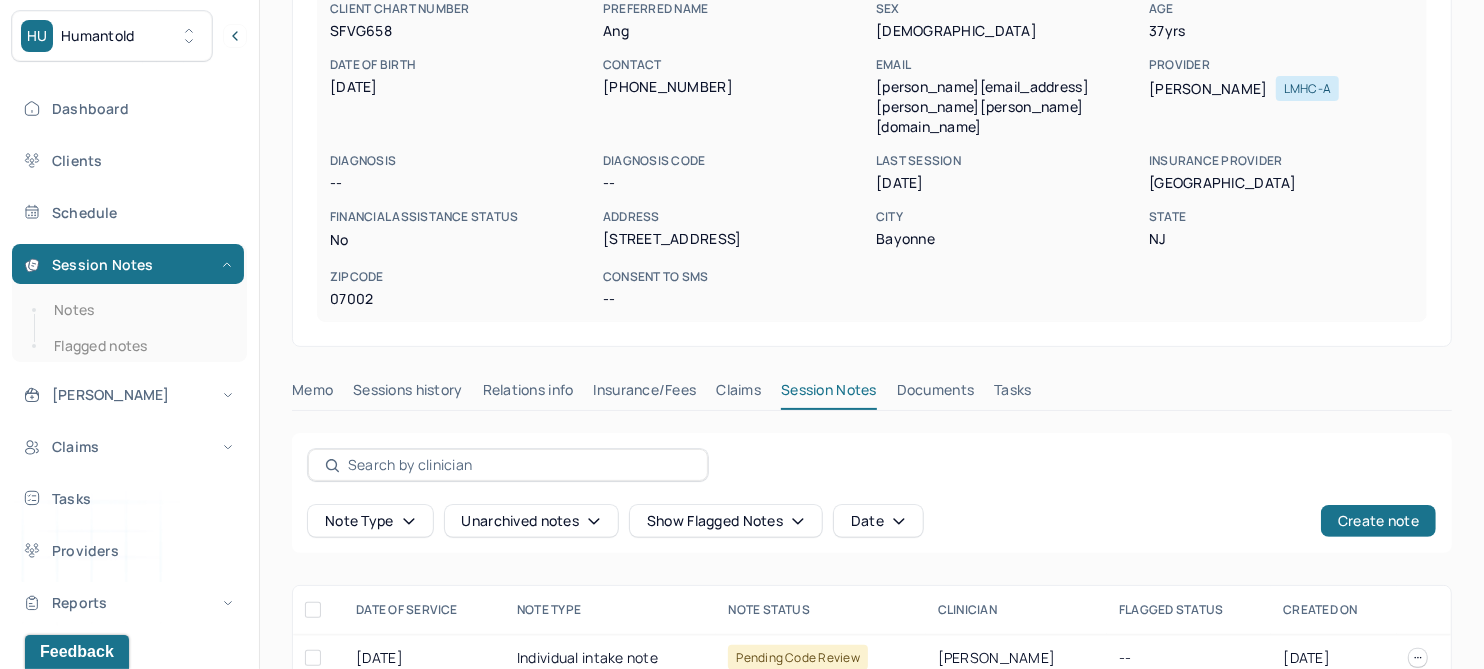 click on "Unarchived notes" at bounding box center [531, 521] 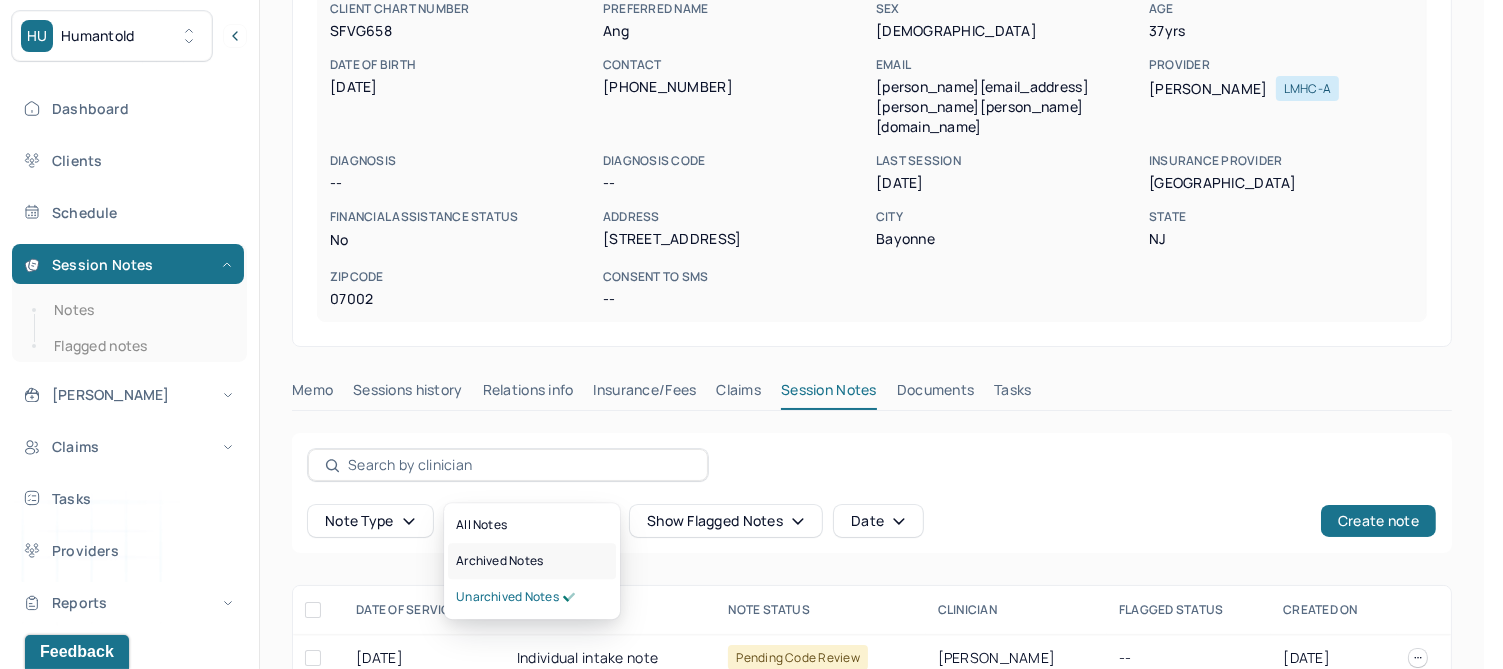 click on "Archived notes" at bounding box center (499, 561) 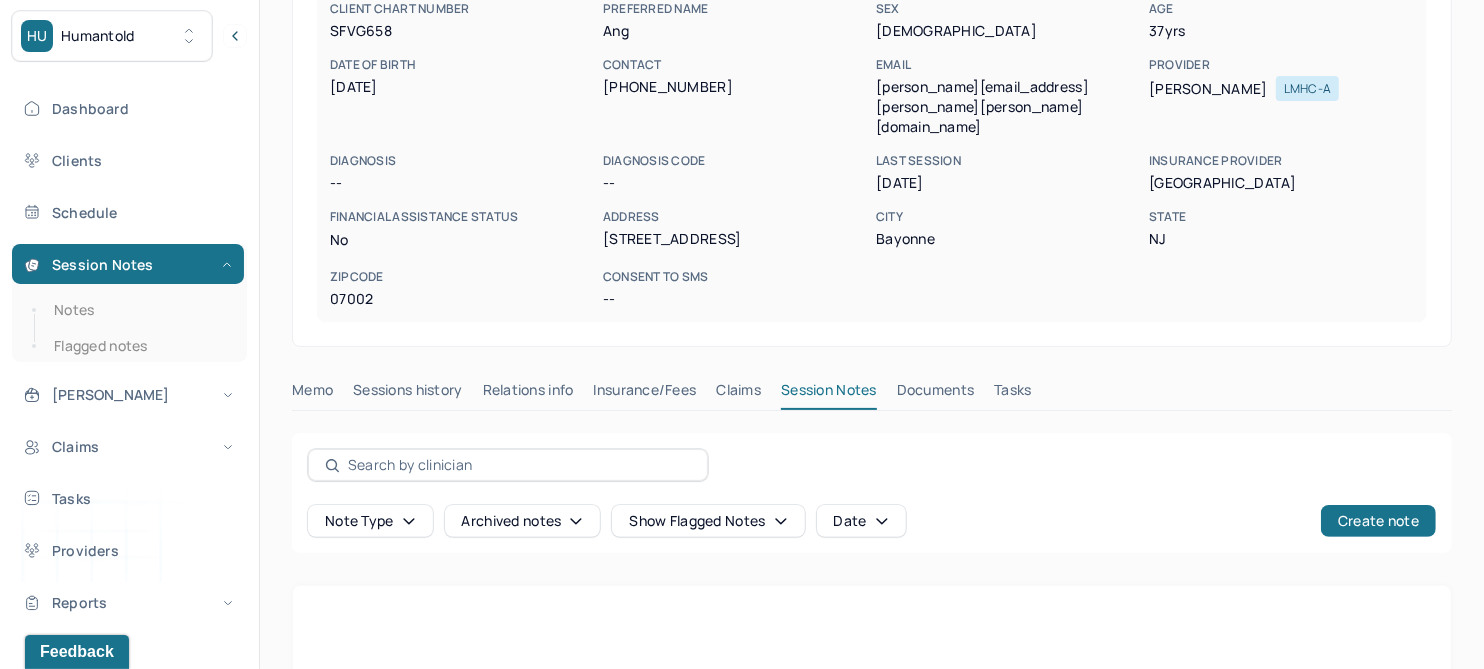click on "Claims" at bounding box center [738, 394] 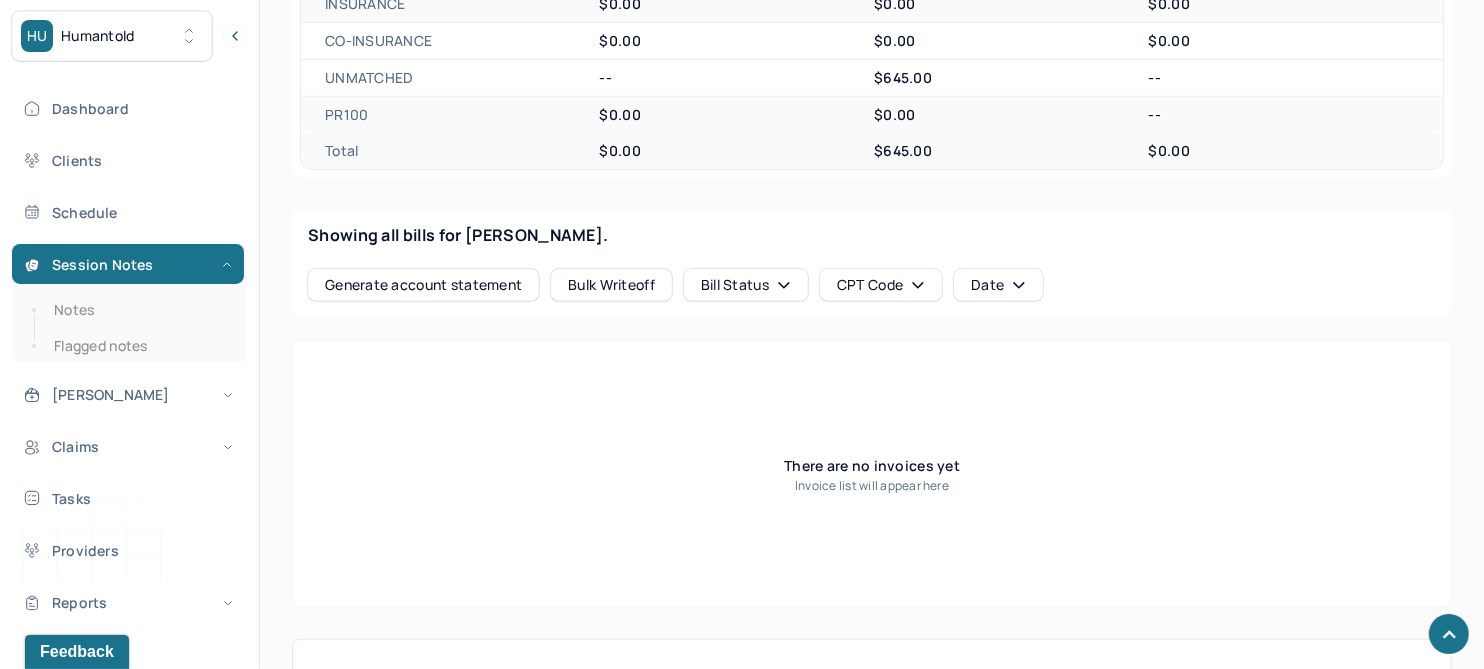 scroll, scrollTop: 718, scrollLeft: 0, axis: vertical 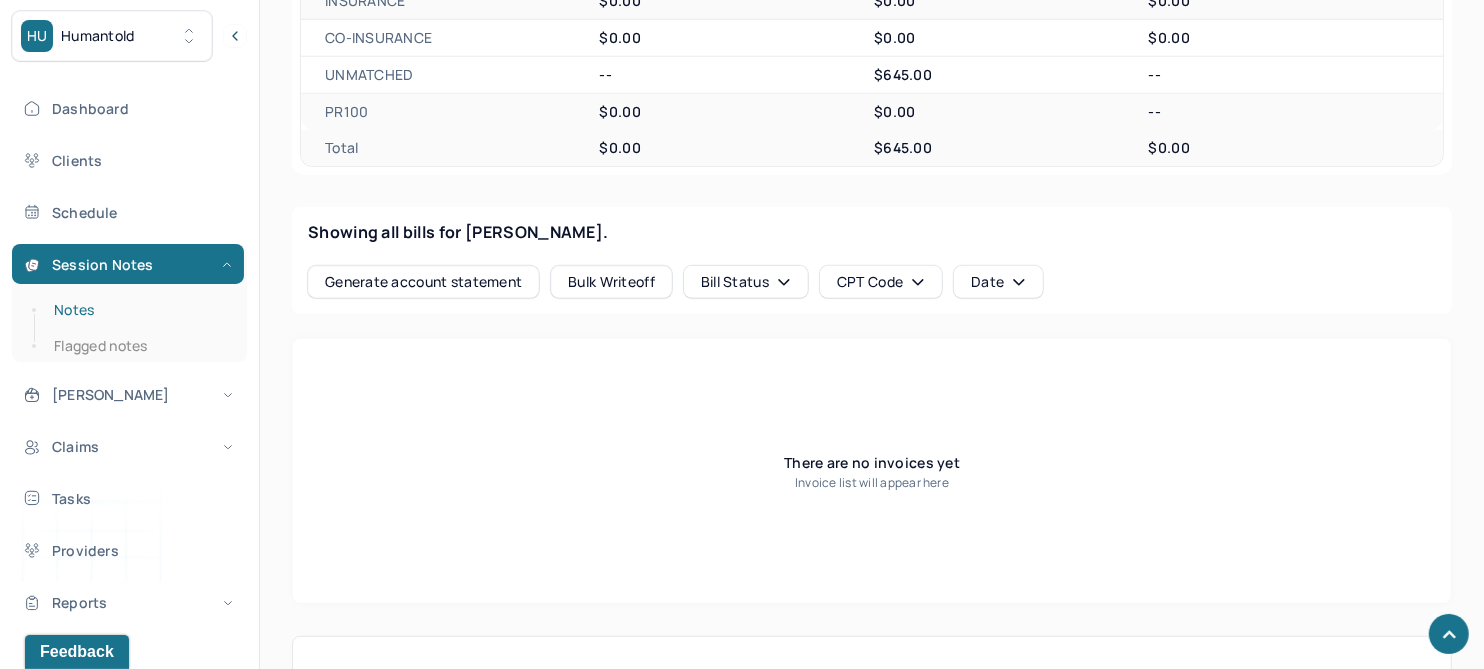 click on "Notes" at bounding box center [139, 310] 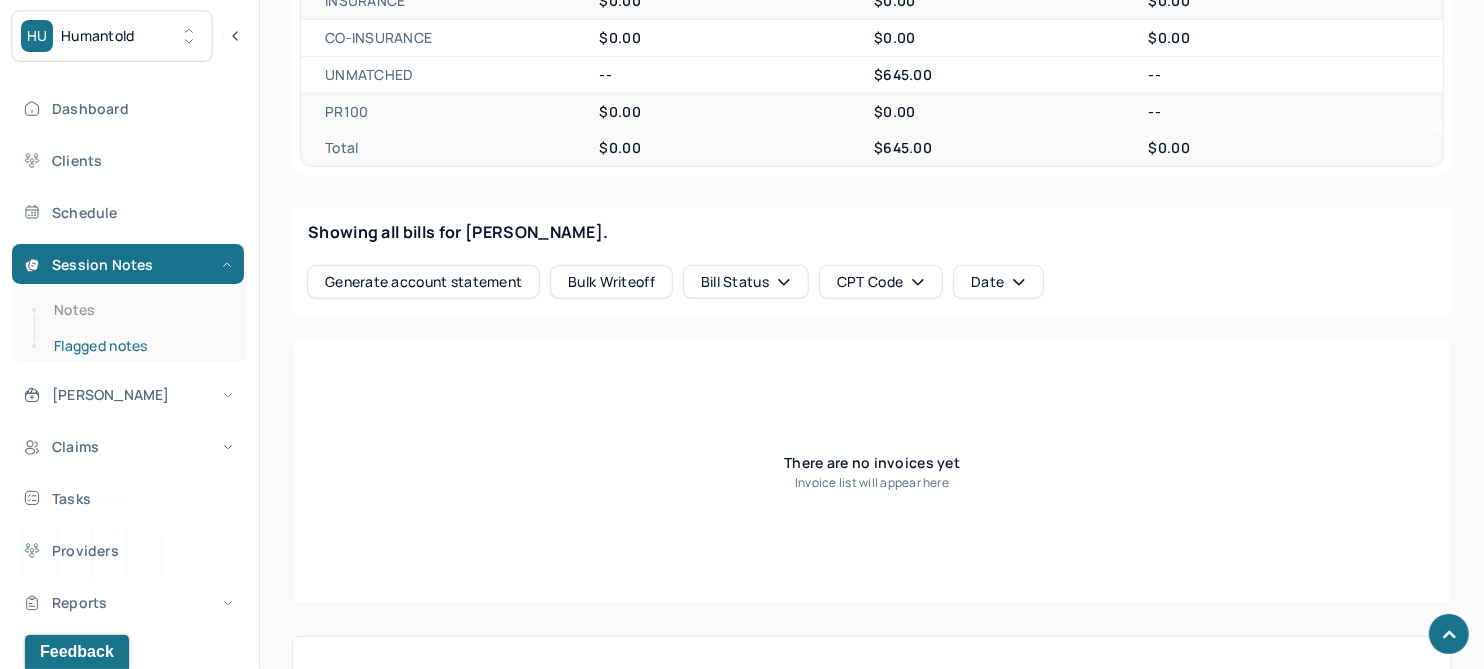 scroll, scrollTop: 0, scrollLeft: 0, axis: both 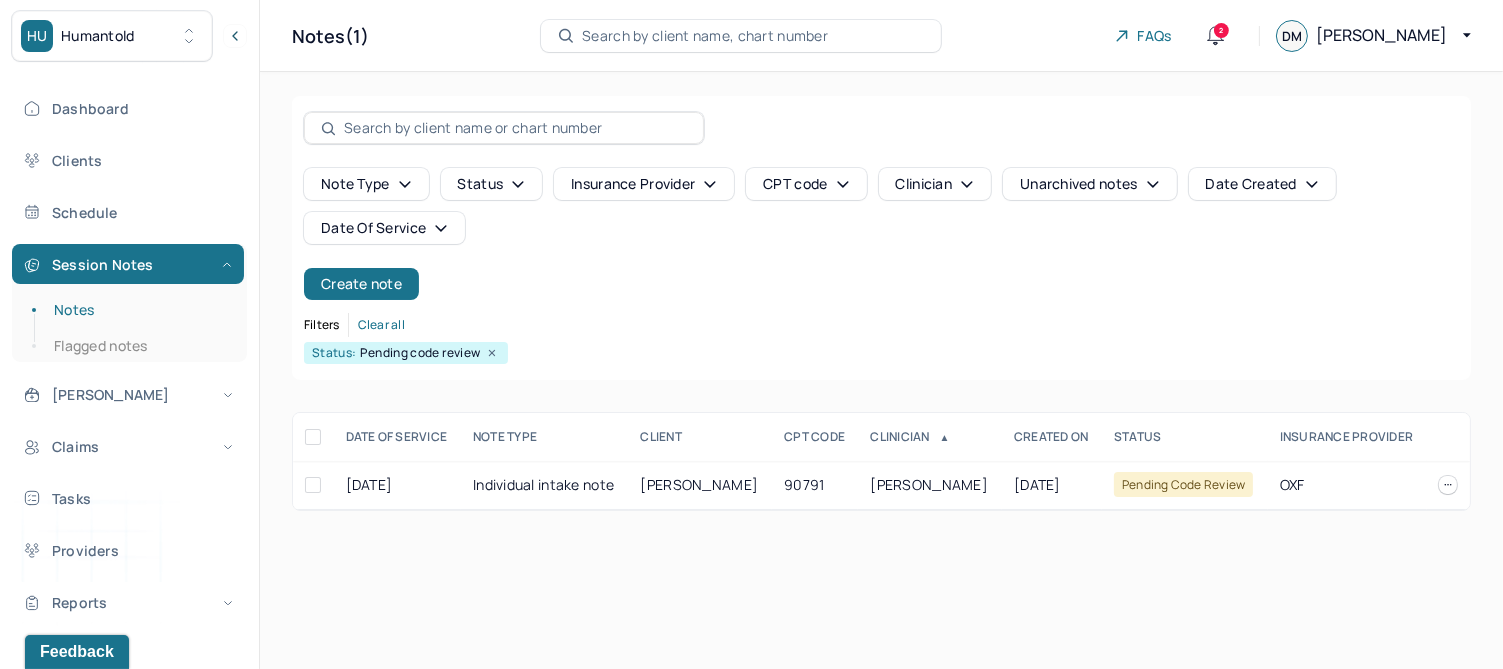click 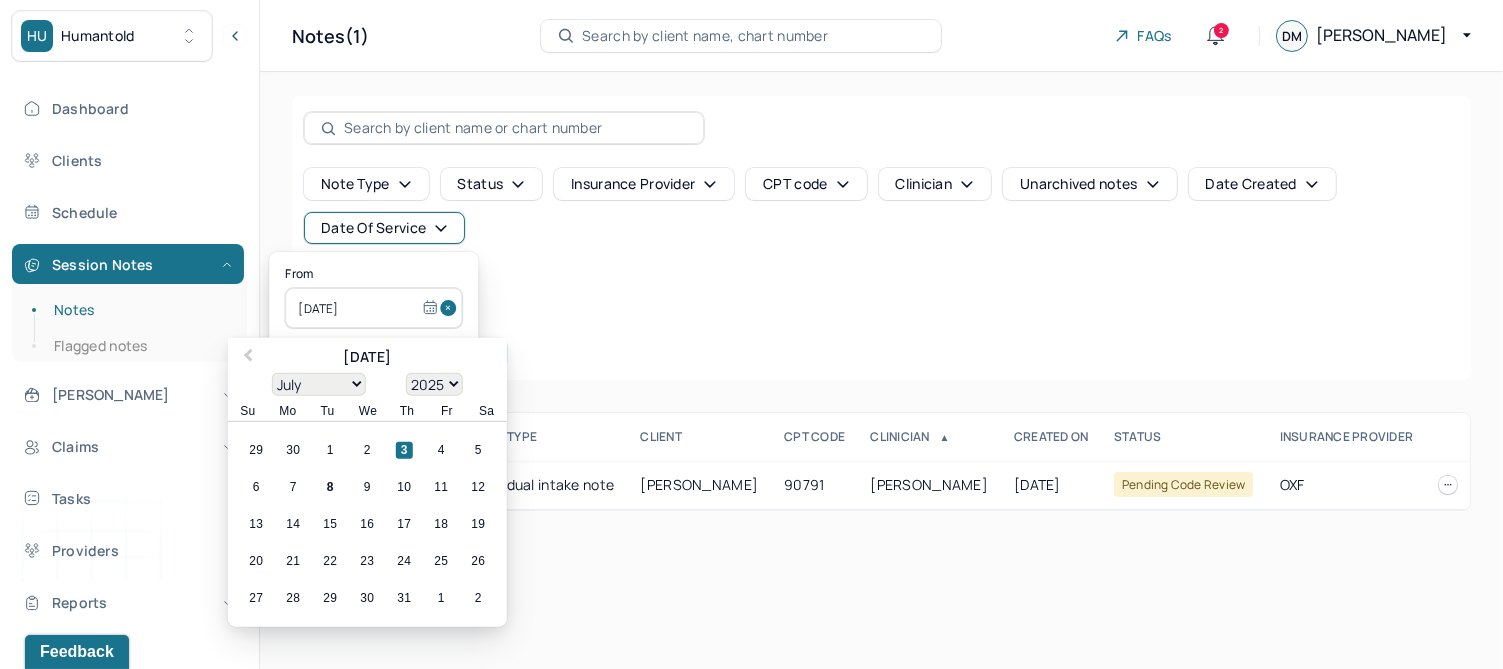 click at bounding box center [451, 308] 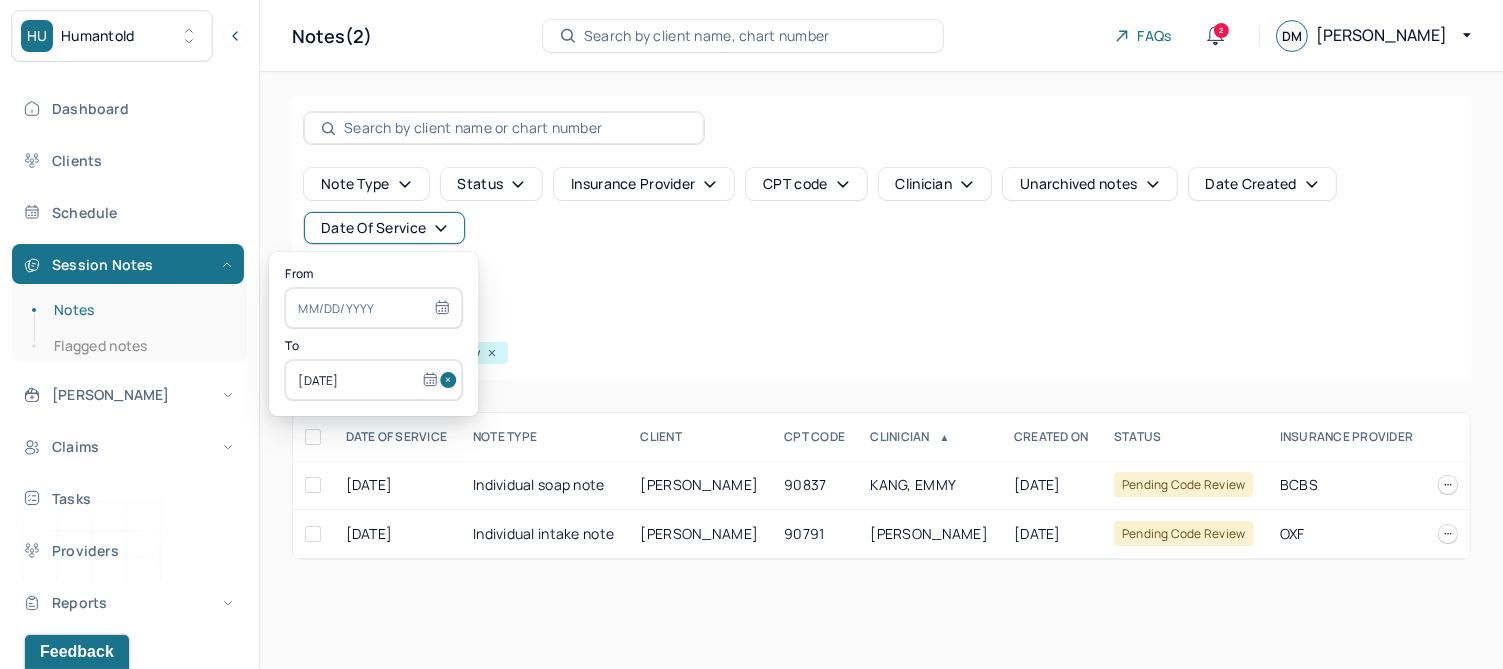 click at bounding box center [451, 380] 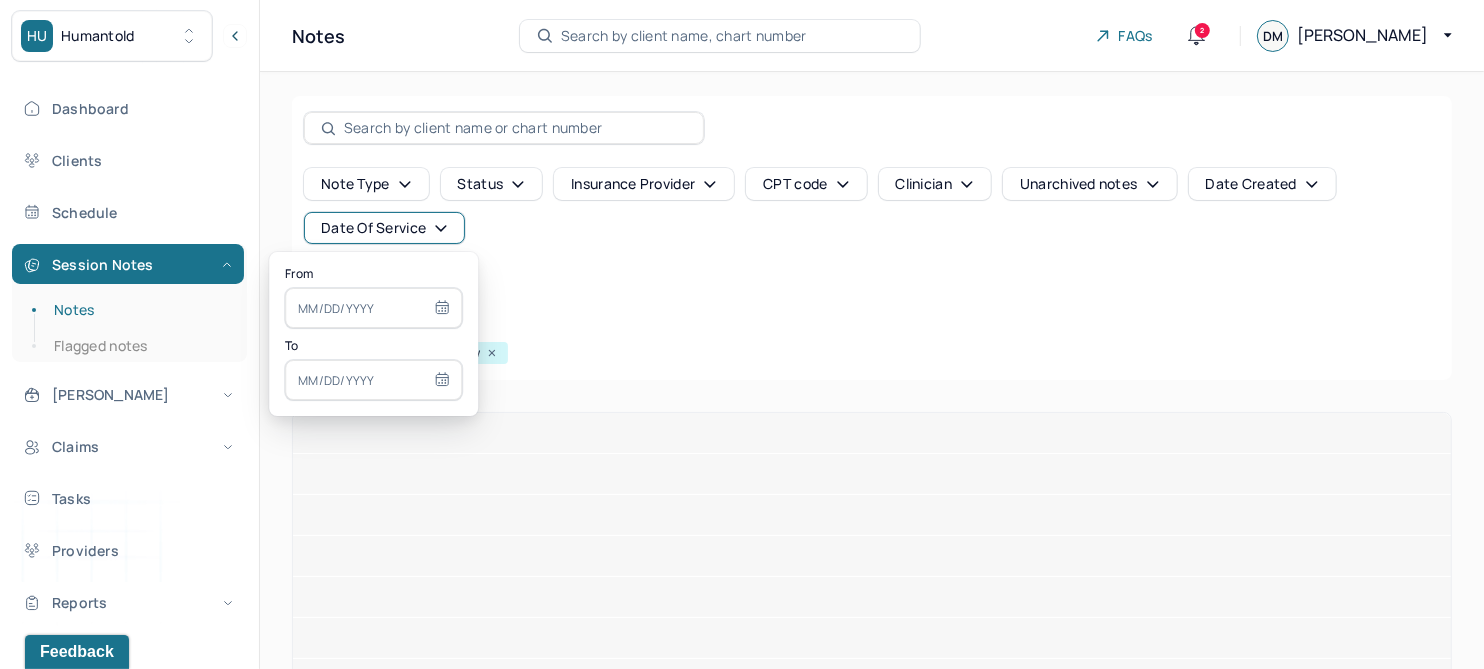 click at bounding box center (373, 308) 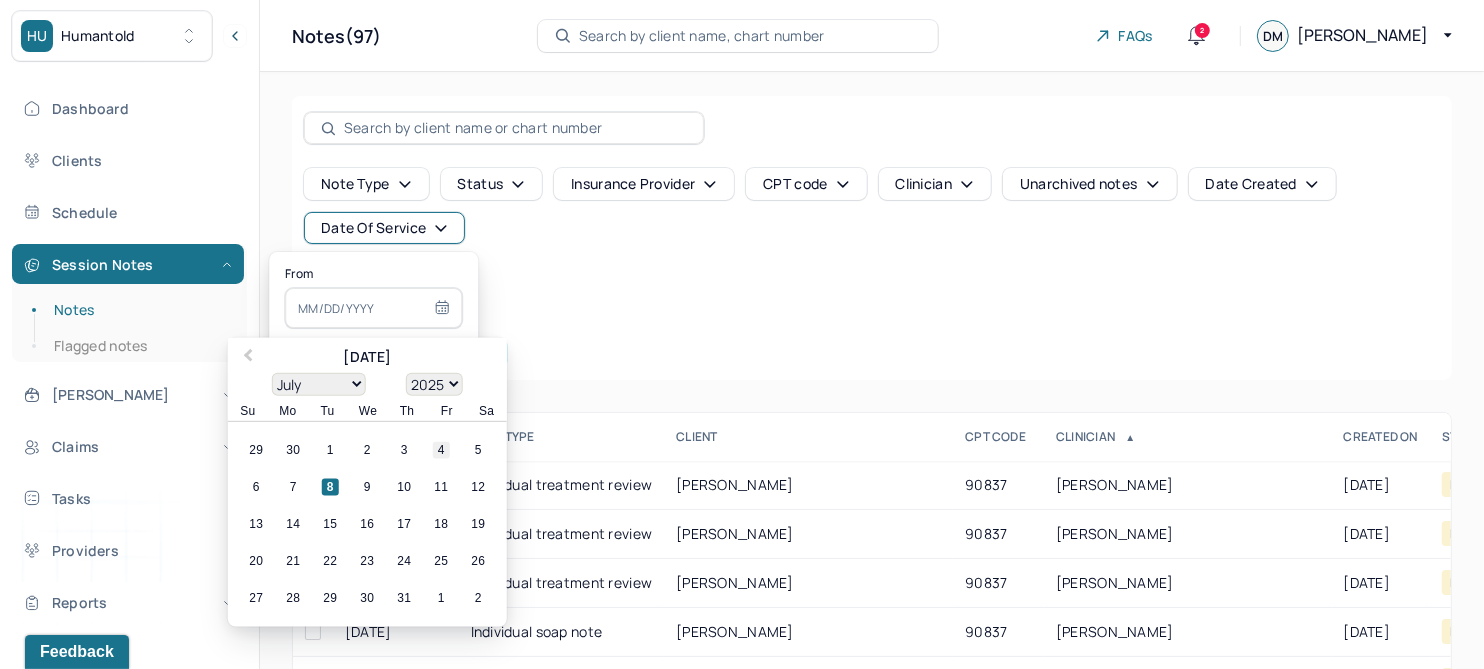 click on "4" at bounding box center [441, 450] 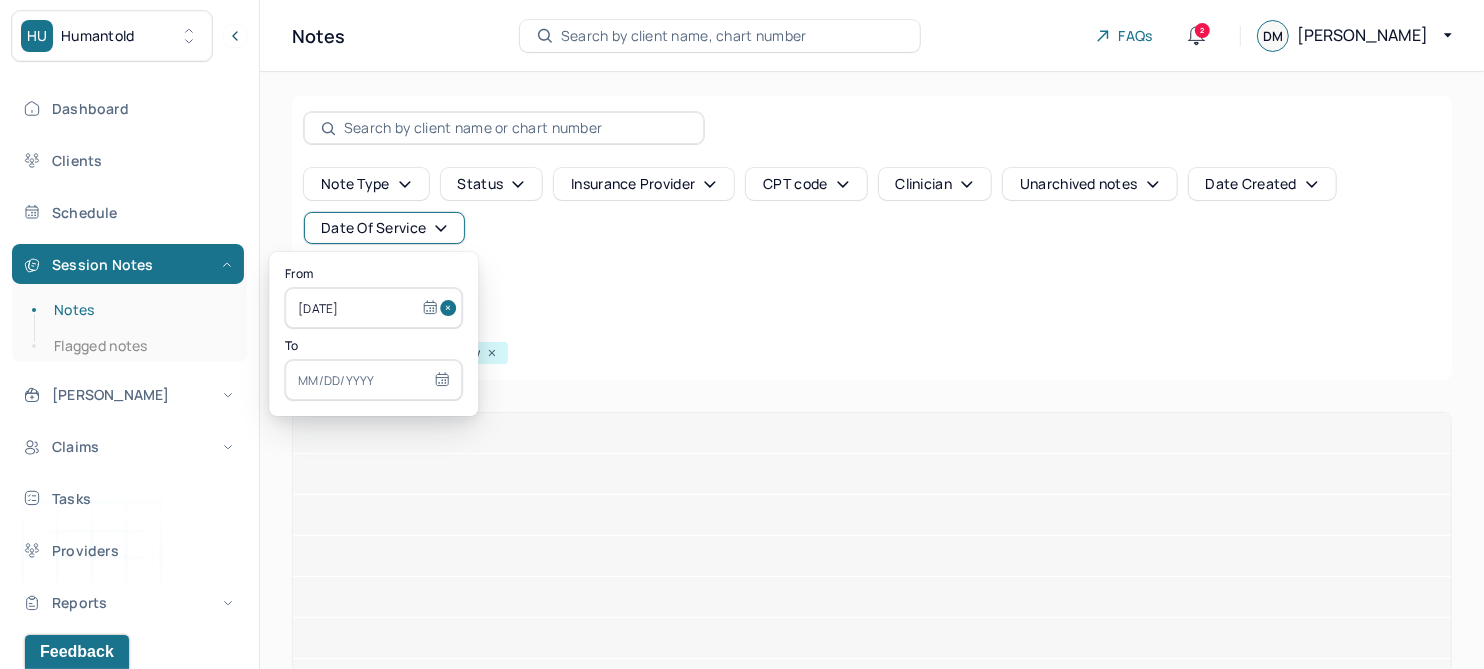 click at bounding box center (373, 380) 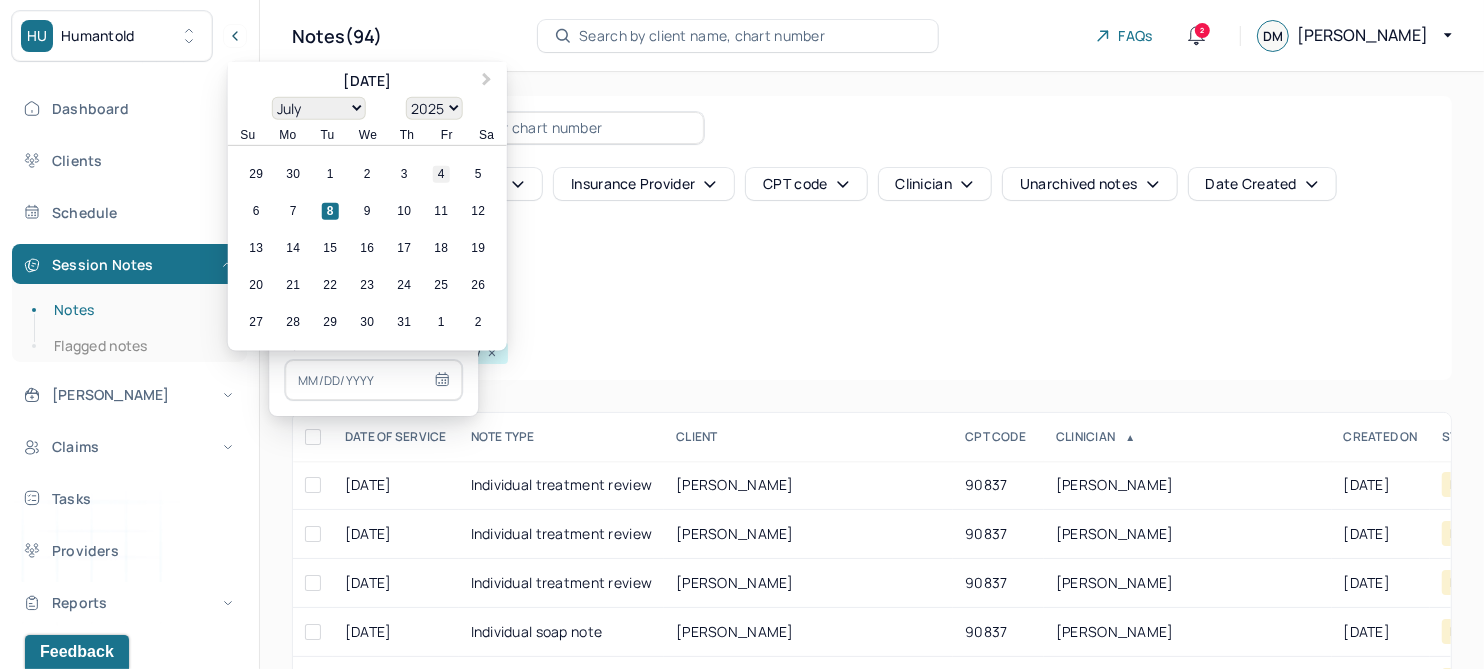 click on "4" at bounding box center [441, 174] 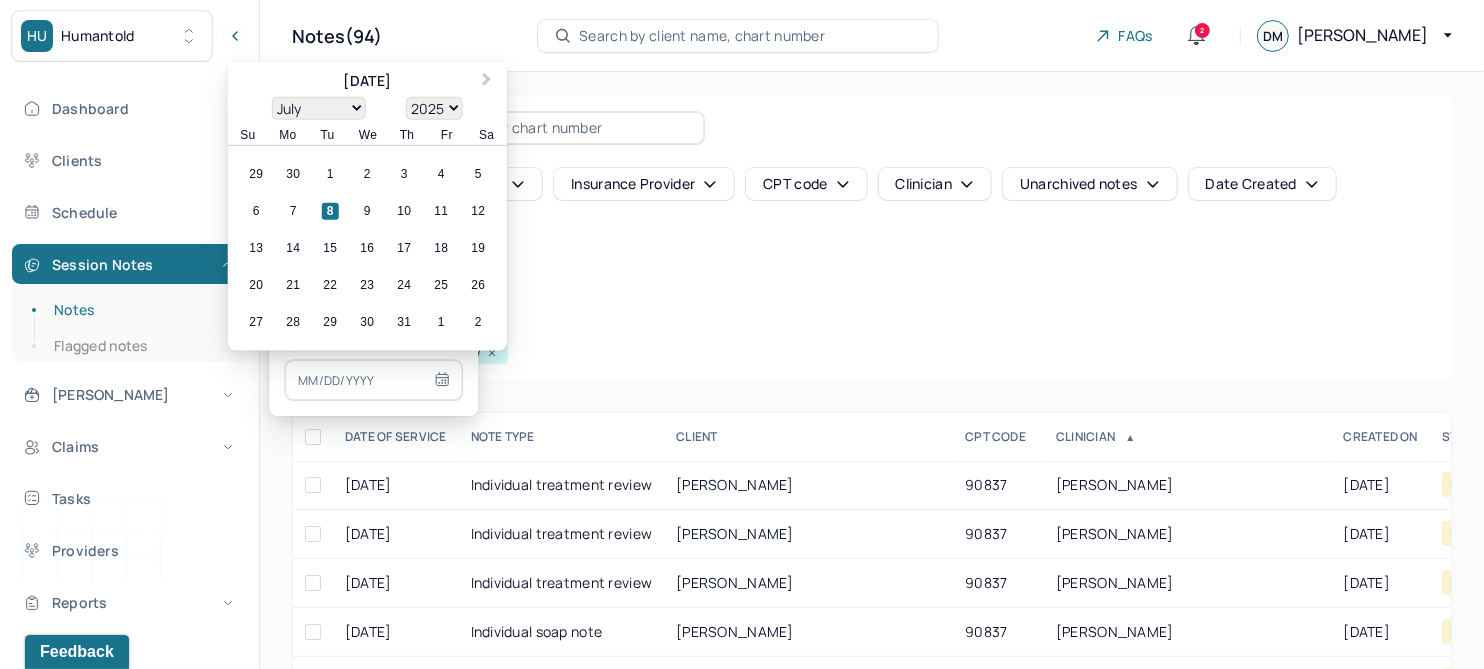 type on "[DATE]" 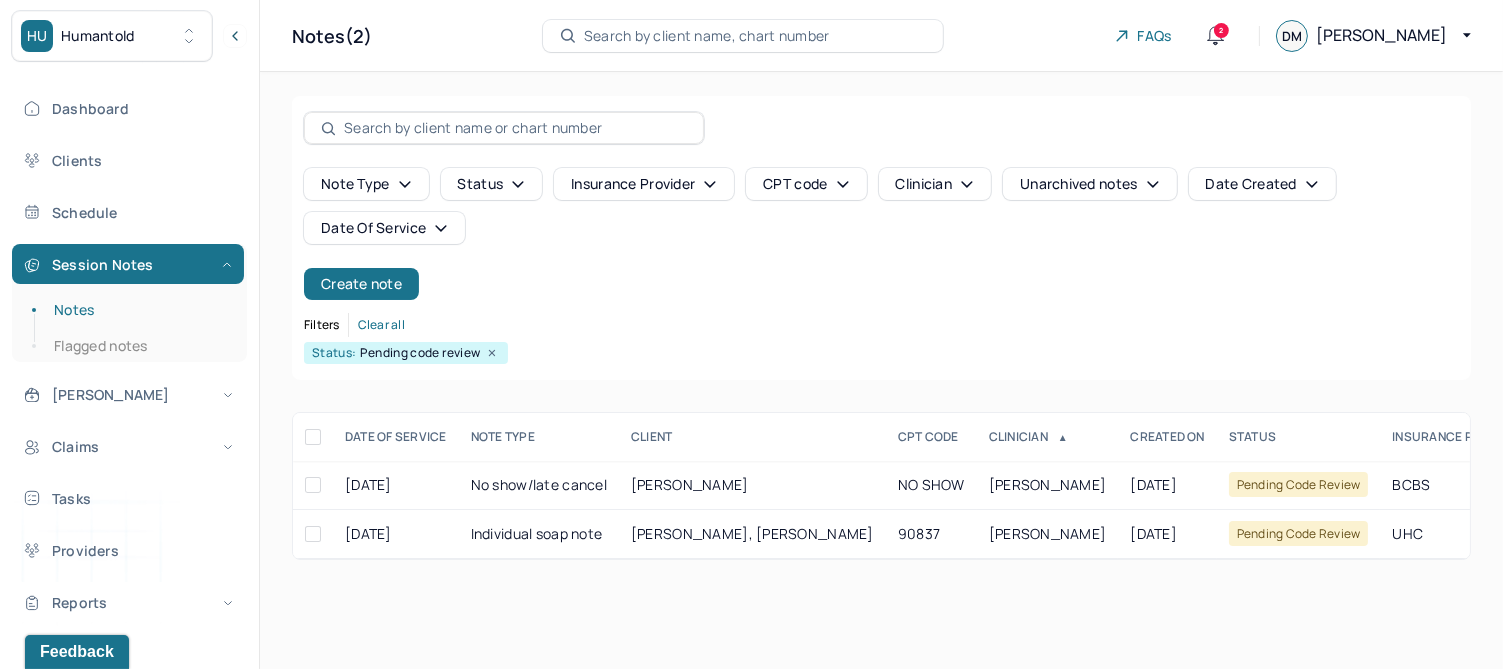 click on "Note type     Status     Insurance provider     CPT code     Clinician     Unarchived notes     Date Created     Date Of Service     Create note" at bounding box center (881, 234) 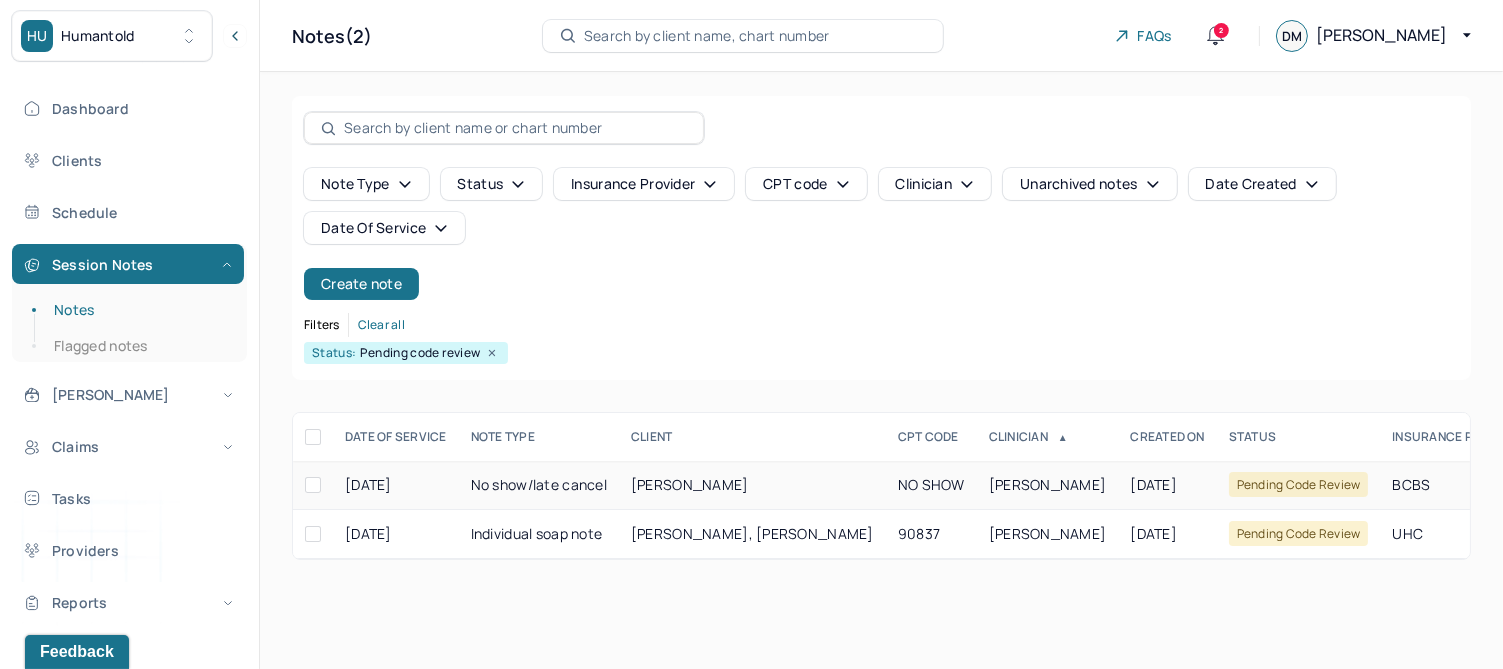 click on "KANDOLA, ANMOLPREET" at bounding box center (690, 484) 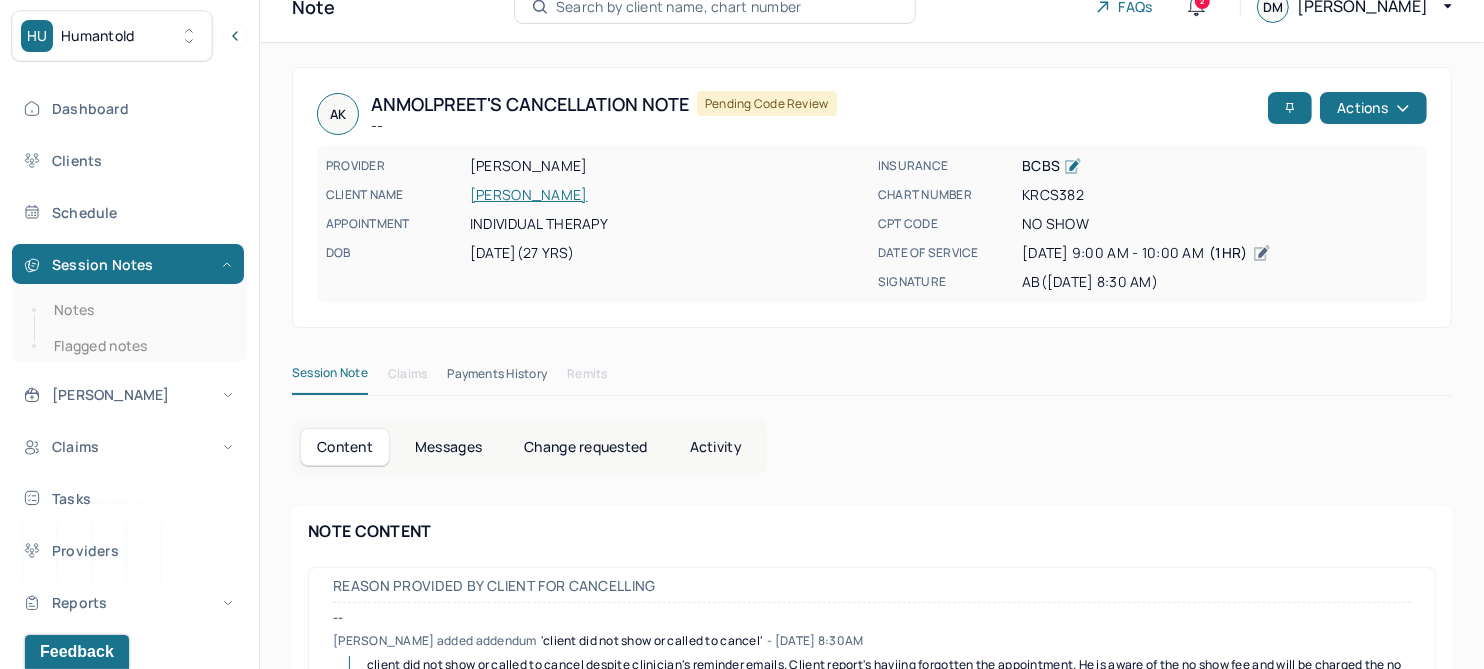 scroll, scrollTop: 0, scrollLeft: 0, axis: both 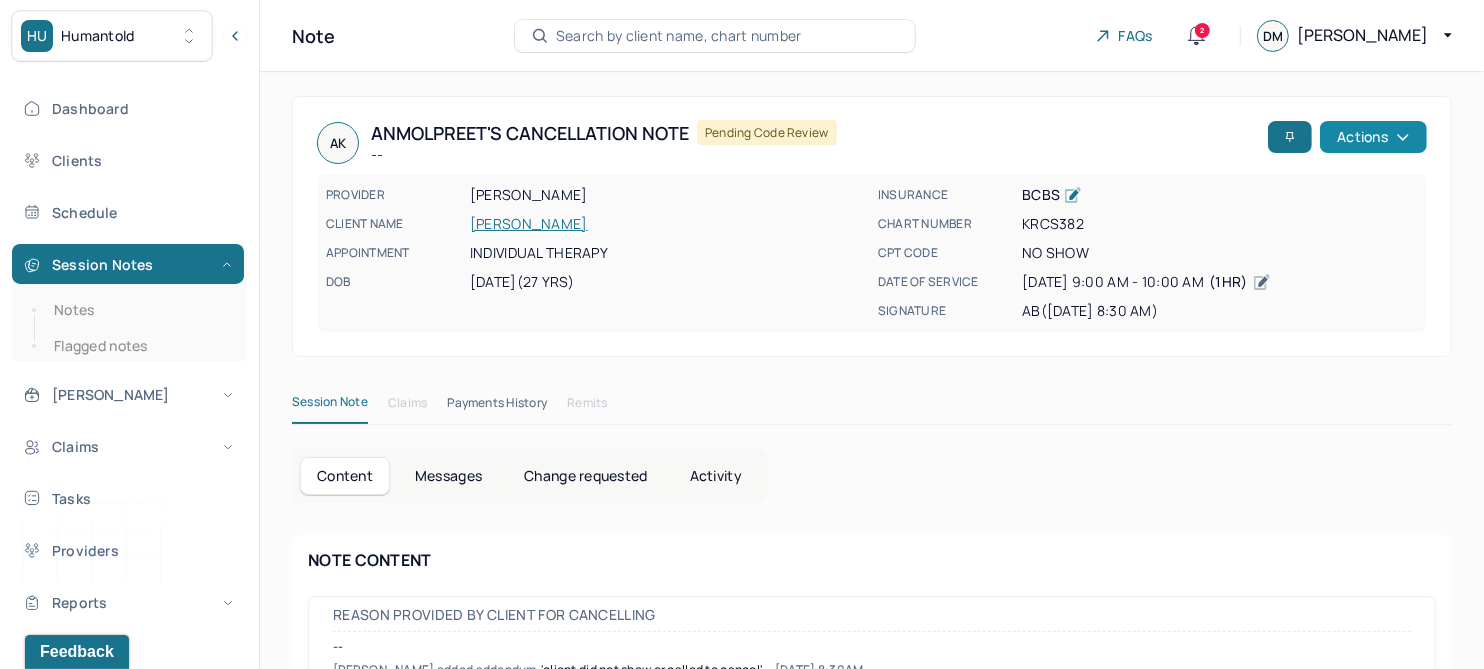 click on "Actions" at bounding box center (1373, 137) 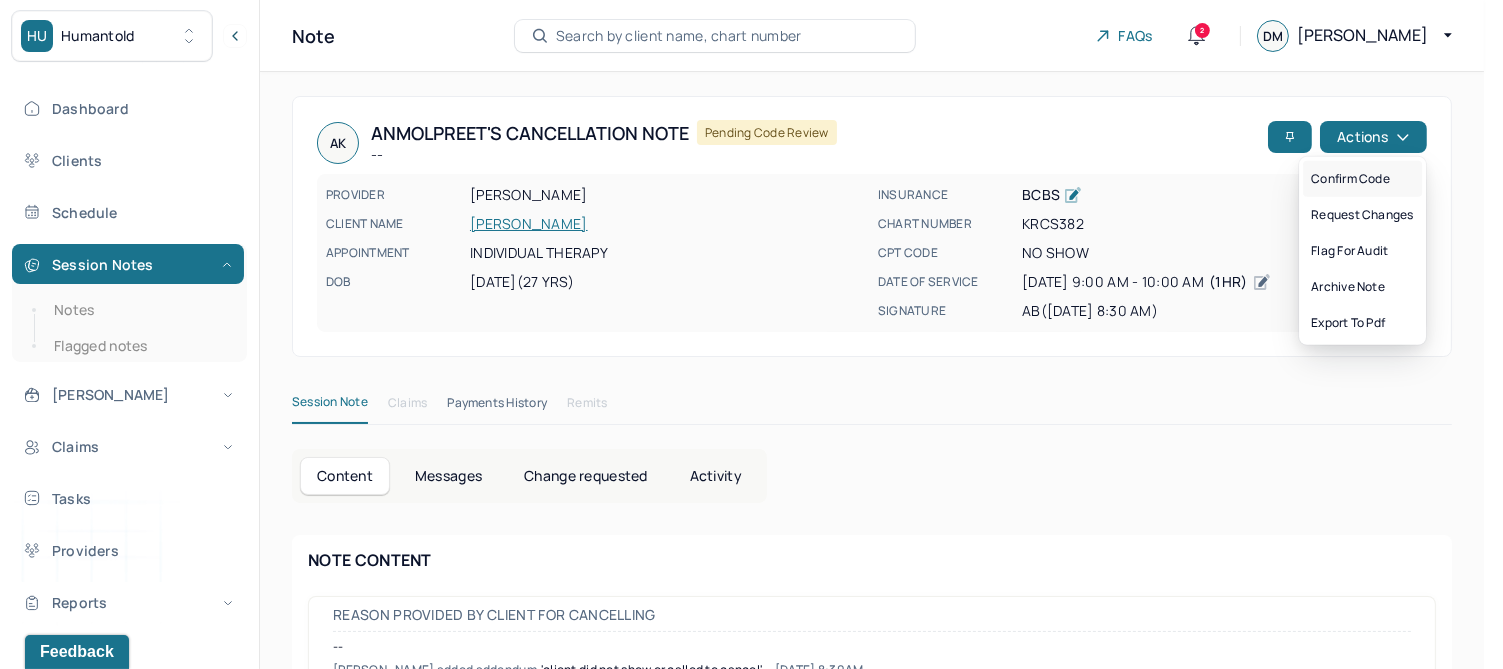 click on "Confirm code" at bounding box center (1362, 179) 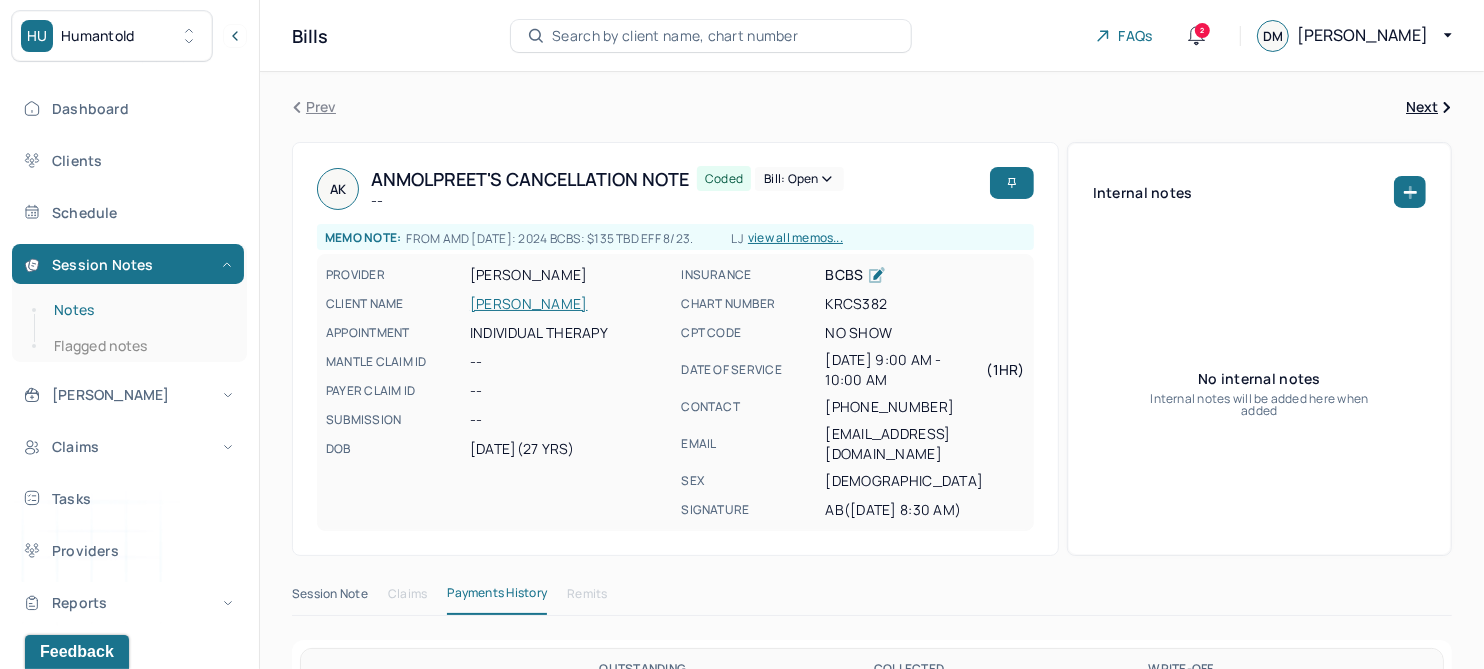 click on "Notes" at bounding box center [139, 310] 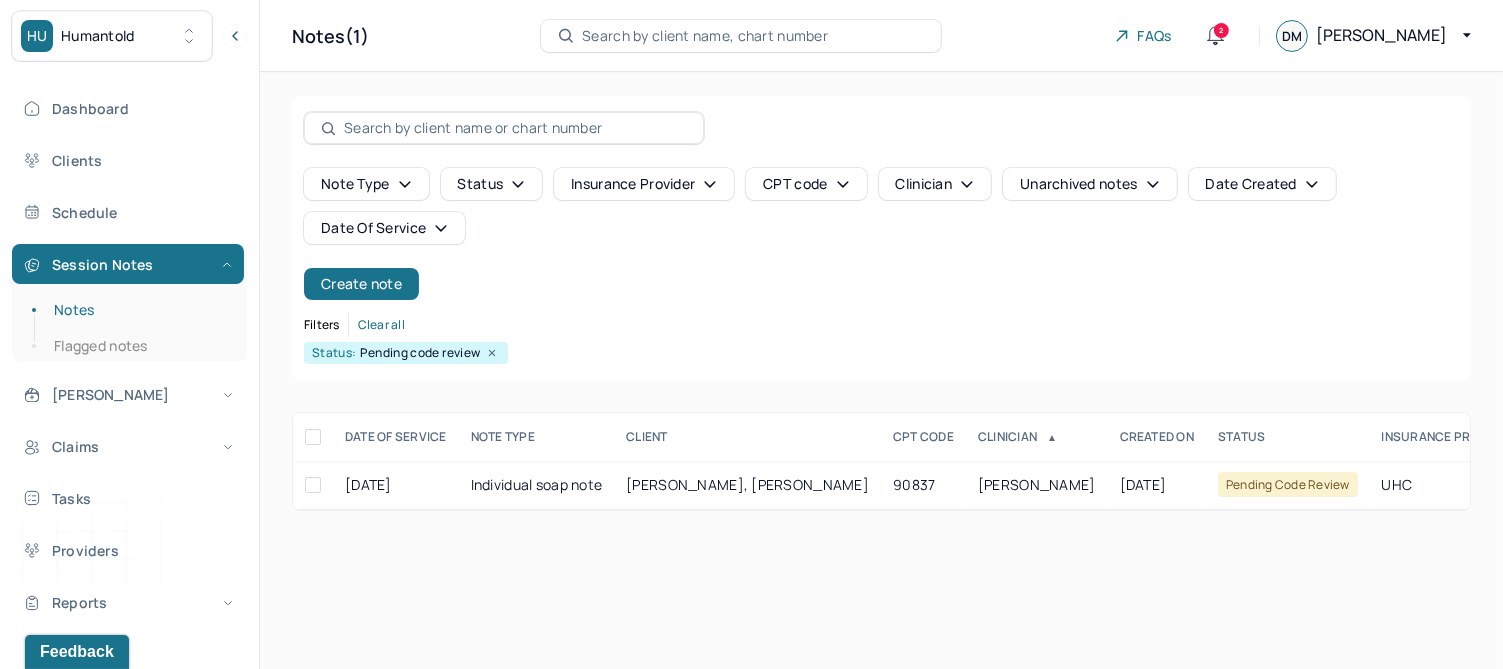 click 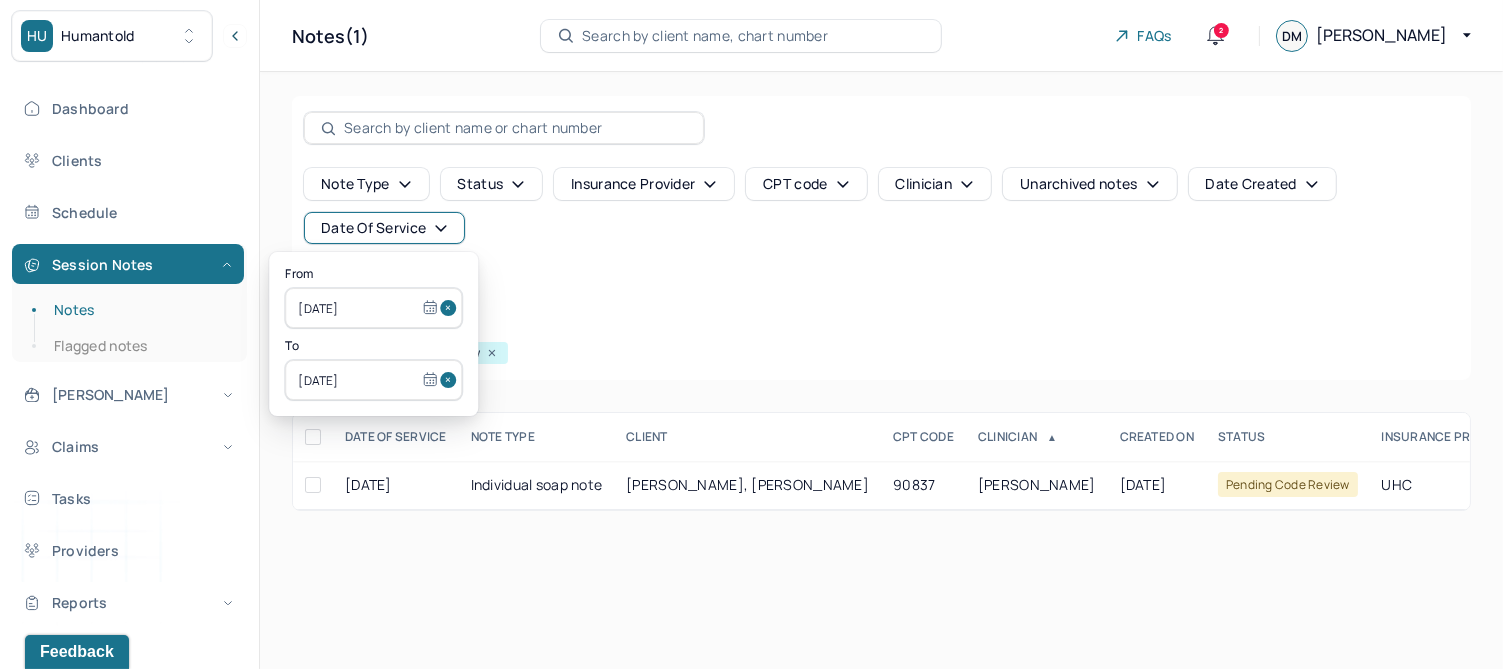 click at bounding box center [451, 308] 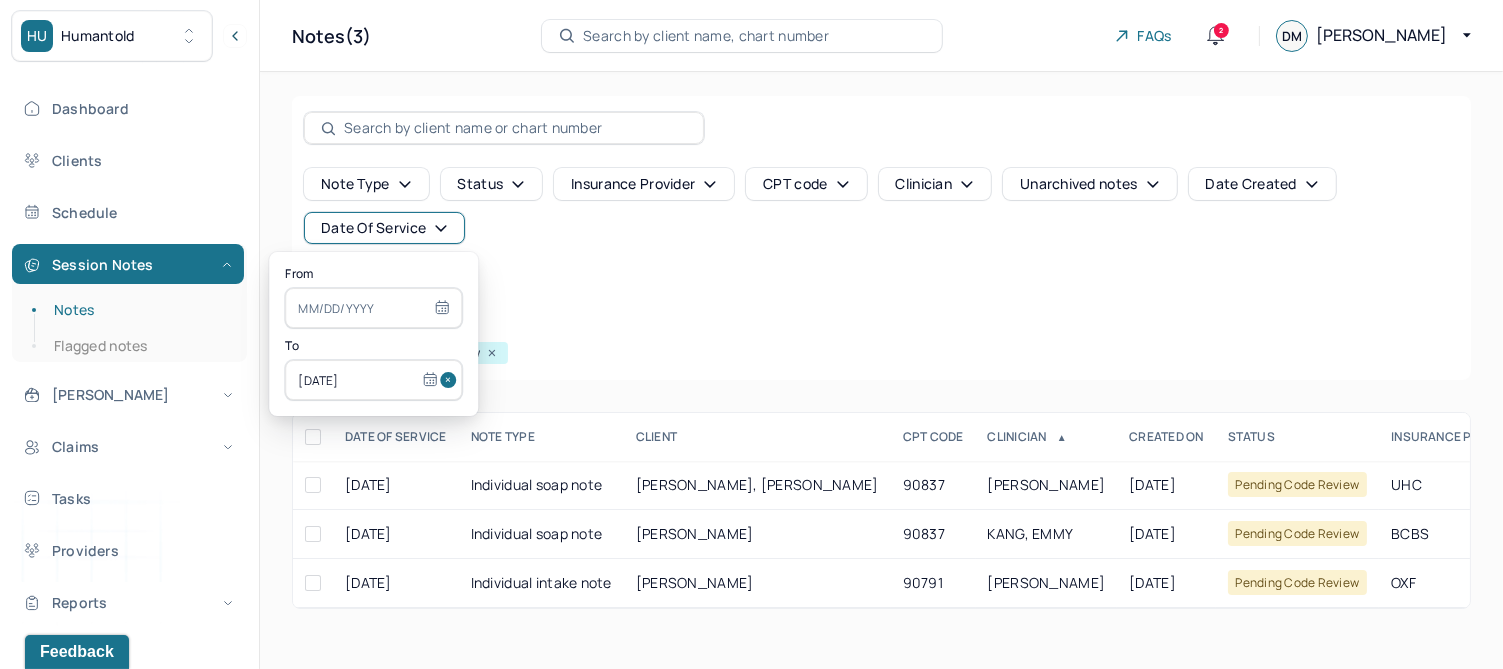 click at bounding box center [451, 380] 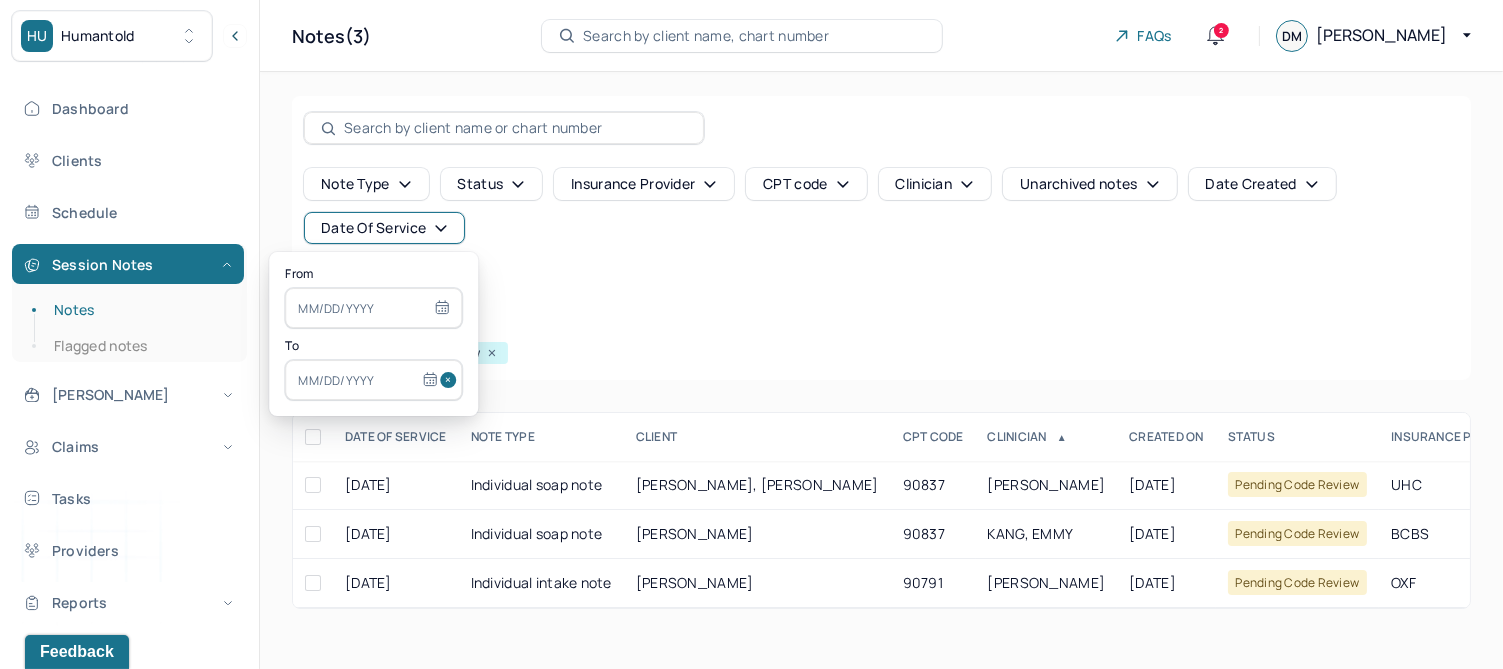 select on "6" 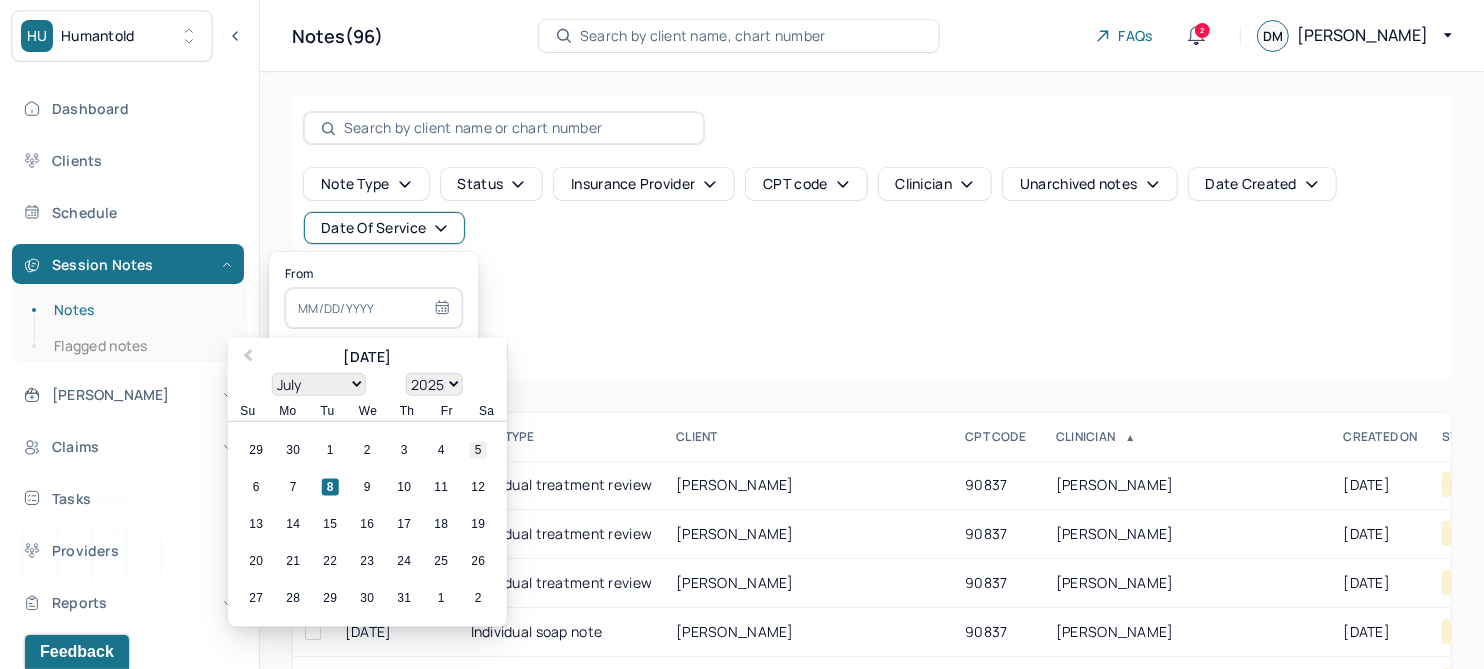 click on "5" at bounding box center [478, 450] 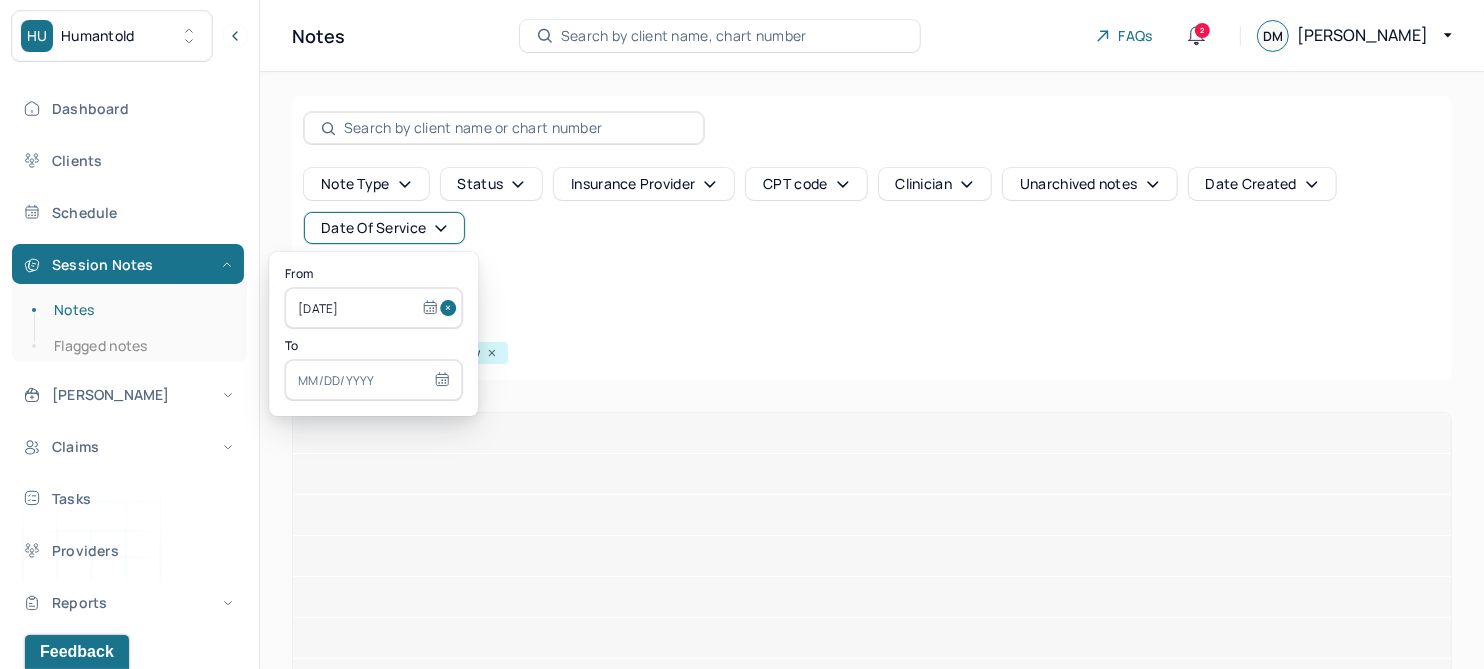 click at bounding box center [373, 380] 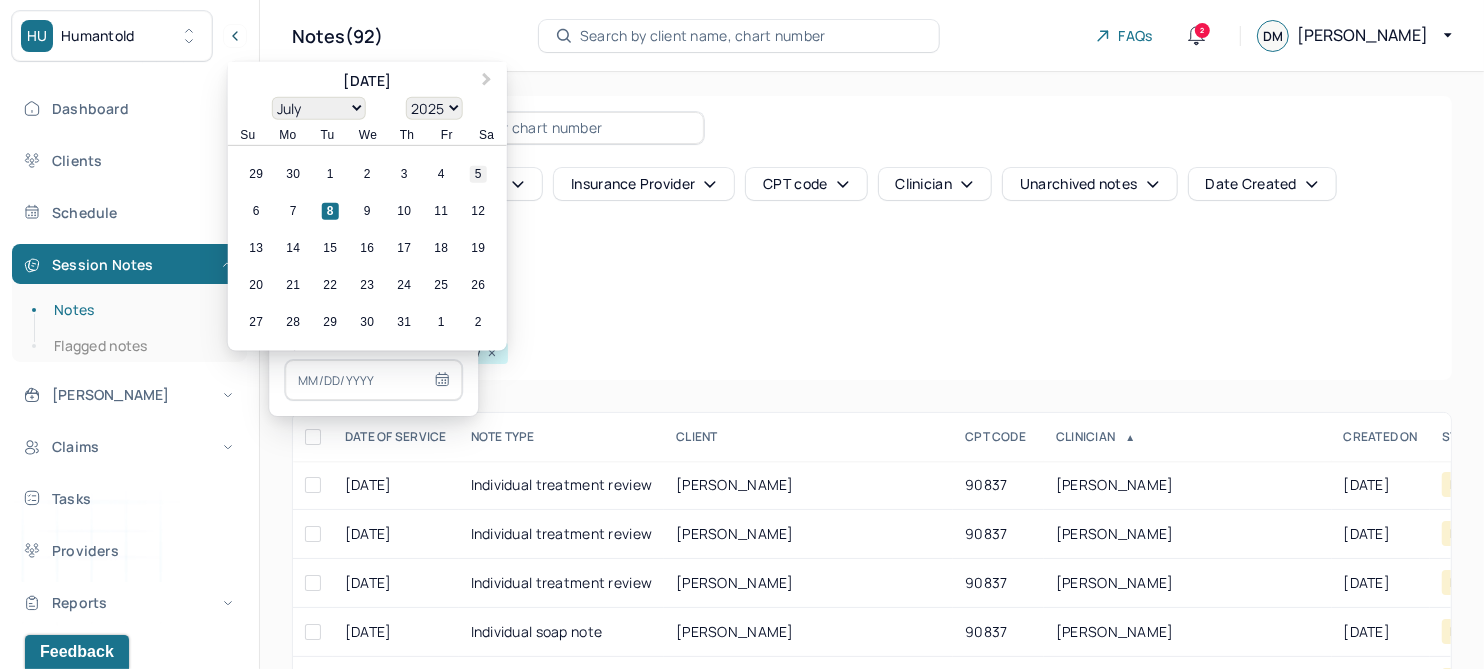 click on "5" at bounding box center (478, 174) 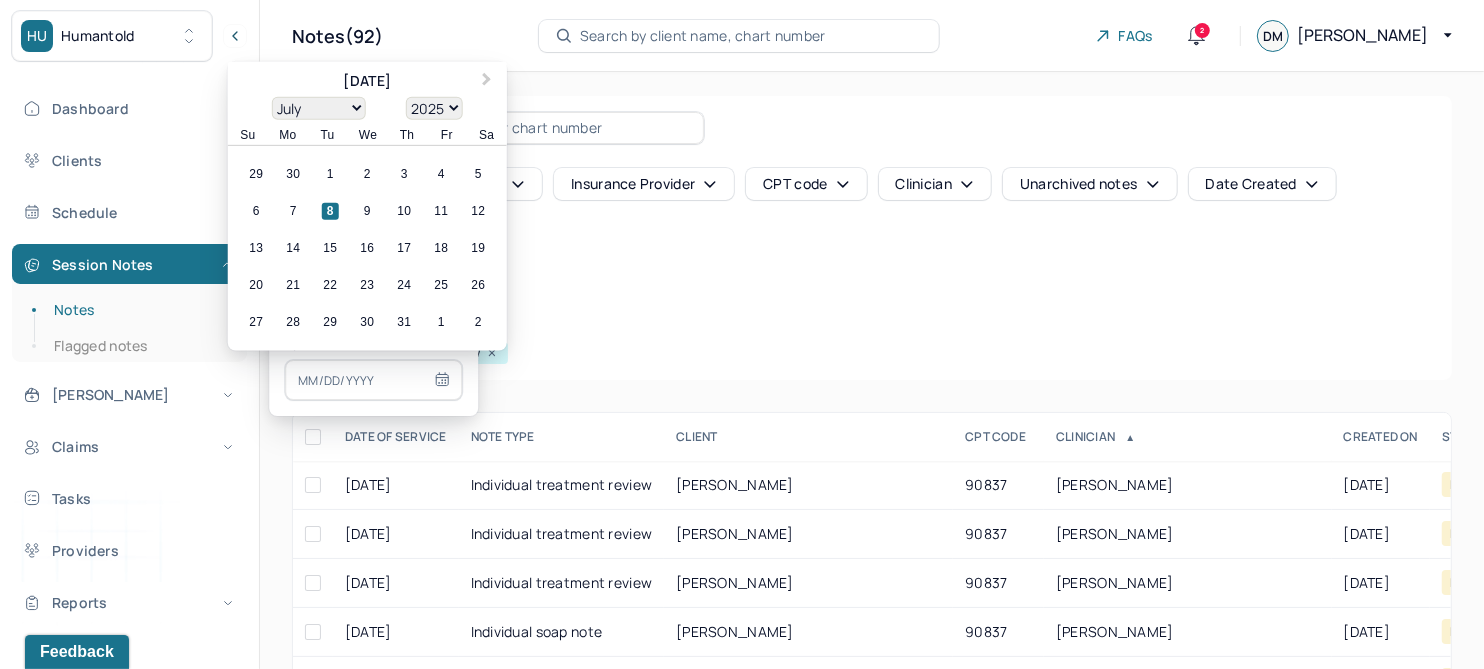 type on "[DATE]" 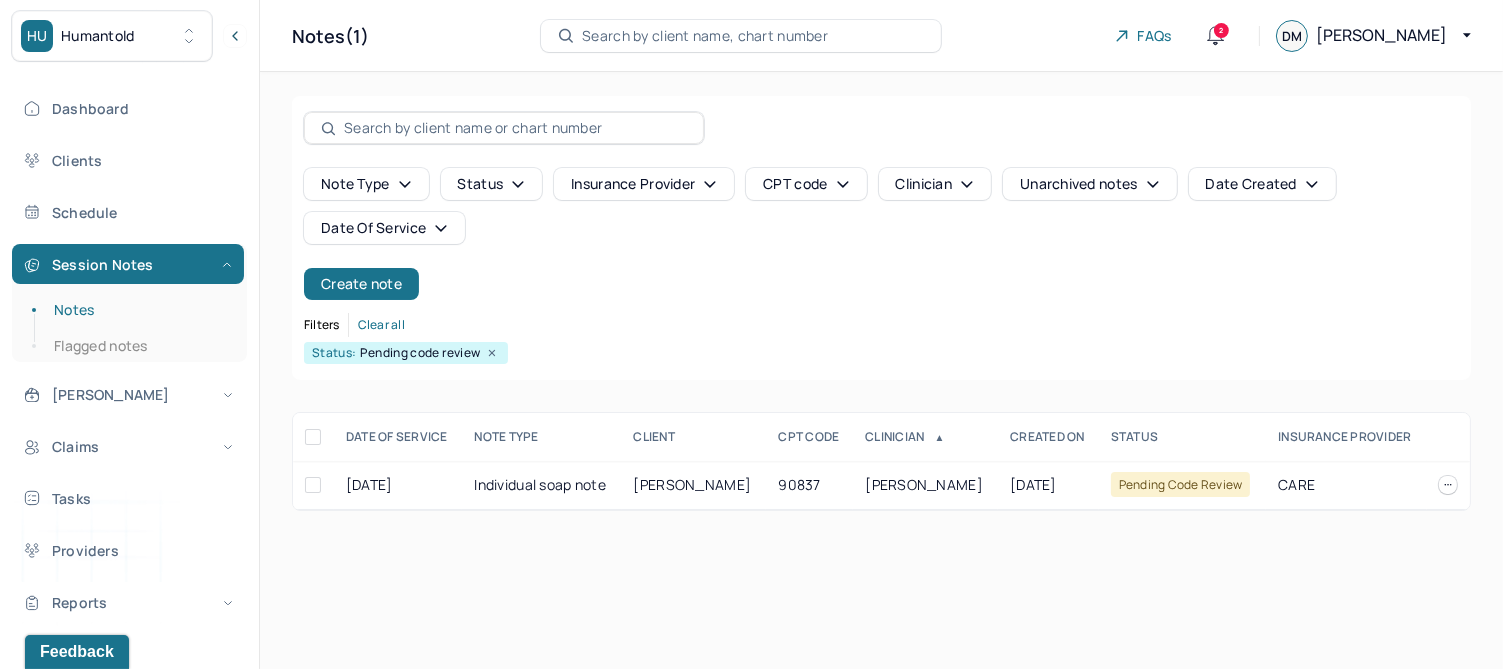 click on "Note type     Status     Insurance provider     CPT code     Clinician     Unarchived notes     Date Created     Date Of Service     Create note   Filters   Clear all   Status: Pending code review" at bounding box center (881, 238) 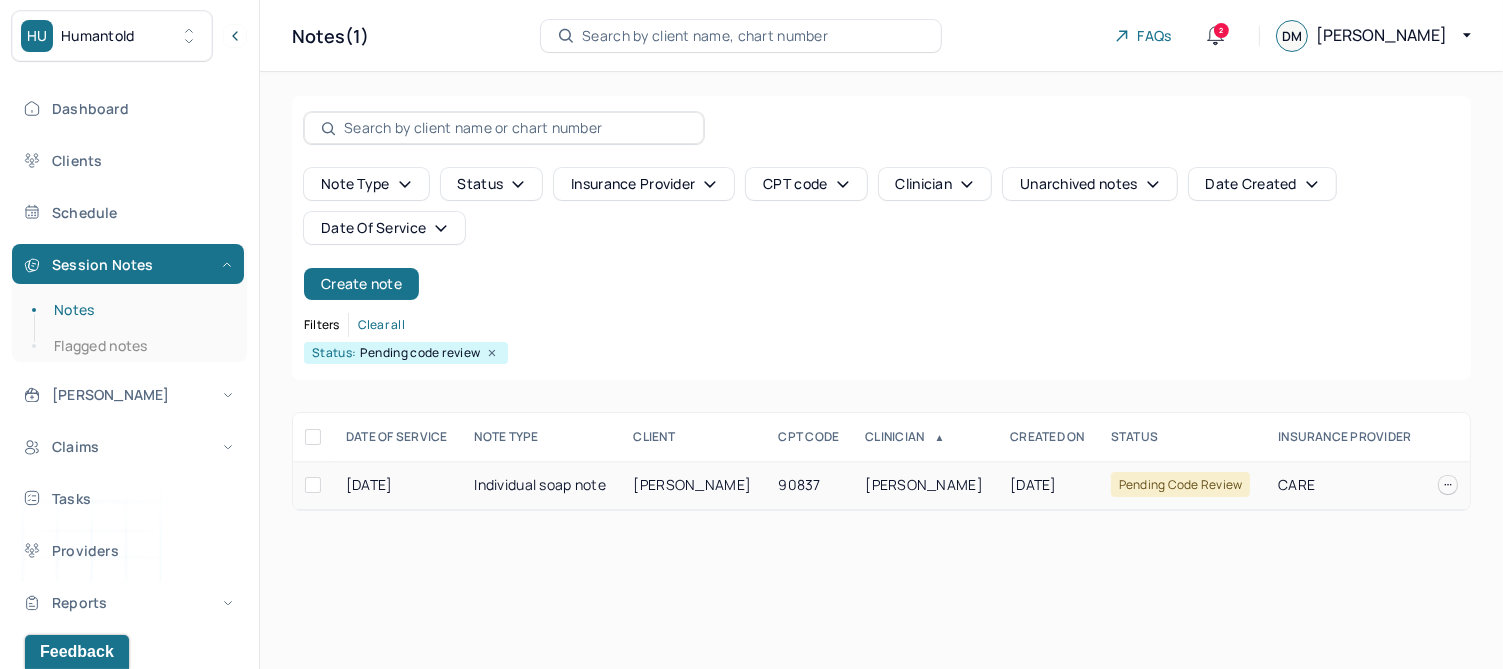 click on "TARUN, ABIGAIL" at bounding box center (693, 484) 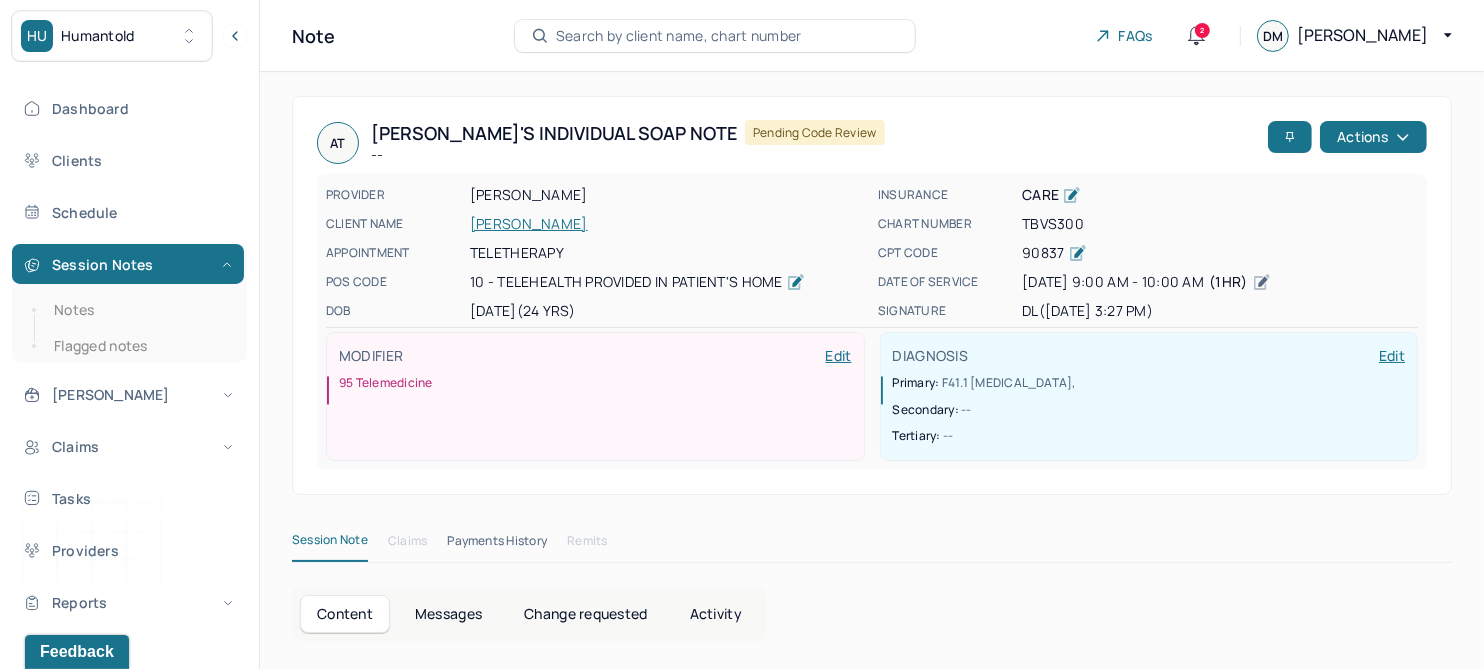 click on "Change requested" at bounding box center [585, 614] 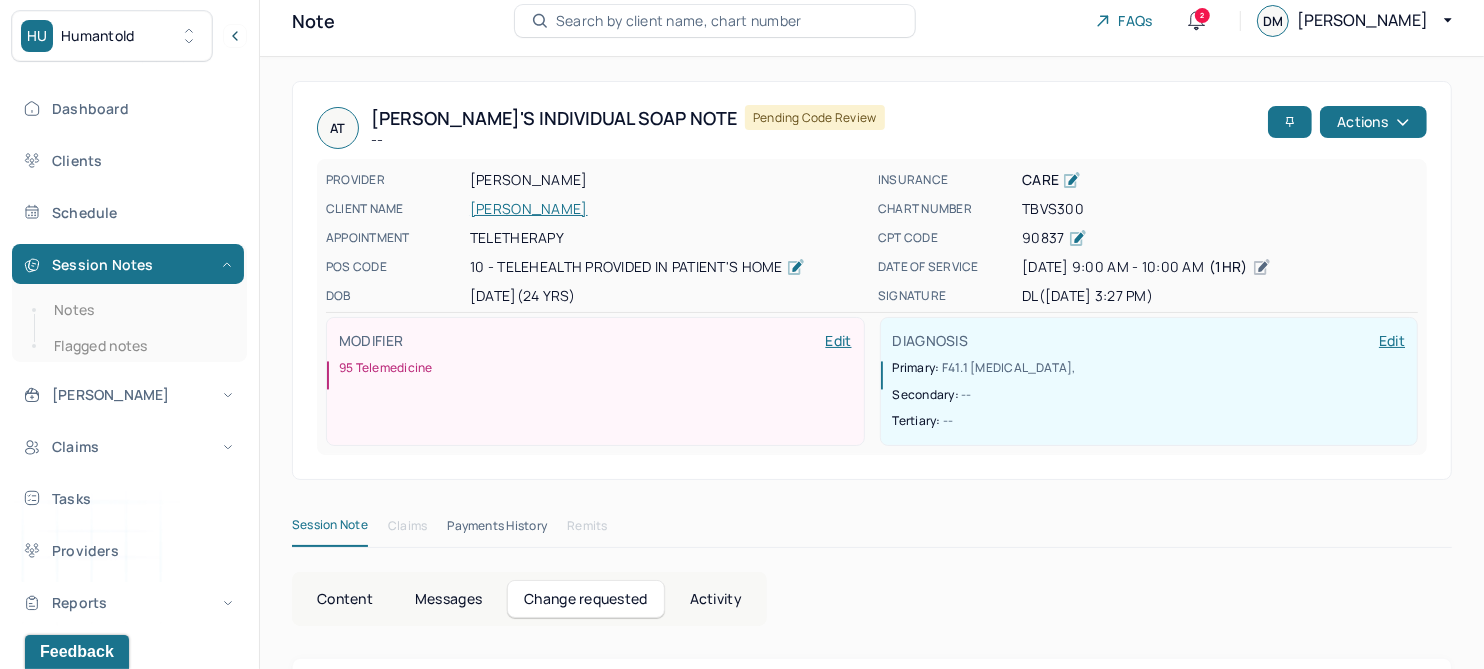 scroll, scrollTop: 0, scrollLeft: 0, axis: both 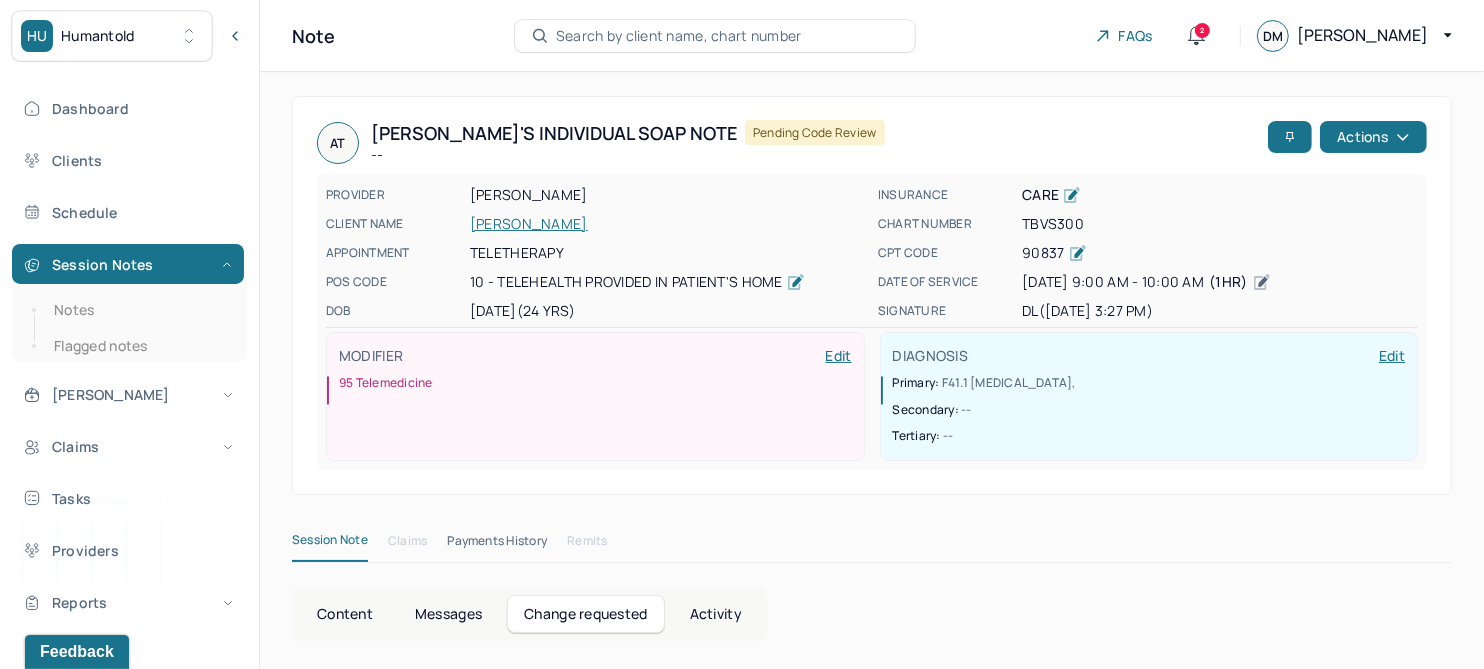click on "TARUN, ABIGAIL" at bounding box center [668, 224] 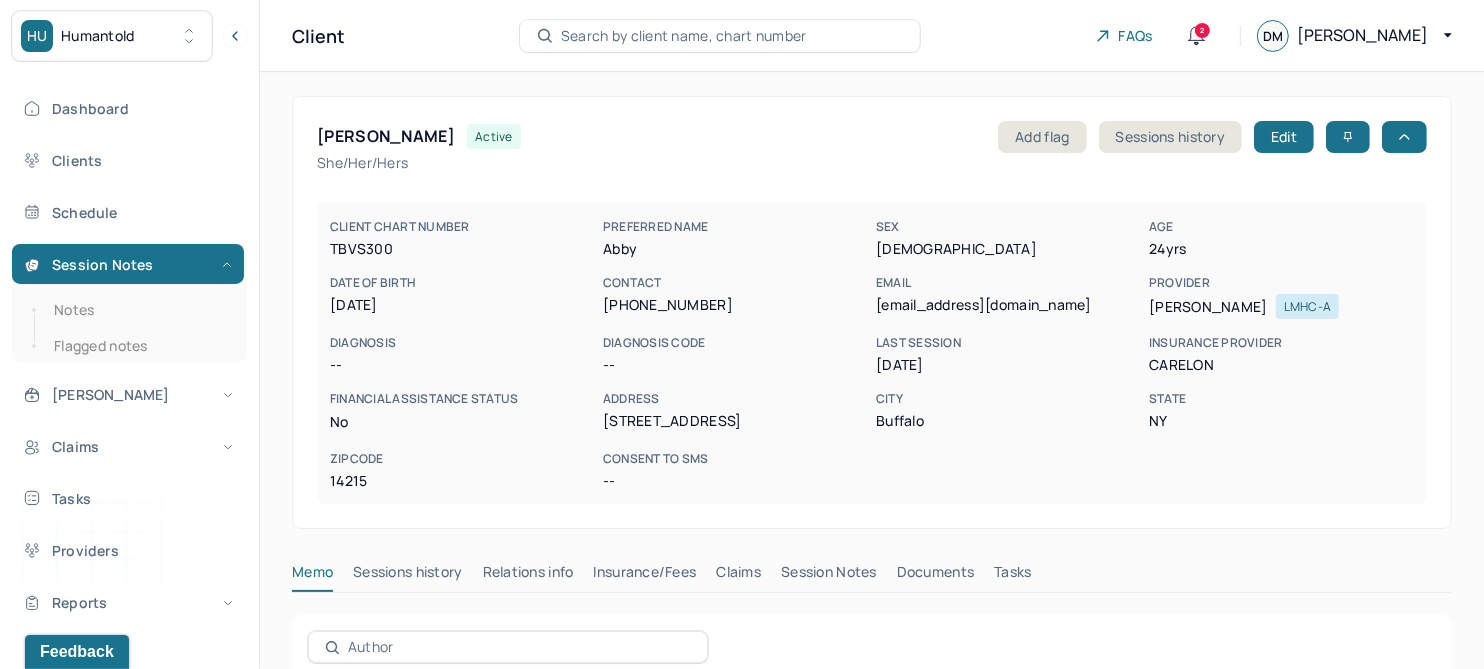 click on "Session Notes" at bounding box center [829, 576] 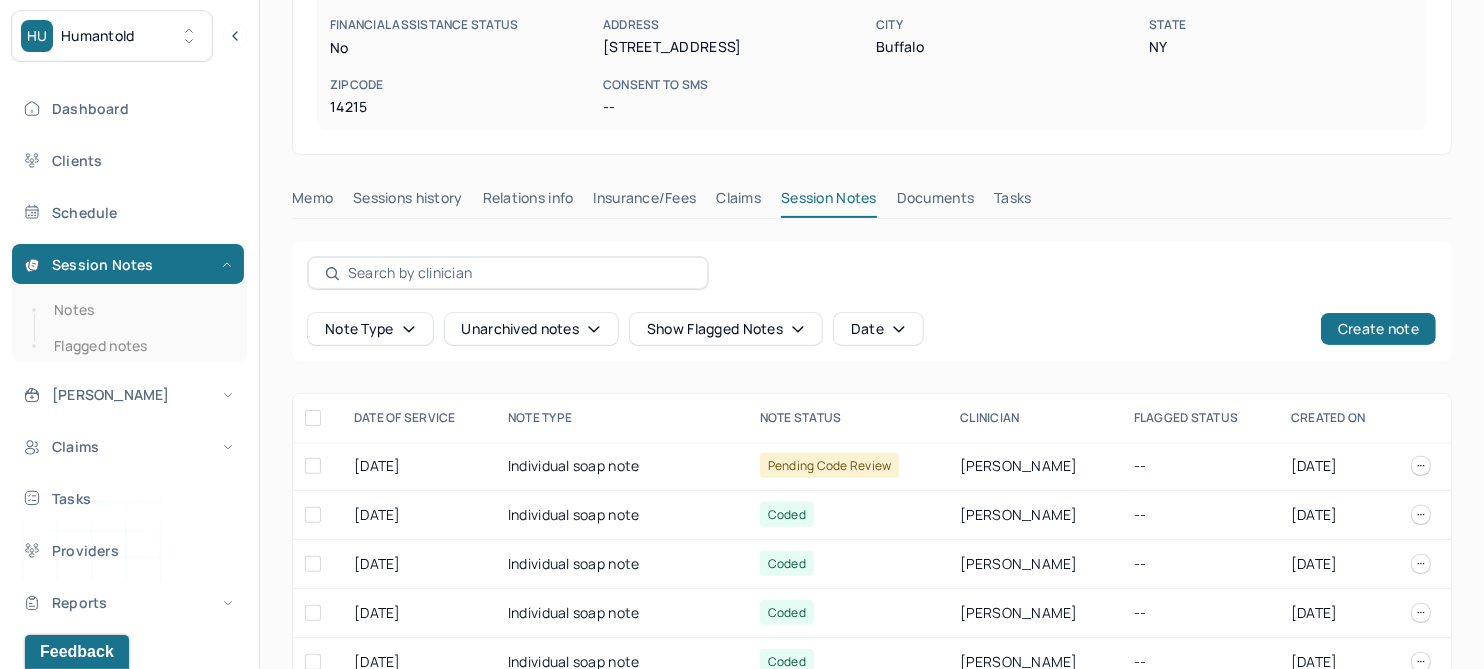 scroll, scrollTop: 250, scrollLeft: 0, axis: vertical 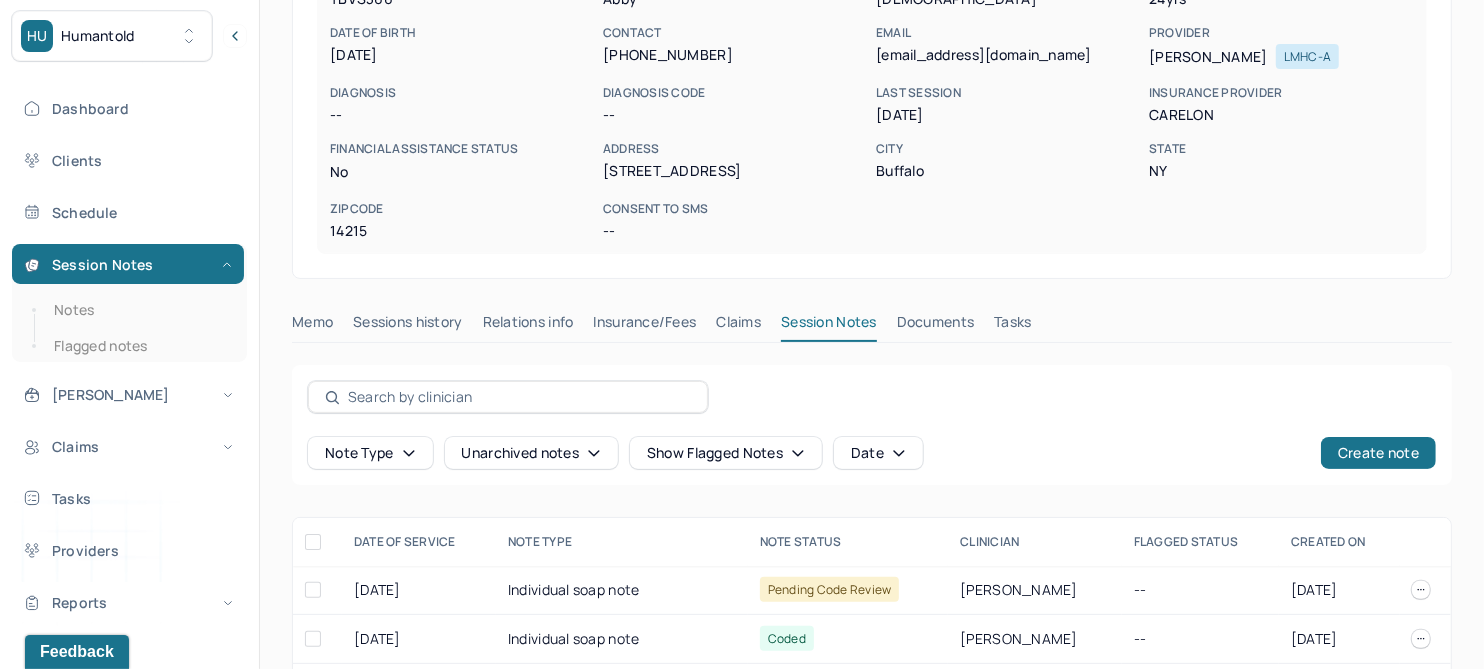 click on "Claims" at bounding box center [738, 326] 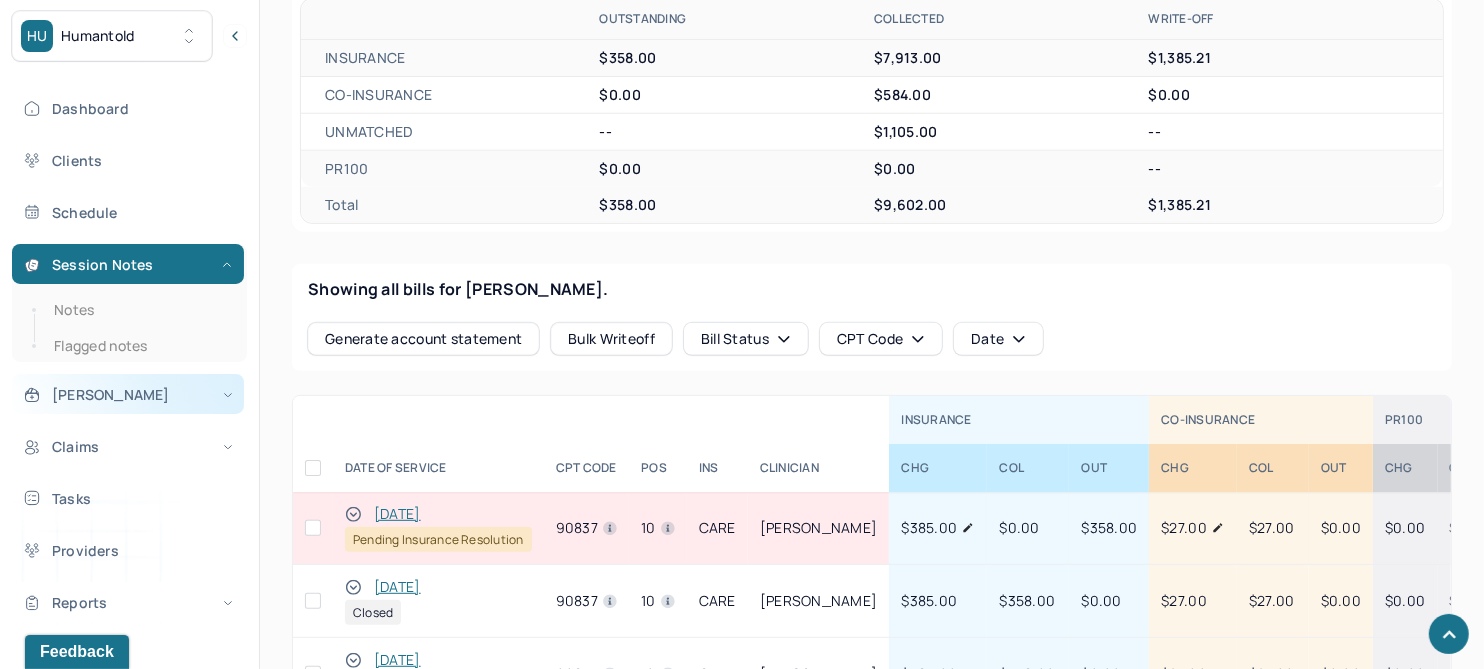 scroll, scrollTop: 666, scrollLeft: 0, axis: vertical 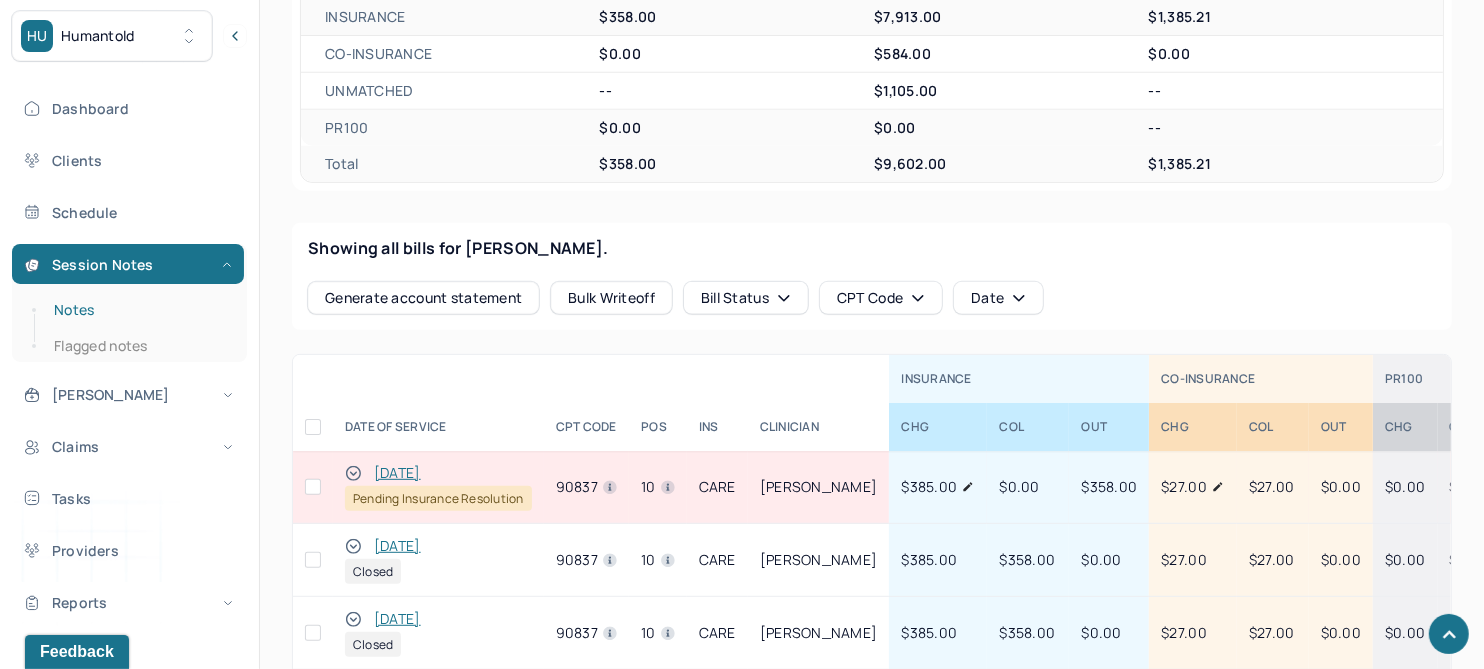 click on "Notes" at bounding box center [139, 310] 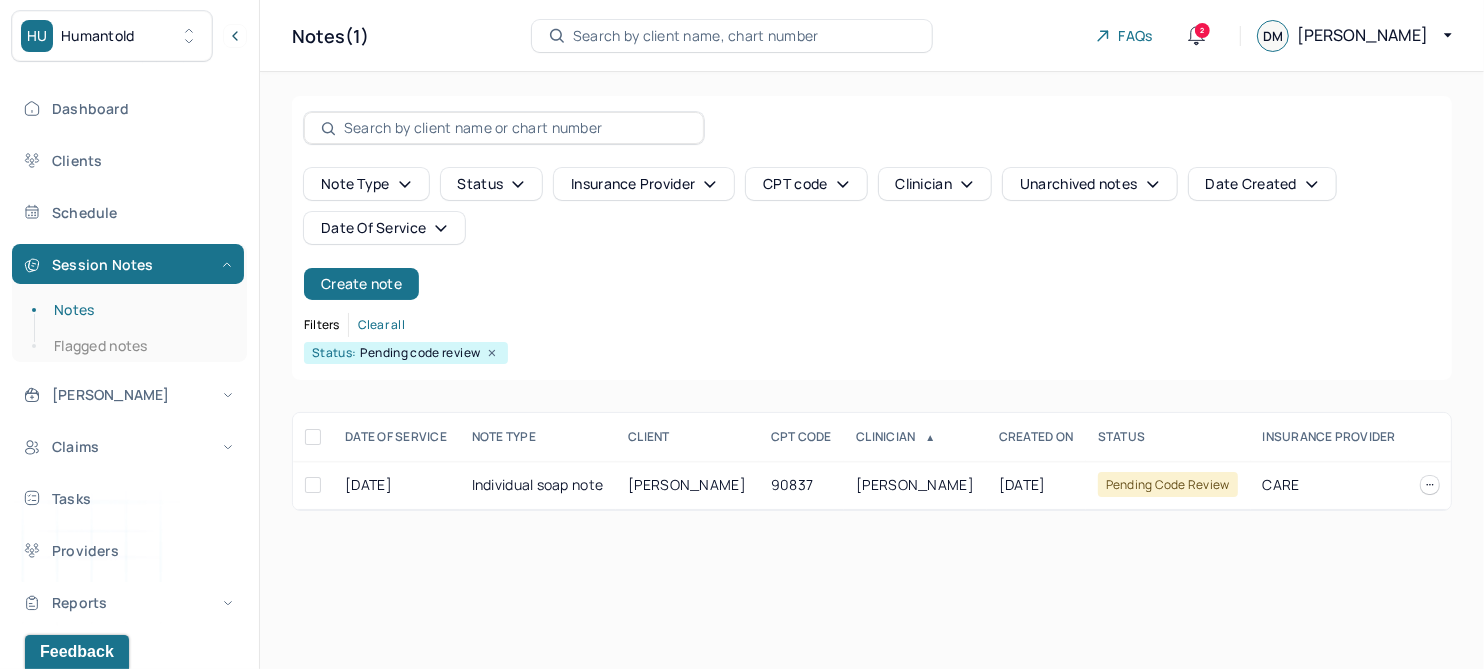 scroll, scrollTop: 0, scrollLeft: 0, axis: both 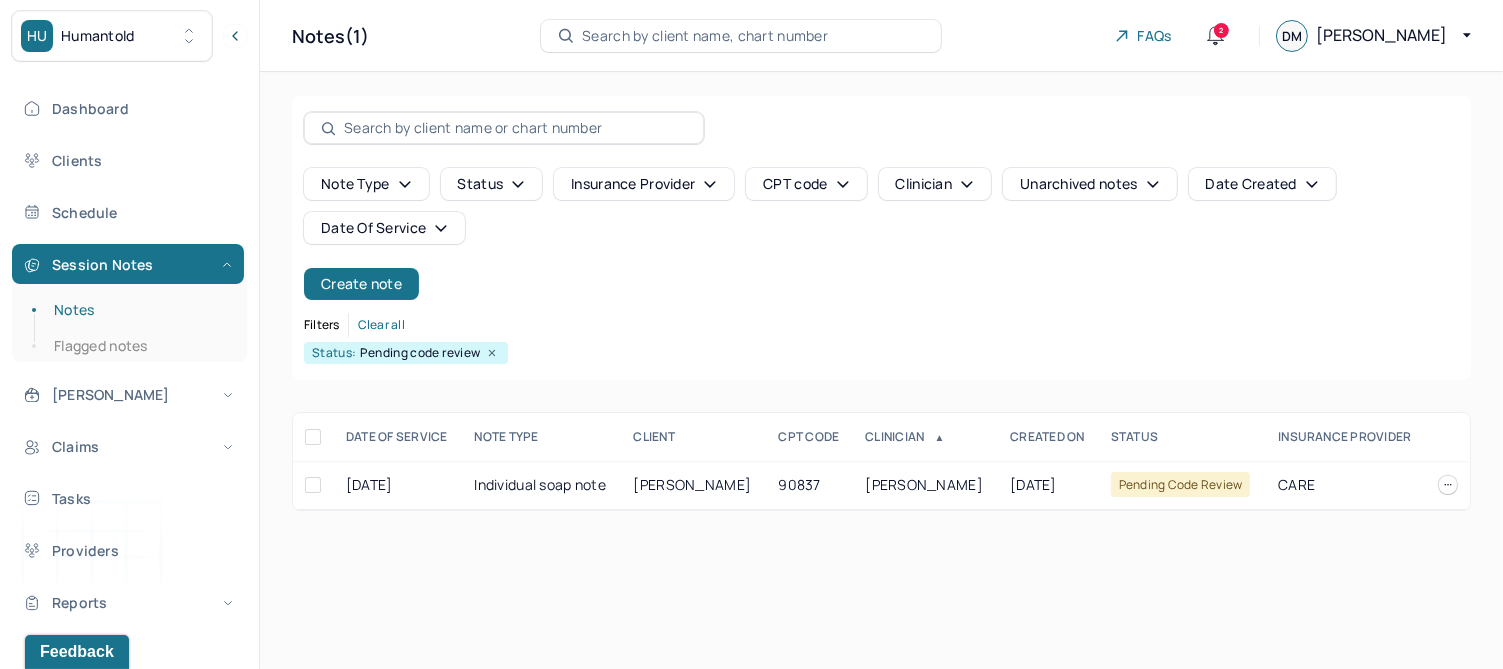 click 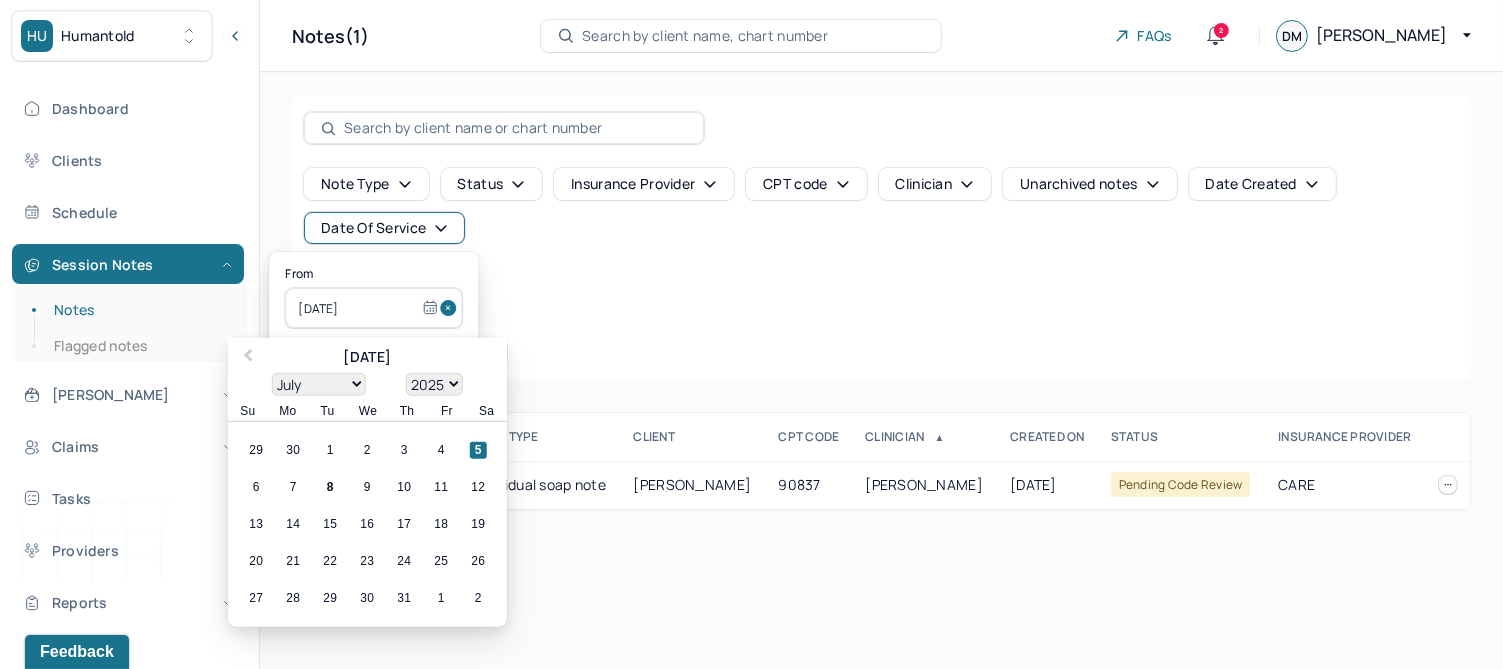click at bounding box center [451, 308] 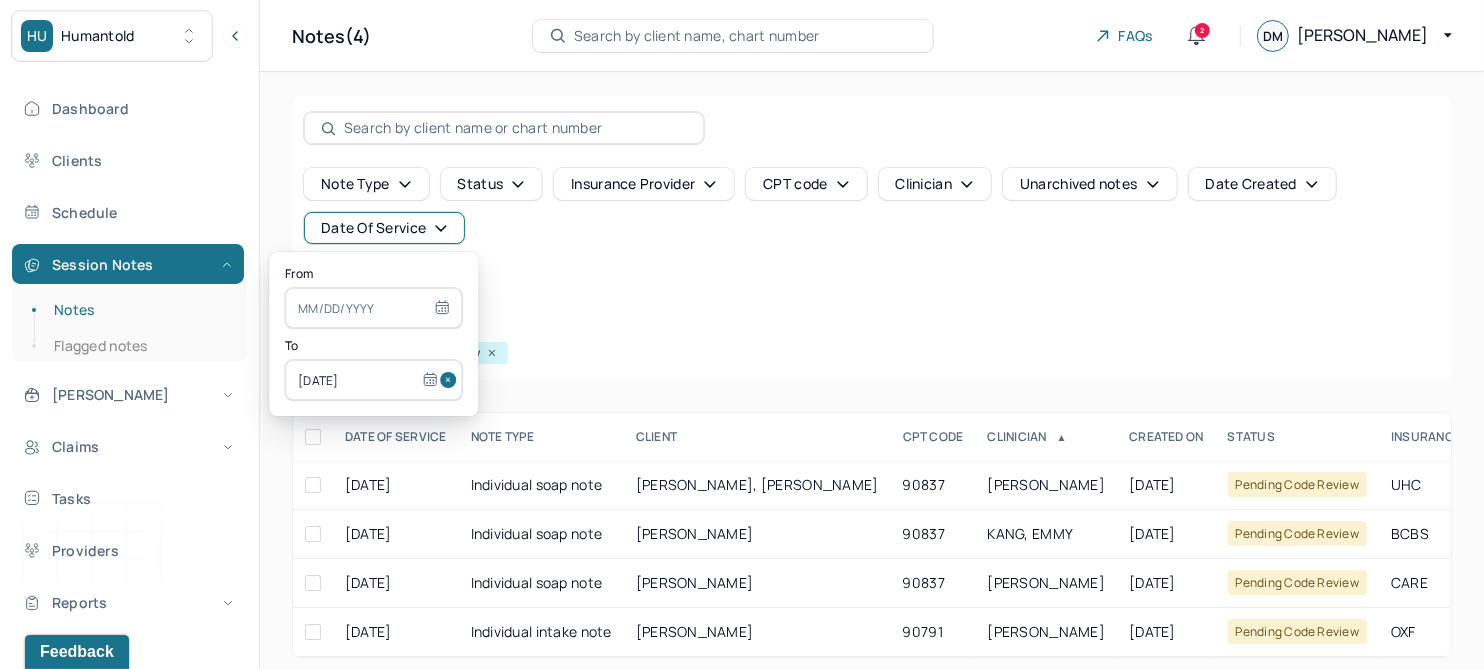 click at bounding box center (451, 380) 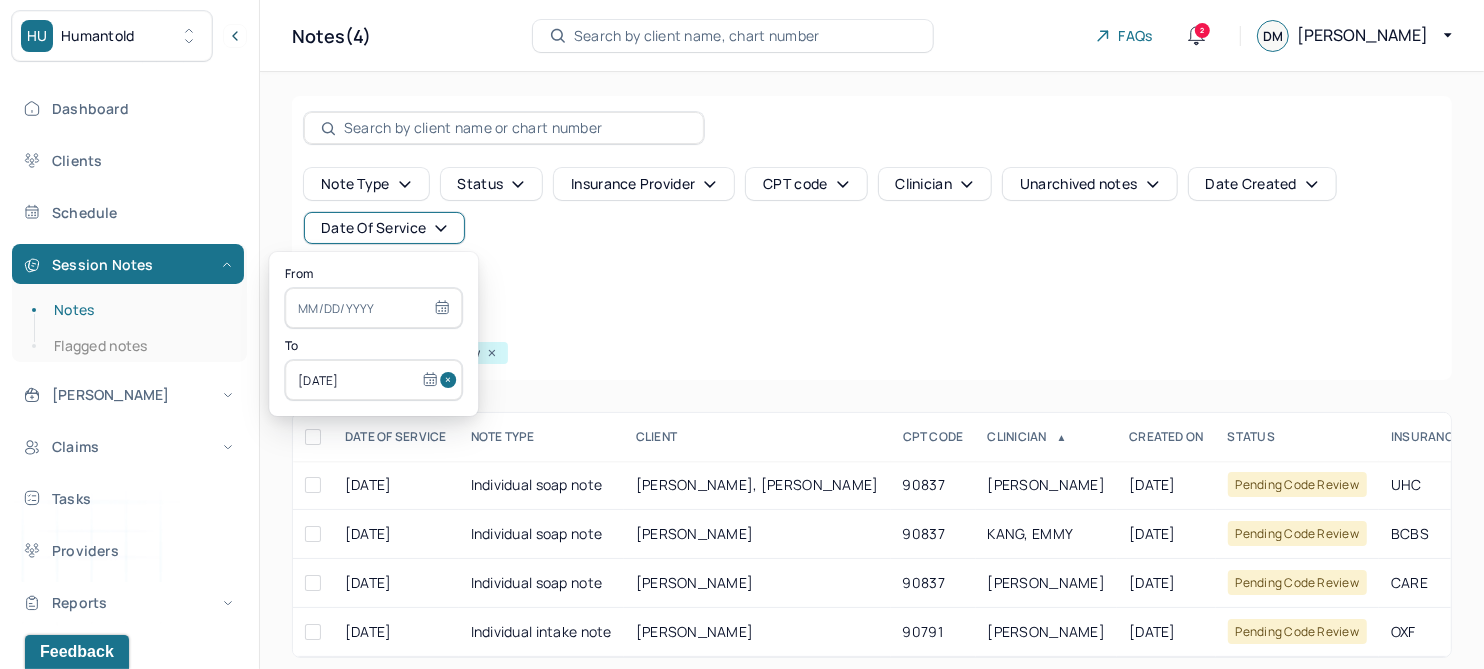 select on "6" 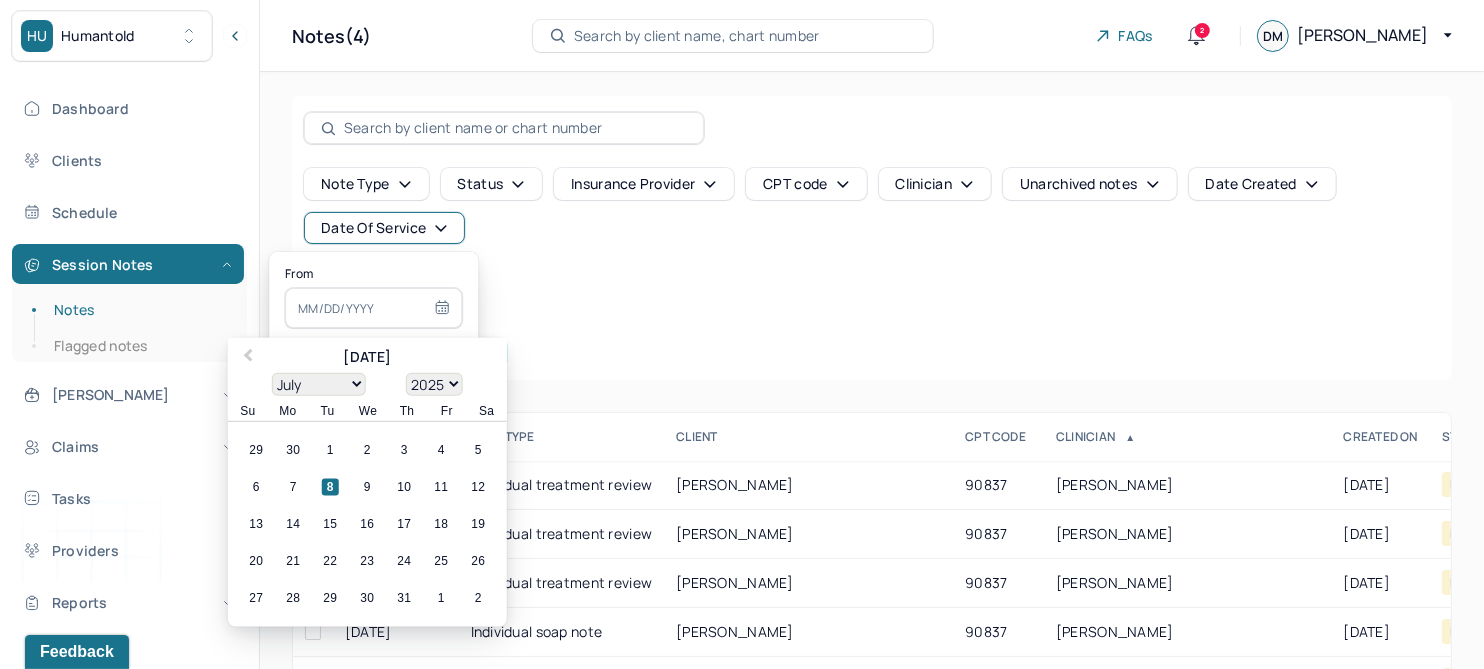 type 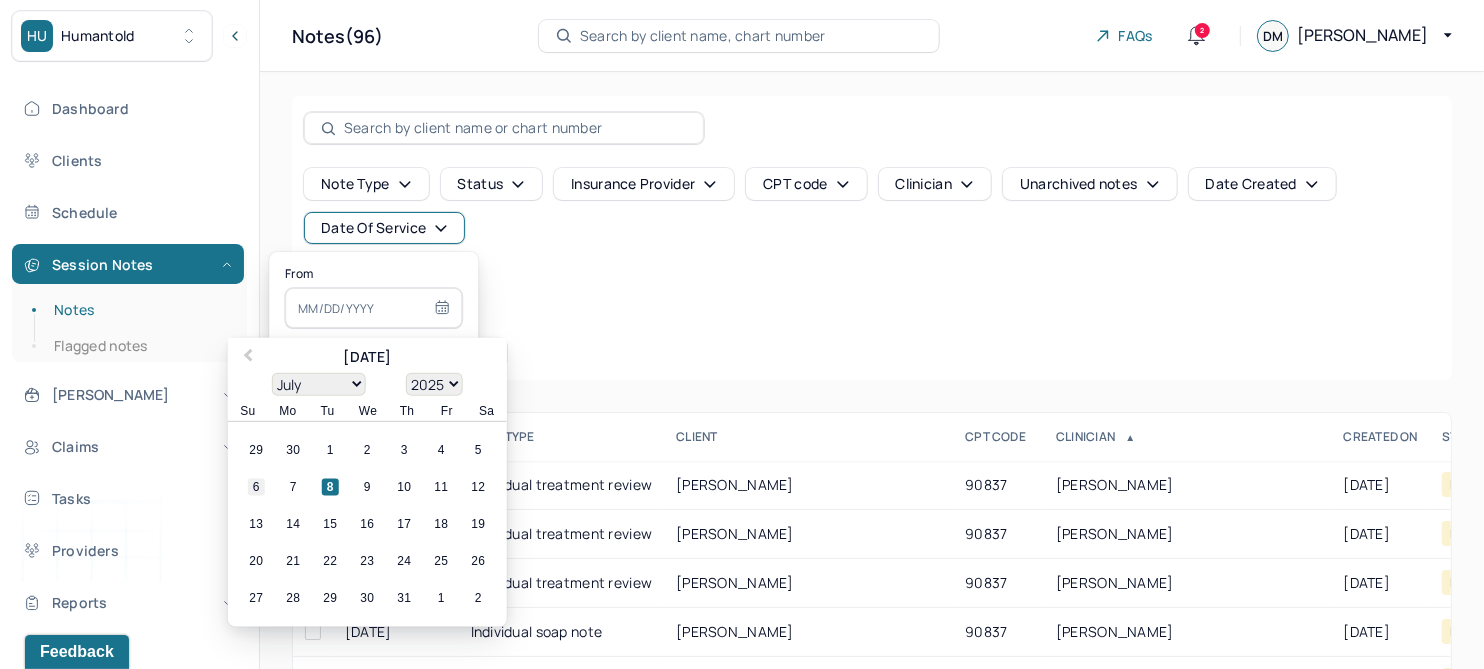 click on "6" at bounding box center [256, 487] 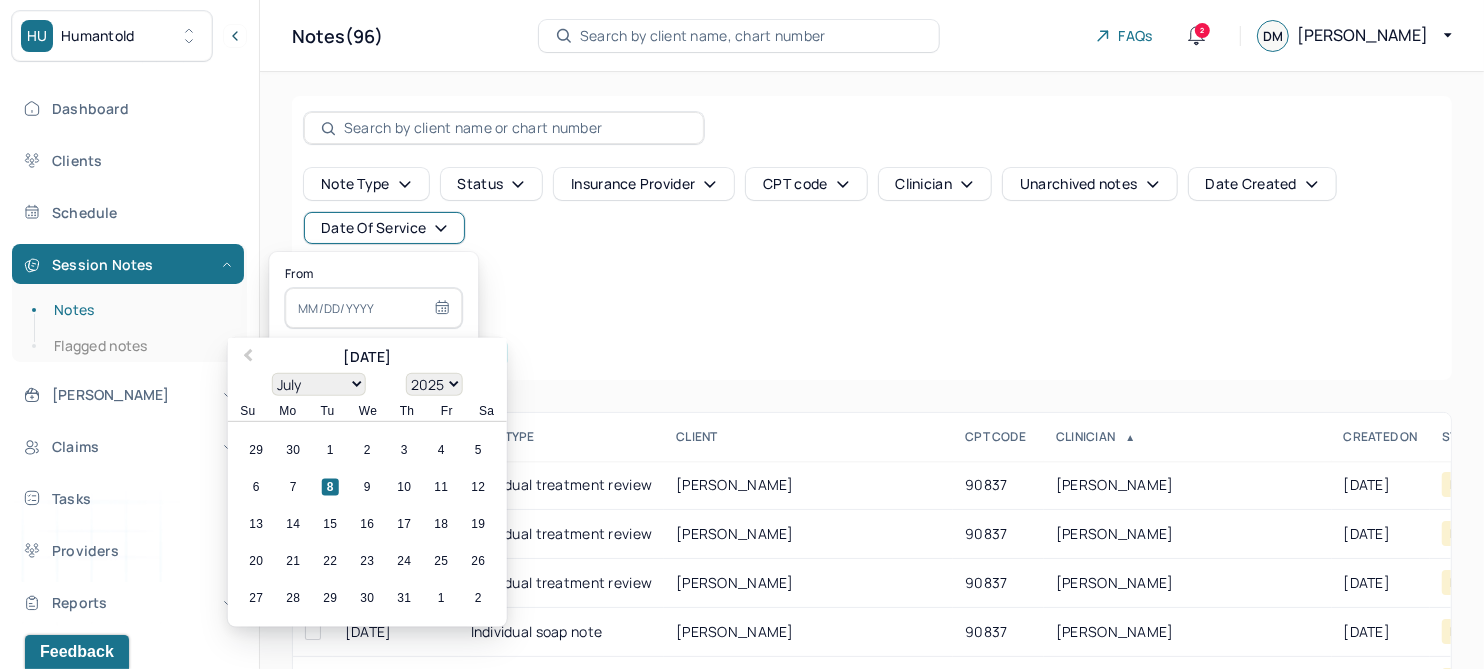 type on "07/06/2025" 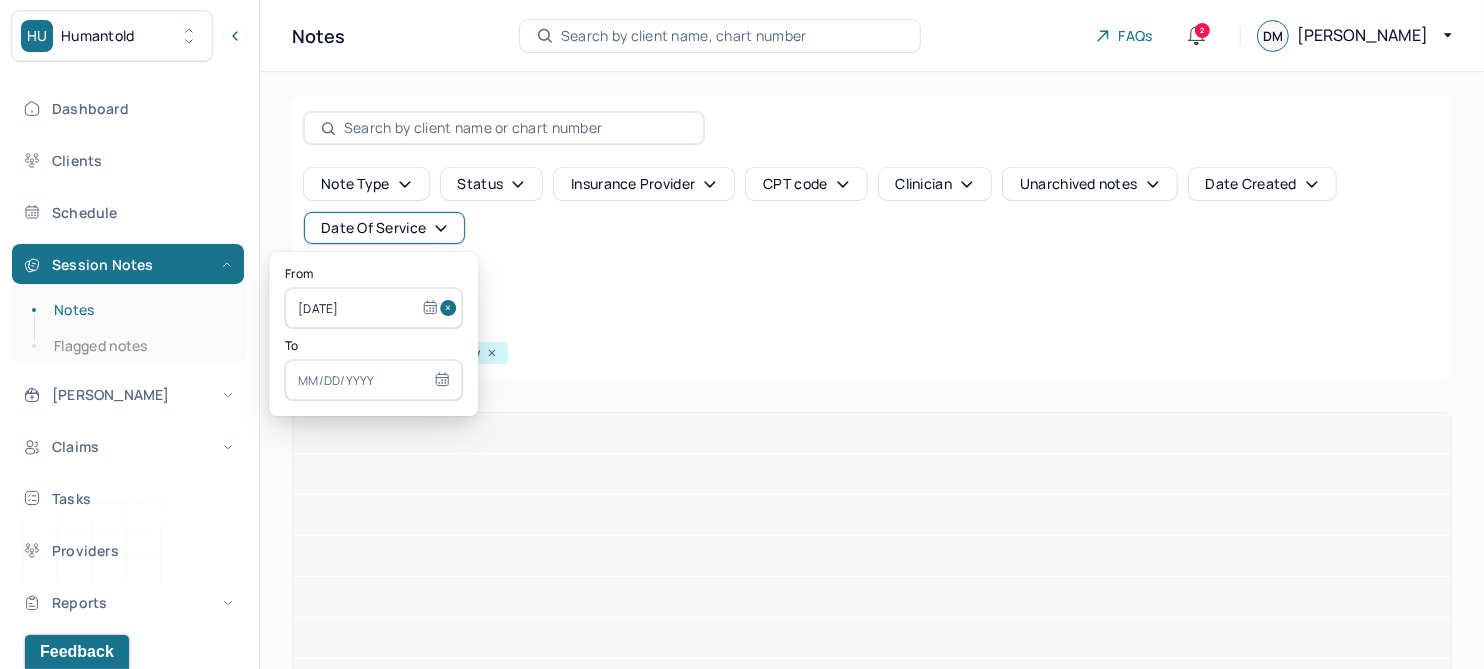 click at bounding box center (373, 380) 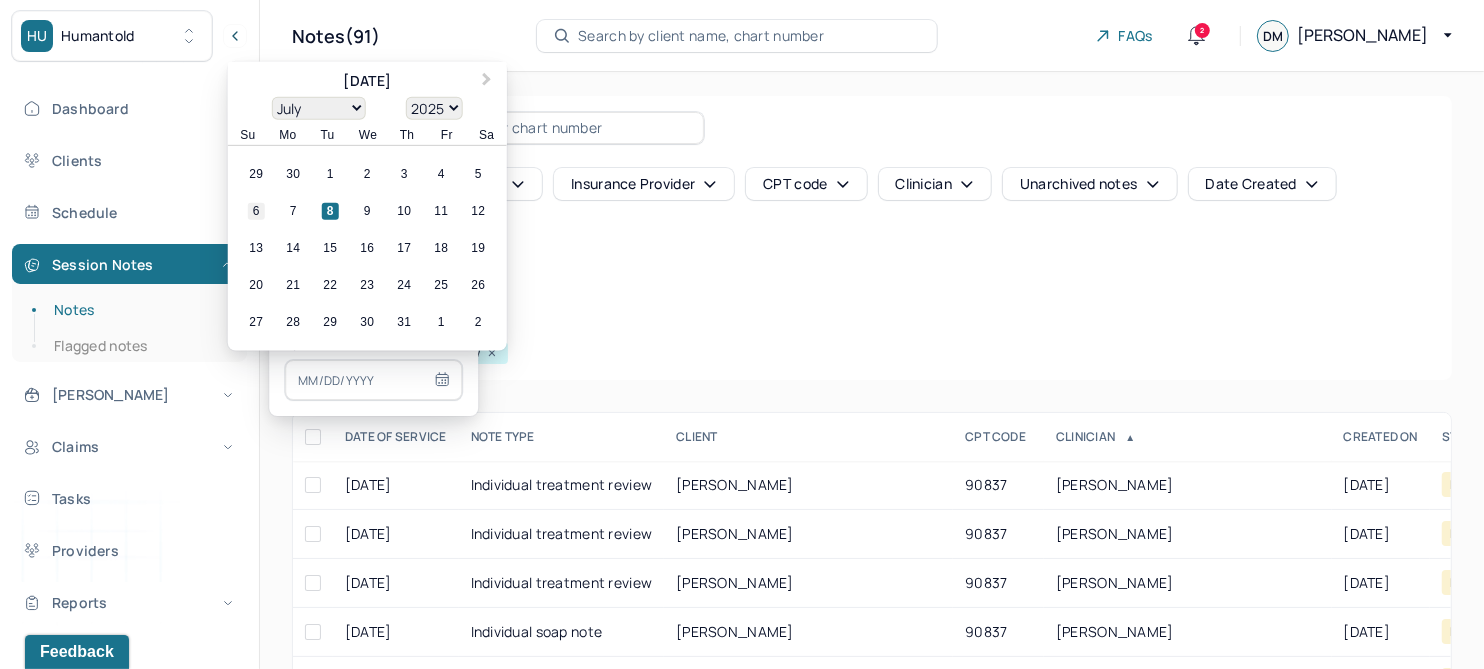 click on "6" at bounding box center (256, 211) 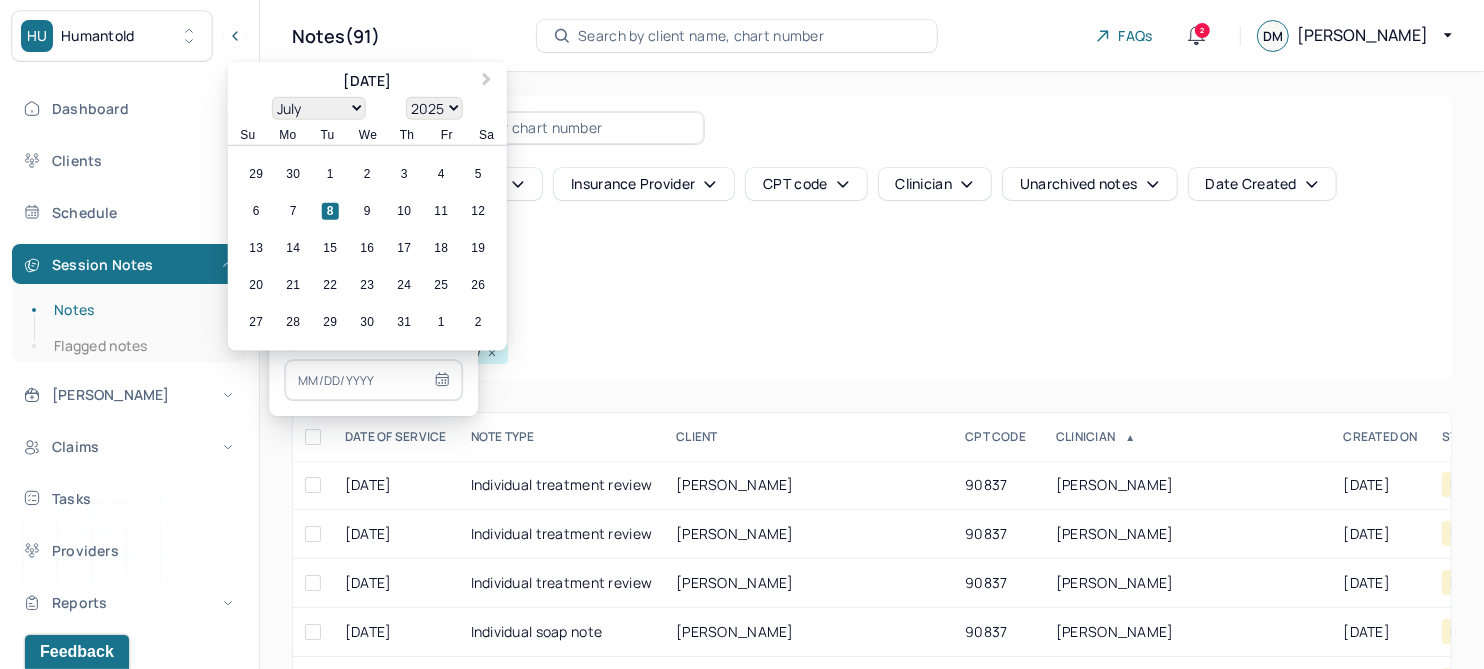 type on "07/06/2025" 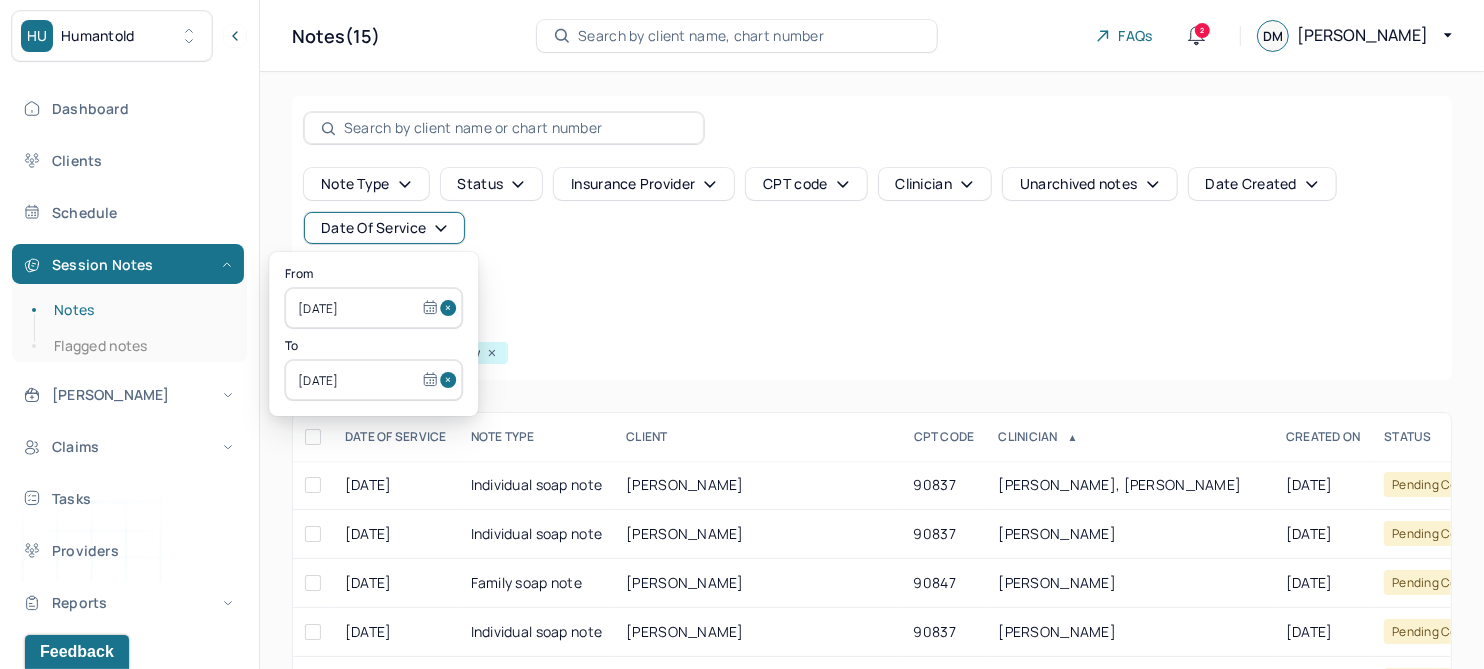click on "Note type     Status     Insurance provider     CPT code     Clinician     Unarchived notes     Date Created     Date Of Service     Create note   Filters   Clear all   Status: Pending code review" at bounding box center [872, 238] 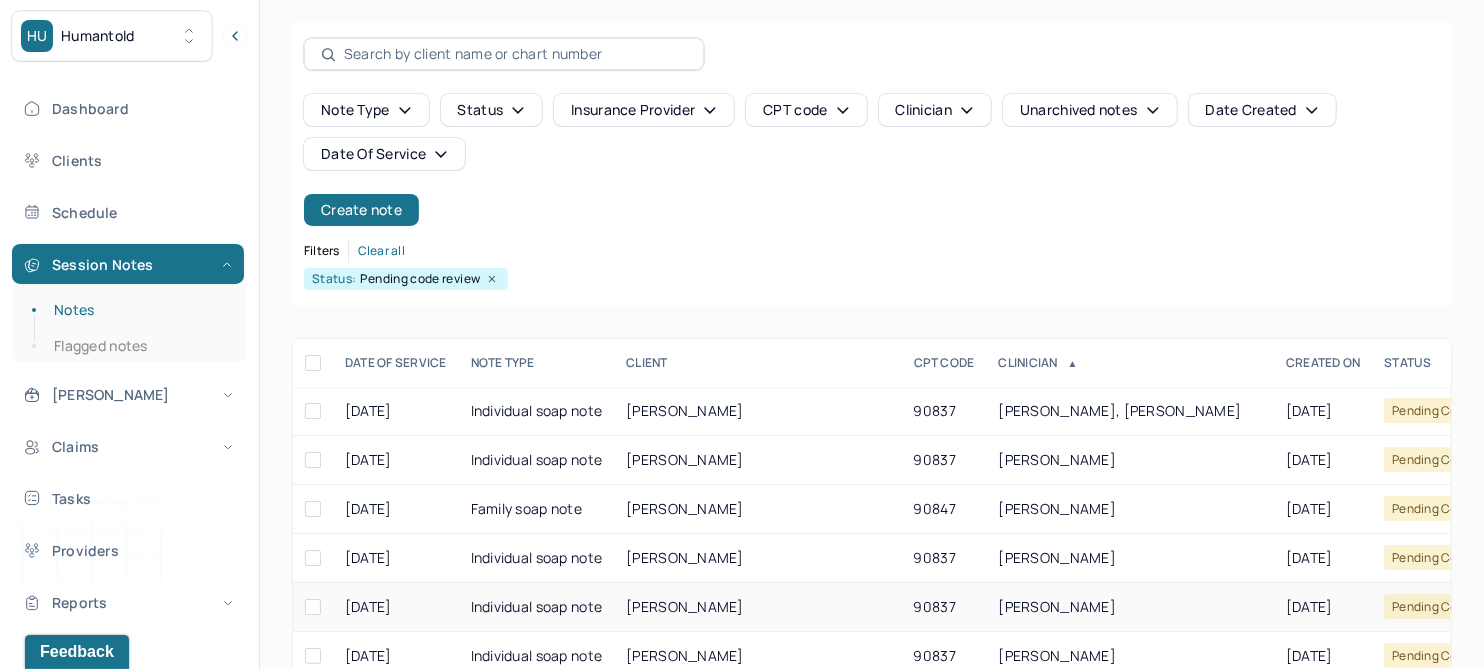 scroll, scrollTop: 301, scrollLeft: 0, axis: vertical 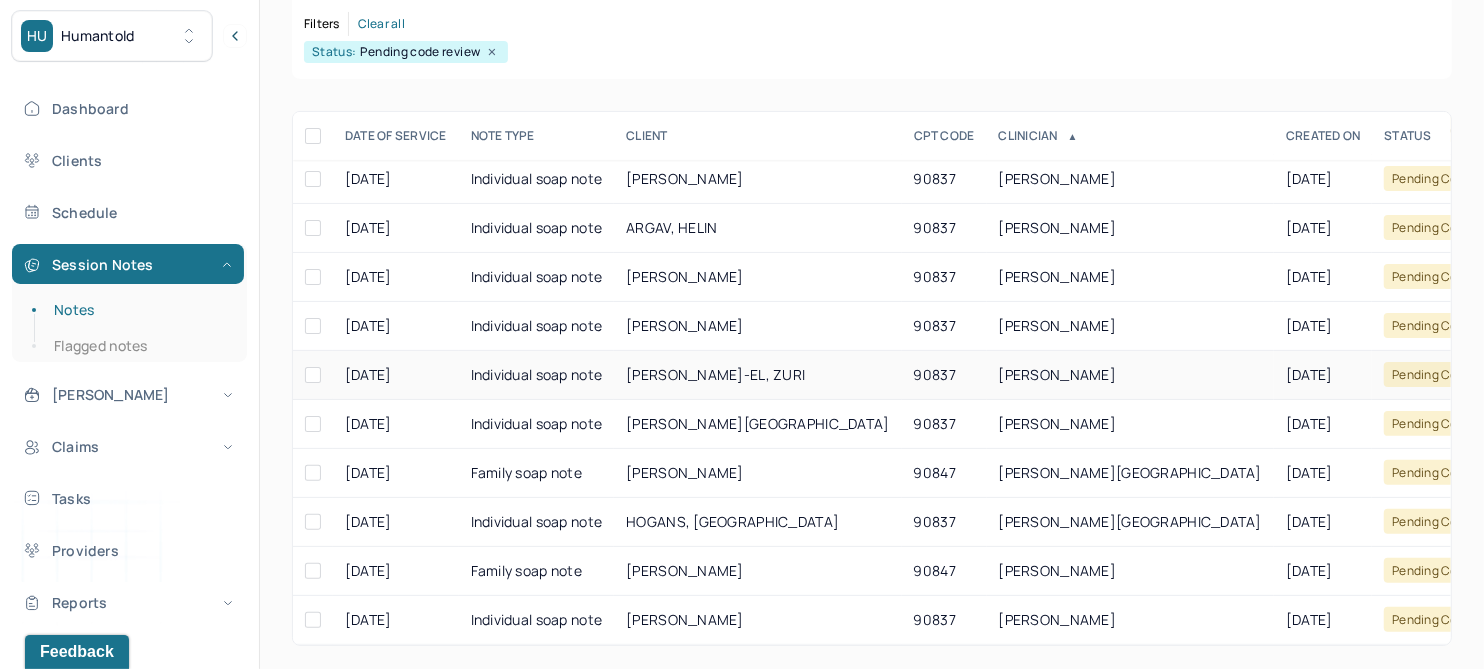 click on "WILLIAMS-EL, ZURI" at bounding box center (715, 374) 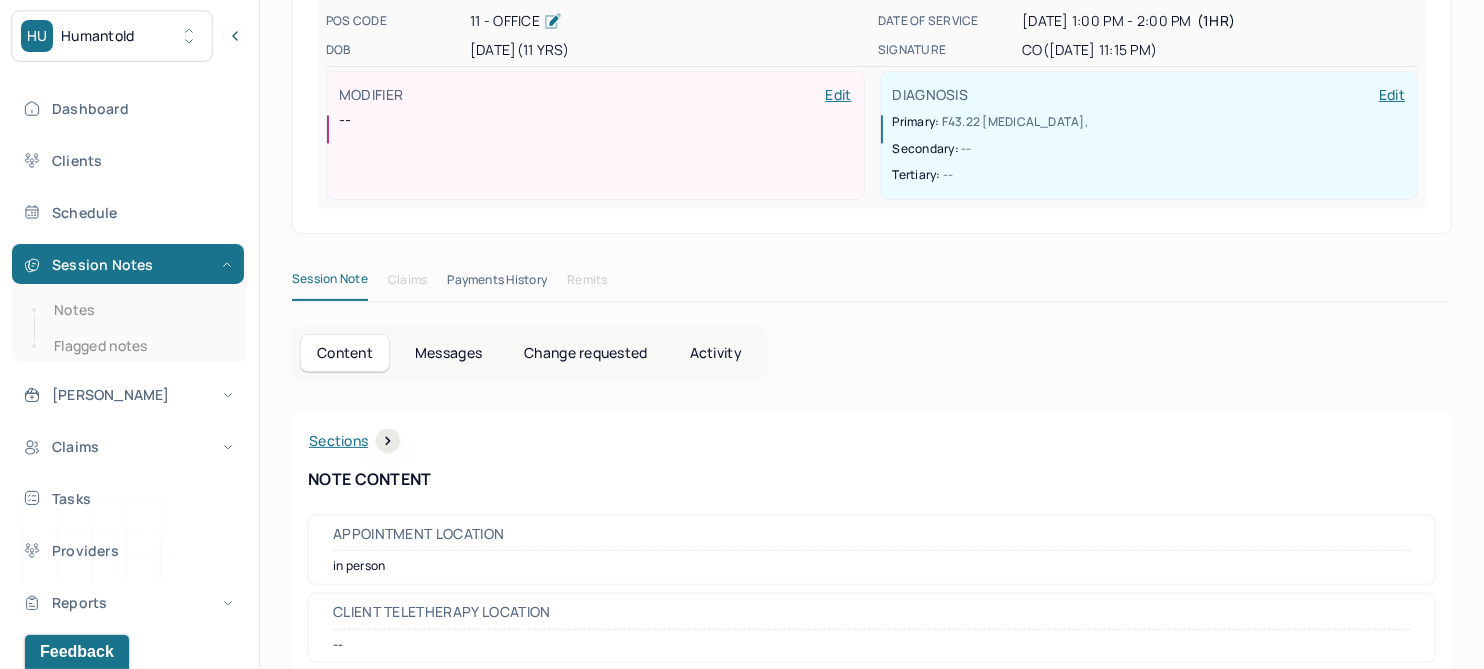 scroll, scrollTop: 0, scrollLeft: 0, axis: both 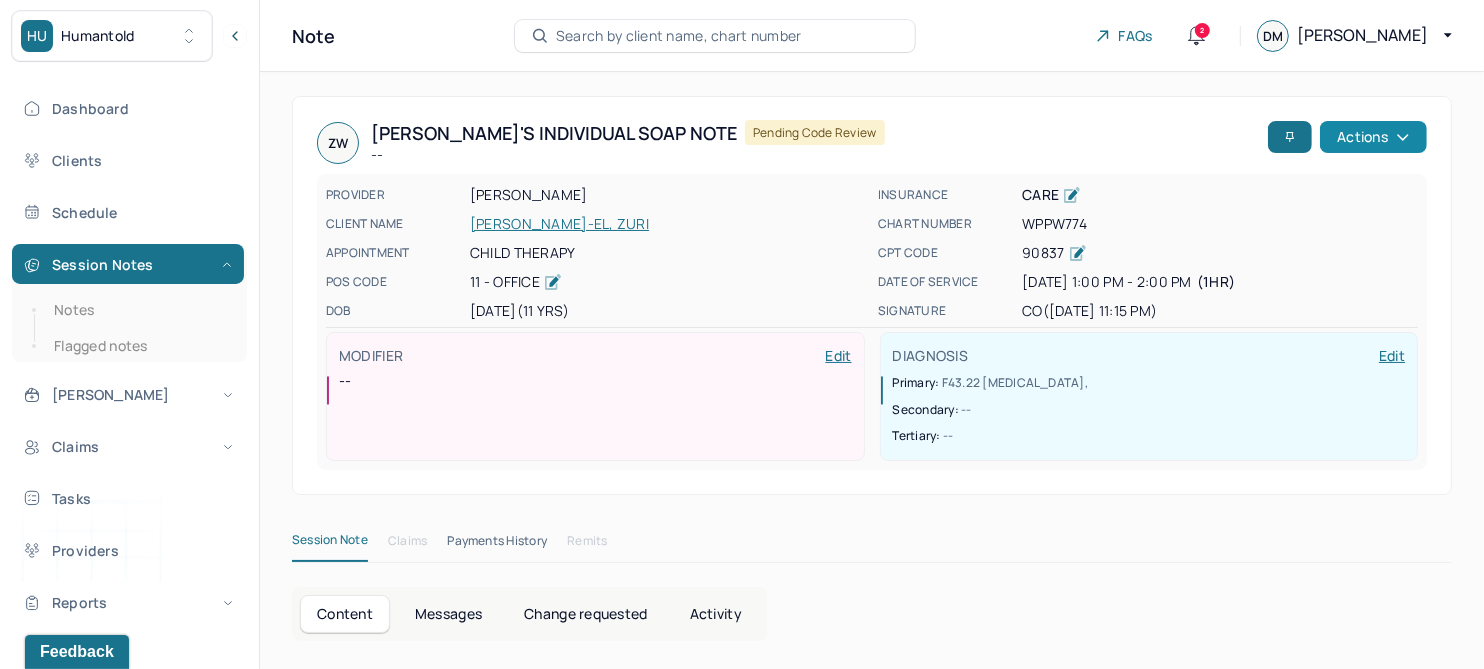click 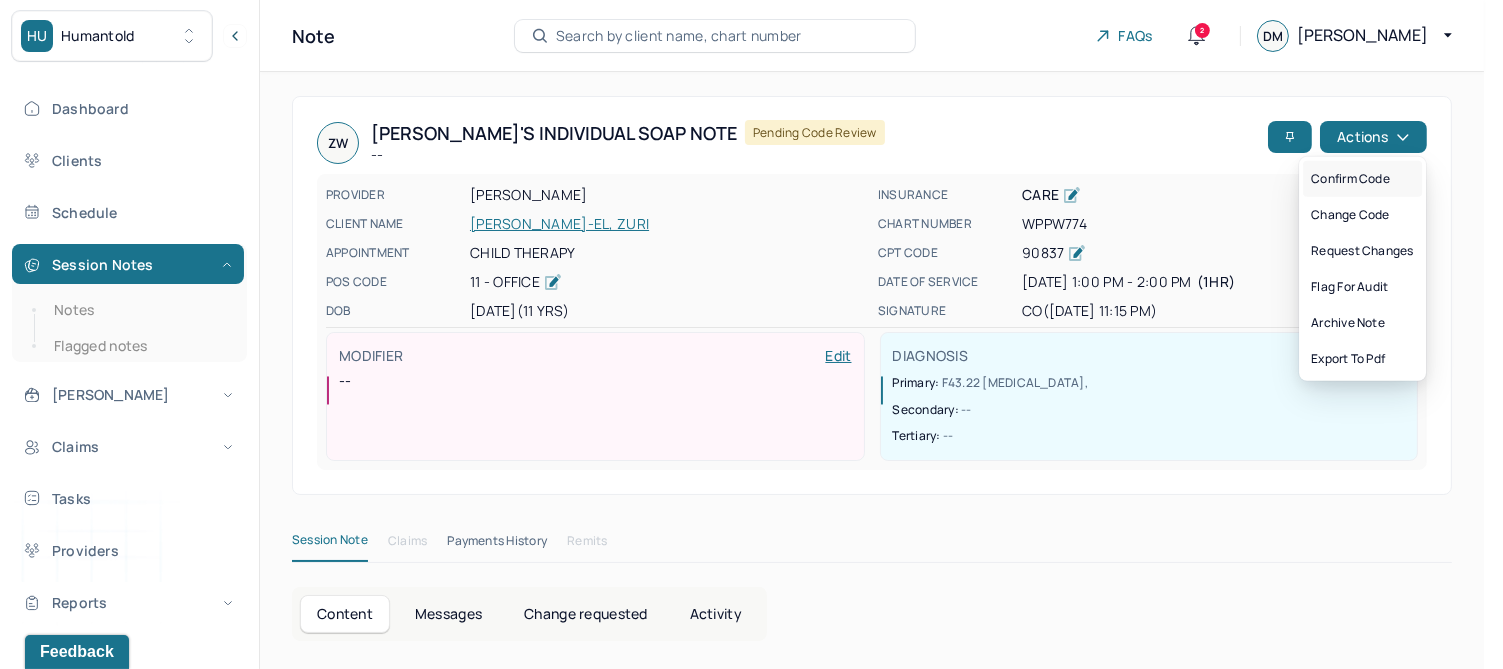 click on "Confirm code" at bounding box center [1362, 179] 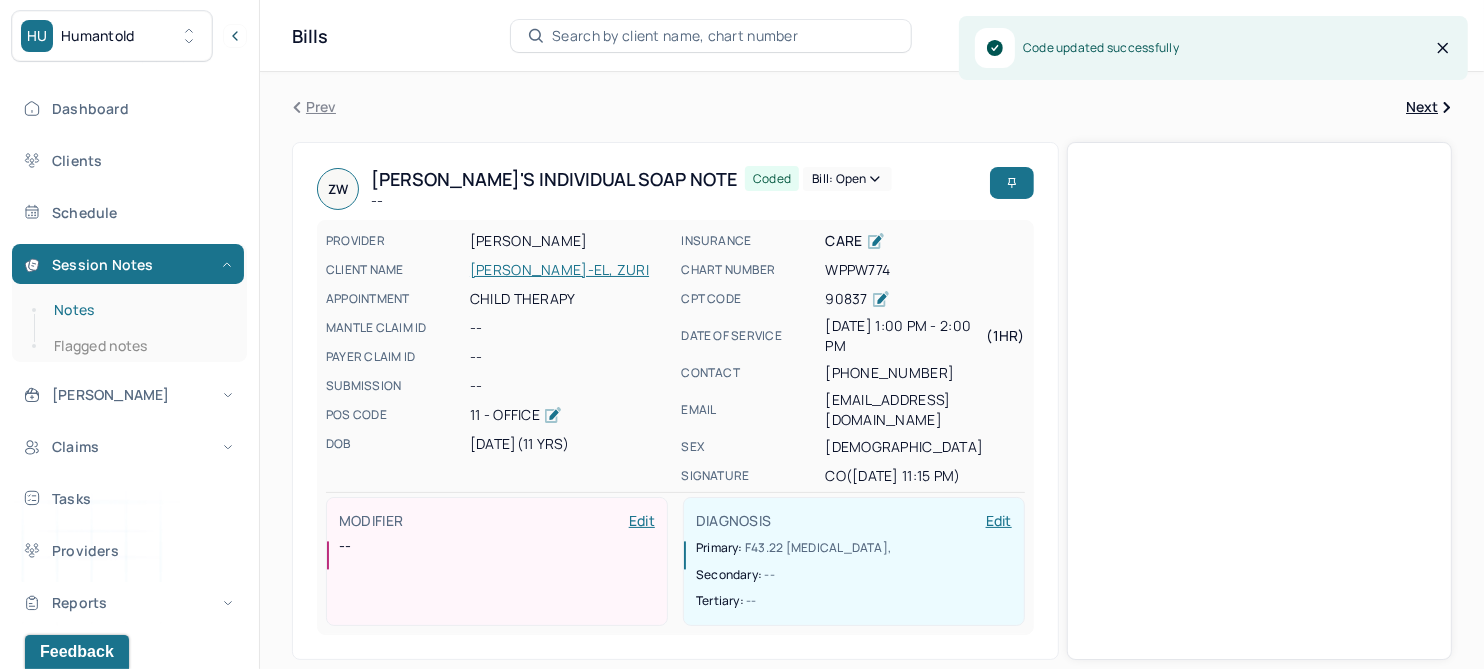 click on "Notes" at bounding box center [139, 310] 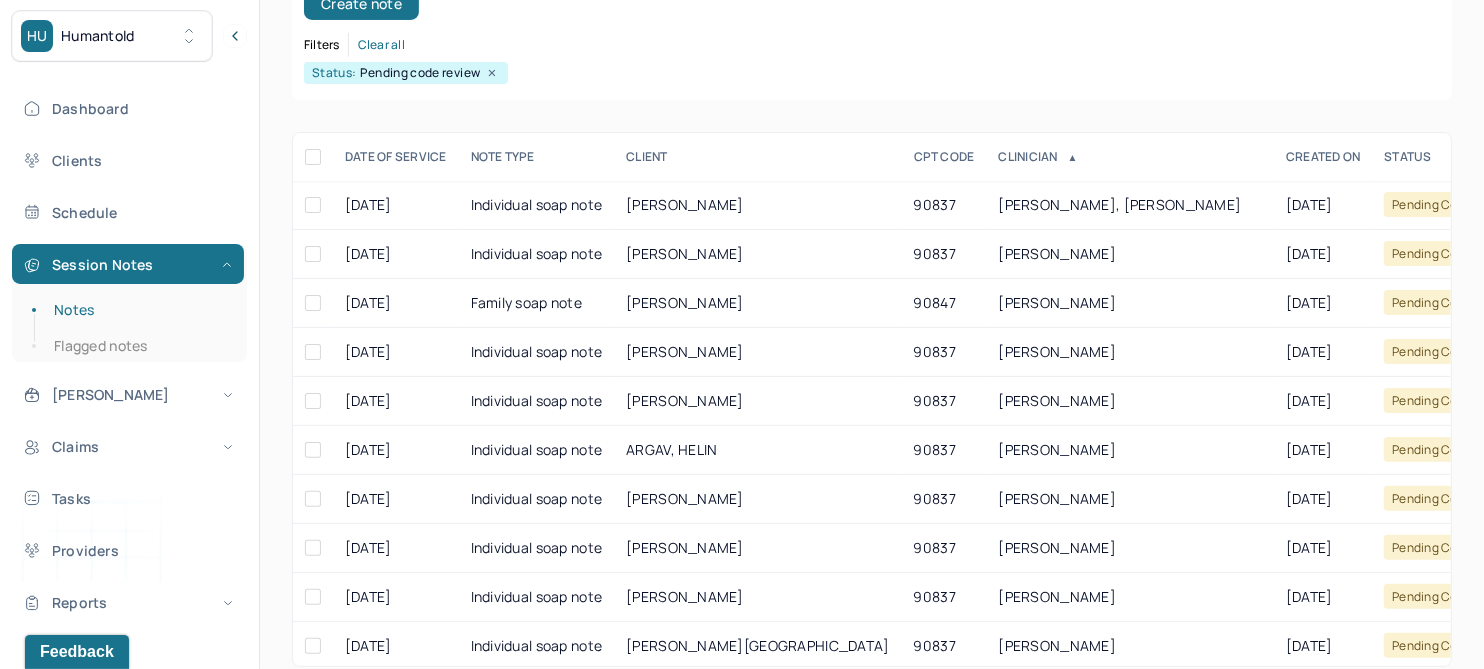 scroll, scrollTop: 301, scrollLeft: 0, axis: vertical 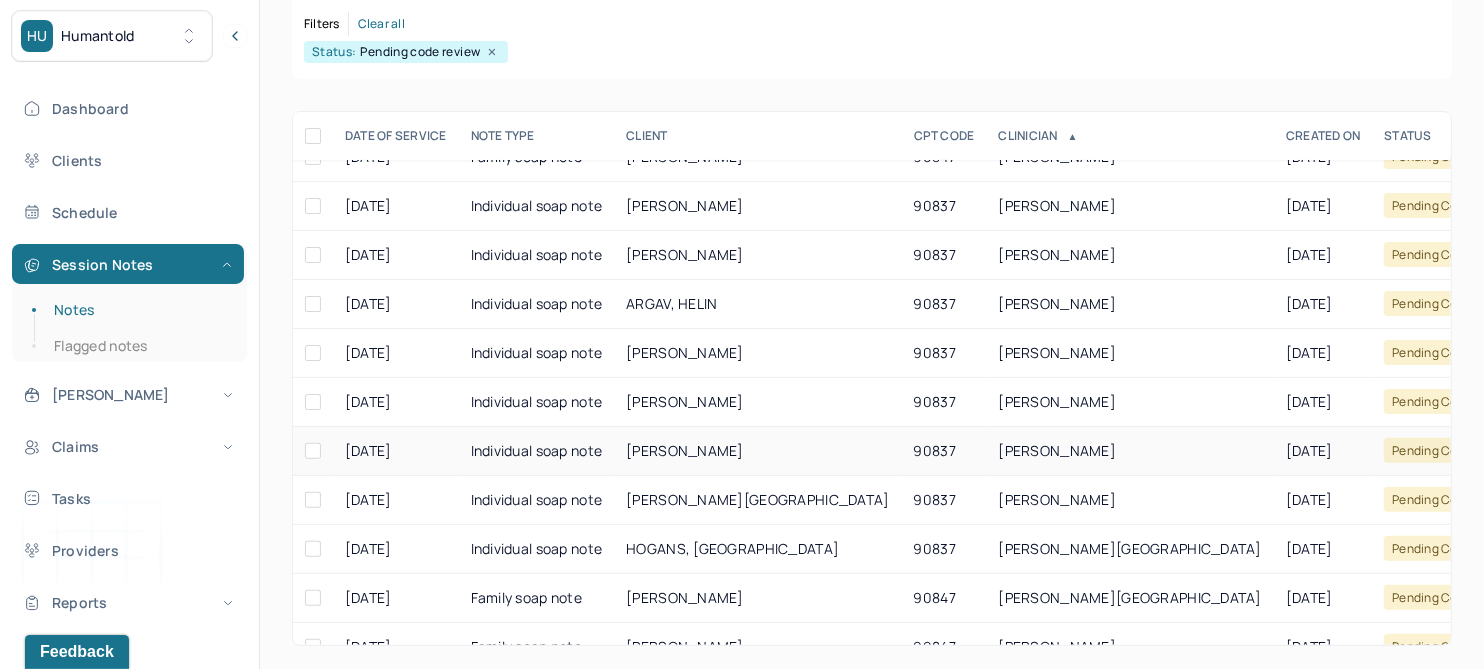 click on "[PERSON_NAME]" at bounding box center (685, 450) 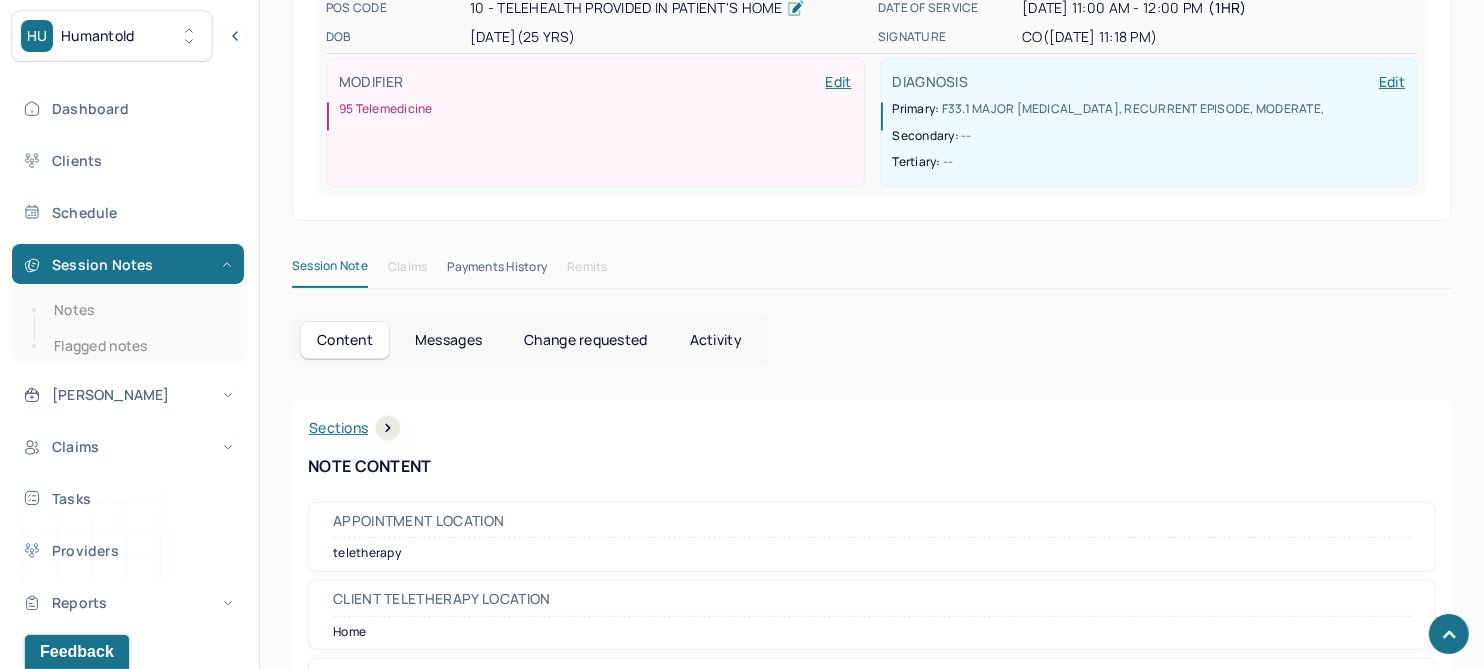 scroll, scrollTop: 0, scrollLeft: 0, axis: both 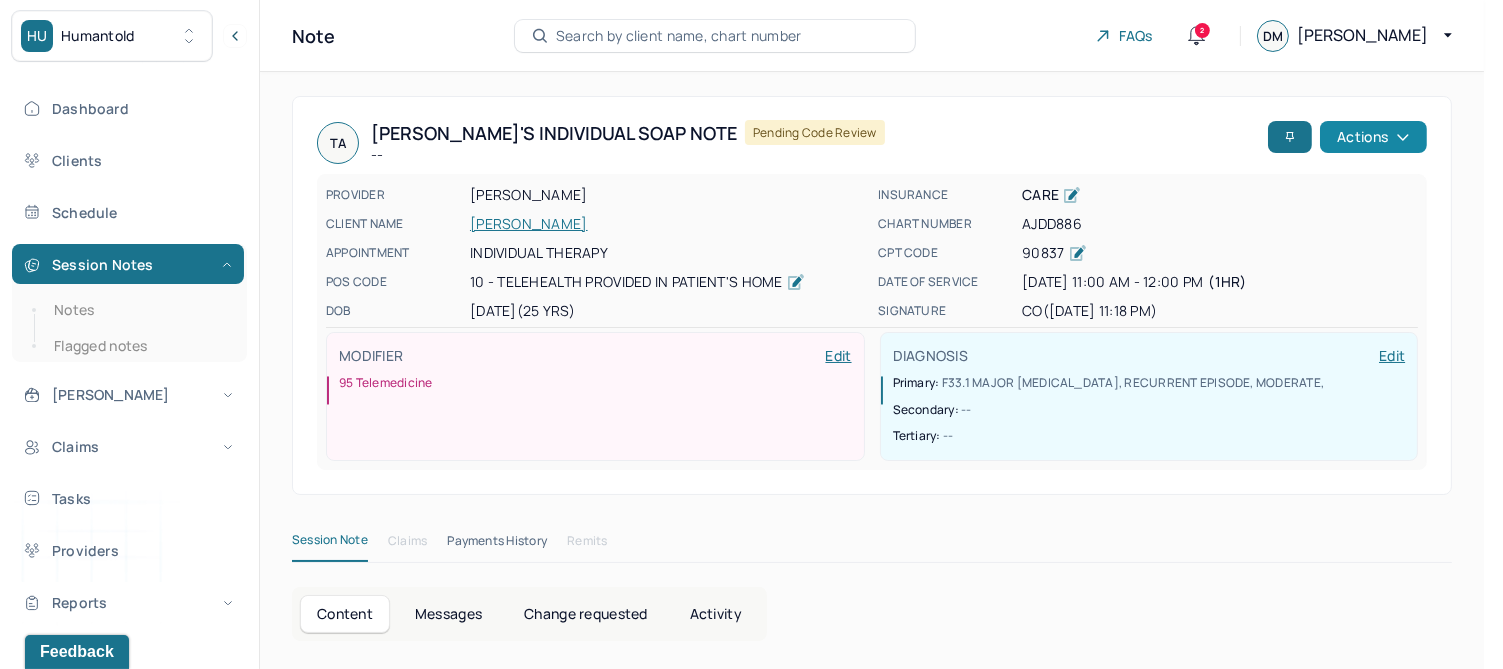 click 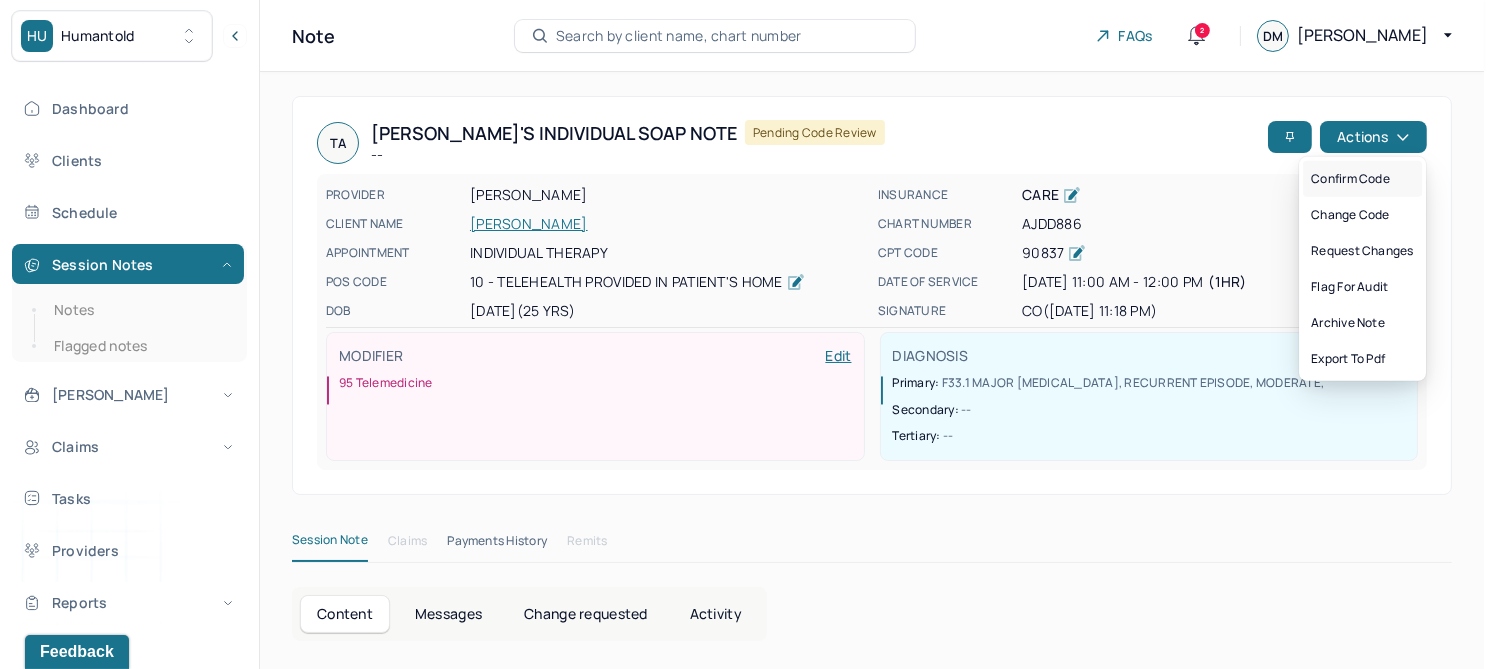 click on "Confirm code" at bounding box center [1362, 179] 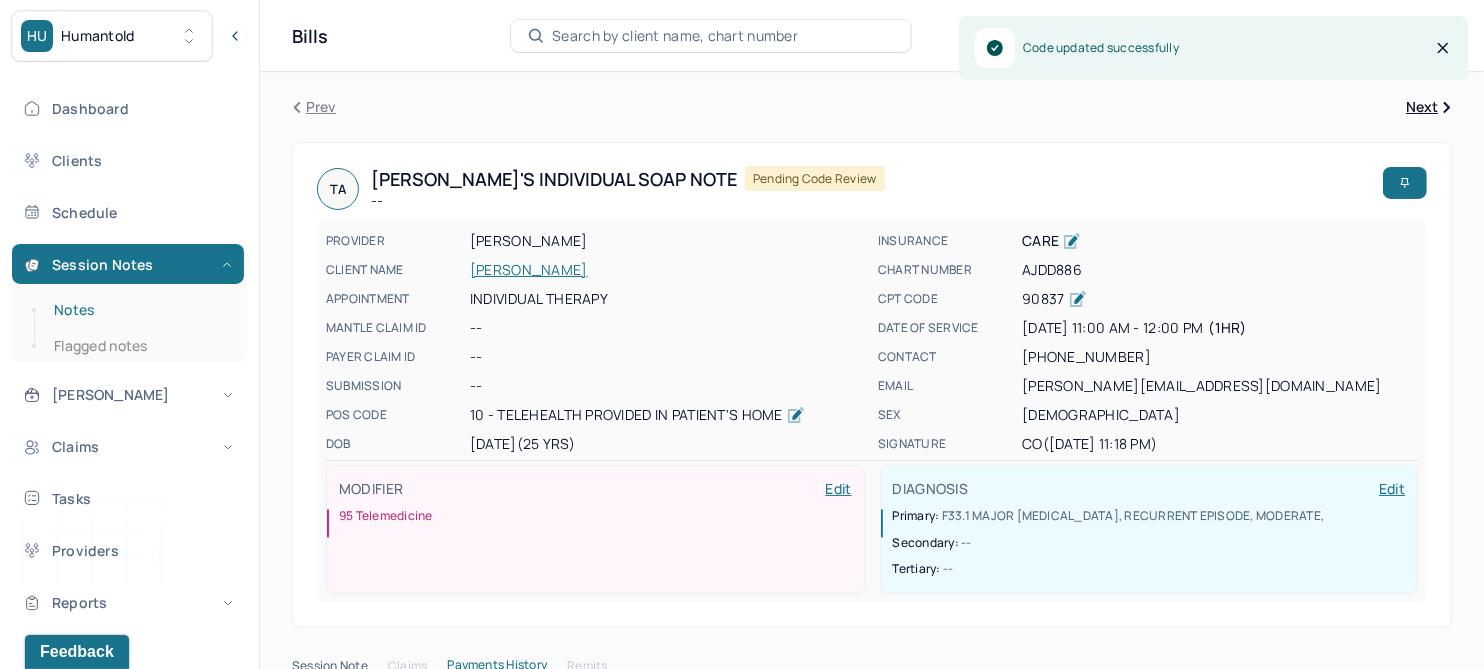 click on "Notes" at bounding box center [139, 310] 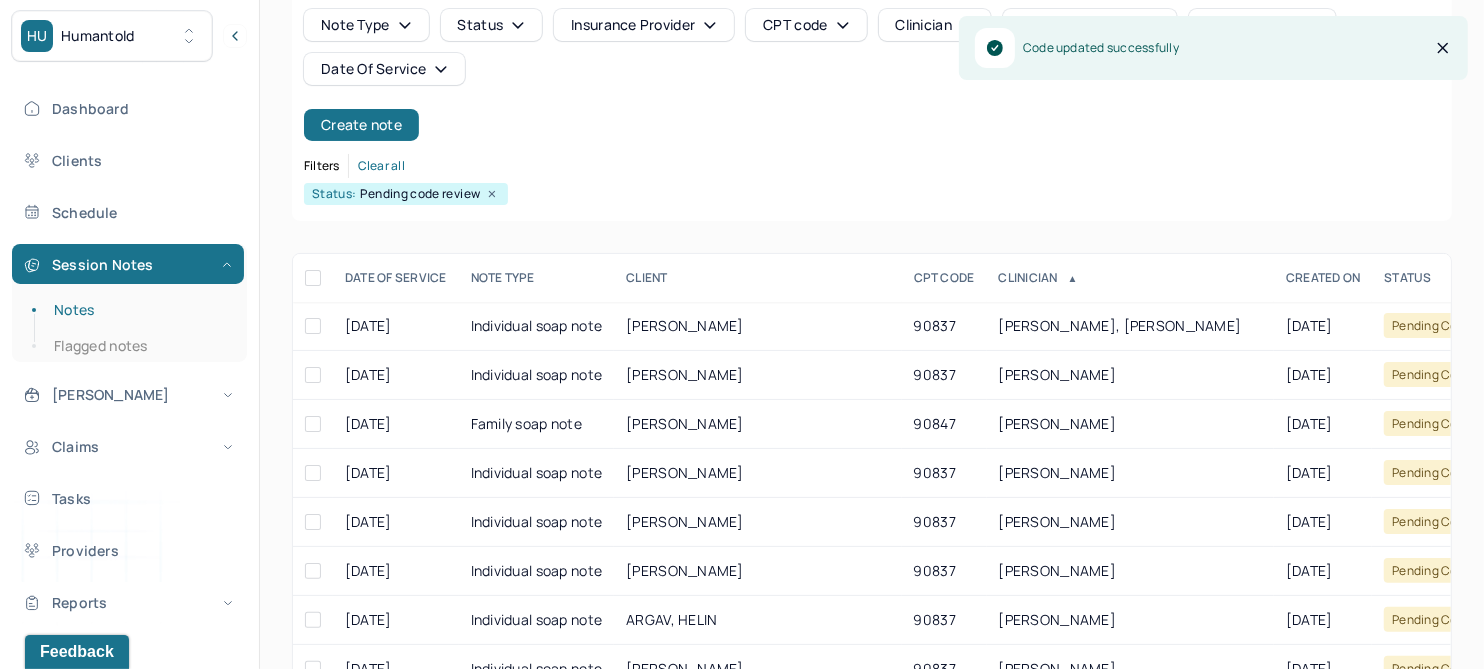 scroll, scrollTop: 301, scrollLeft: 0, axis: vertical 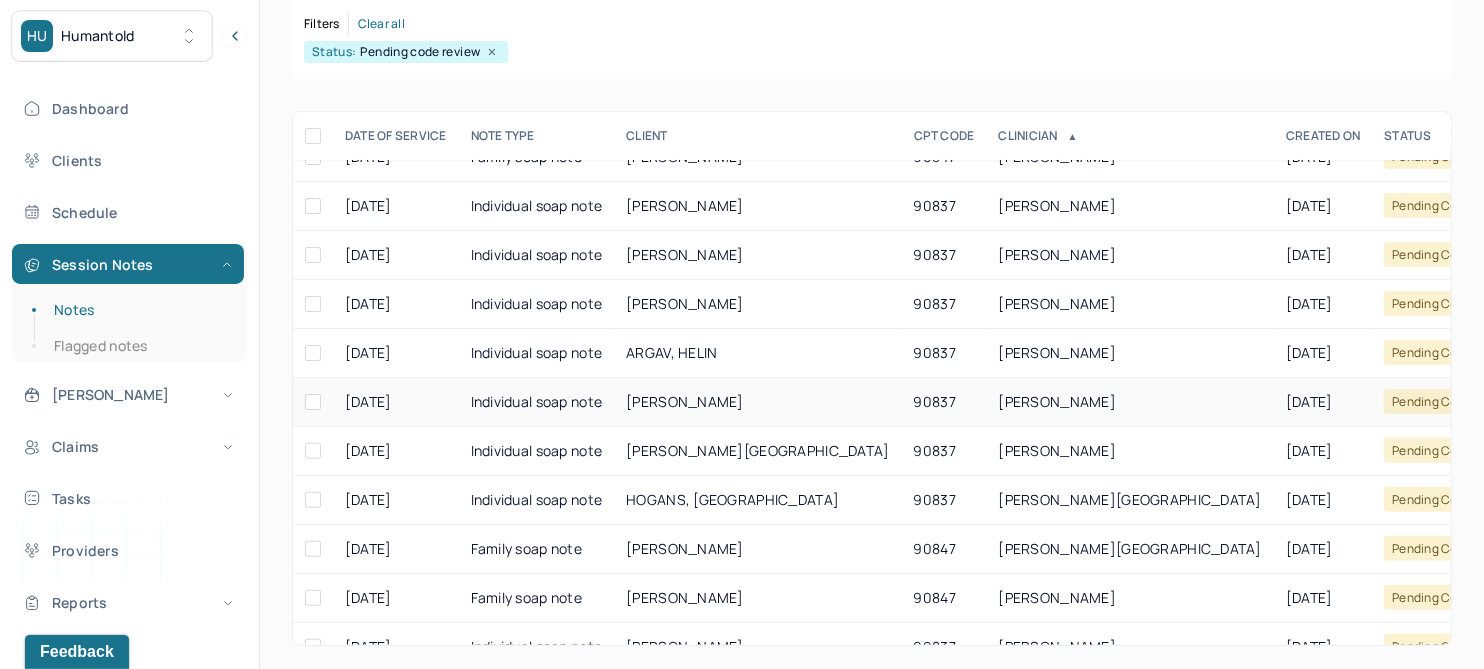 click on "HINGORANI, AANCHAL" at bounding box center [685, 401] 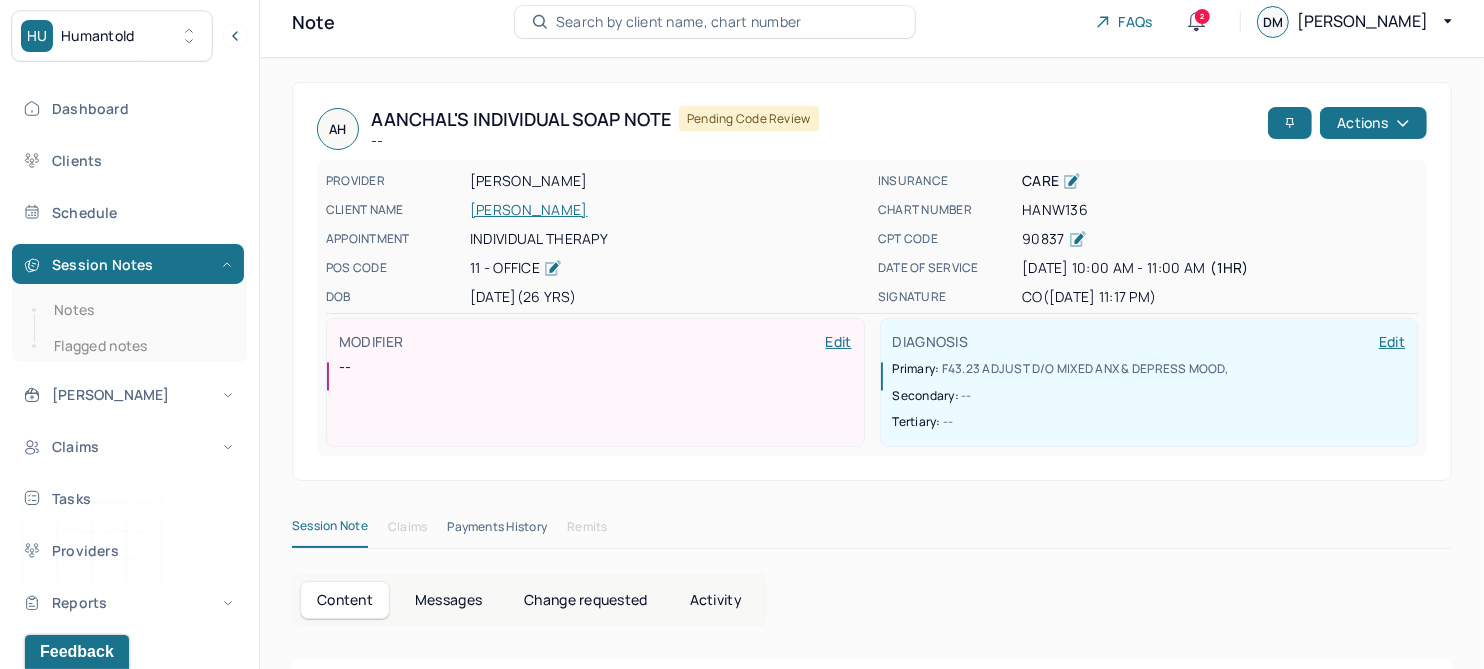 scroll, scrollTop: 0, scrollLeft: 0, axis: both 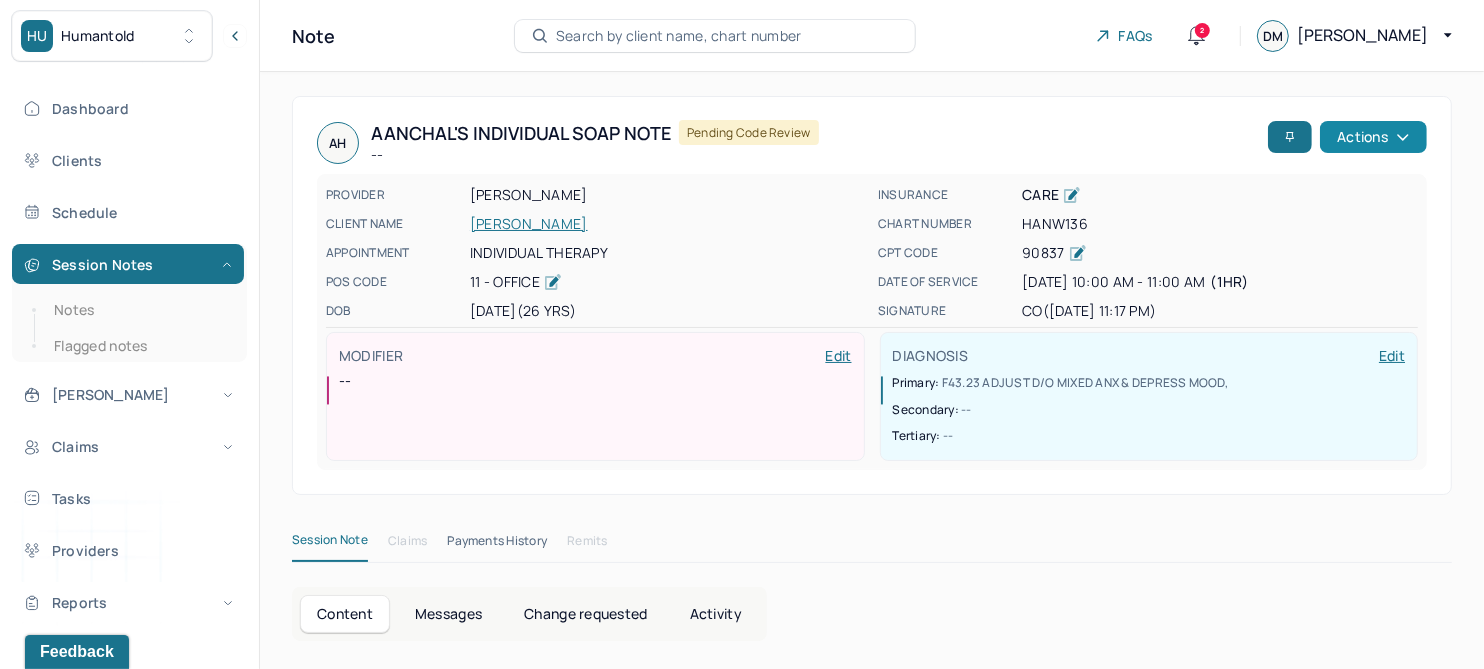 click on "Actions" at bounding box center [1373, 137] 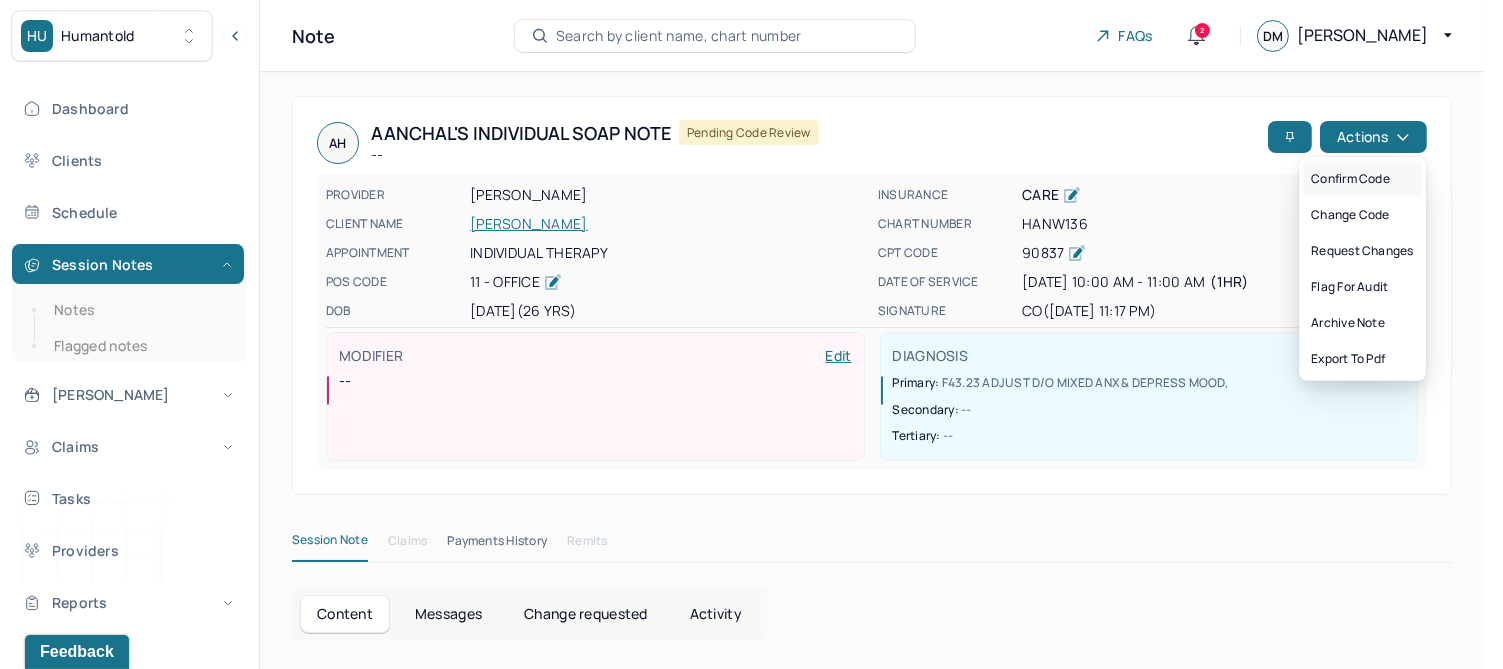 click on "Confirm code" at bounding box center (1362, 179) 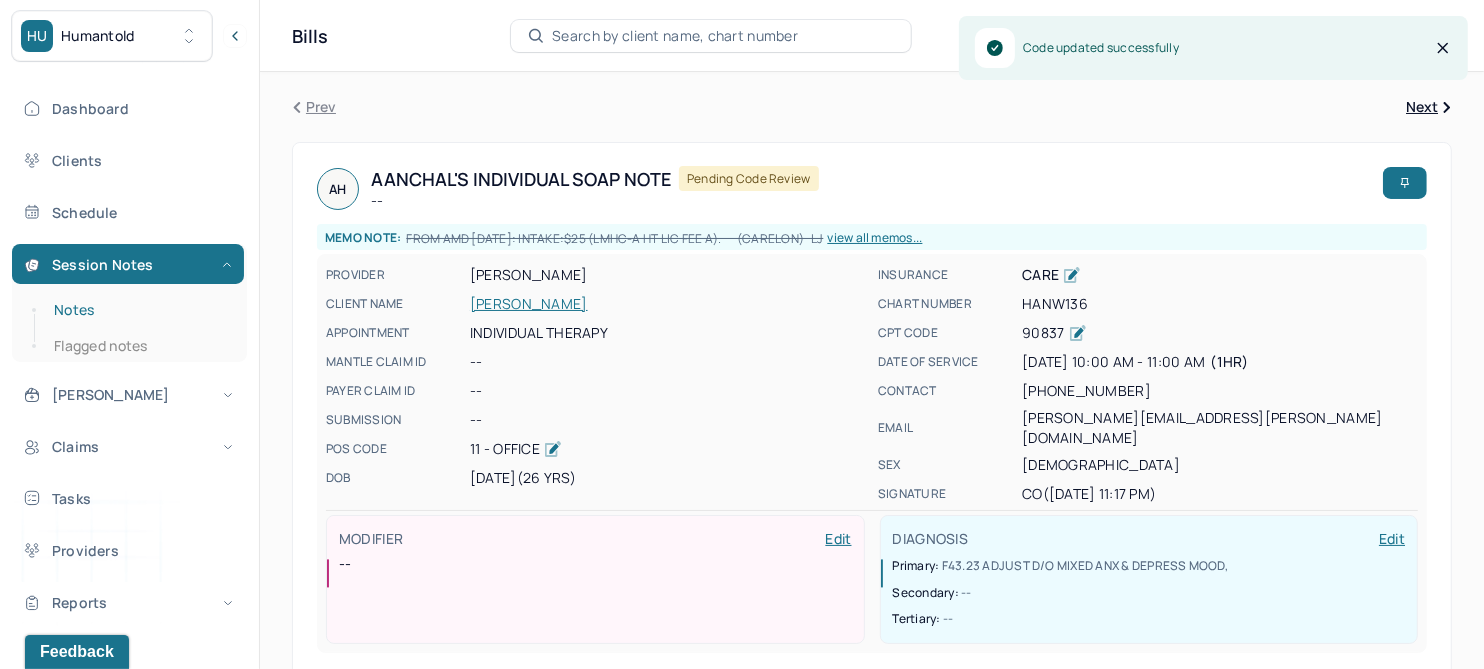click on "Notes" at bounding box center [139, 310] 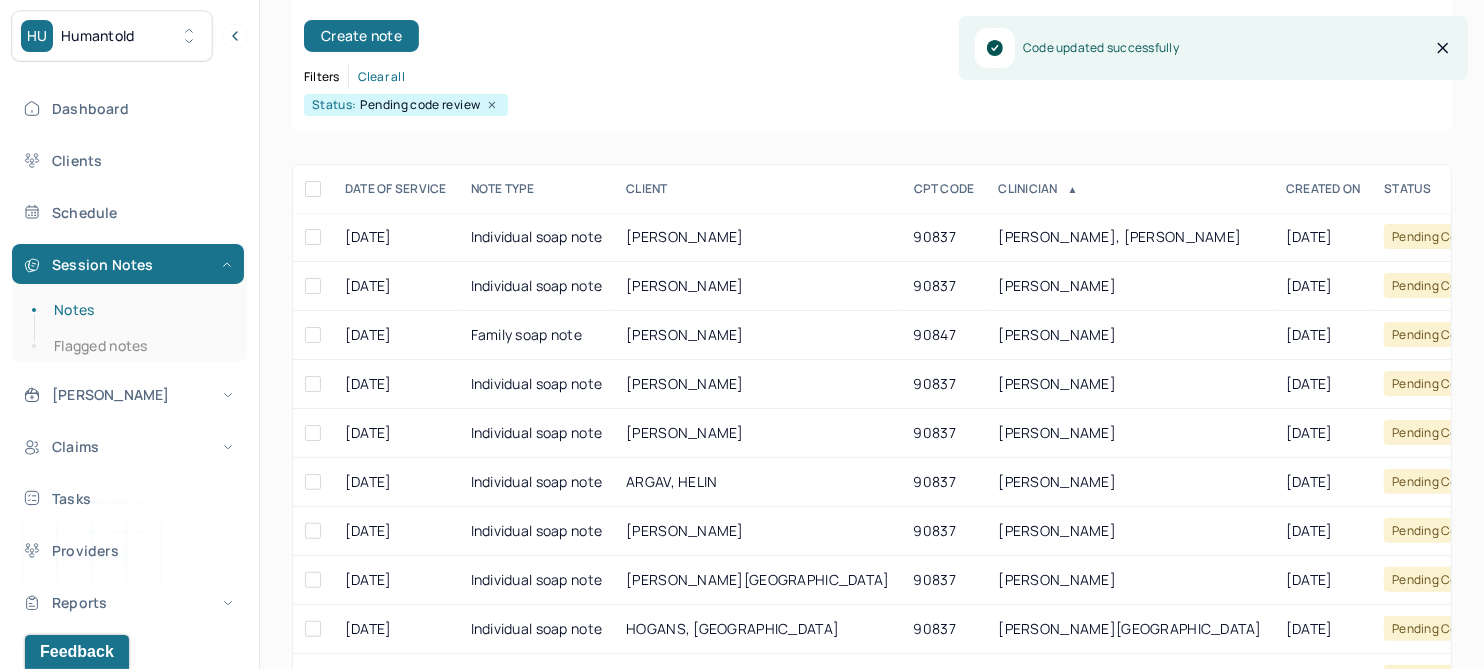 scroll, scrollTop: 250, scrollLeft: 0, axis: vertical 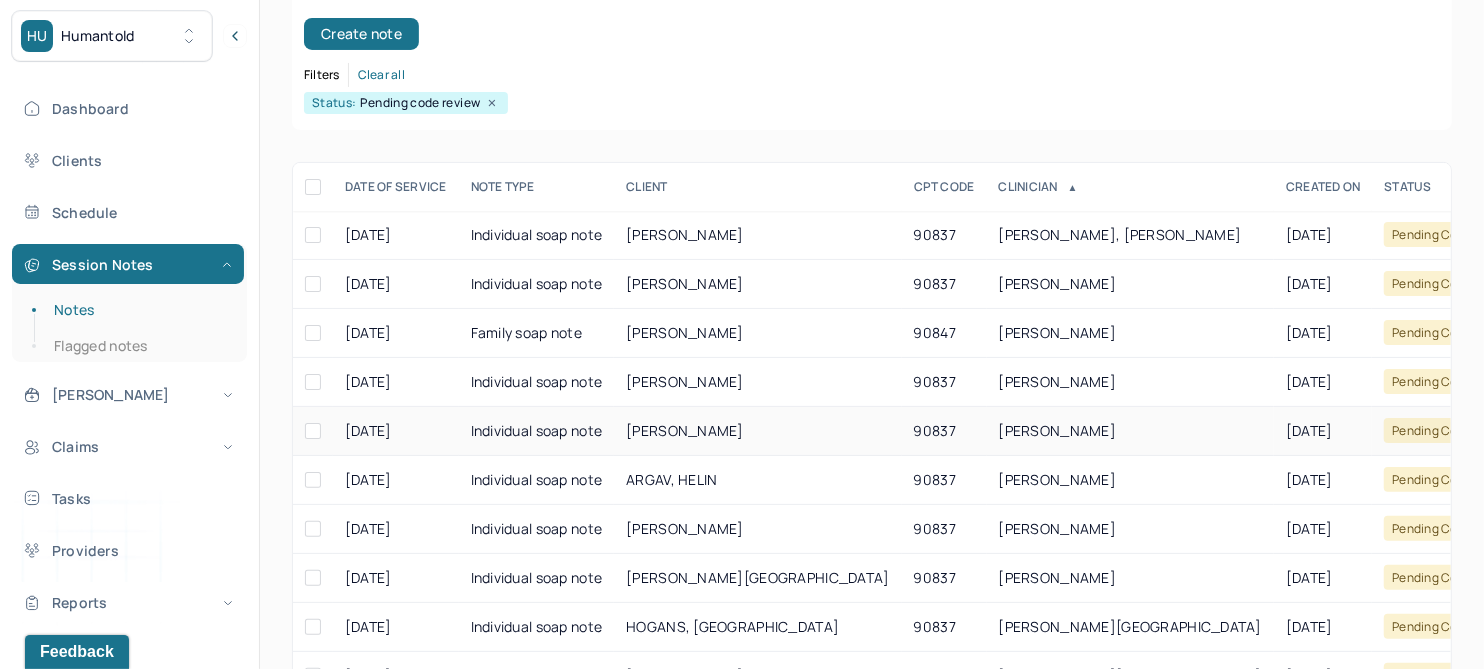 click on "[PERSON_NAME]" at bounding box center (685, 430) 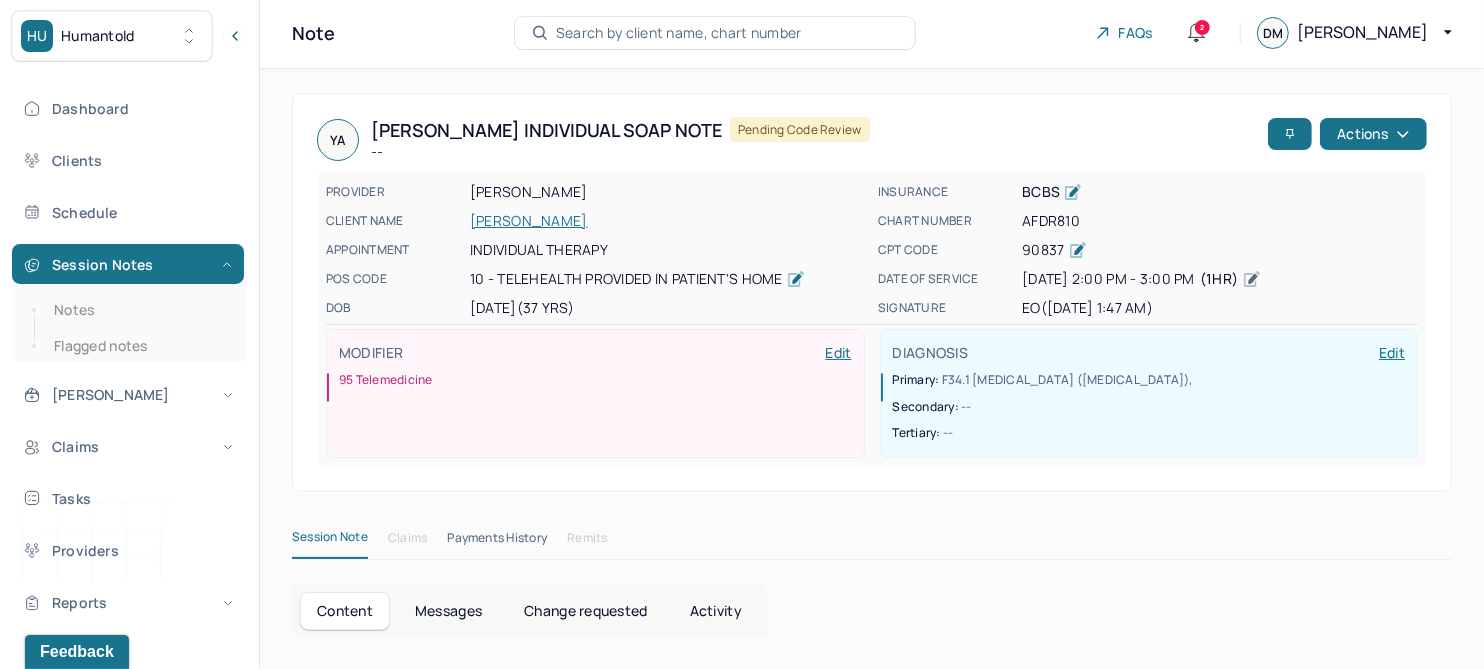 scroll, scrollTop: 0, scrollLeft: 0, axis: both 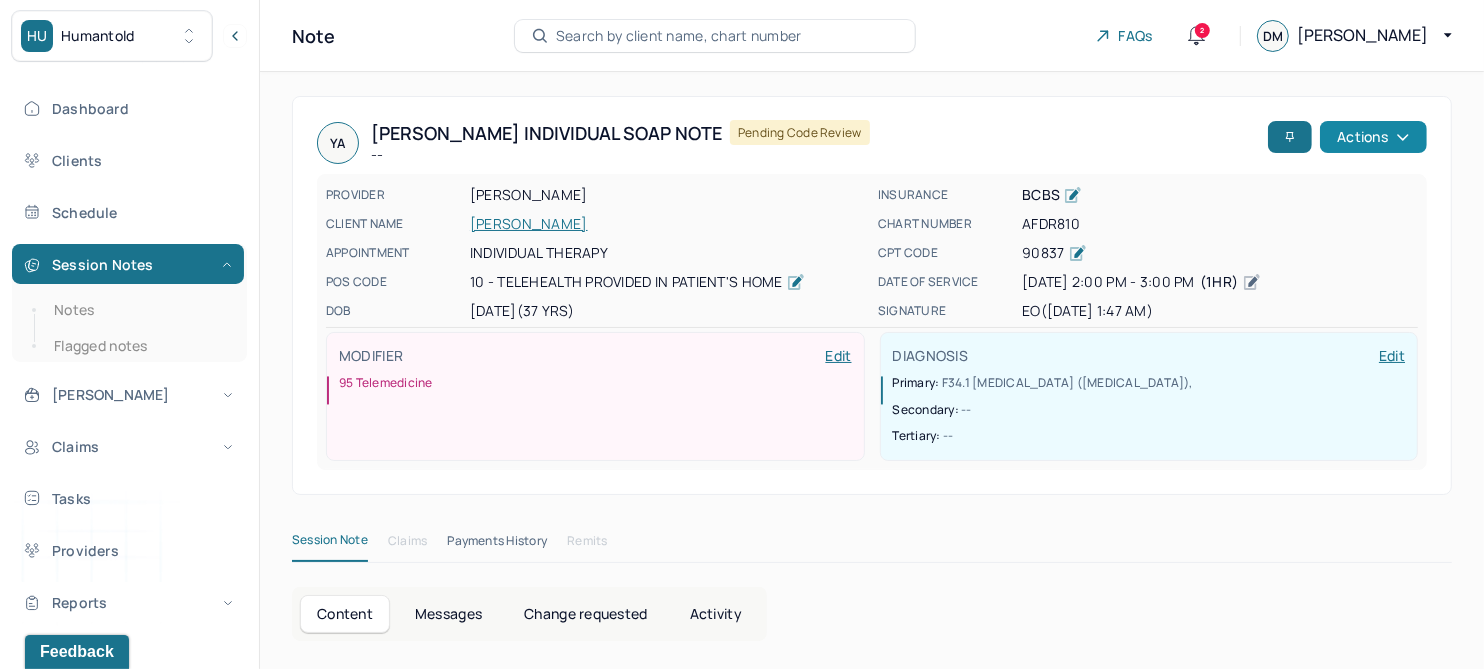 click on "Actions" at bounding box center [1373, 137] 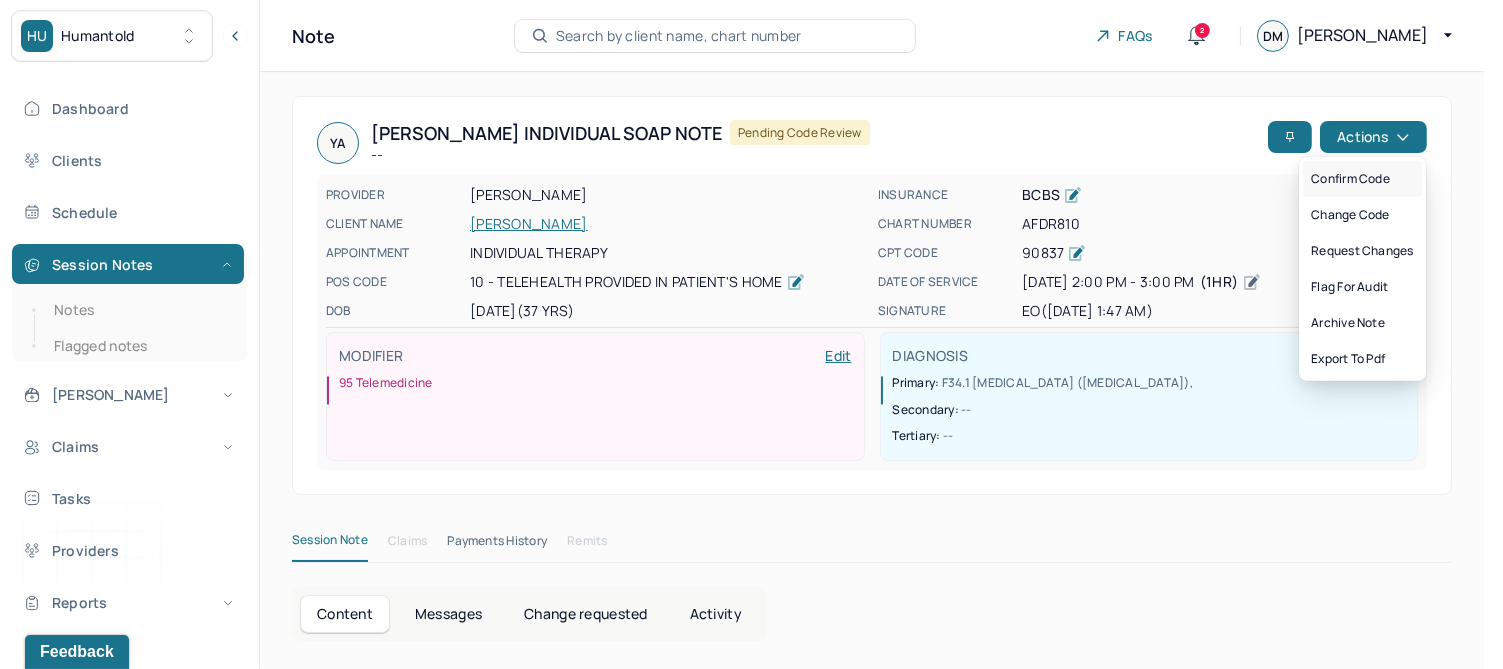 click on "Confirm code" at bounding box center (1362, 179) 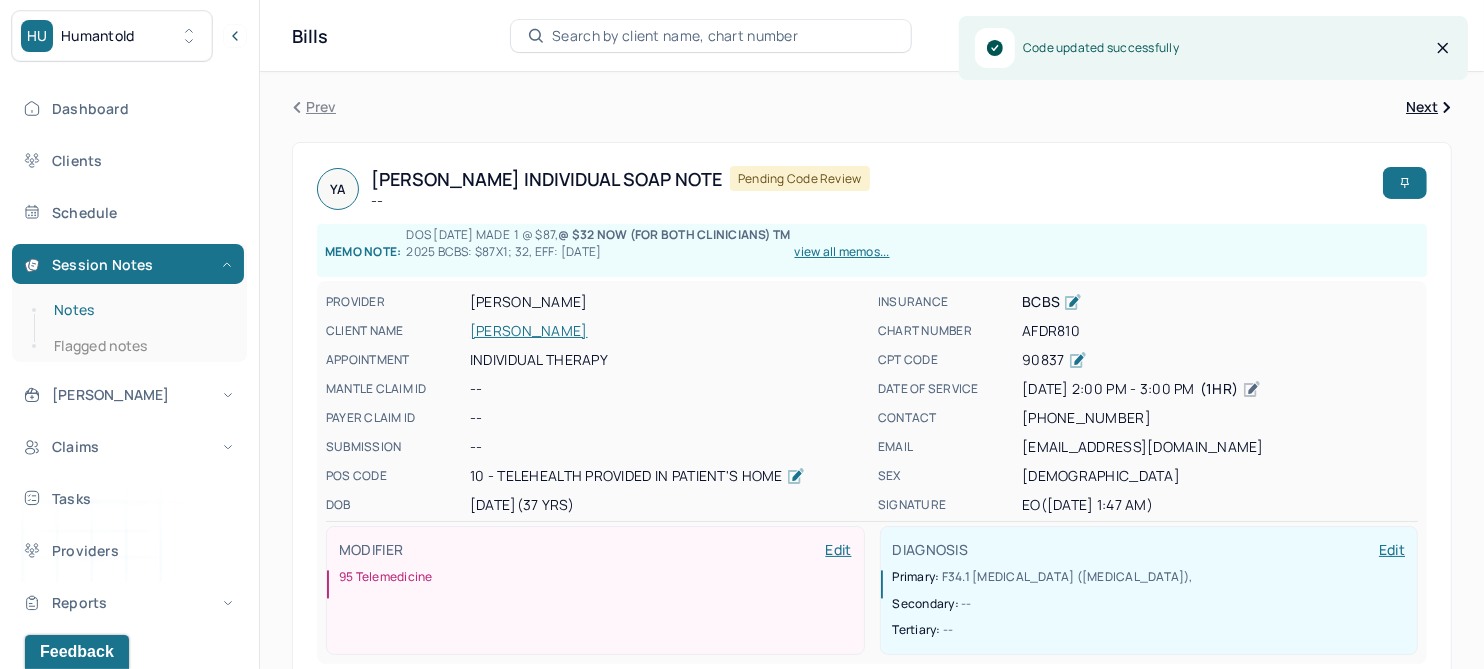 click on "Notes" at bounding box center [139, 310] 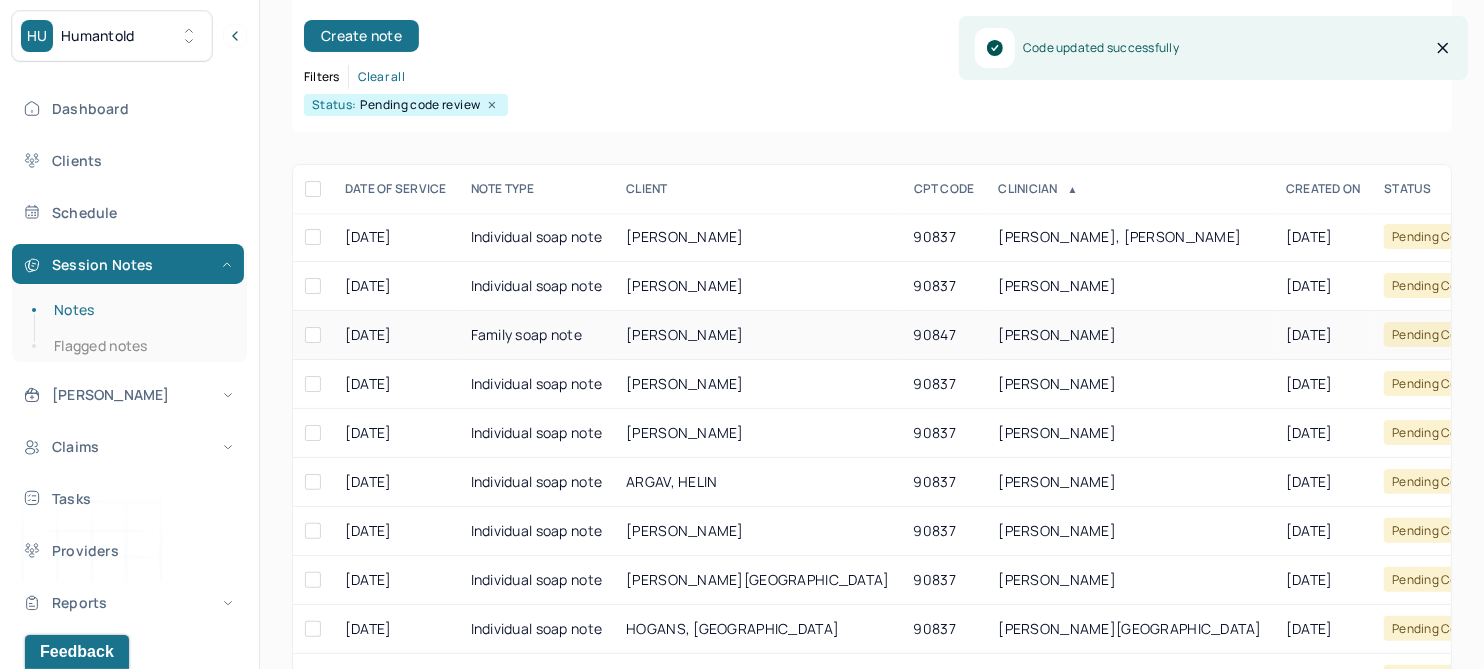 scroll, scrollTop: 250, scrollLeft: 0, axis: vertical 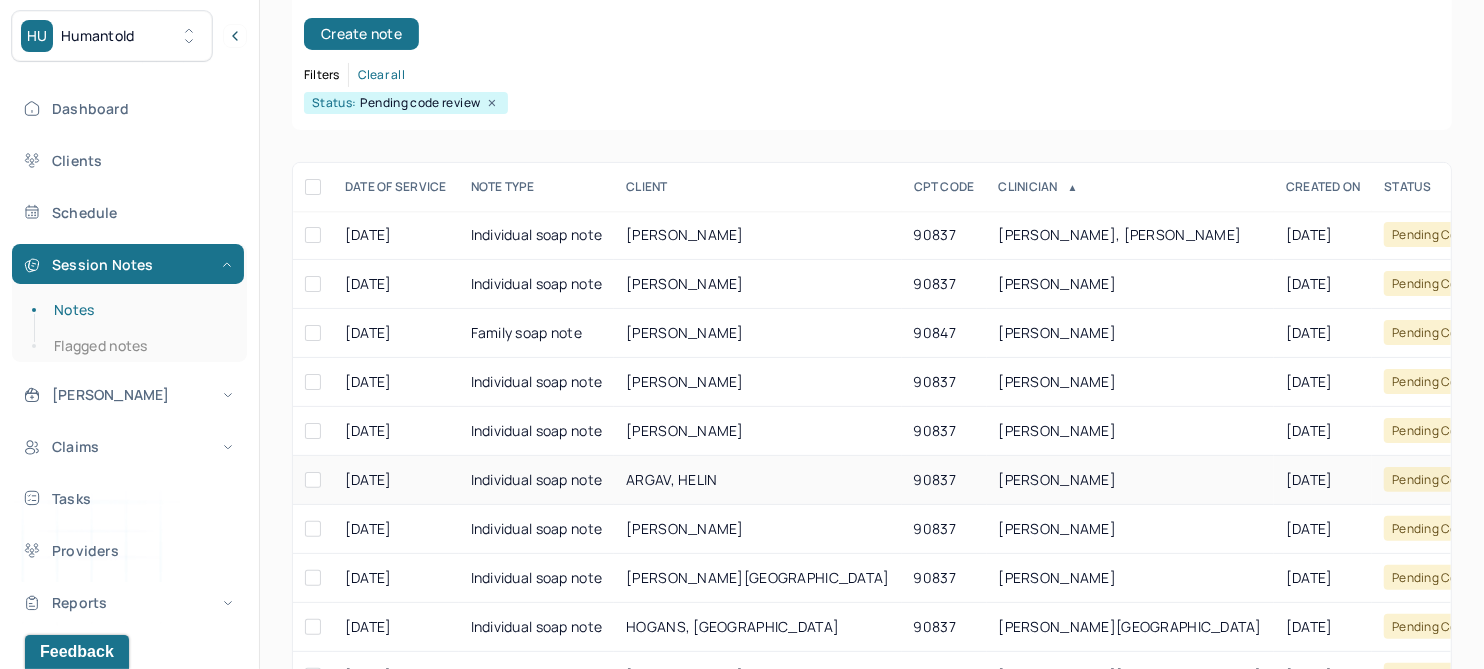 click on "ARGAV, HELIN" at bounding box center (671, 479) 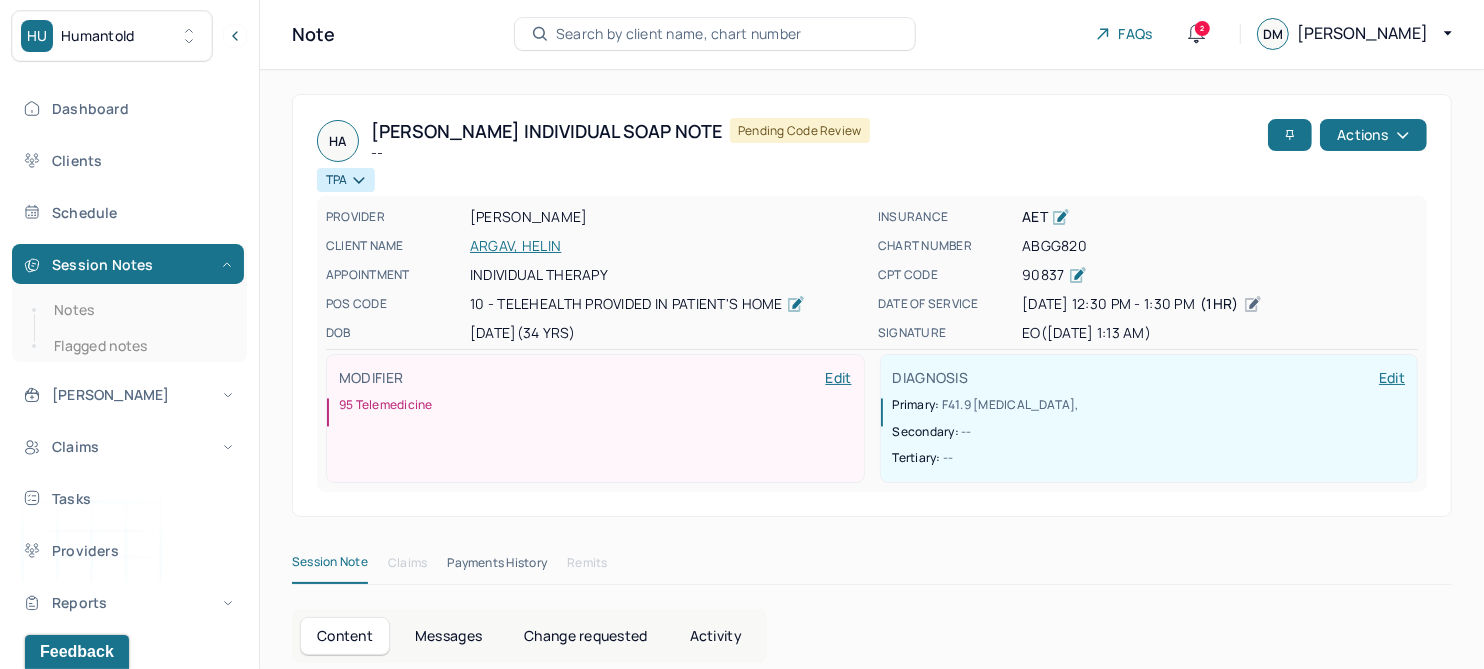 scroll, scrollTop: 0, scrollLeft: 0, axis: both 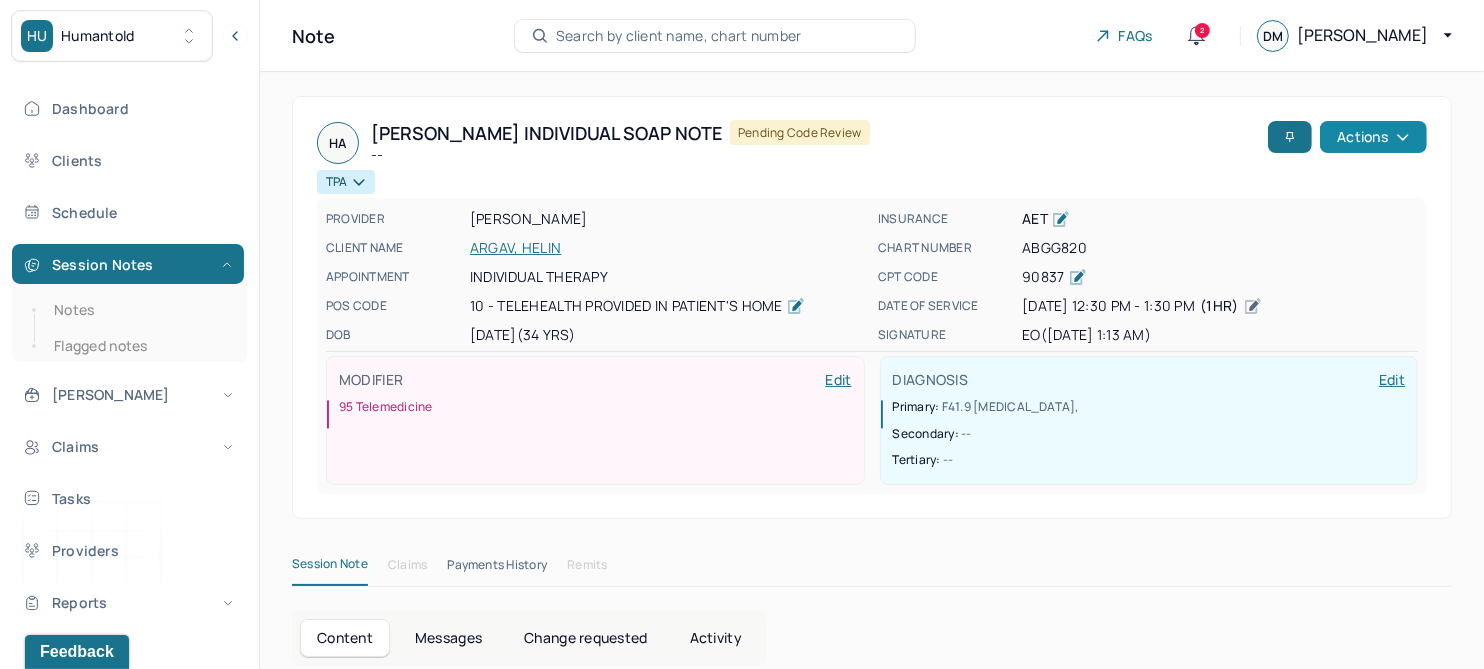 click 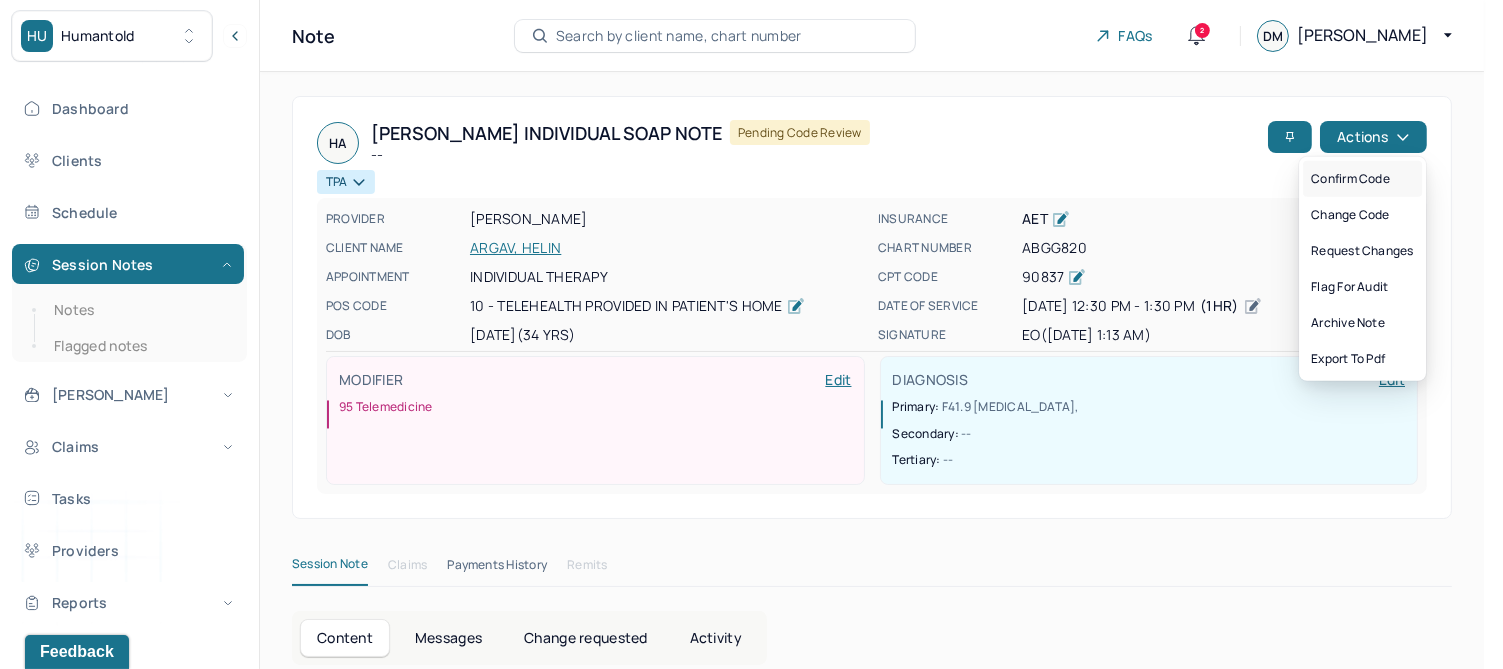 click on "Confirm code" at bounding box center (1362, 179) 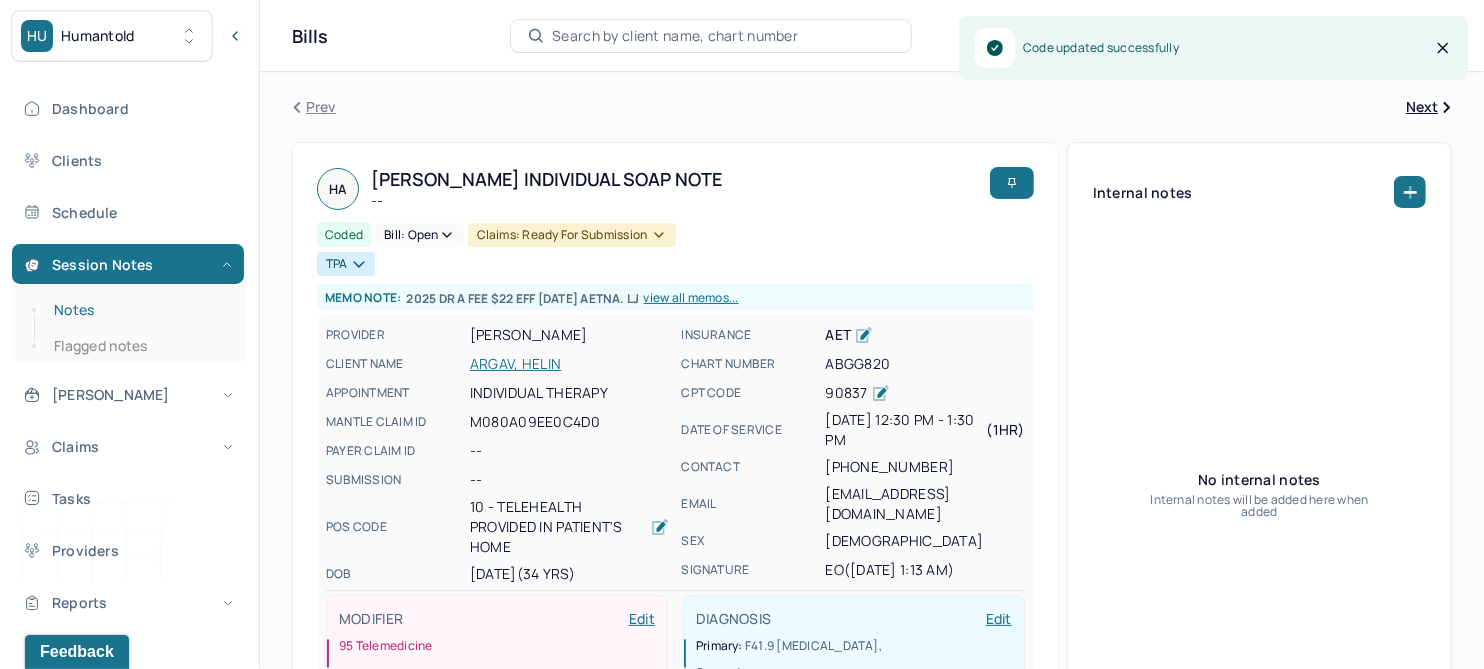 drag, startPoint x: 69, startPoint y: 310, endPoint x: 209, endPoint y: 314, distance: 140.05713 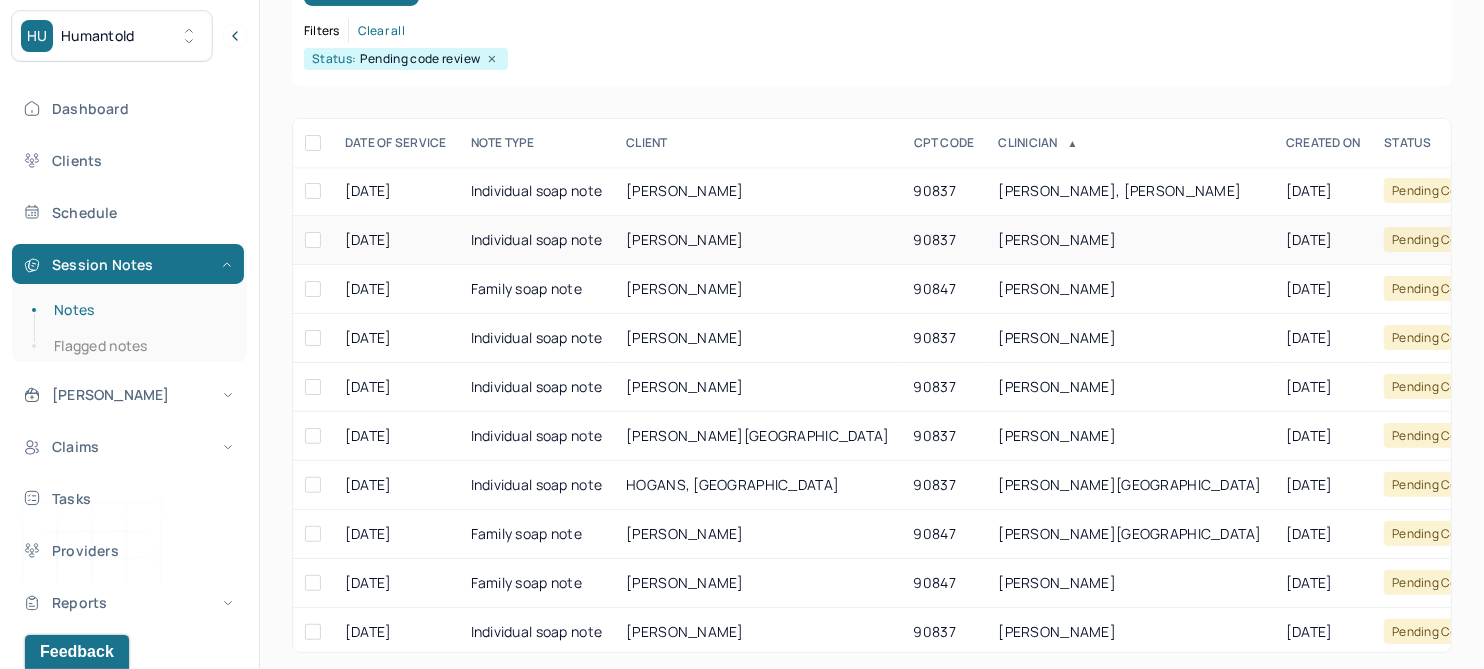 scroll, scrollTop: 301, scrollLeft: 0, axis: vertical 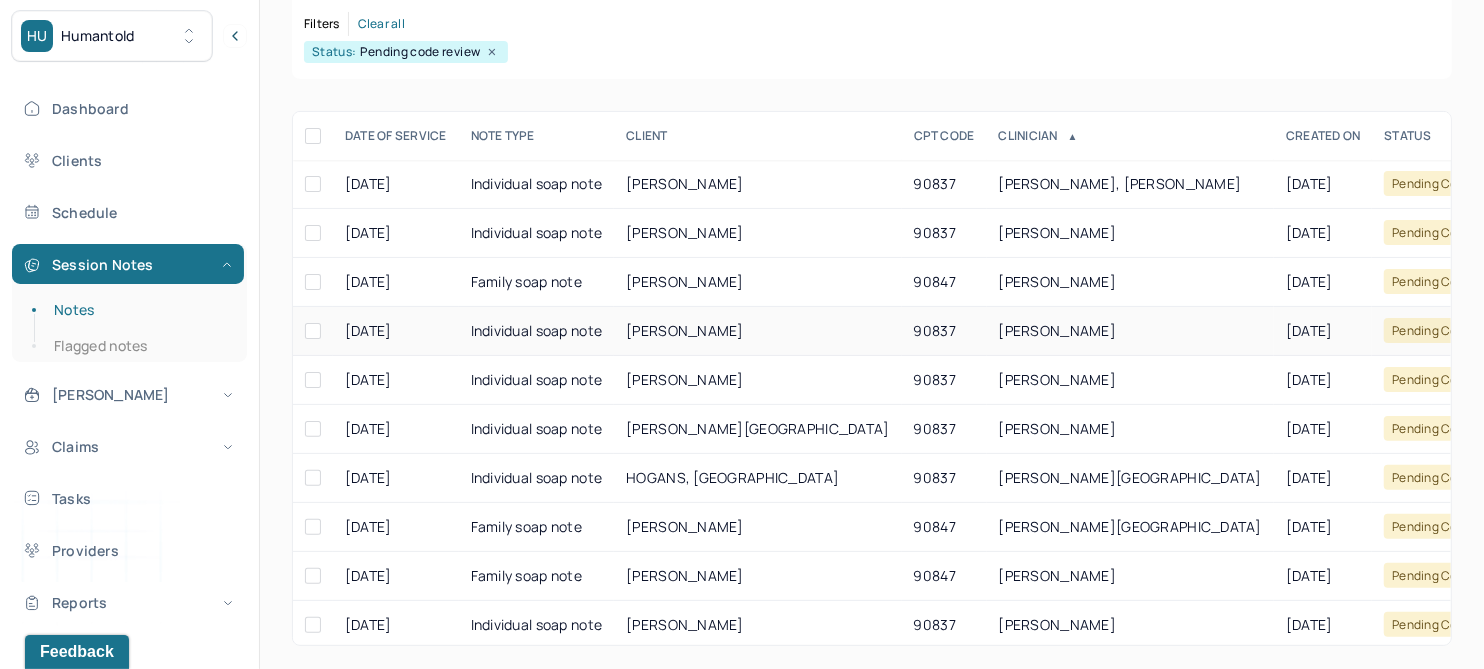 click on "PETROW, HELEN" at bounding box center (685, 330) 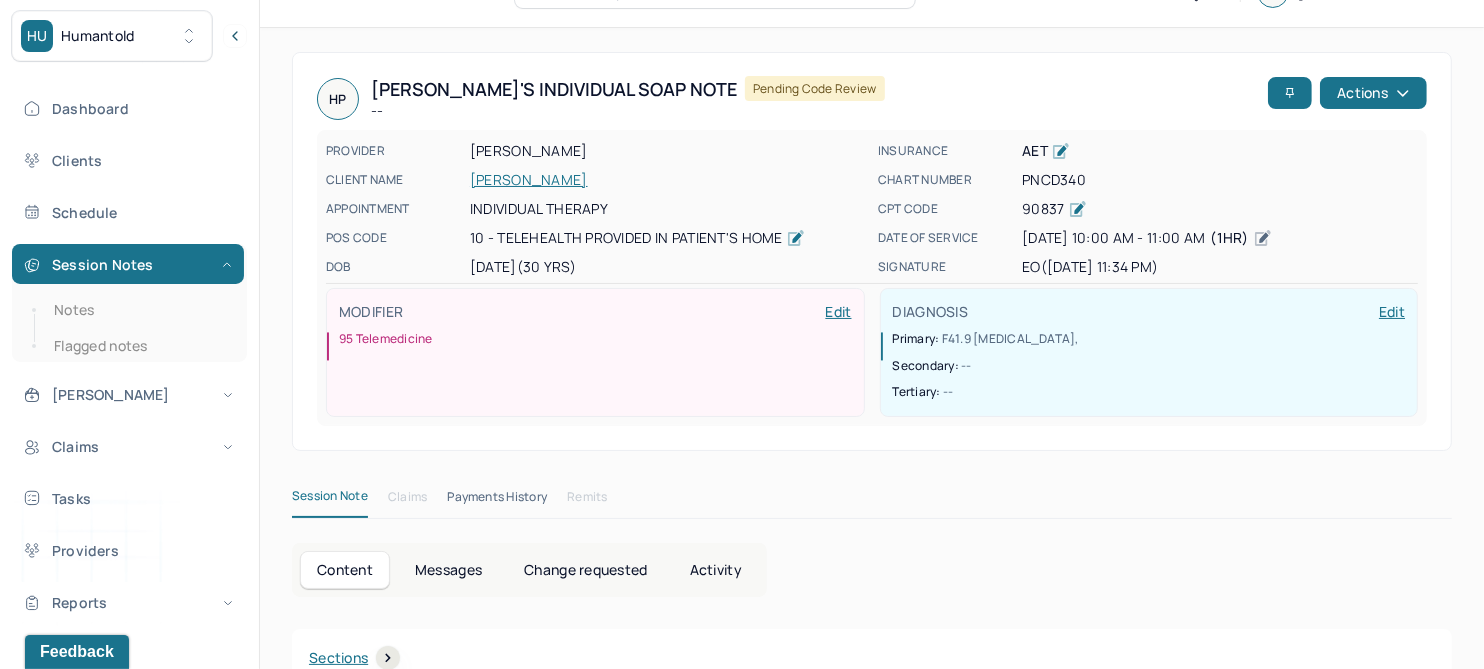 scroll, scrollTop: 0, scrollLeft: 0, axis: both 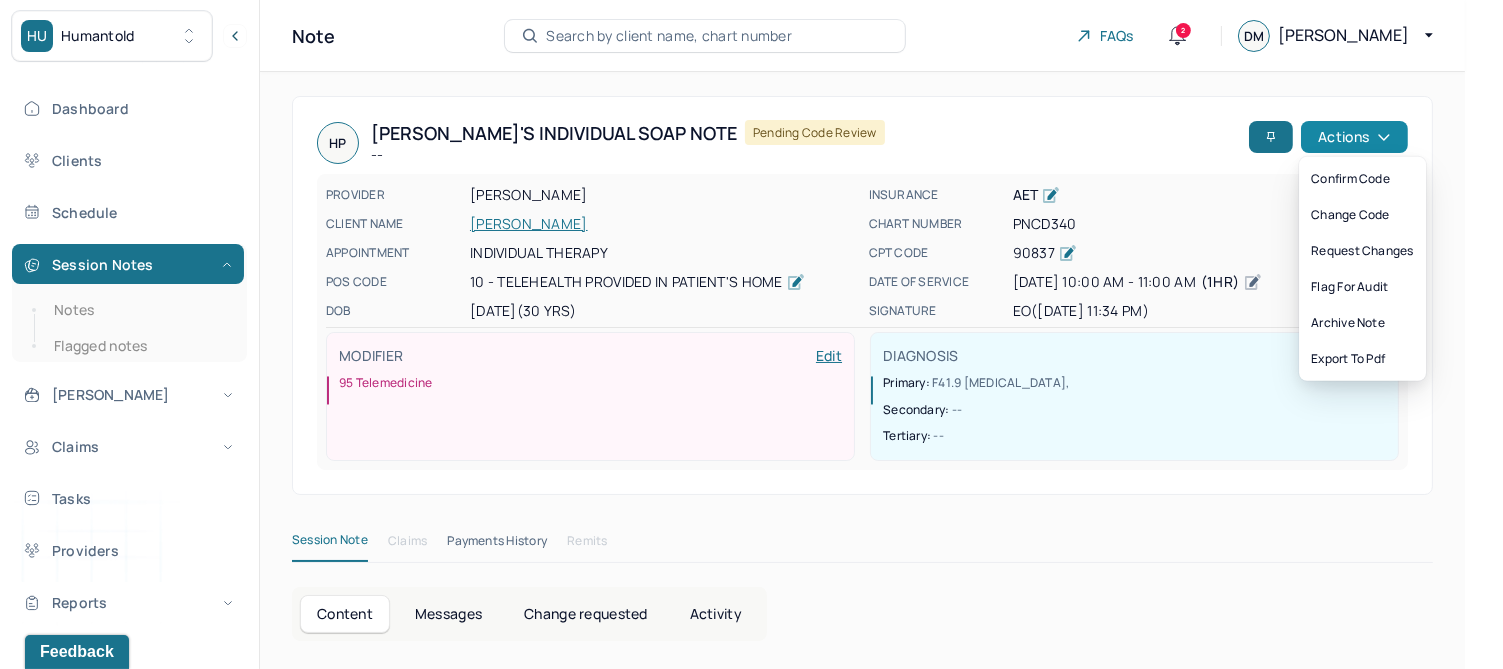 click on "Actions" at bounding box center [1354, 137] 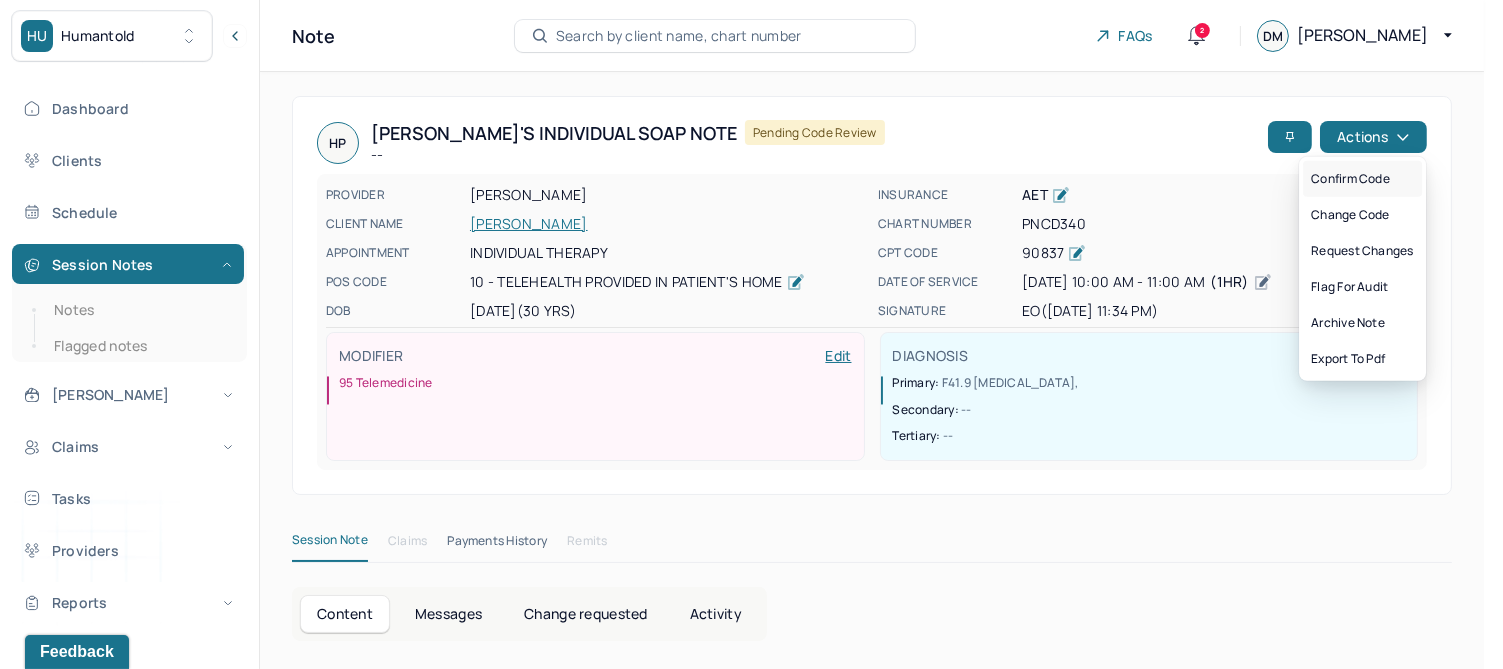 click on "Confirm code" at bounding box center [1362, 179] 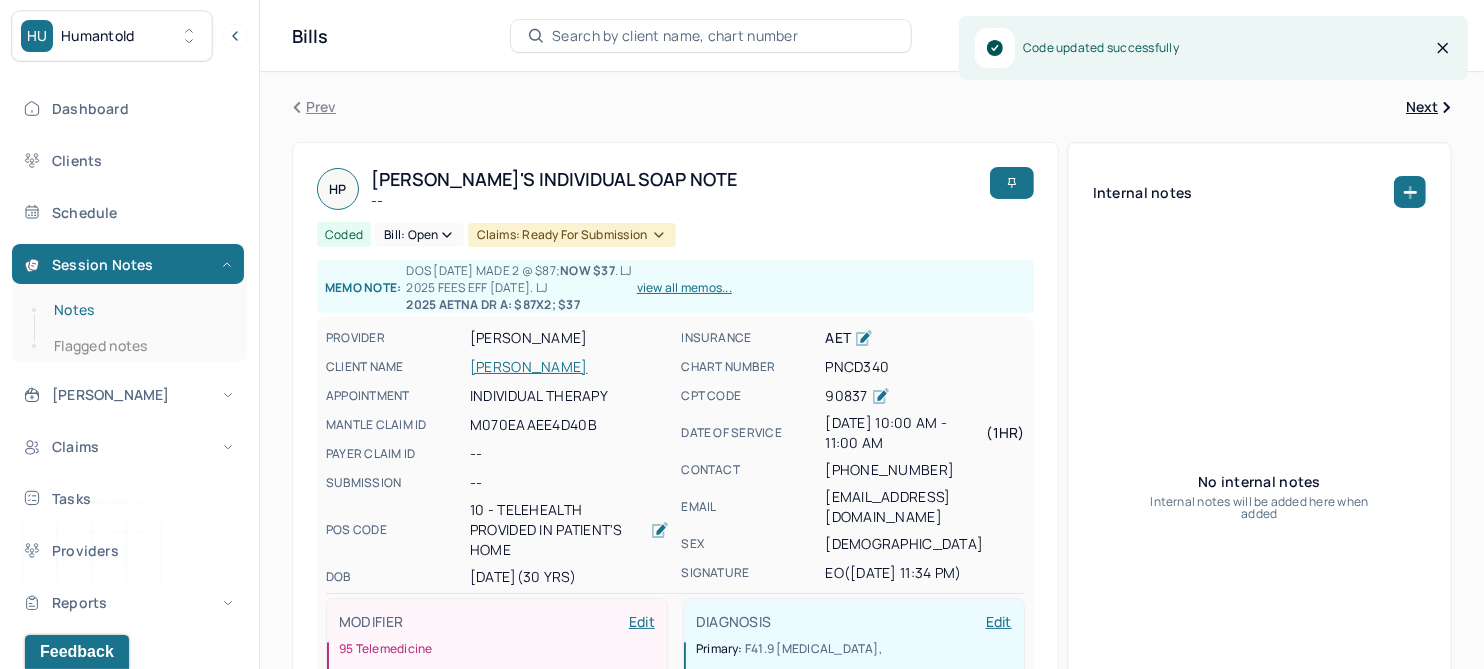 click on "Notes" at bounding box center (139, 310) 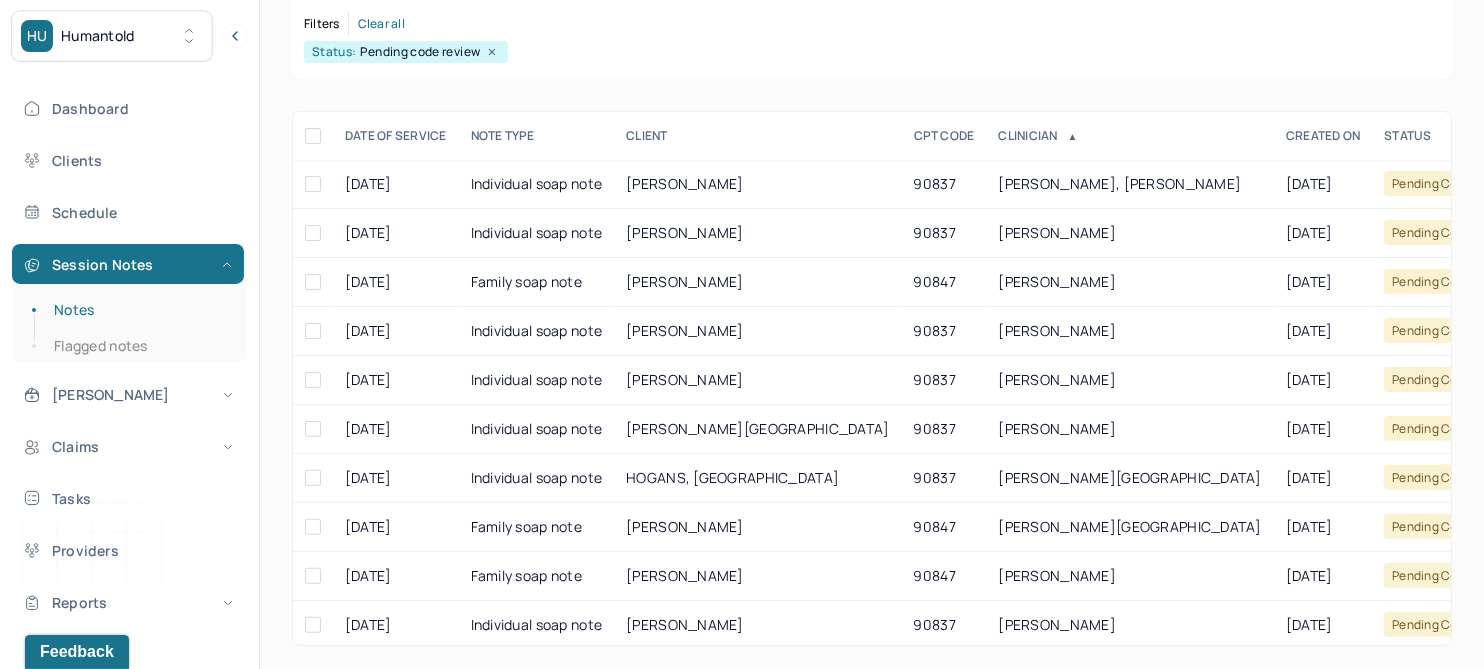 scroll, scrollTop: 274, scrollLeft: 0, axis: vertical 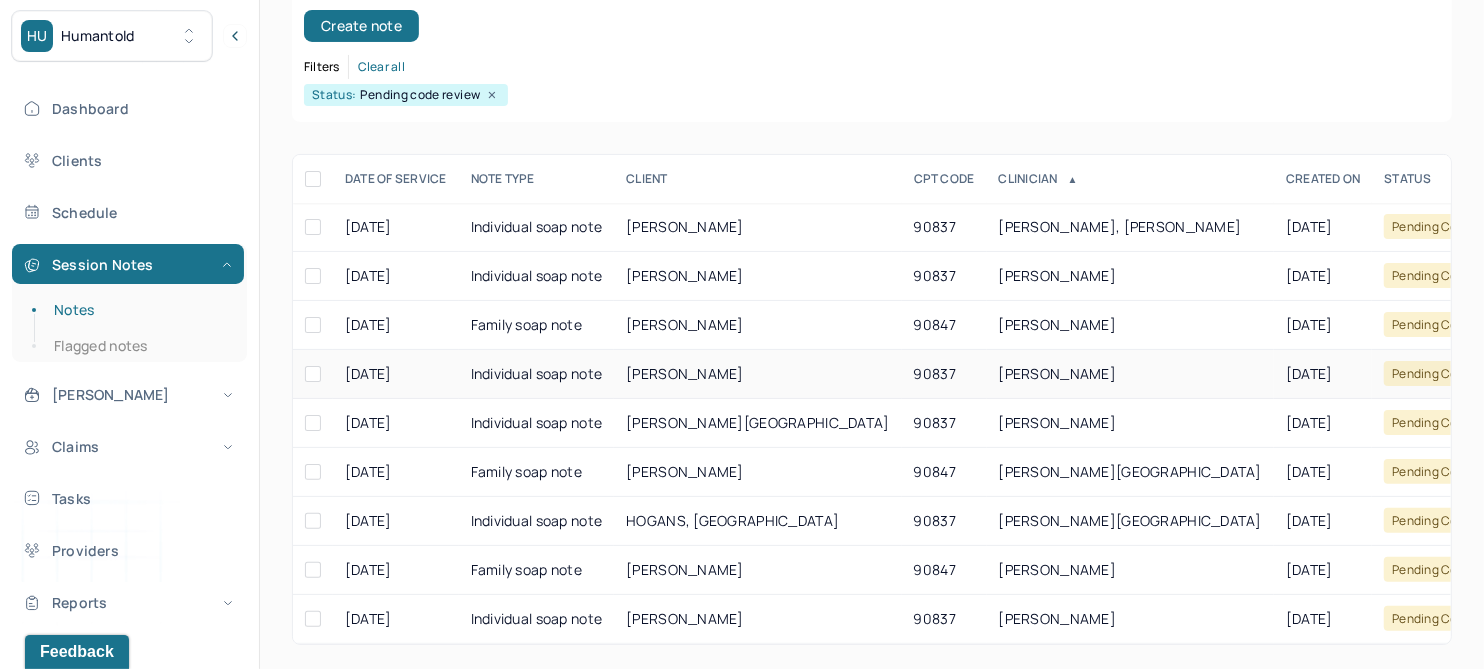 click on "ROSS, DAVID" at bounding box center (685, 373) 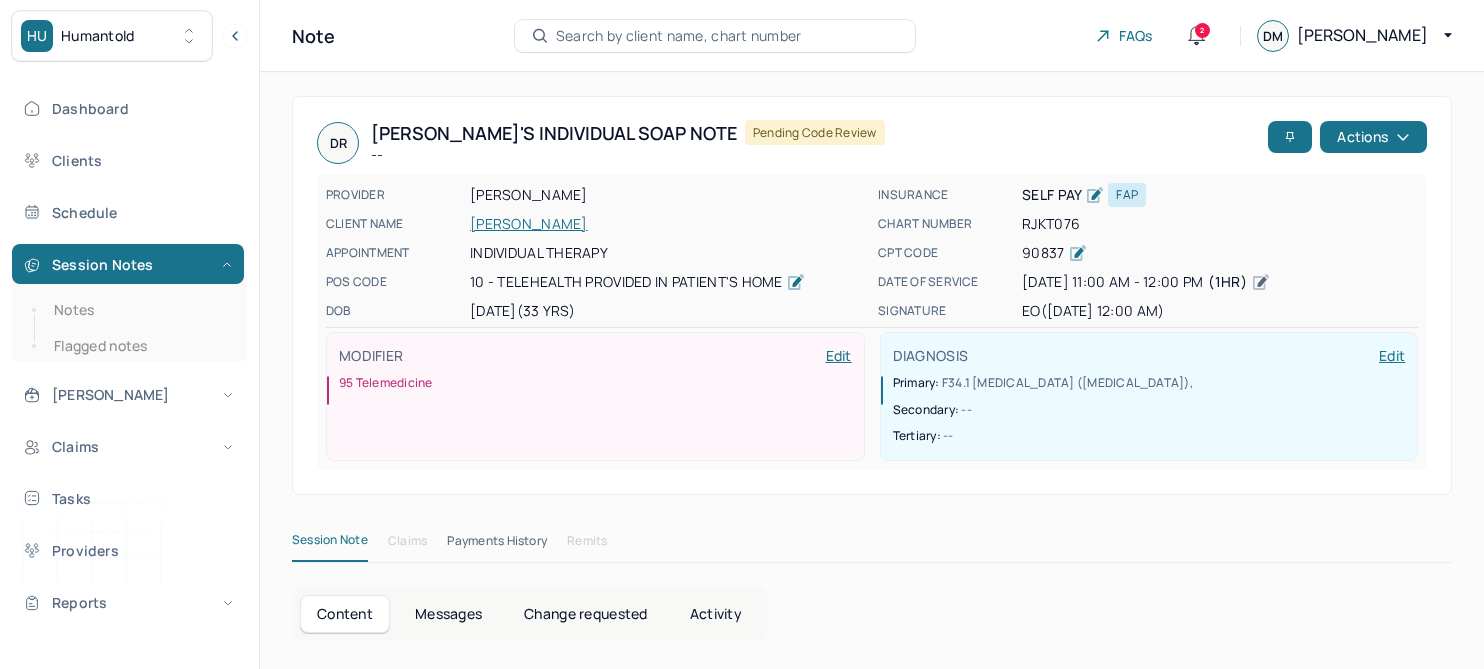 scroll, scrollTop: 0, scrollLeft: 0, axis: both 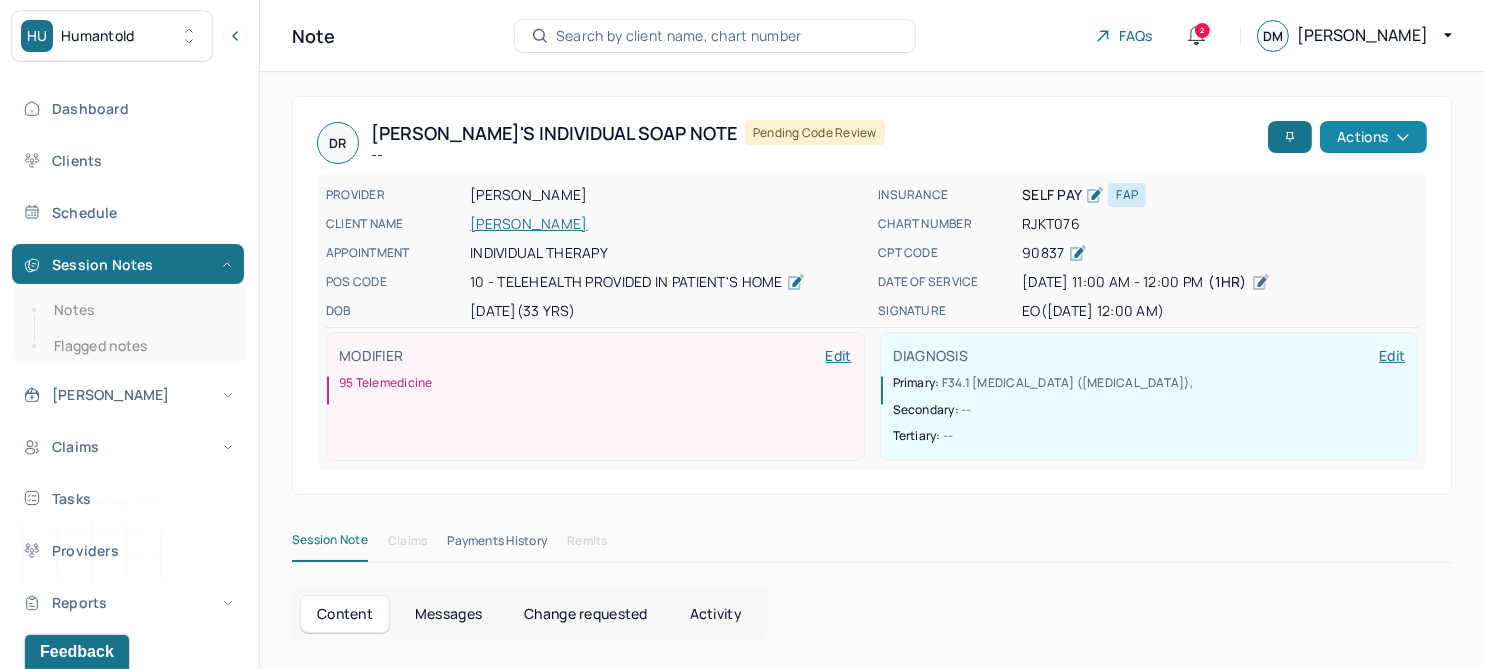 click on "Actions" at bounding box center [1373, 137] 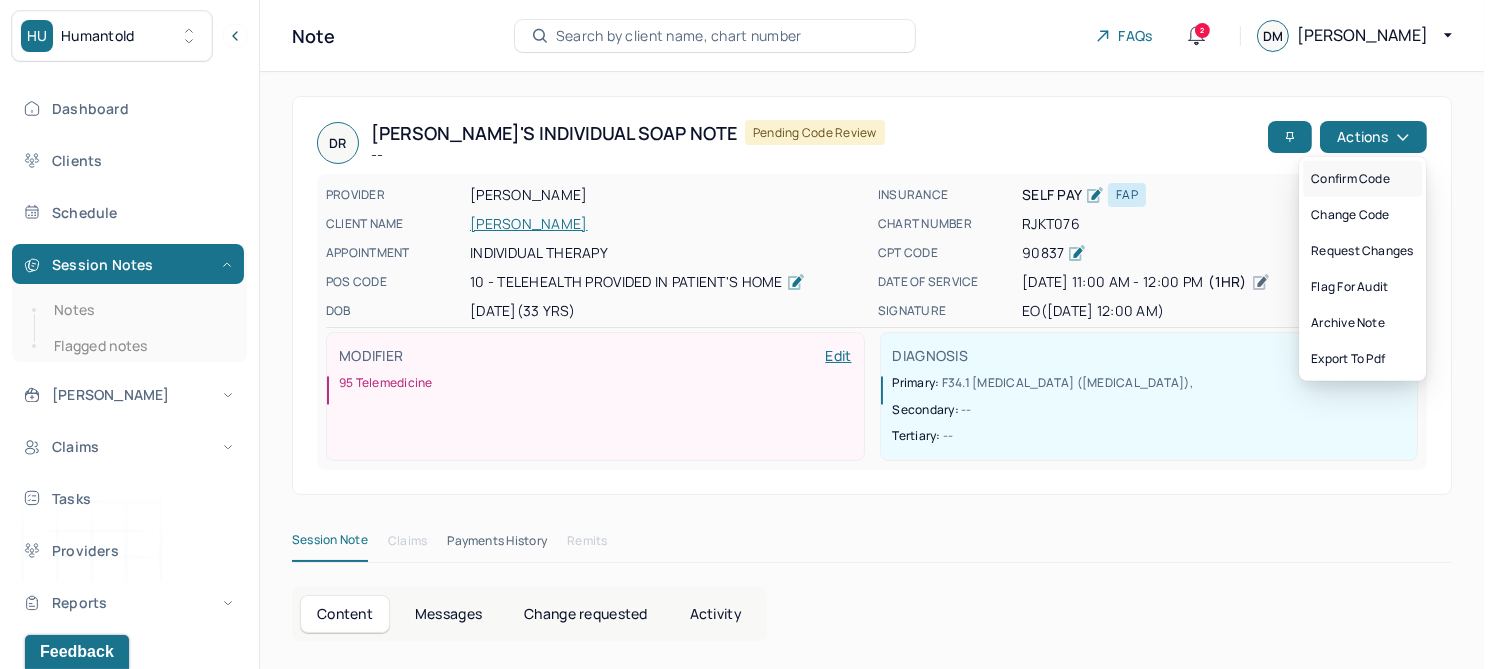 click on "Confirm code" at bounding box center (1362, 179) 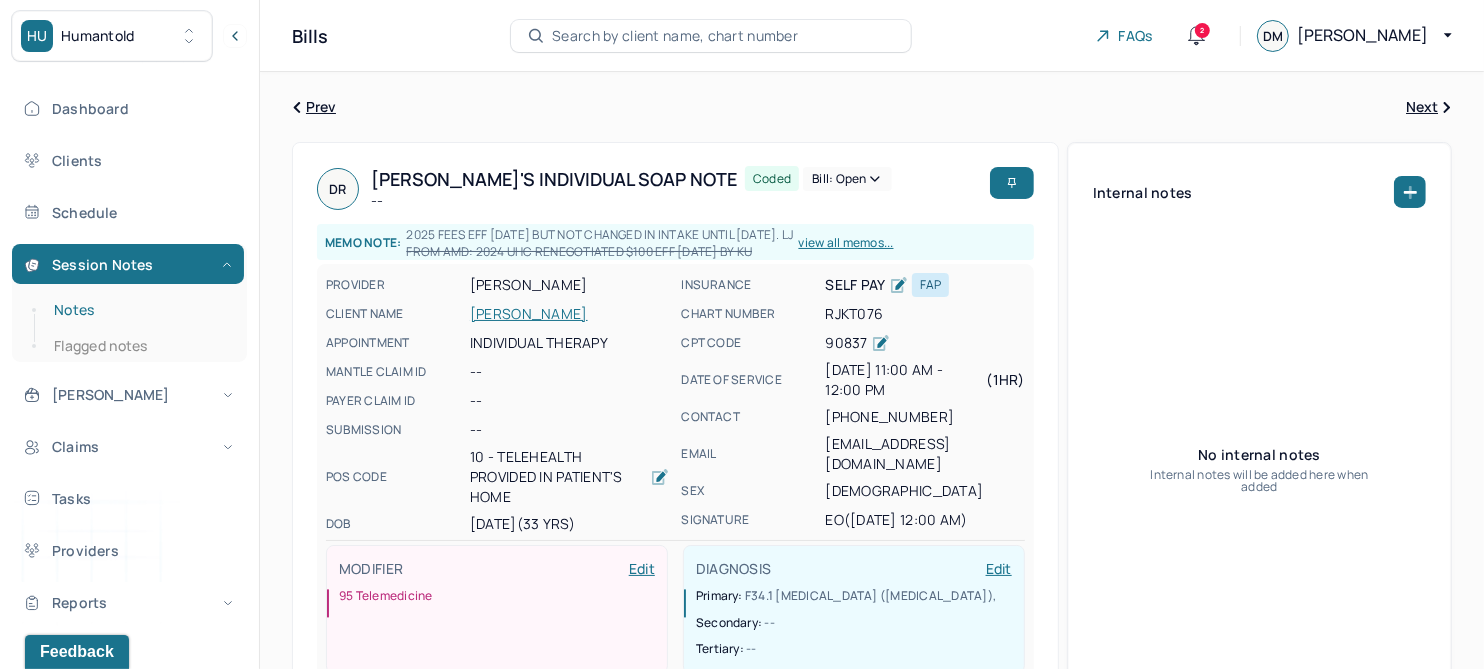 click on "Notes" at bounding box center [139, 310] 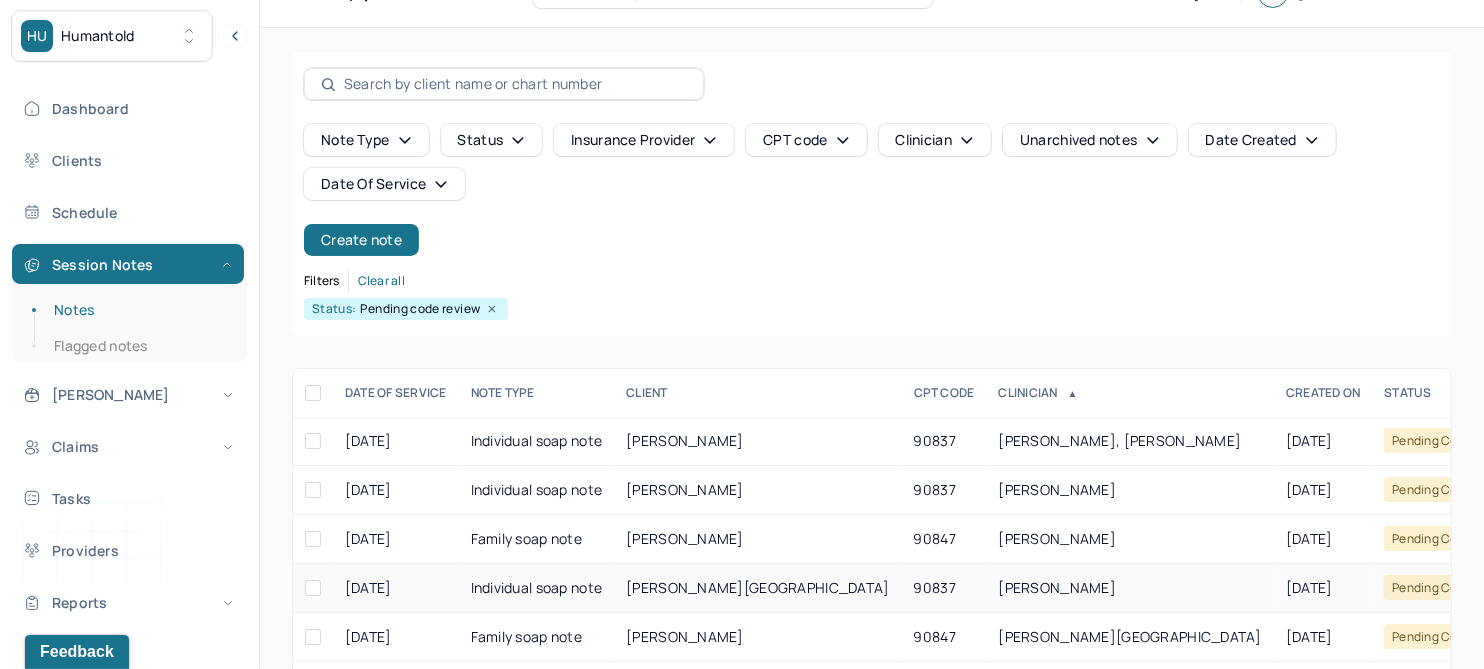scroll, scrollTop: 0, scrollLeft: 0, axis: both 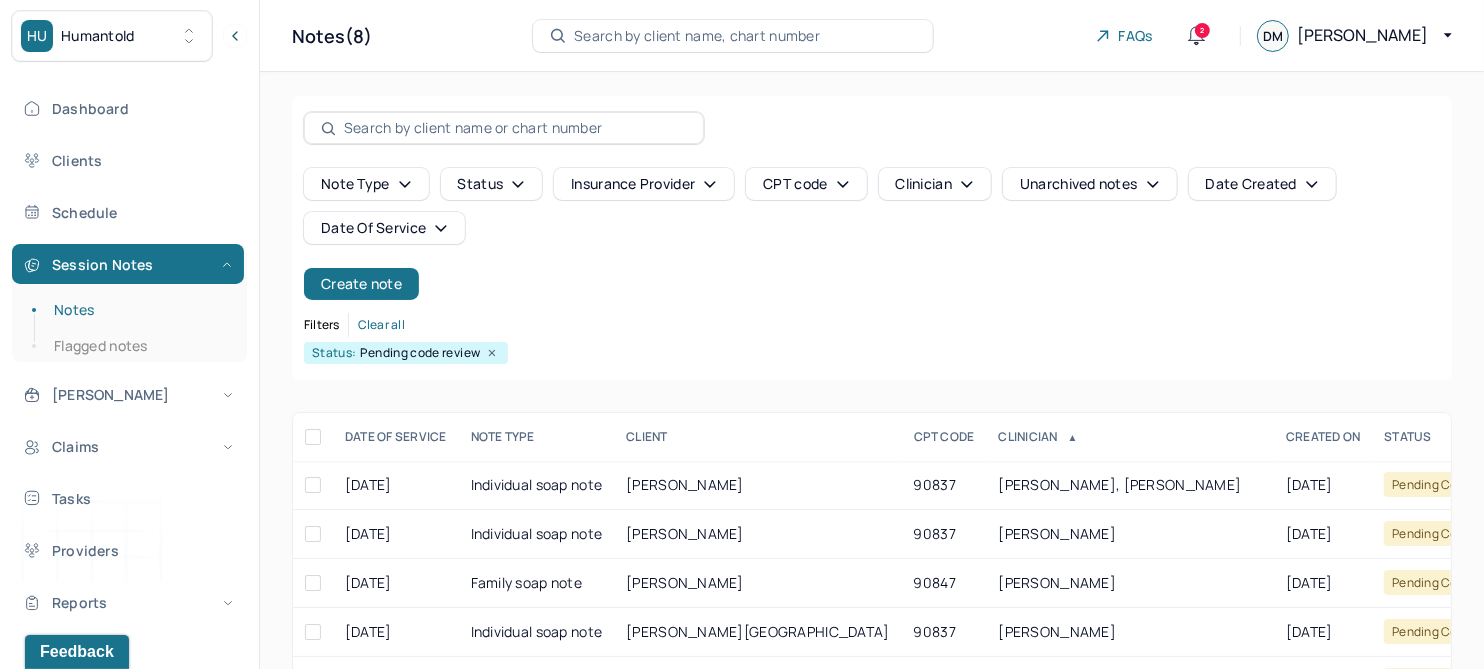 click 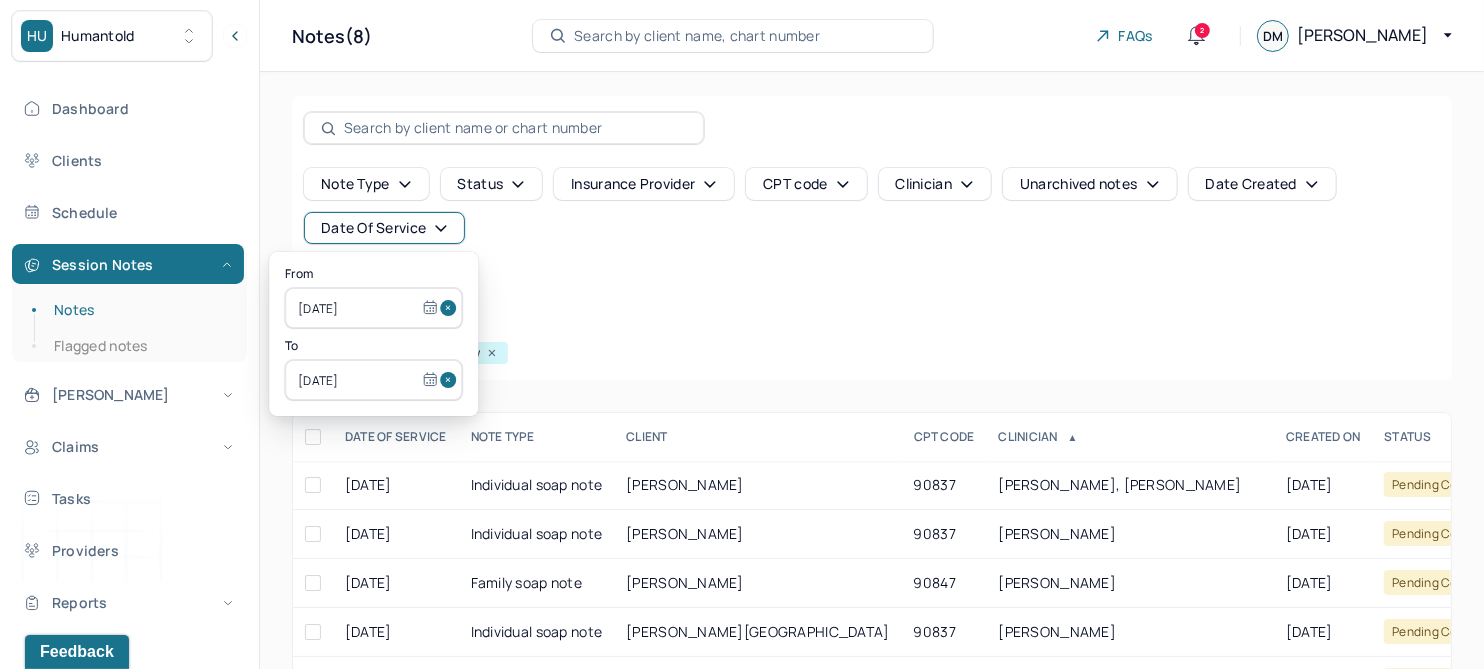 click at bounding box center (451, 308) 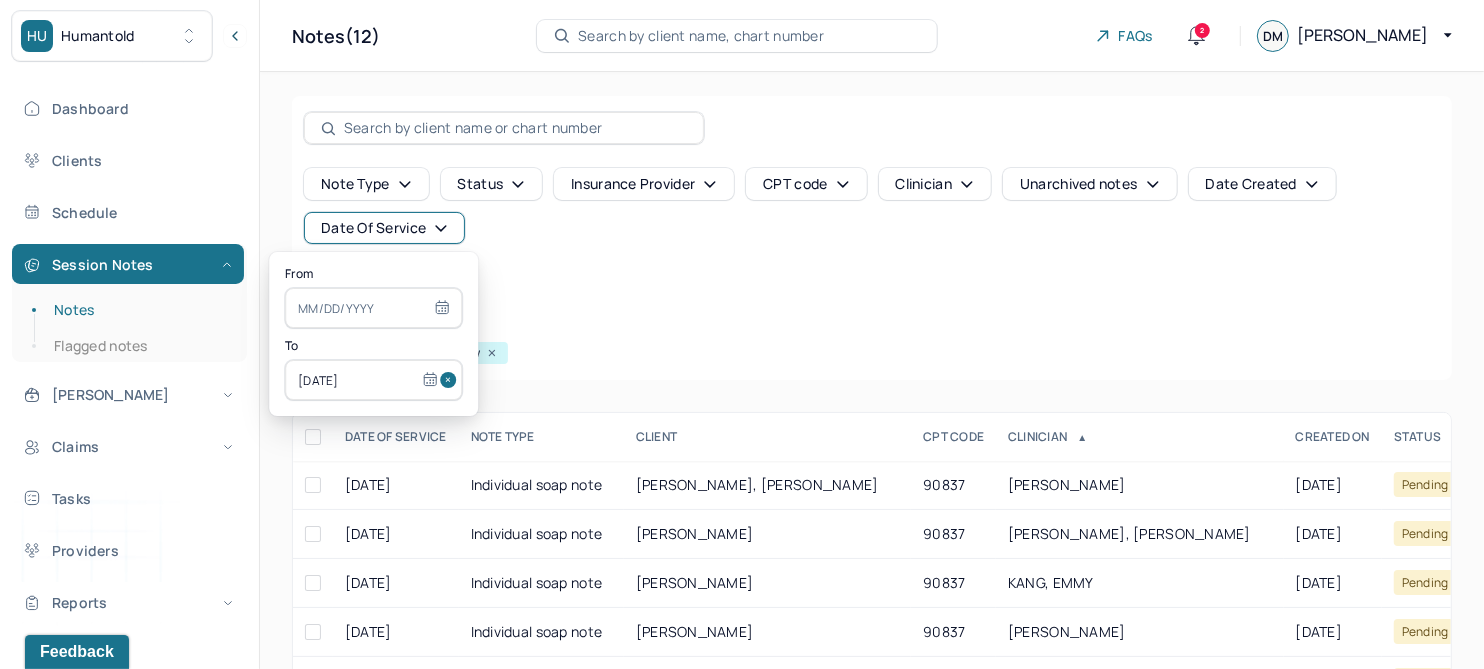 click at bounding box center [451, 380] 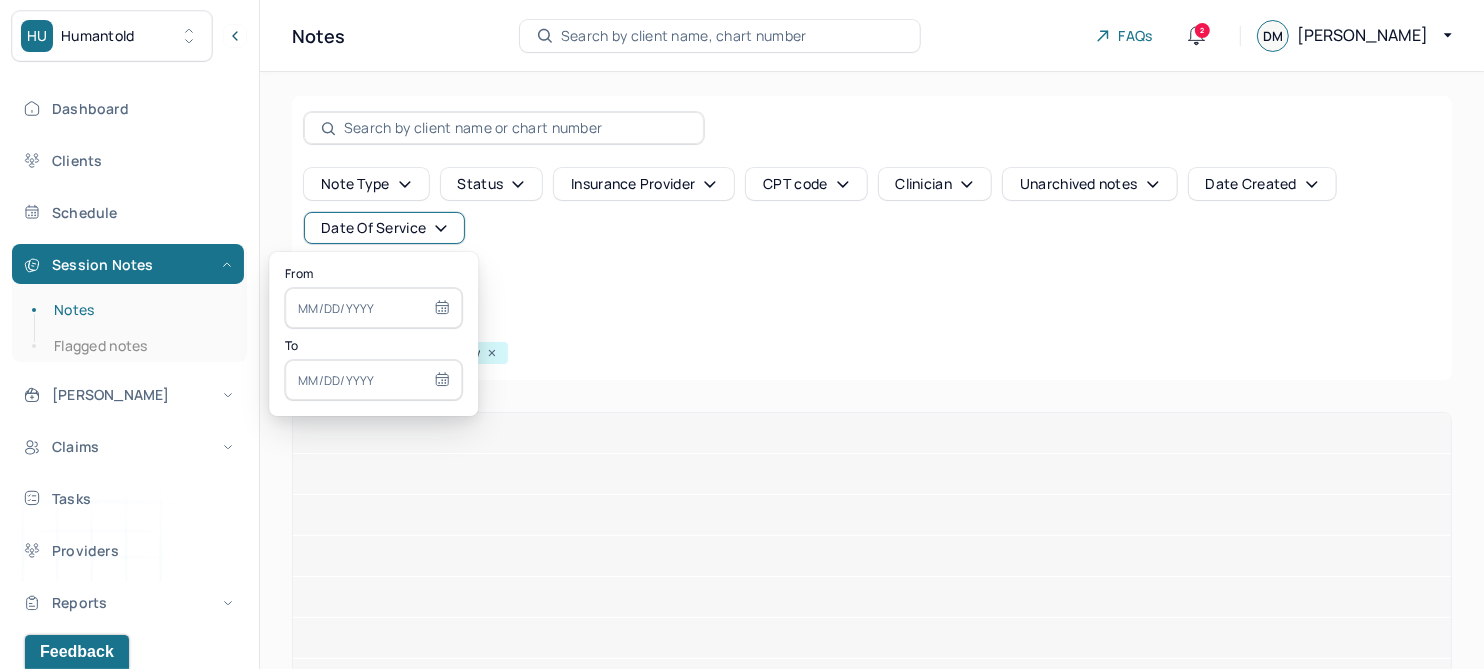 select on "6" 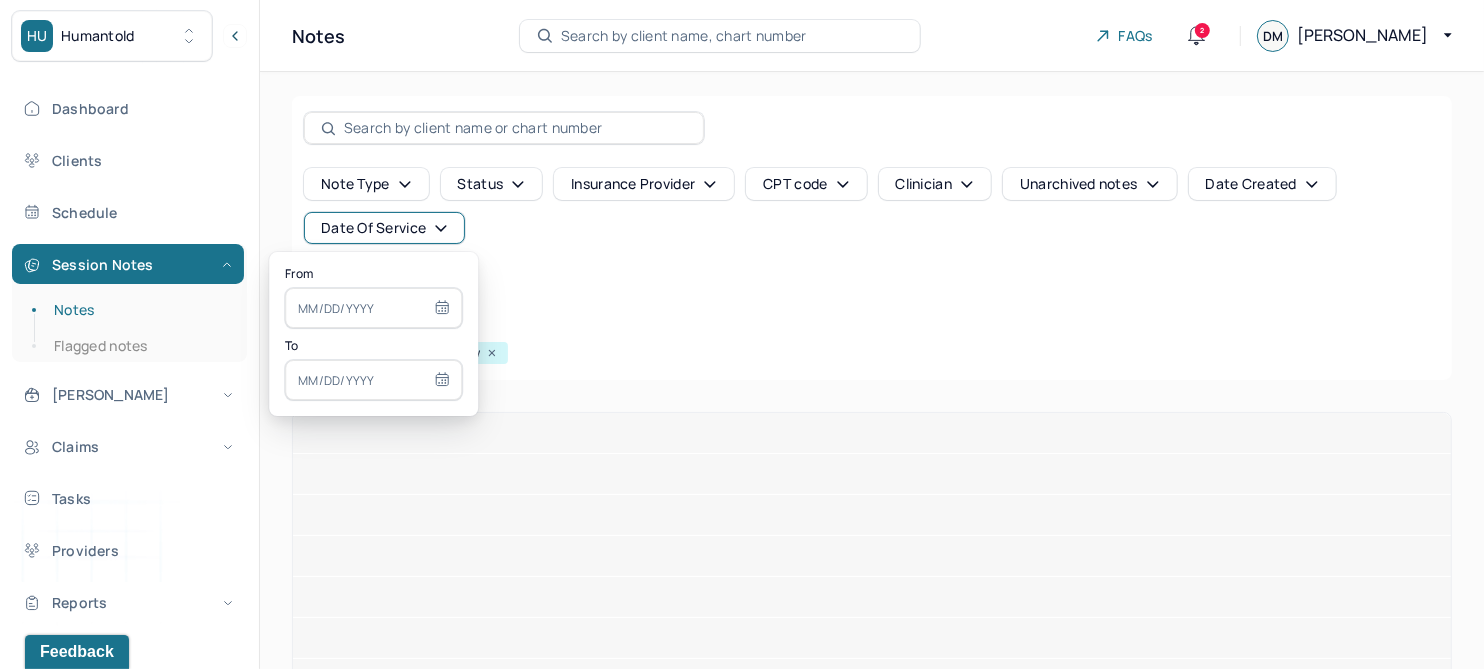 select on "2025" 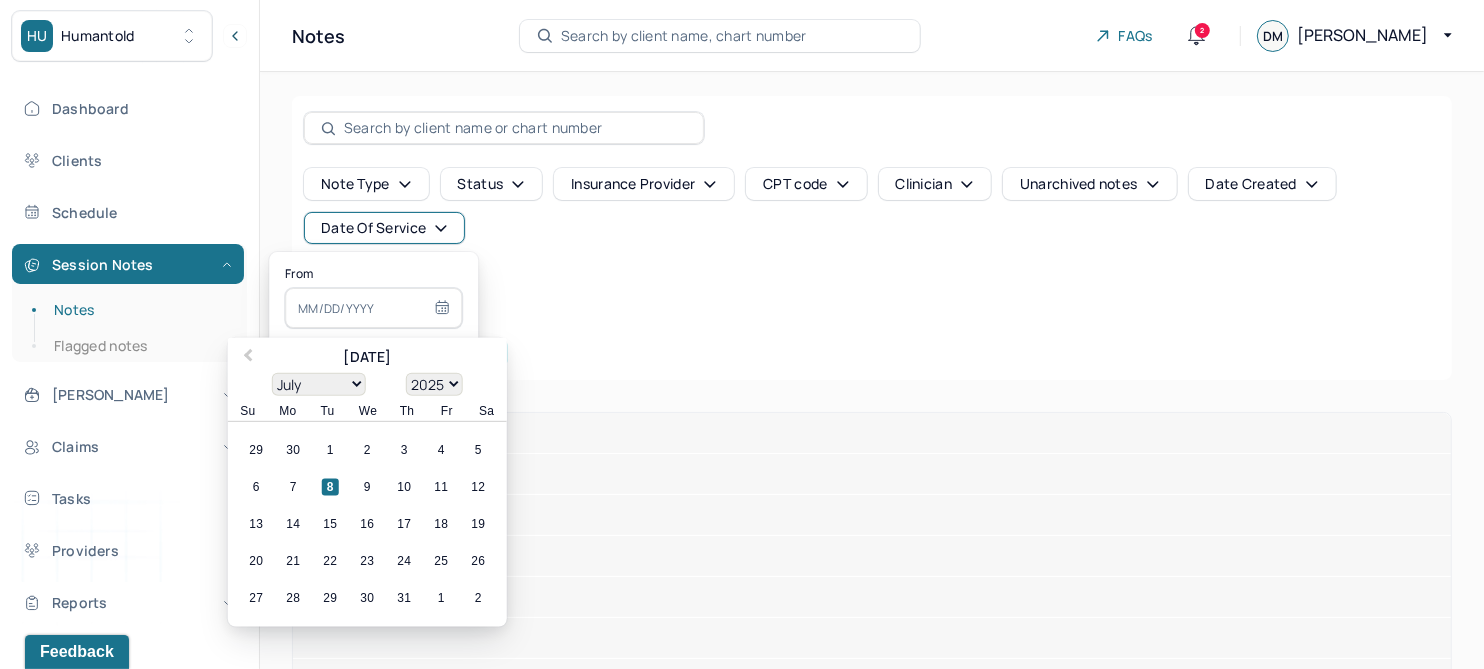 click at bounding box center (373, 308) 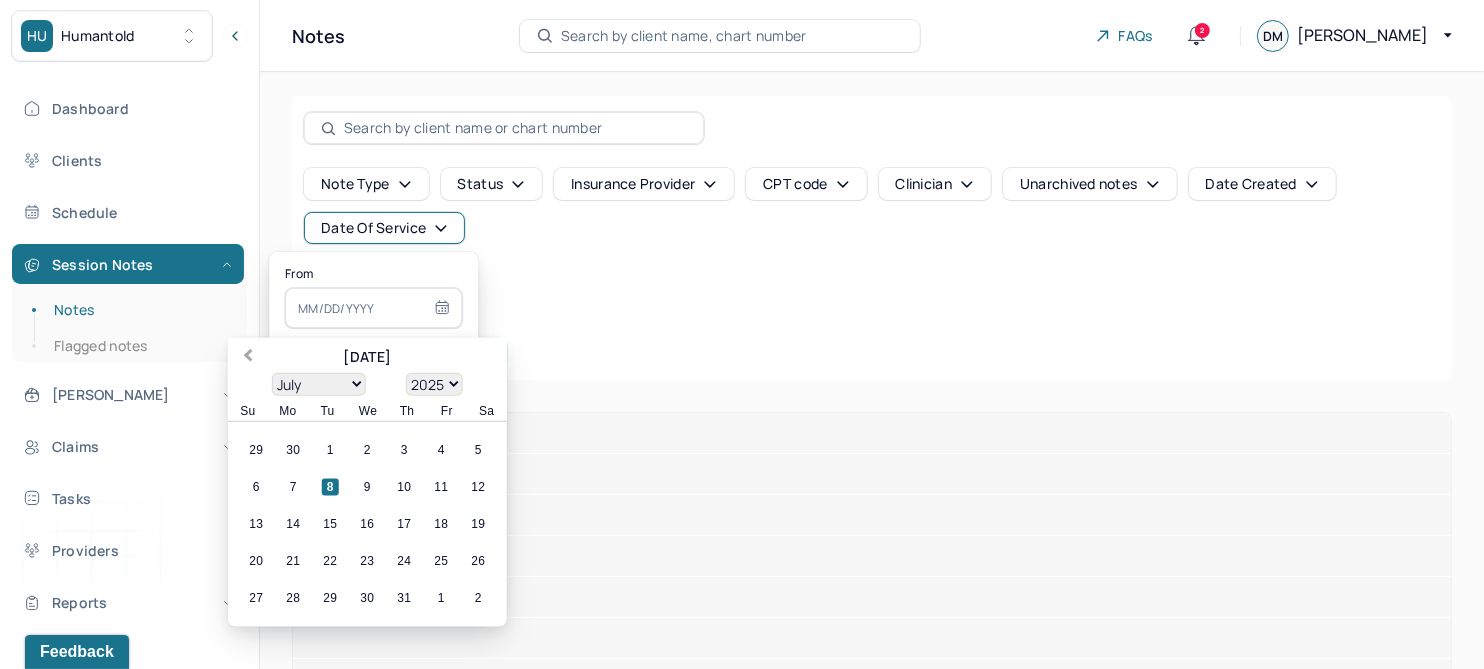 click on "Previous Month" at bounding box center [246, 359] 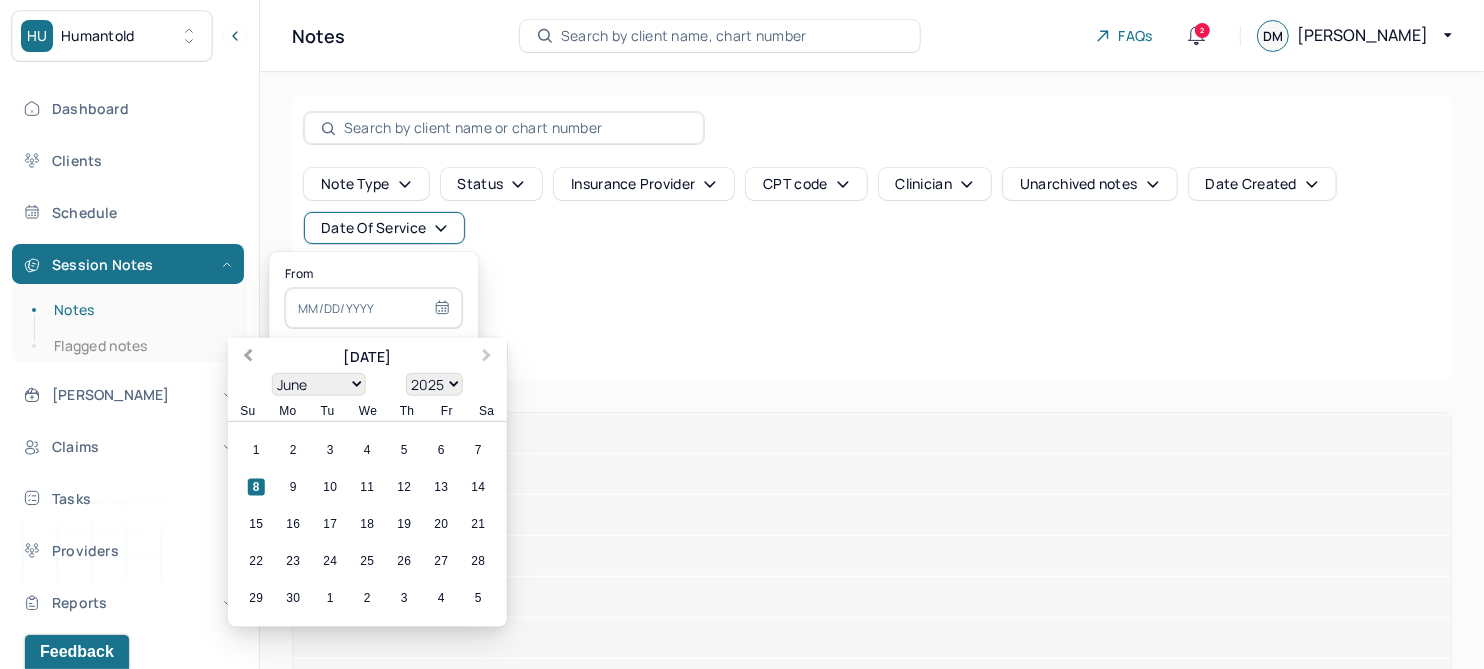click on "Previous Month" at bounding box center [246, 359] 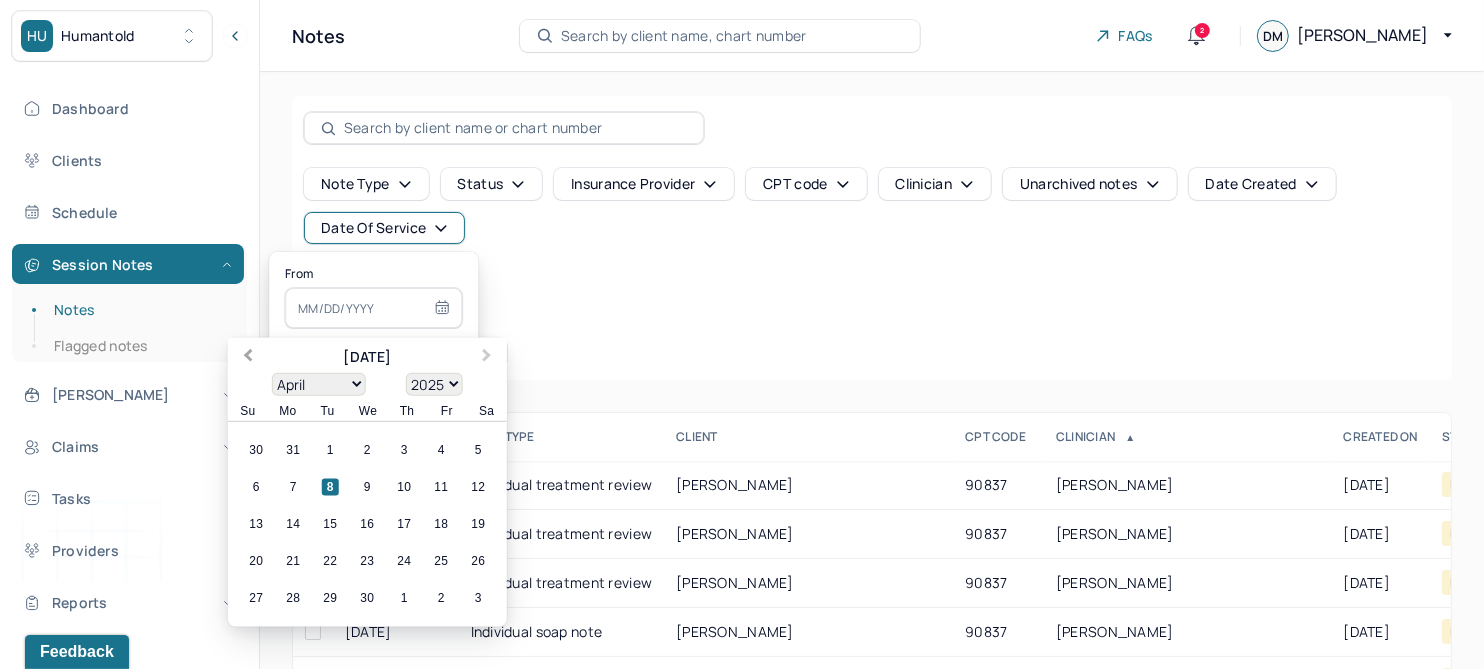 click on "Previous Month" at bounding box center [246, 359] 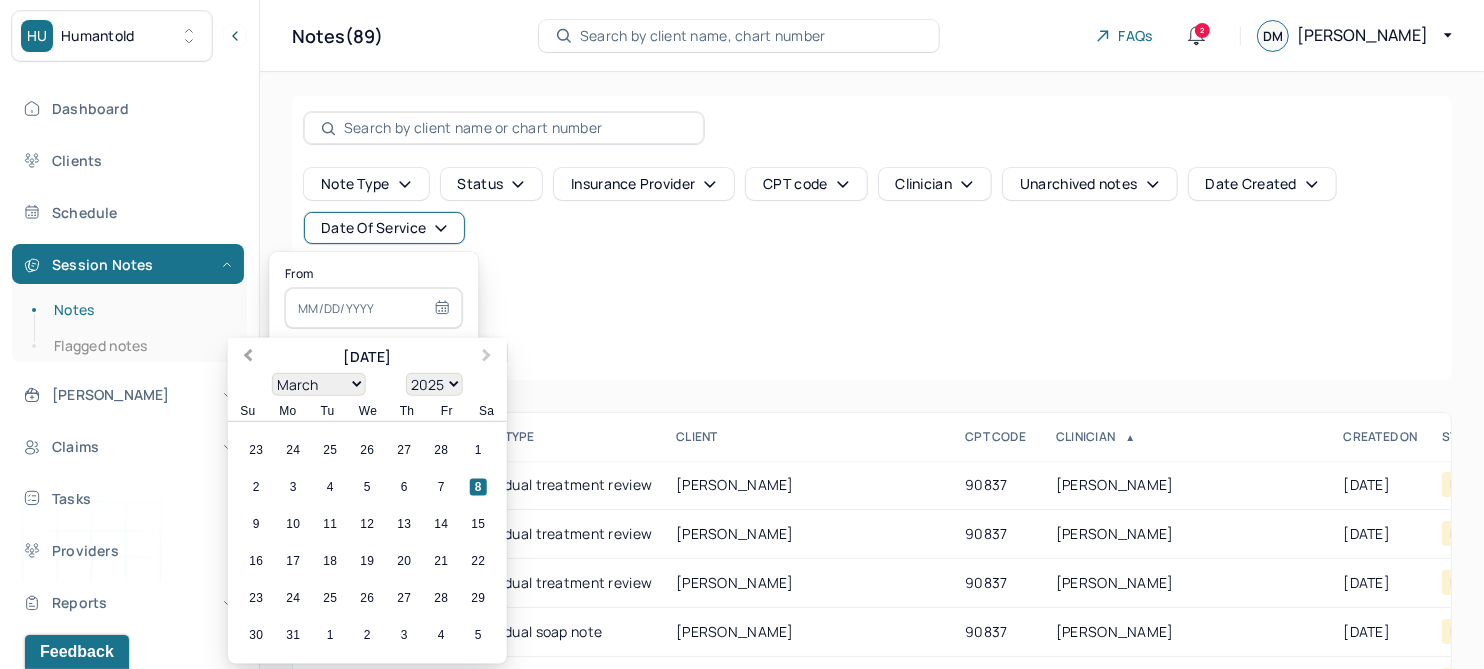 click on "Previous Month" at bounding box center (246, 359) 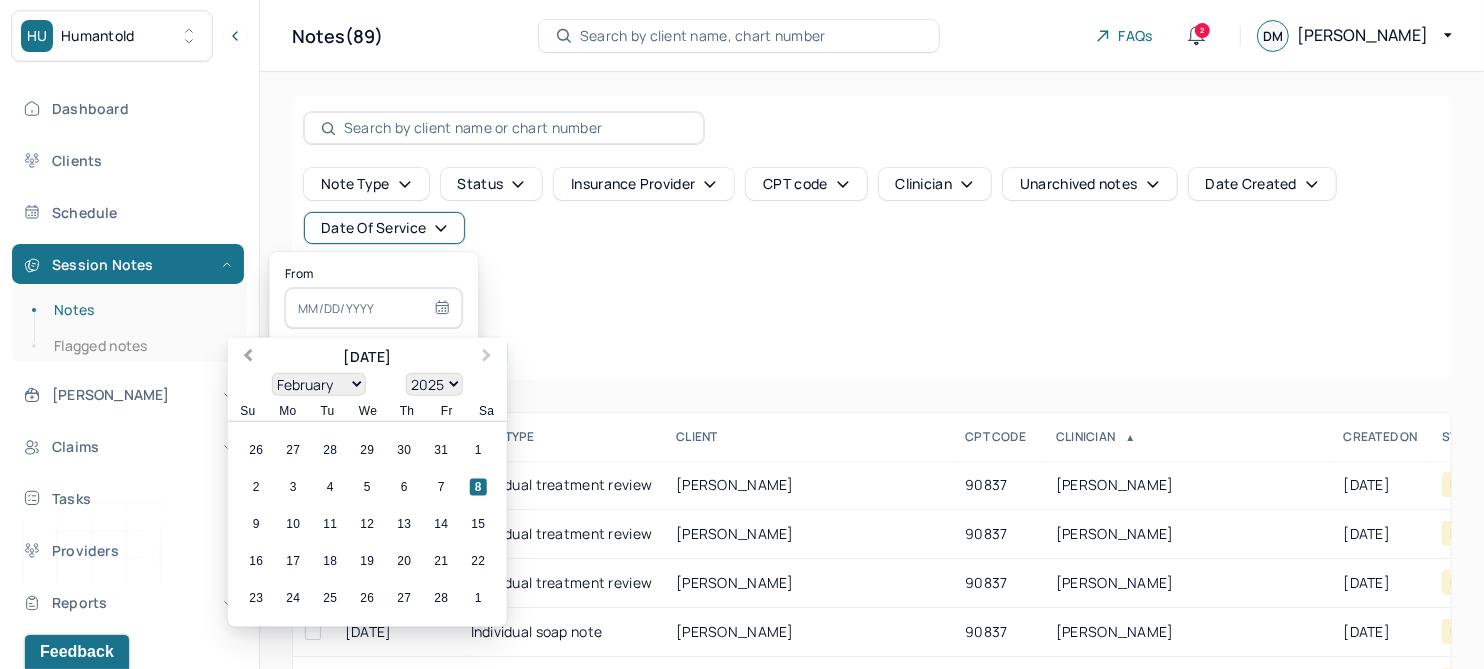 click on "Previous Month" at bounding box center (246, 359) 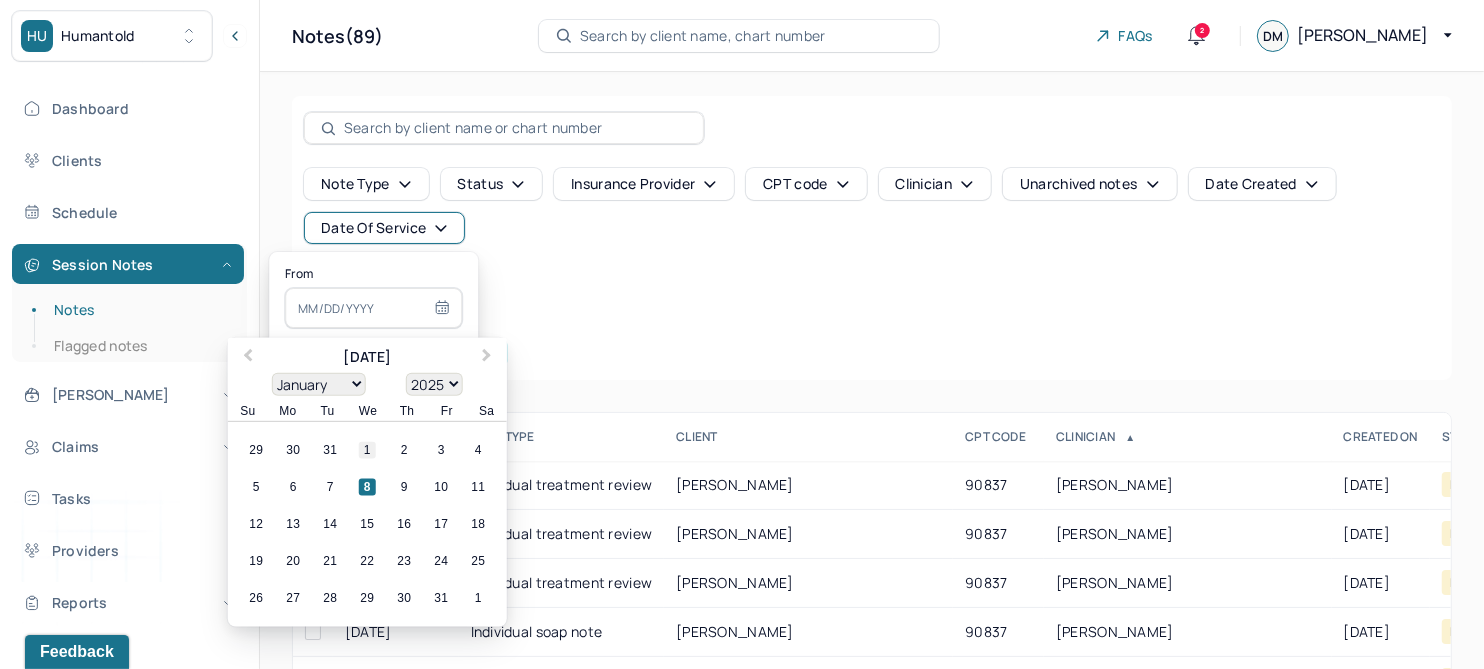 click on "1" at bounding box center [367, 450] 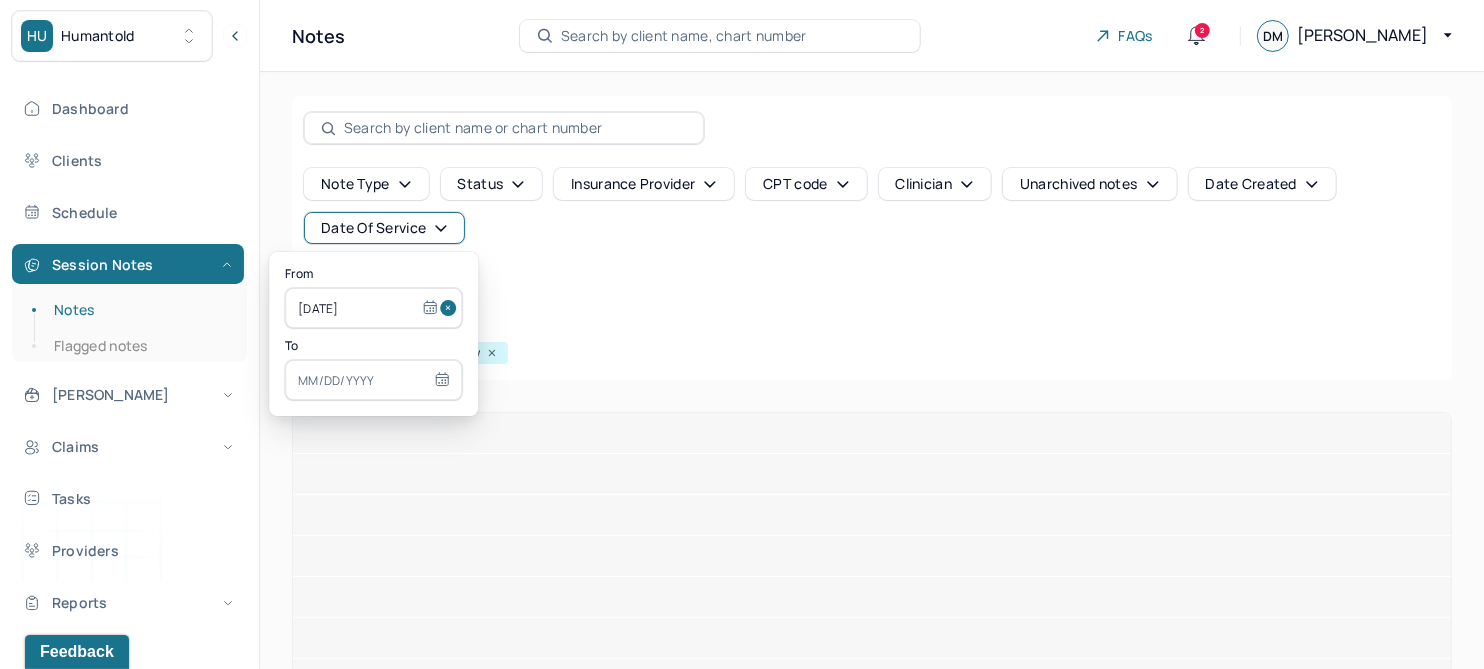select on "6" 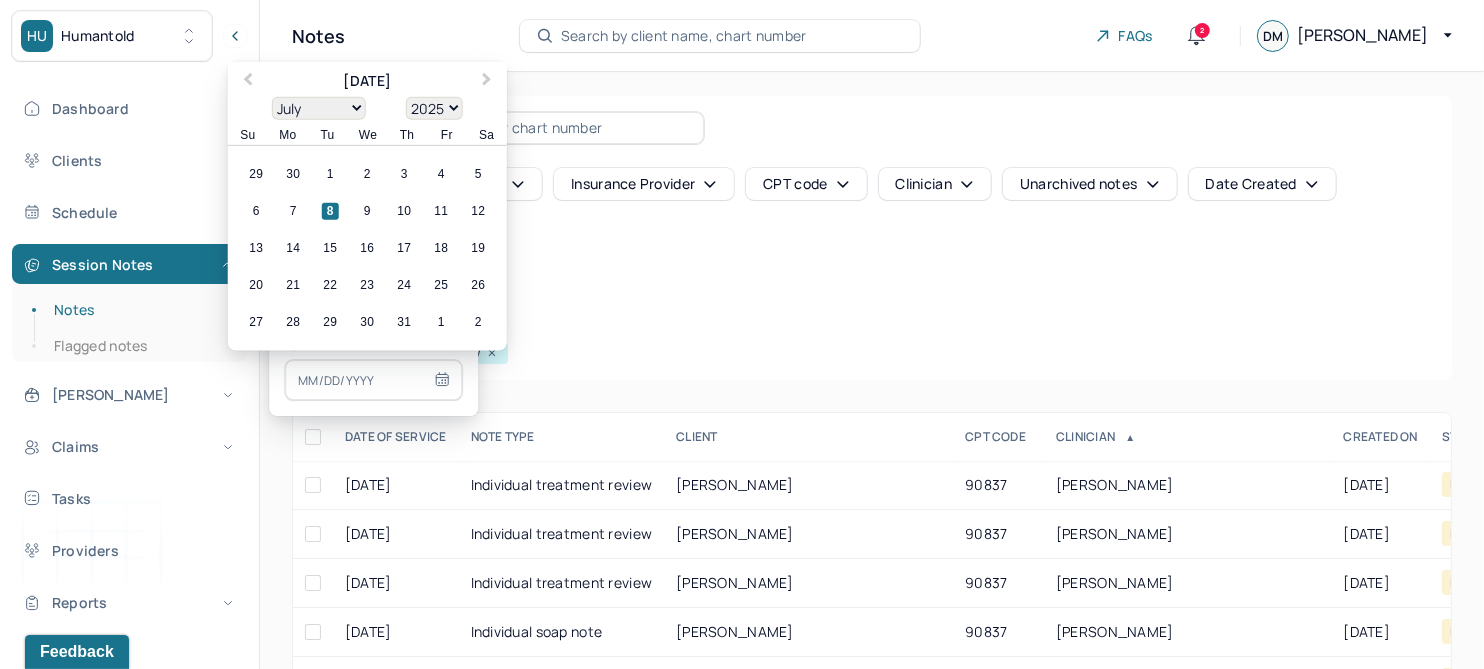 click at bounding box center (373, 380) 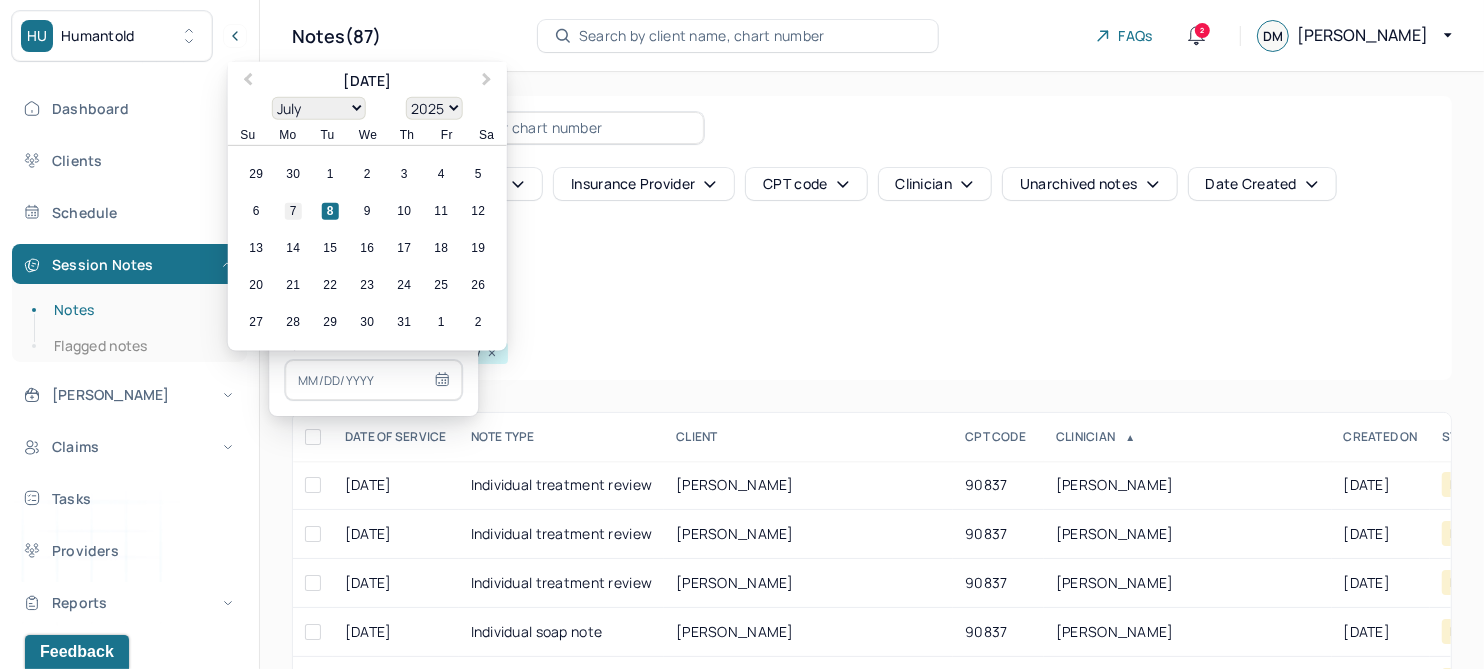 click on "7" at bounding box center (293, 211) 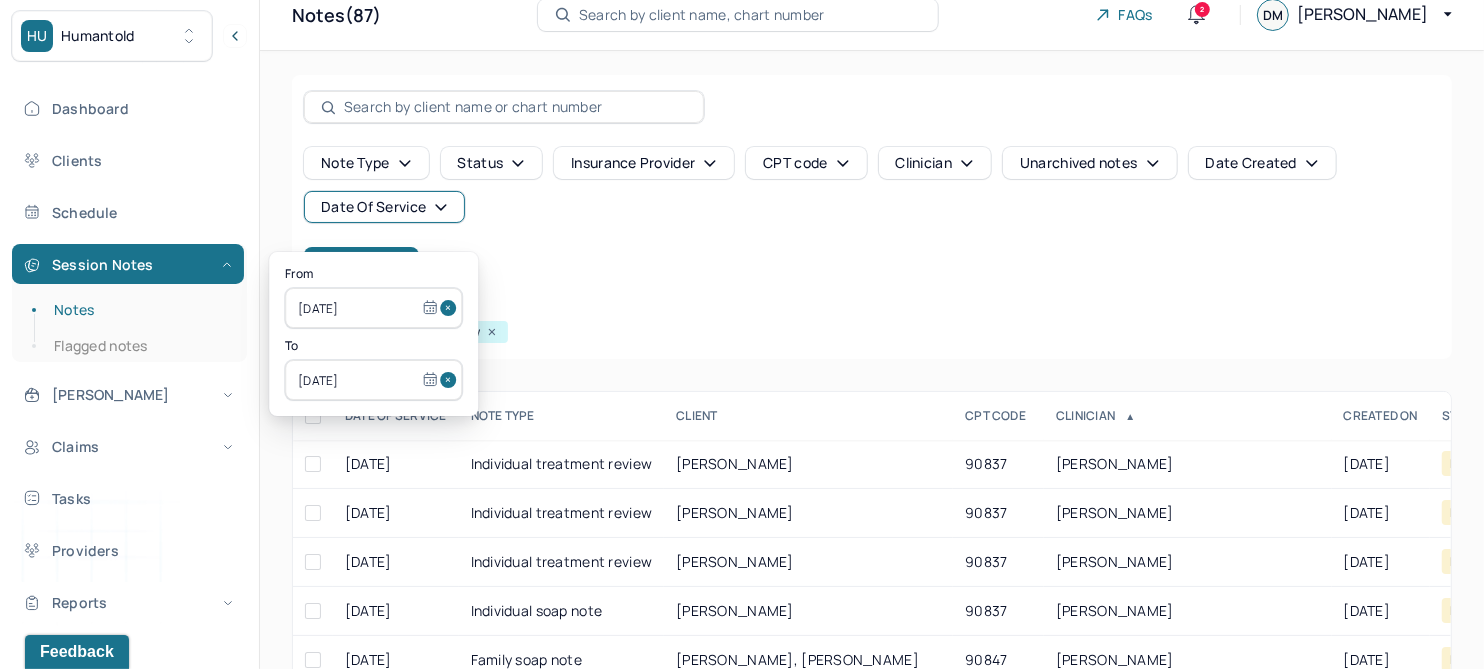scroll, scrollTop: 0, scrollLeft: 0, axis: both 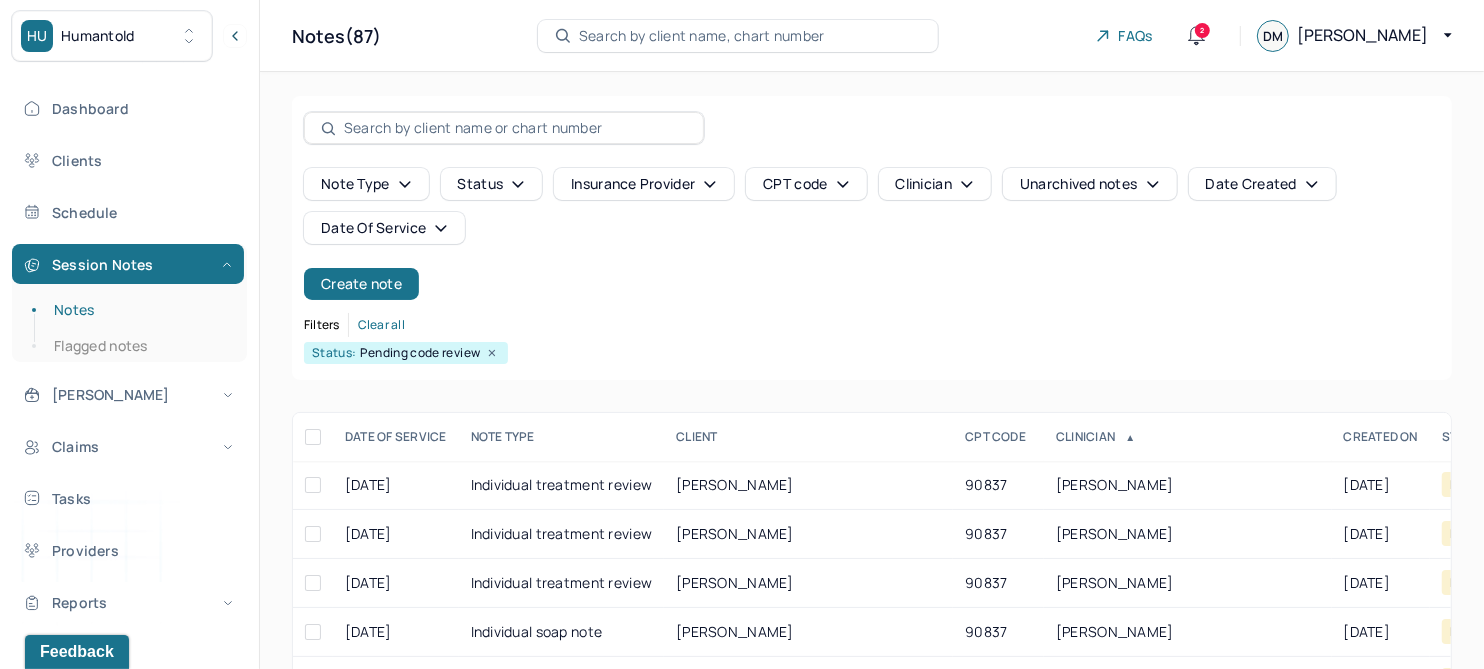 click on "Note type     Status     Insurance provider     CPT code     Clinician     Unarchived notes     Date Created     Date Of Service     Create note   Filters   Clear all   Status: Pending code review" at bounding box center (872, 238) 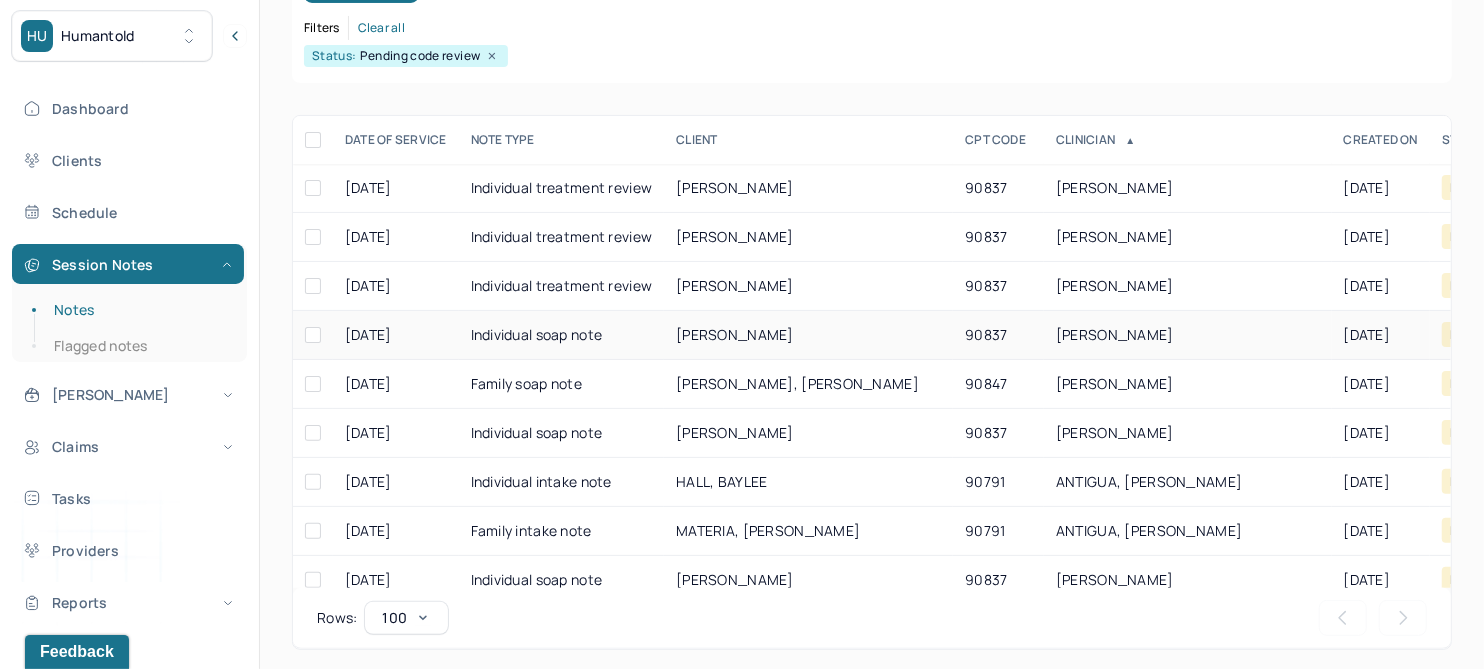 scroll, scrollTop: 301, scrollLeft: 0, axis: vertical 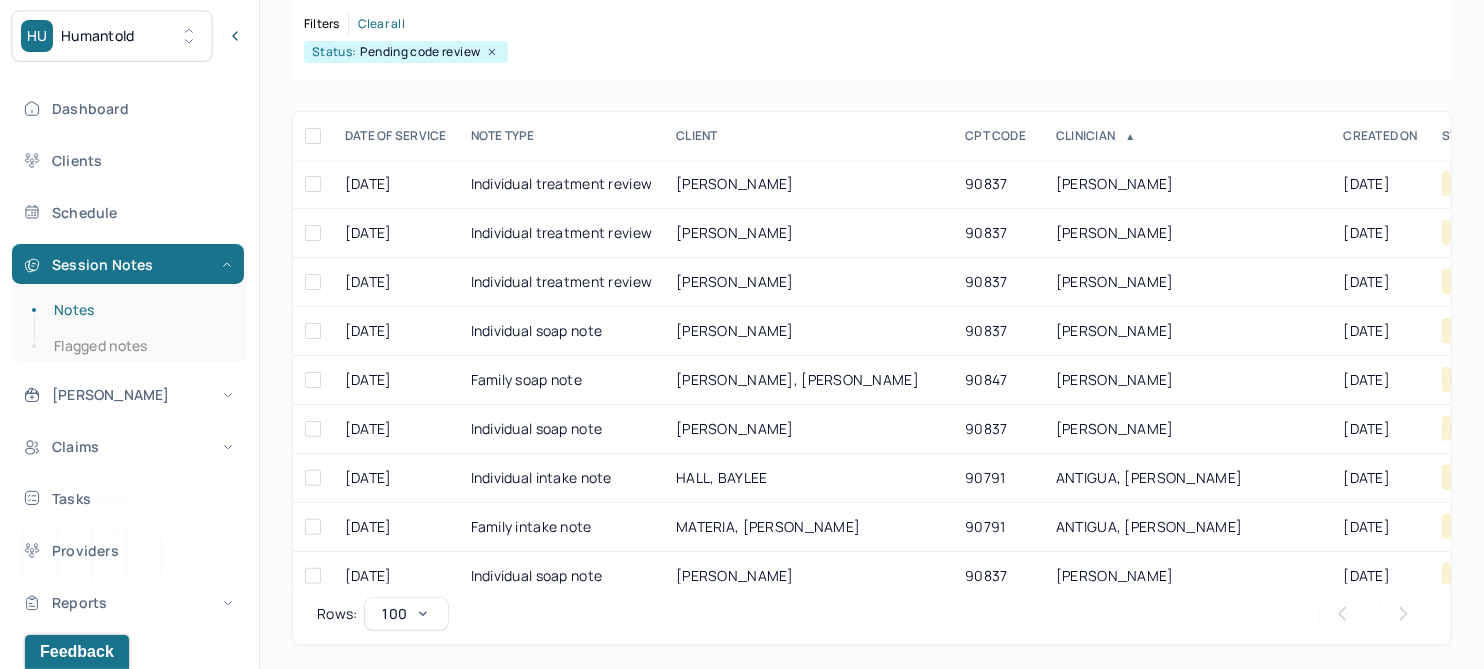 click on "DATE OF SERVICE" at bounding box center [396, 136] 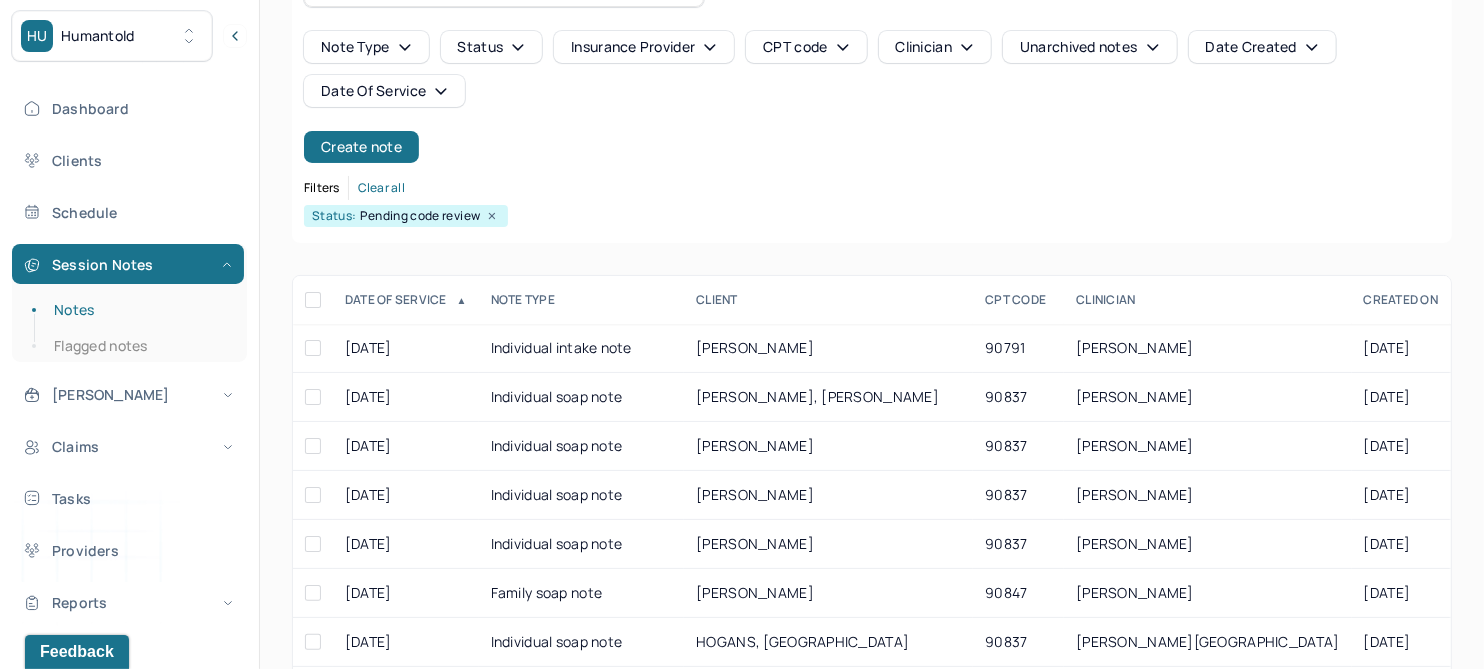 scroll, scrollTop: 301, scrollLeft: 0, axis: vertical 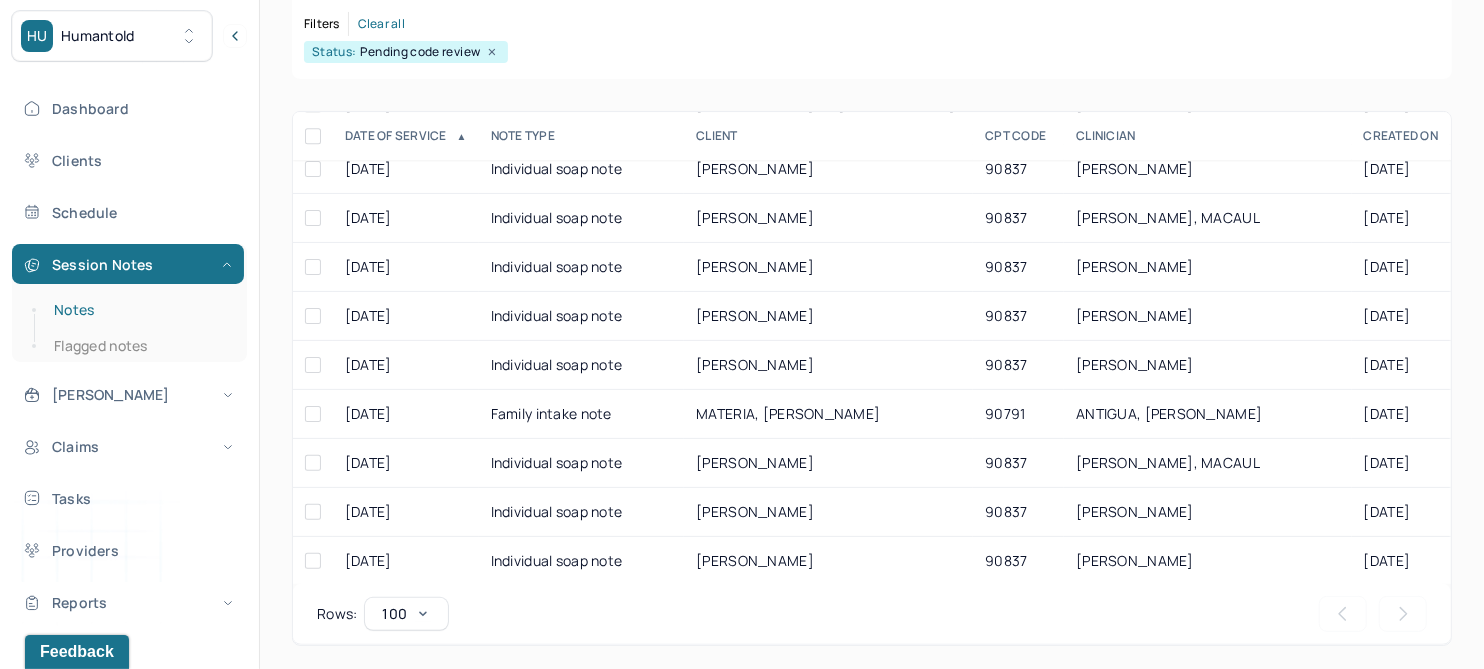 click on "Notes" at bounding box center [139, 310] 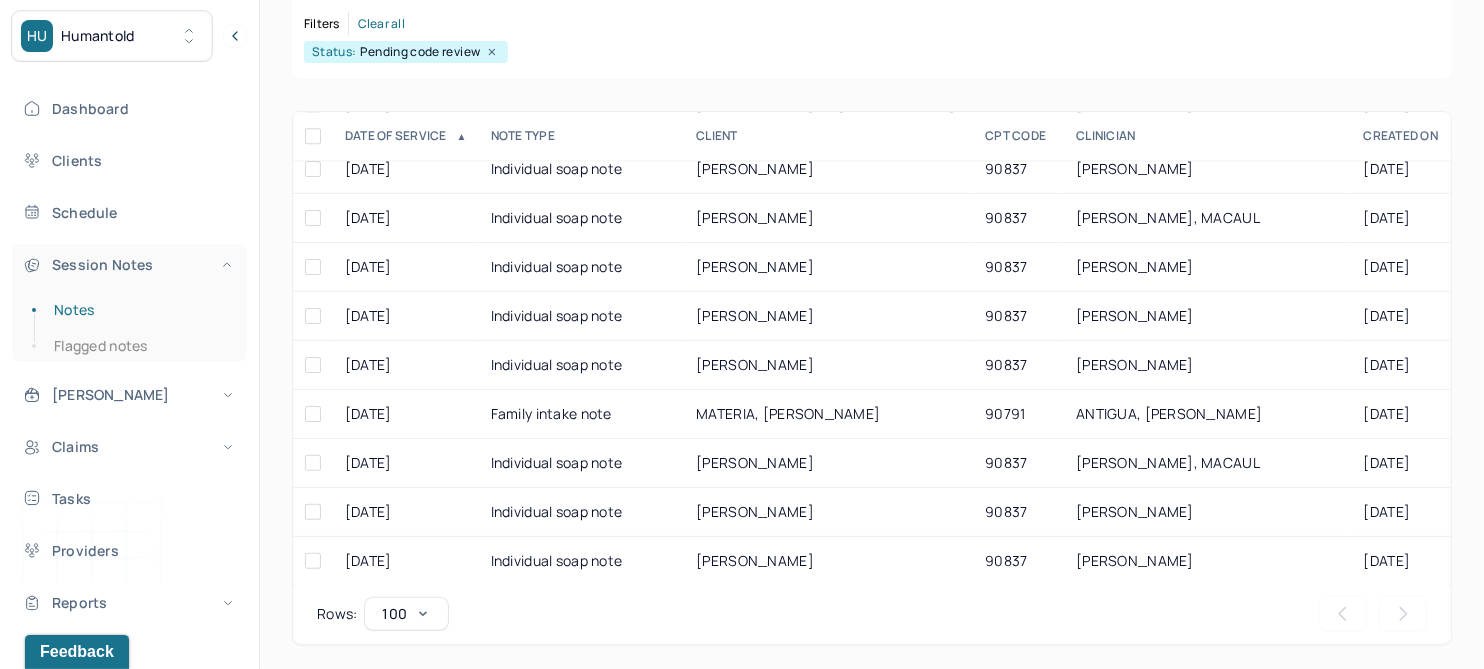 click 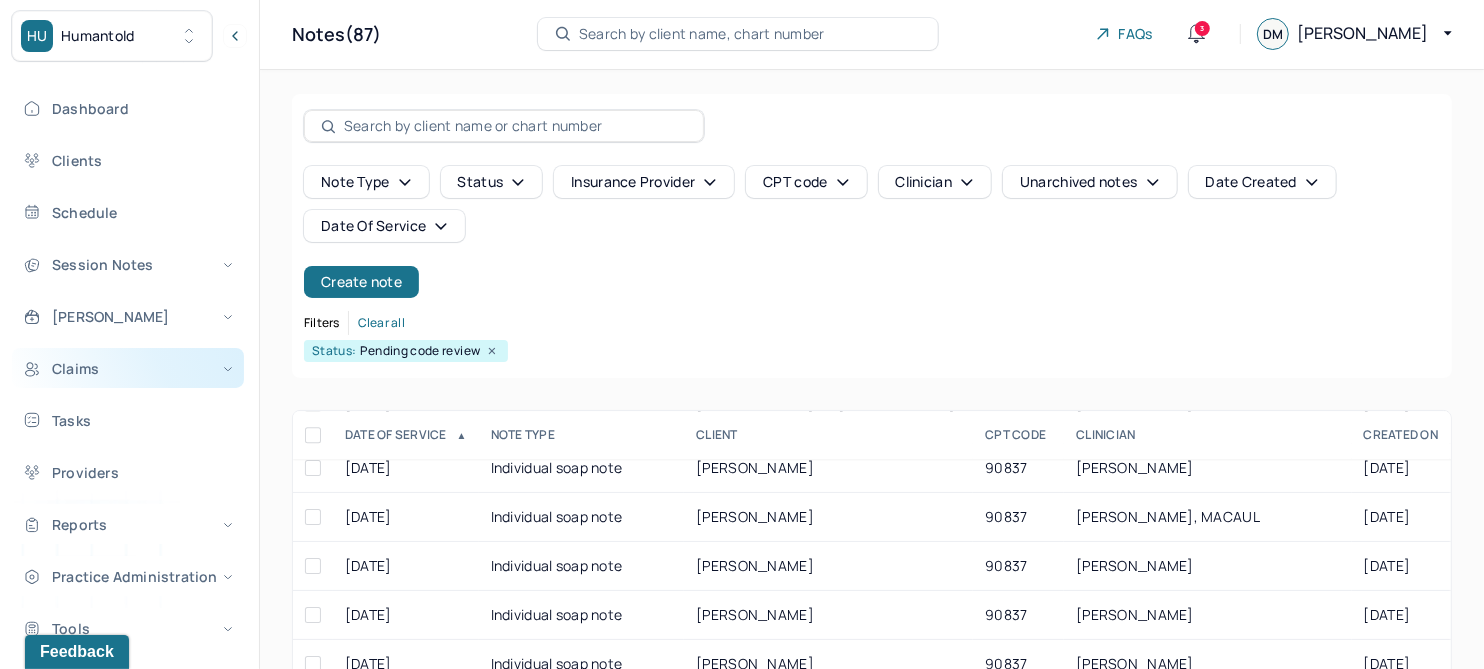 scroll, scrollTop: 0, scrollLeft: 0, axis: both 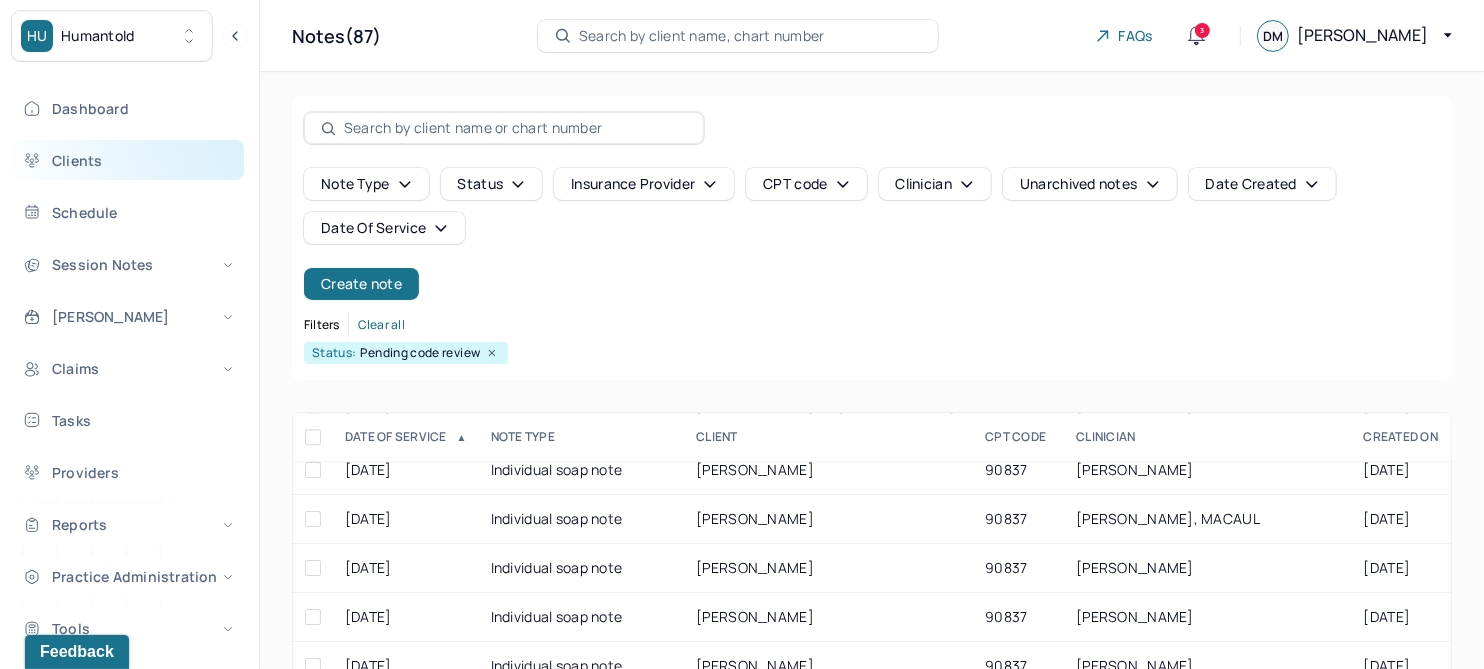 click on "Clients" at bounding box center [128, 160] 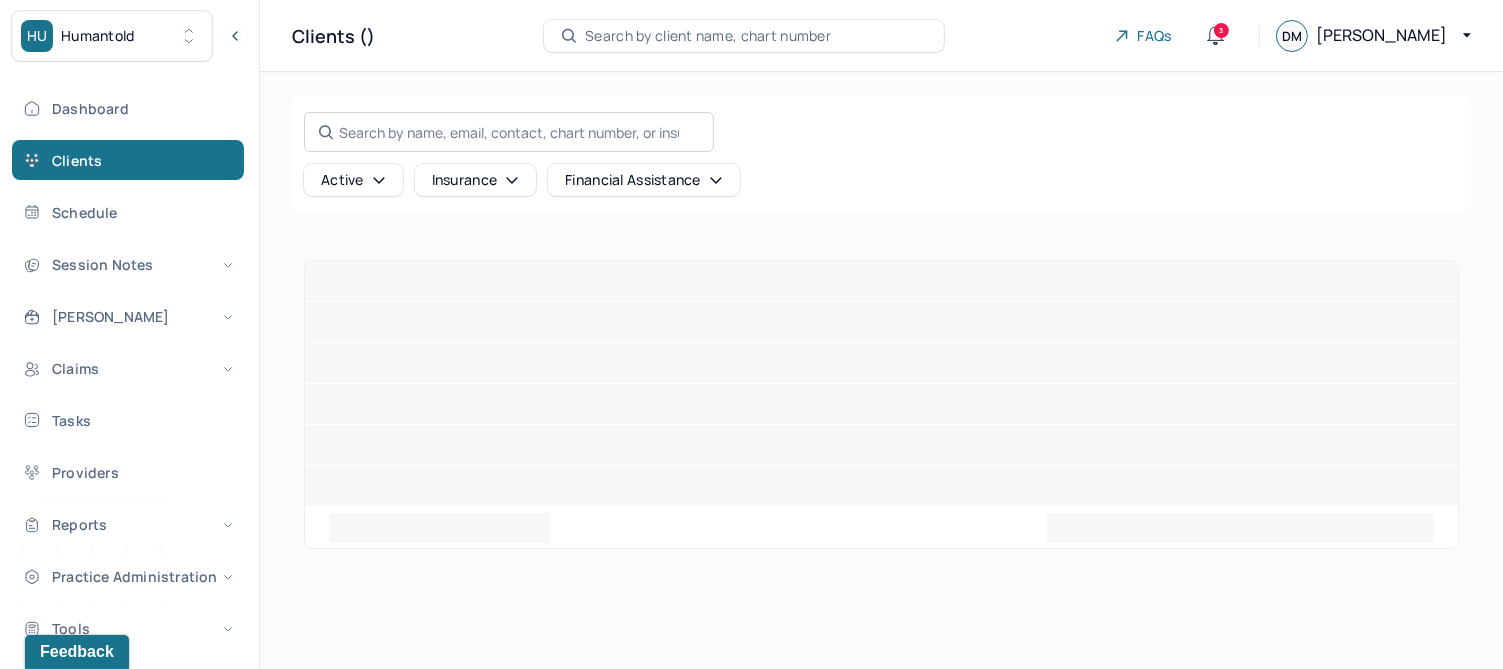 click on "Search by name, email, contact, chart number, or insurance id..." at bounding box center [509, 132] 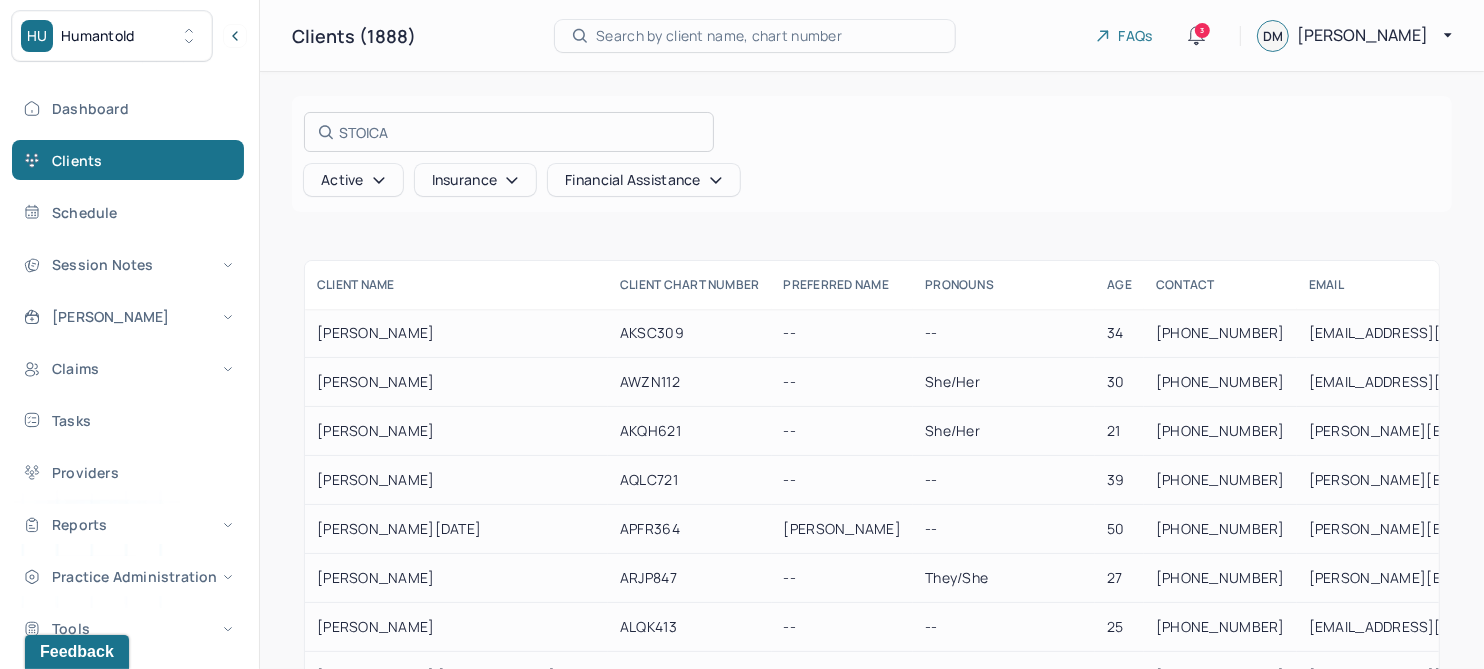 type on "STOICA" 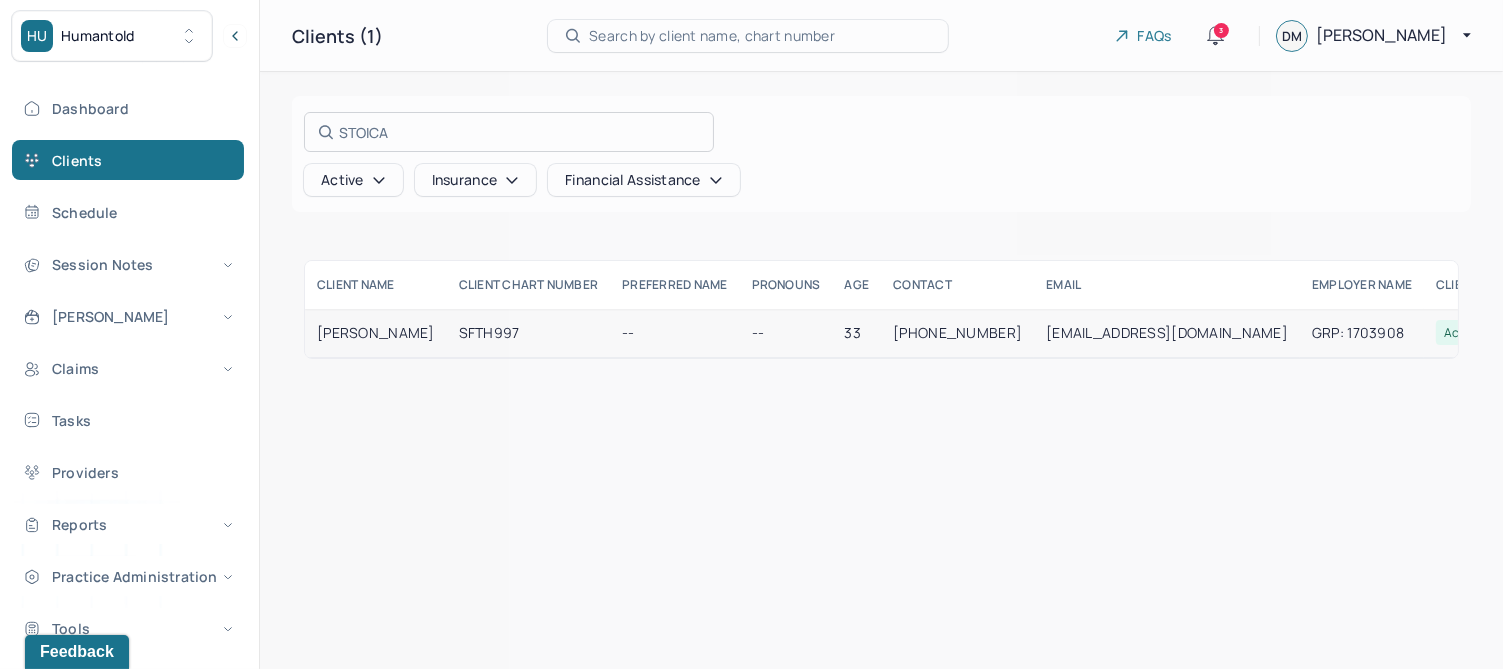 click at bounding box center [751, 334] 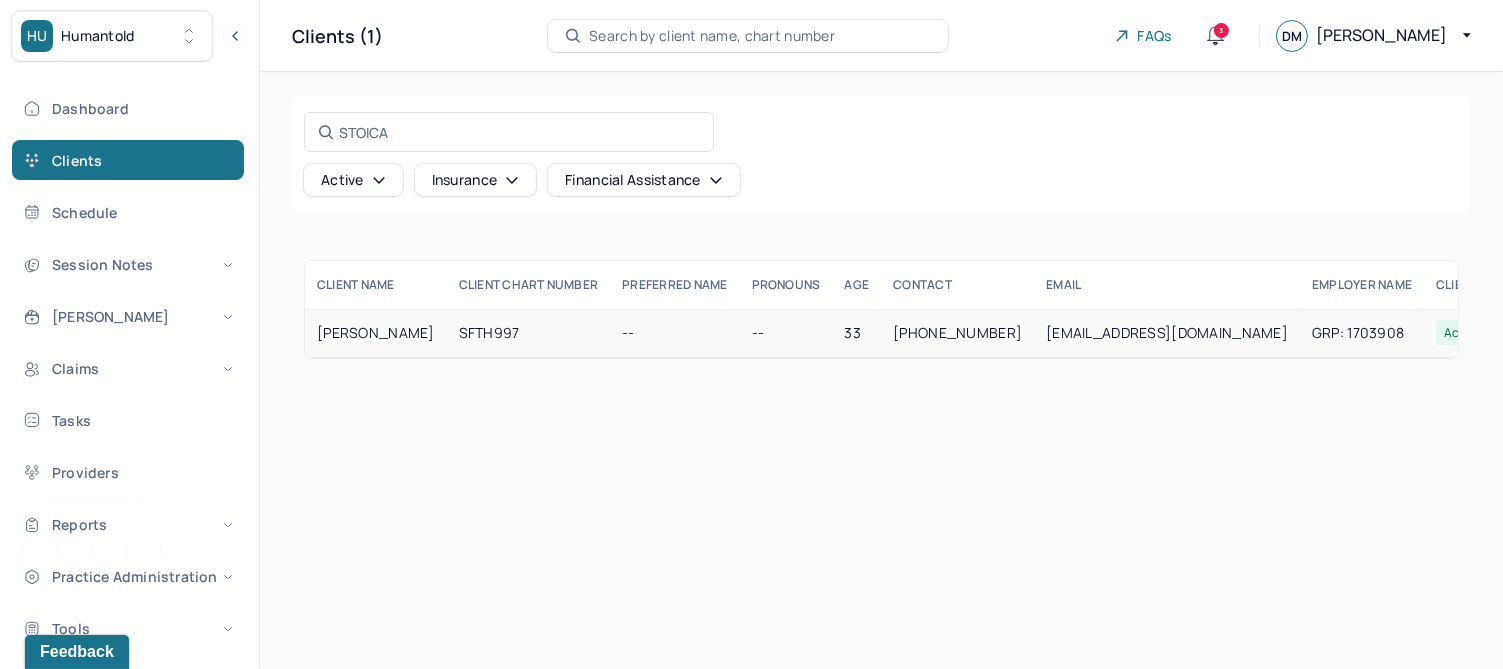 click on "[PERSON_NAME]" at bounding box center [376, 333] 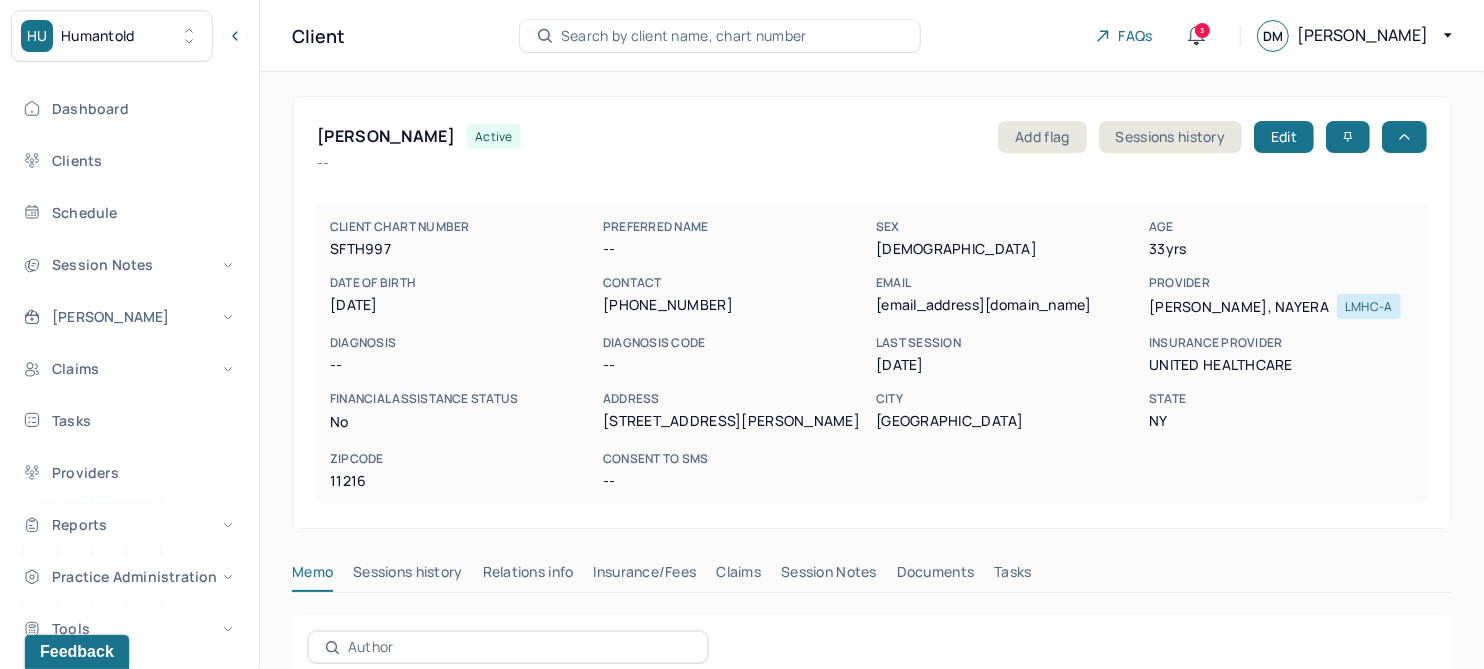 click on "Insurance/Fees" at bounding box center [645, 576] 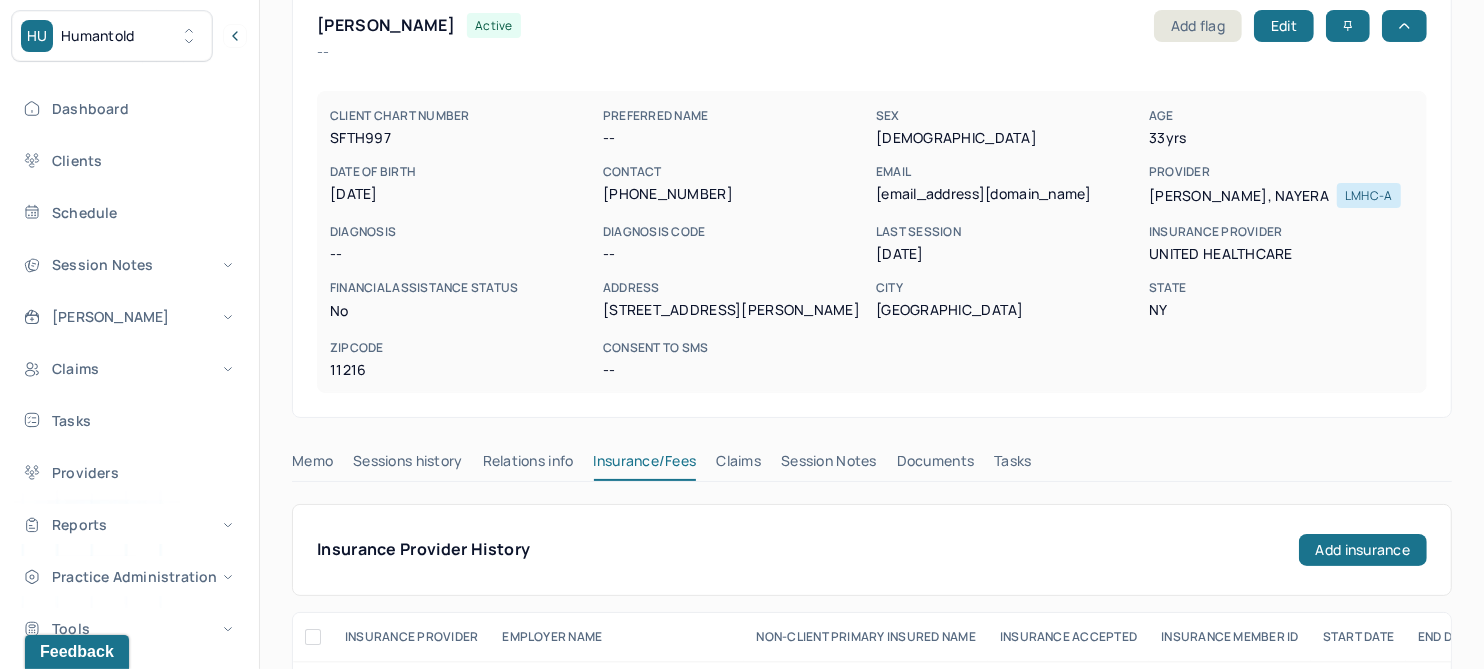 scroll, scrollTop: 250, scrollLeft: 0, axis: vertical 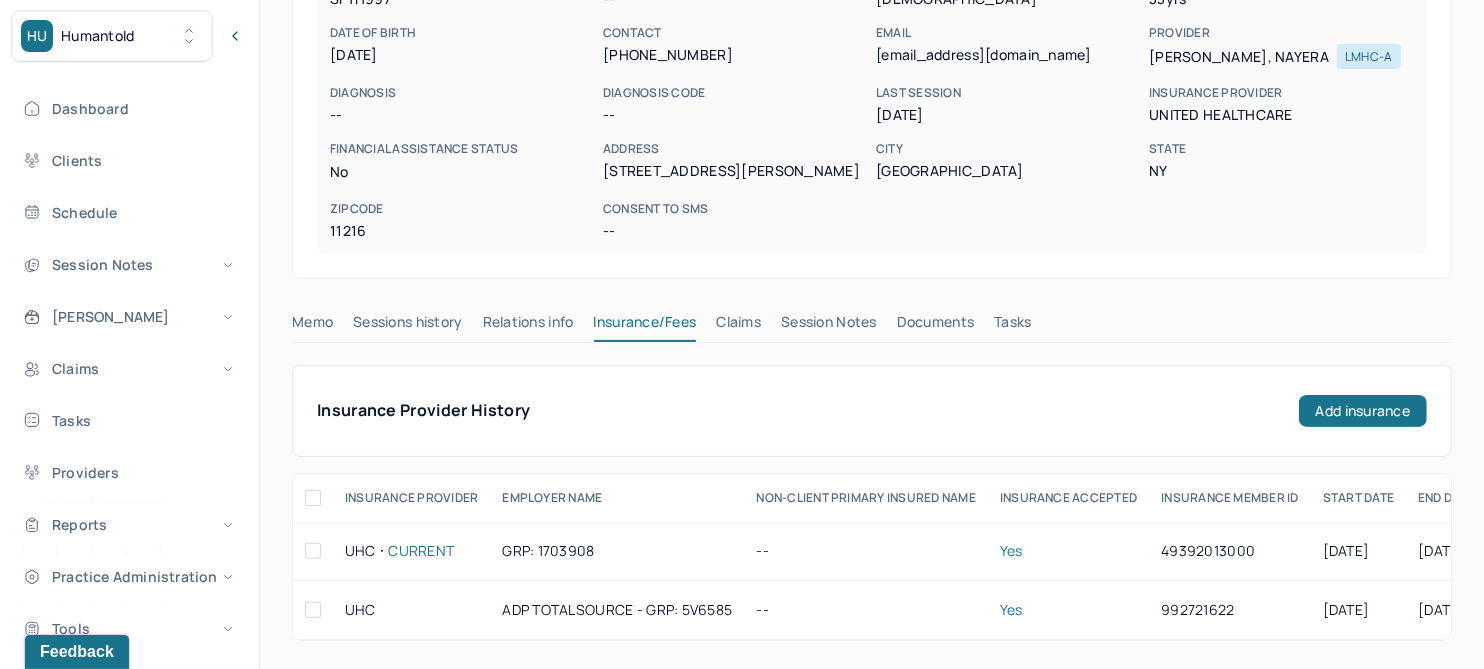 click on "Claims" at bounding box center (738, 326) 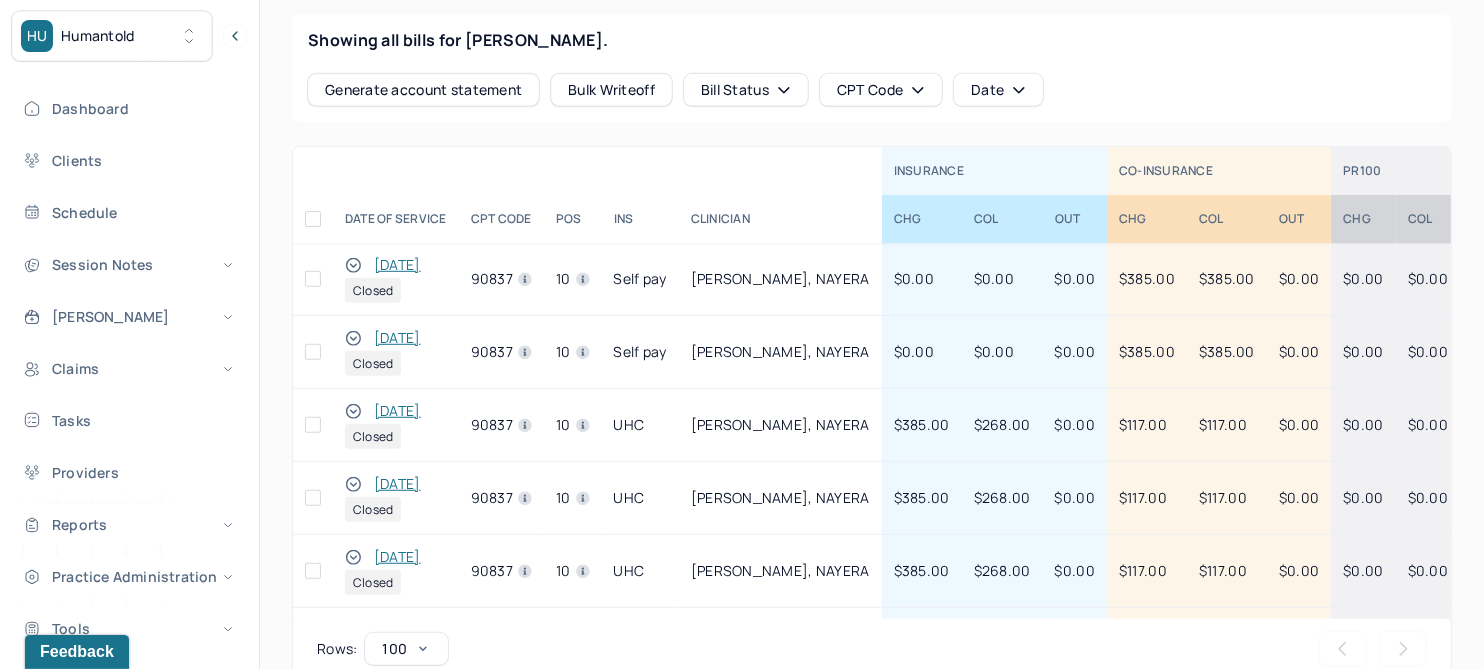 scroll, scrollTop: 125, scrollLeft: 0, axis: vertical 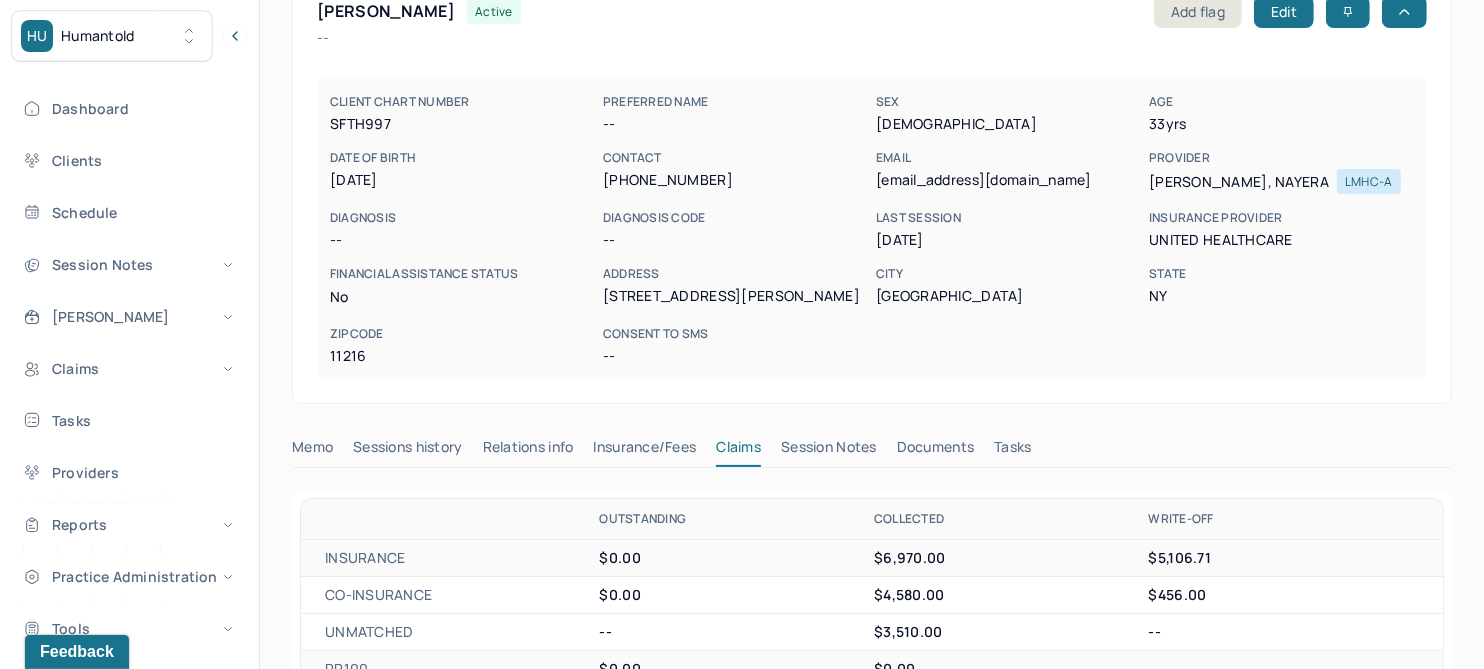 click on "Insurance/Fees" at bounding box center (645, 451) 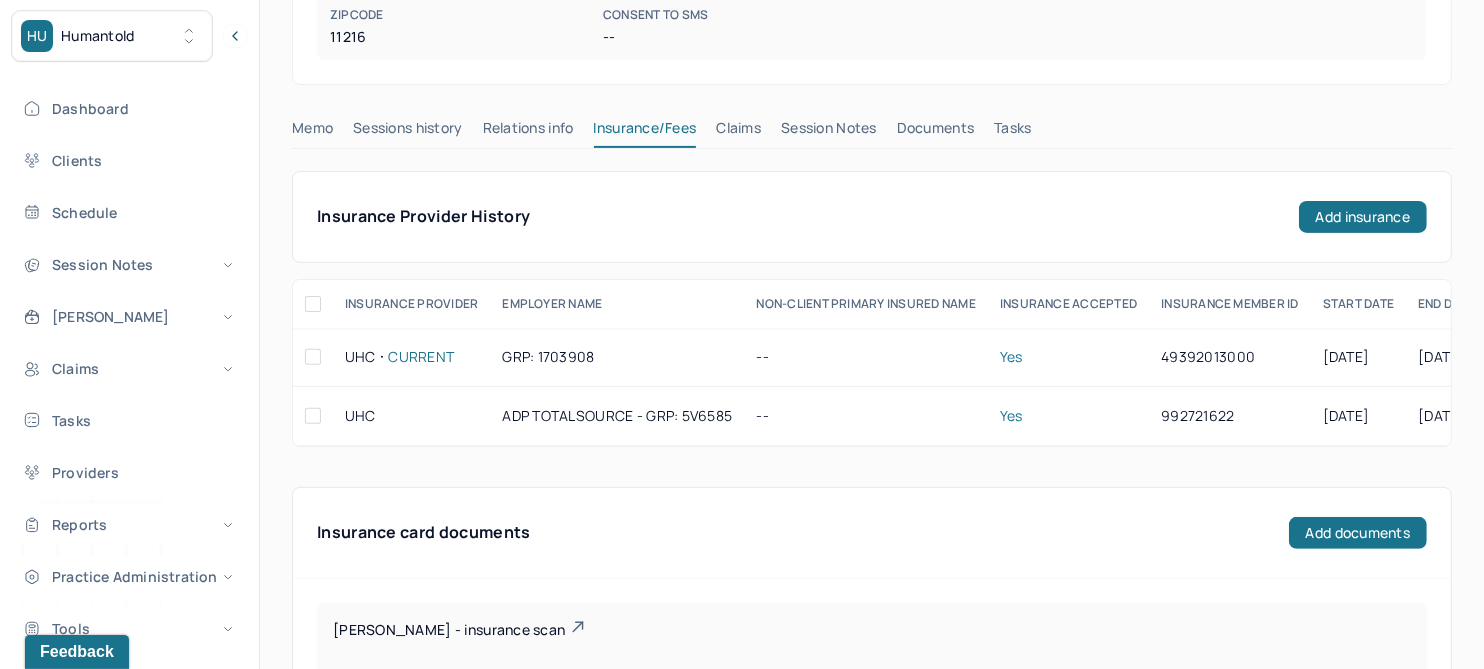 scroll, scrollTop: 500, scrollLeft: 0, axis: vertical 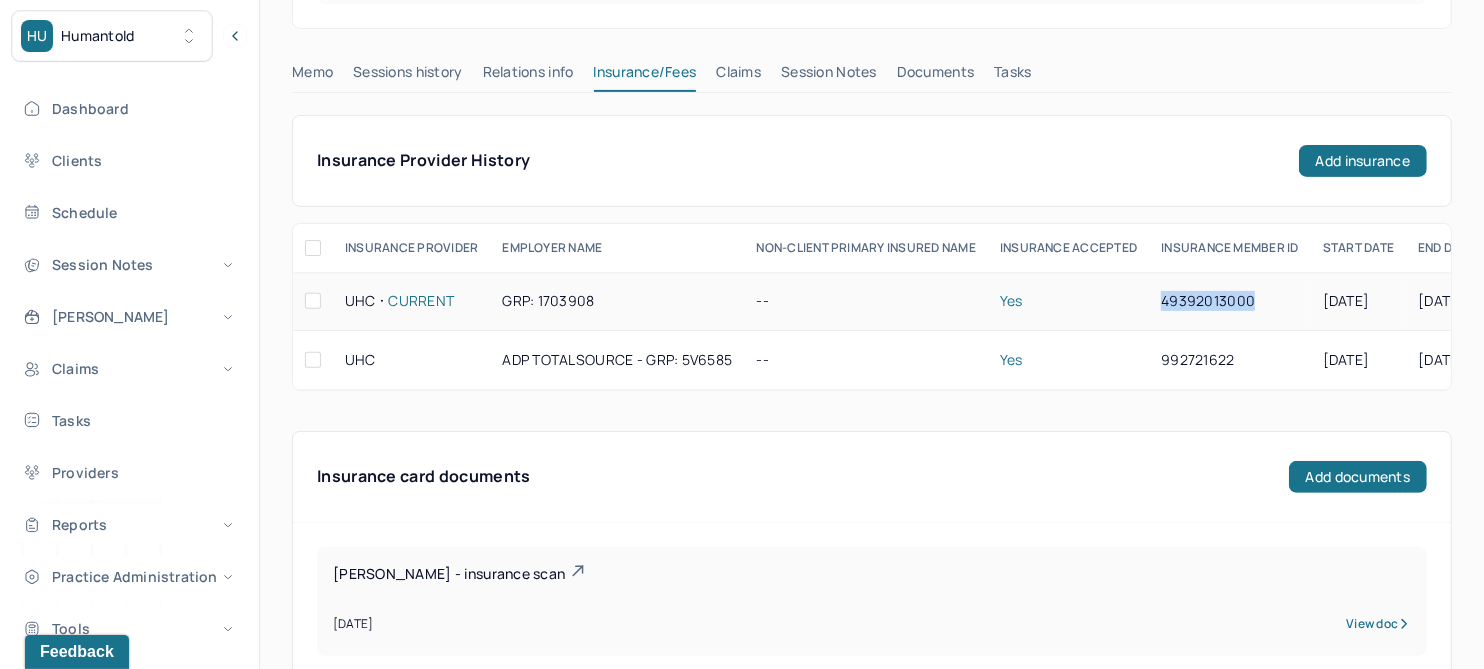 drag, startPoint x: 1258, startPoint y: 295, endPoint x: 1164, endPoint y: 295, distance: 94 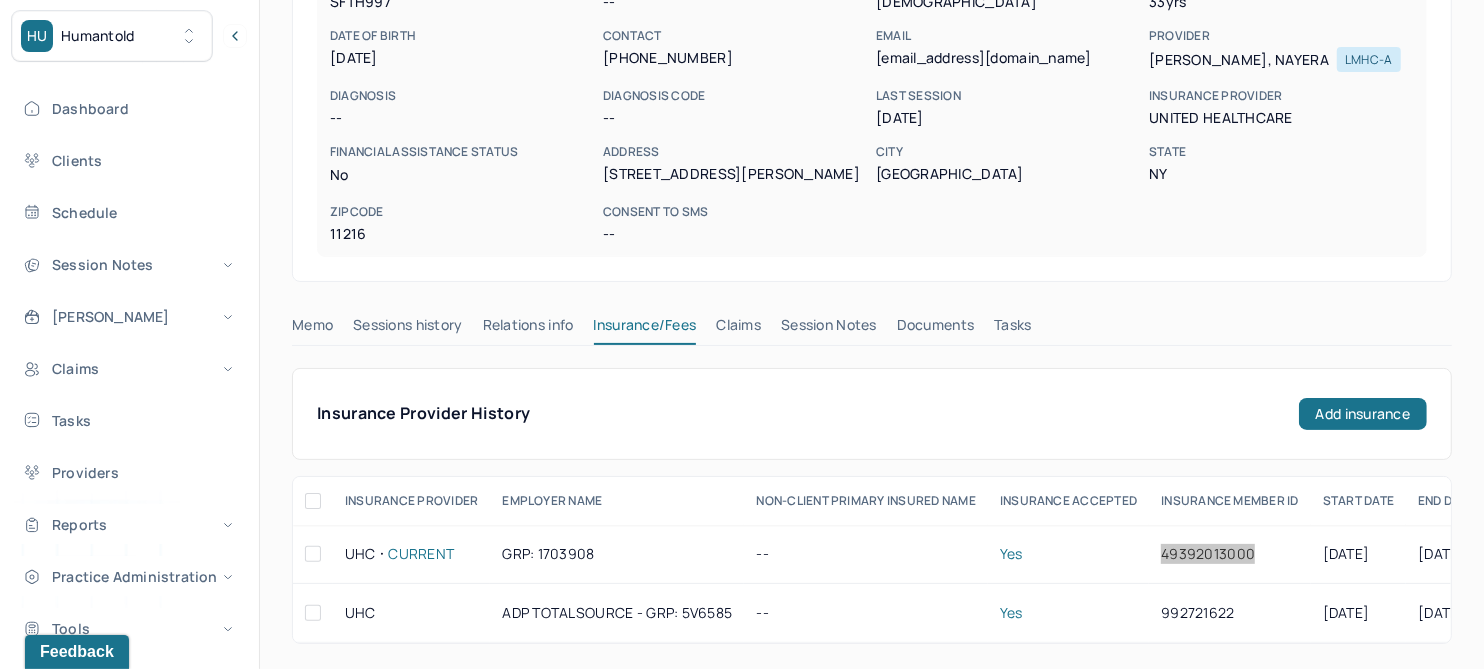 scroll, scrollTop: 374, scrollLeft: 0, axis: vertical 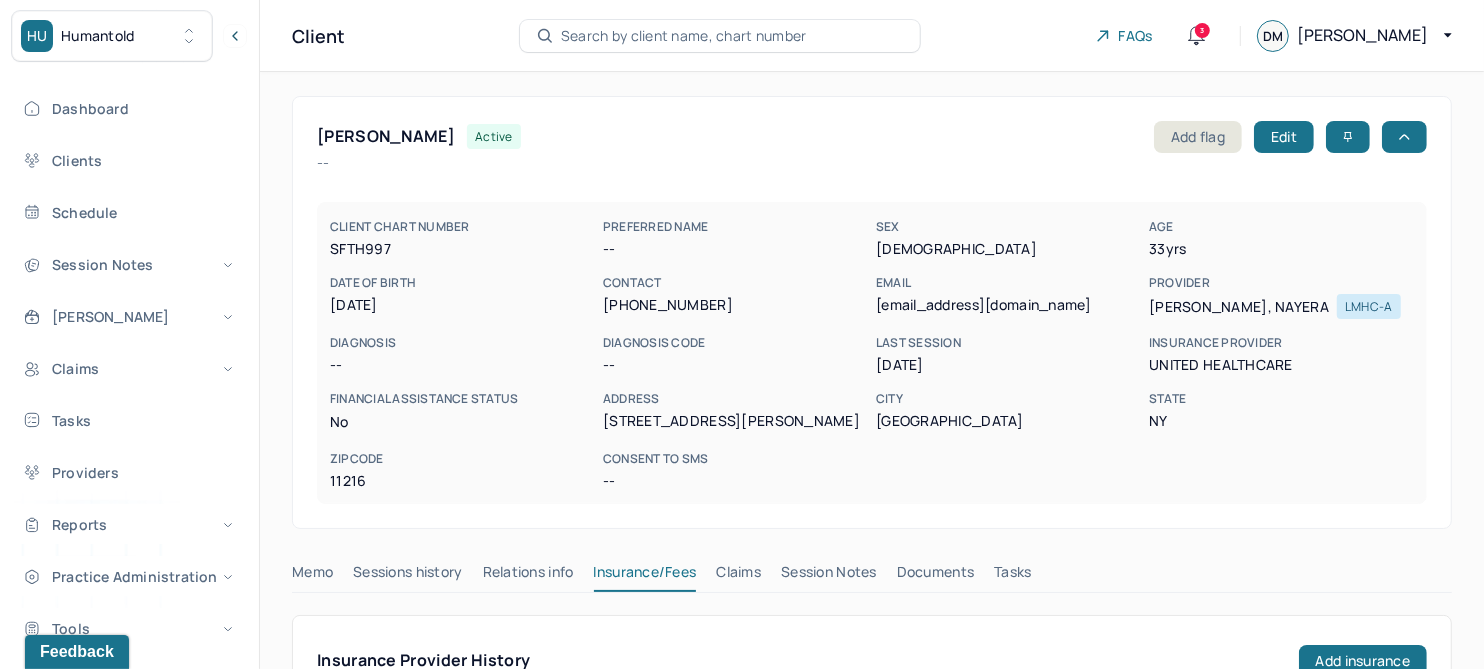 click on "Claims" at bounding box center (738, 576) 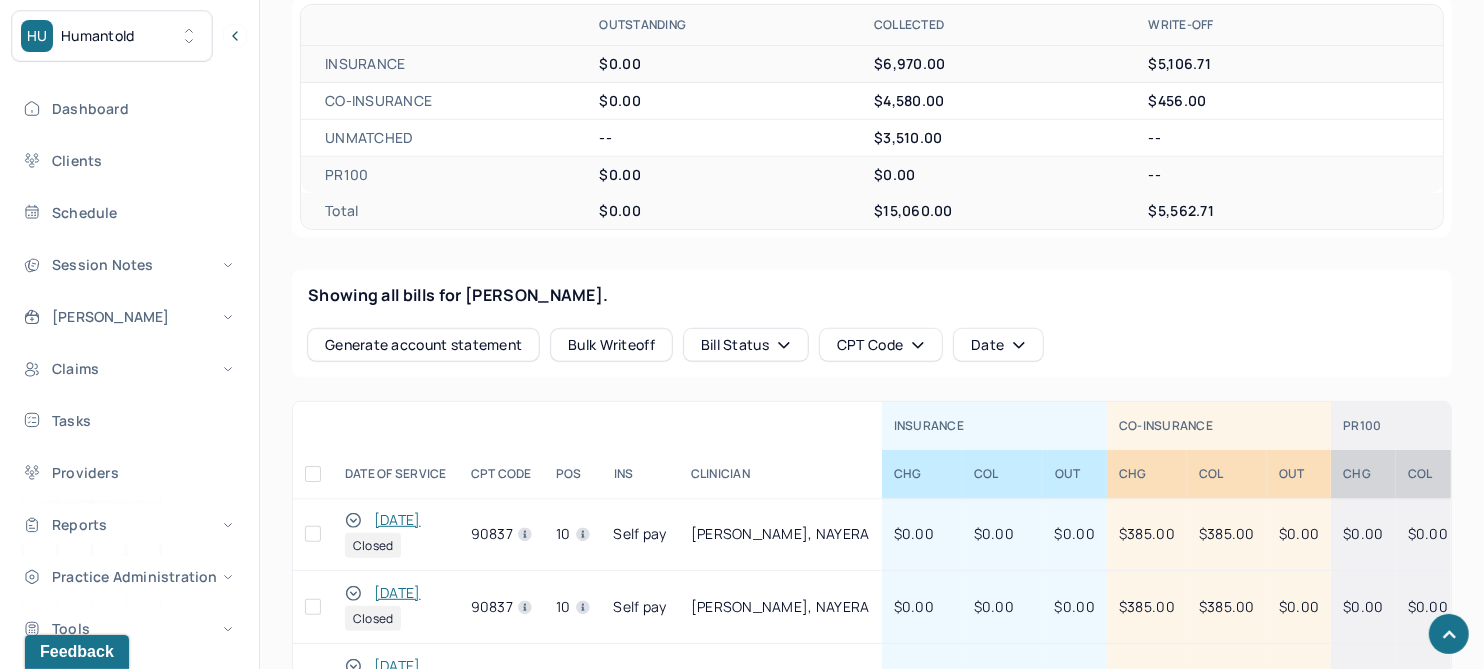 scroll, scrollTop: 874, scrollLeft: 0, axis: vertical 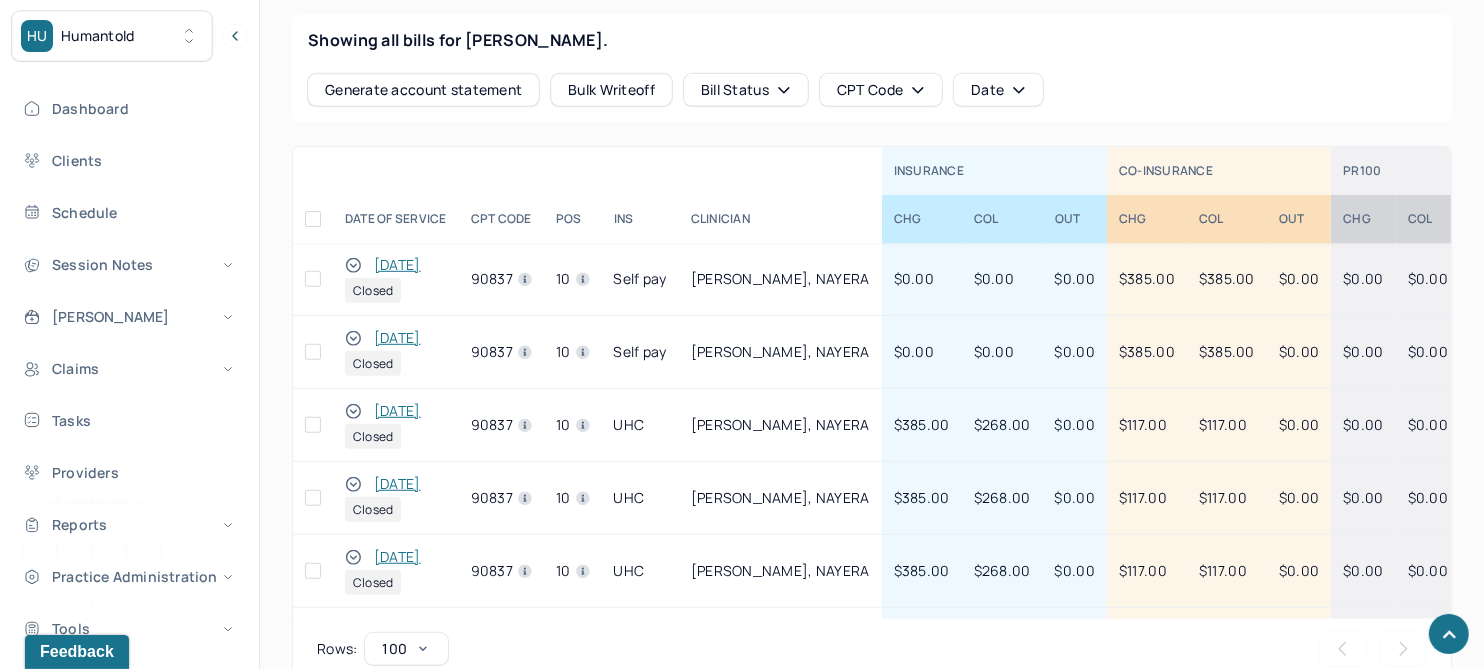 click on "[DATE]" at bounding box center [397, 484] 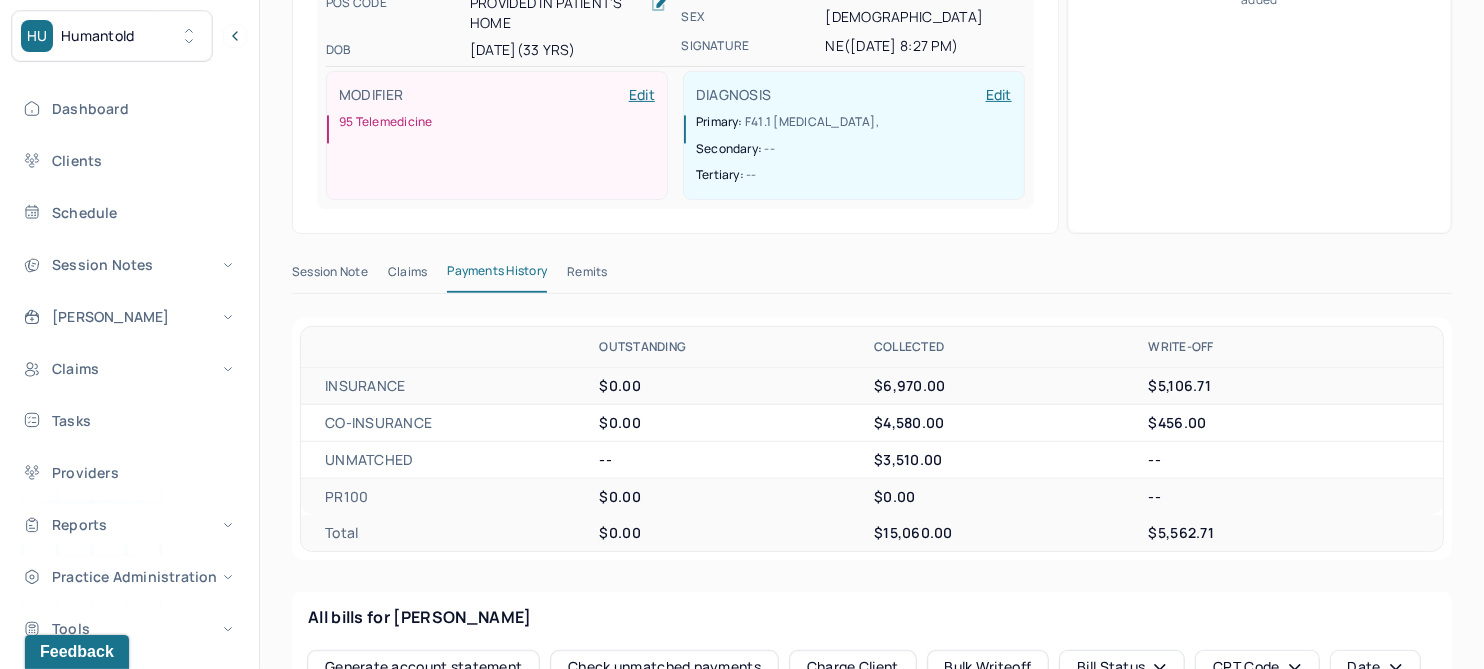 scroll, scrollTop: 750, scrollLeft: 0, axis: vertical 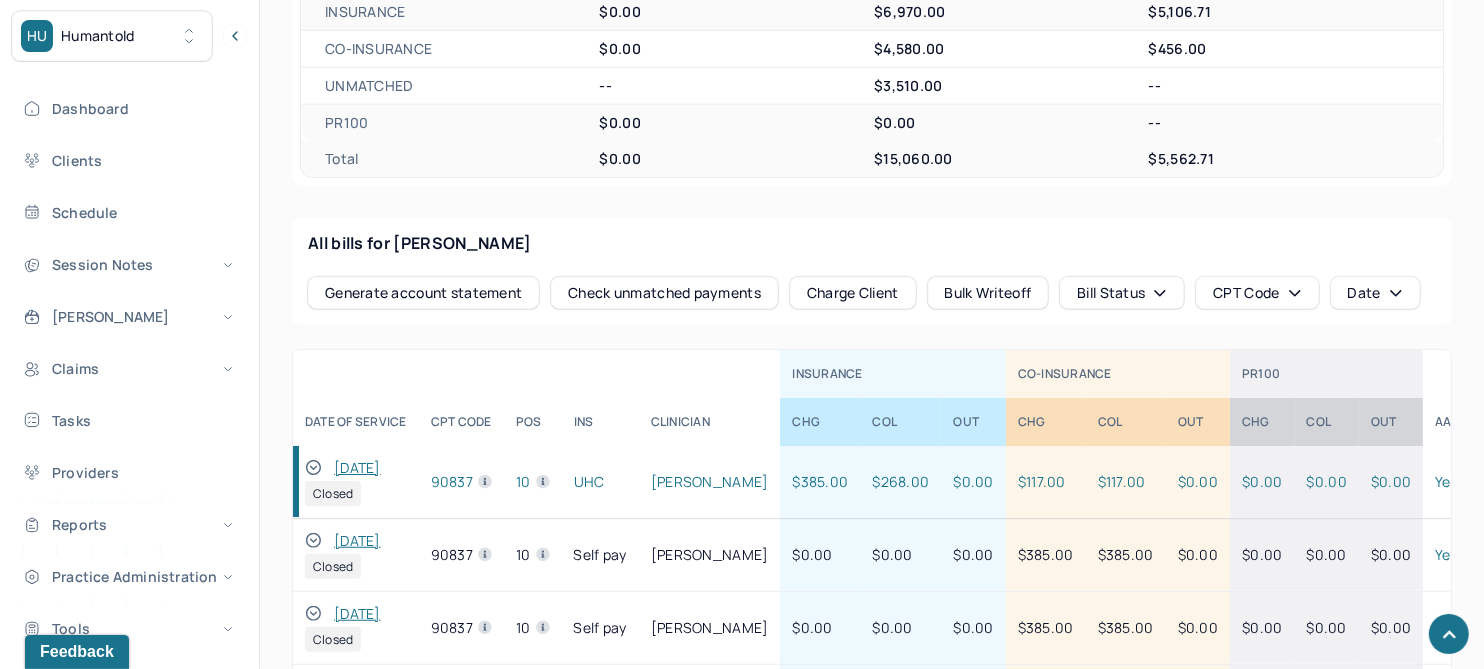 click on "[DATE]" at bounding box center (357, 468) 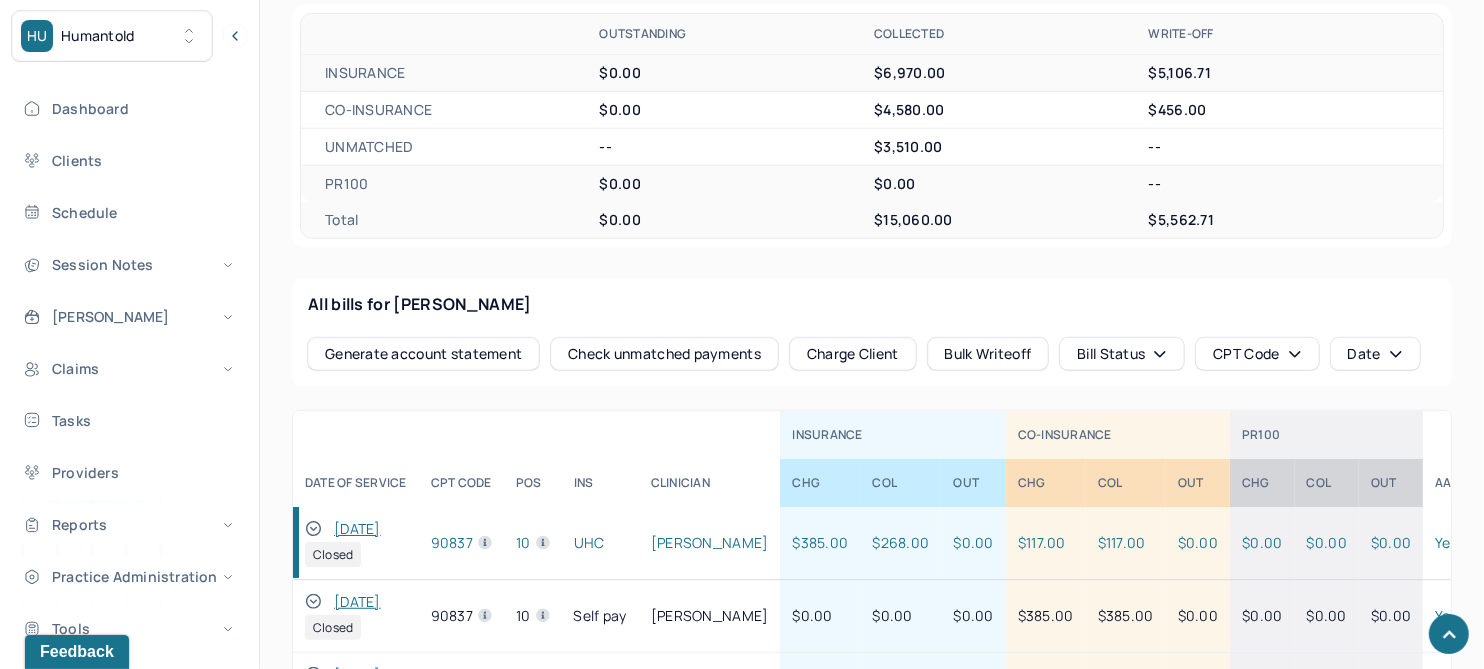 scroll, scrollTop: 374, scrollLeft: 0, axis: vertical 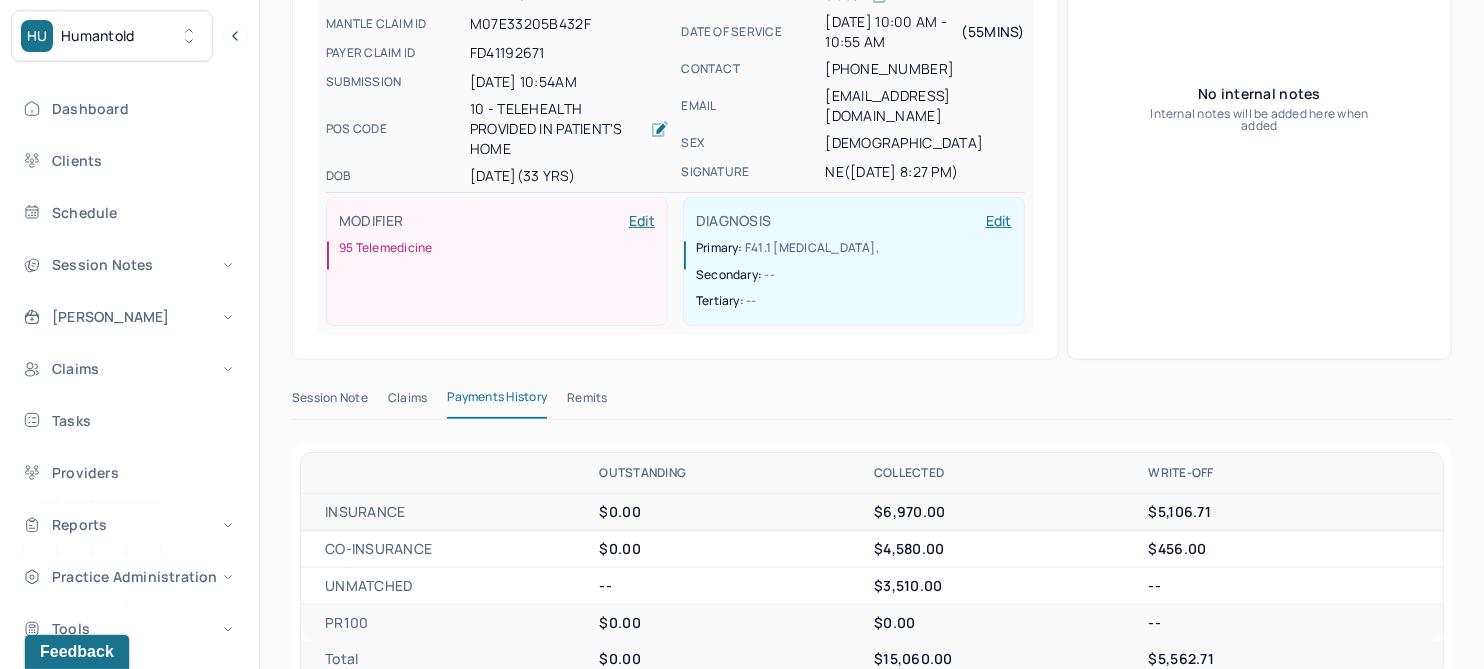 click on "Remits" at bounding box center [587, 402] 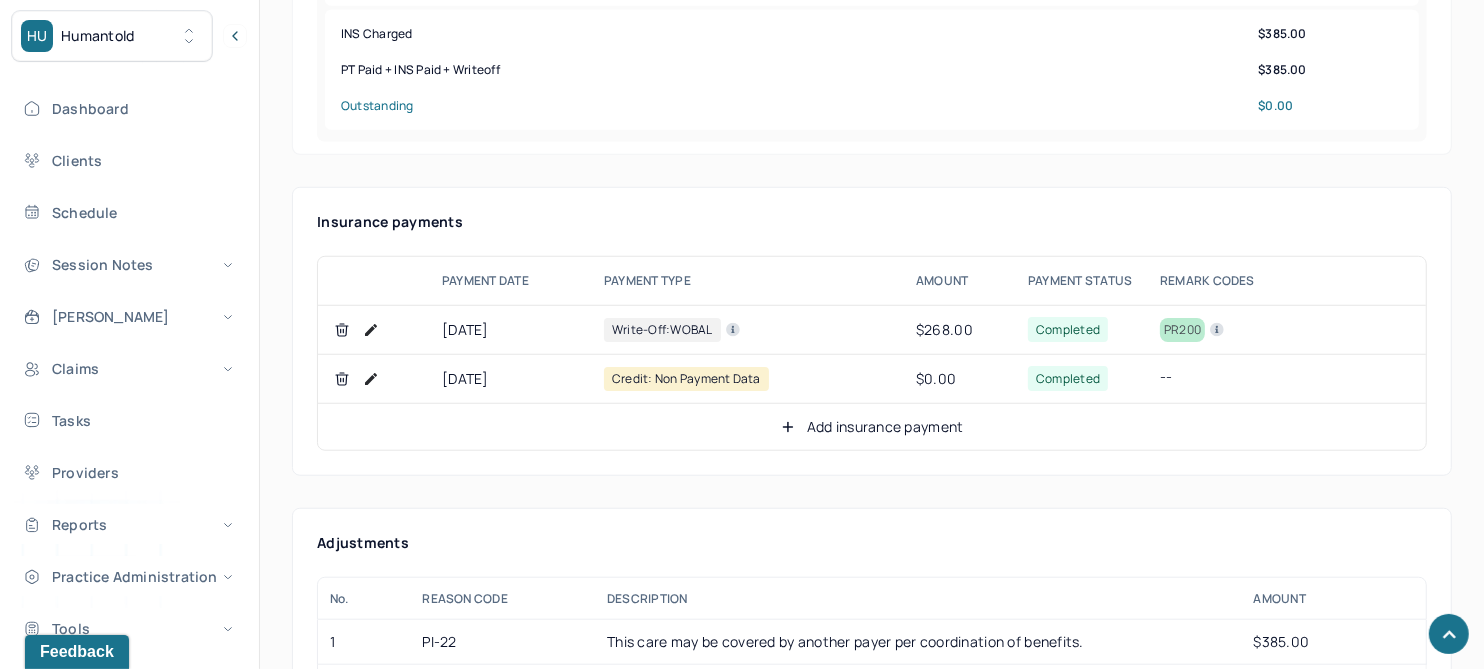 scroll, scrollTop: 1249, scrollLeft: 0, axis: vertical 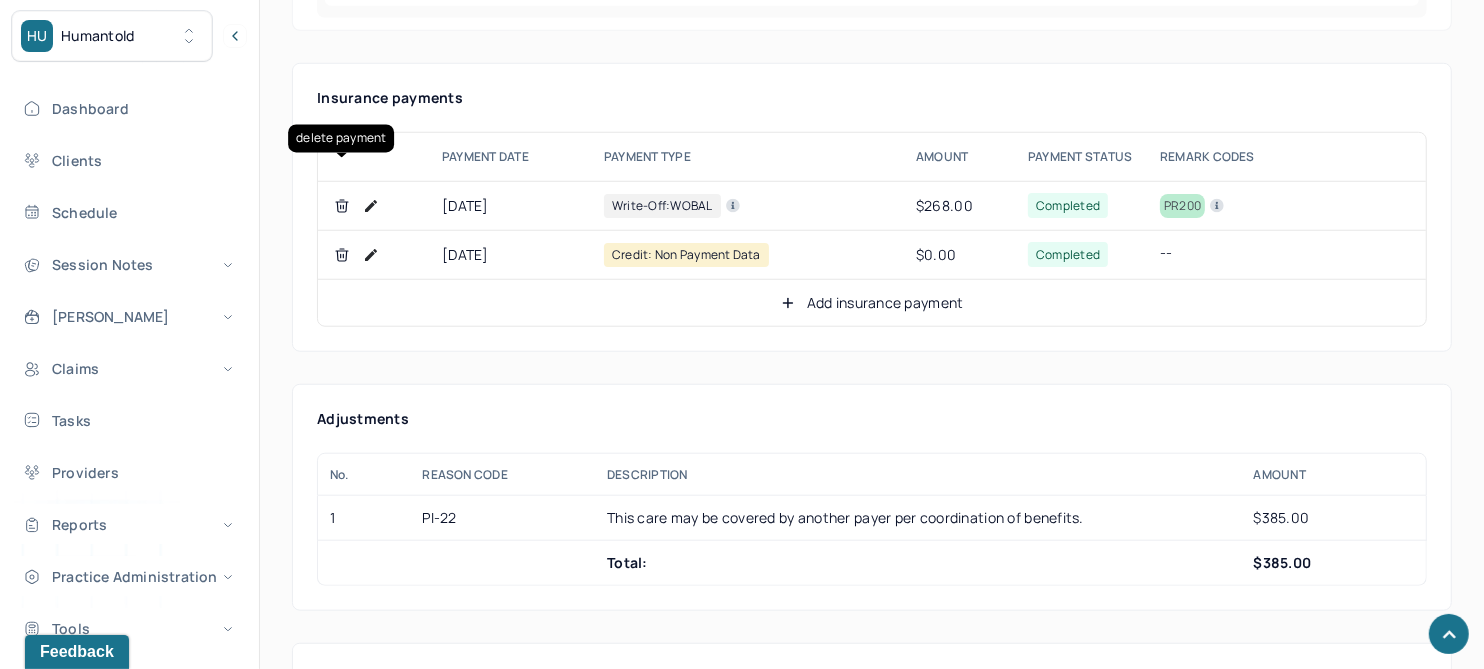 click 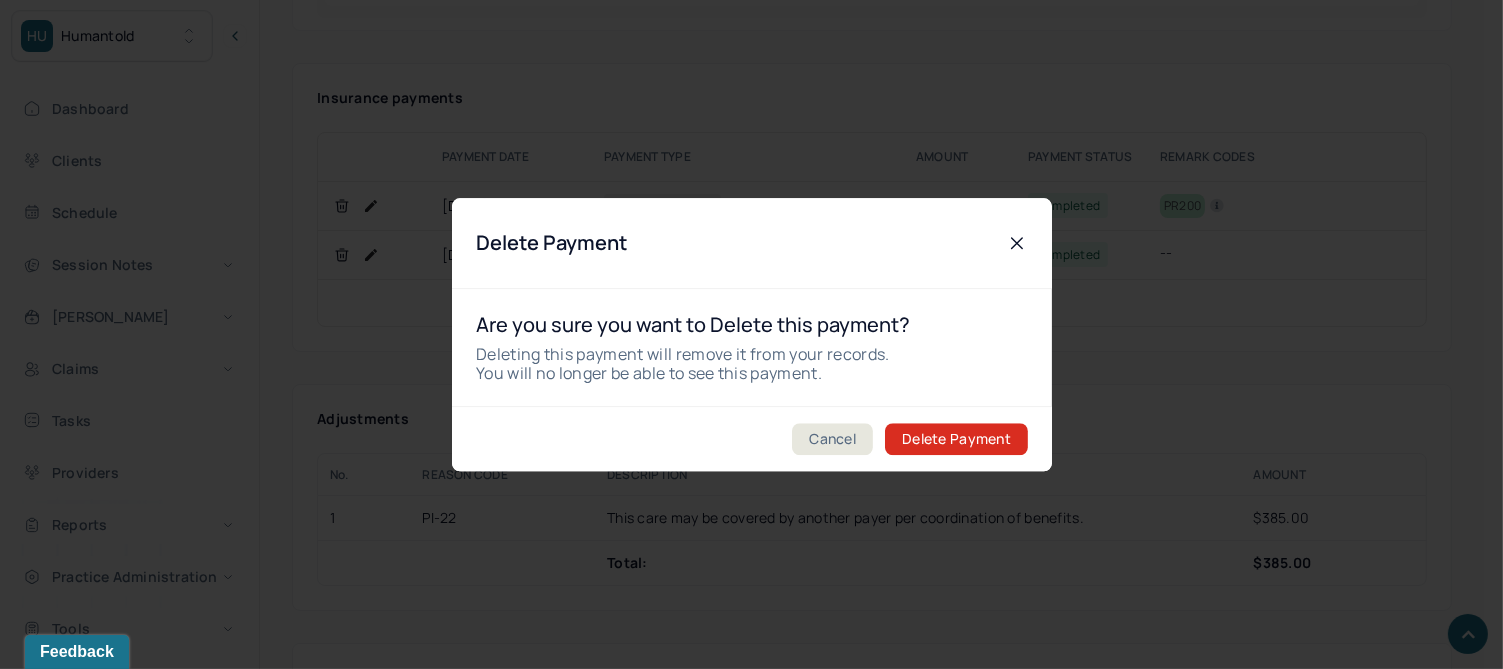 click on "Delete Payment" at bounding box center [956, 439] 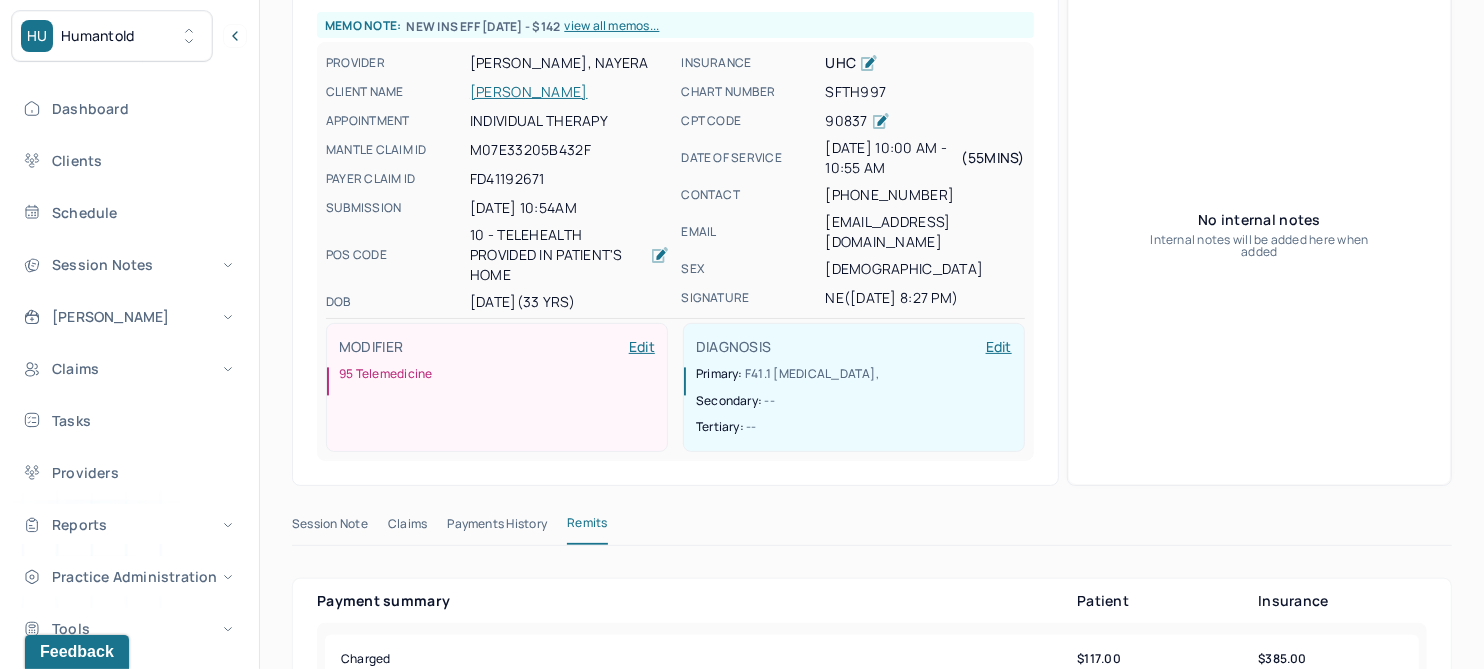 scroll, scrollTop: 0, scrollLeft: 0, axis: both 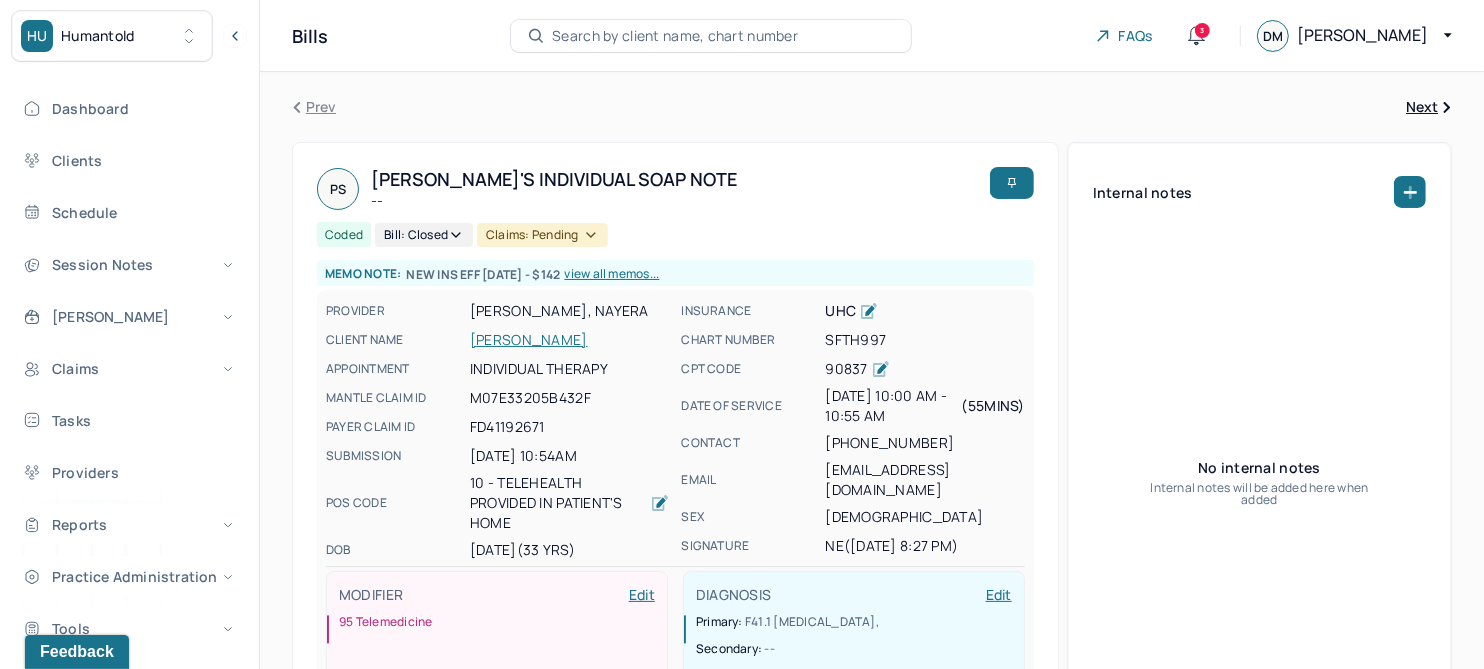 click on "[PERSON_NAME]" at bounding box center (569, 340) 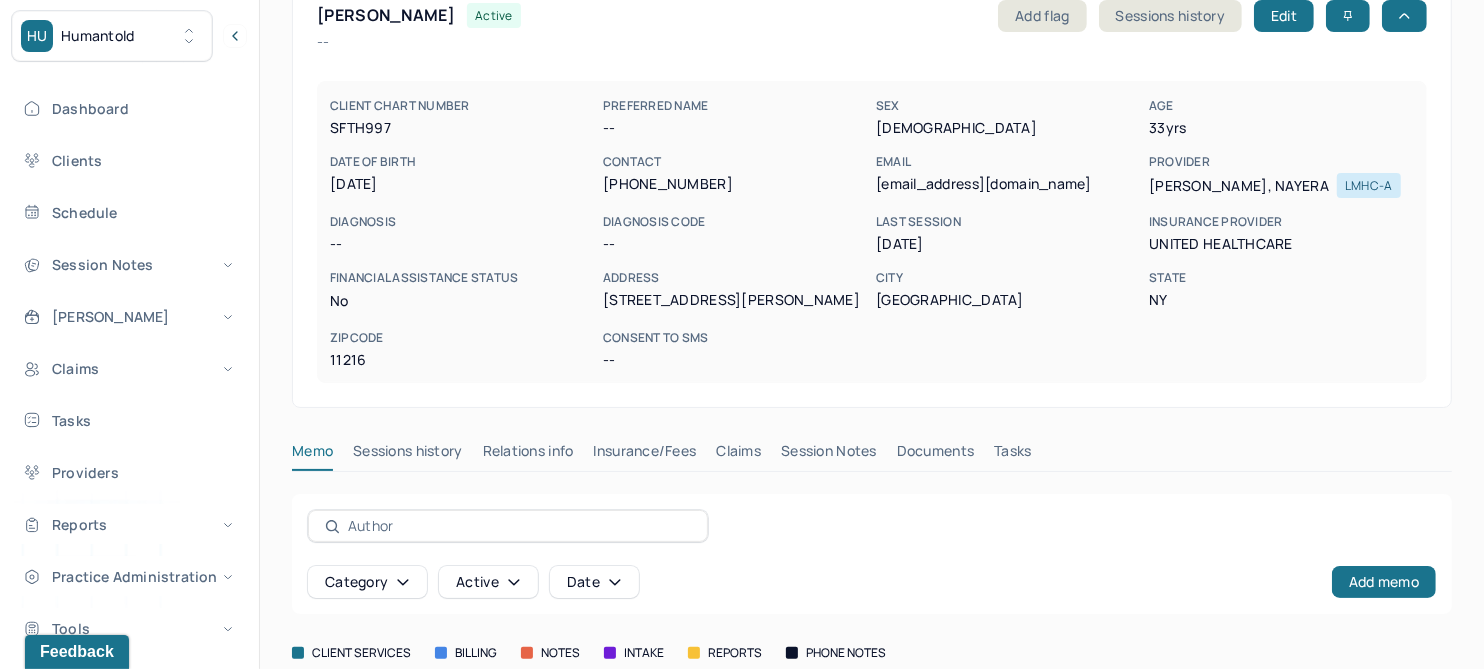 scroll, scrollTop: 333, scrollLeft: 0, axis: vertical 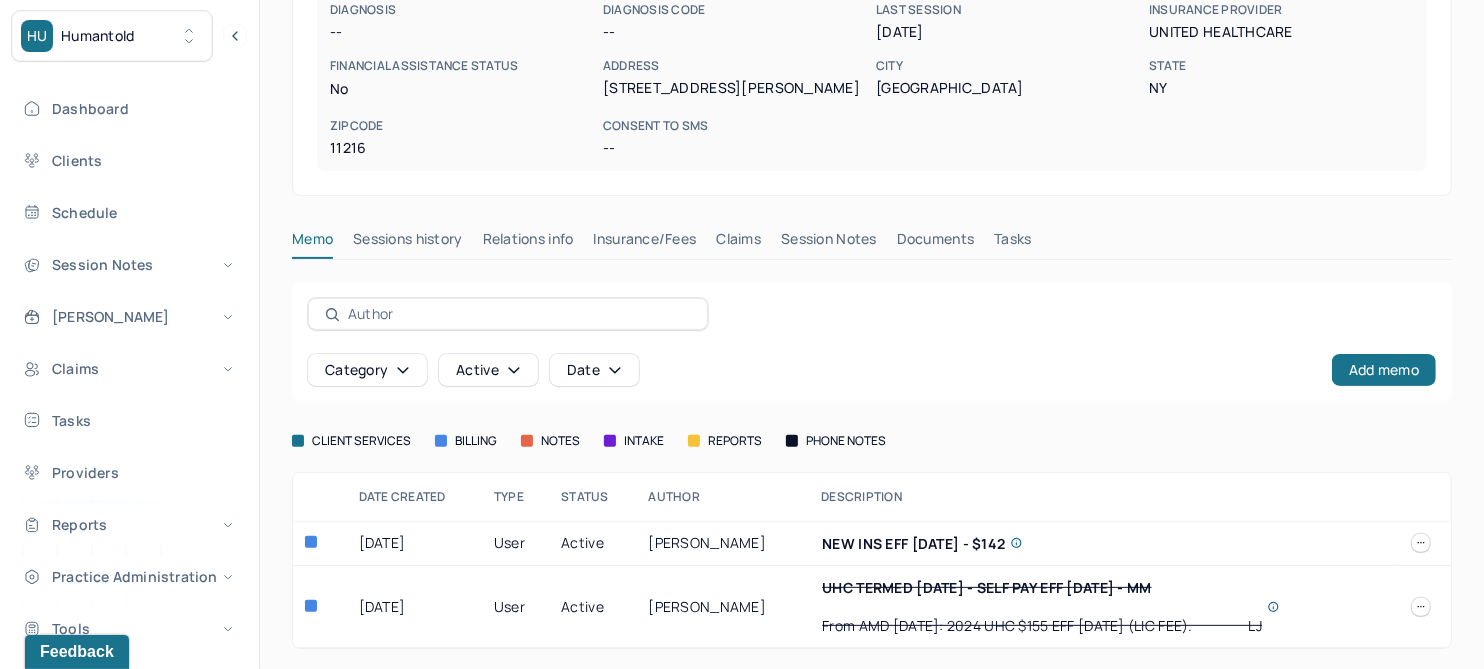 click on "Claims" at bounding box center [738, 243] 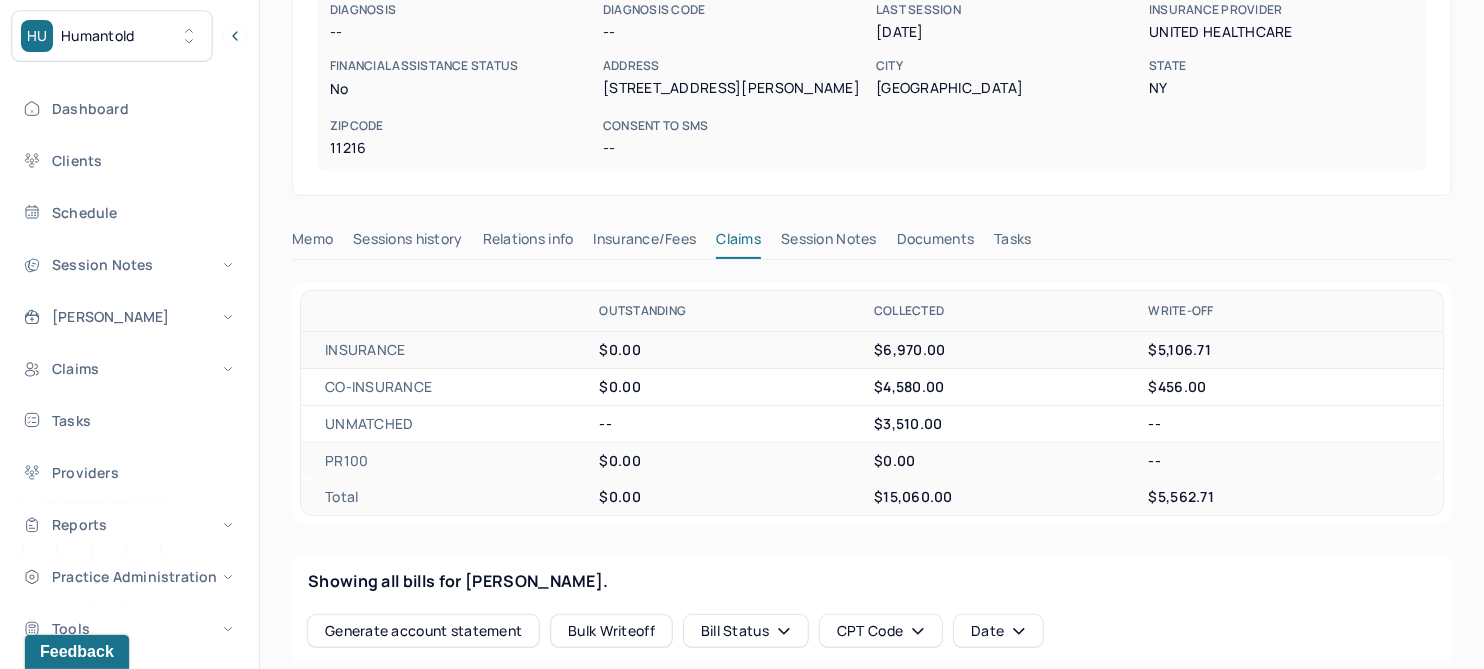 scroll, scrollTop: 584, scrollLeft: 0, axis: vertical 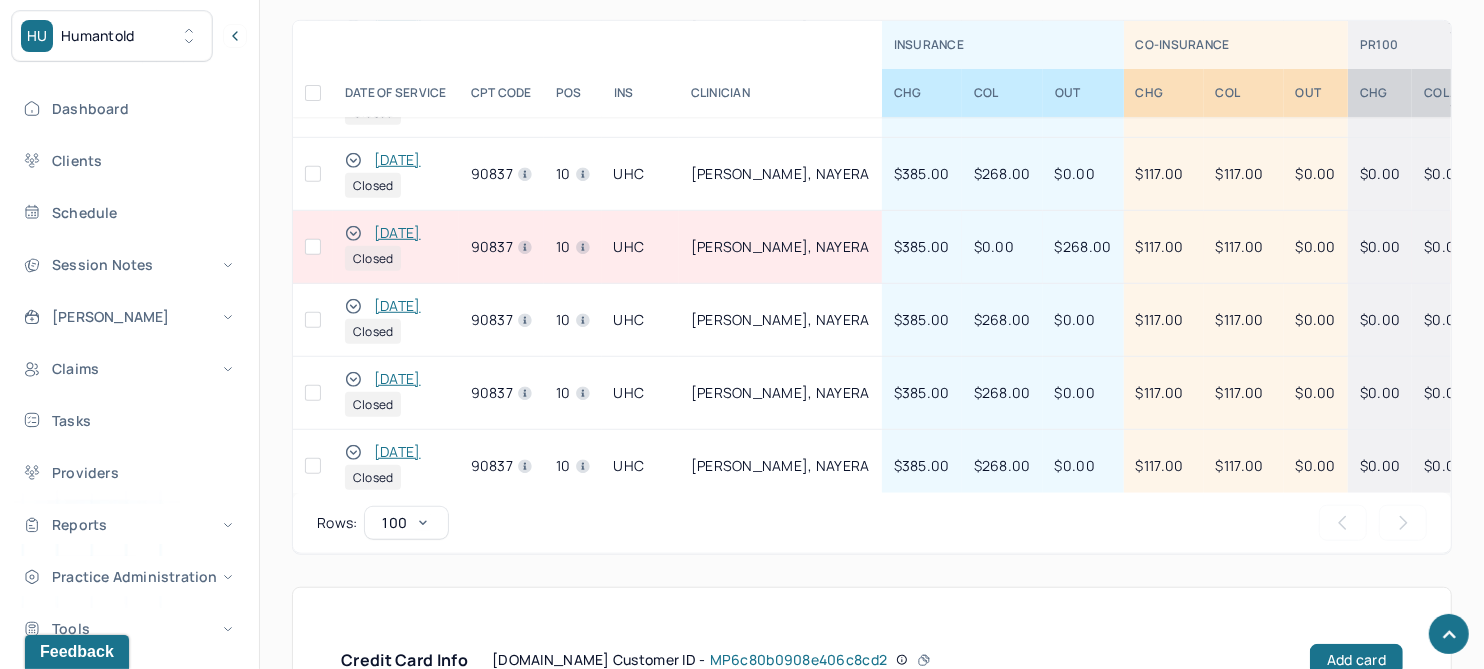 click on "[DATE]" at bounding box center [397, 160] 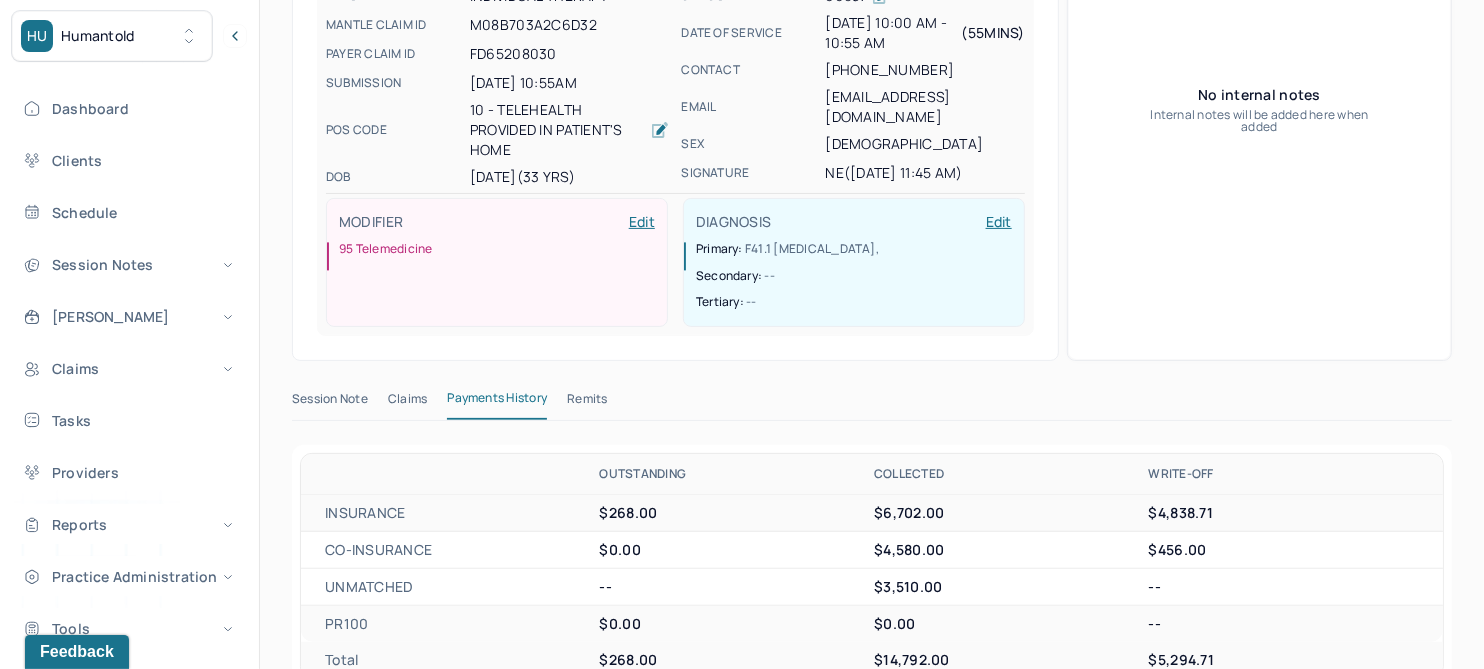 scroll, scrollTop: 374, scrollLeft: 0, axis: vertical 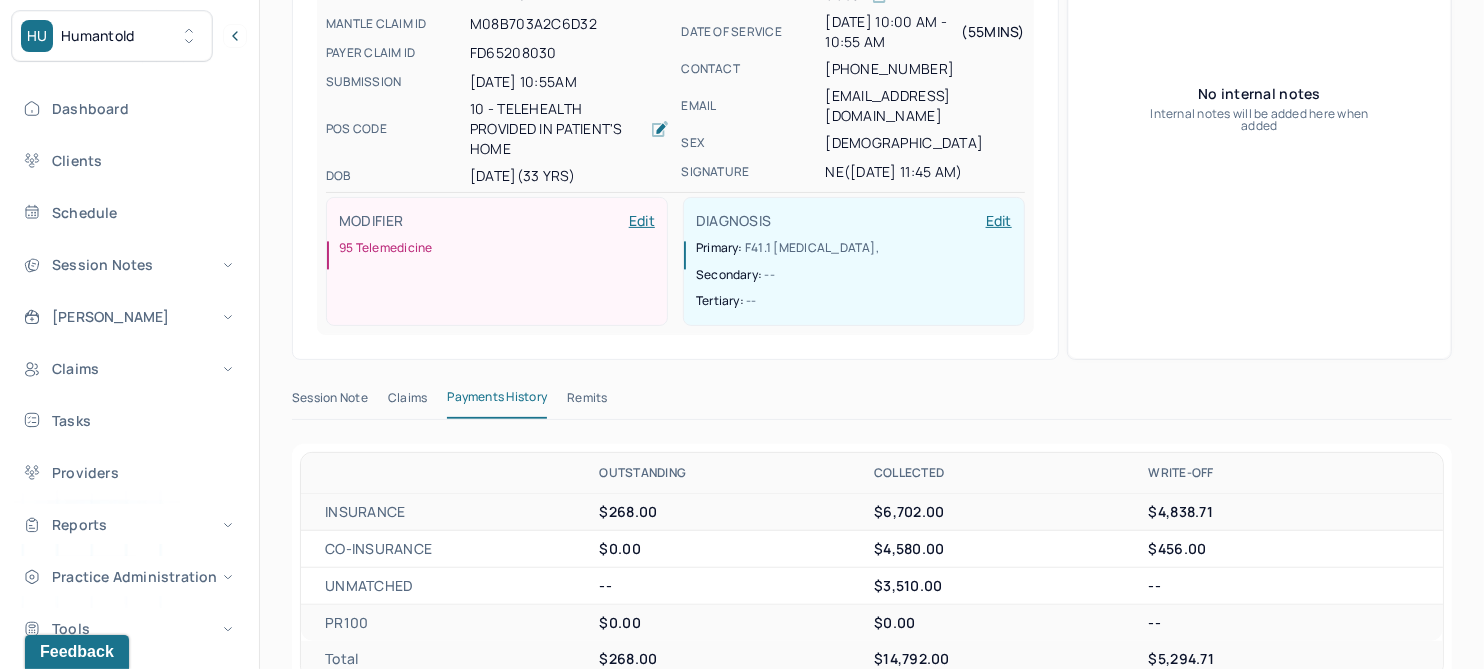 click on "Remits" at bounding box center [587, 402] 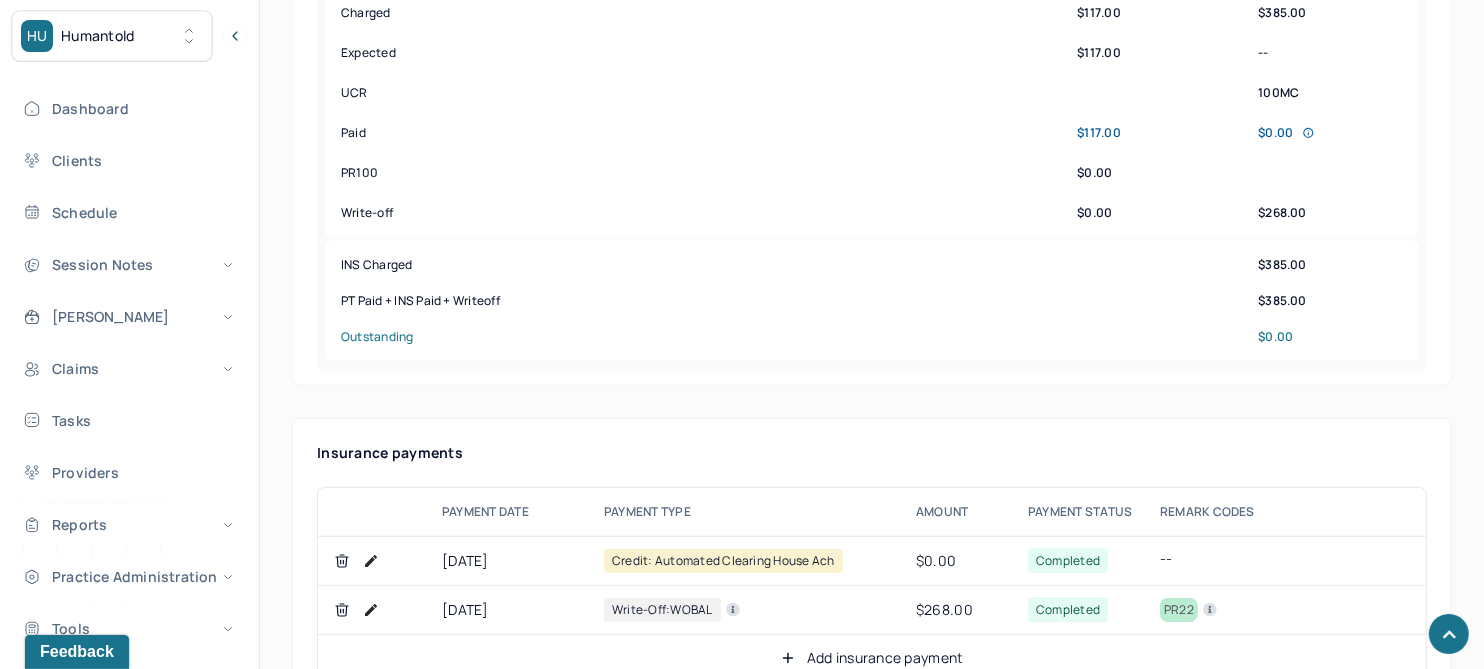 scroll, scrollTop: 1125, scrollLeft: 0, axis: vertical 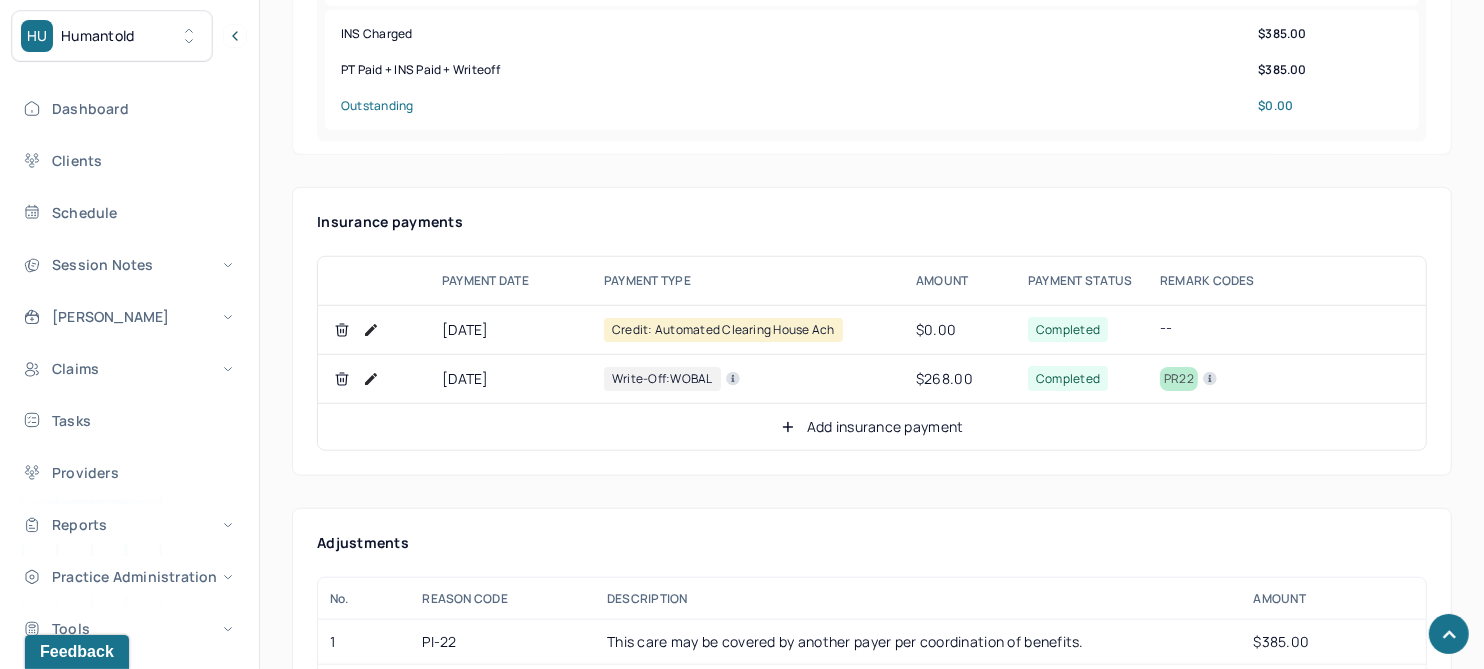 click 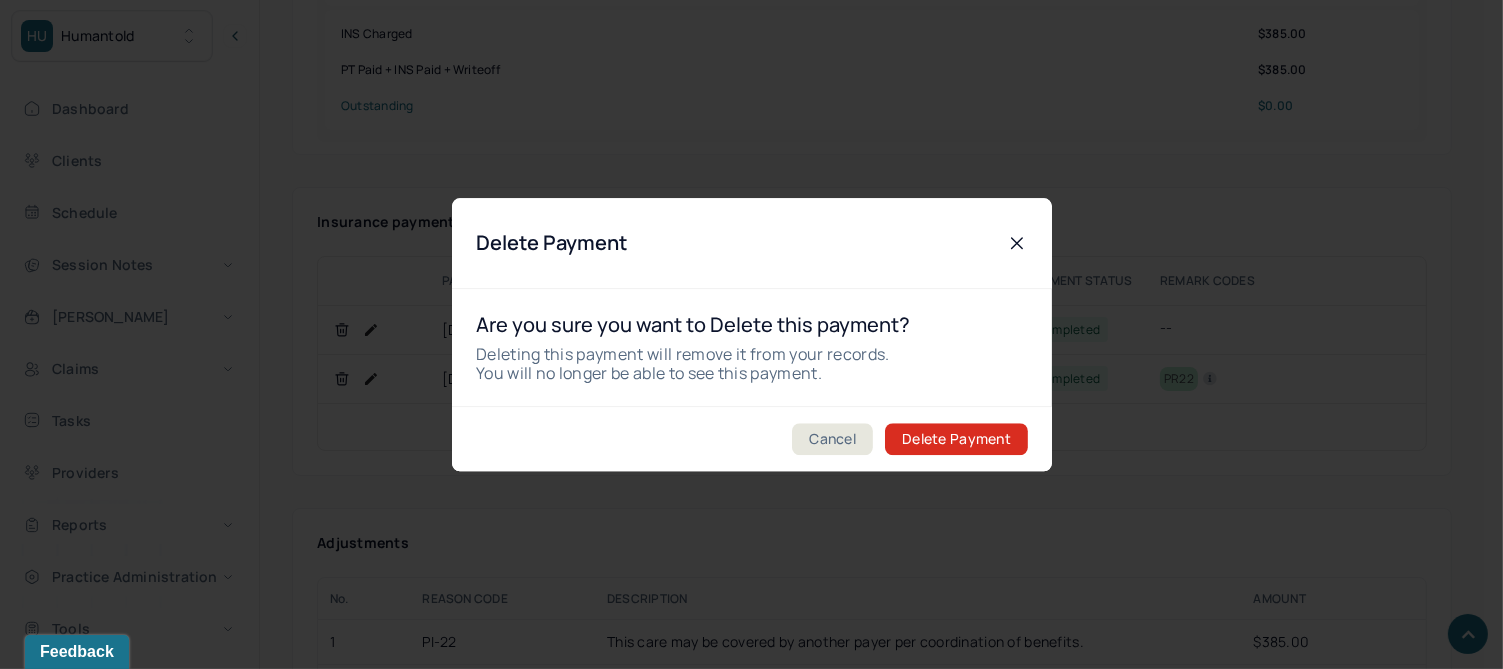 click on "Delete Payment" at bounding box center (956, 439) 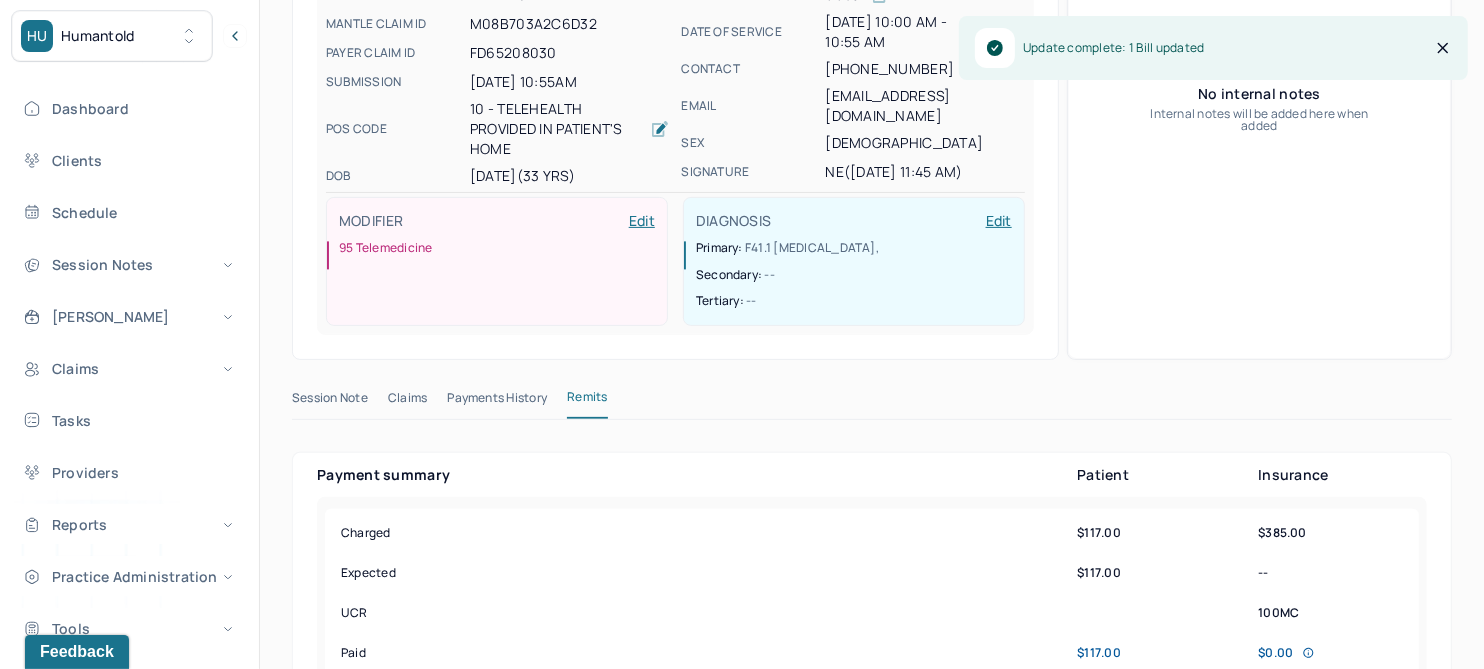 scroll, scrollTop: 0, scrollLeft: 0, axis: both 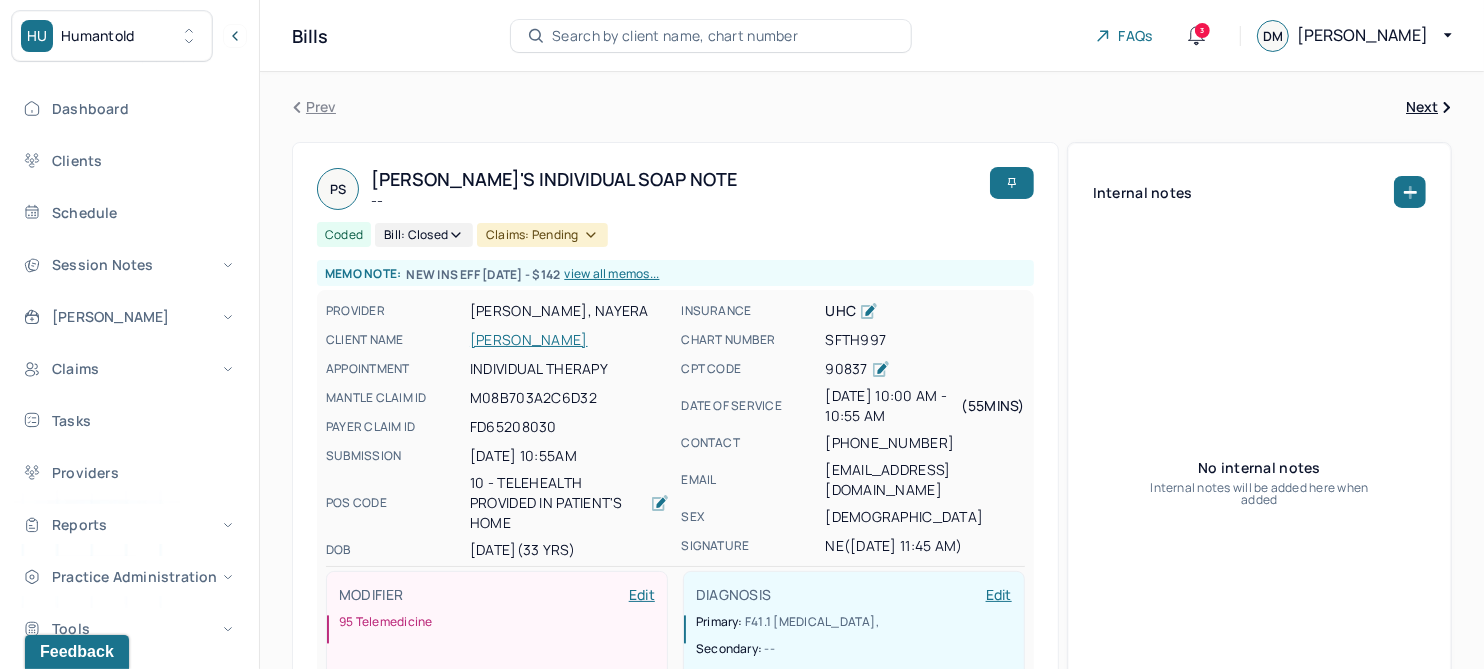 click on "[PERSON_NAME]" at bounding box center (569, 340) 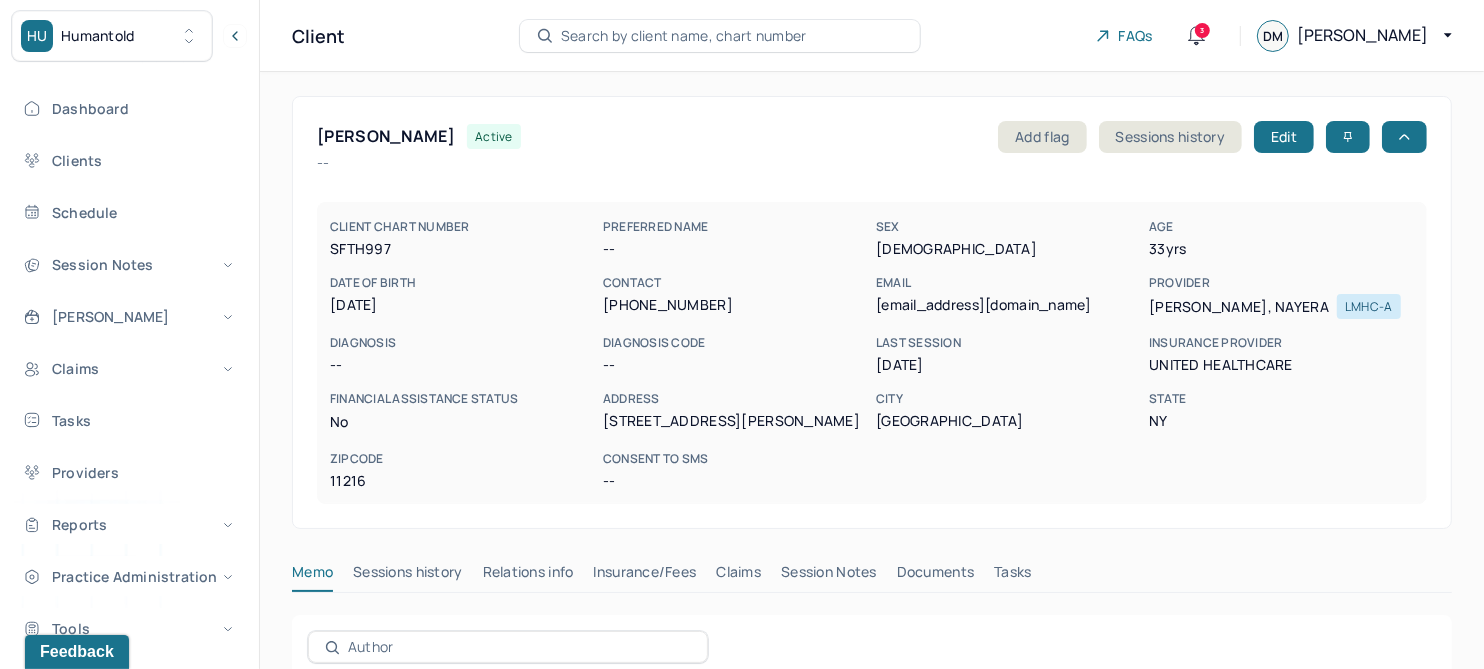 click on "Claims" at bounding box center [738, 576] 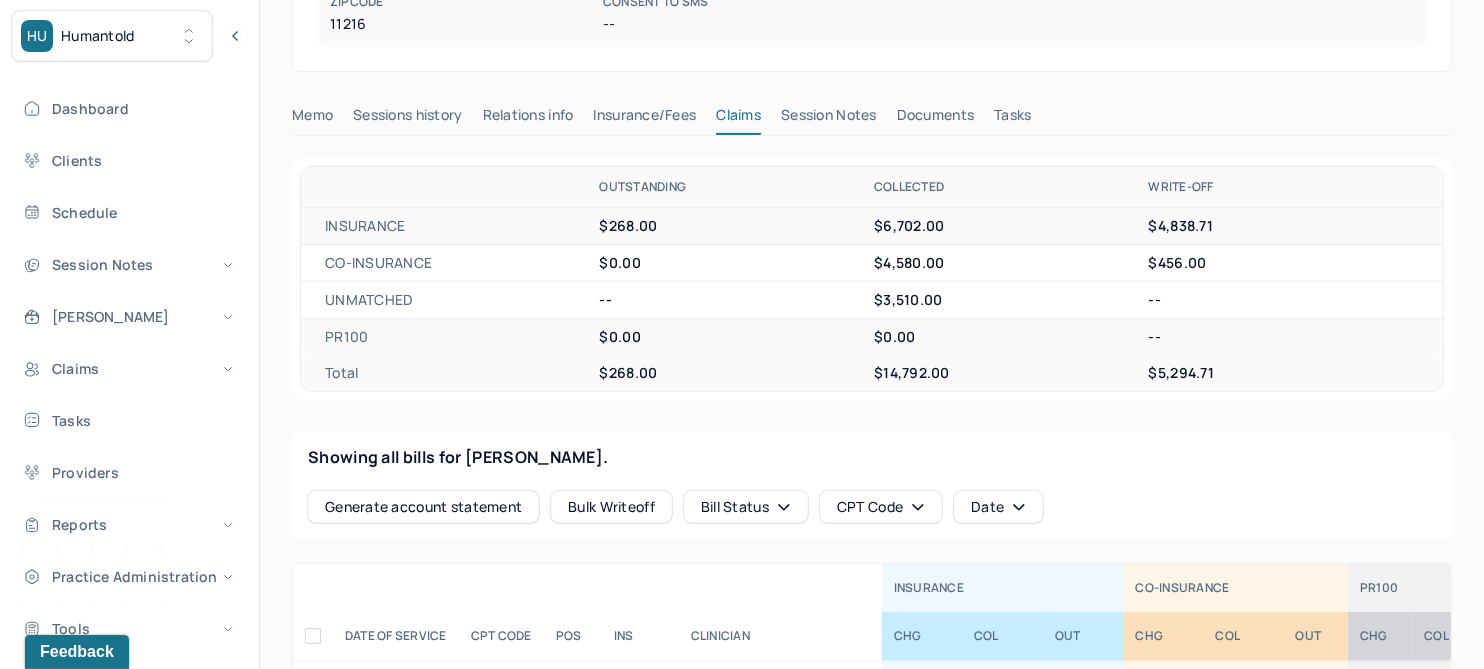 scroll, scrollTop: 750, scrollLeft: 0, axis: vertical 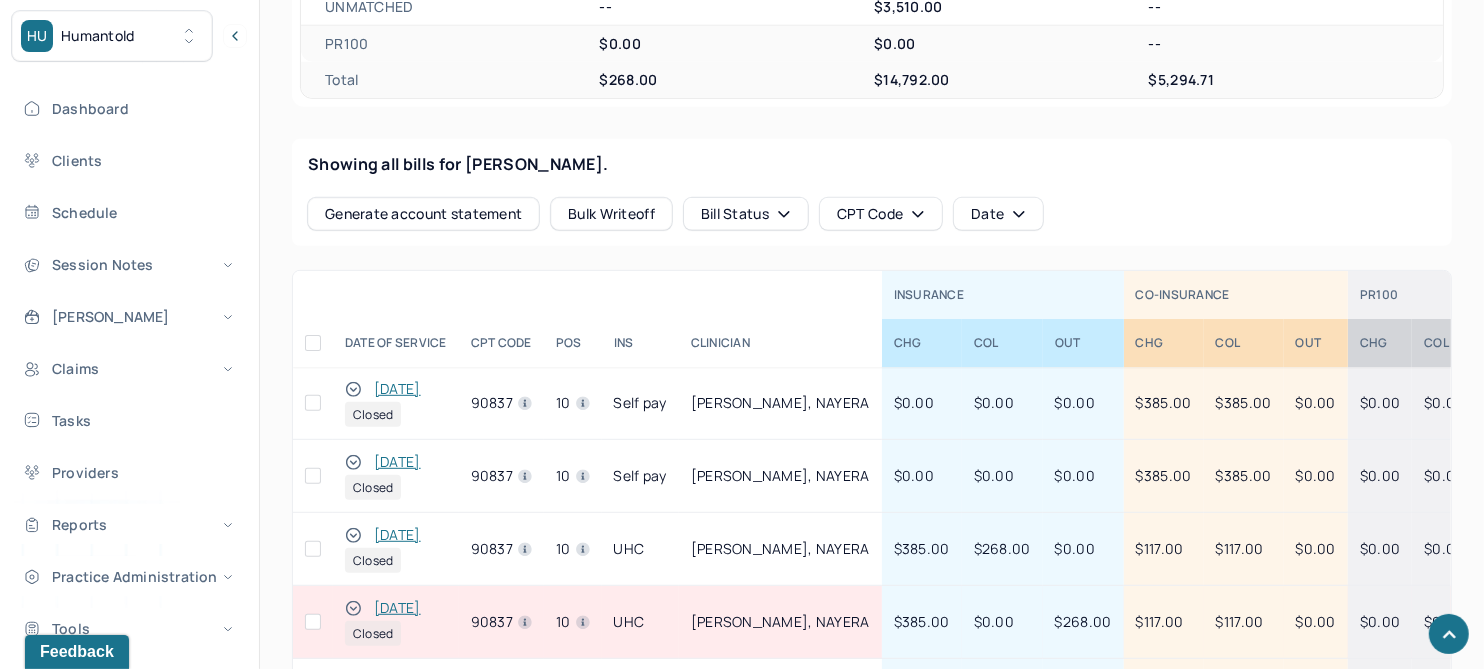 click on "[DATE]" at bounding box center [397, 462] 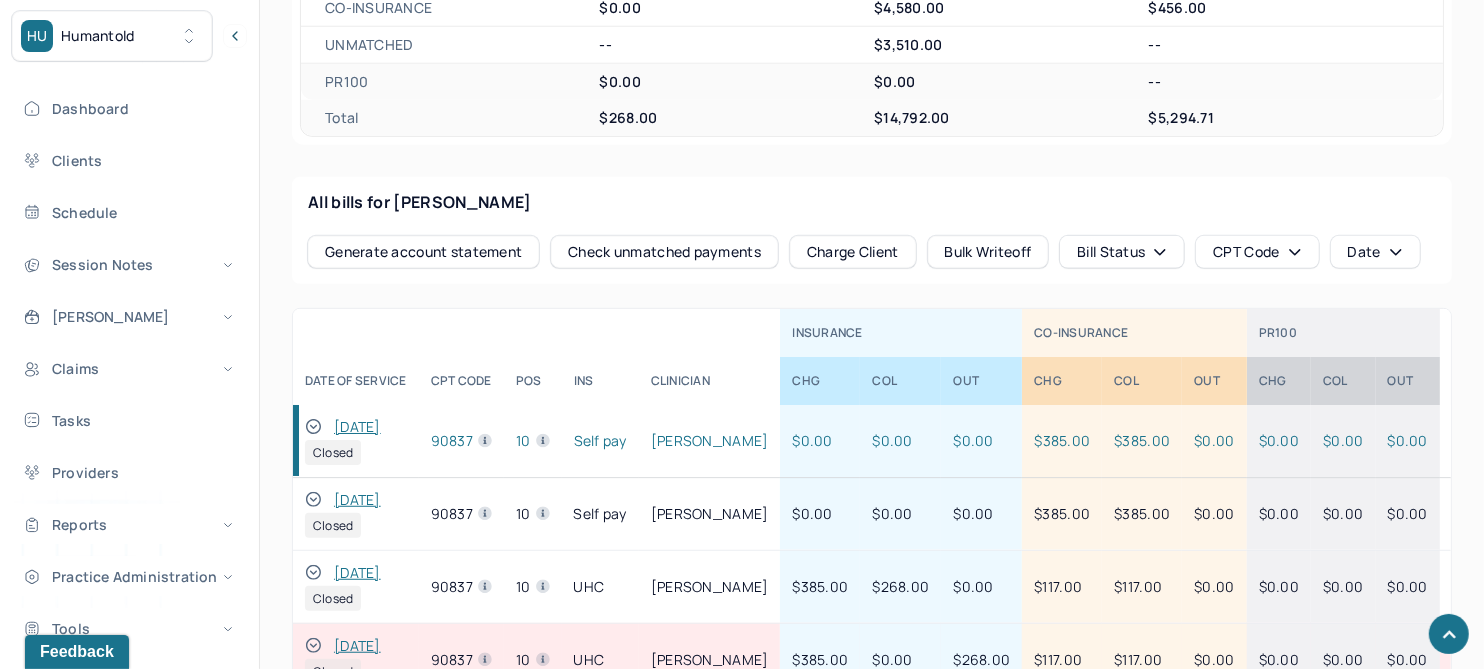 scroll, scrollTop: 928, scrollLeft: 0, axis: vertical 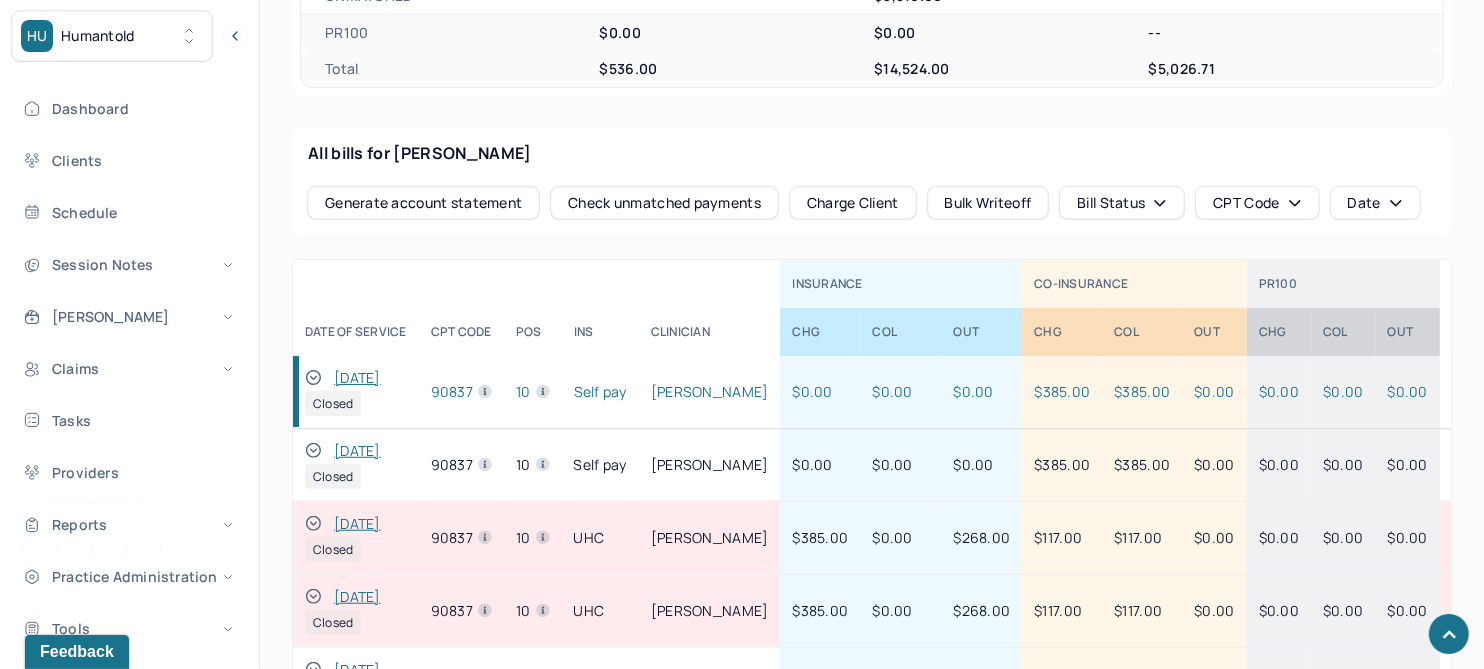 click 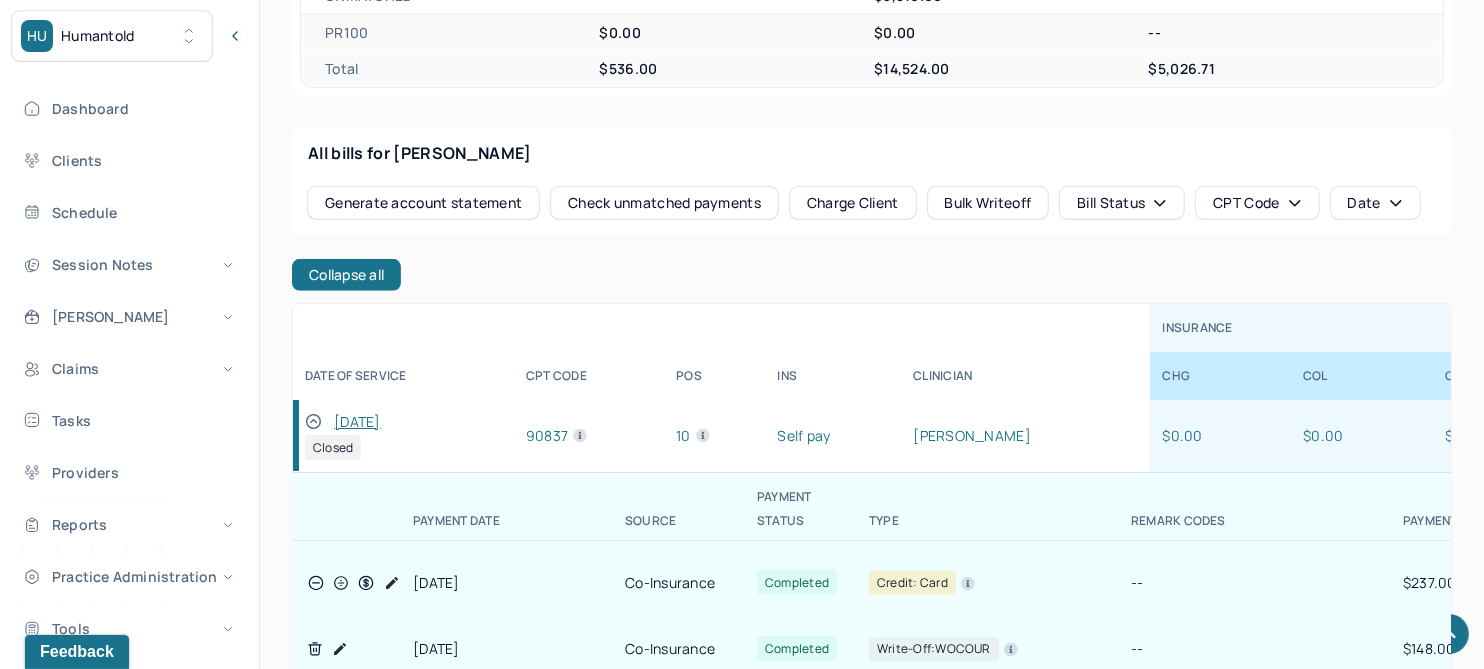 drag, startPoint x: 313, startPoint y: 412, endPoint x: 339, endPoint y: 421, distance: 27.513634 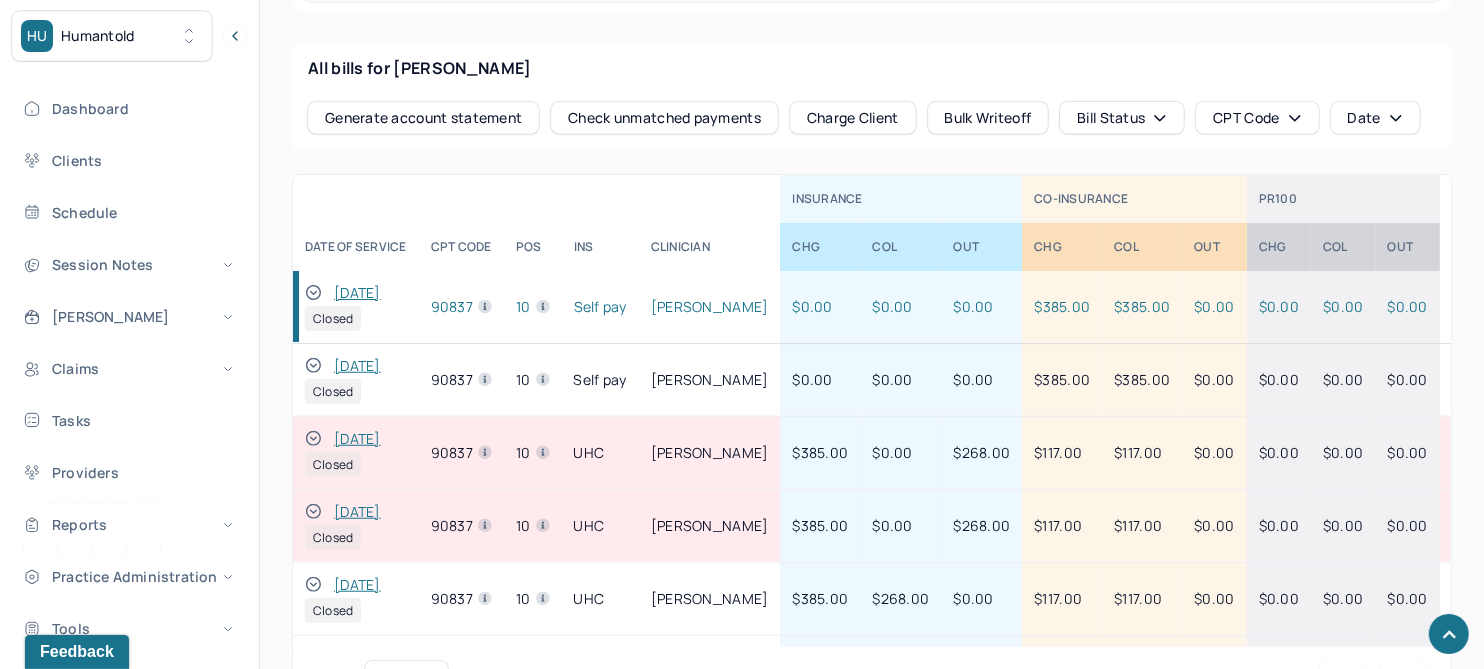 scroll, scrollTop: 1072, scrollLeft: 0, axis: vertical 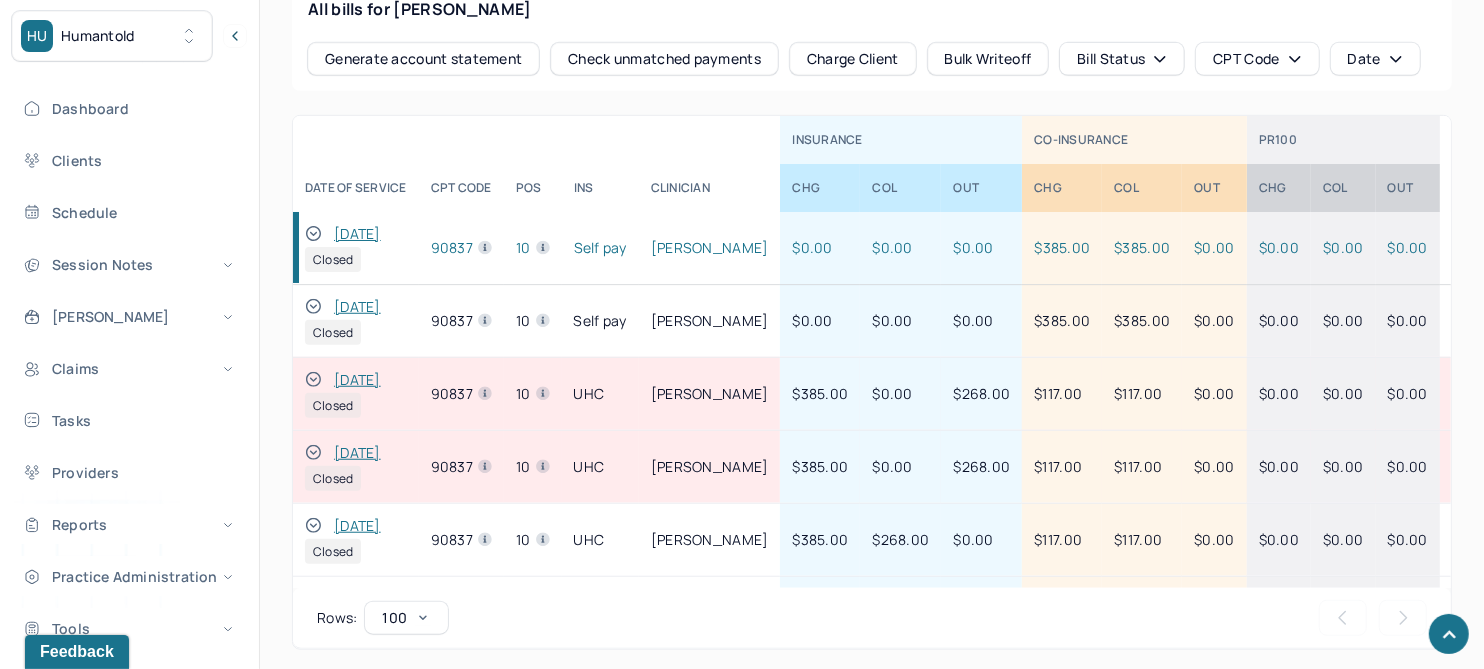 drag, startPoint x: 308, startPoint y: 232, endPoint x: 275, endPoint y: 366, distance: 138.00362 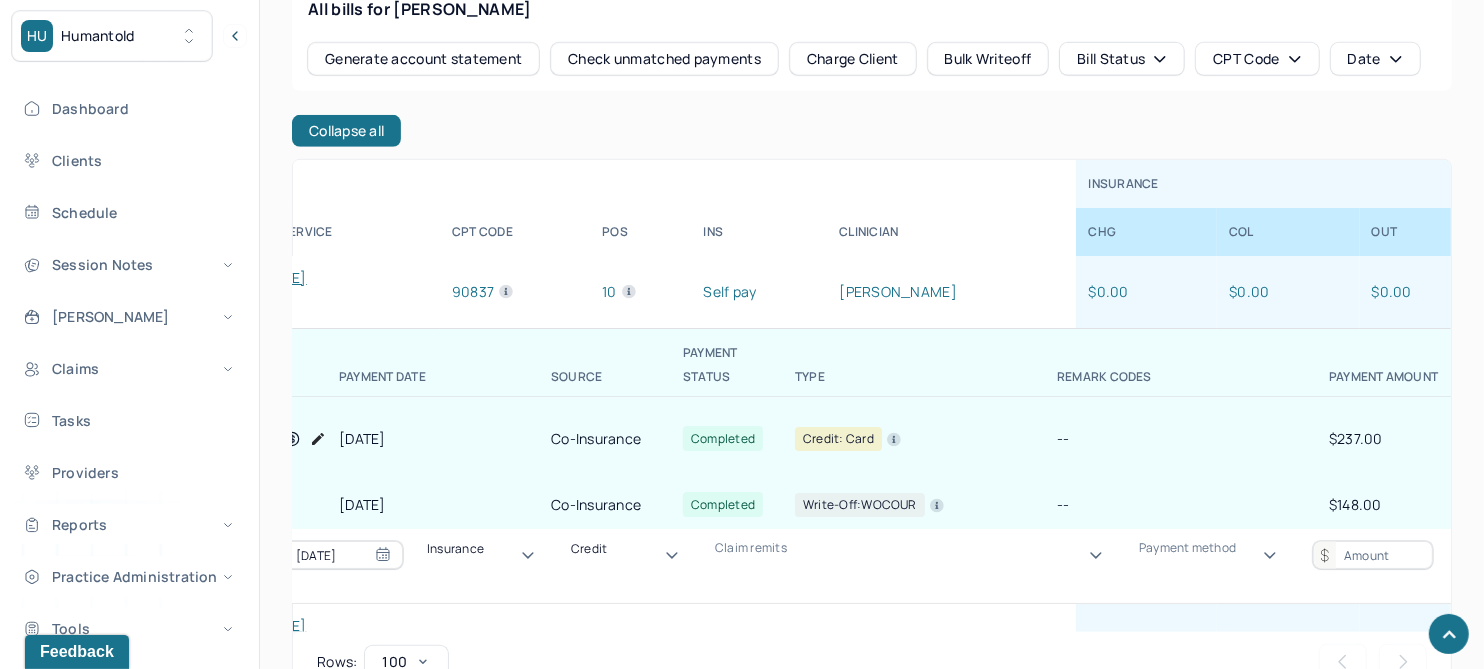 scroll, scrollTop: 0, scrollLeft: 0, axis: both 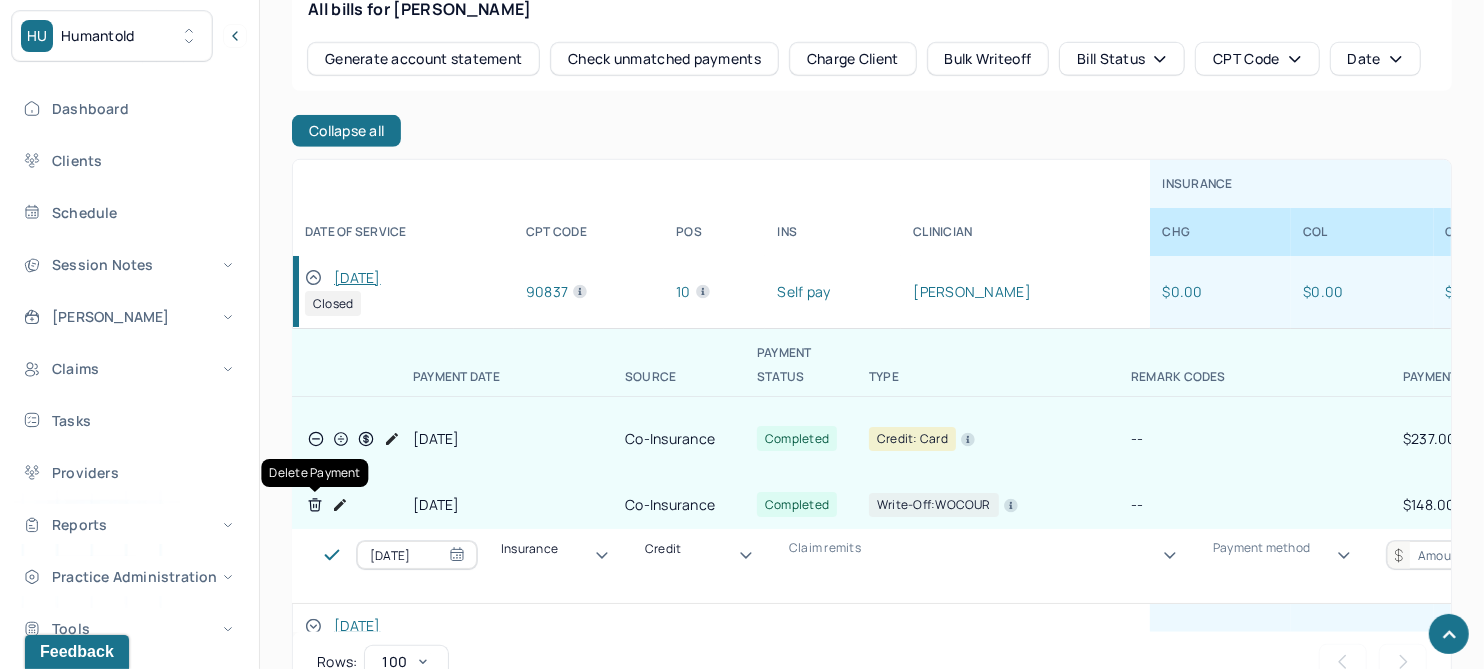 click 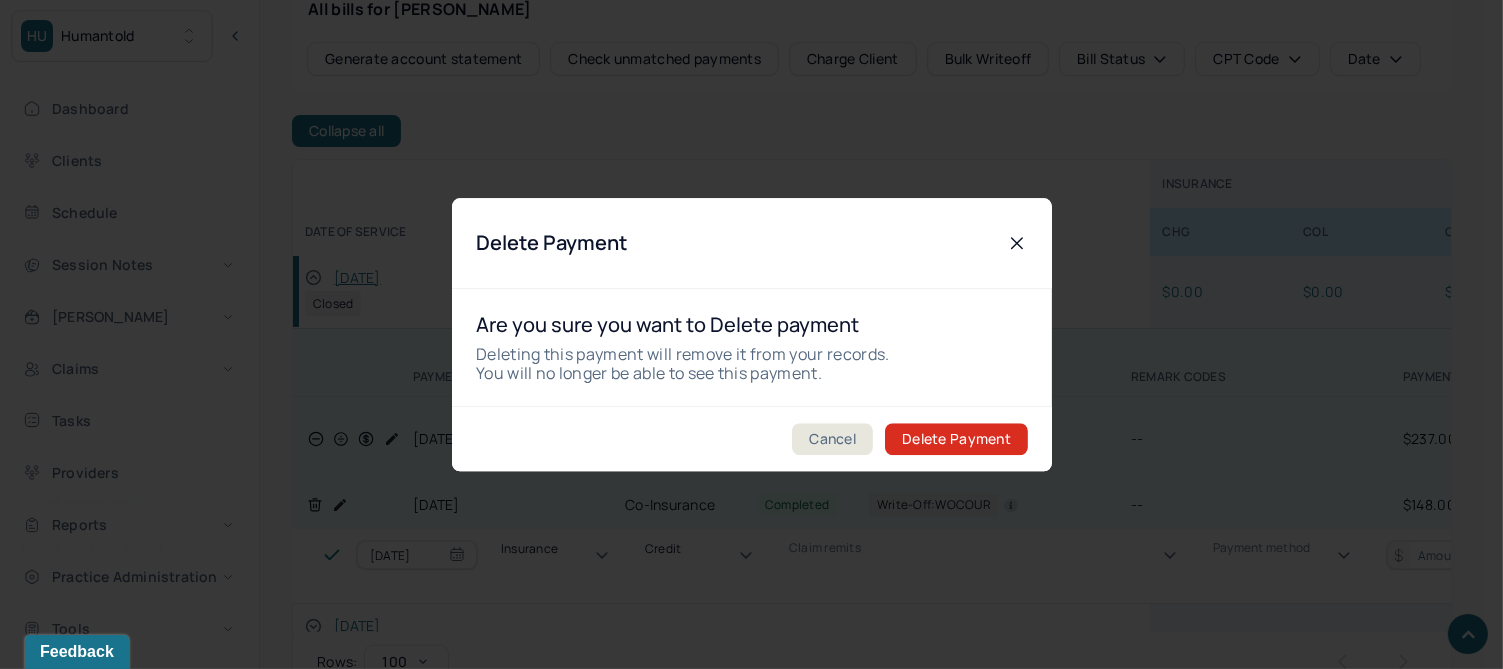 click on "Delete Payment" at bounding box center [956, 439] 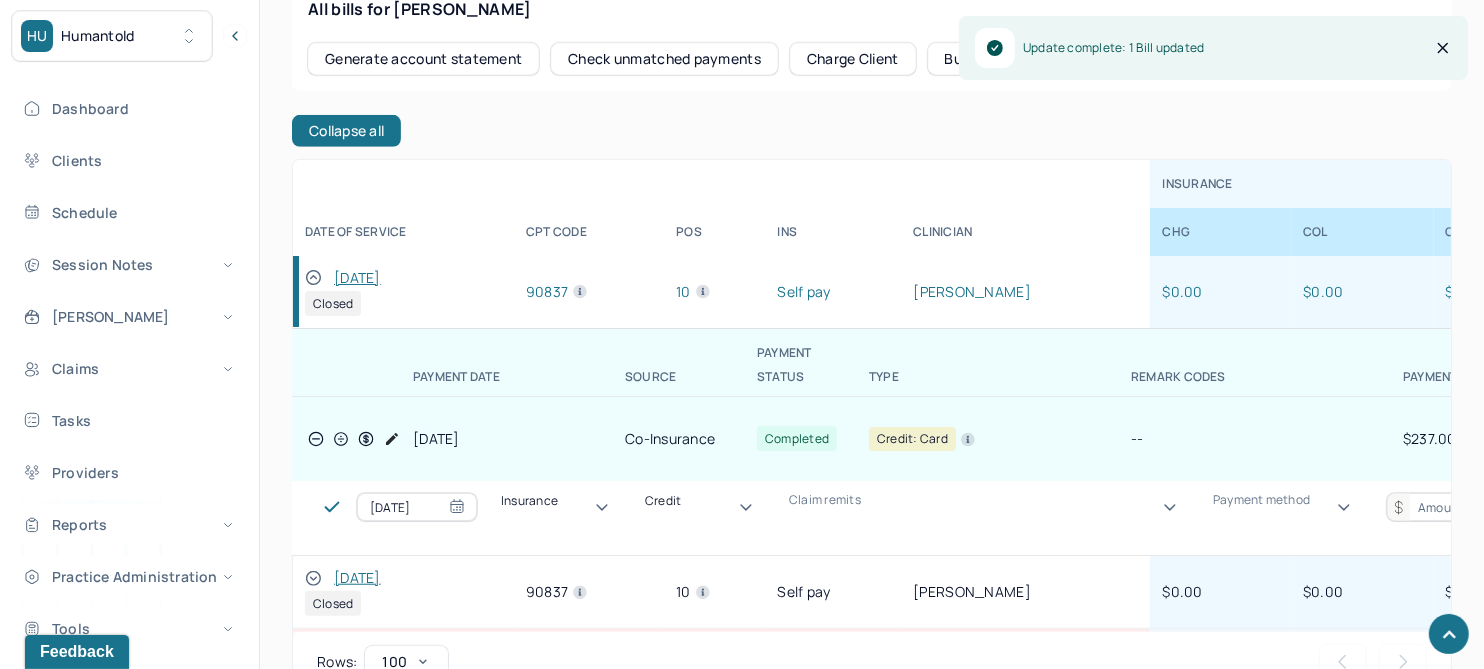 click 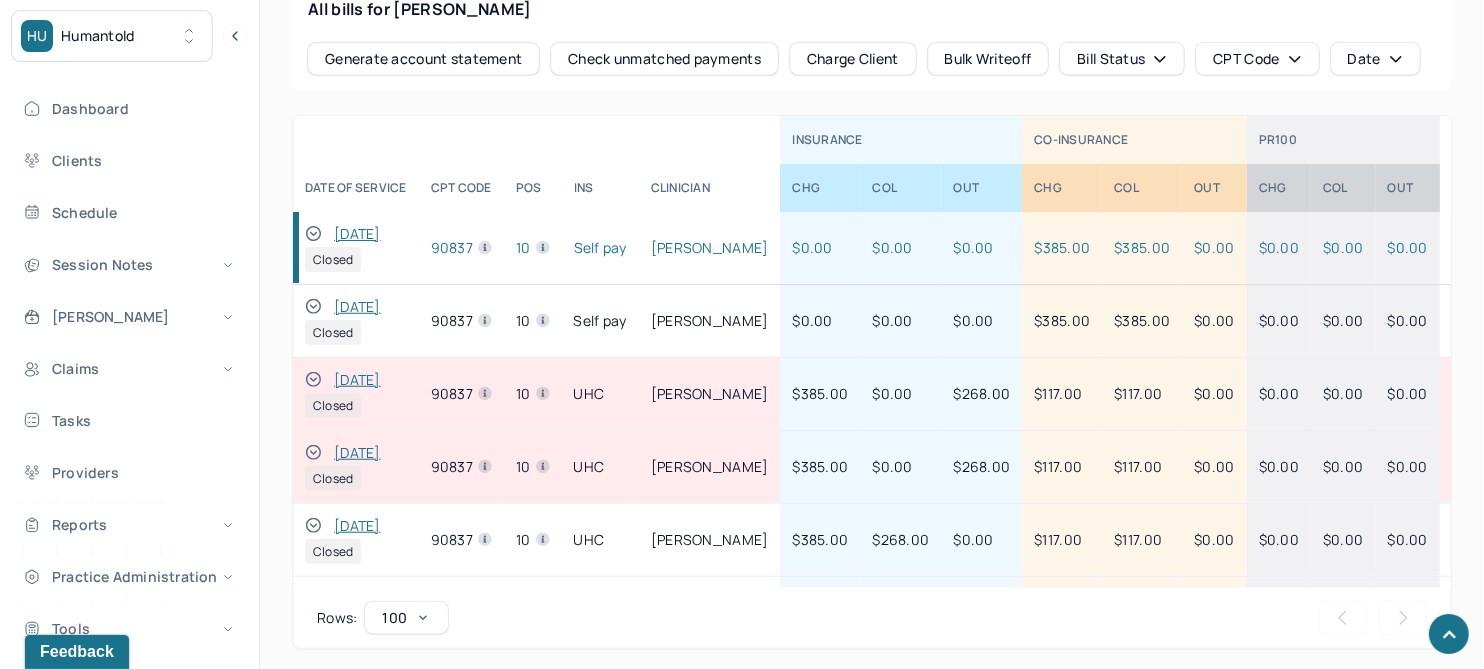 click on "[DATE]" at bounding box center (357, 307) 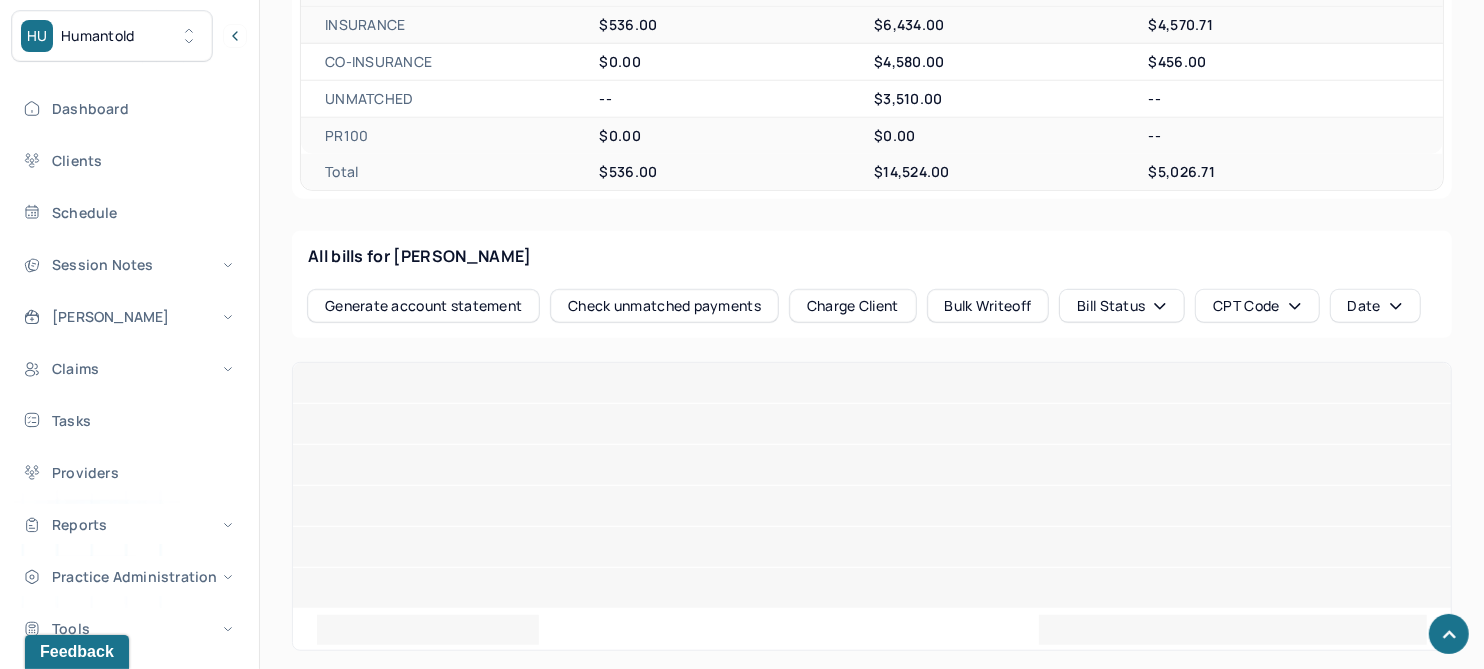 scroll, scrollTop: 1072, scrollLeft: 0, axis: vertical 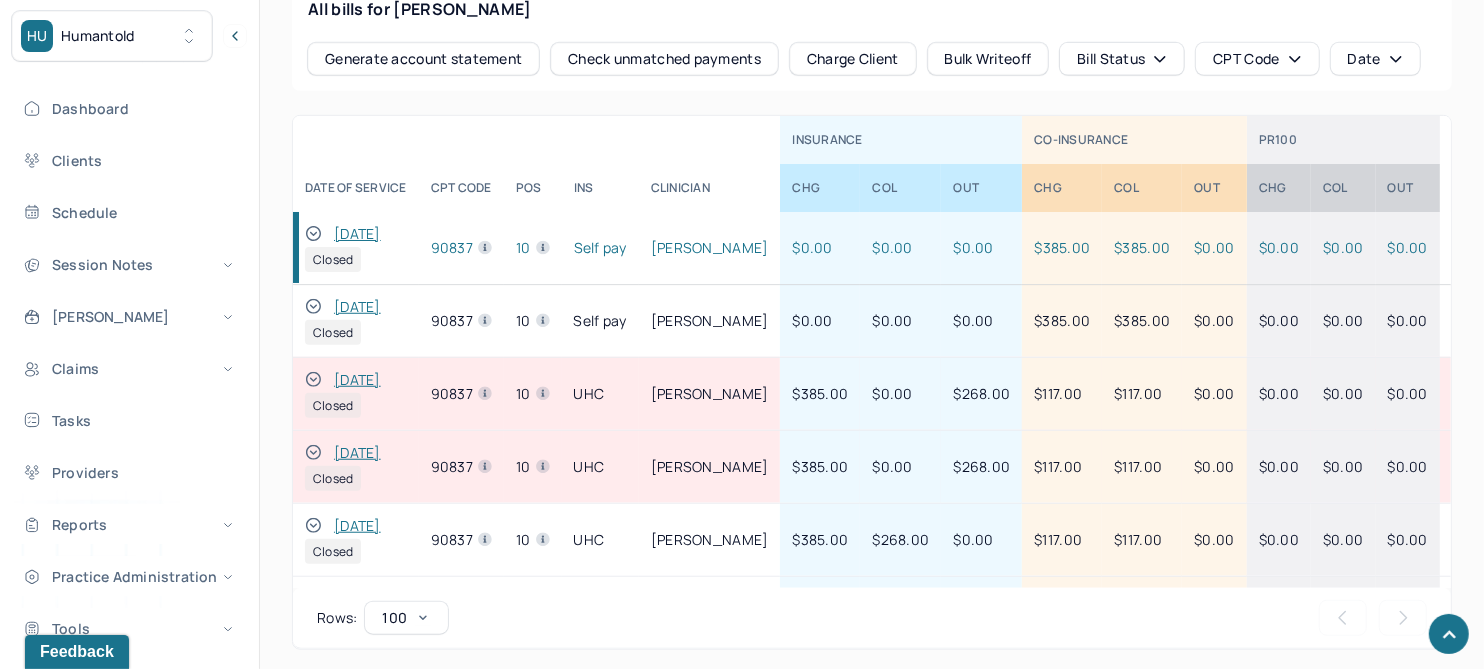click 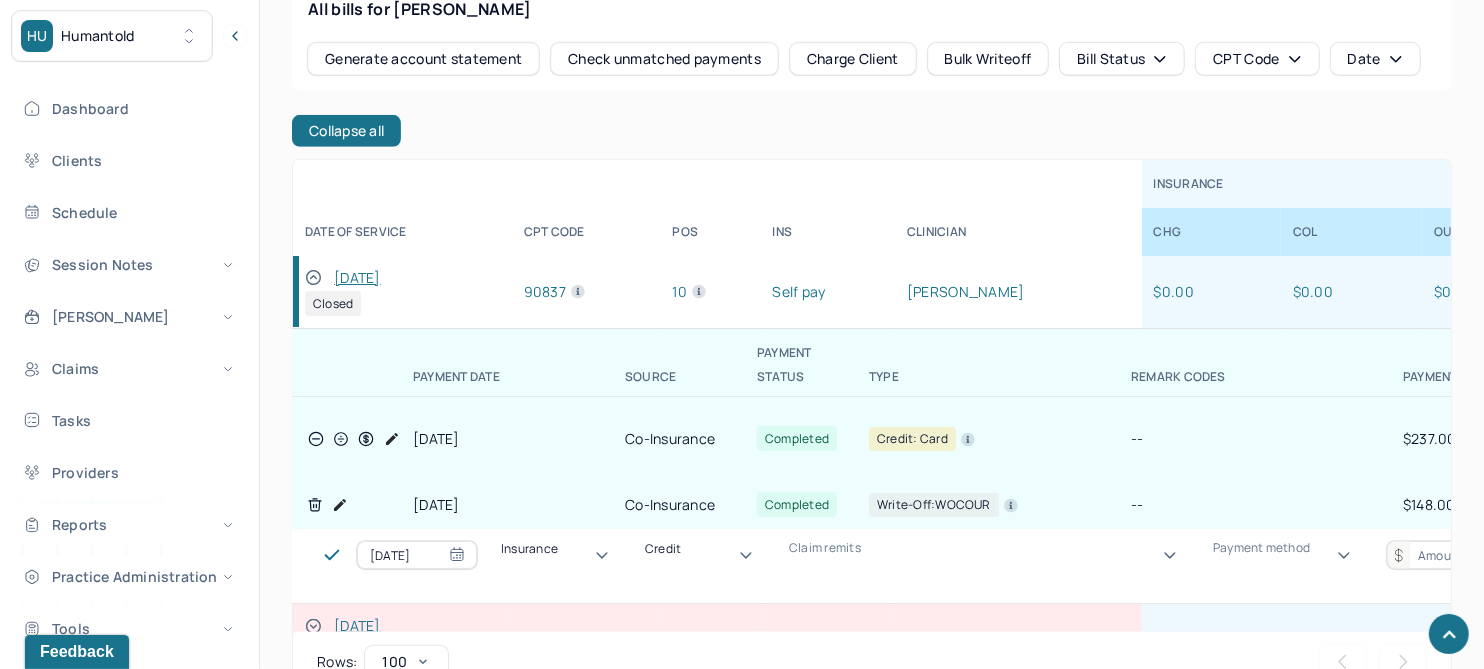 click 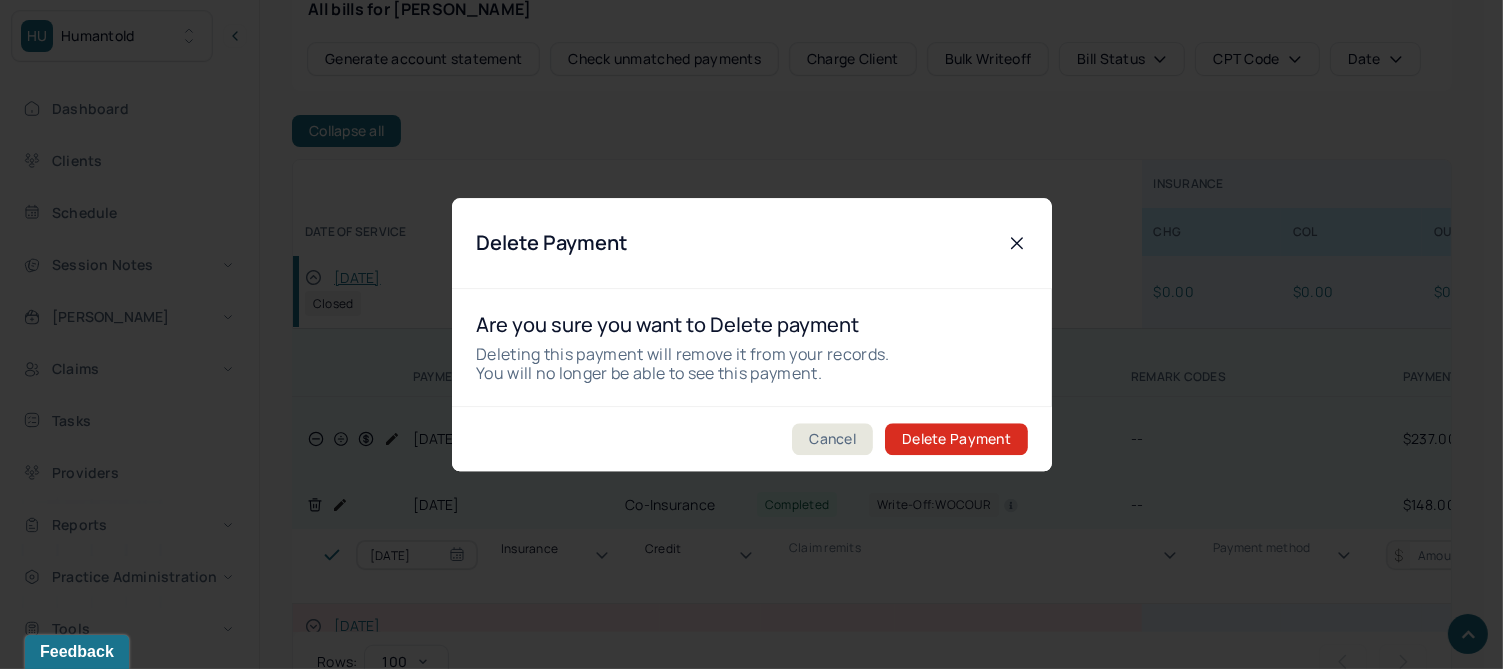 click on "Delete Payment" at bounding box center [956, 439] 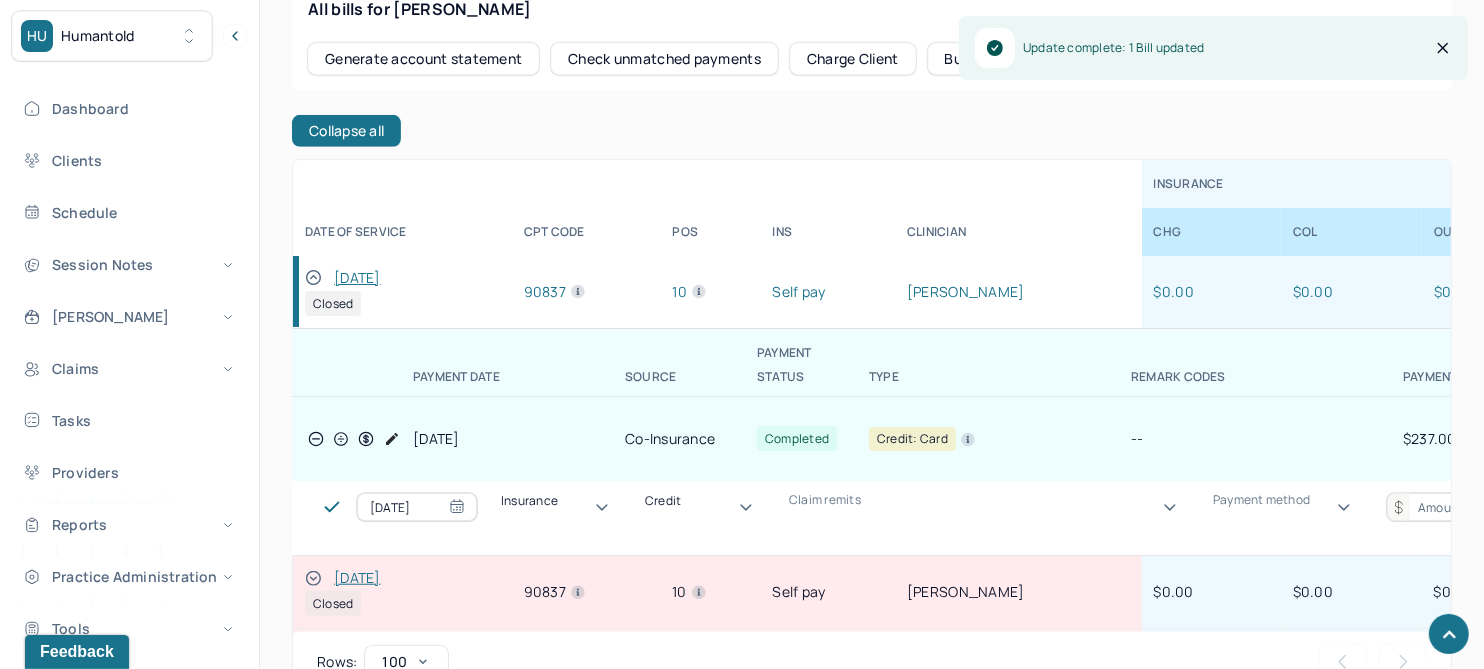drag, startPoint x: 313, startPoint y: 270, endPoint x: 333, endPoint y: 287, distance: 26.24881 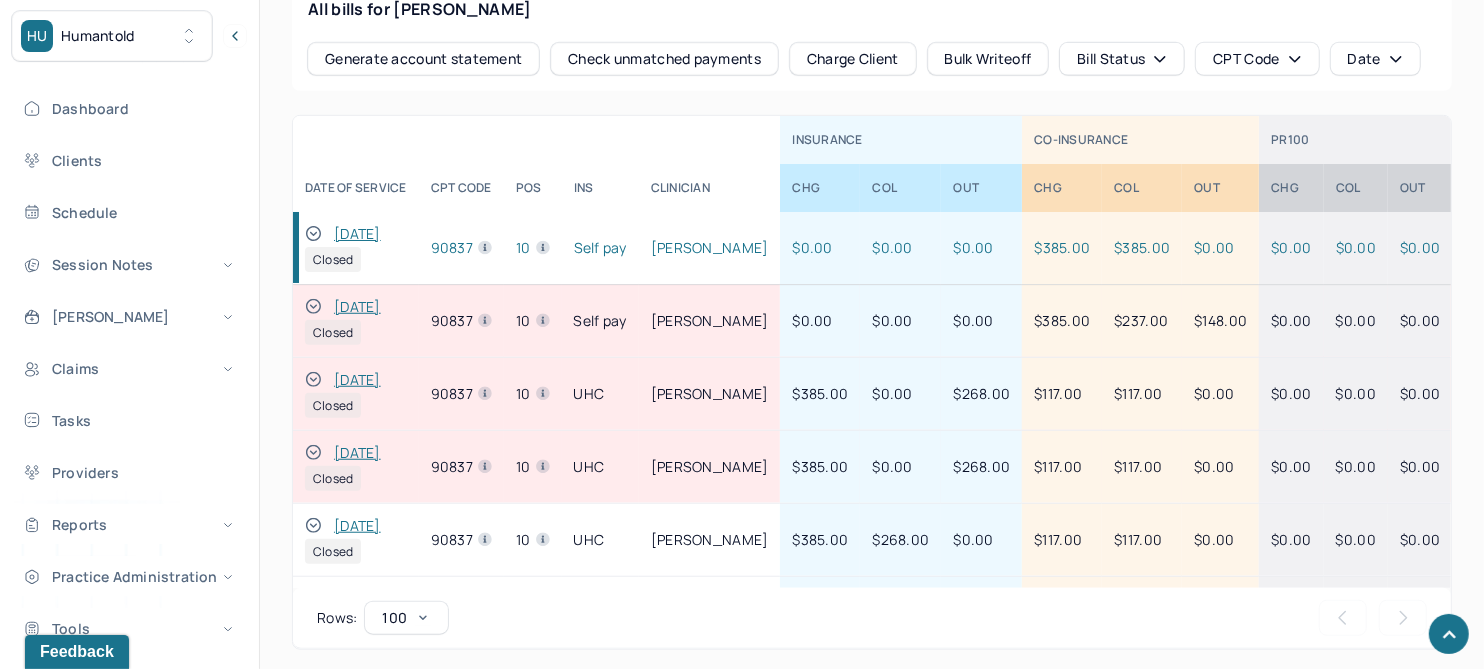 click on "[DATE]" at bounding box center [357, 453] 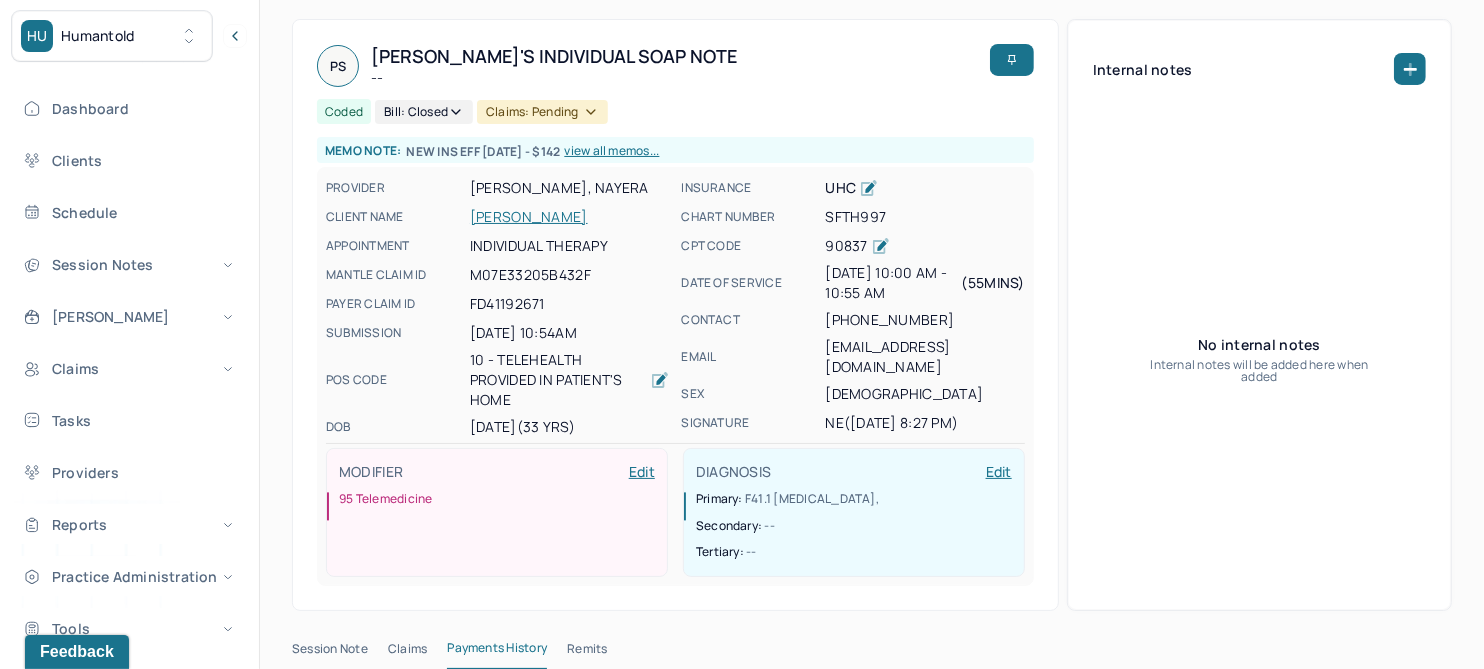 scroll, scrollTop: 72, scrollLeft: 0, axis: vertical 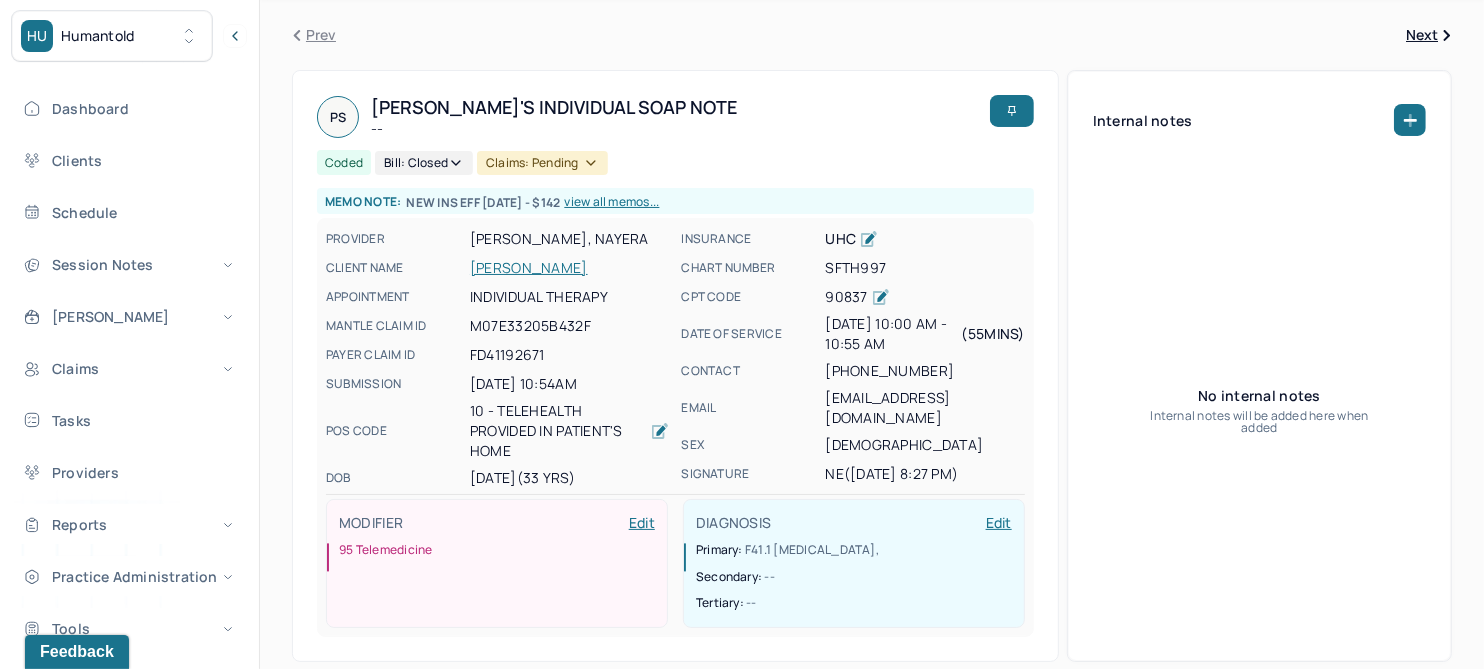click 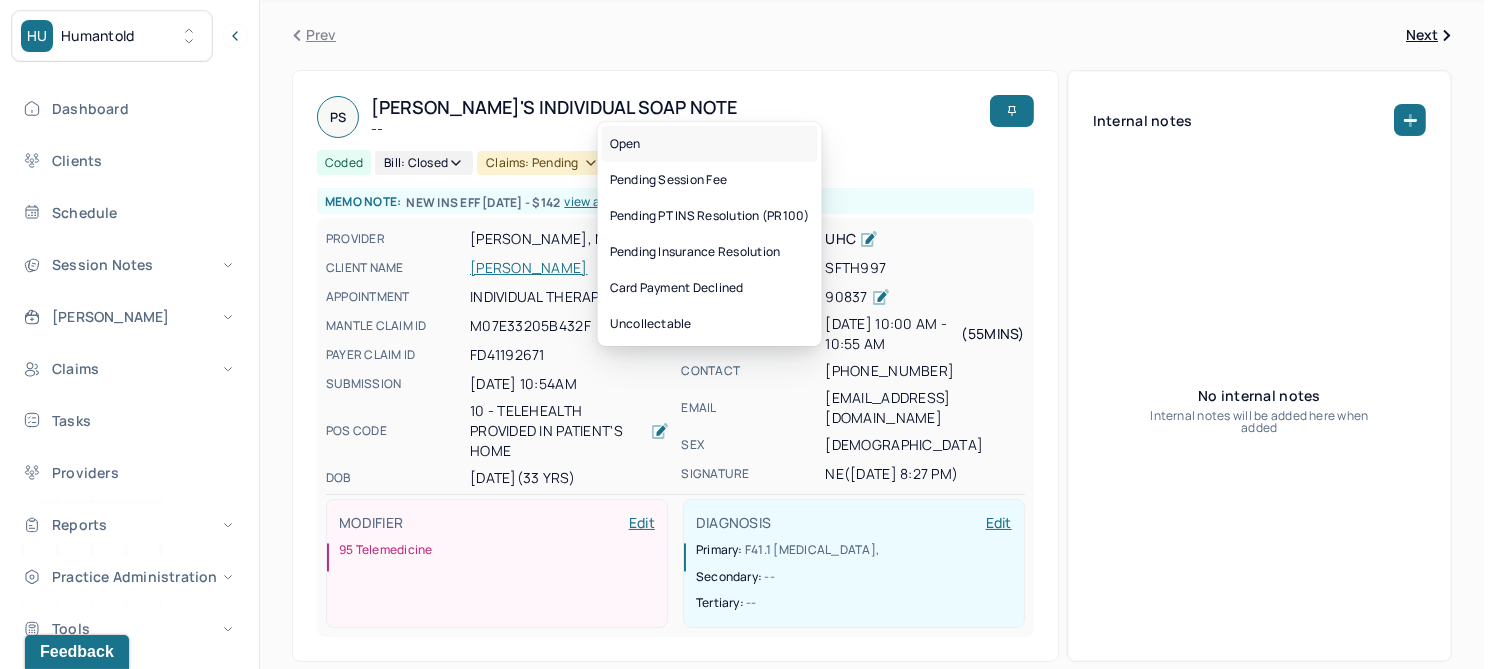 click on "Open" at bounding box center (710, 144) 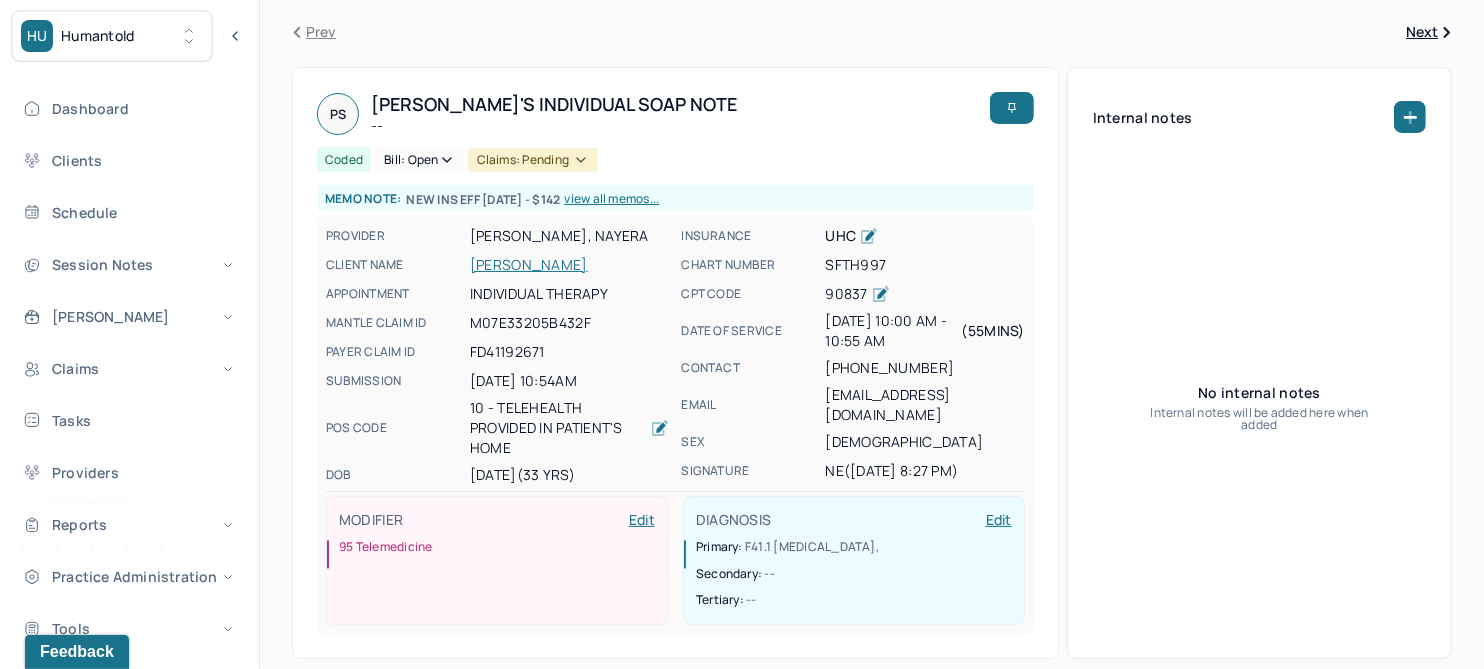 scroll, scrollTop: 72, scrollLeft: 0, axis: vertical 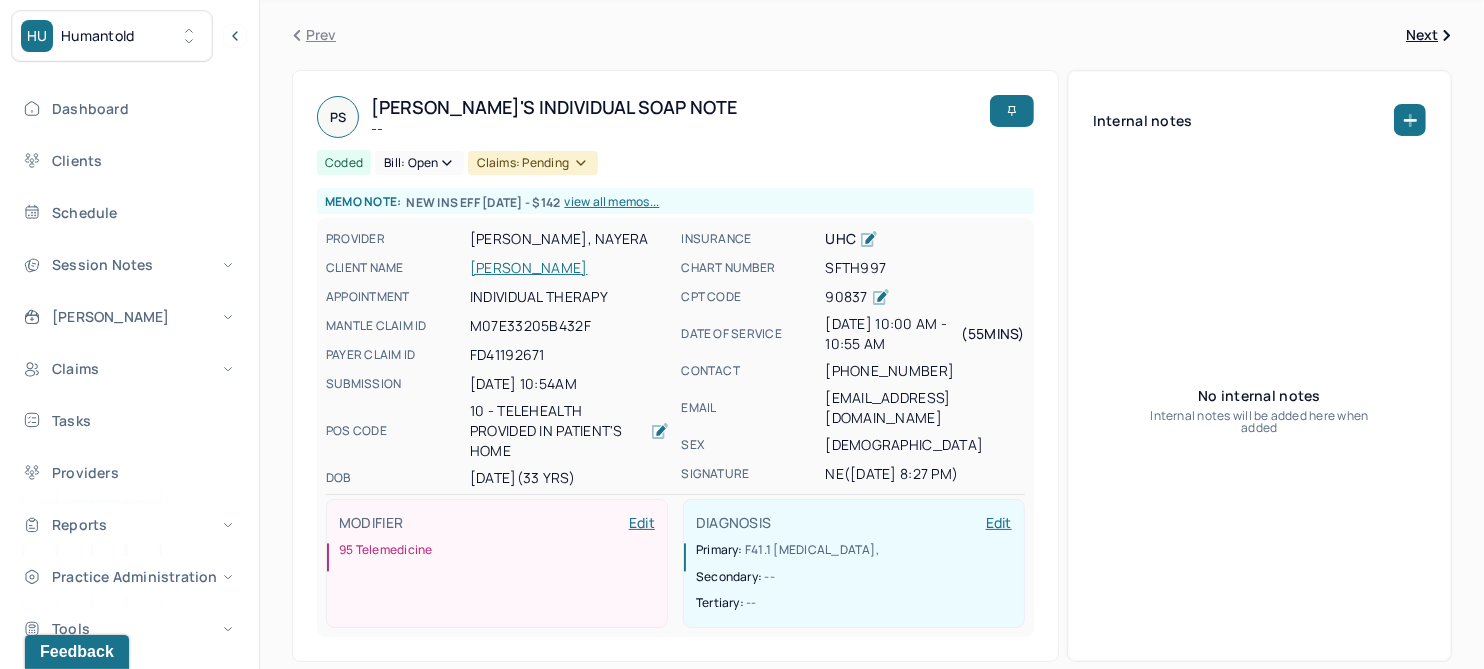 click on "[PERSON_NAME]" at bounding box center [569, 268] 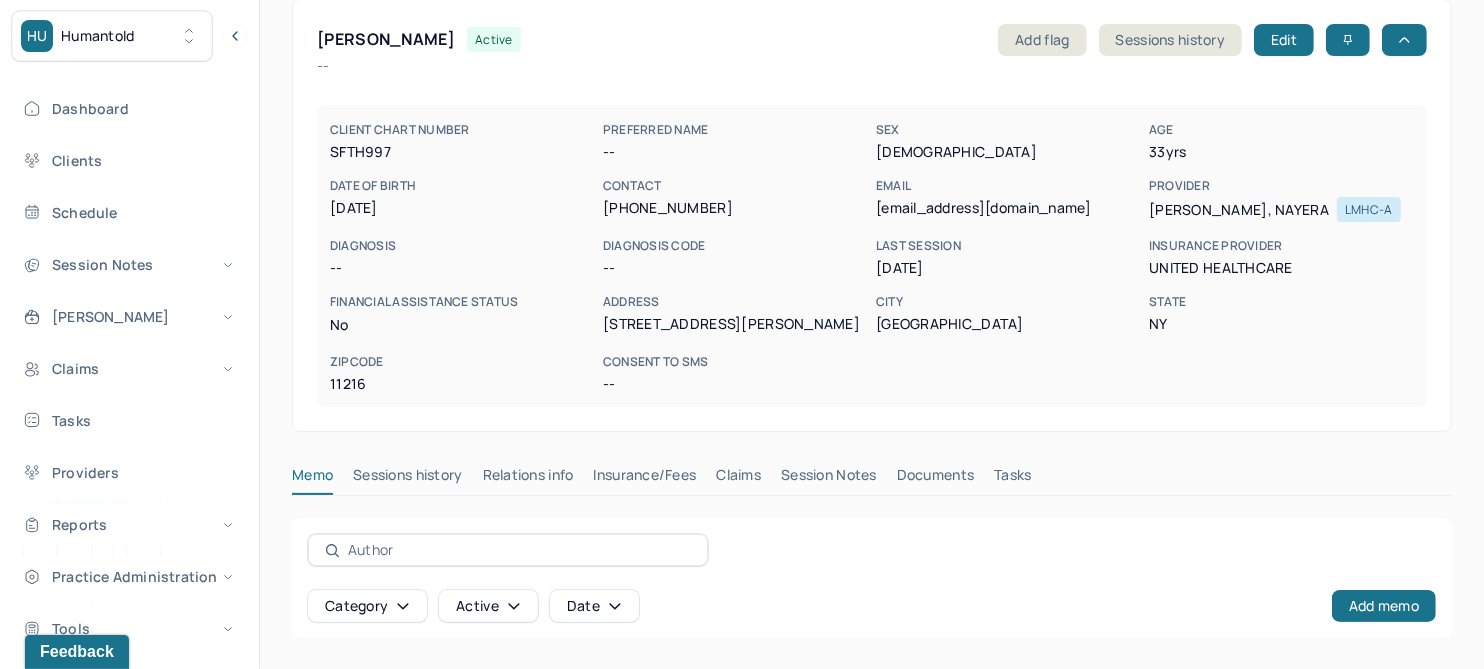 scroll, scrollTop: 333, scrollLeft: 0, axis: vertical 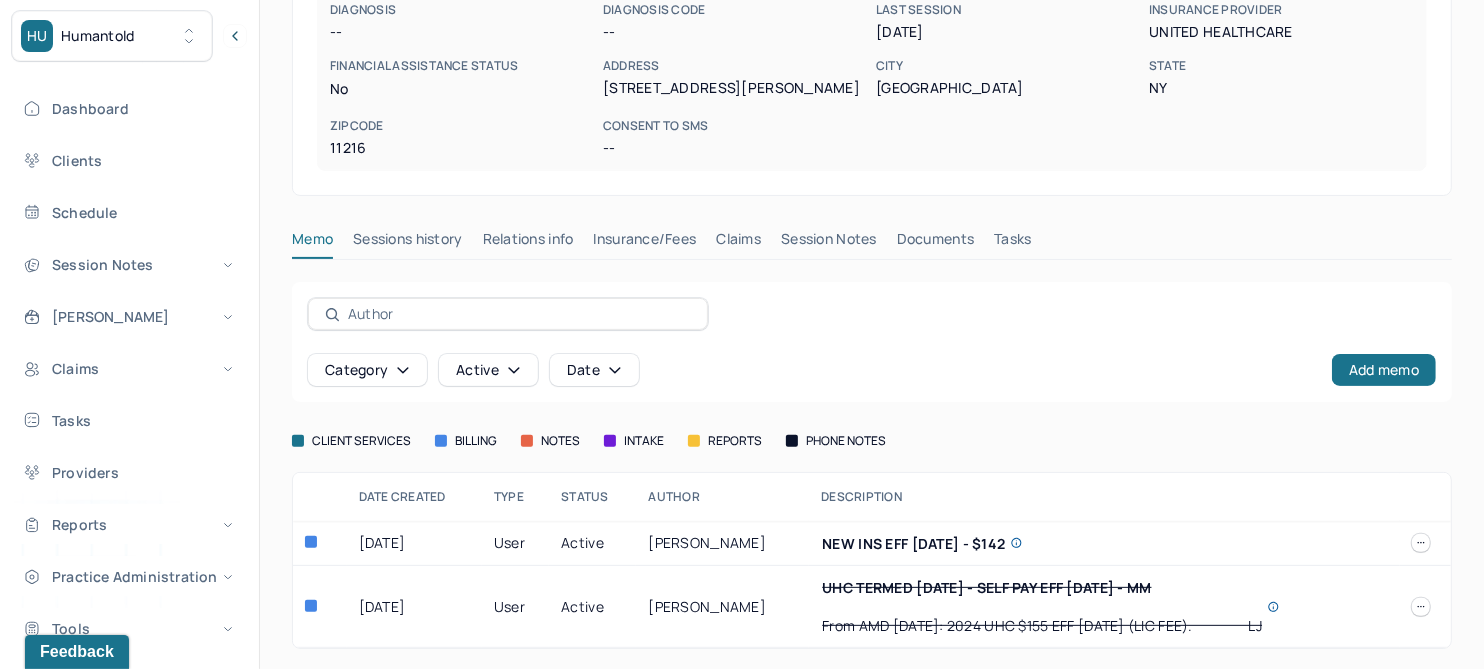 click on "Insurance/Fees" at bounding box center [645, 243] 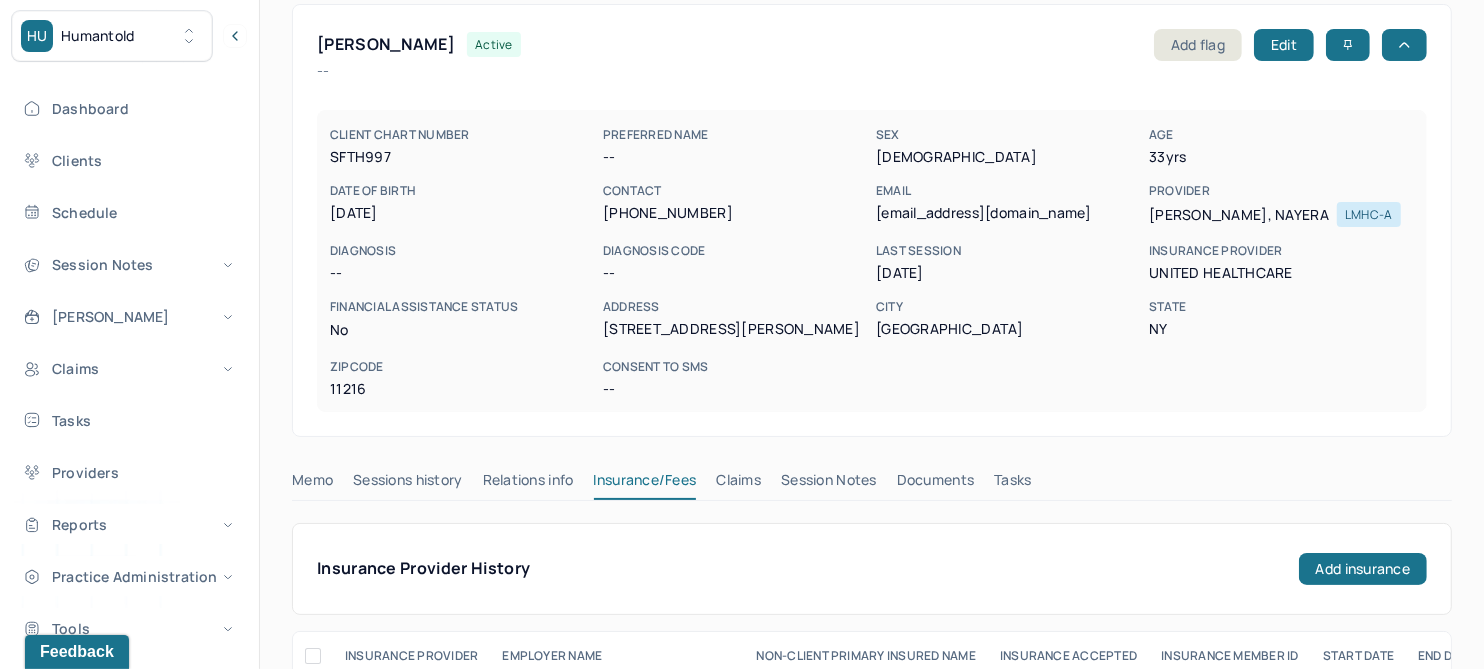 scroll, scrollTop: 84, scrollLeft: 0, axis: vertical 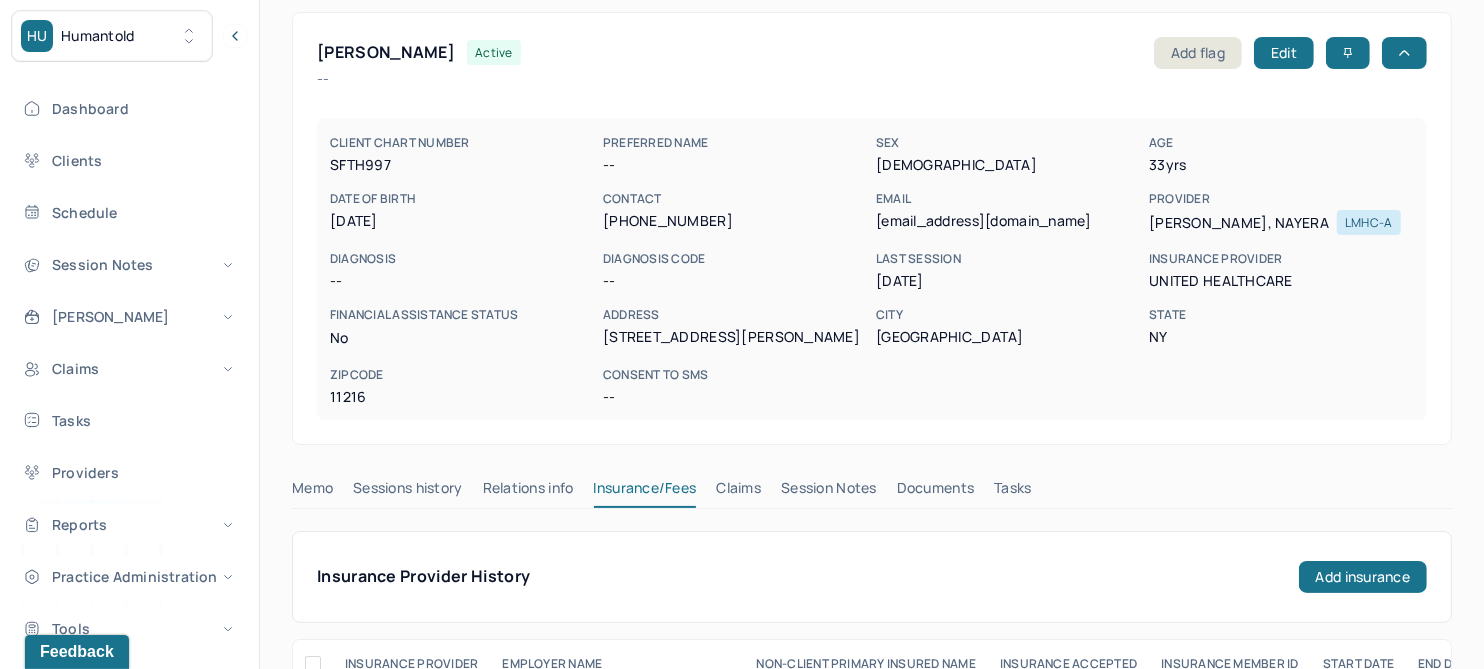 click on "Claims" at bounding box center [738, 492] 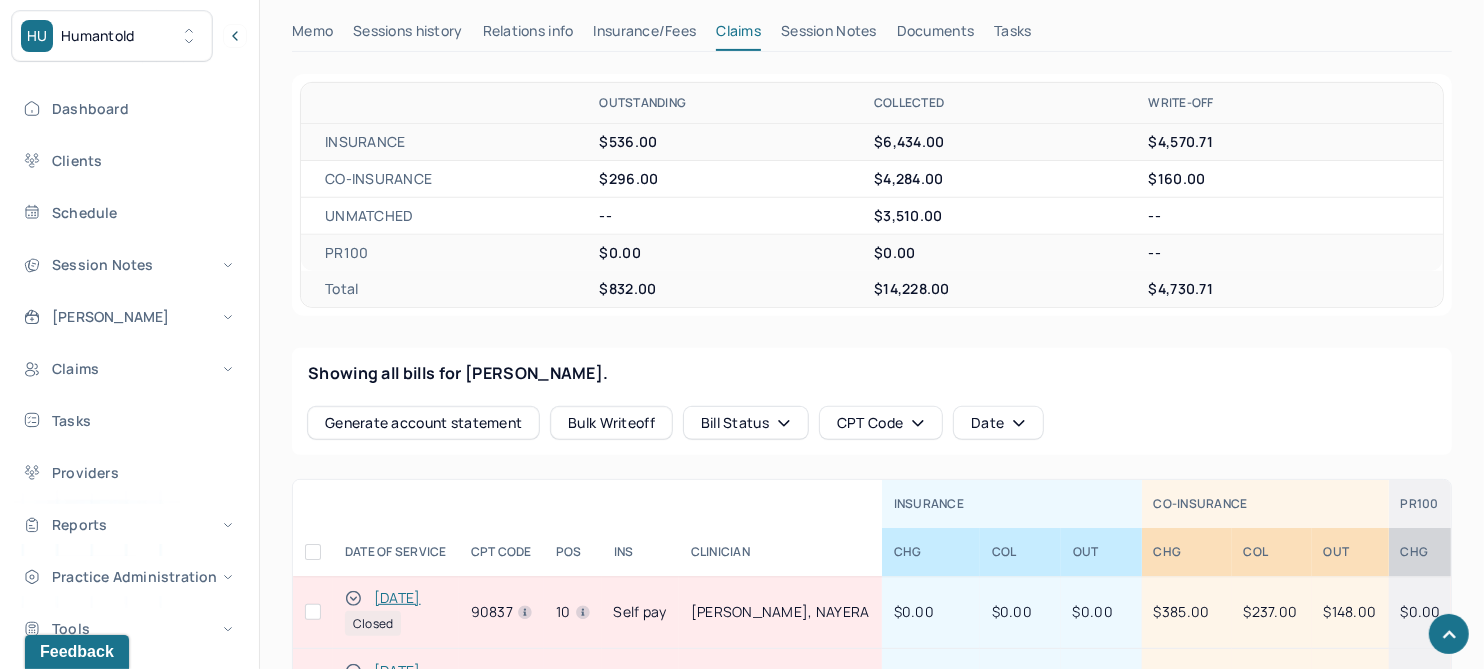 scroll, scrollTop: 959, scrollLeft: 0, axis: vertical 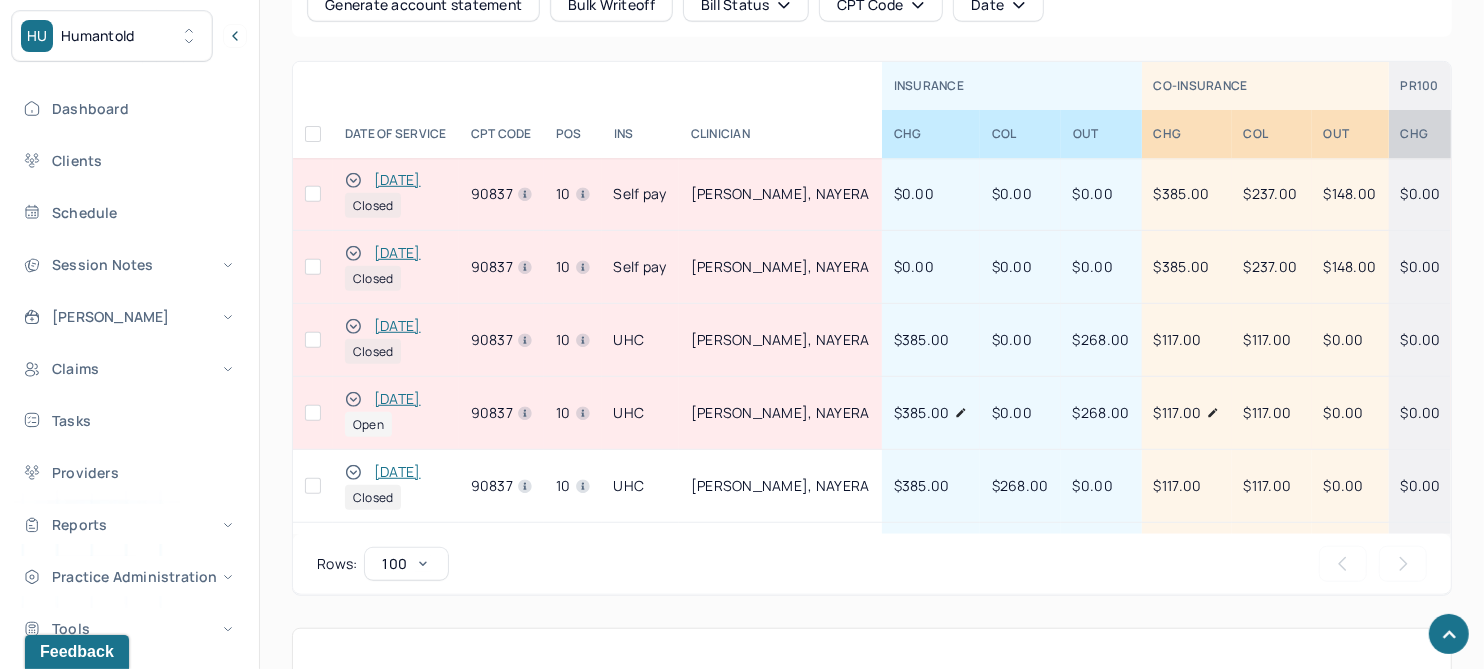 click on "[DATE]" at bounding box center (397, 326) 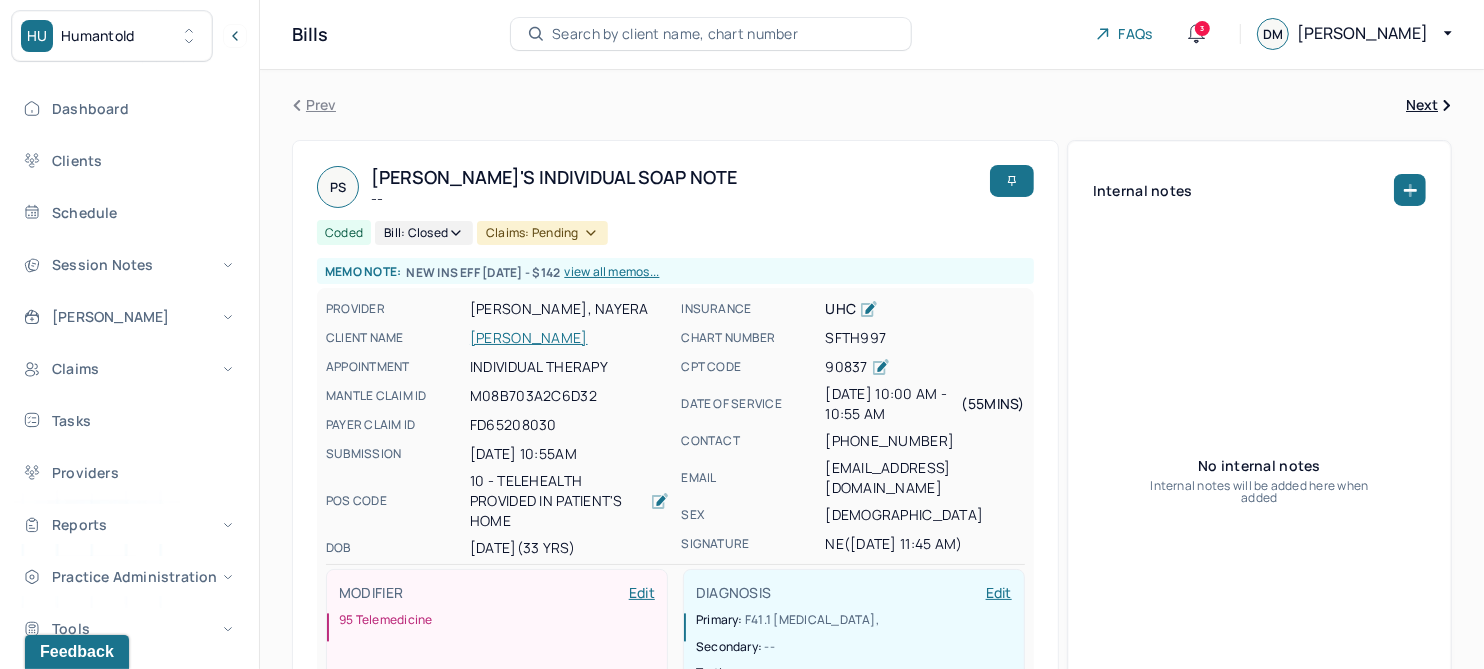 scroll, scrollTop: 0, scrollLeft: 0, axis: both 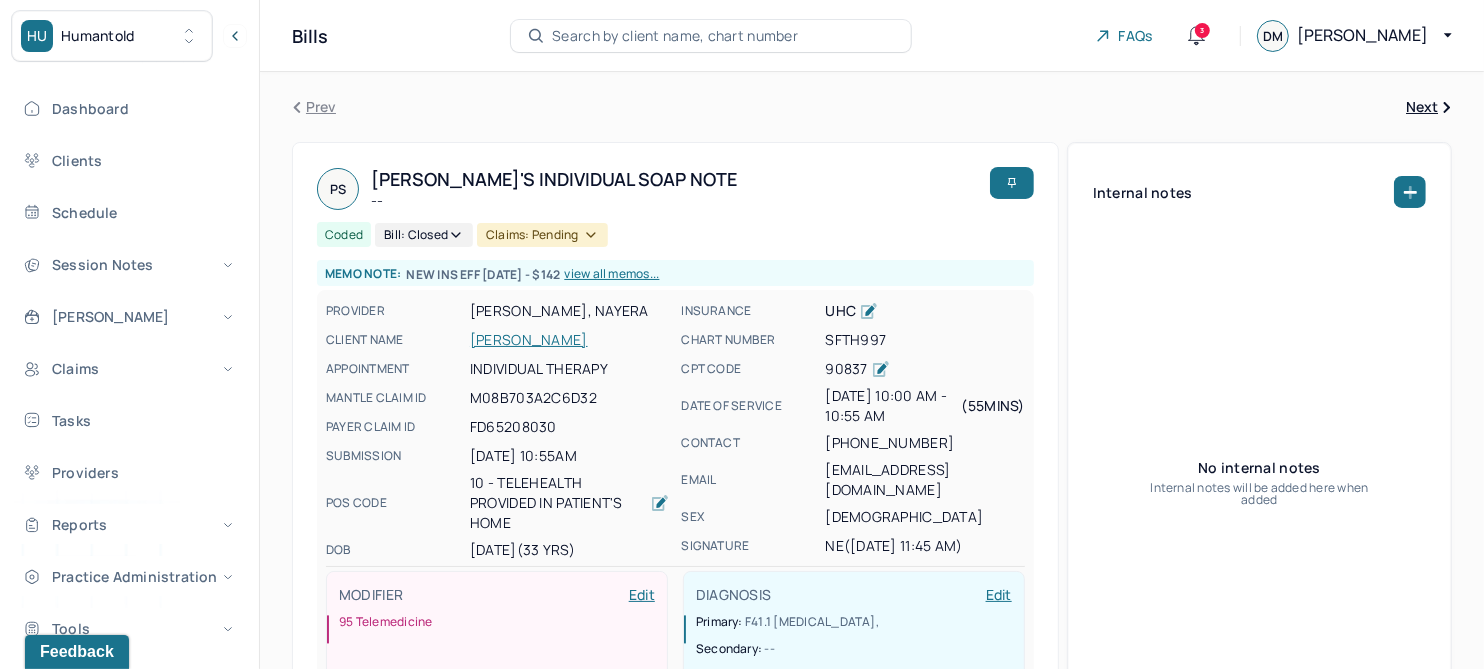 click on "Bill: Closed" at bounding box center [424, 235] 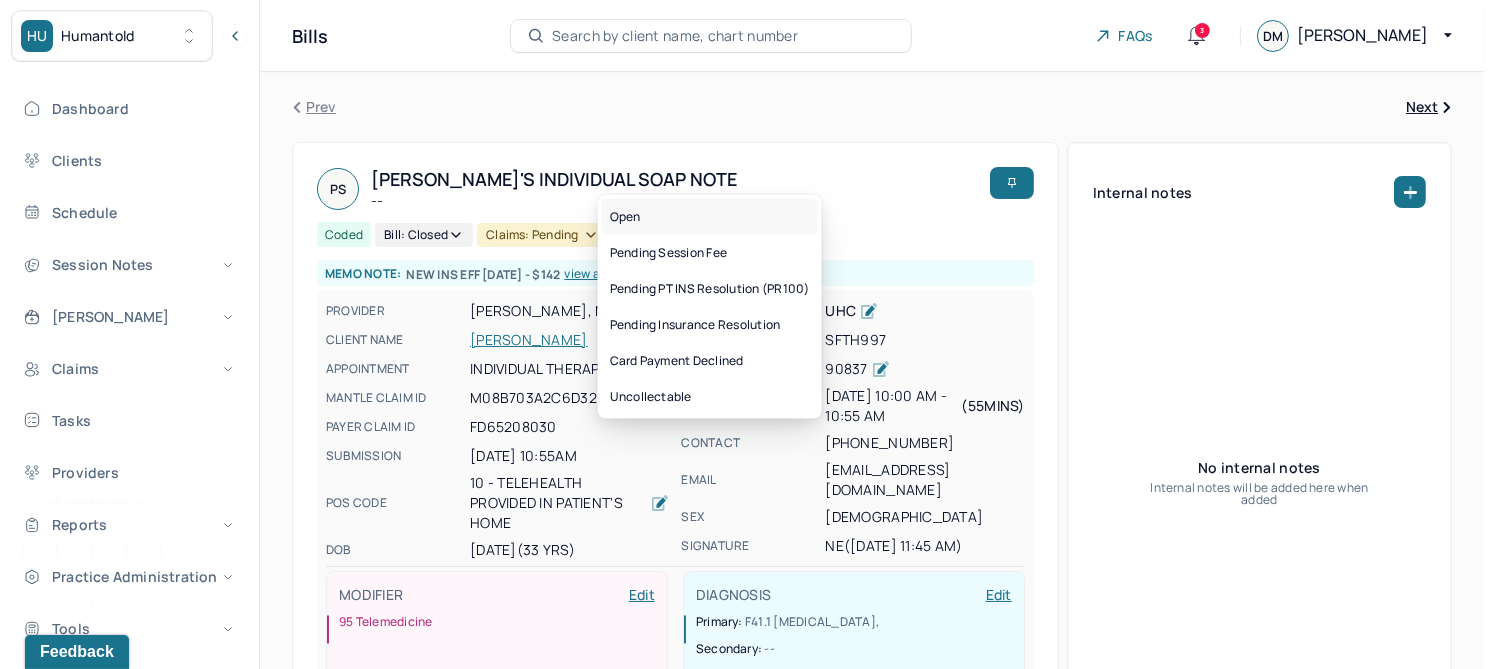 click on "Open" at bounding box center (710, 217) 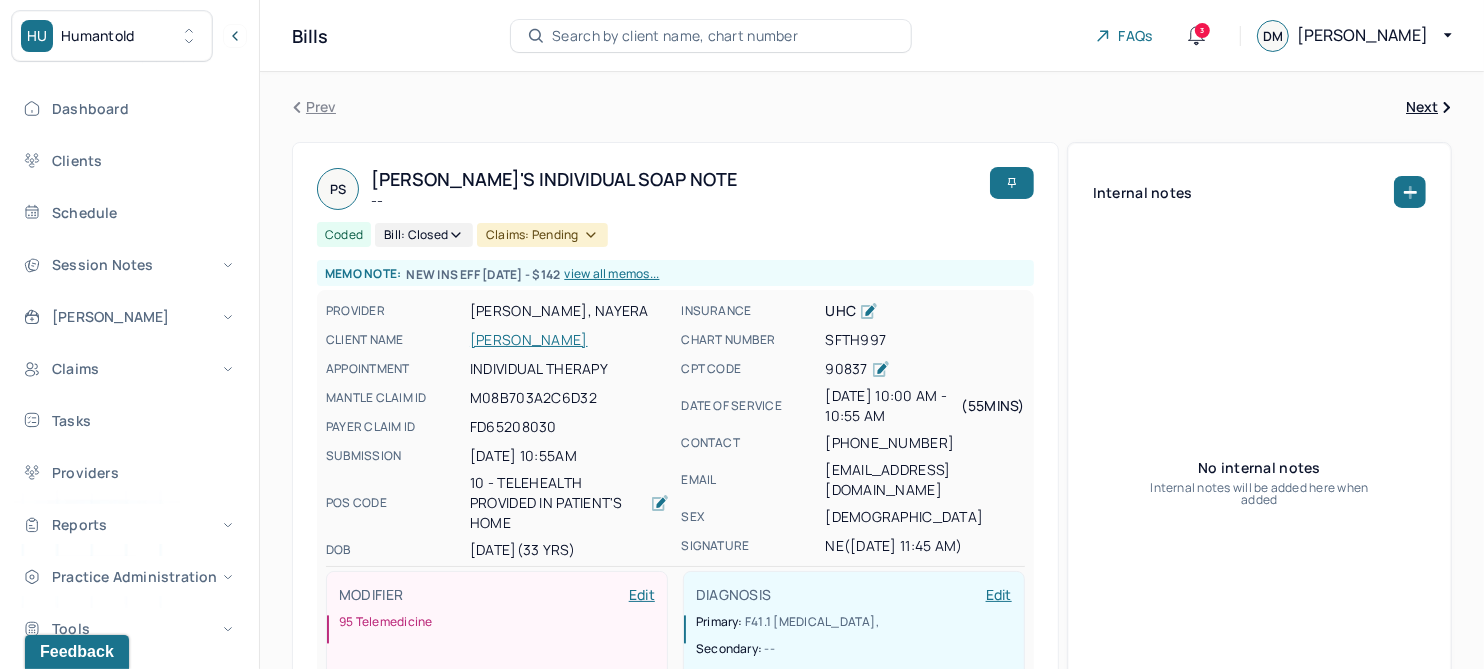 click on "[PERSON_NAME]" at bounding box center (569, 340) 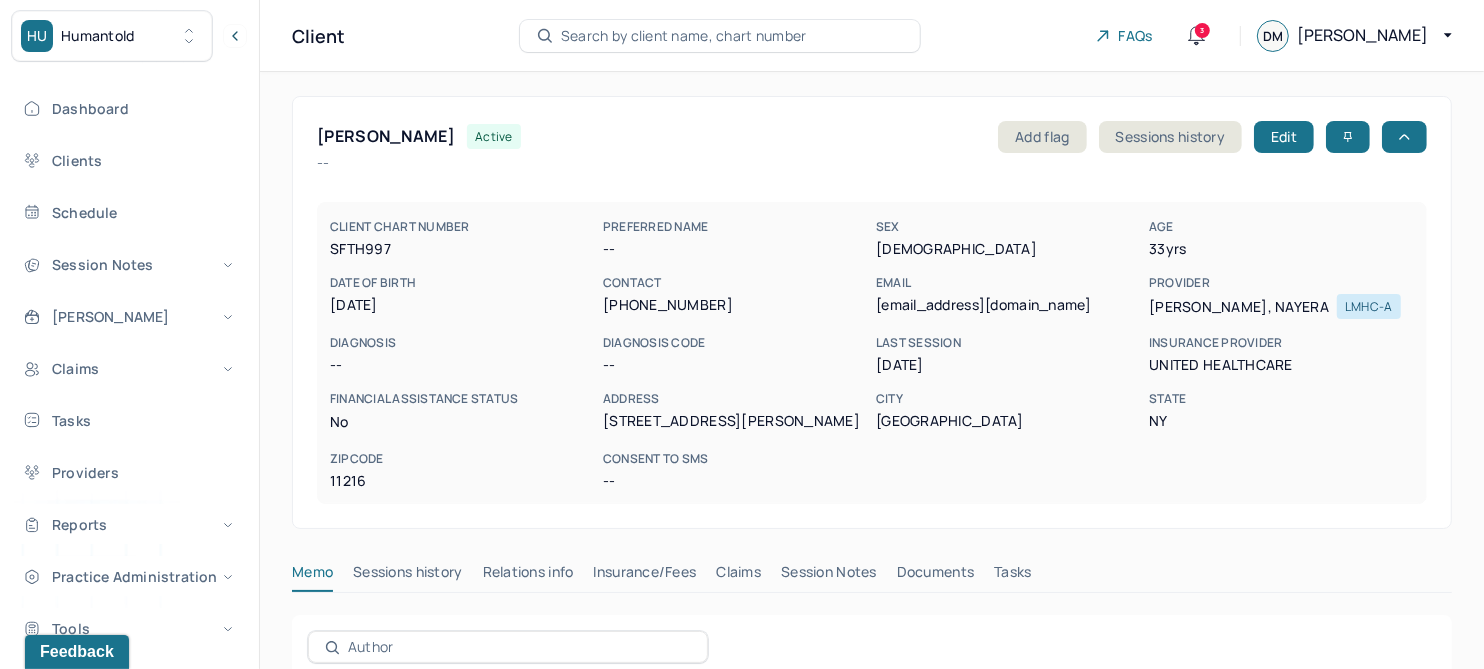 click on "Claims" at bounding box center (738, 576) 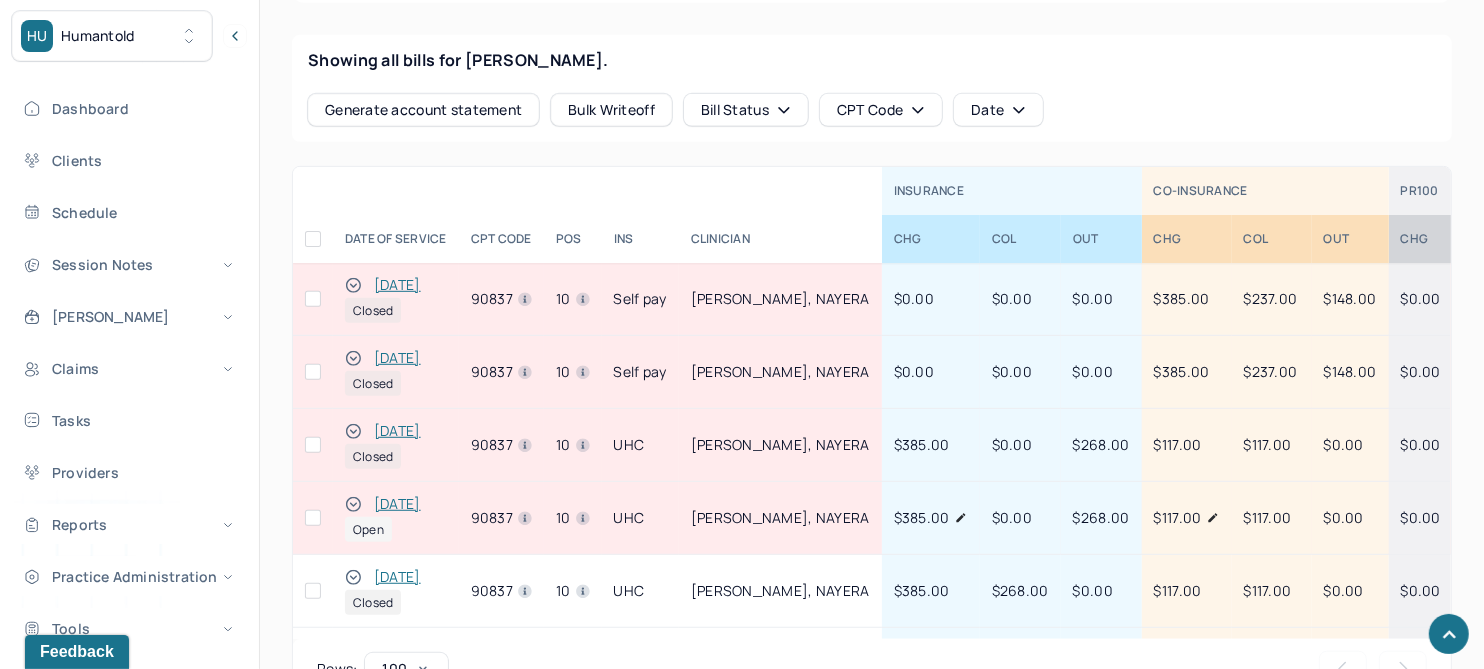 scroll, scrollTop: 874, scrollLeft: 0, axis: vertical 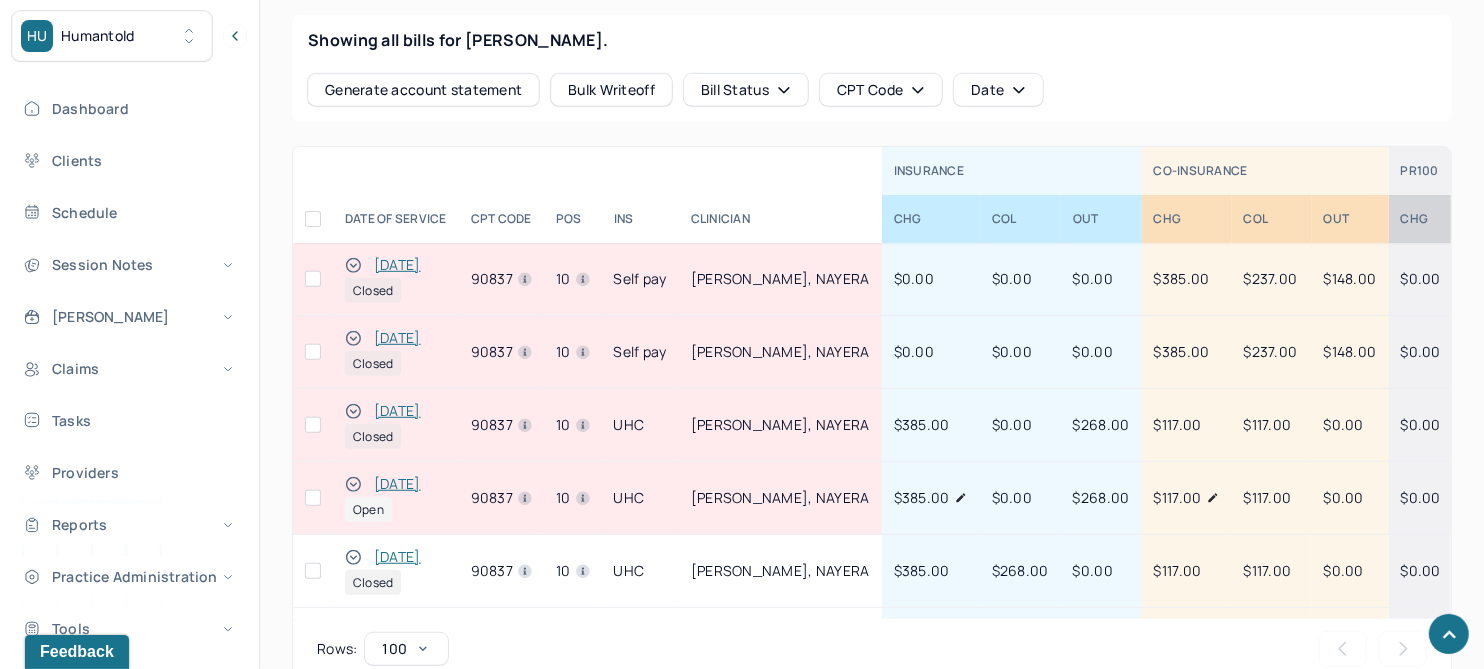 click on "06/11/2025" at bounding box center [397, 411] 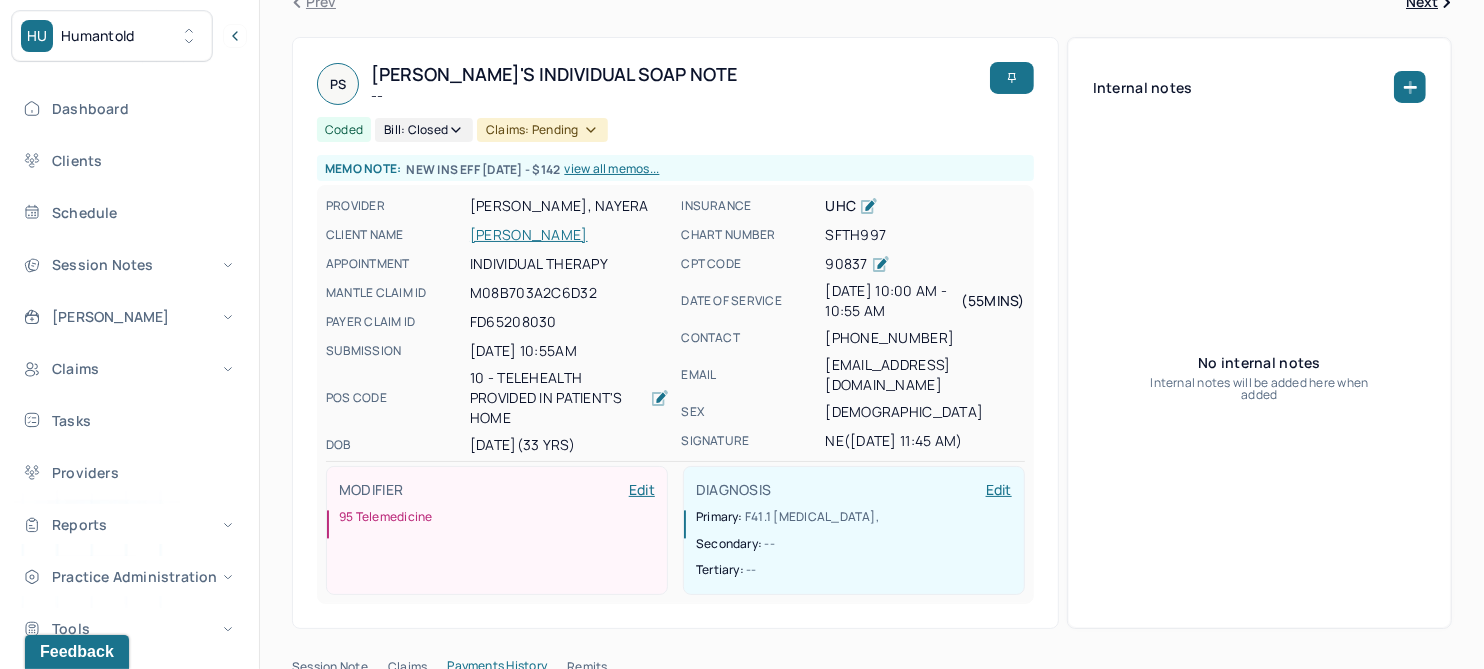 scroll, scrollTop: 0, scrollLeft: 0, axis: both 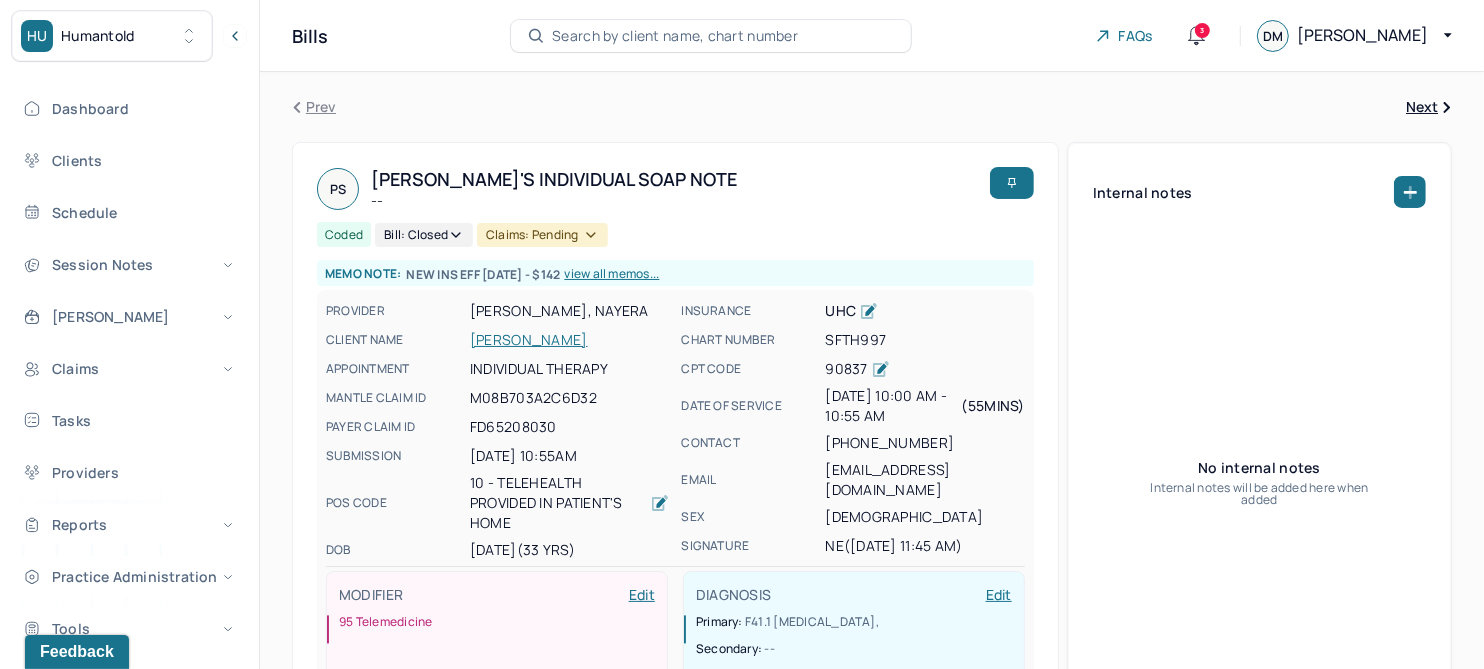 click 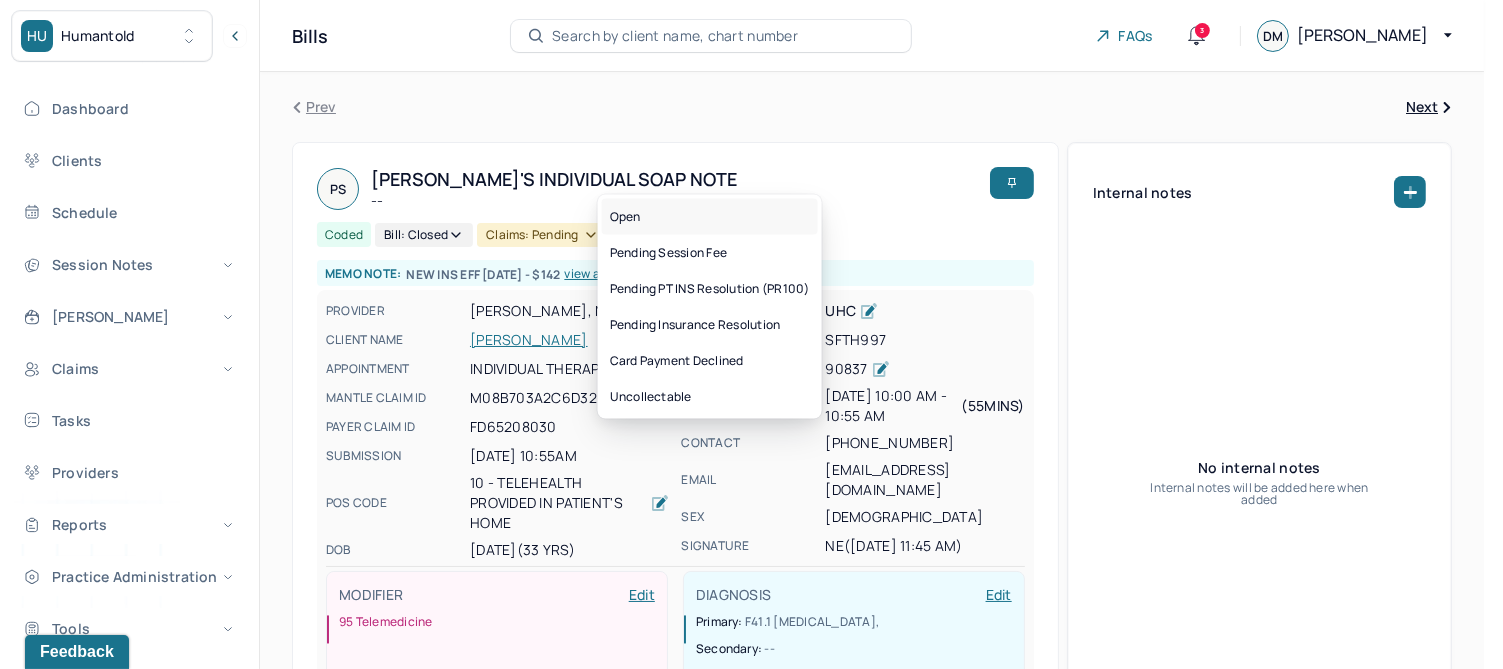 click on "Open" at bounding box center (710, 217) 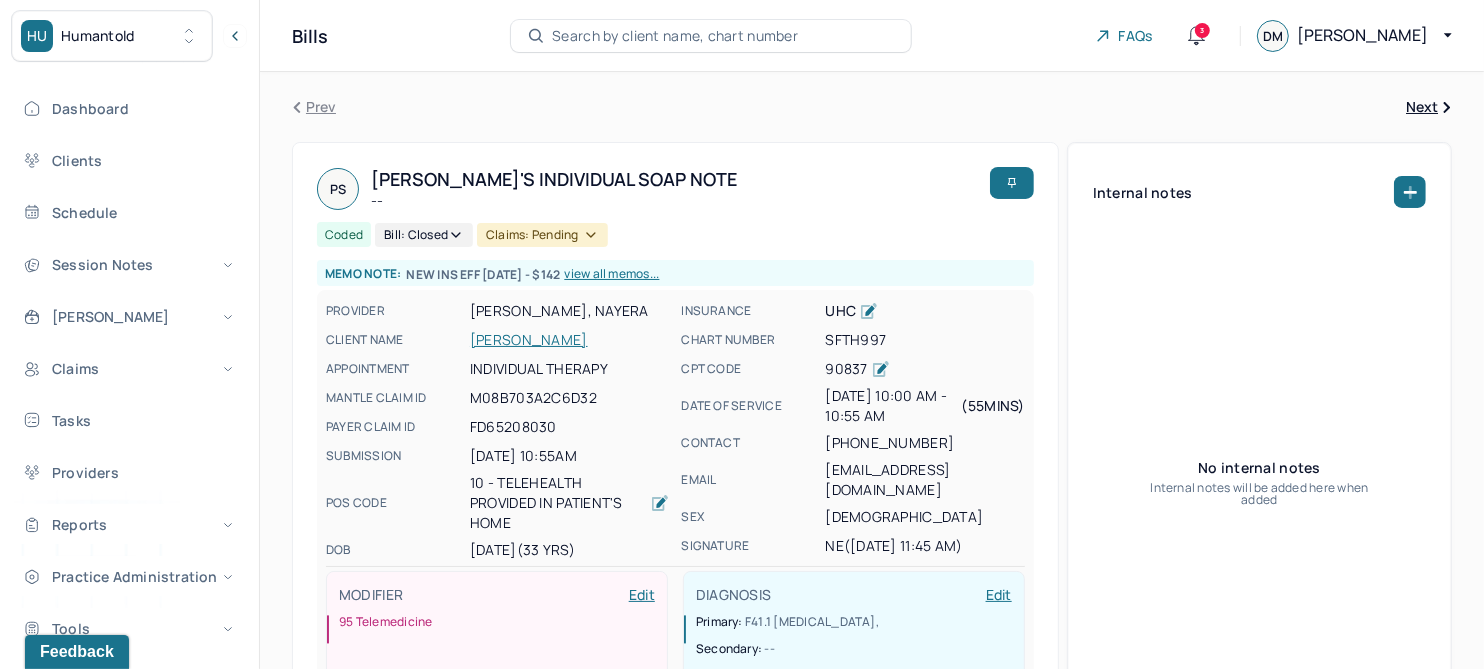 click on "Bill: Closed" at bounding box center (424, 235) 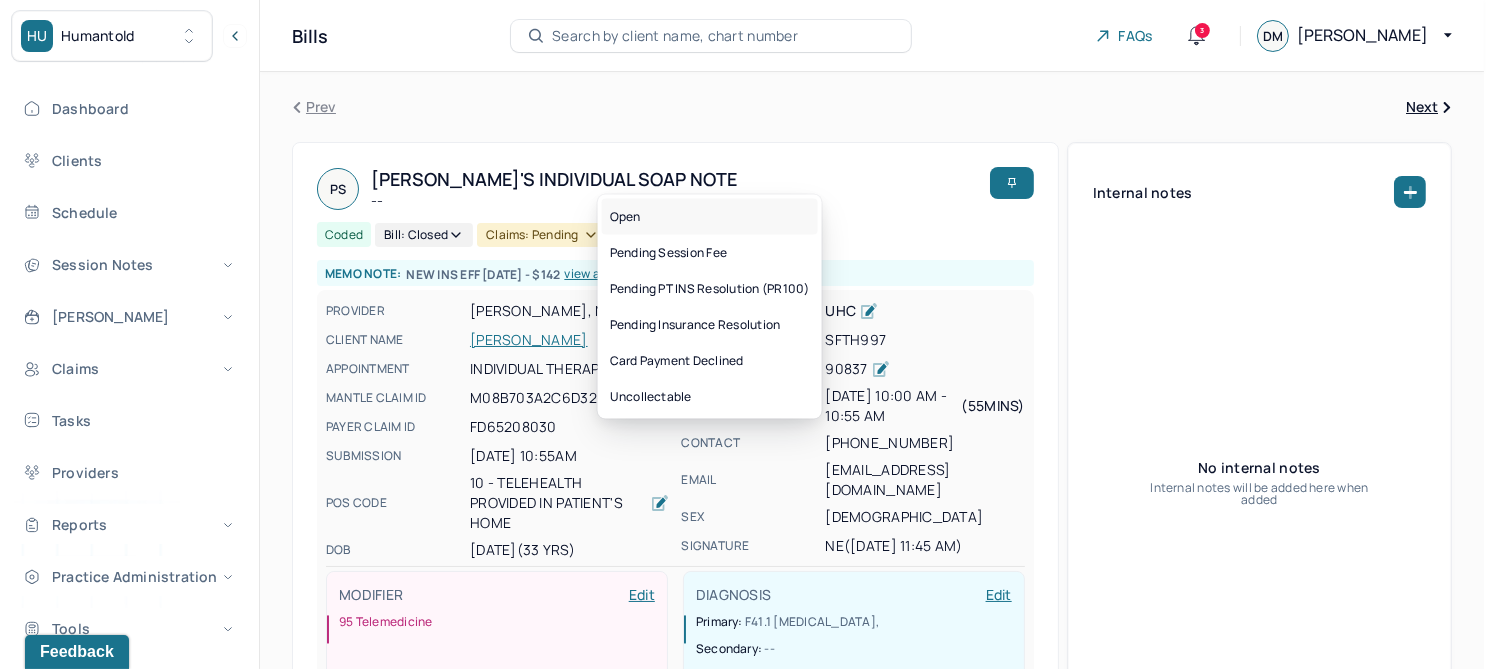 click on "Open" at bounding box center (710, 217) 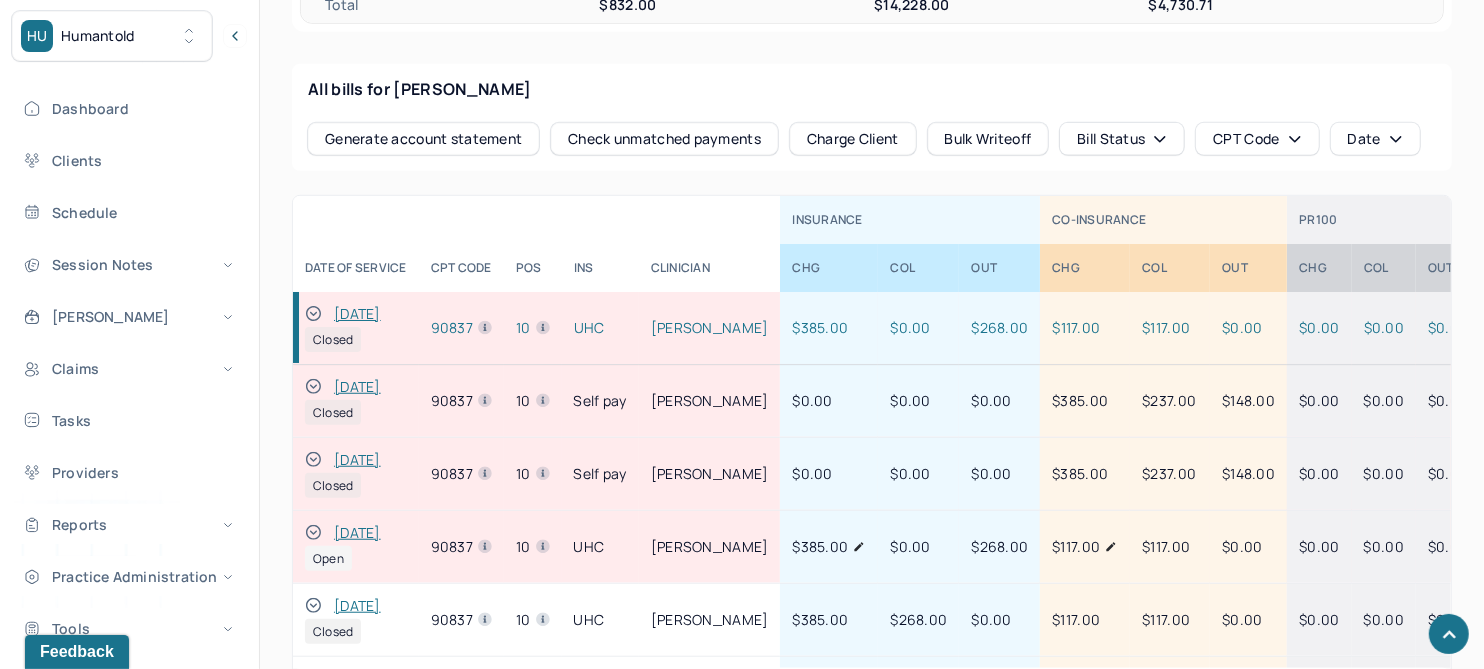 scroll, scrollTop: 1072, scrollLeft: 0, axis: vertical 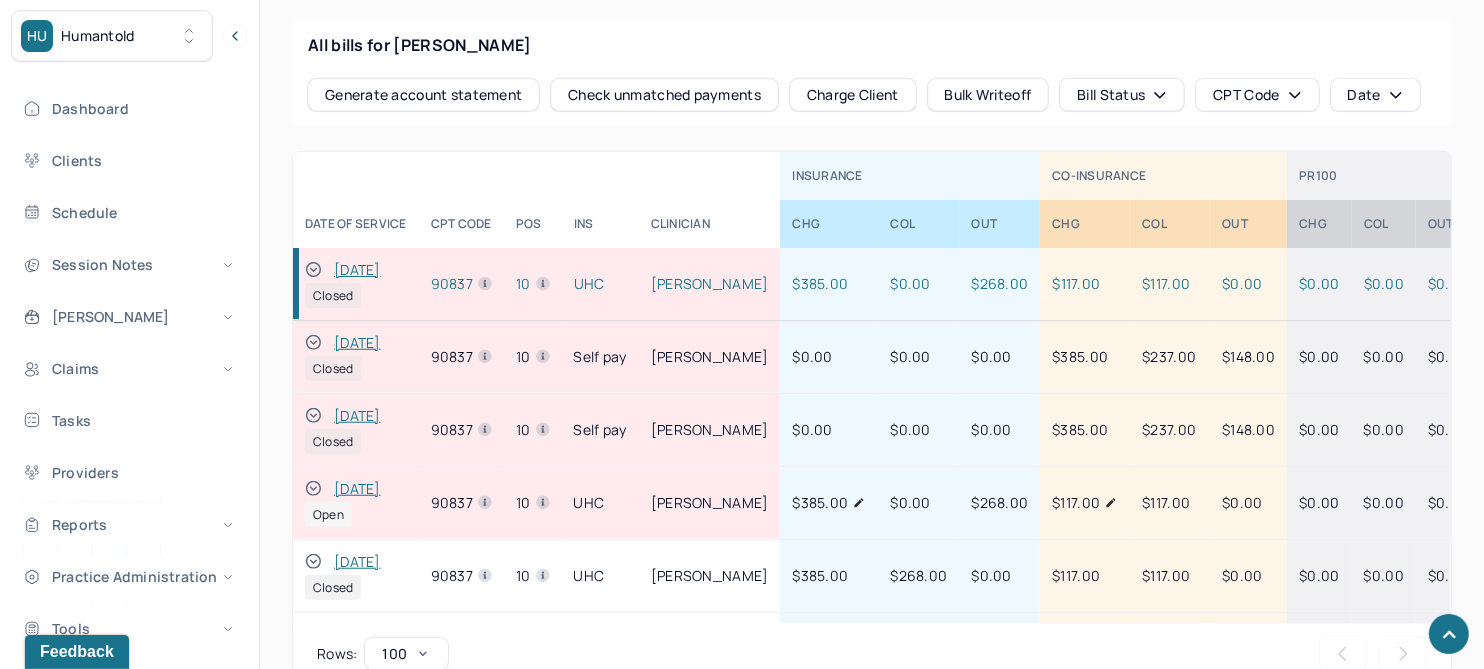 click 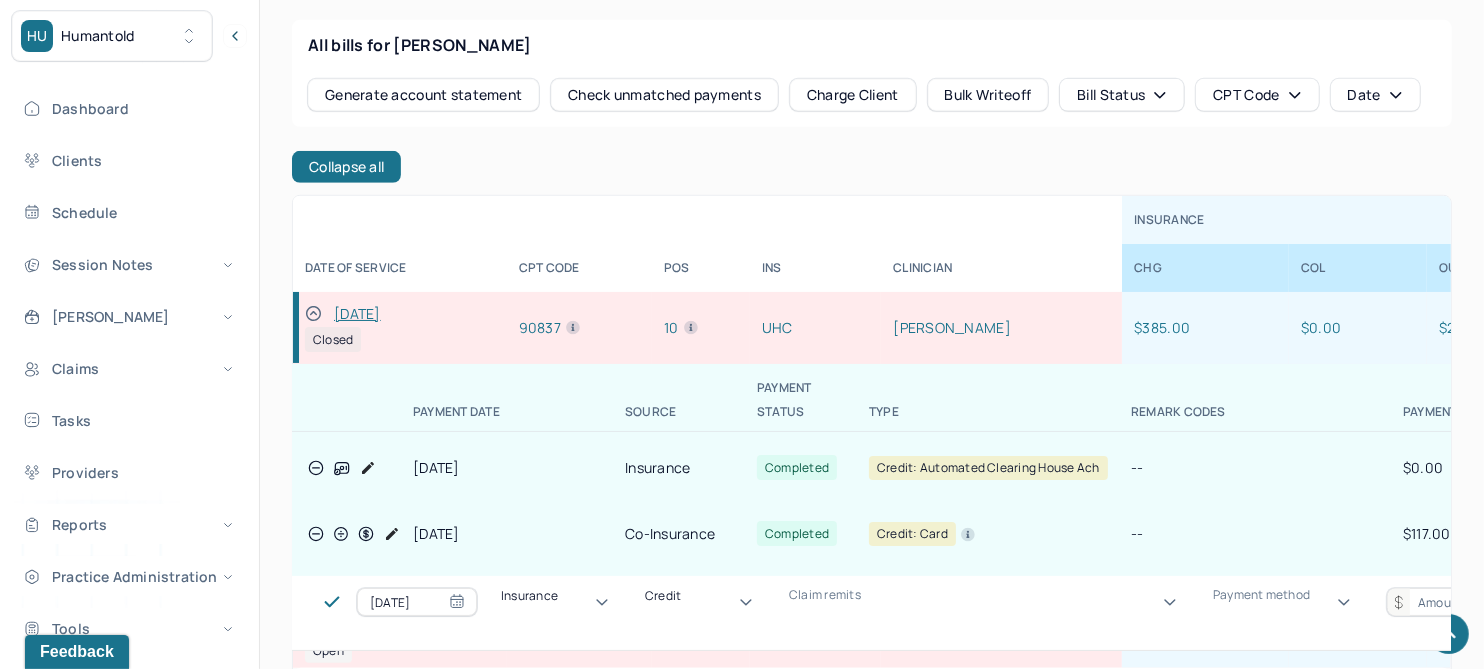 scroll, scrollTop: 0, scrollLeft: 0, axis: both 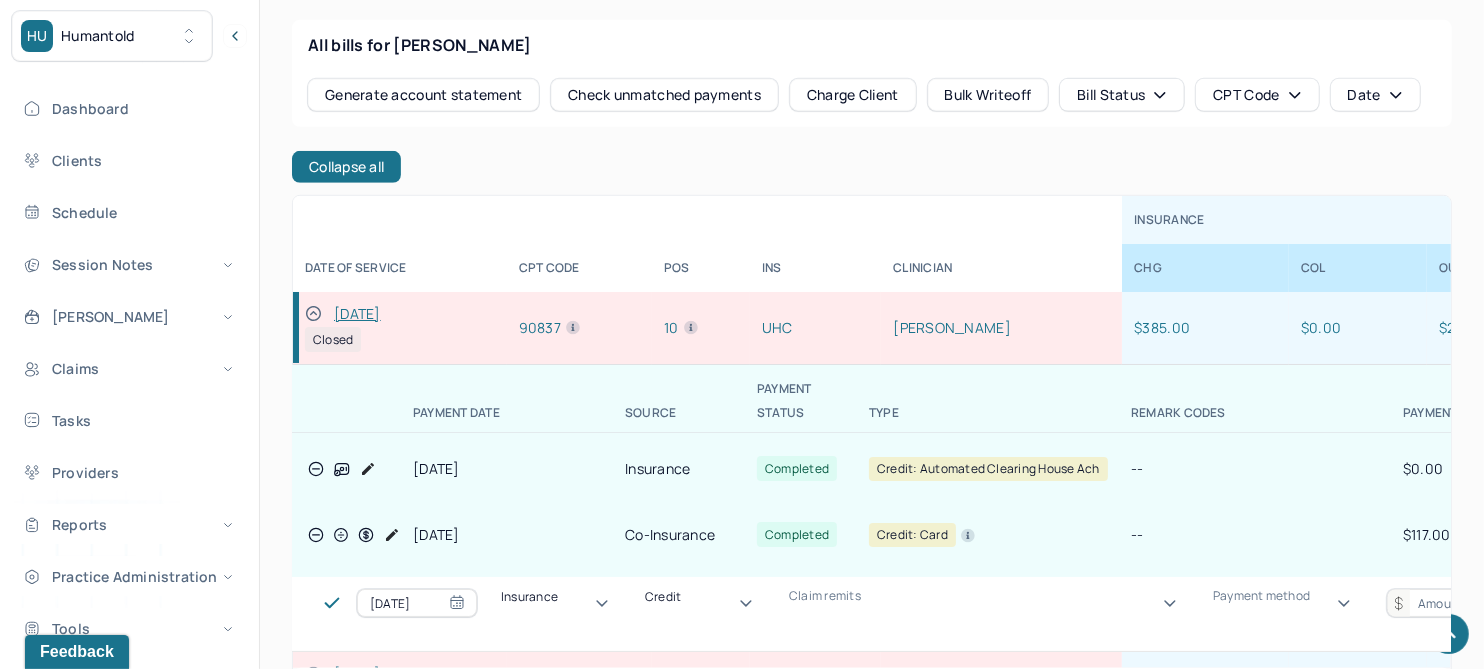 click on "06/11/2025" at bounding box center [357, 314] 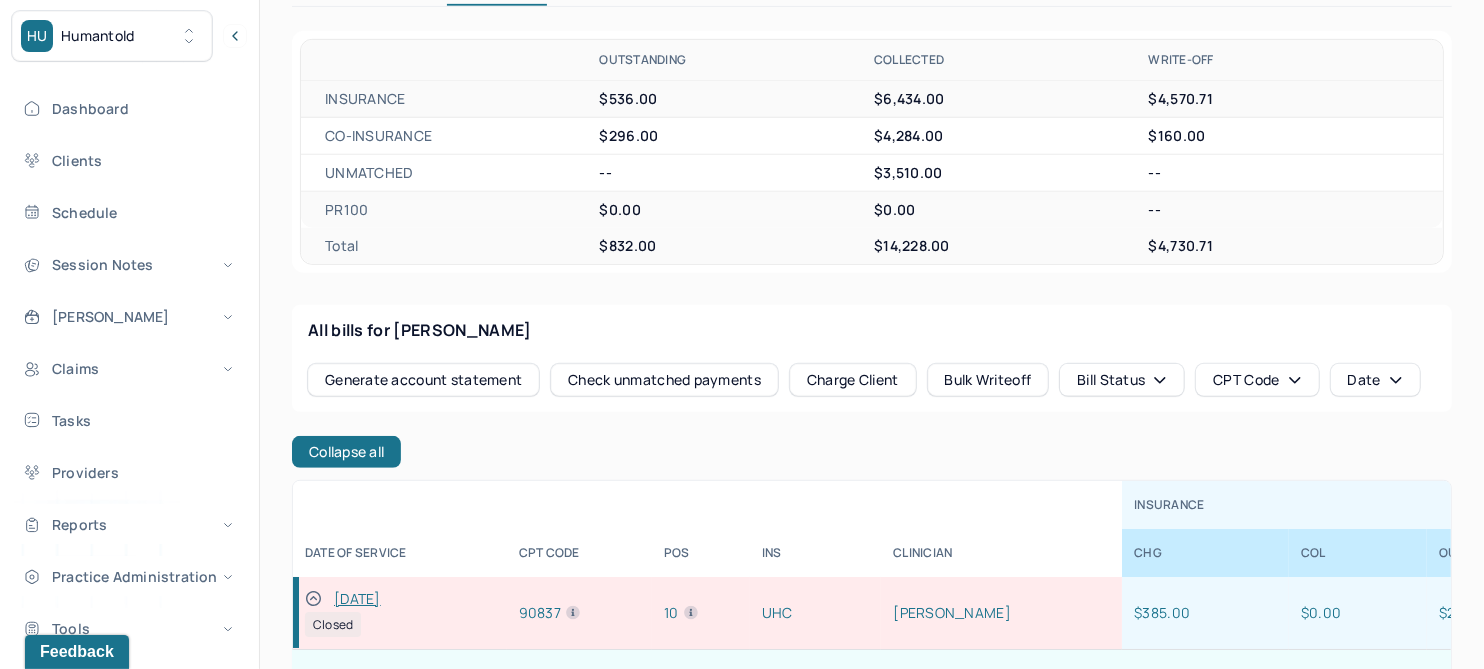 scroll, scrollTop: 447, scrollLeft: 0, axis: vertical 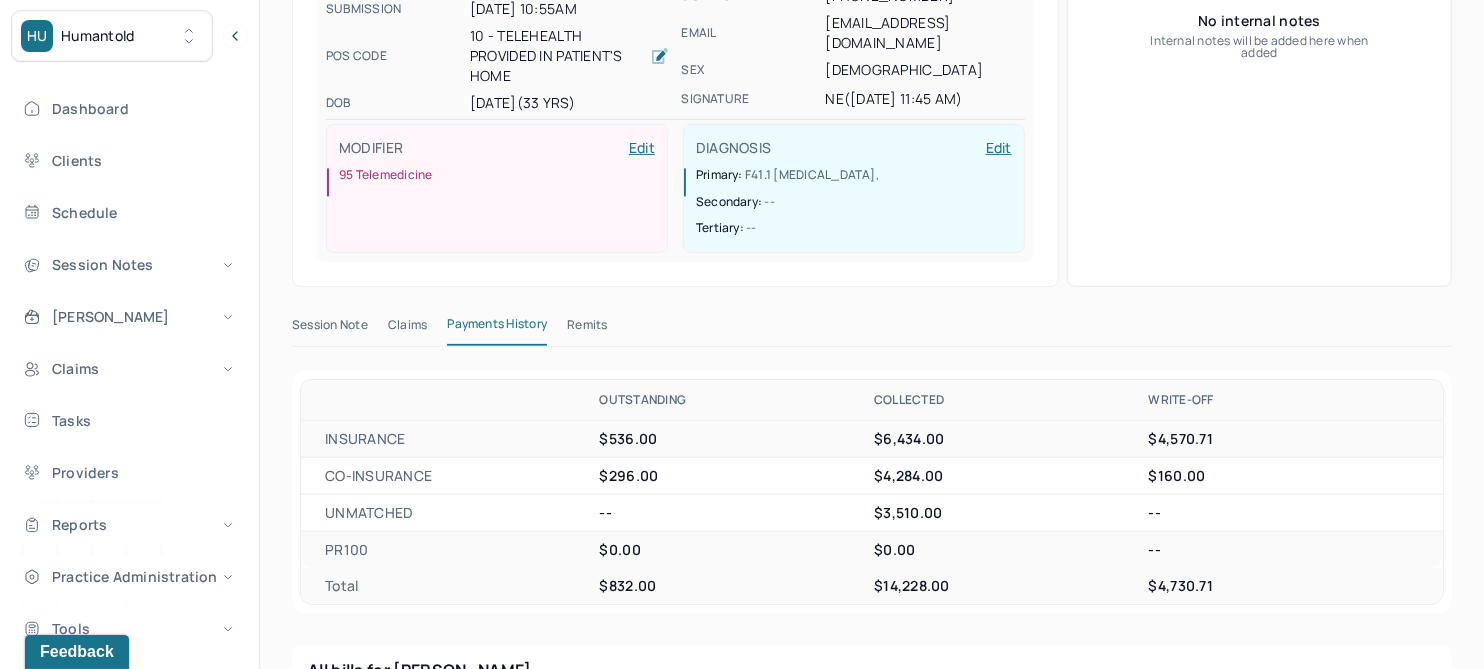 click on "Remits" at bounding box center [587, 329] 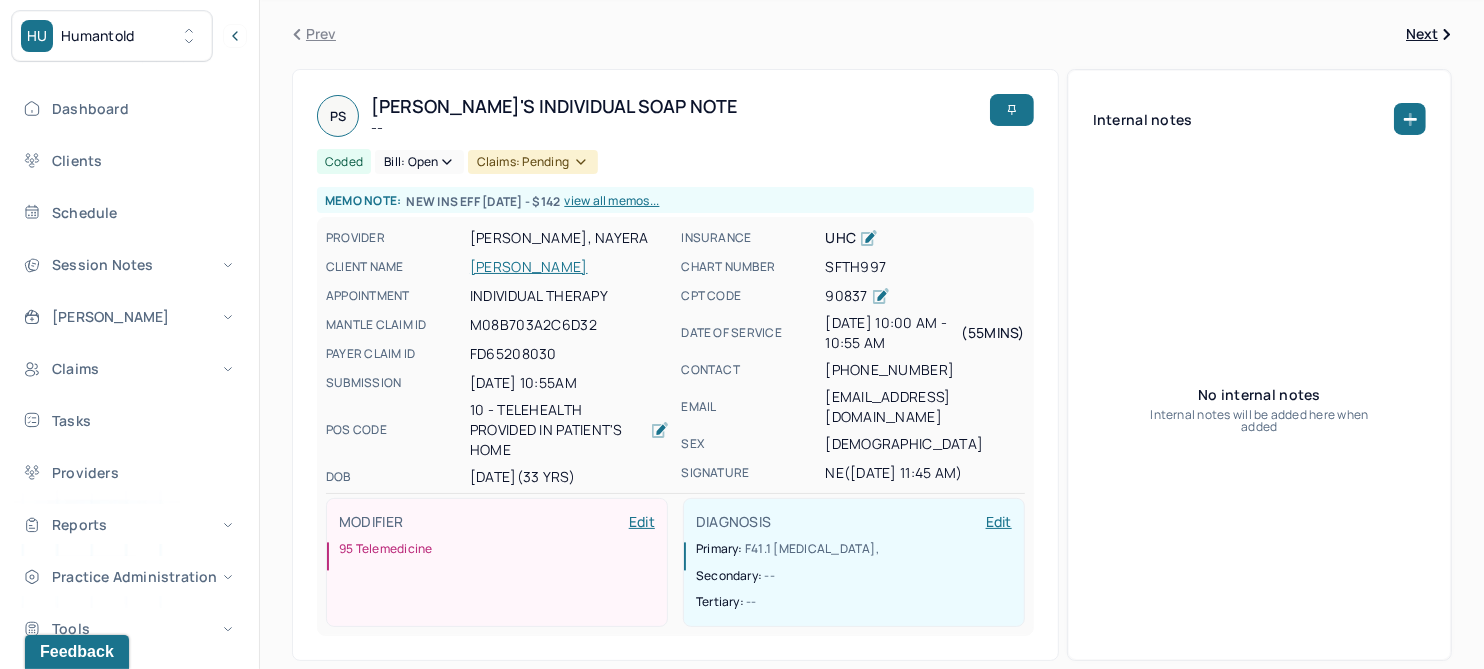 scroll, scrollTop: 72, scrollLeft: 0, axis: vertical 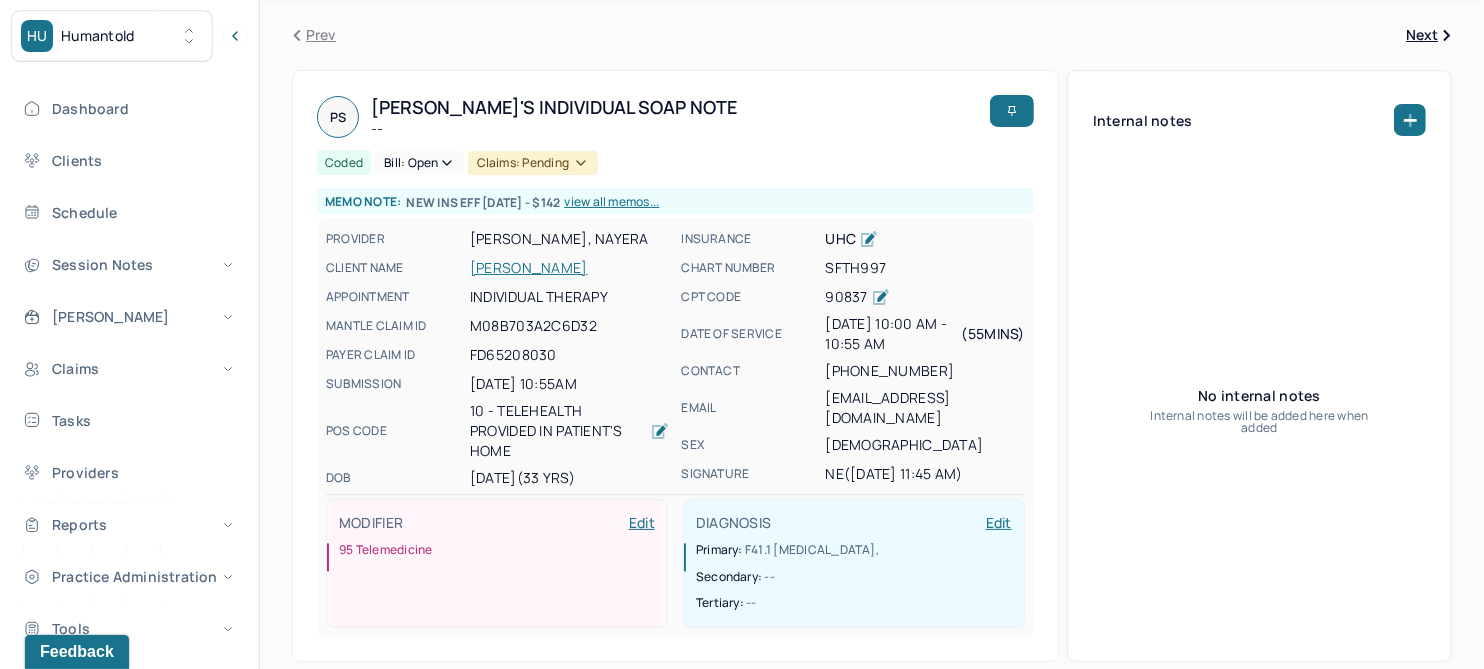 click on "[PERSON_NAME]" at bounding box center [569, 268] 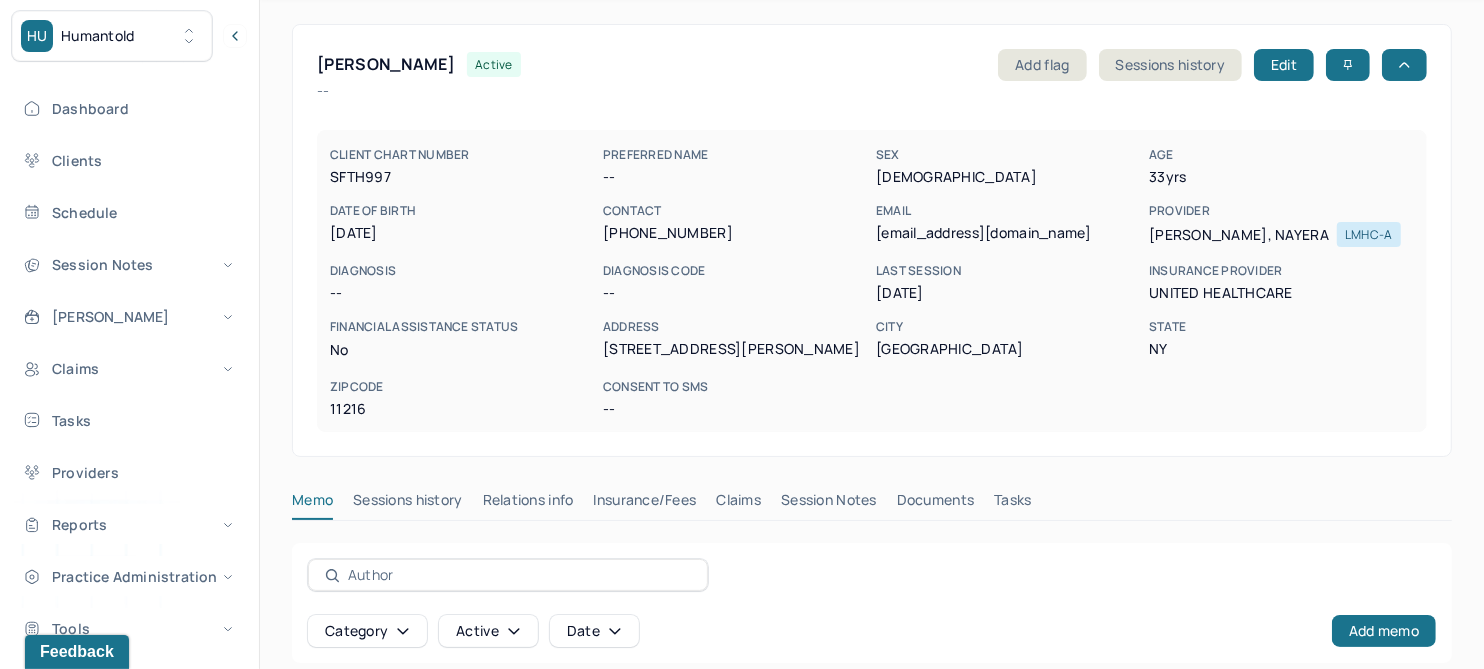 scroll, scrollTop: 0, scrollLeft: 0, axis: both 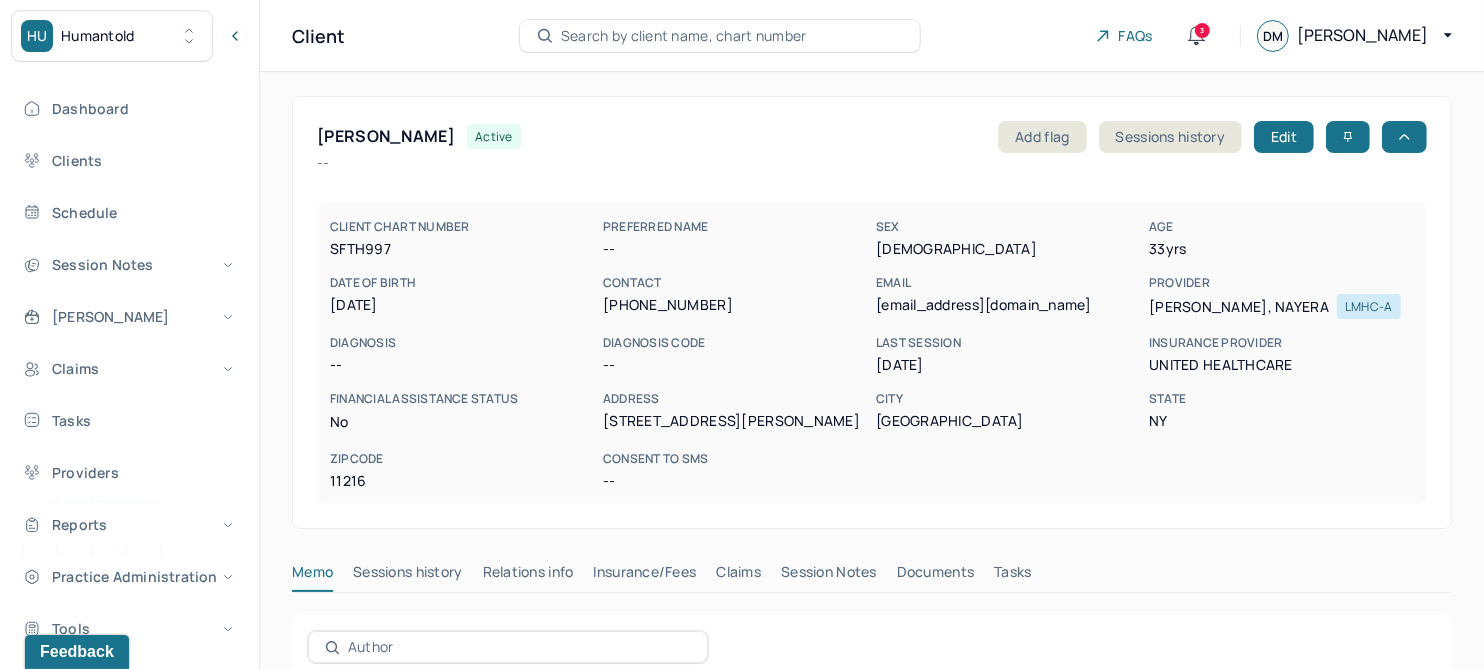 click on "Insurance/Fees" at bounding box center [645, 576] 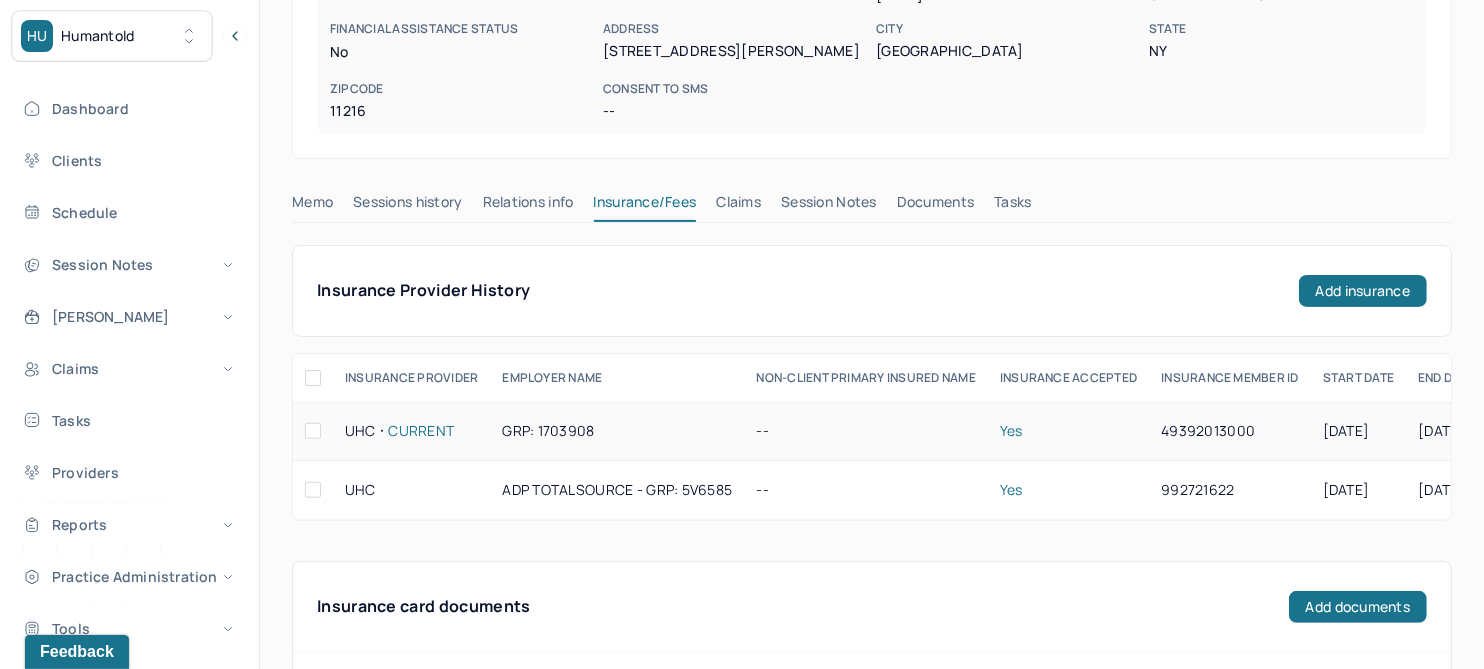 scroll, scrollTop: 374, scrollLeft: 0, axis: vertical 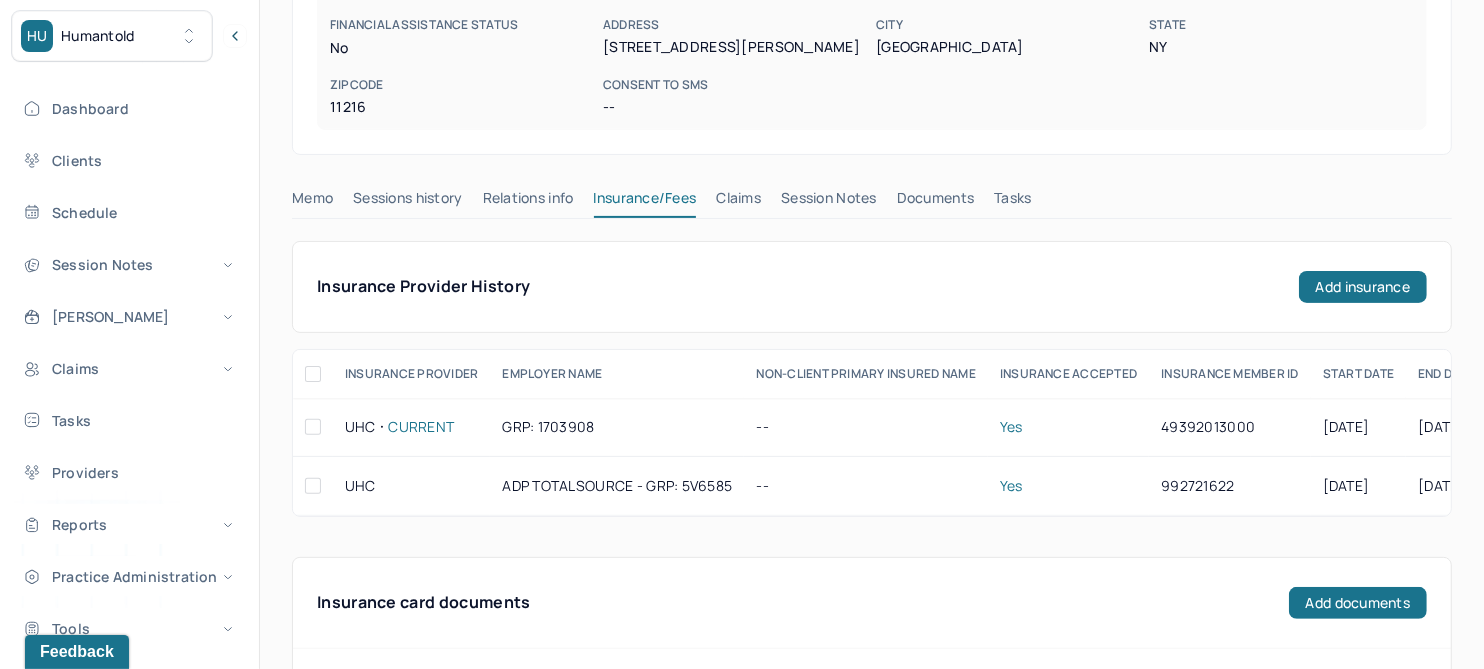 drag, startPoint x: 746, startPoint y: 204, endPoint x: 233, endPoint y: 385, distance: 543.9945 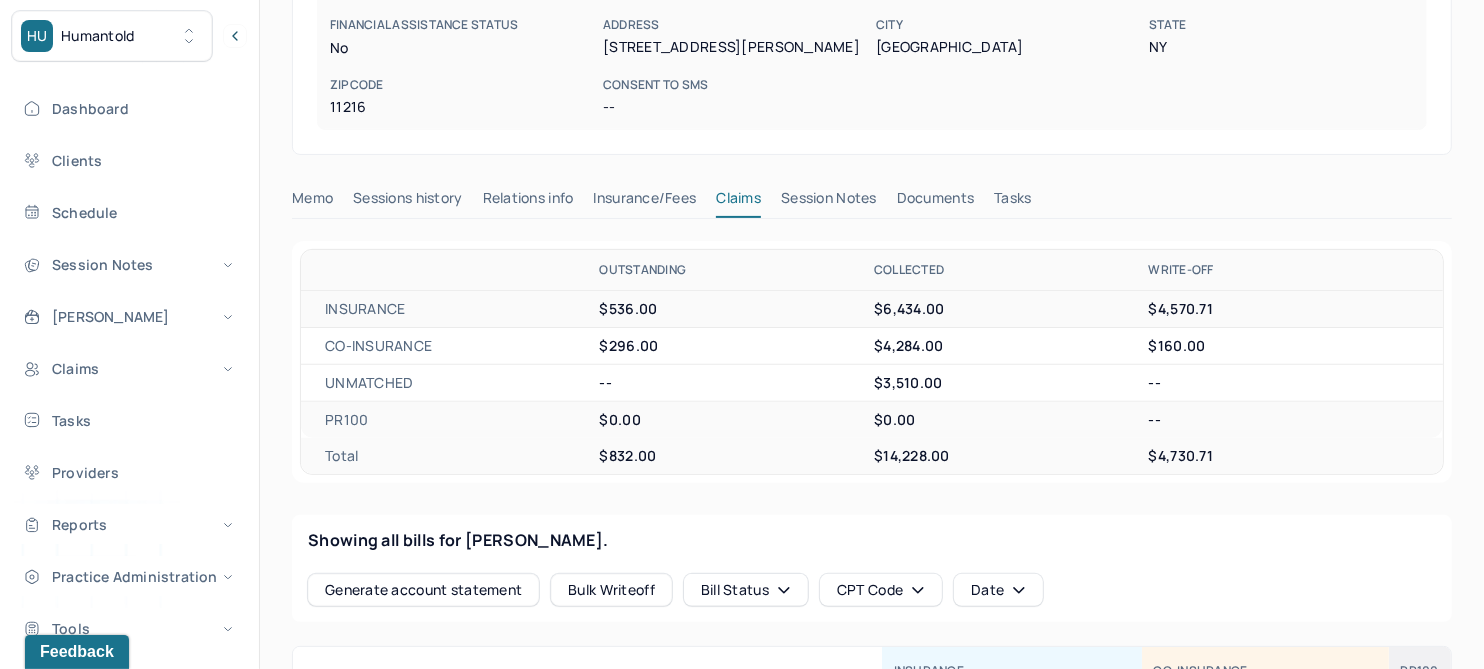 scroll, scrollTop: 114, scrollLeft: 0, axis: vertical 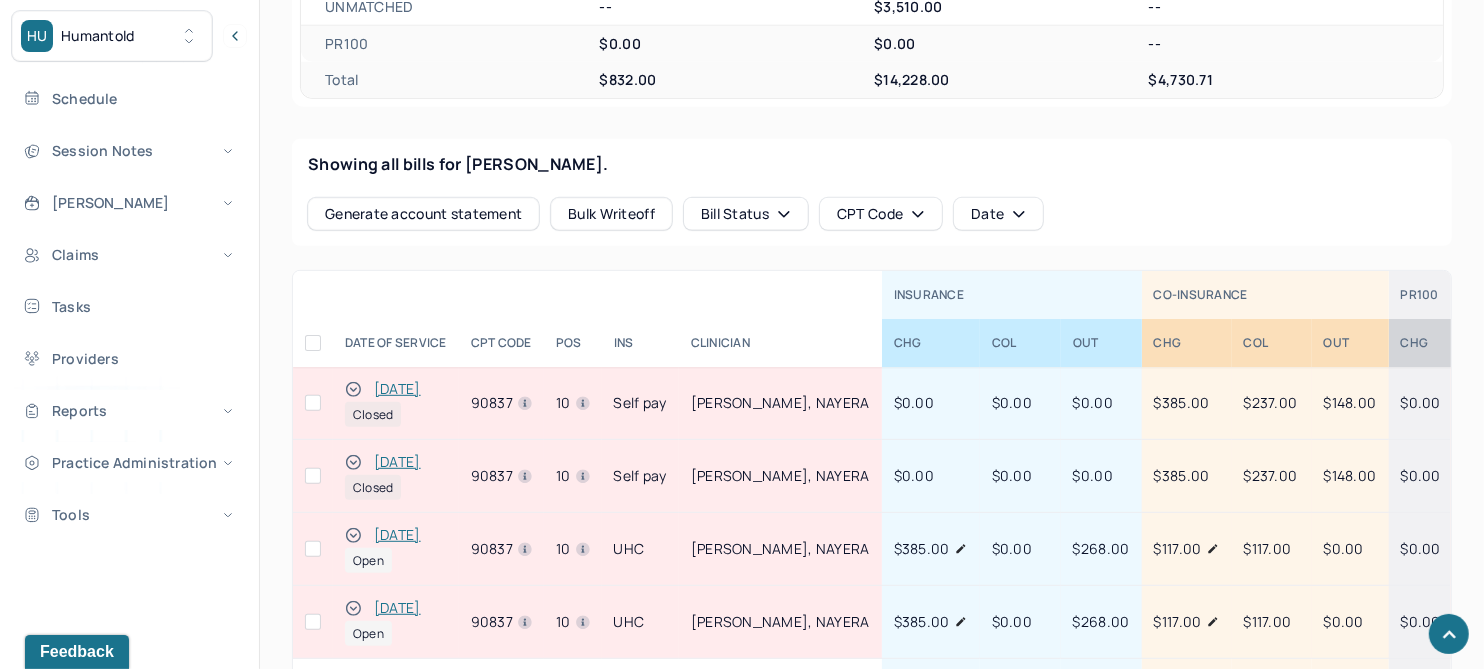 click on "[DATE]" at bounding box center (397, 462) 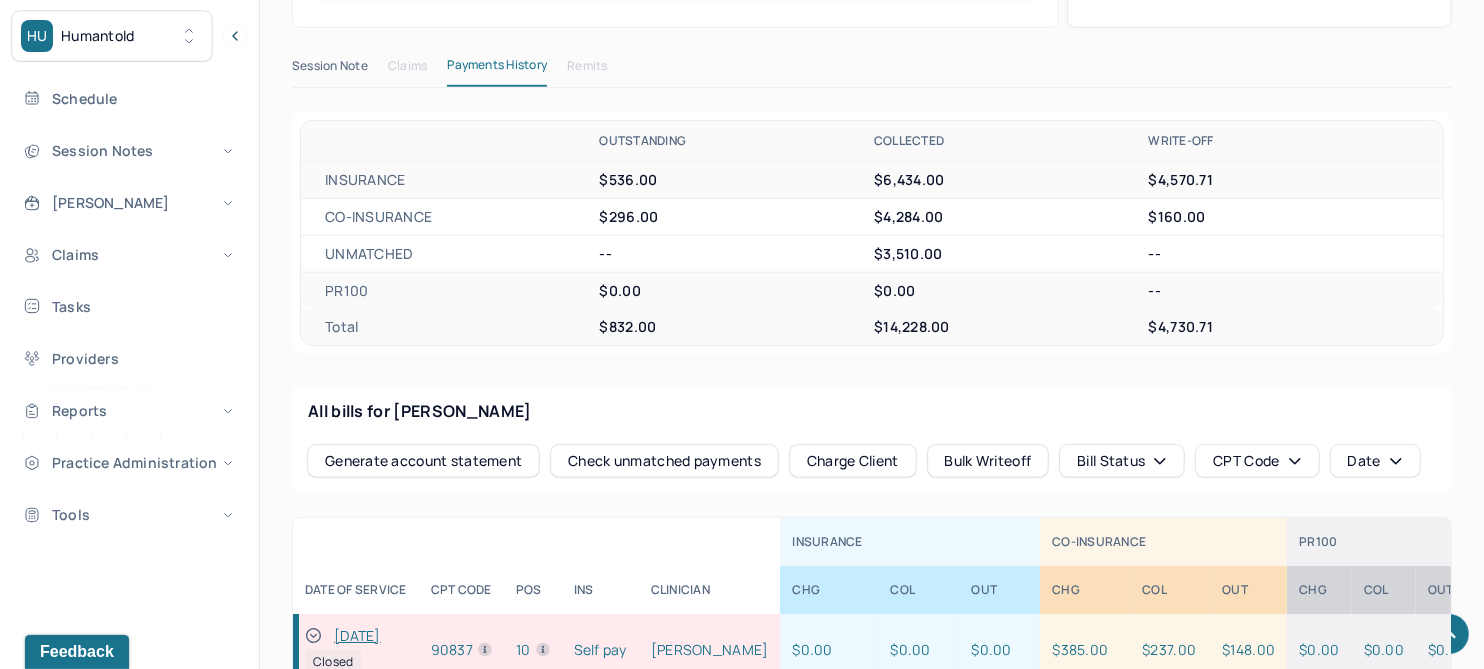 scroll, scrollTop: 53, scrollLeft: 0, axis: vertical 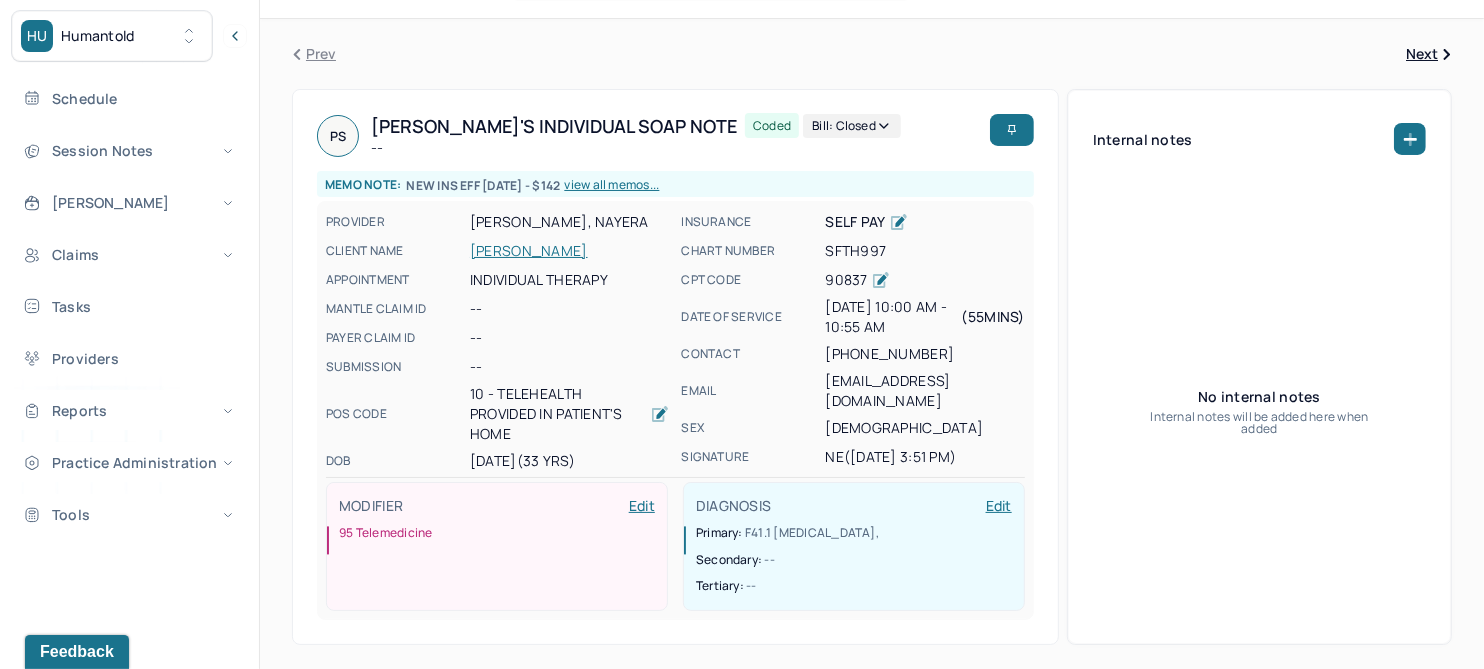 click on "Bill: Closed" at bounding box center (852, 126) 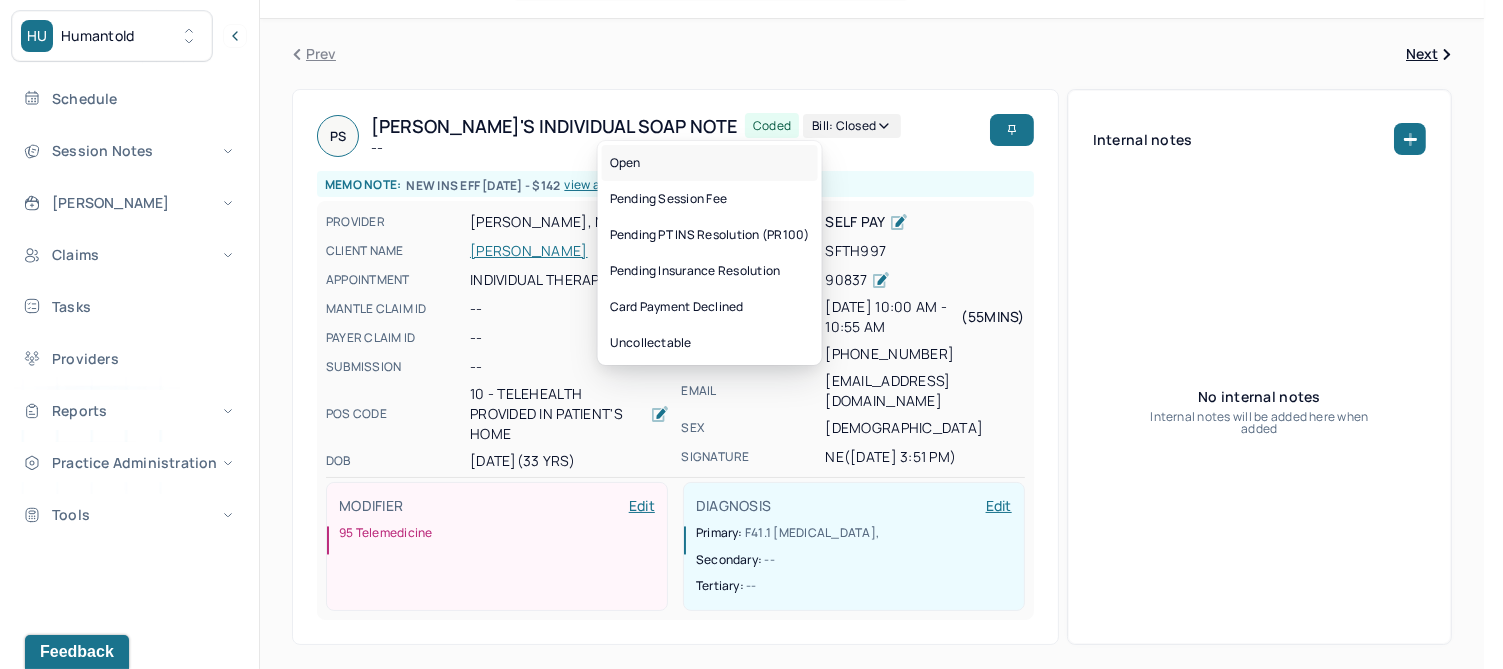 click on "Open" at bounding box center [710, 163] 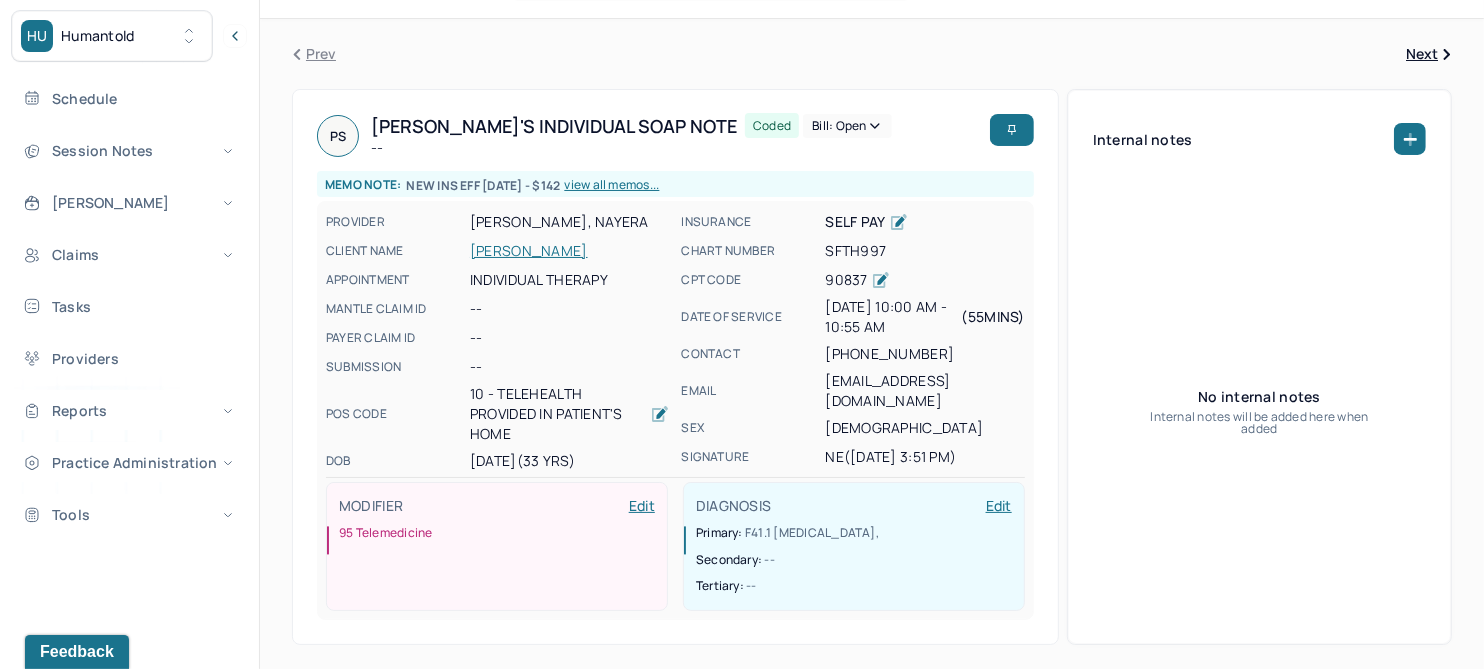 click 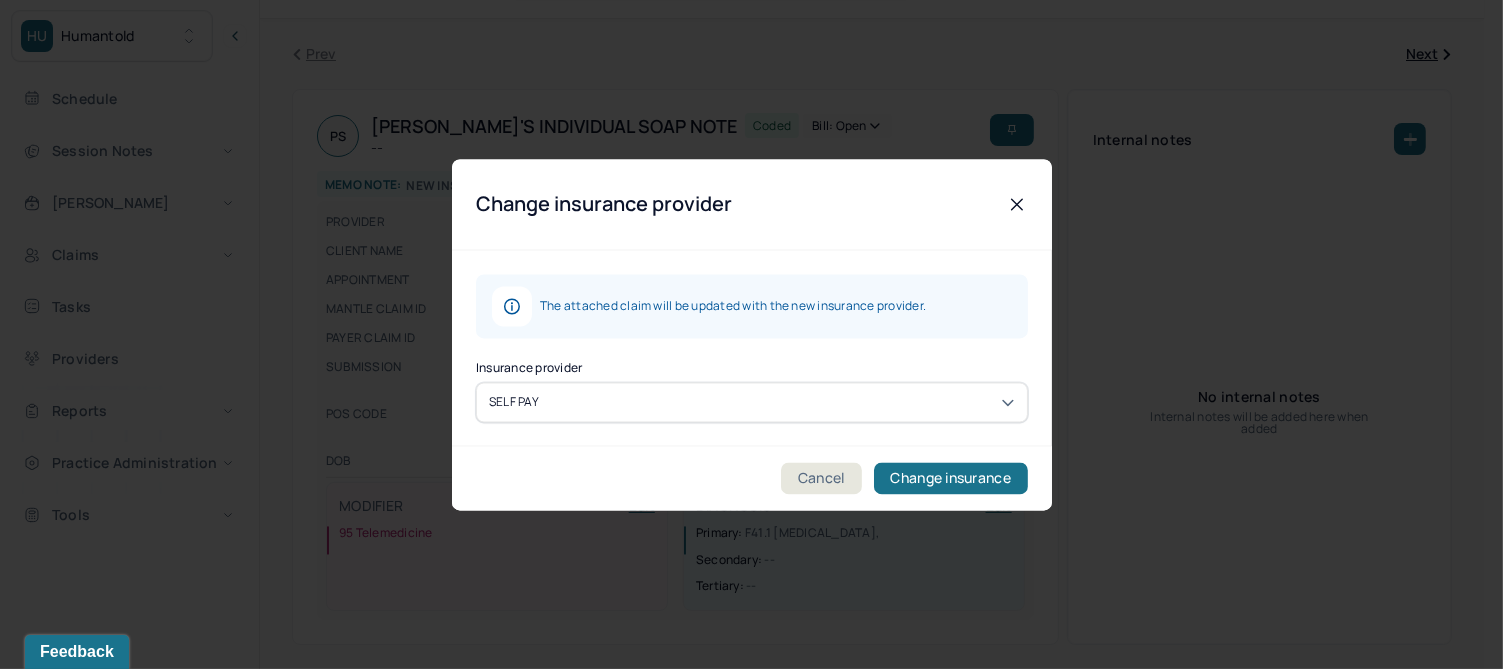 click 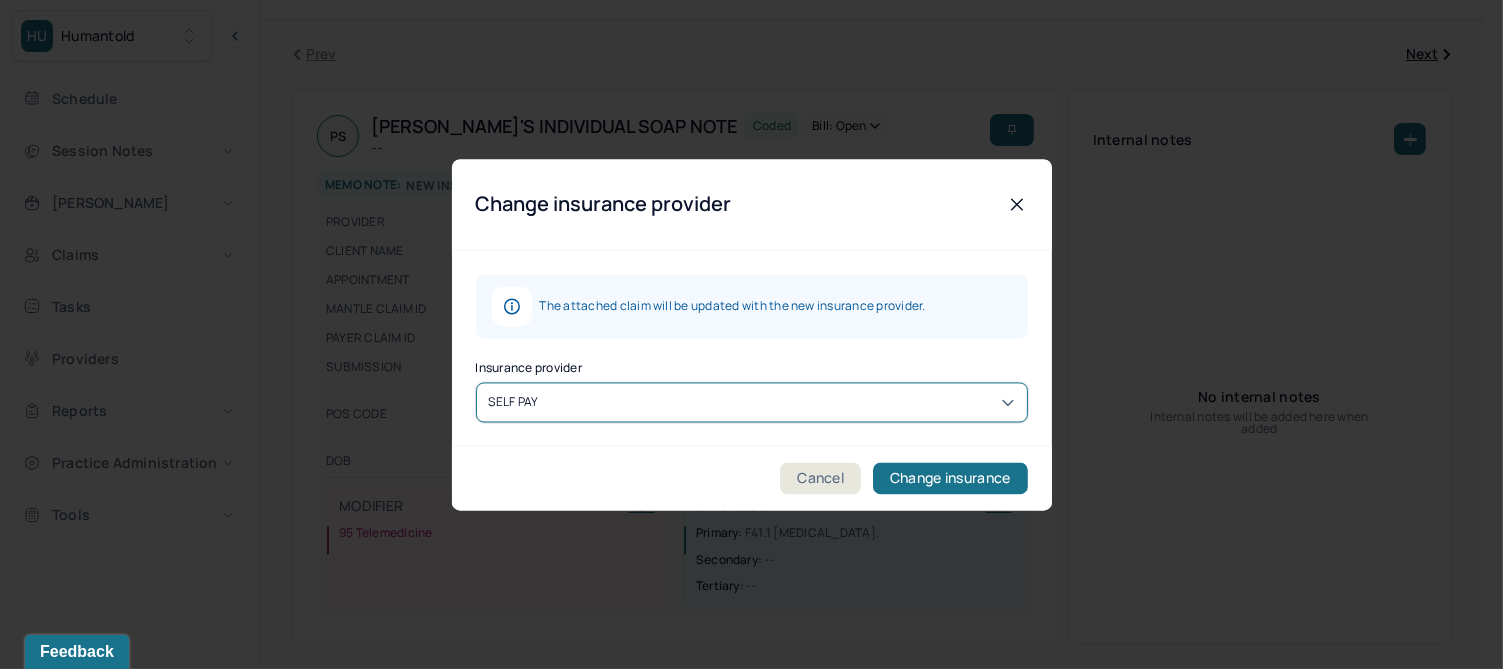 click on "UHC" at bounding box center (742, 1769) 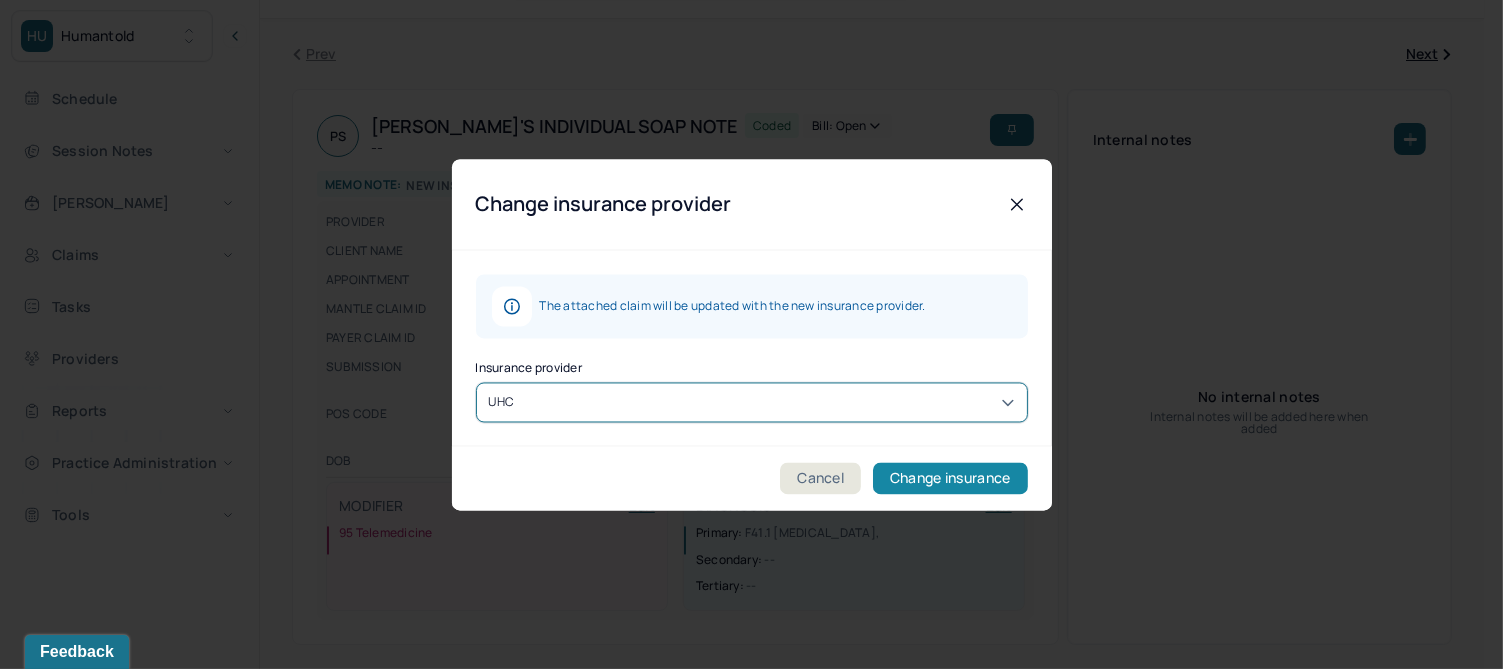 click on "Change insurance" at bounding box center [950, 478] 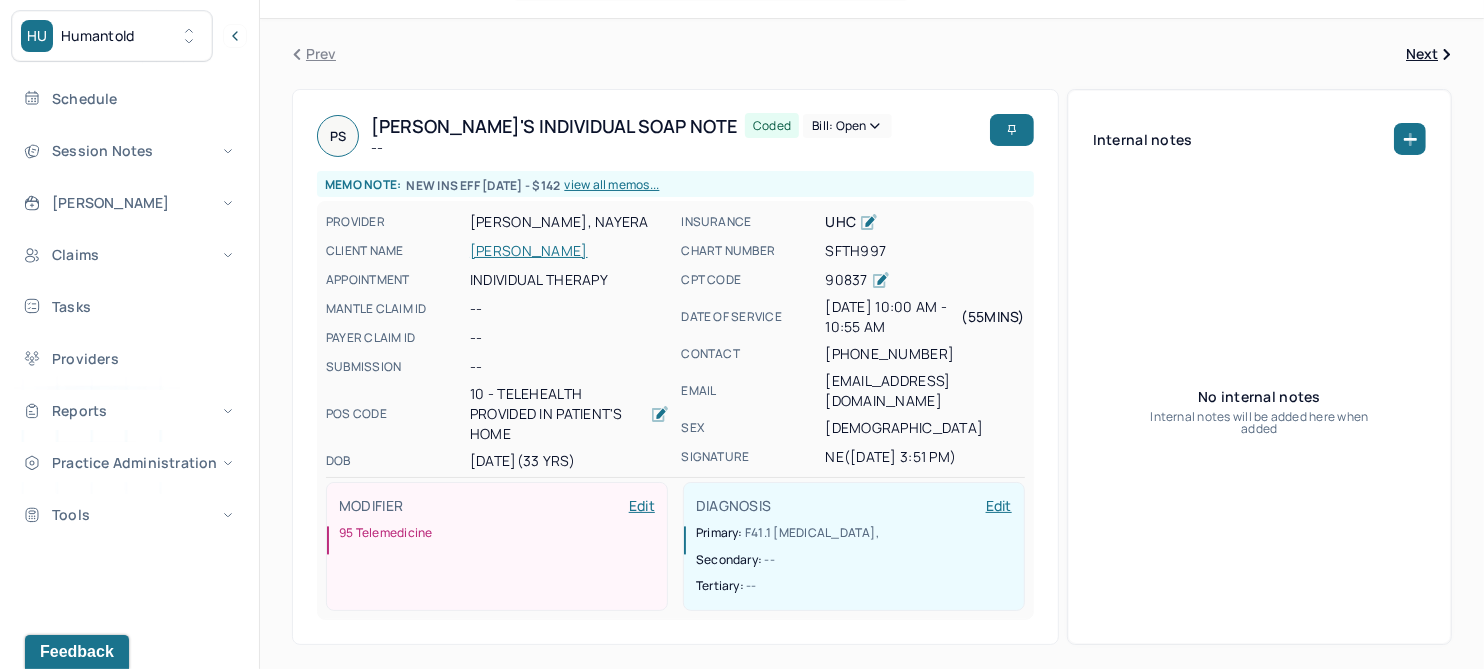 click on "STOICA, PATRICK" at bounding box center (569, 251) 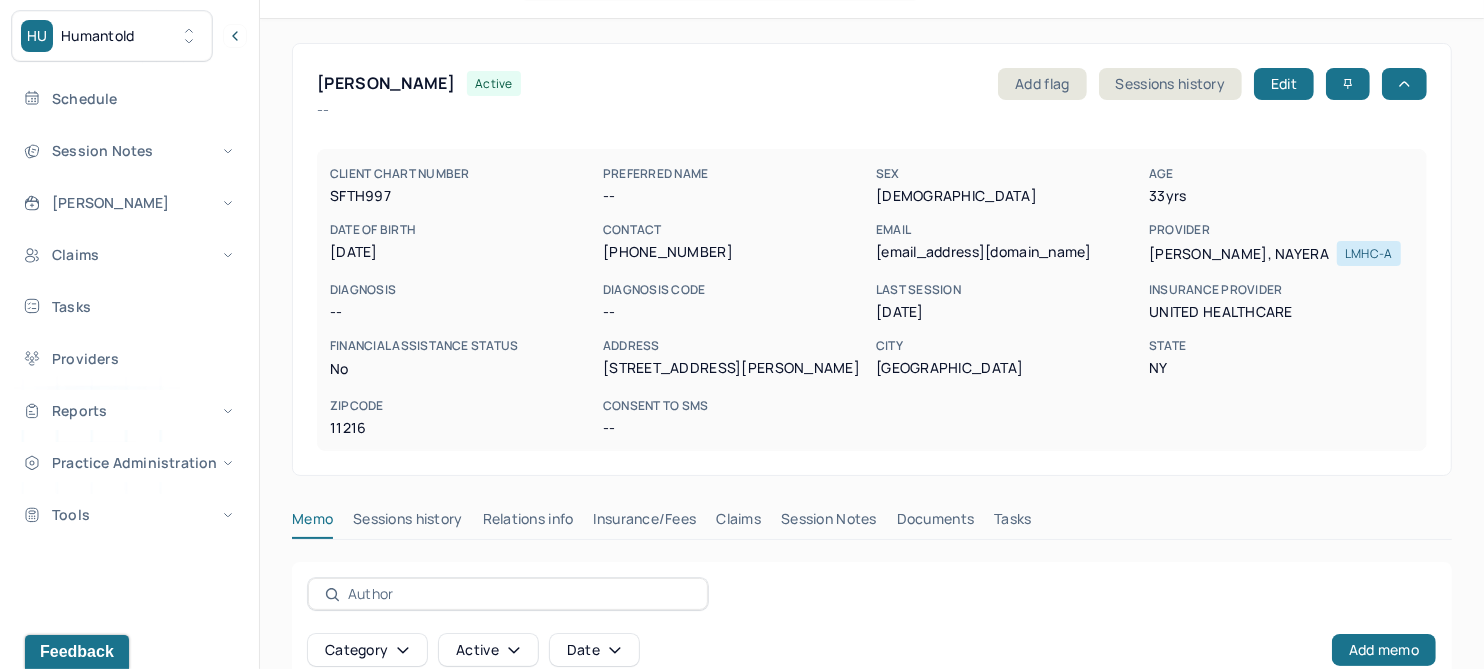 scroll, scrollTop: 0, scrollLeft: 0, axis: both 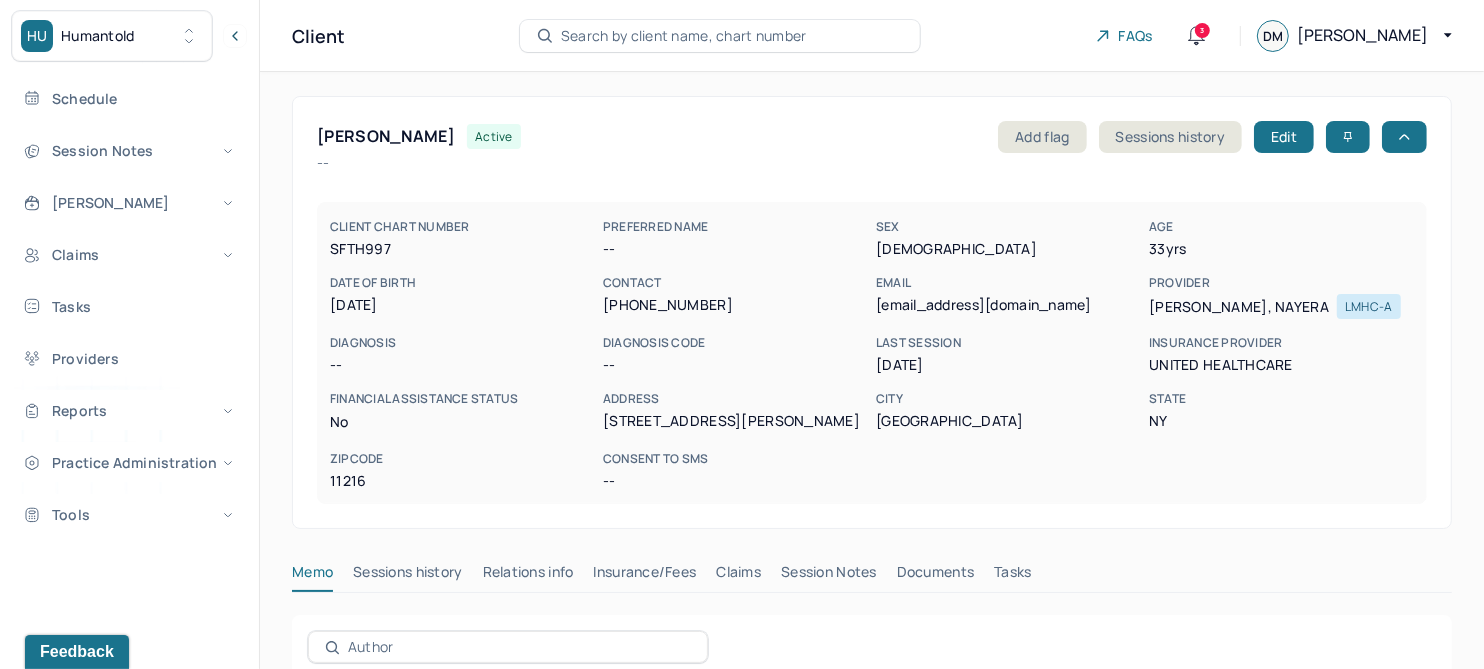 click on "Claims" at bounding box center [738, 576] 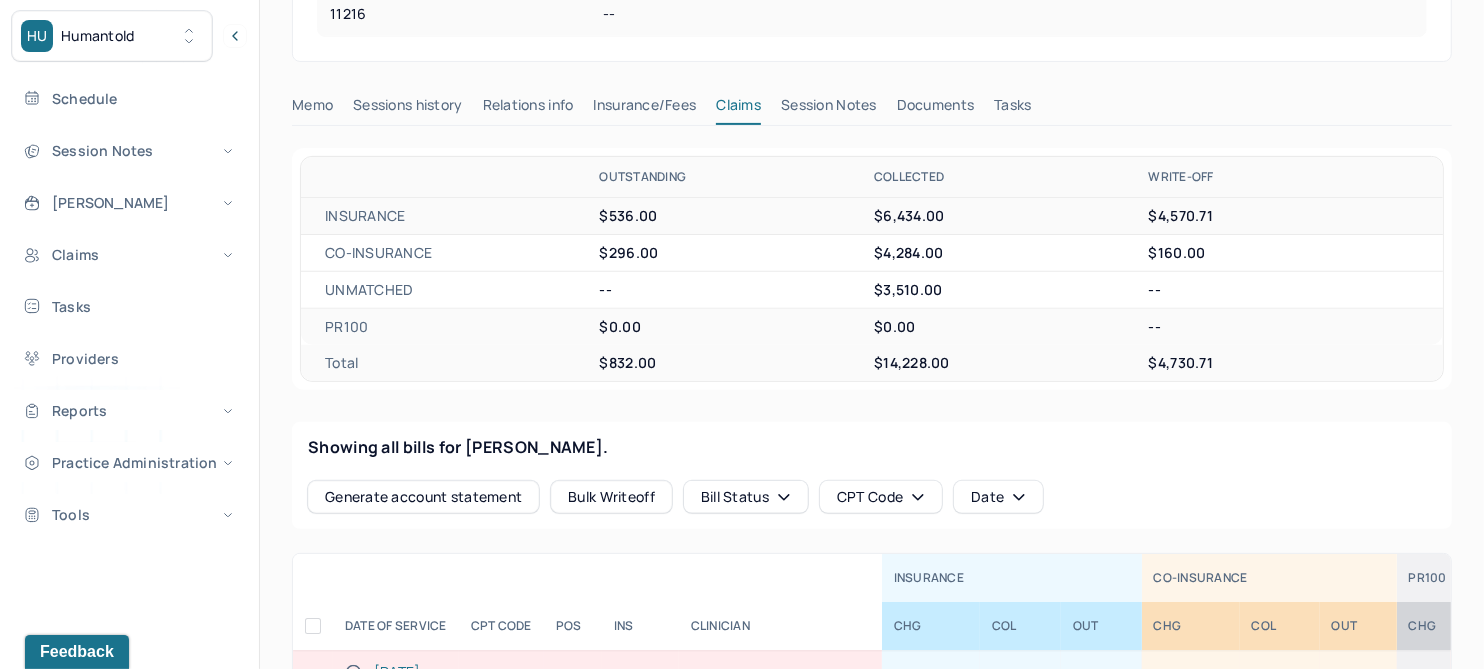 scroll, scrollTop: 750, scrollLeft: 0, axis: vertical 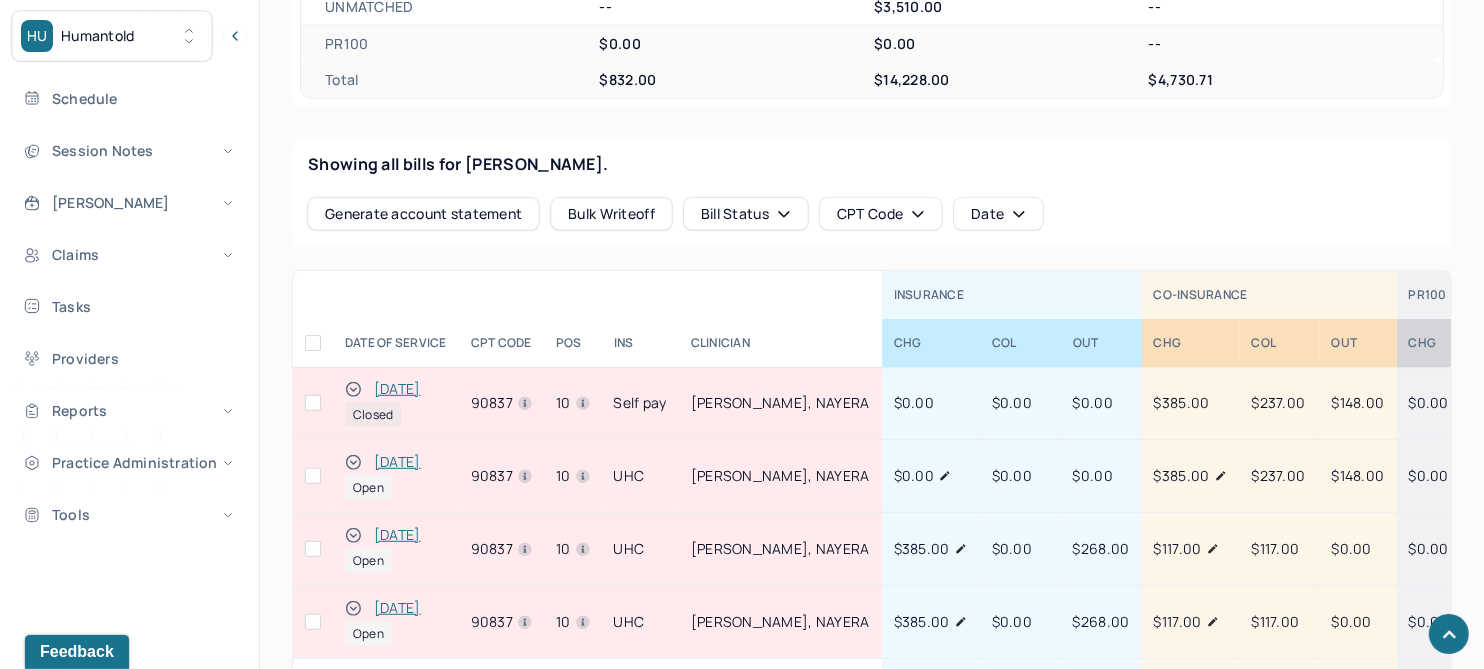 click on "[DATE]" at bounding box center (397, 389) 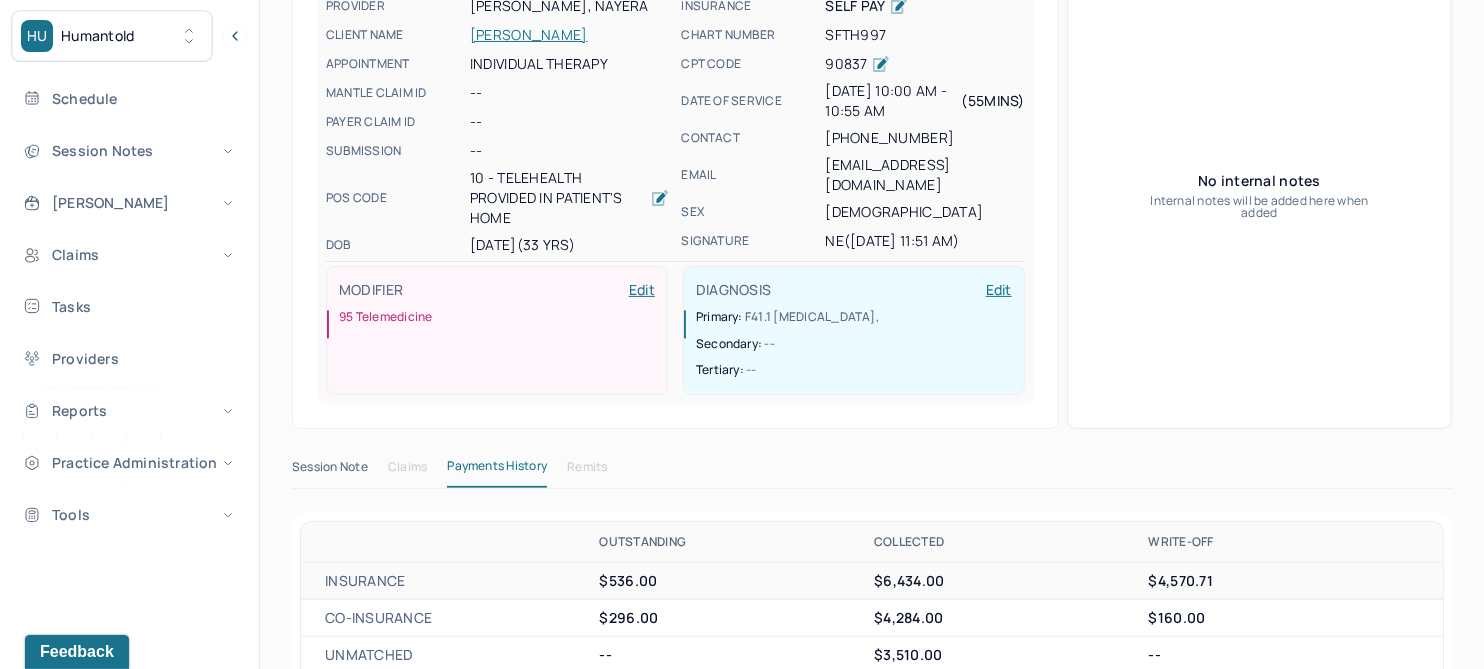 scroll, scrollTop: 0, scrollLeft: 0, axis: both 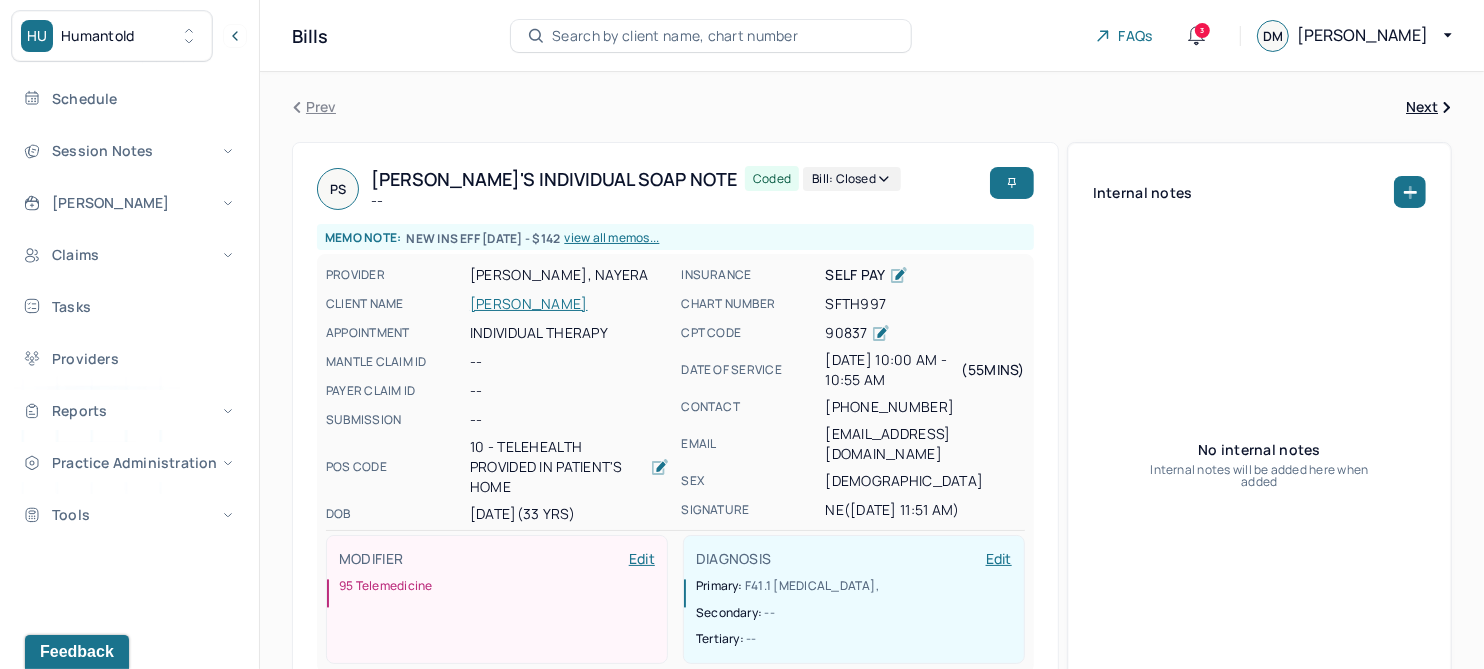 click 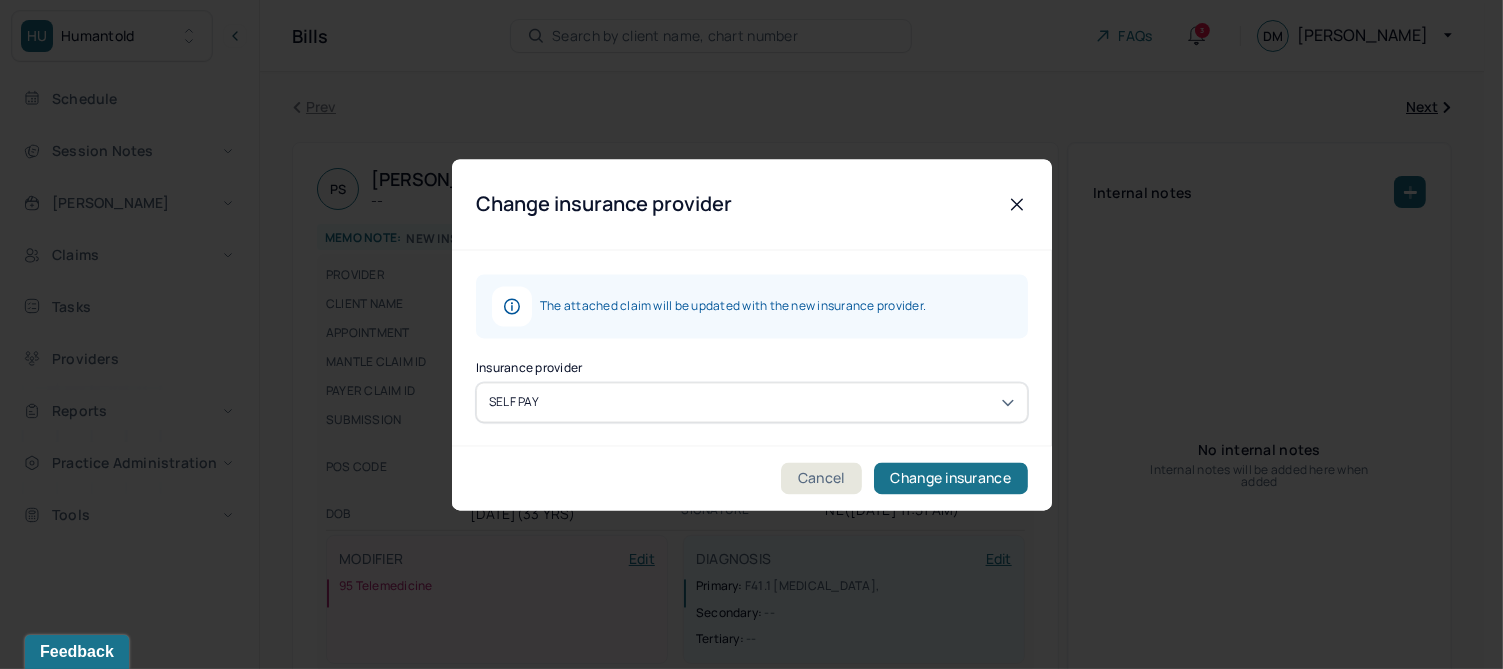 click at bounding box center (778, 402) 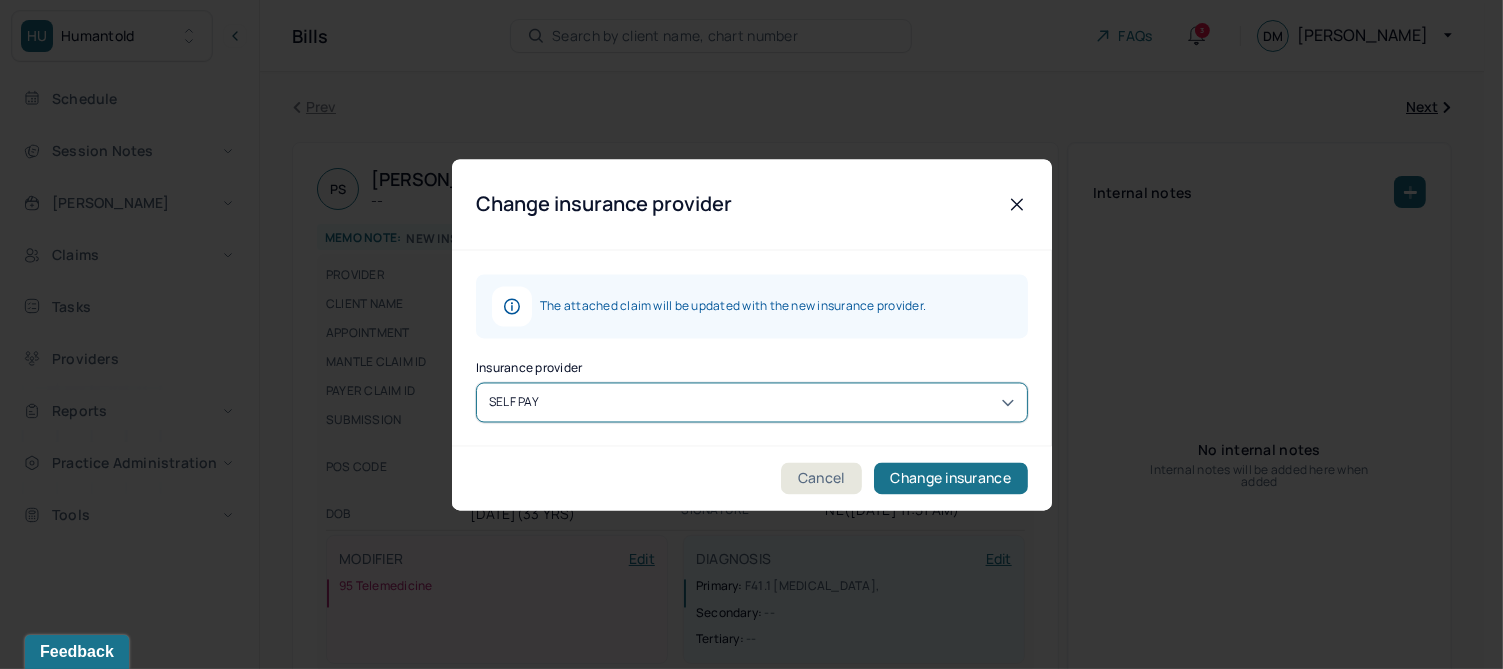 click on "UHC" at bounding box center [742, 1822] 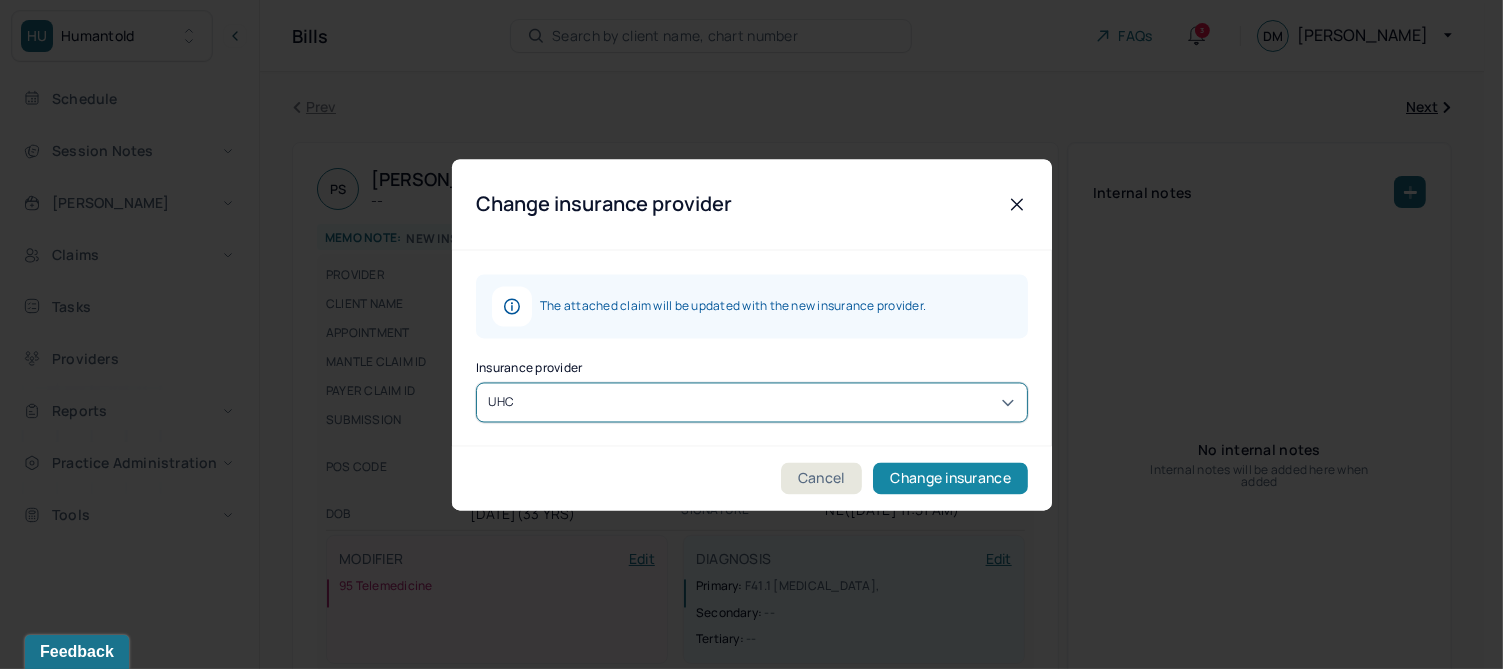 click on "Change insurance" at bounding box center [950, 478] 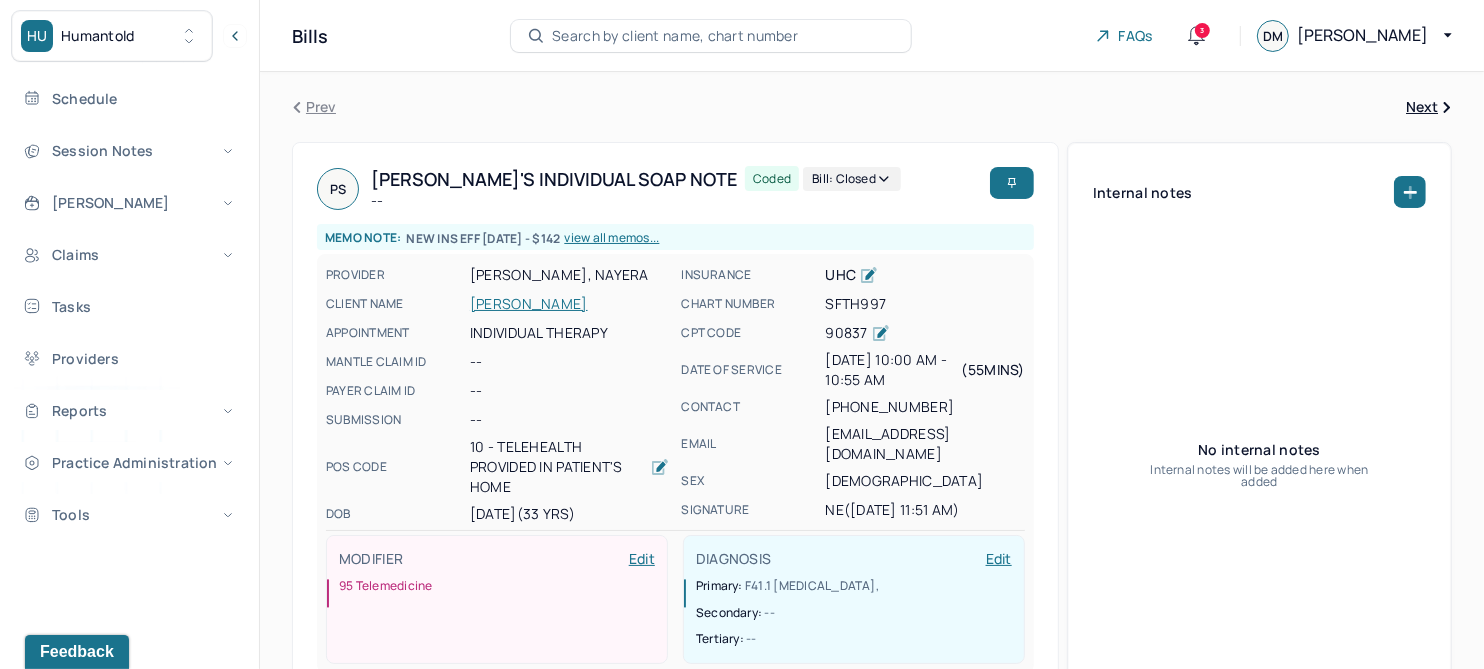 click on "STOICA, PATRICK" at bounding box center [569, 304] 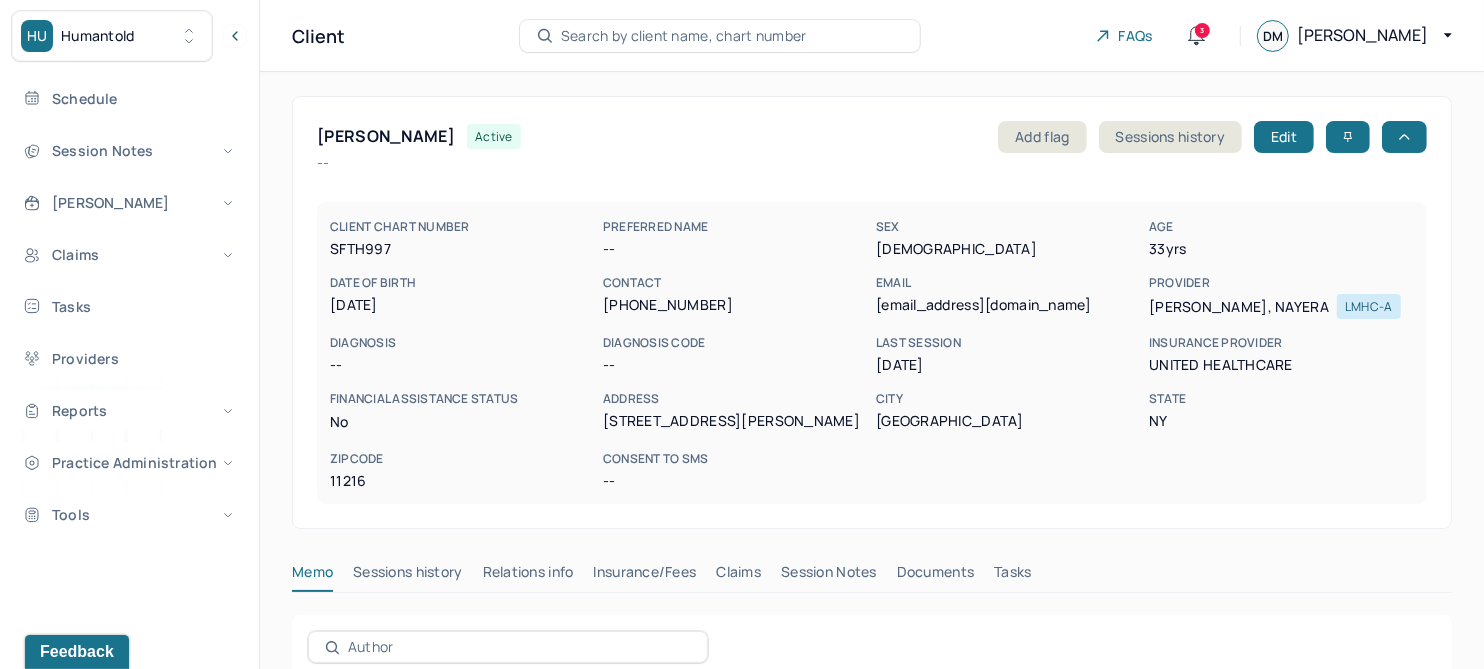 click on "Claims" at bounding box center (738, 576) 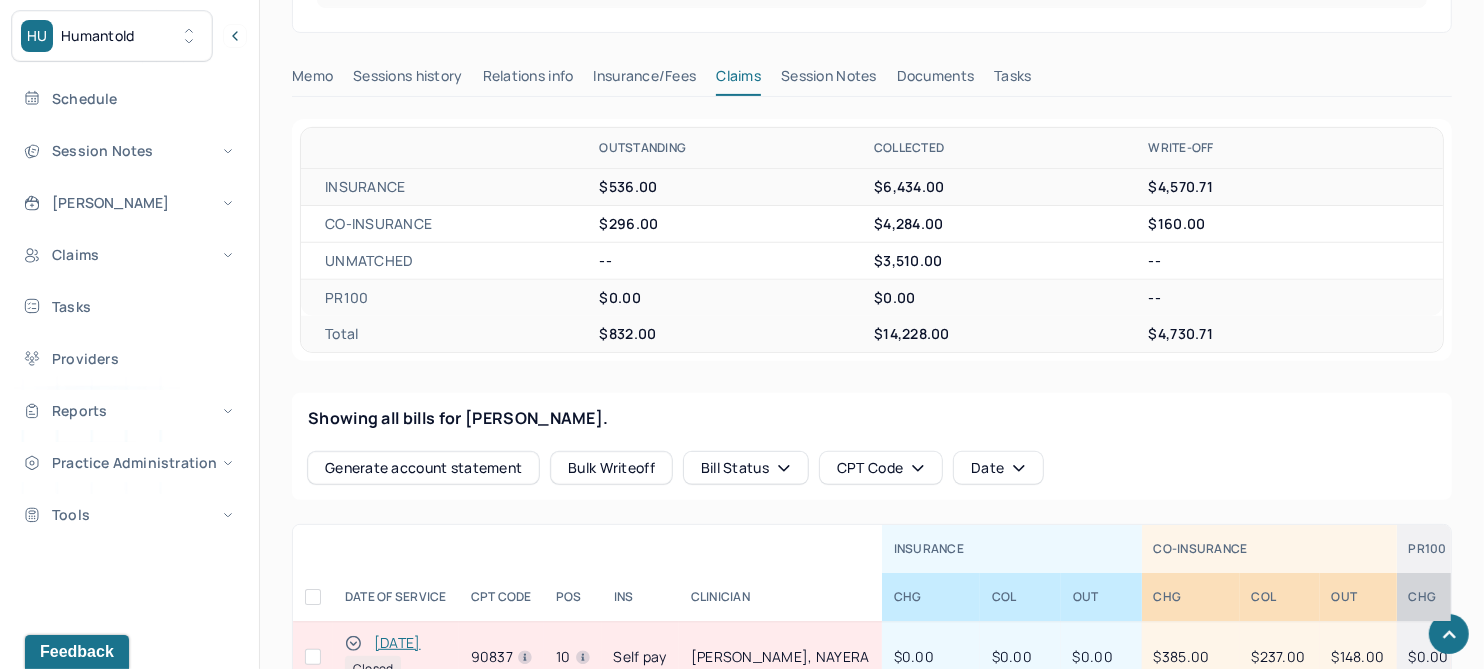 scroll, scrollTop: 874, scrollLeft: 0, axis: vertical 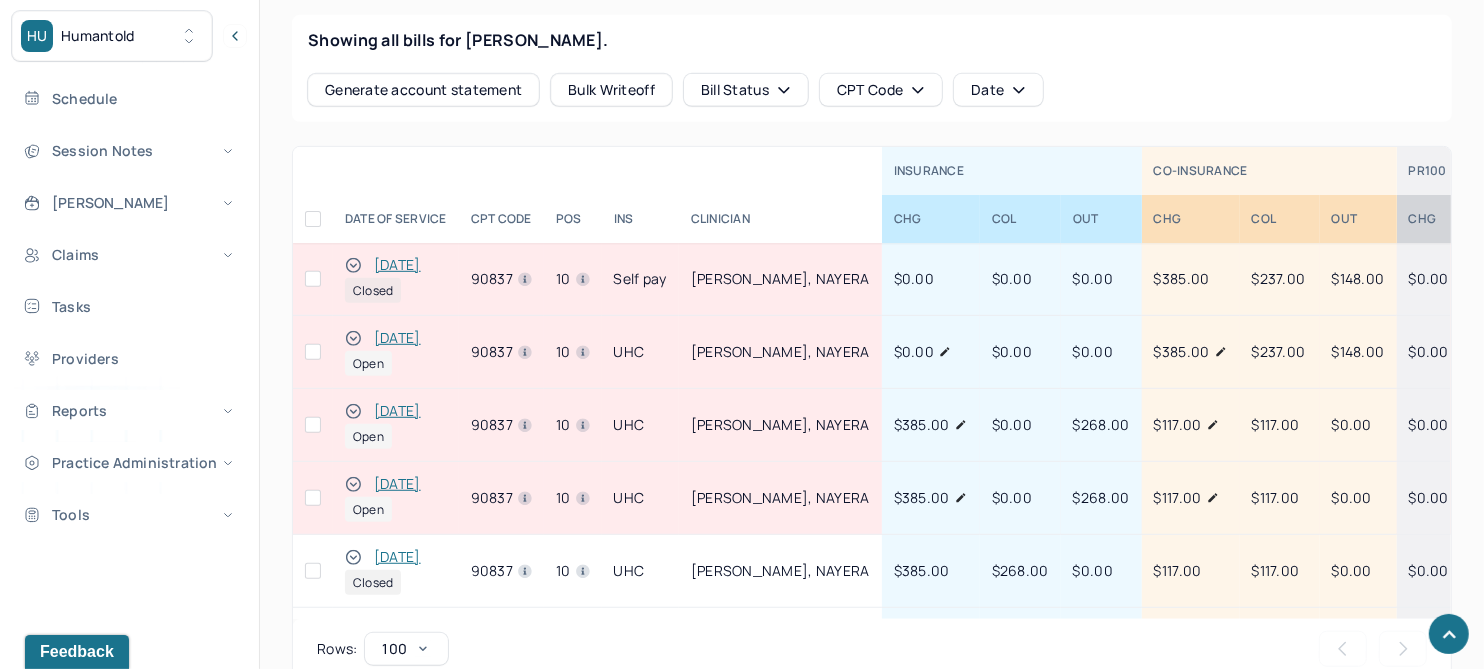 click on "[DATE]" at bounding box center [397, 484] 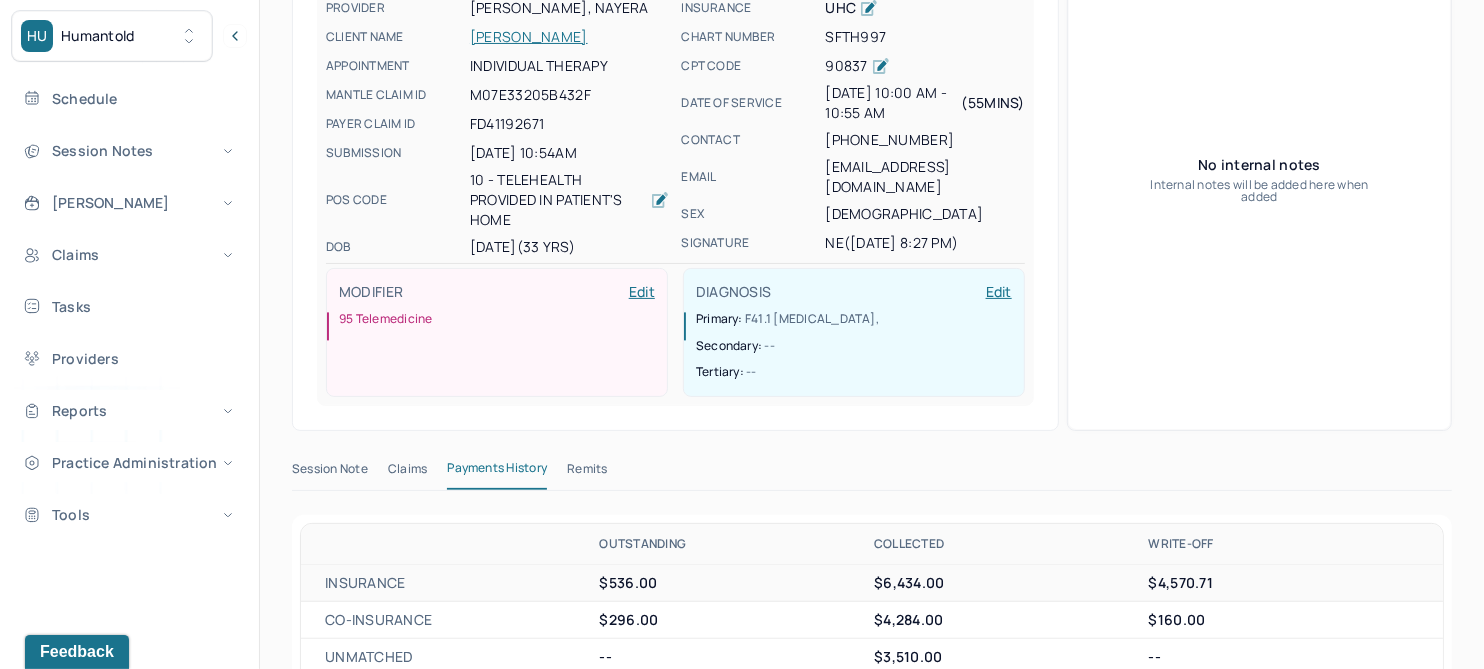 scroll, scrollTop: 53, scrollLeft: 0, axis: vertical 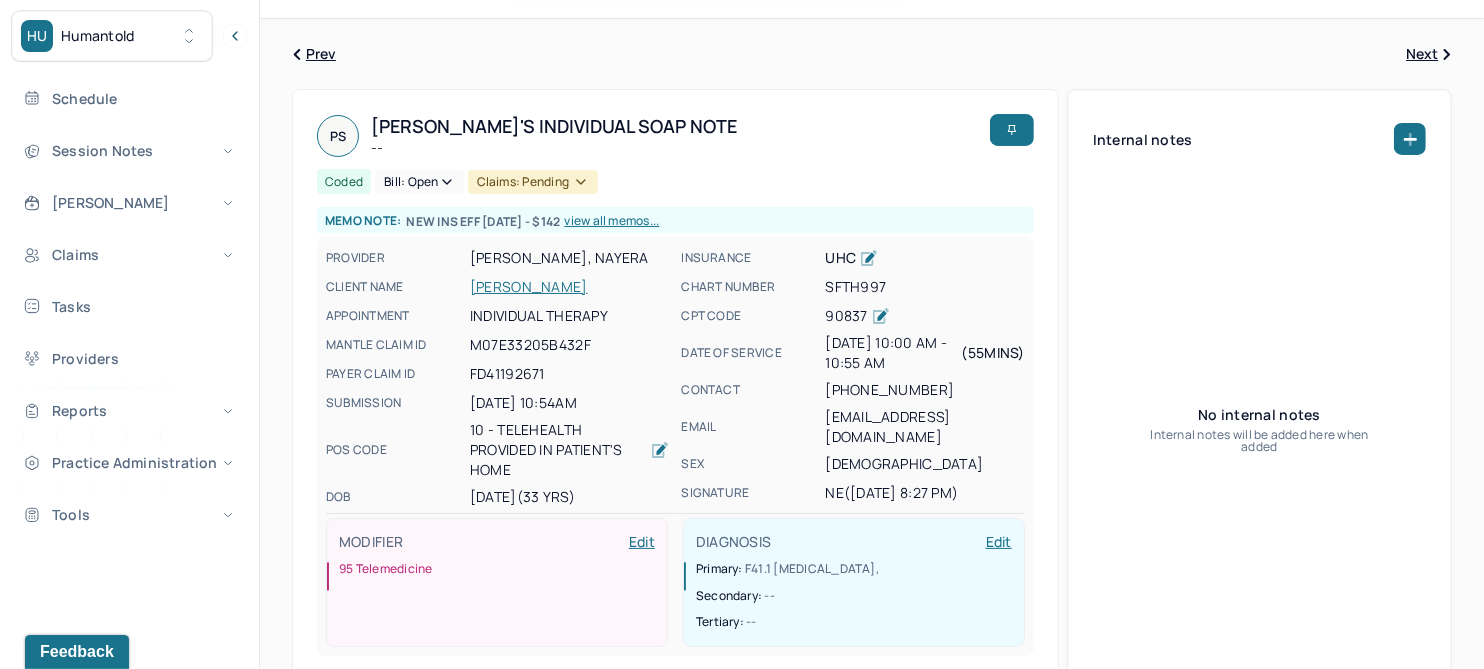 click 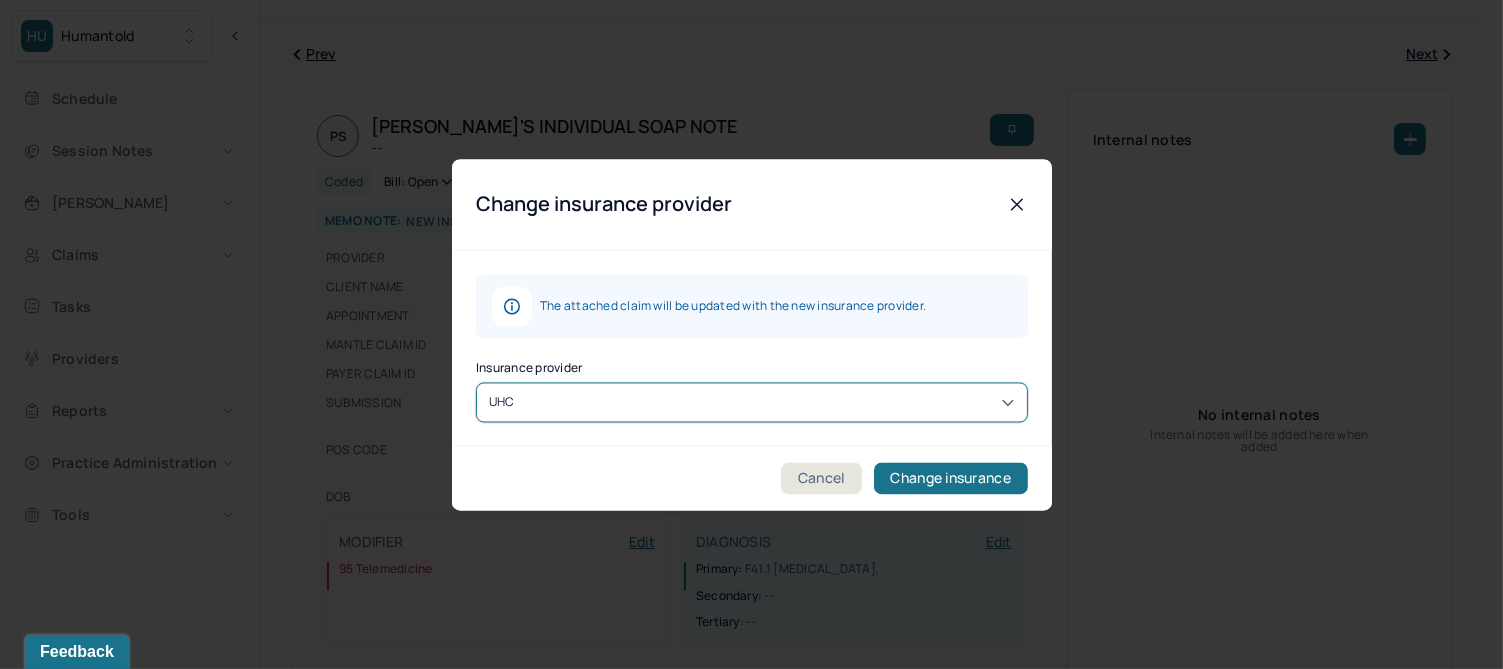 click 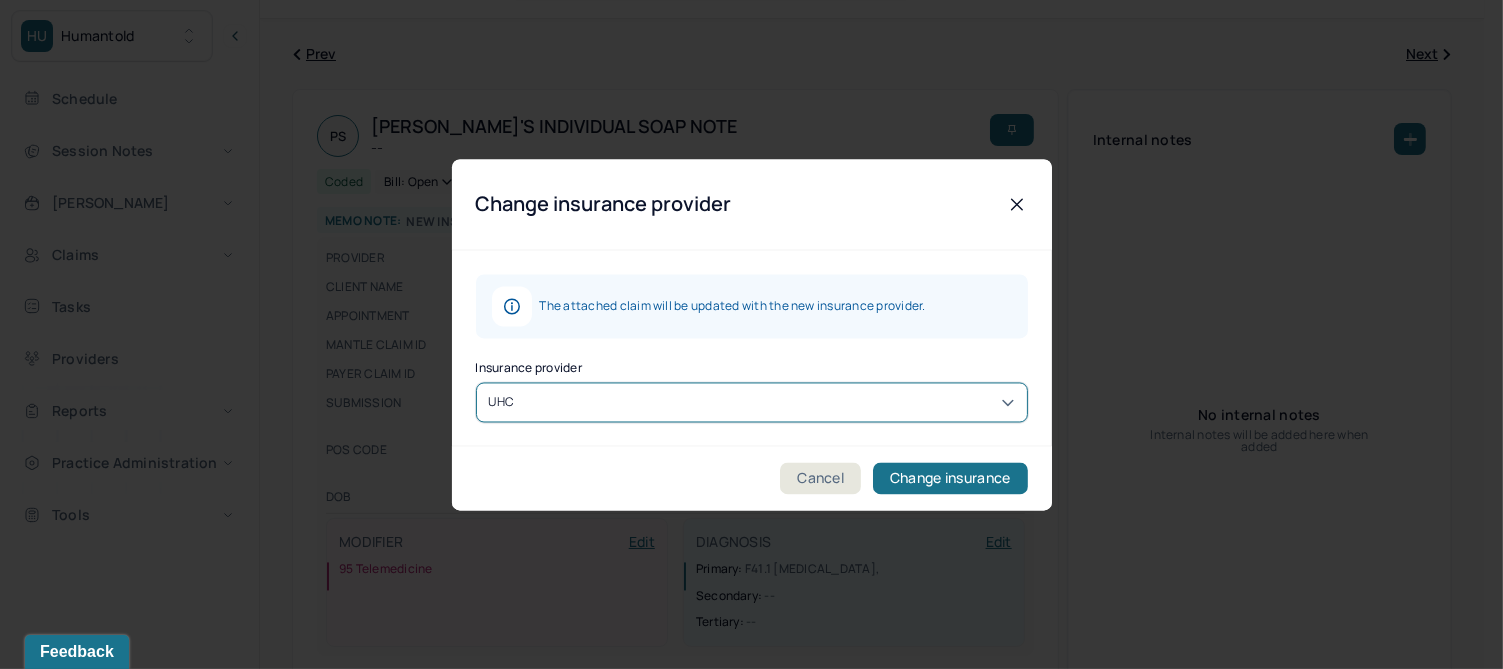 click on "Change insurance provider" at bounding box center [752, 204] 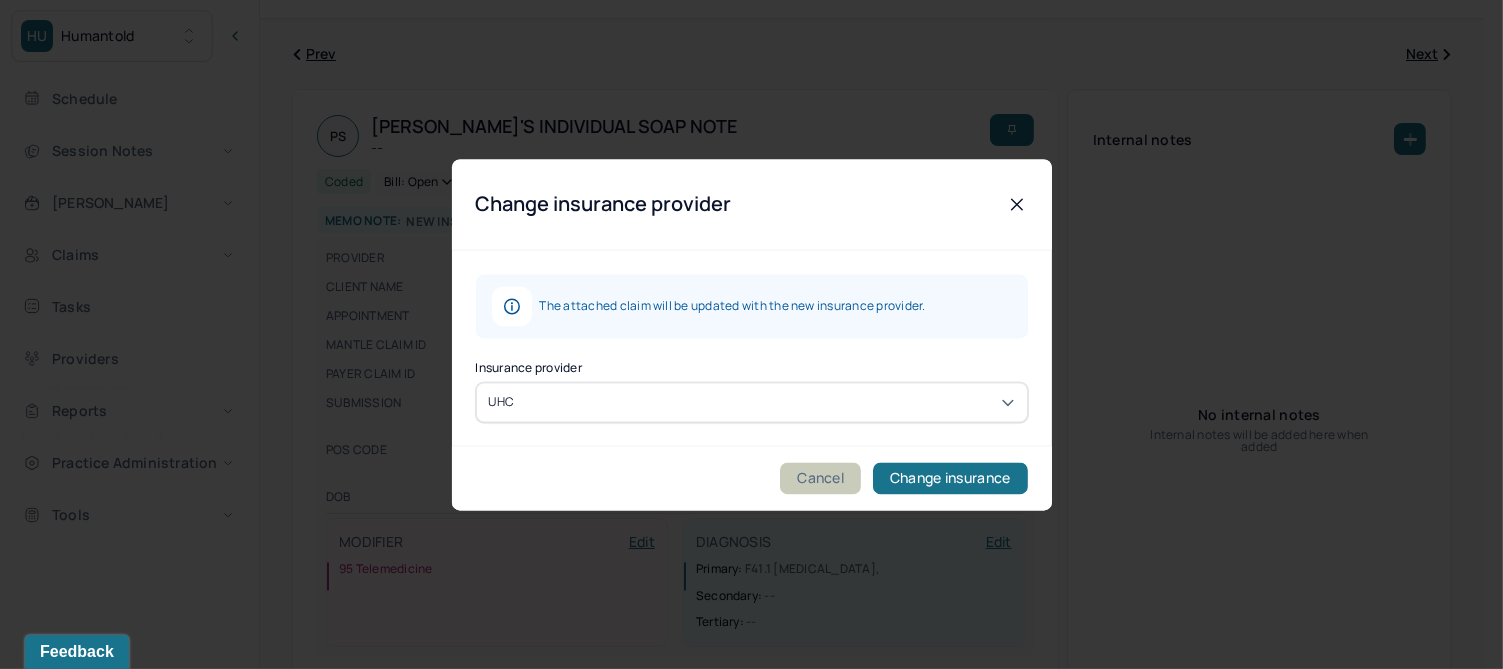 click on "Cancel" at bounding box center [820, 478] 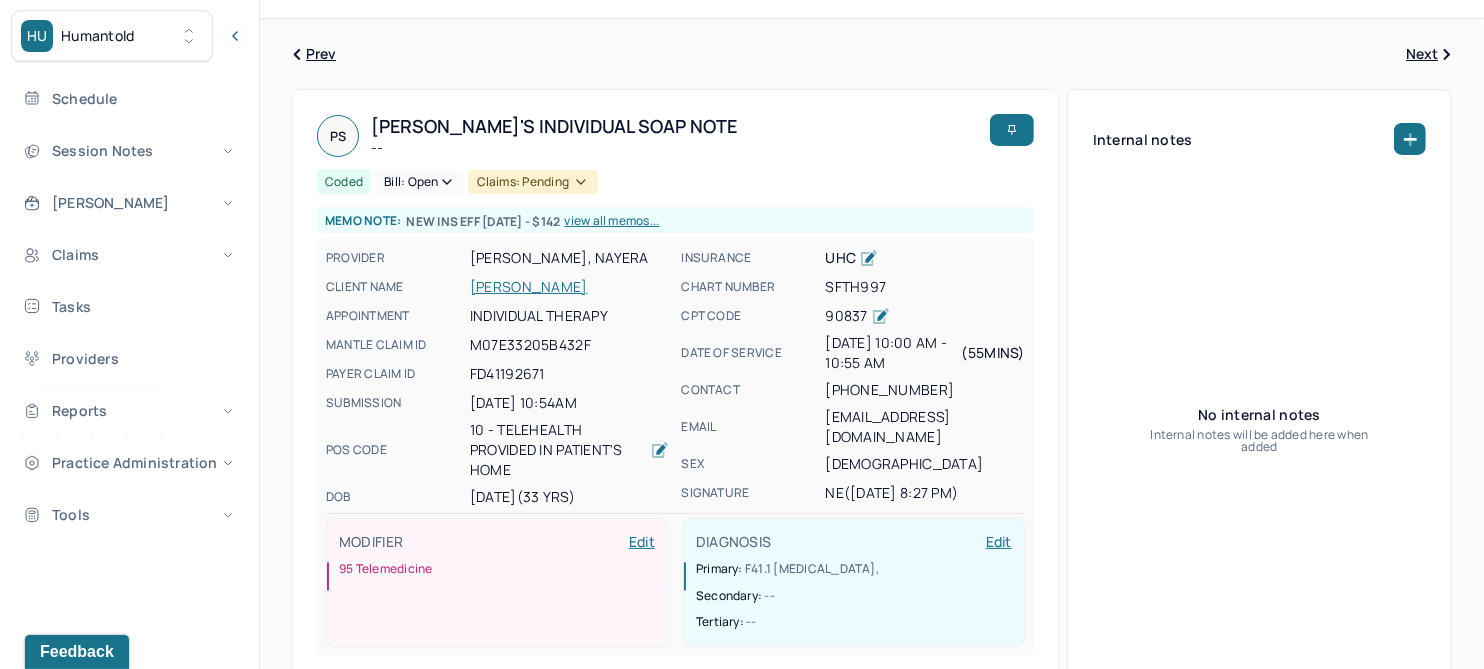 click on "STOICA, PATRICK" at bounding box center [569, 287] 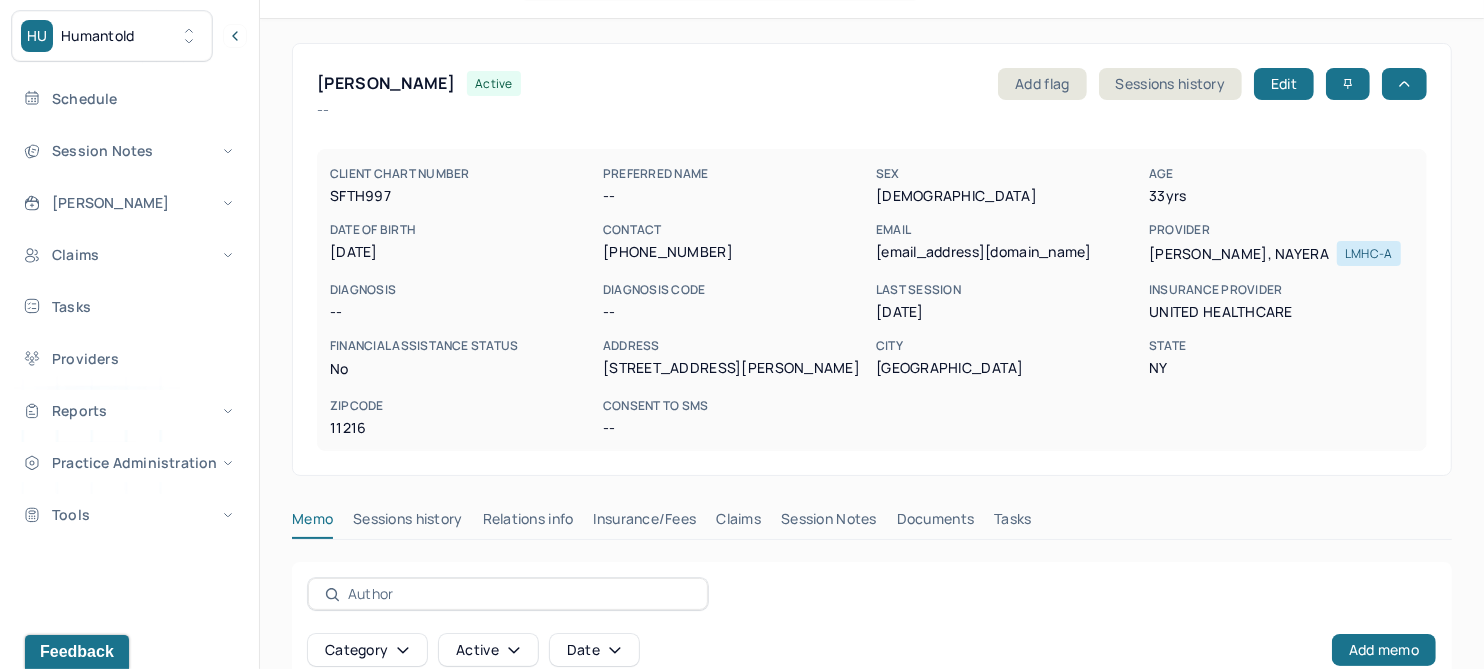 scroll, scrollTop: 0, scrollLeft: 0, axis: both 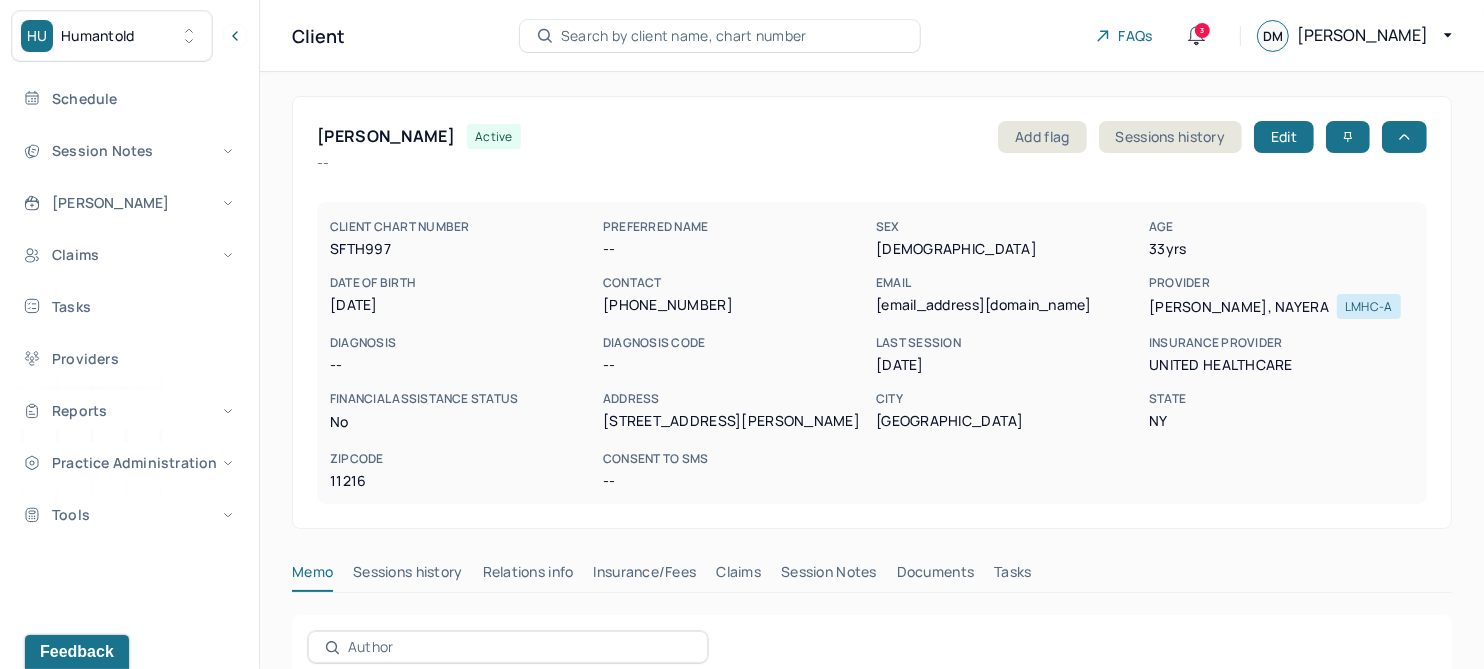 click on "Insurance/Fees" at bounding box center [645, 576] 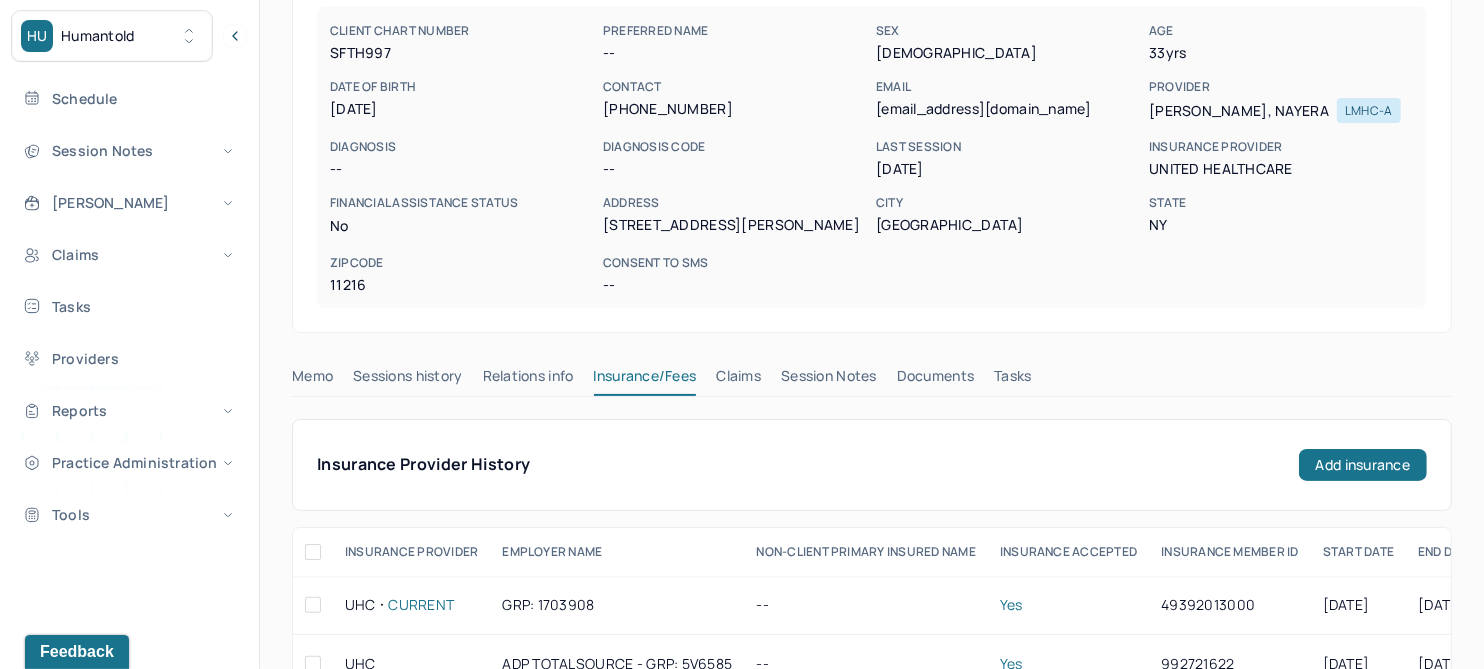 scroll, scrollTop: 125, scrollLeft: 0, axis: vertical 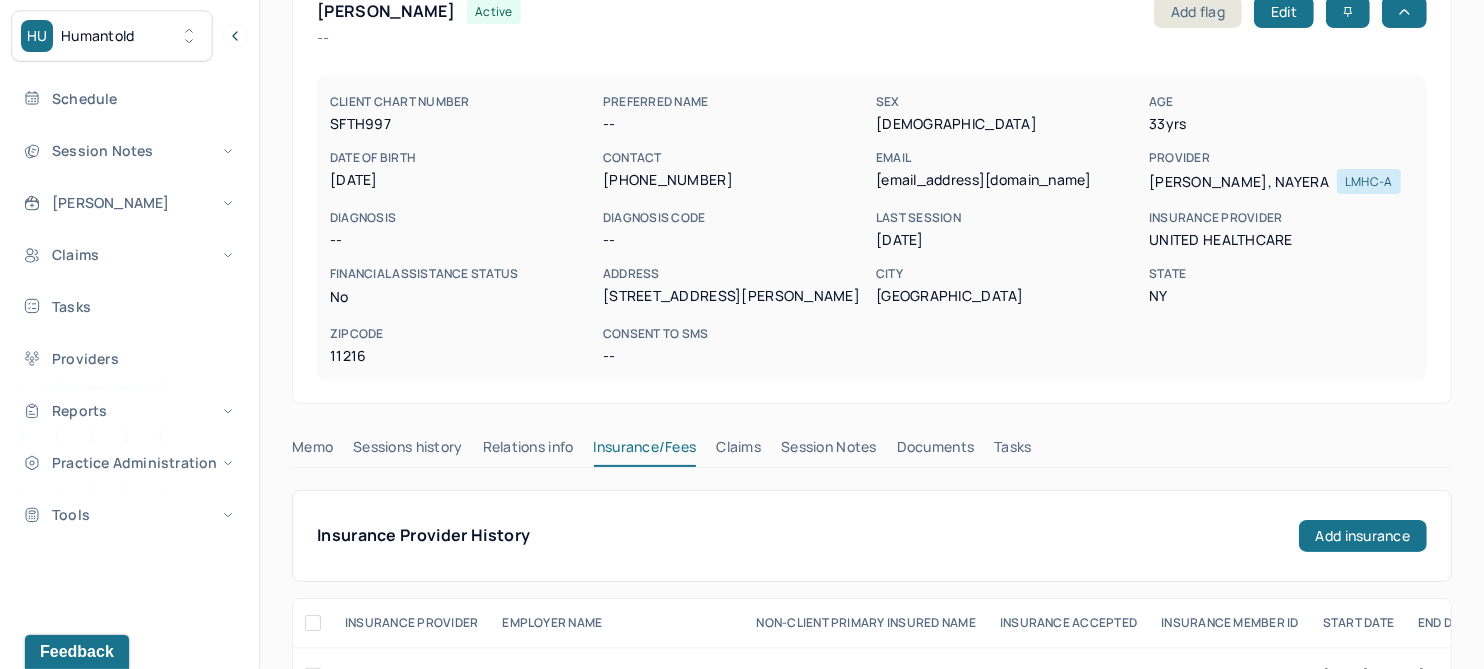click on "Claims" at bounding box center (738, 451) 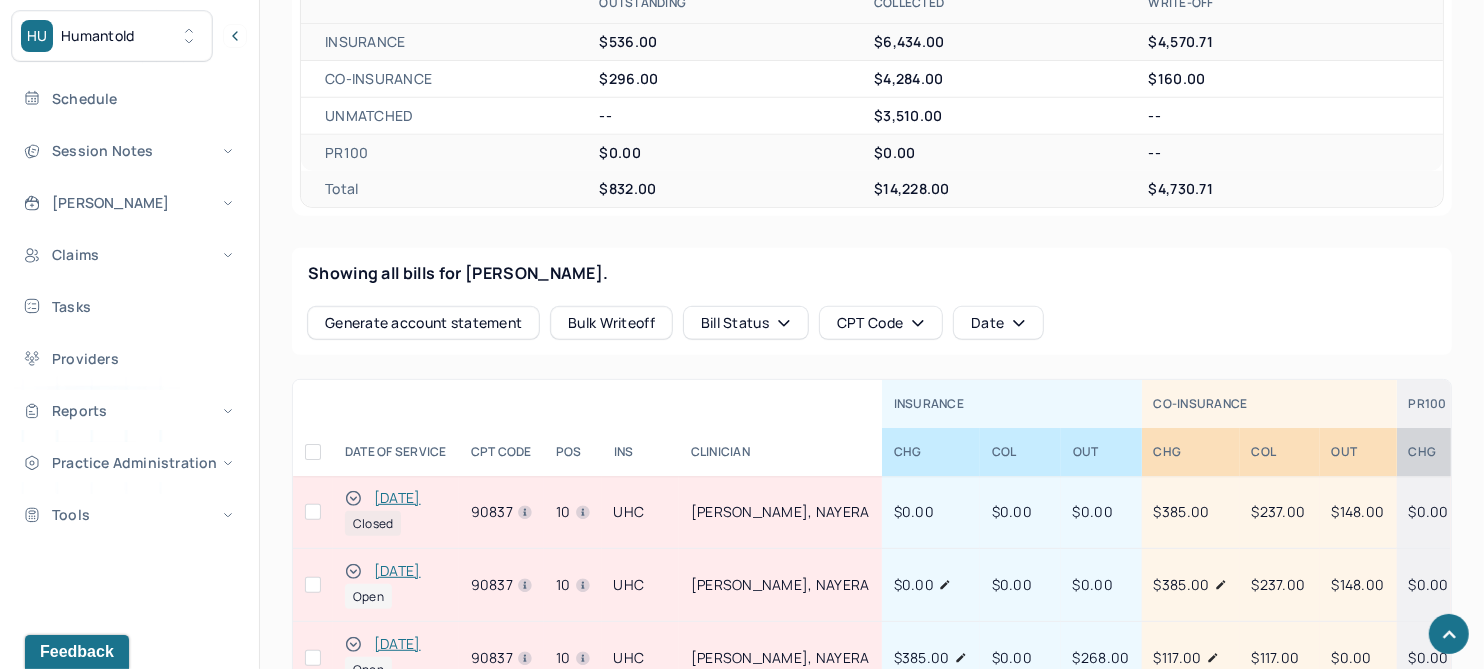 scroll, scrollTop: 874, scrollLeft: 0, axis: vertical 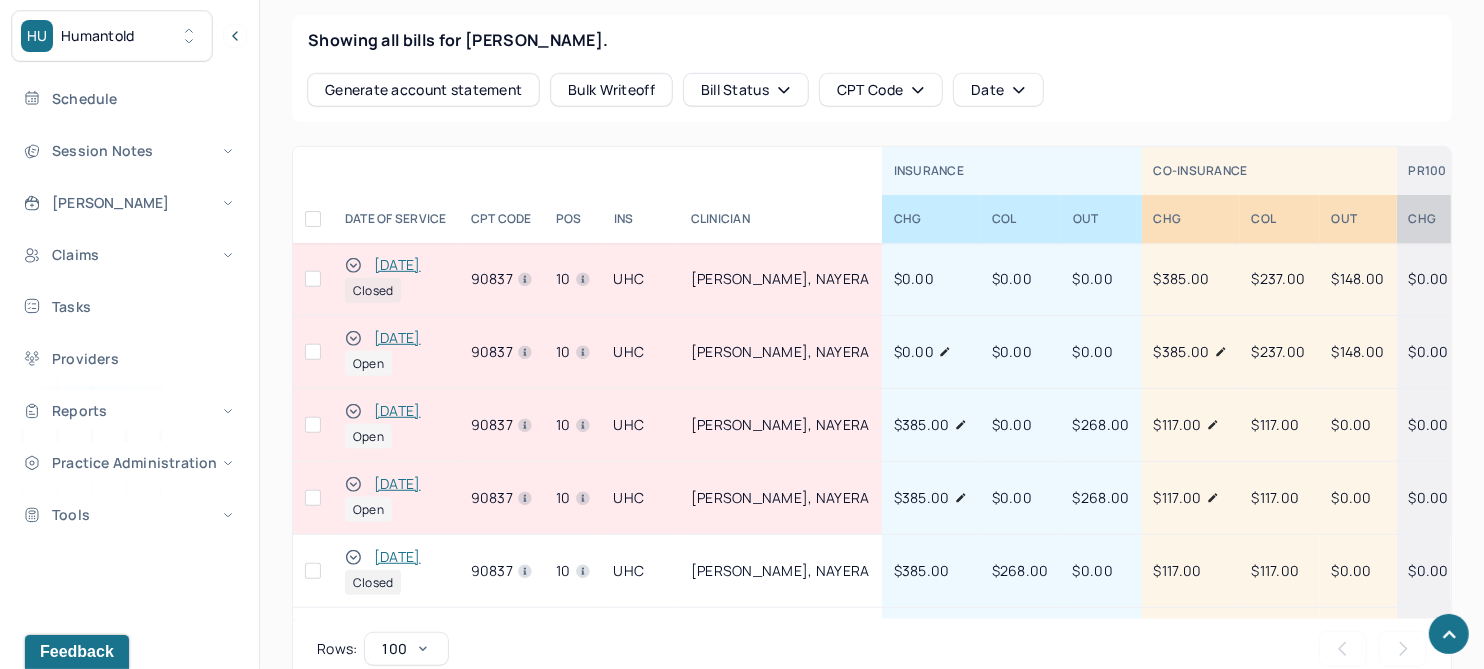 click at bounding box center [945, 352] 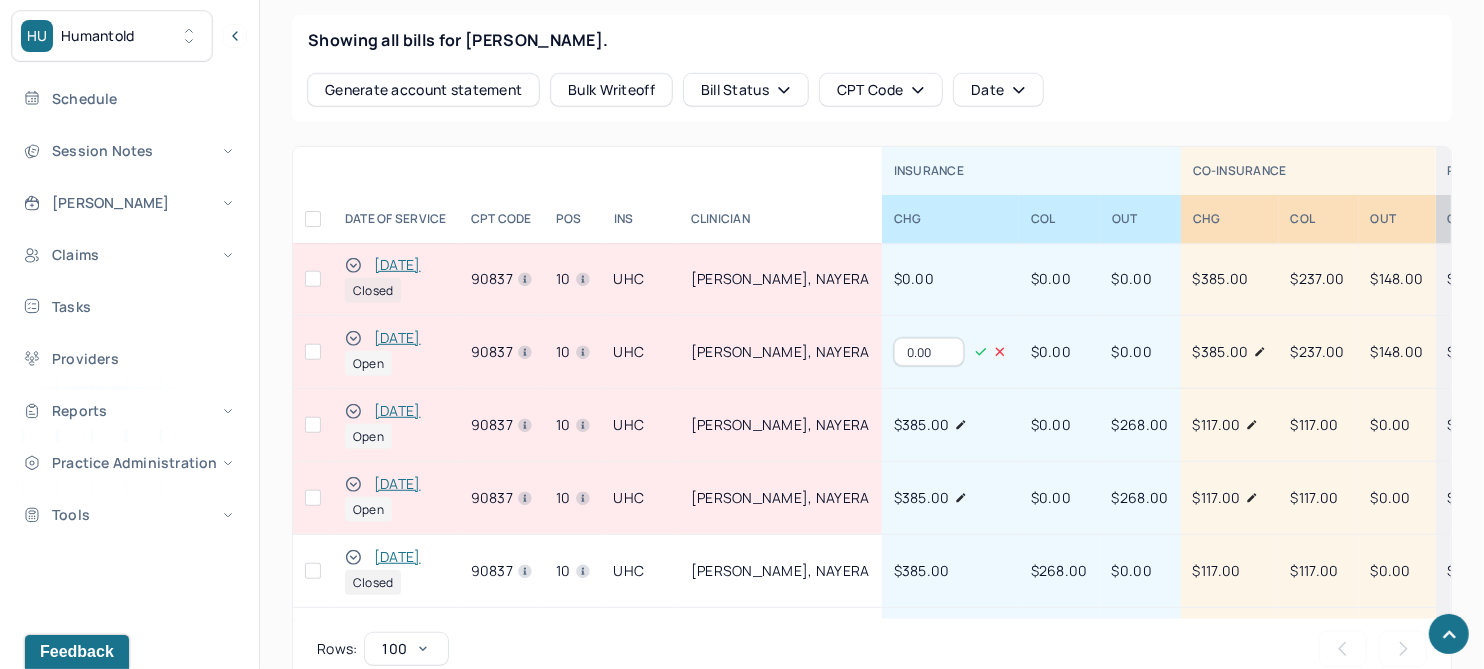 drag, startPoint x: 880, startPoint y: 352, endPoint x: 825, endPoint y: 341, distance: 56.089214 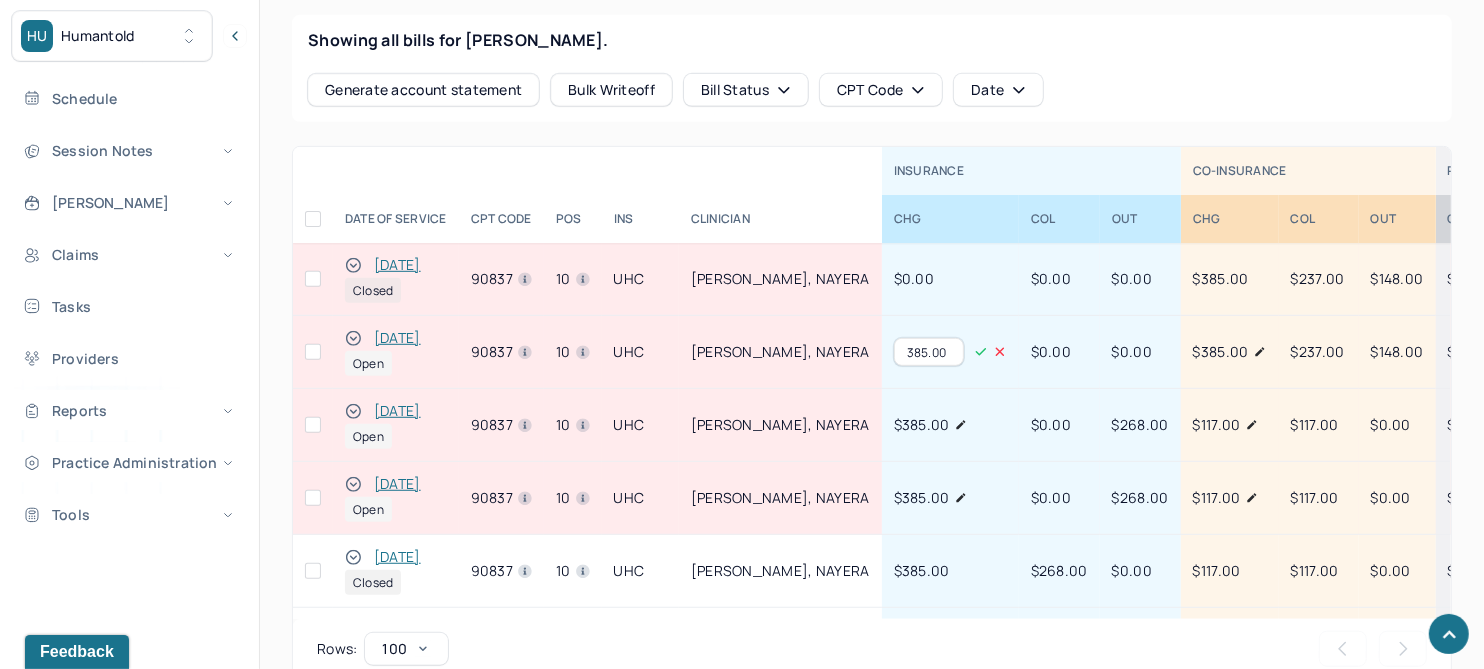 type on "385.00" 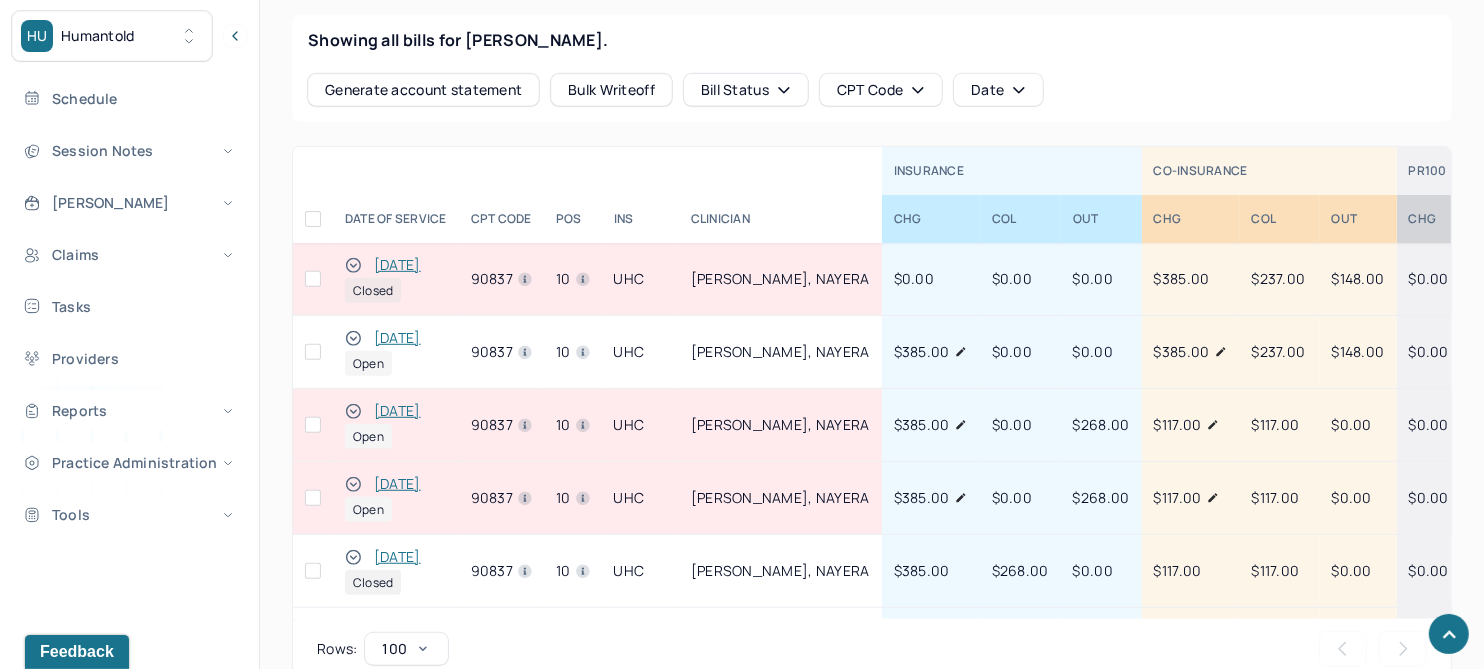 click on "[DATE]" at bounding box center [397, 265] 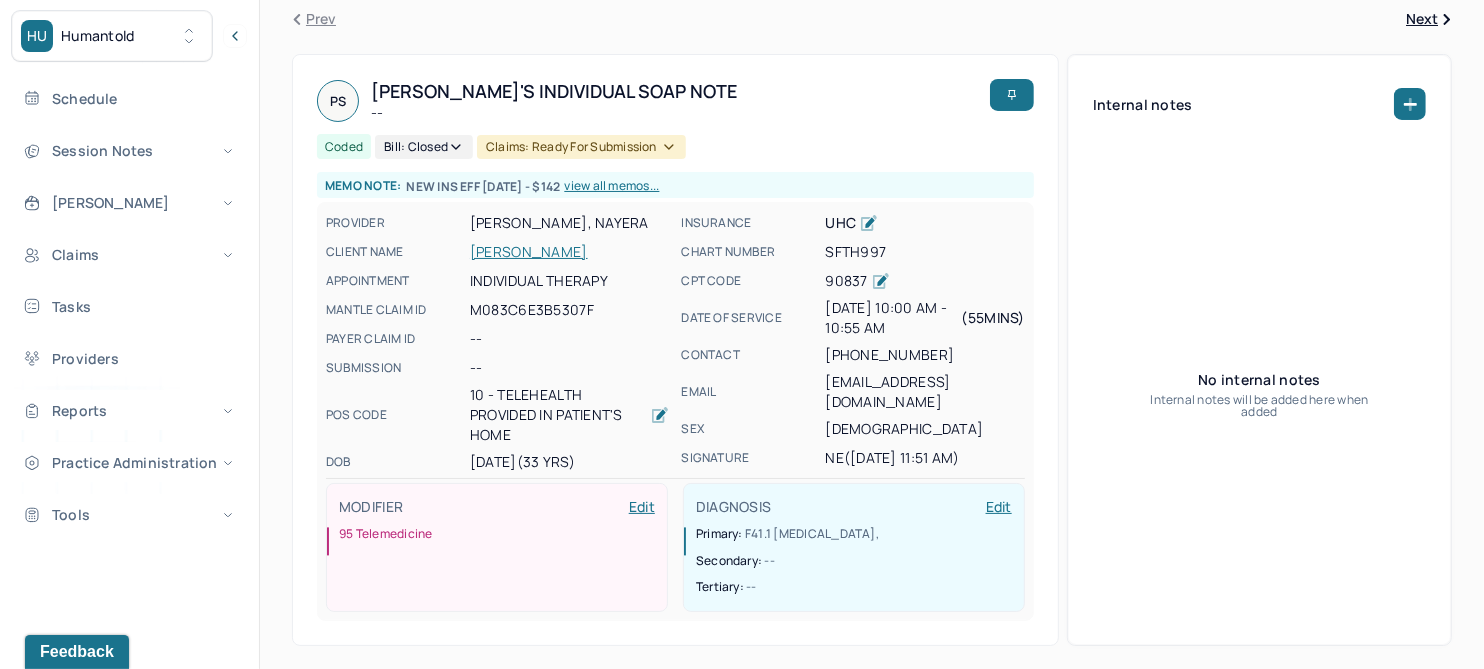 scroll, scrollTop: 53, scrollLeft: 0, axis: vertical 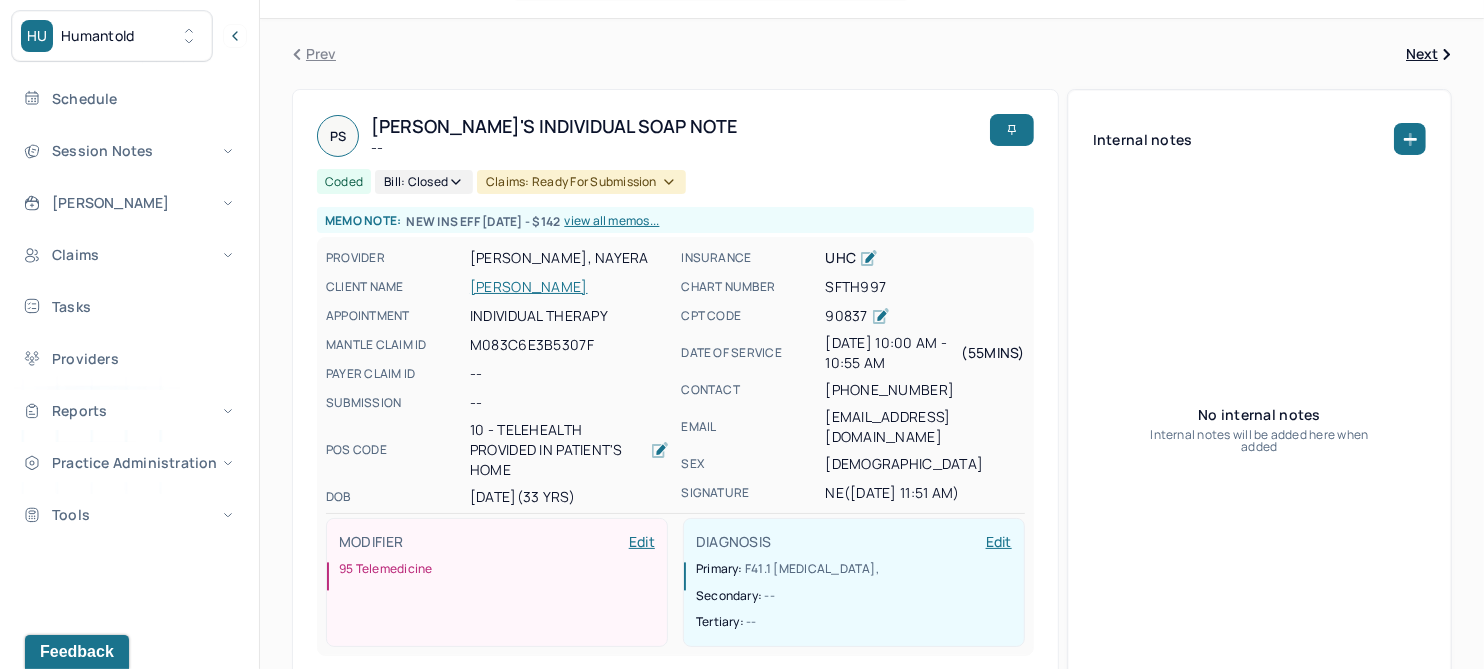 click on "Bill: Closed" at bounding box center (424, 182) 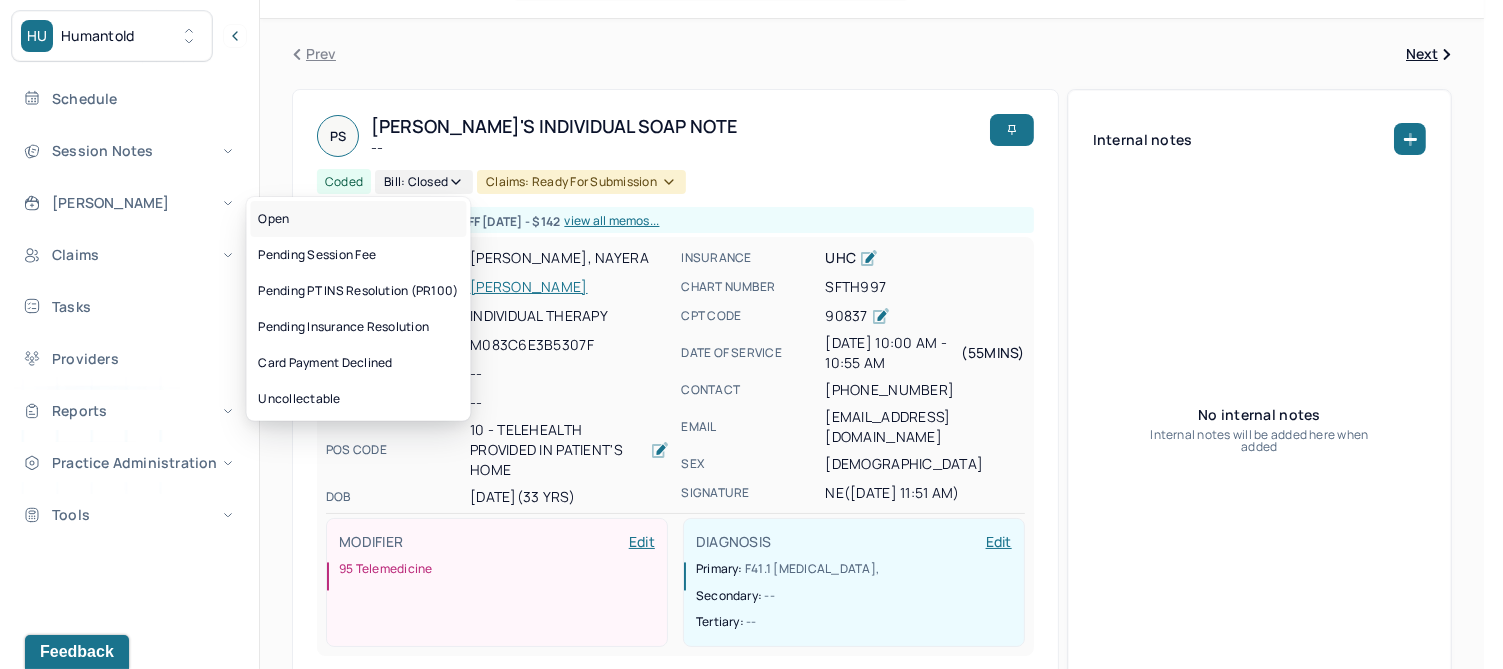 click on "Open" at bounding box center [358, 219] 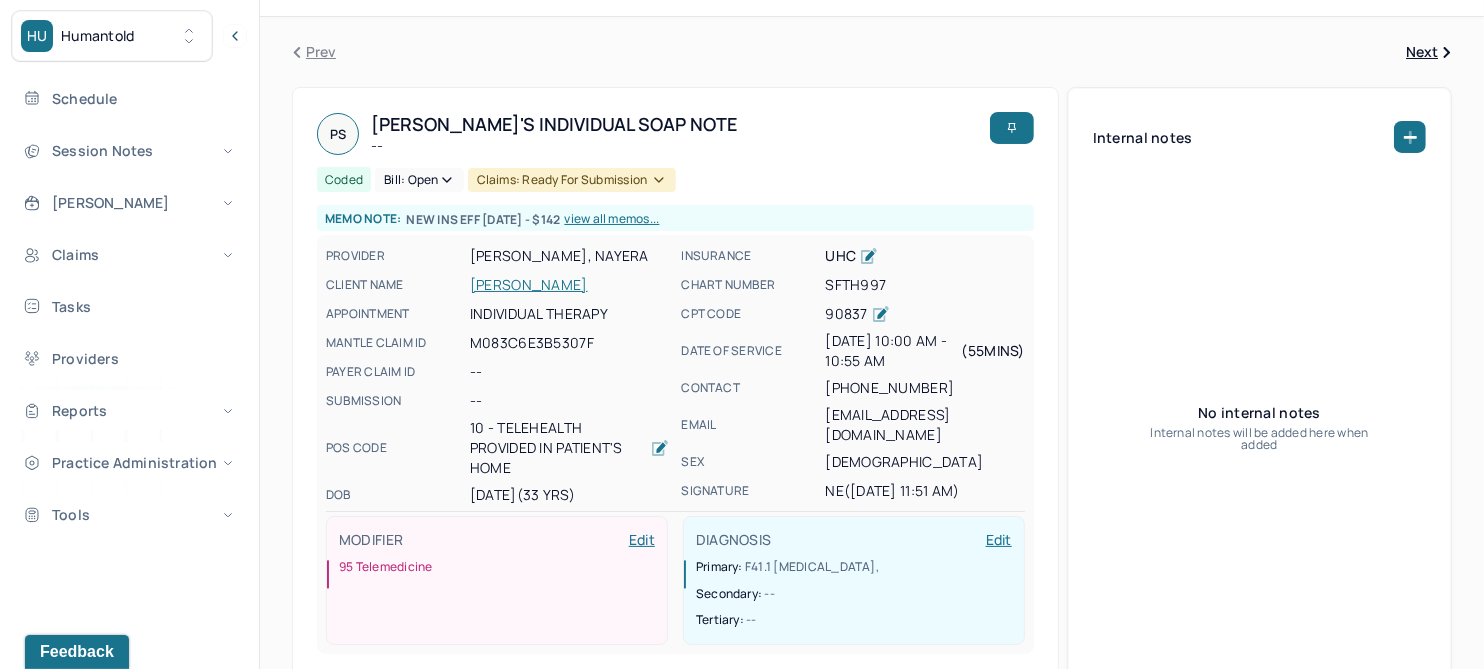 scroll, scrollTop: 53, scrollLeft: 0, axis: vertical 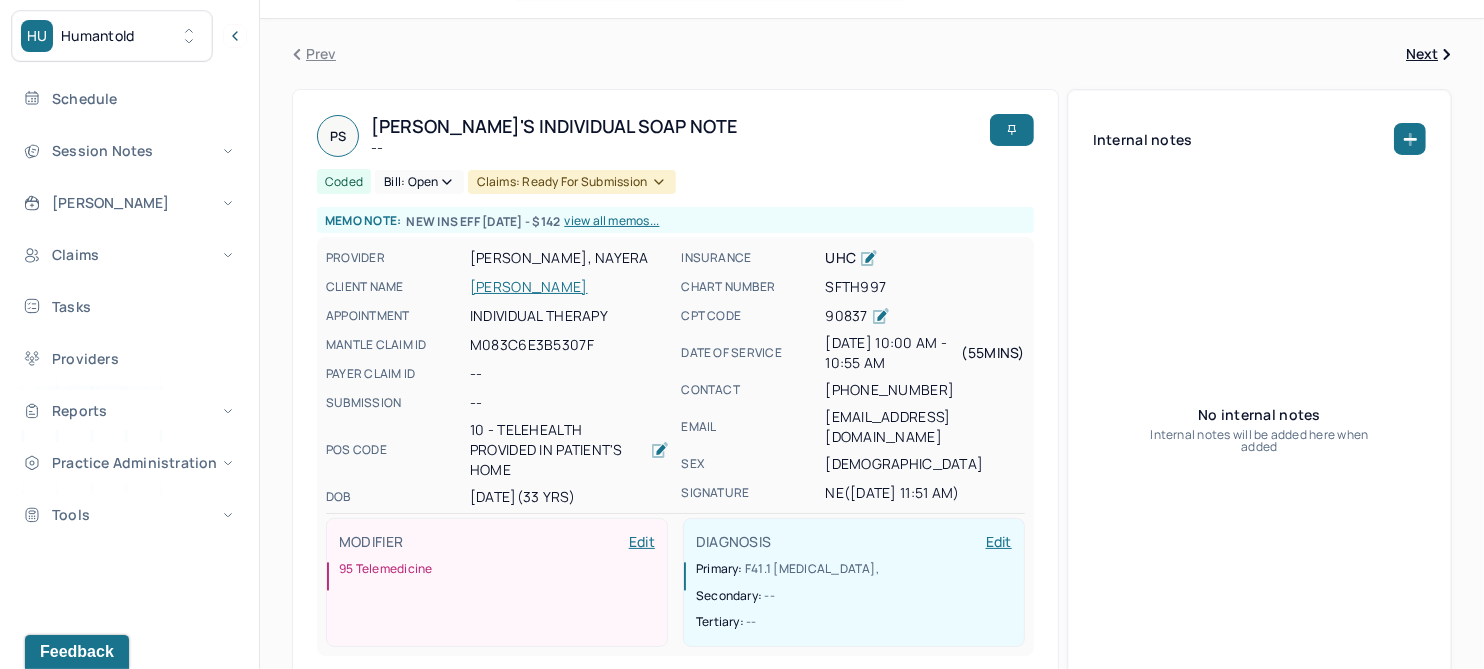 click on "STOICA, PATRICK" at bounding box center [569, 287] 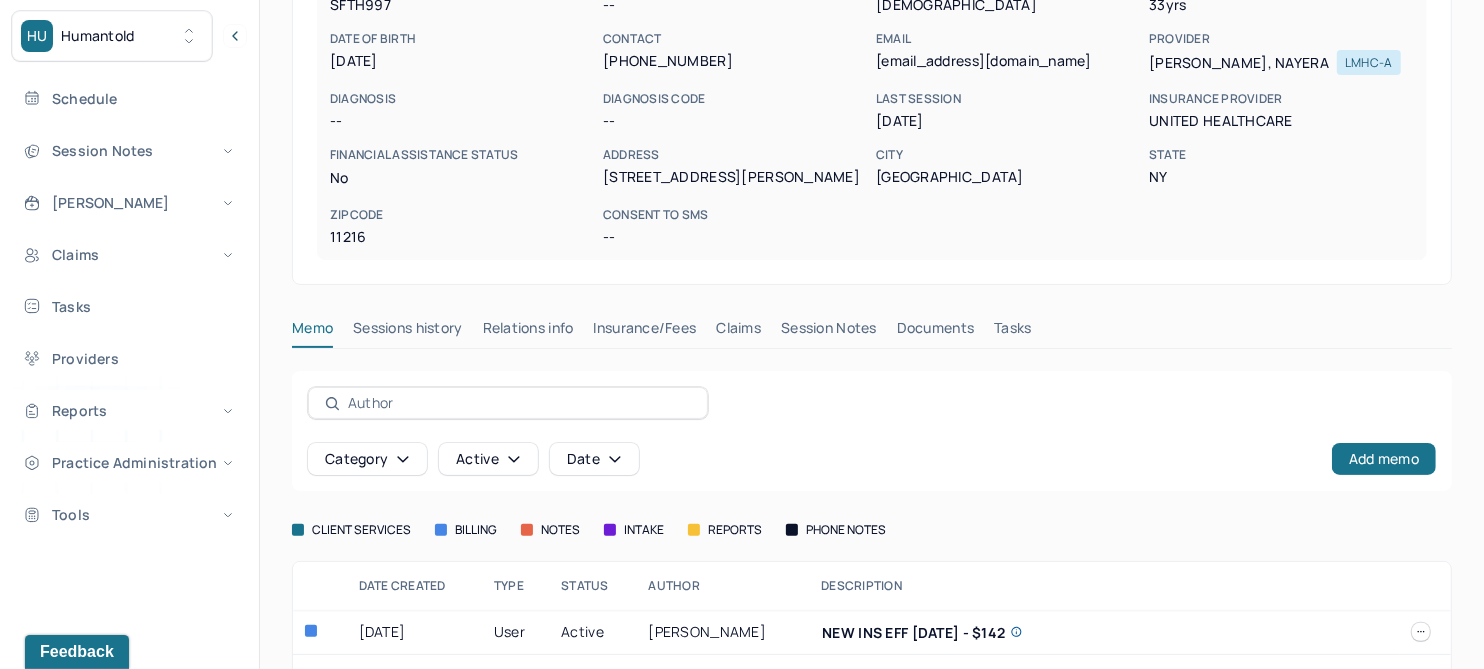 scroll, scrollTop: 333, scrollLeft: 0, axis: vertical 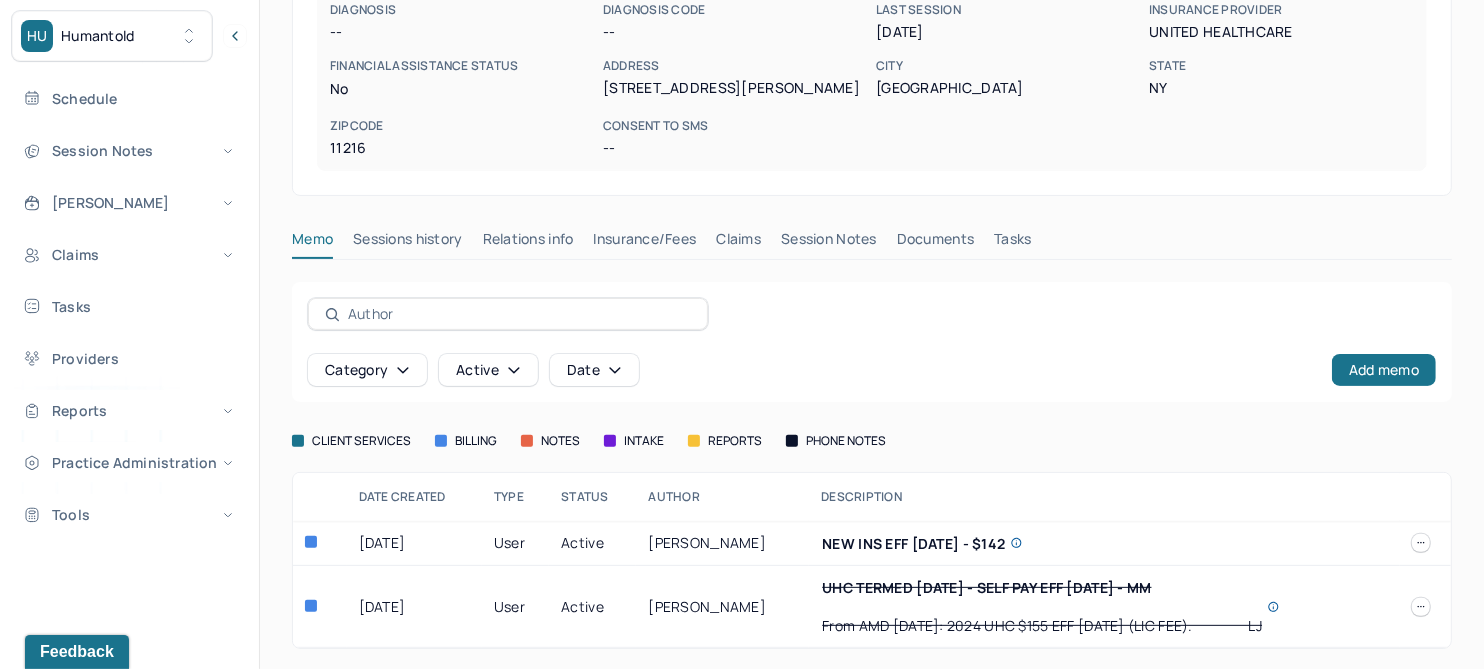 click on "Claims" at bounding box center [738, 243] 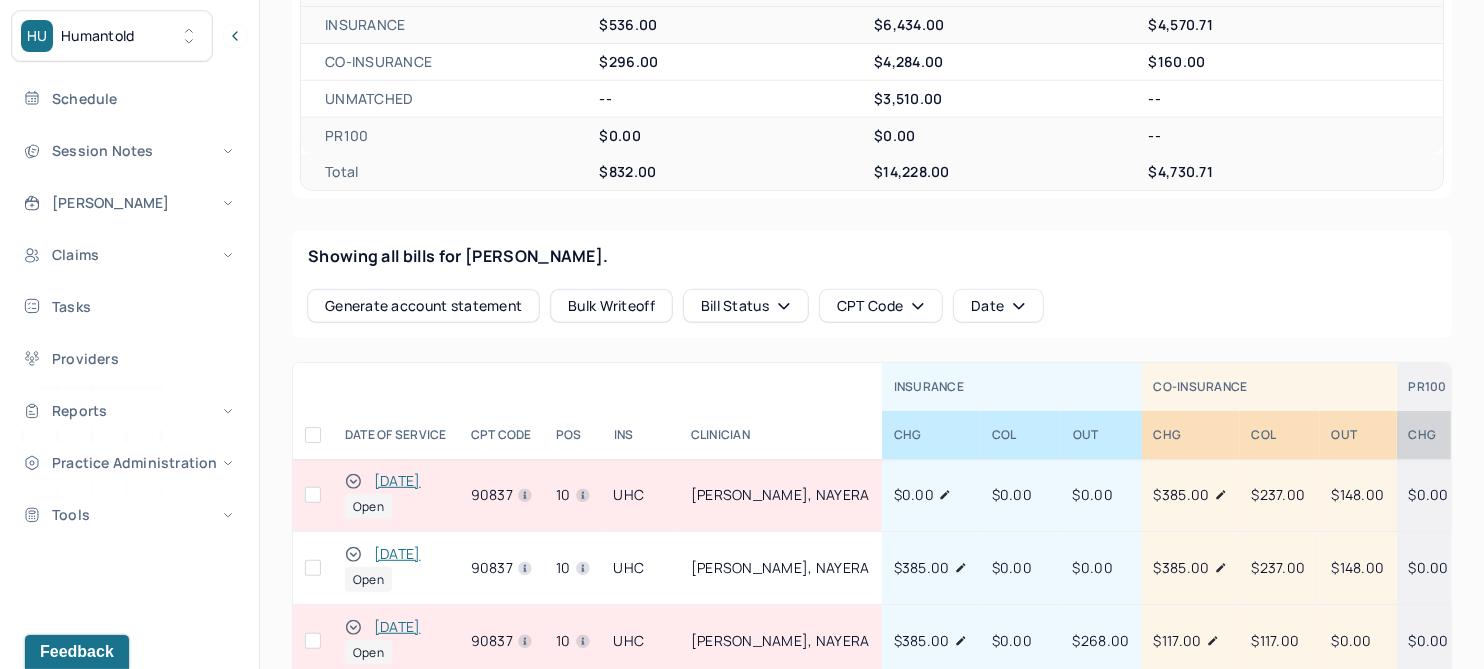 scroll, scrollTop: 708, scrollLeft: 0, axis: vertical 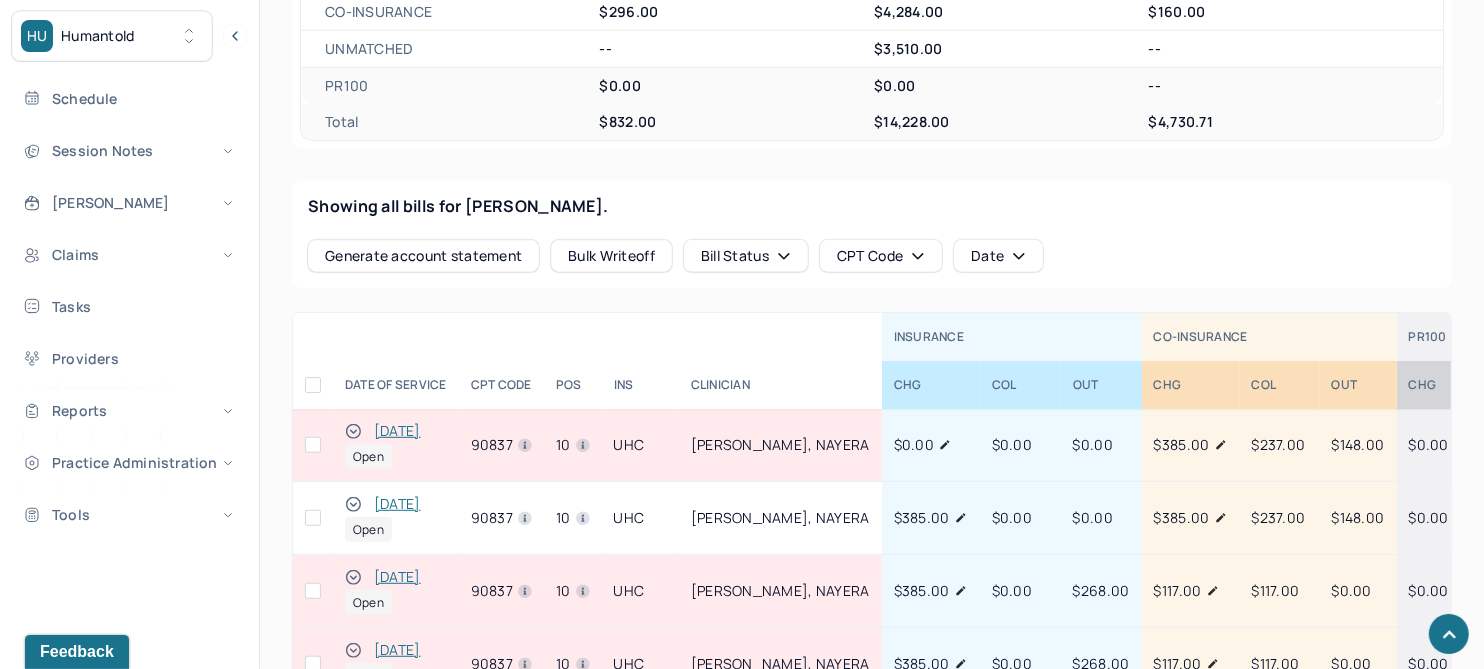 click 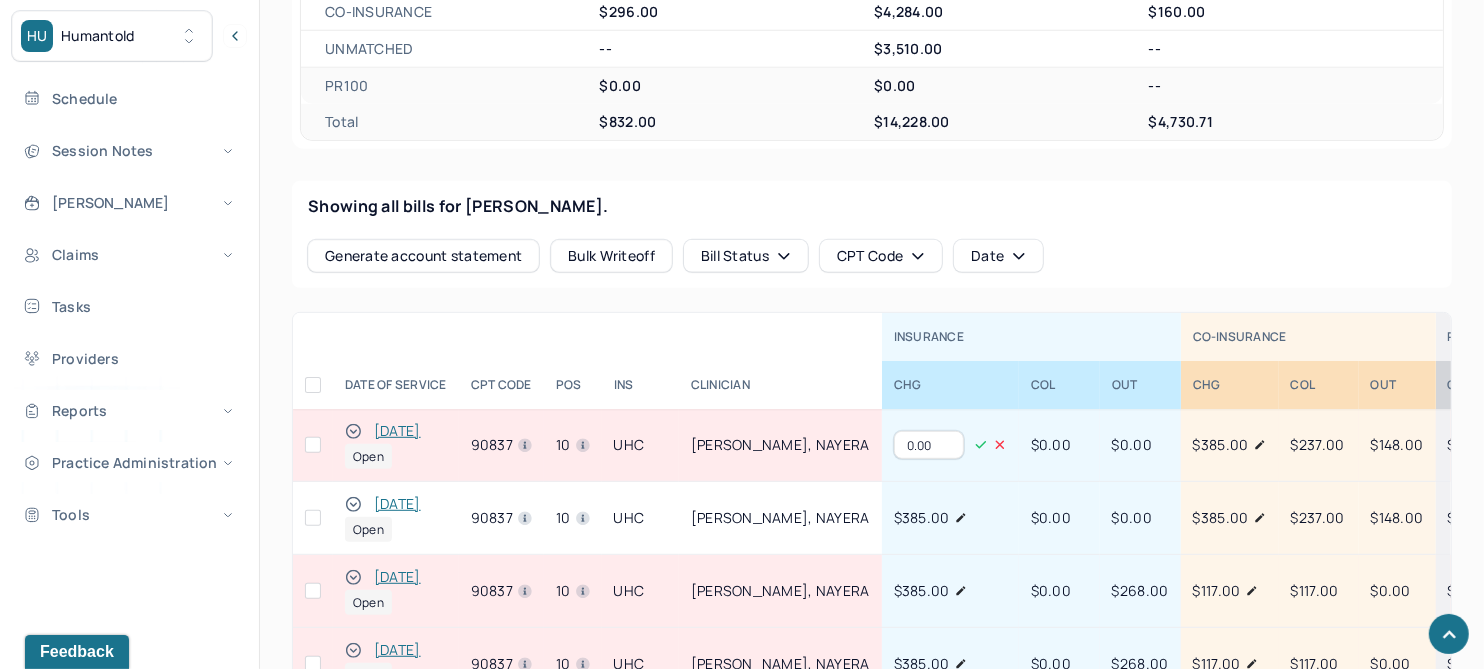 drag, startPoint x: 884, startPoint y: 440, endPoint x: 814, endPoint y: 425, distance: 71.5891 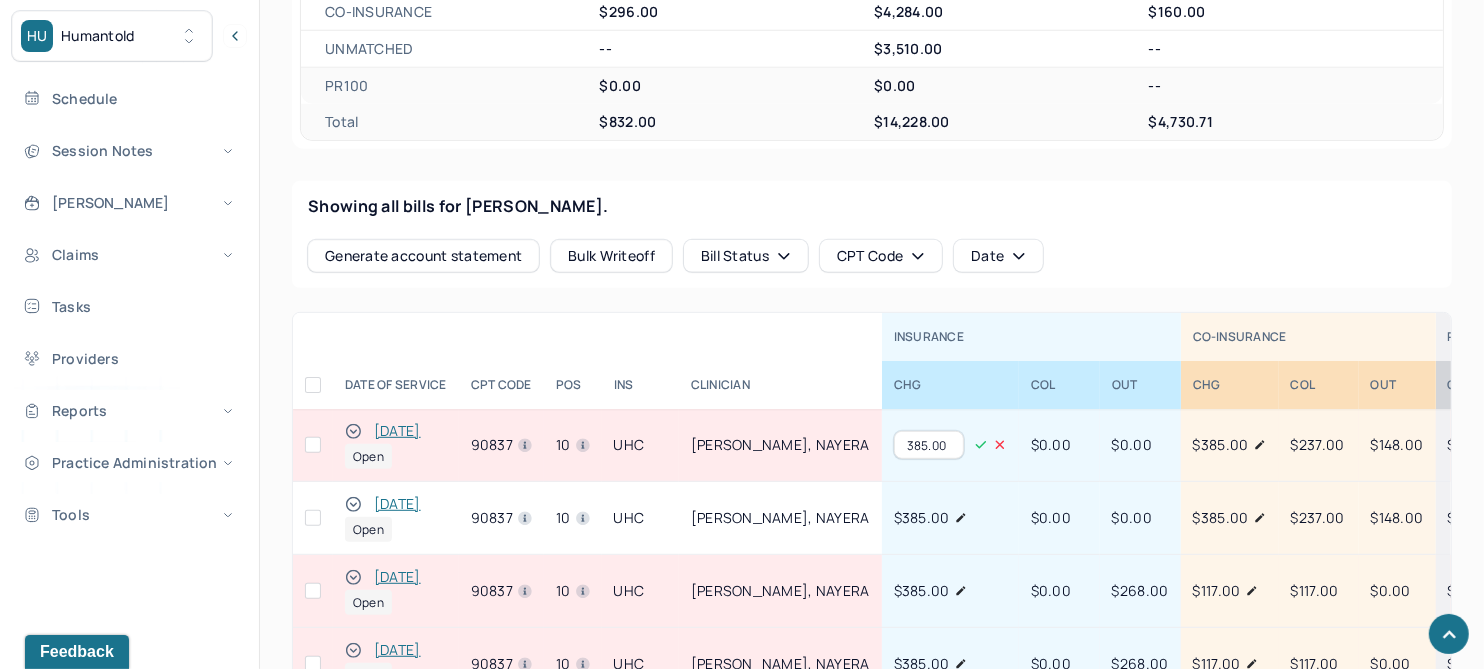 type on "385.00" 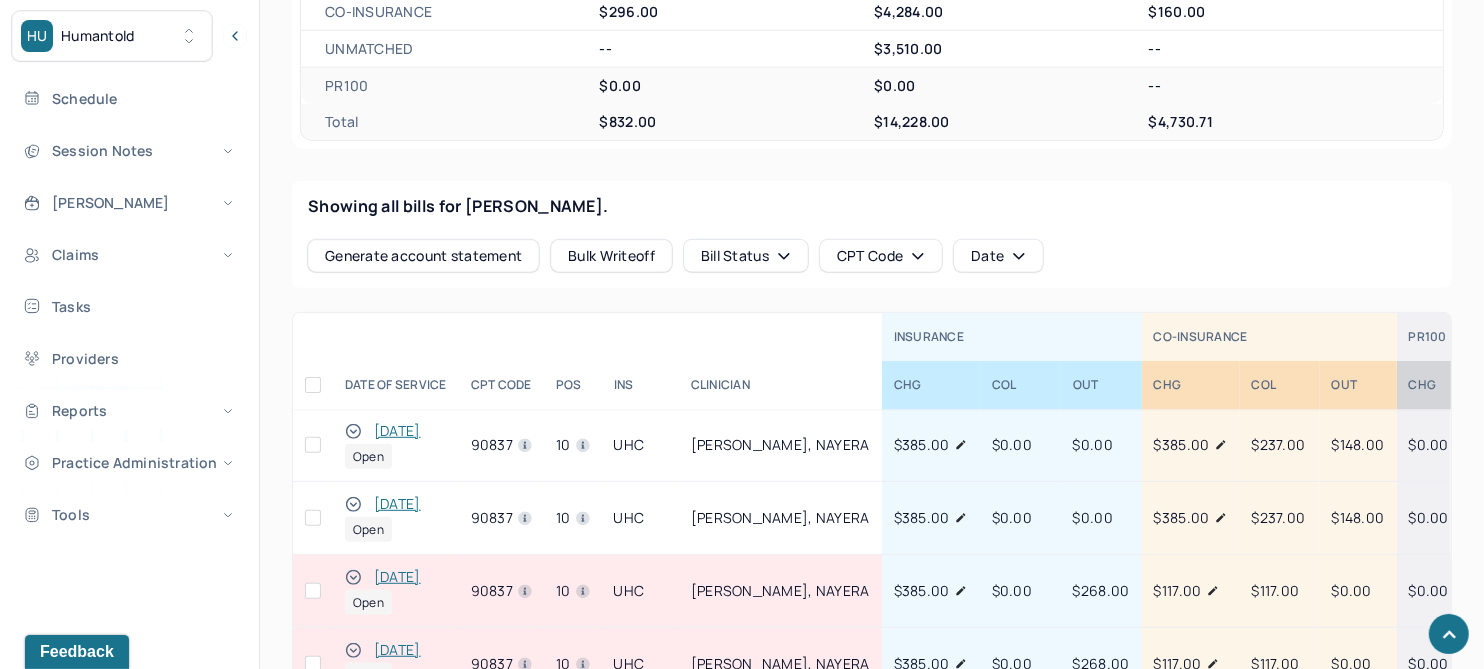 click 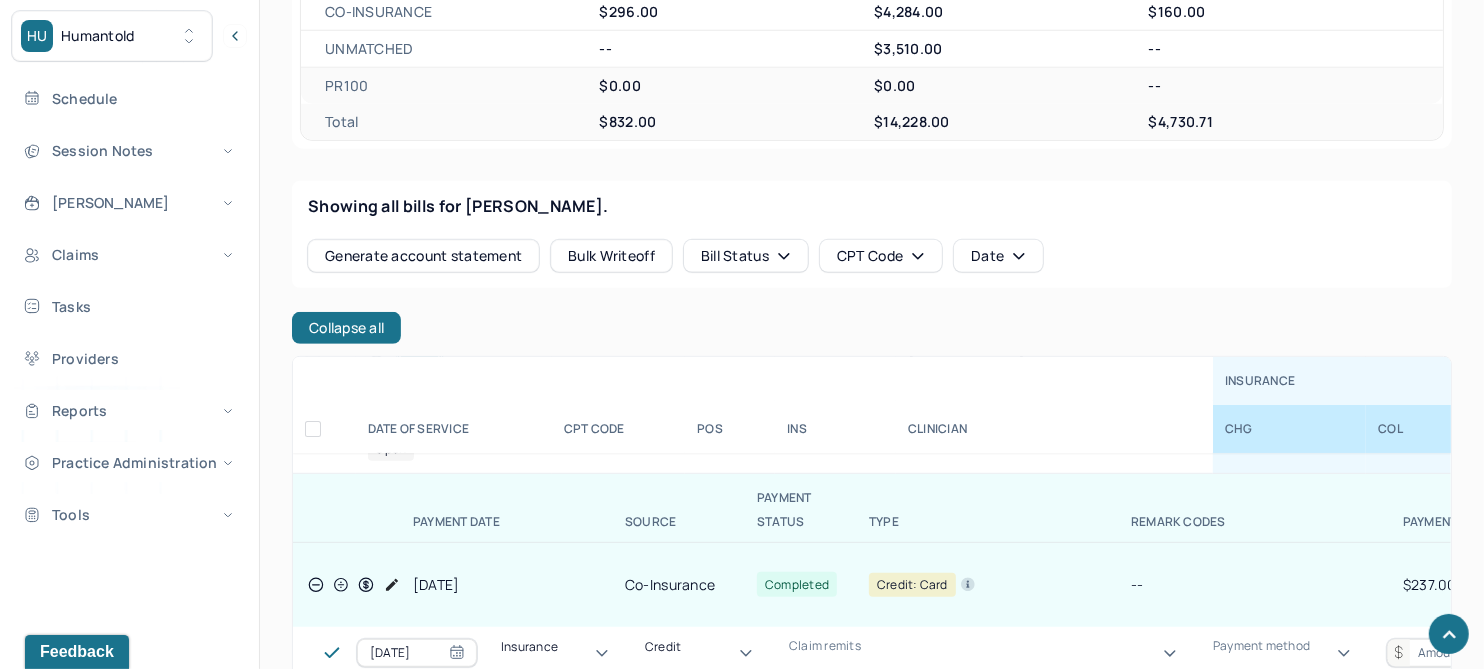 scroll, scrollTop: 0, scrollLeft: 0, axis: both 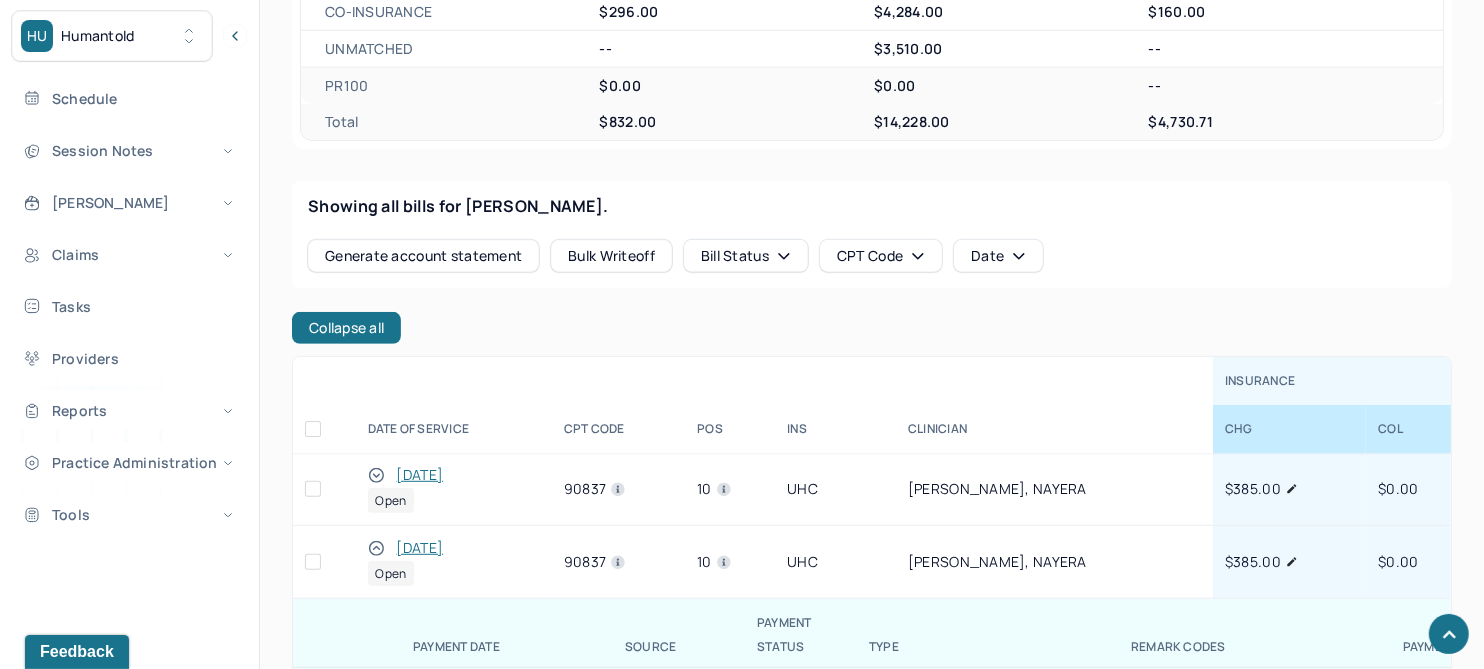 click 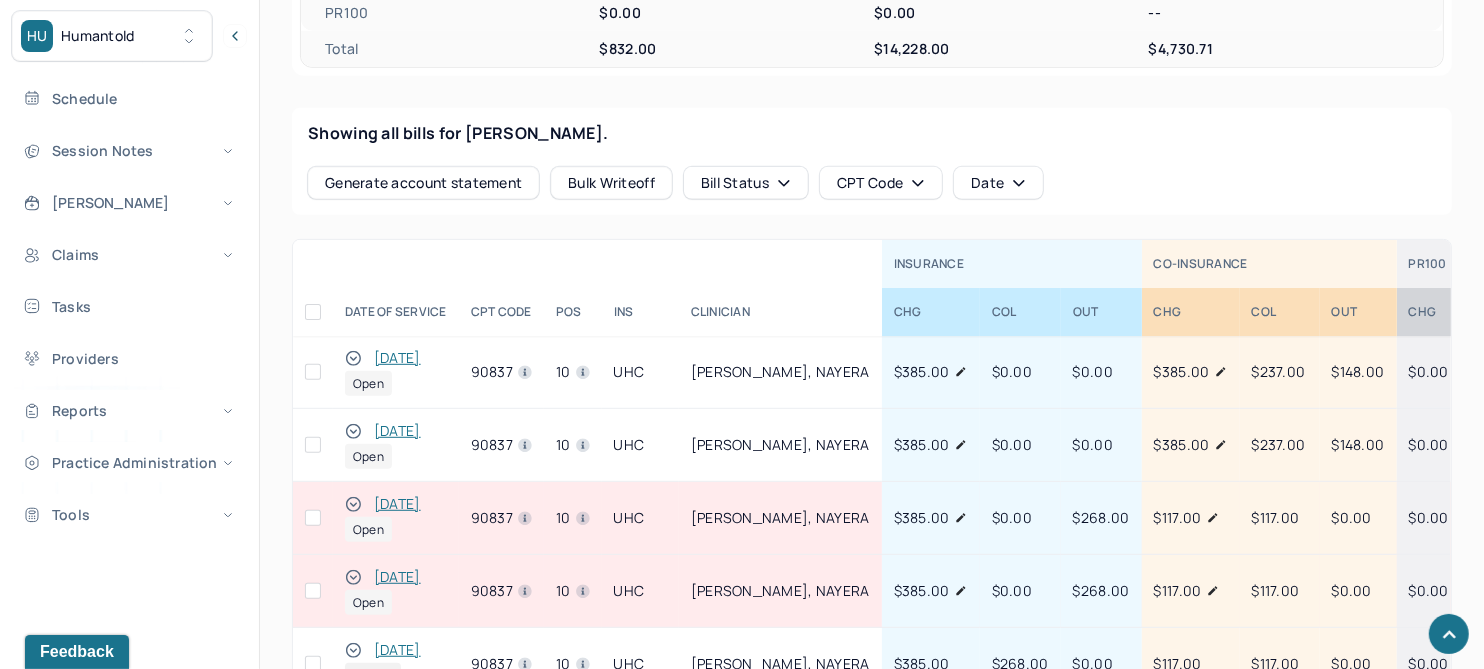 scroll, scrollTop: 833, scrollLeft: 0, axis: vertical 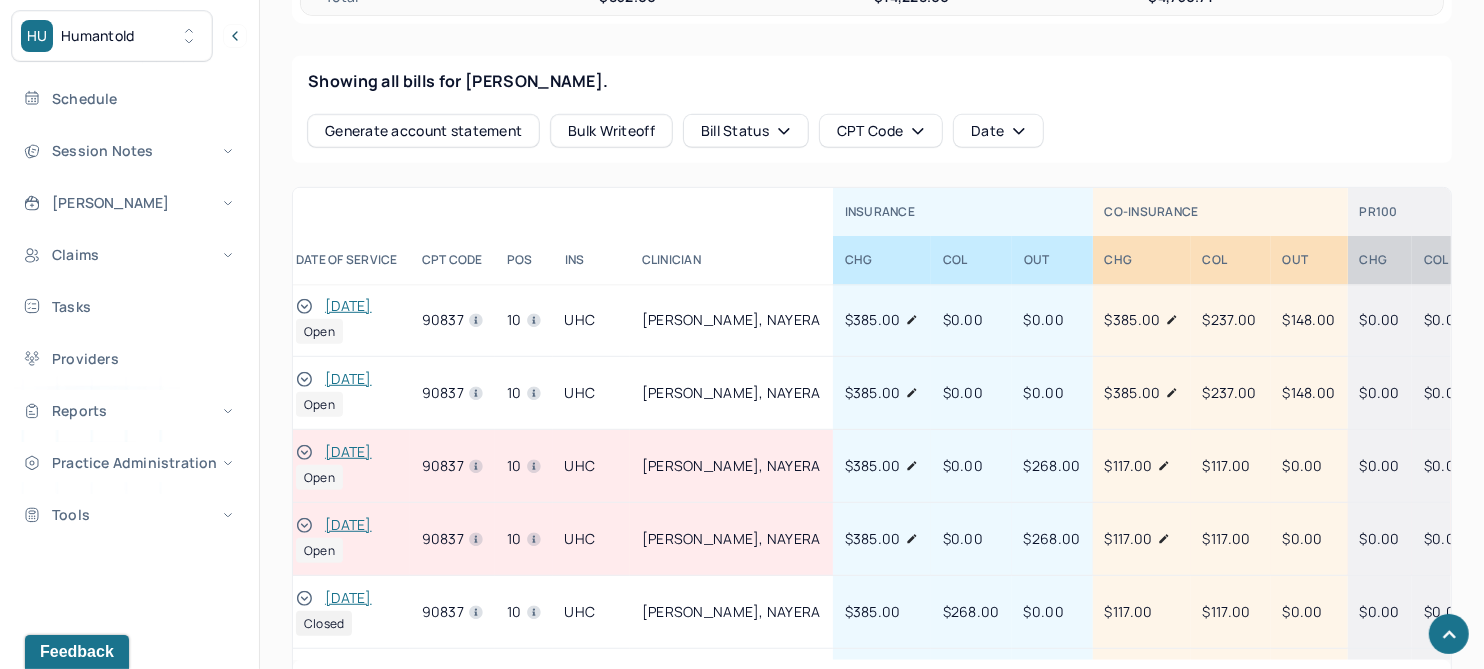 click 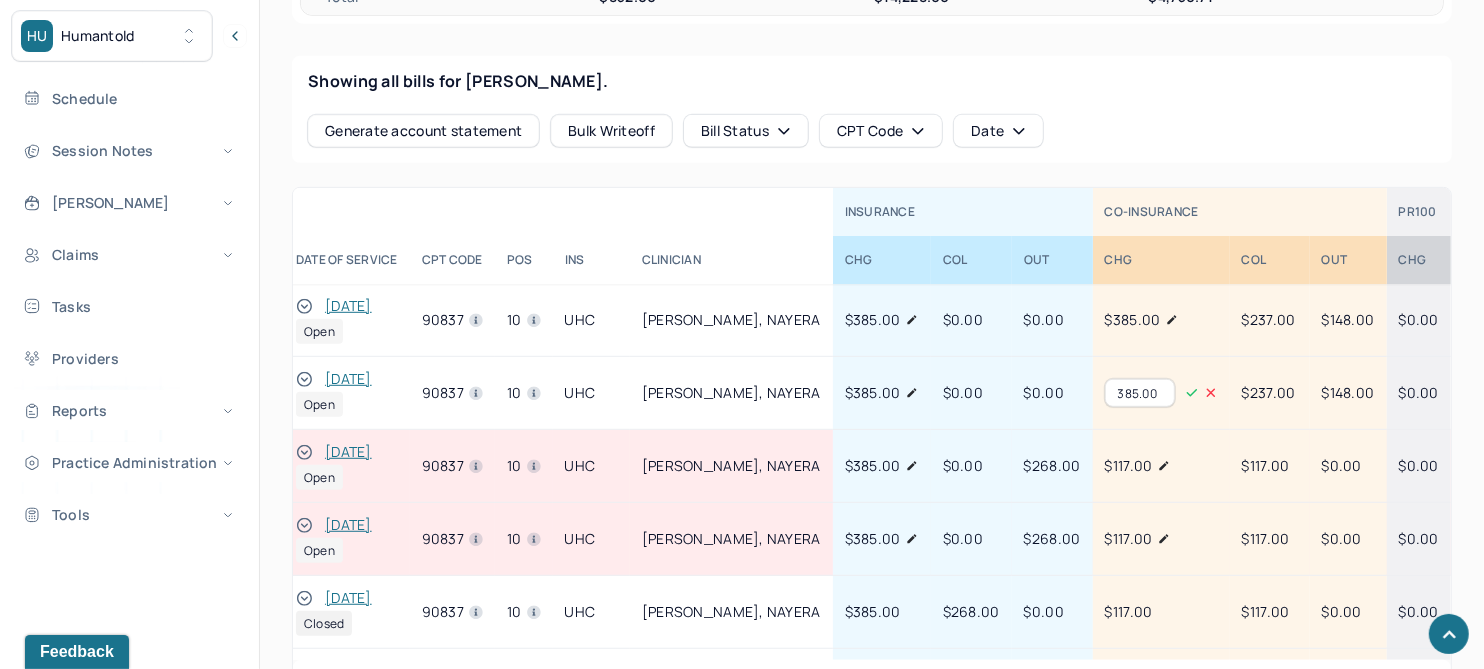 drag, startPoint x: 1098, startPoint y: 386, endPoint x: 999, endPoint y: 394, distance: 99.32271 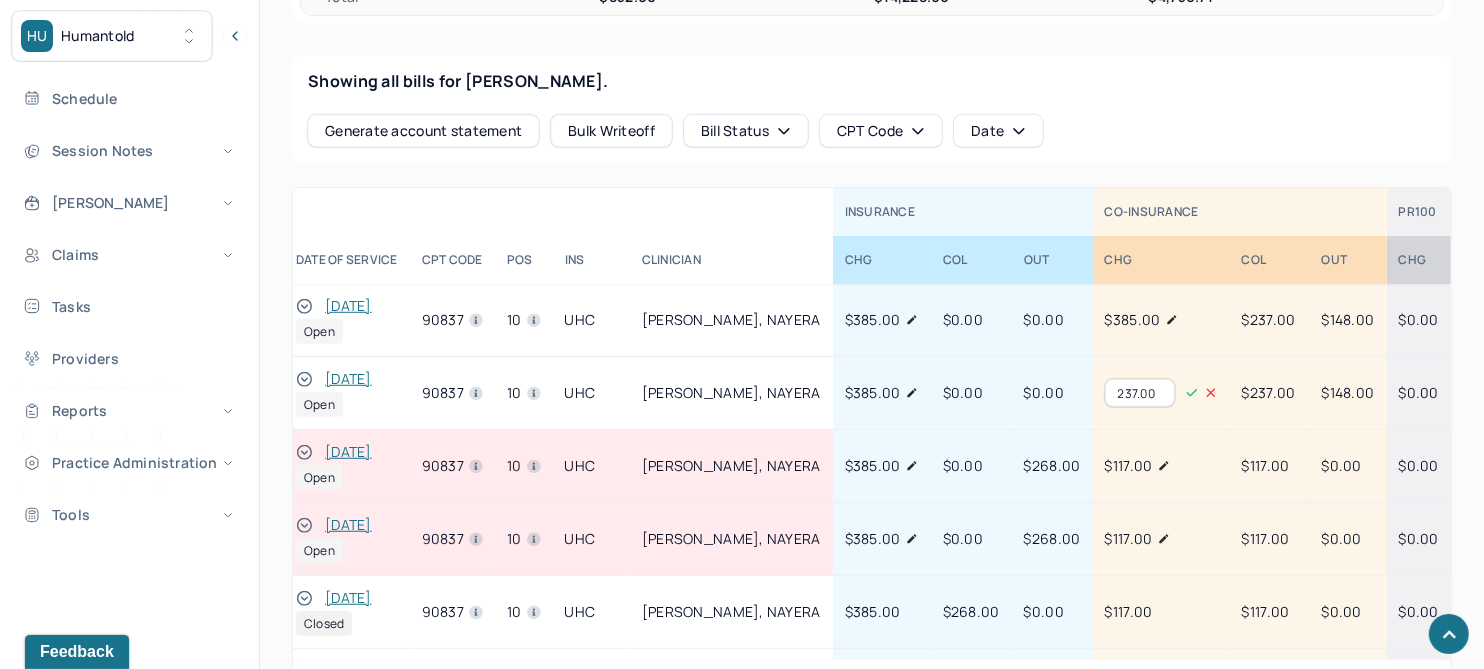 type on "237.00" 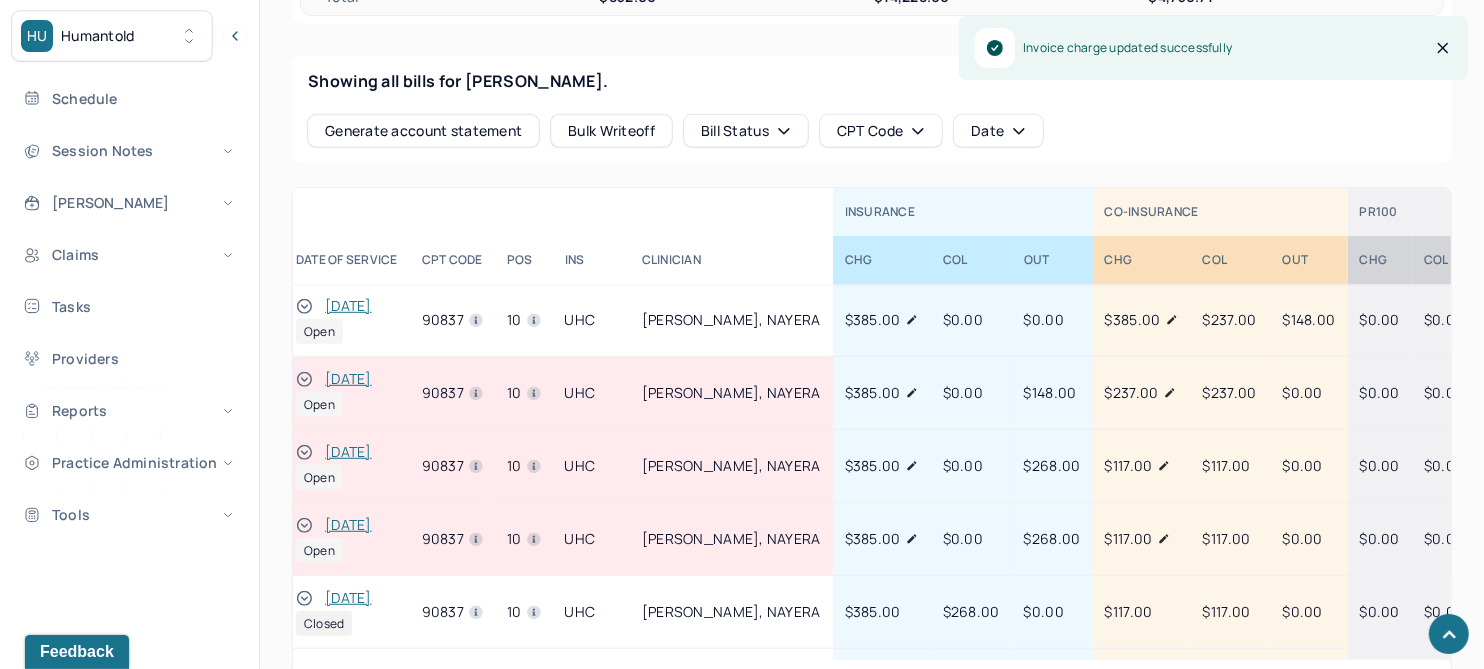 click 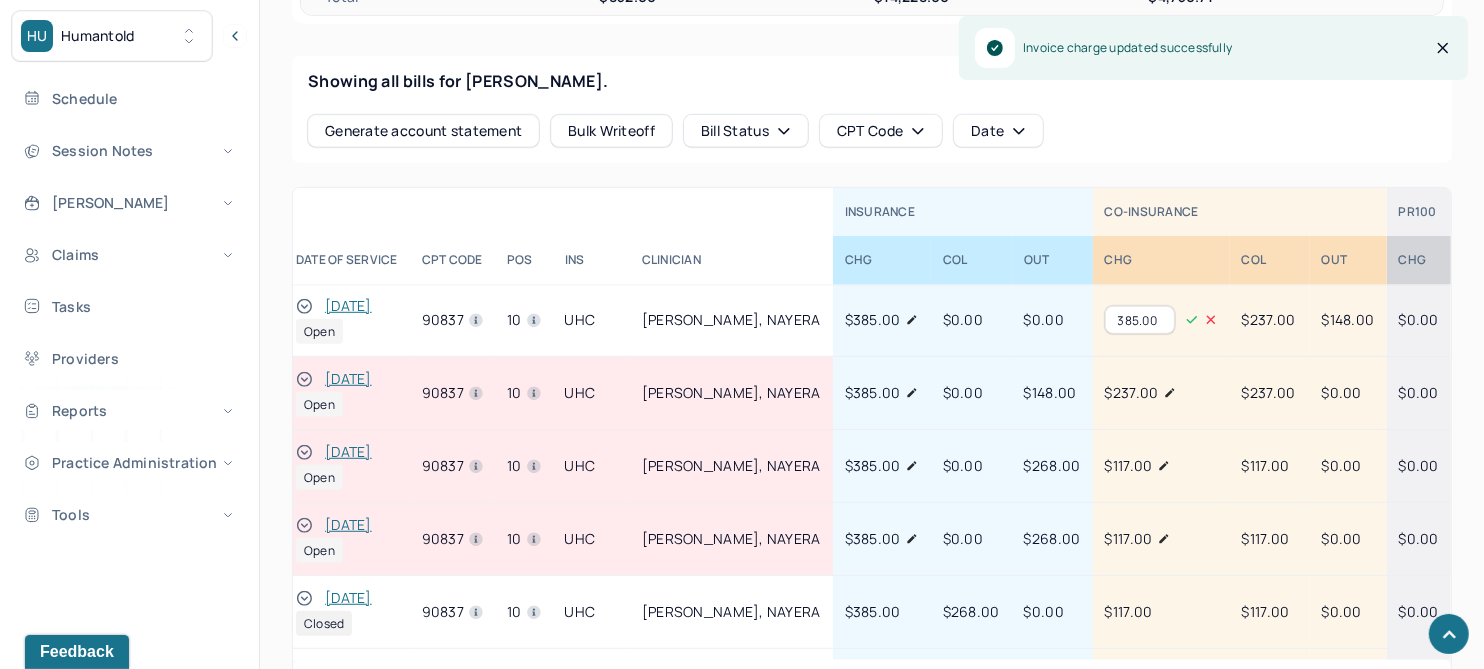 drag, startPoint x: 1100, startPoint y: 316, endPoint x: 1028, endPoint y: 310, distance: 72.249565 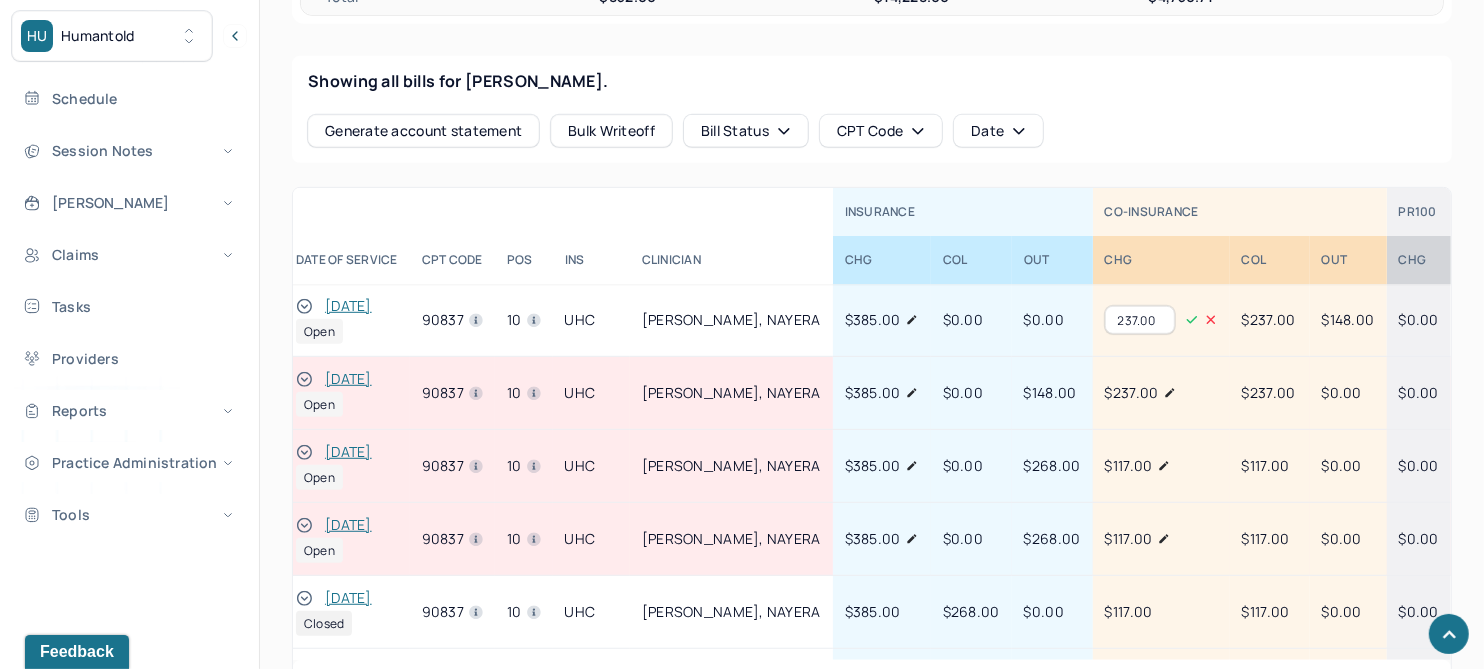 type on "237.00" 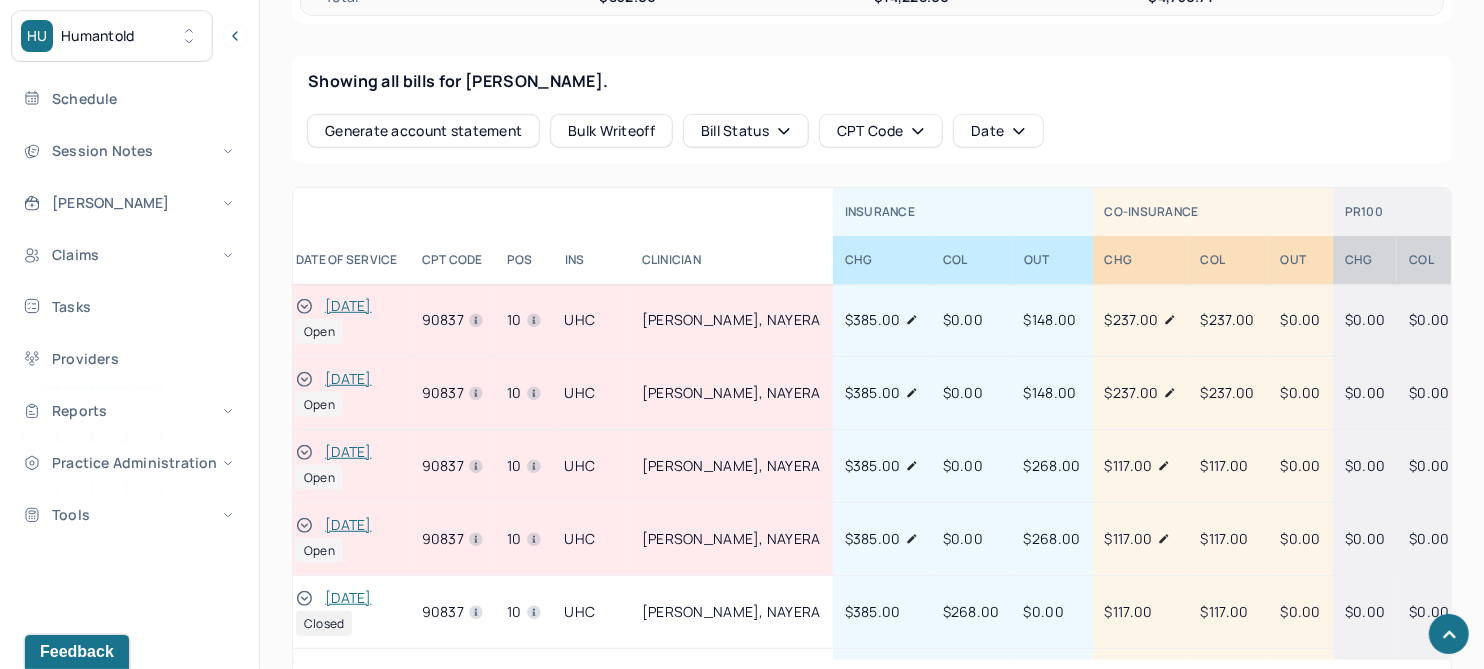 scroll, scrollTop: 0, scrollLeft: 0, axis: both 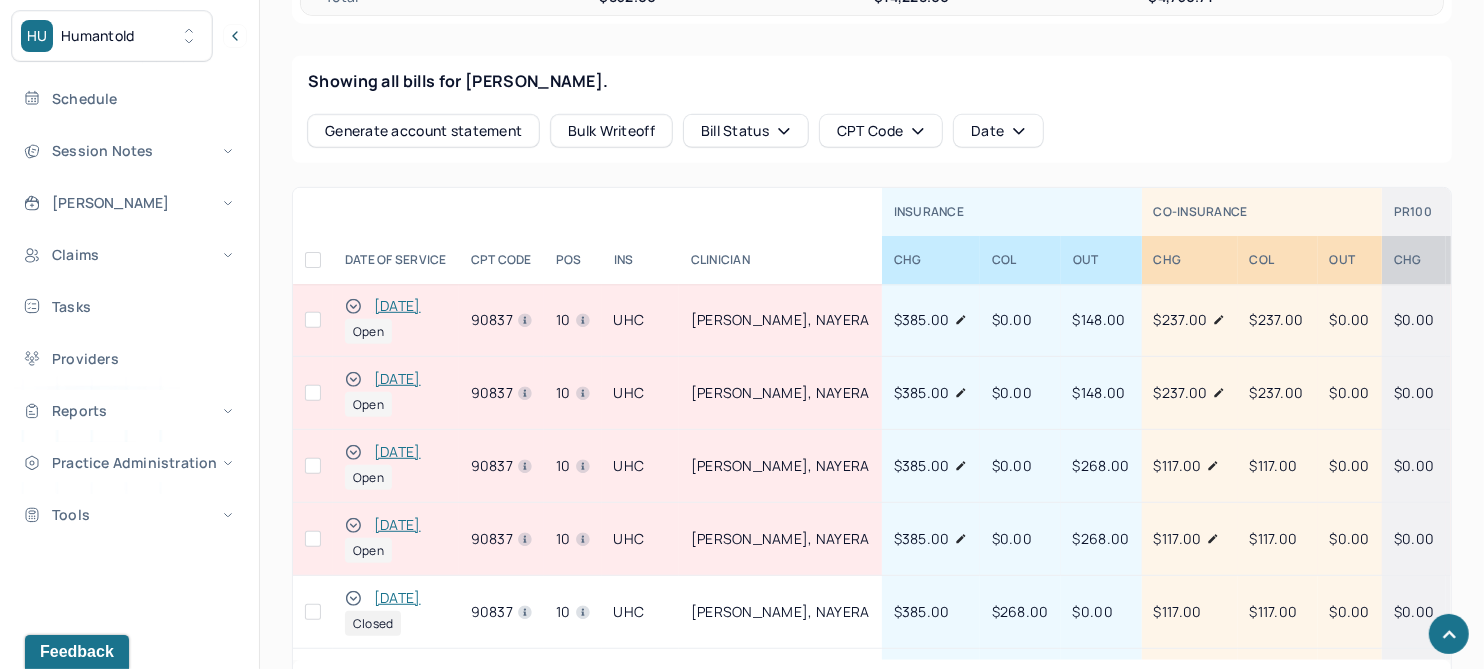 click 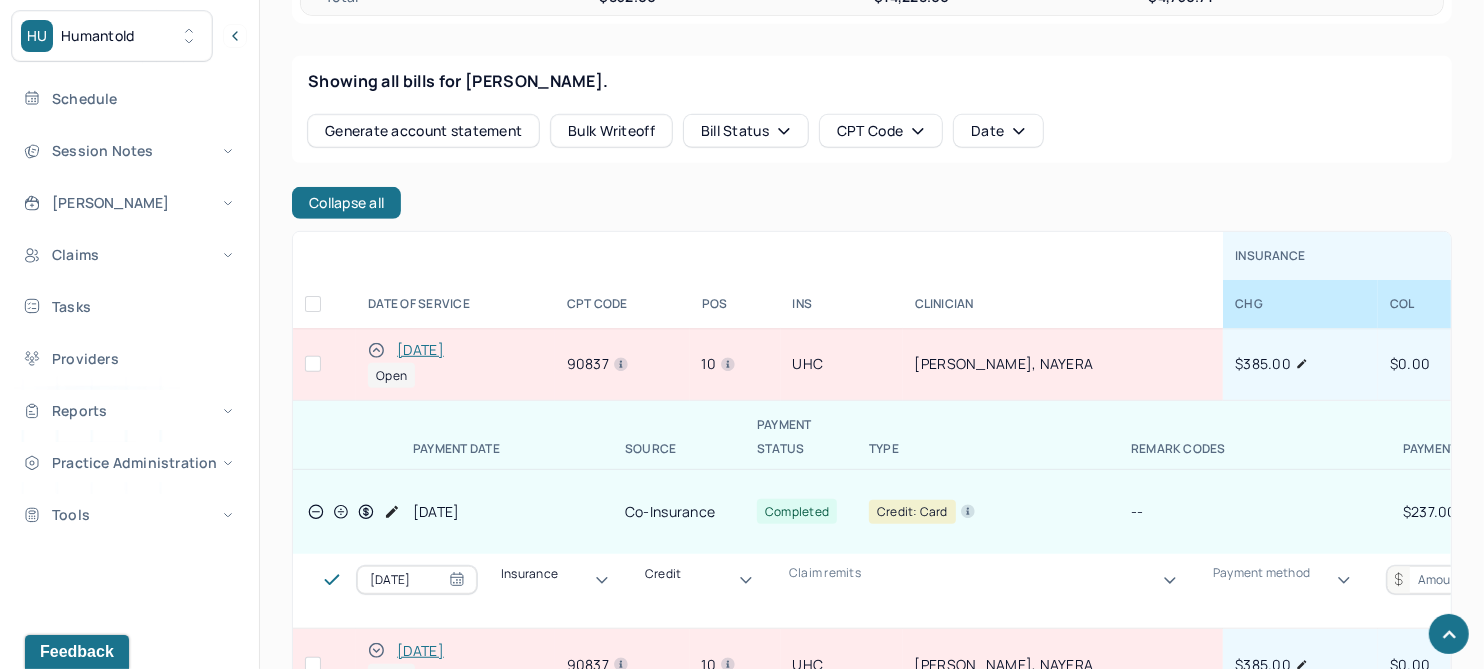 click 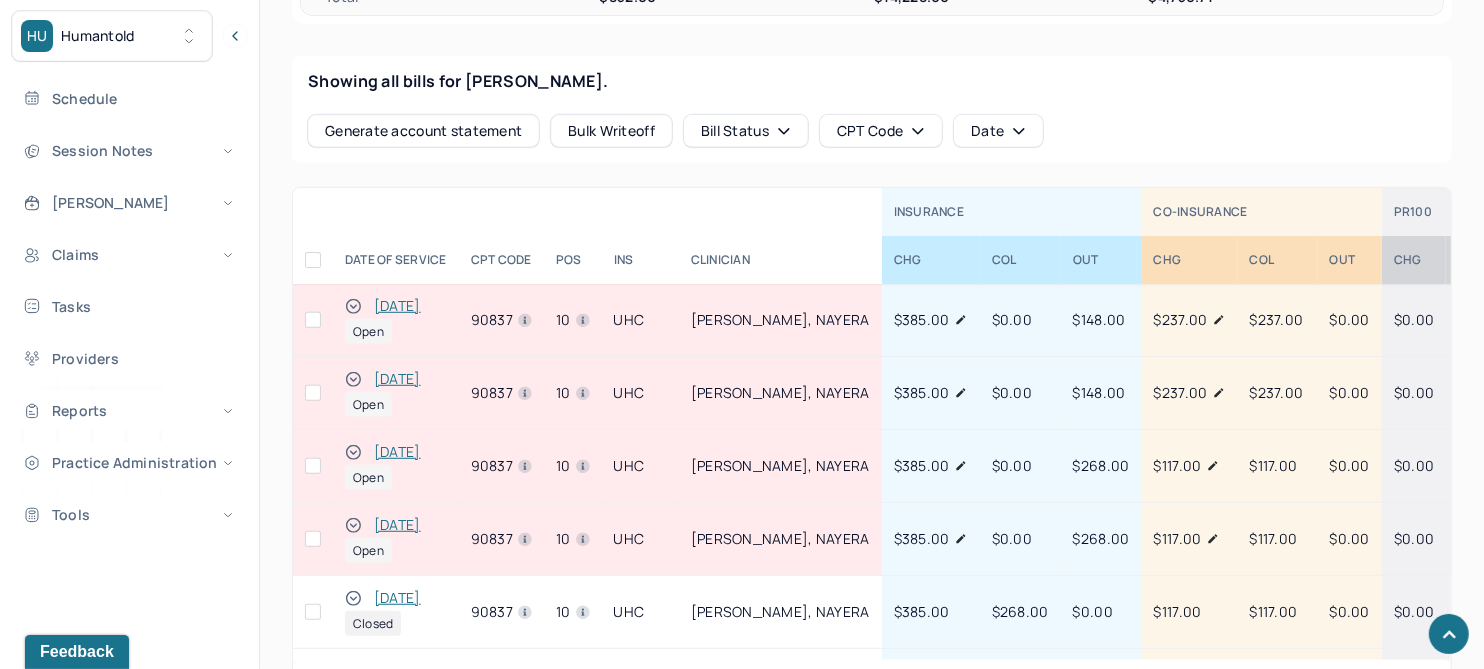 click on "[DATE]" at bounding box center [397, 525] 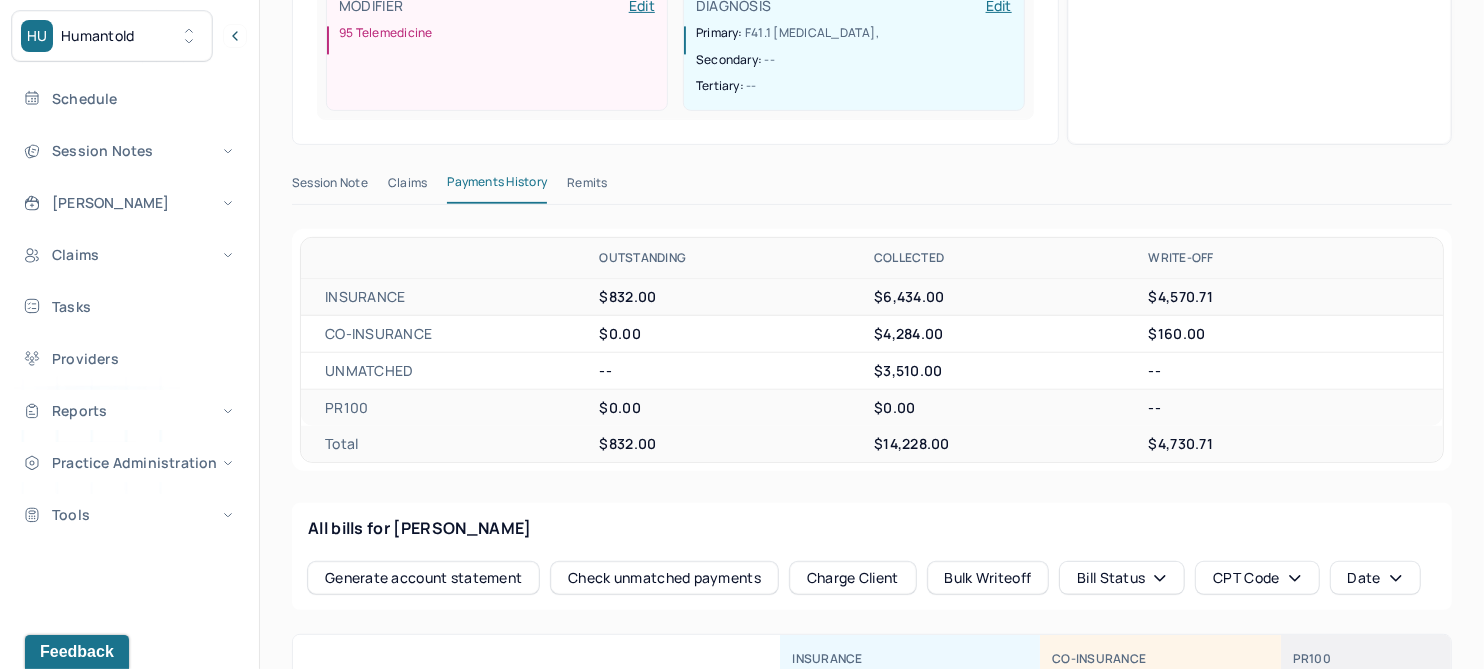 scroll, scrollTop: 322, scrollLeft: 0, axis: vertical 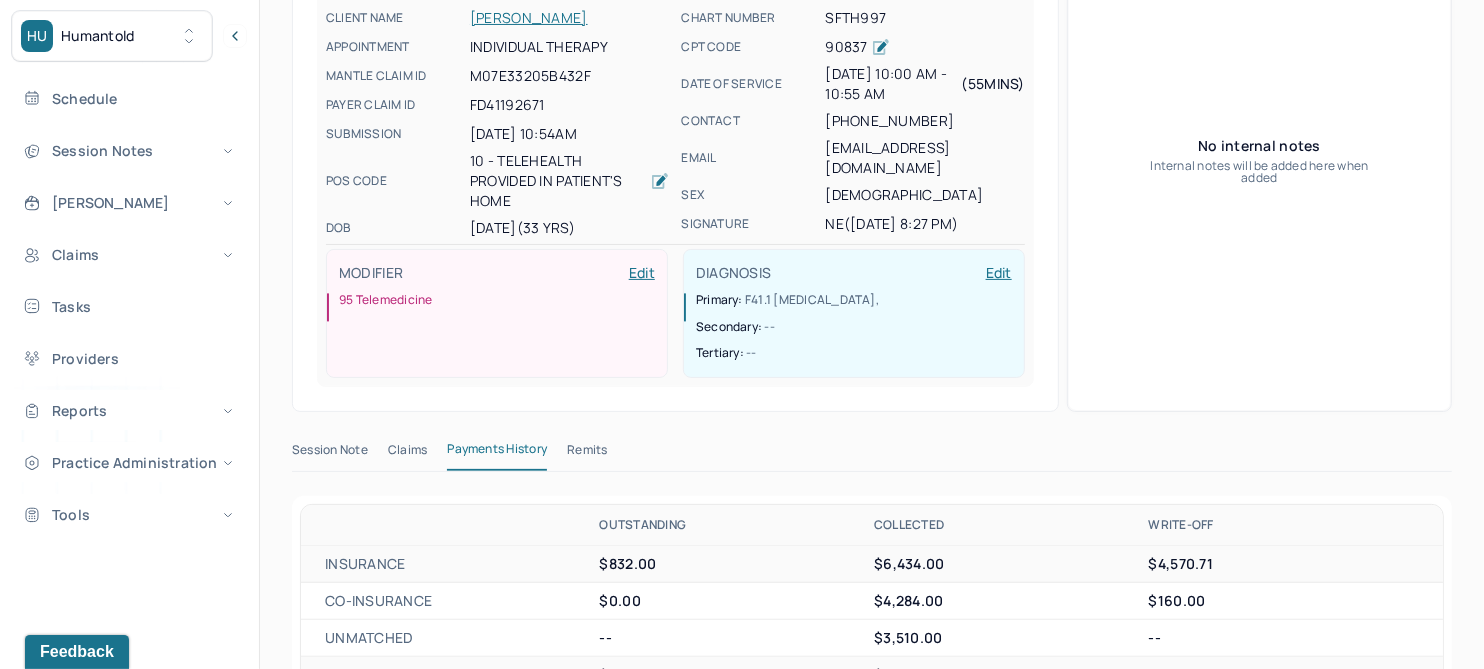 click on "Claims" at bounding box center [407, 454] 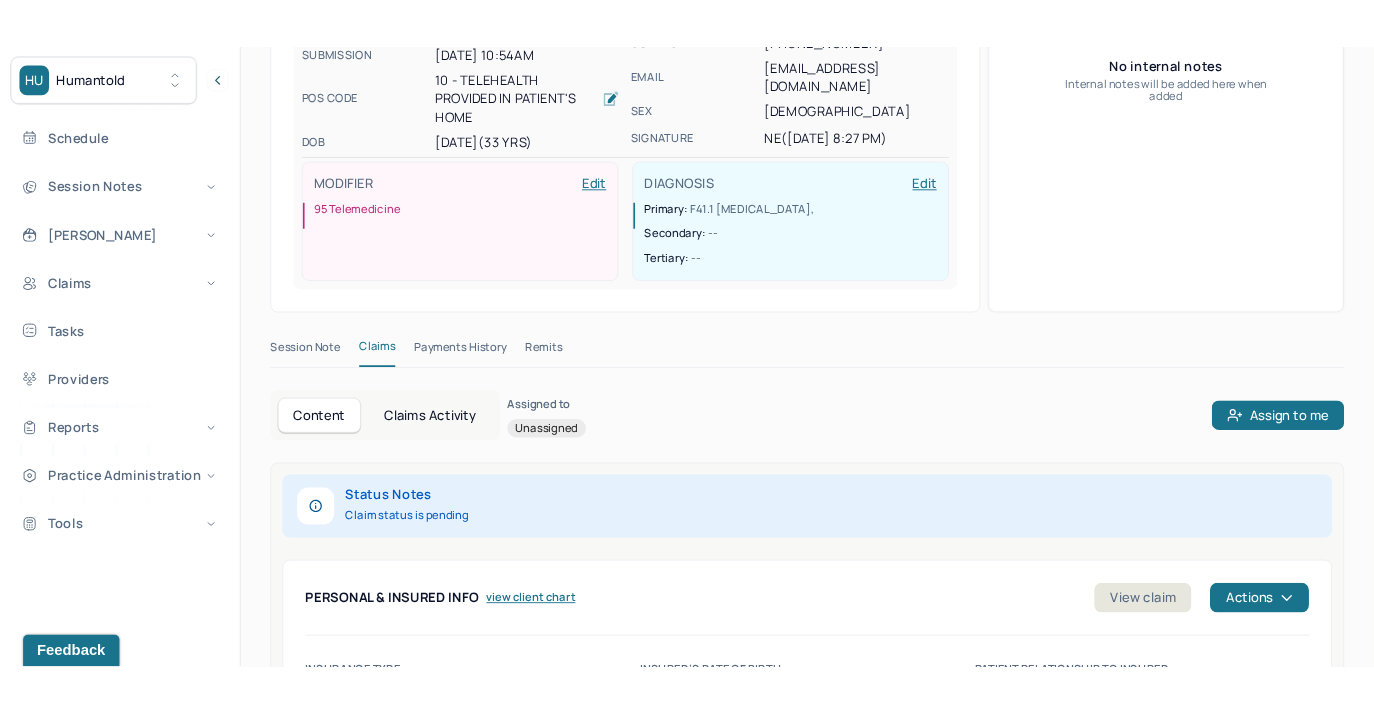 scroll, scrollTop: 572, scrollLeft: 0, axis: vertical 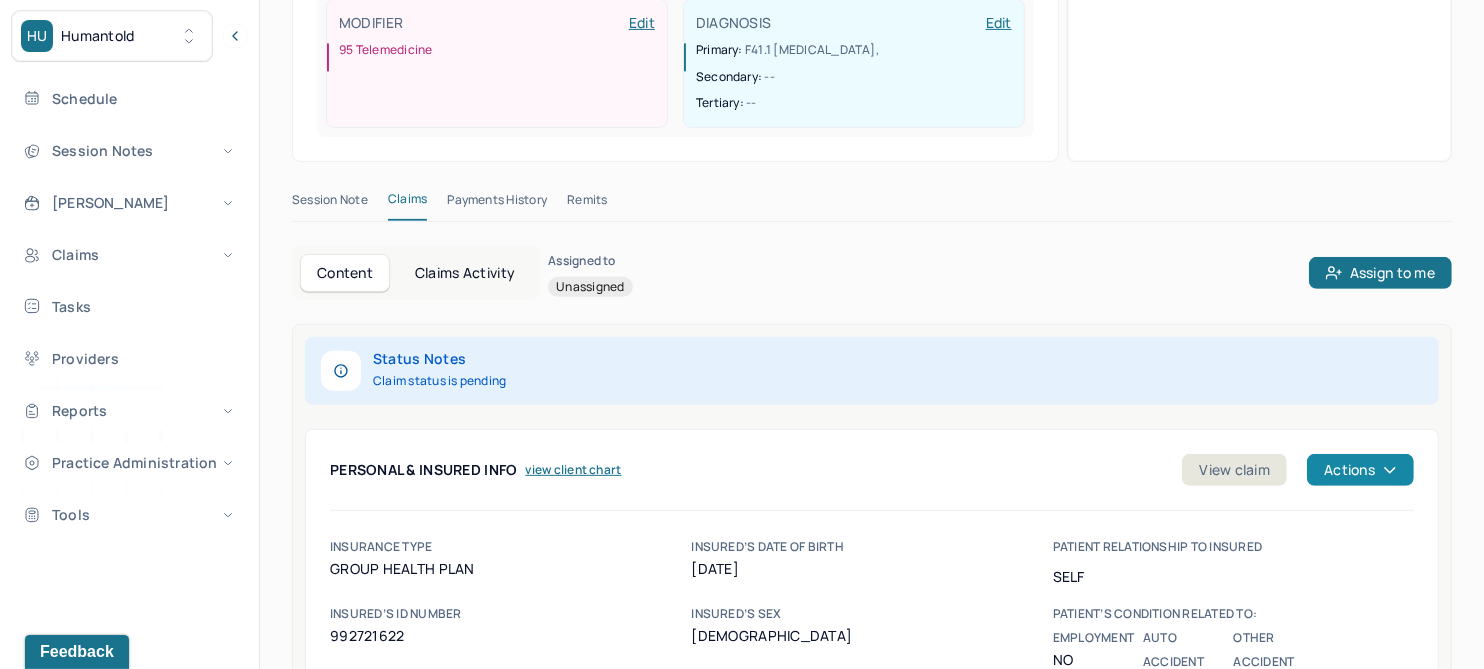 click on "Actions" at bounding box center (1360, 470) 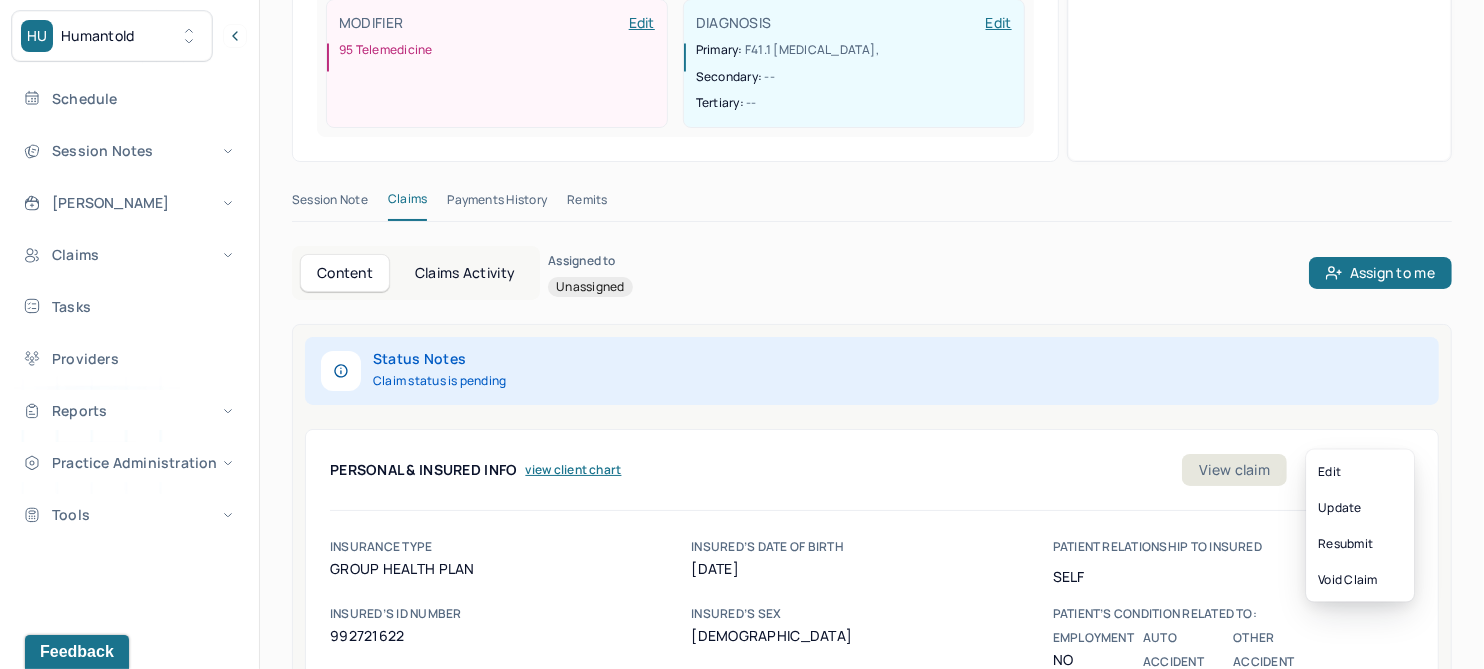 click on "Personal & Insured Info view client chart   View claim     Actions" at bounding box center (872, 478) 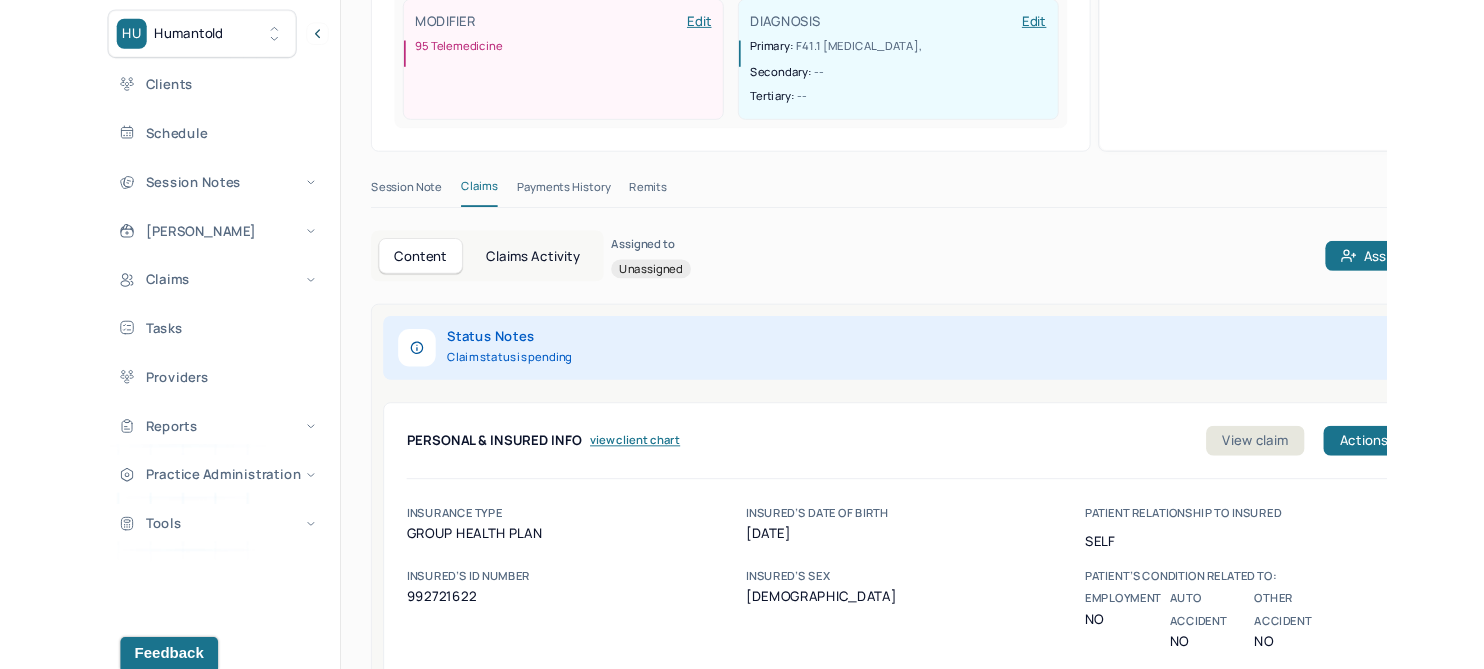 scroll, scrollTop: 71, scrollLeft: 0, axis: vertical 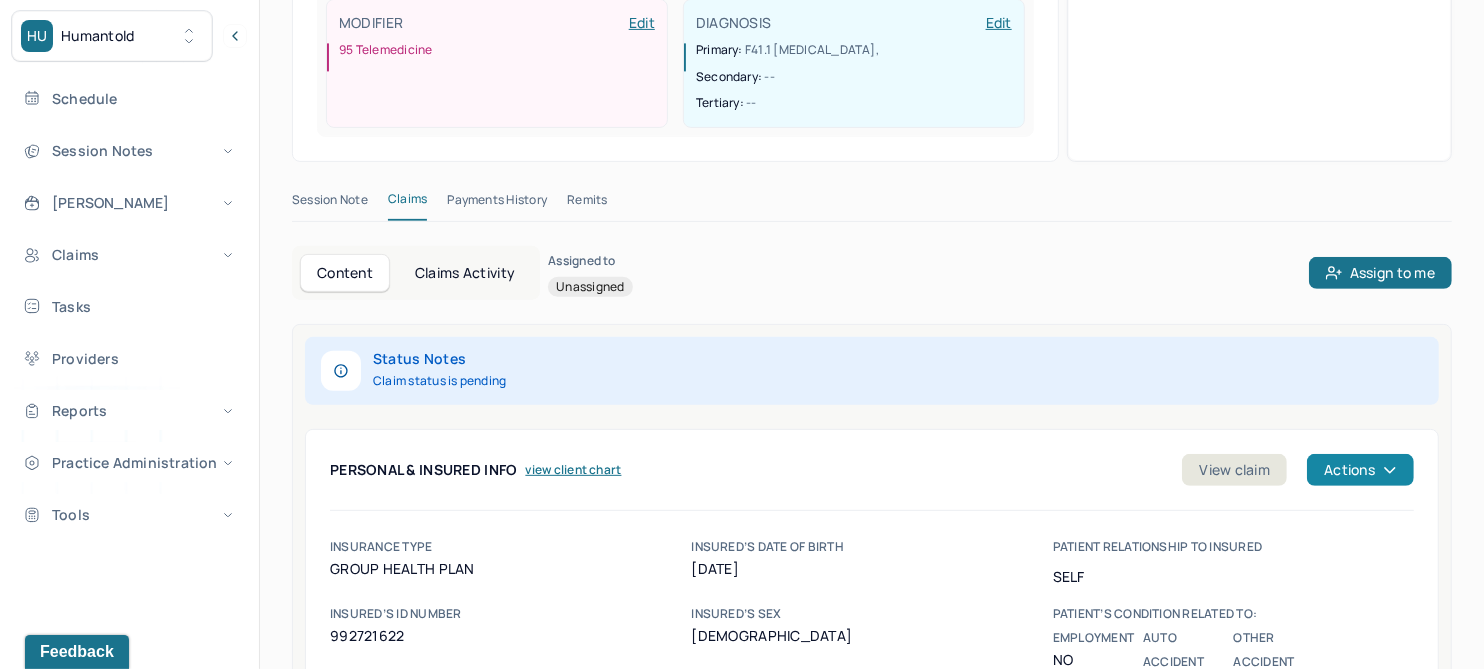 click on "Actions" at bounding box center [1360, 470] 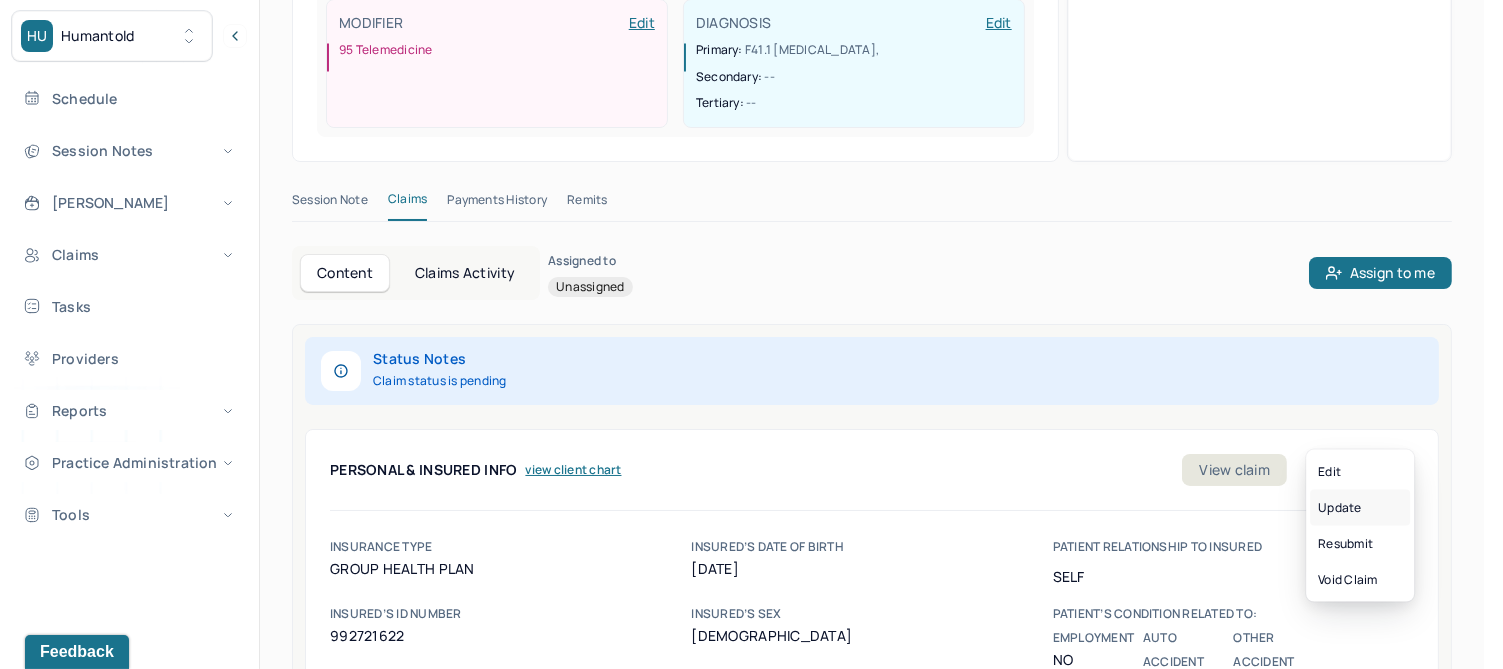 click on "Update" at bounding box center [1360, 508] 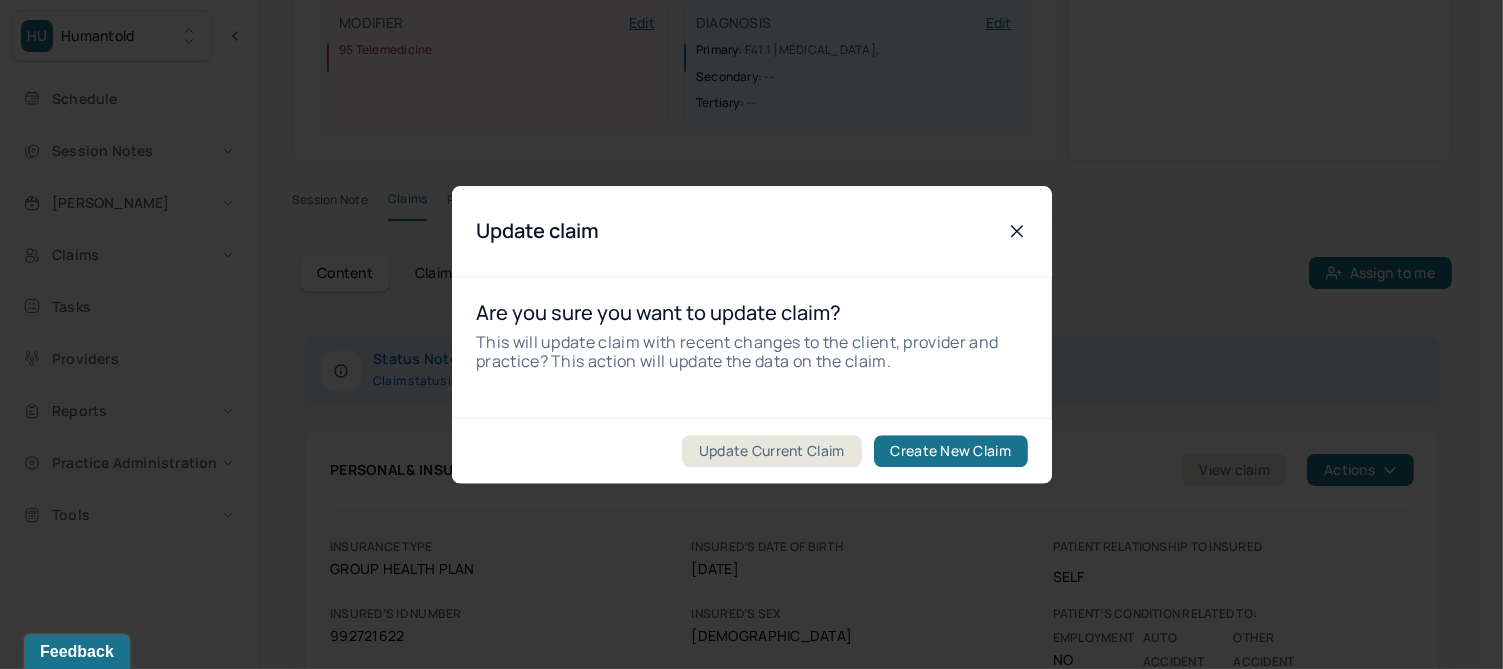 click 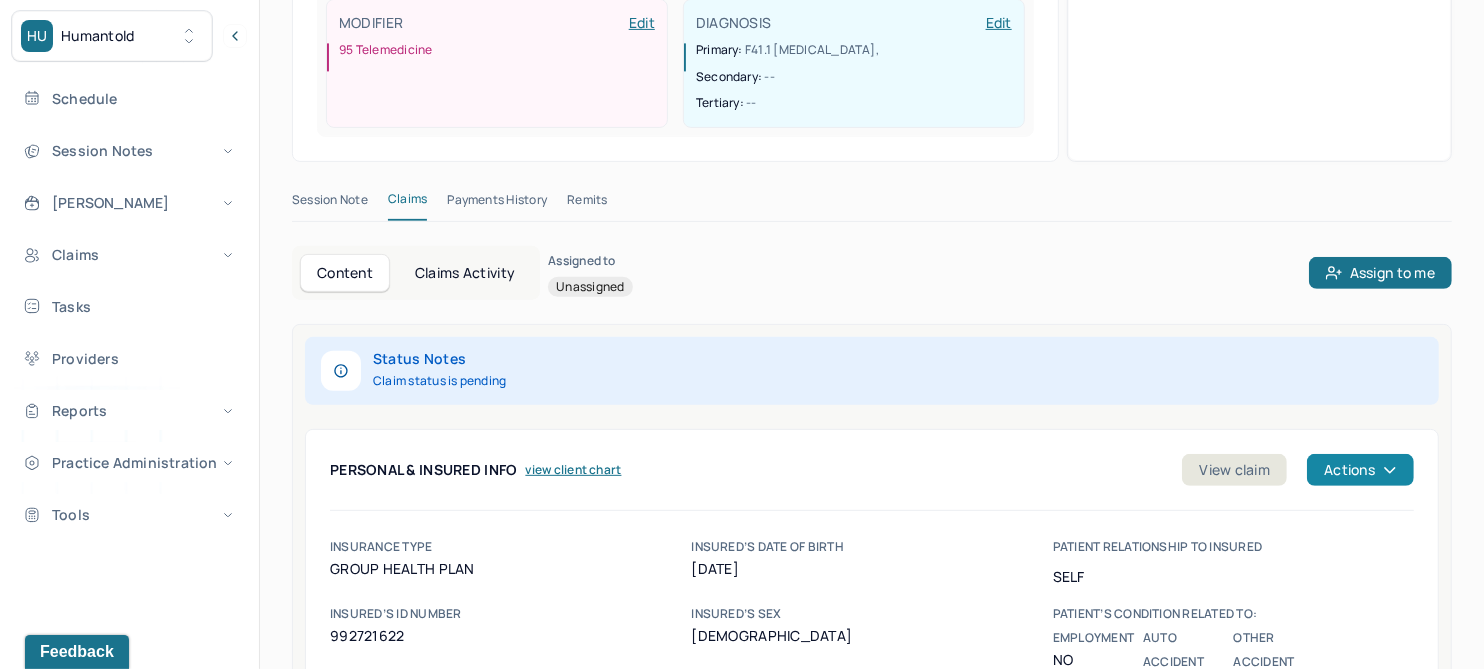 click on "Actions" at bounding box center [1360, 470] 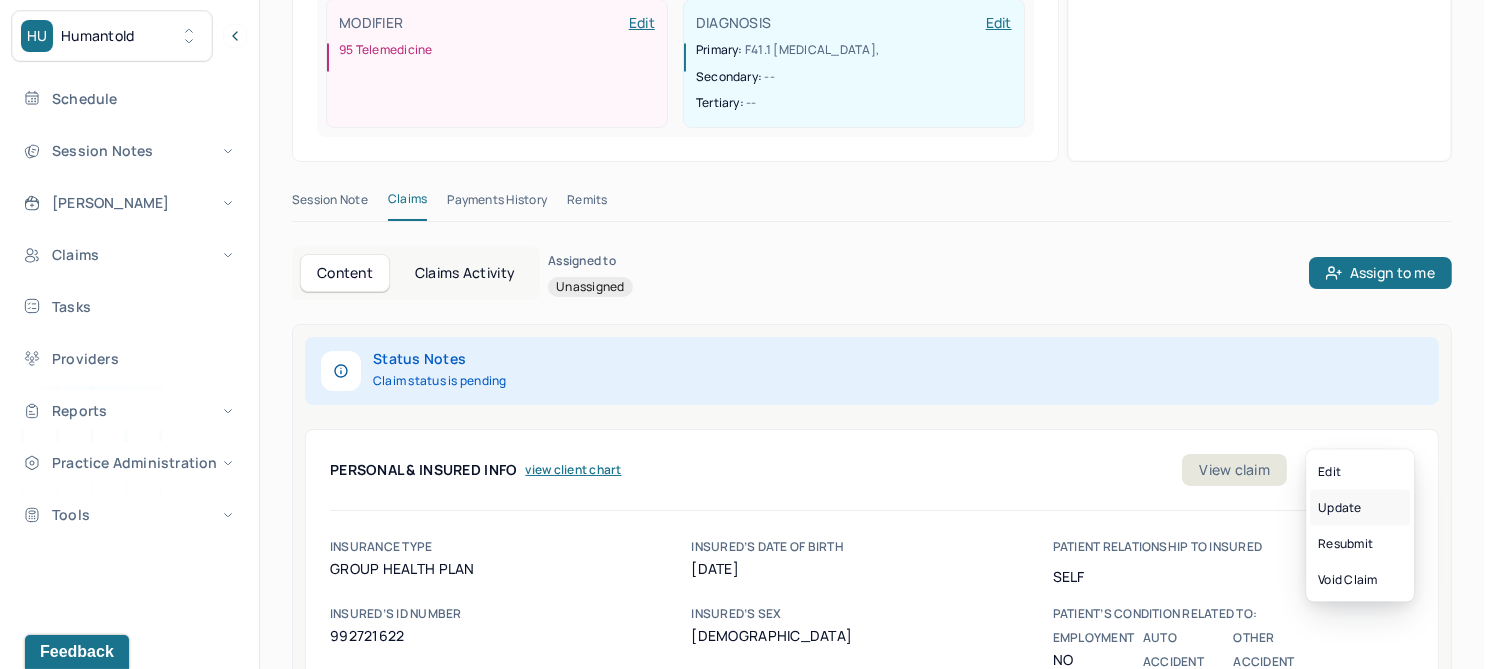 click on "Update" at bounding box center (1360, 508) 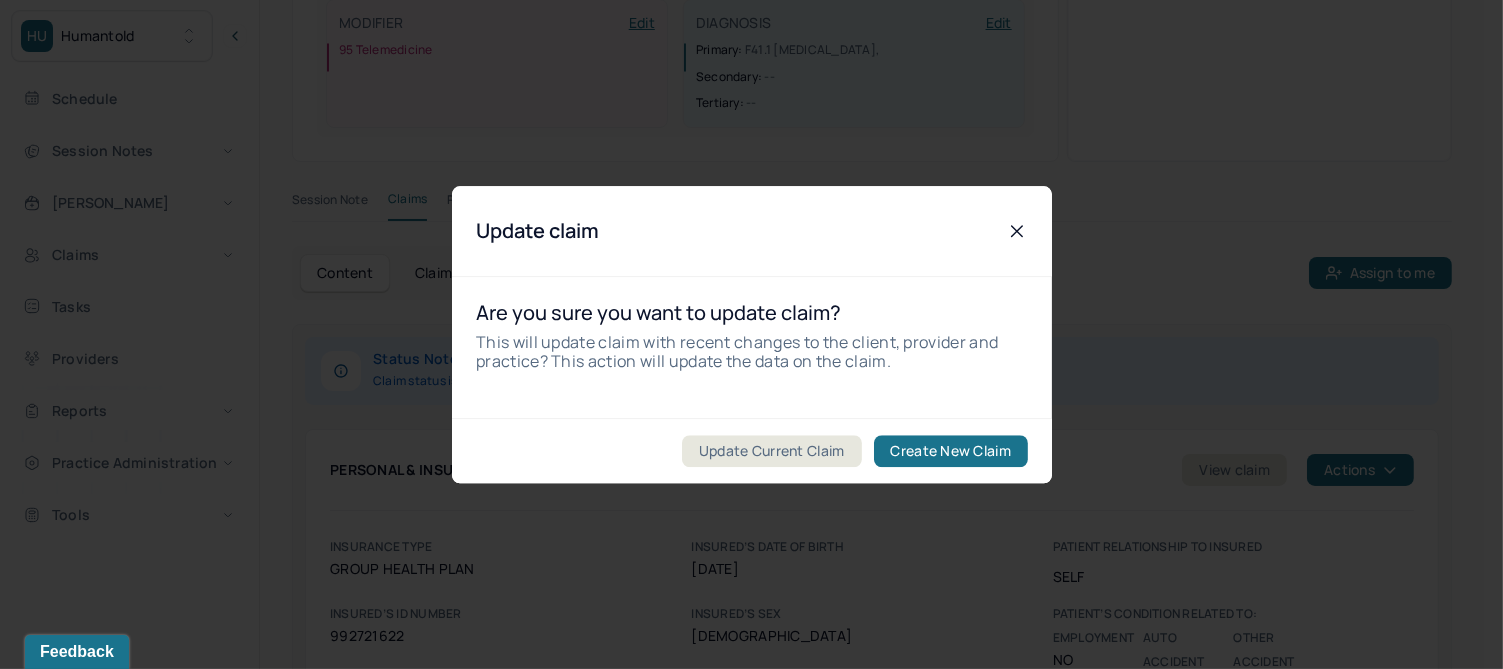 click 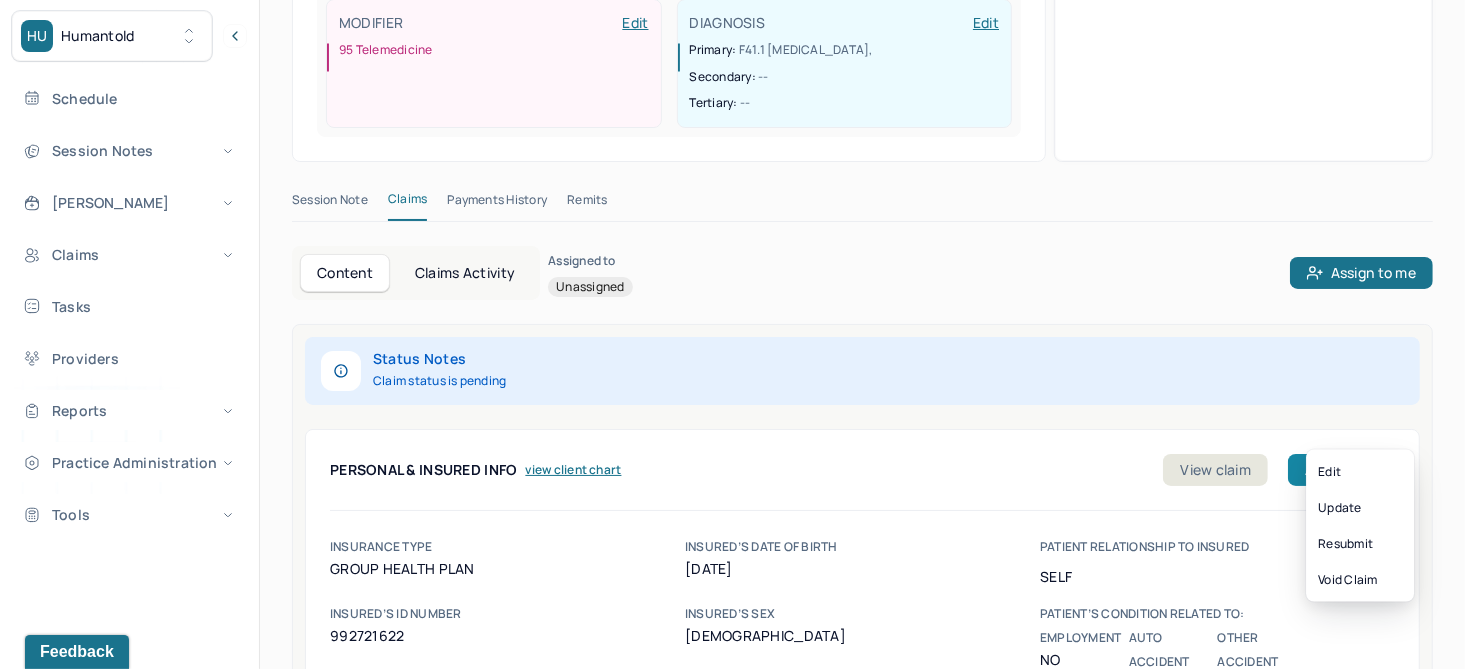 click on "Actions" at bounding box center (1341, 470) 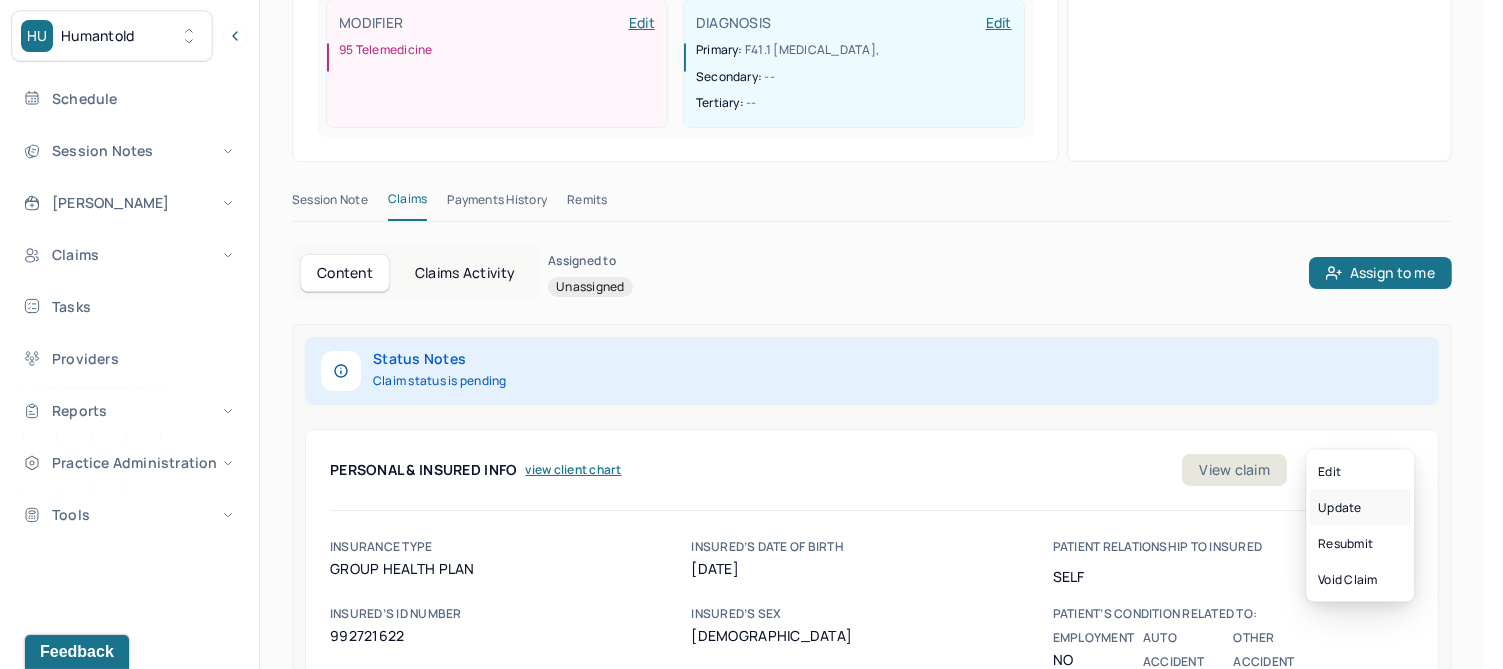 click on "Update" at bounding box center [1360, 508] 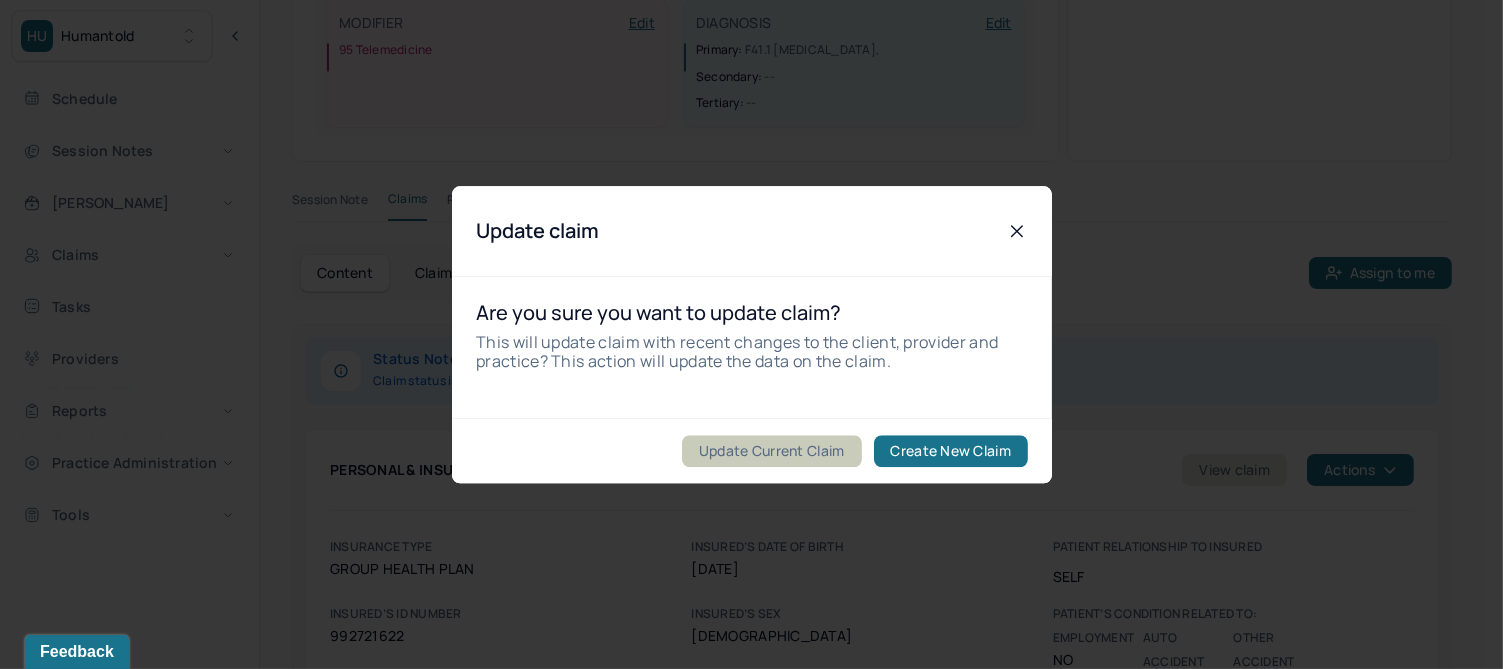click on "Update Current Claim" at bounding box center [771, 451] 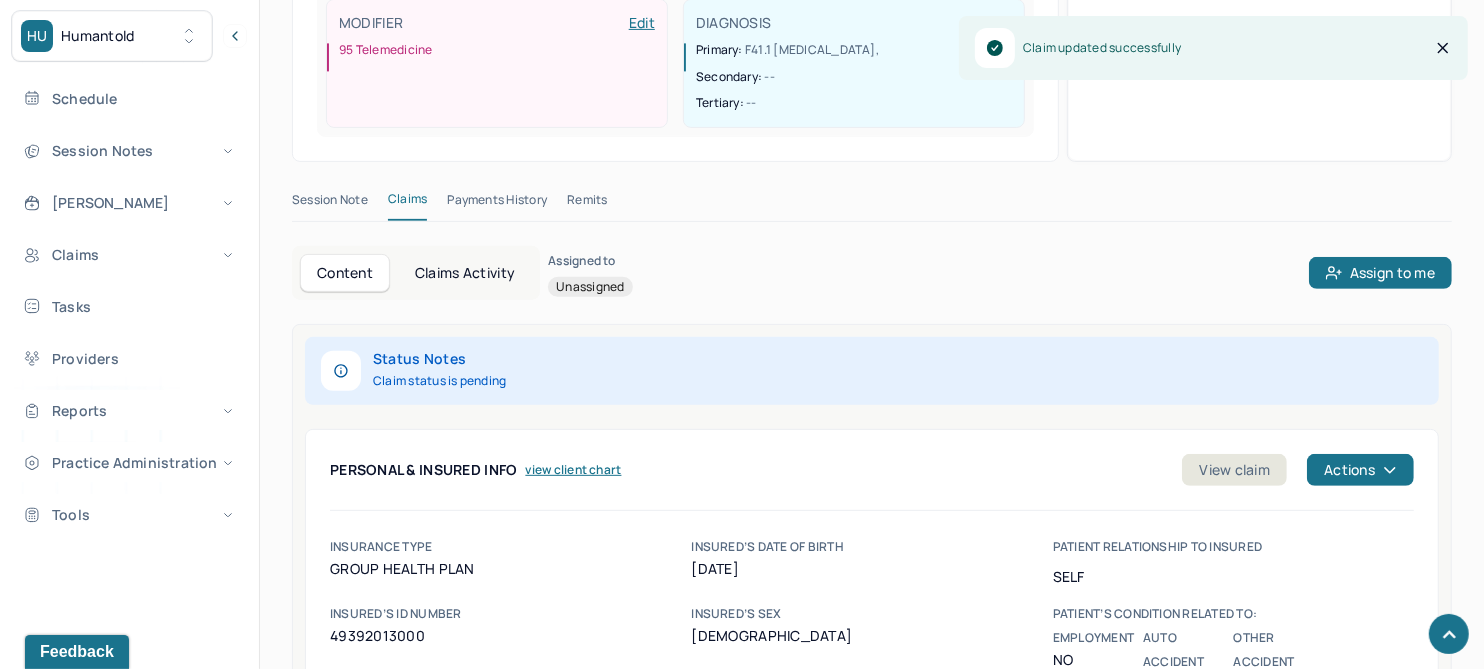 scroll, scrollTop: 608, scrollLeft: 0, axis: vertical 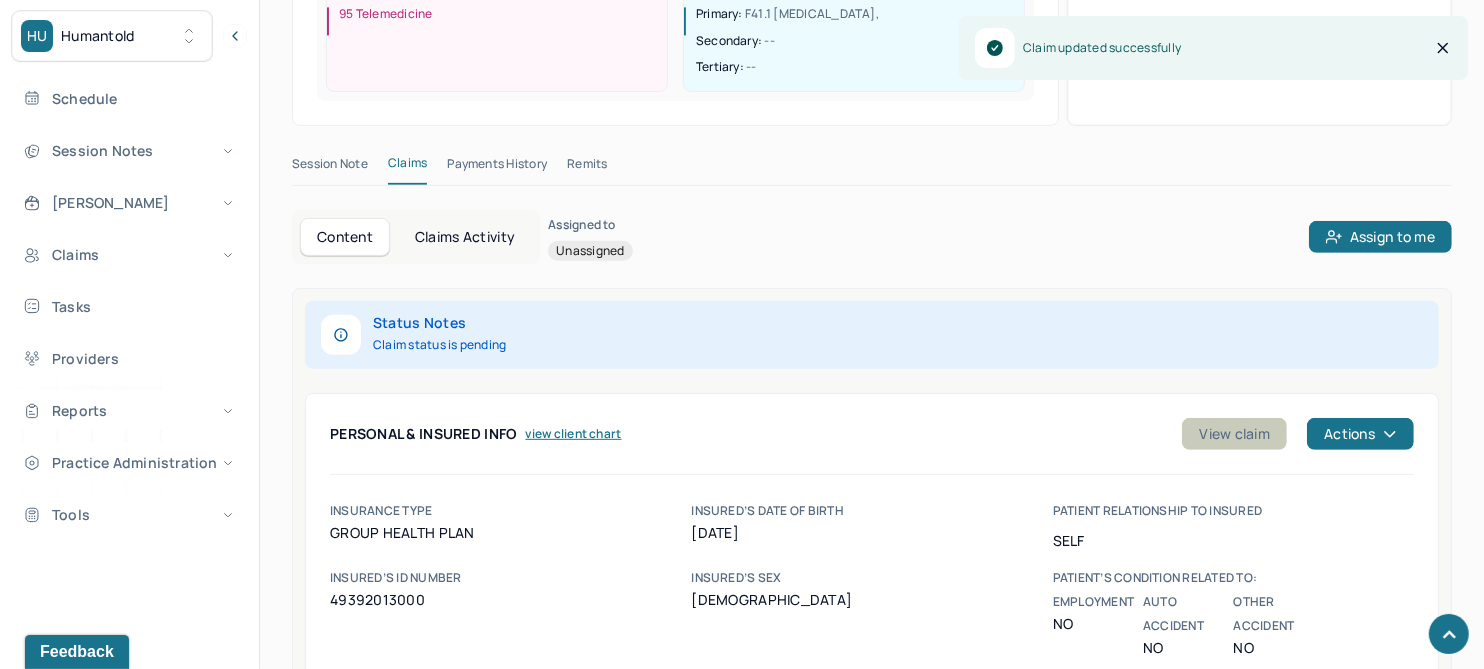 click on "View claim" at bounding box center (1234, 434) 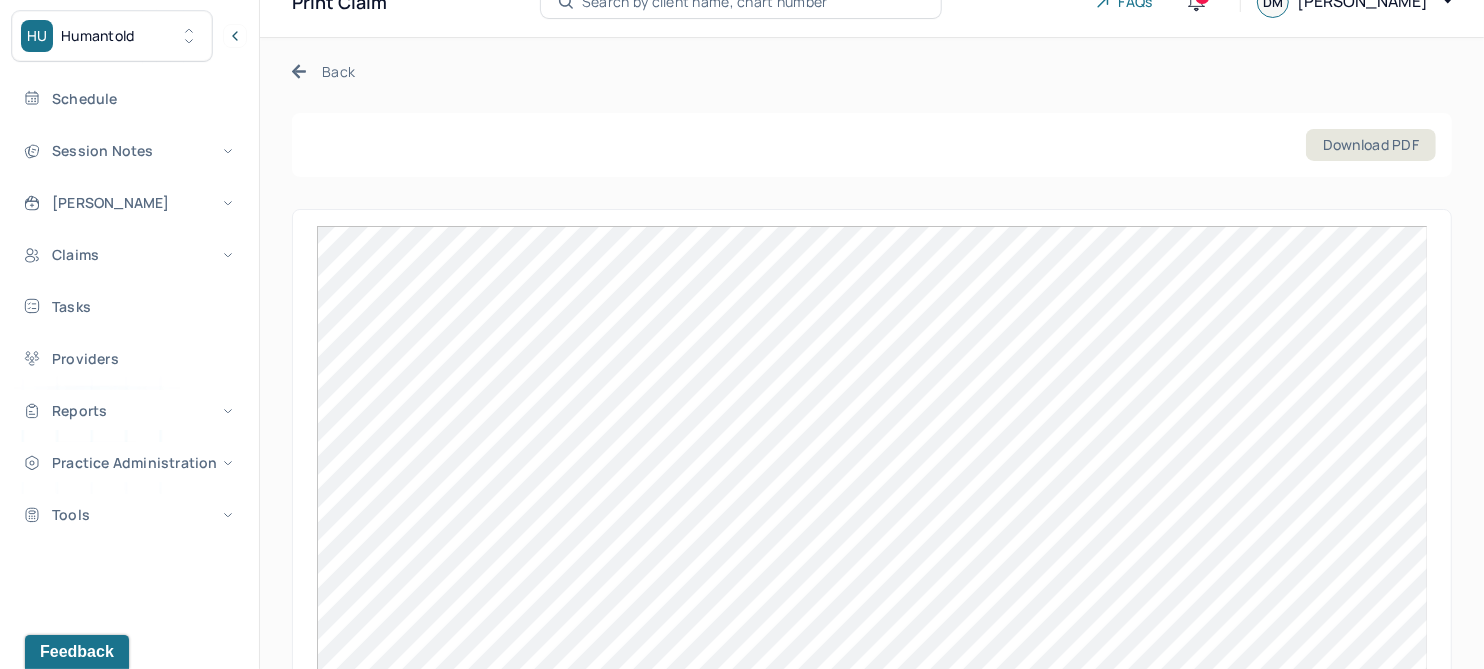 scroll, scrollTop: 0, scrollLeft: 0, axis: both 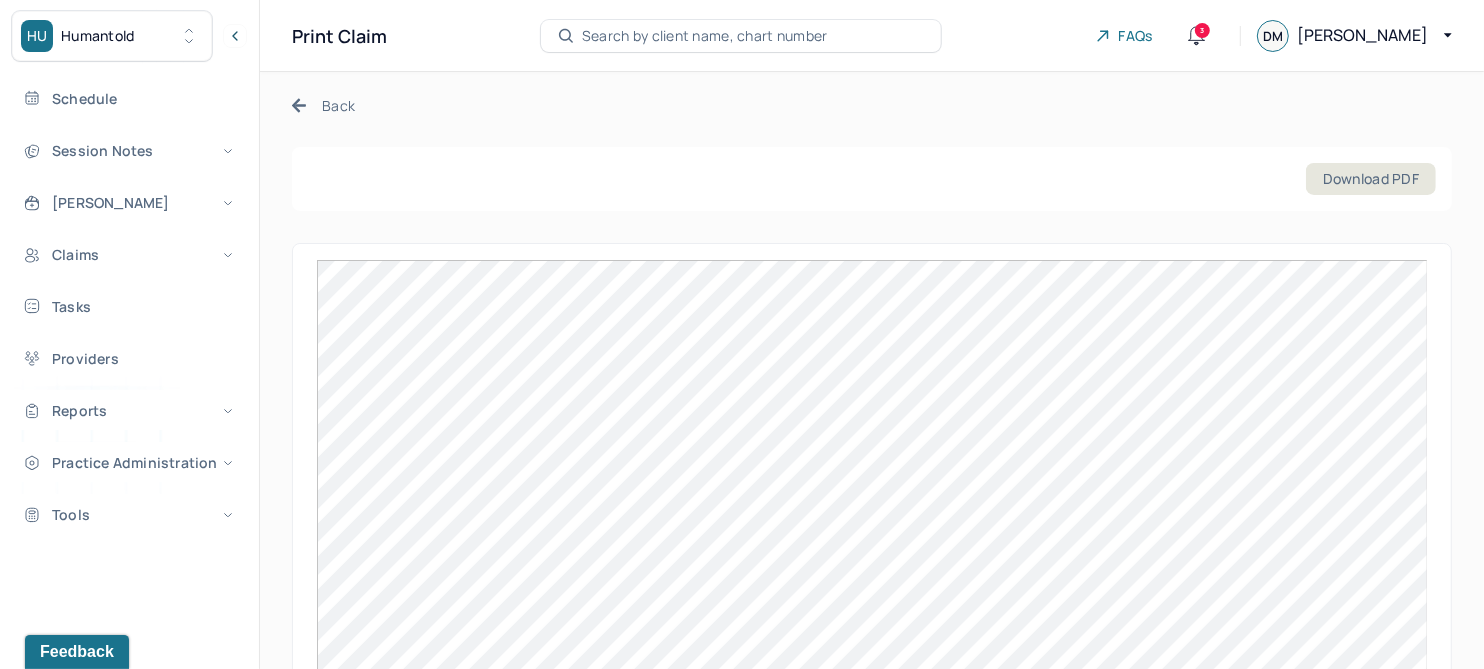 click on "Back" at bounding box center (323, 105) 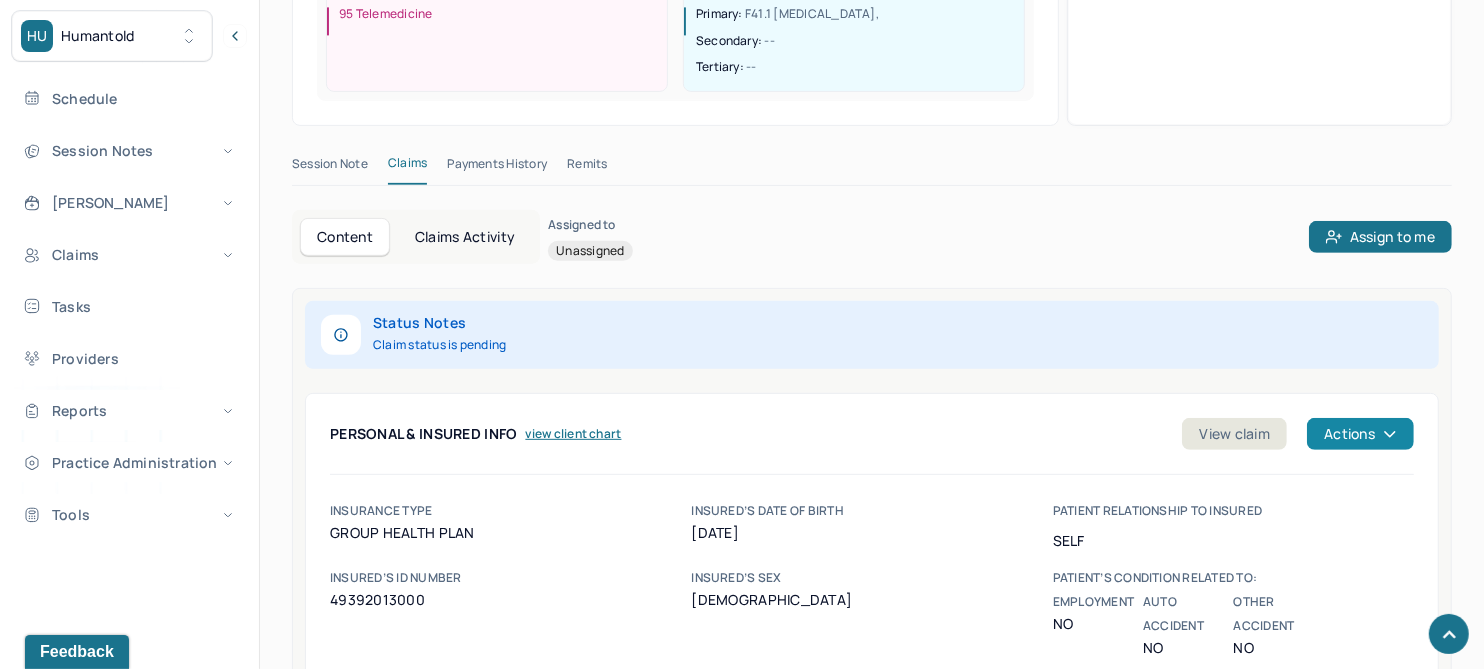 click on "Actions" at bounding box center [1360, 434] 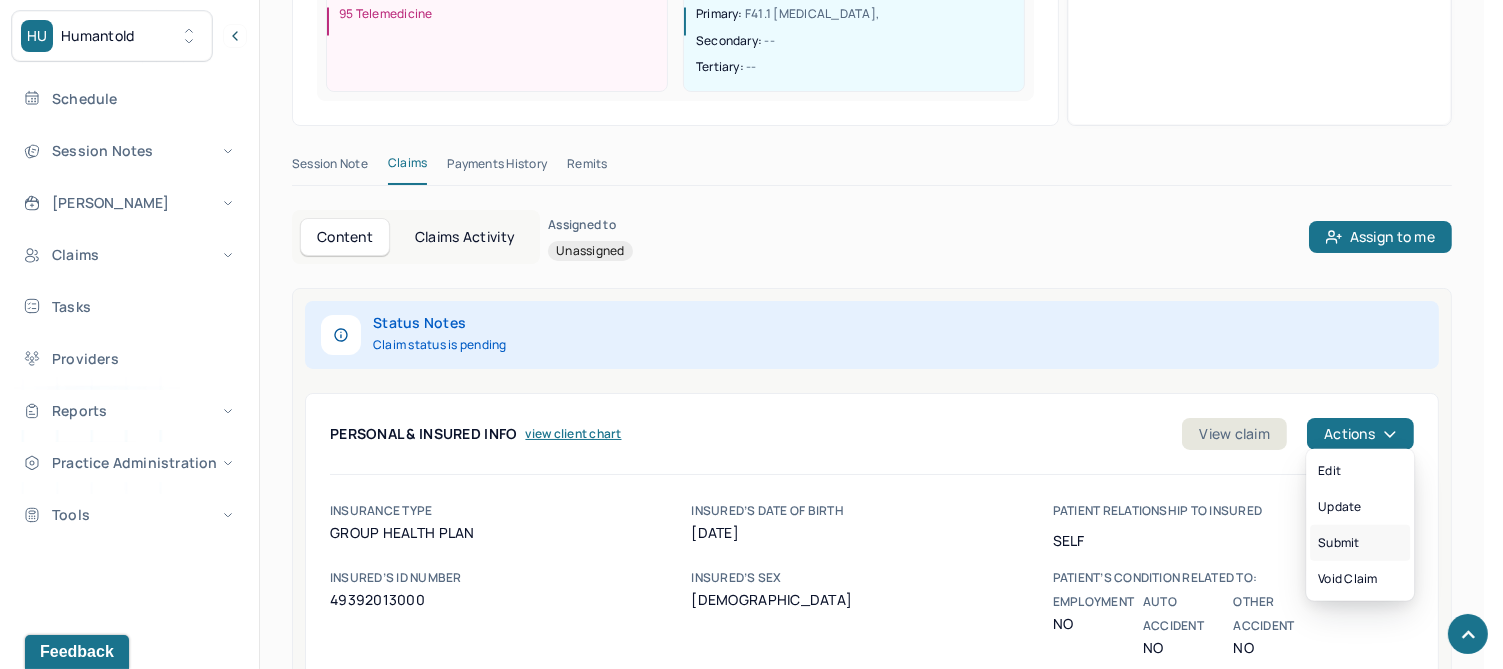 click on "Submit" at bounding box center (1360, 543) 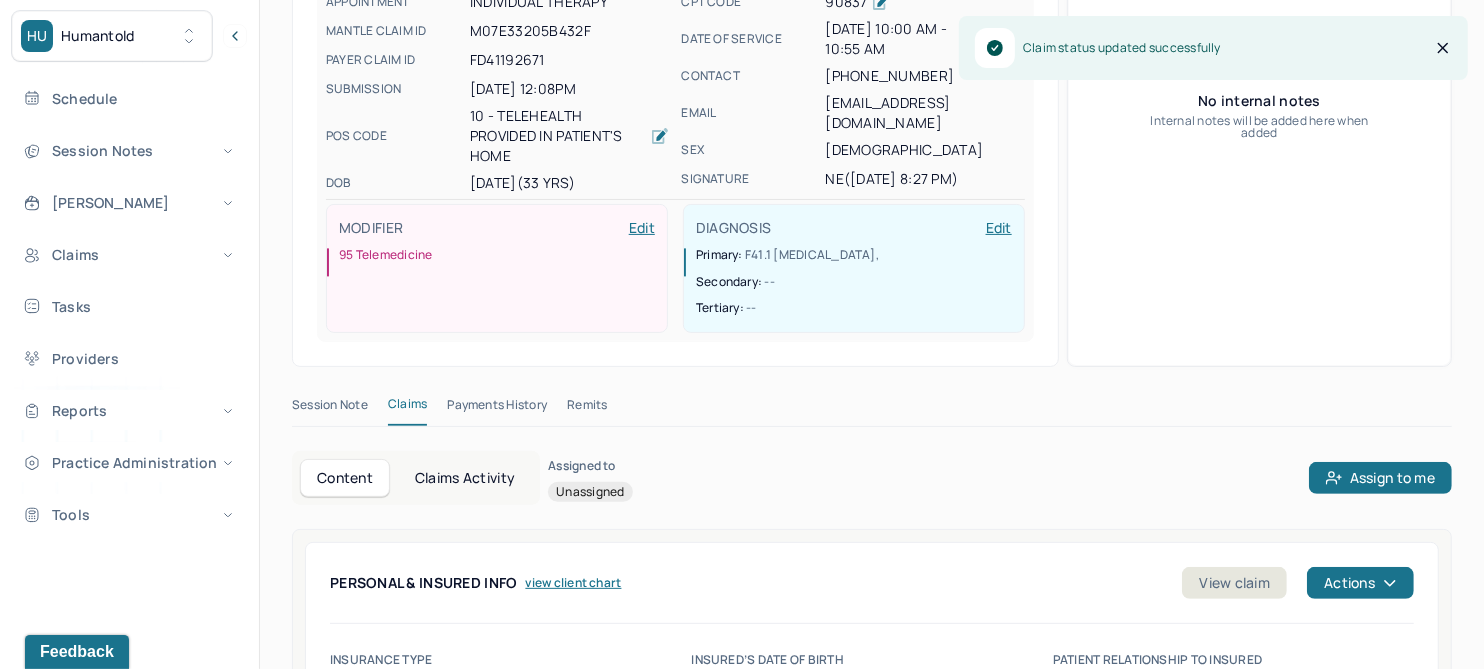 scroll, scrollTop: 0, scrollLeft: 0, axis: both 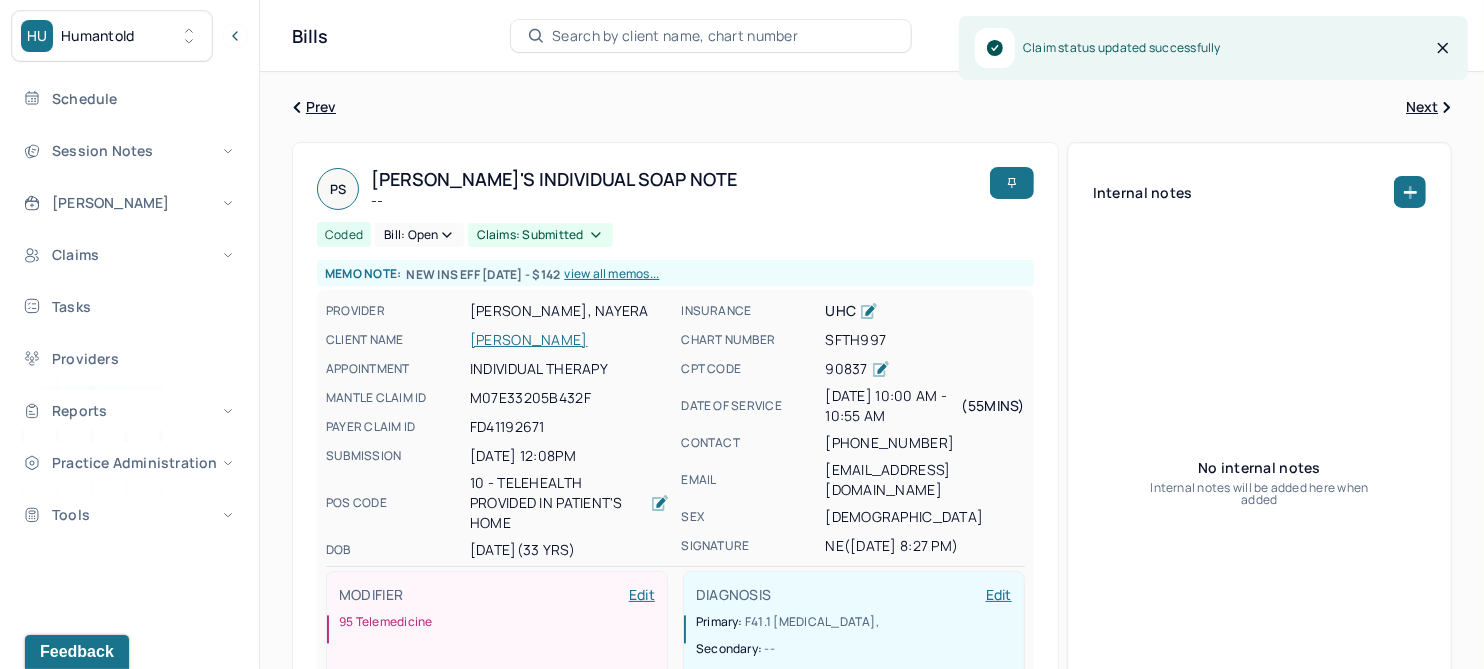 click 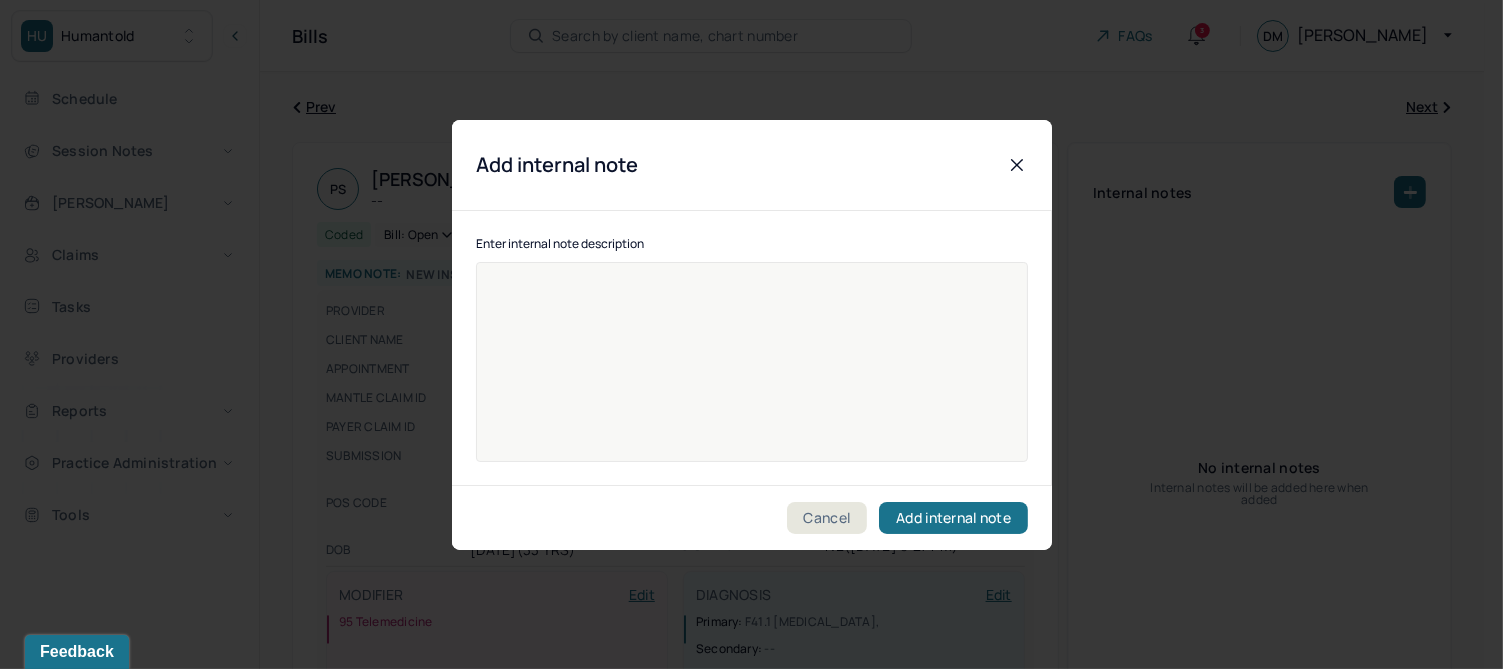 click at bounding box center (752, 375) 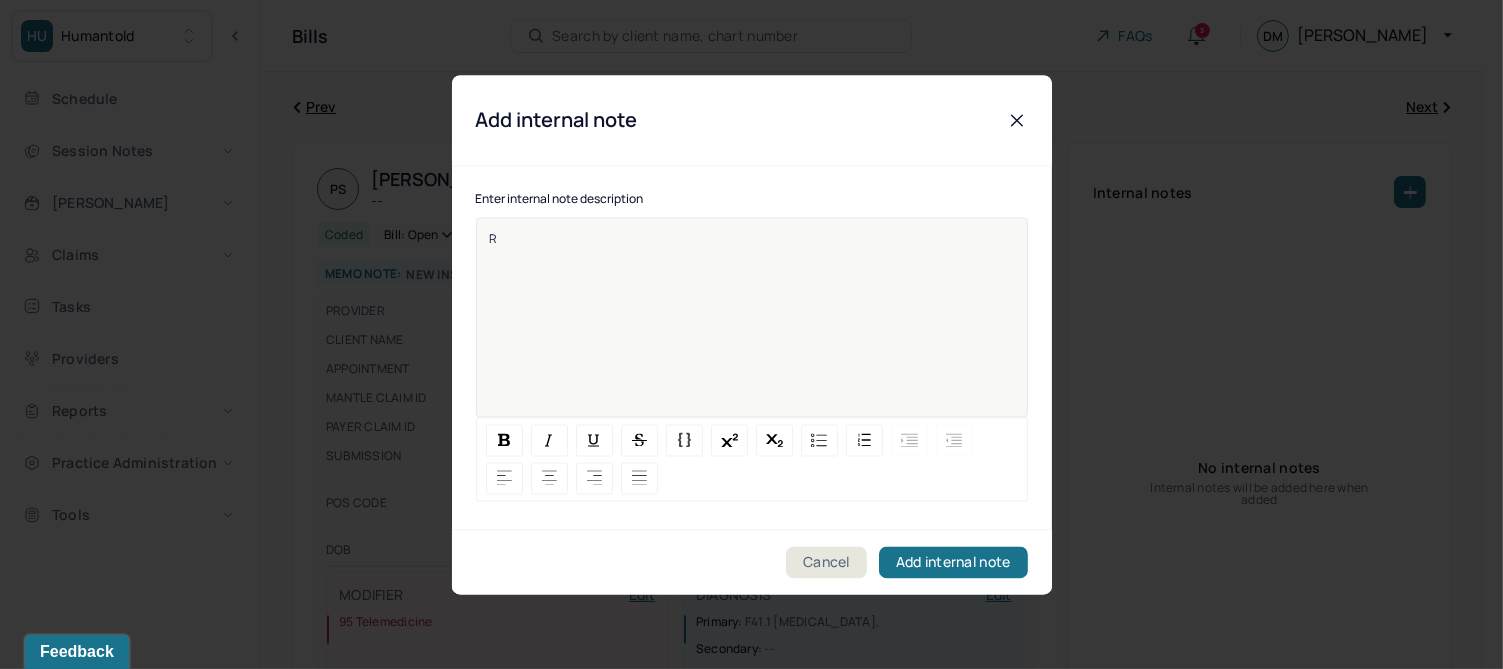 type 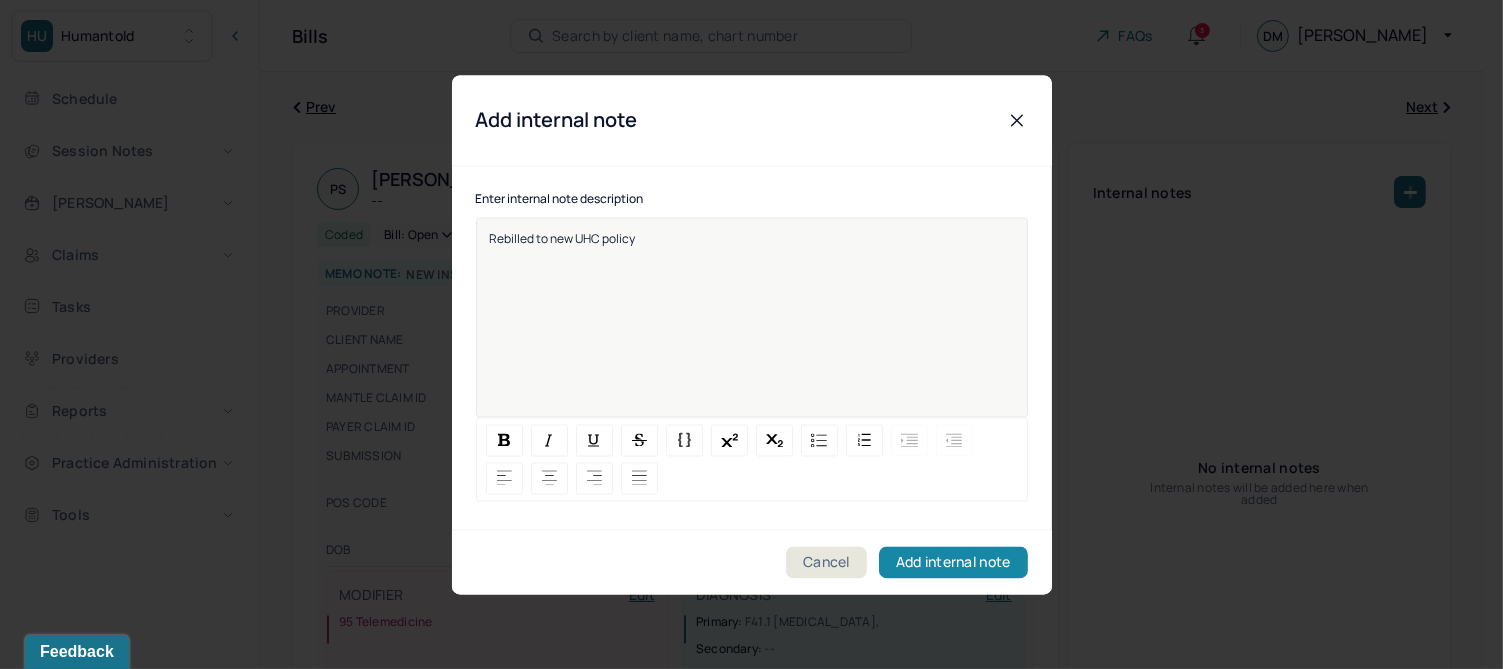 click on "Add internal note" at bounding box center (953, 562) 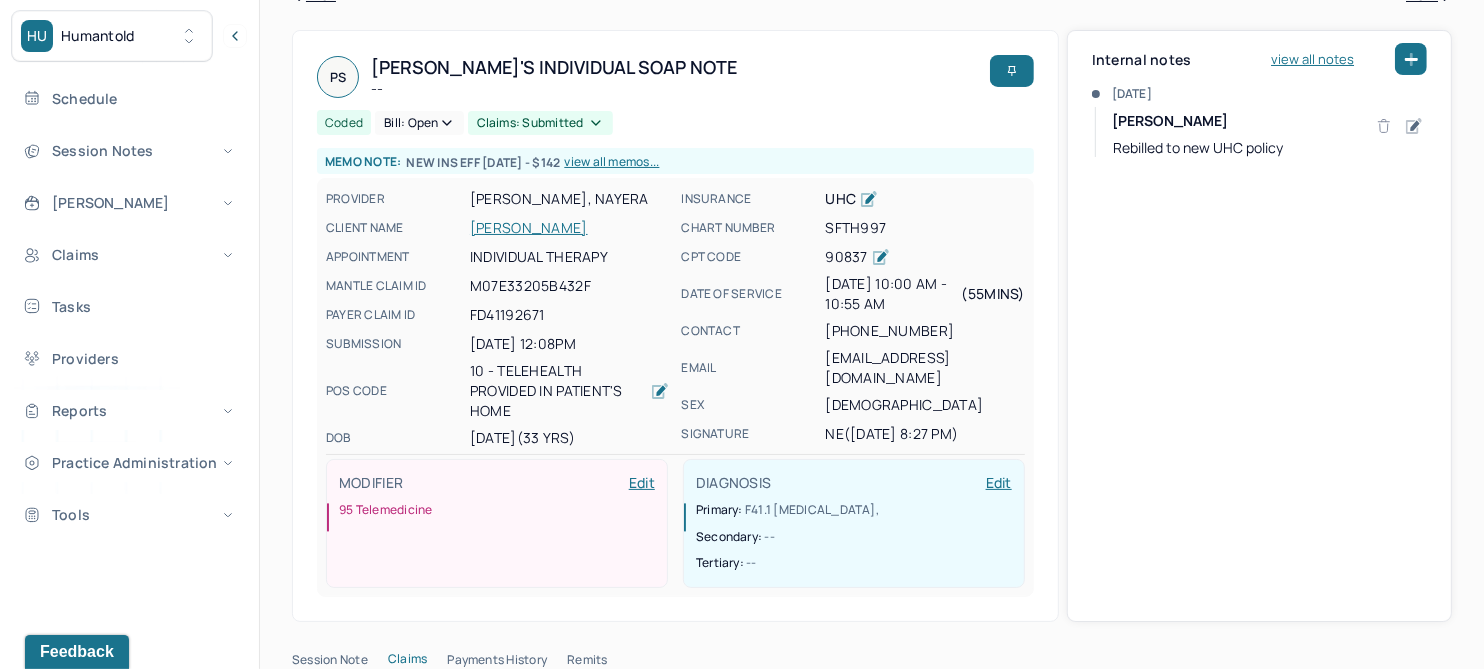 scroll, scrollTop: 0, scrollLeft: 0, axis: both 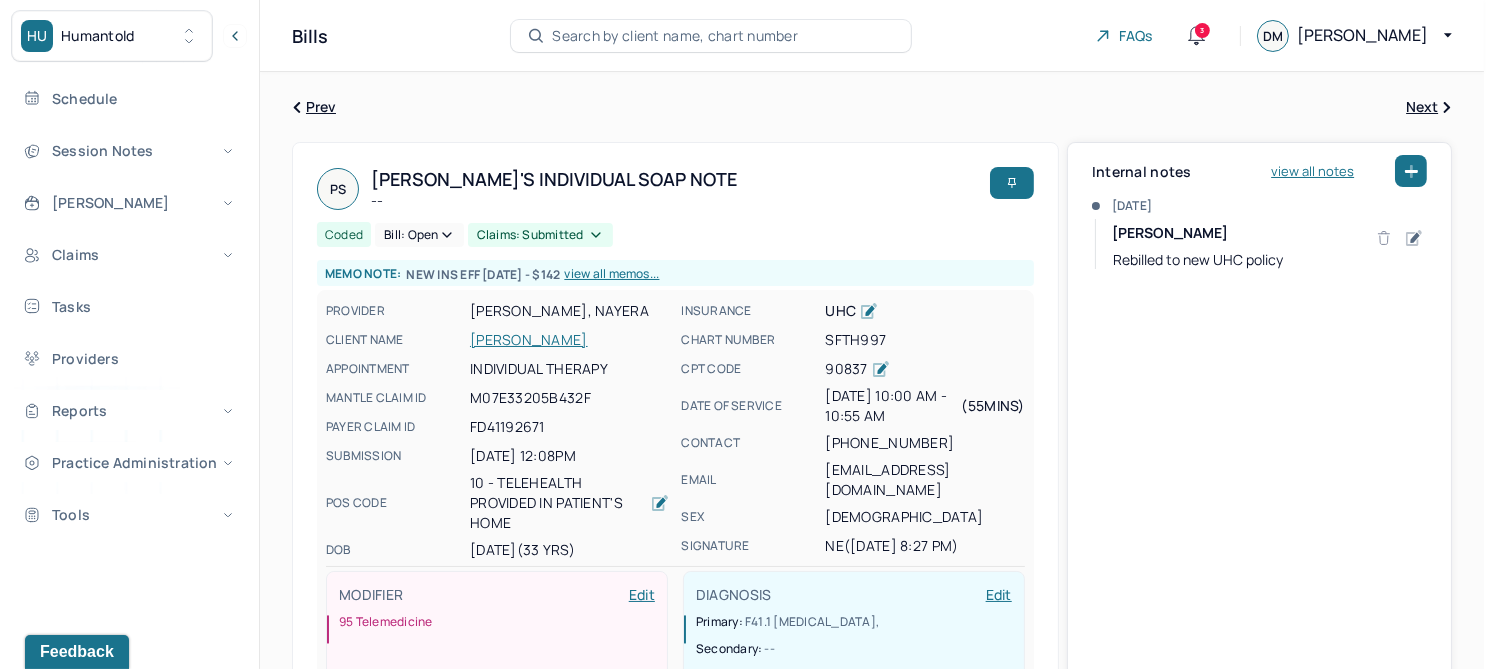 click 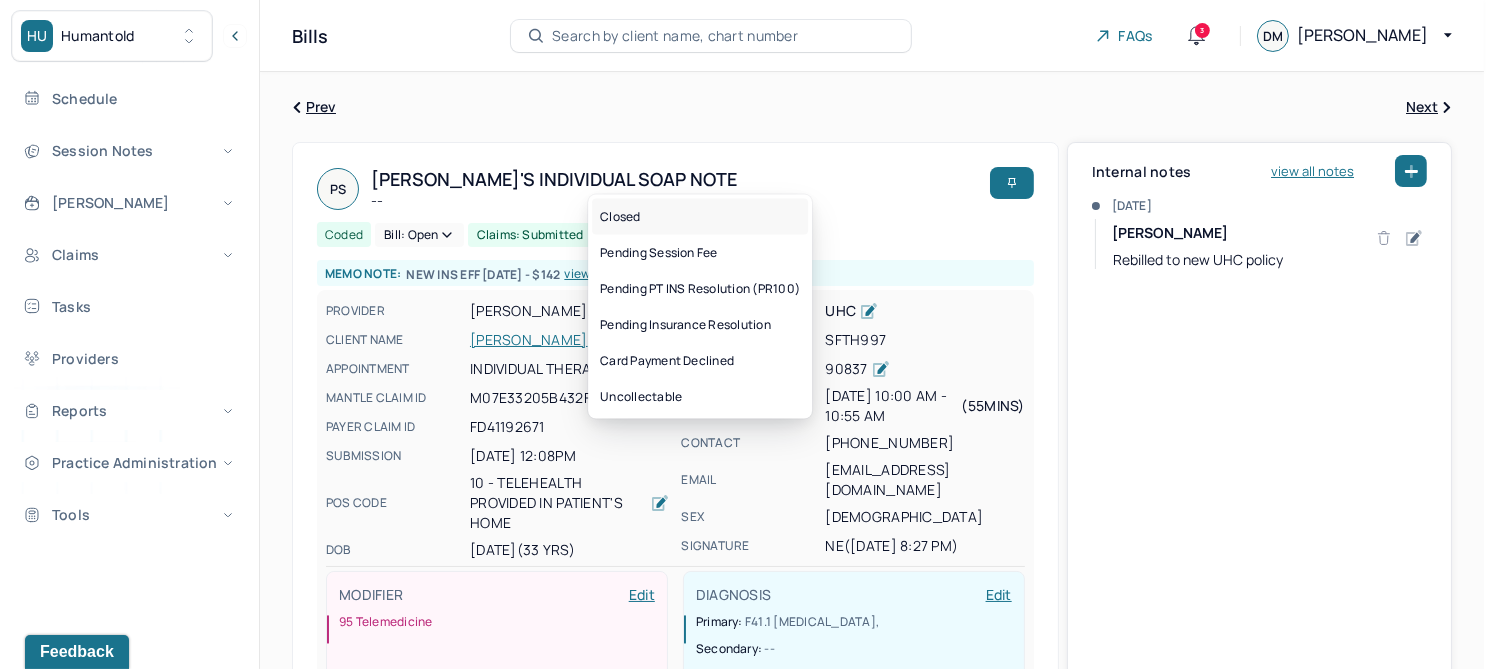 click on "Closed" at bounding box center [700, 217] 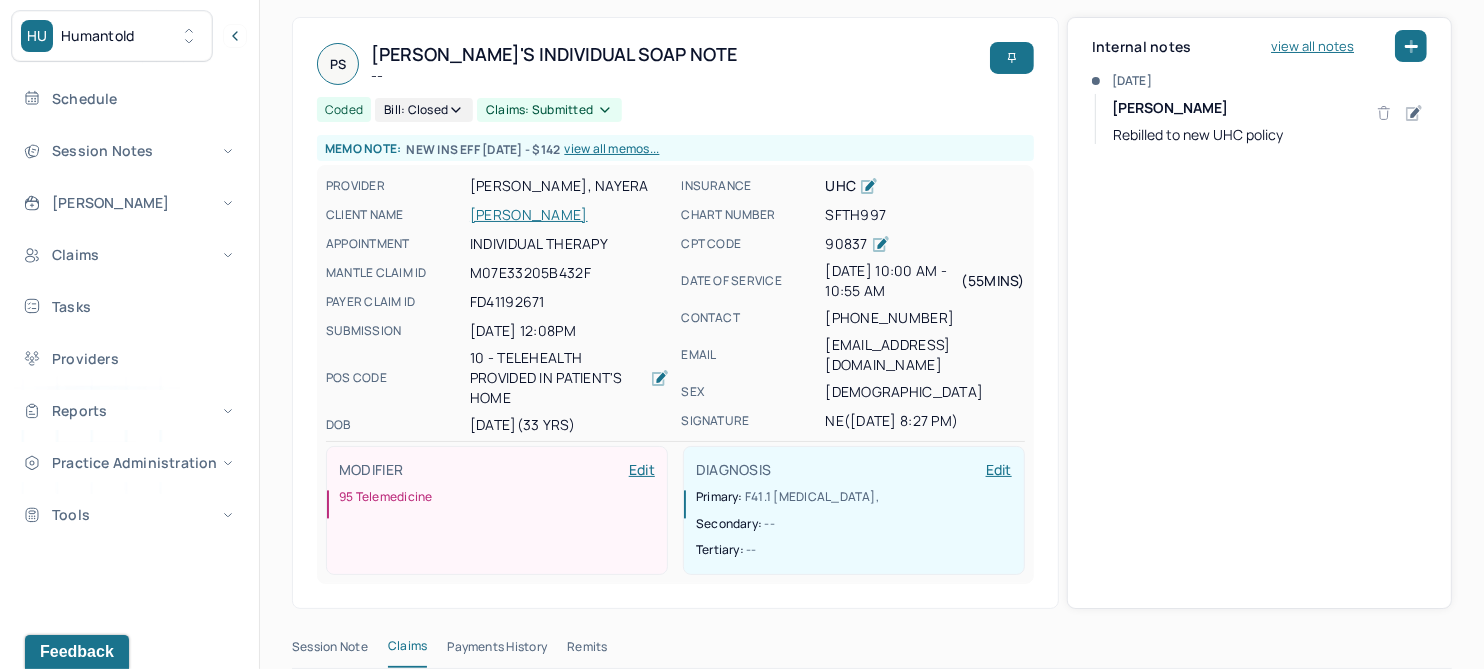 scroll, scrollTop: 0, scrollLeft: 0, axis: both 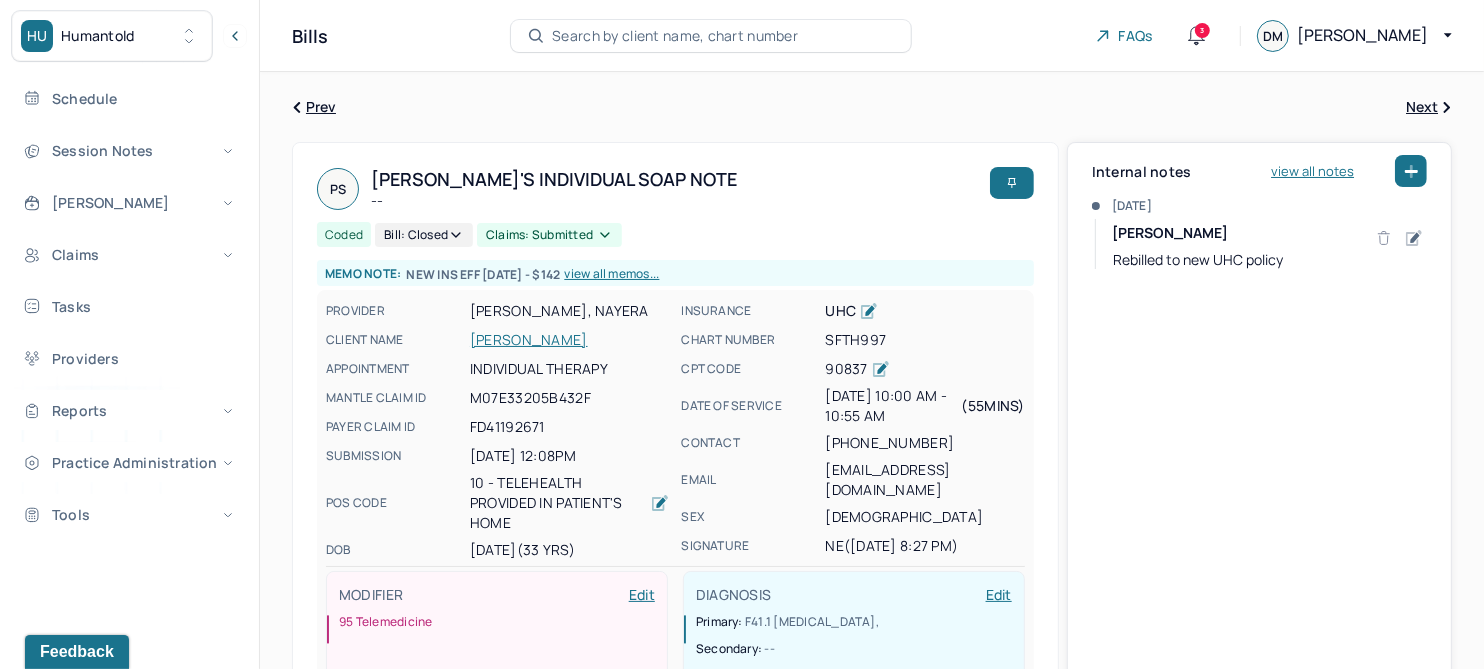 click on "STOICA, PATRICK" at bounding box center (569, 340) 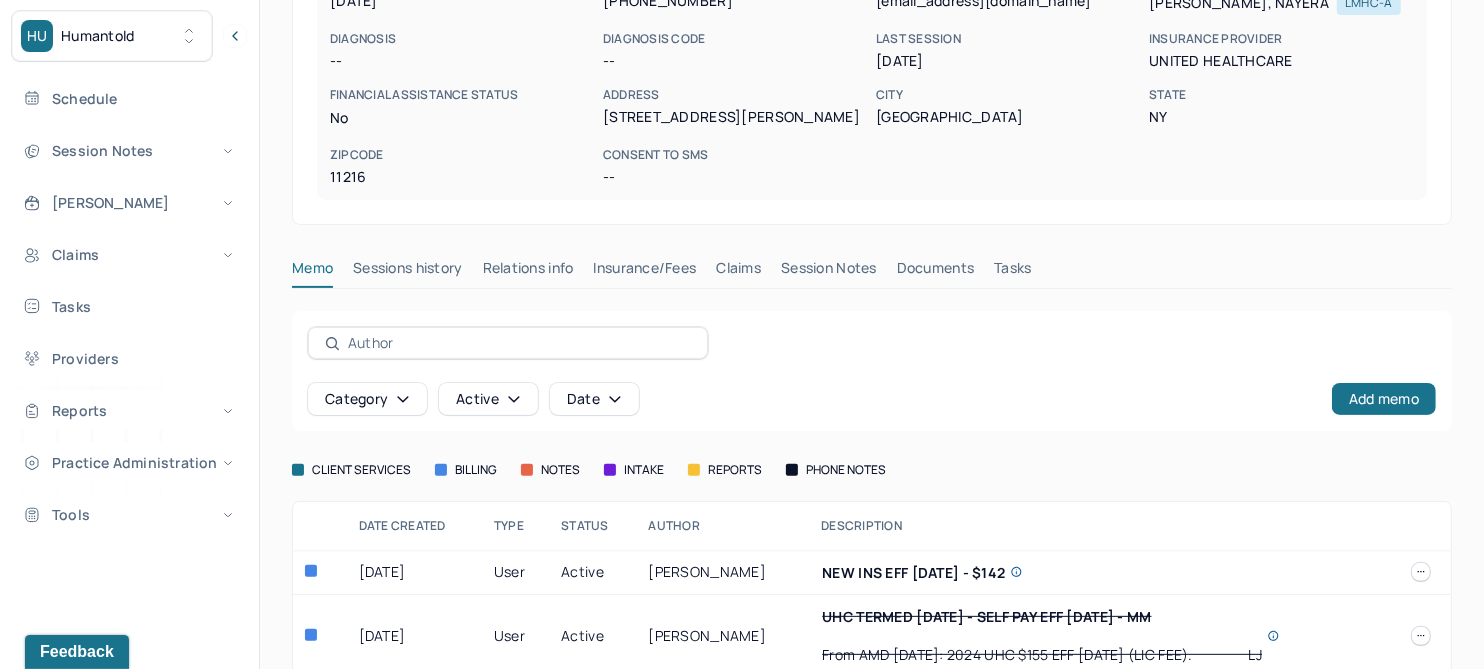 scroll, scrollTop: 333, scrollLeft: 0, axis: vertical 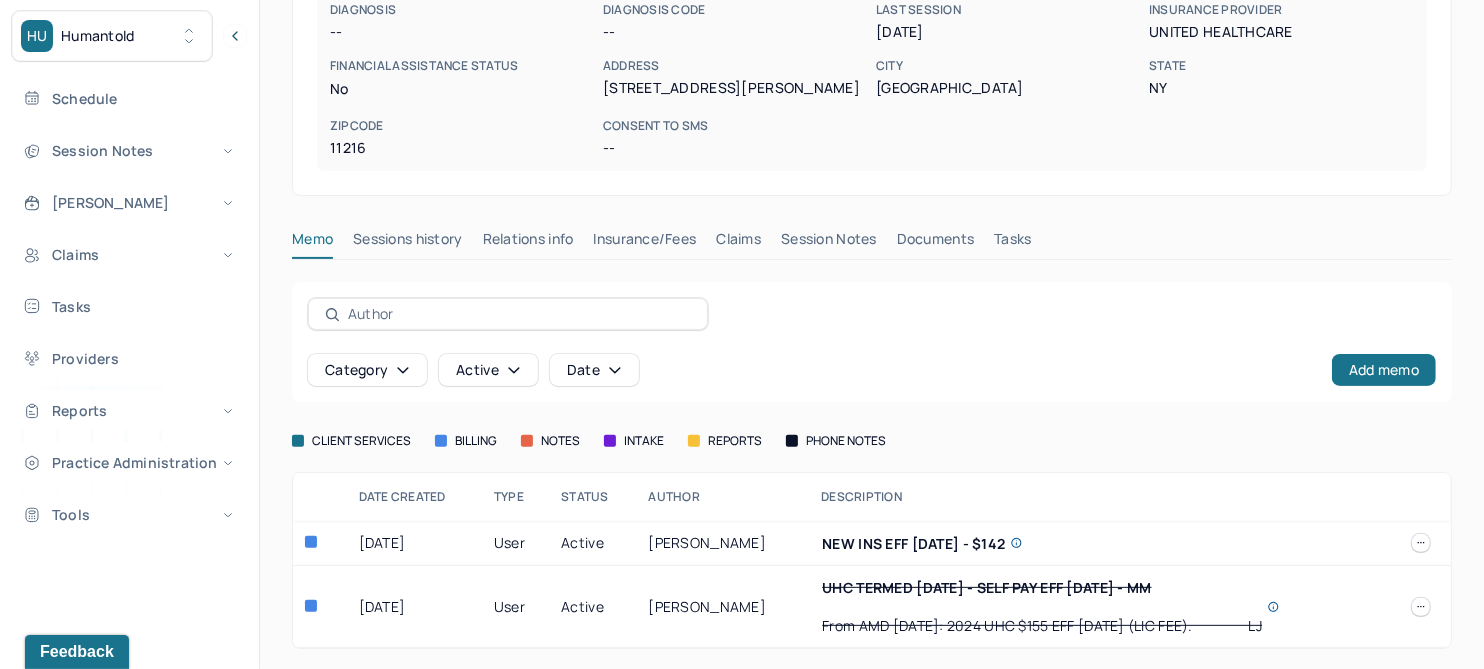 click on "Claims" at bounding box center [738, 243] 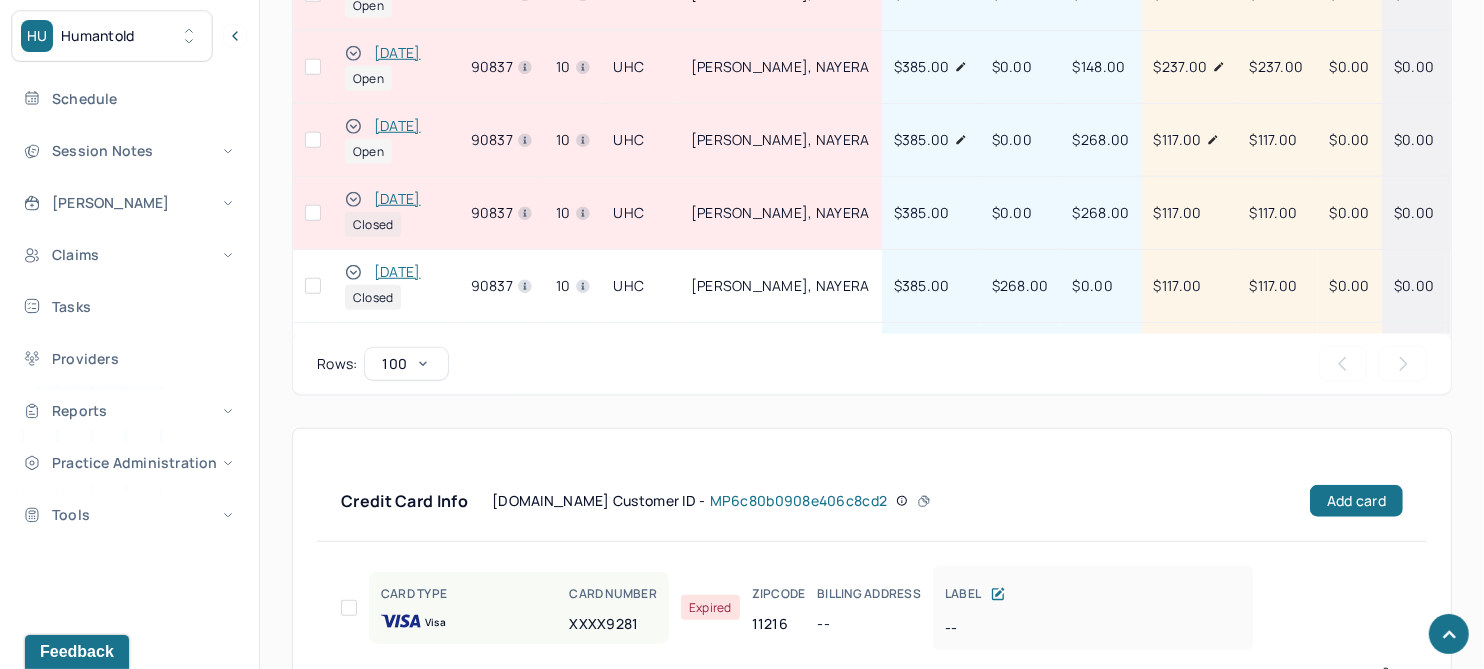 scroll, scrollTop: 1122, scrollLeft: 0, axis: vertical 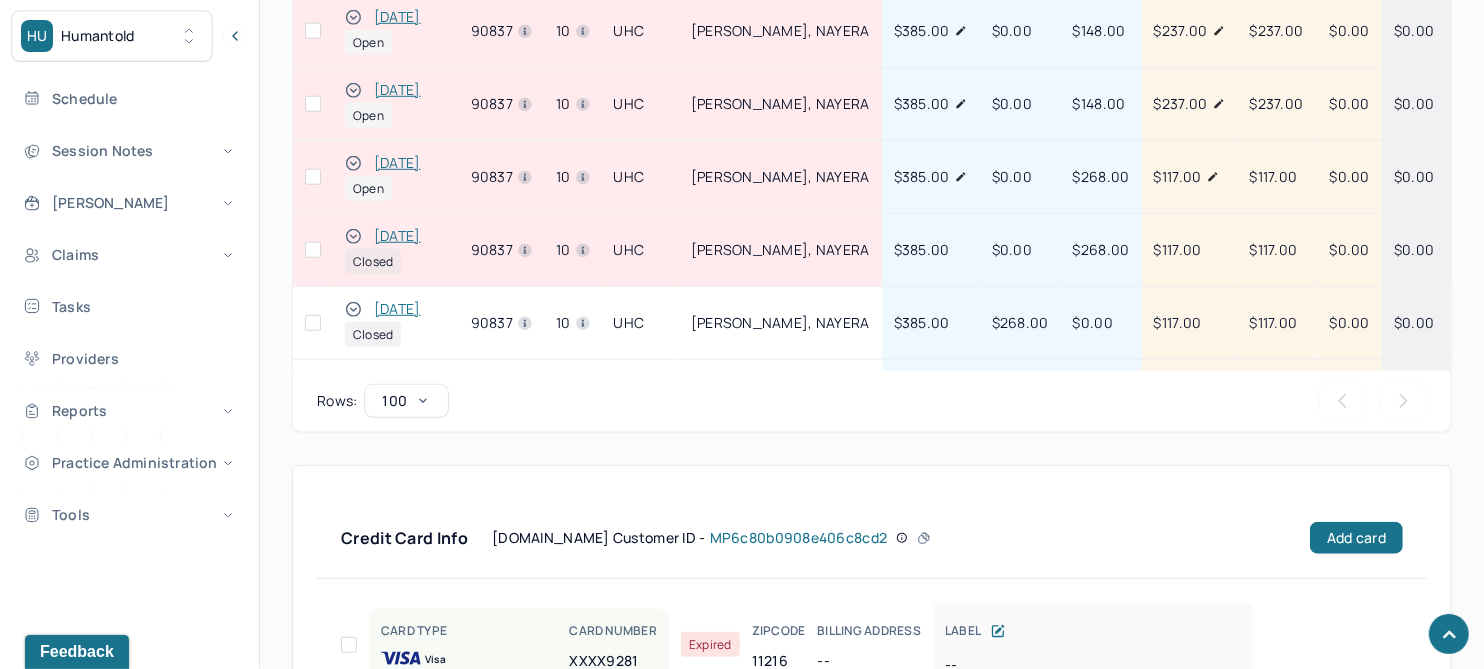 click on "[DATE]" at bounding box center (397, 236) 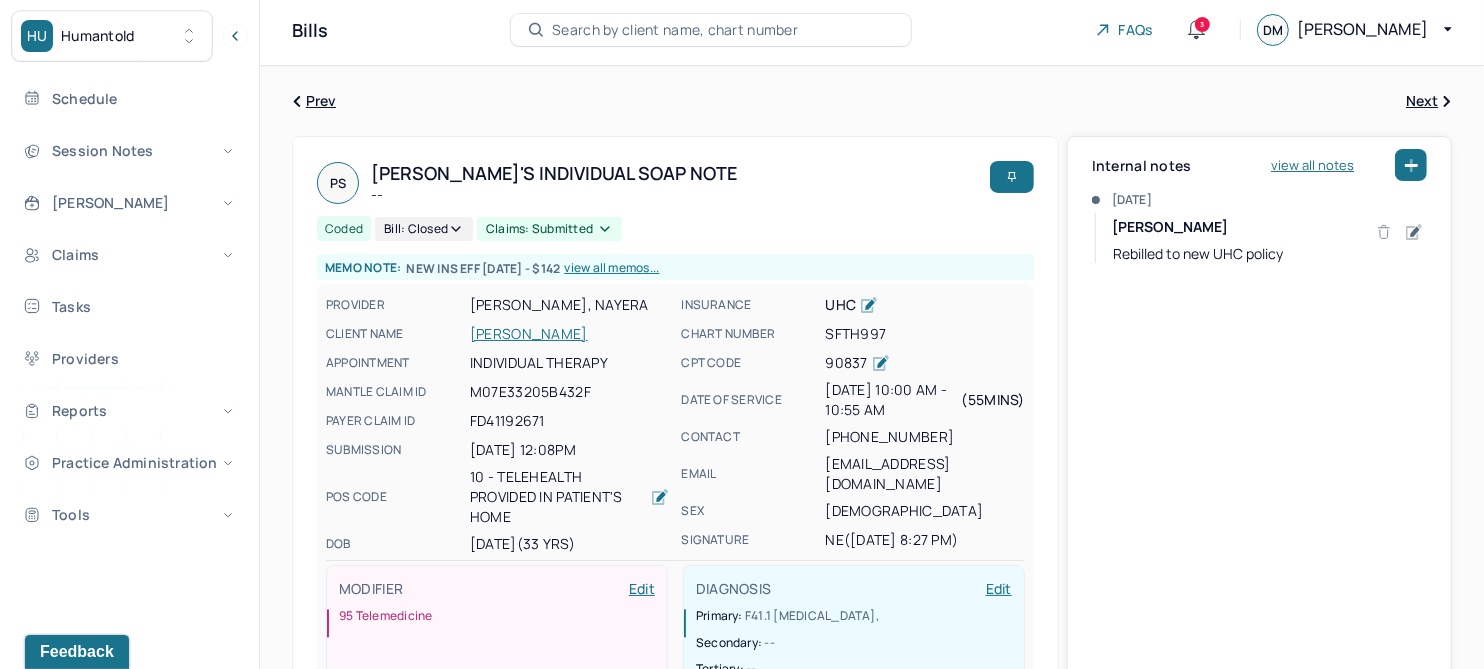 scroll, scrollTop: 0, scrollLeft: 0, axis: both 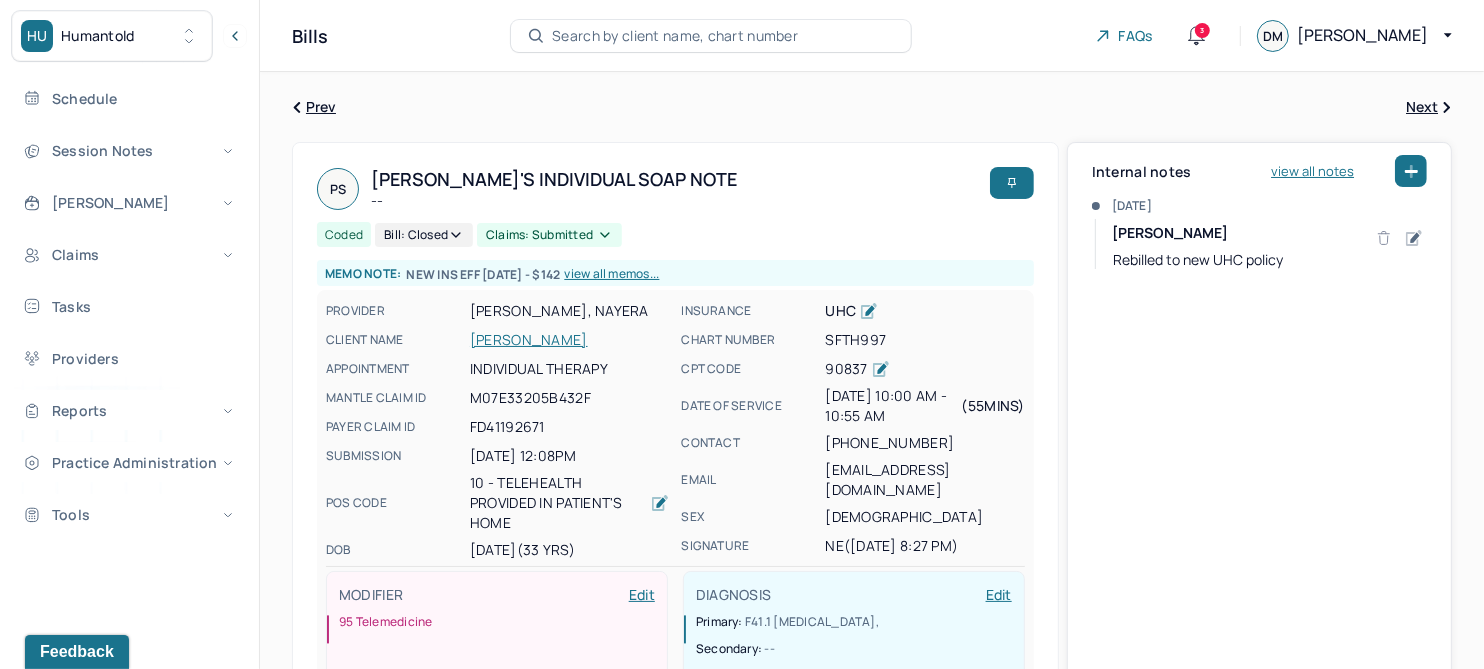click 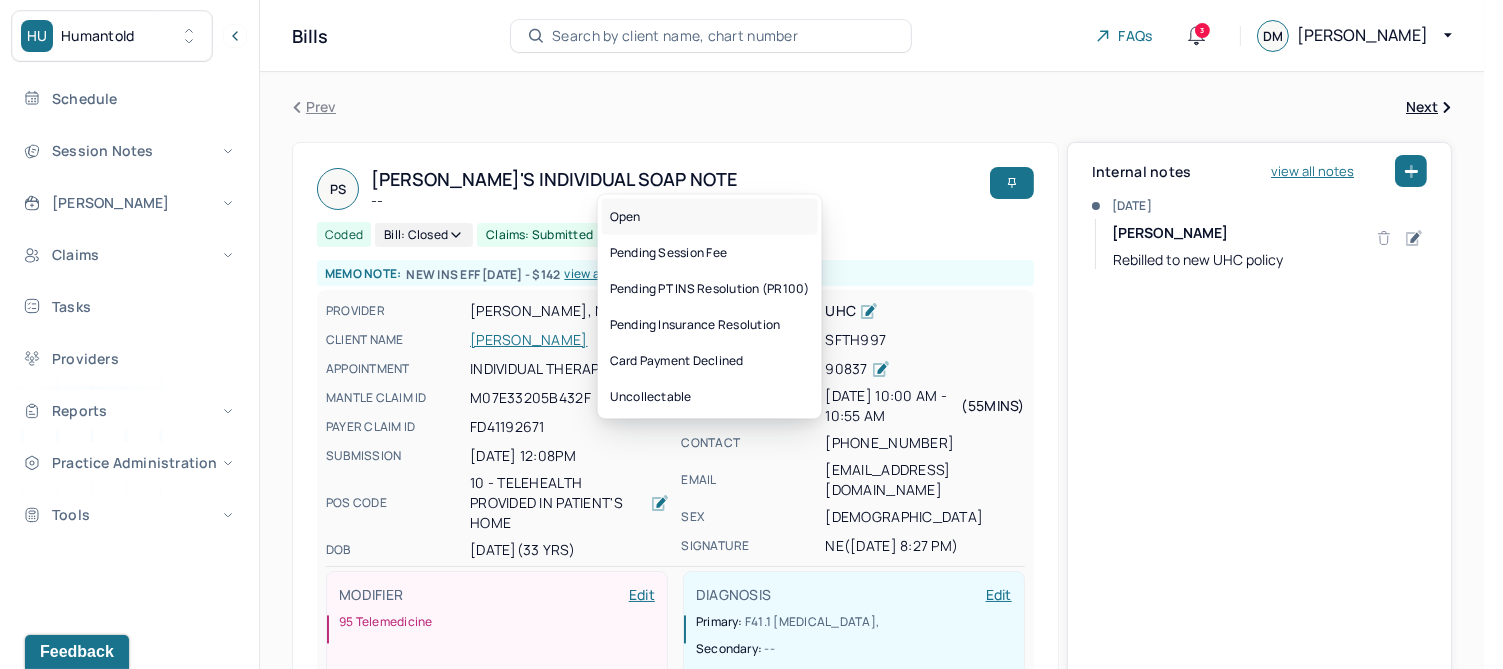 click on "Open" at bounding box center [710, 217] 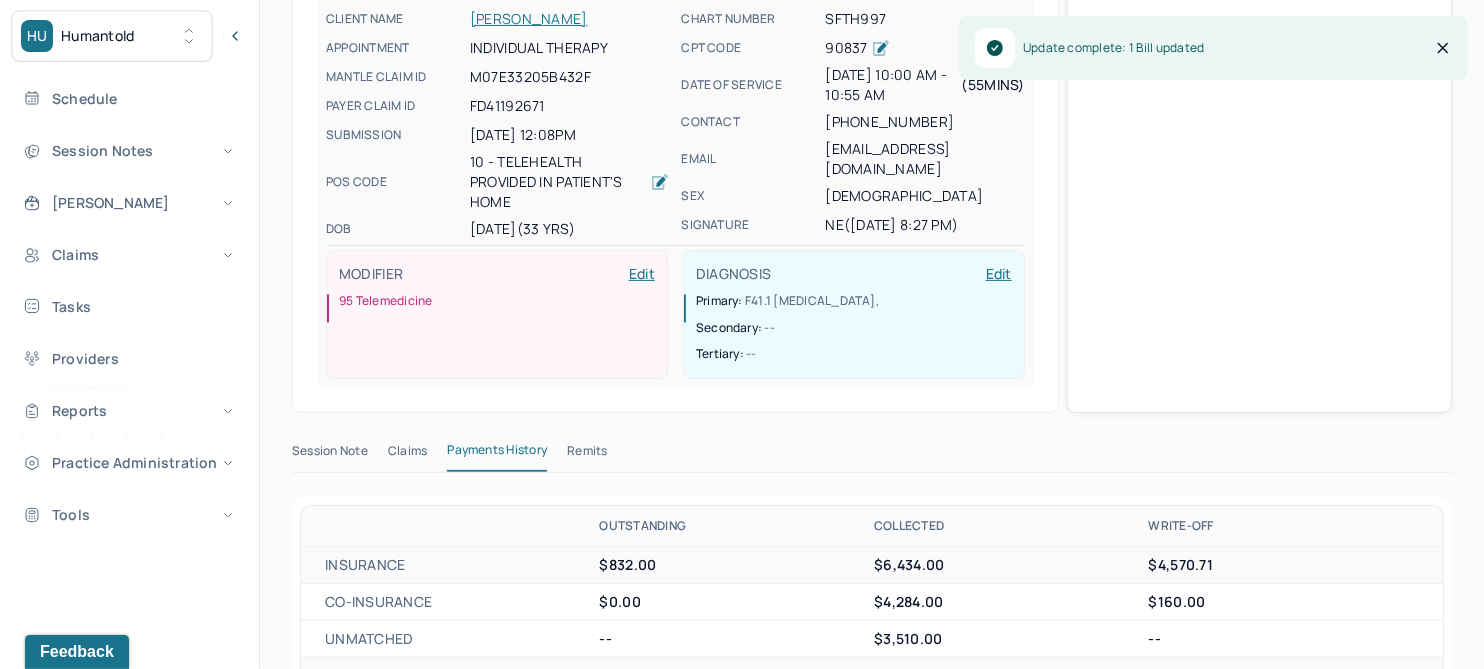 scroll, scrollTop: 374, scrollLeft: 0, axis: vertical 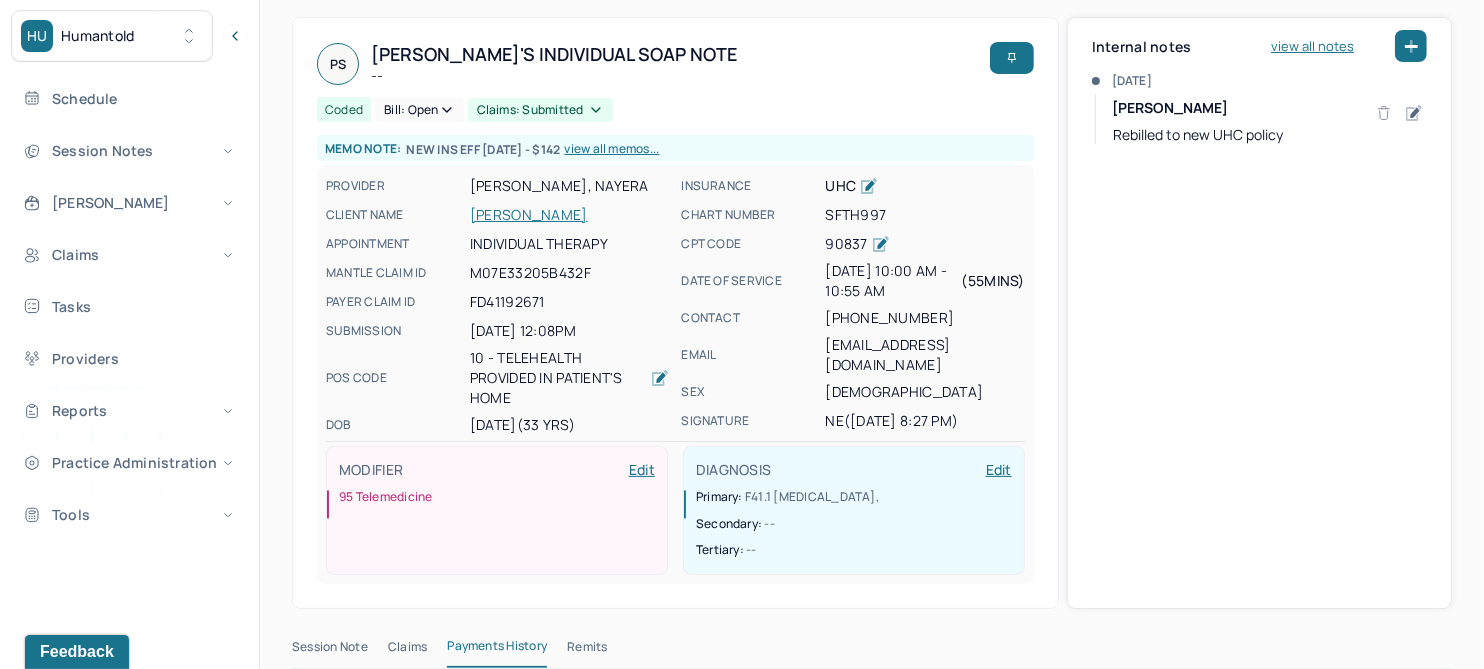 click on "STOICA, PATRICK" at bounding box center [569, 215] 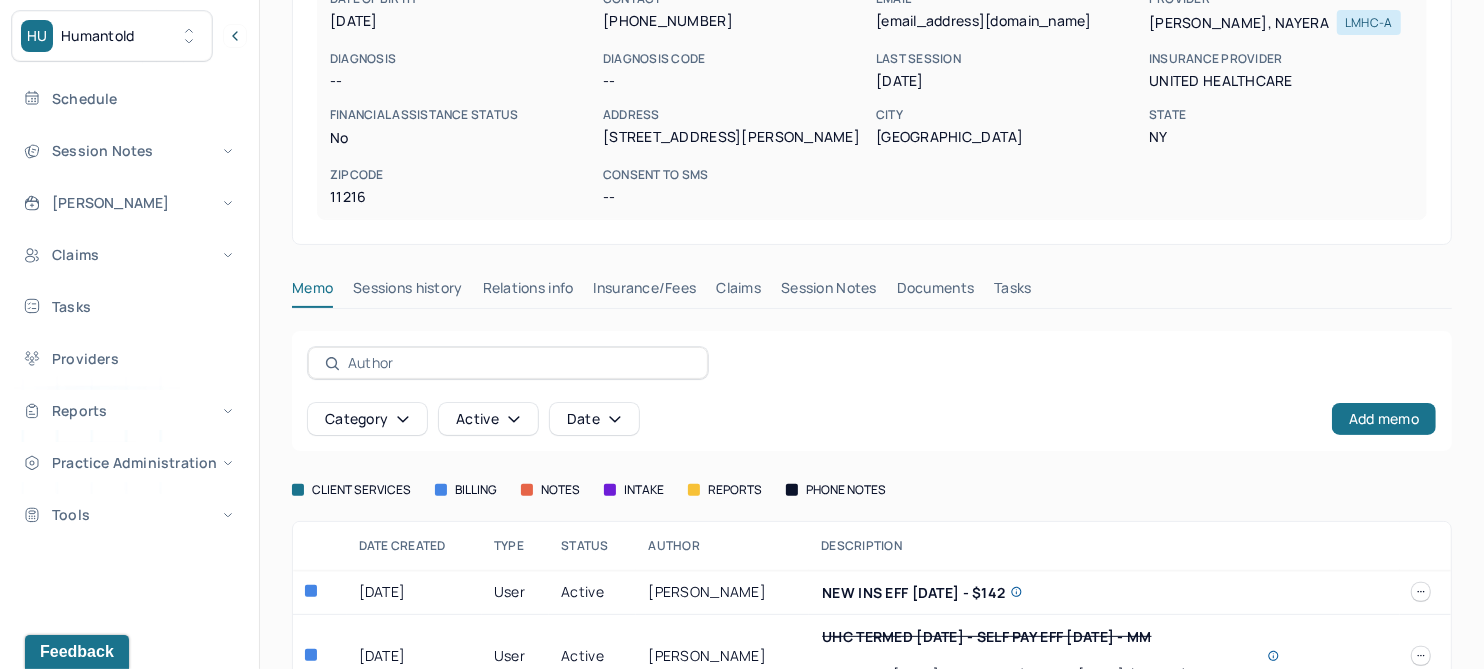 scroll, scrollTop: 333, scrollLeft: 0, axis: vertical 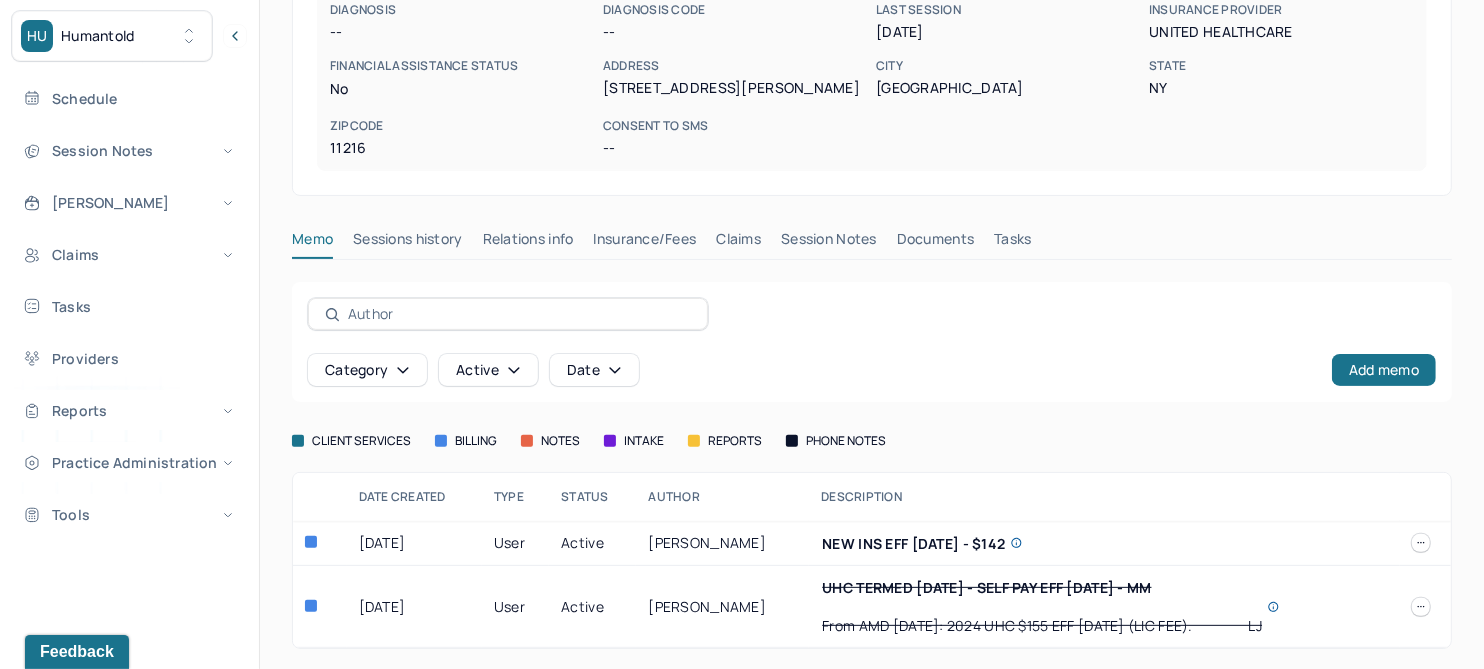 click on "Claims" at bounding box center [738, 243] 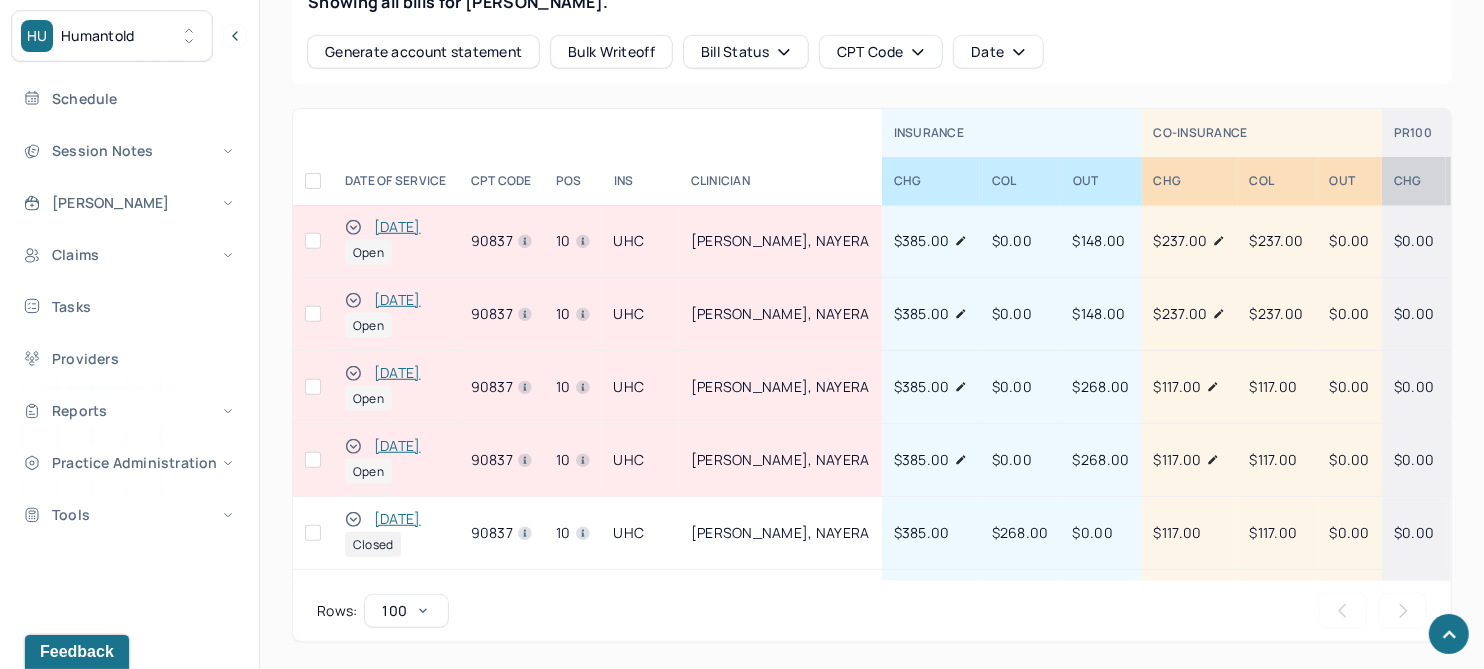 scroll, scrollTop: 959, scrollLeft: 0, axis: vertical 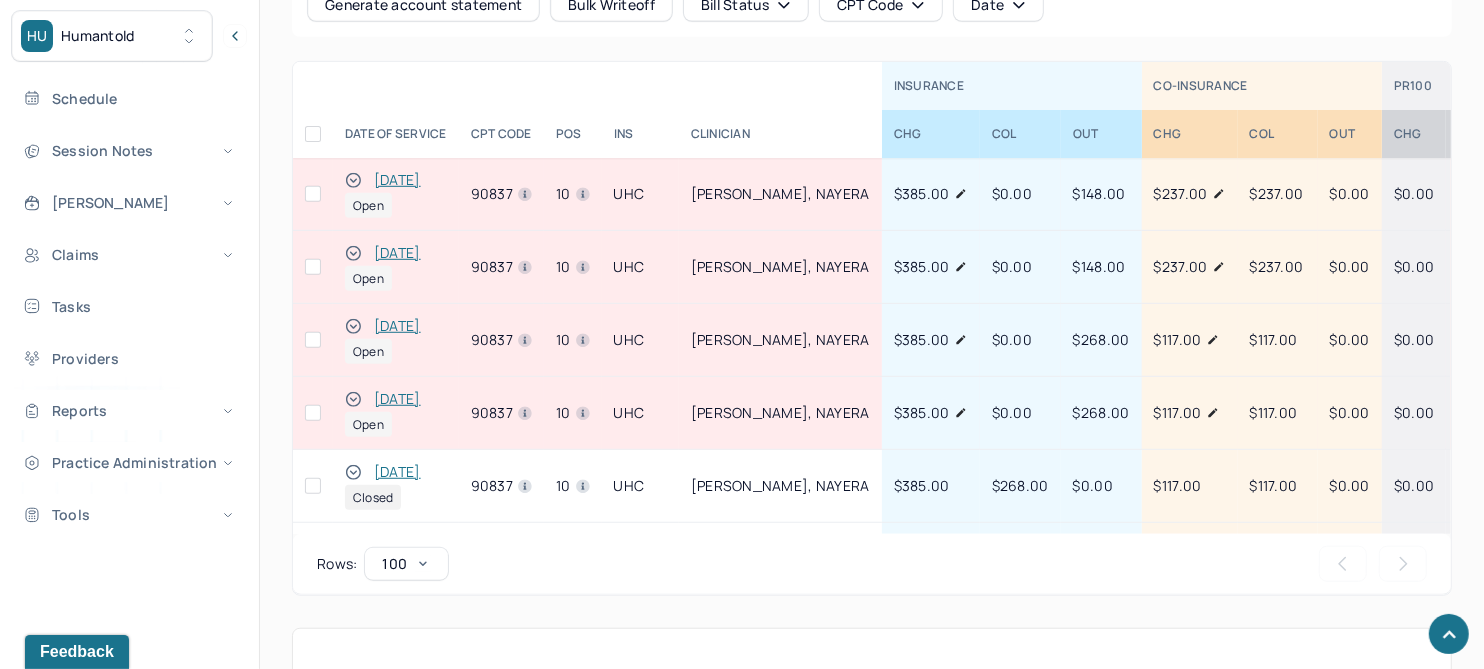 click on "[DATE]" at bounding box center [397, 326] 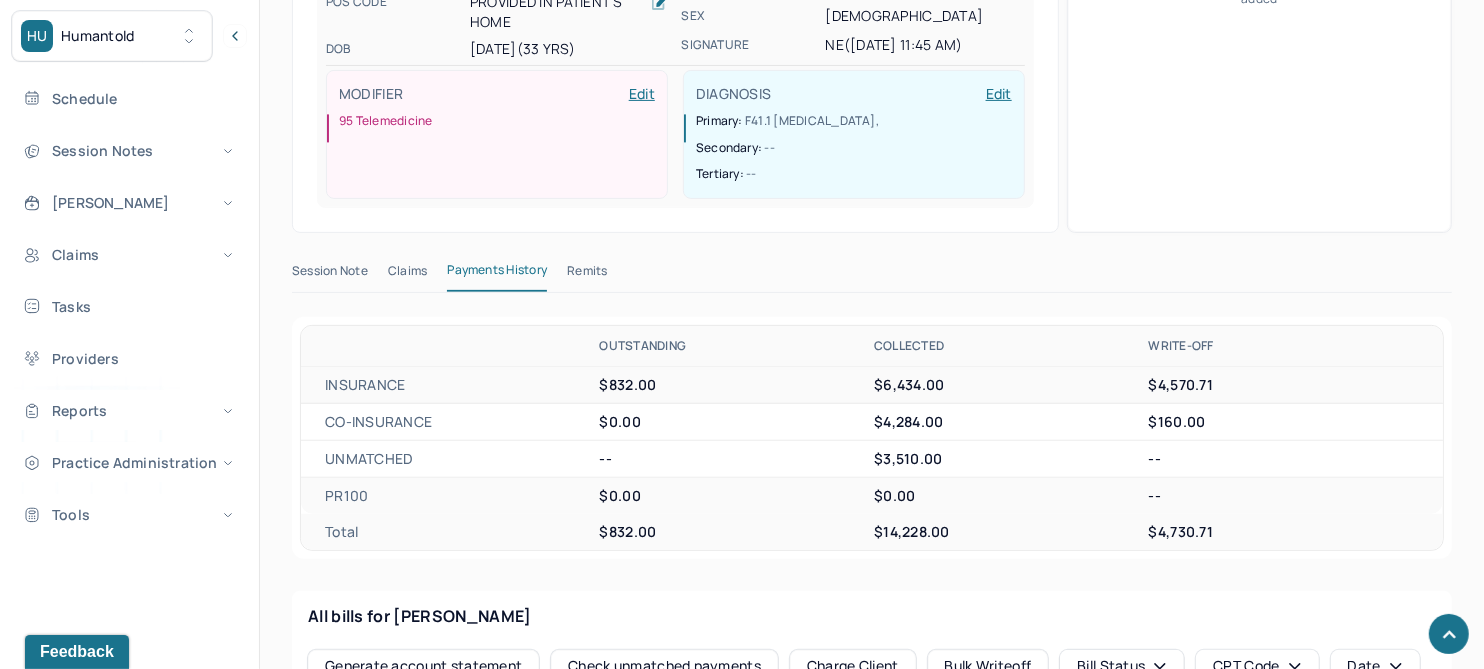 scroll, scrollTop: 636, scrollLeft: 0, axis: vertical 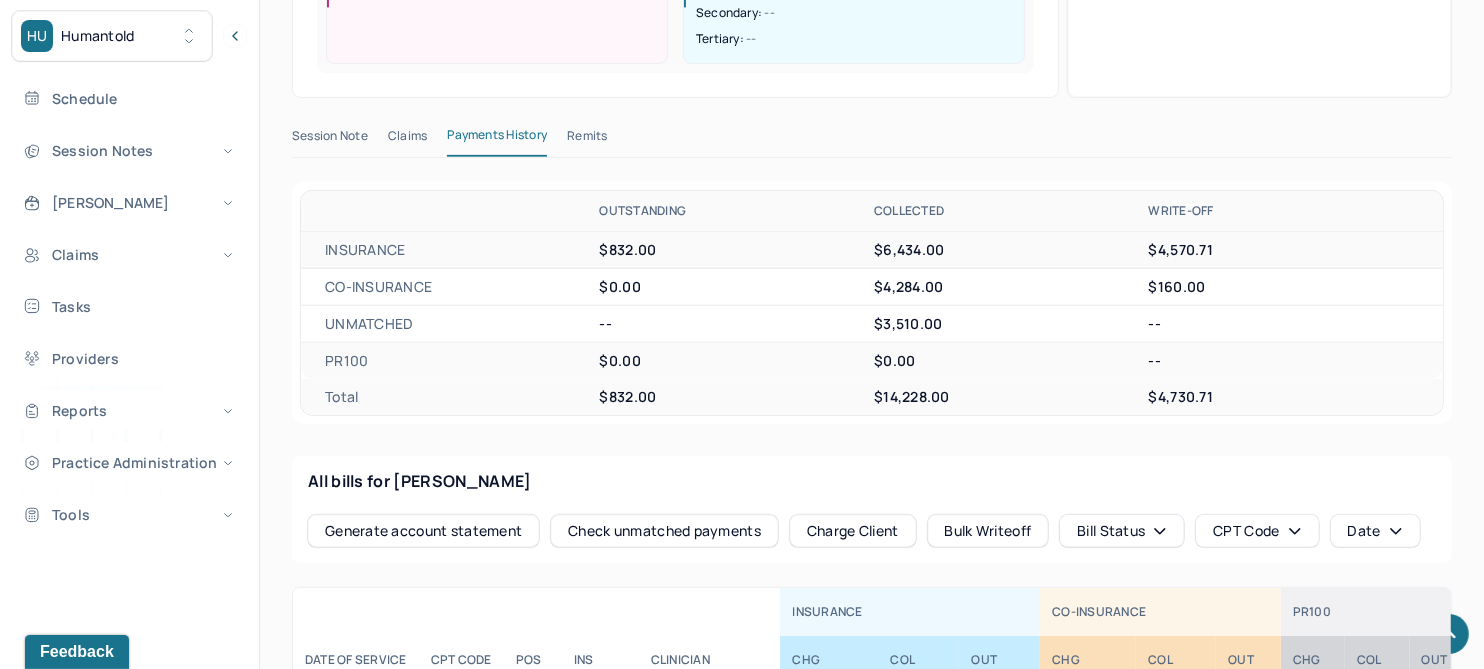 click on "Claims" at bounding box center [407, 140] 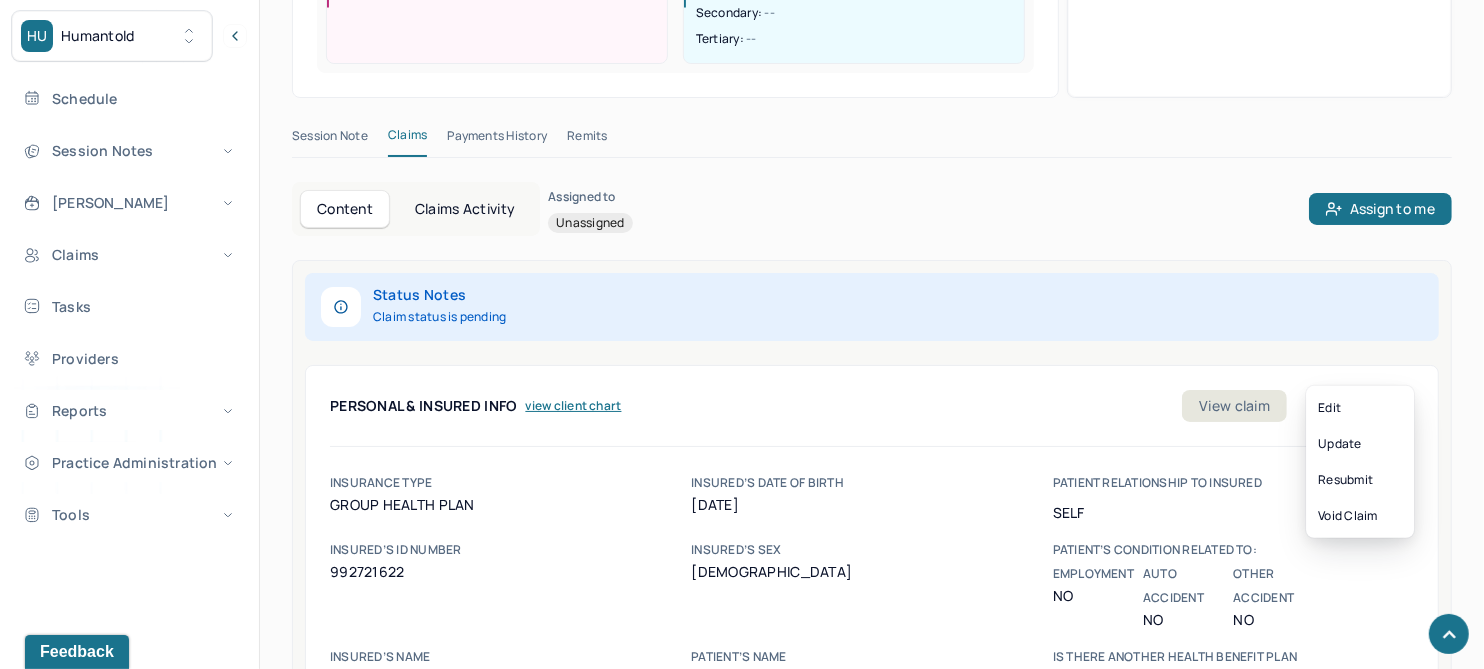 click 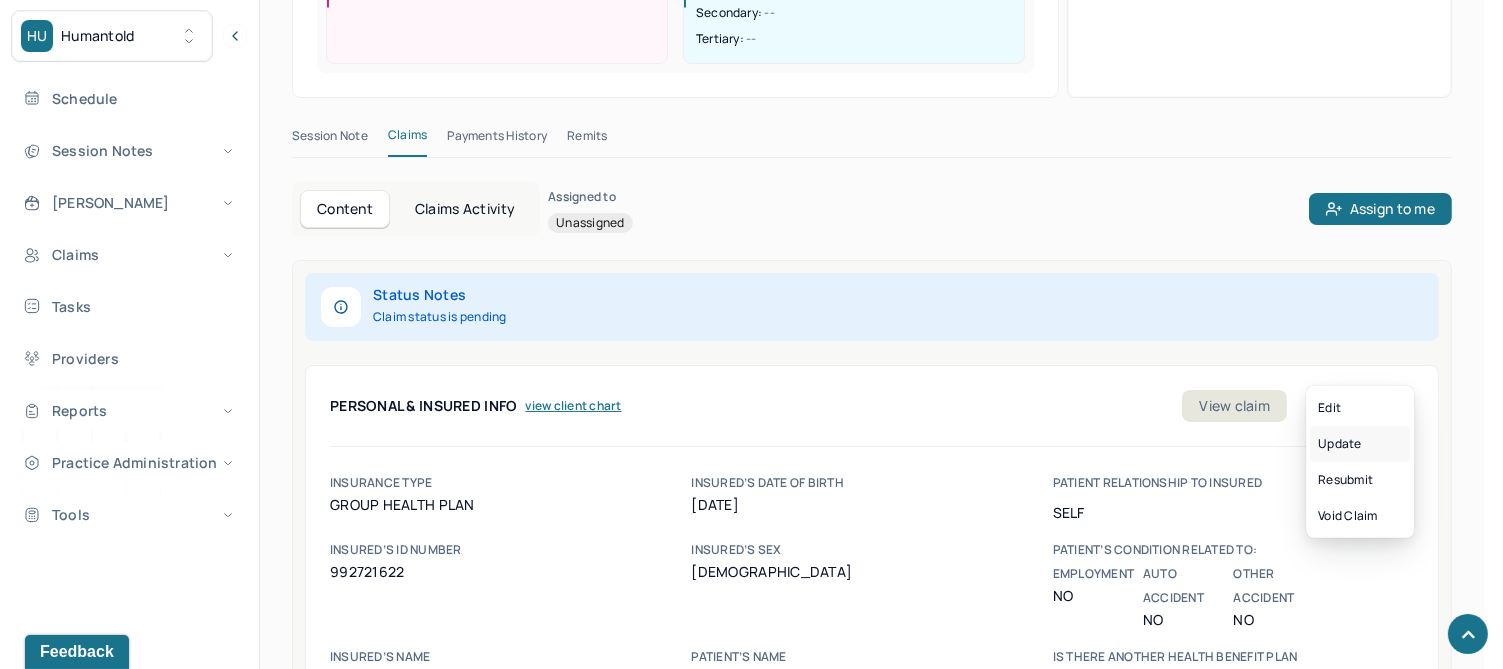 click on "Update" at bounding box center [1360, 444] 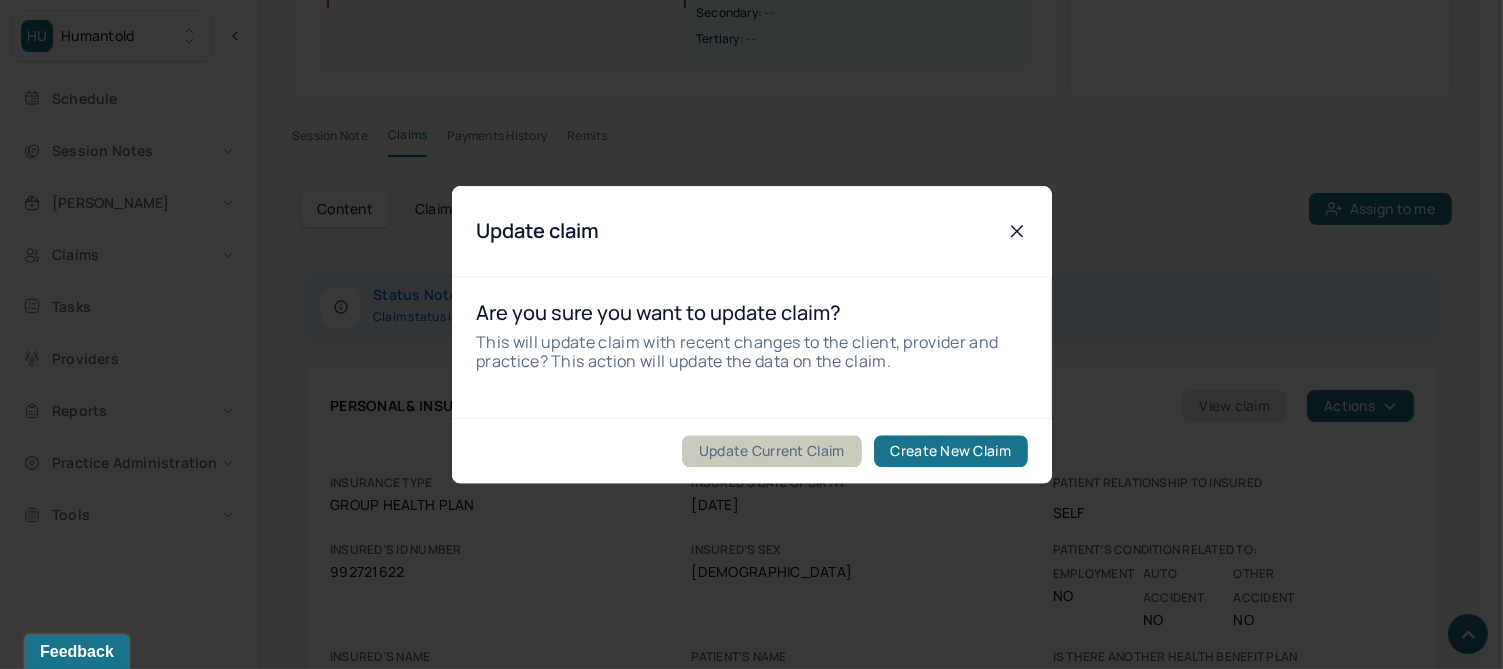 click on "Update Current Claim" at bounding box center [771, 451] 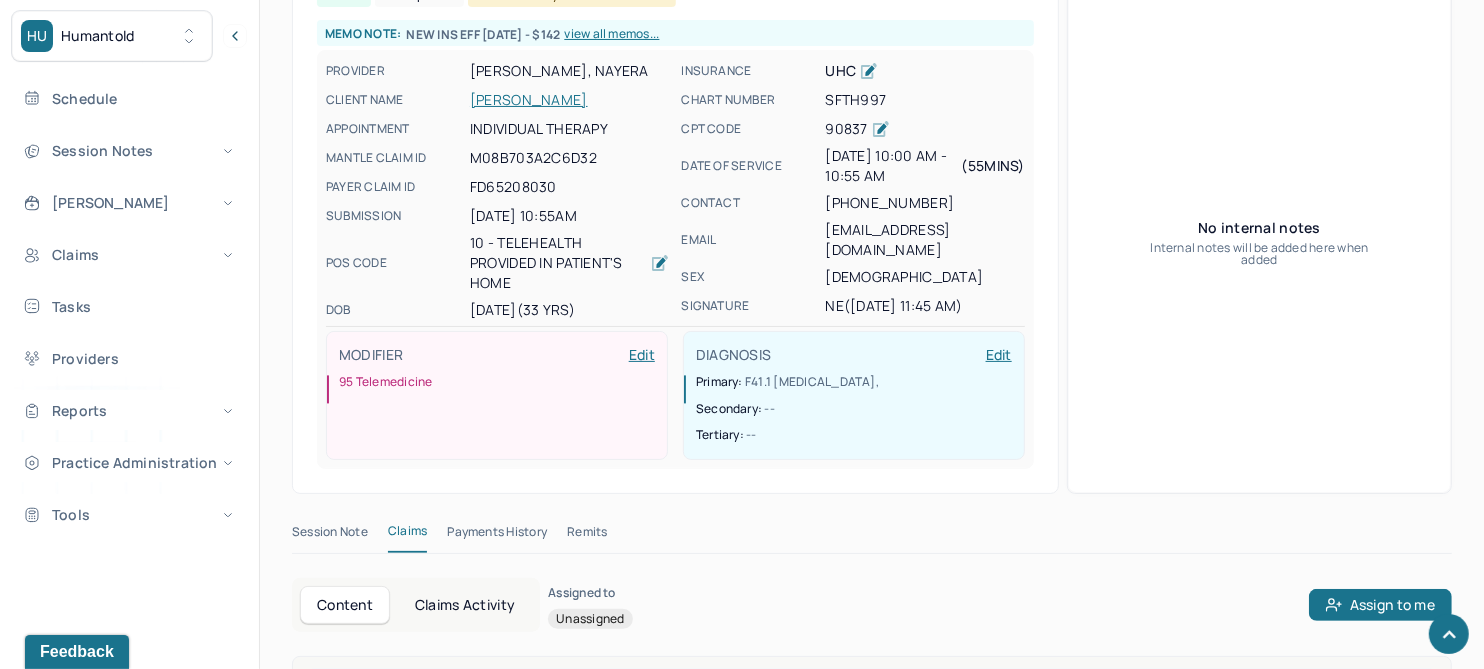 scroll, scrollTop: 750, scrollLeft: 0, axis: vertical 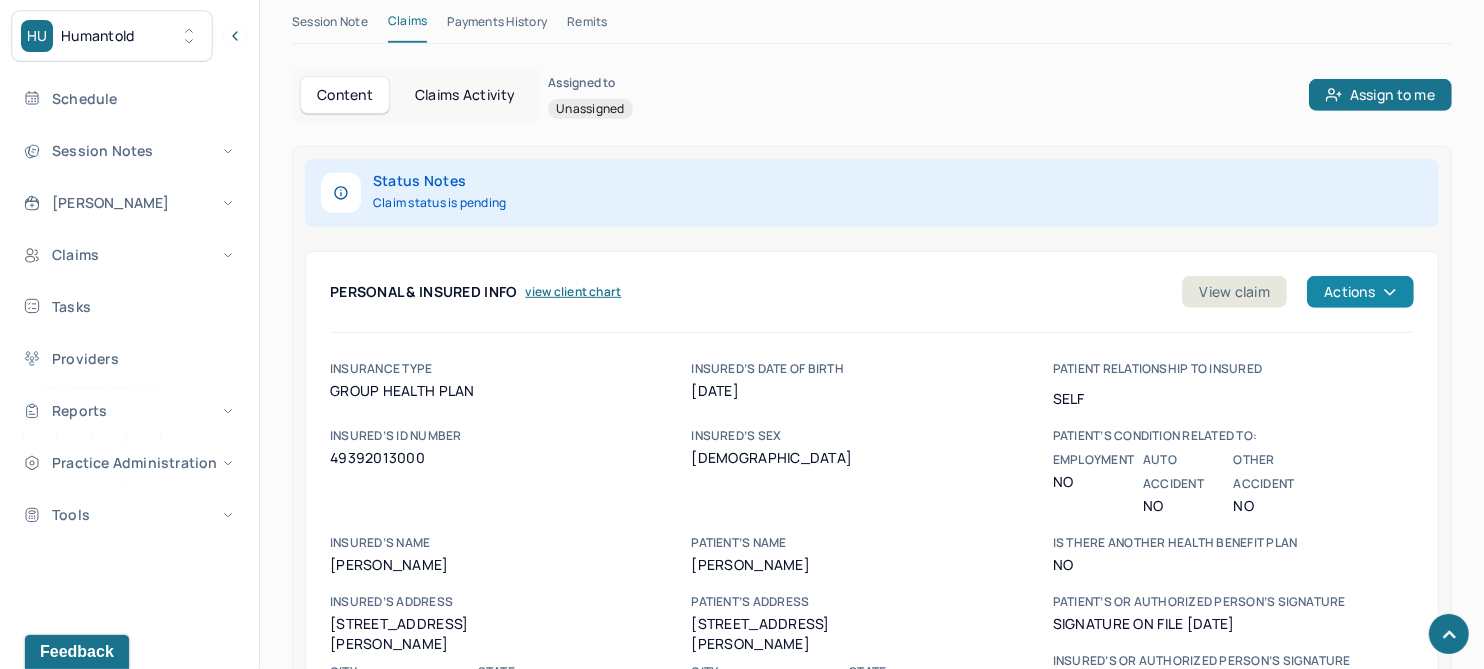 click on "Actions" at bounding box center (1360, 292) 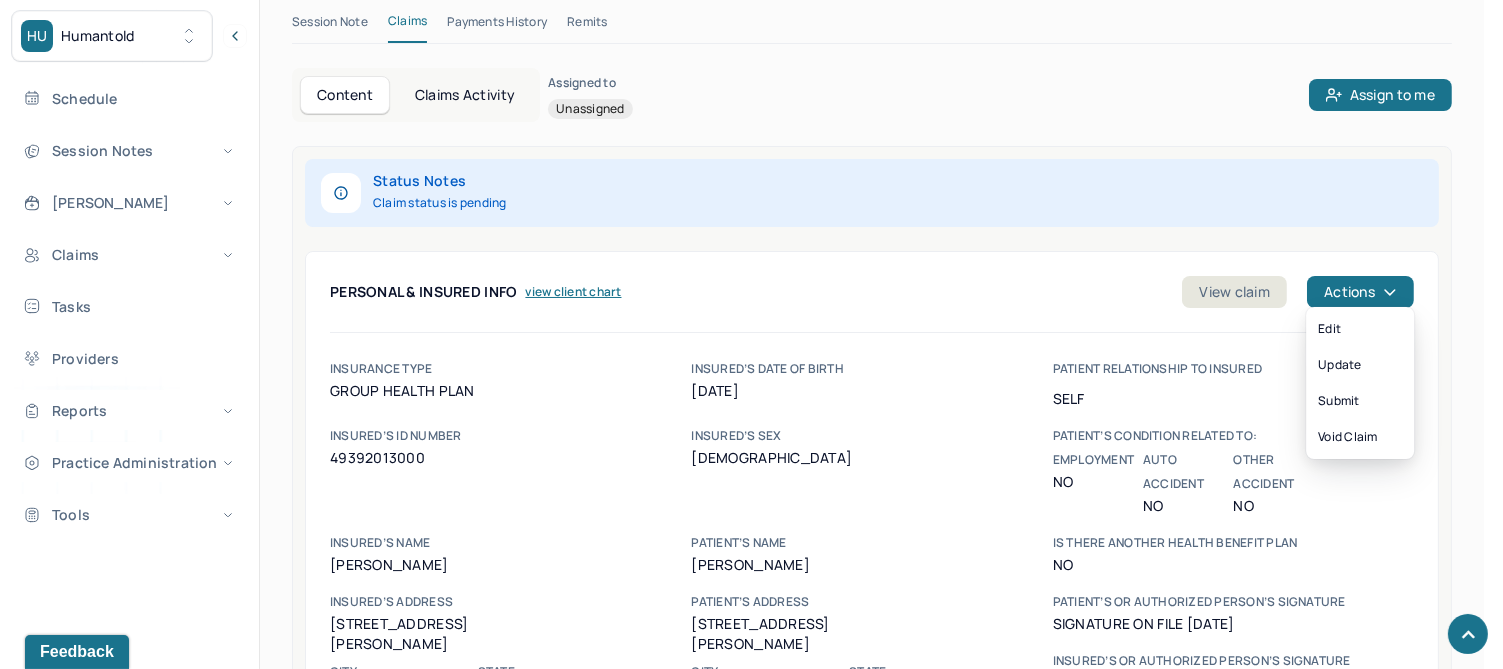 click on "Personal & Insured Info view client chart   View claim     Actions" at bounding box center [872, 300] 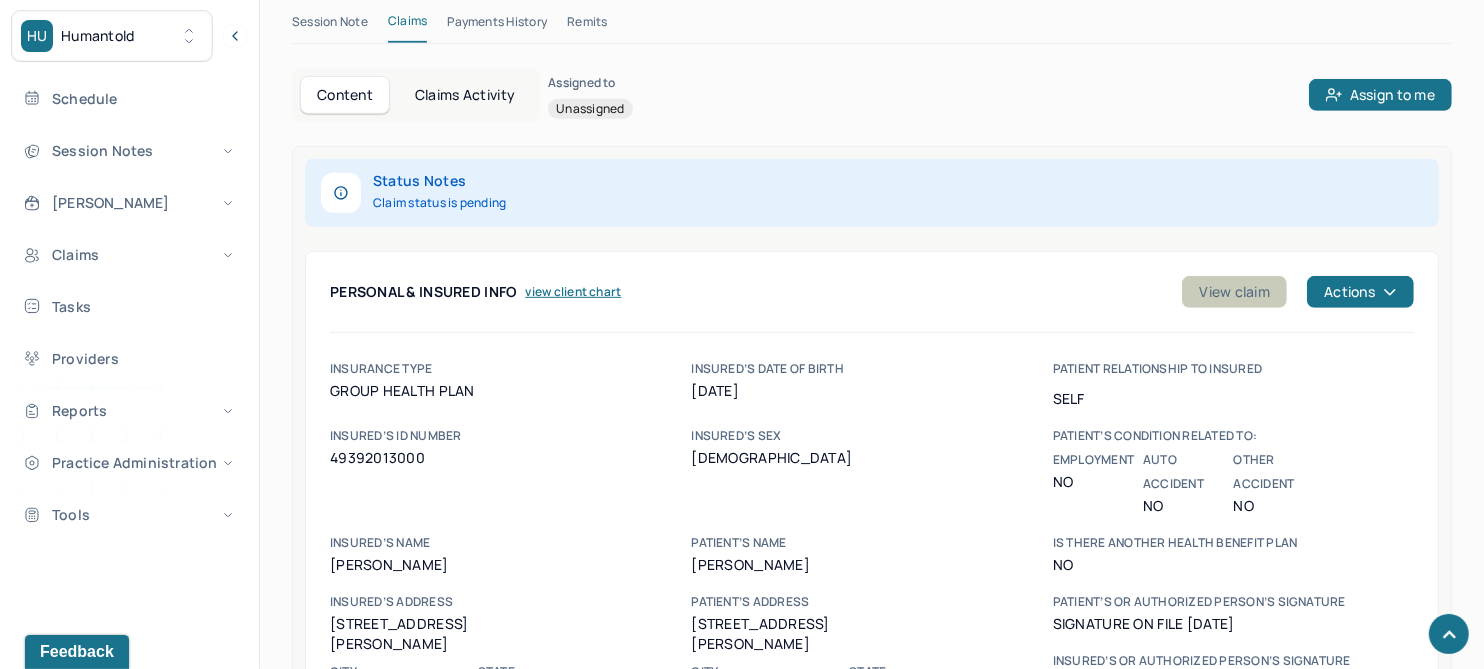 click on "View claim" at bounding box center (1234, 292) 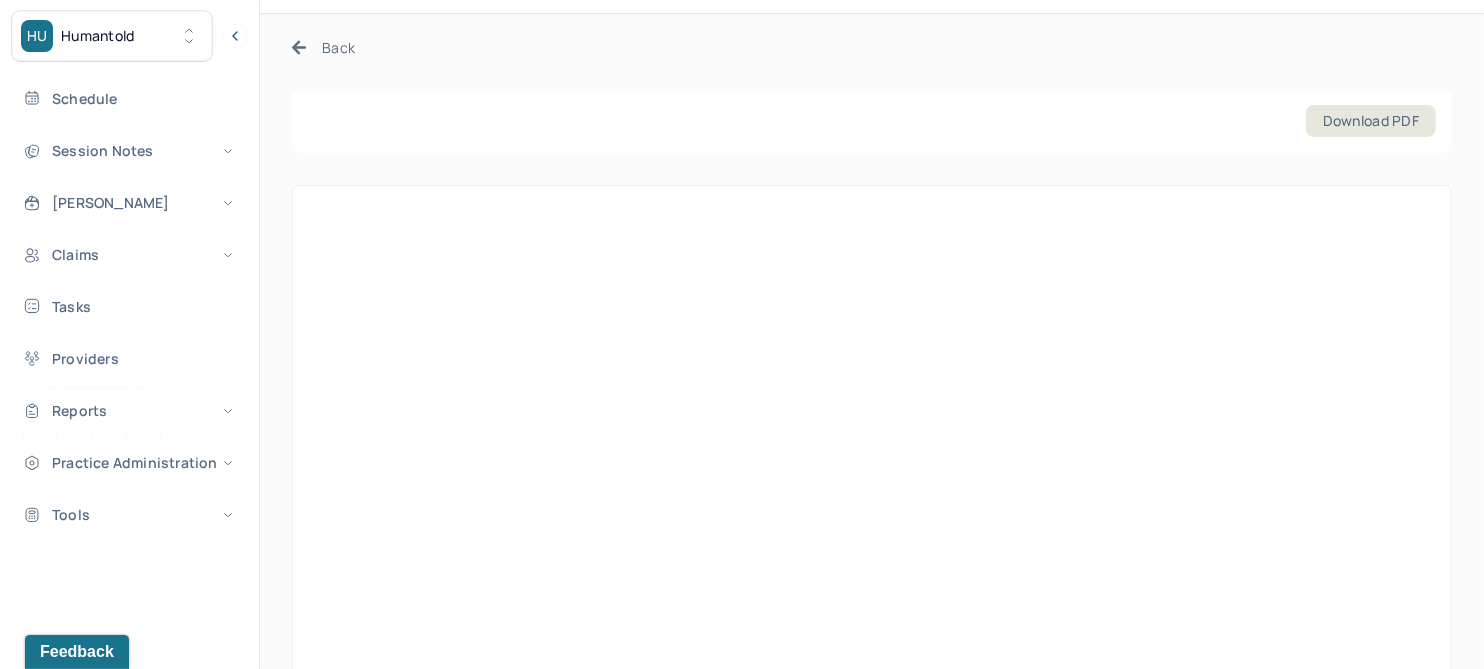 scroll, scrollTop: 103, scrollLeft: 0, axis: vertical 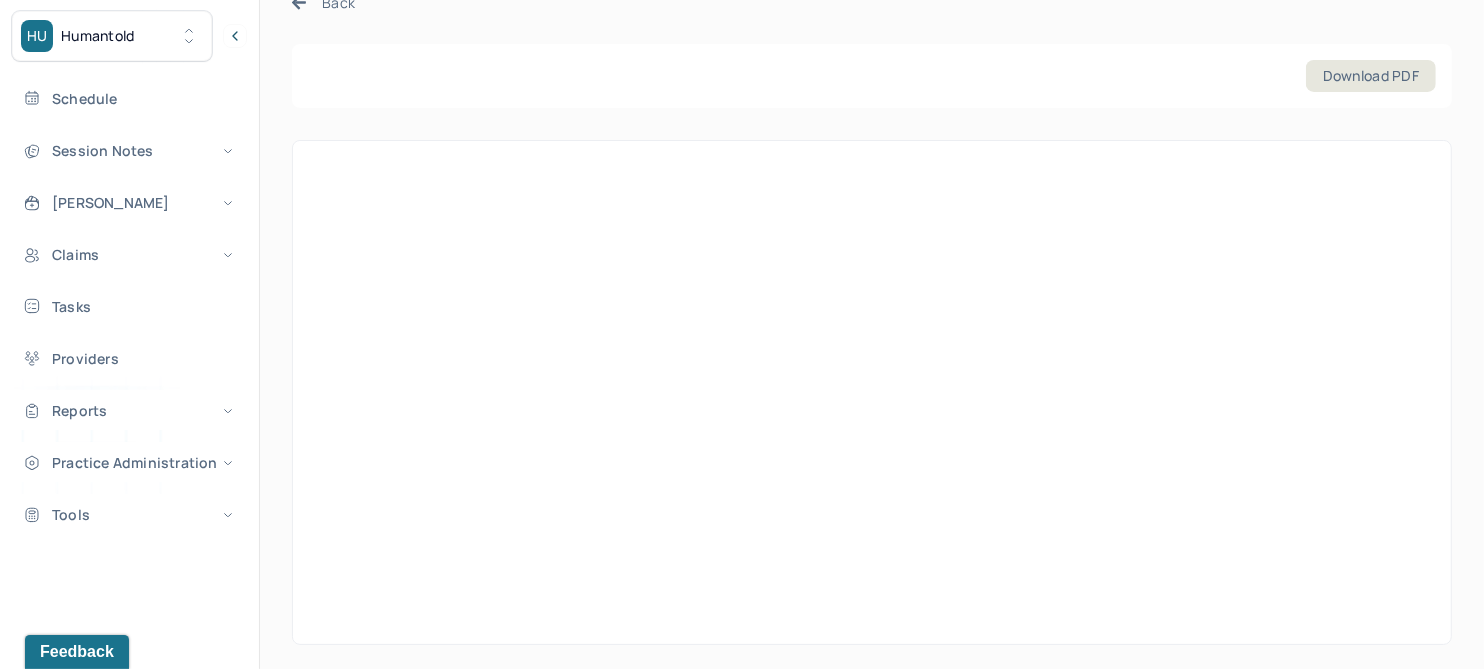 click on "Back" at bounding box center (323, 2) 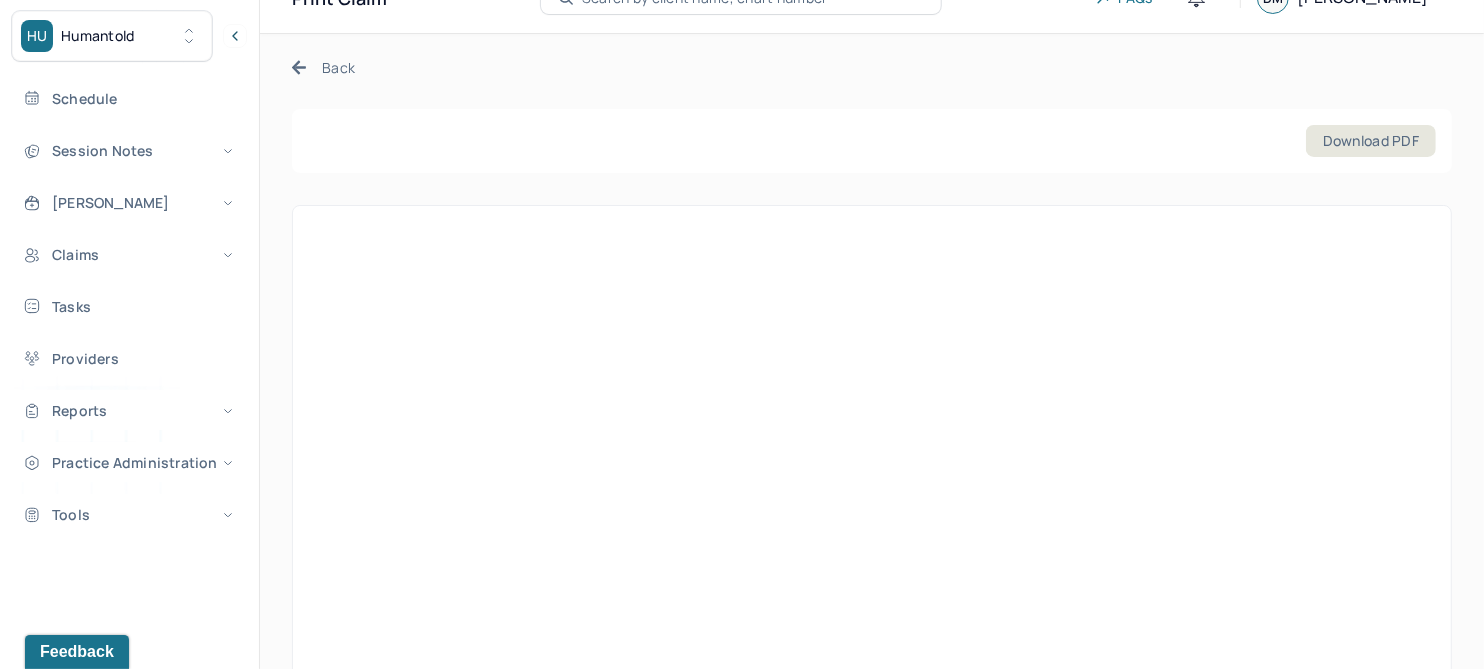scroll, scrollTop: 0, scrollLeft: 0, axis: both 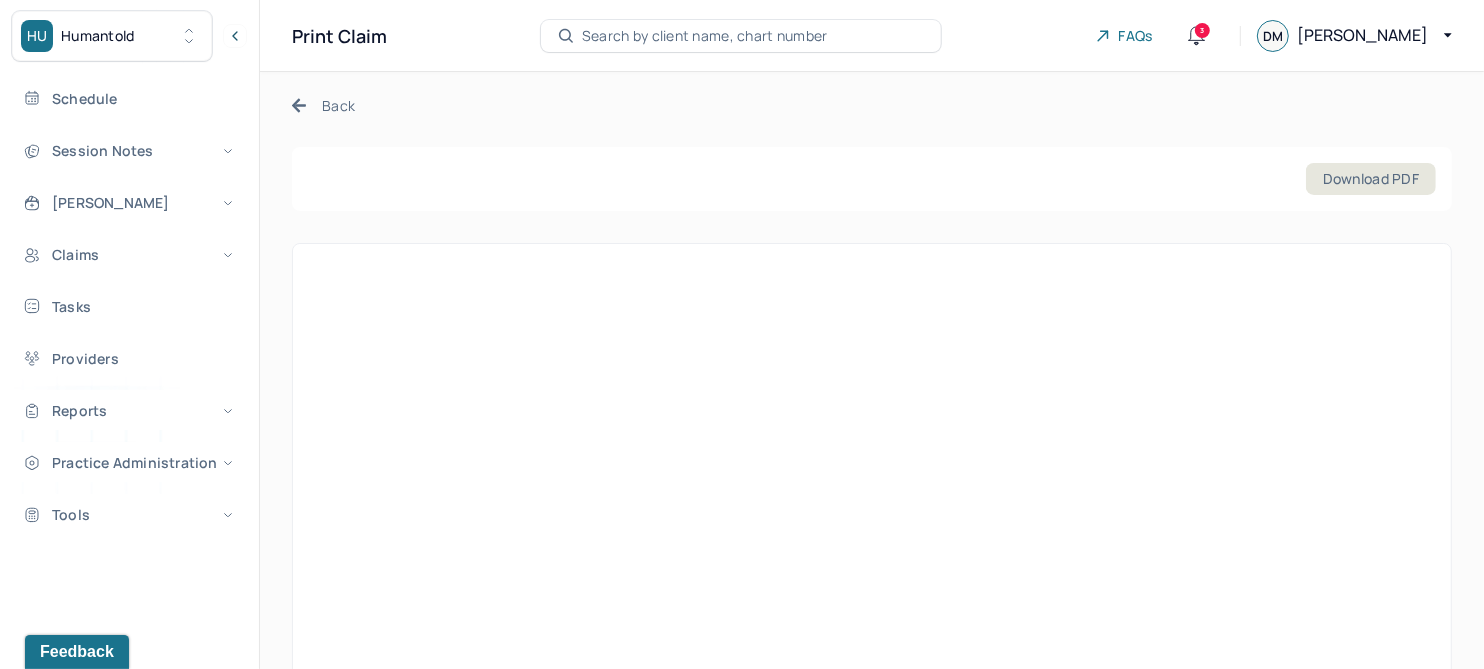 click on "Back" at bounding box center [323, 105] 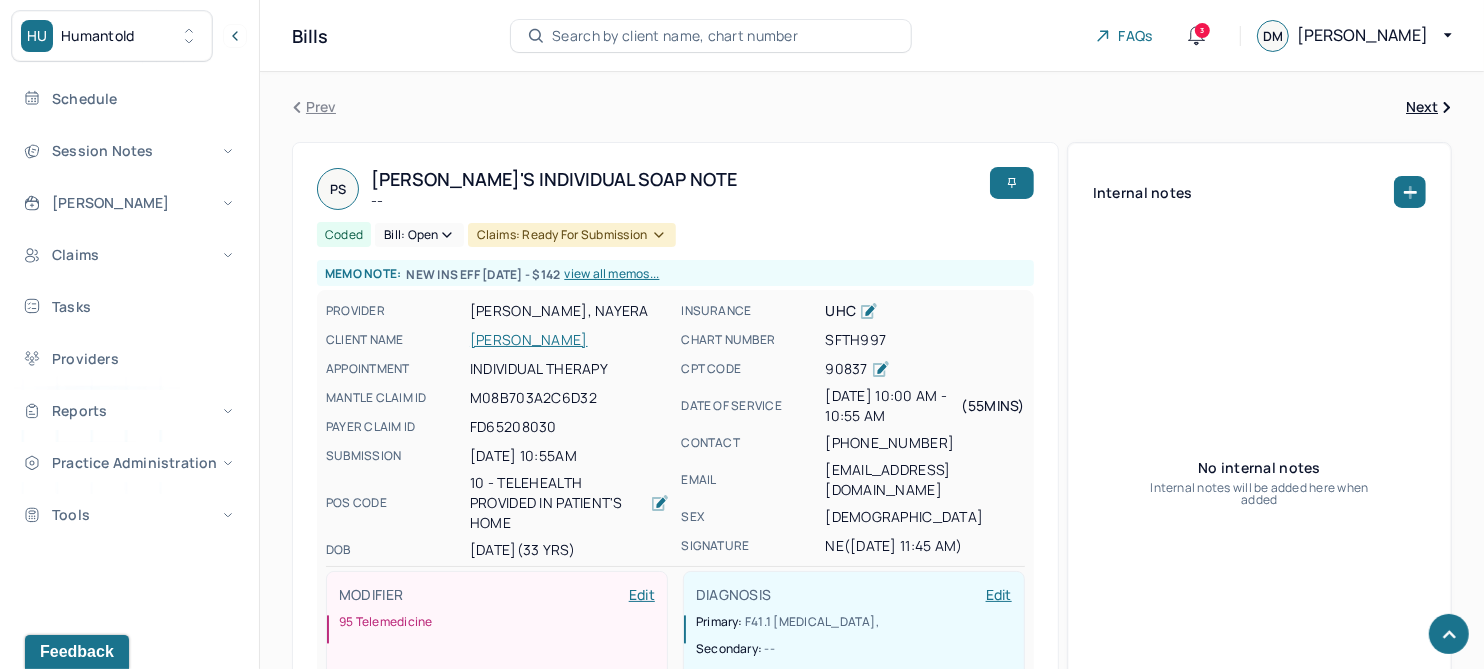 scroll, scrollTop: 750, scrollLeft: 0, axis: vertical 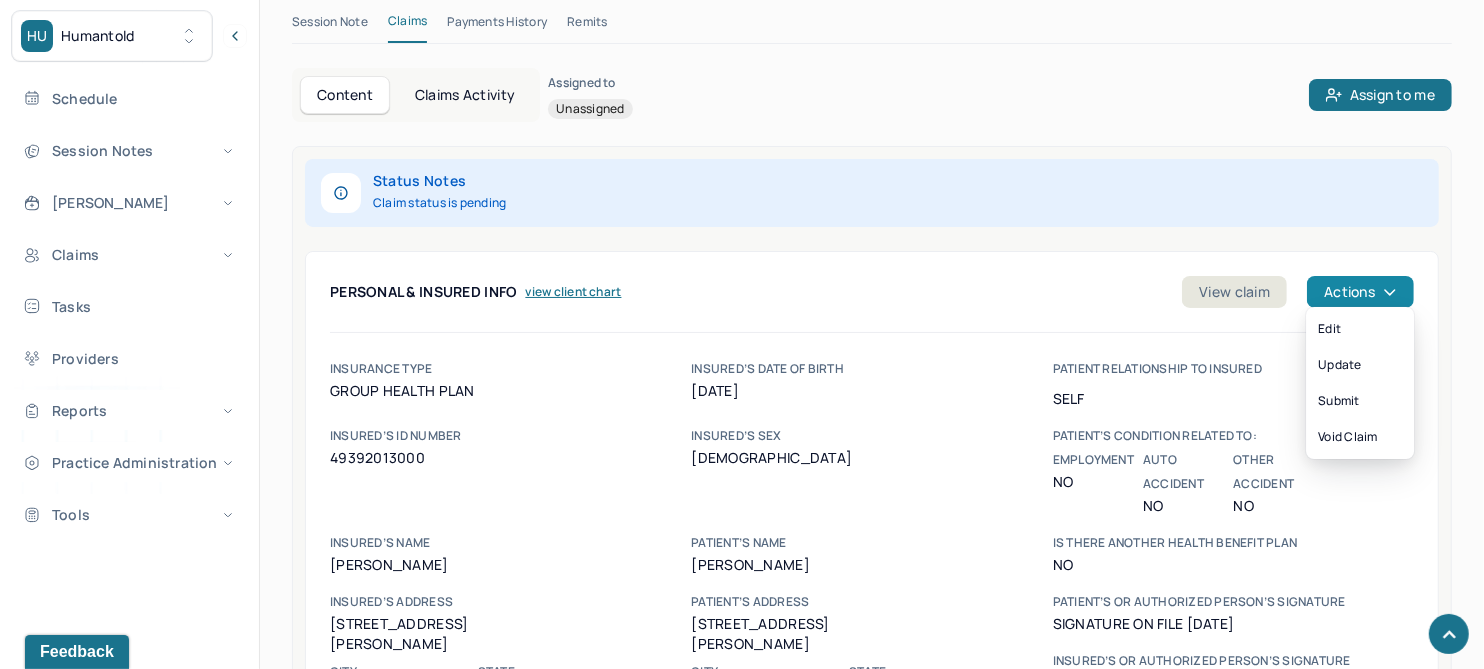 click on "Actions" at bounding box center [1360, 292] 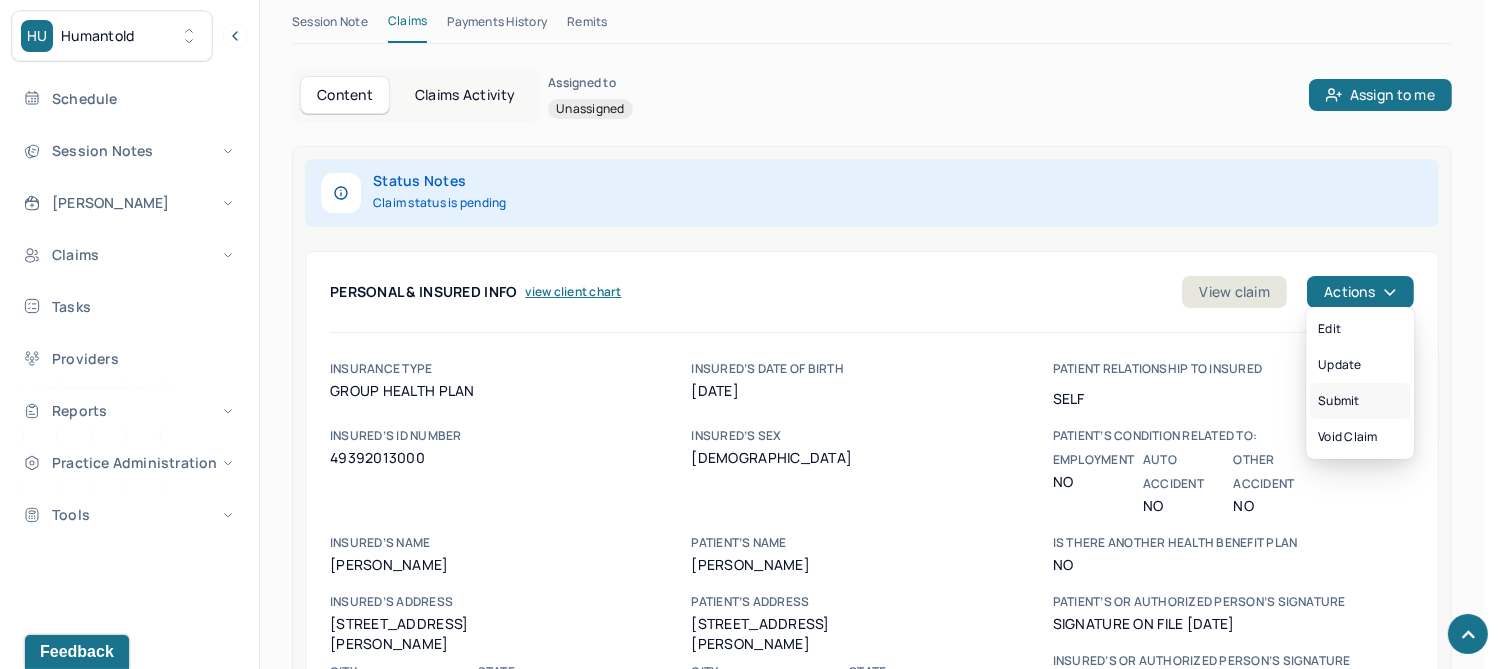 click on "Submit" at bounding box center [1360, 401] 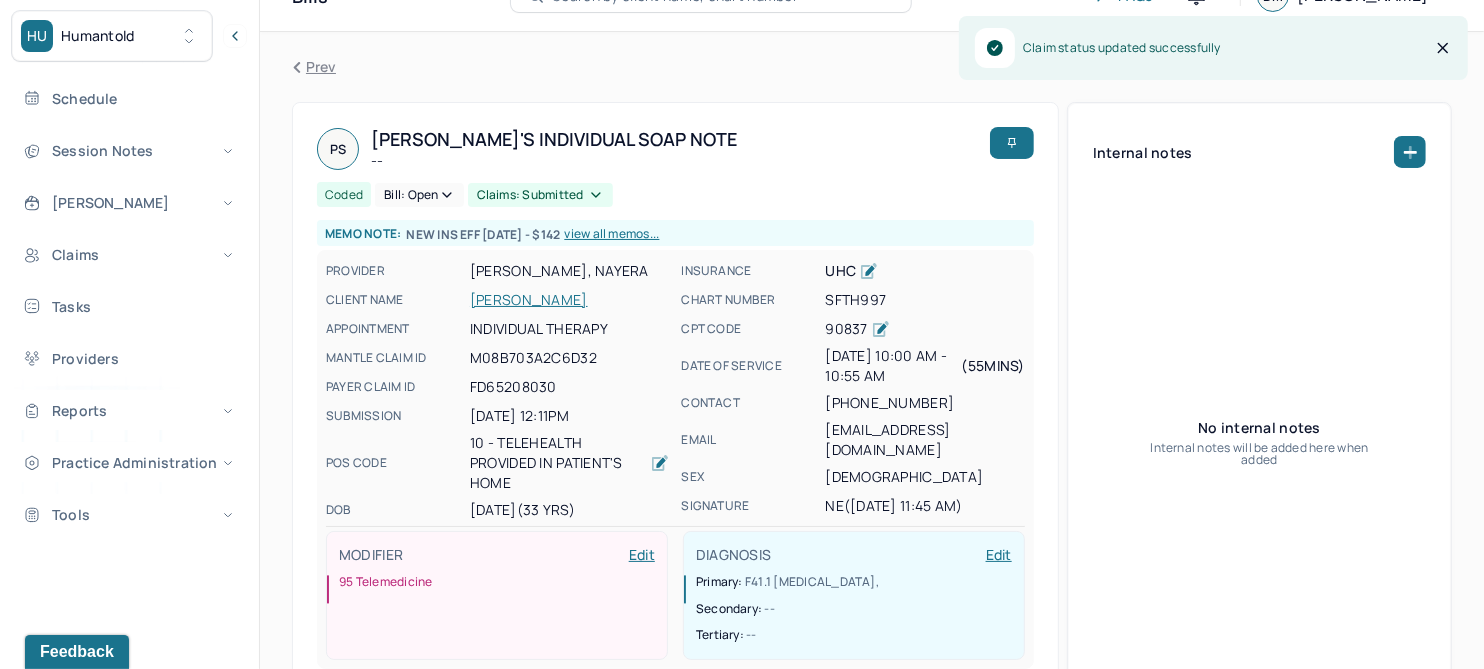 scroll, scrollTop: 0, scrollLeft: 0, axis: both 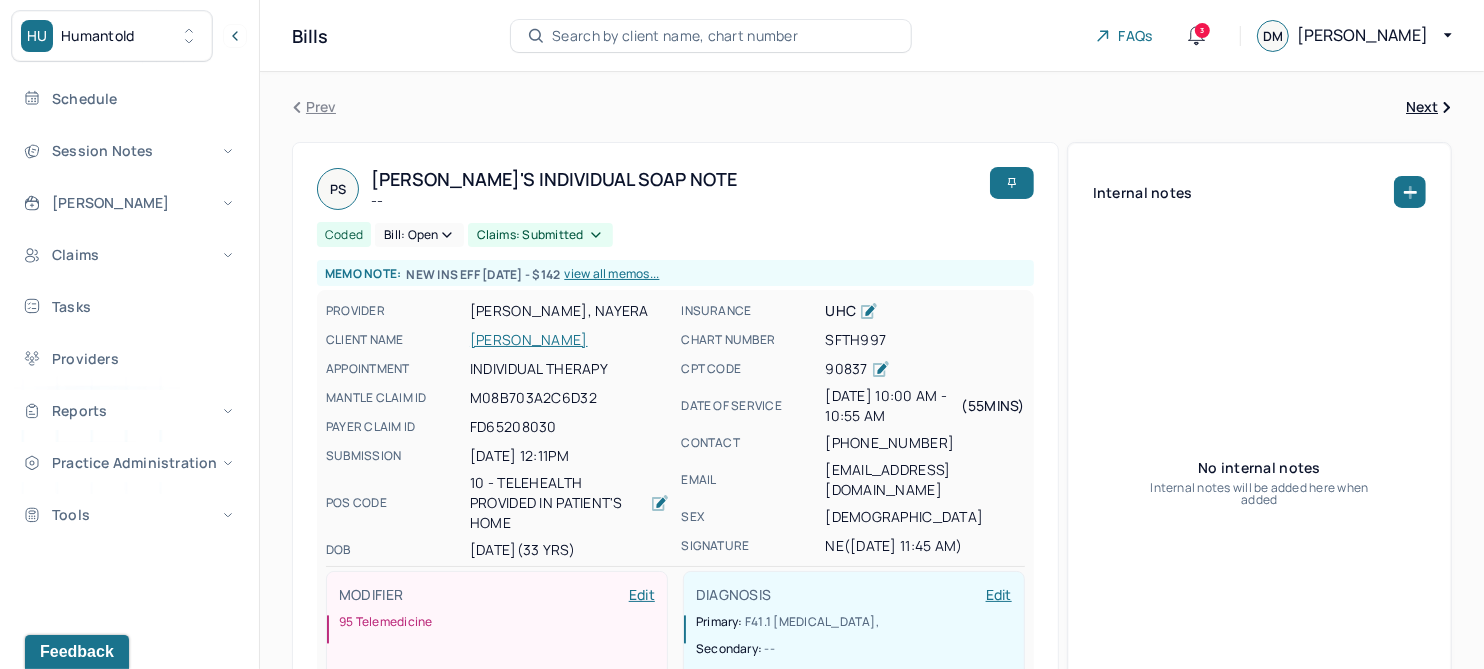 click on "STOICA, PATRICK" at bounding box center [569, 340] 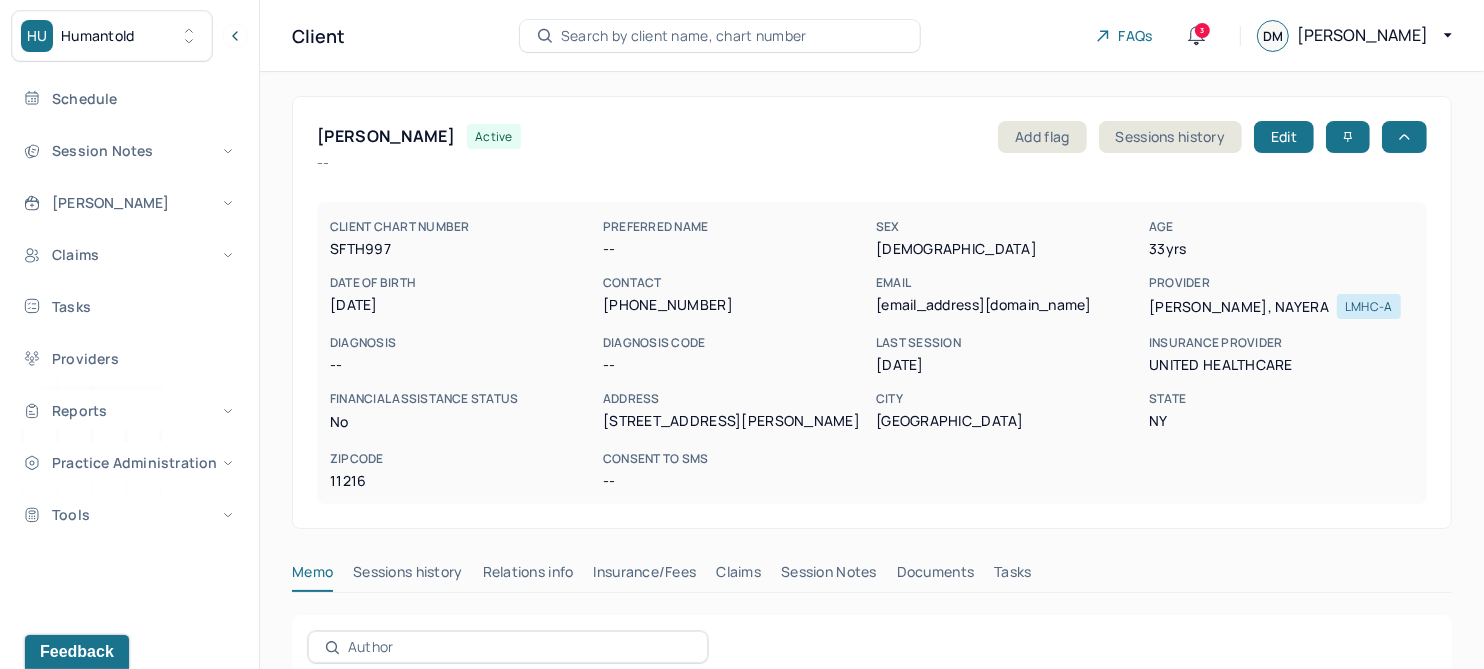 click on "Claims" at bounding box center (738, 576) 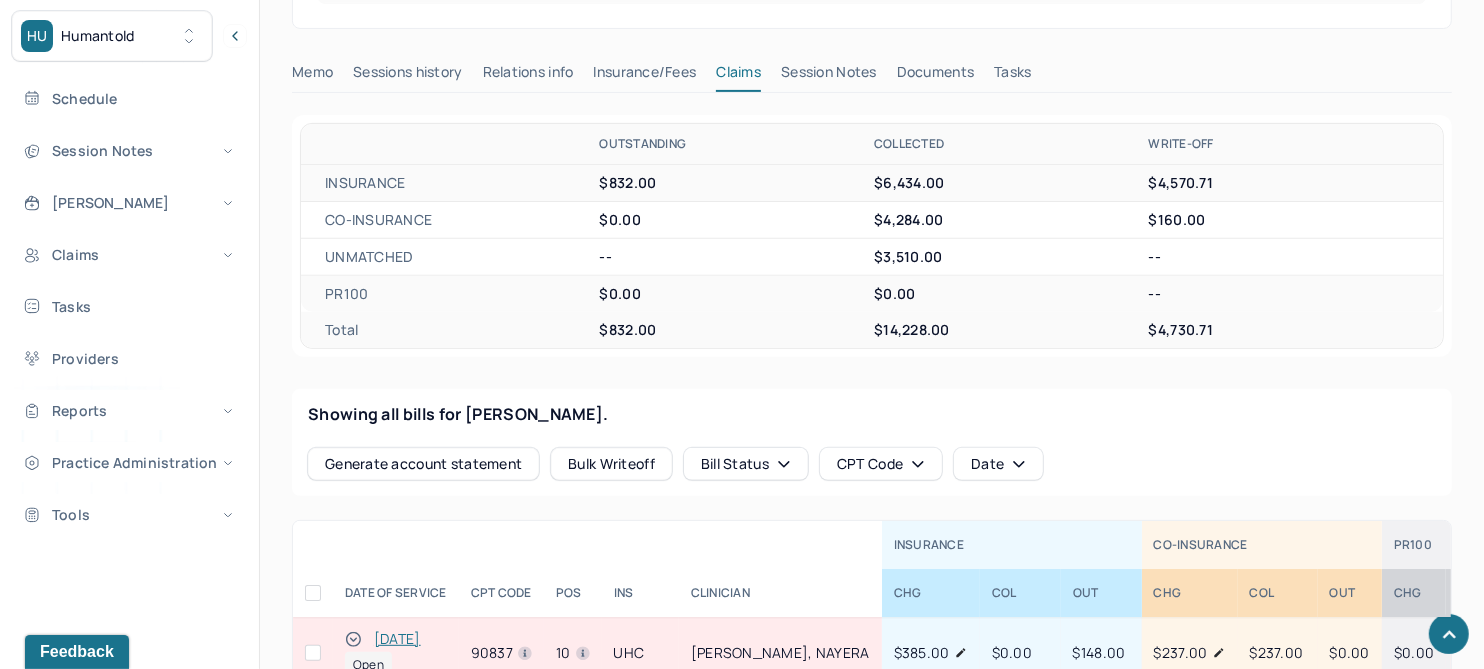 scroll, scrollTop: 874, scrollLeft: 0, axis: vertical 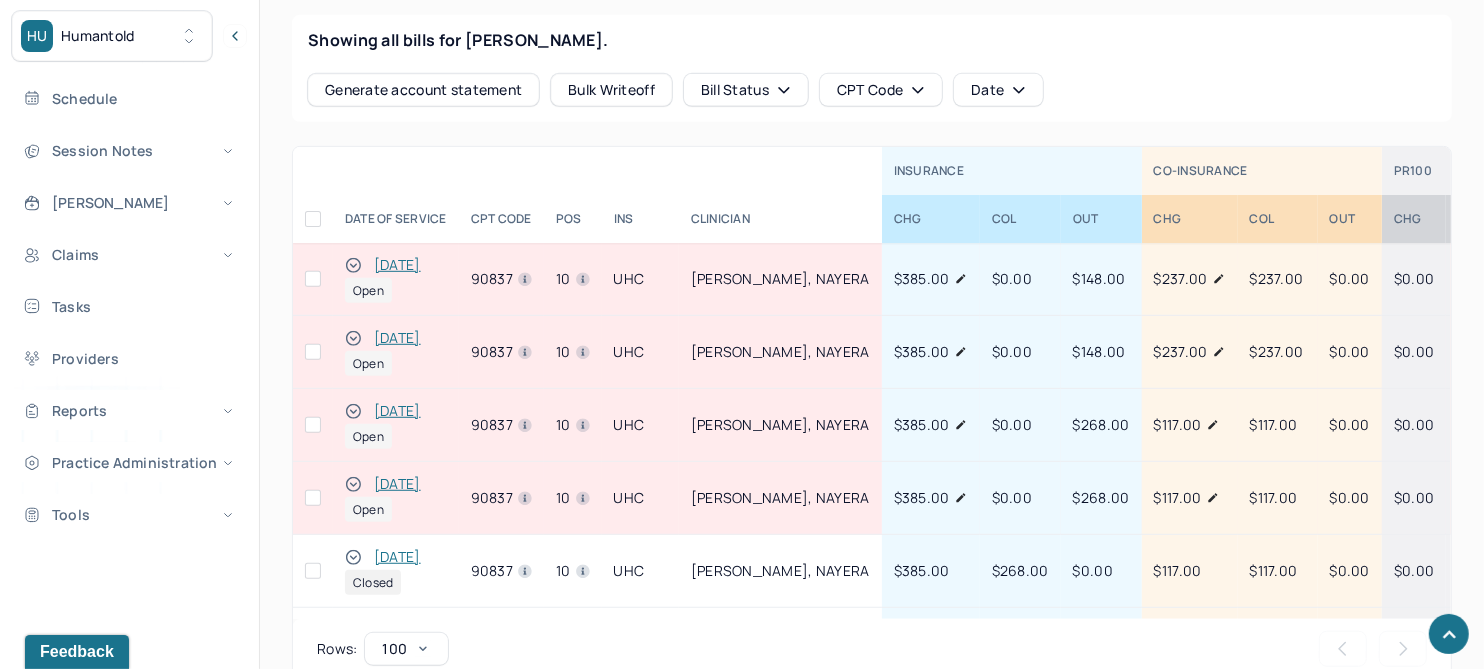 click on "[DATE]" at bounding box center (397, 338) 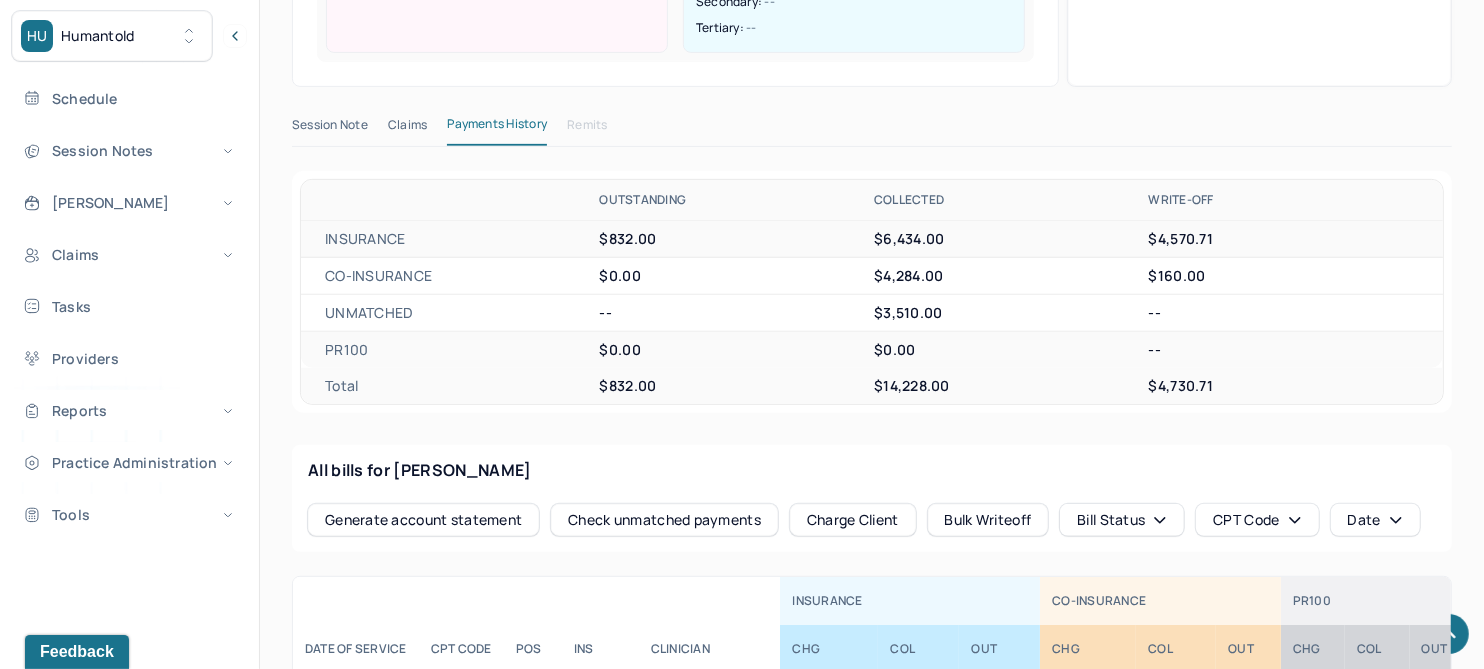scroll, scrollTop: 428, scrollLeft: 0, axis: vertical 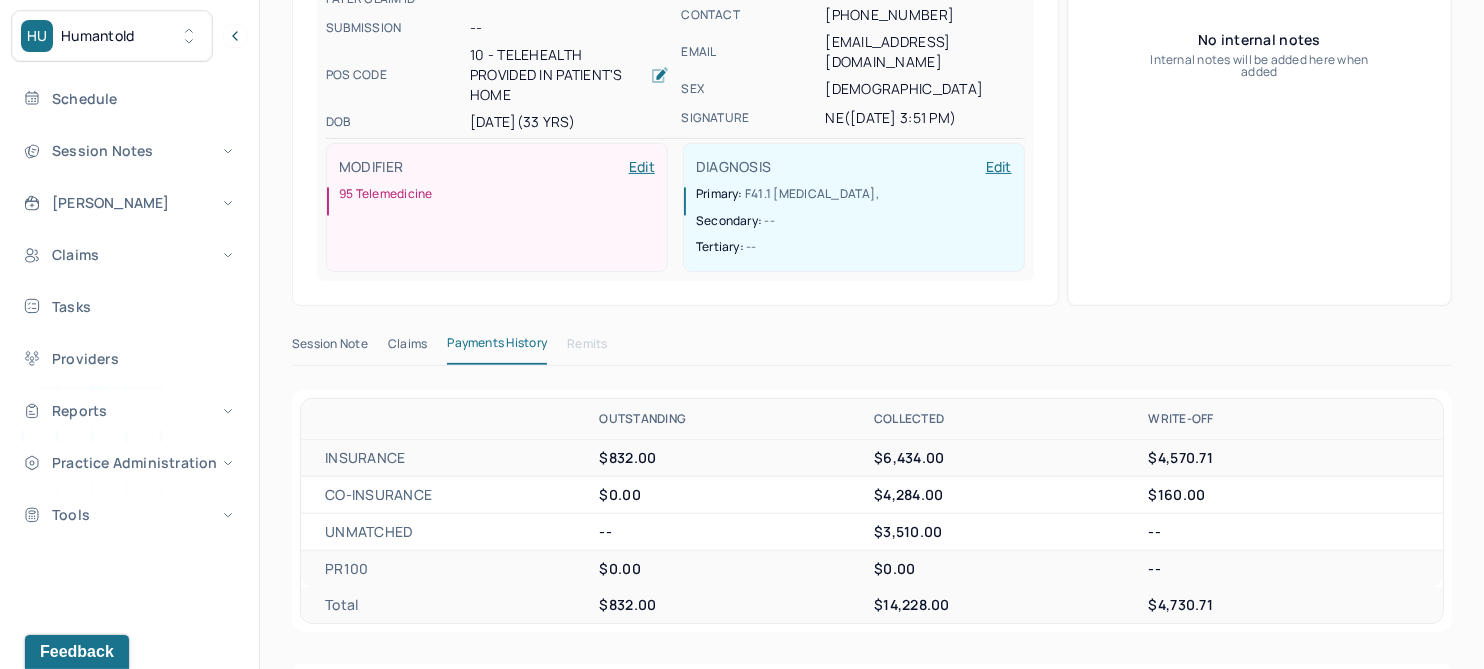 click on "Claims" at bounding box center [407, 348] 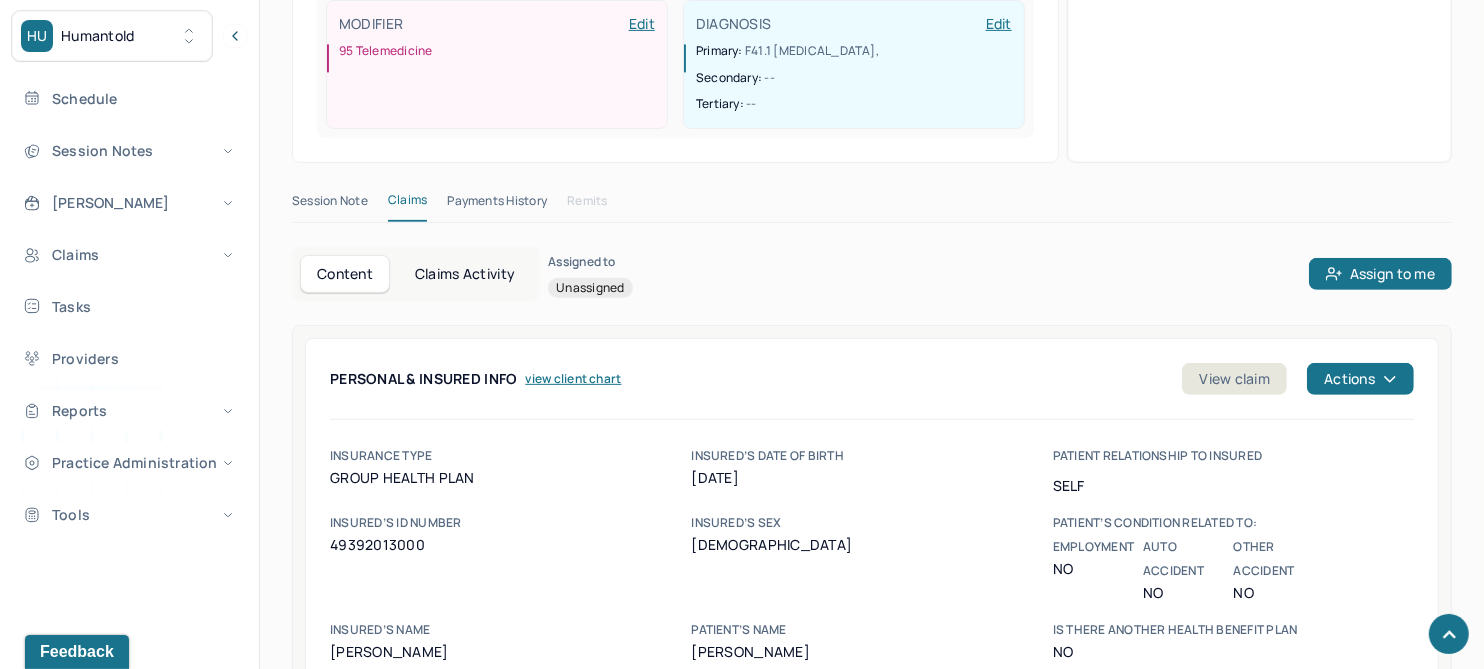 scroll, scrollTop: 677, scrollLeft: 0, axis: vertical 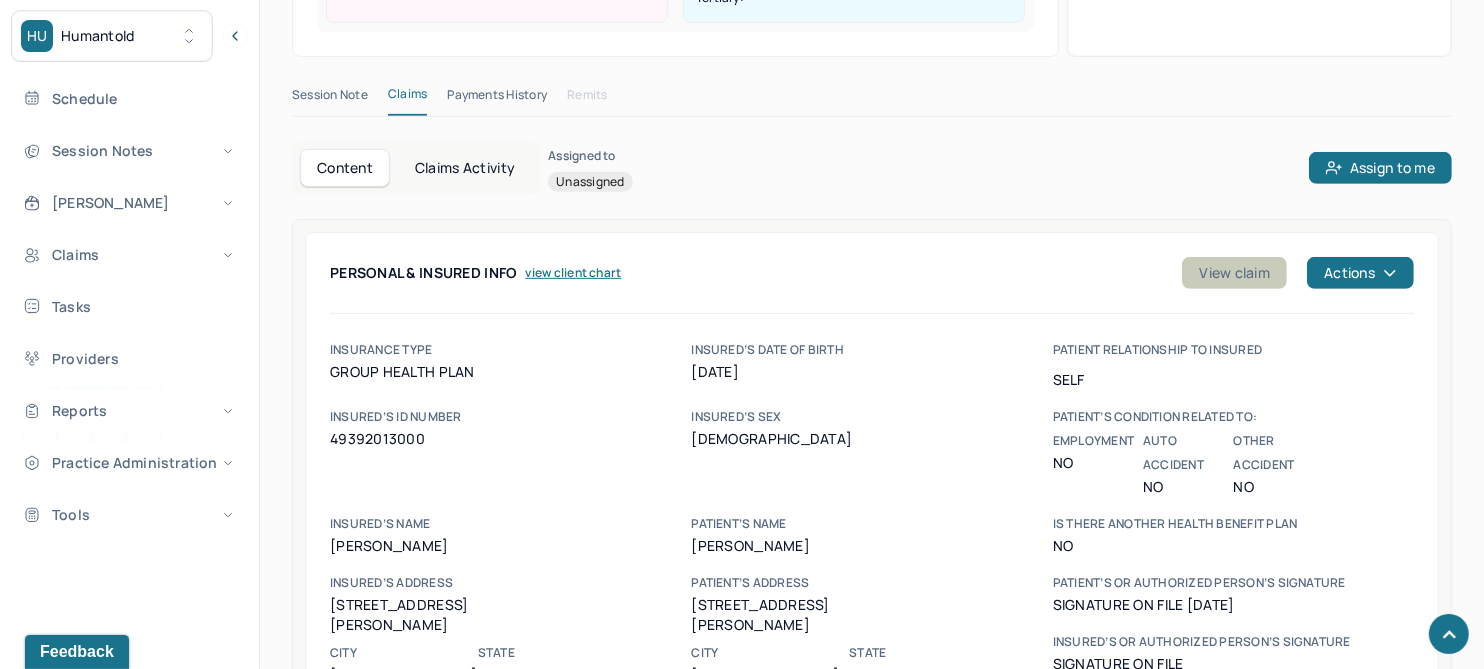 click on "View claim" at bounding box center (1234, 273) 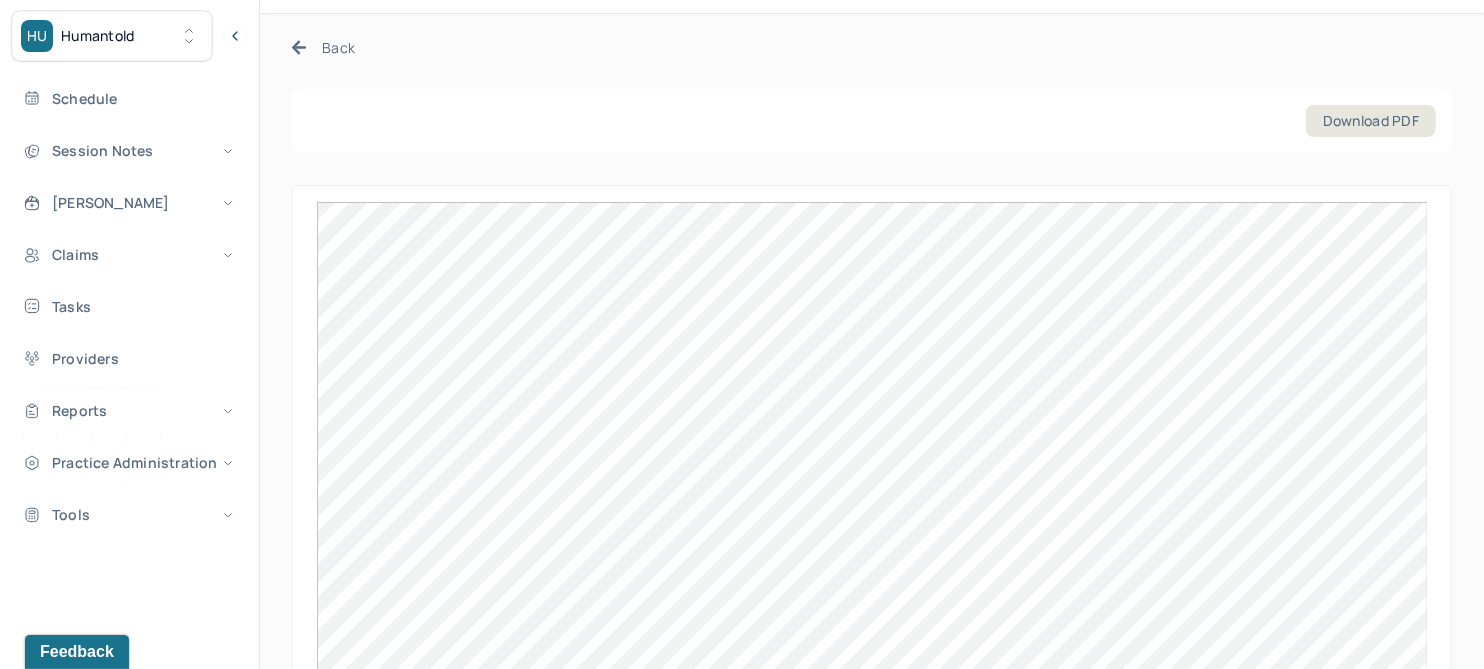 scroll, scrollTop: 103, scrollLeft: 0, axis: vertical 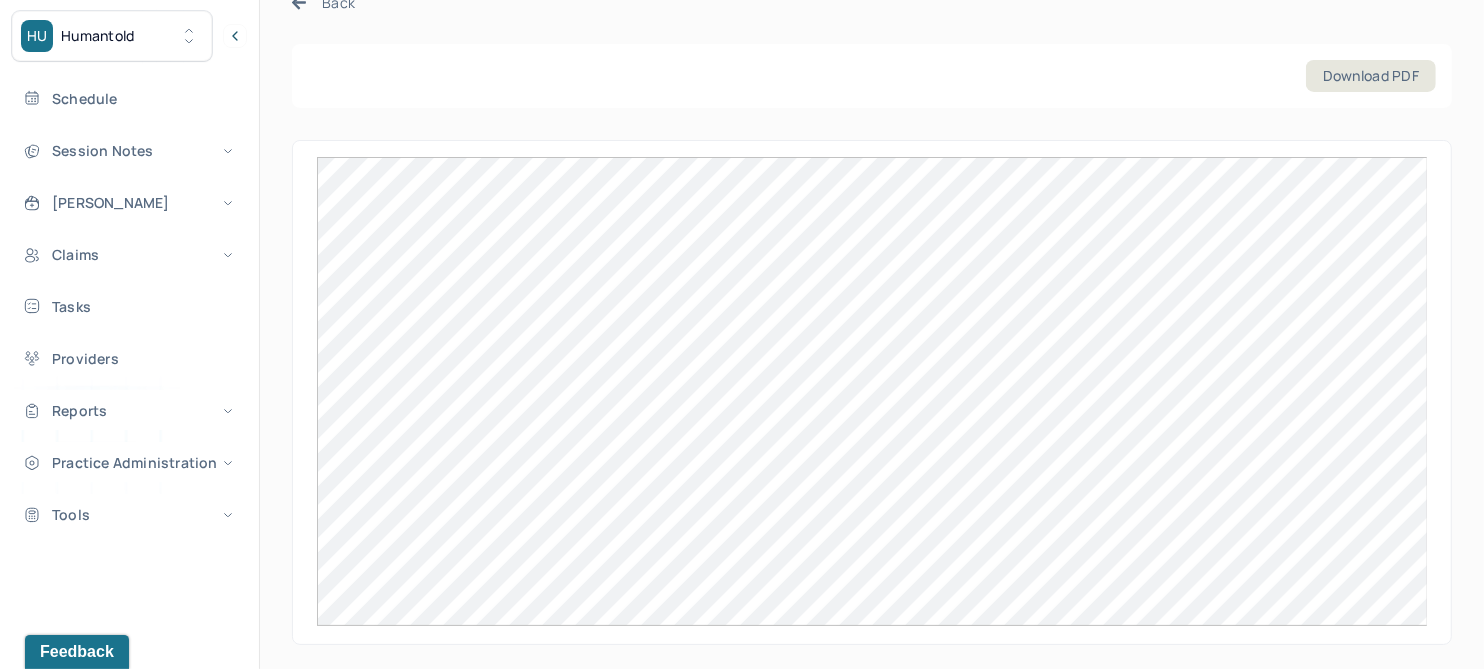 click on "Back" at bounding box center (323, 2) 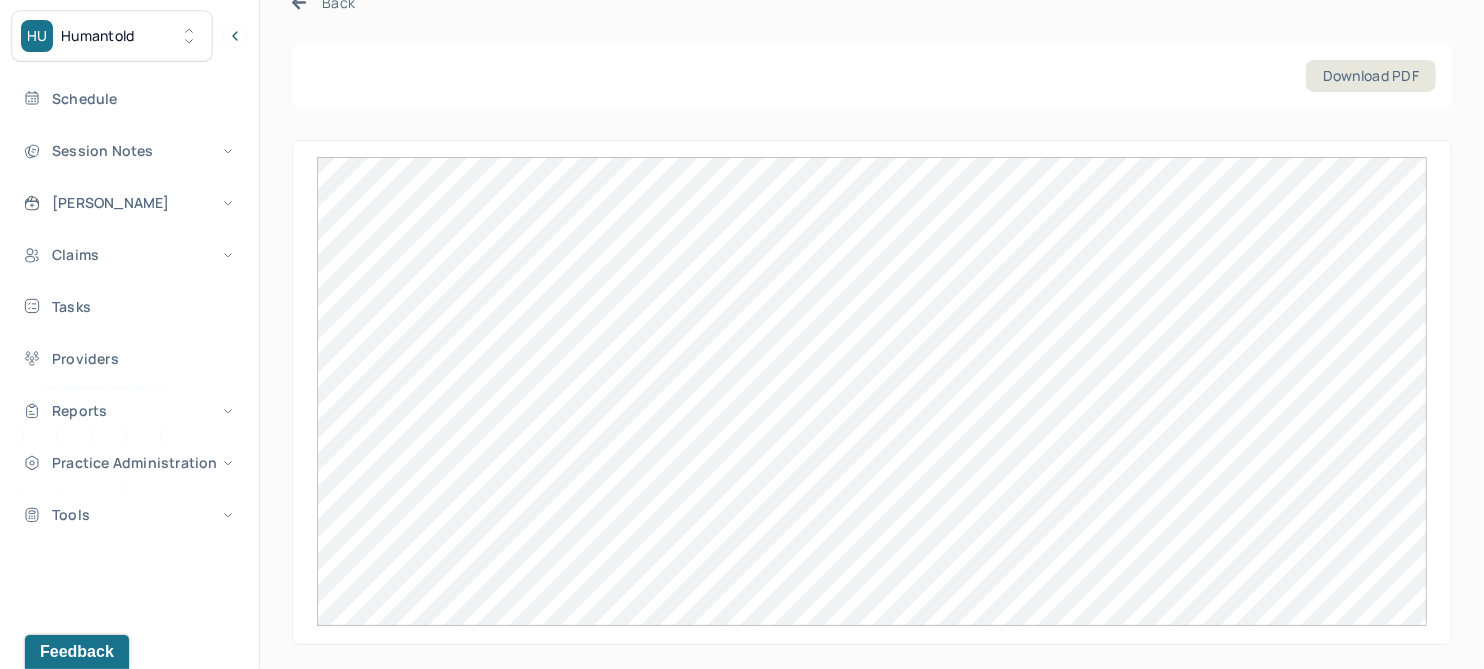 scroll, scrollTop: 0, scrollLeft: 0, axis: both 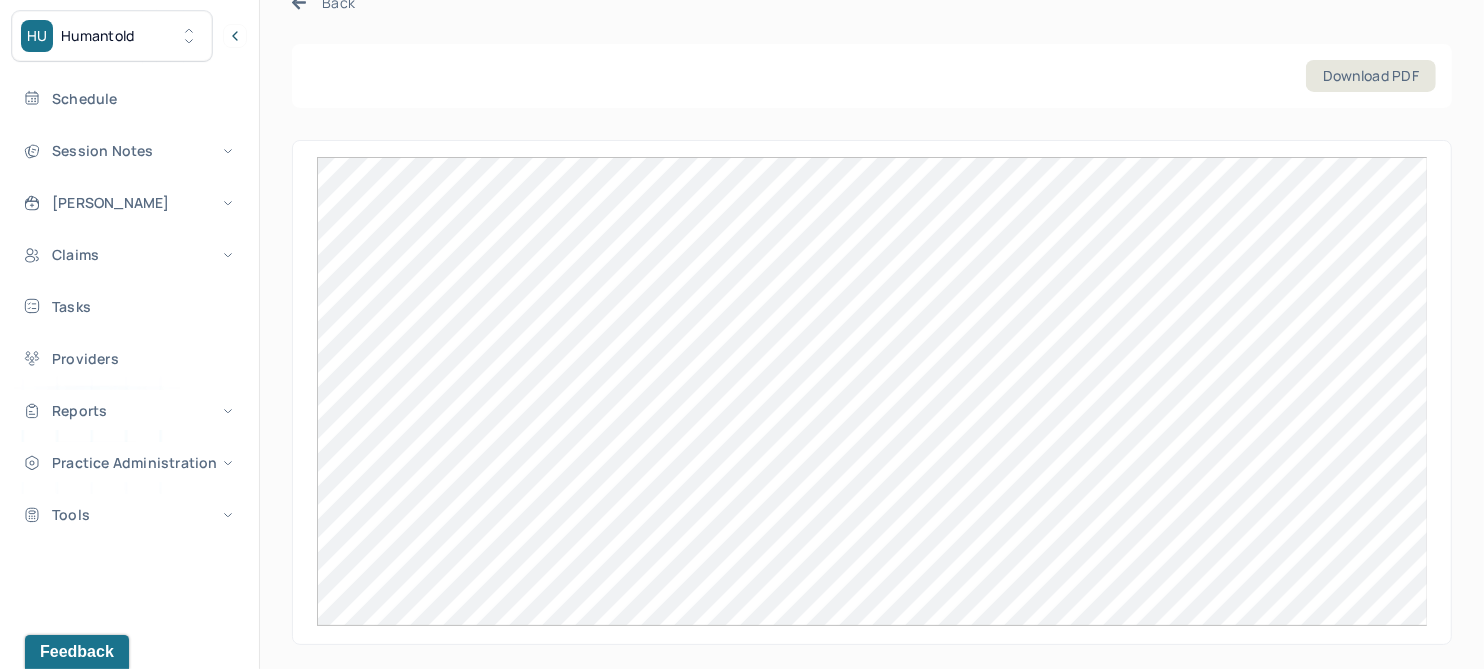 click on "Back" at bounding box center (323, 2) 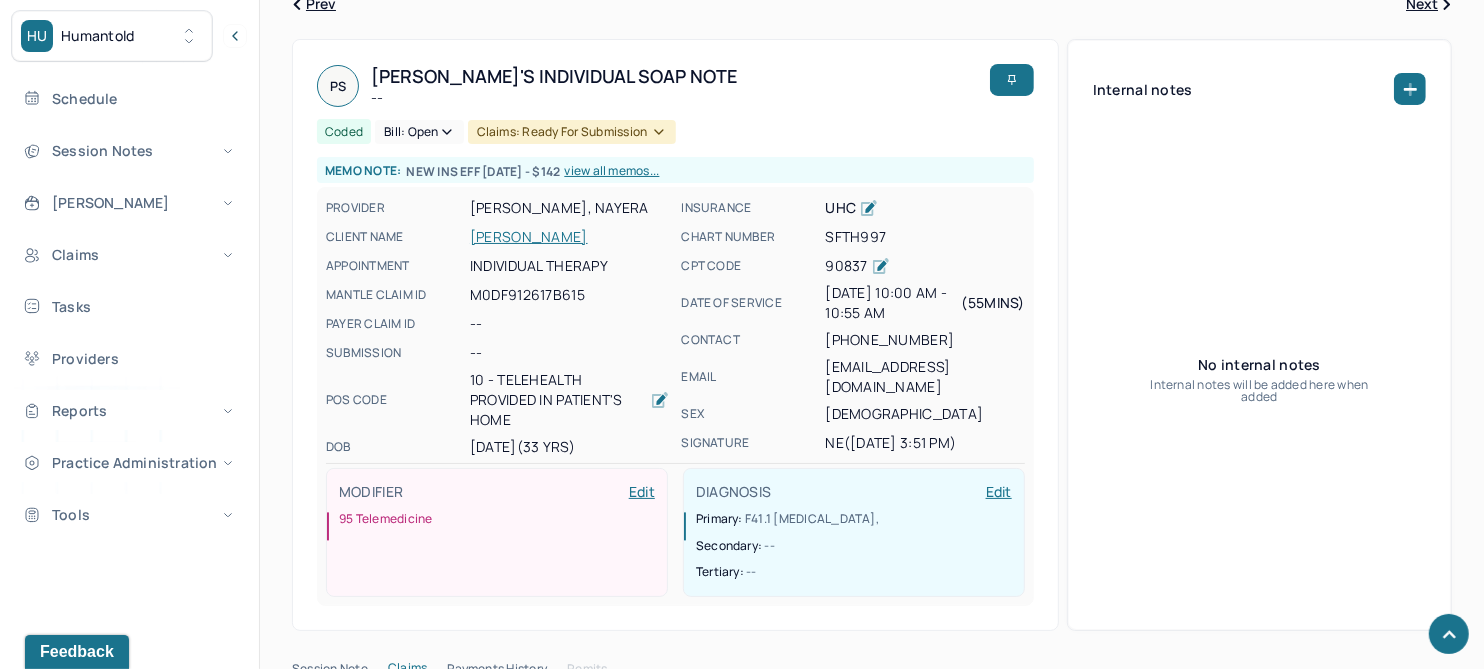 scroll, scrollTop: 677, scrollLeft: 0, axis: vertical 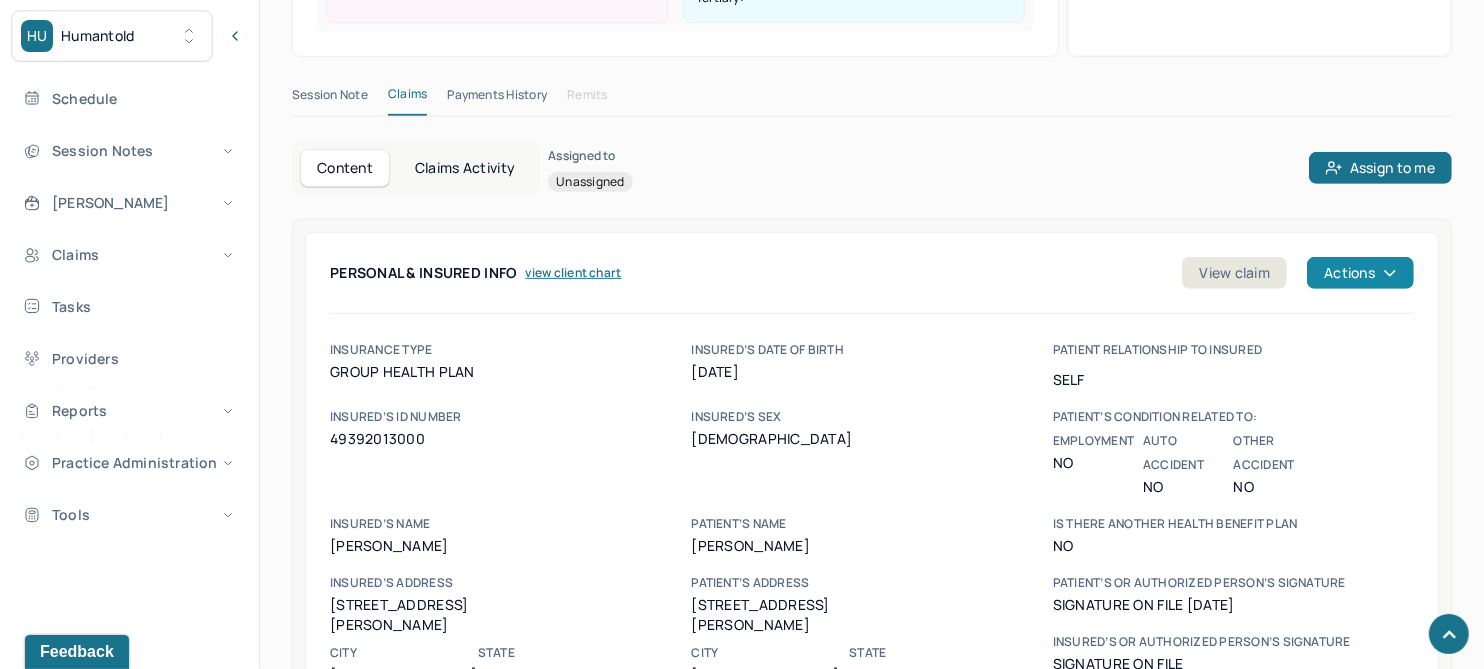 click on "Actions" at bounding box center [1360, 273] 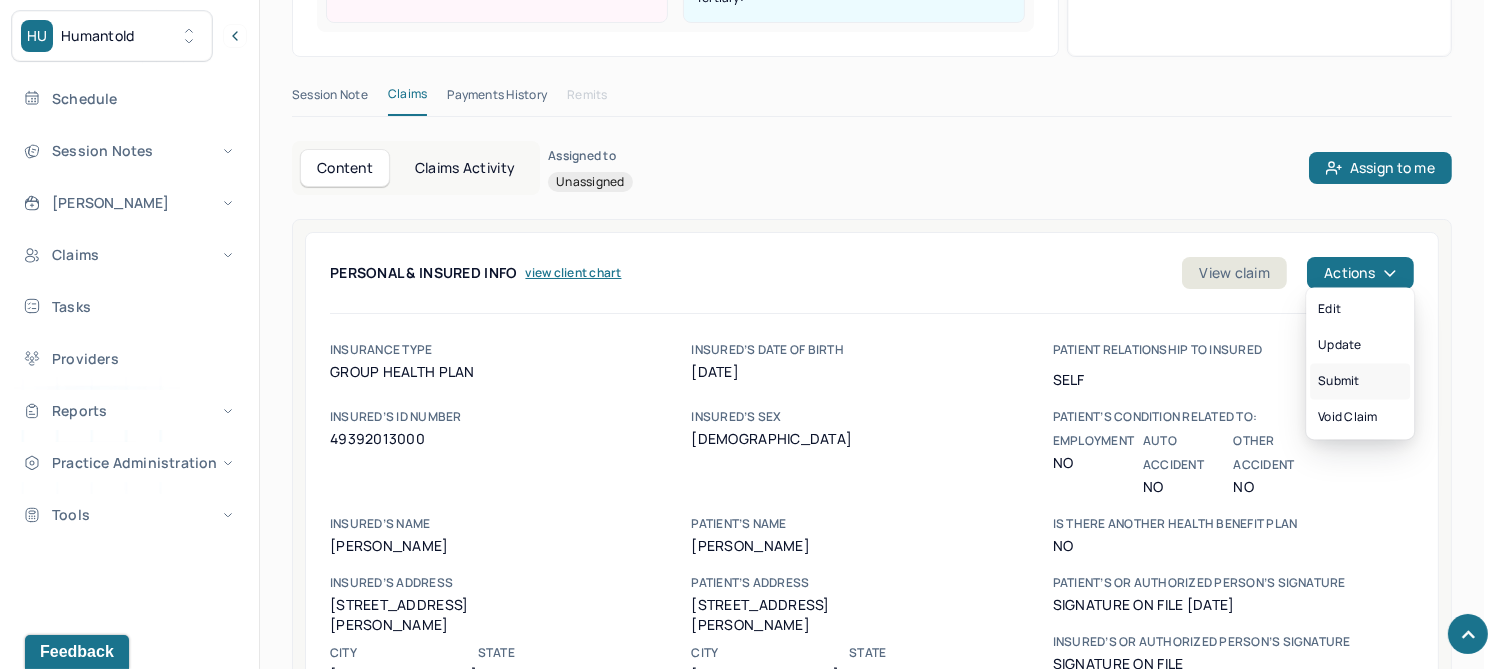 click on "Submit" at bounding box center [1360, 381] 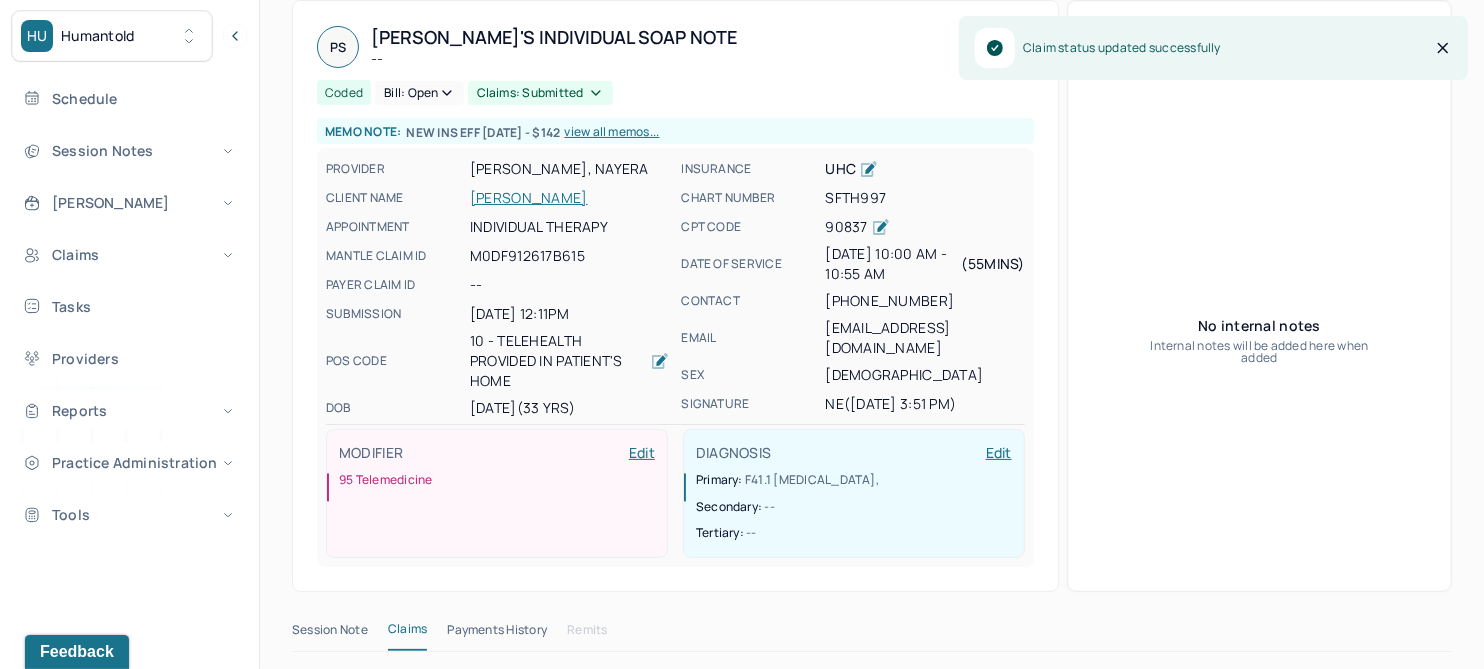 scroll, scrollTop: 0, scrollLeft: 0, axis: both 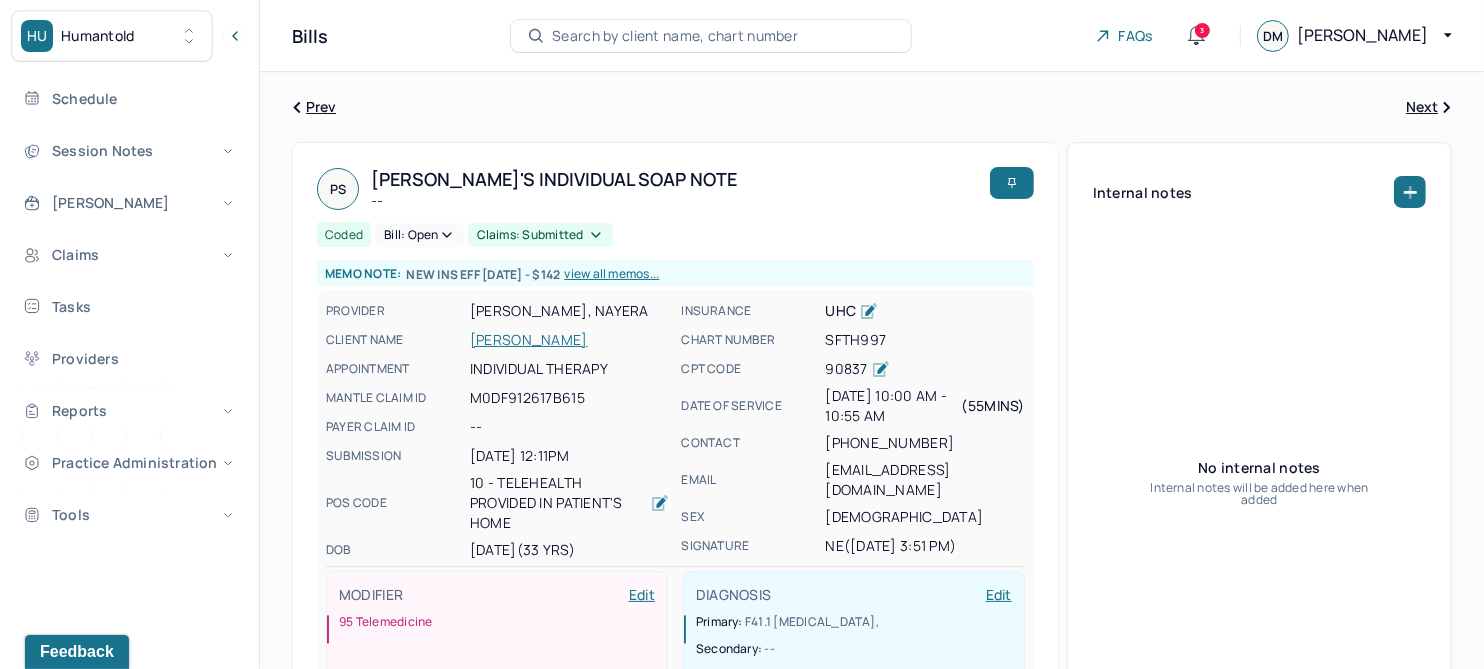 click on "STOICA, PATRICK" at bounding box center (569, 340) 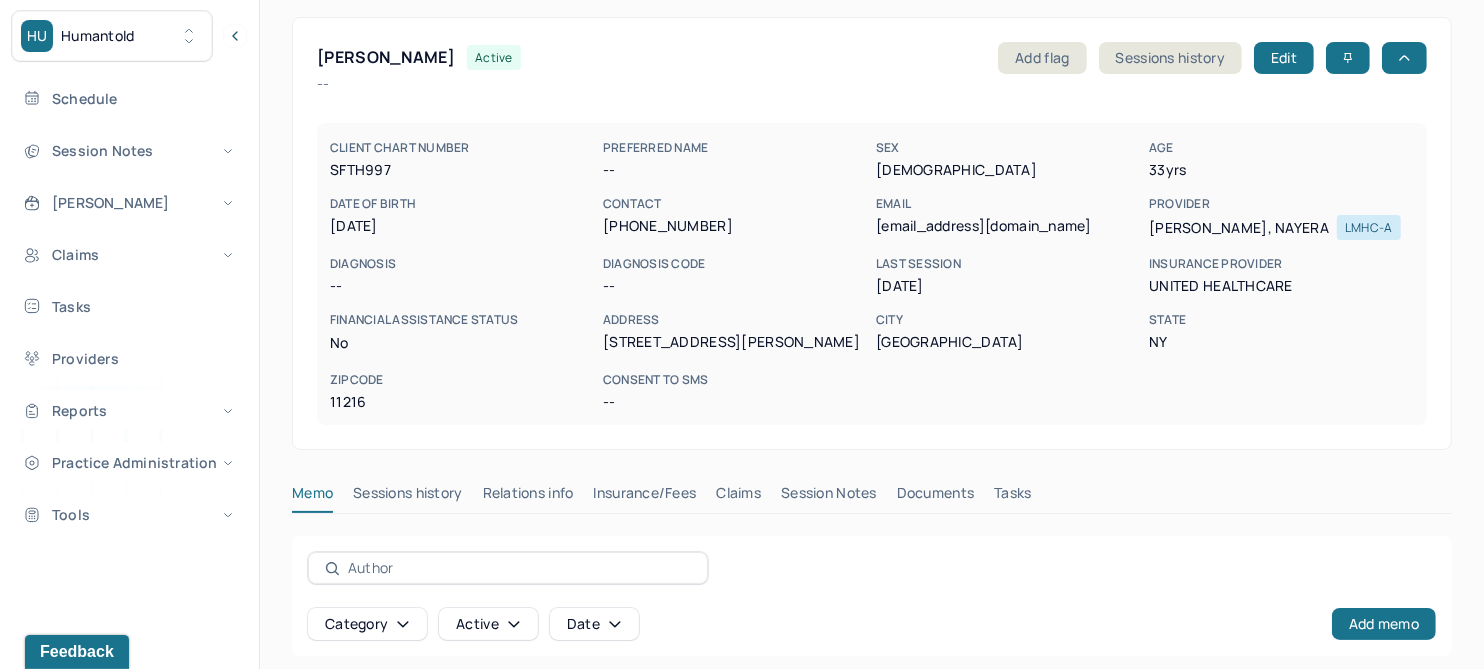 scroll, scrollTop: 250, scrollLeft: 0, axis: vertical 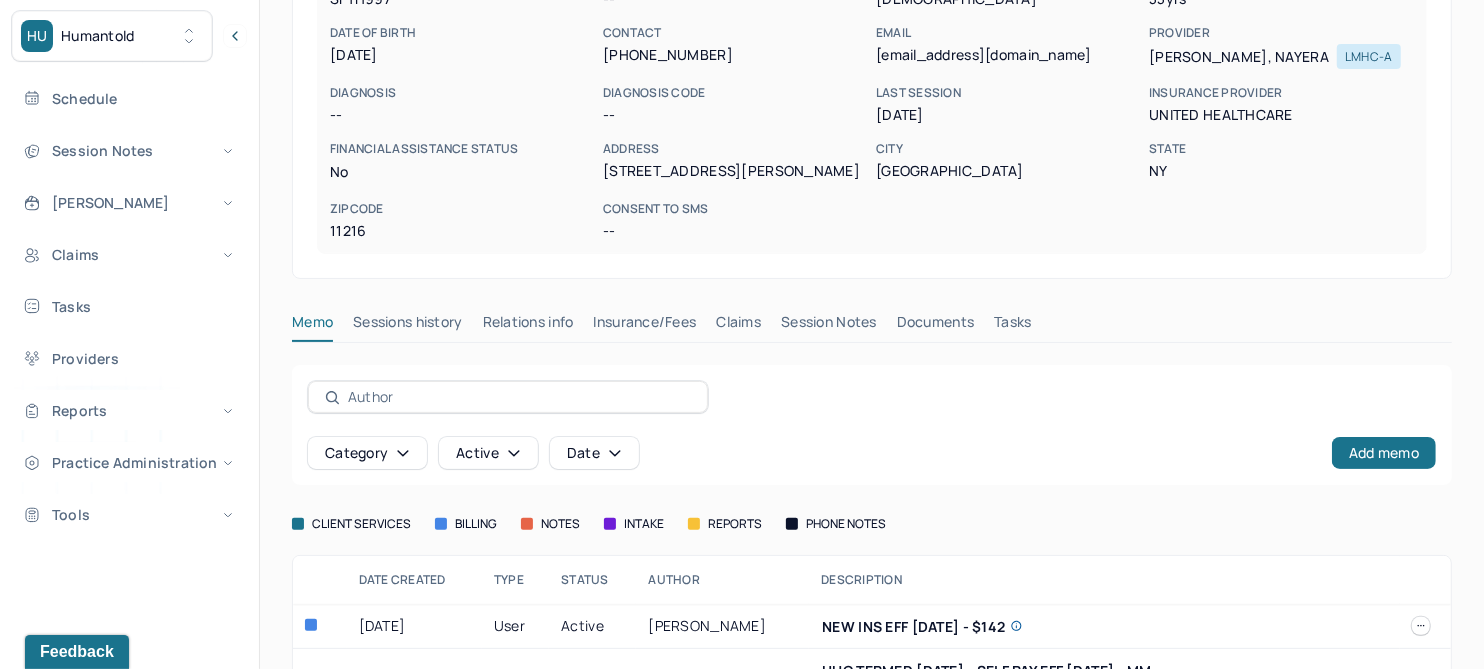 click on "Claims" at bounding box center [738, 326] 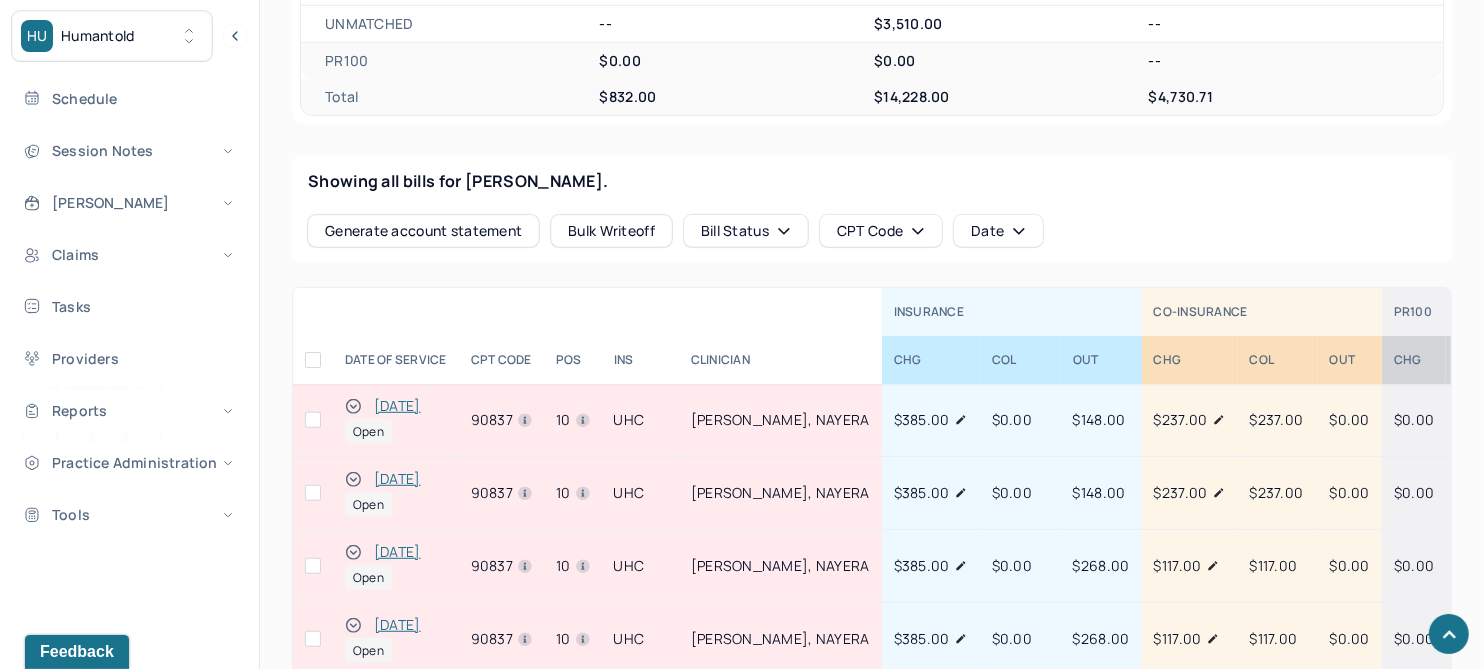 scroll, scrollTop: 750, scrollLeft: 0, axis: vertical 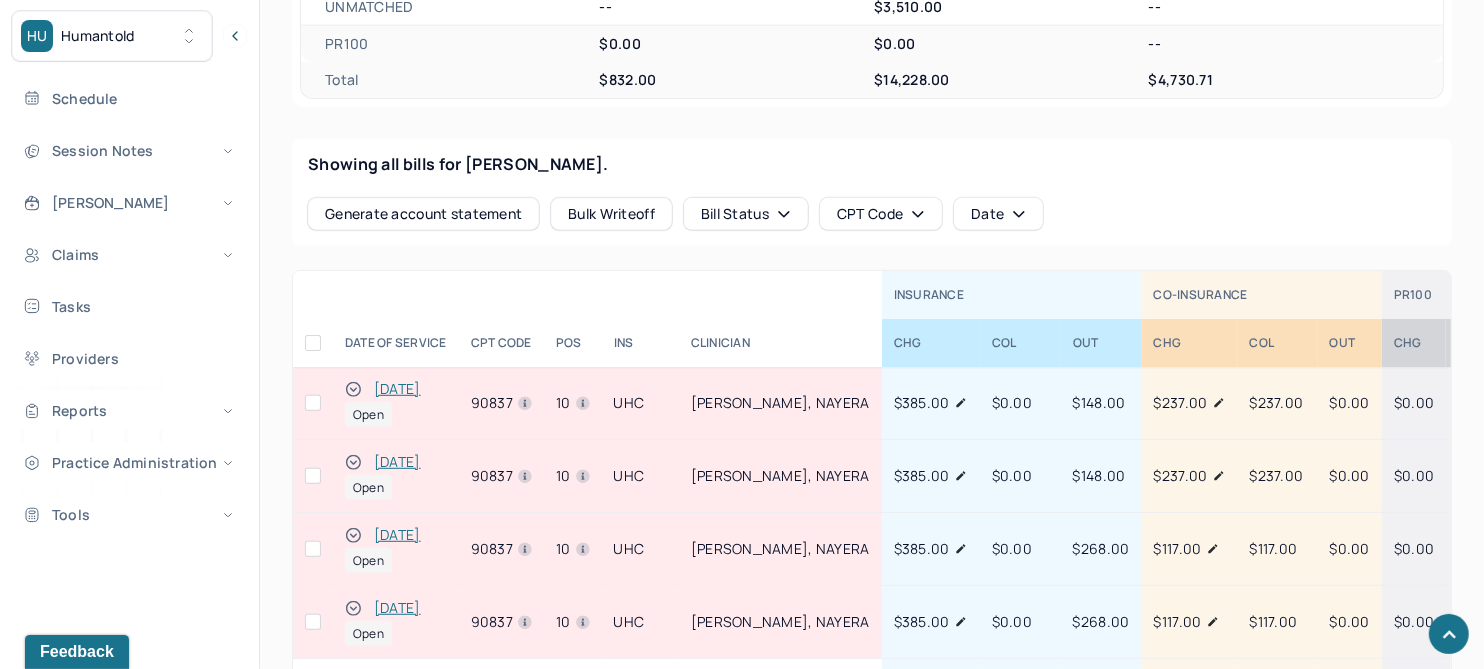 click on "[DATE]" at bounding box center (397, 389) 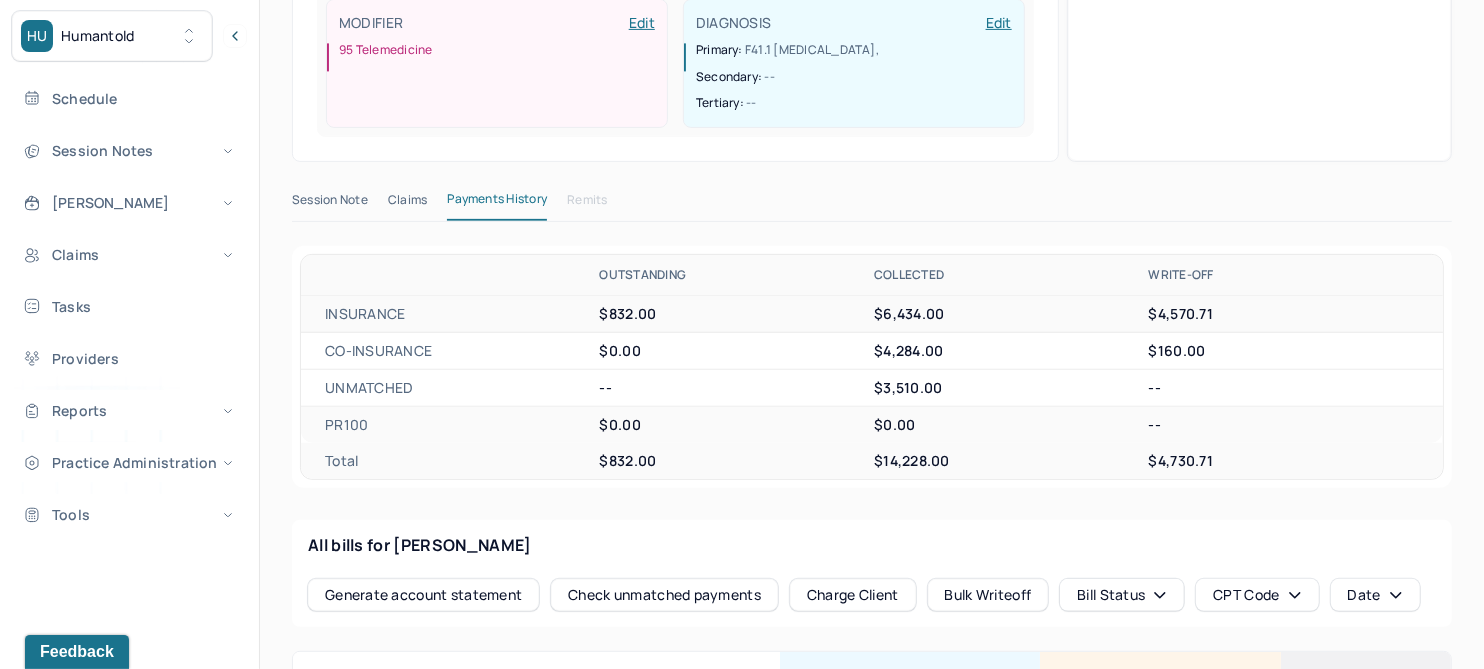 scroll, scrollTop: 428, scrollLeft: 0, axis: vertical 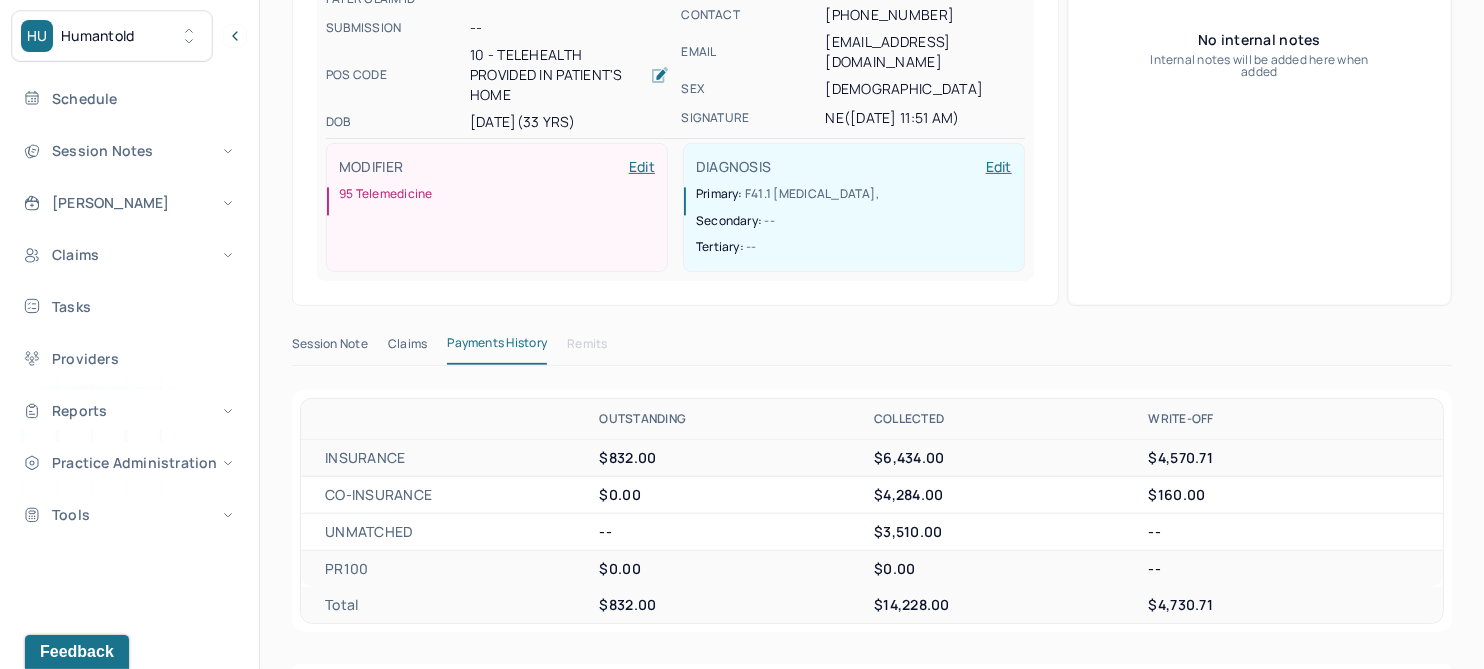 click on "Claims" at bounding box center [407, 348] 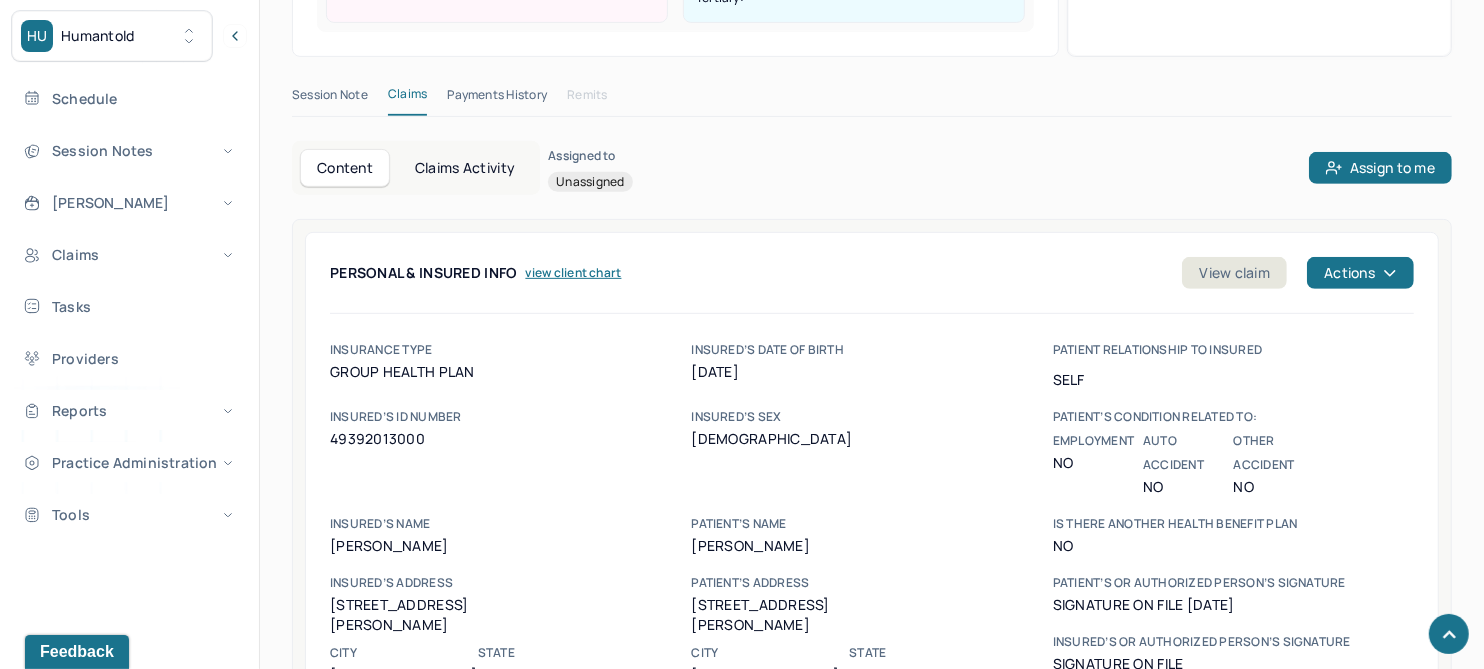 scroll, scrollTop: 678, scrollLeft: 0, axis: vertical 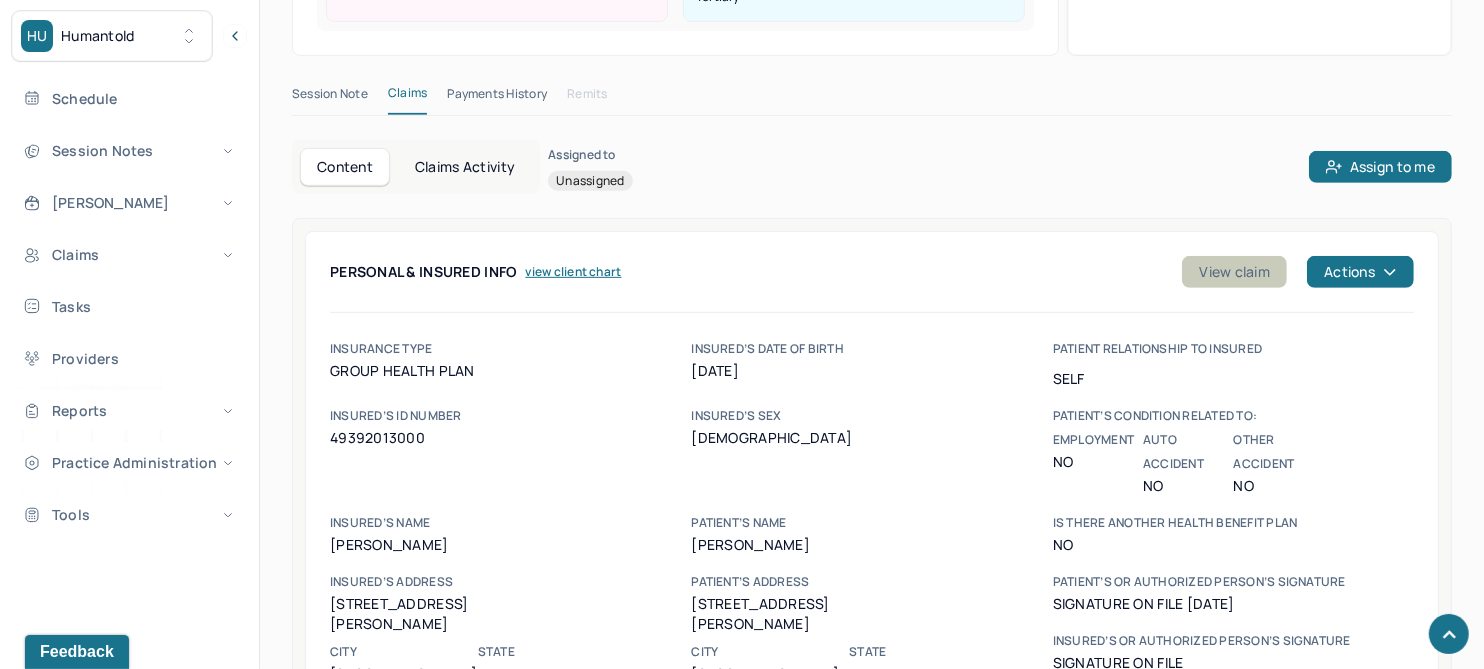 click on "View claim" at bounding box center [1234, 272] 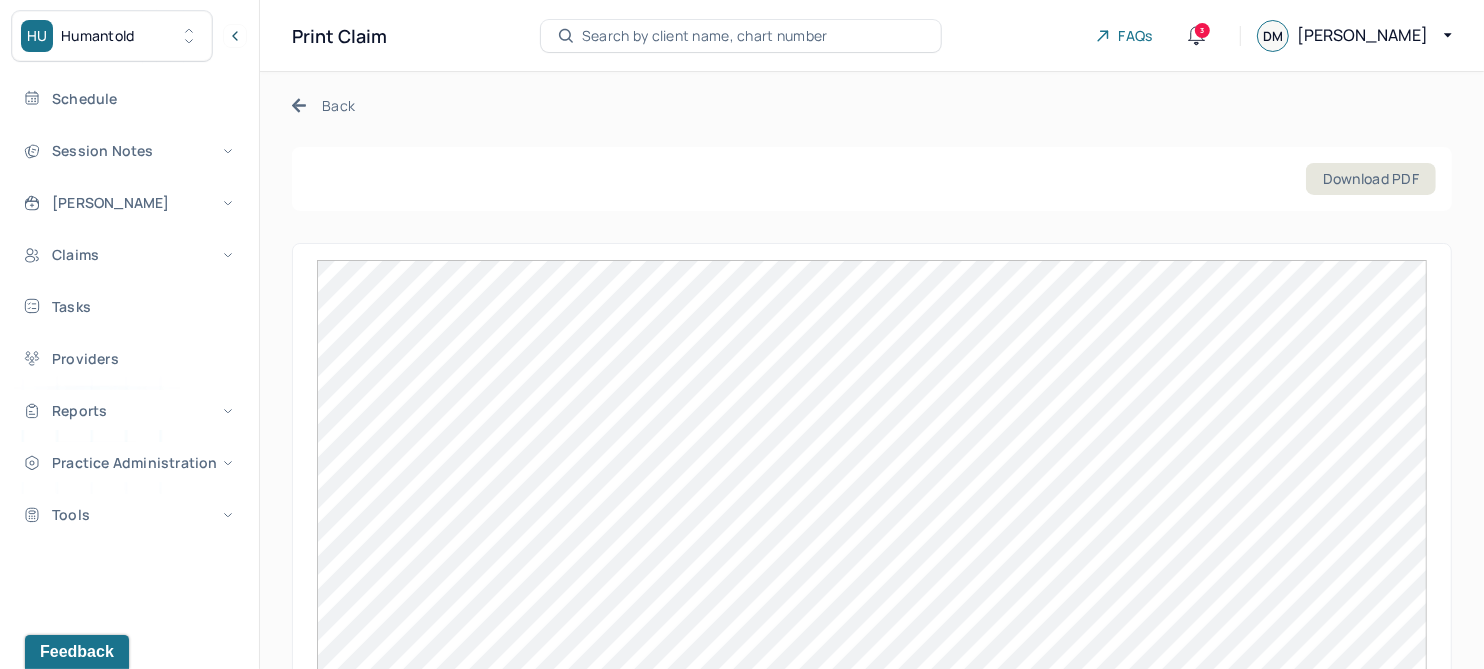scroll, scrollTop: 0, scrollLeft: 0, axis: both 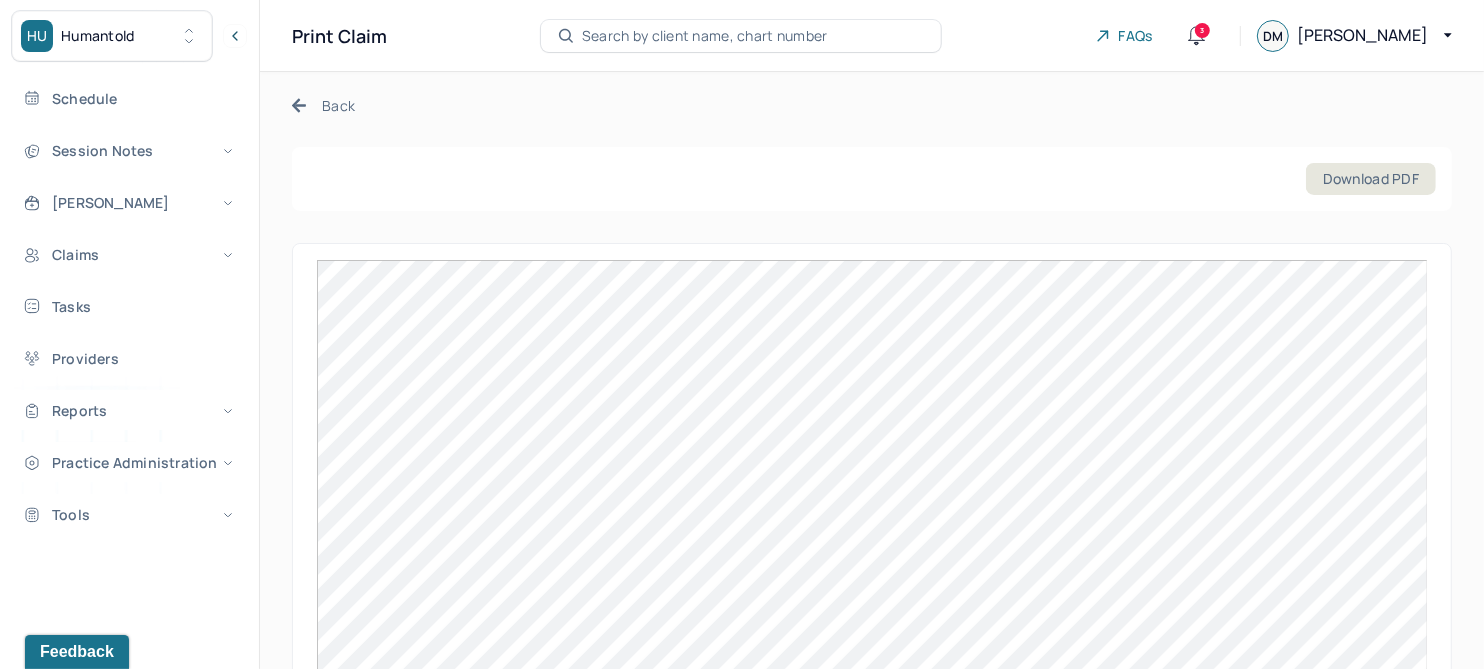 click on "Back" at bounding box center (323, 105) 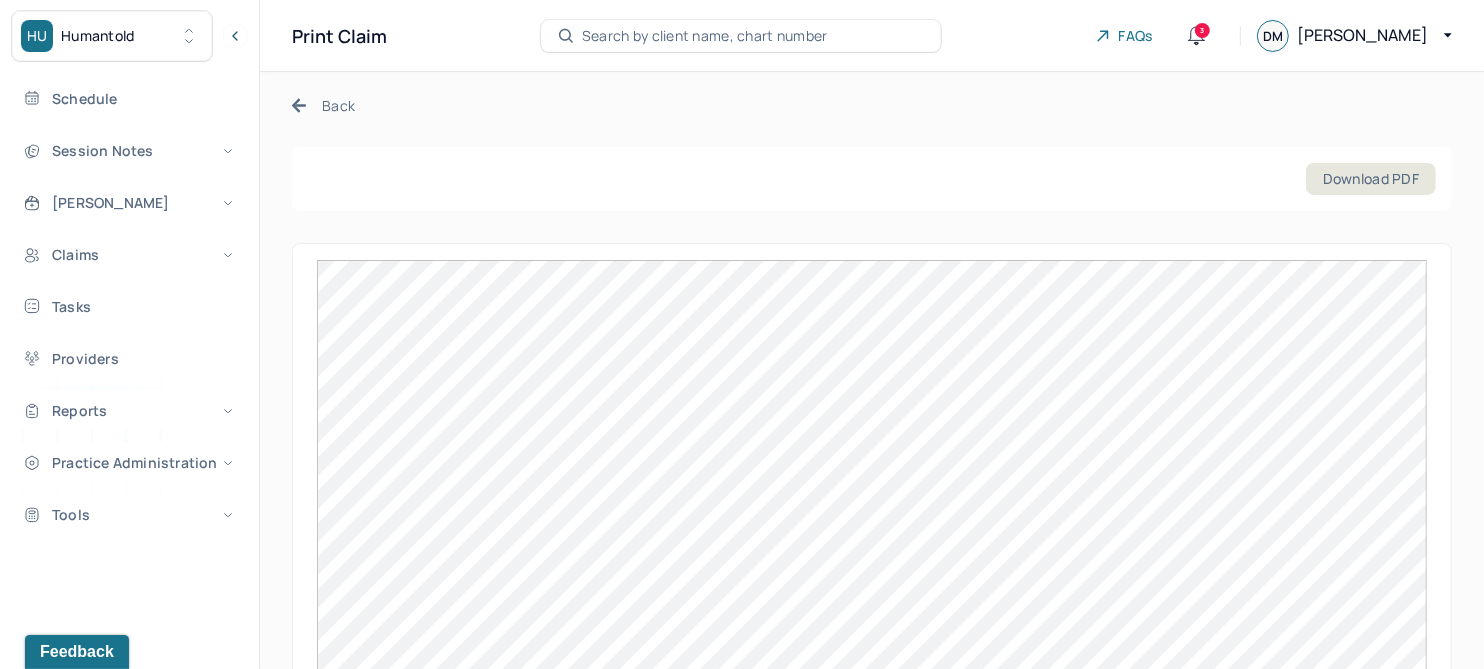scroll, scrollTop: 0, scrollLeft: 0, axis: both 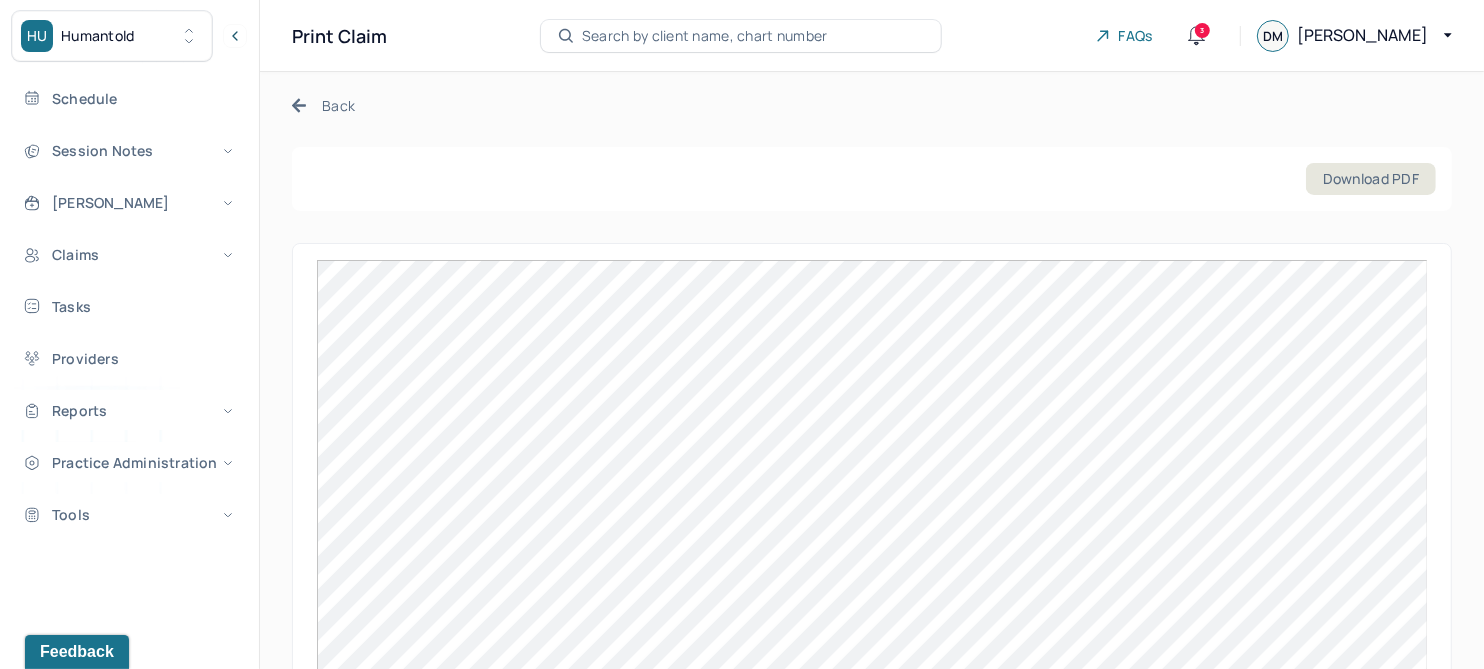 click on "Back" at bounding box center [323, 105] 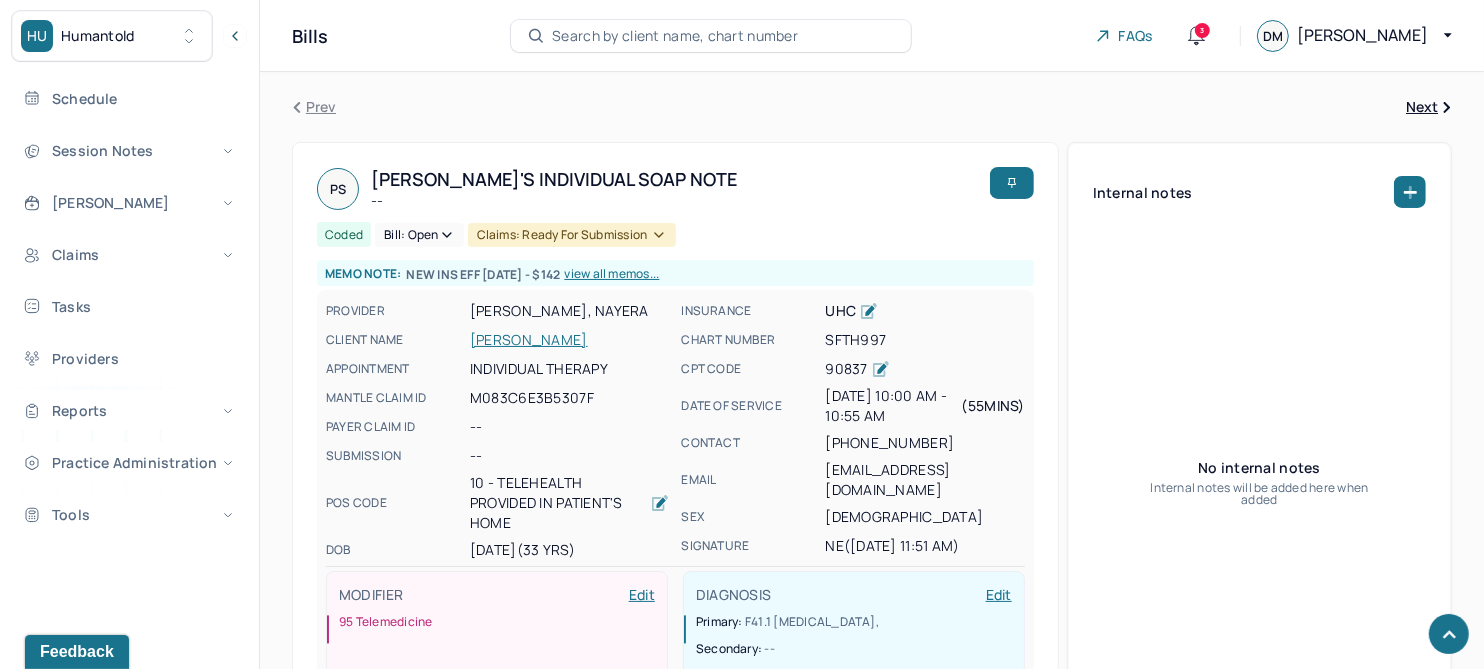 scroll, scrollTop: 678, scrollLeft: 0, axis: vertical 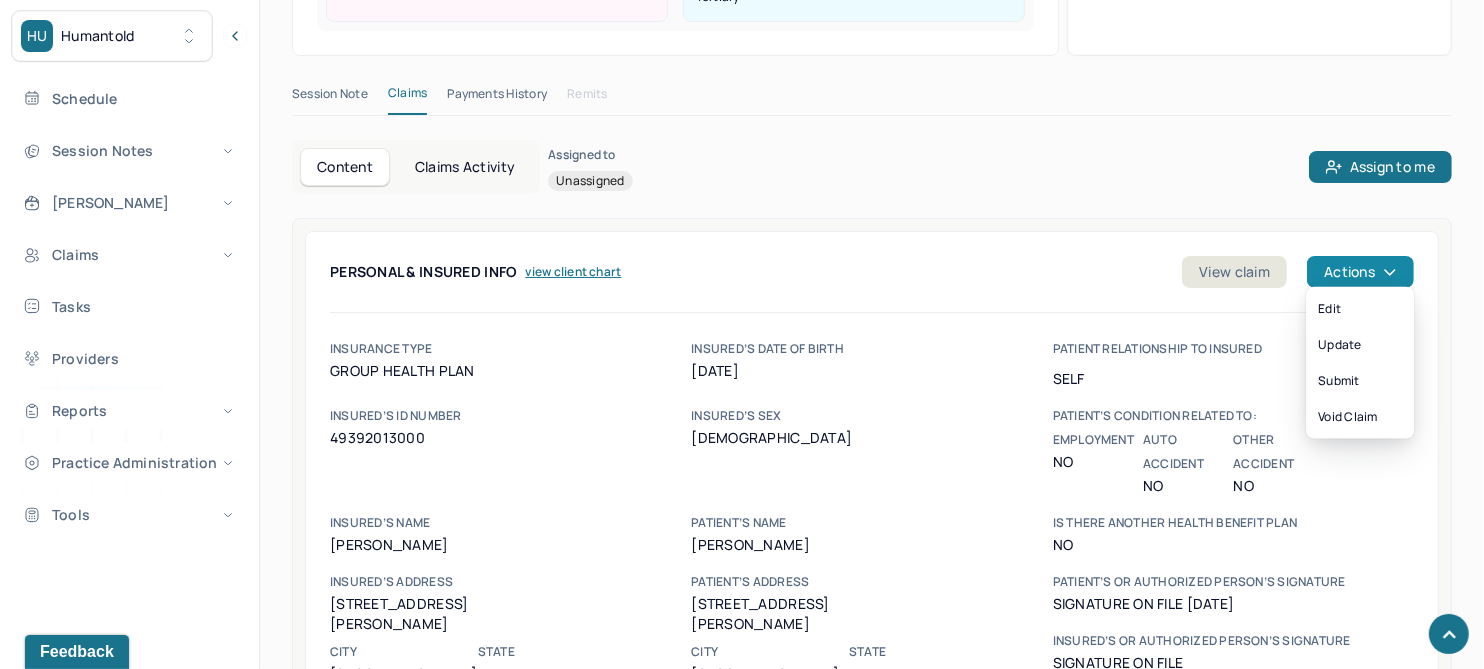 click 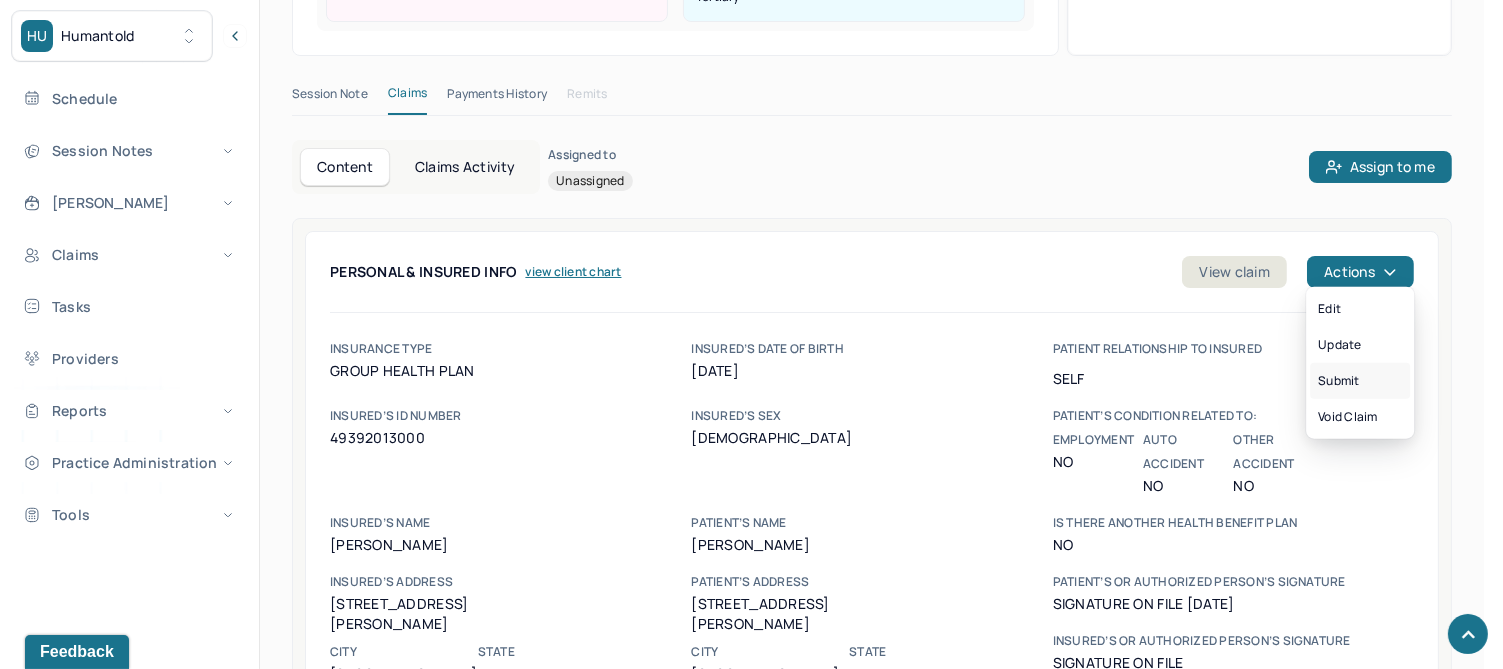 click on "Submit" at bounding box center [1360, 381] 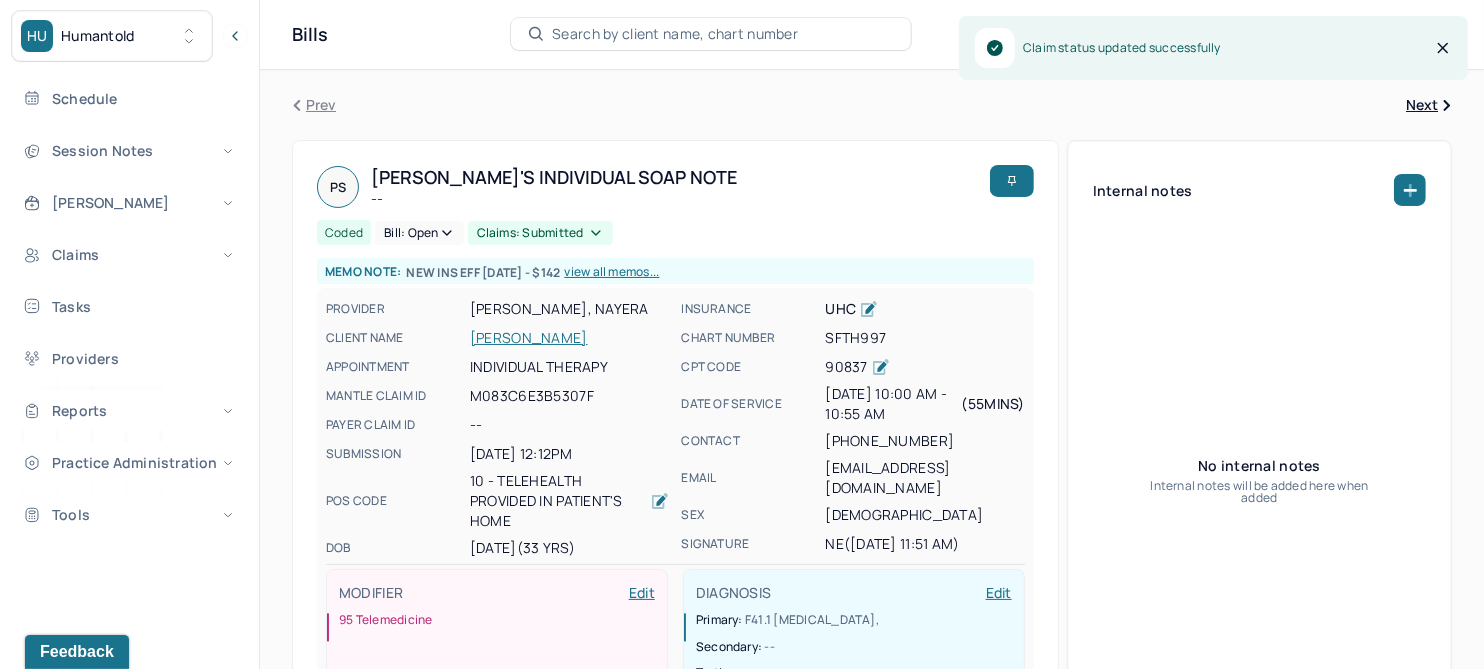 scroll, scrollTop: 0, scrollLeft: 0, axis: both 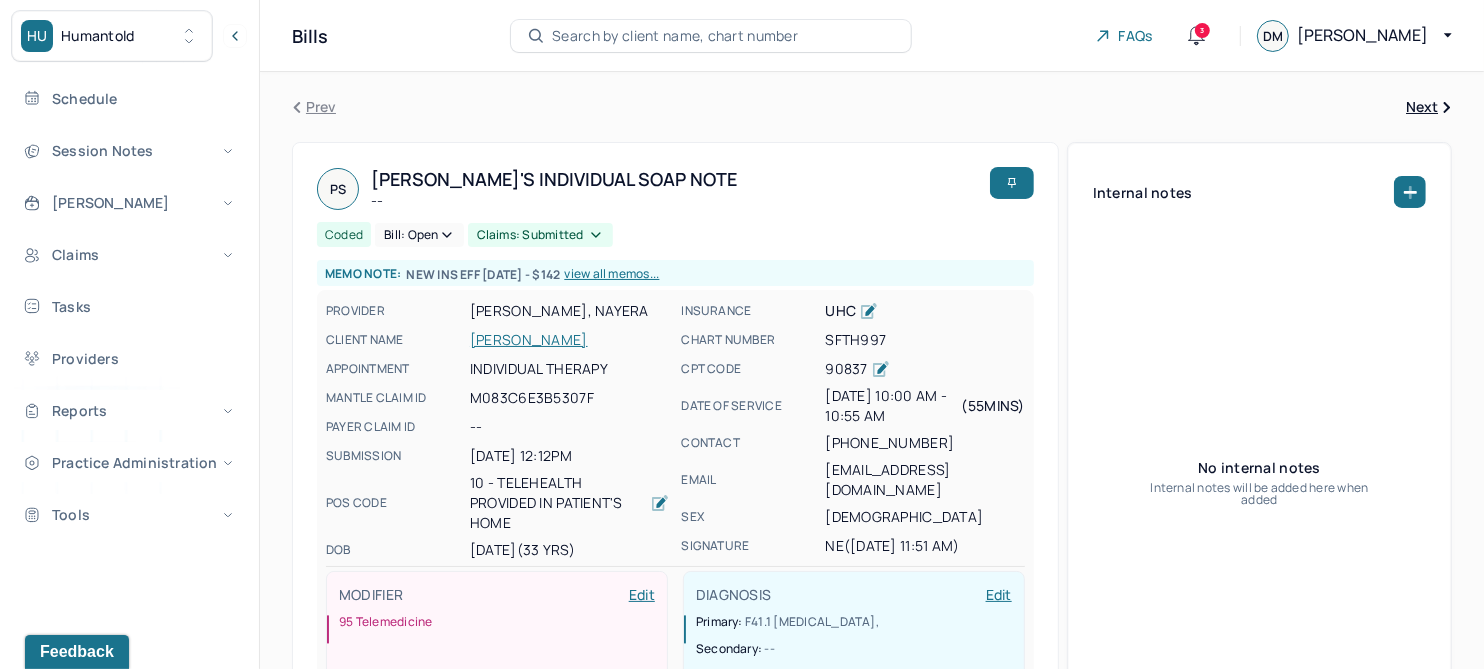 click 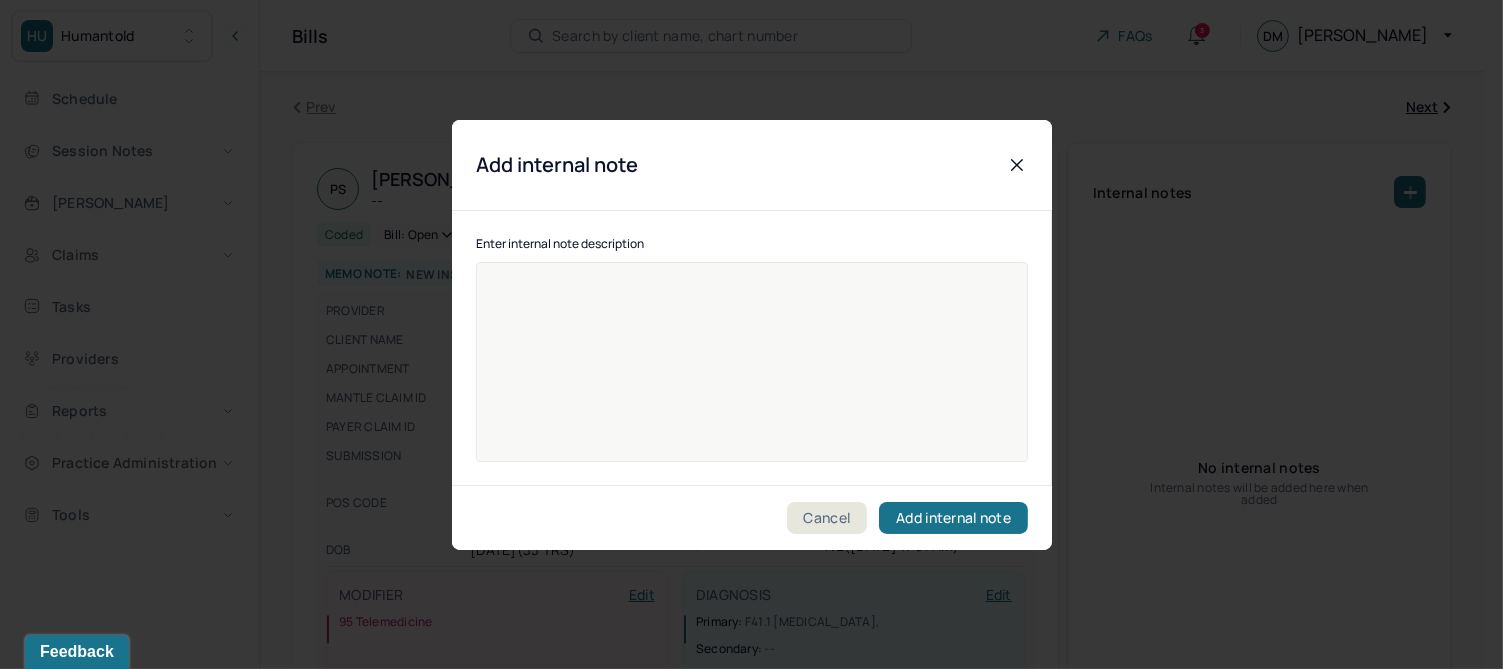 click at bounding box center (752, 375) 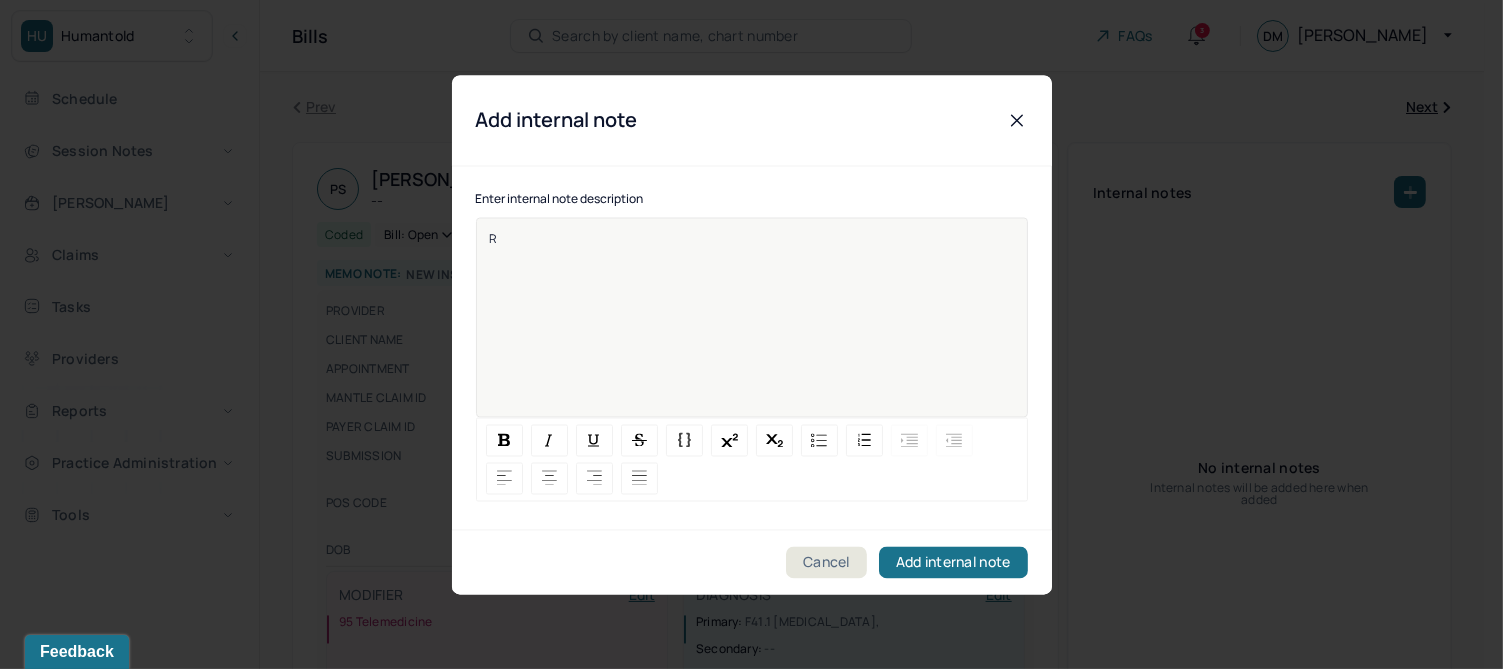 type 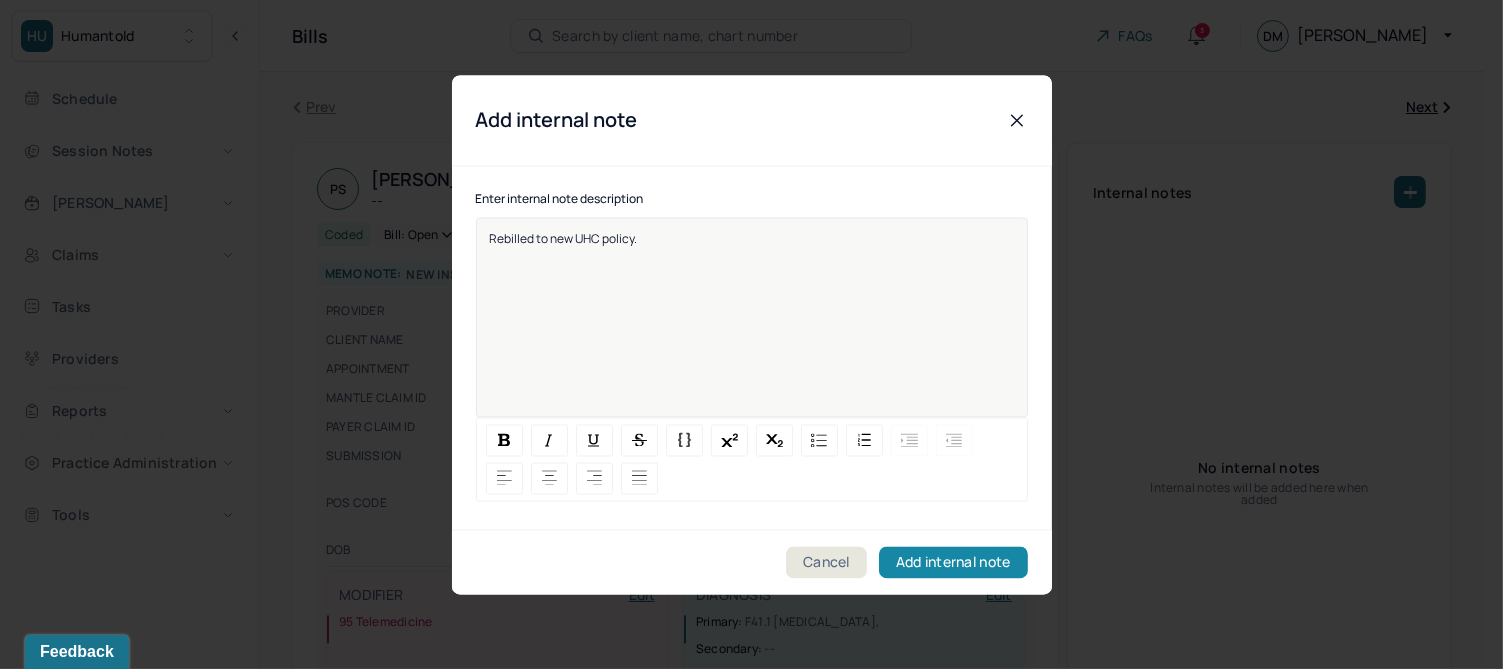 click on "Add internal note" at bounding box center (953, 562) 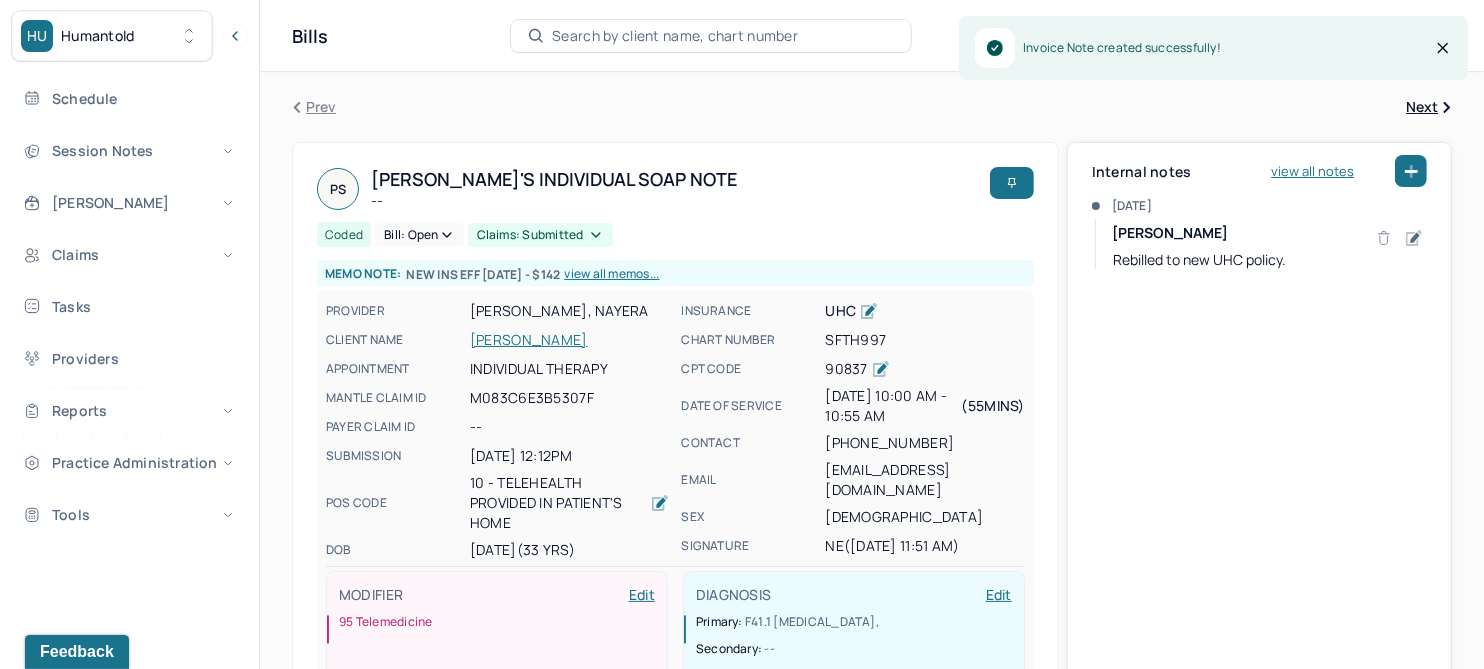 click on "STOICA, PATRICK" at bounding box center (569, 340) 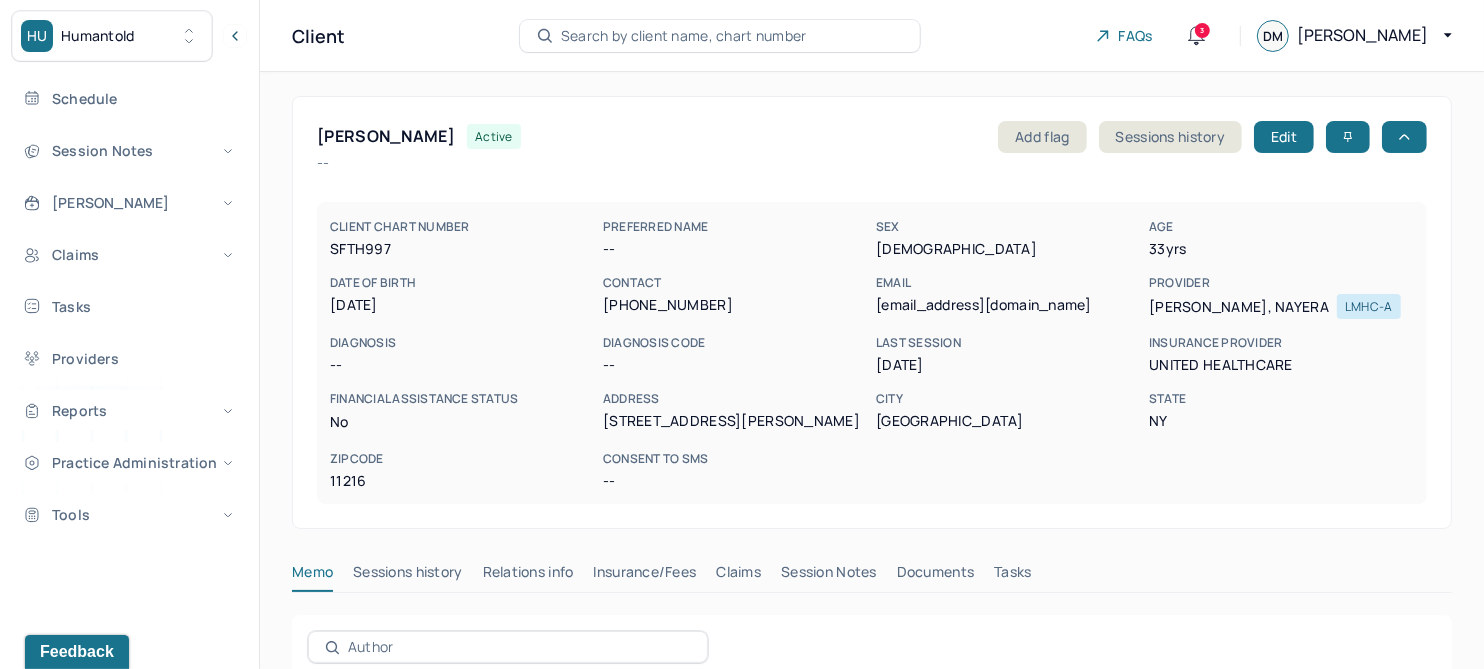 click on "Claims" at bounding box center [738, 576] 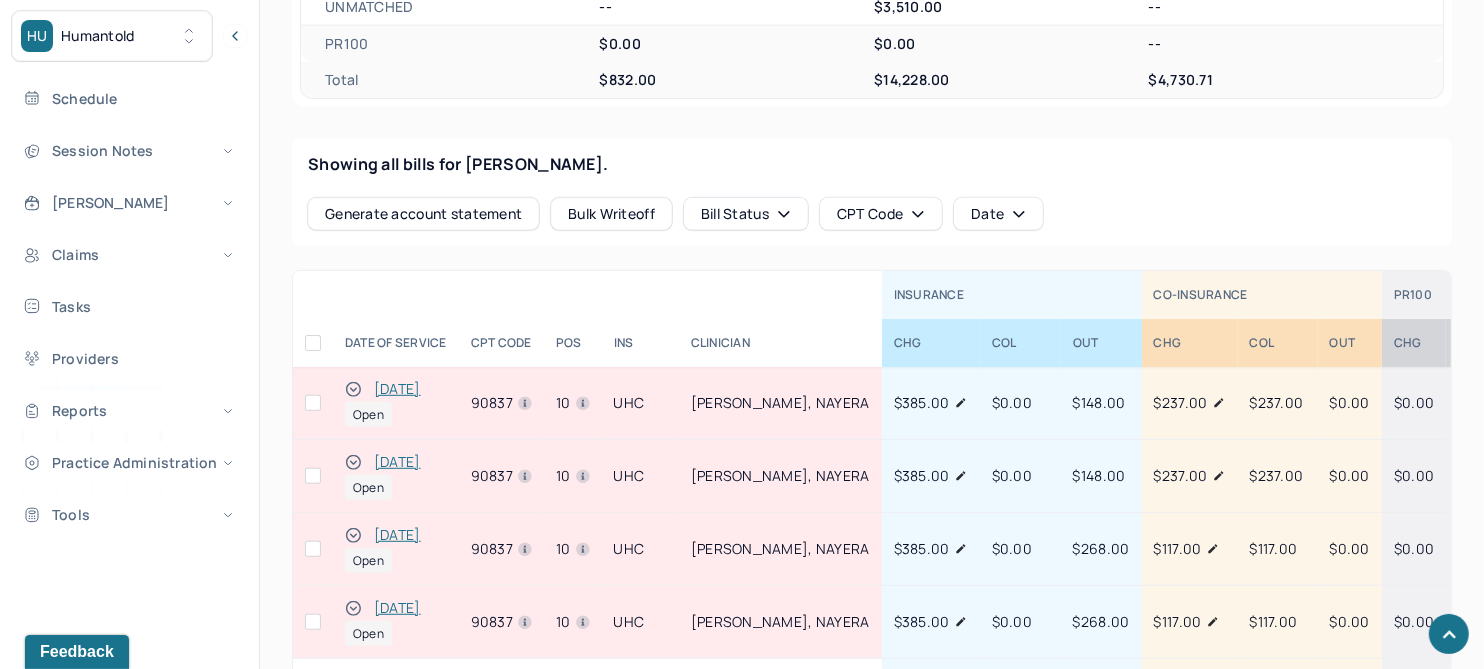 scroll, scrollTop: 874, scrollLeft: 0, axis: vertical 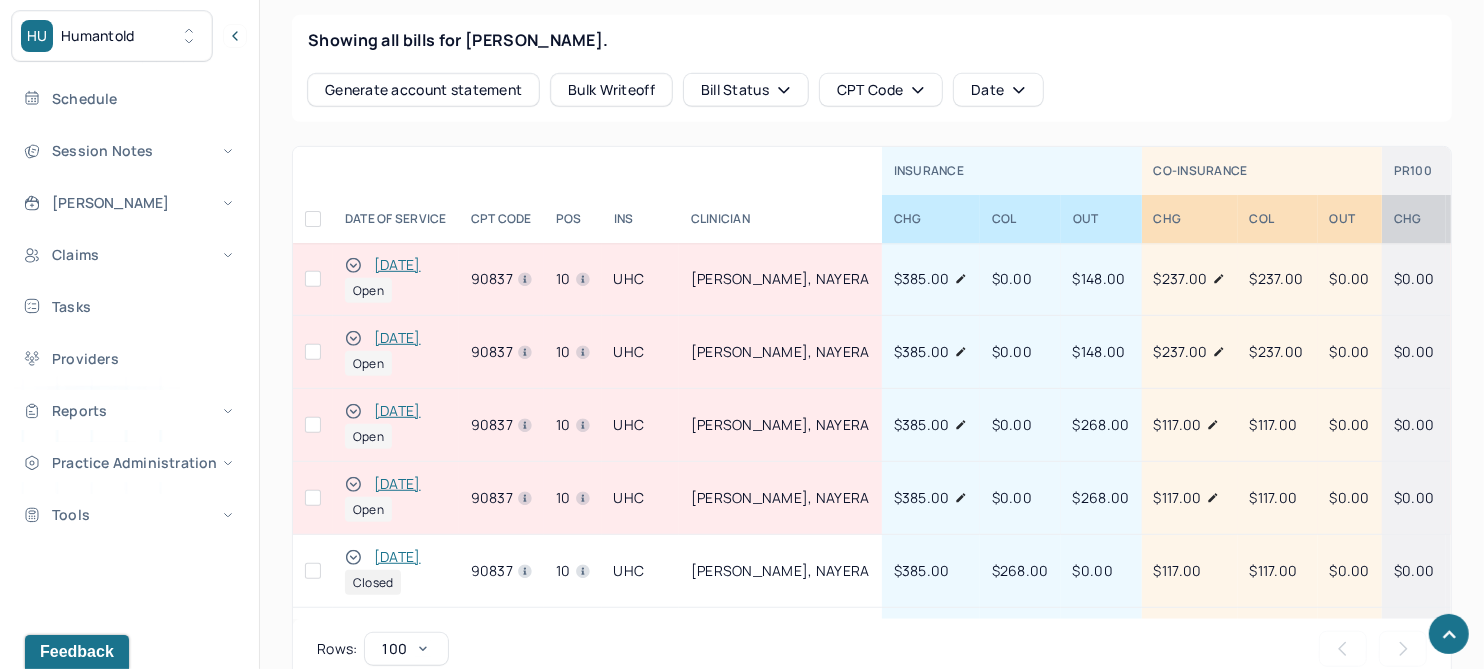 click on "[DATE]" at bounding box center [397, 484] 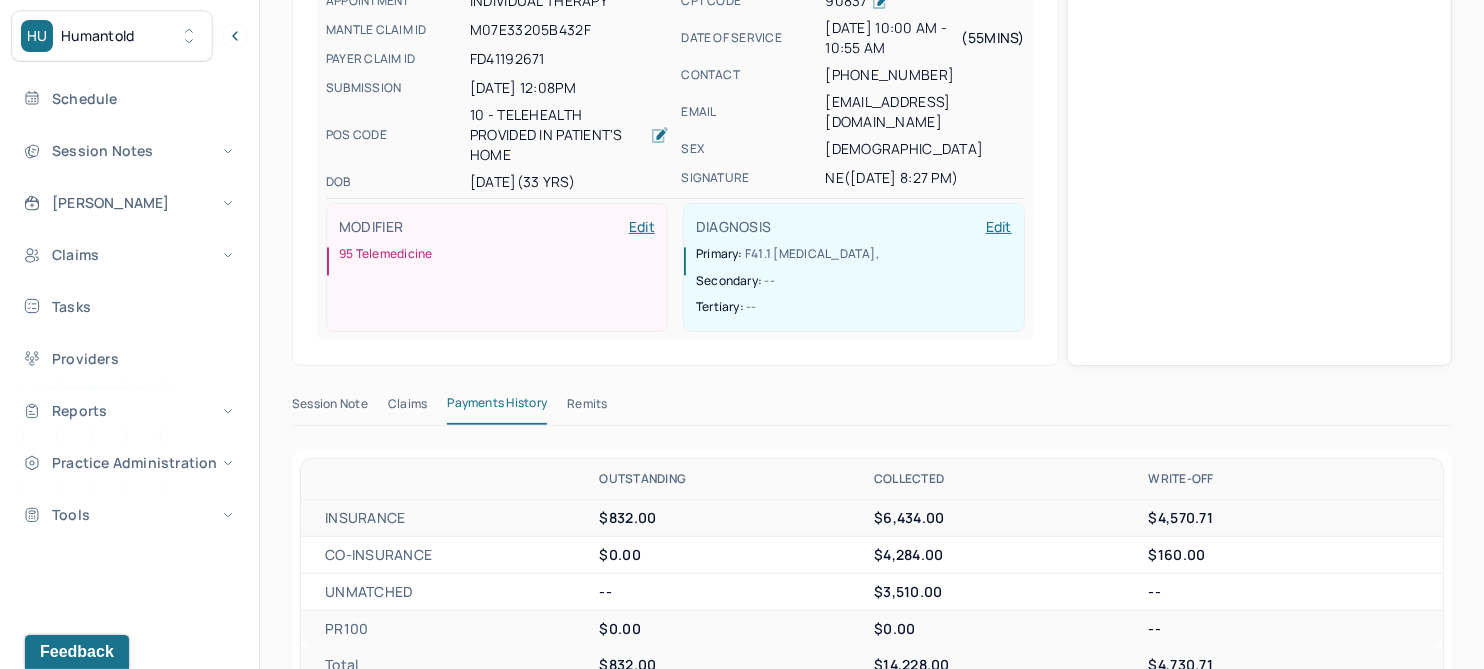 scroll, scrollTop: 250, scrollLeft: 0, axis: vertical 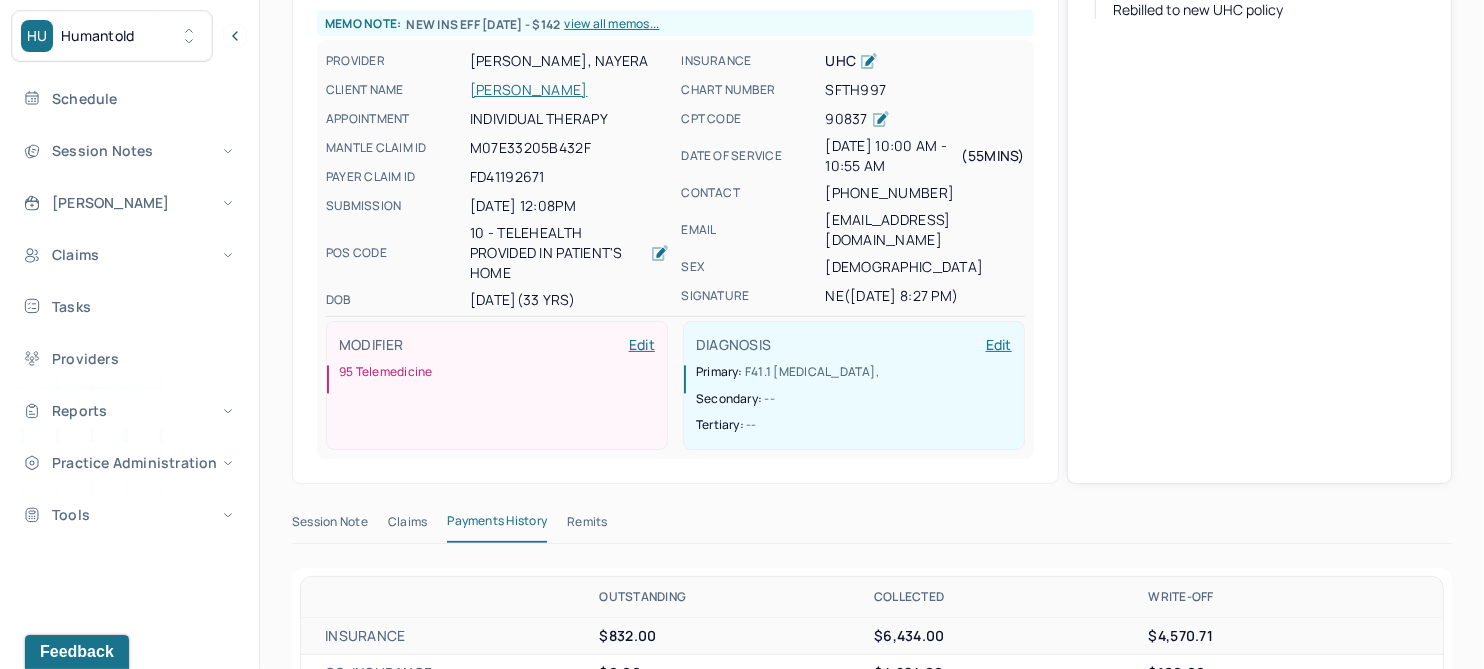 click on "STOICA, PATRICK" at bounding box center [569, 90] 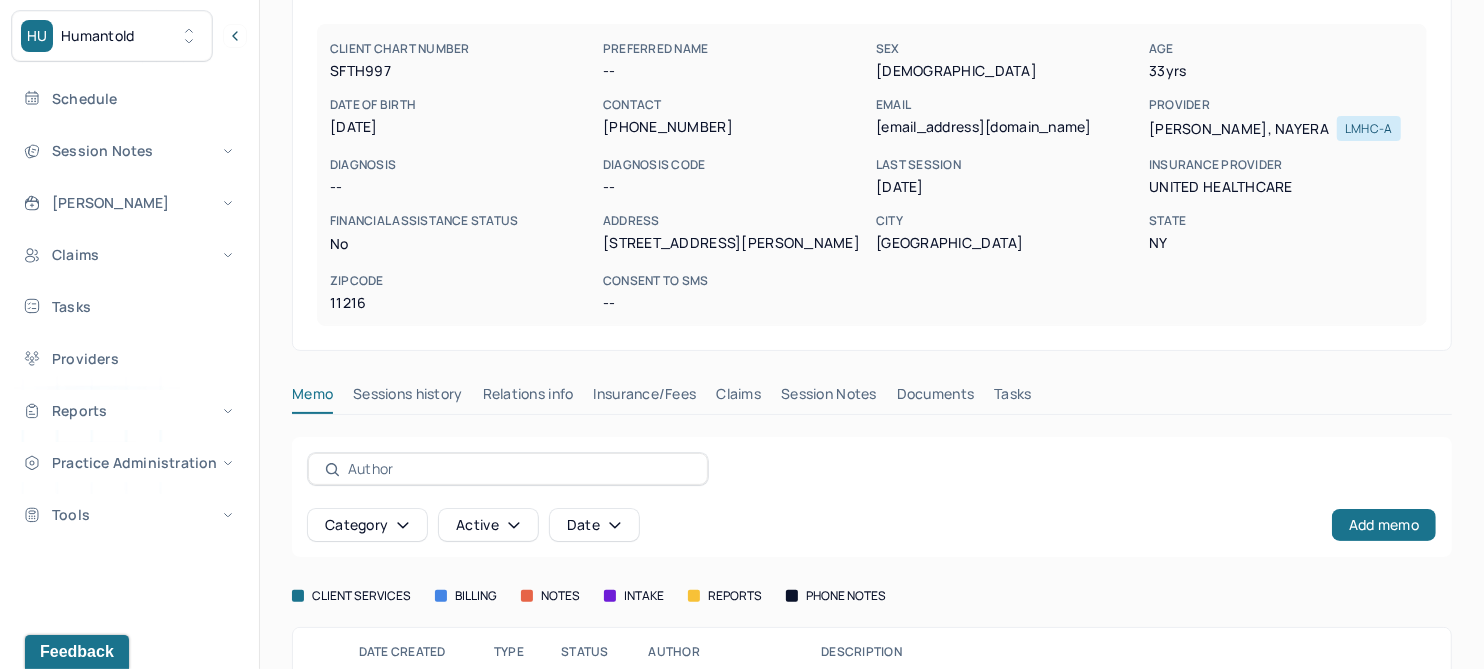 click on "Claims" at bounding box center (738, 398) 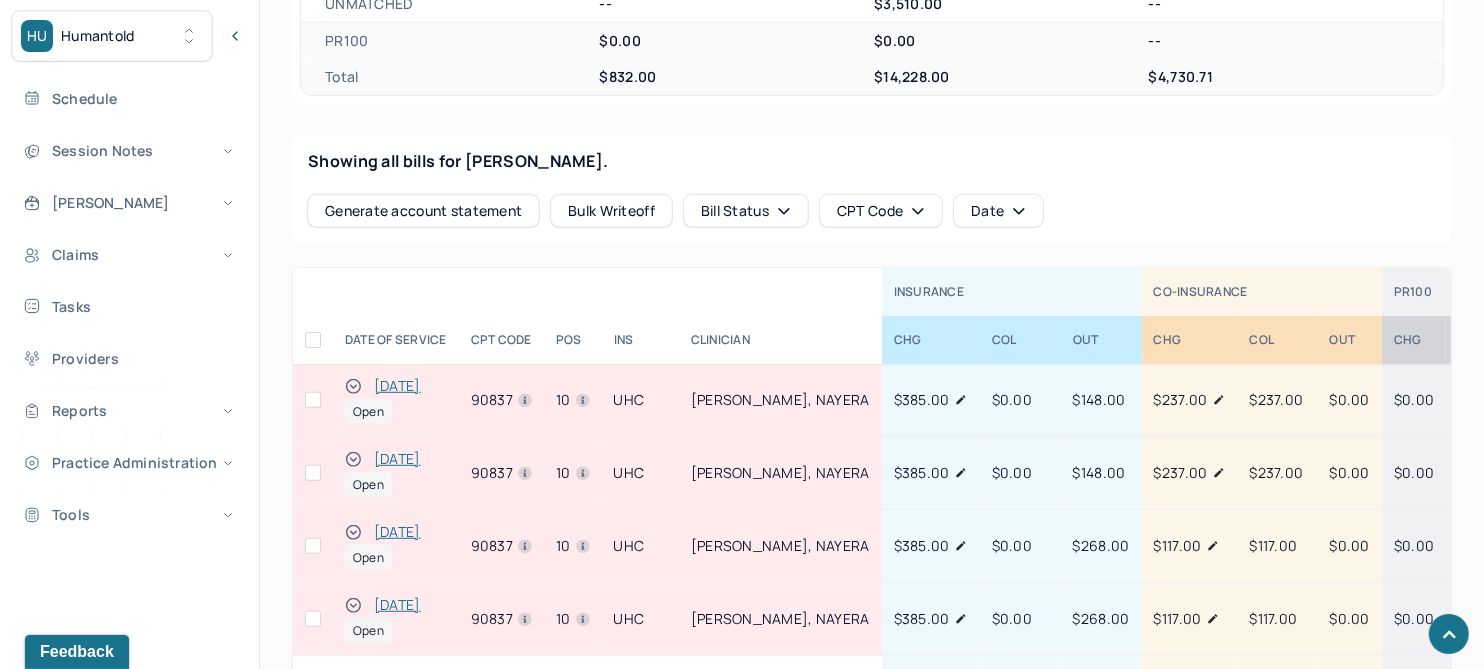 scroll, scrollTop: 803, scrollLeft: 0, axis: vertical 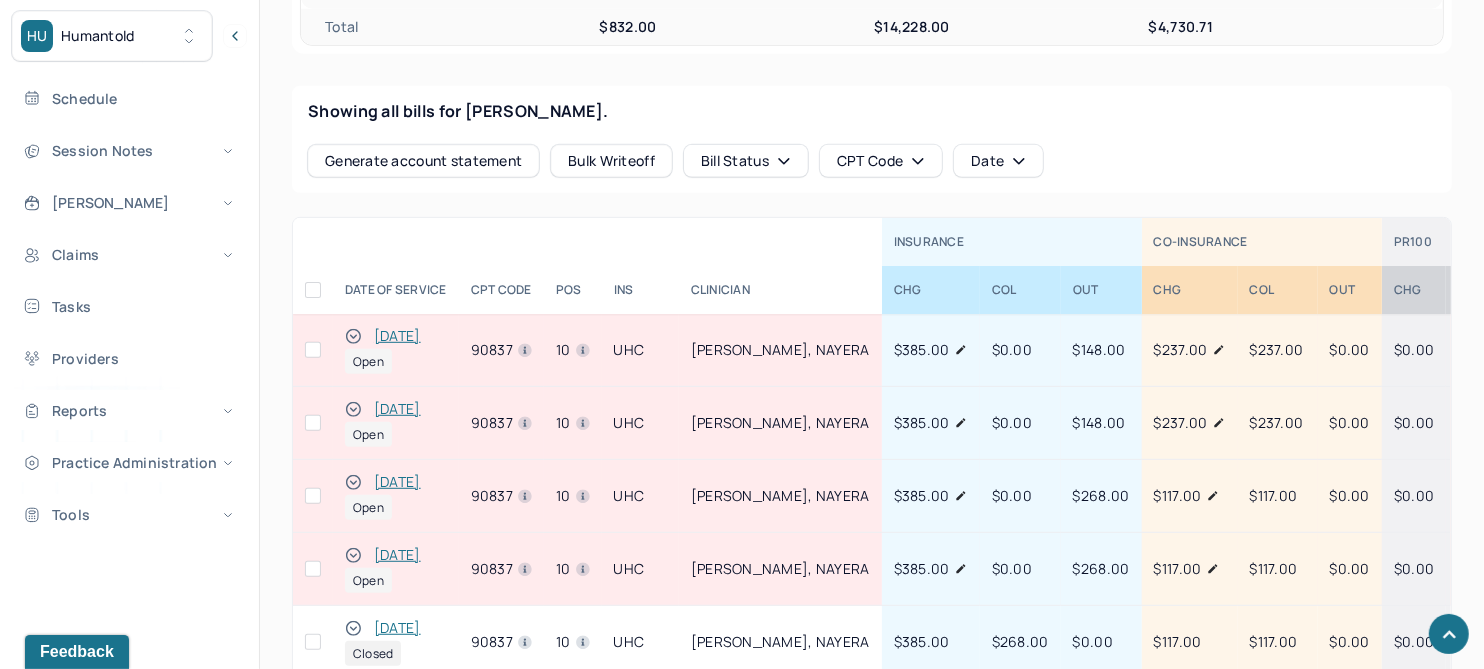 click on "[DATE]" at bounding box center (397, 482) 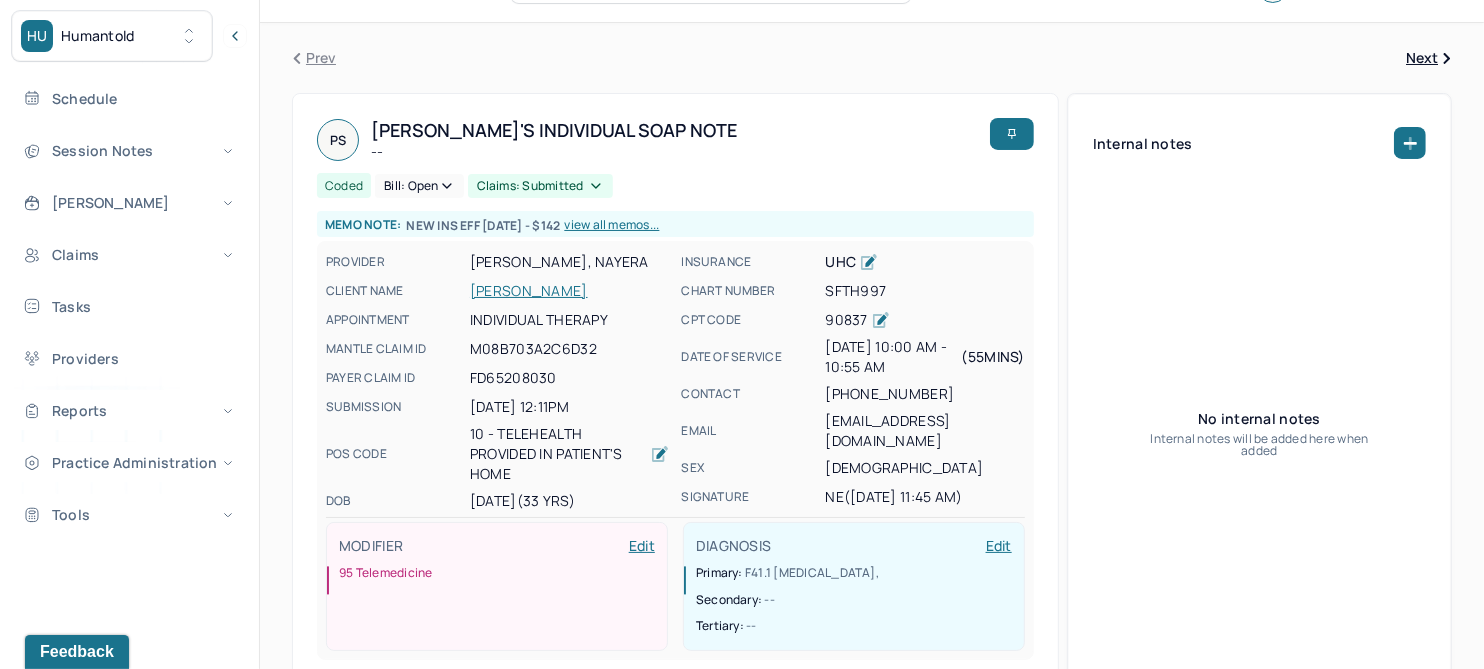 scroll, scrollTop: 0, scrollLeft: 0, axis: both 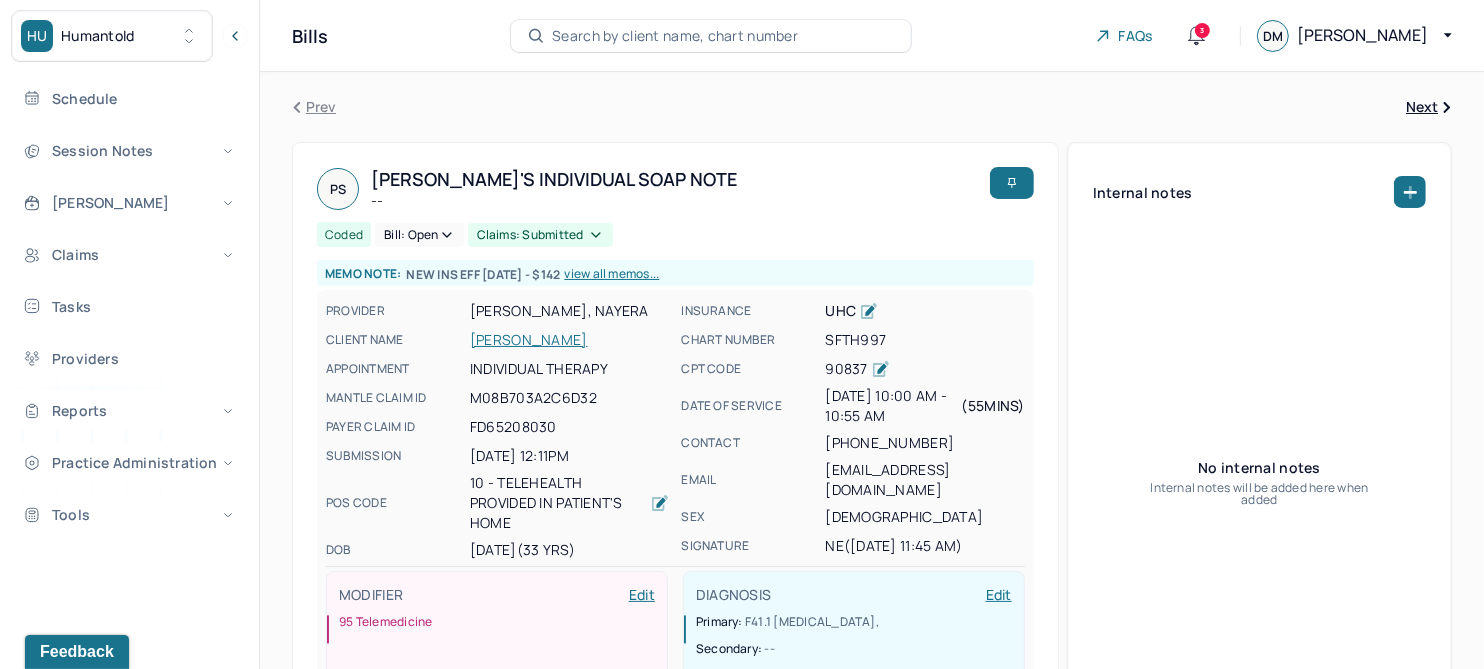 click at bounding box center (1410, 192) 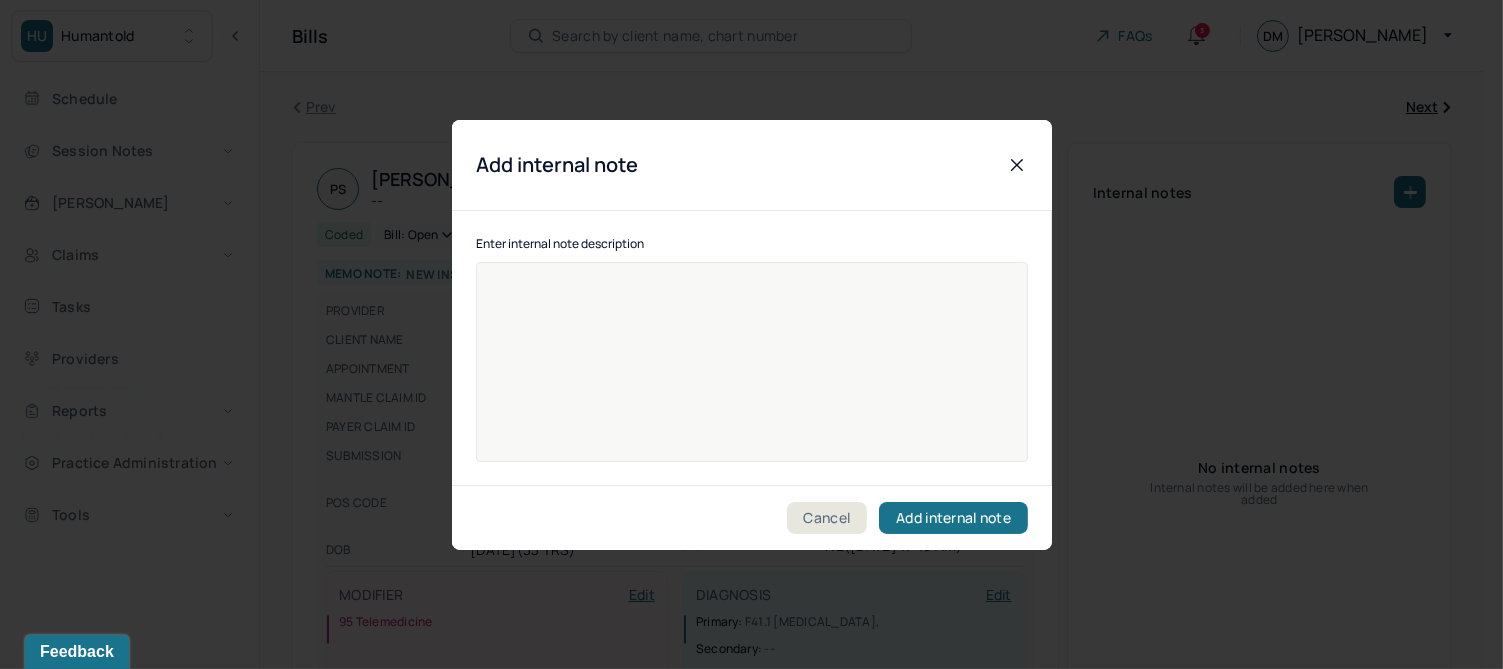 click at bounding box center [752, 375] 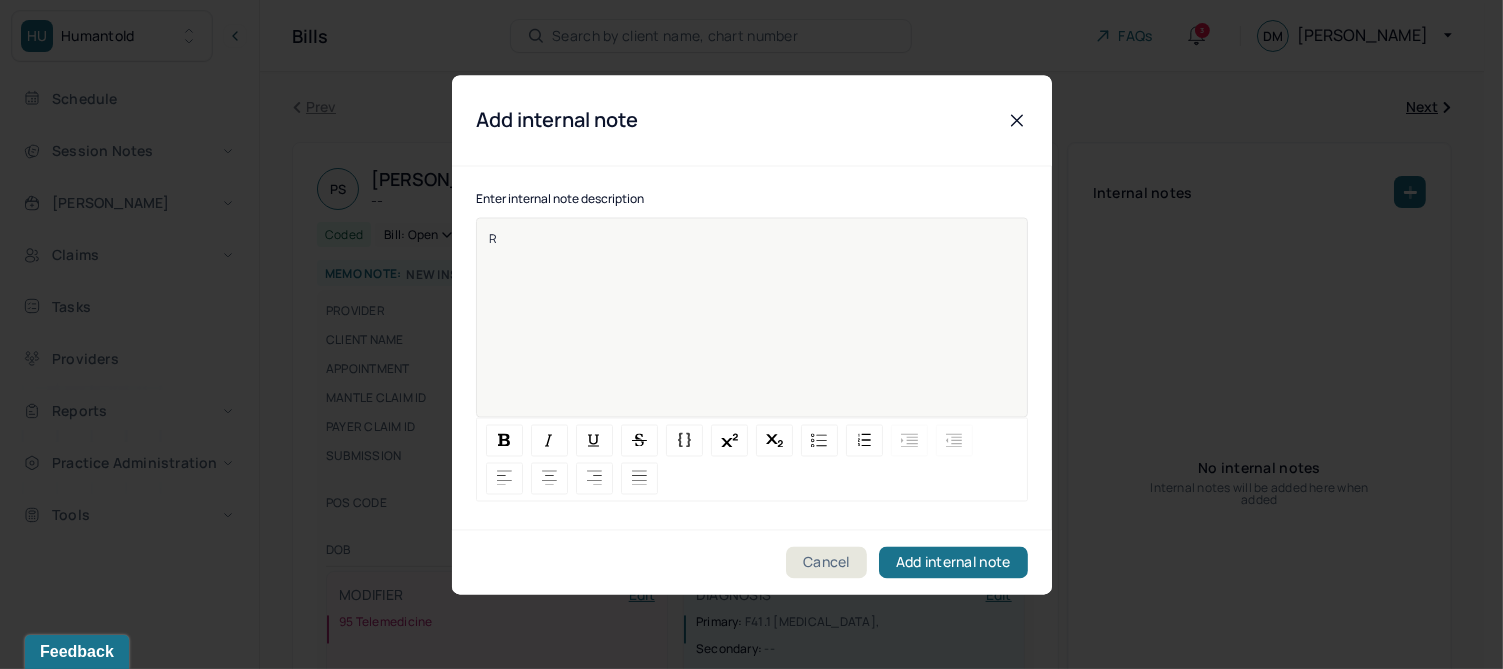 type 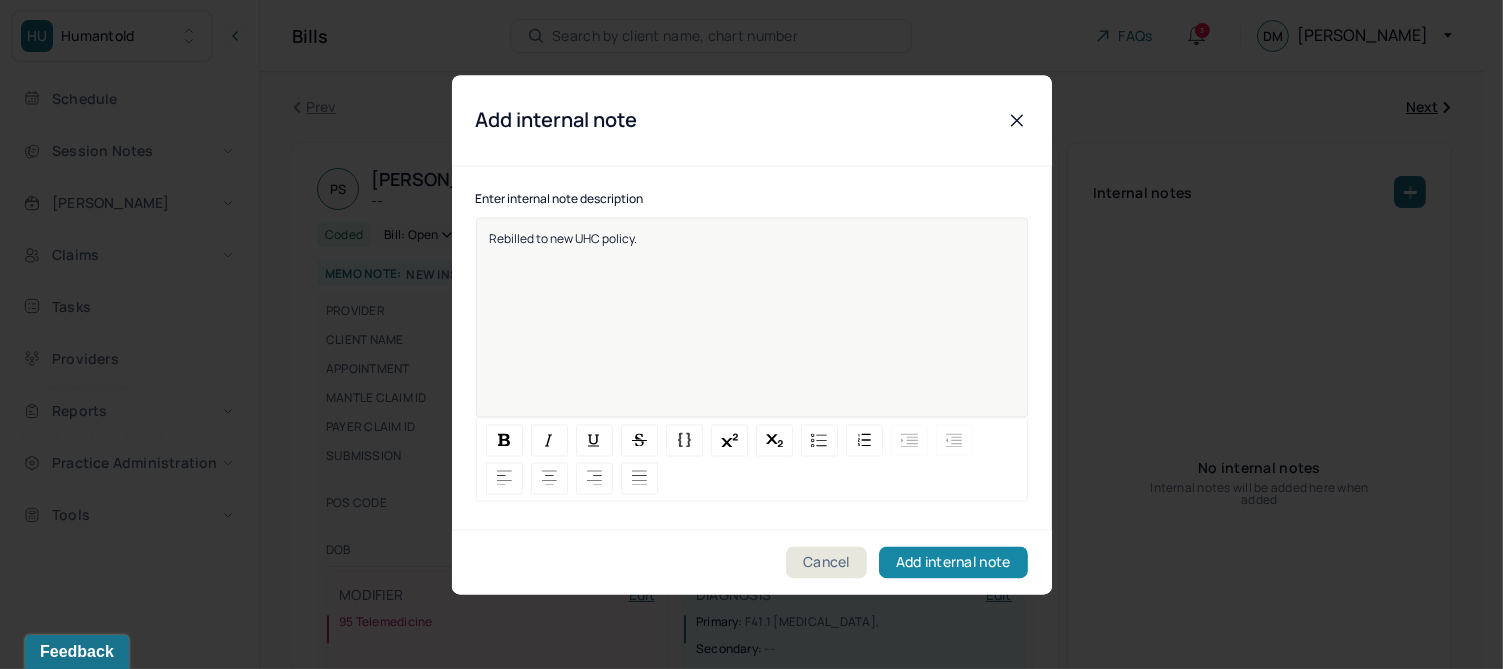 click on "Add internal note" at bounding box center [953, 562] 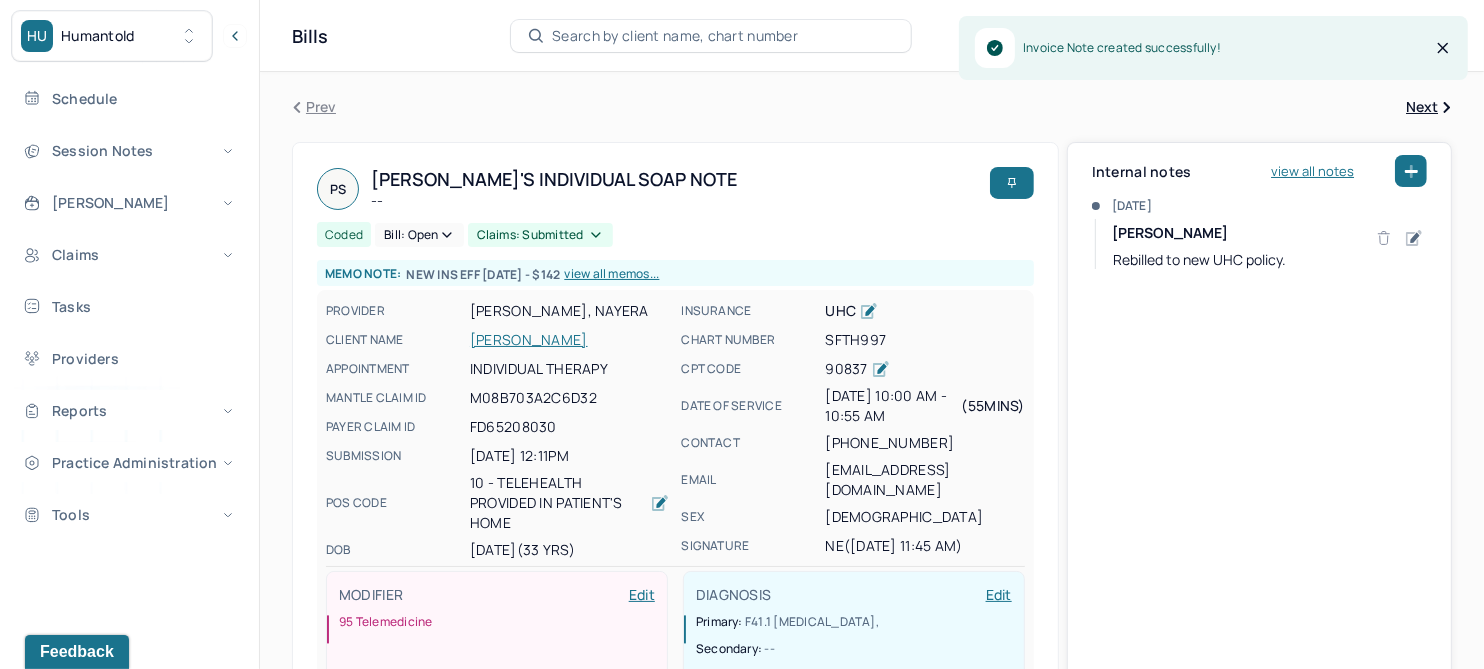 click on "STOICA, PATRICK" at bounding box center [569, 340] 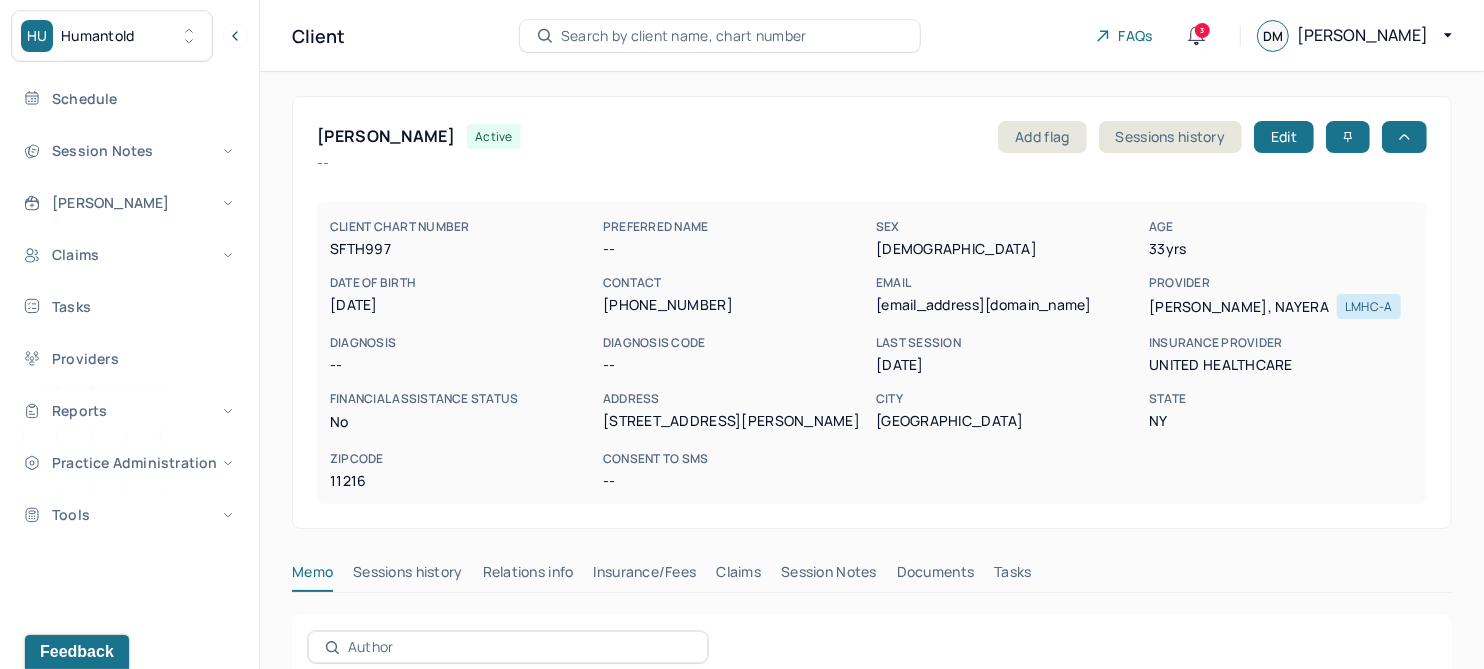 click on "Claims" at bounding box center [738, 576] 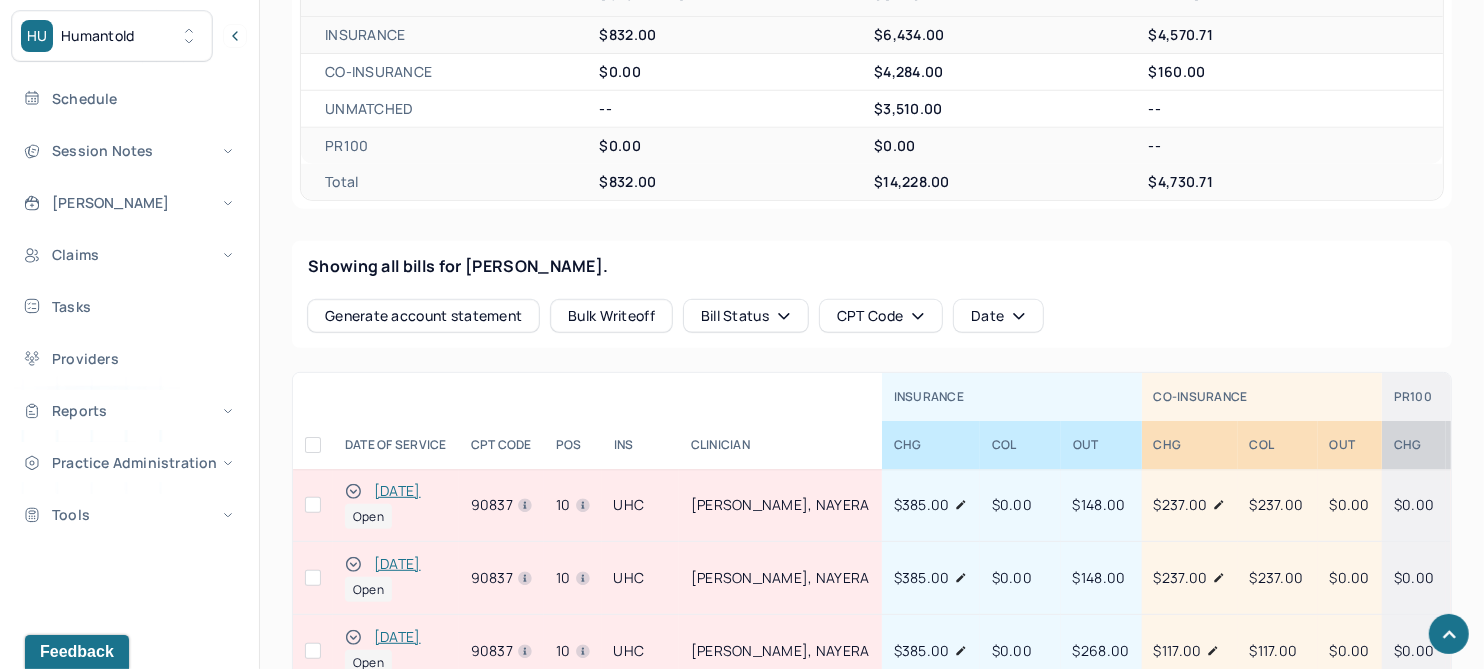 scroll, scrollTop: 750, scrollLeft: 0, axis: vertical 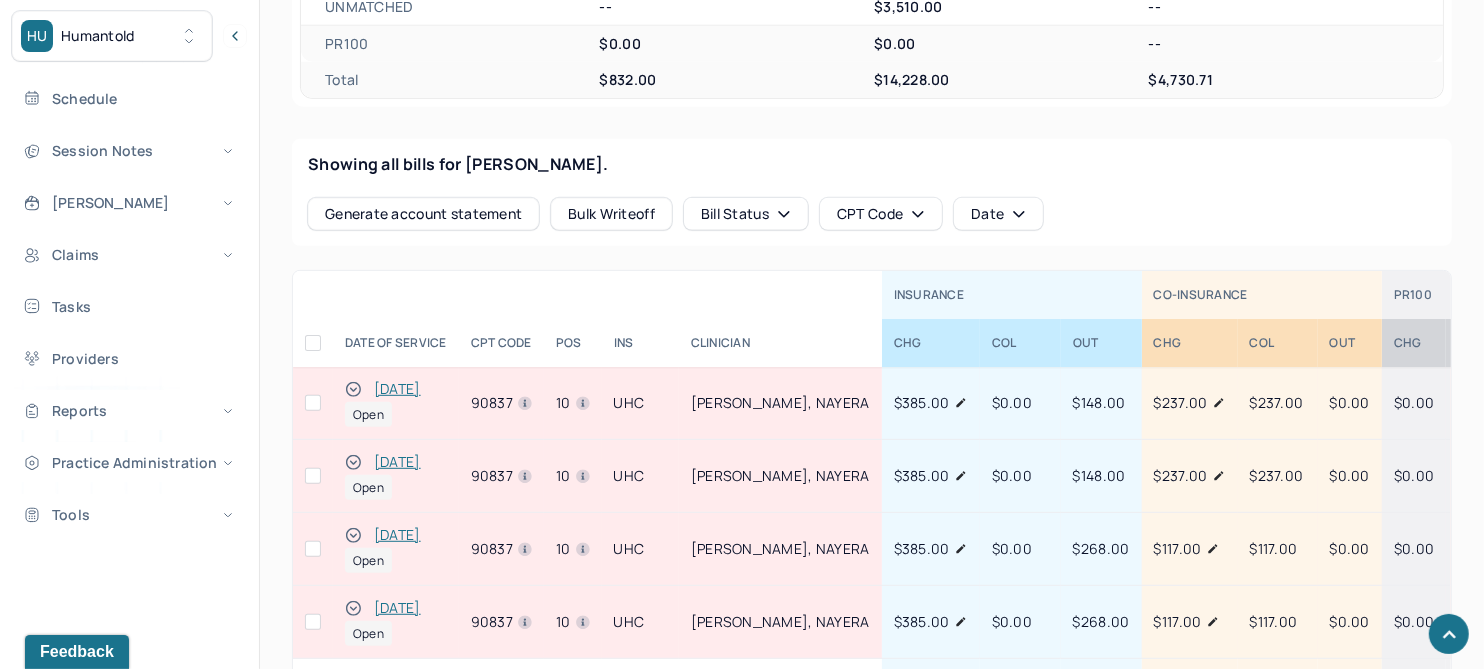 click on "[DATE]" at bounding box center [397, 462] 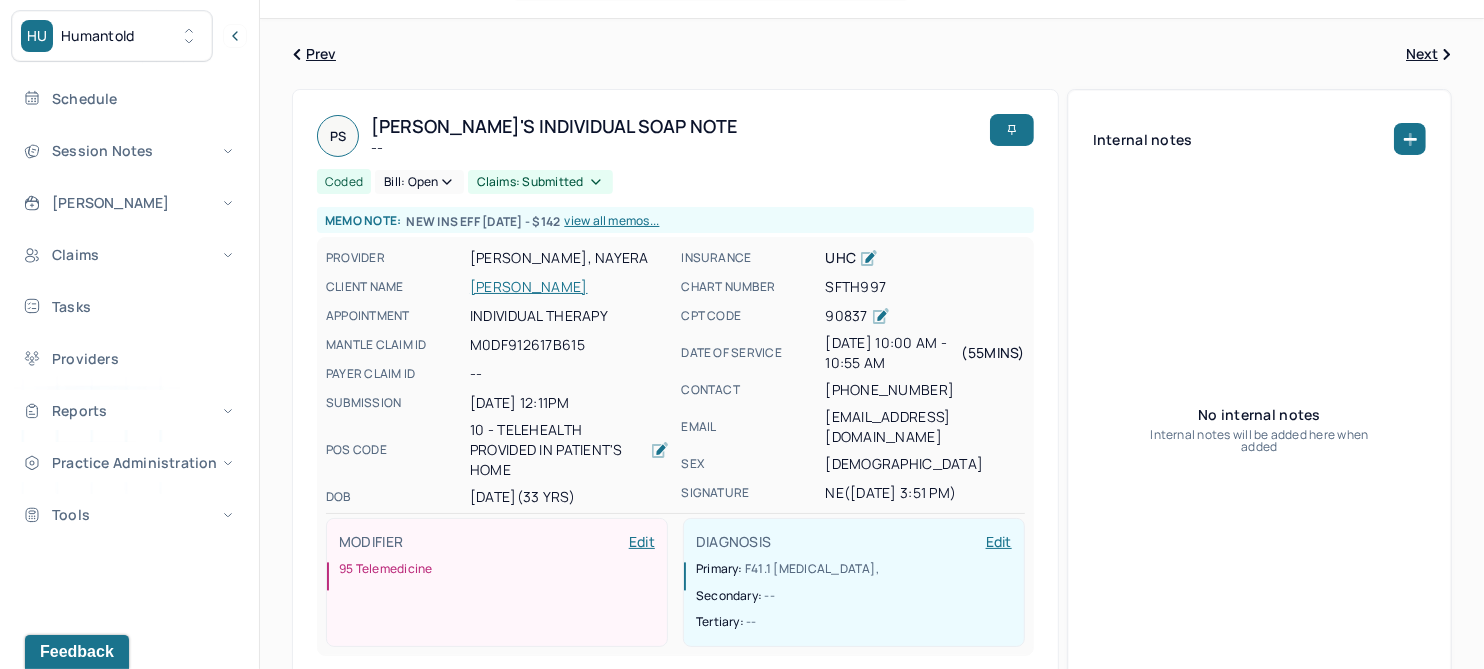 scroll, scrollTop: 0, scrollLeft: 0, axis: both 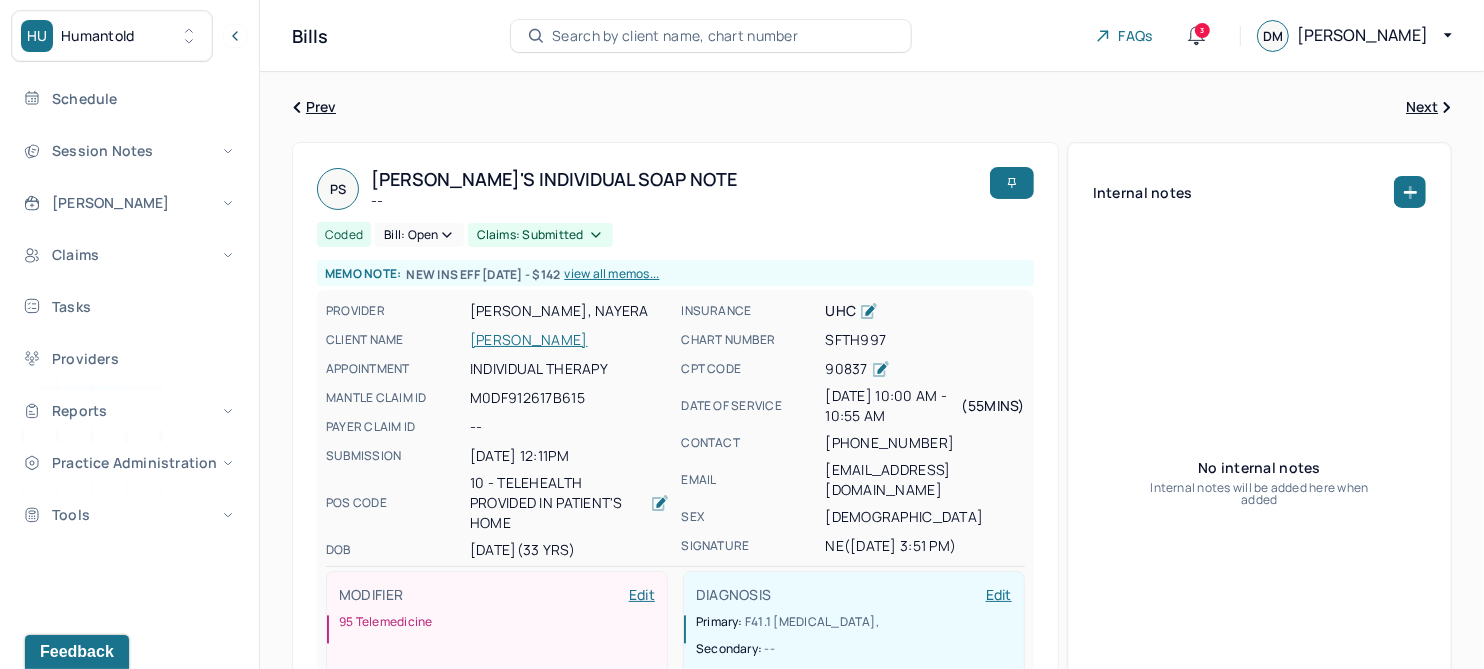 click at bounding box center (1410, 192) 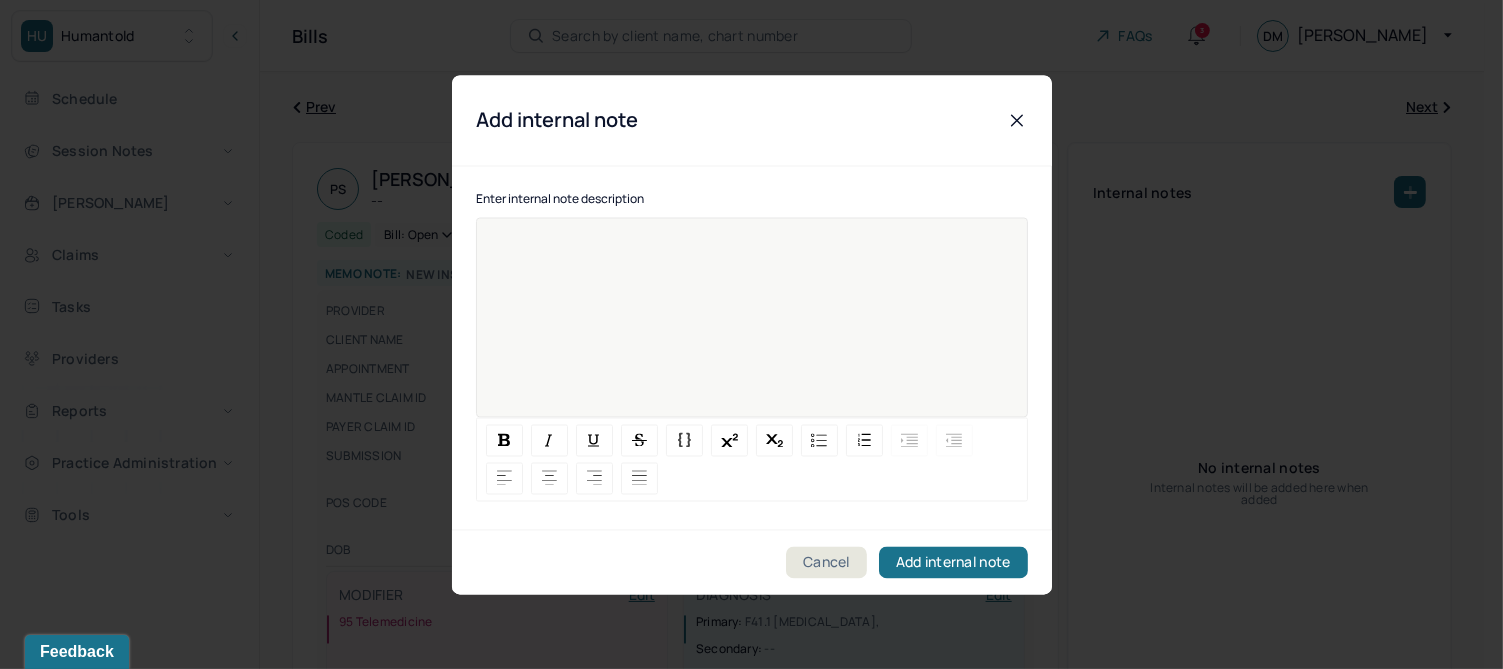 click at bounding box center (752, 330) 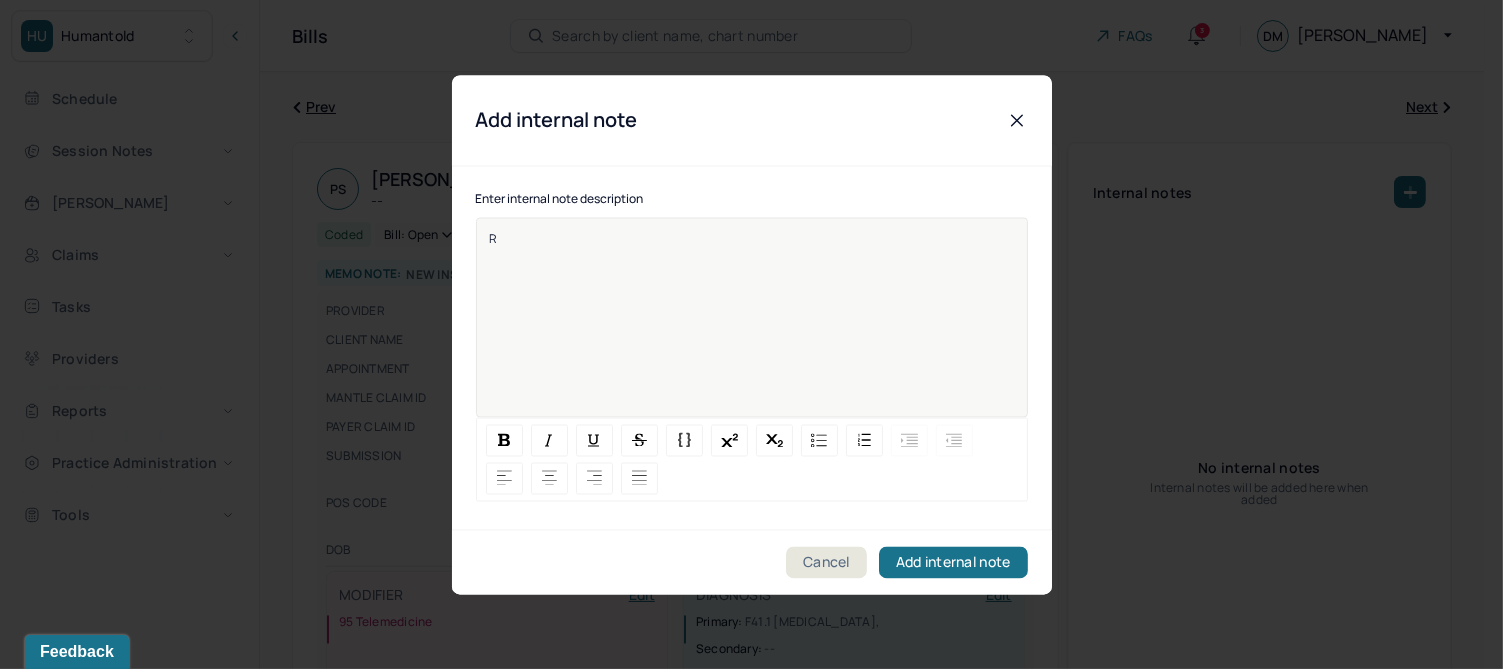 type 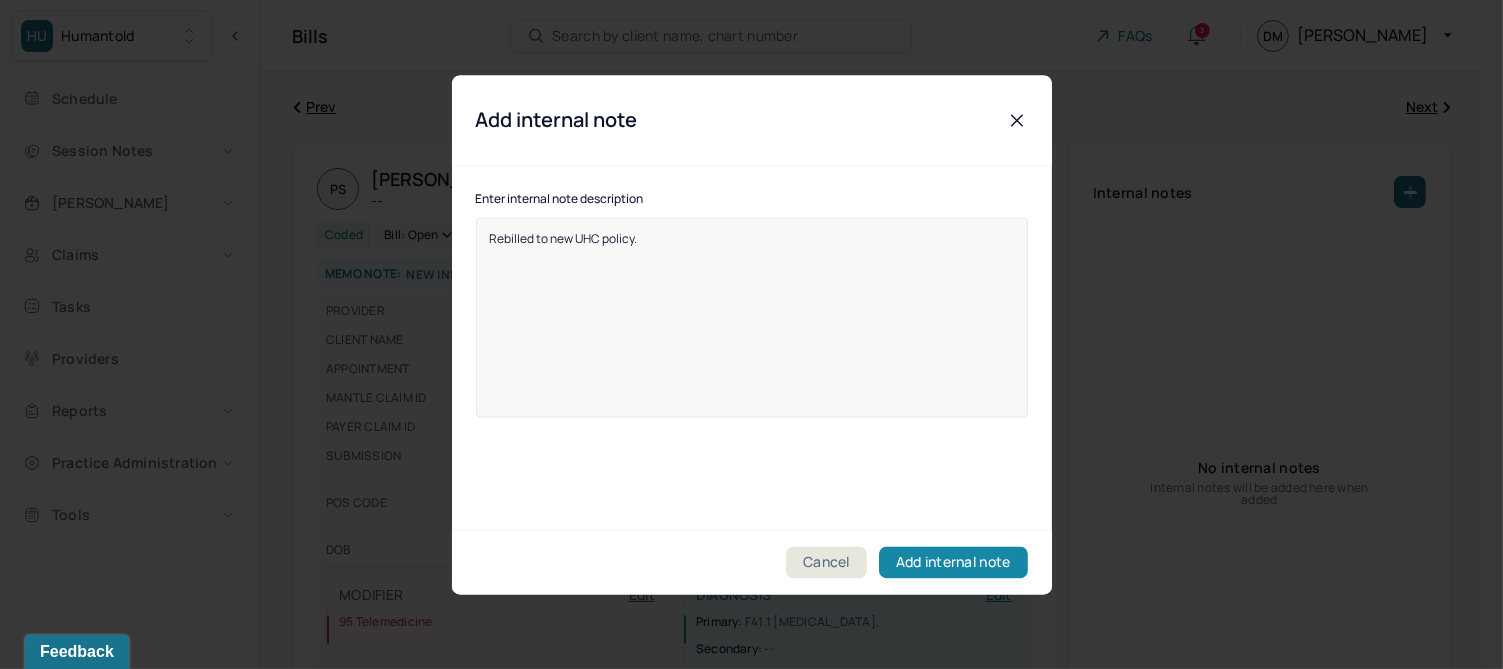 click on "Add internal note" at bounding box center (953, 562) 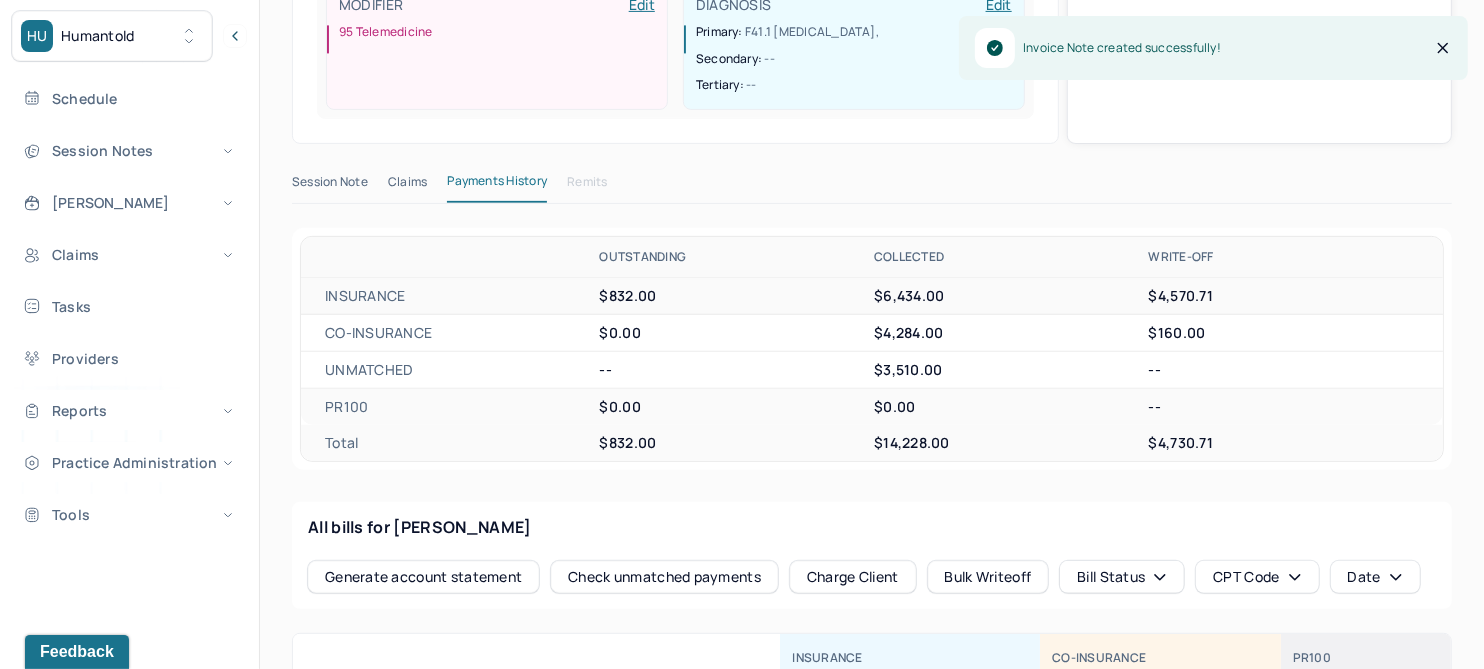scroll, scrollTop: 500, scrollLeft: 0, axis: vertical 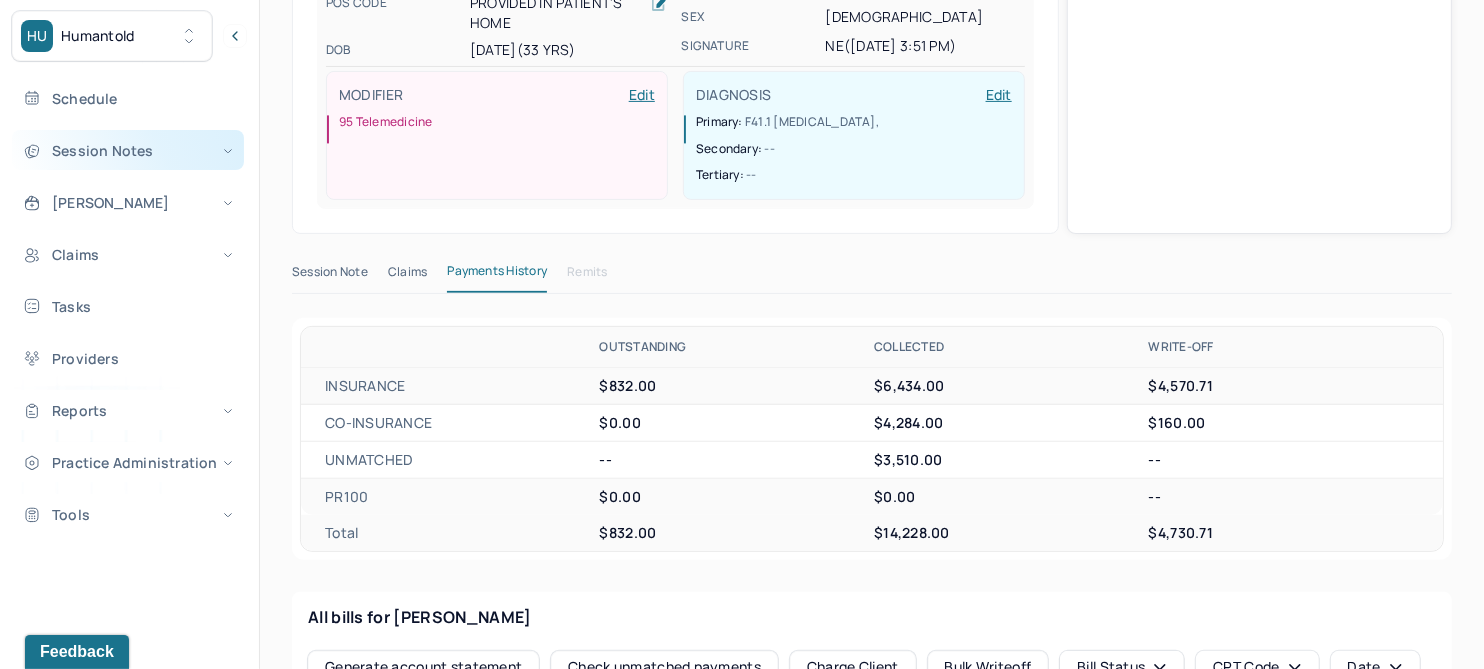 click on "Session Notes" at bounding box center [128, 150] 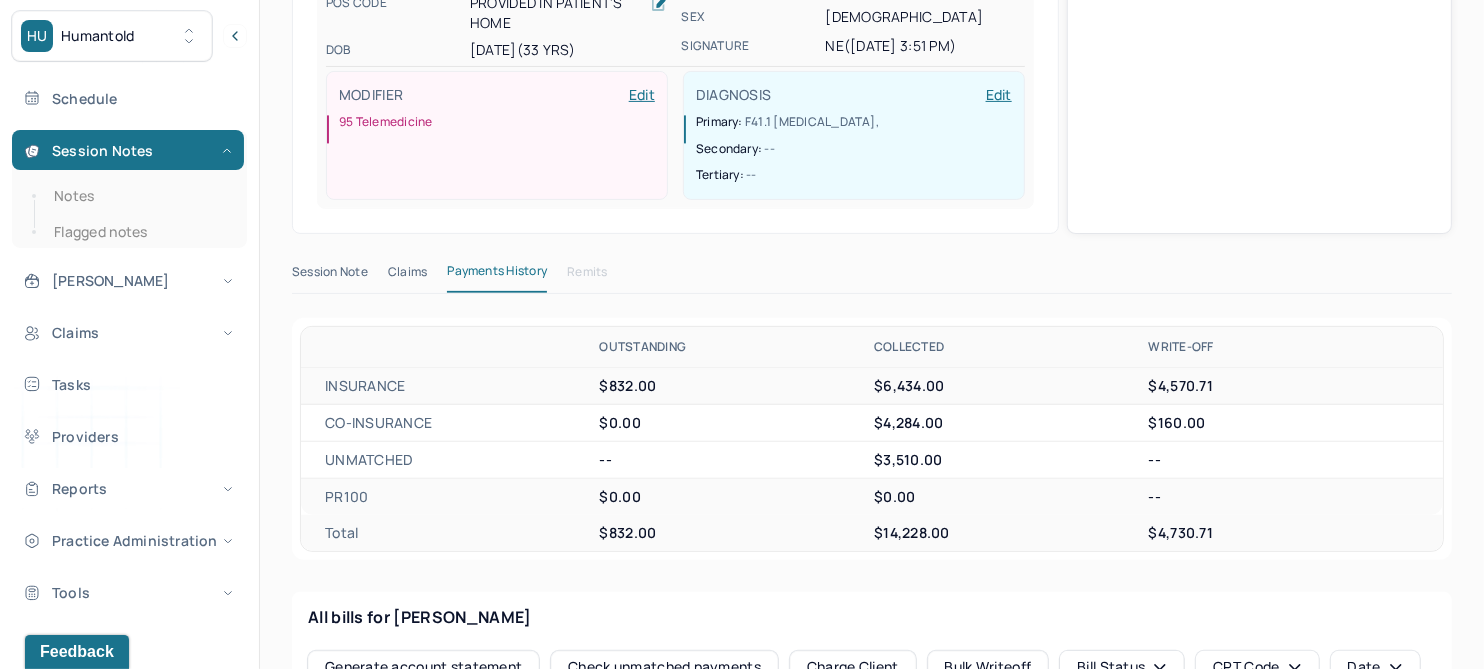 scroll, scrollTop: 125, scrollLeft: 0, axis: vertical 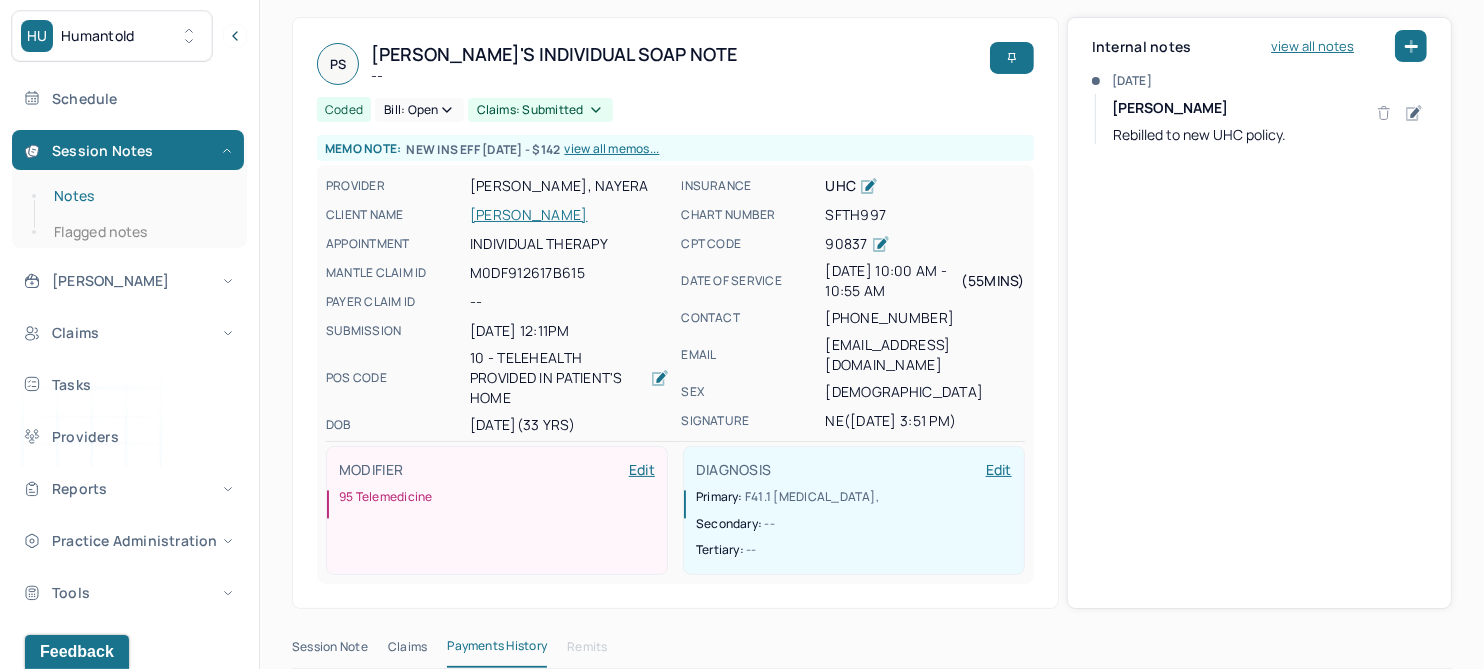 click on "Notes" at bounding box center (139, 196) 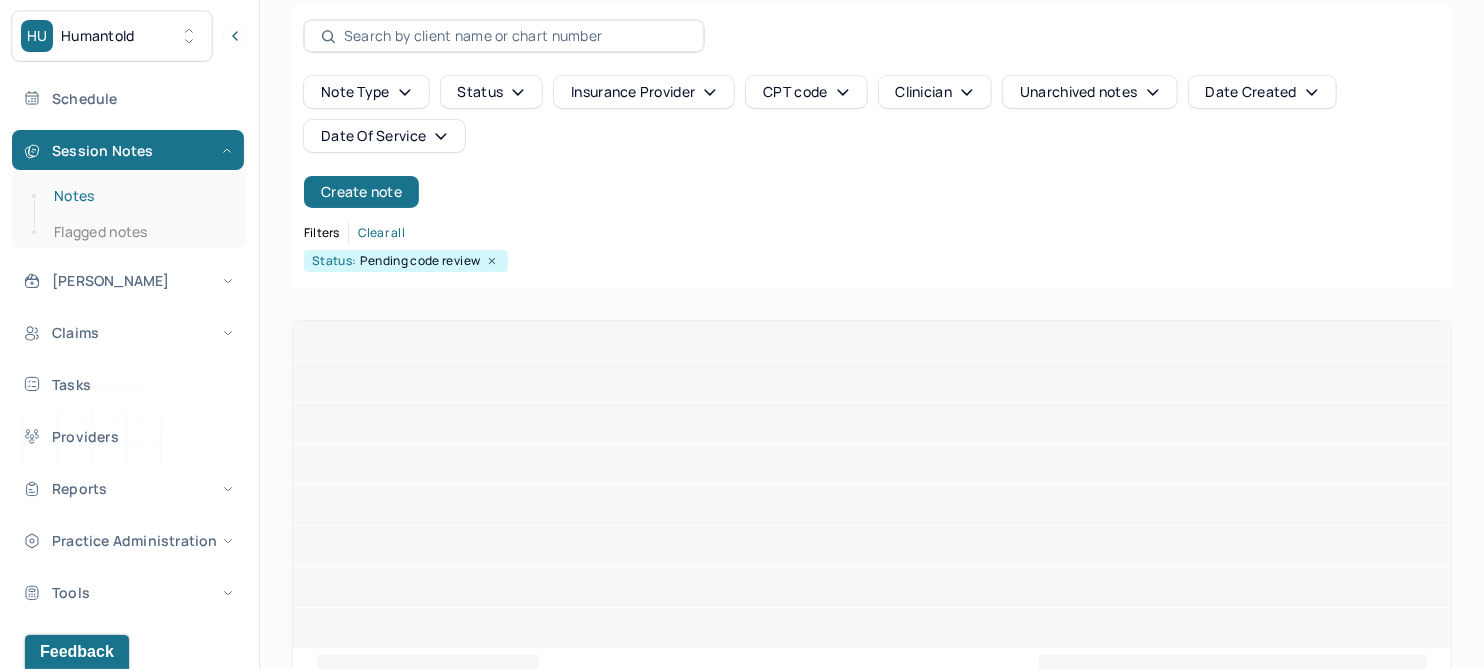 scroll, scrollTop: 125, scrollLeft: 0, axis: vertical 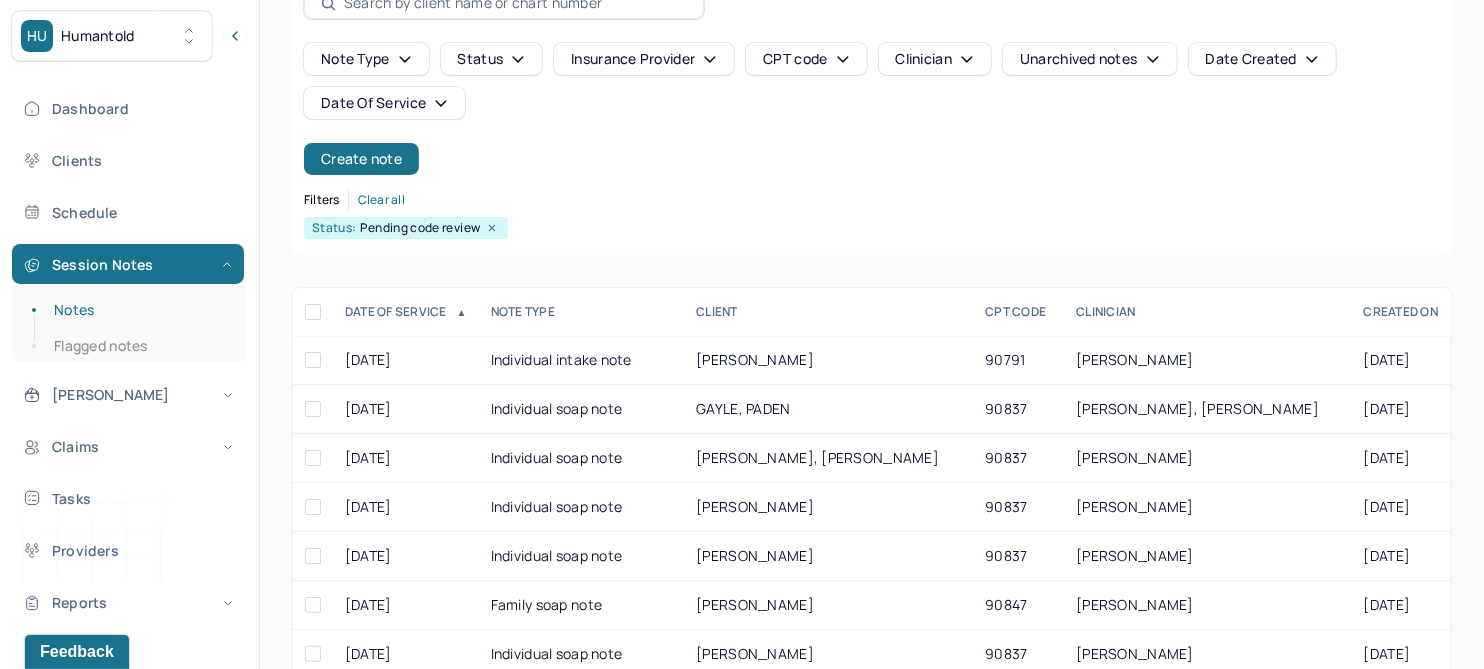 click on "Clients" at bounding box center [128, 160] 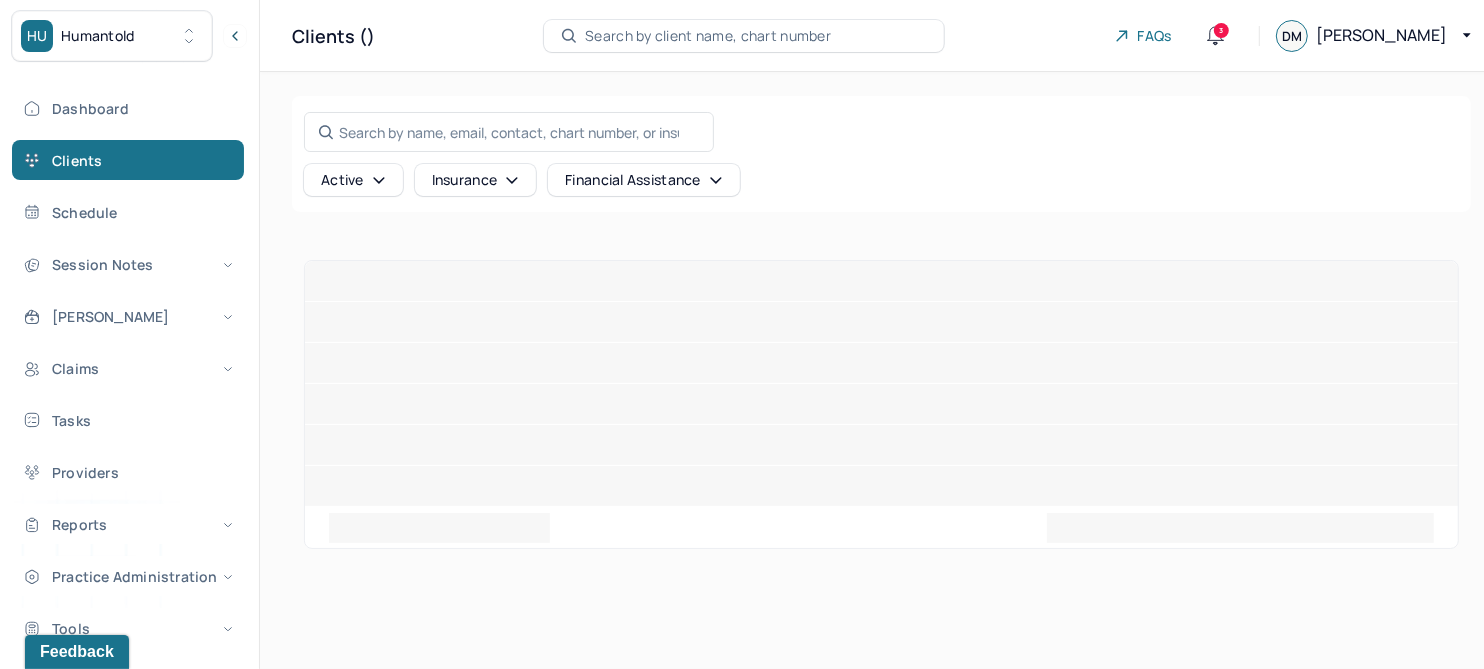 scroll, scrollTop: 0, scrollLeft: 0, axis: both 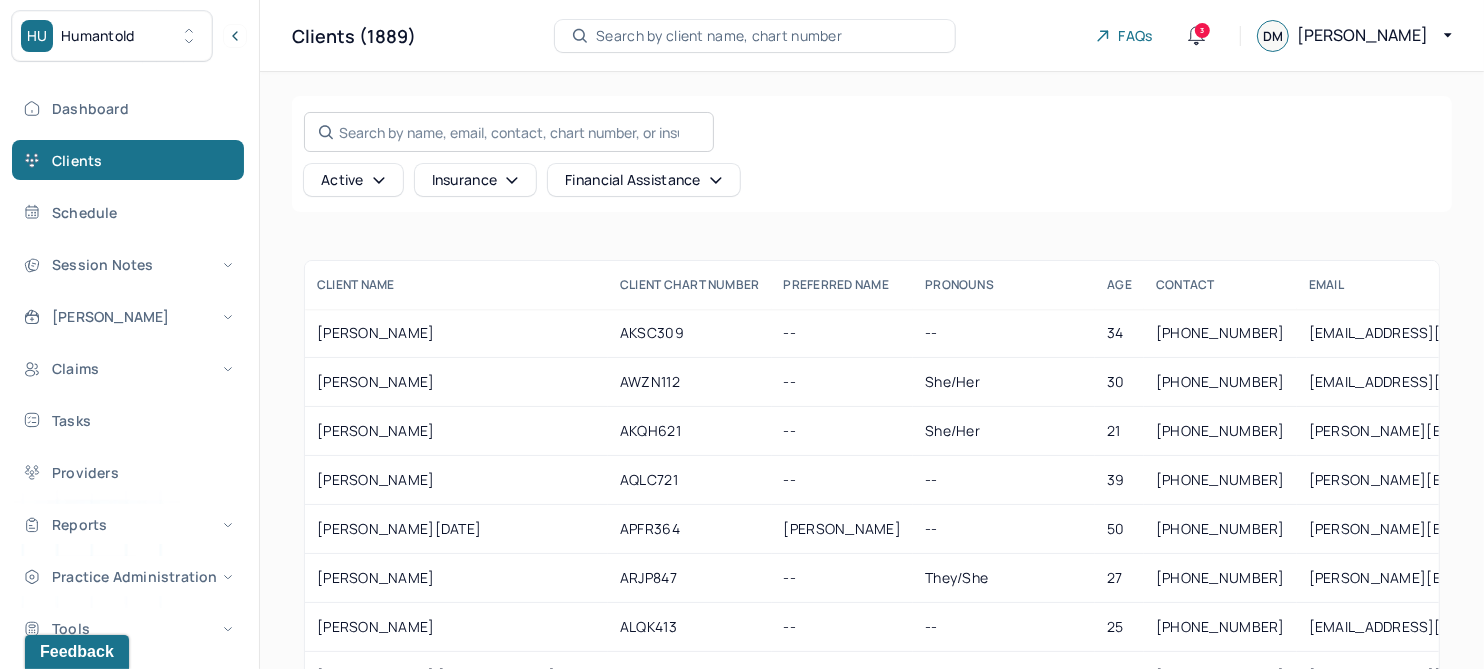 click on "Search by name, email, contact, chart number, or insurance id..." at bounding box center (509, 132) 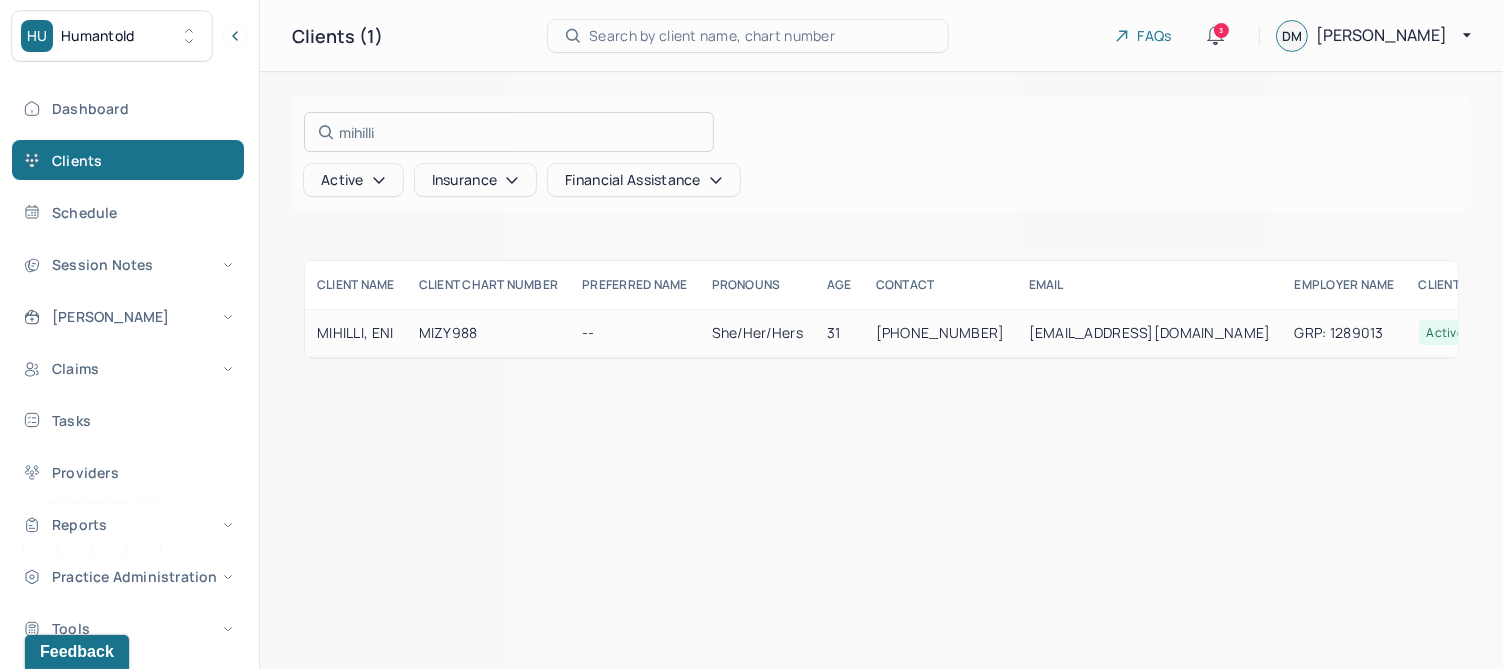 type on "mihilli" 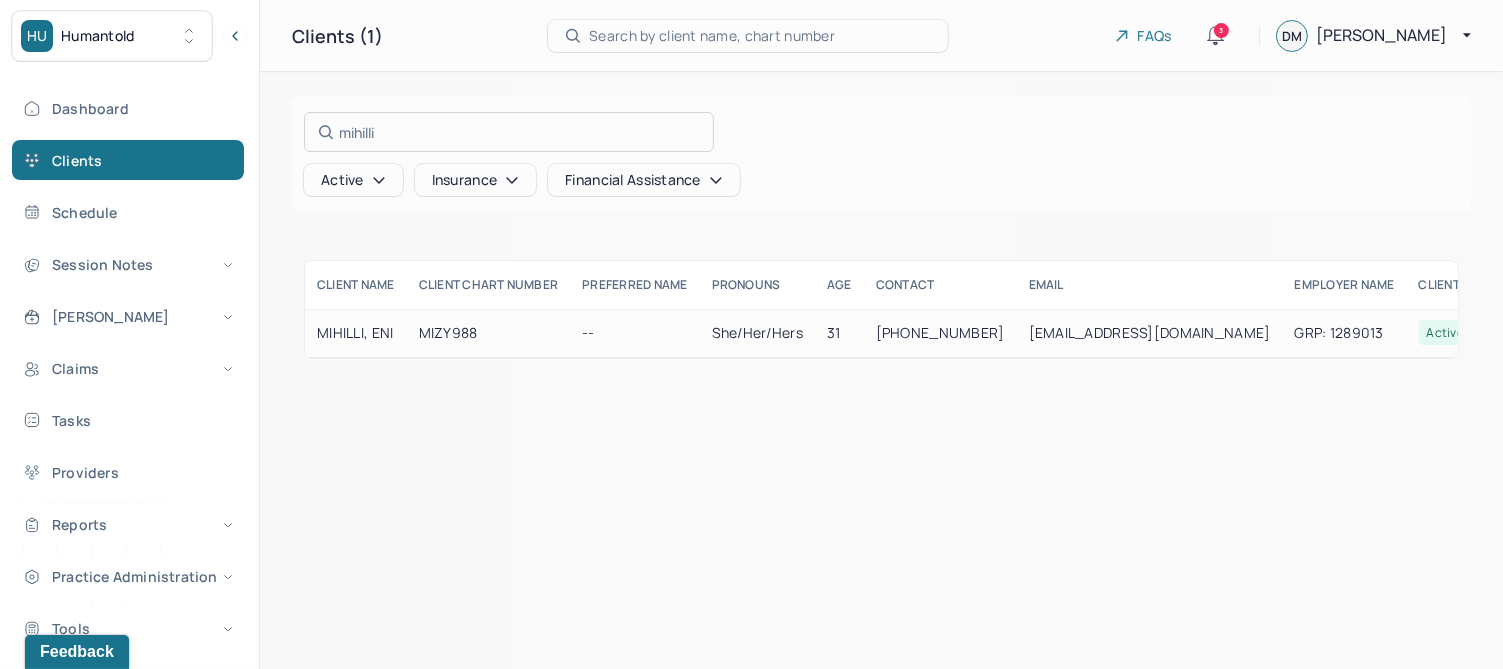 click at bounding box center [751, 334] 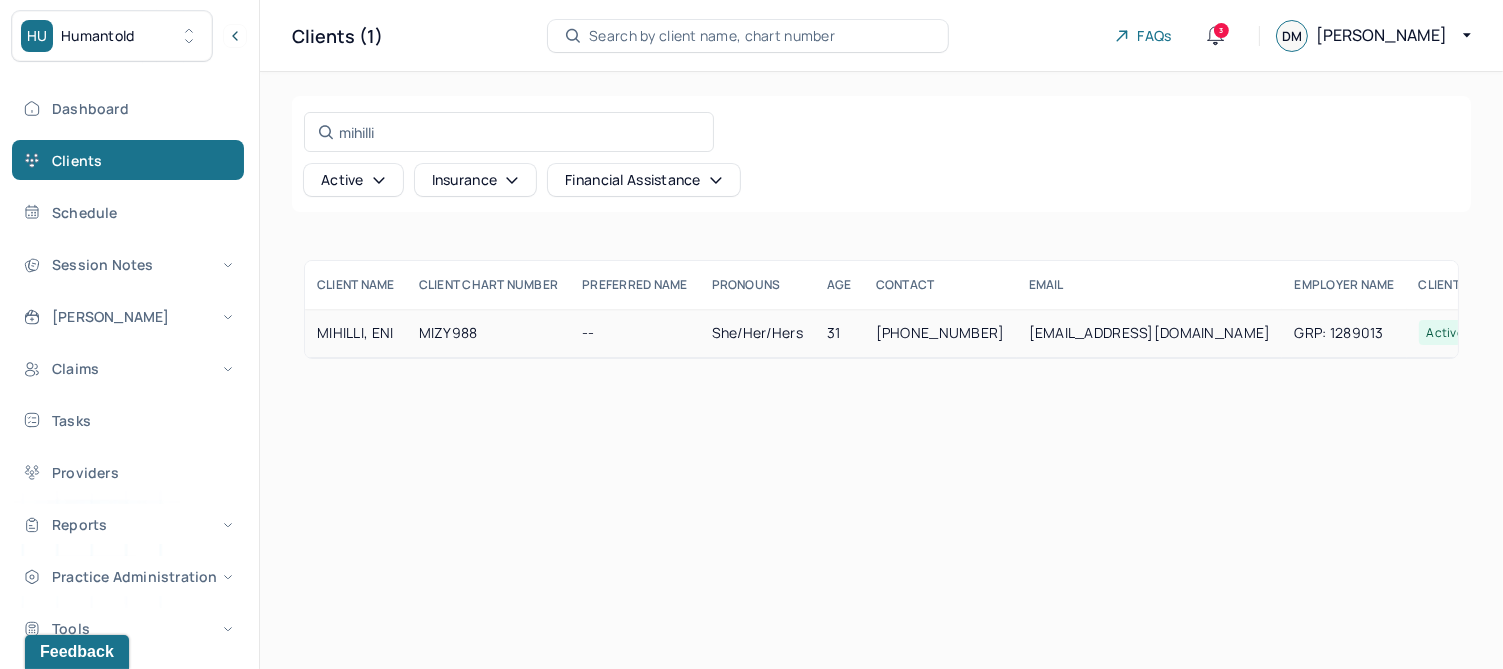 click on "MIHILLI, ENI" at bounding box center [356, 333] 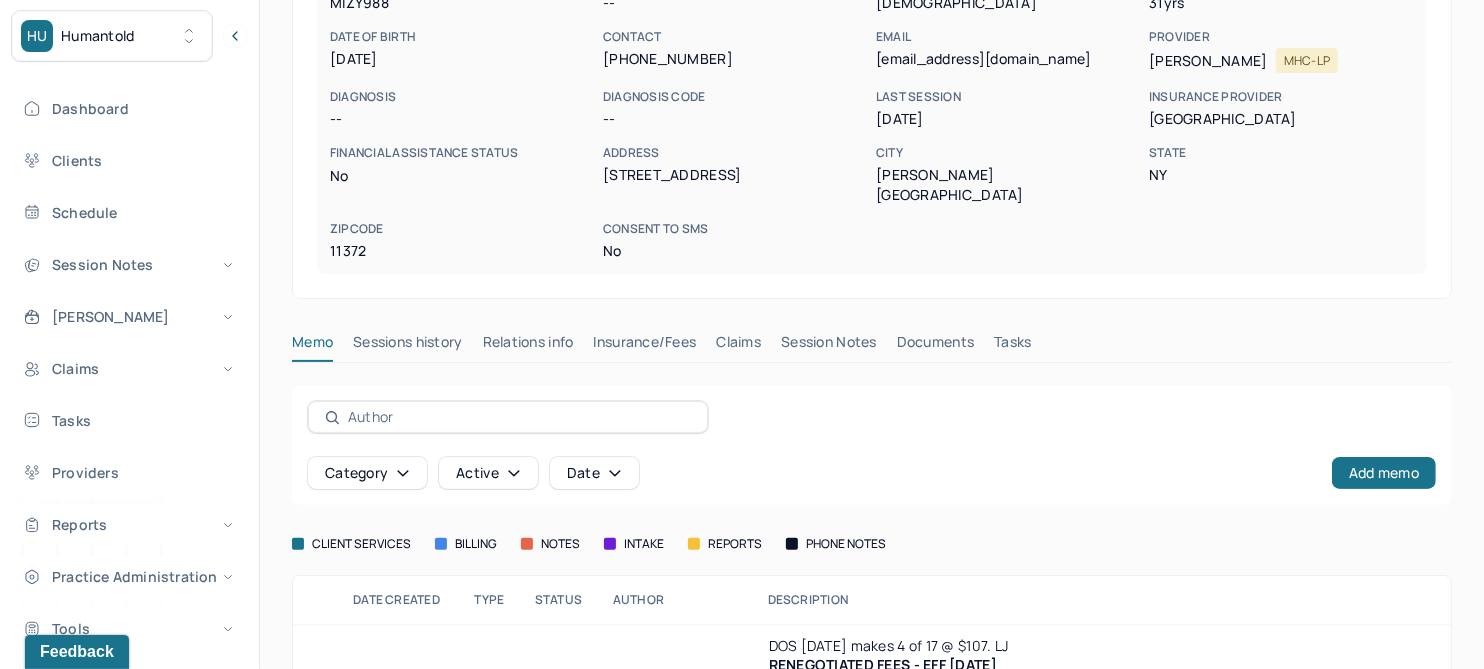 scroll, scrollTop: 250, scrollLeft: 0, axis: vertical 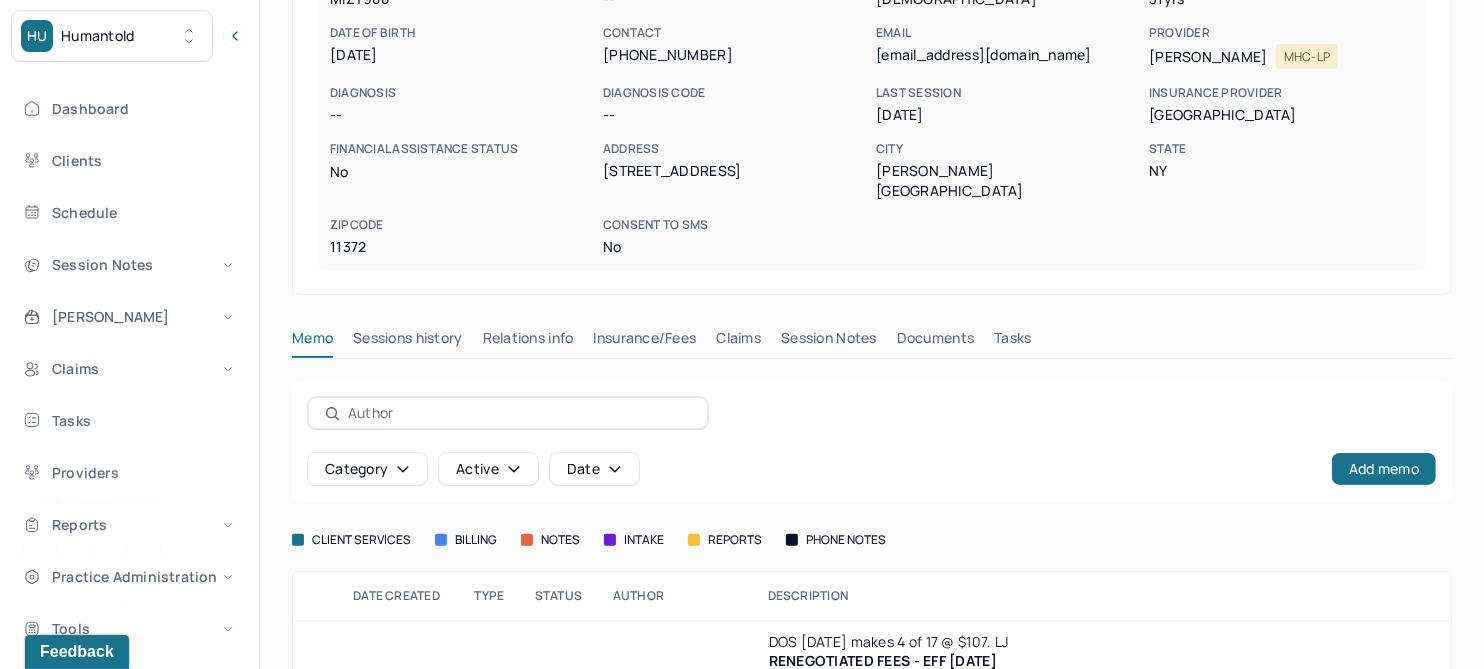 click on "Session Notes" at bounding box center (829, 342) 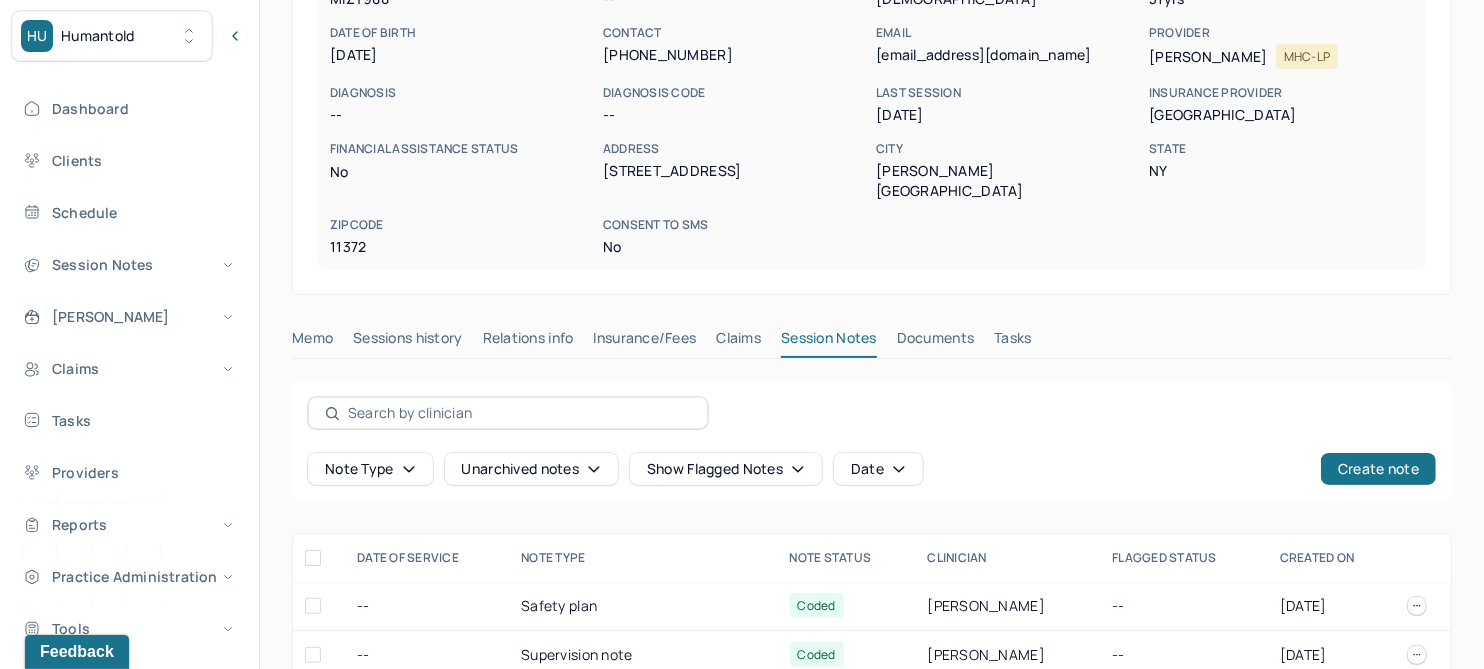 click 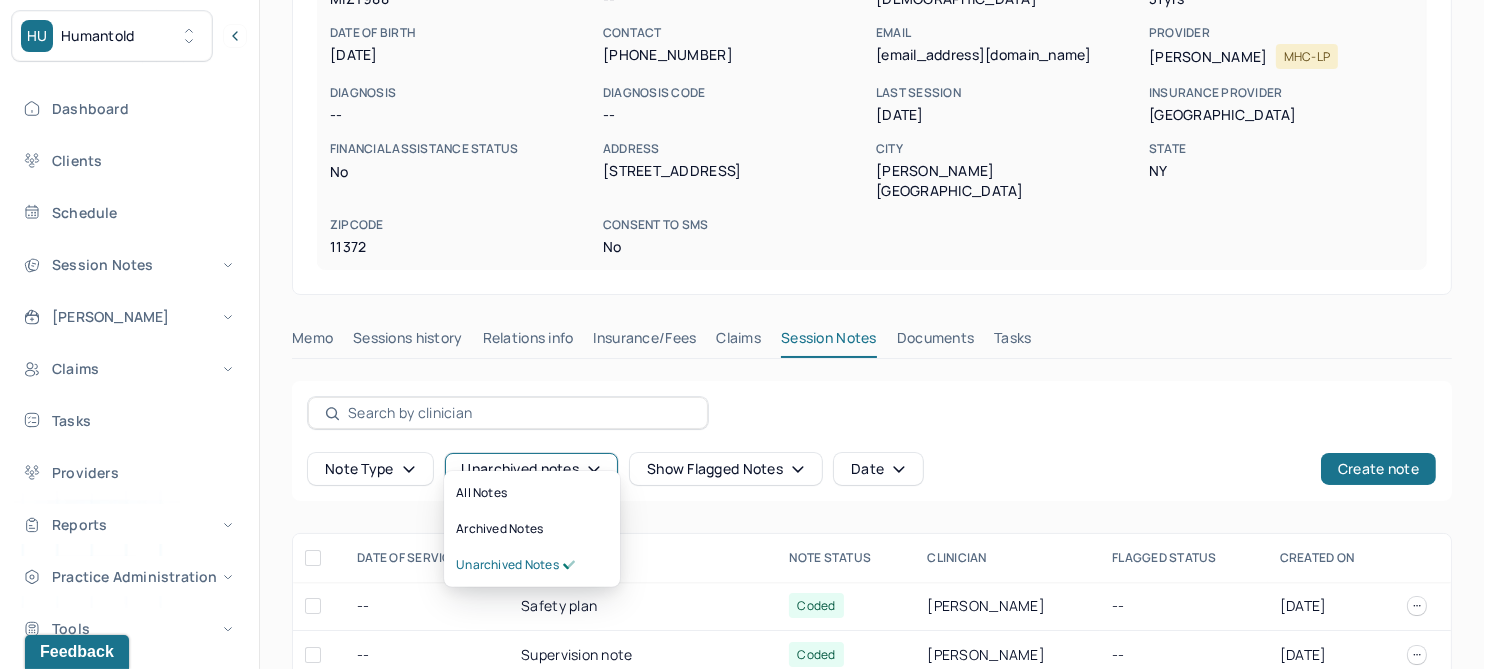 click on "Memo     Sessions history     Relations info     Insurance/Fees     Claims     Session Notes     Documents     Tasks" at bounding box center [872, 354] 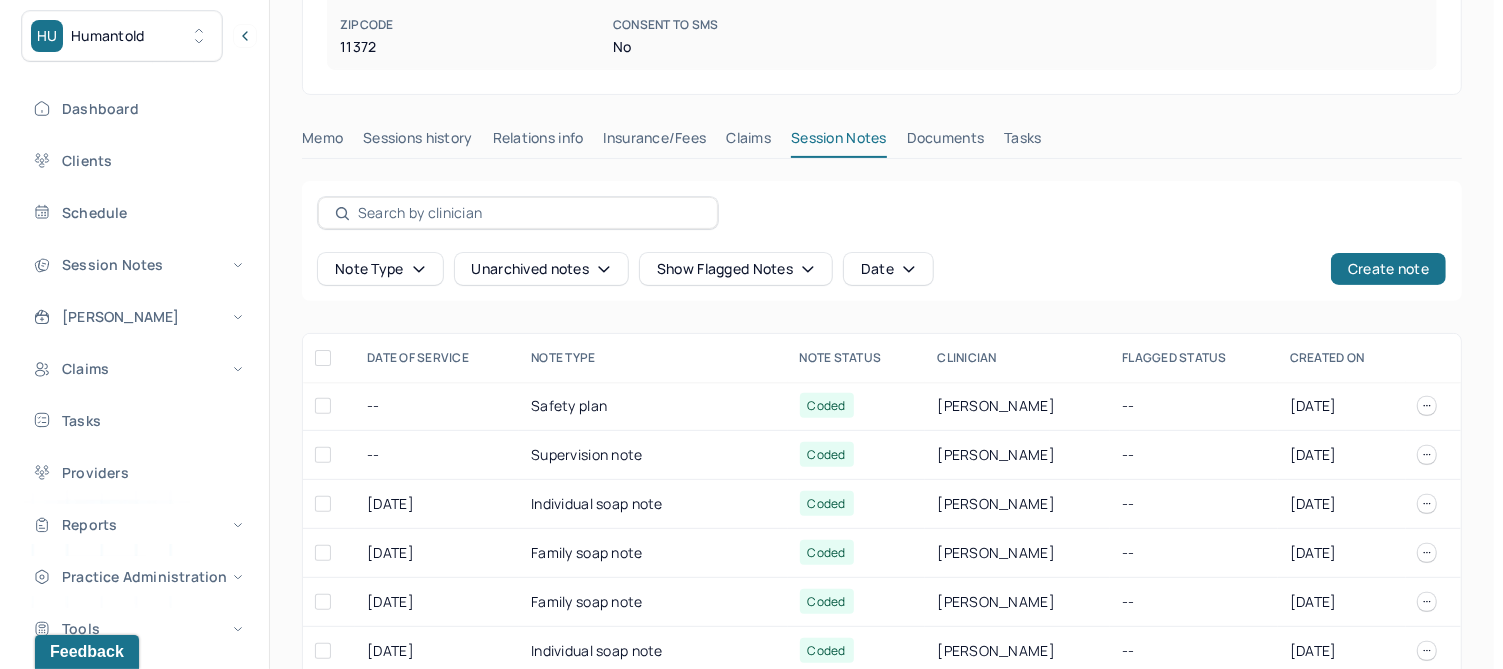 scroll, scrollTop: 500, scrollLeft: 0, axis: vertical 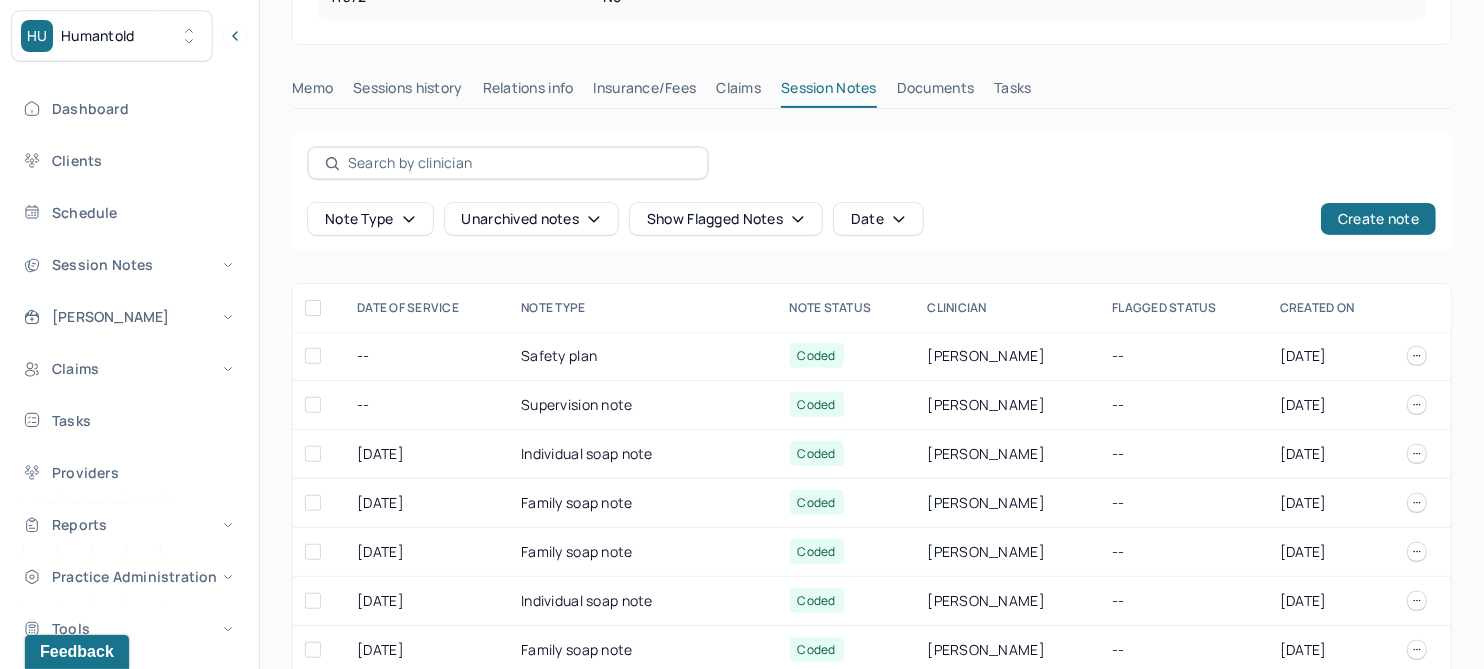 click 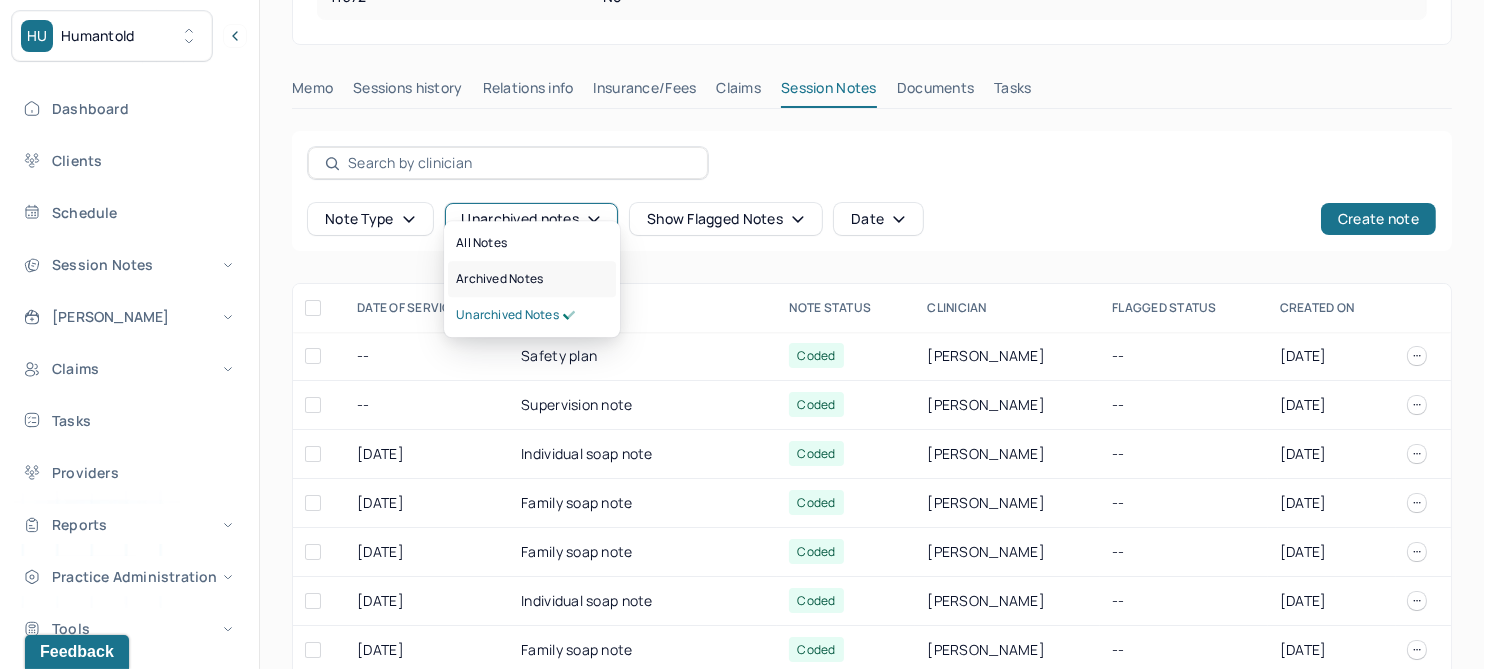 click on "Archived notes" at bounding box center [499, 279] 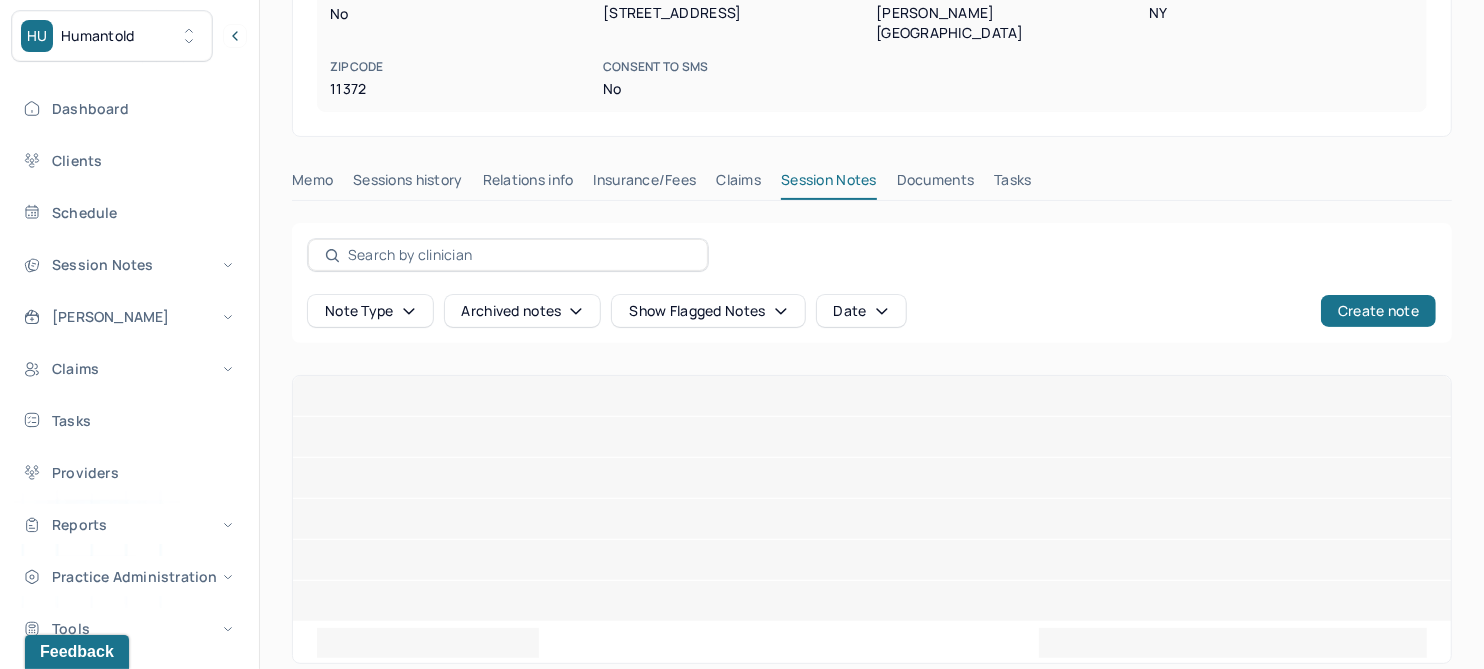 scroll, scrollTop: 218, scrollLeft: 0, axis: vertical 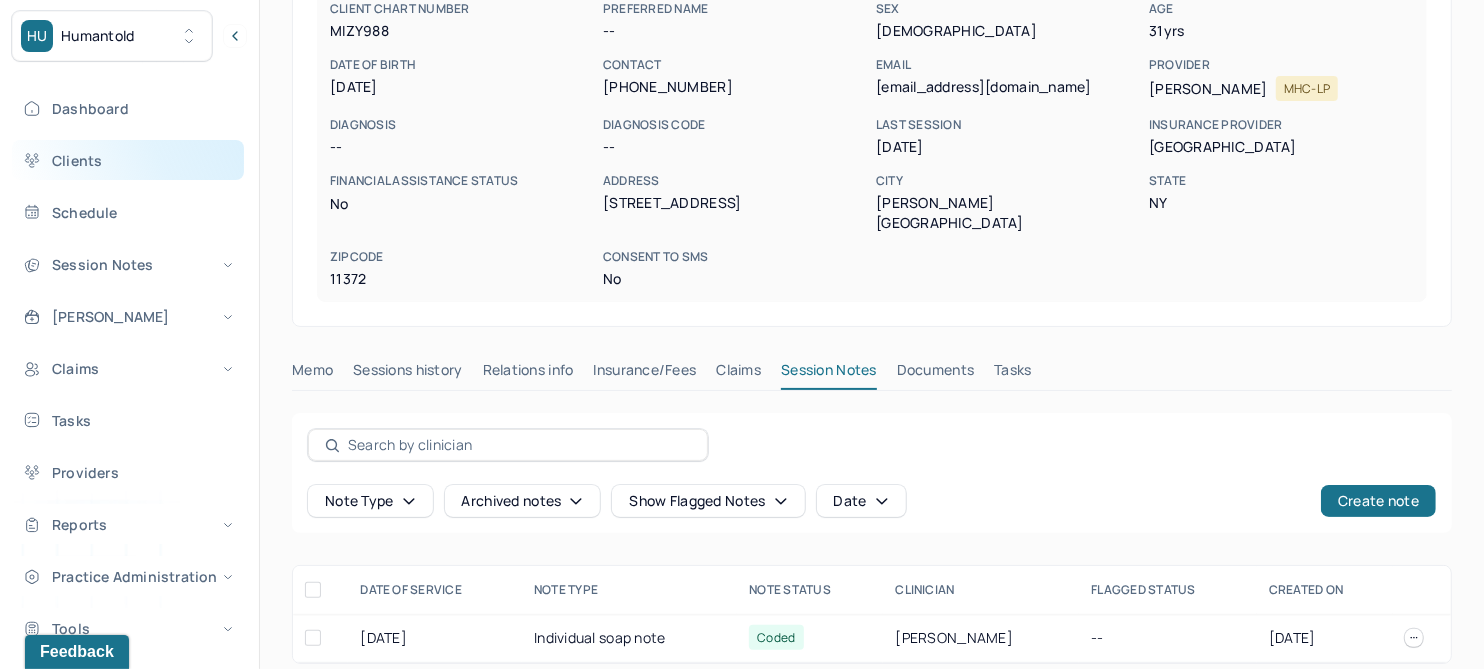 click on "Clients" at bounding box center (128, 160) 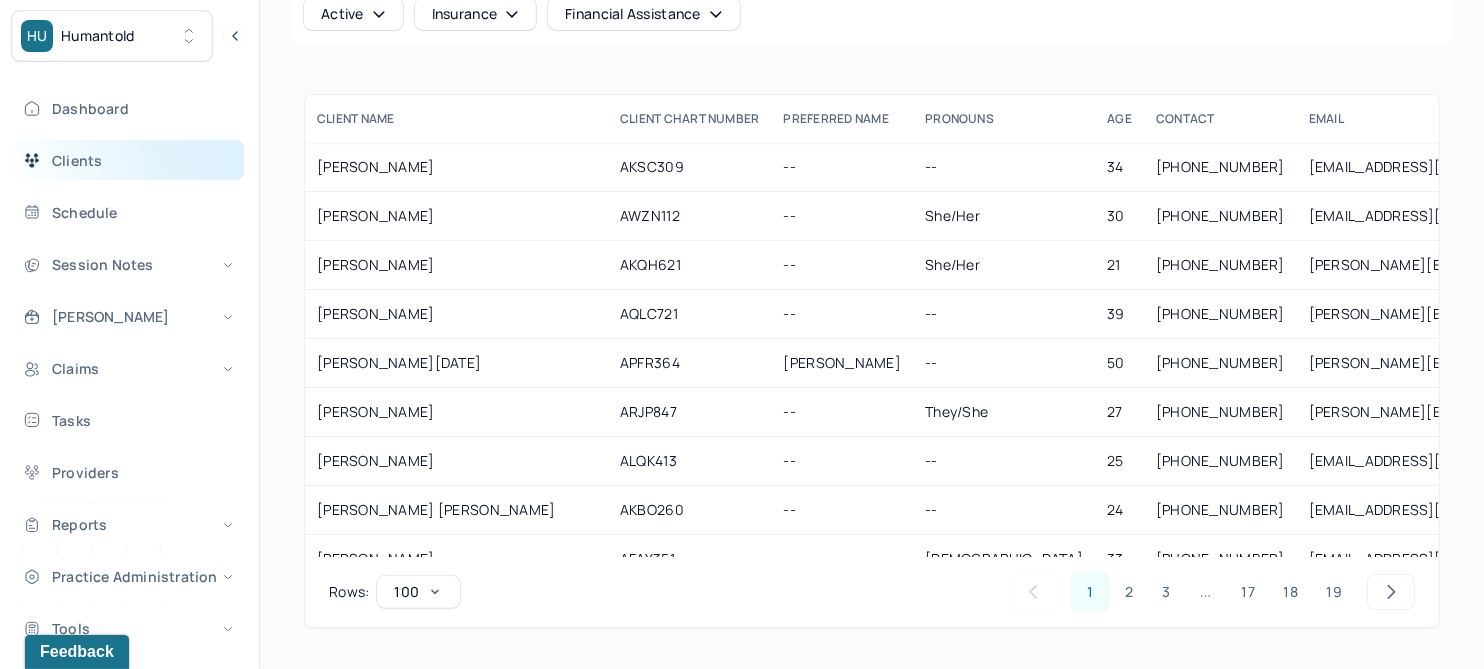 scroll, scrollTop: 0, scrollLeft: 0, axis: both 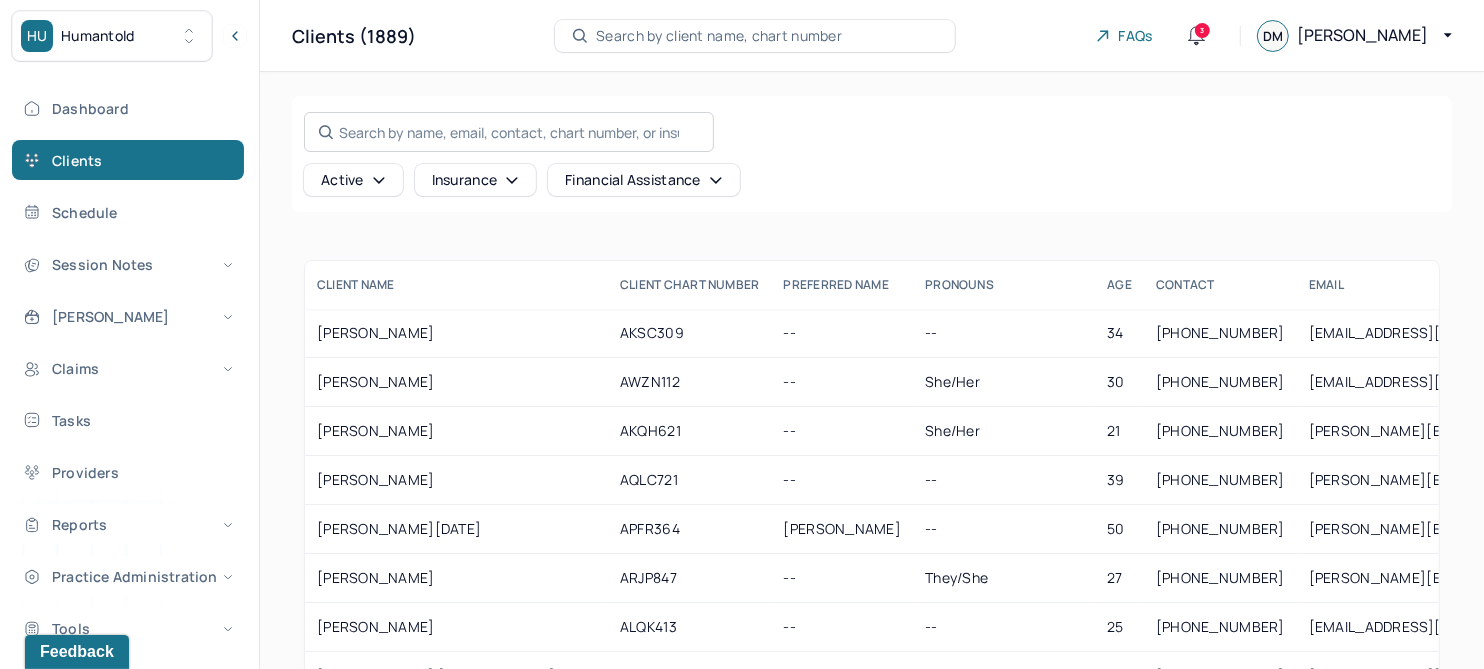 click on "Search by name, email, contact, chart number, or insurance id..." at bounding box center (509, 132) 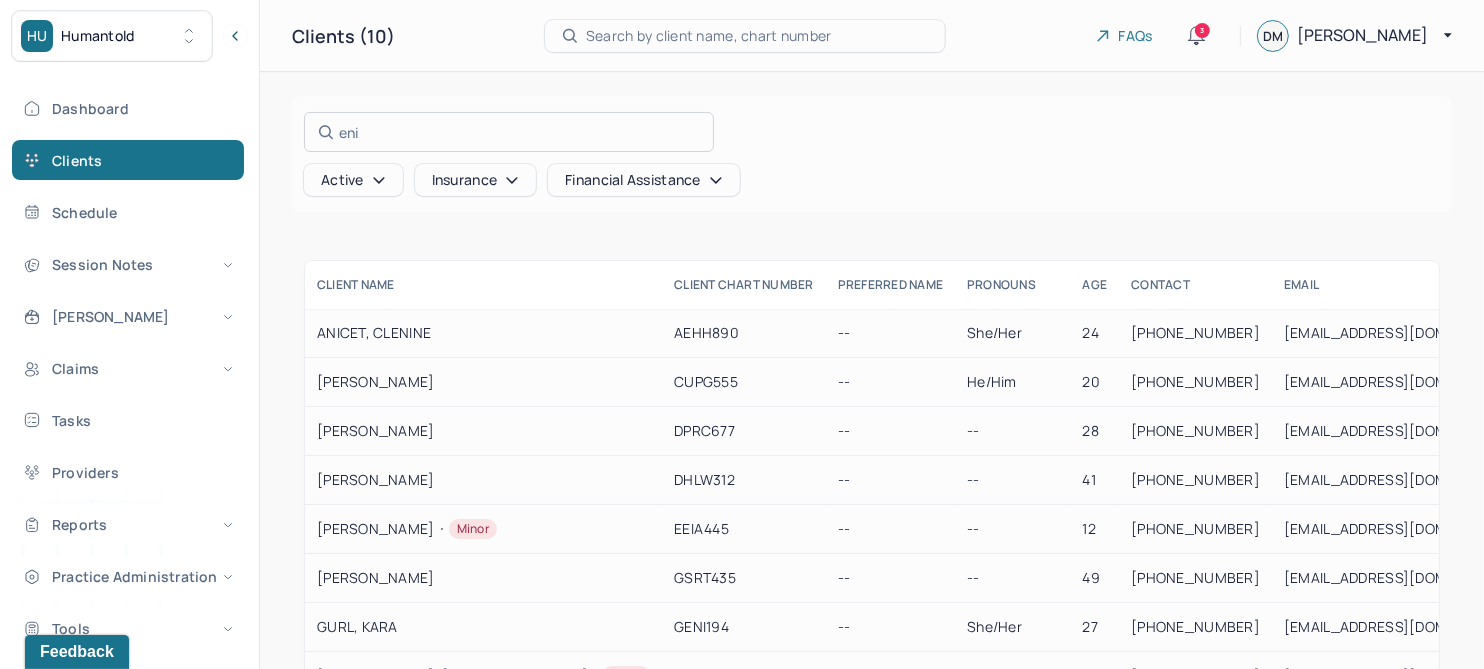 click at bounding box center (742, 334) 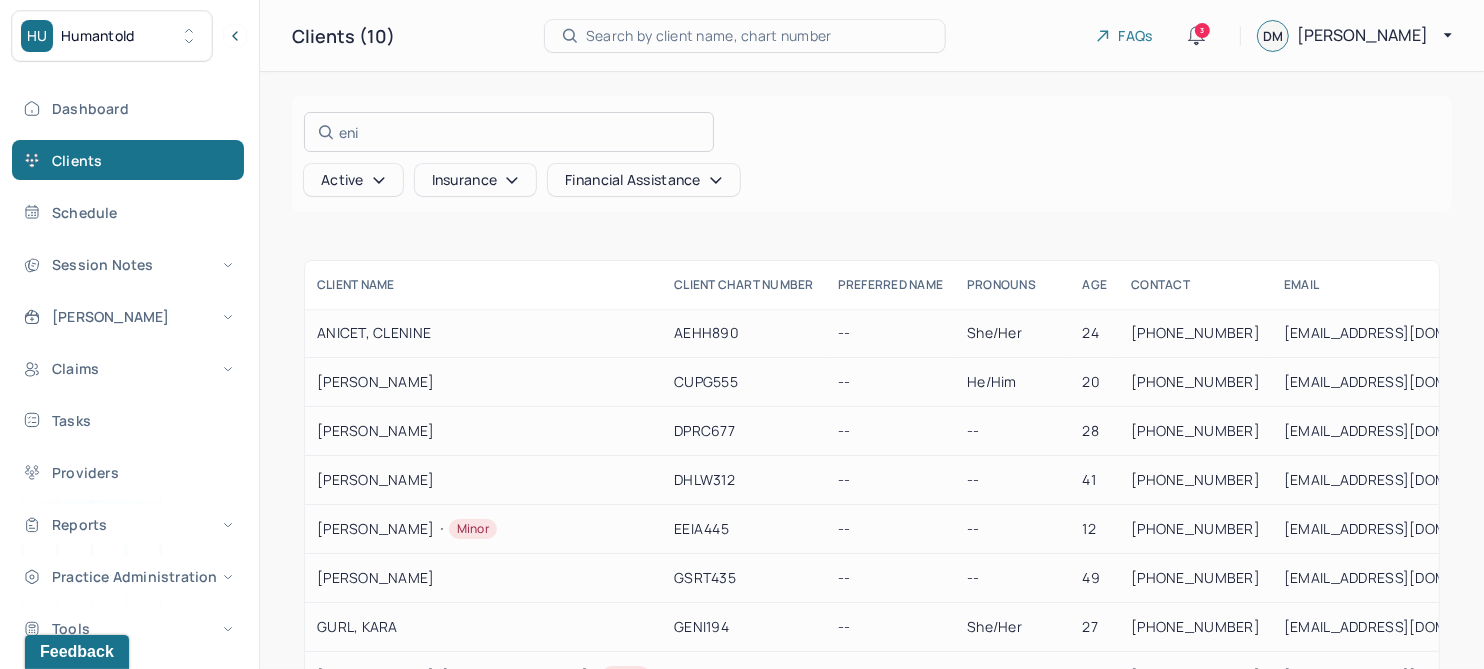 type on "enimihilli@gmail.com" 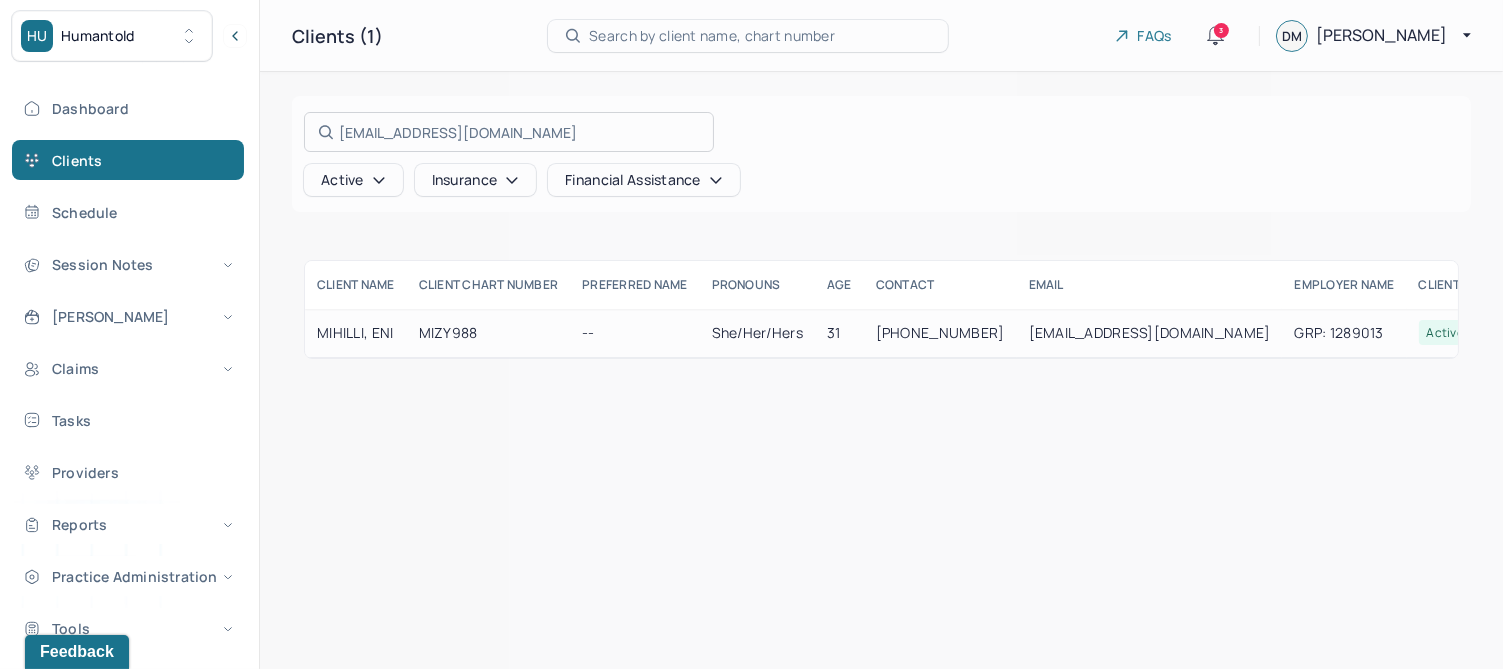 click at bounding box center (751, 334) 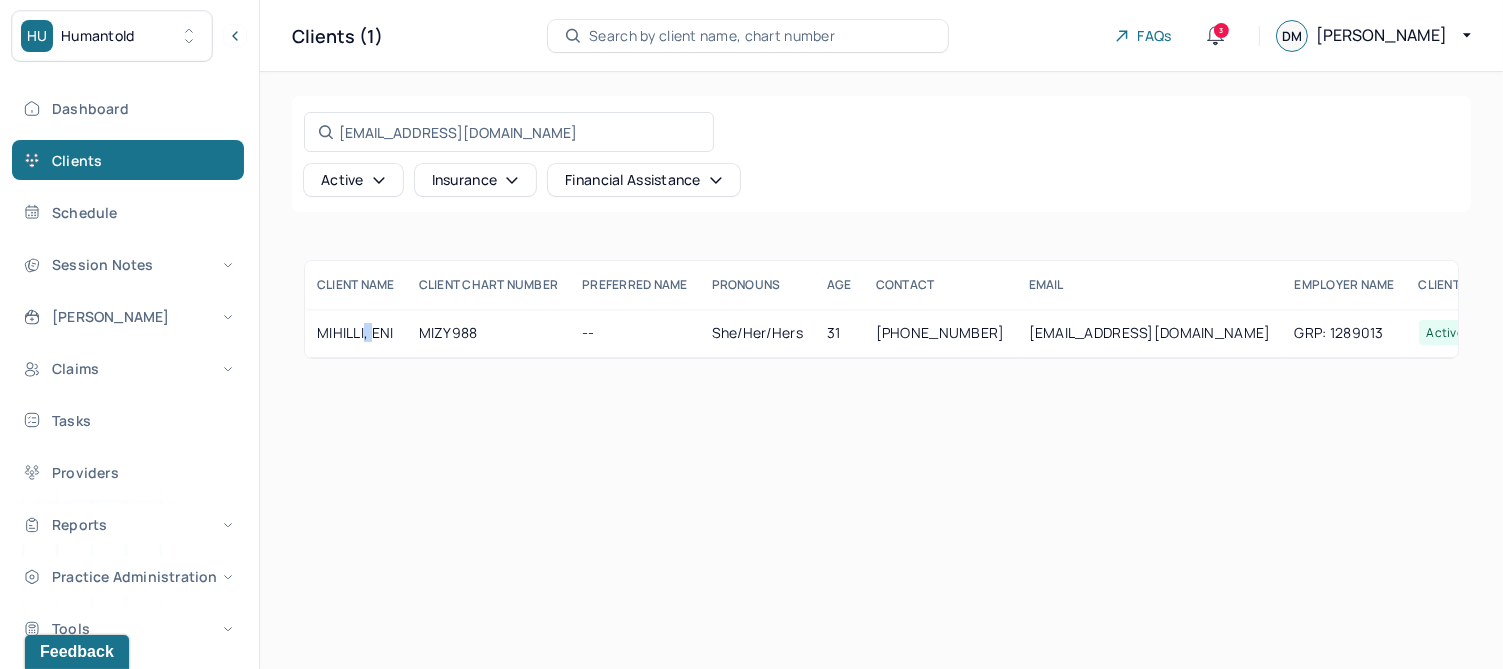 click on "MIHILLI, ENI" at bounding box center [356, 333] 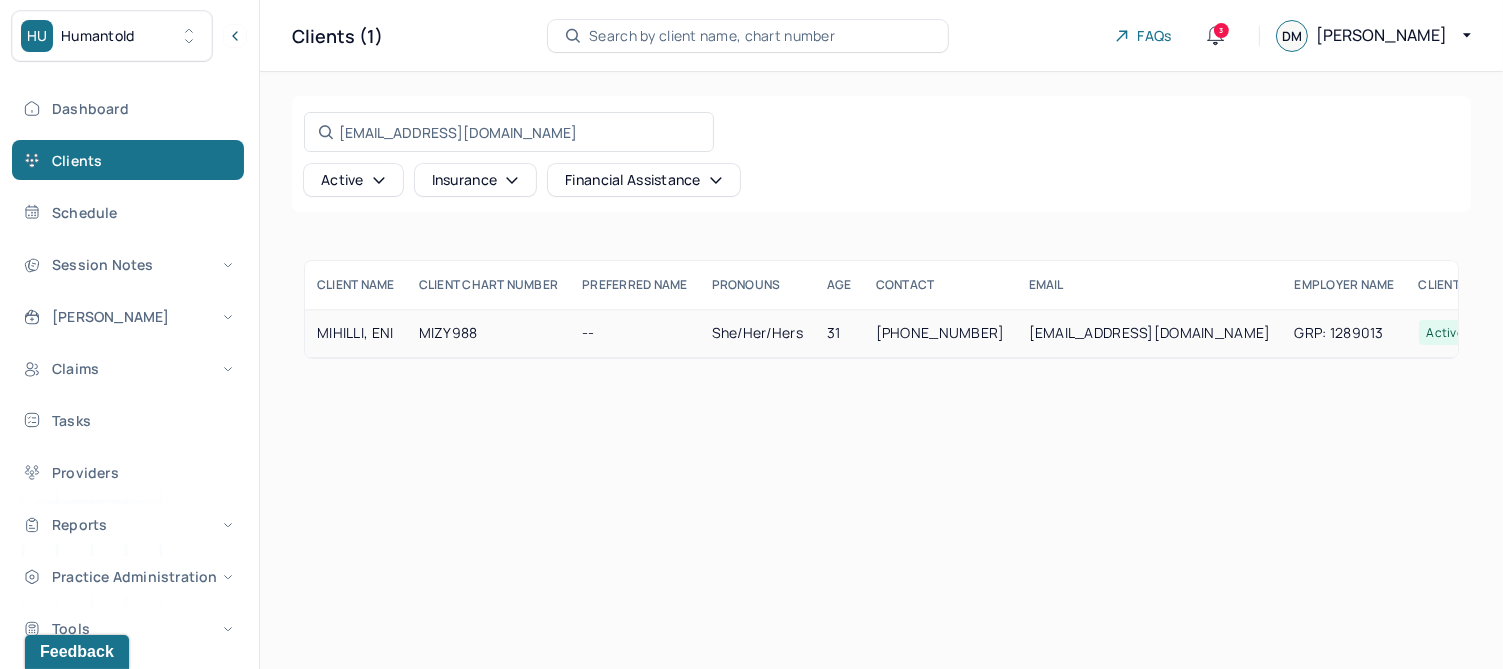 drag, startPoint x: 363, startPoint y: 336, endPoint x: 352, endPoint y: 335, distance: 11.045361 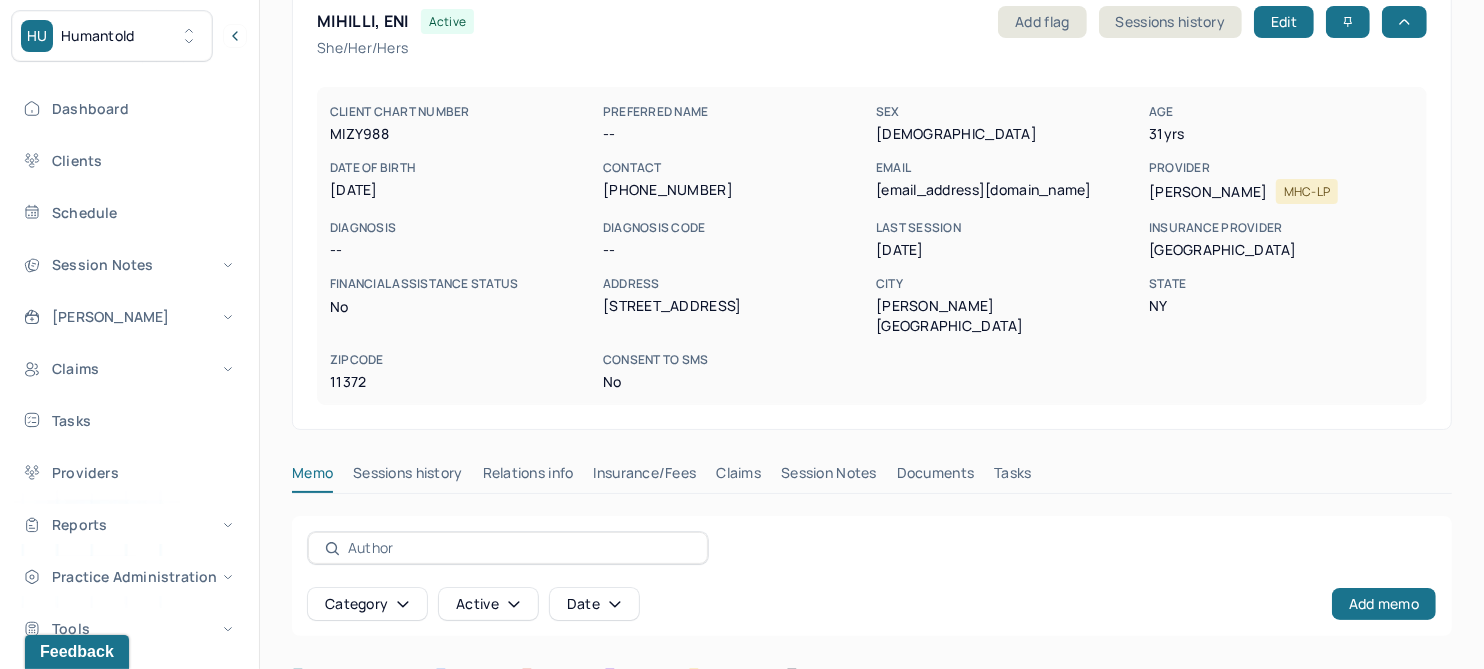 scroll, scrollTop: 250, scrollLeft: 0, axis: vertical 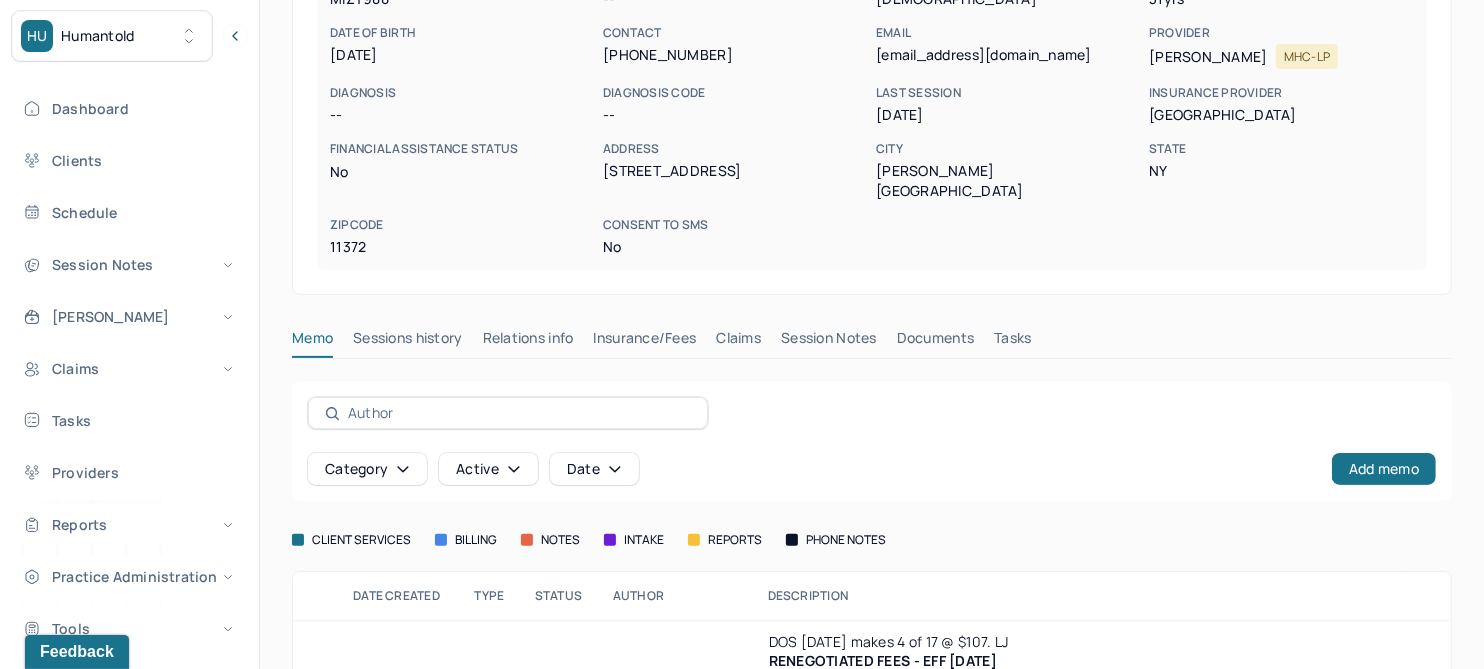click on "Claims" at bounding box center (738, 342) 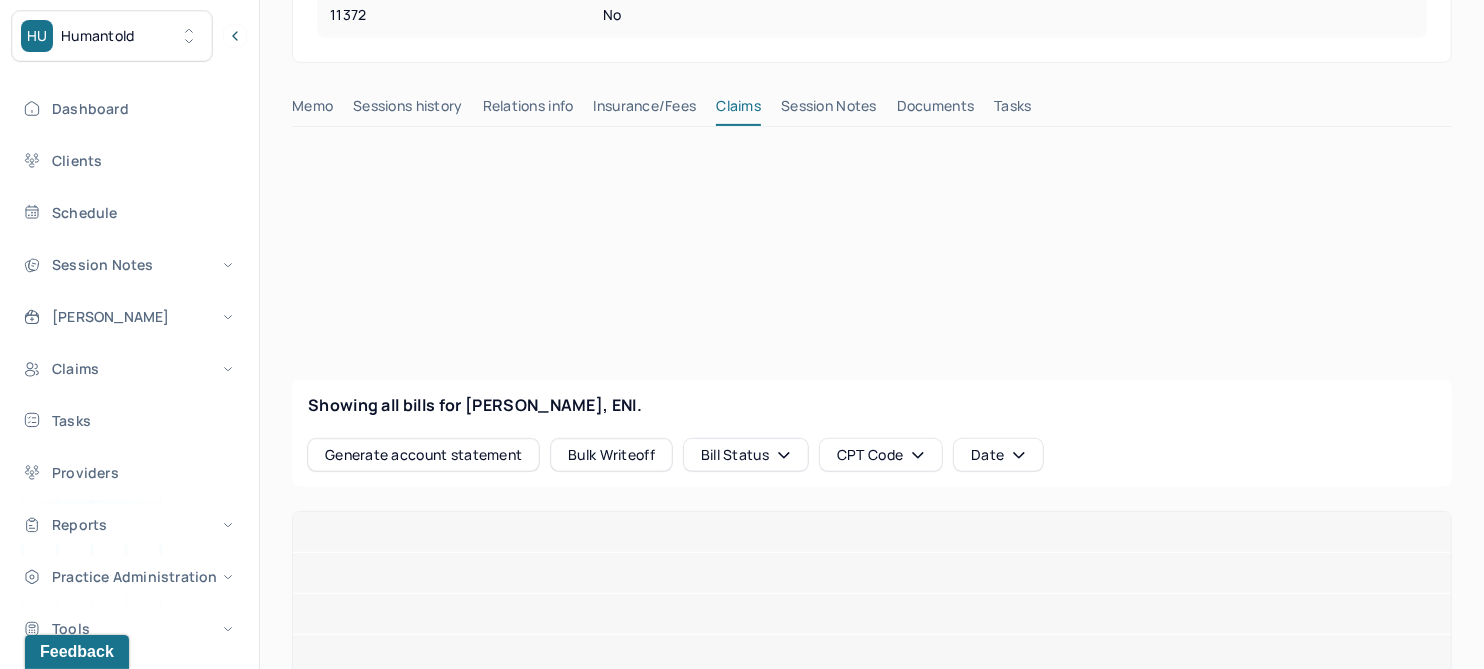scroll, scrollTop: 625, scrollLeft: 0, axis: vertical 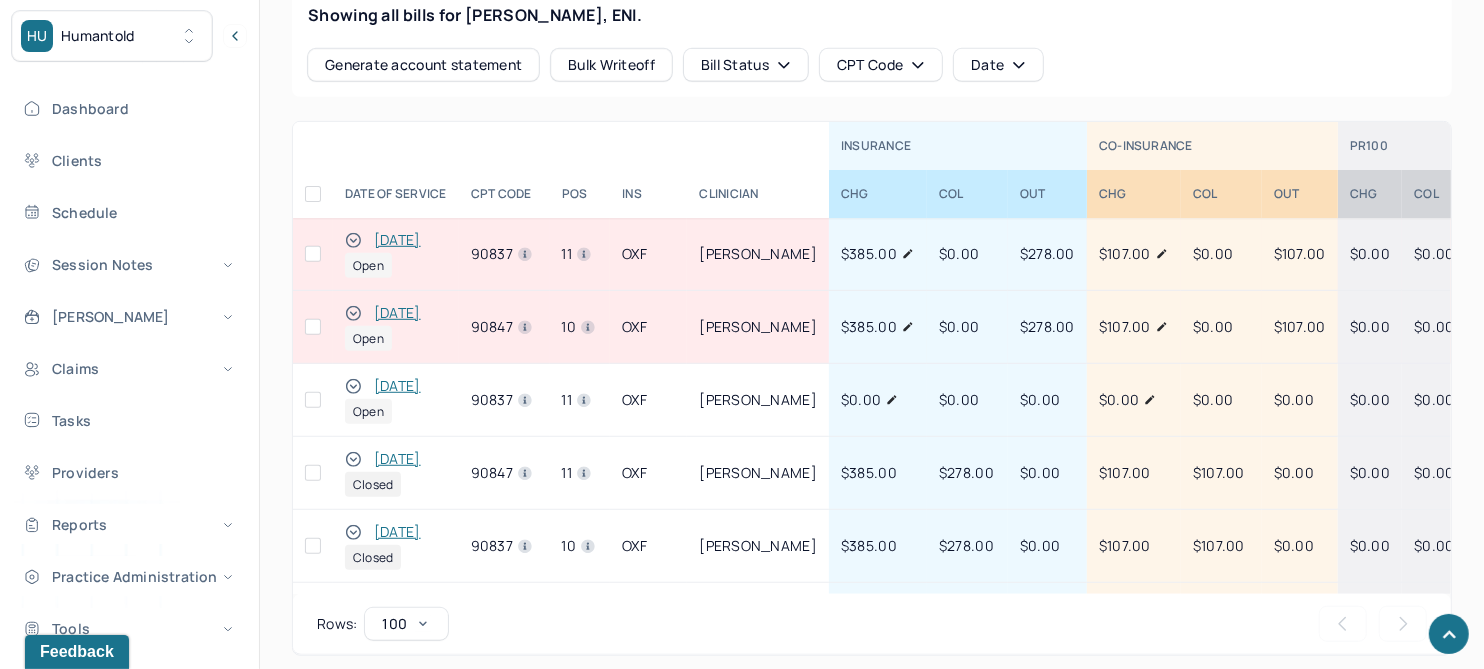 click on "[DATE]" at bounding box center [397, 386] 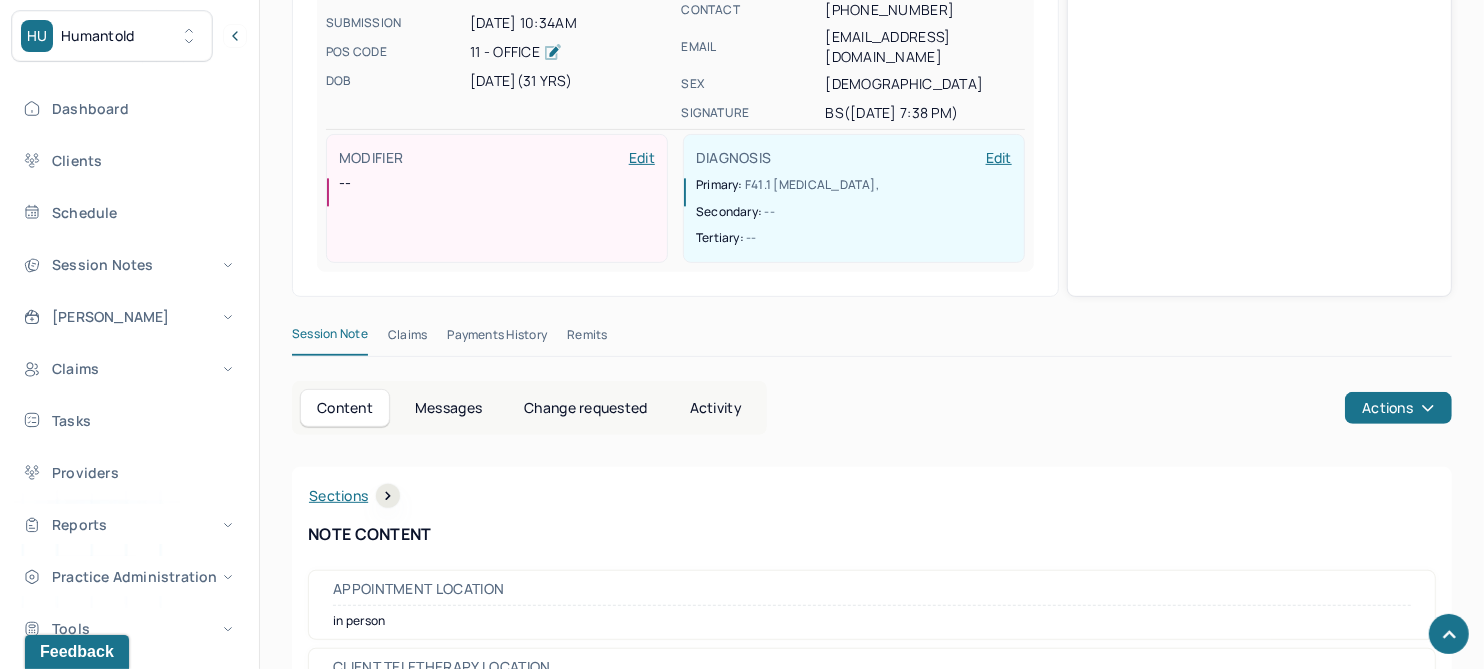 scroll, scrollTop: 469, scrollLeft: 0, axis: vertical 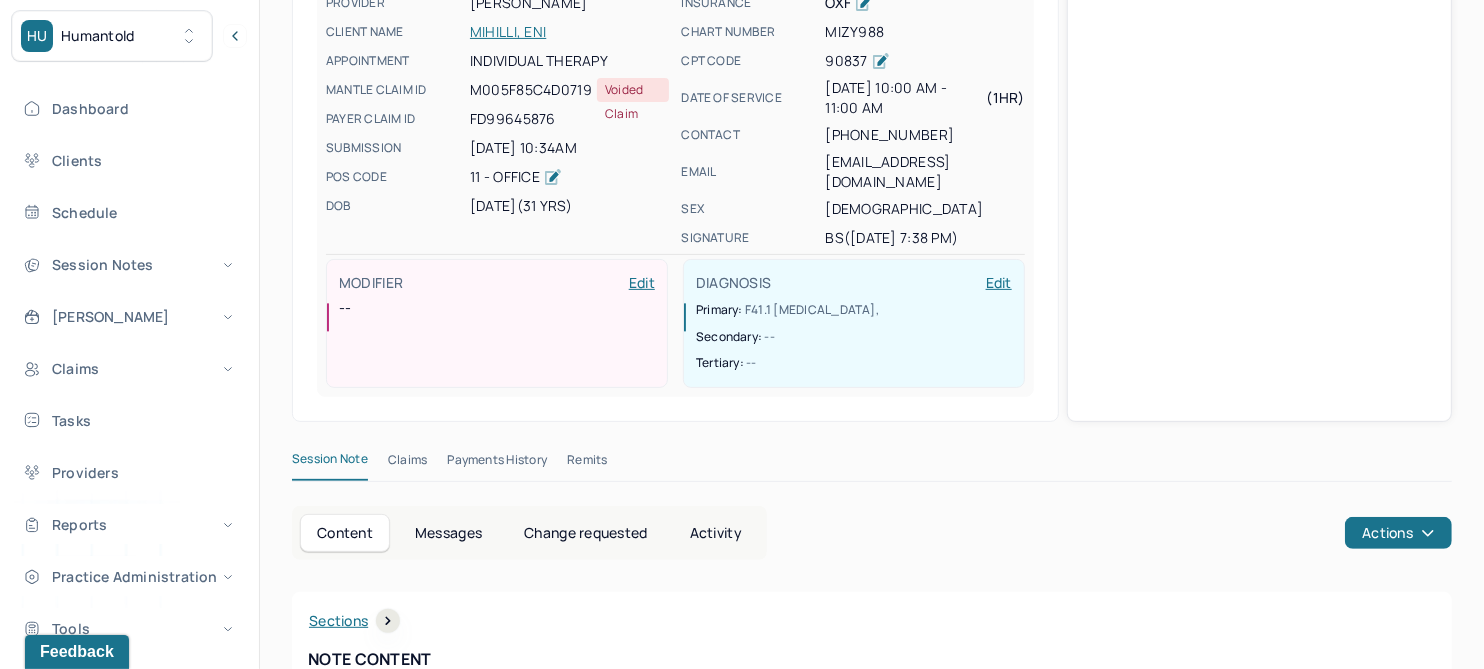 click on "Claims" at bounding box center [407, 464] 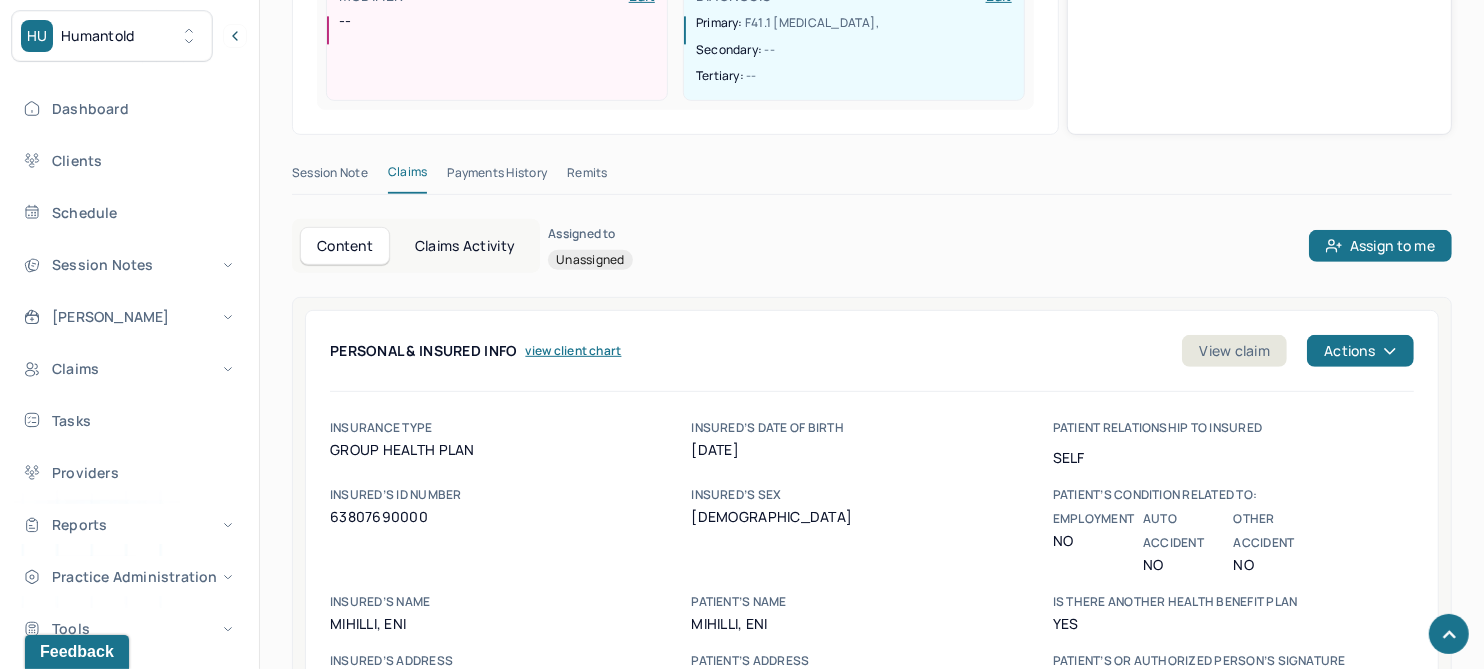 scroll, scrollTop: 374, scrollLeft: 0, axis: vertical 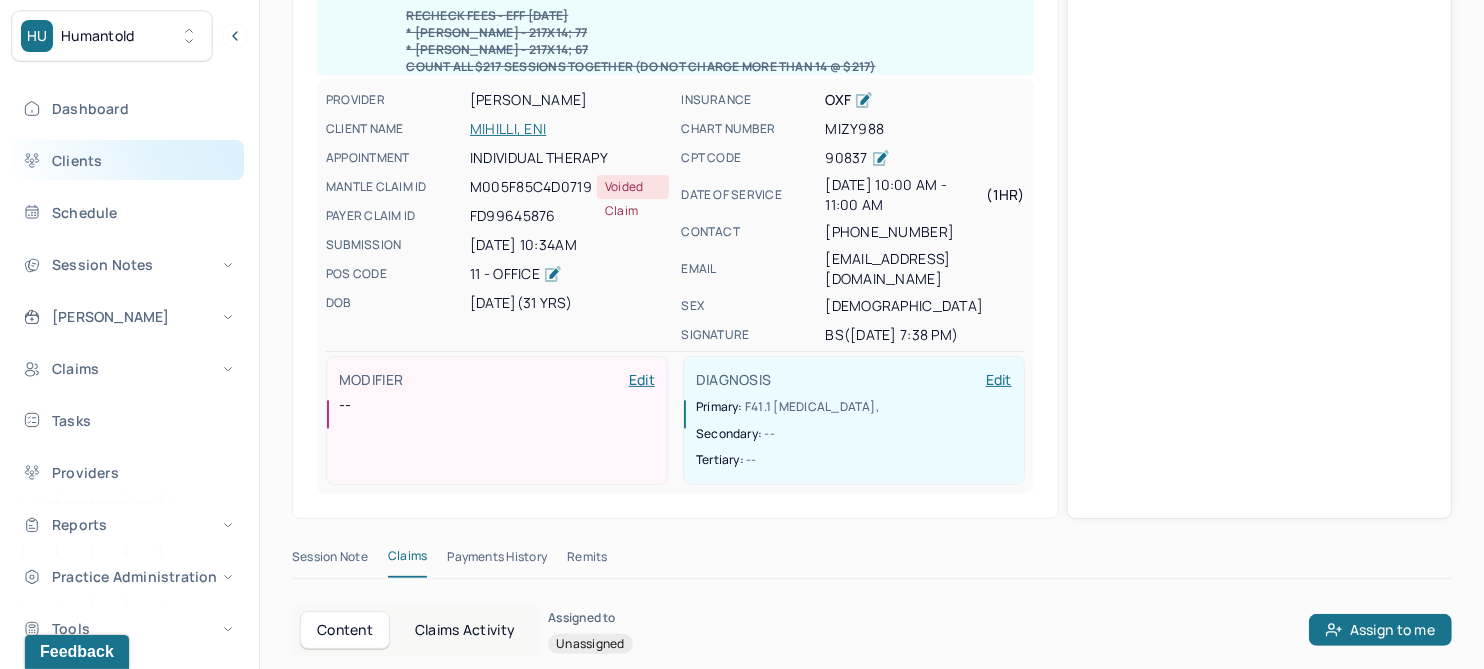 click on "Clients" at bounding box center (128, 160) 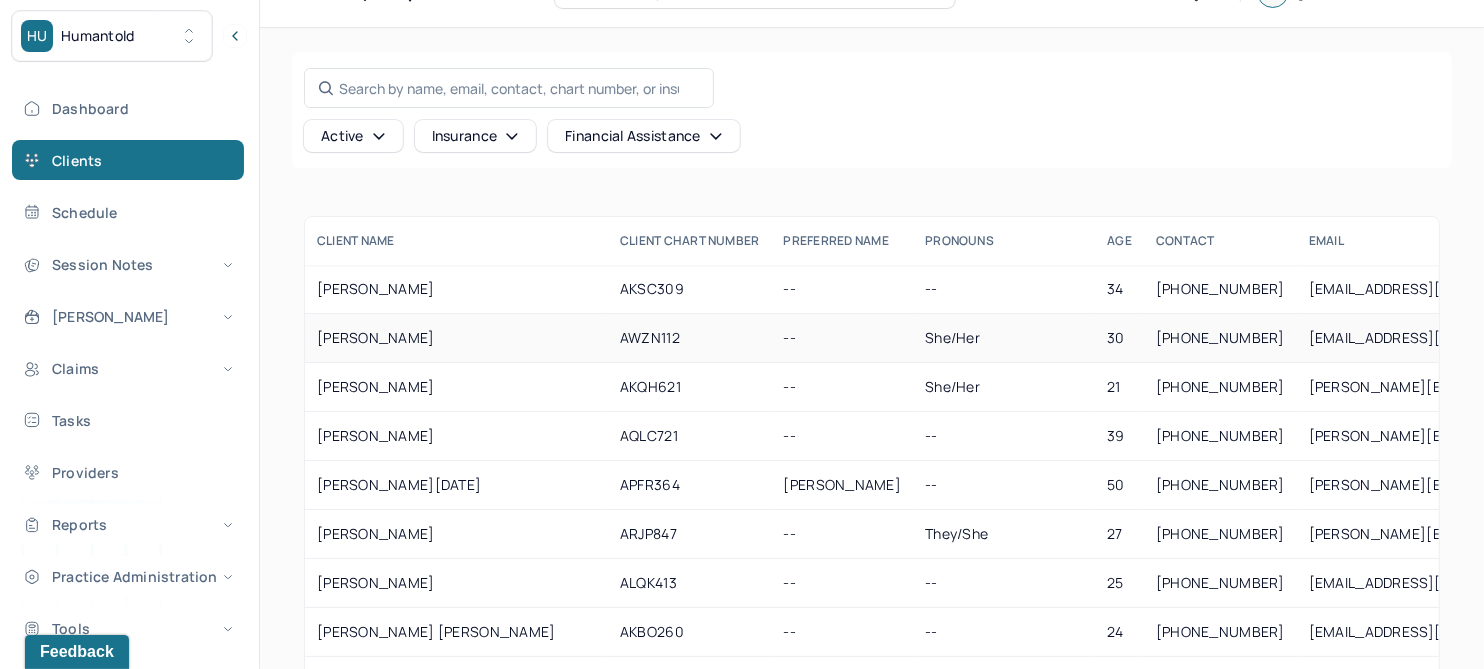 scroll, scrollTop: 0, scrollLeft: 0, axis: both 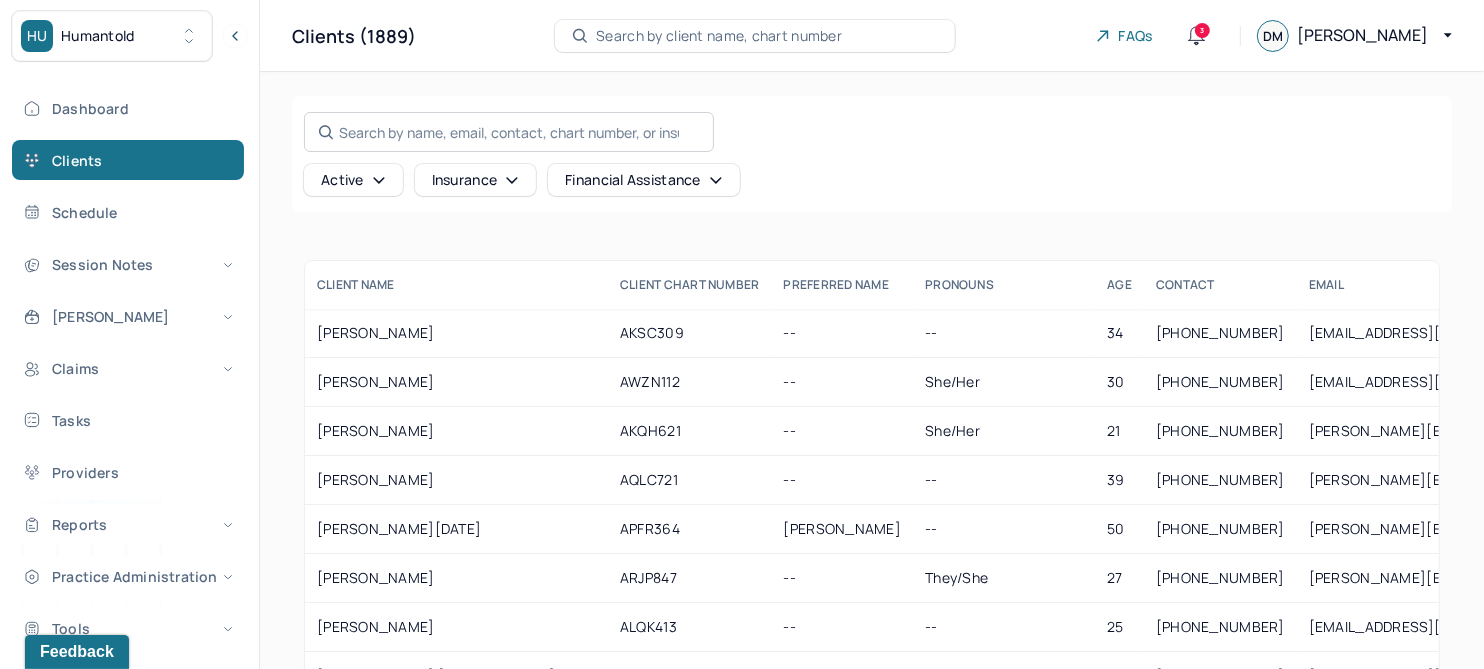 click on "Search by name, email, contact, chart number, or insurance id..." at bounding box center (509, 132) 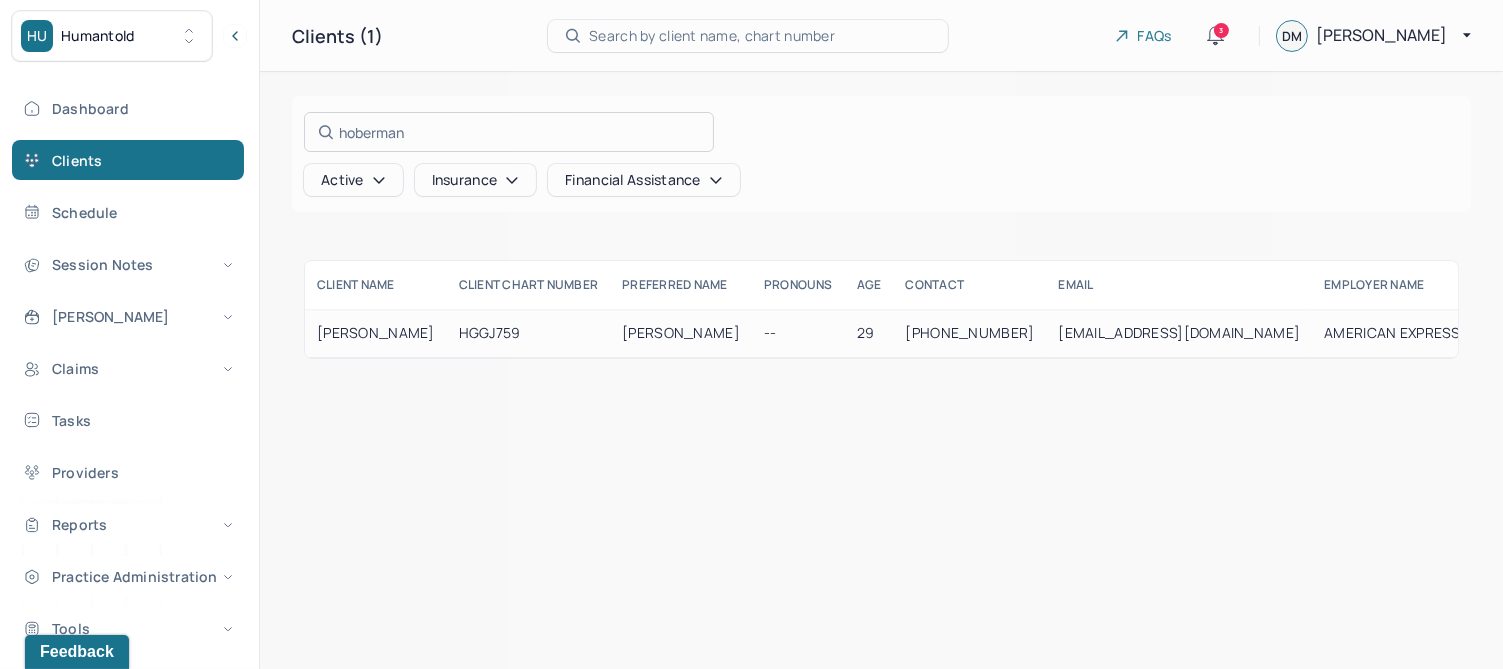 type on "hoberman" 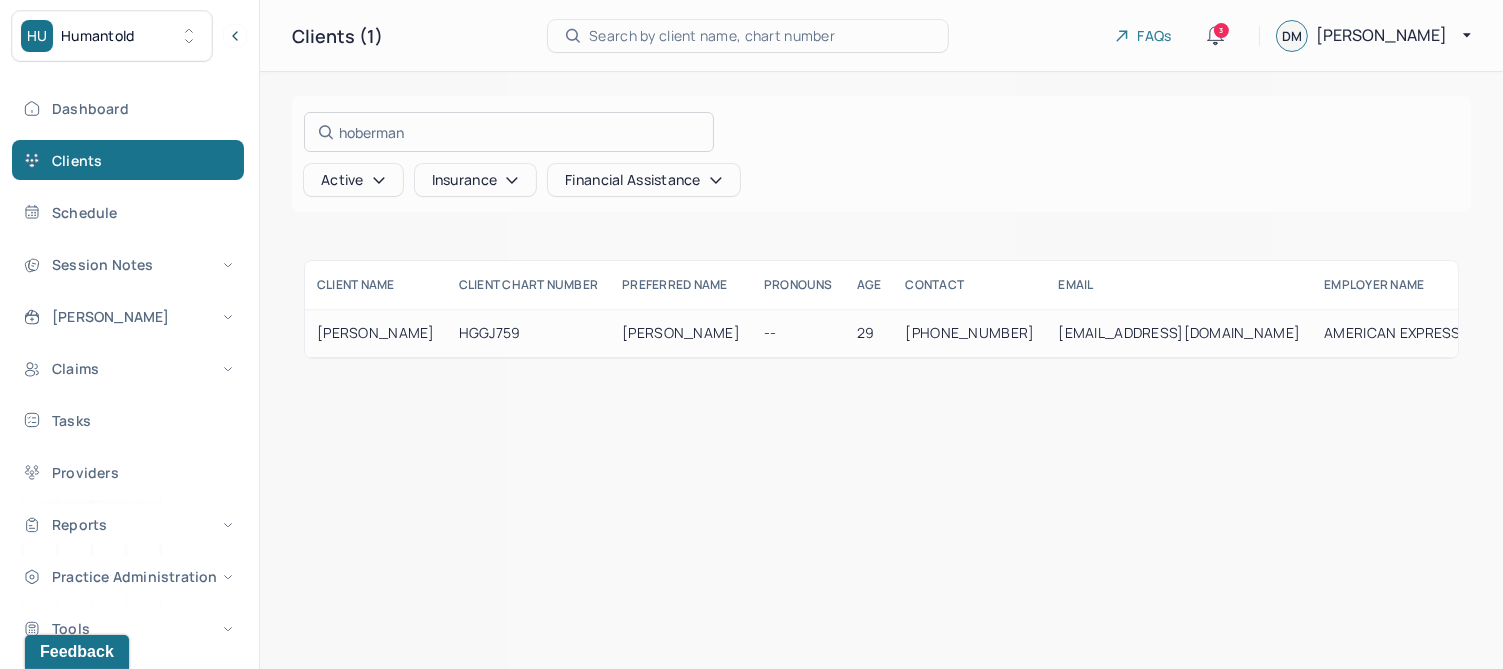 click at bounding box center (751, 334) 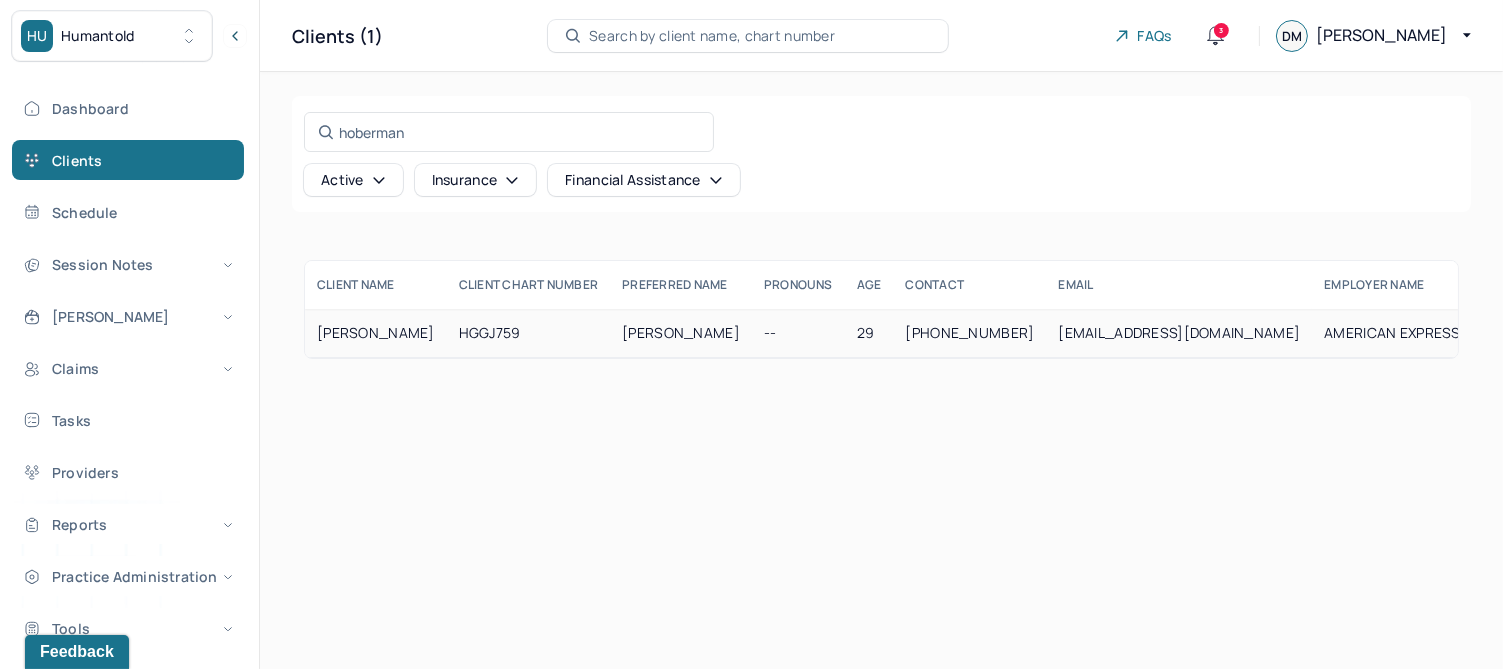 click on "HOBERMAN, HANNAH" at bounding box center [376, 333] 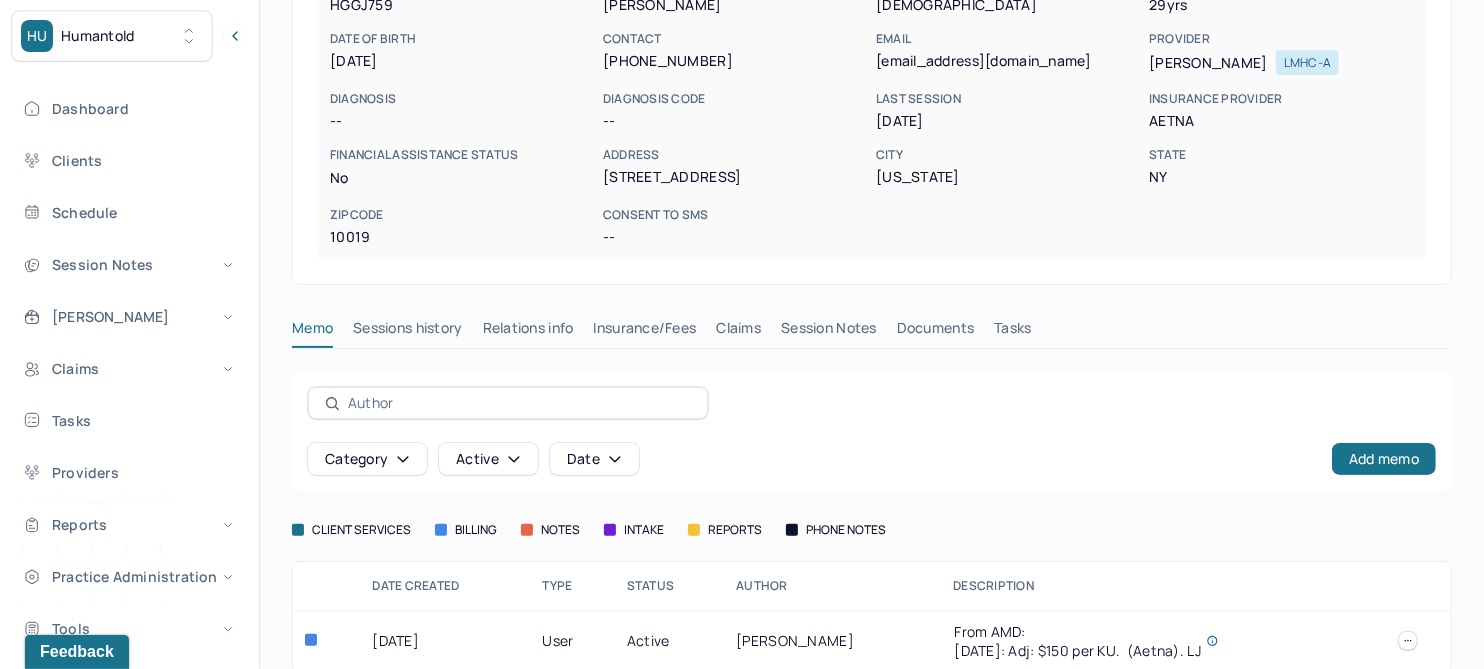 scroll, scrollTop: 250, scrollLeft: 0, axis: vertical 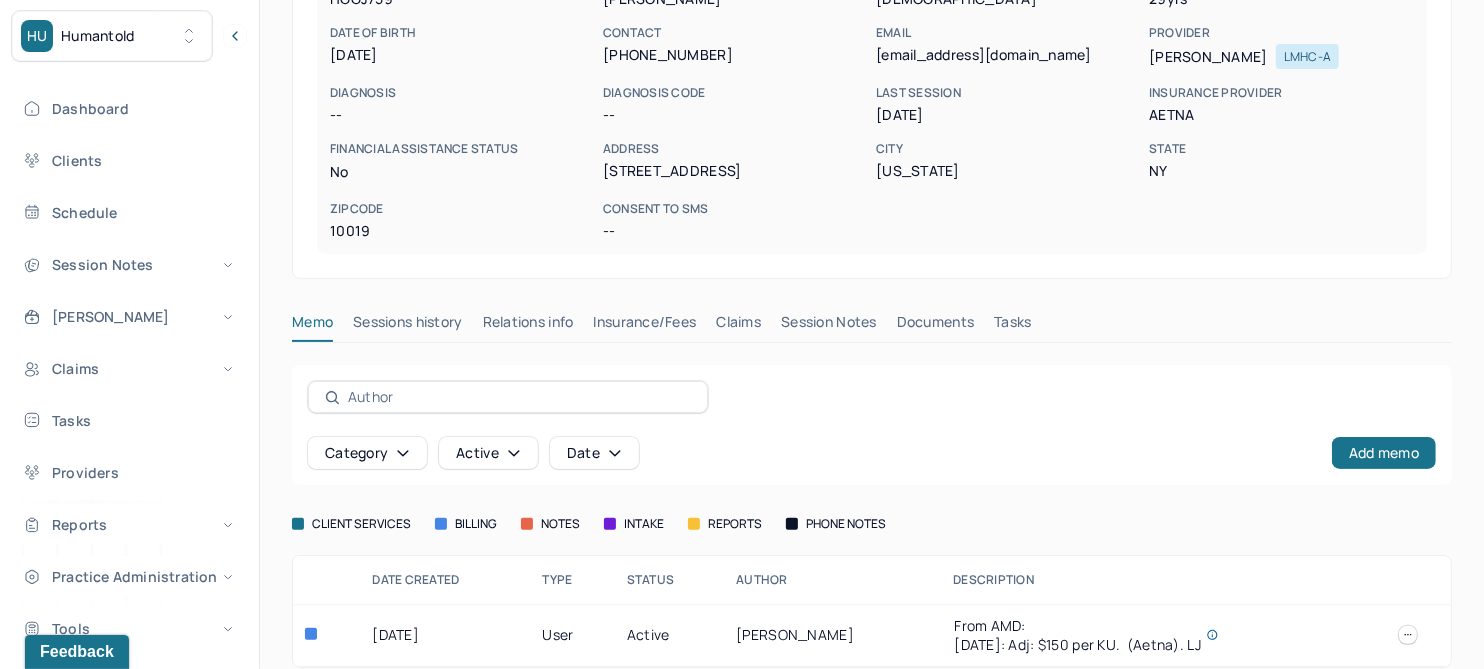 click on "Session Notes" at bounding box center [829, 326] 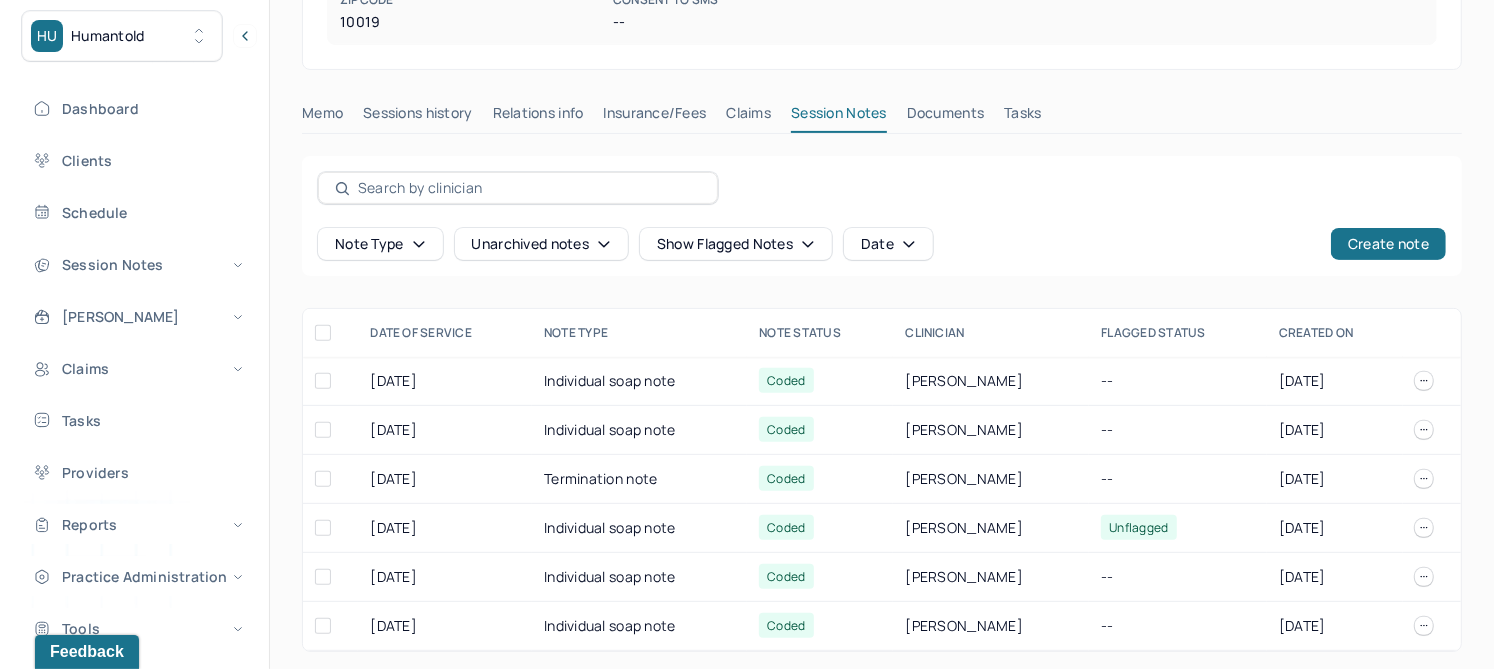 scroll, scrollTop: 462, scrollLeft: 0, axis: vertical 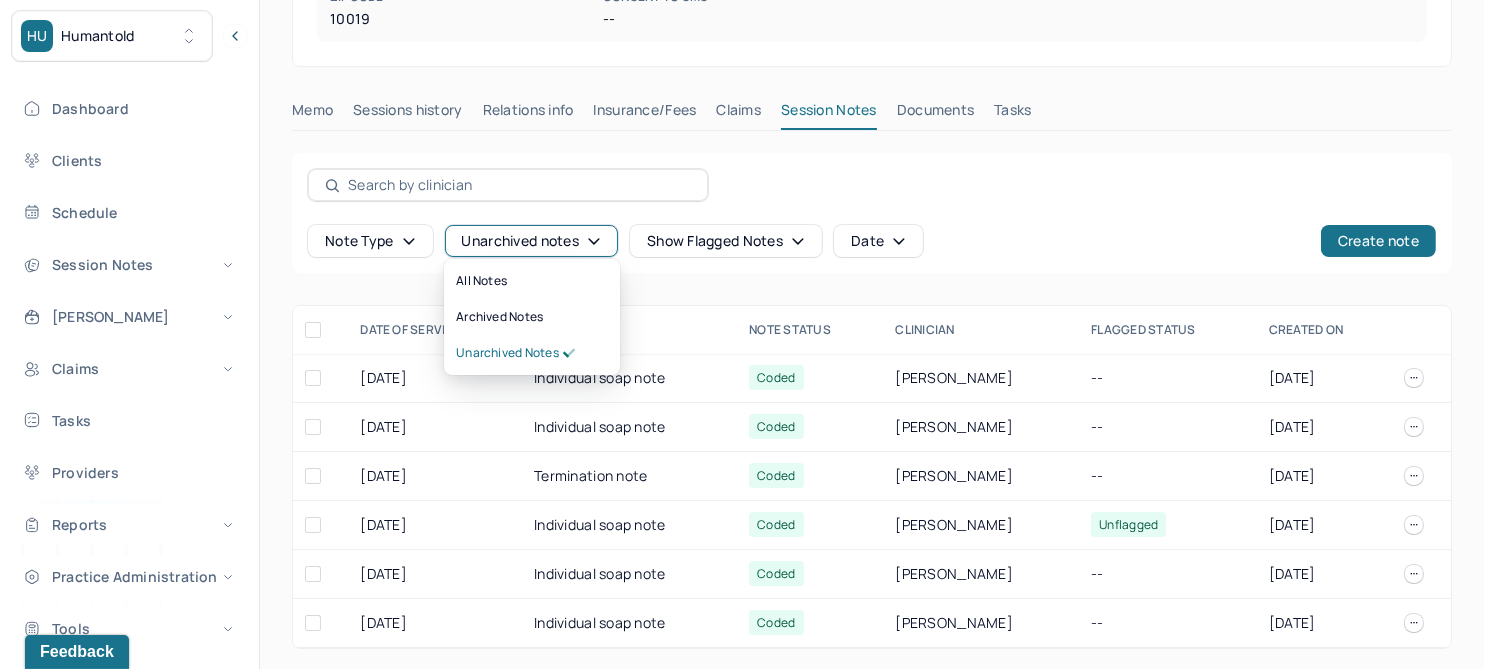 click 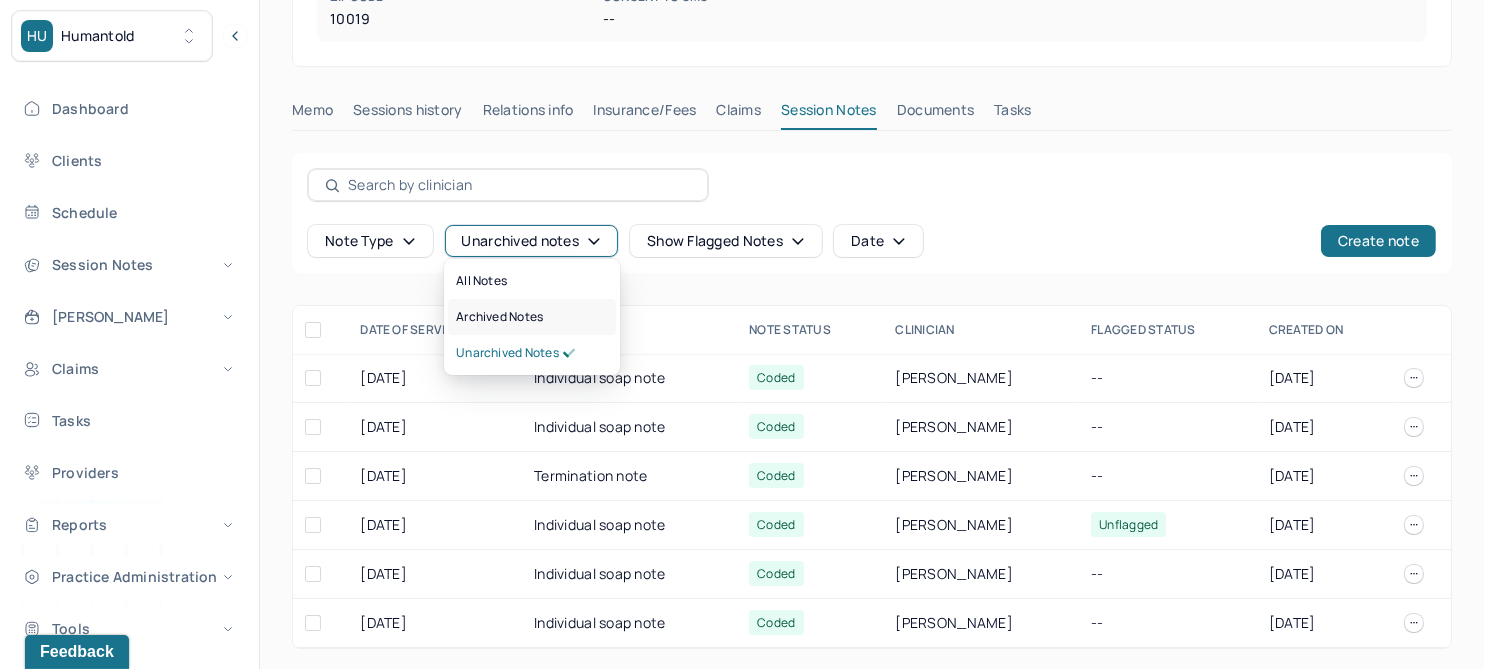 click on "Archived notes" at bounding box center [499, 317] 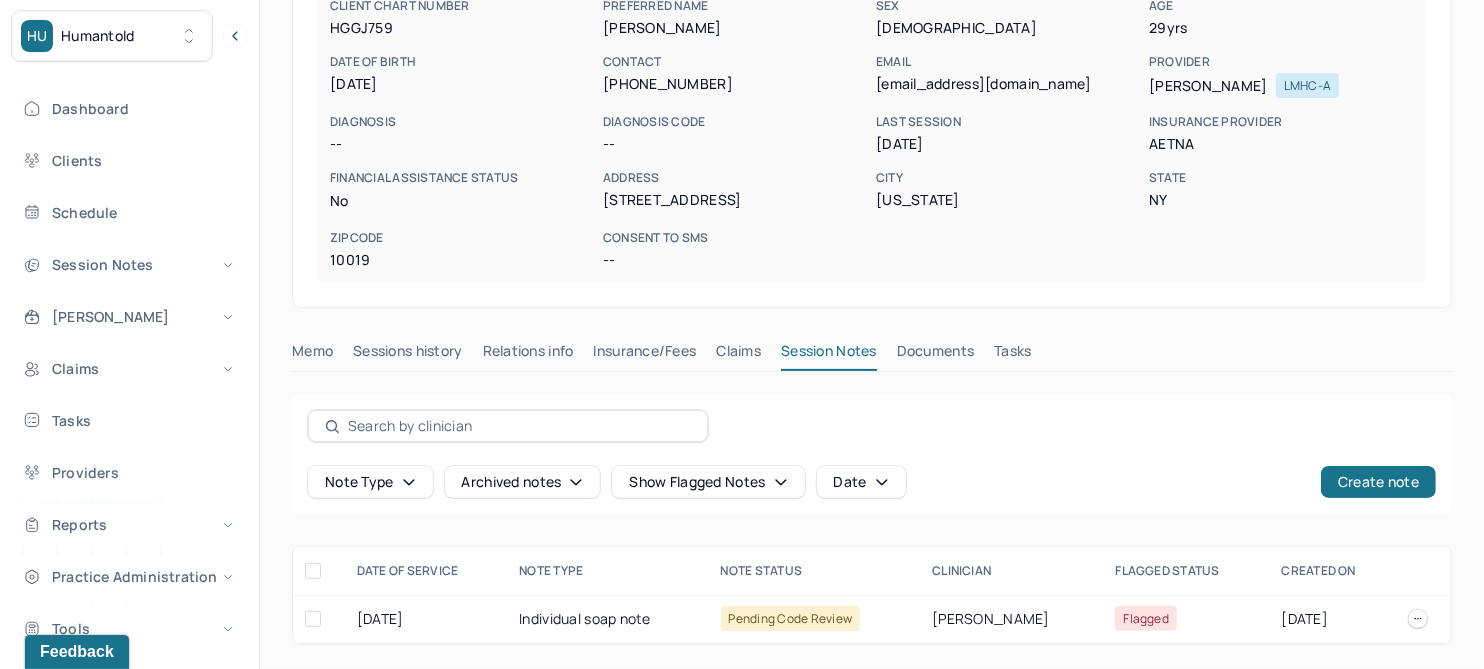 scroll, scrollTop: 218, scrollLeft: 0, axis: vertical 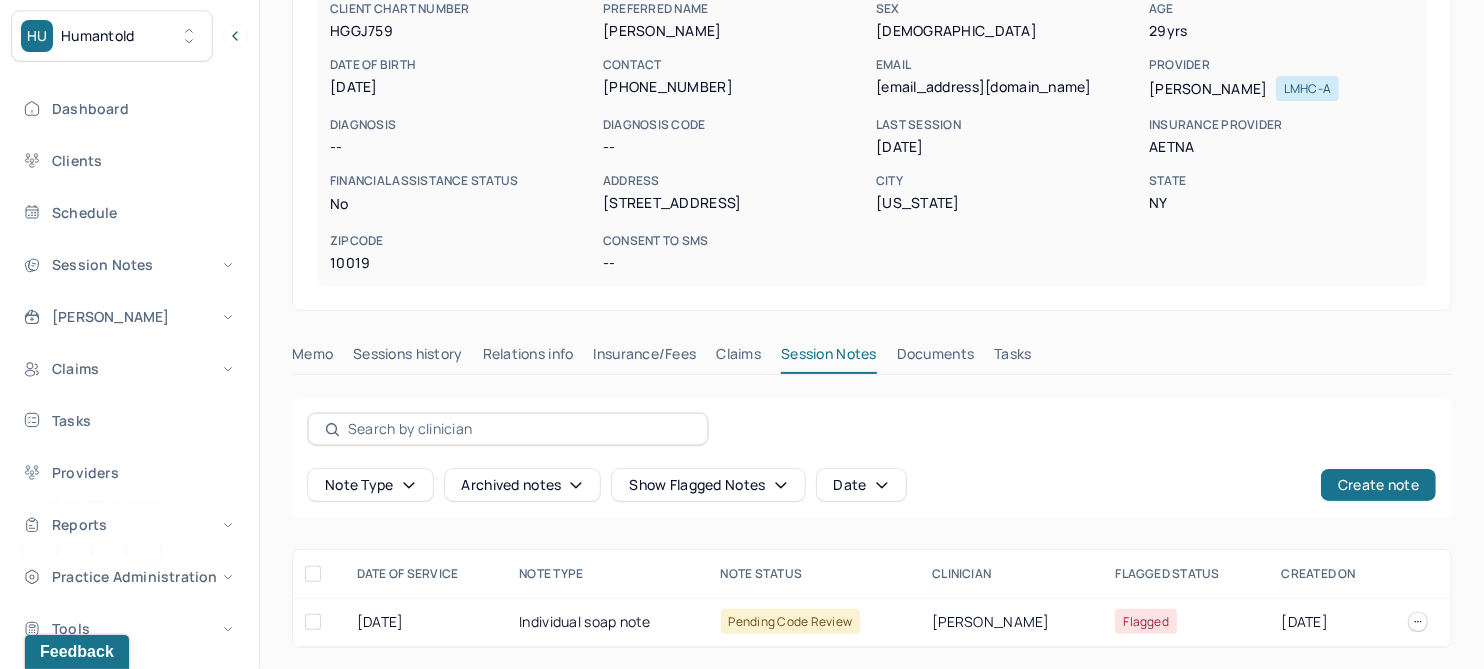 click on "Claims" at bounding box center (738, 358) 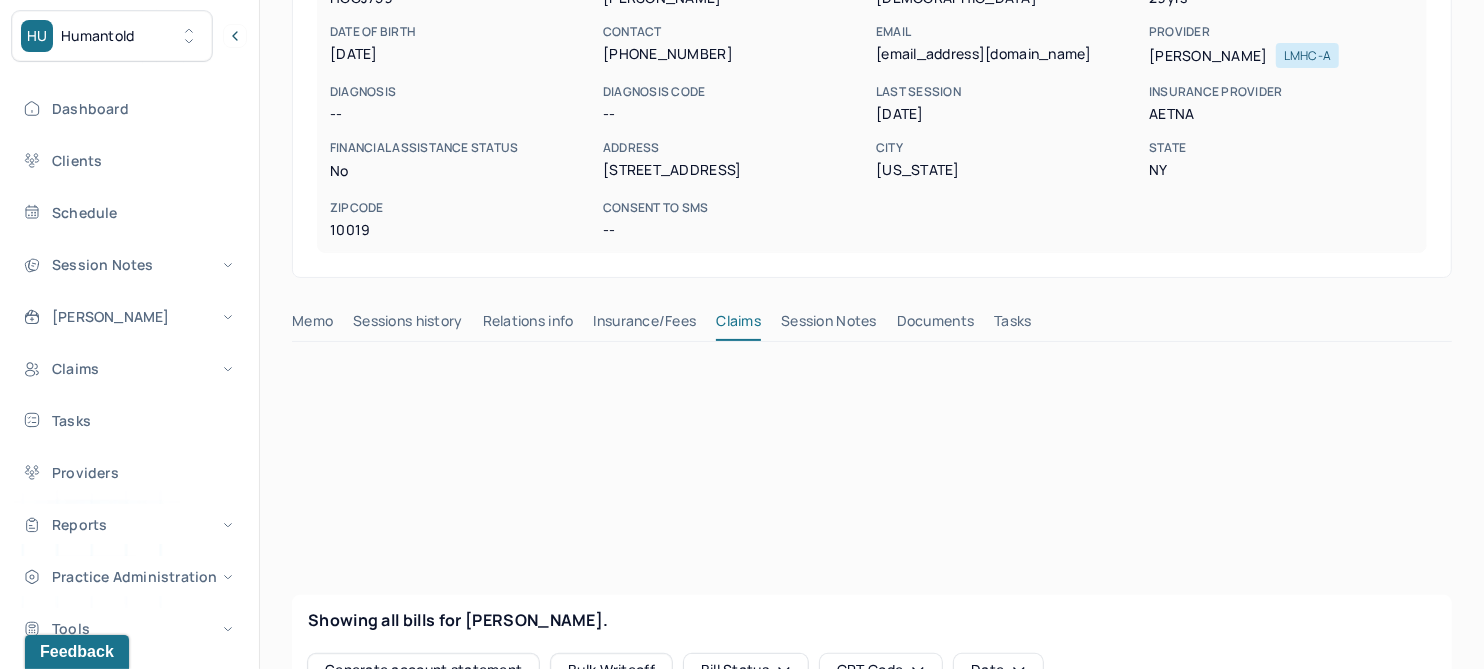 scroll, scrollTop: 343, scrollLeft: 0, axis: vertical 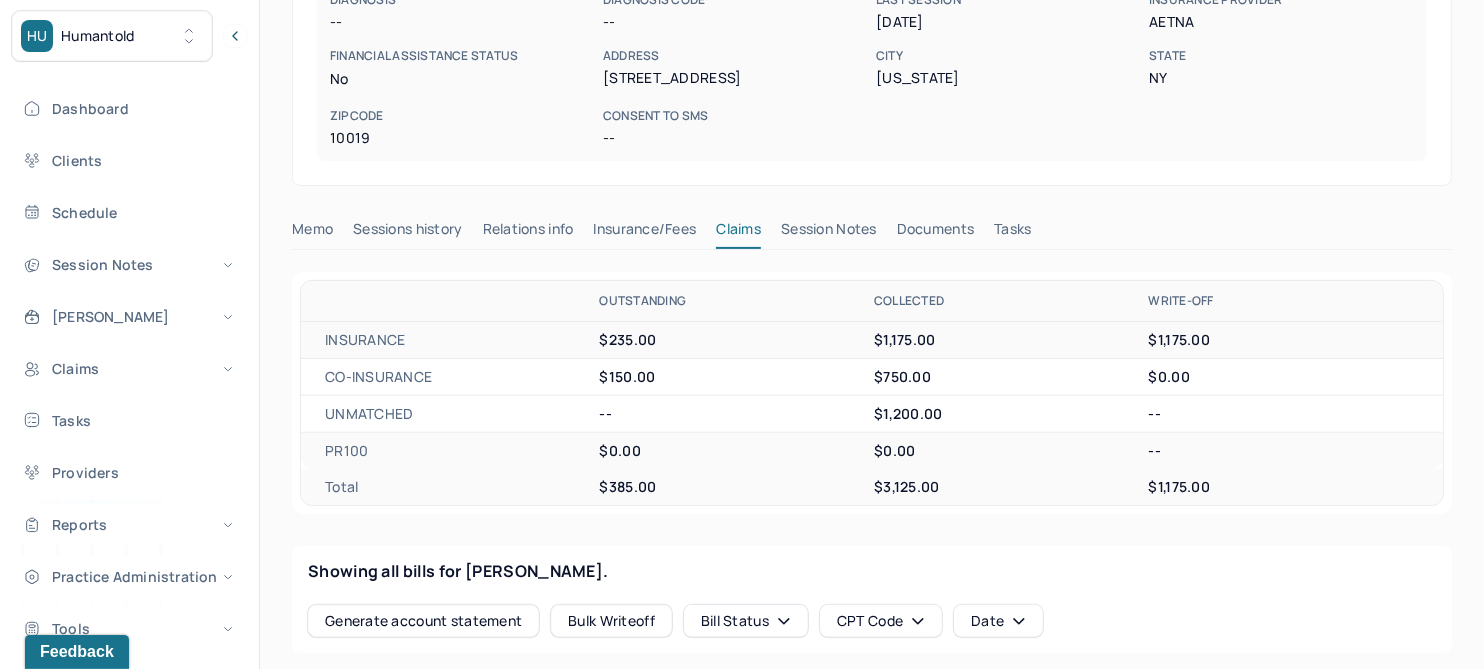 click on "Clients" at bounding box center [128, 160] 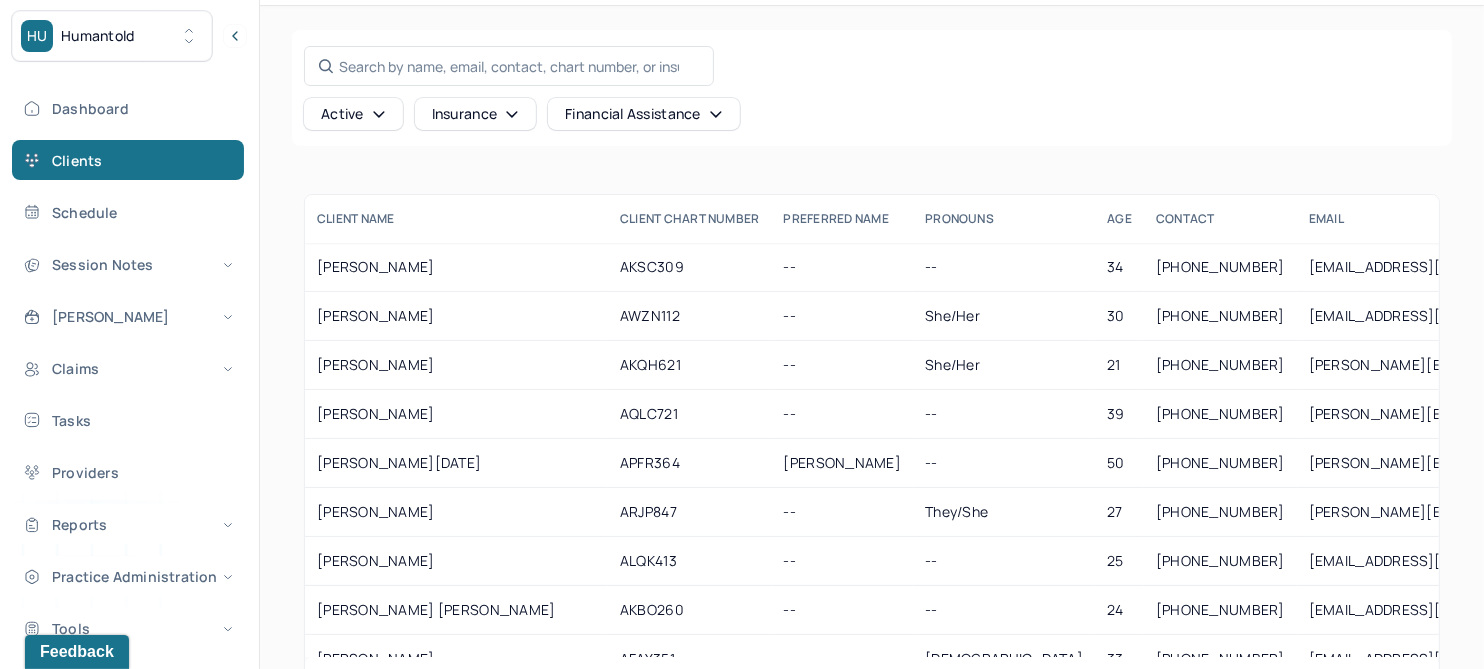 scroll, scrollTop: 0, scrollLeft: 0, axis: both 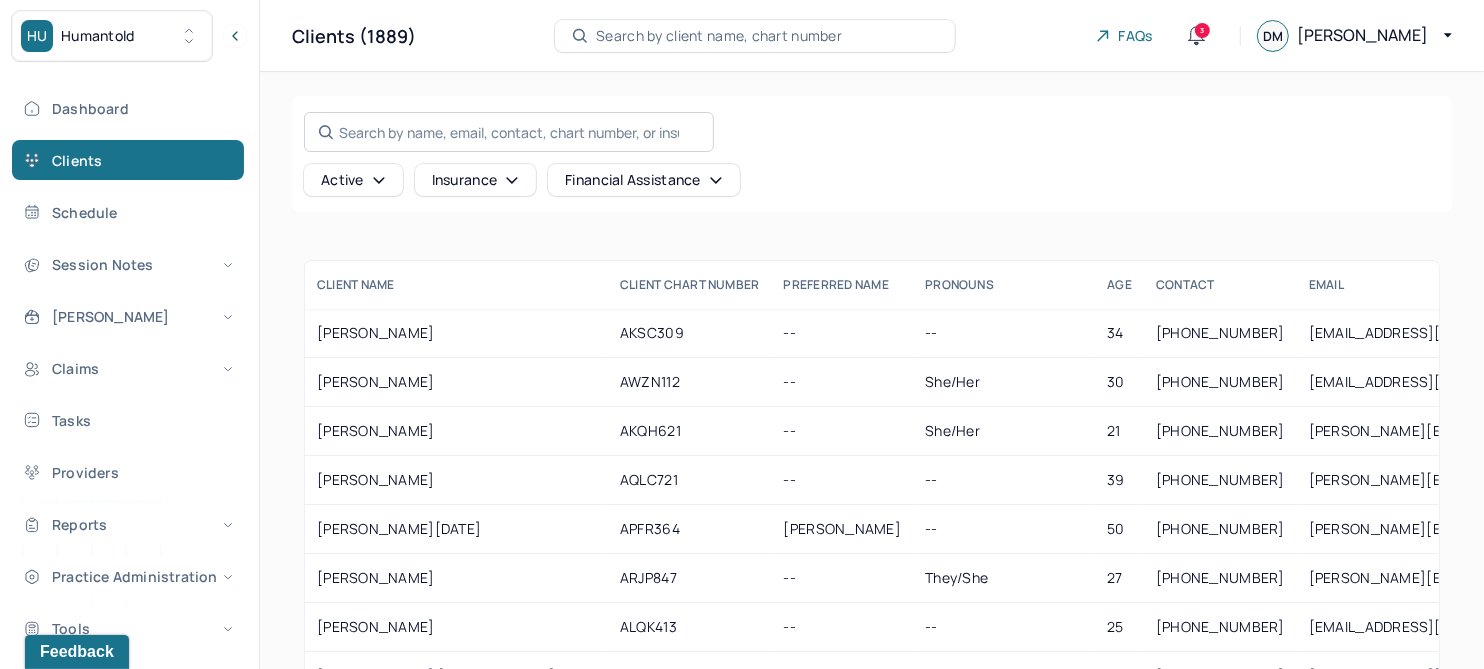 click on "Search by name, email, contact, chart number, or insurance id..." at bounding box center (509, 132) 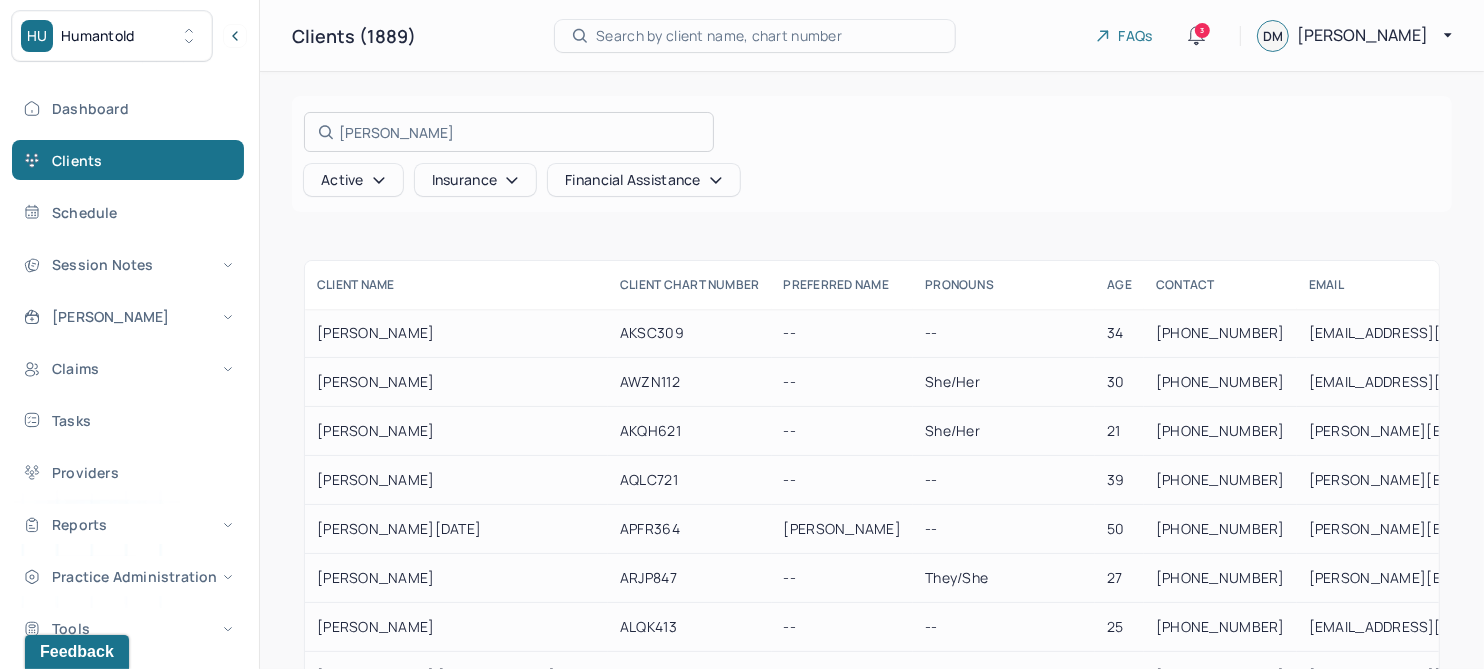 type on "balcarek" 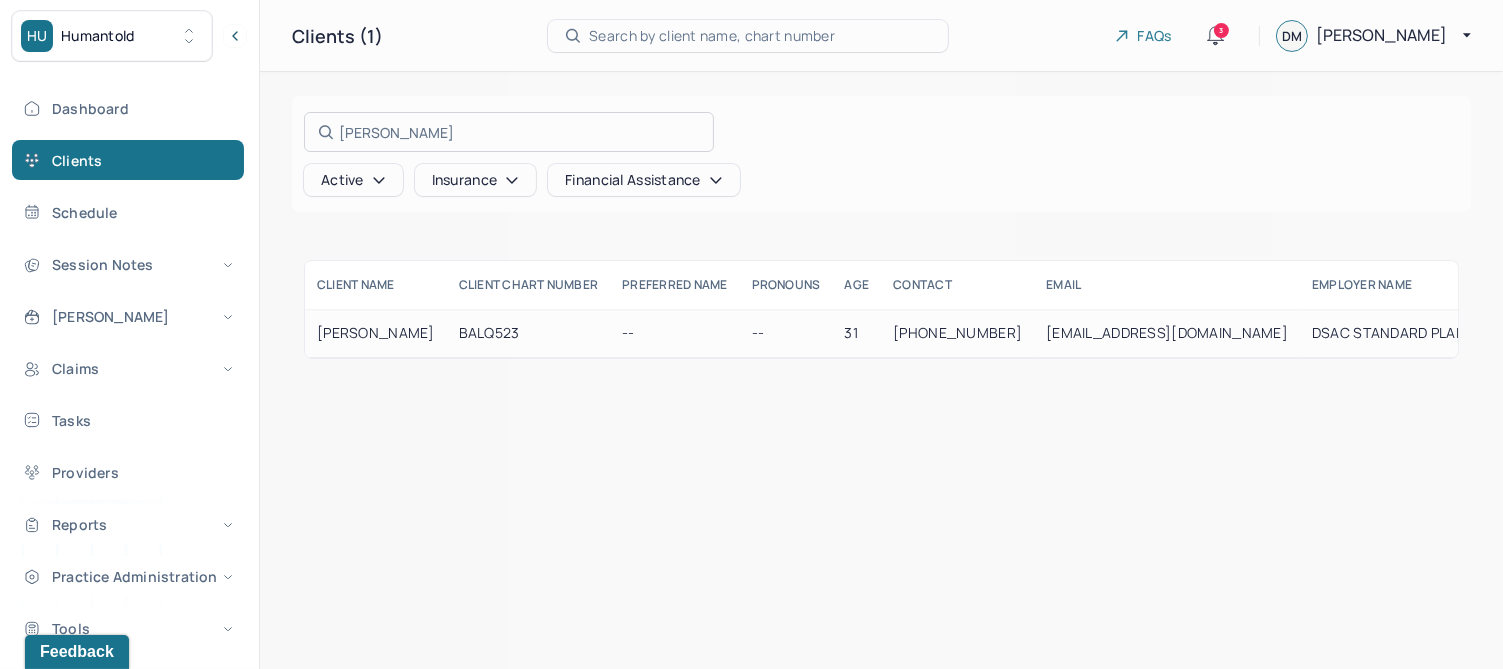 click at bounding box center [751, 334] 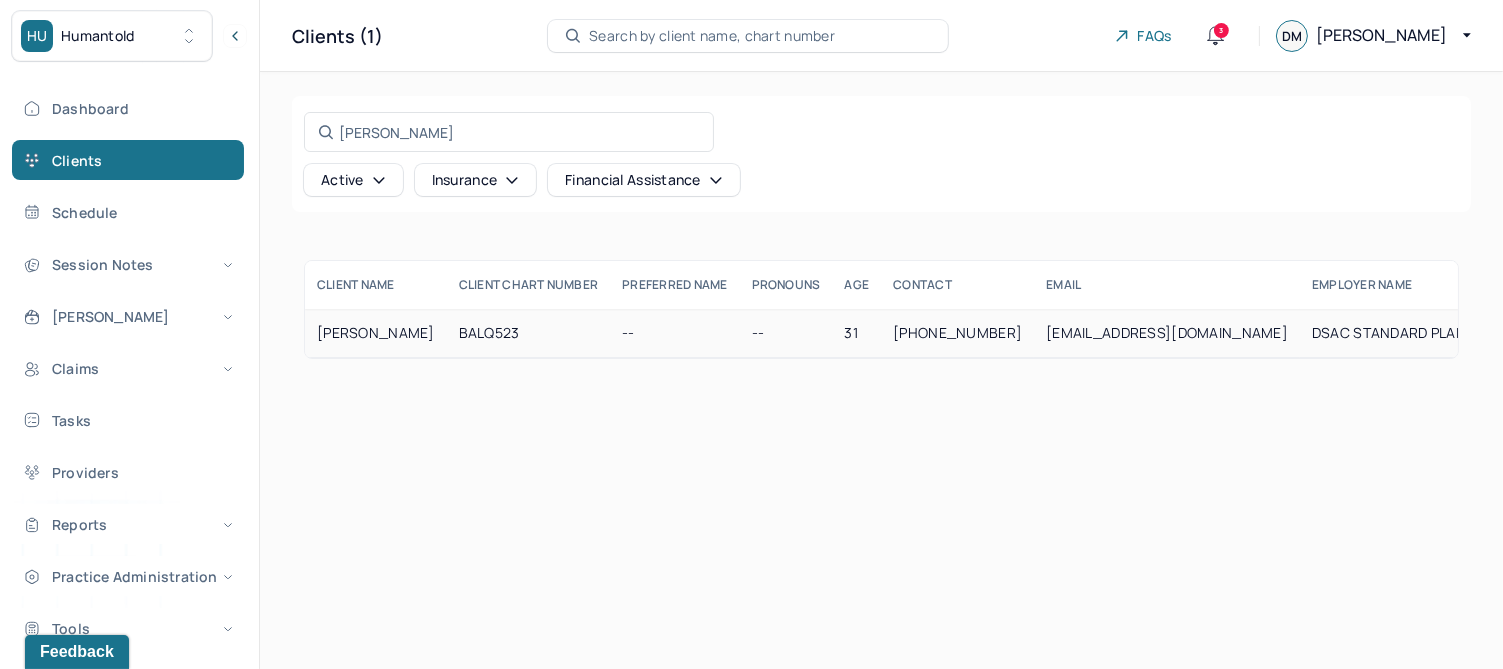 click on "[PERSON_NAME]" at bounding box center (376, 333) 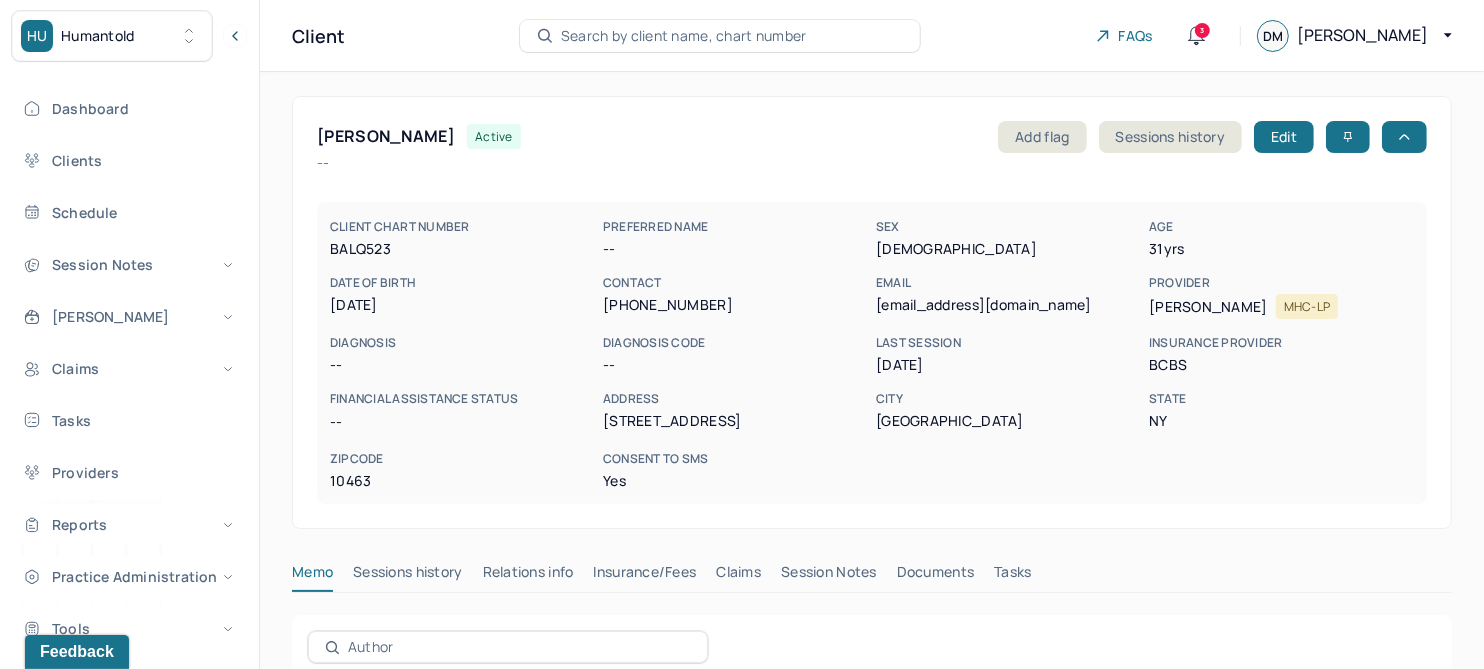 click on "Claims" at bounding box center (738, 576) 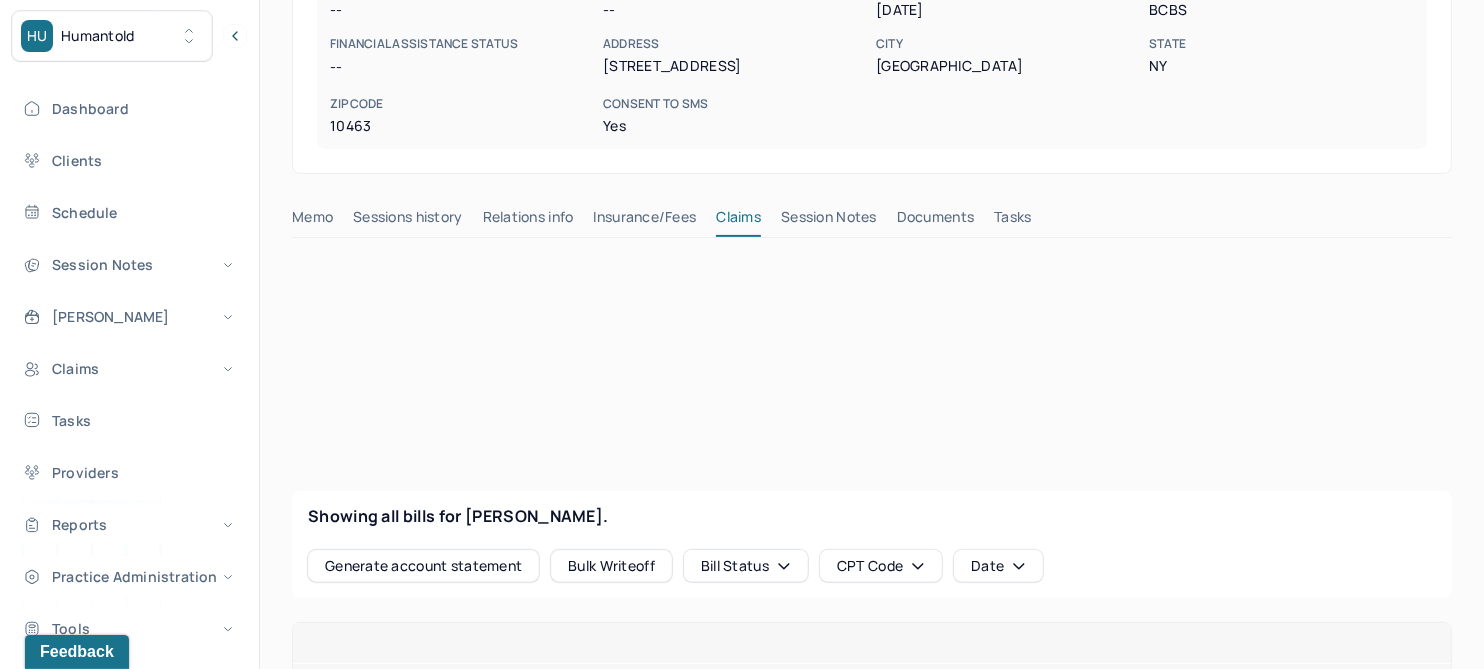 scroll, scrollTop: 374, scrollLeft: 0, axis: vertical 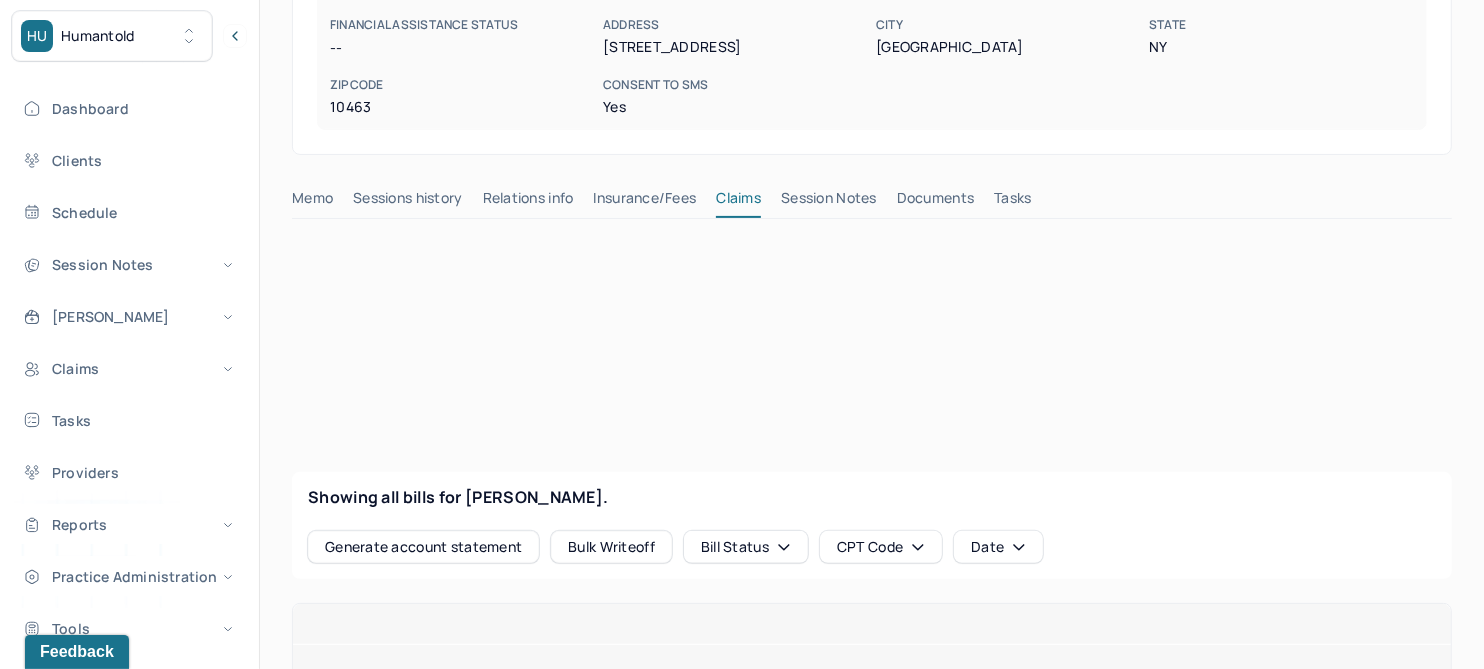 click on "Session Notes" at bounding box center [829, 202] 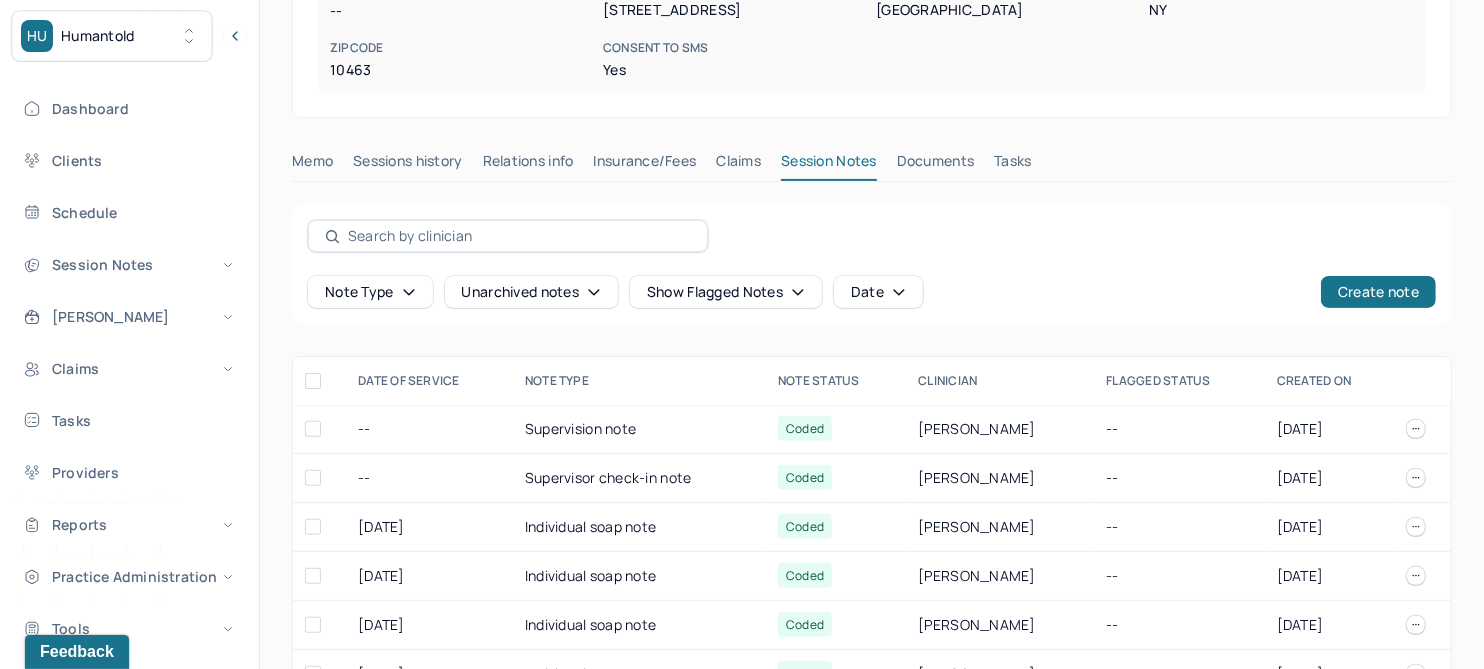 scroll, scrollTop: 374, scrollLeft: 0, axis: vertical 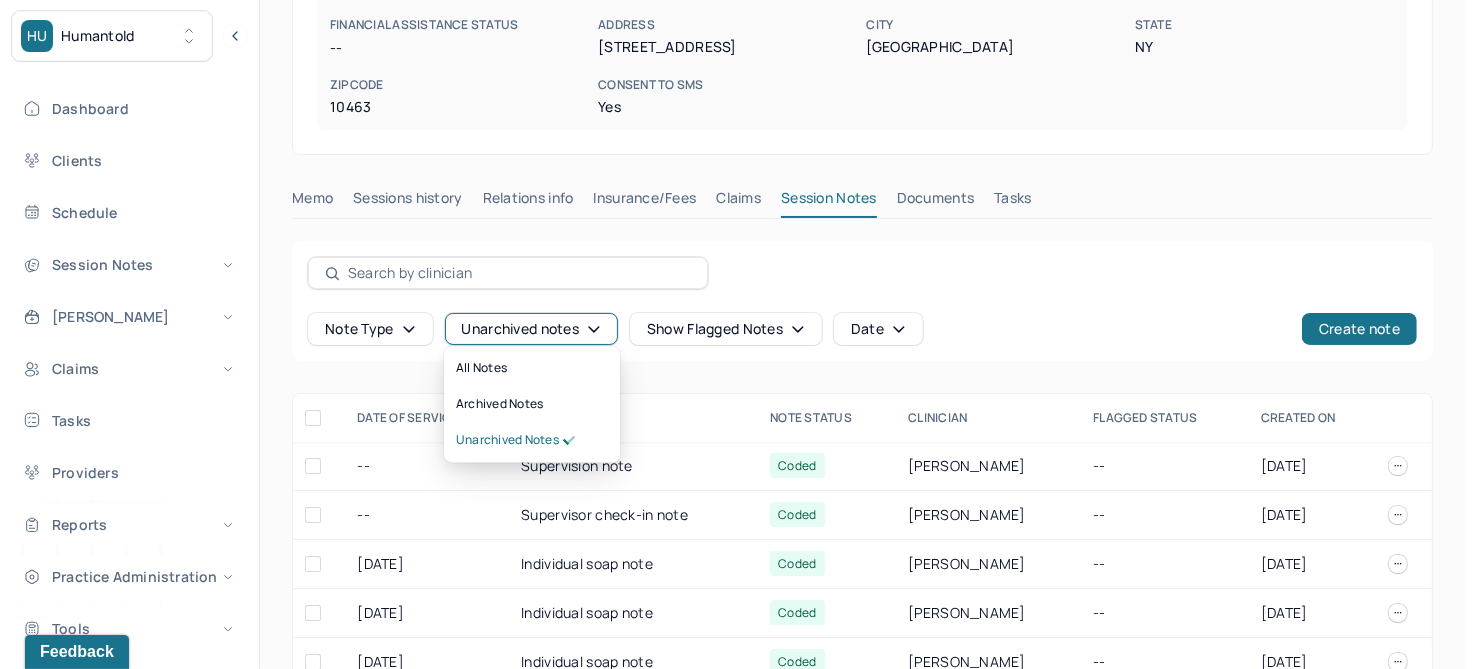 click 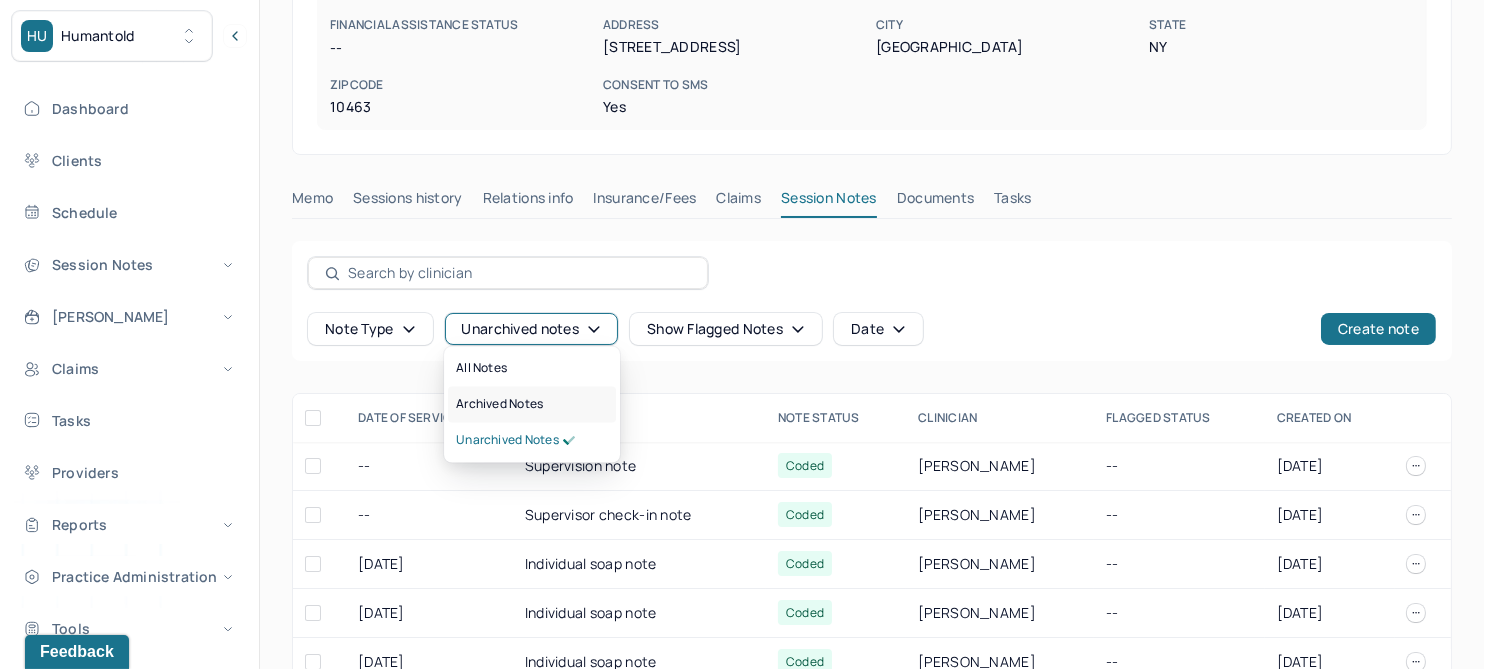 click on "Archived notes" at bounding box center (499, 405) 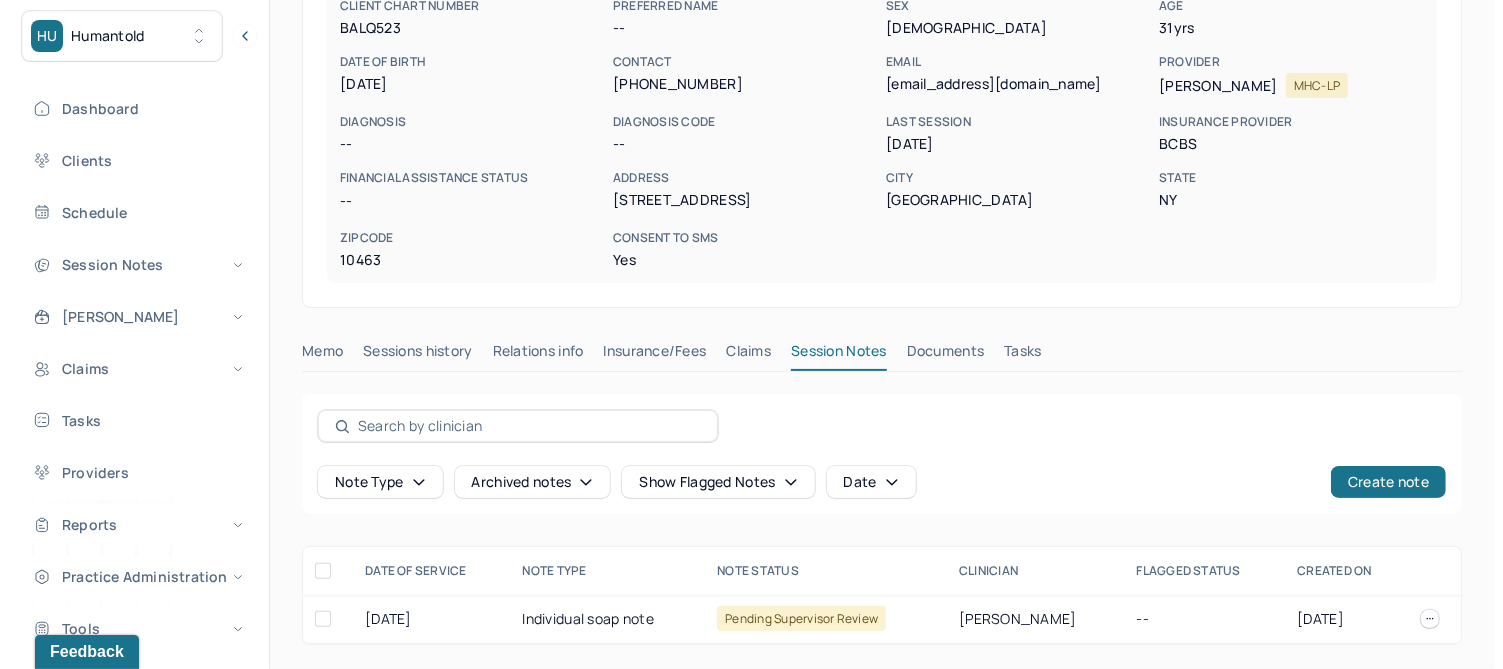 scroll, scrollTop: 218, scrollLeft: 0, axis: vertical 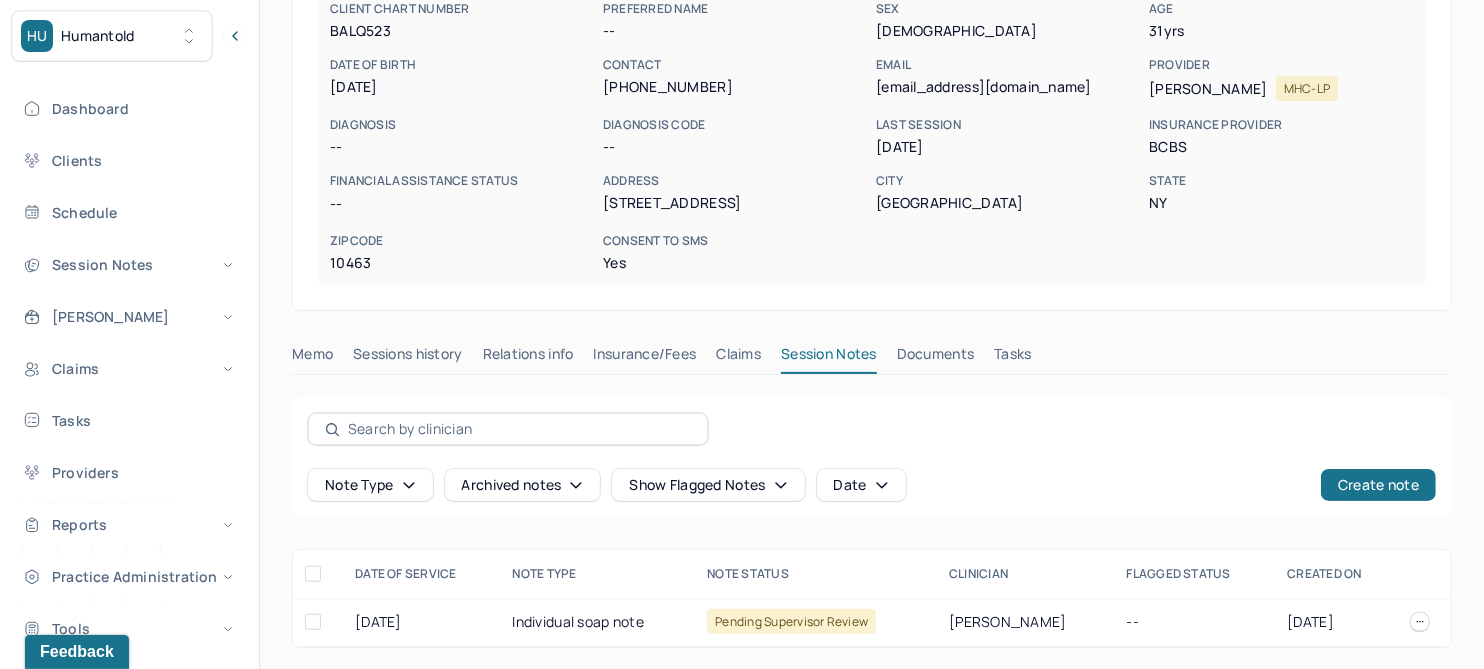 click 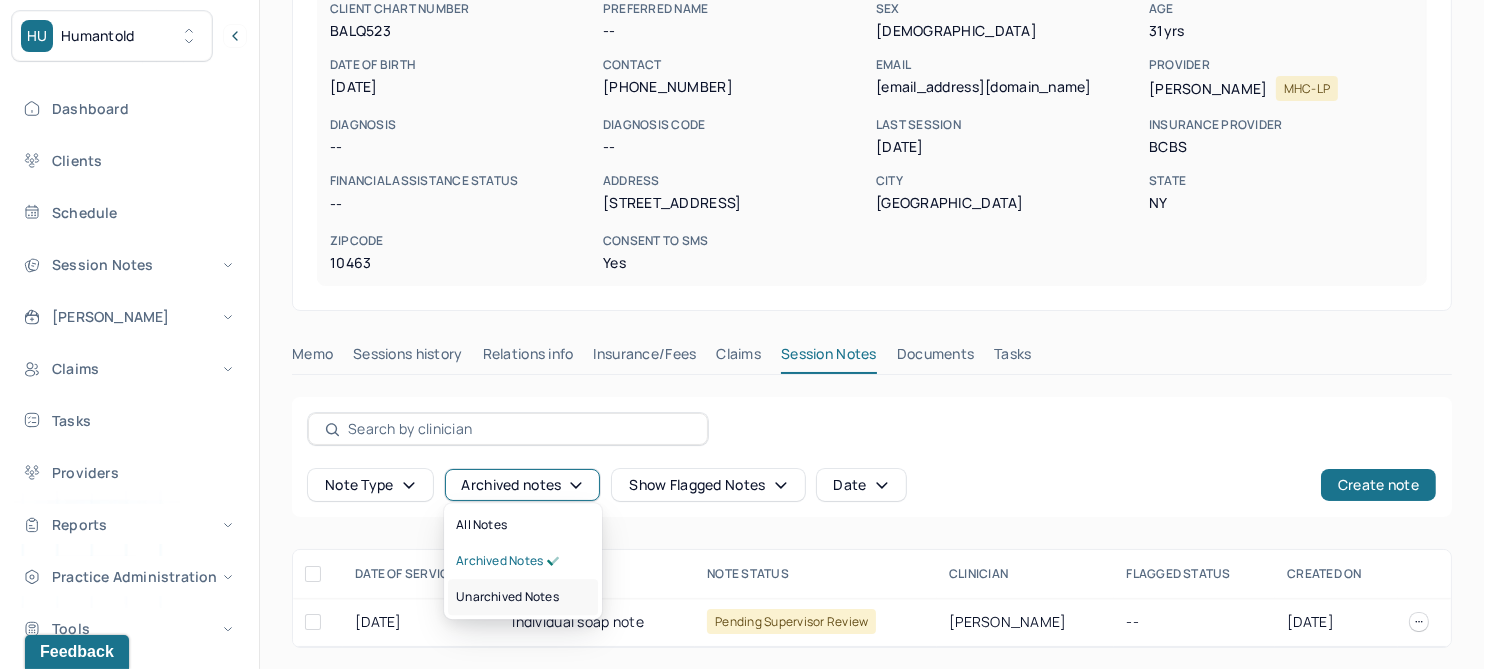 click on "Unarchived notes" at bounding box center (507, 597) 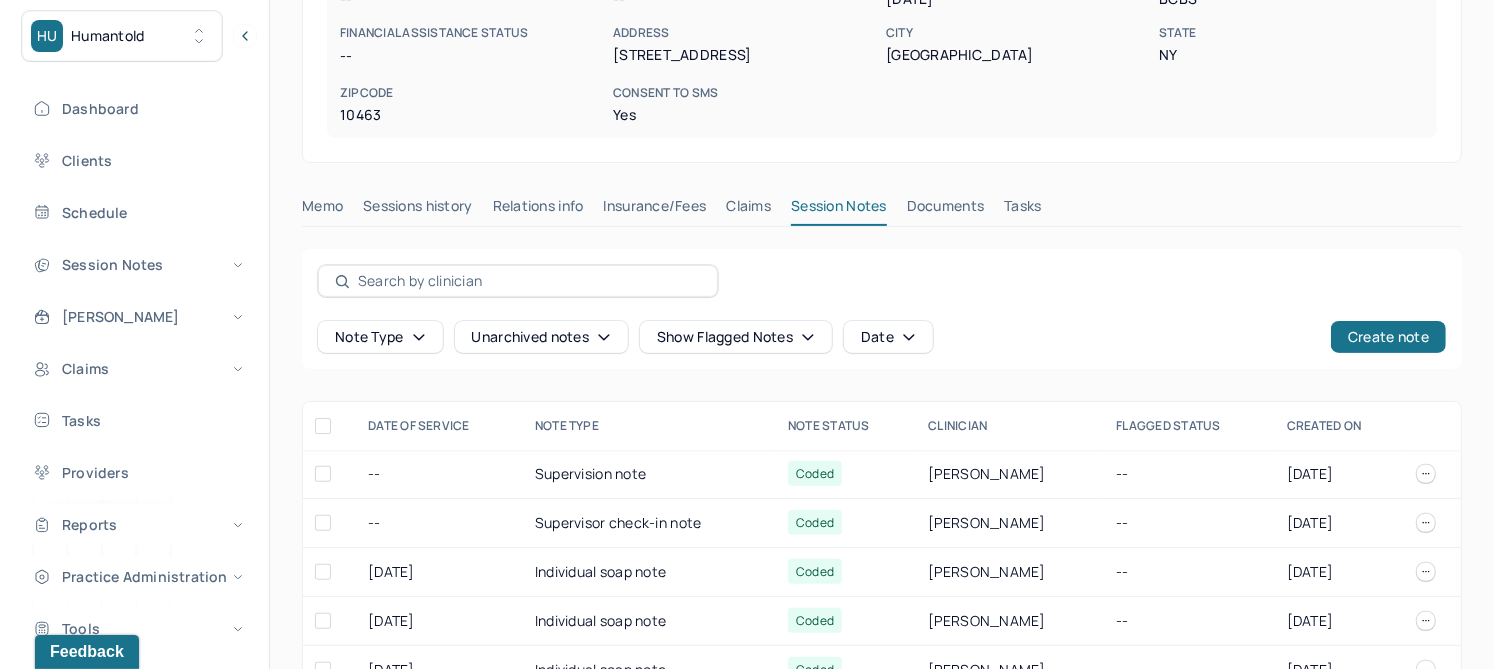 scroll, scrollTop: 468, scrollLeft: 0, axis: vertical 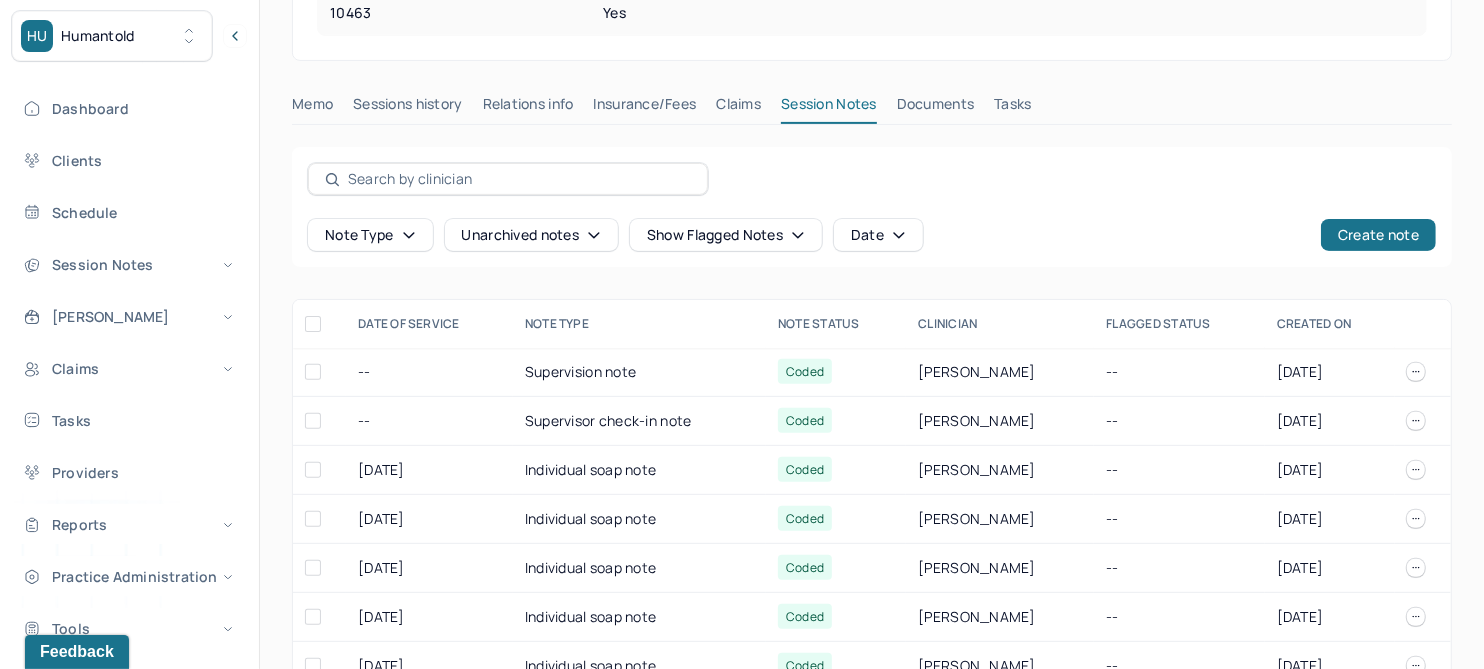 click on "Unarchived notes" at bounding box center [531, 235] 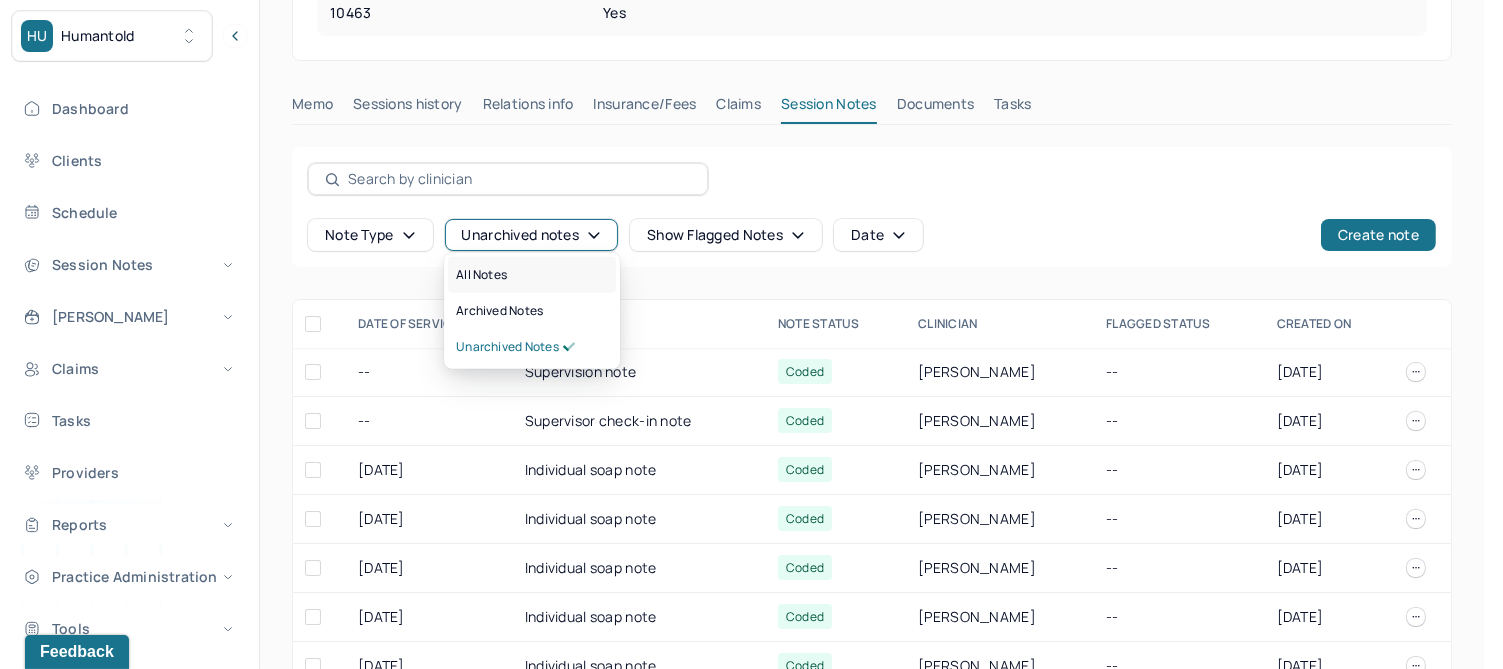 click on "All notes" at bounding box center (532, 275) 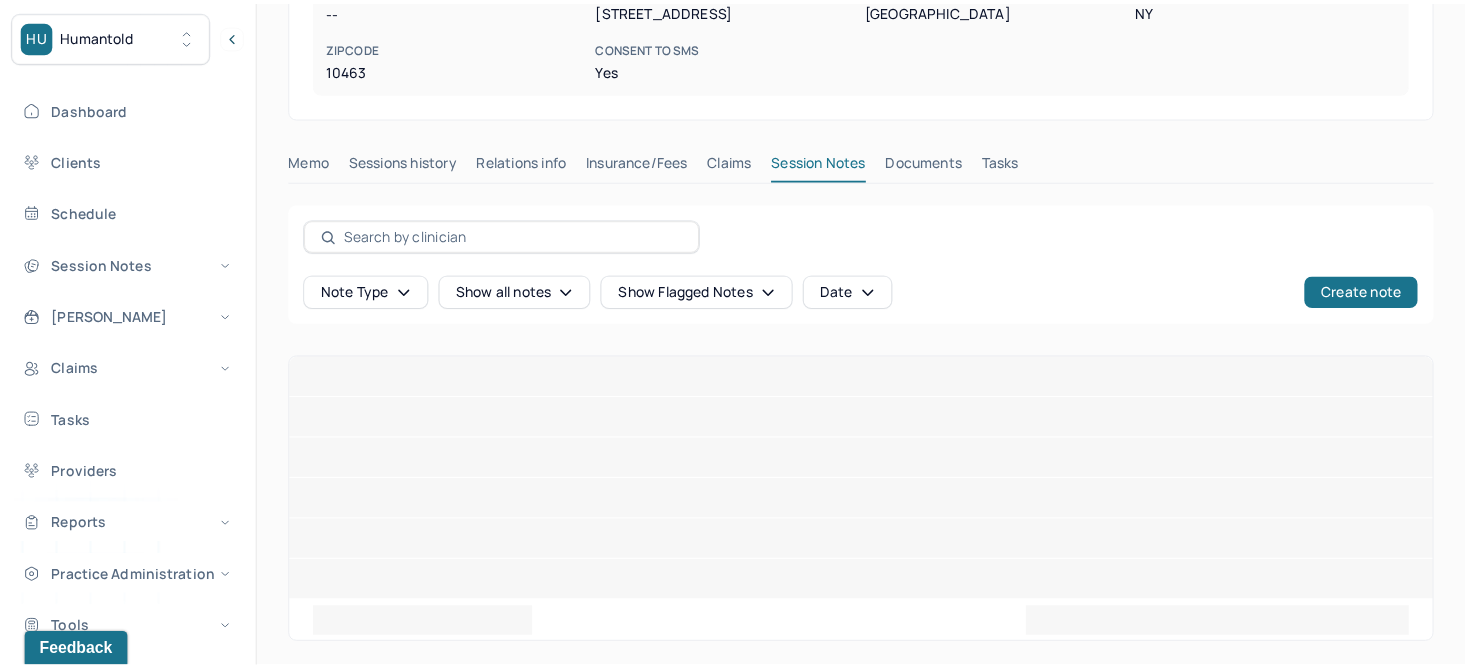 scroll, scrollTop: 408, scrollLeft: 0, axis: vertical 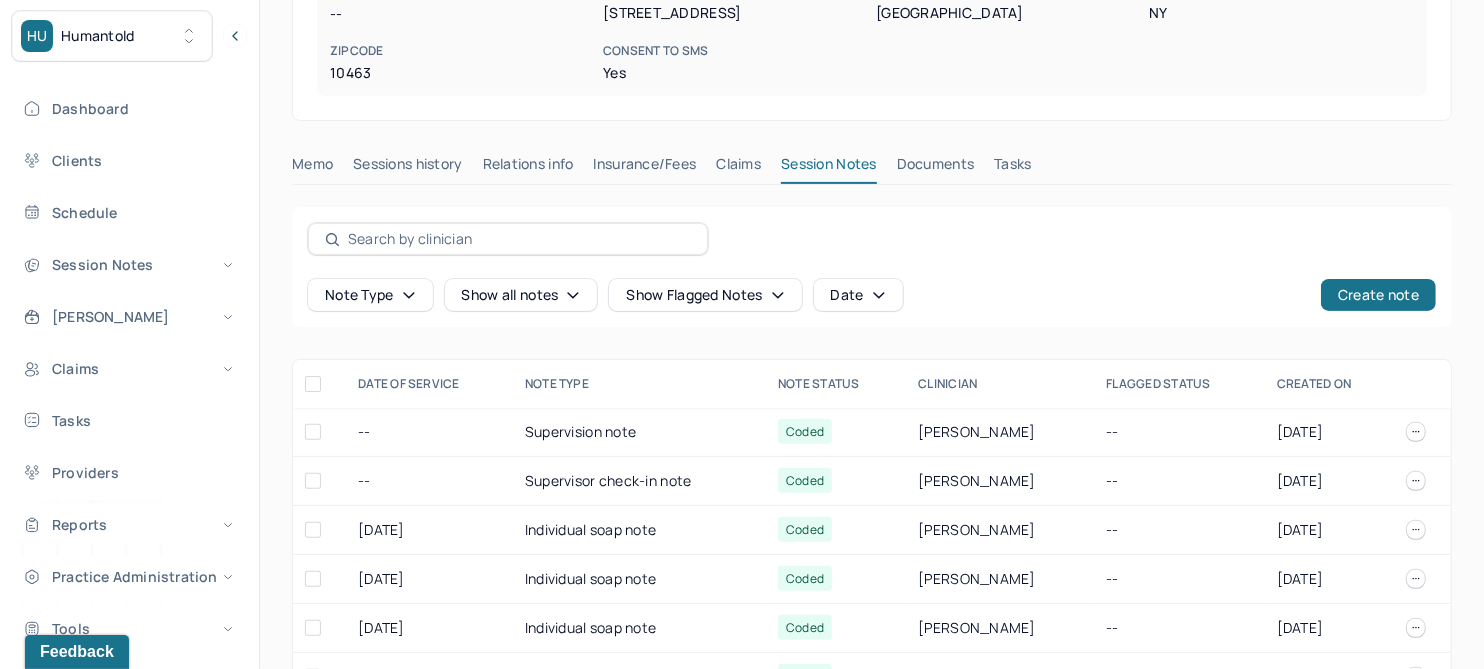 click on "Note type     Show all notes     Show flagged notes     Date     Create note" at bounding box center [872, 267] 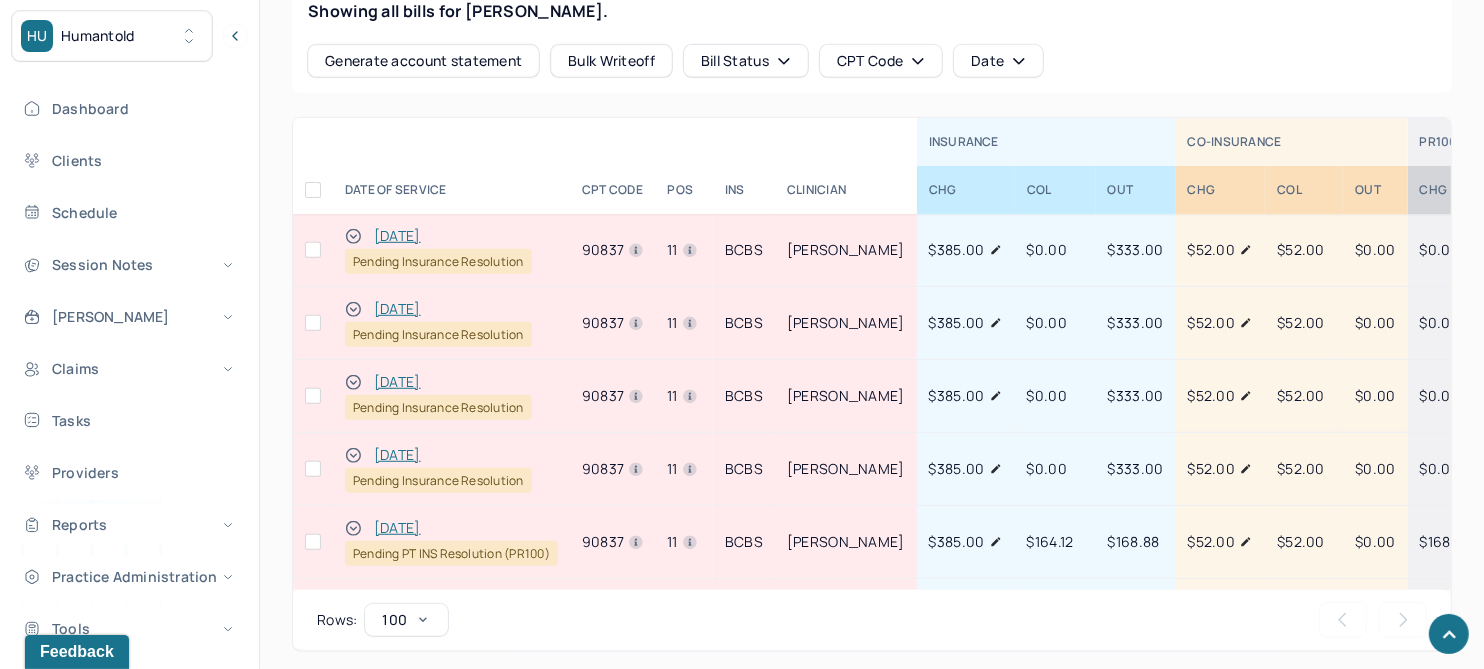 scroll, scrollTop: 908, scrollLeft: 0, axis: vertical 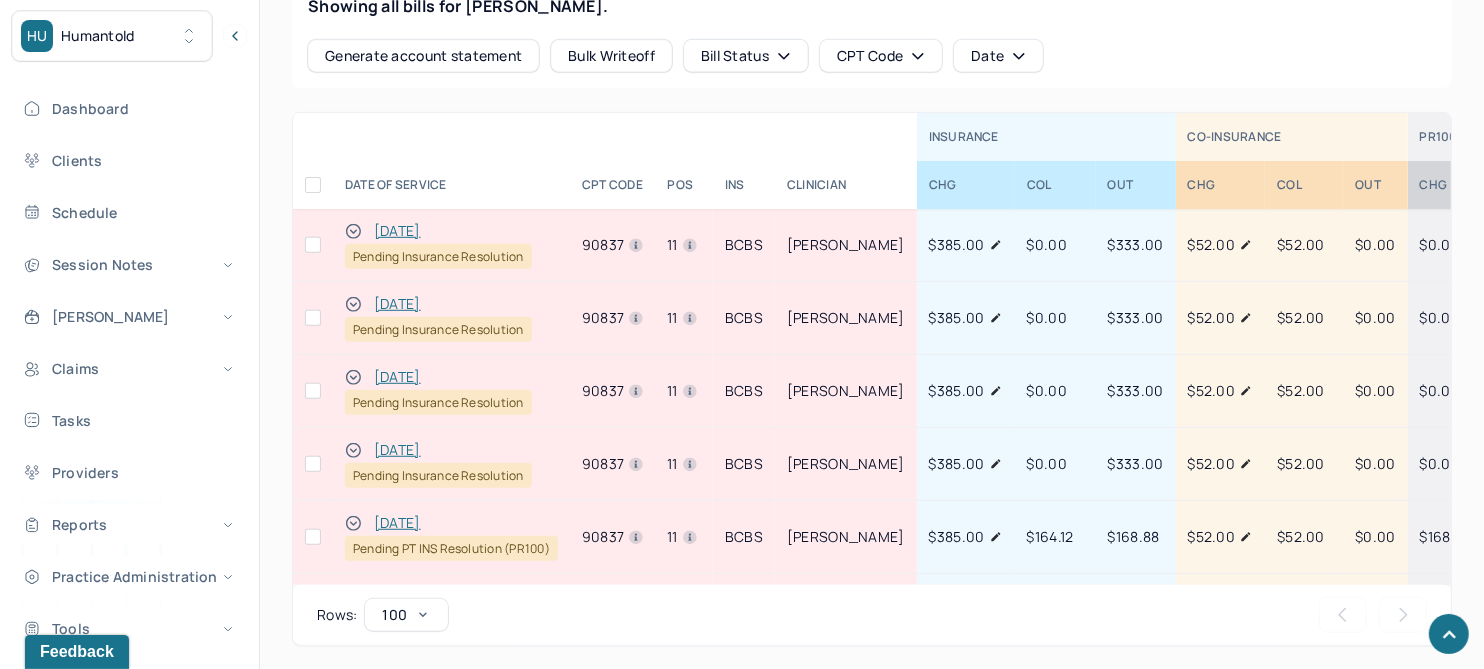 click on "[DATE]" at bounding box center (397, 377) 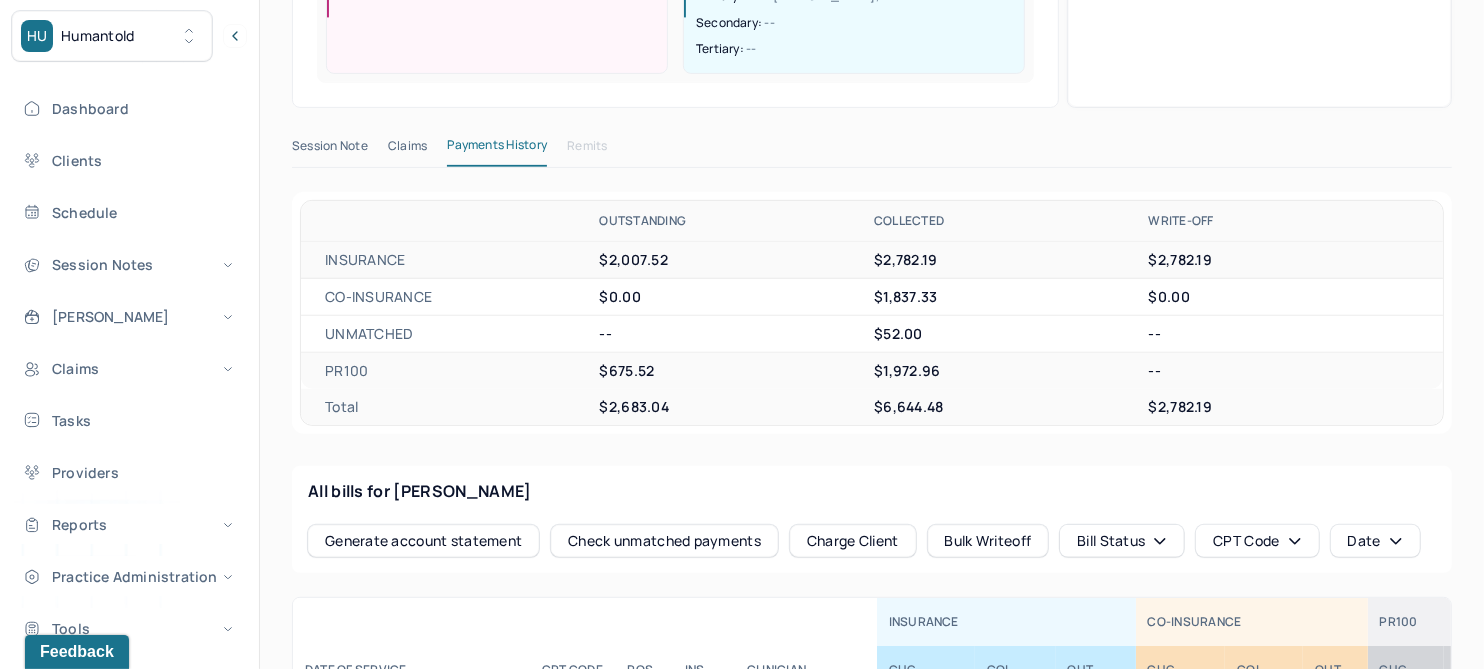 scroll, scrollTop: 461, scrollLeft: 0, axis: vertical 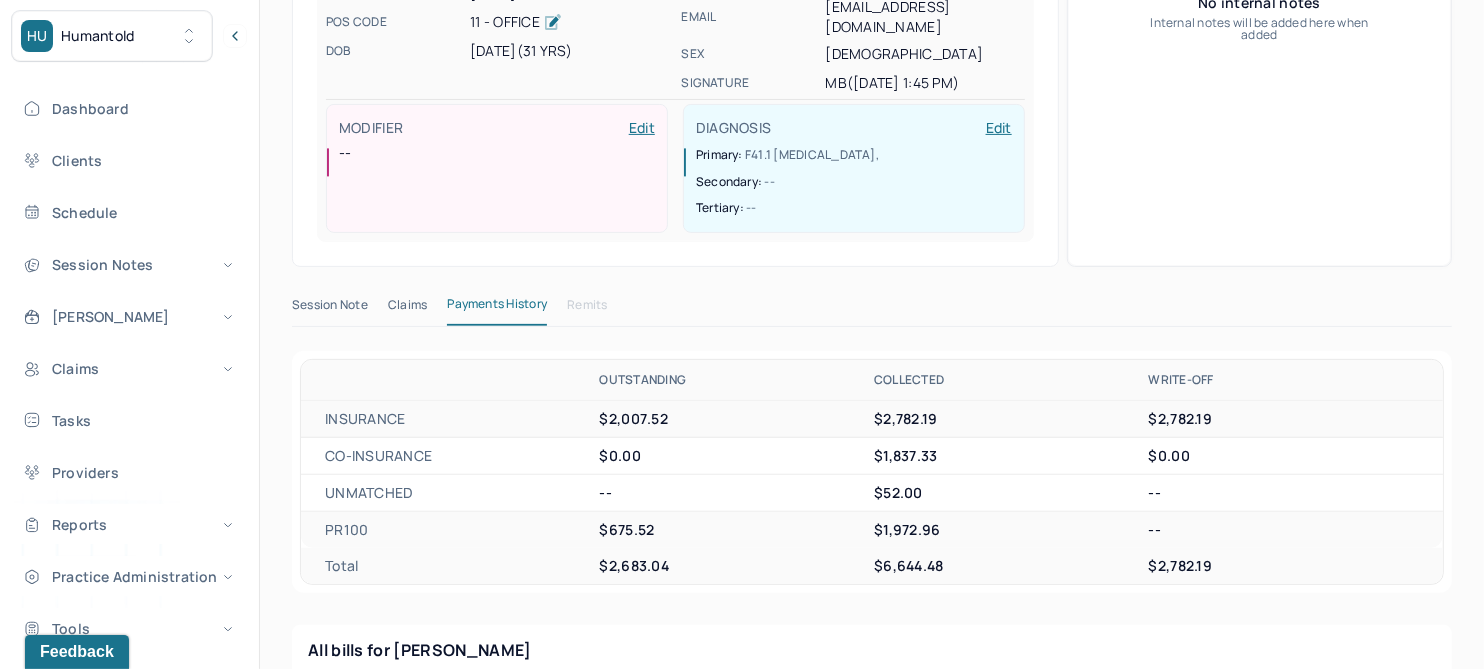 click on "Session Note" at bounding box center [330, 309] 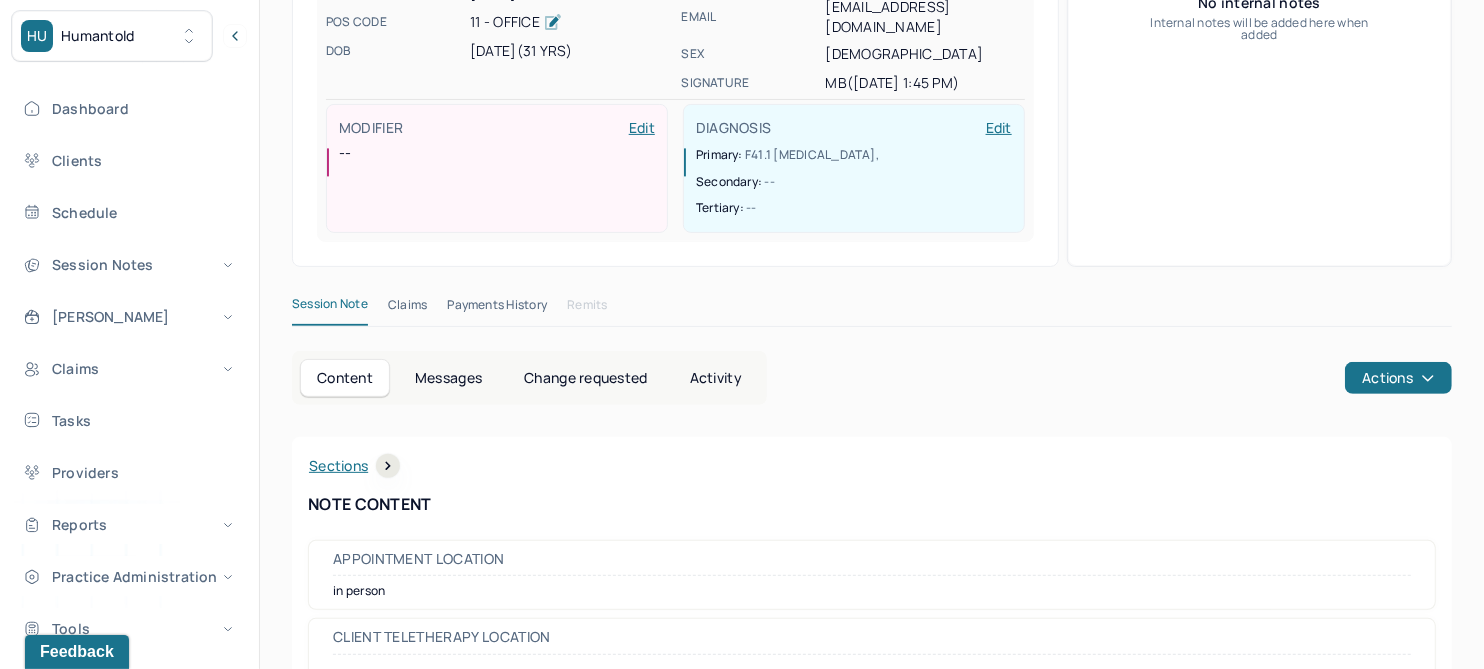 scroll, scrollTop: 462, scrollLeft: 0, axis: vertical 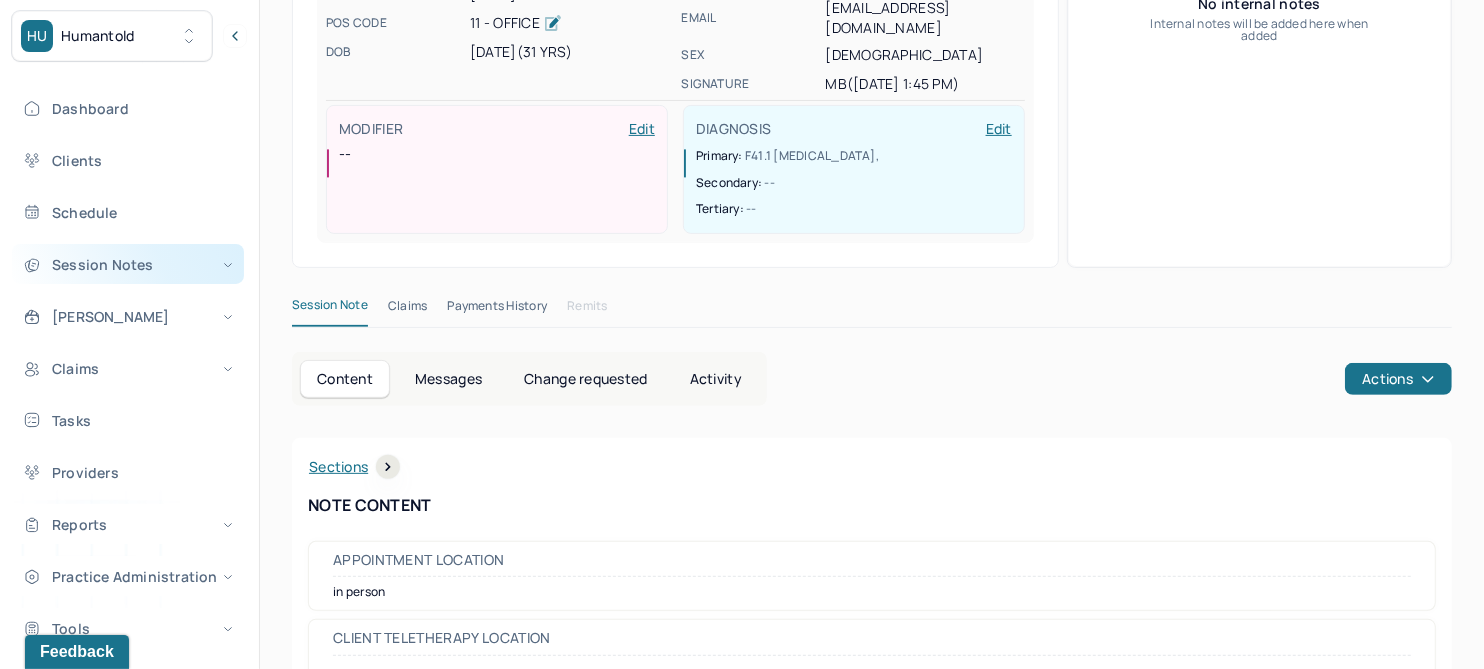 click on "Session Notes" at bounding box center (128, 264) 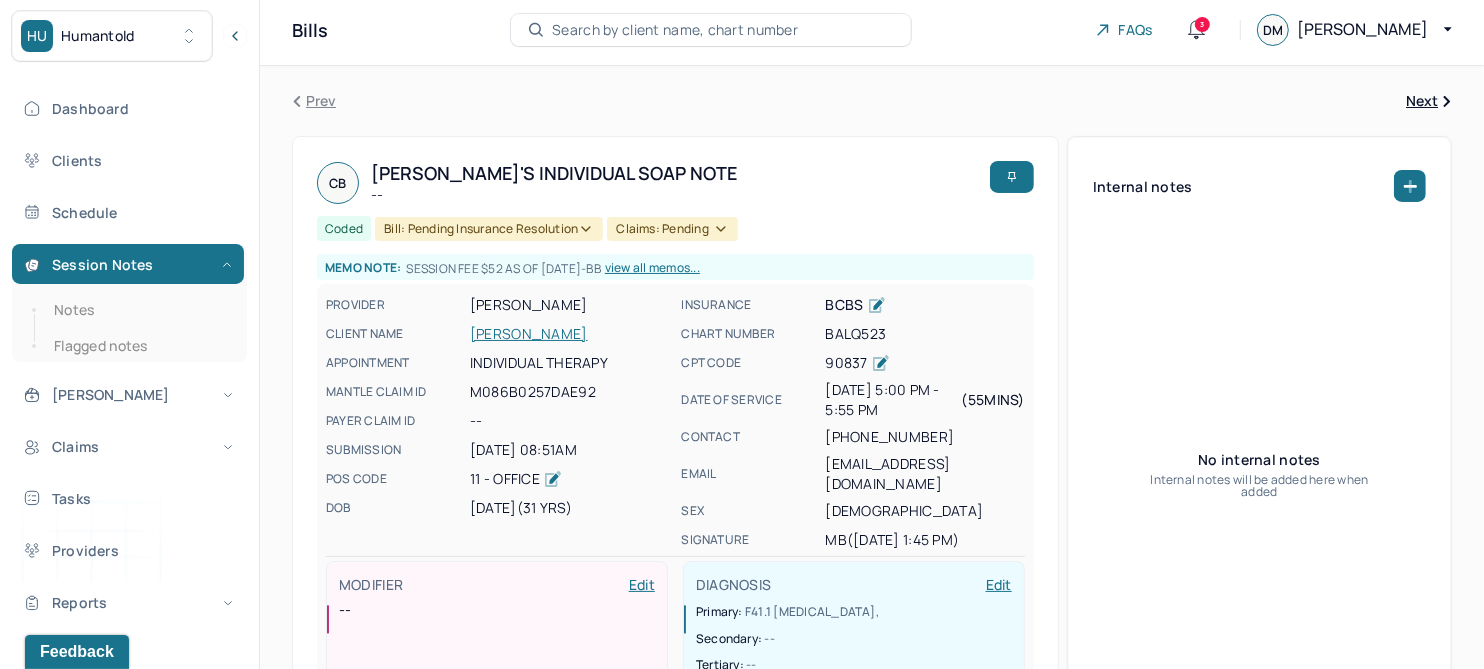 scroll, scrollTop: 0, scrollLeft: 0, axis: both 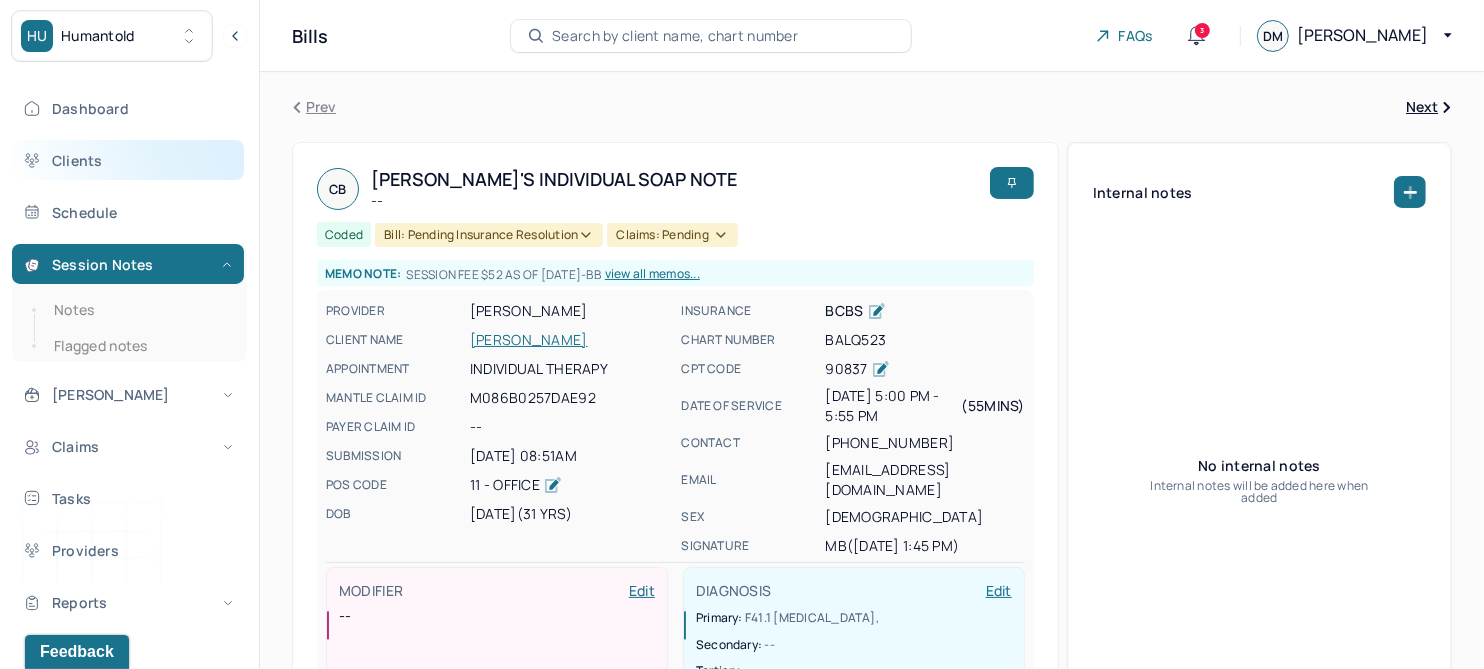 click on "Clients" at bounding box center [128, 160] 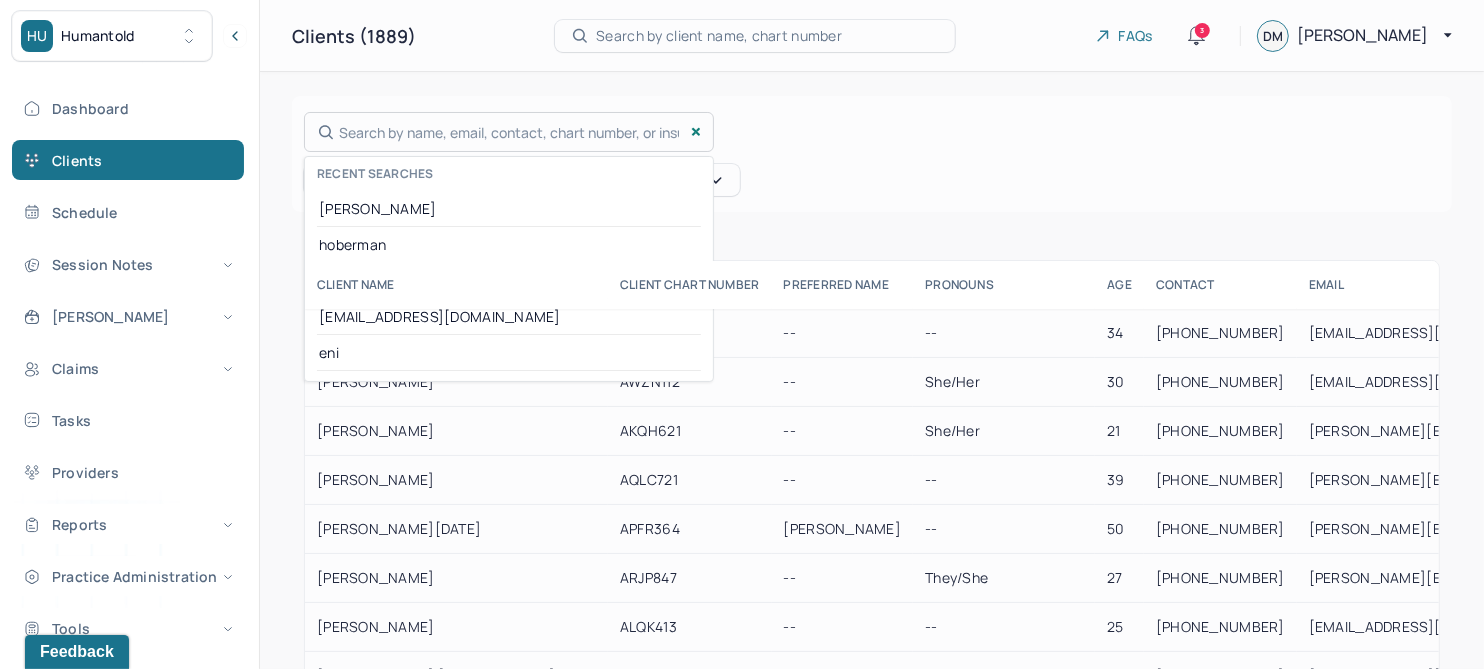 click on "Search by name, email, contact, chart number, or insurance id... Recent searches balcarek hoberman ho enimihilli@gmail.com eni" at bounding box center (509, 132) 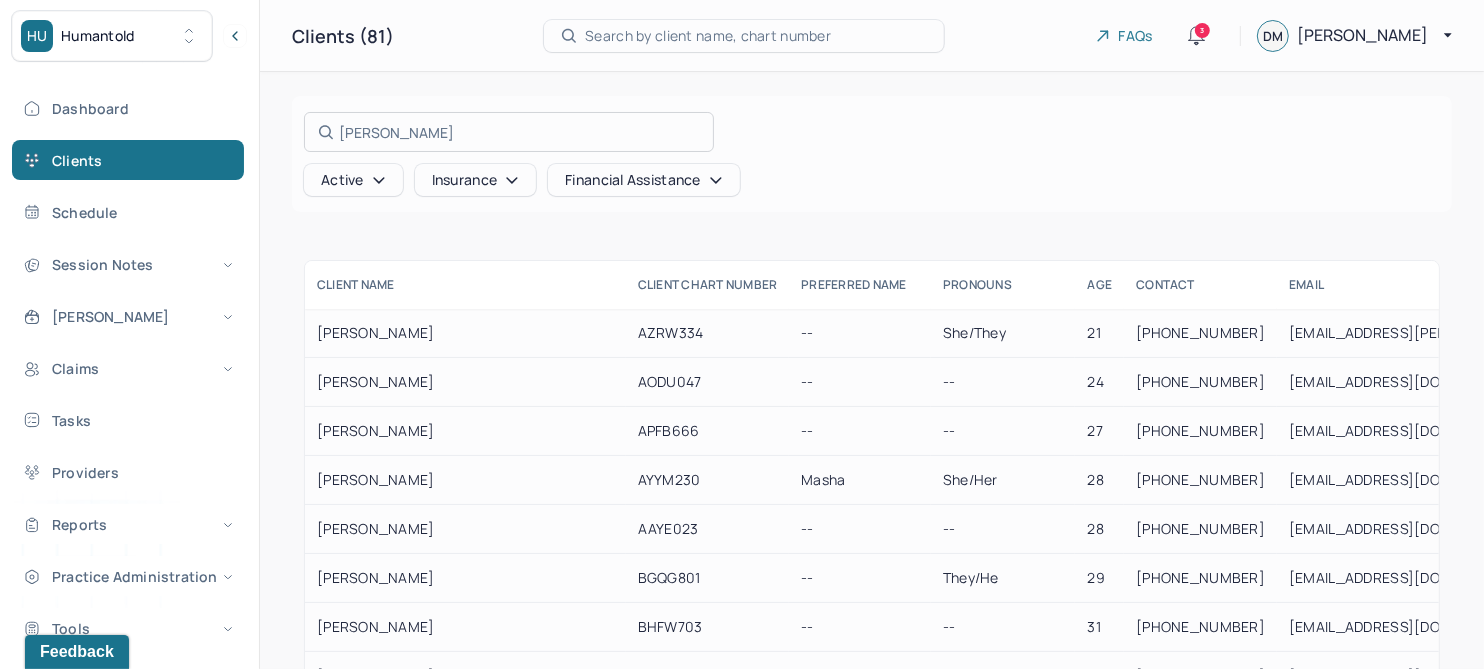 type on "[PERSON_NAME]" 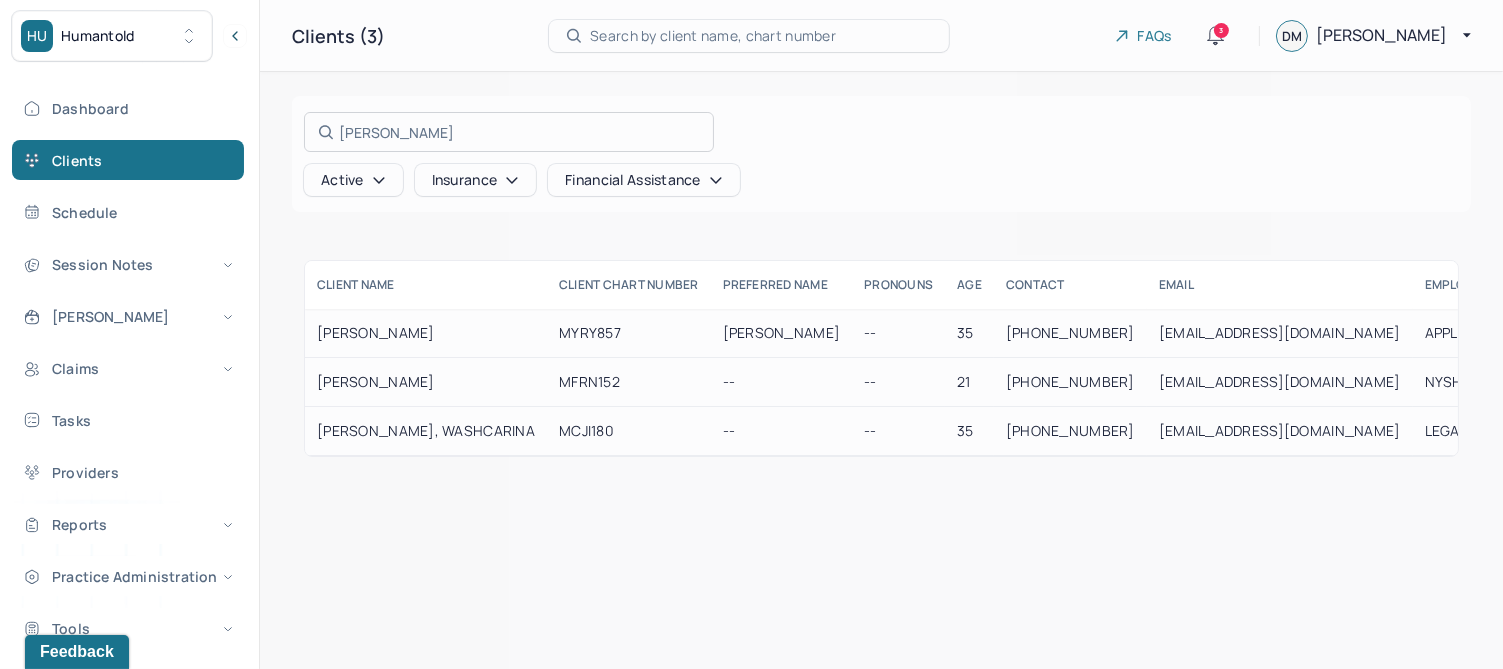 click at bounding box center [751, 334] 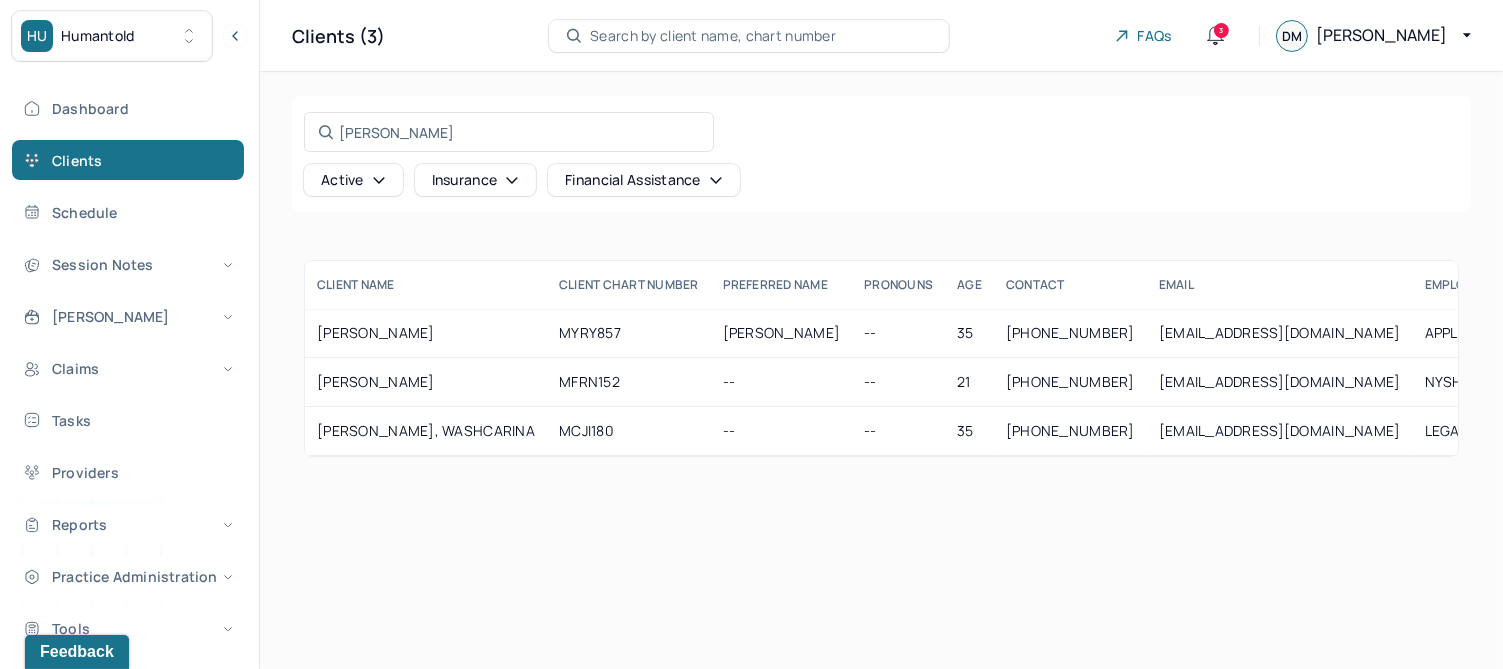 click 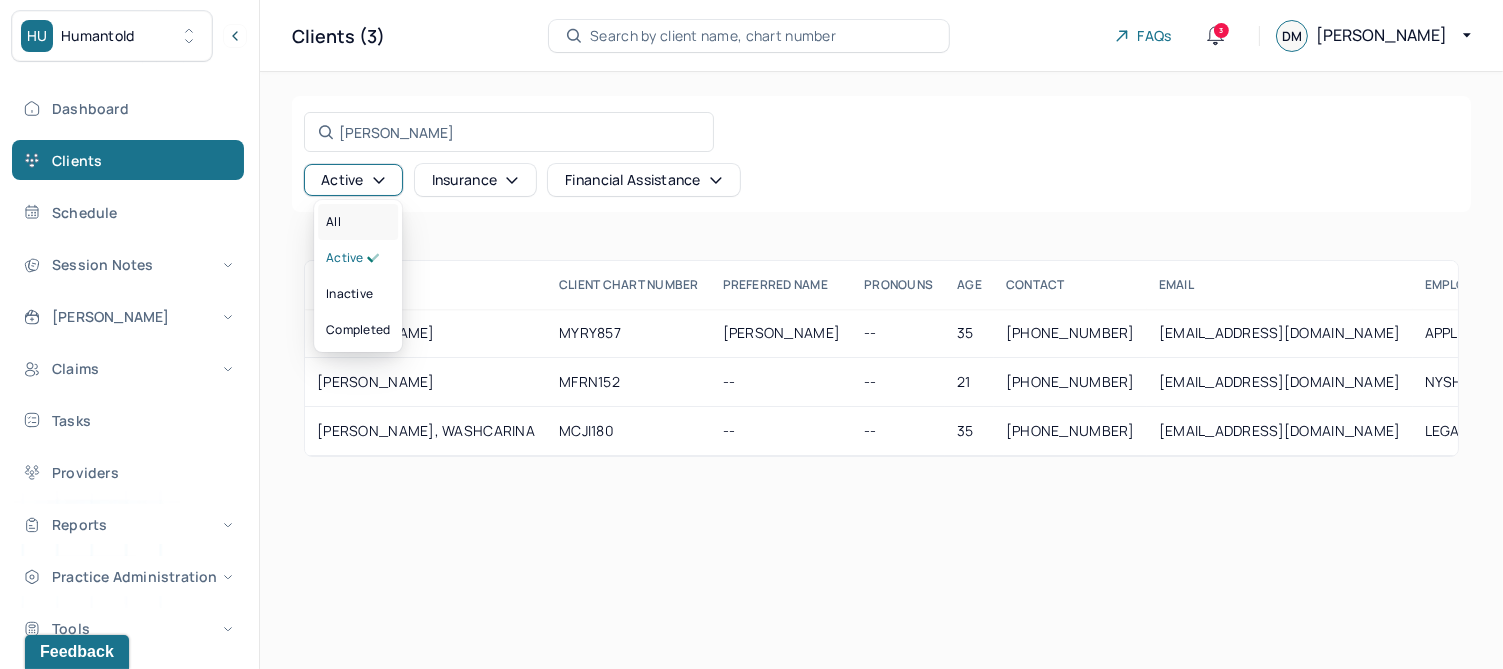 click on "All" at bounding box center (358, 222) 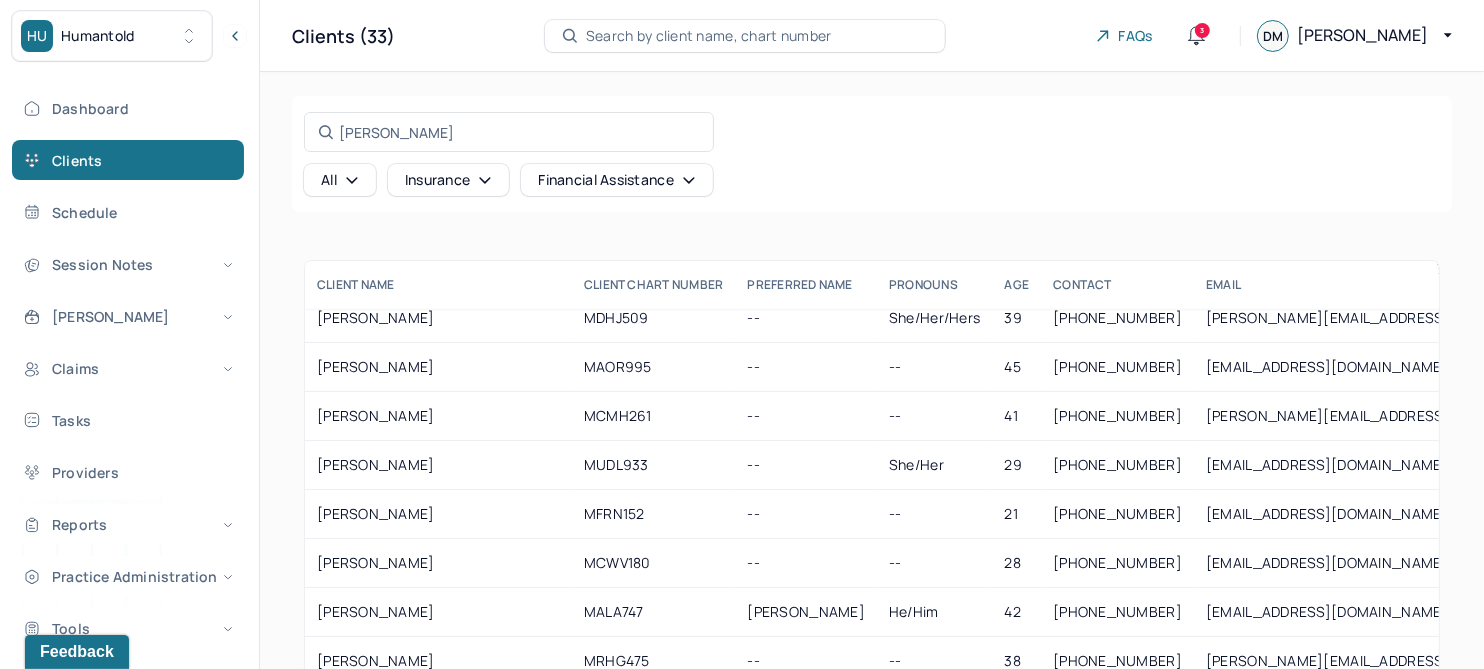 scroll, scrollTop: 1000, scrollLeft: 0, axis: vertical 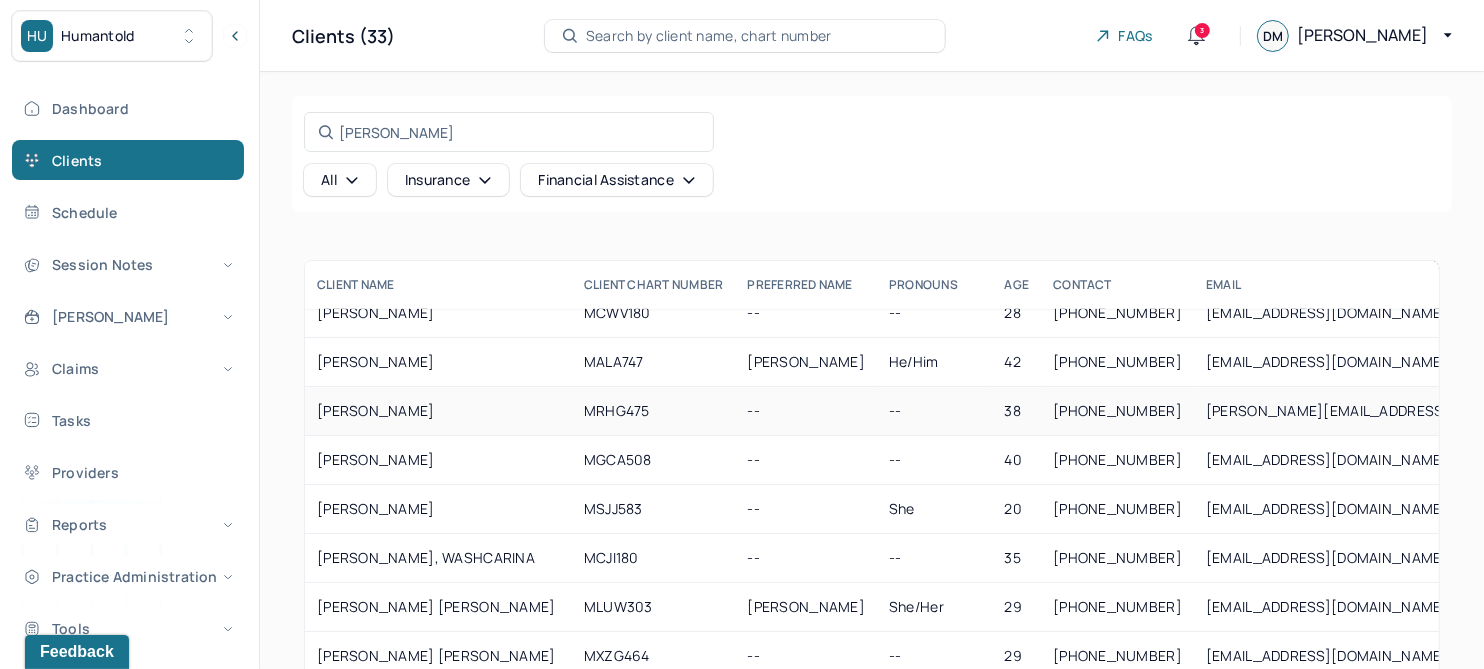 click on "MARTINEZ, VERONICA" at bounding box center (438, 411) 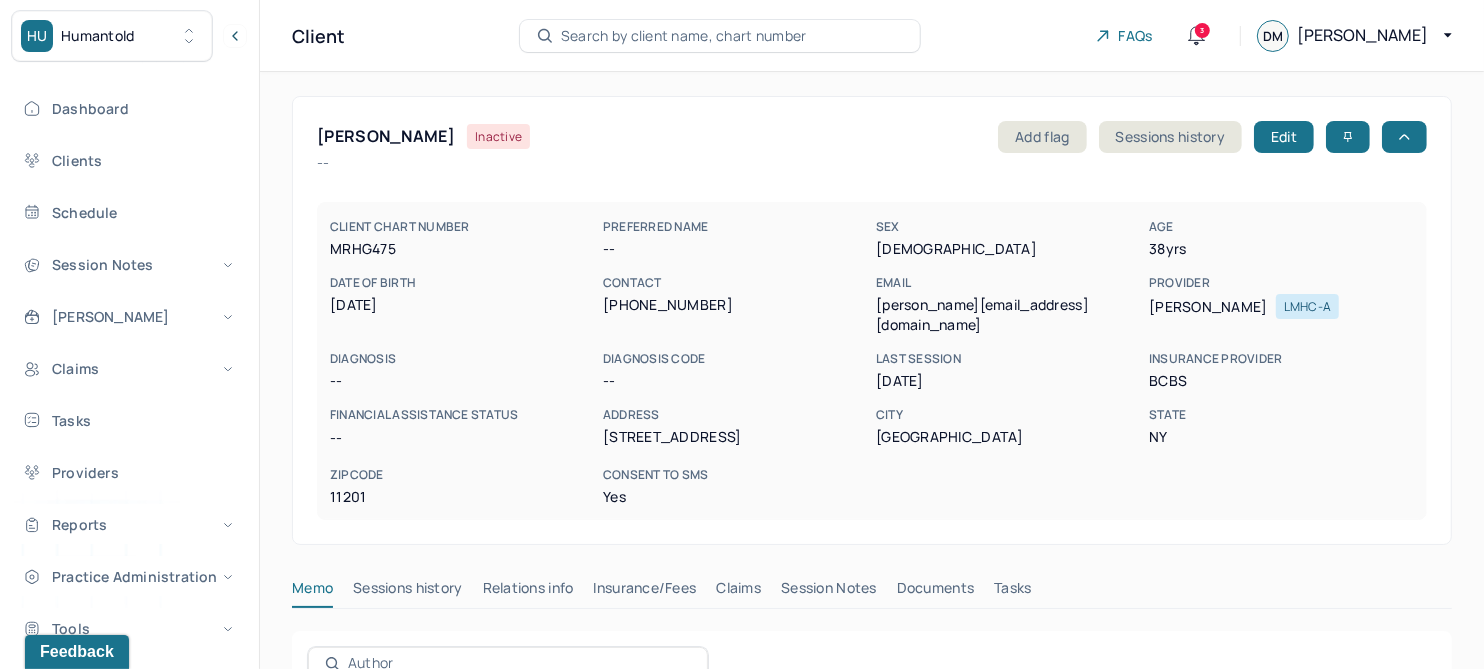 click on "Claims" at bounding box center [738, 592] 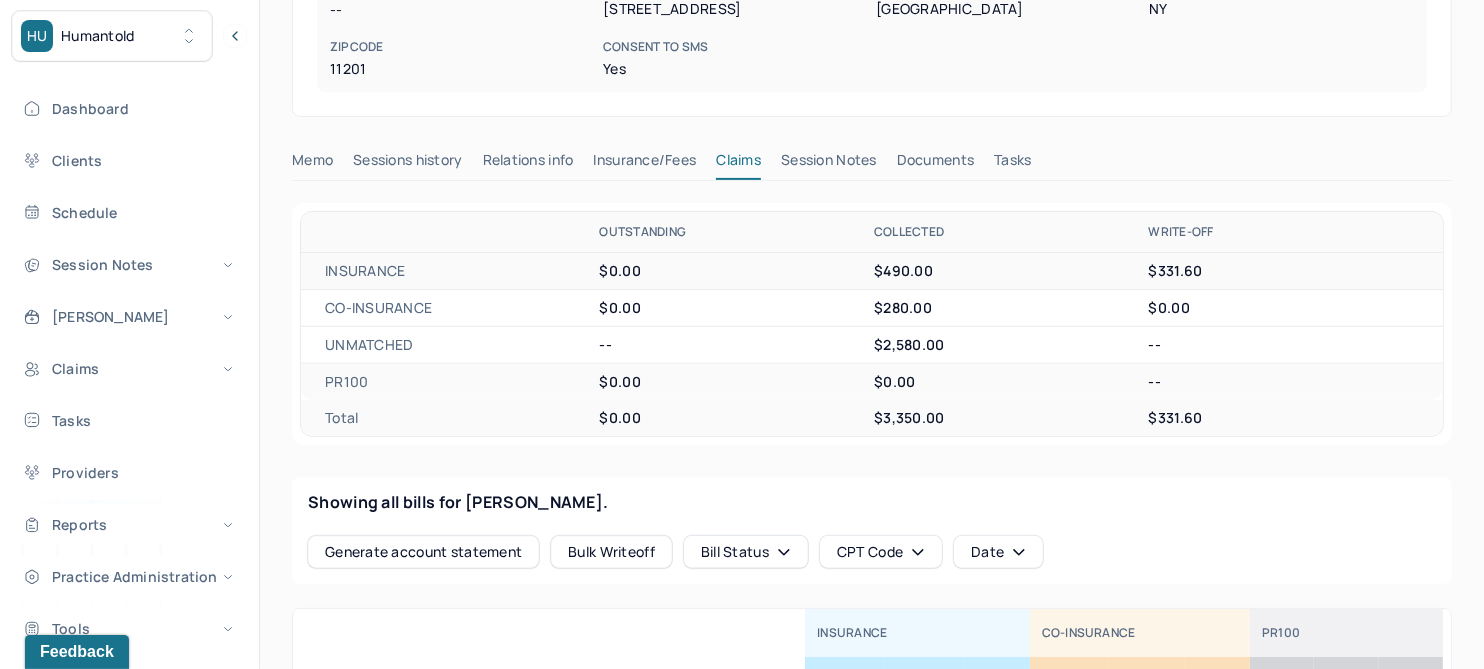 scroll, scrollTop: 374, scrollLeft: 0, axis: vertical 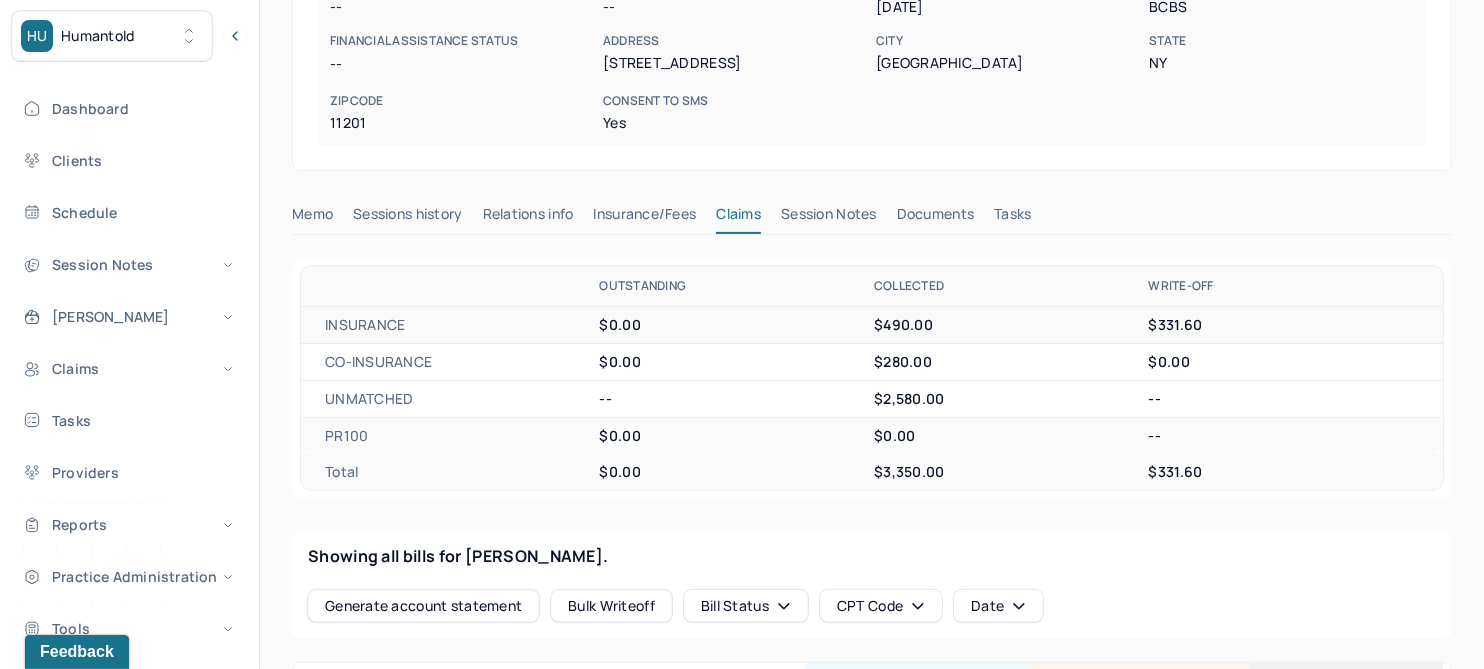 click on "Session Notes" at bounding box center (829, 218) 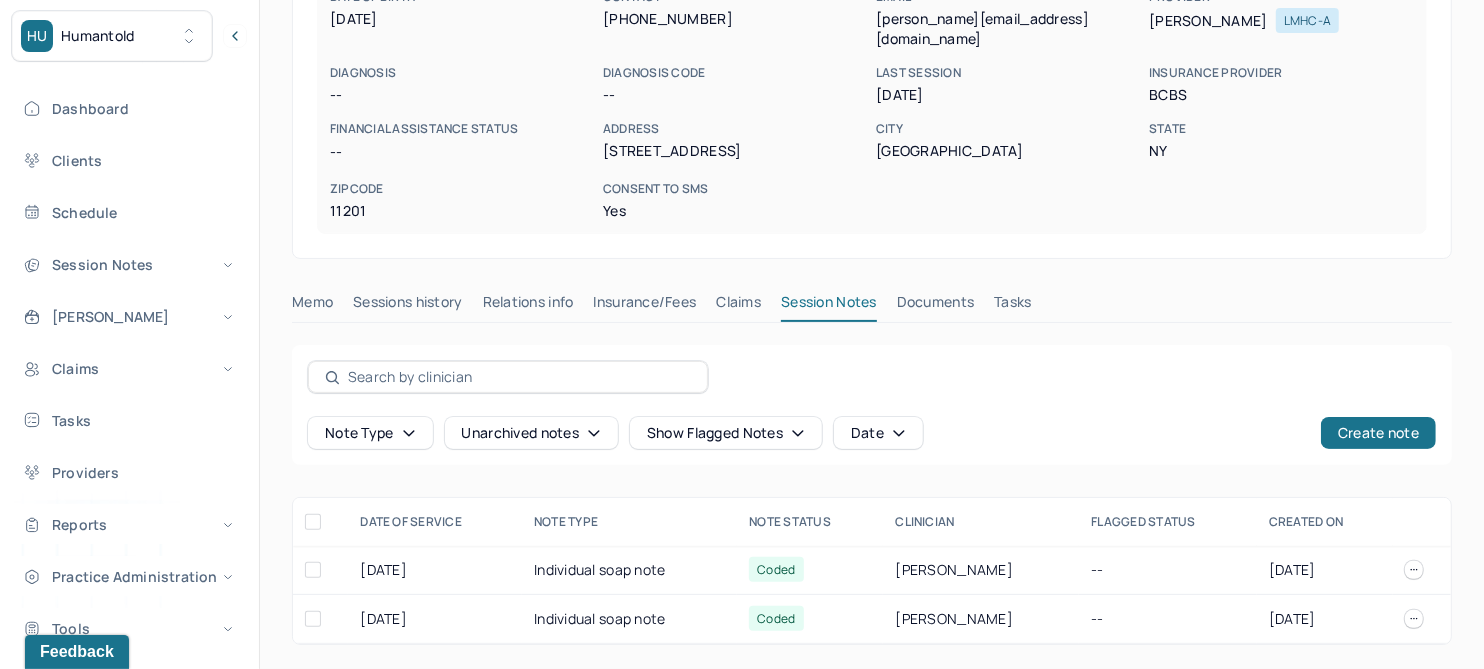 scroll, scrollTop: 266, scrollLeft: 0, axis: vertical 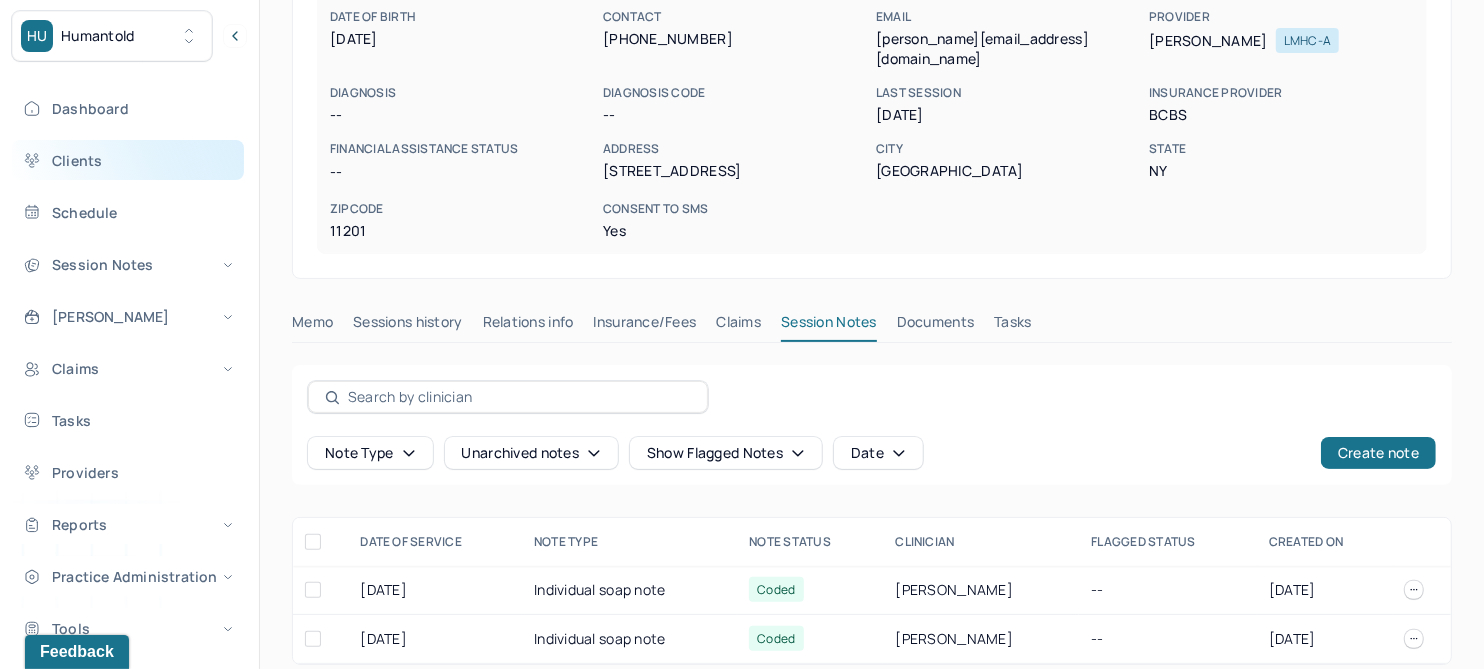 click on "Clients" at bounding box center [128, 160] 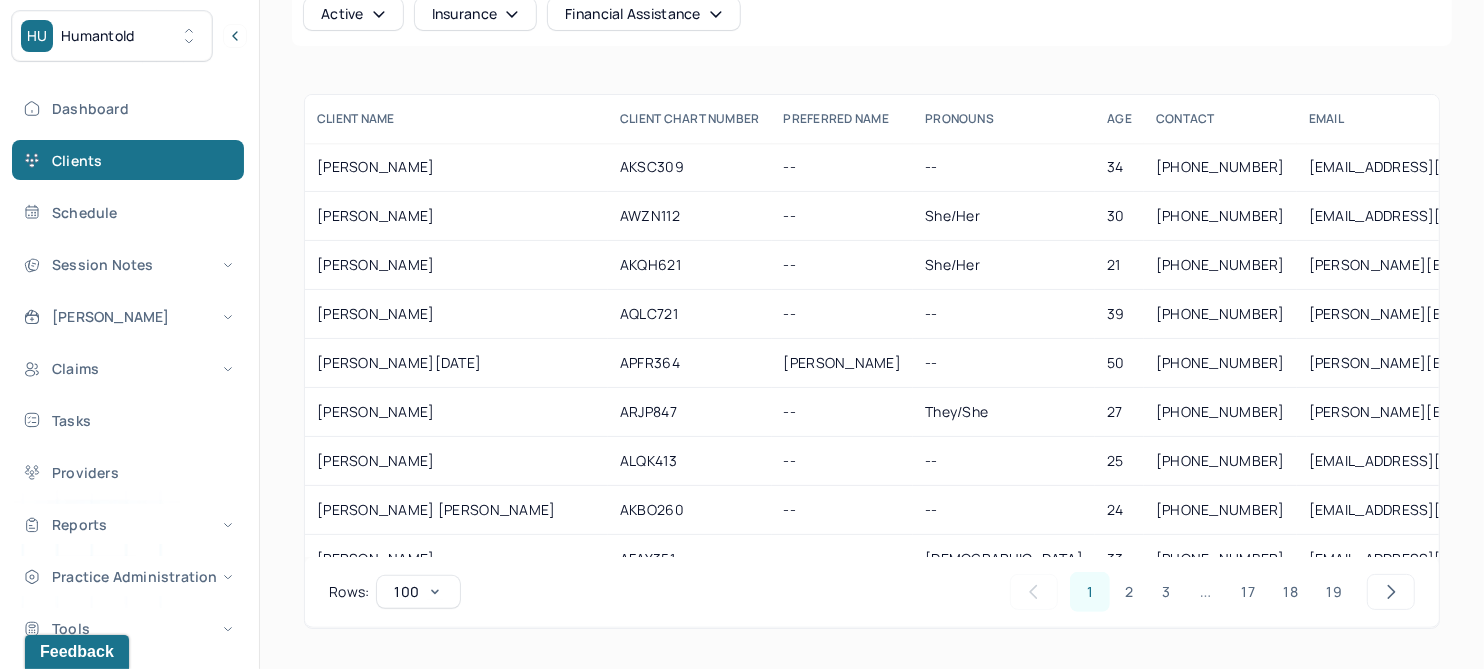scroll, scrollTop: 0, scrollLeft: 0, axis: both 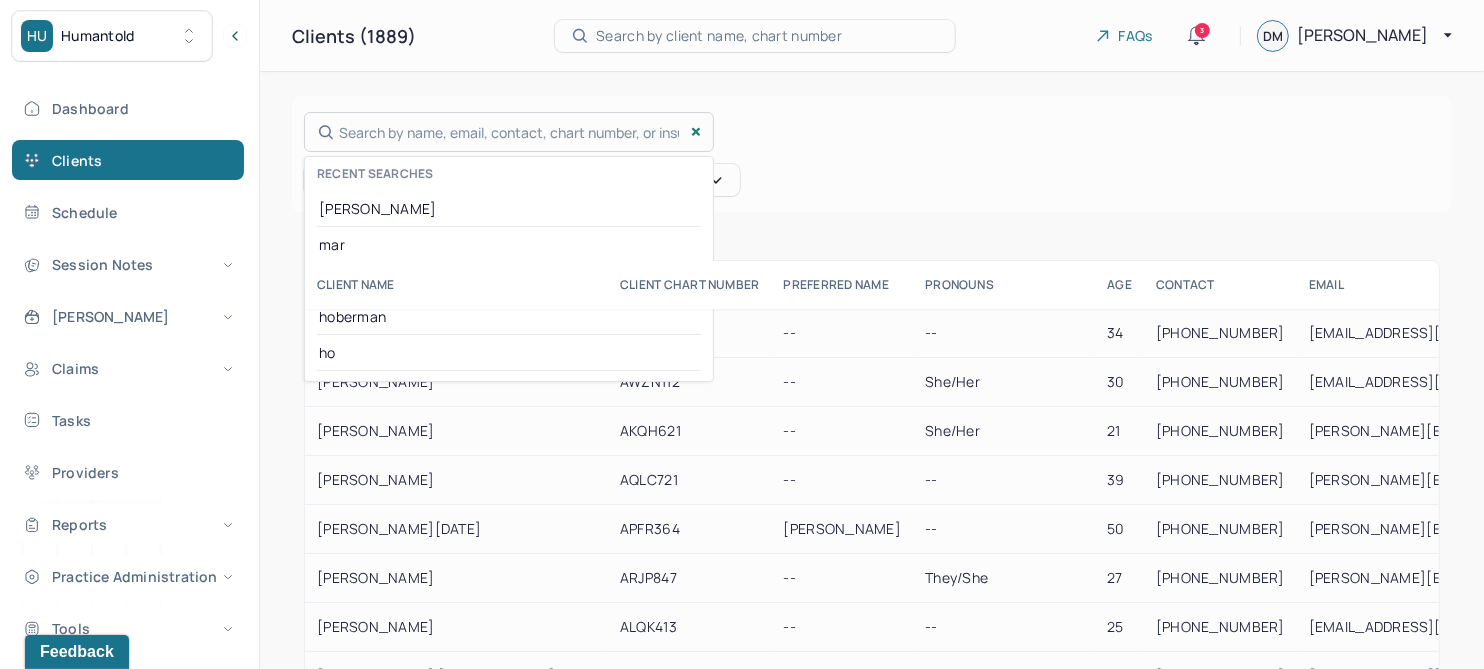 click on "Search by name, email, contact, chart number, or insurance id... Recent searches martinez mar balcarek hoberman ho" at bounding box center (509, 132) 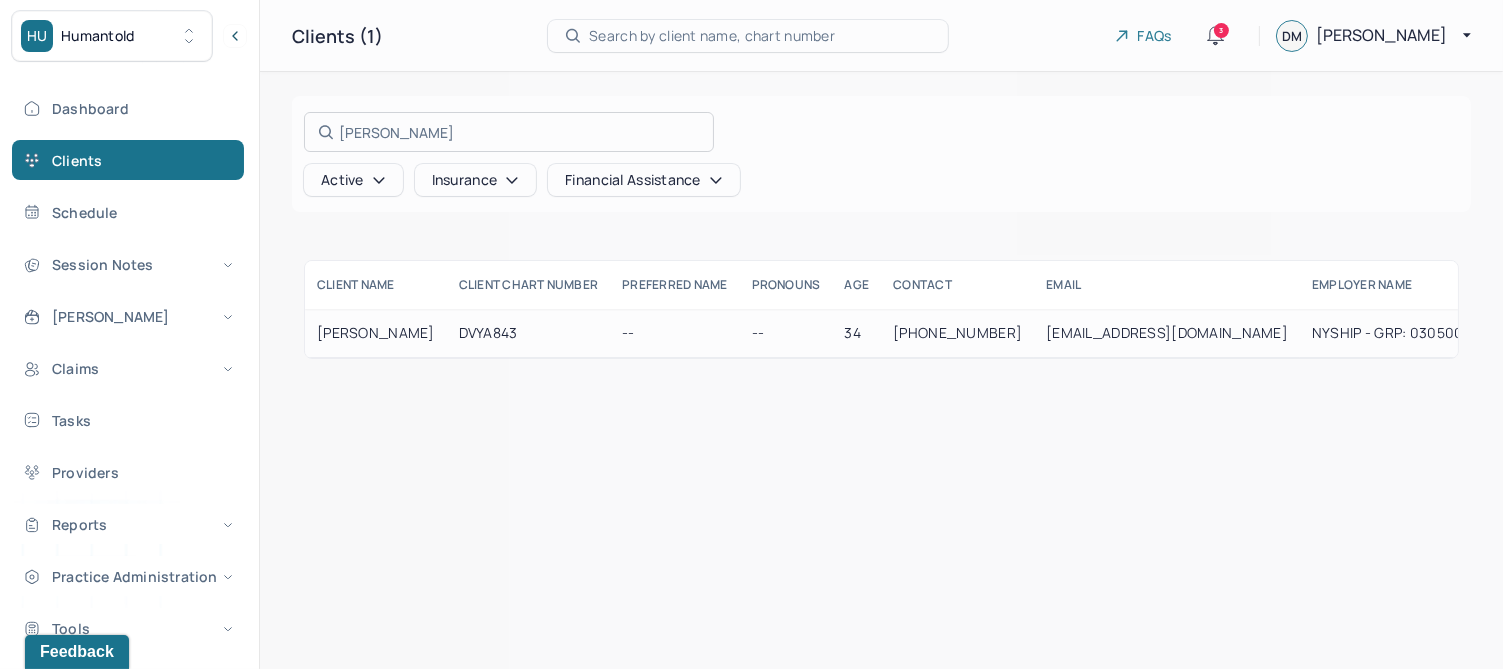 type on "[PERSON_NAME]" 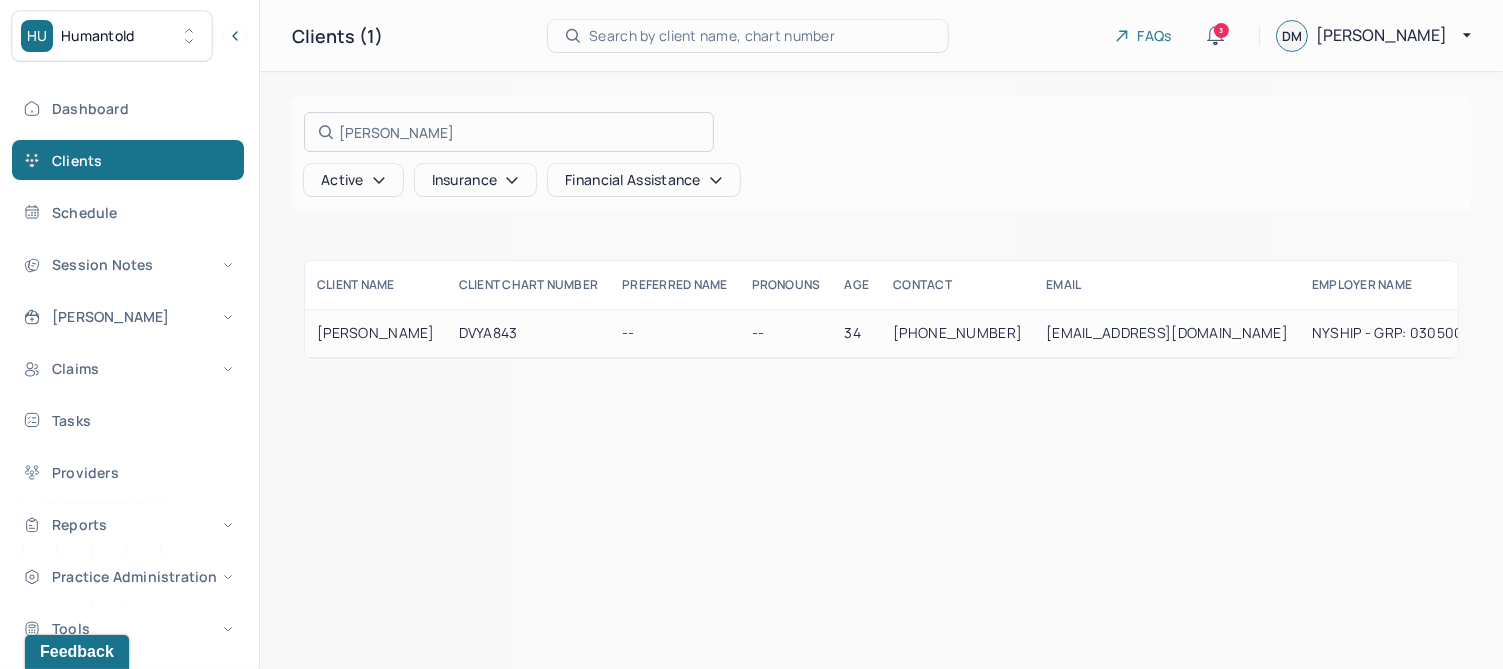 click at bounding box center (751, 334) 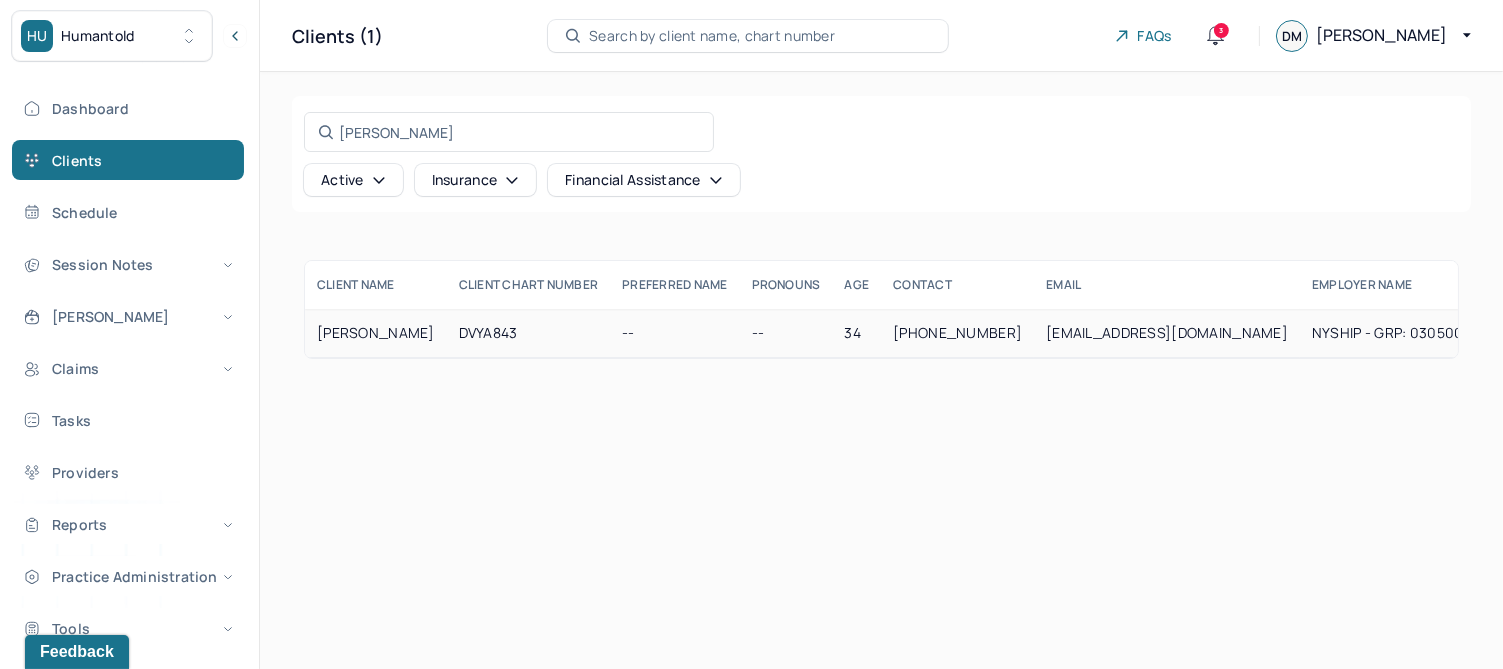 click on "DOBRES-FISK, CHERYL" at bounding box center (376, 333) 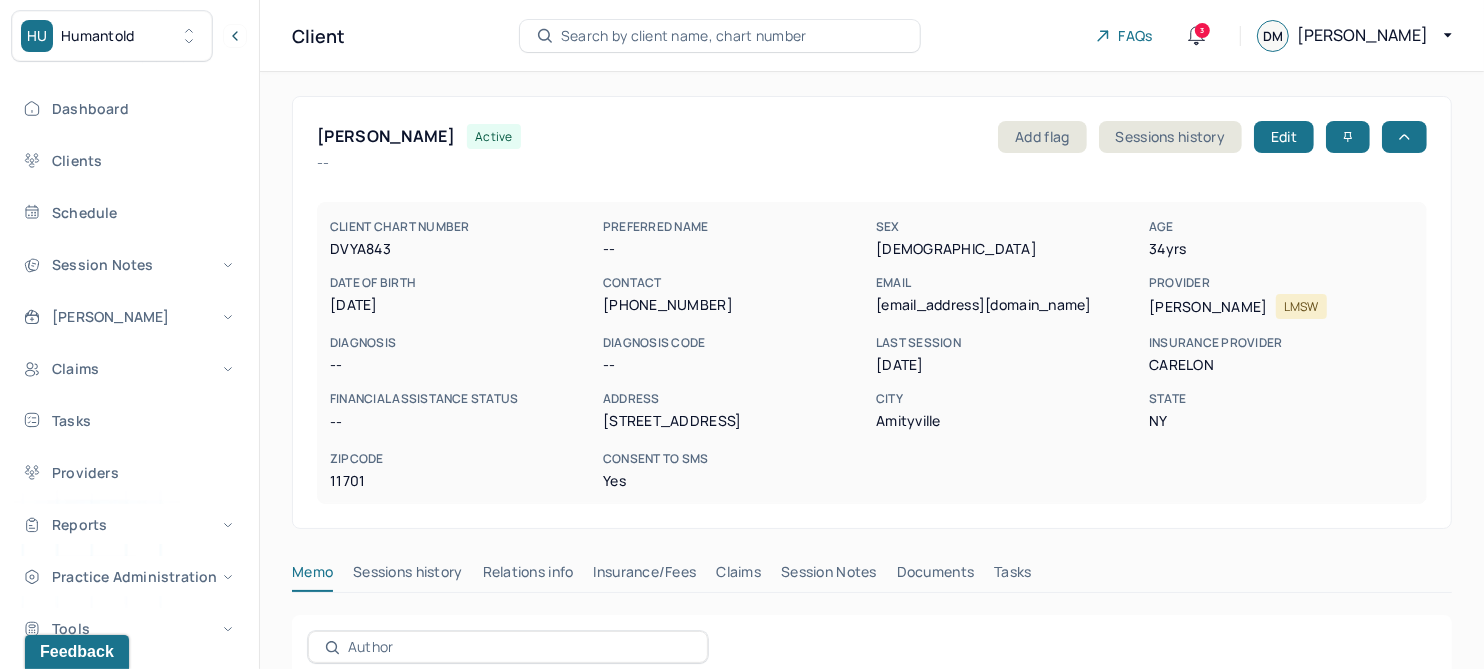click on "Claims" at bounding box center [738, 576] 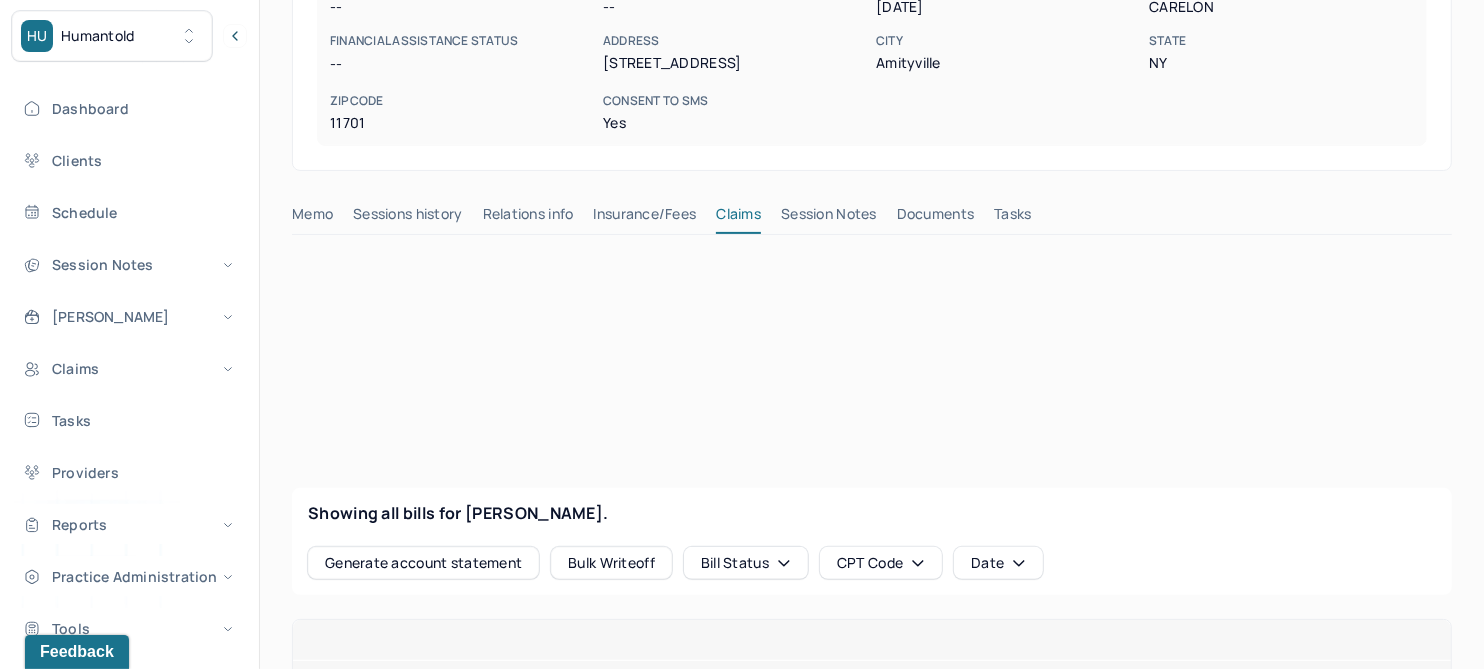 scroll, scrollTop: 500, scrollLeft: 0, axis: vertical 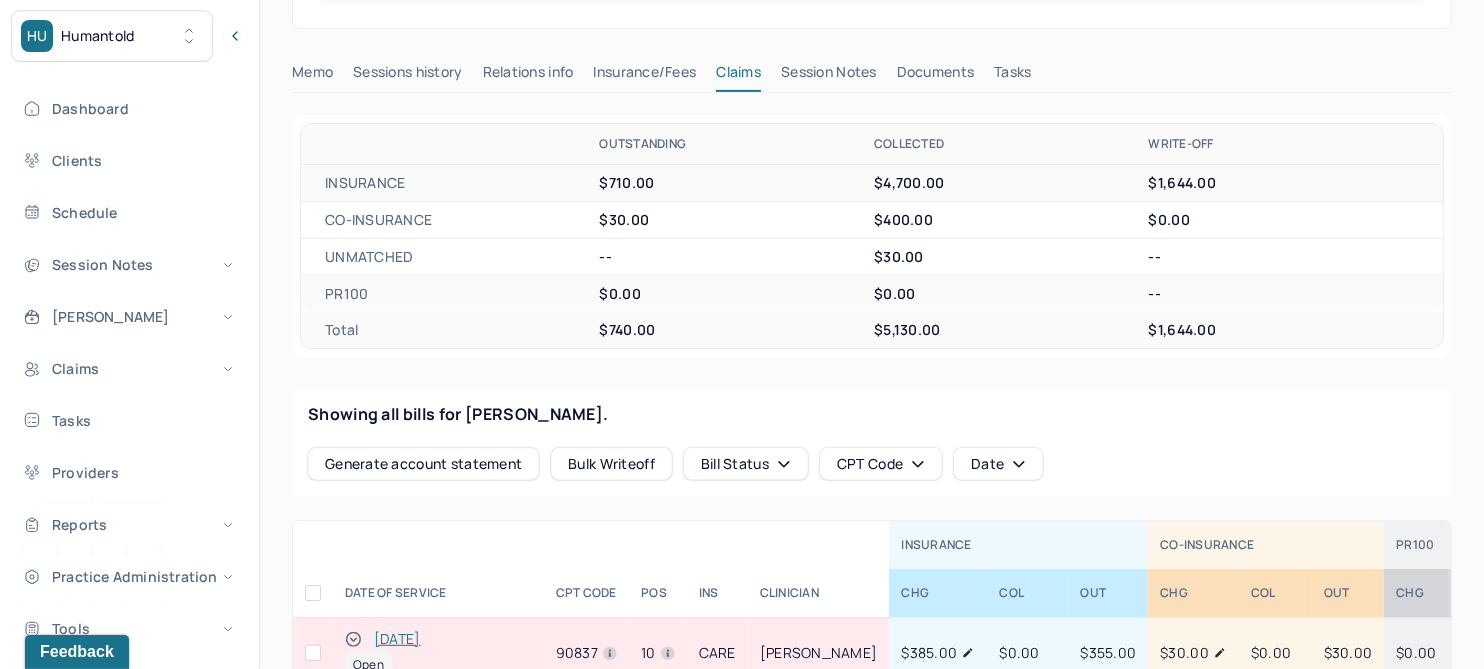 click on "Session Notes" at bounding box center (829, 76) 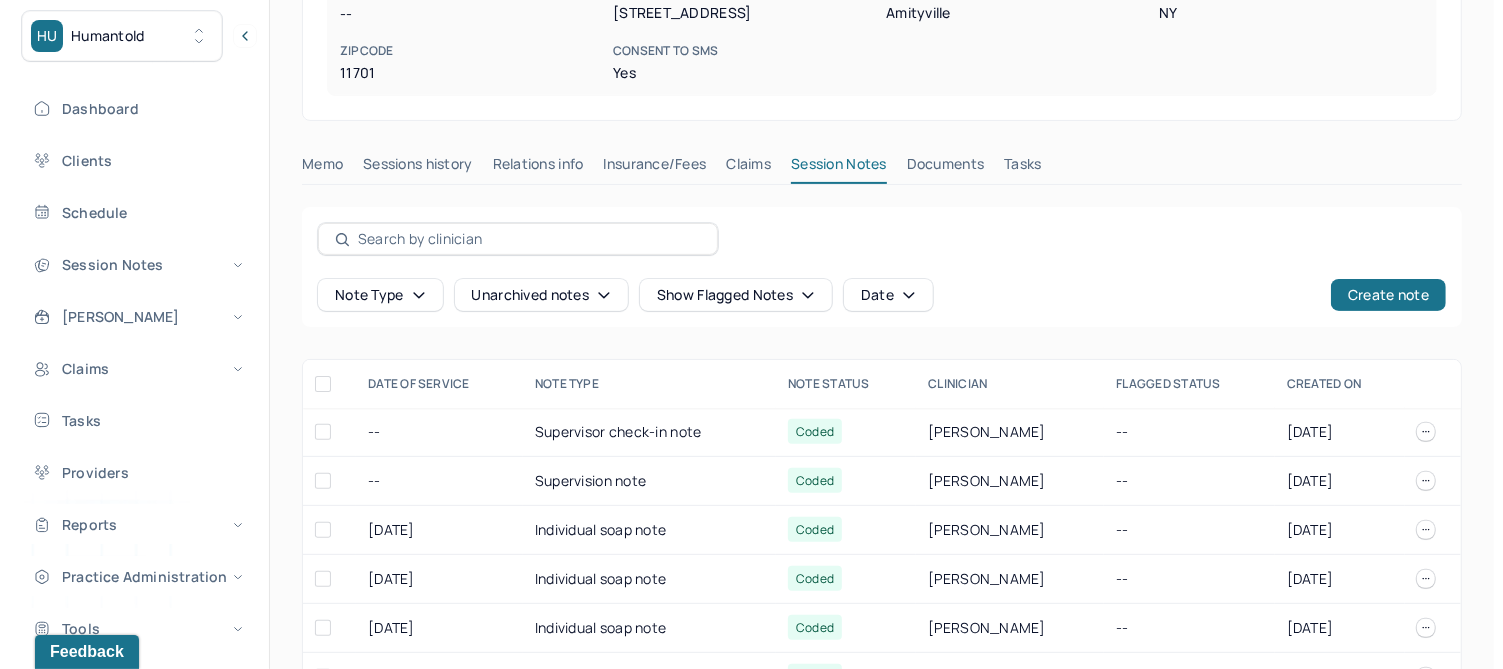 scroll, scrollTop: 500, scrollLeft: 0, axis: vertical 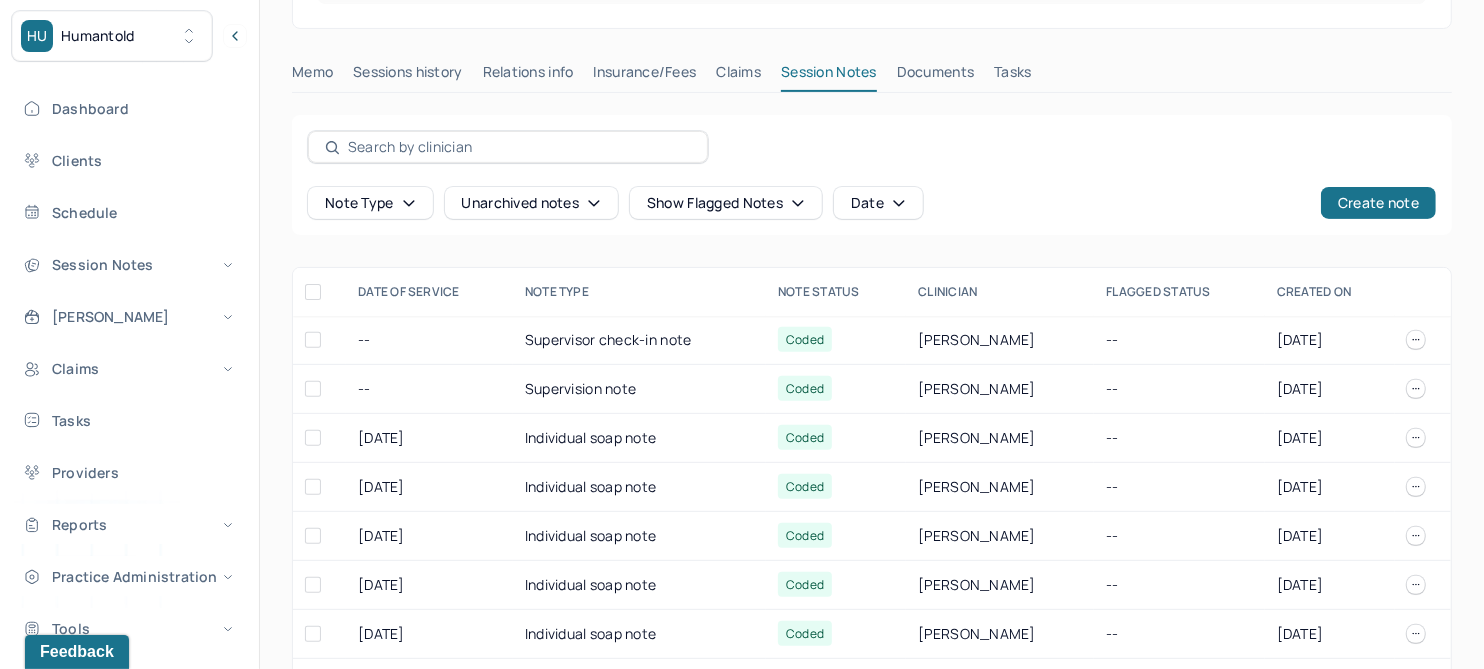 click 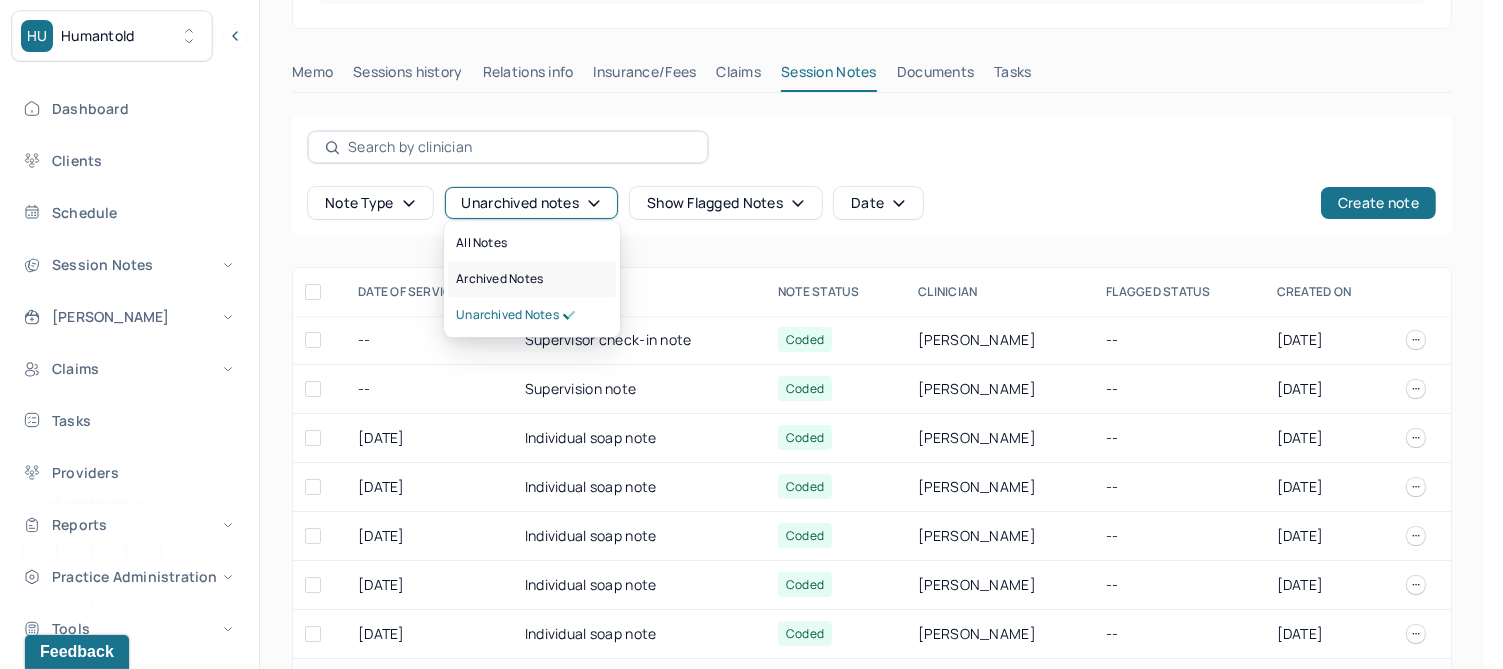 click on "Archived notes" at bounding box center (499, 279) 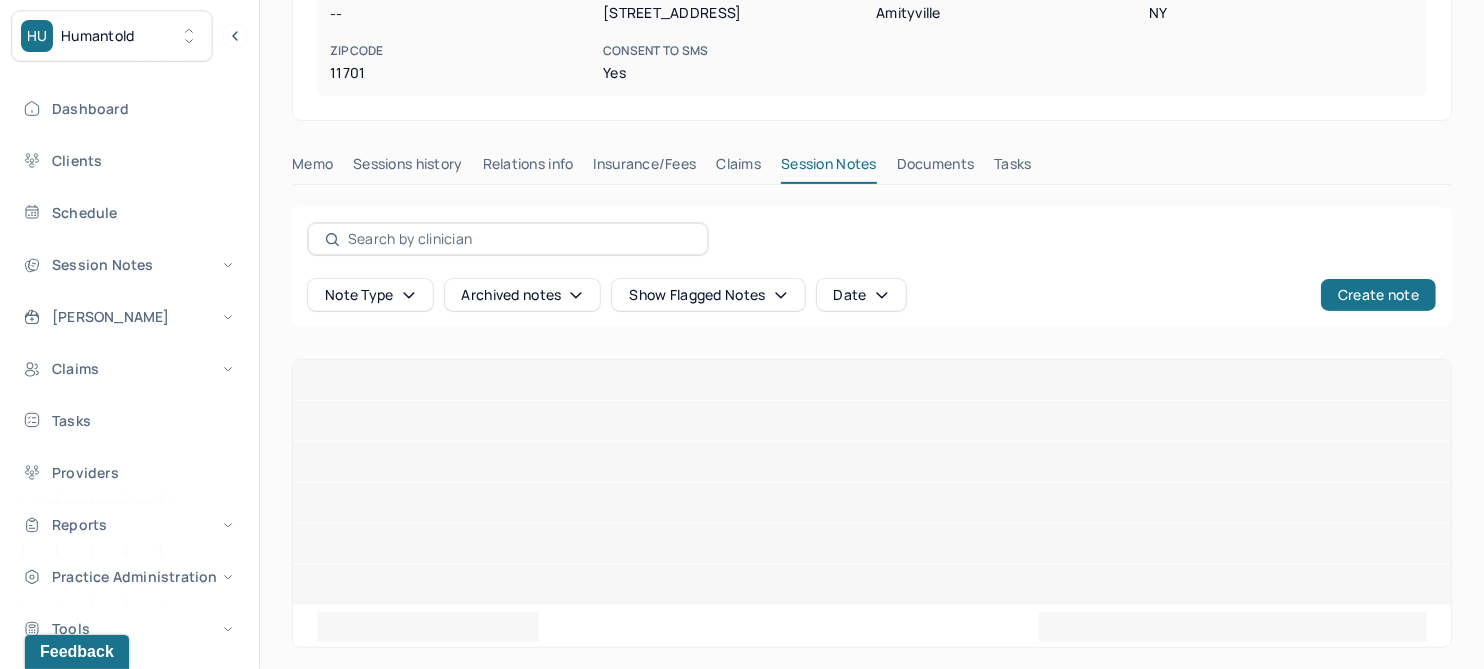 scroll, scrollTop: 385, scrollLeft: 0, axis: vertical 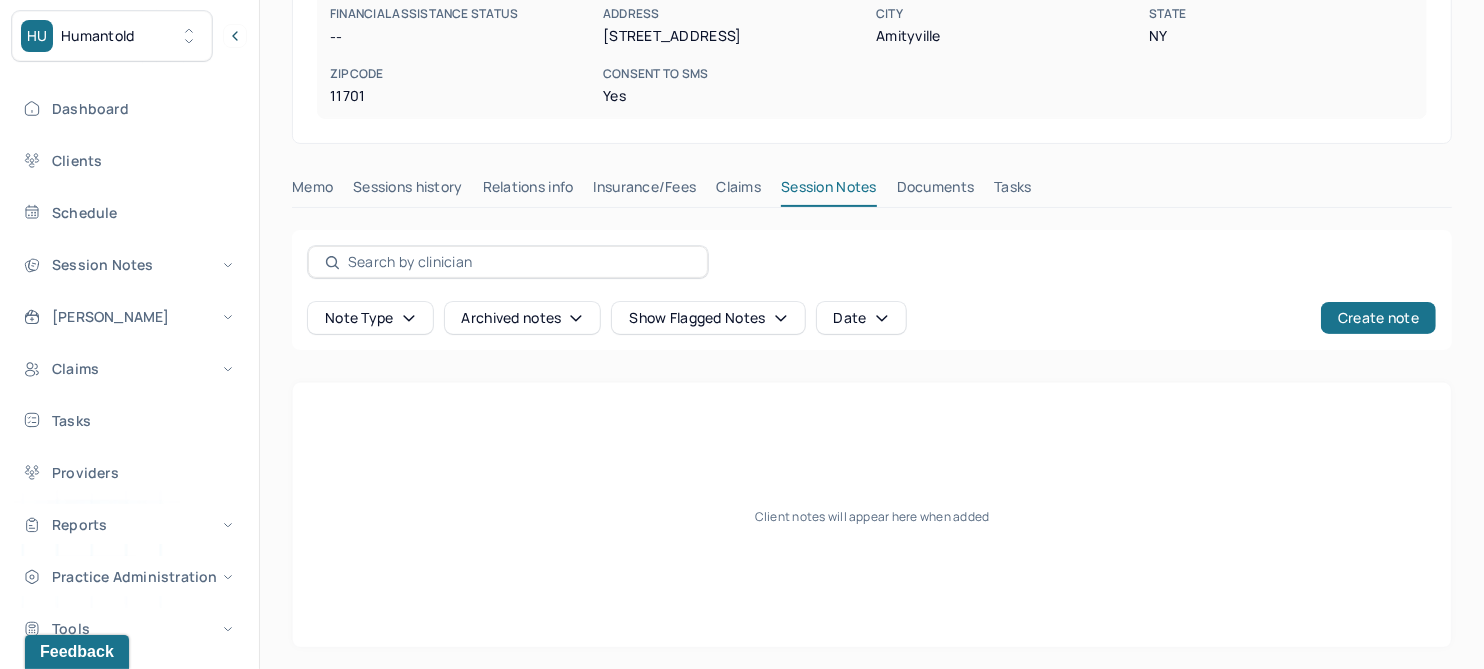 click on "Claims" at bounding box center (738, 191) 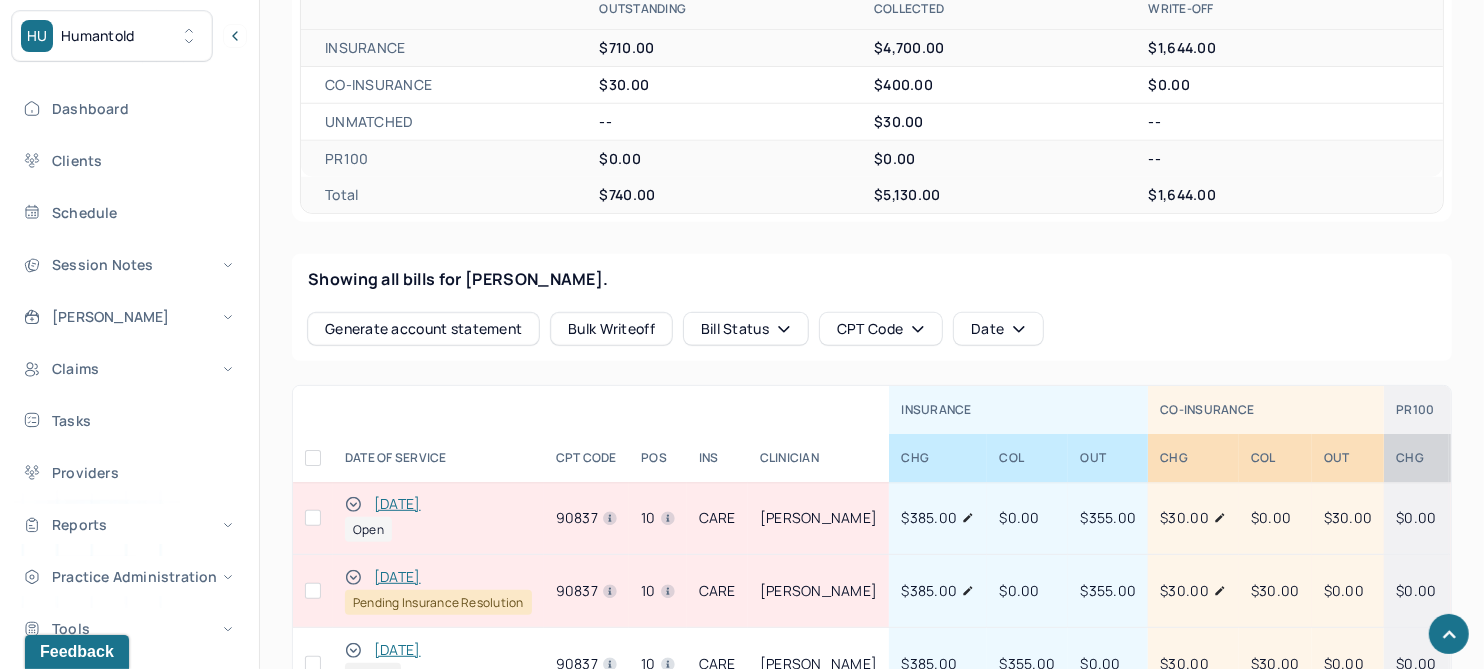 scroll, scrollTop: 636, scrollLeft: 0, axis: vertical 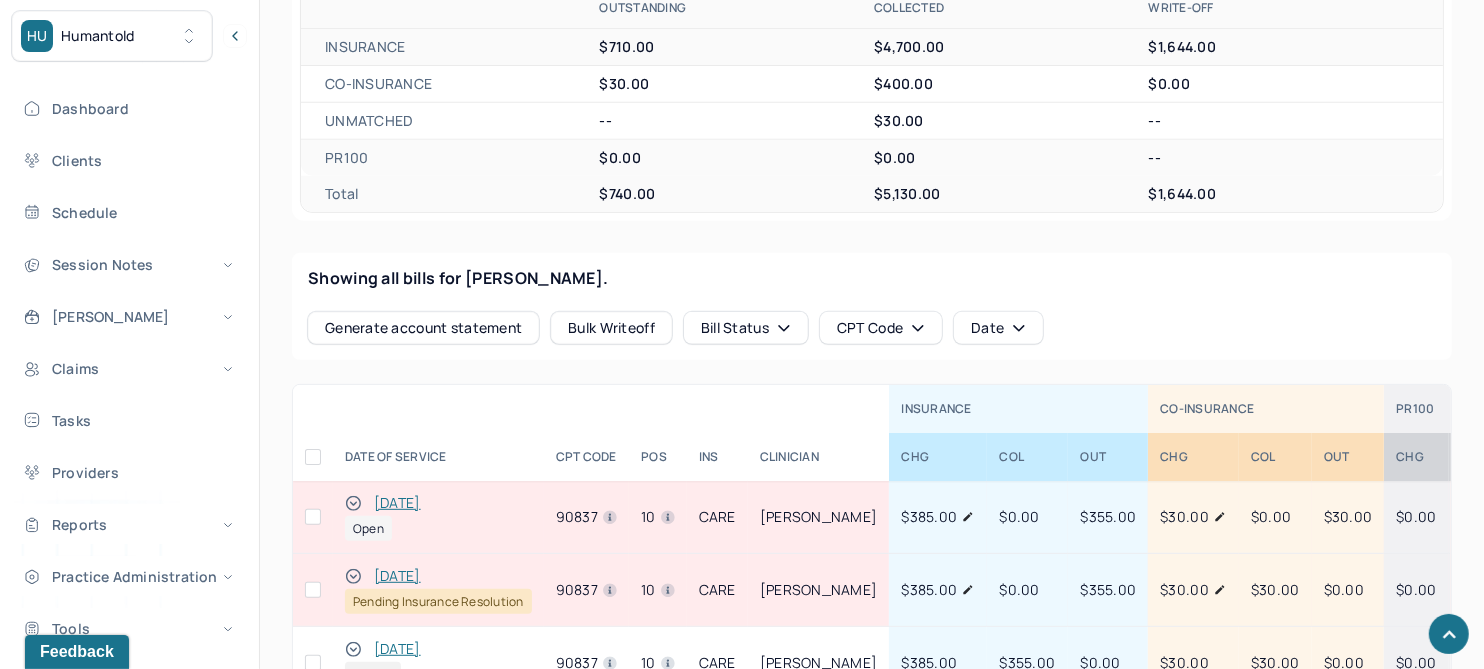 click on "[DATE]" at bounding box center [397, 503] 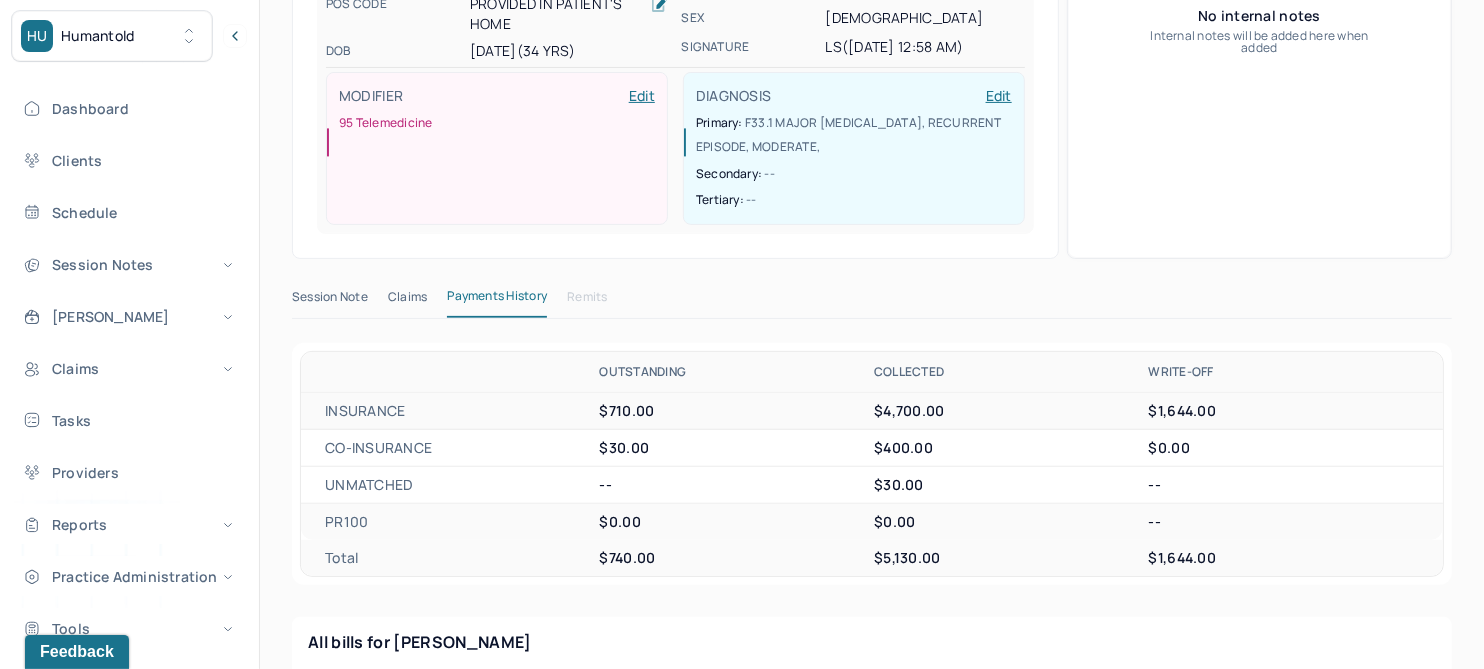 scroll, scrollTop: 188, scrollLeft: 0, axis: vertical 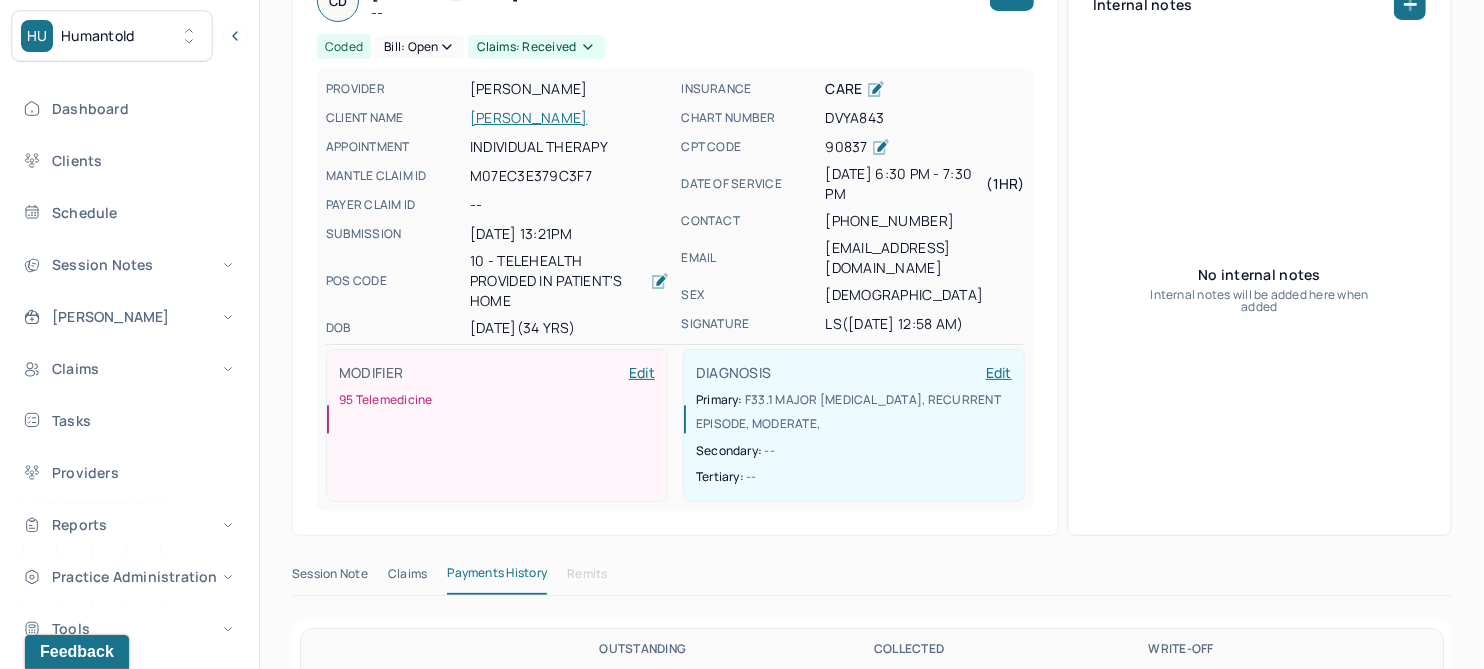click on "Session Note" at bounding box center [330, 578] 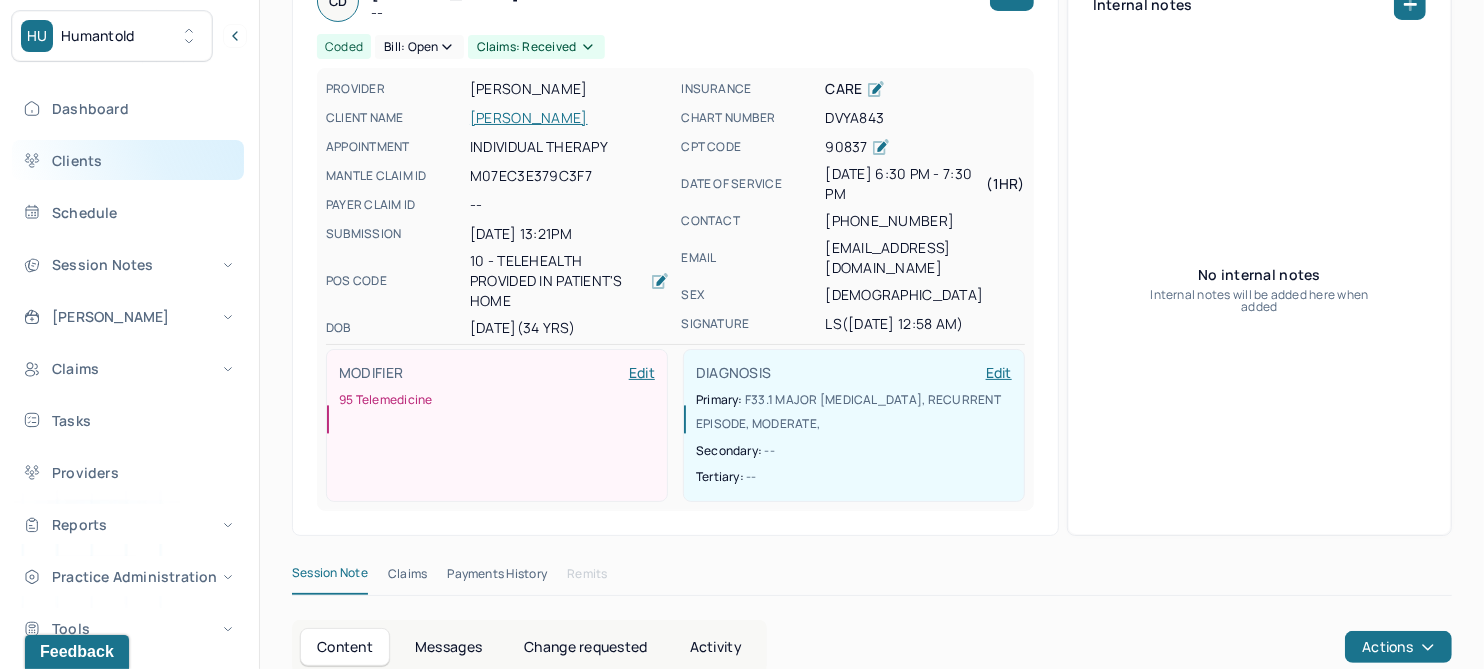click on "Clients" at bounding box center (128, 160) 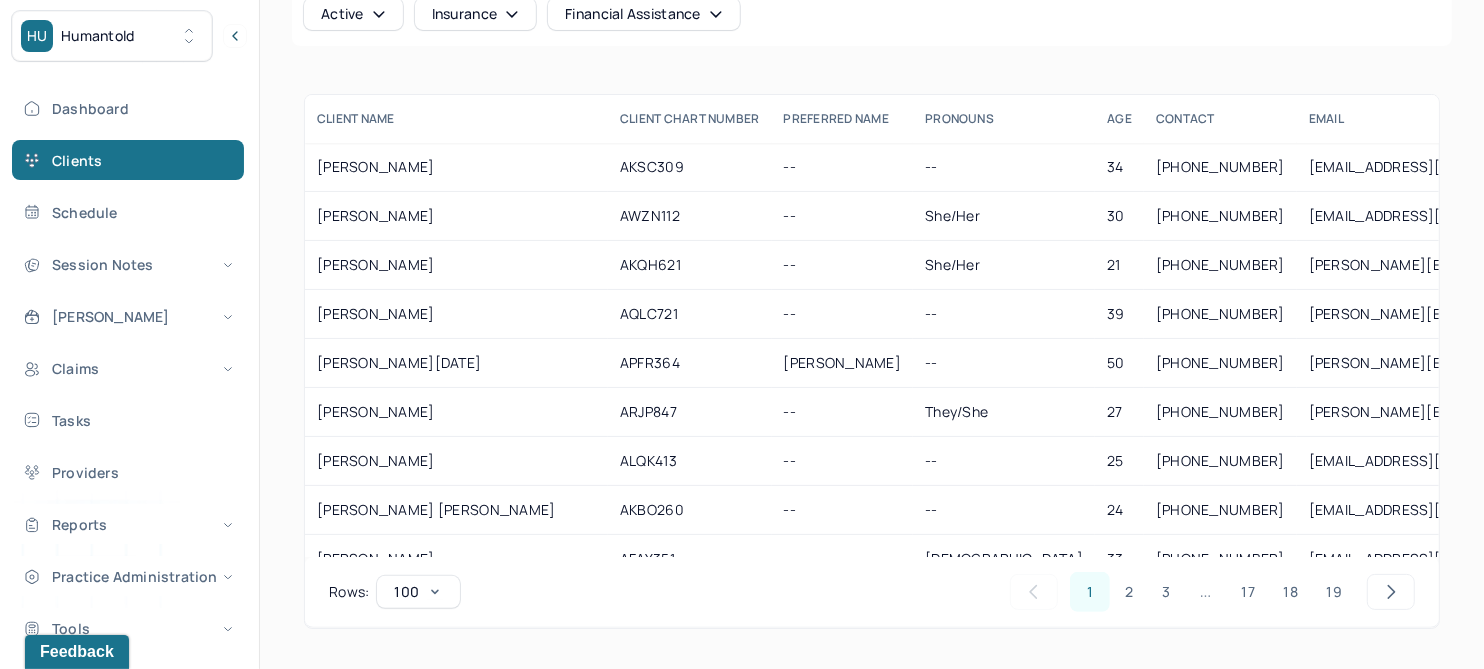 scroll, scrollTop: 0, scrollLeft: 0, axis: both 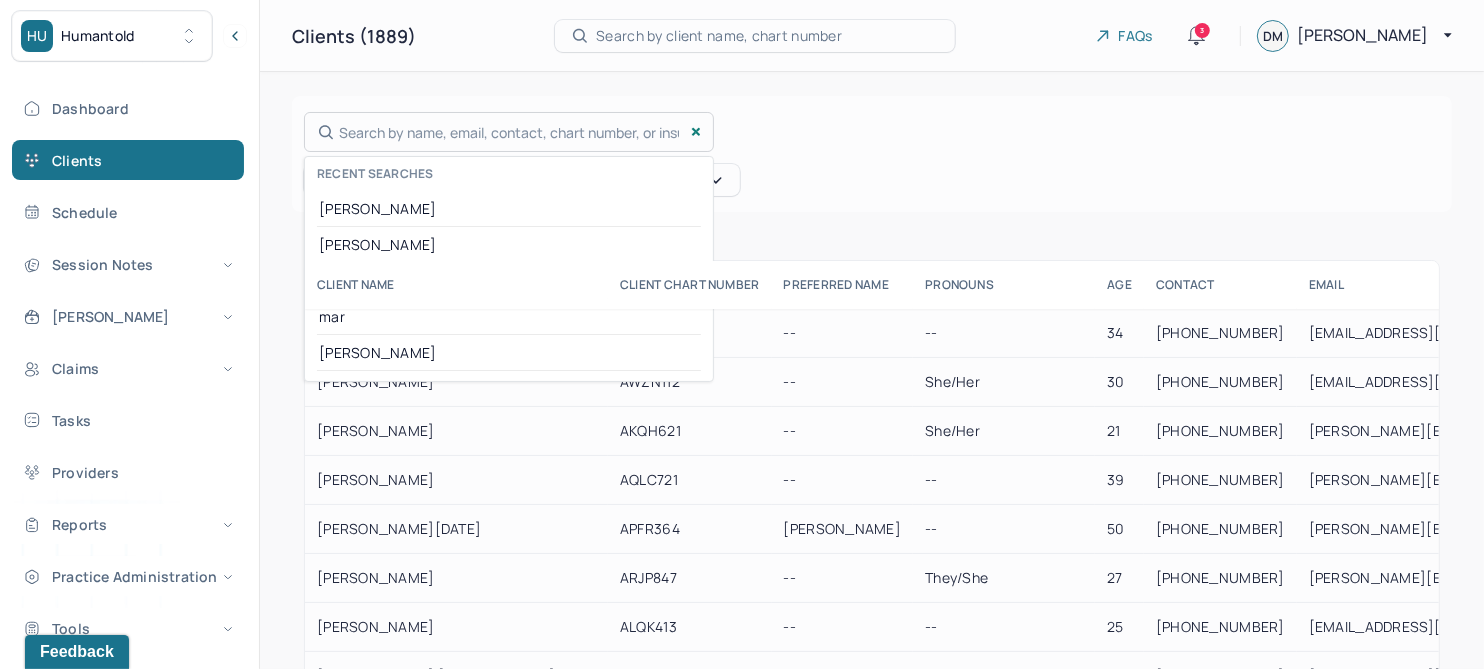 click on "Search by name, email, contact, chart number, or insurance id... Recent searches cheryl dobr cheryl dobre martinez mar balcarek" at bounding box center [509, 132] 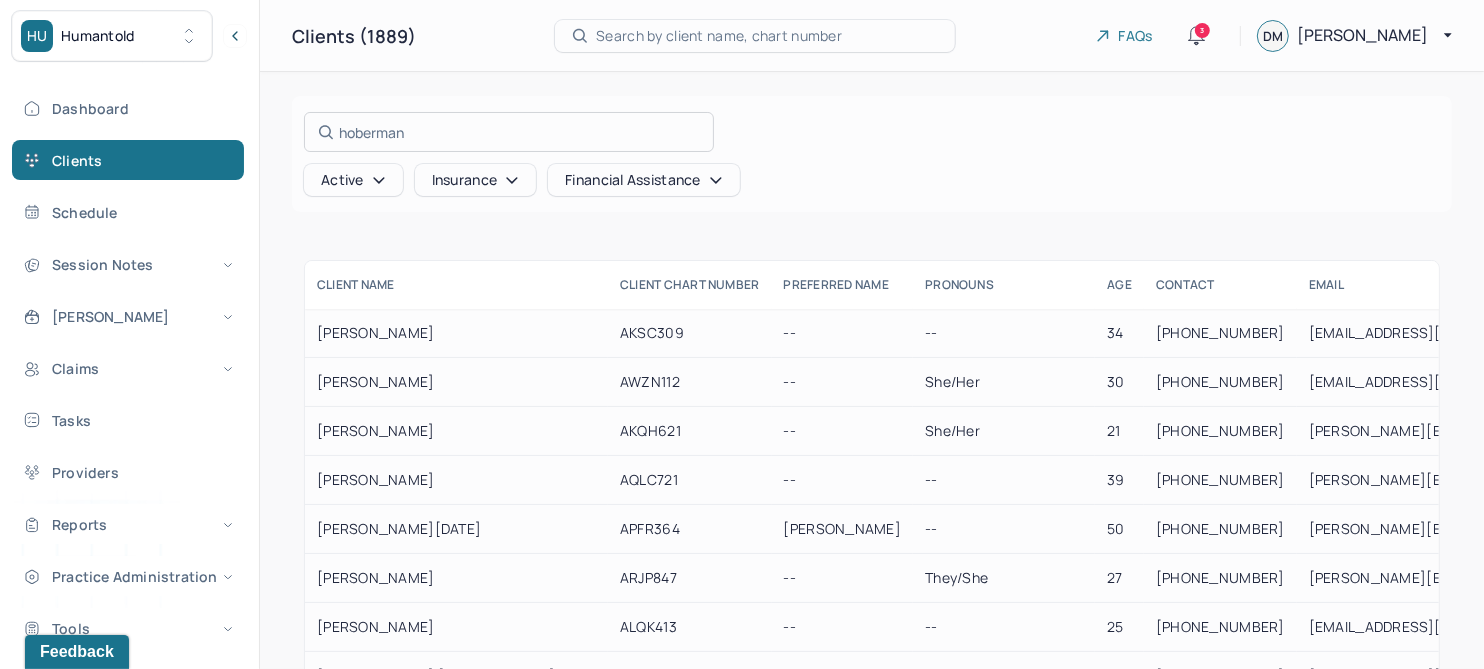 type on "hoberman" 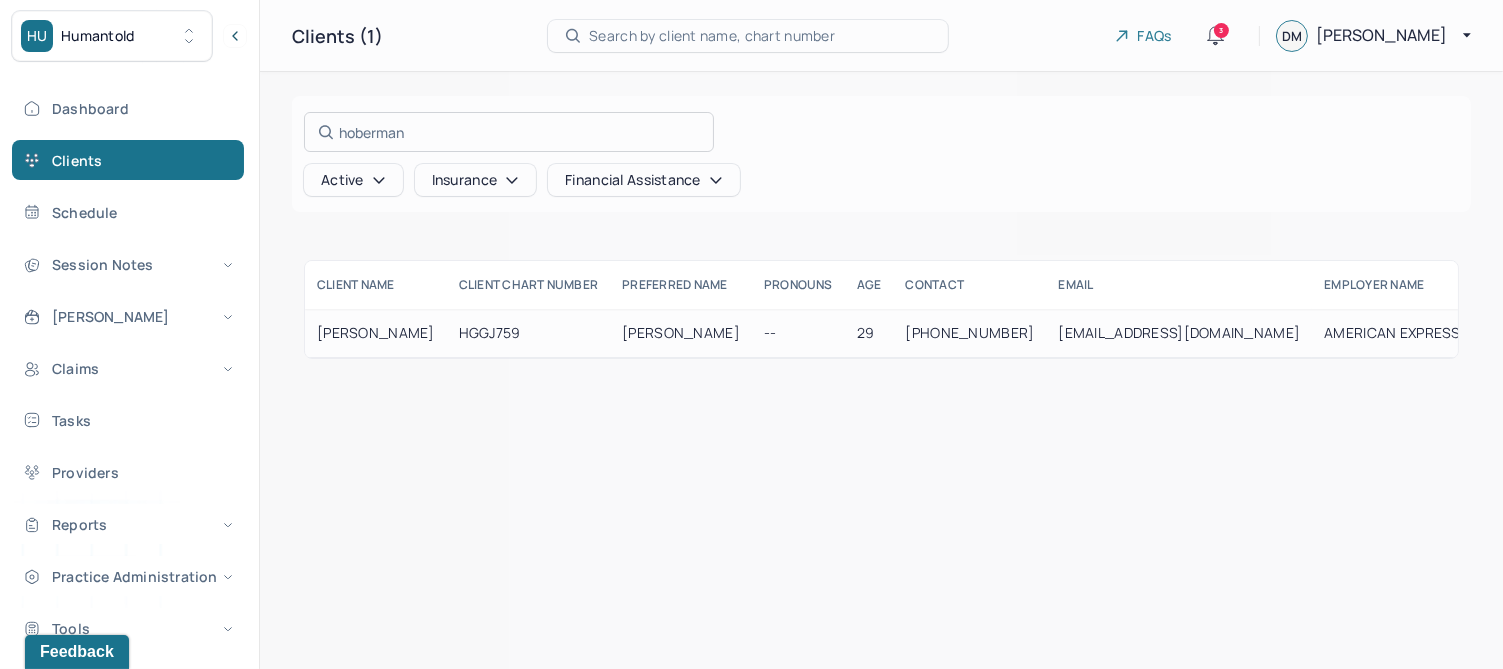click at bounding box center [751, 334] 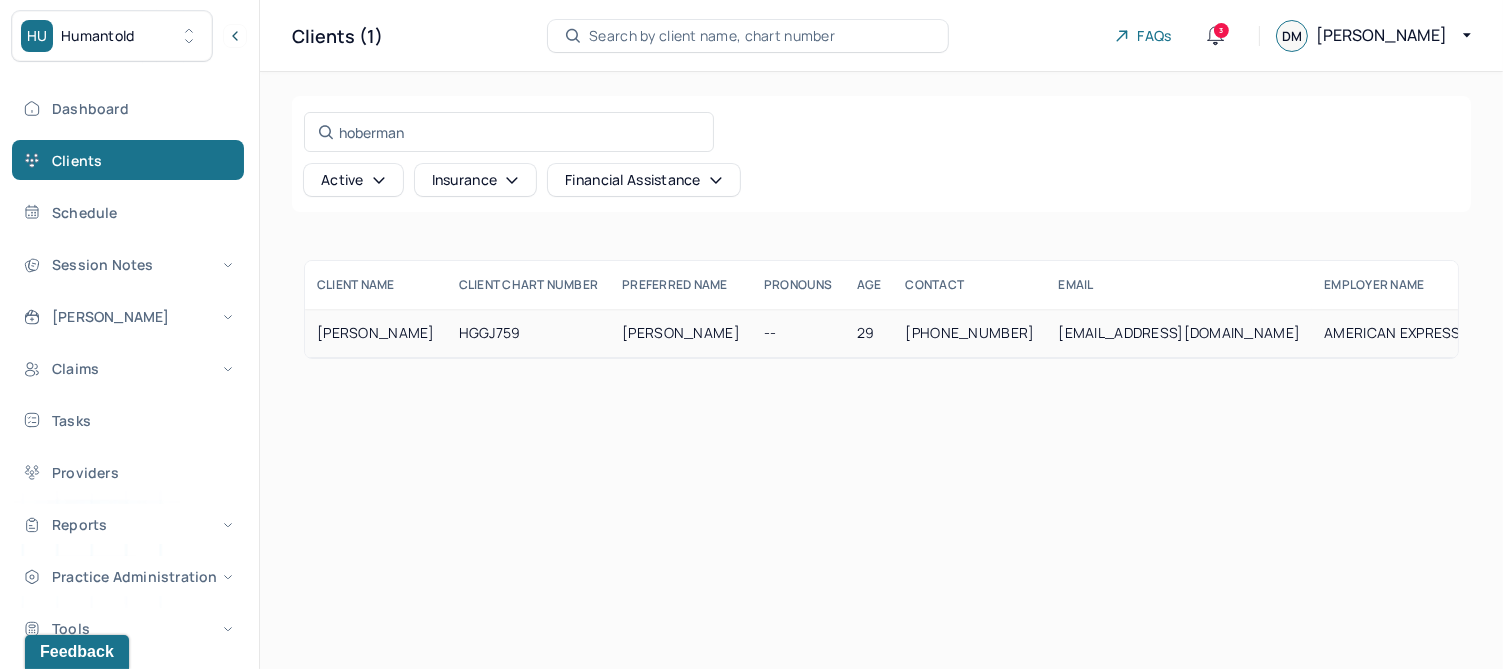 click on "HOBERMAN, HANNAH" at bounding box center (376, 333) 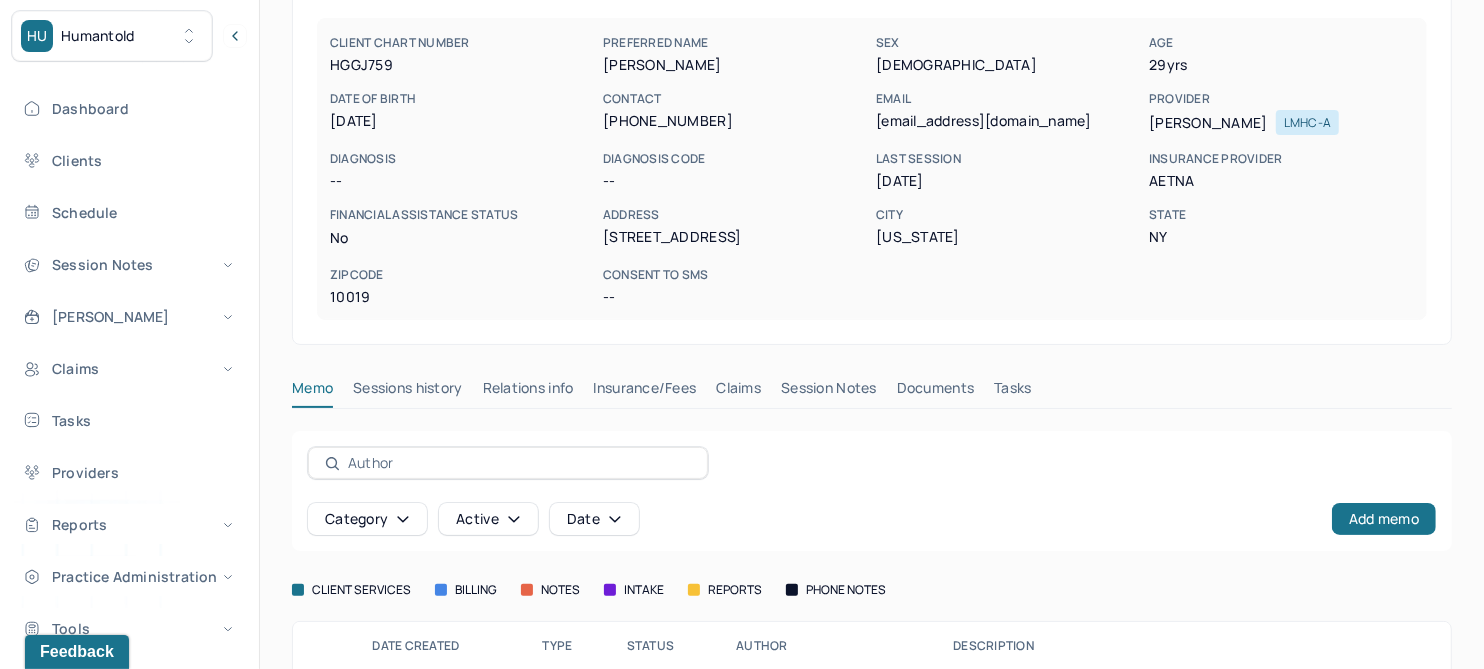 scroll, scrollTop: 250, scrollLeft: 0, axis: vertical 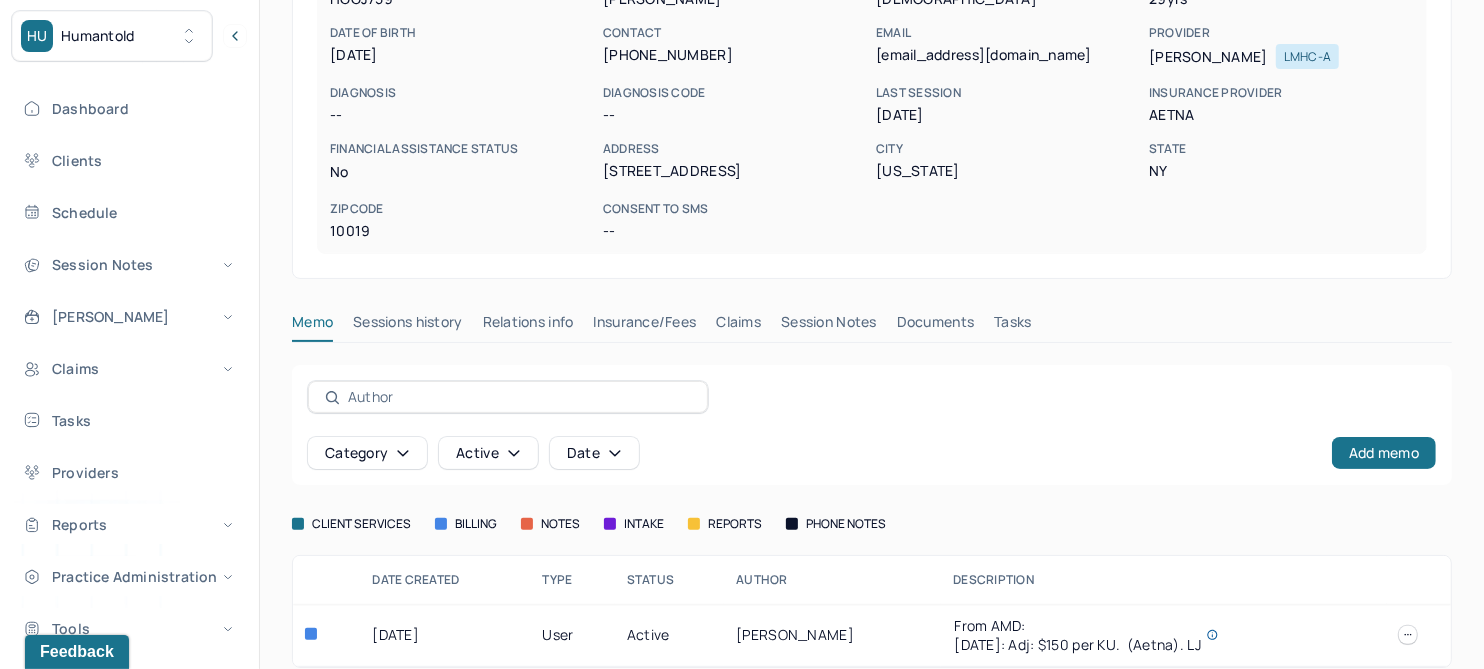 click on "Session Notes" at bounding box center (829, 326) 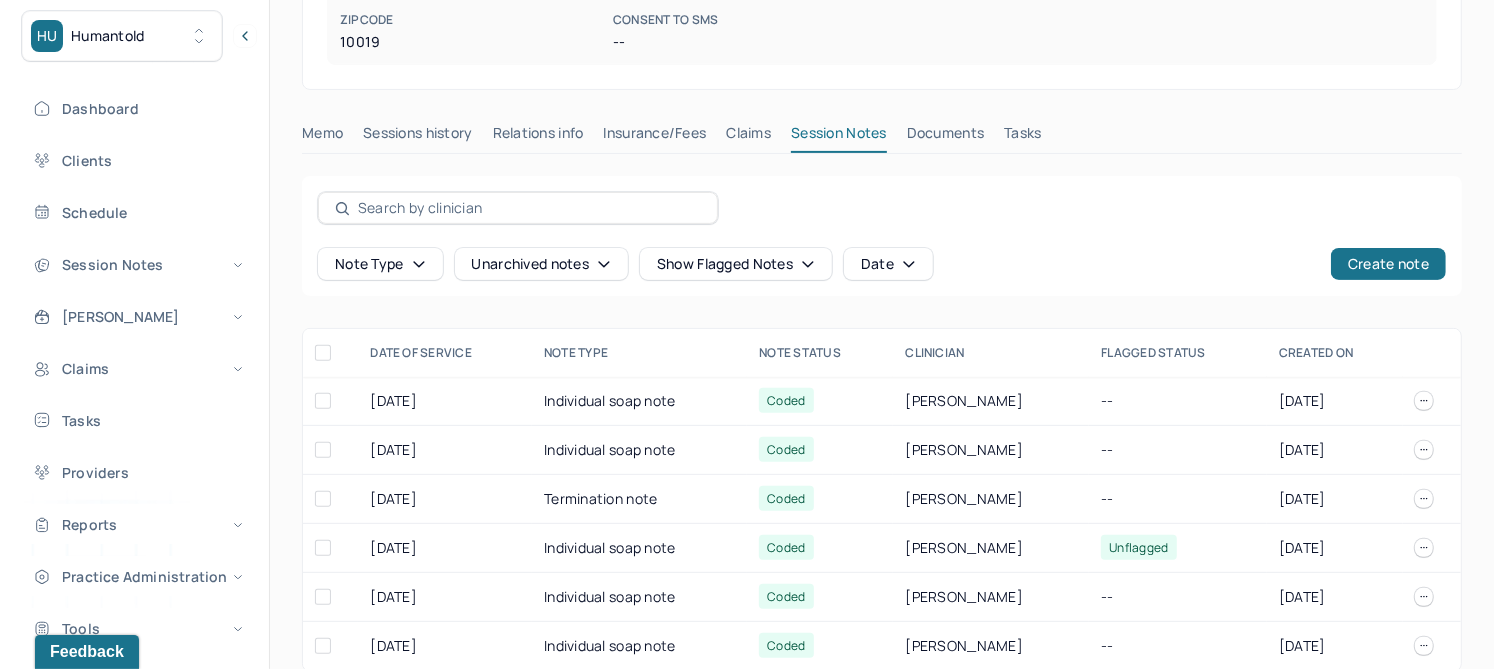 scroll, scrollTop: 462, scrollLeft: 0, axis: vertical 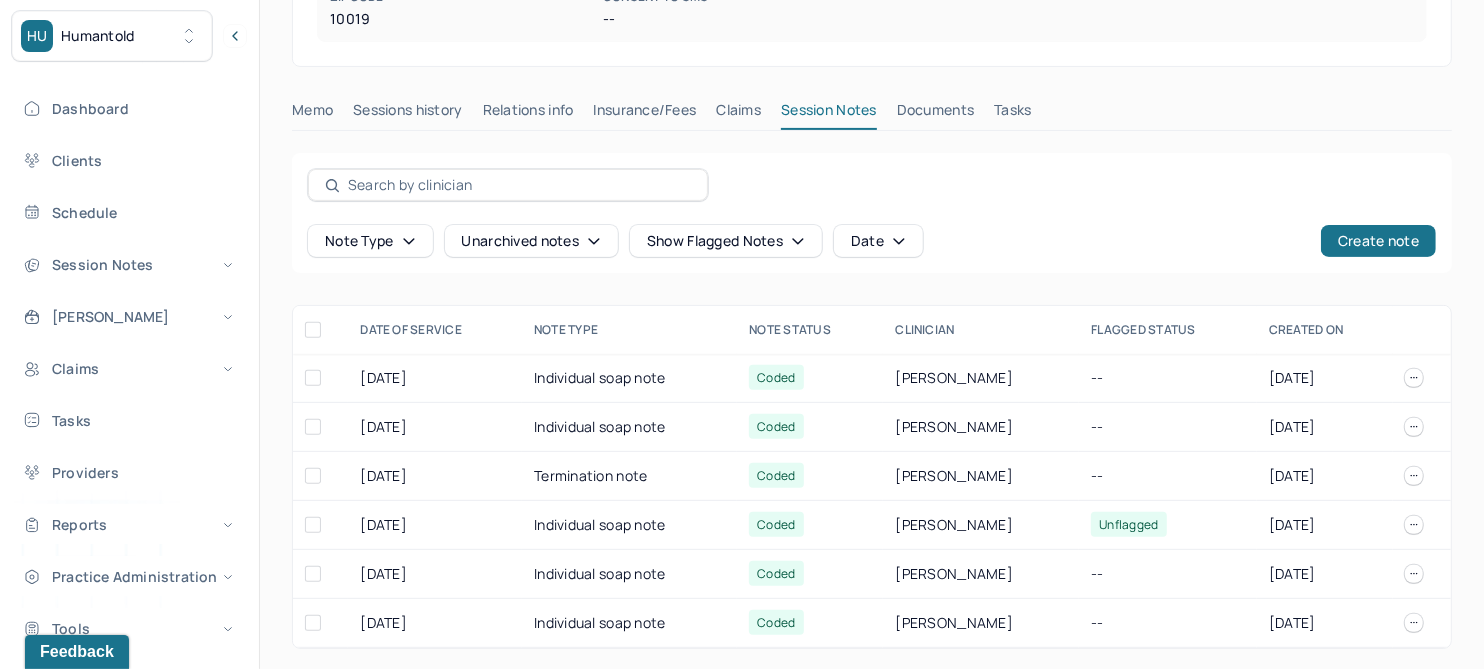 click 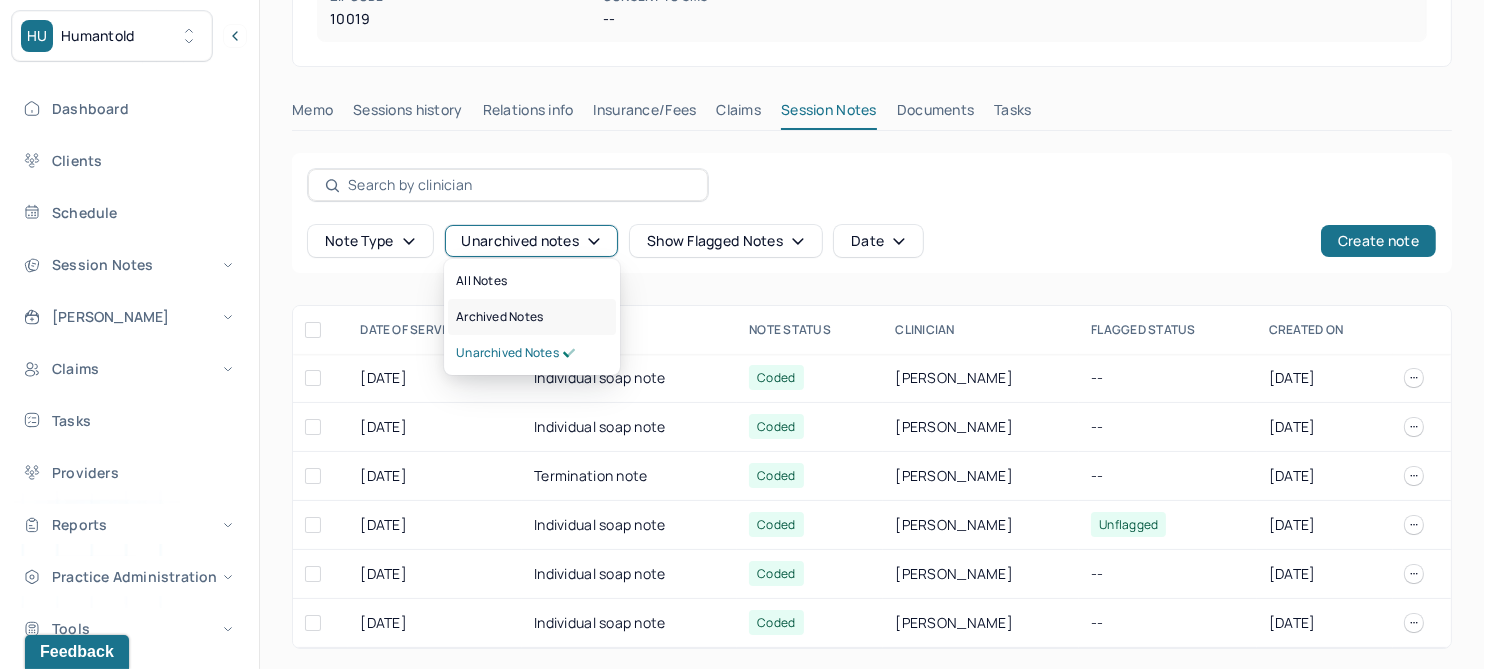 click on "Archived notes" at bounding box center (499, 317) 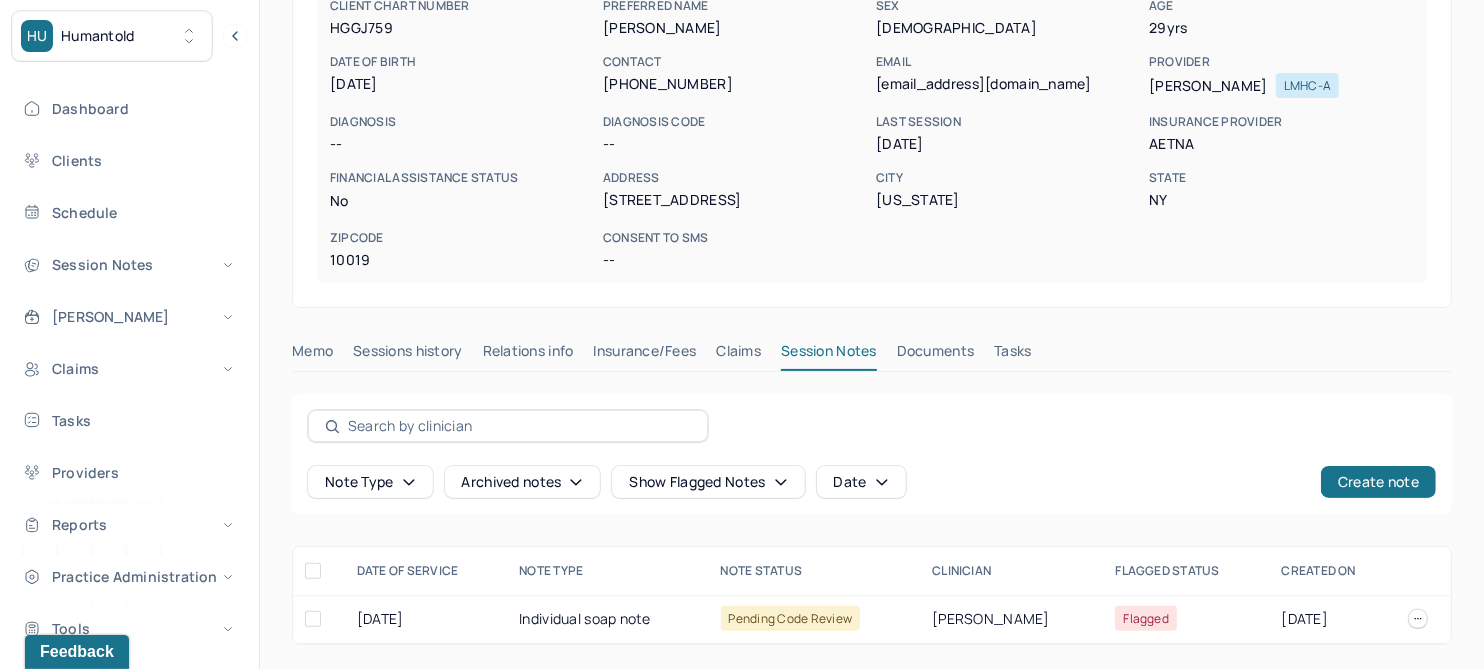 scroll, scrollTop: 218, scrollLeft: 0, axis: vertical 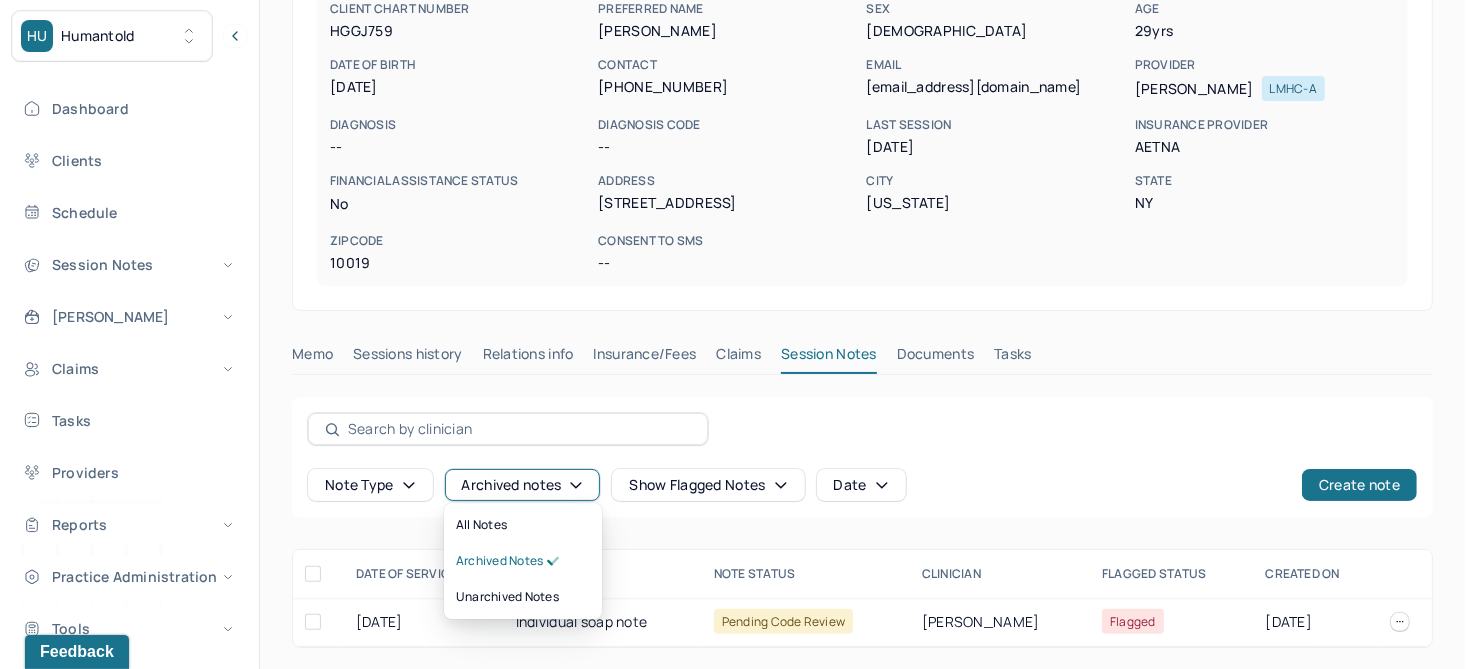 click 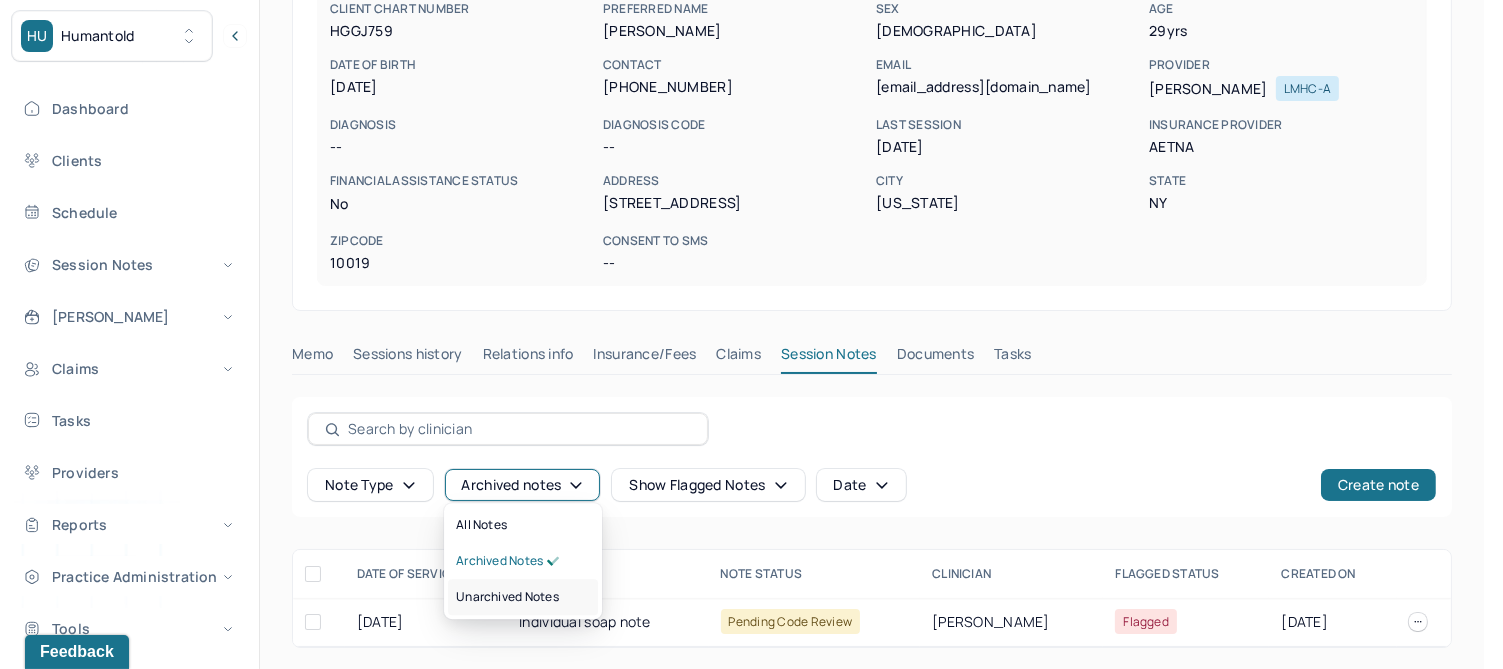 click on "Unarchived notes" at bounding box center (507, 597) 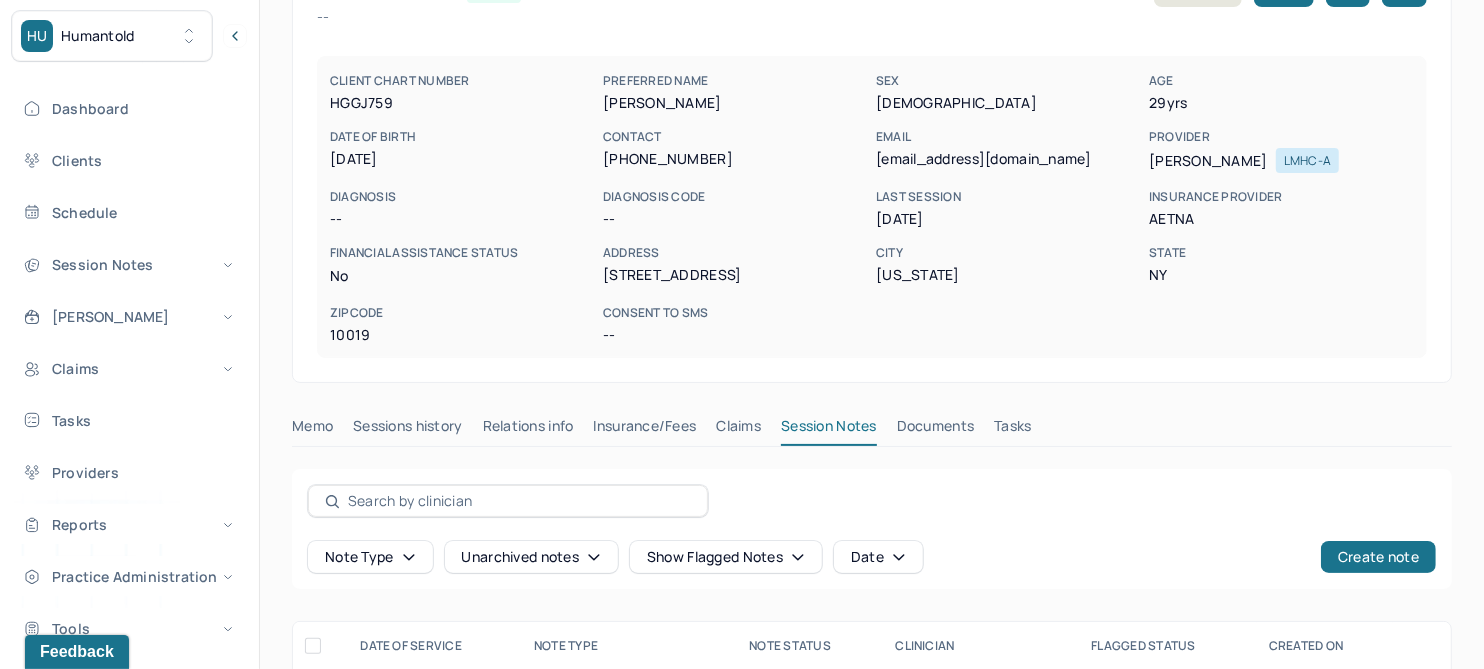 scroll, scrollTop: 87, scrollLeft: 0, axis: vertical 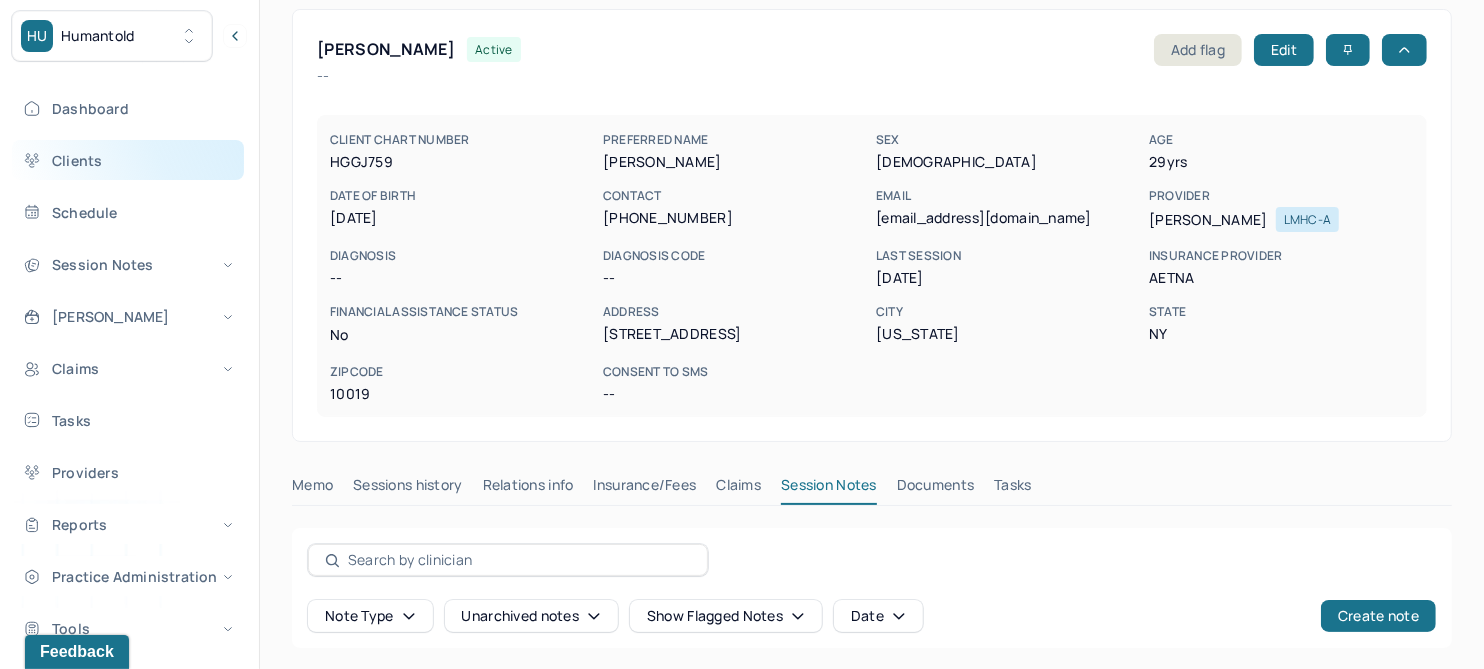 click on "Clients" at bounding box center (128, 160) 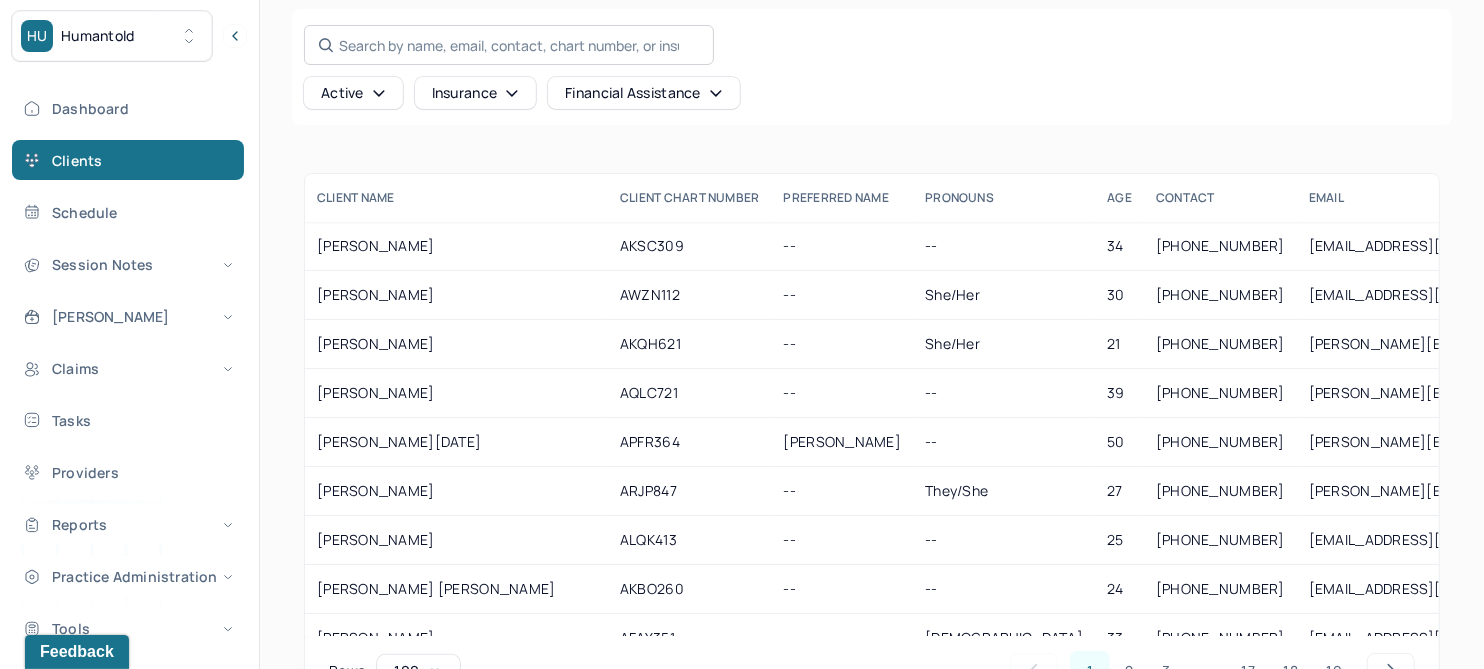 click on "Search by name, email, contact, chart number, or insurance id..." at bounding box center (509, 45) 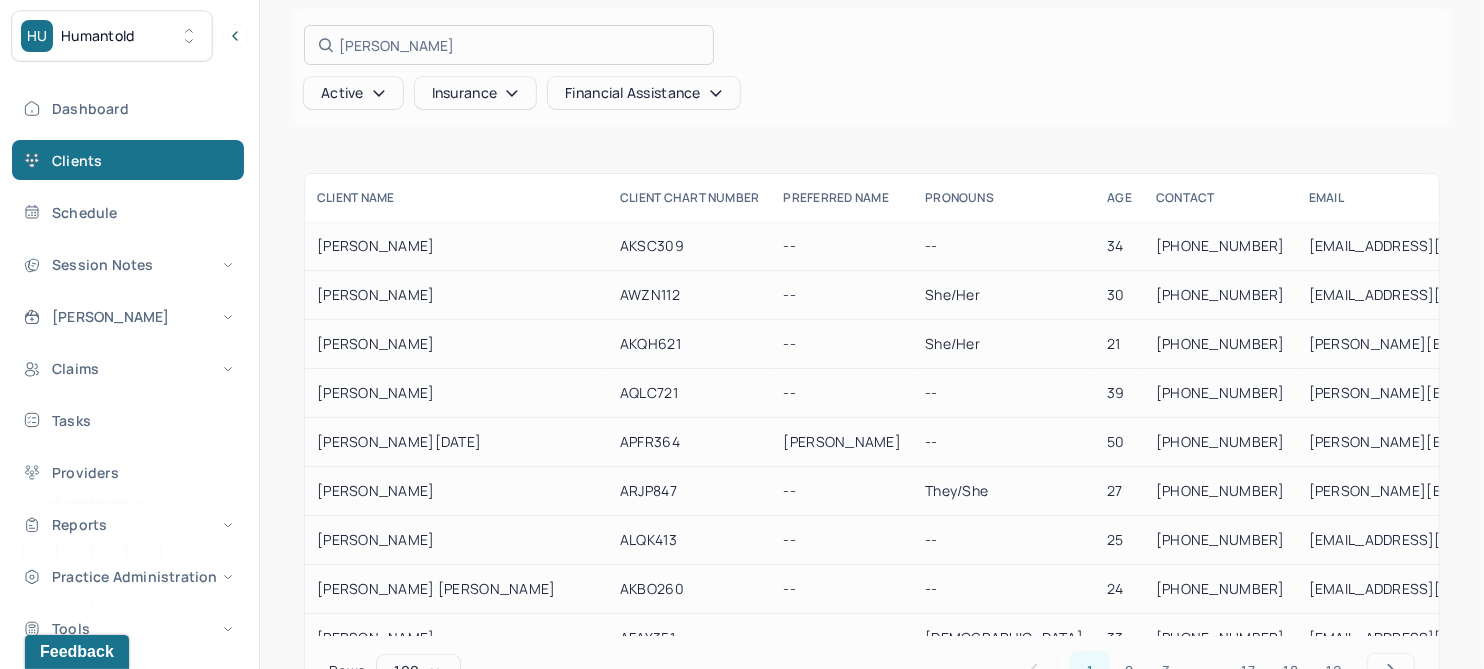scroll, scrollTop: 0, scrollLeft: 0, axis: both 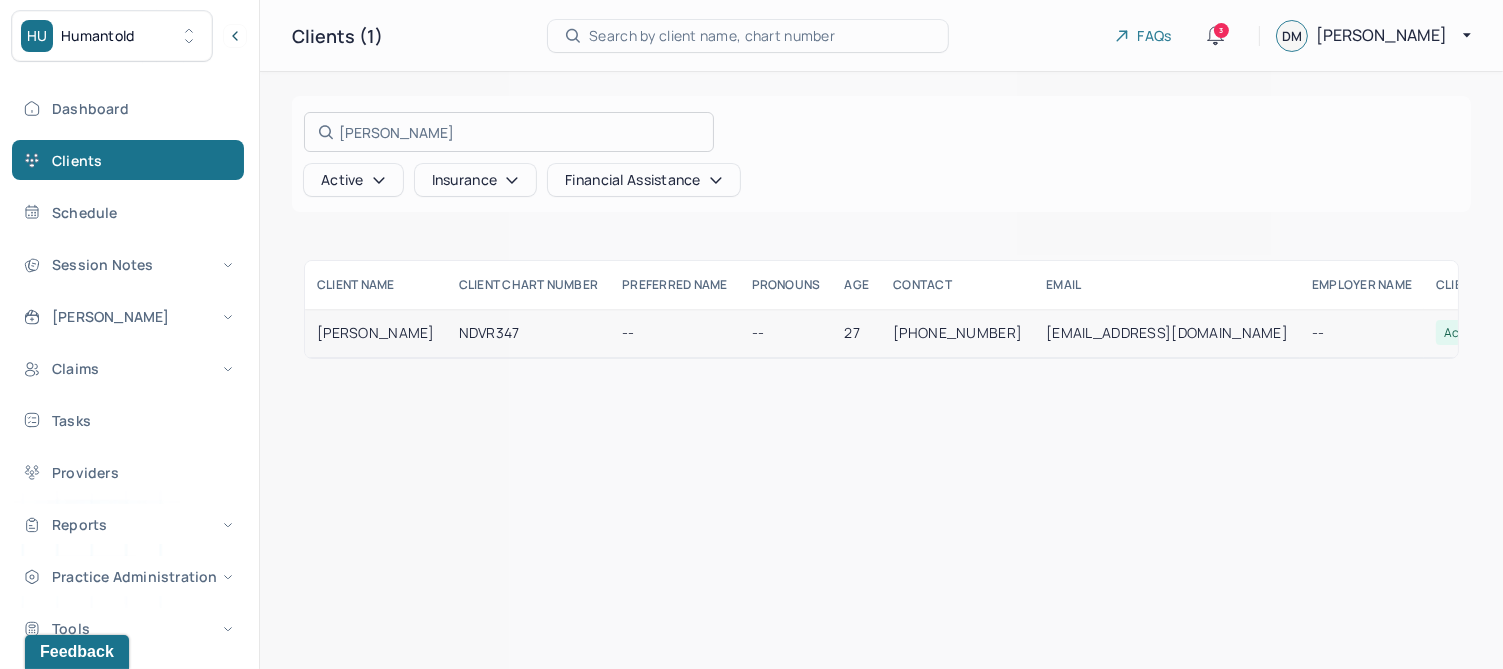 type on "[PERSON_NAME]" 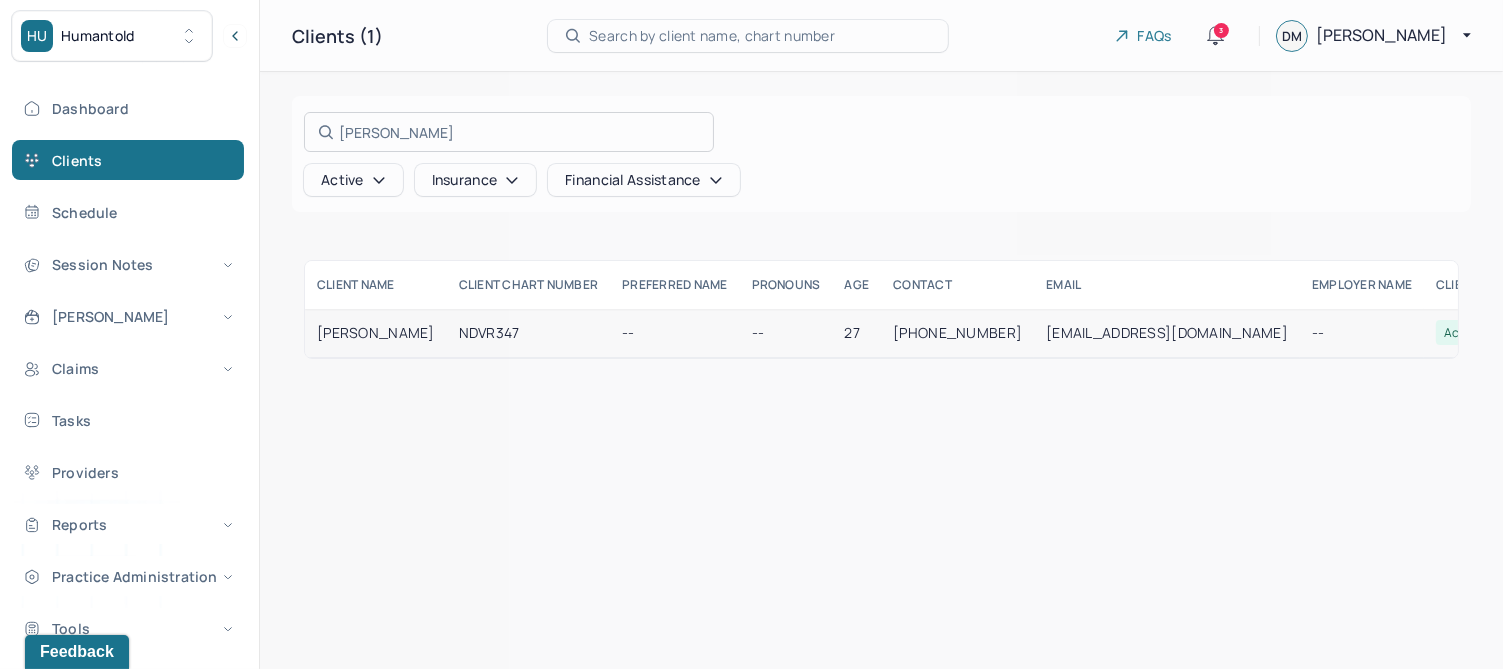 click at bounding box center (751, 334) 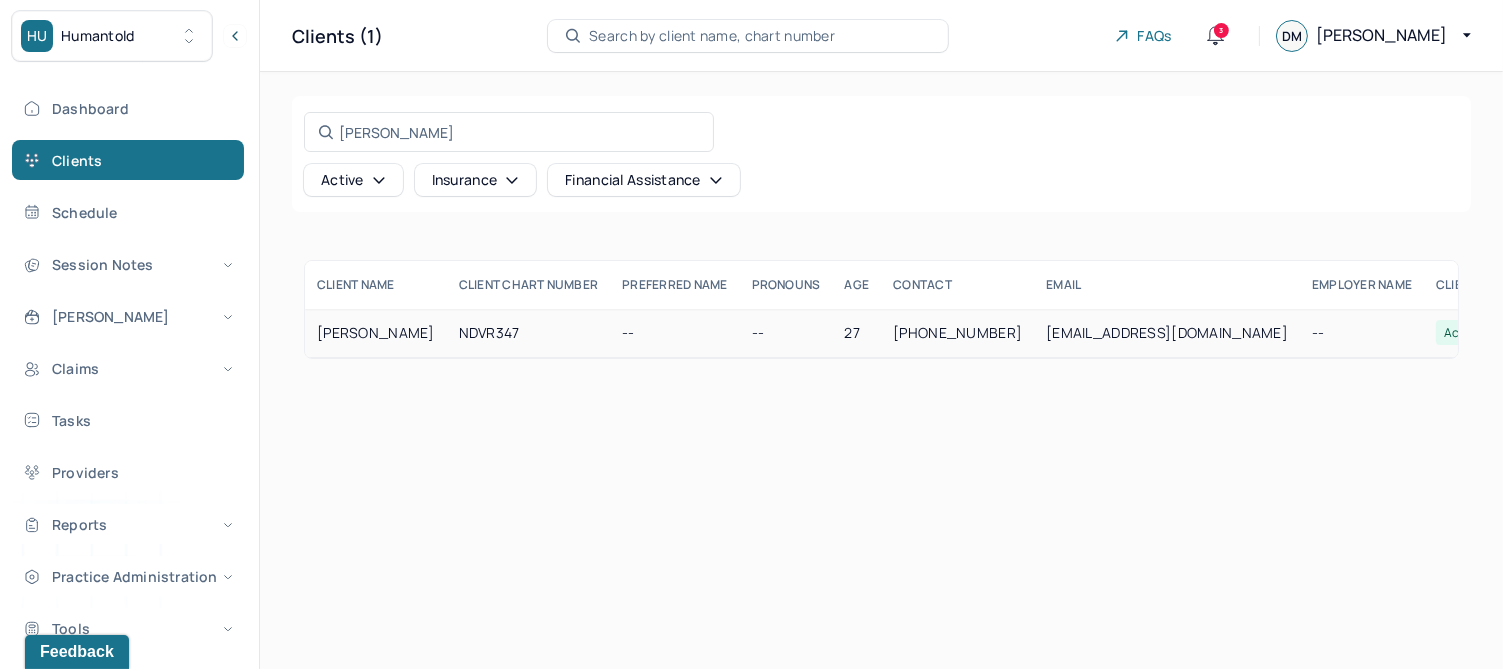 click on "[PERSON_NAME]" at bounding box center (376, 333) 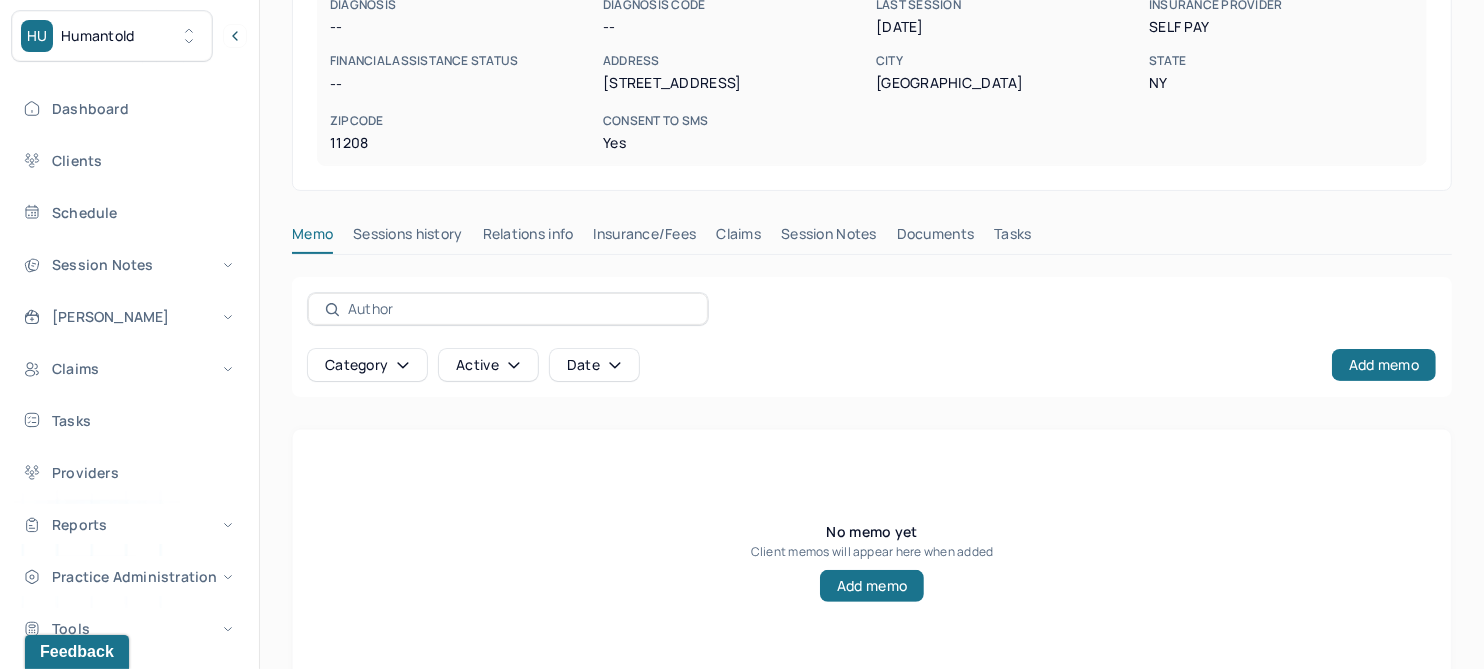 scroll, scrollTop: 374, scrollLeft: 0, axis: vertical 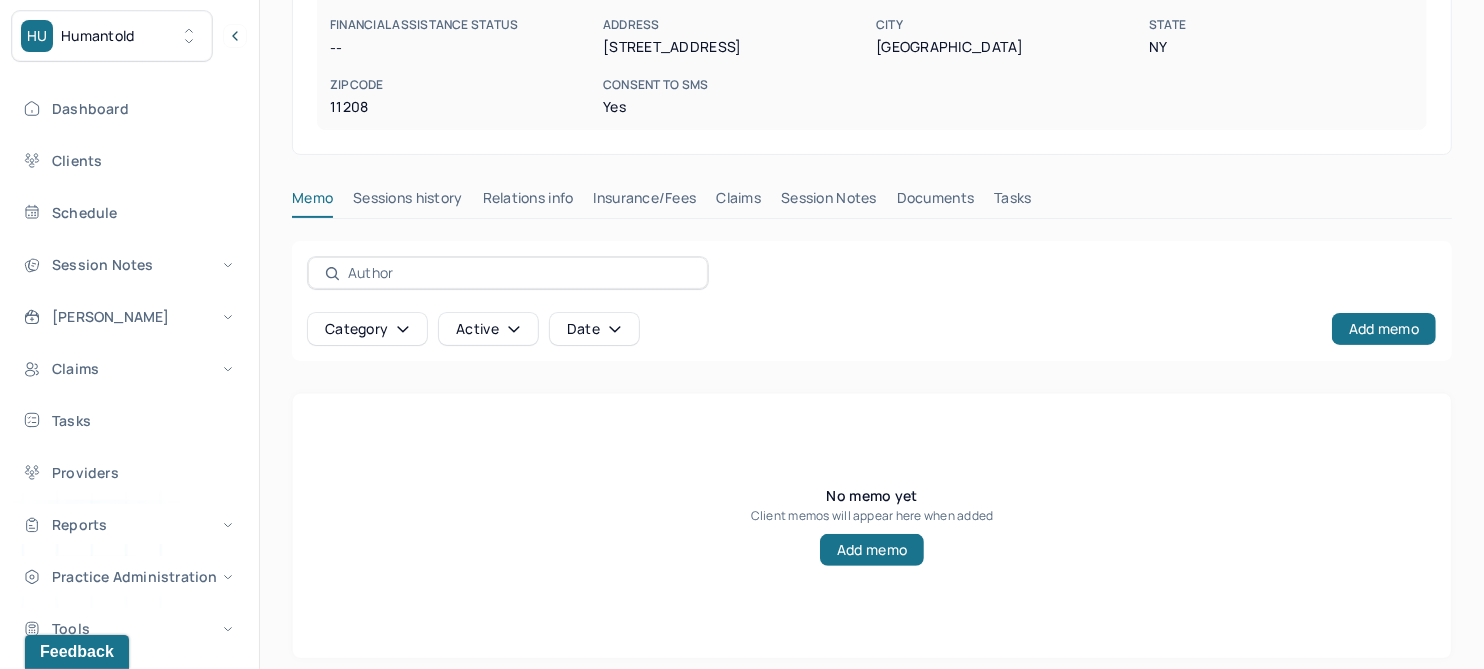 click on "Session Notes" at bounding box center [829, 202] 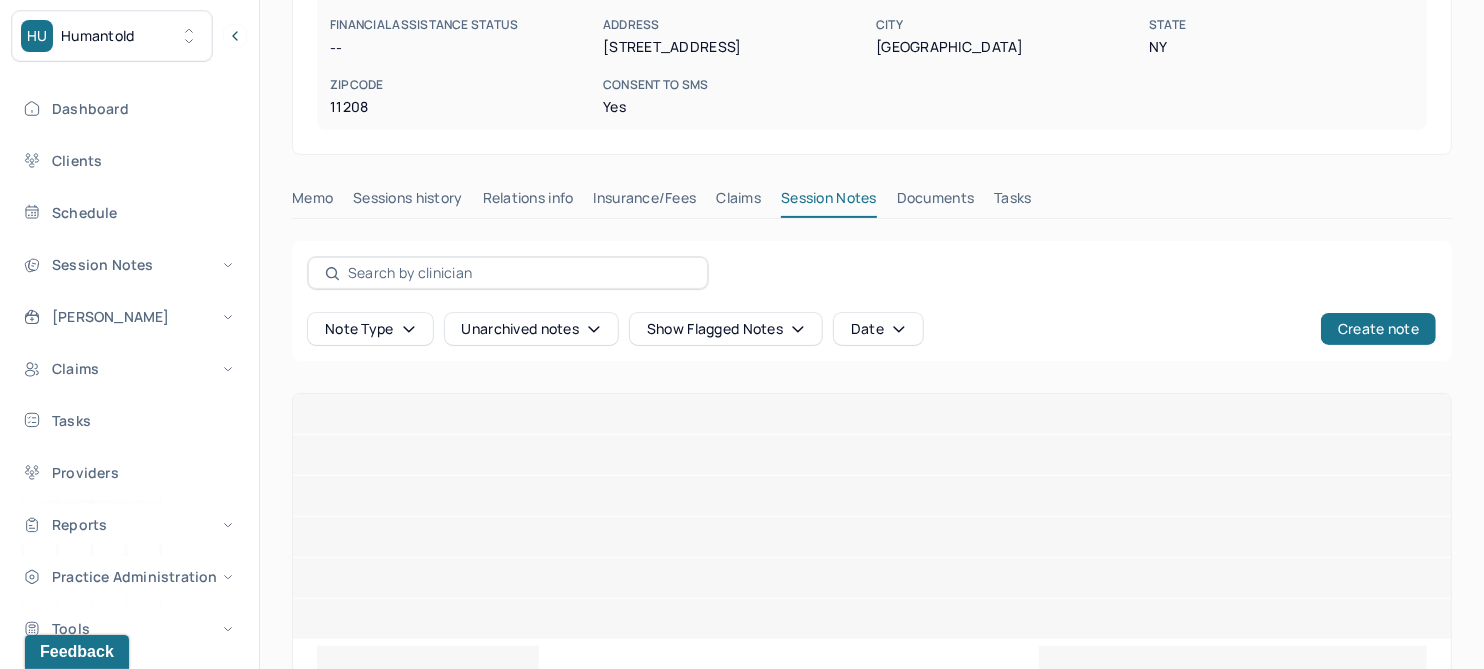 scroll, scrollTop: 364, scrollLeft: 0, axis: vertical 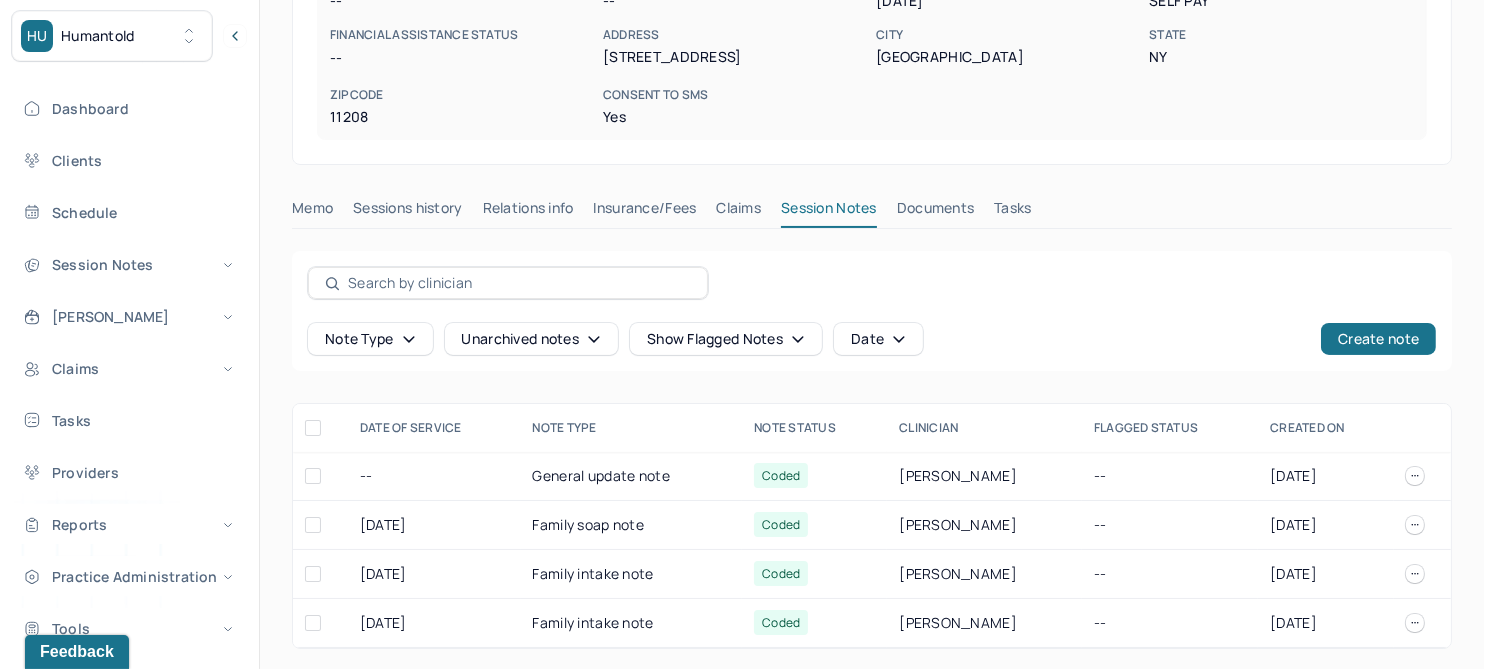click 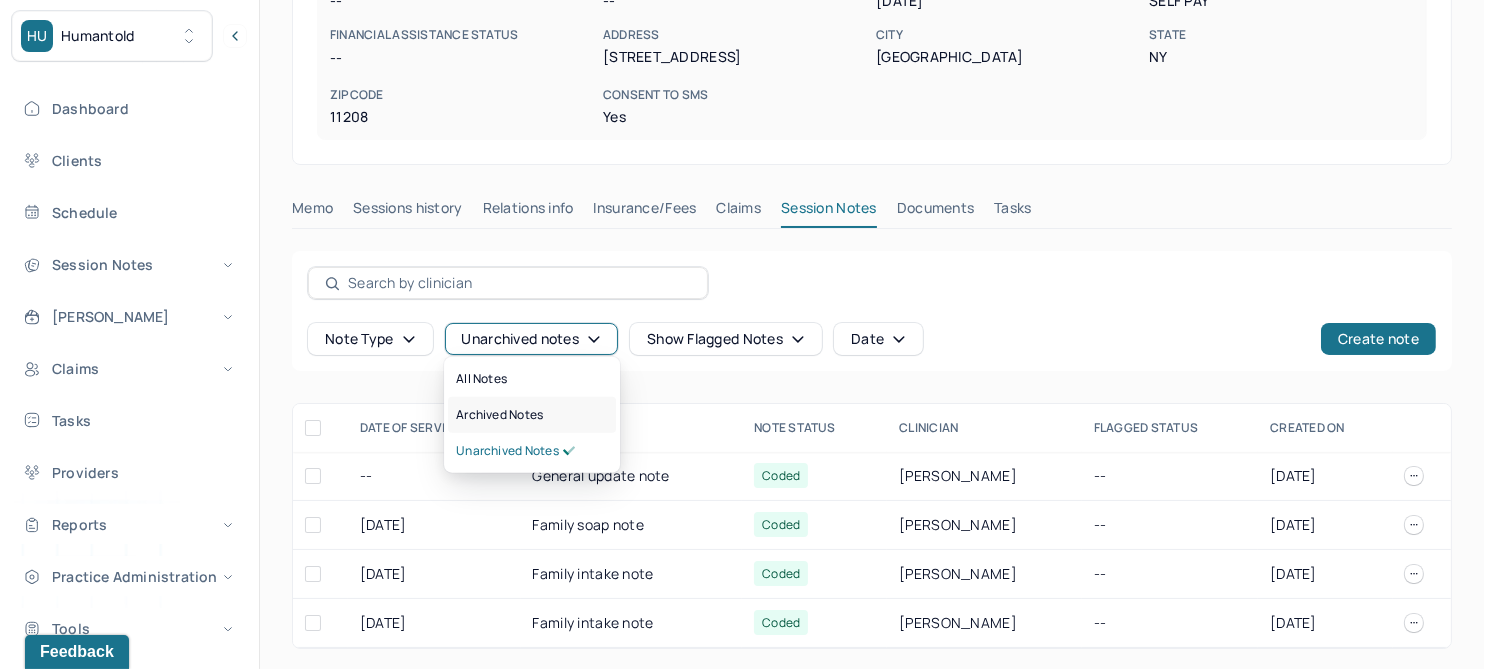 click on "Archived notes" at bounding box center [499, 415] 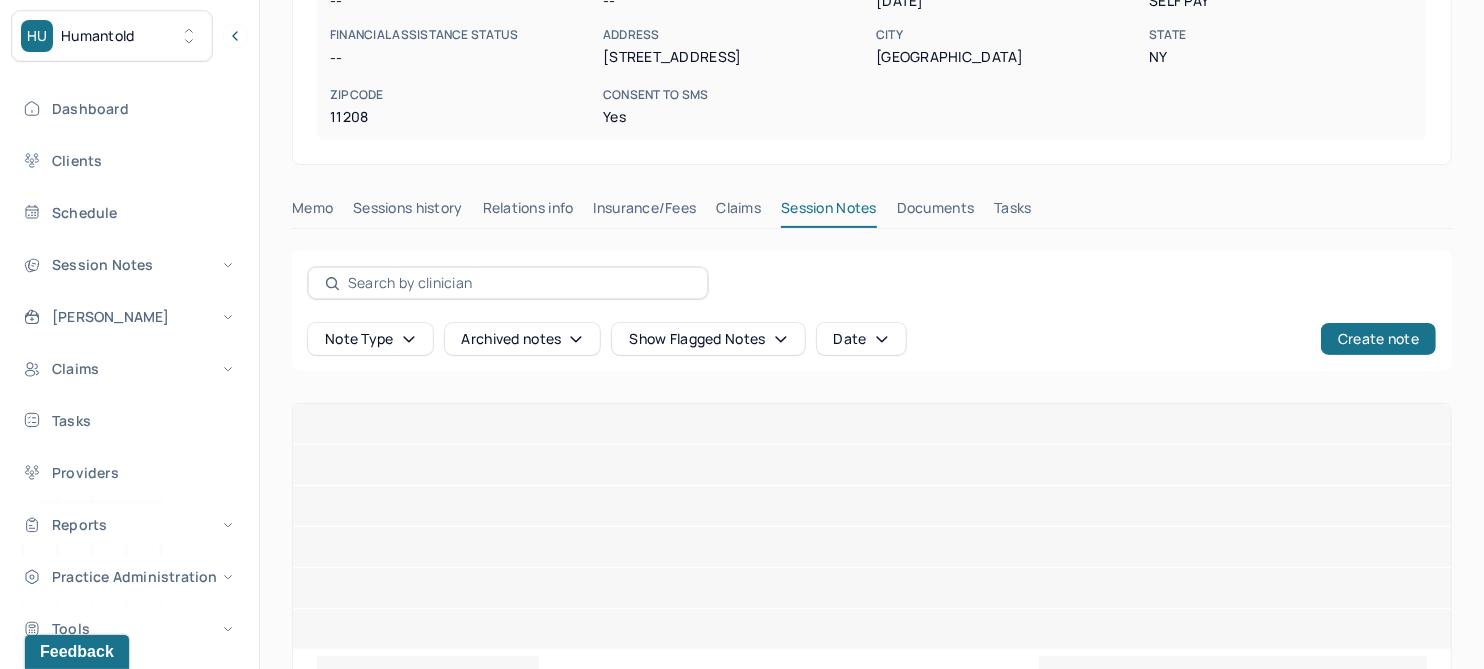 scroll, scrollTop: 218, scrollLeft: 0, axis: vertical 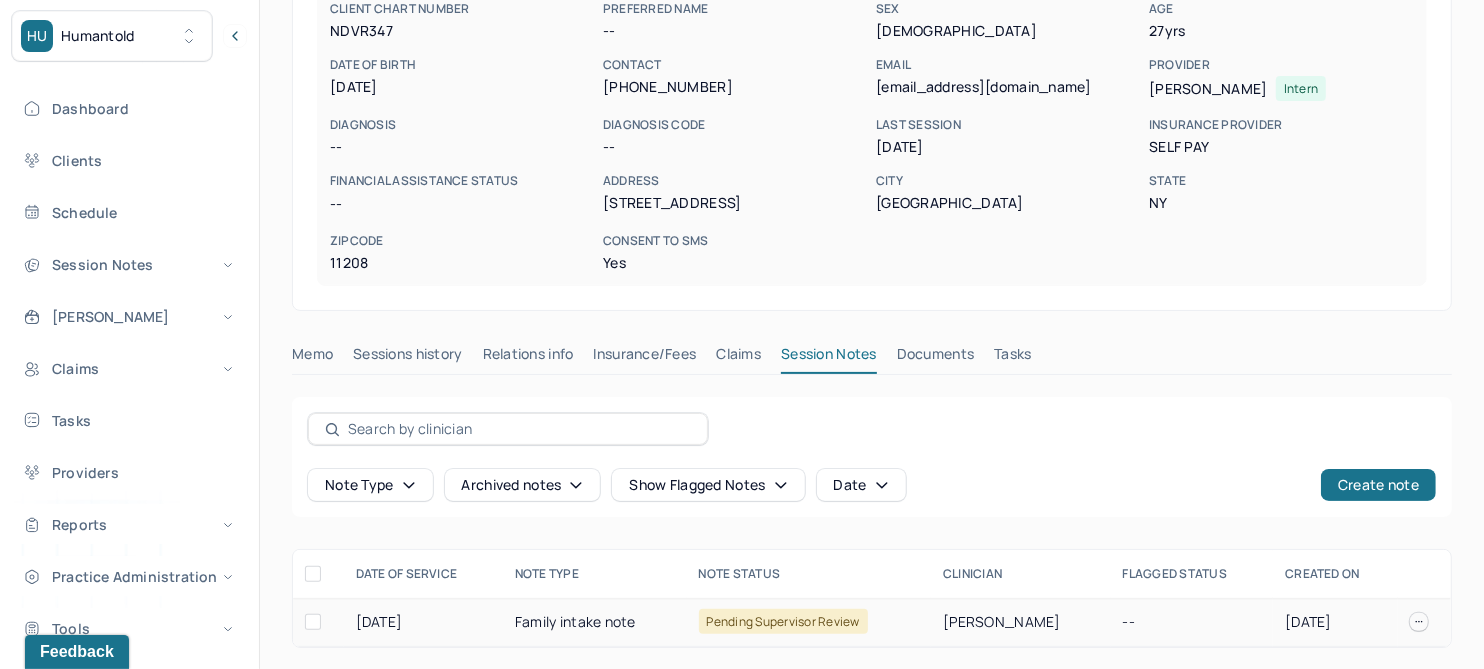 click on "Family intake note" at bounding box center [595, 622] 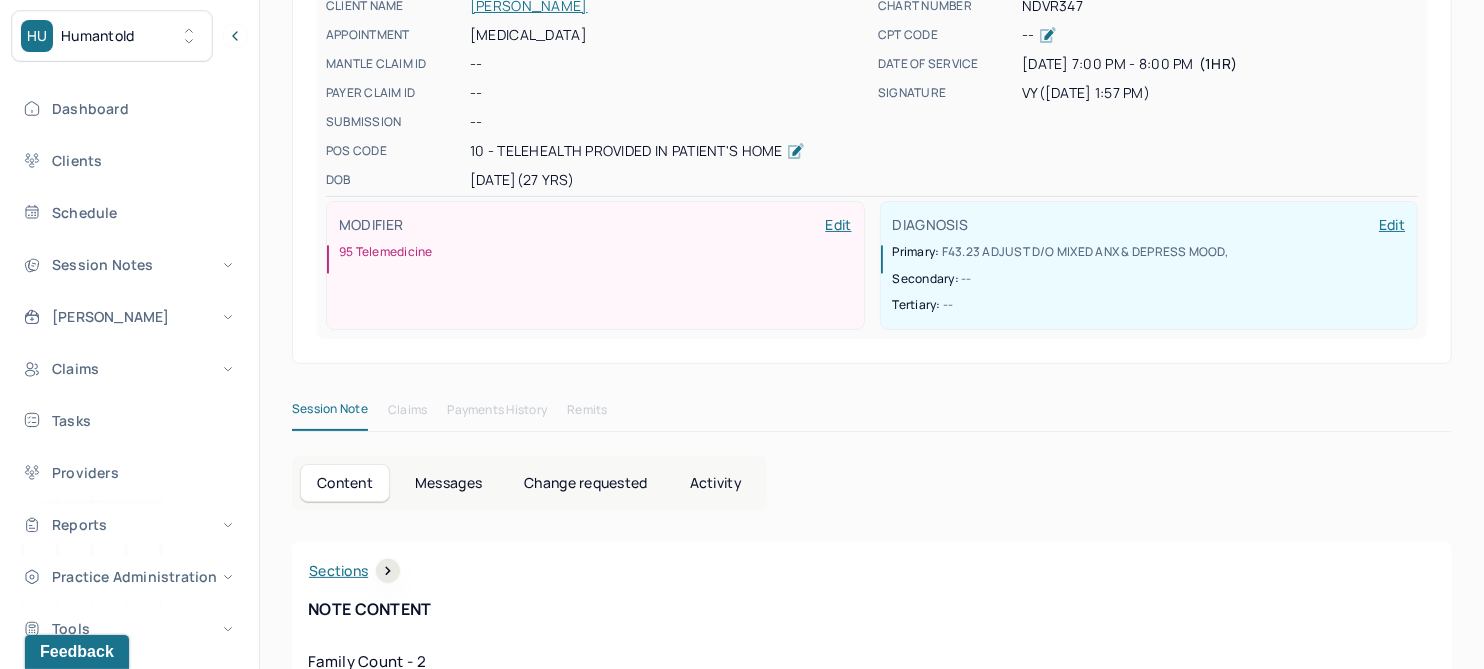 click on "Change requested" at bounding box center (585, 483) 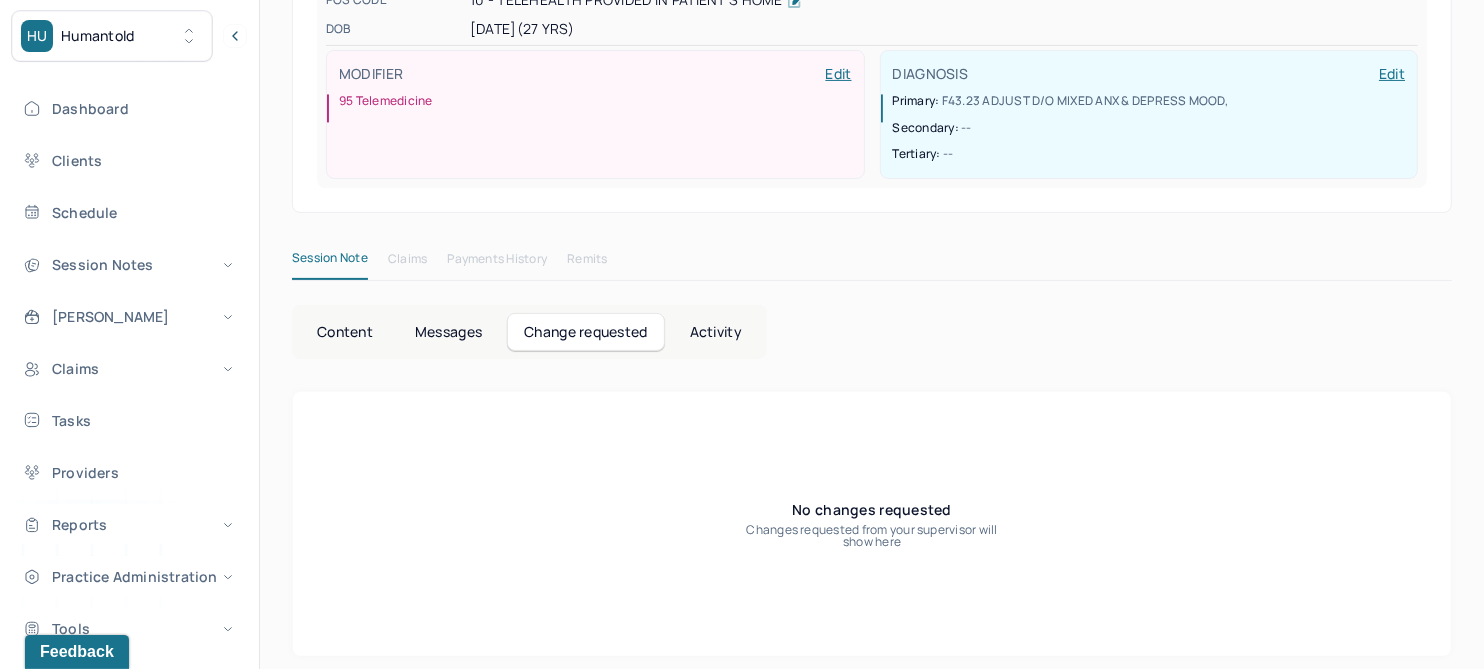 scroll, scrollTop: 376, scrollLeft: 0, axis: vertical 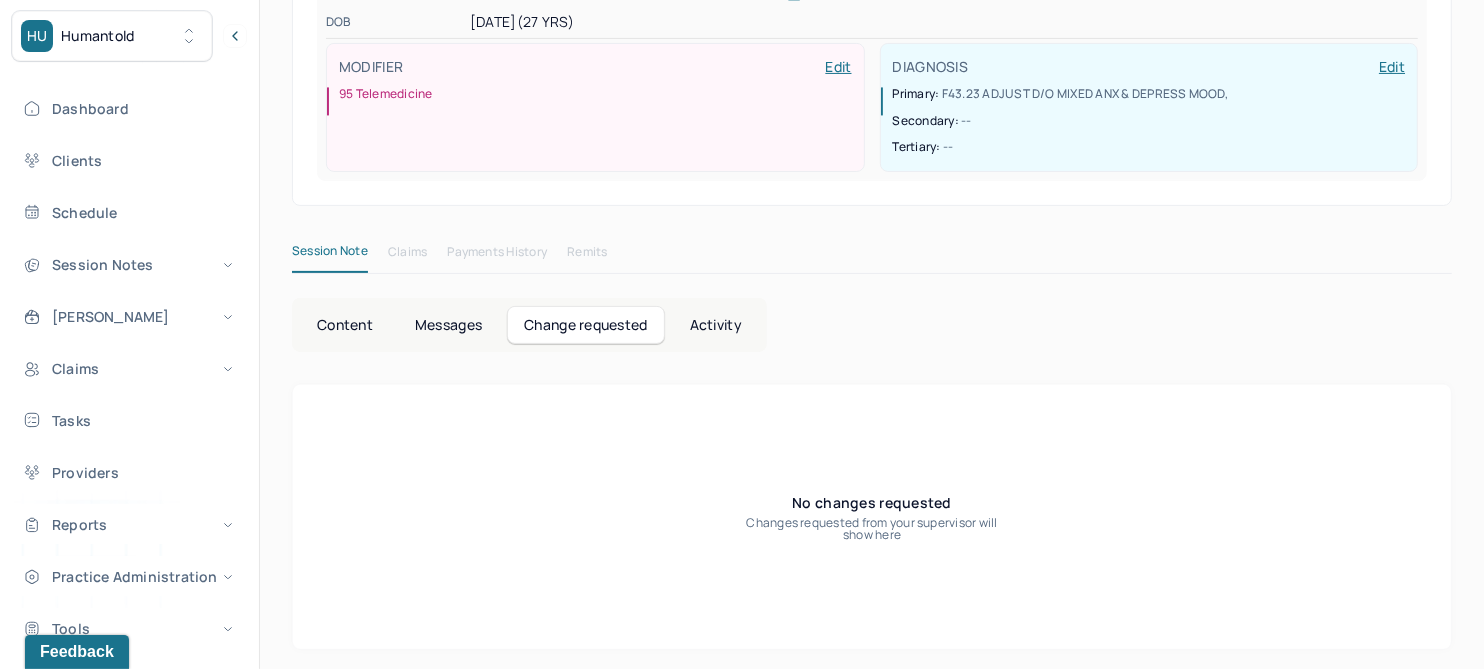 click on "Content" at bounding box center [345, 325] 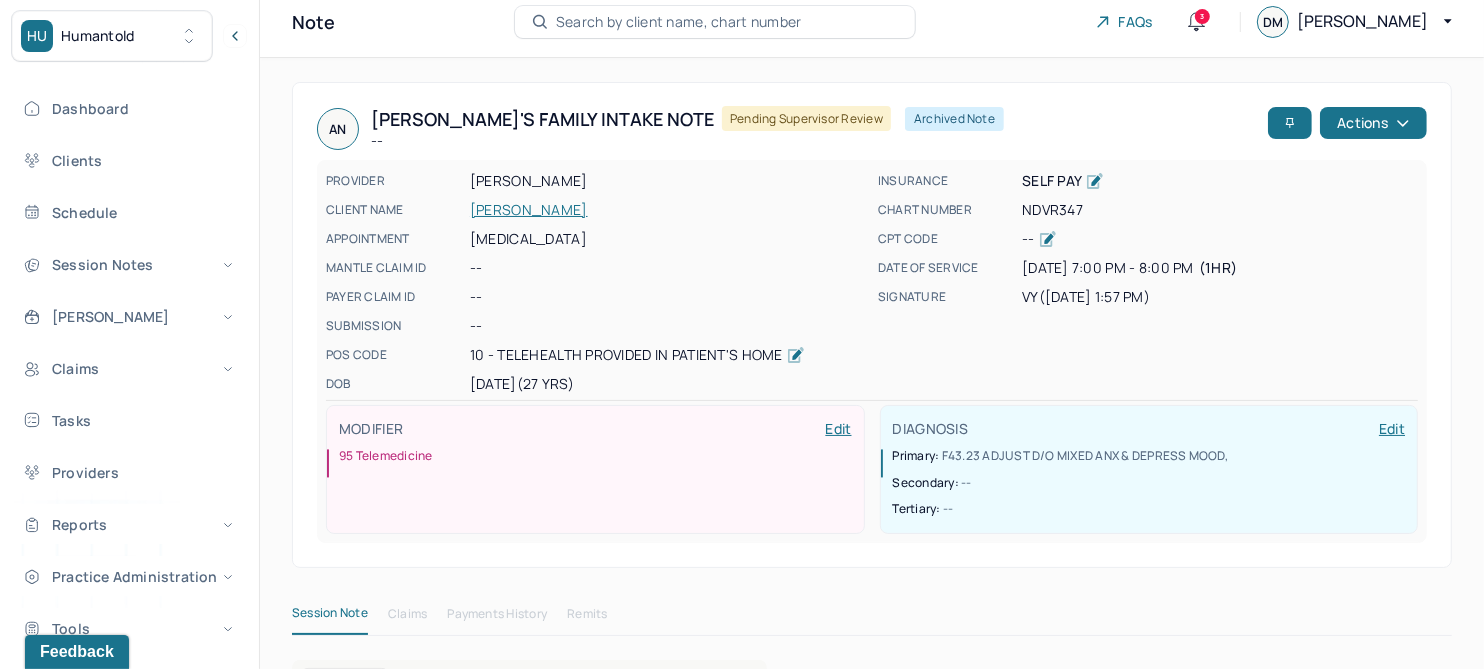 scroll, scrollTop: 1, scrollLeft: 0, axis: vertical 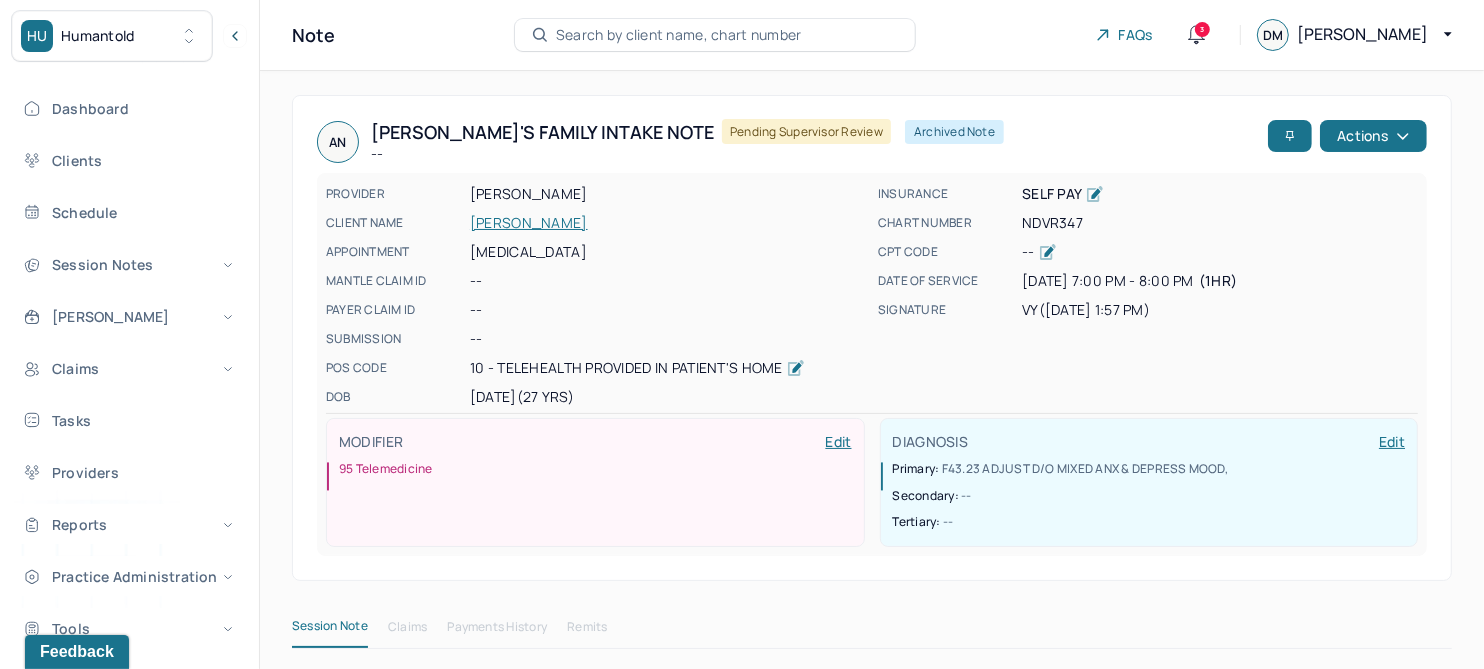 click on "[PERSON_NAME]" at bounding box center [668, 223] 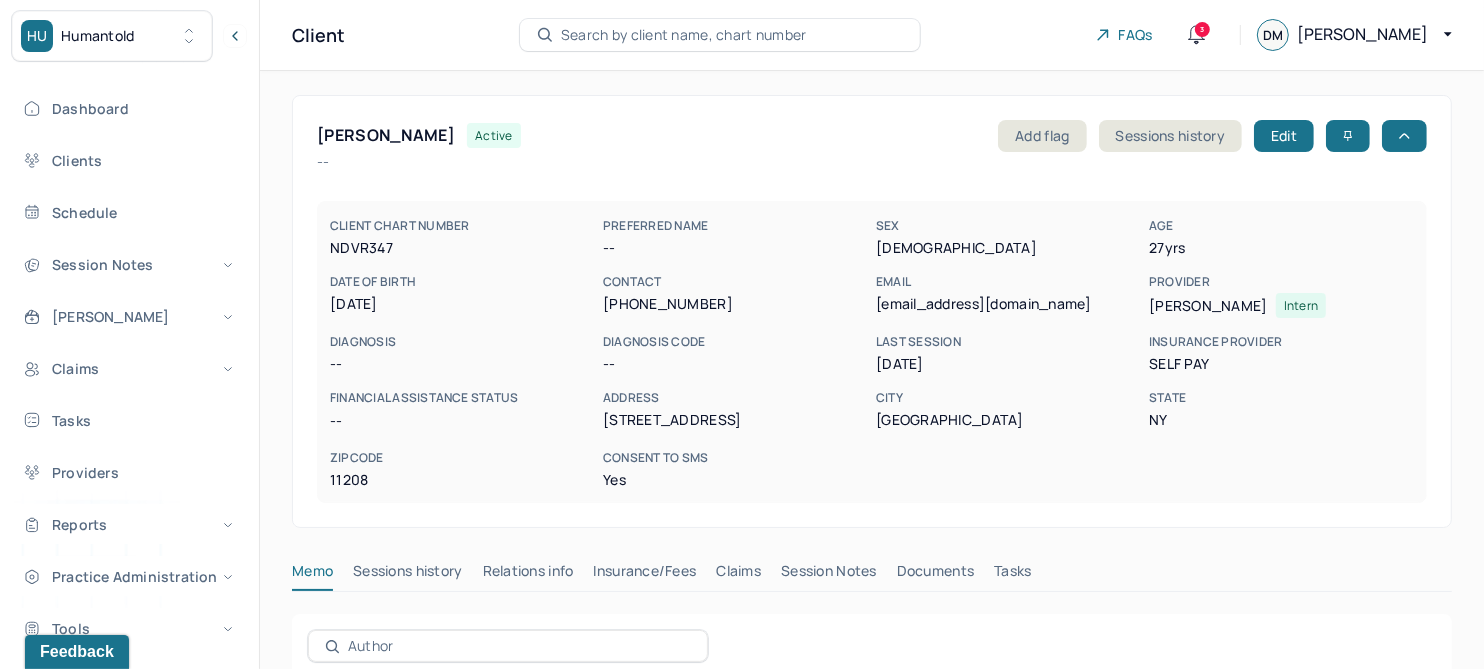 scroll, scrollTop: 0, scrollLeft: 0, axis: both 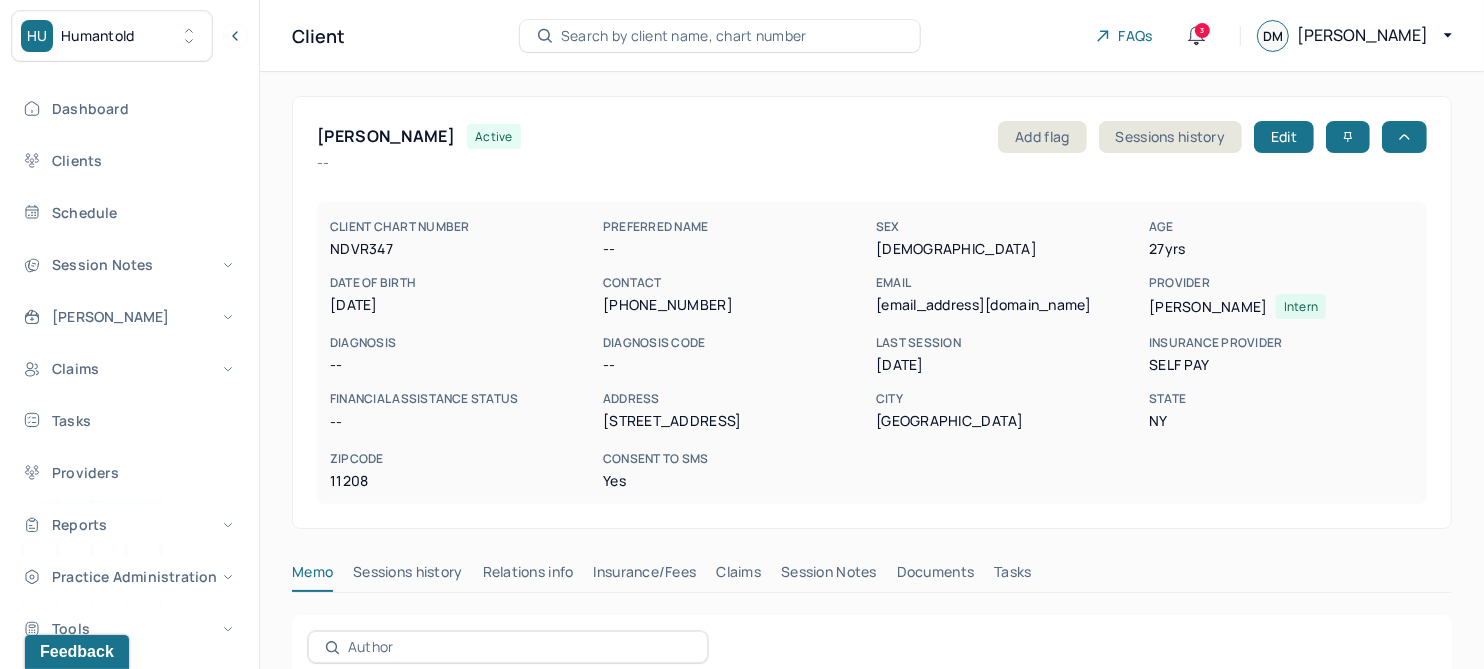 click on "Claims" at bounding box center [738, 576] 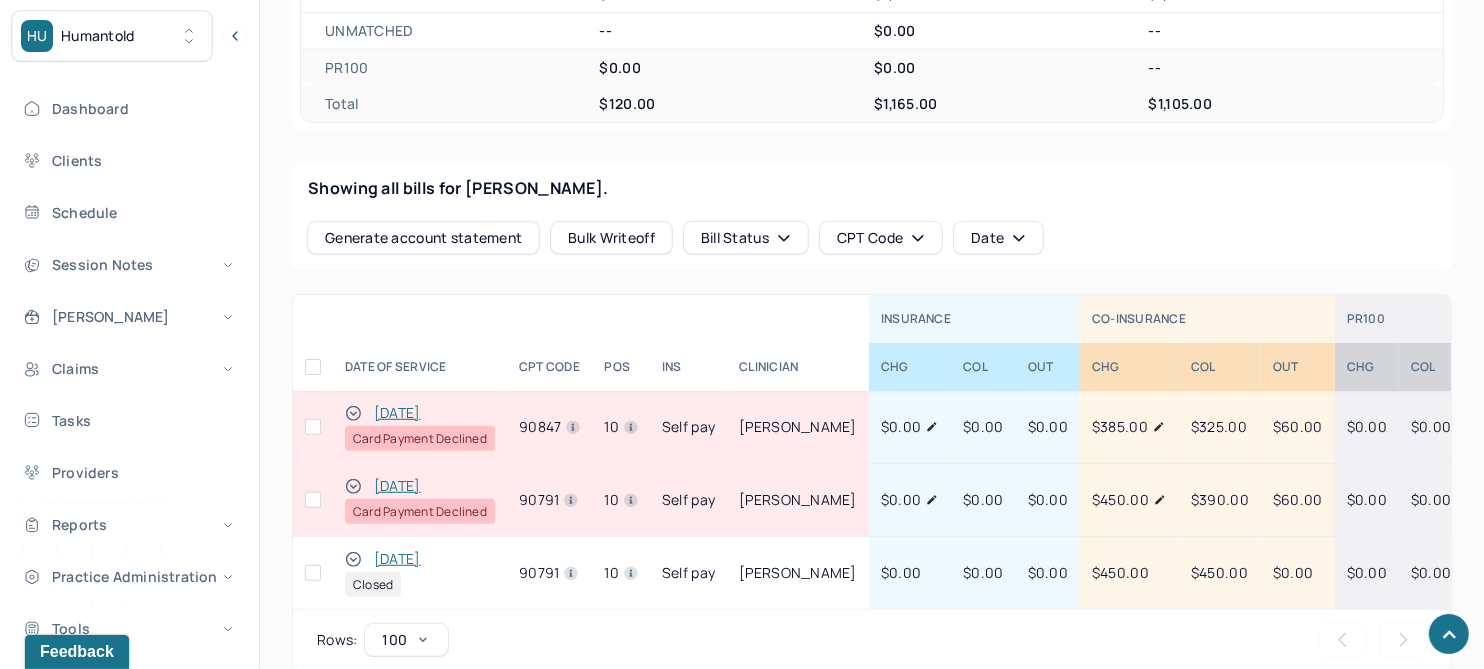 scroll, scrollTop: 750, scrollLeft: 0, axis: vertical 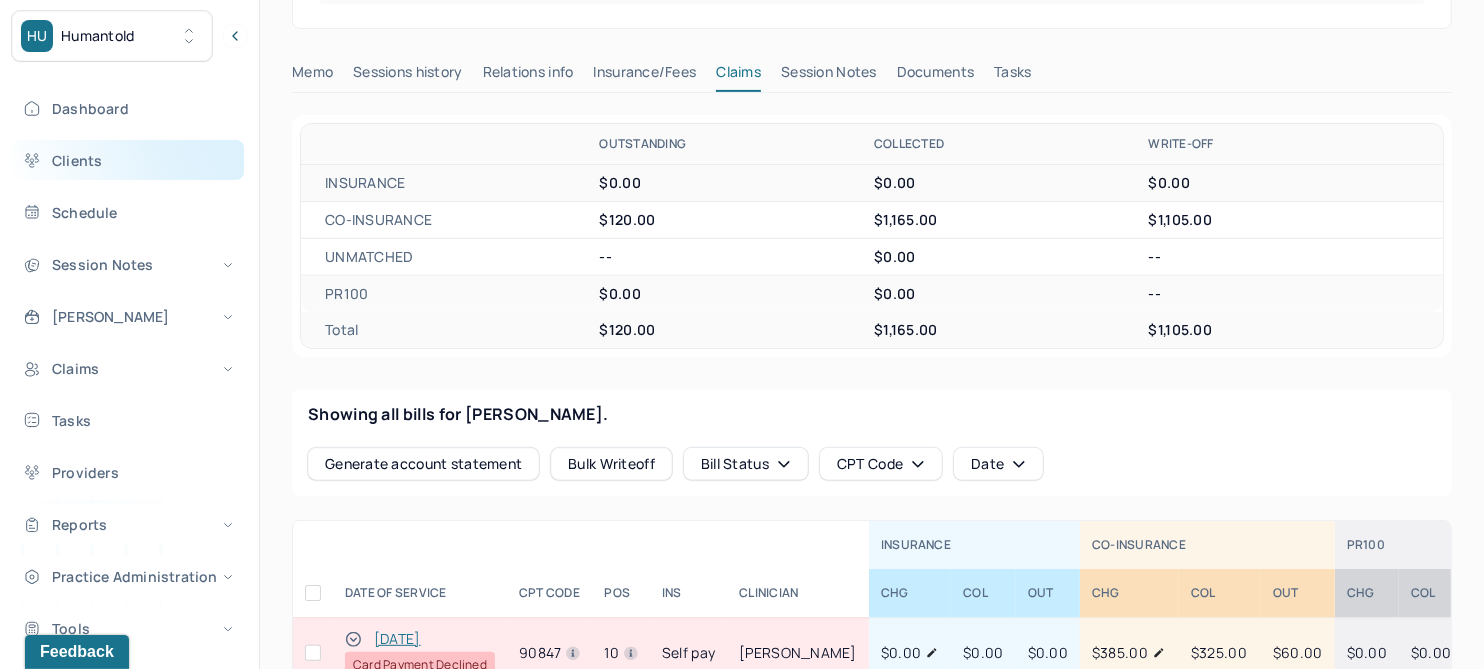 click on "Clients" at bounding box center (128, 160) 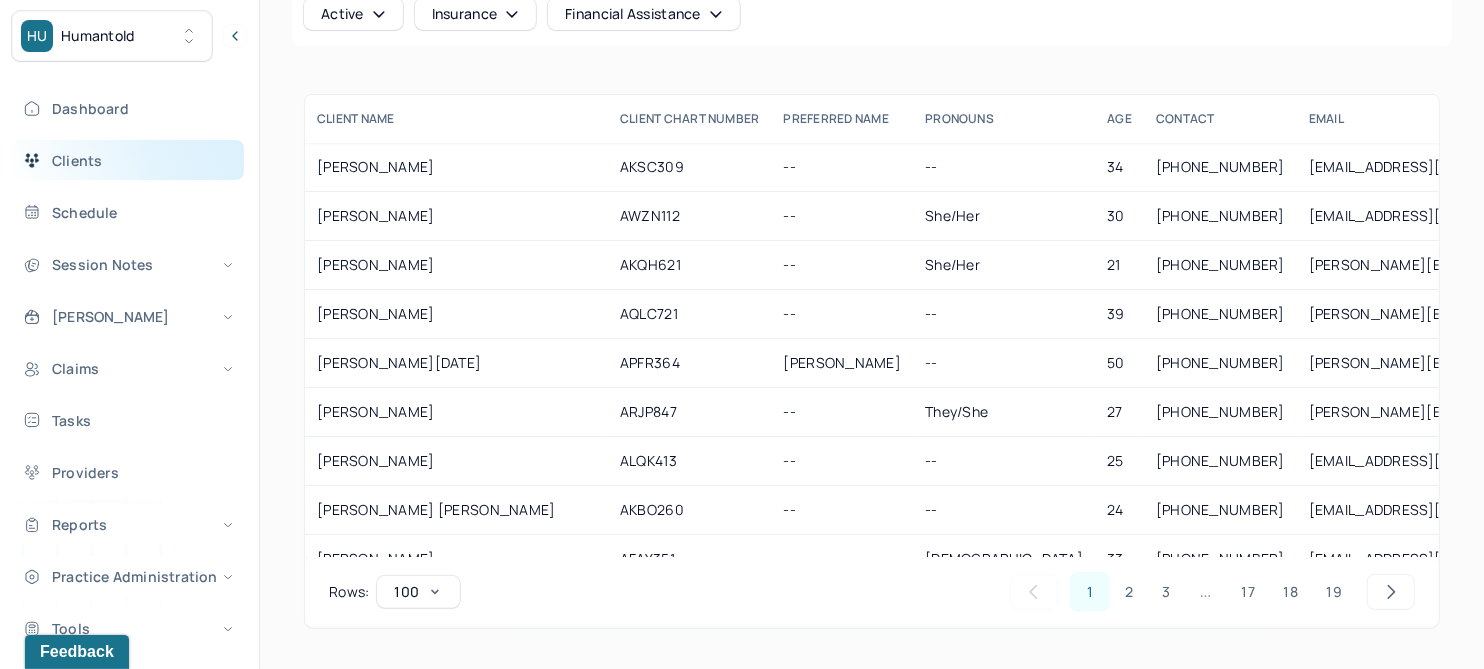 scroll, scrollTop: 166, scrollLeft: 0, axis: vertical 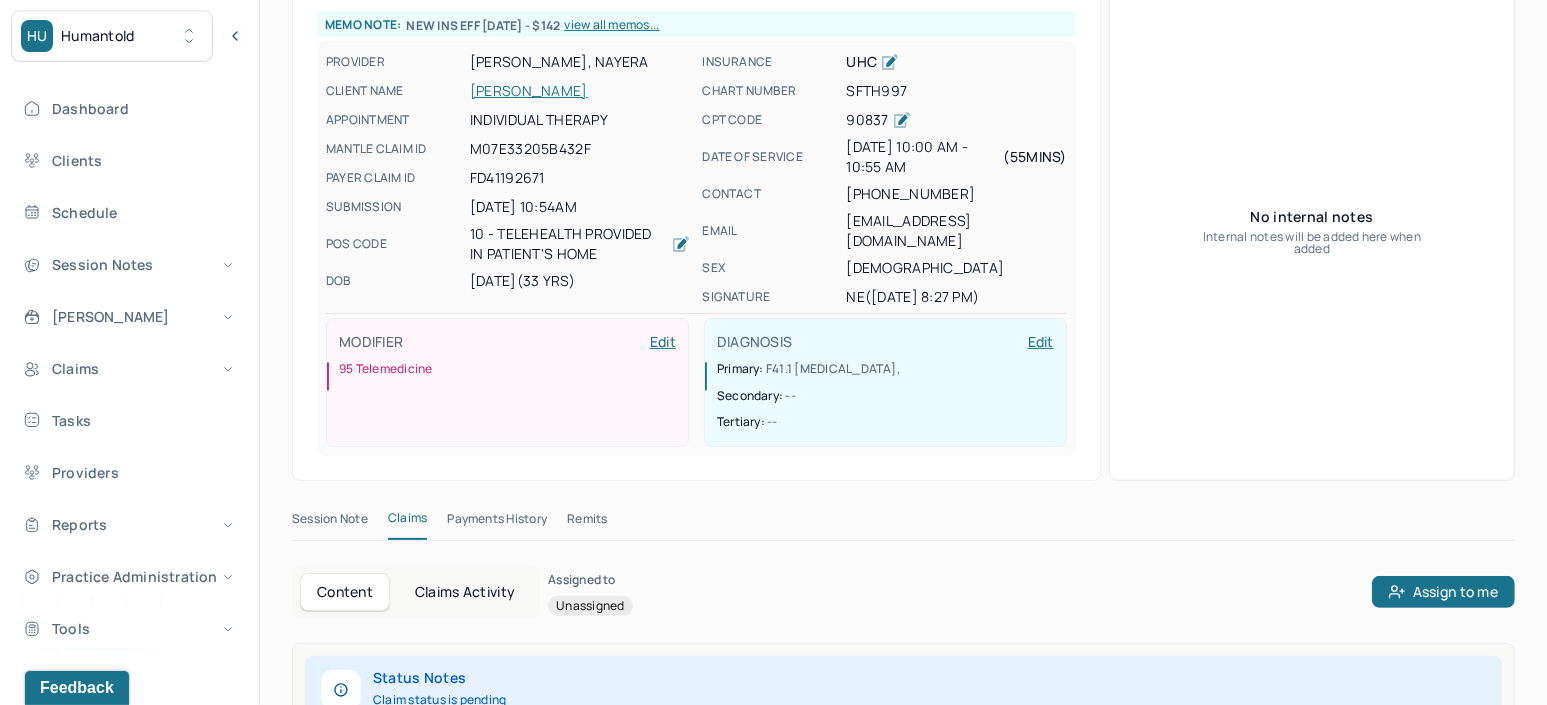 click on "[PERSON_NAME]" at bounding box center (580, 91) 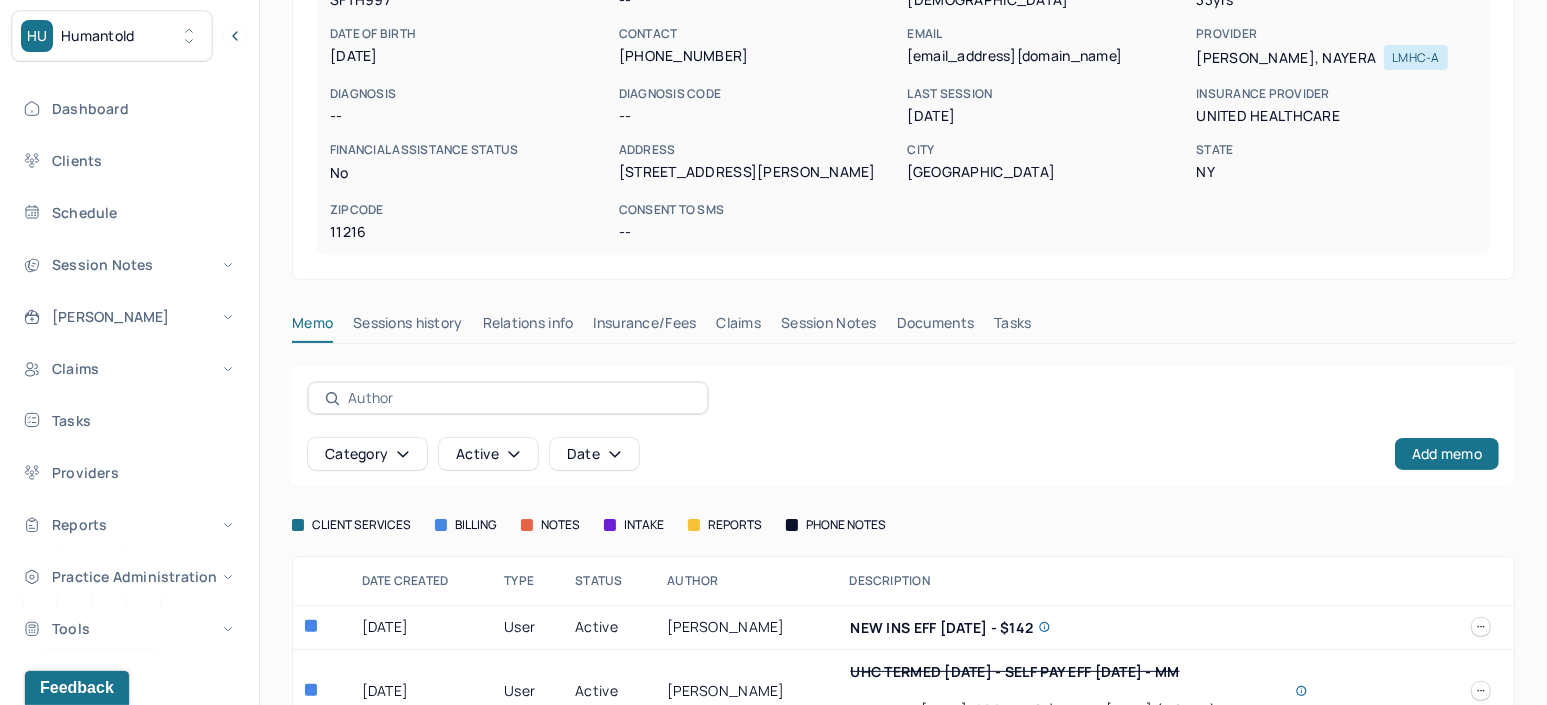 click on "Insurance/Fees" at bounding box center [645, 327] 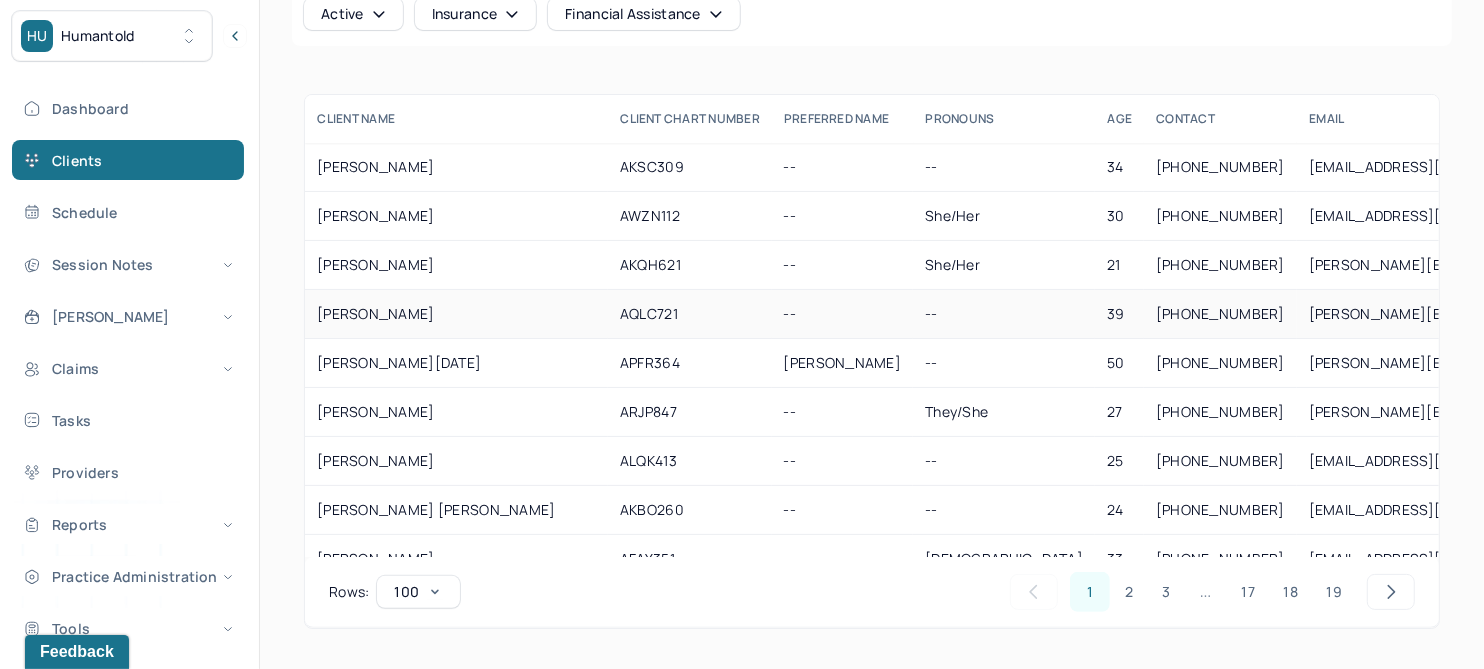 scroll, scrollTop: 166, scrollLeft: 0, axis: vertical 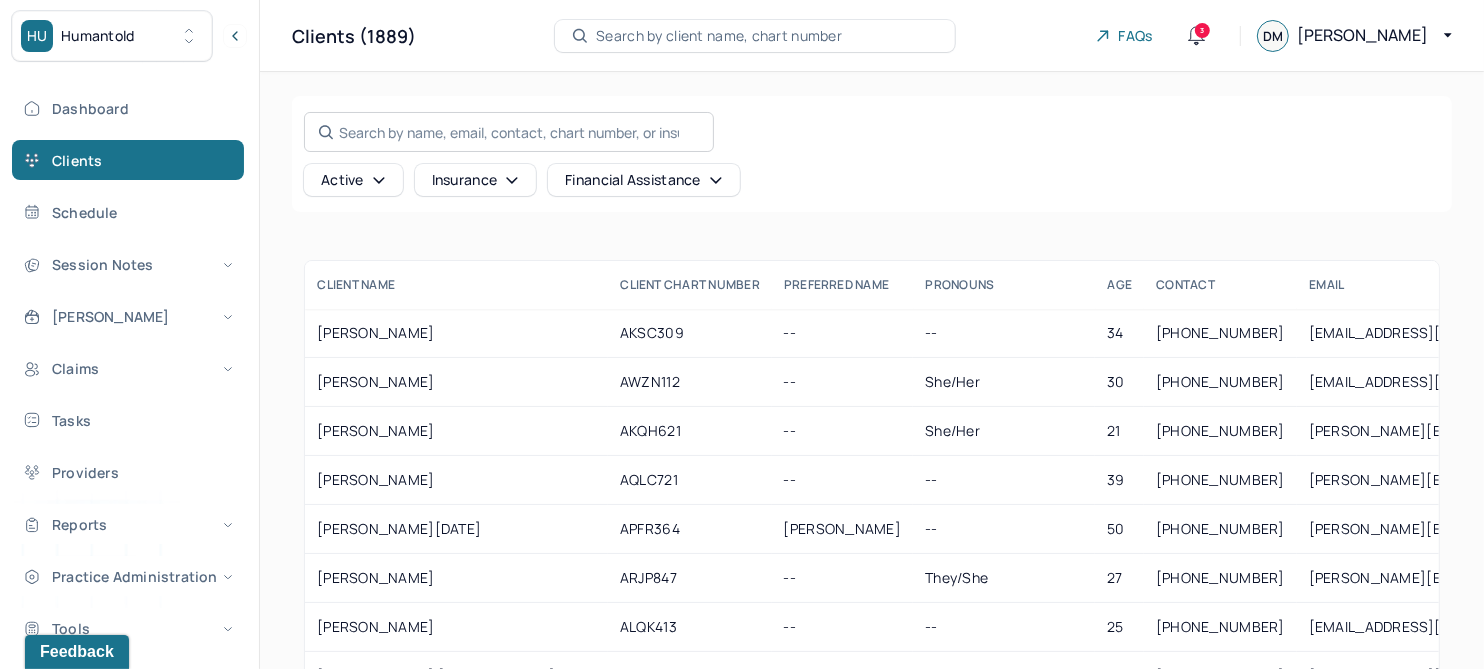 click on "Search by name, email, contact, chart number, or insurance id..." at bounding box center (509, 132) 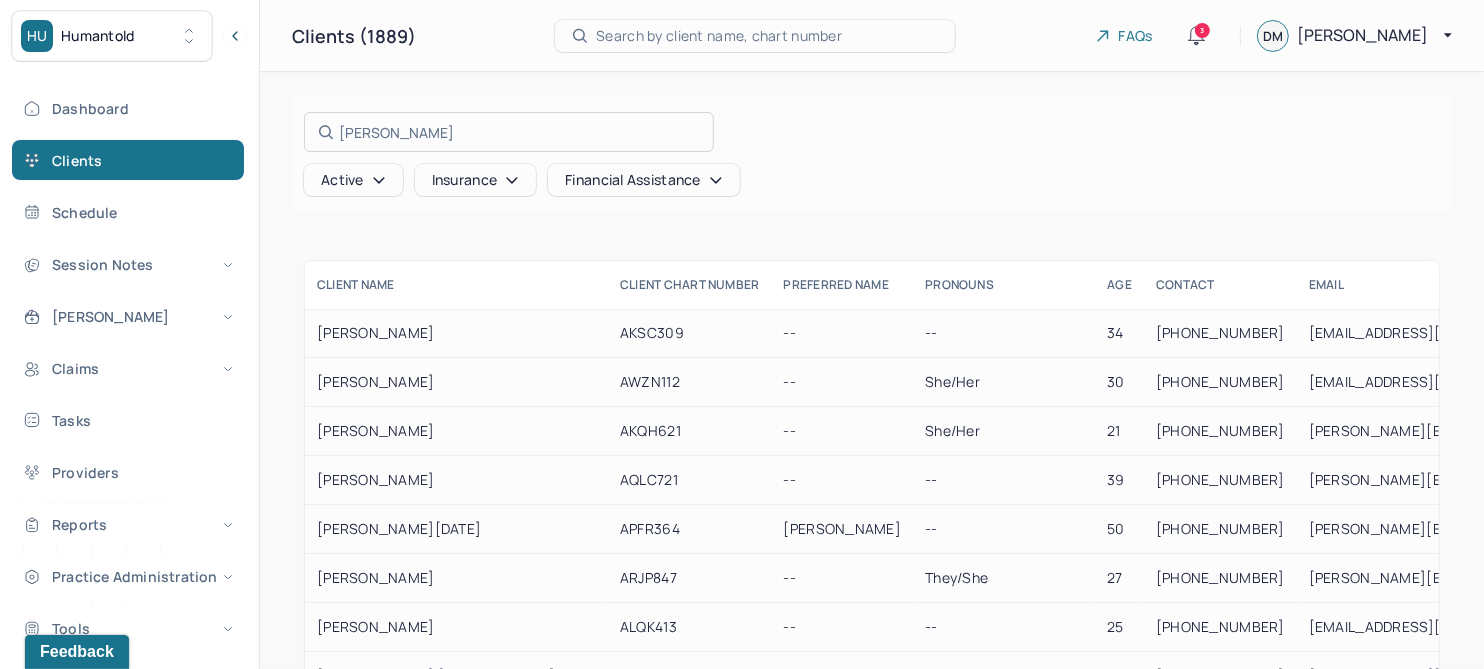 type on "[PERSON_NAME]" 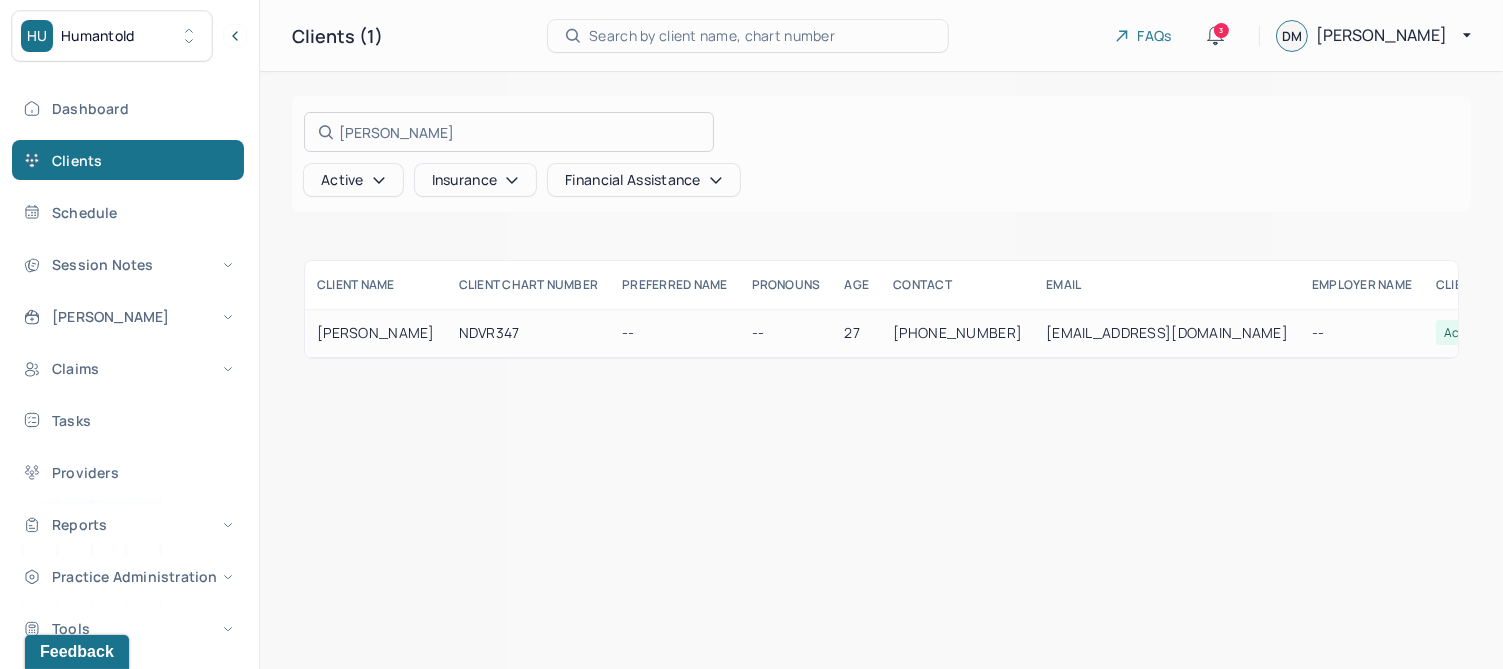 click at bounding box center [751, 334] 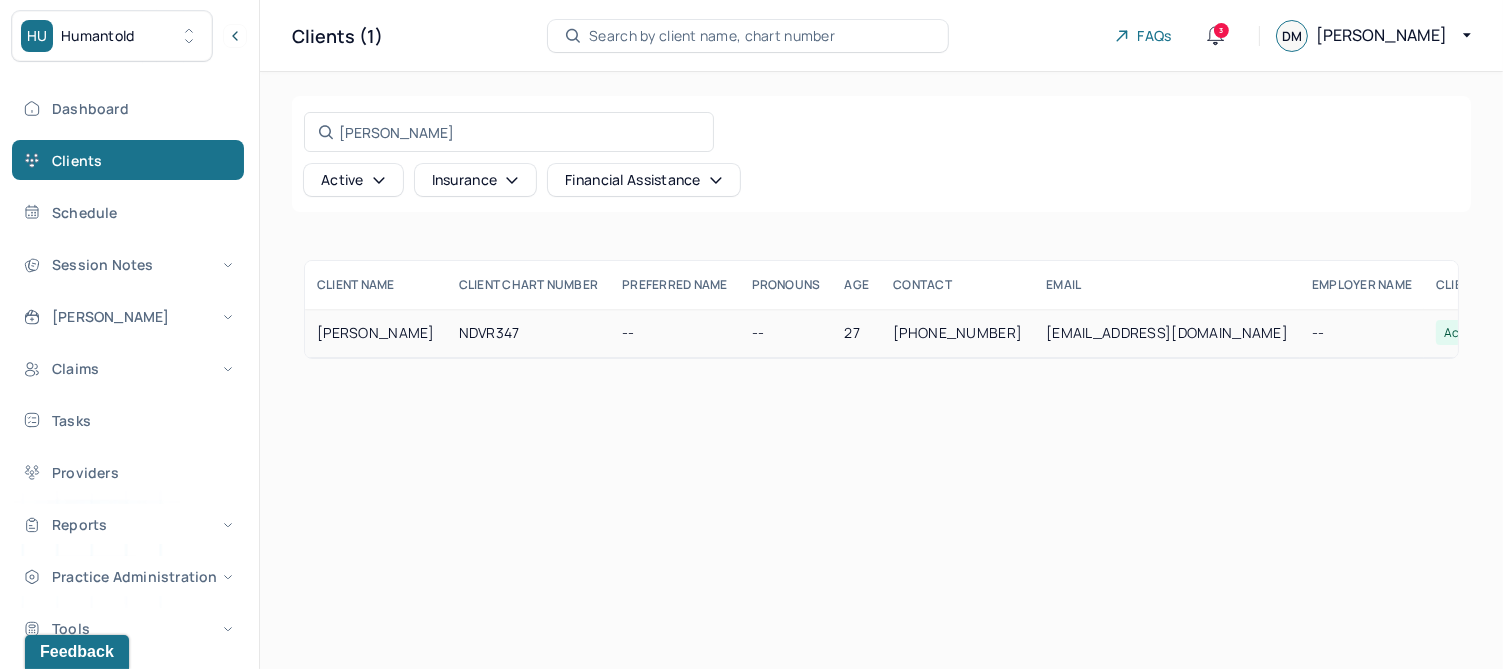 click on "[PERSON_NAME]" at bounding box center [376, 333] 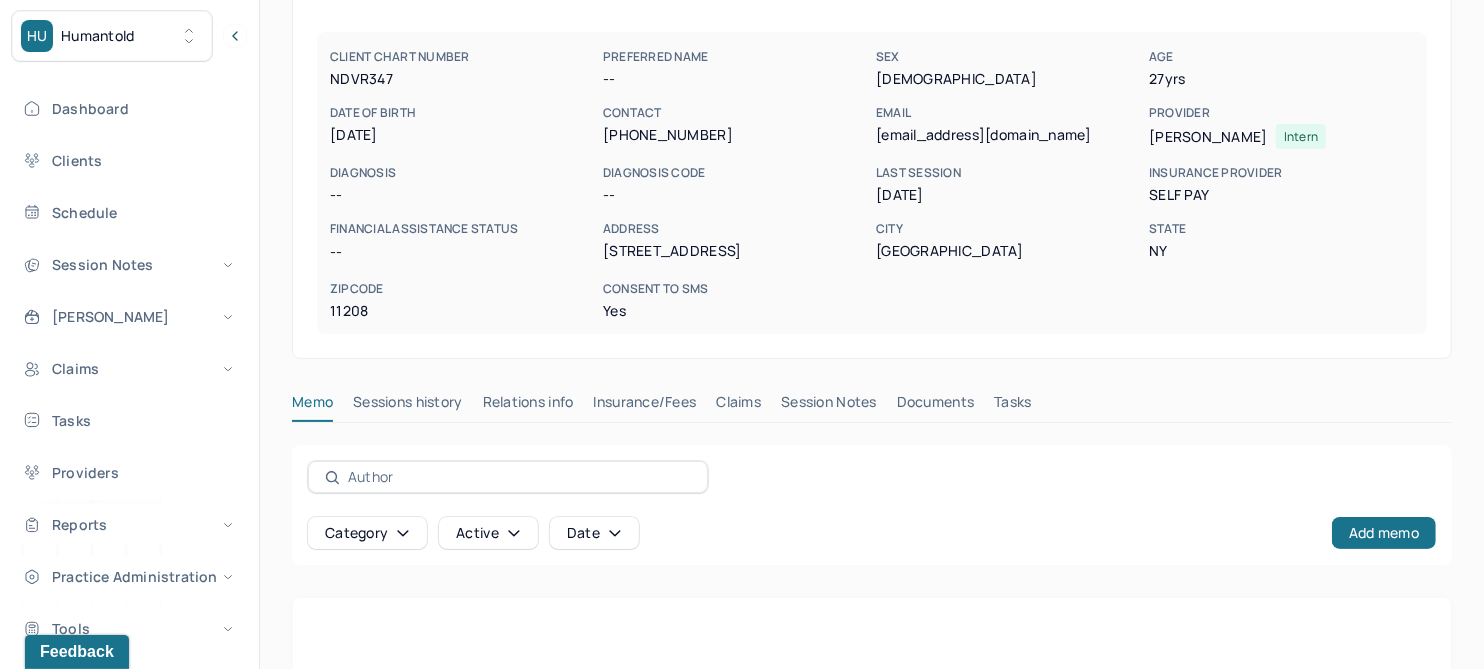 scroll, scrollTop: 250, scrollLeft: 0, axis: vertical 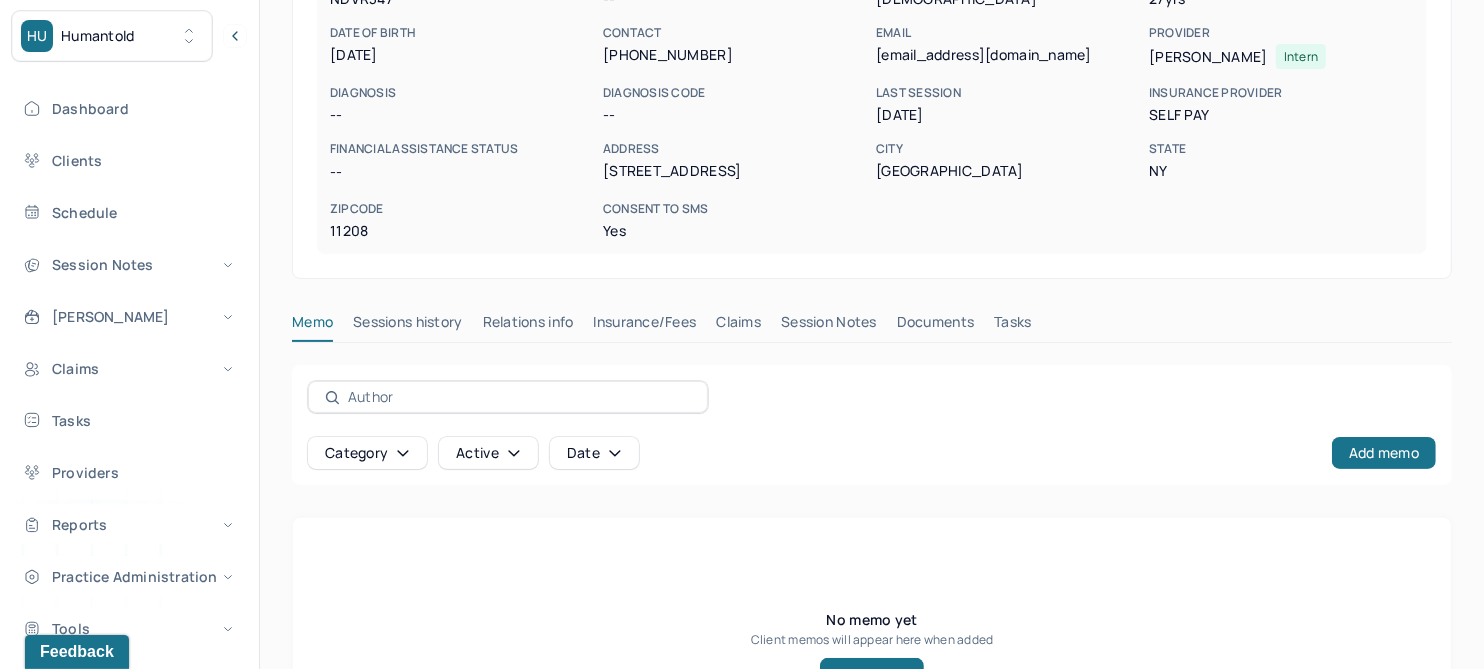 click on "Session Notes" at bounding box center [829, 326] 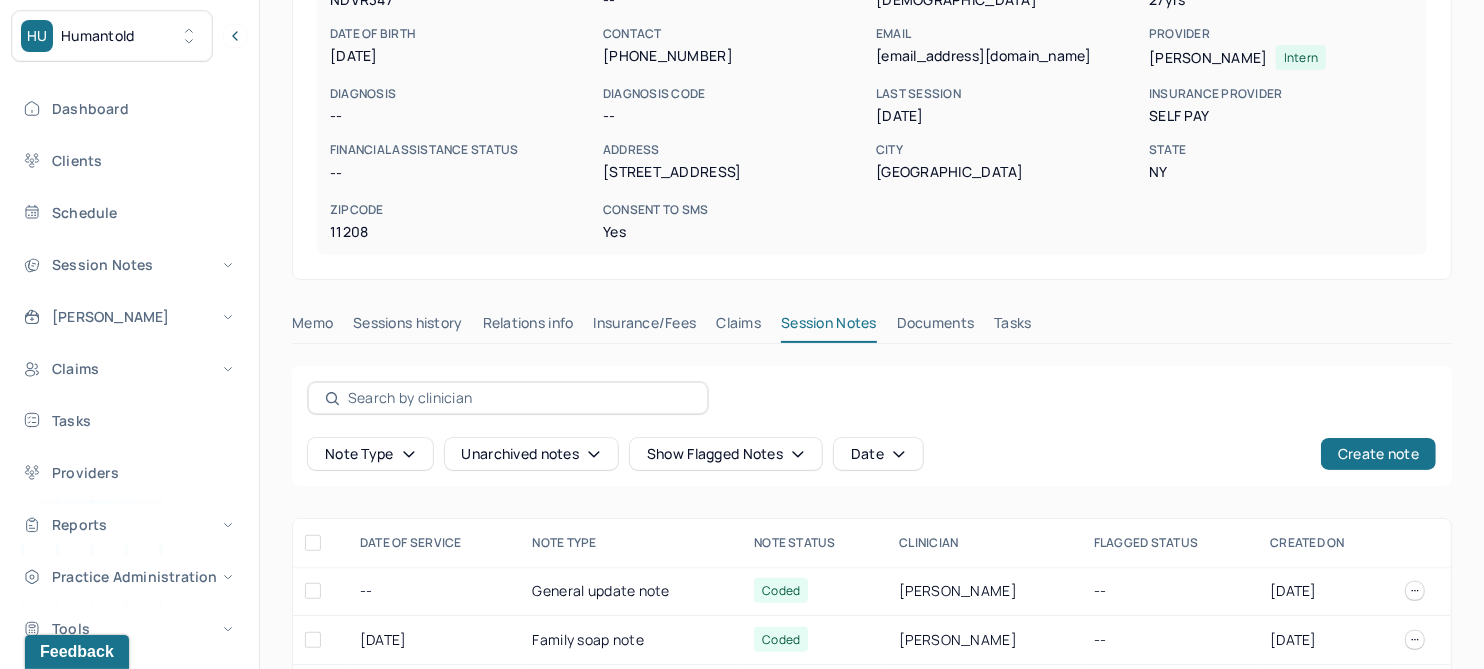 scroll, scrollTop: 250, scrollLeft: 0, axis: vertical 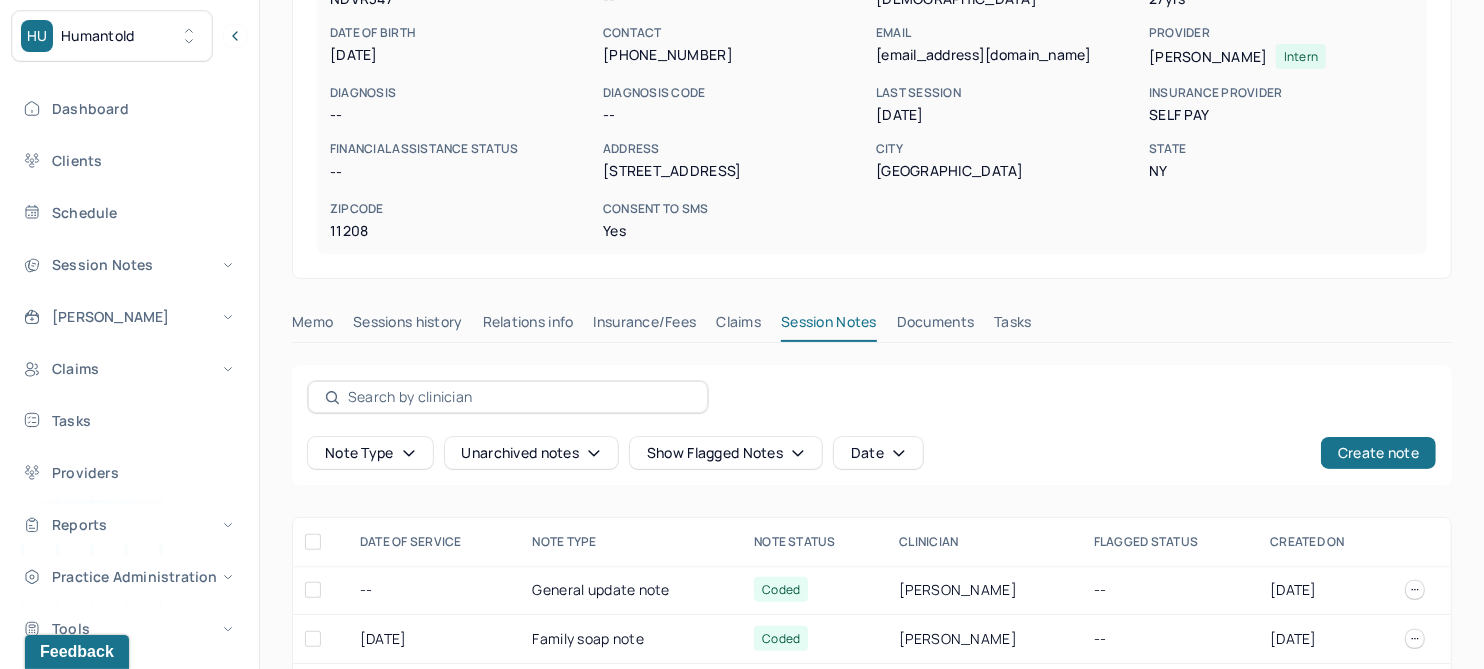 click on "Session Notes" at bounding box center [829, 326] 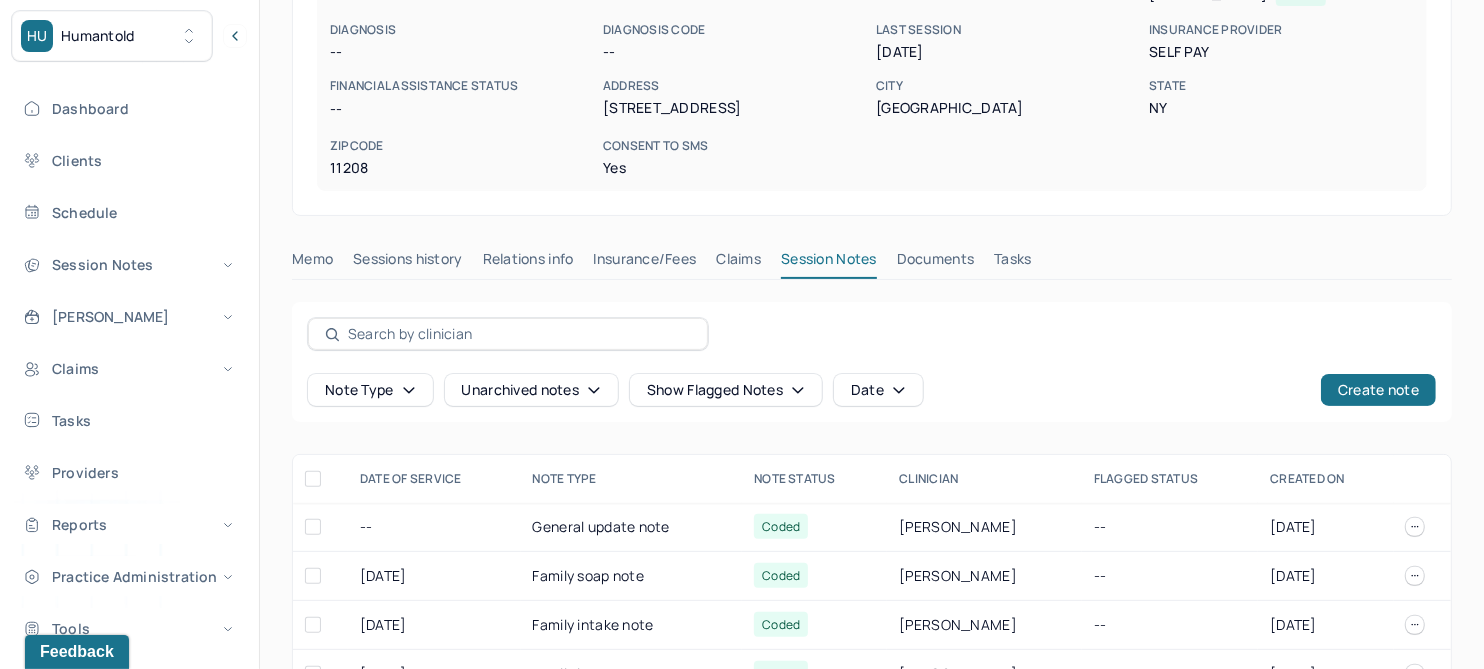 scroll, scrollTop: 364, scrollLeft: 0, axis: vertical 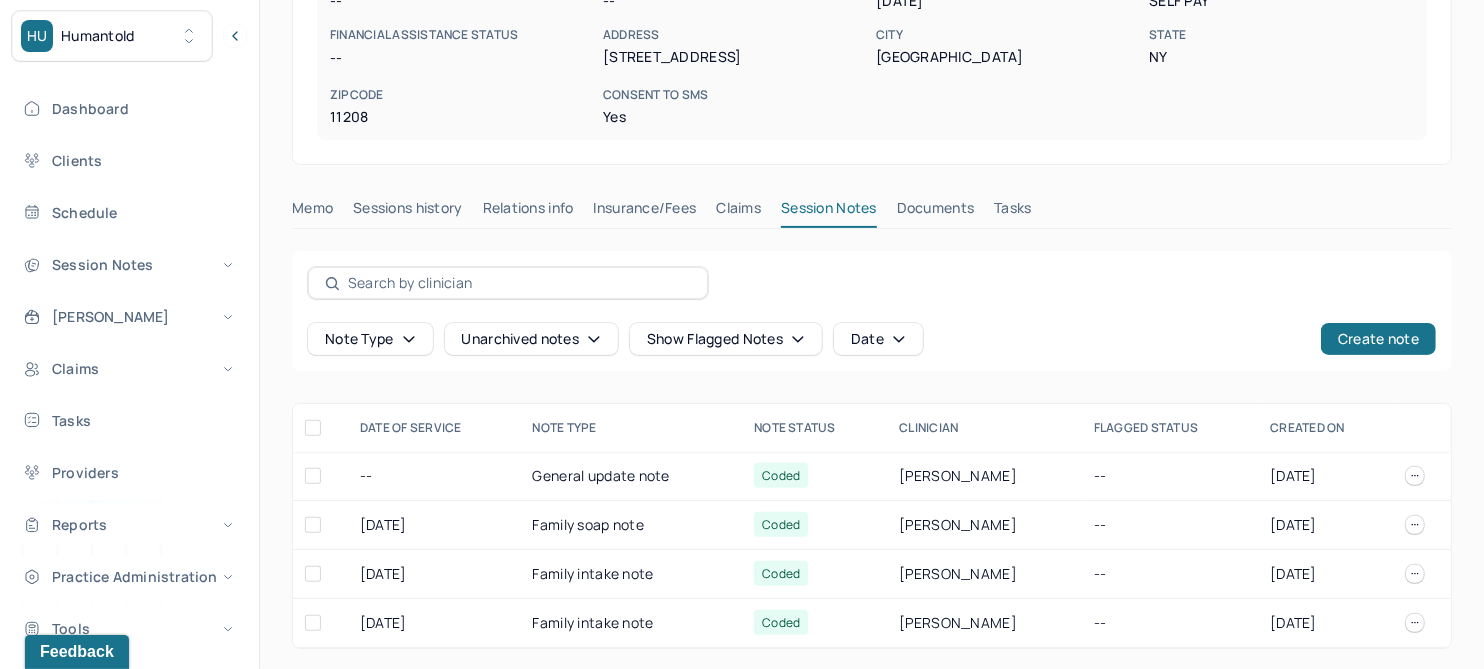 click 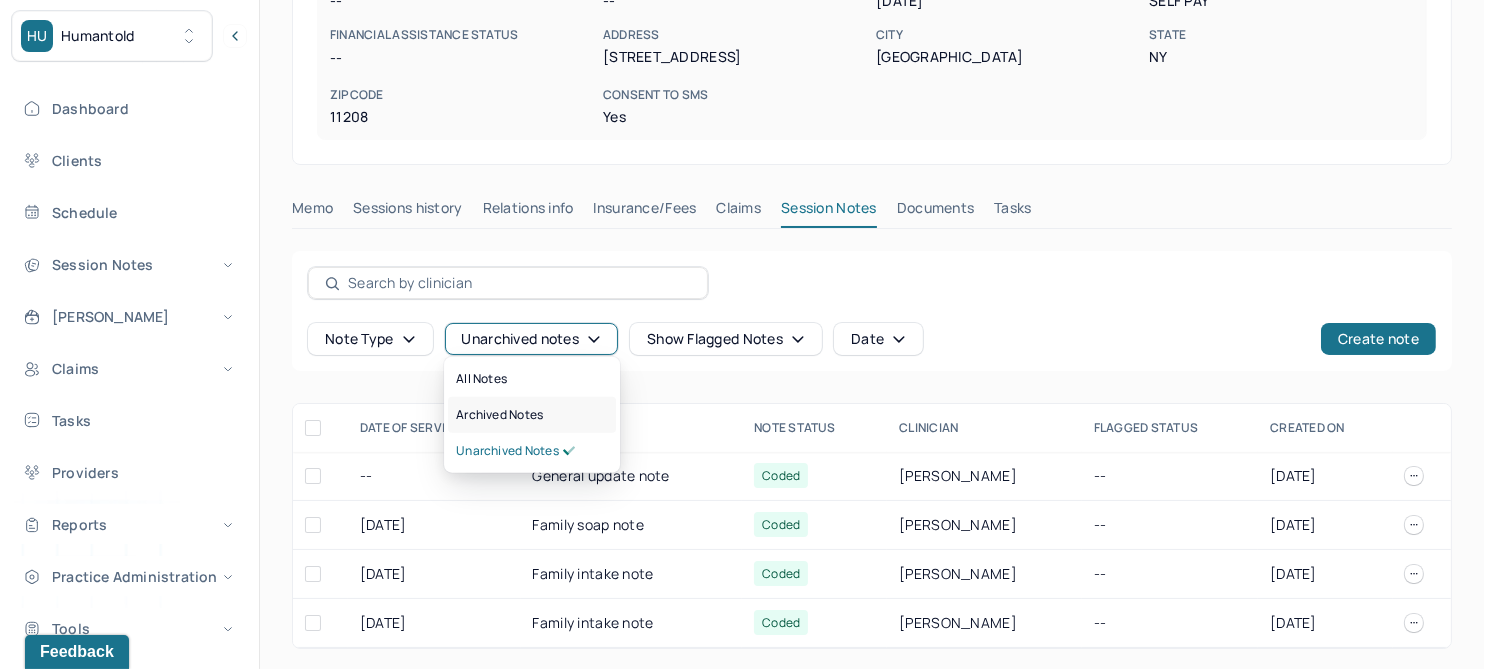 click on "Archived notes" at bounding box center (499, 415) 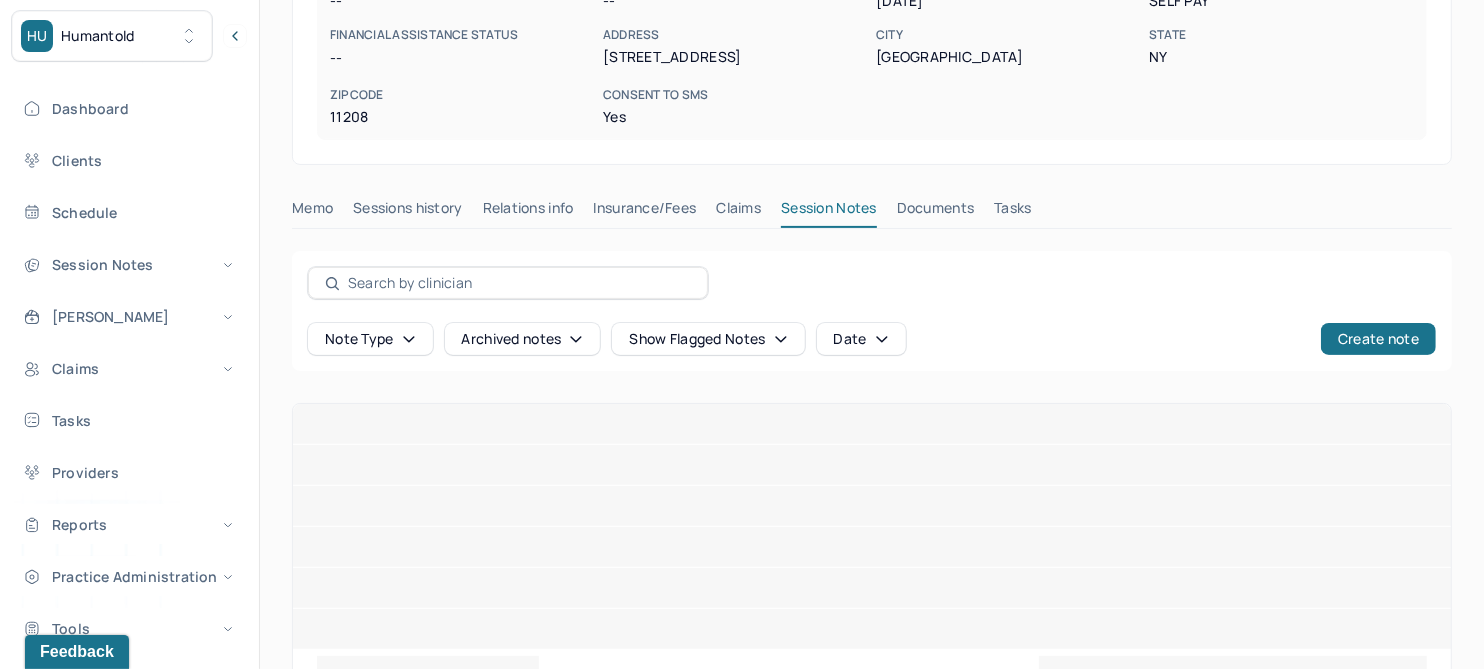 scroll, scrollTop: 218, scrollLeft: 0, axis: vertical 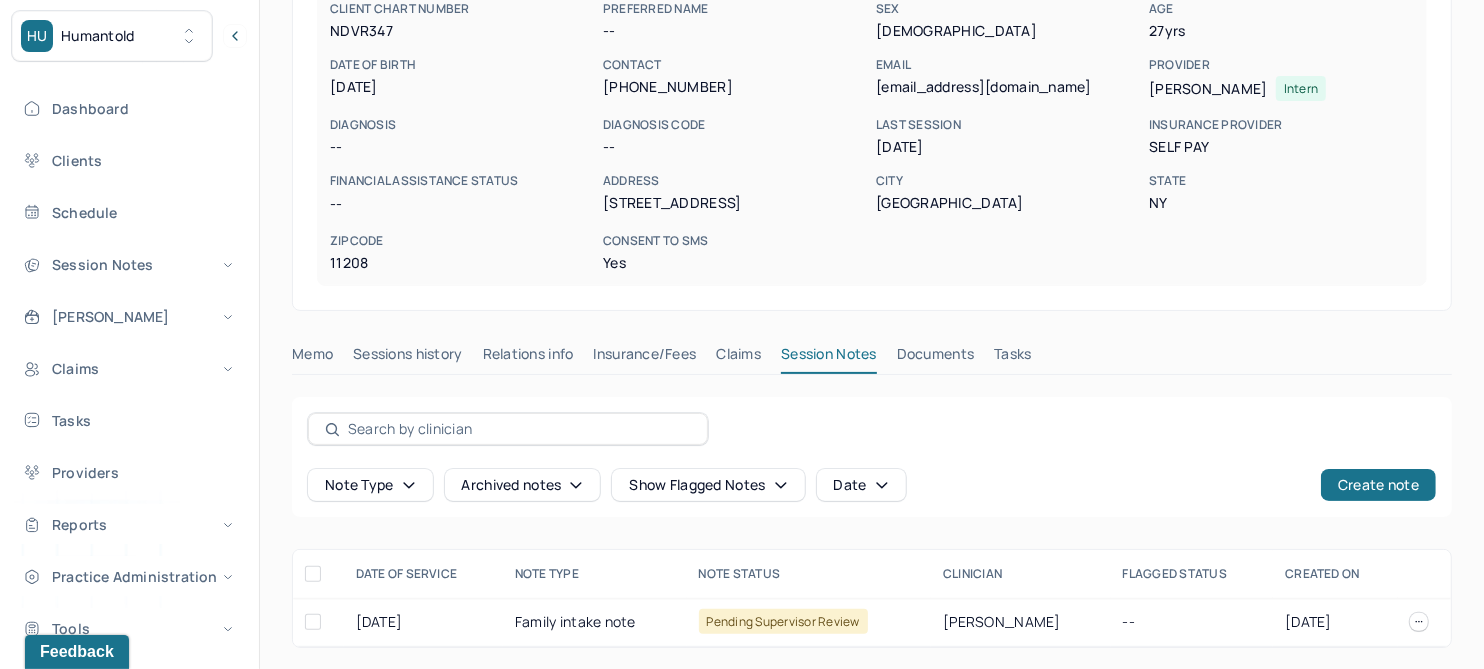 click 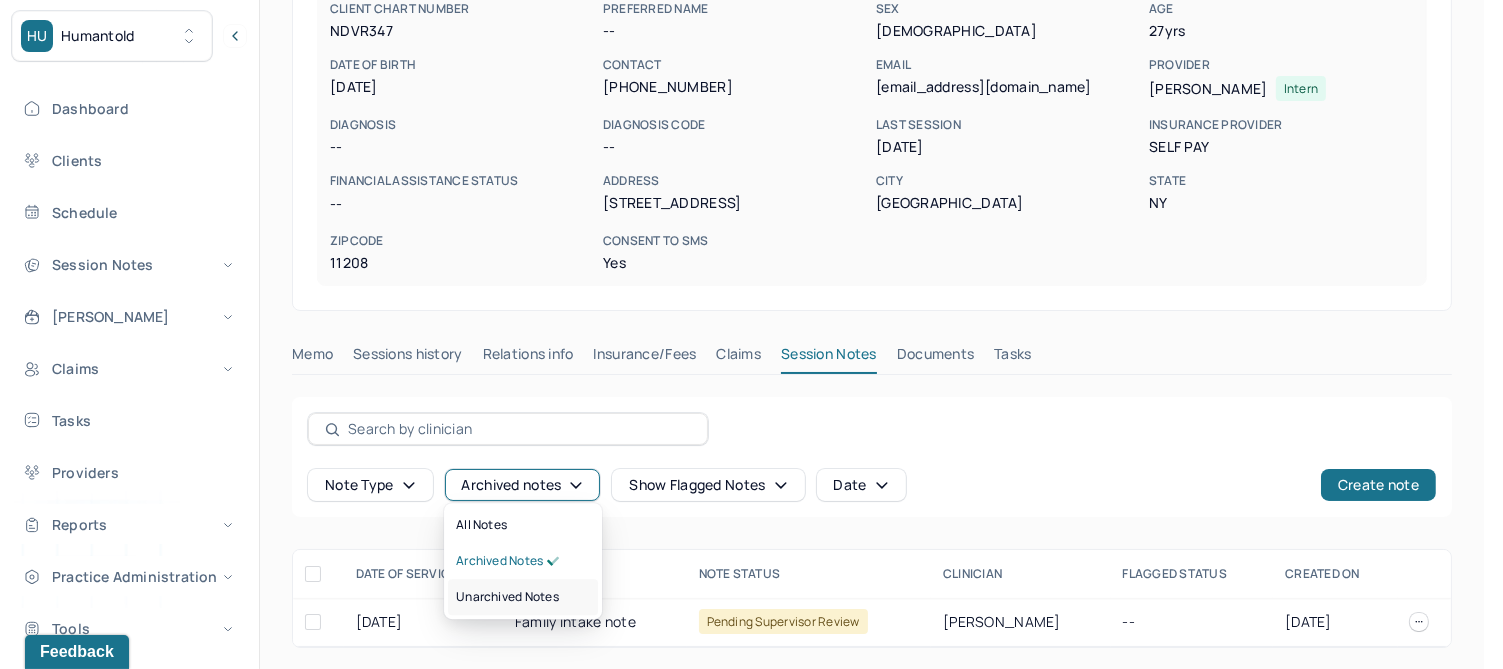 click on "Unarchived notes" at bounding box center (507, 597) 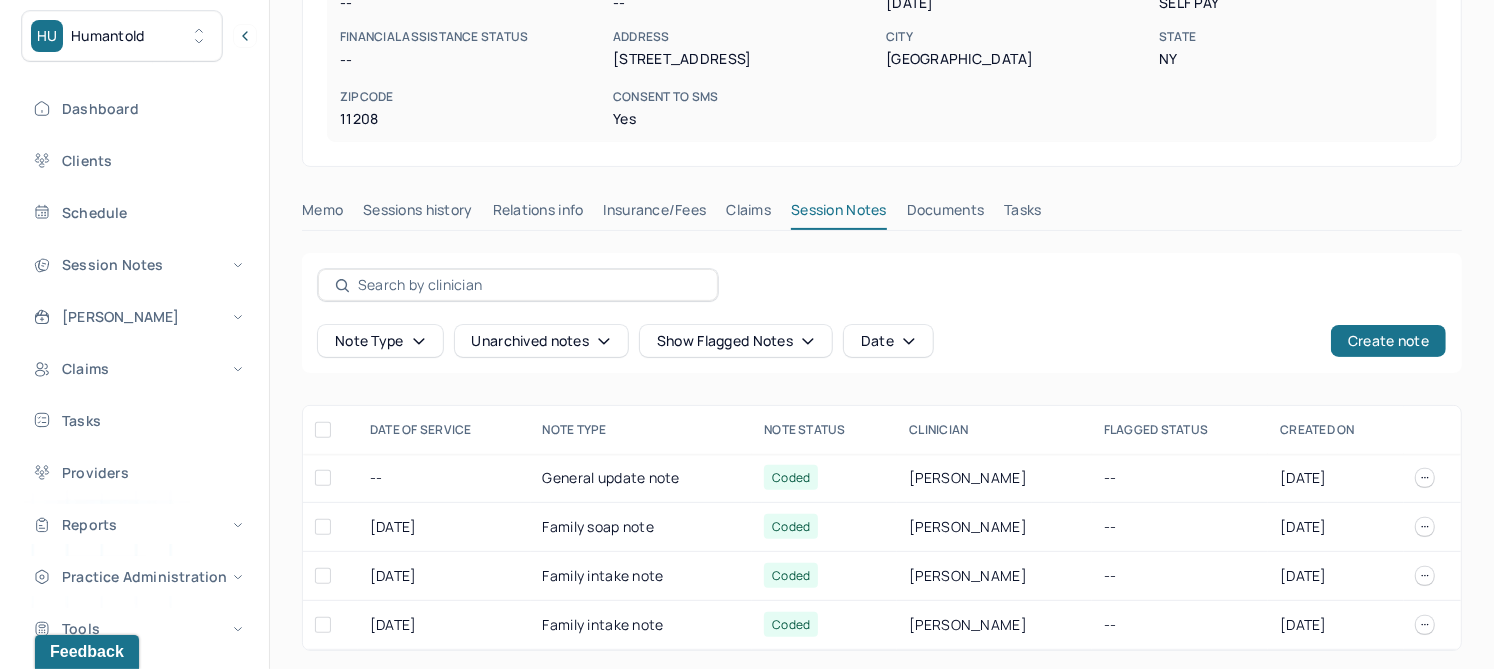 scroll, scrollTop: 364, scrollLeft: 0, axis: vertical 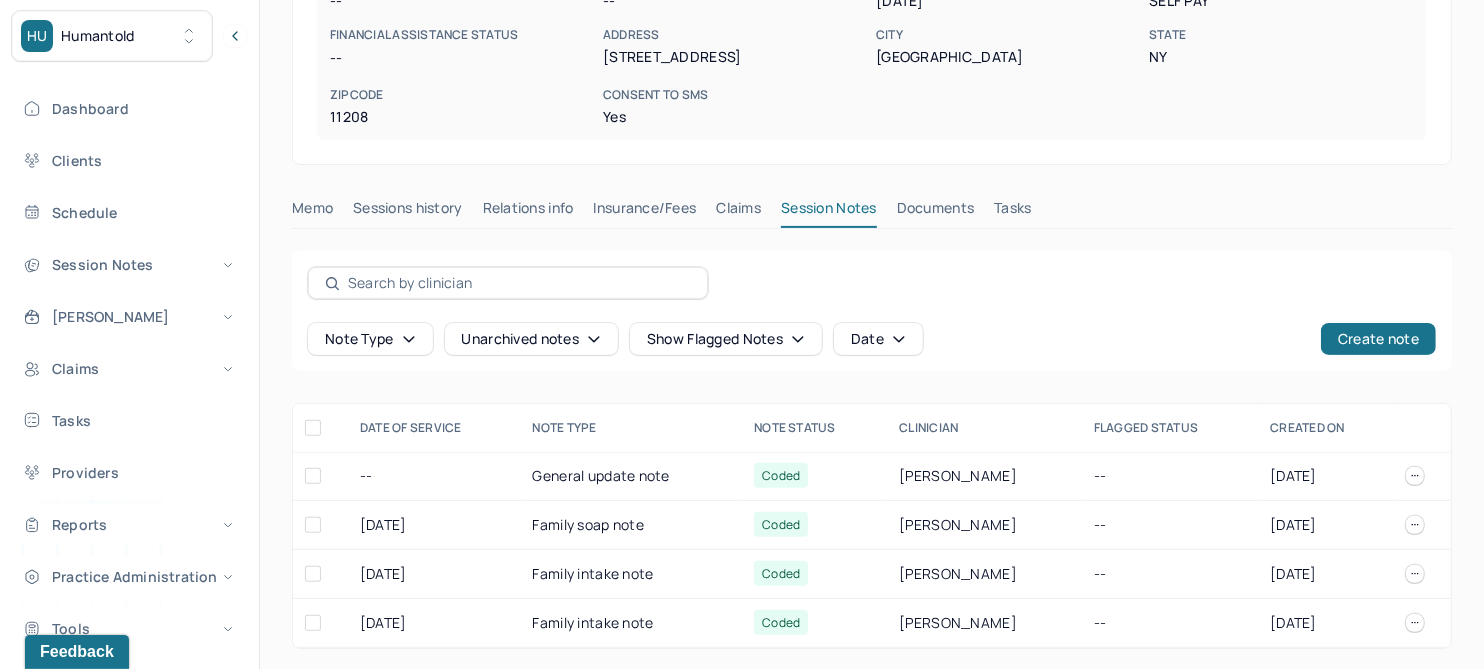 click on "Unarchived notes" at bounding box center (531, 339) 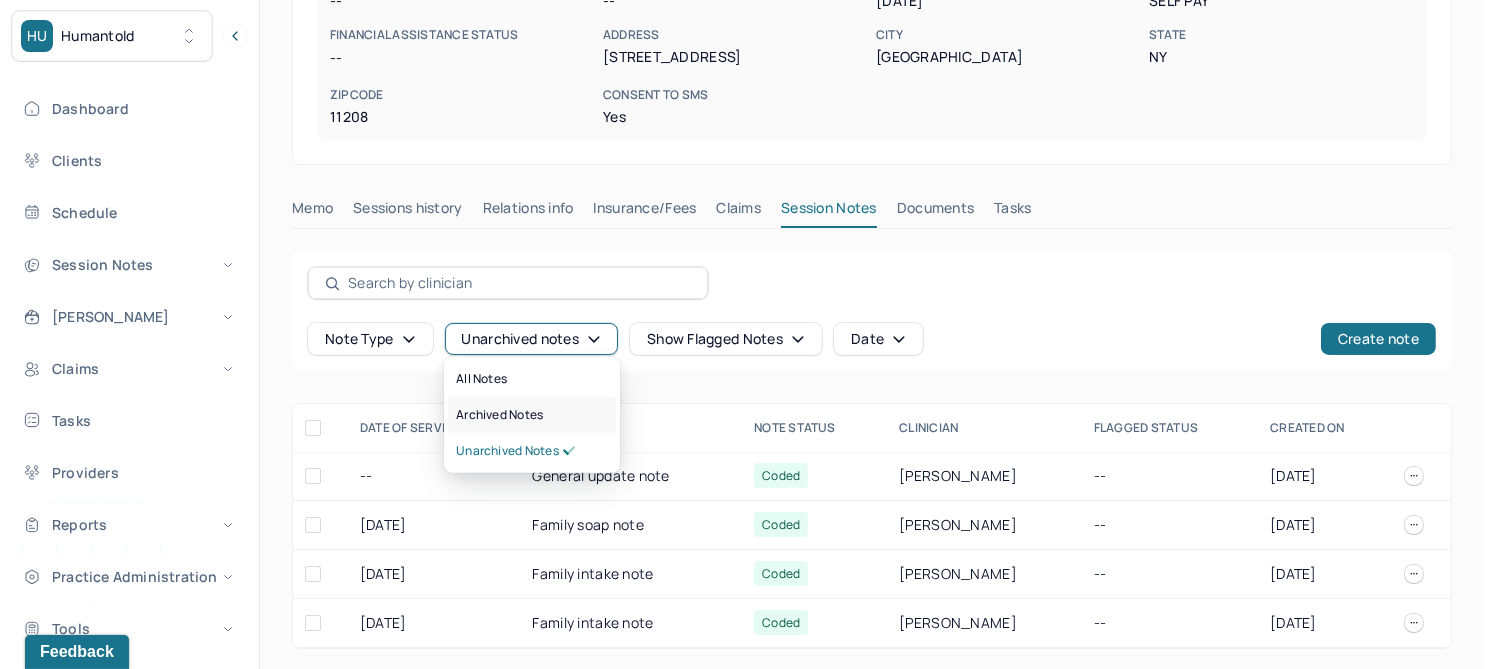 click on "Archived notes" at bounding box center (499, 415) 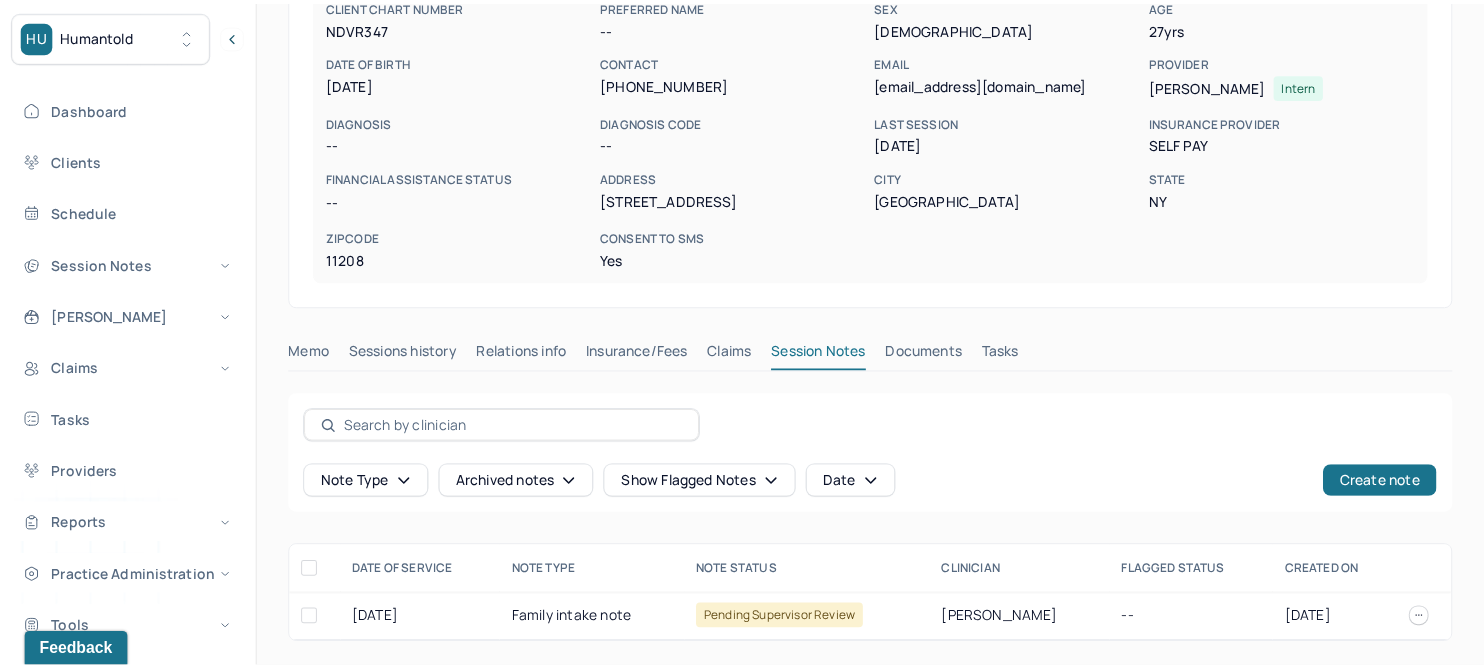 scroll, scrollTop: 218, scrollLeft: 0, axis: vertical 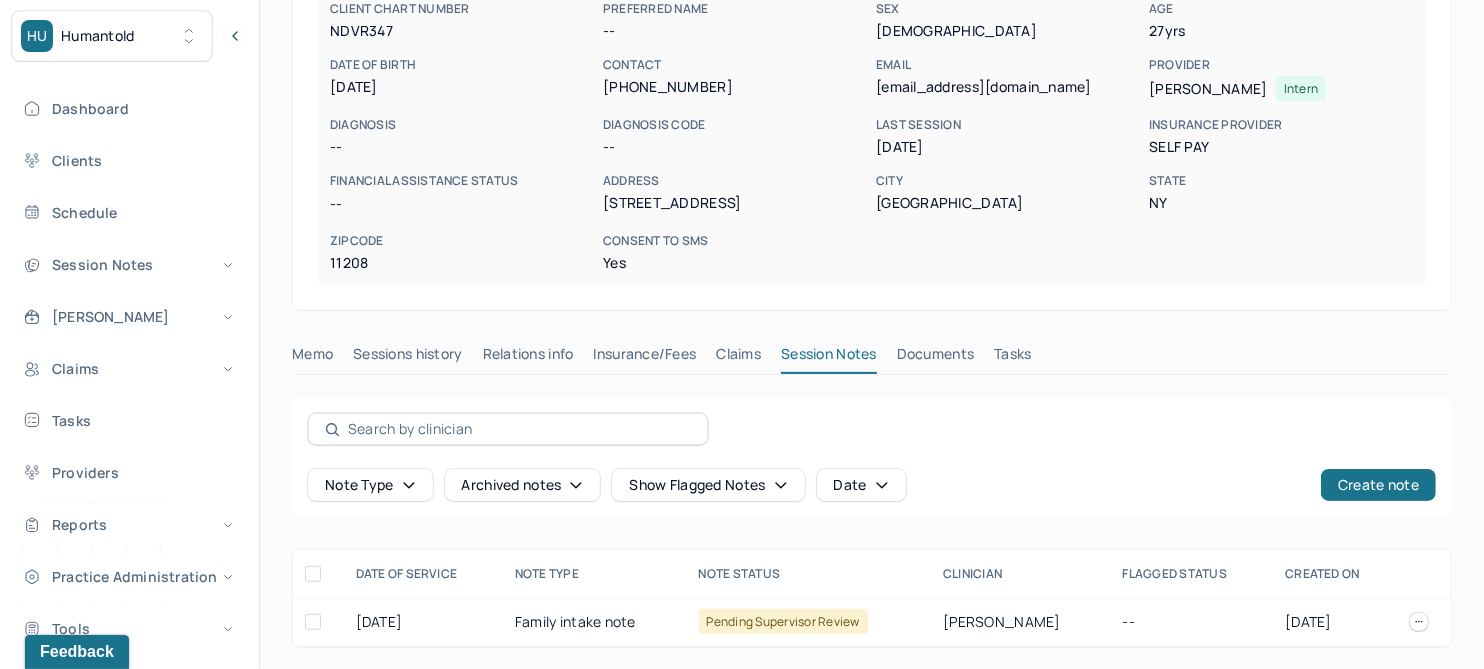click 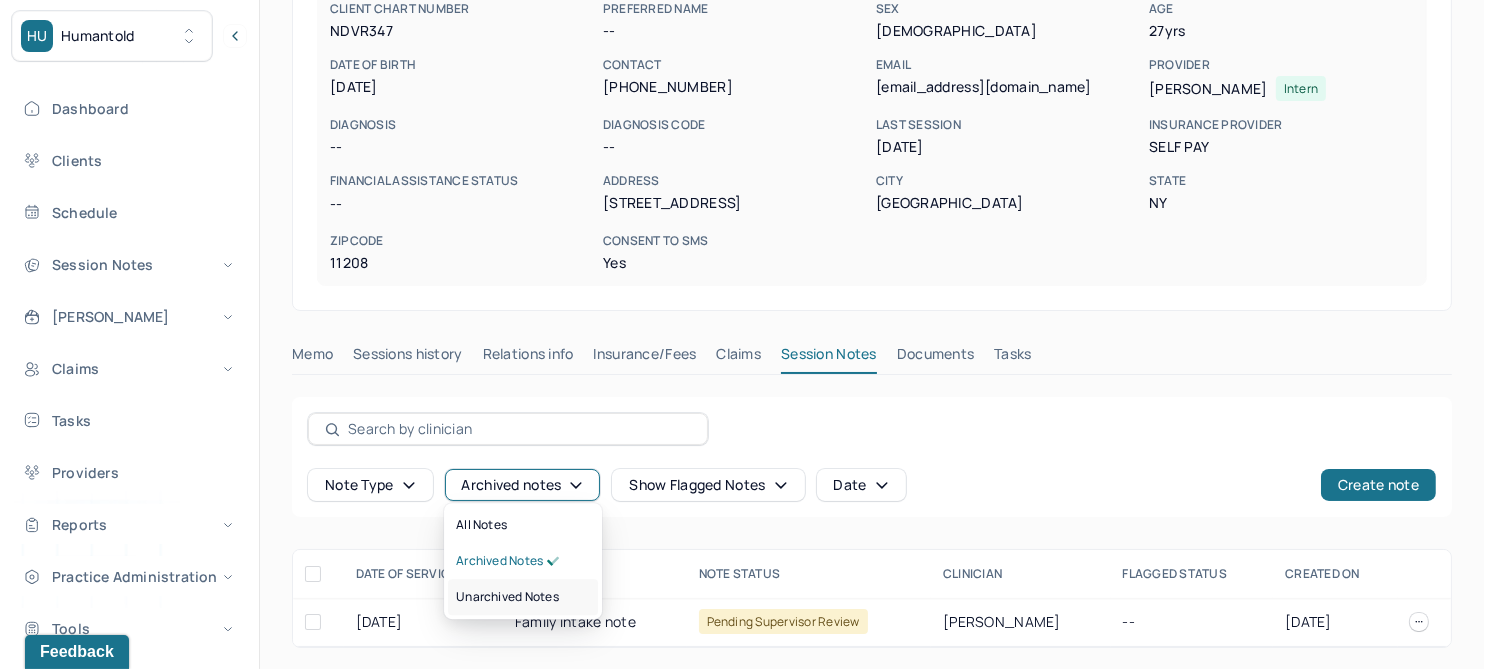 click on "Unarchived notes" at bounding box center (507, 597) 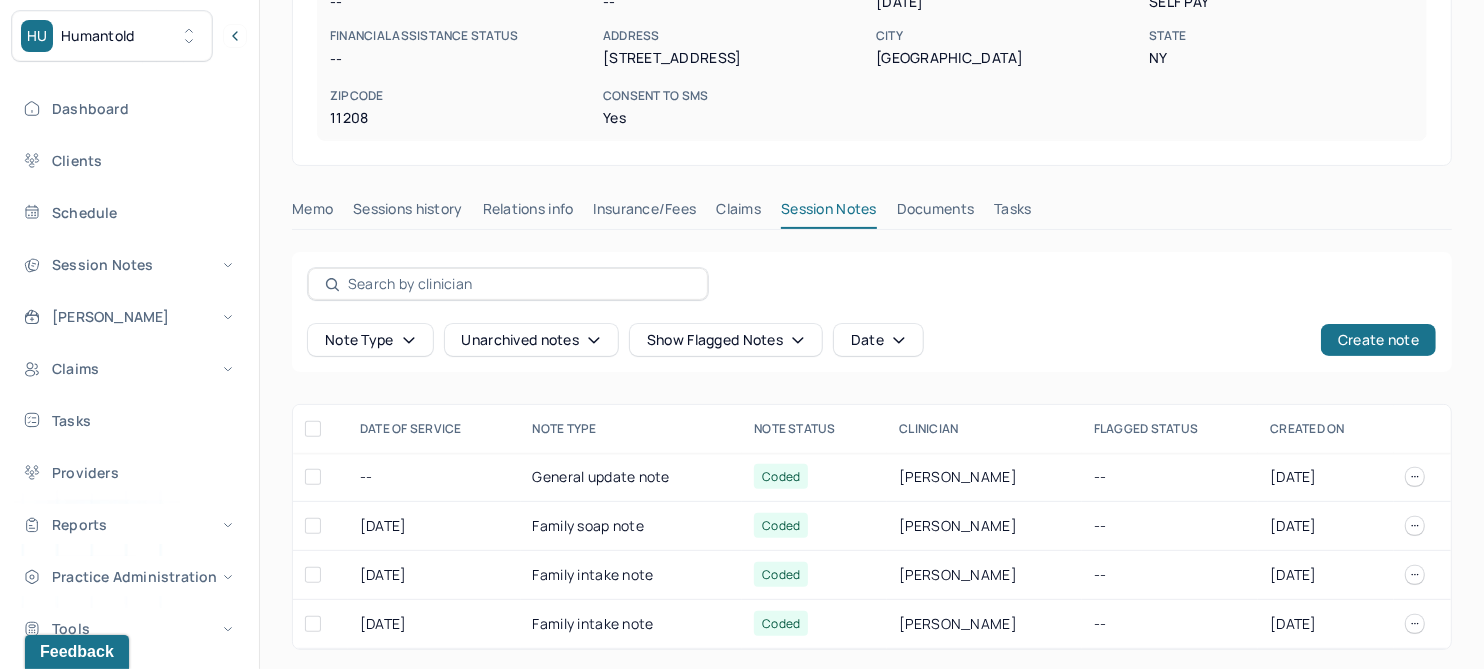 scroll, scrollTop: 364, scrollLeft: 0, axis: vertical 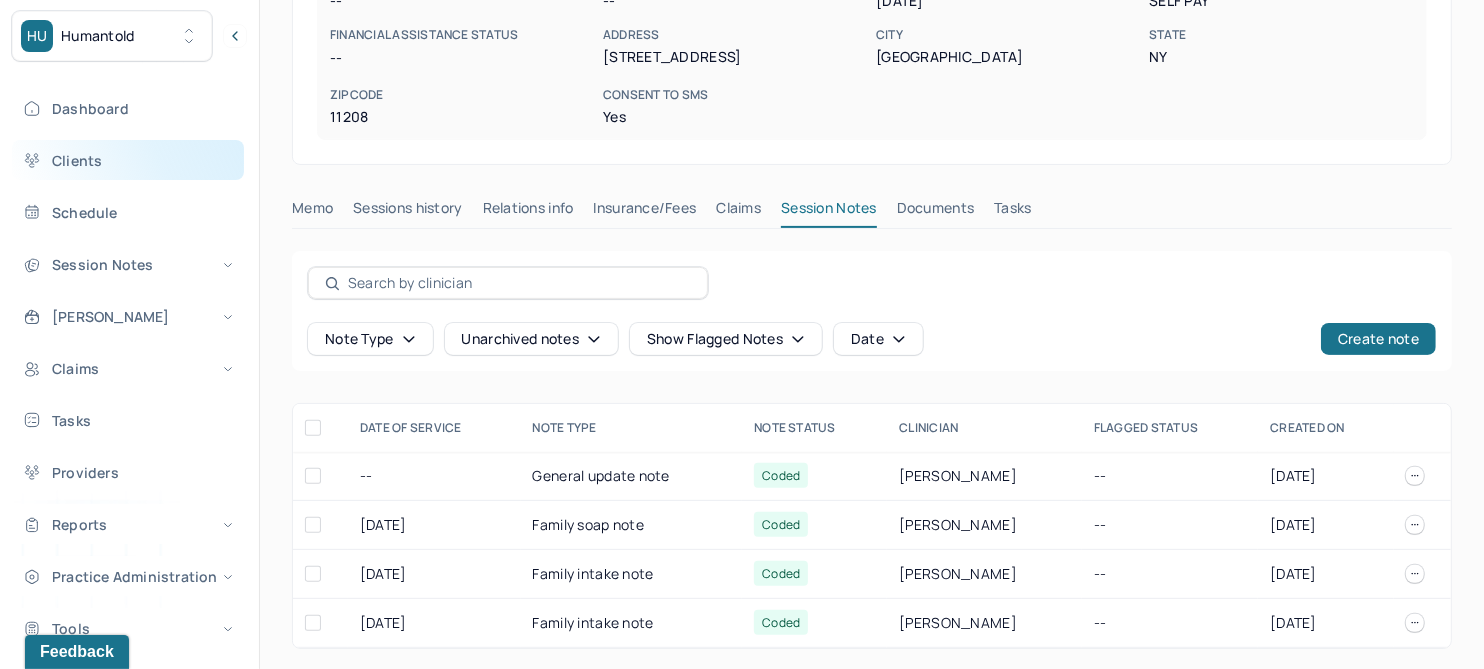 click on "Clients" at bounding box center [128, 160] 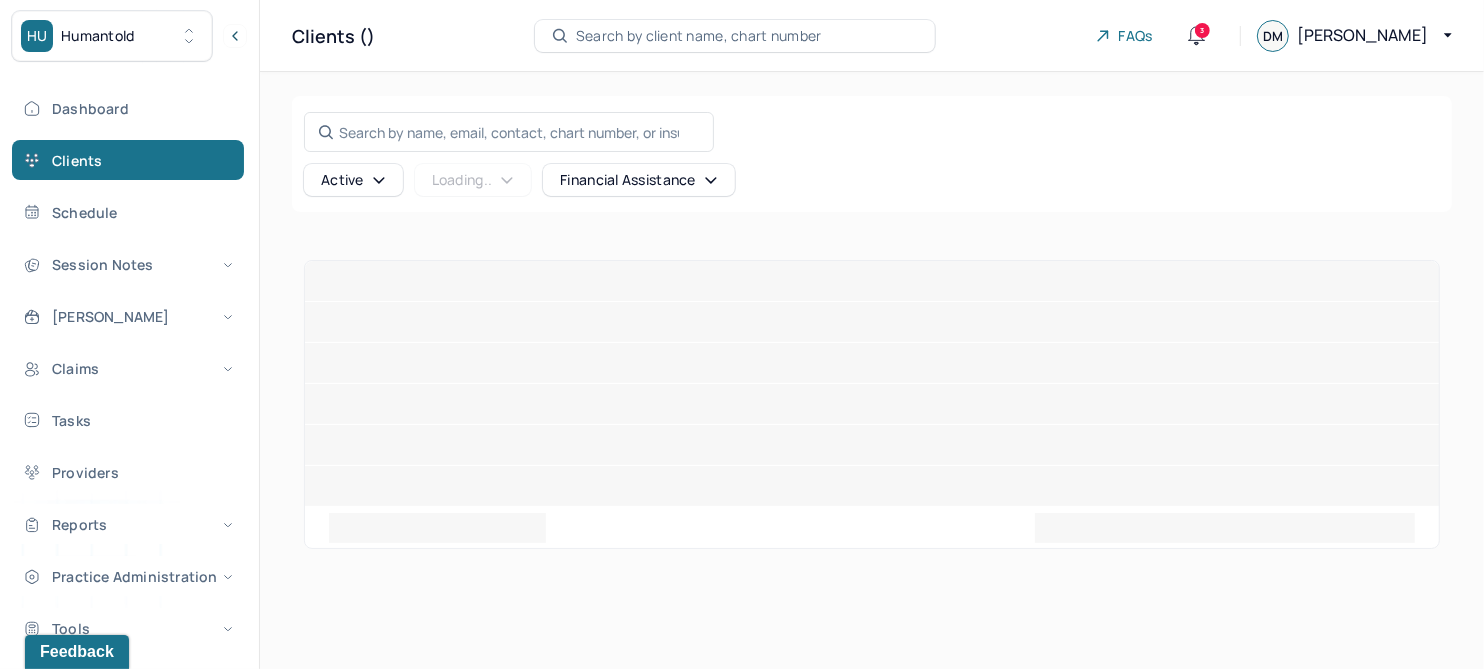 scroll, scrollTop: 0, scrollLeft: 0, axis: both 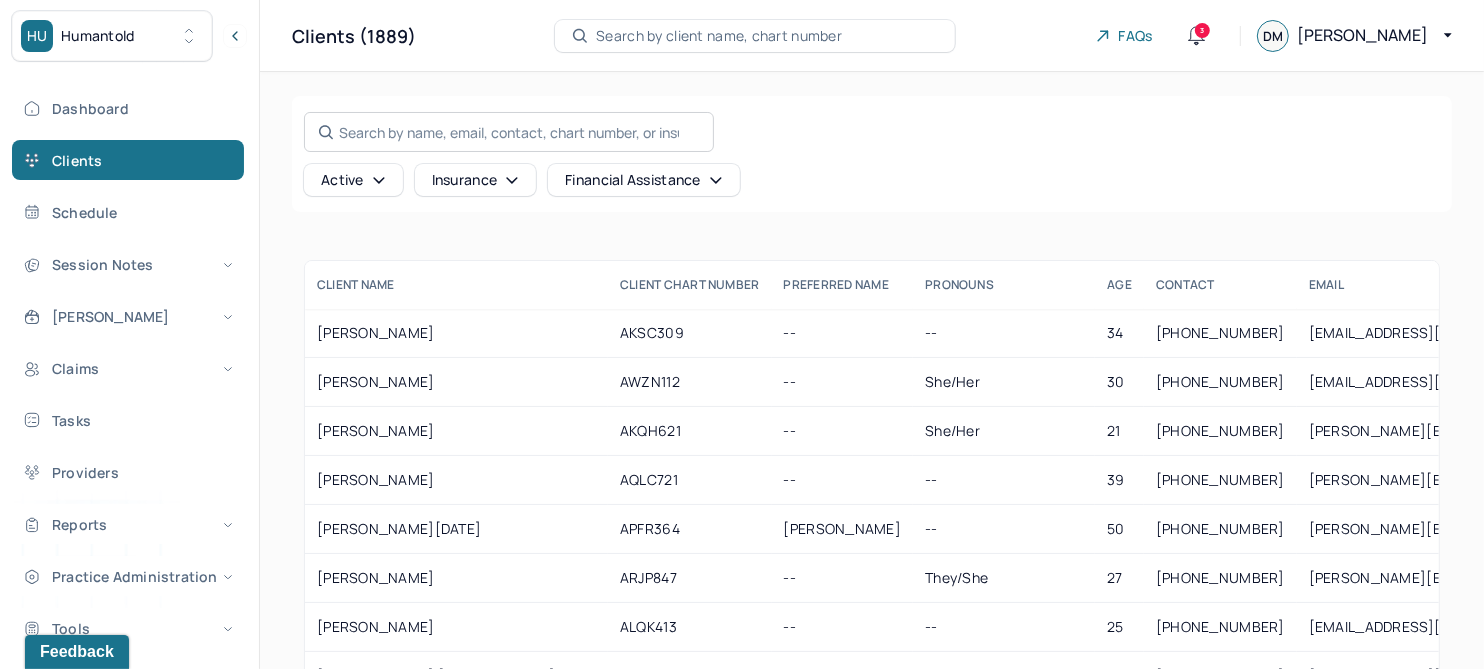 click on "Search by name, email, contact, chart number, or insurance id..." at bounding box center [509, 132] 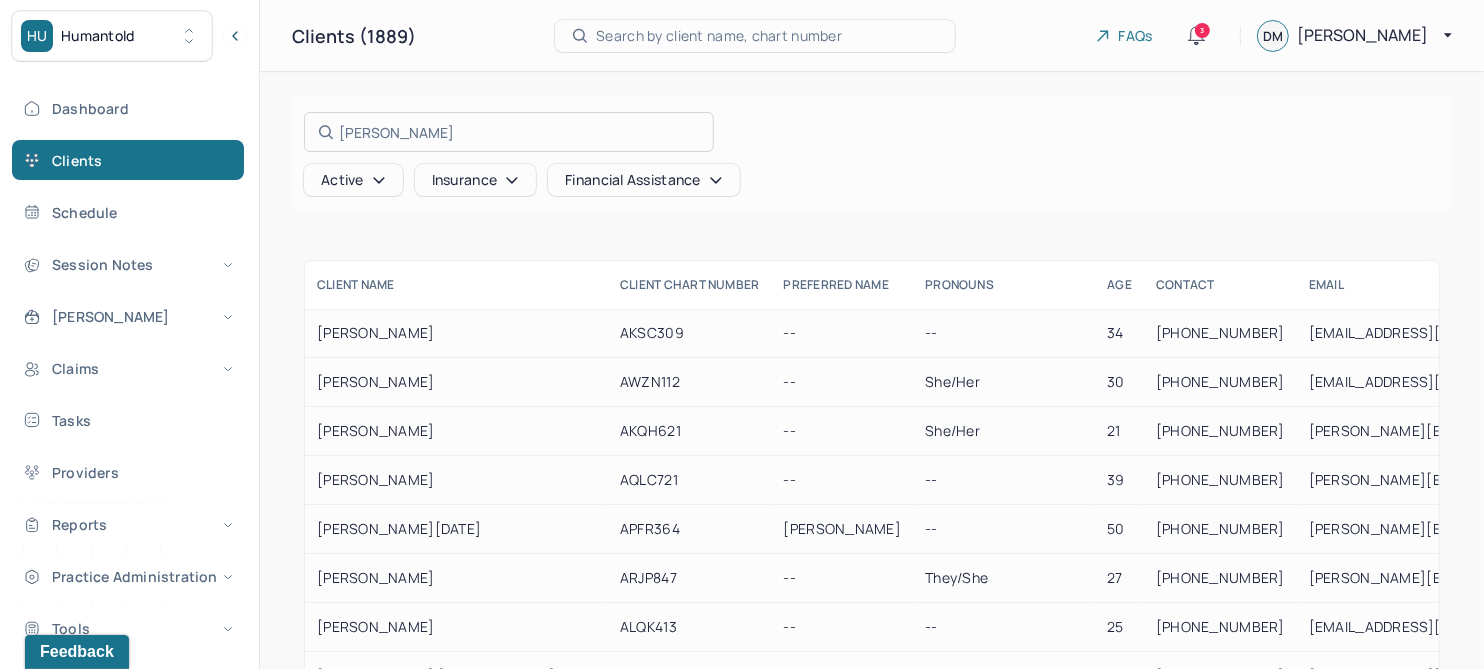 type on "[PERSON_NAME]" 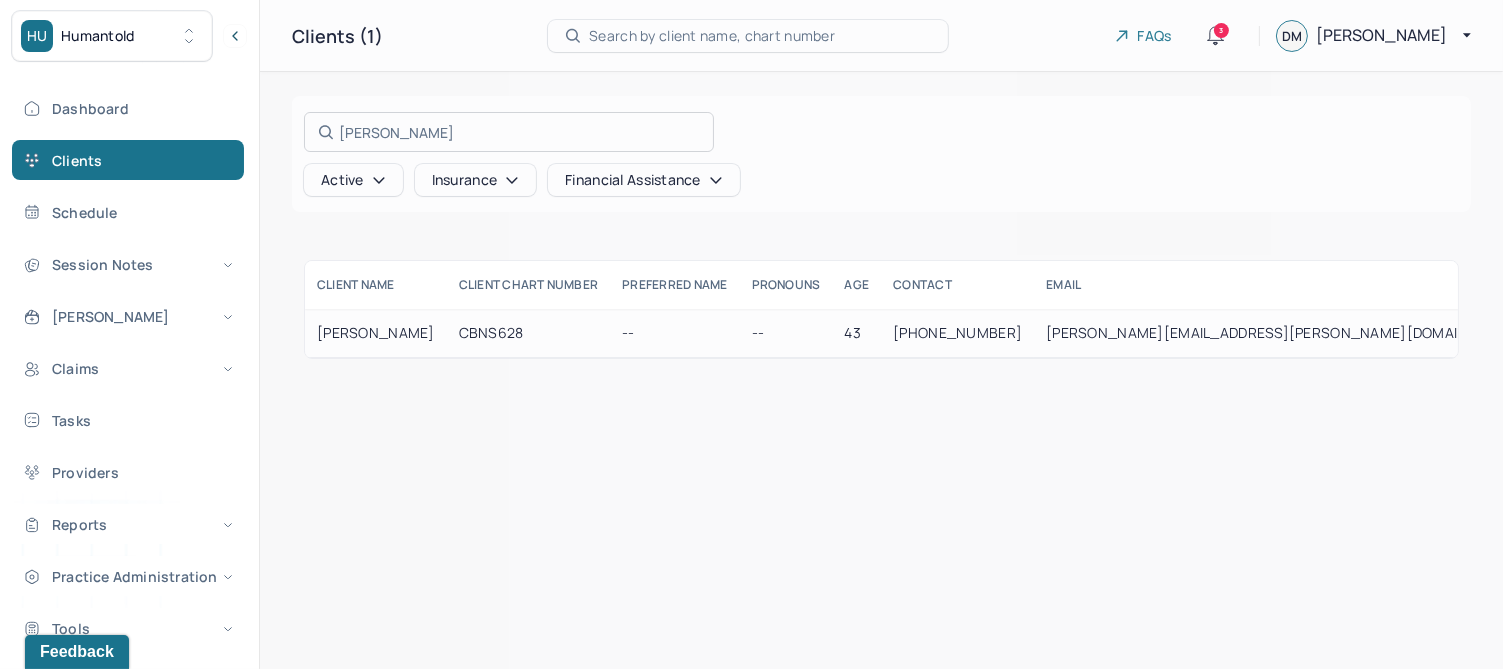 click at bounding box center [751, 334] 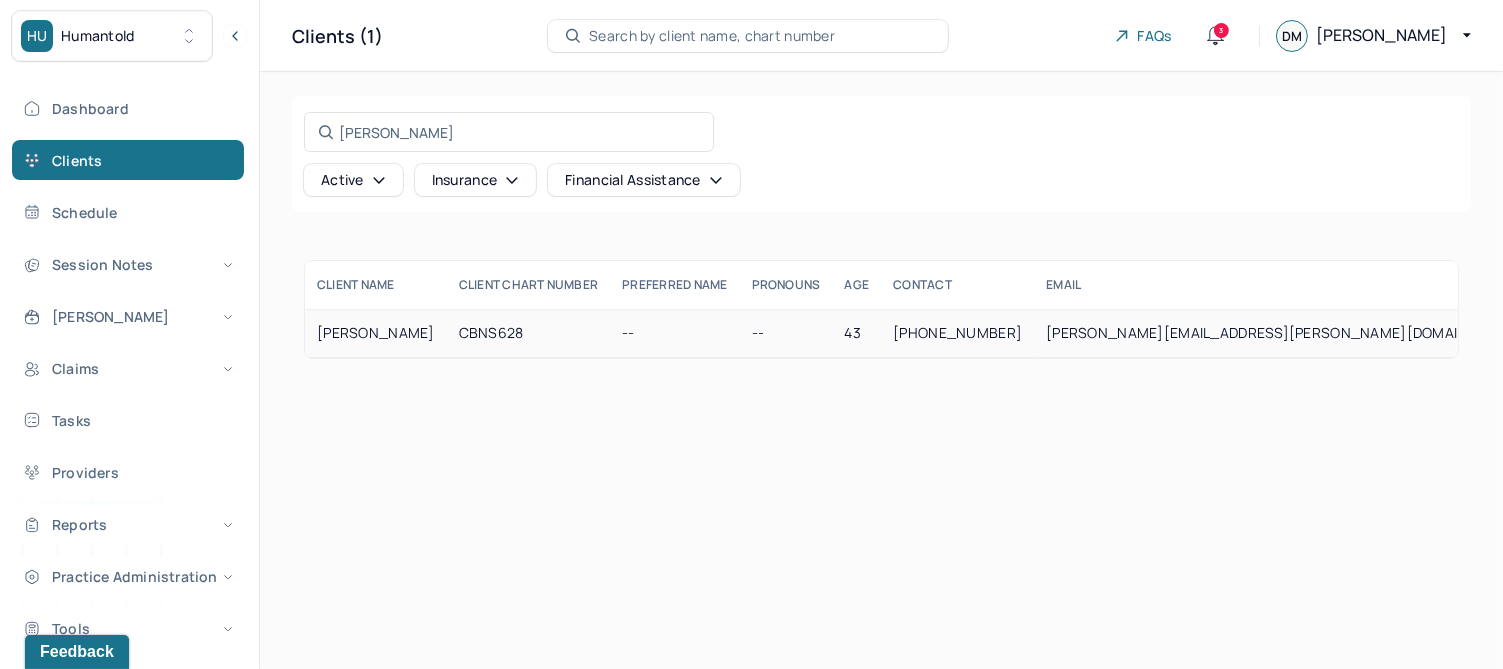 click on "[PERSON_NAME]" at bounding box center (376, 333) 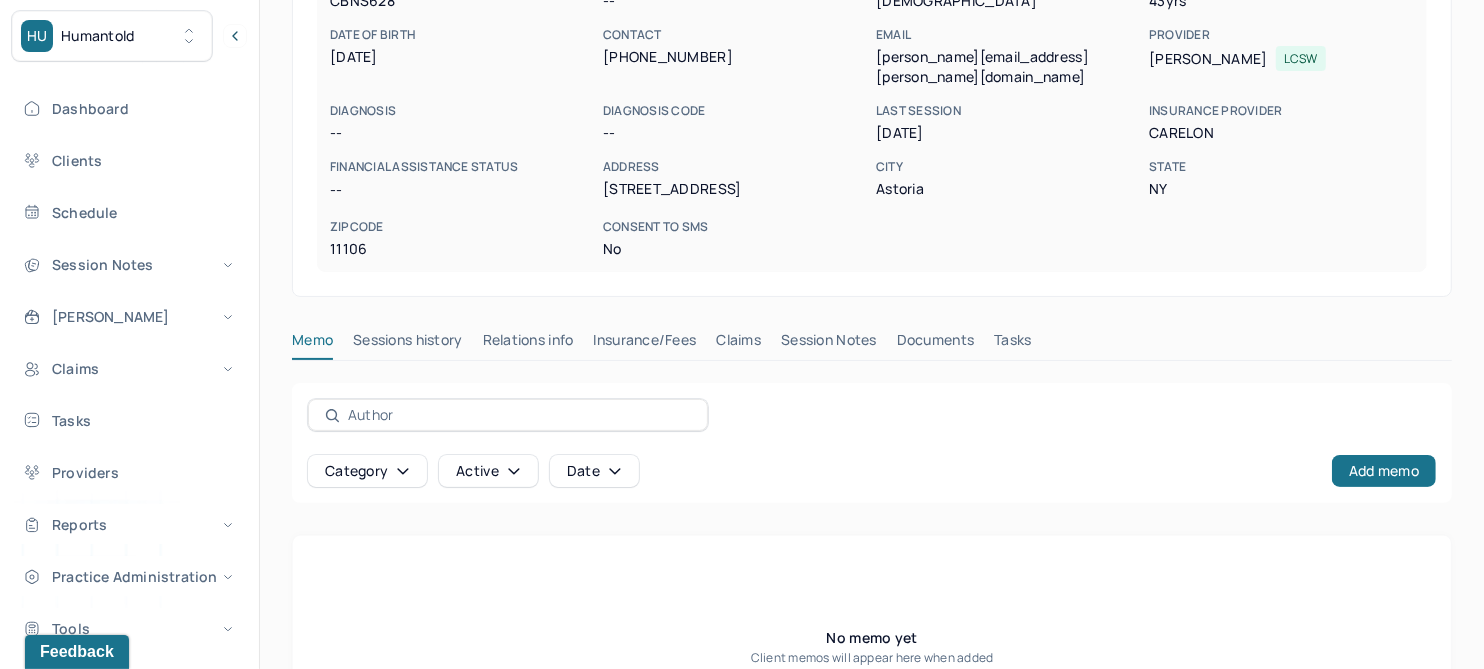 scroll, scrollTop: 250, scrollLeft: 0, axis: vertical 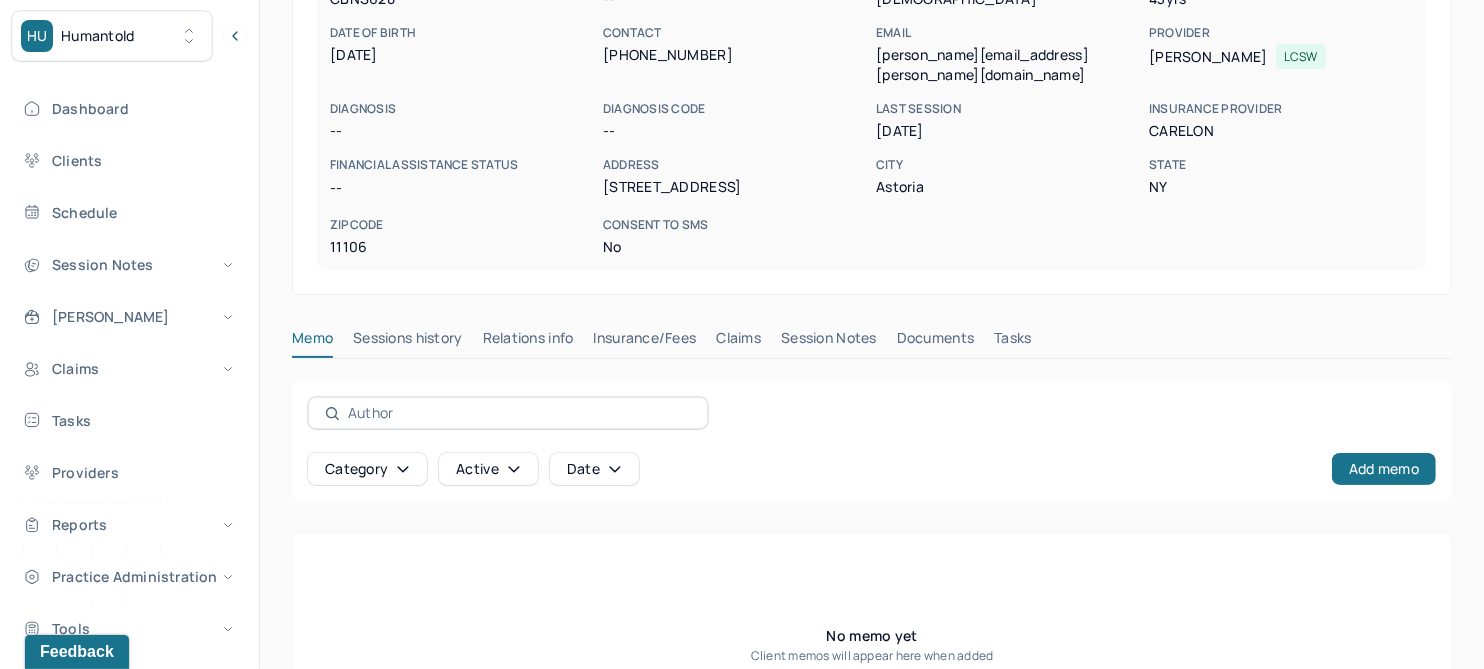 click on "Claims" at bounding box center (738, 342) 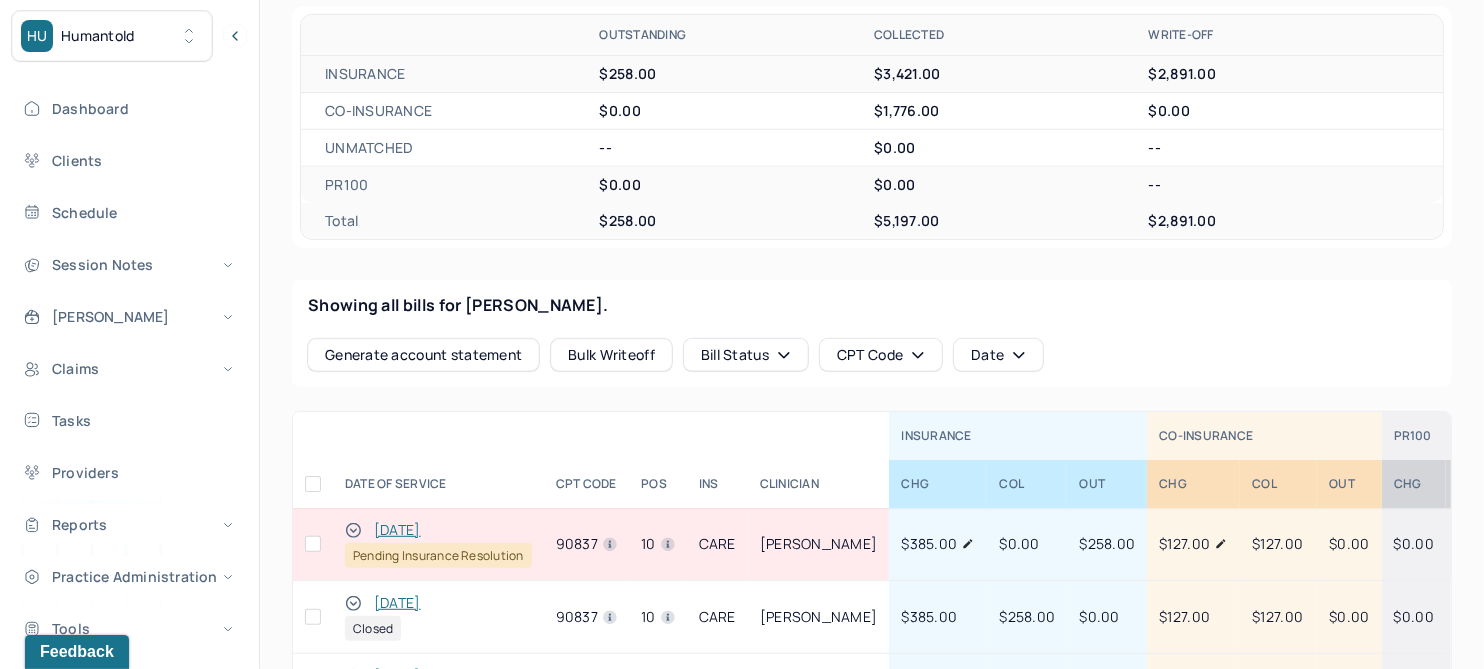 scroll, scrollTop: 374, scrollLeft: 0, axis: vertical 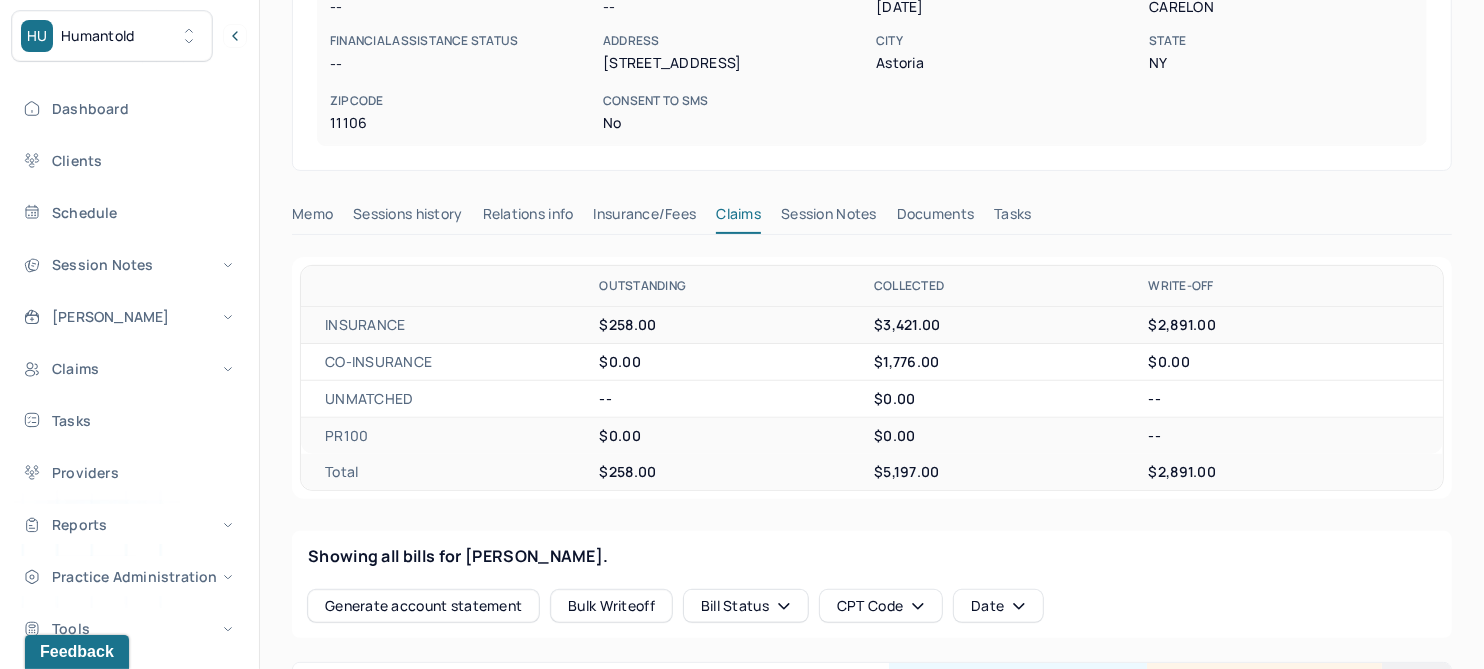click on "Session Notes" at bounding box center (829, 218) 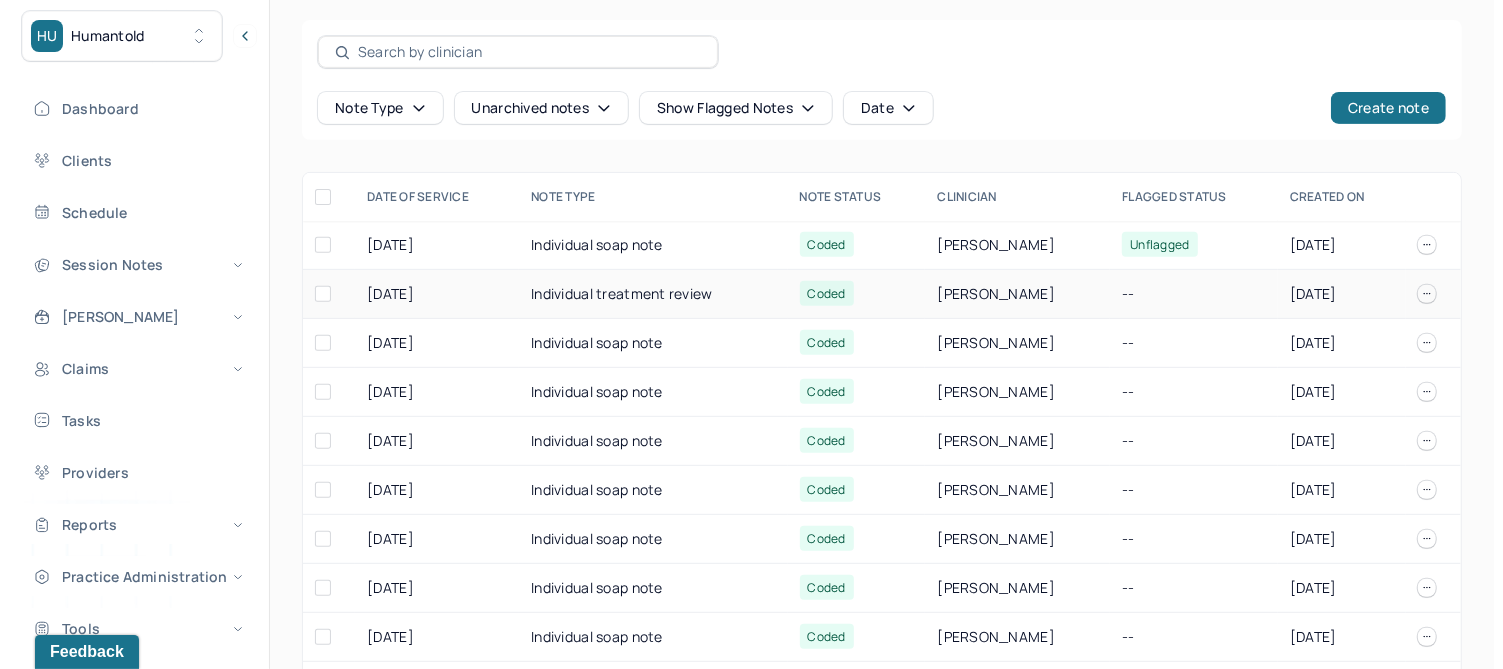 scroll, scrollTop: 625, scrollLeft: 0, axis: vertical 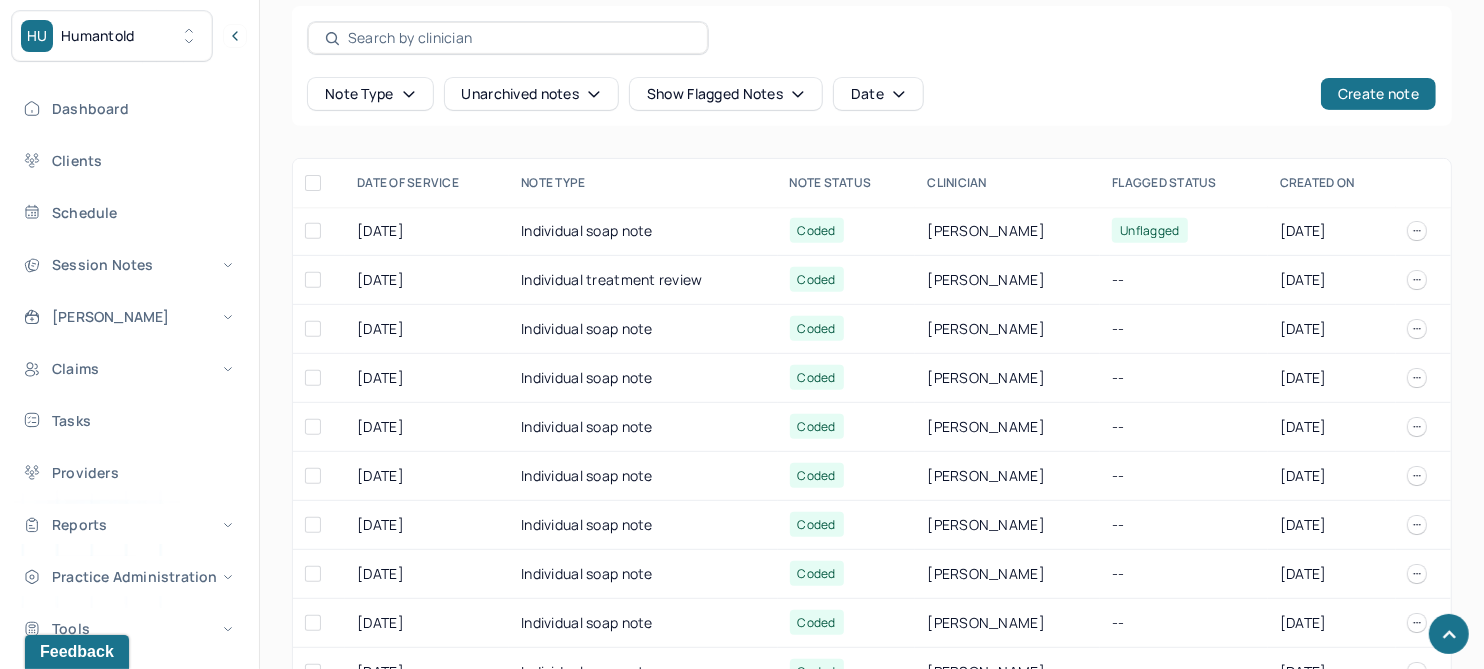 click on "Unarchived notes" at bounding box center [531, 94] 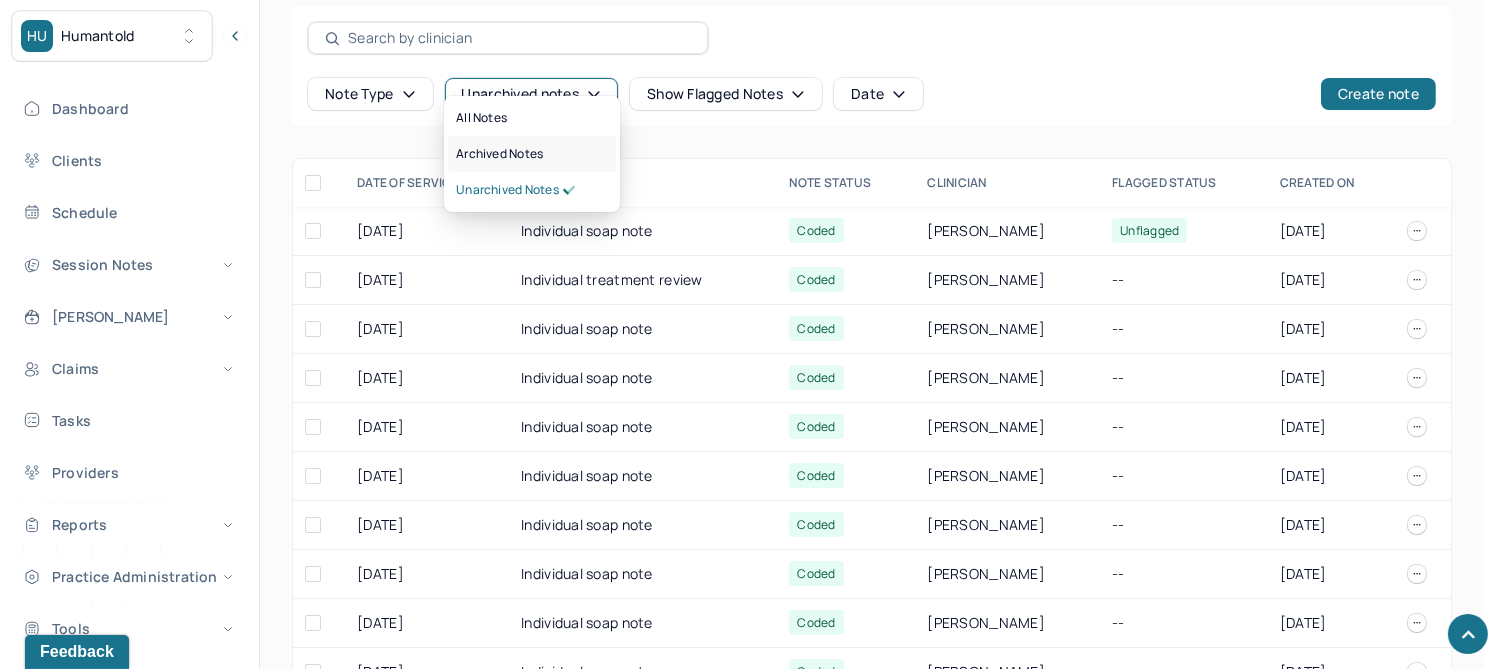 click on "Archived notes" at bounding box center [499, 154] 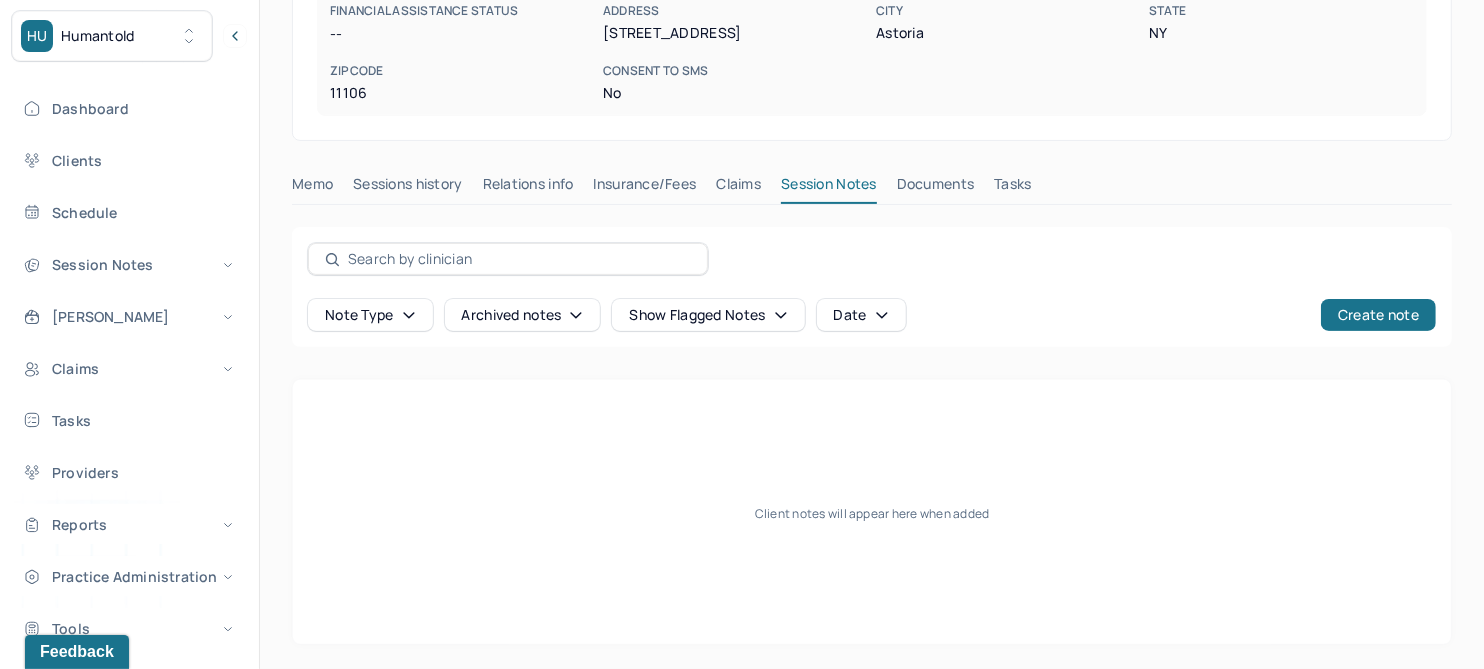 scroll, scrollTop: 385, scrollLeft: 0, axis: vertical 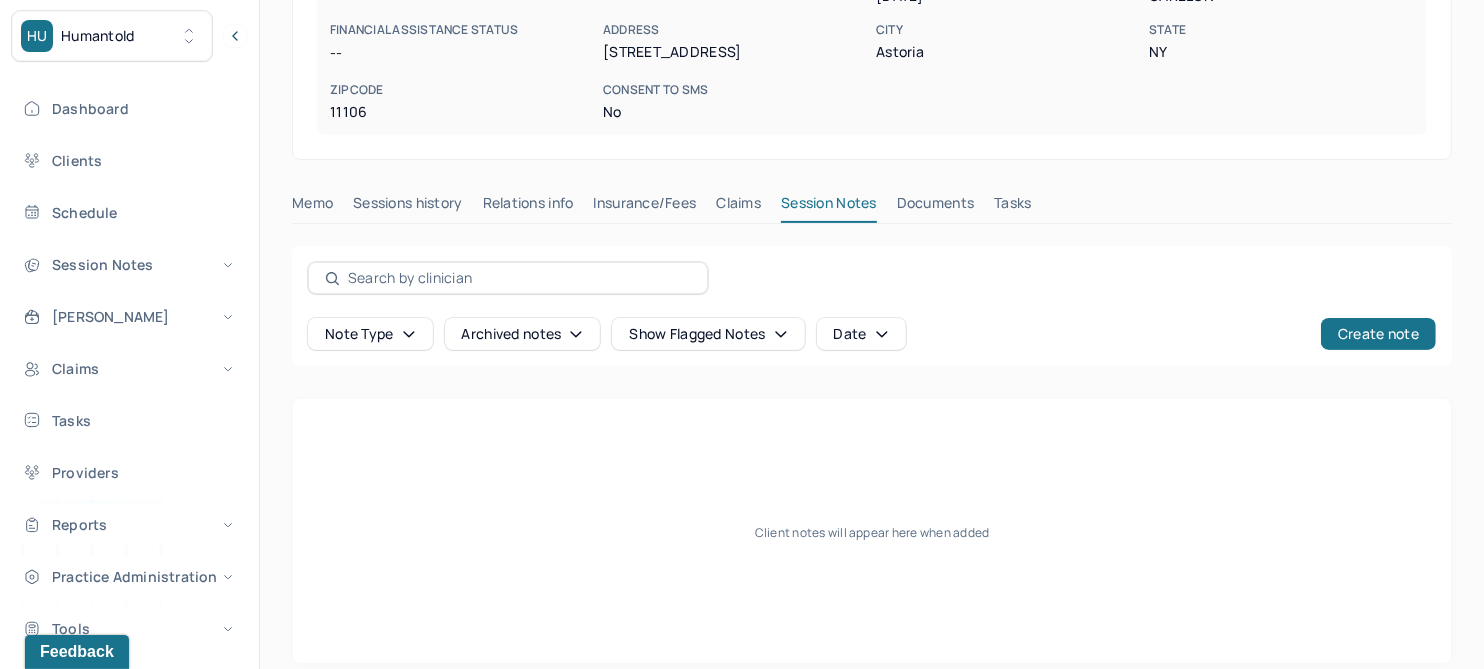 click 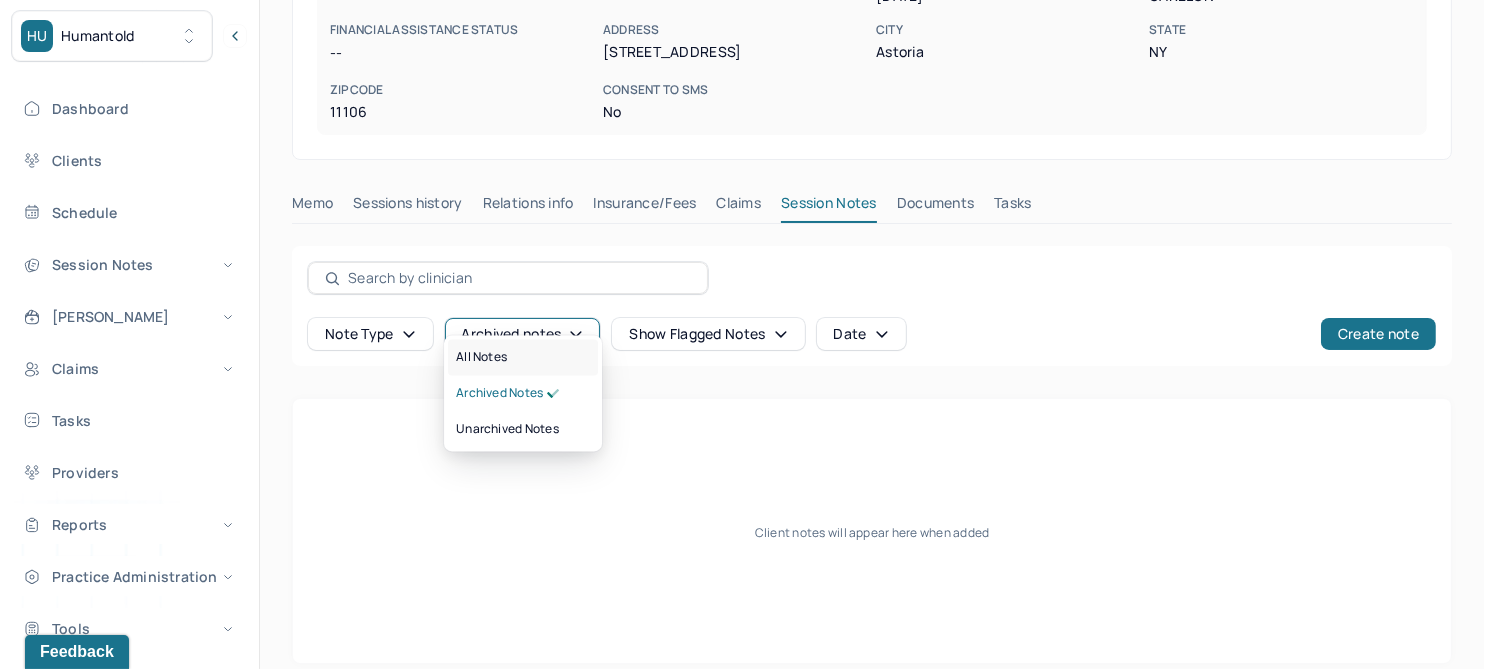 click on "All notes" at bounding box center [523, 357] 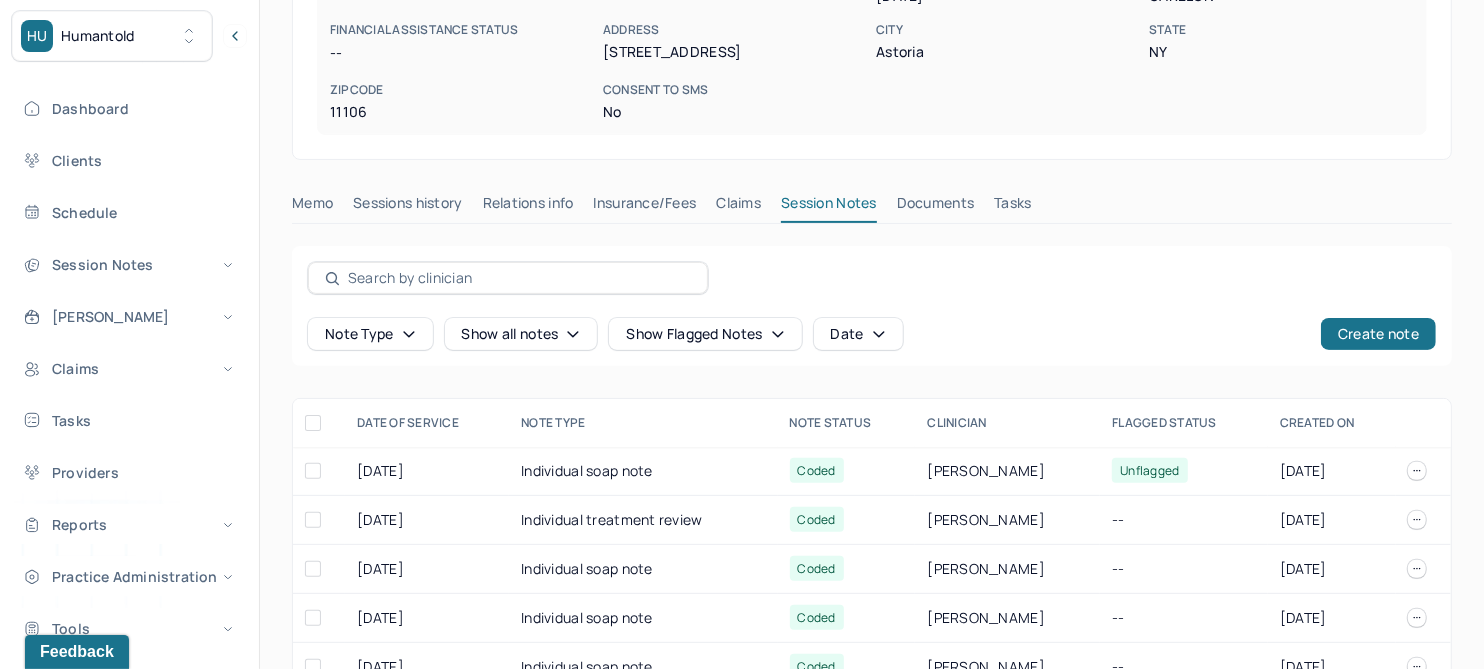 click on "Show all notes" at bounding box center [521, 334] 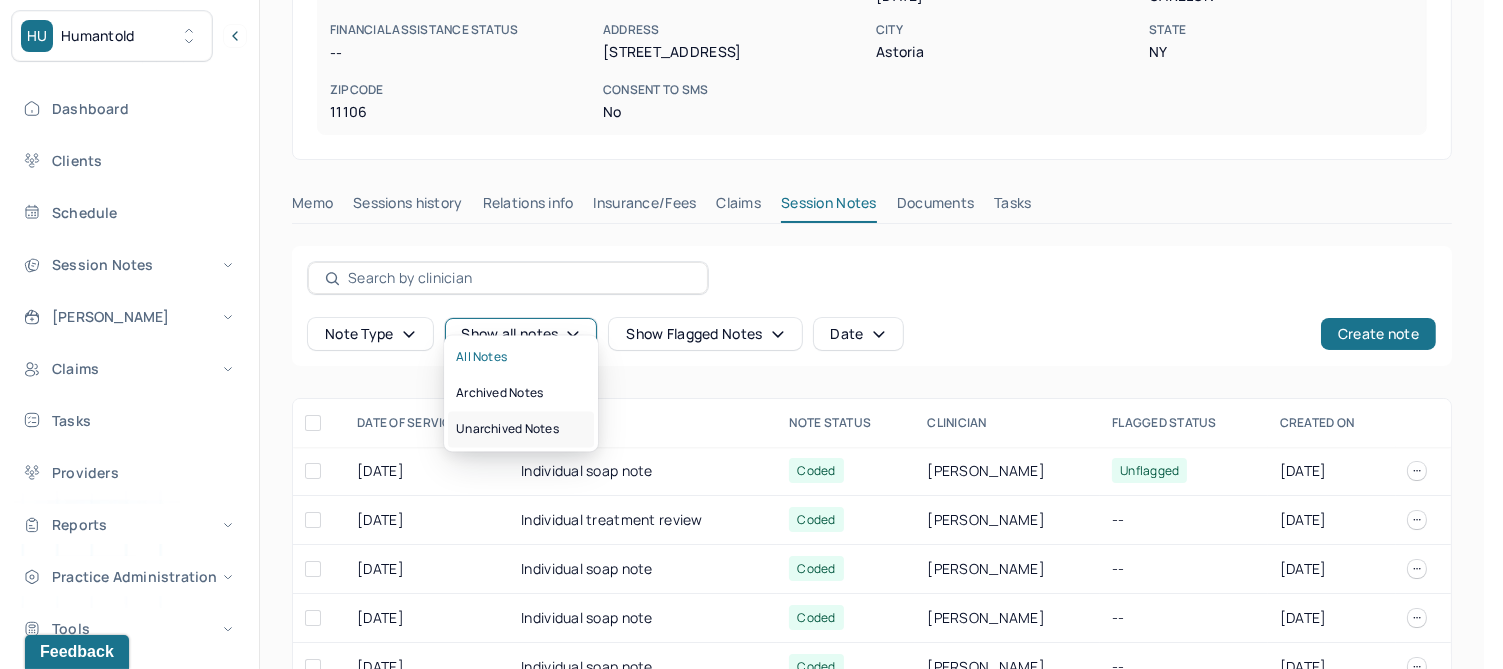 click on "Unarchived notes" at bounding box center [507, 429] 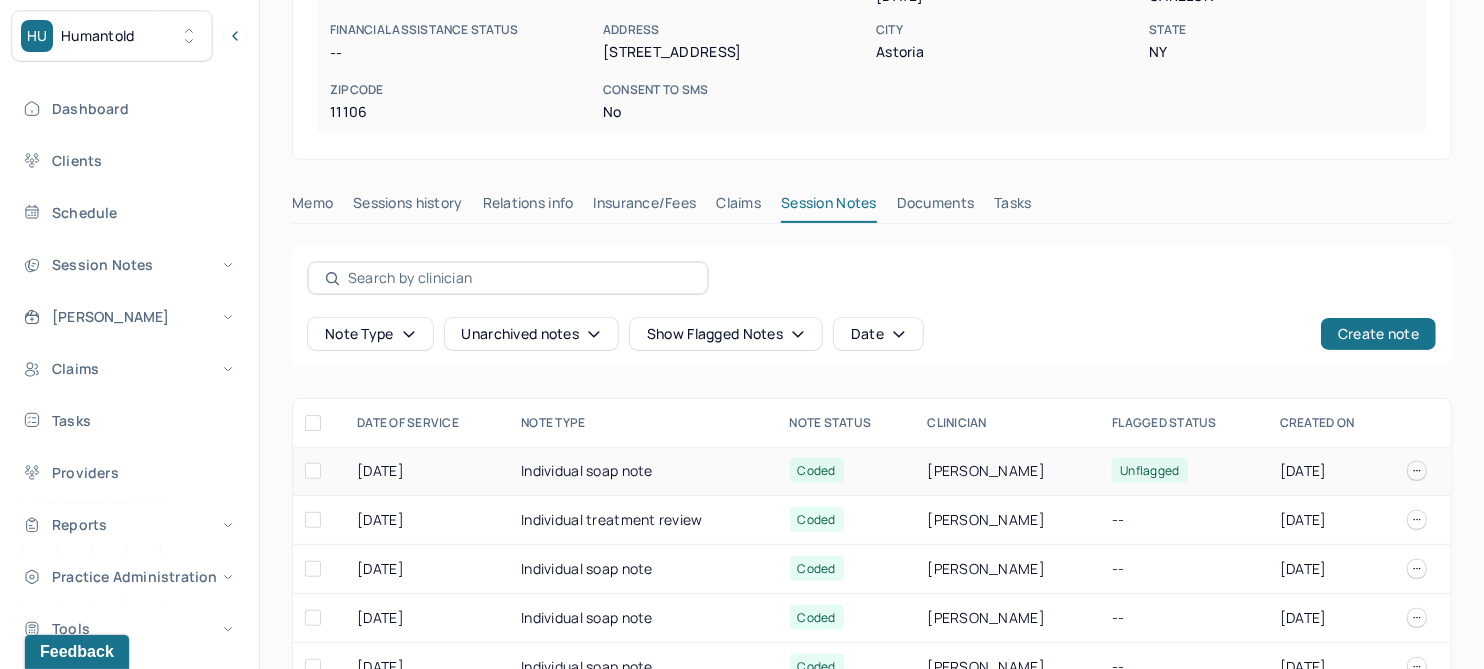 click on "Individual soap note" at bounding box center [643, 471] 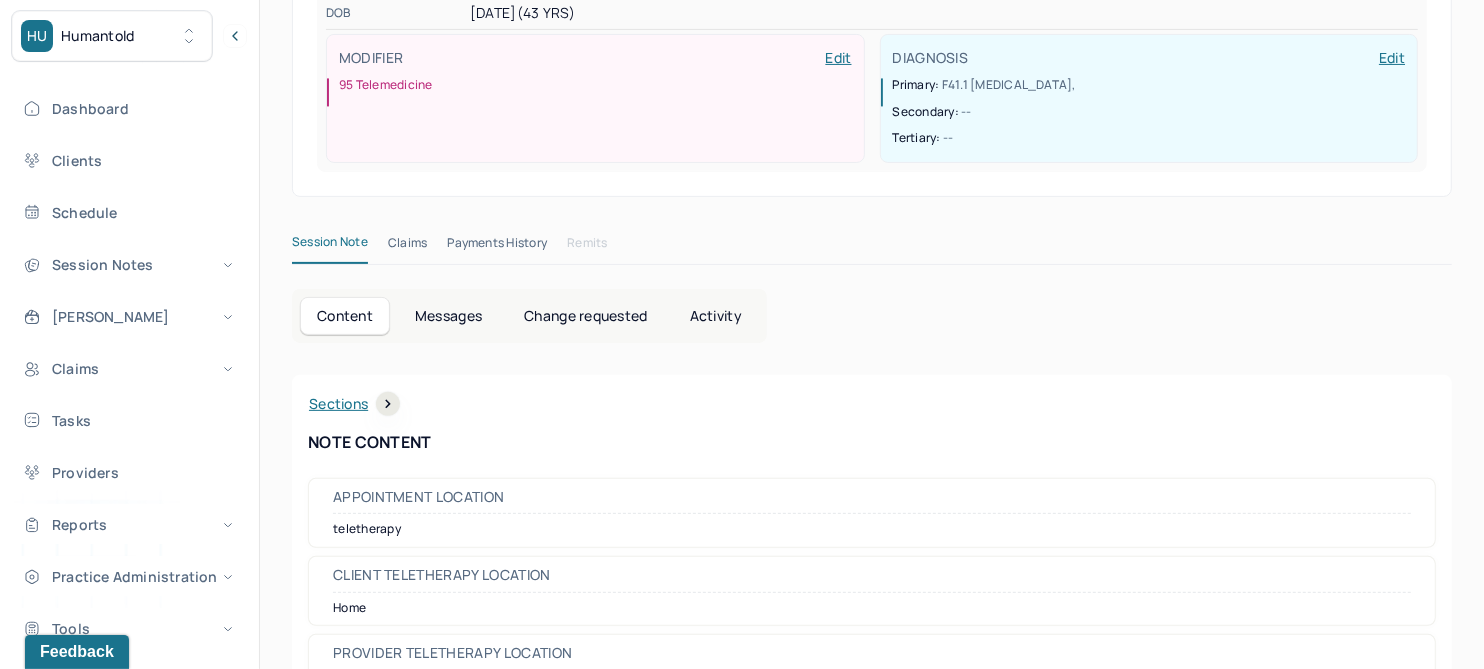click on "Activity" at bounding box center [716, 316] 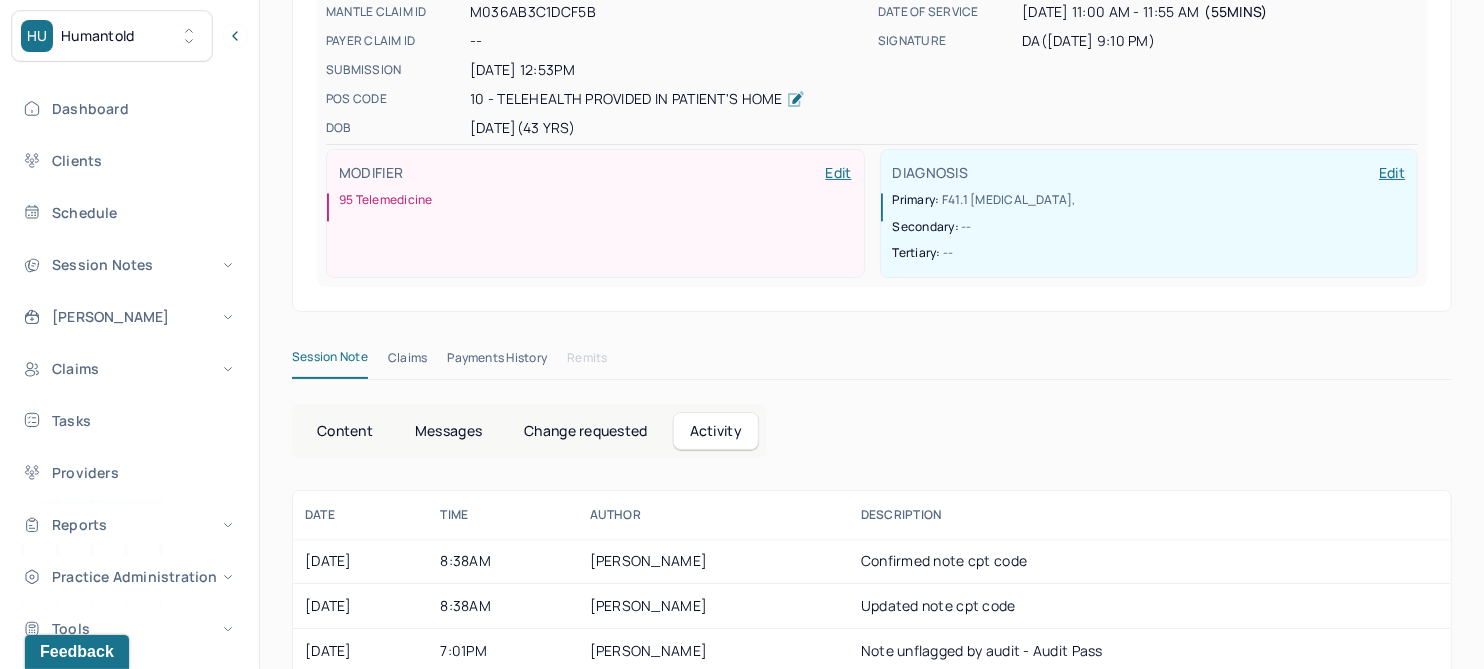scroll, scrollTop: 11, scrollLeft: 0, axis: vertical 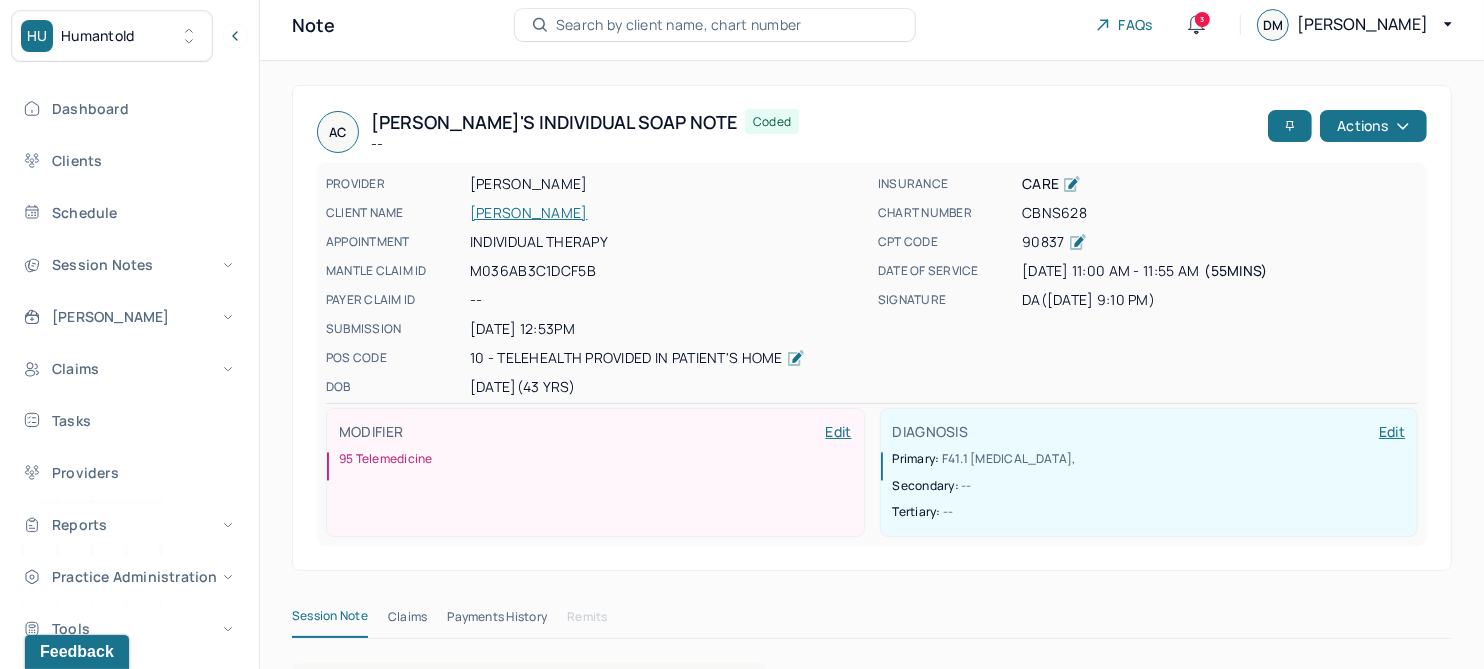 click on "[PERSON_NAME]" at bounding box center (668, 213) 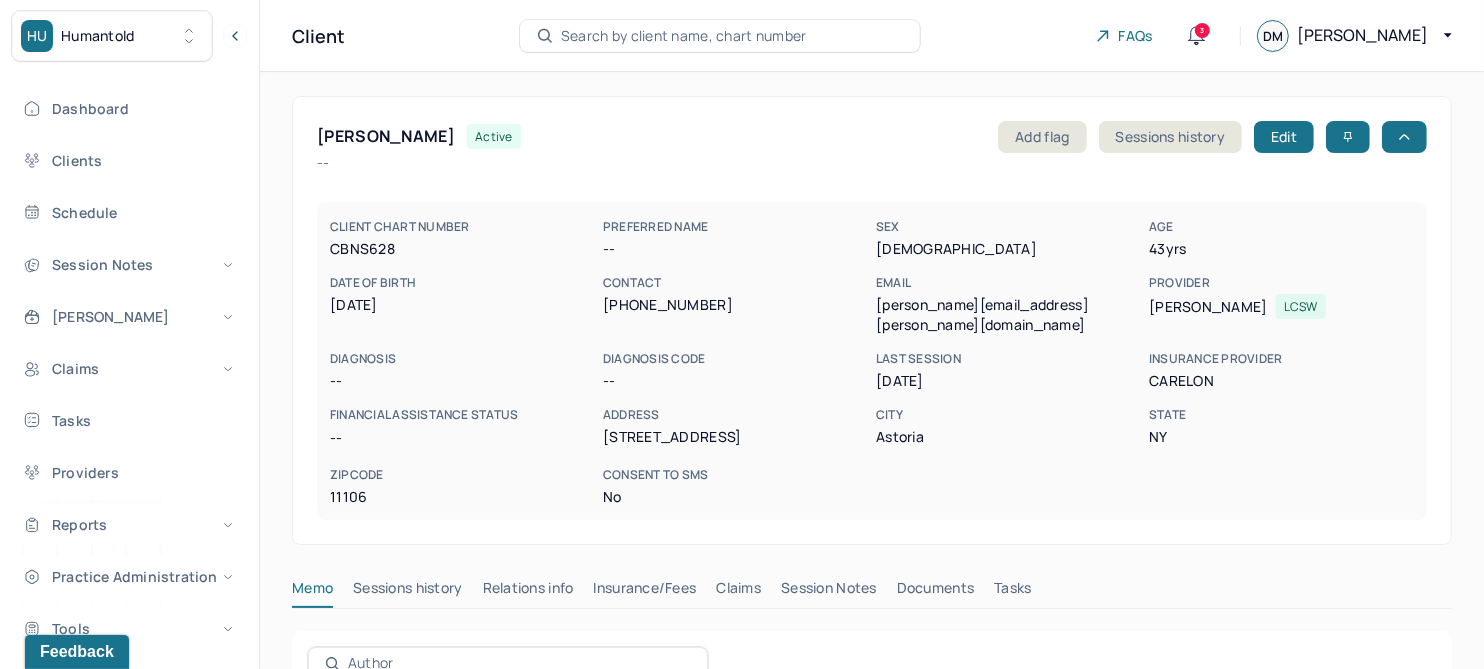 click on "Claims" at bounding box center (738, 592) 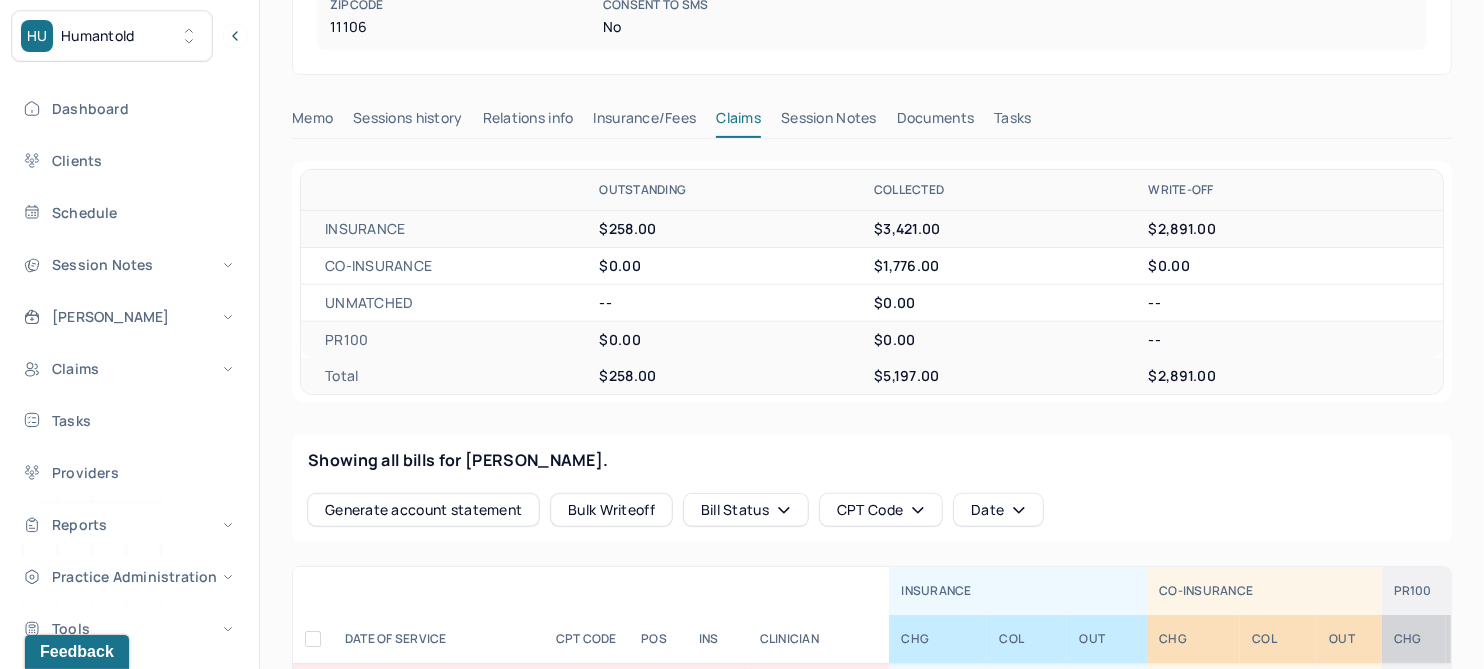 scroll, scrollTop: 625, scrollLeft: 0, axis: vertical 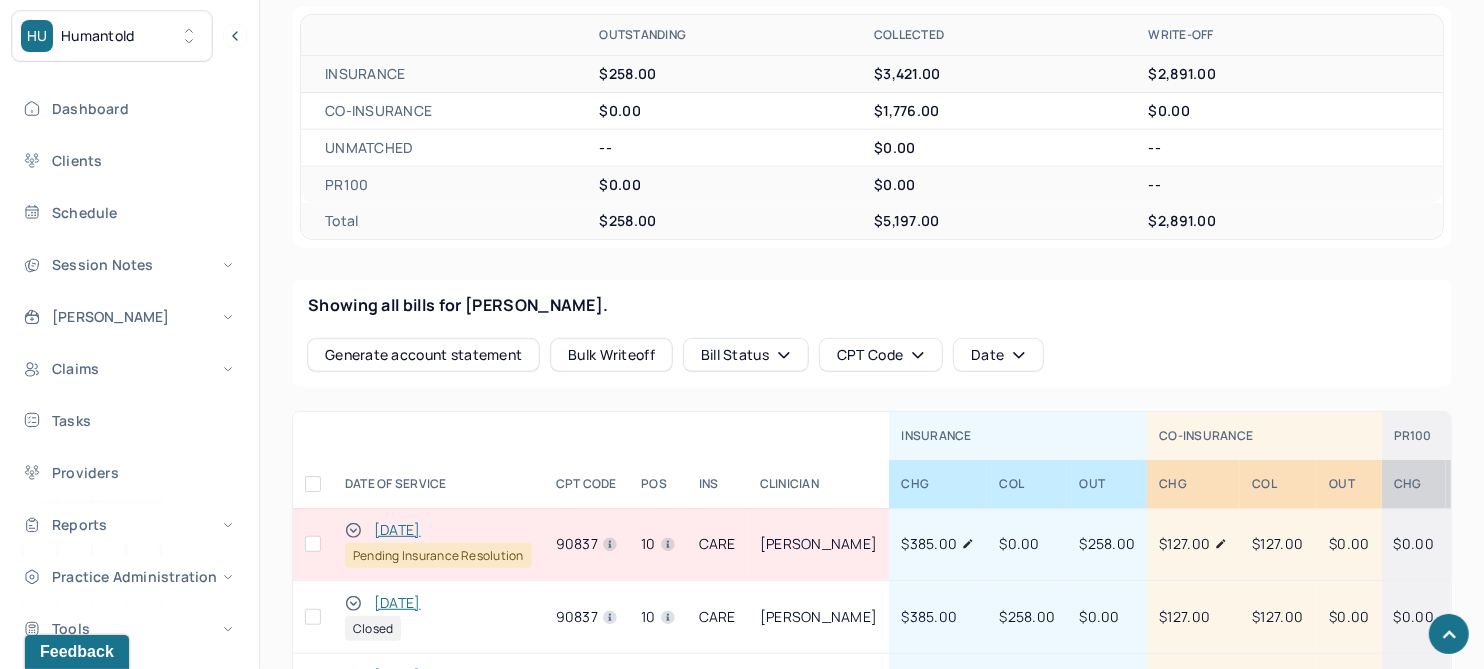 click 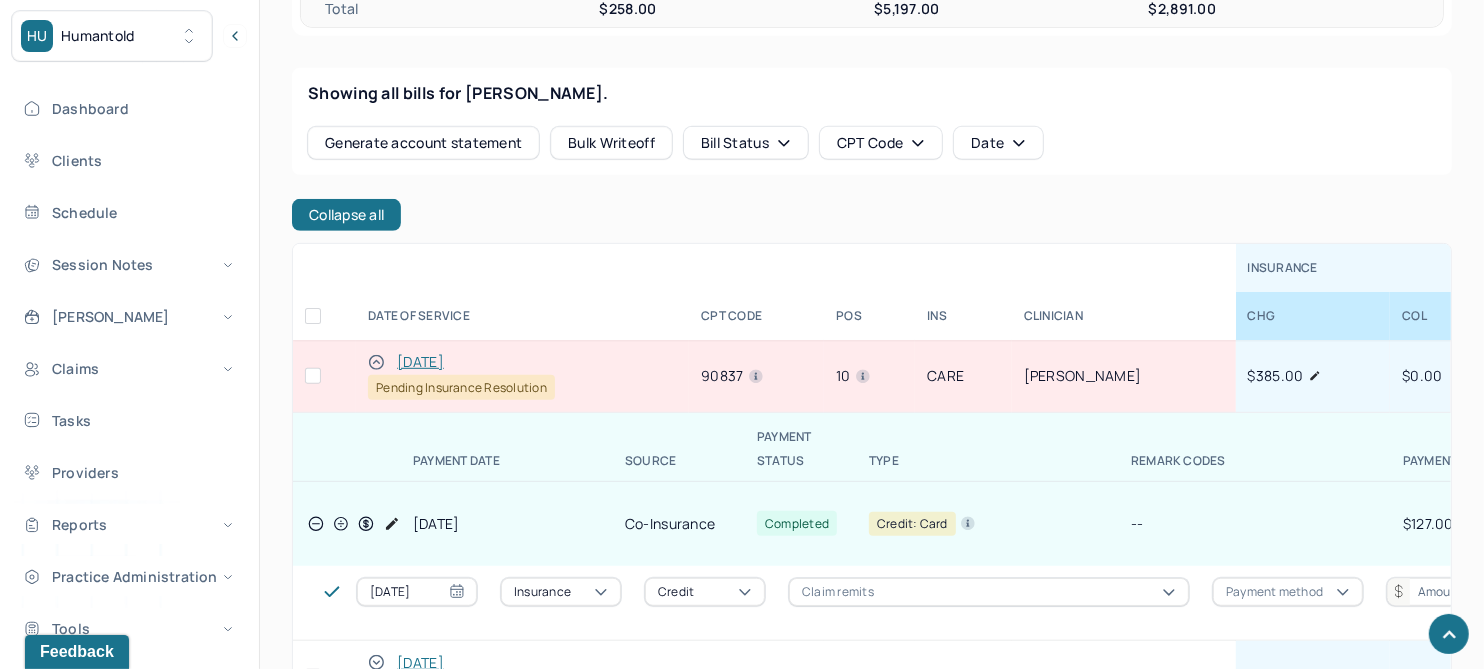 scroll, scrollTop: 874, scrollLeft: 0, axis: vertical 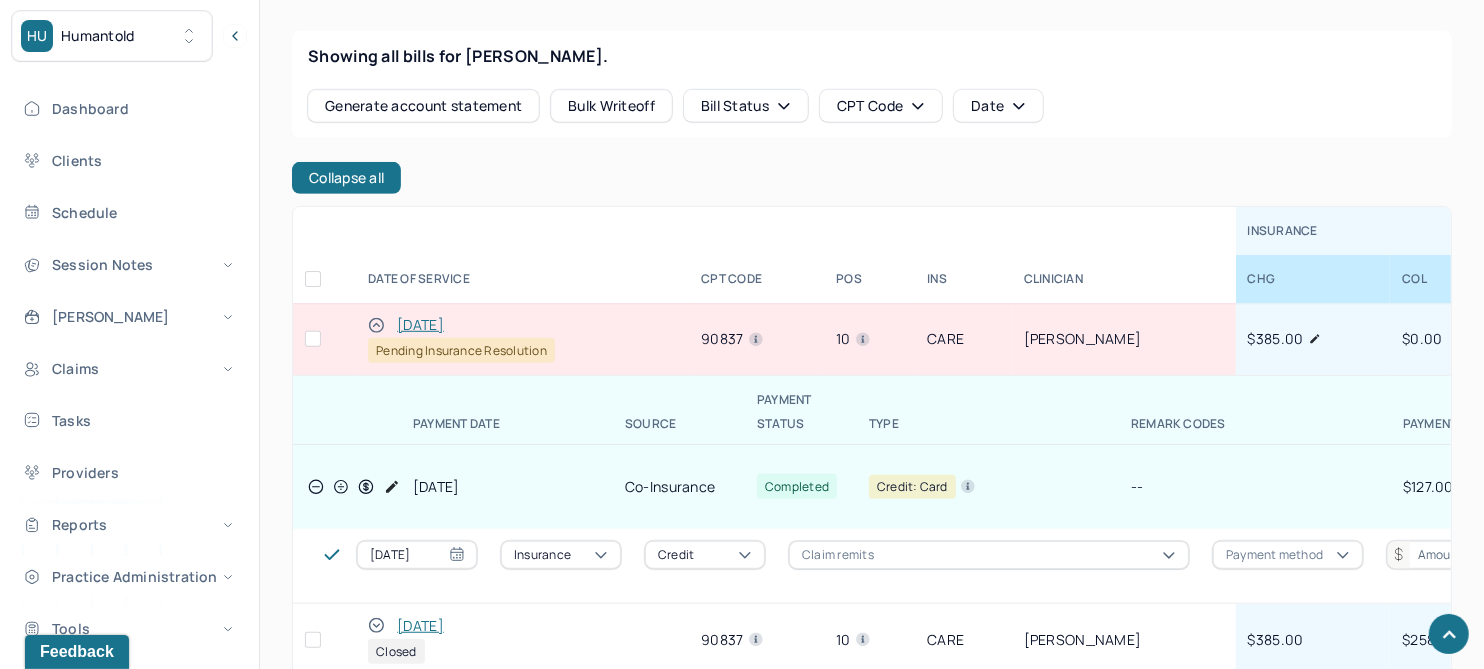 click 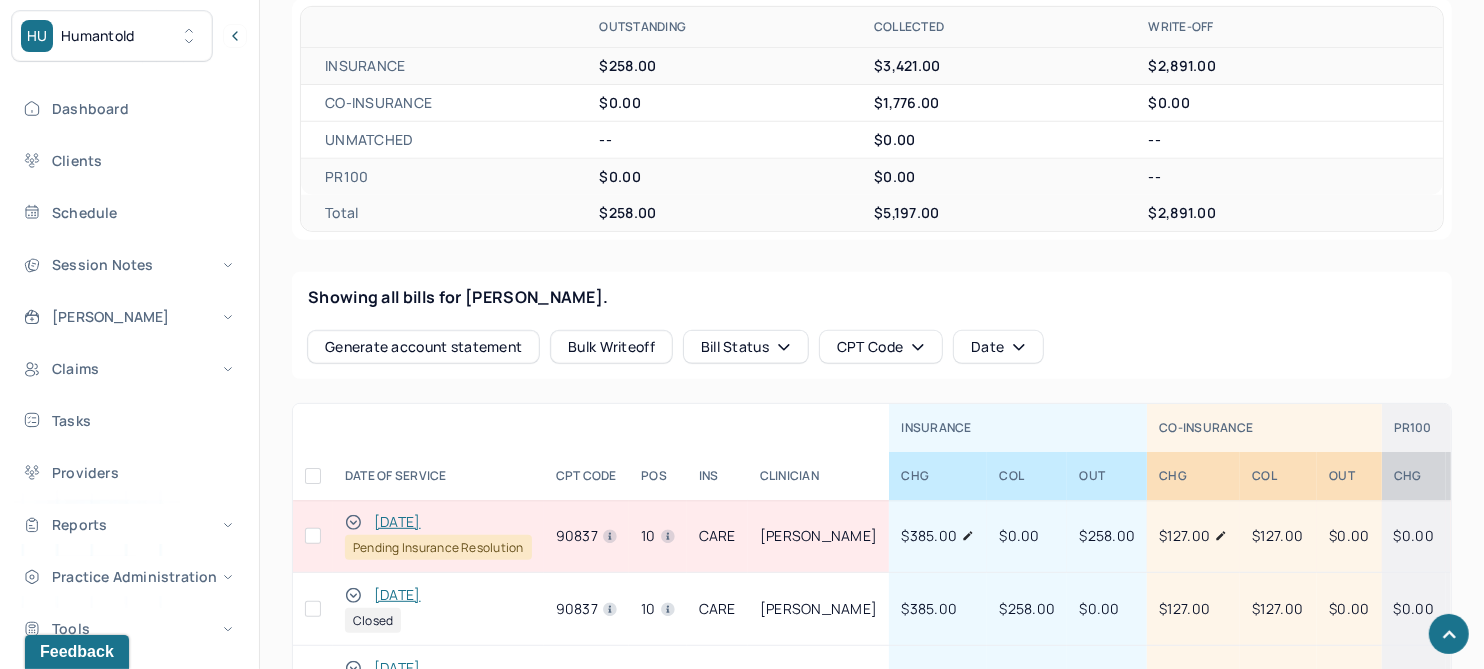 scroll, scrollTop: 750, scrollLeft: 0, axis: vertical 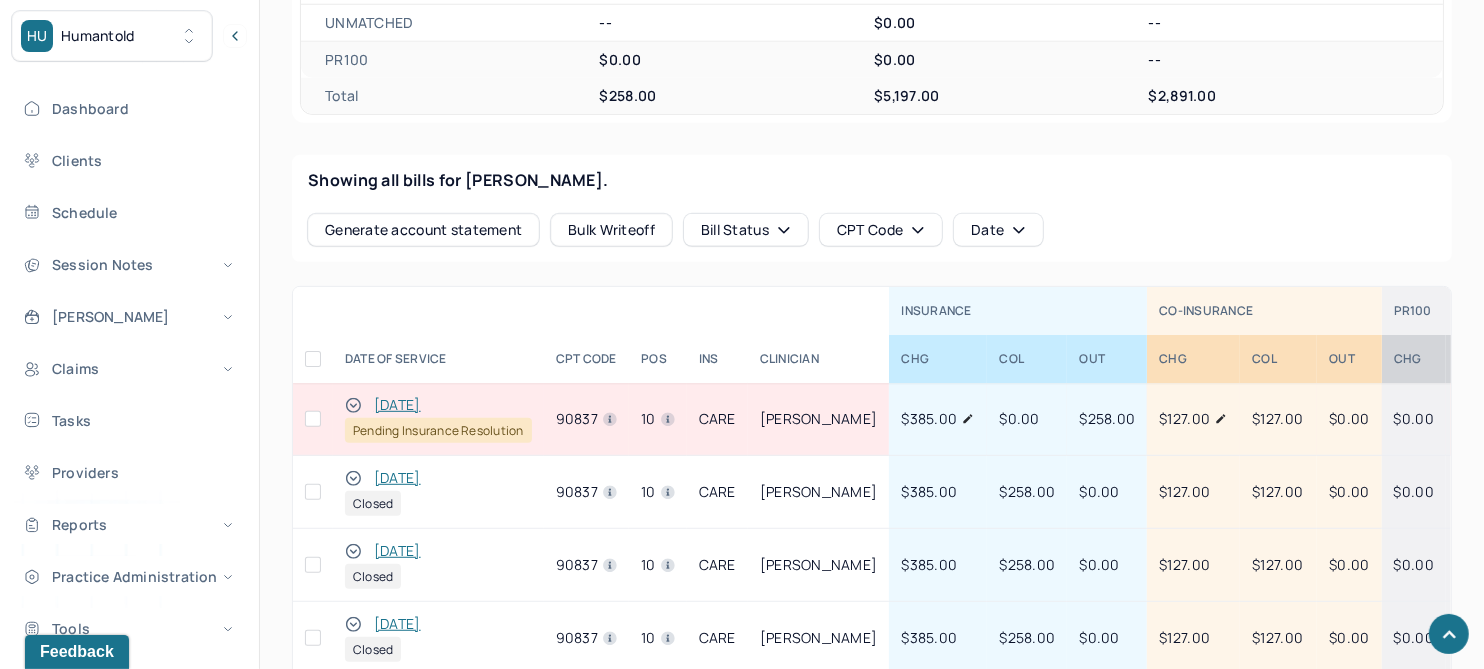 click on "[DATE]" at bounding box center (397, 405) 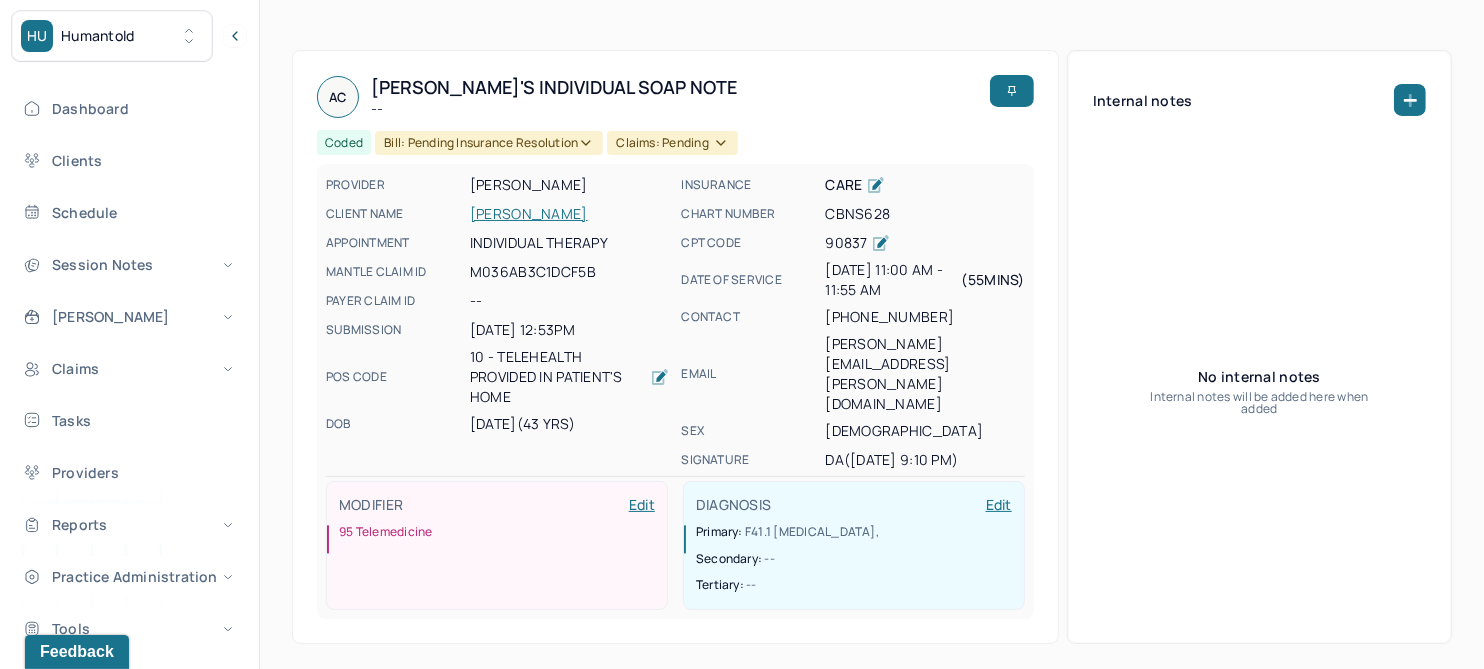 scroll, scrollTop: 53, scrollLeft: 0, axis: vertical 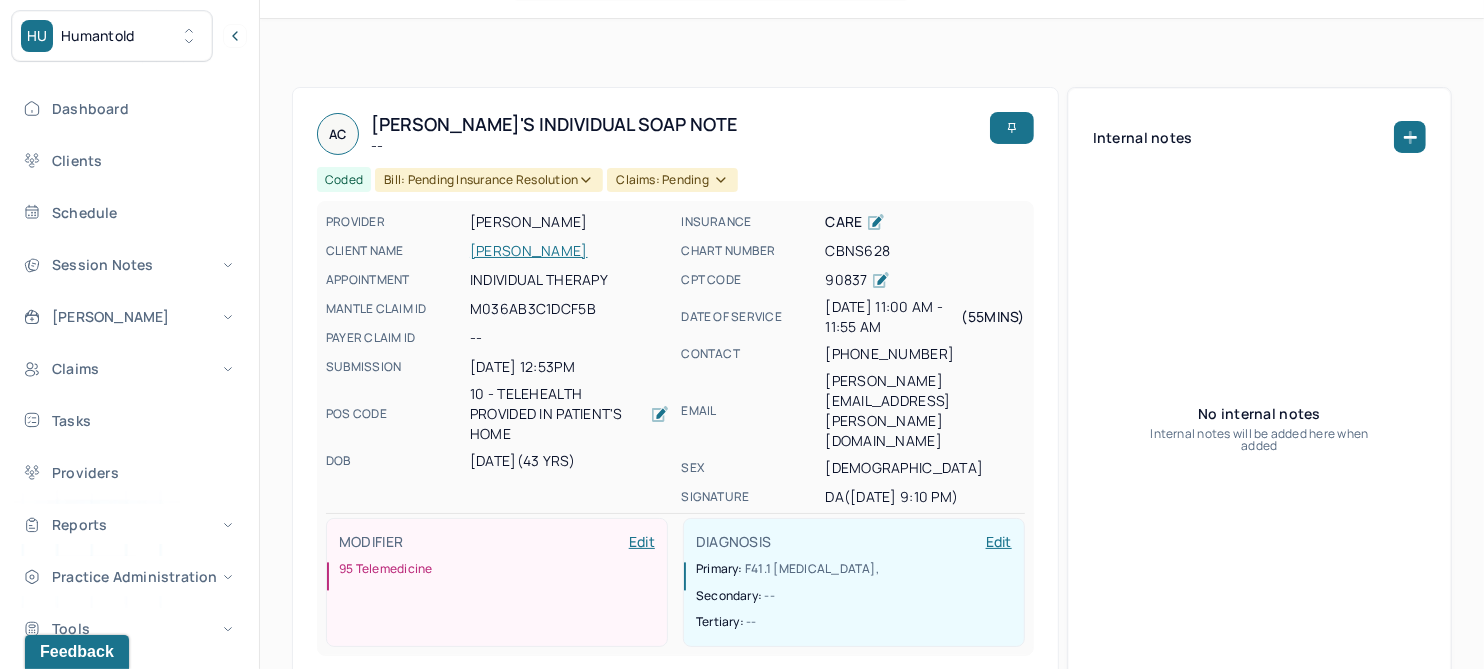 click on "[PERSON_NAME]" at bounding box center (569, 251) 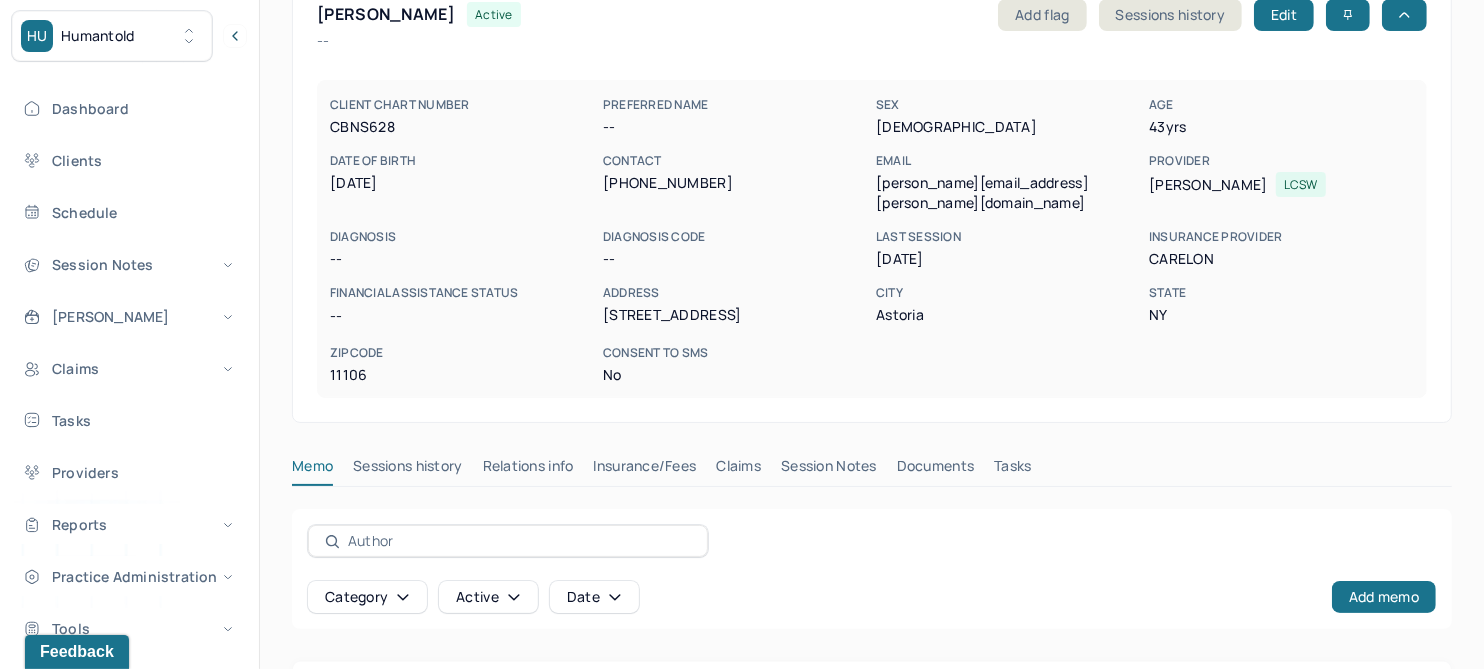 scroll, scrollTop: 374, scrollLeft: 0, axis: vertical 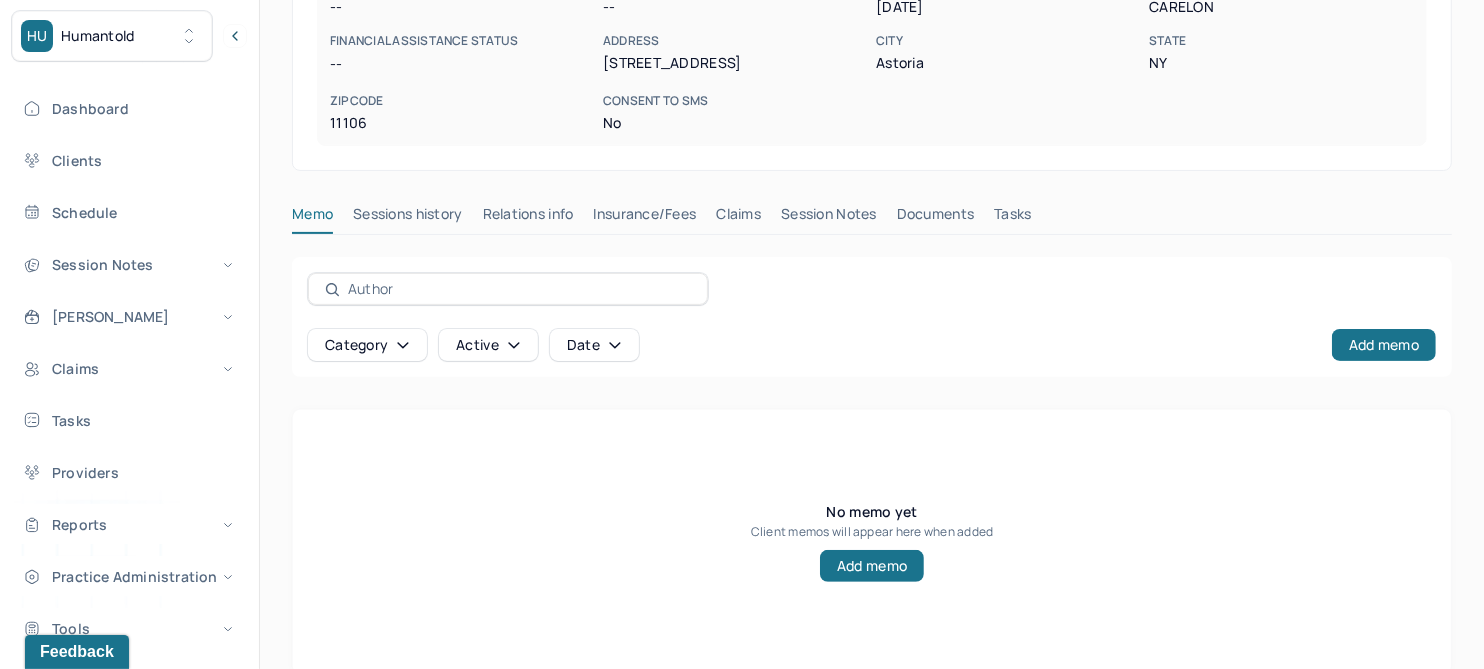 click on "Session Notes" at bounding box center [829, 218] 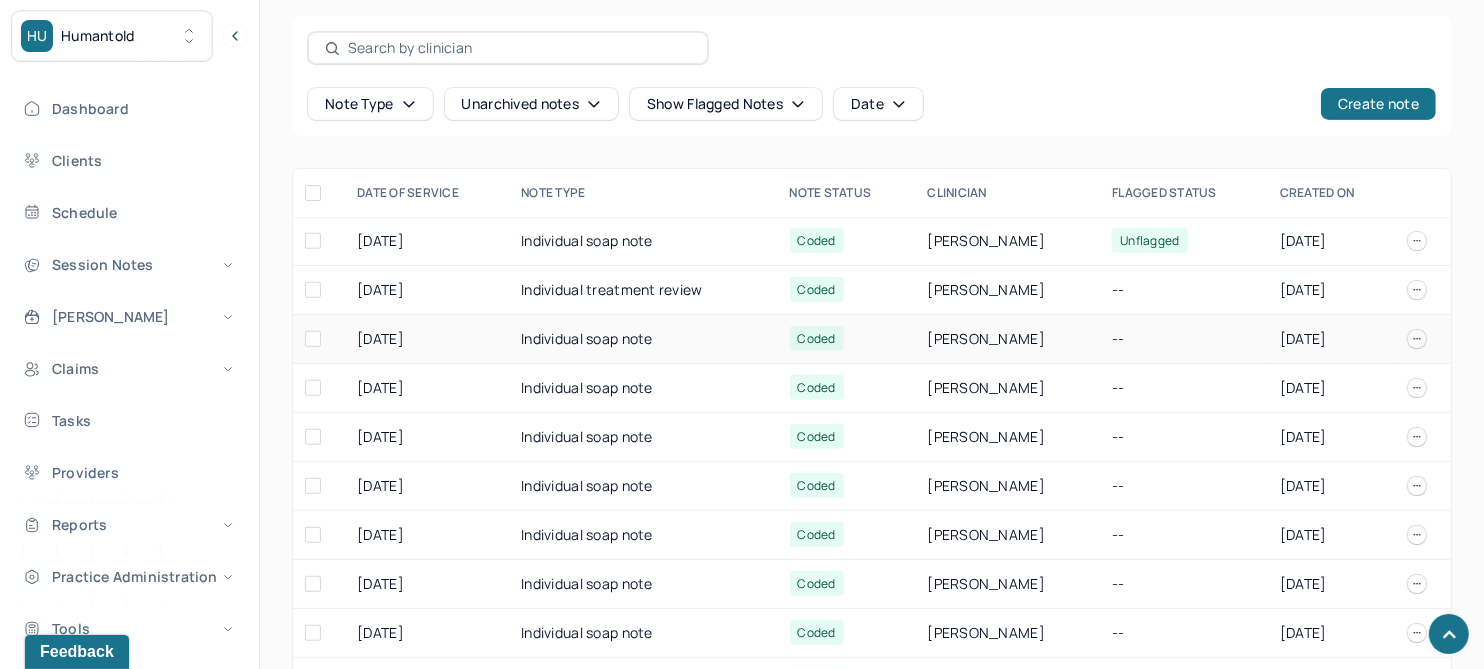 scroll, scrollTop: 625, scrollLeft: 0, axis: vertical 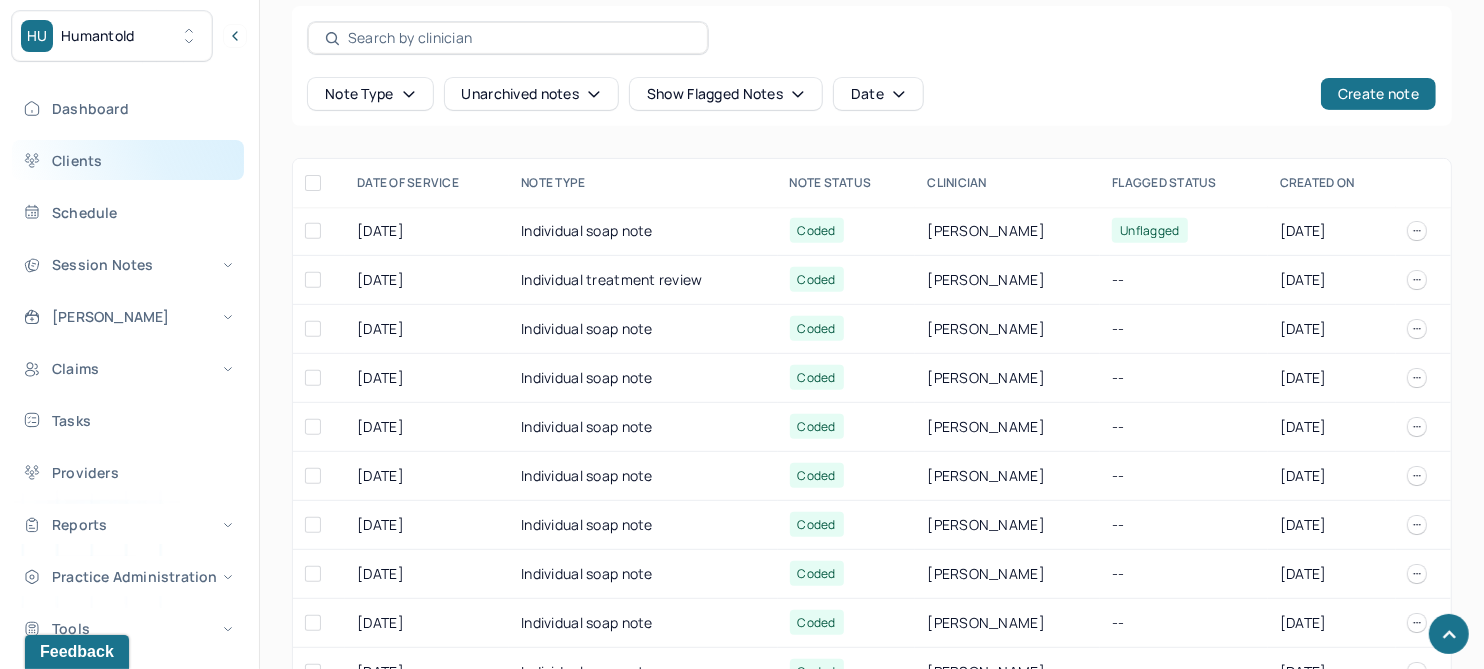 click on "Clients" at bounding box center (128, 160) 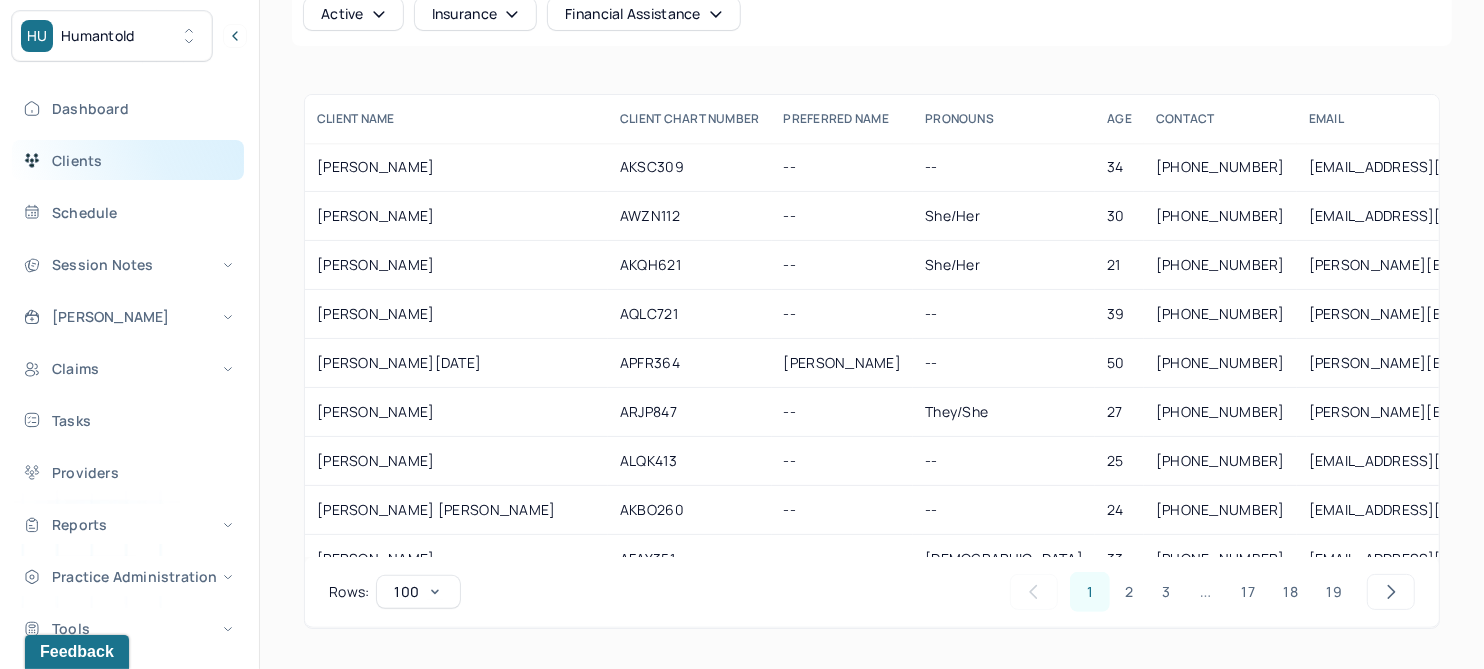 scroll, scrollTop: 166, scrollLeft: 0, axis: vertical 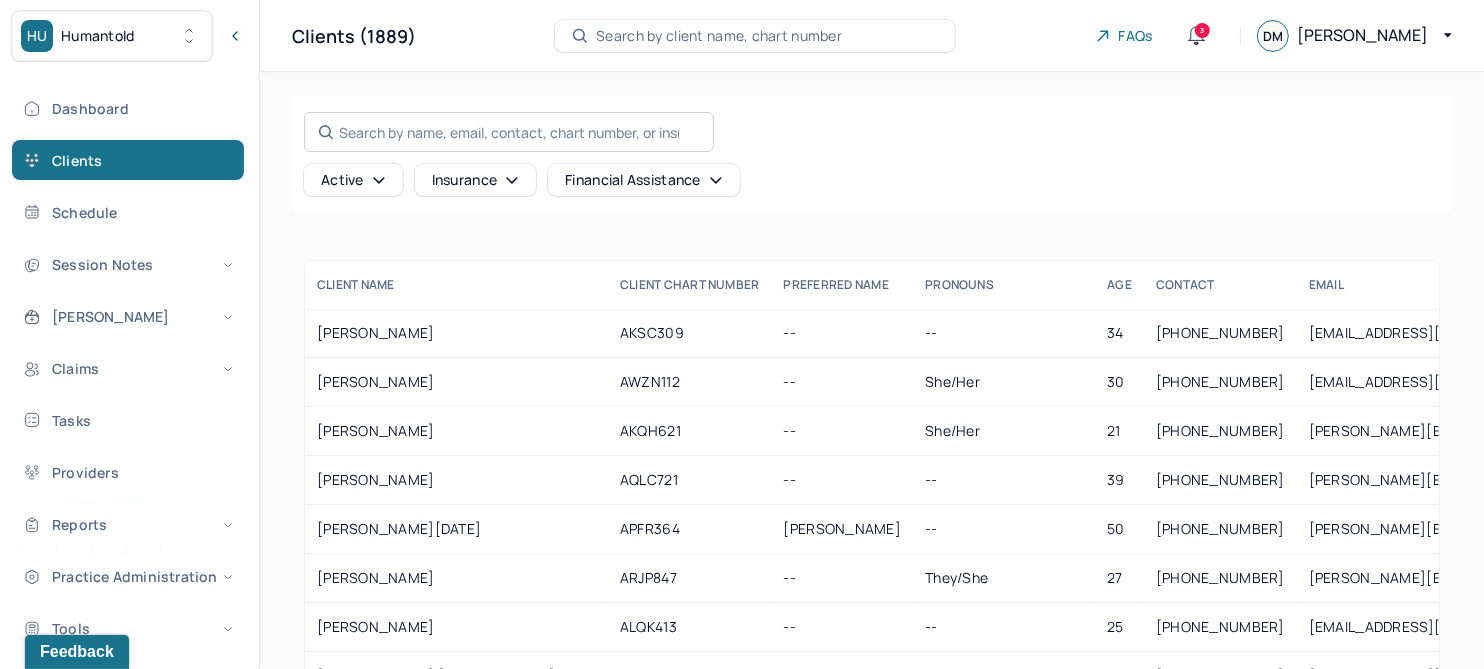 click on "Search by name, email, contact, chart number, or insurance id..." at bounding box center (509, 132) 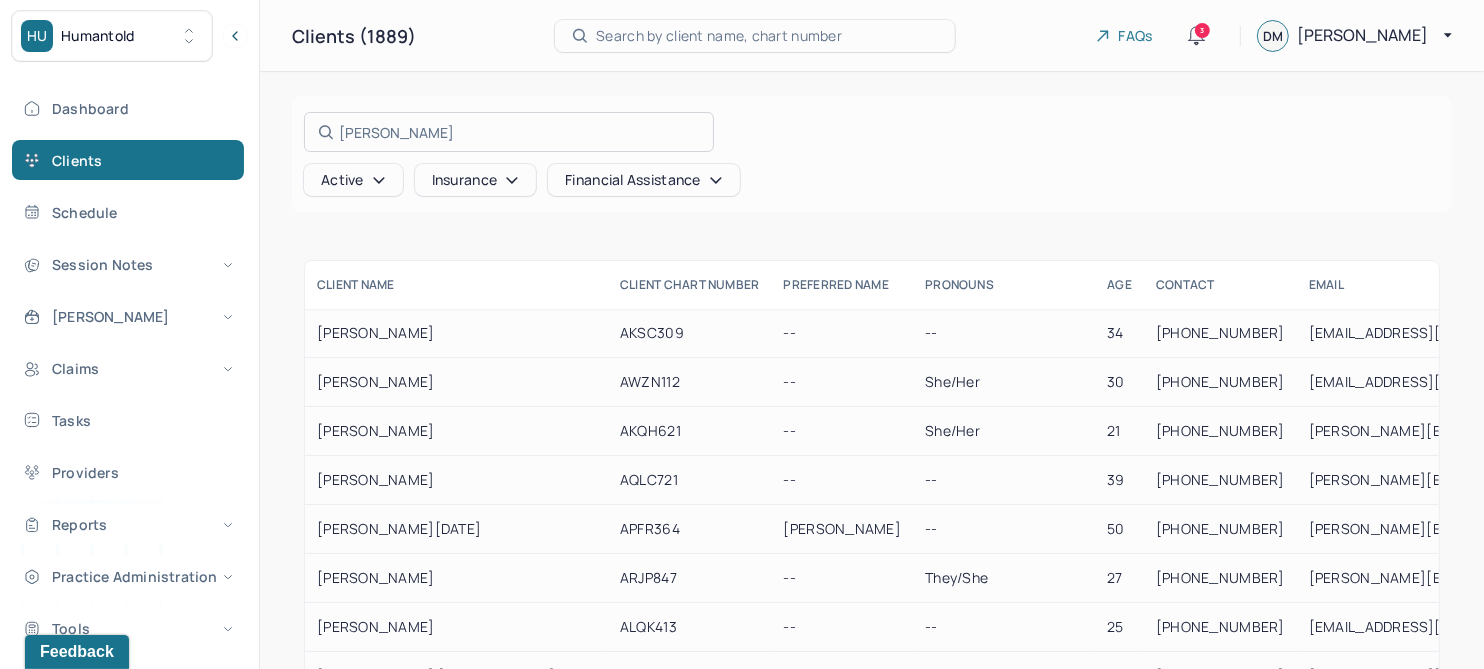 type on "[PERSON_NAME]" 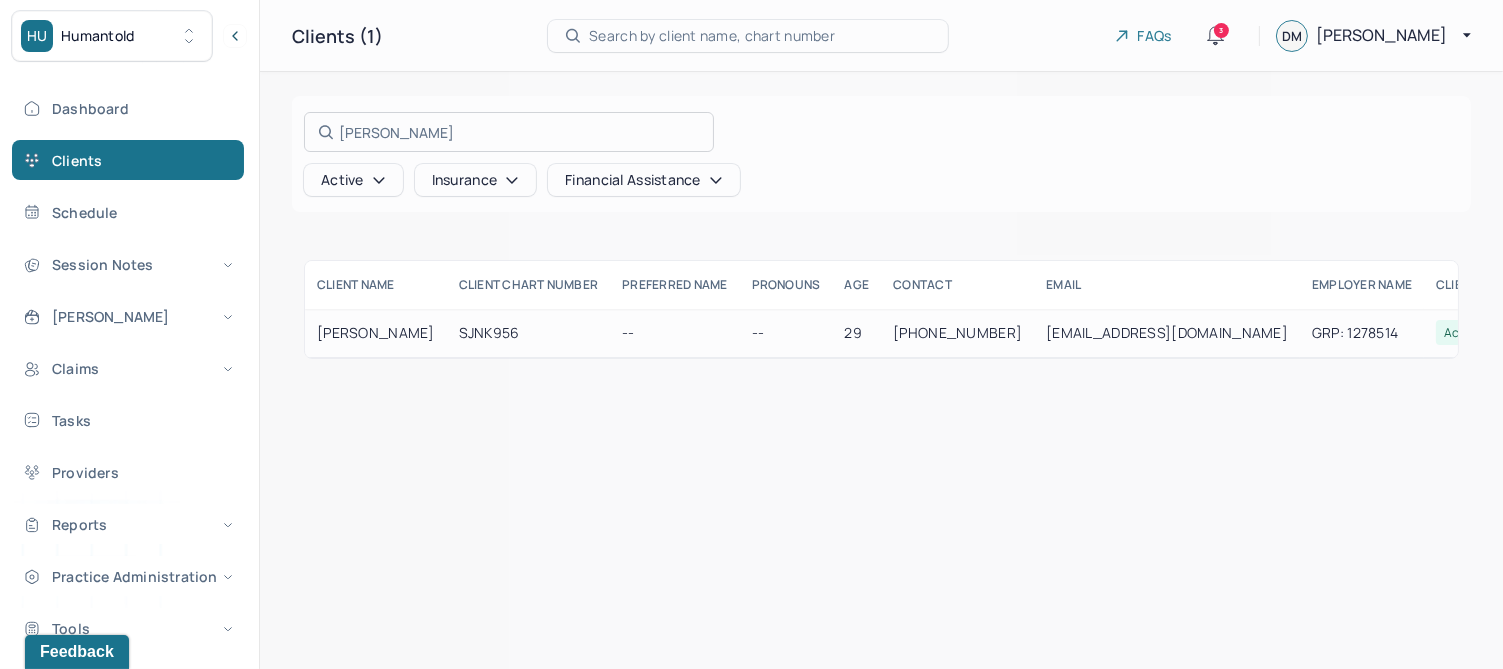 click at bounding box center [751, 334] 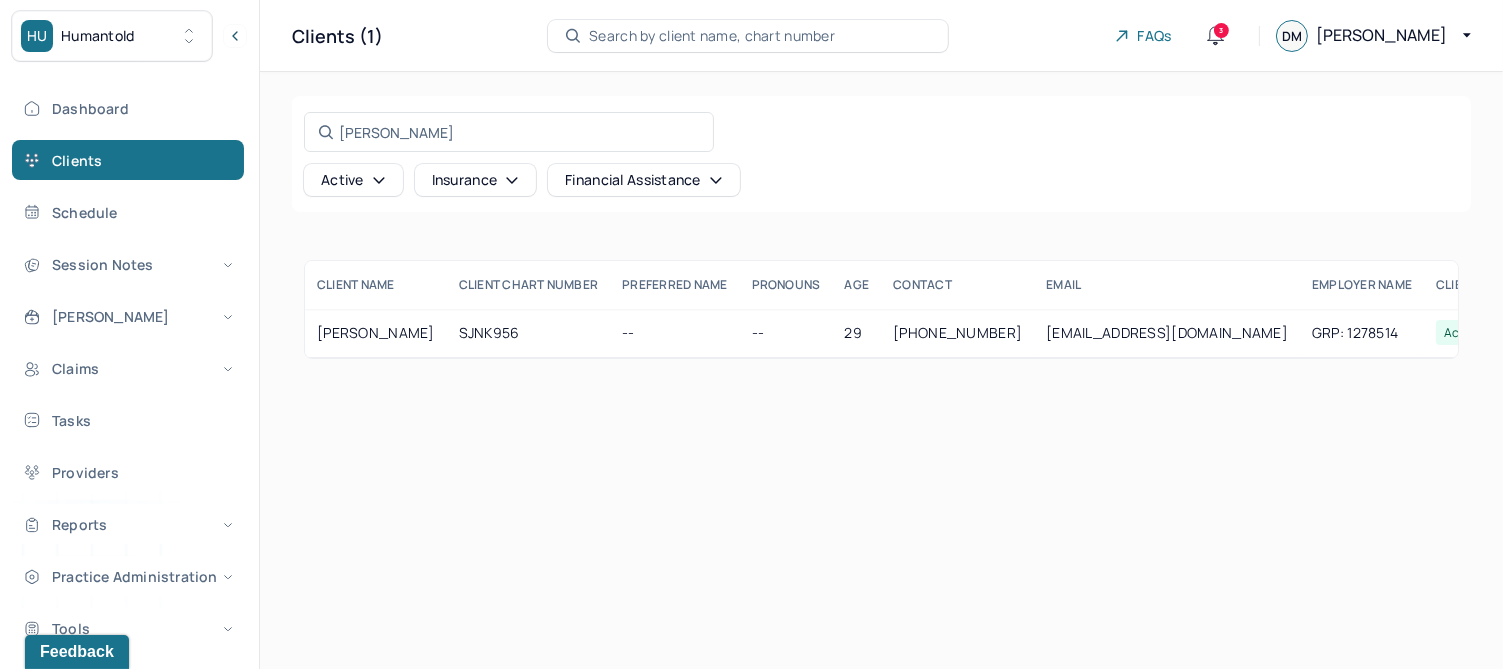 click on "[PERSON_NAME]" at bounding box center (376, 333) 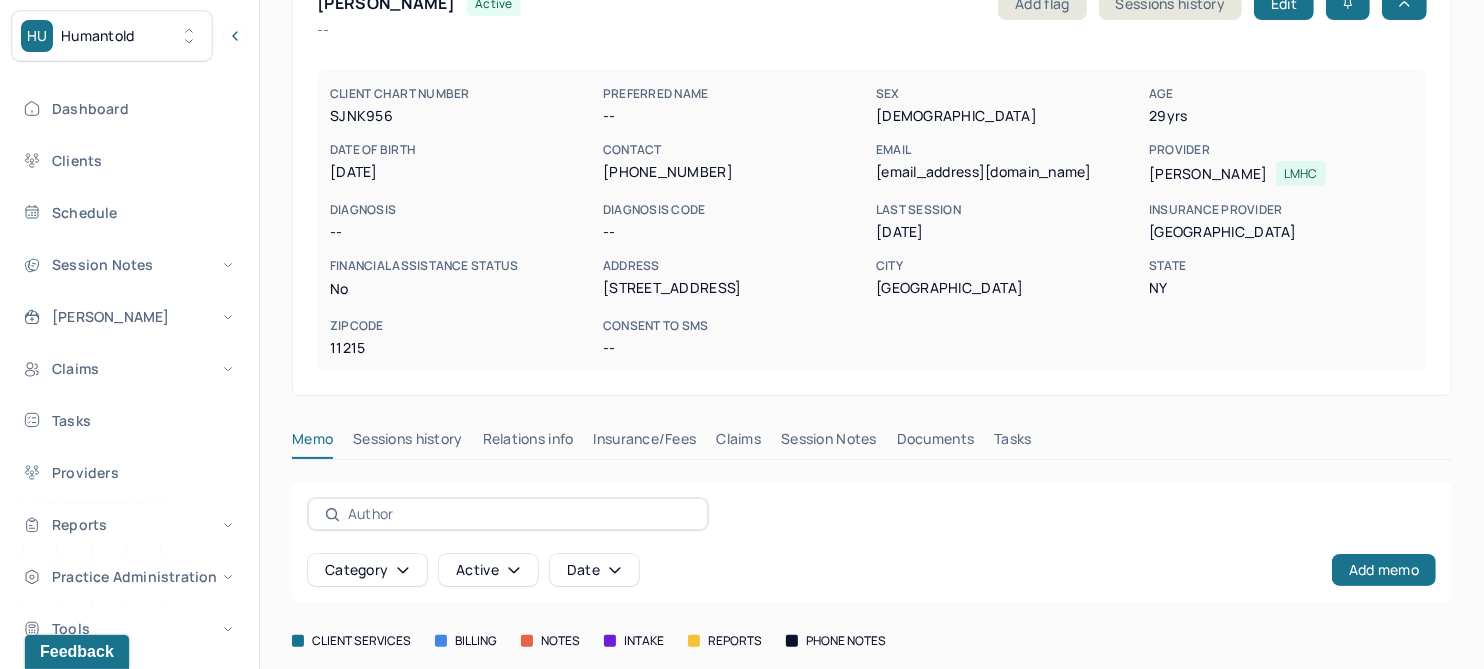 scroll, scrollTop: 250, scrollLeft: 0, axis: vertical 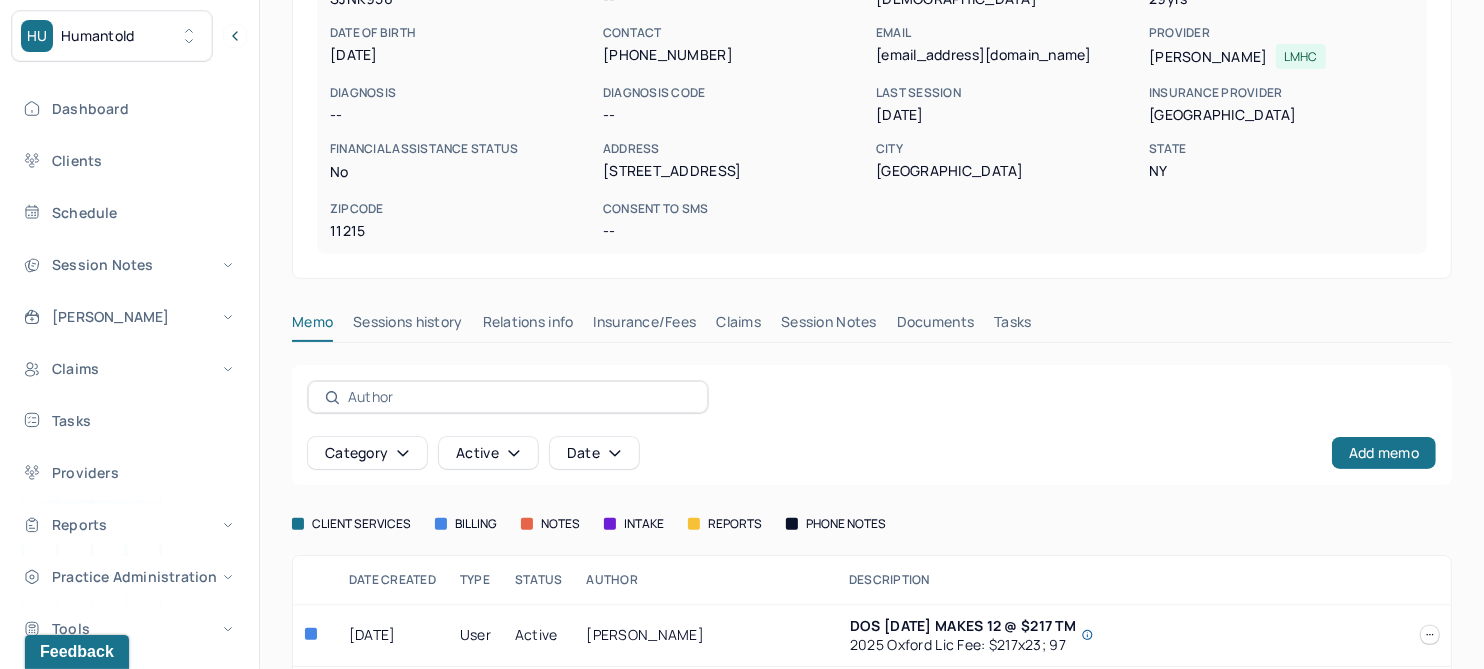 click on "Claims" at bounding box center [738, 326] 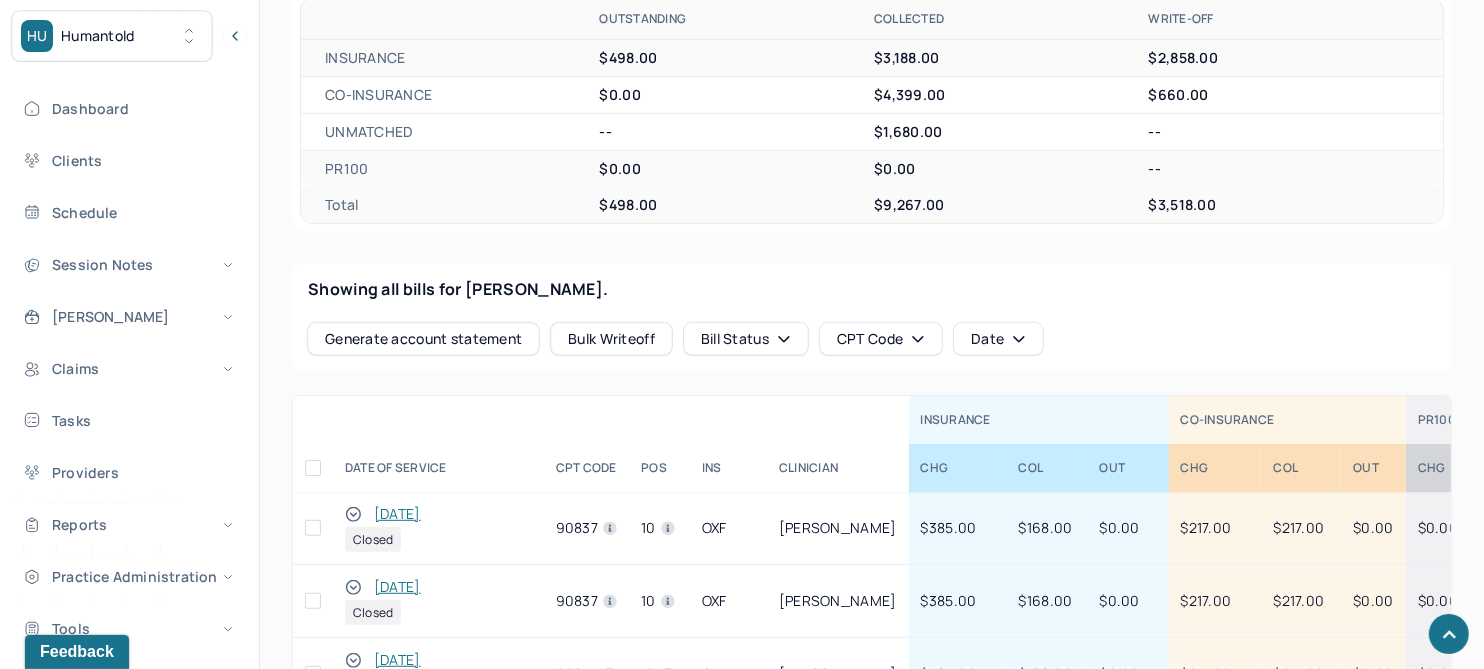 scroll, scrollTop: 666, scrollLeft: 0, axis: vertical 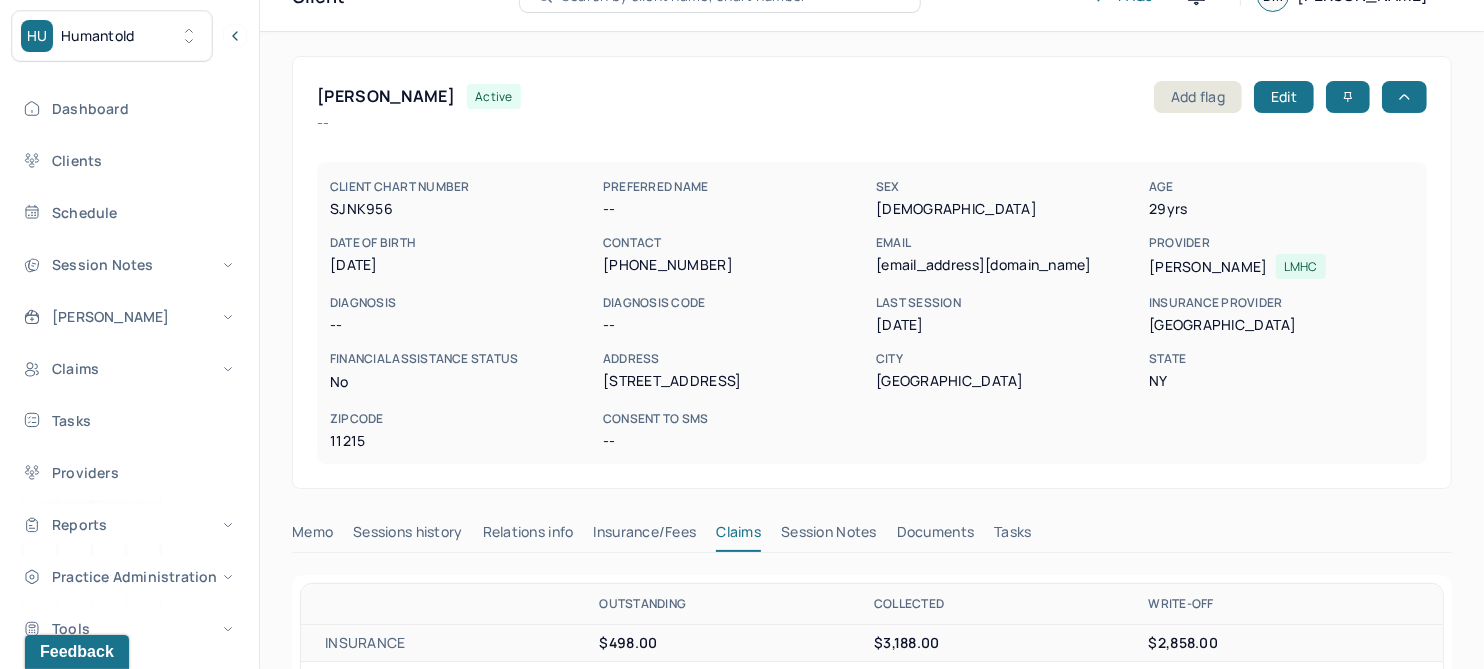 click on "Session Notes" at bounding box center [829, 536] 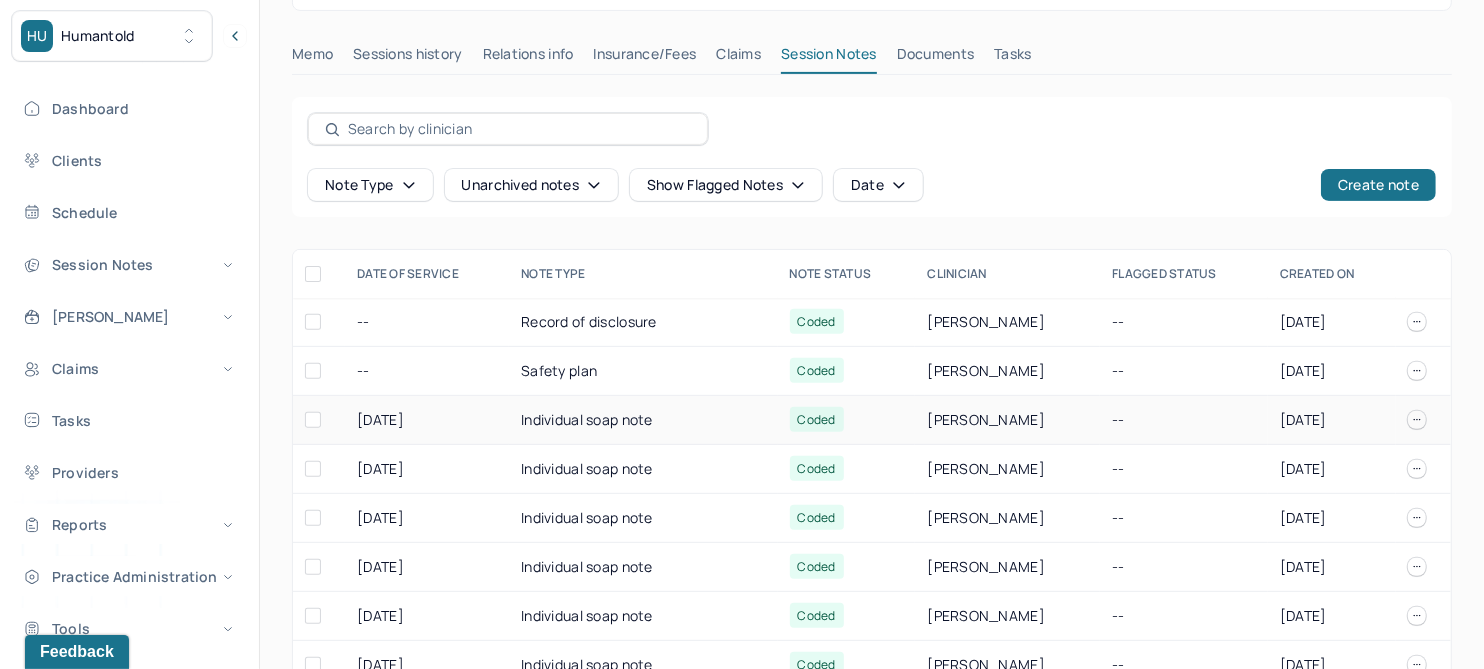 scroll, scrollTop: 540, scrollLeft: 0, axis: vertical 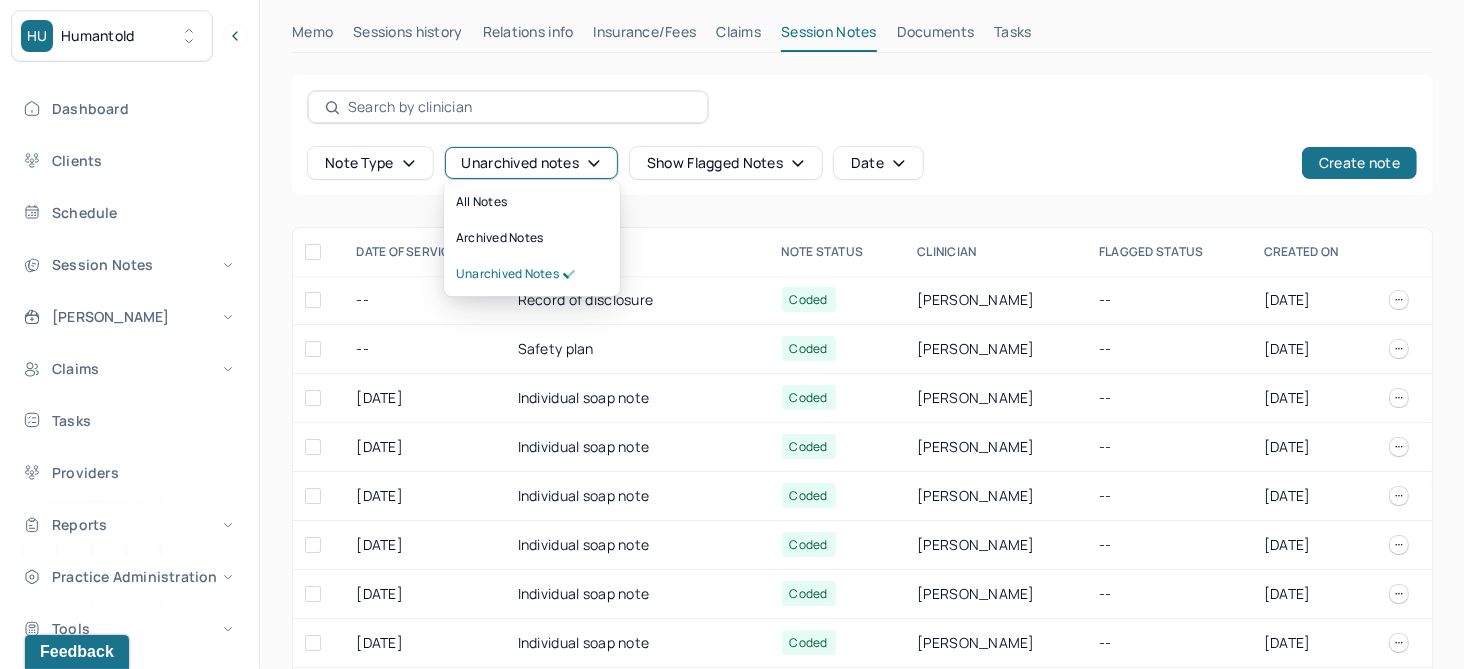 click 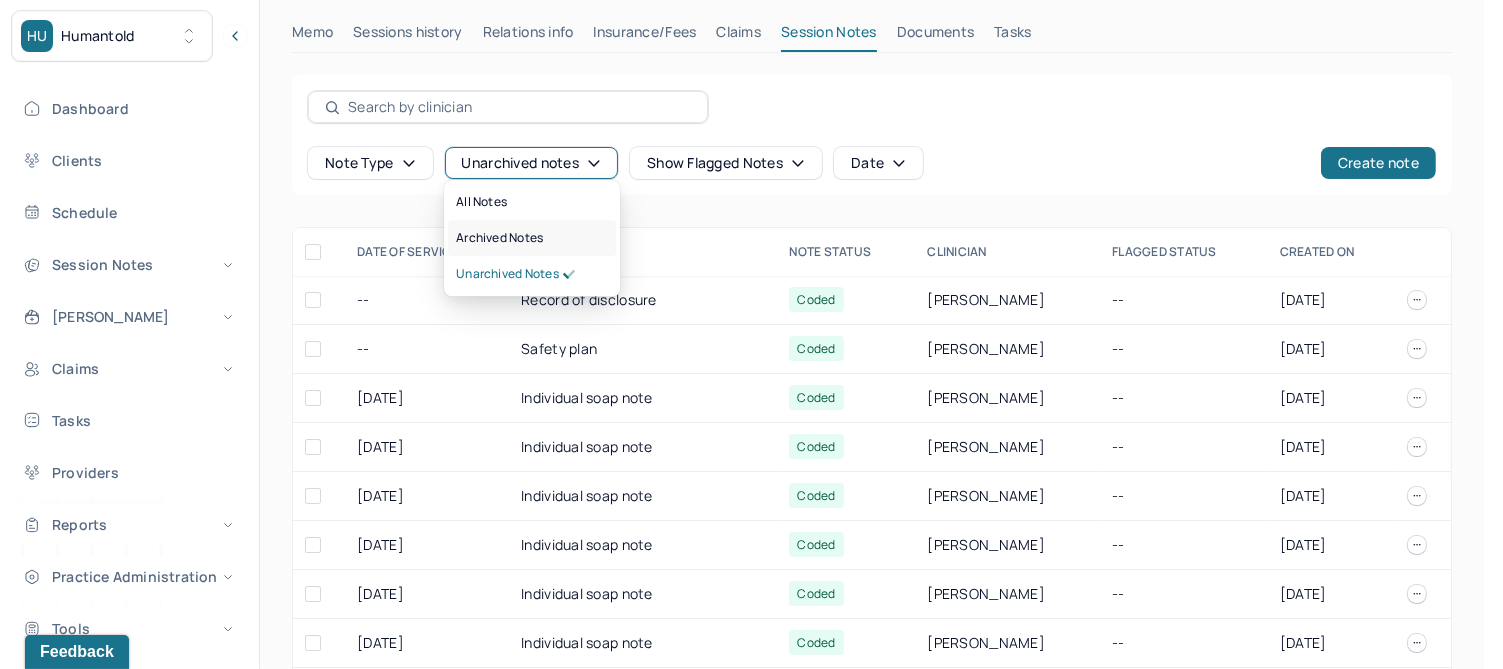 click on "Archived notes" at bounding box center (499, 238) 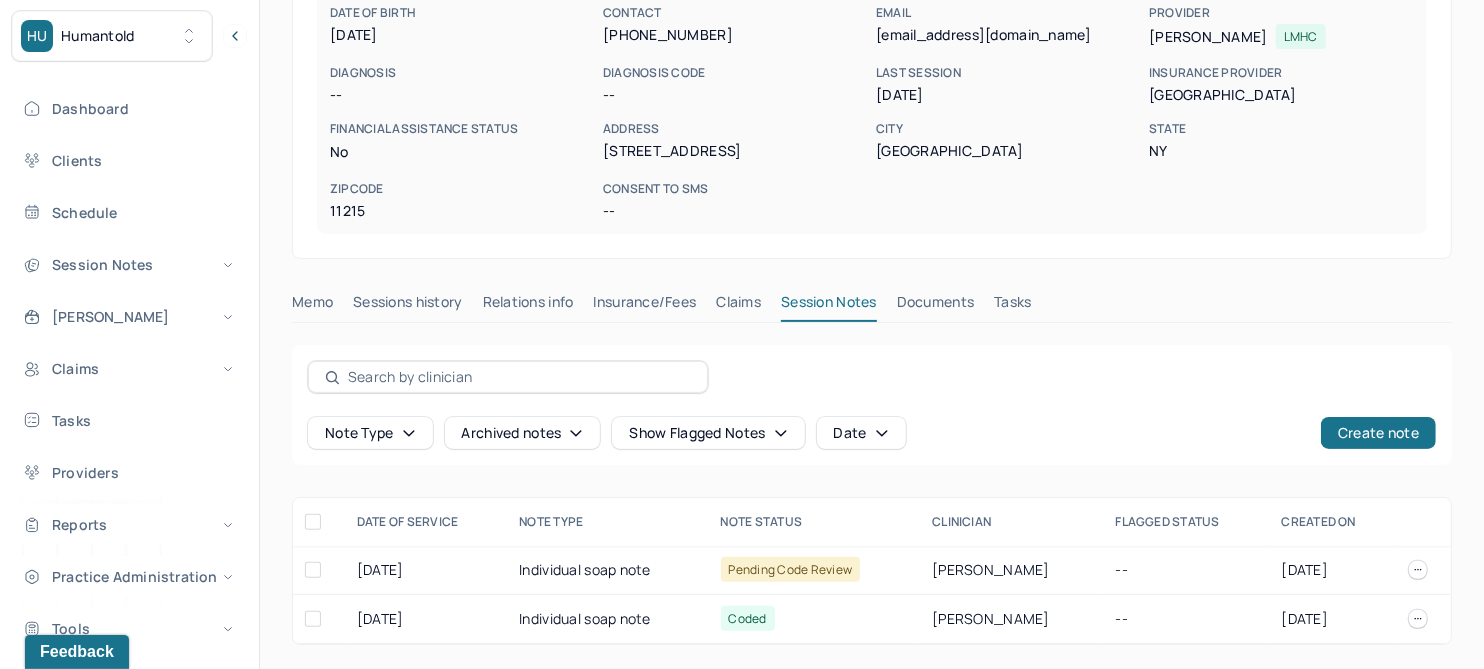 scroll, scrollTop: 266, scrollLeft: 0, axis: vertical 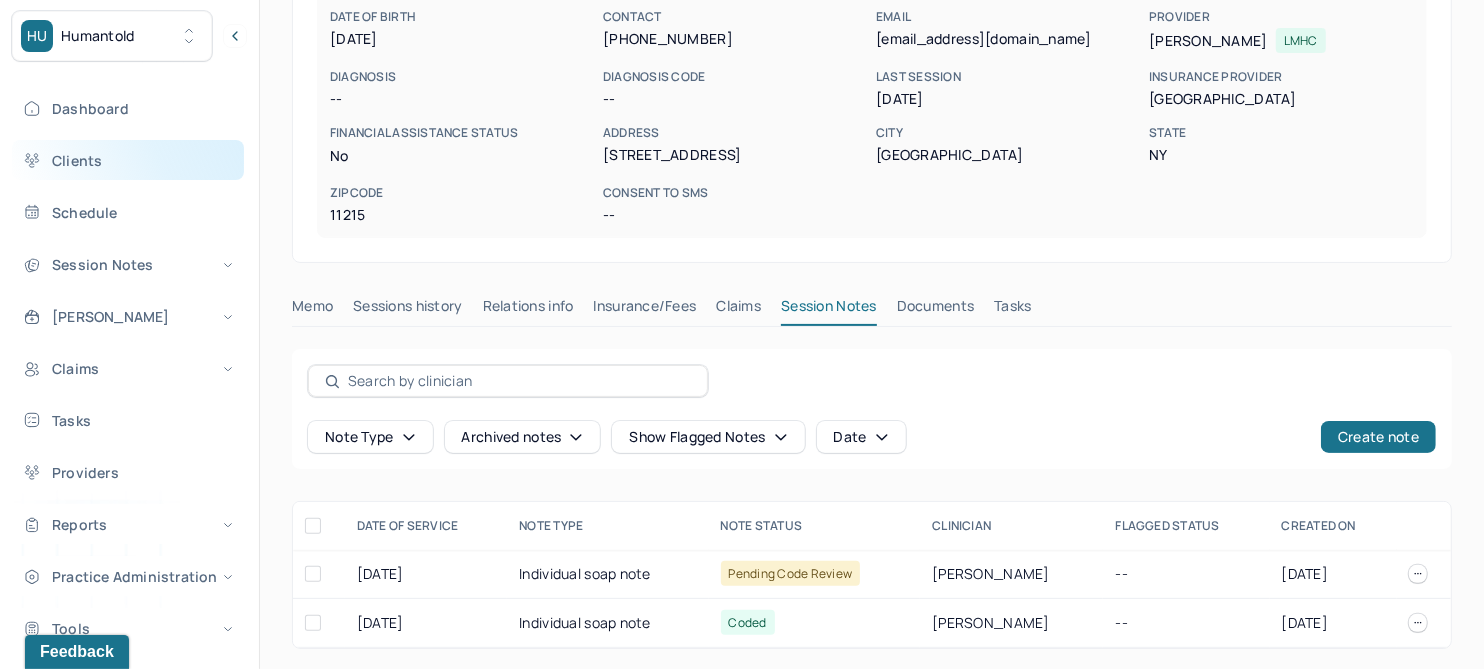 click on "Clients" at bounding box center [128, 160] 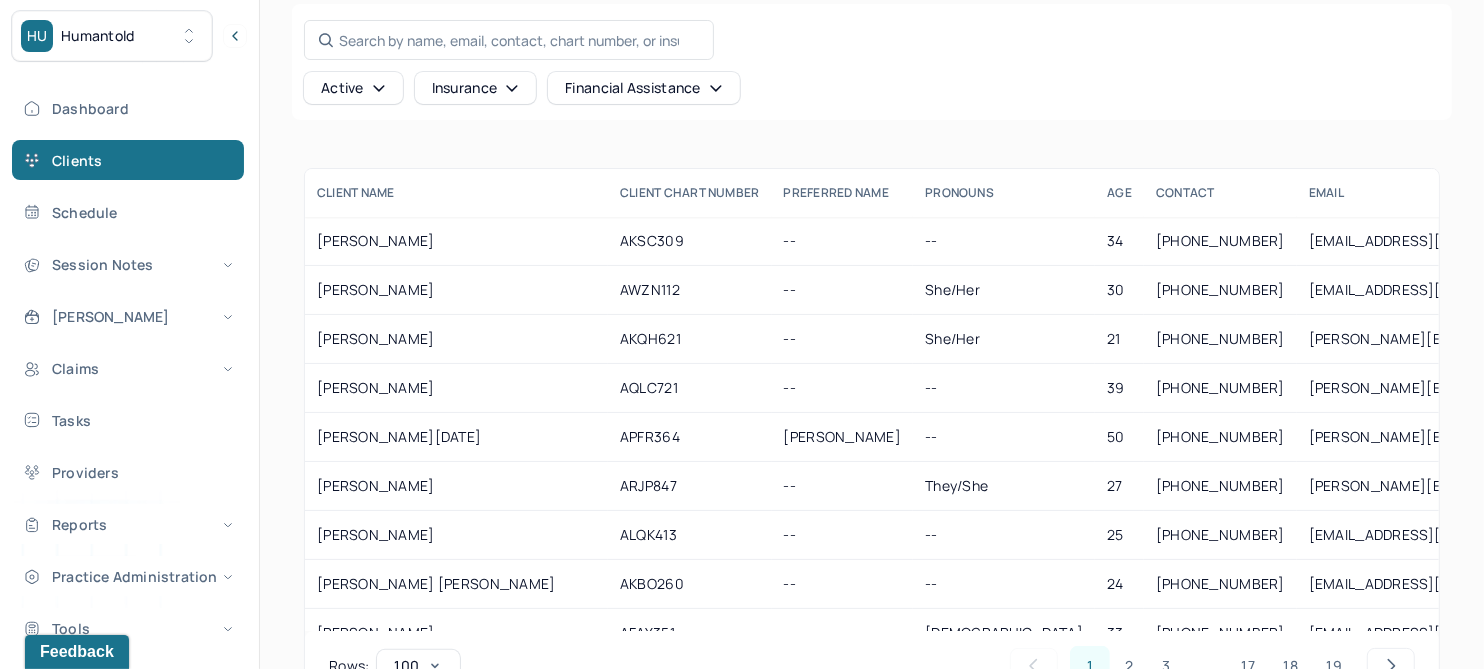 scroll, scrollTop: 0, scrollLeft: 0, axis: both 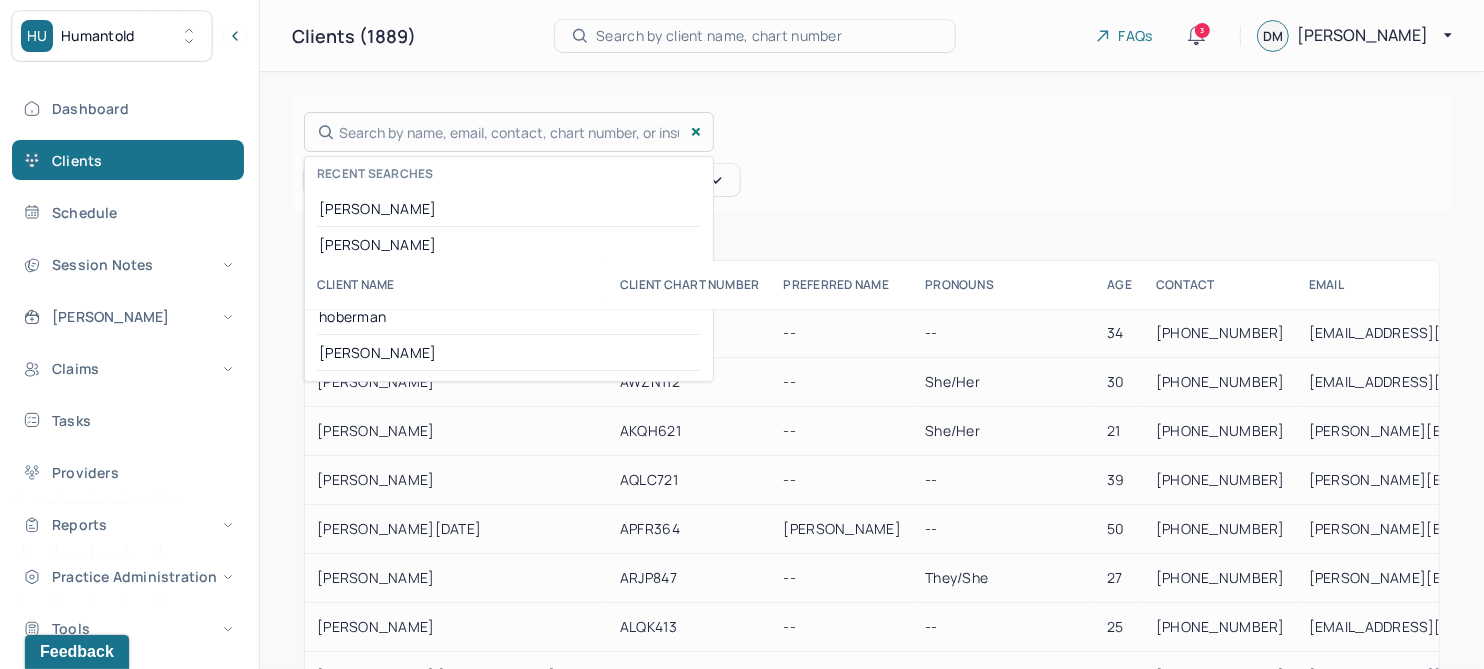 click on "Search by name, email, contact, chart number, or insurance id... Recent searches [PERSON_NAME] [PERSON_NAME] [PERSON_NAME]" at bounding box center [509, 132] 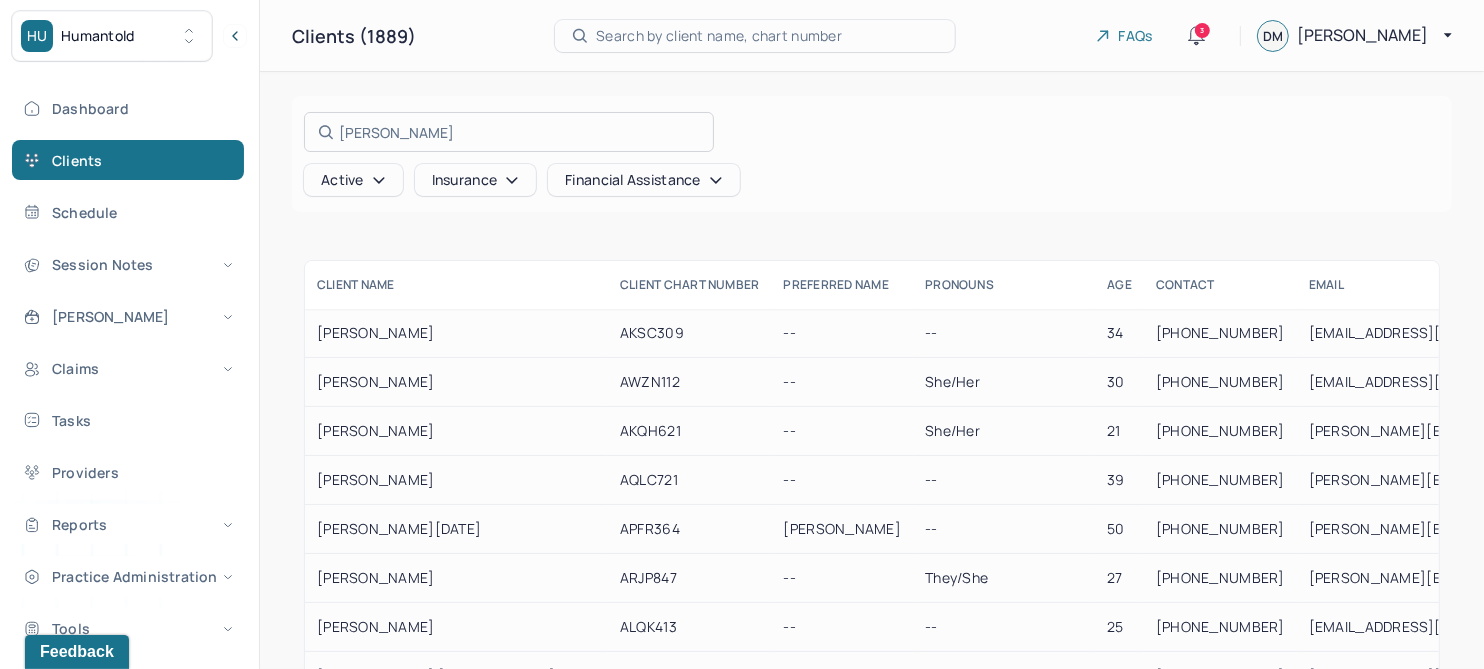 type on "[PERSON_NAME]" 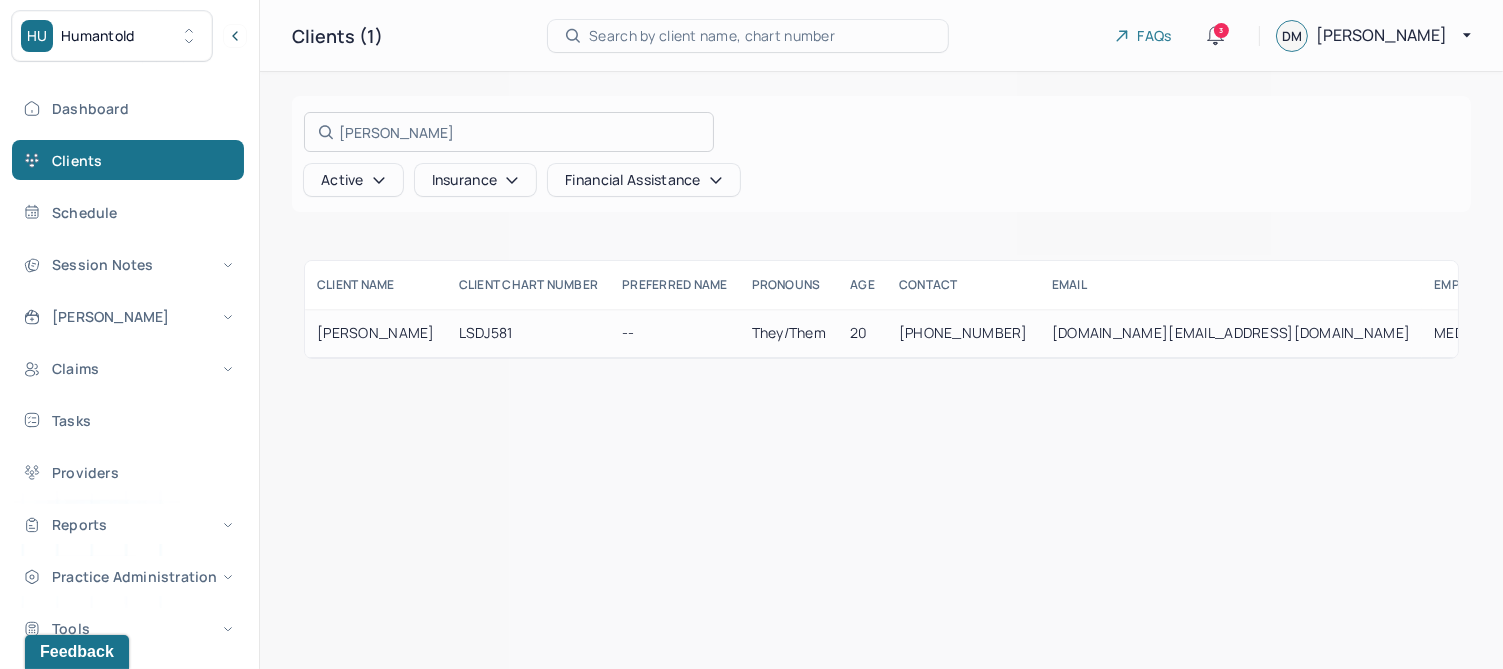 click at bounding box center (751, 334) 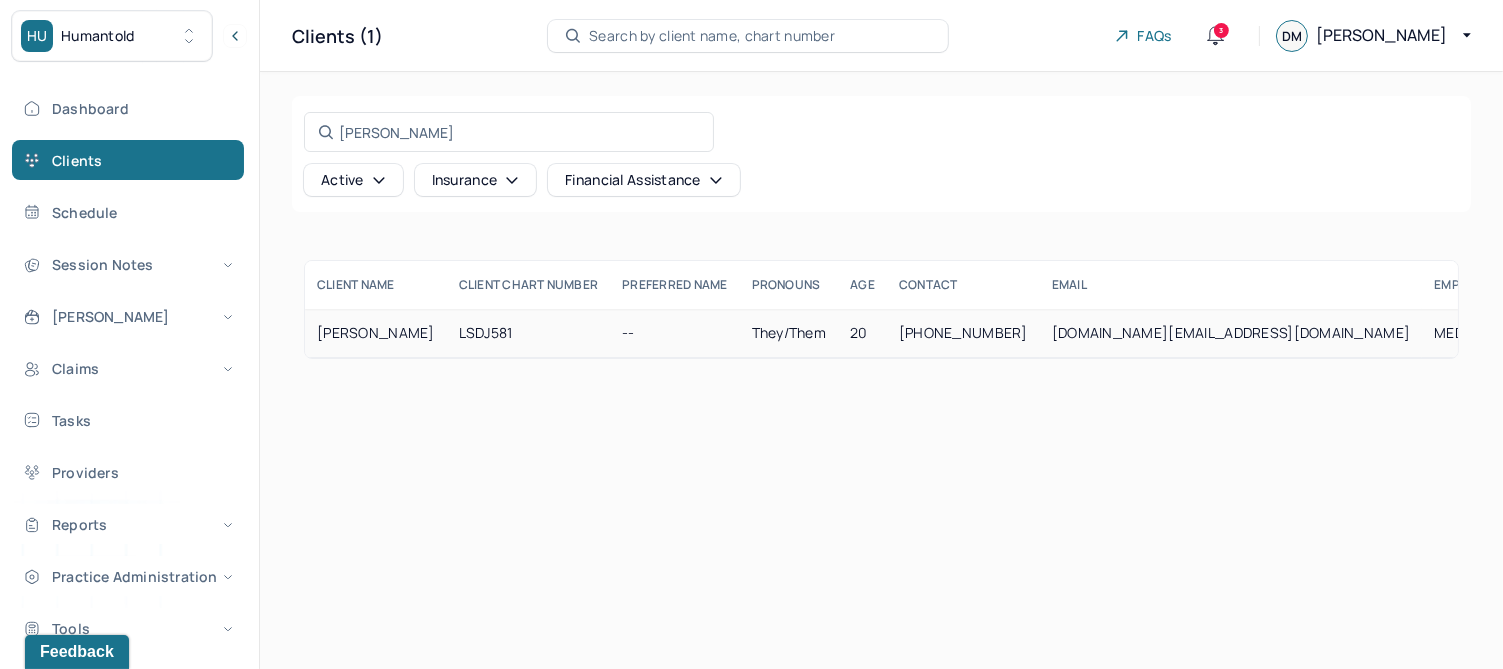 click on "LSDJ581" at bounding box center [529, 333] 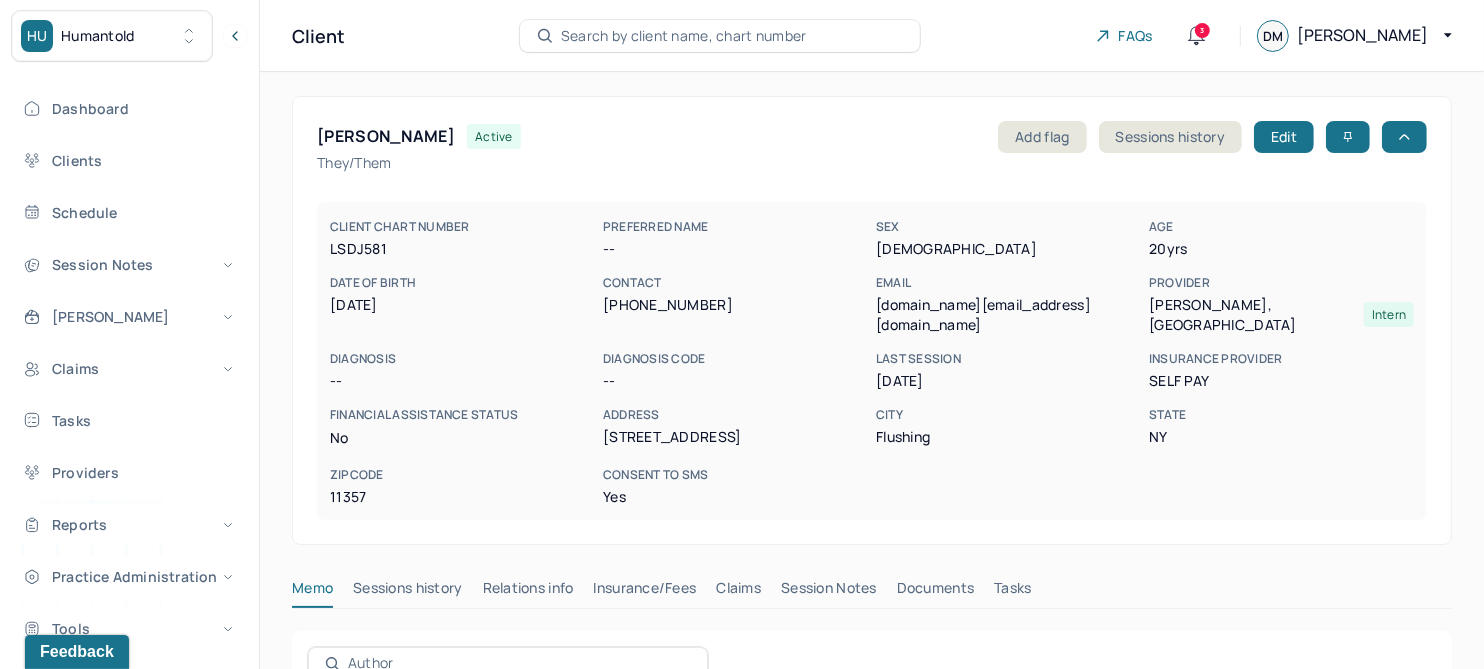 click on "Session Notes" at bounding box center (829, 592) 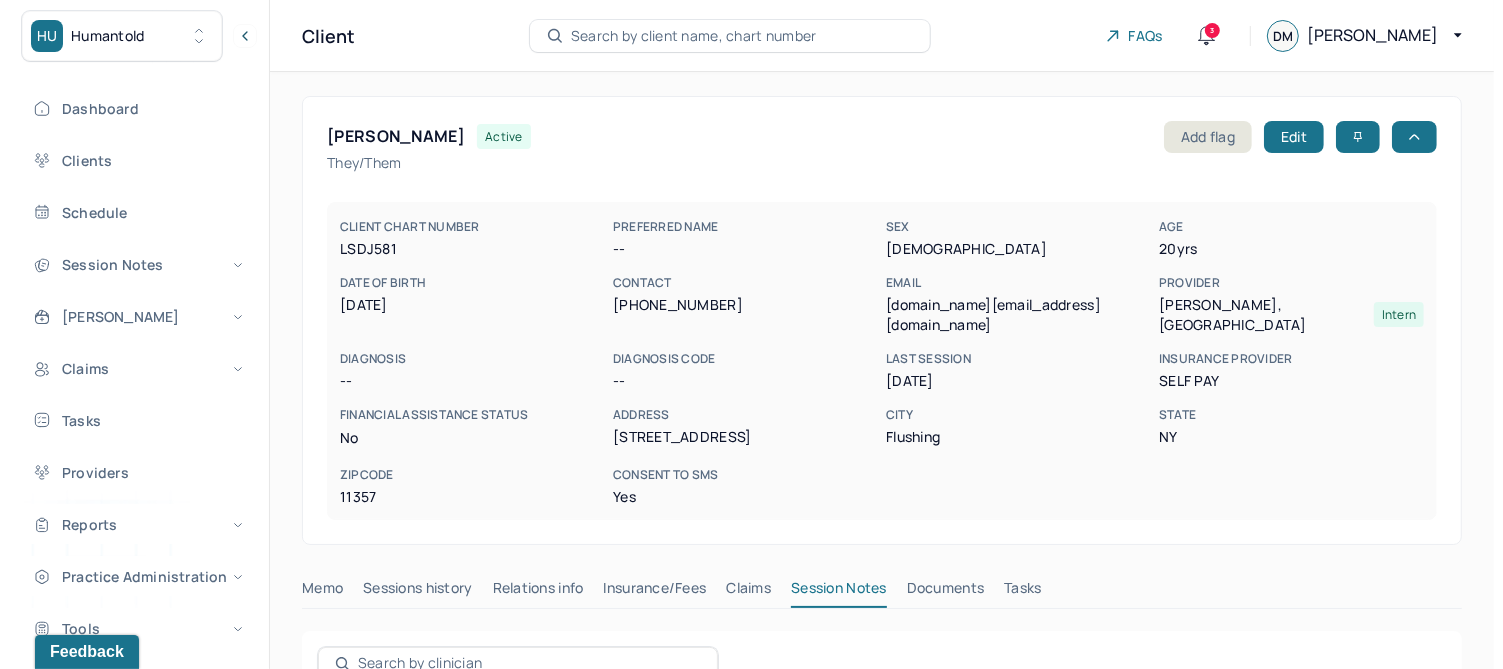 scroll, scrollTop: 500, scrollLeft: 0, axis: vertical 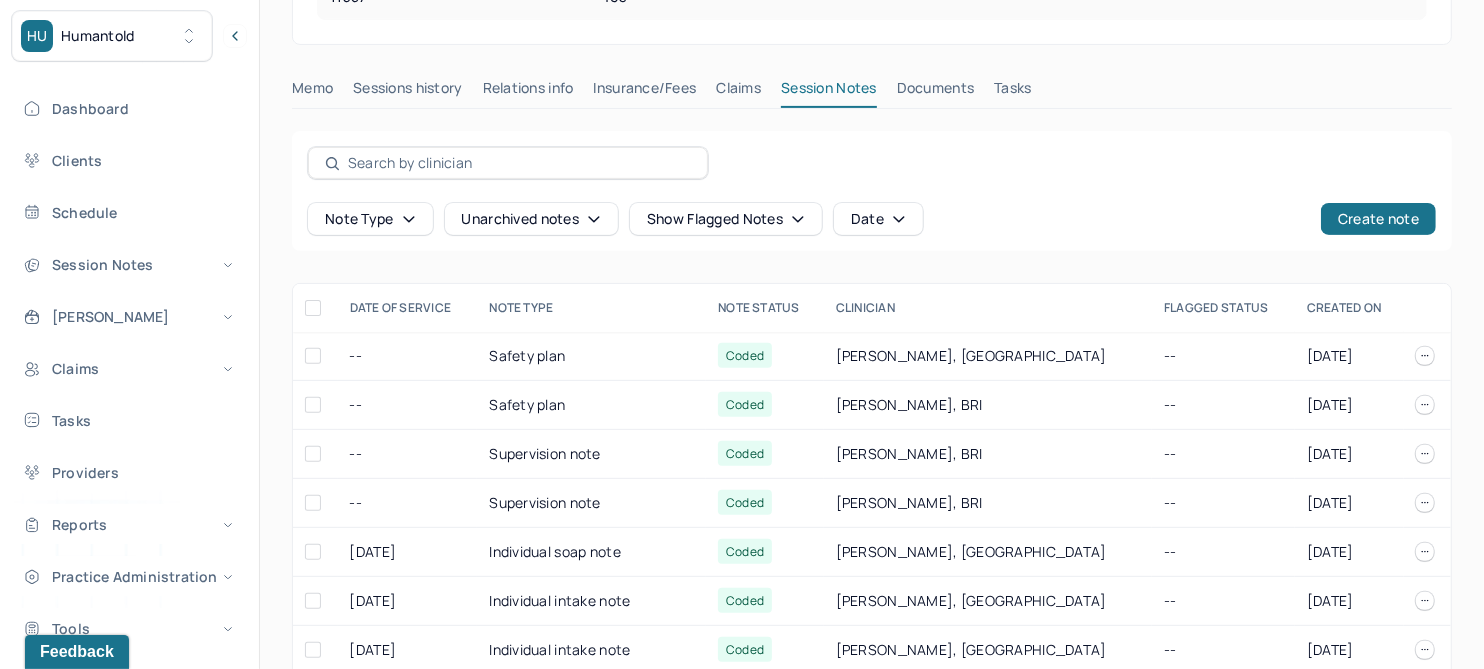 click 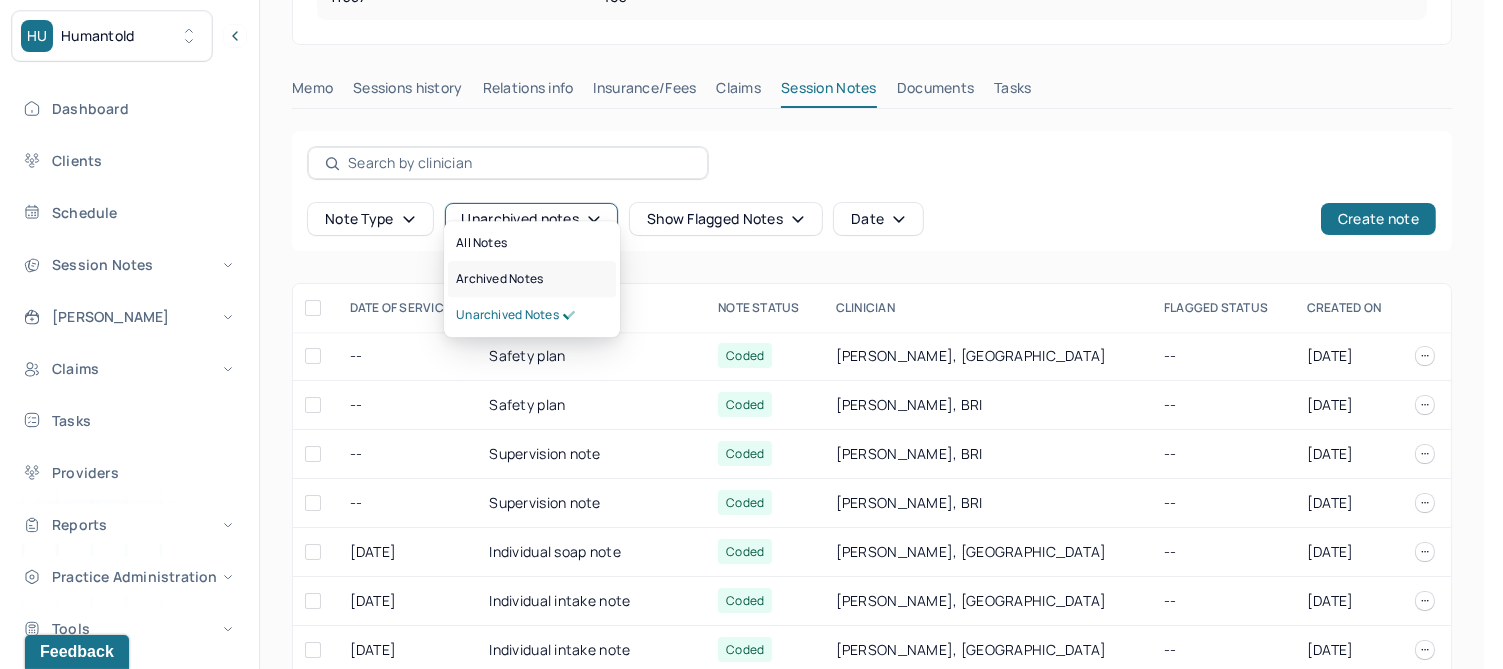 click on "Archived notes" at bounding box center [499, 279] 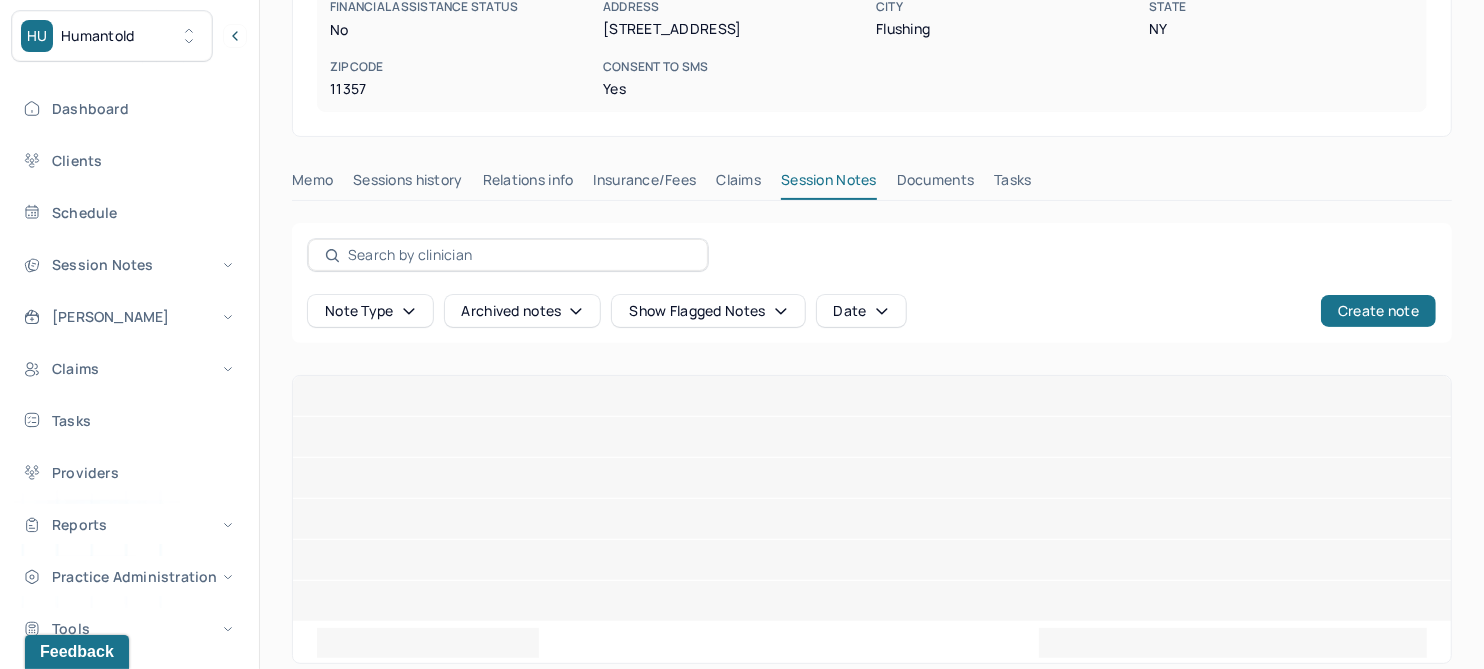 scroll, scrollTop: 385, scrollLeft: 0, axis: vertical 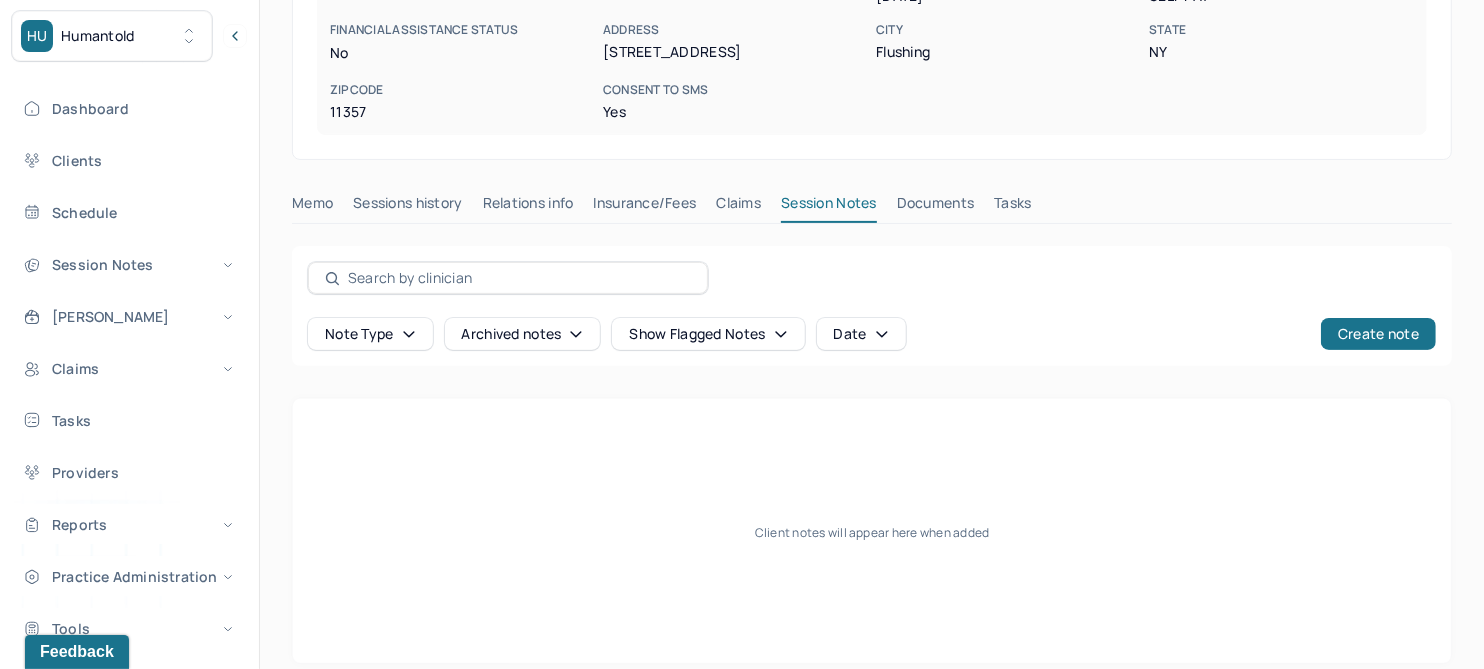 click on "Claims" at bounding box center [738, 207] 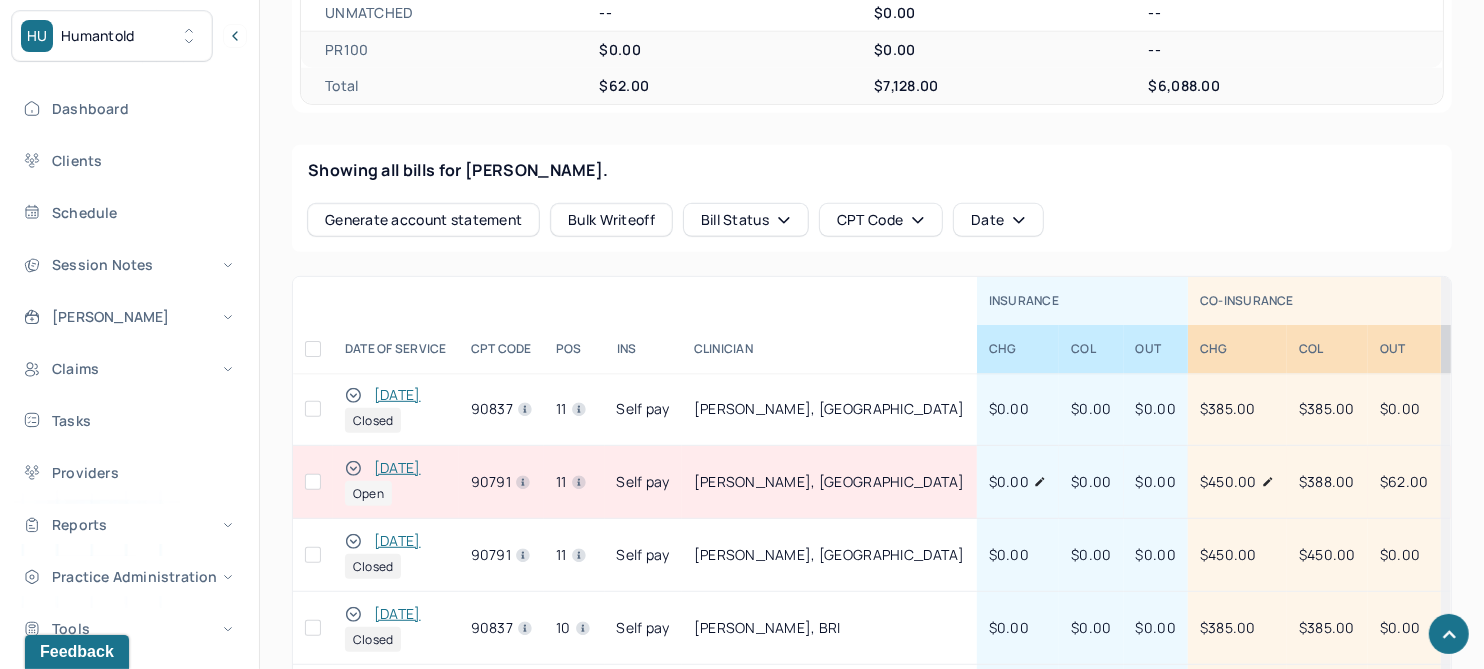 scroll, scrollTop: 801, scrollLeft: 0, axis: vertical 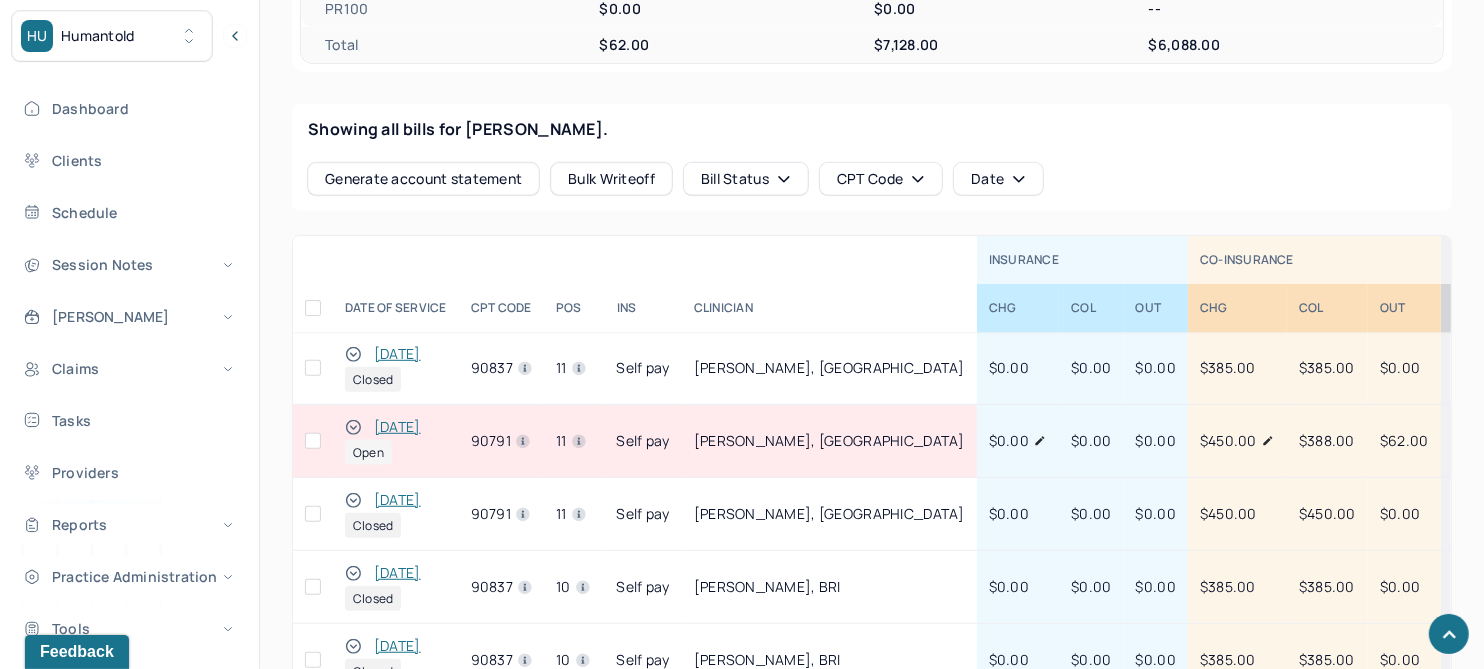 drag, startPoint x: 352, startPoint y: 403, endPoint x: 271, endPoint y: 477, distance: 109.713264 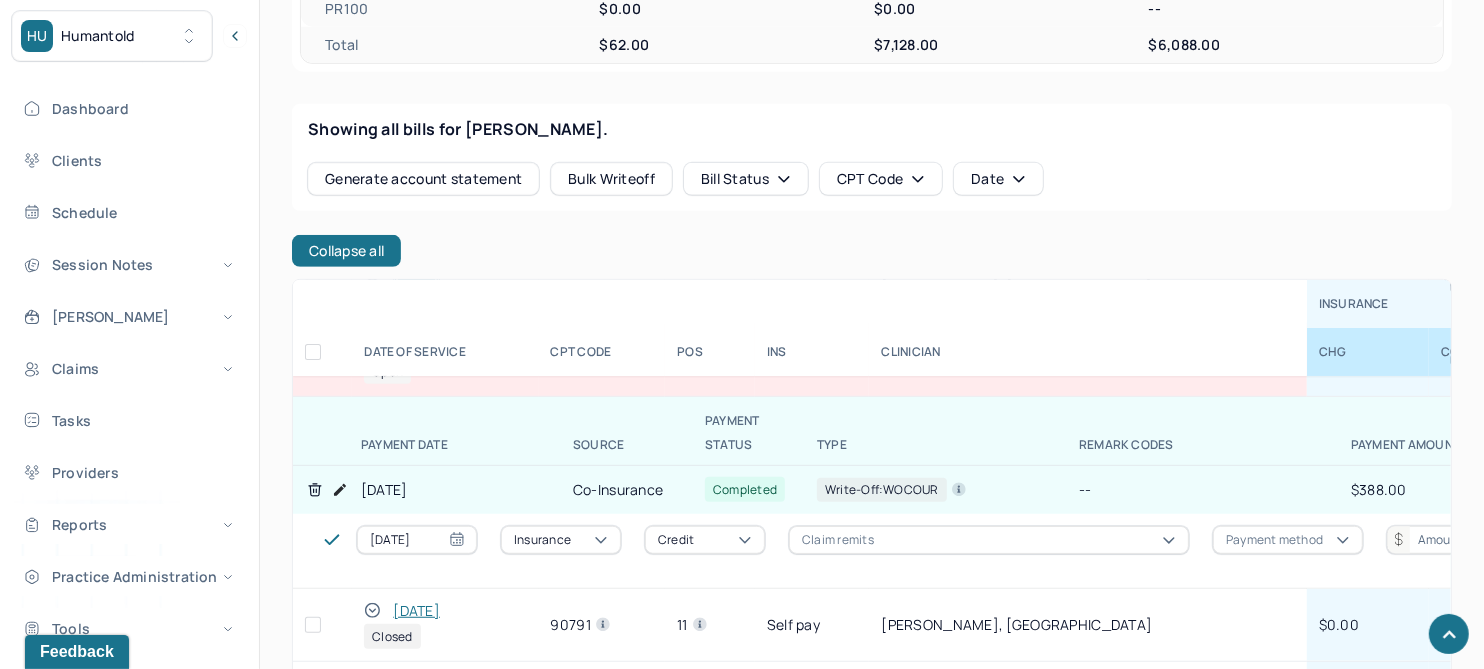 scroll, scrollTop: 0, scrollLeft: 0, axis: both 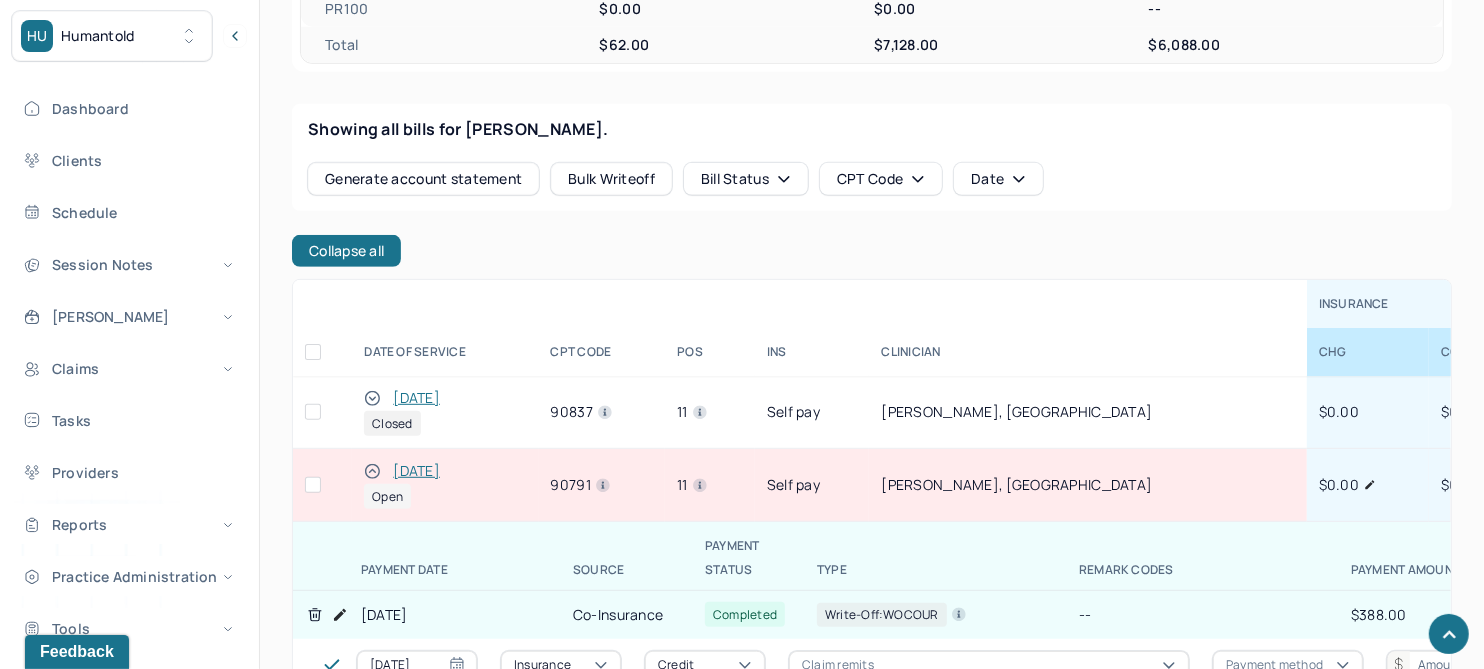 click on "[DATE]" at bounding box center [416, 471] 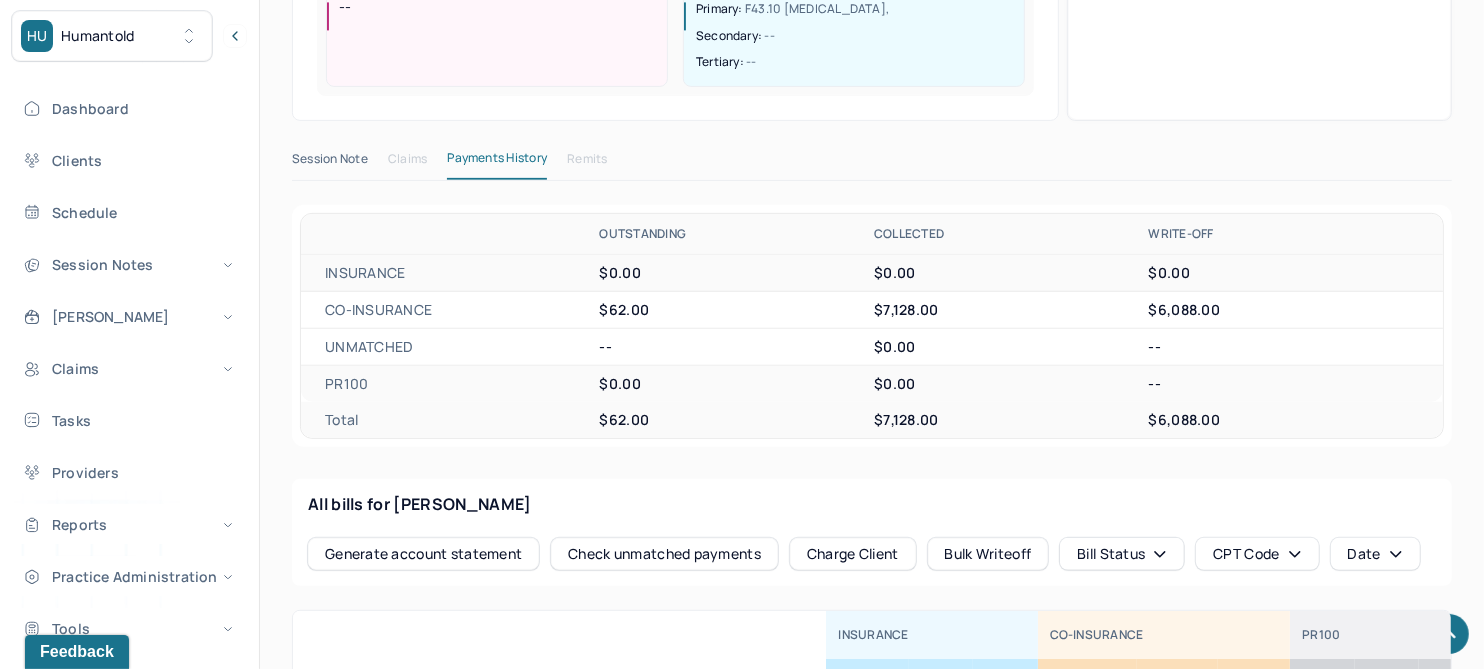 scroll, scrollTop: 479, scrollLeft: 0, axis: vertical 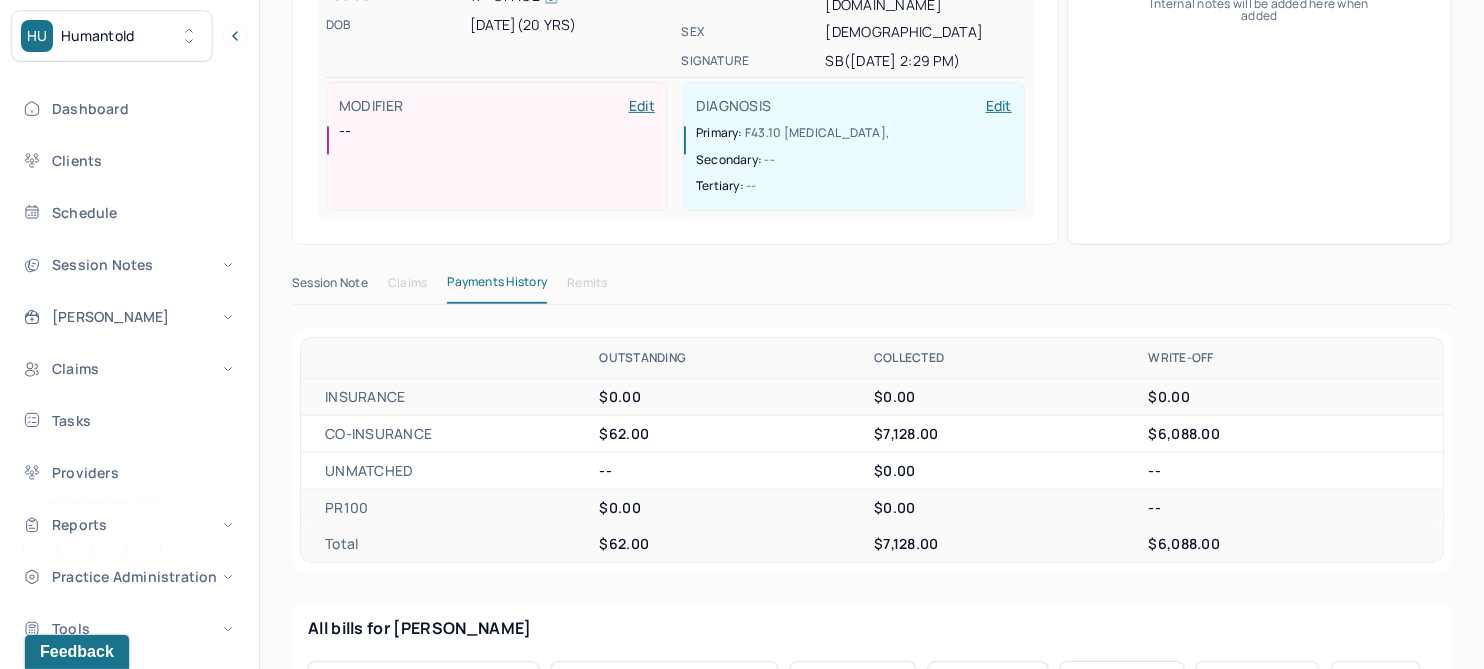 click on "Session Note" at bounding box center (330, 287) 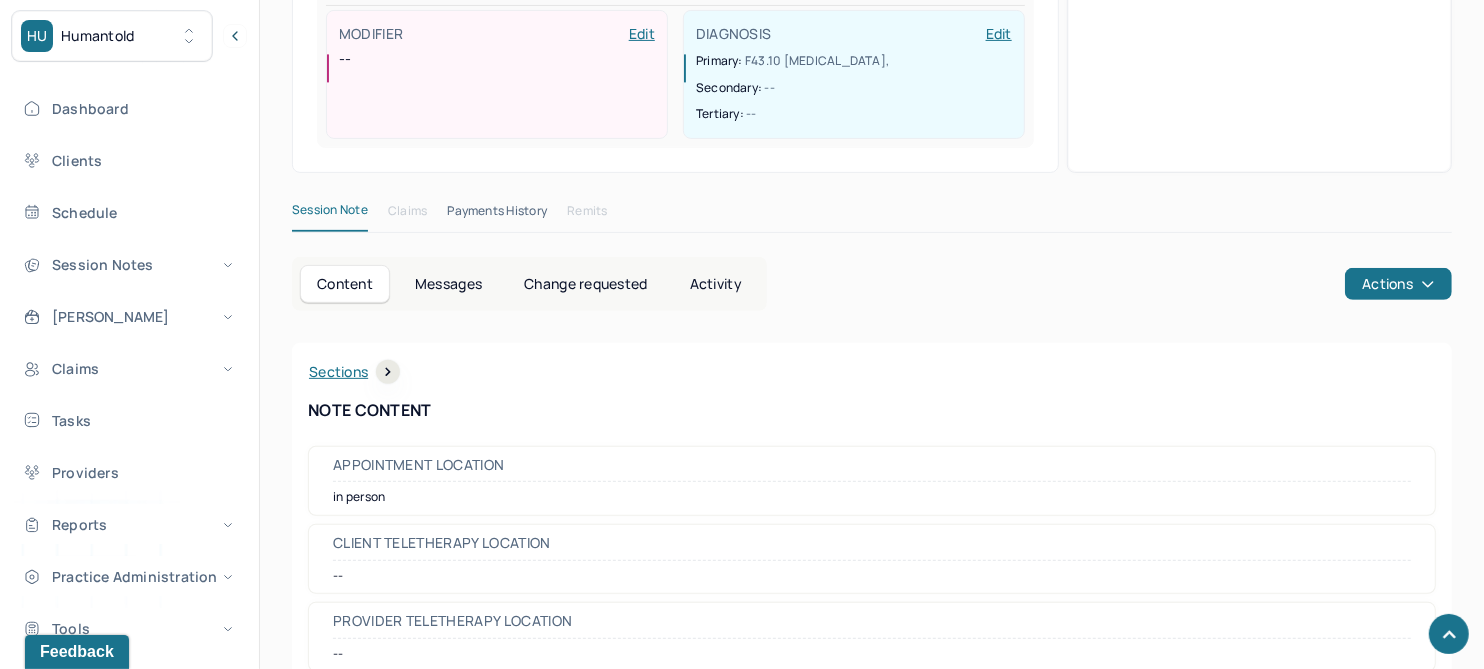 scroll, scrollTop: 729, scrollLeft: 0, axis: vertical 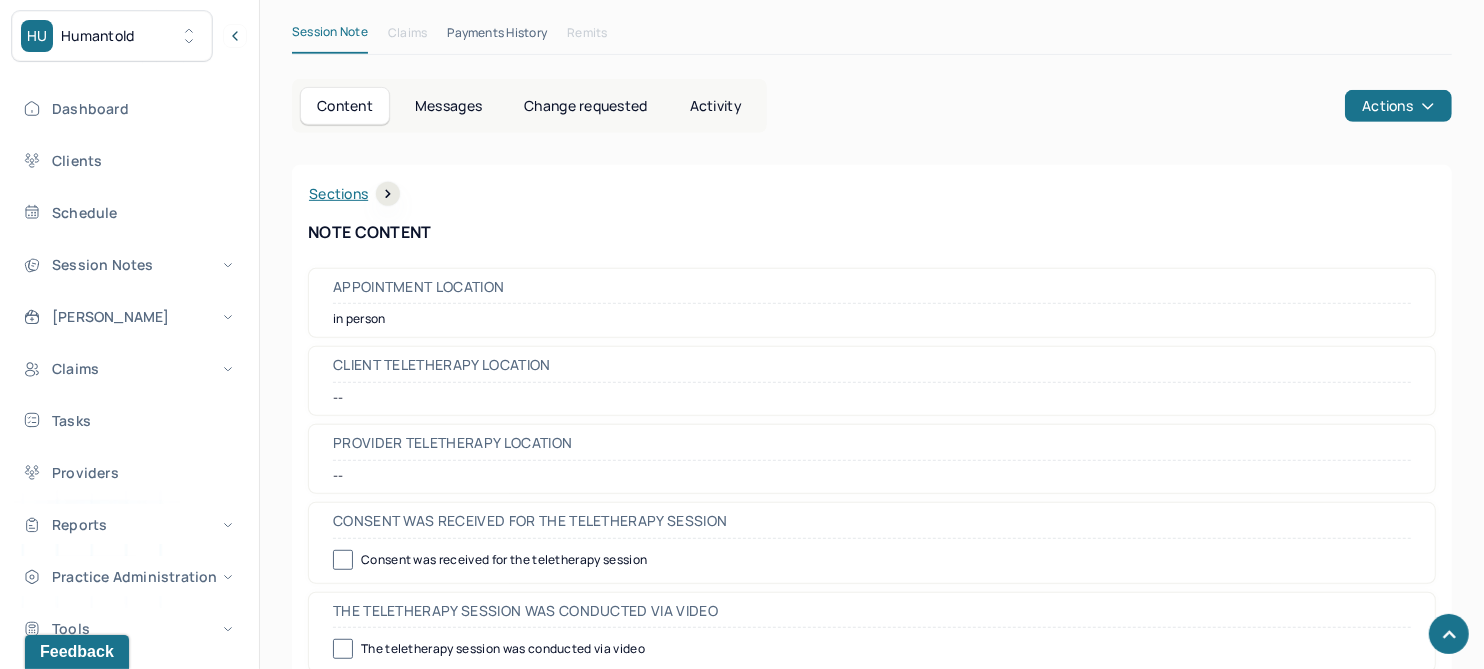 click on "Change requested" at bounding box center [585, 106] 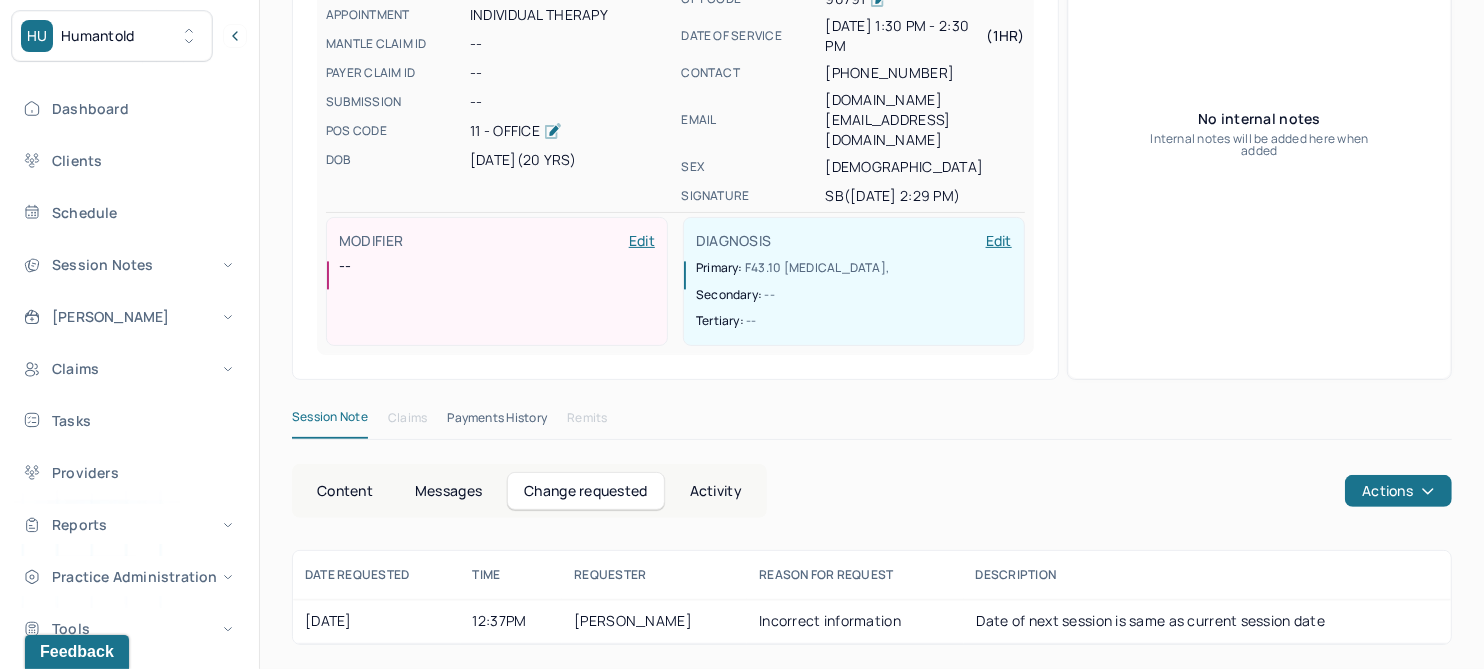 scroll, scrollTop: 302, scrollLeft: 0, axis: vertical 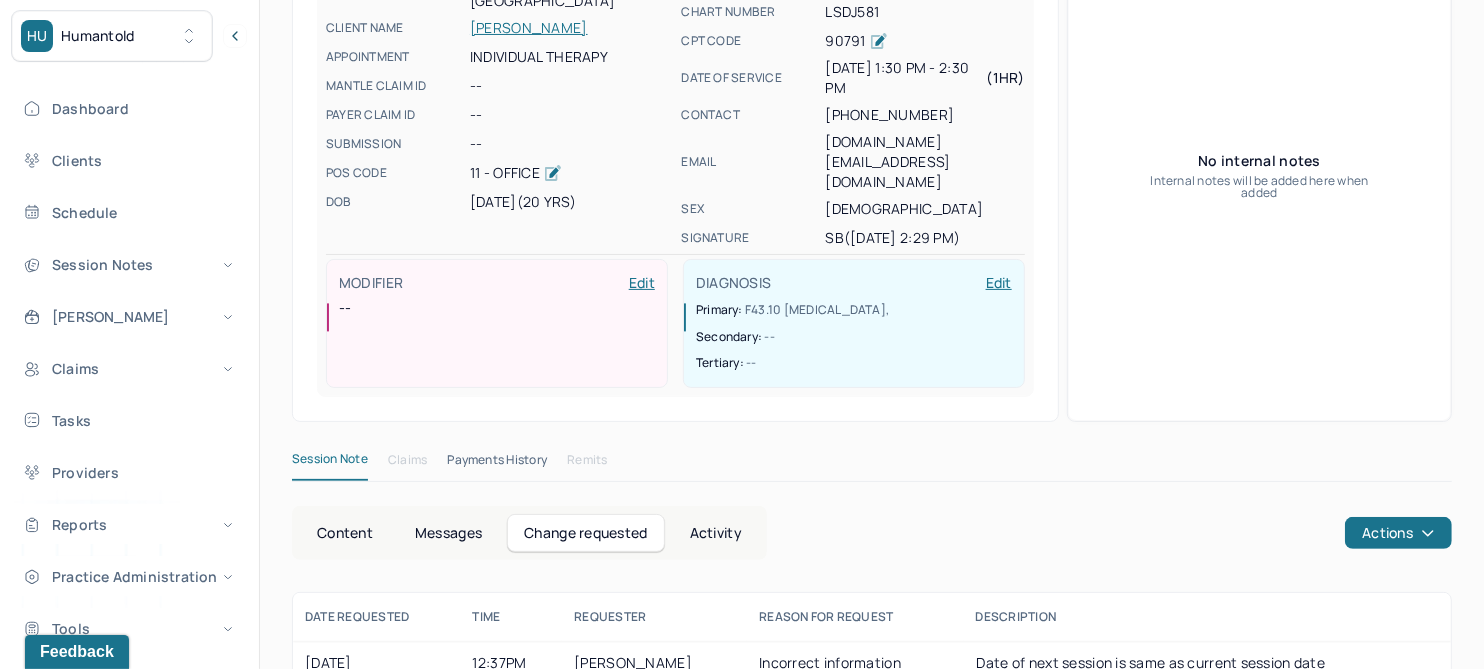 click on "Activity" at bounding box center (716, 533) 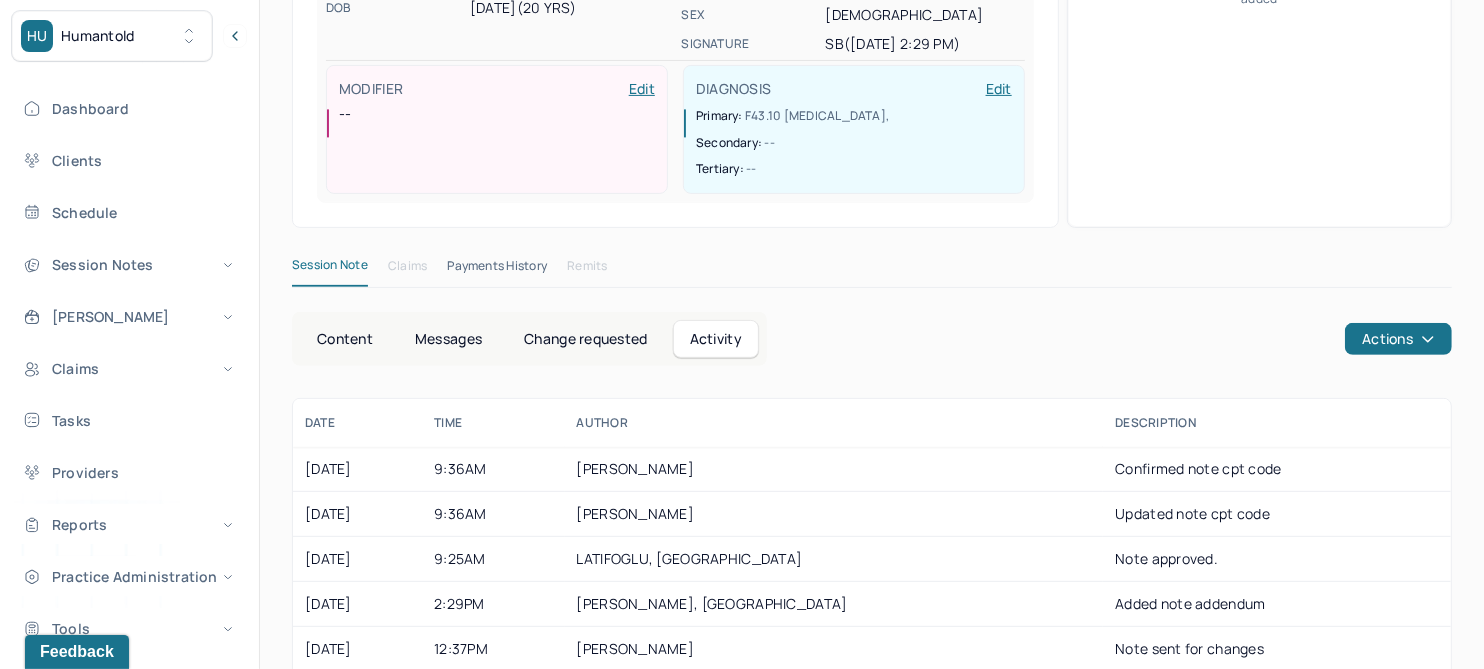 scroll, scrollTop: 552, scrollLeft: 0, axis: vertical 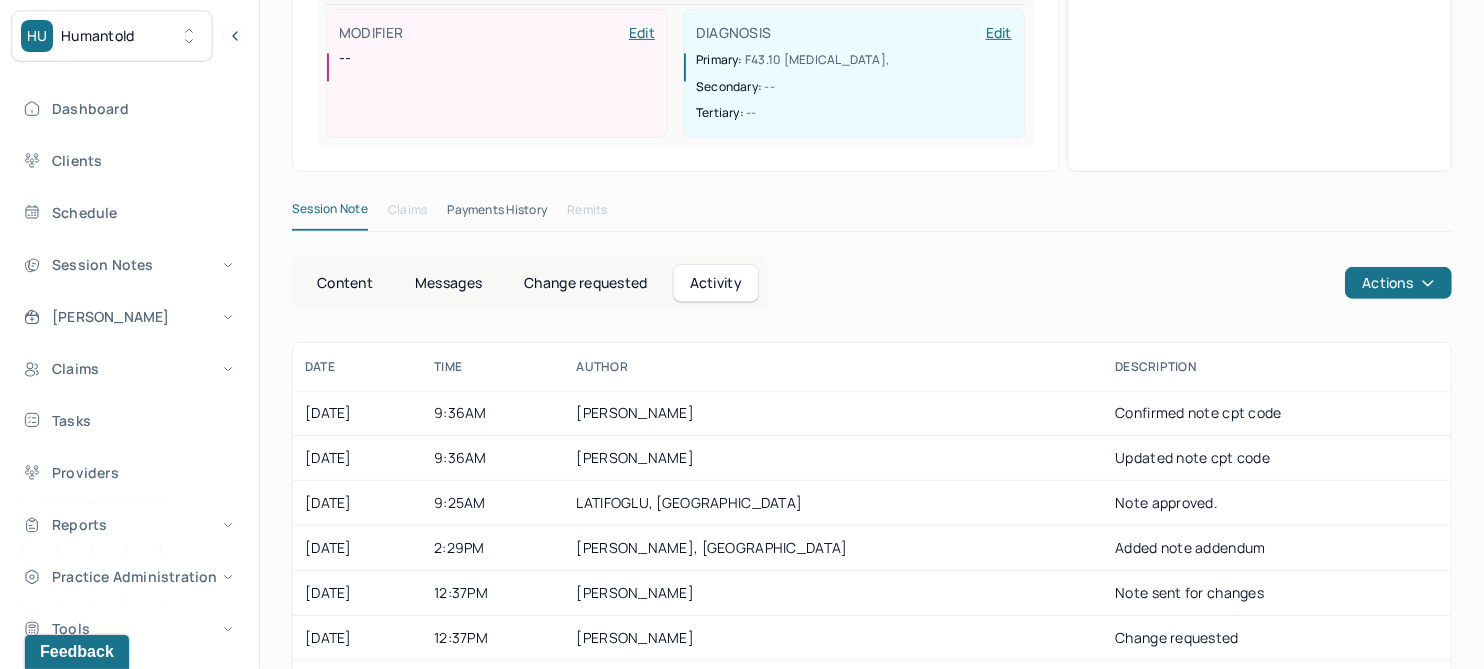 click on "Content" at bounding box center [345, 283] 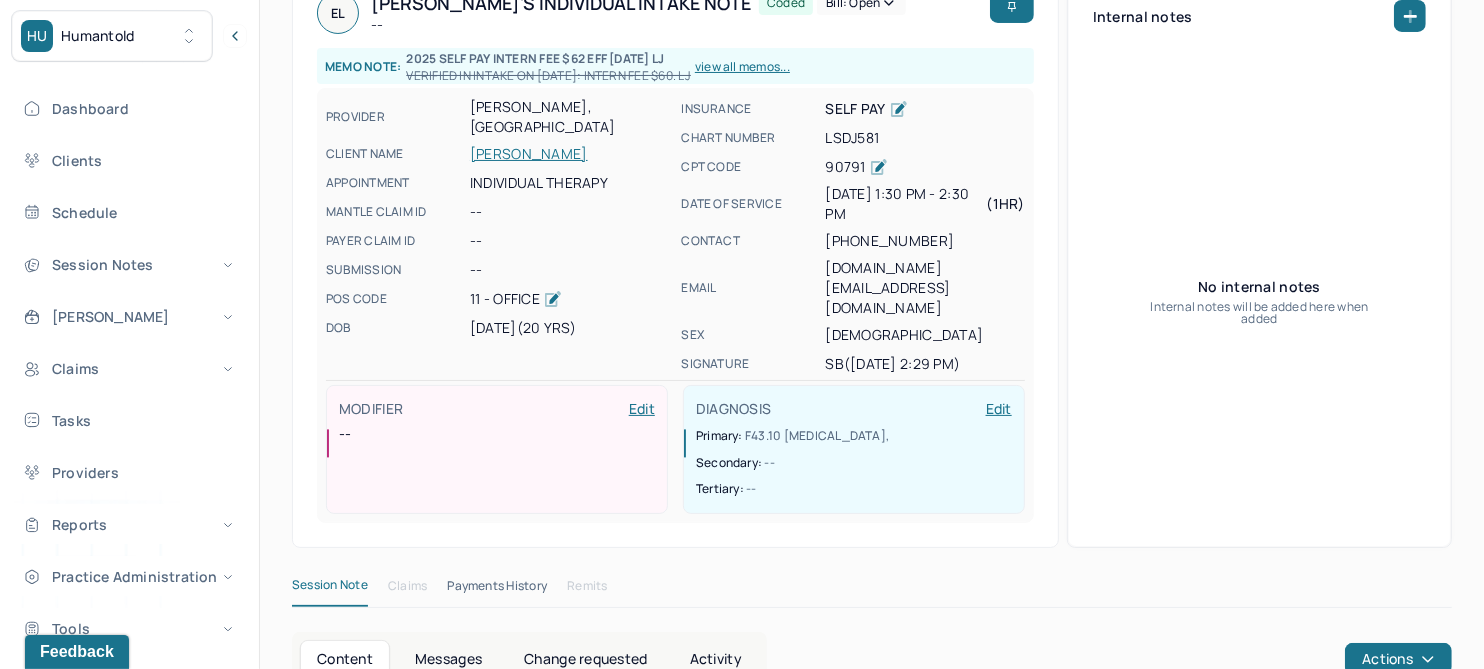 scroll, scrollTop: 125, scrollLeft: 0, axis: vertical 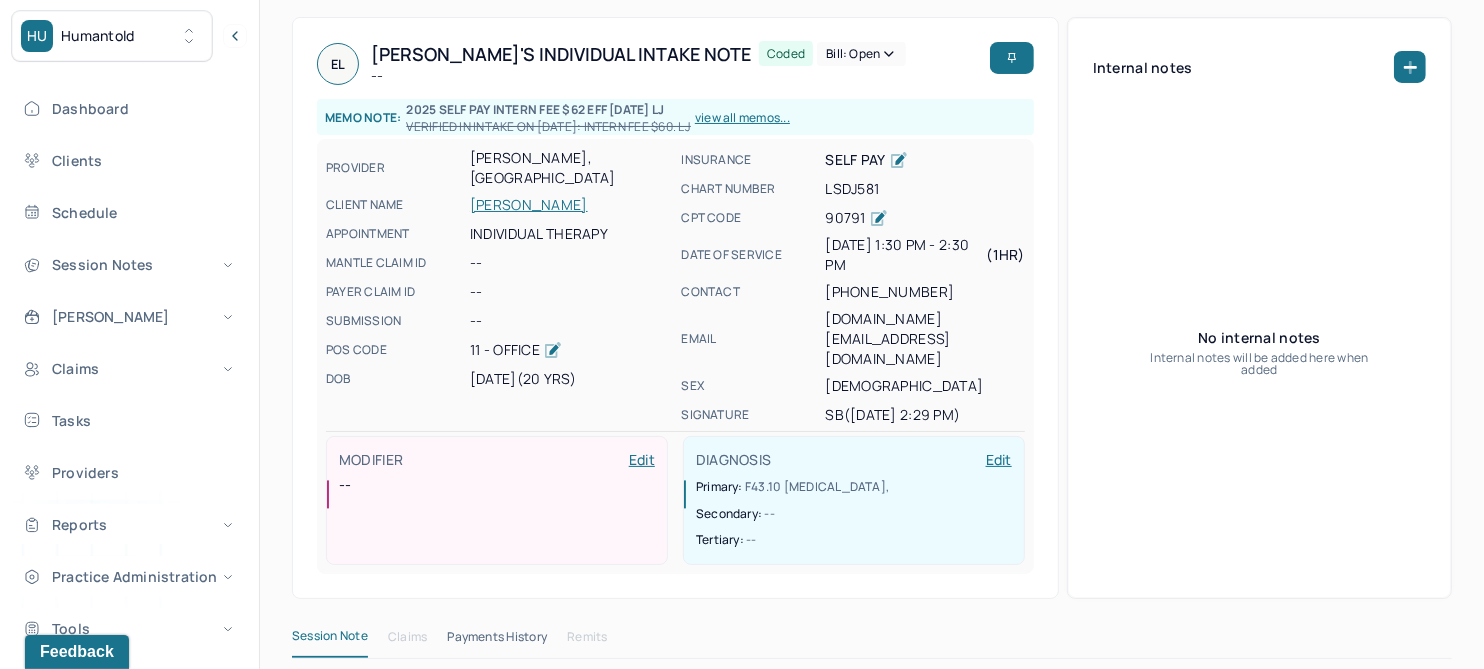 click on "[PERSON_NAME]" at bounding box center (569, 205) 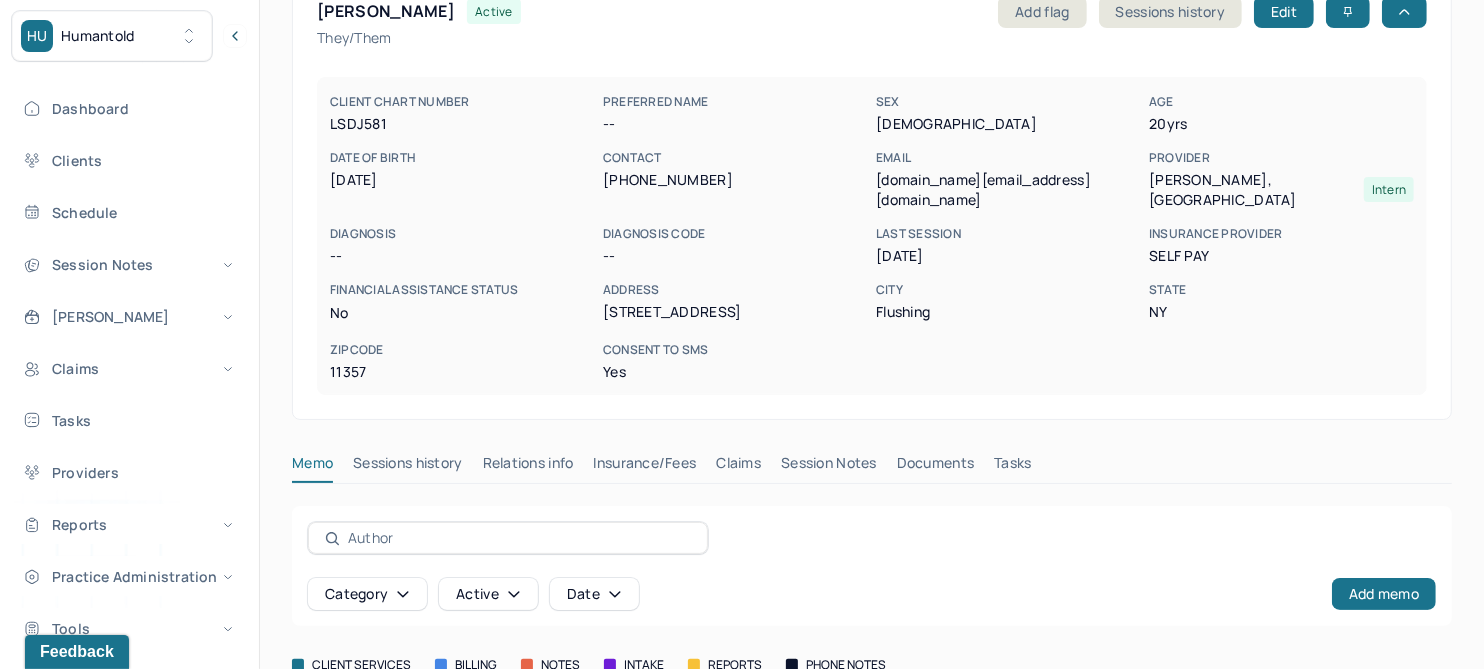 scroll, scrollTop: 0, scrollLeft: 0, axis: both 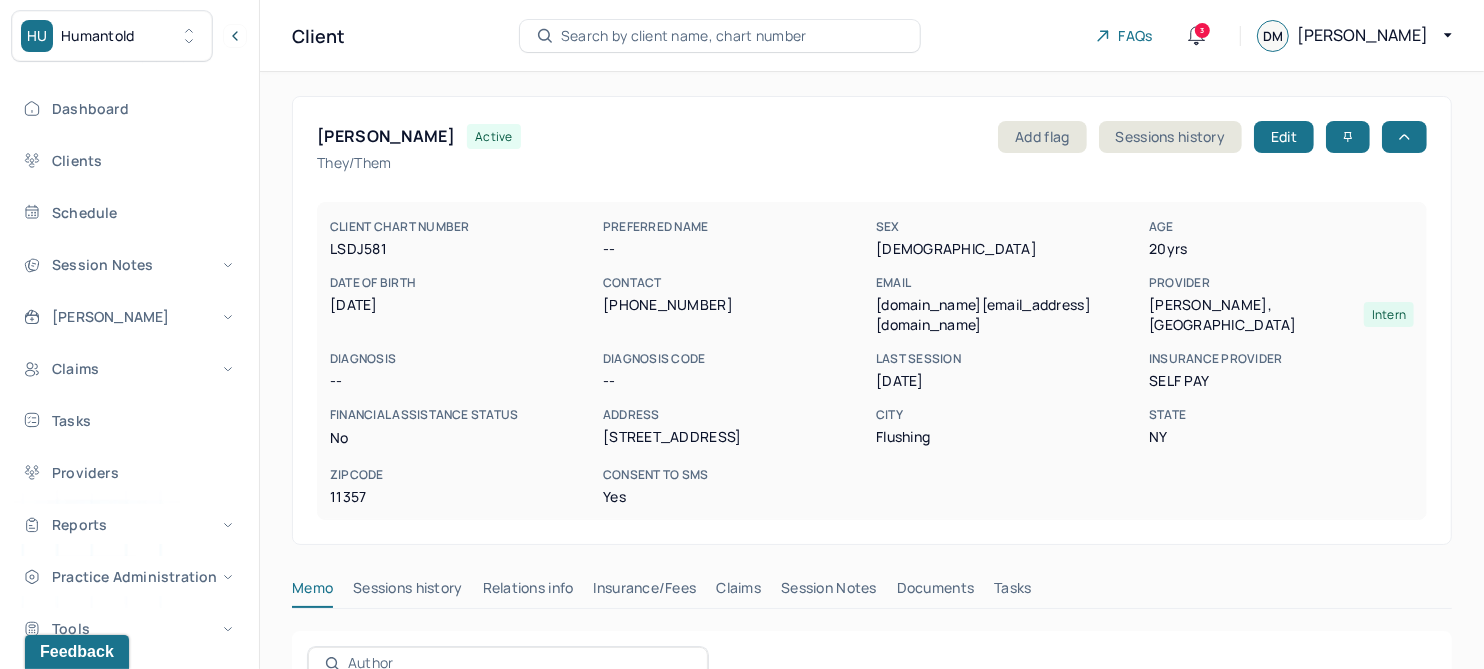 click on "Claims" at bounding box center [738, 592] 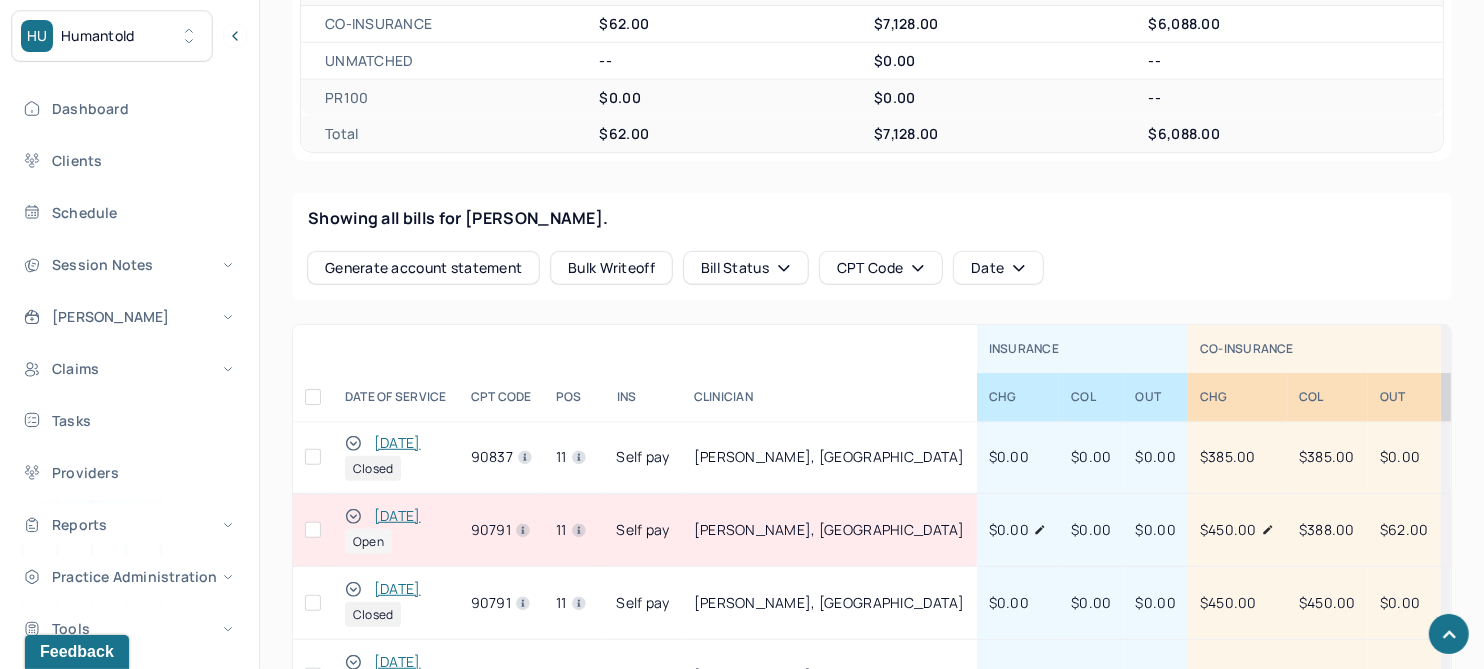 scroll, scrollTop: 750, scrollLeft: 0, axis: vertical 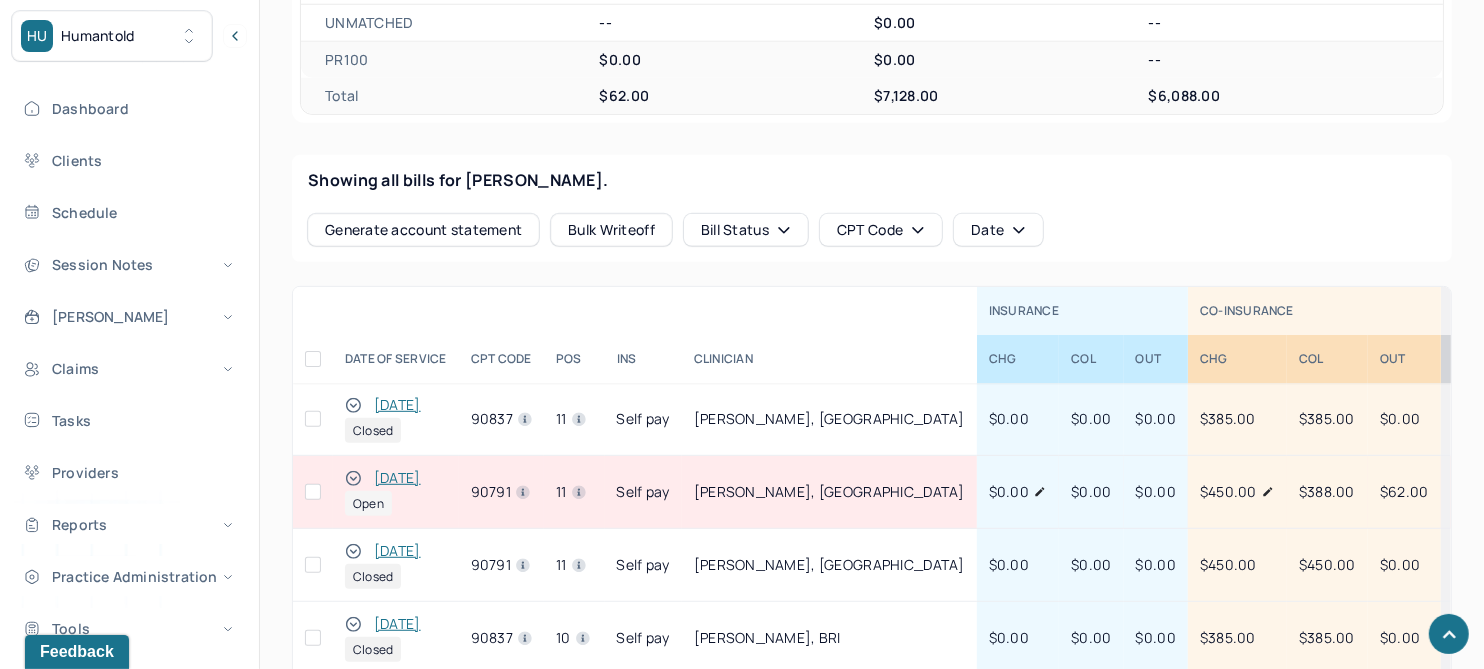 click 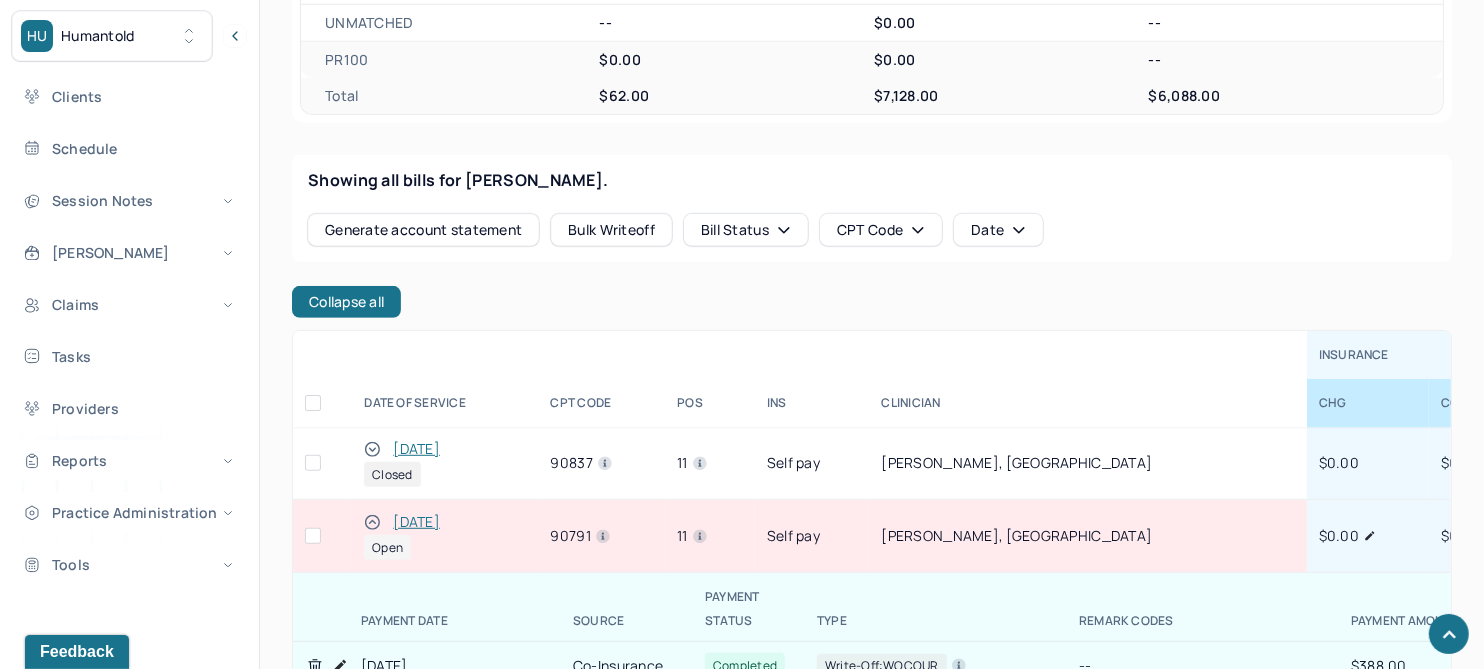 scroll, scrollTop: 114, scrollLeft: 0, axis: vertical 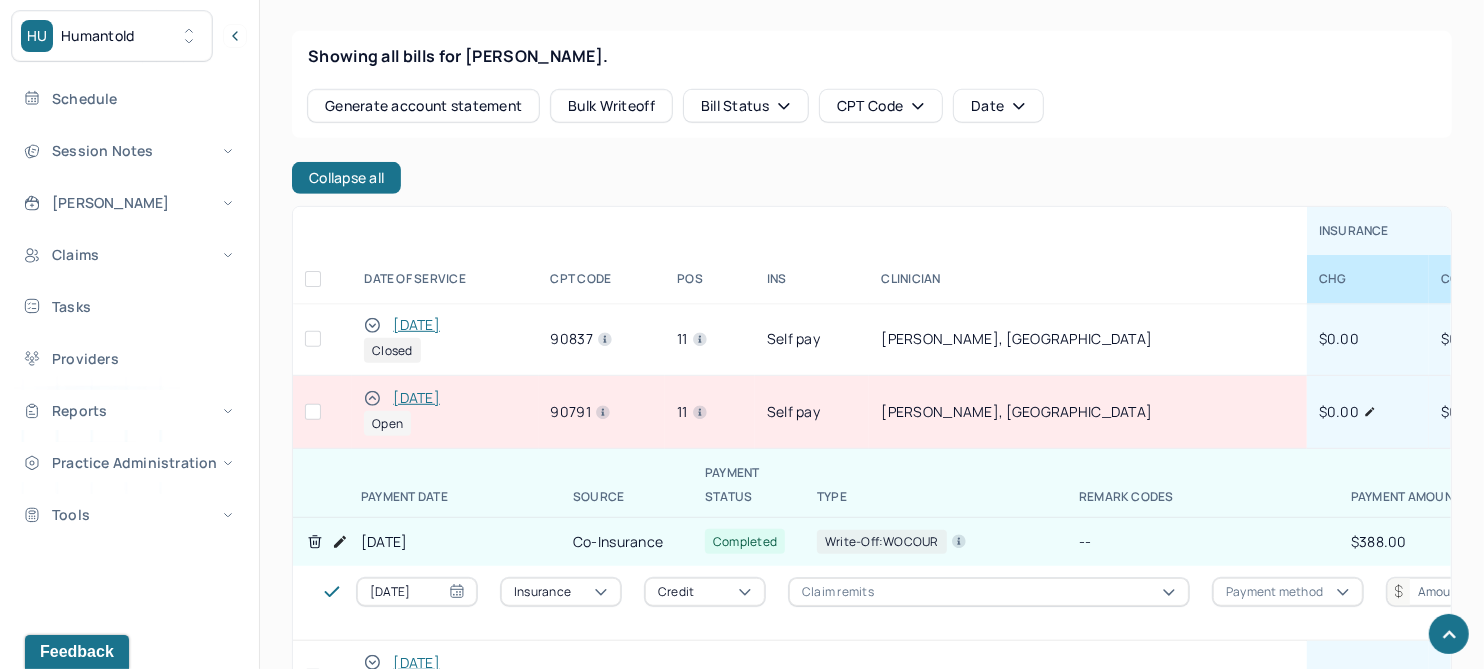 click on "[DATE]" at bounding box center [416, 398] 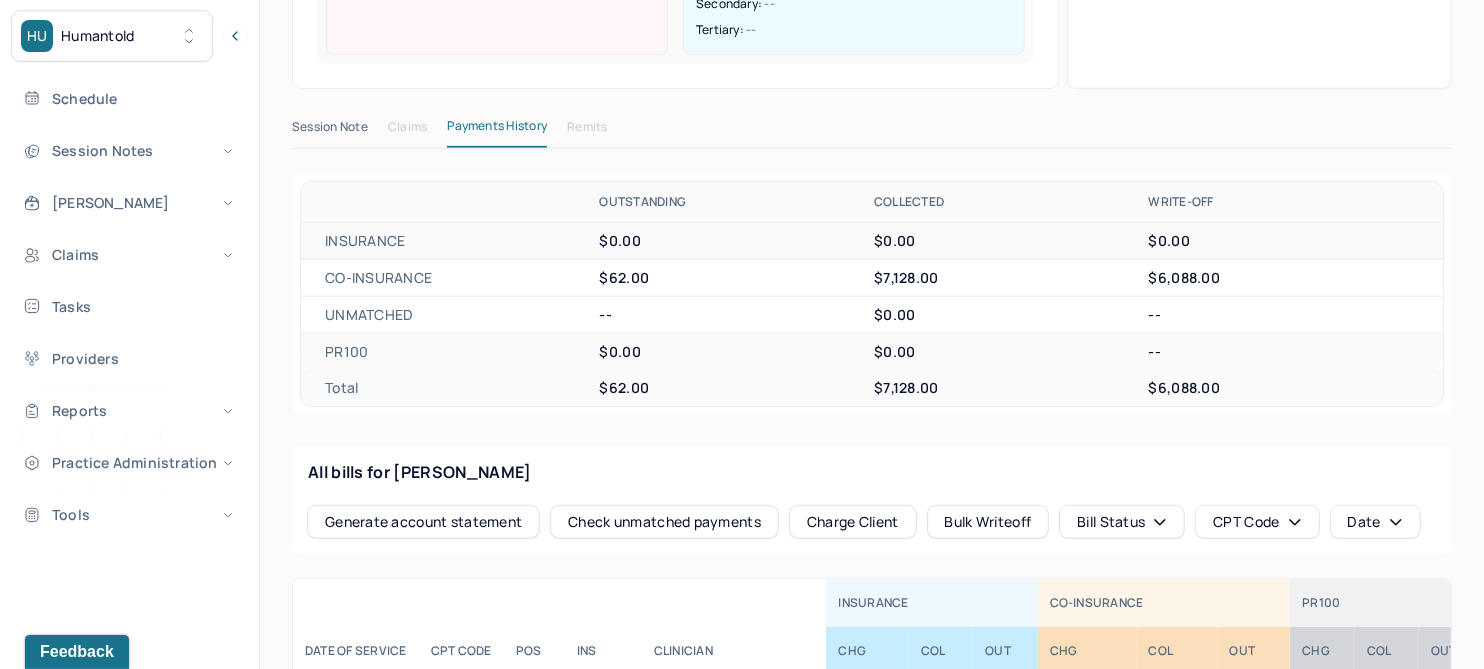 scroll, scrollTop: 303, scrollLeft: 0, axis: vertical 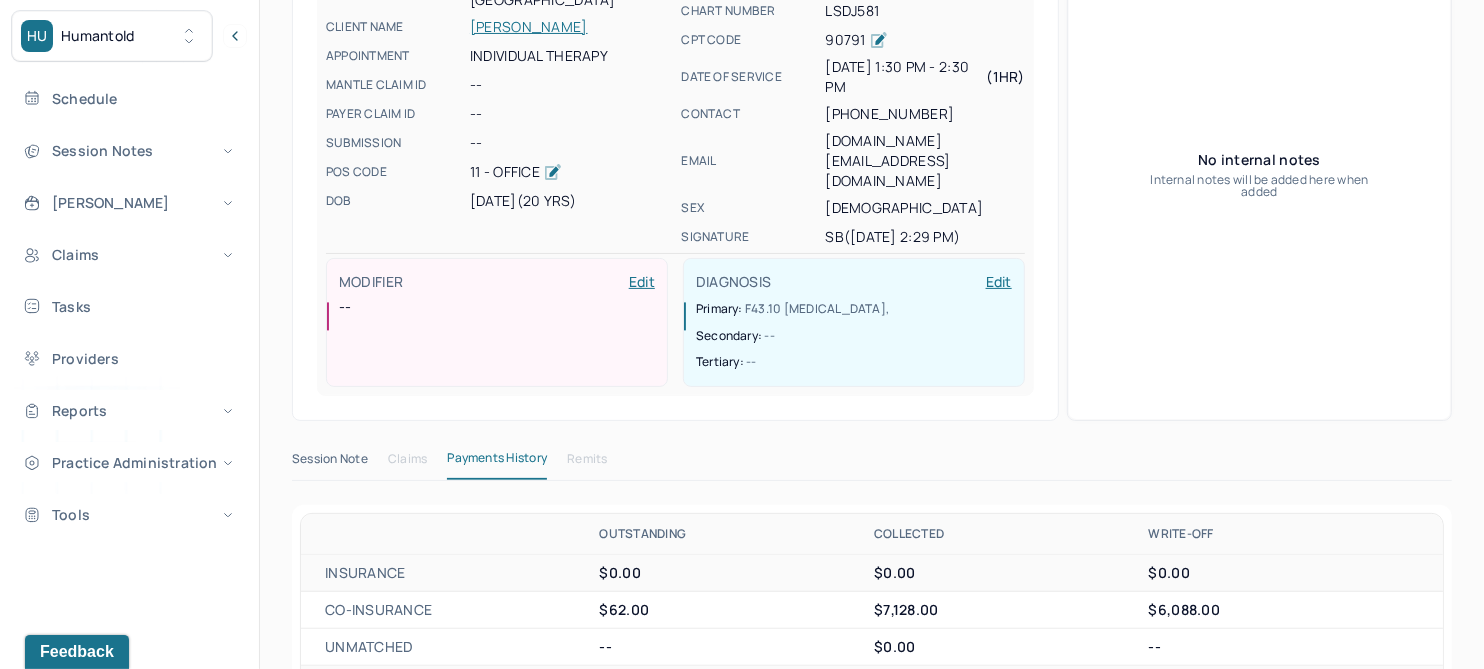 click on "Session Note" at bounding box center [330, 463] 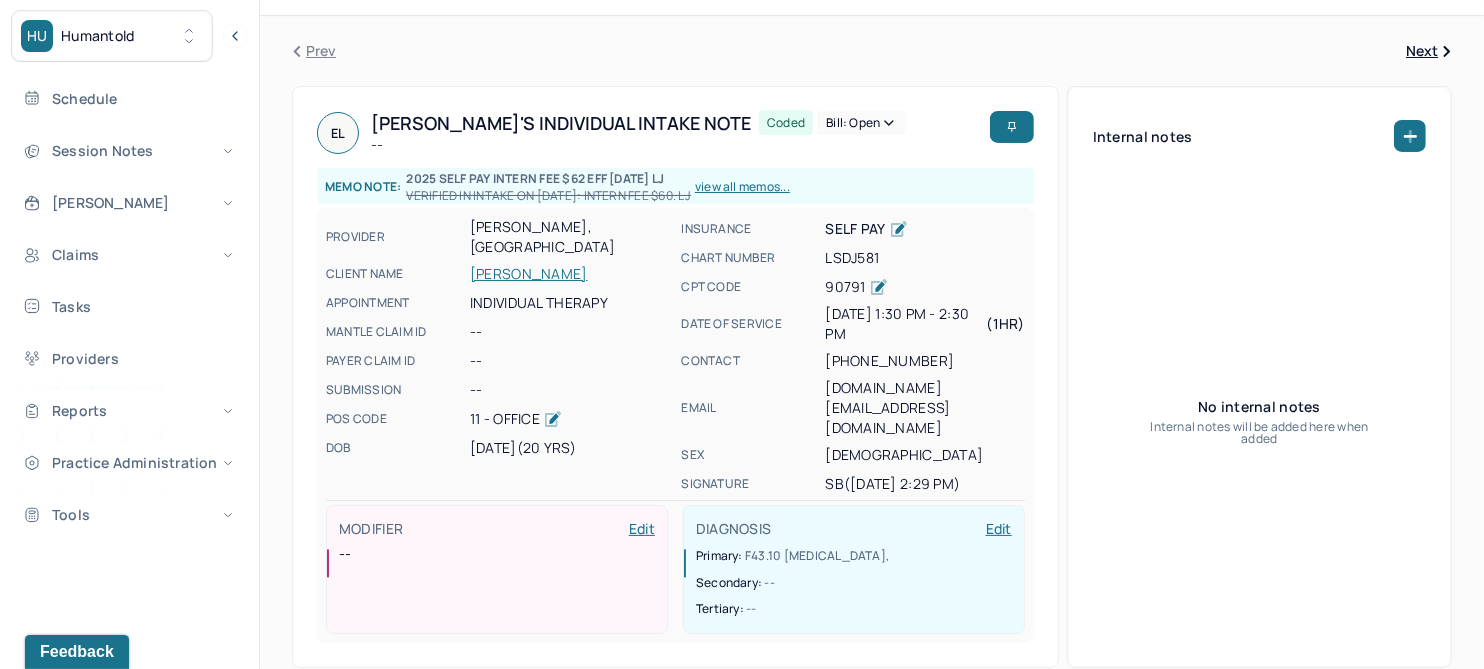 scroll, scrollTop: 53, scrollLeft: 0, axis: vertical 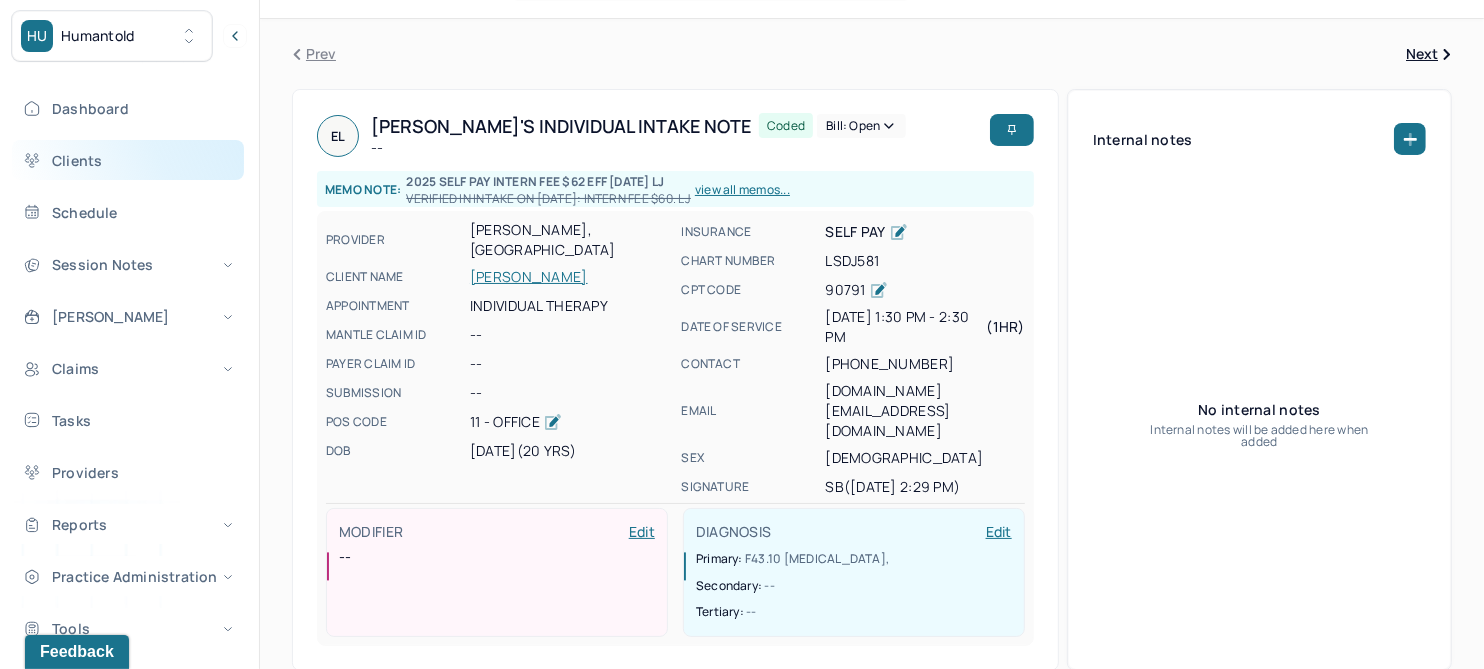 click on "Clients" at bounding box center (128, 160) 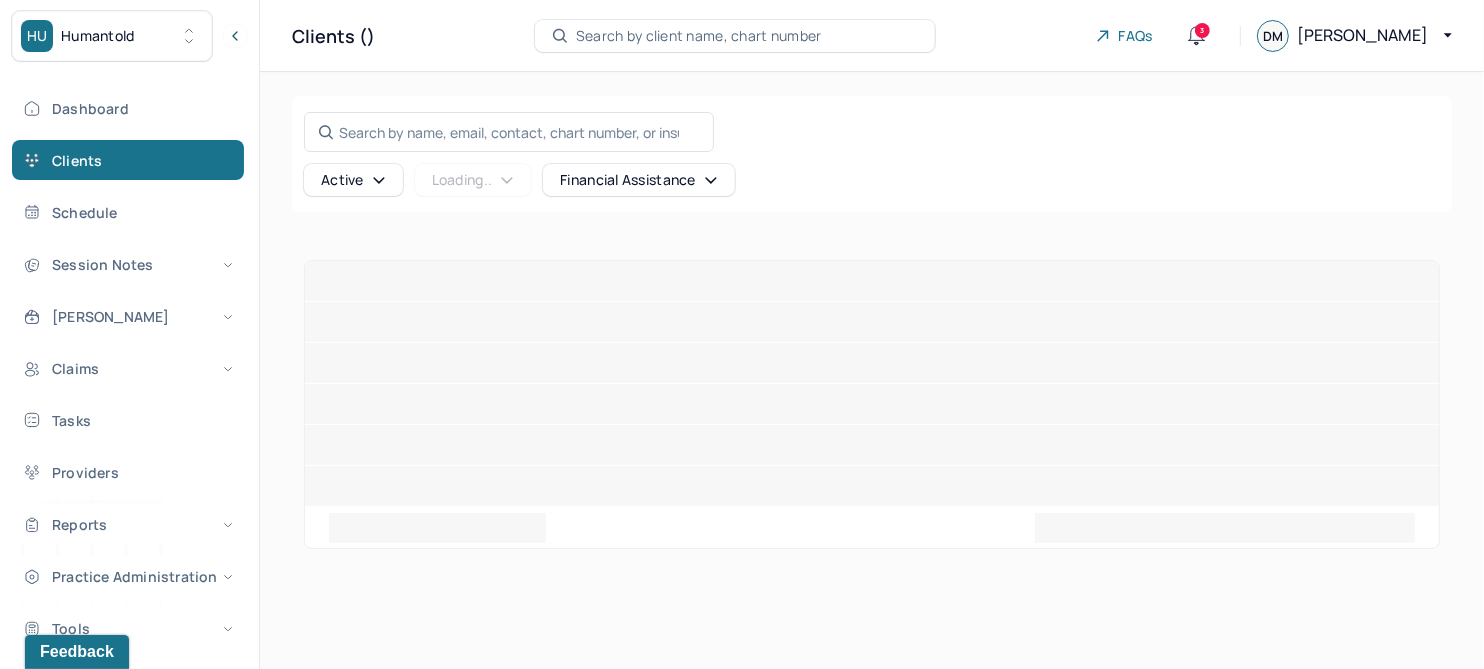 scroll, scrollTop: 0, scrollLeft: 0, axis: both 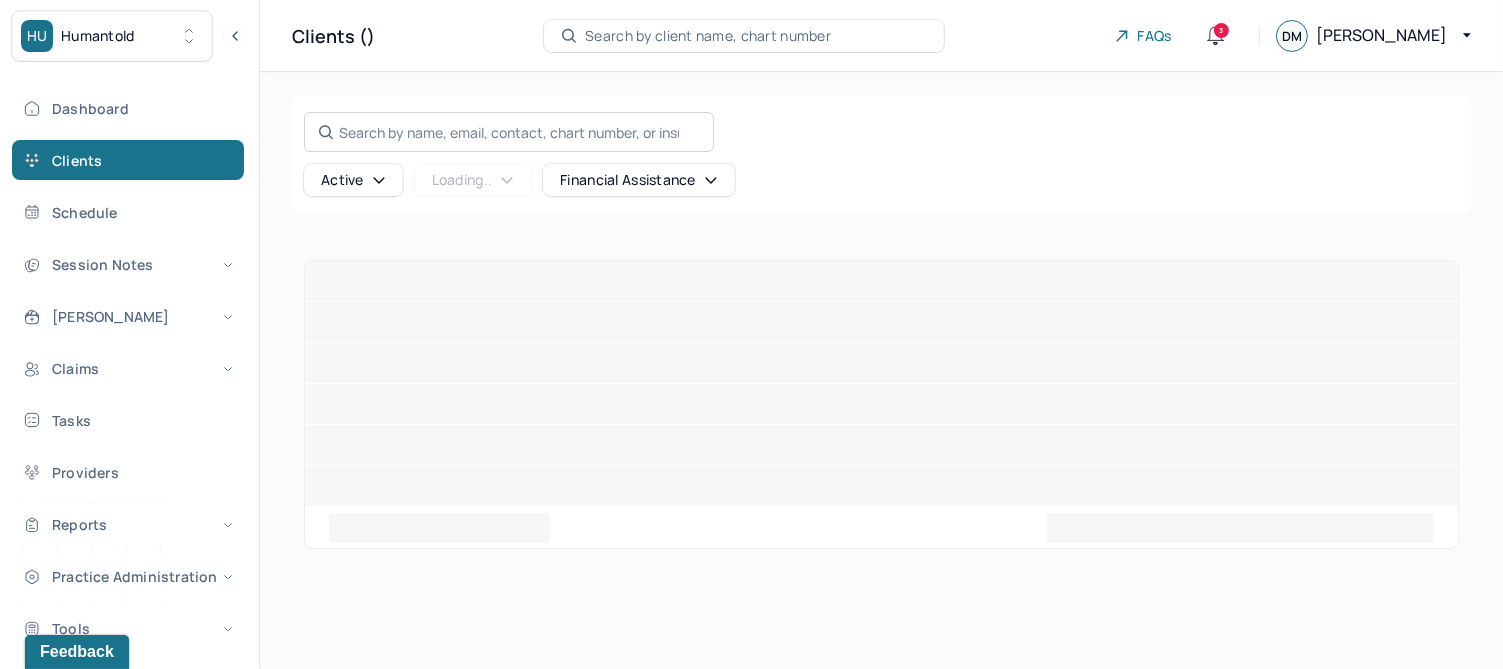 click on "Search by name, email, contact, chart number, or insurance id..." at bounding box center [509, 132] 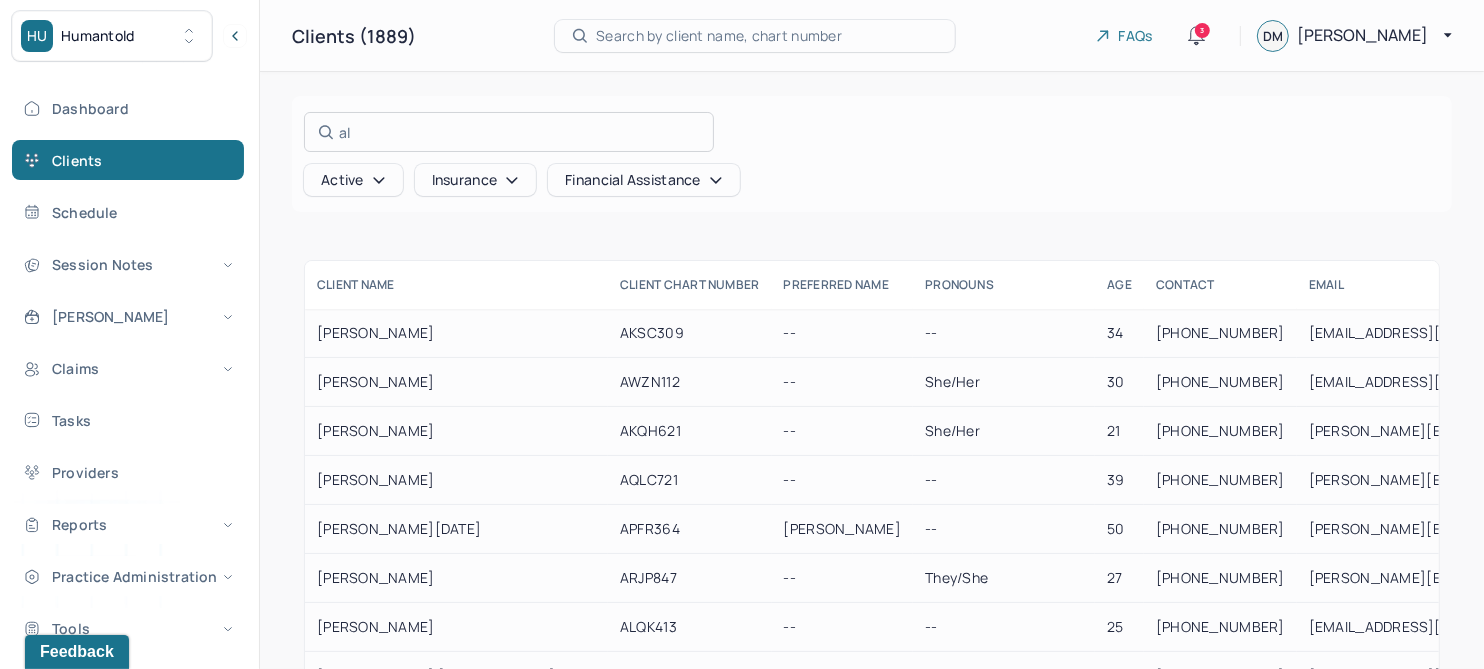 type on "a" 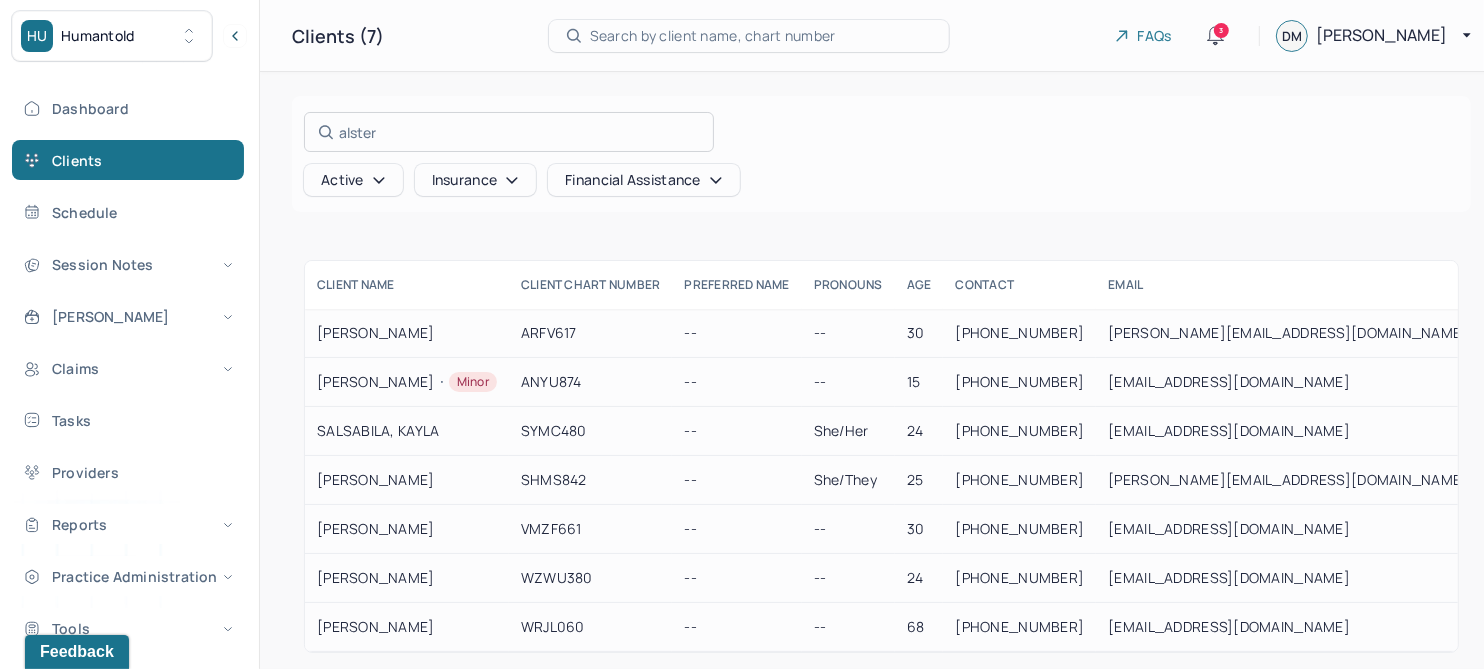 type on "alster" 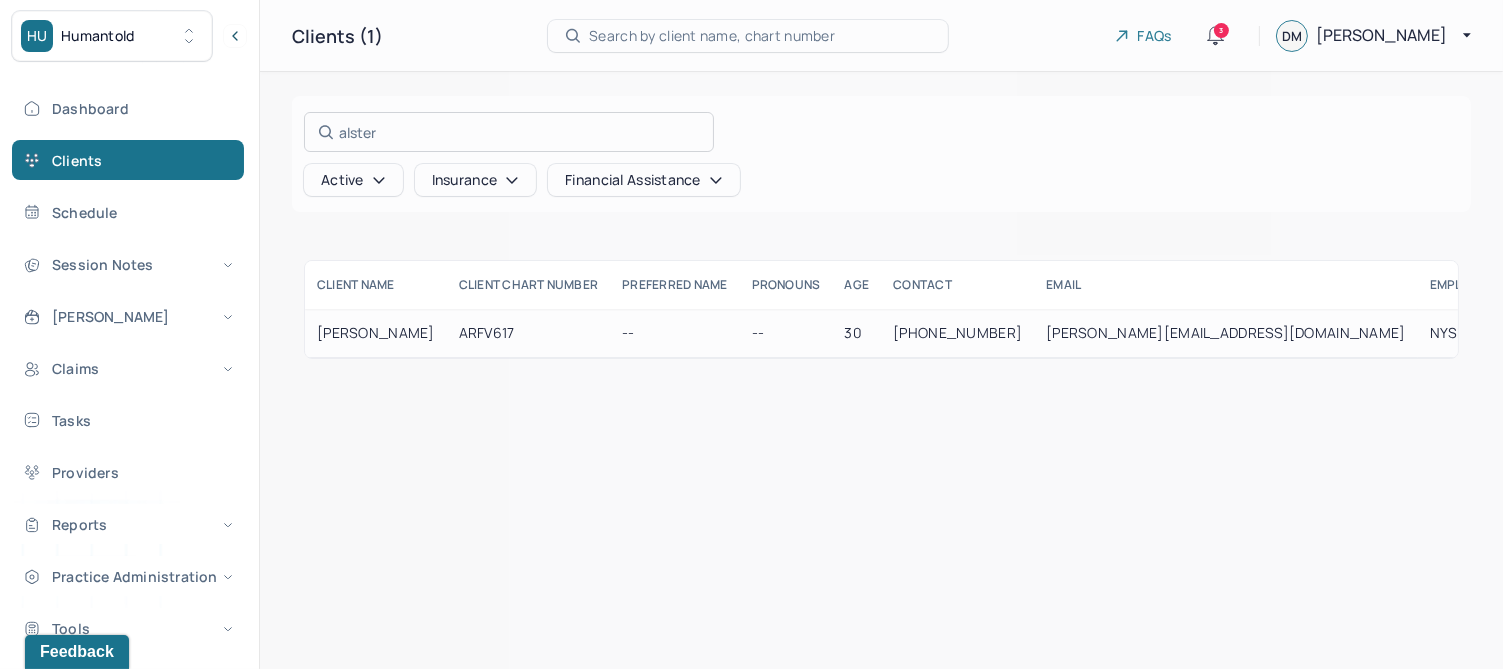 click at bounding box center [751, 334] 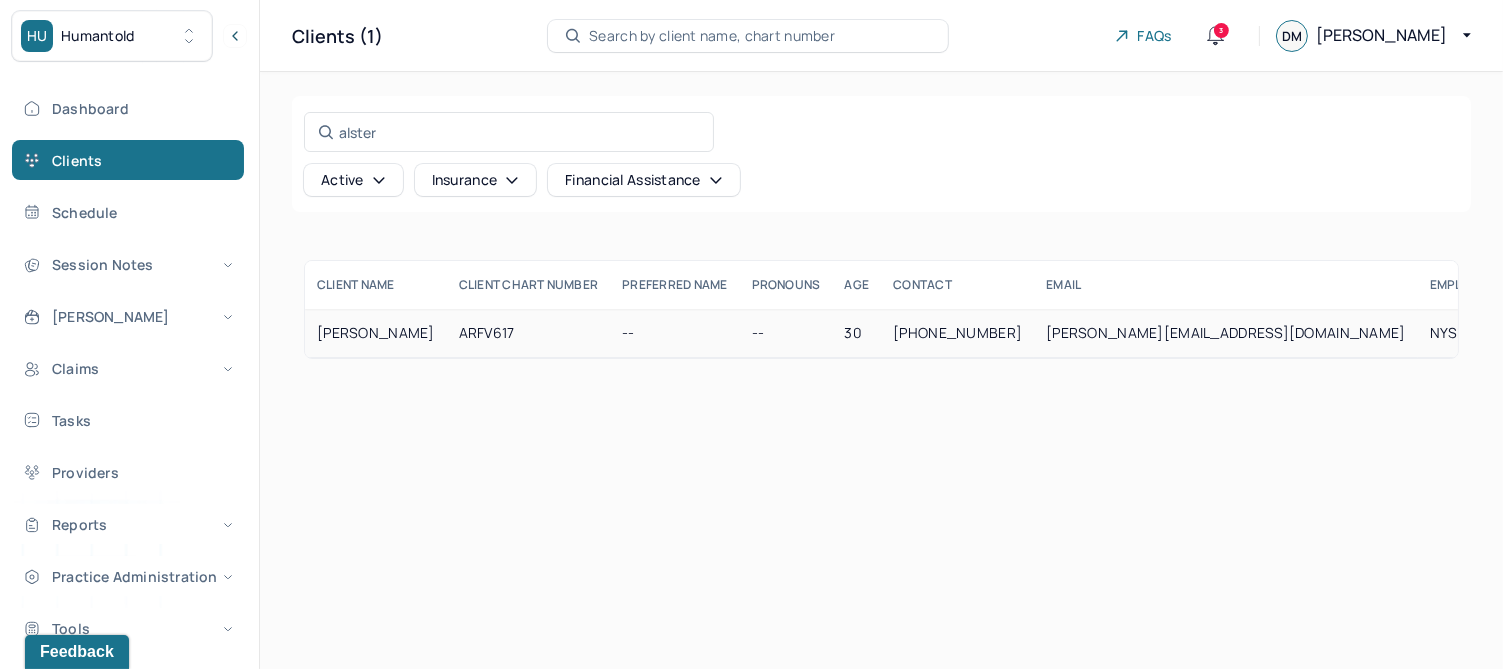 click on "[PERSON_NAME]" at bounding box center (376, 333) 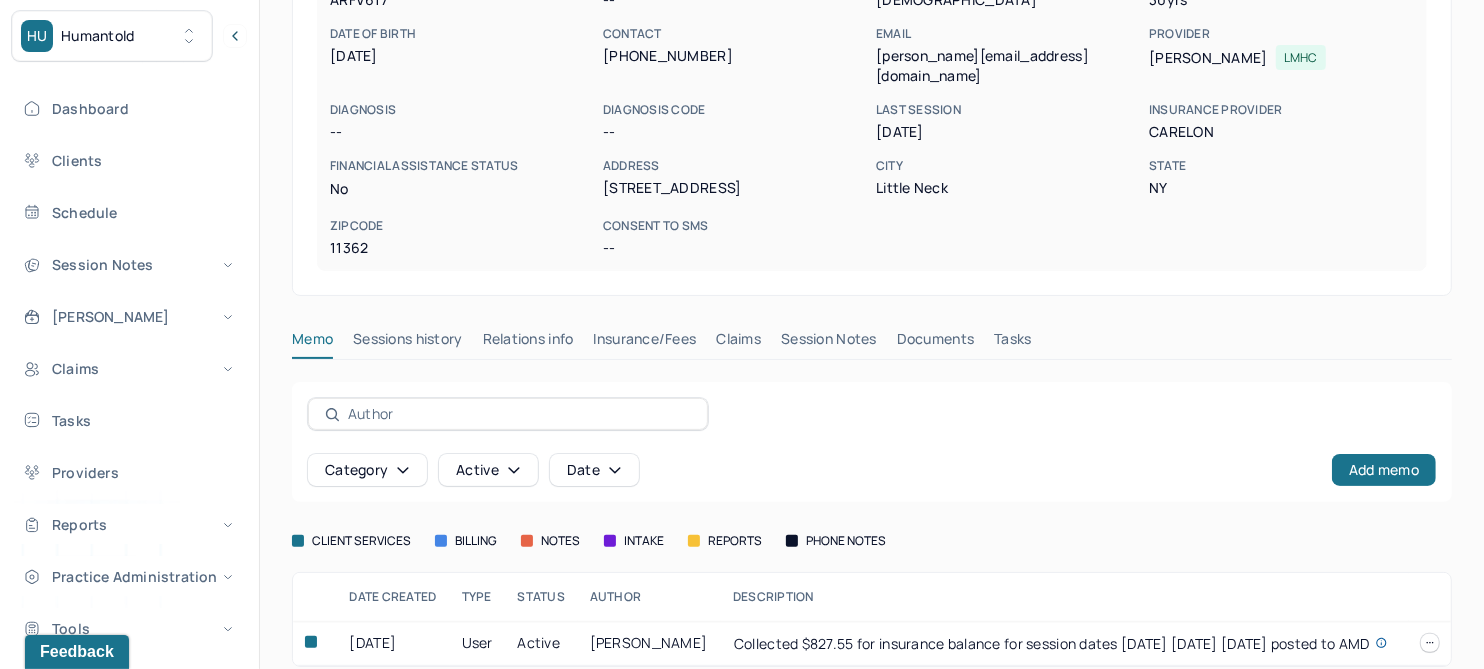 scroll, scrollTop: 250, scrollLeft: 0, axis: vertical 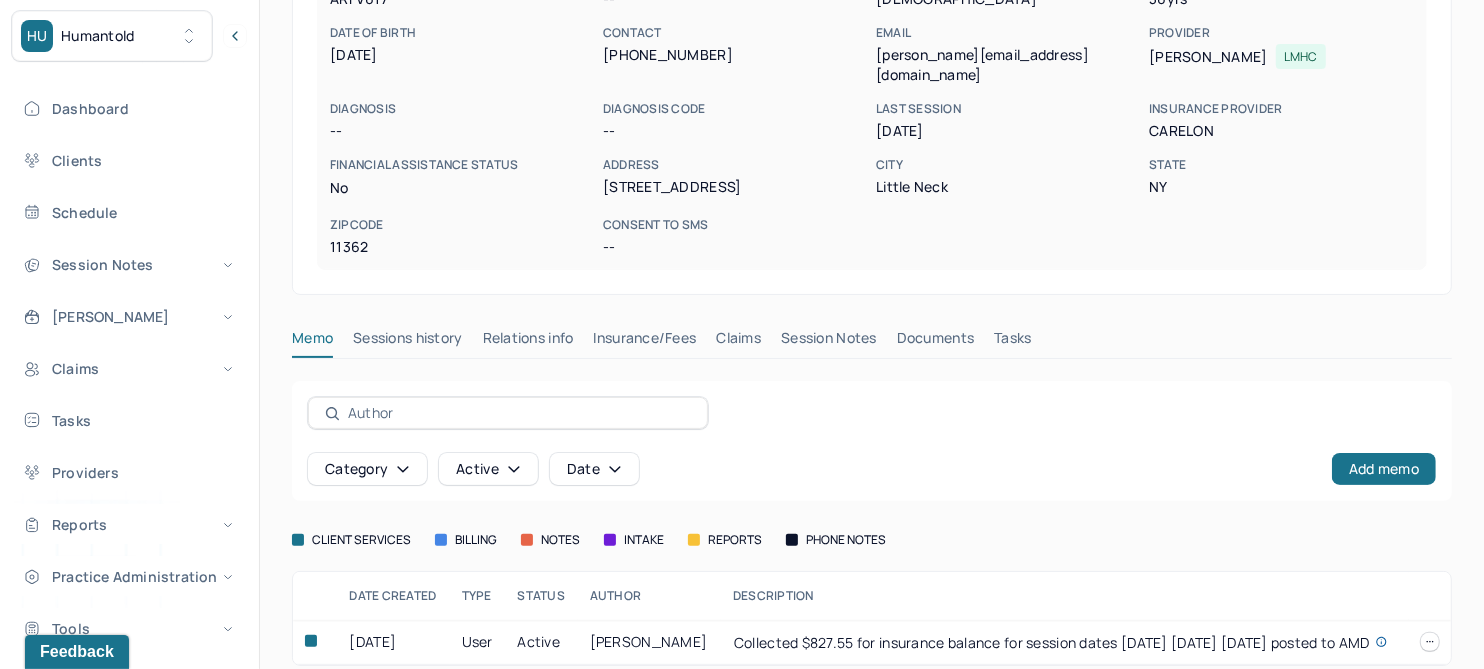 click on "Session Notes" at bounding box center (829, 342) 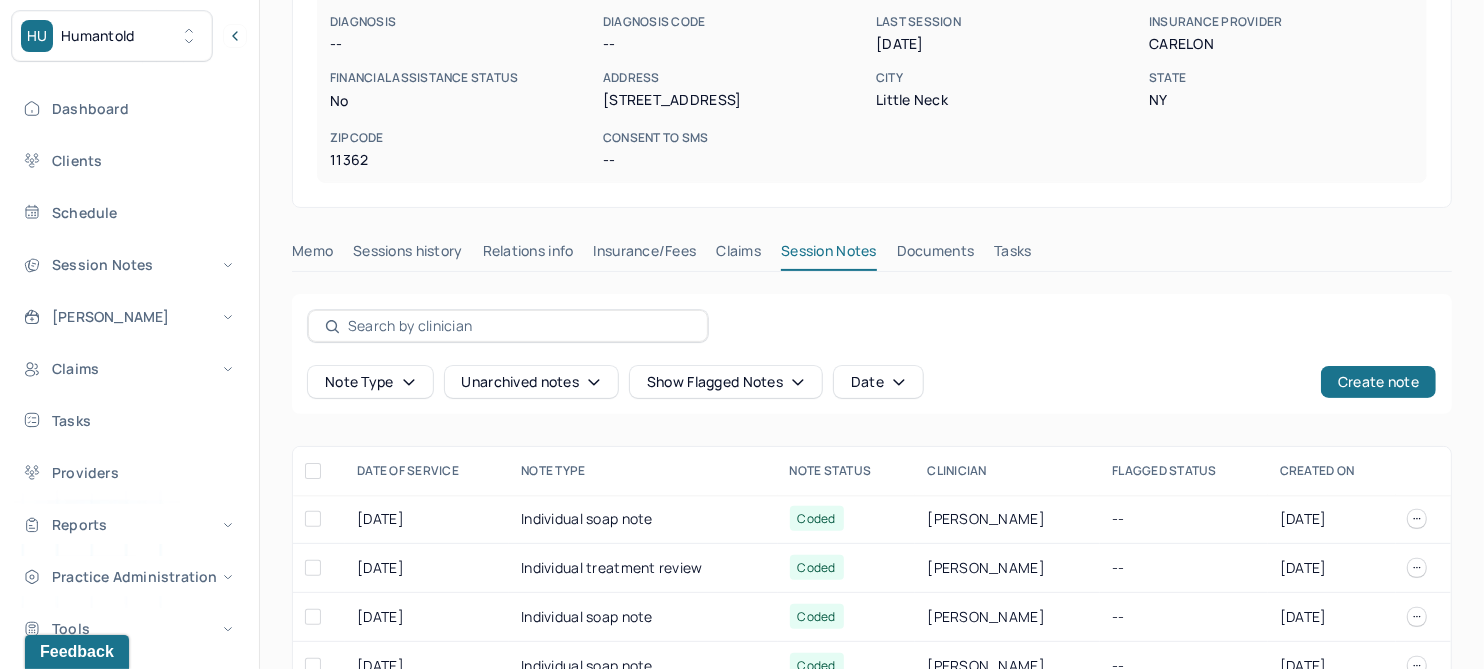 scroll, scrollTop: 374, scrollLeft: 0, axis: vertical 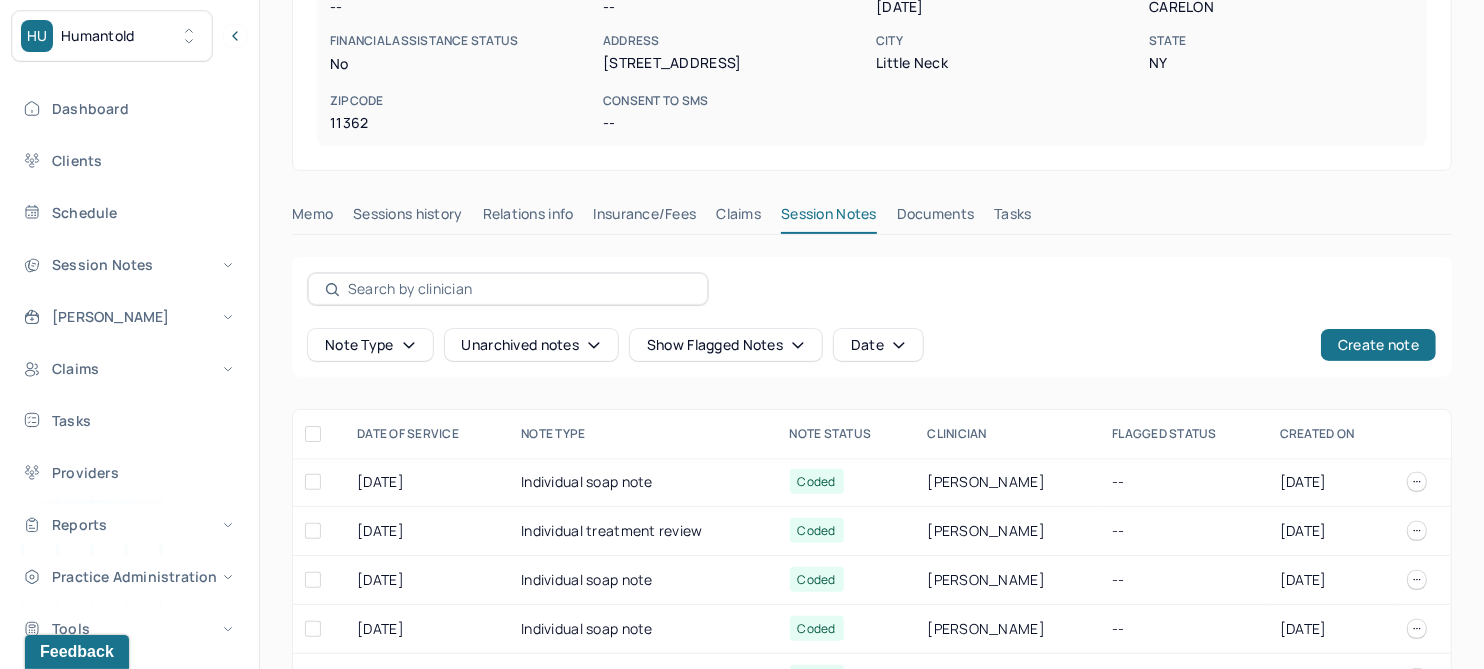 click 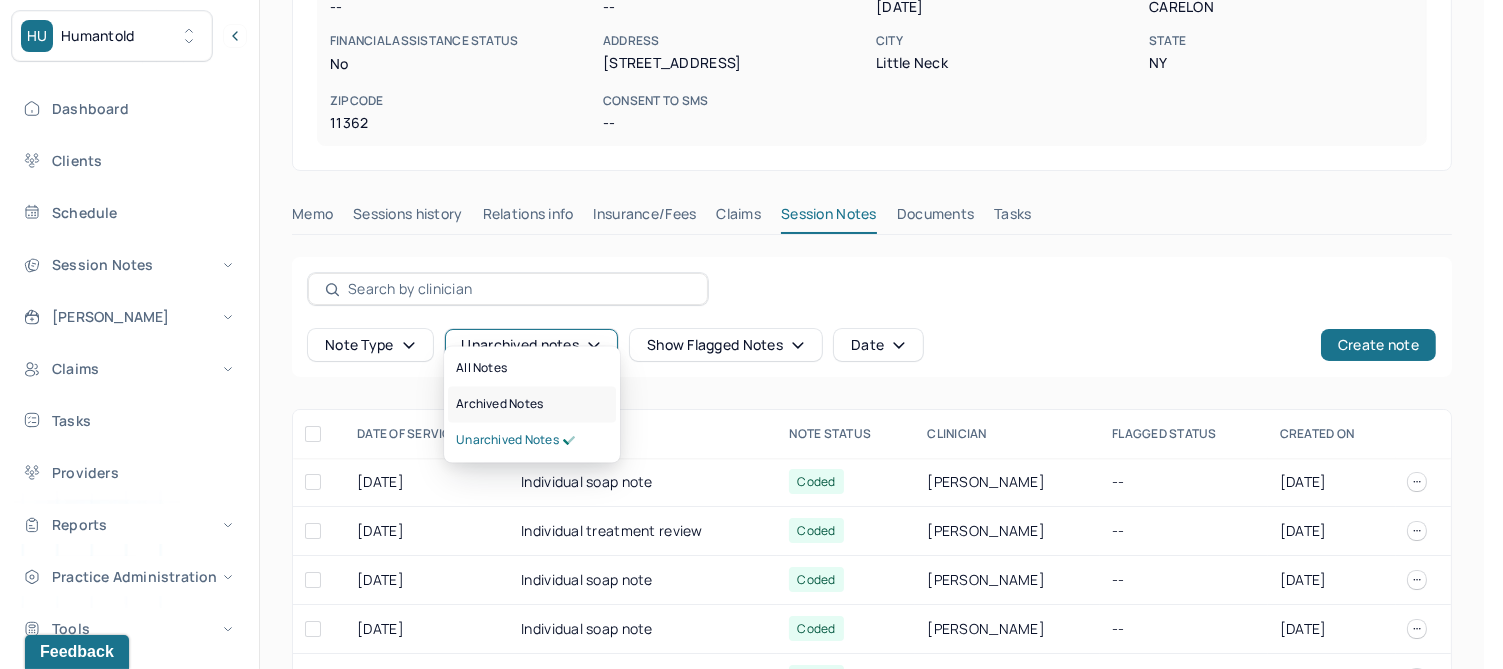 click on "Archived notes" at bounding box center (499, 405) 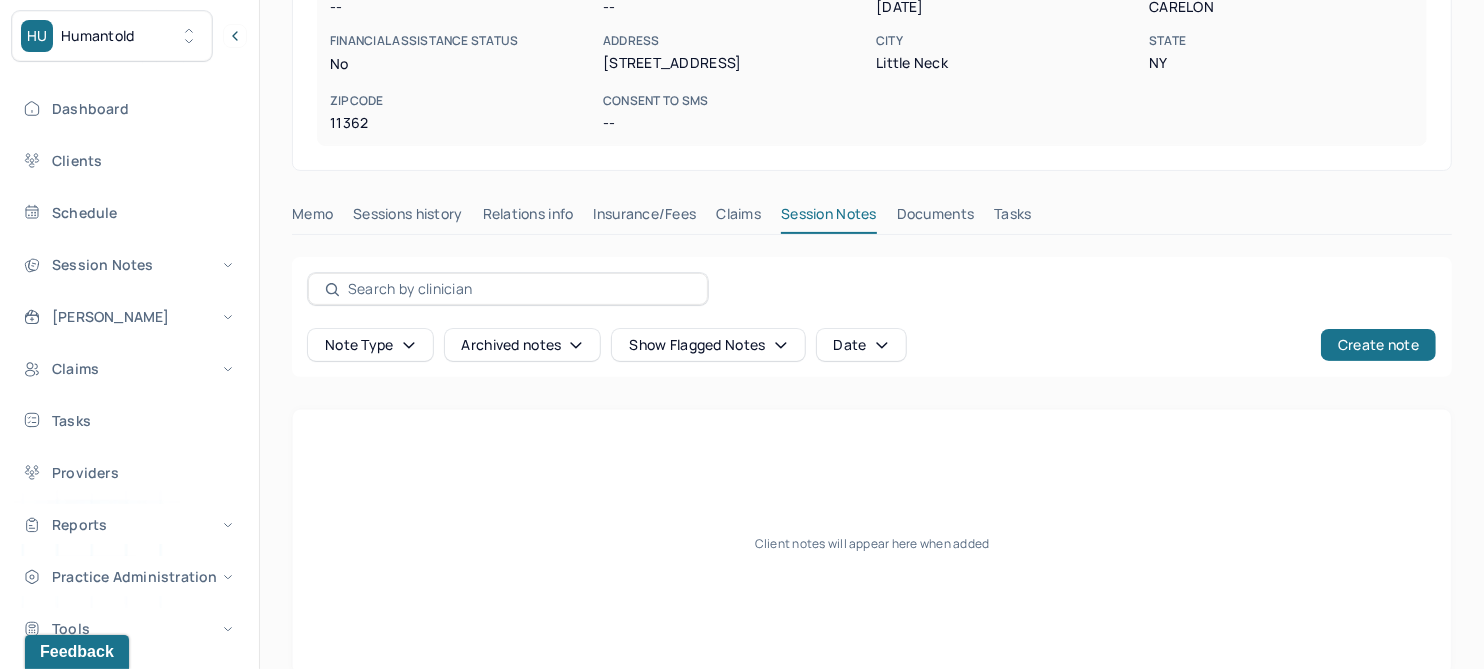 click on "Claims" at bounding box center [738, 218] 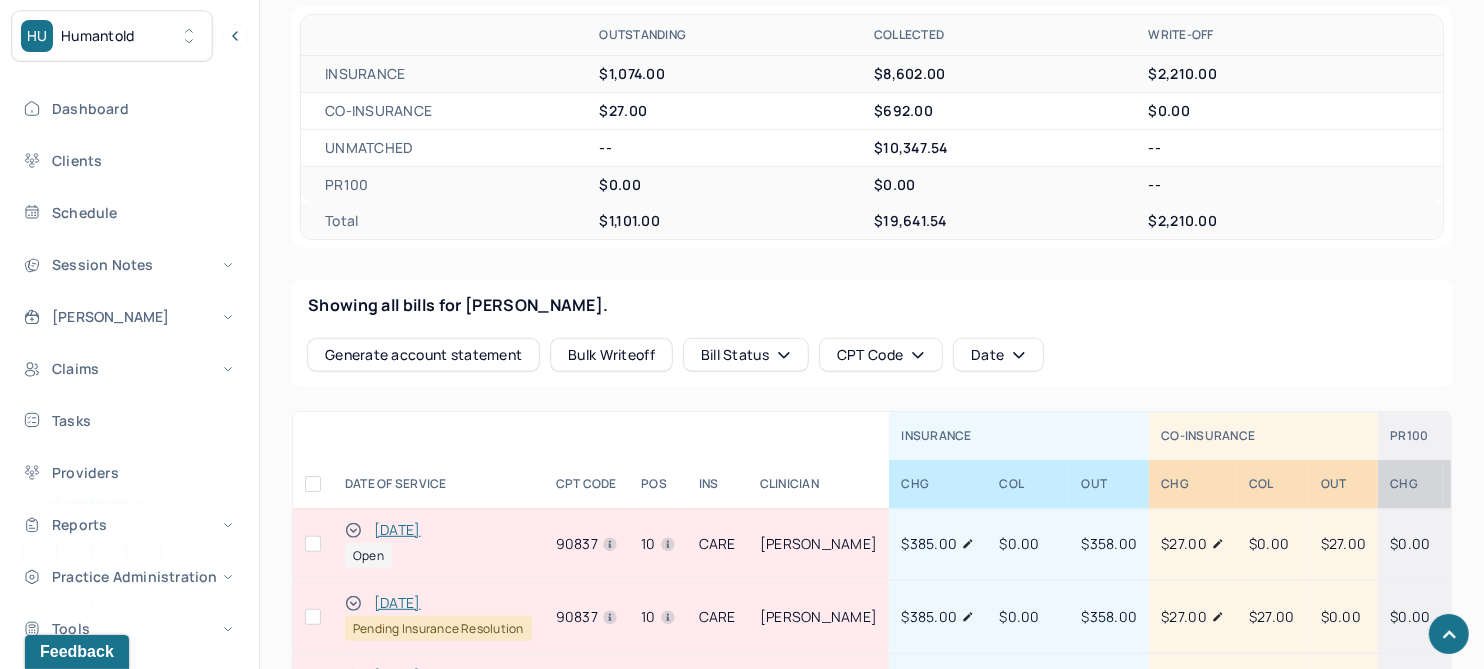 scroll, scrollTop: 666, scrollLeft: 0, axis: vertical 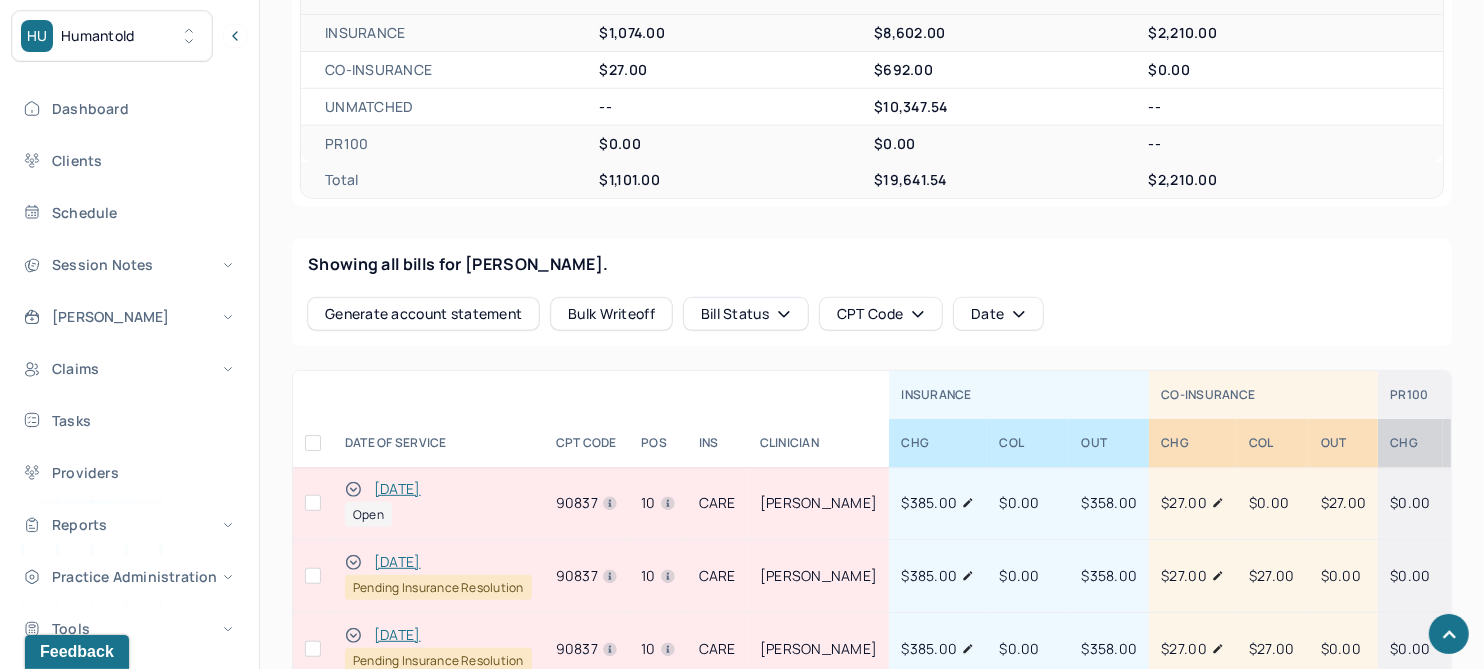 click 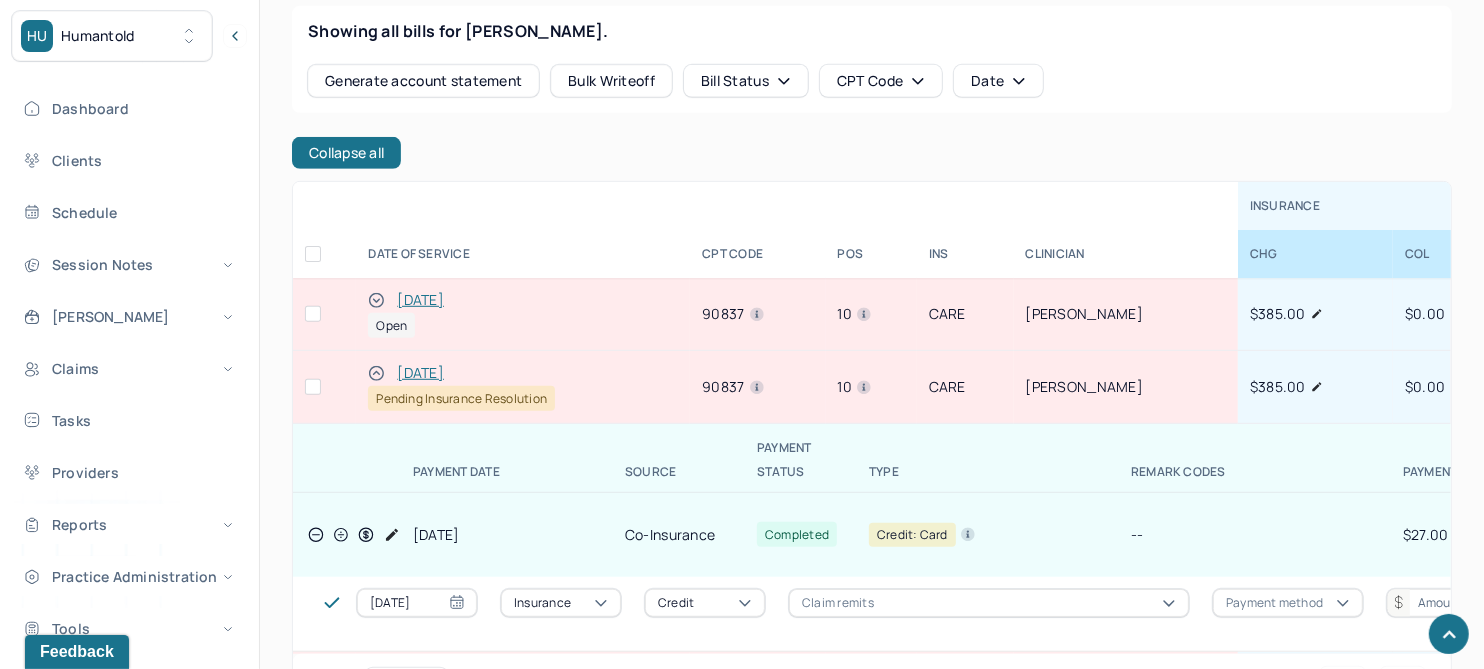 scroll, scrollTop: 915, scrollLeft: 0, axis: vertical 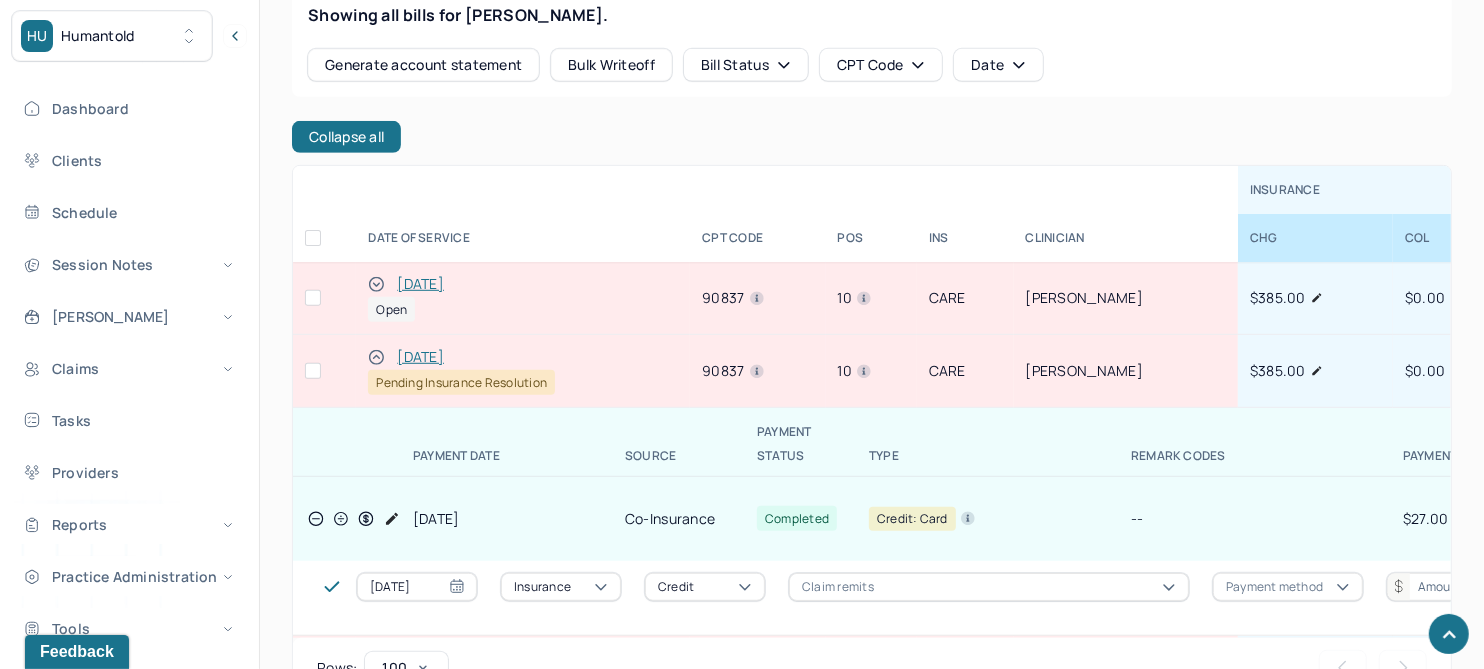 drag, startPoint x: 374, startPoint y: 334, endPoint x: 414, endPoint y: 405, distance: 81.49233 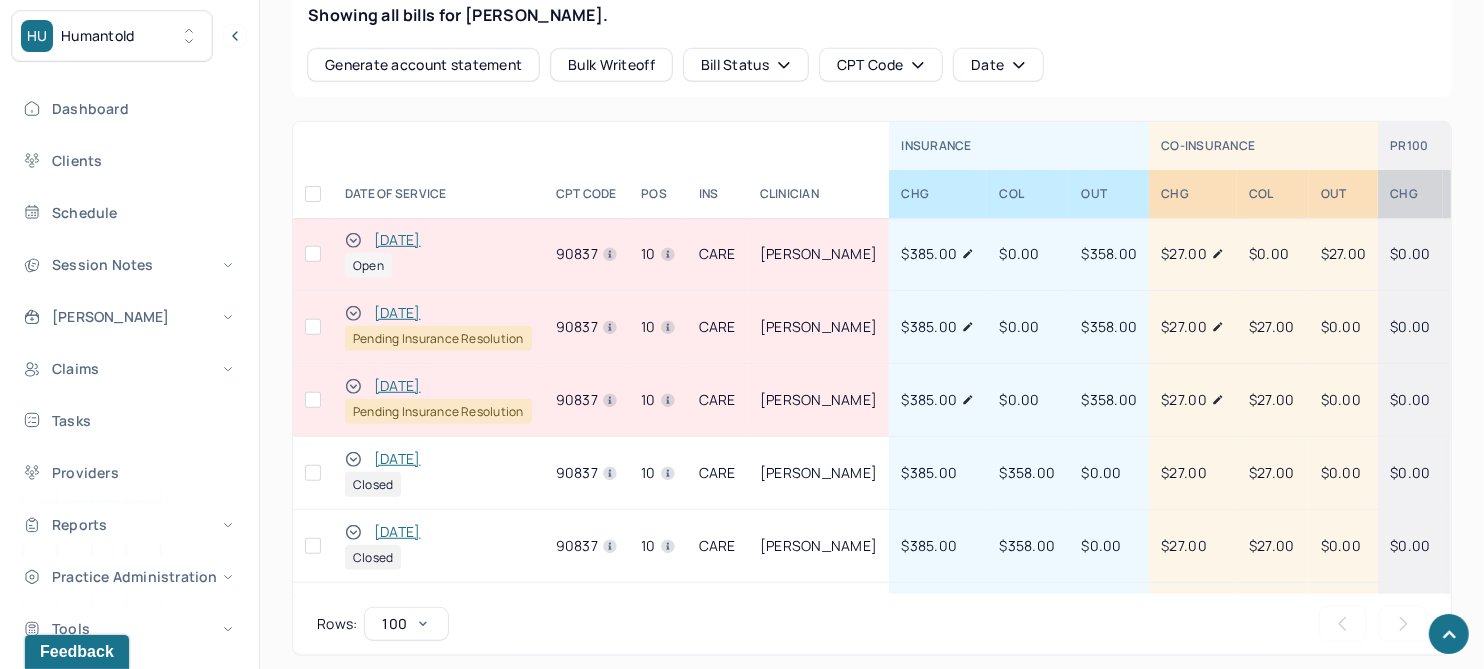 click on "[DATE]" at bounding box center [397, 313] 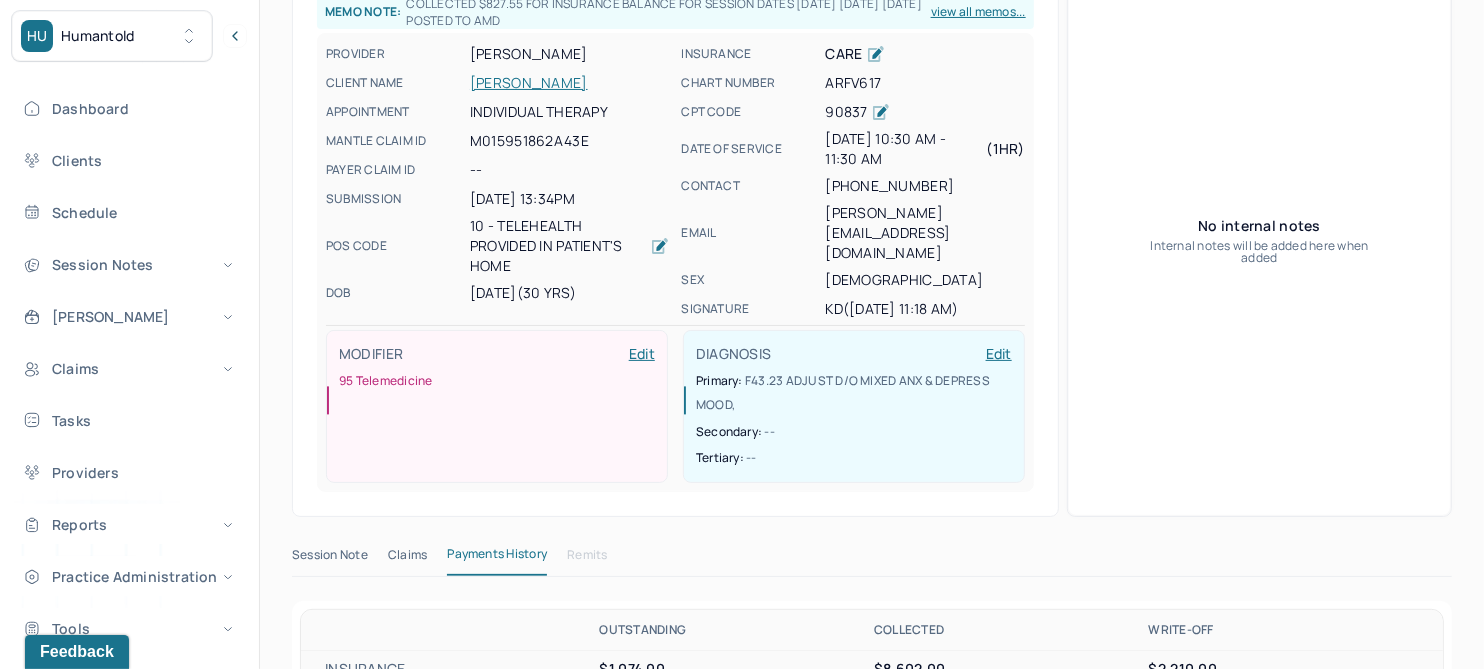 scroll, scrollTop: 374, scrollLeft: 0, axis: vertical 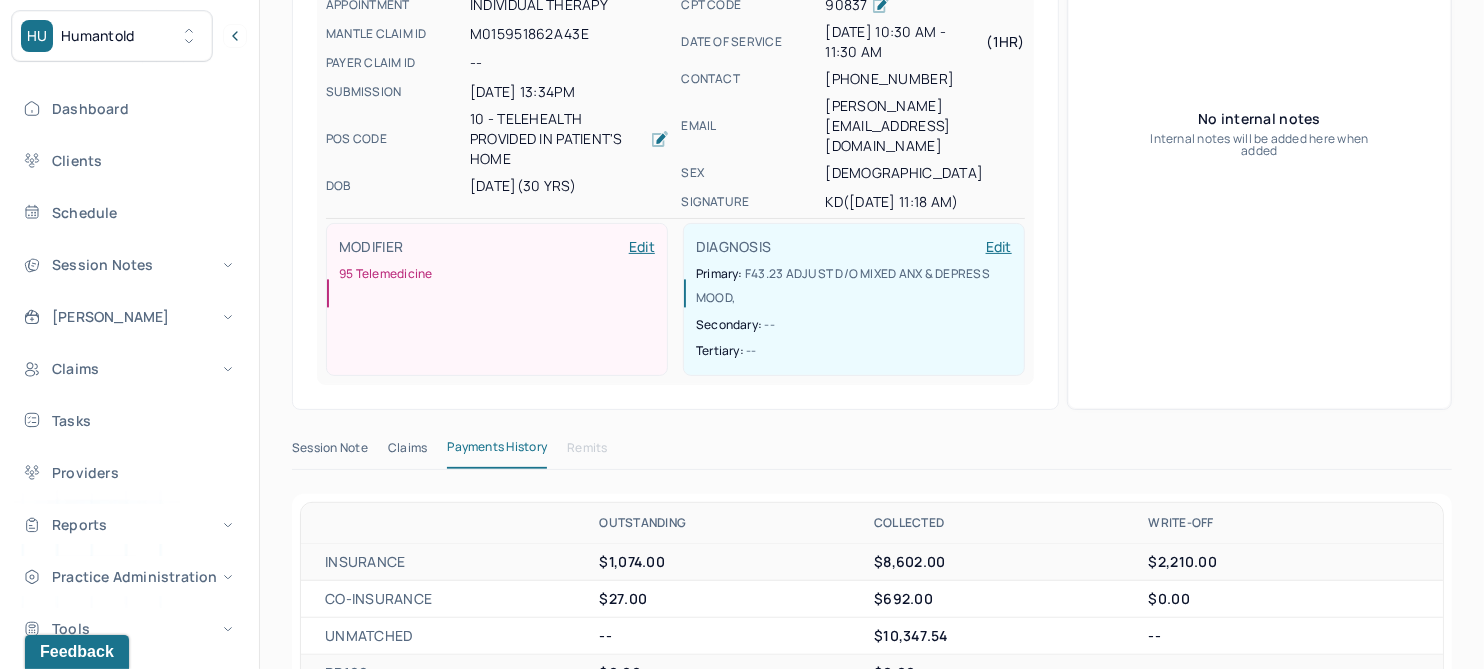 click on "Session Note" at bounding box center [330, 452] 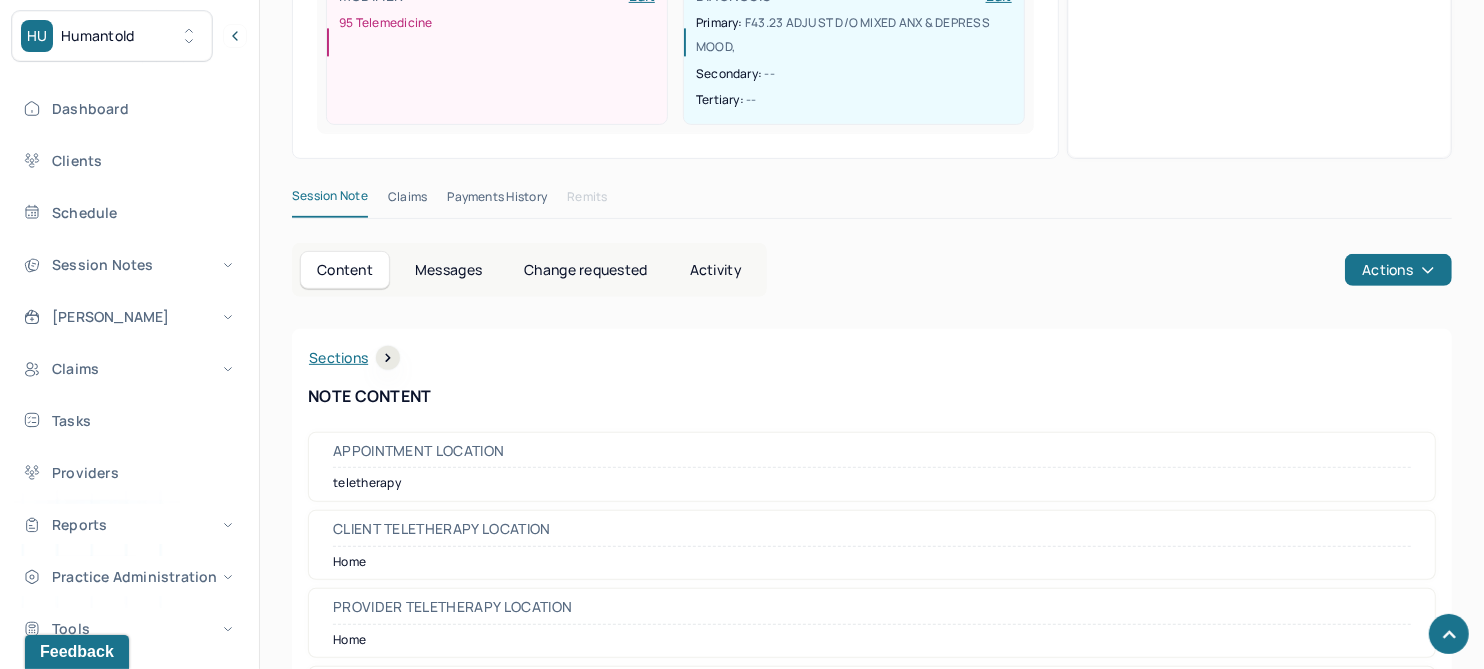click on "Change requested" at bounding box center (585, 270) 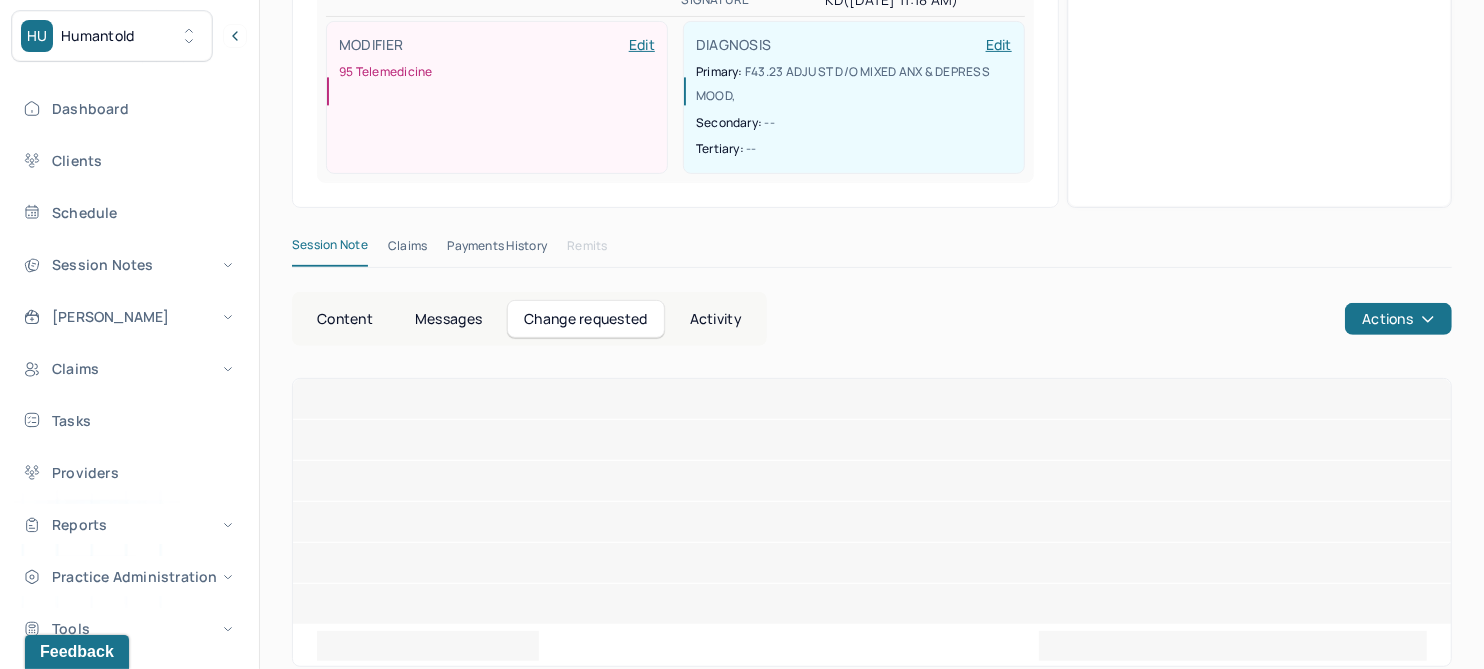 scroll, scrollTop: 382, scrollLeft: 0, axis: vertical 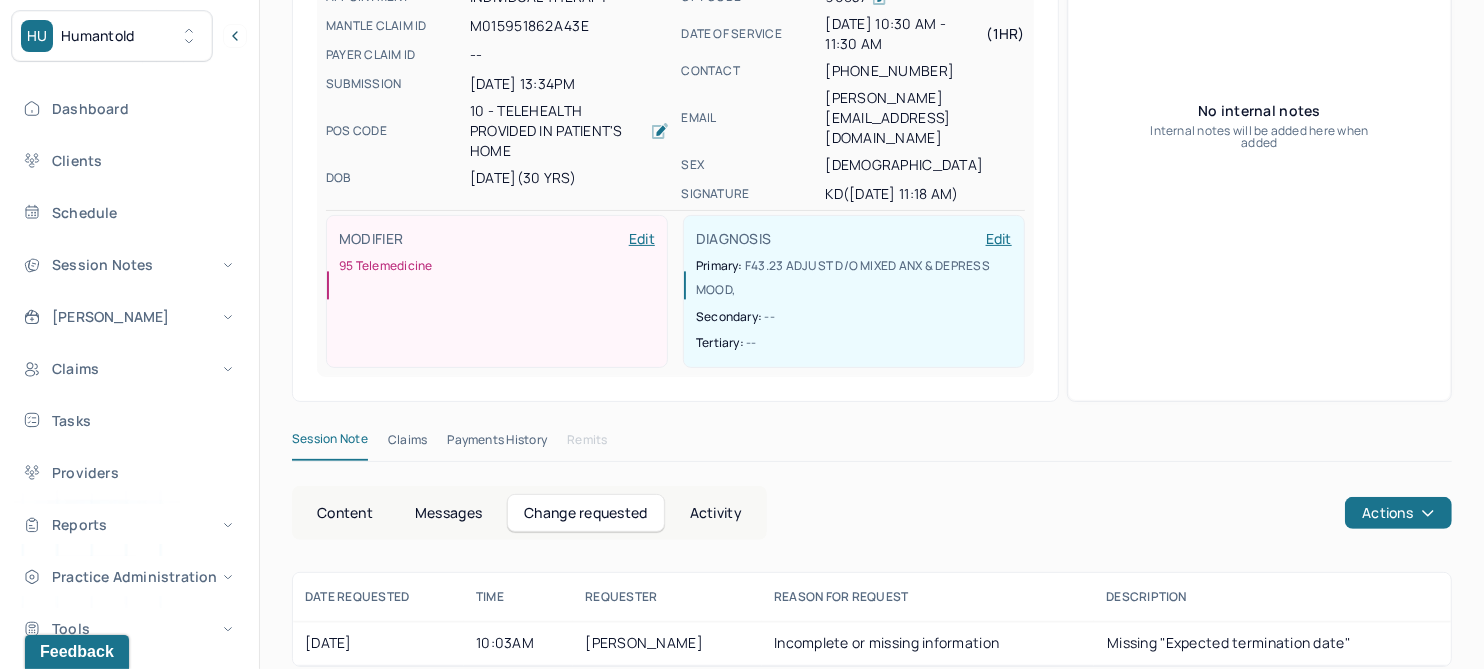 click on "Activity" at bounding box center (716, 513) 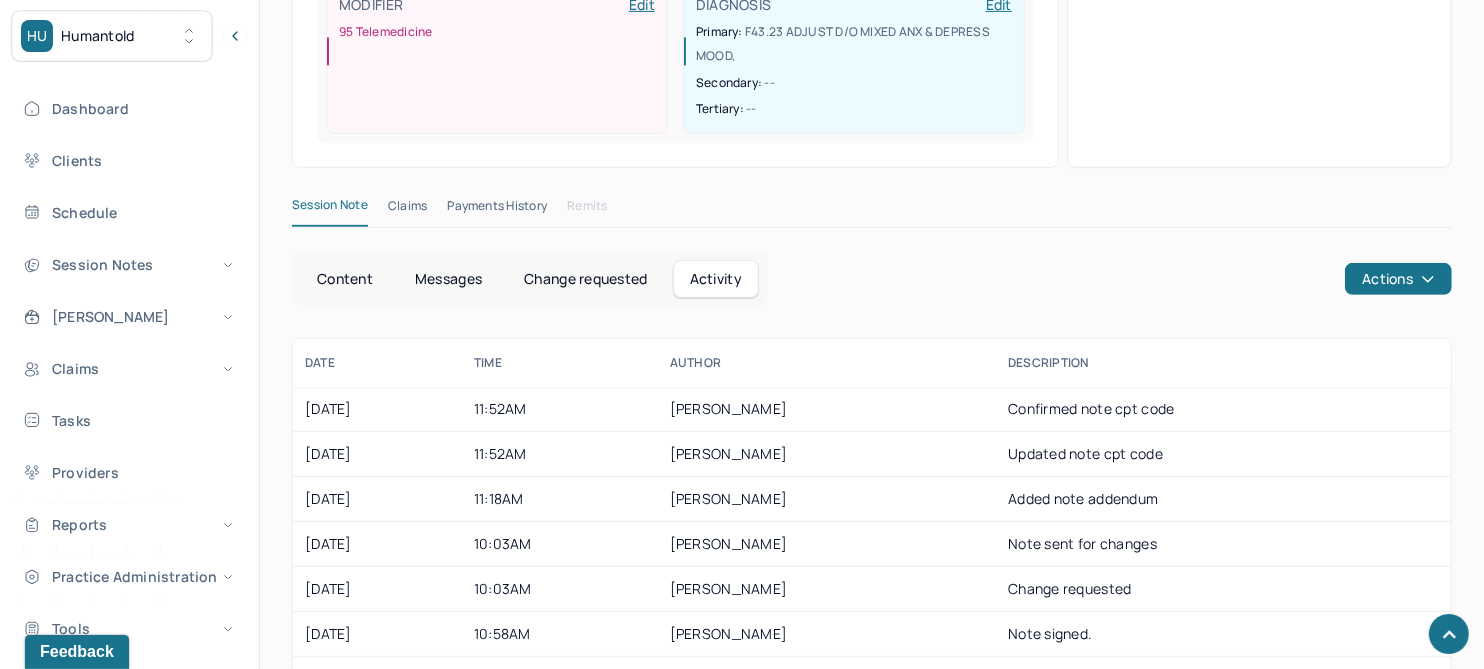 scroll, scrollTop: 625, scrollLeft: 0, axis: vertical 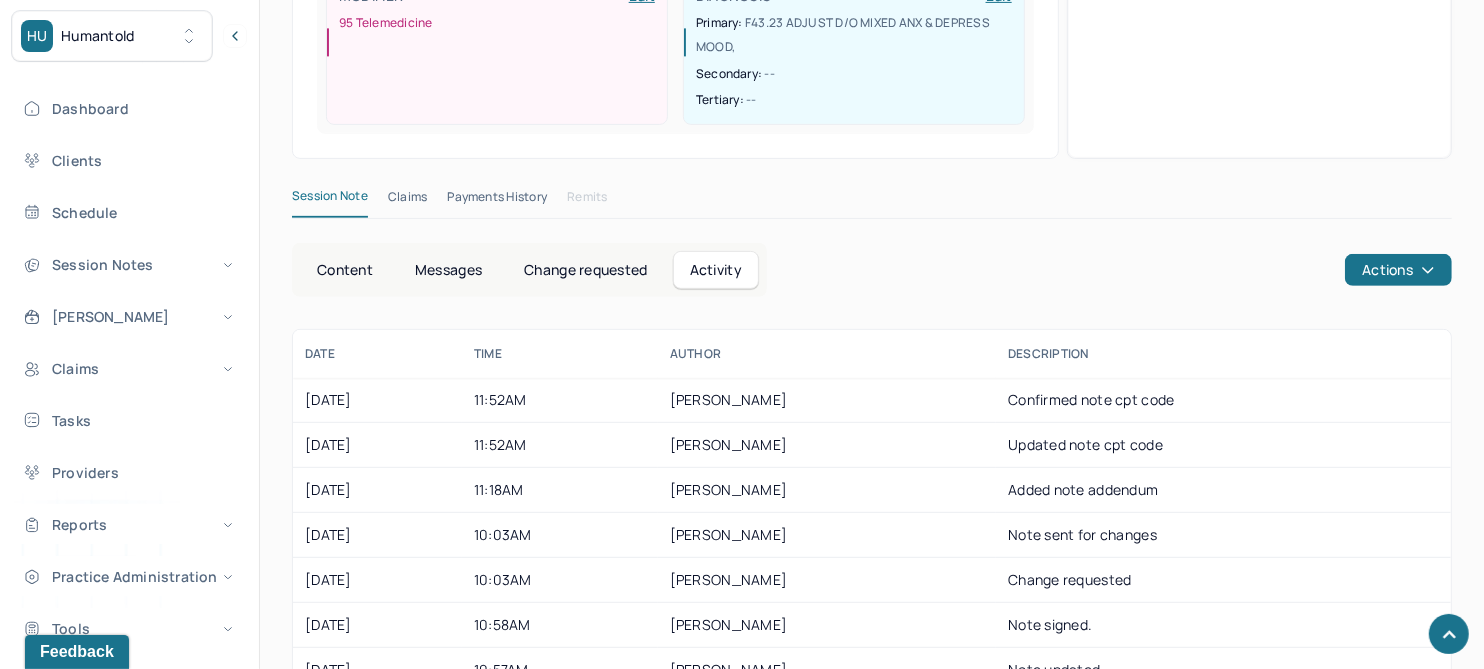 click on "Content" at bounding box center [345, 270] 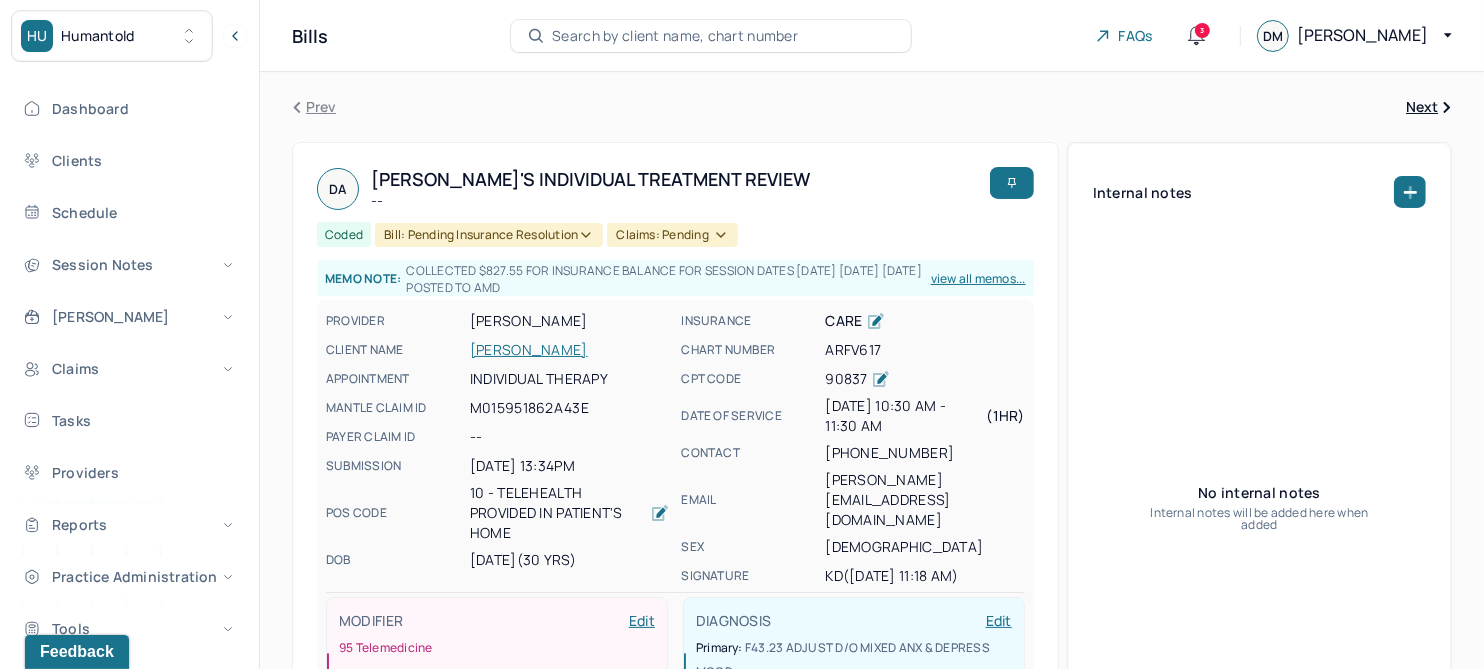 scroll, scrollTop: 0, scrollLeft: 0, axis: both 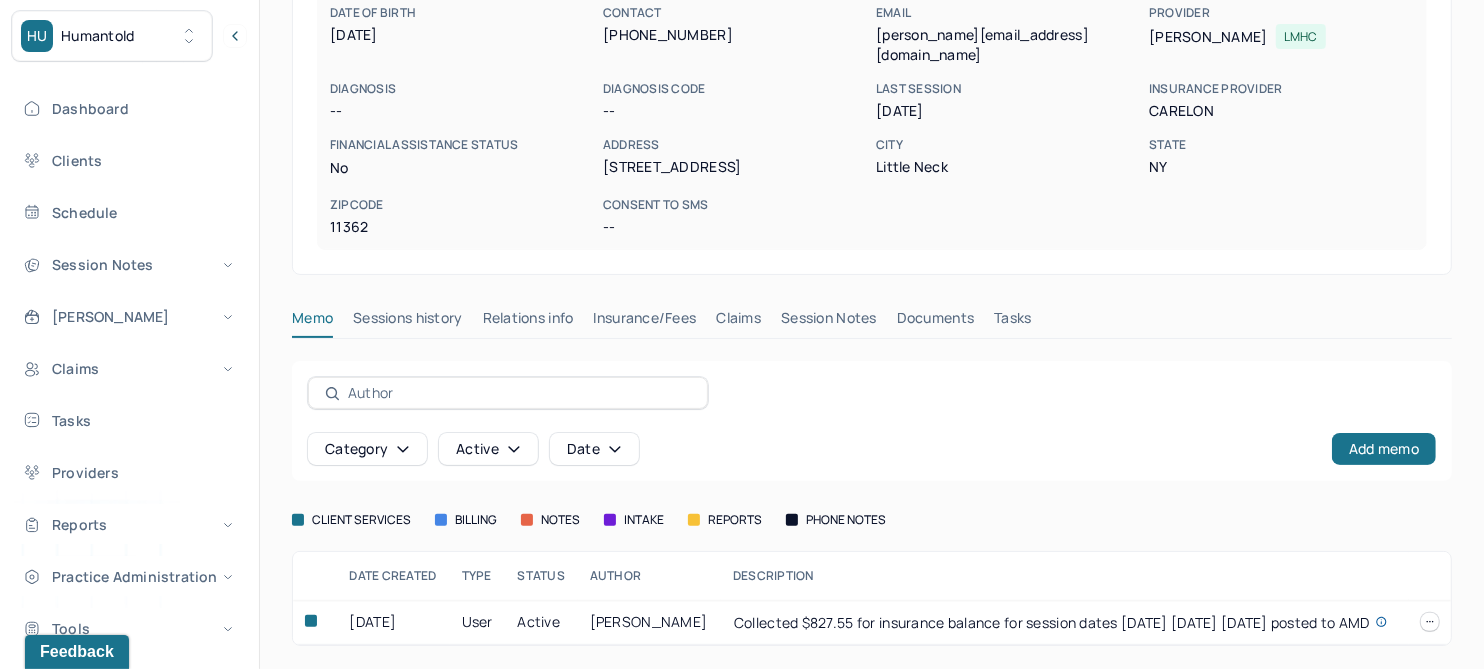 click on "Session Notes" at bounding box center [829, 322] 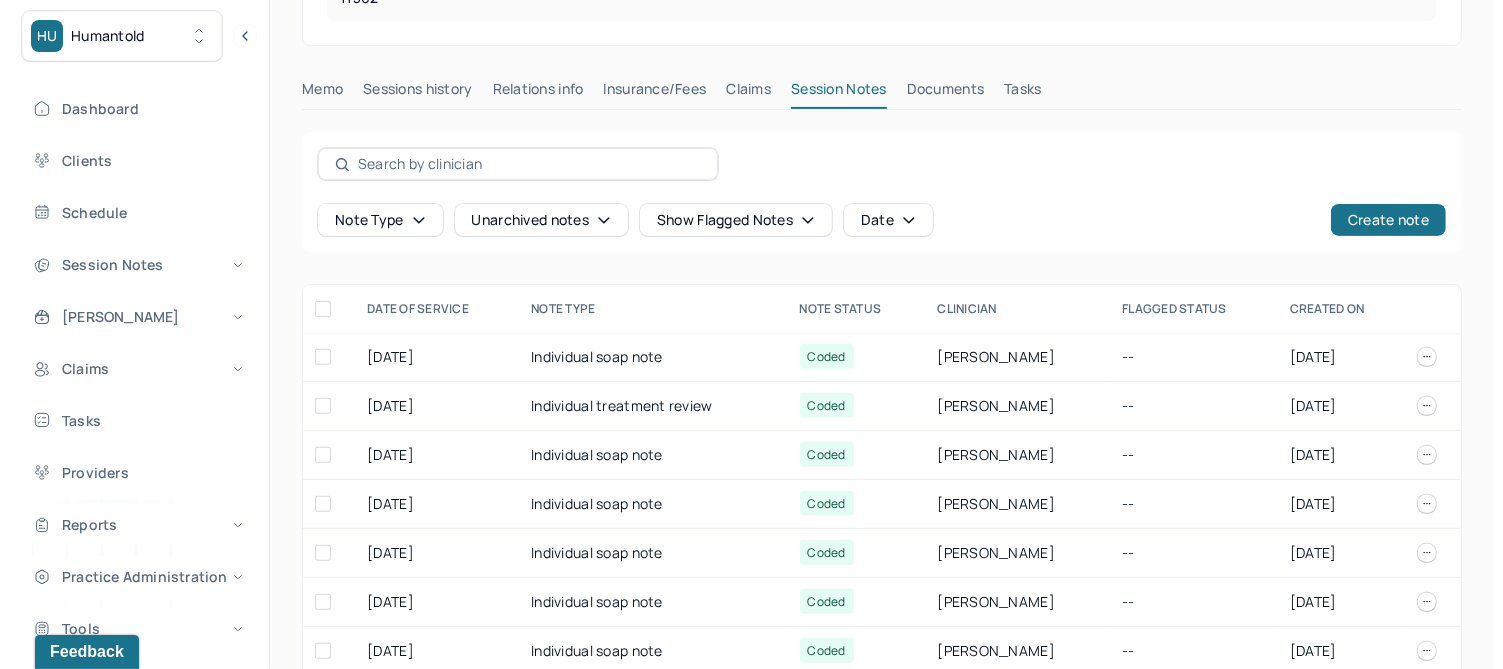 scroll, scrollTop: 520, scrollLeft: 0, axis: vertical 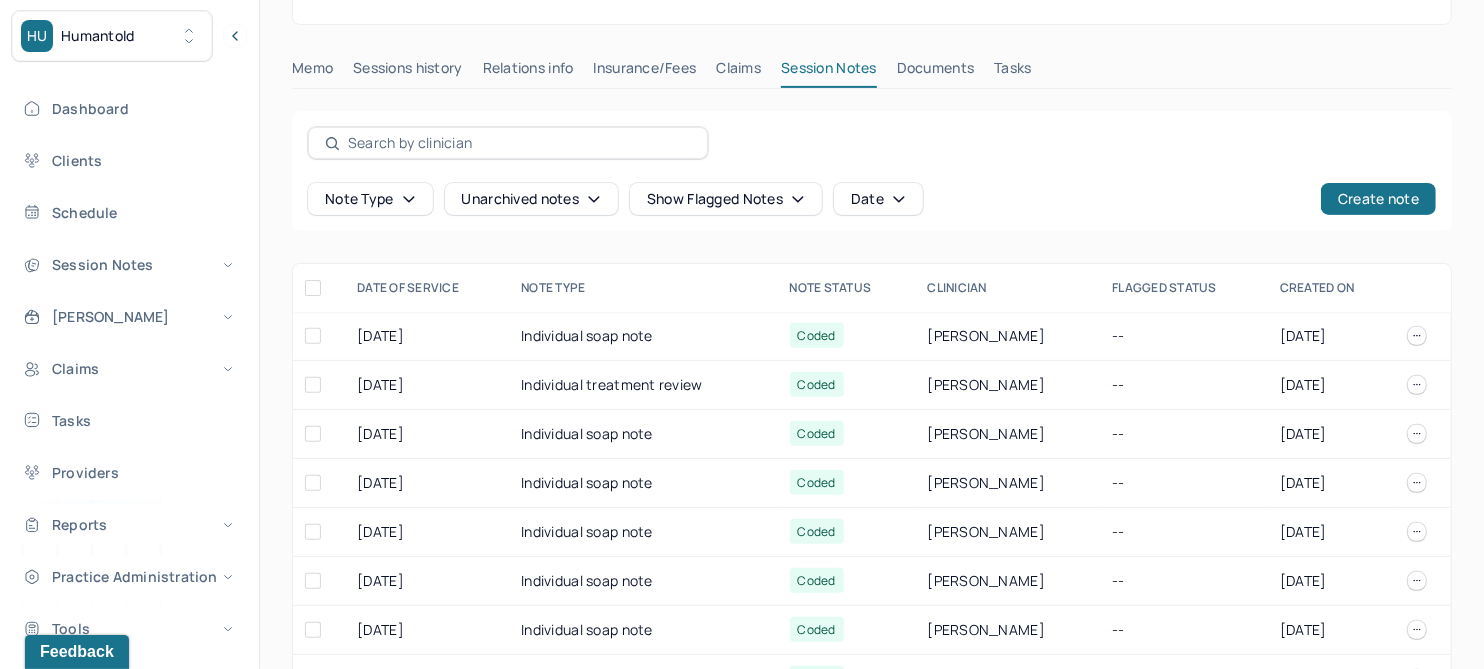 click 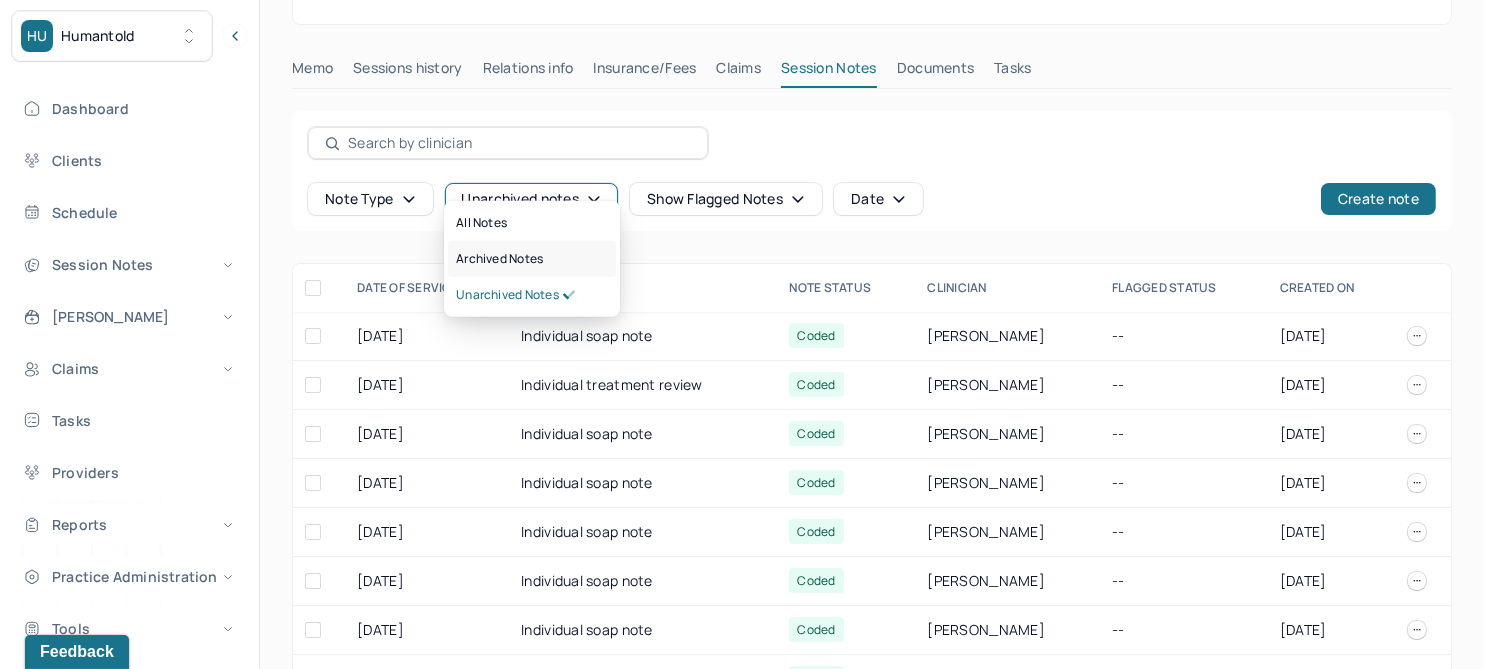click on "Archived notes" at bounding box center (499, 259) 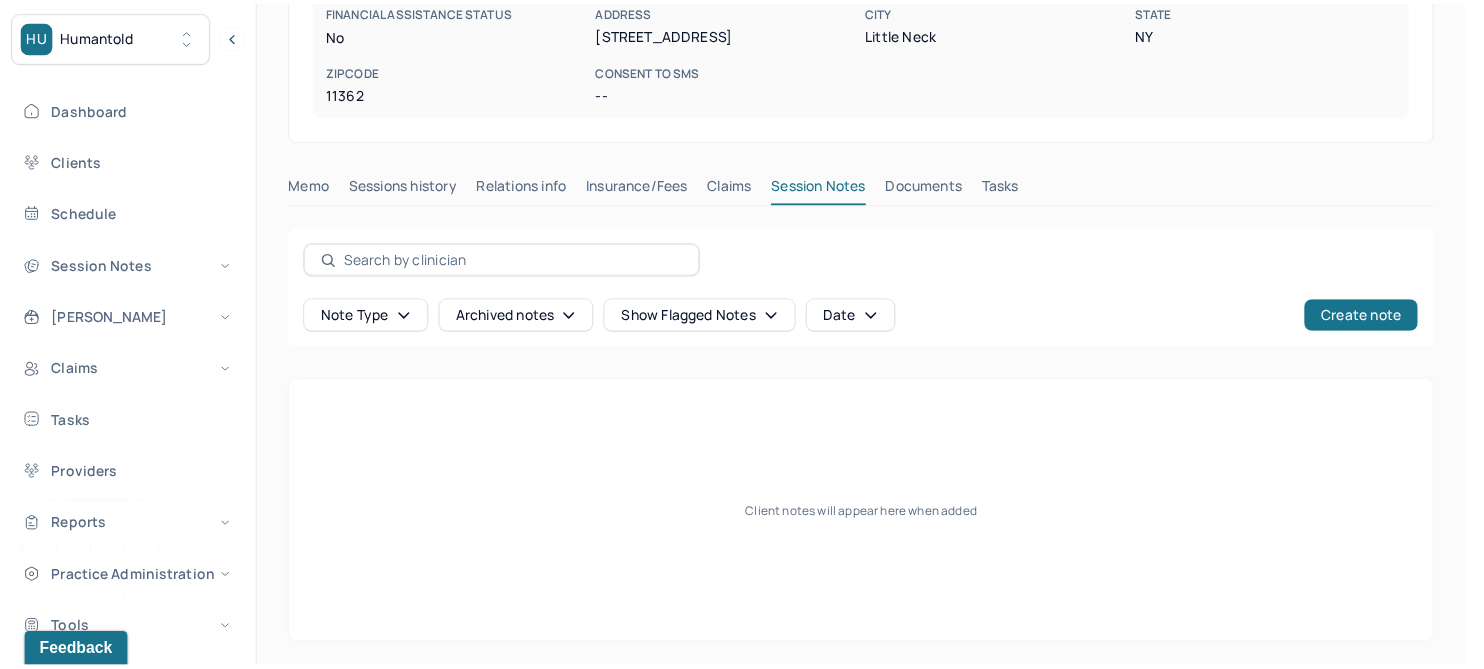 scroll, scrollTop: 385, scrollLeft: 0, axis: vertical 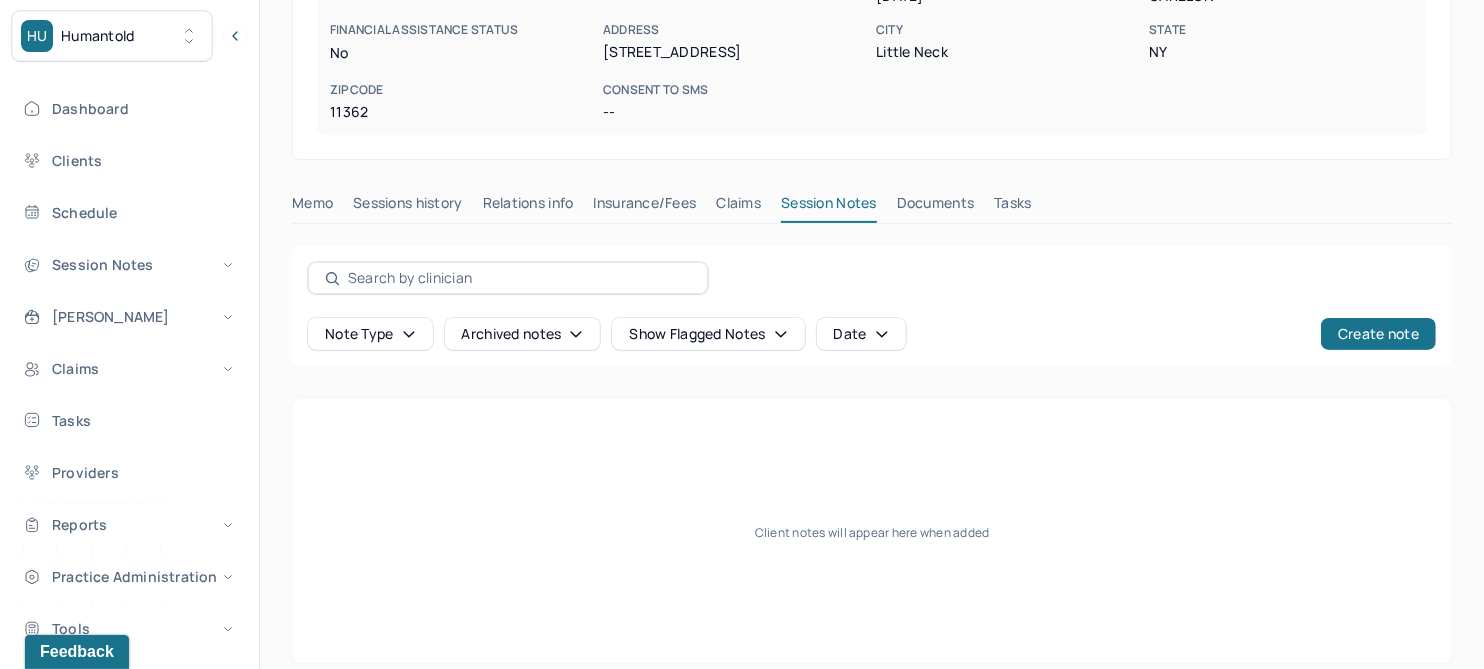 click on "Claims" at bounding box center [738, 207] 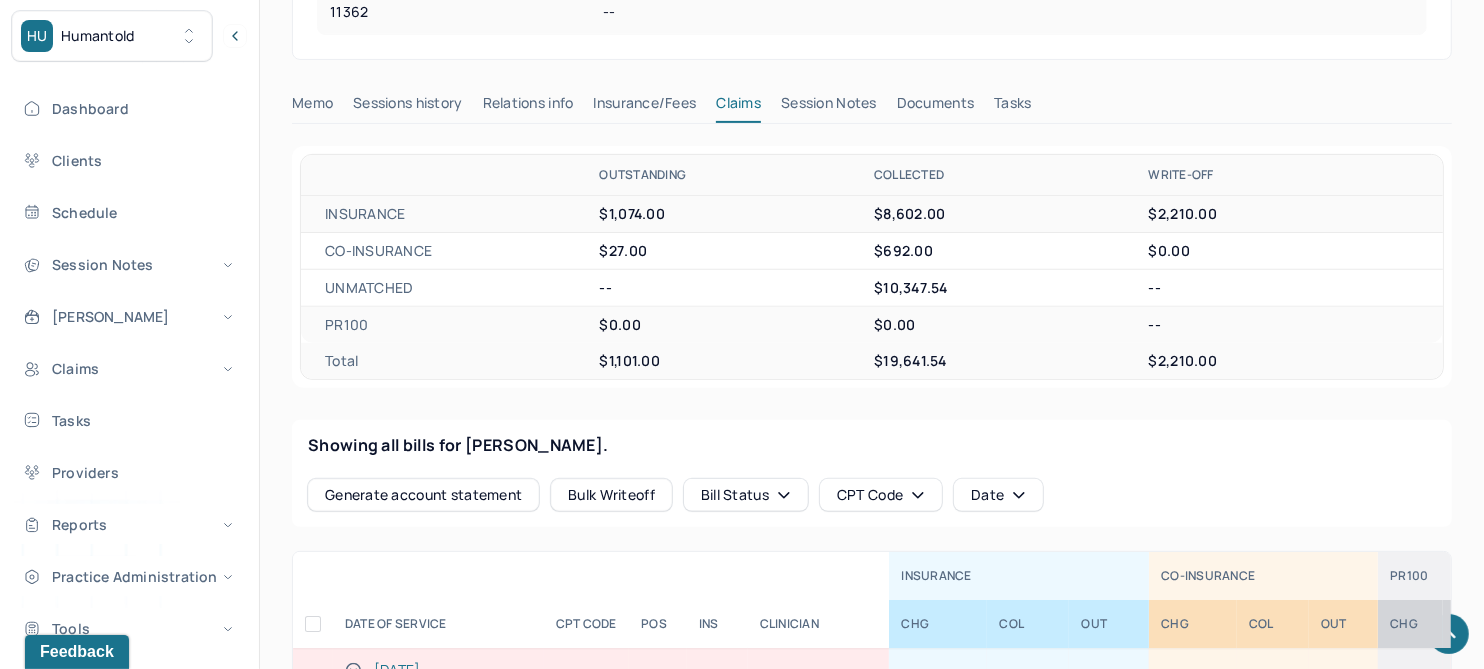 scroll, scrollTop: 760, scrollLeft: 0, axis: vertical 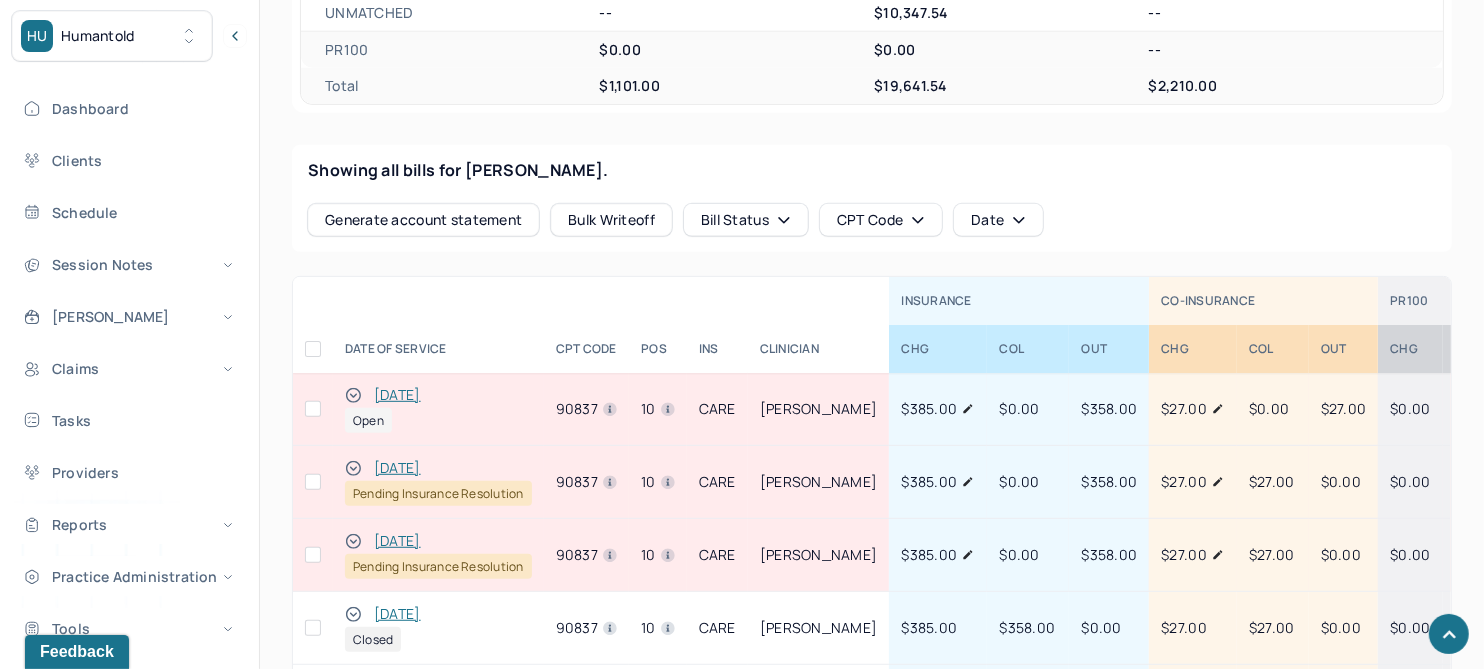 click 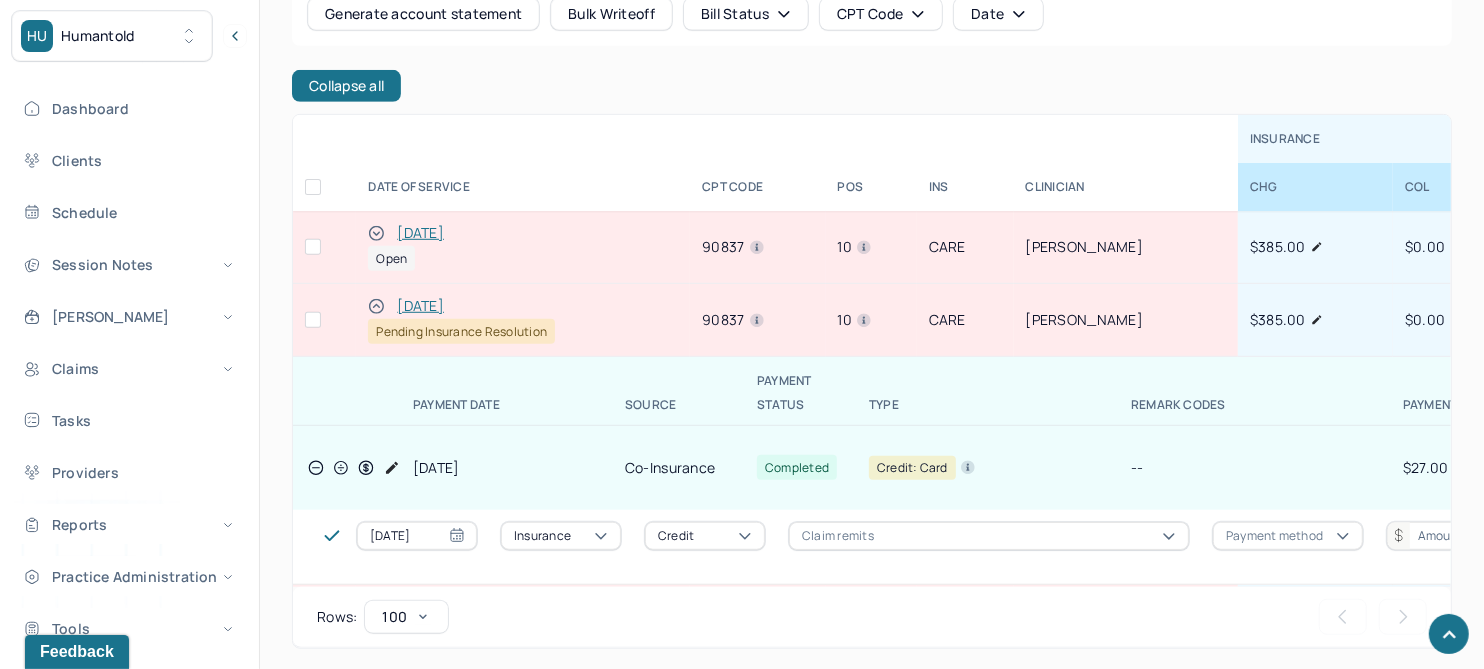 scroll, scrollTop: 1010, scrollLeft: 0, axis: vertical 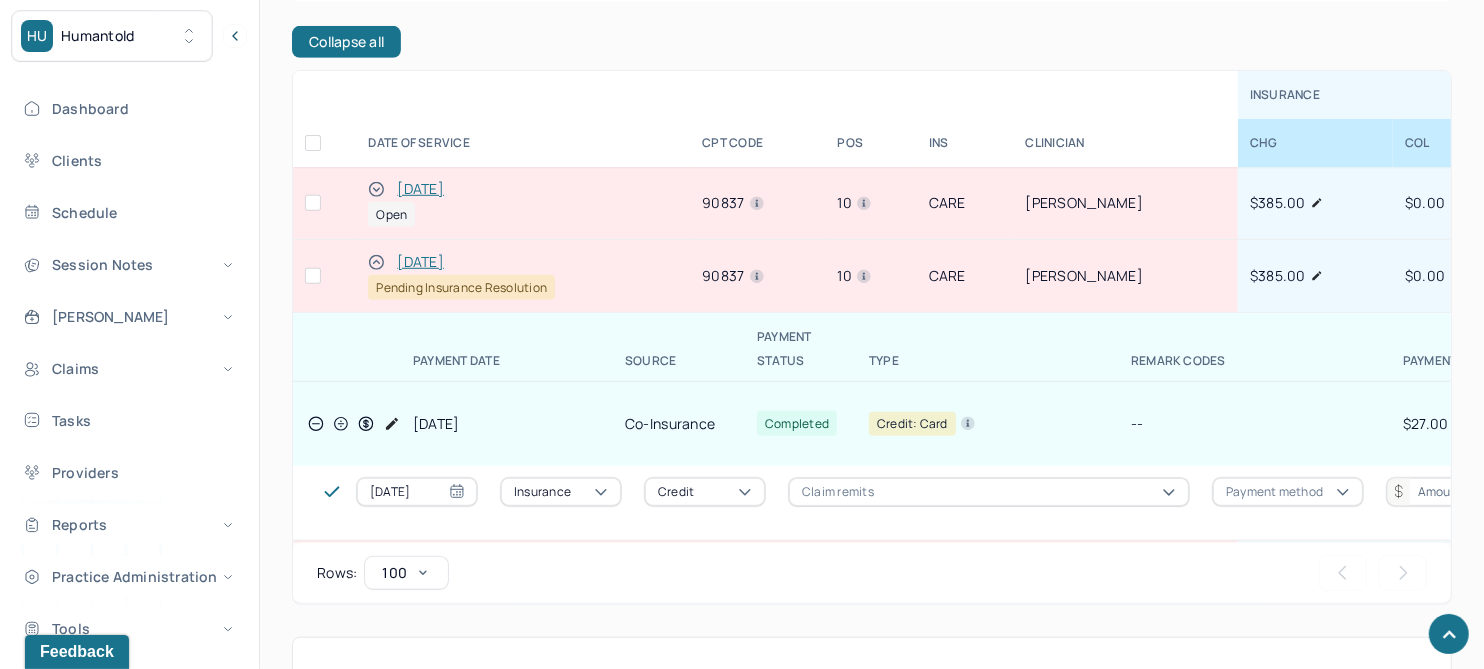 drag, startPoint x: 379, startPoint y: 240, endPoint x: 1493, endPoint y: 458, distance: 1135.13 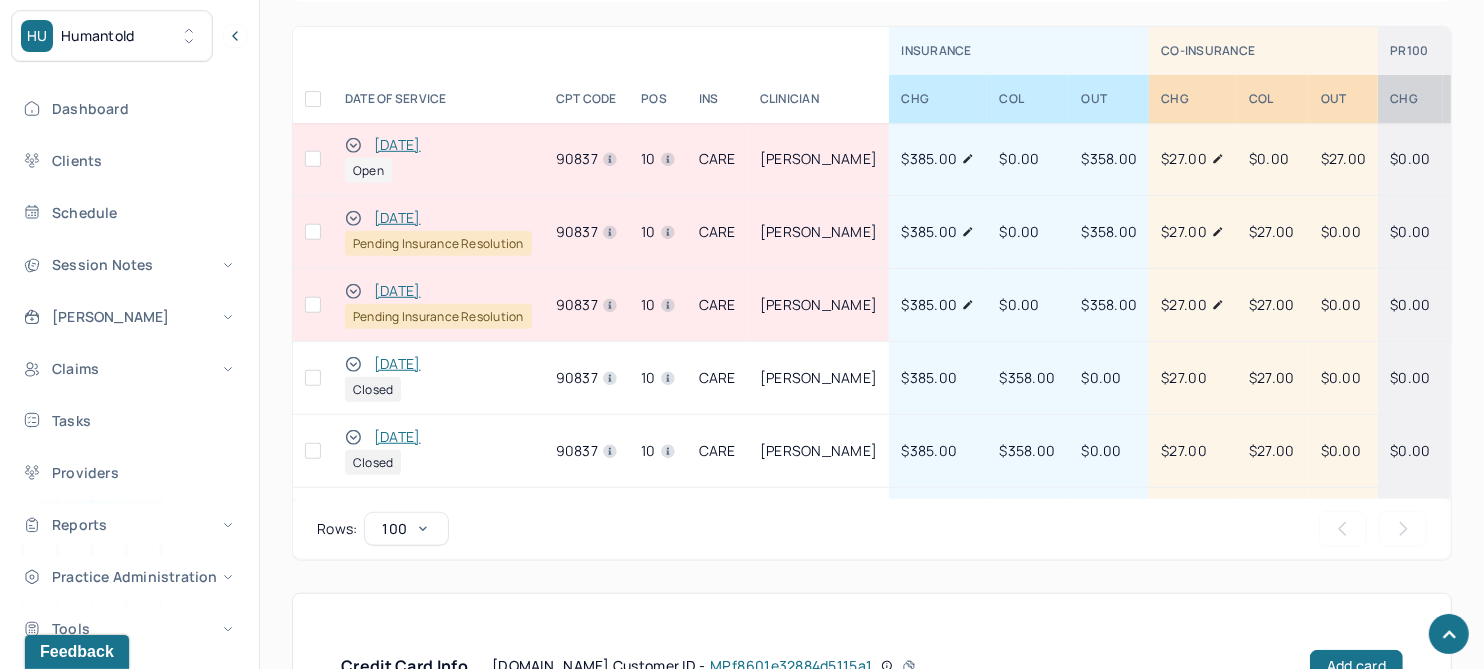 scroll, scrollTop: 966, scrollLeft: 0, axis: vertical 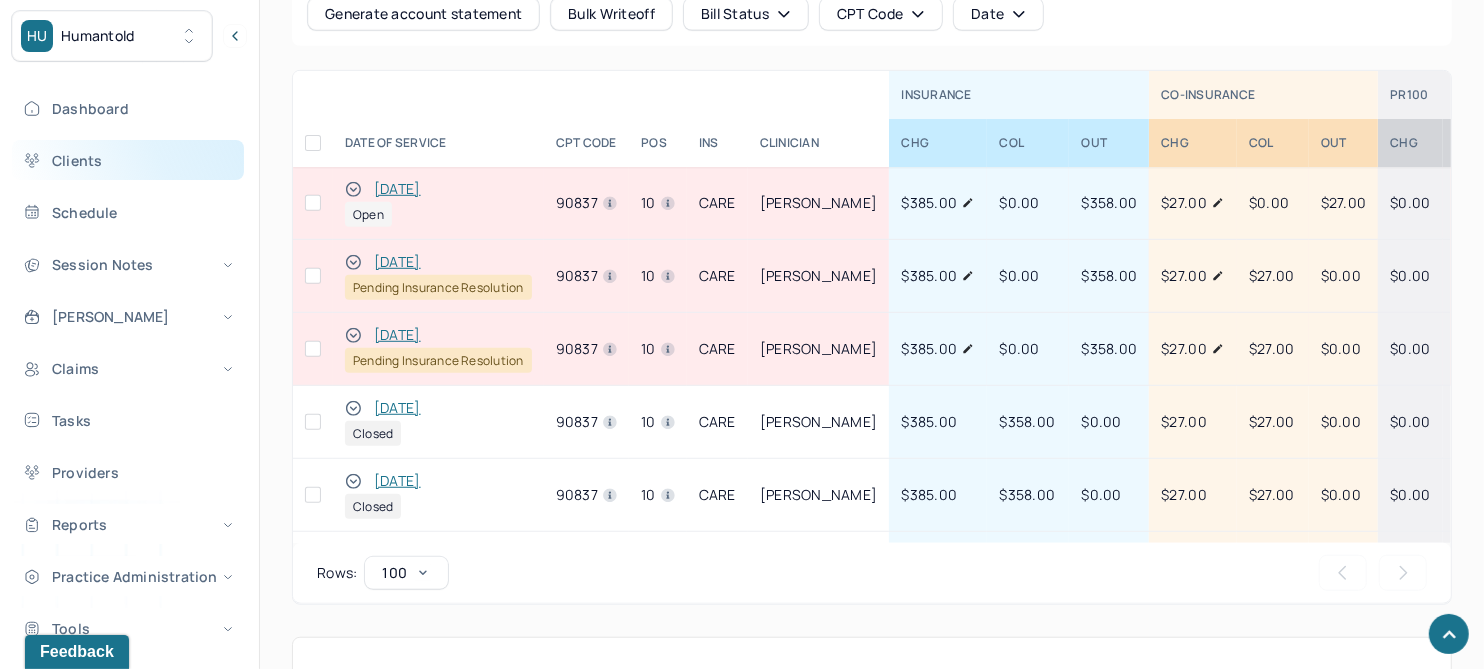 click on "Clients" at bounding box center [128, 160] 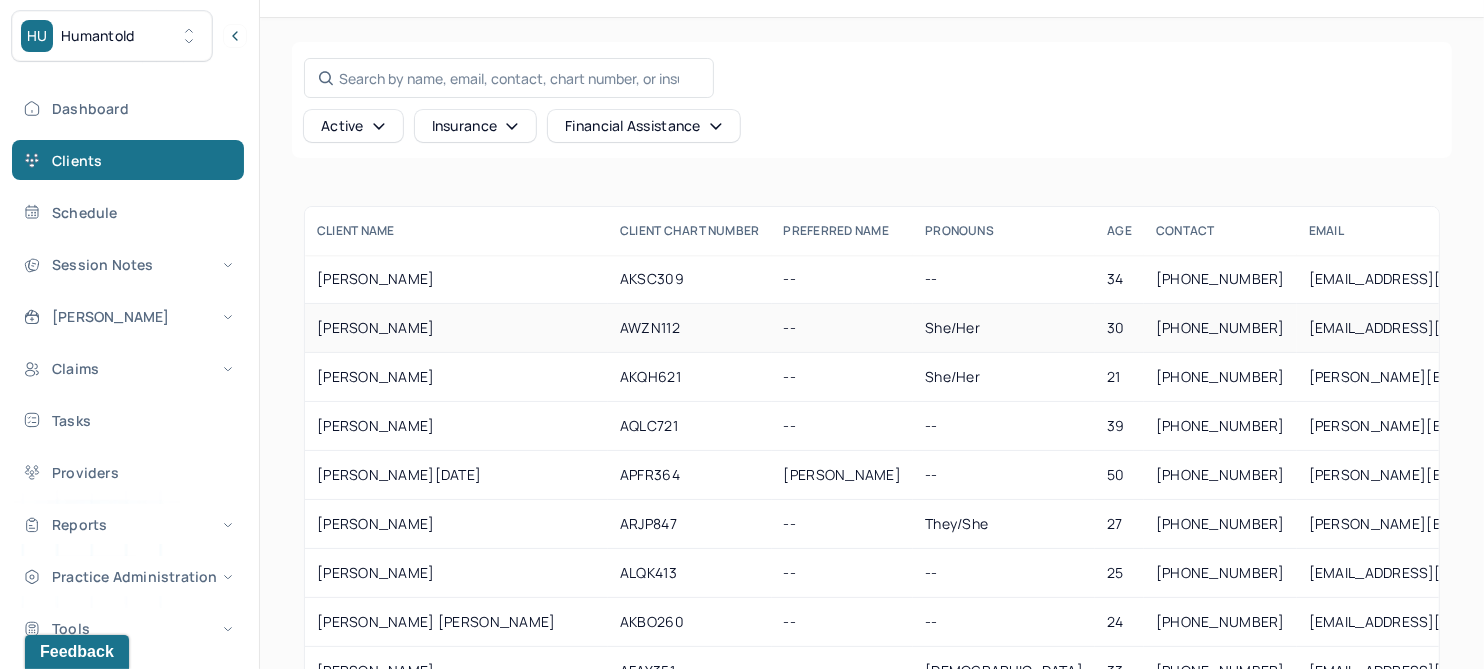 scroll, scrollTop: 0, scrollLeft: 0, axis: both 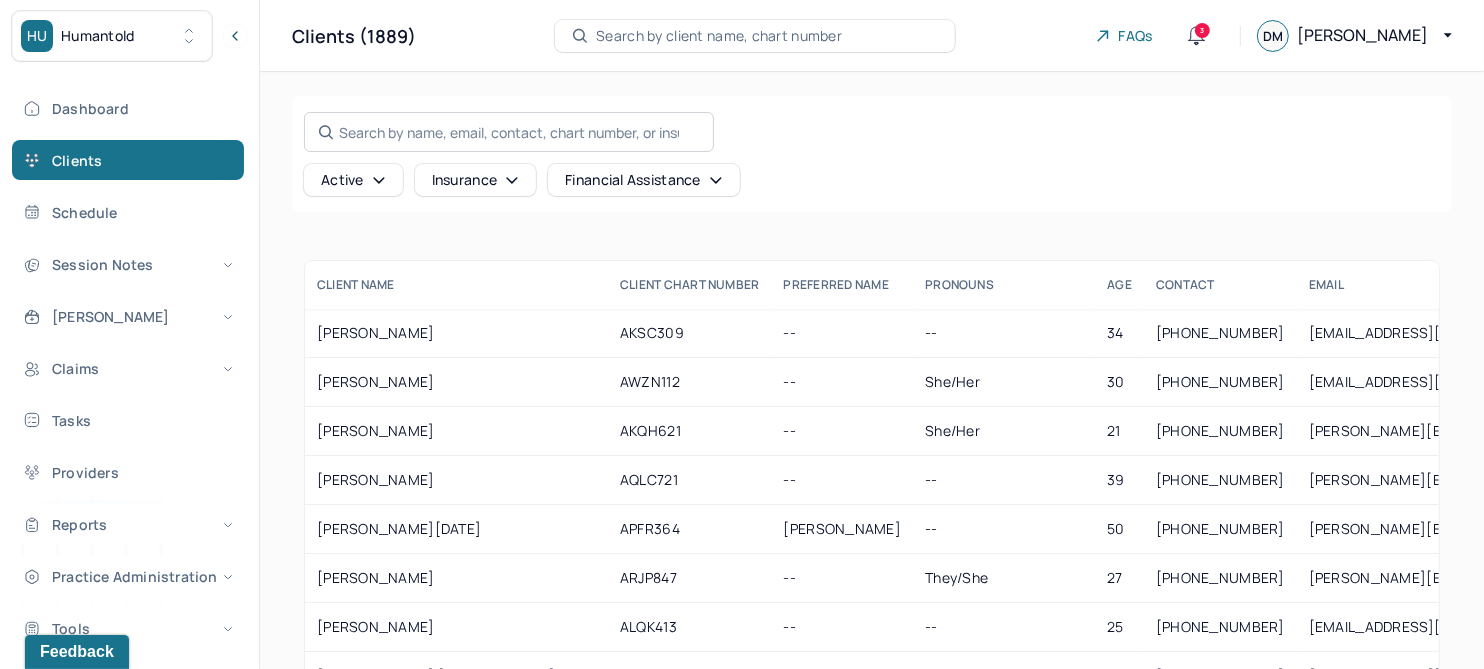 click on "Search by name, email, contact, chart number, or insurance id..." at bounding box center [509, 132] 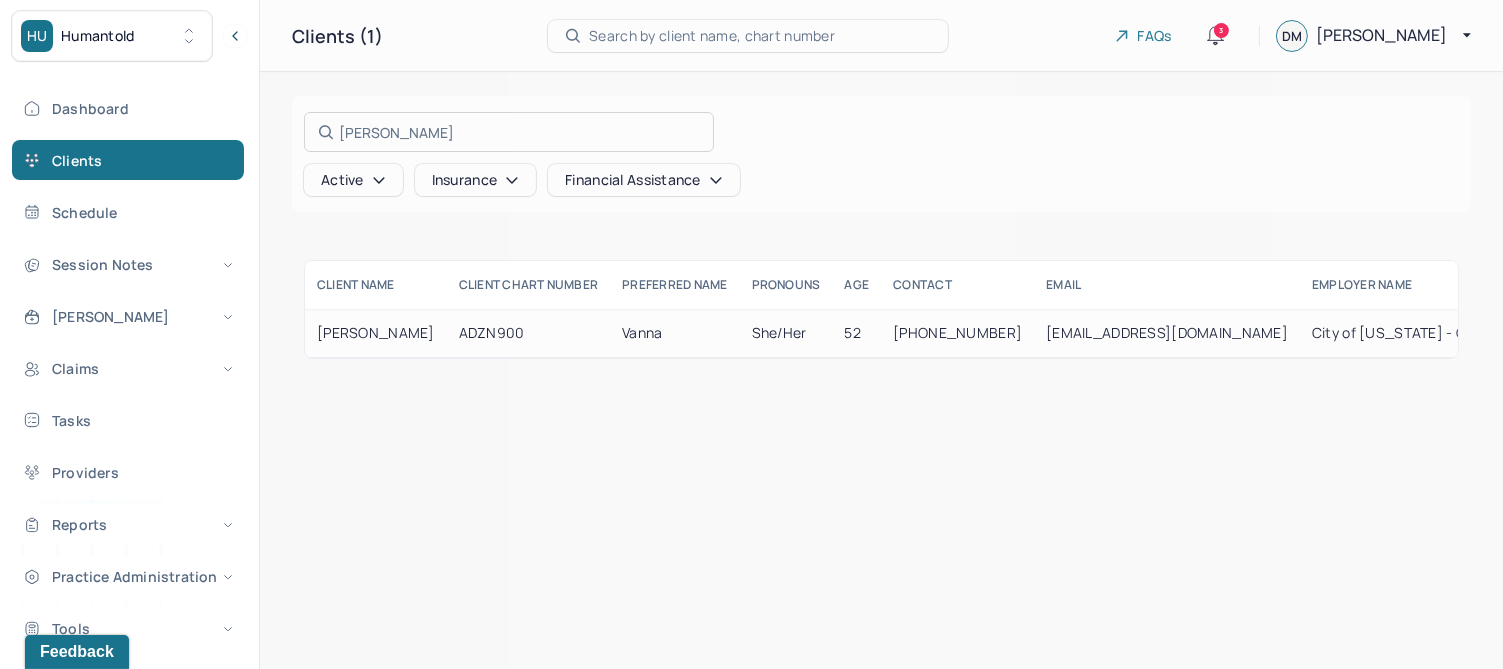 type on "[PERSON_NAME]" 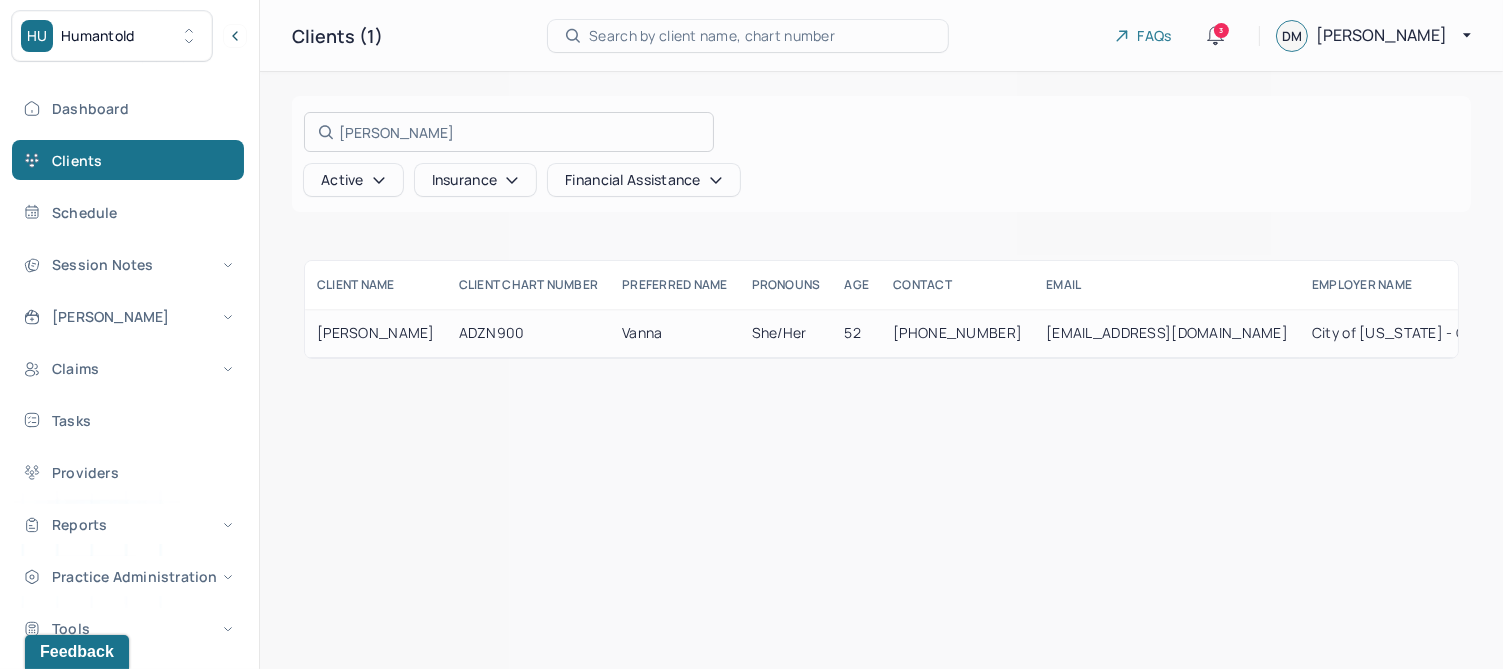 click at bounding box center [751, 334] 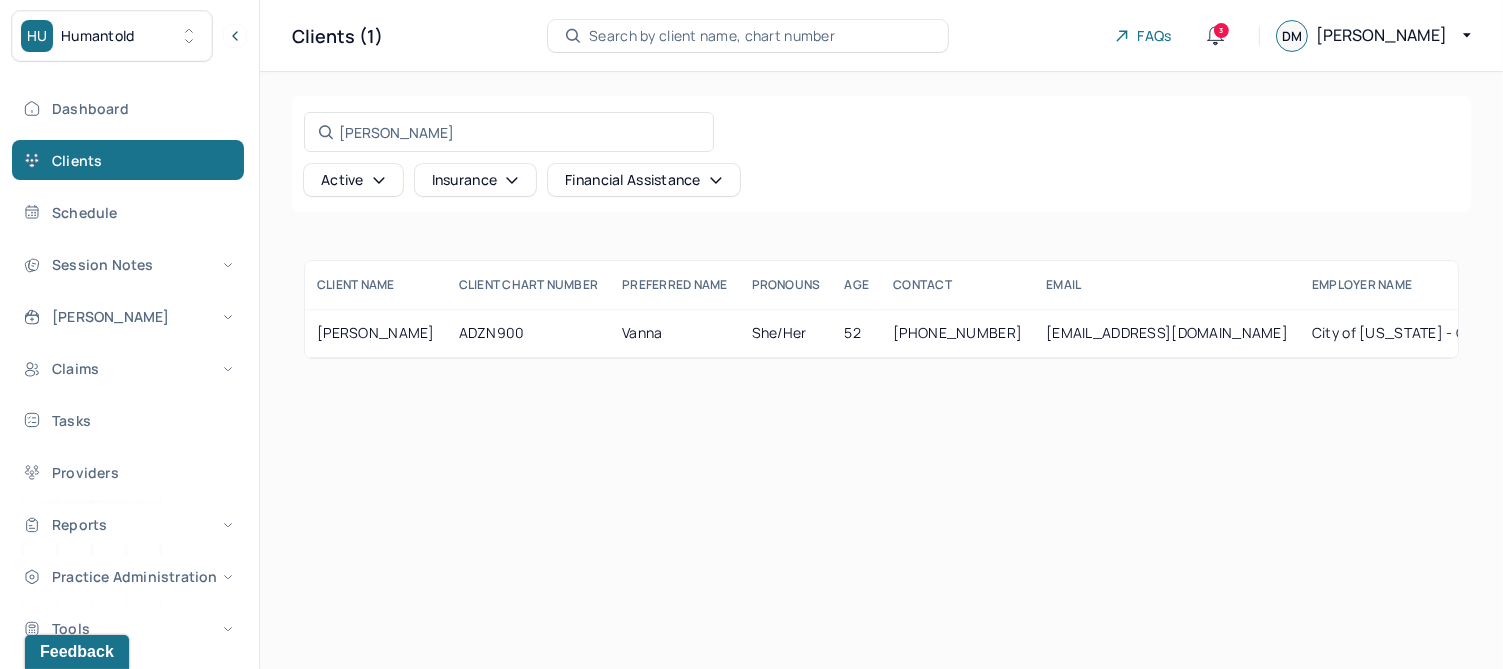 click on "[PERSON_NAME]" at bounding box center [376, 333] 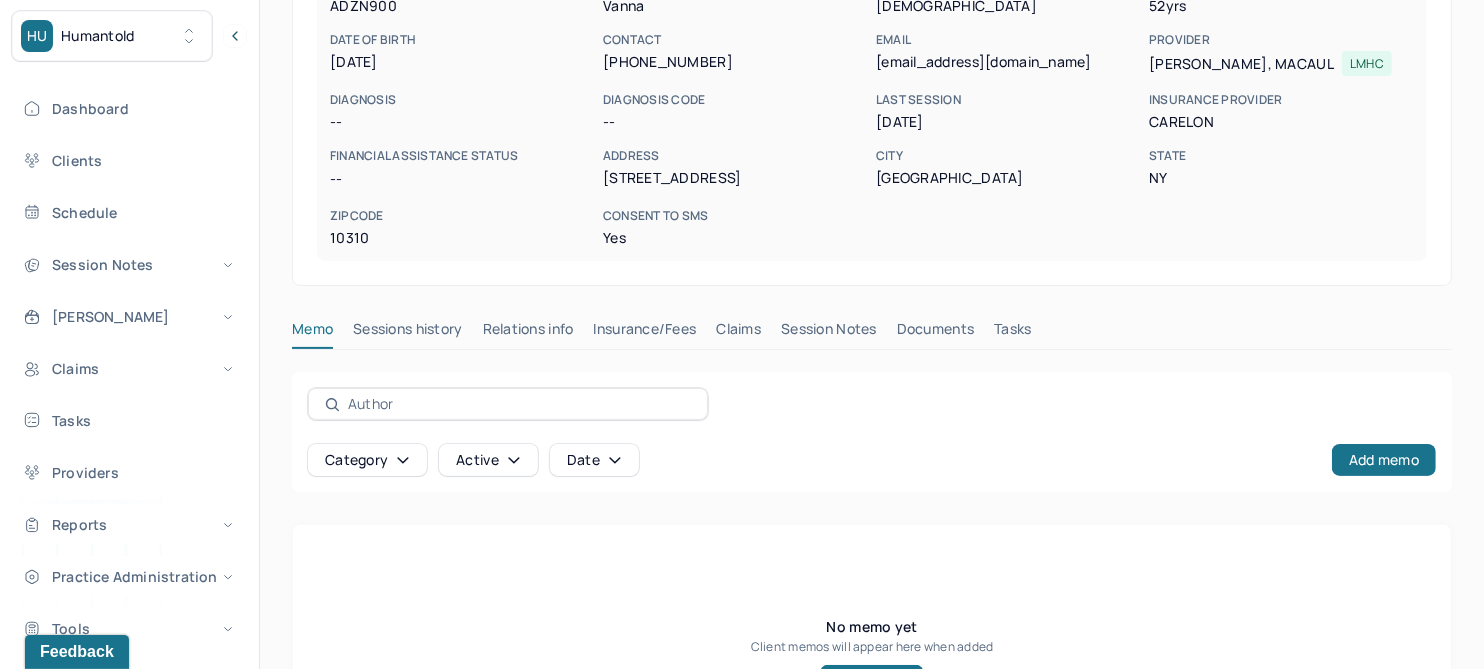 scroll, scrollTop: 250, scrollLeft: 0, axis: vertical 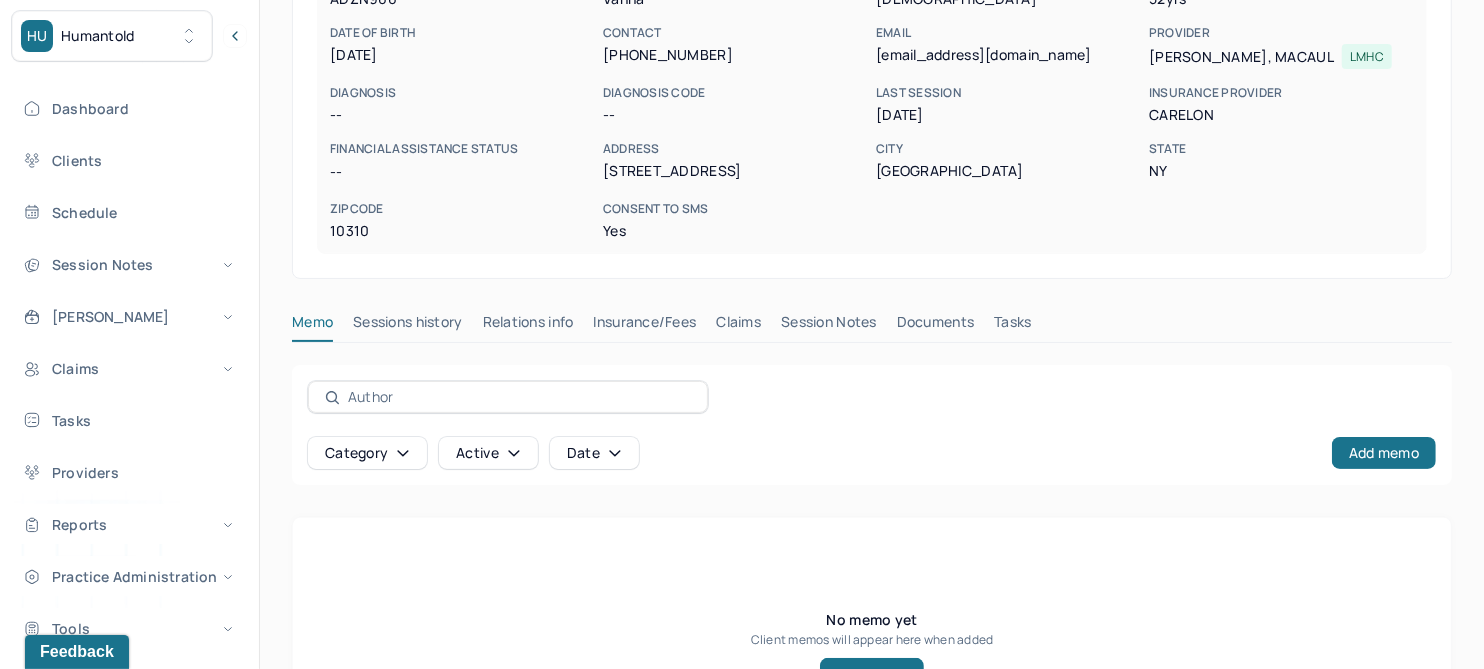 click on "Session Notes" at bounding box center [829, 326] 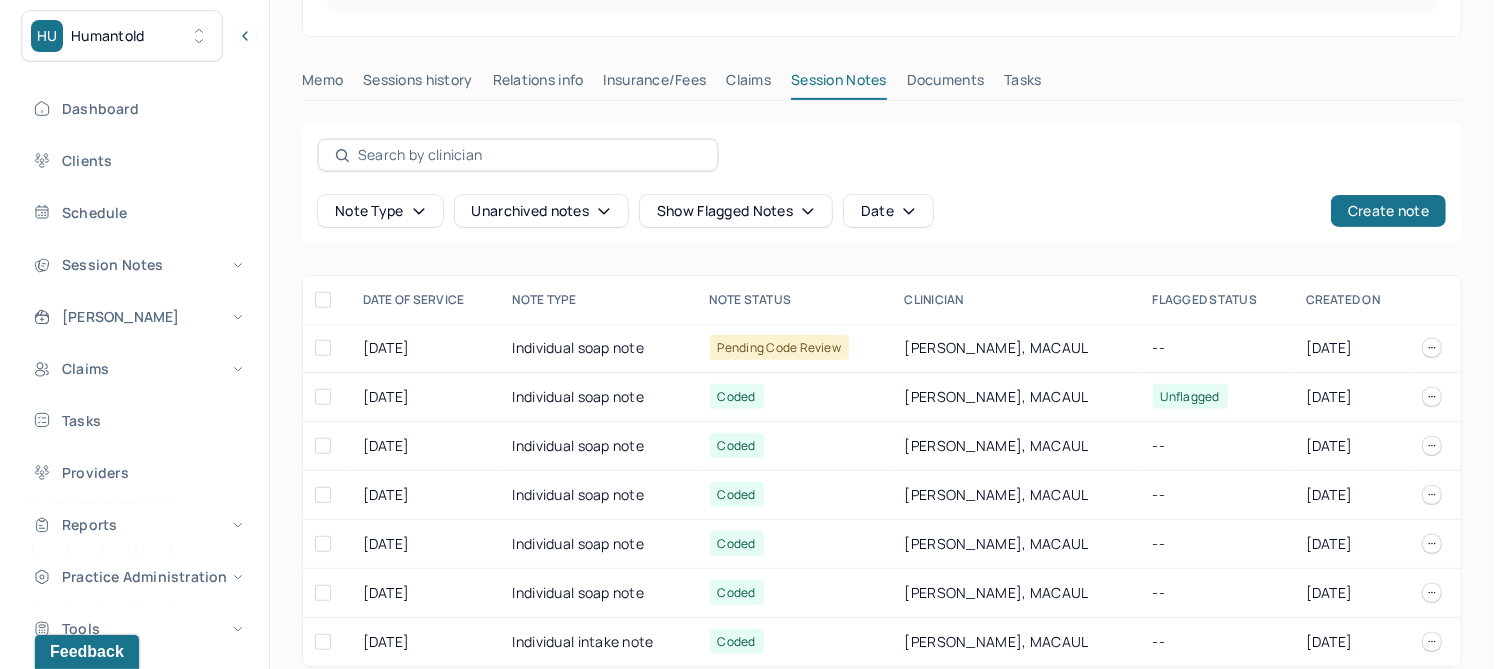 scroll, scrollTop: 500, scrollLeft: 0, axis: vertical 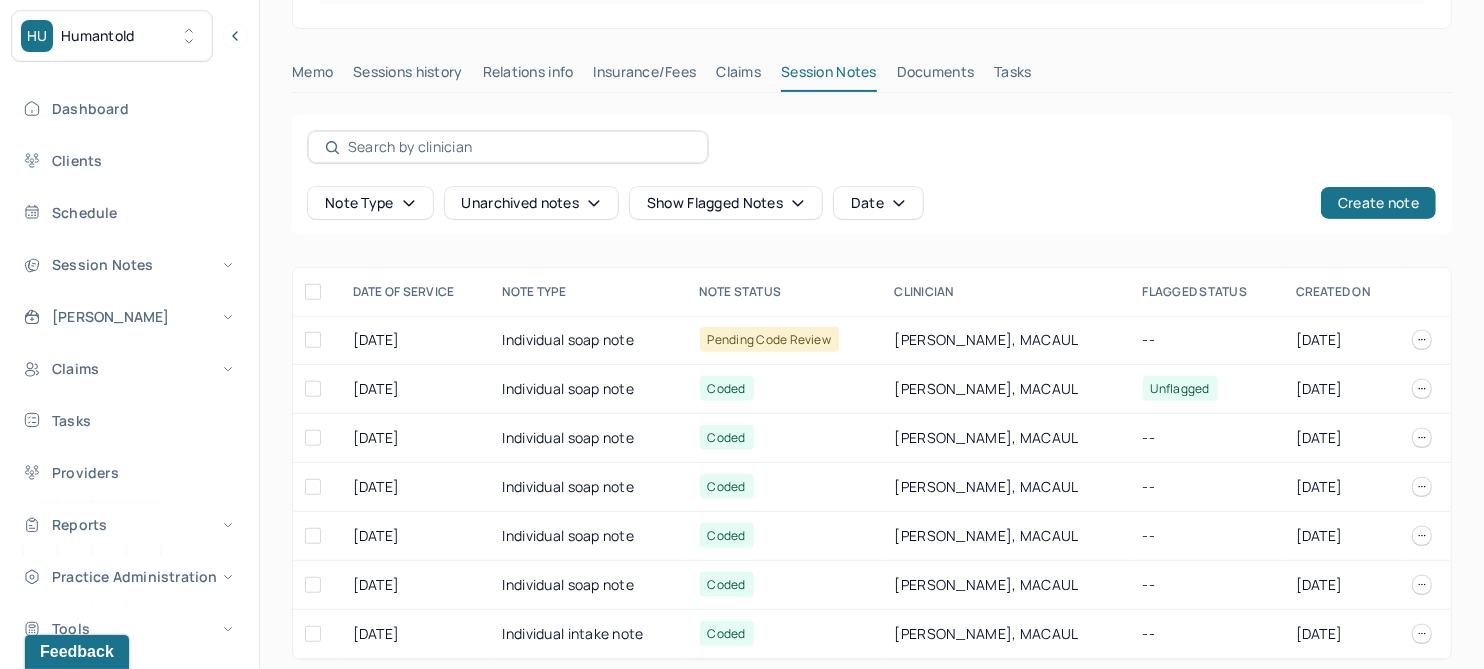 click 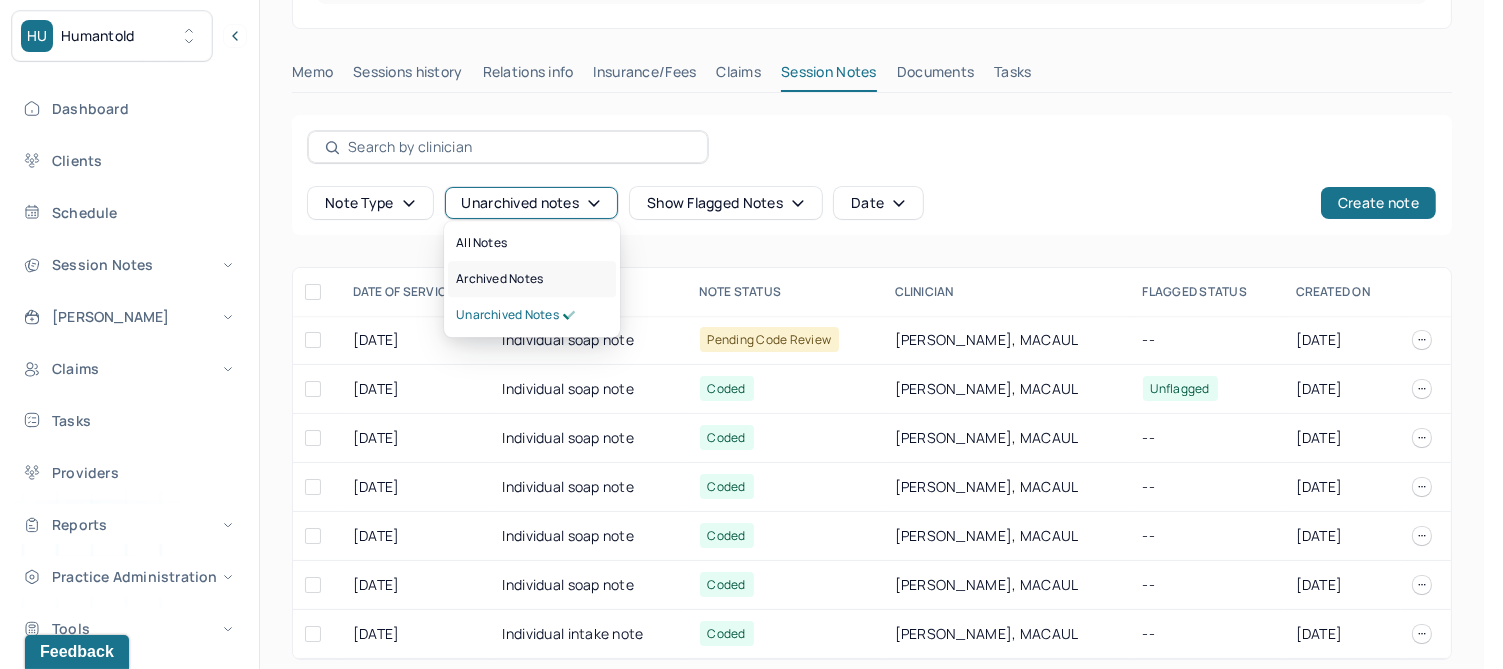 click on "Archived notes" at bounding box center (499, 279) 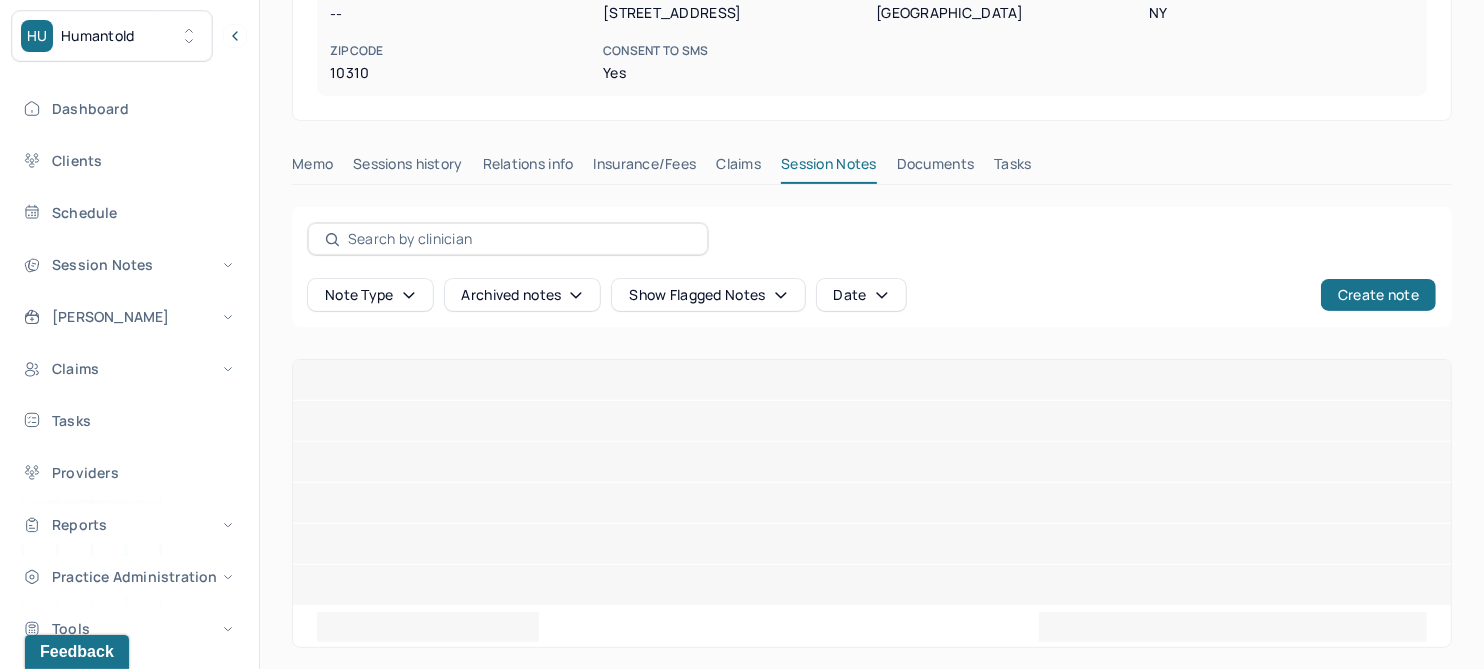 scroll, scrollTop: 385, scrollLeft: 0, axis: vertical 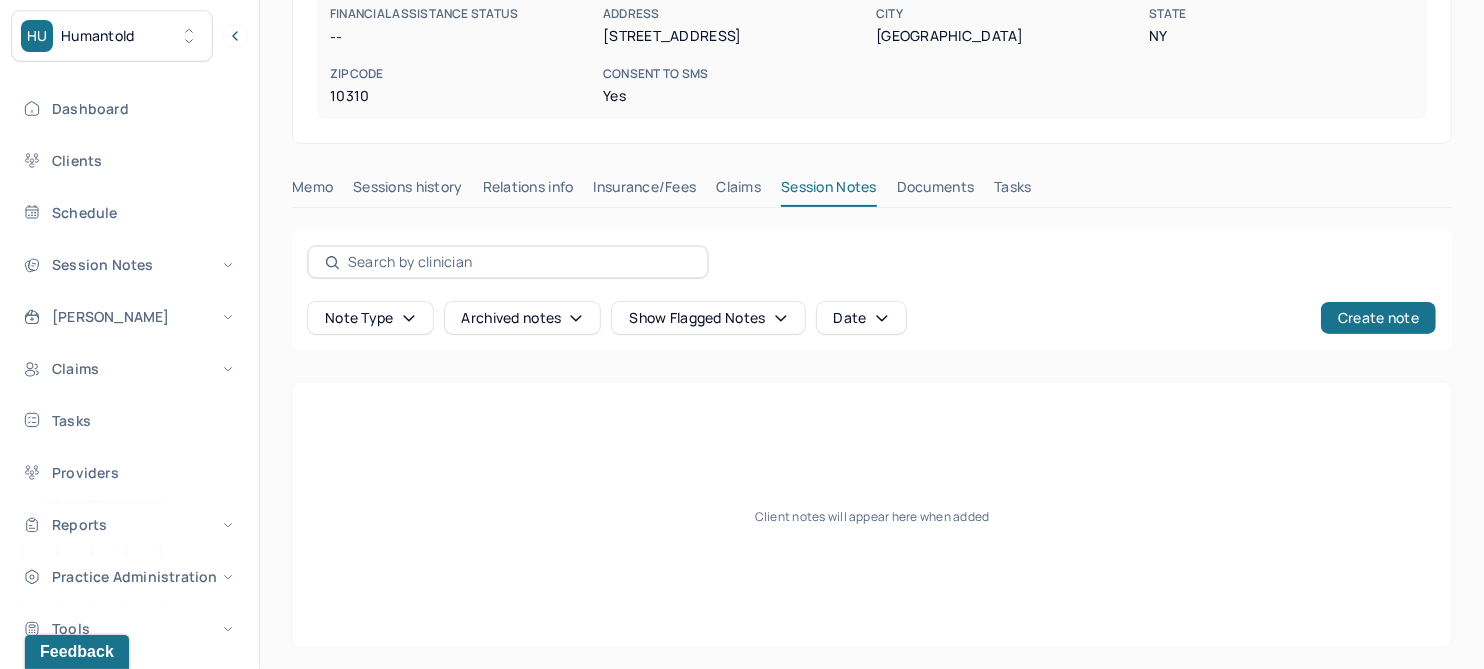 click 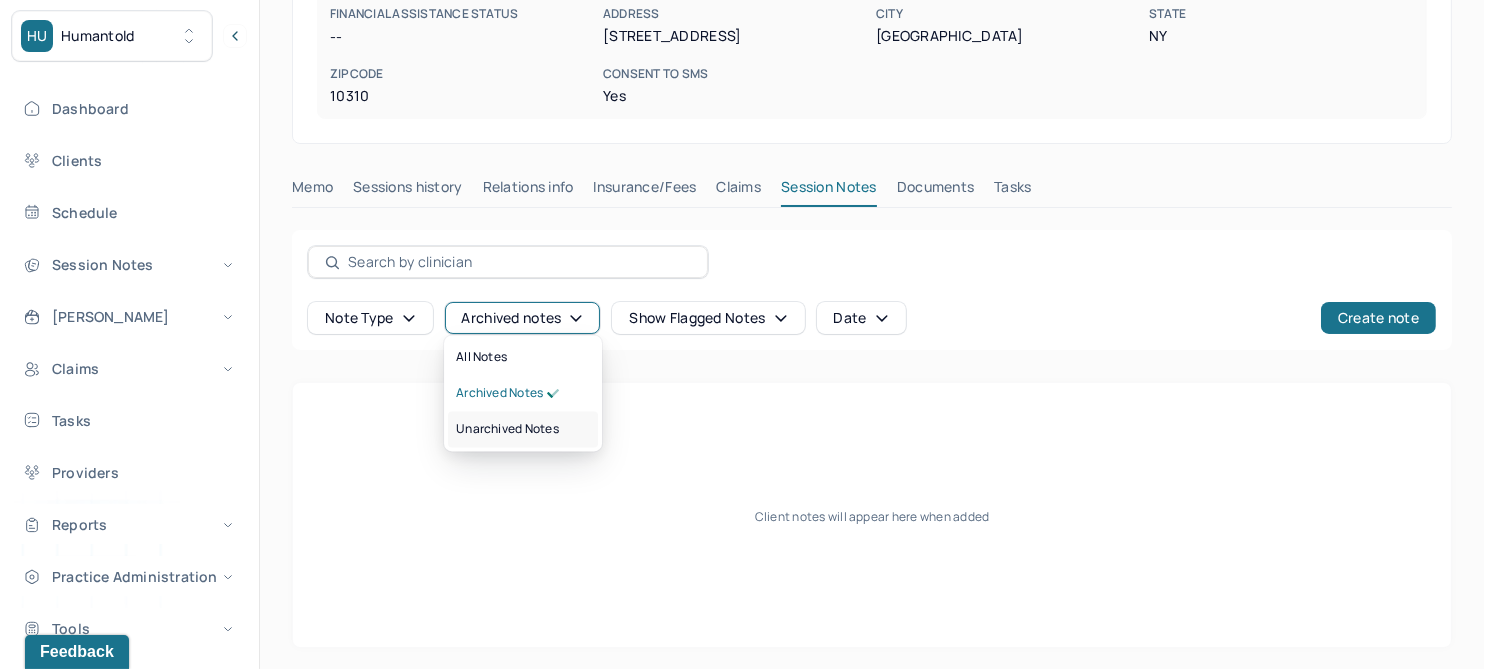 click on "Unarchived notes" at bounding box center (507, 429) 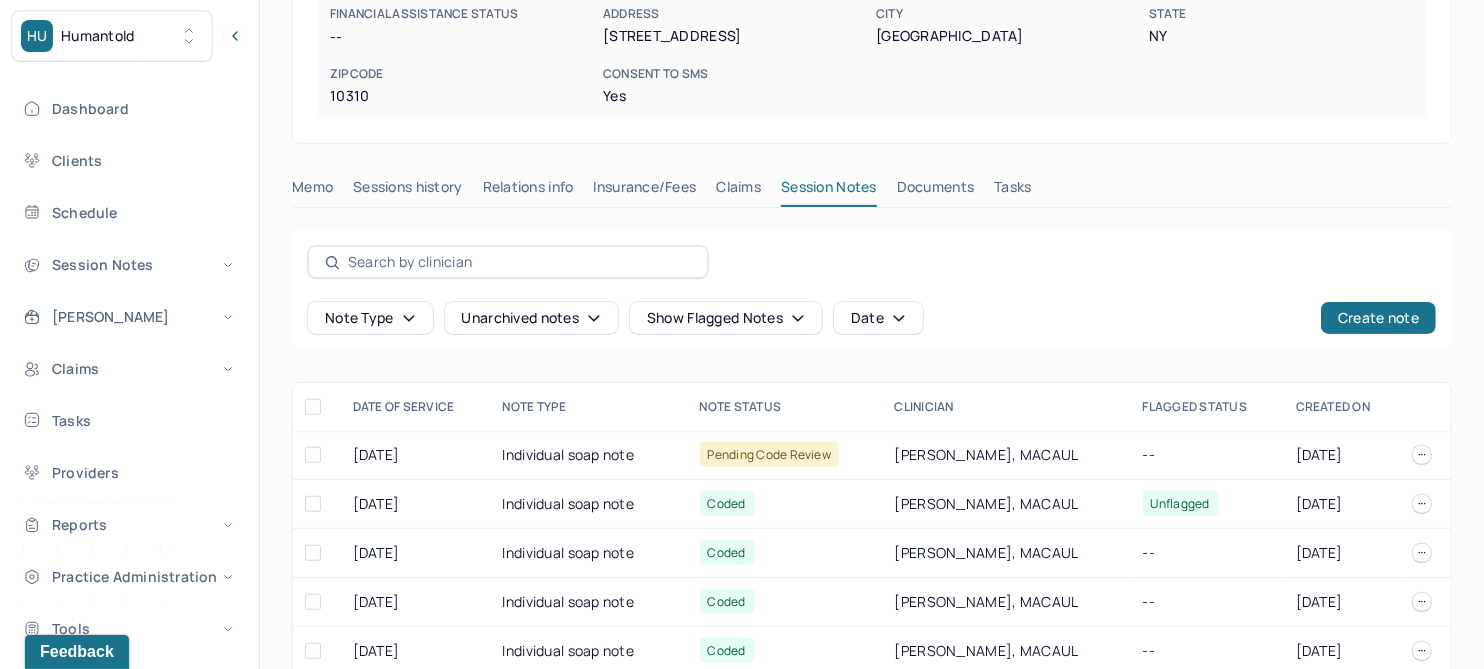click on "Claims" at bounding box center [738, 191] 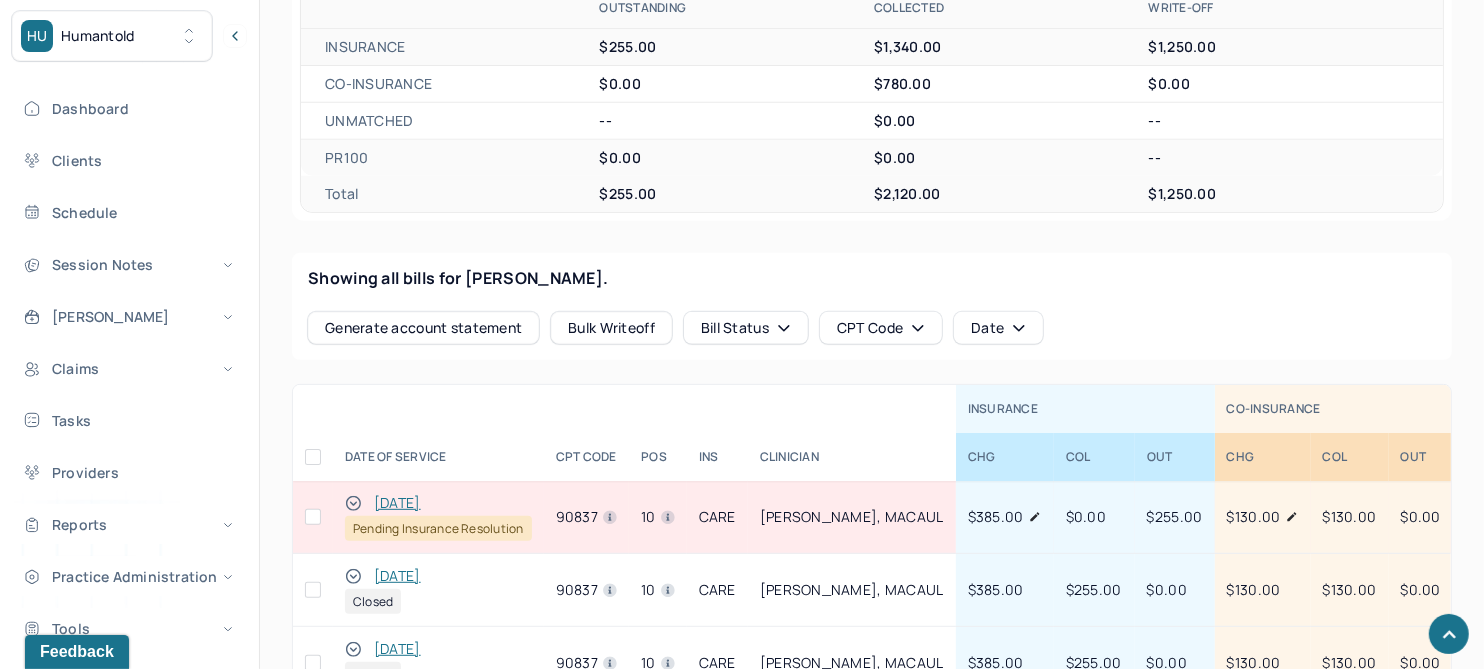 scroll, scrollTop: 677, scrollLeft: 0, axis: vertical 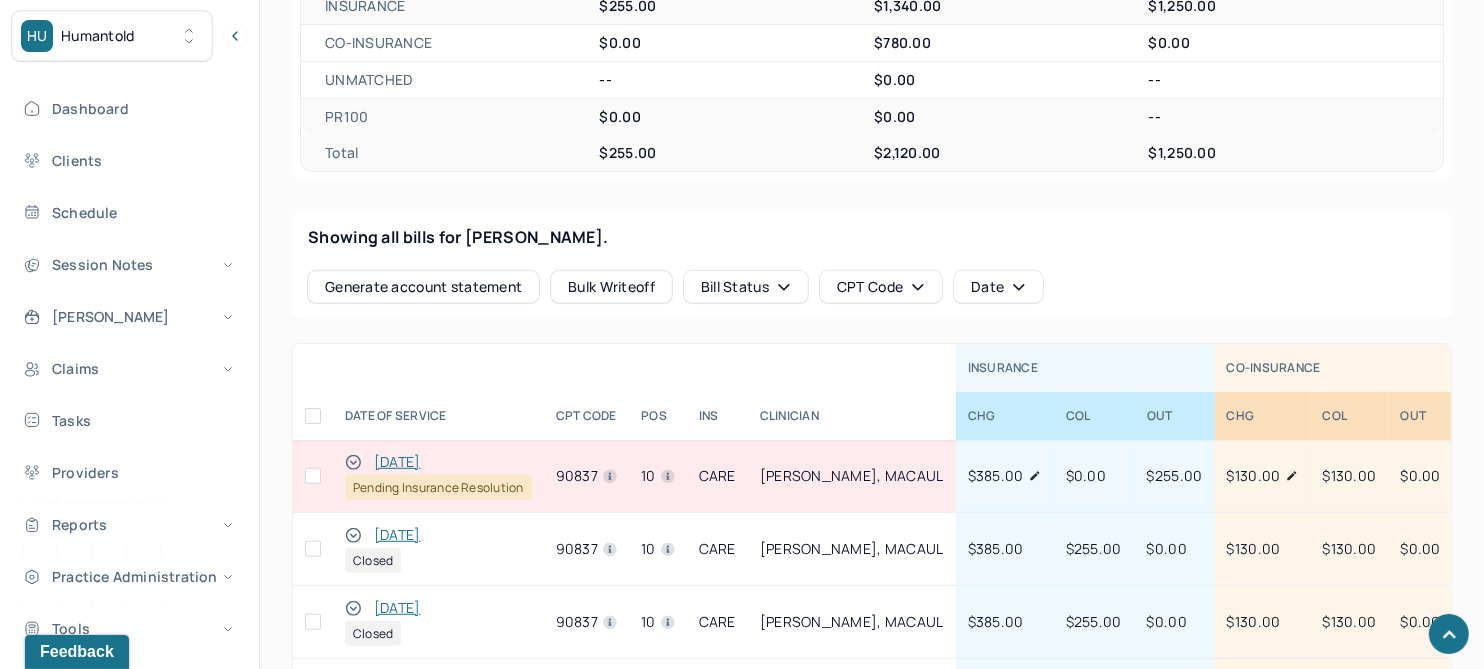click 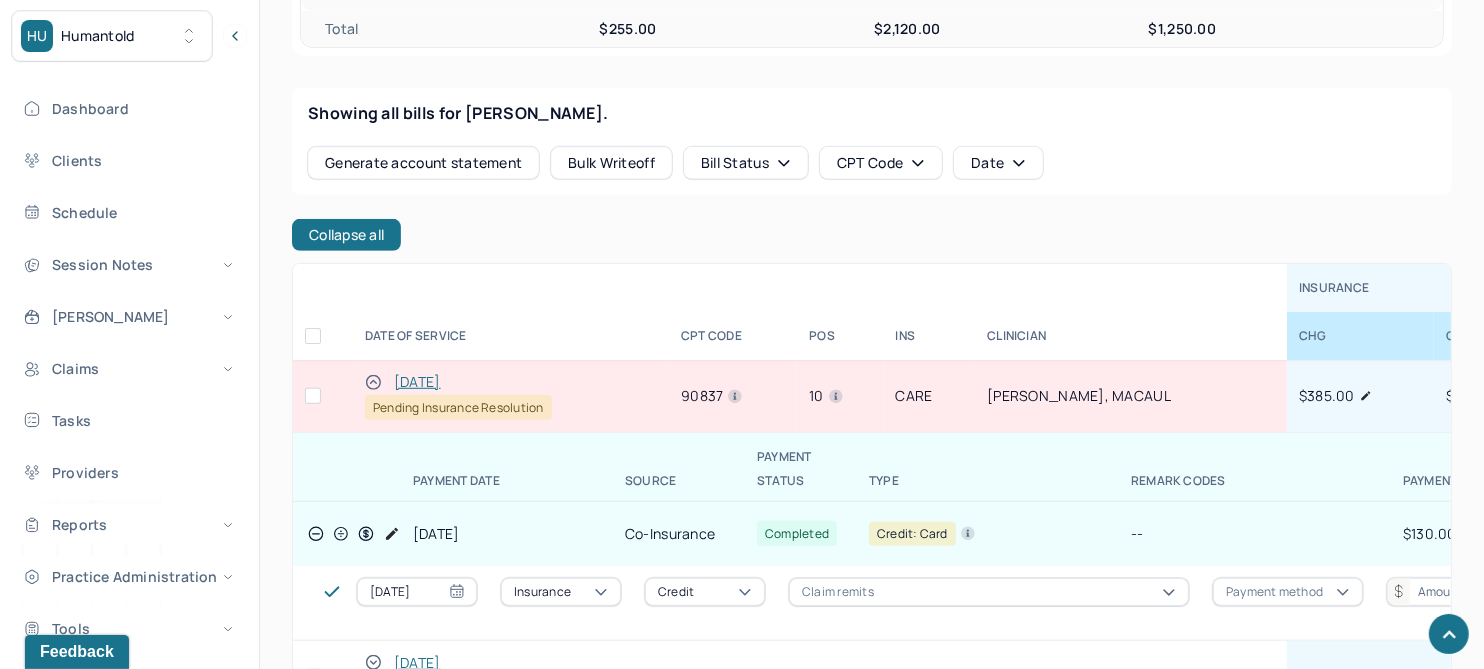 scroll, scrollTop: 926, scrollLeft: 0, axis: vertical 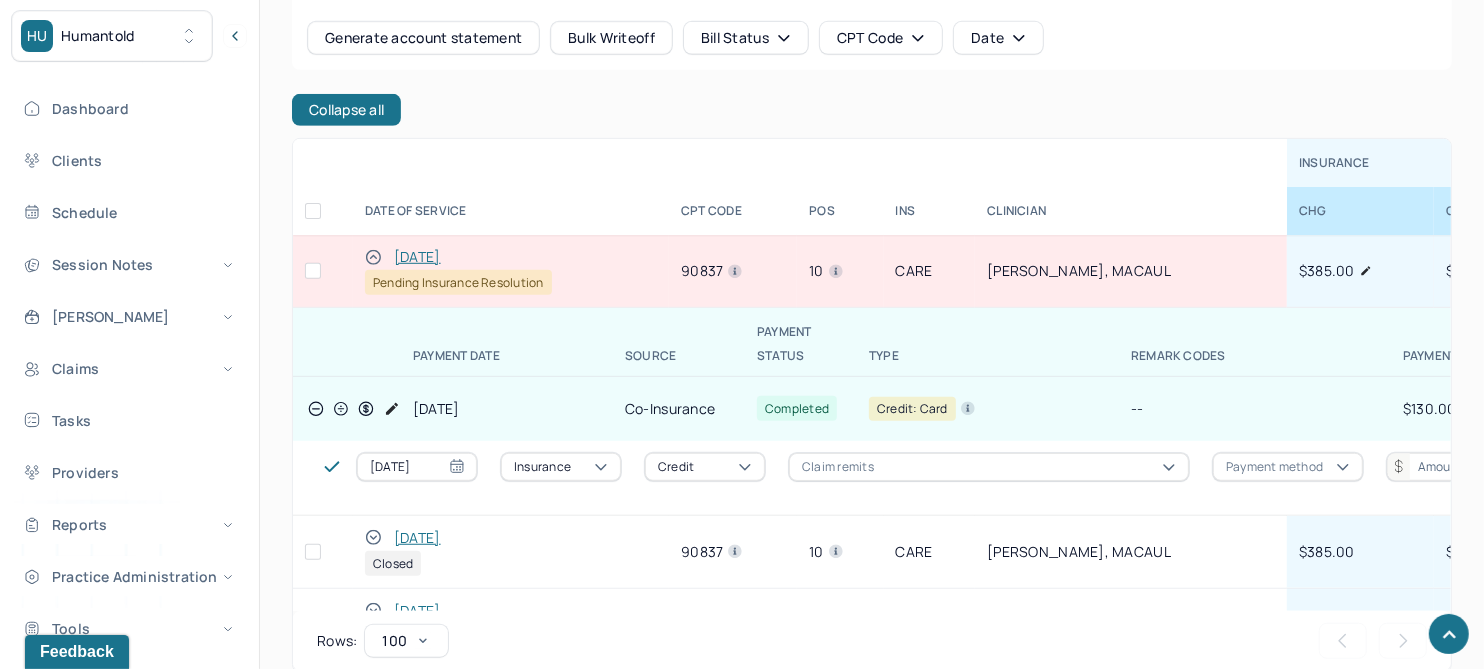 click 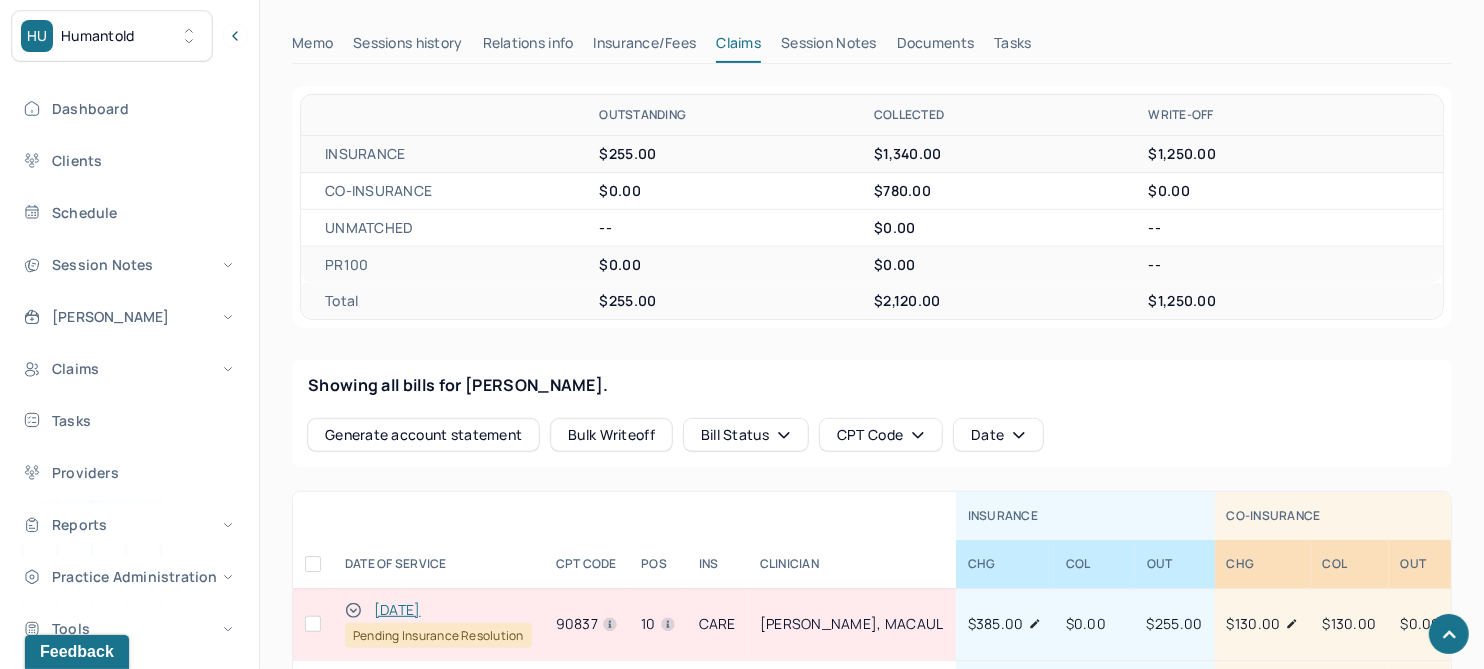 scroll, scrollTop: 625, scrollLeft: 0, axis: vertical 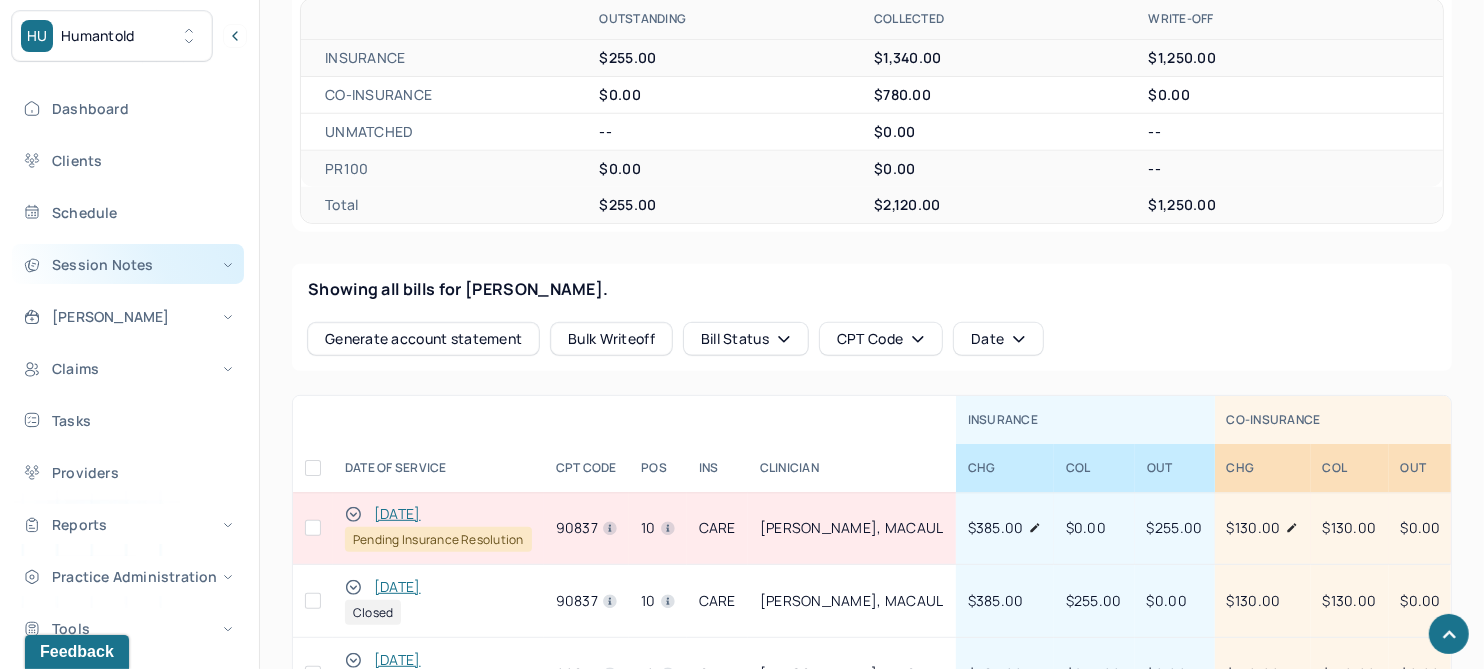 click on "Clients" at bounding box center [128, 160] 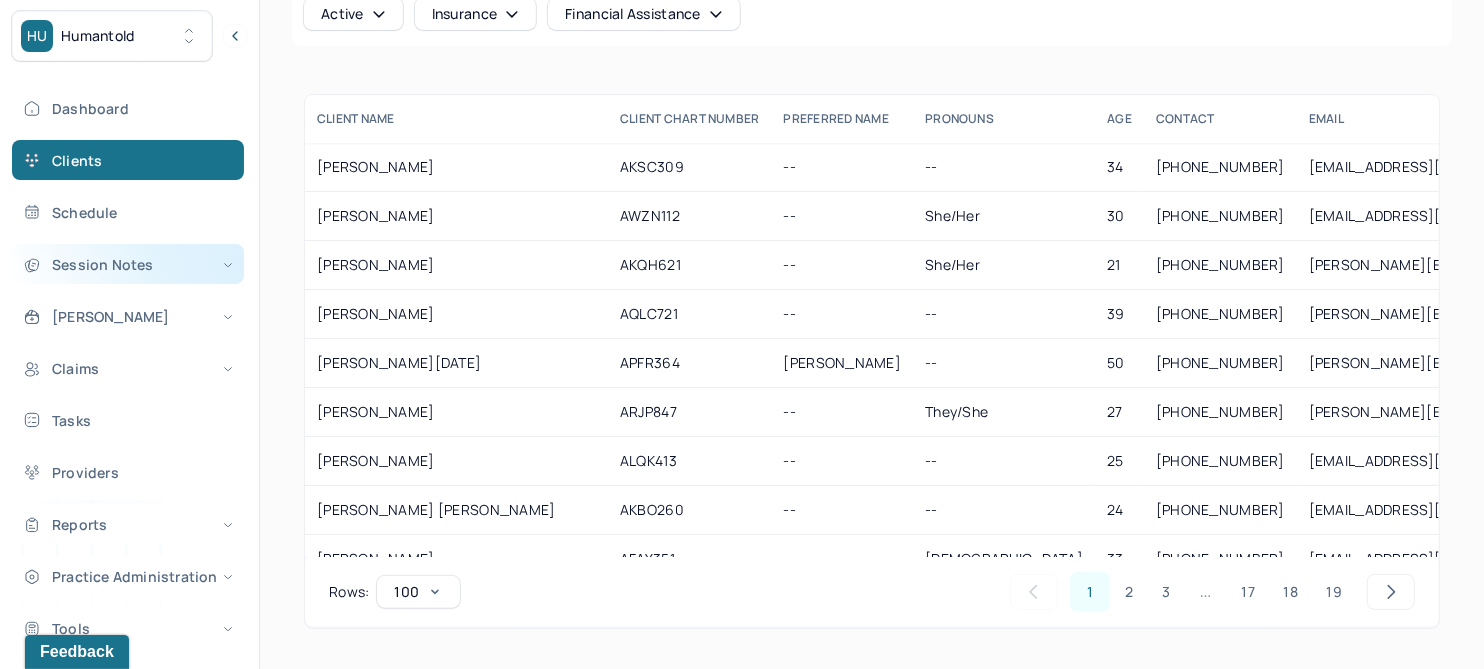scroll, scrollTop: 166, scrollLeft: 0, axis: vertical 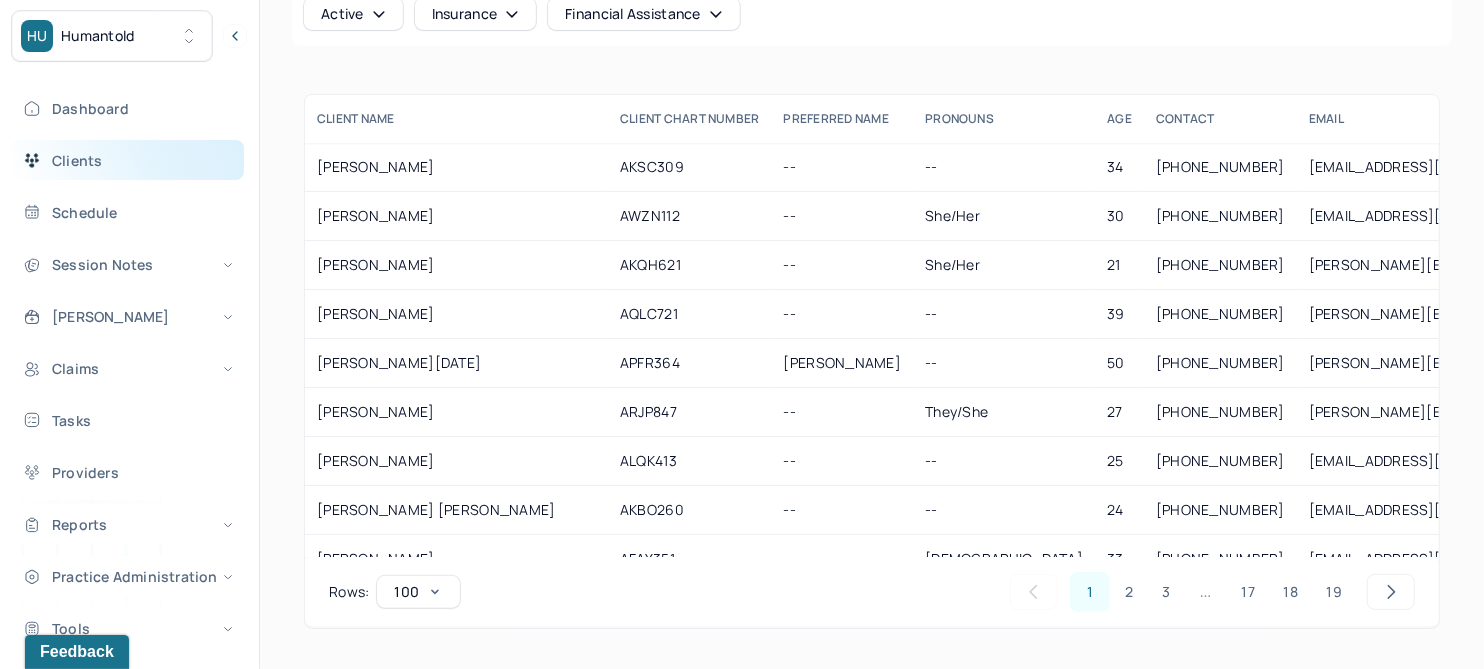 drag, startPoint x: 109, startPoint y: 160, endPoint x: 168, endPoint y: 172, distance: 60.207973 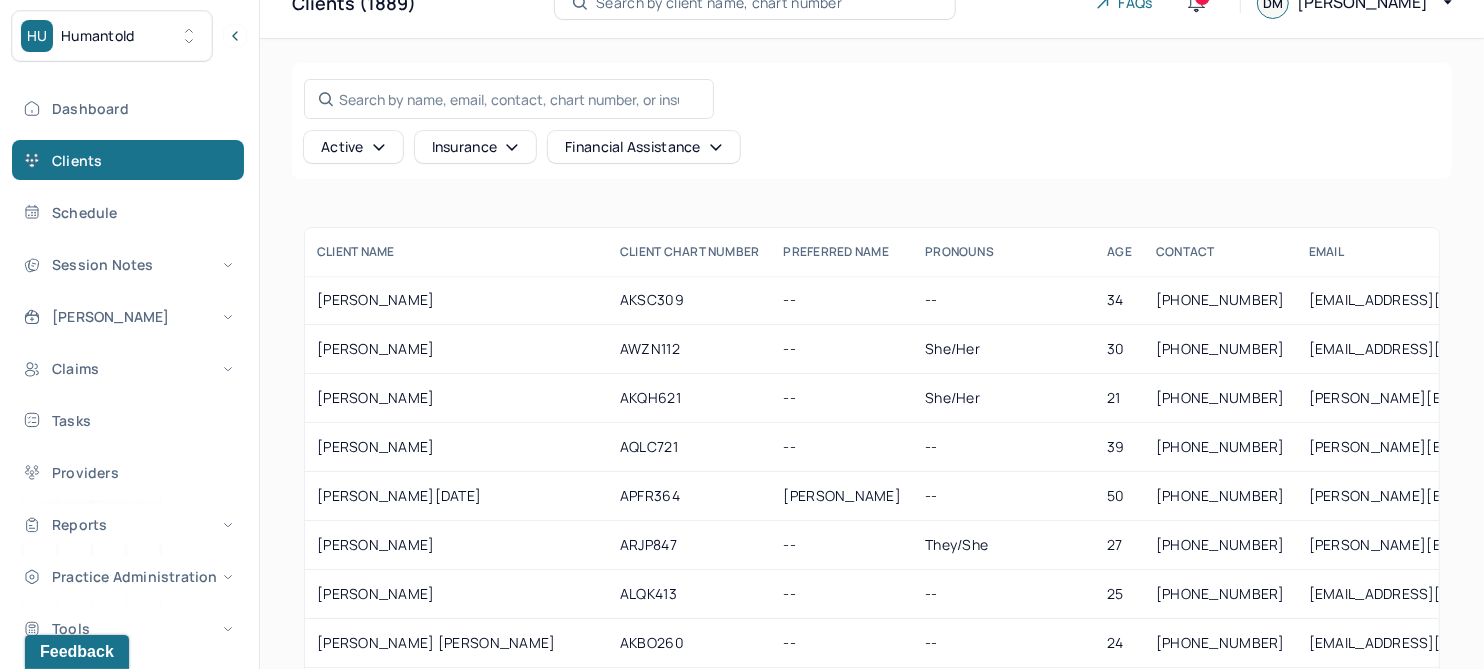 scroll, scrollTop: 0, scrollLeft: 0, axis: both 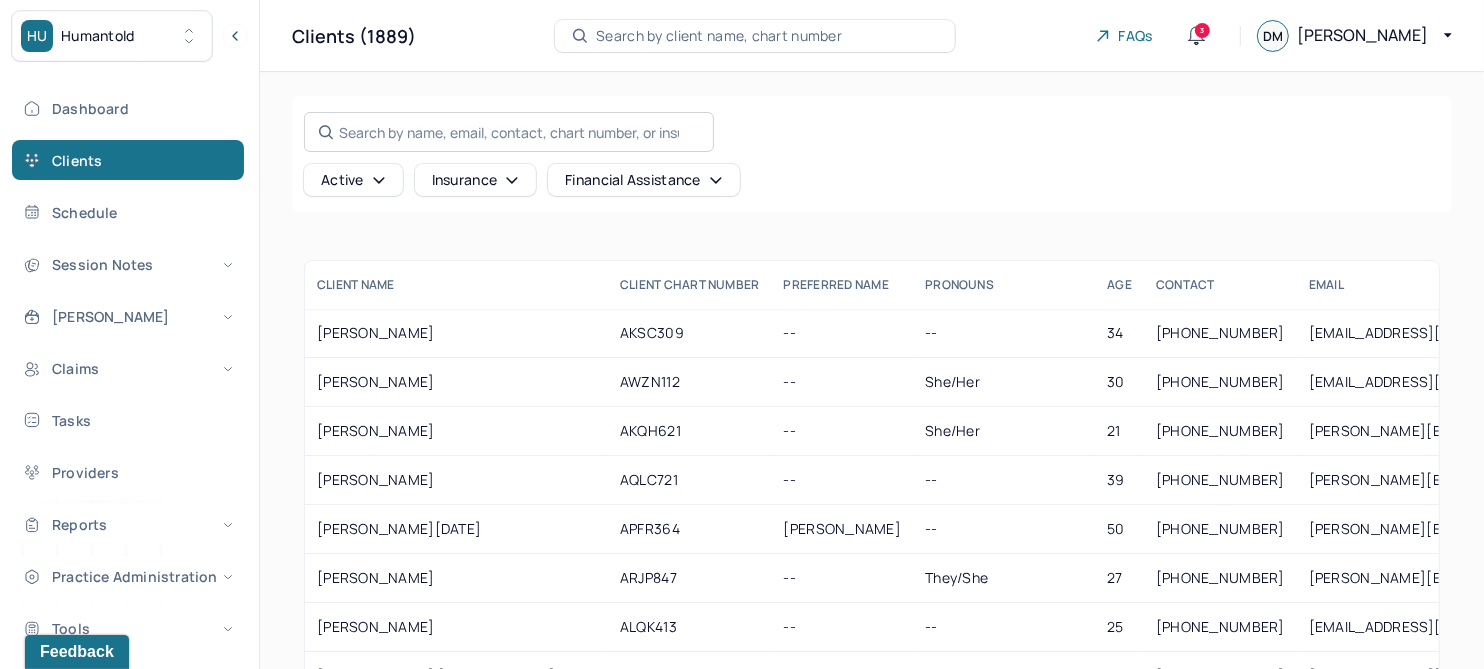click on "Search by name, email, contact, chart number, or insurance id..." at bounding box center [509, 132] 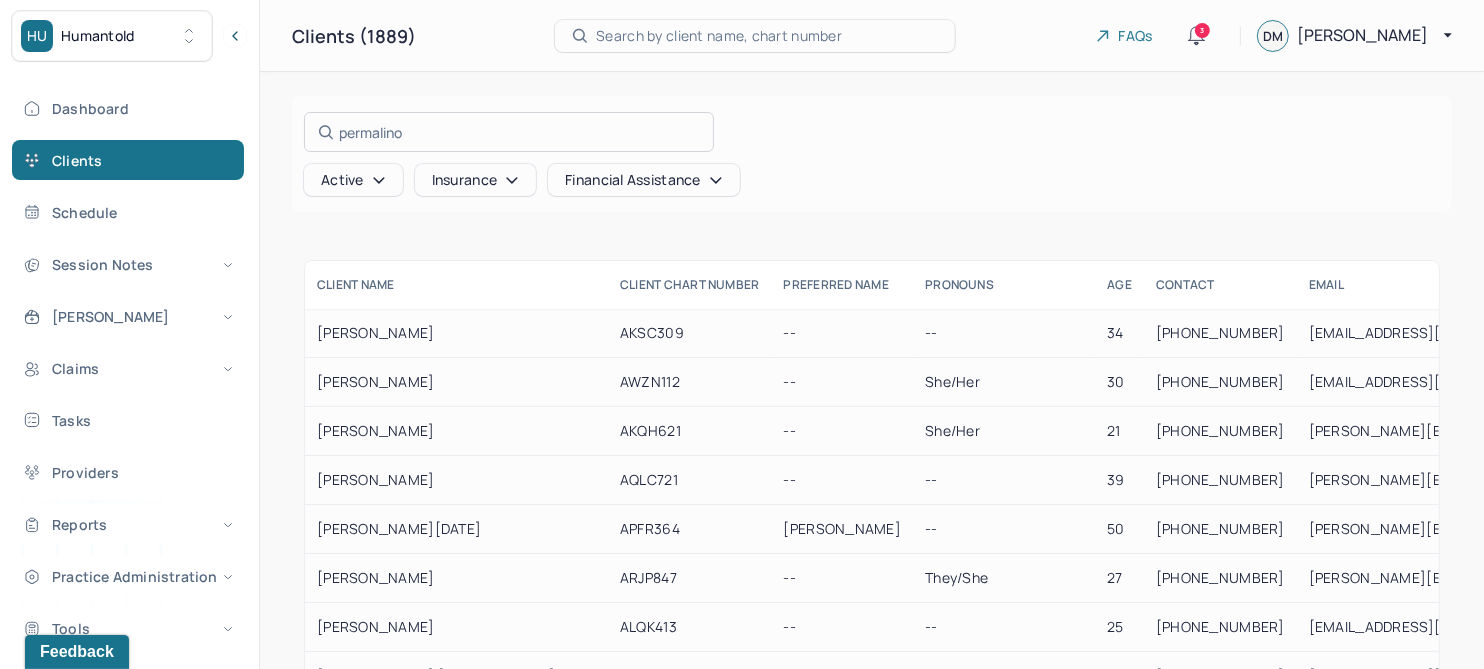 type on "permalino" 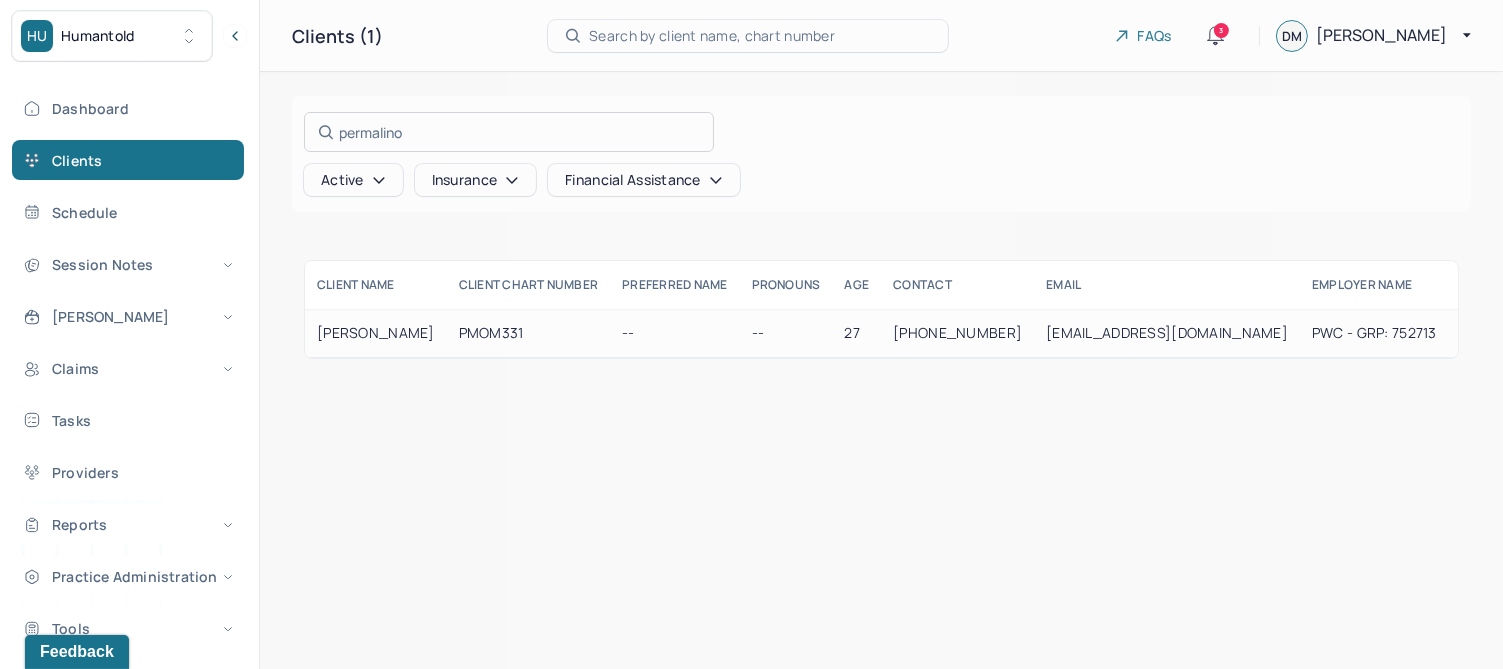 click at bounding box center (751, 334) 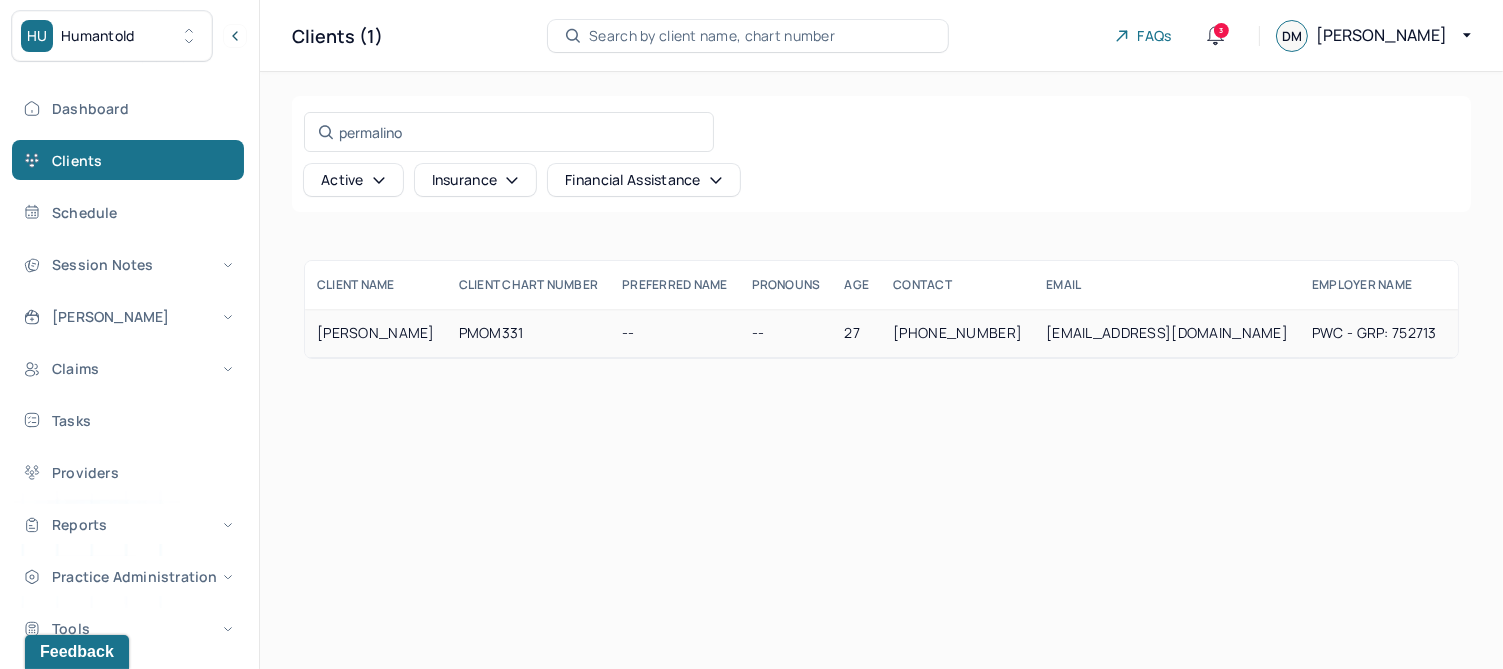 click on "[PERSON_NAME]" at bounding box center (376, 333) 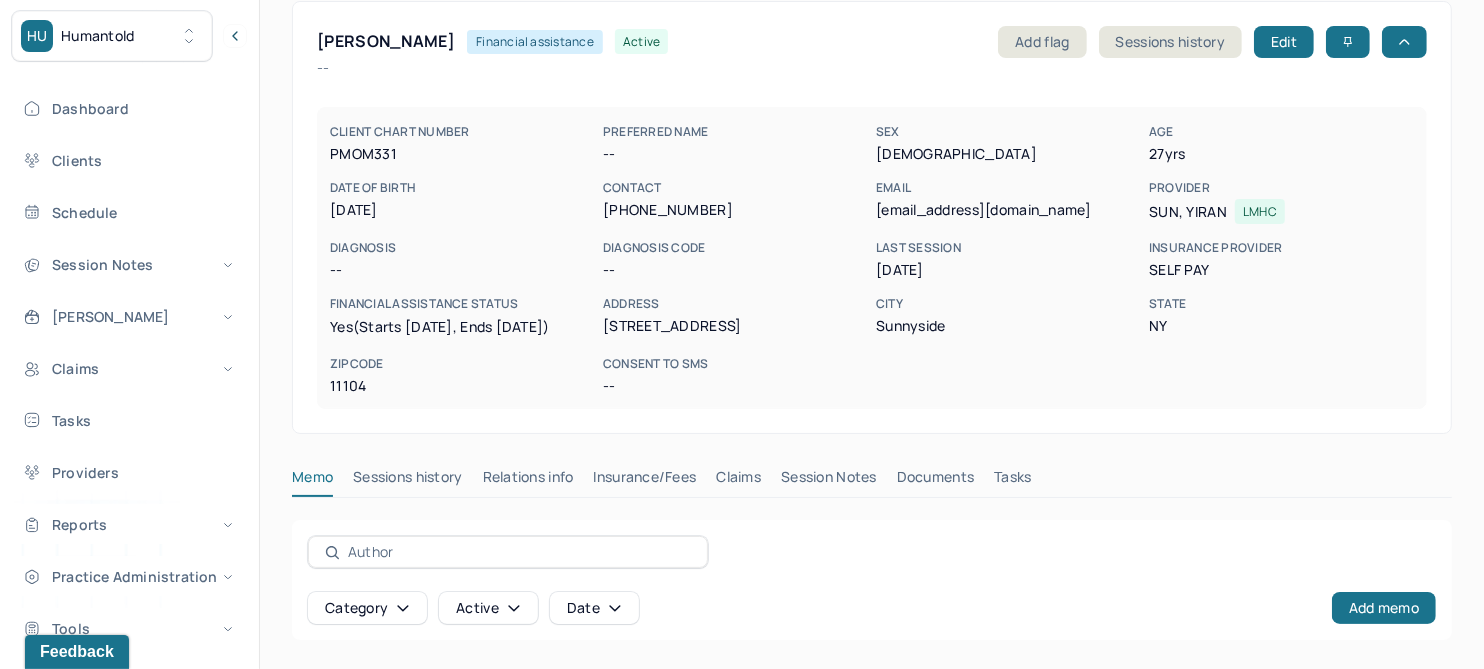 scroll, scrollTop: 250, scrollLeft: 0, axis: vertical 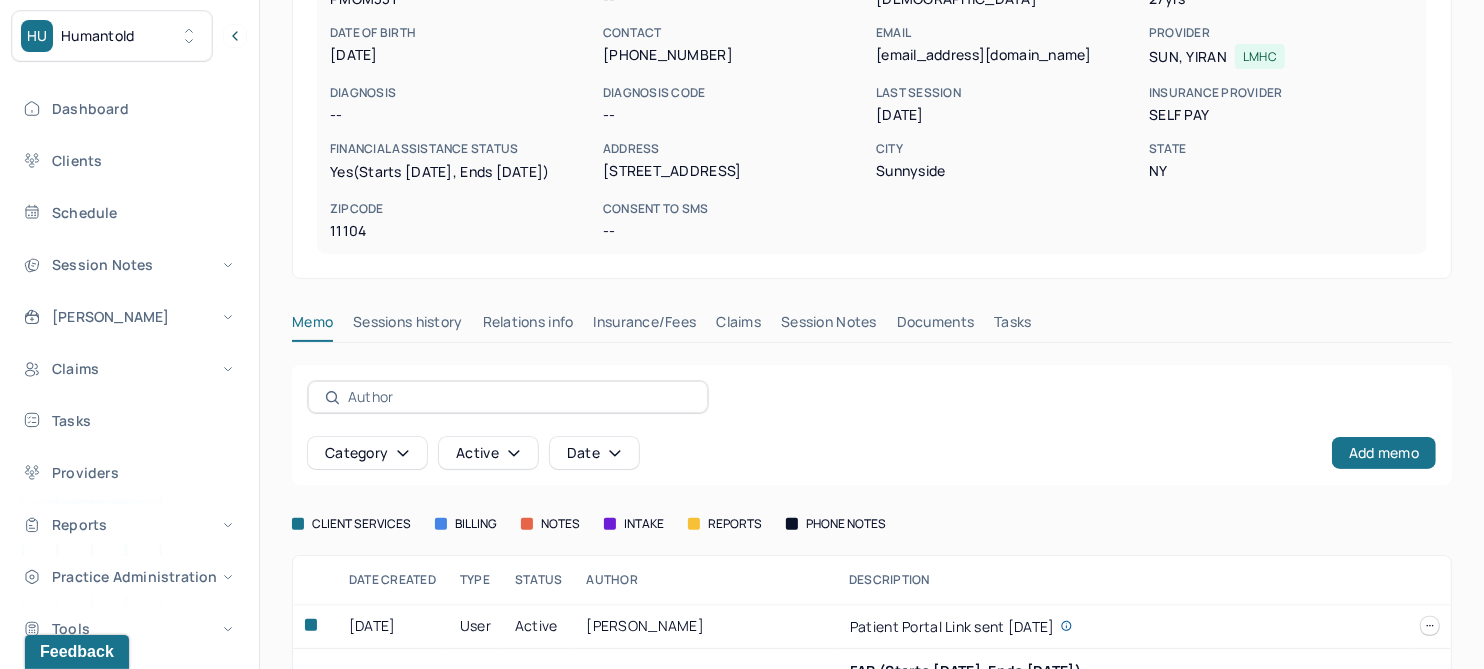 click on "Session Notes" at bounding box center (829, 326) 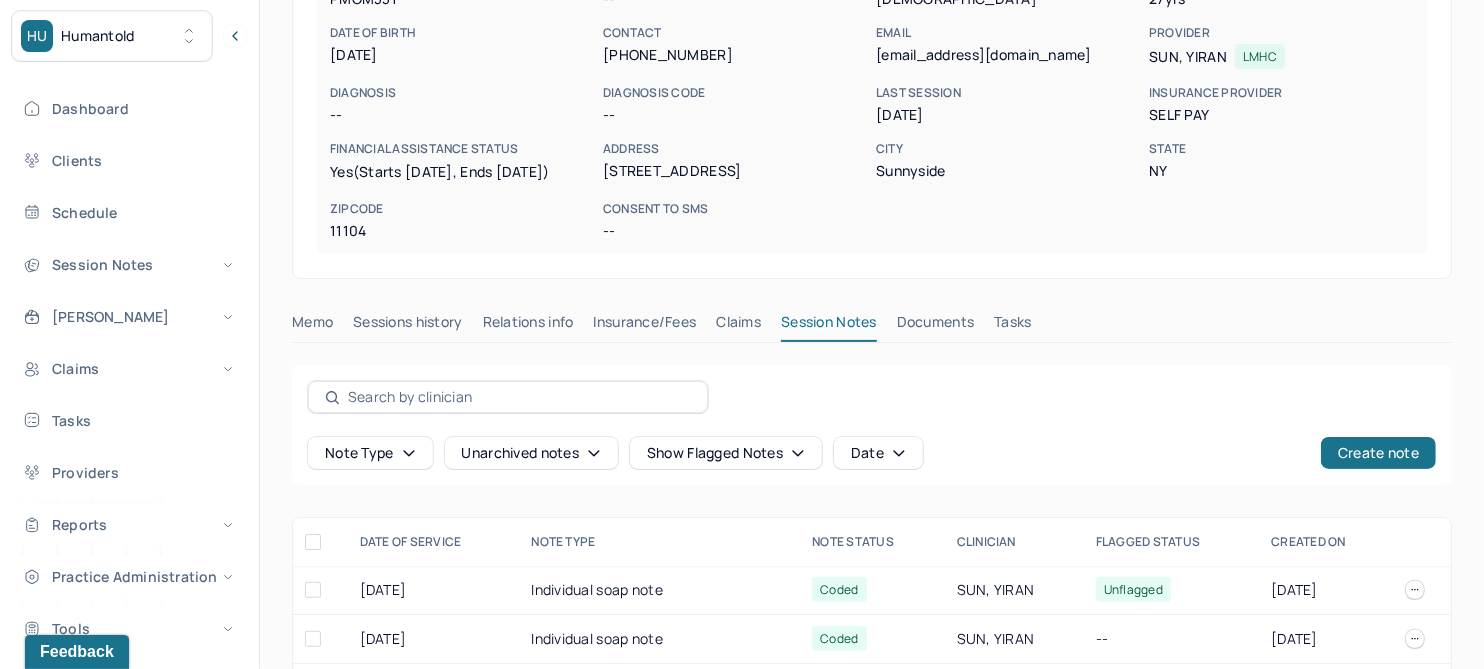 scroll, scrollTop: 500, scrollLeft: 0, axis: vertical 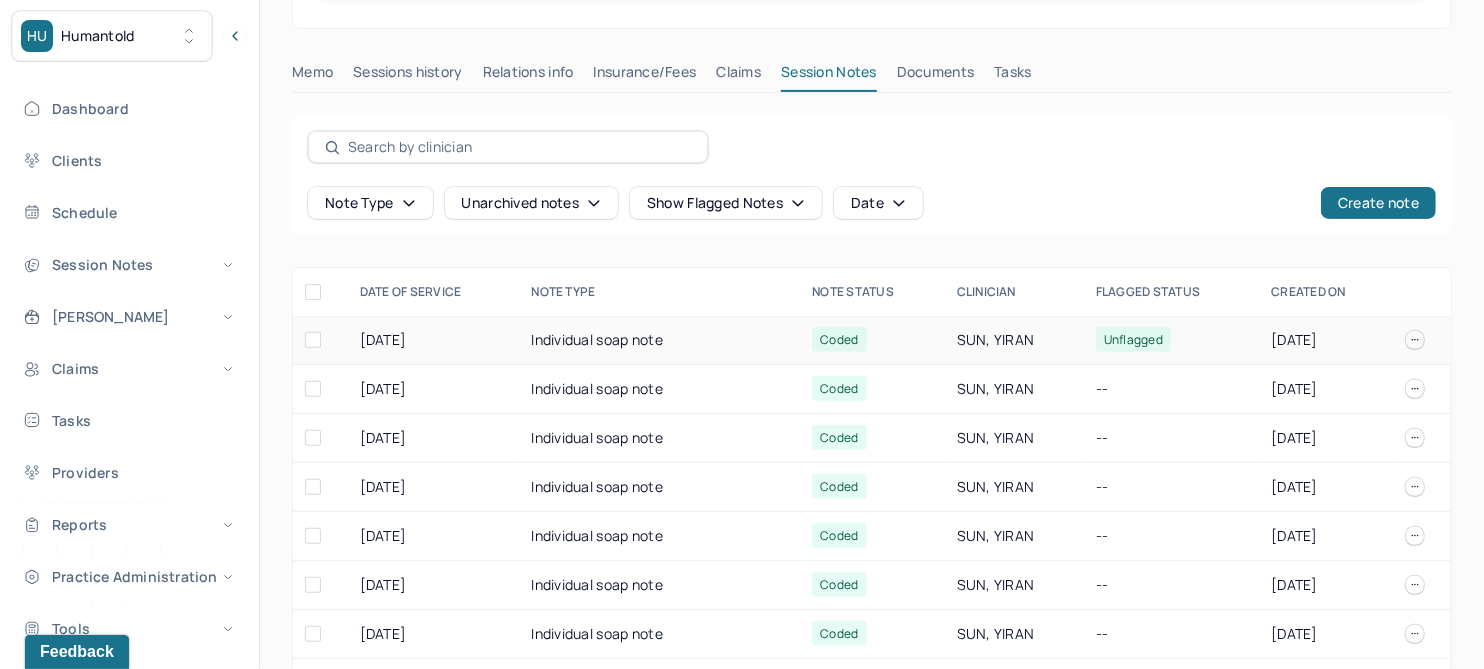 click on "Individual soap note" at bounding box center [659, 340] 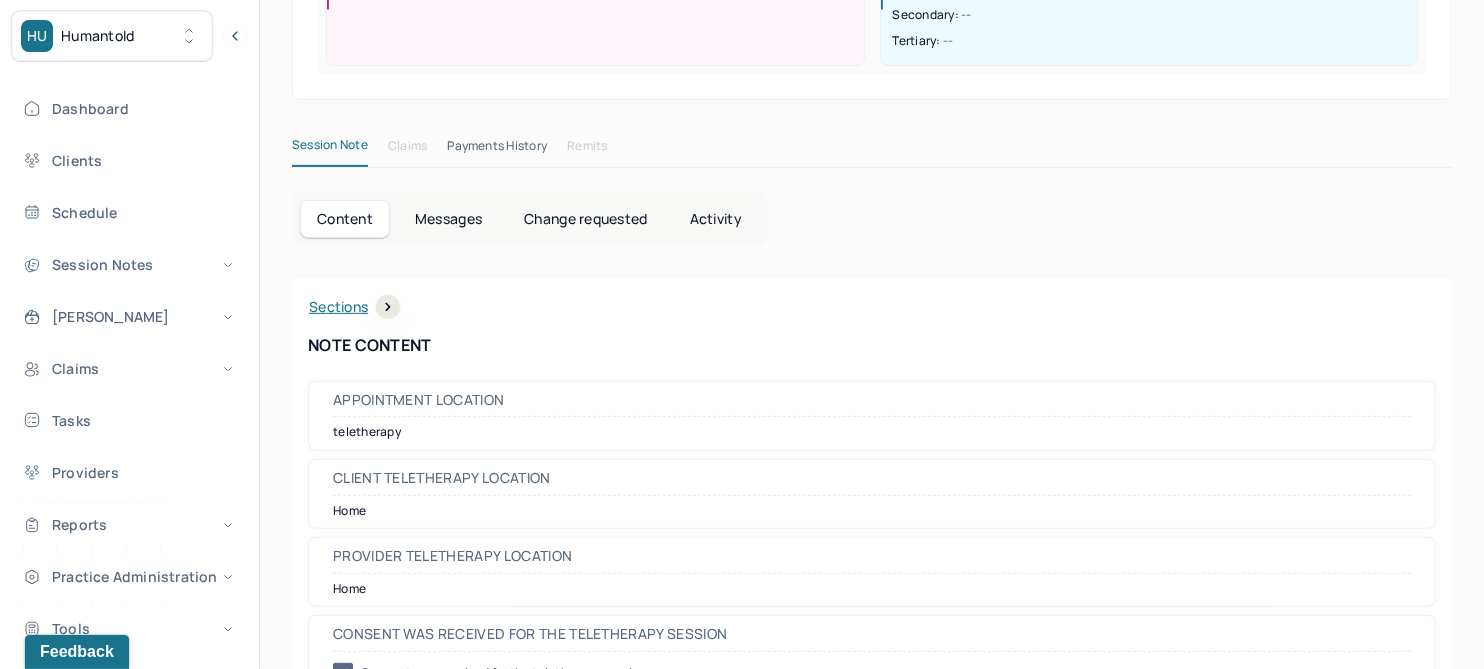 scroll, scrollTop: 500, scrollLeft: 0, axis: vertical 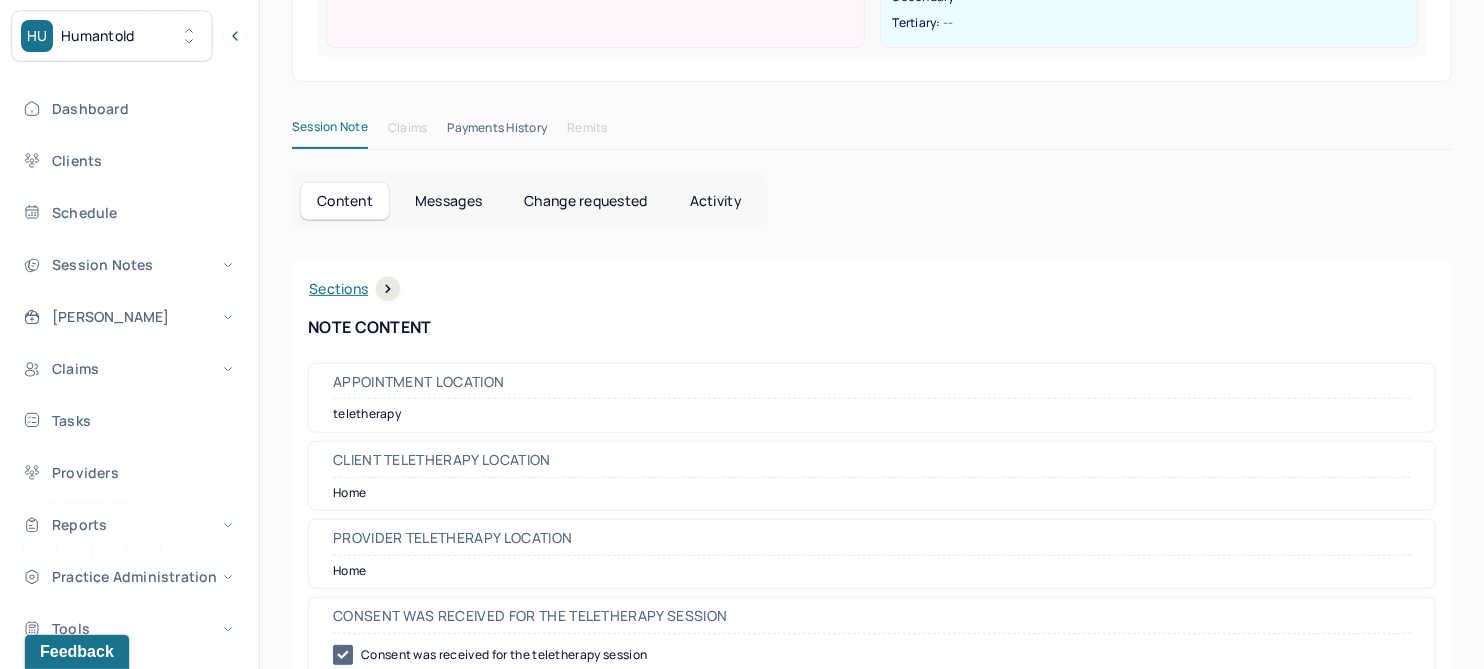drag, startPoint x: 599, startPoint y: 203, endPoint x: 683, endPoint y: 202, distance: 84.00595 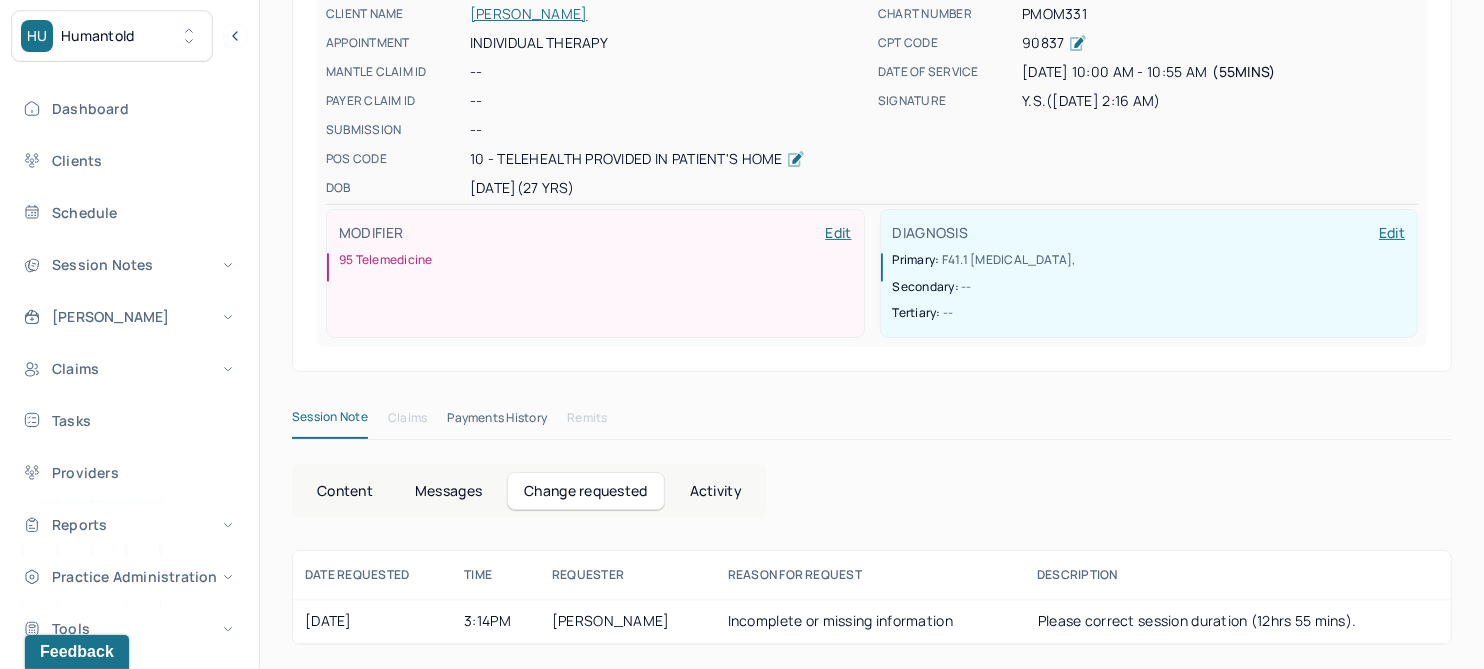scroll, scrollTop: 205, scrollLeft: 0, axis: vertical 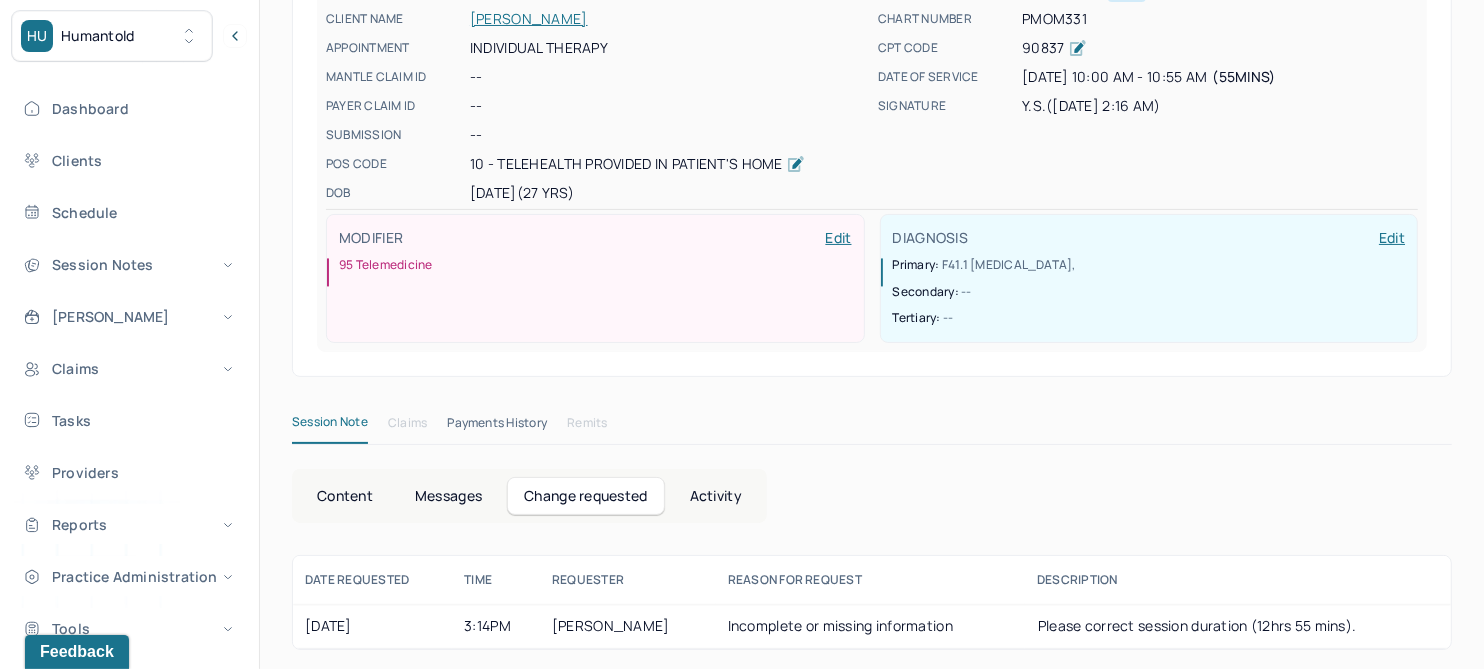 click on "Content" at bounding box center (345, 496) 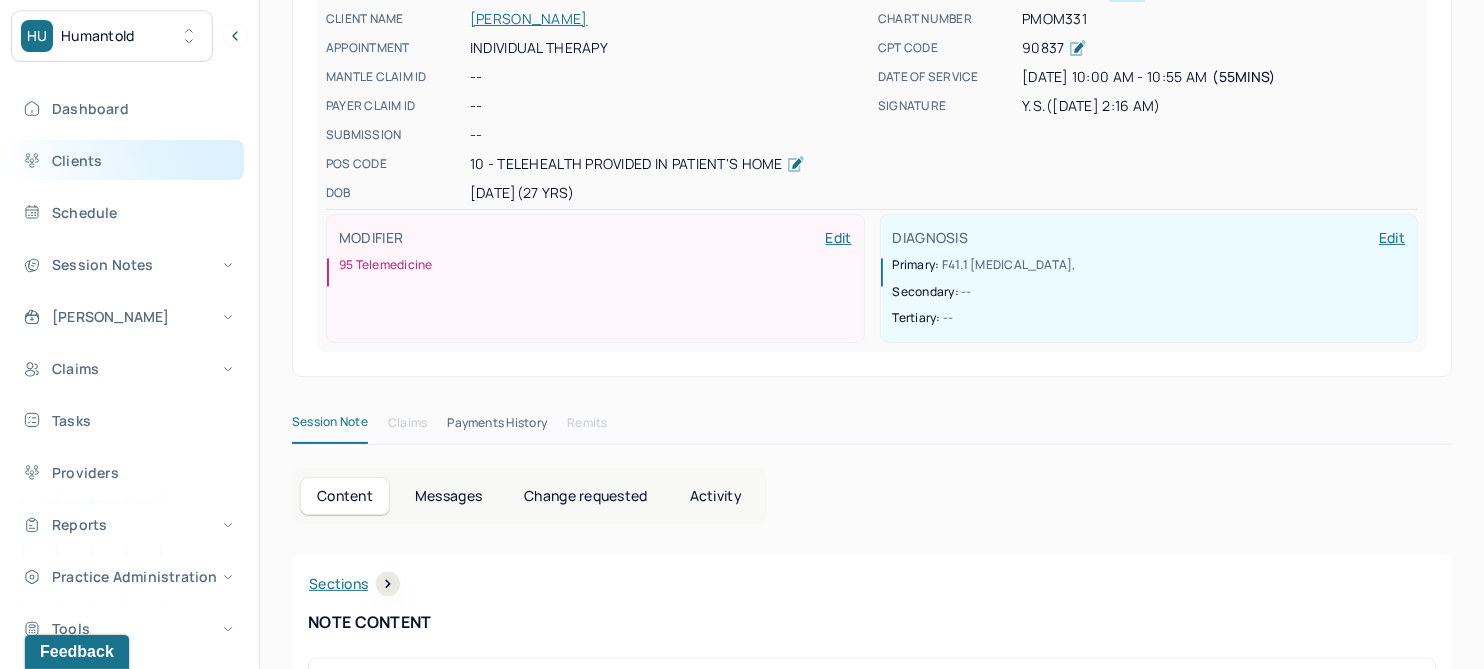 click on "Clients" at bounding box center (128, 160) 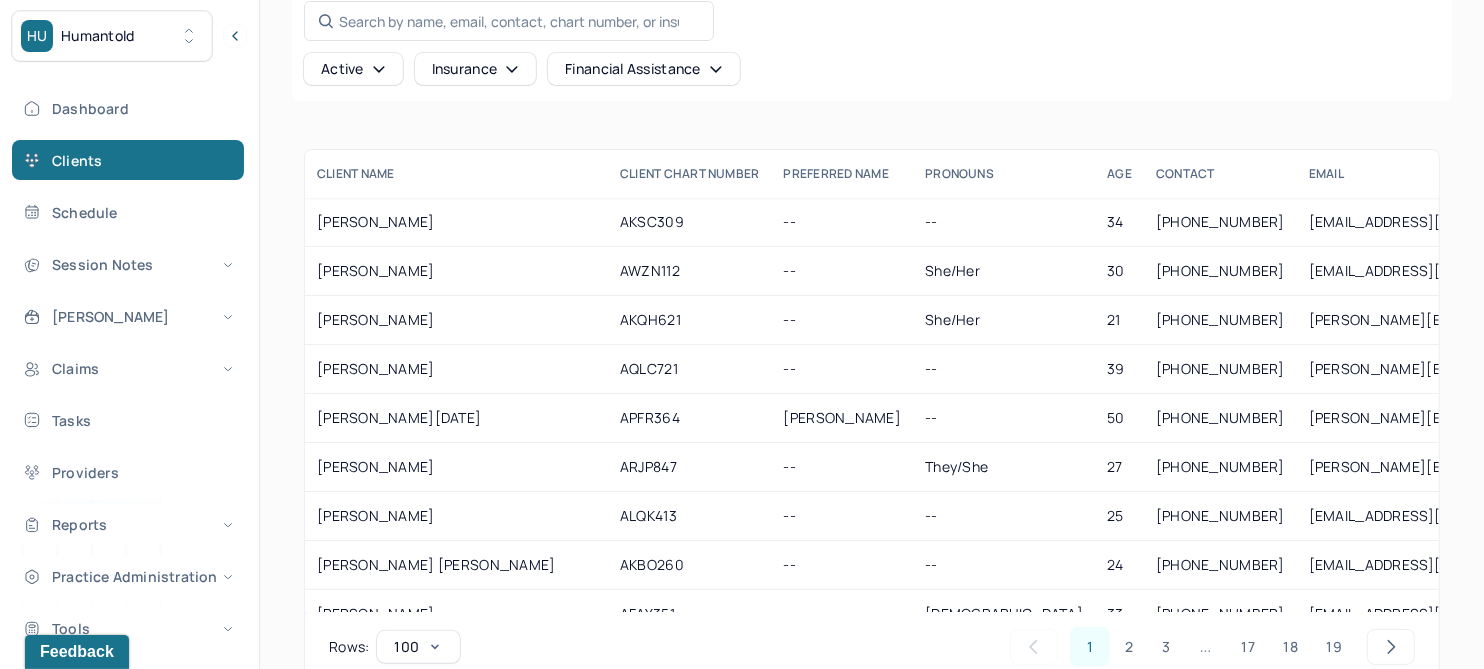 scroll, scrollTop: 0, scrollLeft: 0, axis: both 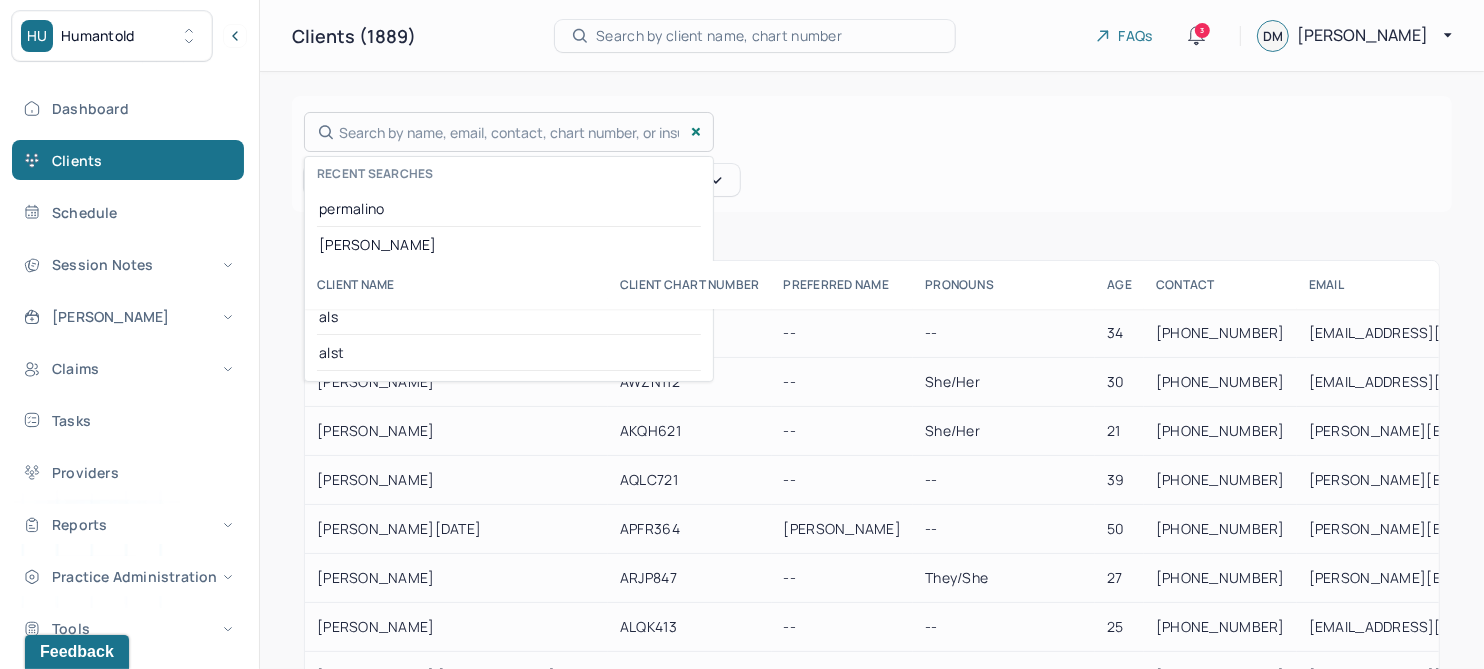 click on "Search by name, email, contact, chart number, or insurance id... Recent searches [PERSON_NAME] asse alster als alst" at bounding box center (509, 132) 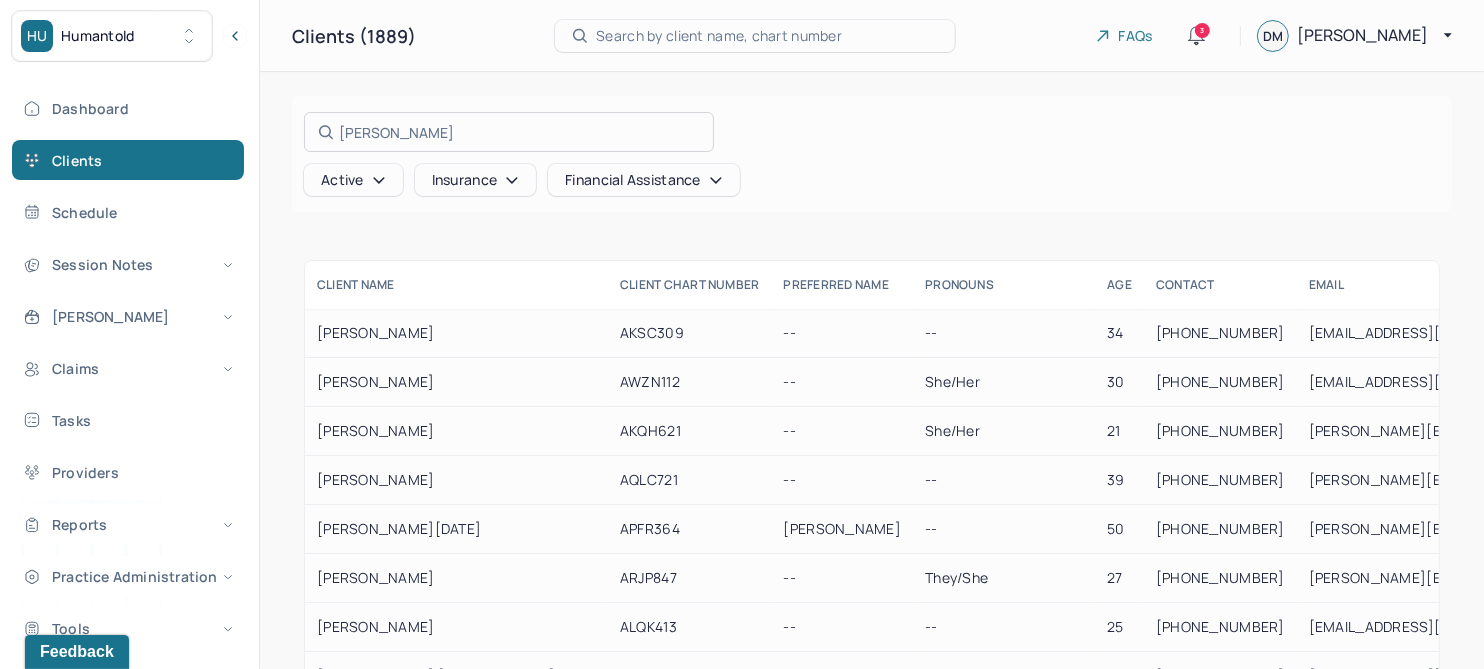 type on "[PERSON_NAME]" 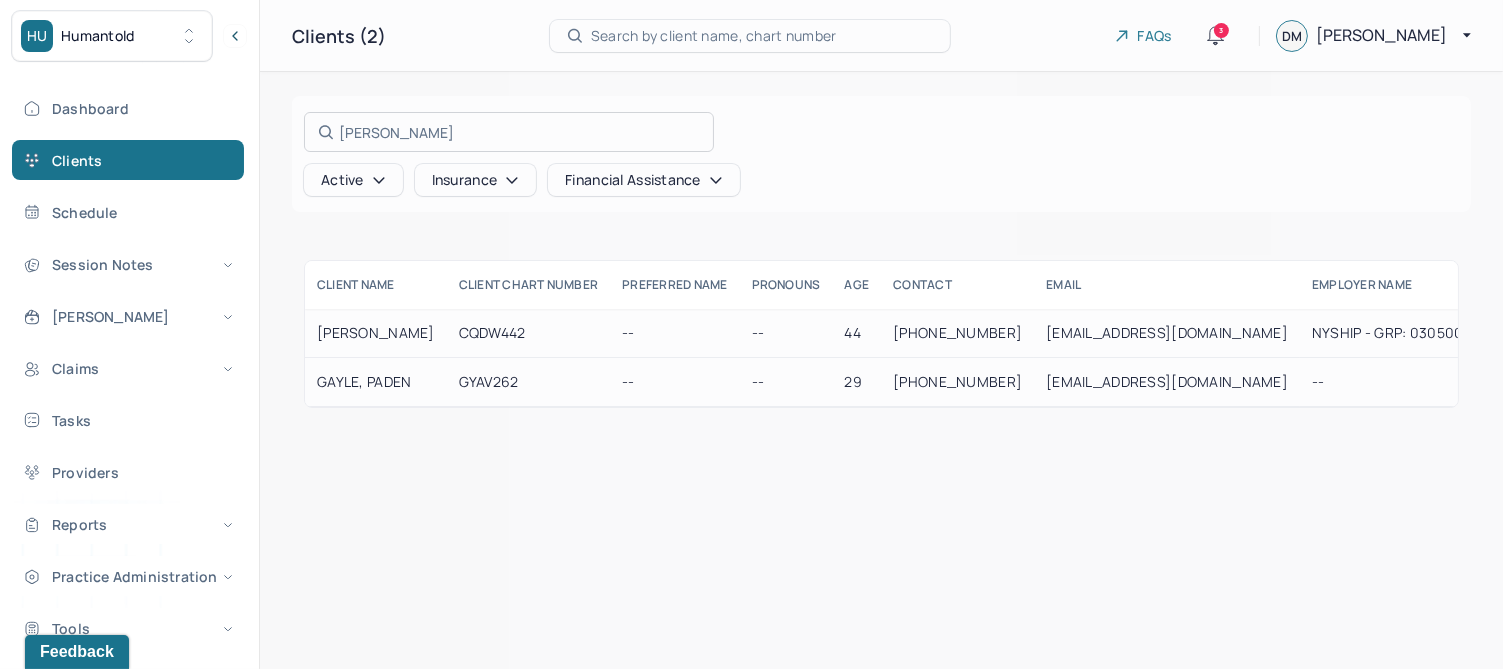 click at bounding box center (751, 334) 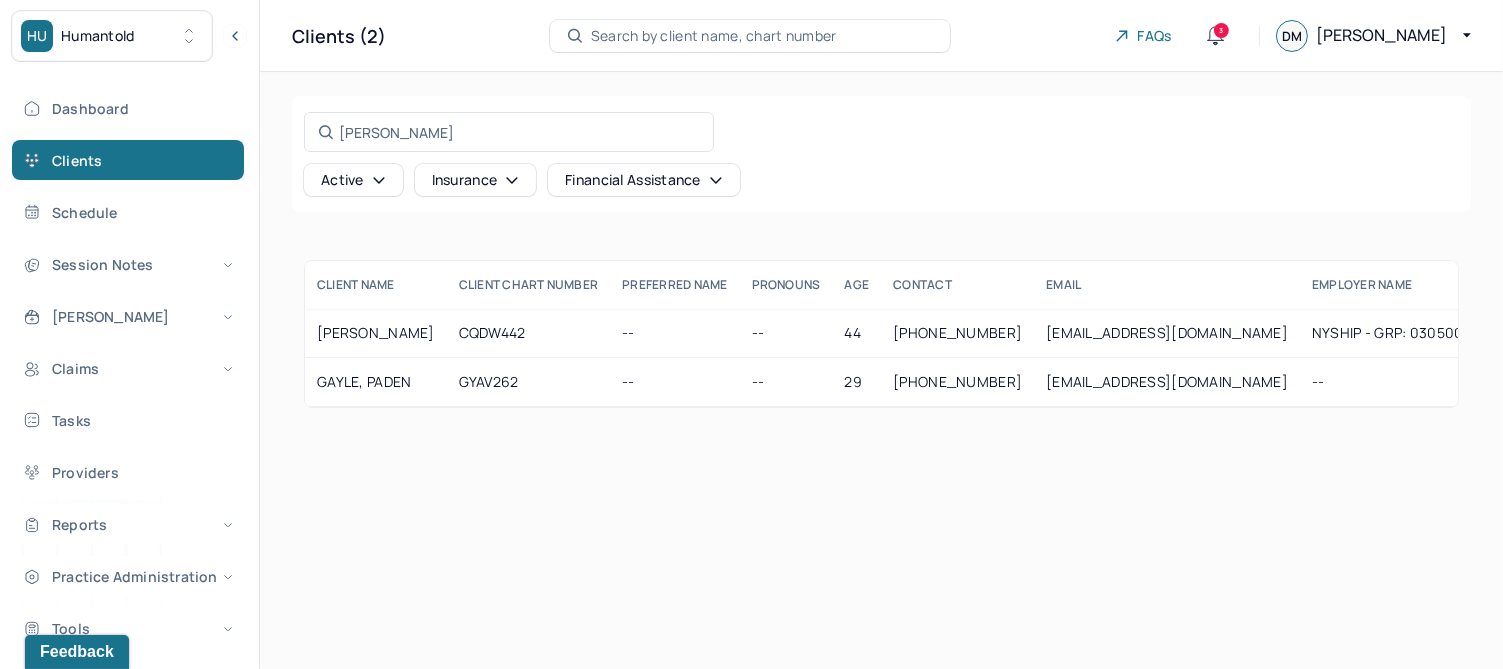 click on "GAYLE, PADEN" at bounding box center (376, 382) 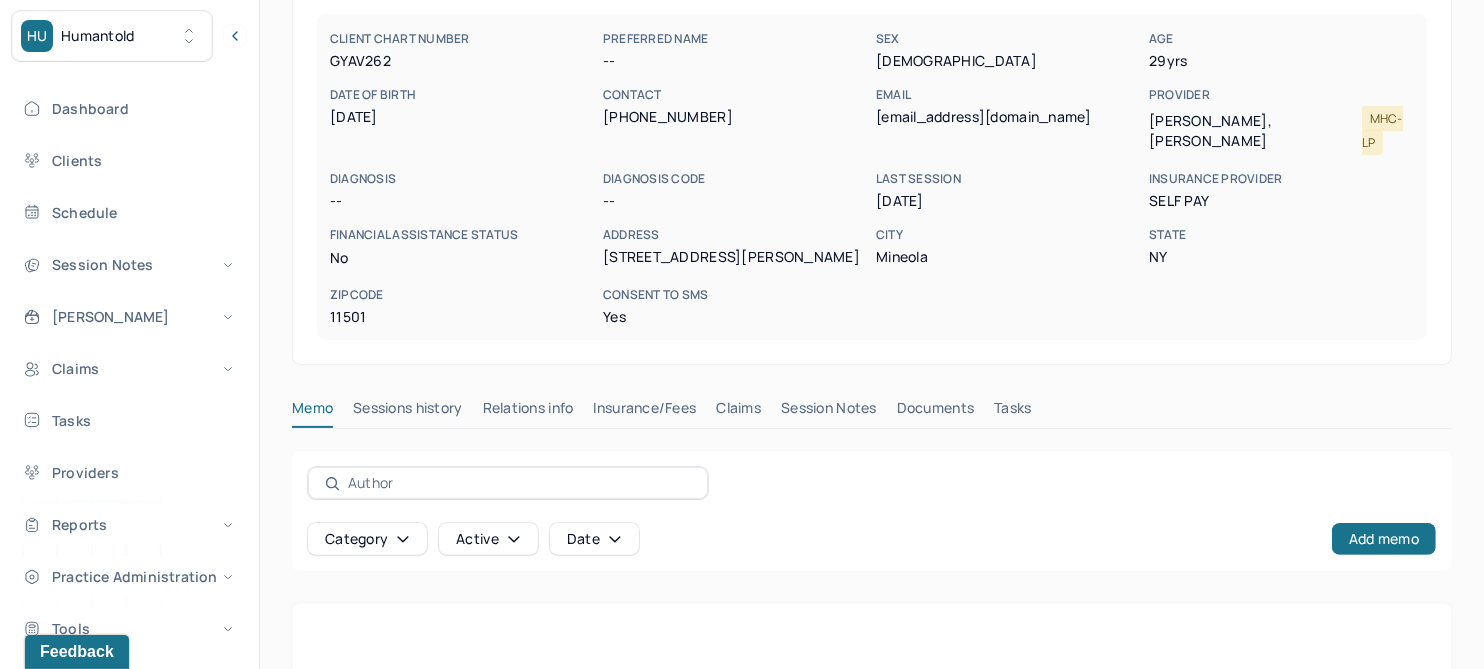 scroll, scrollTop: 250, scrollLeft: 0, axis: vertical 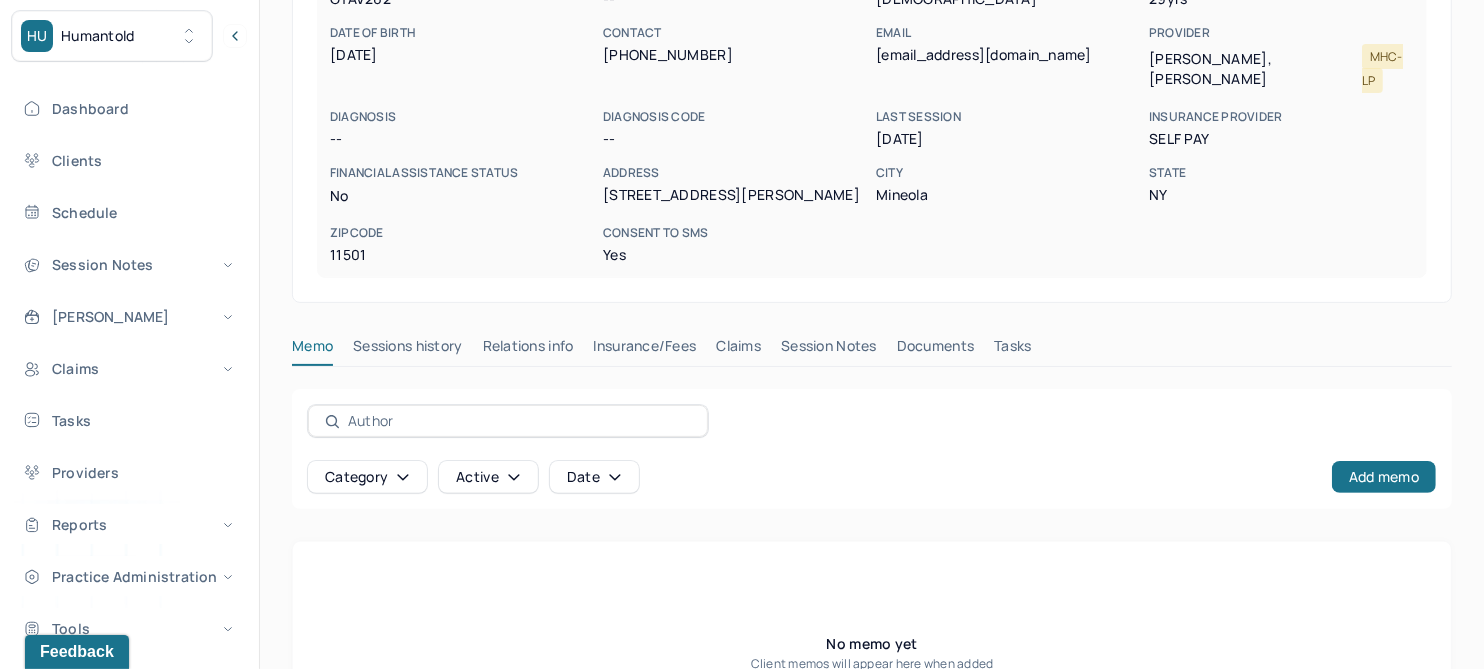 click on "Session Notes" at bounding box center (829, 350) 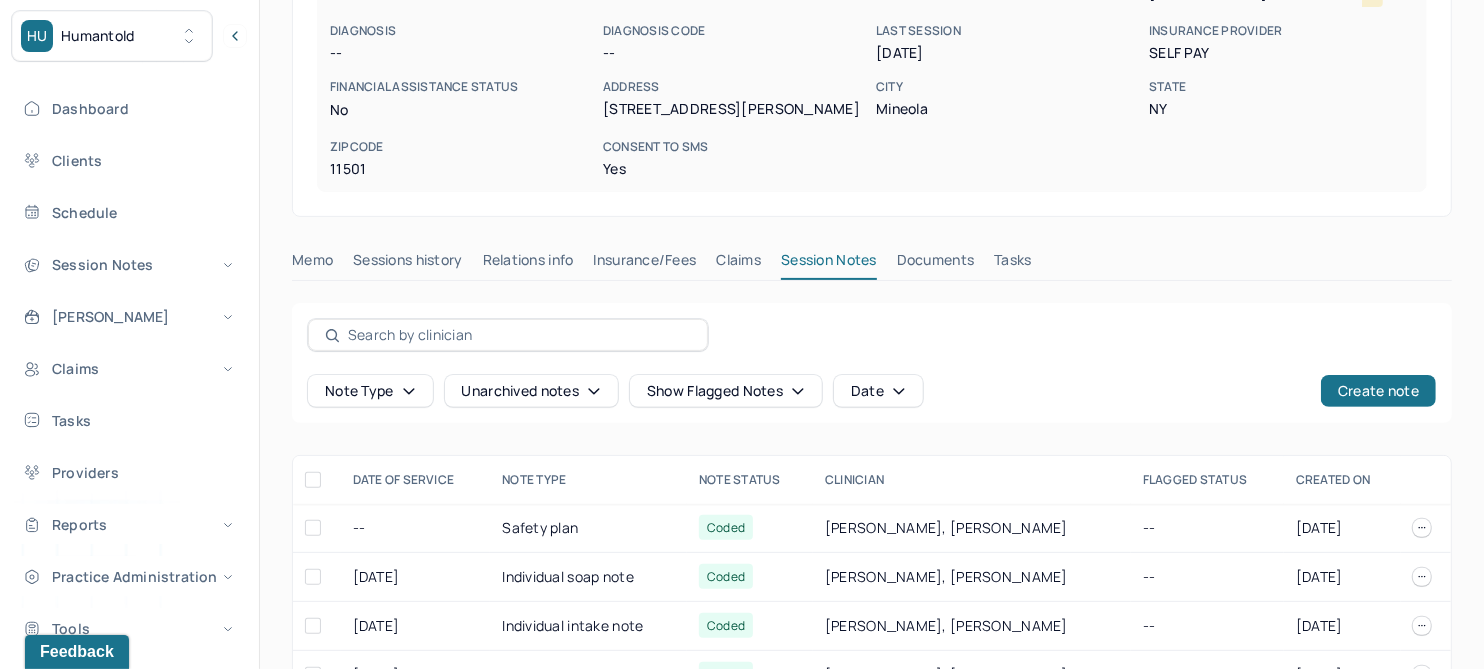 scroll, scrollTop: 364, scrollLeft: 0, axis: vertical 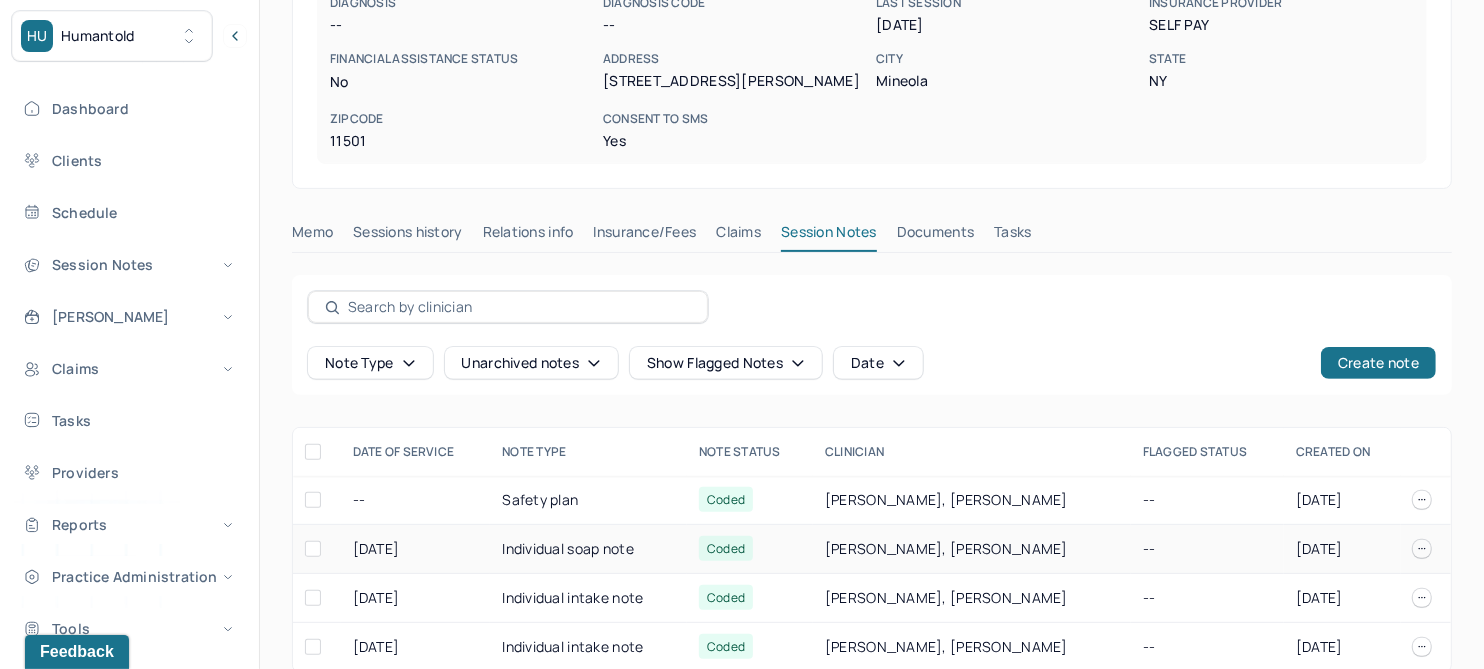 click on "Individual soap note" at bounding box center [588, 549] 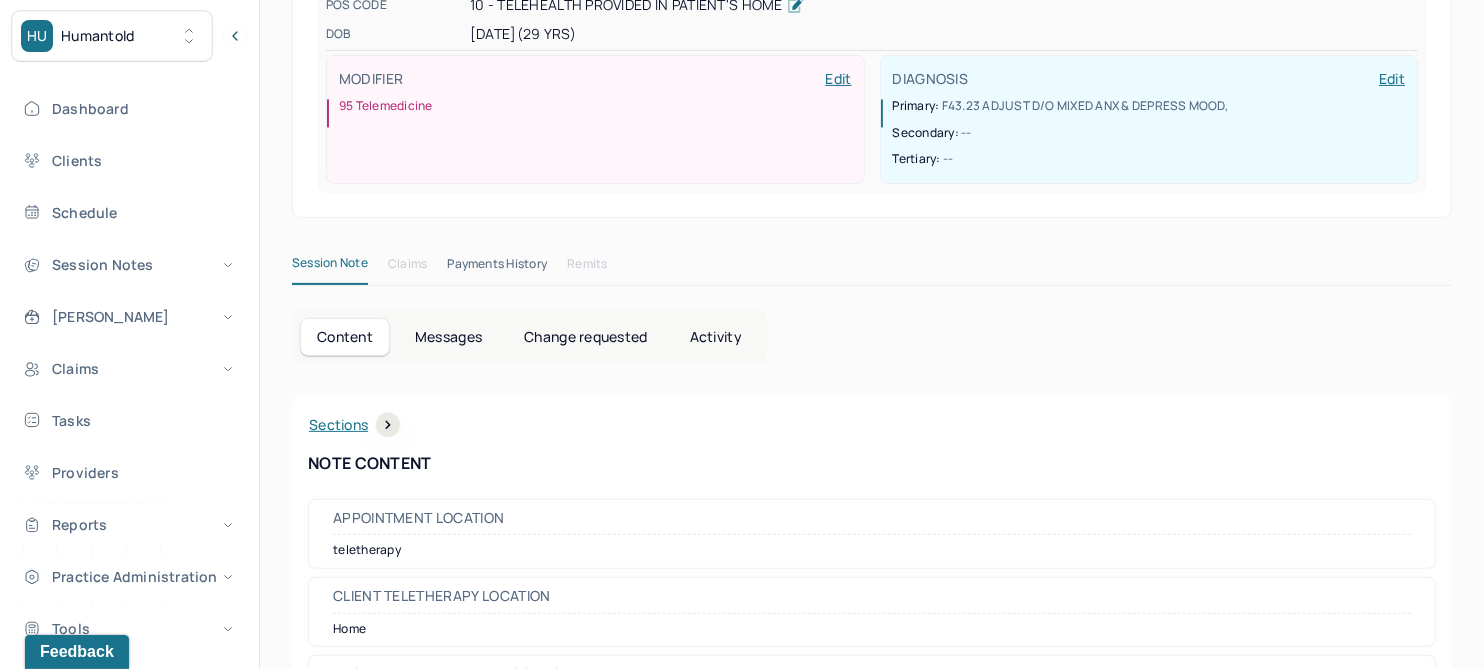 click on "Change requested" at bounding box center [585, 337] 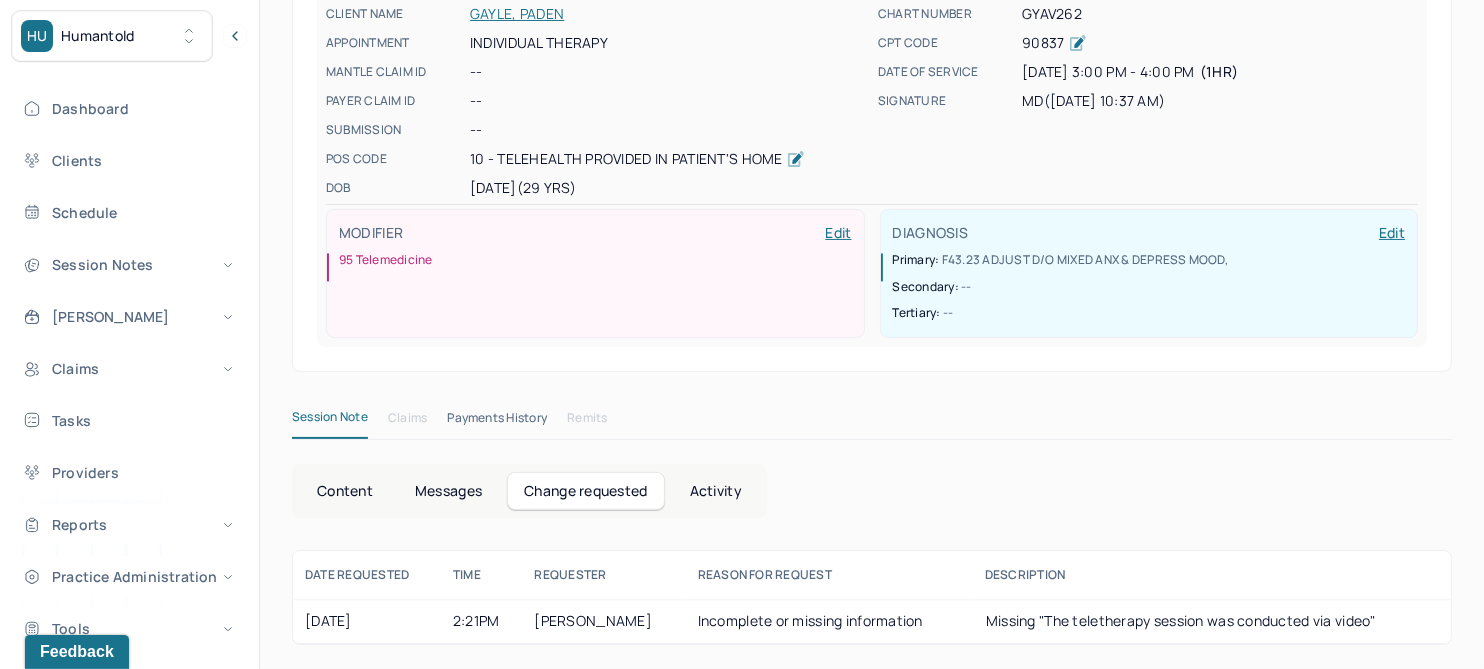 scroll, scrollTop: 205, scrollLeft: 0, axis: vertical 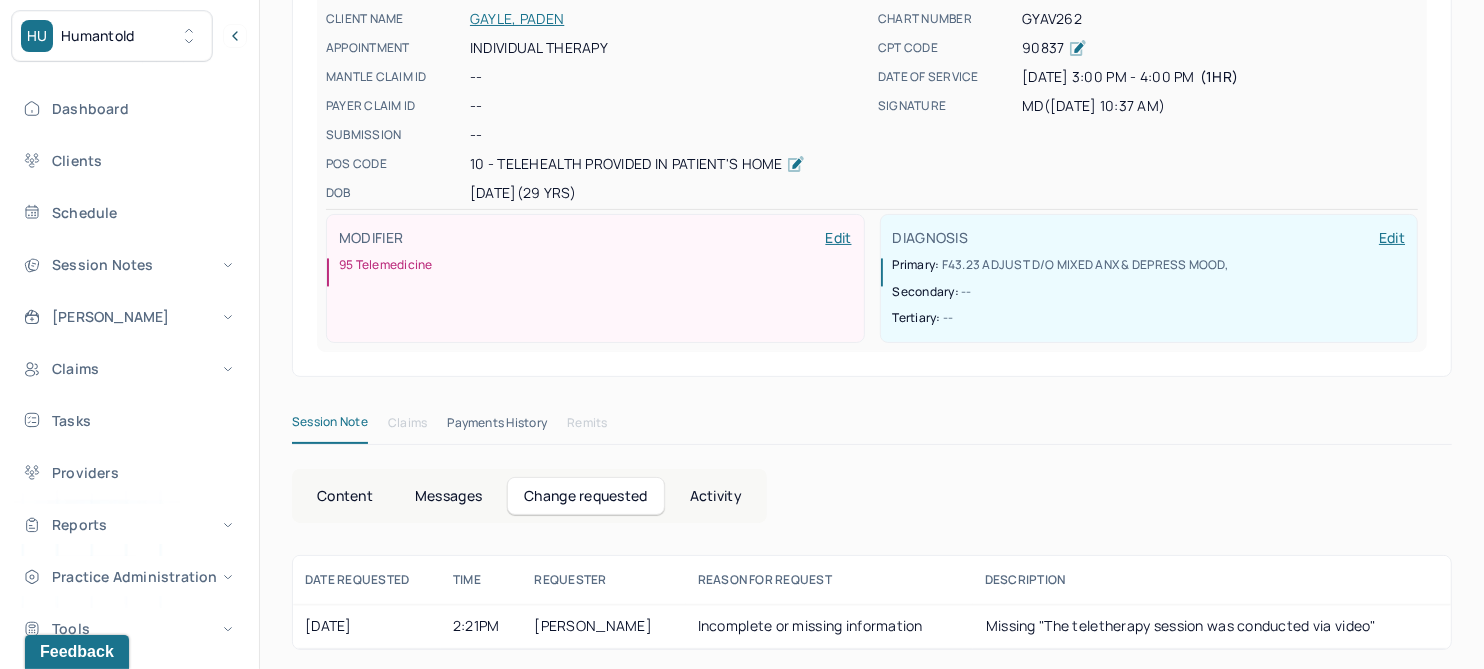 click on "Activity" at bounding box center (716, 496) 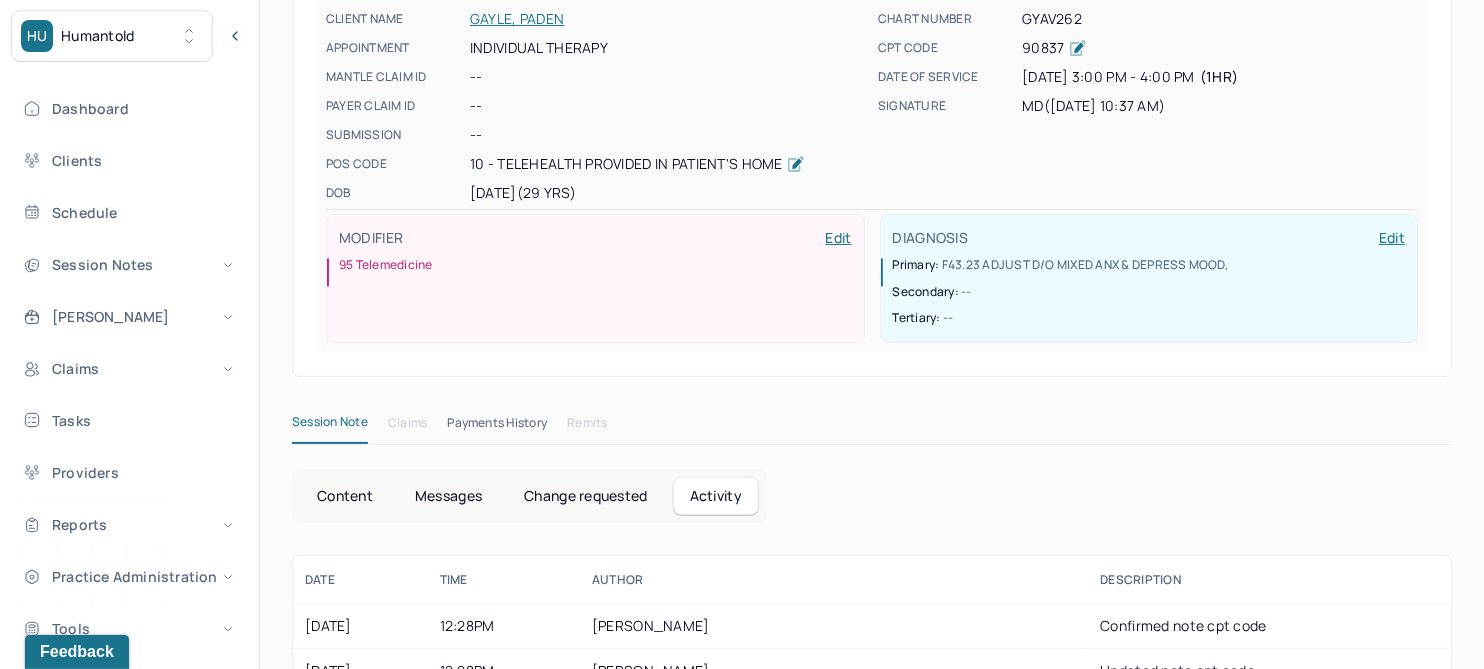 click on "Content" at bounding box center [345, 496] 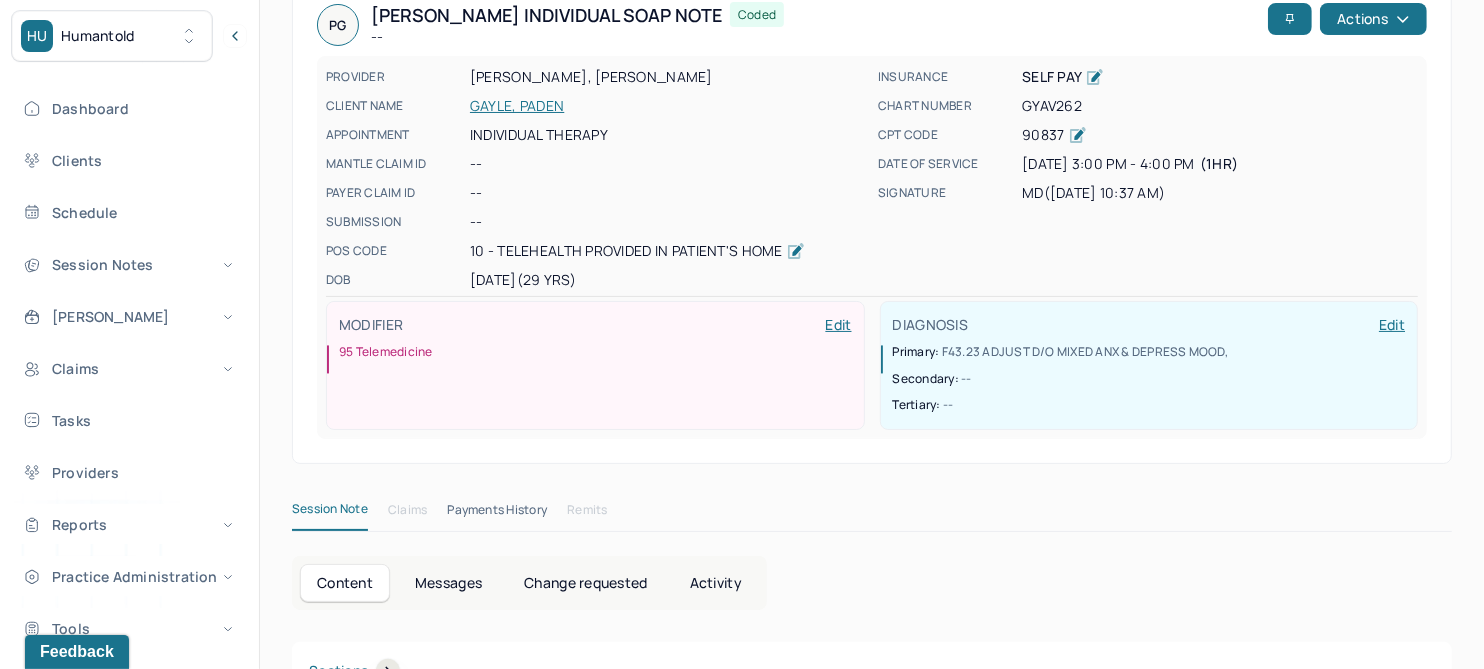 scroll, scrollTop: 0, scrollLeft: 0, axis: both 